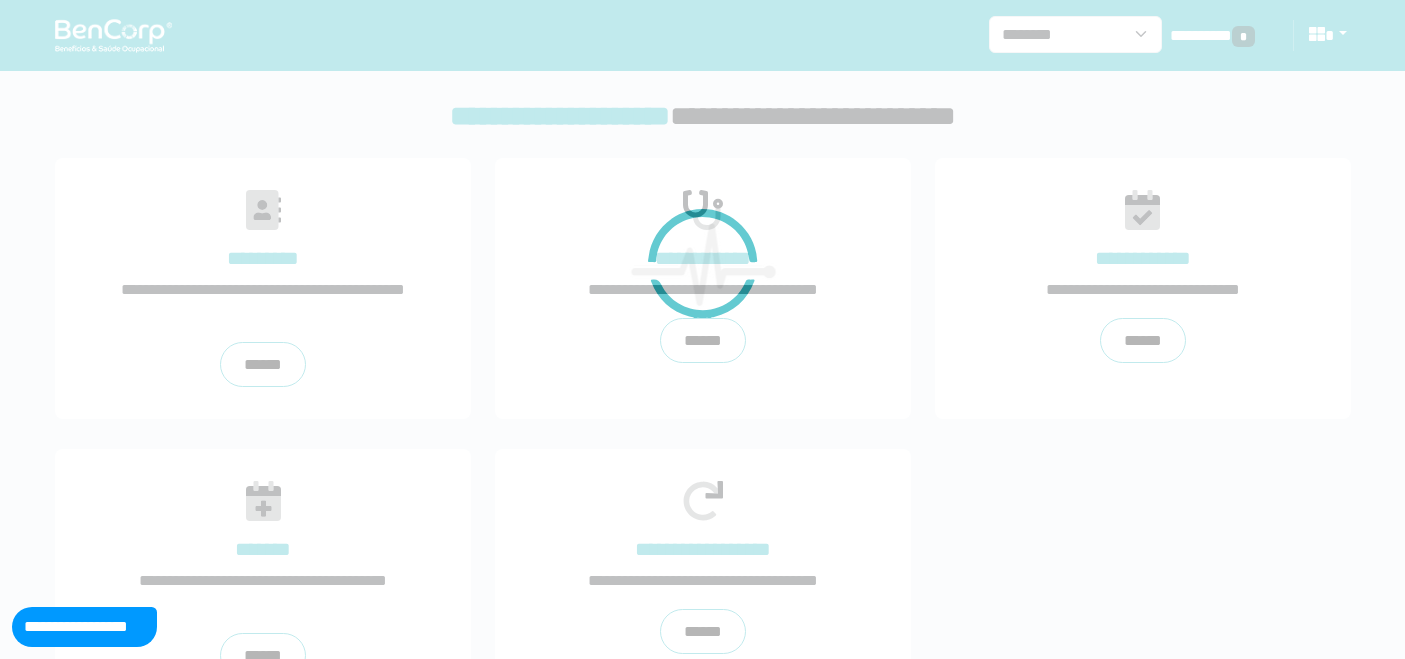 scroll, scrollTop: 0, scrollLeft: 0, axis: both 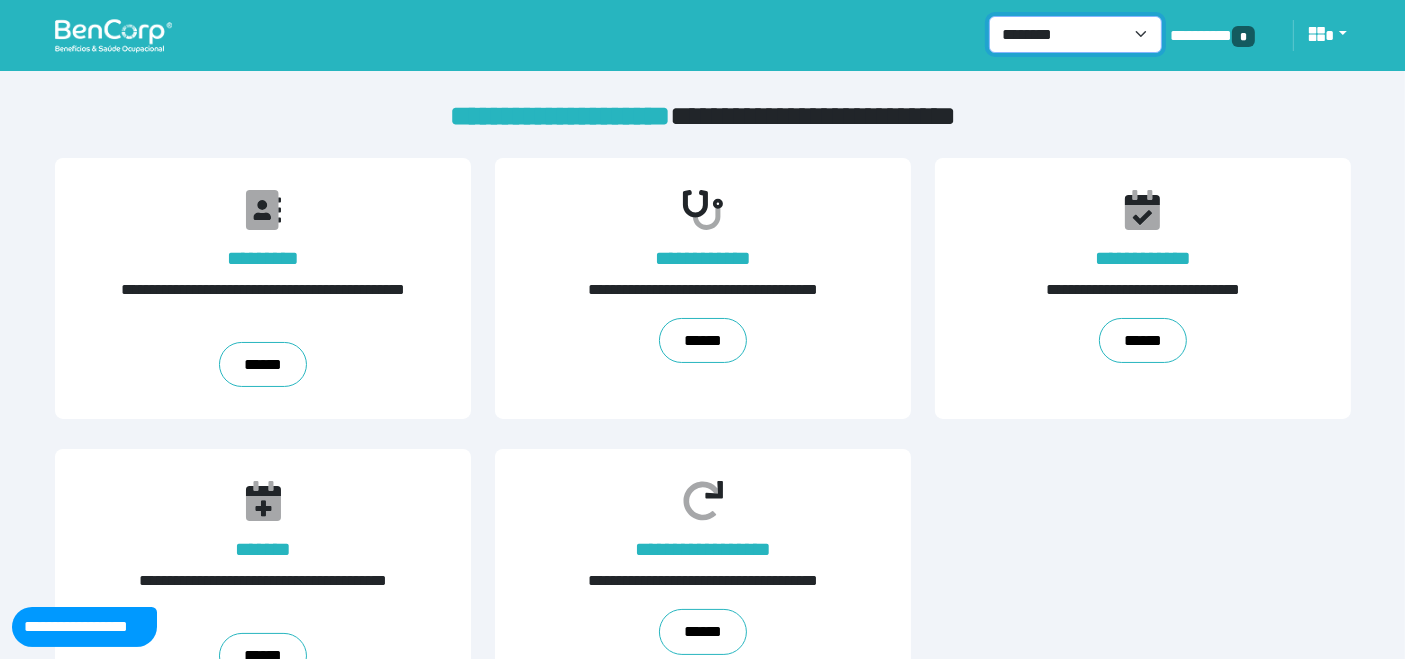 click on "**********" at bounding box center [1075, 34] 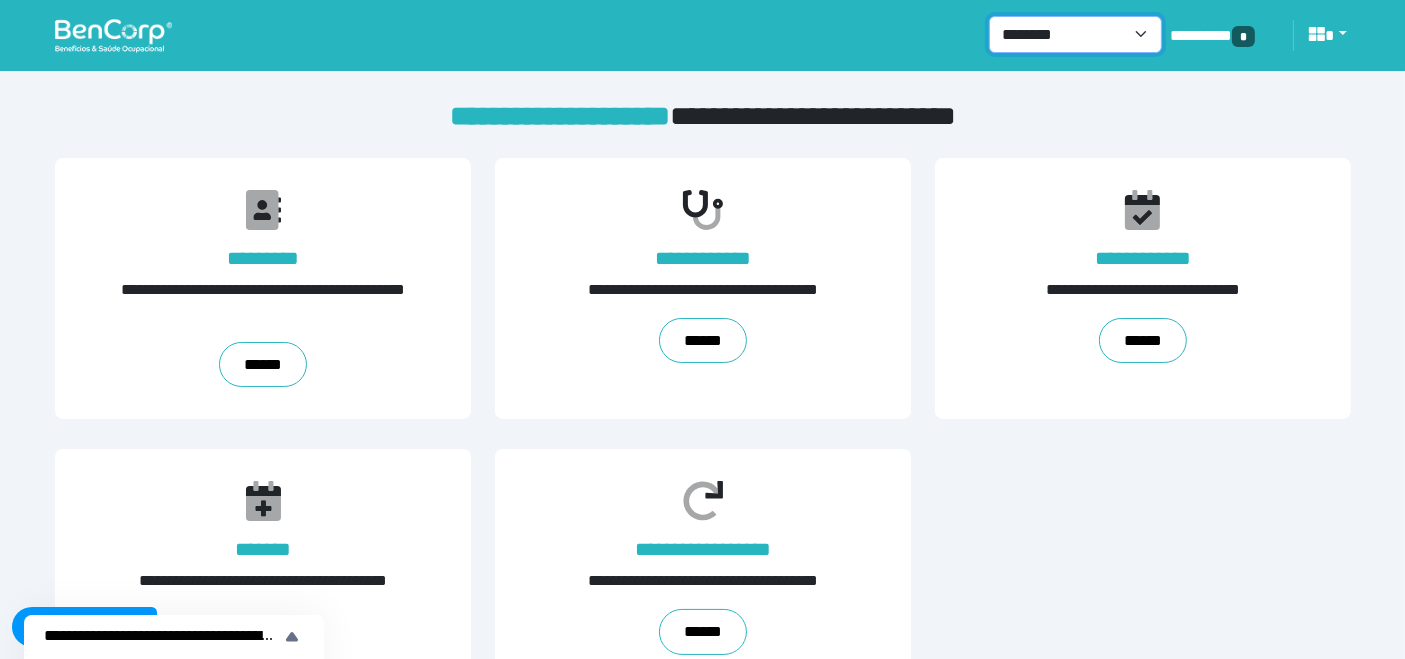 select on "***" 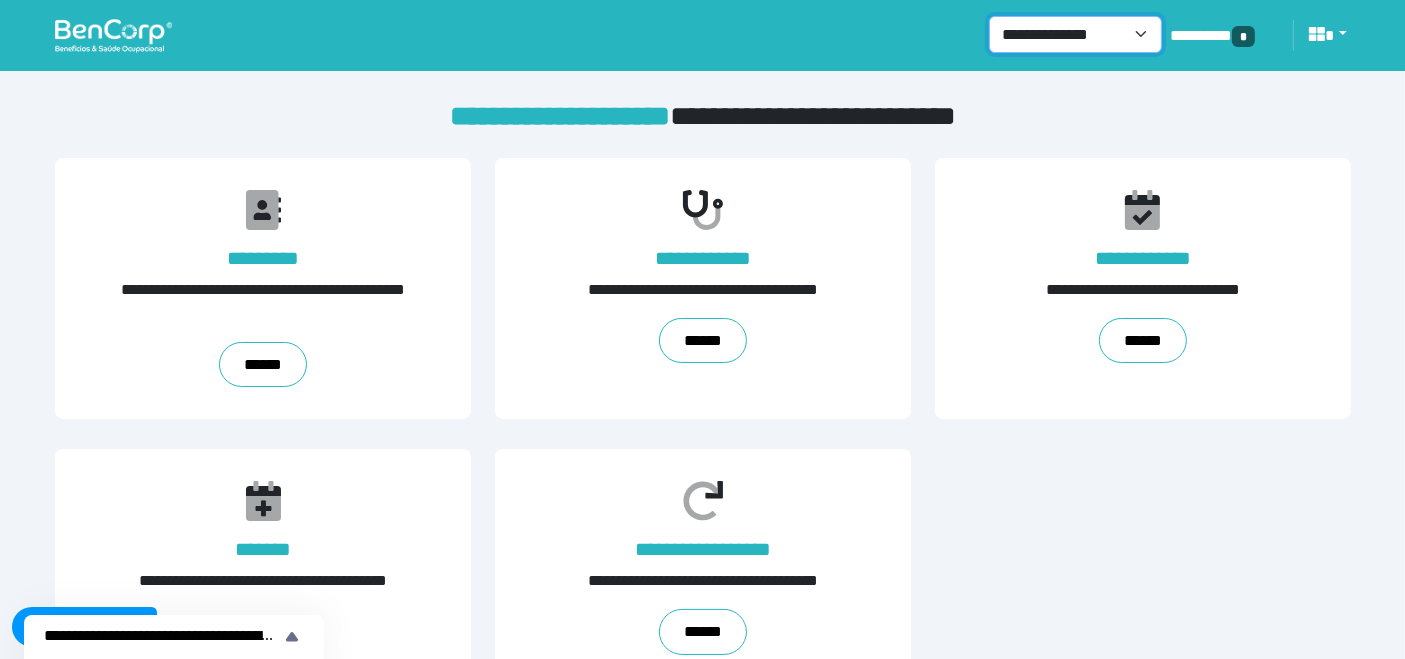 click on "**********" at bounding box center (1075, 34) 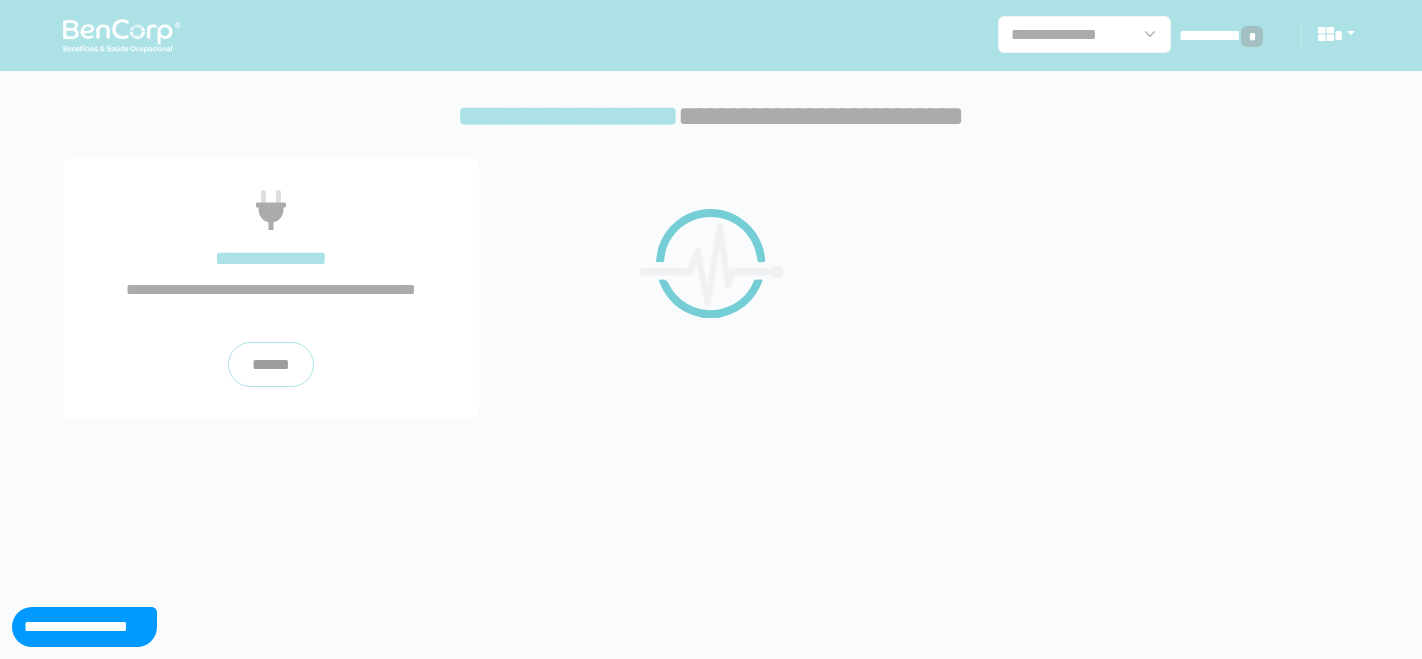 scroll, scrollTop: 0, scrollLeft: 0, axis: both 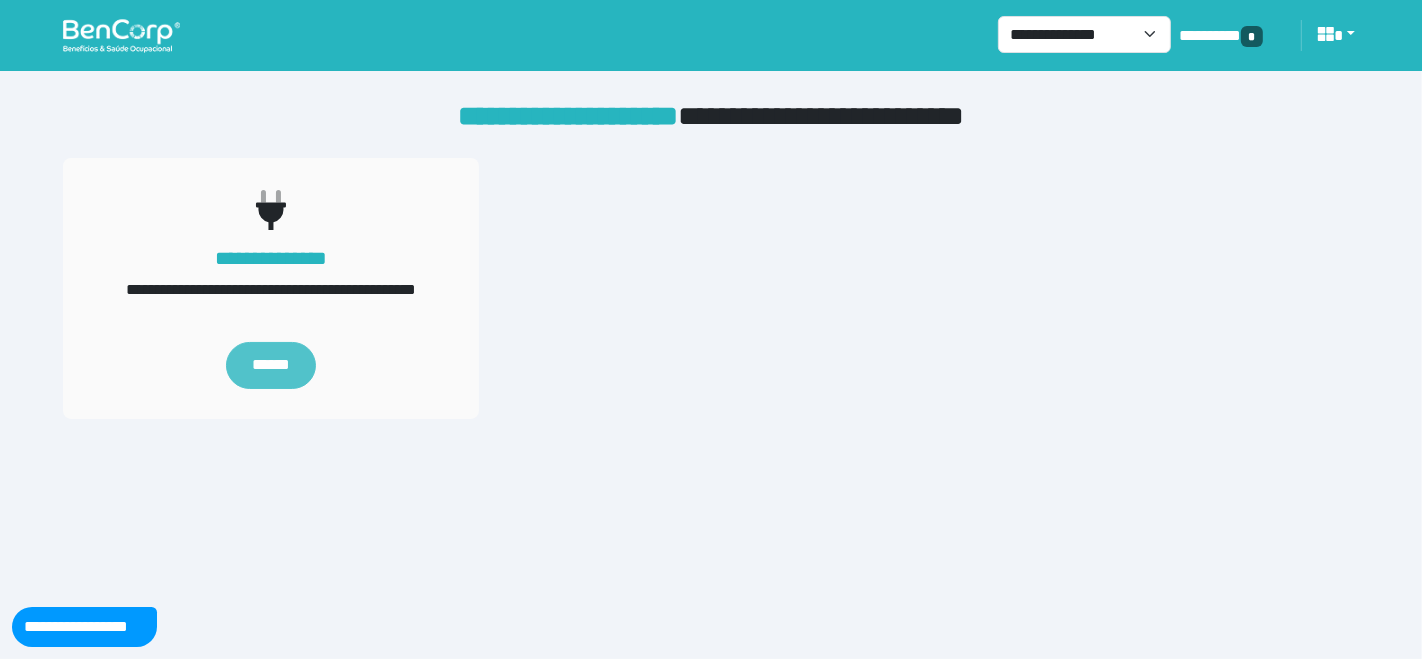 click on "******" at bounding box center [271, 366] 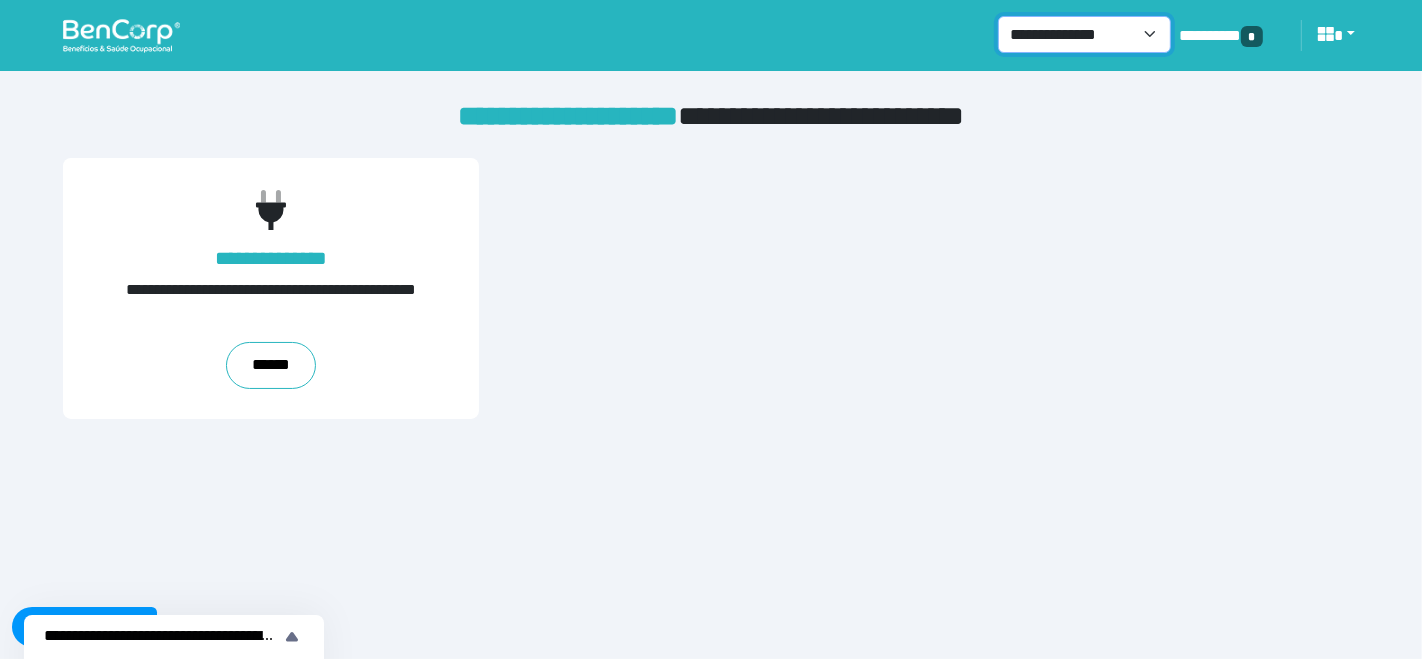 click on "**********" at bounding box center (1084, 34) 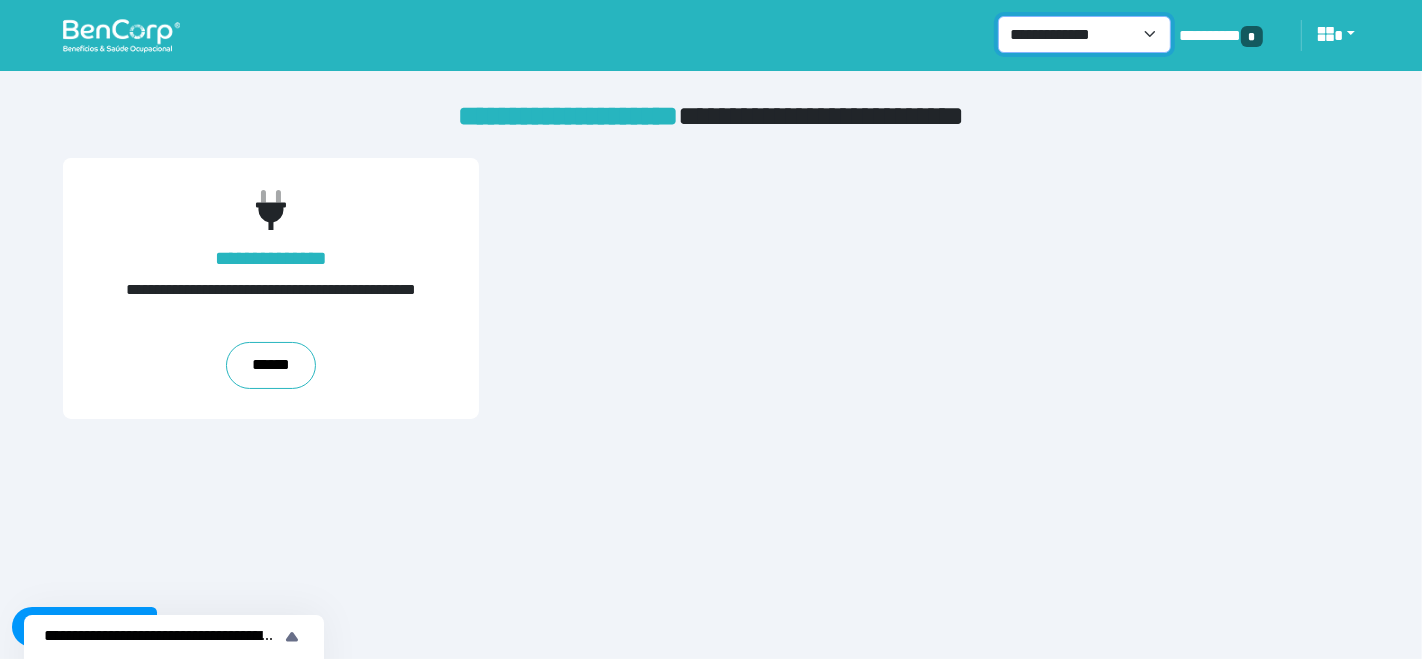 click on "**********" at bounding box center (1084, 34) 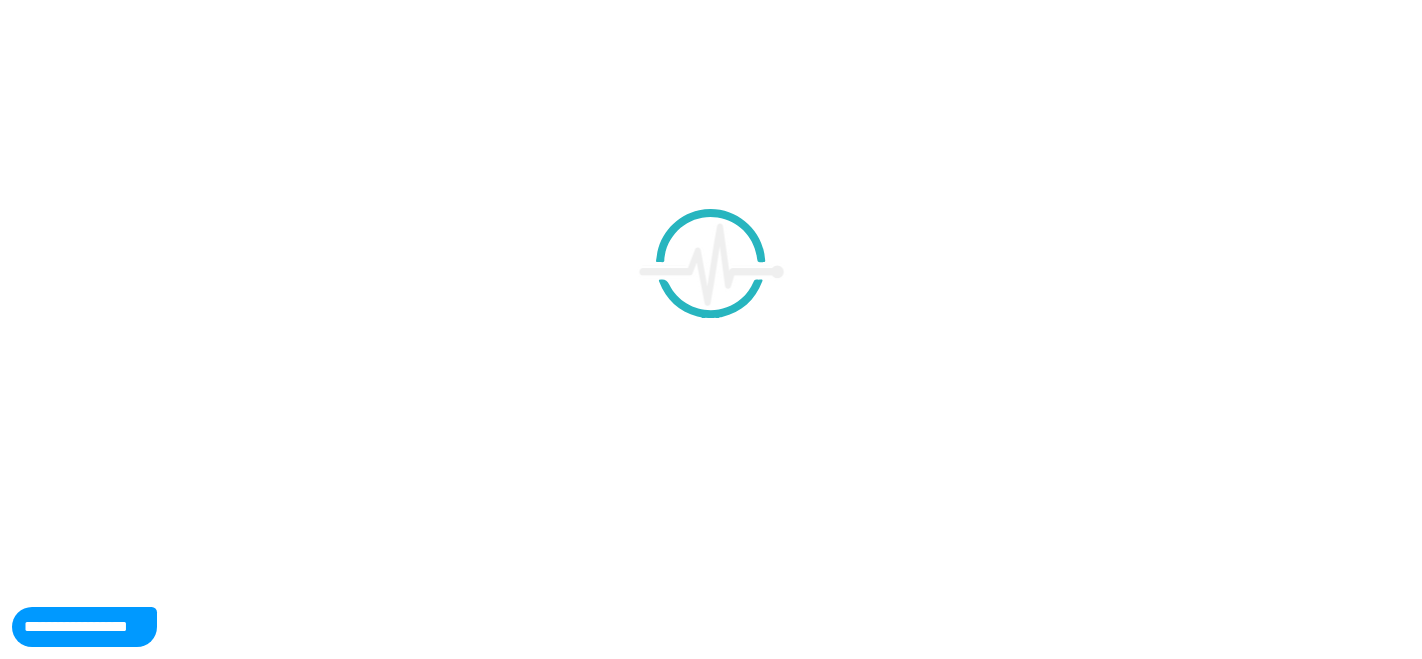 scroll, scrollTop: 0, scrollLeft: 0, axis: both 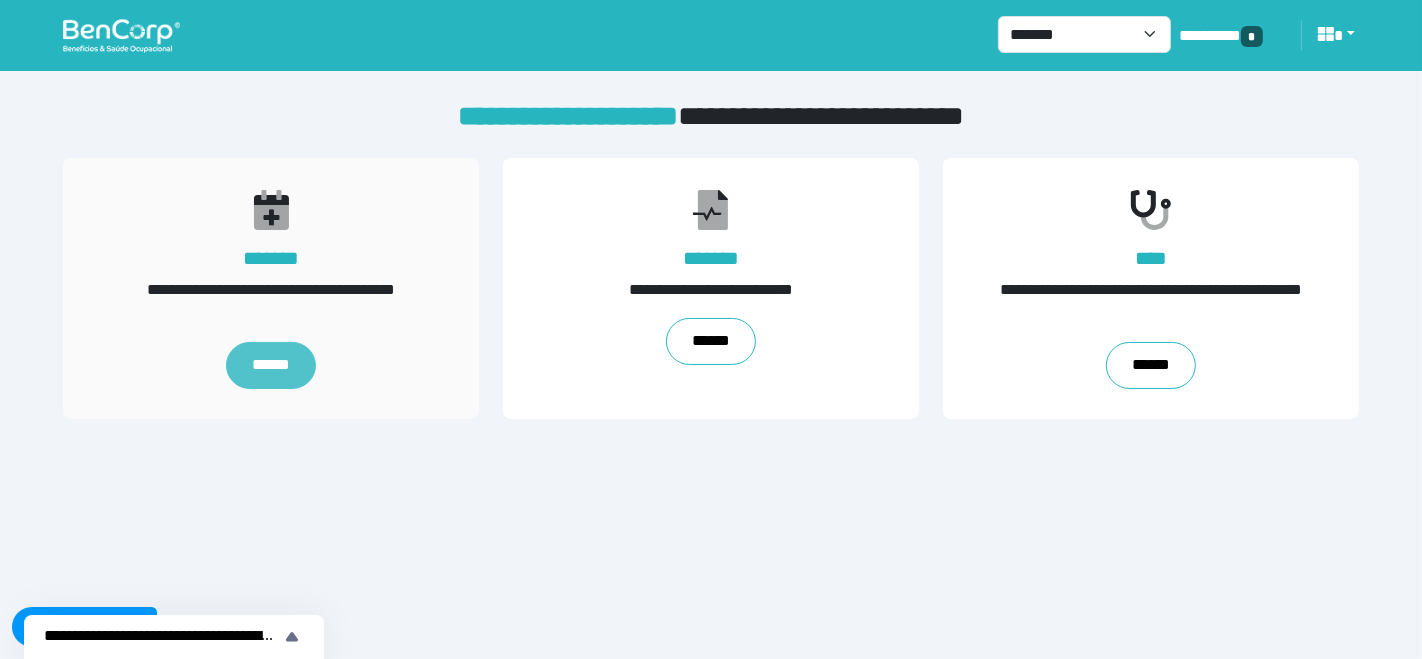 click on "******" at bounding box center [271, 366] 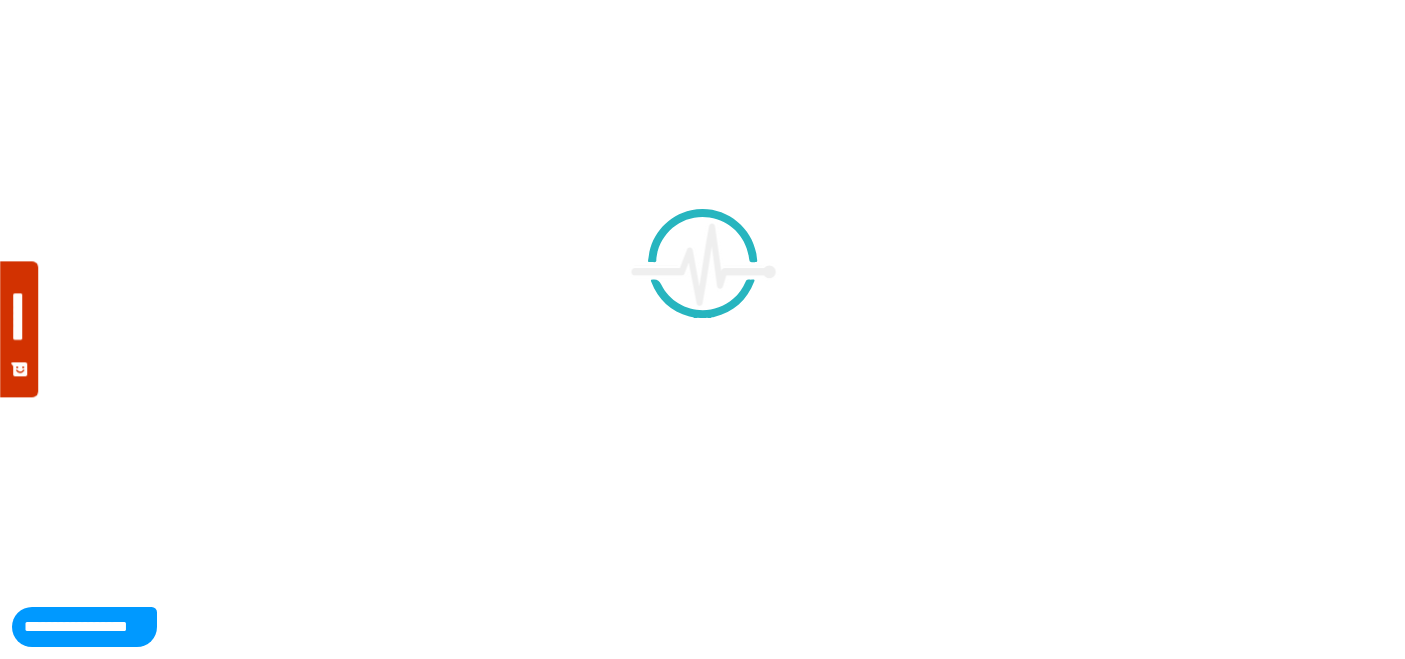 scroll, scrollTop: 0, scrollLeft: 0, axis: both 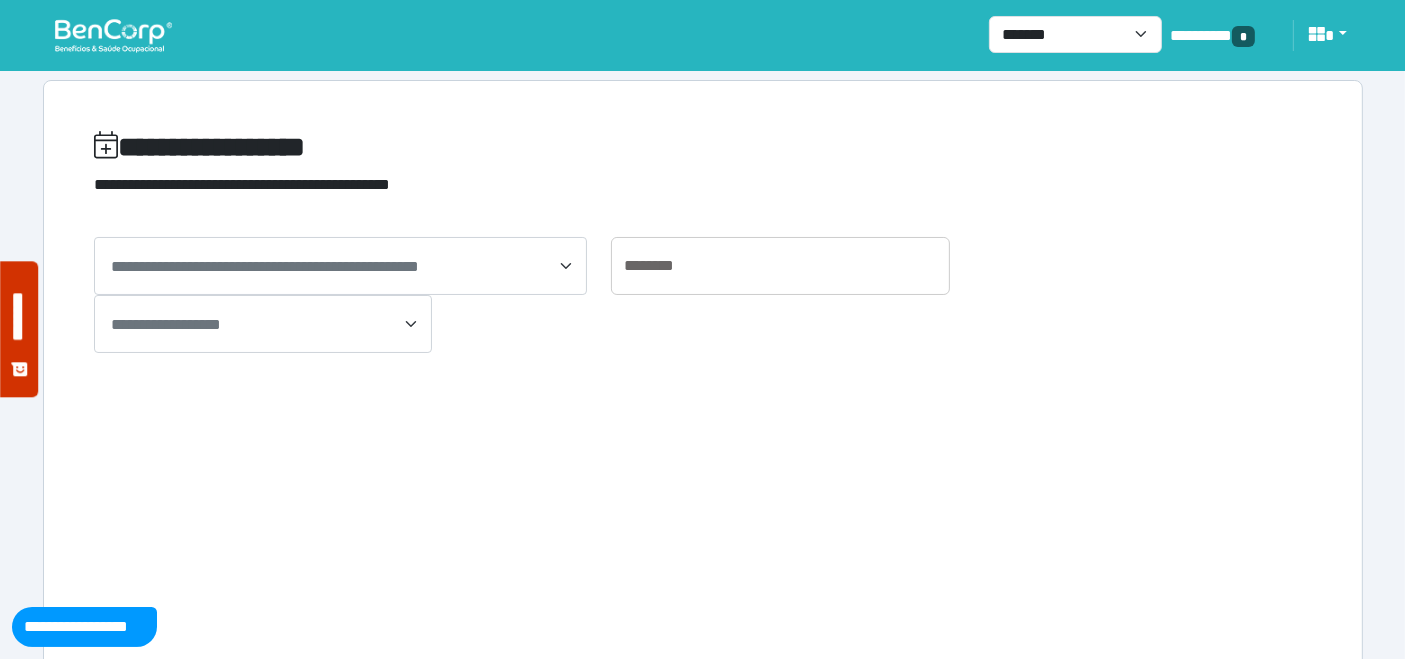 click on "**********" at bounding box center [265, 266] 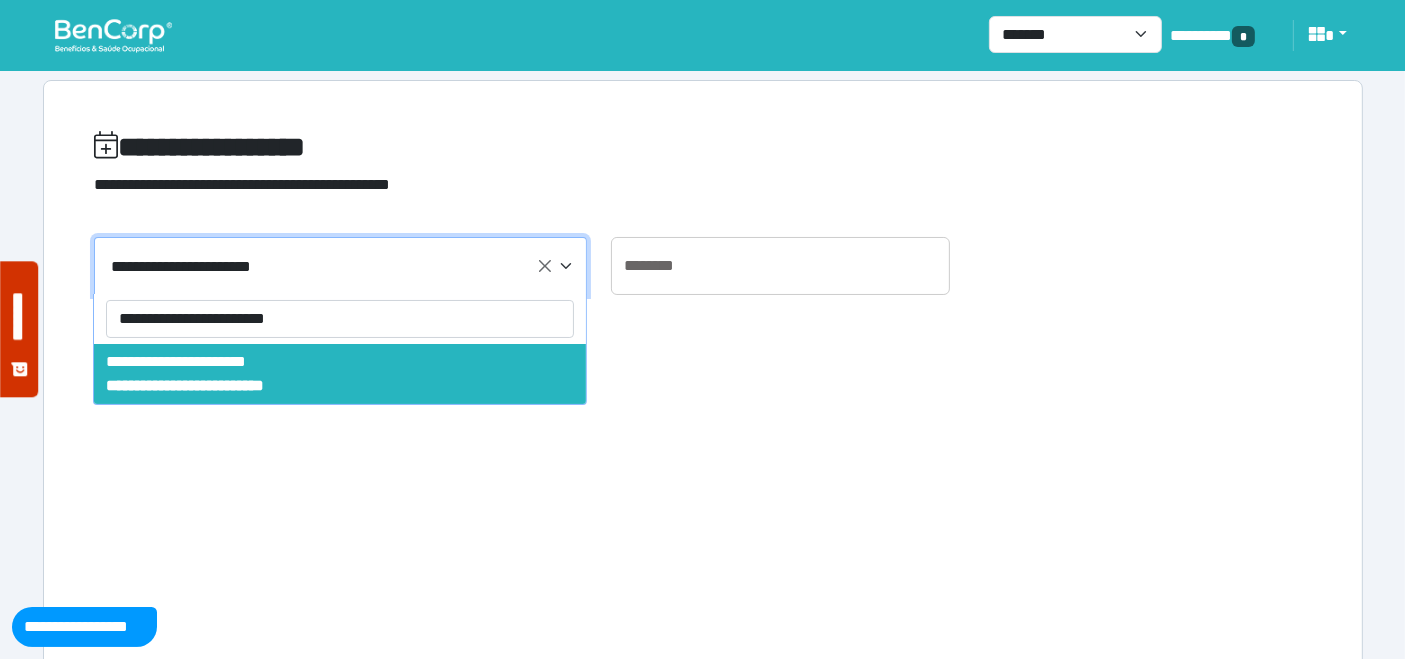 click on "**********" at bounding box center (340, 319) 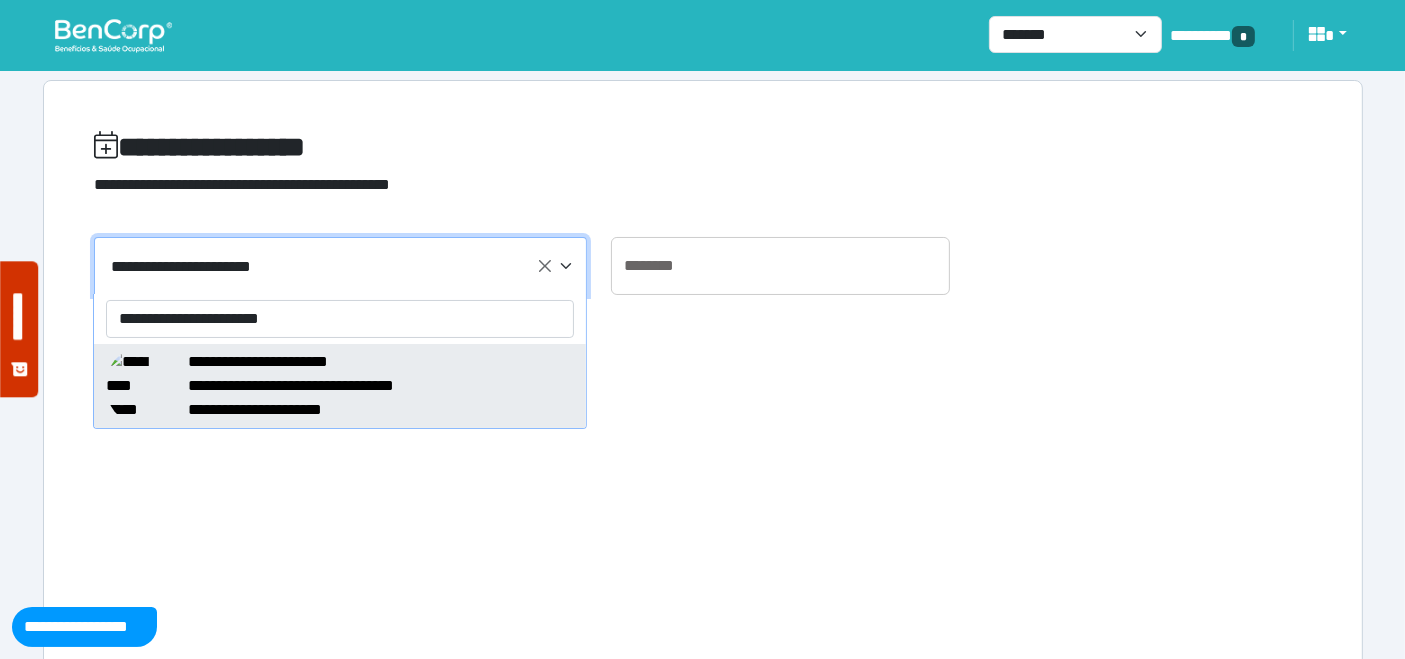 type on "**********" 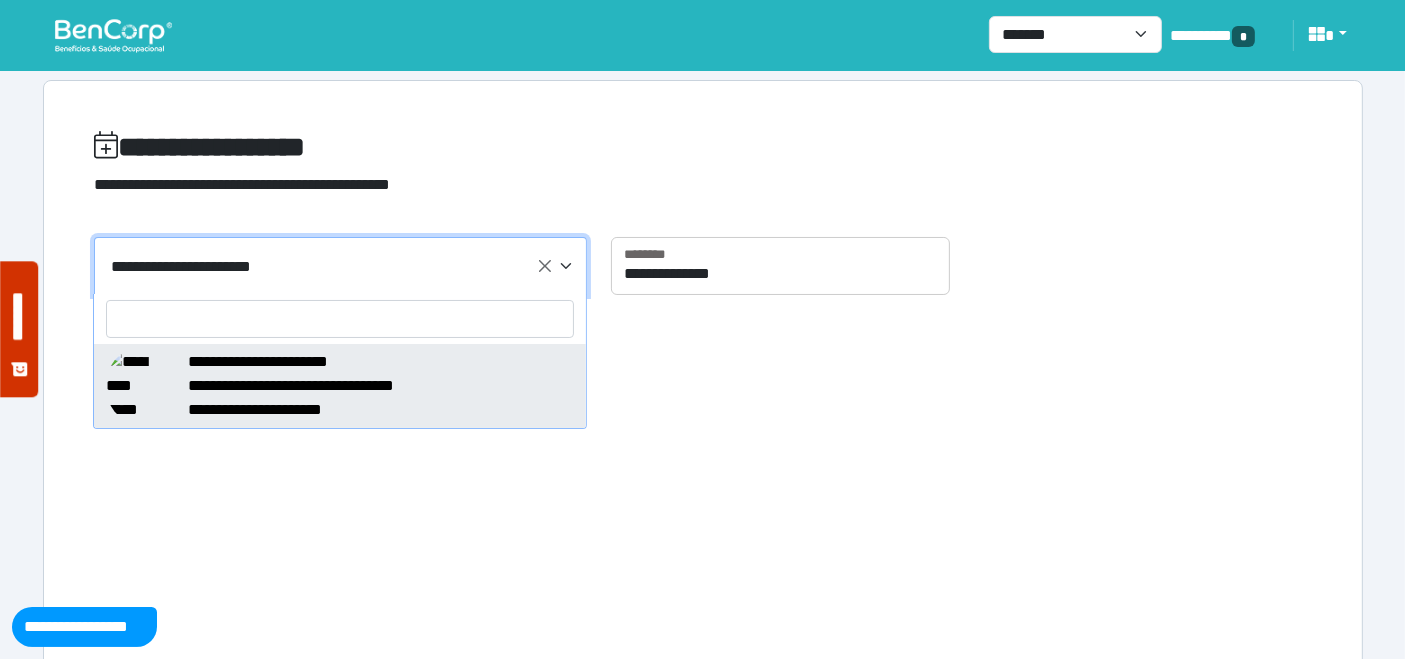select on "*****" 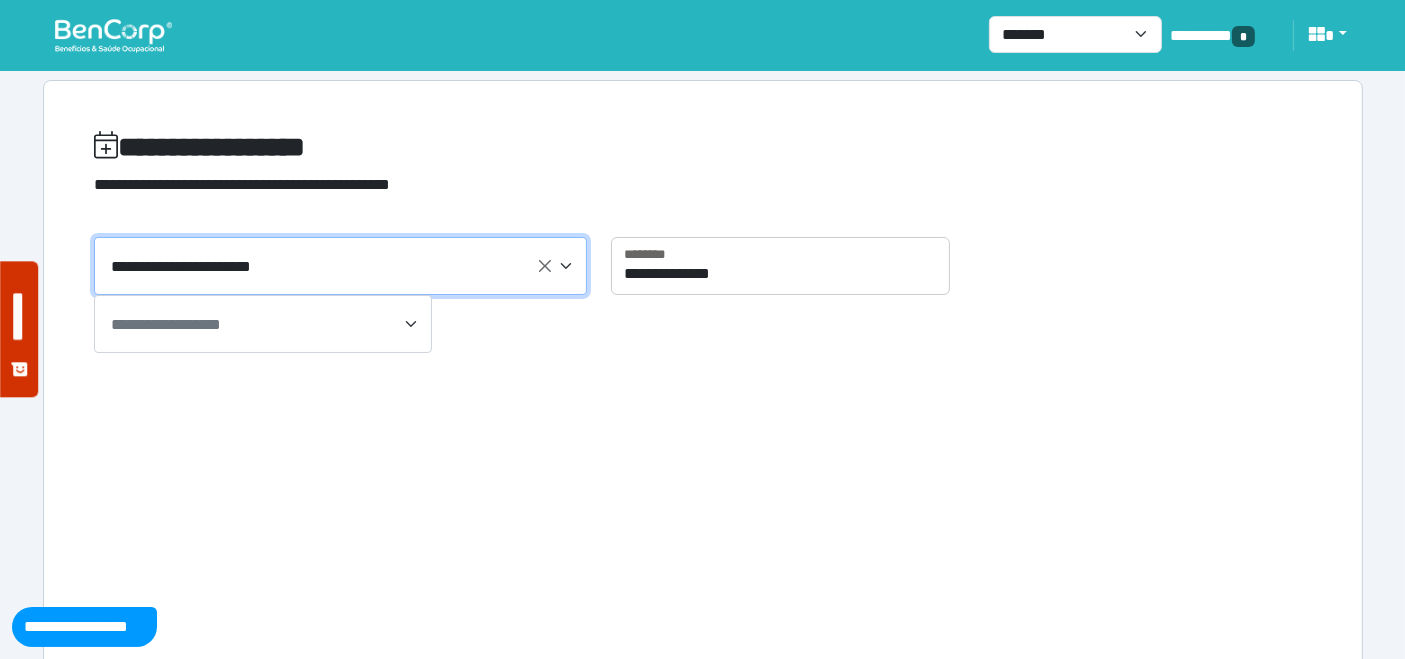 click on "**********" at bounding box center [265, 325] 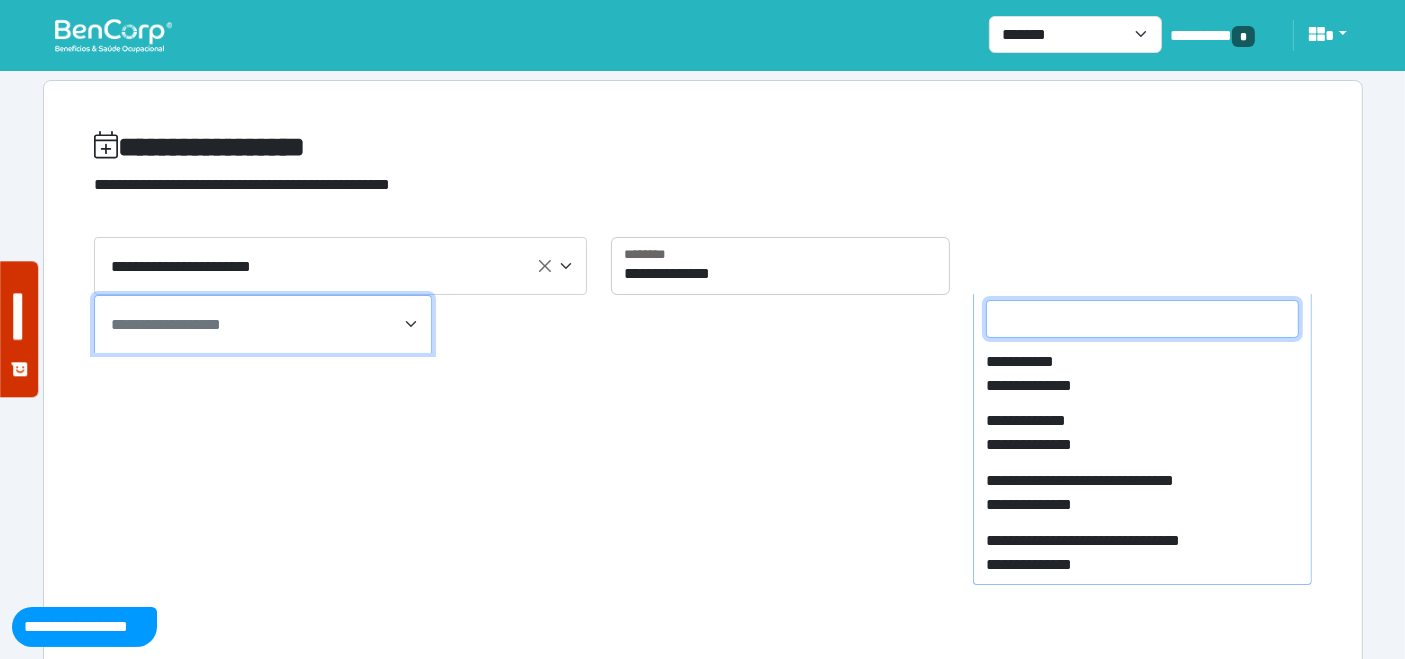 scroll, scrollTop: 1599, scrollLeft: 0, axis: vertical 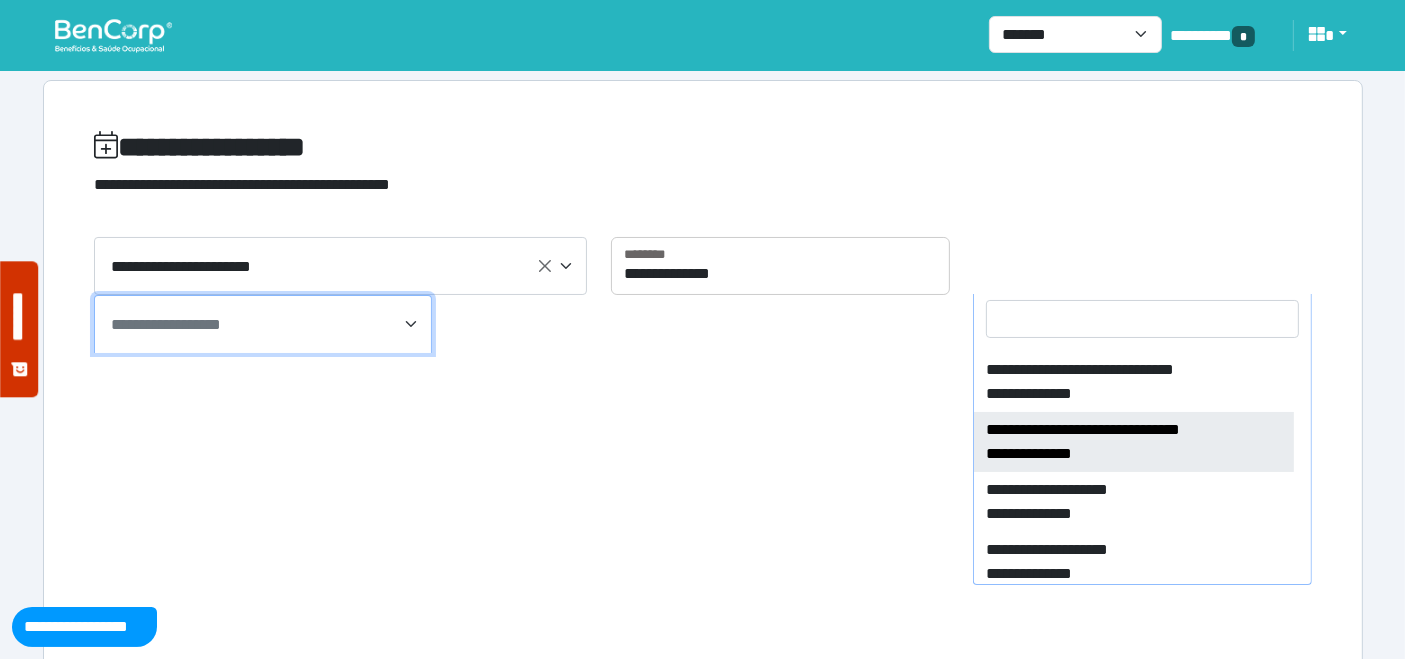 select on "****" 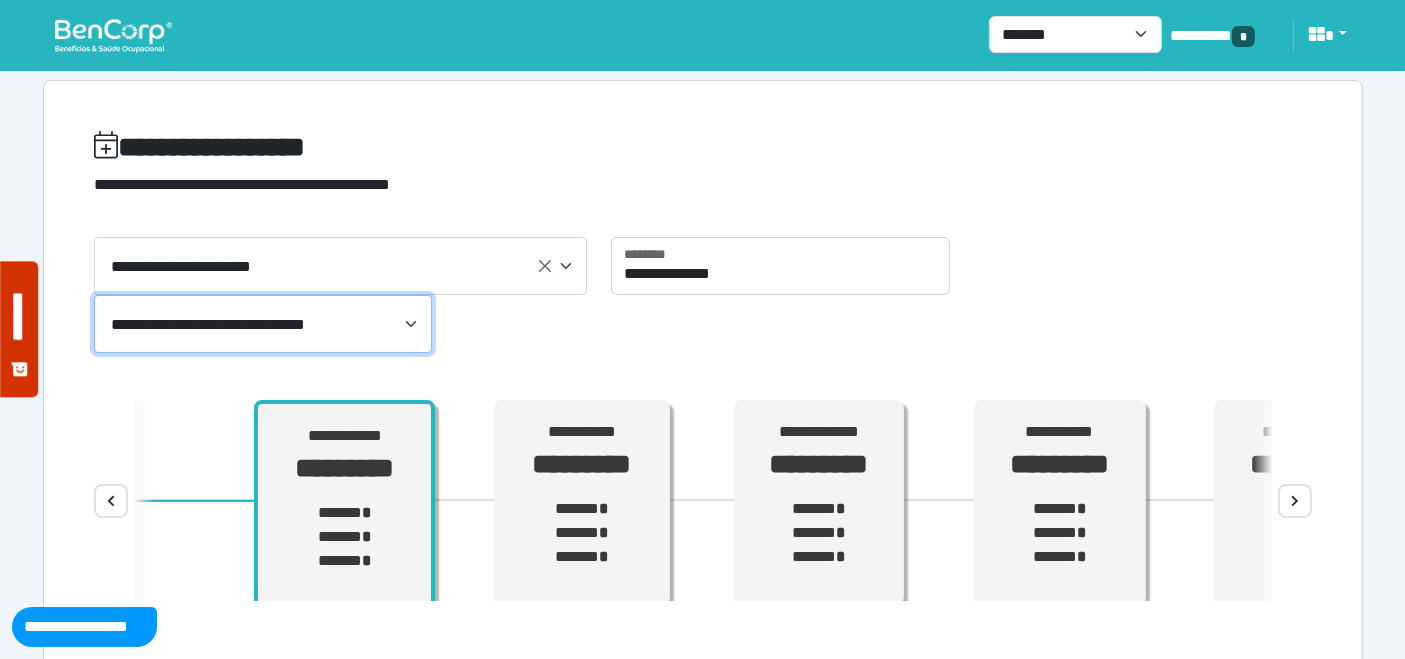 scroll, scrollTop: 222, scrollLeft: 0, axis: vertical 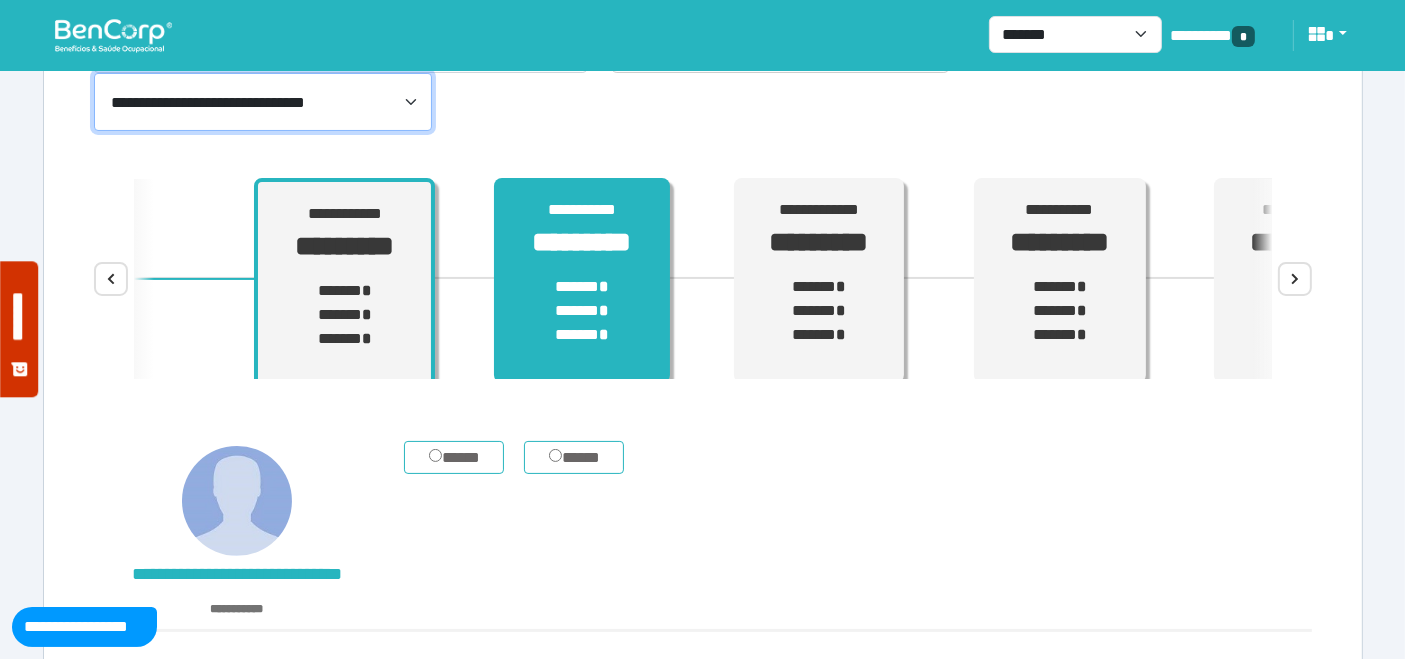 click on "****** * ****** * ****** *" at bounding box center (582, 311) 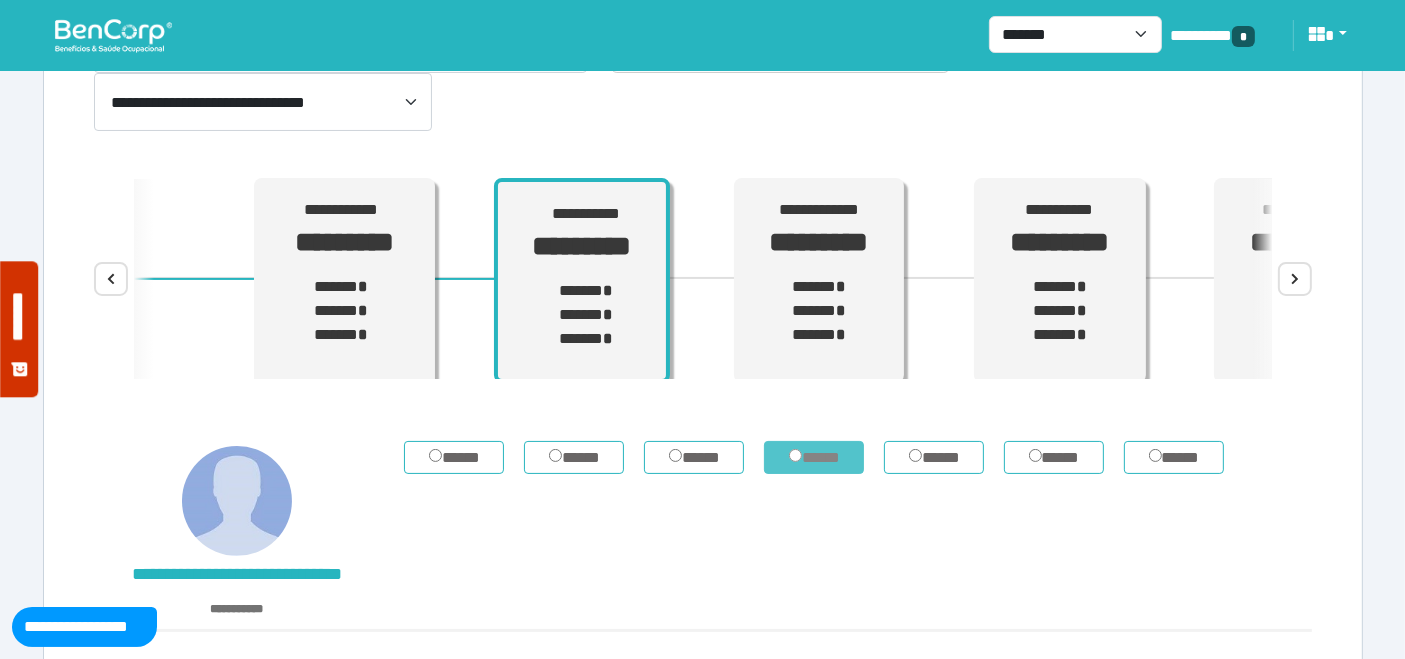 click on "*****" at bounding box center [814, 457] 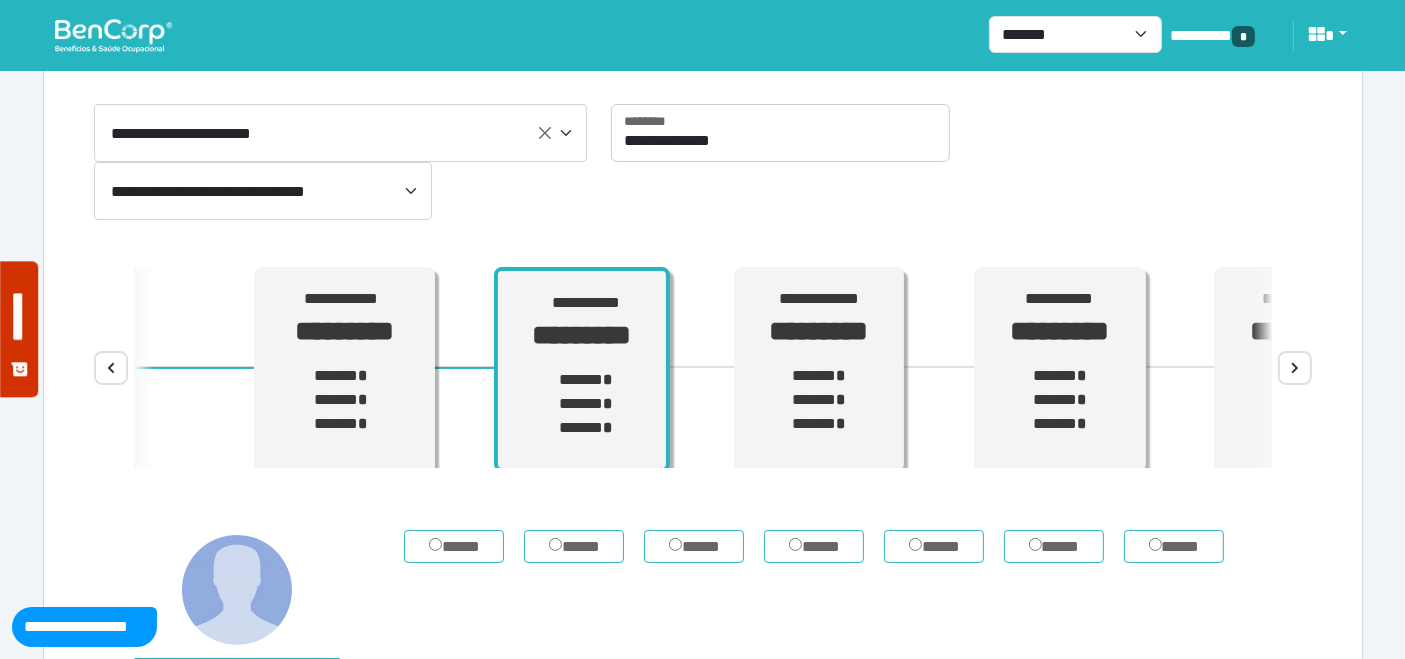 scroll, scrollTop: 0, scrollLeft: 0, axis: both 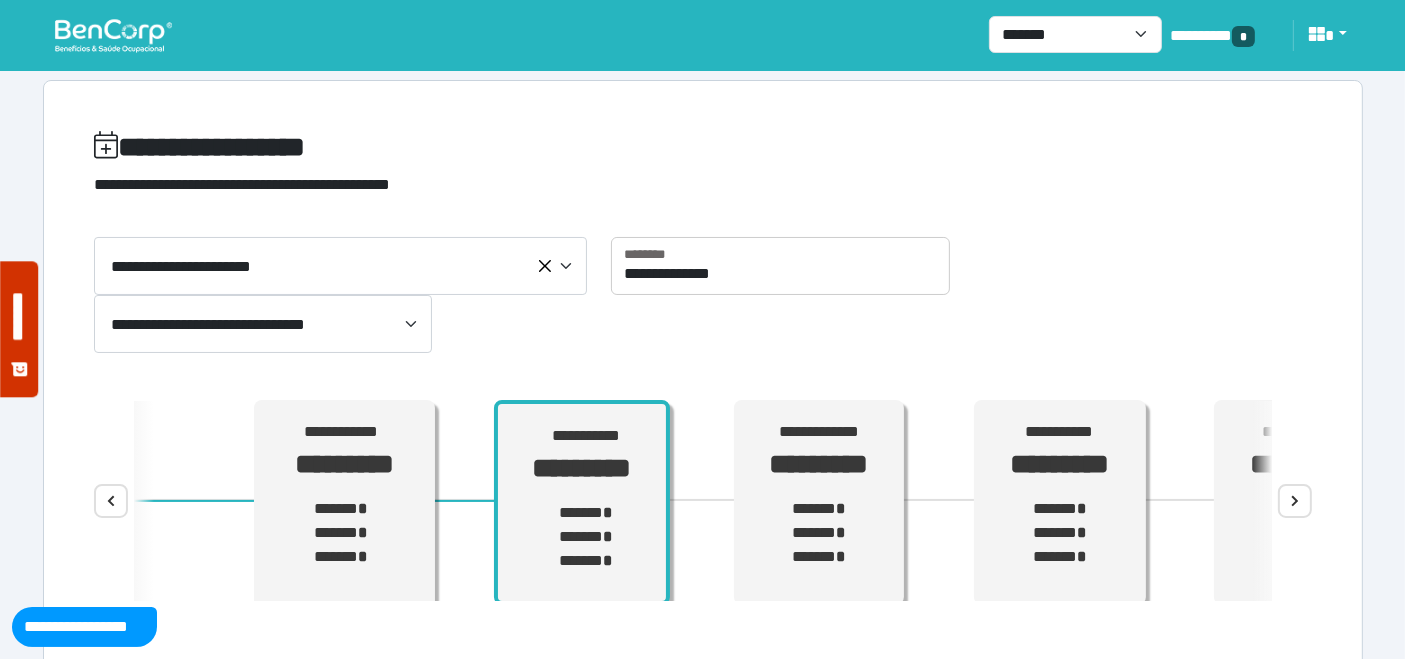 select on "*****" 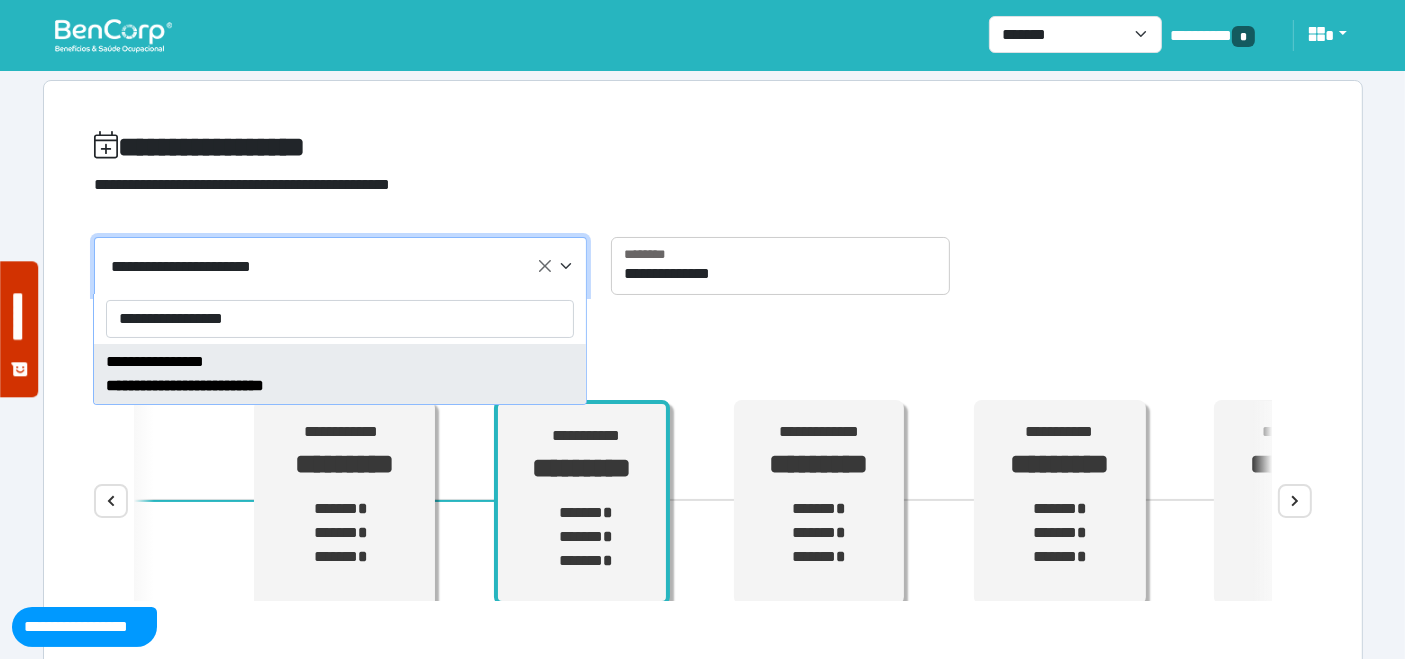click on "**********" at bounding box center (340, 319) 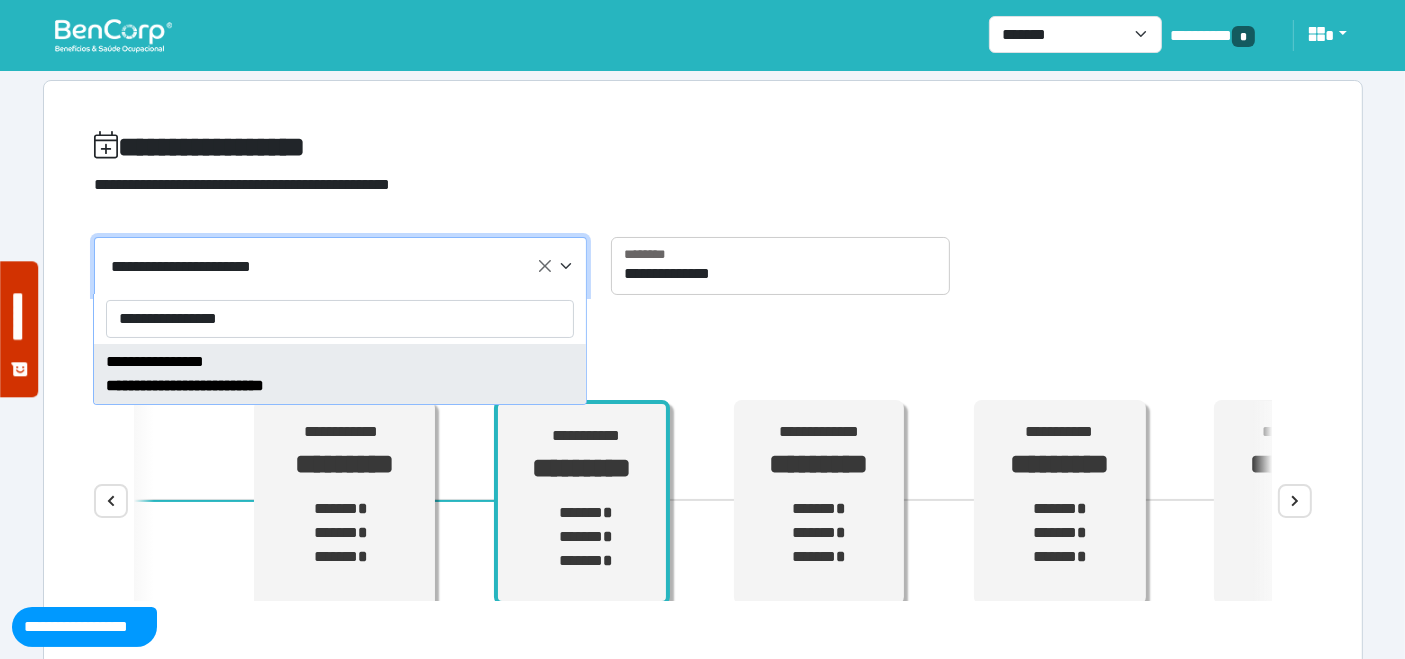 click on "**********" at bounding box center [340, 319] 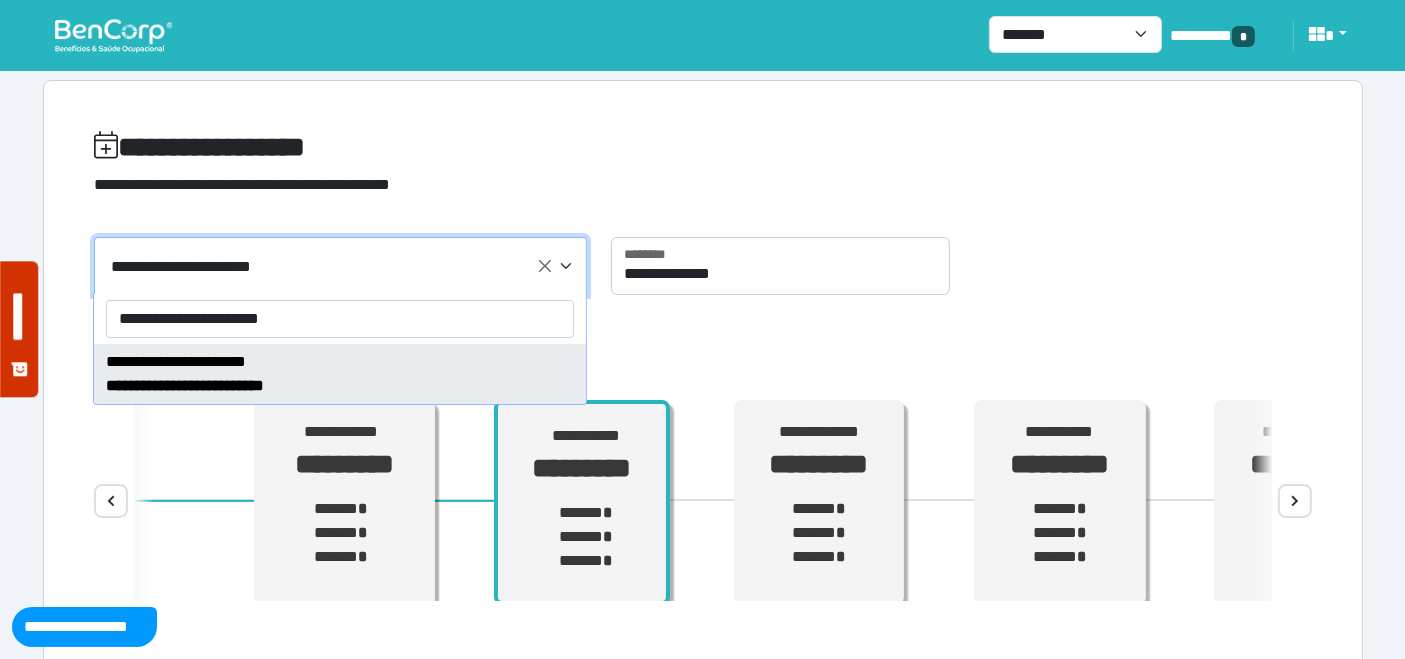 click on "**********" at bounding box center (340, 319) 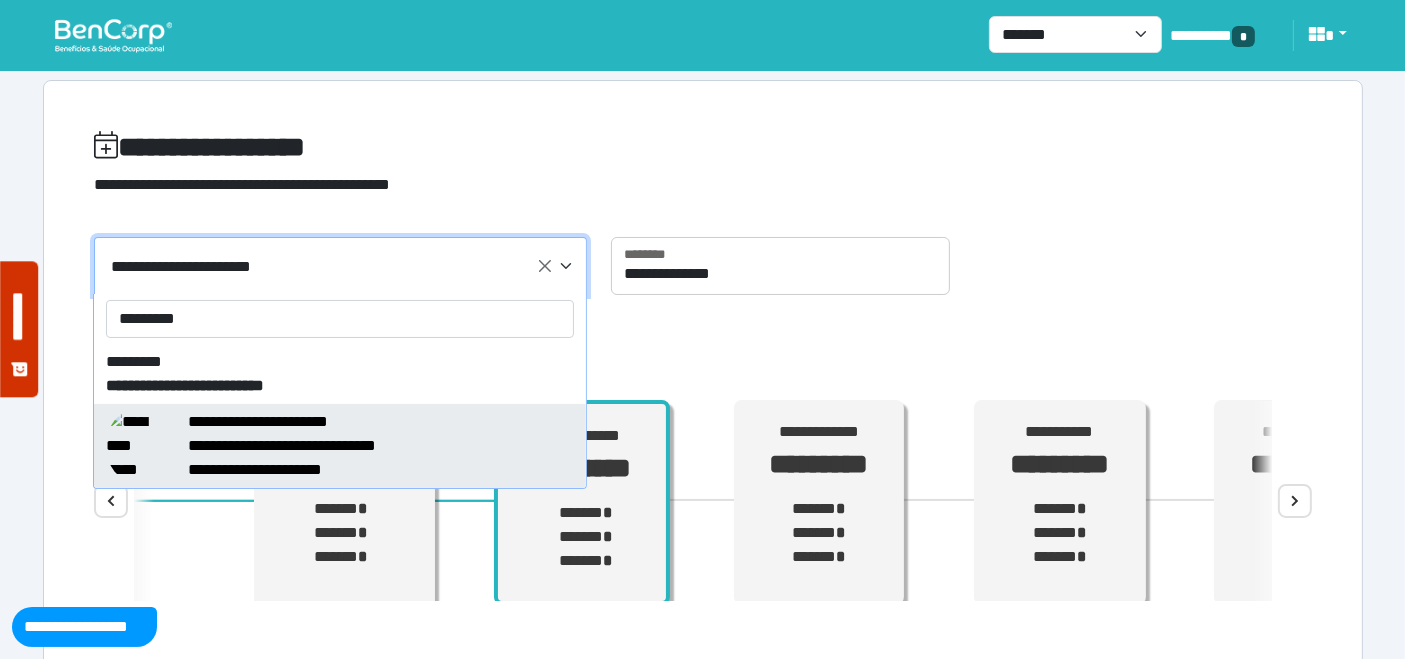 type on "*********" 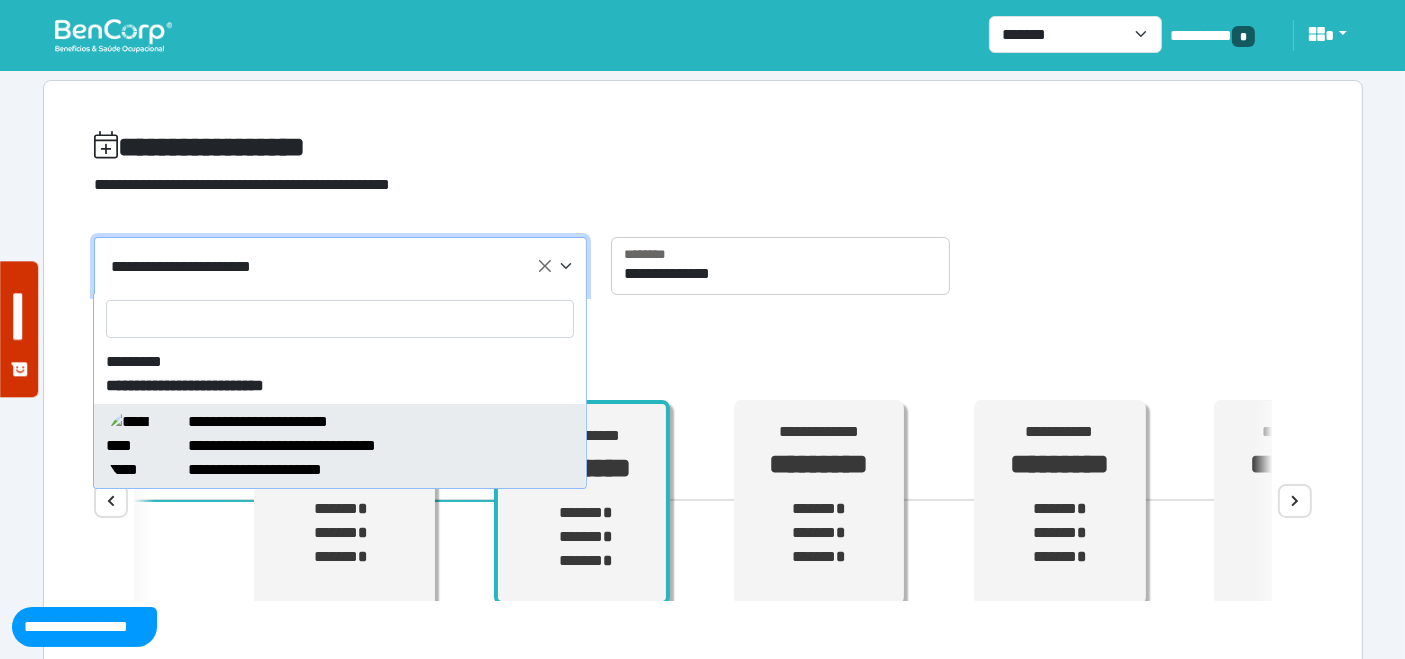 select on "*****" 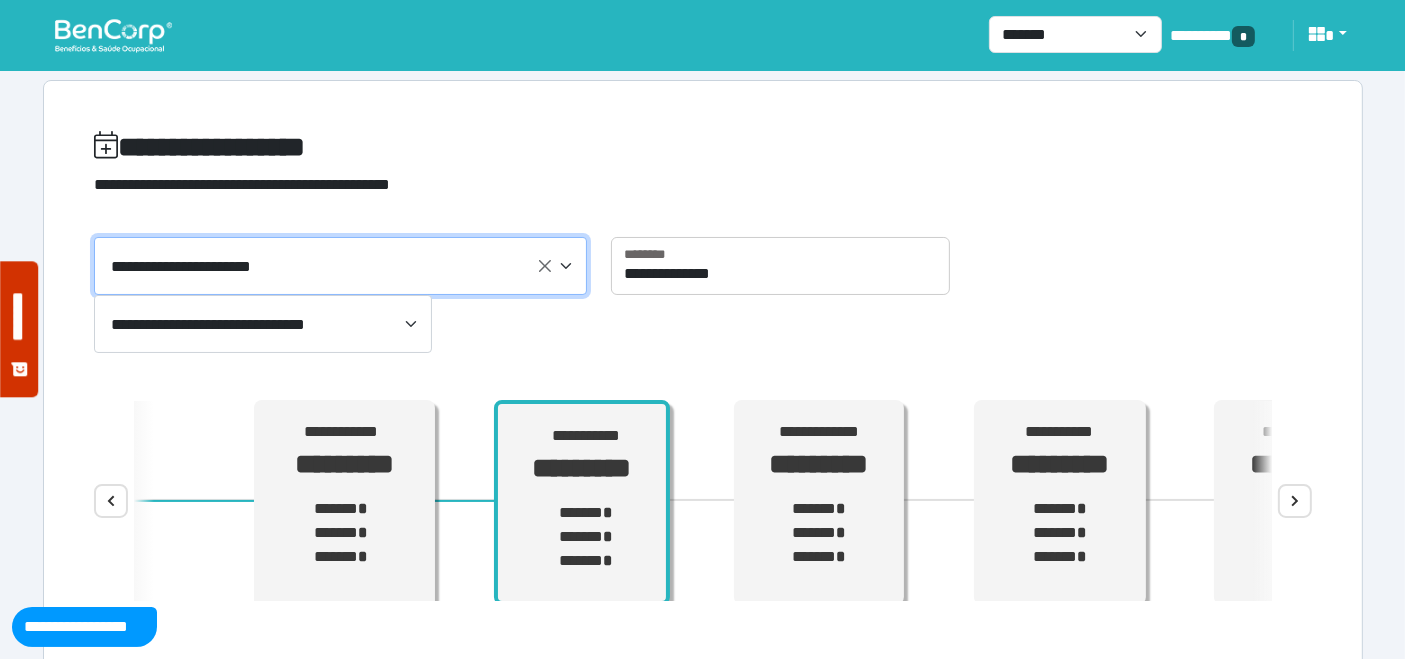 drag, startPoint x: 831, startPoint y: 472, endPoint x: 828, endPoint y: 462, distance: 10.440307 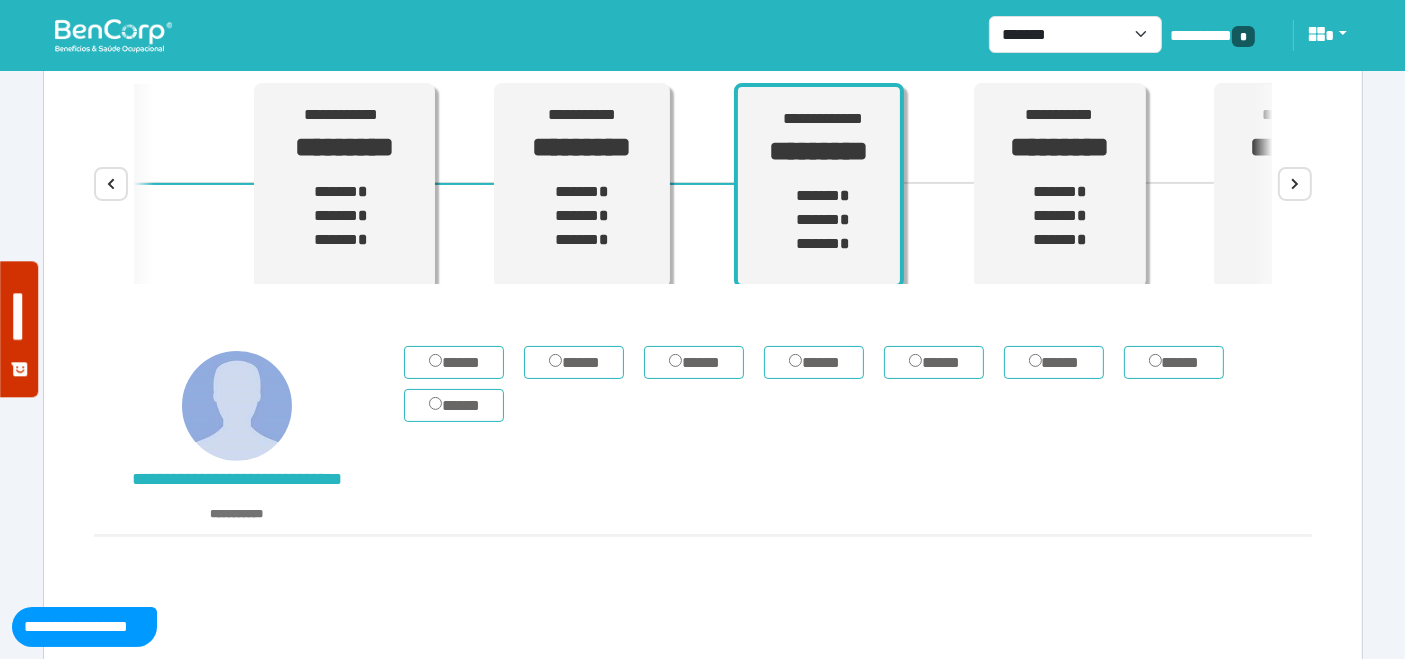 scroll, scrollTop: 333, scrollLeft: 0, axis: vertical 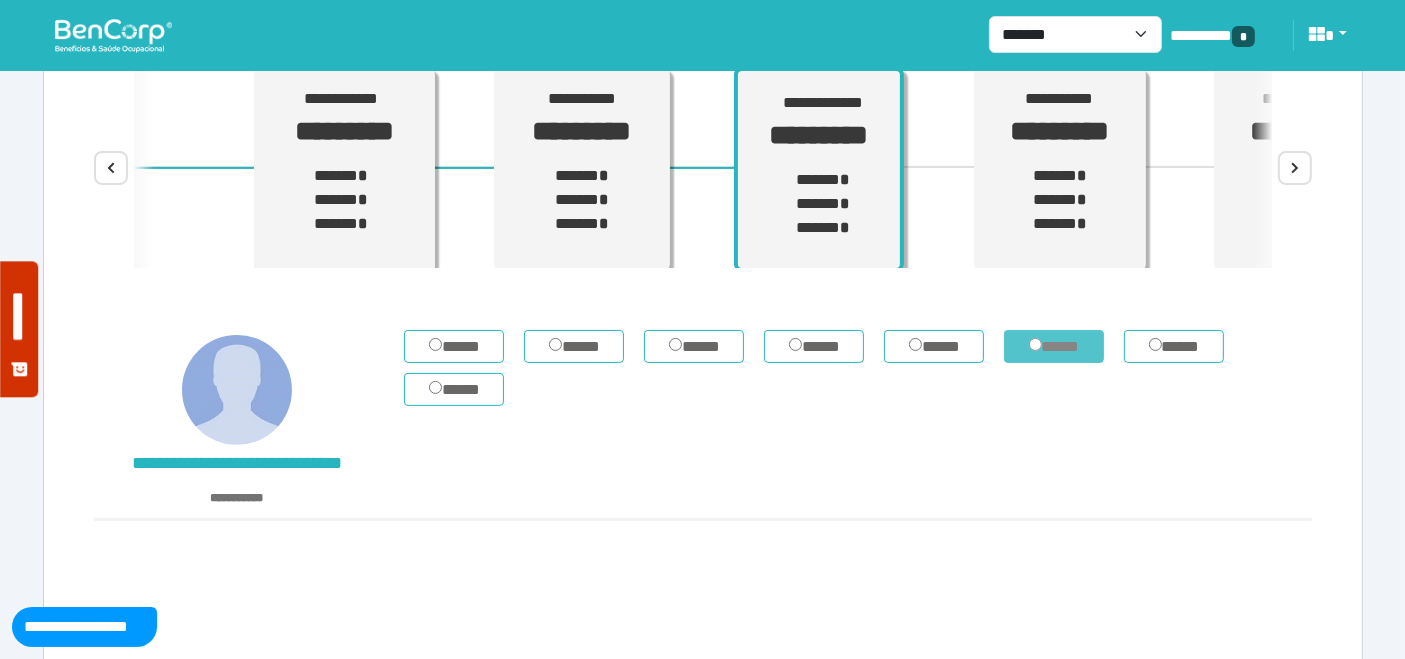 click on "*****" at bounding box center (1054, 346) 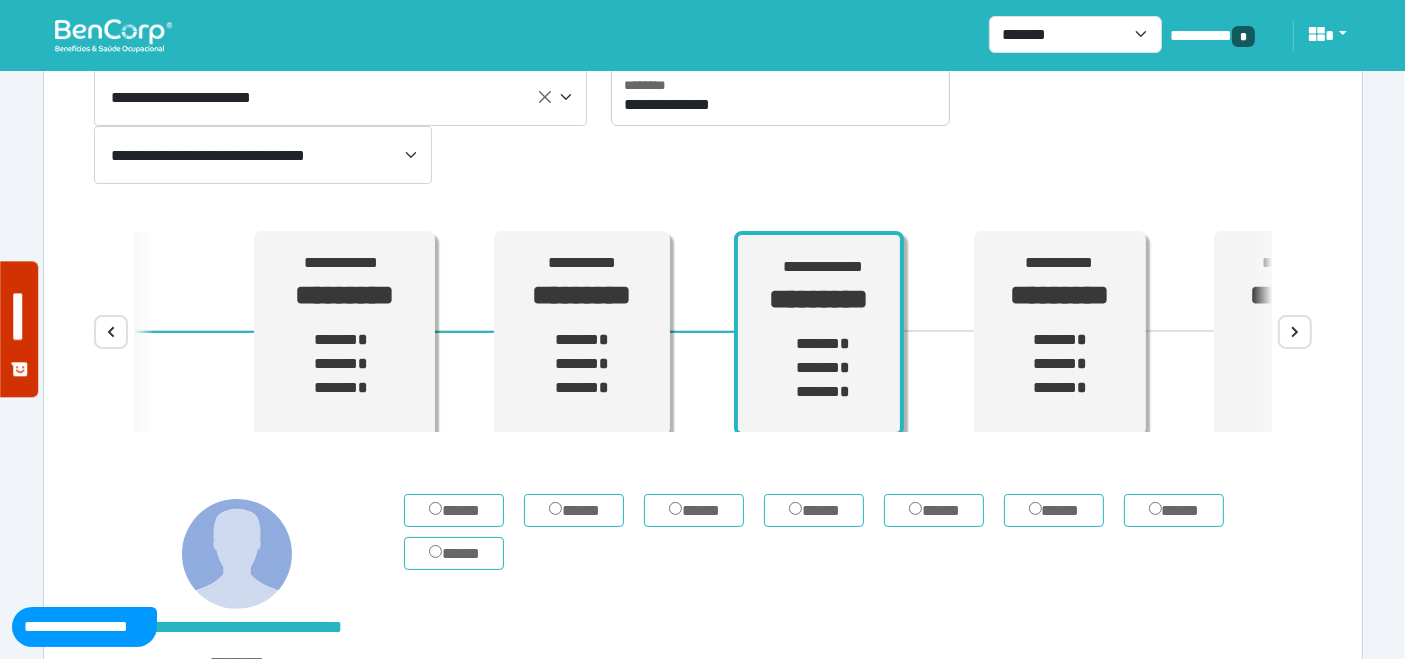 scroll, scrollTop: 0, scrollLeft: 0, axis: both 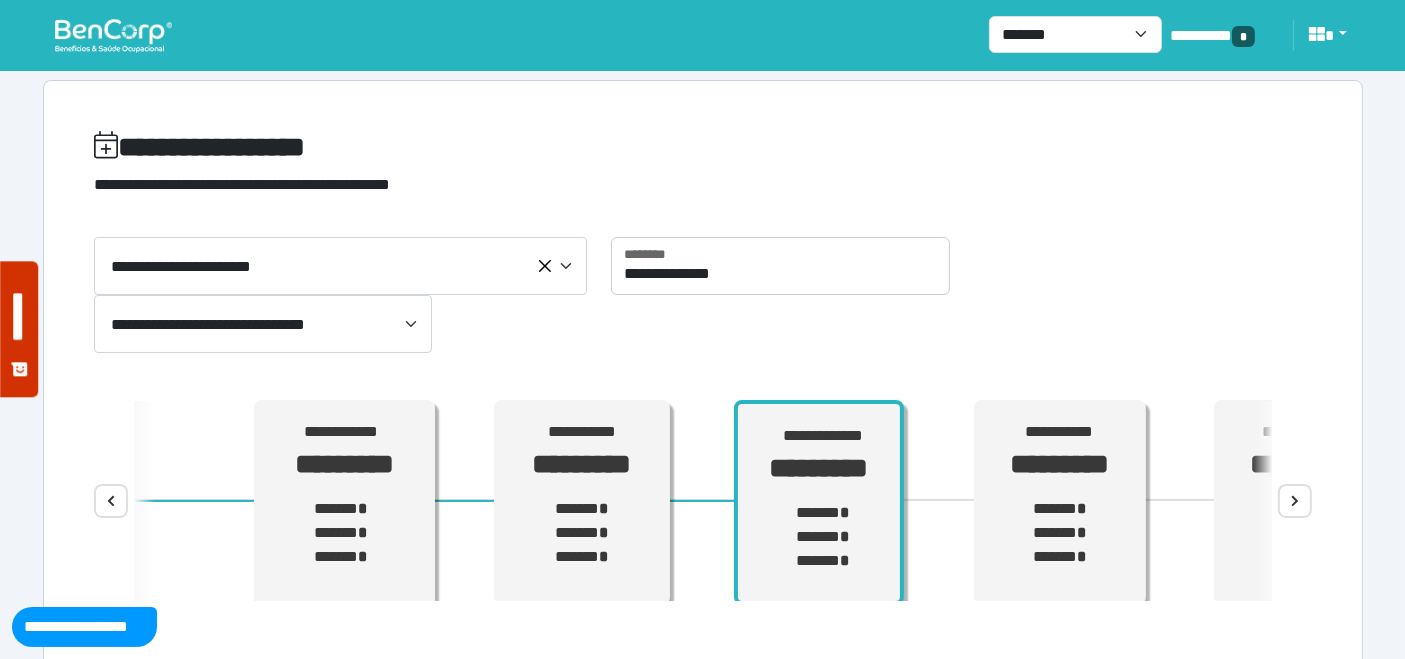 select 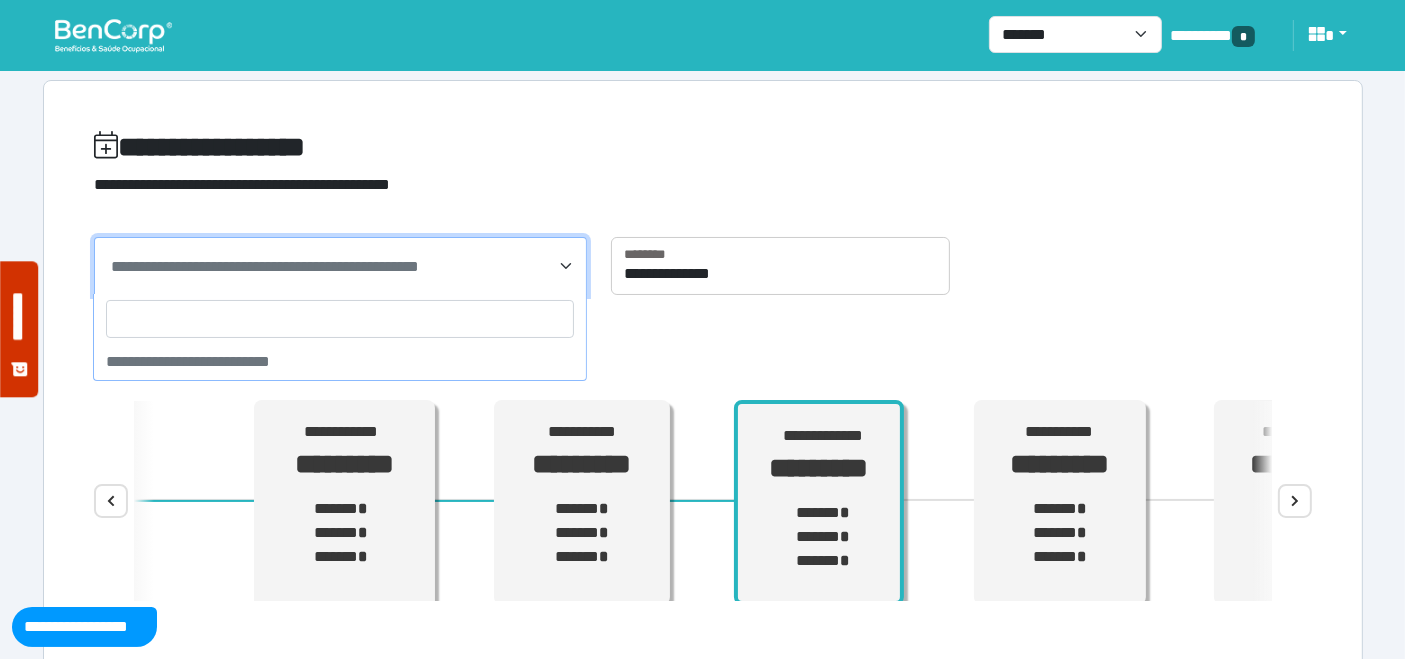 drag, startPoint x: 546, startPoint y: 266, endPoint x: 527, endPoint y: 270, distance: 19.416489 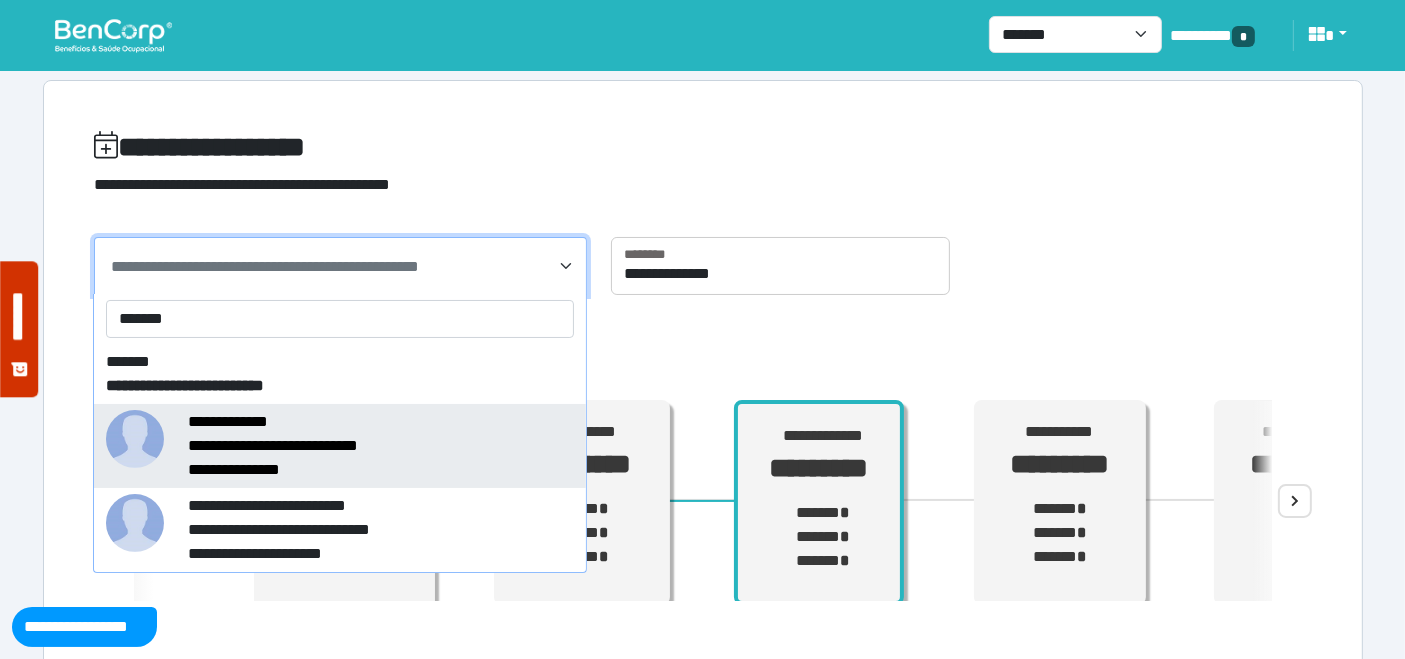 type on "*******" 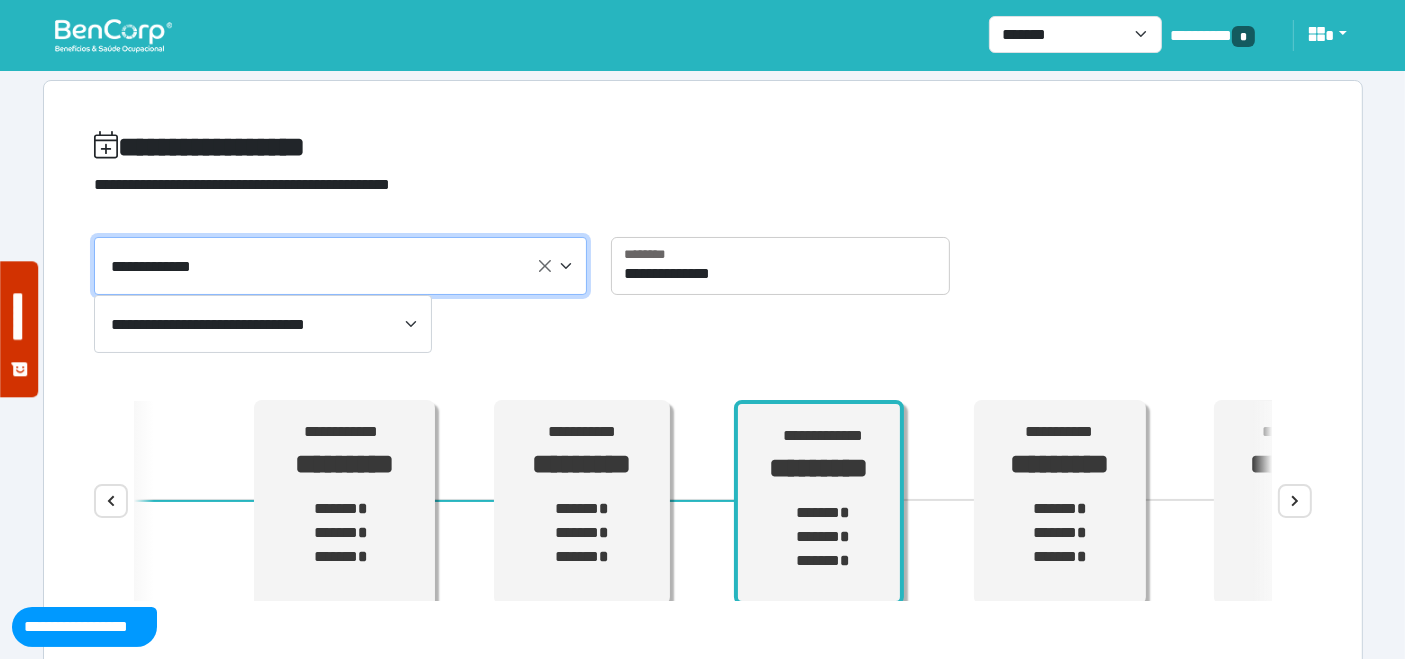 click on "**********" at bounding box center [265, 325] 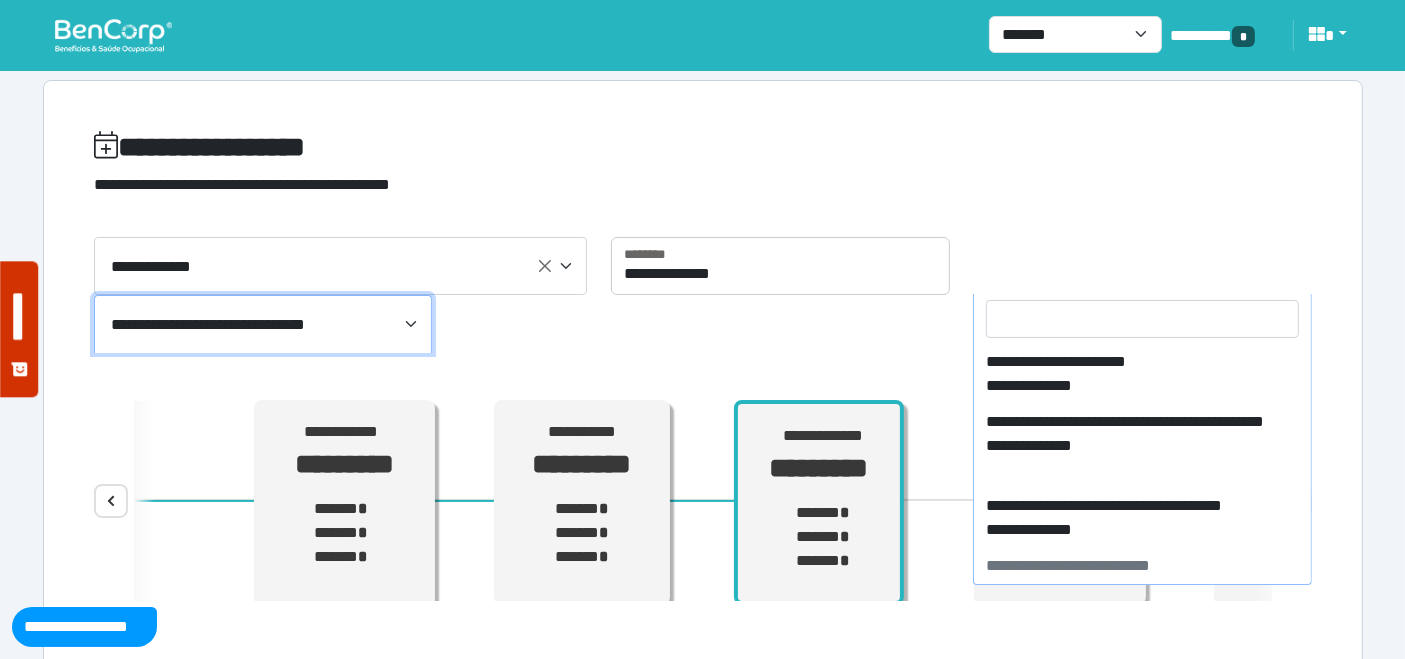 scroll, scrollTop: 0, scrollLeft: 0, axis: both 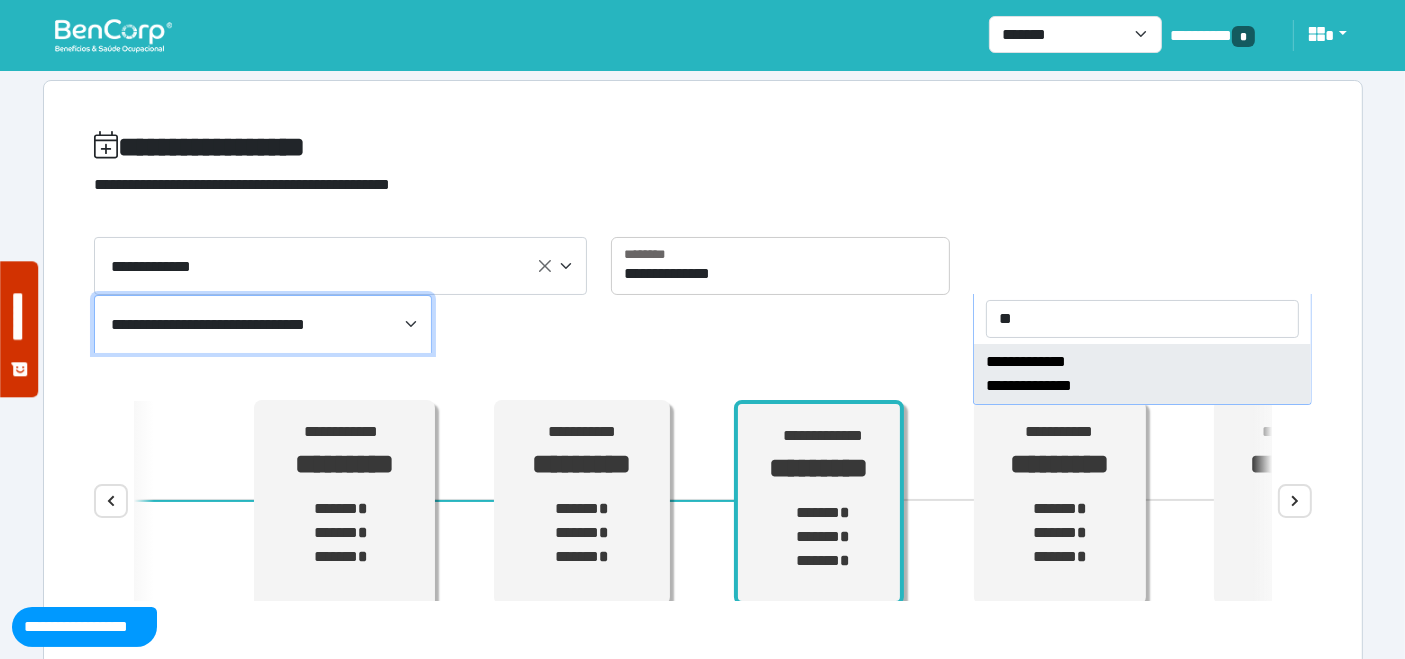 type on "**" 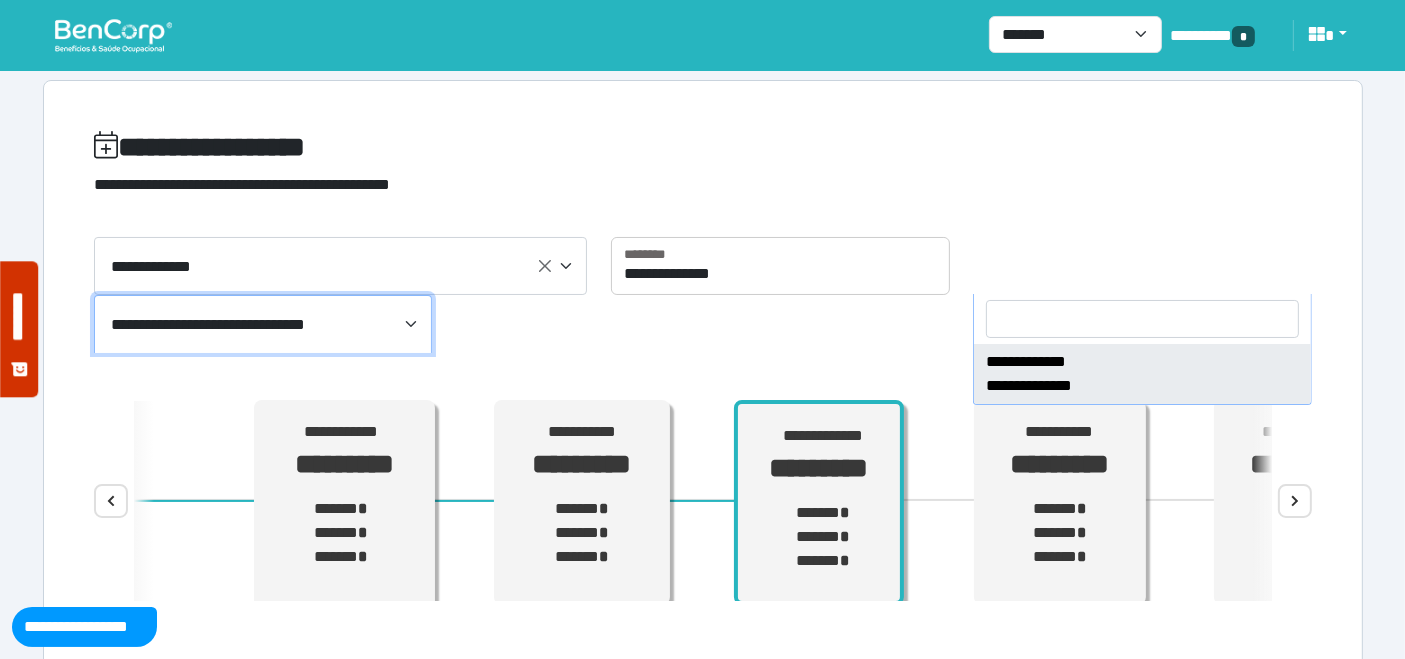 select on "****" 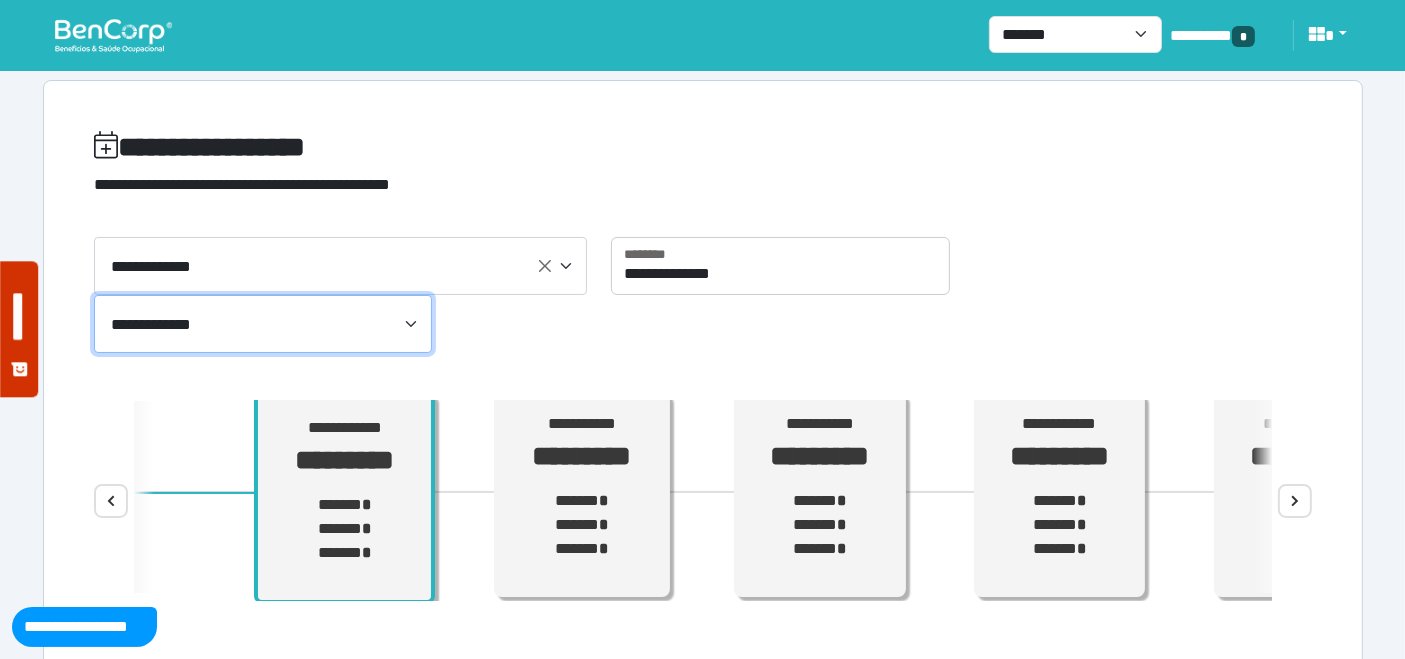 scroll, scrollTop: 11, scrollLeft: 0, axis: vertical 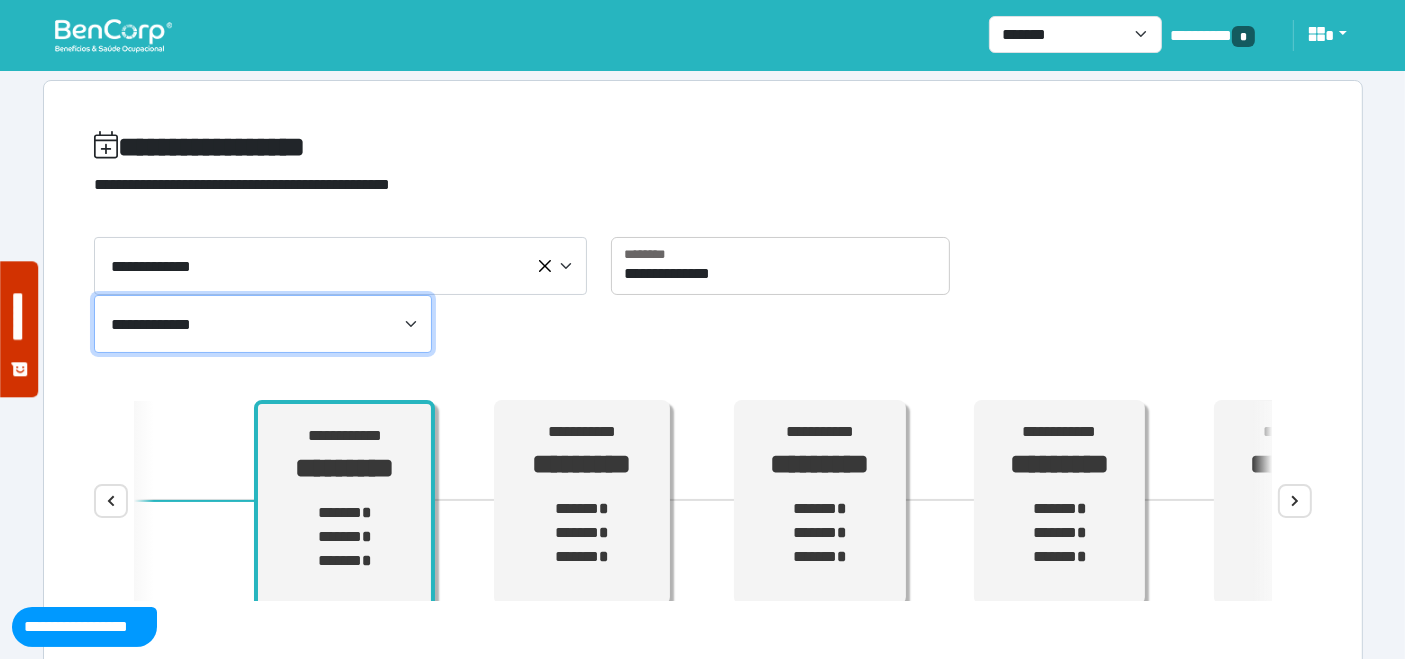 select on "*****" 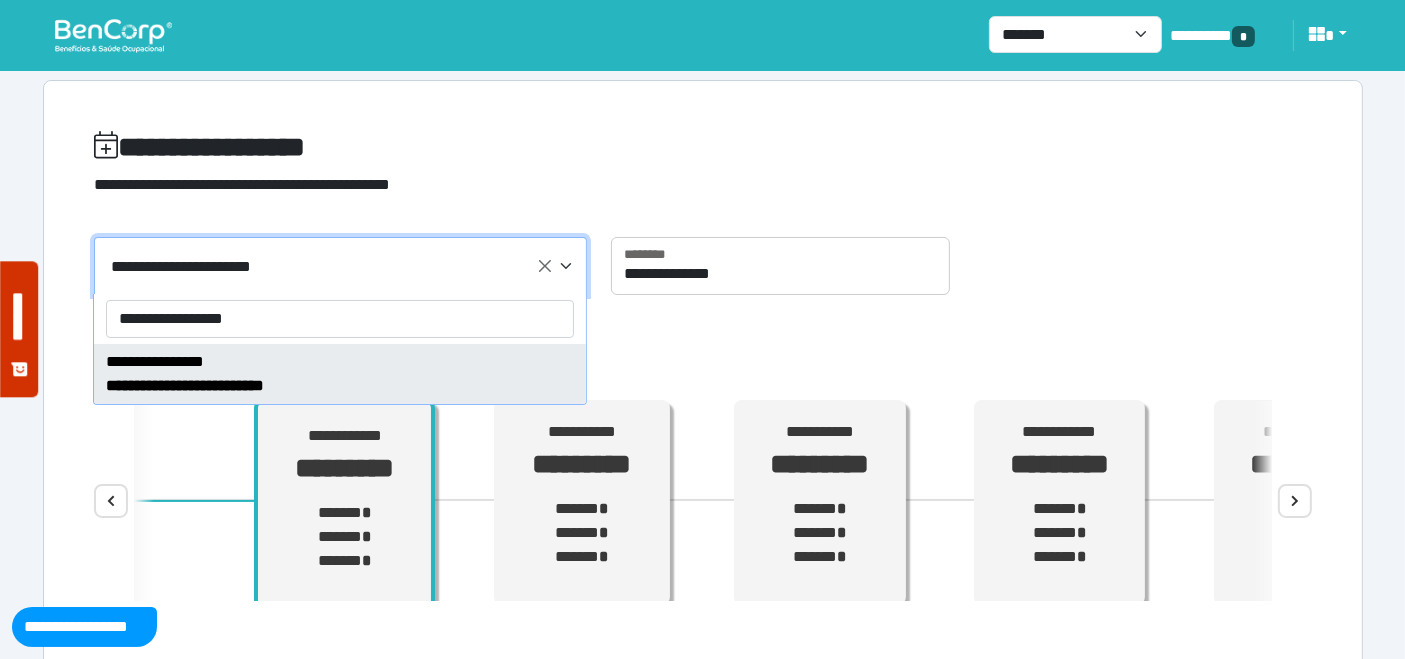 drag, startPoint x: 278, startPoint y: 318, endPoint x: 198, endPoint y: 318, distance: 80 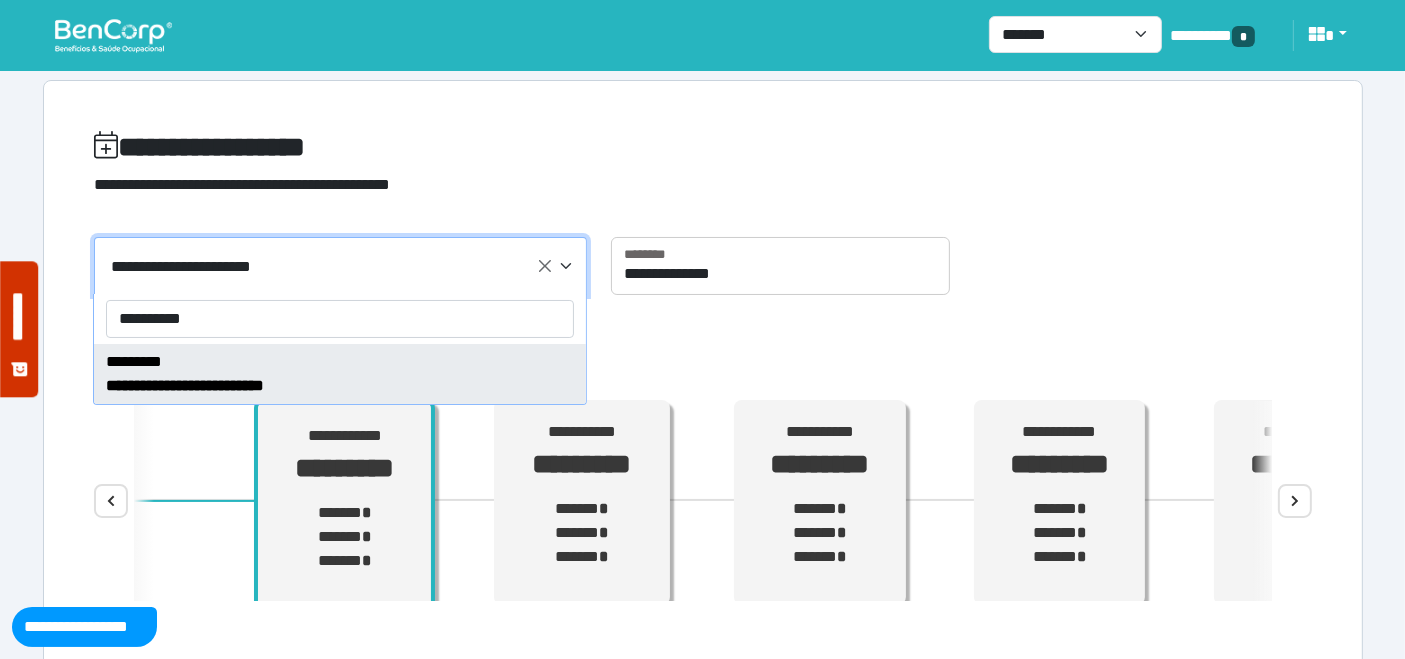 click on "*********" at bounding box center [340, 319] 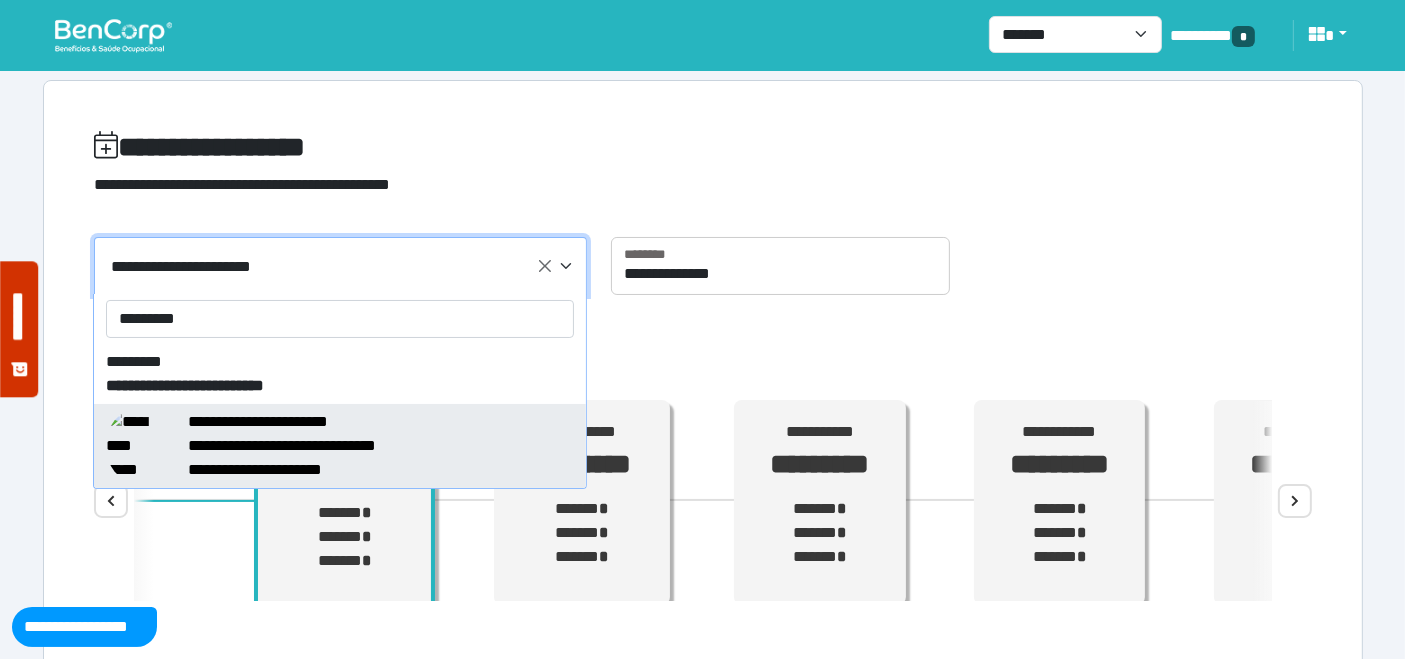 type on "*********" 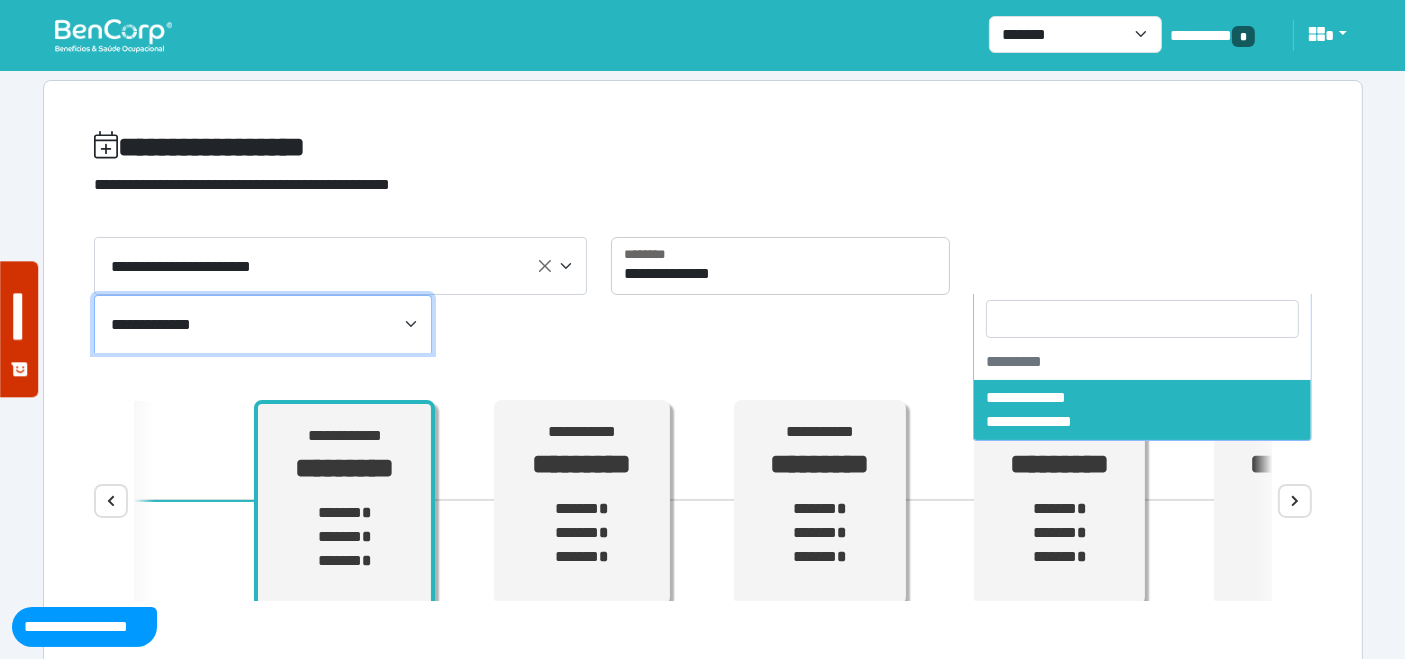click on "**********" at bounding box center [265, 325] 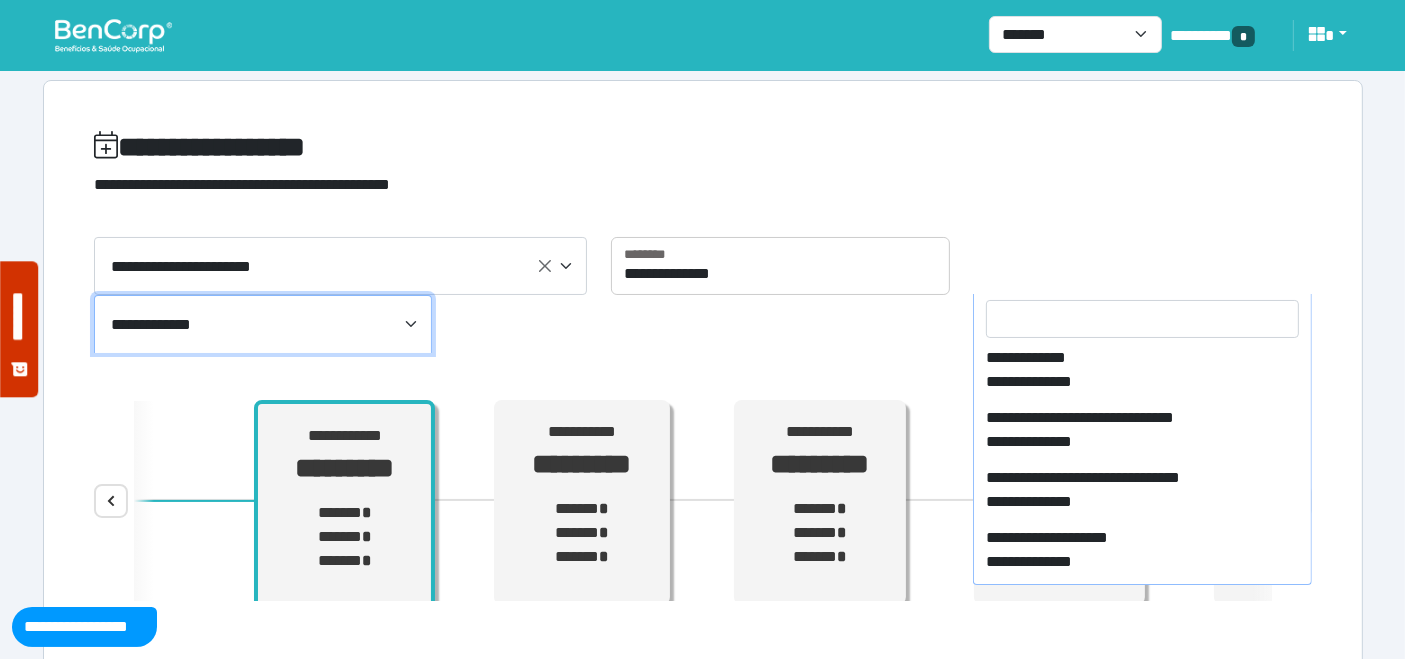 scroll, scrollTop: 1599, scrollLeft: 0, axis: vertical 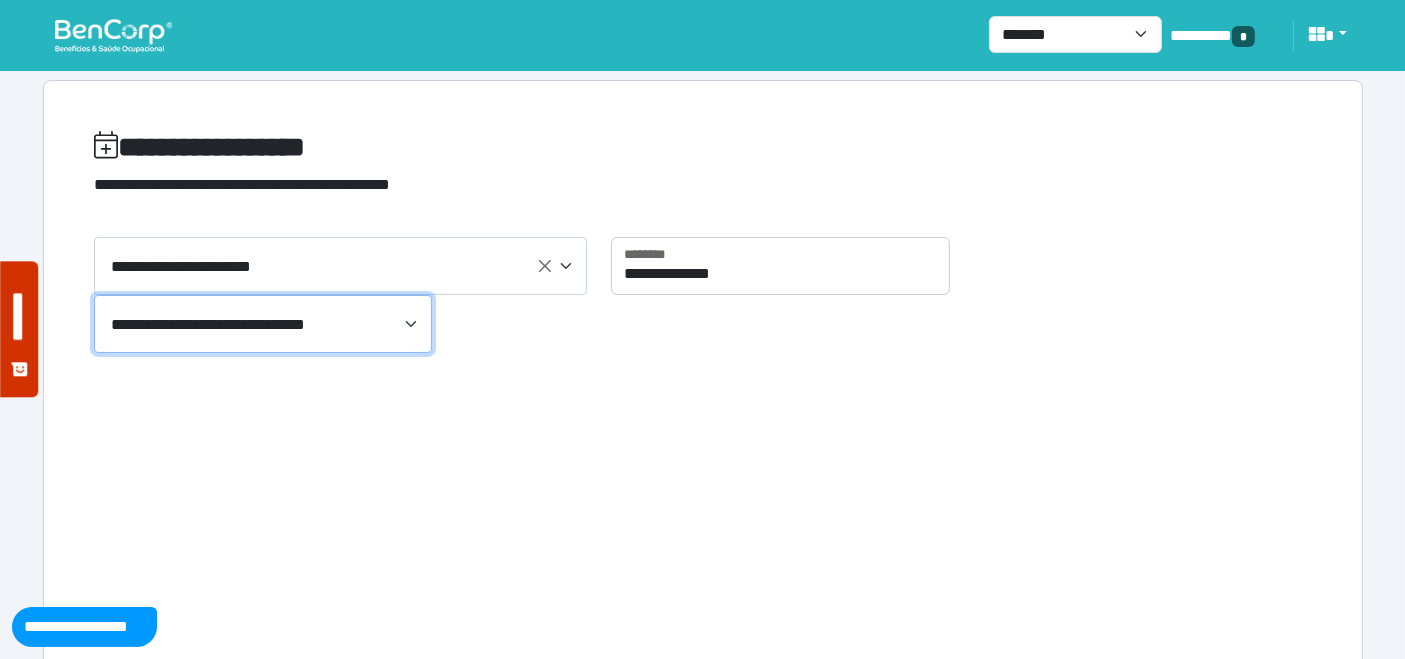 select on "****" 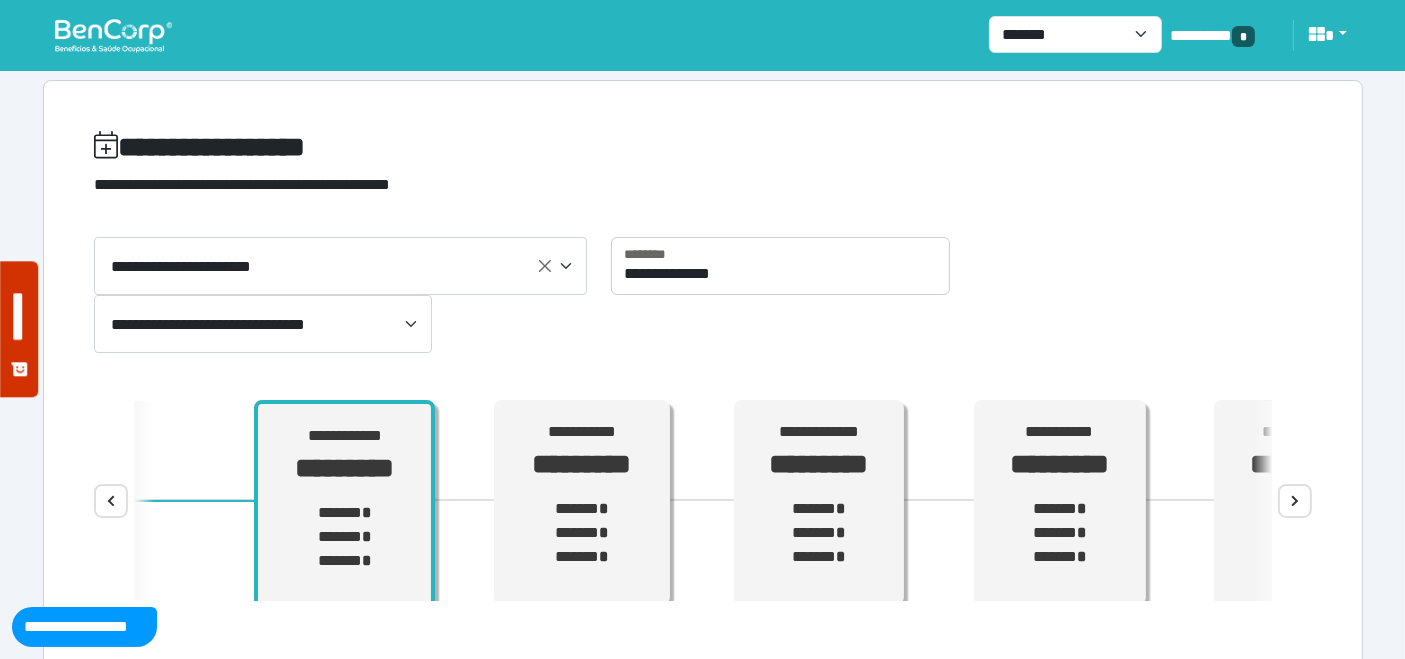click on "****" at bounding box center (1295, 501) 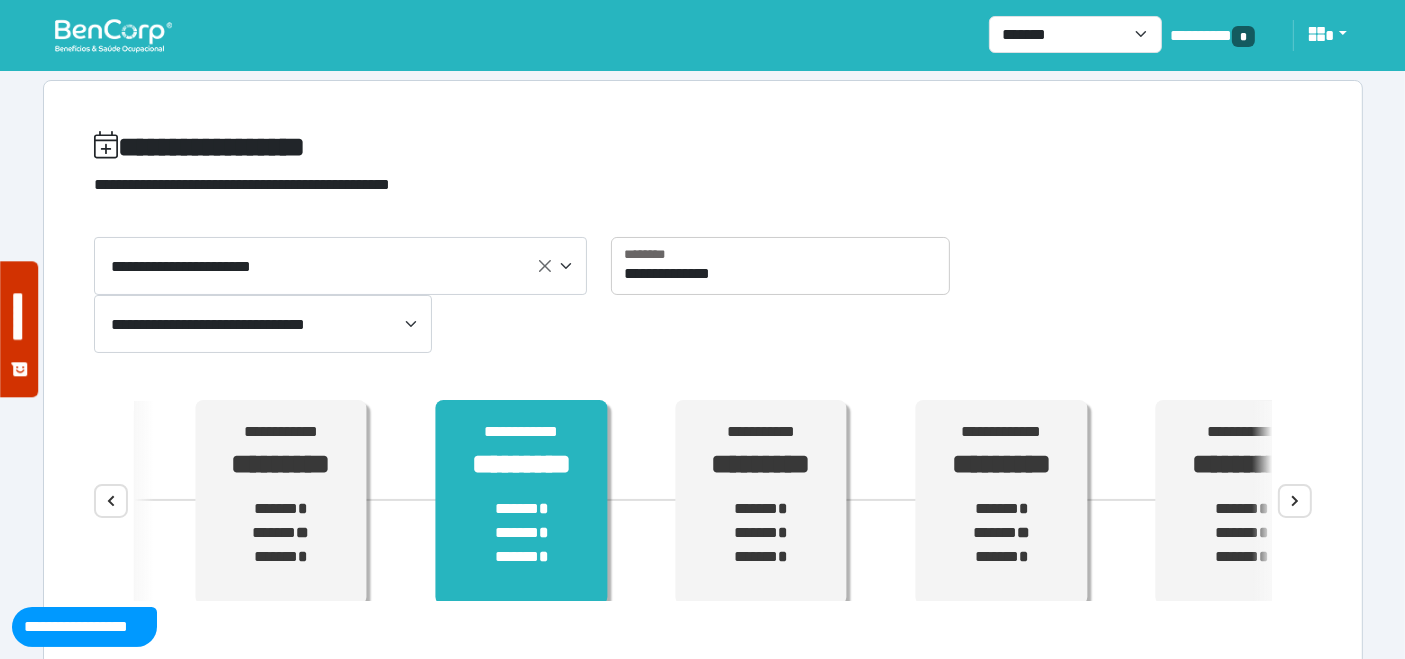 click on "**********" at bounding box center [521, 432] 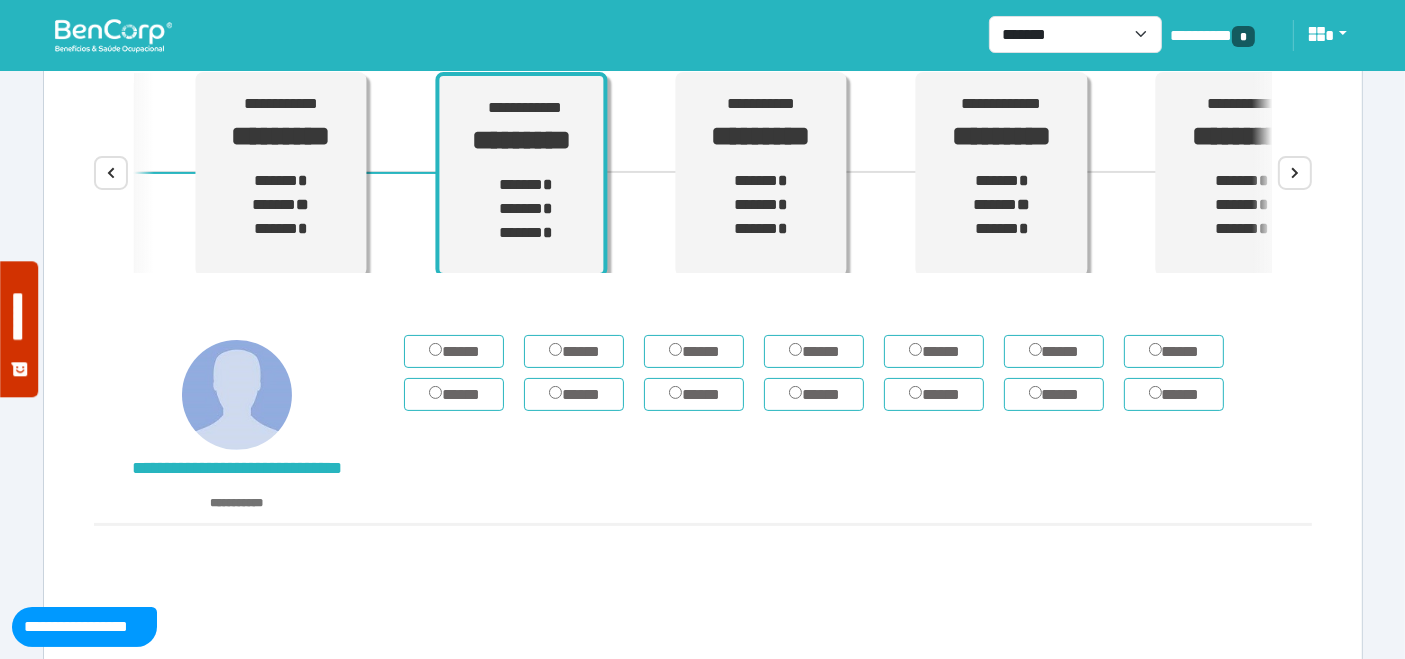 scroll, scrollTop: 333, scrollLeft: 0, axis: vertical 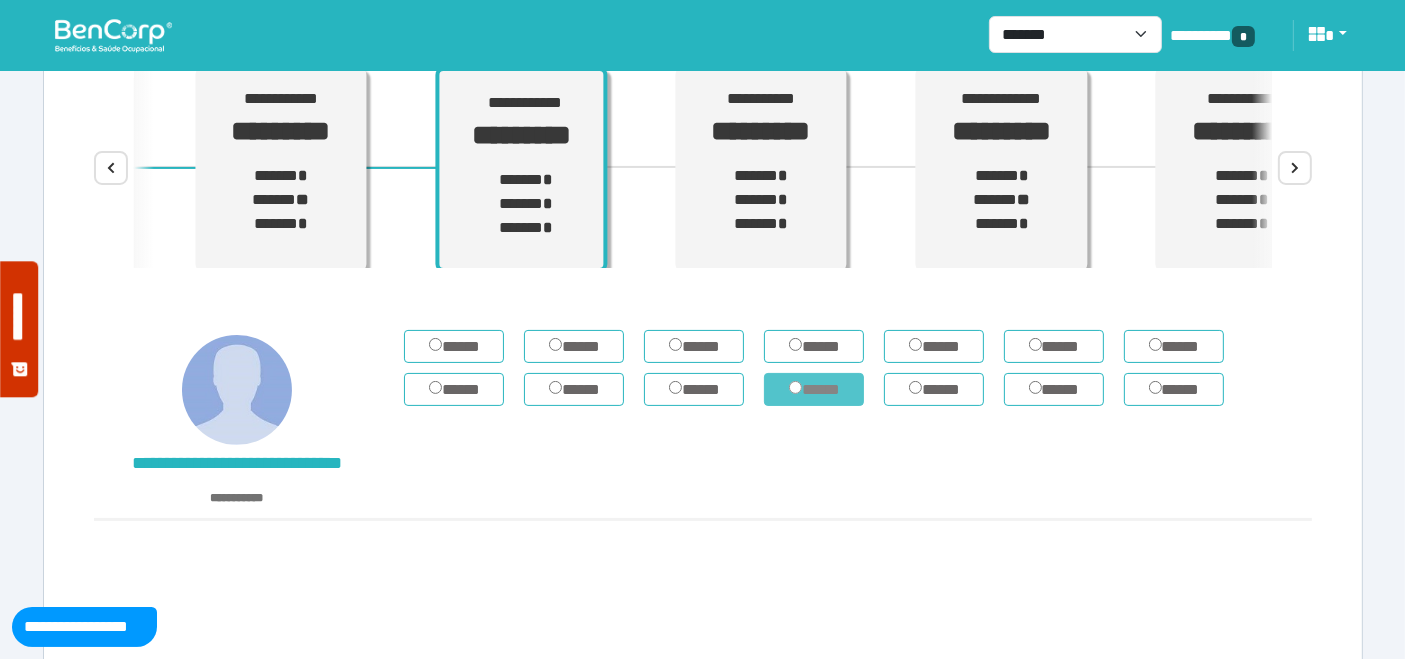 click on "*****" at bounding box center (814, 389) 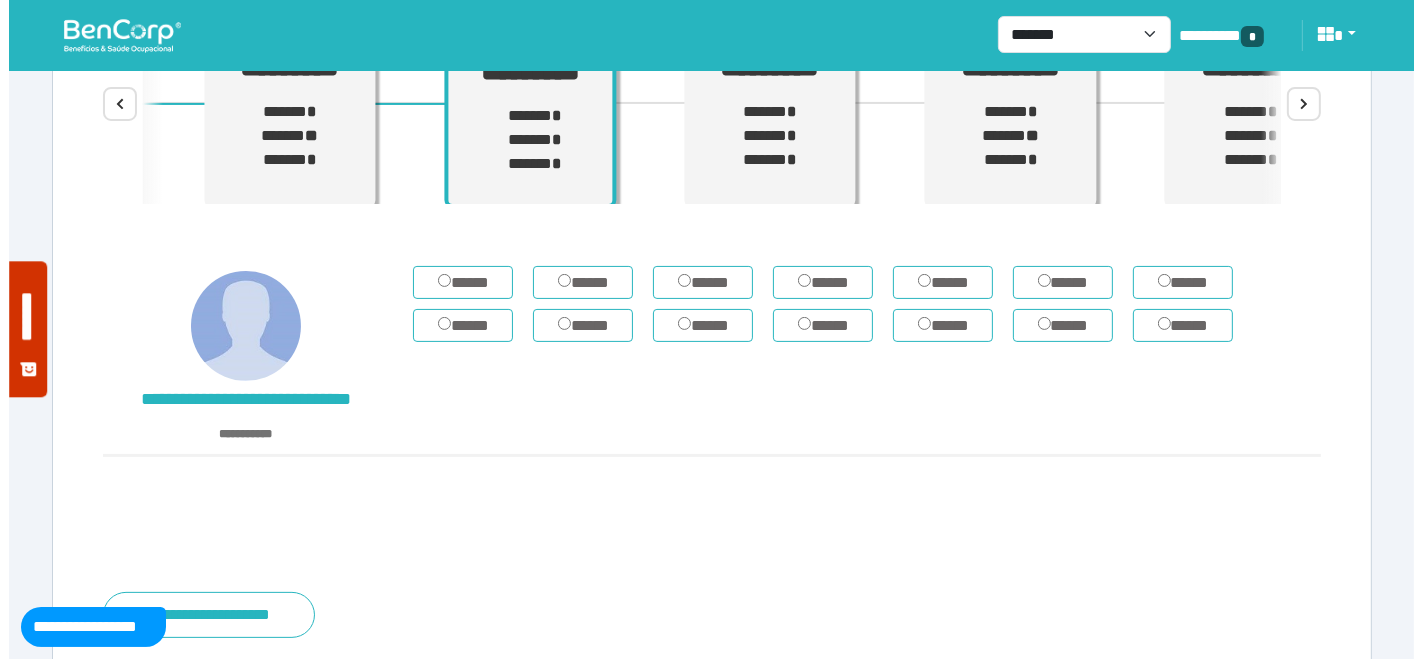 scroll, scrollTop: 445, scrollLeft: 0, axis: vertical 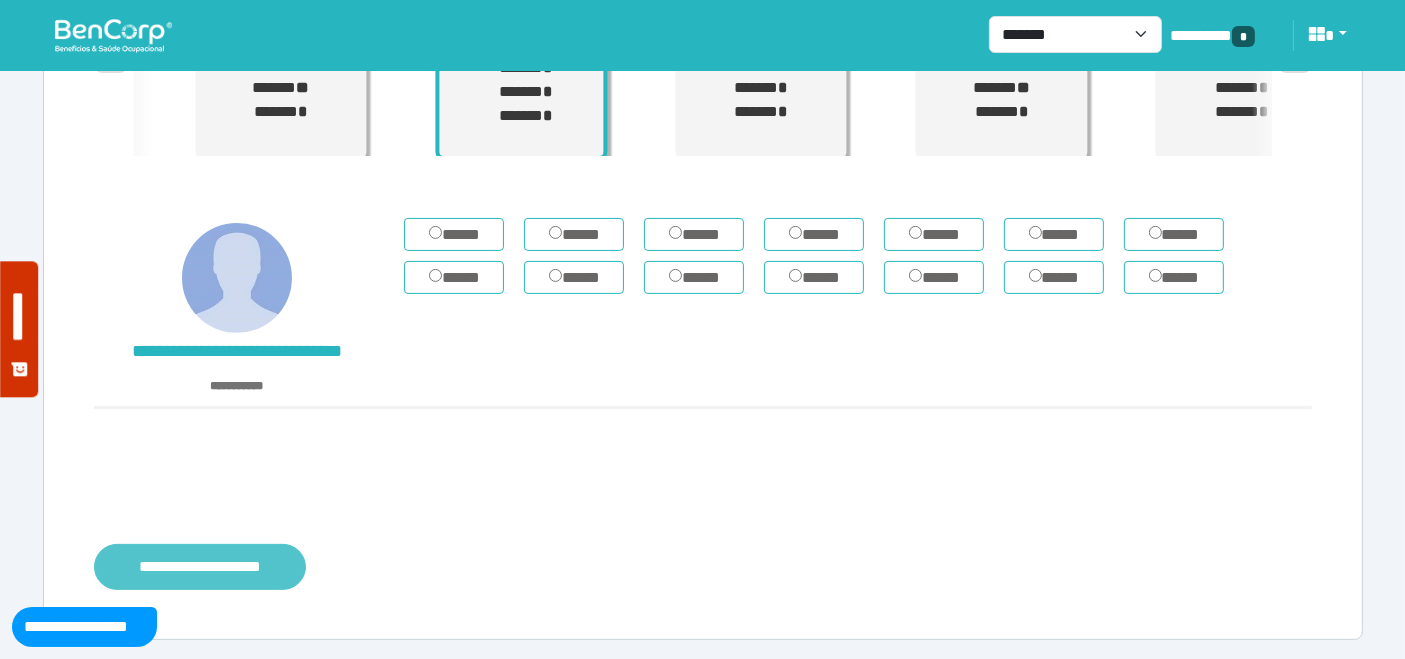 click on "**********" at bounding box center [200, 566] 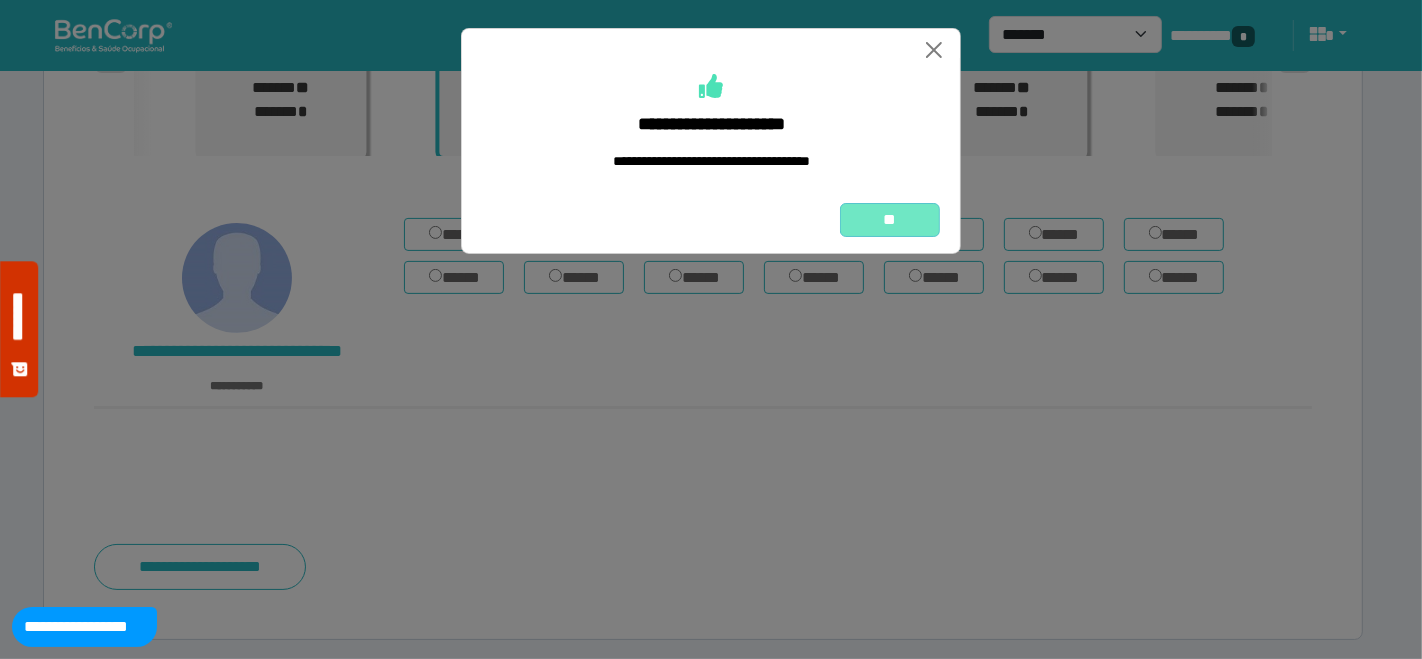 click on "**" at bounding box center [890, 219] 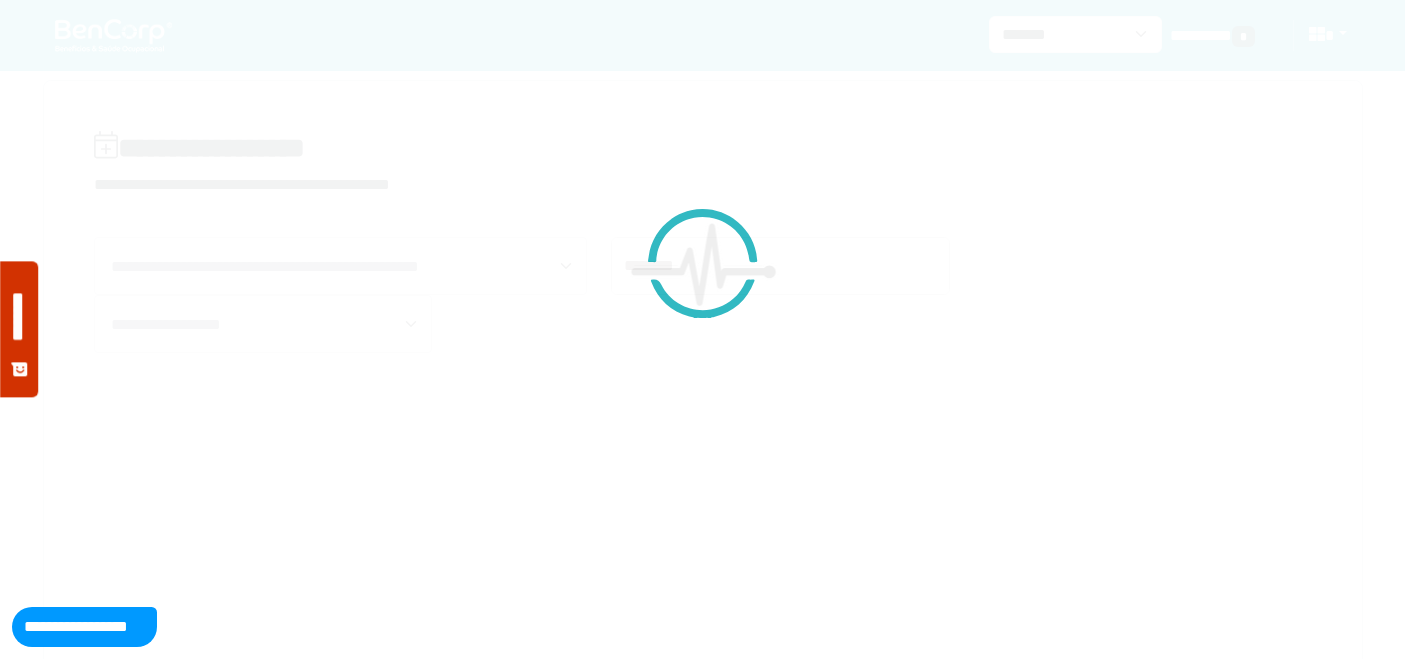 scroll, scrollTop: 0, scrollLeft: 0, axis: both 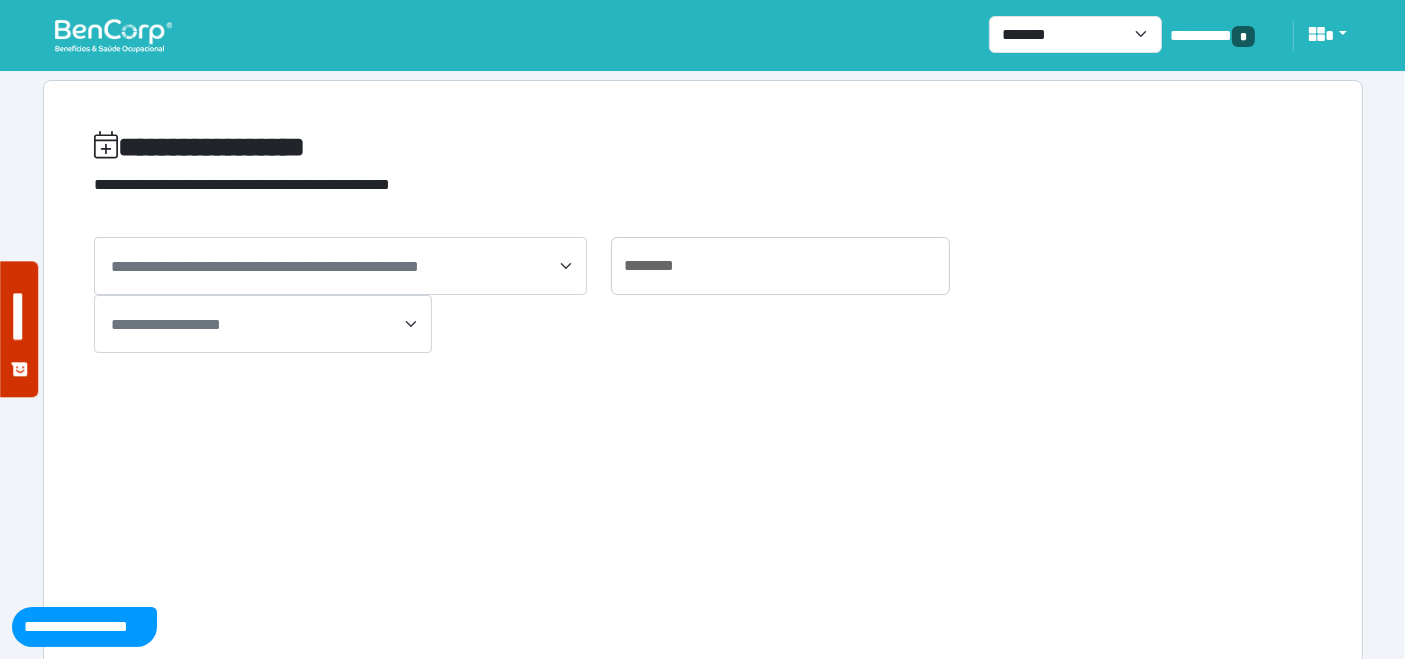 click at bounding box center (113, 35) 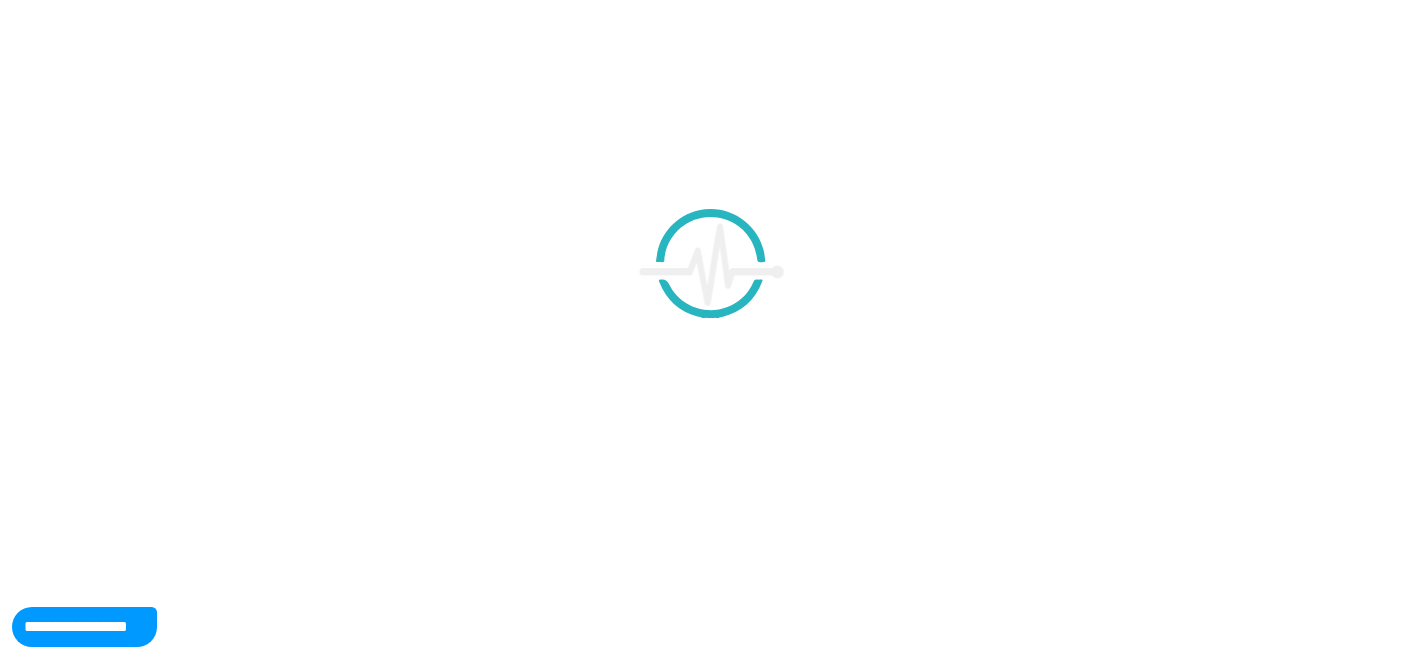 scroll, scrollTop: 0, scrollLeft: 0, axis: both 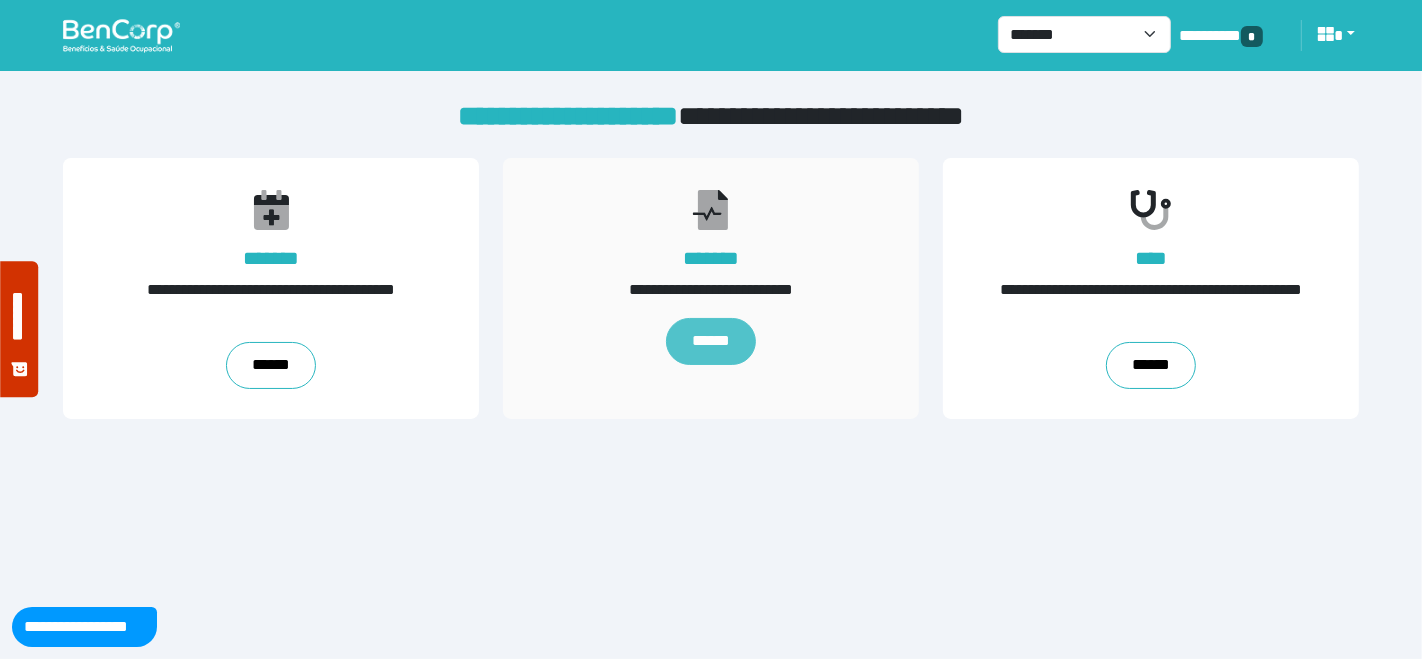 click on "******" at bounding box center (711, 342) 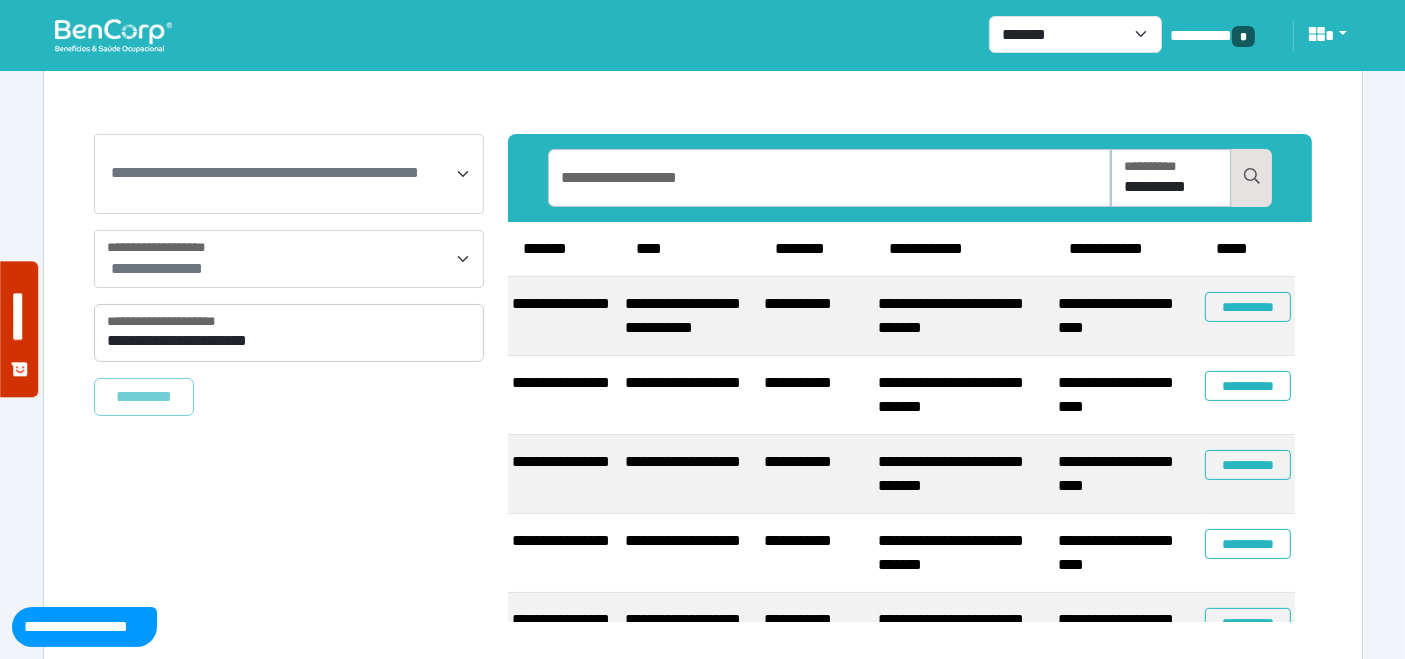 scroll, scrollTop: 307, scrollLeft: 0, axis: vertical 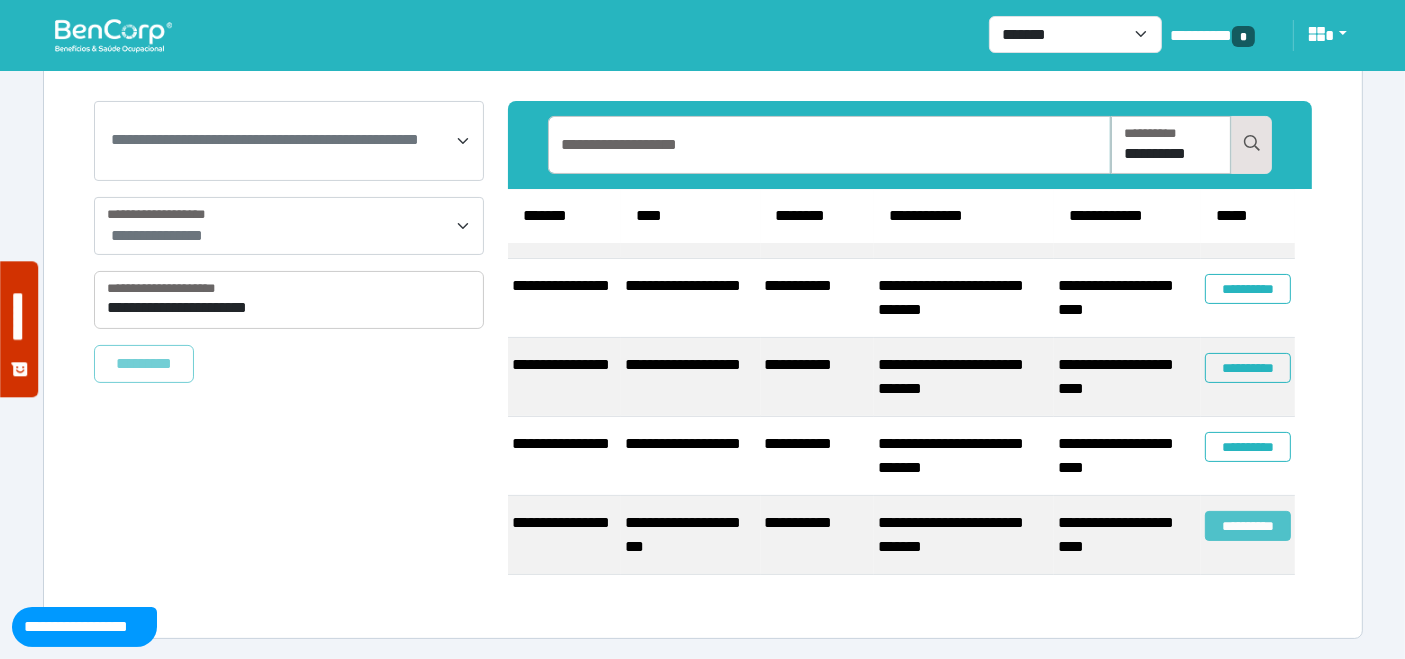 click on "**********" at bounding box center [1248, 526] 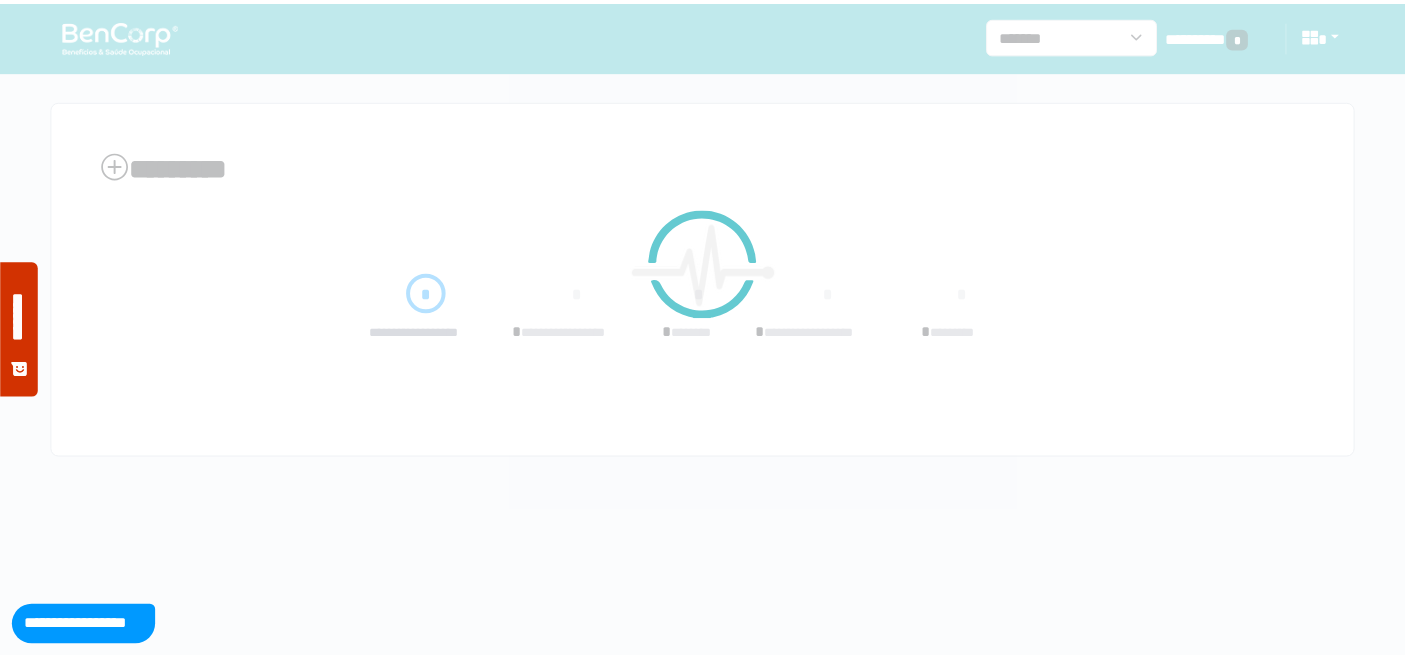 scroll, scrollTop: 0, scrollLeft: 0, axis: both 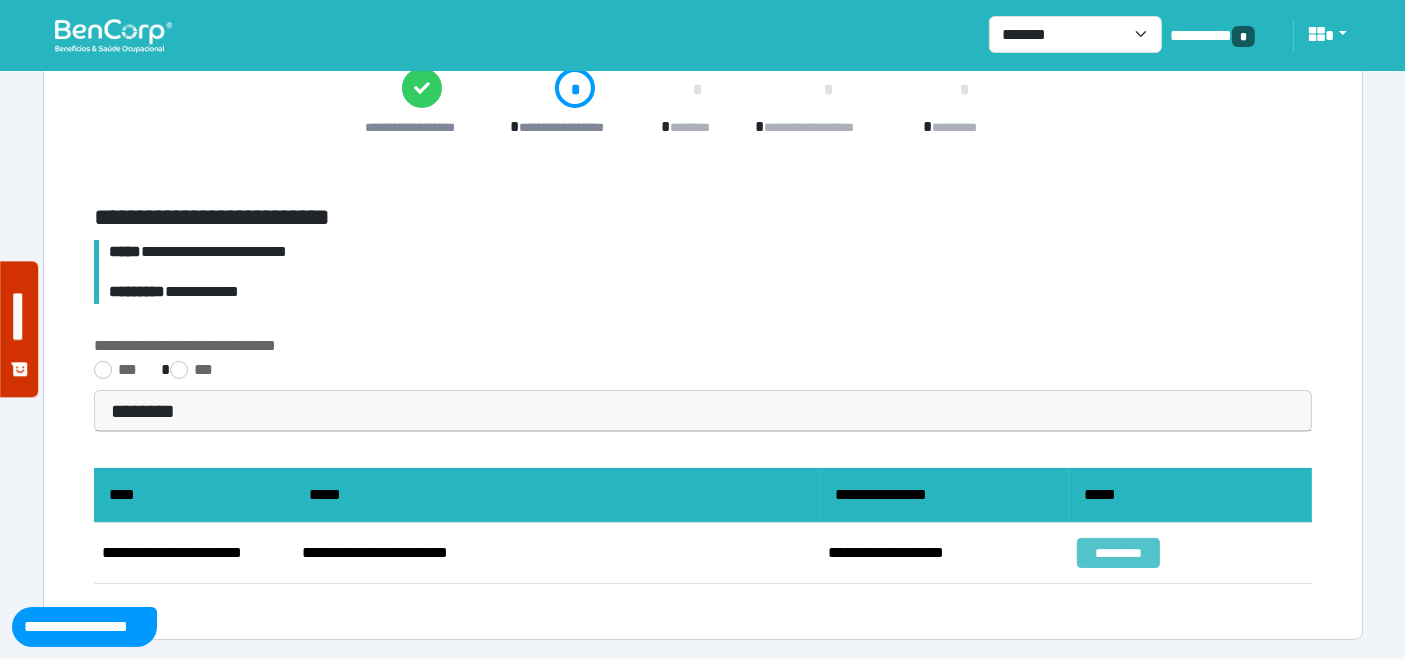 click on "*********" at bounding box center (1118, 553) 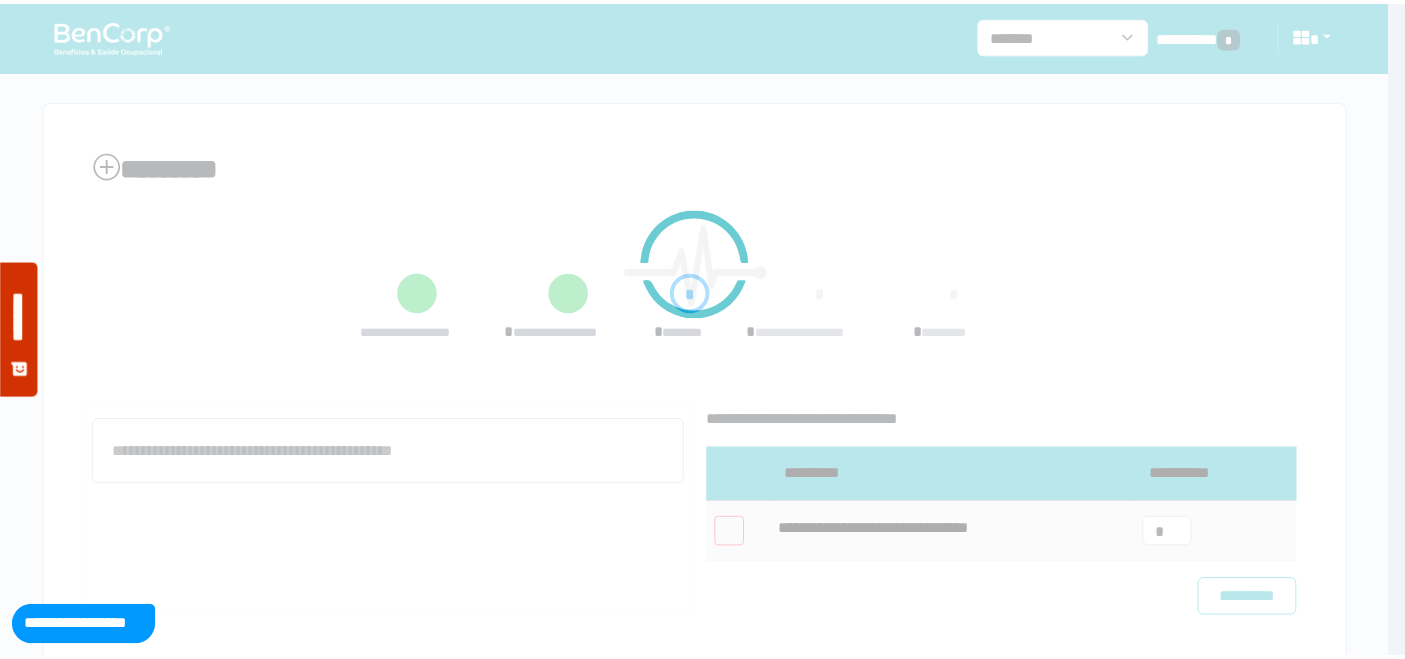 scroll, scrollTop: 0, scrollLeft: 0, axis: both 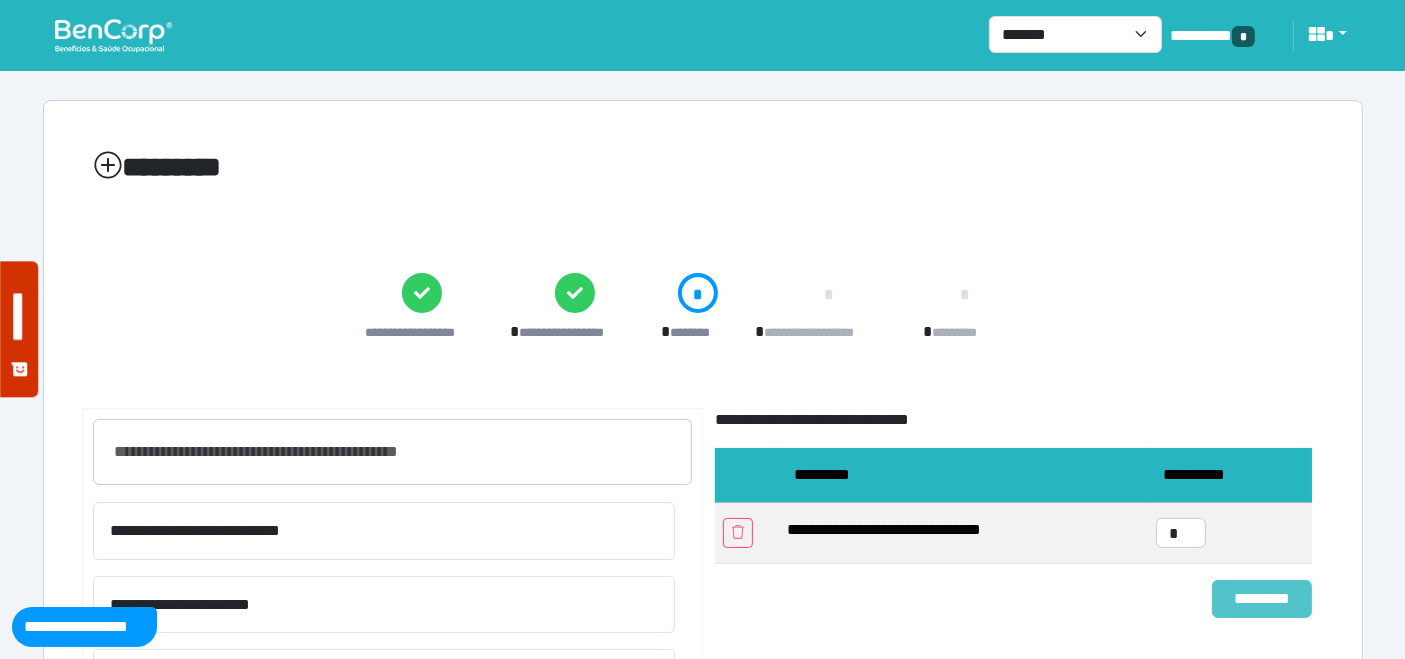 click on "*********" at bounding box center [1262, 598] 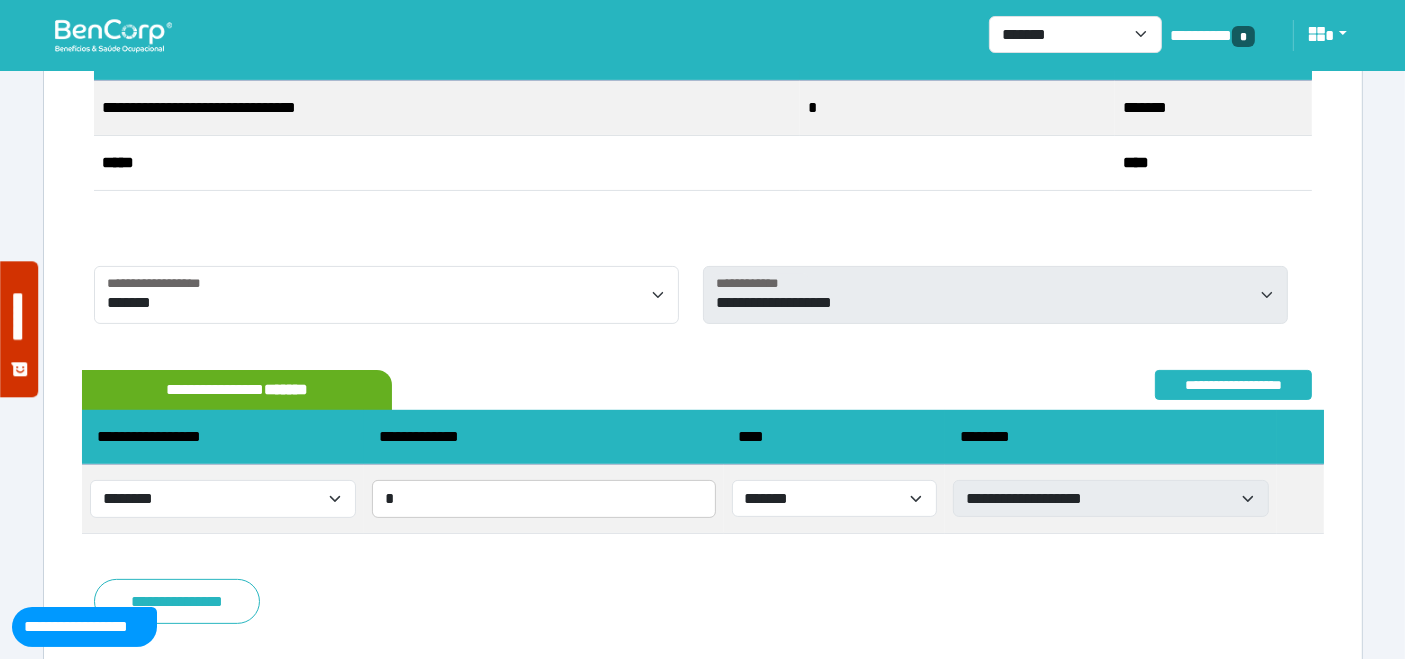 scroll, scrollTop: 454, scrollLeft: 0, axis: vertical 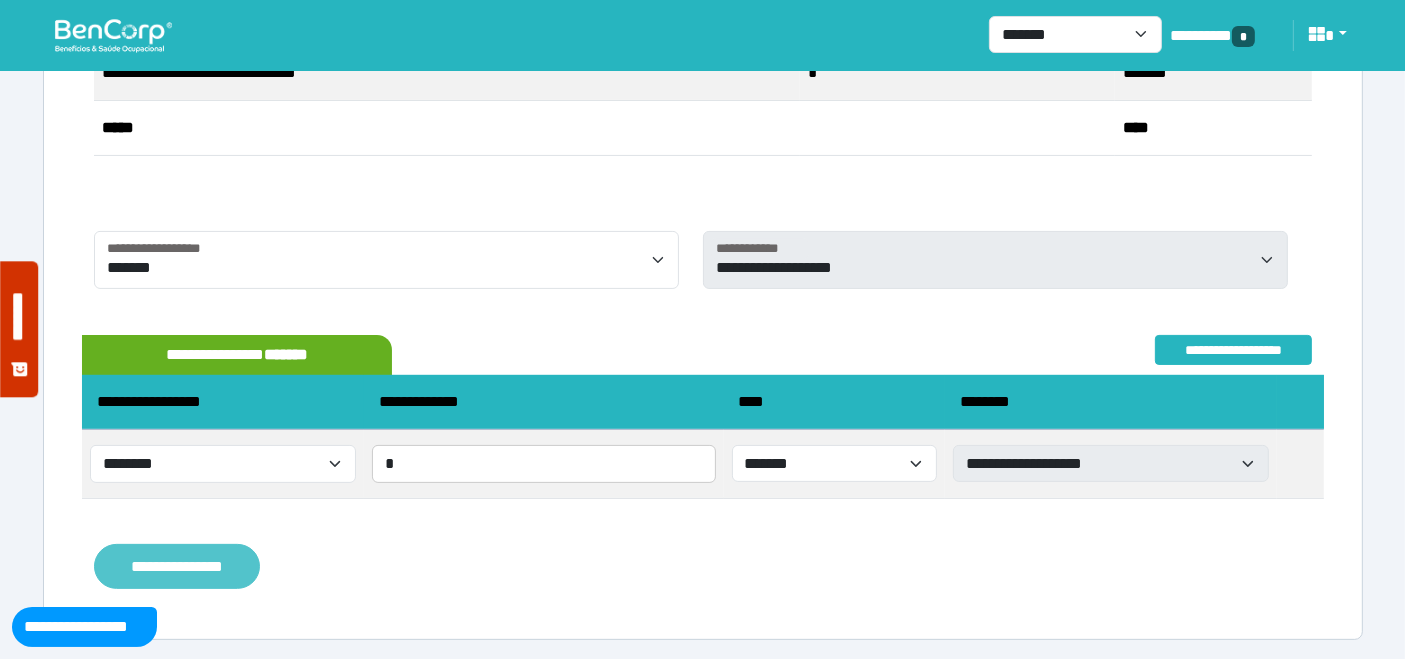 click on "**********" at bounding box center (177, 566) 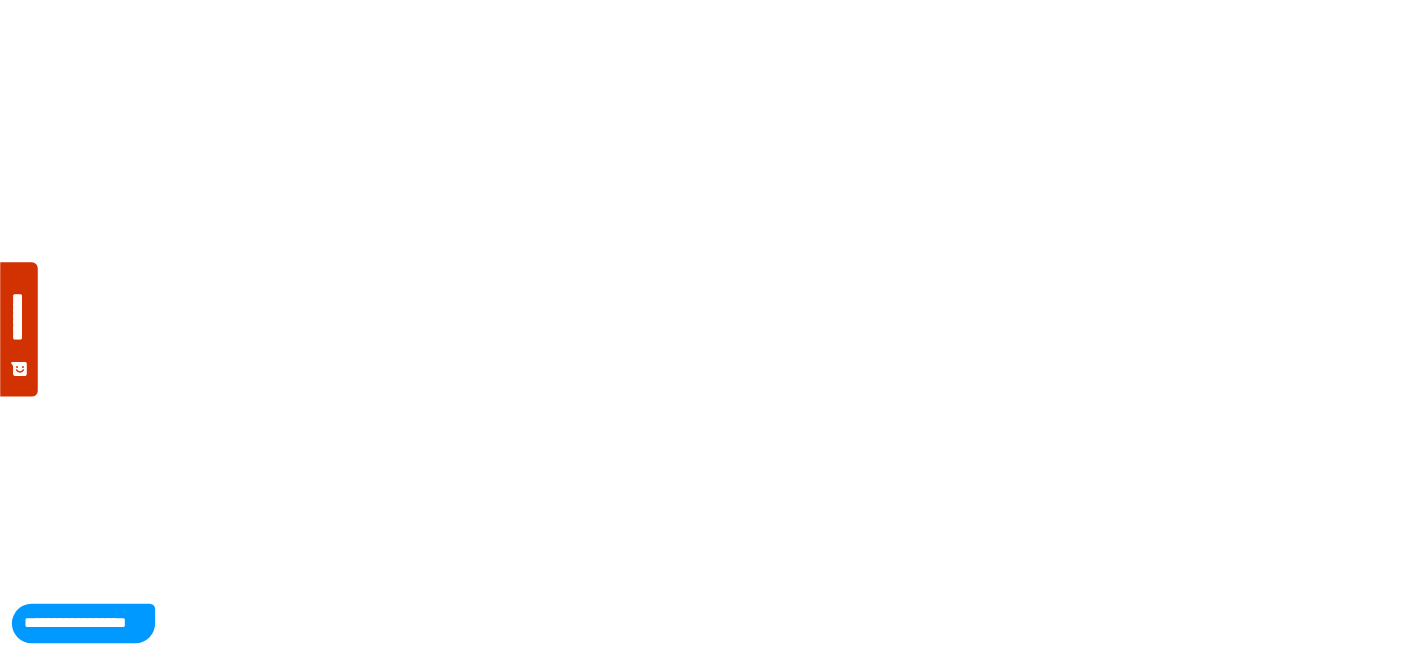 scroll, scrollTop: 0, scrollLeft: 0, axis: both 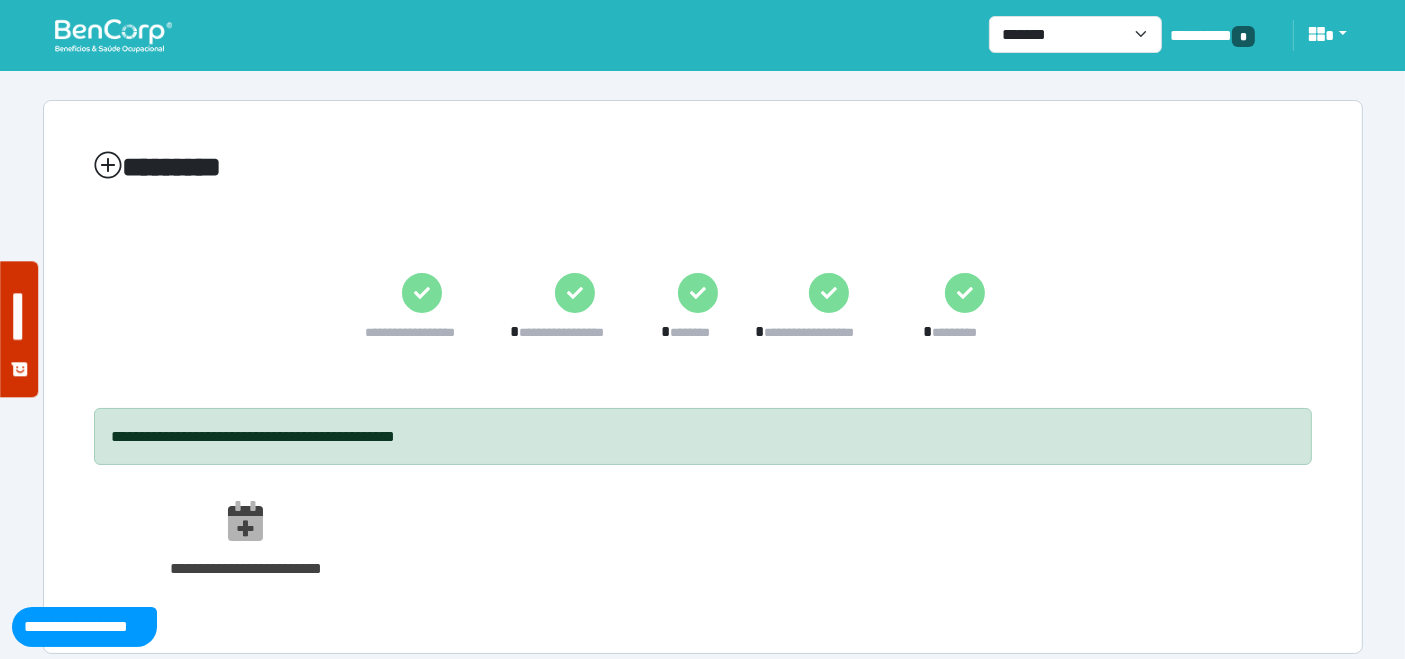 click at bounding box center (113, 35) 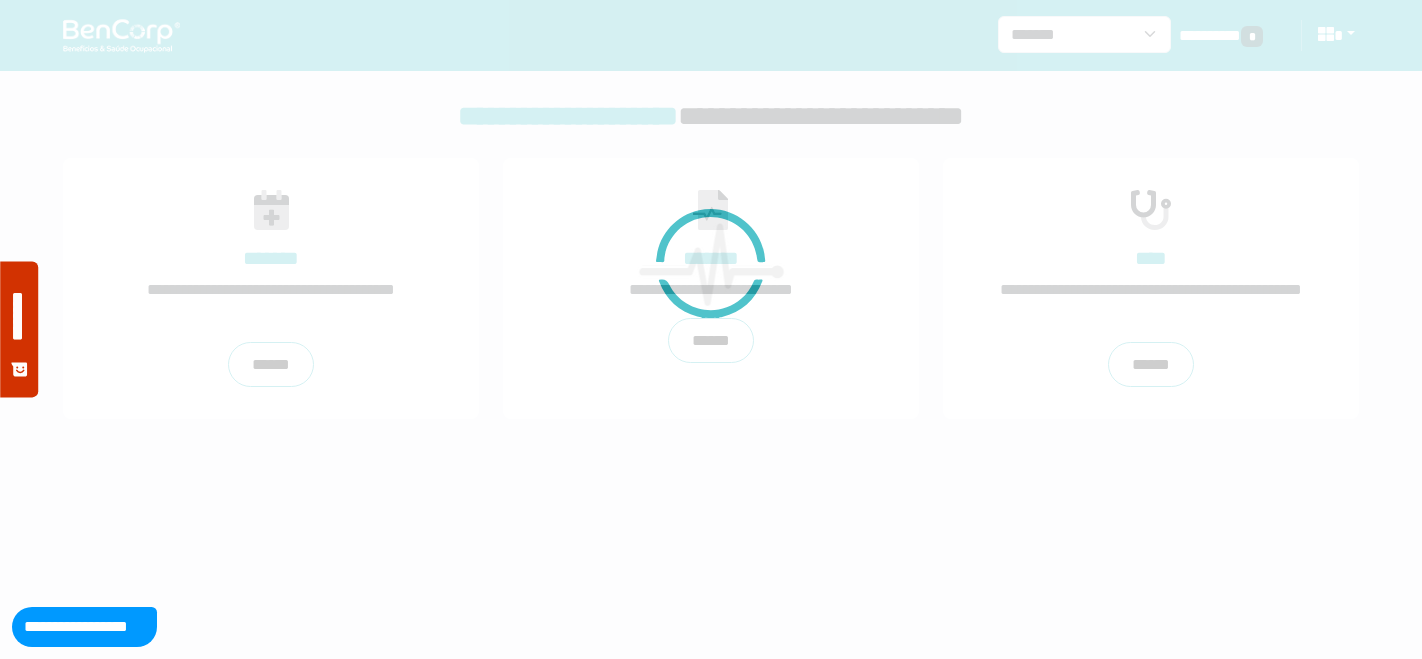 scroll, scrollTop: 0, scrollLeft: 0, axis: both 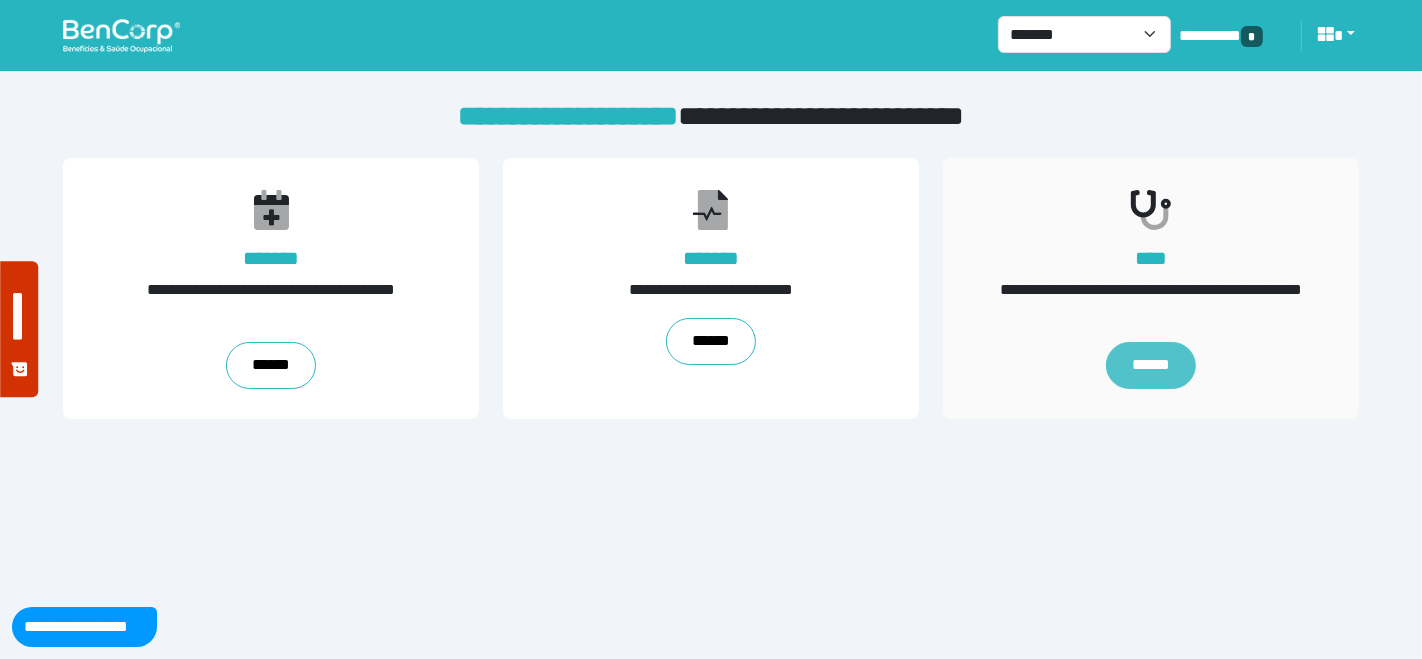 click on "******" at bounding box center (1151, 366) 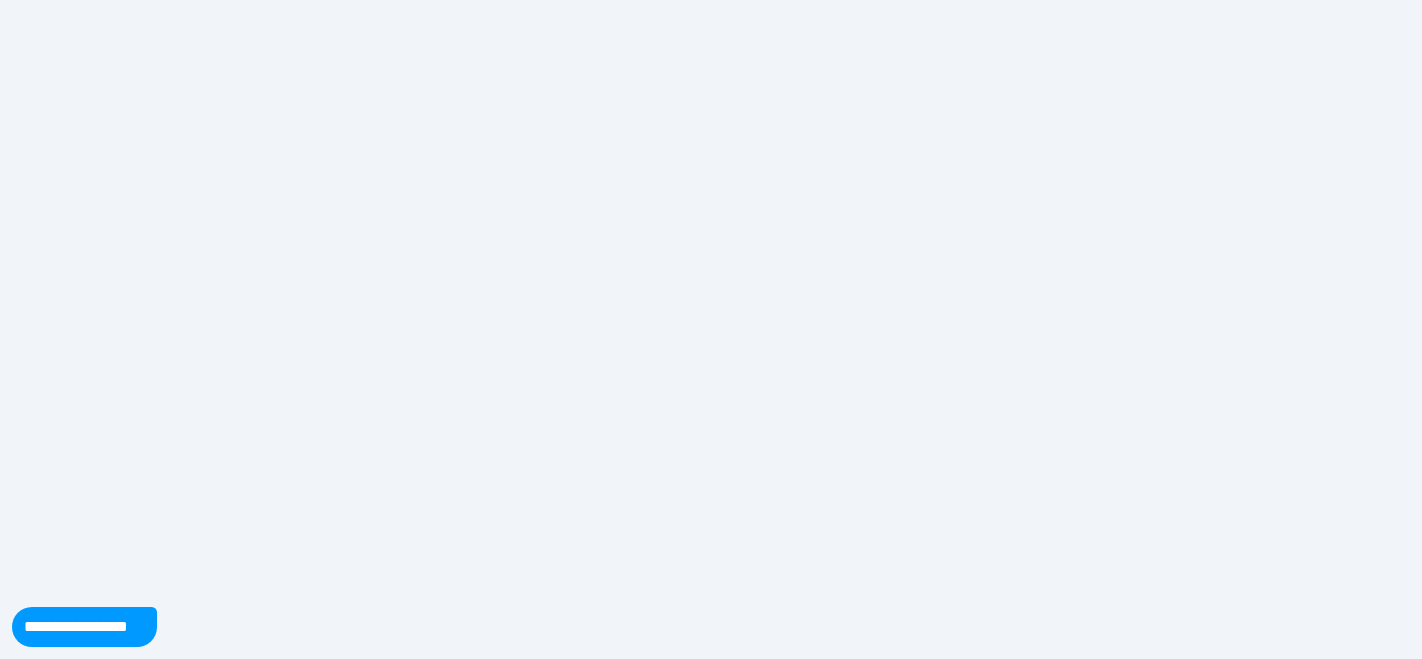 scroll, scrollTop: 0, scrollLeft: 0, axis: both 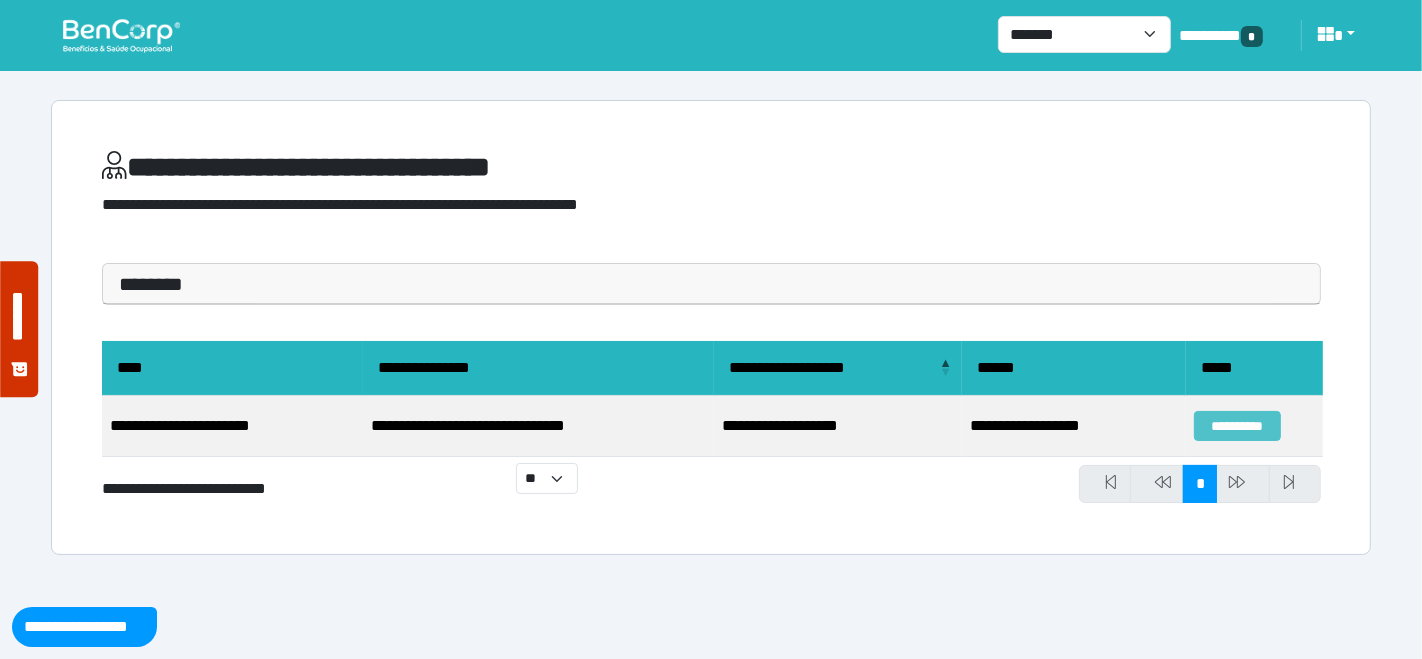 click on "**********" at bounding box center [1237, 426] 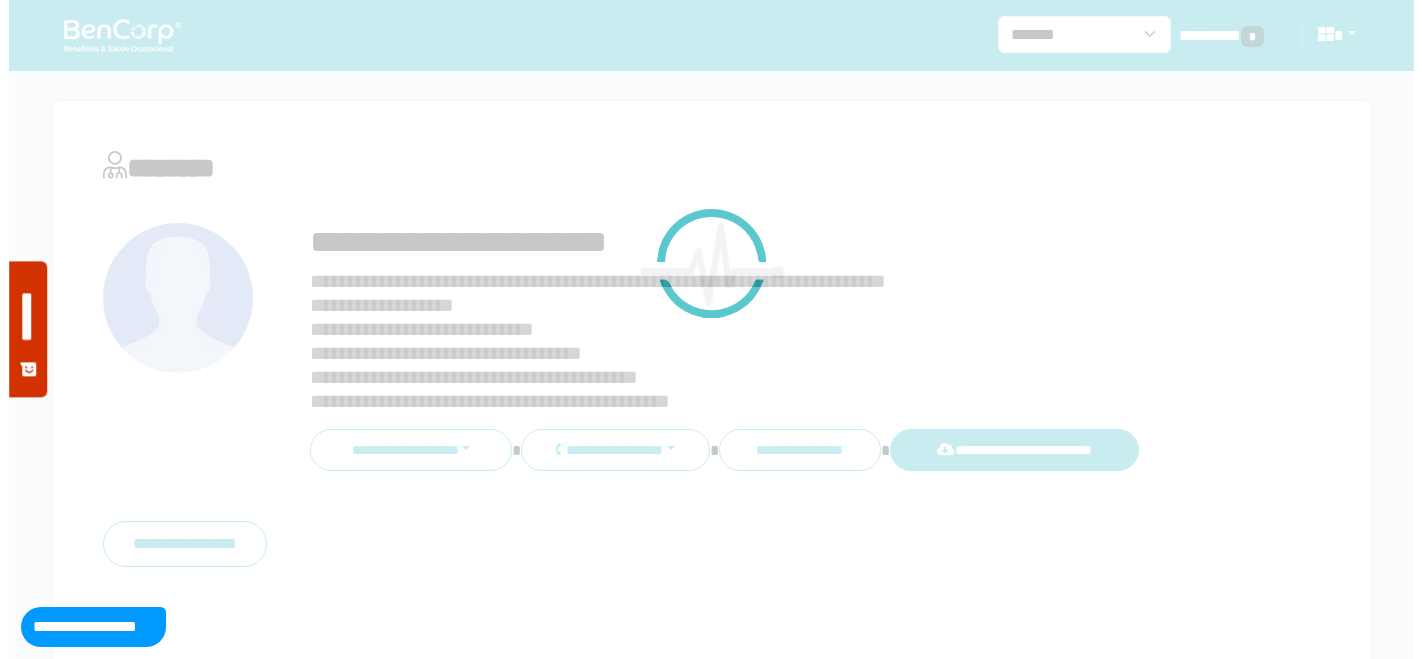 scroll, scrollTop: 0, scrollLeft: 0, axis: both 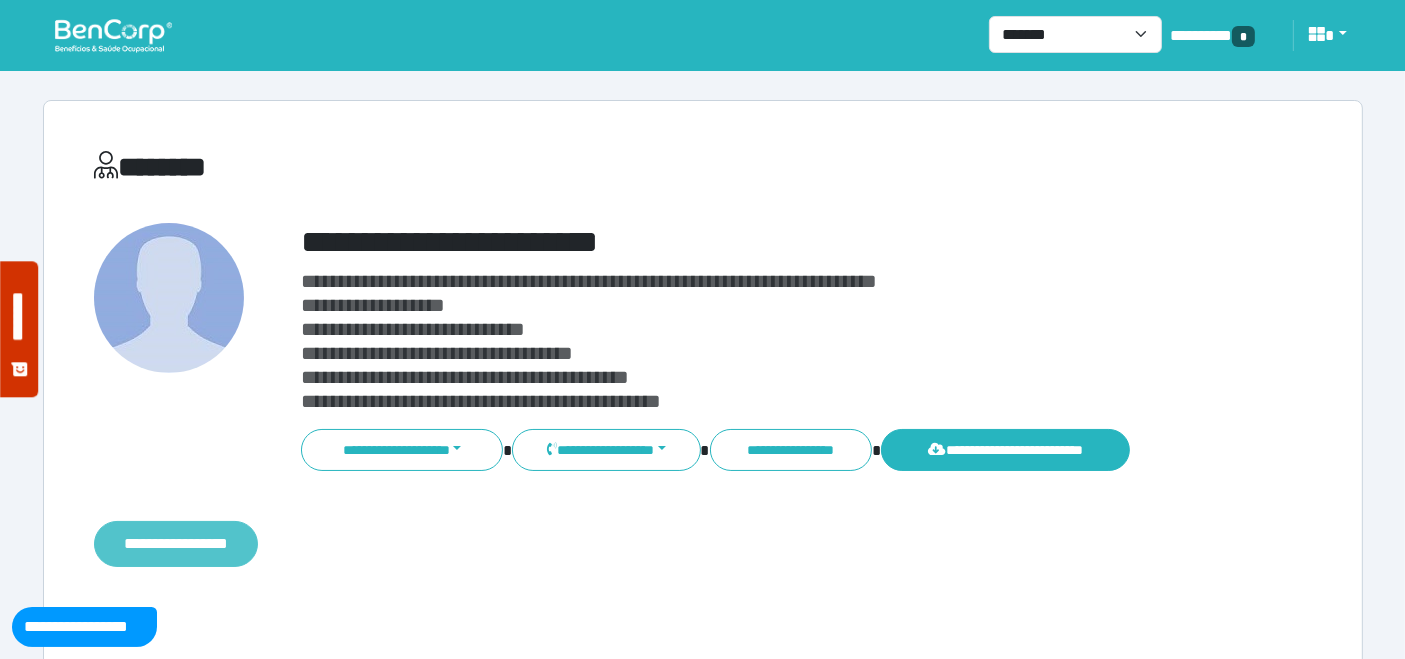 click on "**********" at bounding box center [176, 543] 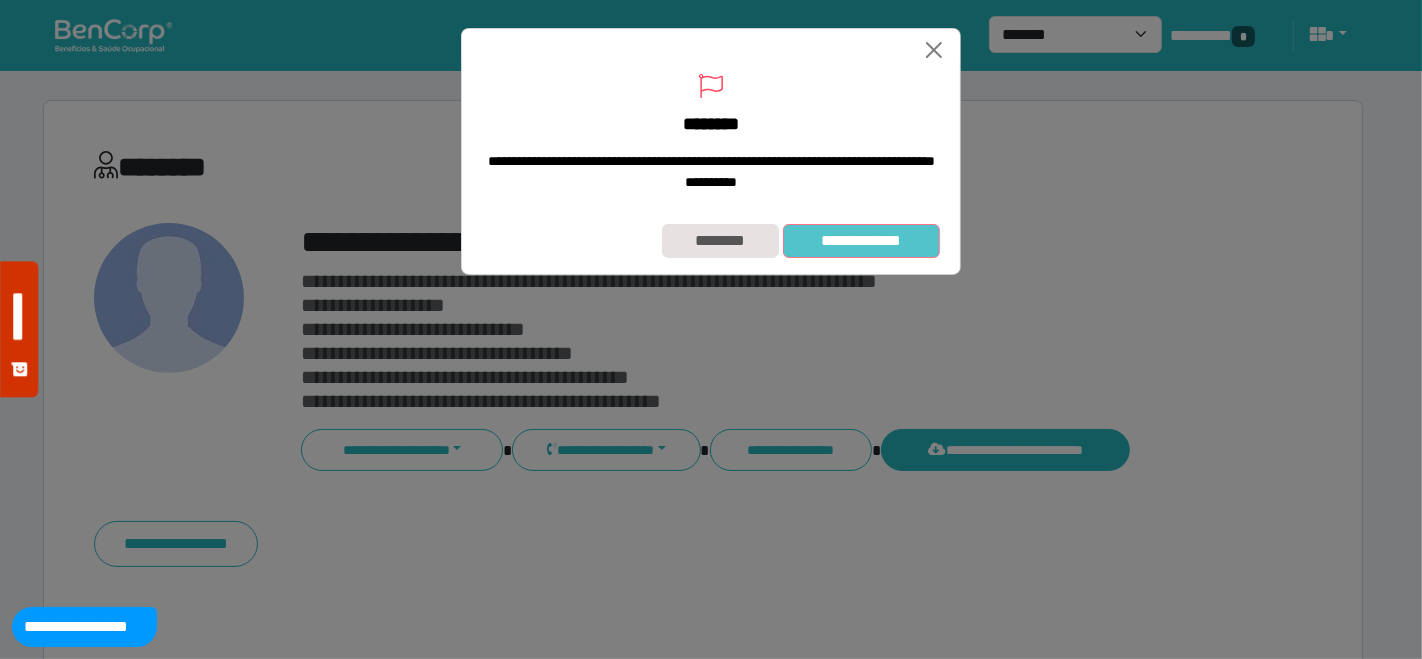 click on "**********" at bounding box center (861, 240) 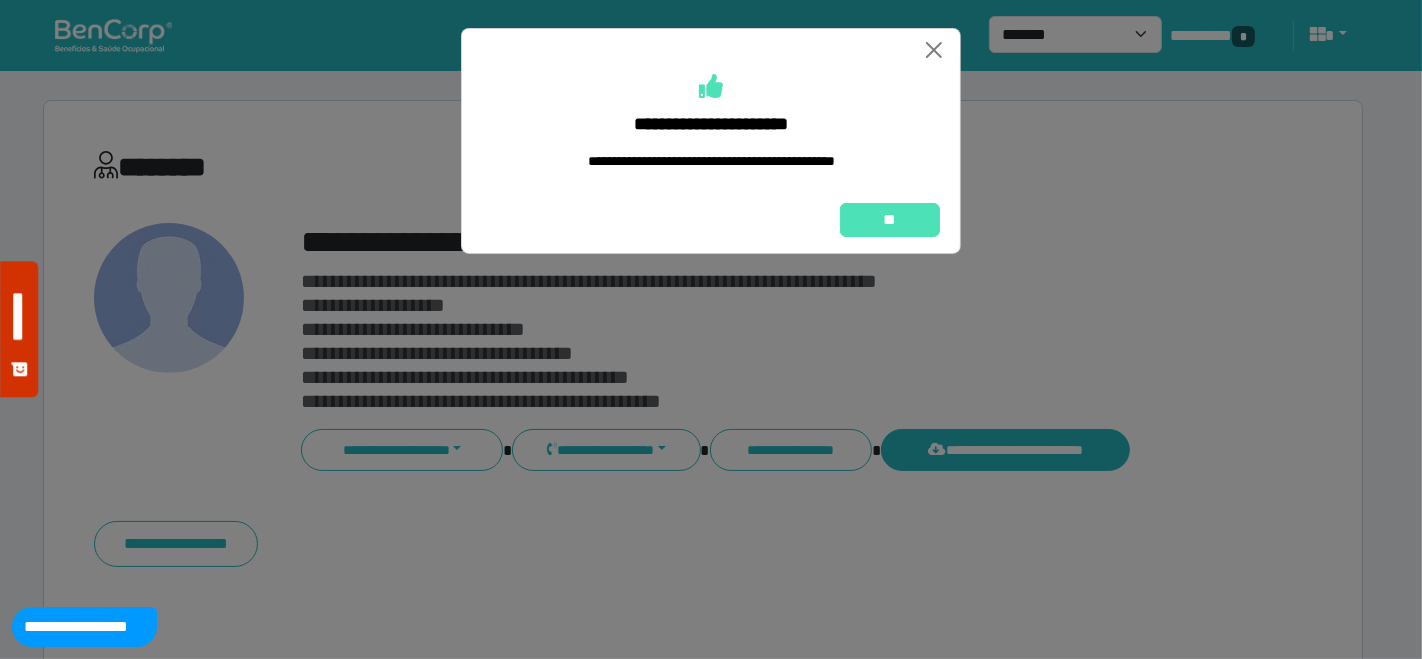 click on "**" at bounding box center (711, 219) 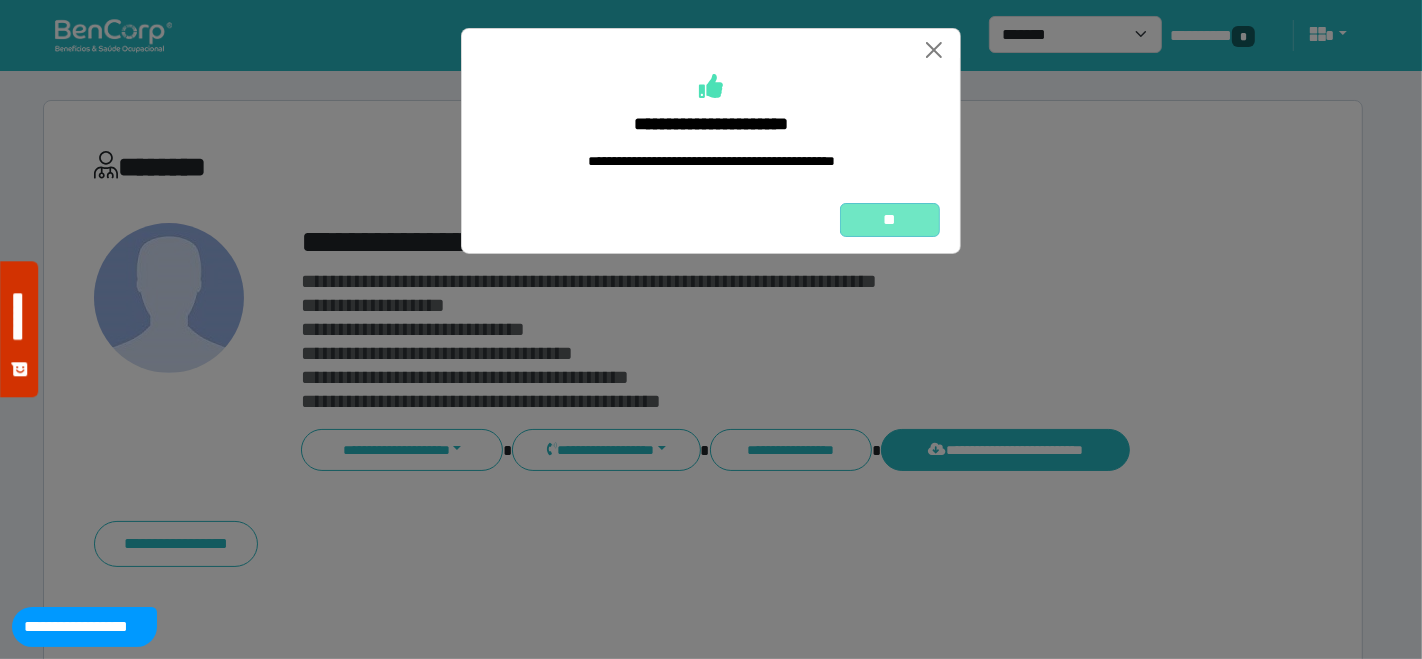 click on "**" at bounding box center (890, 219) 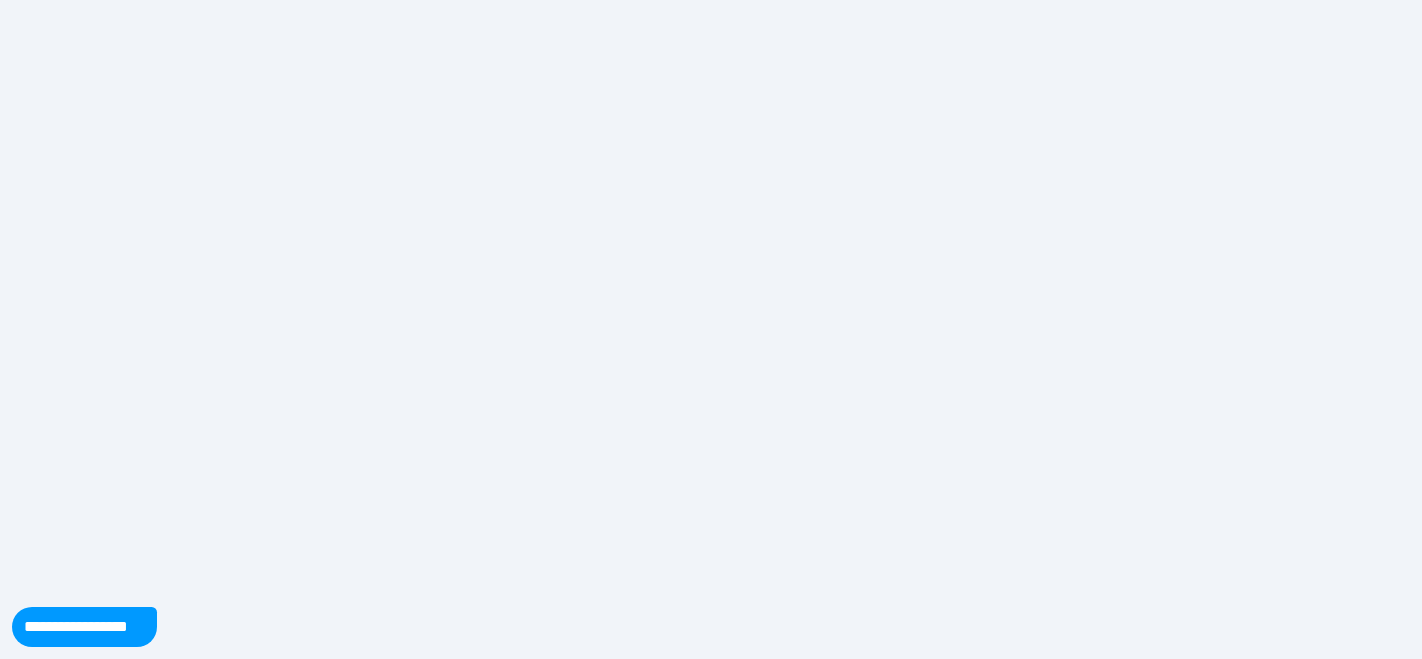 scroll, scrollTop: 0, scrollLeft: 0, axis: both 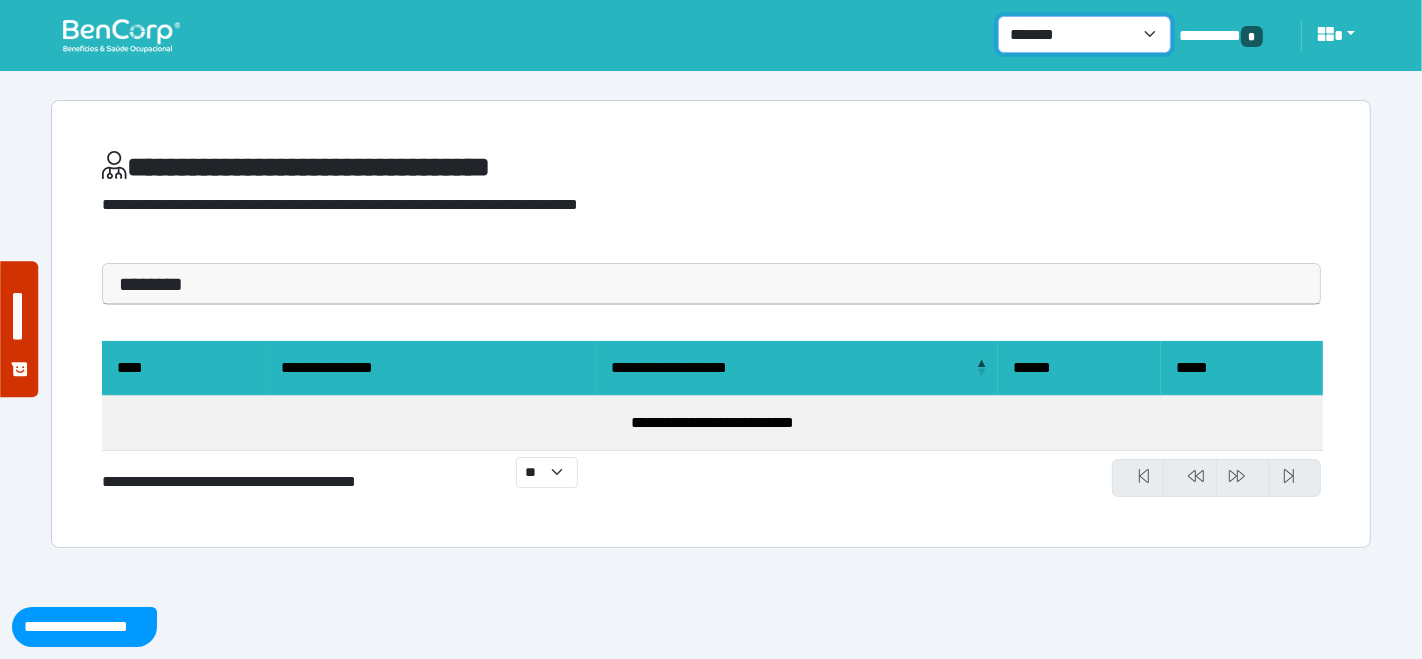 click on "**********" at bounding box center [1084, 34] 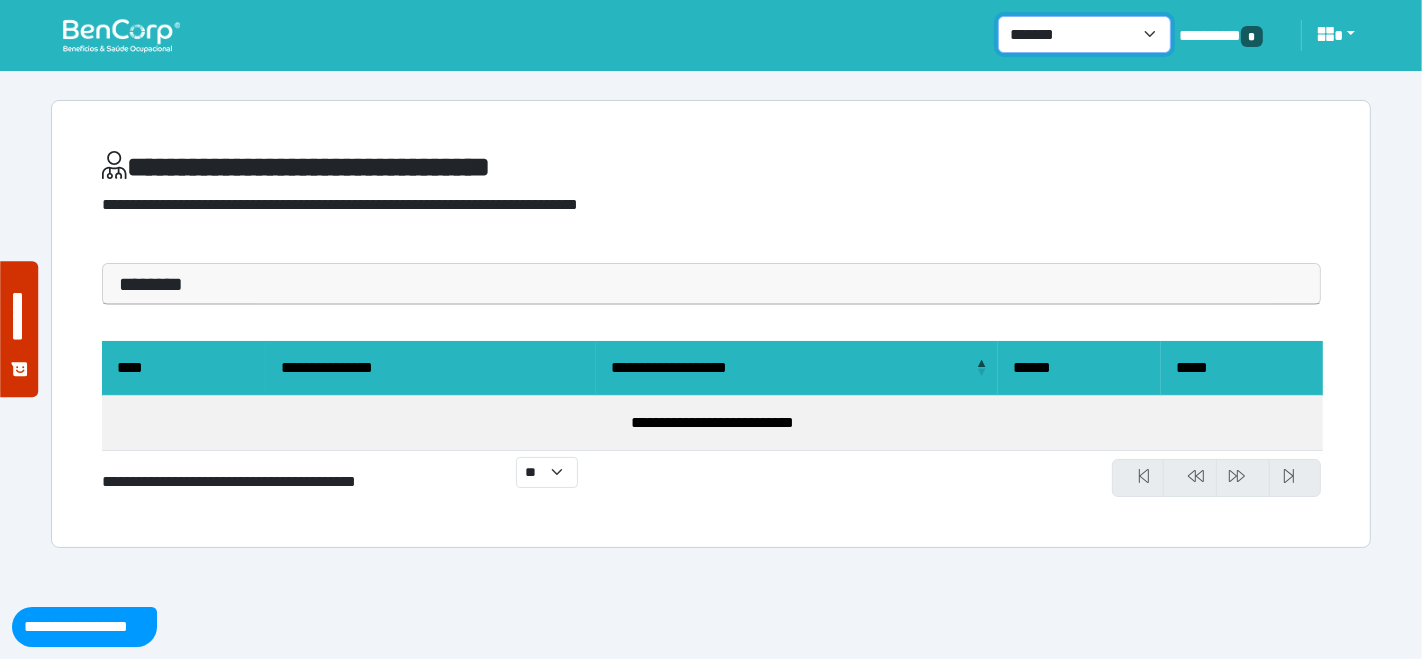 select on "*" 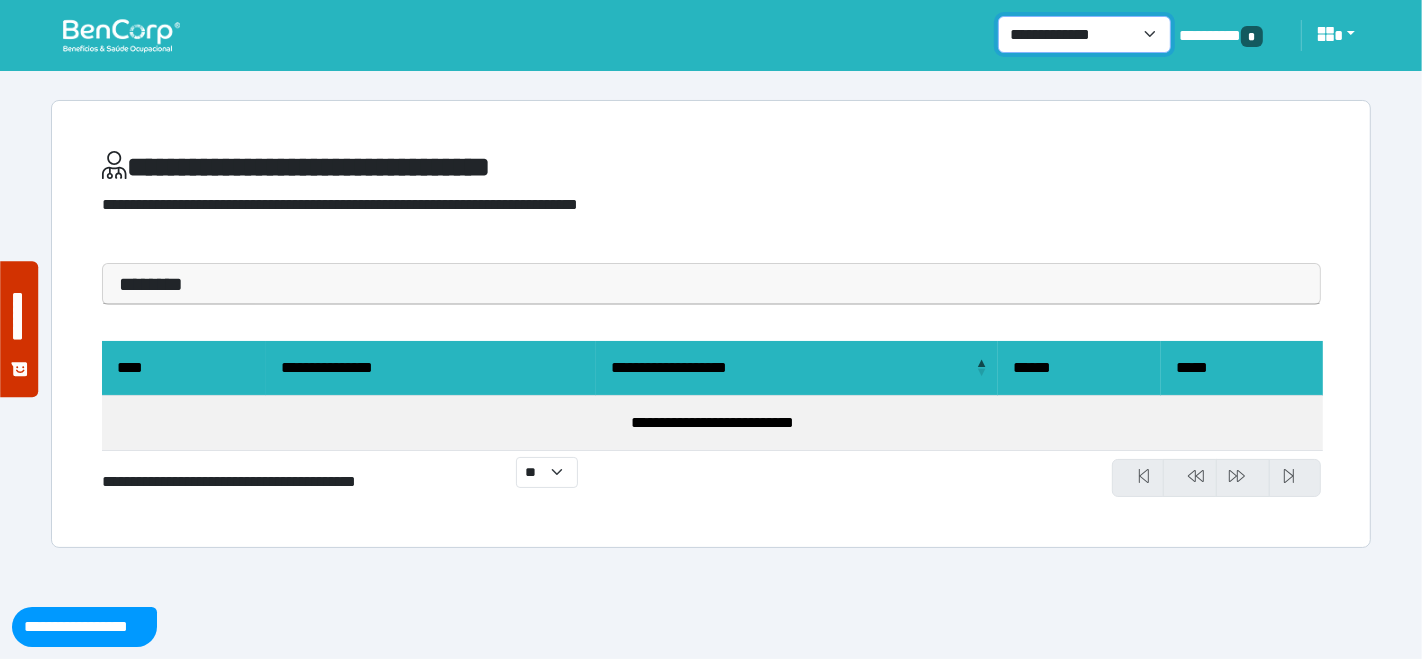 click on "**********" at bounding box center (1084, 34) 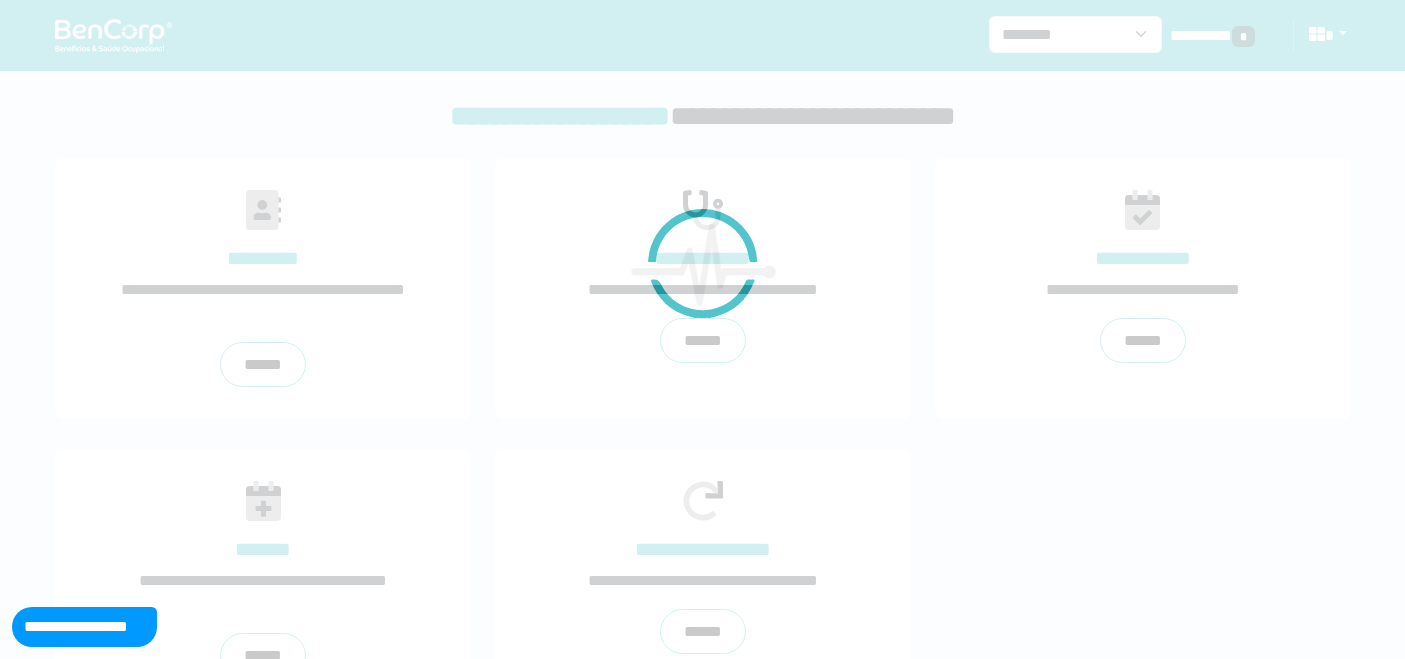 scroll, scrollTop: 0, scrollLeft: 0, axis: both 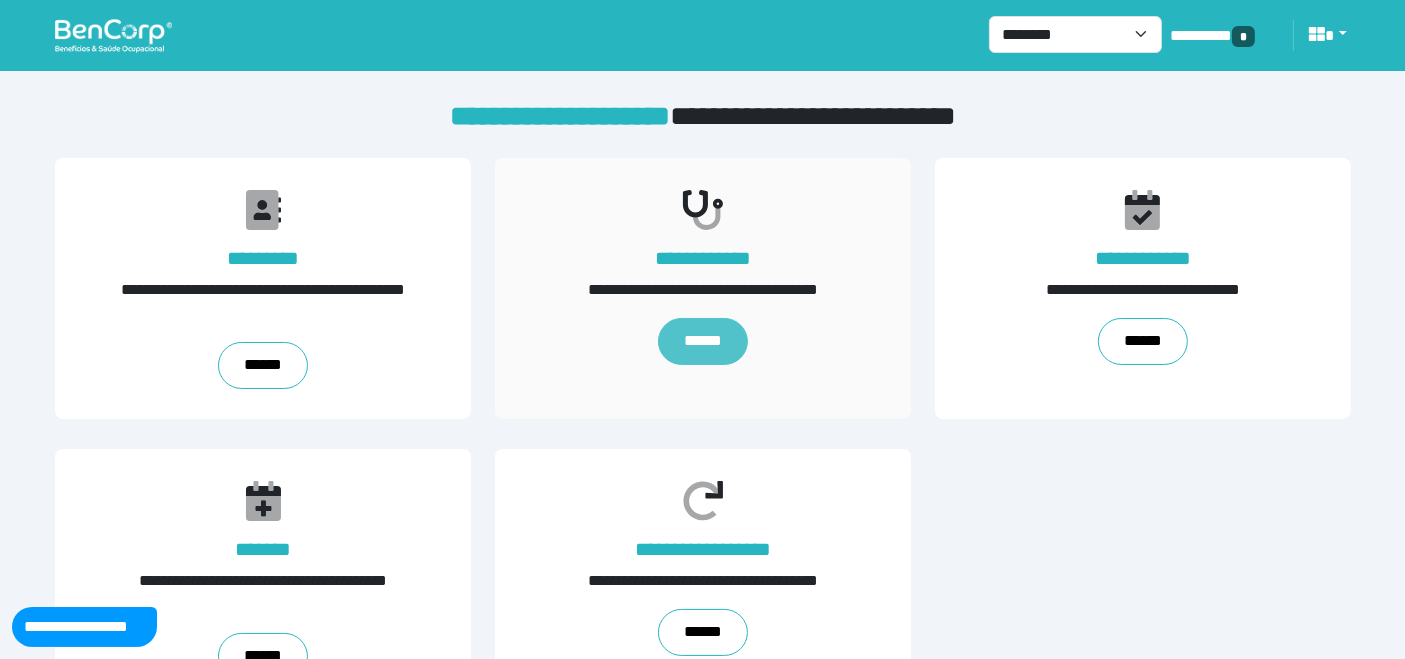 click on "******" at bounding box center (702, 342) 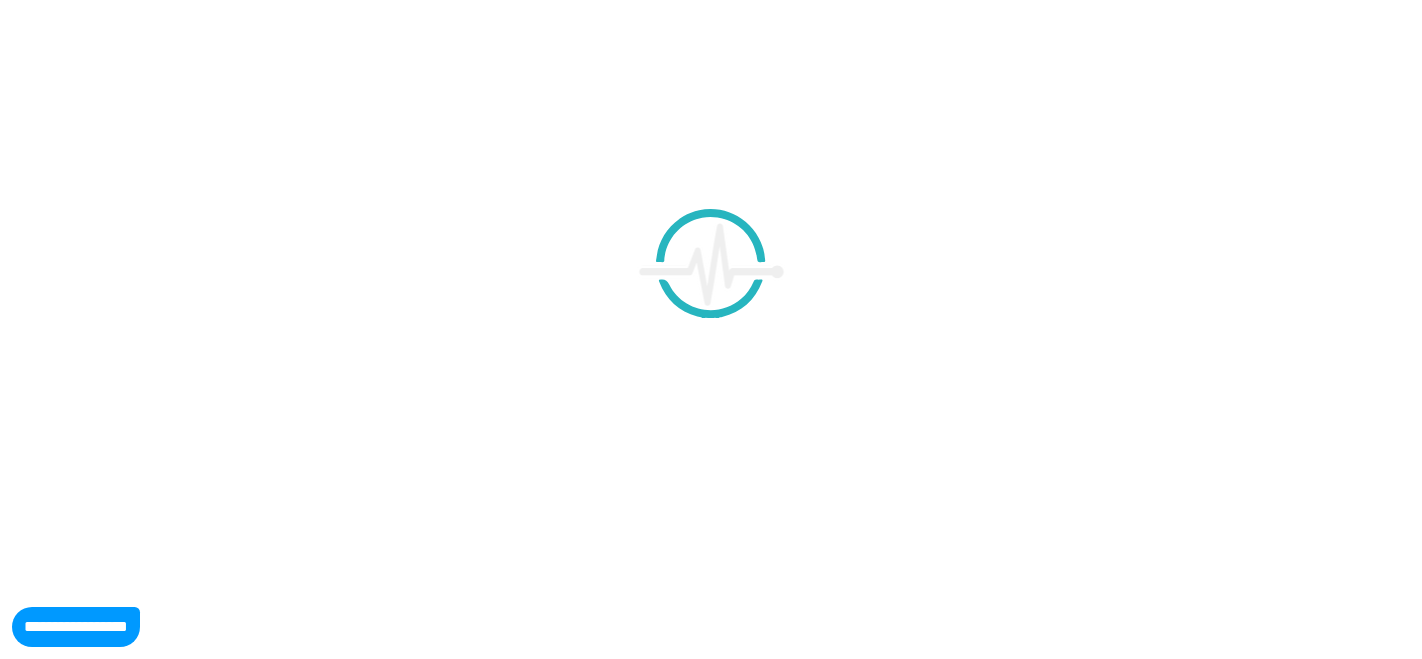 select on "**" 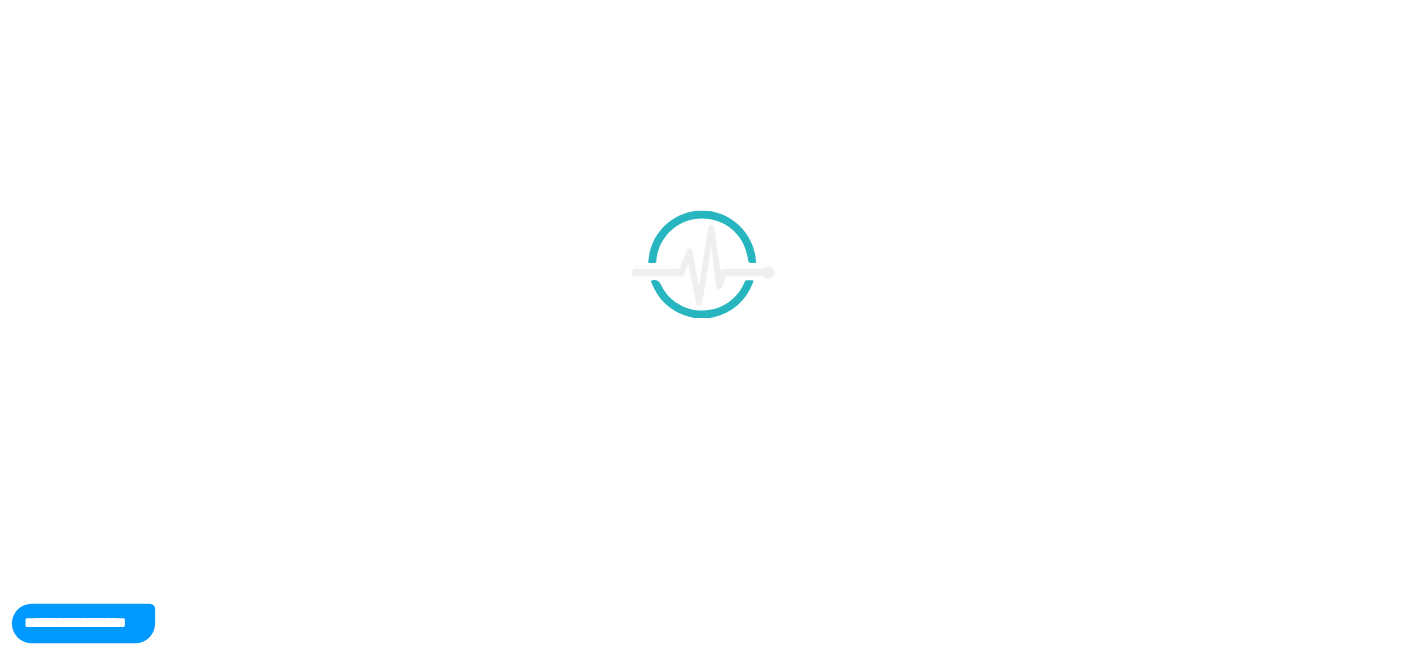 scroll, scrollTop: 0, scrollLeft: 0, axis: both 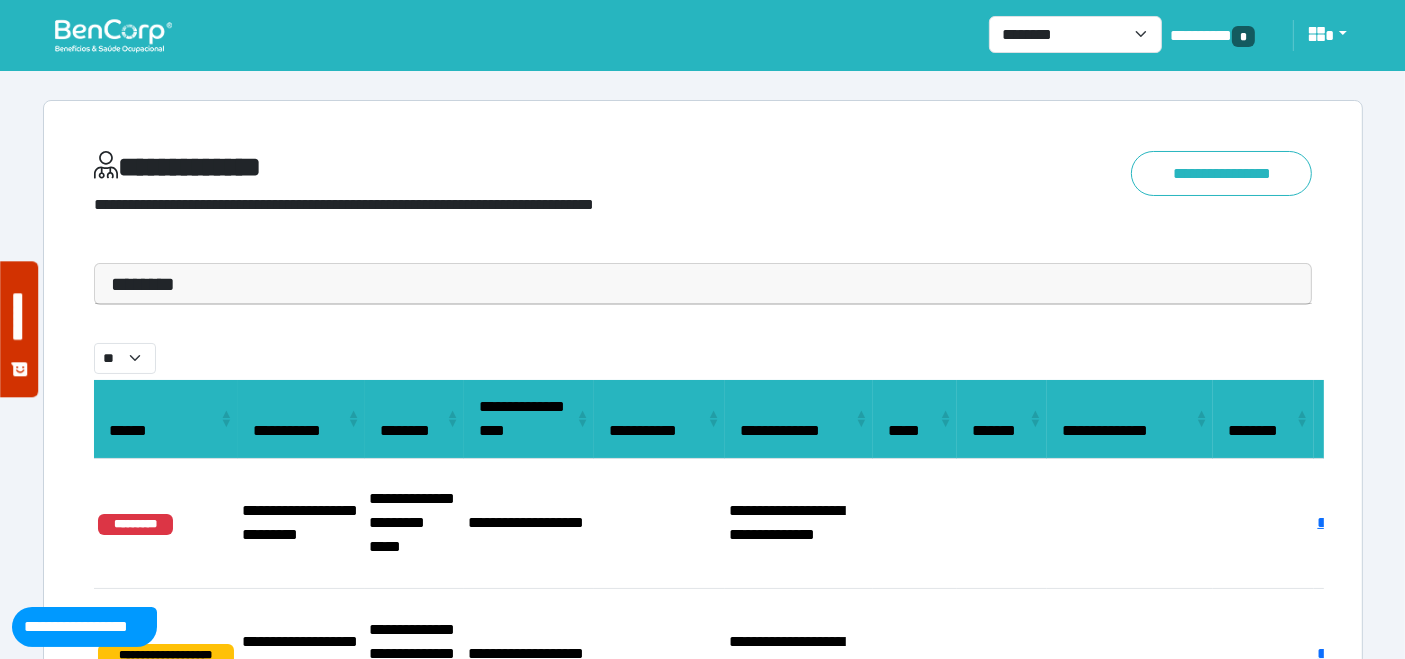 click on "********" at bounding box center (703, 284) 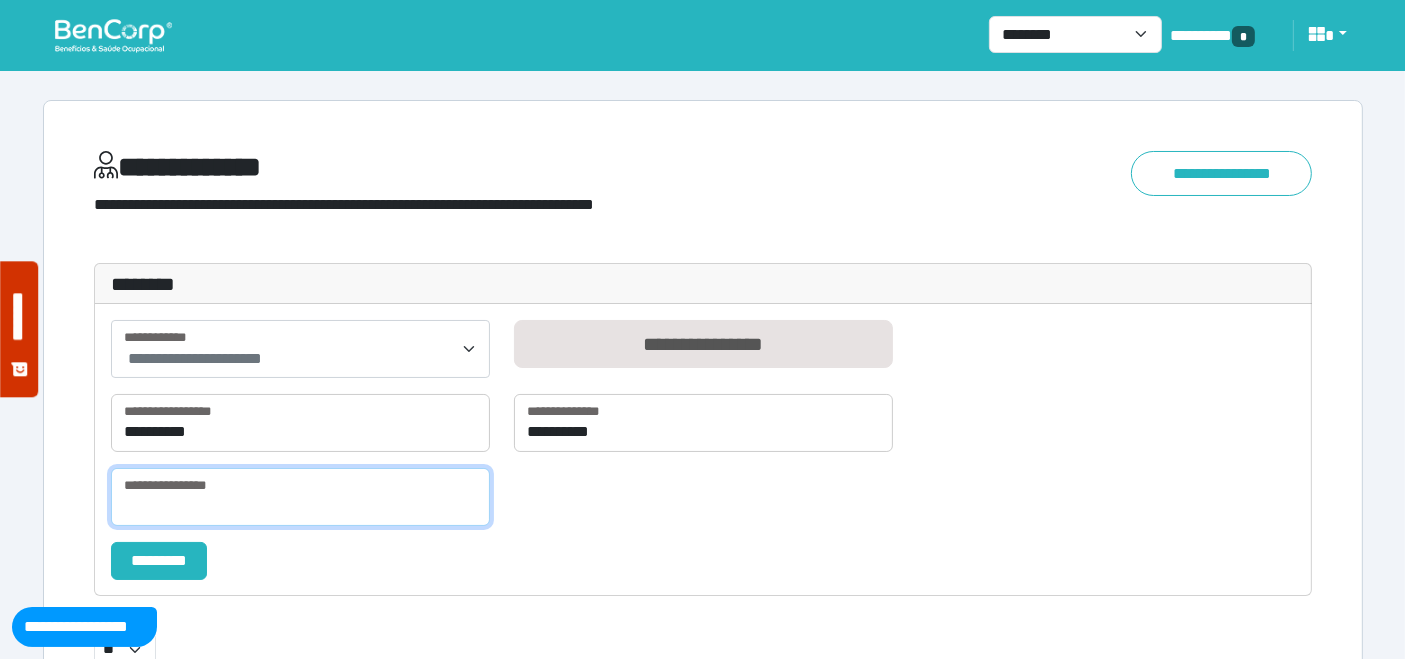 click at bounding box center [300, 497] 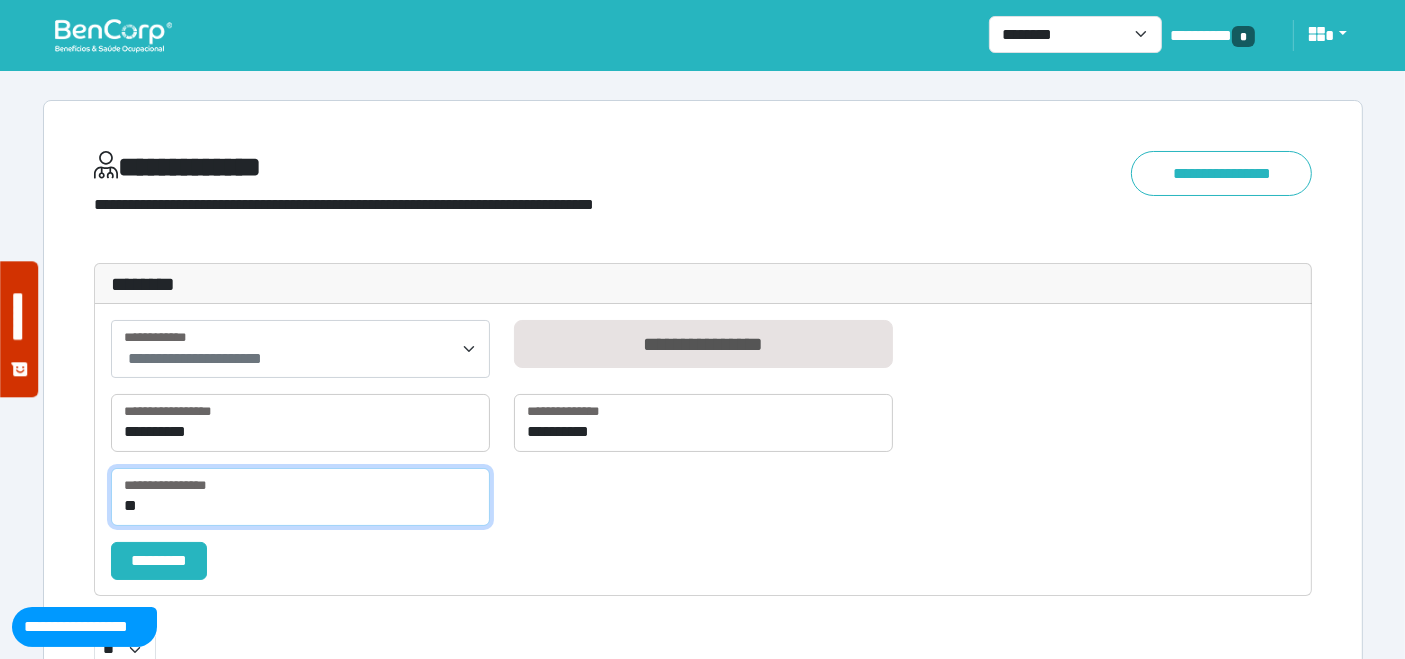 type on "*" 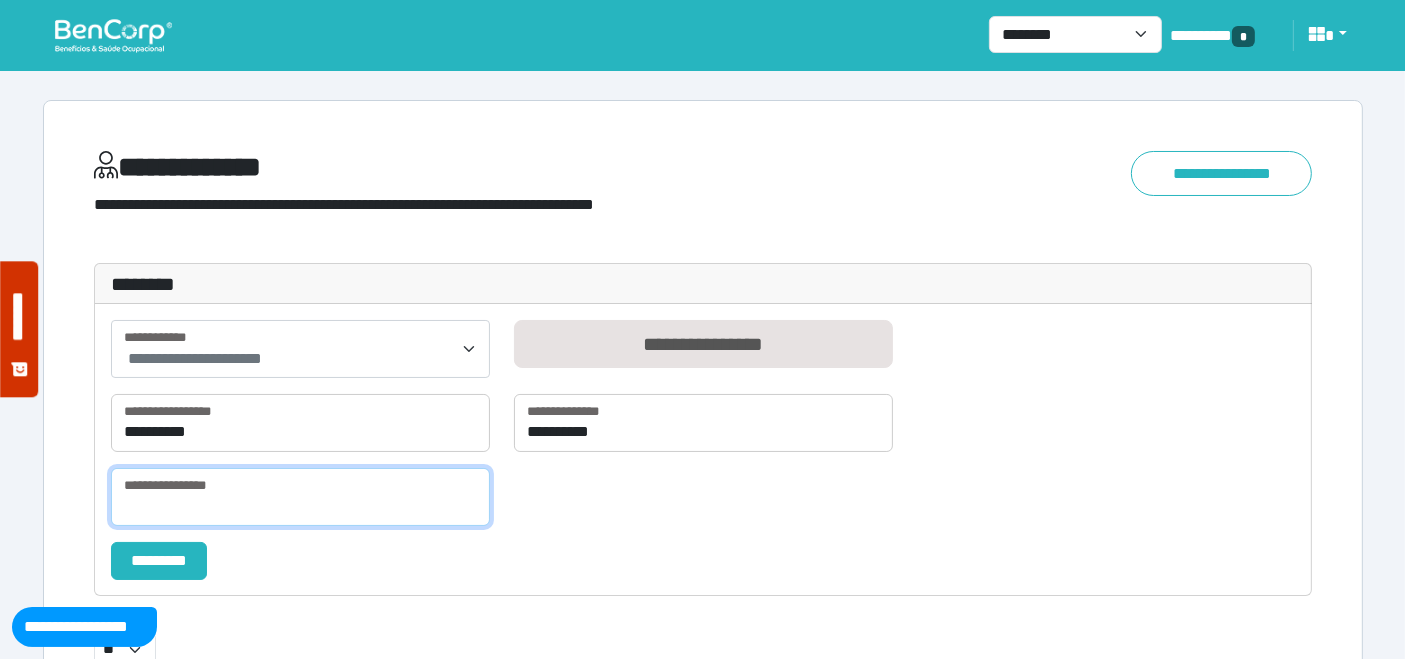paste on "**********" 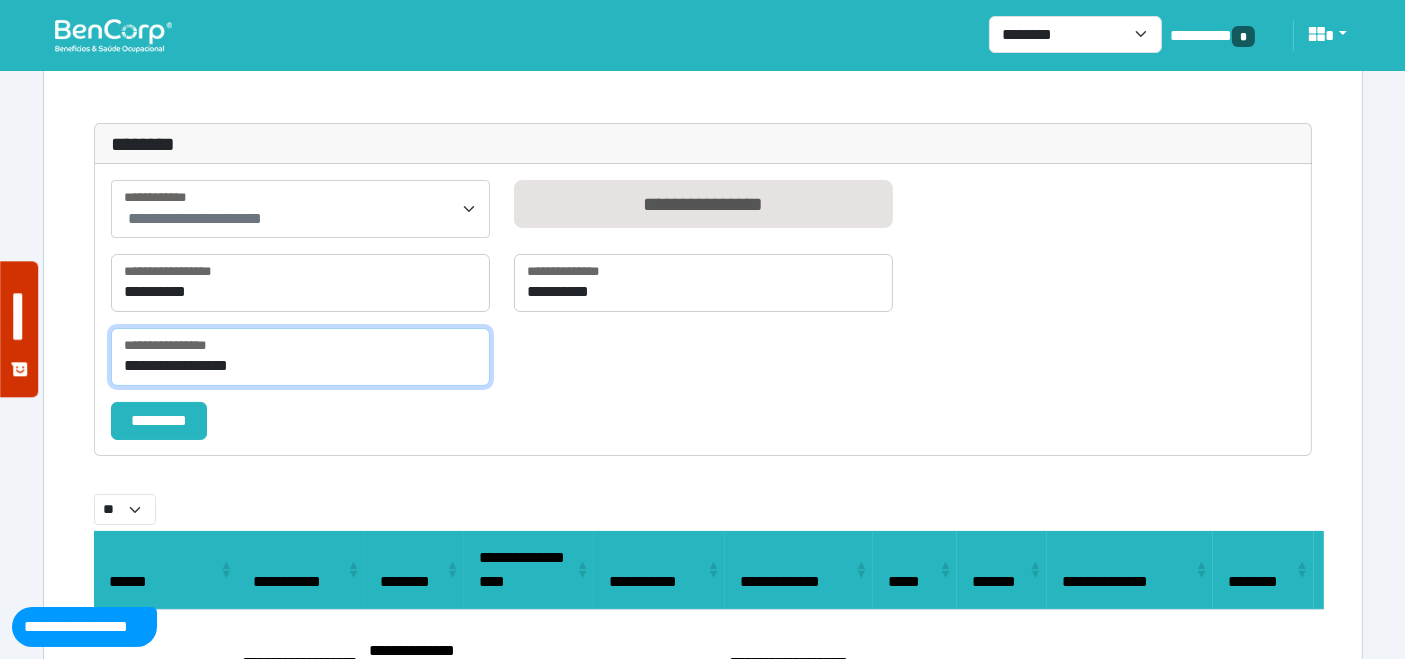scroll, scrollTop: 222, scrollLeft: 0, axis: vertical 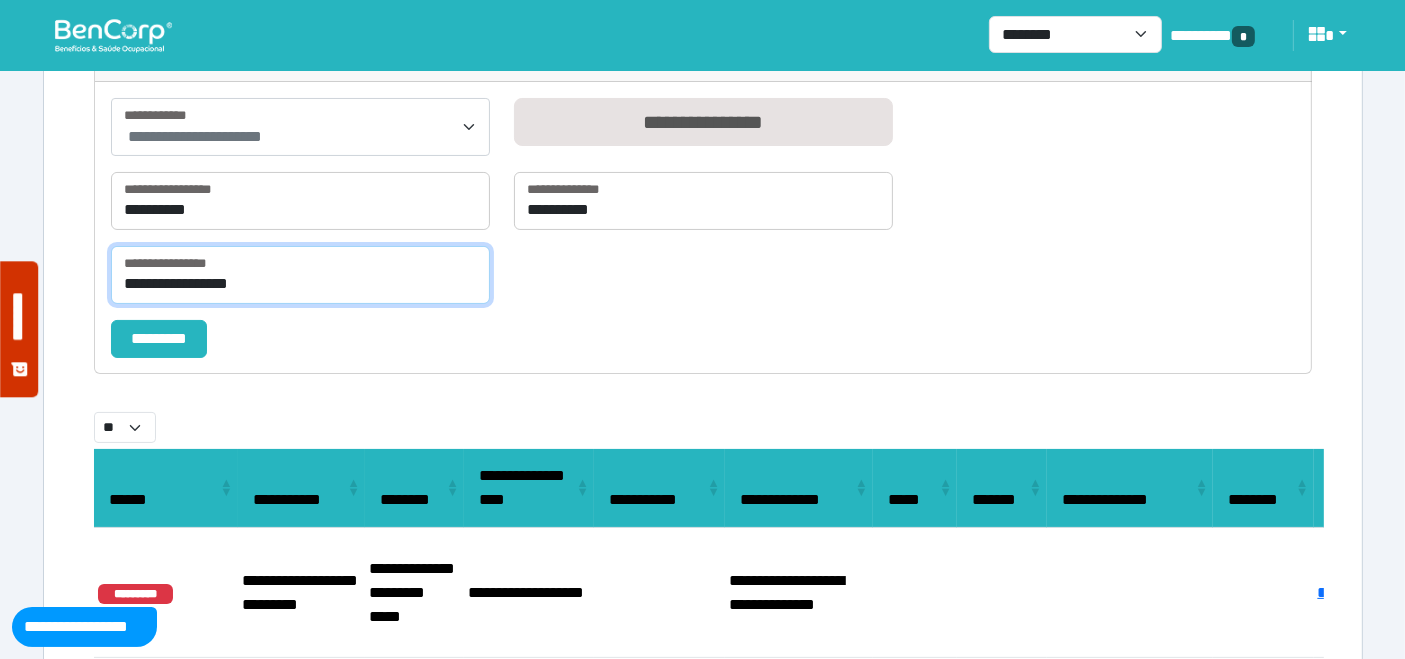 click on "**********" at bounding box center [300, 275] 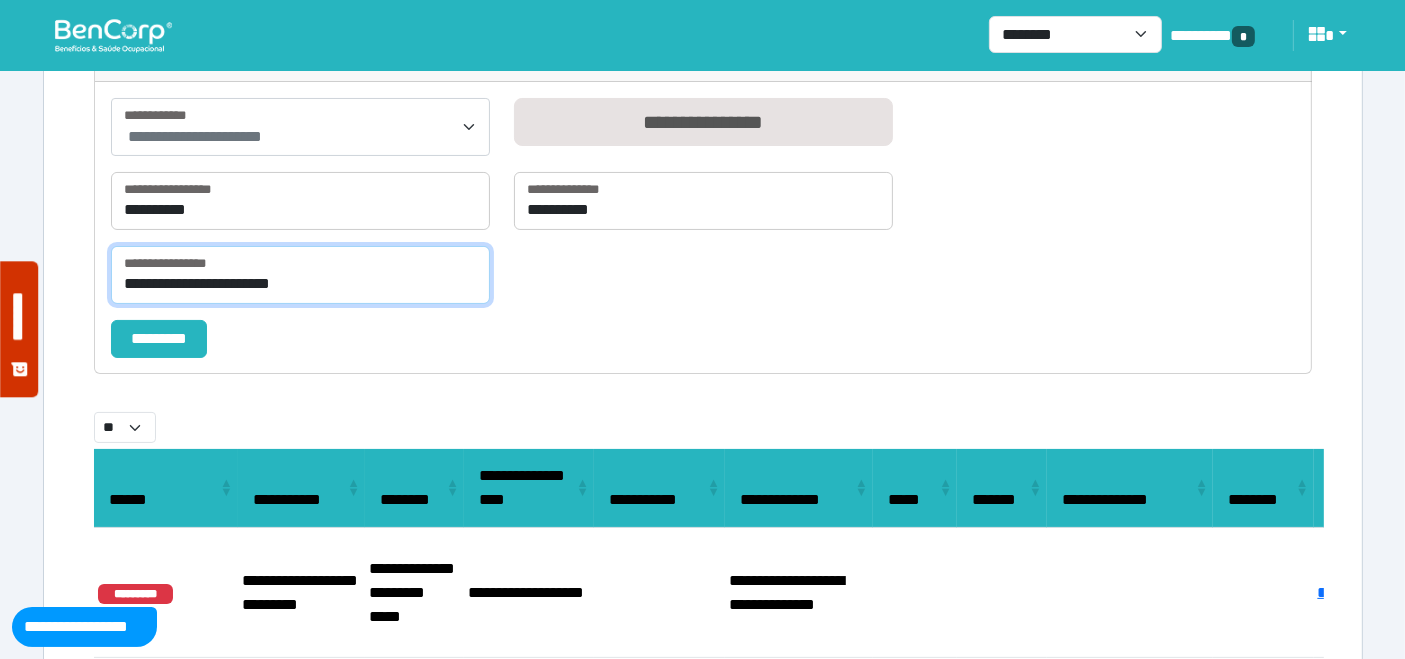 type on "**********" 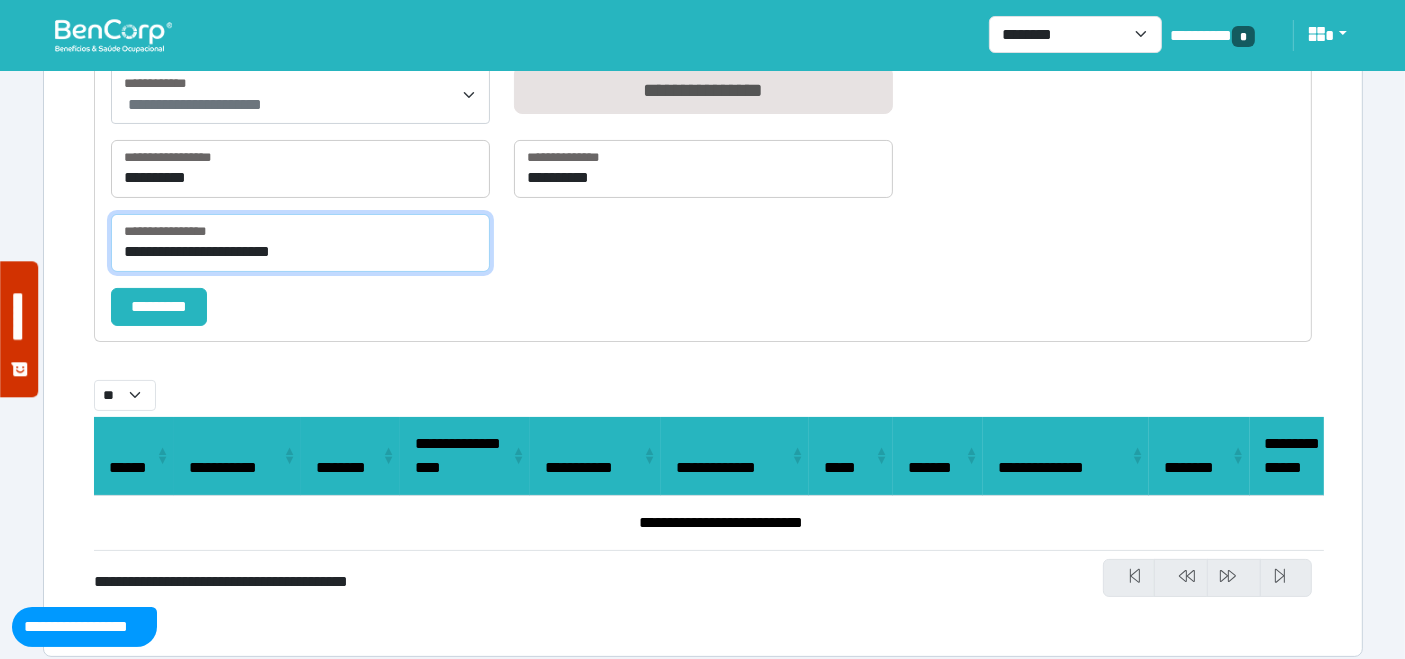 scroll, scrollTop: 271, scrollLeft: 0, axis: vertical 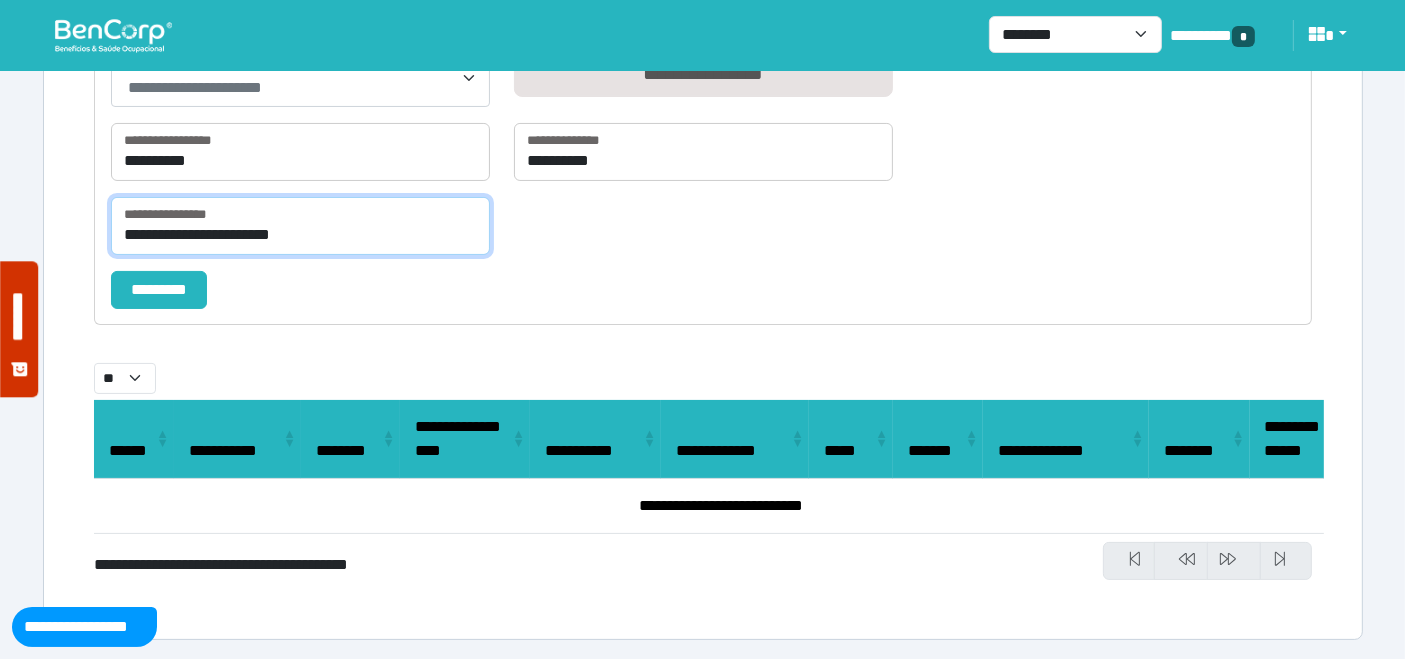 click on "**********" at bounding box center (300, 226) 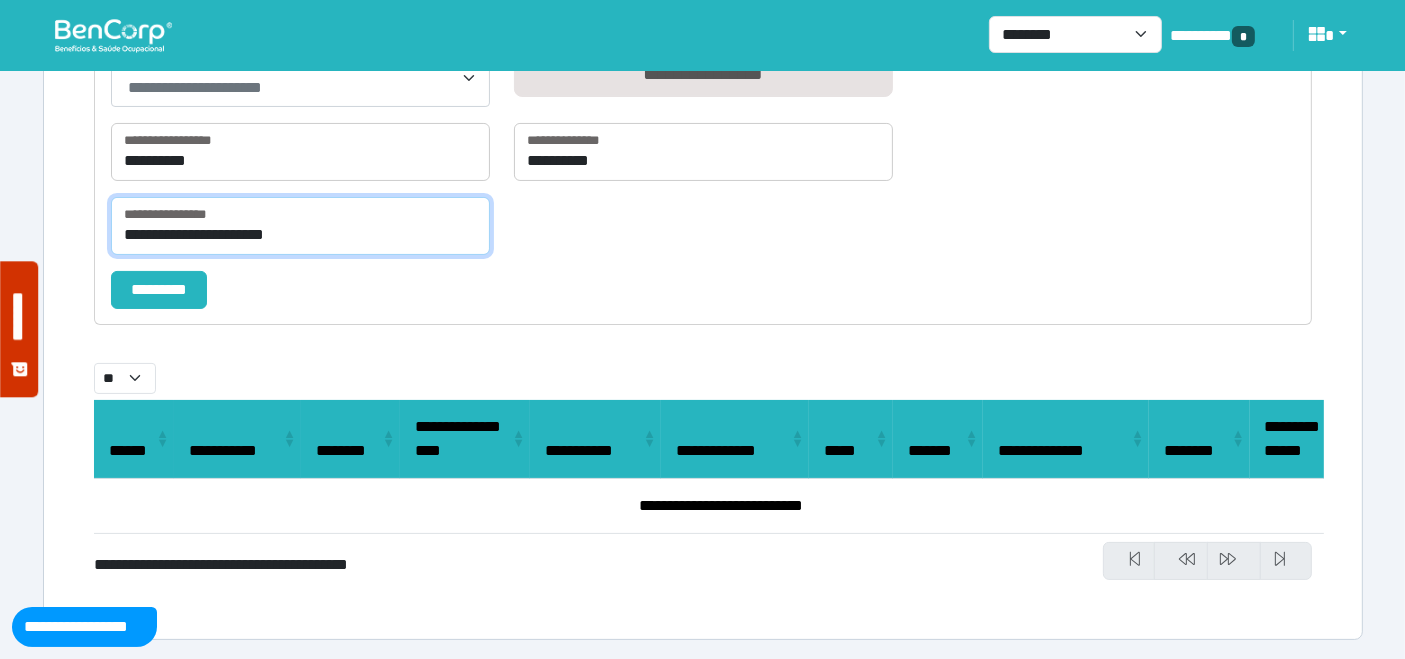 type on "**********" 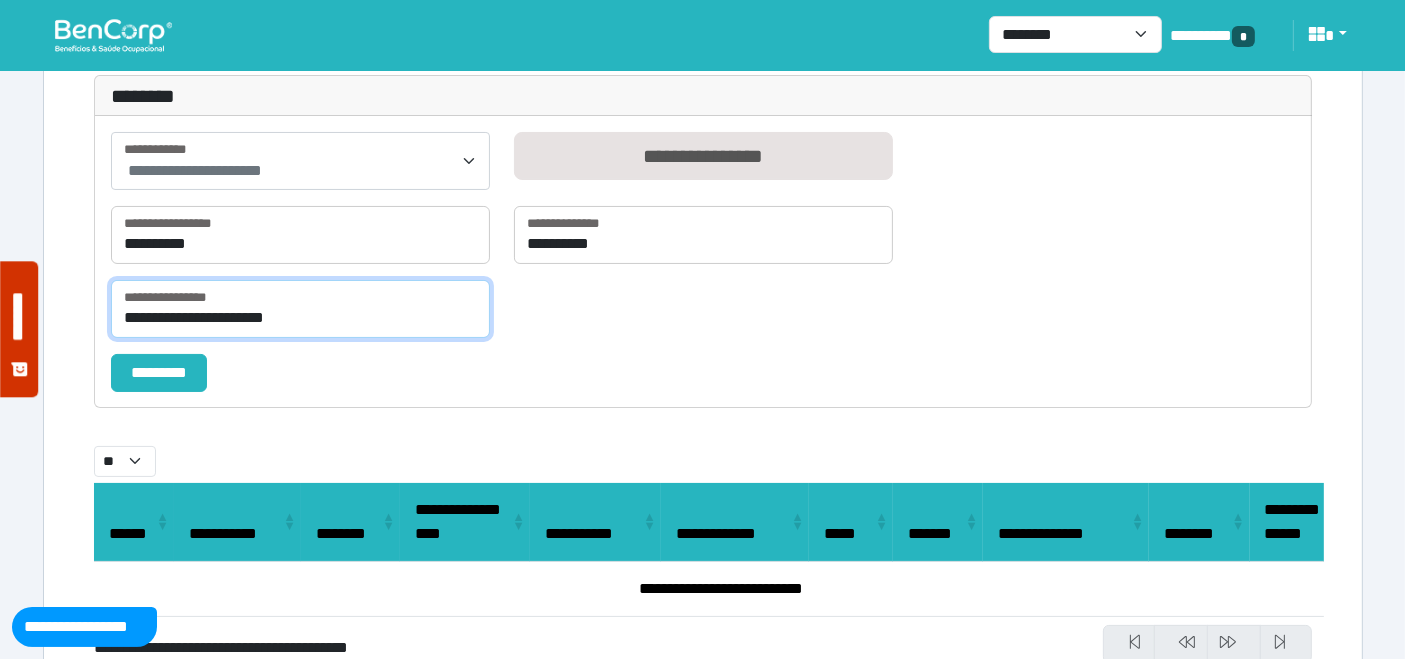 select on "**" 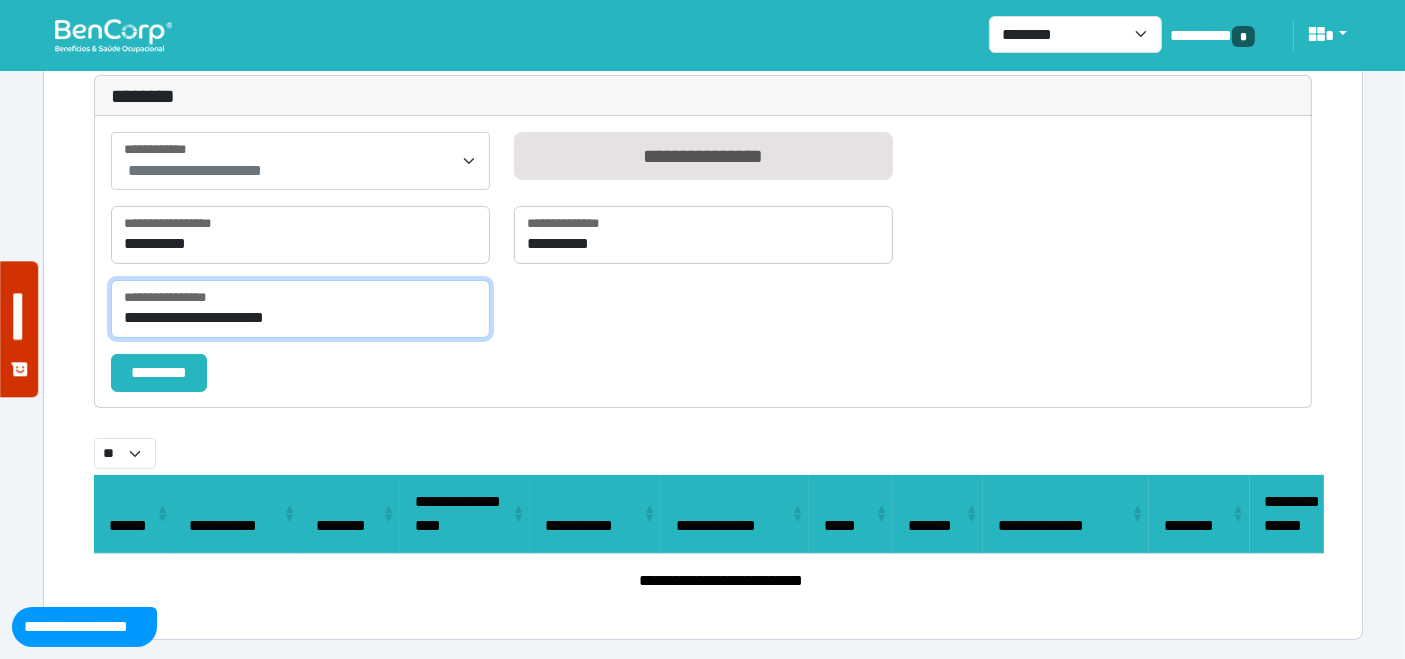 scroll, scrollTop: 271, scrollLeft: 0, axis: vertical 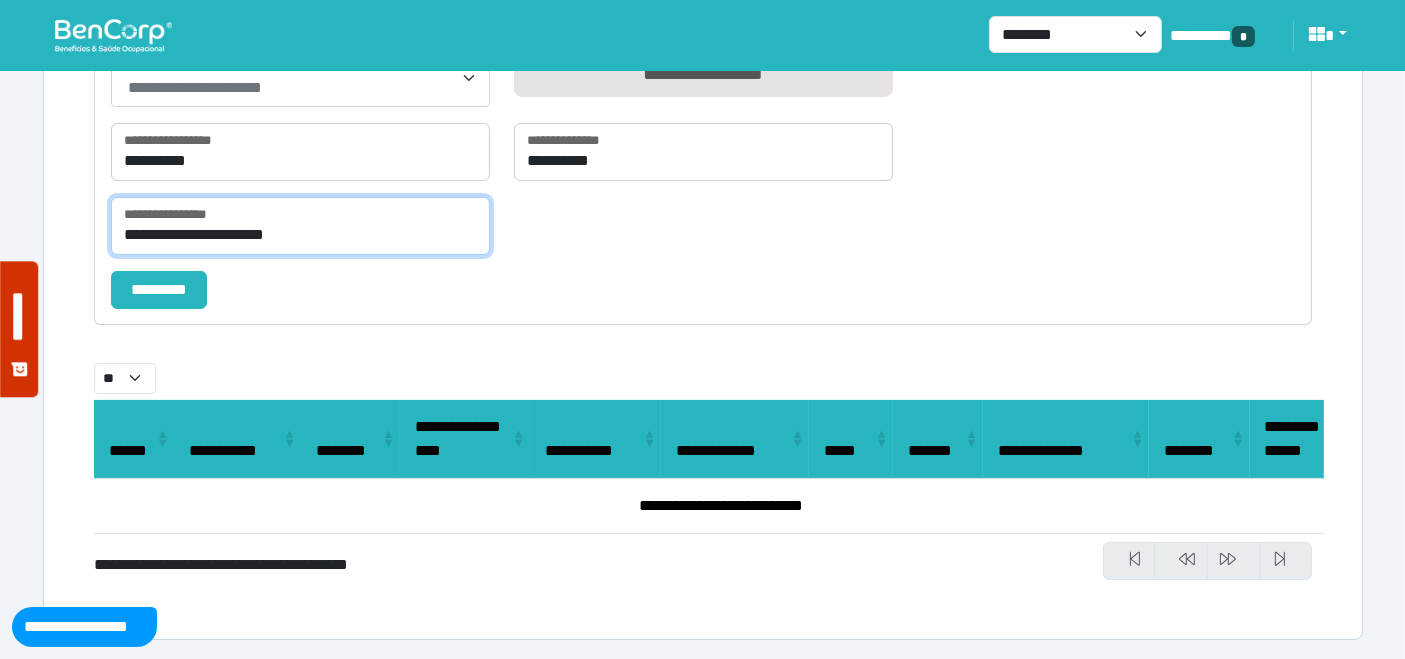 drag, startPoint x: 349, startPoint y: 229, endPoint x: 60, endPoint y: 217, distance: 289.24902 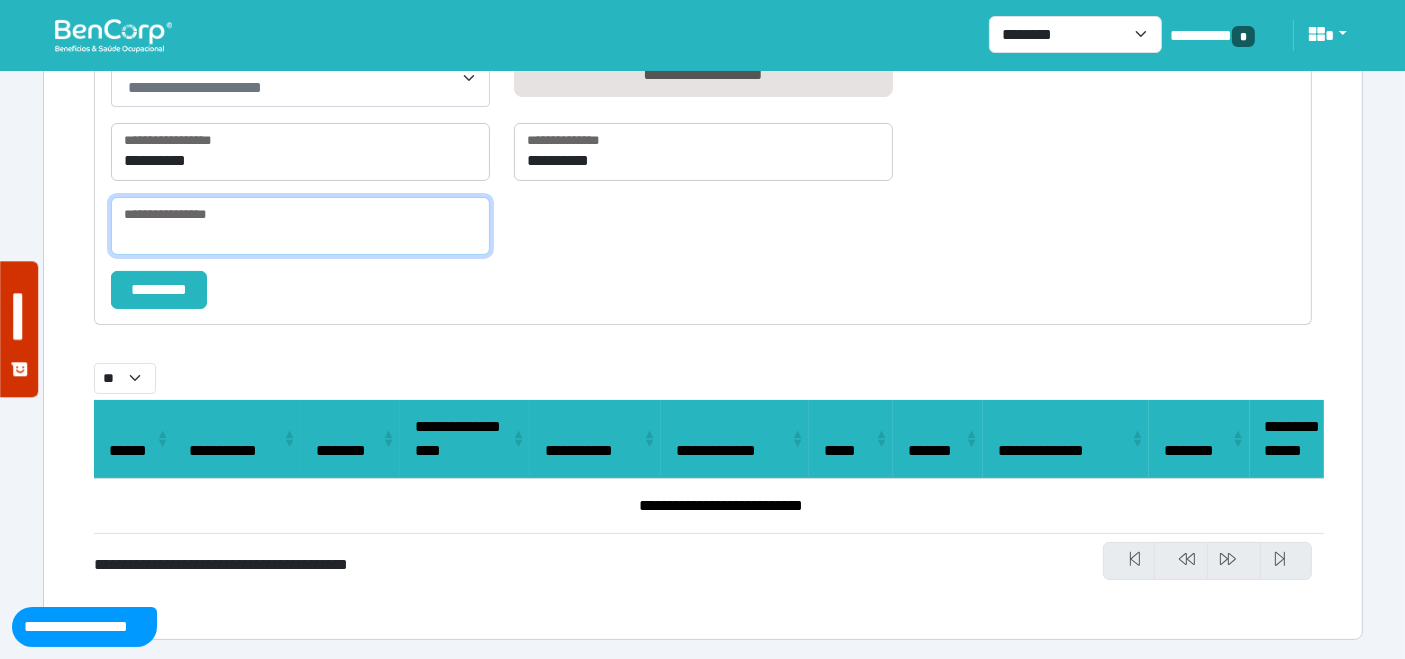 click at bounding box center (300, 226) 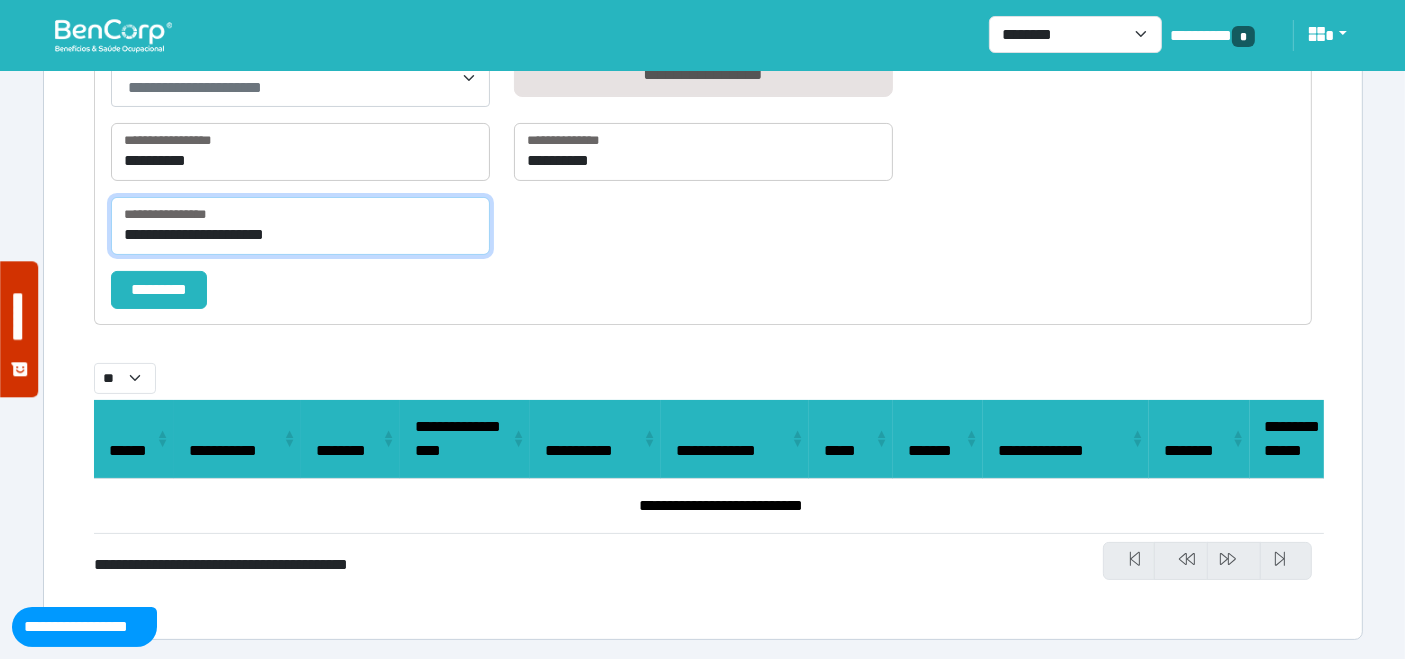 type on "**********" 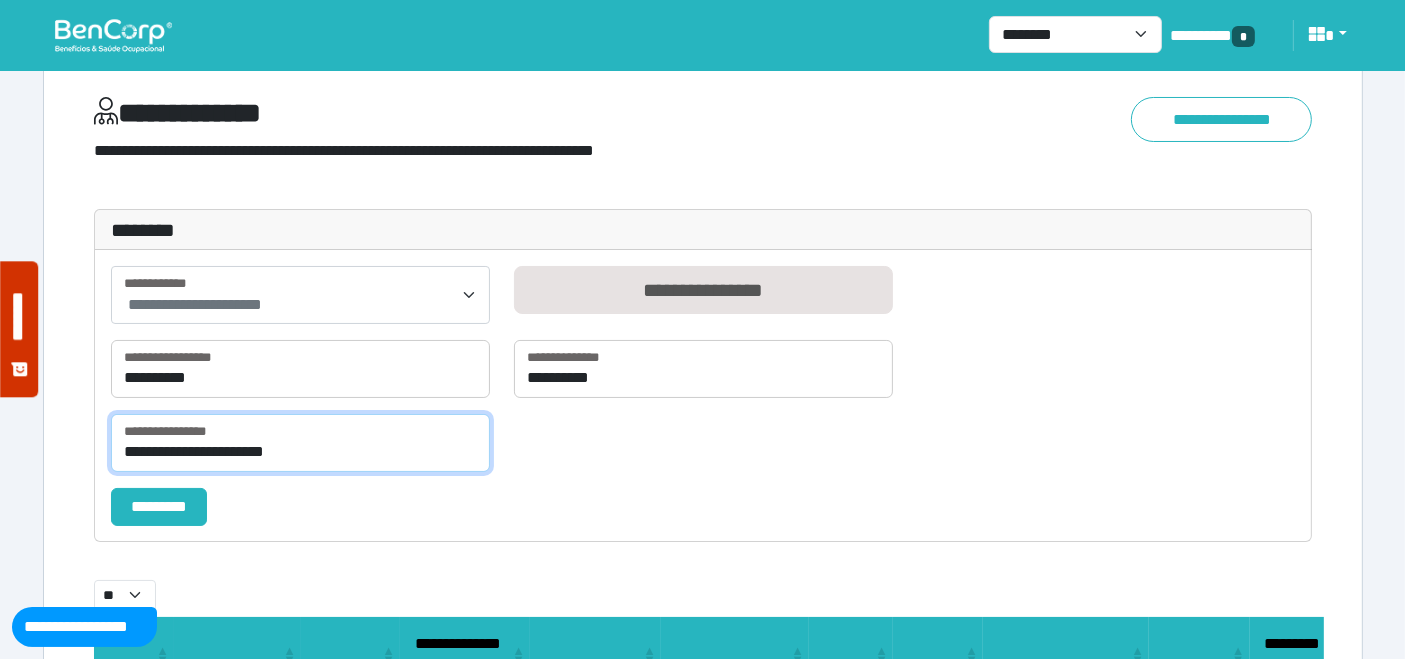 scroll, scrollTop: 49, scrollLeft: 0, axis: vertical 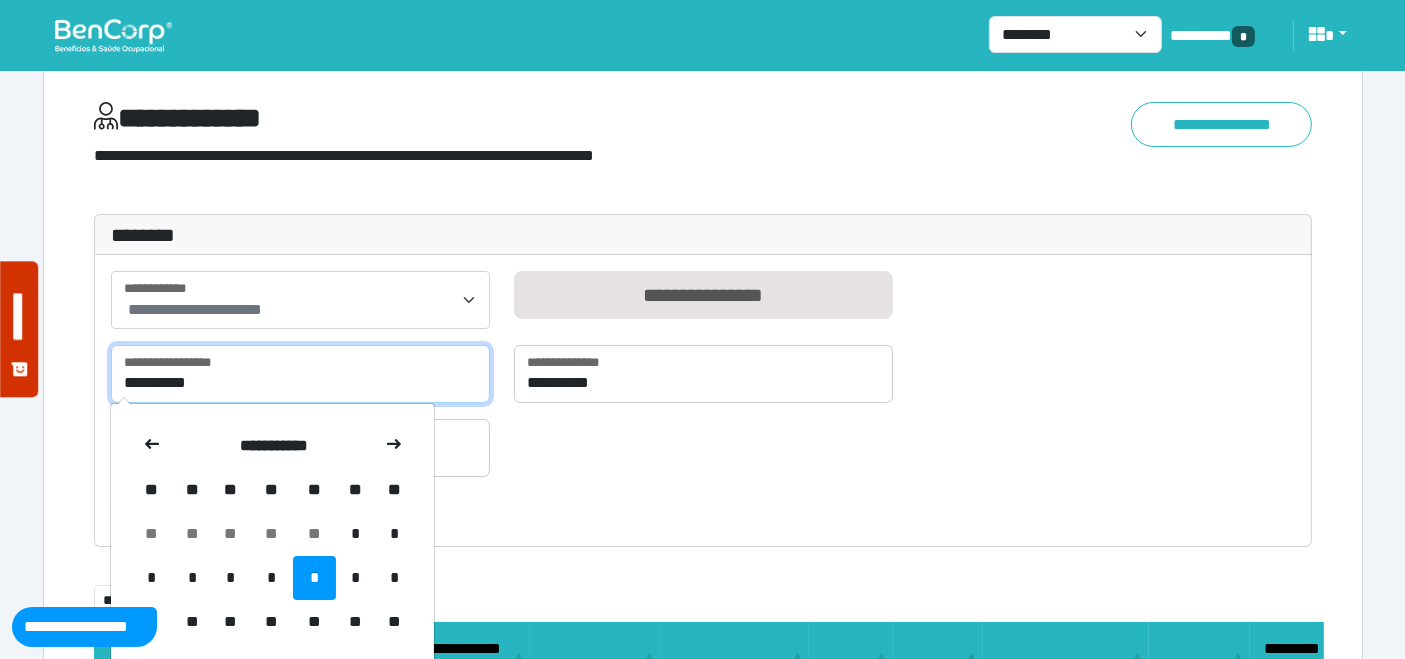 click on "**********" at bounding box center (300, 374) 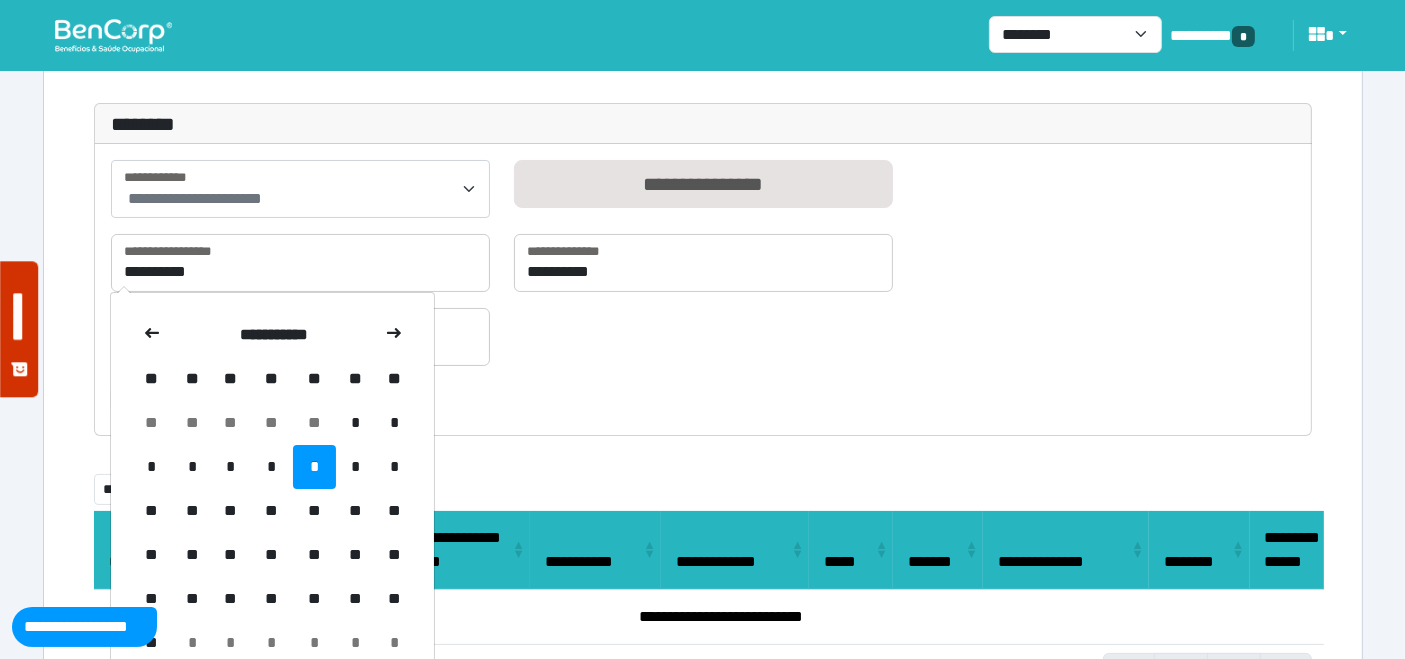 drag, startPoint x: 319, startPoint y: 510, endPoint x: 566, endPoint y: 455, distance: 253.04941 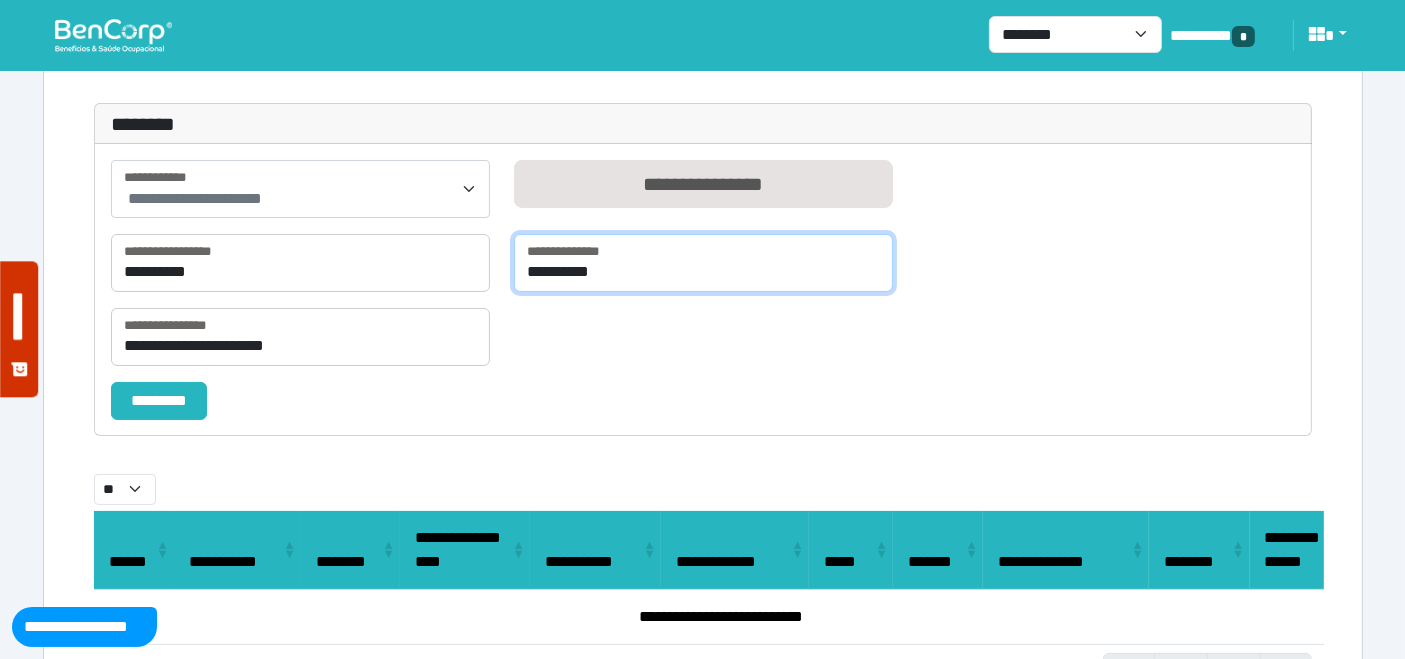 click on "**********" at bounding box center [703, 263] 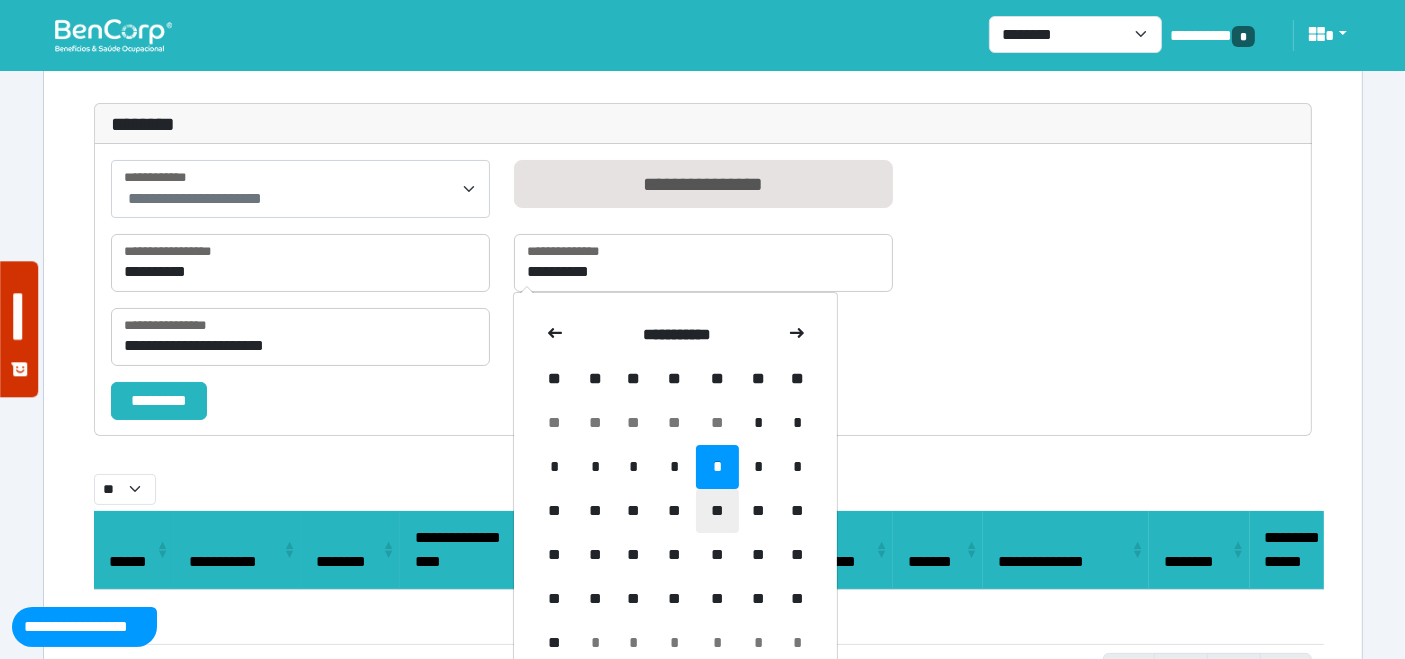 drag, startPoint x: 723, startPoint y: 515, endPoint x: 651, endPoint y: 497, distance: 74.215904 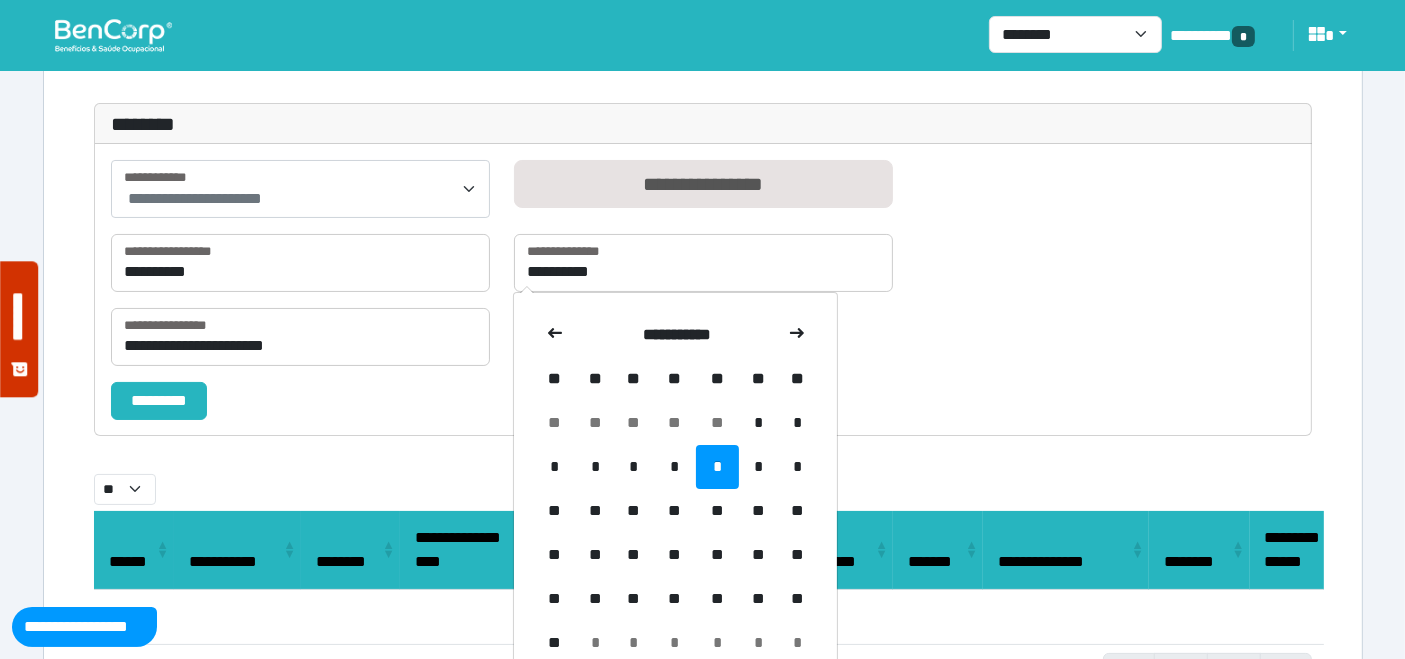 click on "**" at bounding box center [717, 511] 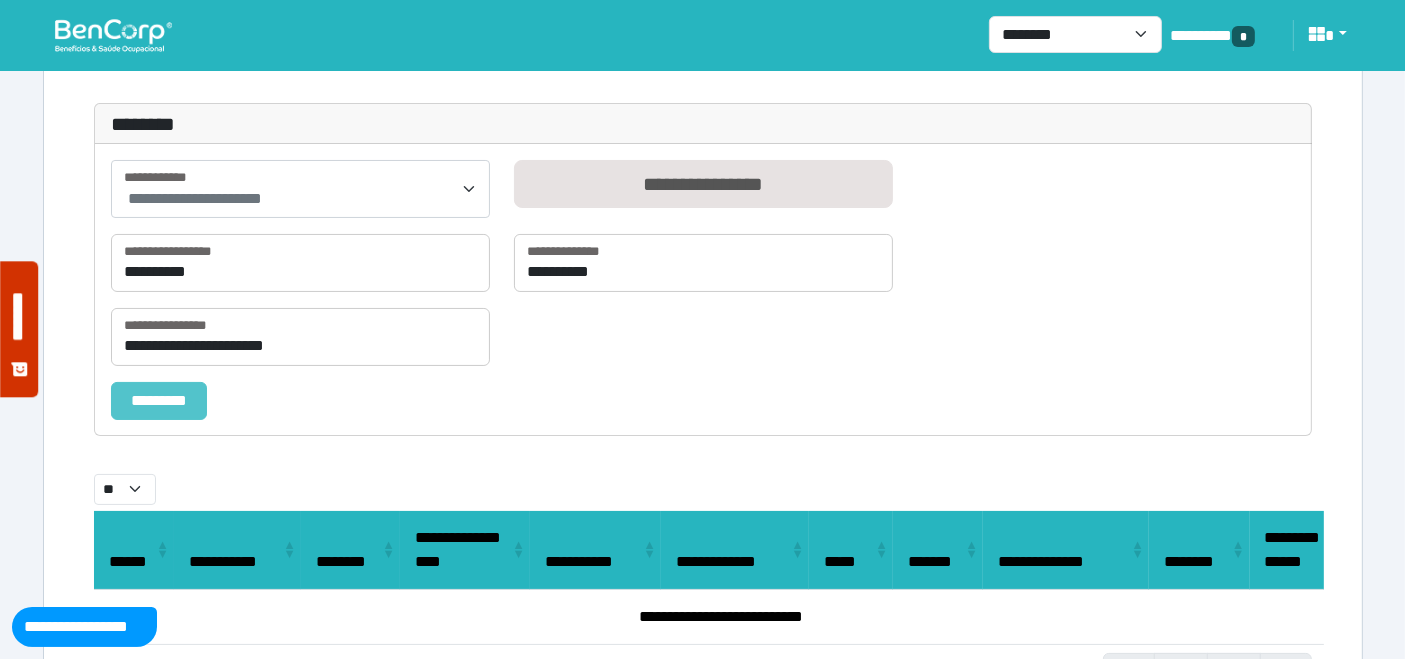 click on "*********" at bounding box center [159, 400] 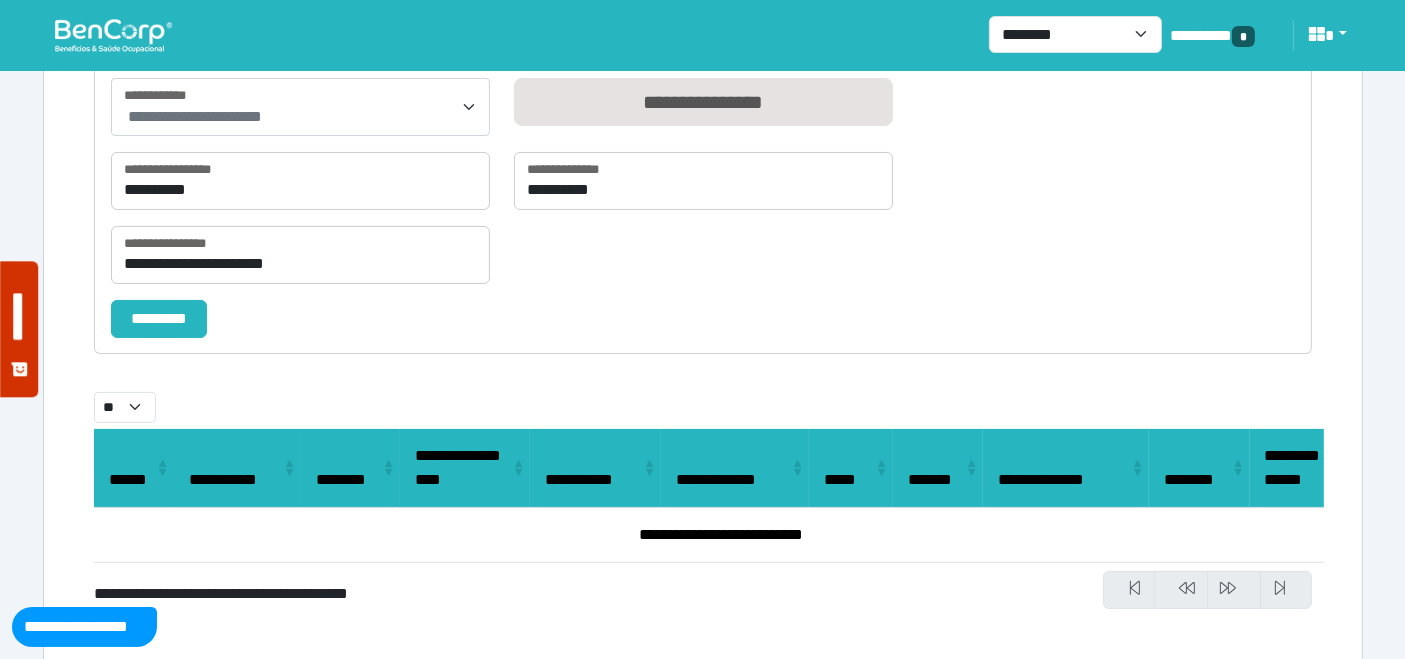 scroll, scrollTop: 271, scrollLeft: 0, axis: vertical 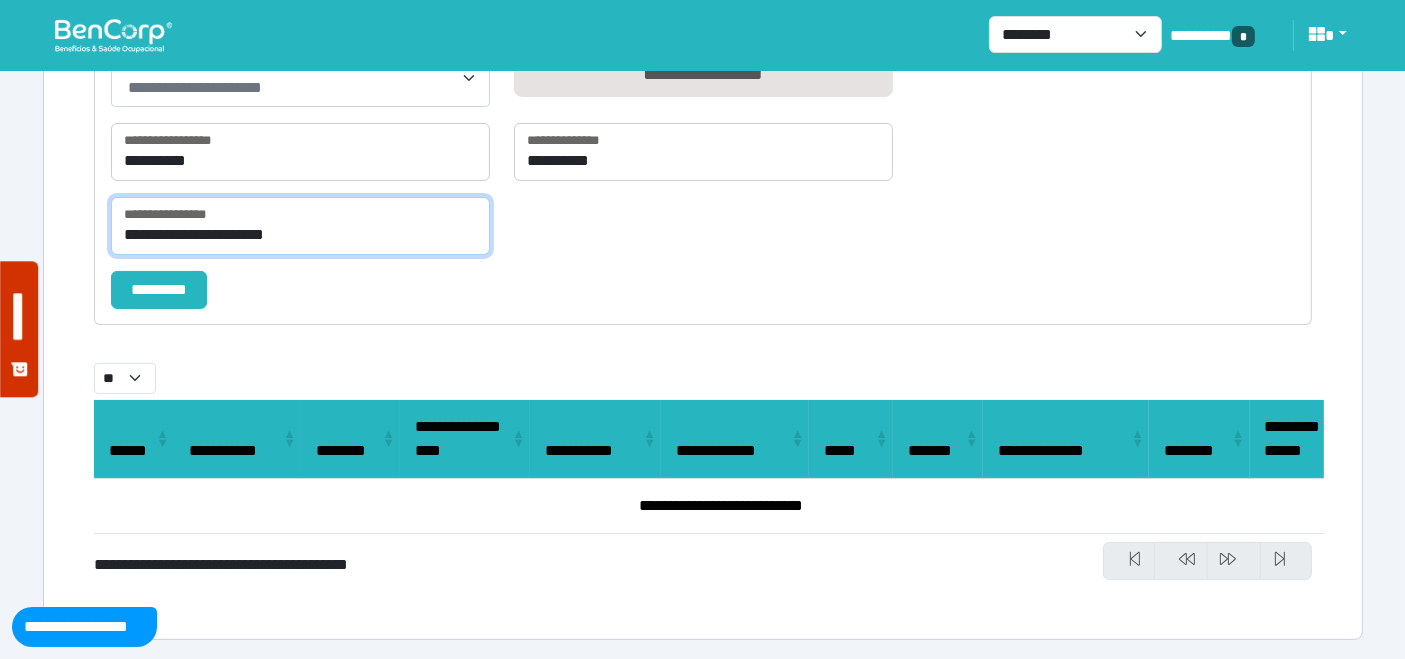 click on "**********" at bounding box center (300, 226) 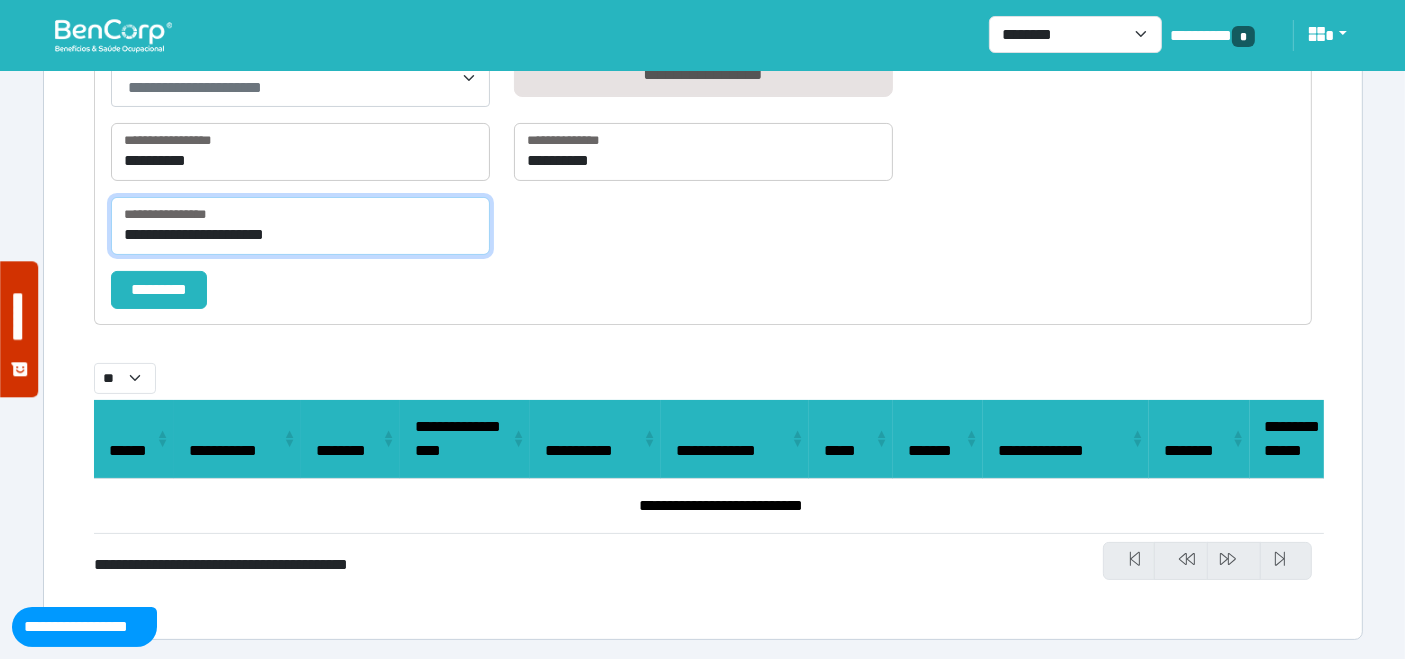 click on "**********" at bounding box center (300, 226) 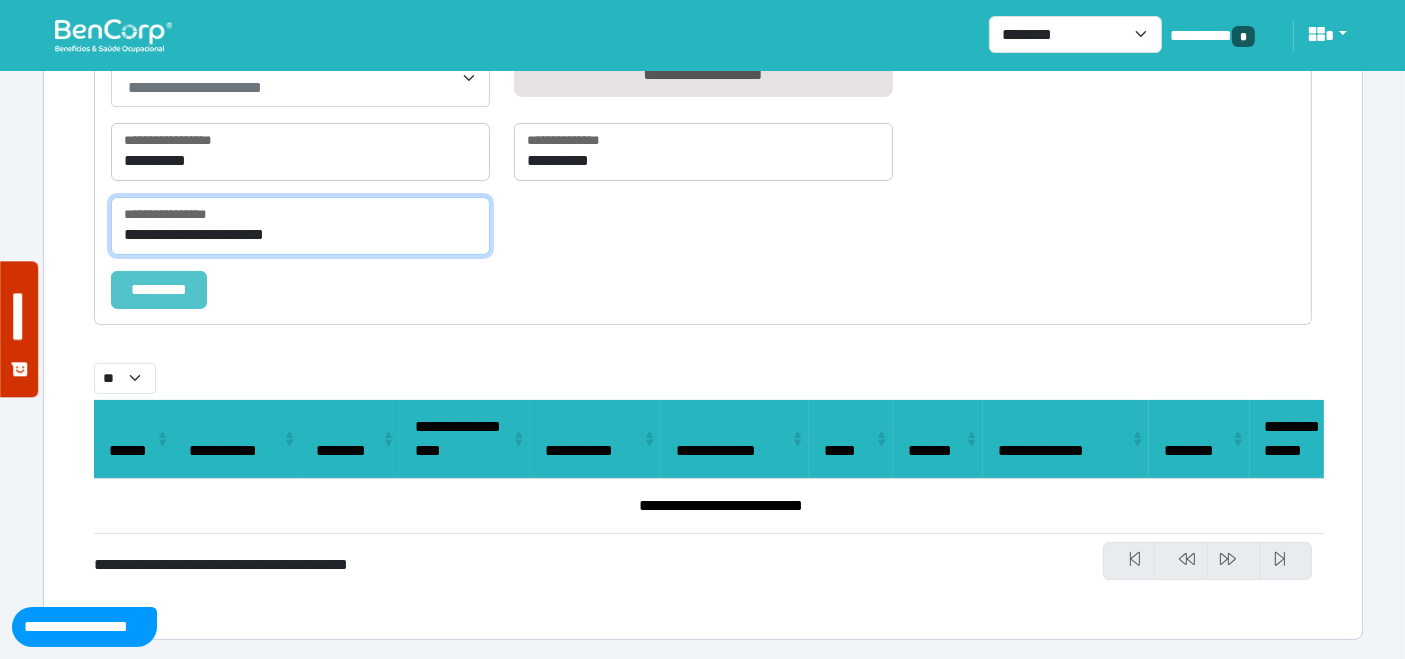 type on "**********" 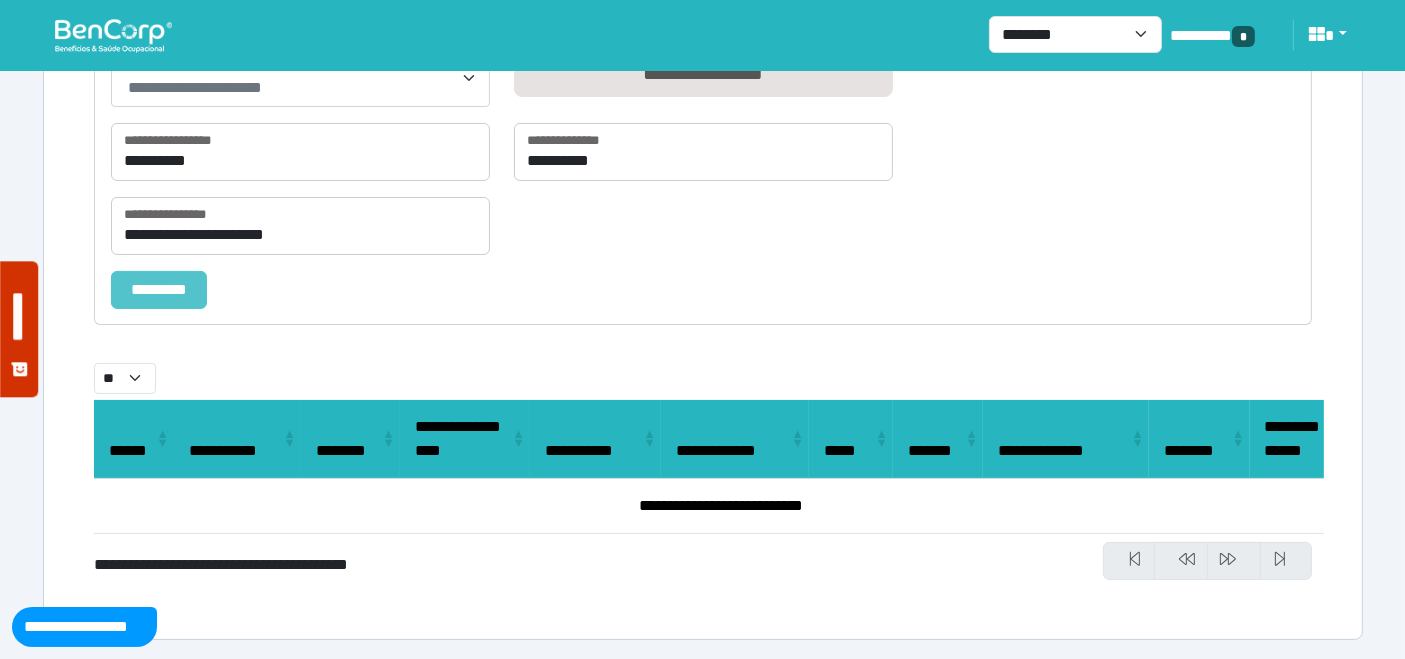 click on "*********" at bounding box center (159, 289) 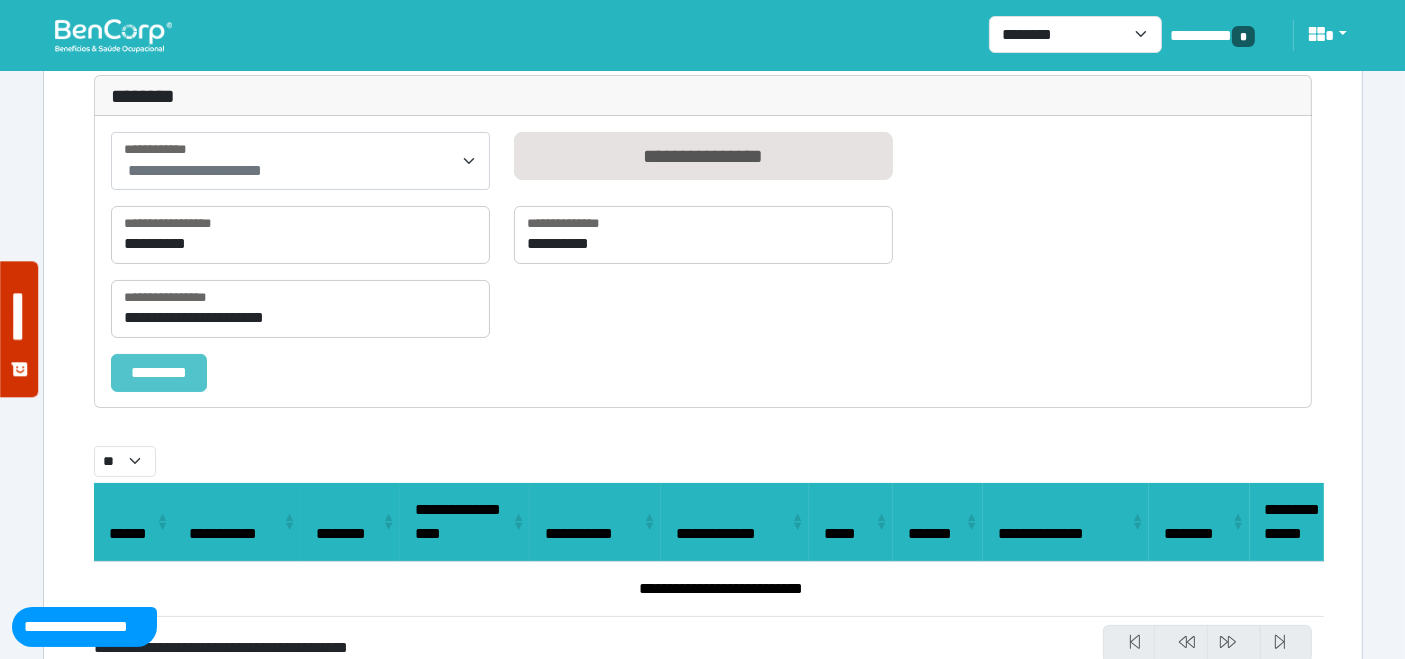 select on "**" 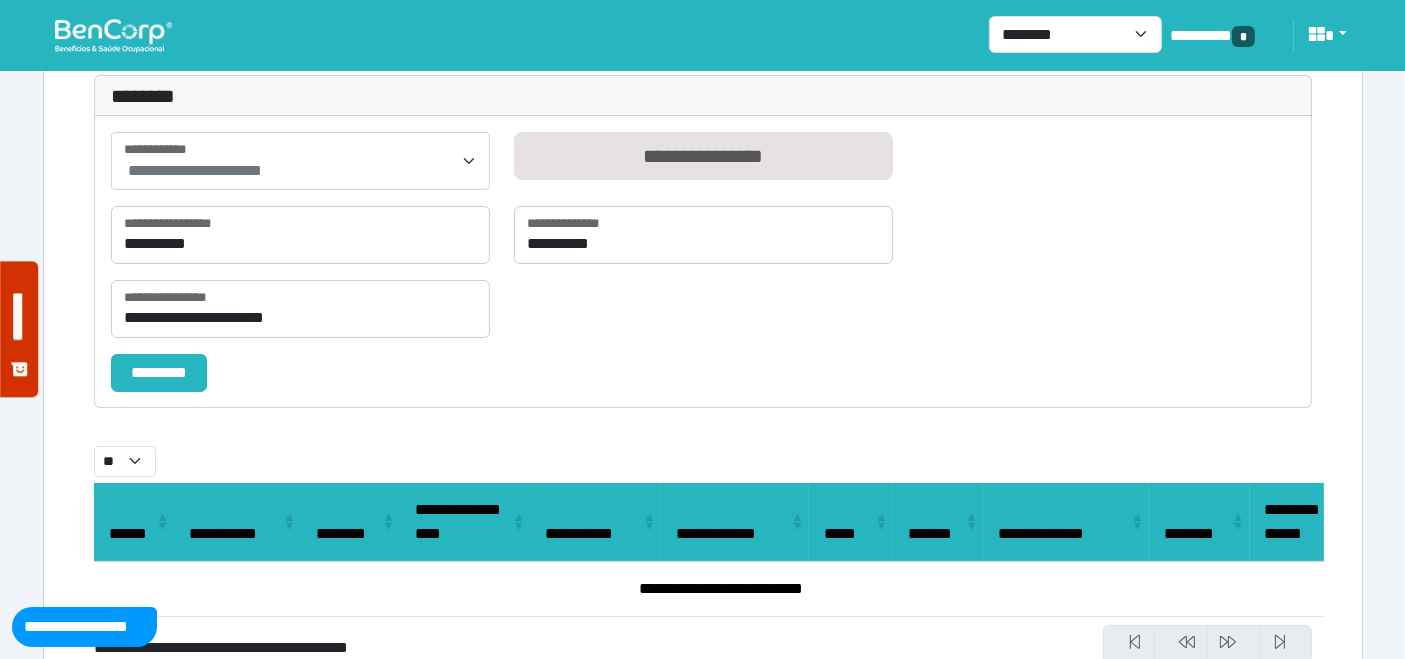 scroll, scrollTop: 271, scrollLeft: 0, axis: vertical 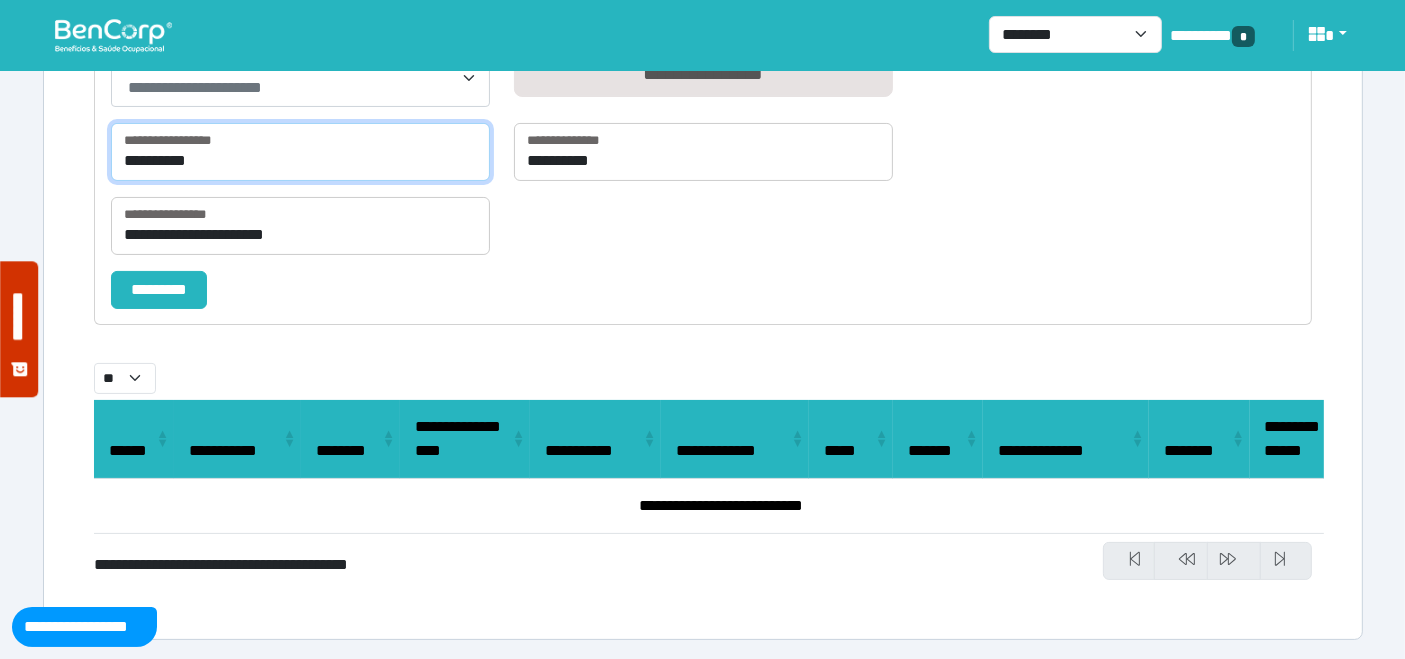 click on "**********" at bounding box center [702, 194] 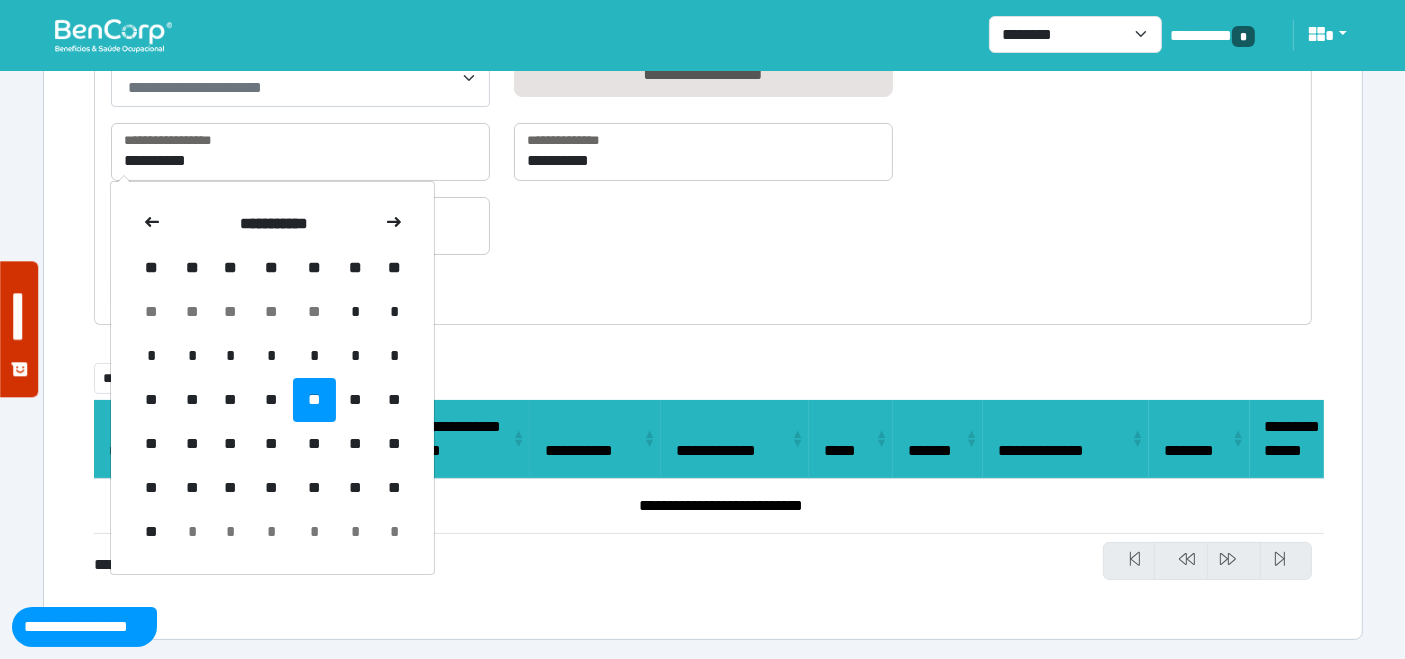 click on "**********" at bounding box center (703, 234) 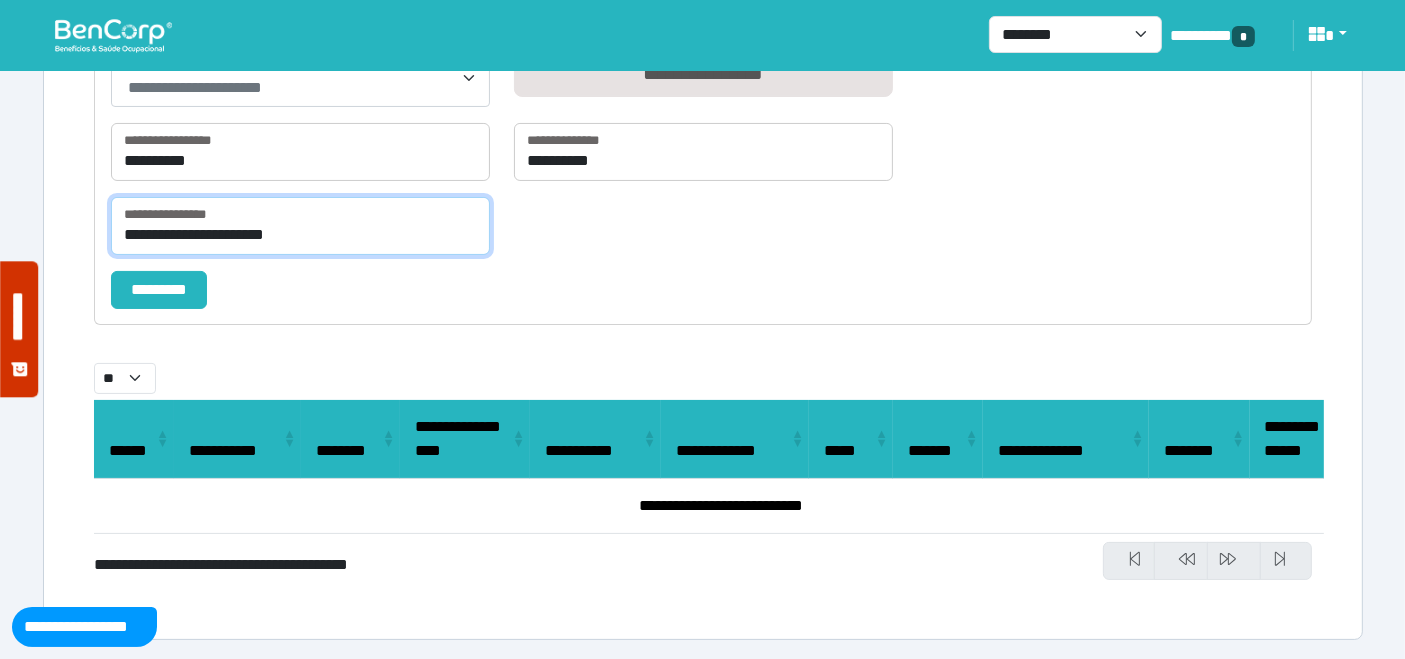 drag, startPoint x: 356, startPoint y: 239, endPoint x: 0, endPoint y: 241, distance: 356.0056 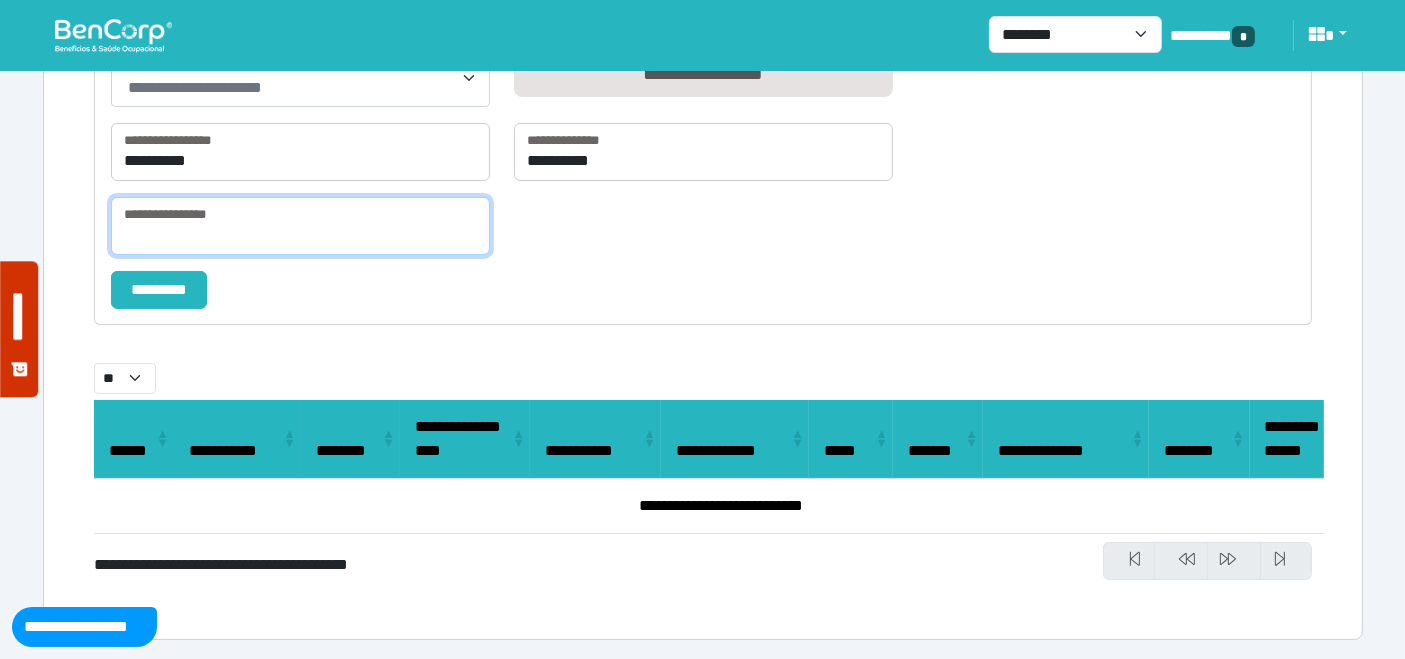 paste on "**********" 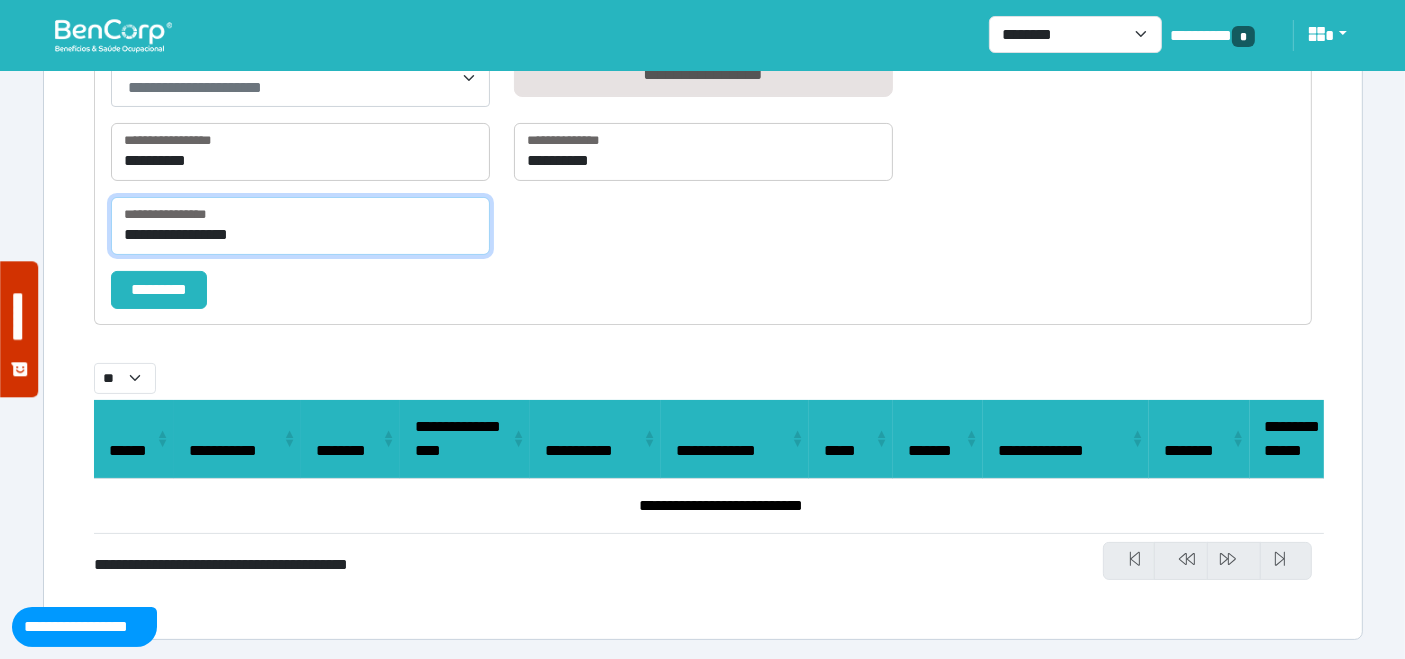 type on "**********" 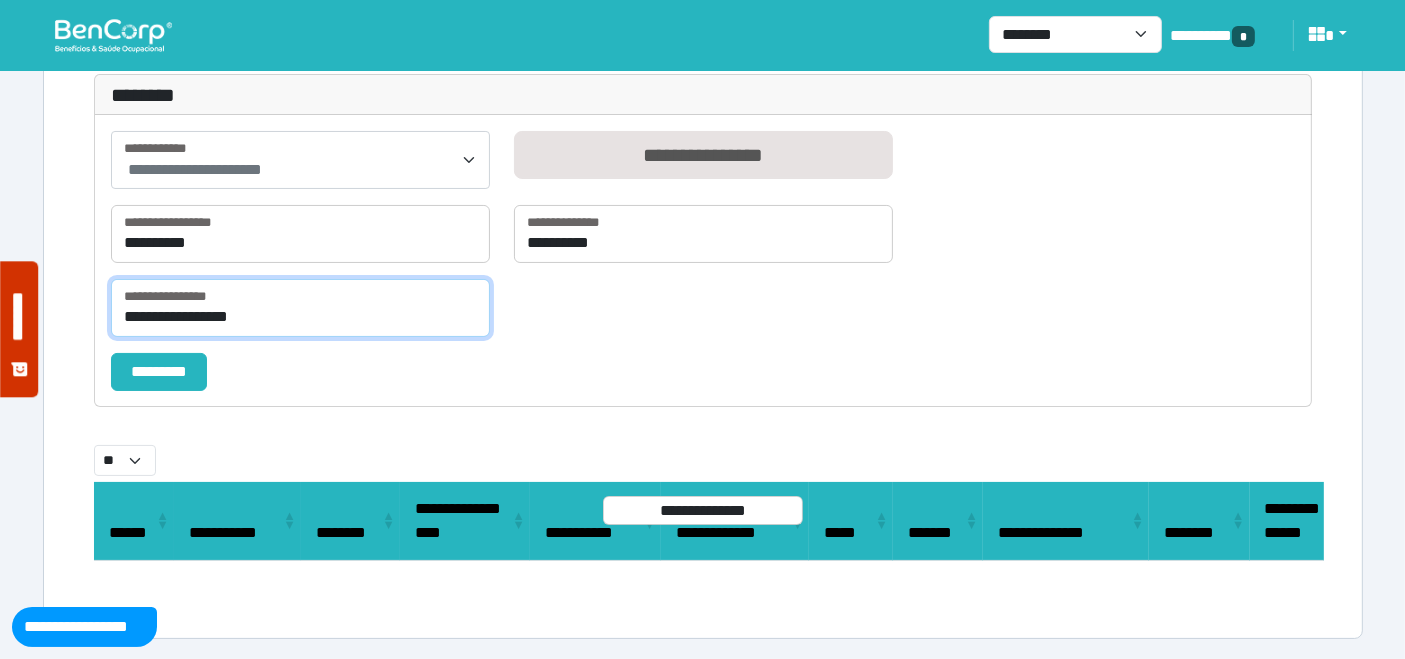 scroll, scrollTop: 271, scrollLeft: 0, axis: vertical 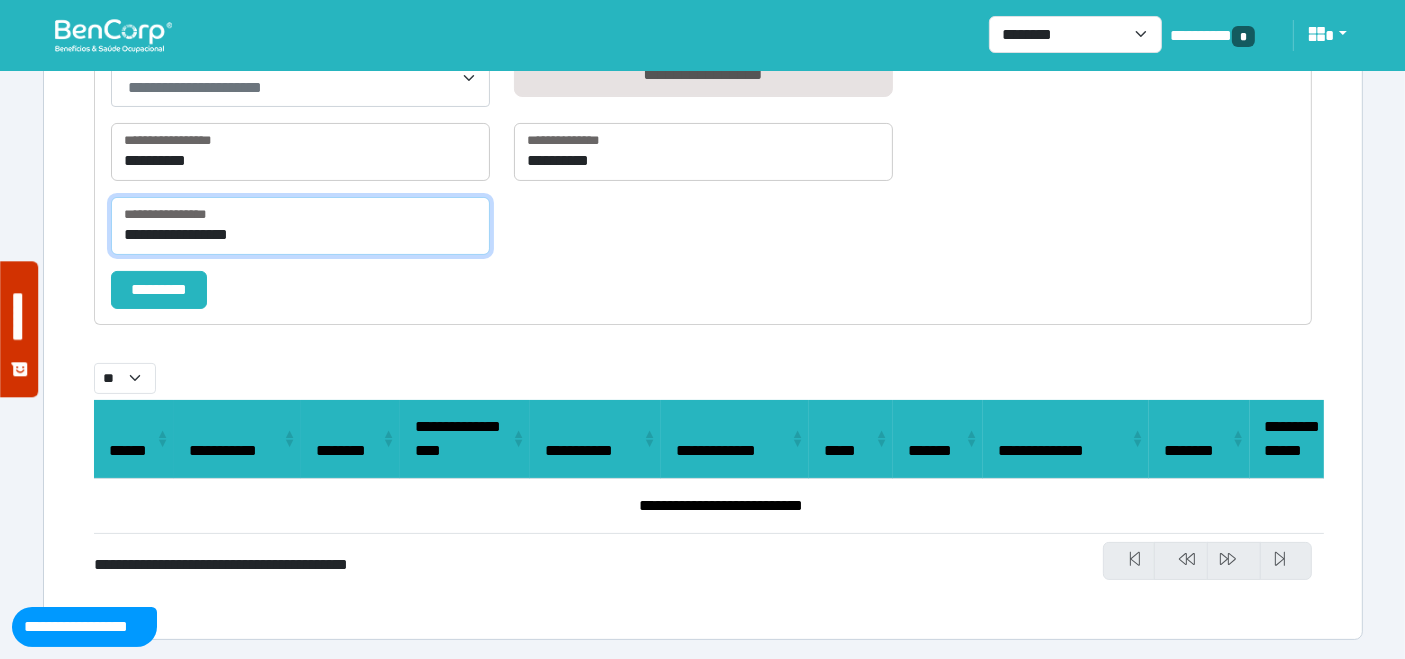 click on "**********" at bounding box center (300, 226) 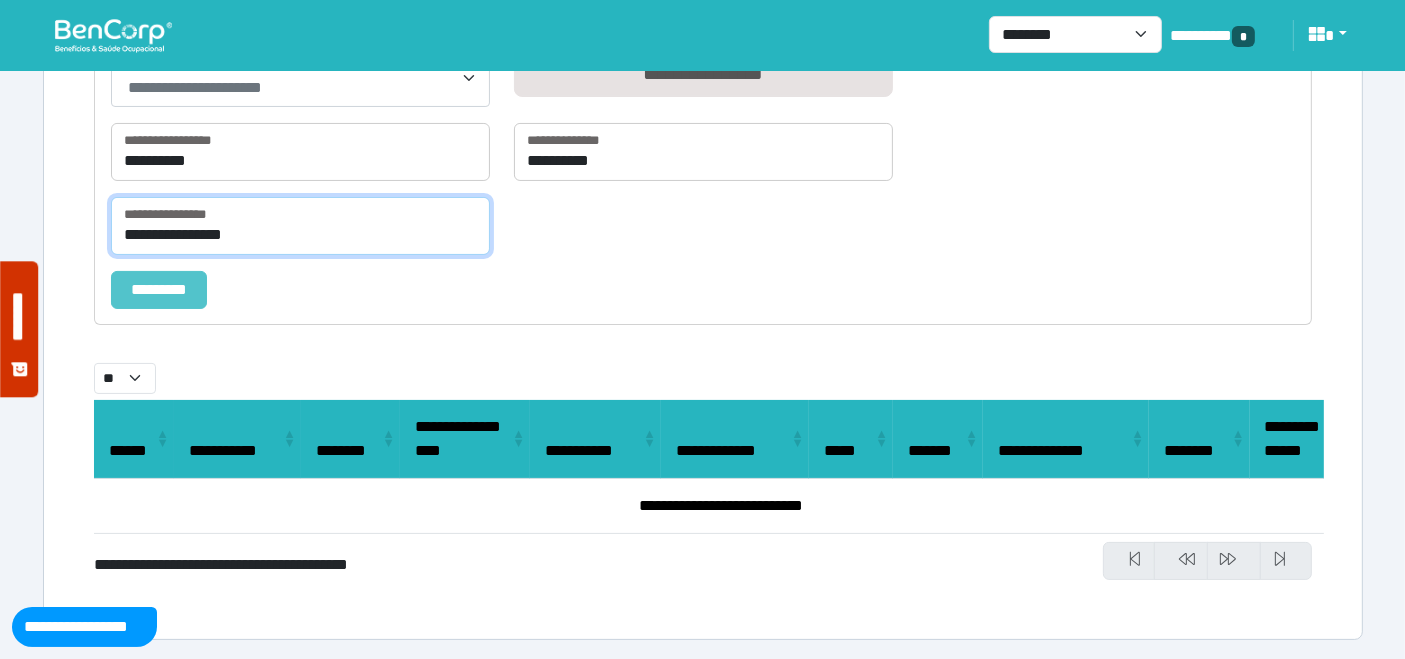 type on "**********" 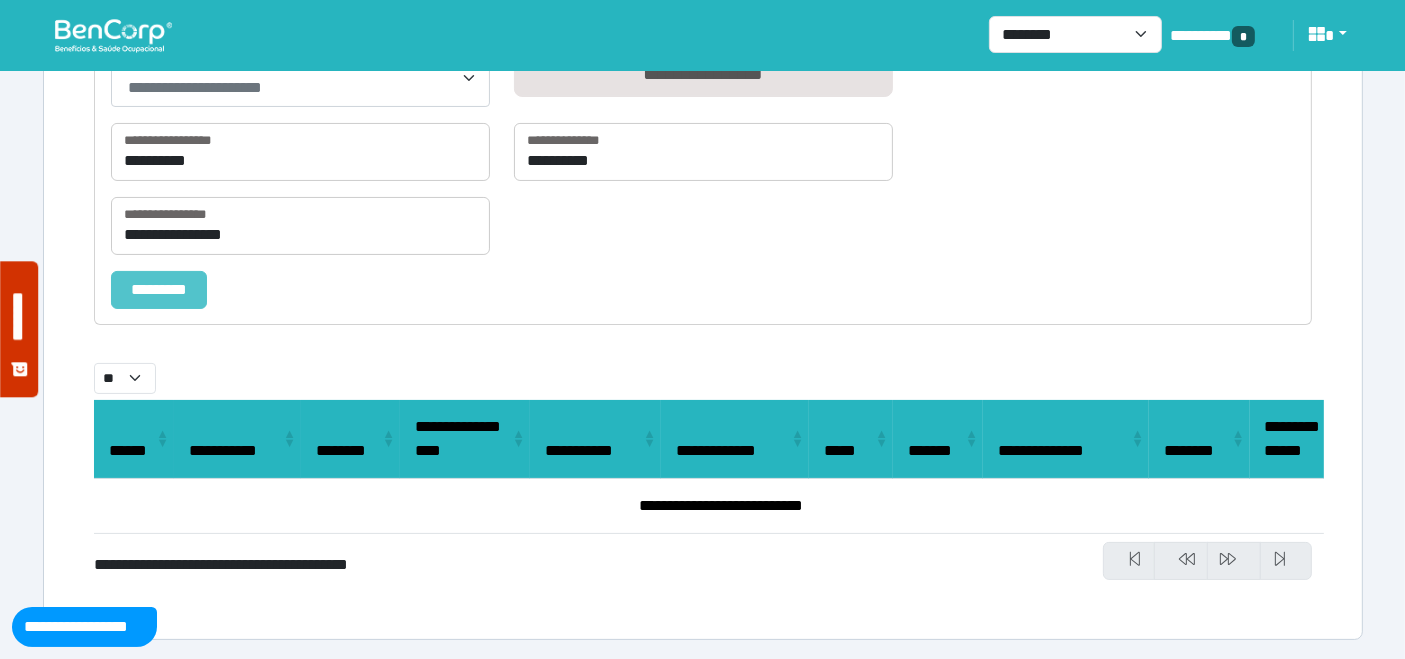 click on "*********" at bounding box center (159, 289) 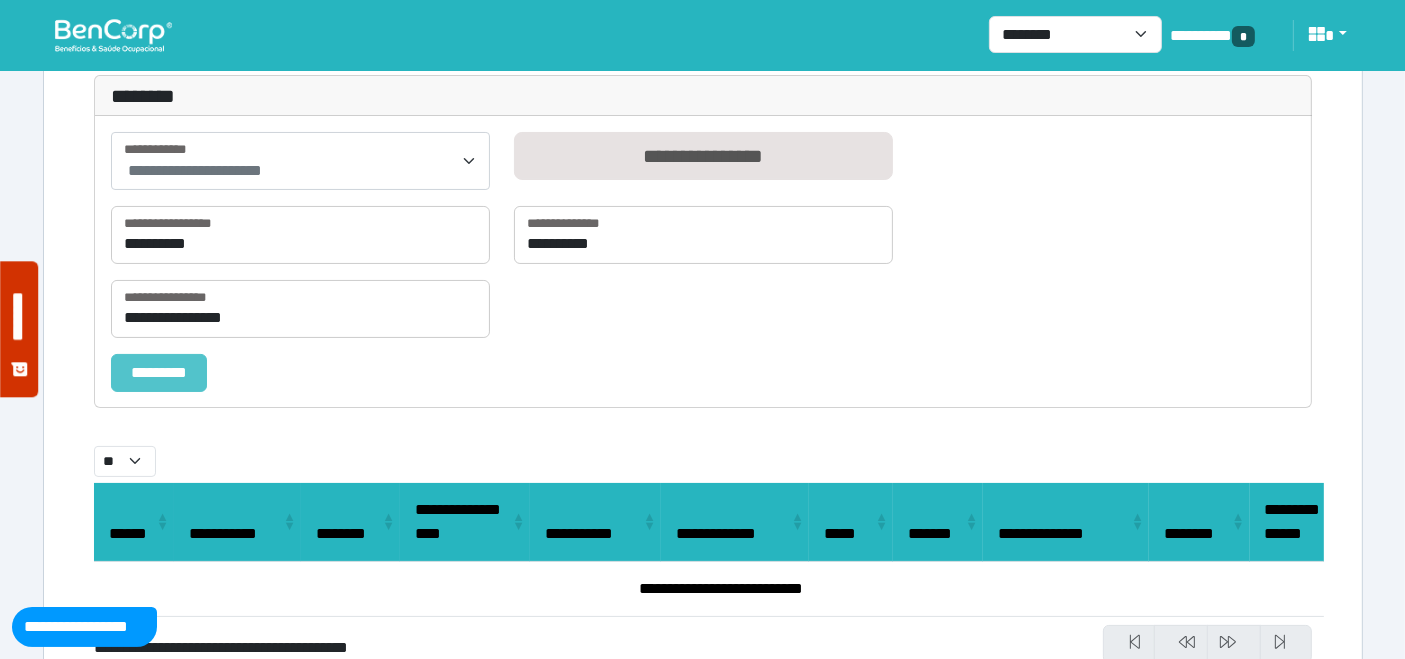 select on "**" 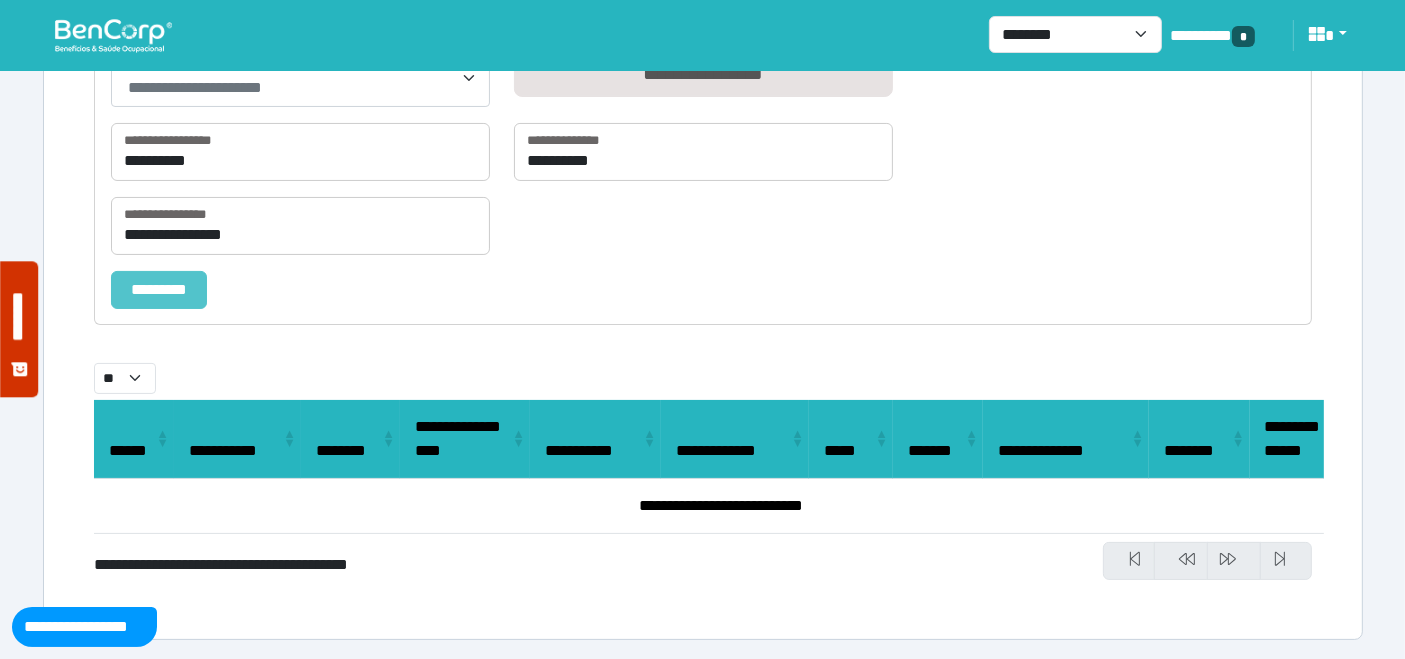 click on "*********" at bounding box center [159, 289] 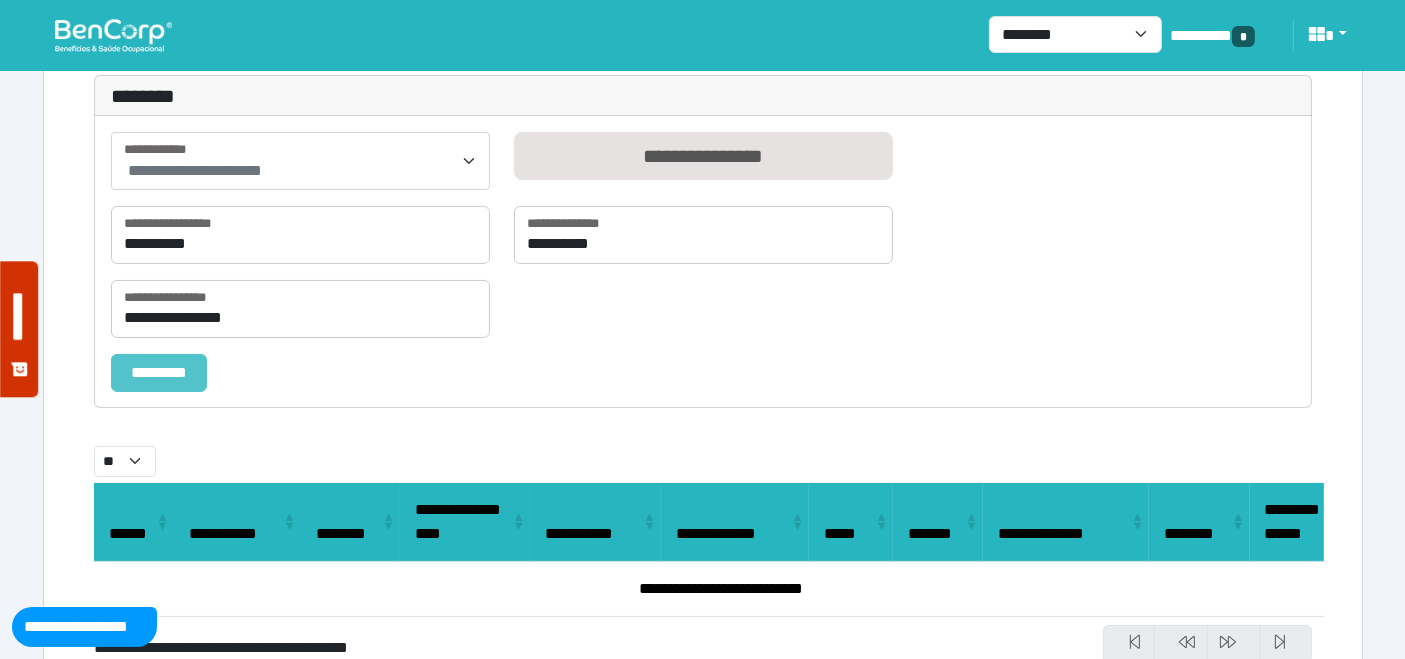 select on "**" 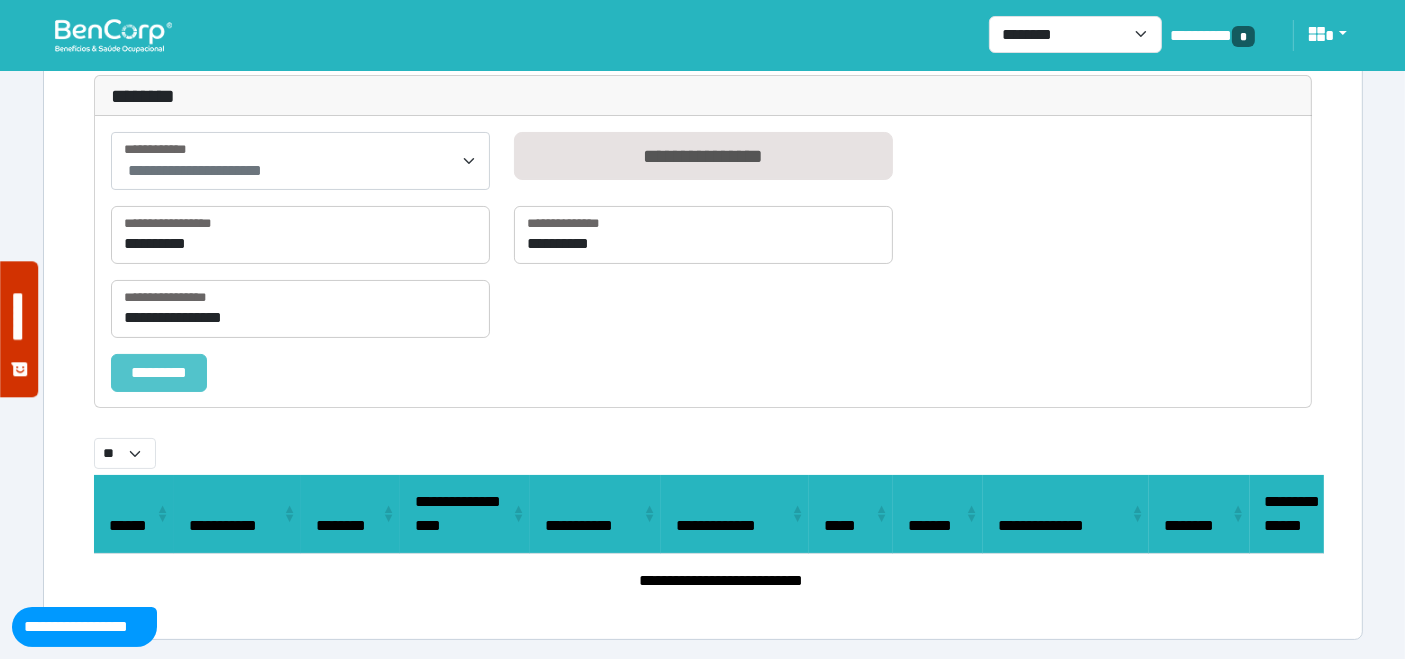scroll, scrollTop: 271, scrollLeft: 0, axis: vertical 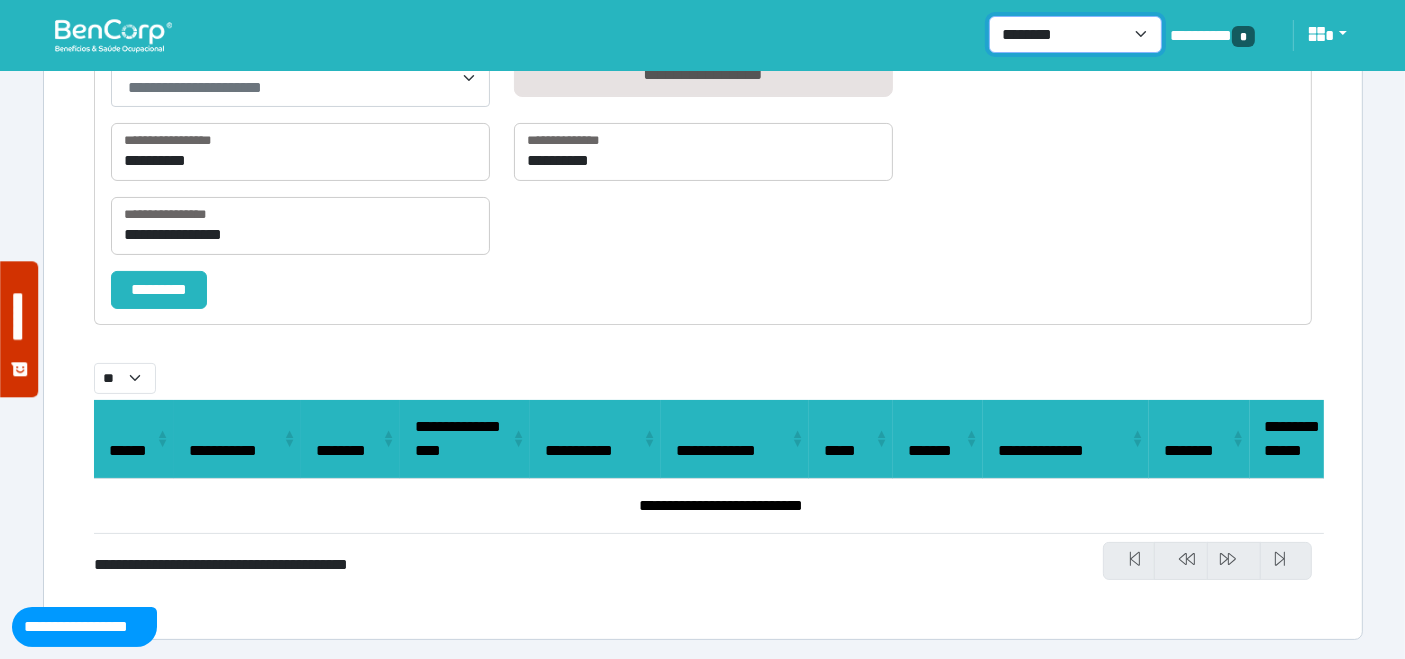 click on "**********" at bounding box center (1075, 34) 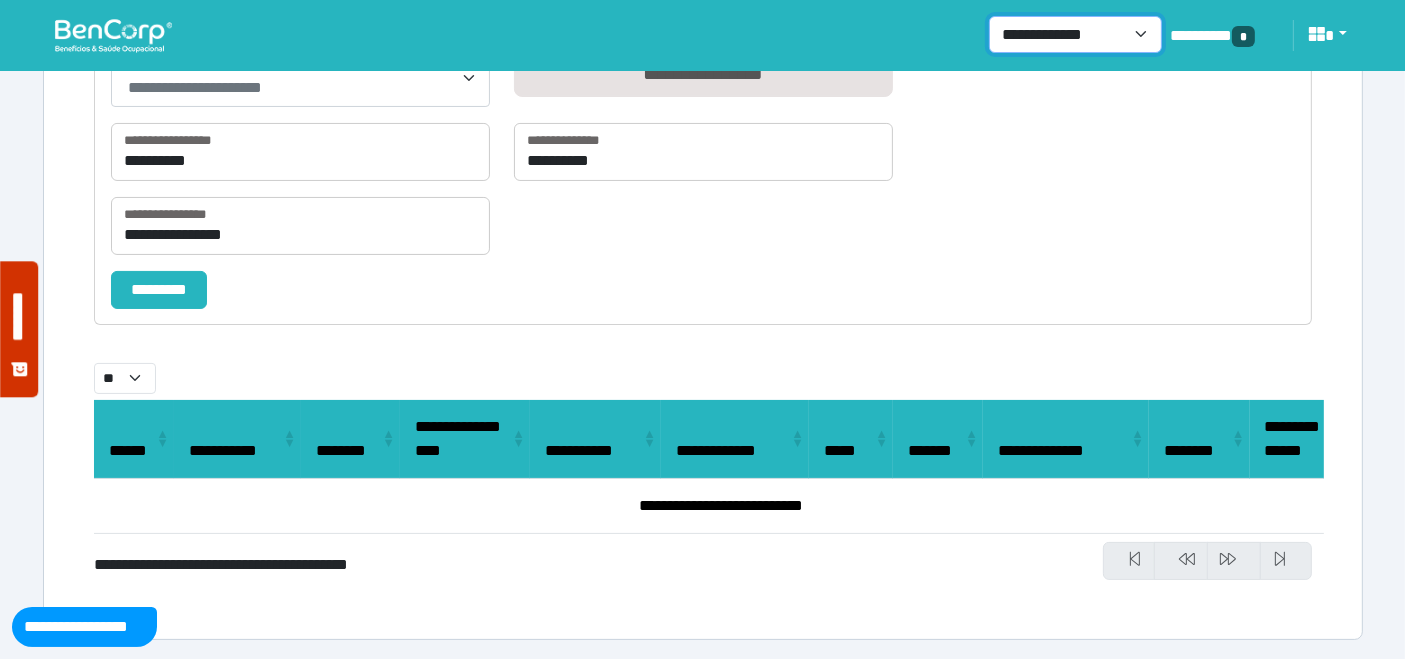 click on "**********" at bounding box center (1075, 34) 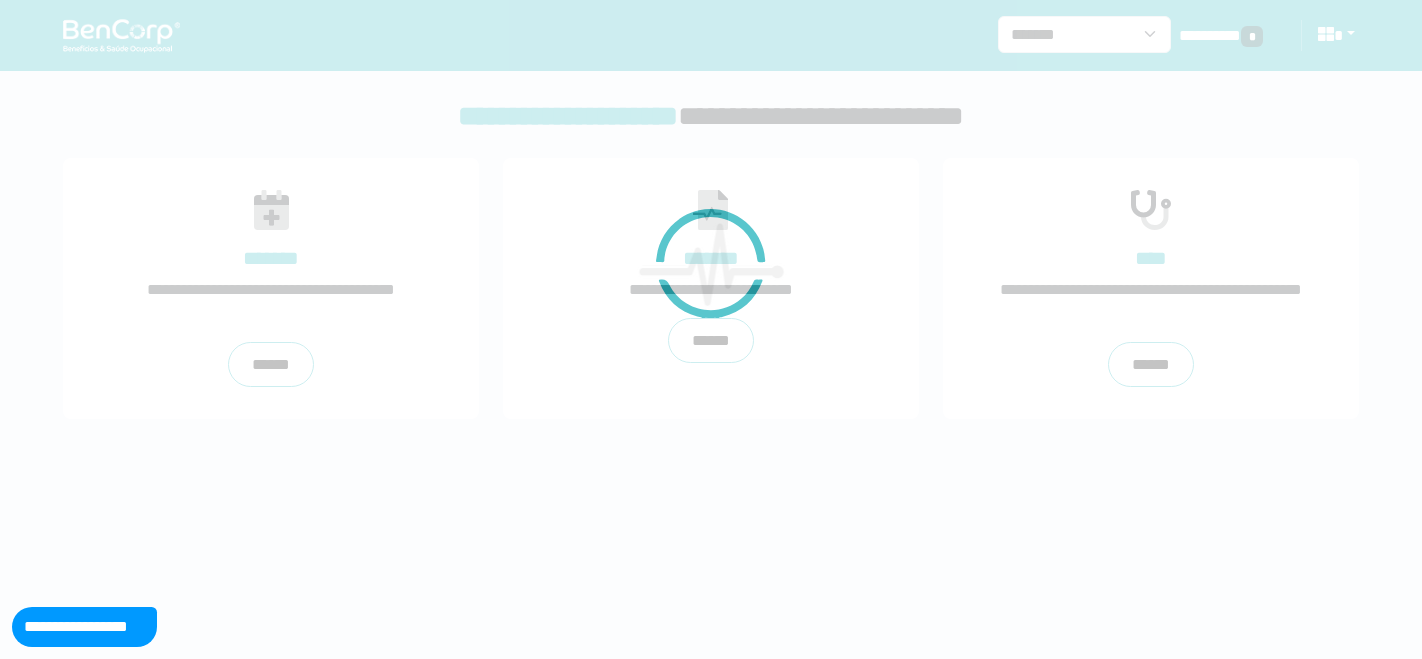 scroll, scrollTop: 0, scrollLeft: 0, axis: both 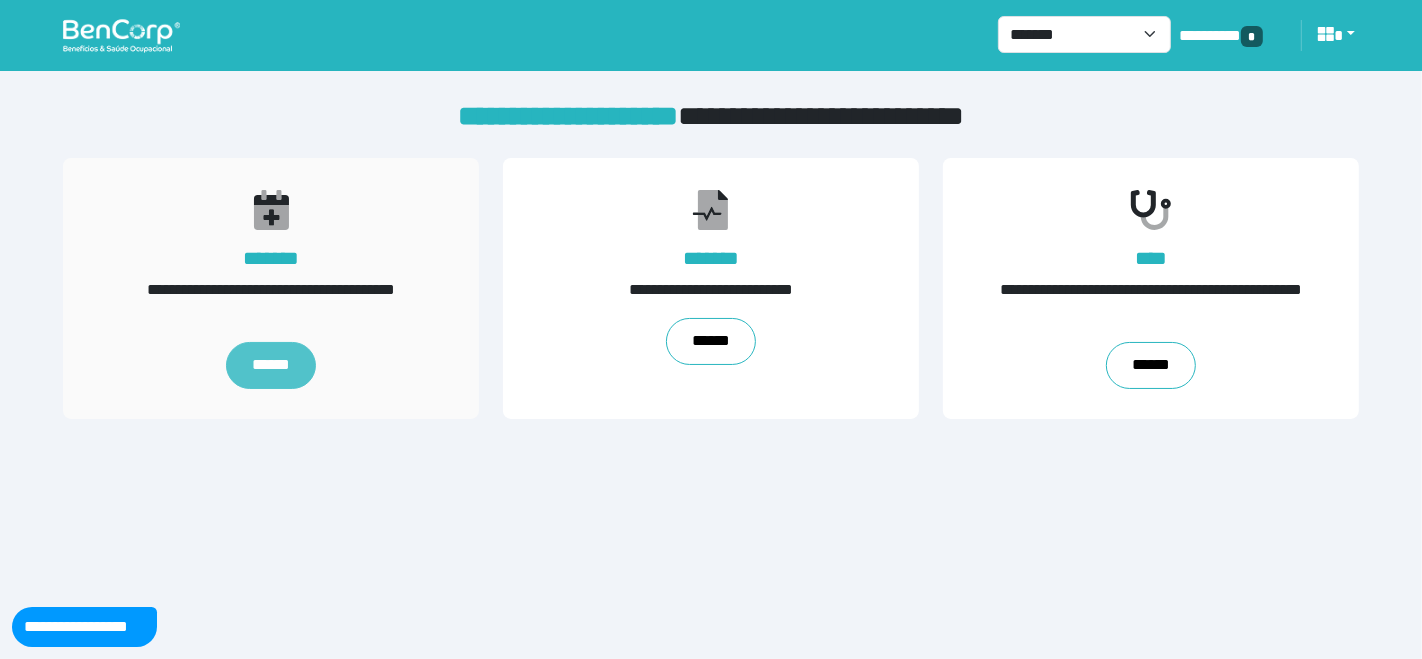 click on "******" at bounding box center (271, 366) 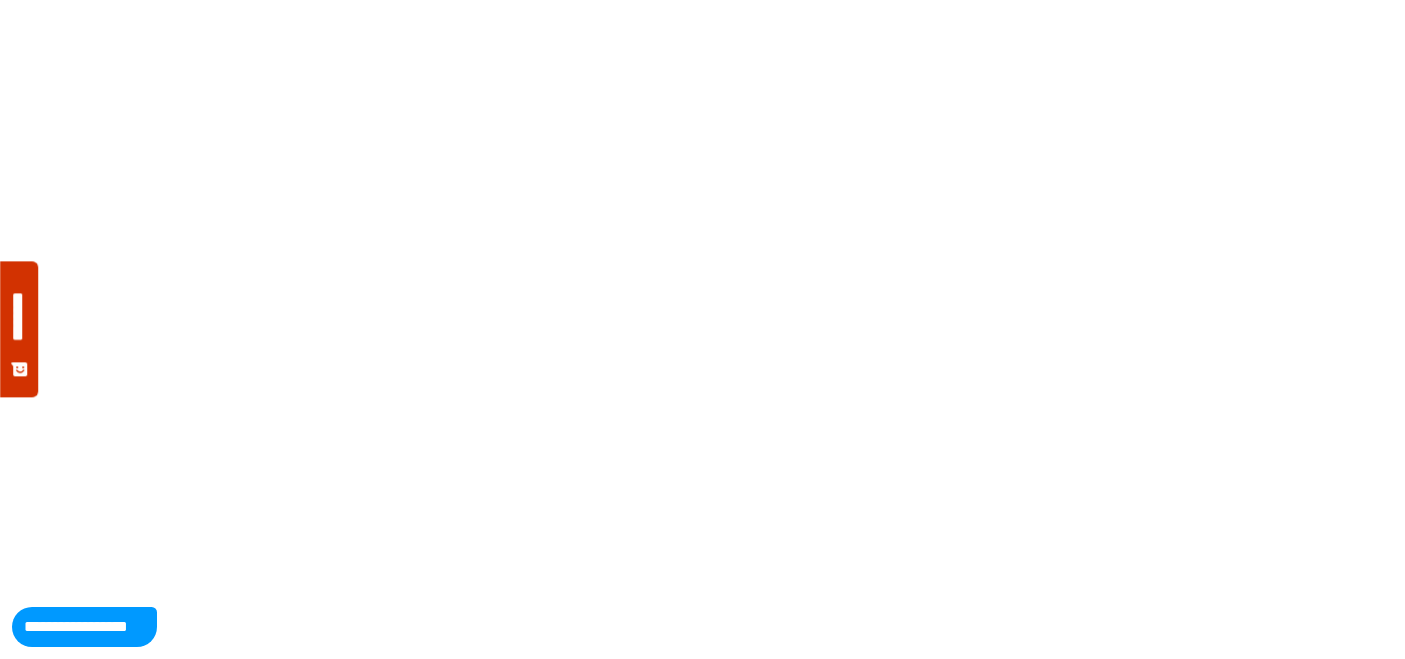 scroll, scrollTop: 0, scrollLeft: 0, axis: both 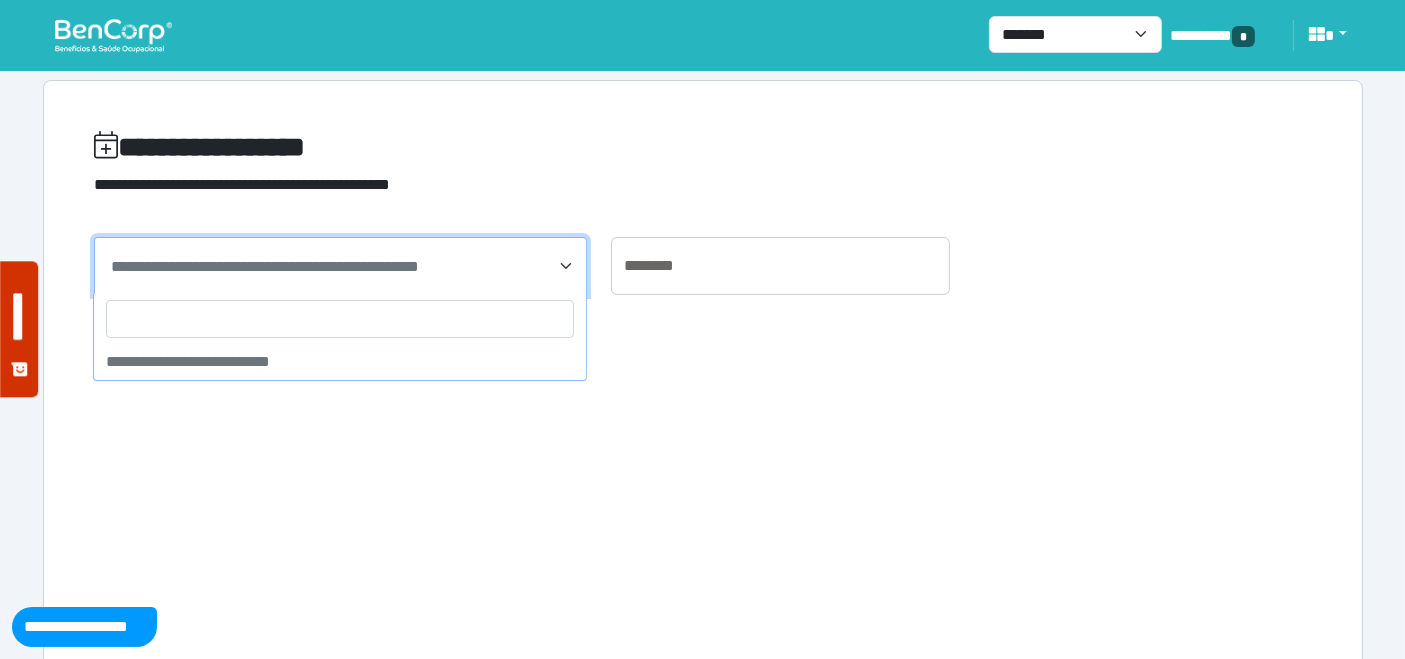 click on "**********" at bounding box center [341, 266] 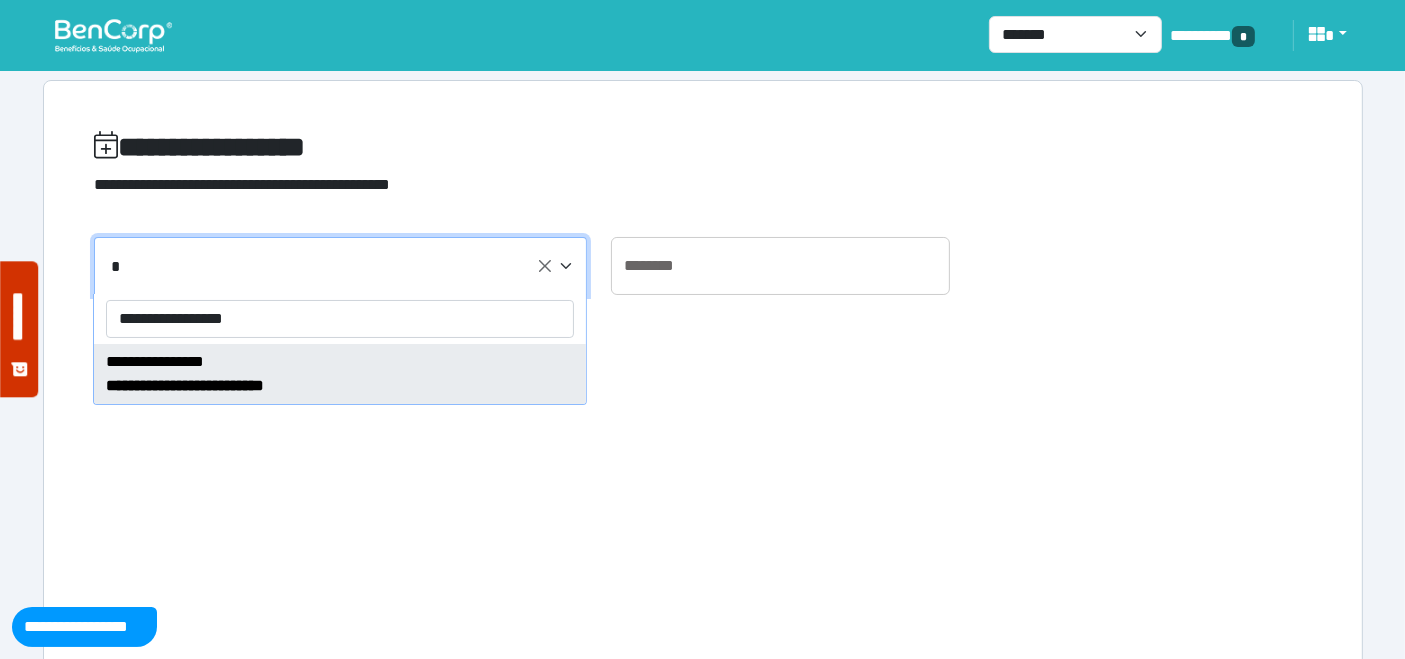 click on "**********" at bounding box center [340, 319] 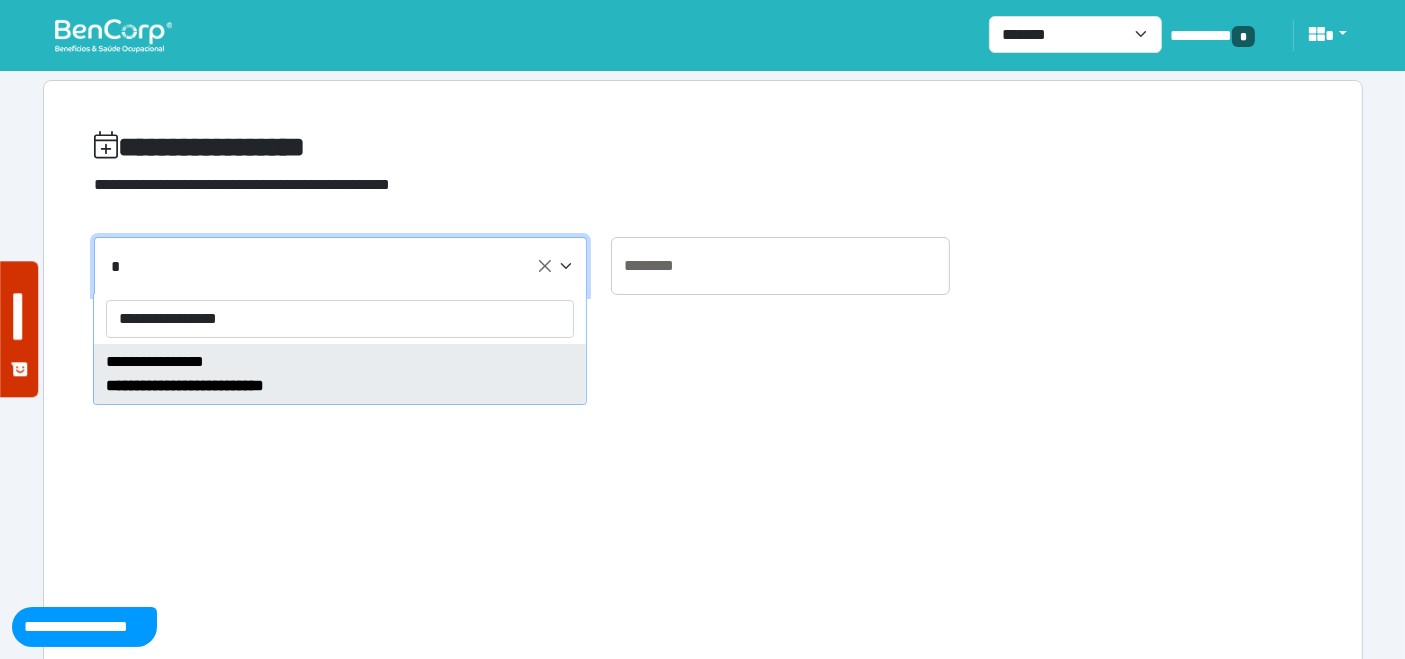 drag, startPoint x: 283, startPoint y: 319, endPoint x: 198, endPoint y: 314, distance: 85.146935 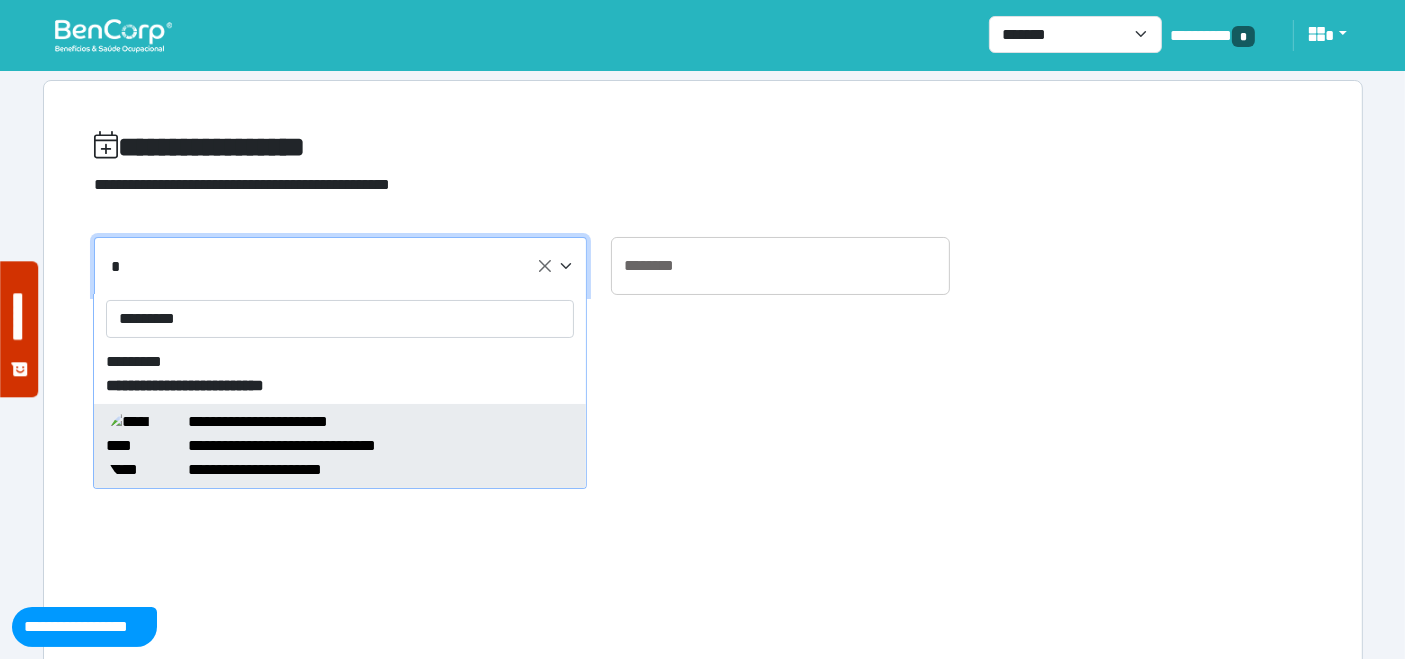 type on "*********" 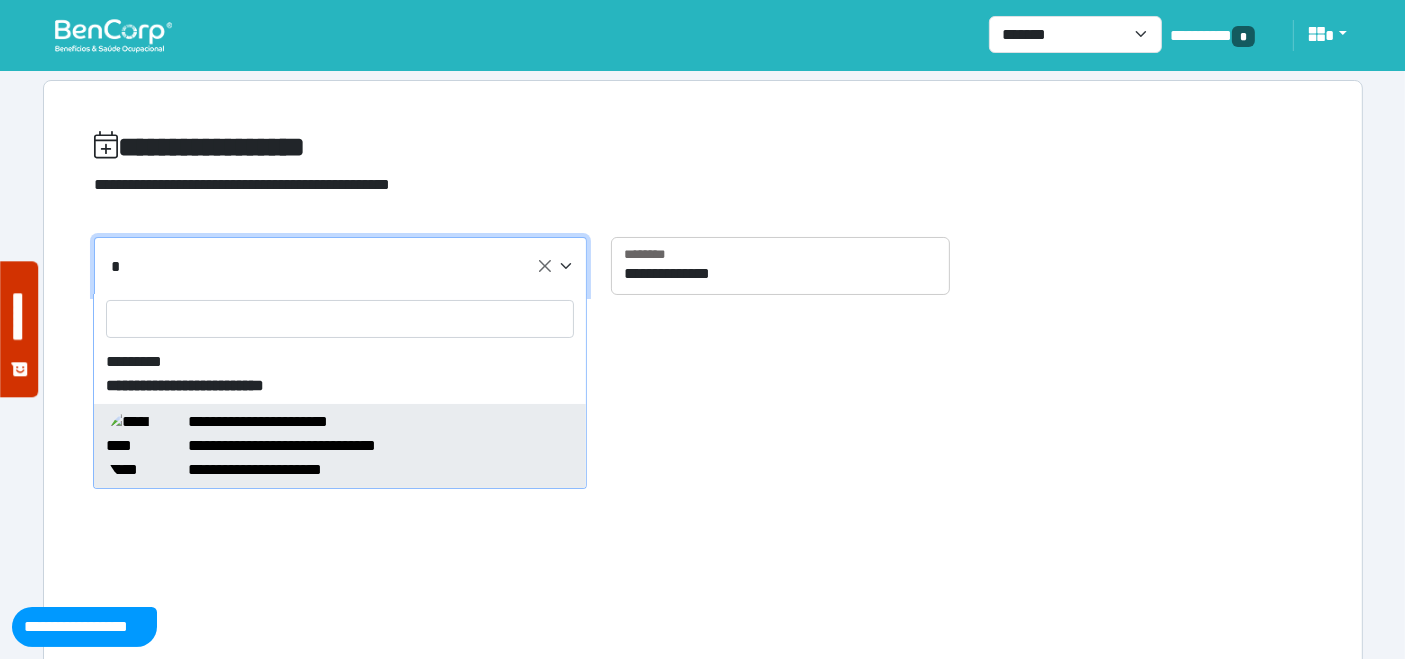 select on "*****" 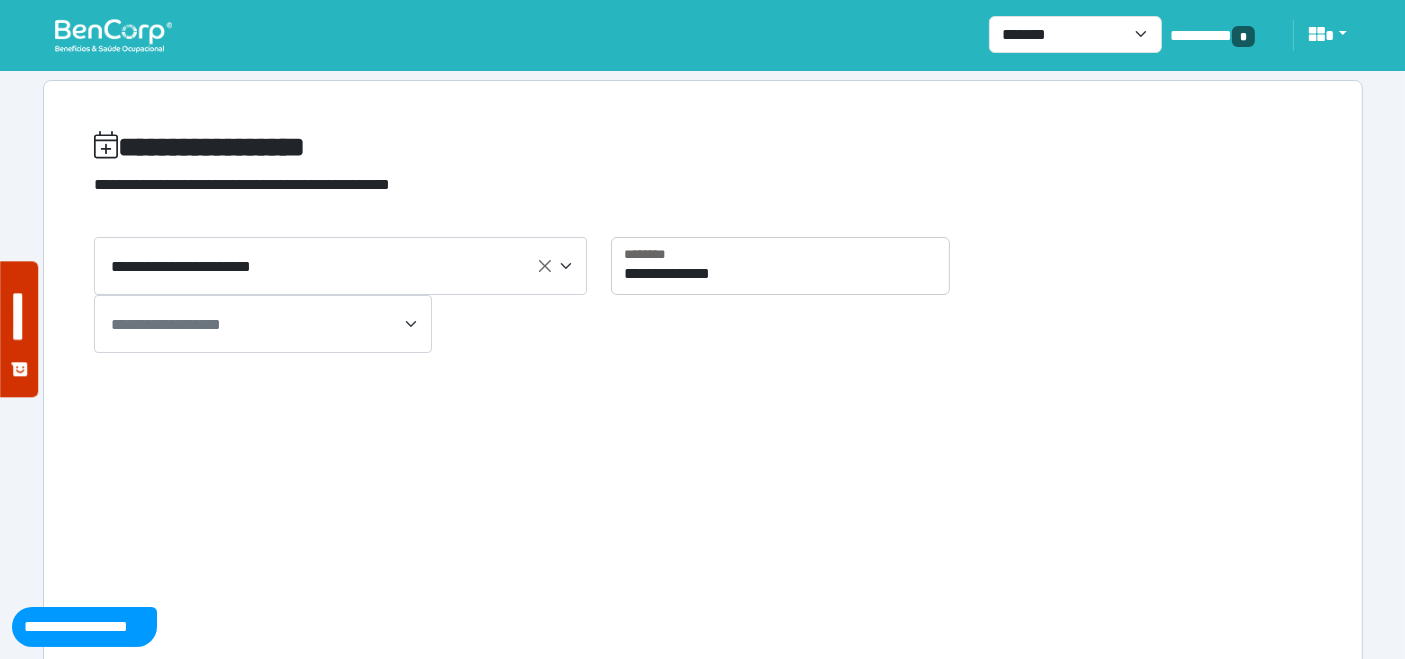 drag, startPoint x: 294, startPoint y: 263, endPoint x: 208, endPoint y: 275, distance: 86.833176 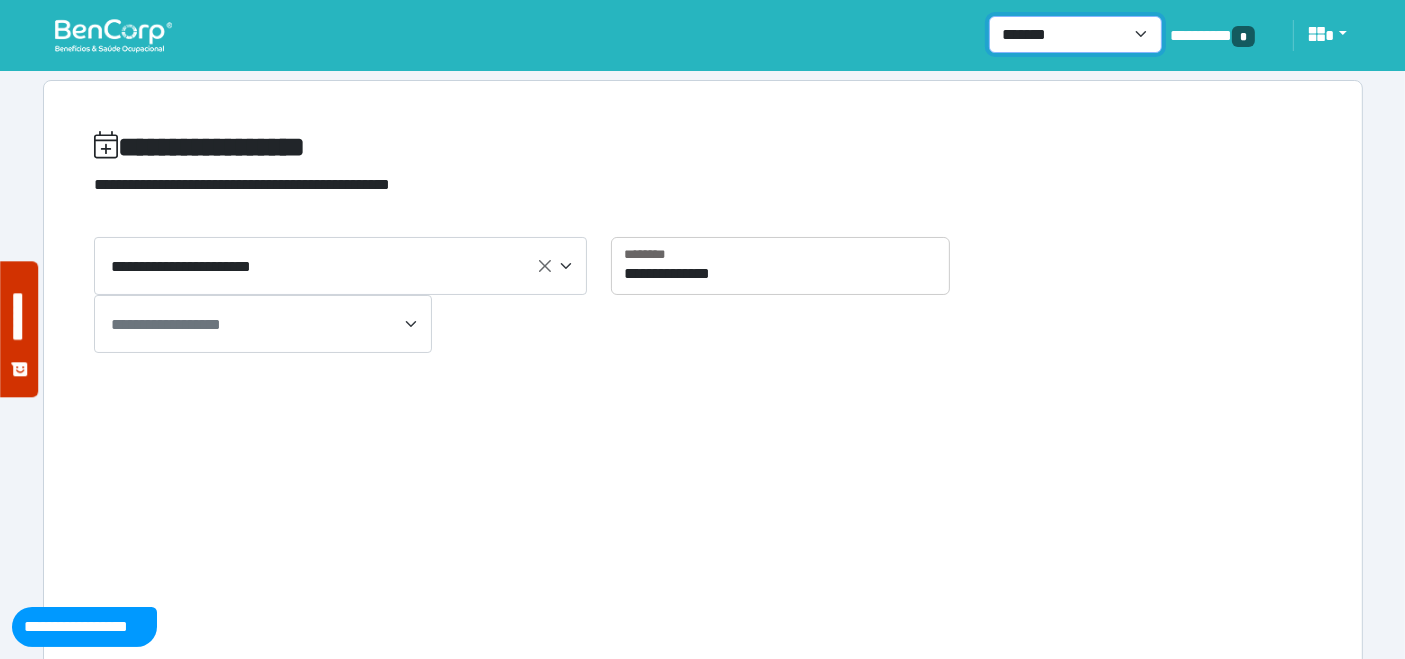 click on "**********" at bounding box center (1075, 34) 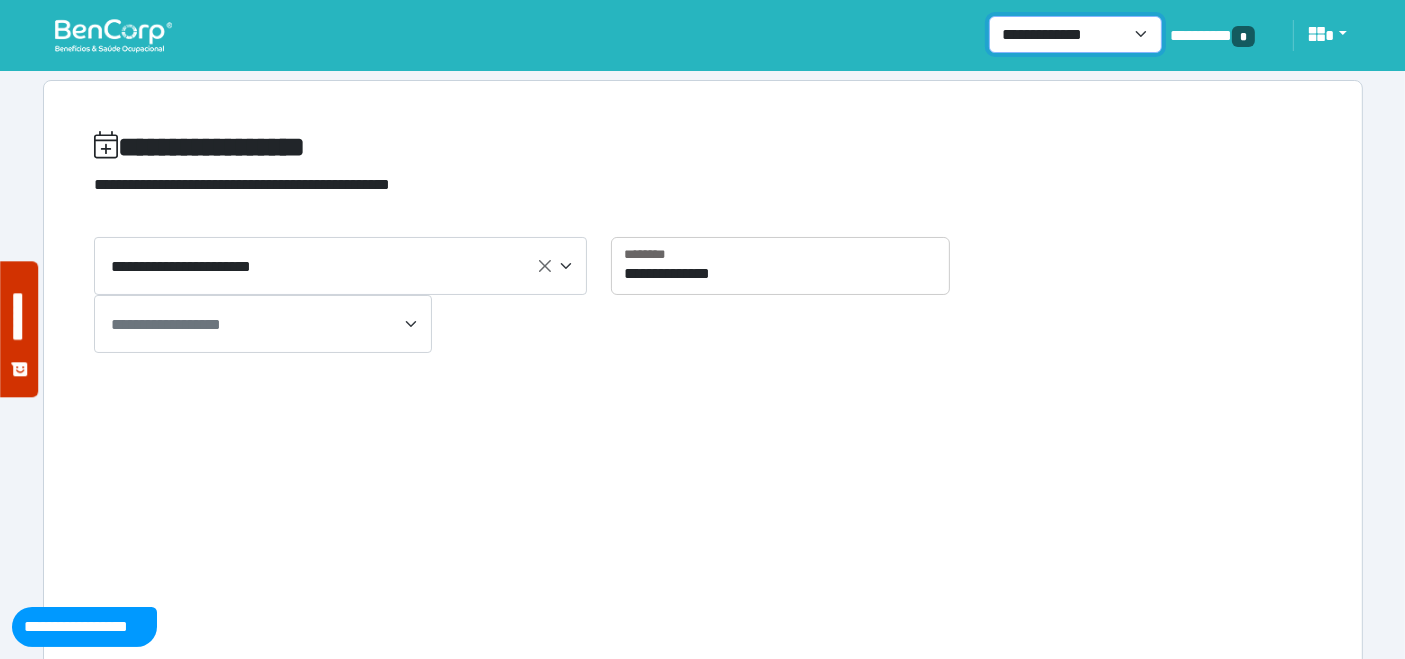 click on "**********" at bounding box center (1075, 34) 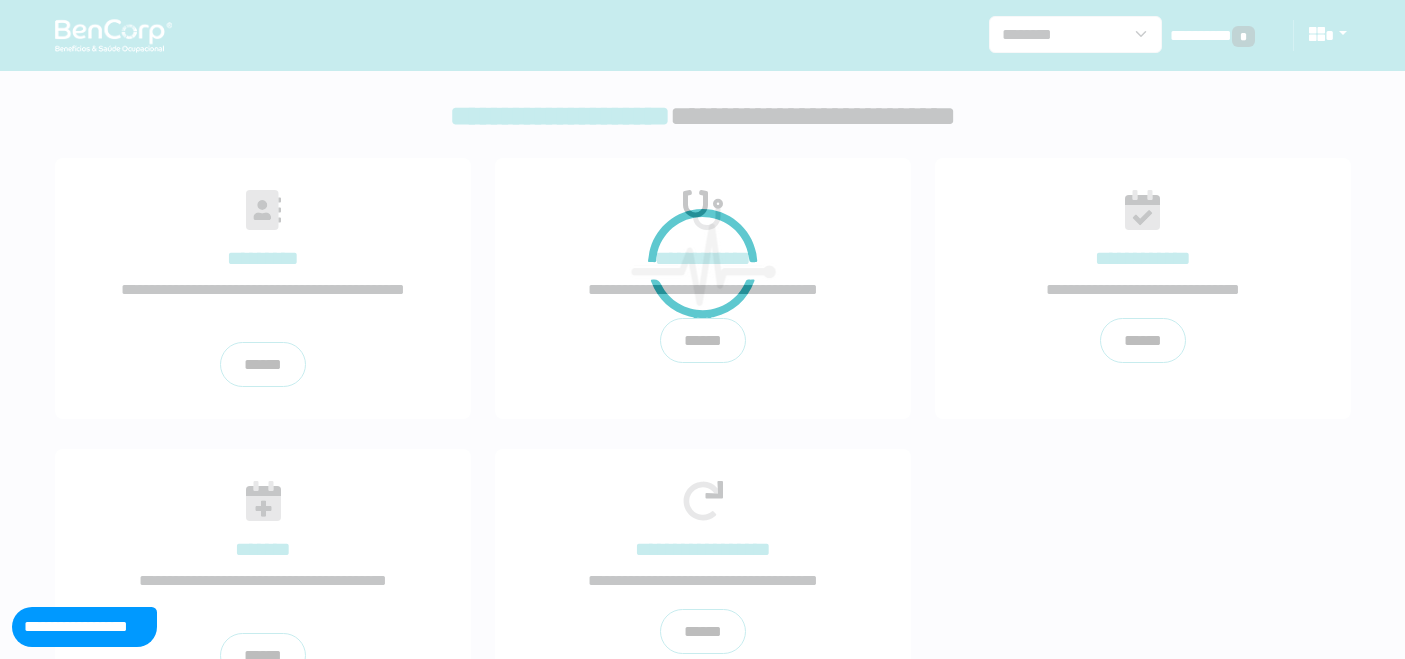 scroll, scrollTop: 0, scrollLeft: 0, axis: both 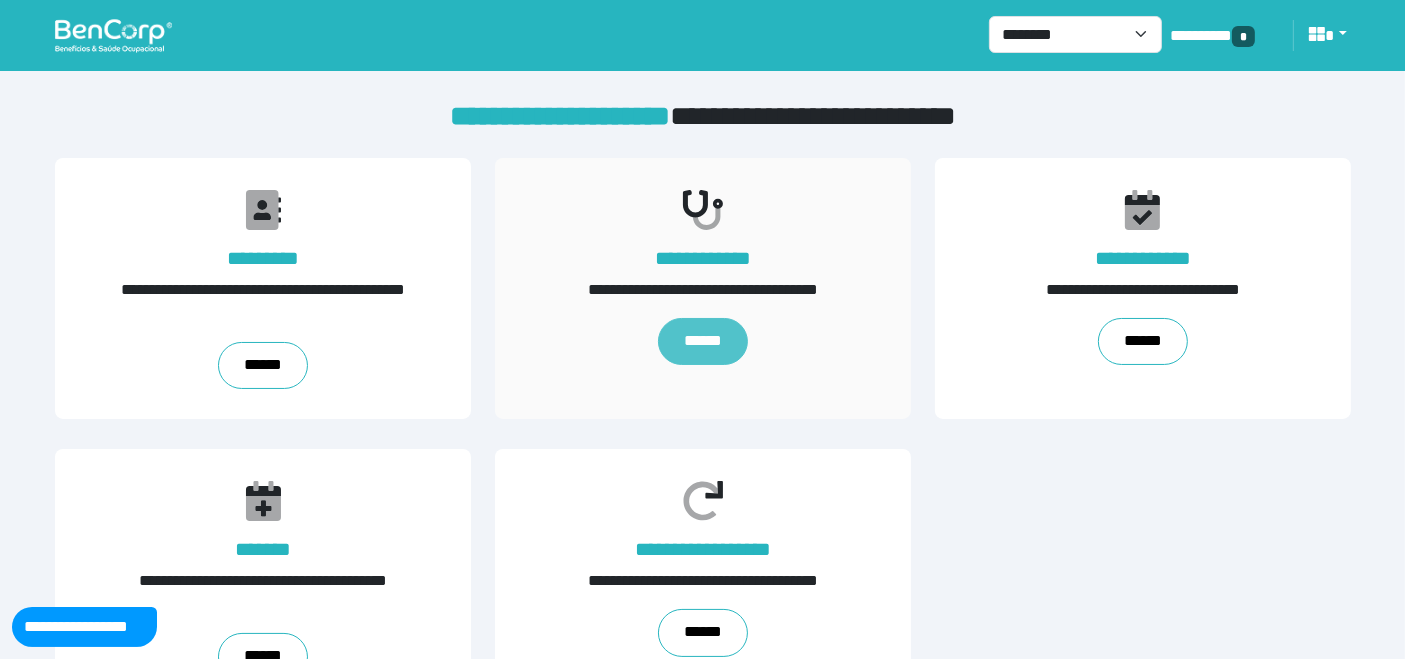 click on "******" at bounding box center [702, 342] 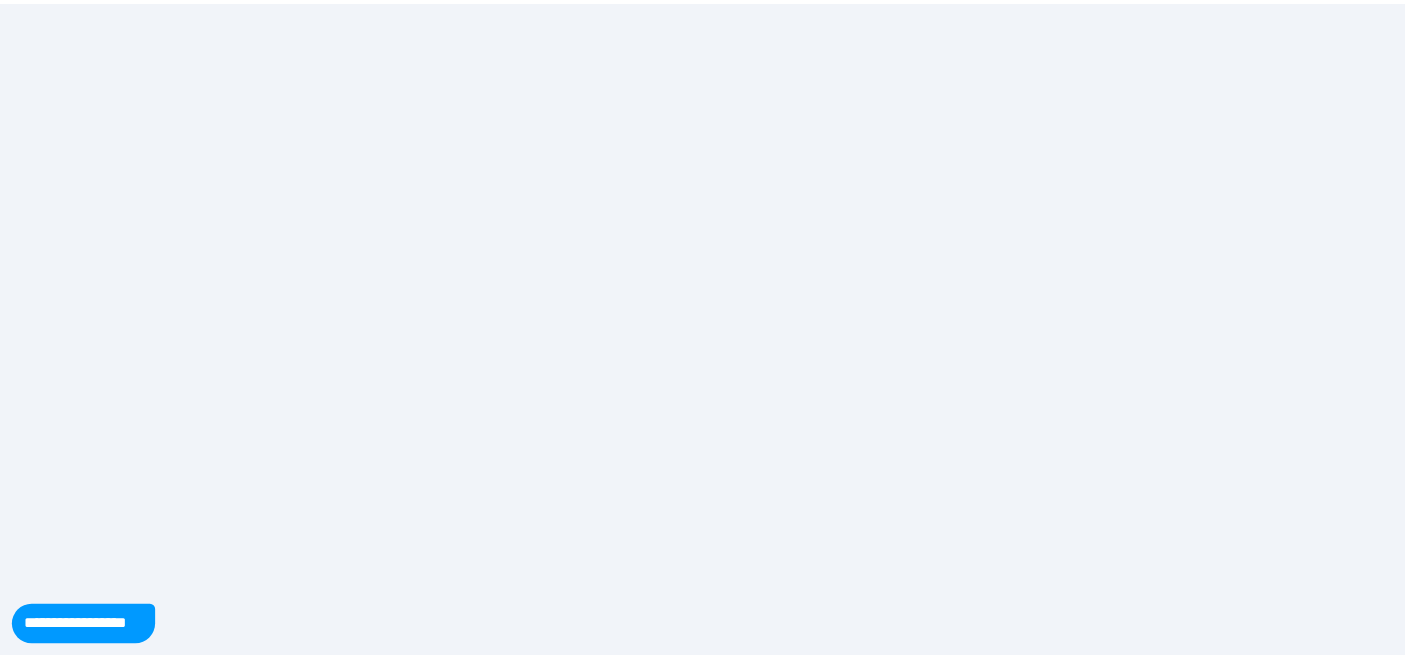 scroll, scrollTop: 0, scrollLeft: 0, axis: both 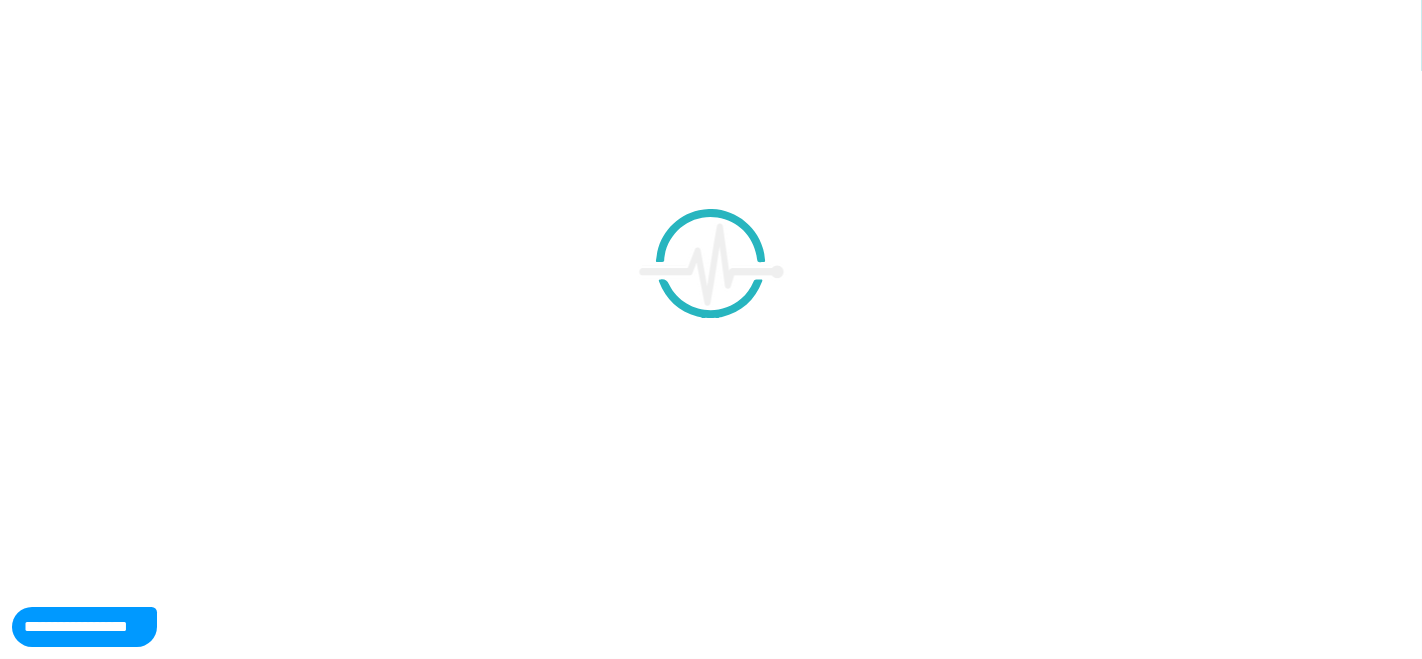 select on "**" 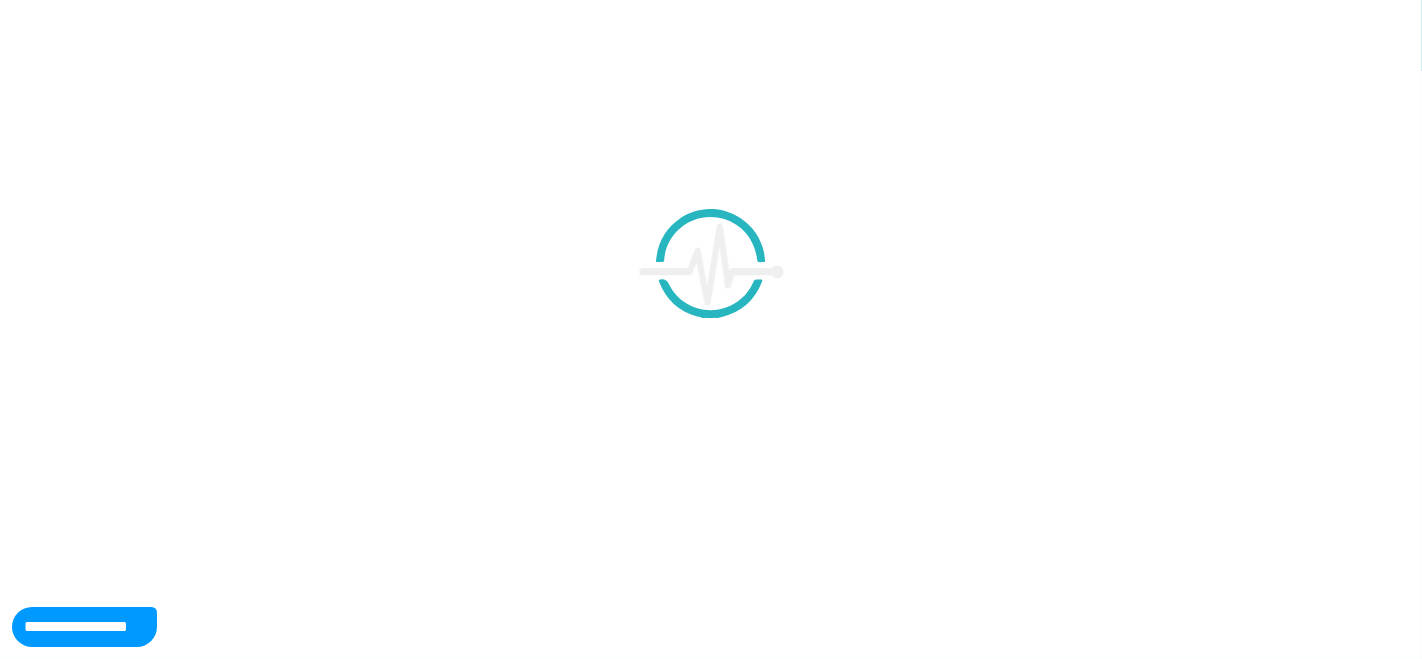 select 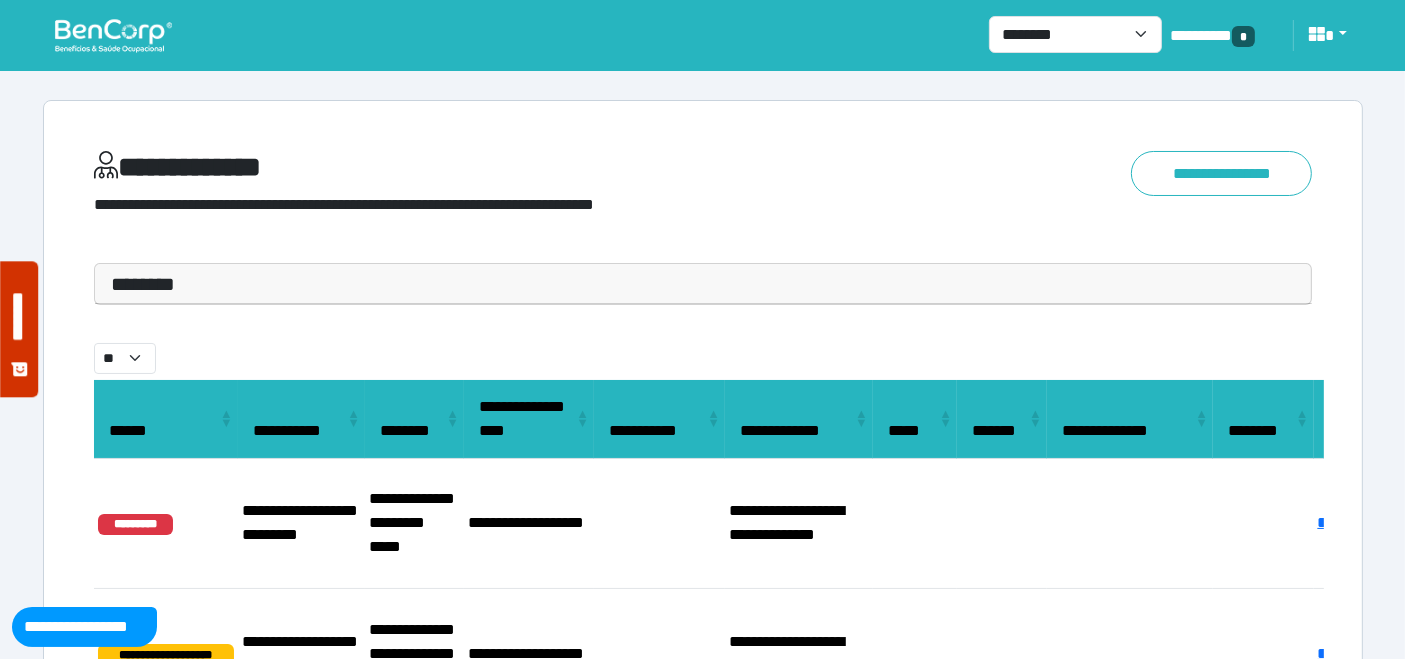 click on "********" at bounding box center [703, 284] 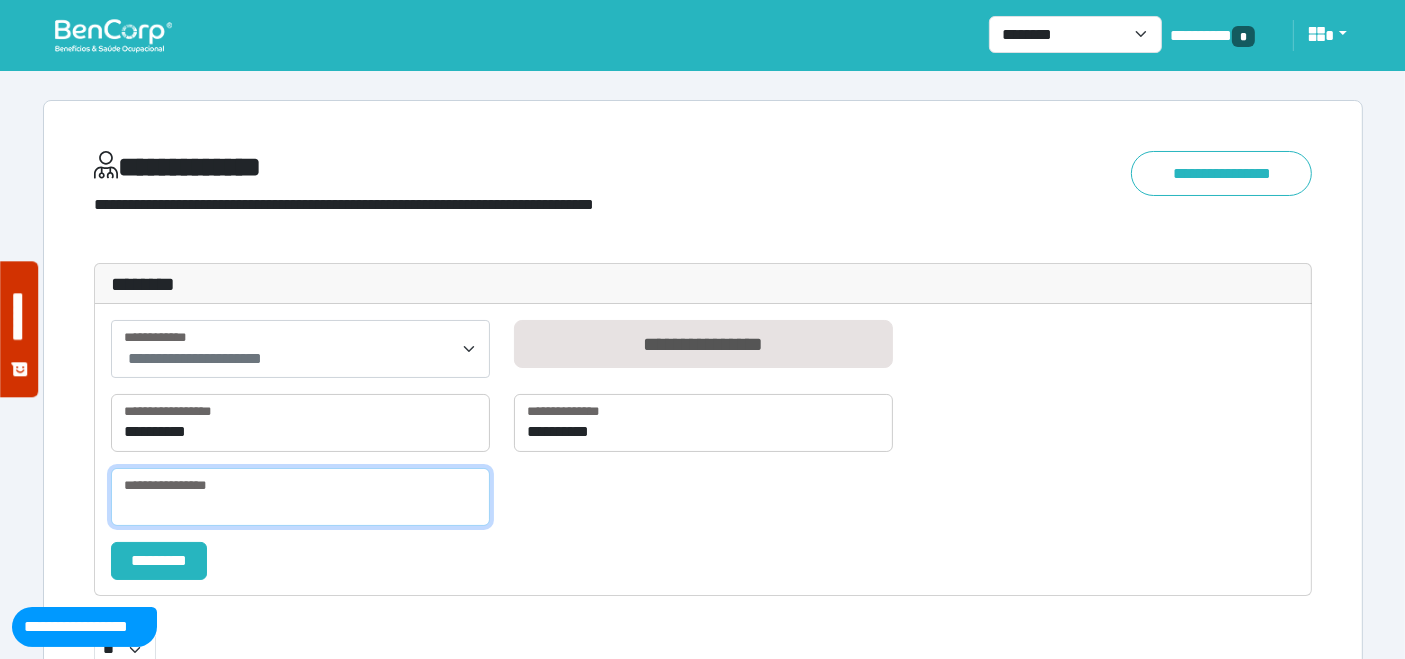 drag, startPoint x: 114, startPoint y: 493, endPoint x: 142, endPoint y: 475, distance: 33.286633 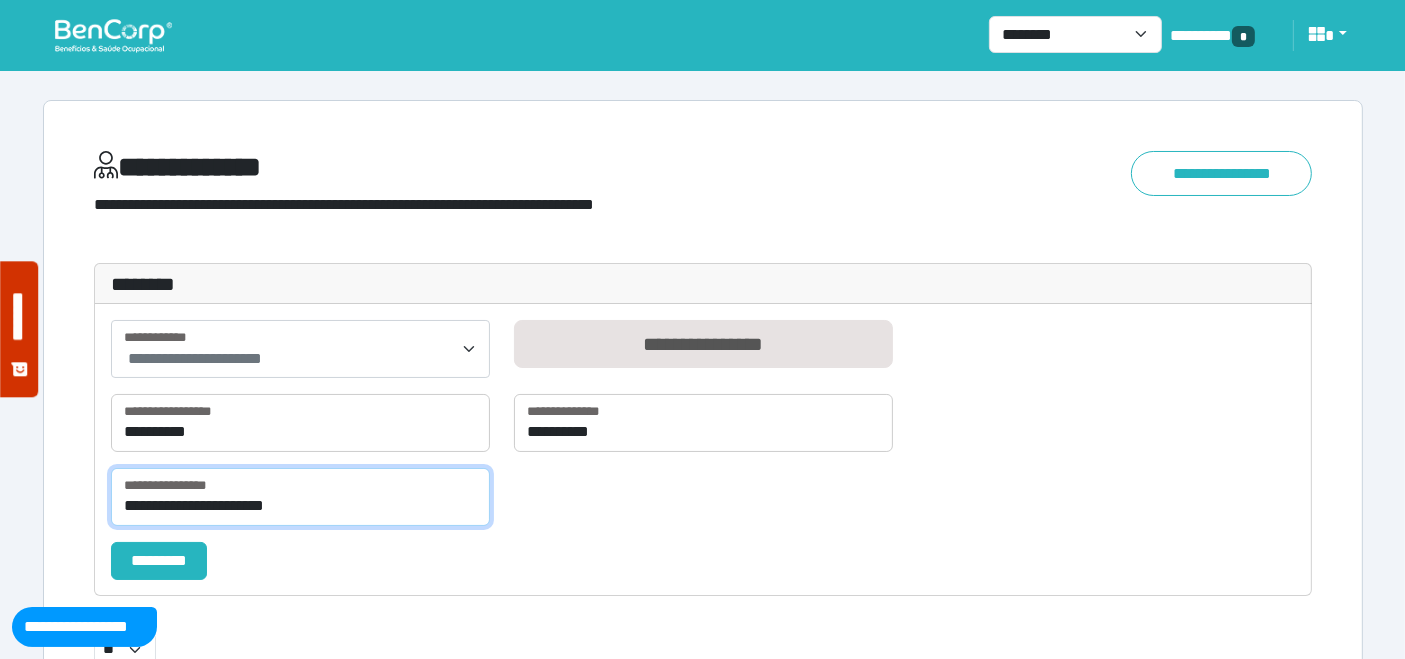 type on "**********" 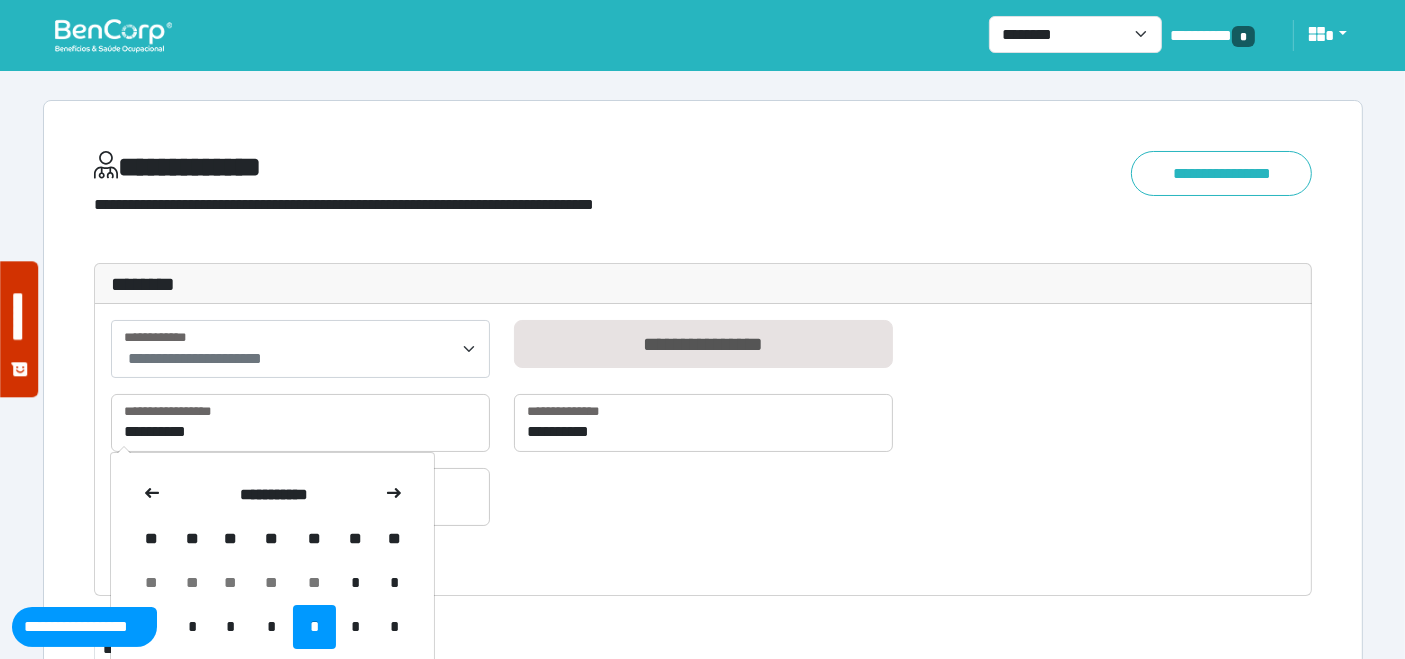 drag, startPoint x: 222, startPoint y: 424, endPoint x: 705, endPoint y: 501, distance: 489.09918 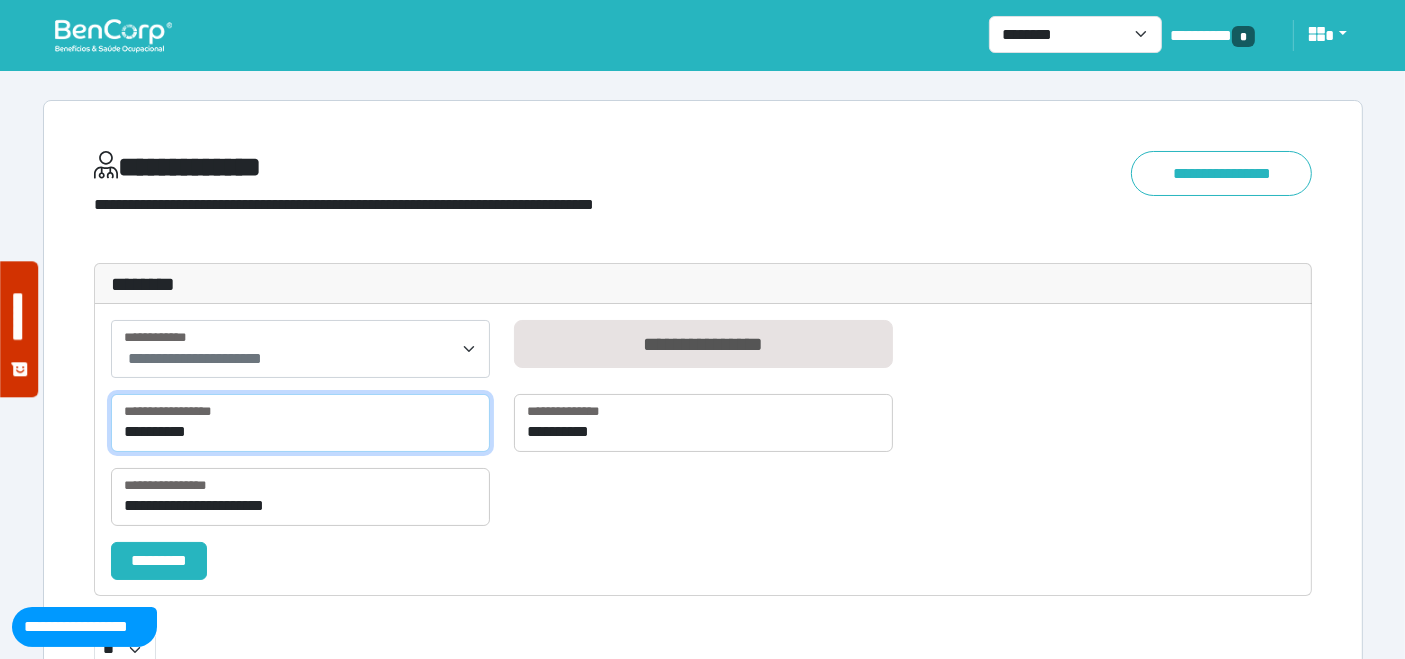 click on "**********" at bounding box center [300, 423] 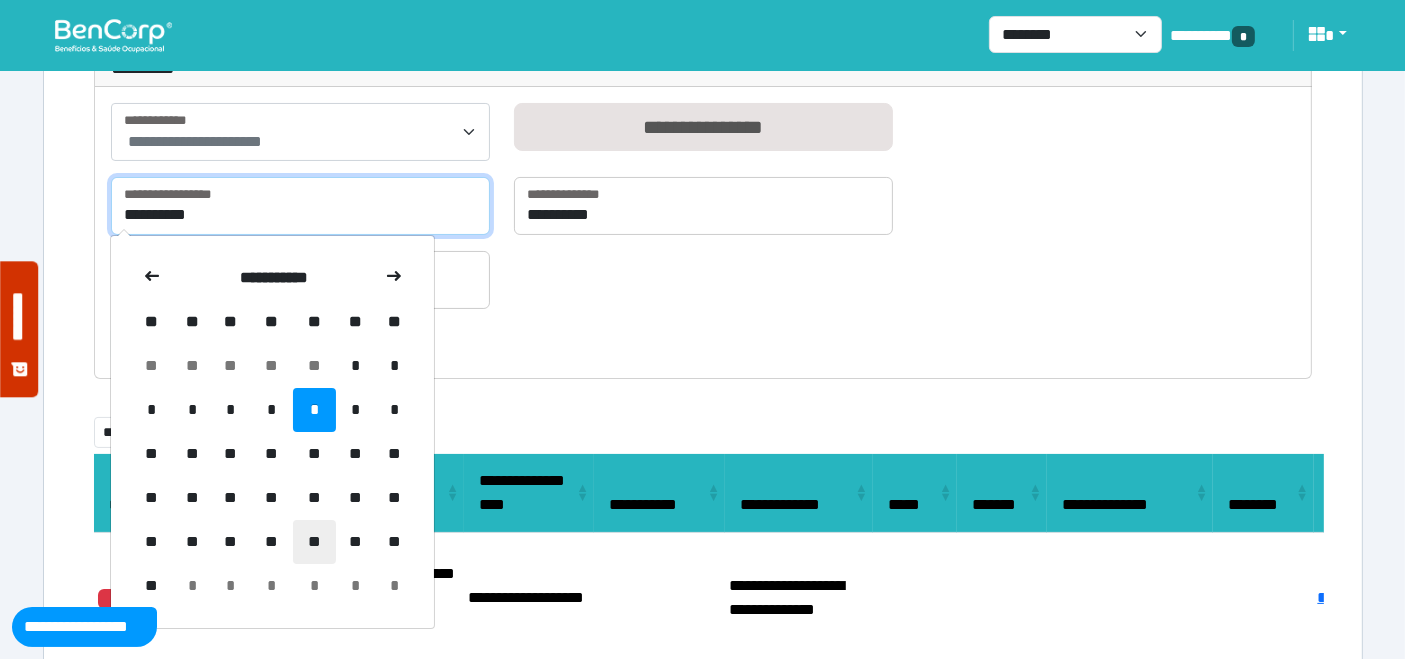 scroll, scrollTop: 222, scrollLeft: 0, axis: vertical 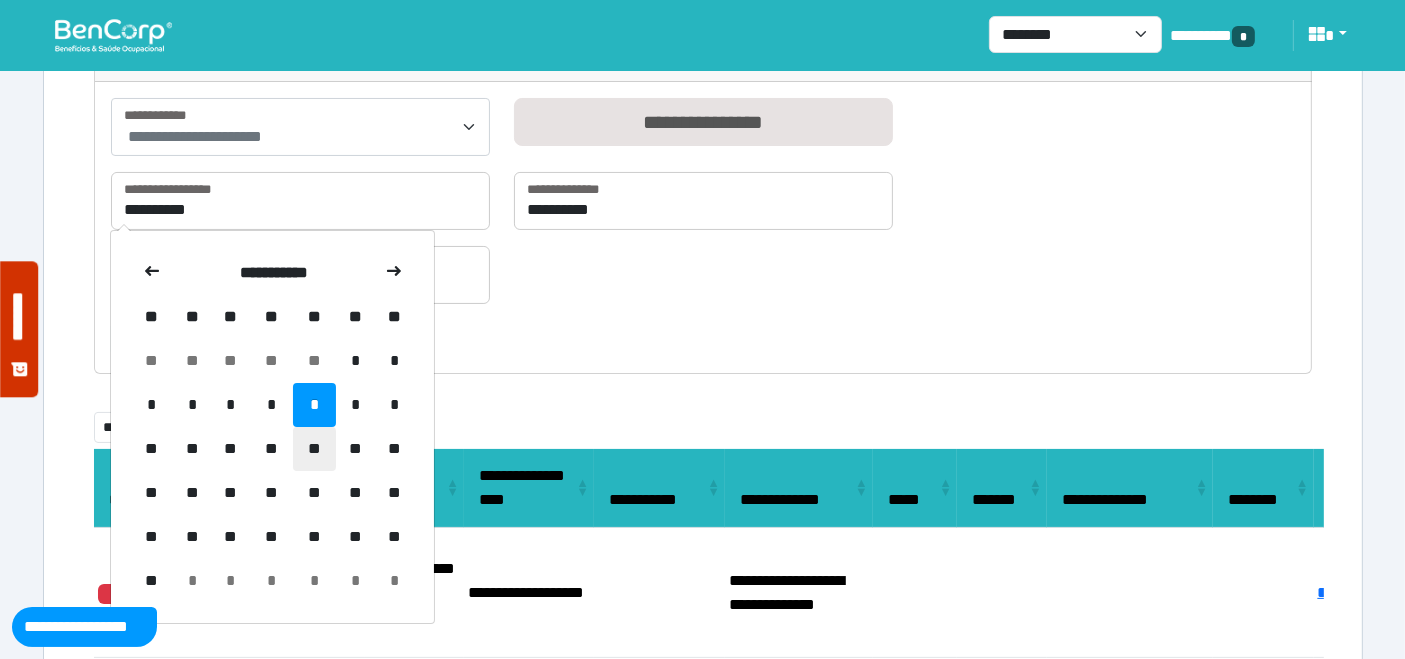 click on "**" at bounding box center [314, 449] 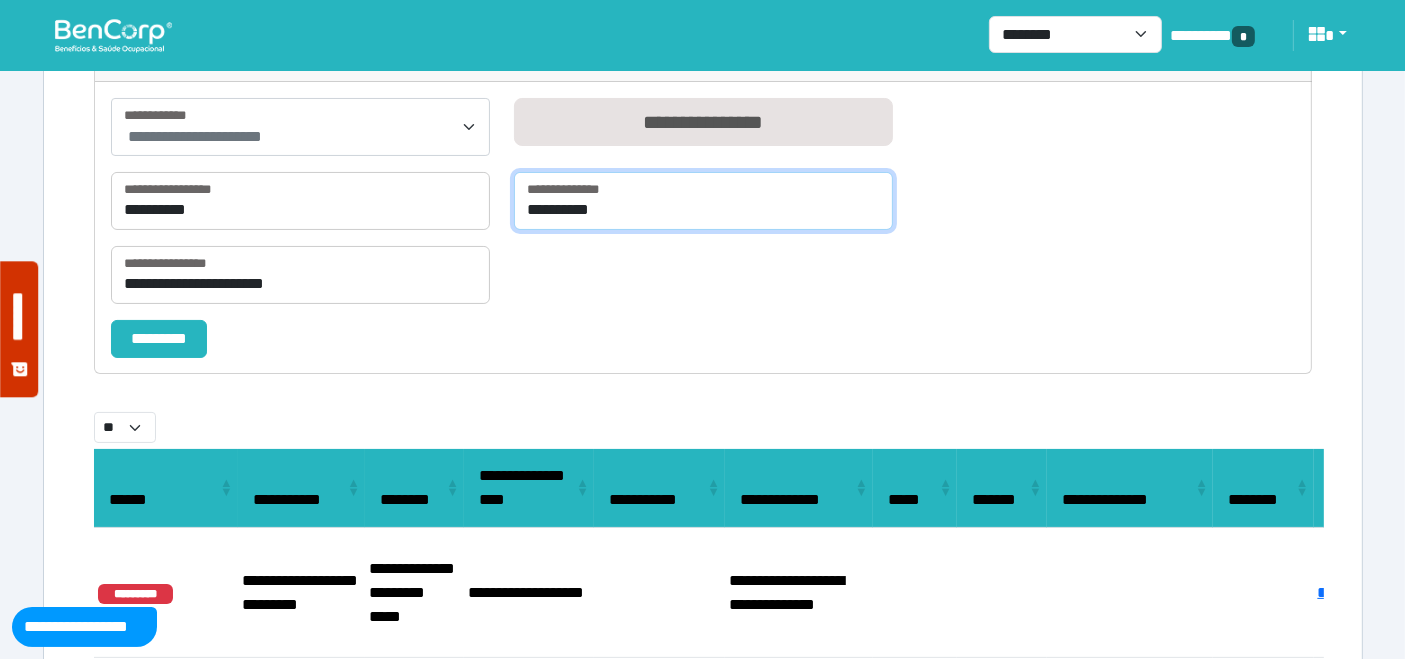 click on "**********" at bounding box center (703, 201) 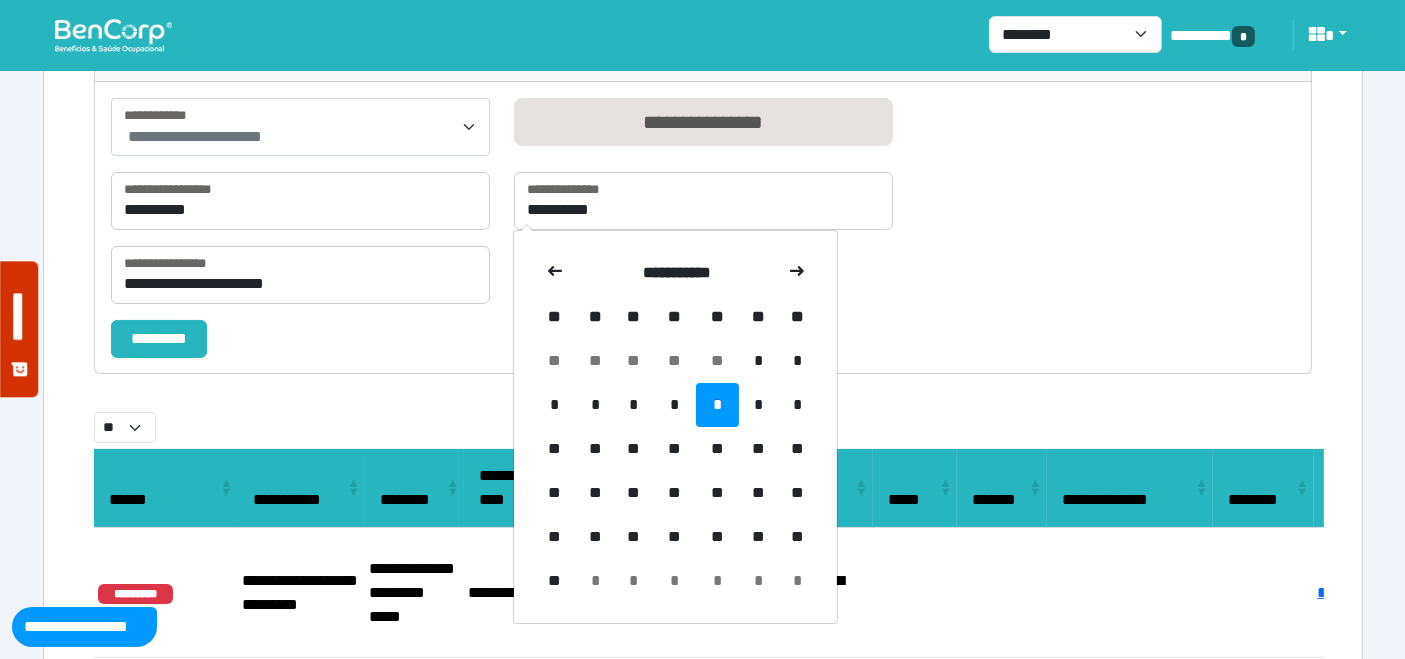 click on "**" at bounding box center [717, 449] 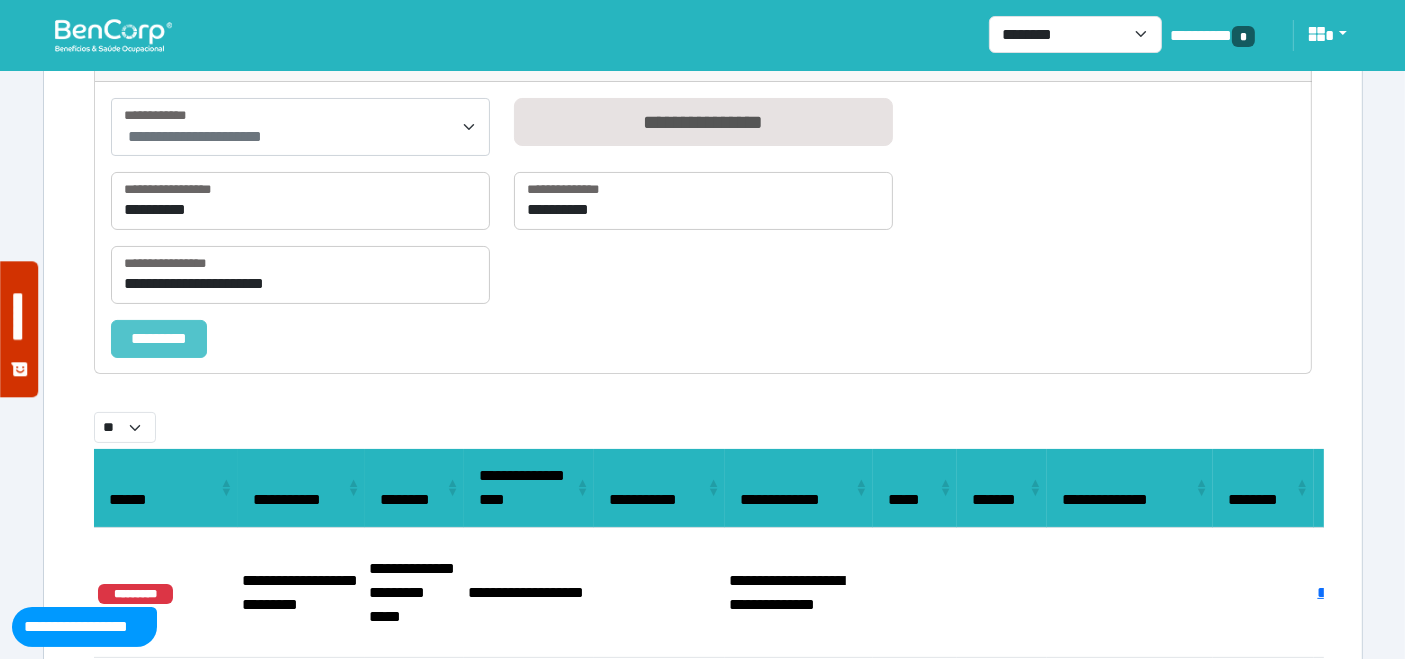click on "*********" at bounding box center (159, 338) 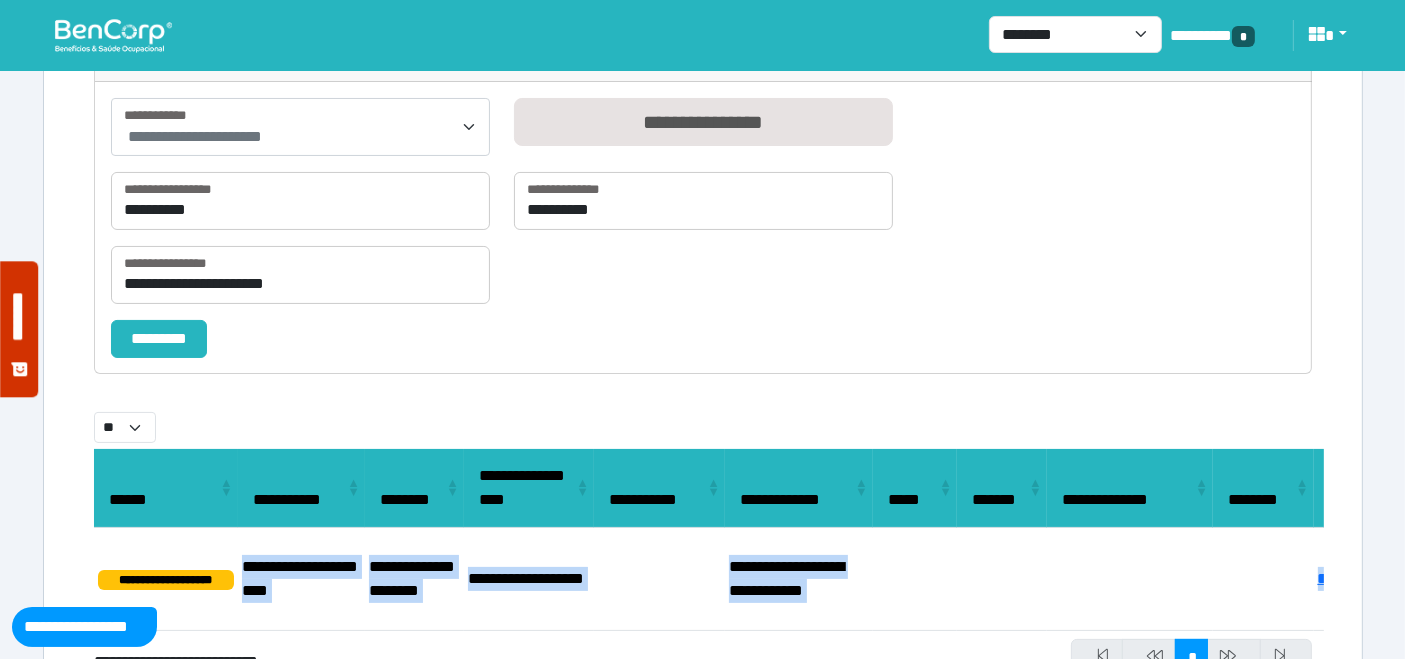 scroll, scrollTop: 0, scrollLeft: 164, axis: horizontal 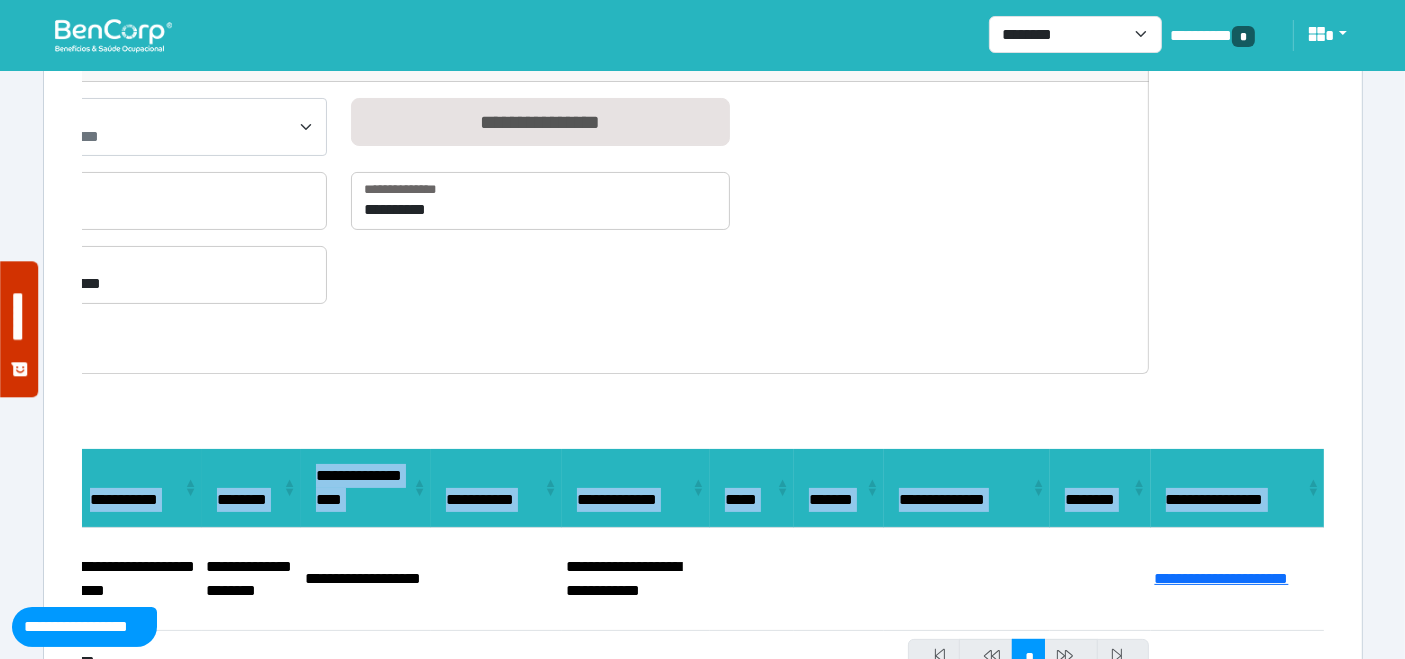 drag, startPoint x: 239, startPoint y: 557, endPoint x: 1421, endPoint y: 600, distance: 1182.7819 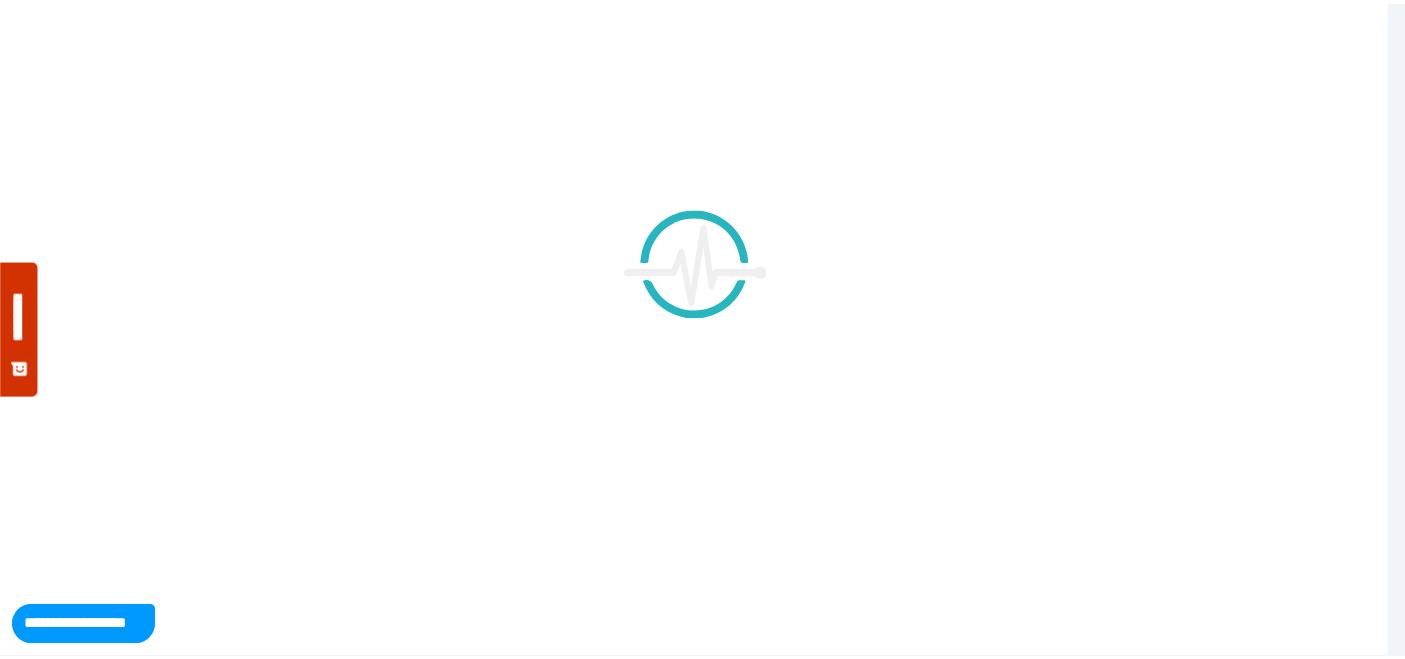 scroll, scrollTop: 0, scrollLeft: 0, axis: both 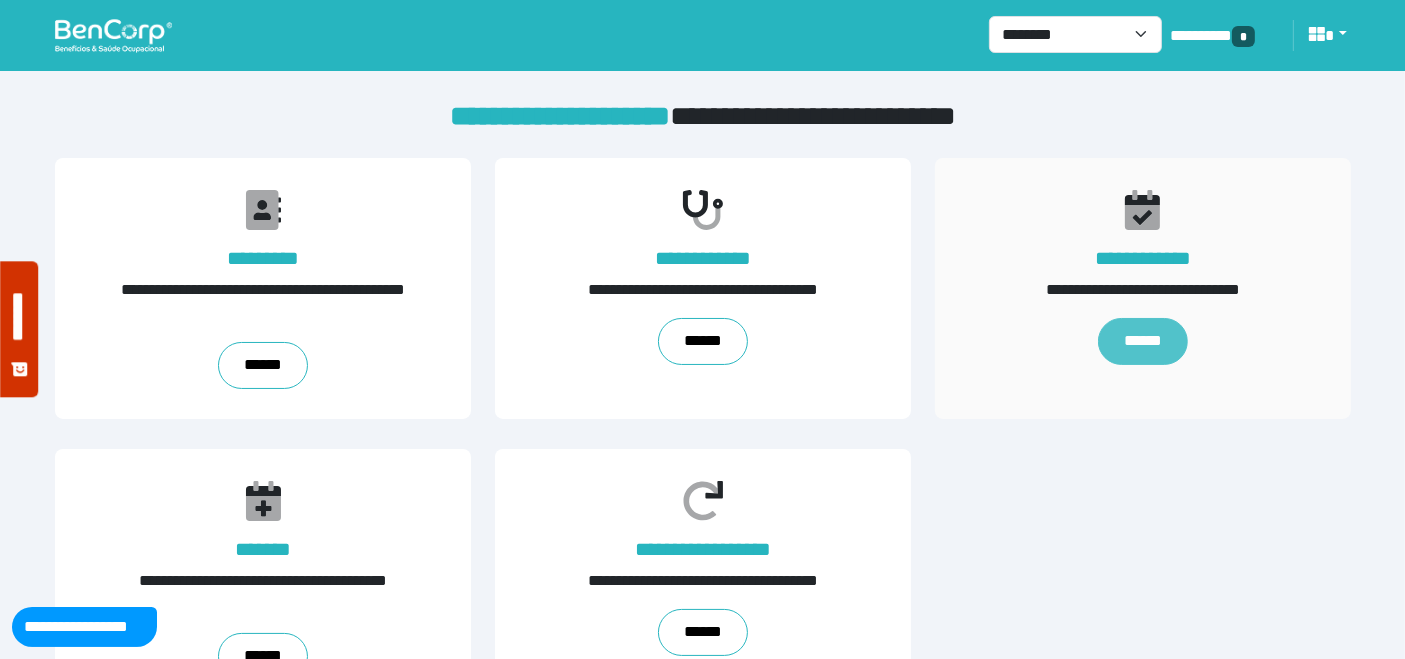 click on "******" at bounding box center [1143, 341] 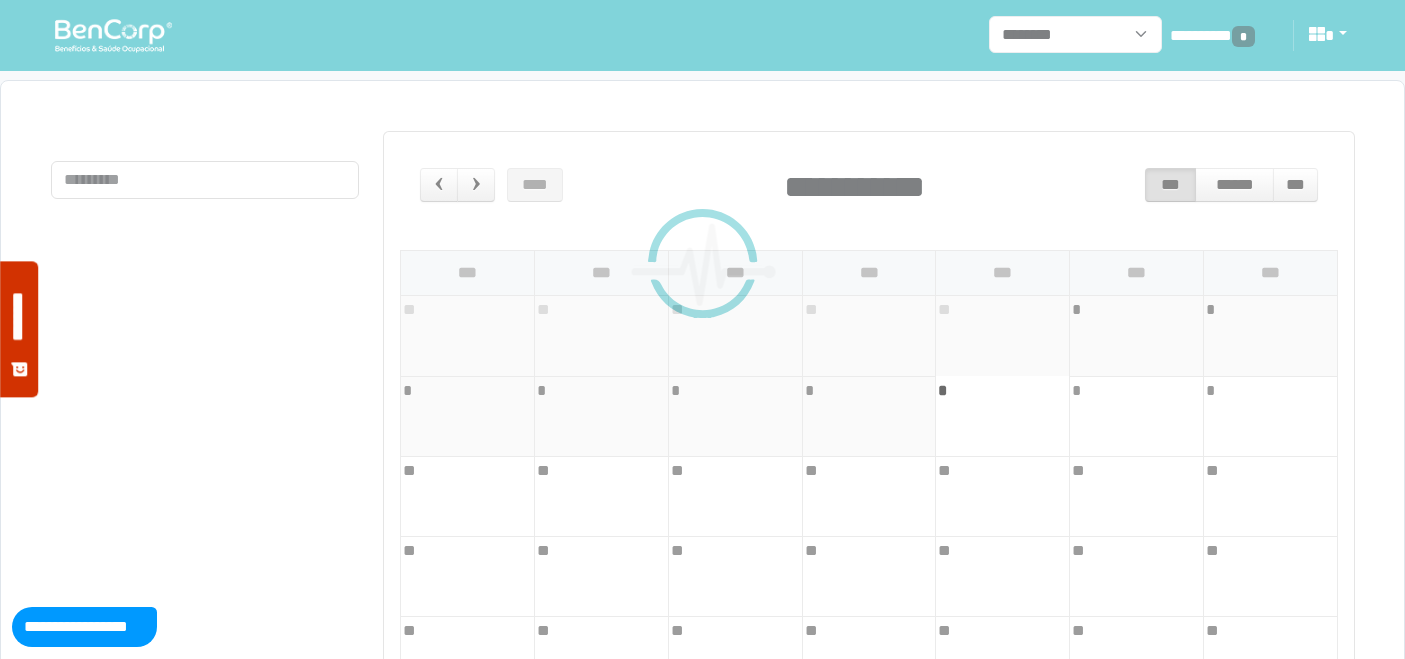 scroll, scrollTop: 0, scrollLeft: 0, axis: both 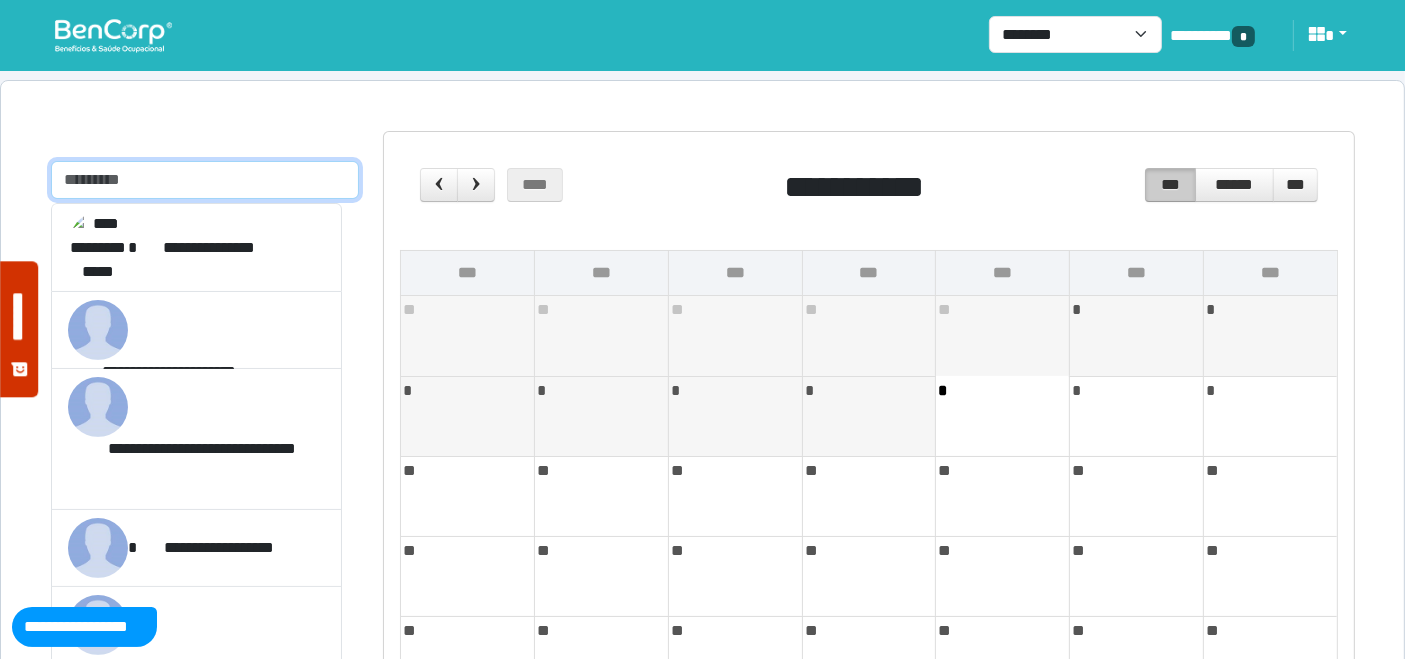 click at bounding box center [205, 180] 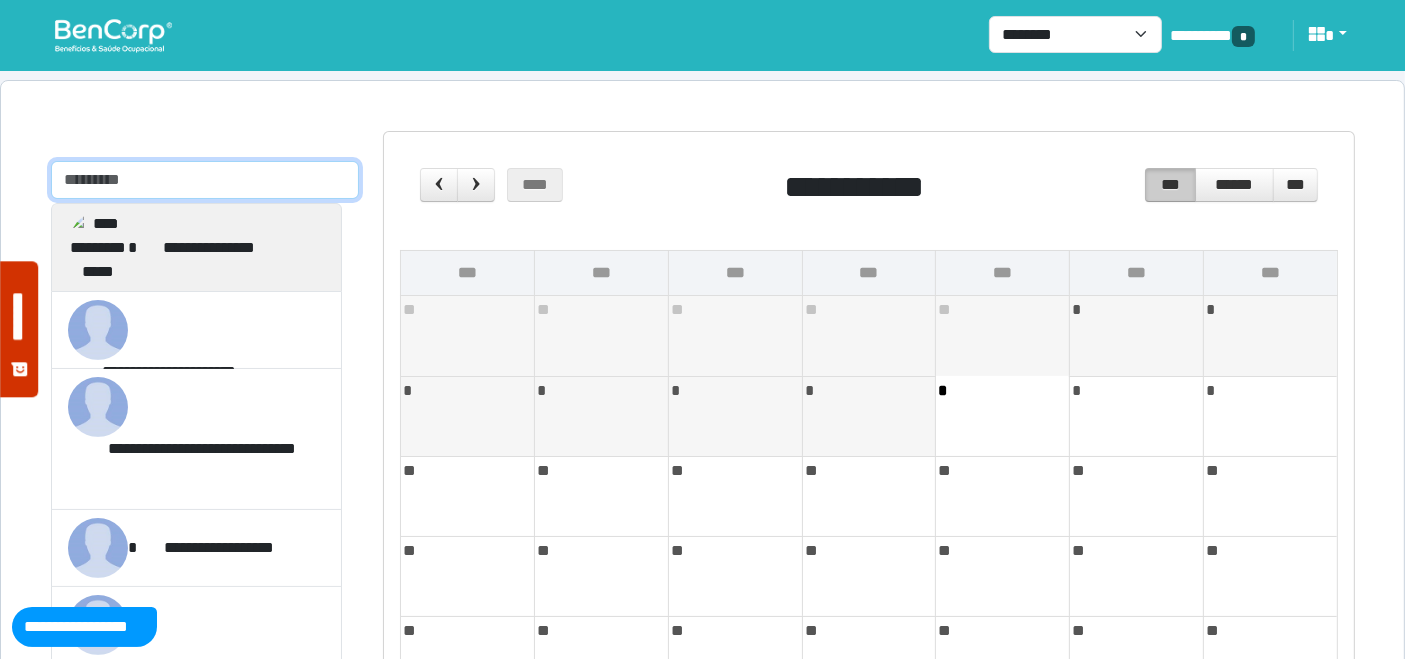 type on "****" 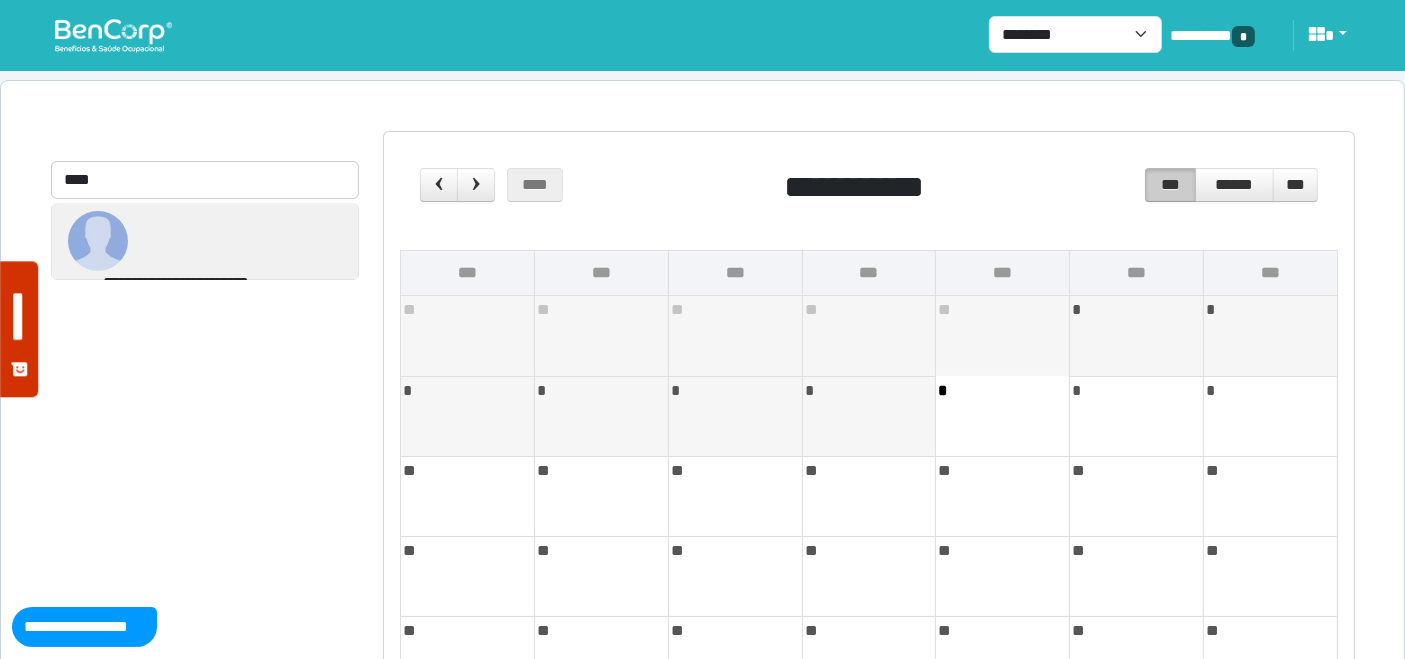 click on "**********" at bounding box center (175, 283) 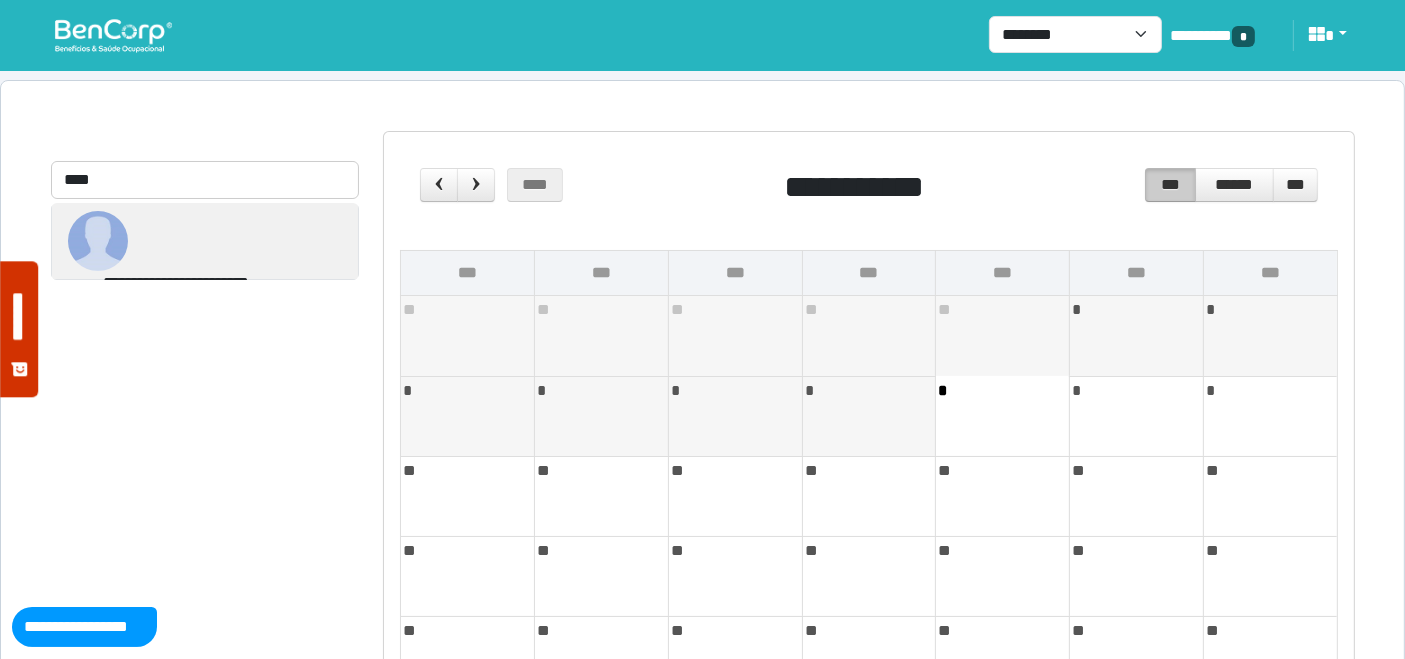 click on "**********" at bounding box center (175, 283) 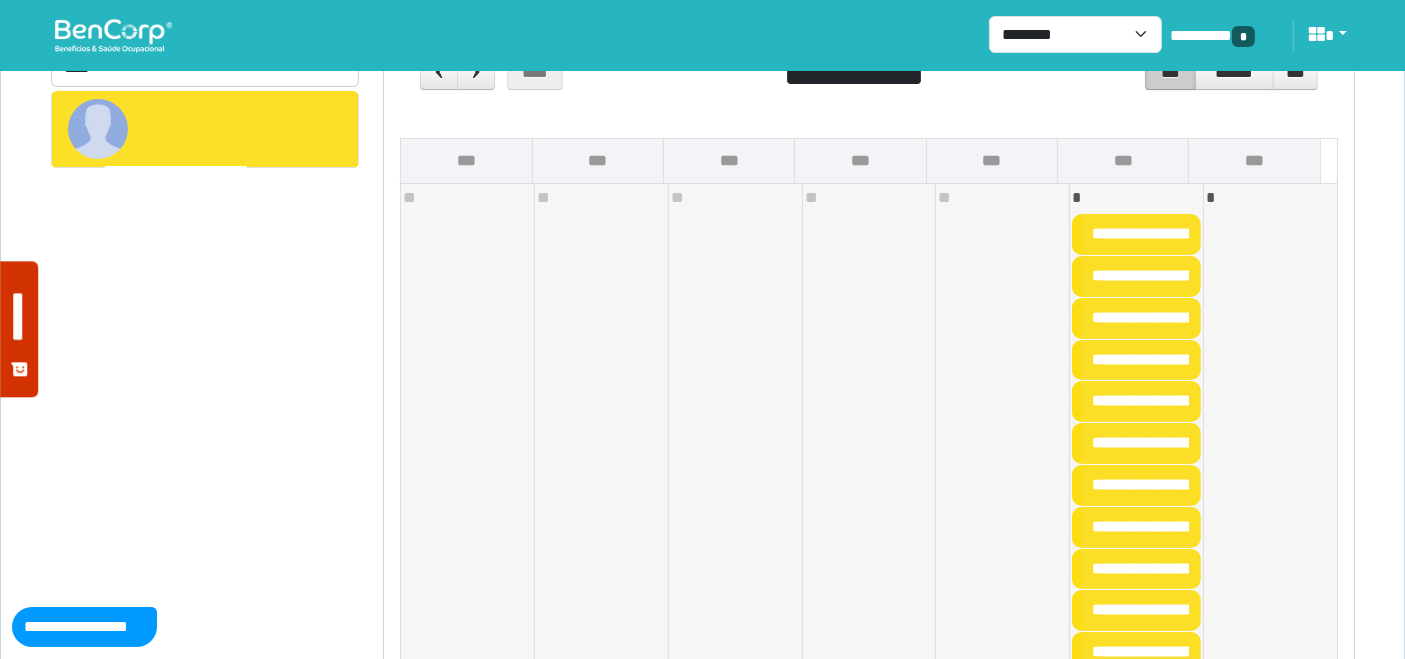 scroll, scrollTop: 228, scrollLeft: 0, axis: vertical 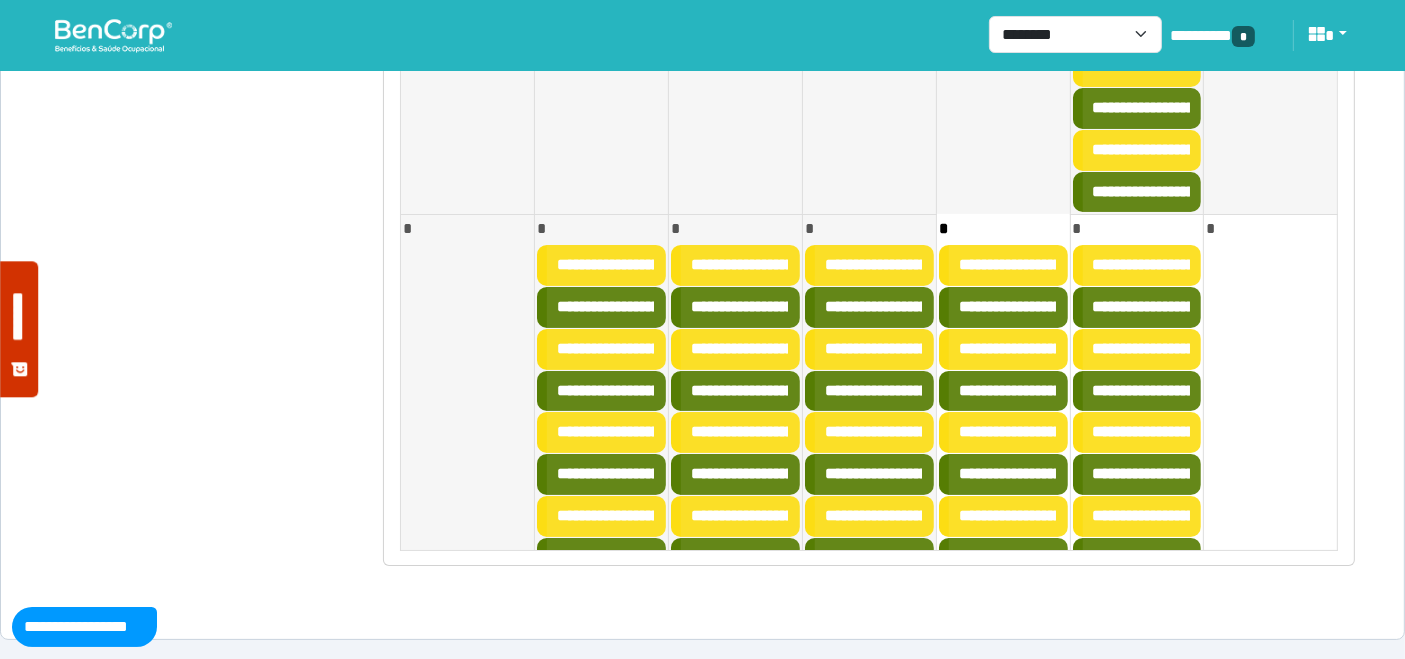 click on "**********" at bounding box center (1152, 431) 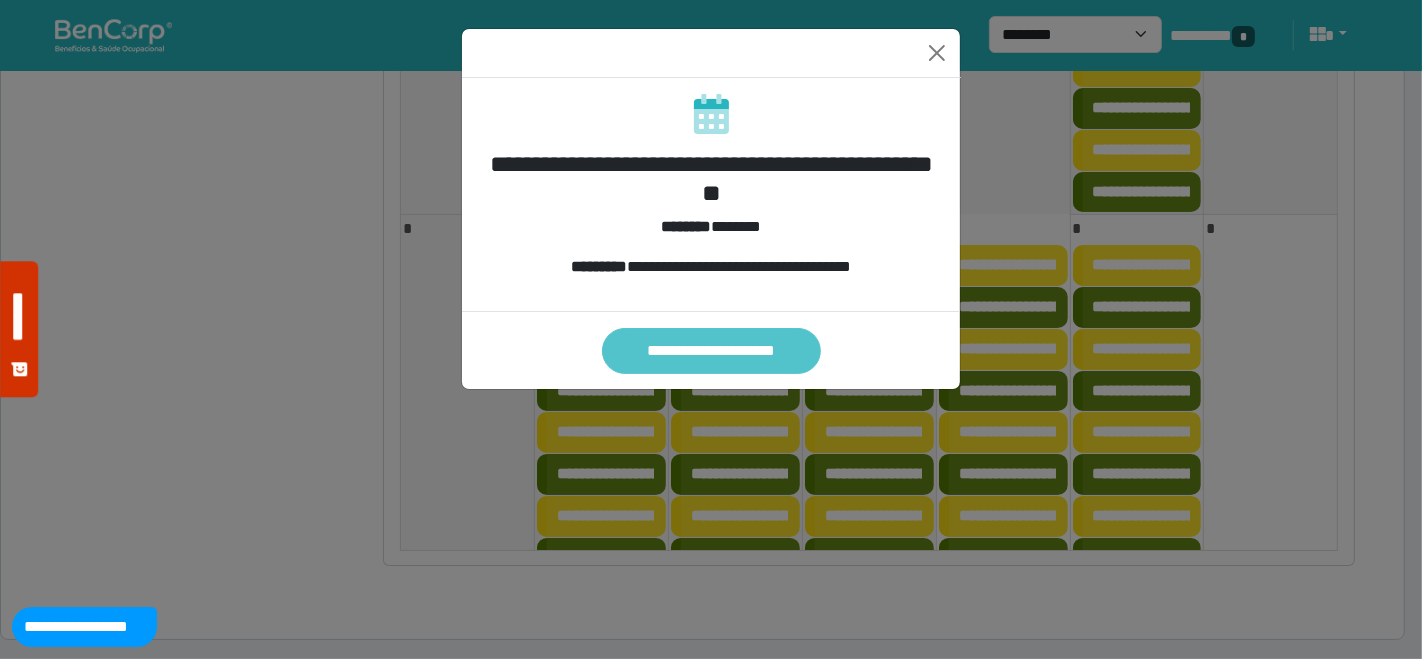 click on "**********" at bounding box center (711, 350) 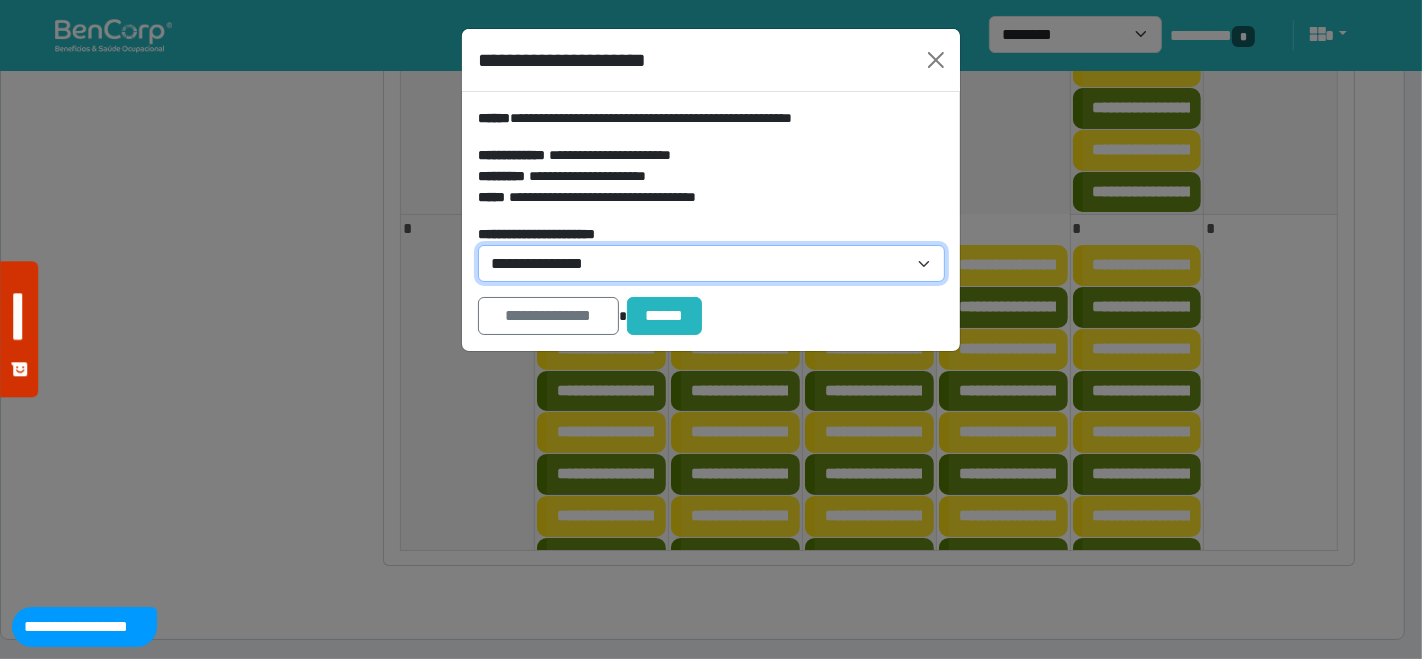 click on "**********" at bounding box center [711, 263] 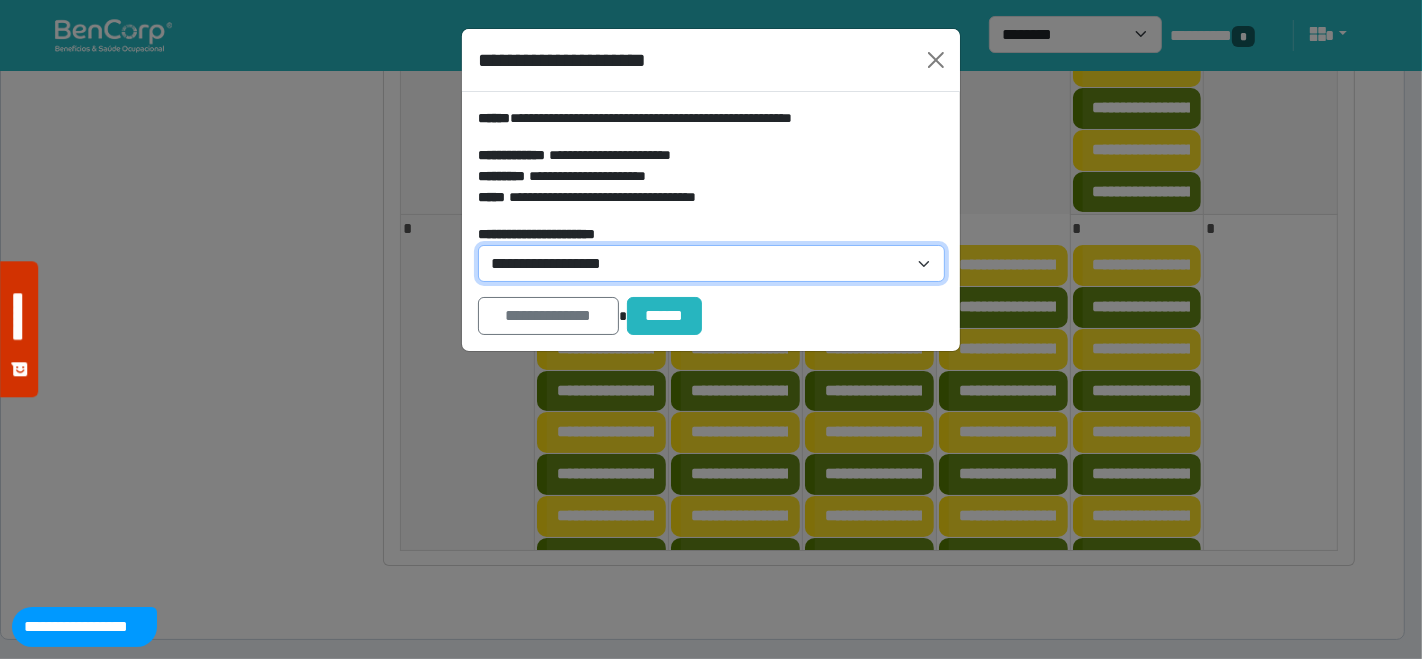 click on "**********" at bounding box center (711, 263) 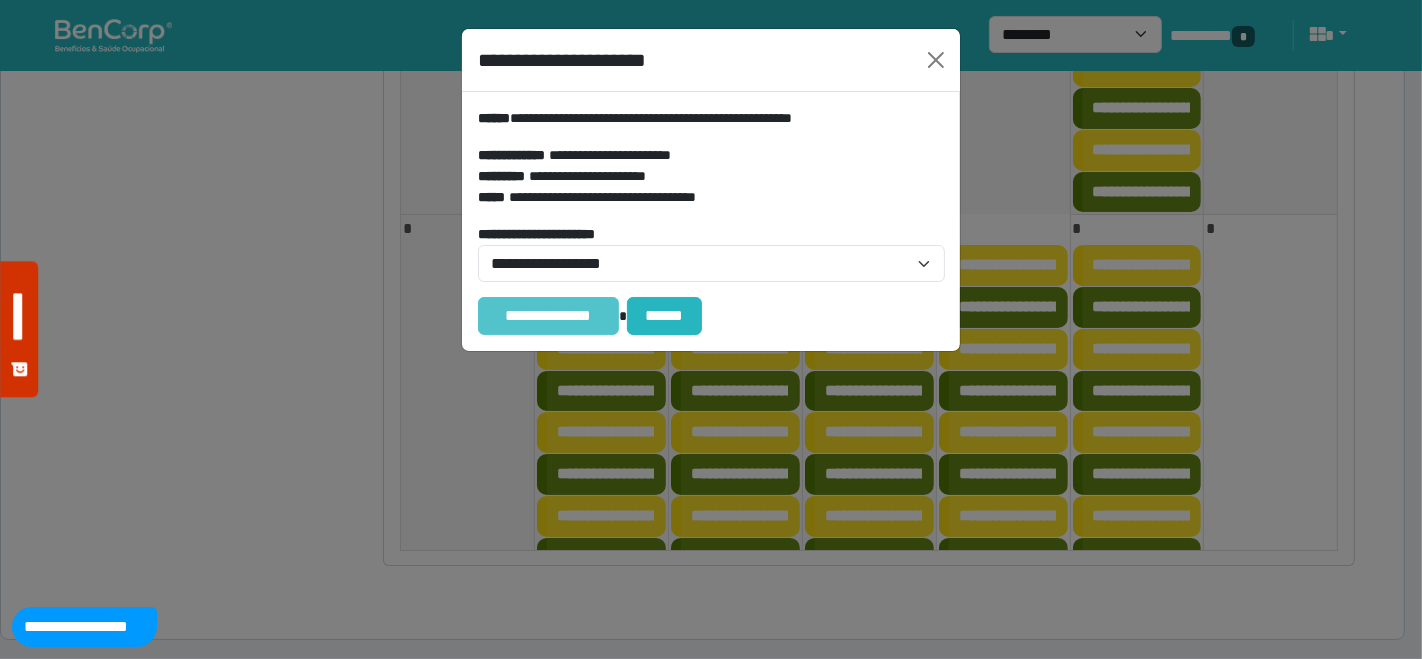 click on "**********" at bounding box center [548, 315] 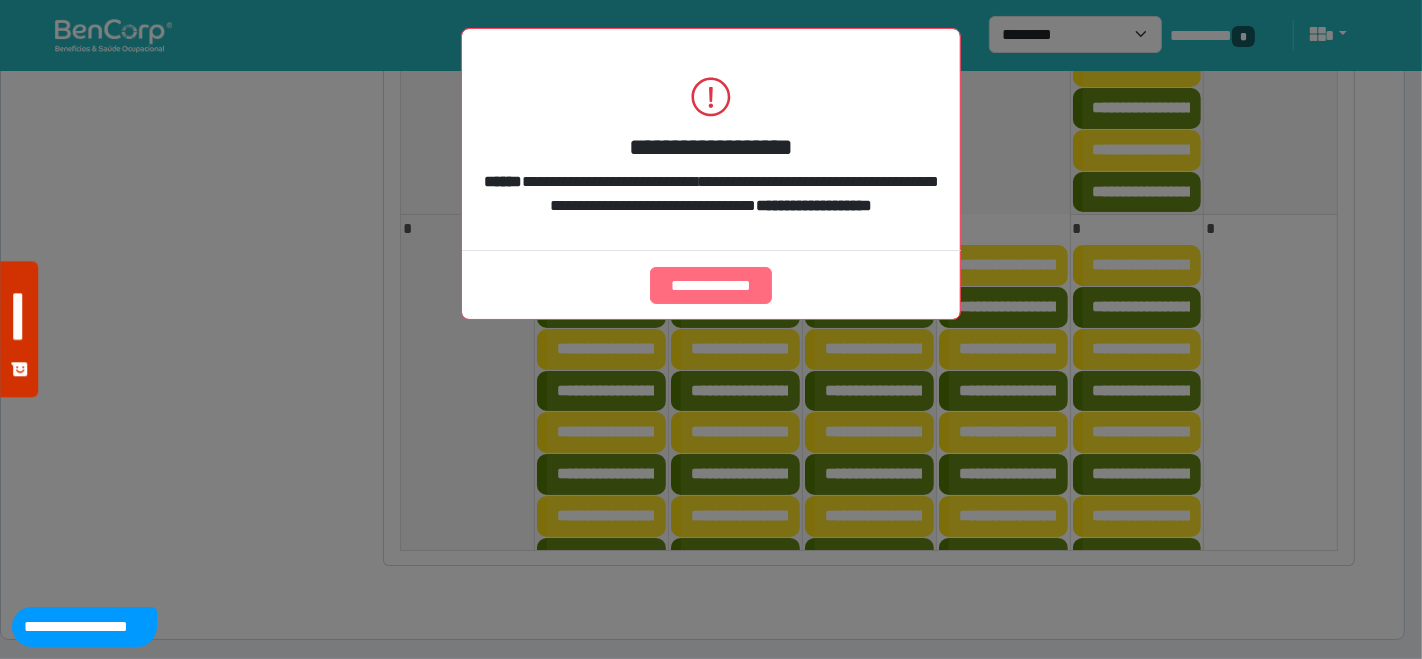 click on "**********" at bounding box center [711, 285] 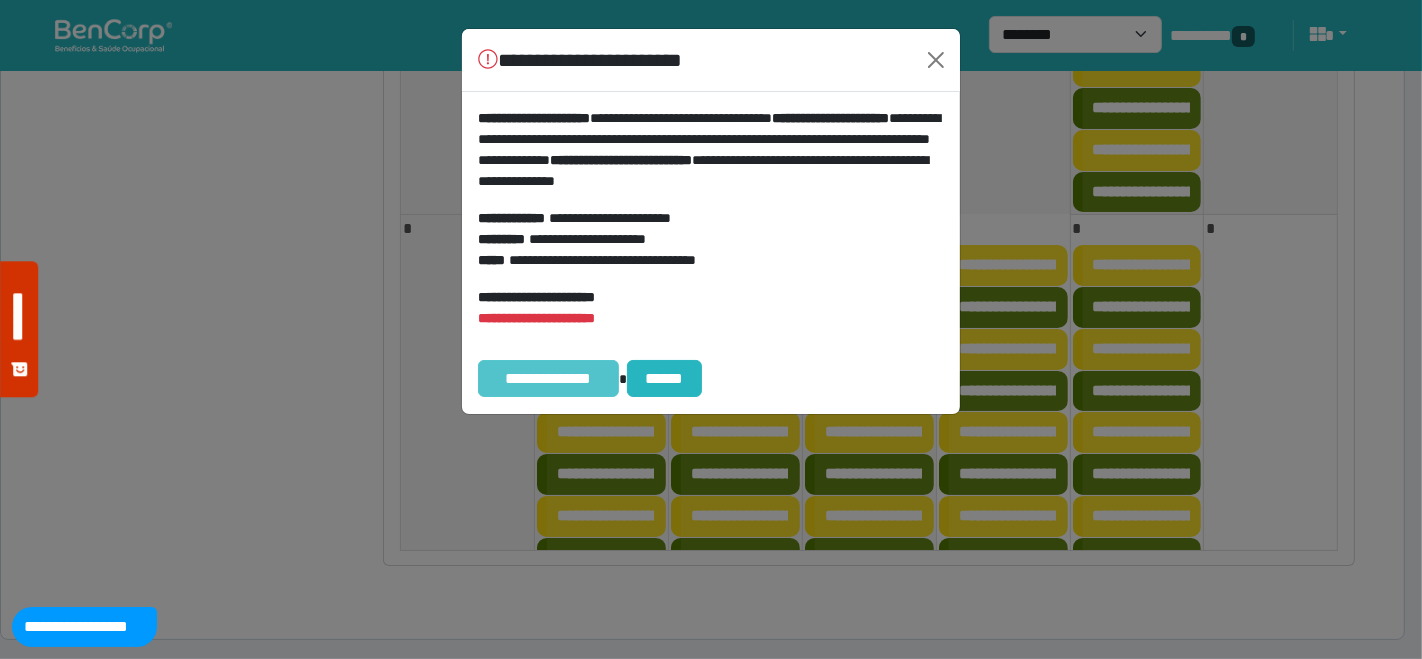 click on "**********" at bounding box center (548, 378) 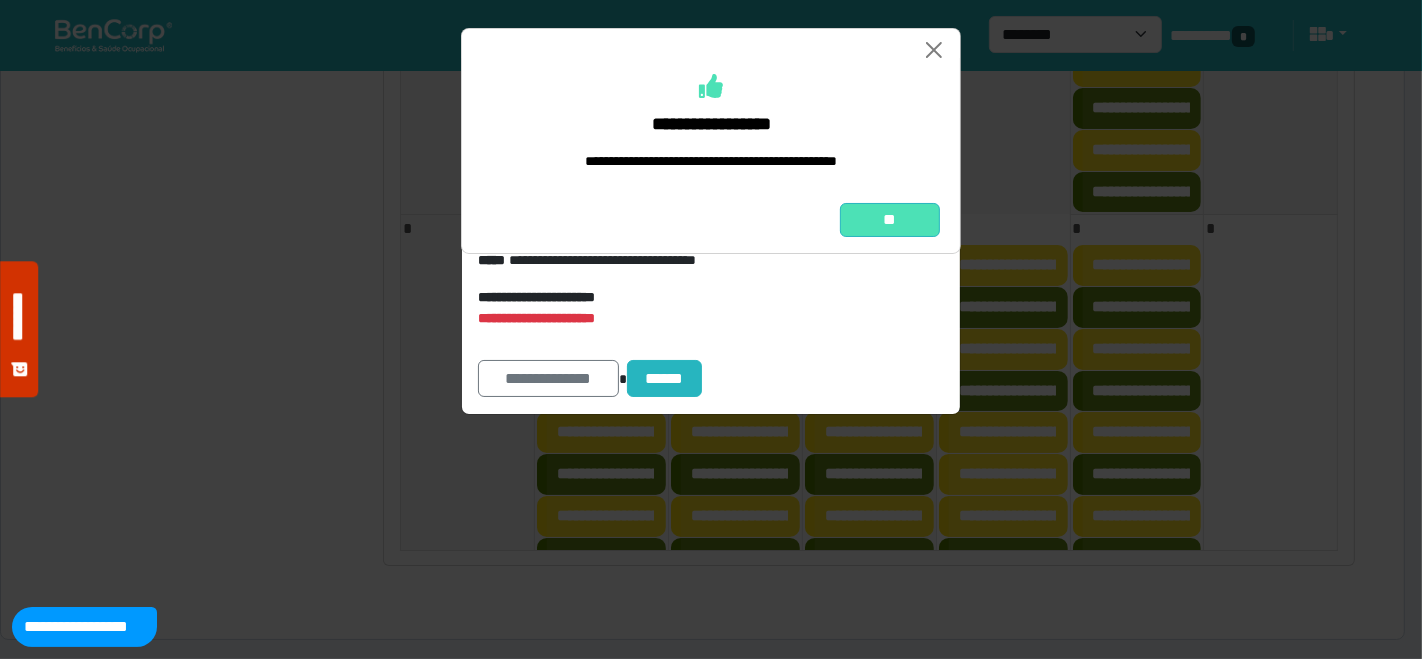 drag, startPoint x: 916, startPoint y: 234, endPoint x: 817, endPoint y: 306, distance: 122.41323 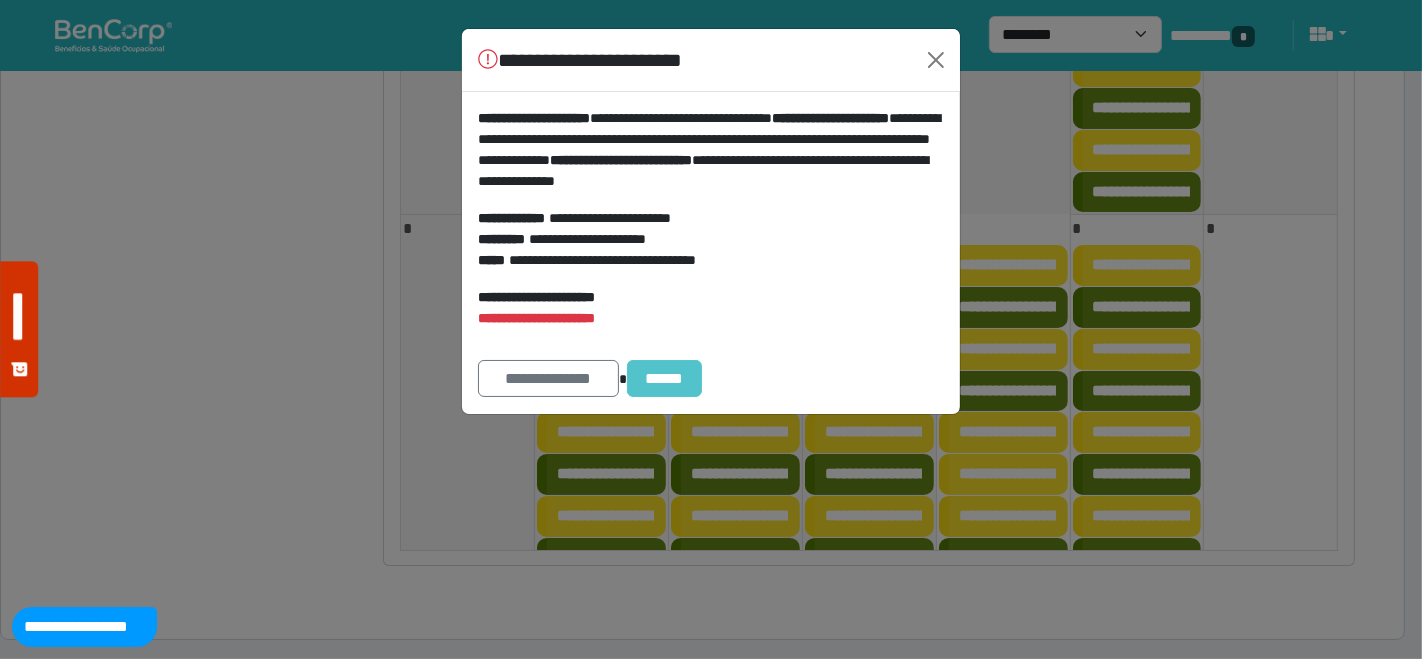 click on "******" at bounding box center [665, 378] 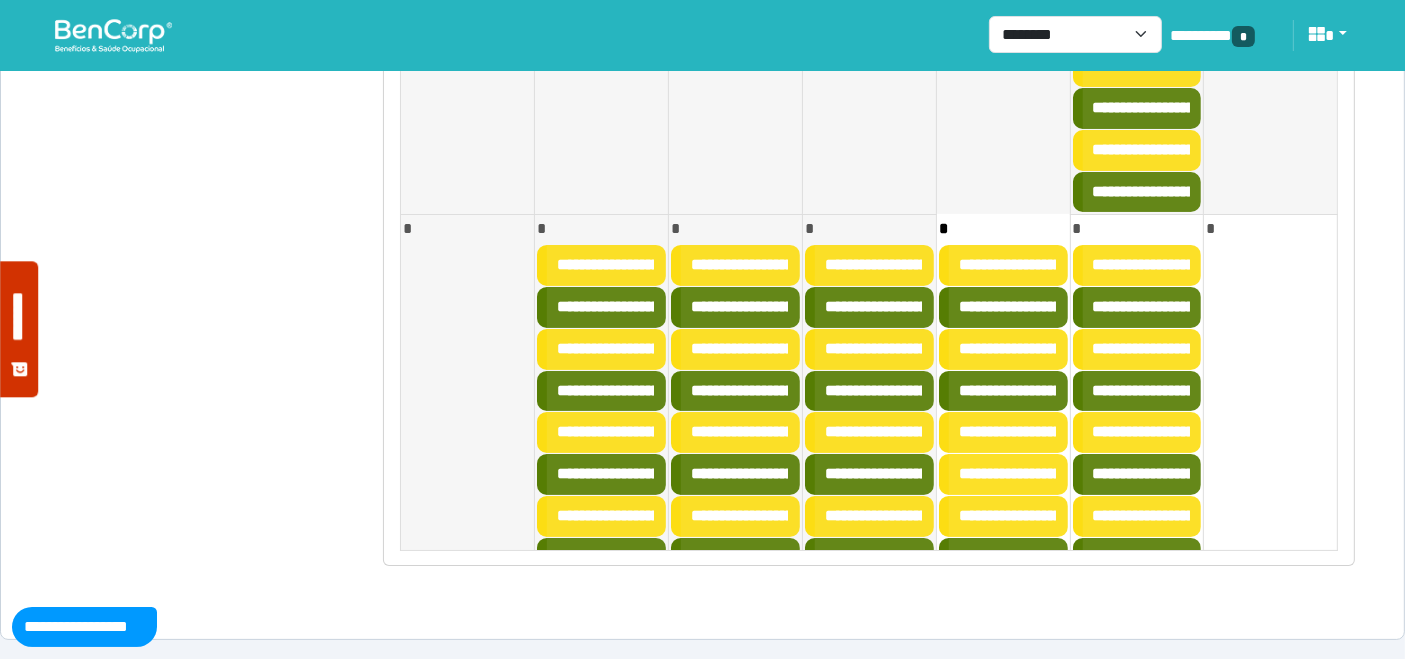 click at bounding box center [113, 35] 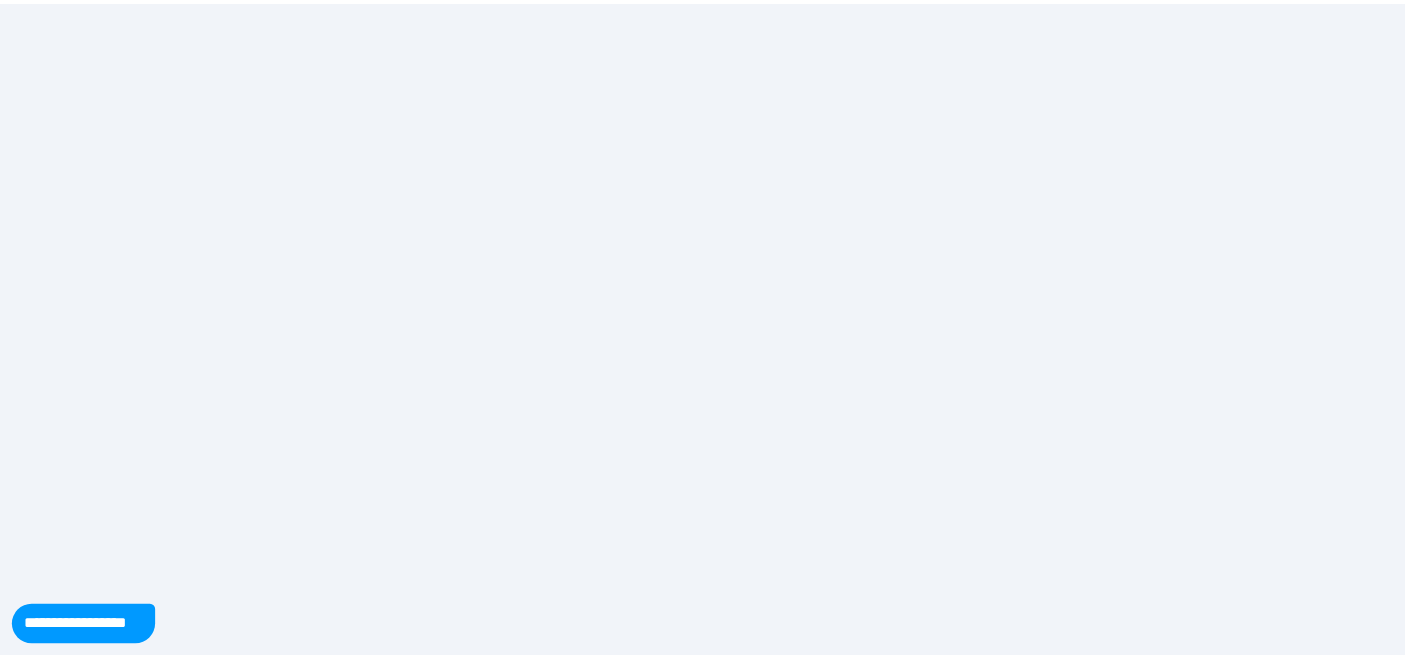 scroll, scrollTop: 0, scrollLeft: 0, axis: both 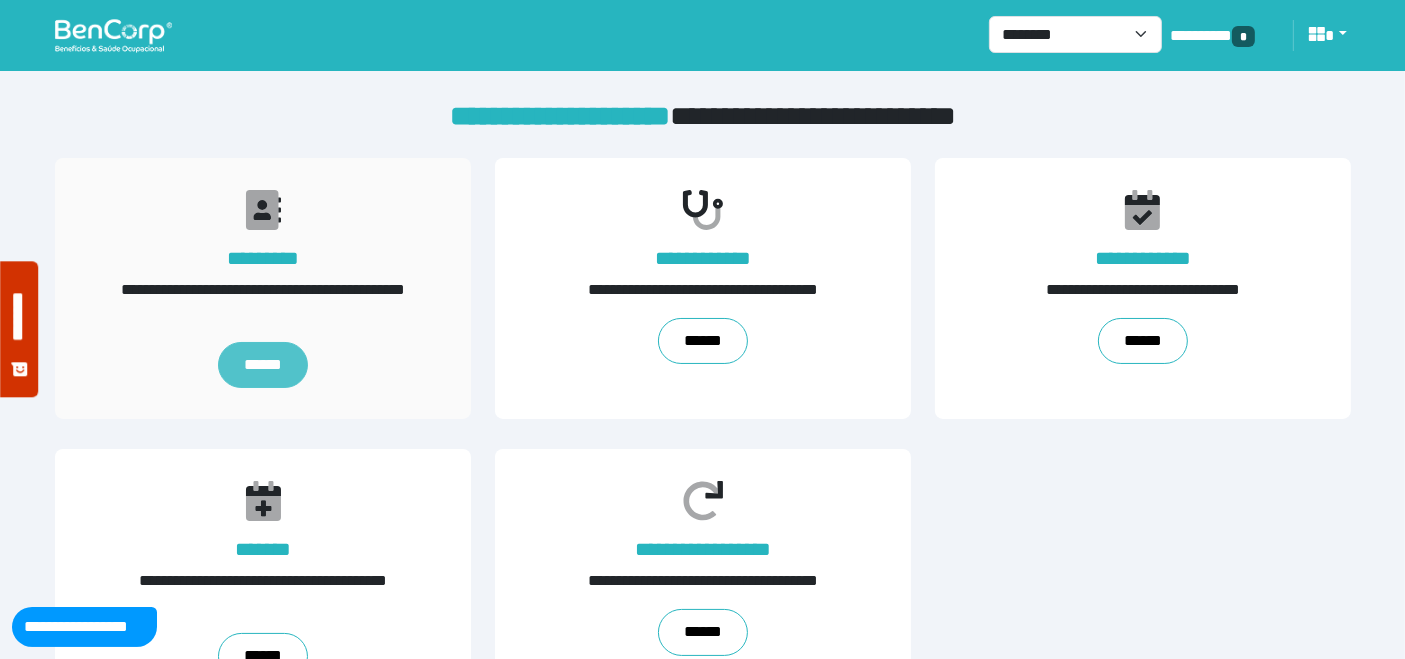 click on "******" at bounding box center (262, 365) 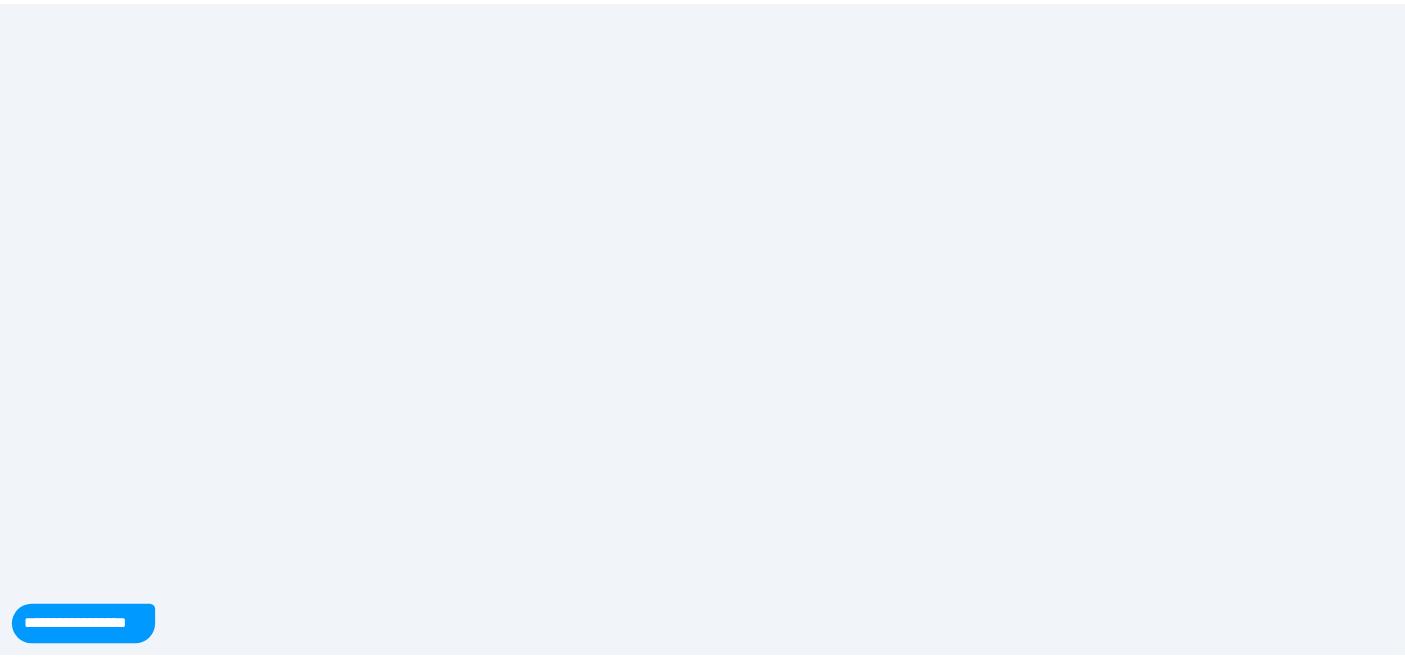 scroll, scrollTop: 0, scrollLeft: 0, axis: both 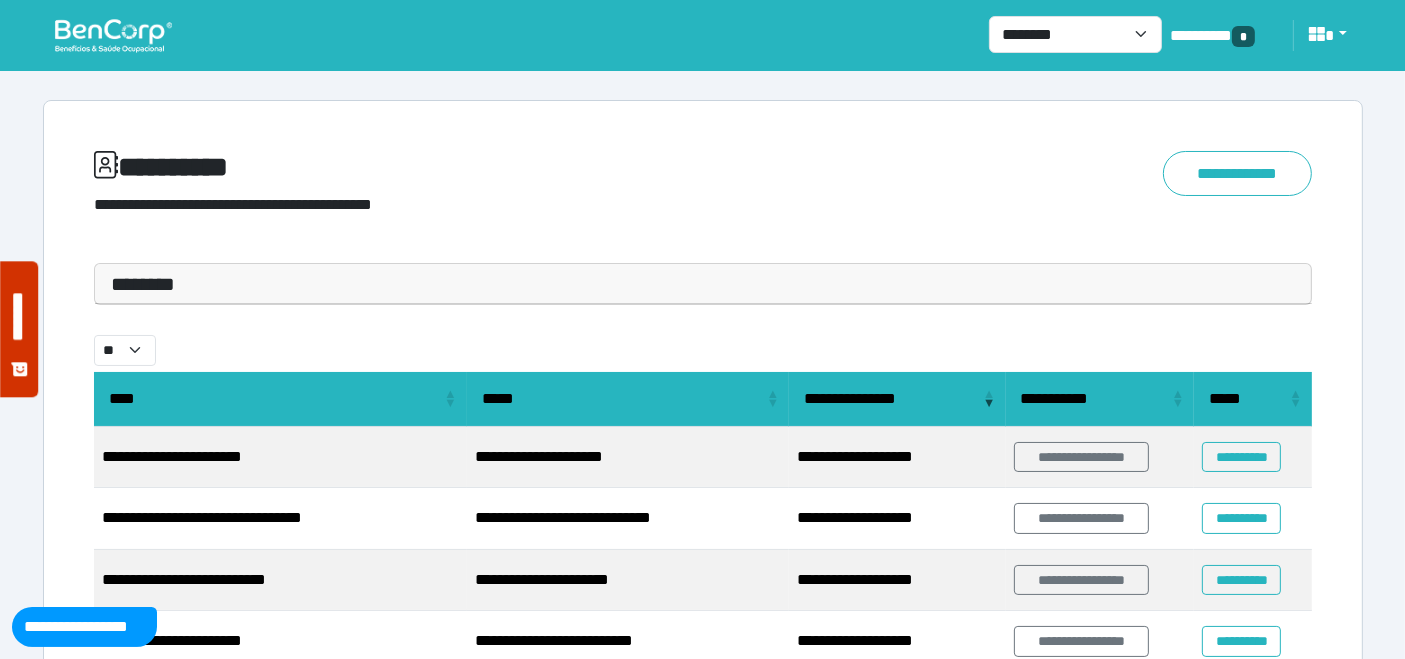 click on "********" at bounding box center [703, 284] 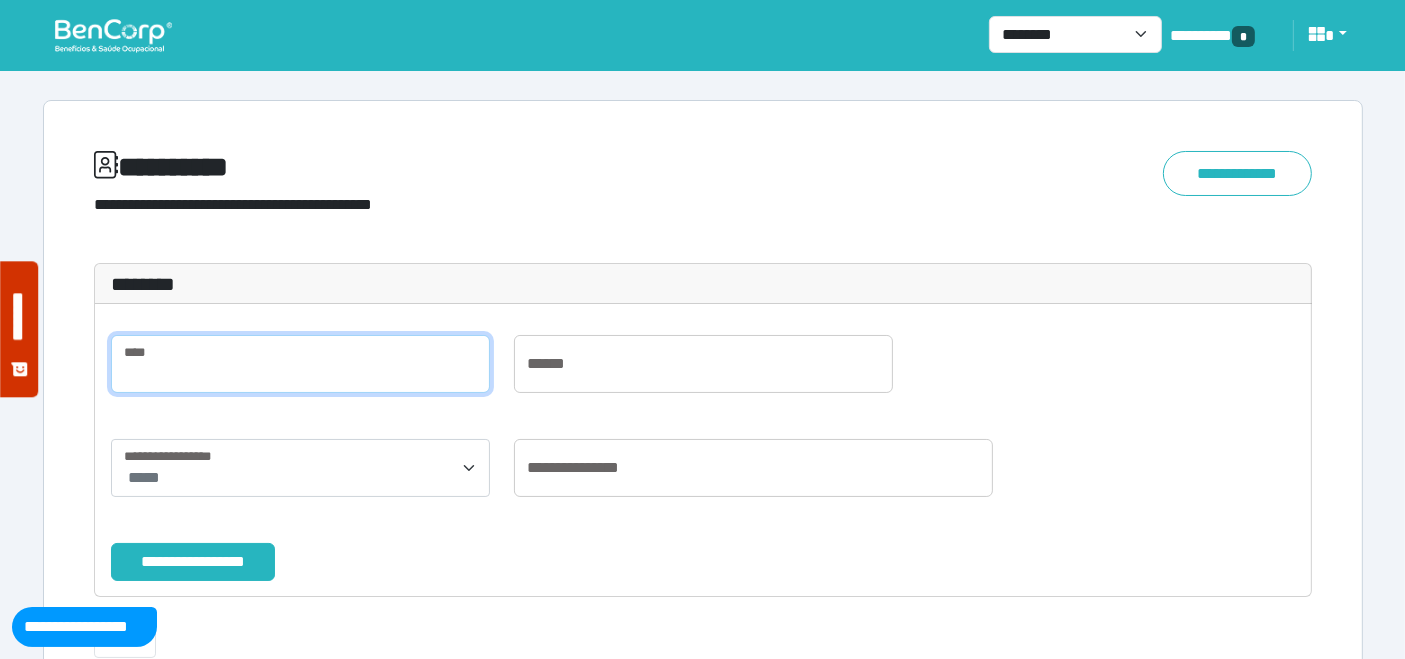 click at bounding box center (300, 364) 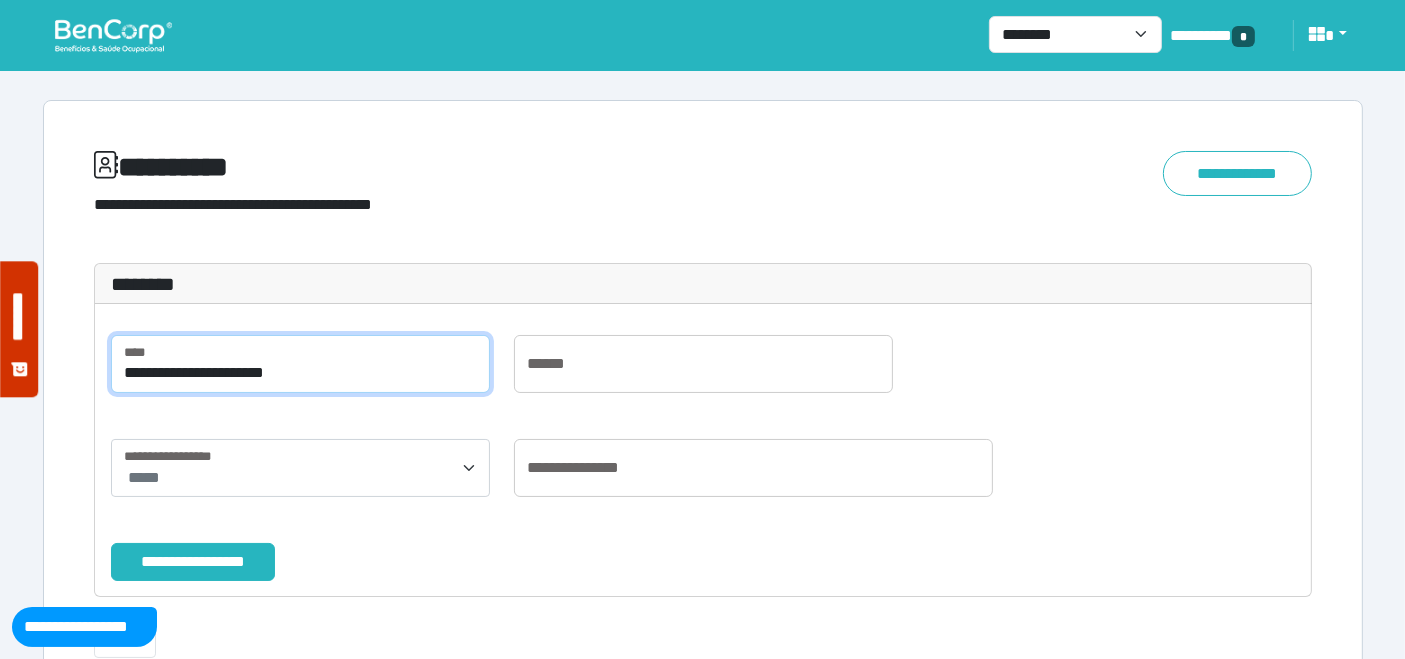 type on "**********" 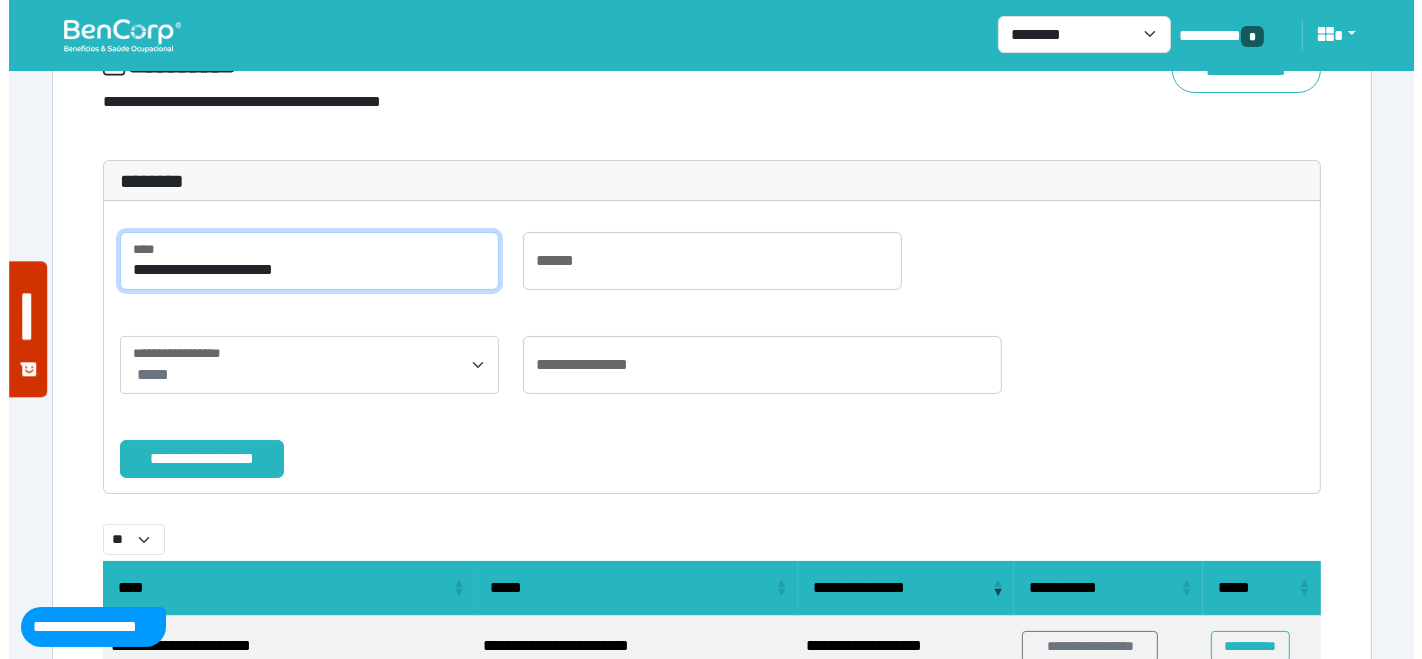scroll, scrollTop: 222, scrollLeft: 0, axis: vertical 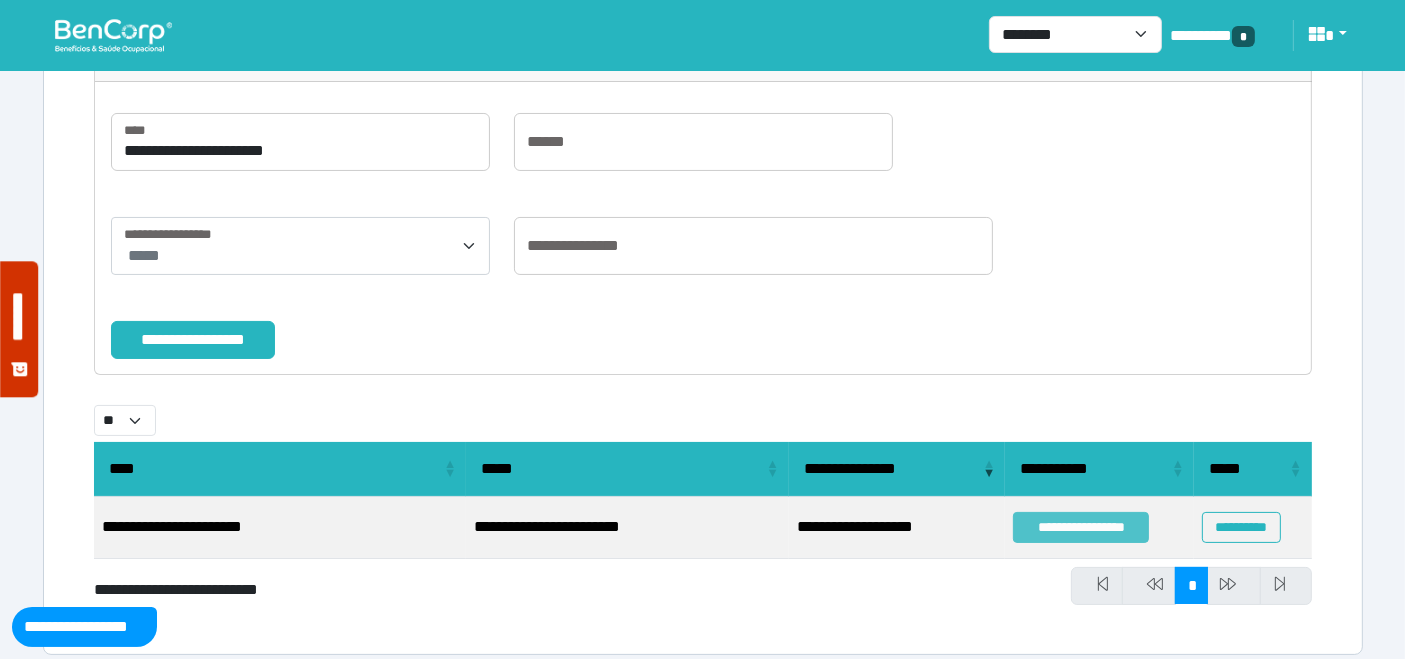 click on "**********" at bounding box center [1081, 527] 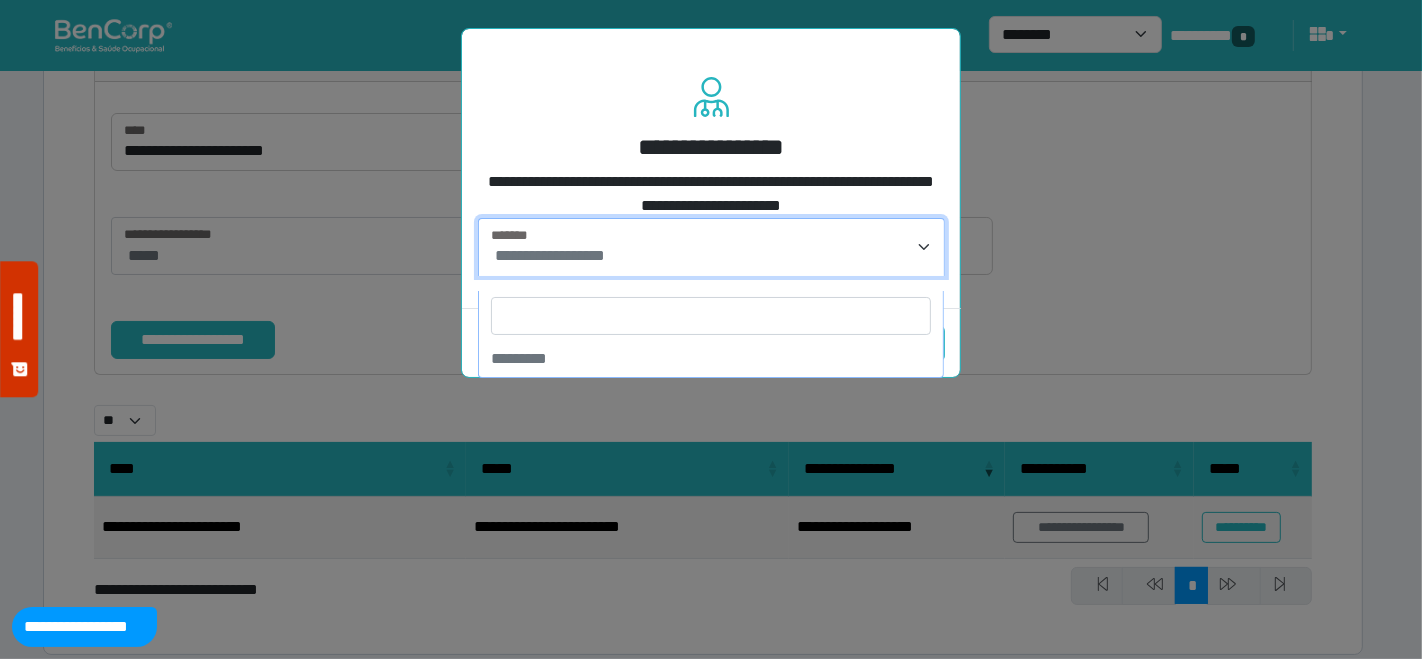 click on "**********" at bounding box center (711, 247) 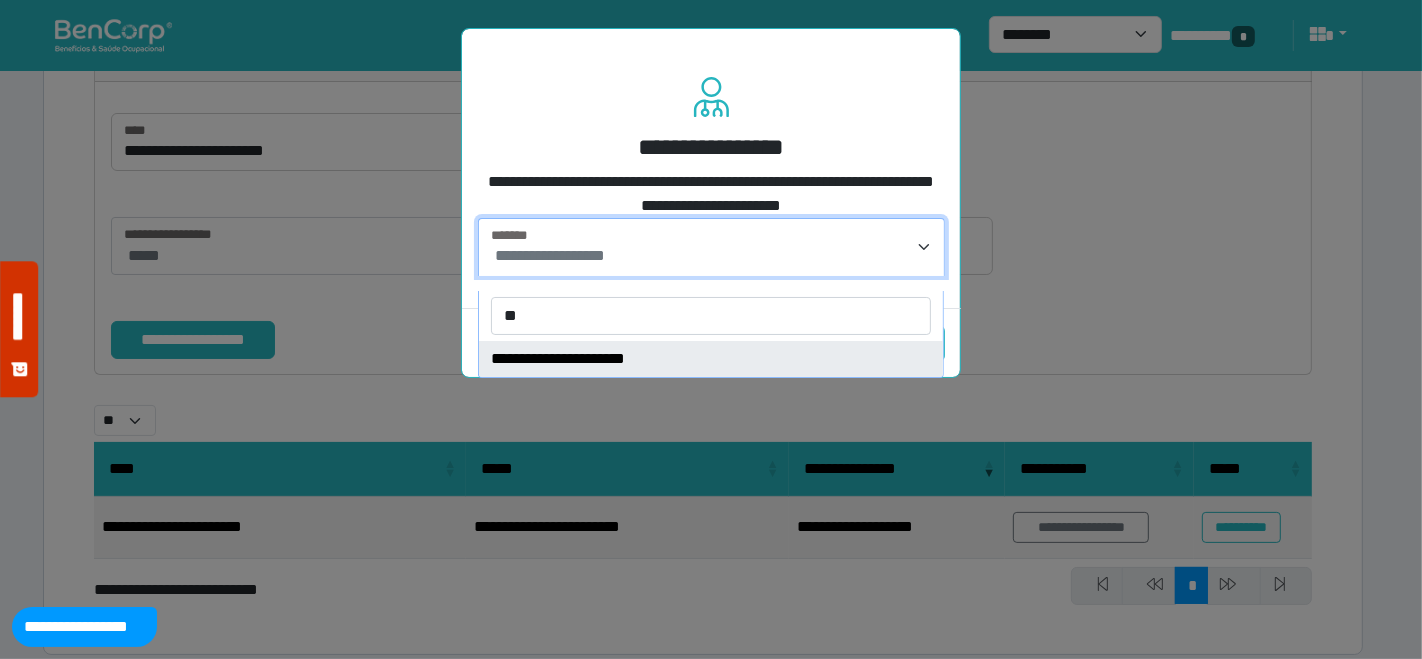 type on "**" 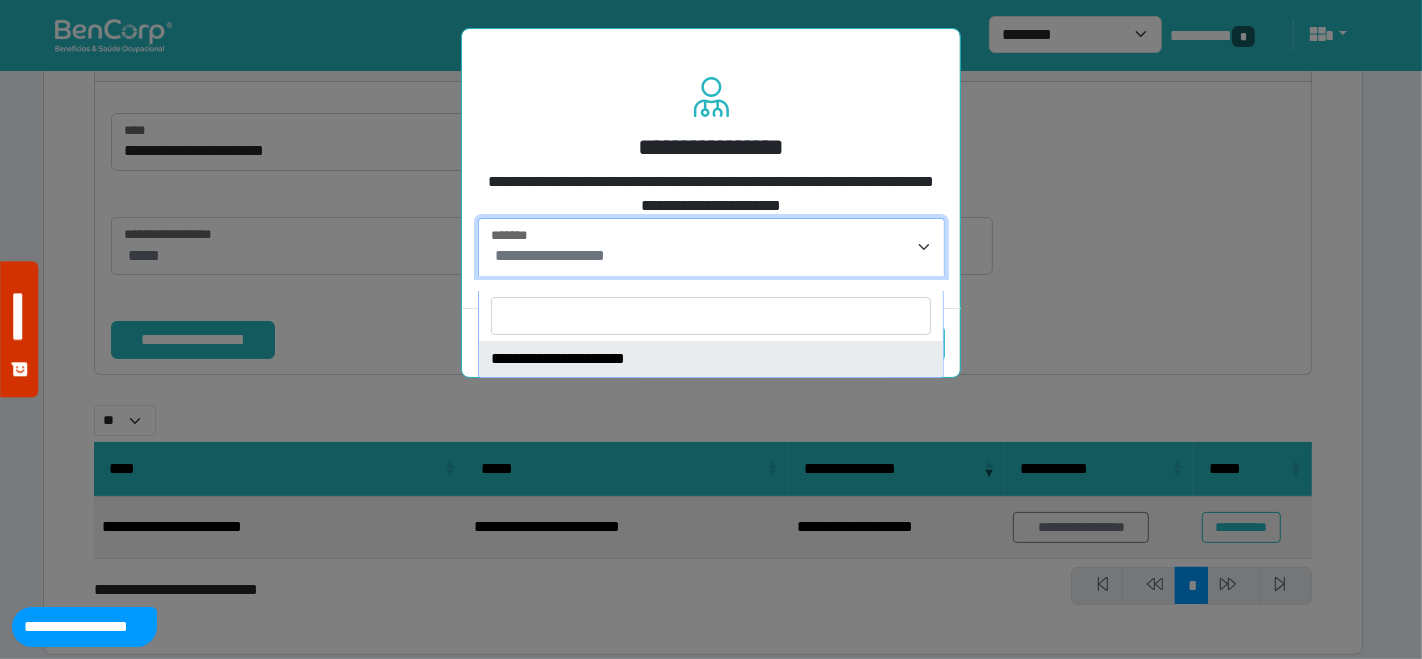 select on "****" 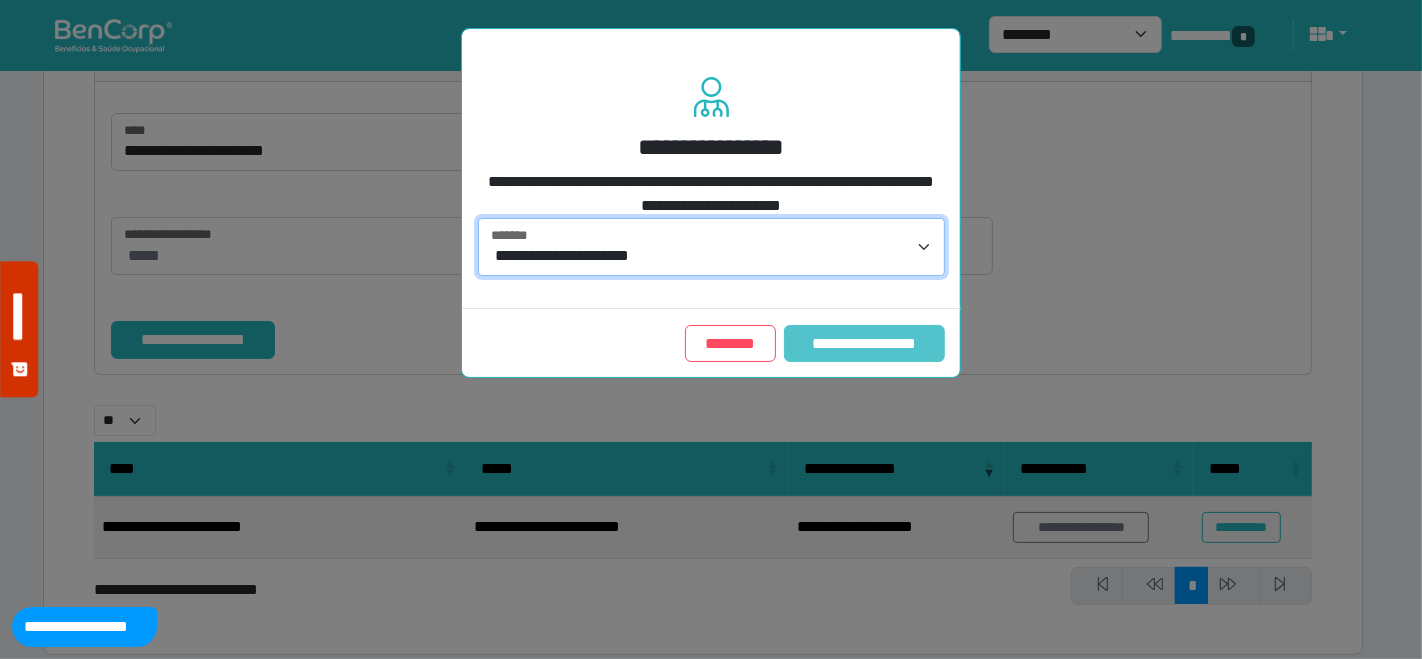 click on "**********" at bounding box center [864, 343] 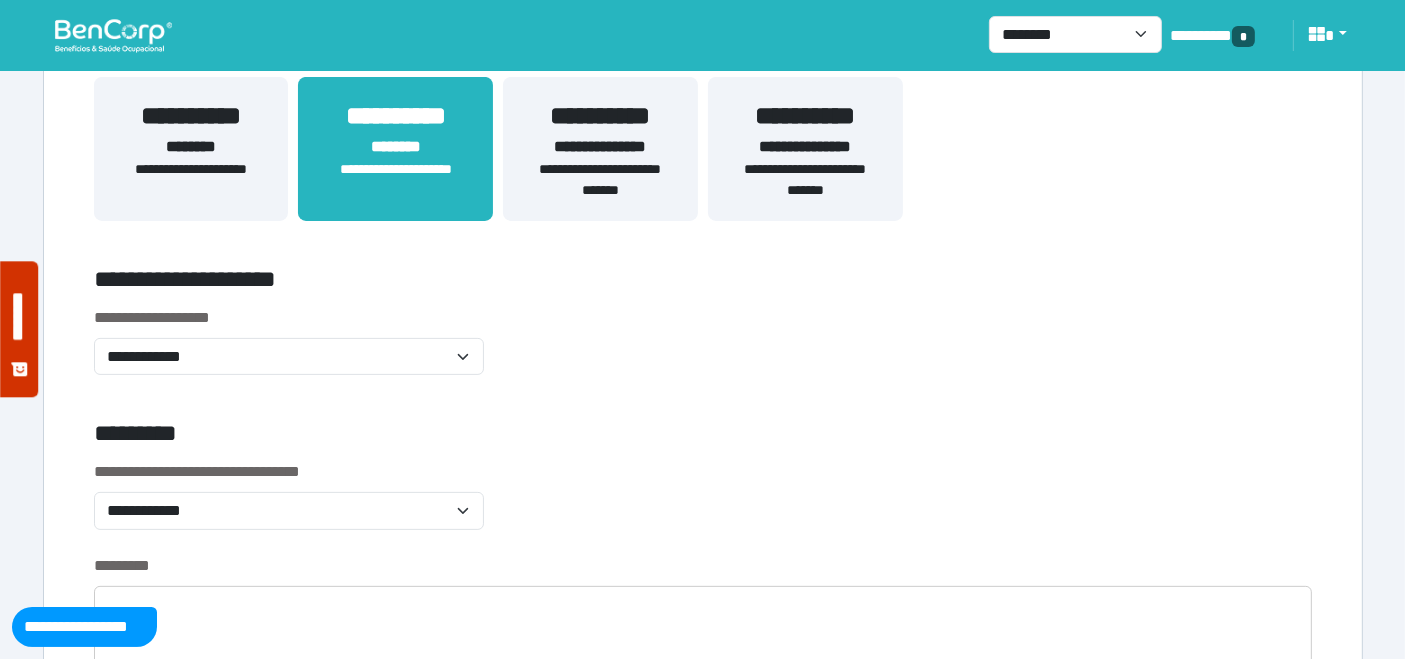 scroll, scrollTop: 555, scrollLeft: 0, axis: vertical 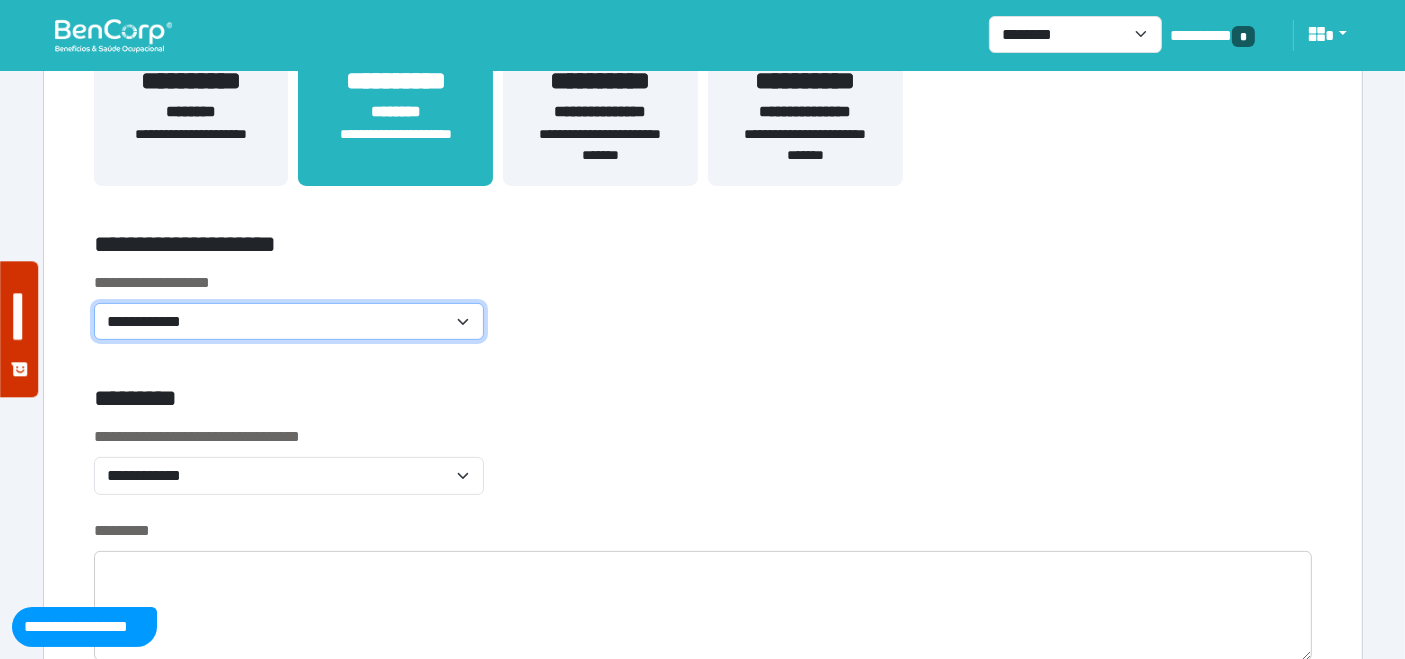 click on "**********" at bounding box center (289, 321) 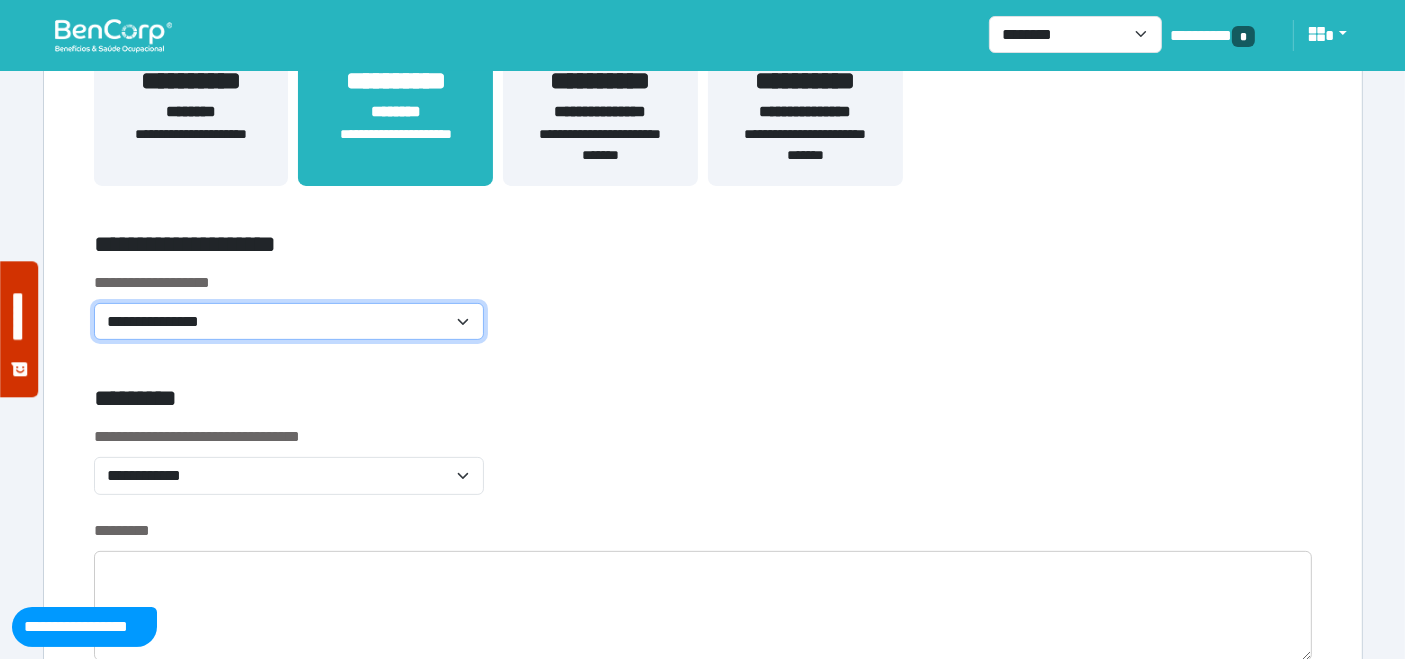 click on "**********" at bounding box center (289, 321) 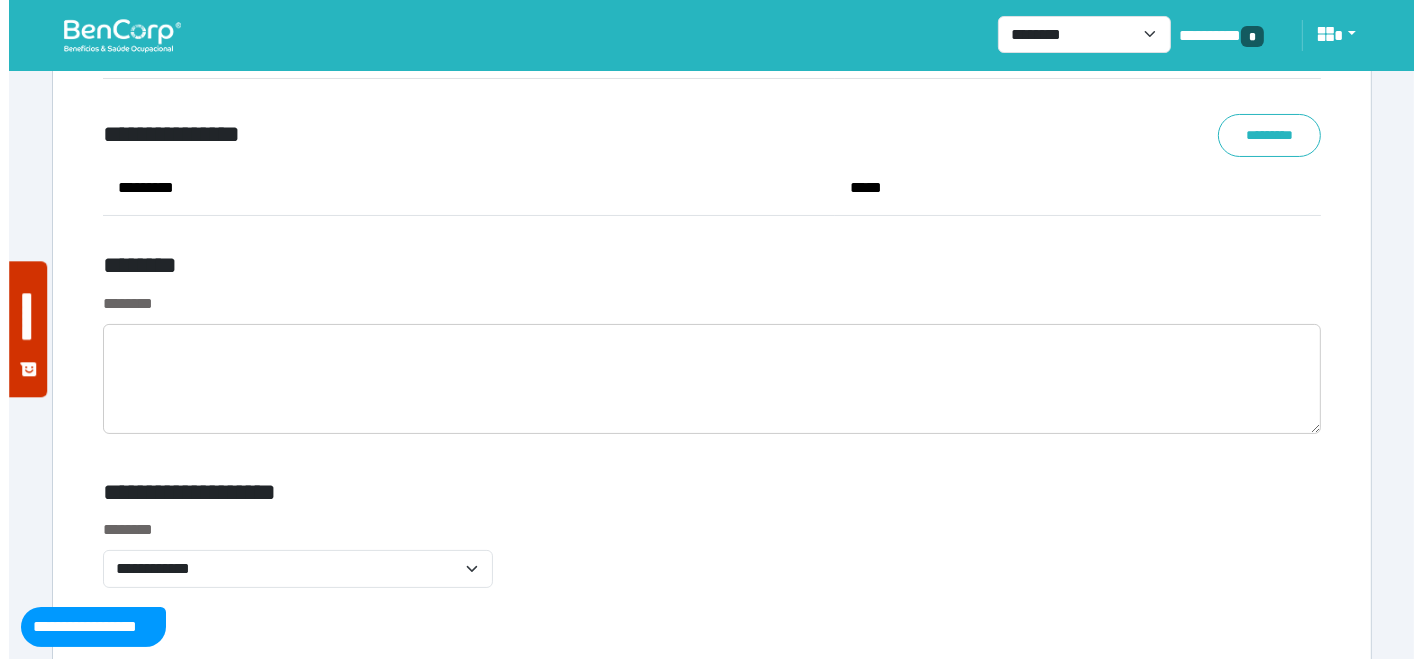 scroll, scrollTop: 7888, scrollLeft: 0, axis: vertical 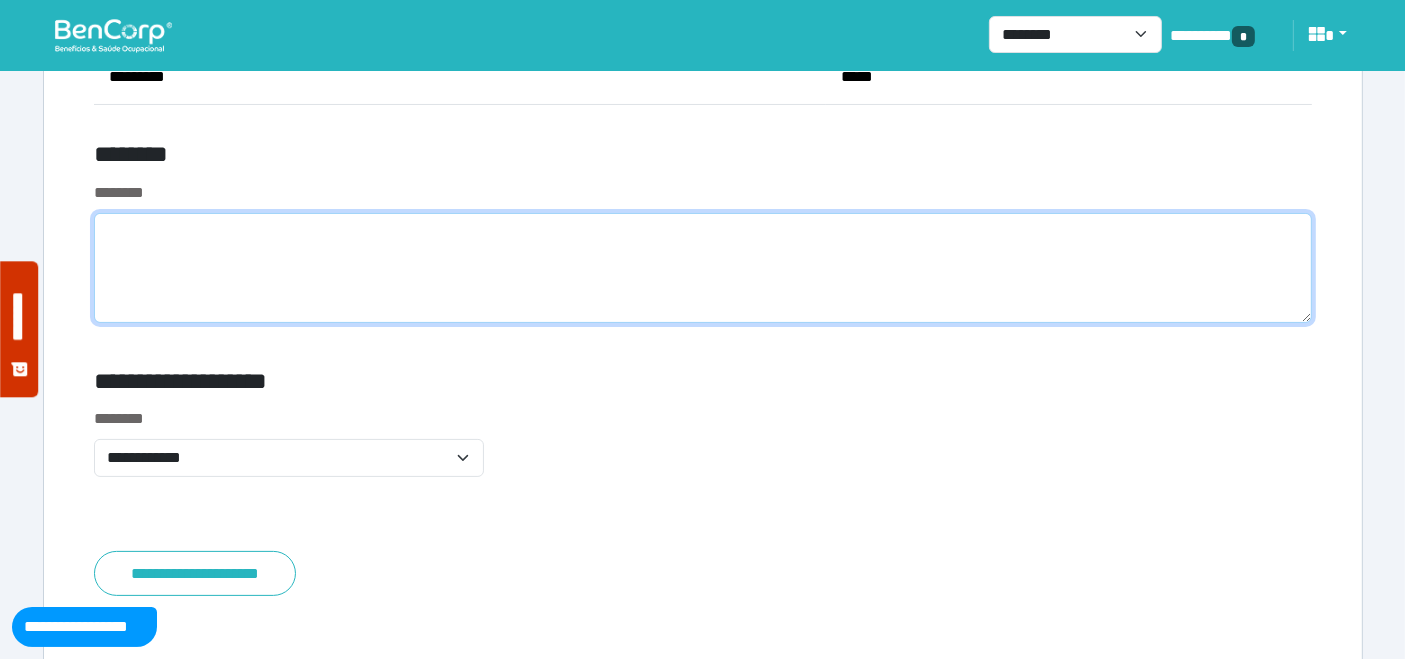 click at bounding box center [703, 268] 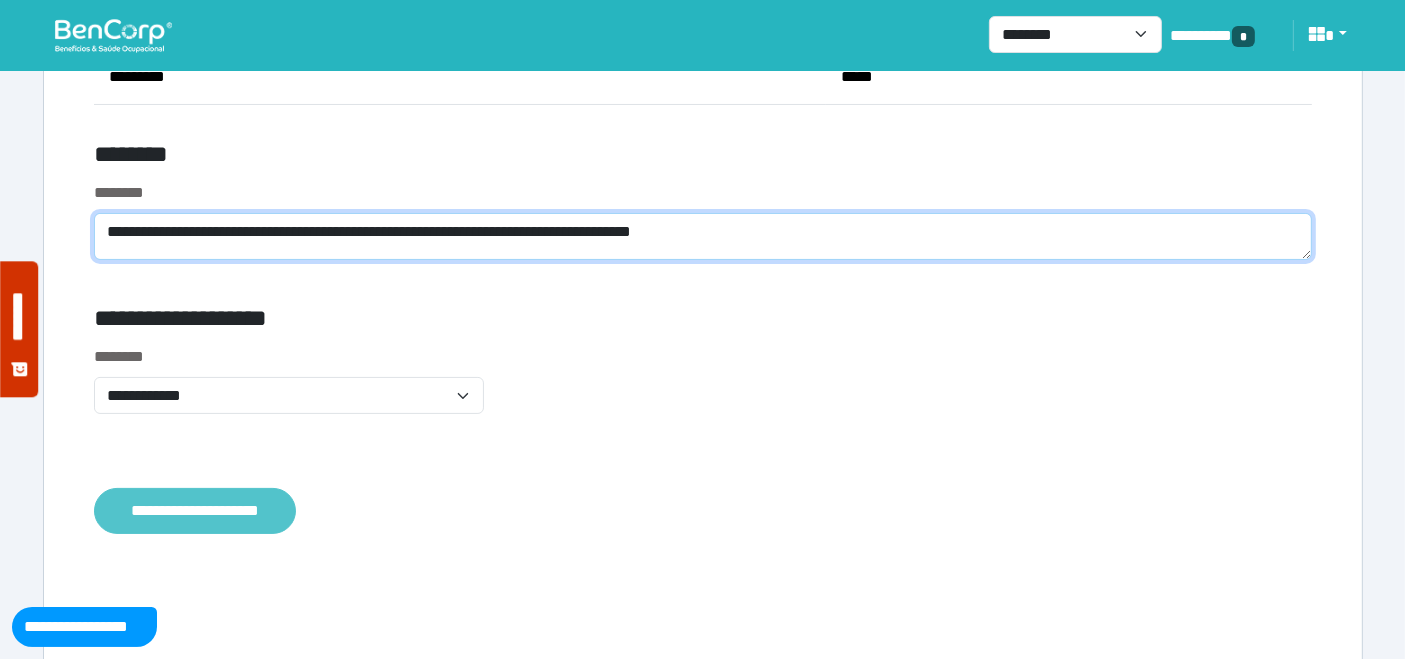 type on "**********" 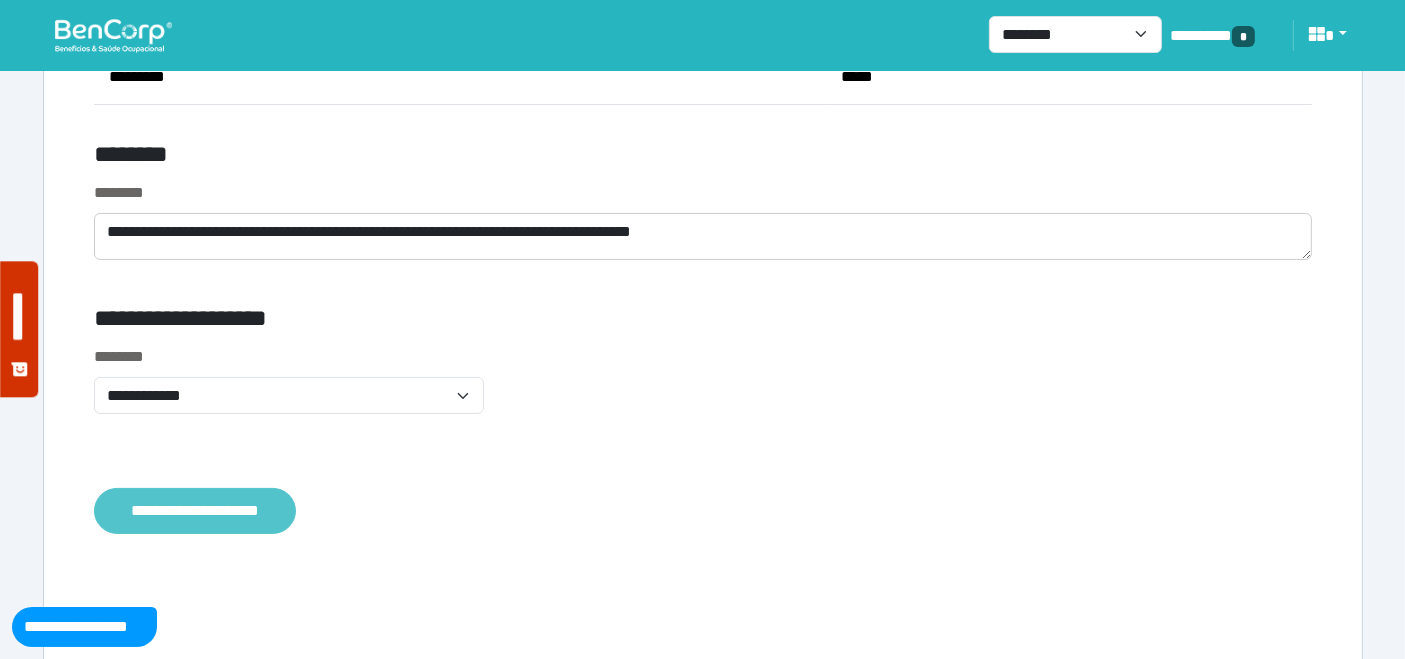 click on "**********" at bounding box center (195, 510) 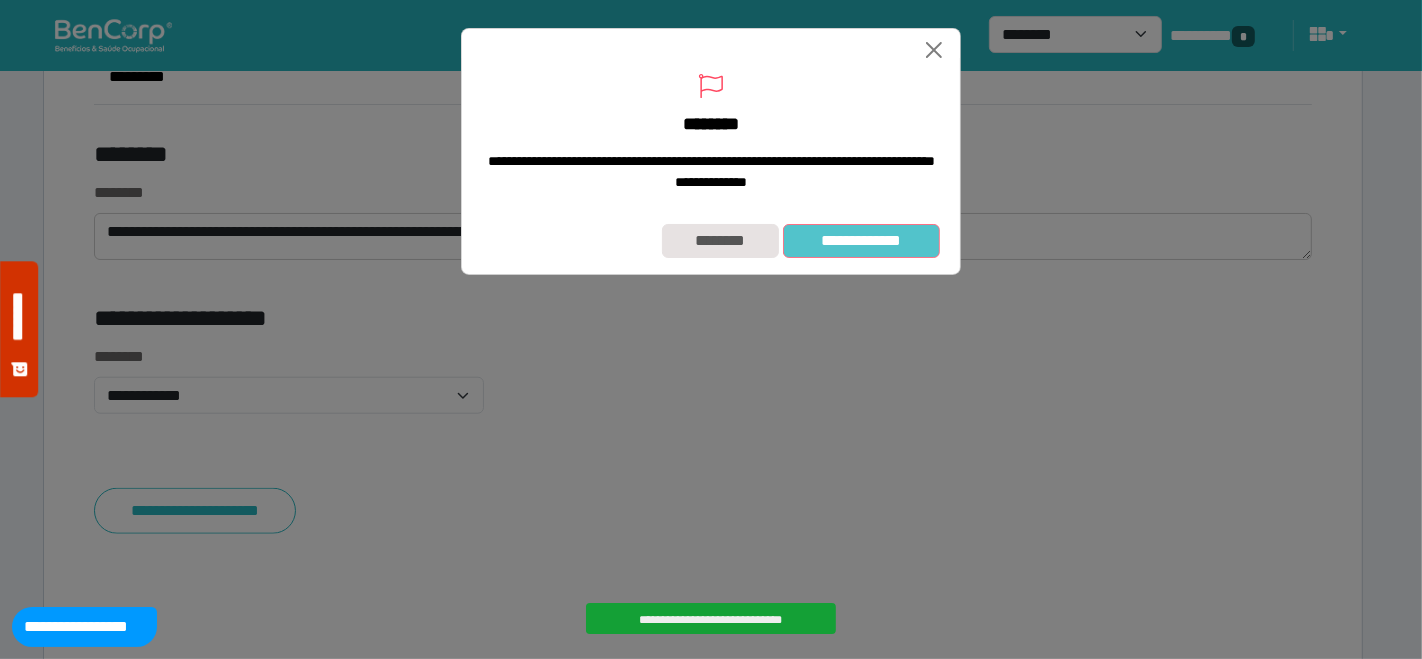 click on "**********" at bounding box center (861, 240) 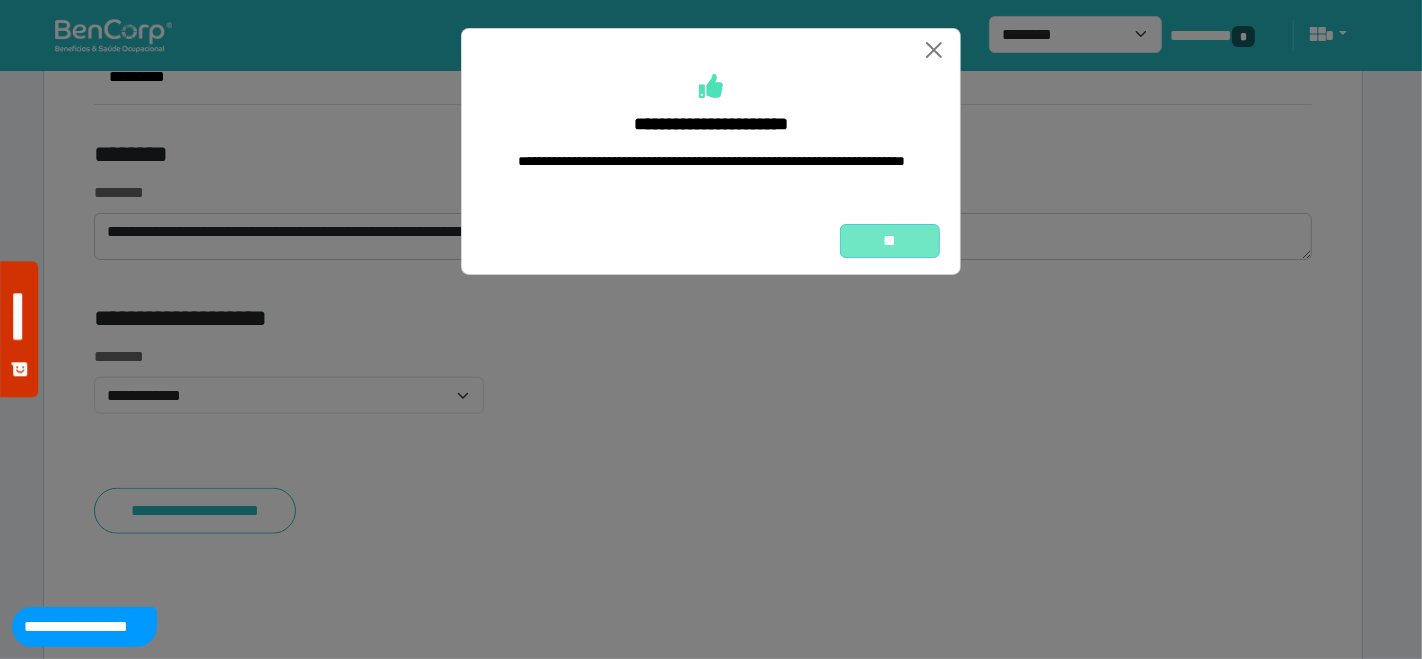 click on "**" at bounding box center (890, 240) 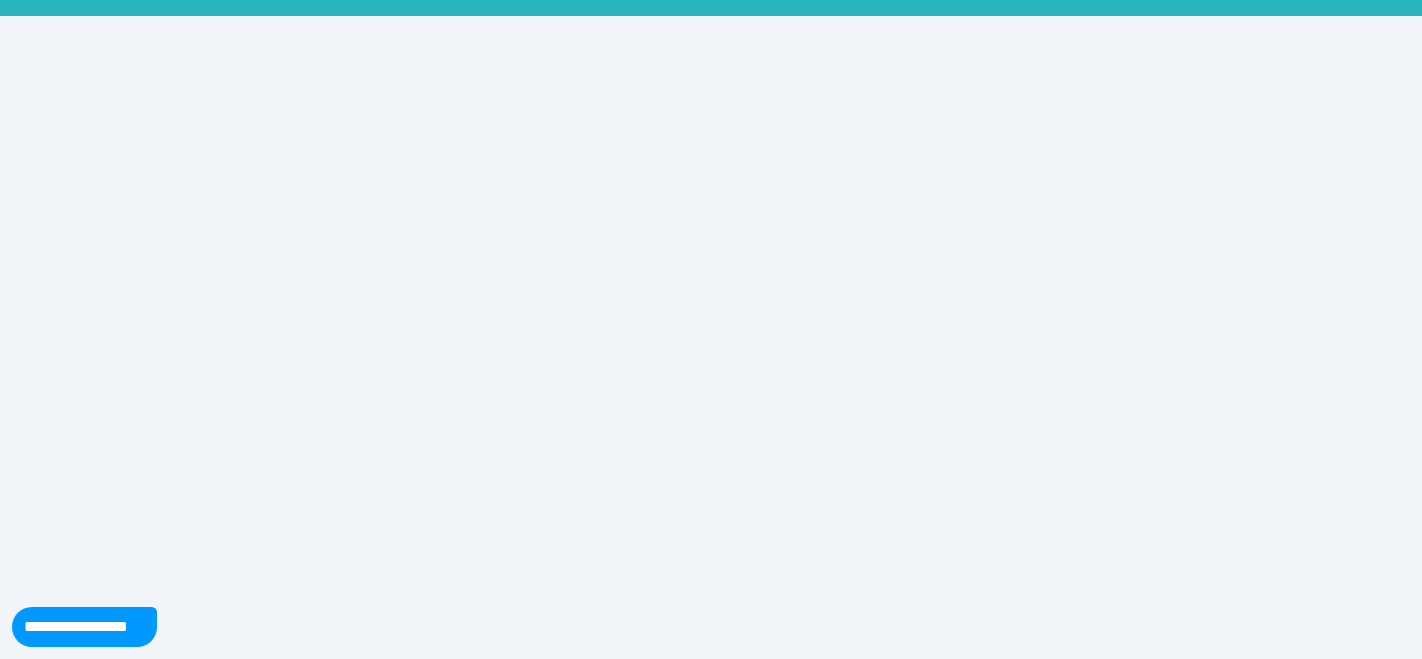 scroll, scrollTop: 0, scrollLeft: 0, axis: both 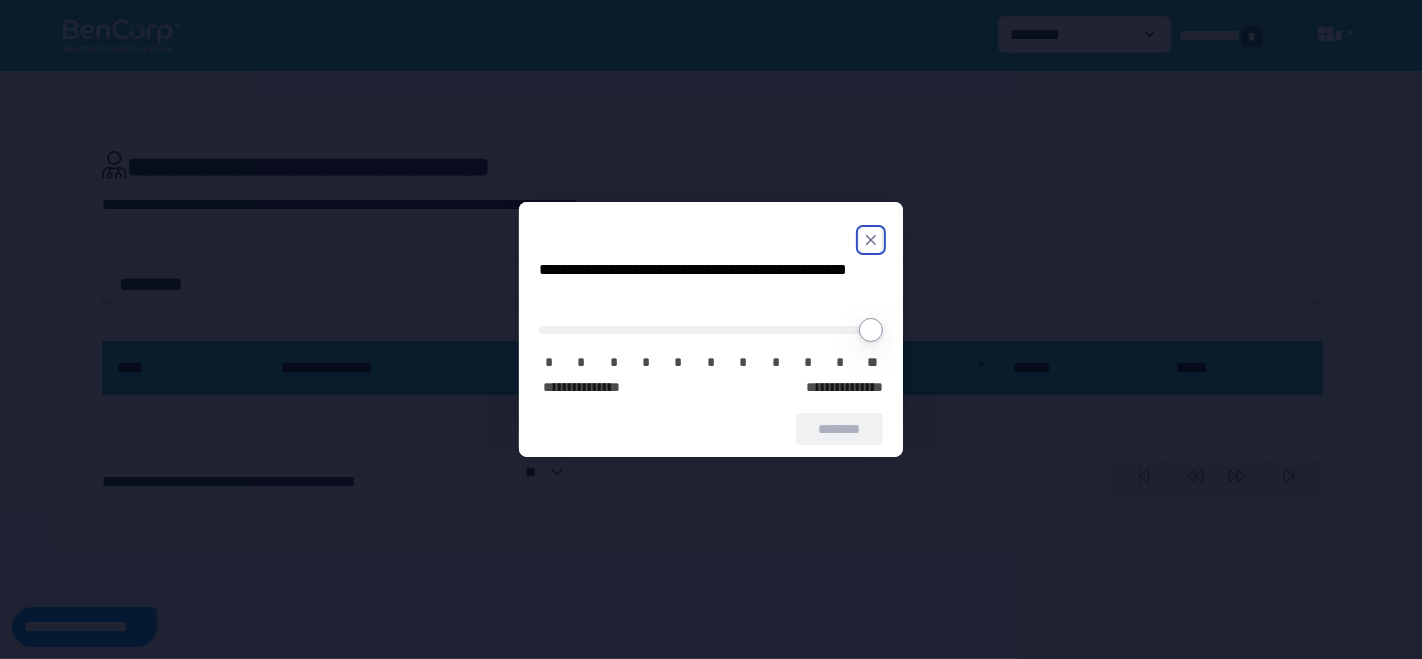 drag, startPoint x: 872, startPoint y: 239, endPoint x: 797, endPoint y: 214, distance: 79.05694 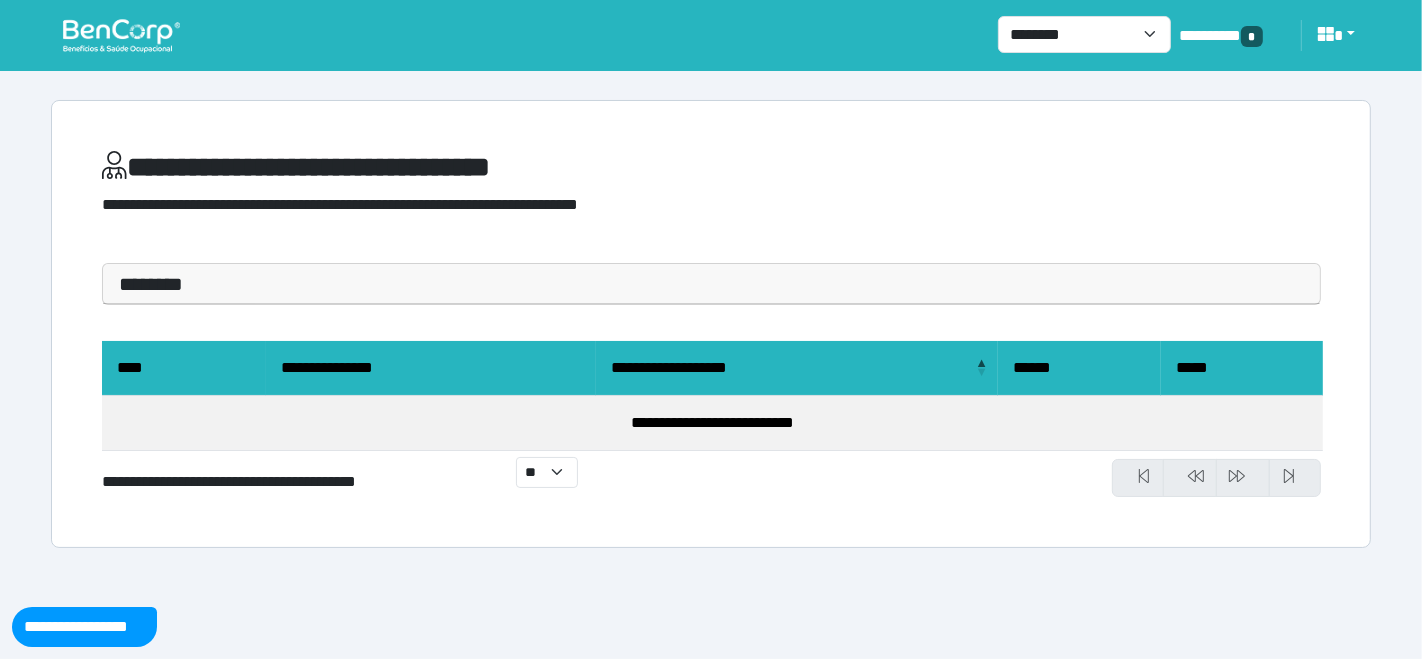 click at bounding box center (121, 35) 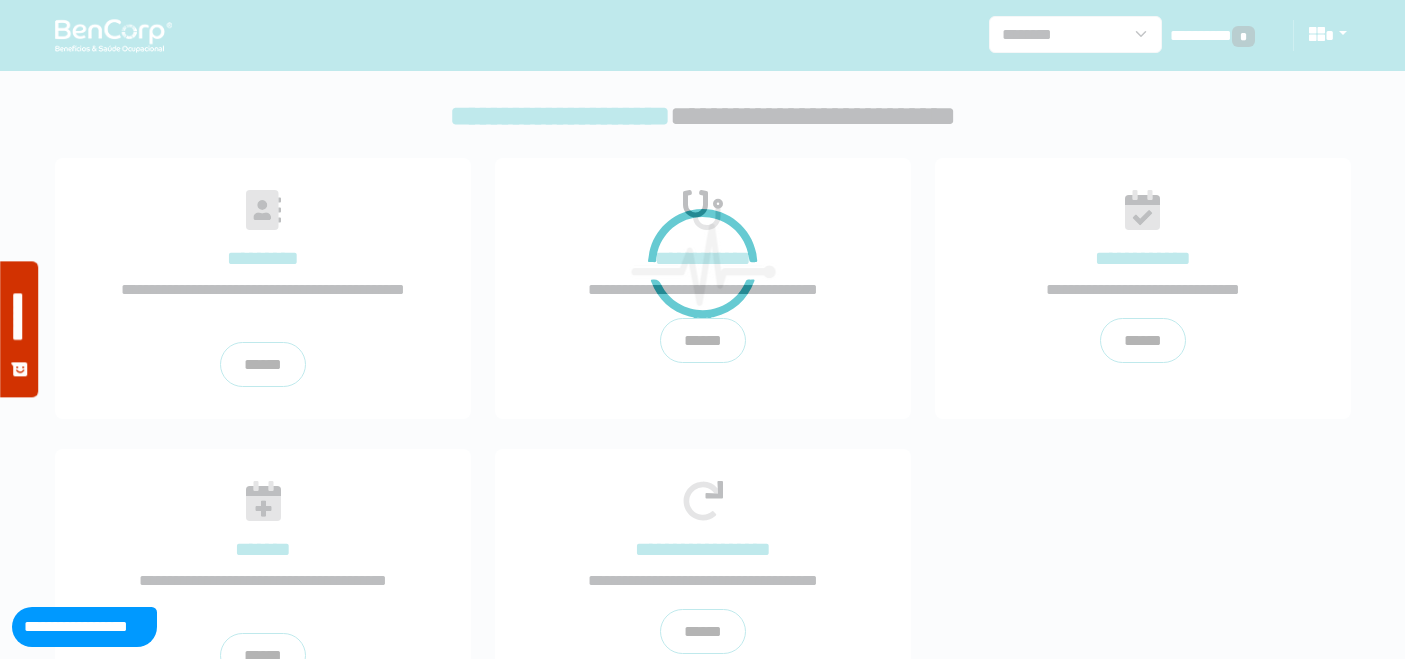 scroll, scrollTop: 0, scrollLeft: 0, axis: both 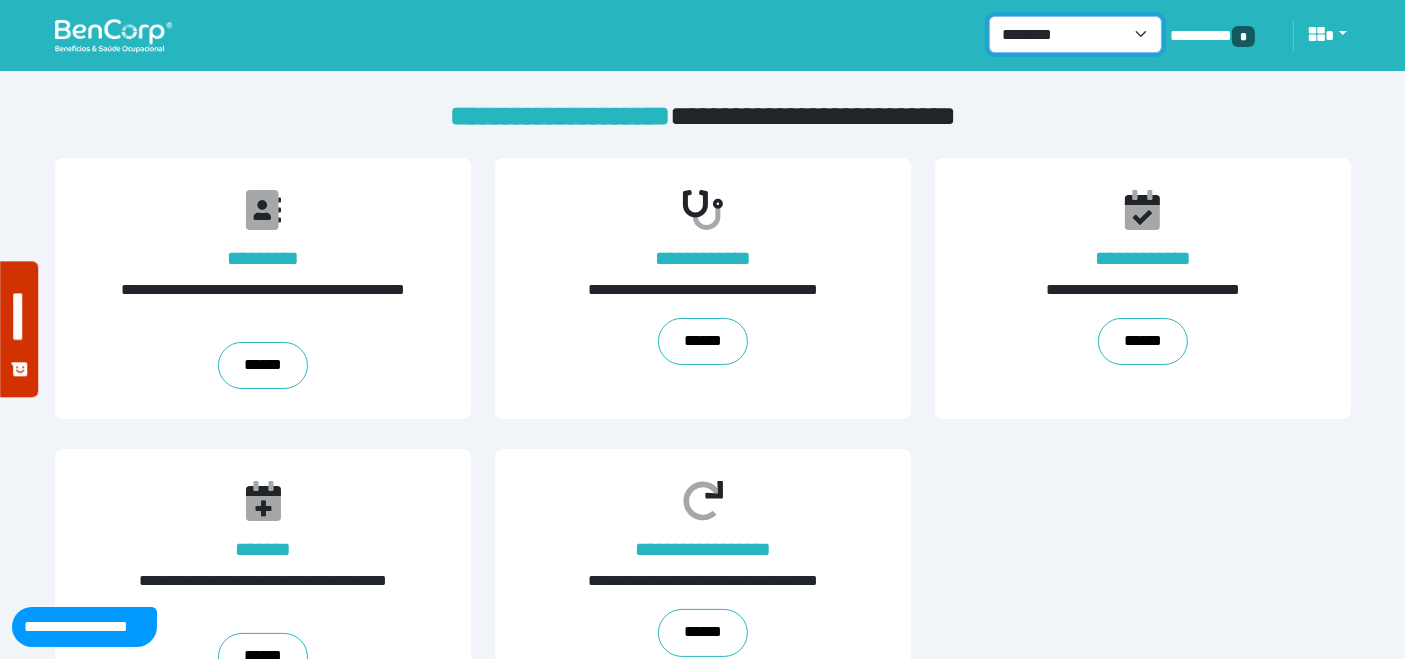 drag, startPoint x: 1134, startPoint y: 34, endPoint x: 1129, endPoint y: 52, distance: 18.681541 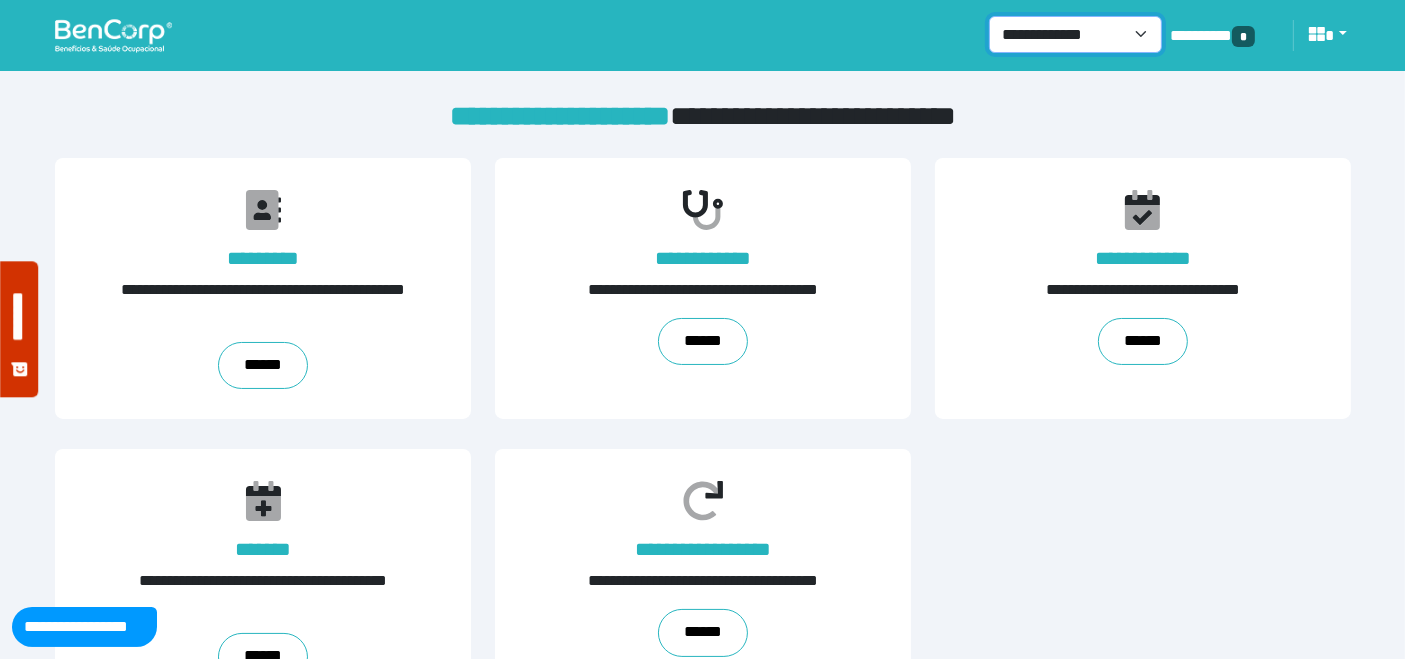click on "**********" at bounding box center [1075, 34] 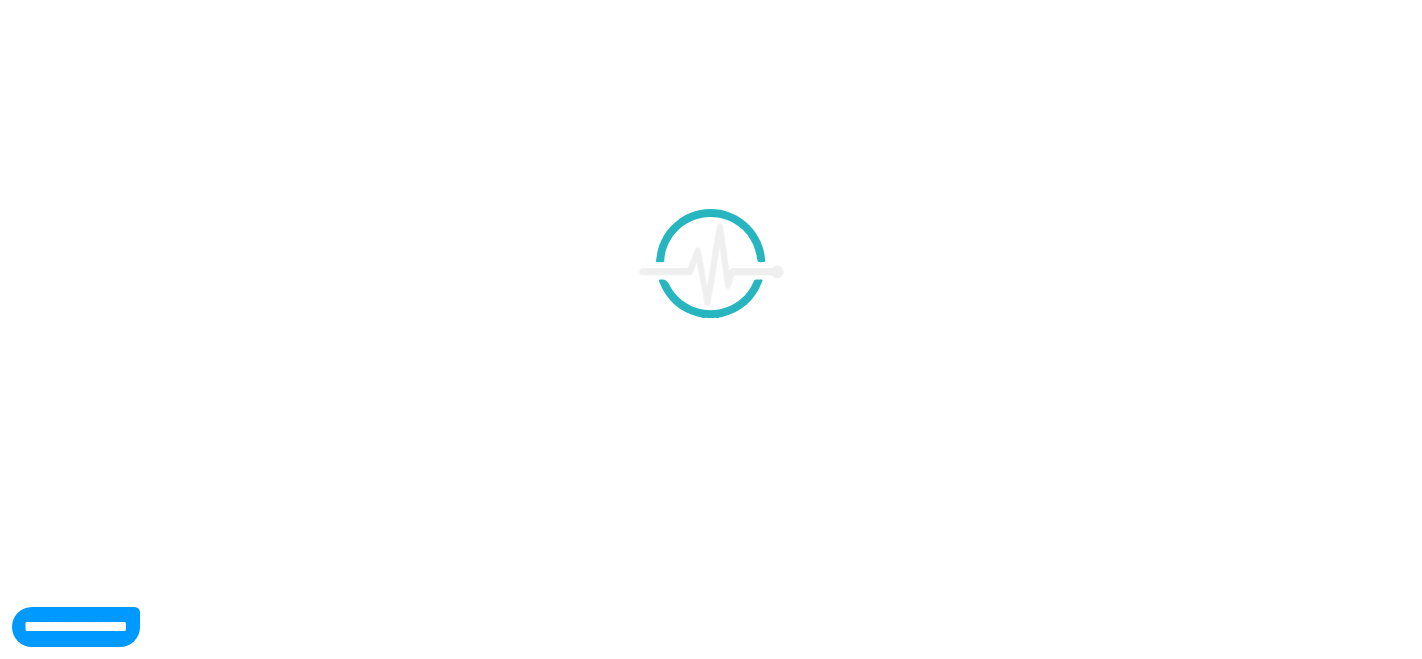 scroll, scrollTop: 0, scrollLeft: 0, axis: both 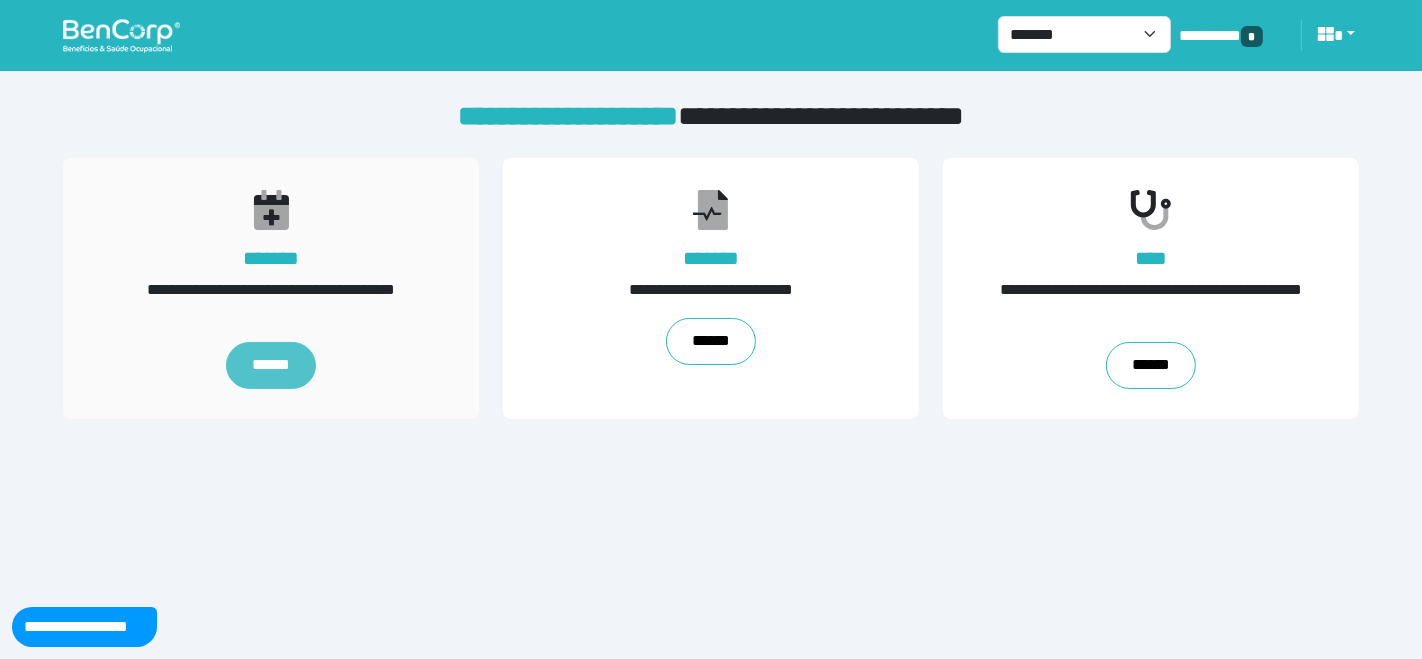 click on "******" at bounding box center (271, 365) 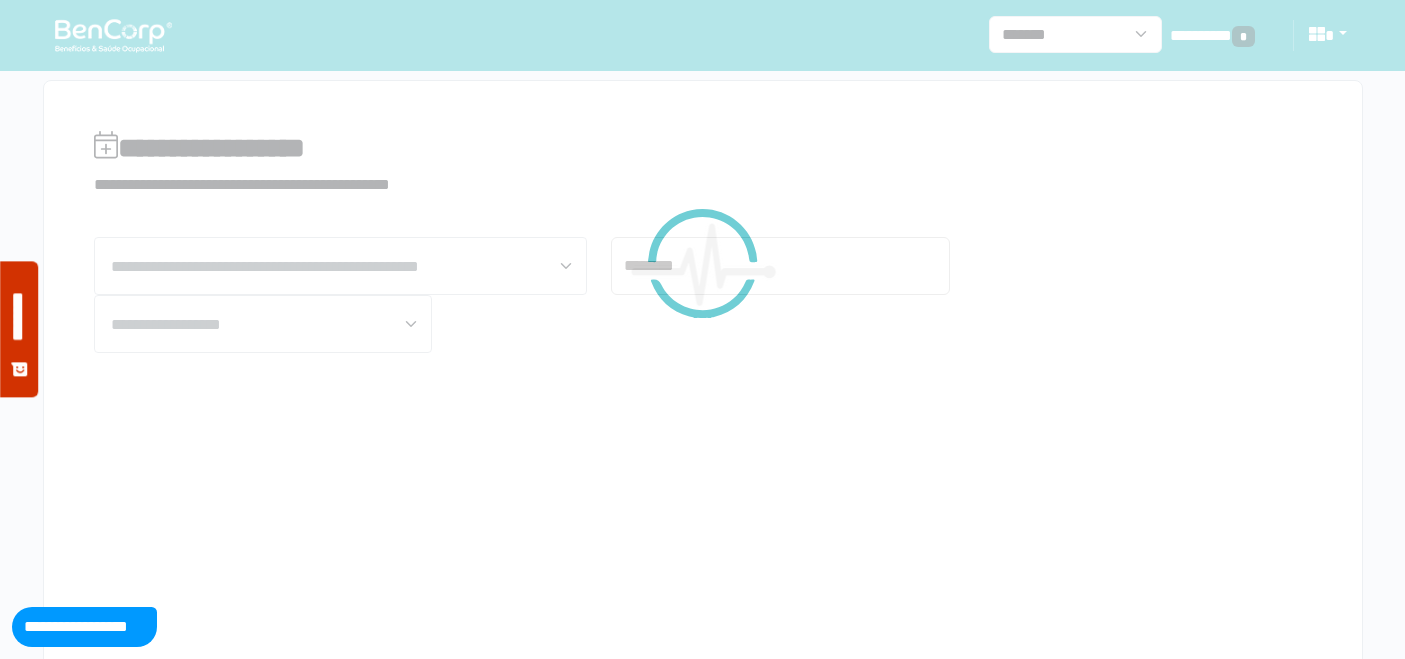 scroll, scrollTop: 0, scrollLeft: 0, axis: both 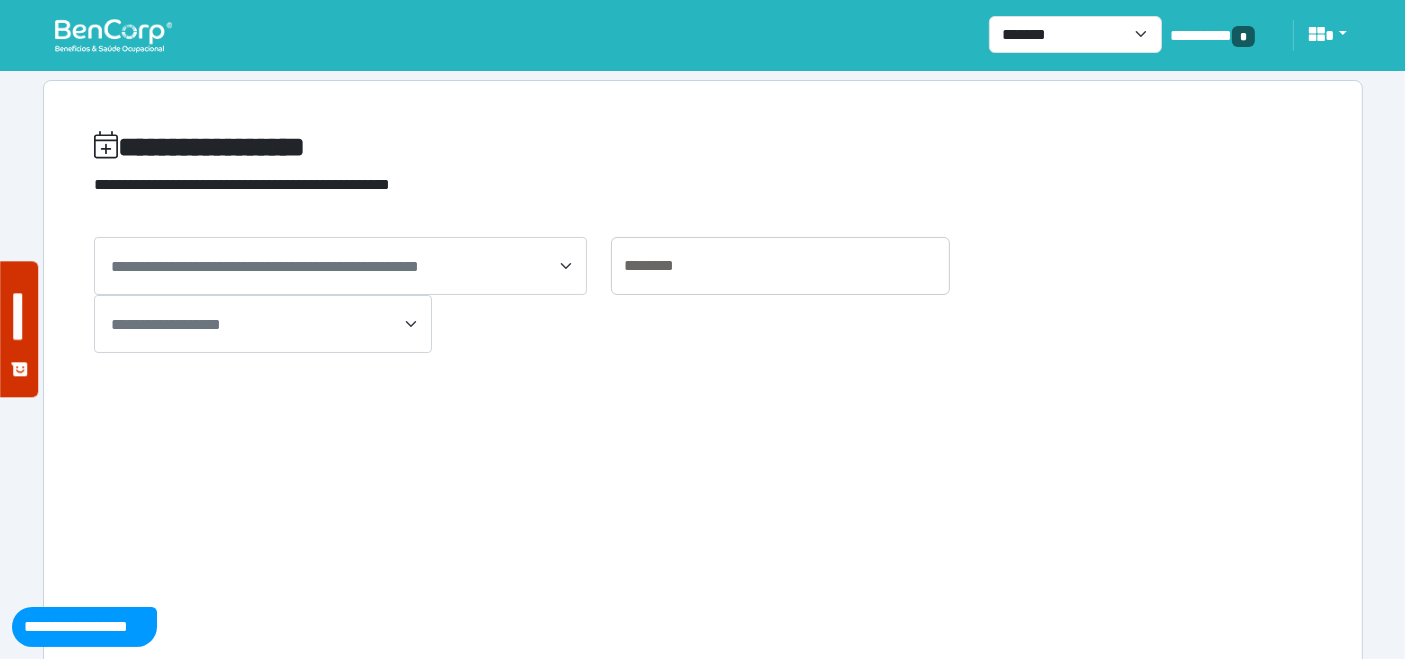 drag, startPoint x: 243, startPoint y: 270, endPoint x: 220, endPoint y: 290, distance: 30.479502 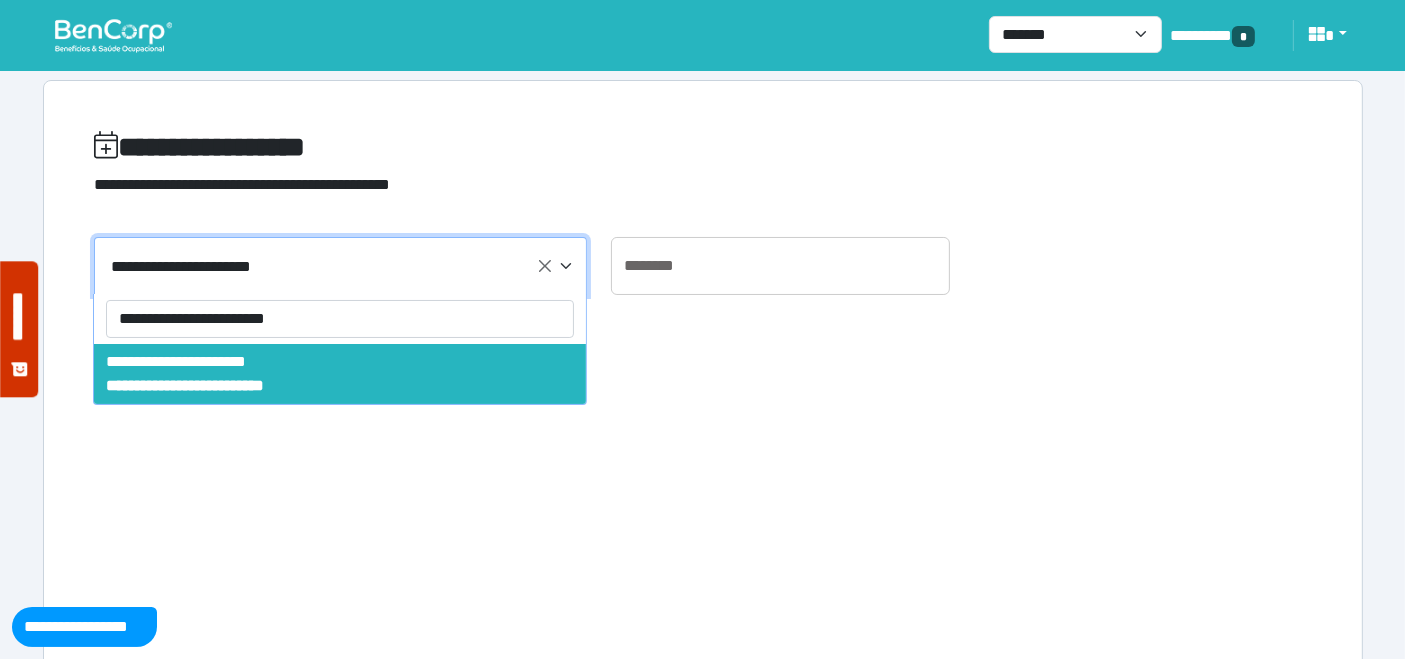 click on "**********" at bounding box center (340, 319) 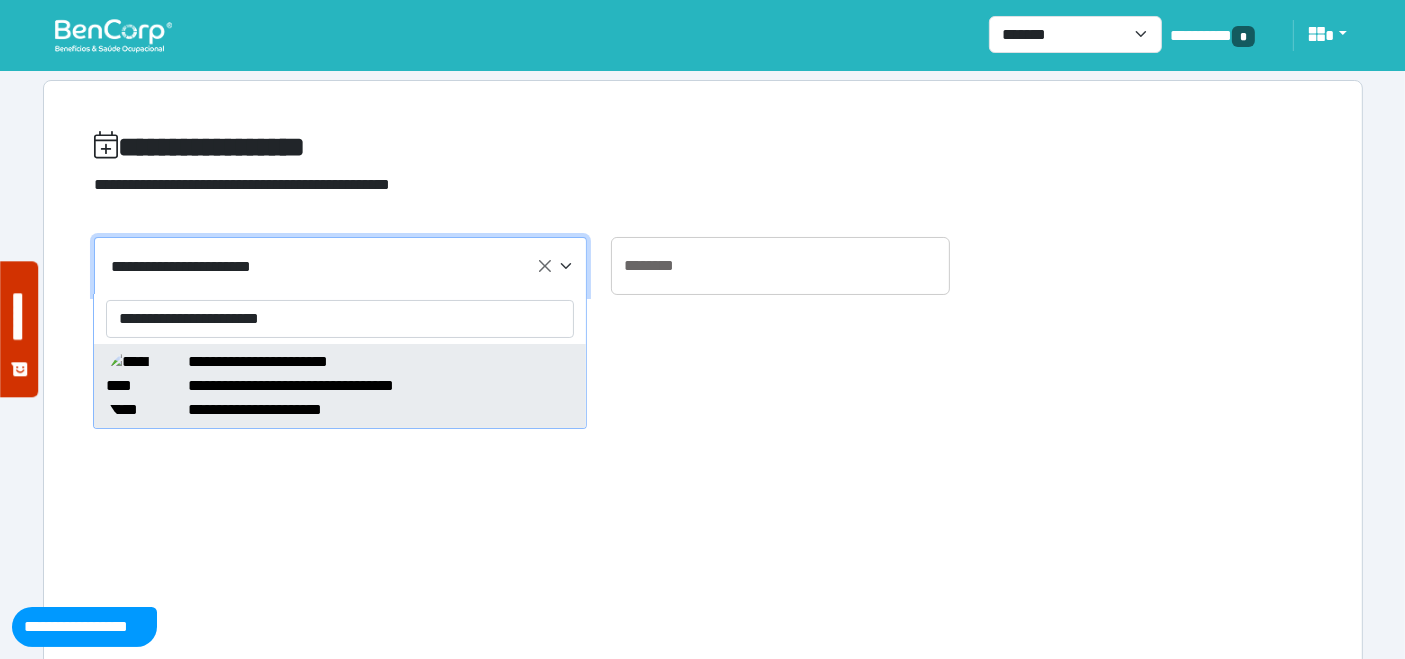 type on "**********" 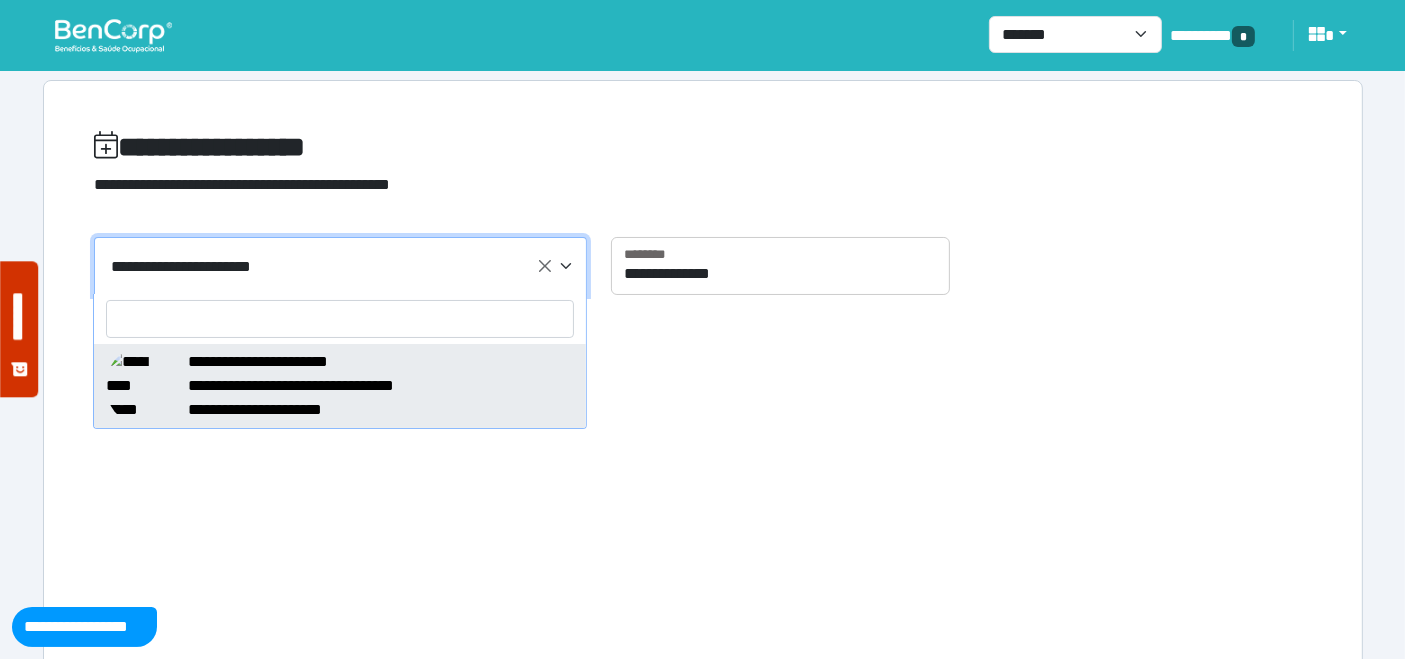 select on "*****" 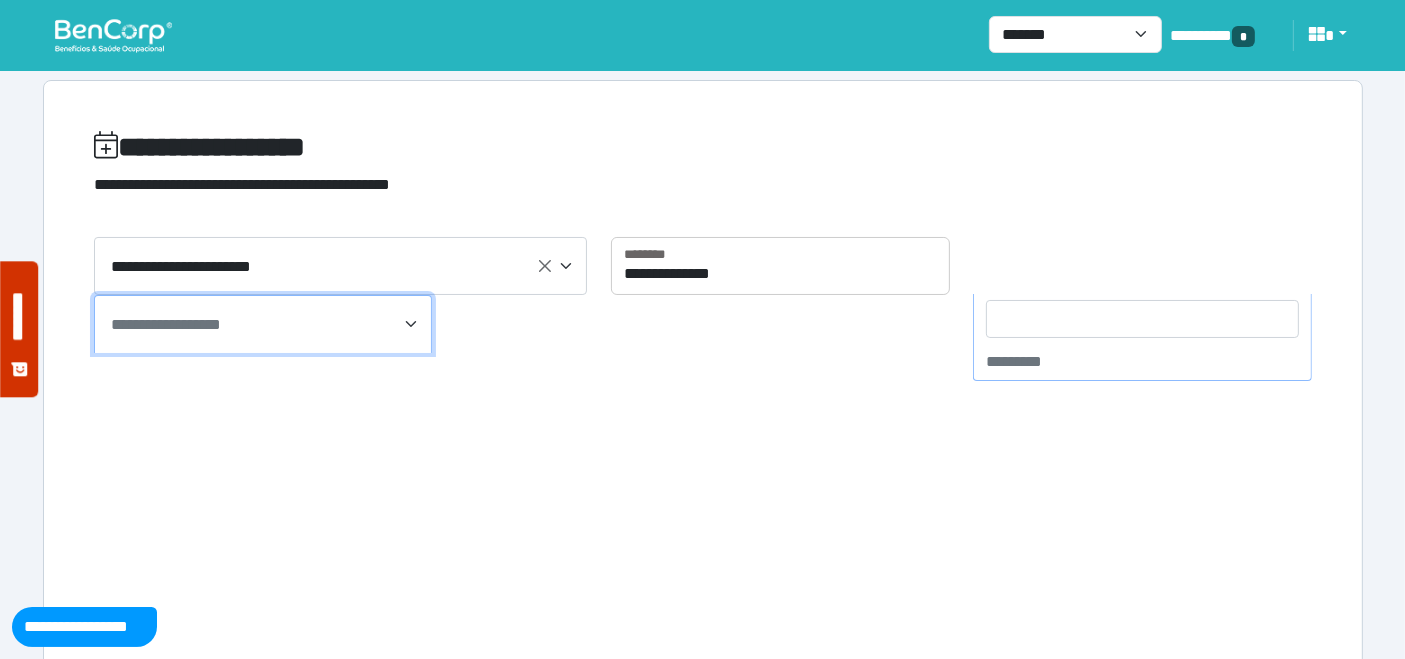click on "**********" at bounding box center [166, 324] 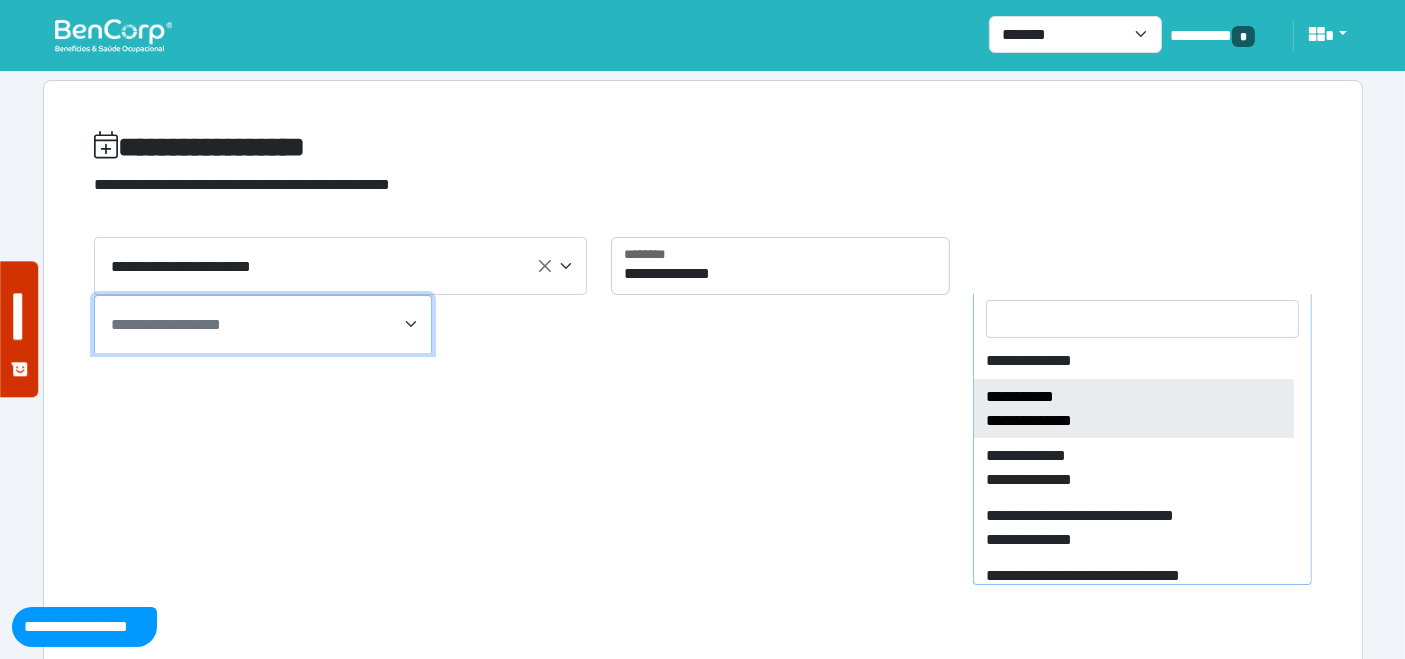scroll, scrollTop: 1488, scrollLeft: 0, axis: vertical 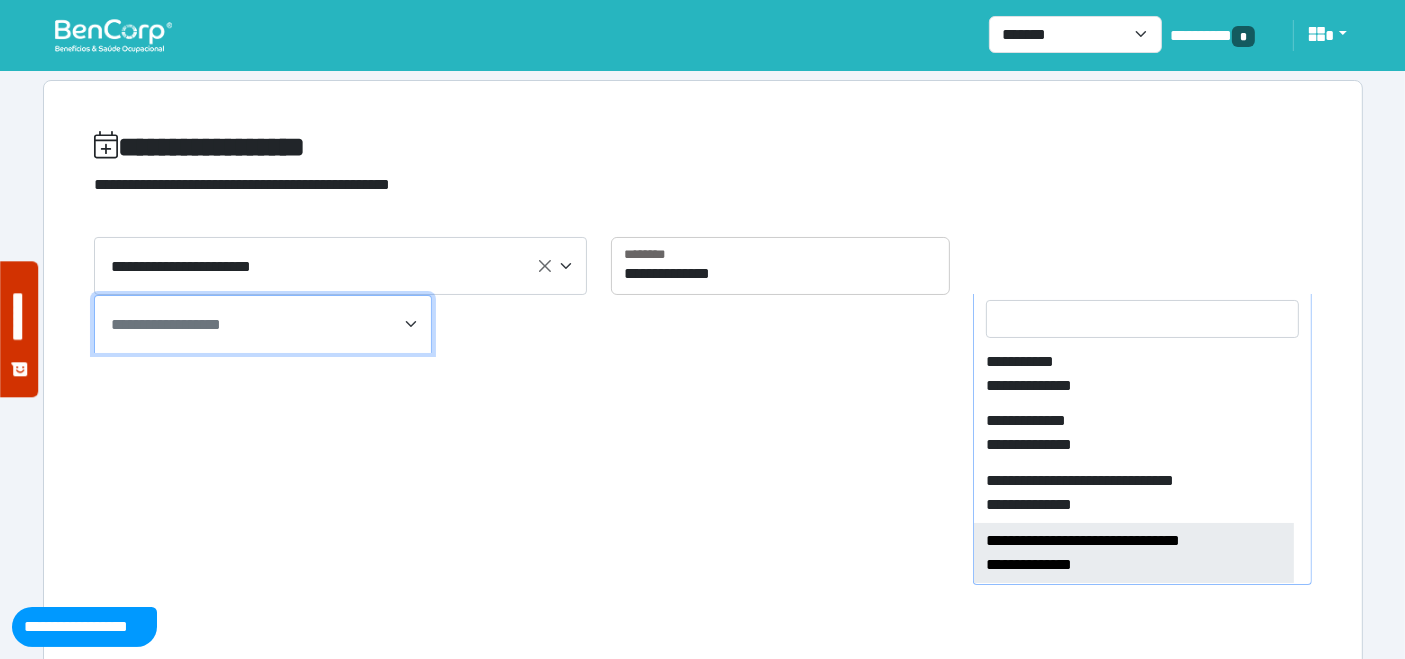 select on "****" 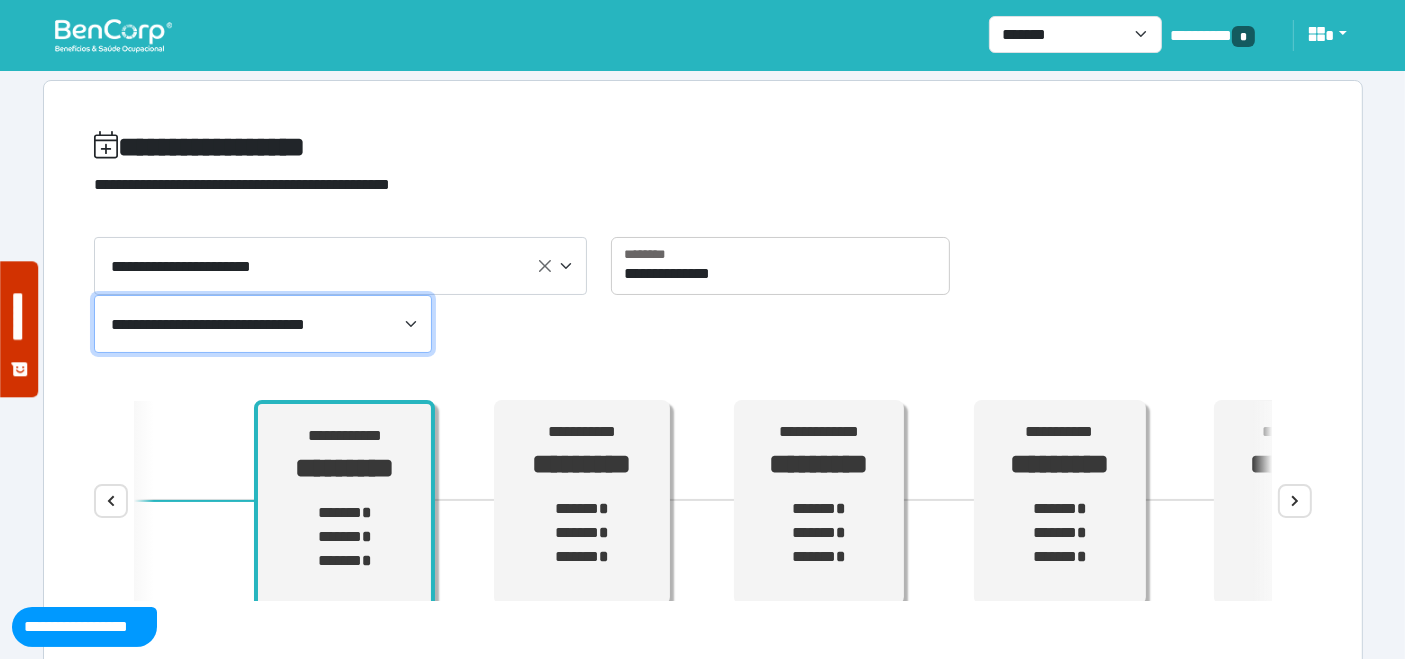 scroll, scrollTop: 111, scrollLeft: 0, axis: vertical 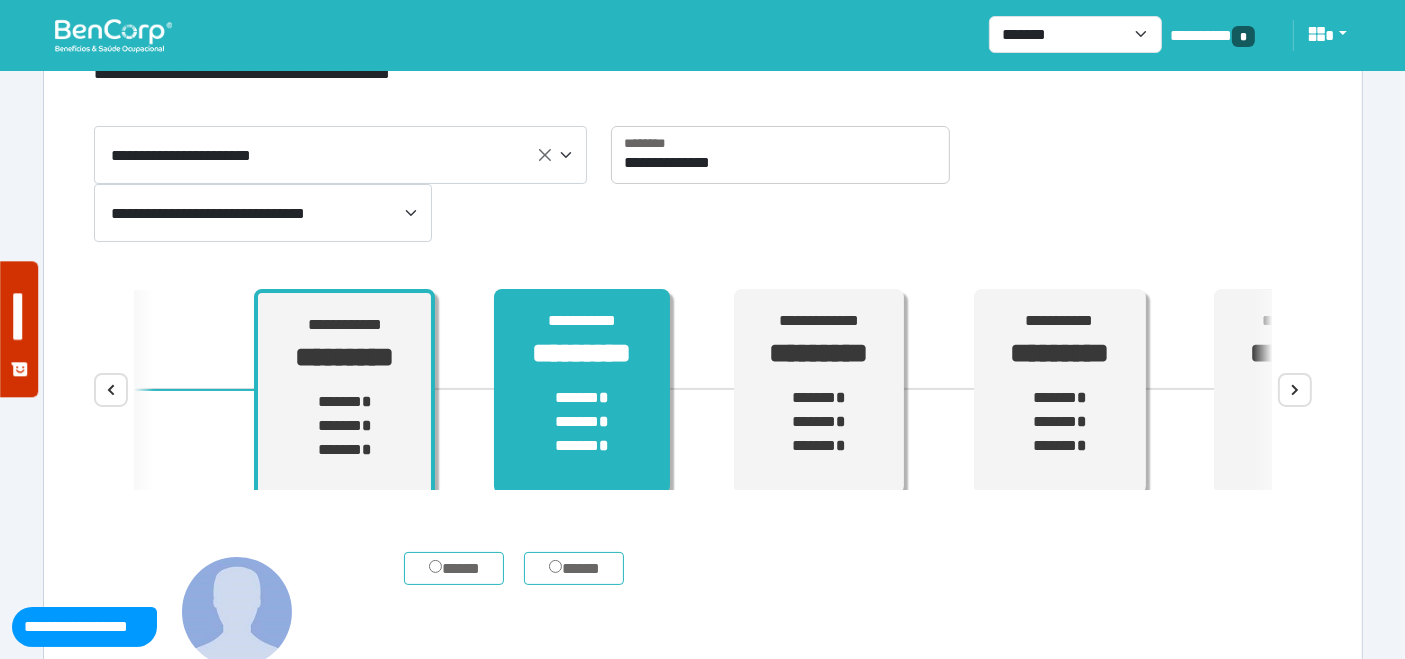 click on "****** * ****** * ****** *" at bounding box center [582, 422] 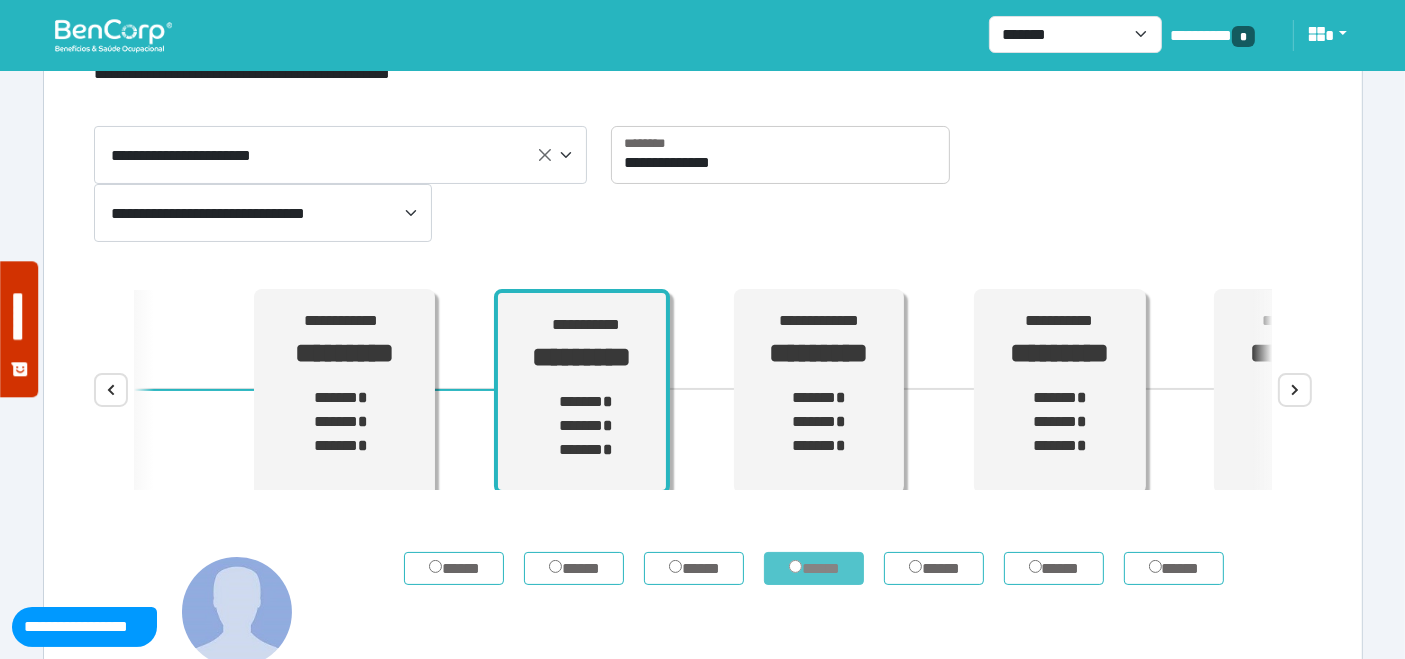 click on "*****" at bounding box center [814, 568] 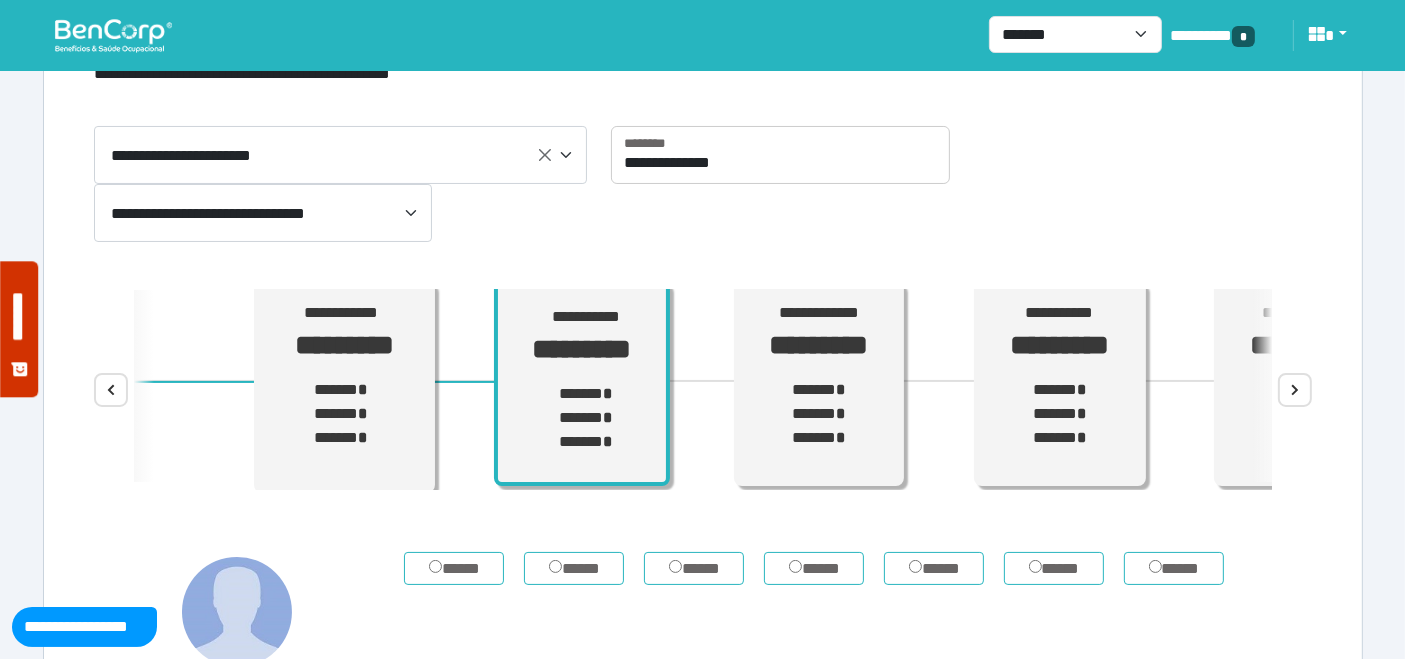 scroll, scrollTop: 11, scrollLeft: 0, axis: vertical 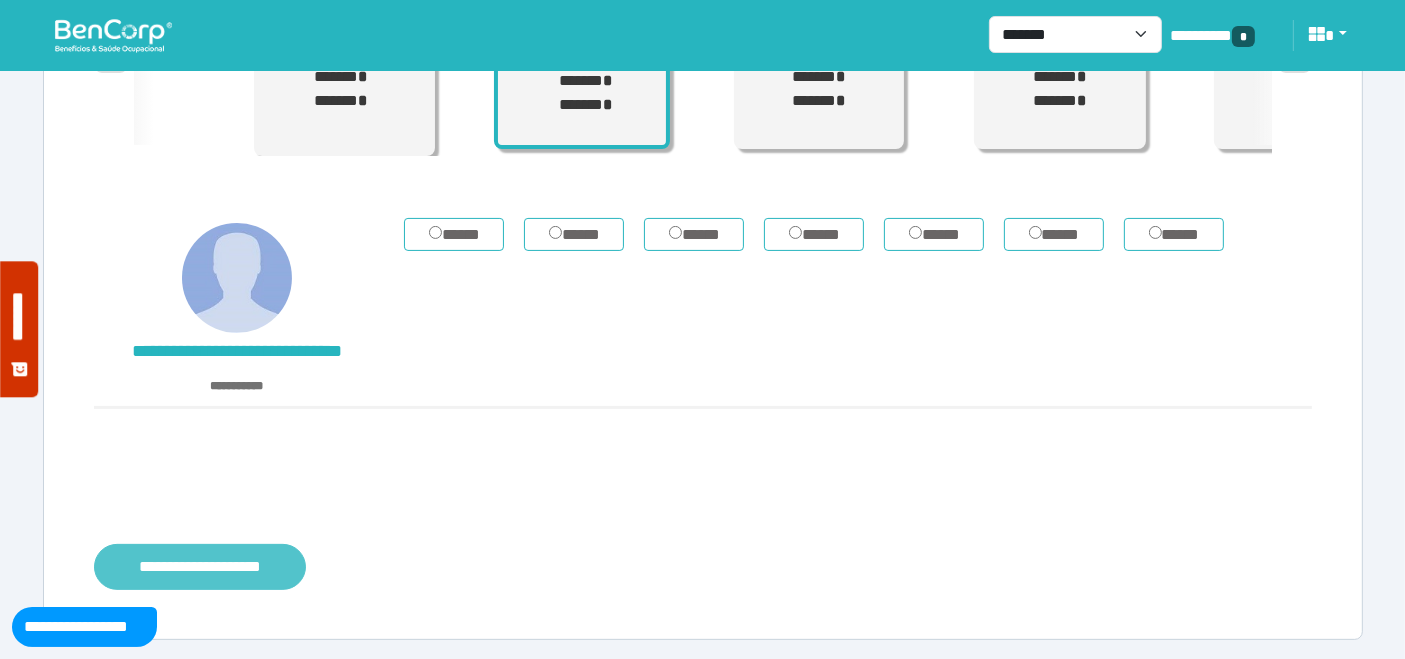 click on "**********" at bounding box center [200, 566] 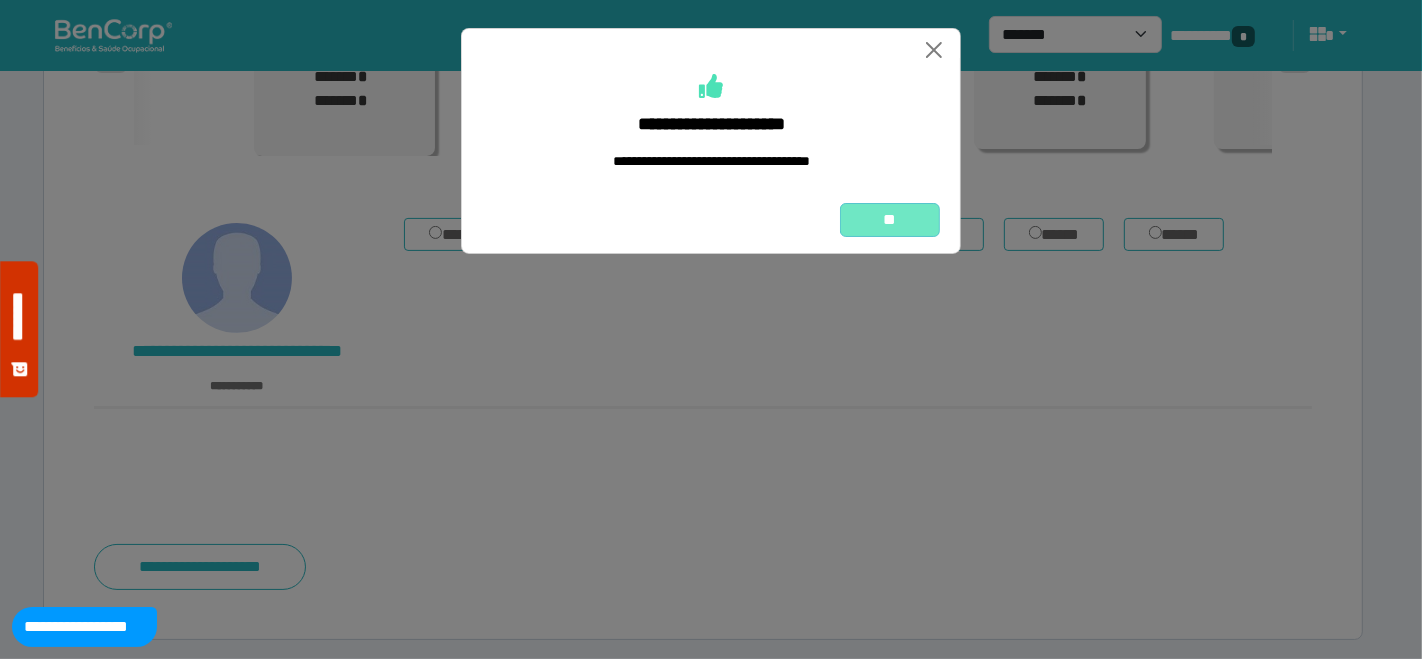 click on "**" at bounding box center (890, 219) 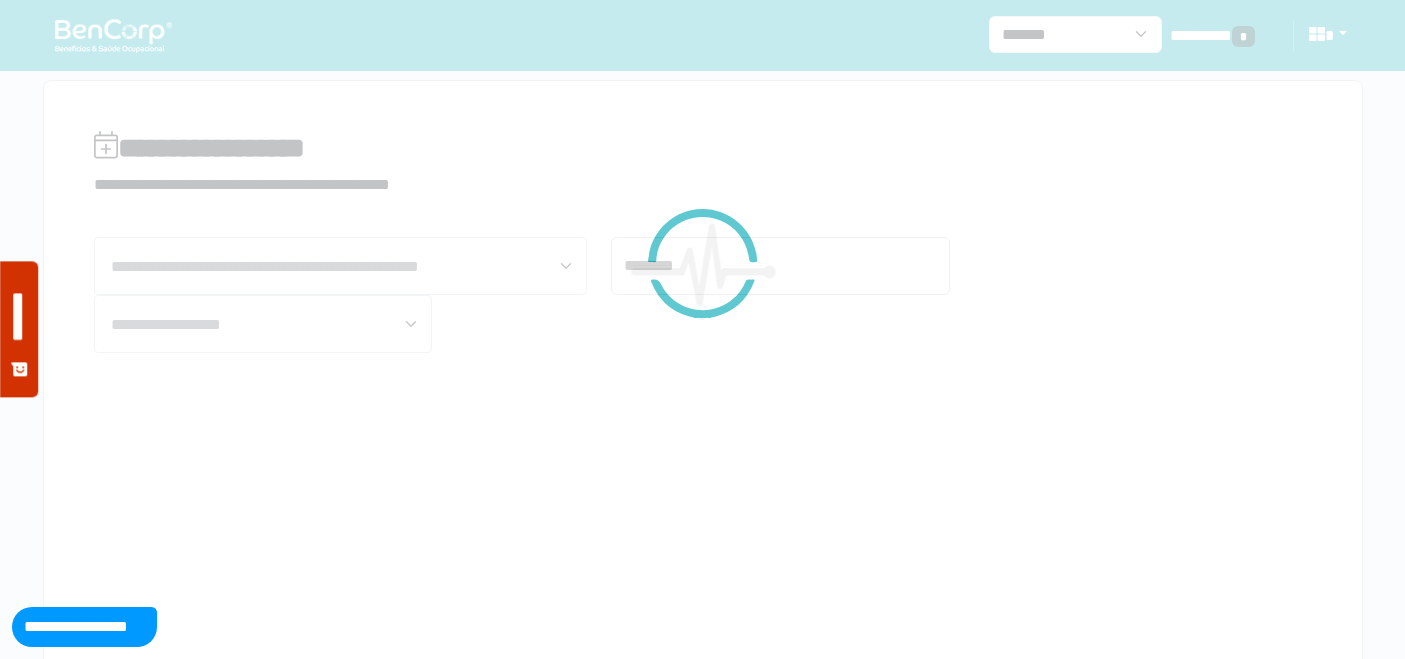 scroll, scrollTop: 0, scrollLeft: 0, axis: both 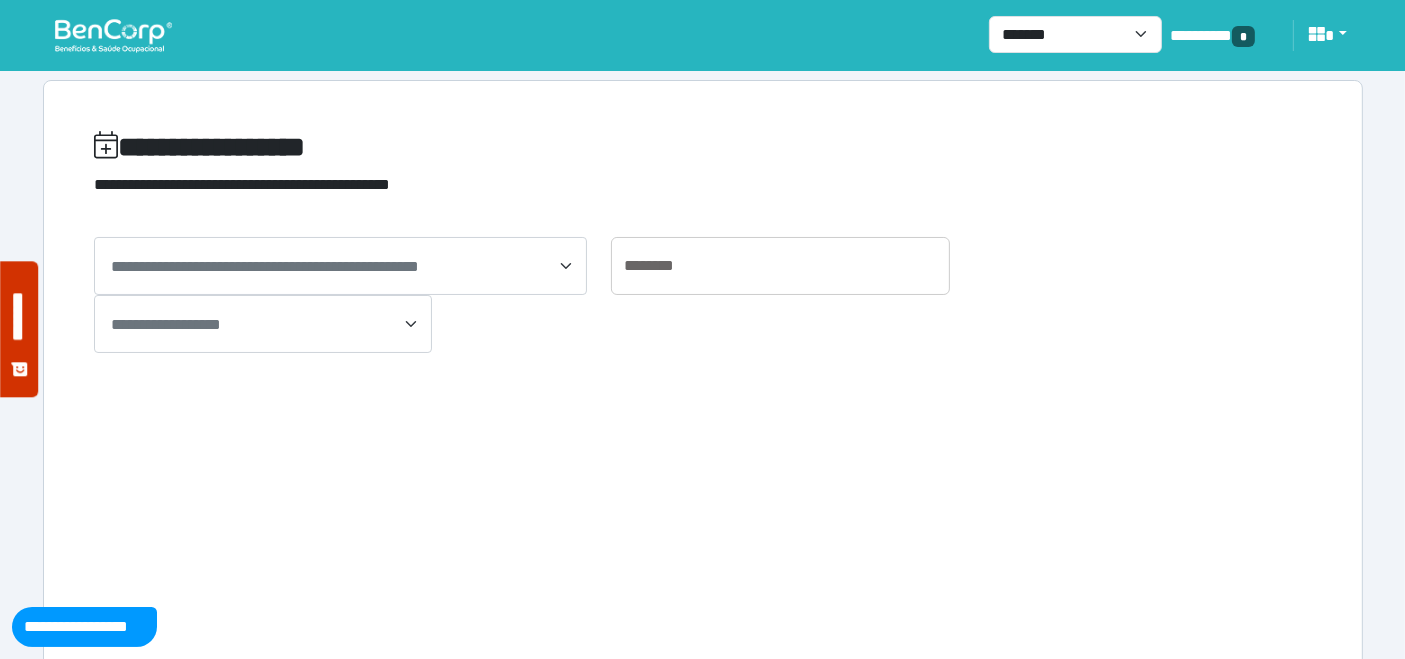 click at bounding box center [113, 35] 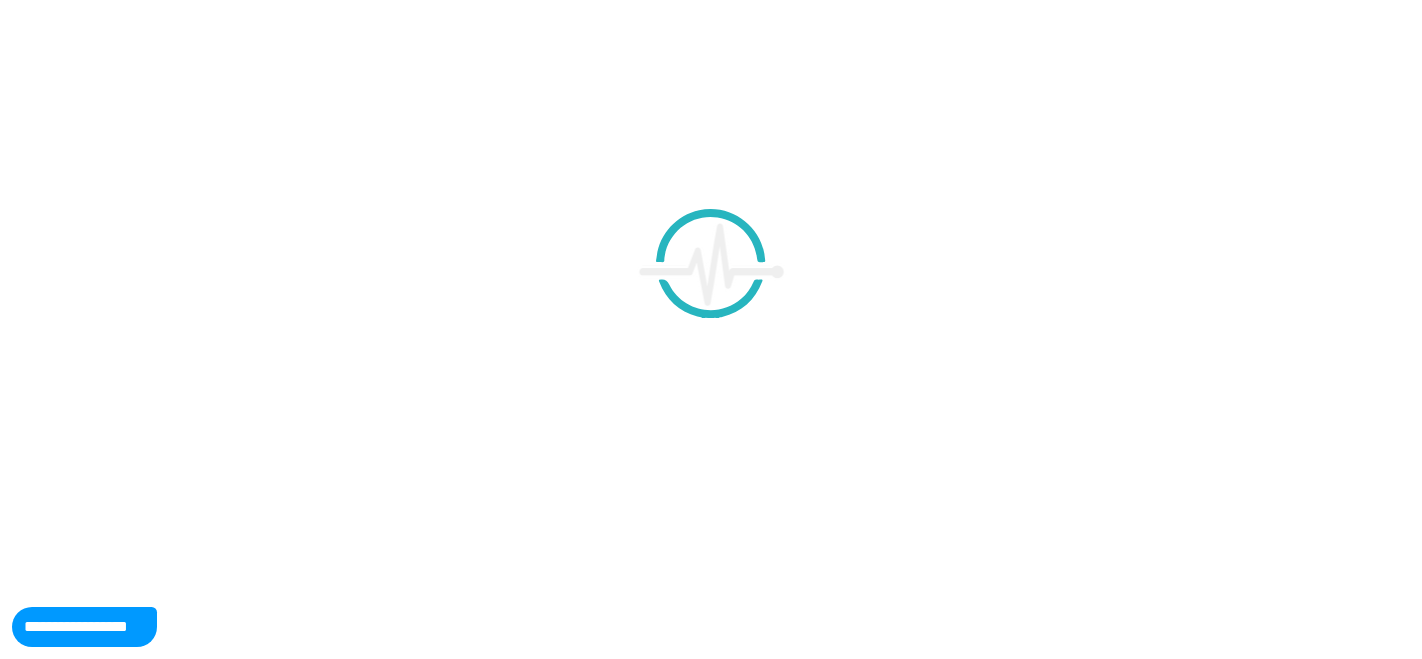 scroll, scrollTop: 0, scrollLeft: 0, axis: both 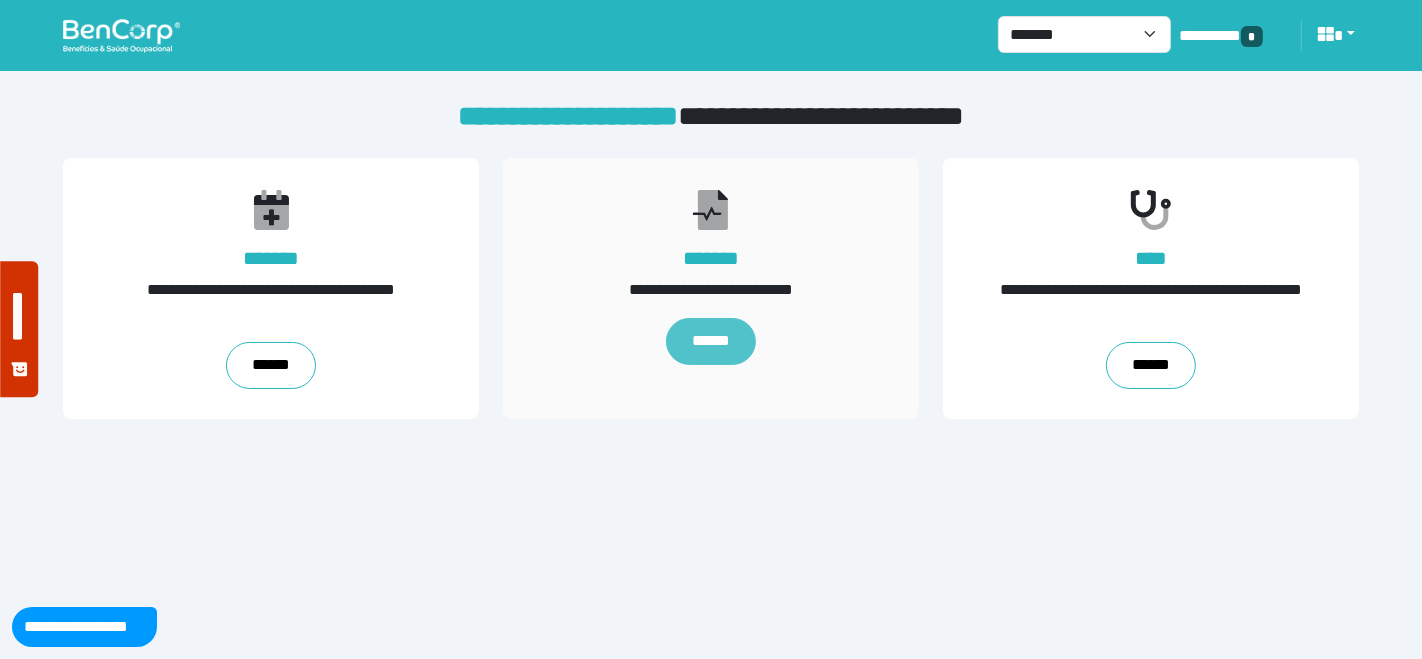 click on "******" at bounding box center [711, 342] 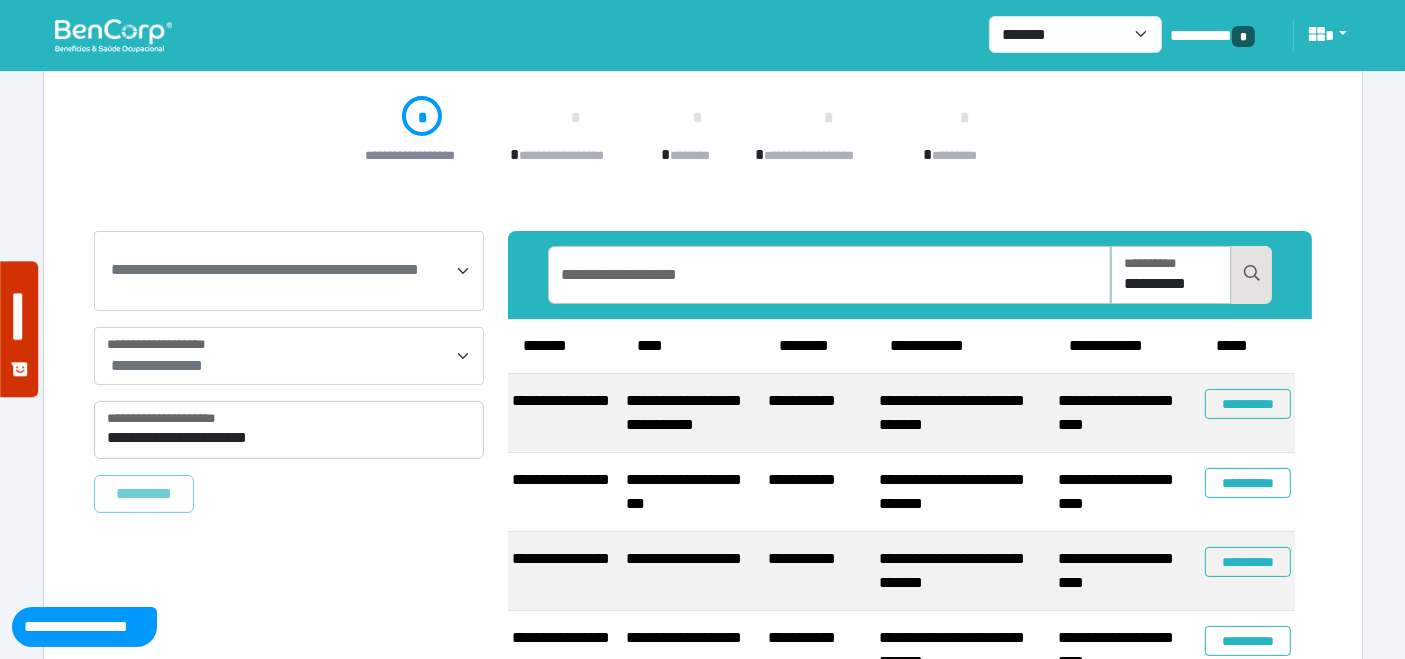 scroll, scrollTop: 211, scrollLeft: 0, axis: vertical 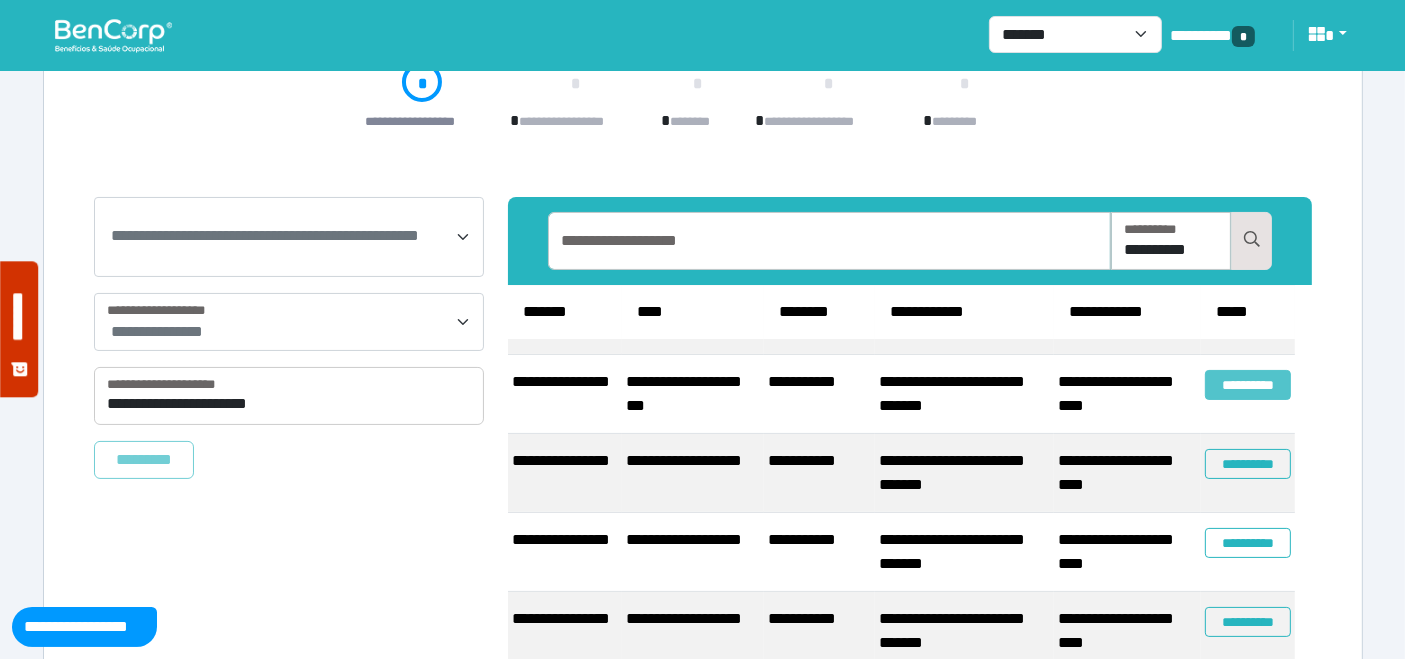 click on "**********" at bounding box center (1248, 385) 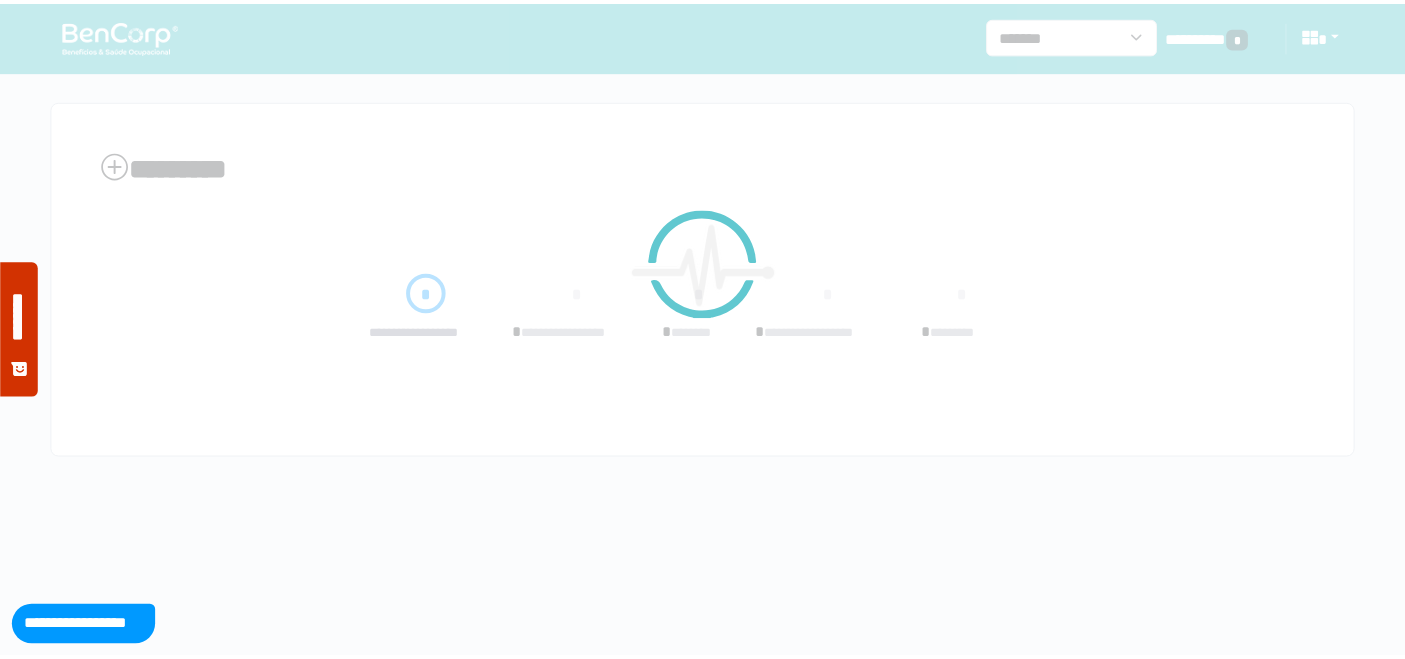 scroll, scrollTop: 0, scrollLeft: 0, axis: both 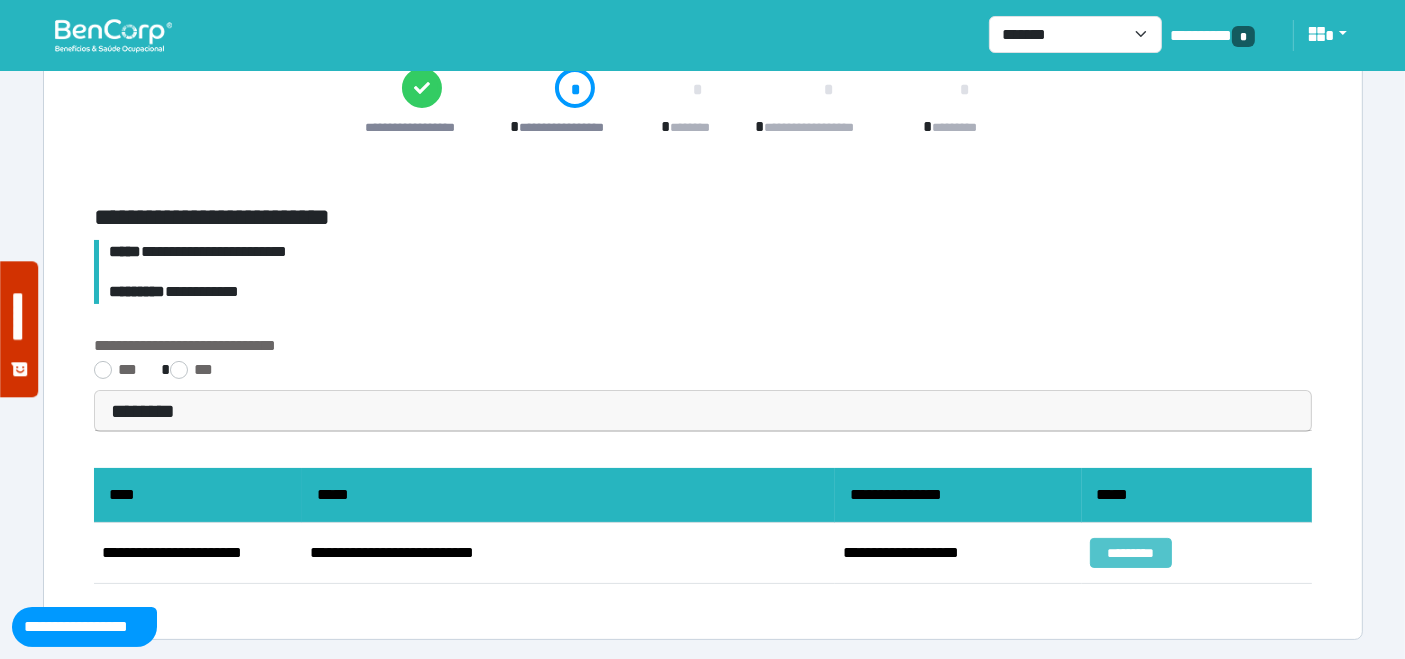 click on "*********" at bounding box center [1131, 553] 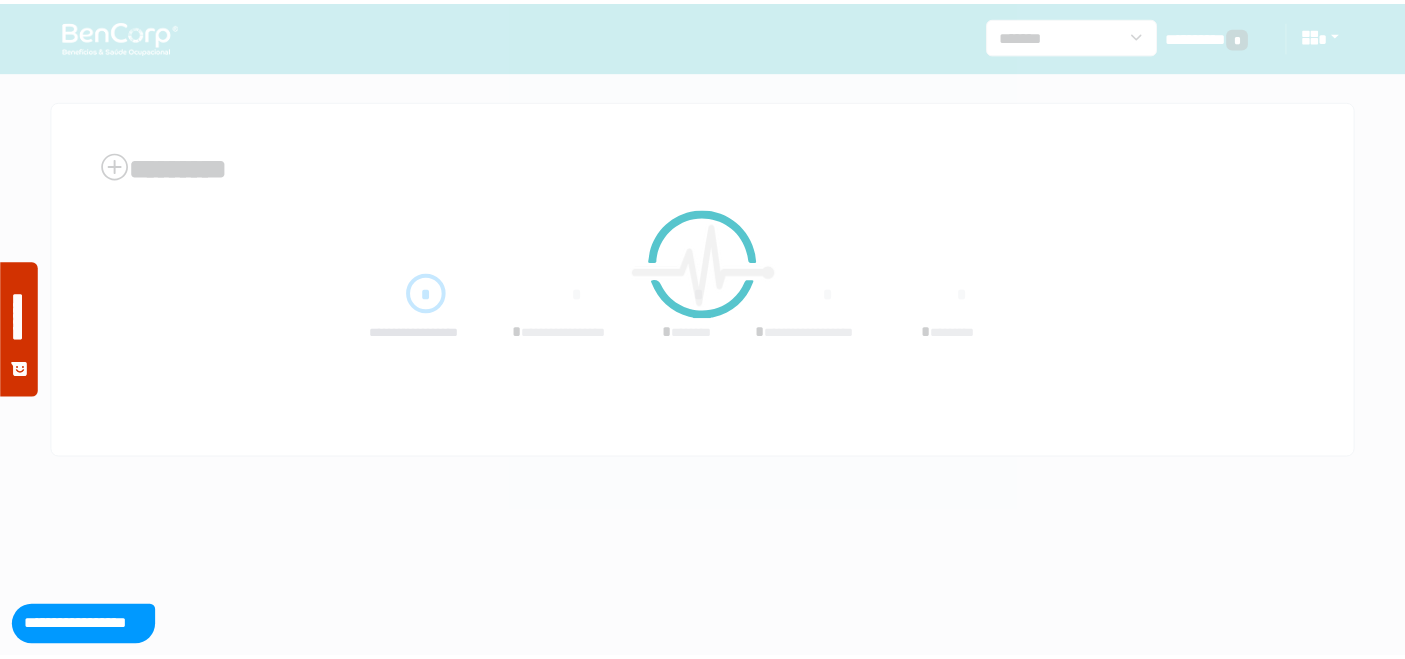 scroll, scrollTop: 0, scrollLeft: 0, axis: both 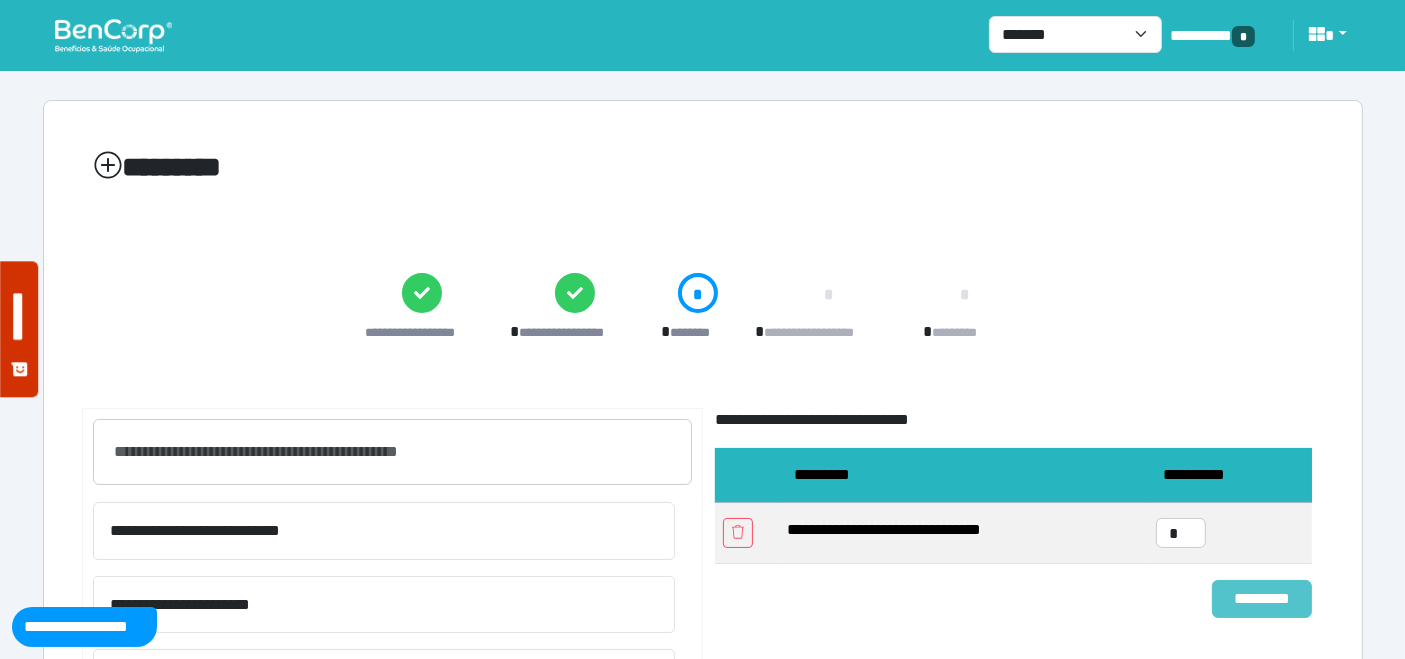 drag, startPoint x: 1248, startPoint y: 601, endPoint x: 1154, endPoint y: 577, distance: 97.015465 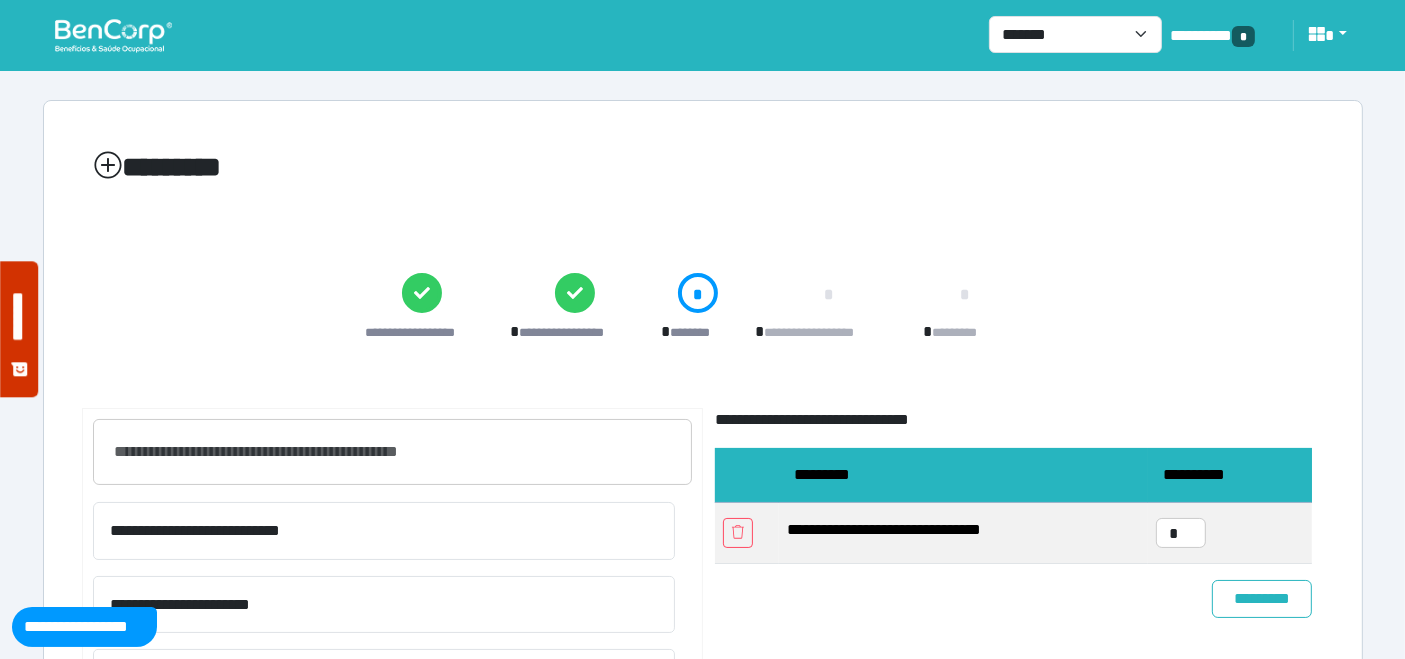 click on "*********" at bounding box center (1262, 598) 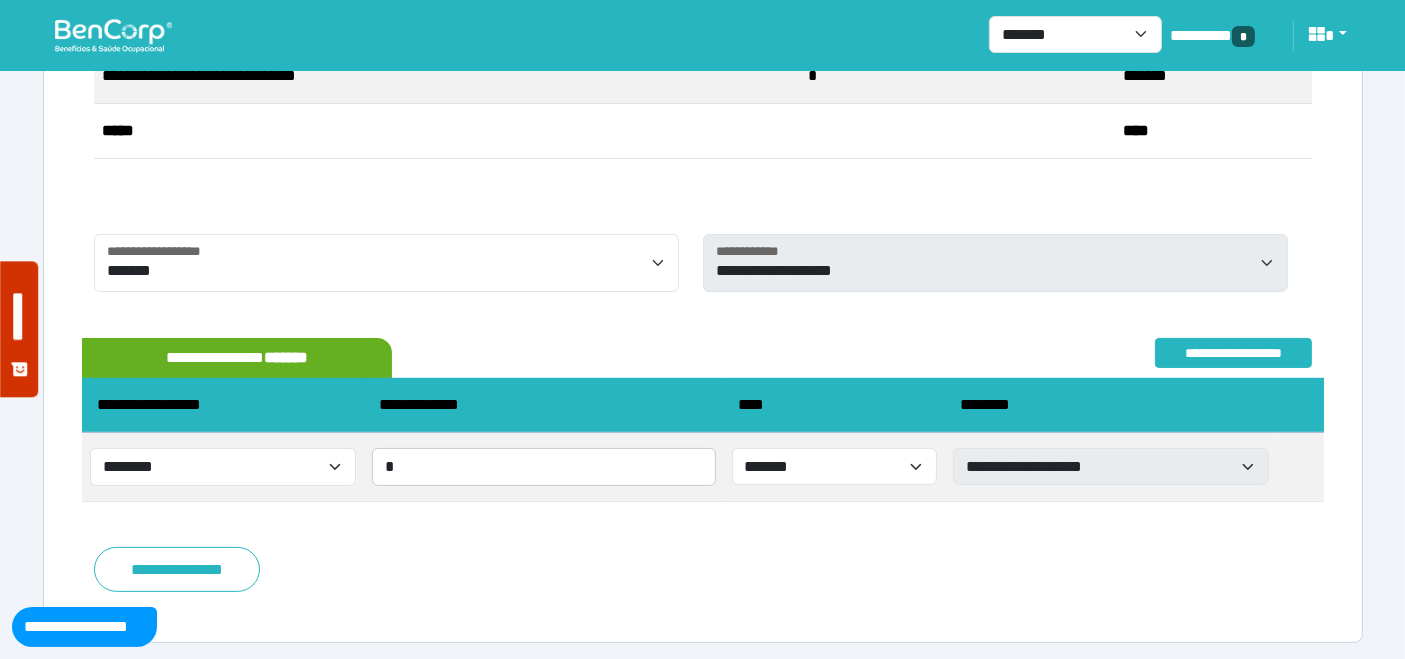 scroll, scrollTop: 454, scrollLeft: 0, axis: vertical 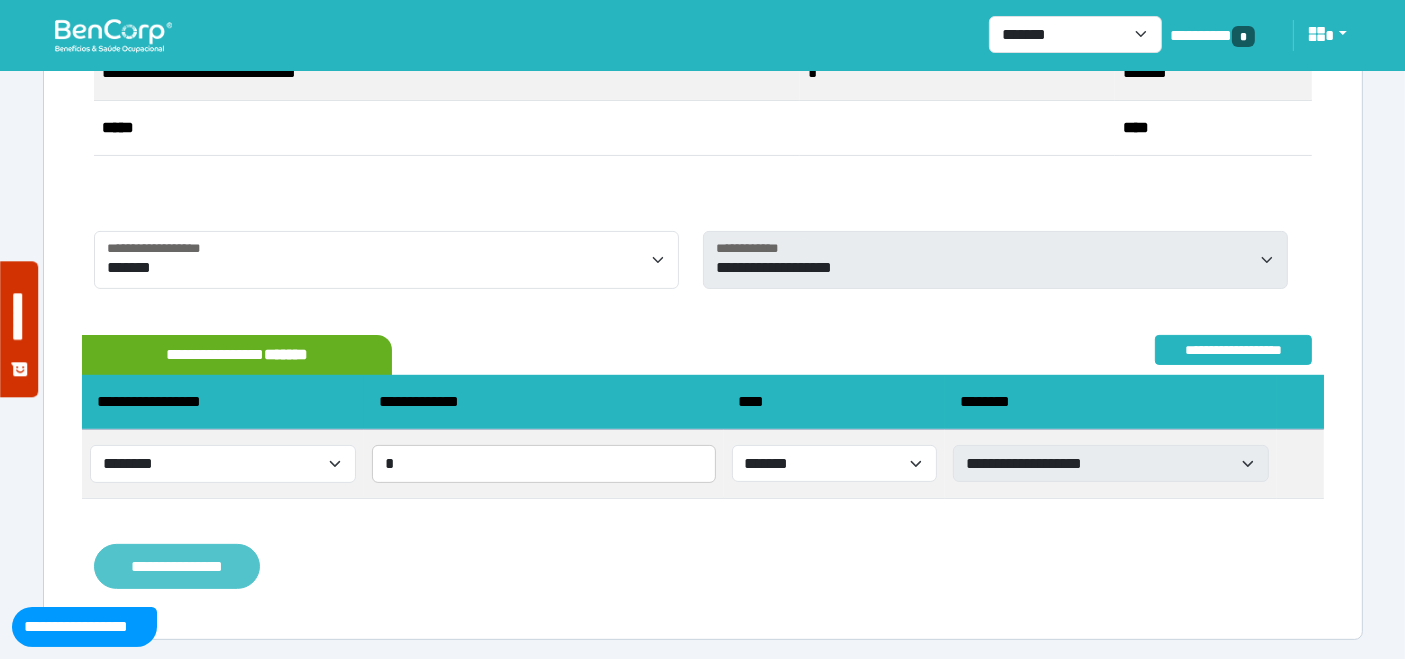 click on "**********" at bounding box center (177, 566) 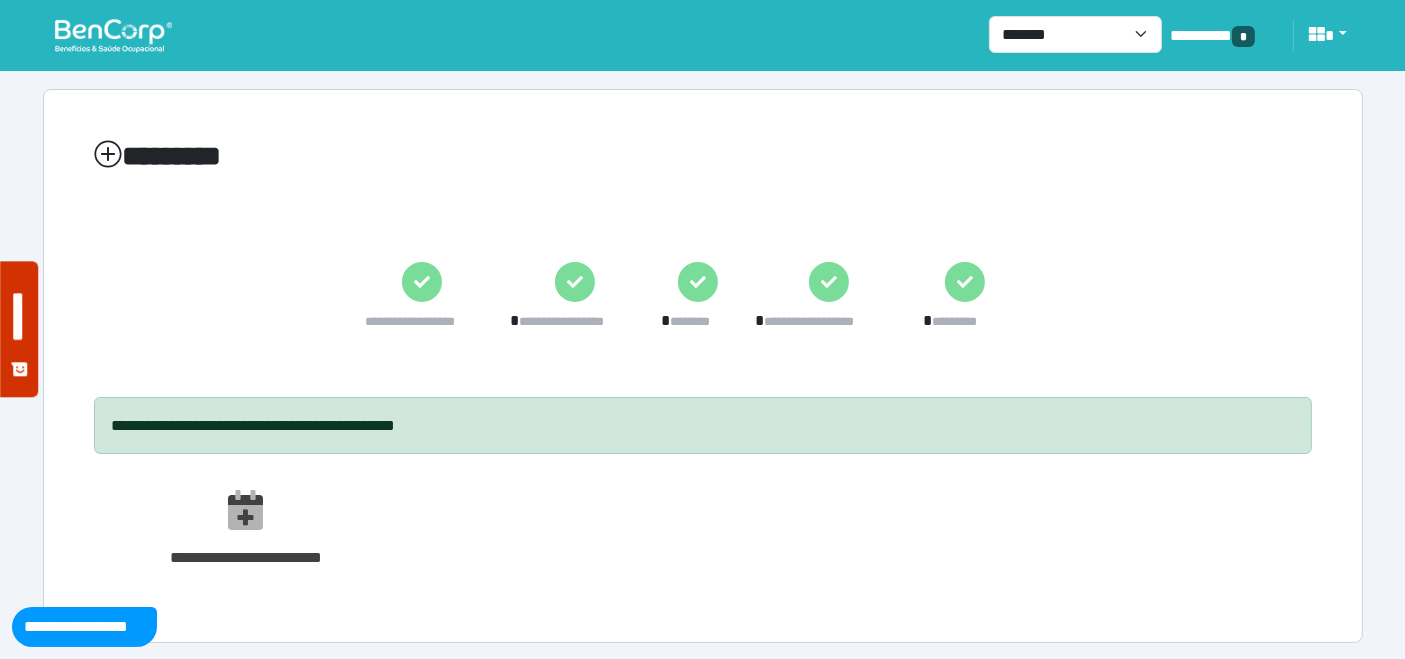 scroll, scrollTop: 14, scrollLeft: 0, axis: vertical 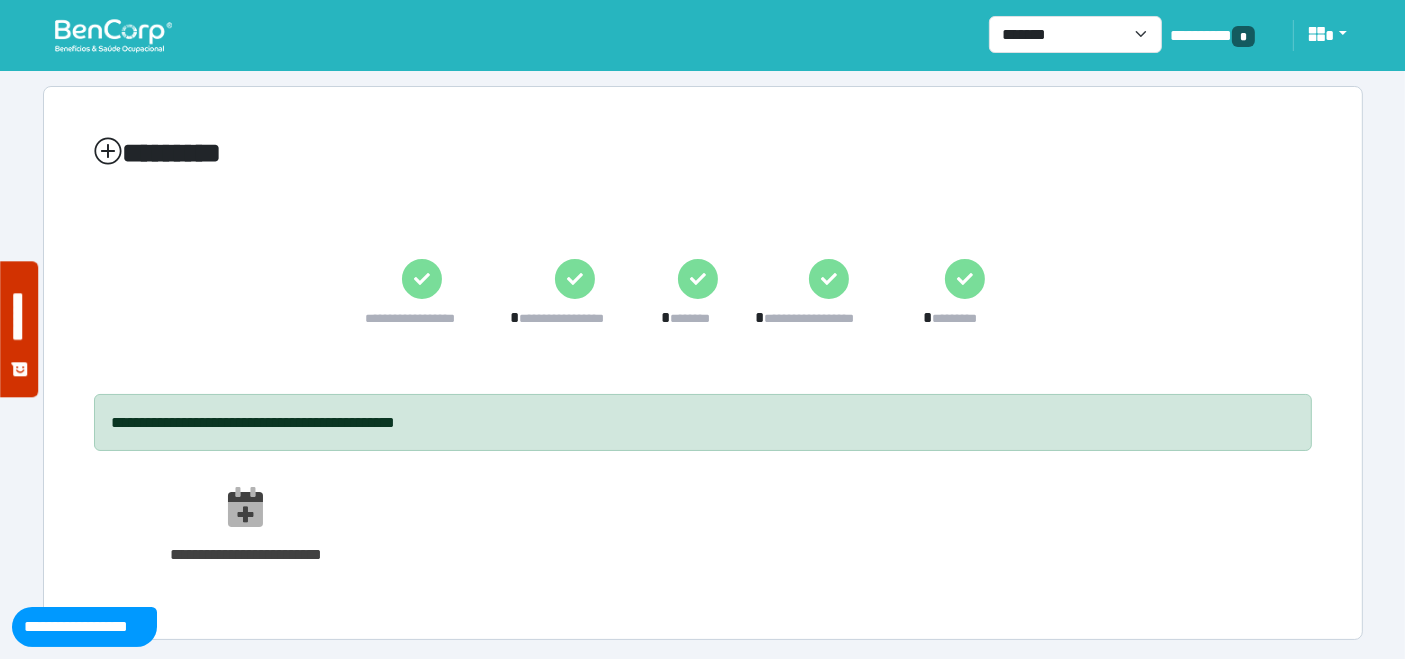 click at bounding box center [113, 35] 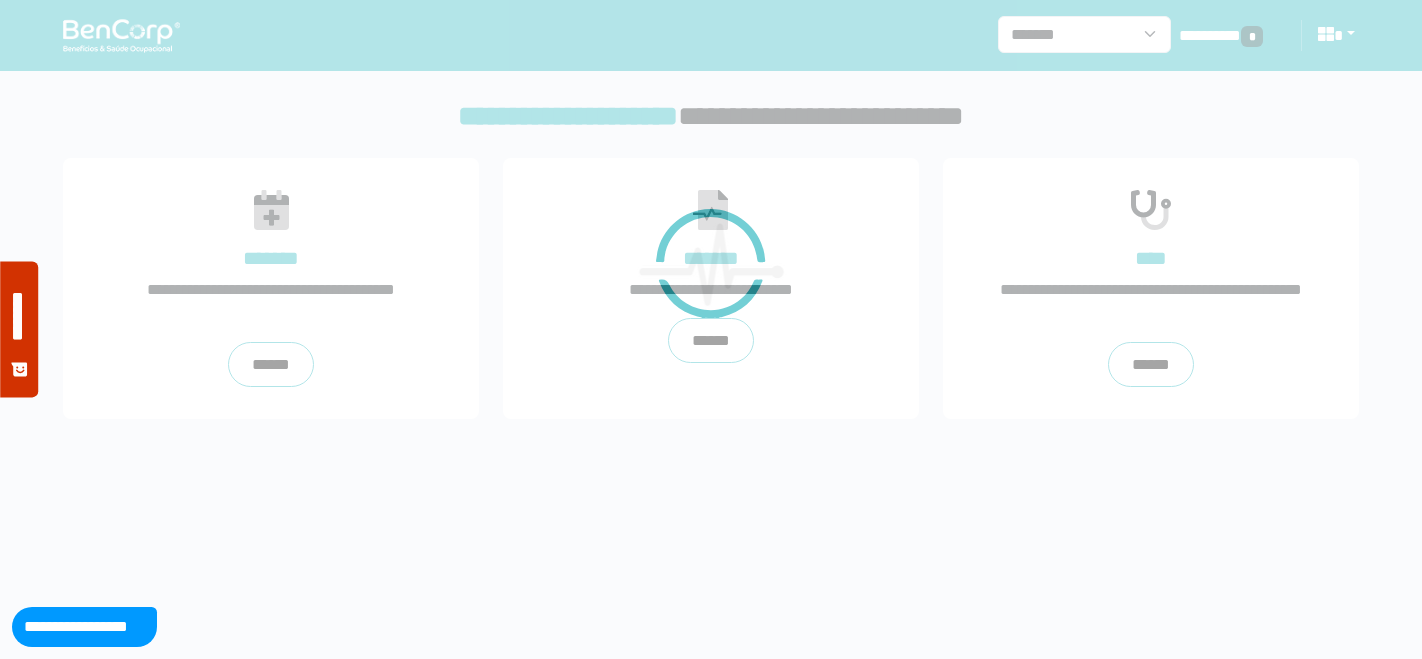 scroll, scrollTop: 0, scrollLeft: 0, axis: both 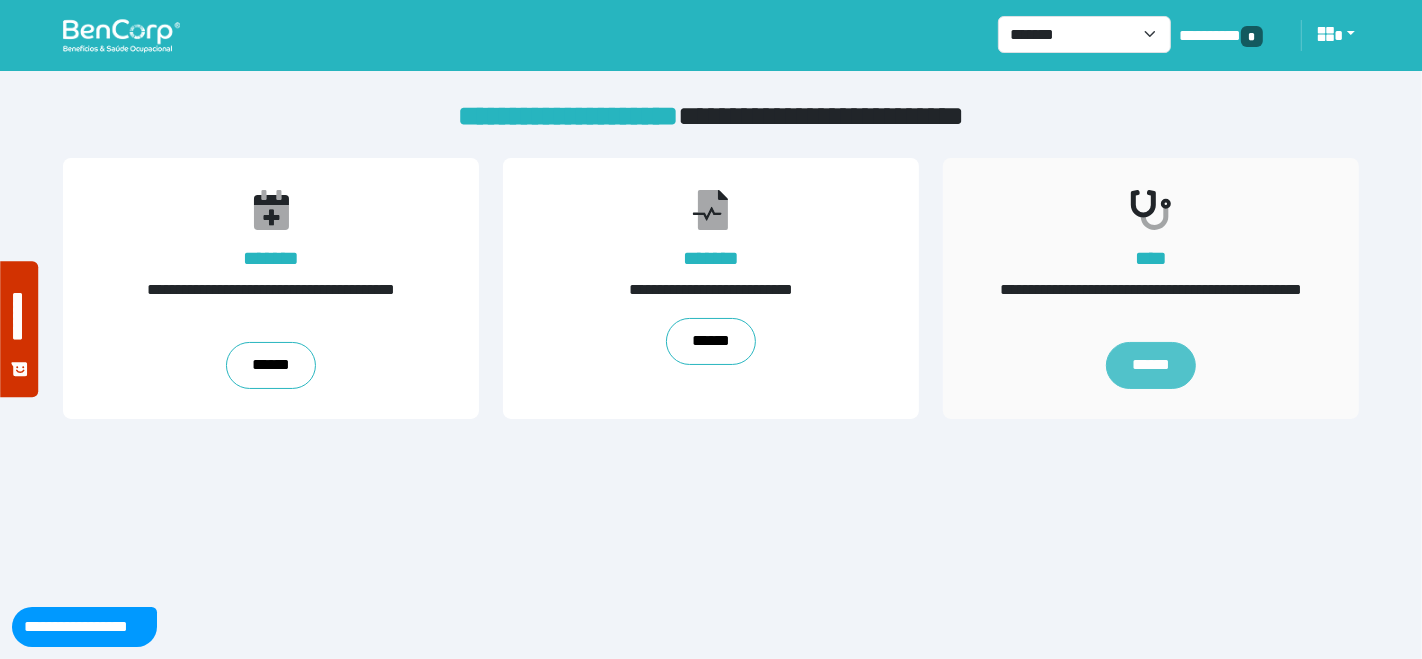 click on "******" at bounding box center (1151, 366) 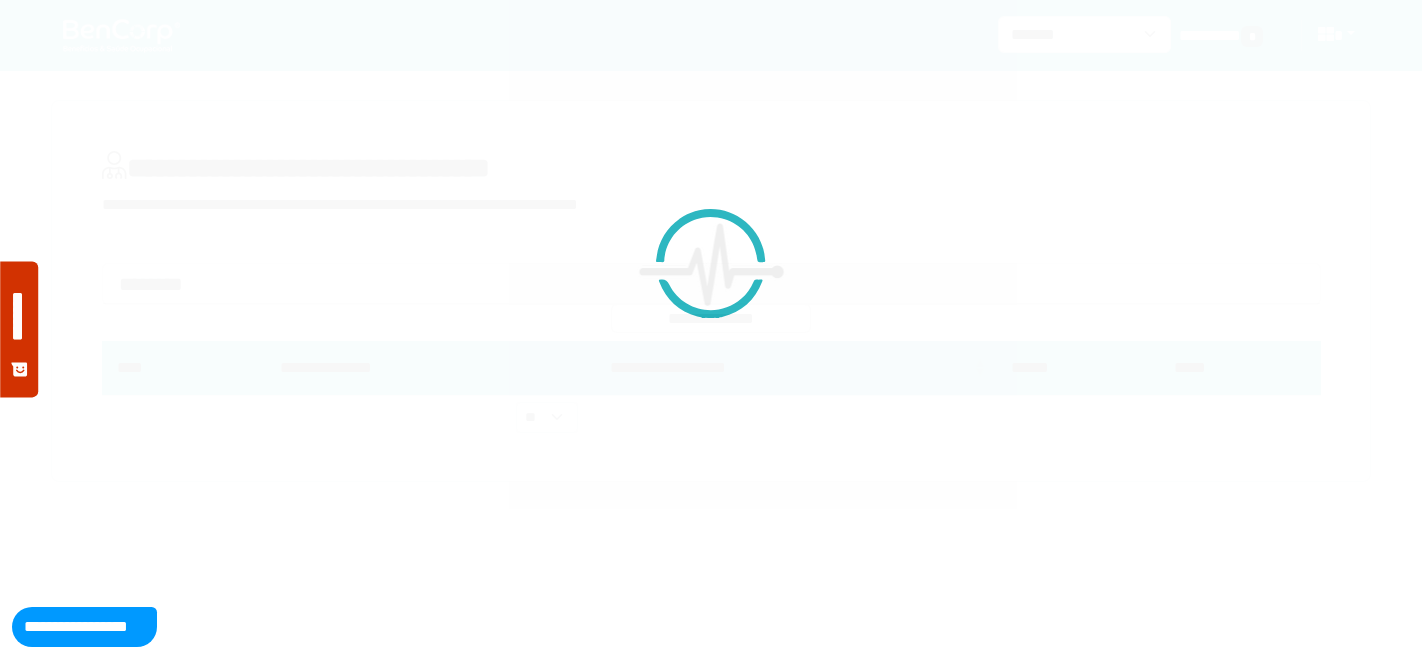 scroll, scrollTop: 0, scrollLeft: 0, axis: both 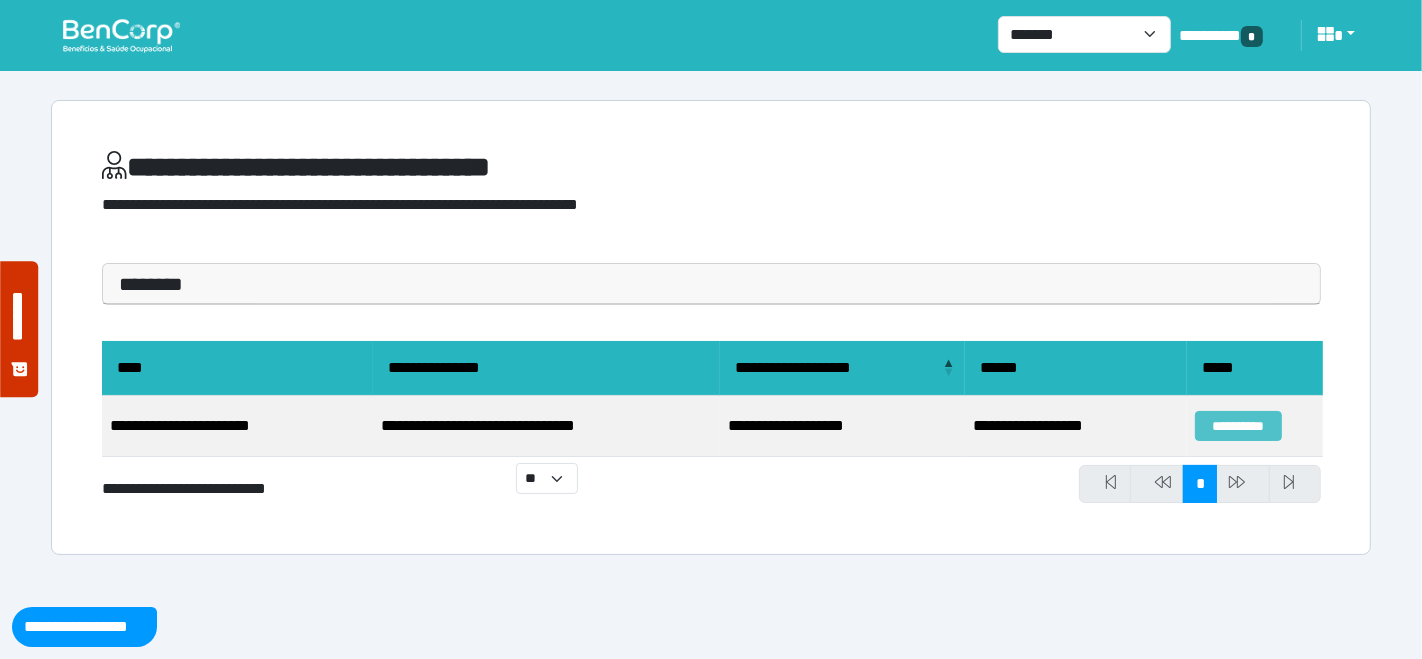 click on "**********" at bounding box center [1238, 426] 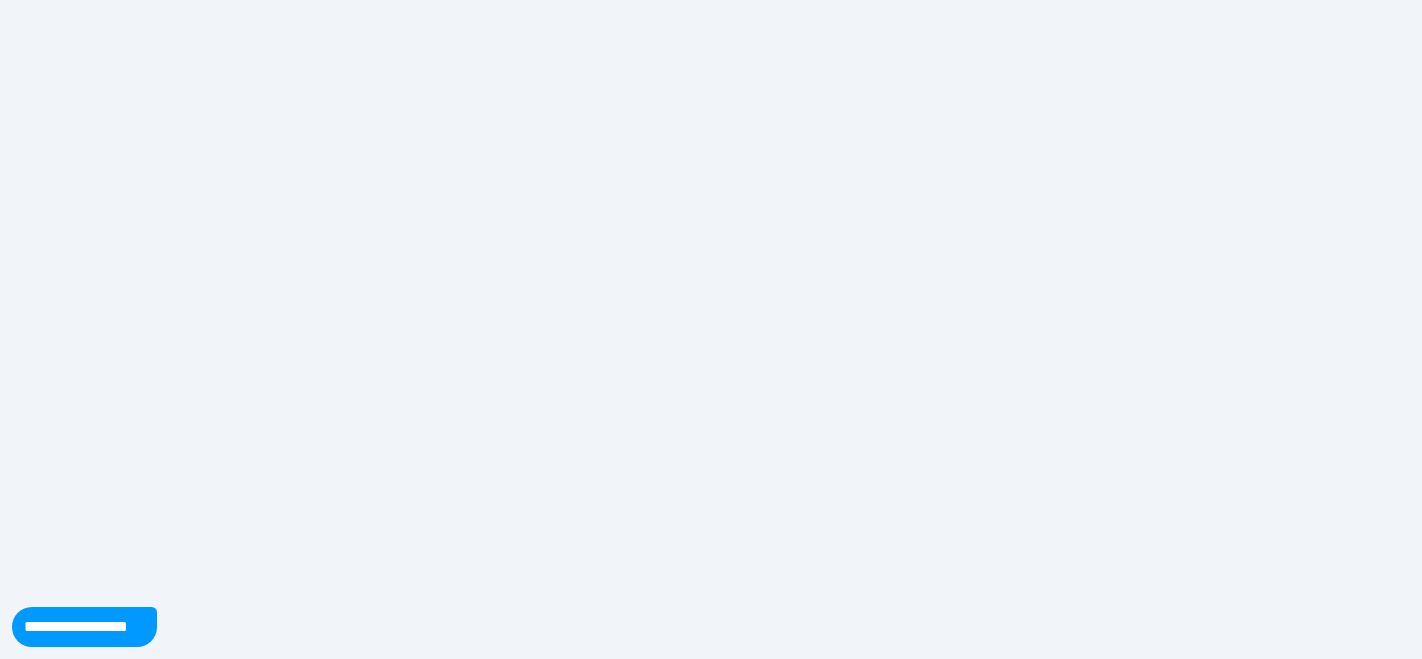 scroll, scrollTop: 0, scrollLeft: 0, axis: both 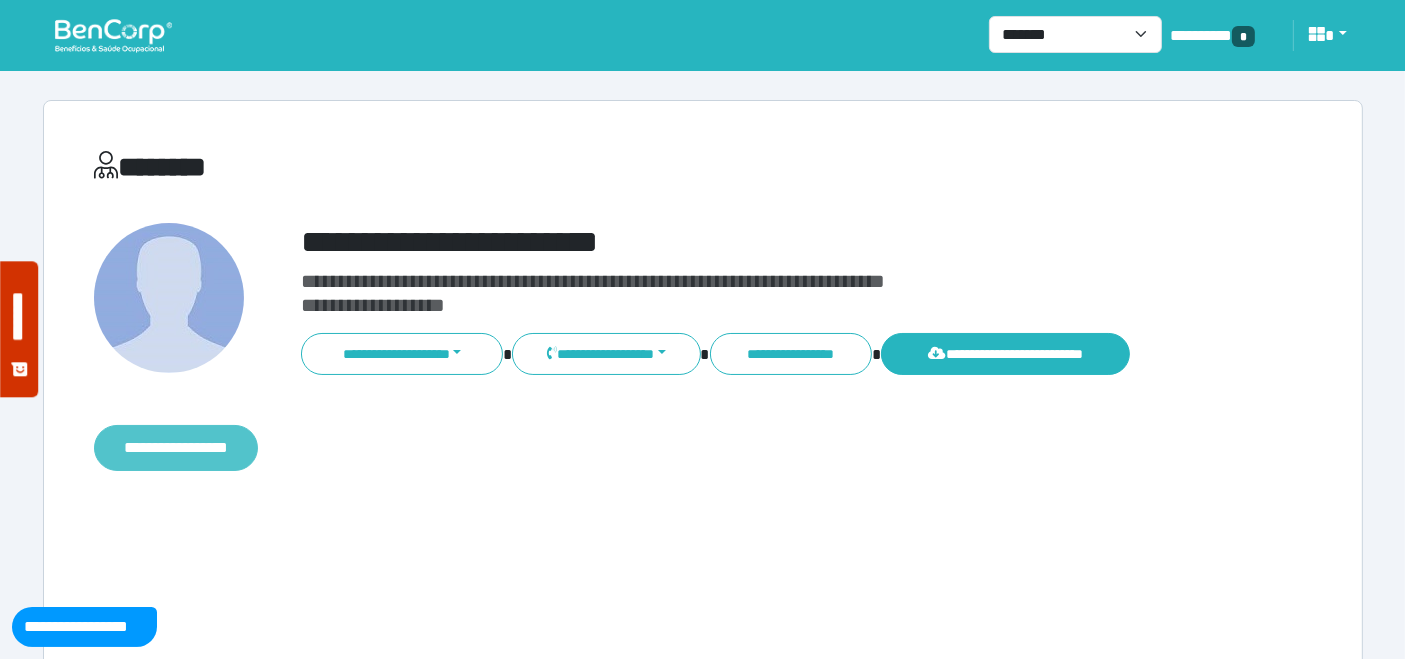 click on "**********" at bounding box center [176, 447] 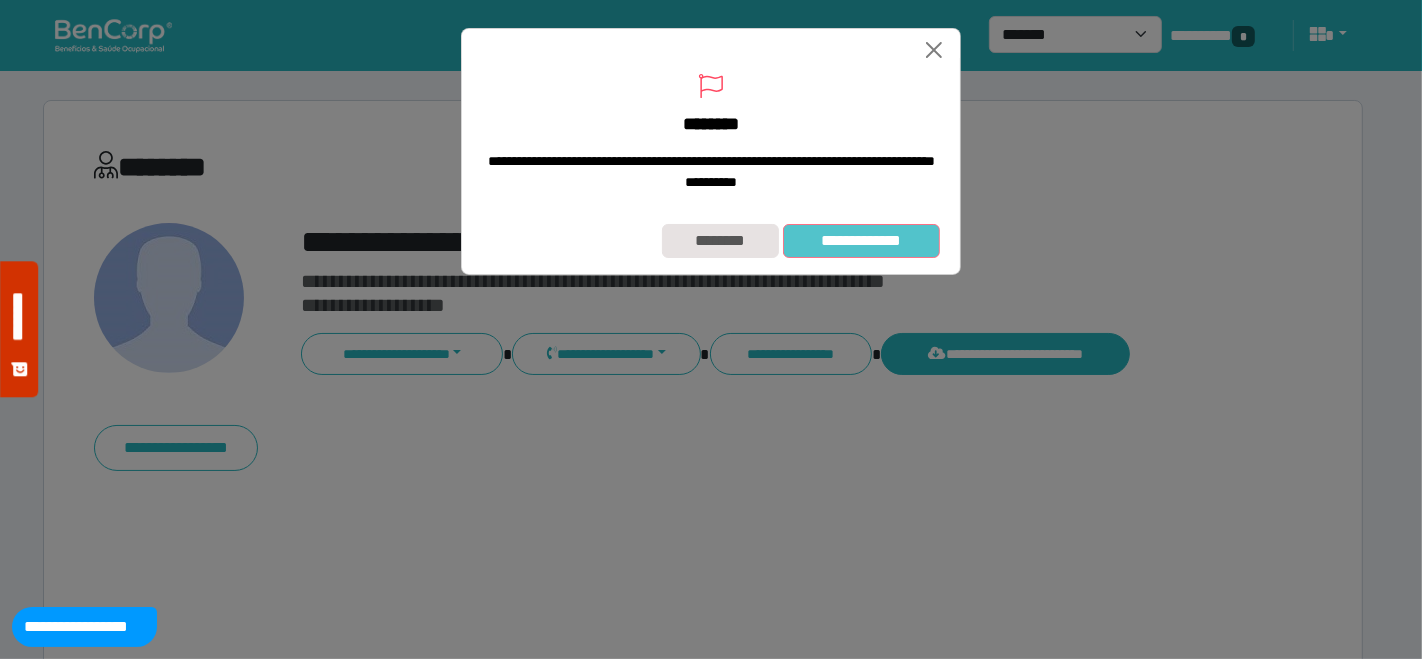 click on "**********" at bounding box center (861, 240) 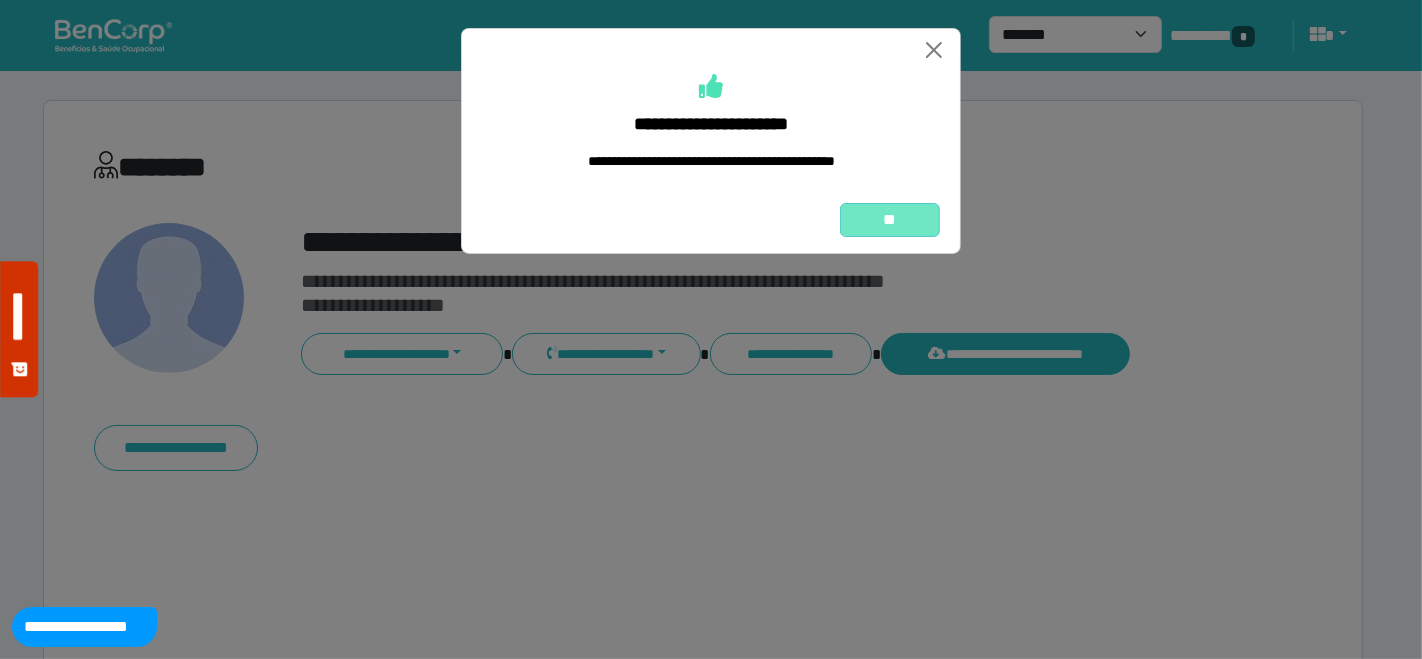 click on "**" at bounding box center [890, 219] 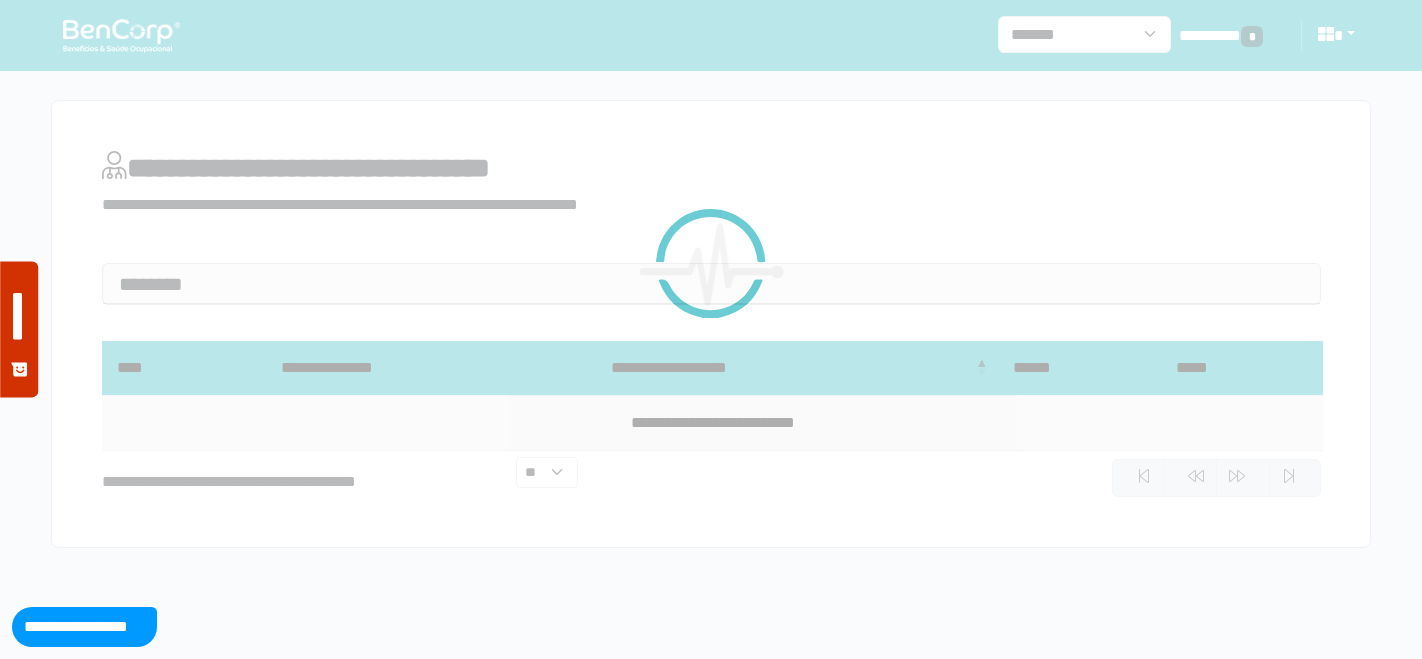 scroll, scrollTop: 0, scrollLeft: 0, axis: both 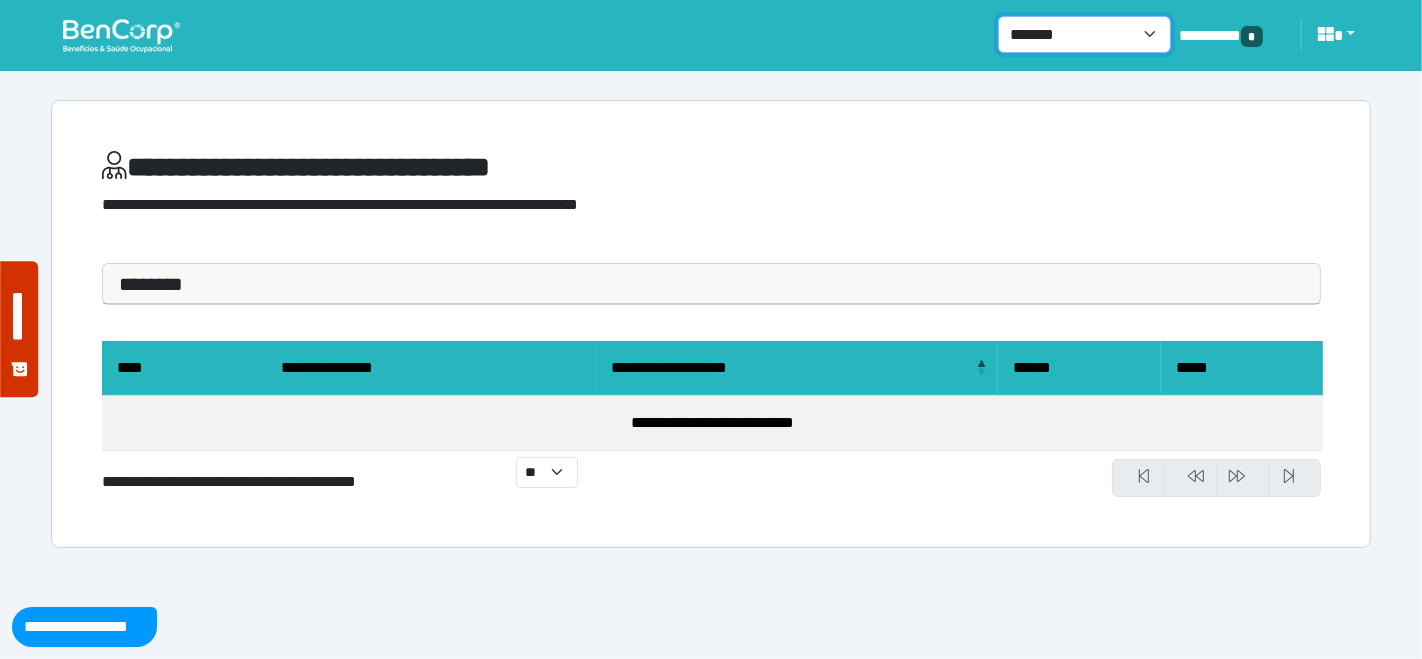 click on "**********" at bounding box center [1084, 34] 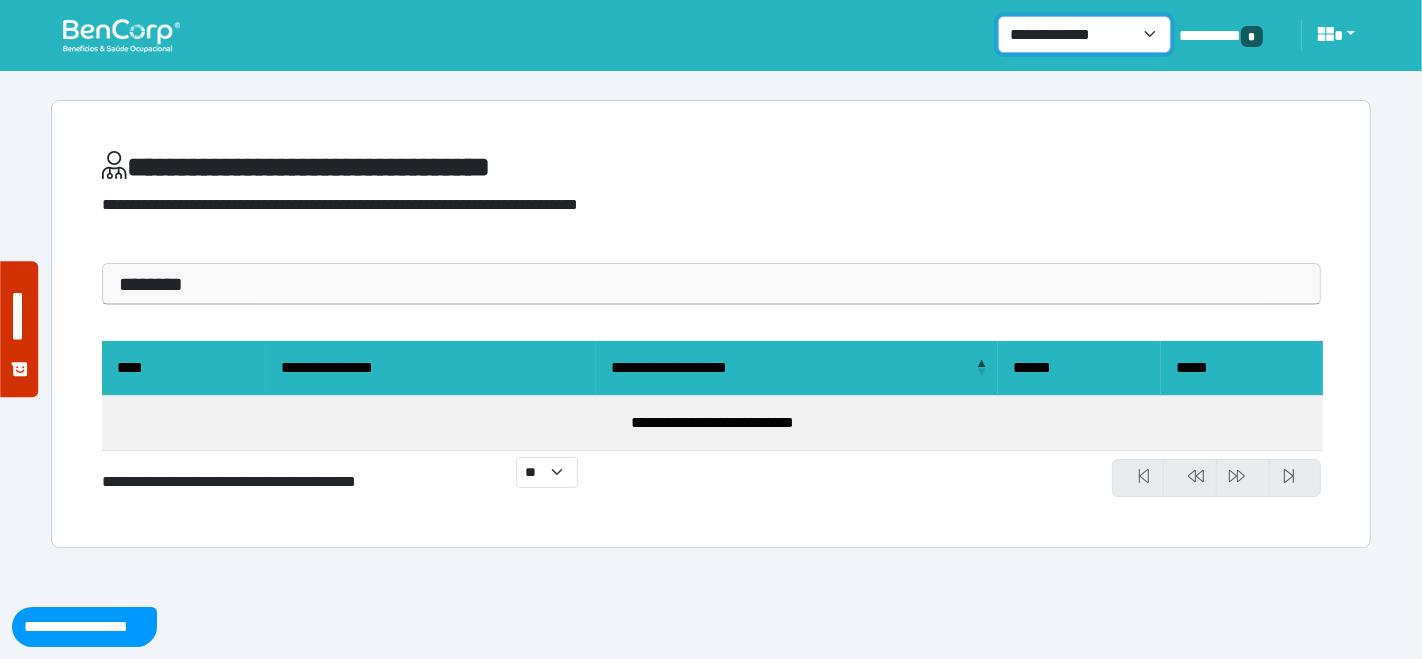 click on "**********" at bounding box center [1084, 34] 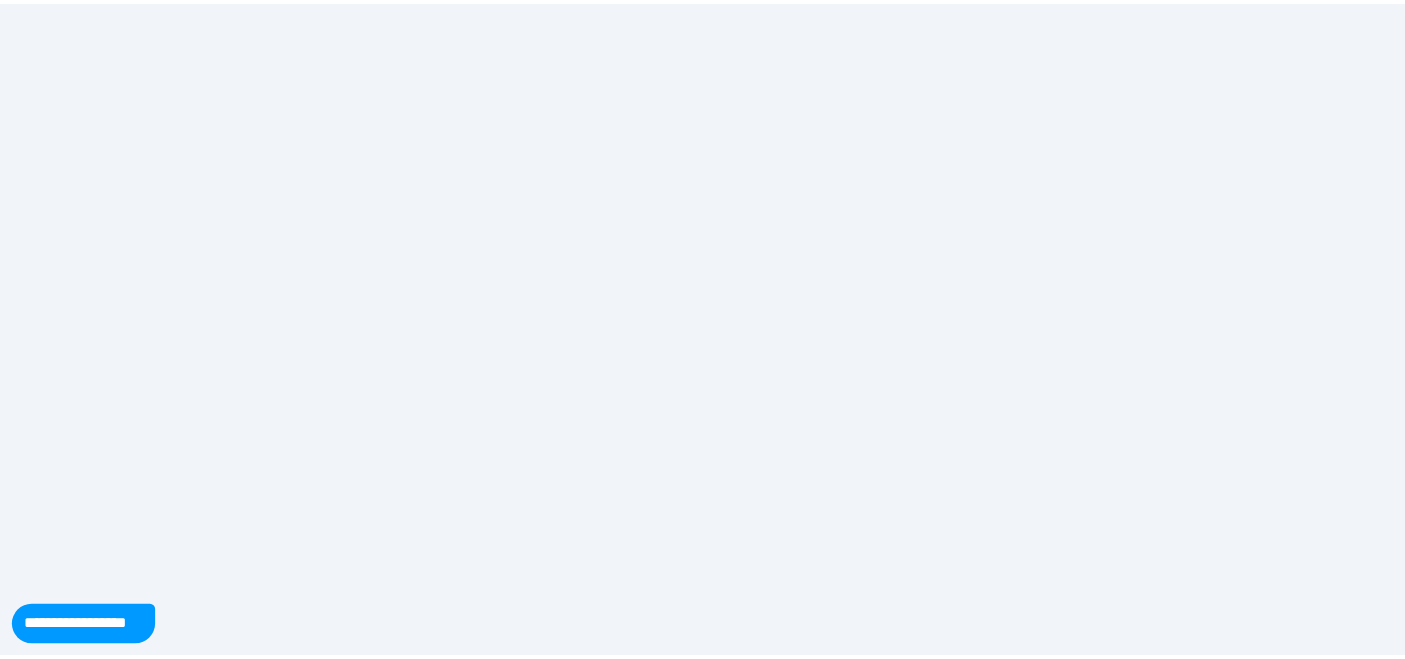 scroll, scrollTop: 0, scrollLeft: 0, axis: both 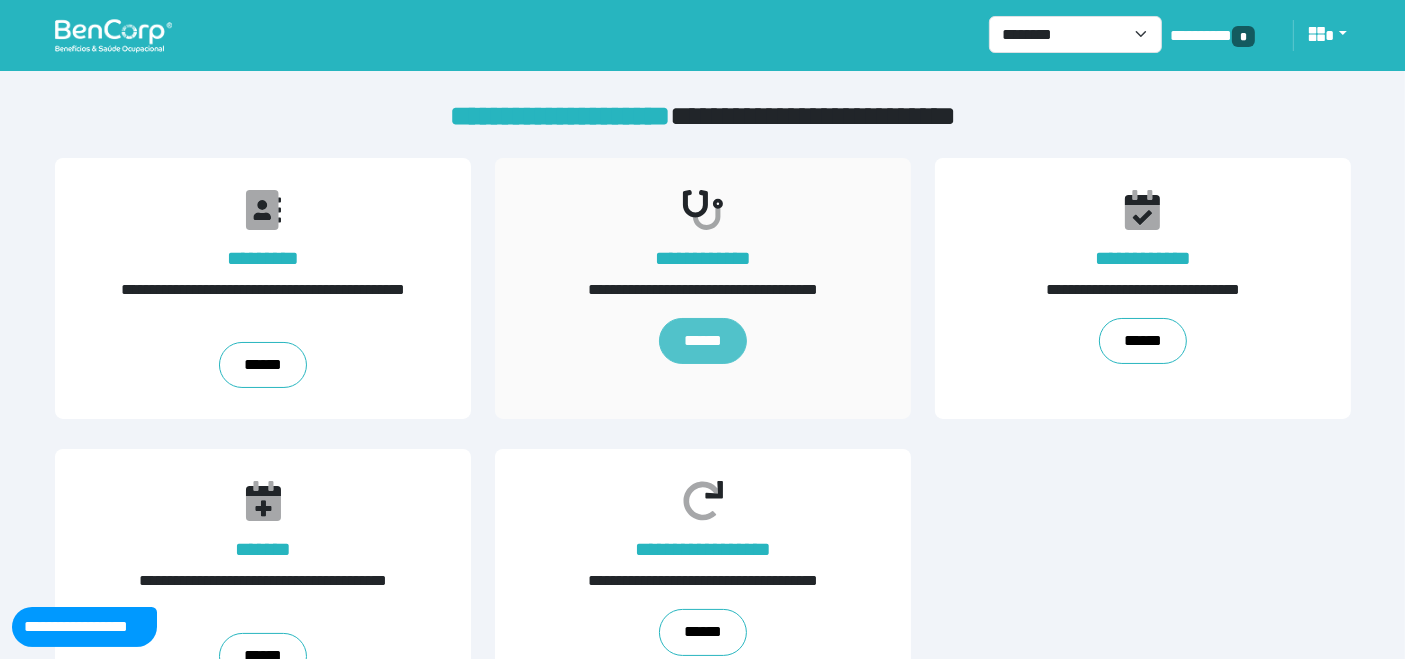 click on "******" at bounding box center (702, 341) 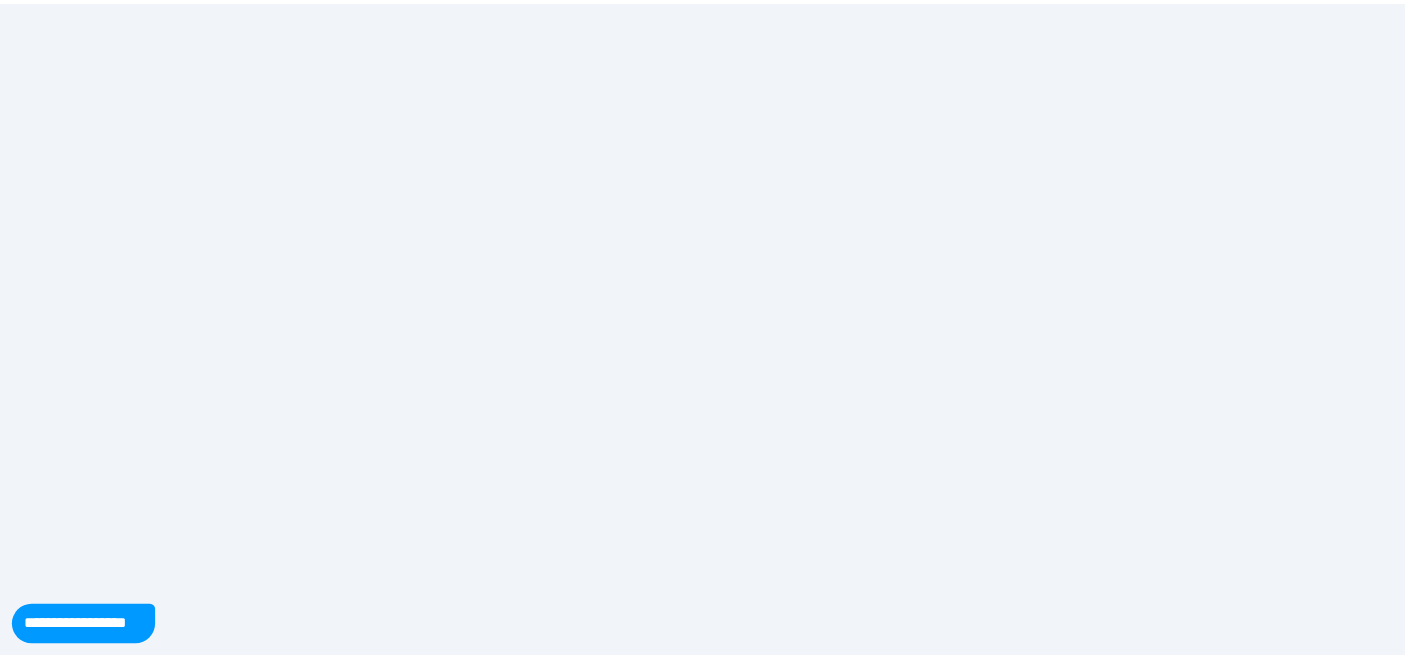 scroll, scrollTop: 0, scrollLeft: 0, axis: both 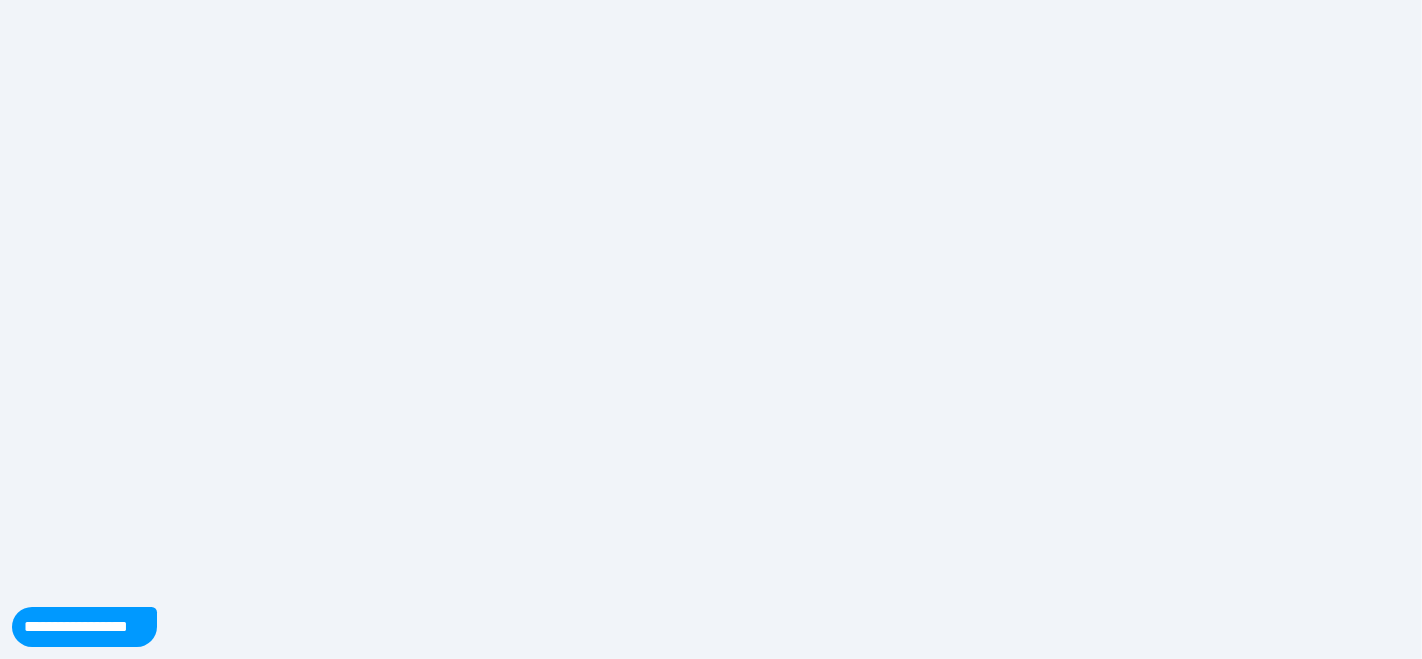 select on "**" 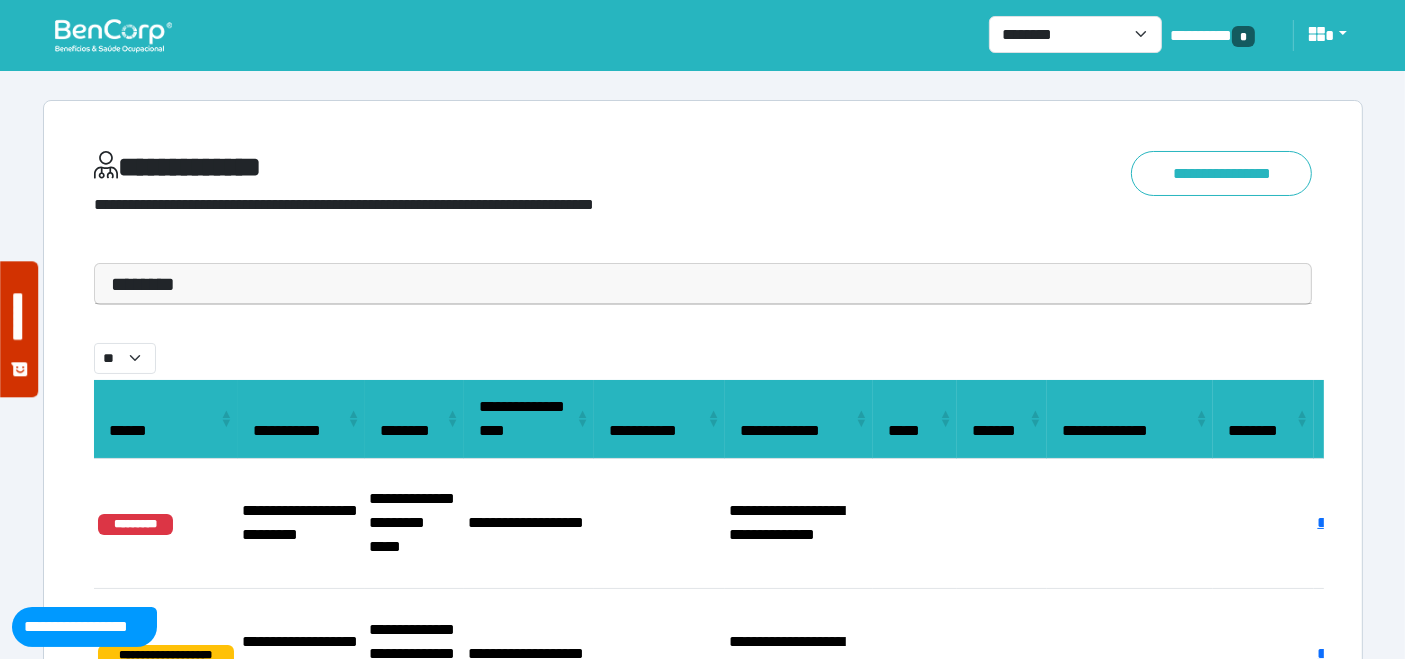 click on "********" at bounding box center [703, 284] 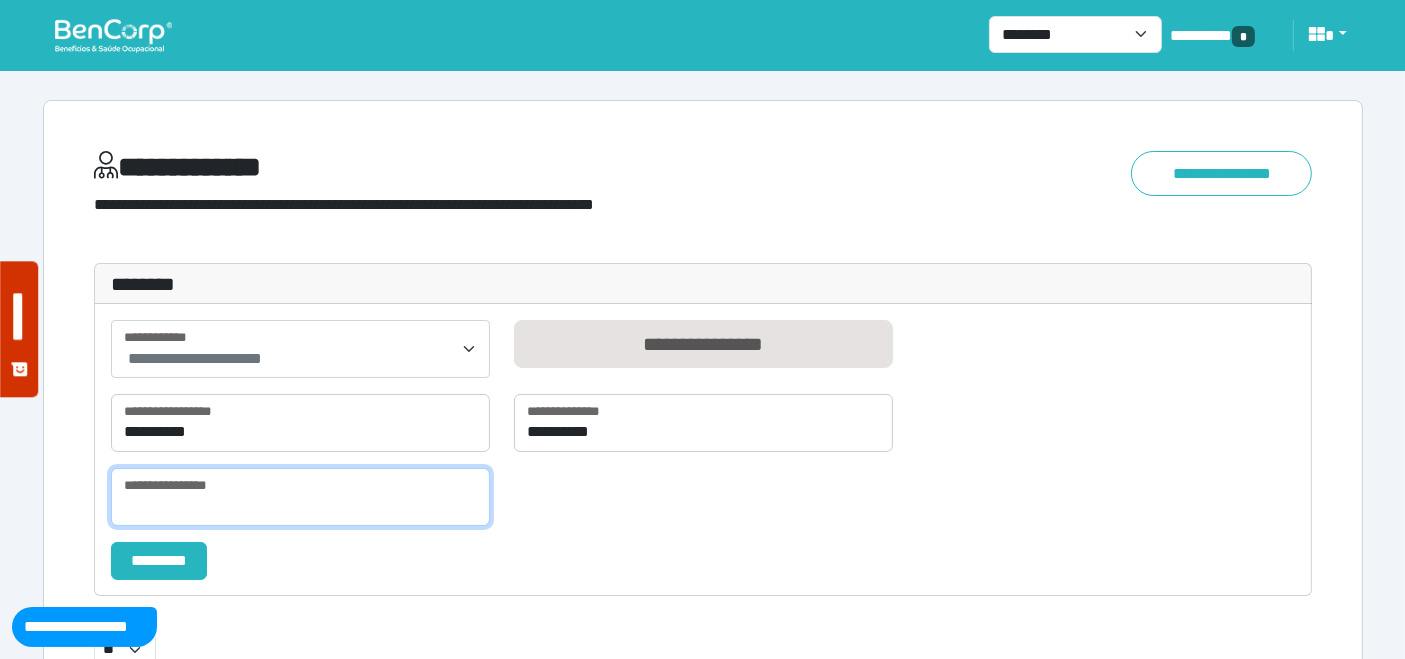 click at bounding box center [300, 497] 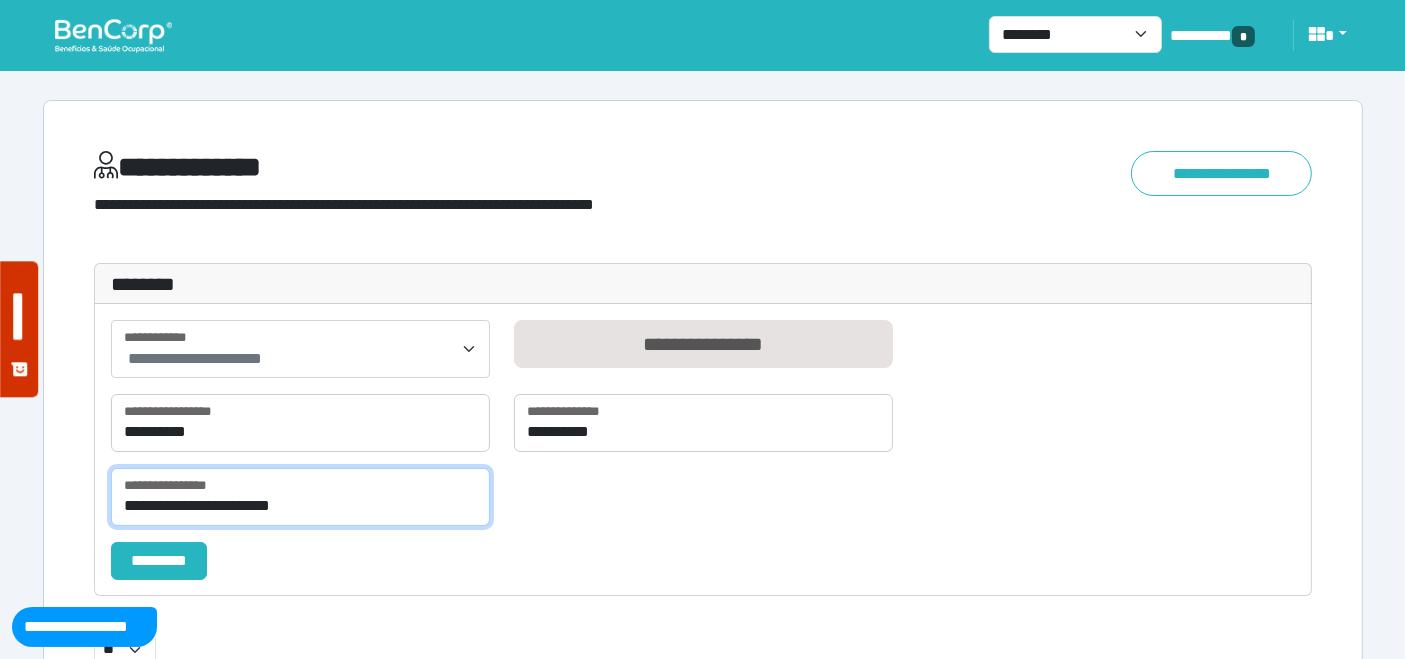 click on "**********" at bounding box center (300, 497) 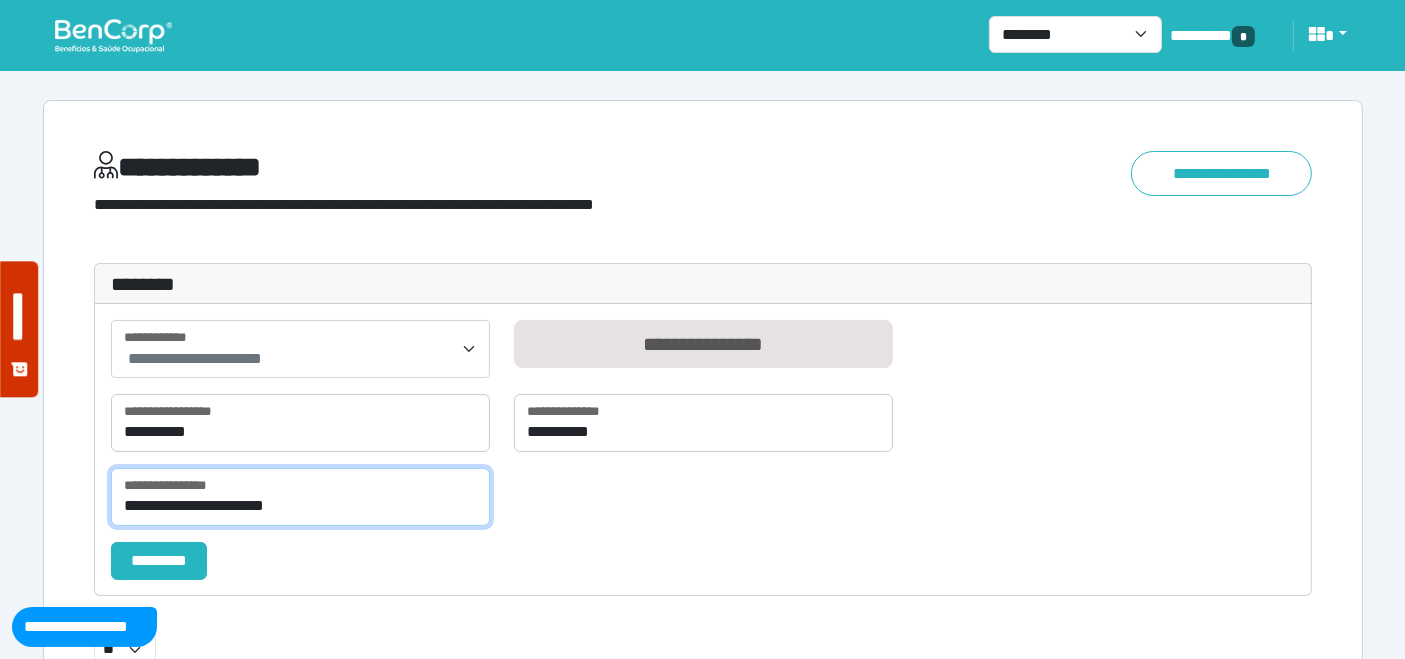 type on "**********" 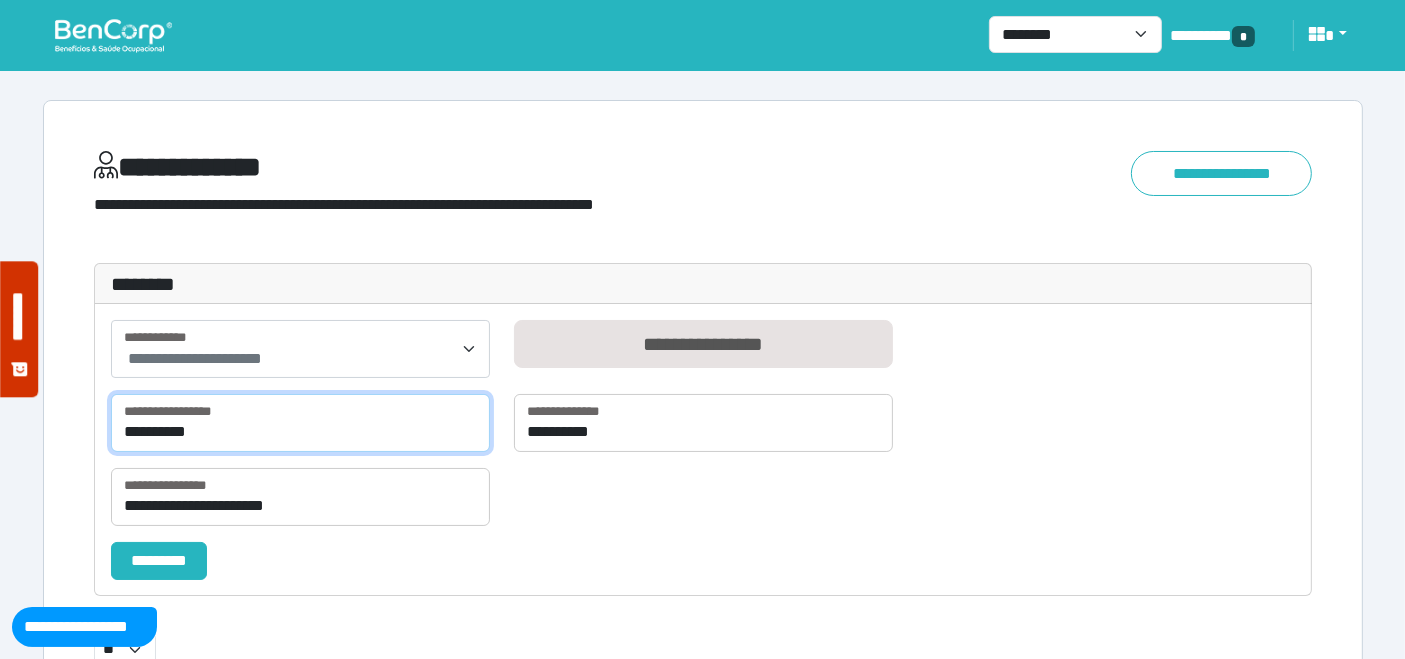 click on "**********" at bounding box center (300, 423) 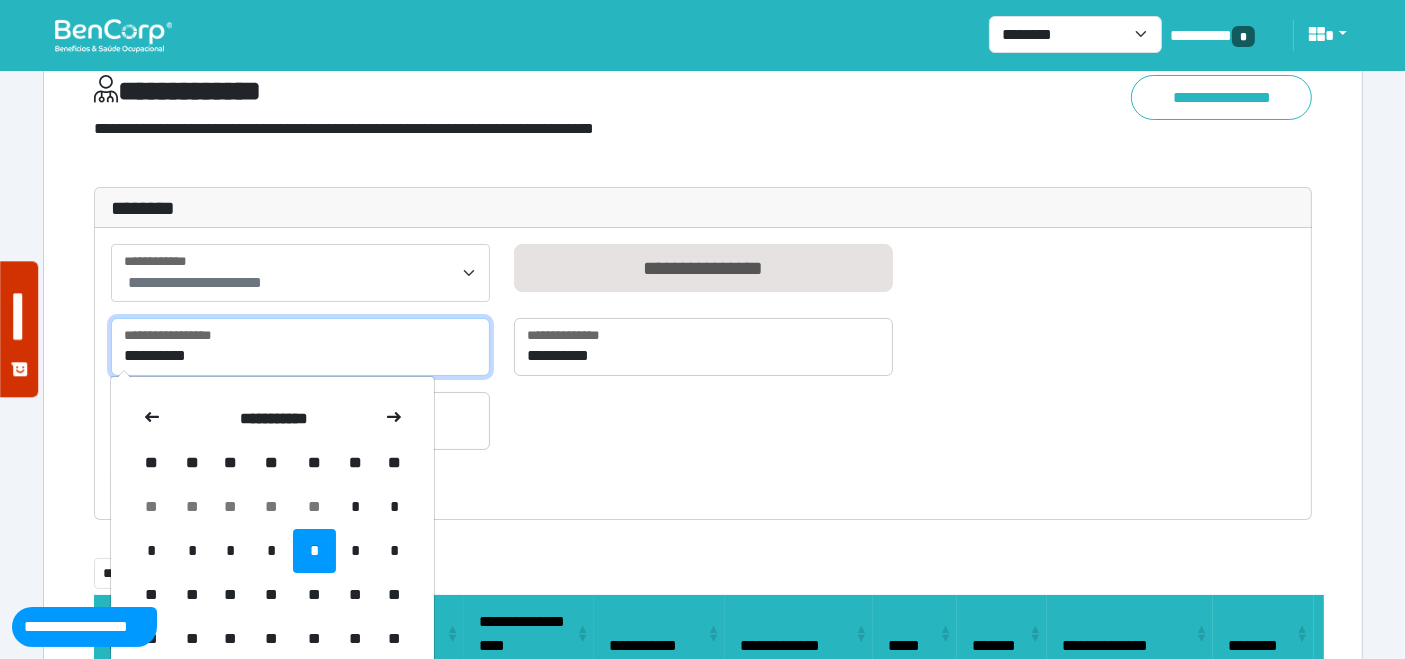 scroll, scrollTop: 111, scrollLeft: 0, axis: vertical 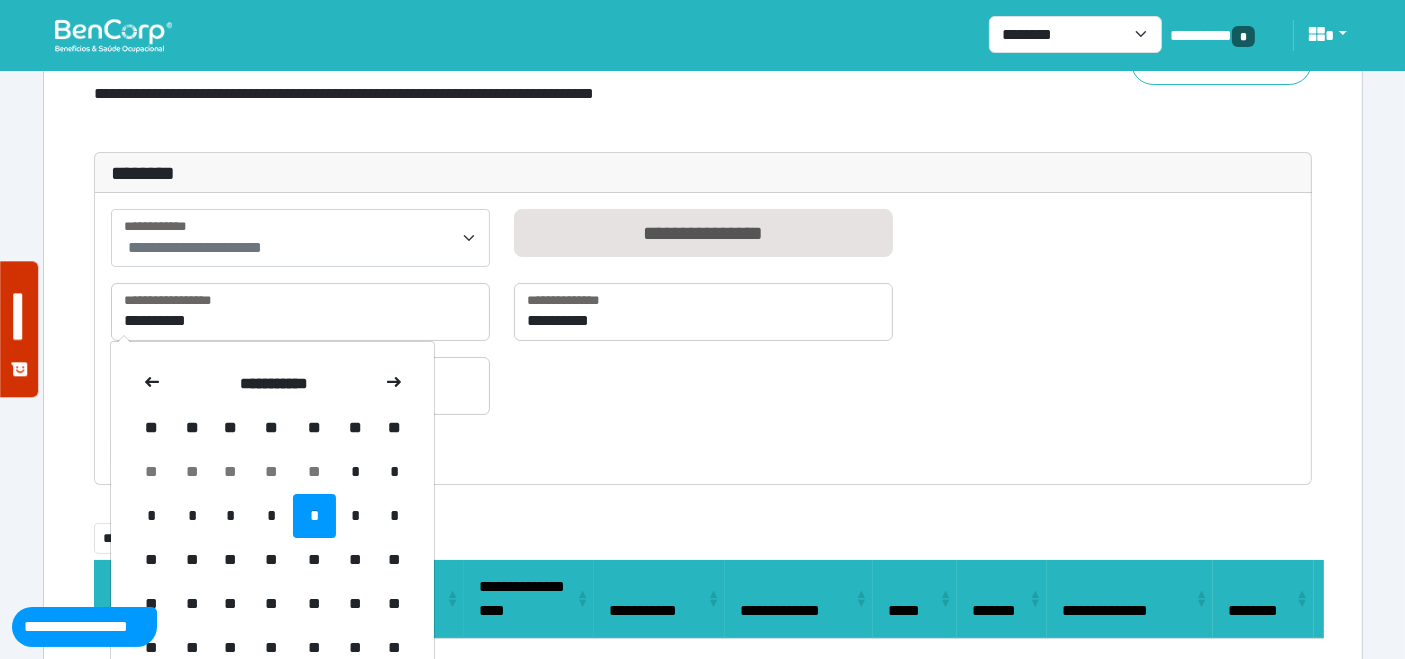 drag, startPoint x: 312, startPoint y: 561, endPoint x: 391, endPoint y: 516, distance: 90.91754 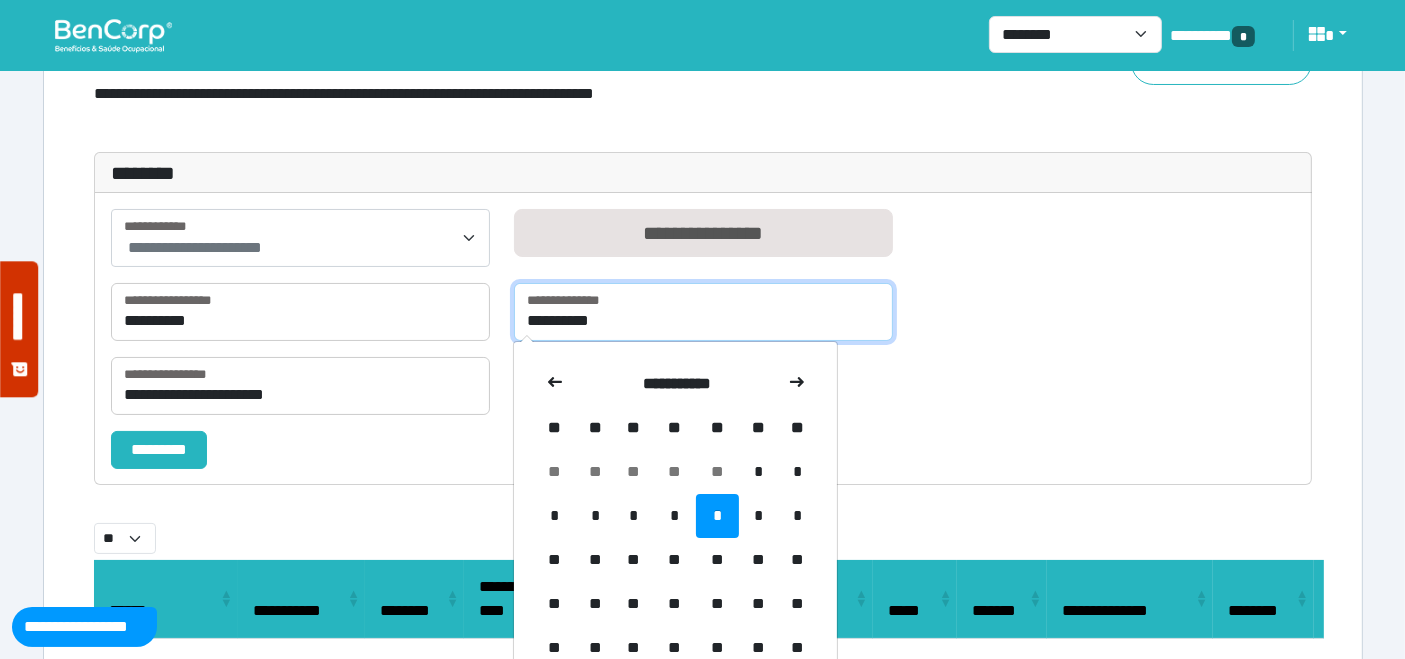 click on "**********" at bounding box center [703, 312] 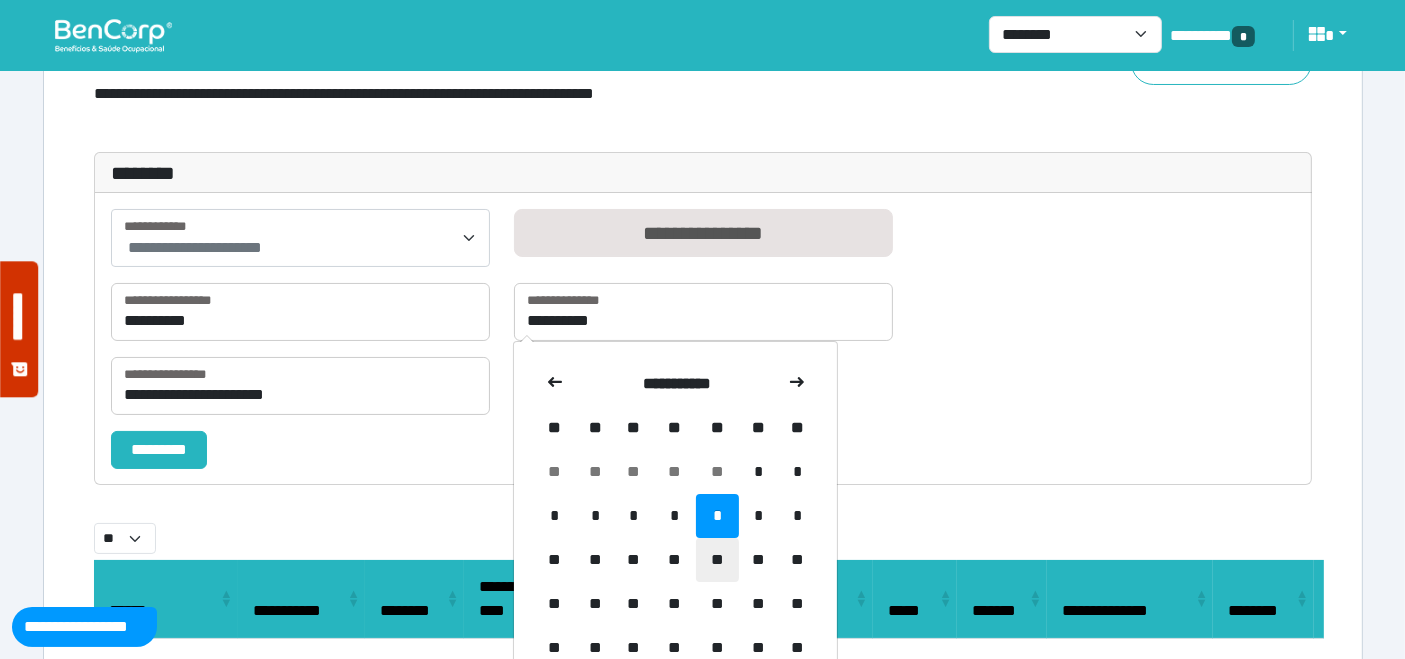 click on "**" at bounding box center (717, 560) 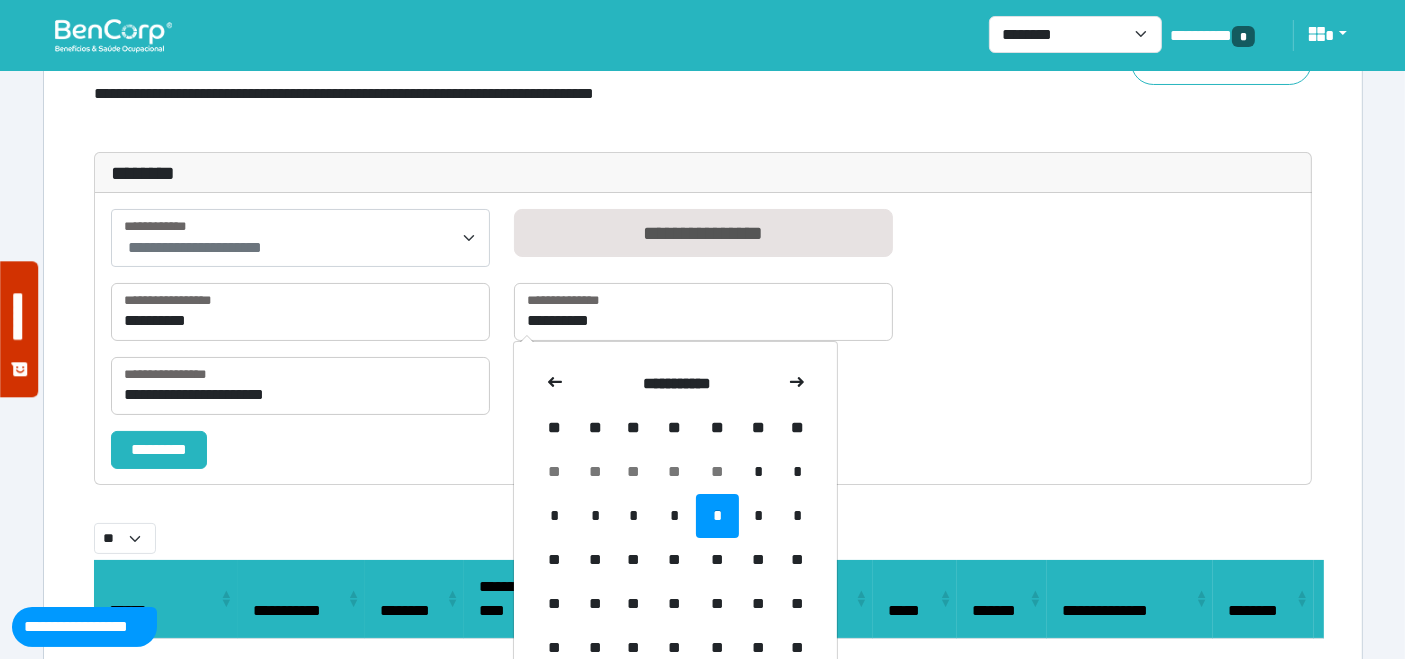 type on "**********" 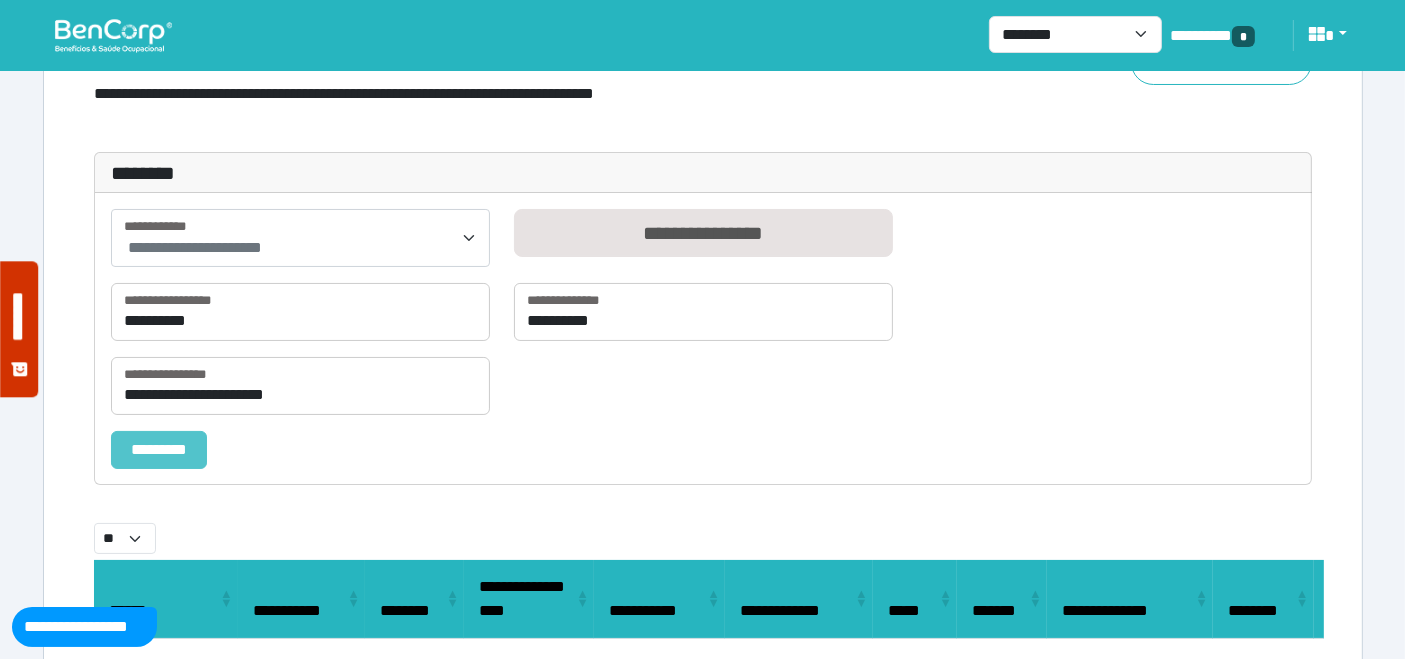 click on "*********" at bounding box center [159, 449] 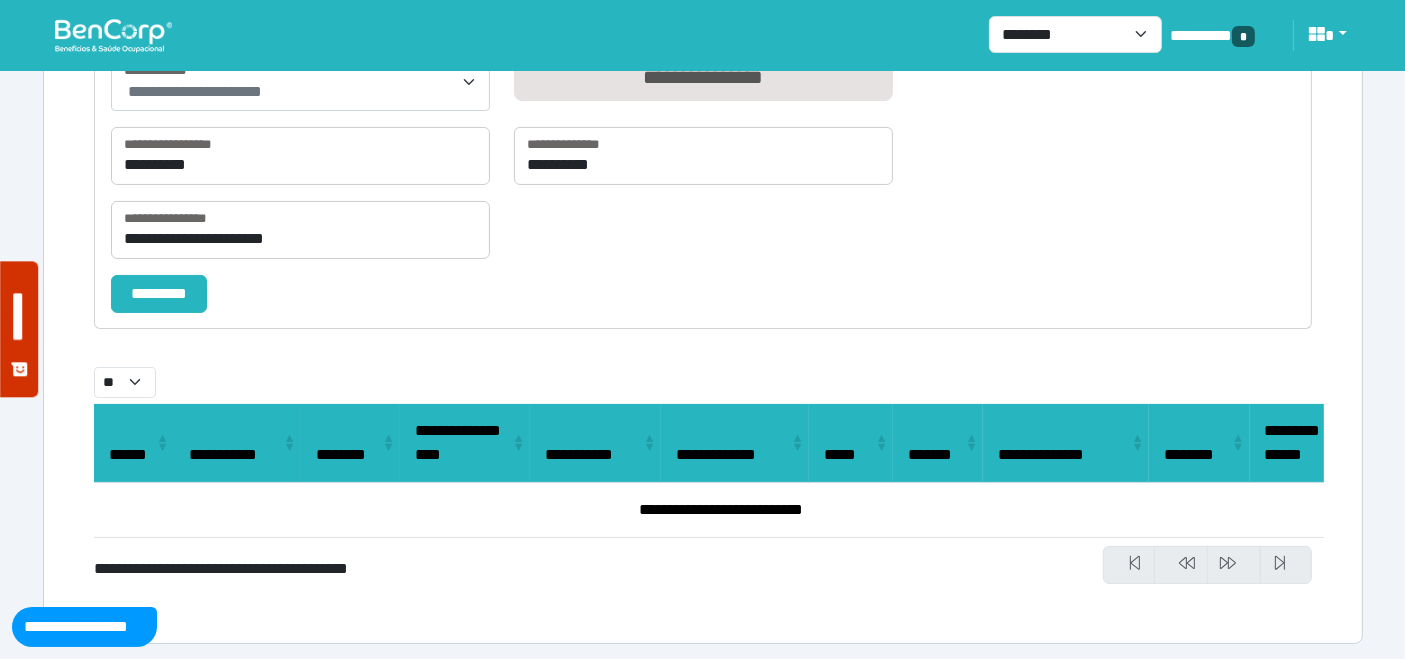 scroll, scrollTop: 271, scrollLeft: 0, axis: vertical 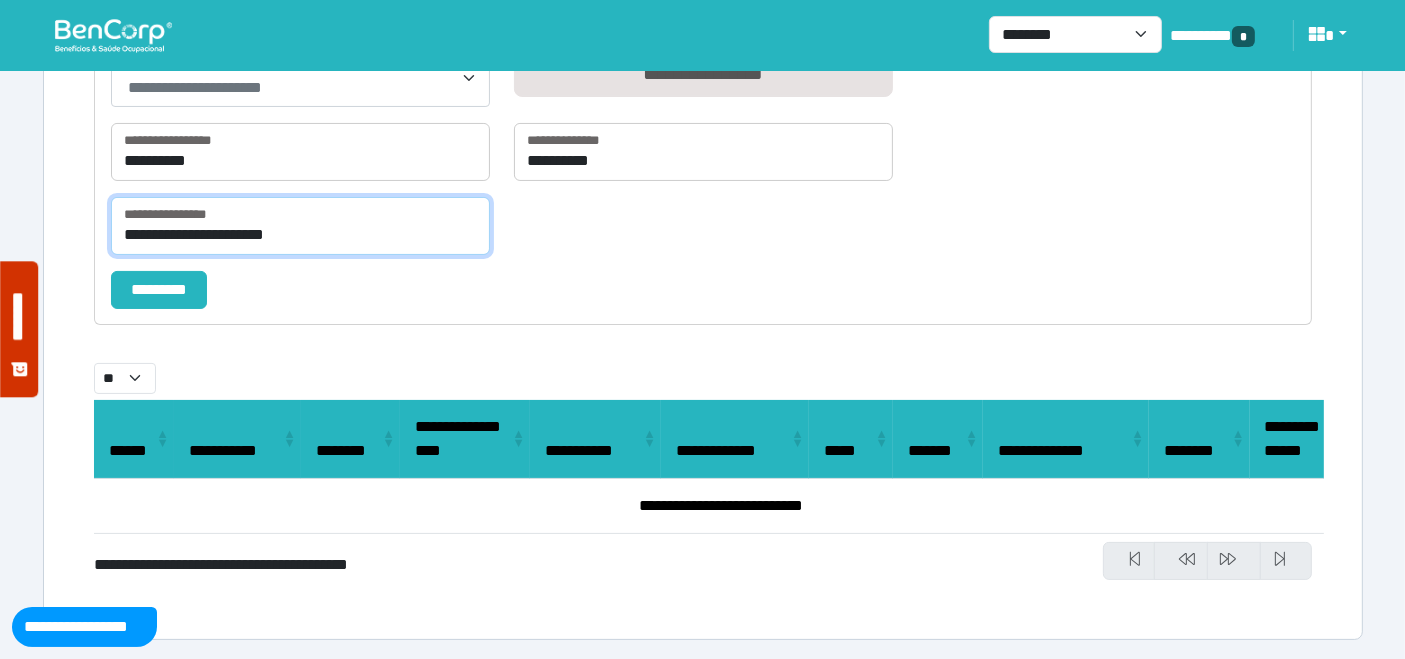 click on "**********" at bounding box center [300, 226] 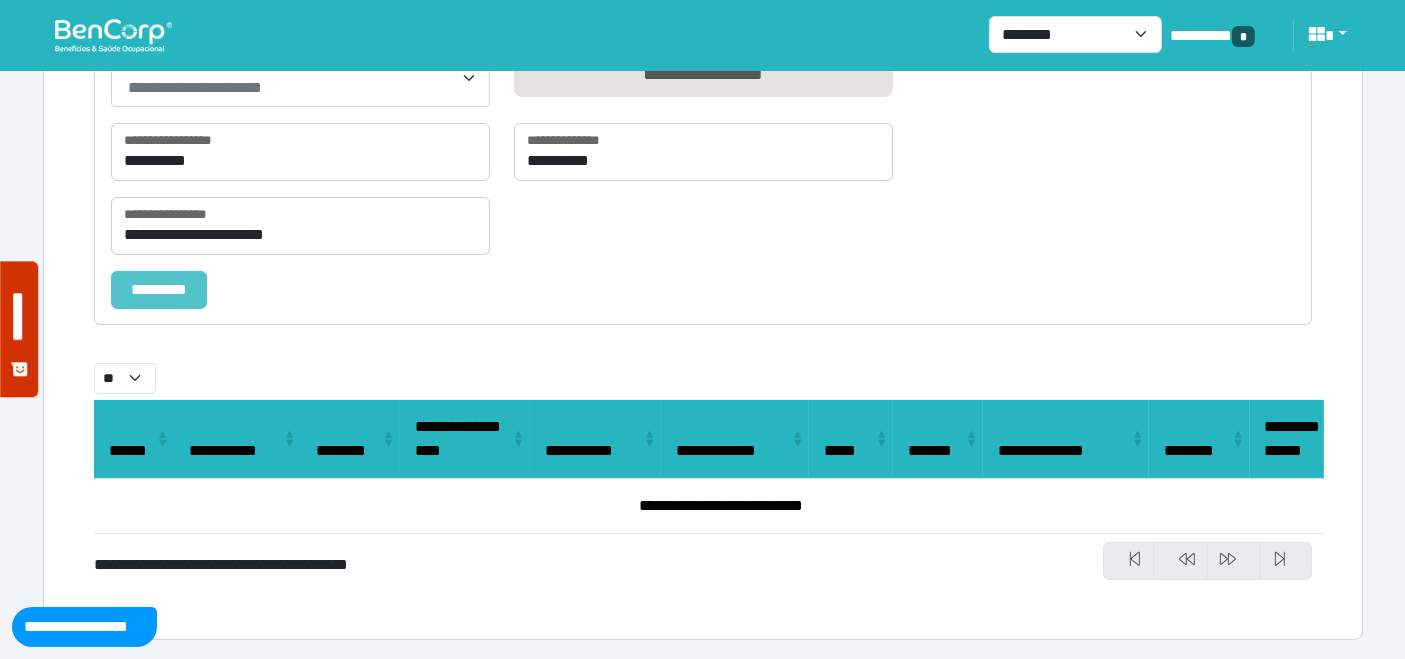 click on "*********" at bounding box center [159, 289] 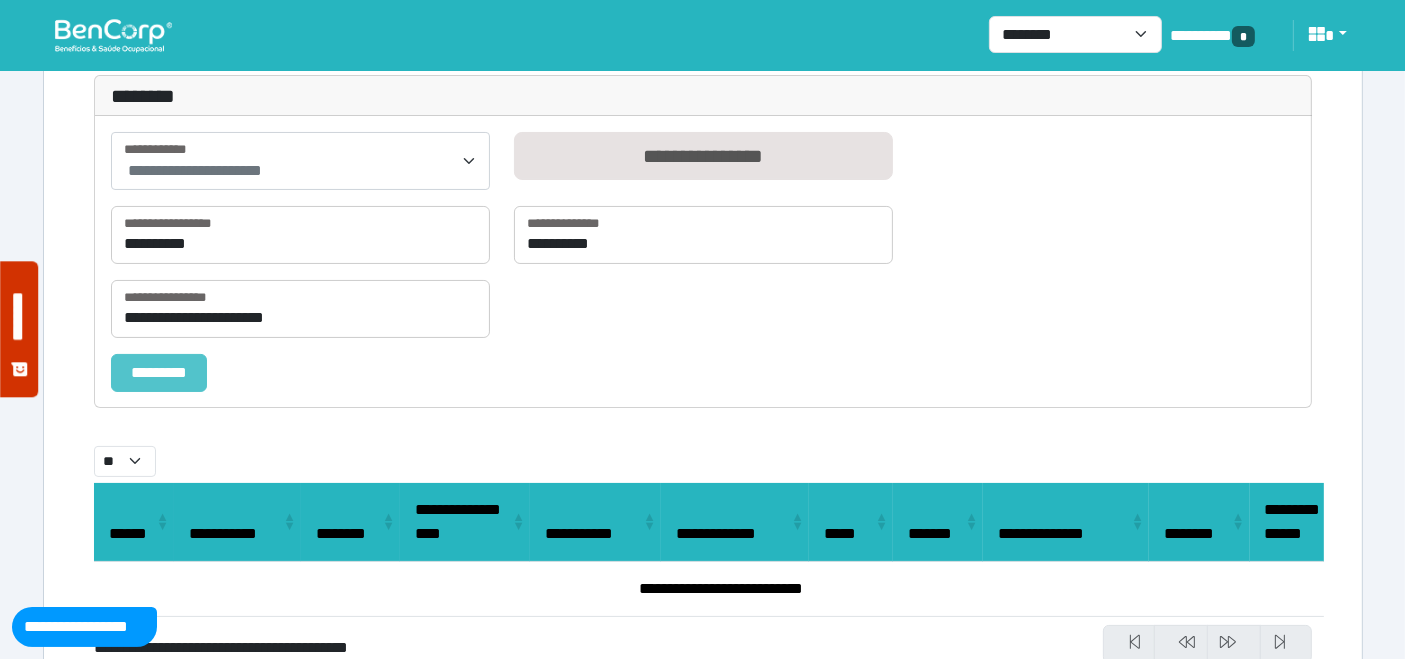 select on "**" 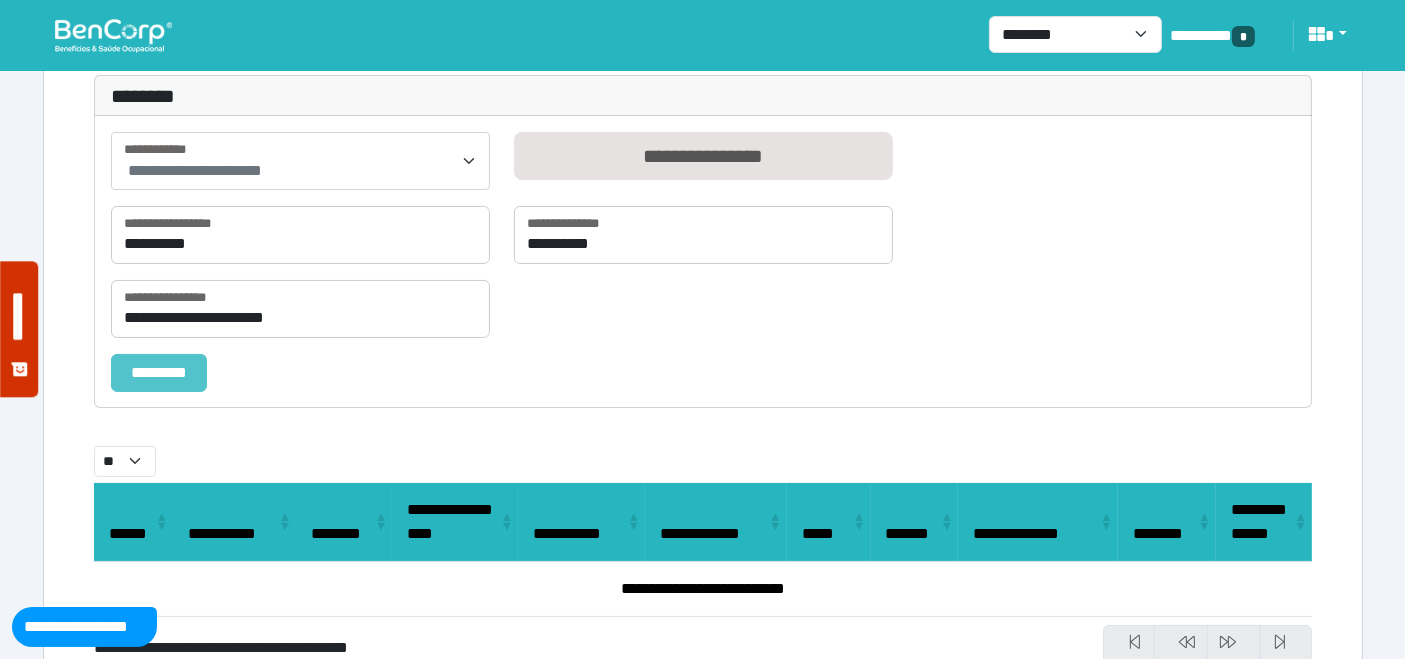 scroll, scrollTop: 271, scrollLeft: 0, axis: vertical 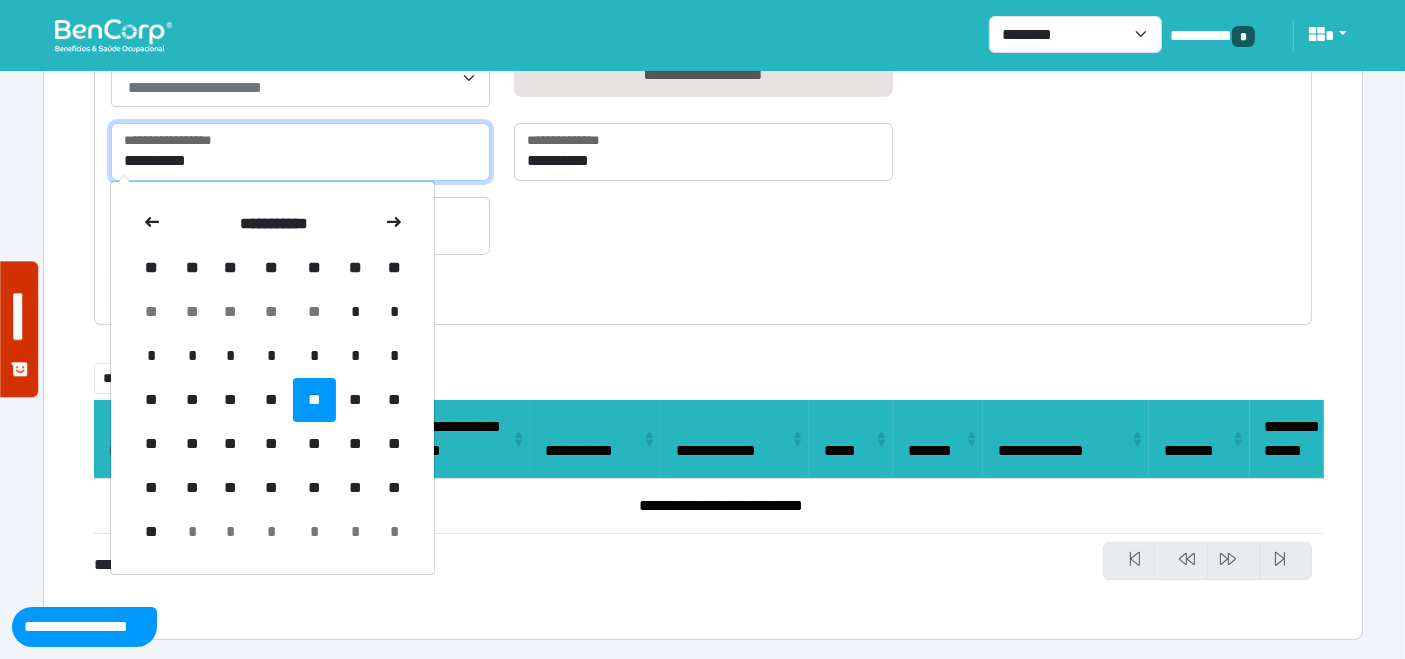click on "**********" at bounding box center [300, 152] 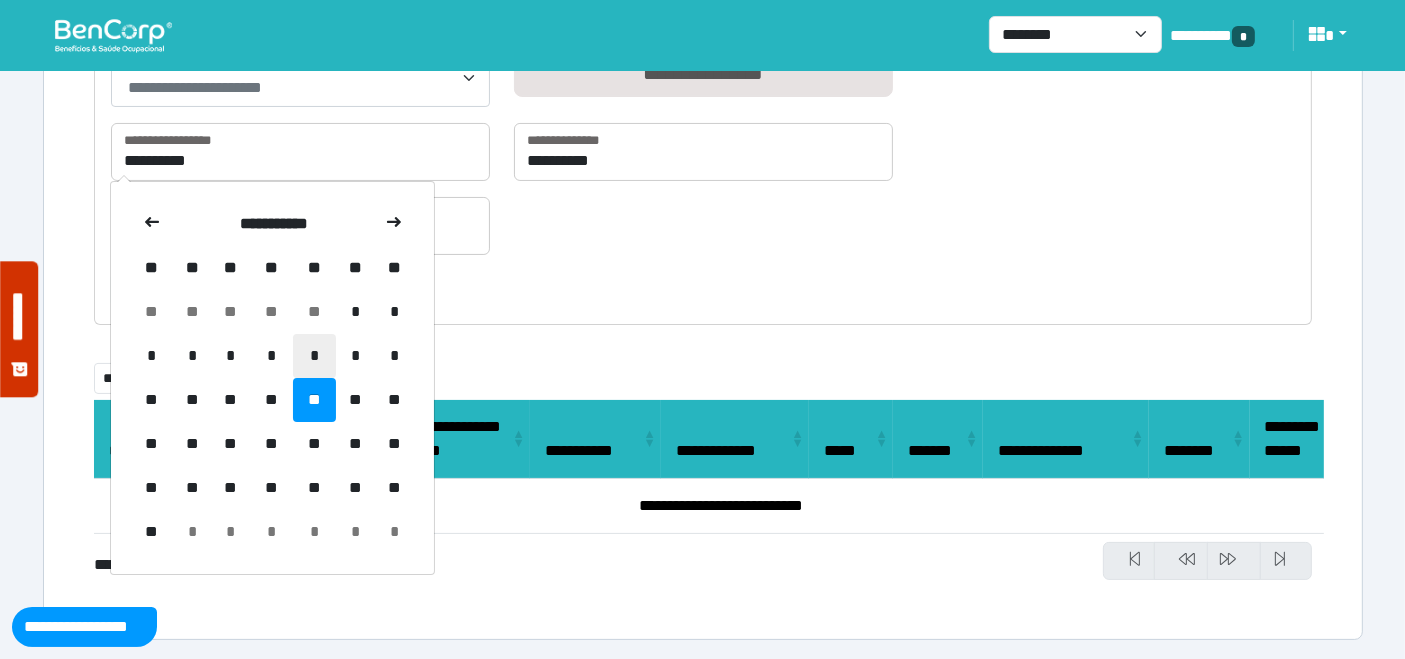 click on "*" at bounding box center (314, 356) 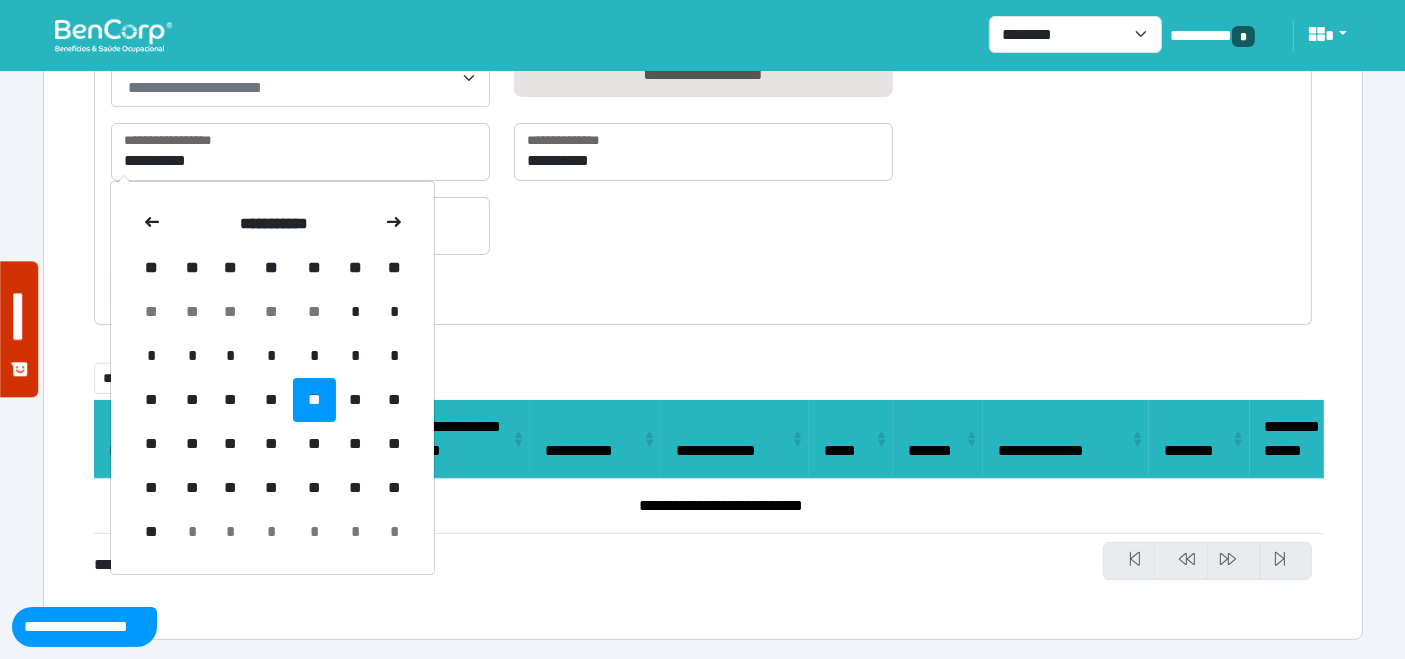 type on "**********" 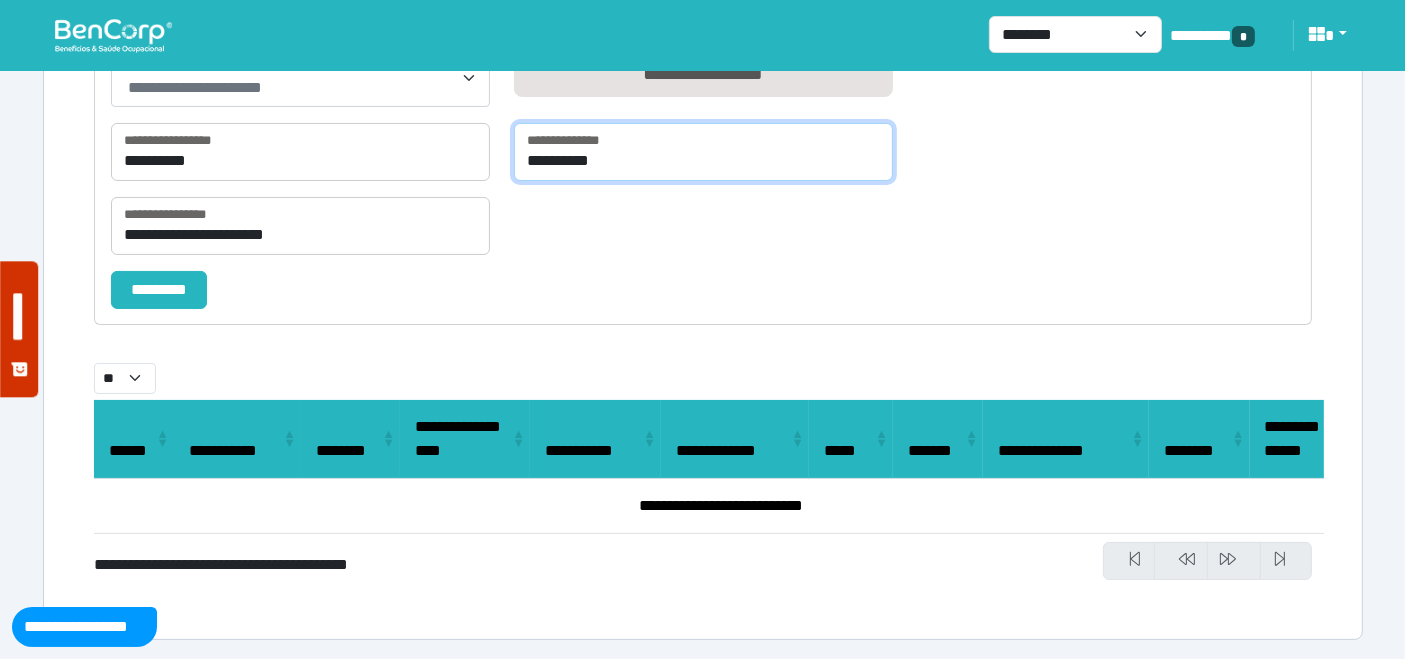 click on "**********" at bounding box center (703, 152) 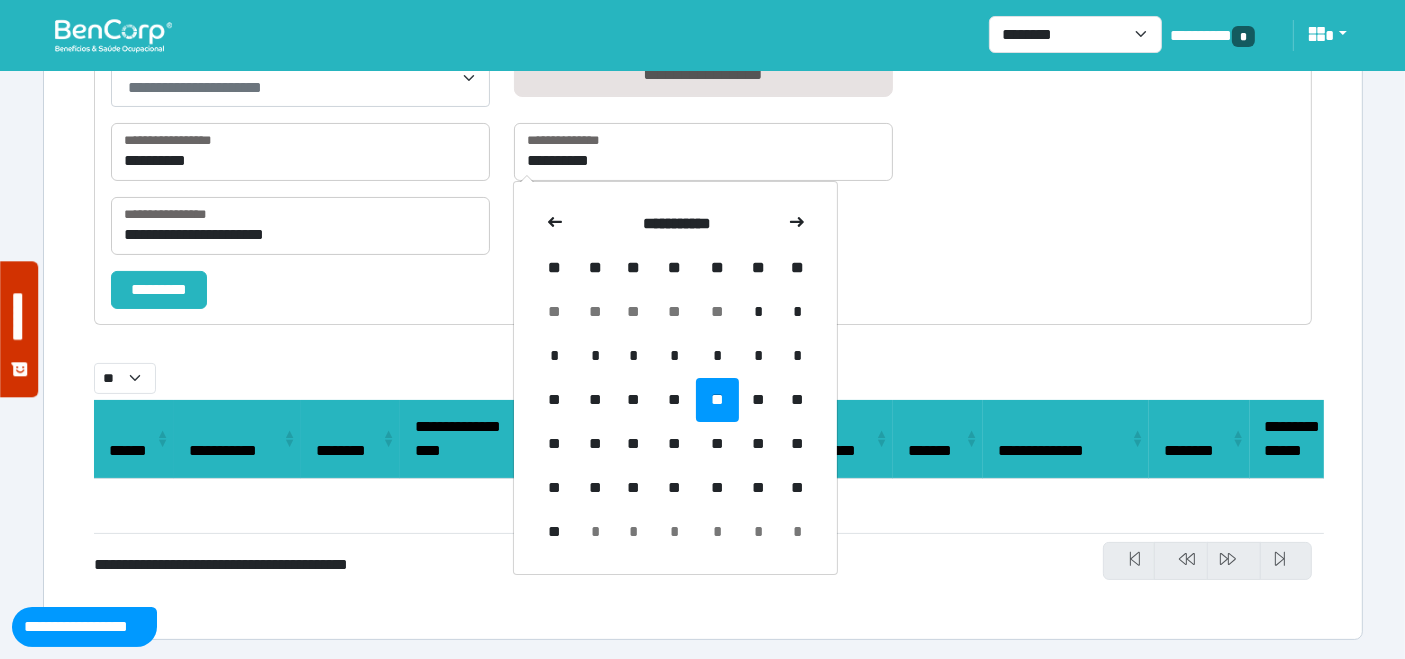 drag, startPoint x: 722, startPoint y: 353, endPoint x: 643, endPoint y: 352, distance: 79.00633 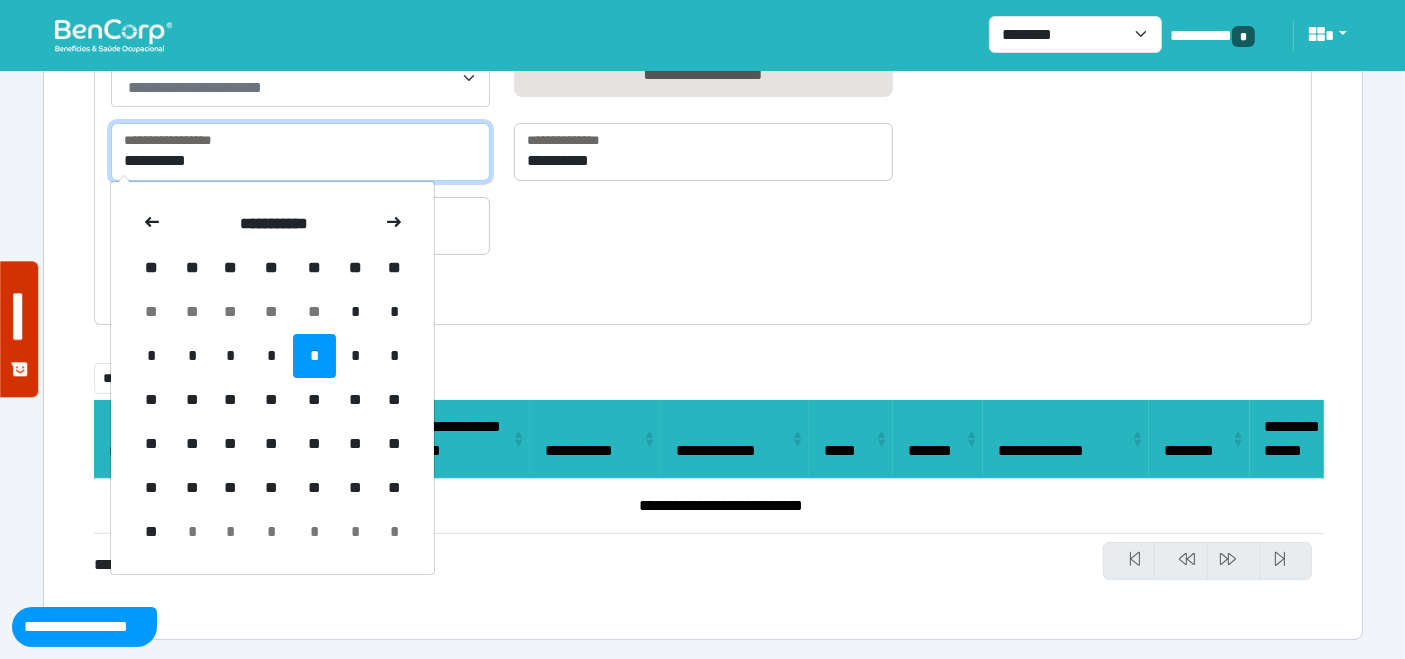 click on "**********" at bounding box center (300, 152) 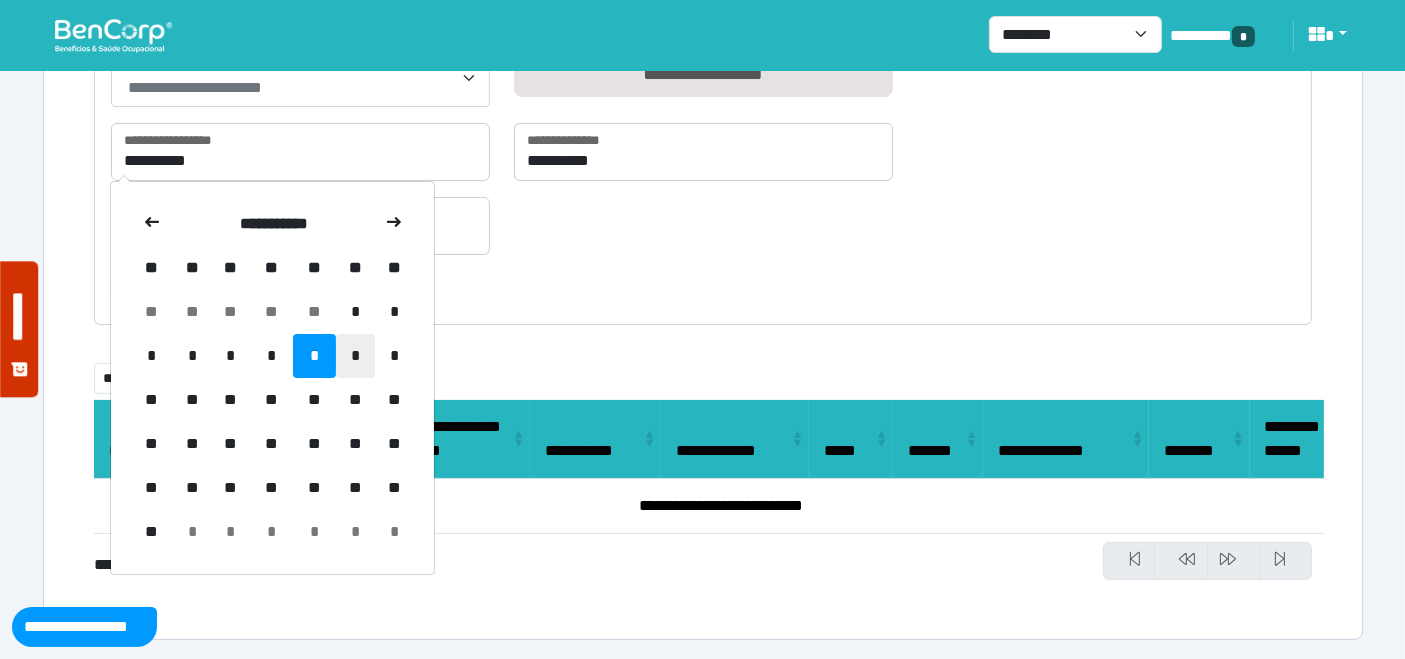 click on "*" at bounding box center (355, 356) 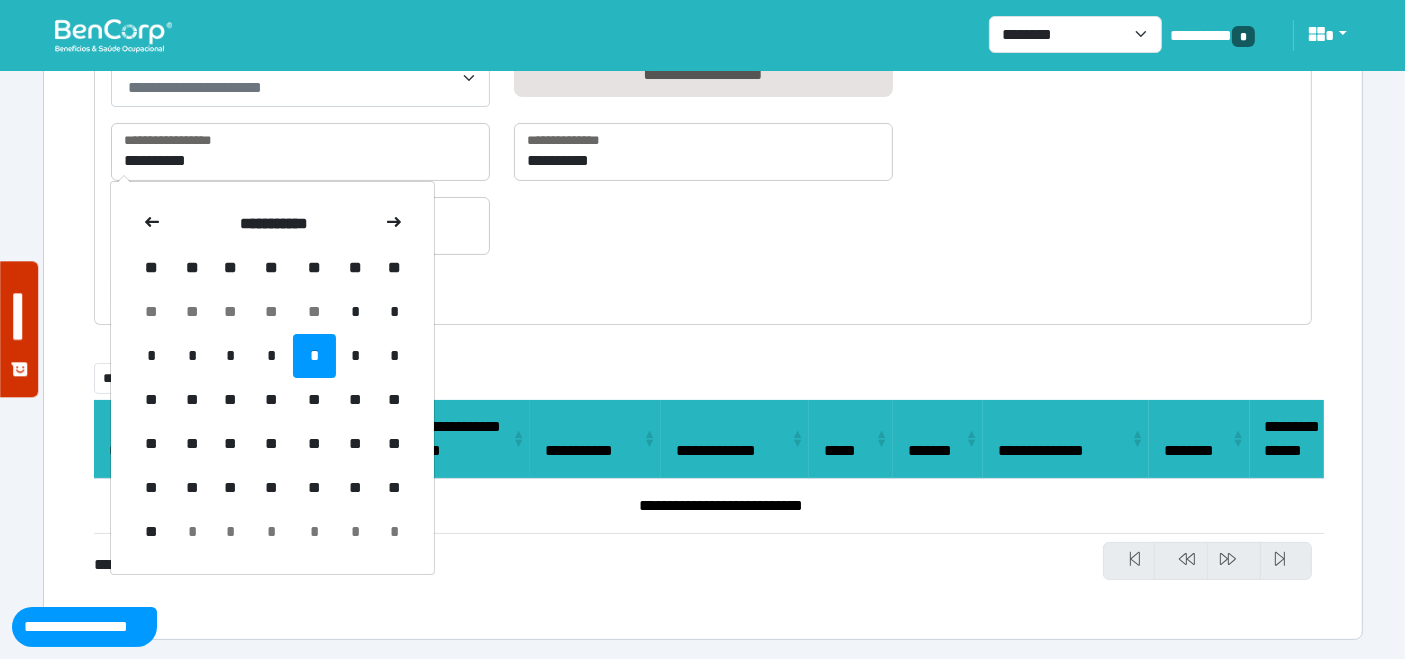 type on "**********" 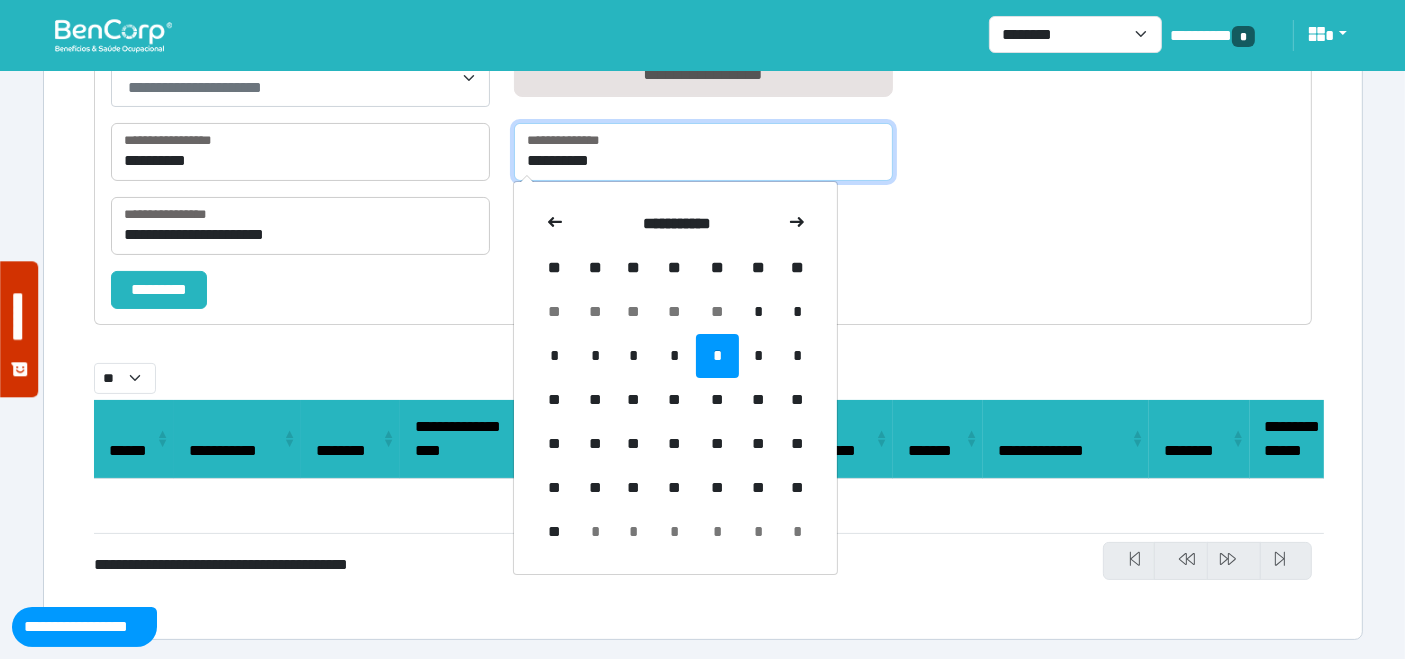 click on "**********" at bounding box center [703, 152] 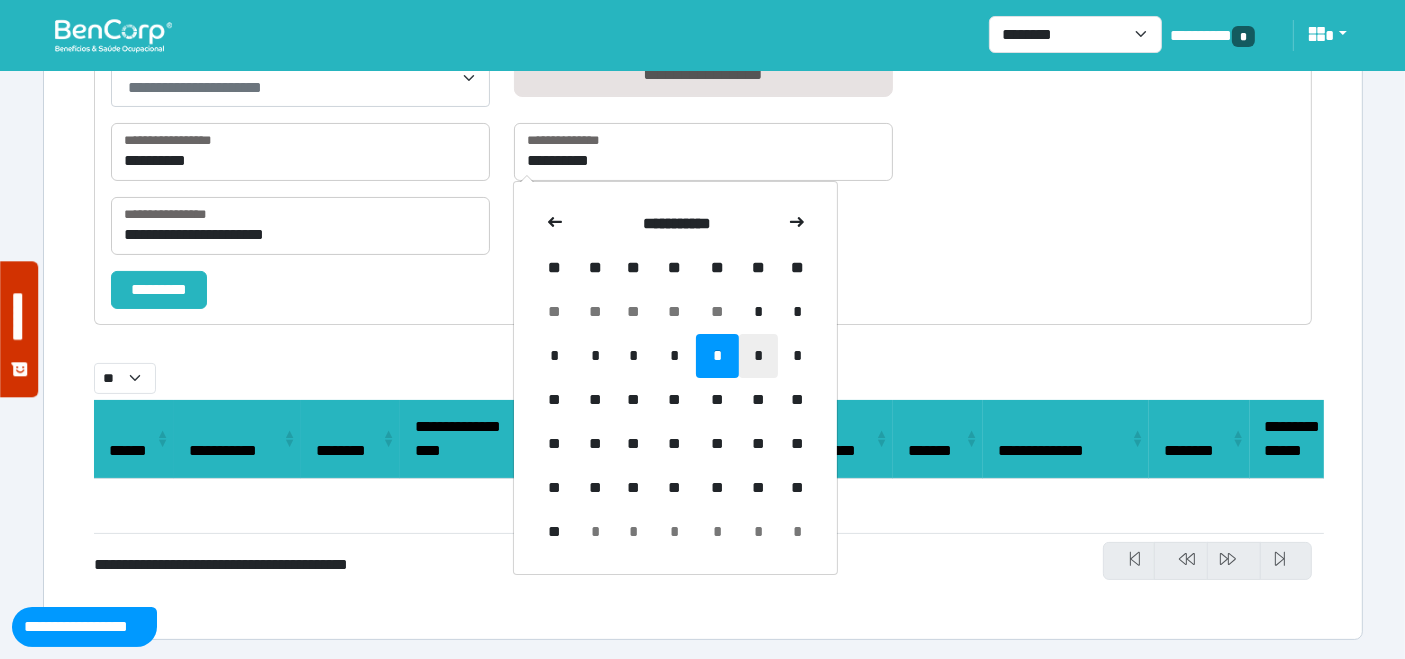 click on "*" at bounding box center [758, 356] 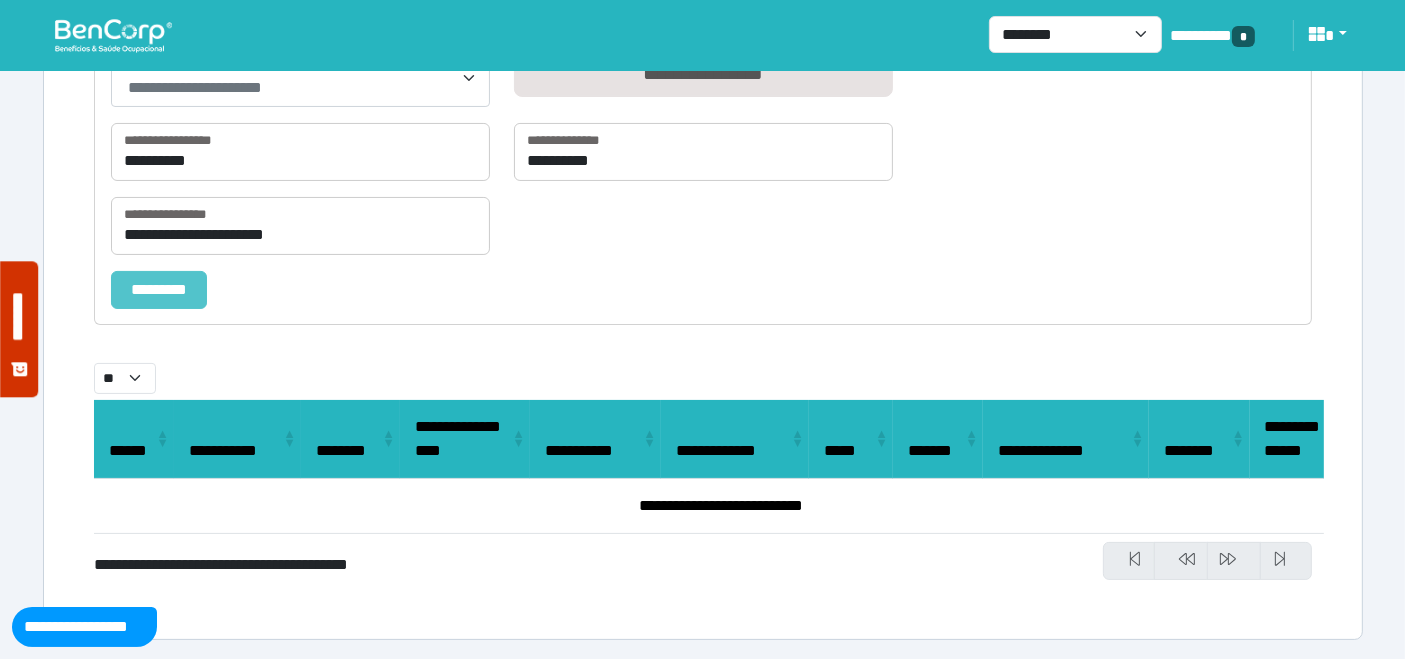 click on "*********" at bounding box center [159, 289] 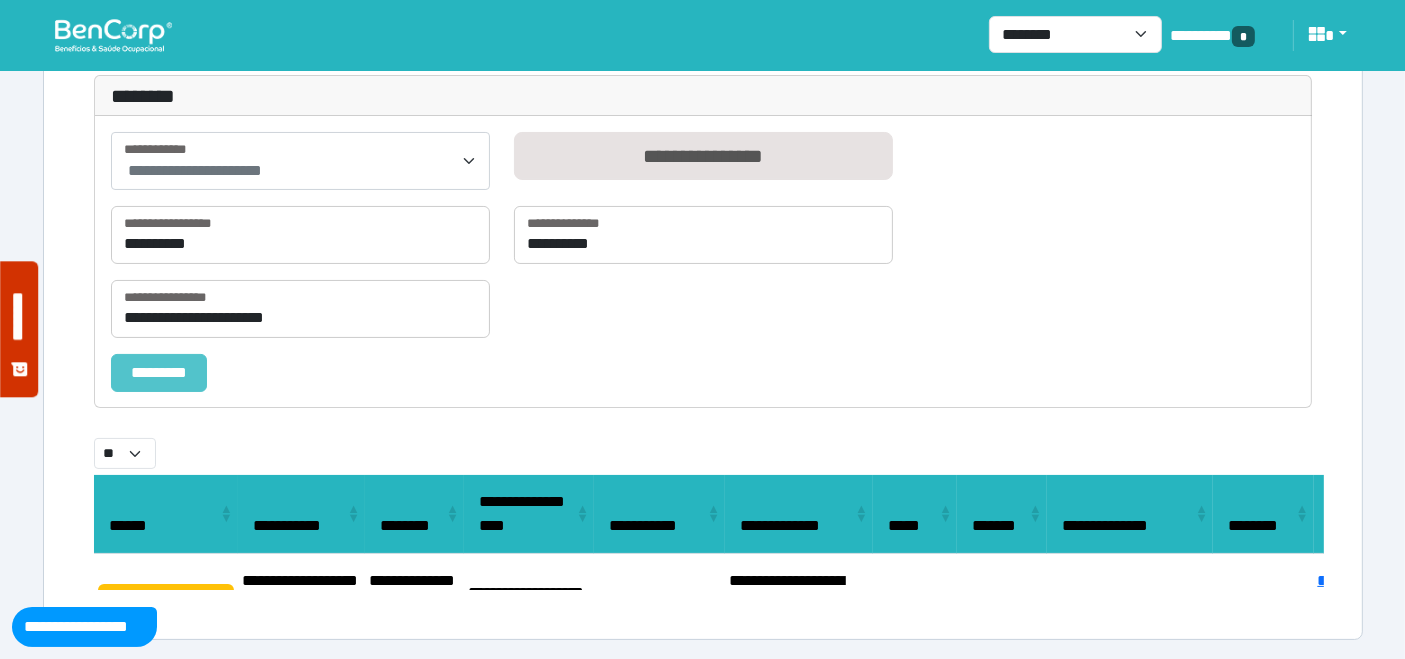 scroll, scrollTop: 271, scrollLeft: 0, axis: vertical 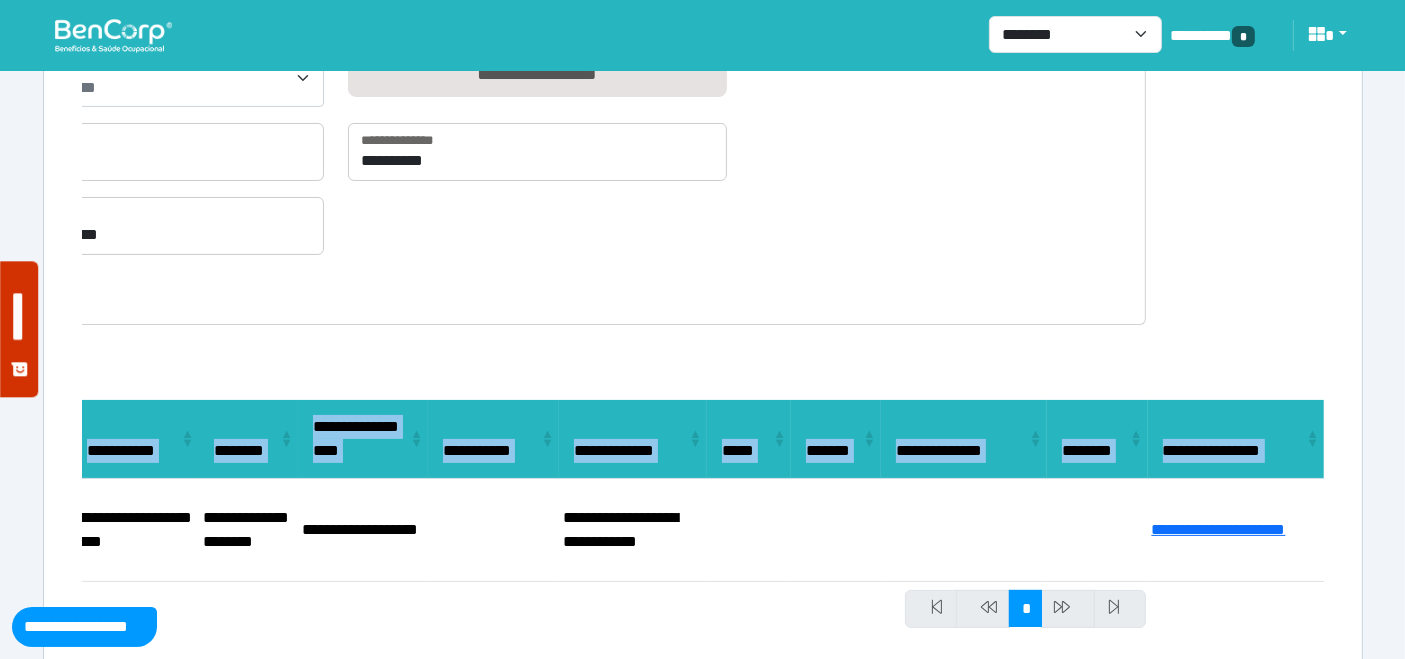 drag, startPoint x: 242, startPoint y: 503, endPoint x: 1421, endPoint y: 505, distance: 1179.0017 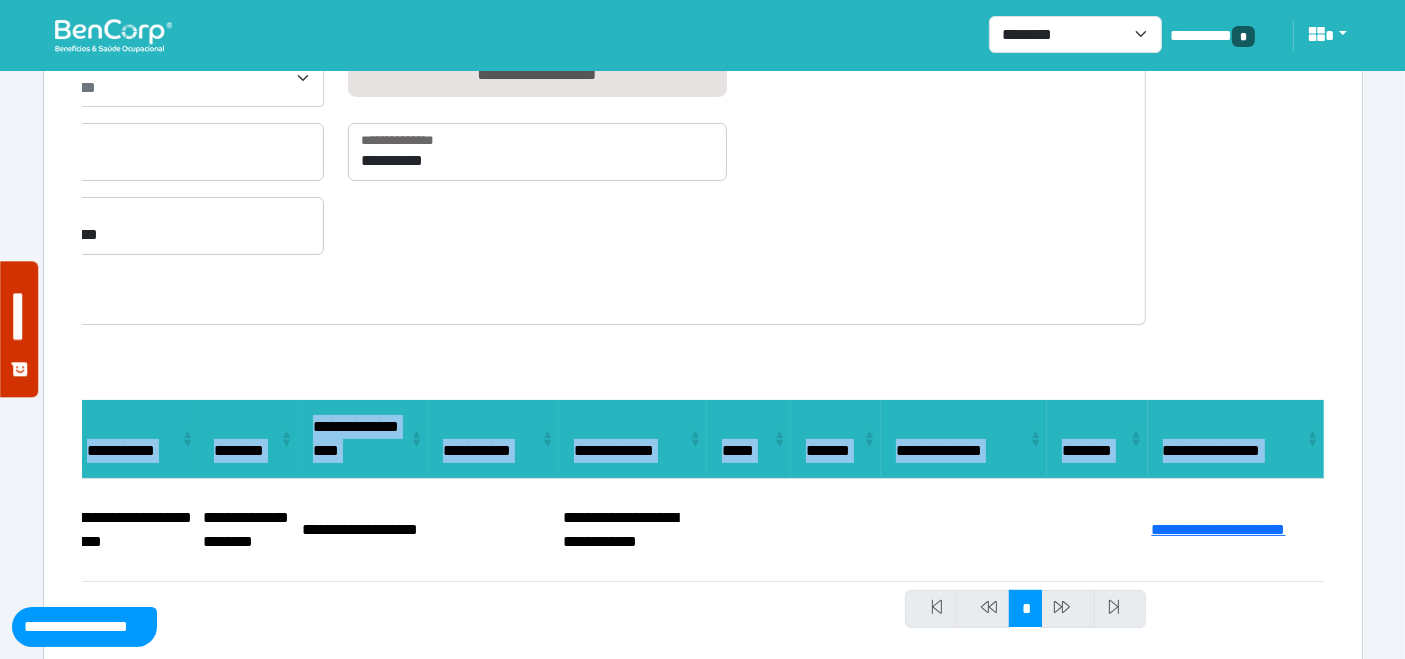 click at bounding box center (113, 35) 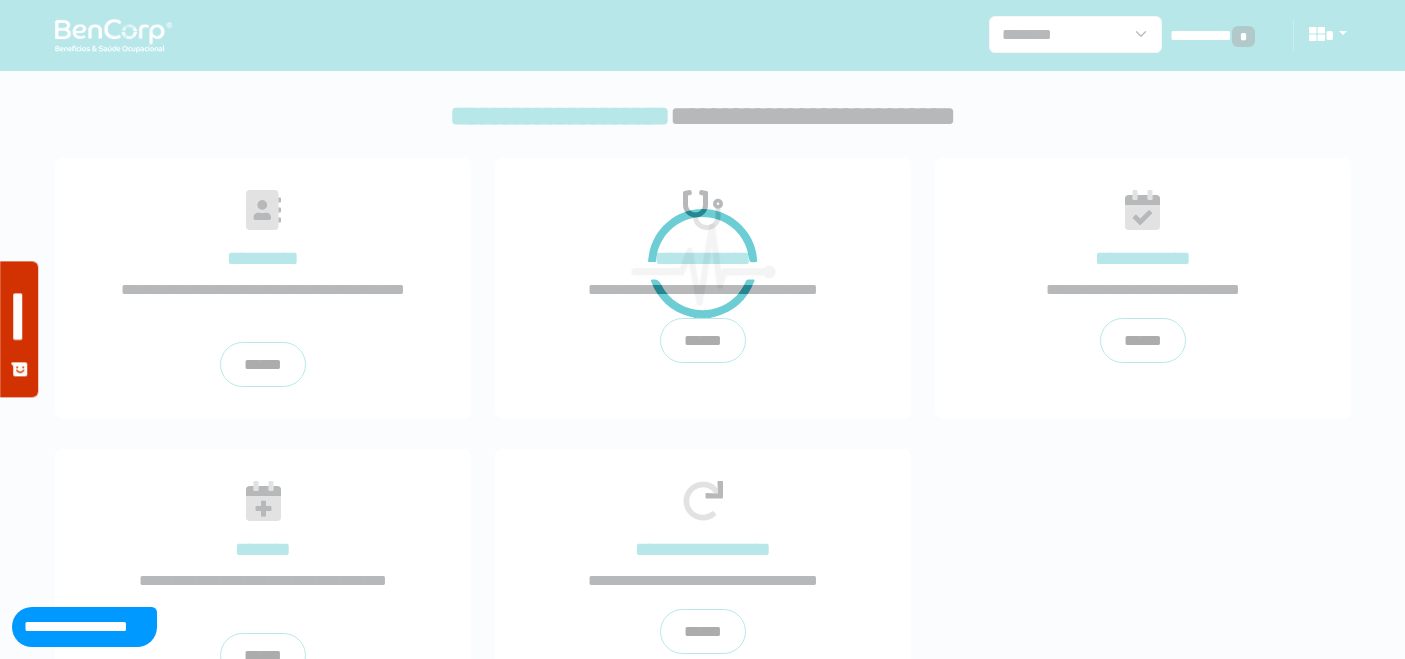 scroll, scrollTop: 0, scrollLeft: 0, axis: both 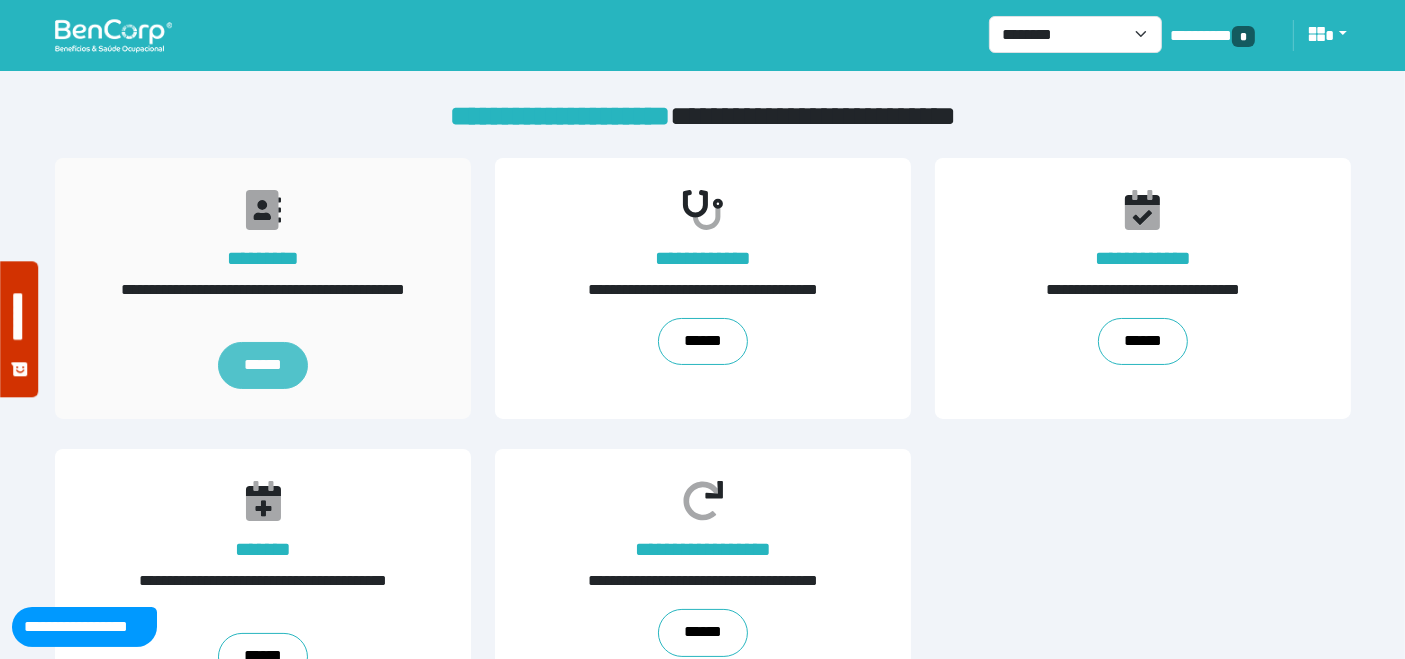 click on "******" at bounding box center (262, 366) 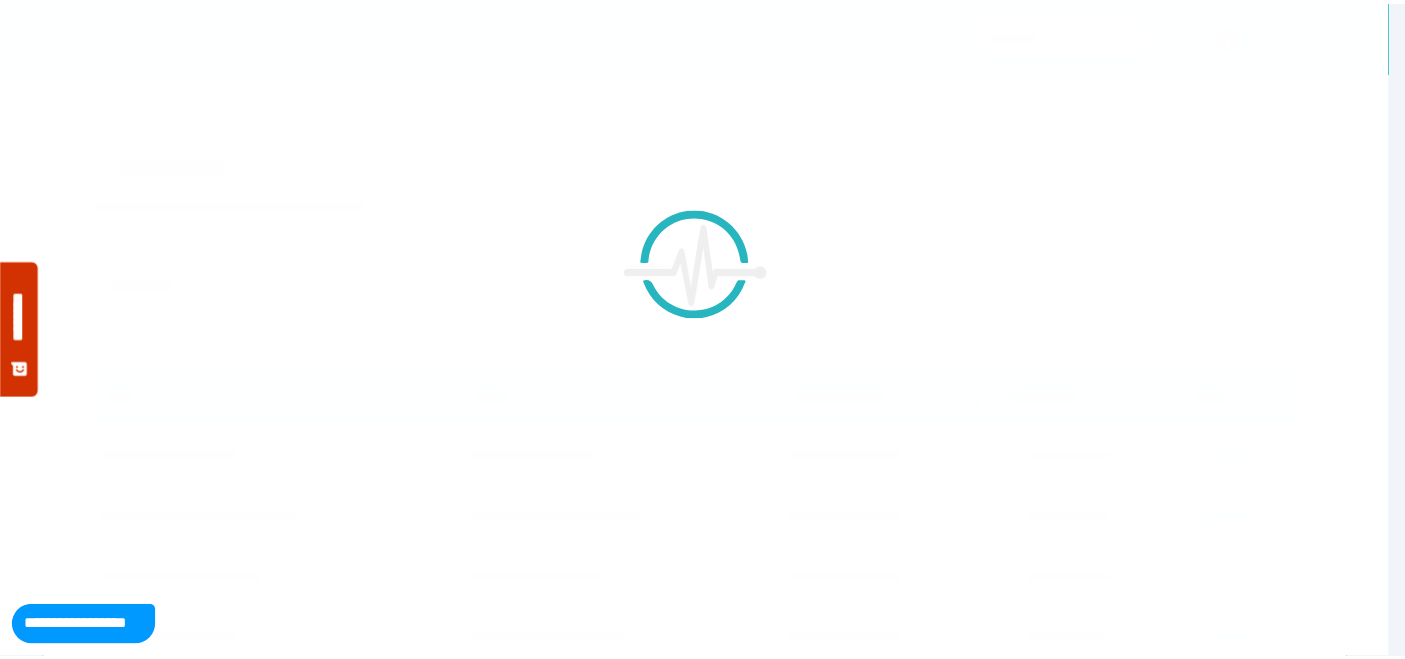 scroll, scrollTop: 0, scrollLeft: 0, axis: both 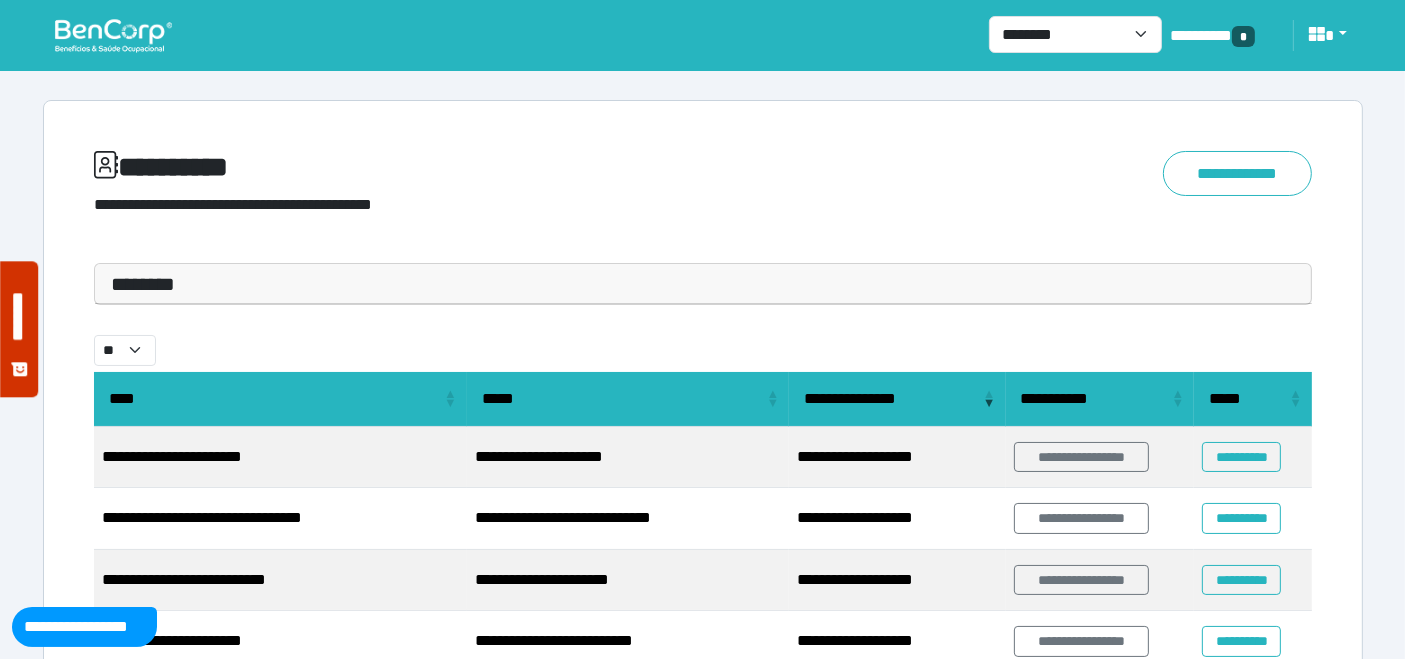 click on "********" at bounding box center [703, 284] 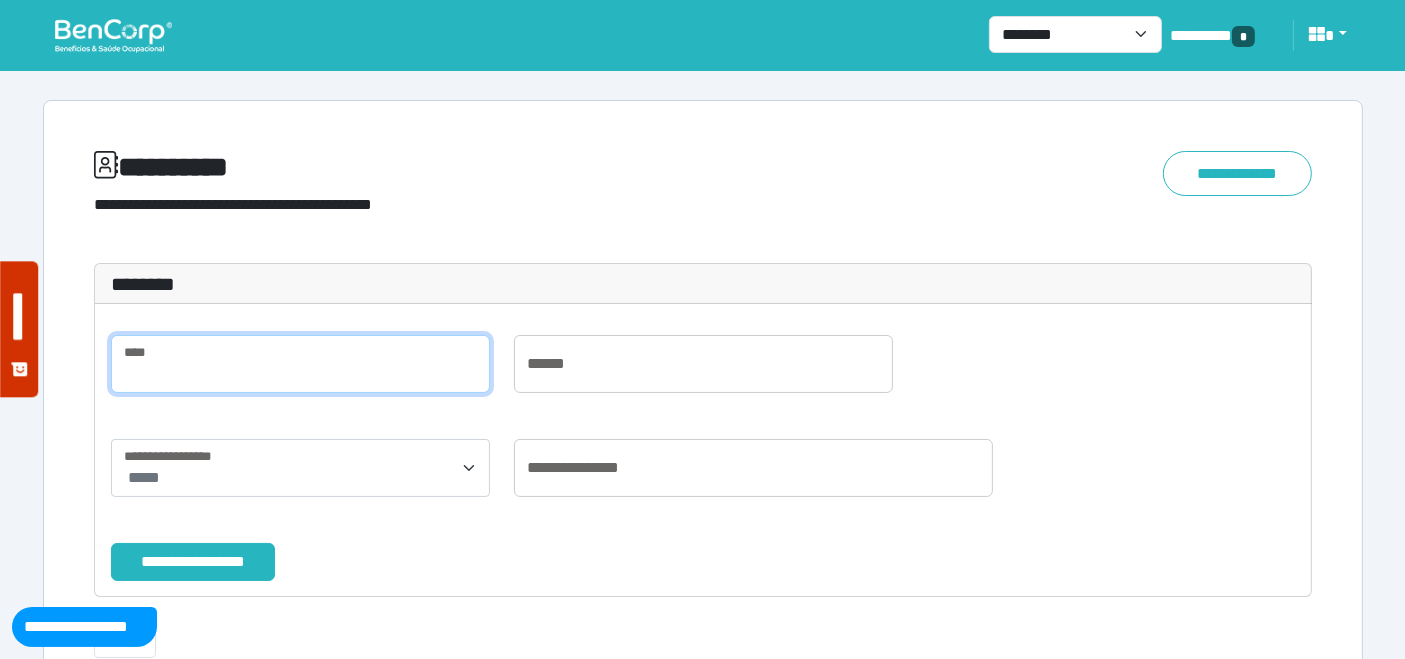 click at bounding box center [300, 364] 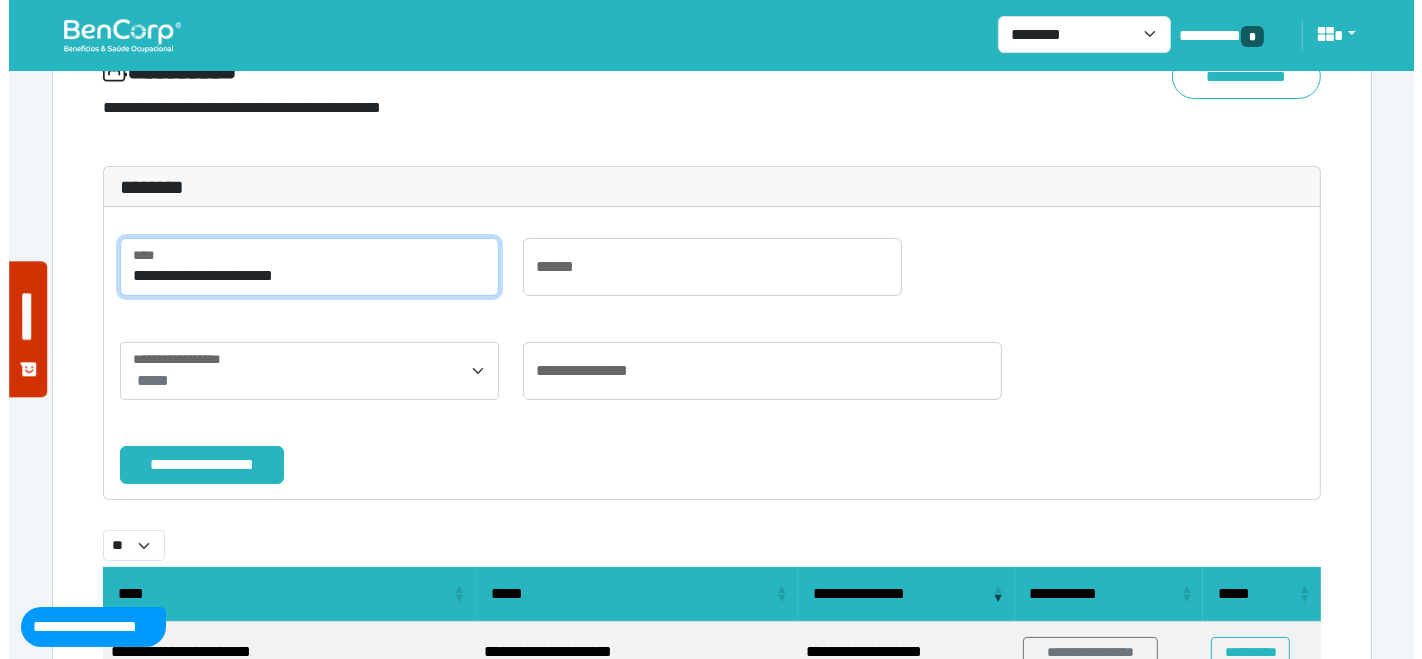 scroll, scrollTop: 222, scrollLeft: 0, axis: vertical 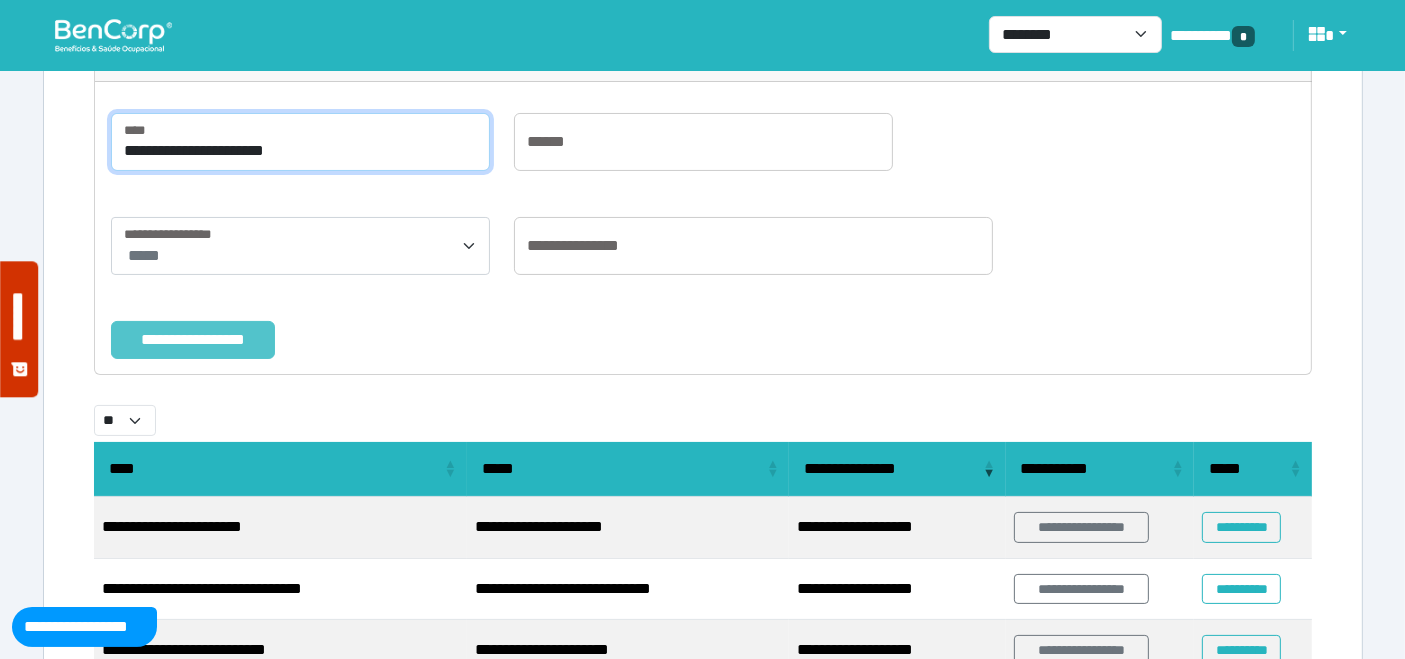 type on "**********" 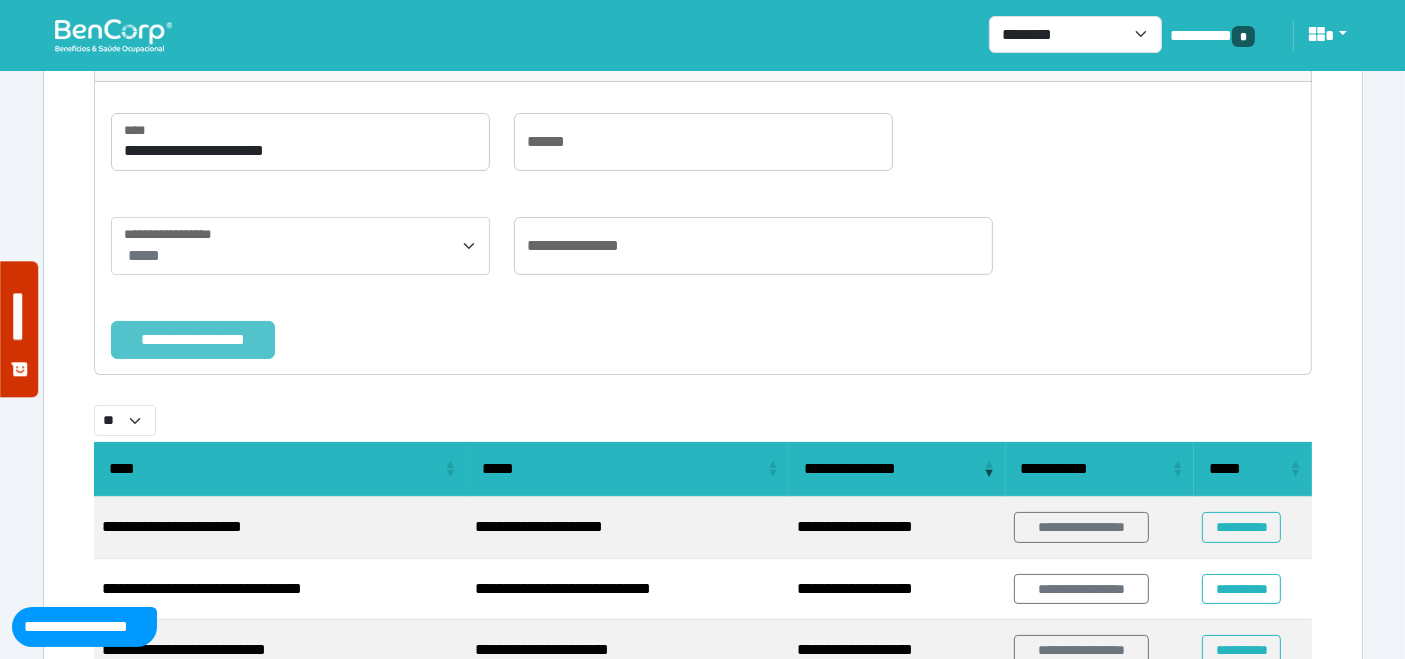 click on "**********" at bounding box center (193, 339) 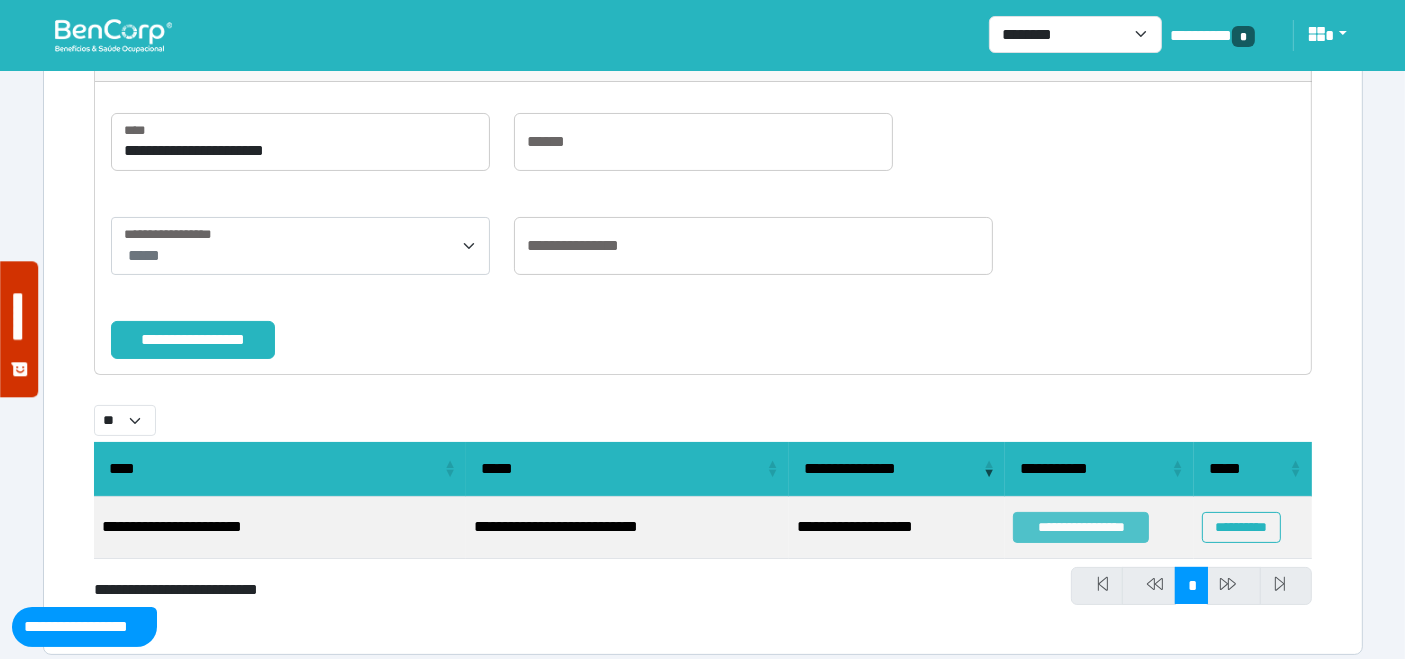 click on "**********" at bounding box center [1081, 527] 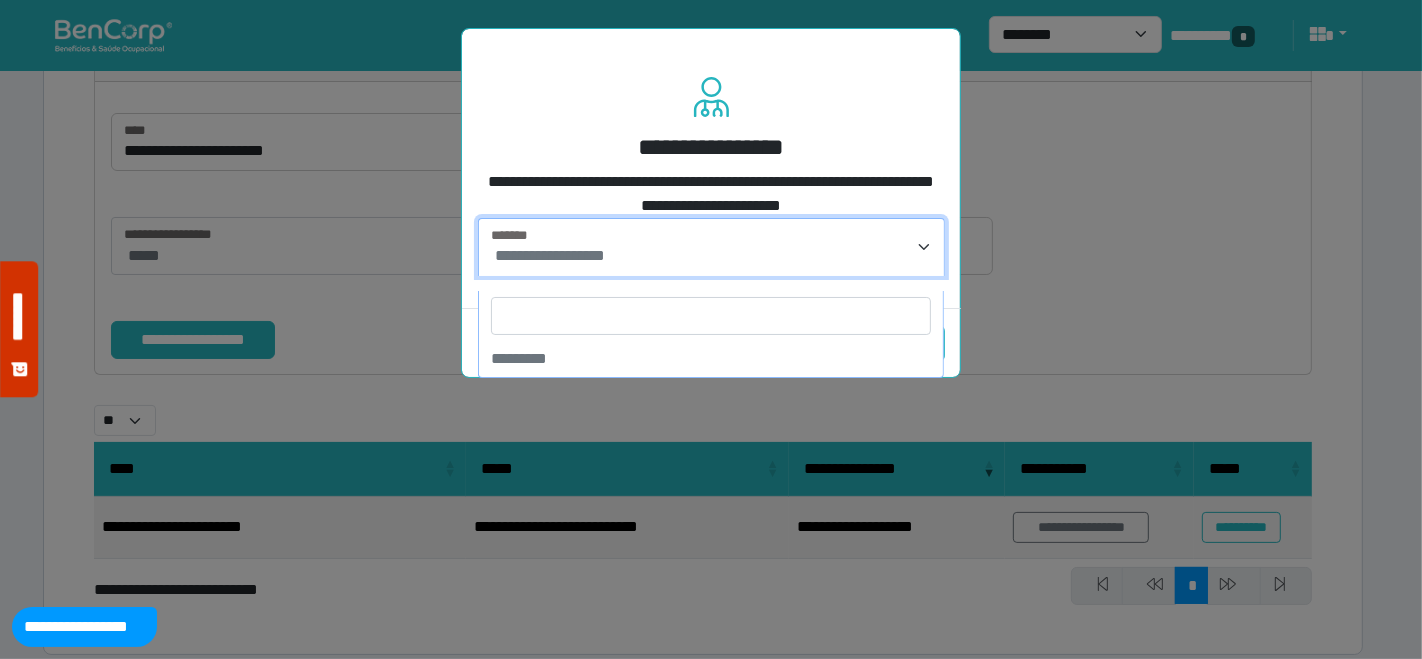 click on "**********" at bounding box center [550, 255] 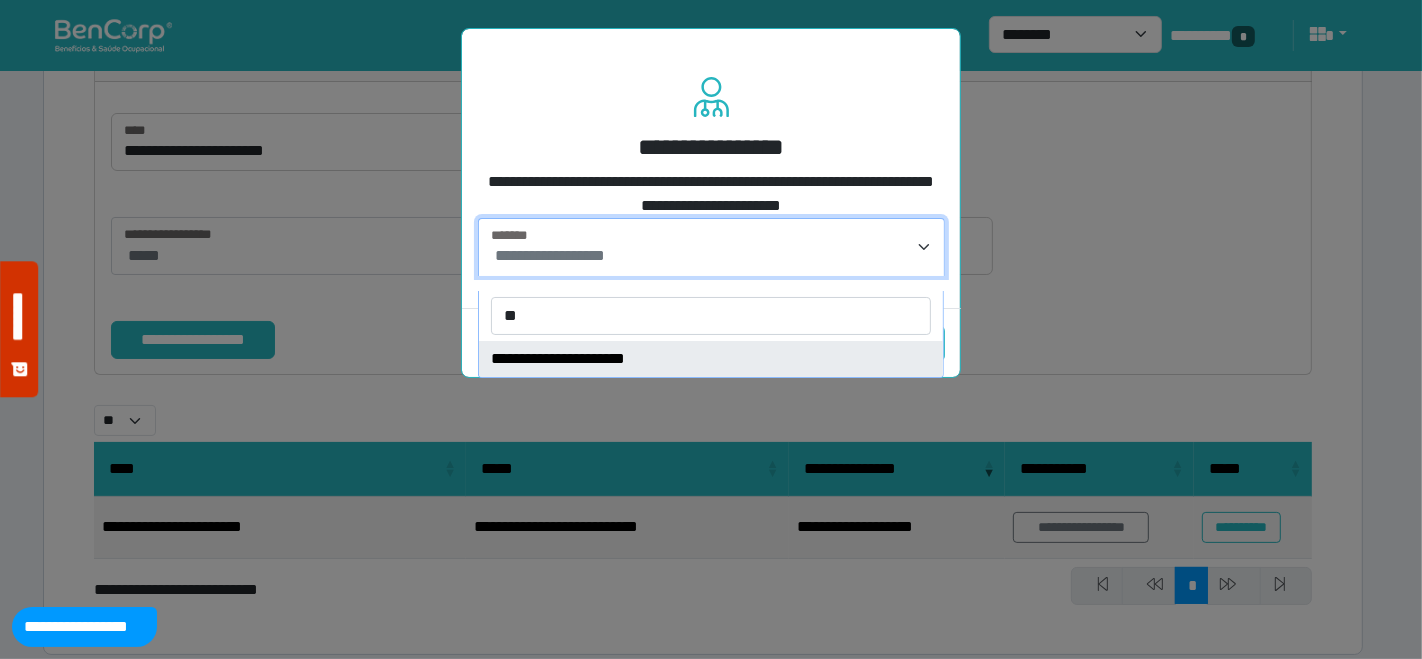 type on "**" 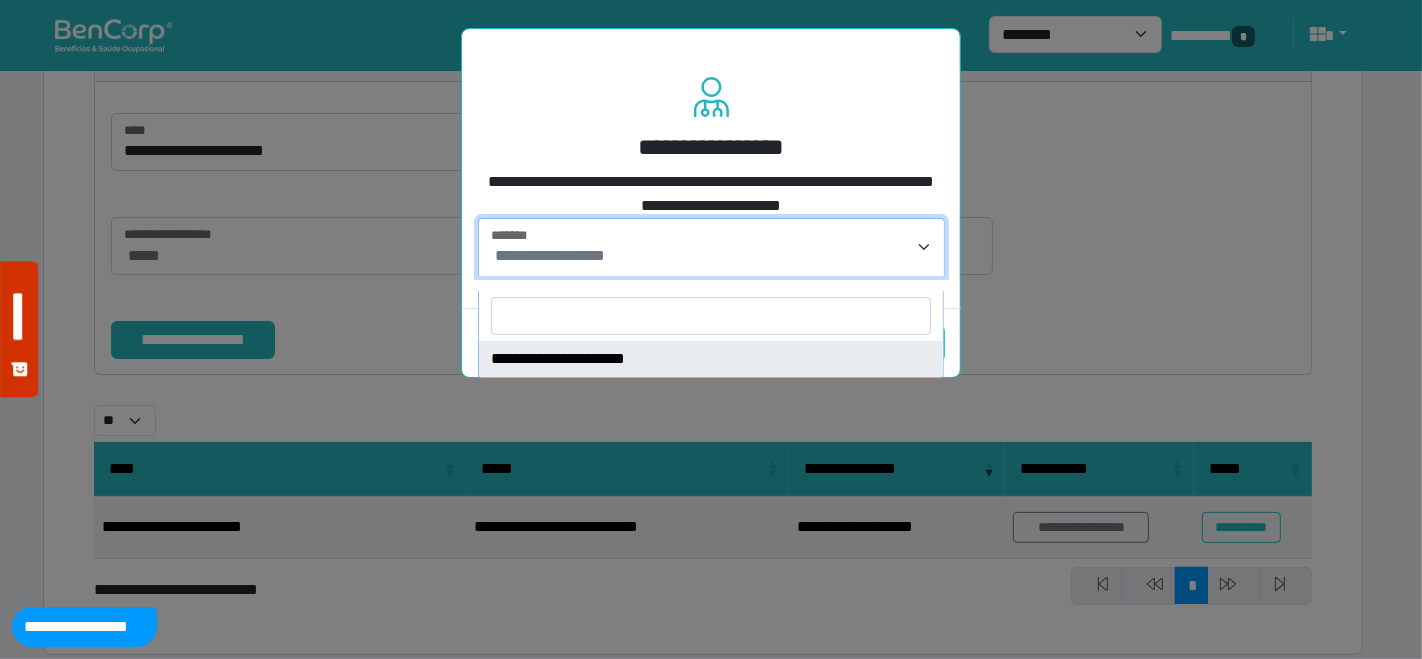 select on "****" 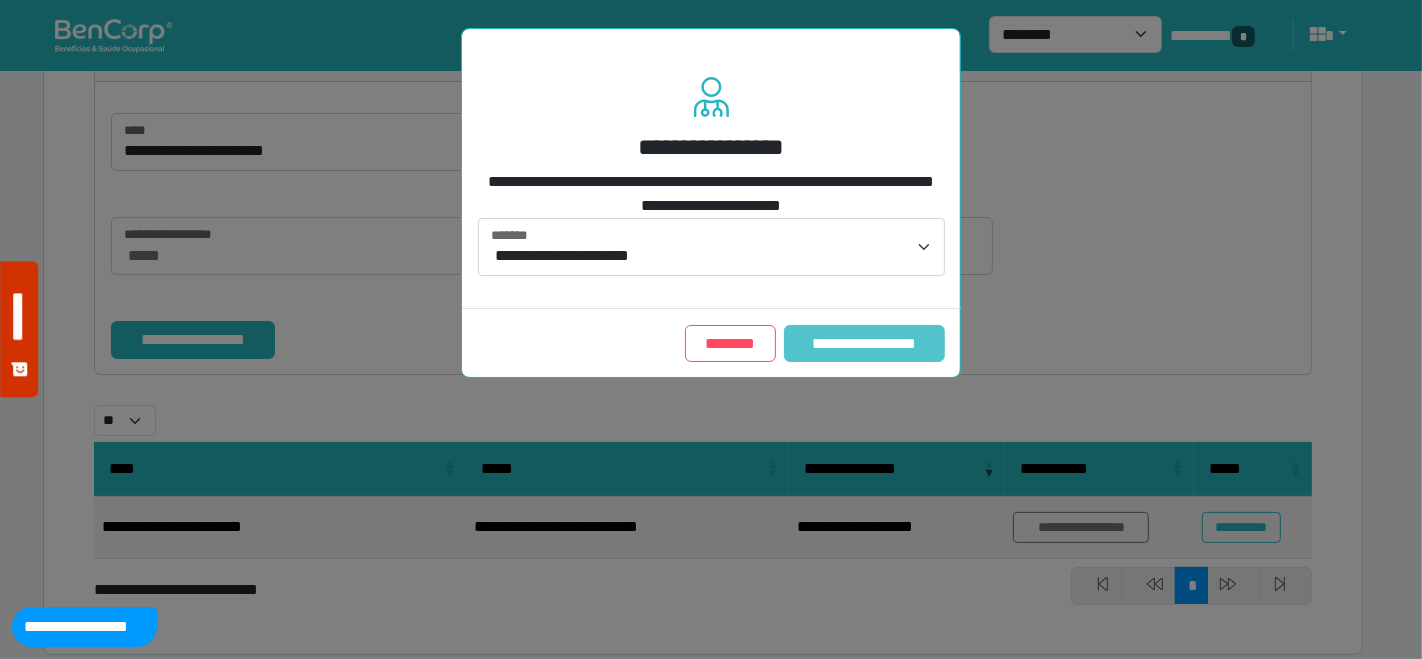 click on "**********" at bounding box center (864, 343) 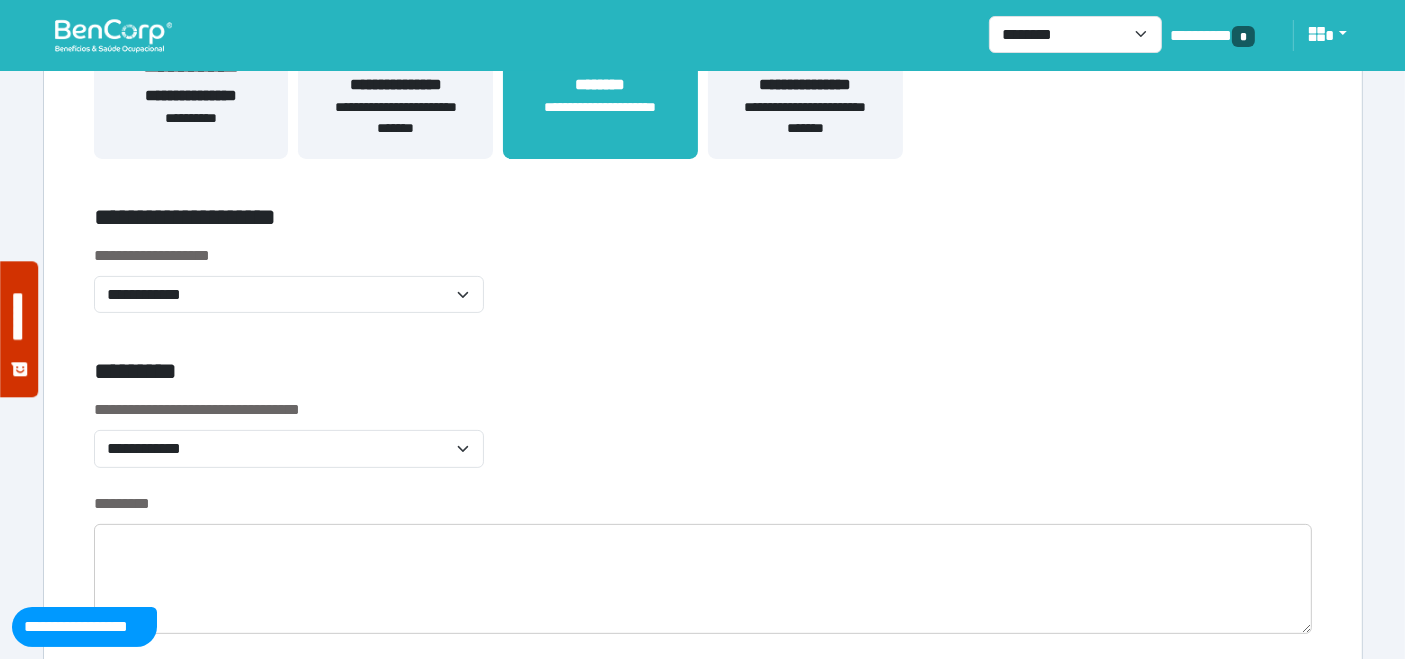 scroll, scrollTop: 555, scrollLeft: 0, axis: vertical 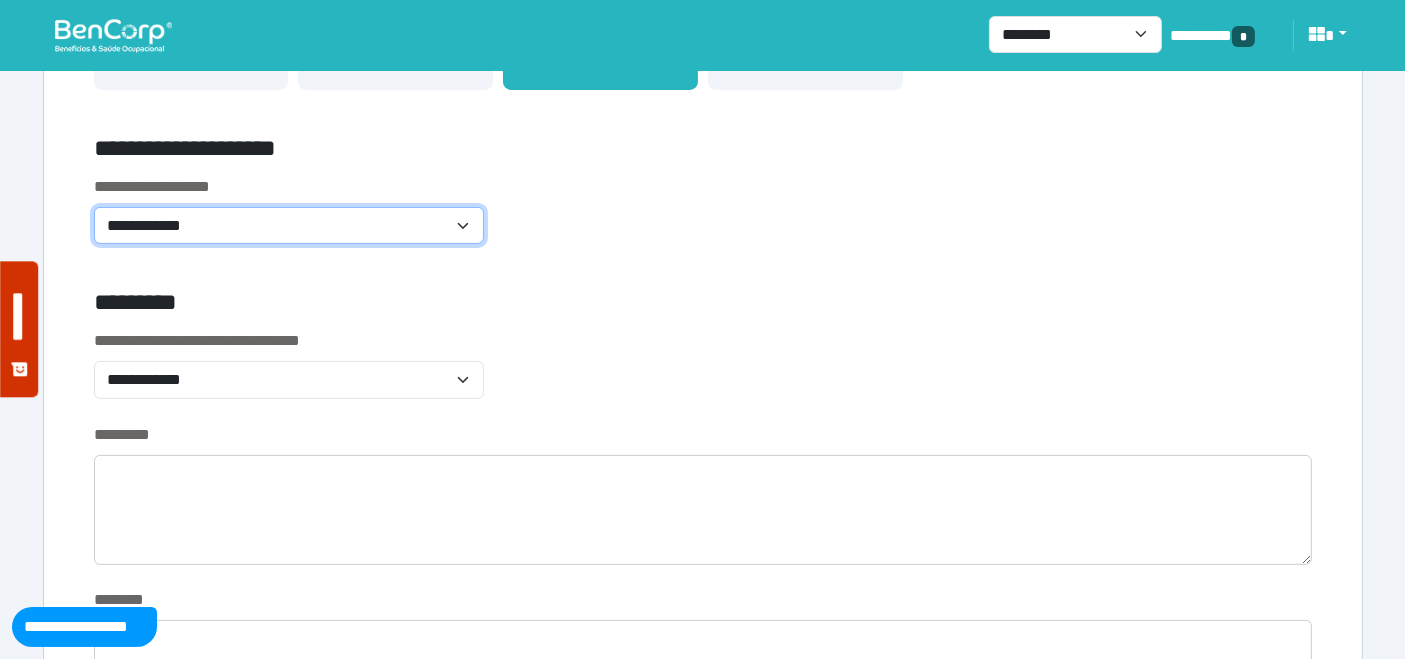 click on "**********" at bounding box center [289, 225] 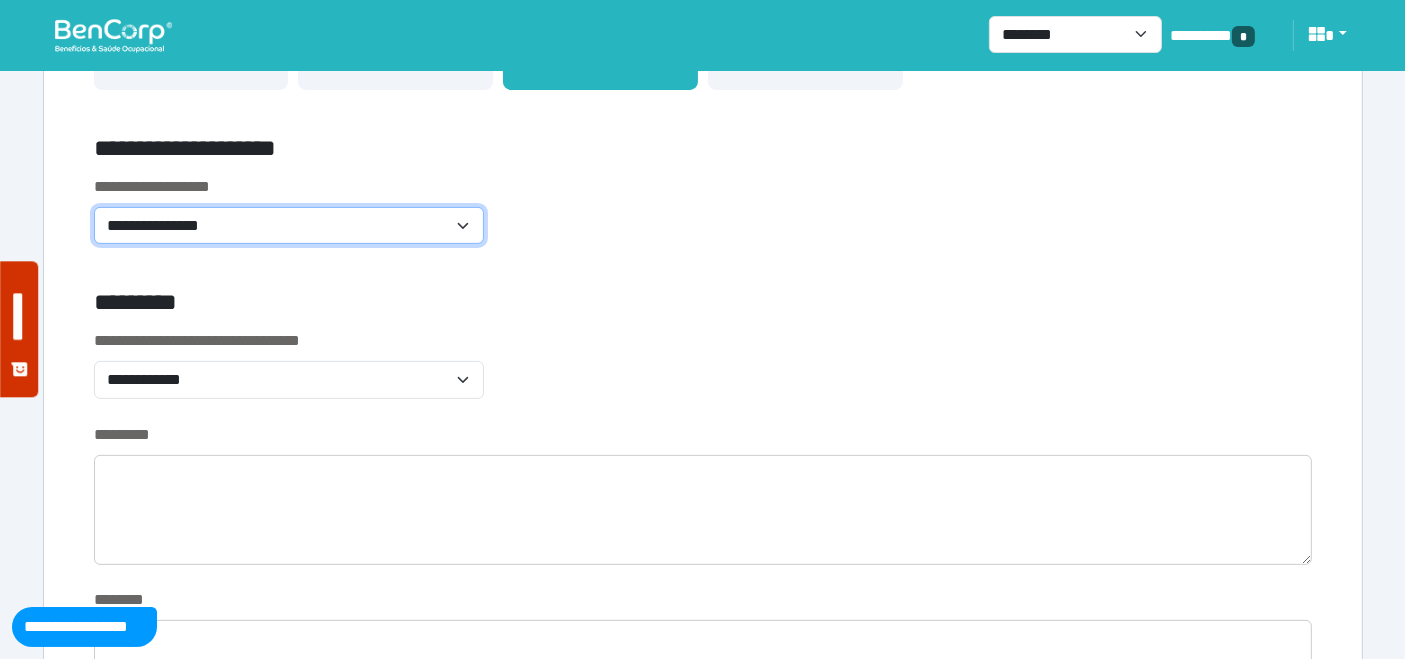 click on "**********" at bounding box center [289, 225] 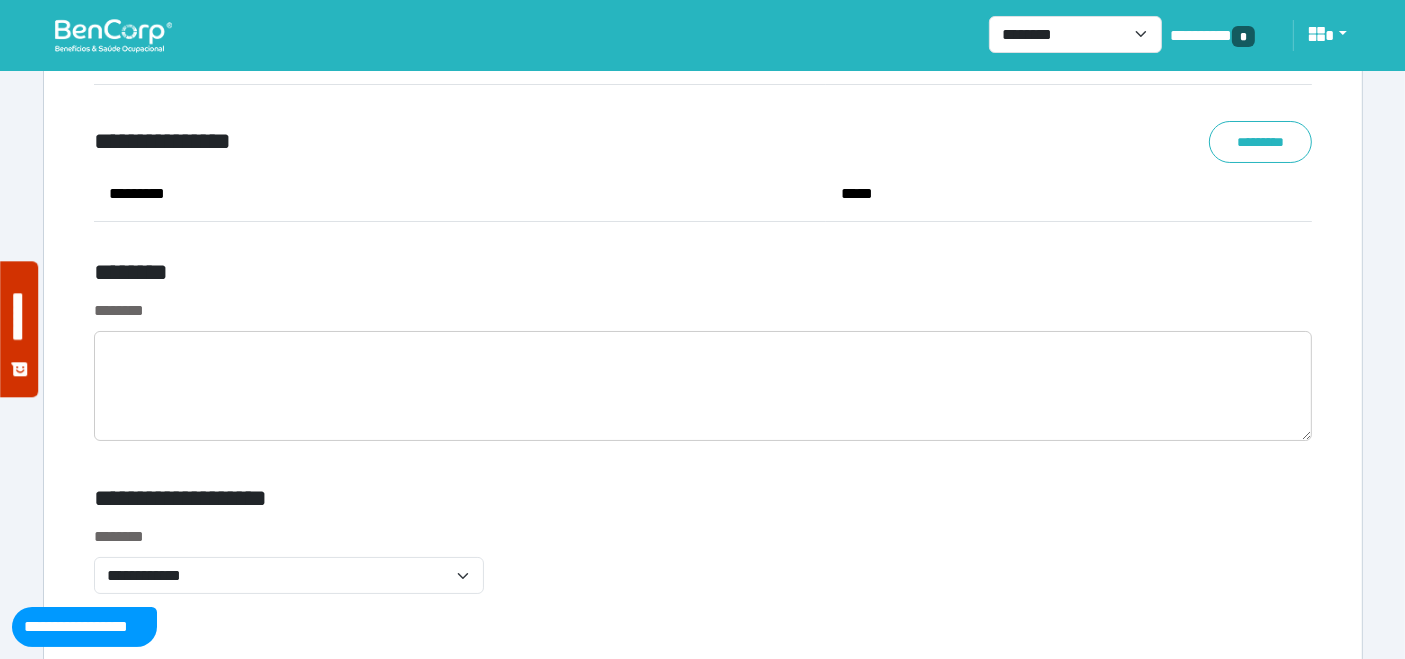 scroll, scrollTop: 7666, scrollLeft: 0, axis: vertical 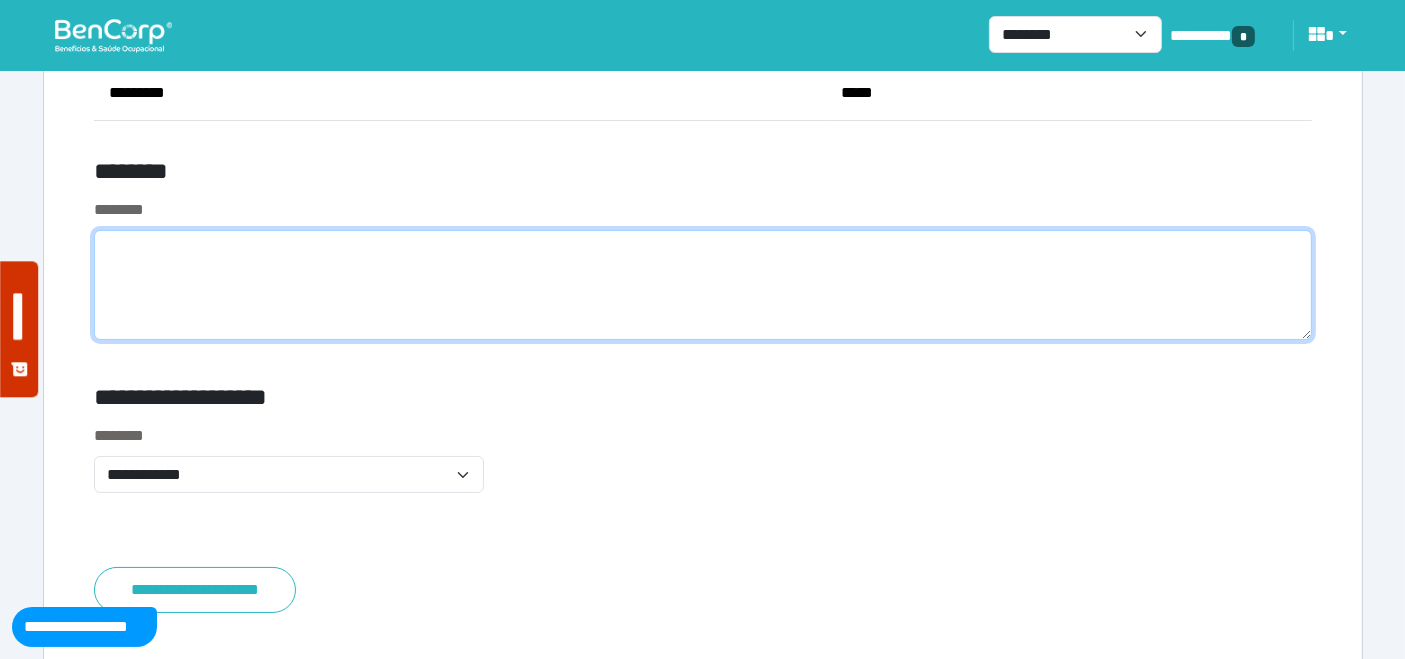 click at bounding box center [703, 285] 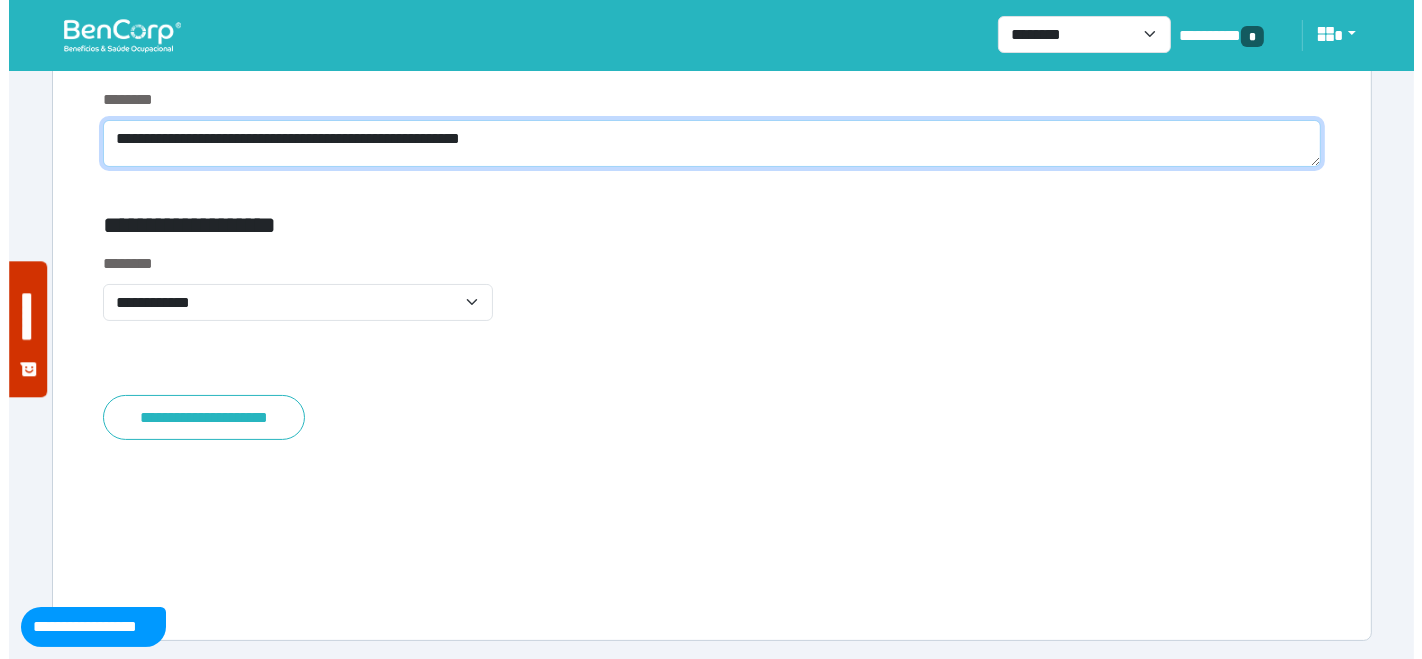 scroll, scrollTop: 7777, scrollLeft: 0, axis: vertical 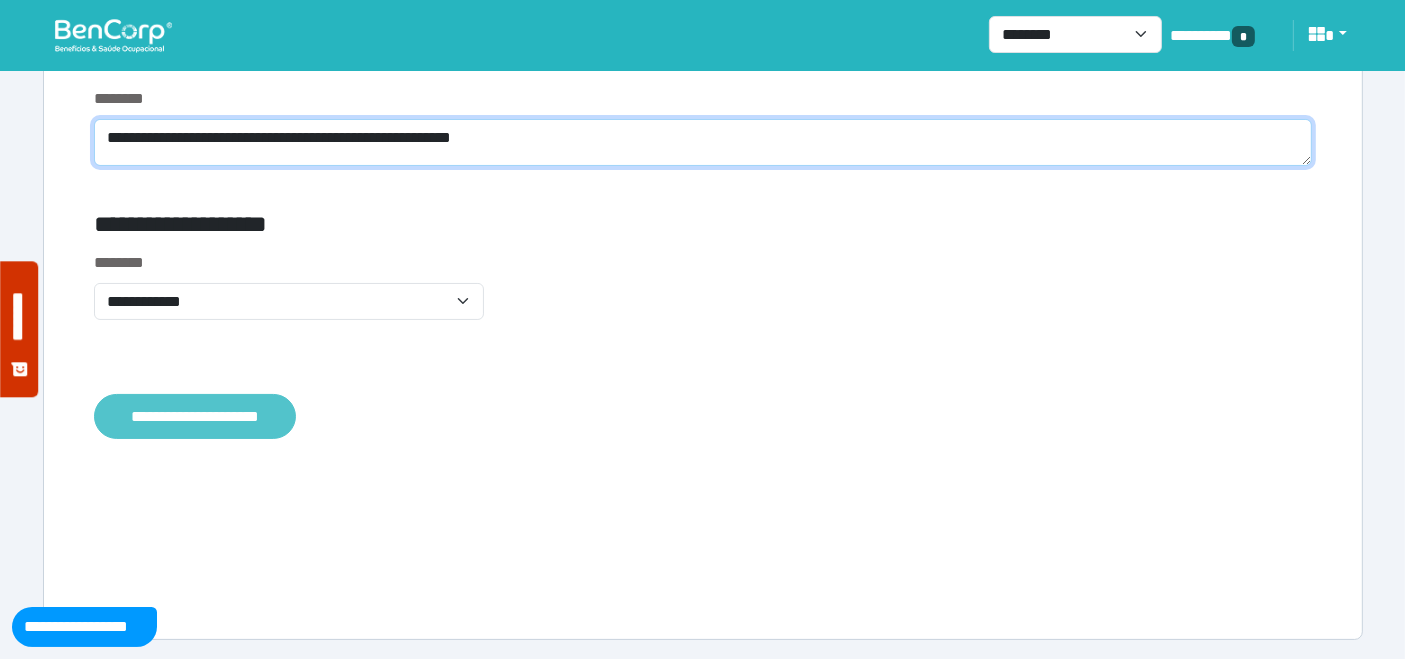 type on "**********" 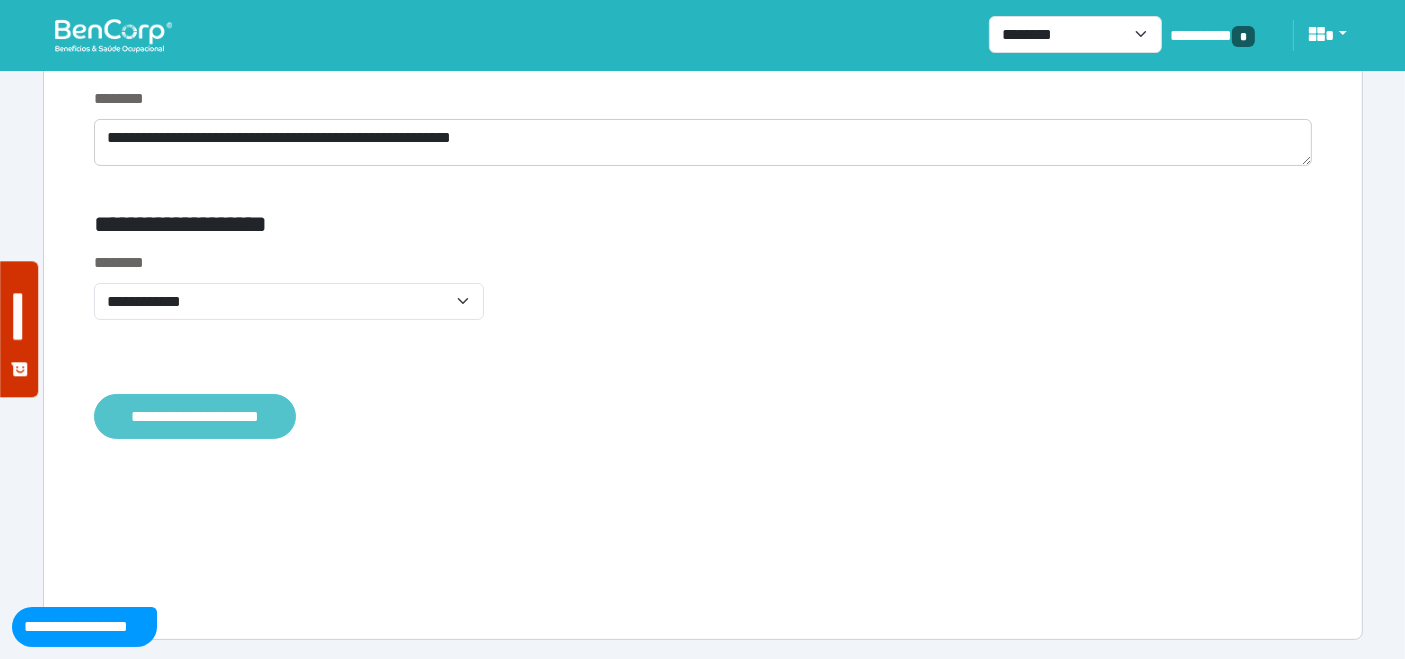 click on "**********" at bounding box center (195, 416) 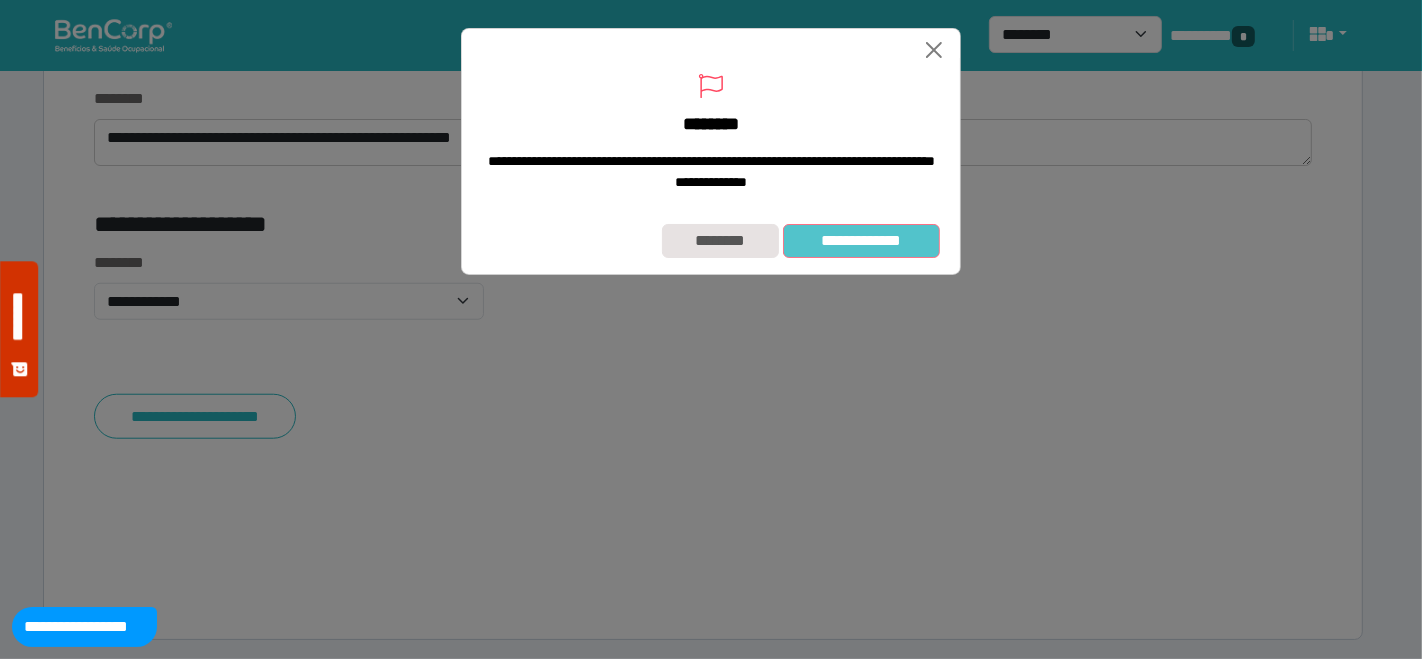 click on "**********" at bounding box center [861, 240] 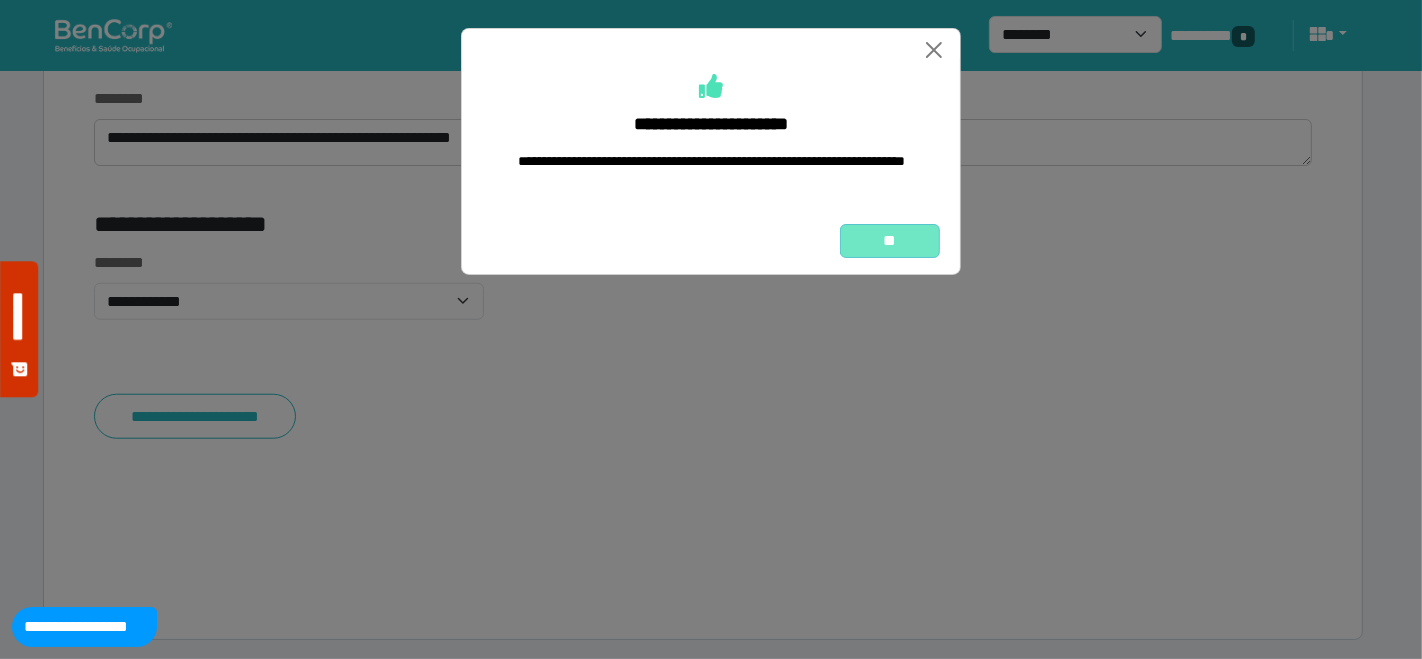 click on "**" at bounding box center [890, 240] 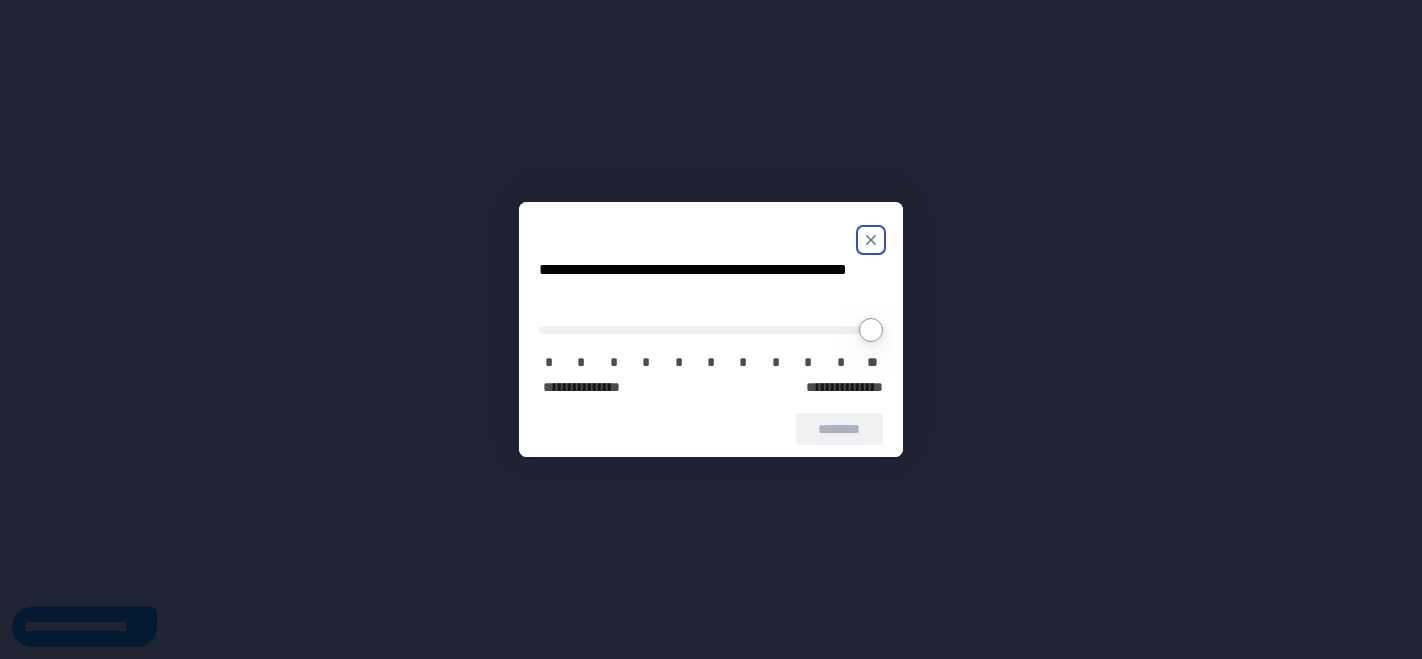 scroll, scrollTop: 0, scrollLeft: 0, axis: both 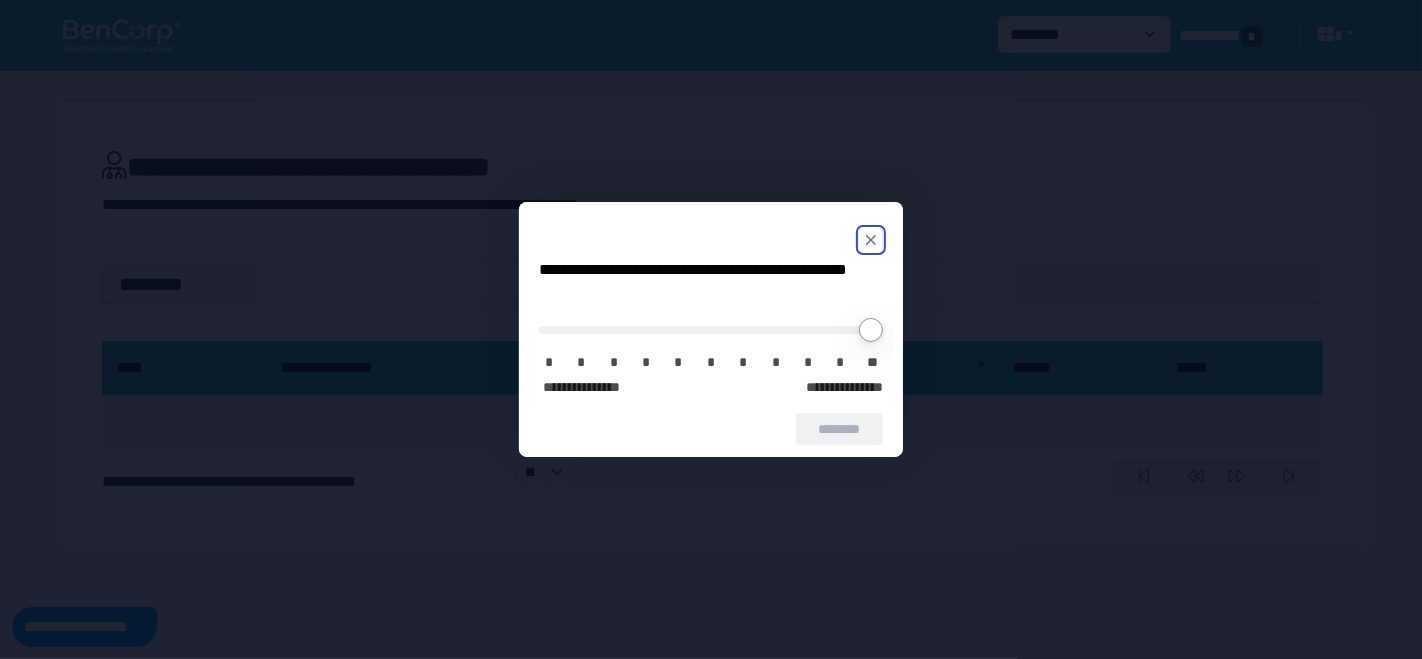 click 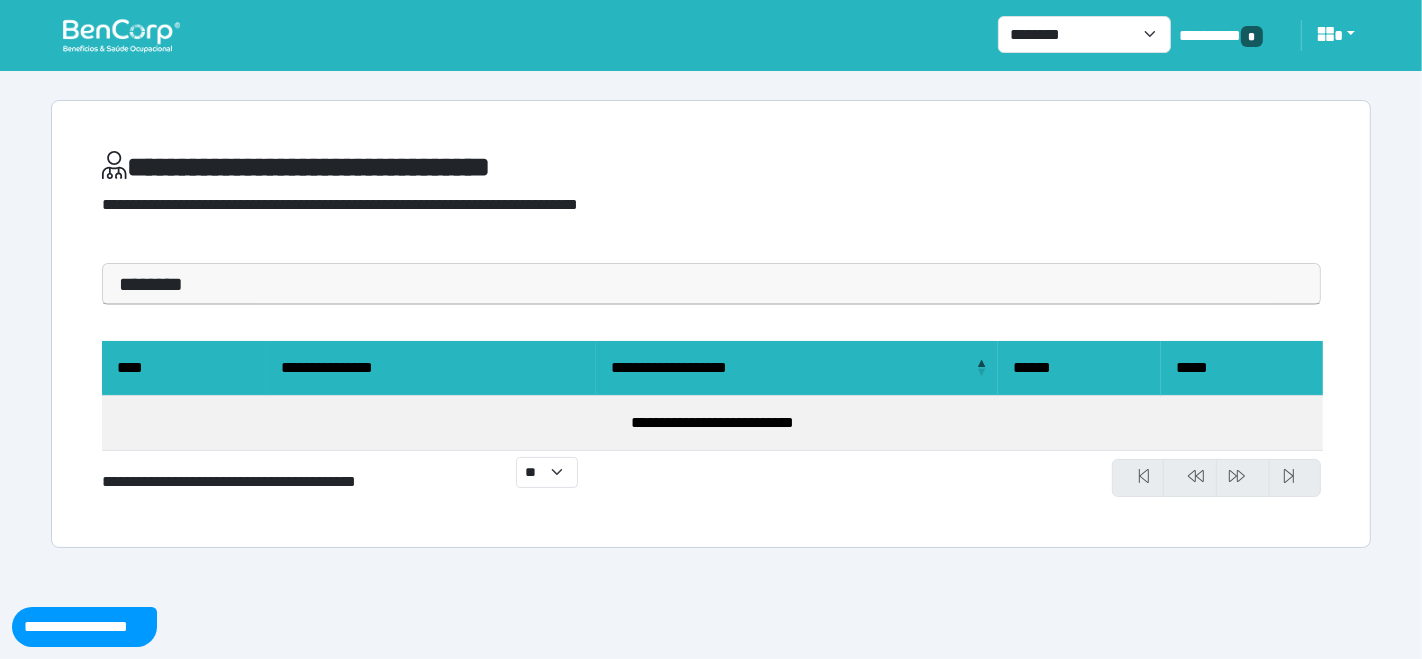 click at bounding box center (121, 35) 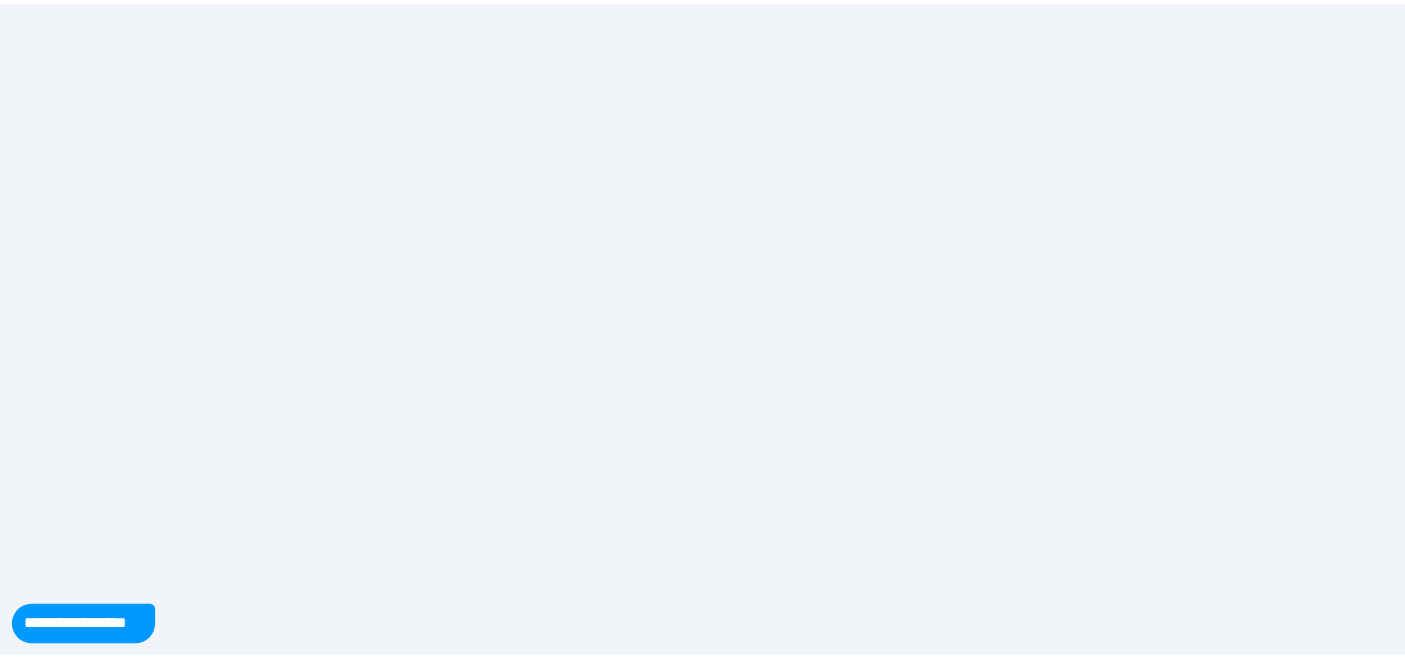 scroll, scrollTop: 0, scrollLeft: 0, axis: both 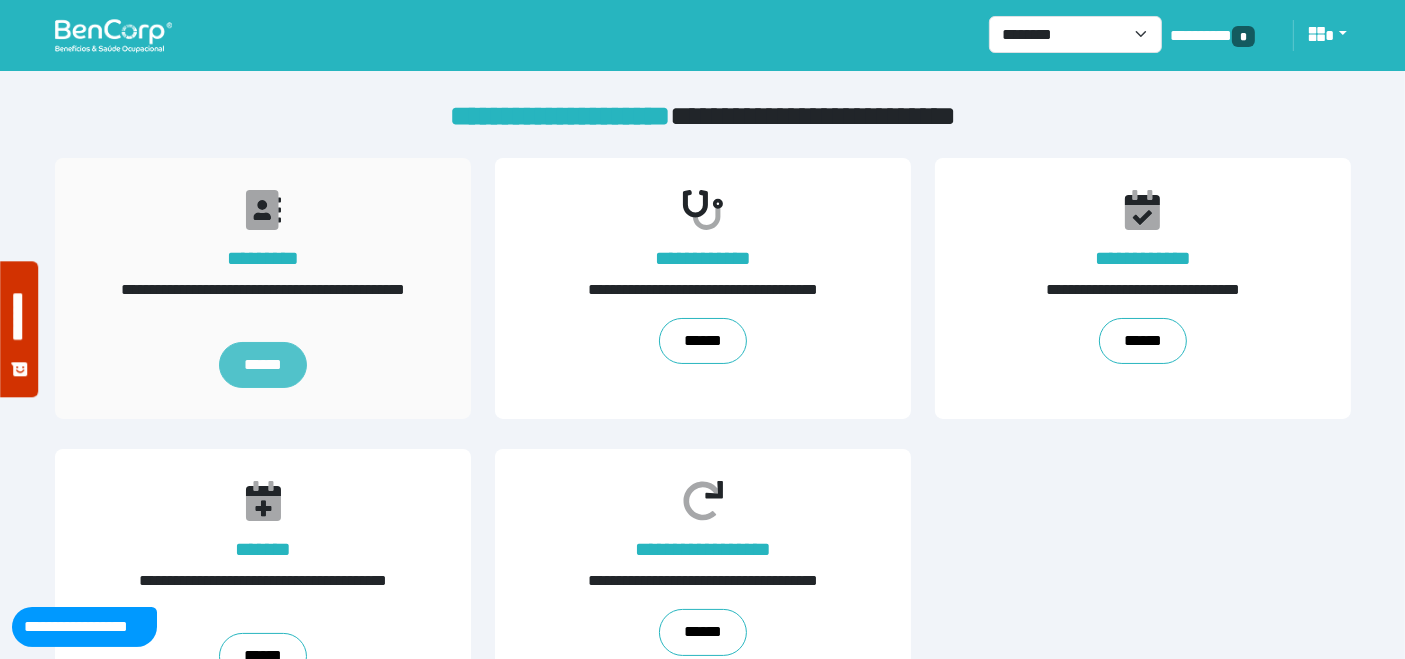 click on "******" at bounding box center [262, 365] 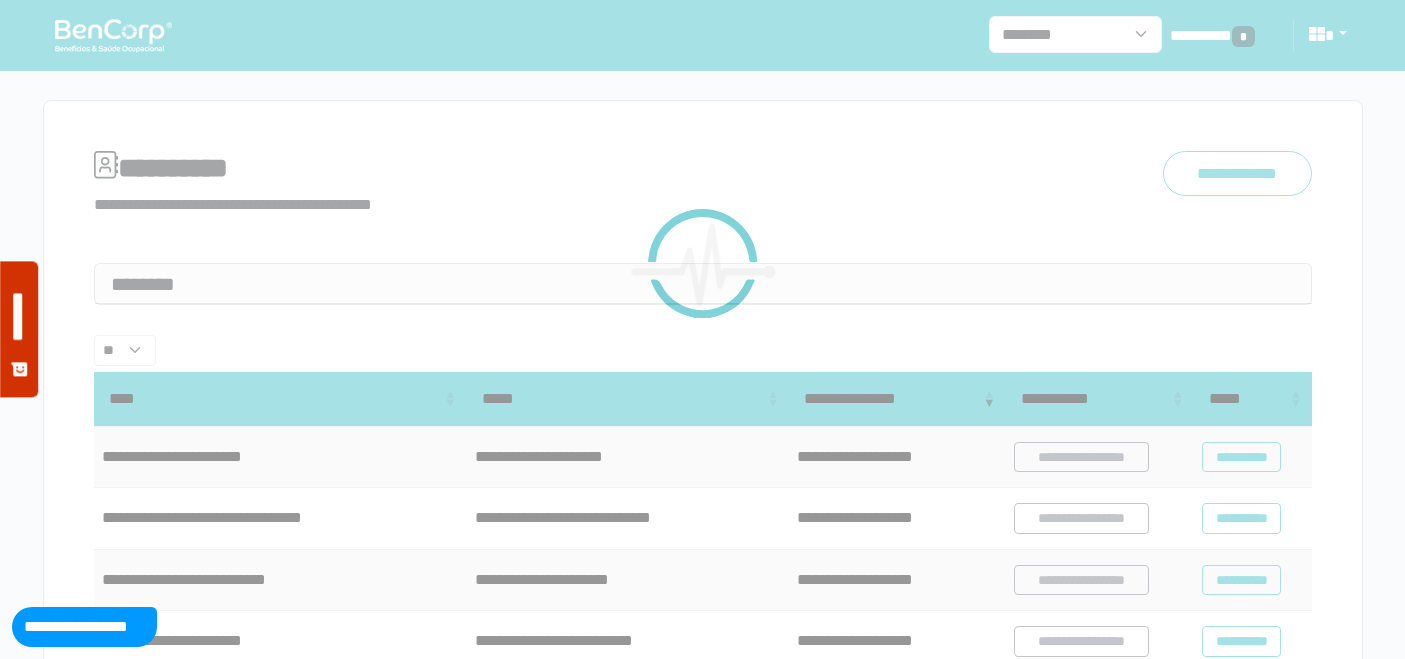 scroll, scrollTop: 0, scrollLeft: 0, axis: both 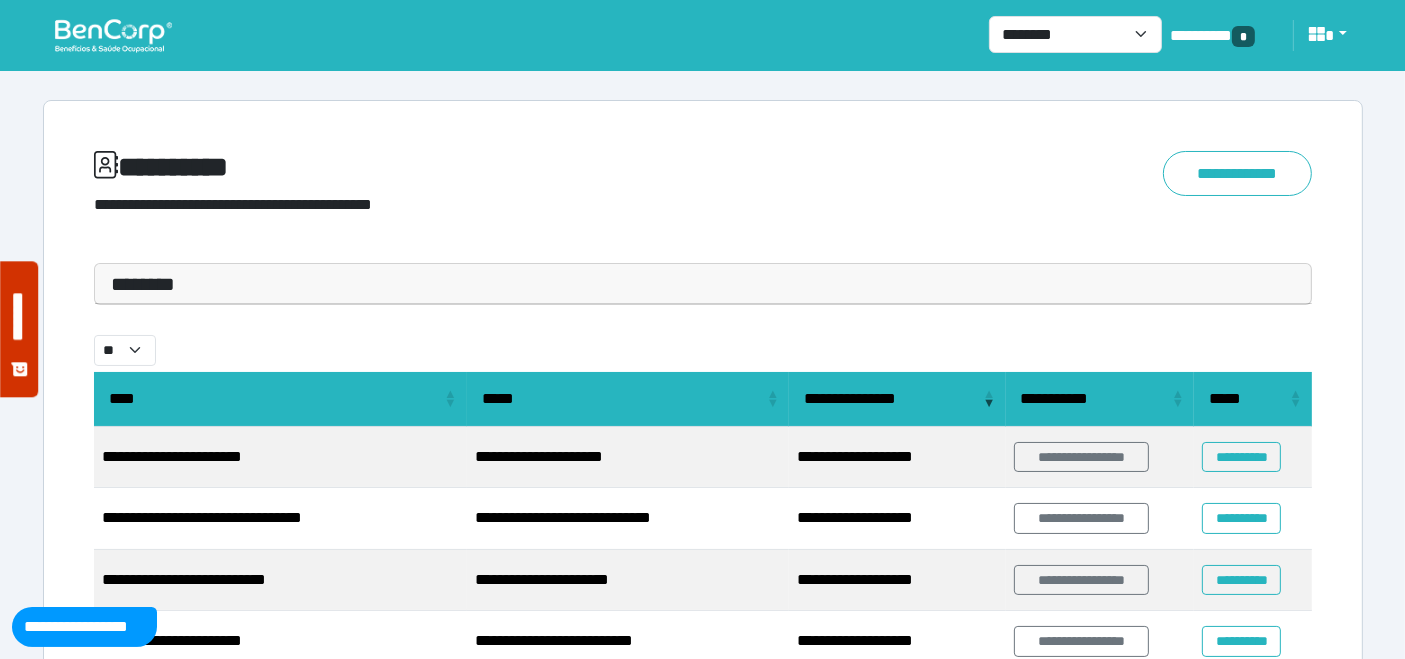 click on "********" at bounding box center [703, 284] 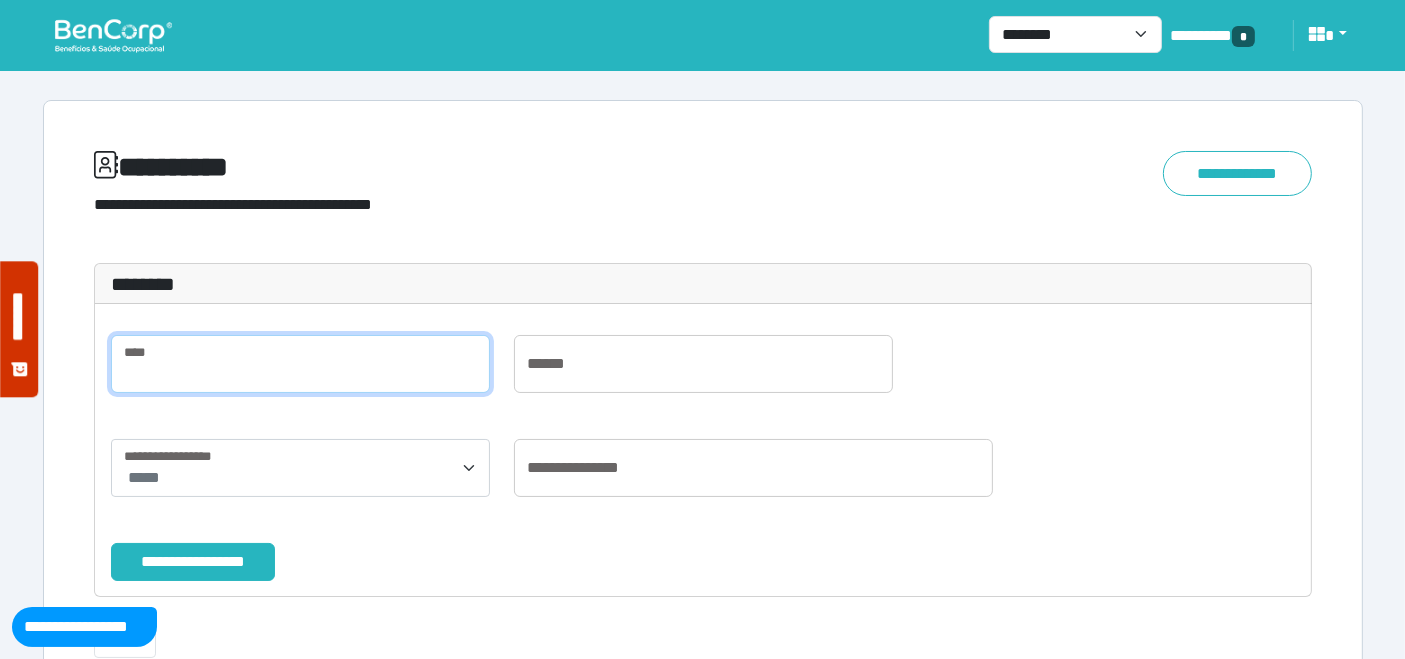 click at bounding box center (300, 364) 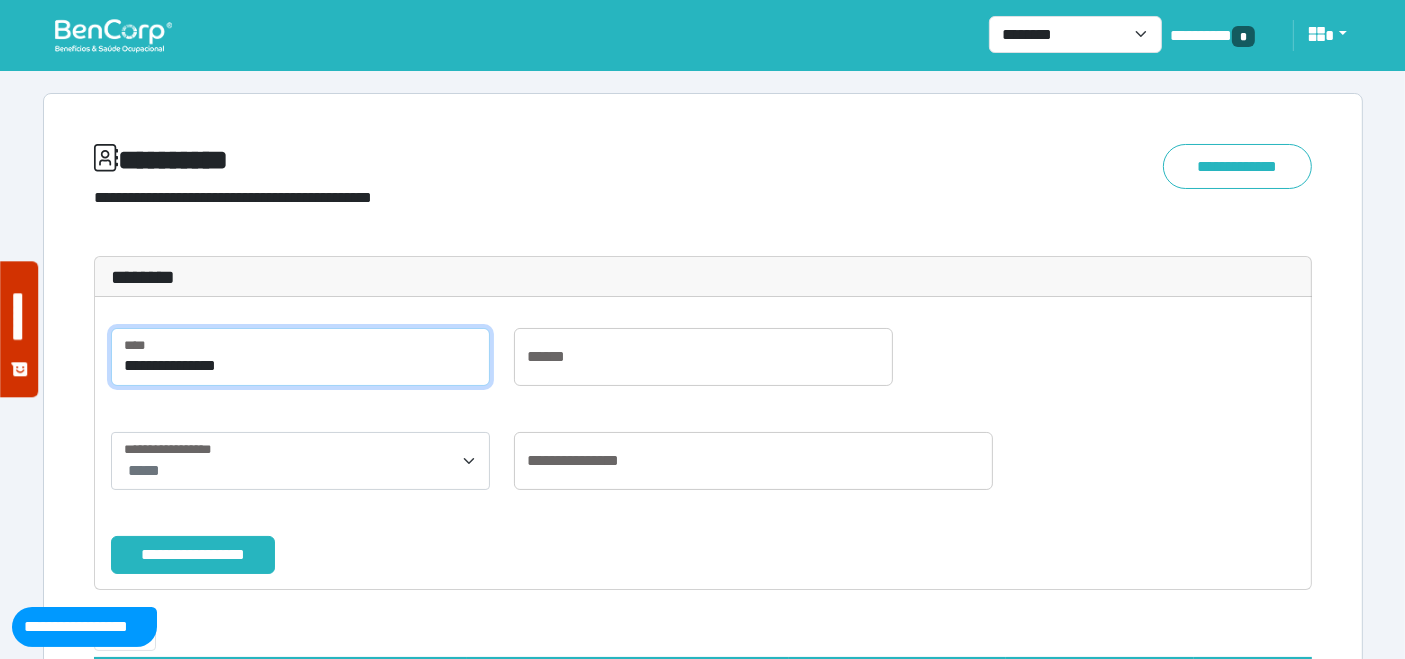 scroll, scrollTop: 222, scrollLeft: 0, axis: vertical 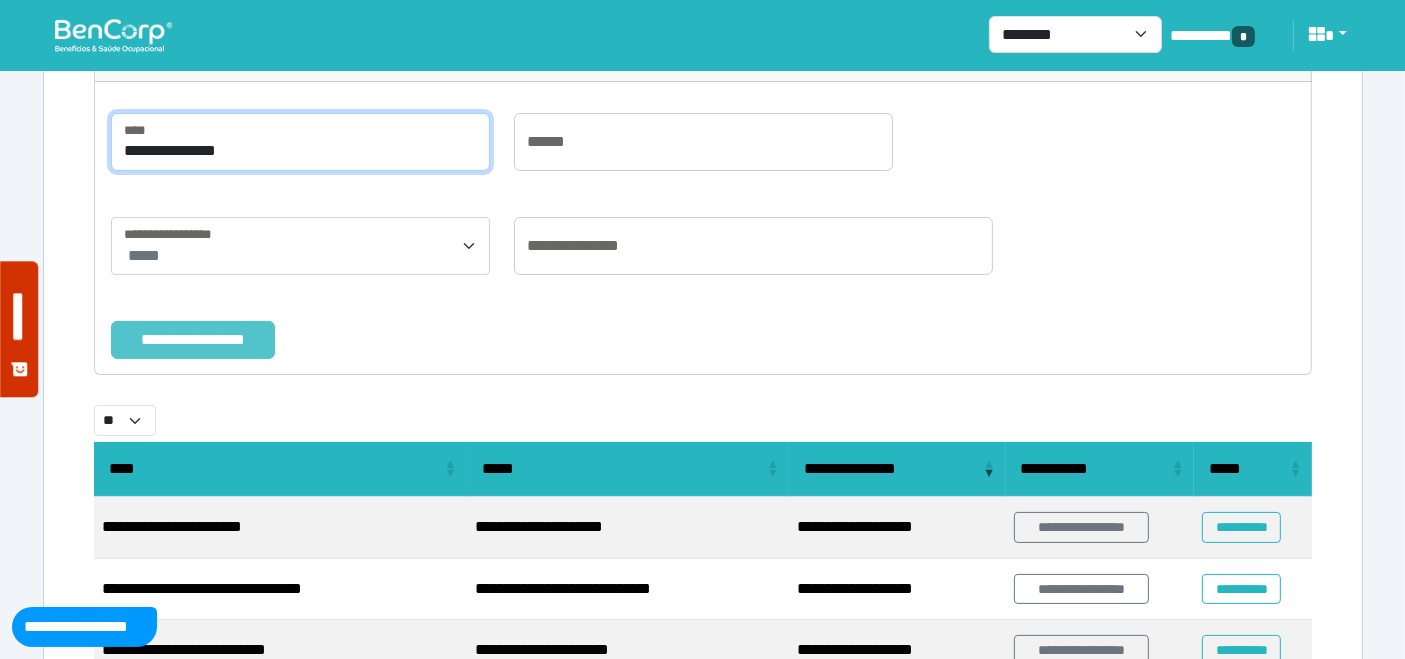 type on "**********" 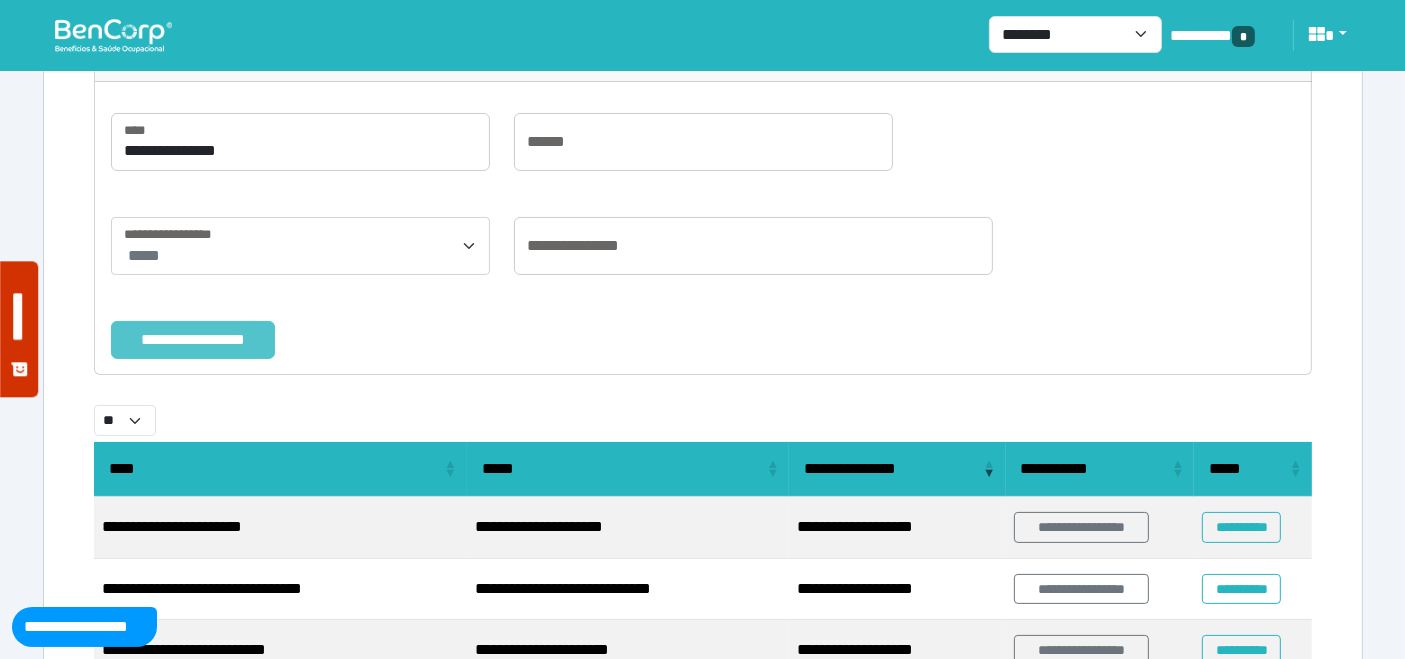 click on "**********" at bounding box center (193, 339) 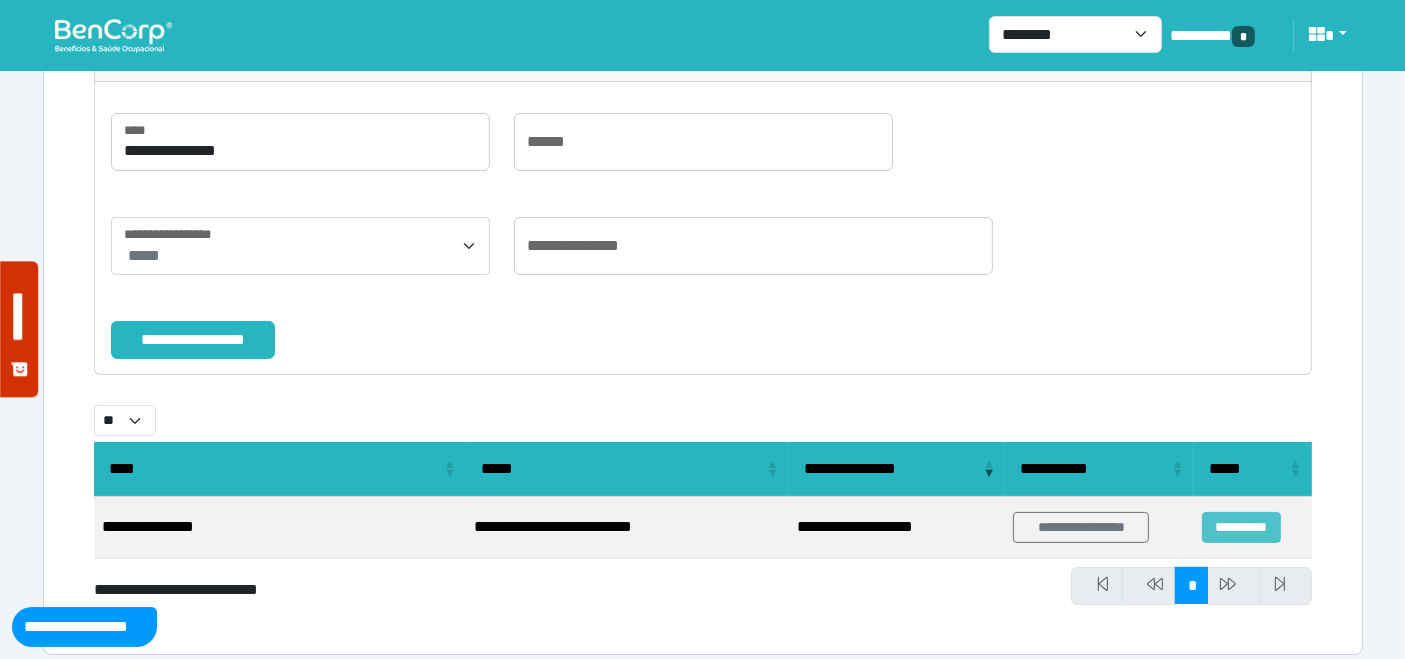 click on "**********" at bounding box center (1241, 527) 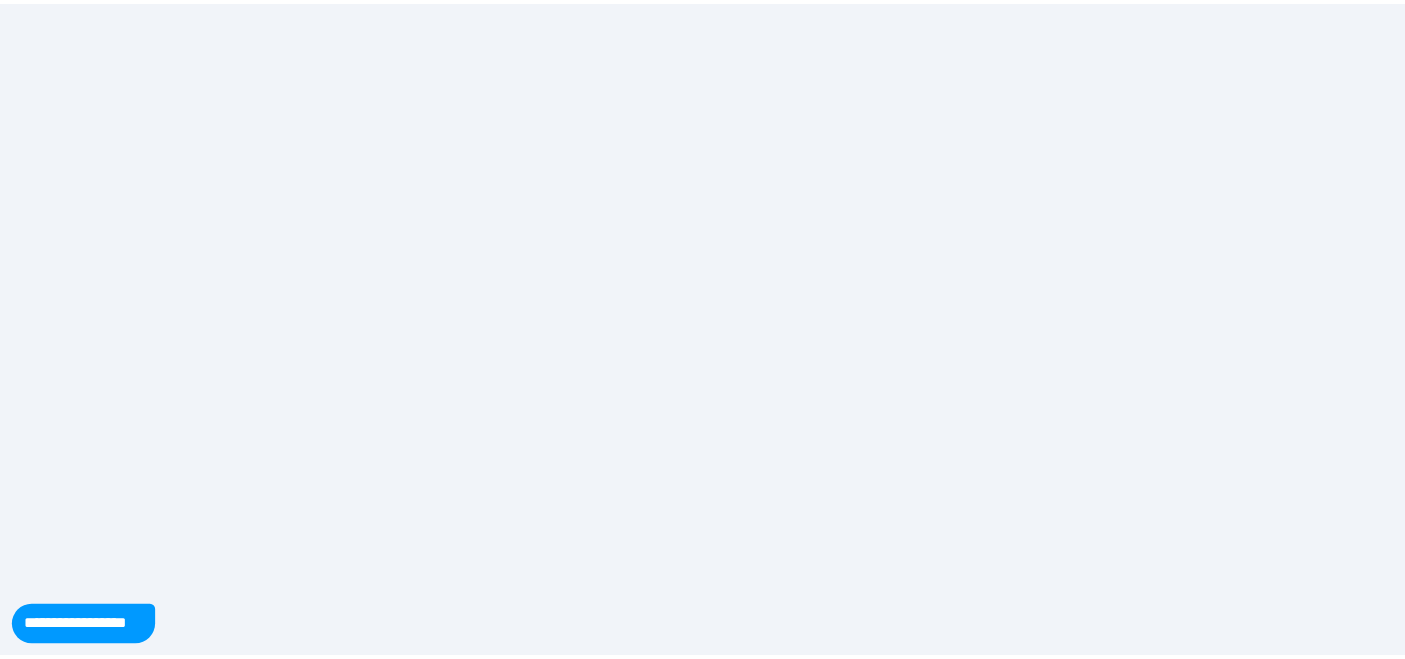 scroll, scrollTop: 0, scrollLeft: 0, axis: both 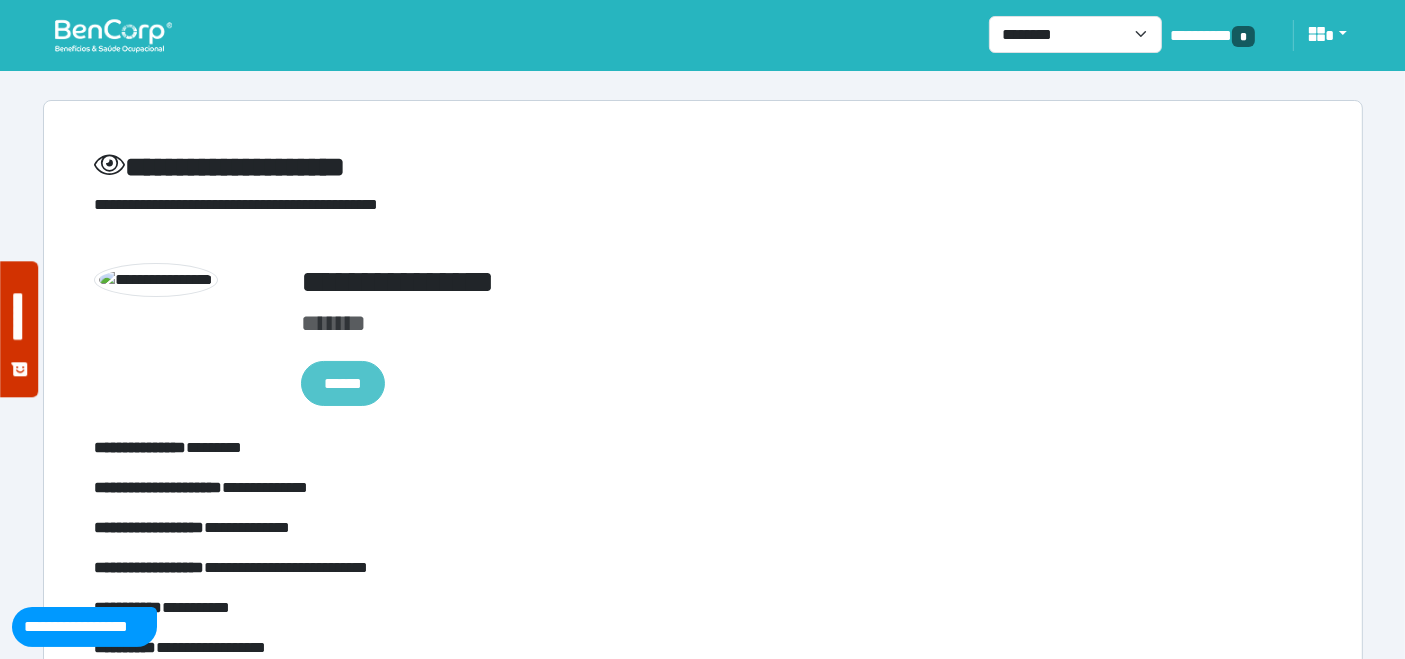 click on "******" at bounding box center [343, 383] 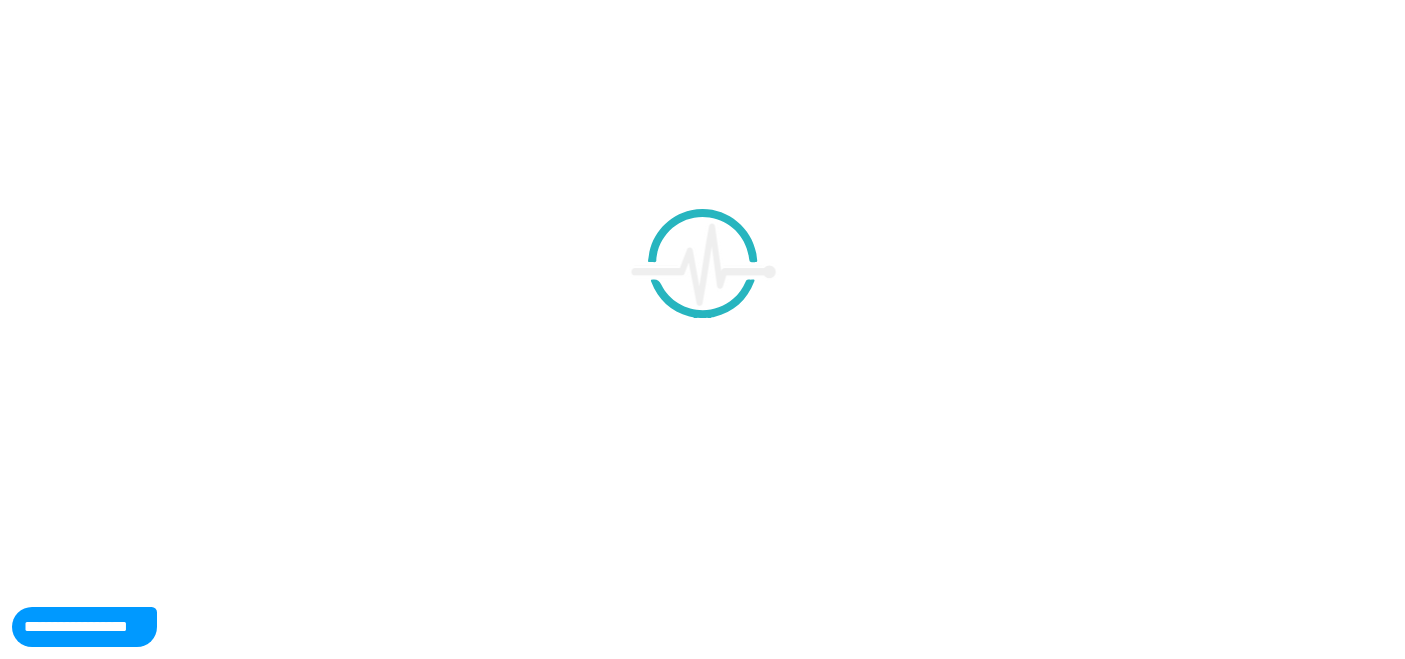 scroll, scrollTop: 0, scrollLeft: 0, axis: both 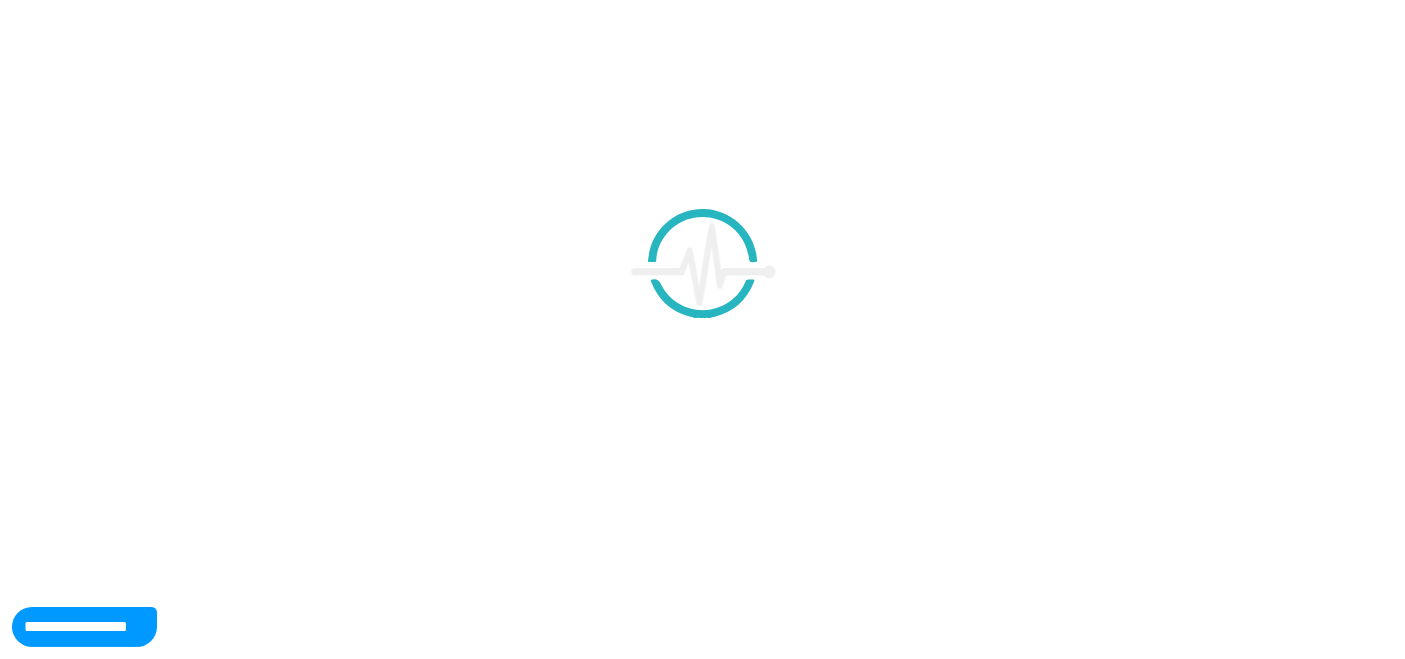 type on "**********" 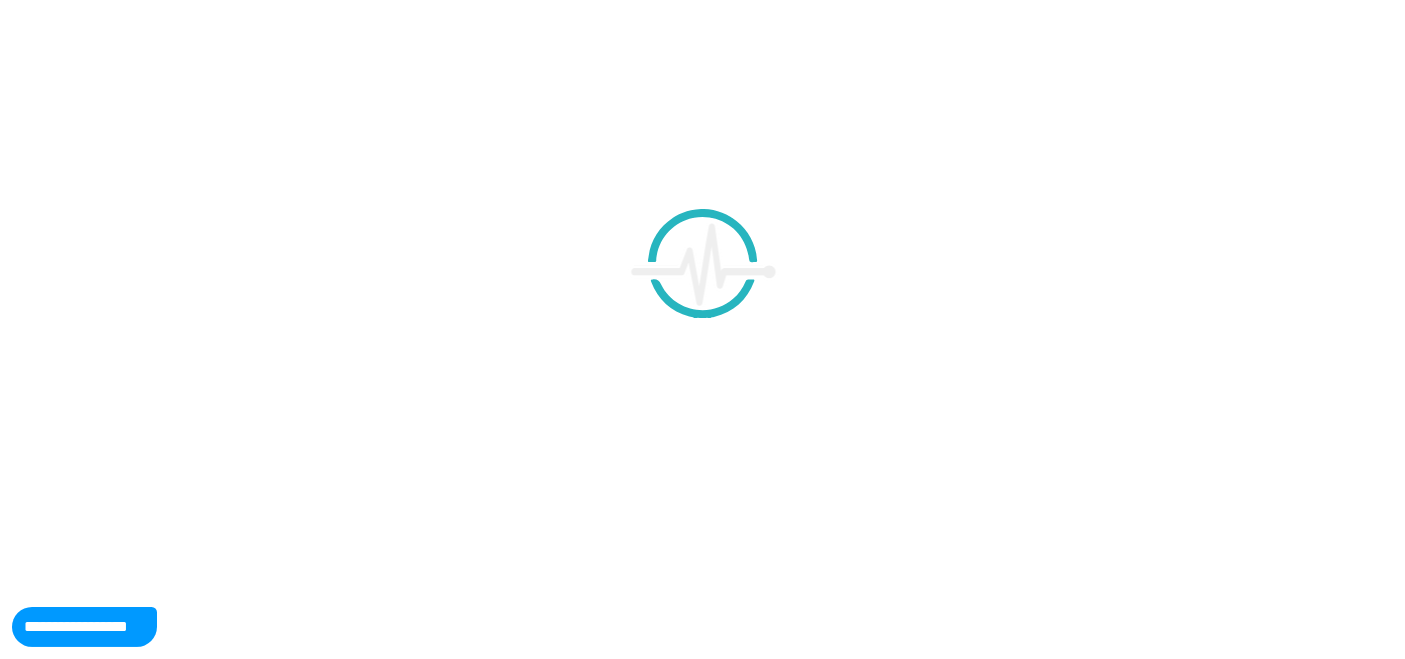 type on "**********" 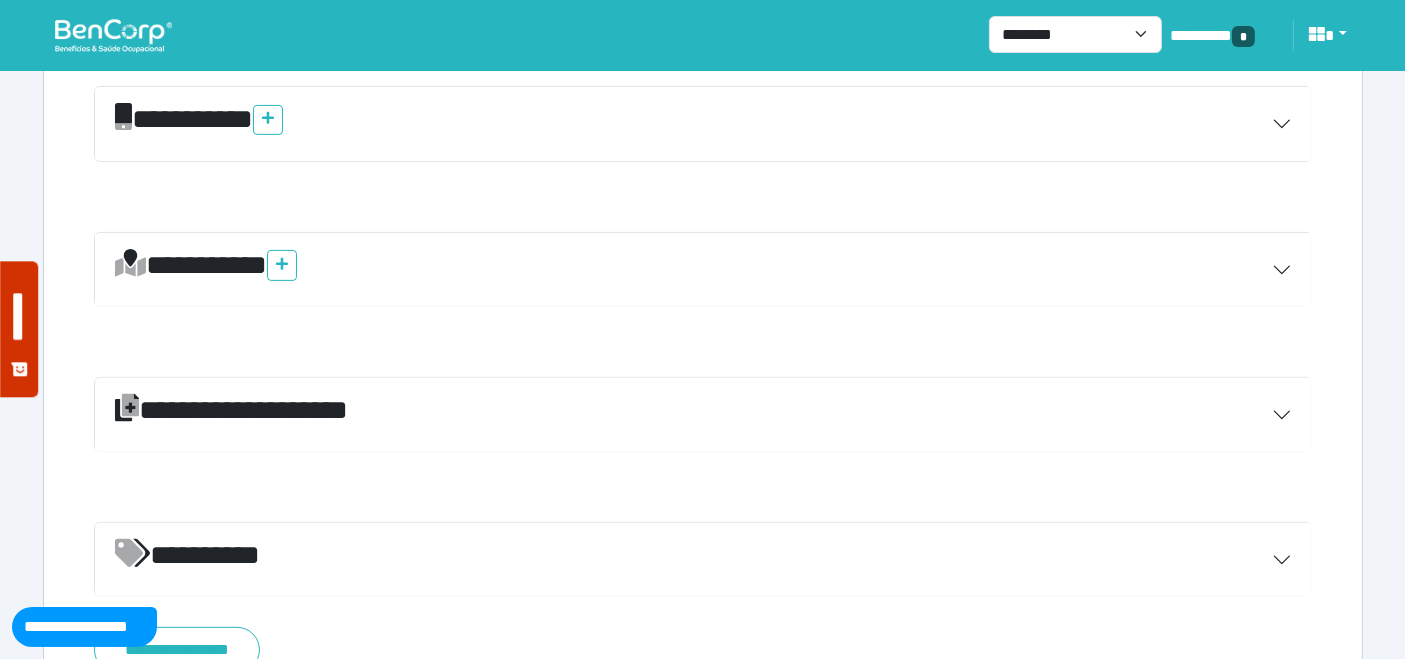 scroll, scrollTop: 750, scrollLeft: 0, axis: vertical 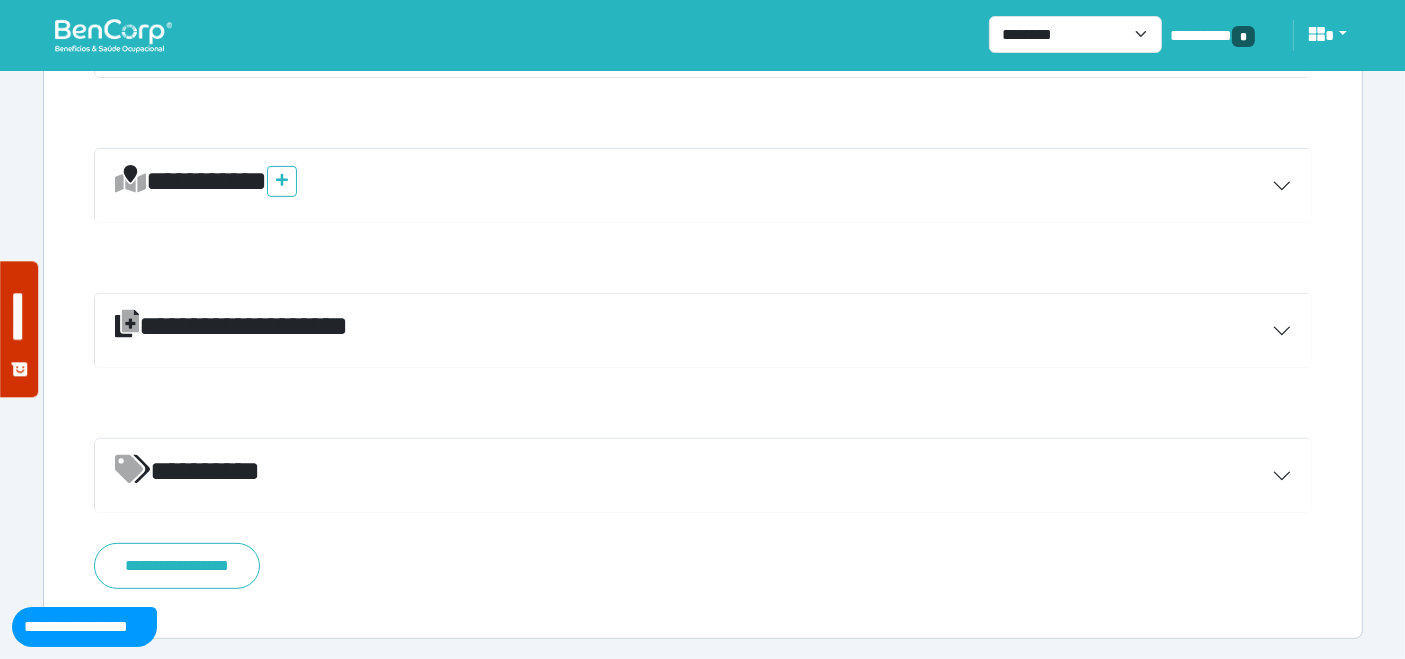 click on "*********" at bounding box center [703, 476] 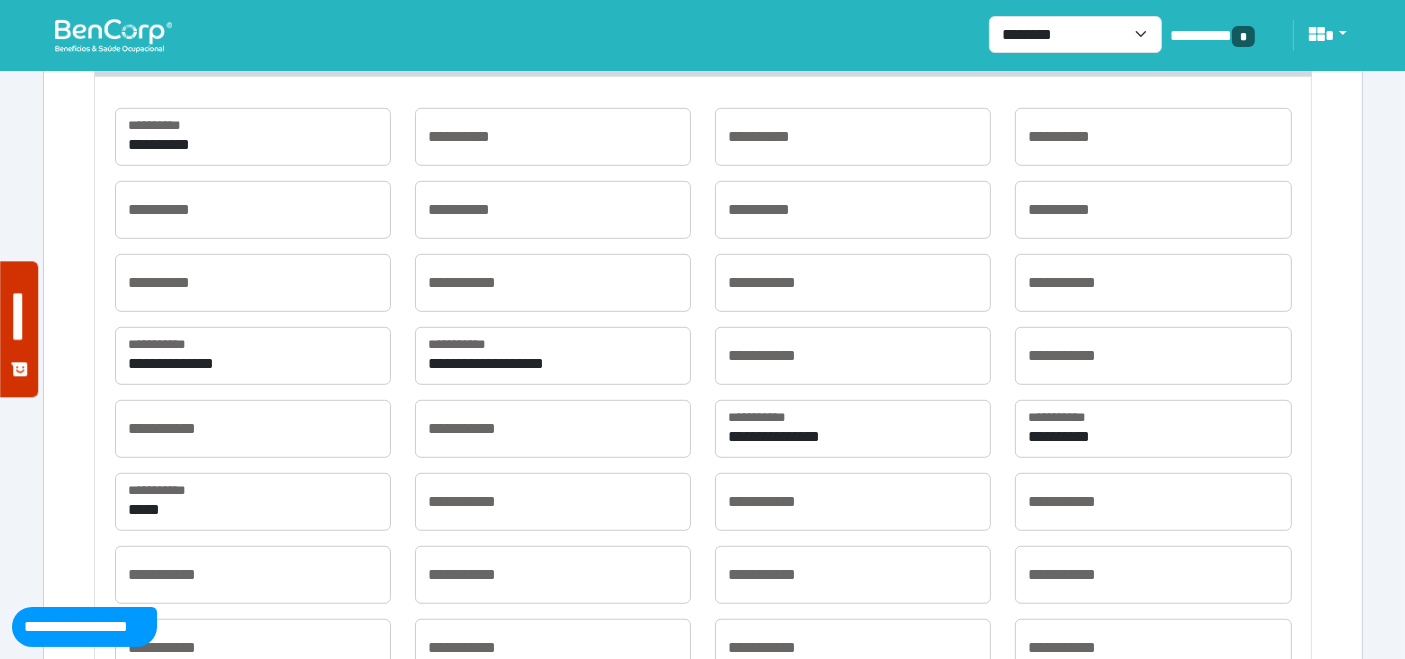 scroll, scrollTop: 1194, scrollLeft: 0, axis: vertical 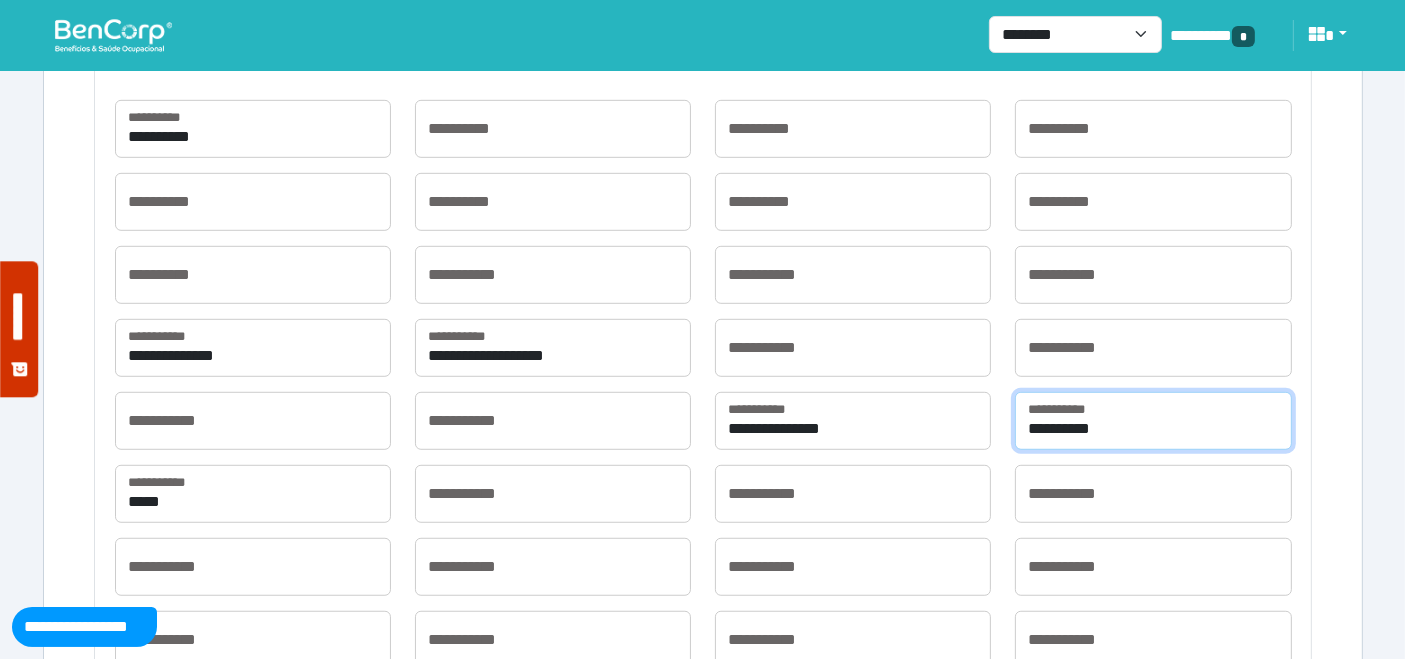 drag, startPoint x: 1127, startPoint y: 432, endPoint x: 1020, endPoint y: 430, distance: 107.01869 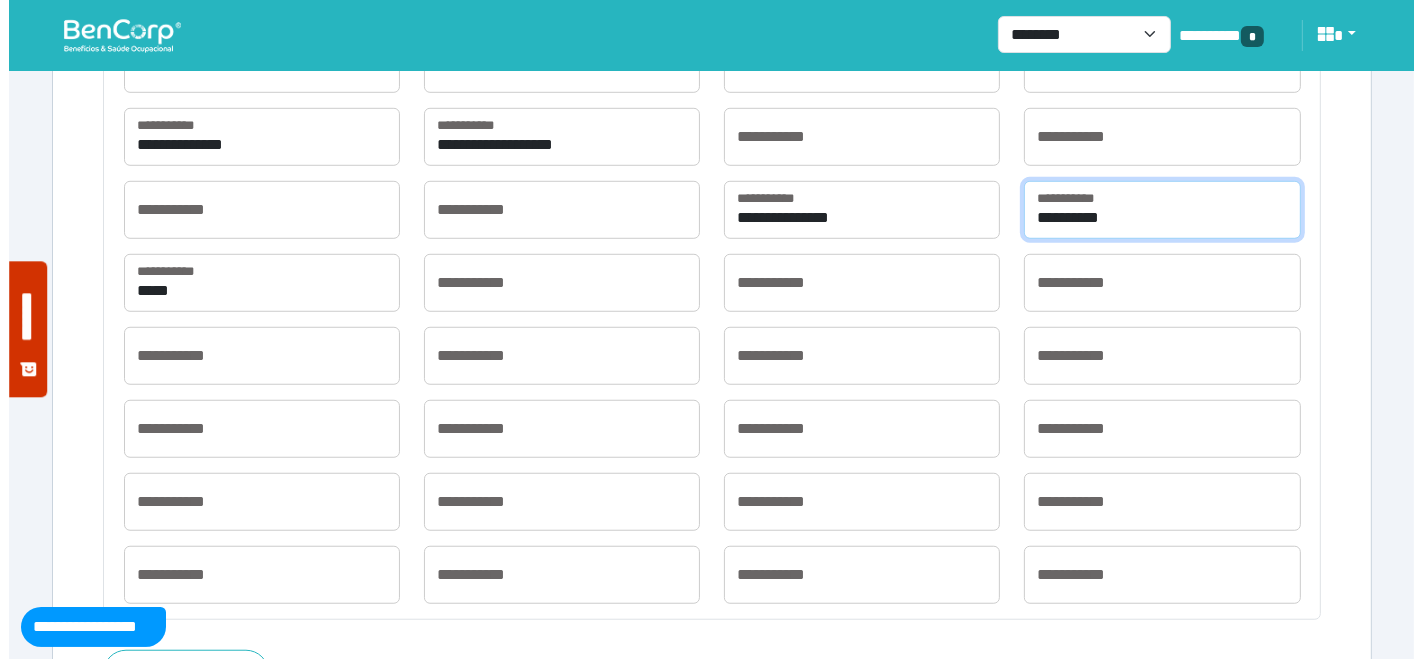 scroll, scrollTop: 1511, scrollLeft: 0, axis: vertical 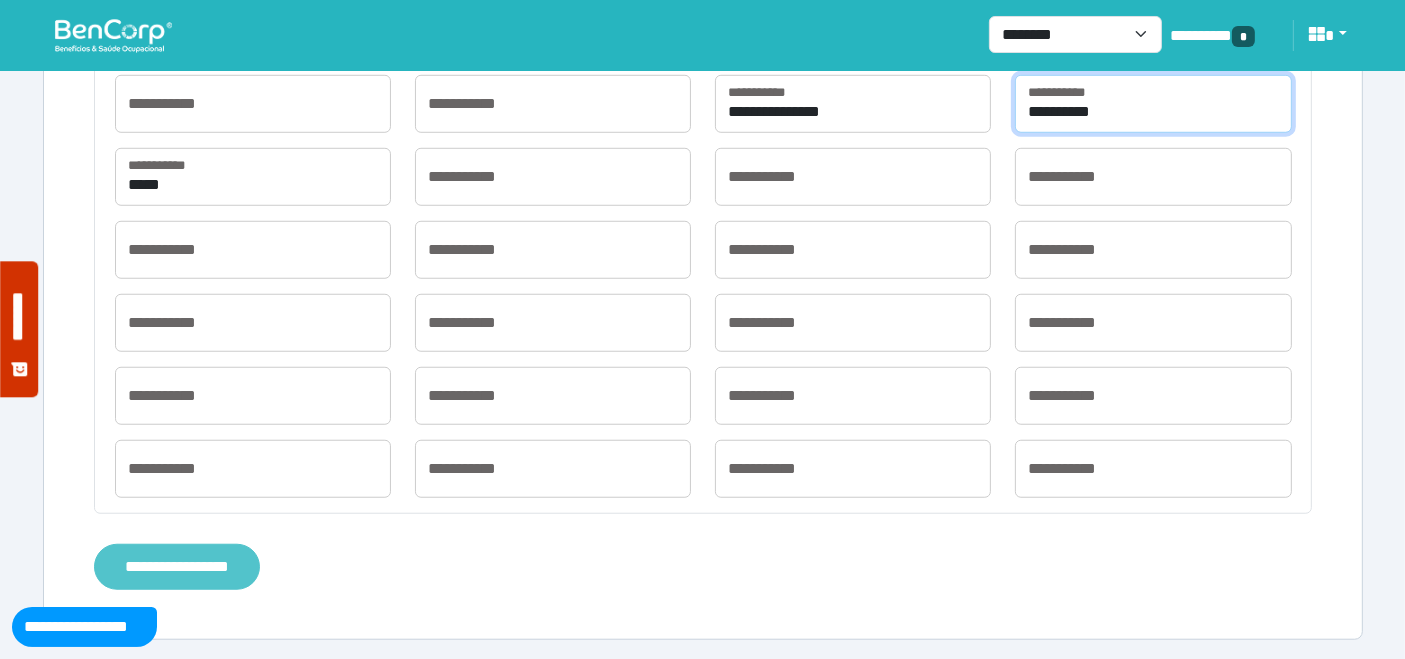 type on "*********" 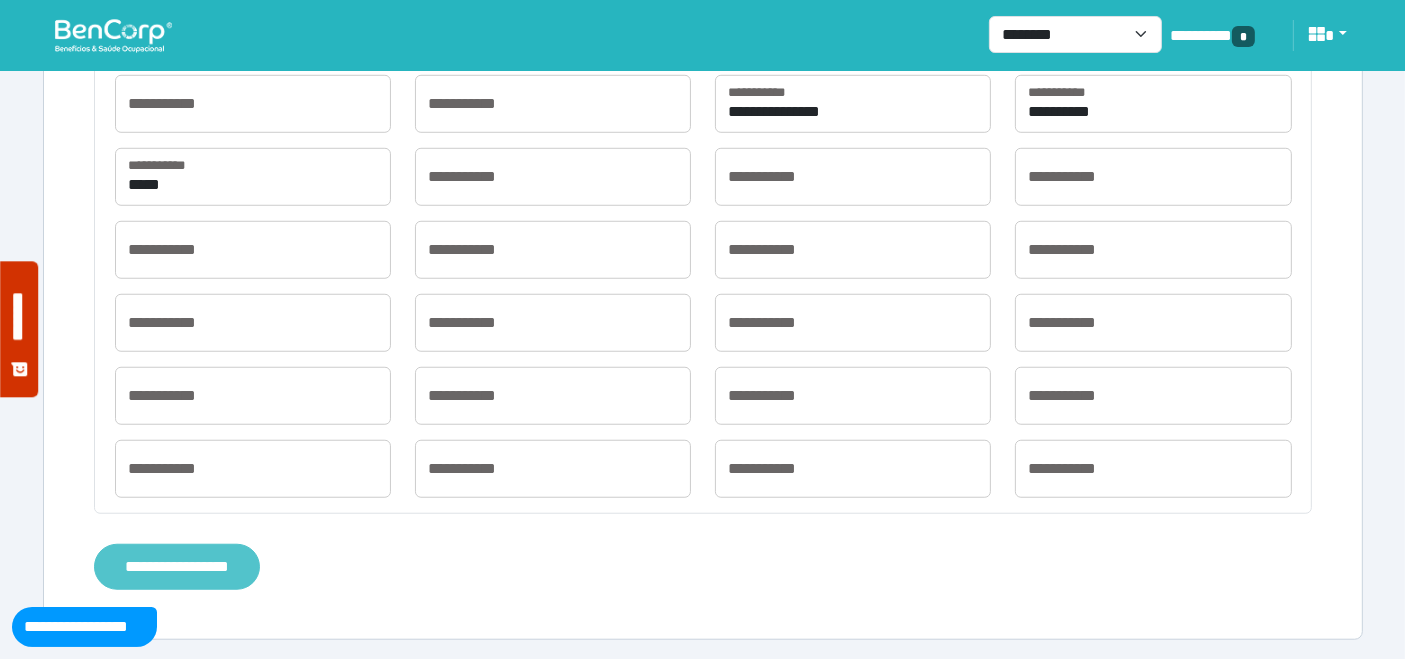 click on "**********" at bounding box center (177, 566) 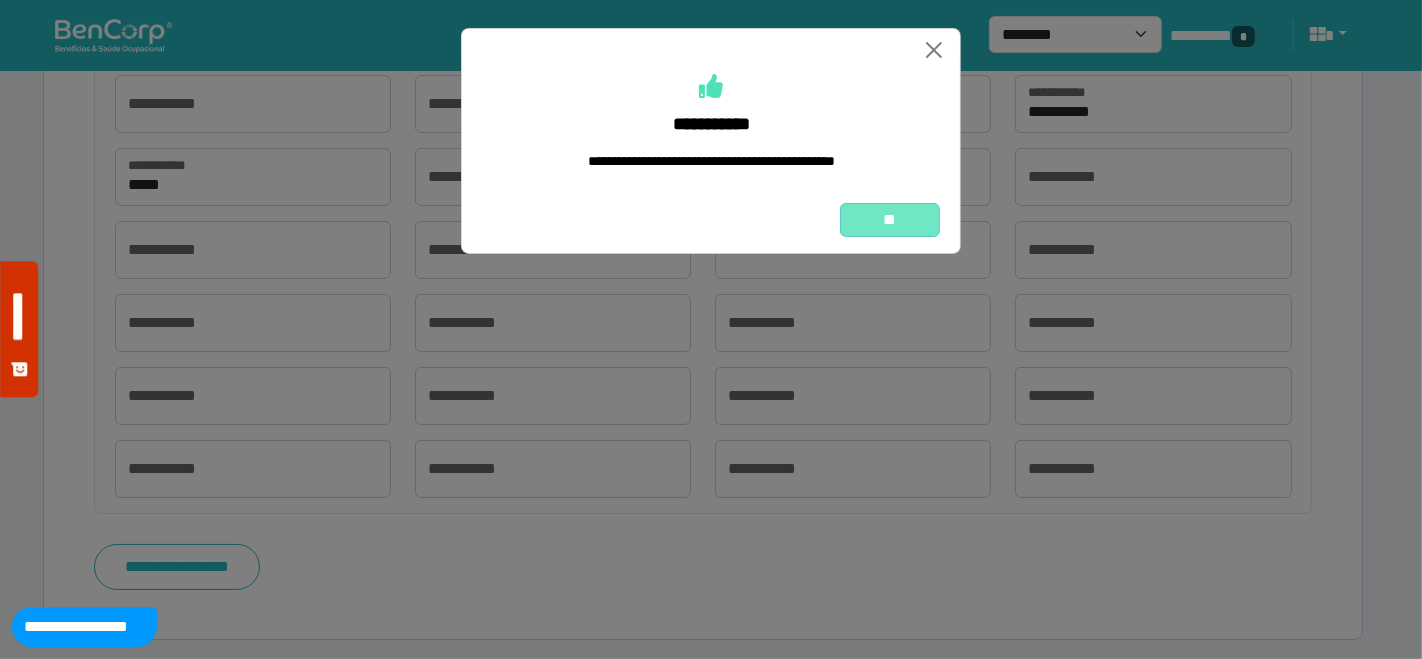 click on "**" at bounding box center (890, 219) 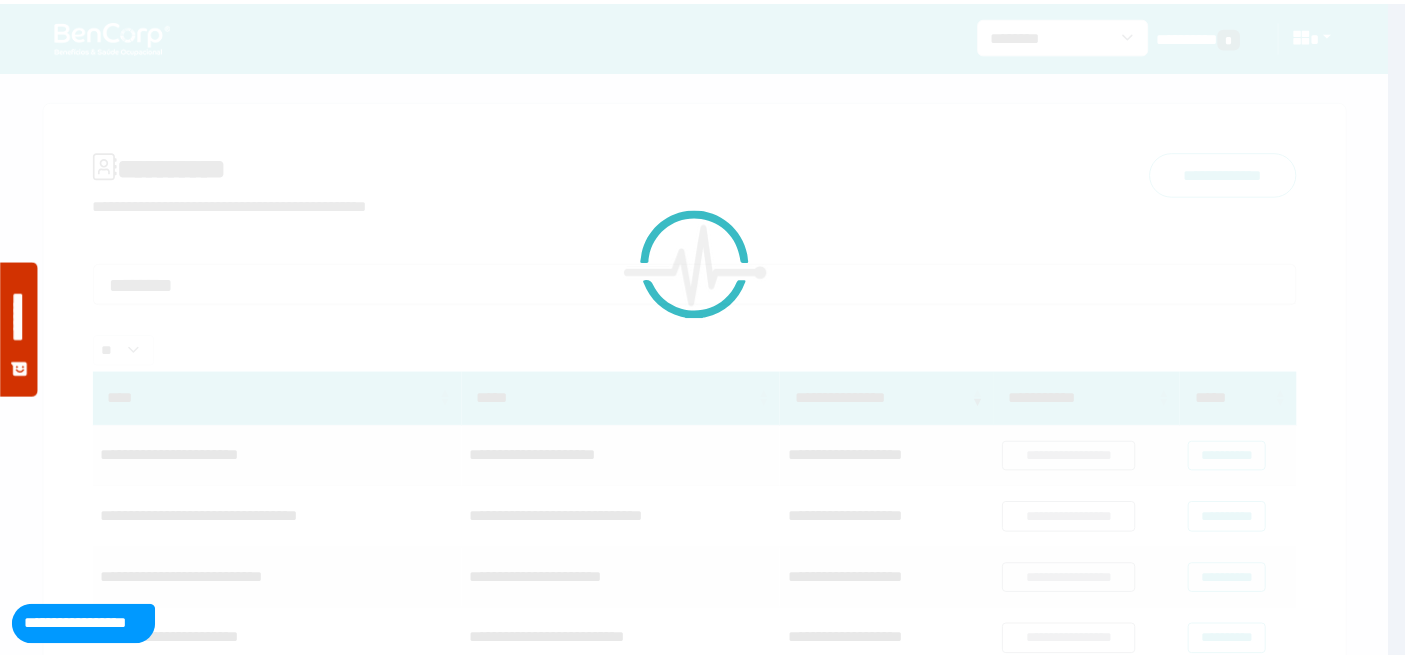scroll, scrollTop: 0, scrollLeft: 0, axis: both 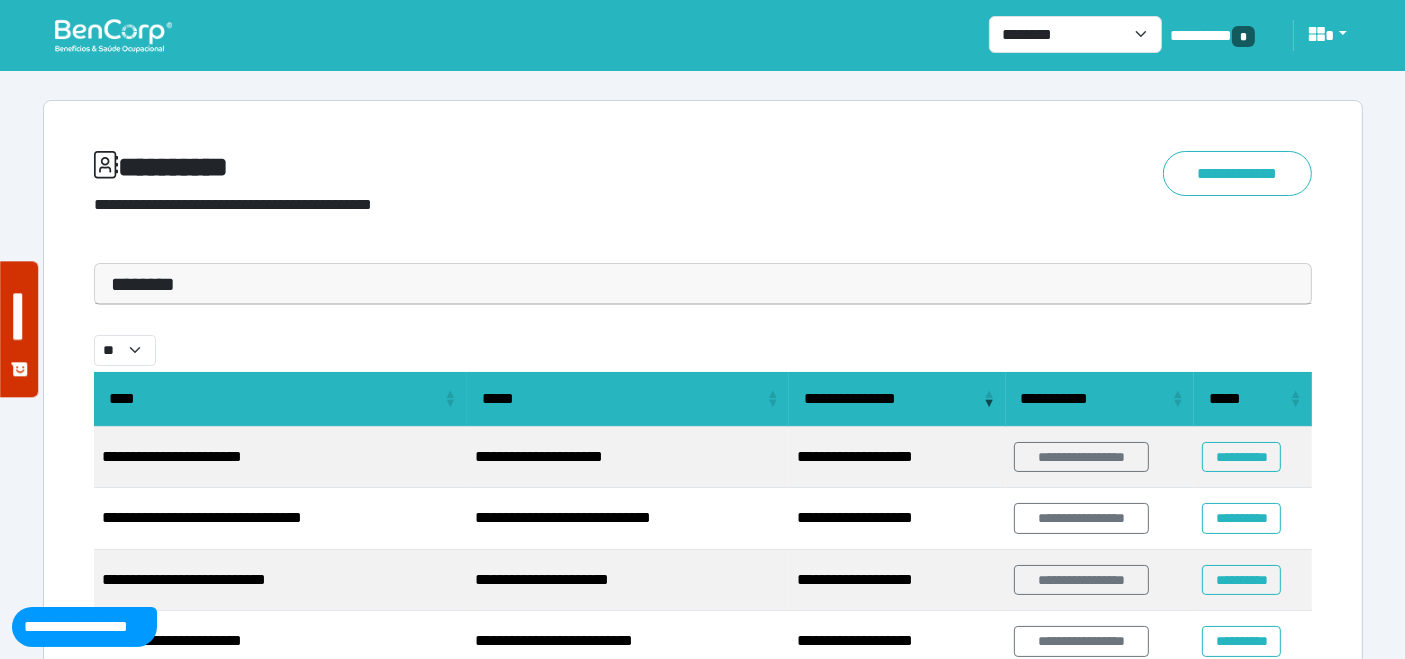 click at bounding box center (113, 35) 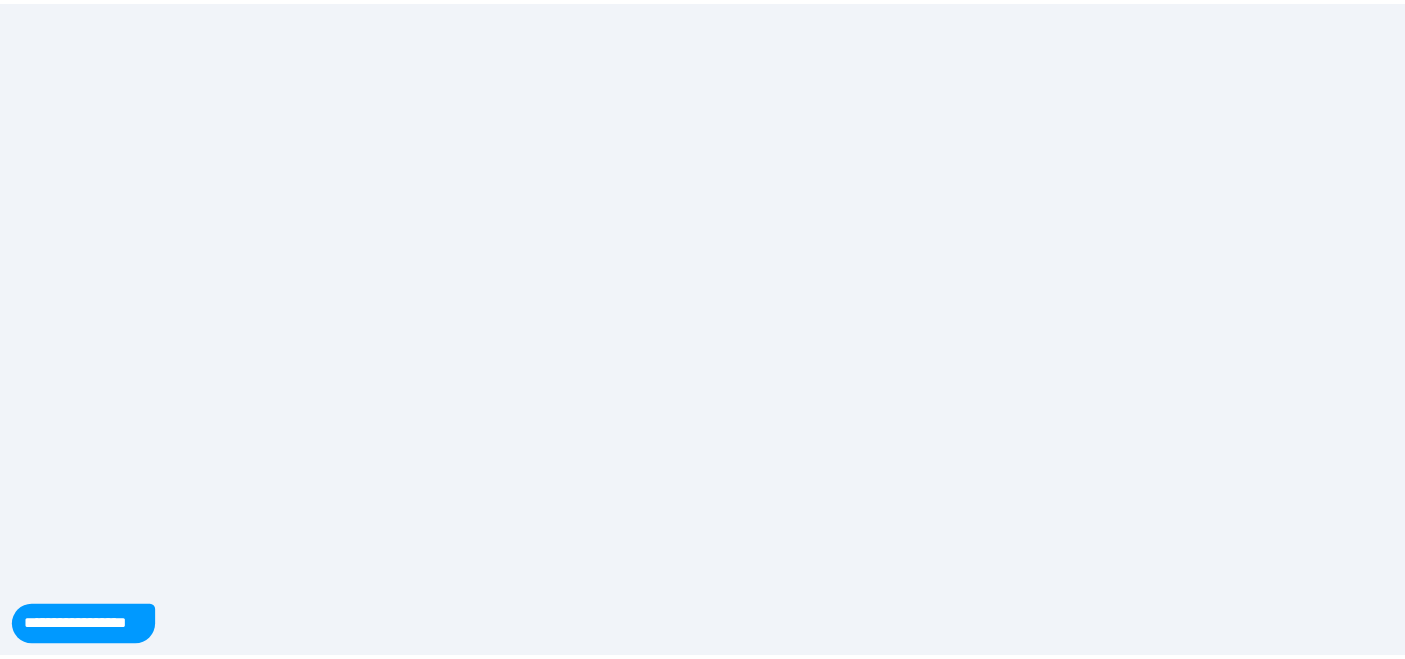 scroll, scrollTop: 0, scrollLeft: 0, axis: both 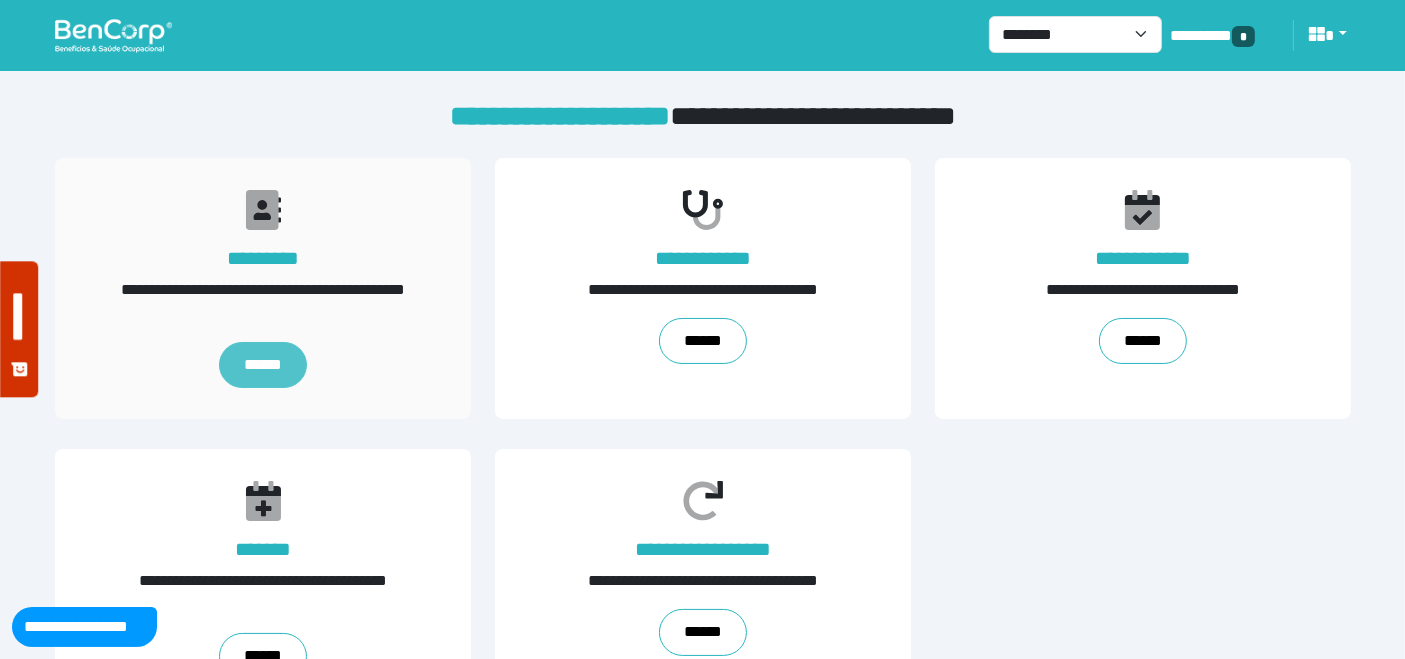 click on "******" at bounding box center (262, 365) 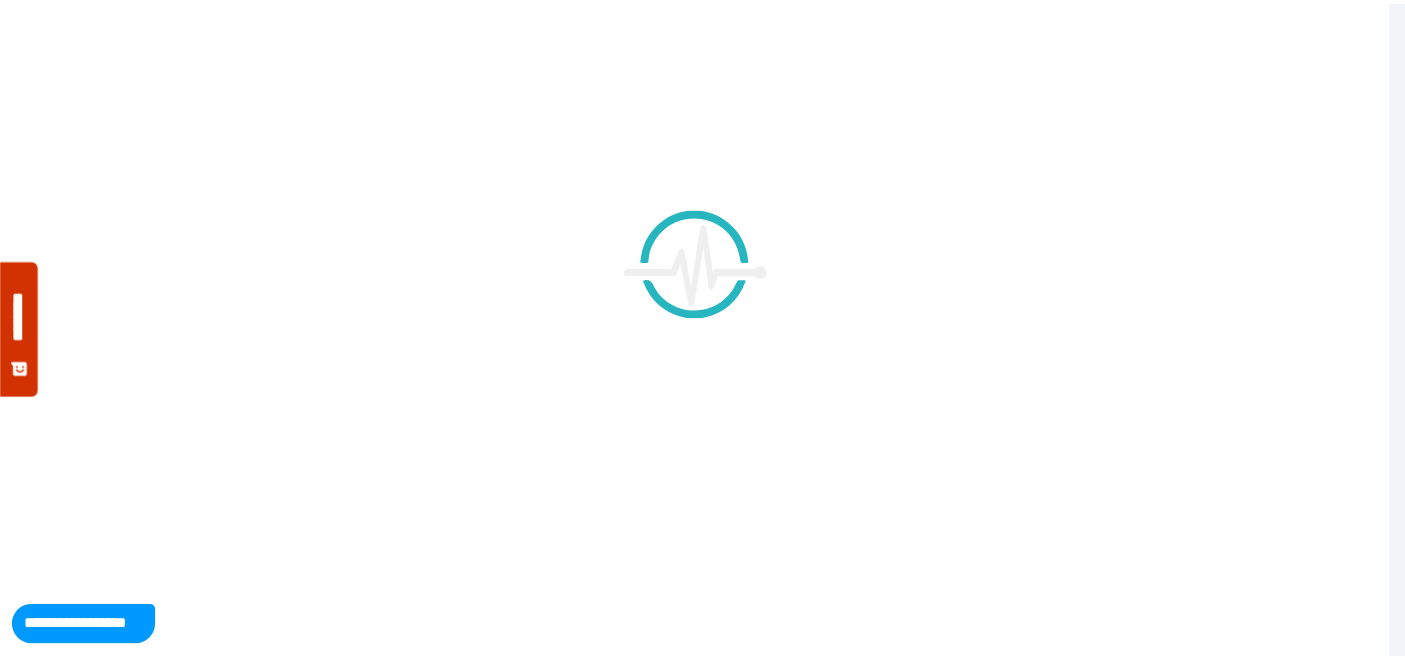 scroll, scrollTop: 0, scrollLeft: 0, axis: both 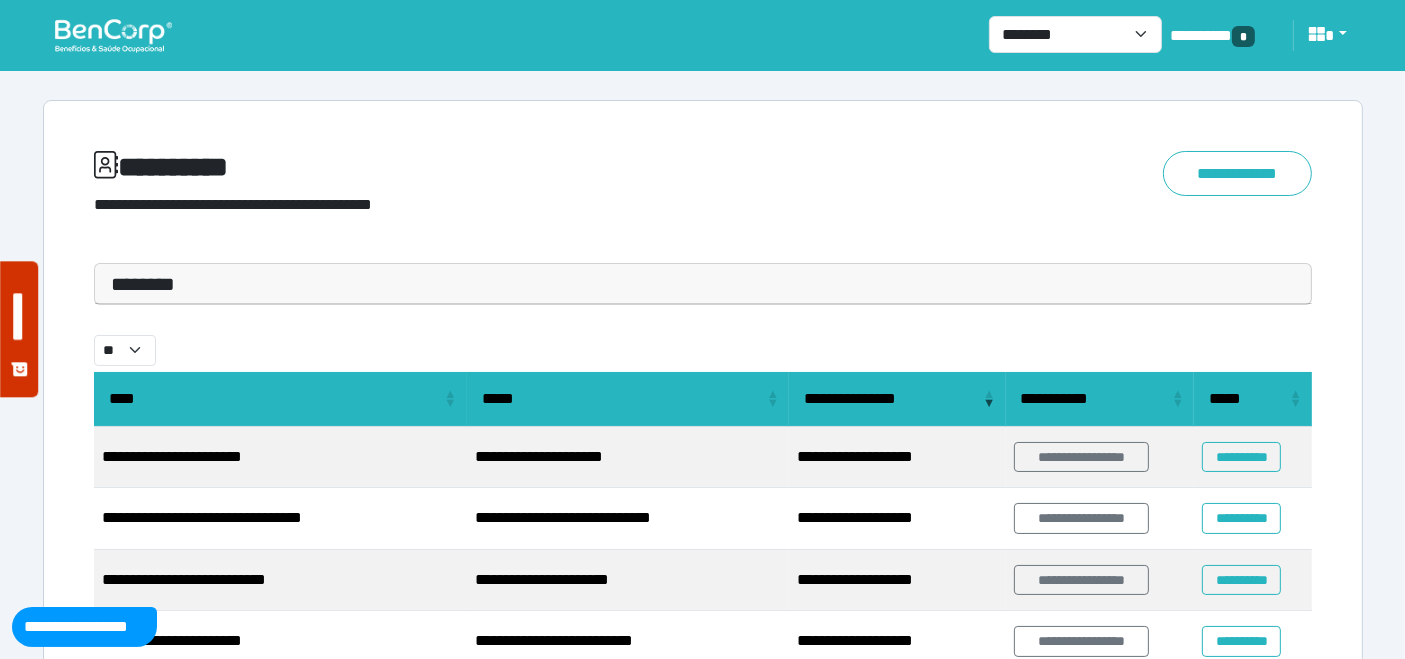 drag, startPoint x: 371, startPoint y: 284, endPoint x: 270, endPoint y: 389, distance: 145.69145 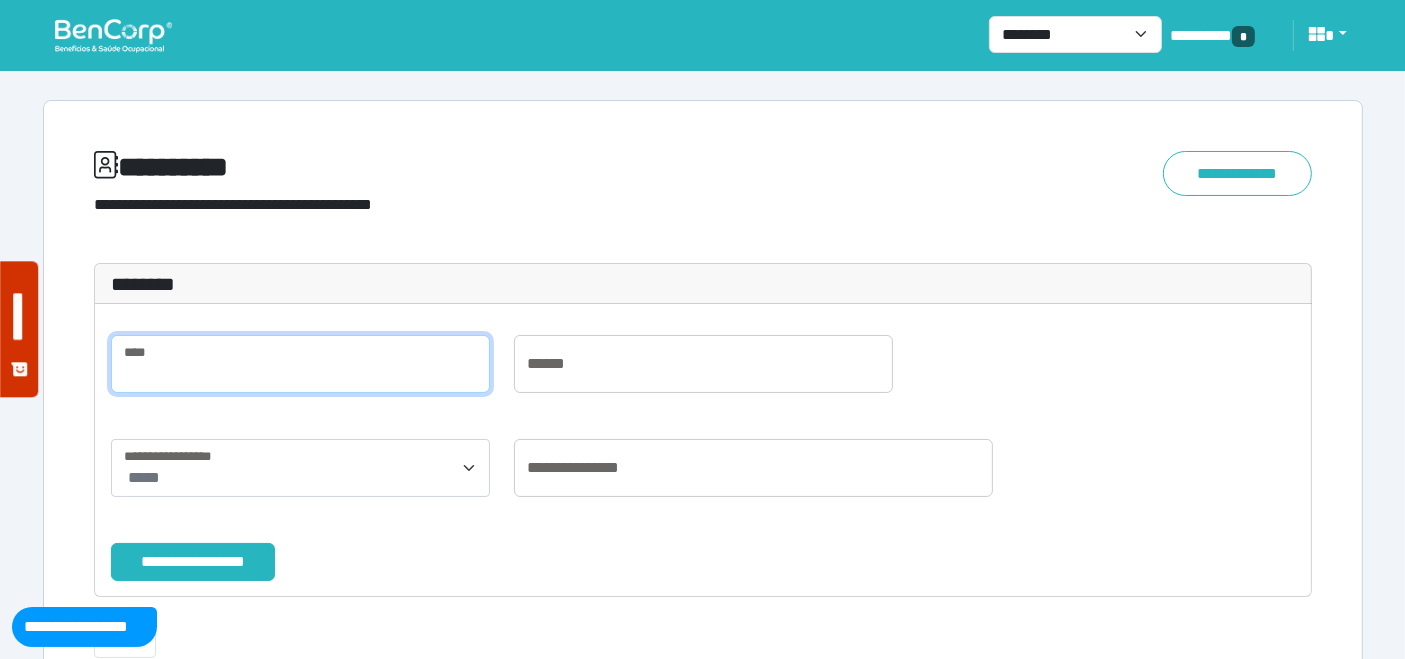 click at bounding box center [300, 364] 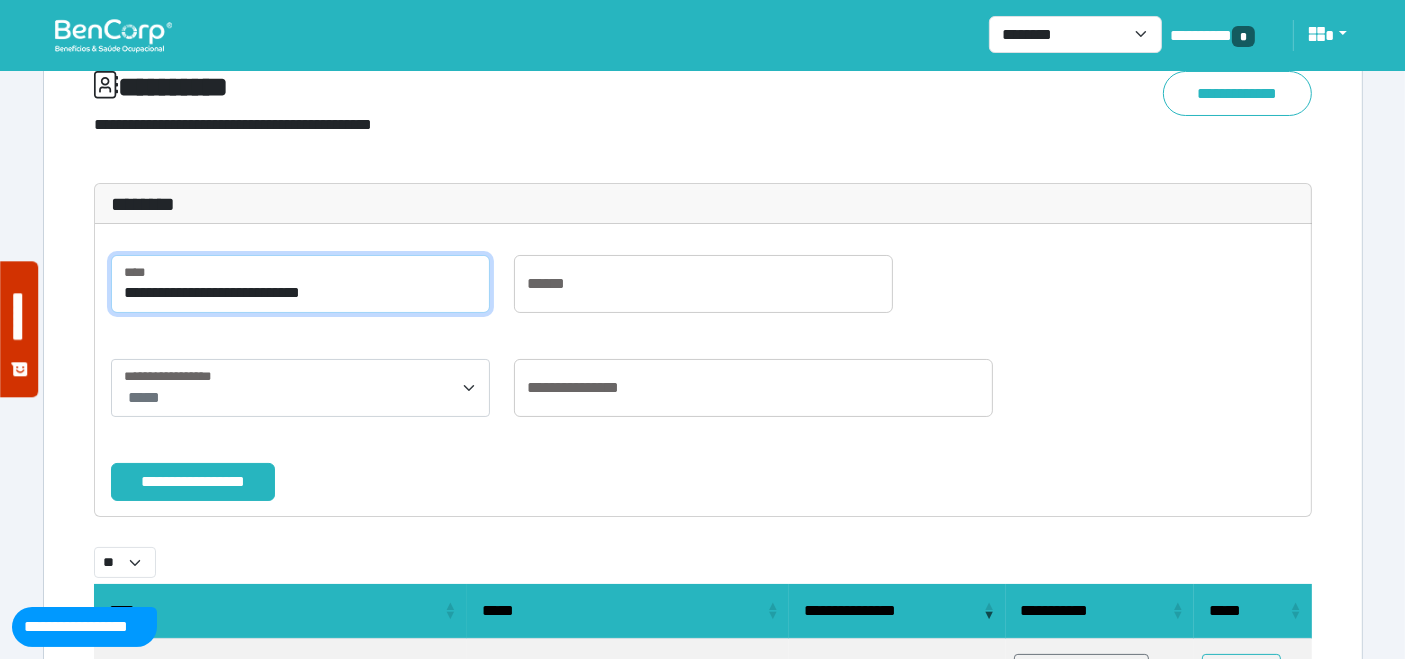 scroll, scrollTop: 111, scrollLeft: 0, axis: vertical 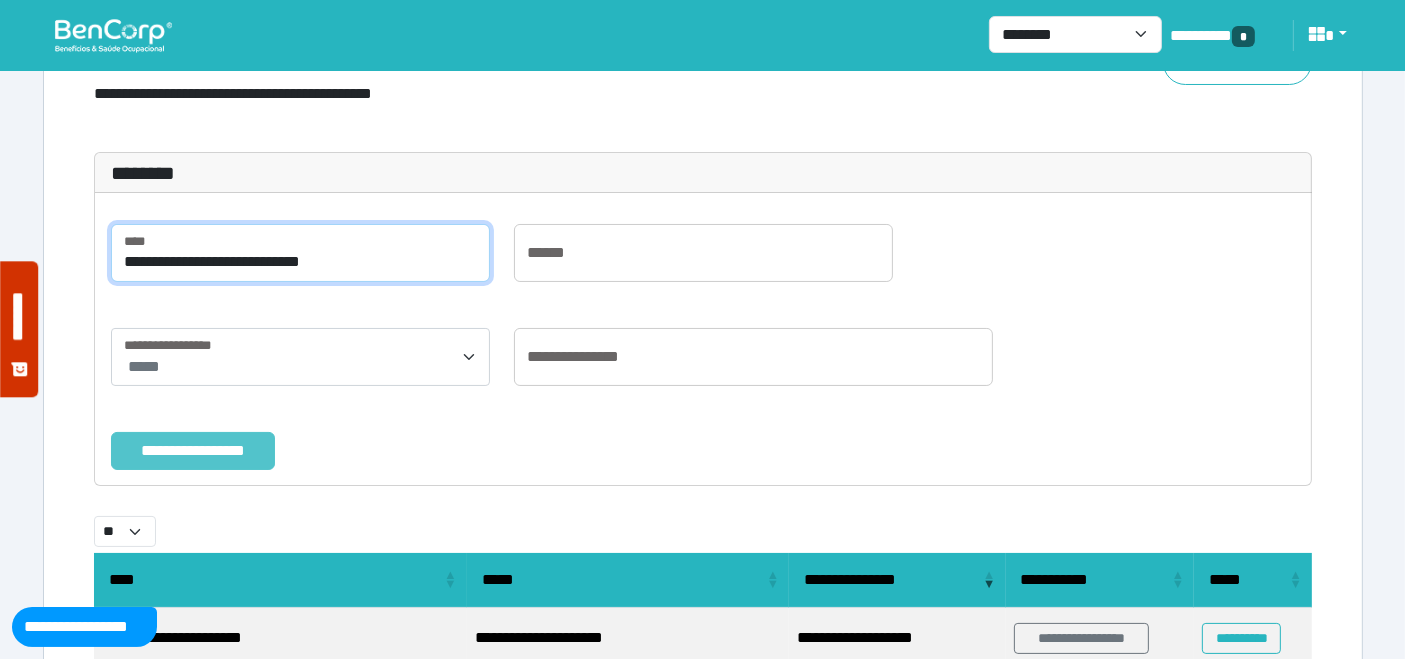 type on "**********" 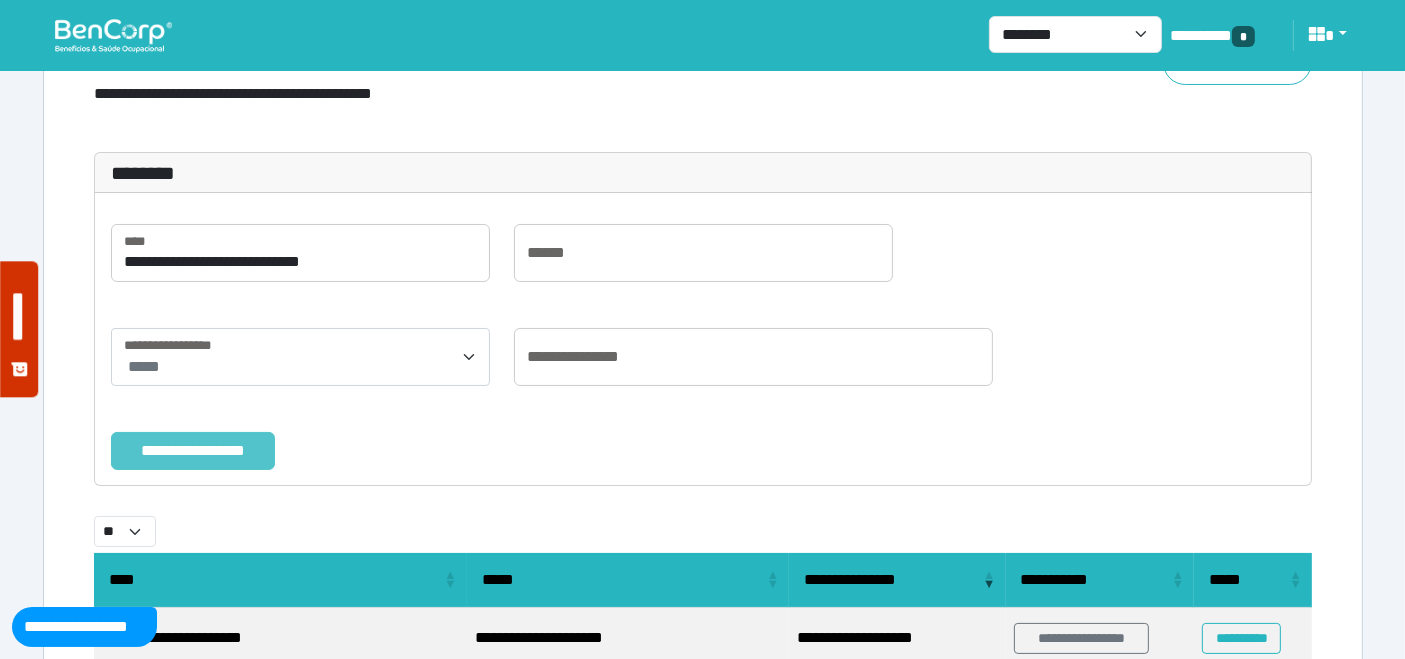 click on "**********" at bounding box center [193, 450] 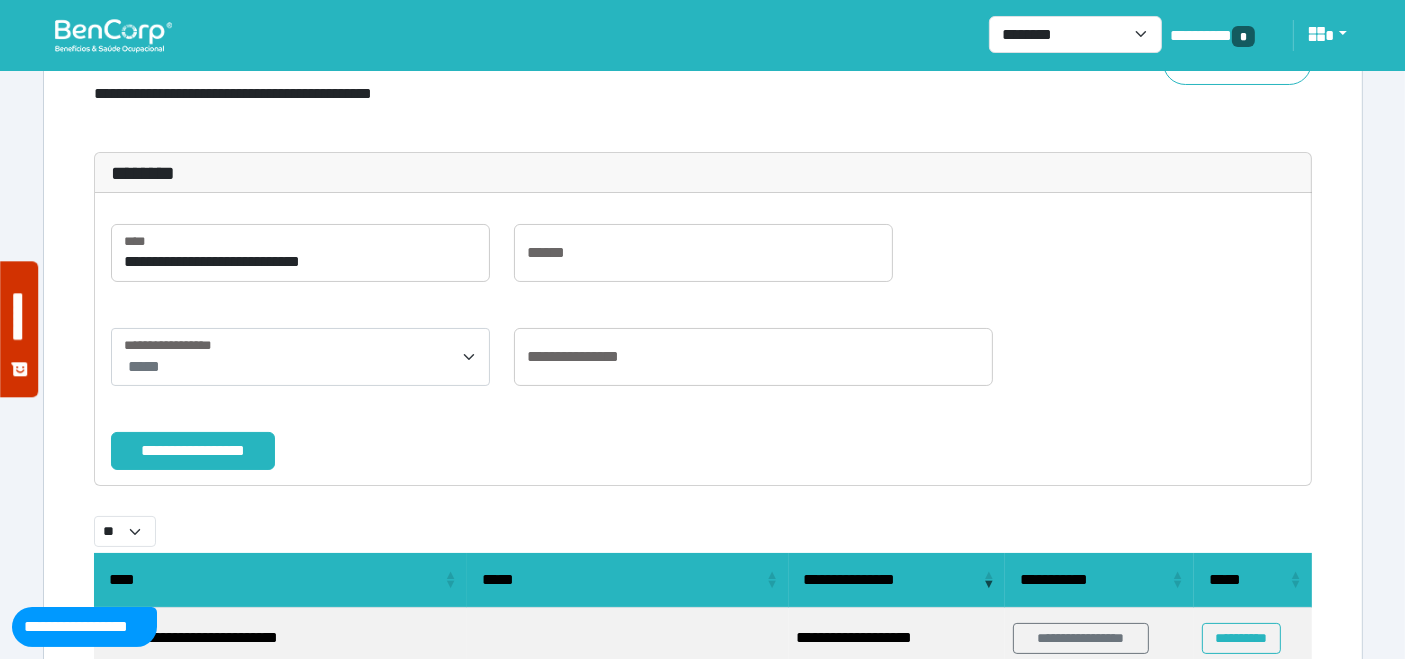 scroll, scrollTop: 222, scrollLeft: 0, axis: vertical 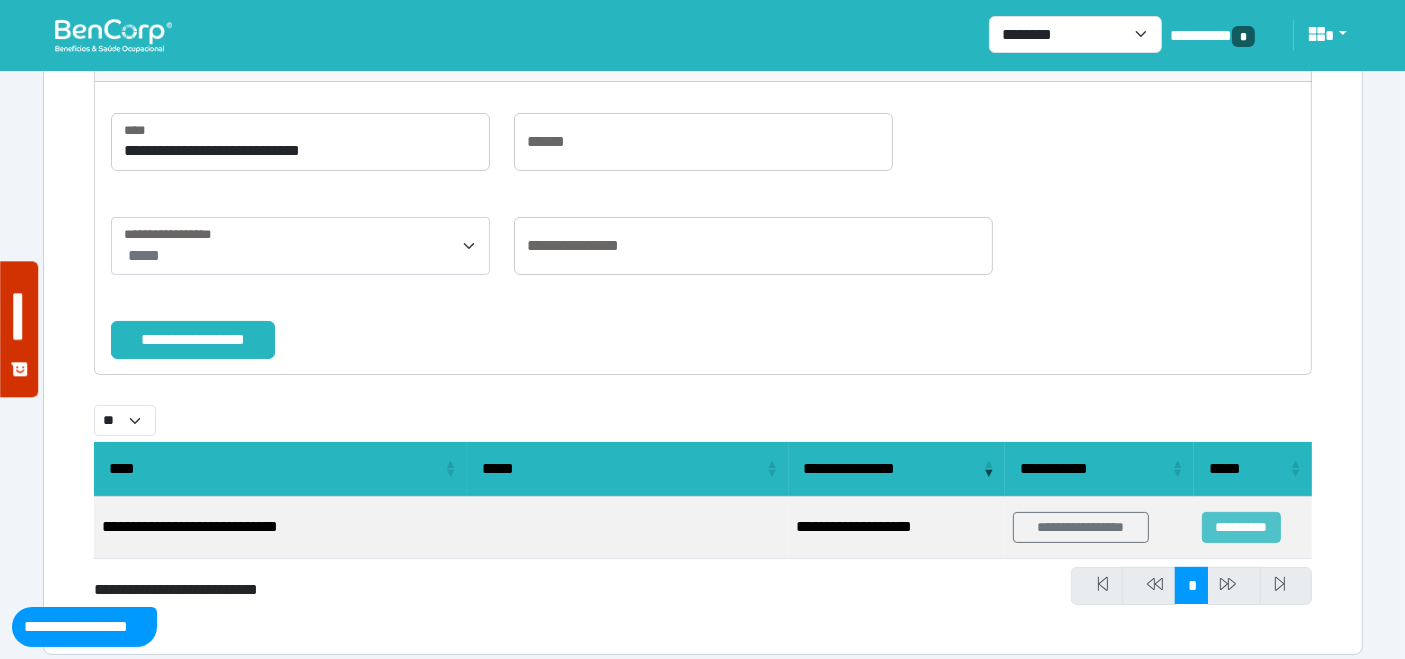 click on "**********" at bounding box center (1241, 527) 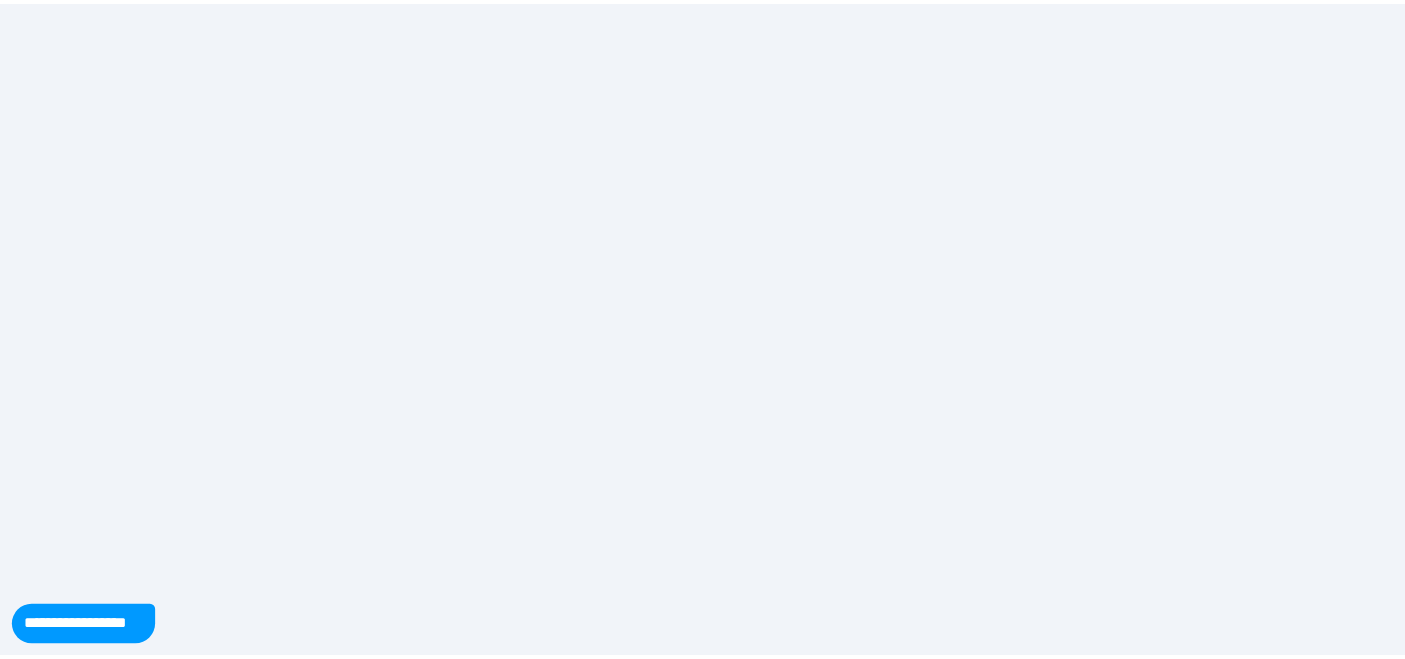 scroll, scrollTop: 0, scrollLeft: 0, axis: both 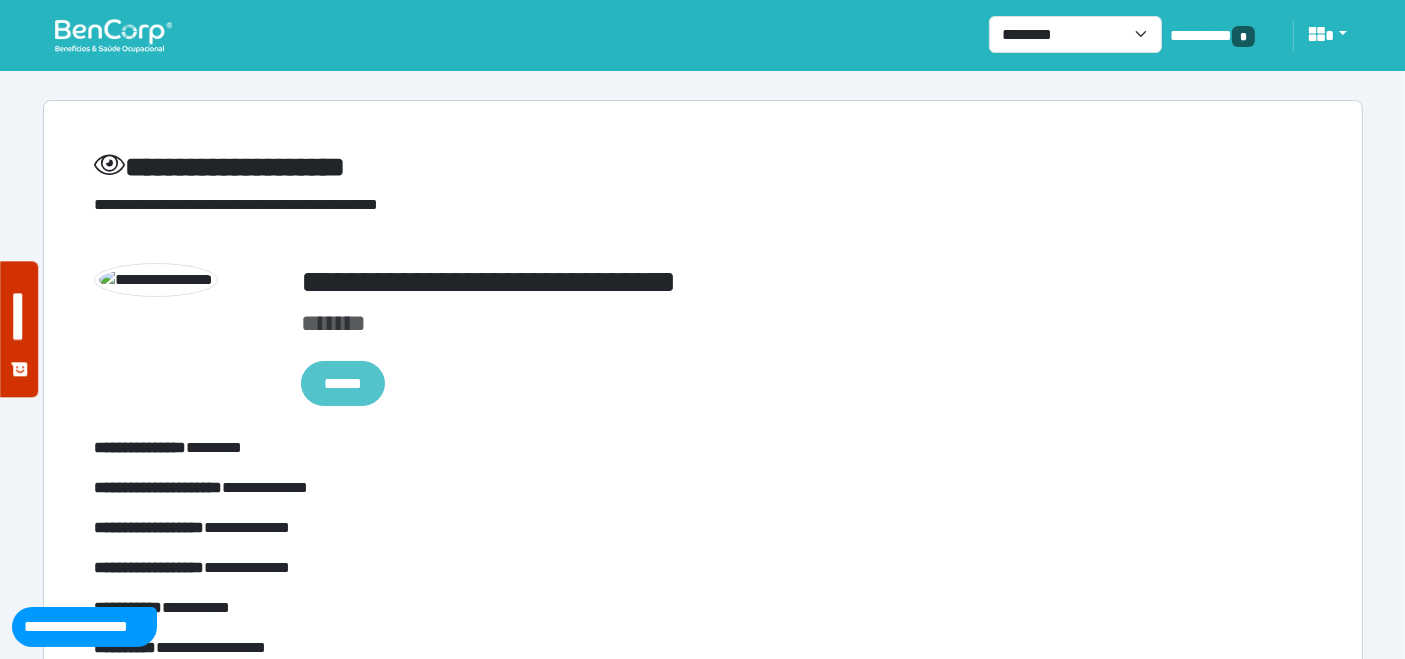 click on "******" at bounding box center [343, 383] 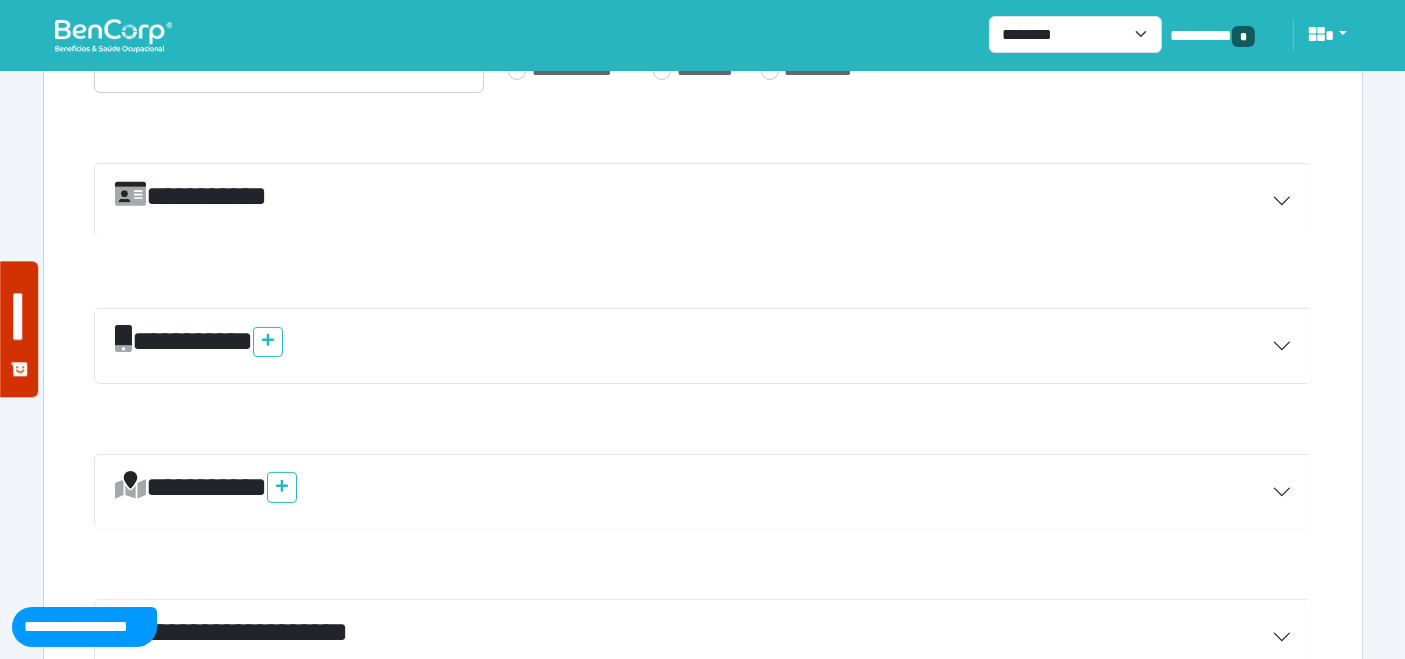 scroll, scrollTop: 750, scrollLeft: 0, axis: vertical 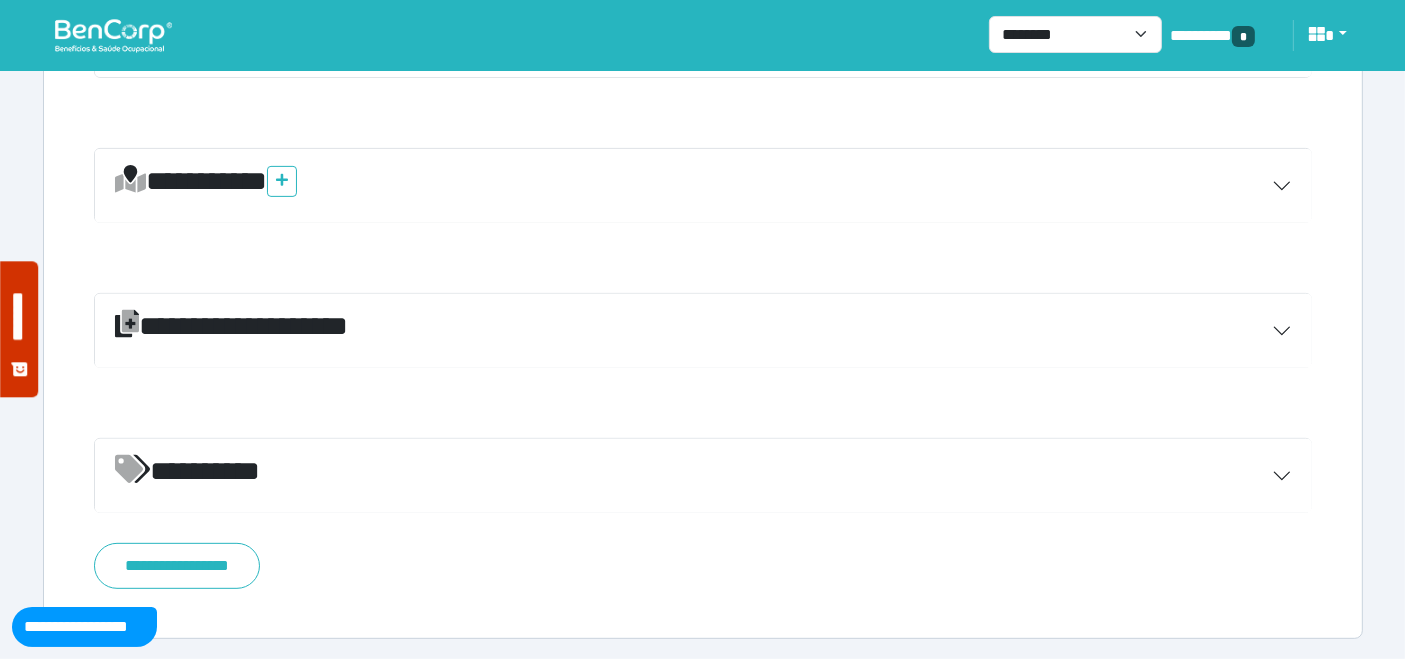click on "*********" at bounding box center (703, 476) 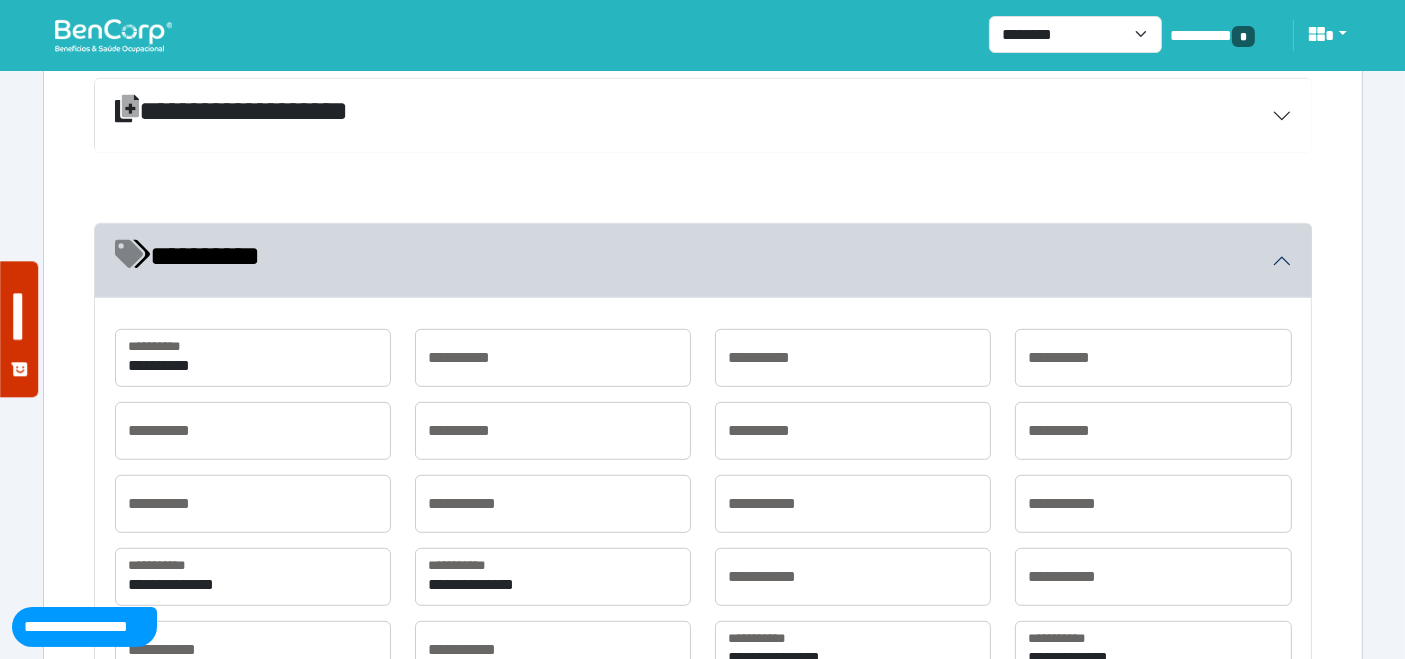 scroll, scrollTop: 1194, scrollLeft: 0, axis: vertical 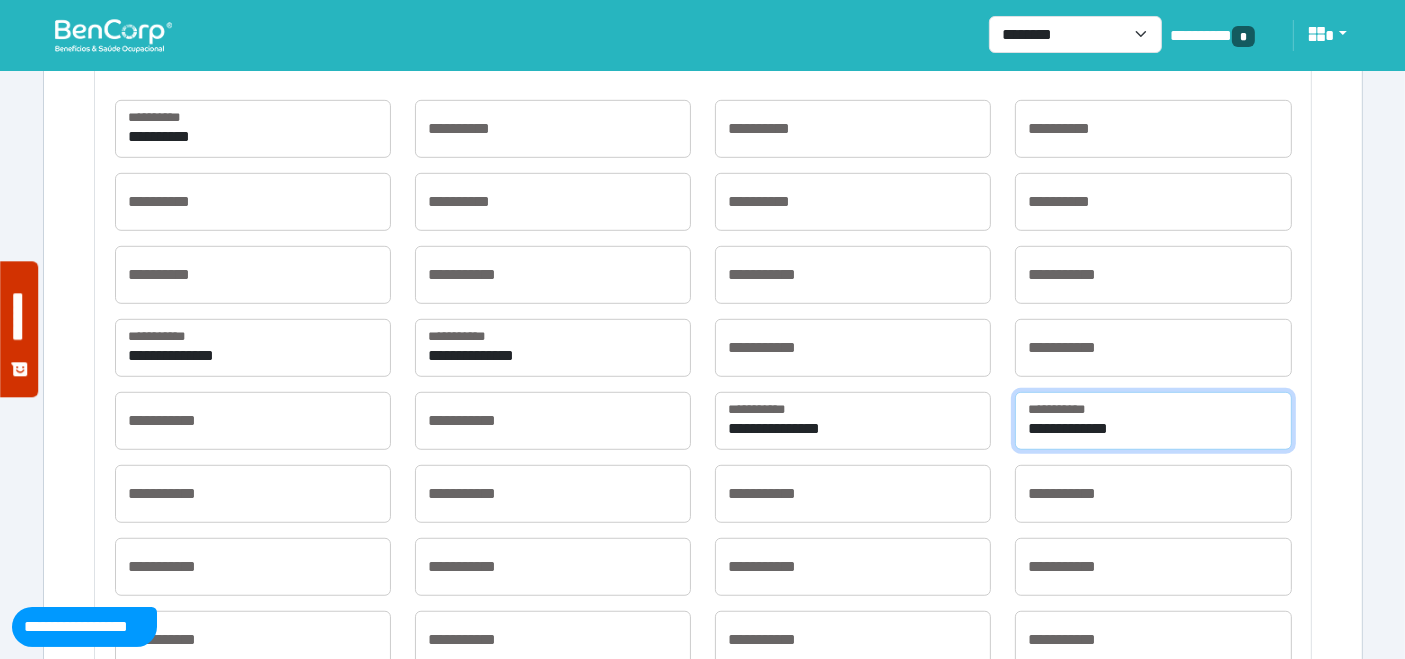 click on "**********" at bounding box center [1153, 421] 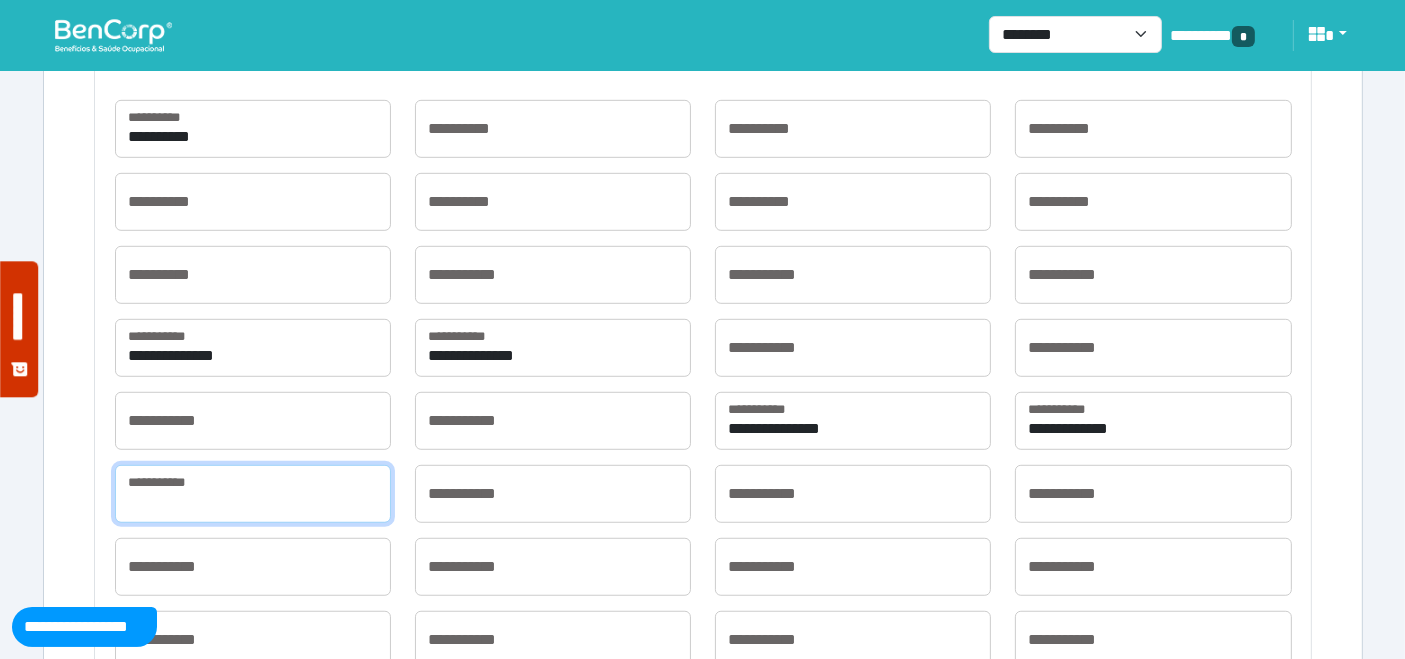 click at bounding box center (253, 494) 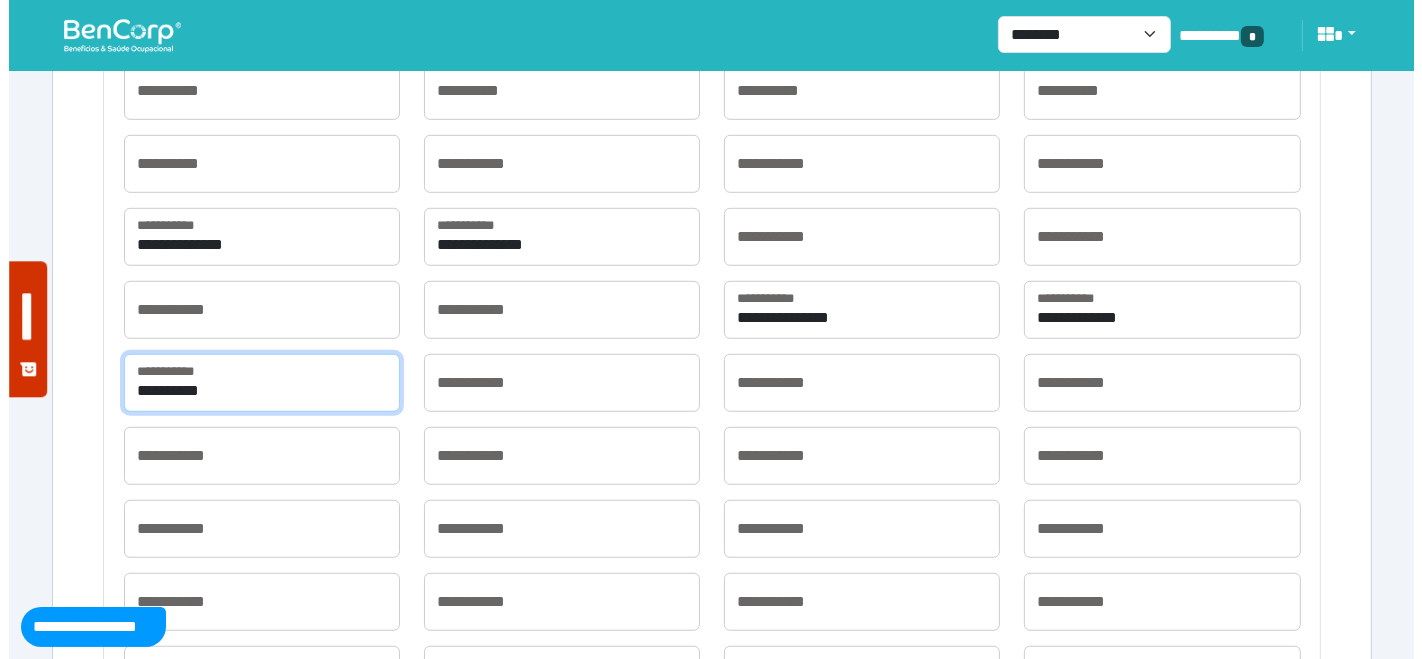 scroll, scrollTop: 1511, scrollLeft: 0, axis: vertical 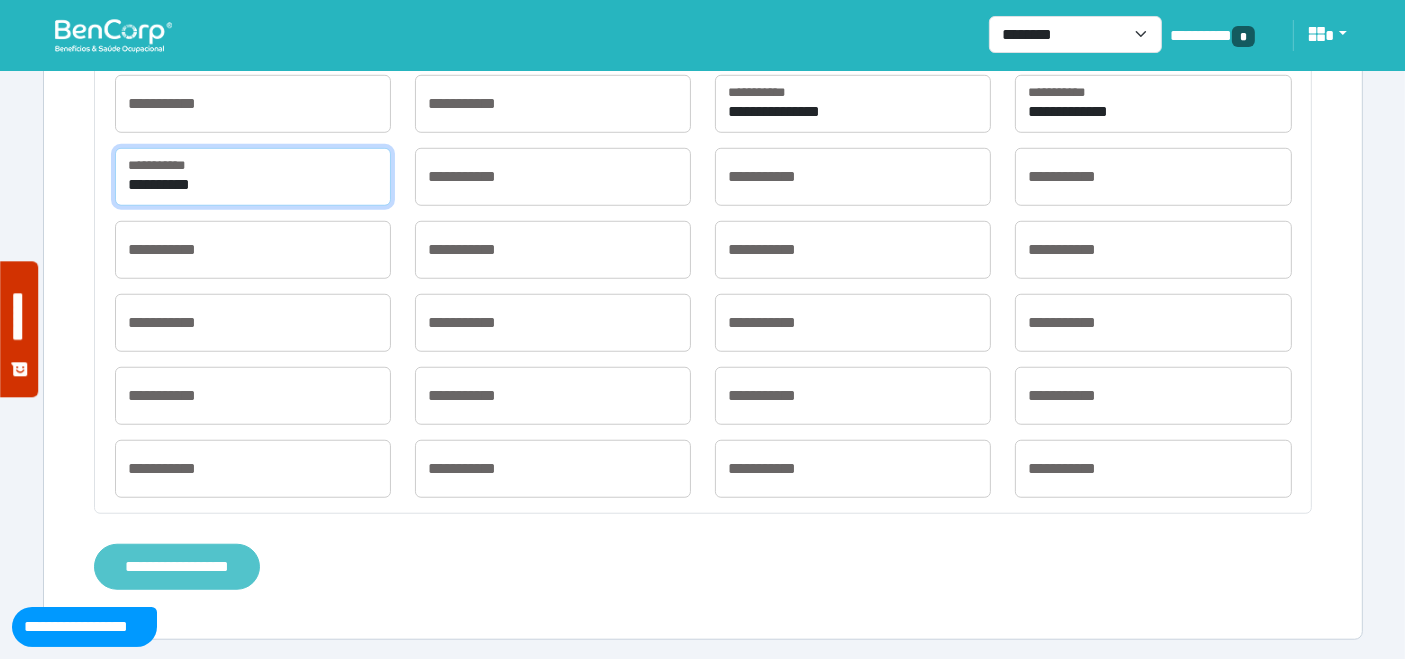 type on "*********" 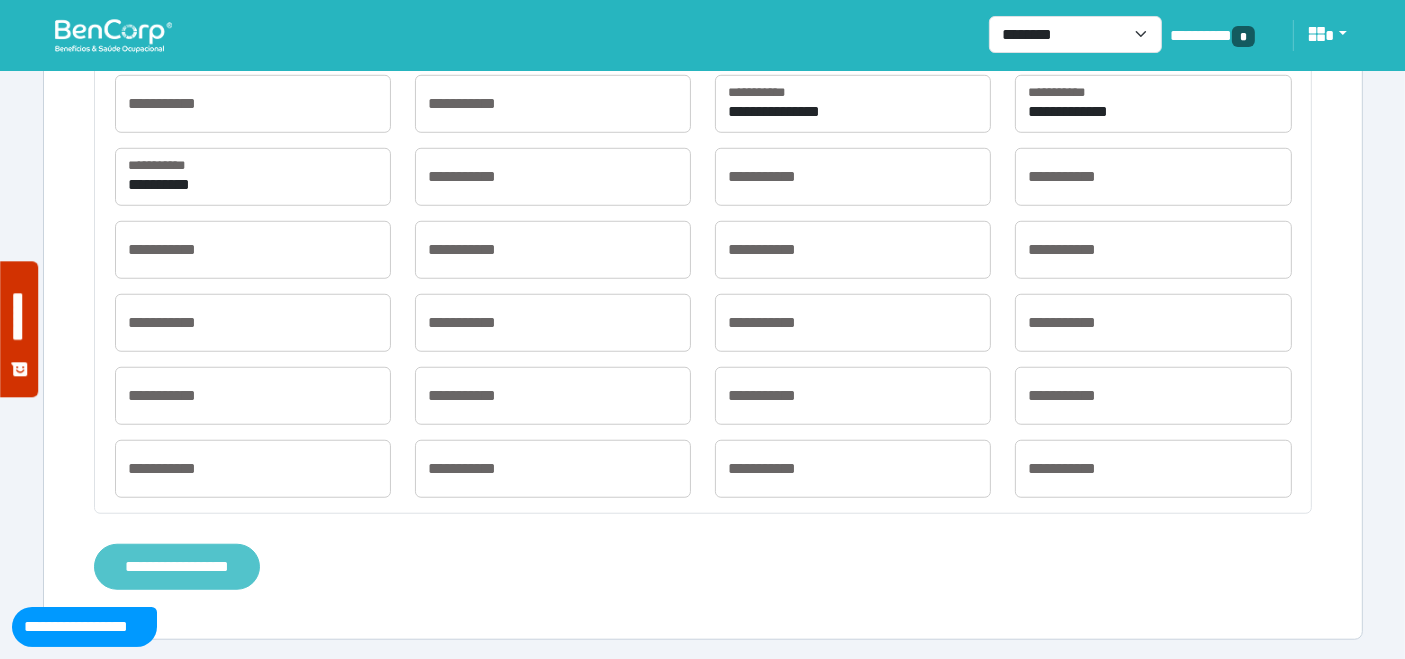 click on "**********" at bounding box center [177, 566] 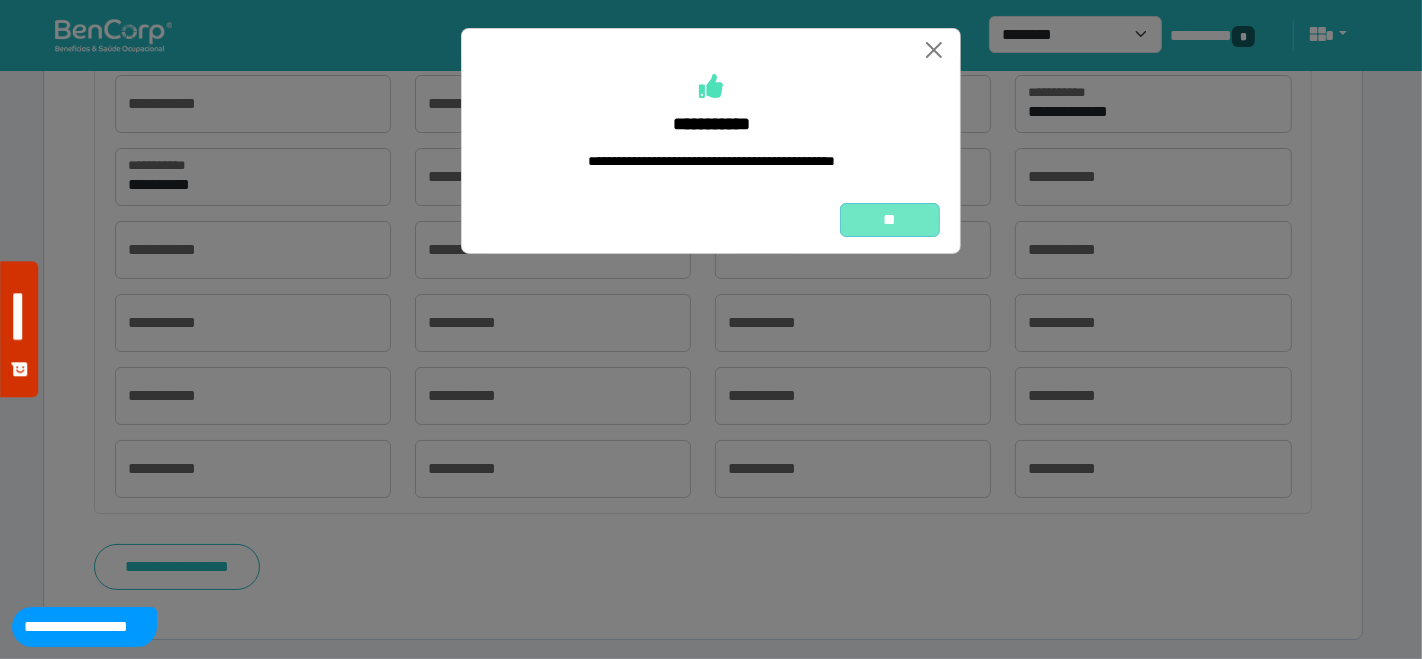 click on "**" at bounding box center [890, 219] 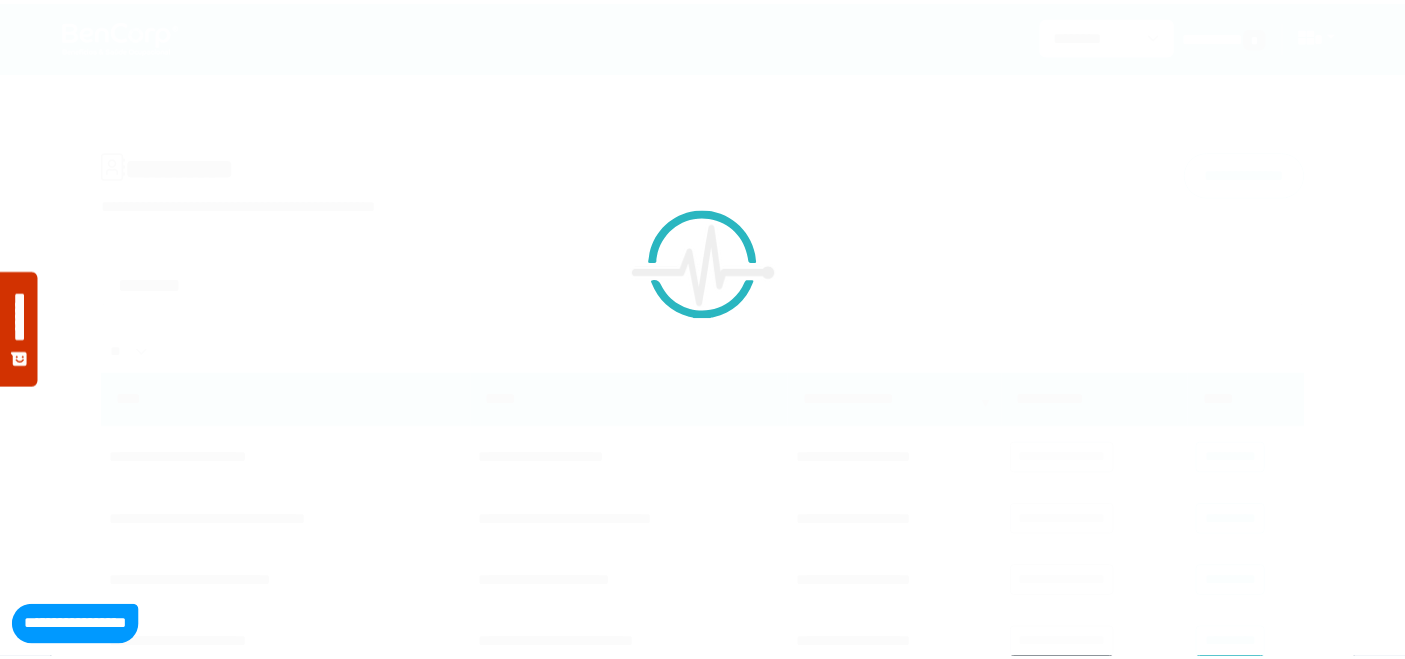 scroll, scrollTop: 0, scrollLeft: 0, axis: both 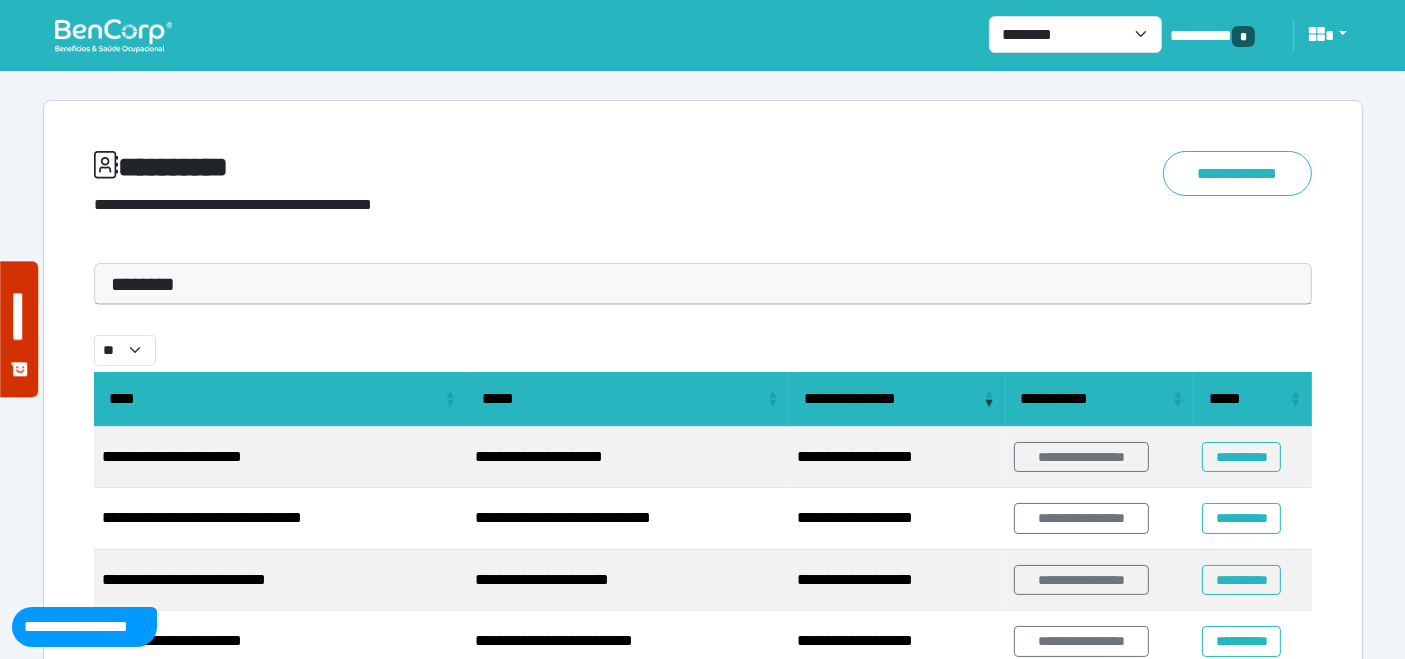 click at bounding box center (113, 35) 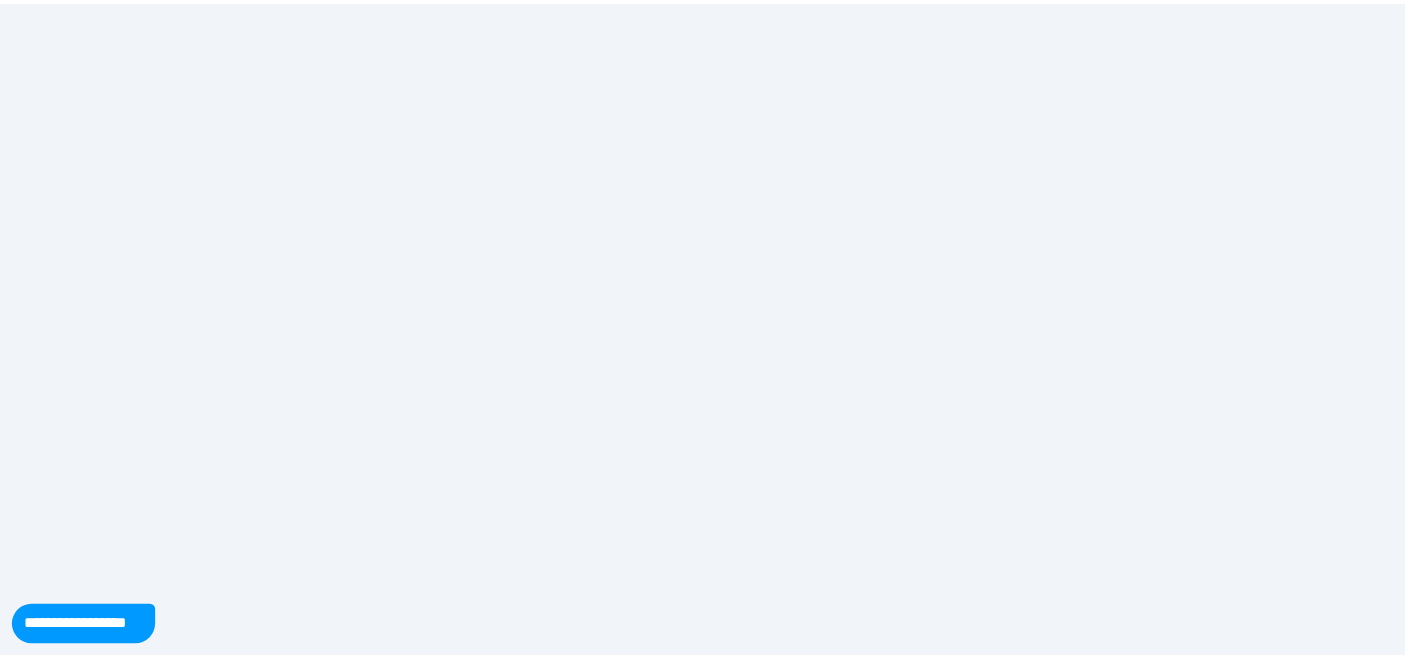 scroll, scrollTop: 0, scrollLeft: 0, axis: both 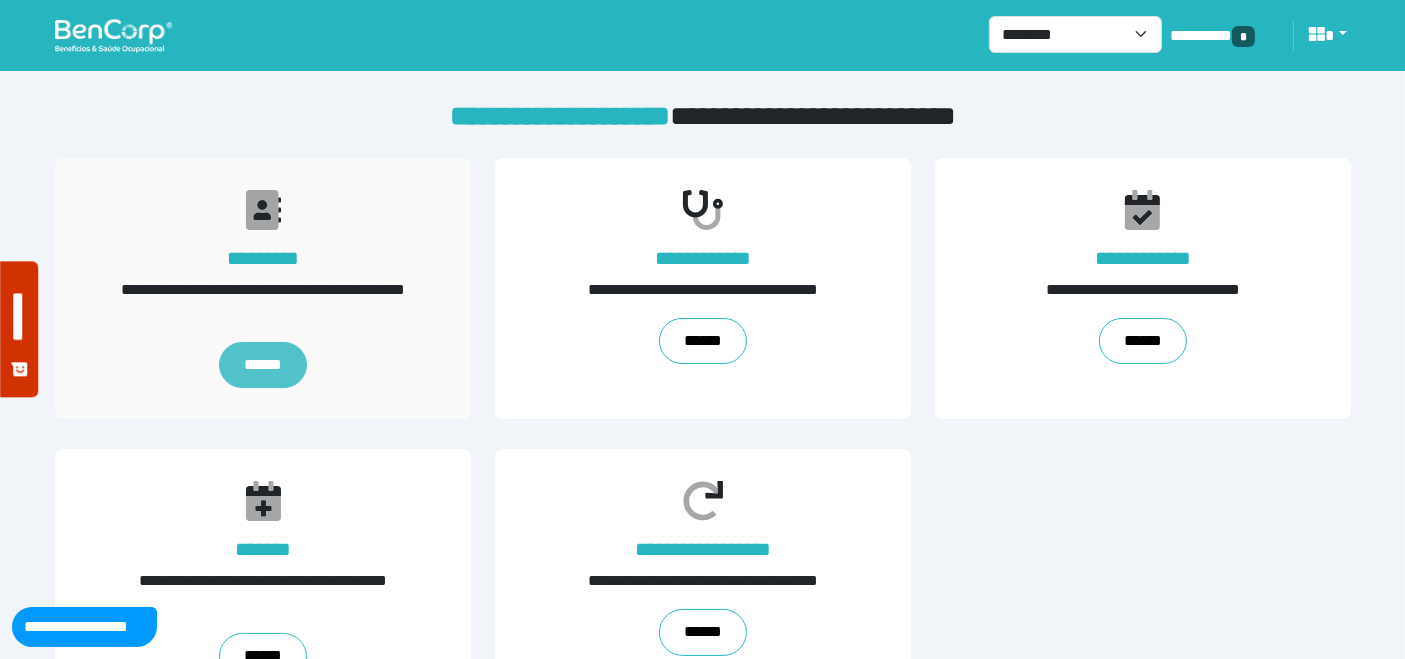 click on "******" at bounding box center [262, 365] 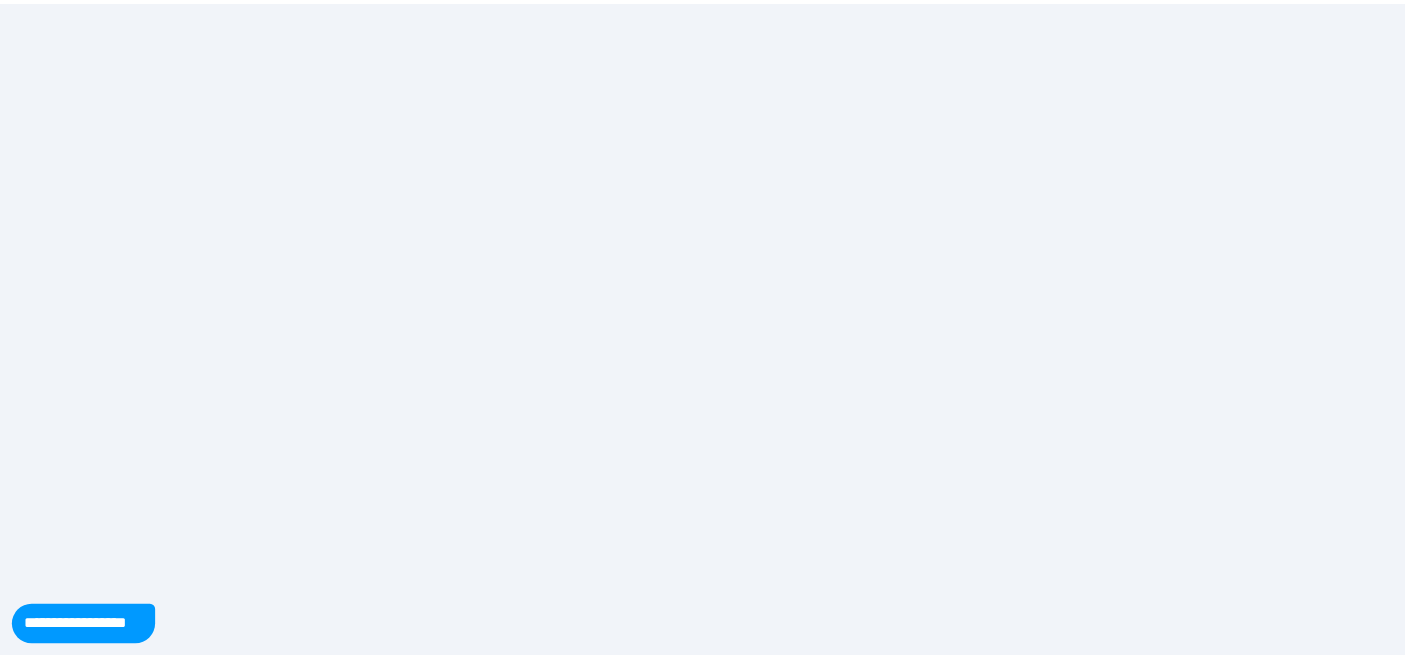 scroll, scrollTop: 0, scrollLeft: 0, axis: both 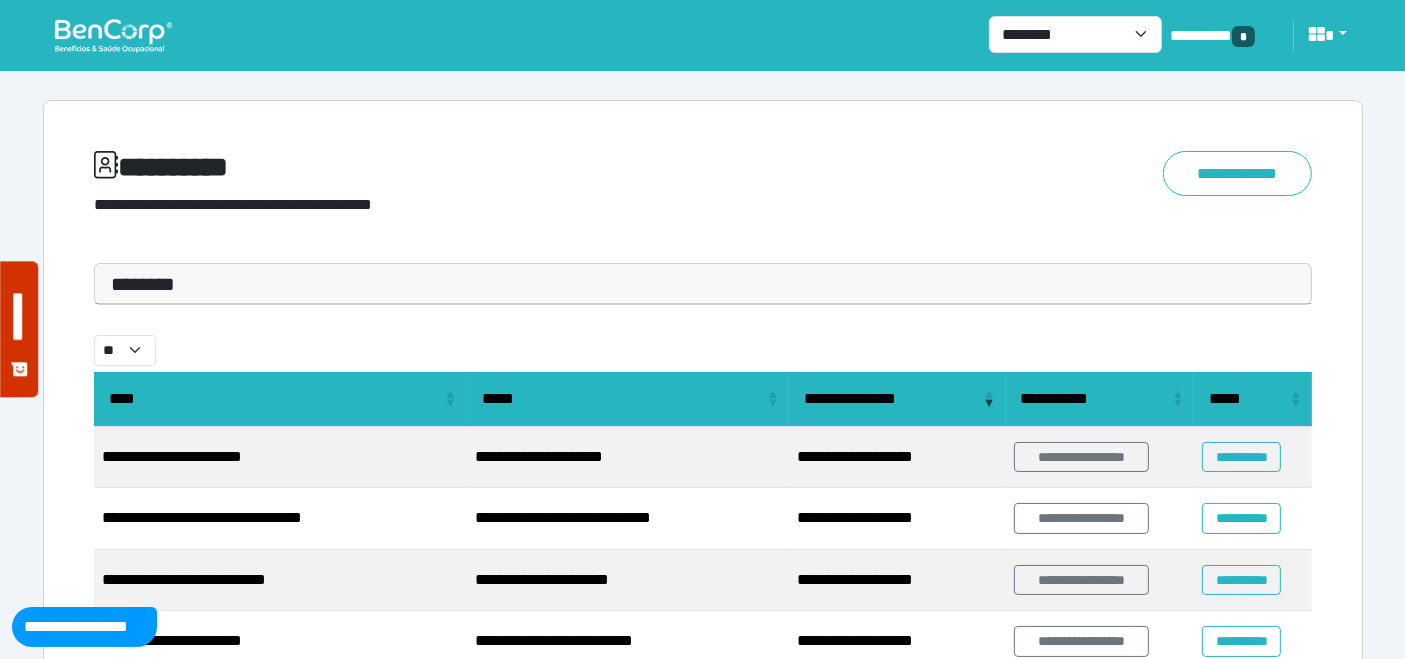 click on "********" at bounding box center [703, 284] 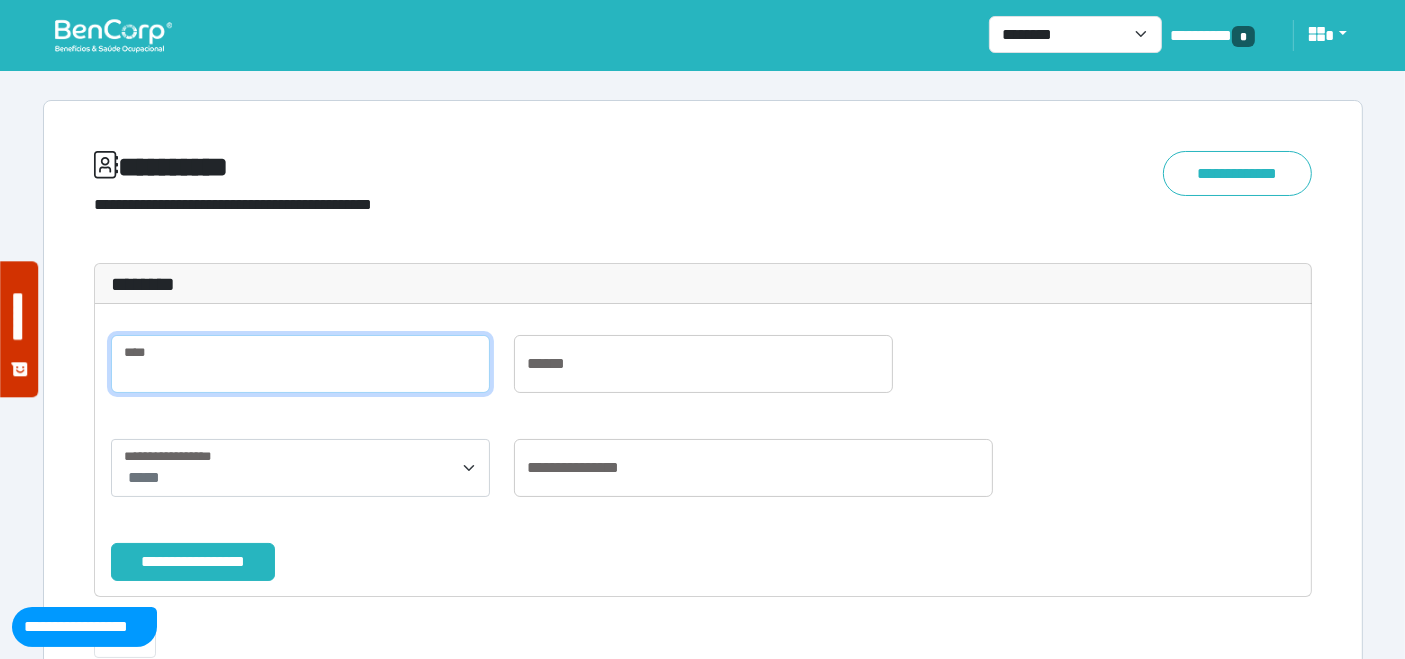 click at bounding box center [300, 364] 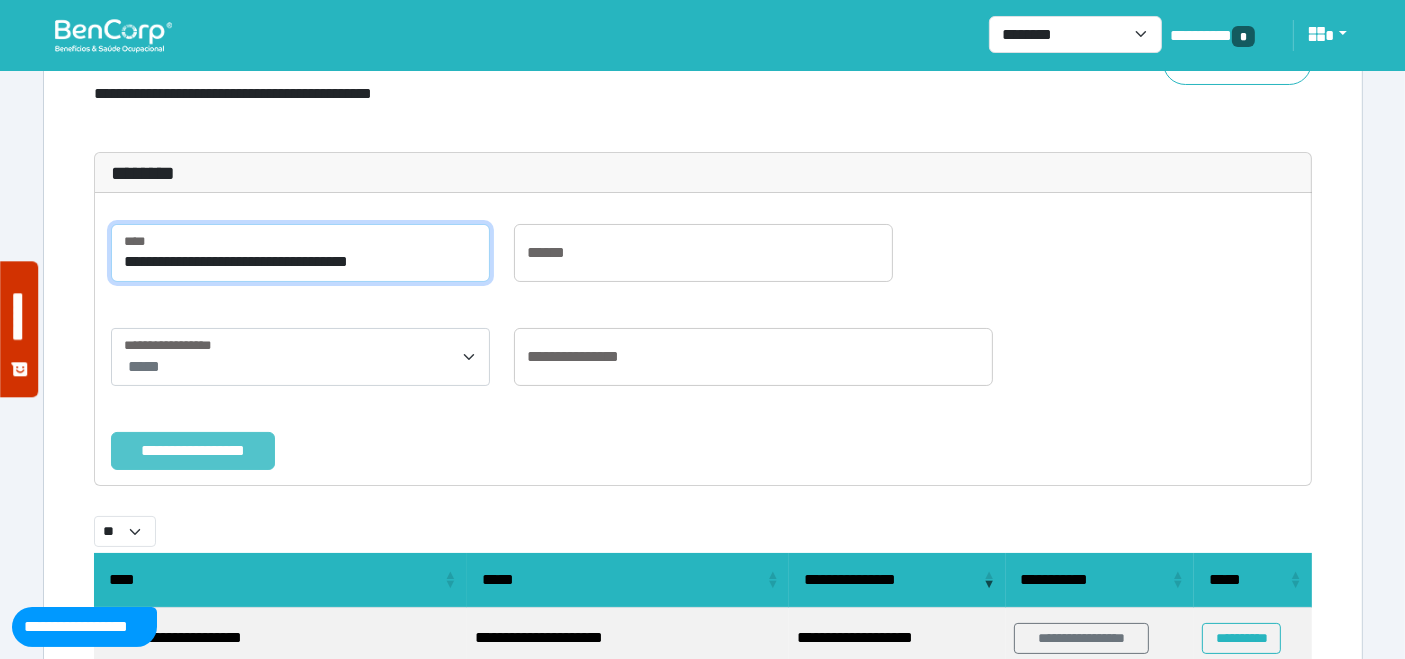 type on "**********" 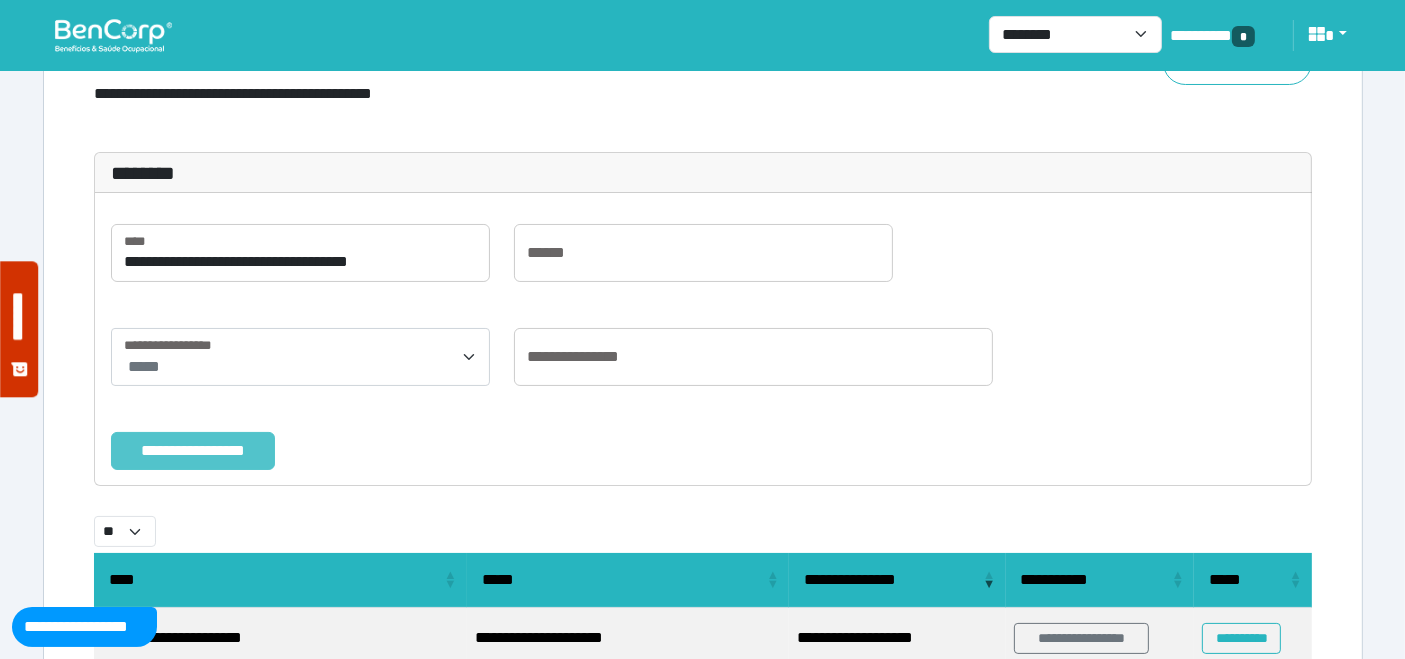 click on "**********" at bounding box center (193, 450) 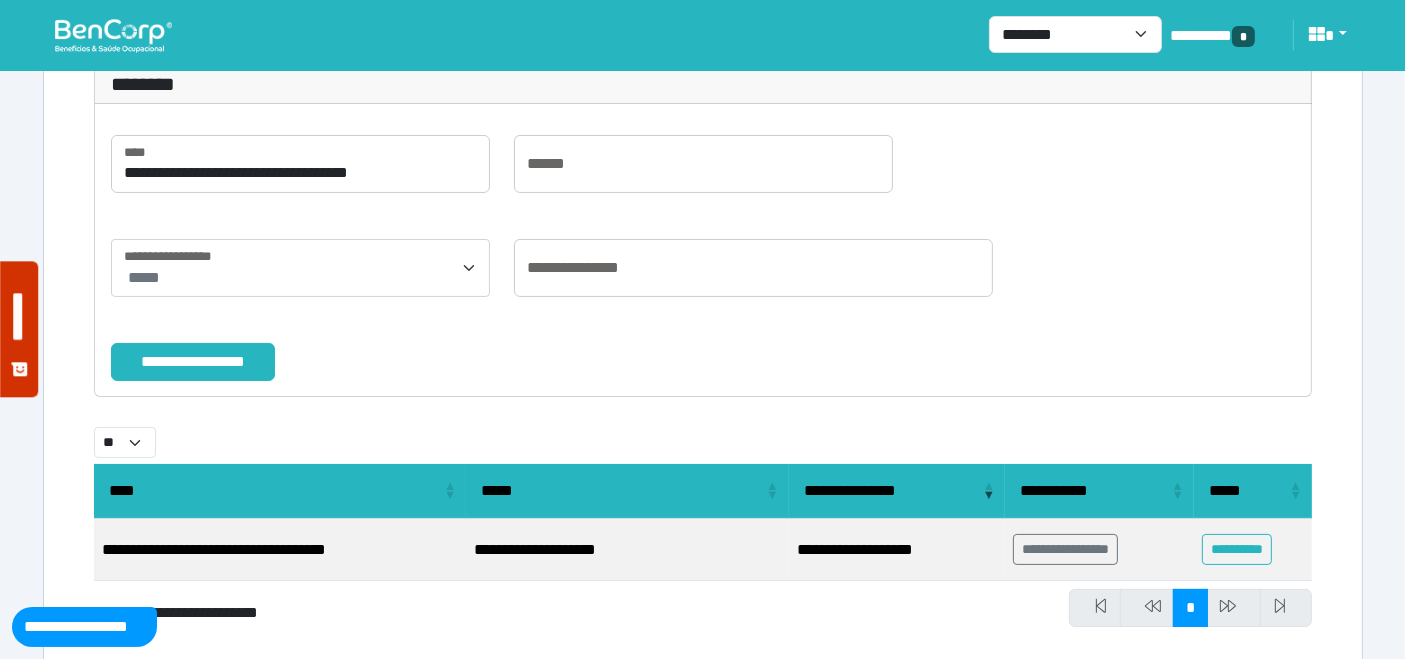 scroll, scrollTop: 238, scrollLeft: 0, axis: vertical 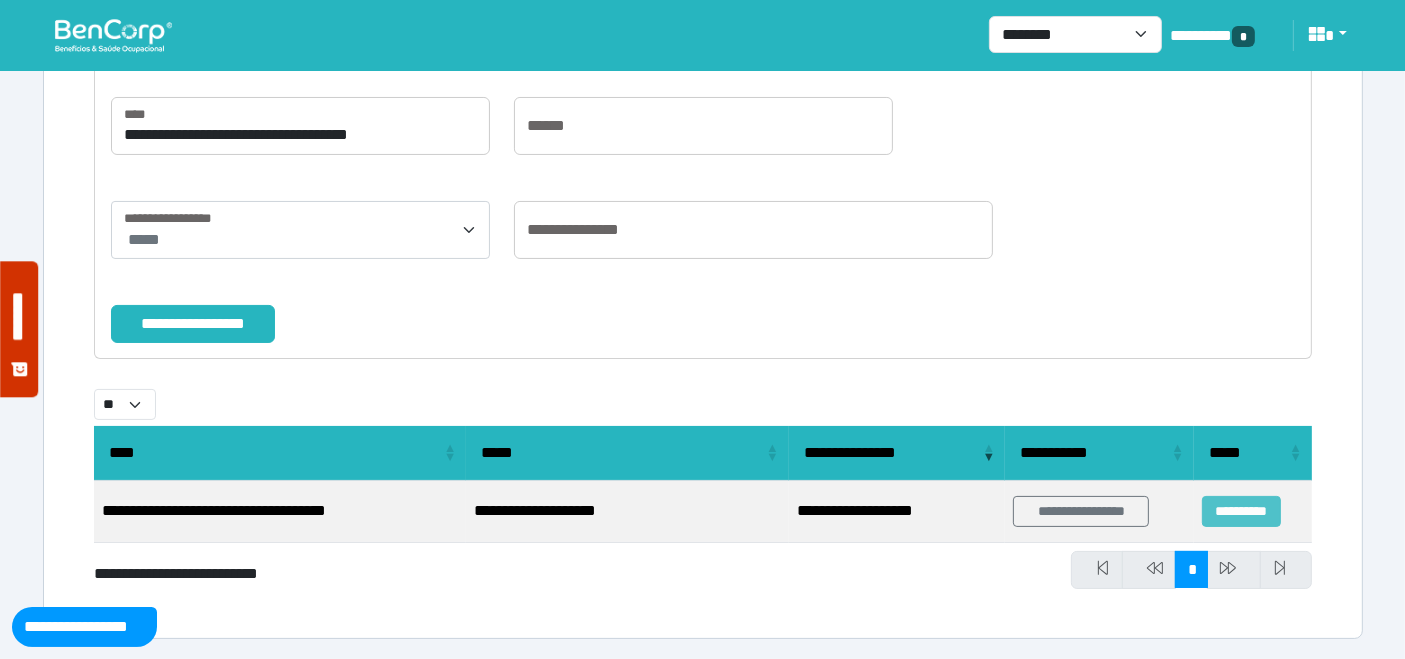 click on "**********" at bounding box center [1241, 511] 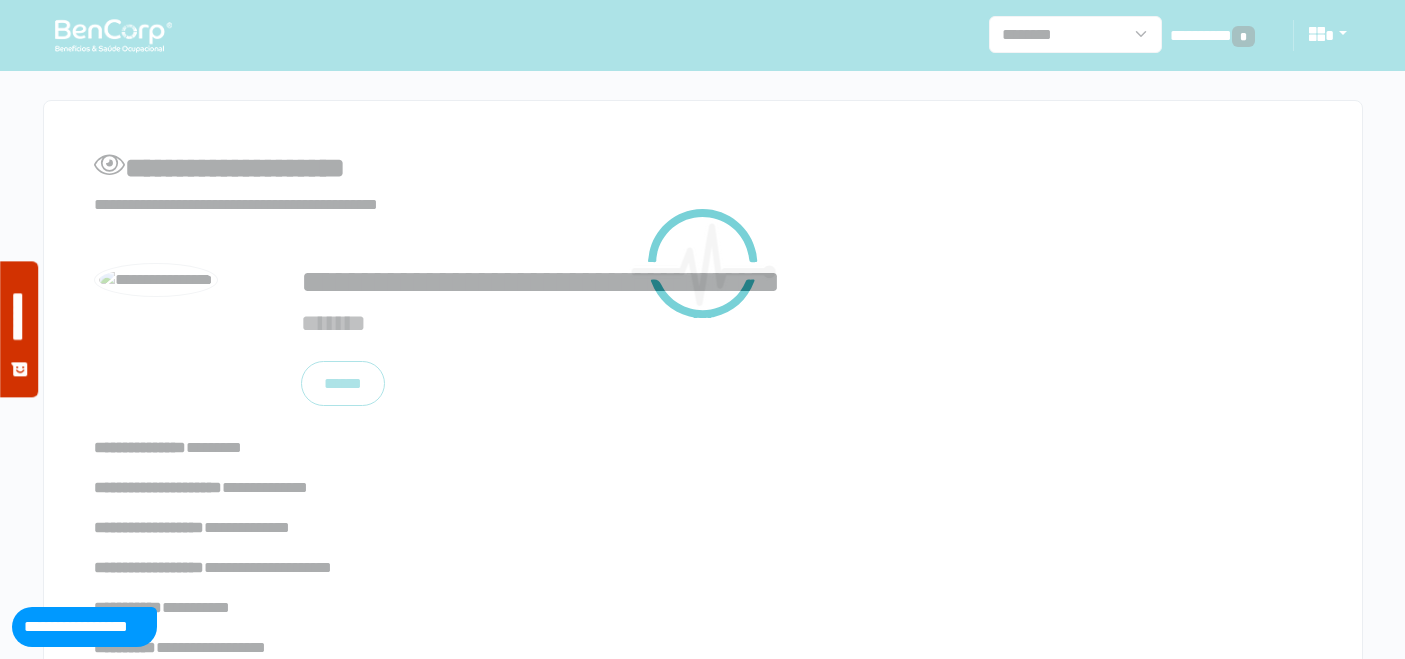 scroll, scrollTop: 0, scrollLeft: 0, axis: both 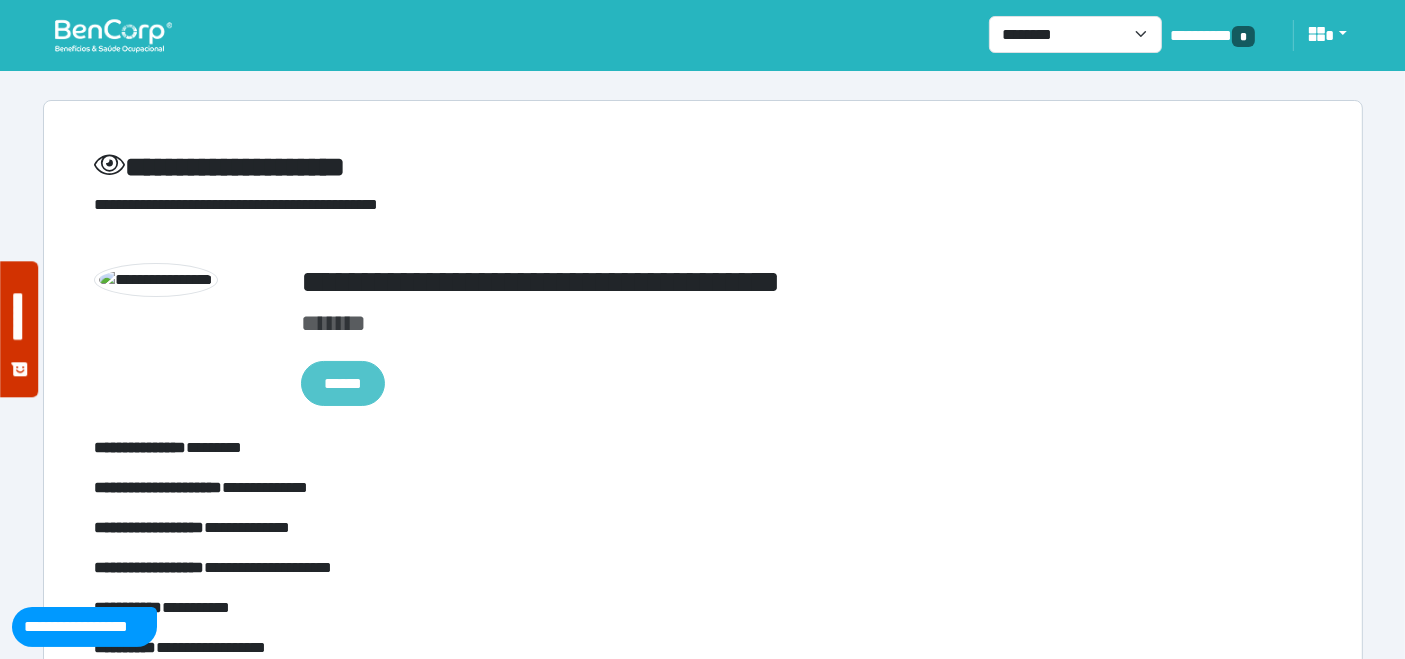 click on "******" at bounding box center [343, 383] 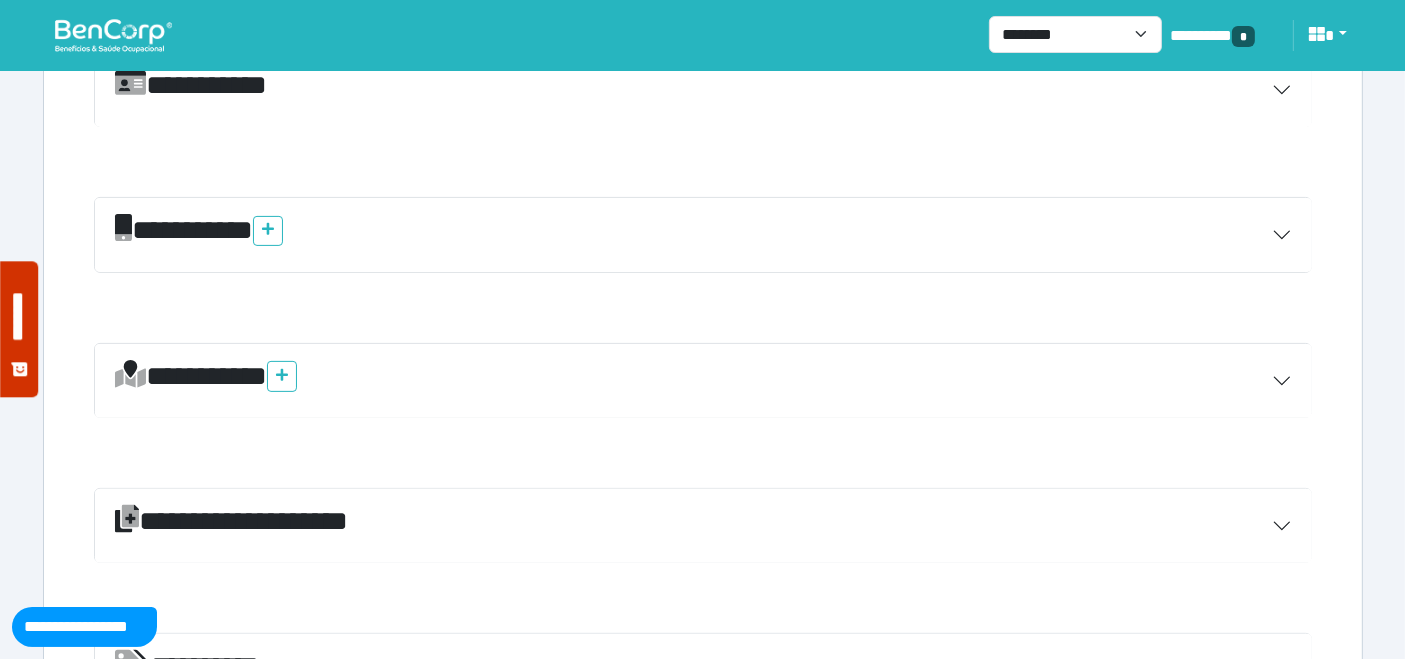 scroll, scrollTop: 750, scrollLeft: 0, axis: vertical 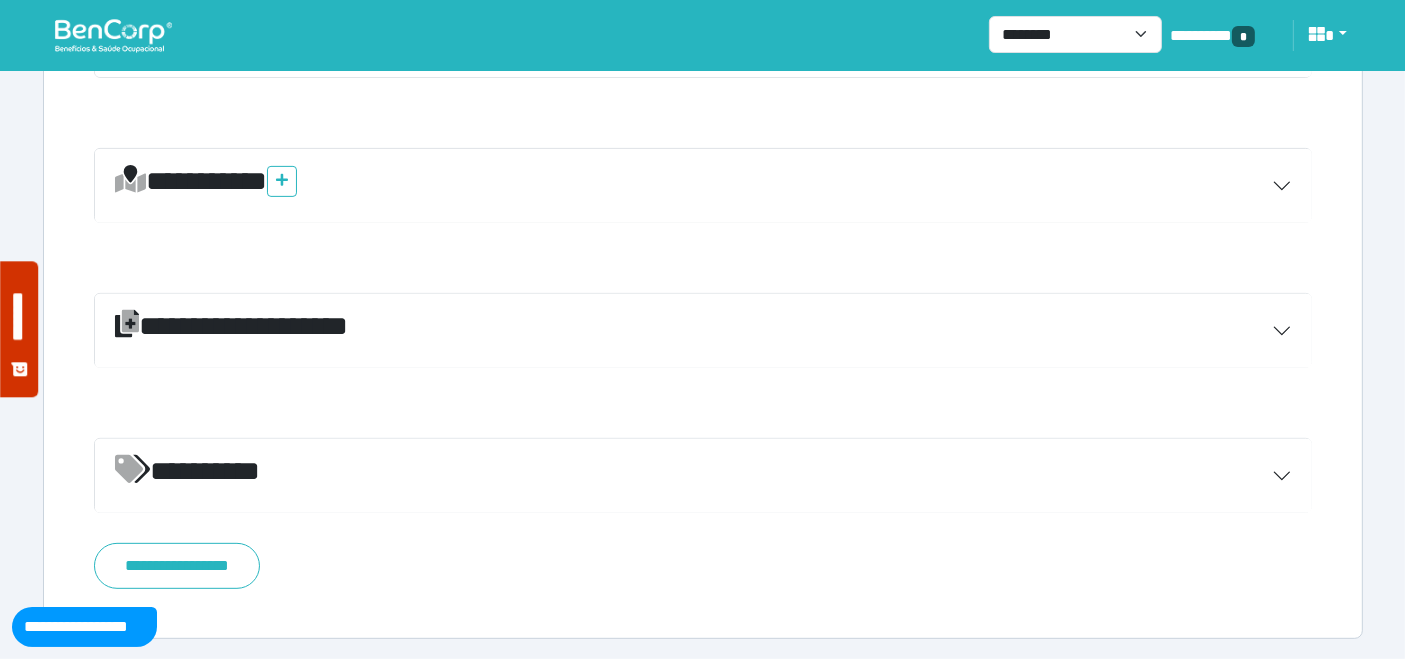 click on "*********" at bounding box center (703, 476) 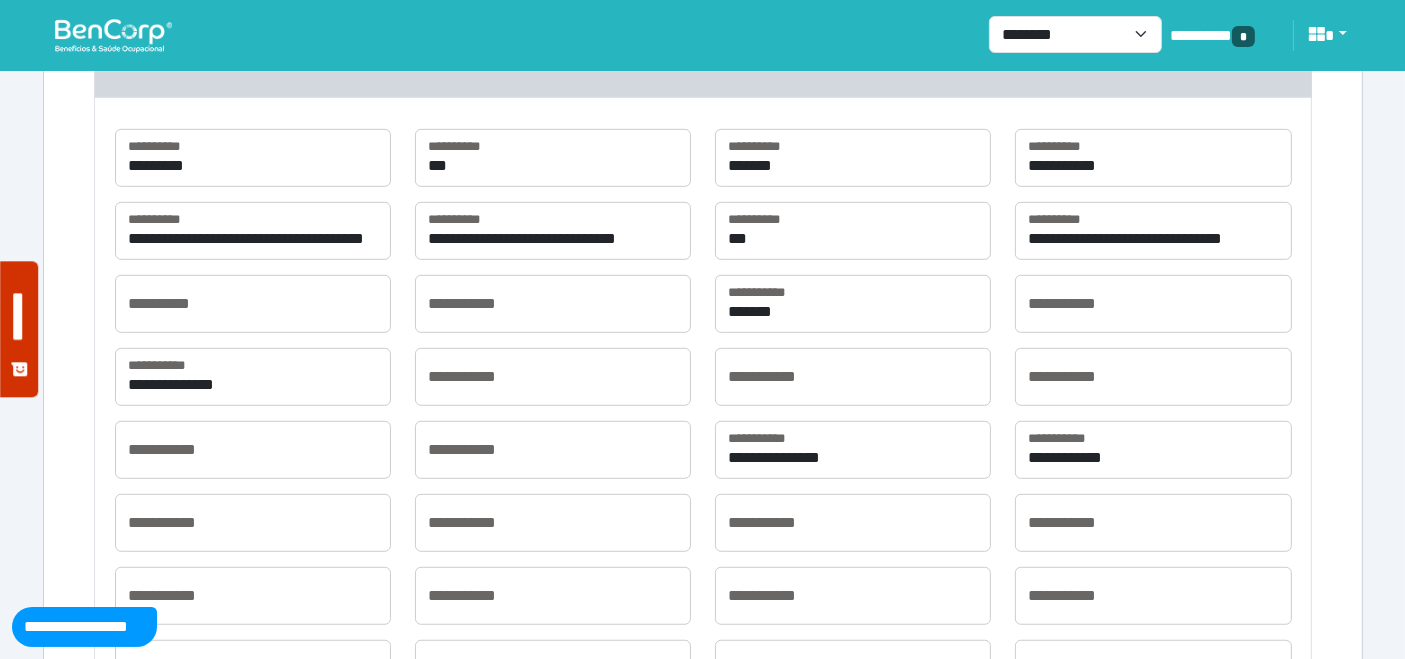 scroll, scrollTop: 1194, scrollLeft: 0, axis: vertical 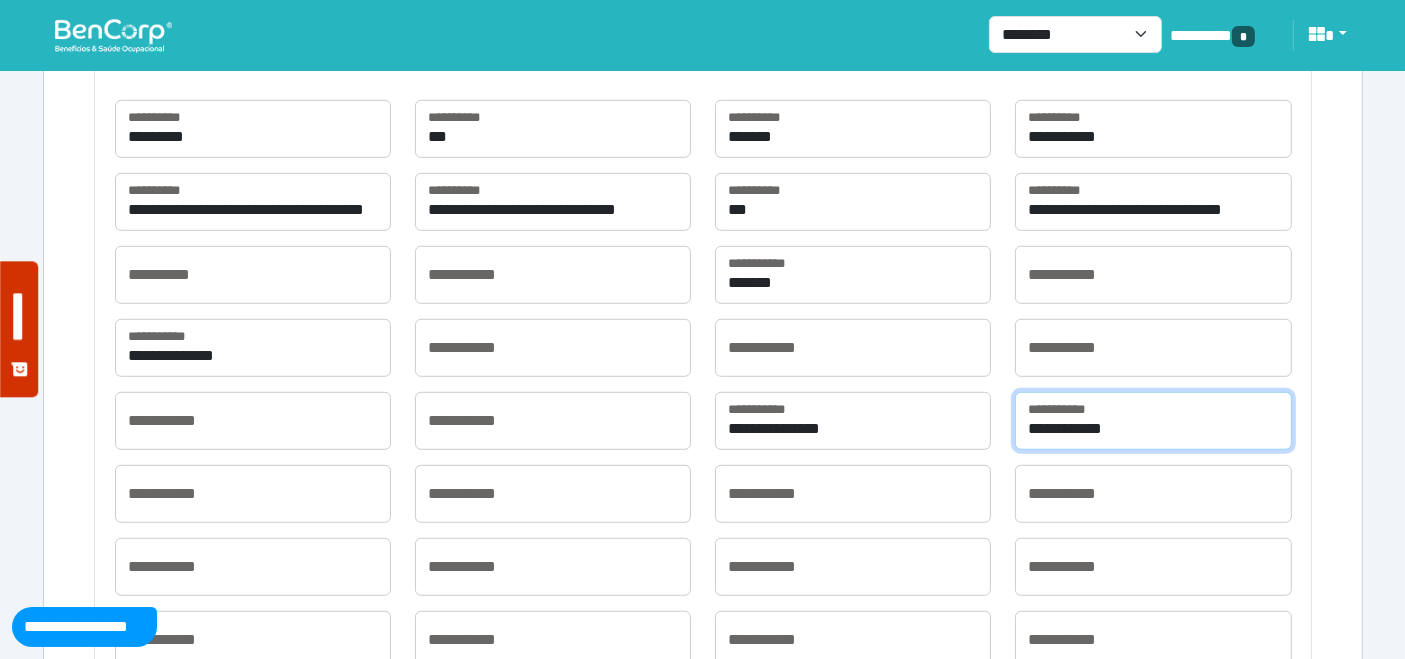 drag, startPoint x: 1165, startPoint y: 431, endPoint x: 1001, endPoint y: 435, distance: 164.04877 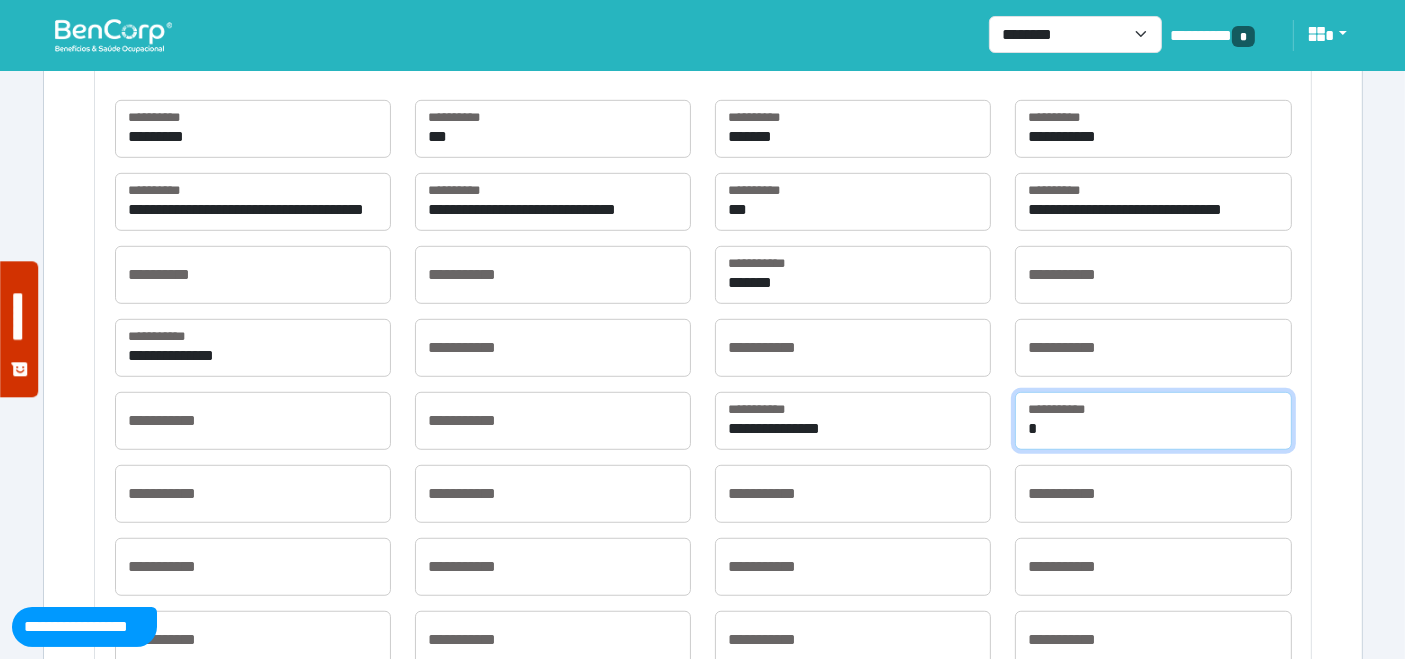 type on "*********" 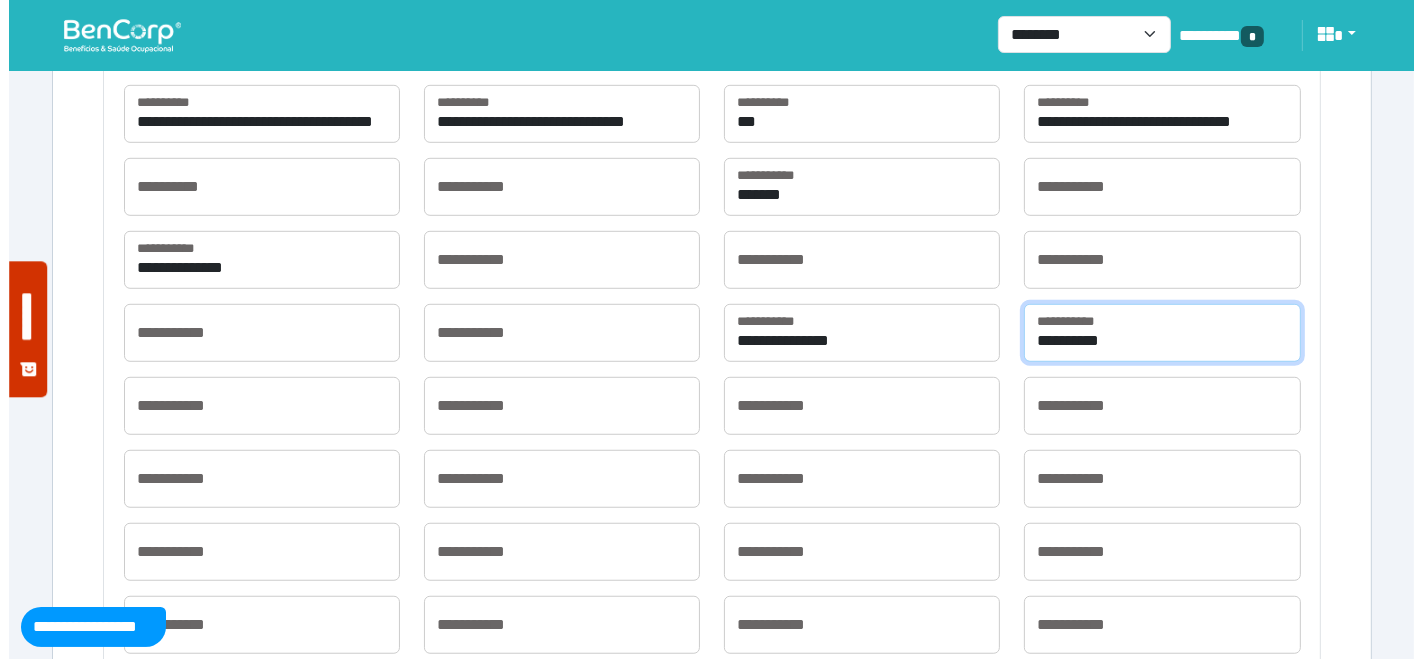 scroll, scrollTop: 1511, scrollLeft: 0, axis: vertical 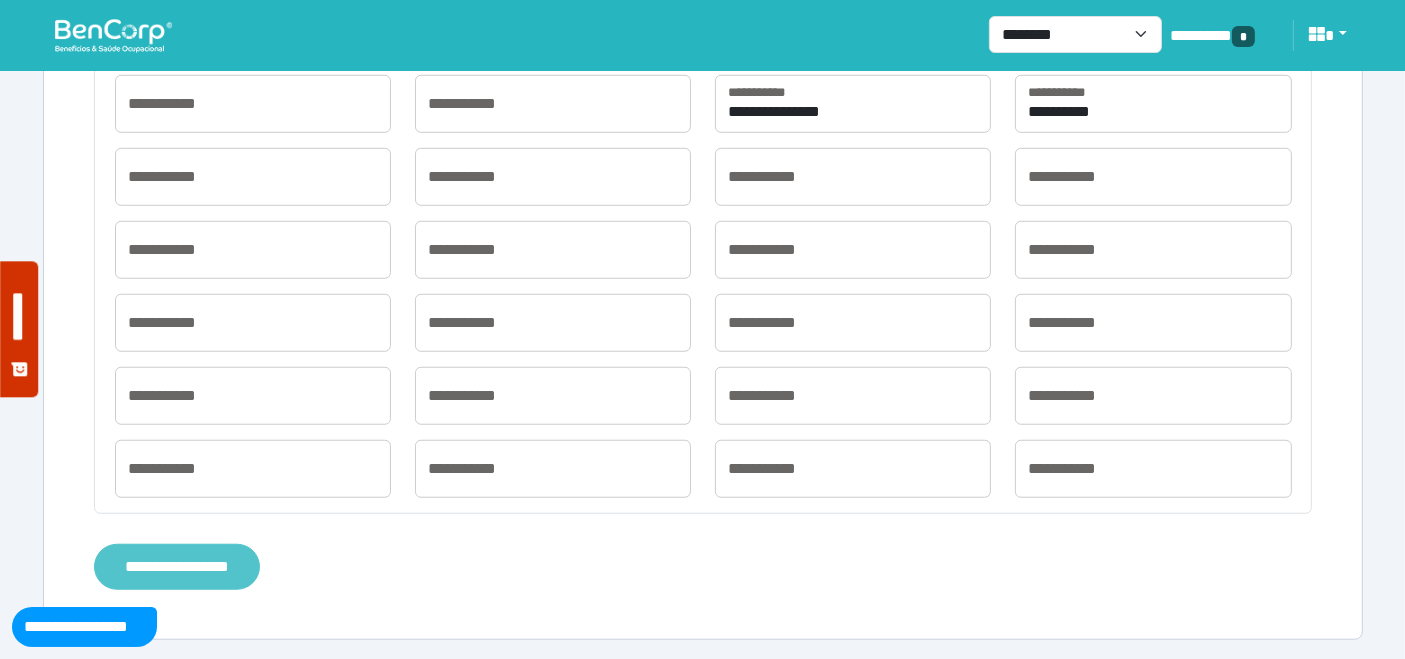 click on "**********" at bounding box center (177, 566) 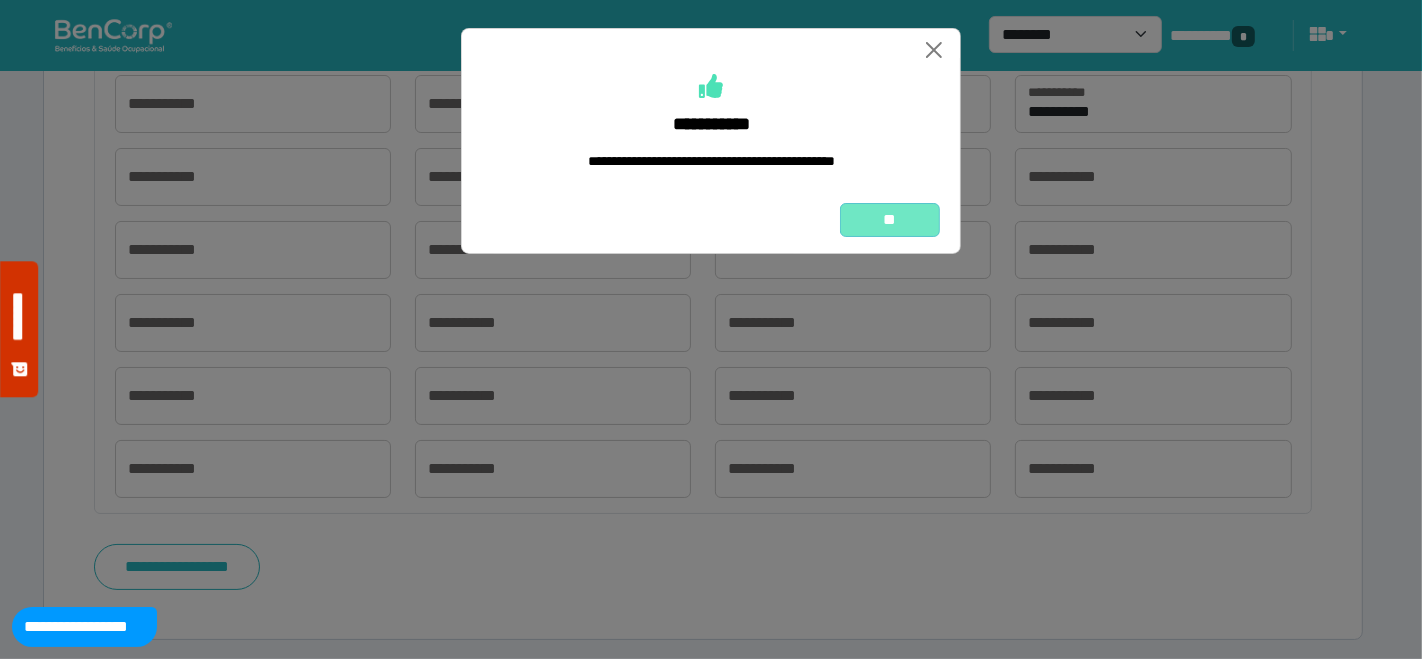 click on "**" at bounding box center (890, 219) 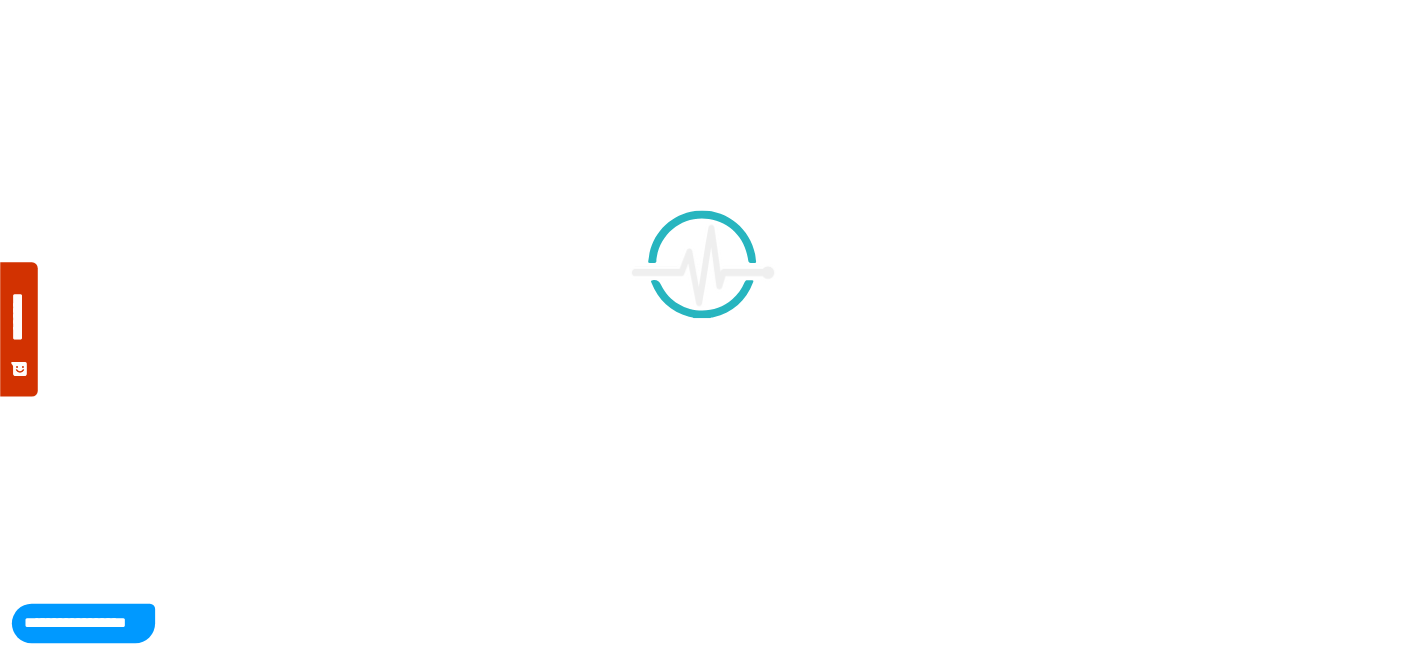 scroll, scrollTop: 0, scrollLeft: 0, axis: both 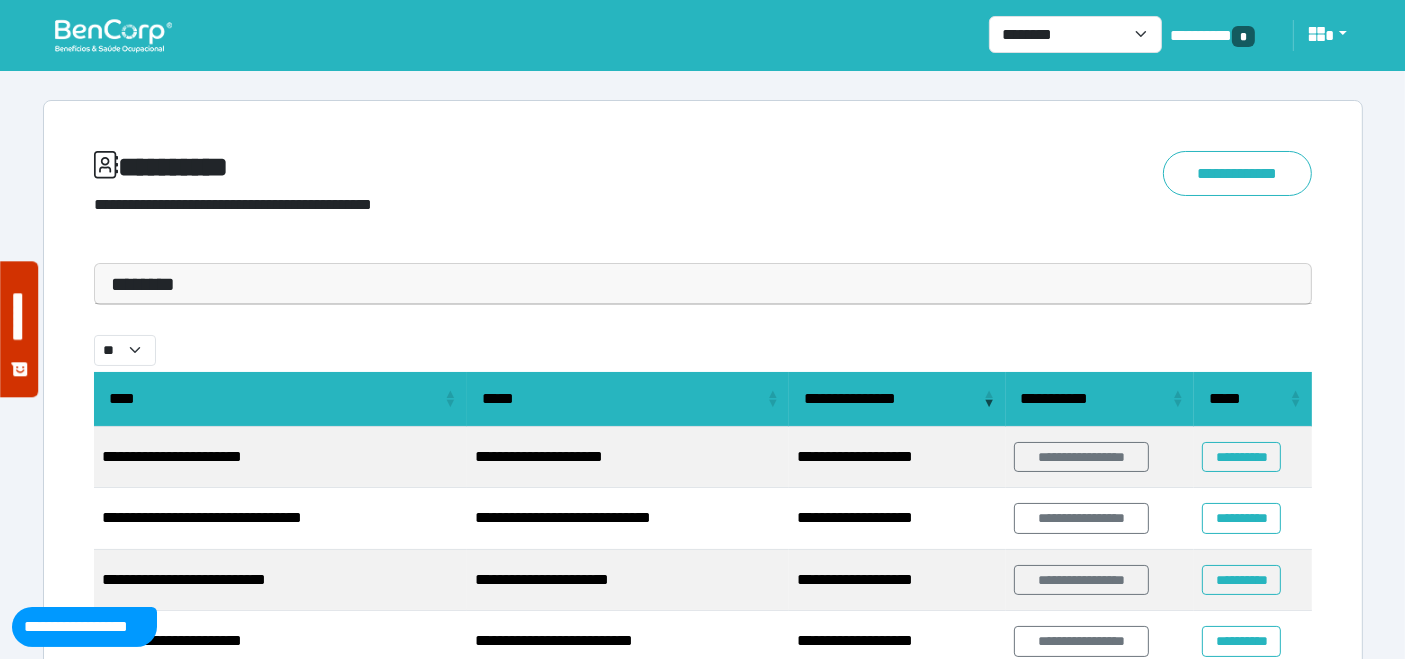 click at bounding box center (113, 35) 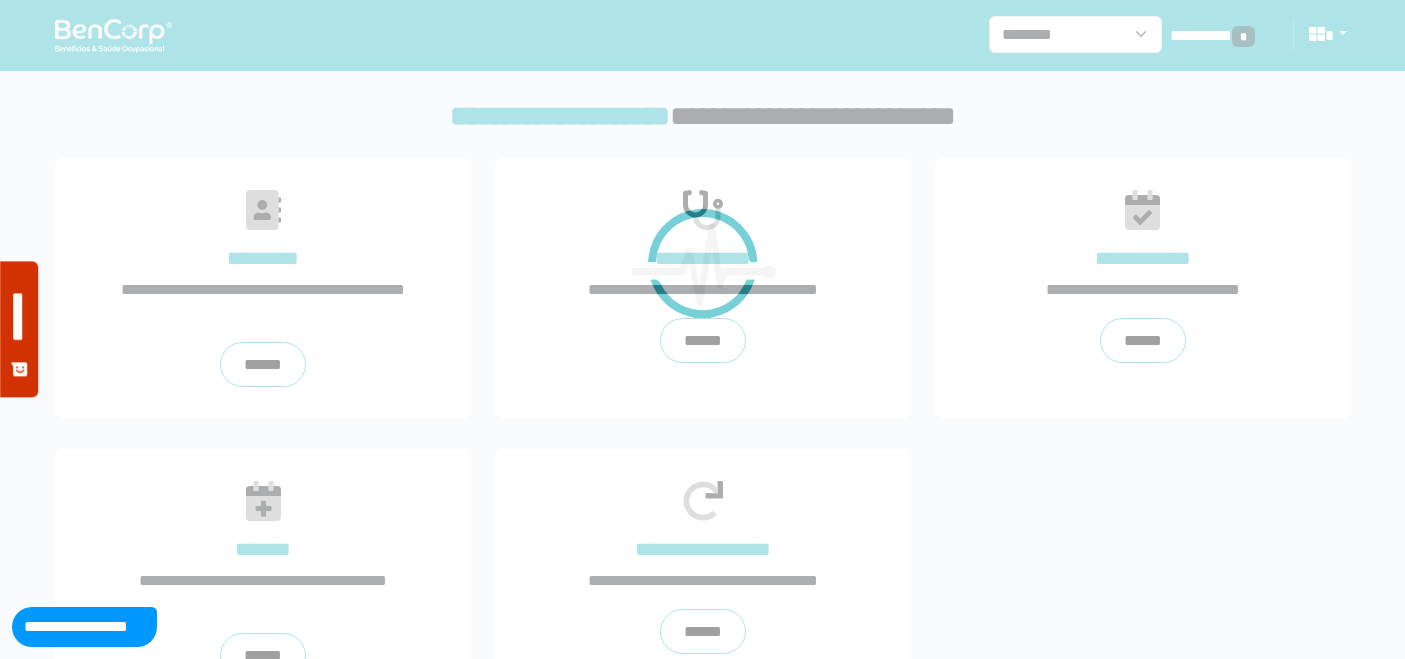 scroll, scrollTop: 0, scrollLeft: 0, axis: both 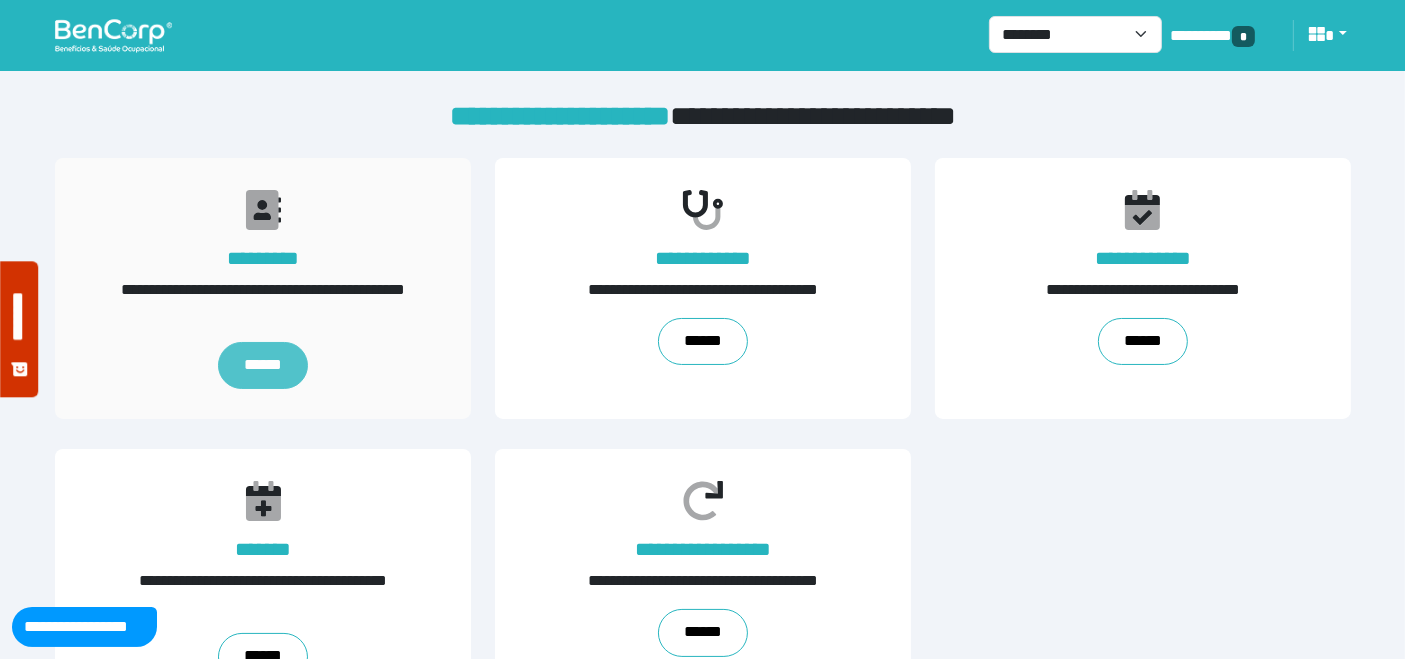 click on "******" at bounding box center [262, 366] 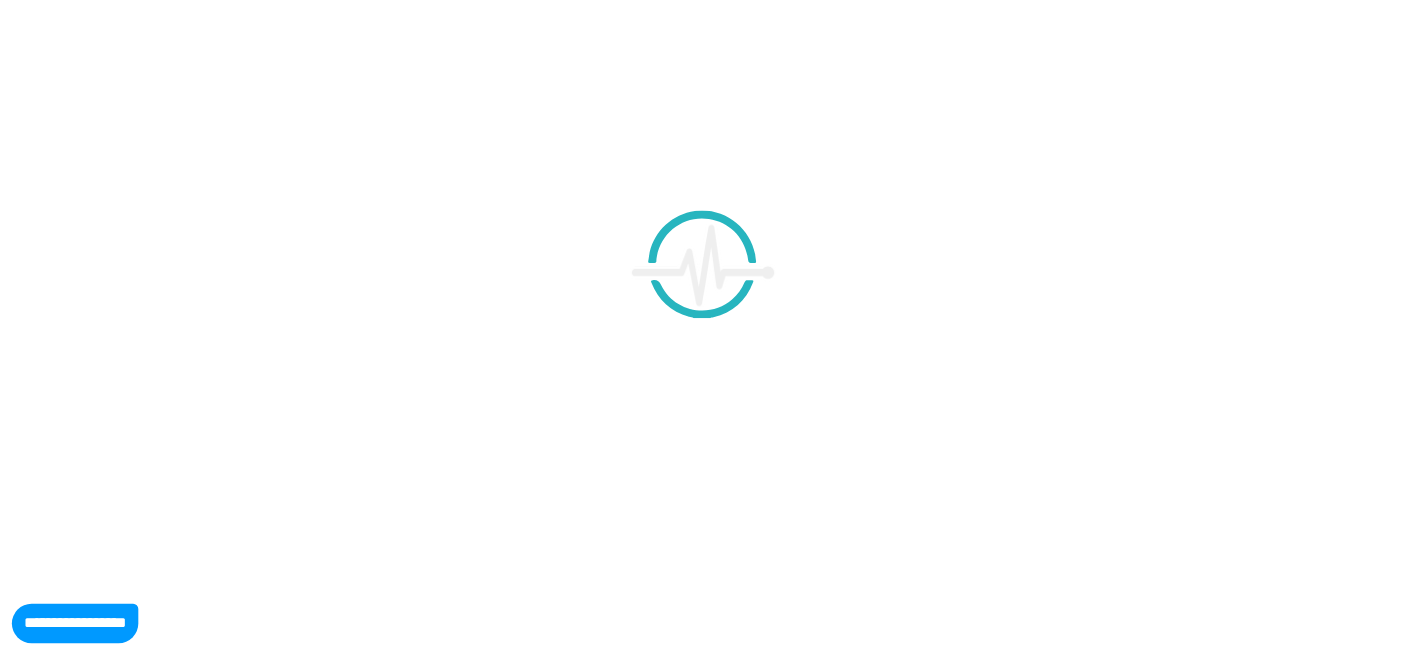 scroll, scrollTop: 0, scrollLeft: 0, axis: both 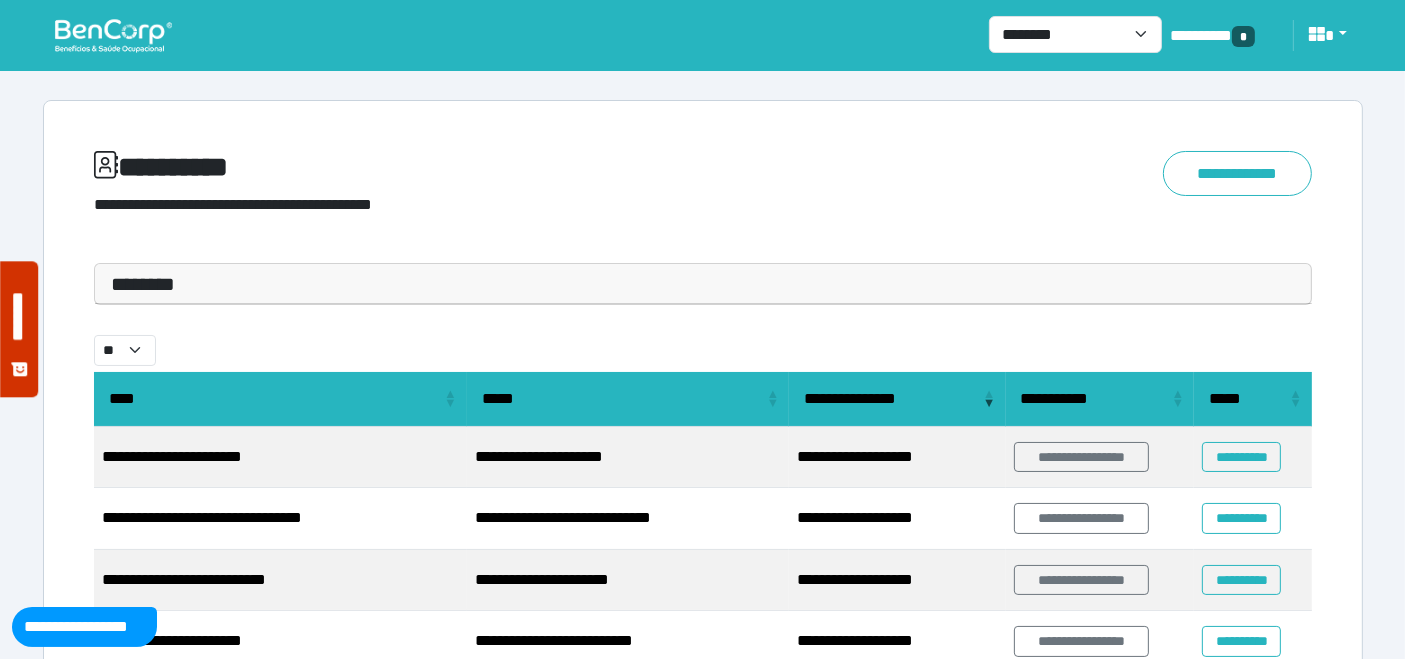 click on "********" at bounding box center [703, 284] 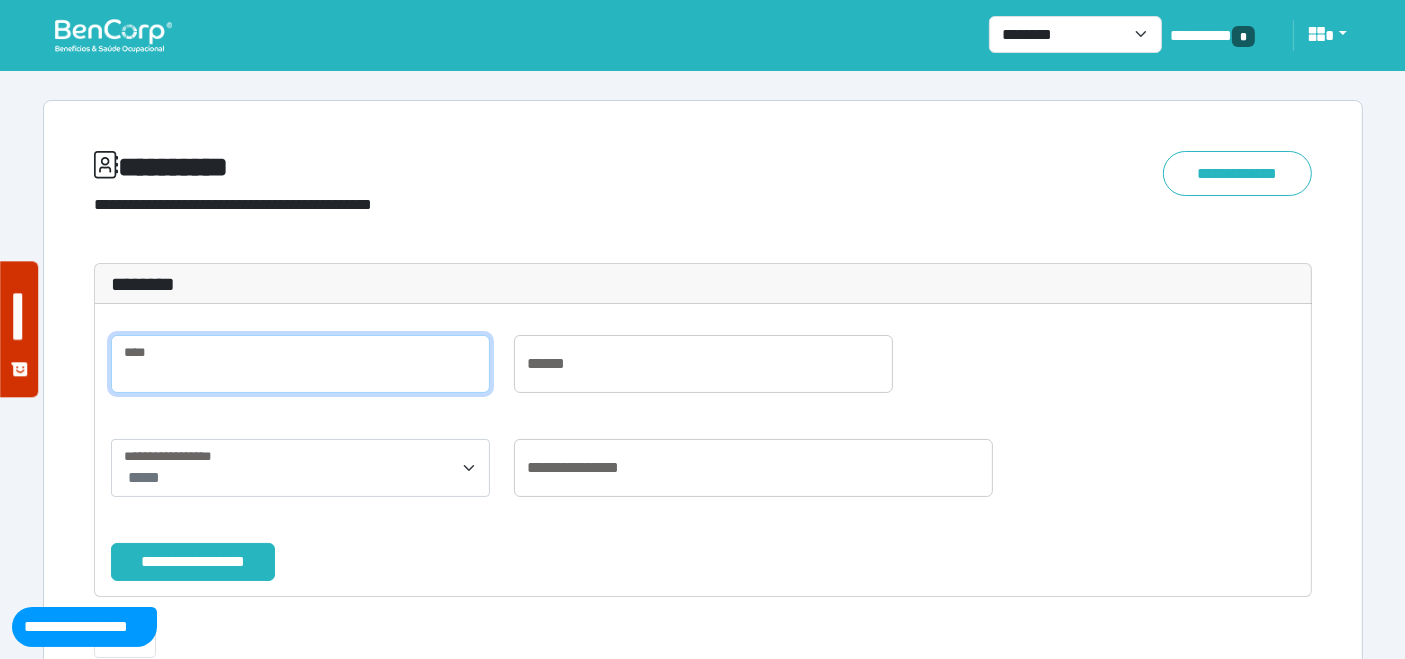click at bounding box center (300, 364) 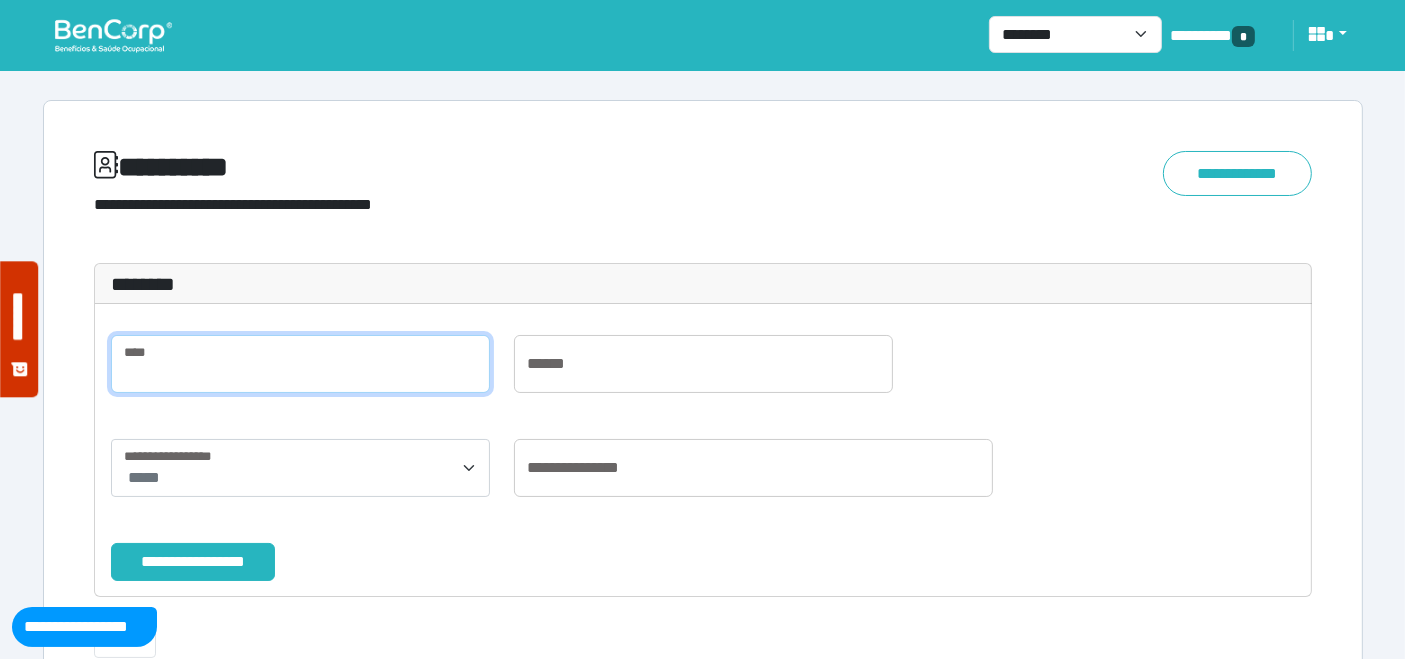paste on "**********" 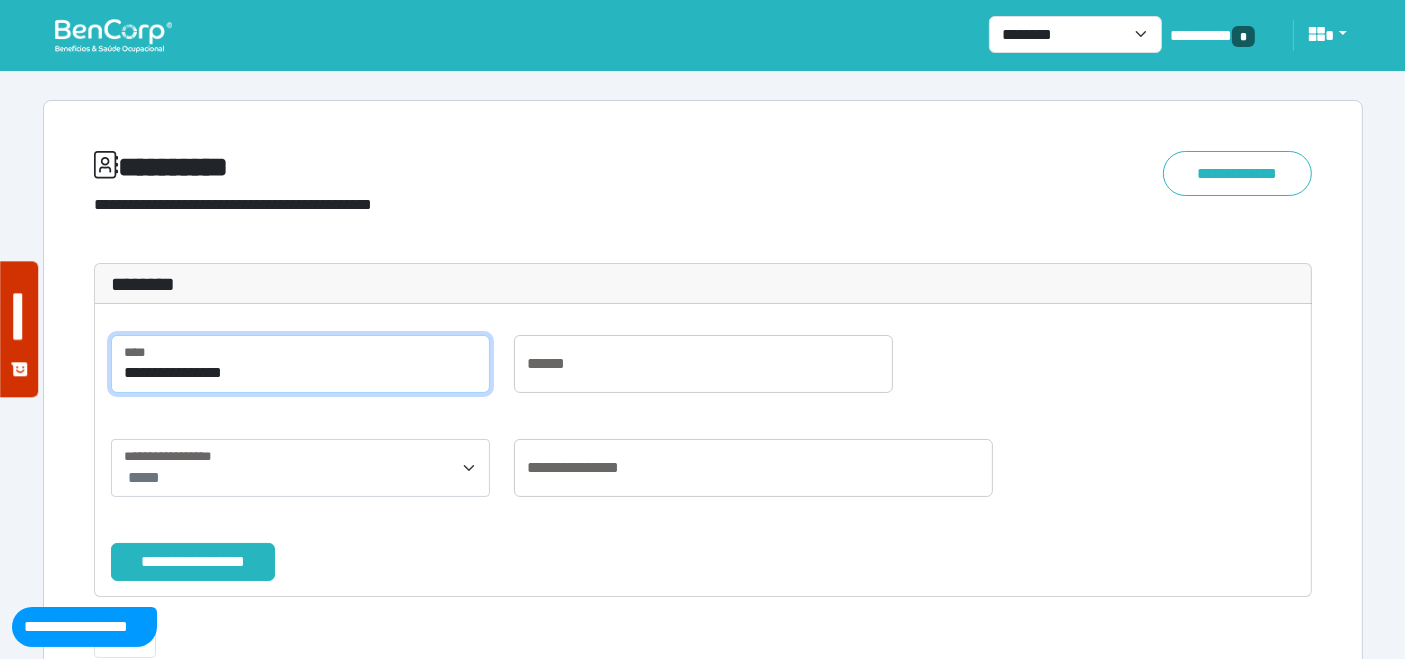 type on "**********" 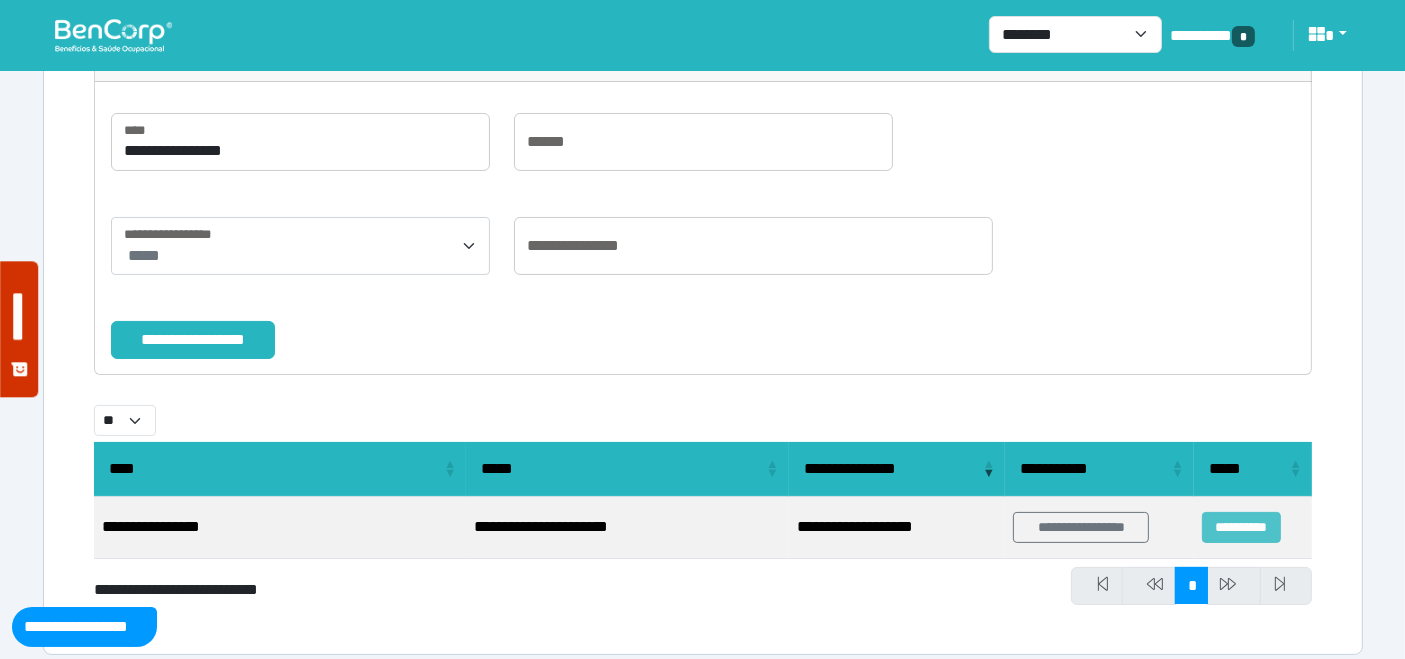 click on "**********" at bounding box center [1241, 527] 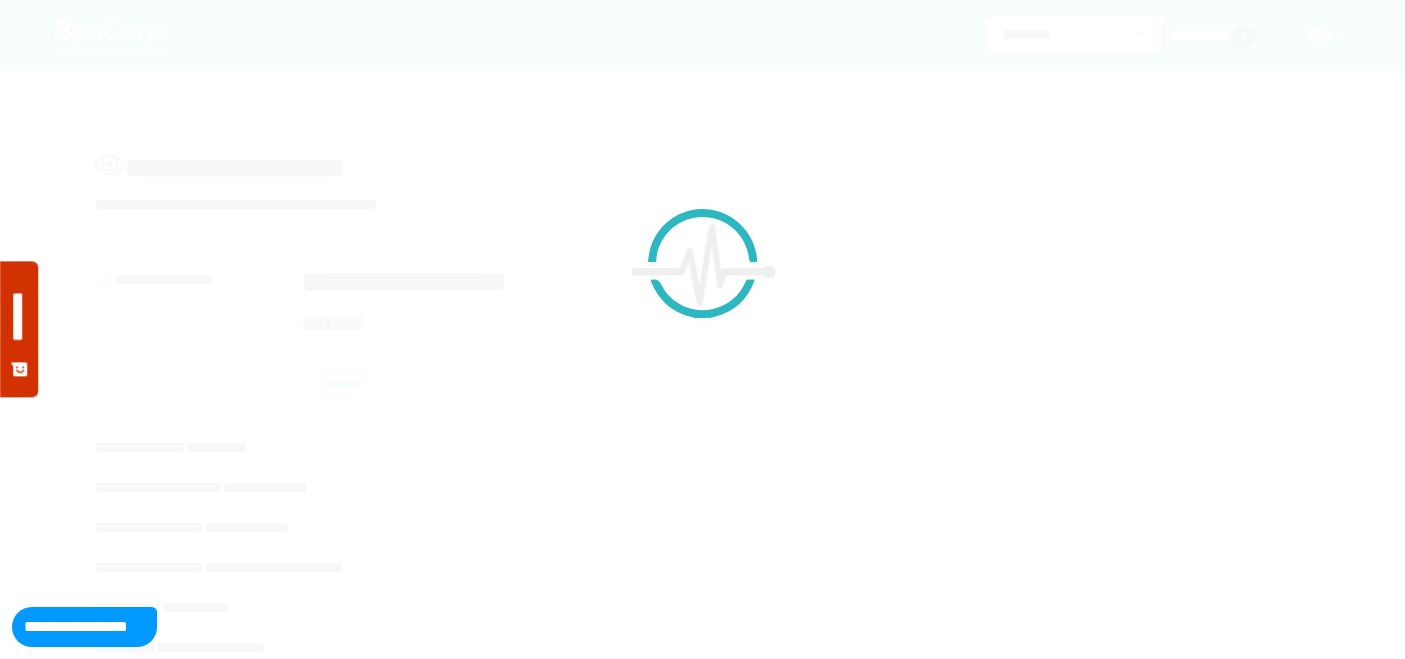 scroll, scrollTop: 0, scrollLeft: 0, axis: both 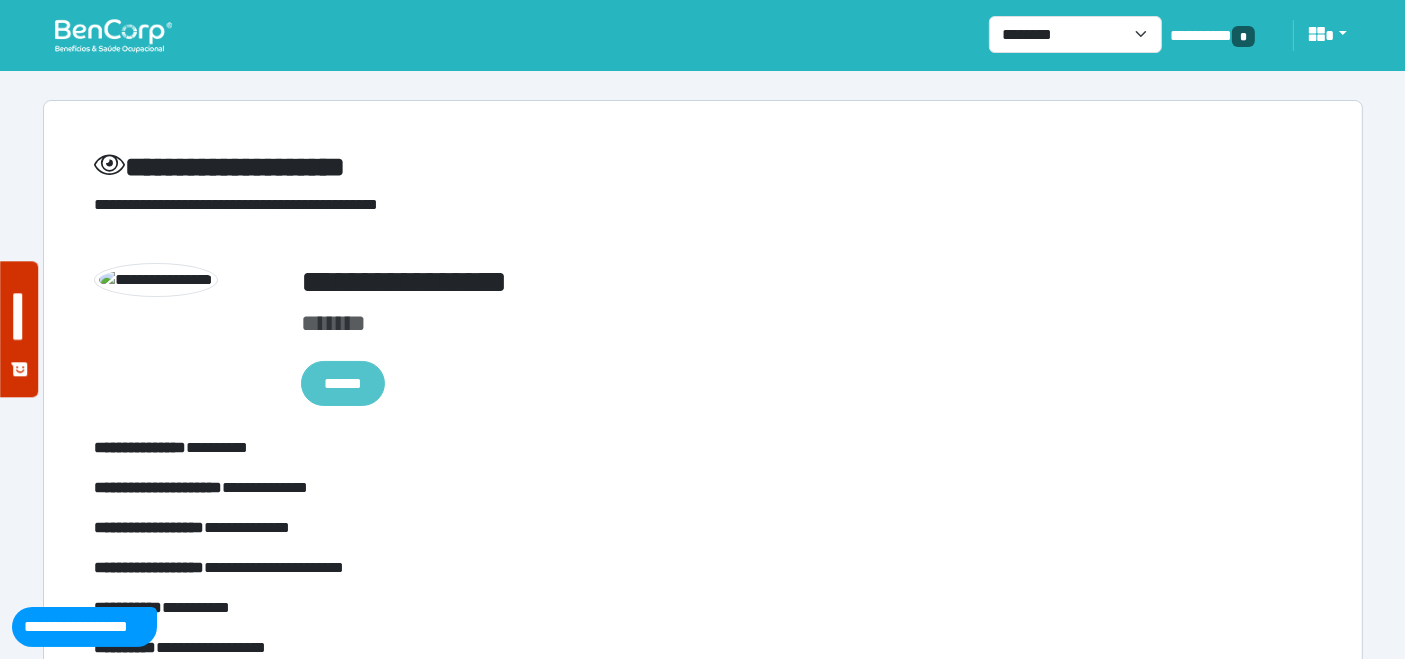 click on "******" at bounding box center [343, 383] 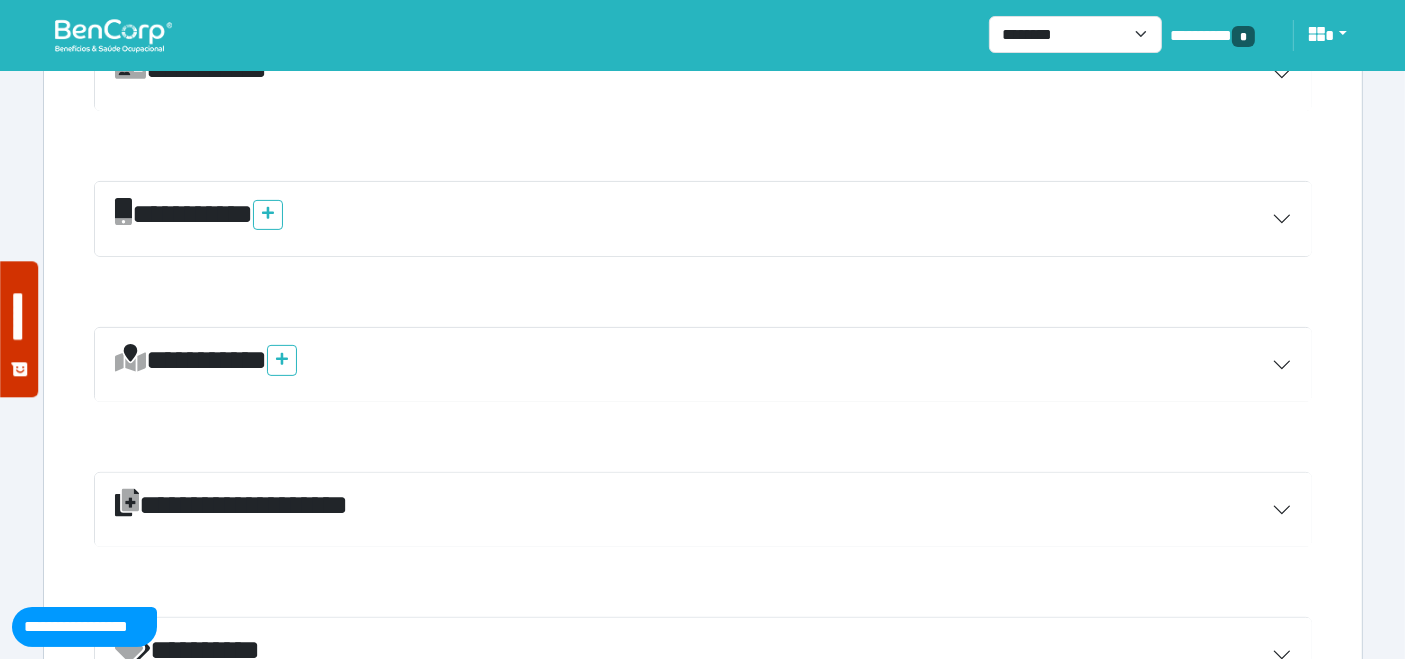 scroll, scrollTop: 750, scrollLeft: 0, axis: vertical 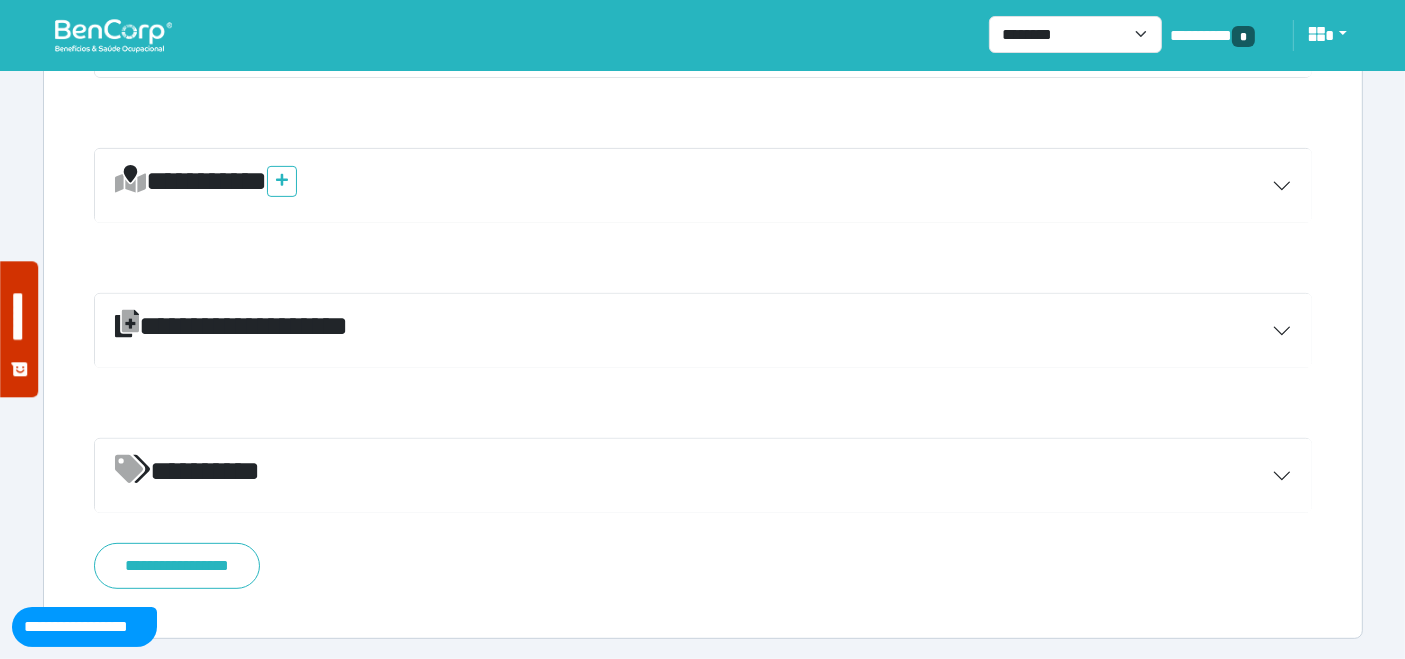 click on "*********" at bounding box center [703, 476] 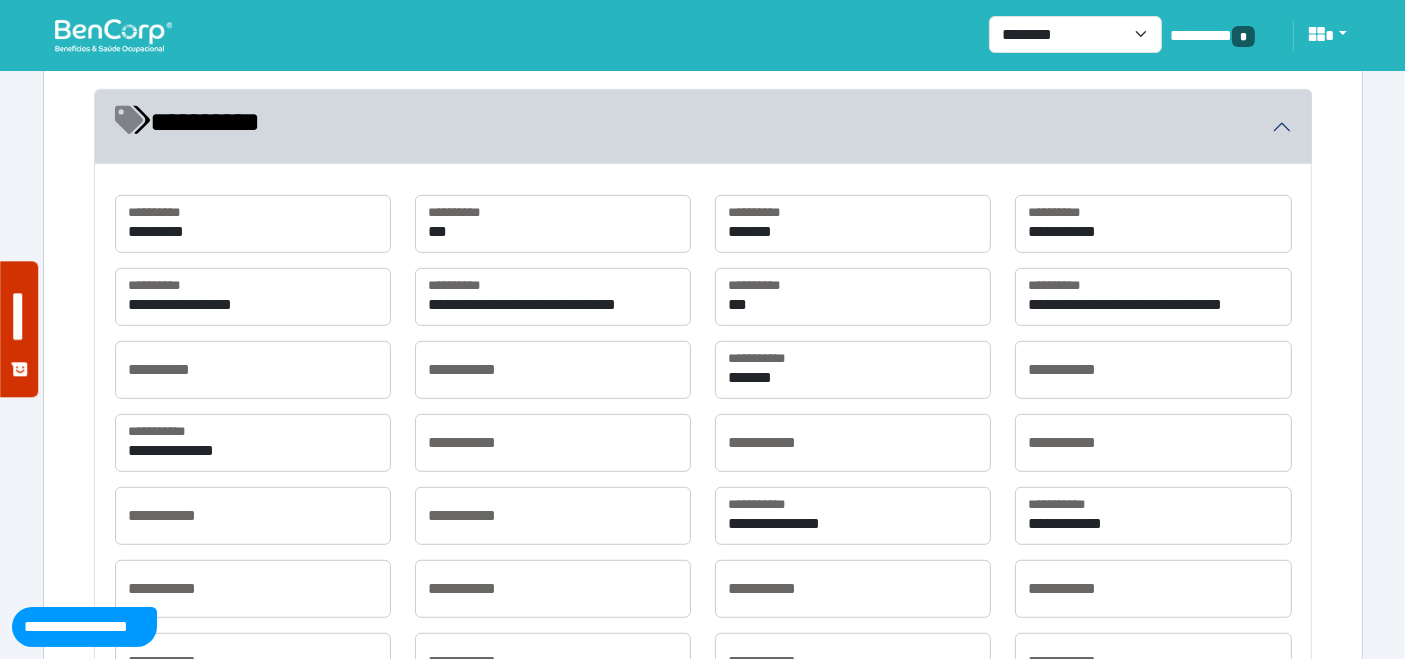 scroll, scrollTop: 1194, scrollLeft: 0, axis: vertical 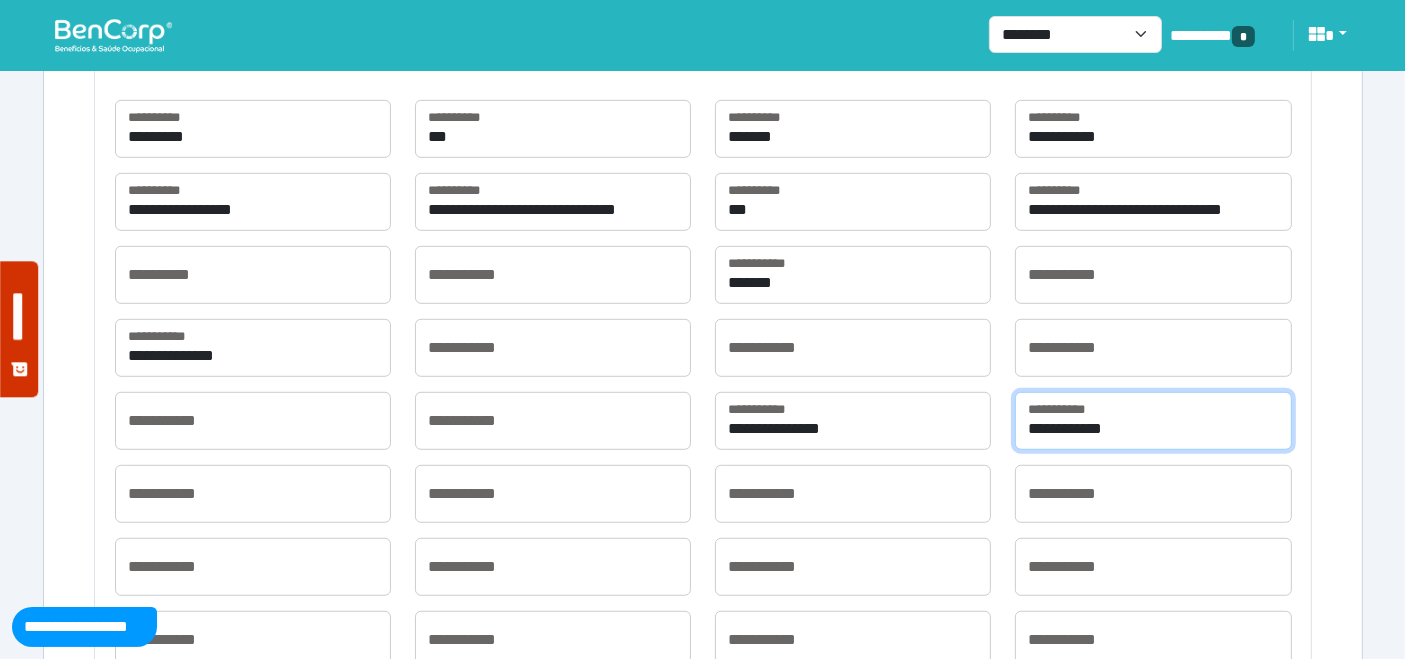 drag, startPoint x: 1166, startPoint y: 432, endPoint x: 1024, endPoint y: 432, distance: 142 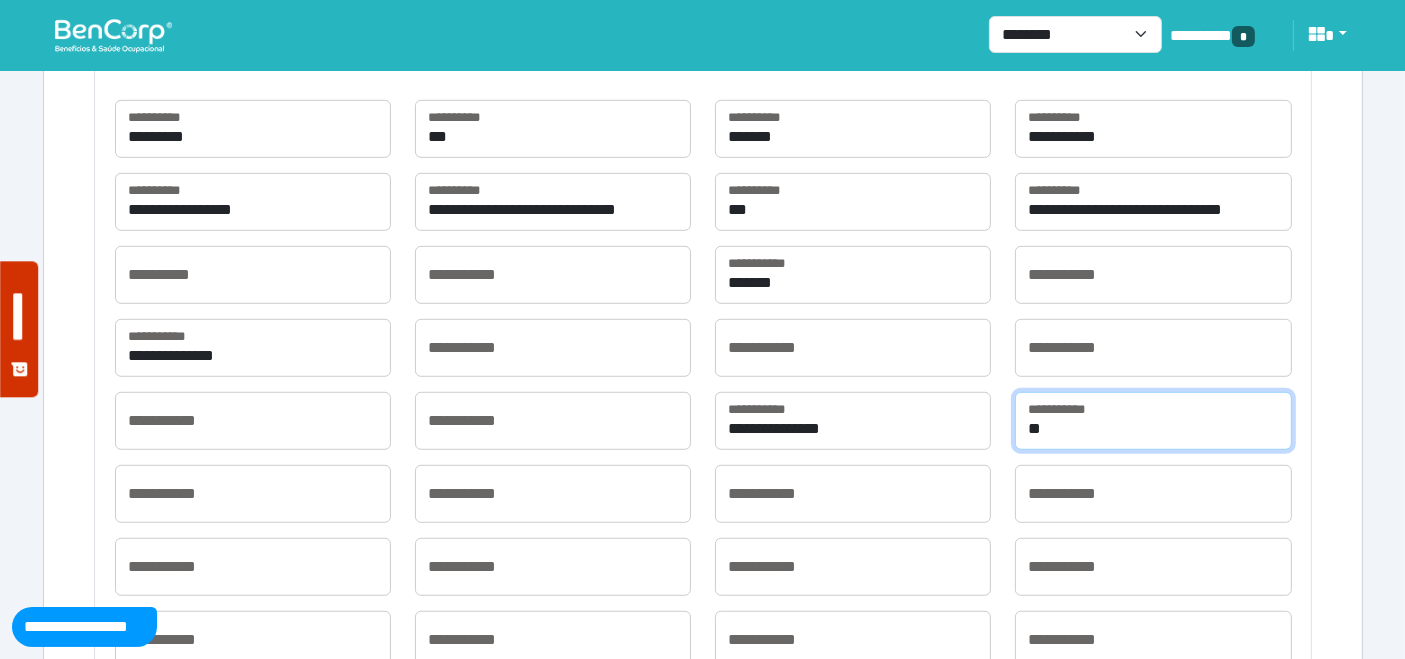 type on "*" 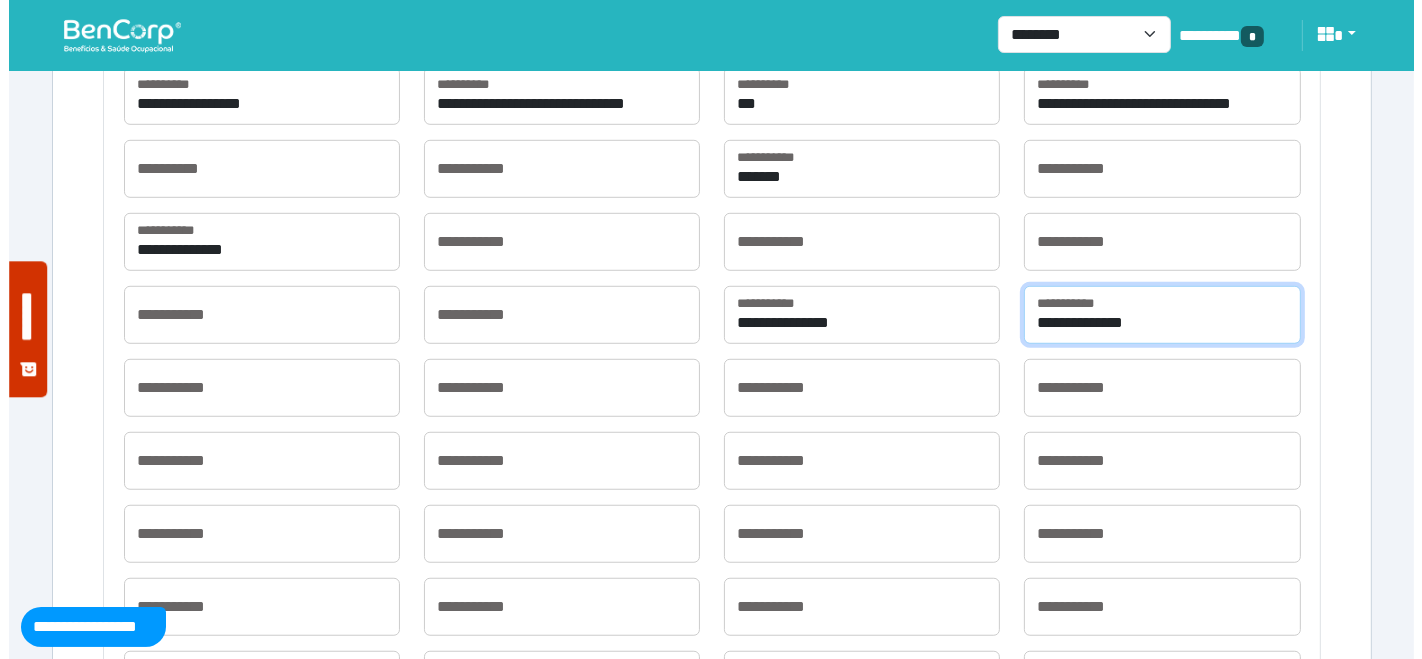 scroll, scrollTop: 1511, scrollLeft: 0, axis: vertical 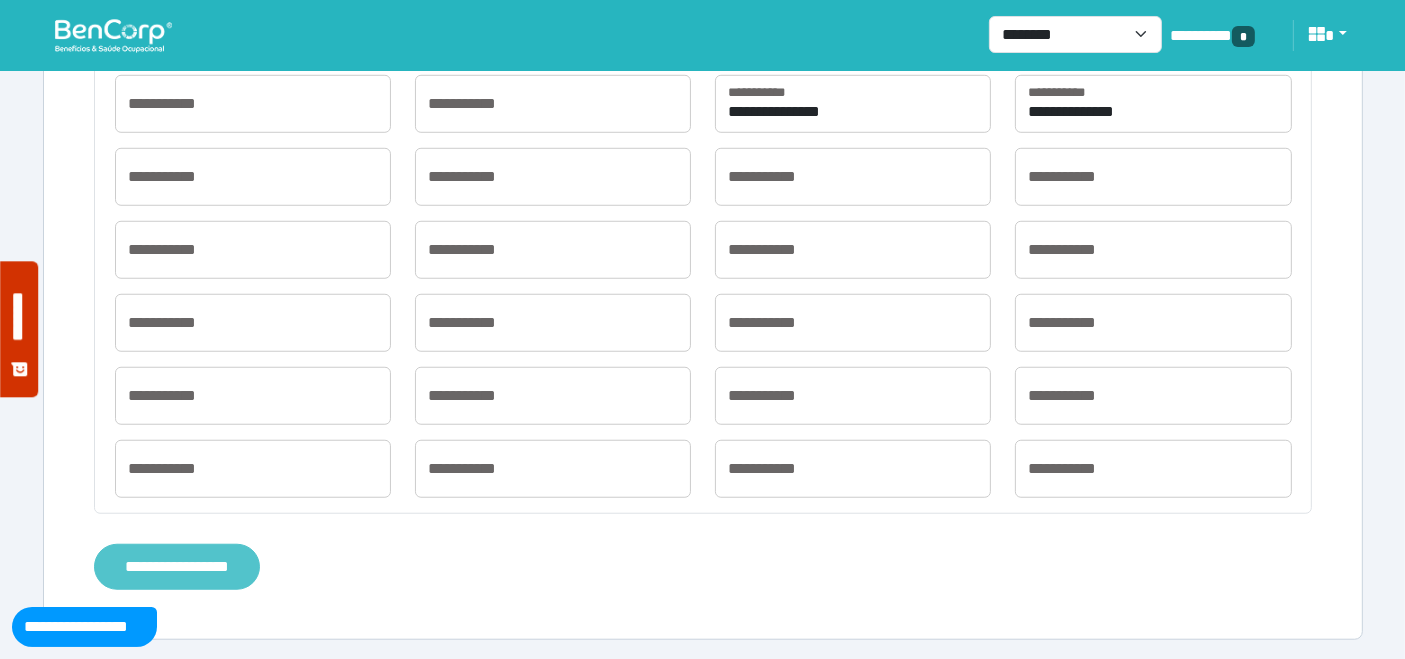click on "**********" at bounding box center (177, 566) 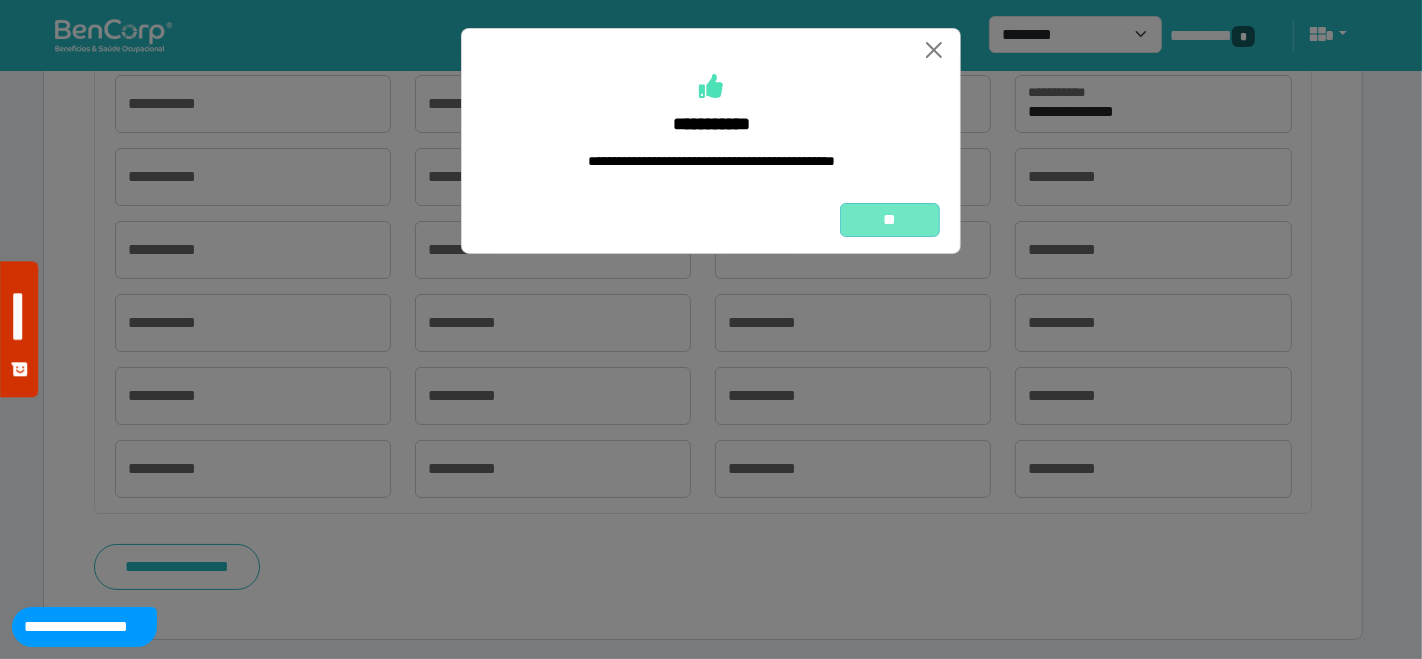 click on "**" at bounding box center [890, 219] 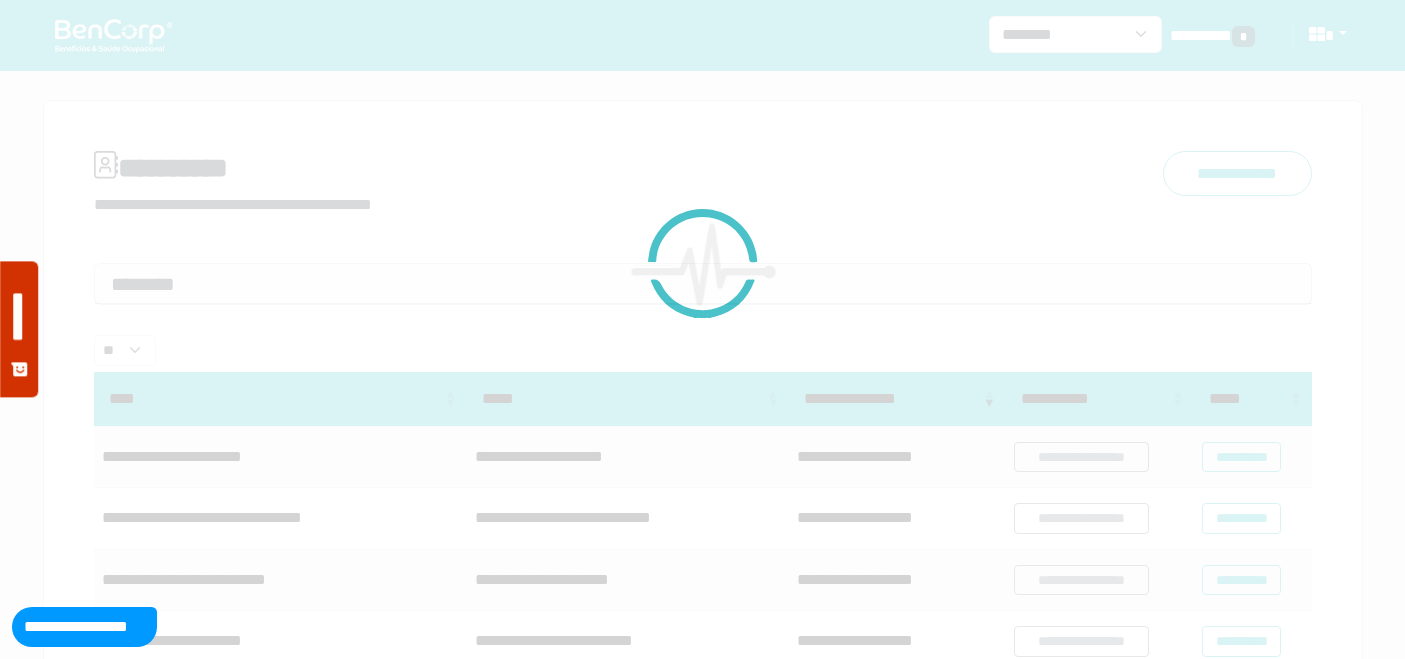 scroll, scrollTop: 0, scrollLeft: 0, axis: both 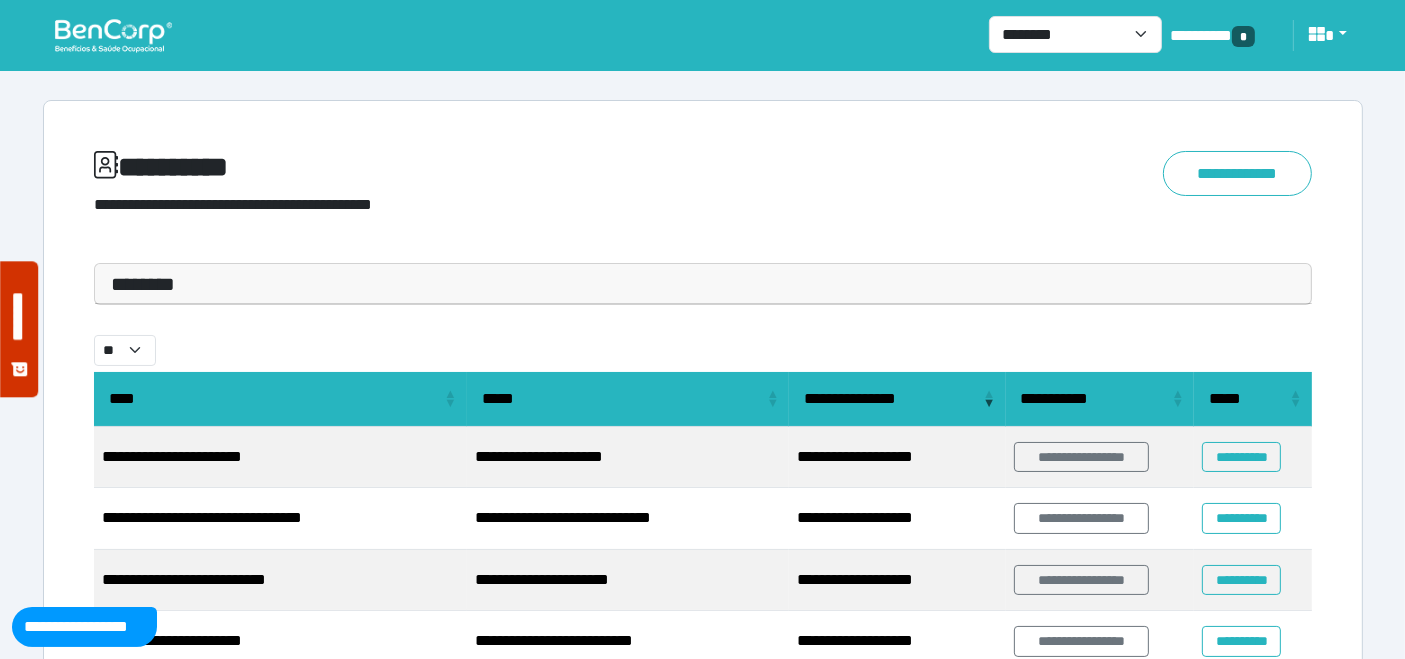 click at bounding box center (113, 35) 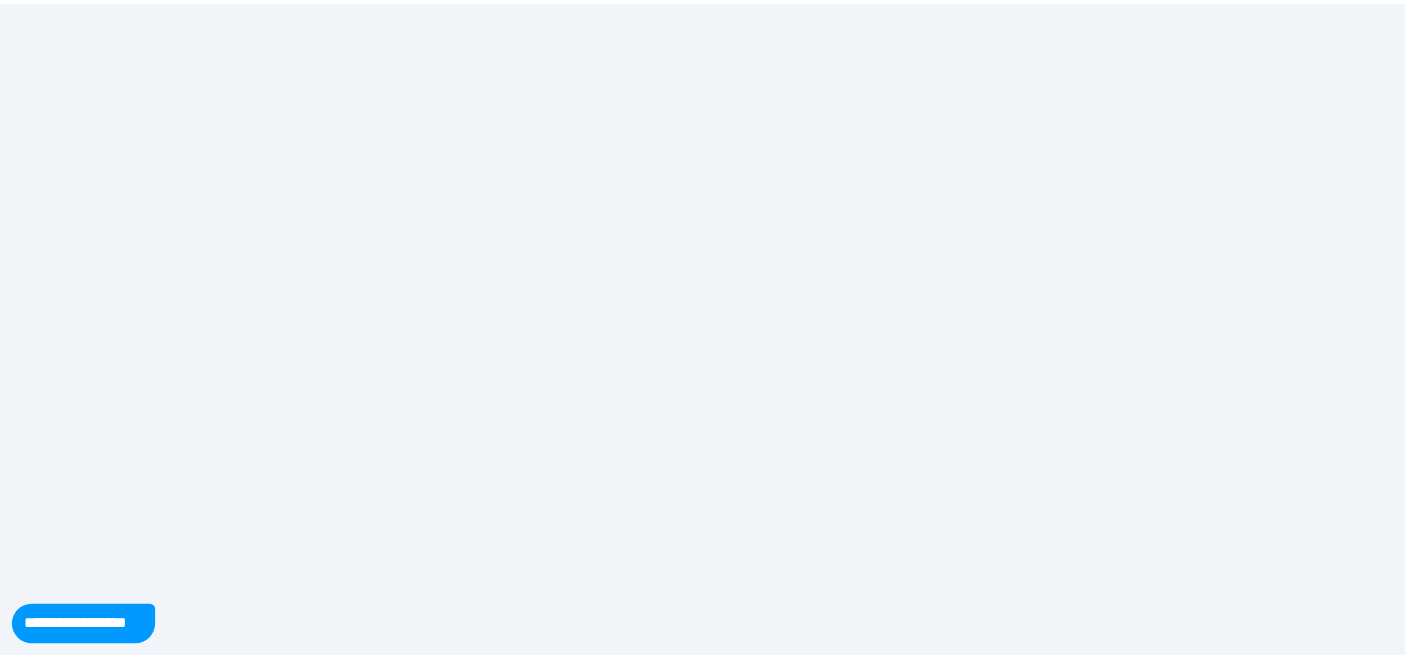 scroll, scrollTop: 0, scrollLeft: 0, axis: both 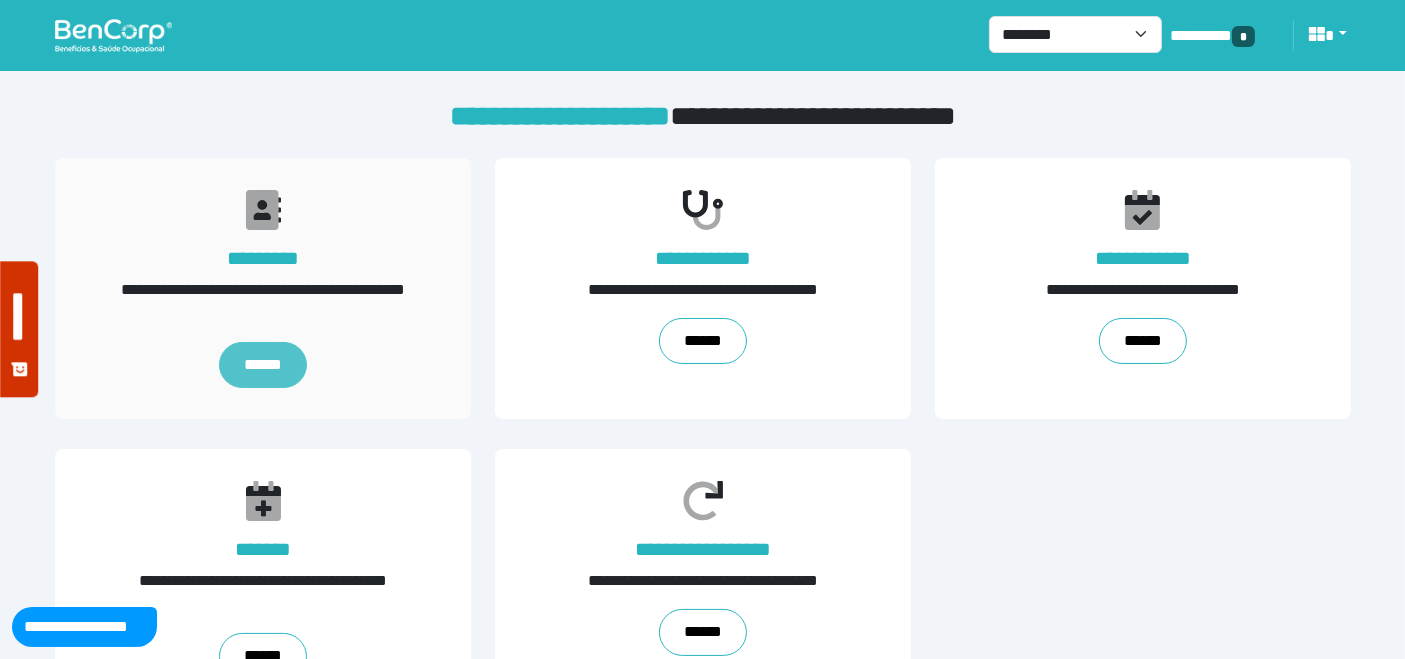 click on "******" at bounding box center (262, 365) 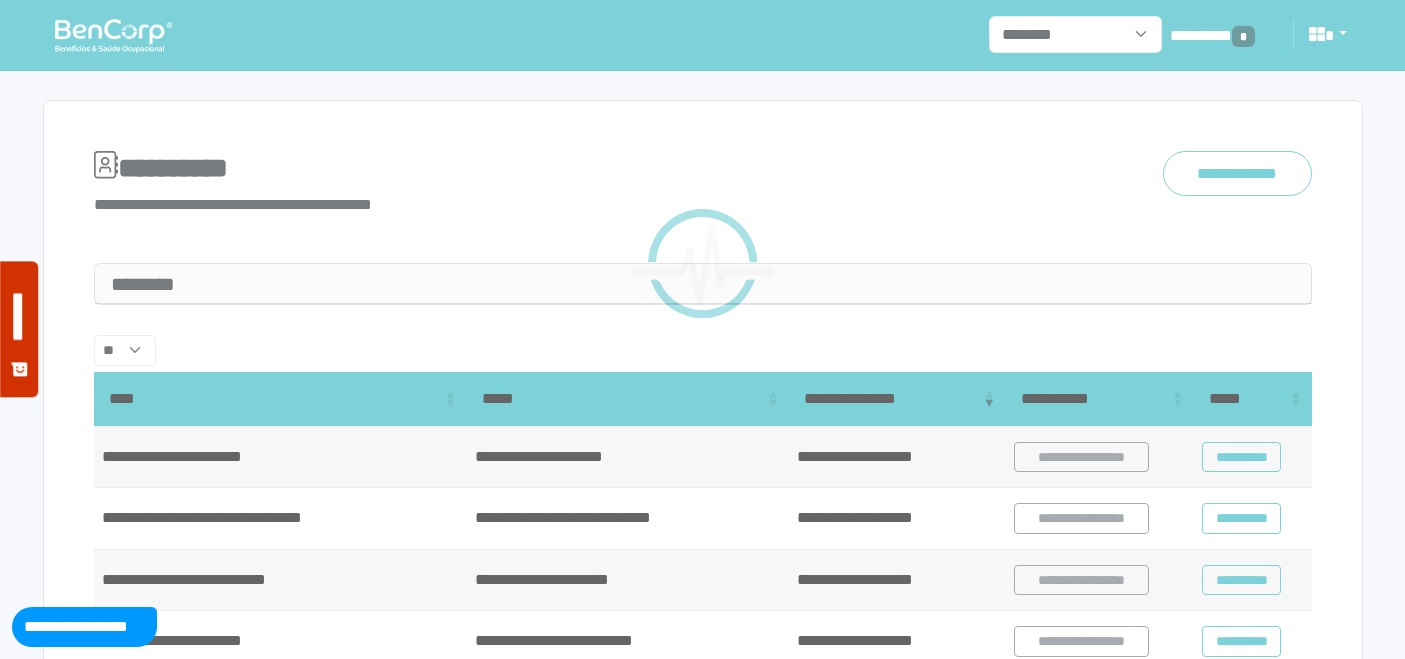scroll, scrollTop: 0, scrollLeft: 0, axis: both 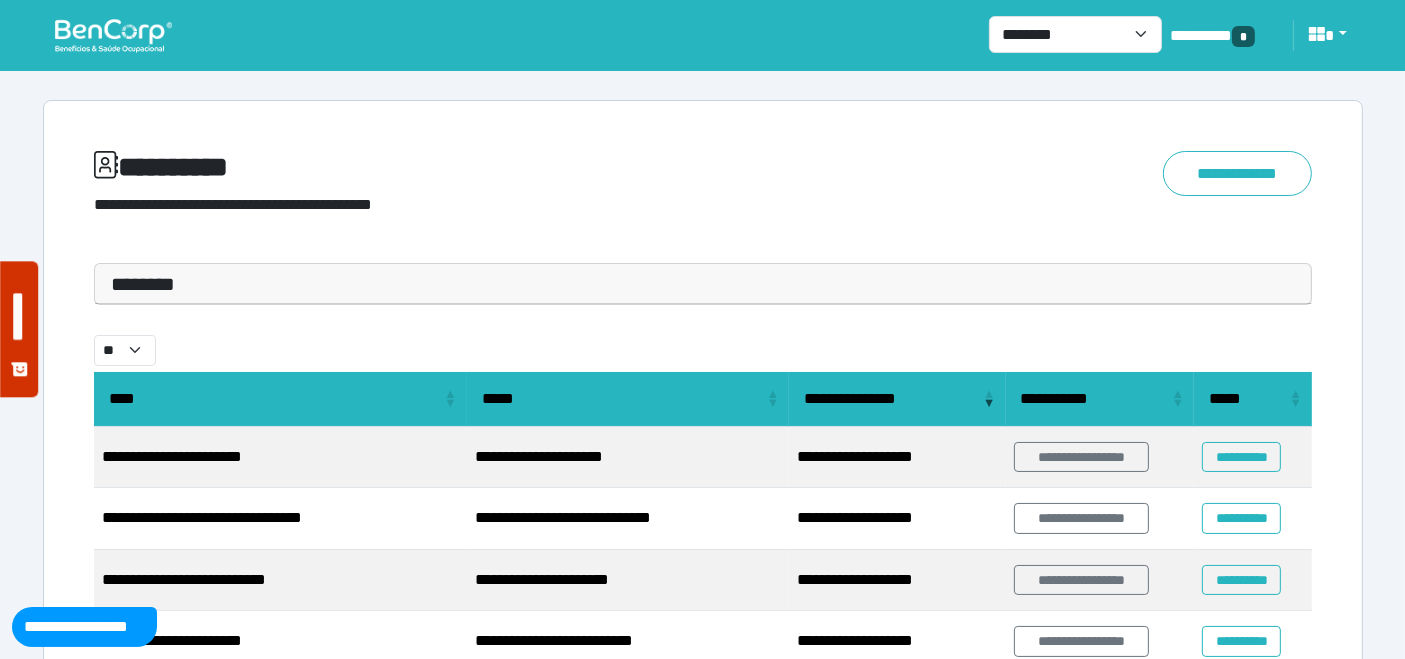 drag, startPoint x: 243, startPoint y: 290, endPoint x: 216, endPoint y: 325, distance: 44.20407 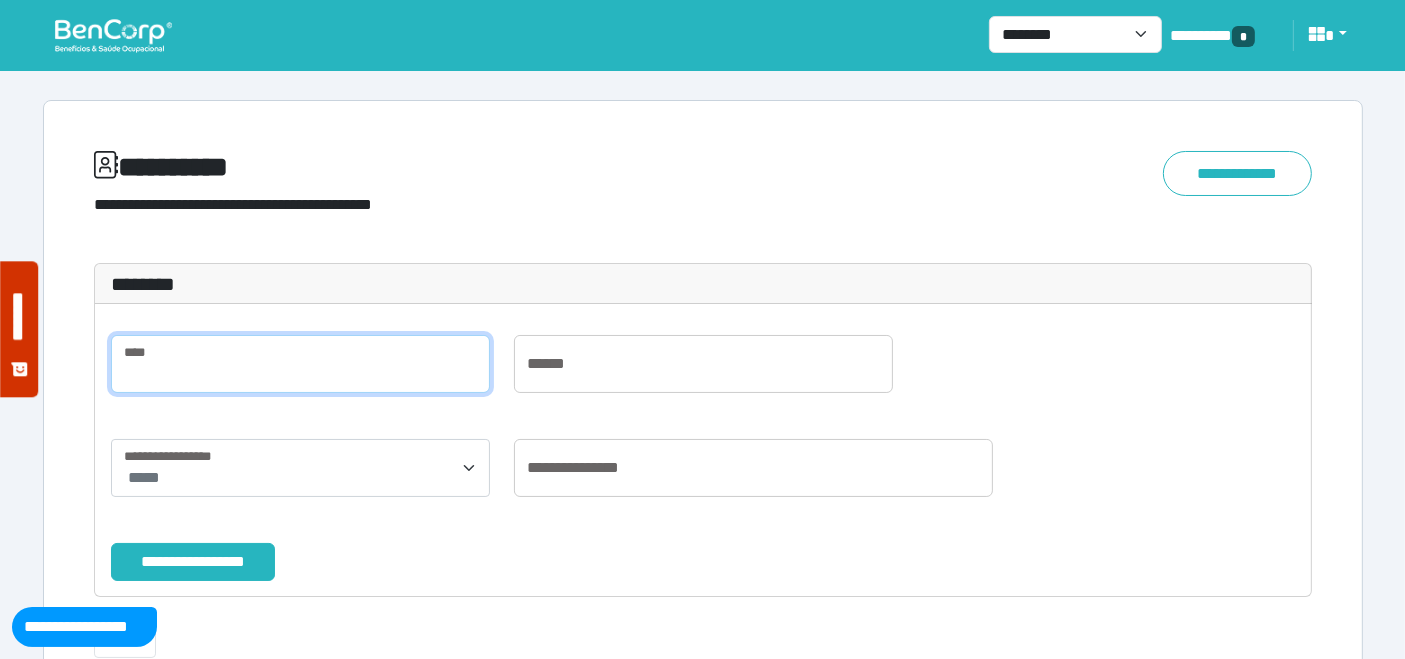 click at bounding box center [300, 364] 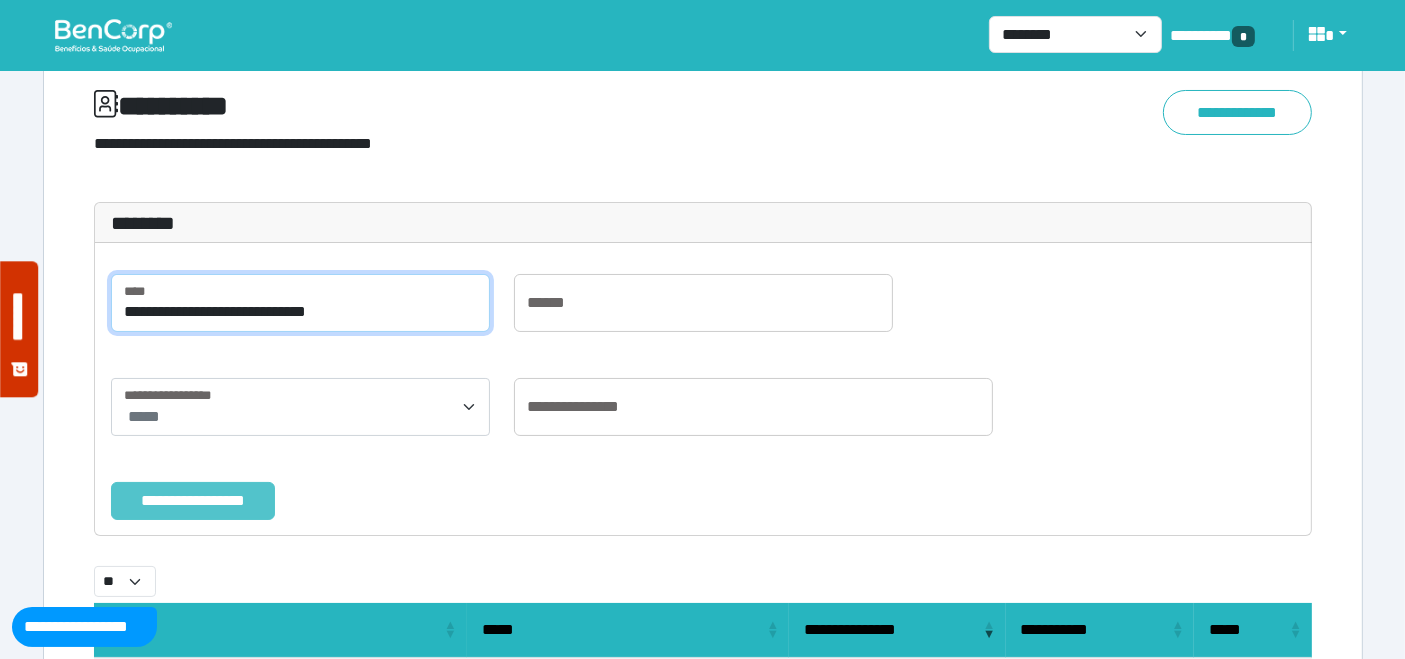 scroll, scrollTop: 111, scrollLeft: 0, axis: vertical 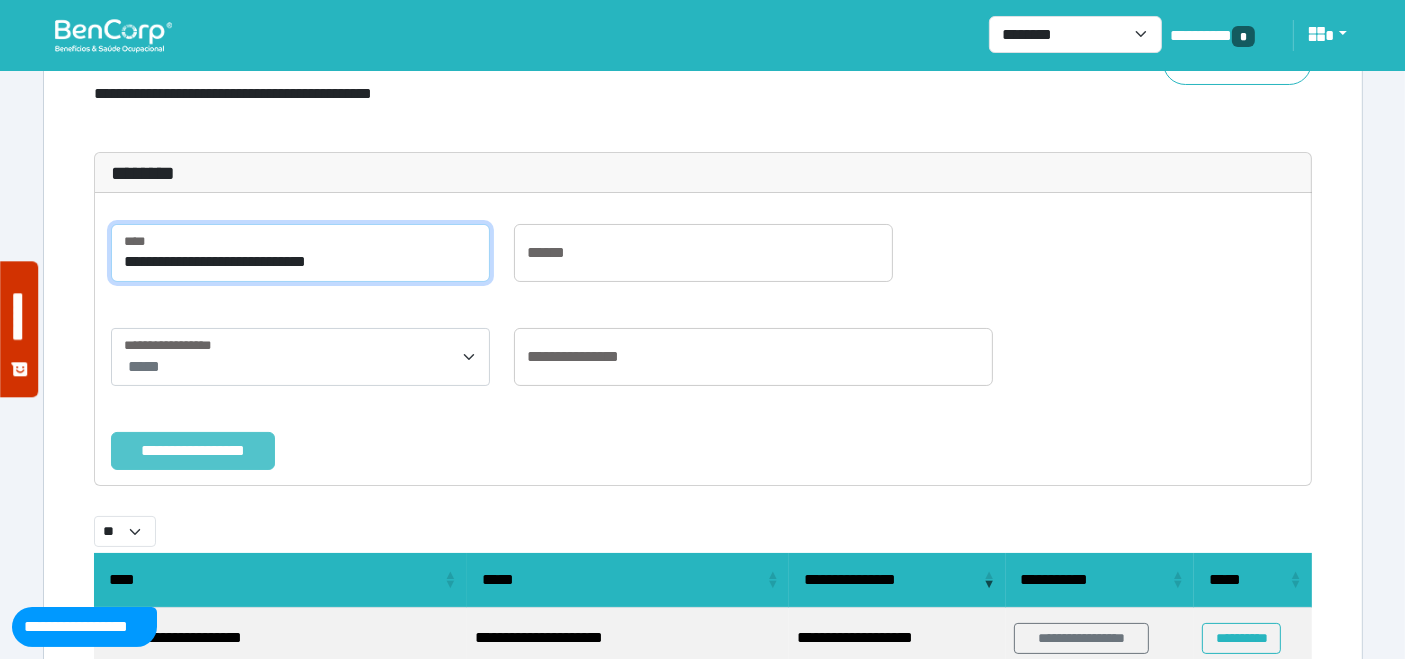 type on "**********" 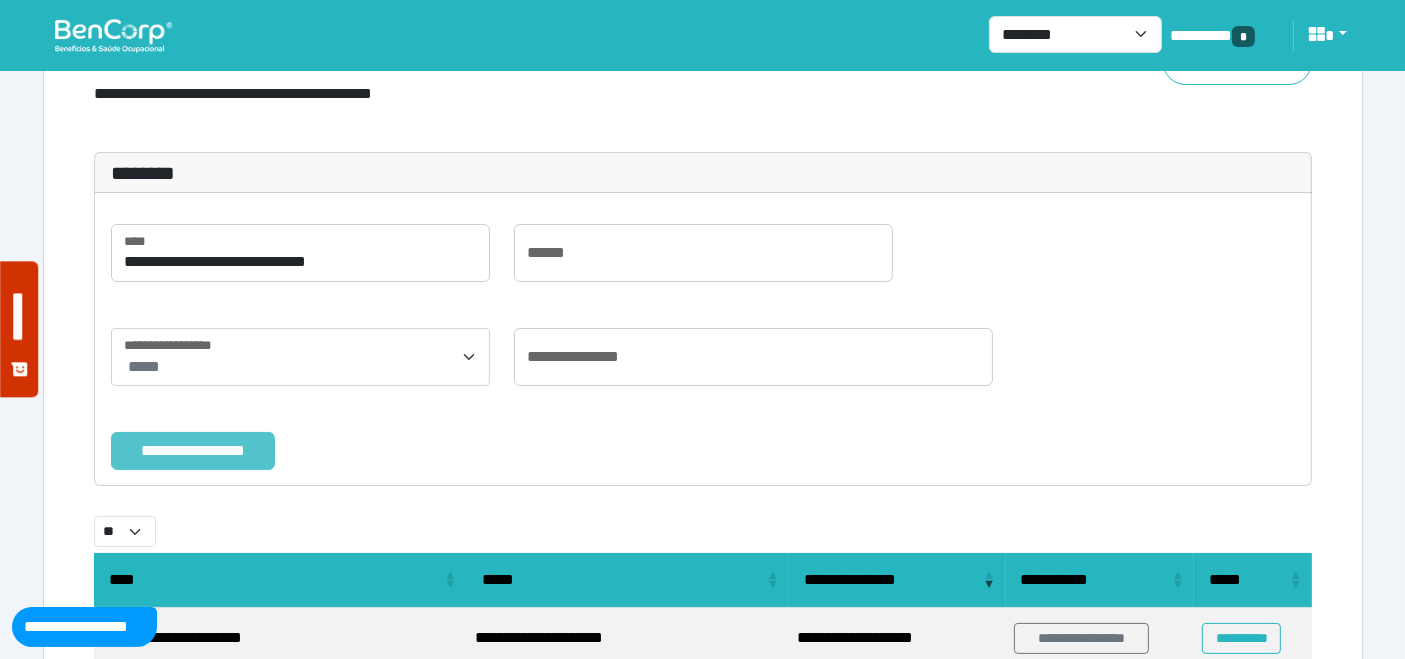 drag, startPoint x: 196, startPoint y: 447, endPoint x: 260, endPoint y: 445, distance: 64.03124 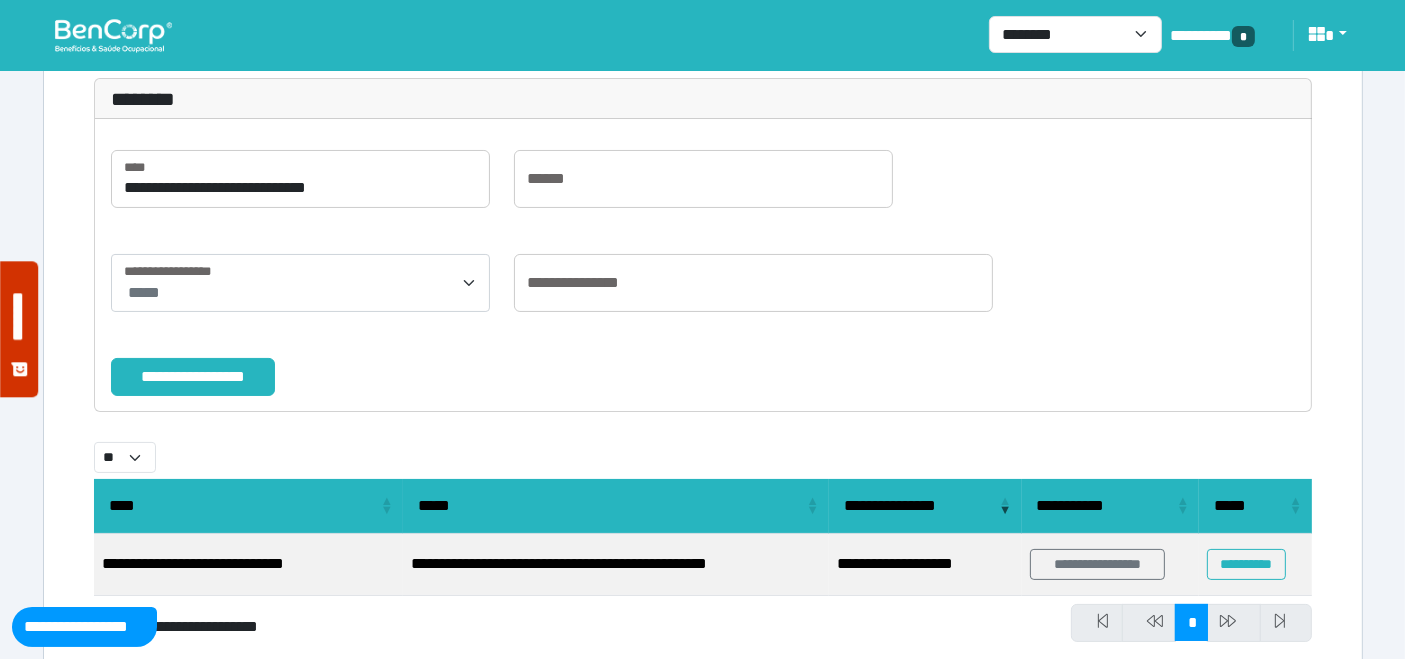 scroll, scrollTop: 238, scrollLeft: 0, axis: vertical 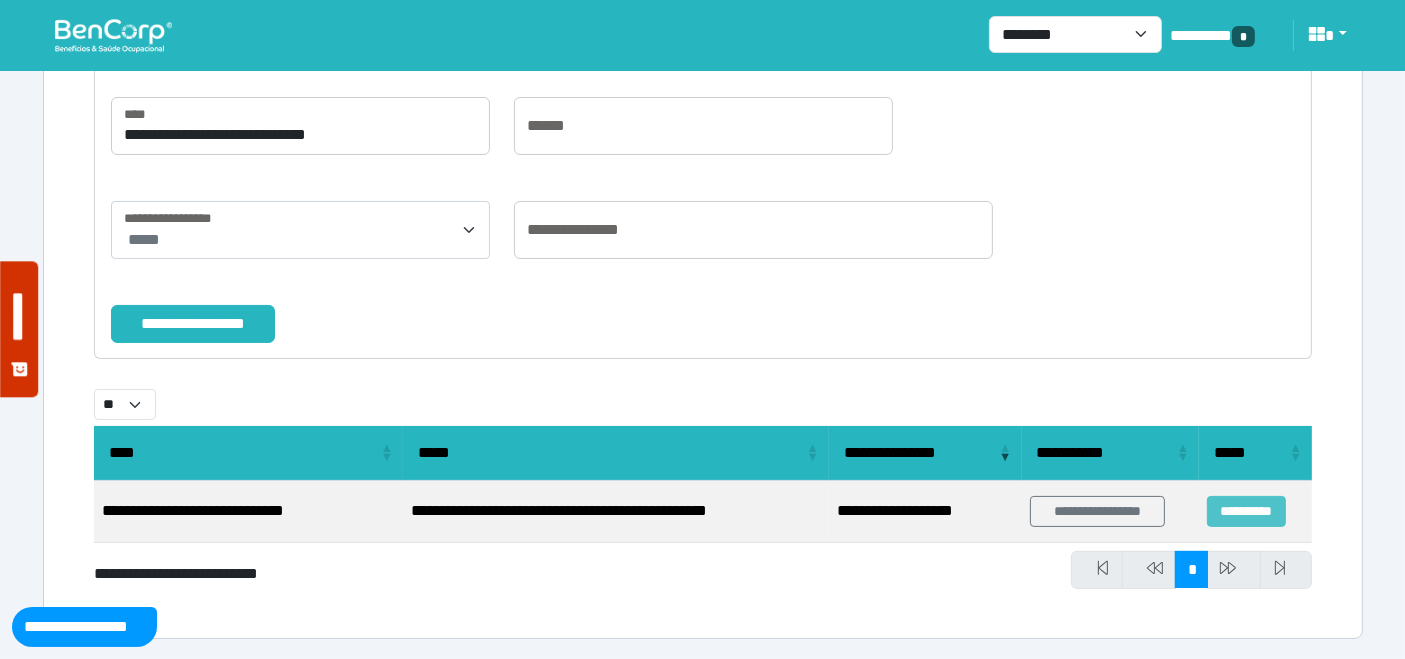 click on "**********" at bounding box center (1246, 511) 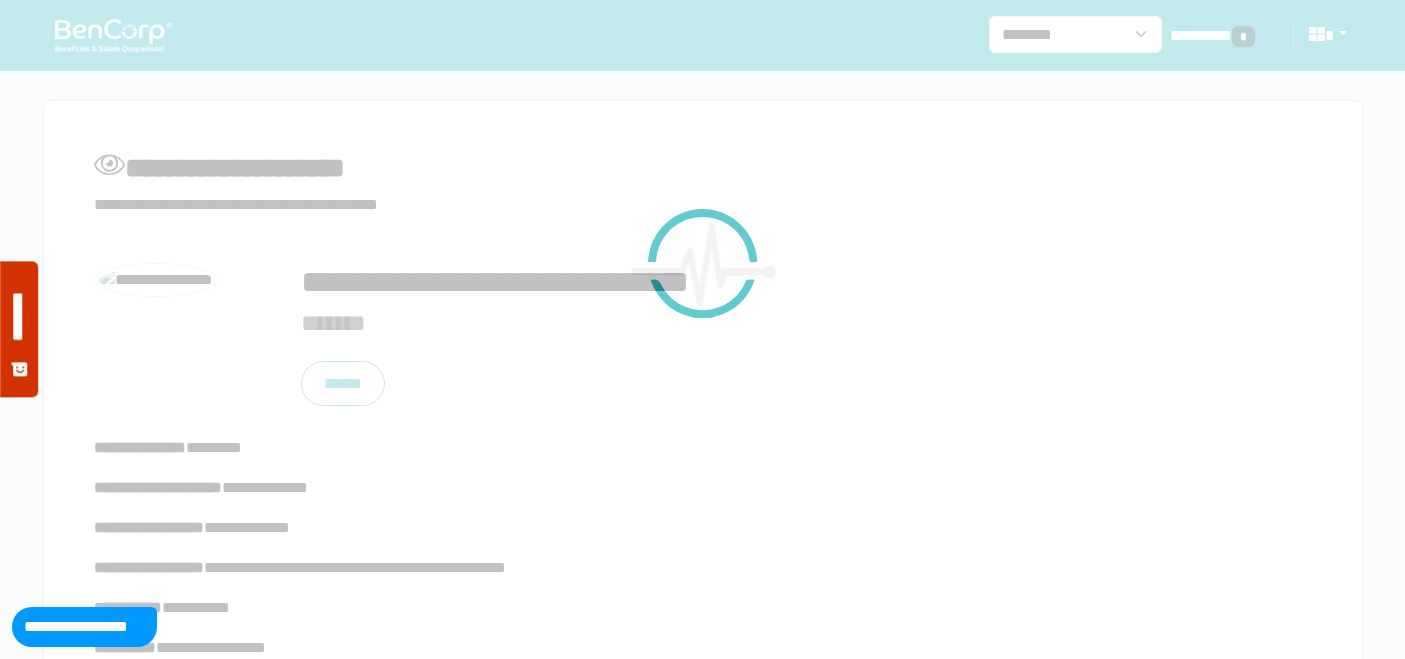 scroll, scrollTop: 0, scrollLeft: 0, axis: both 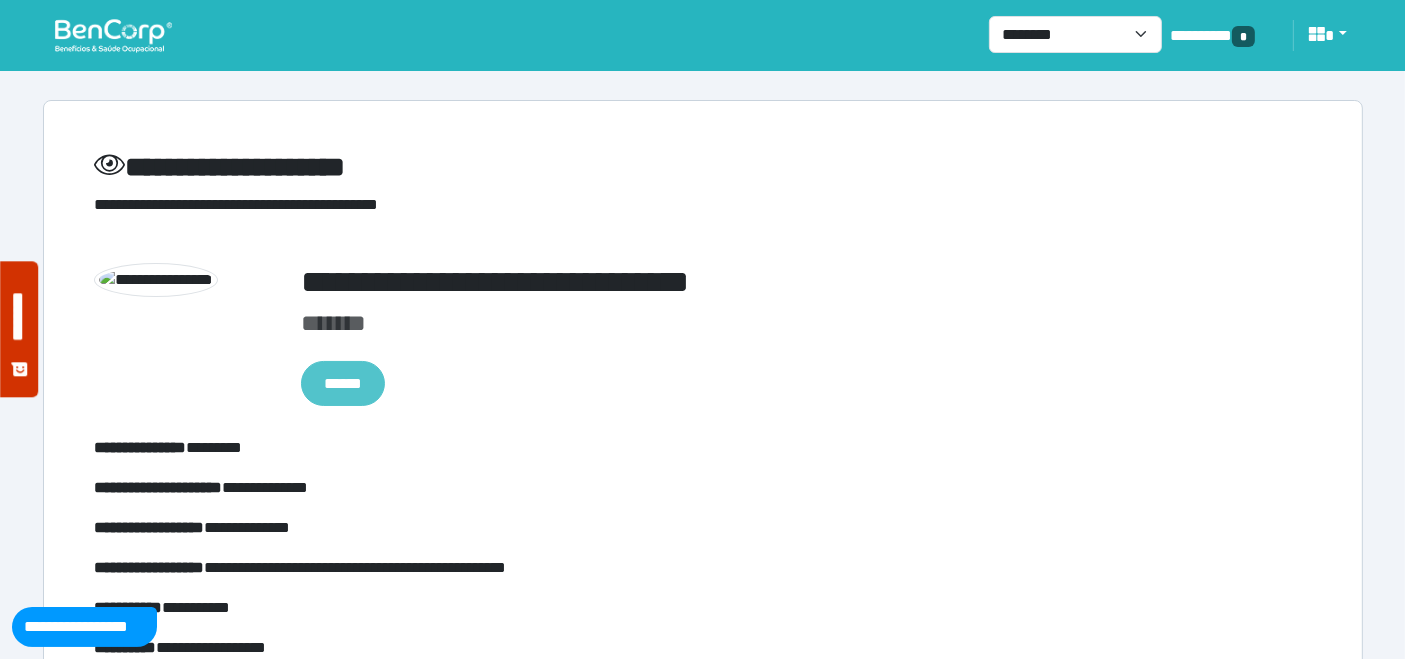 click on "******" at bounding box center (343, 383) 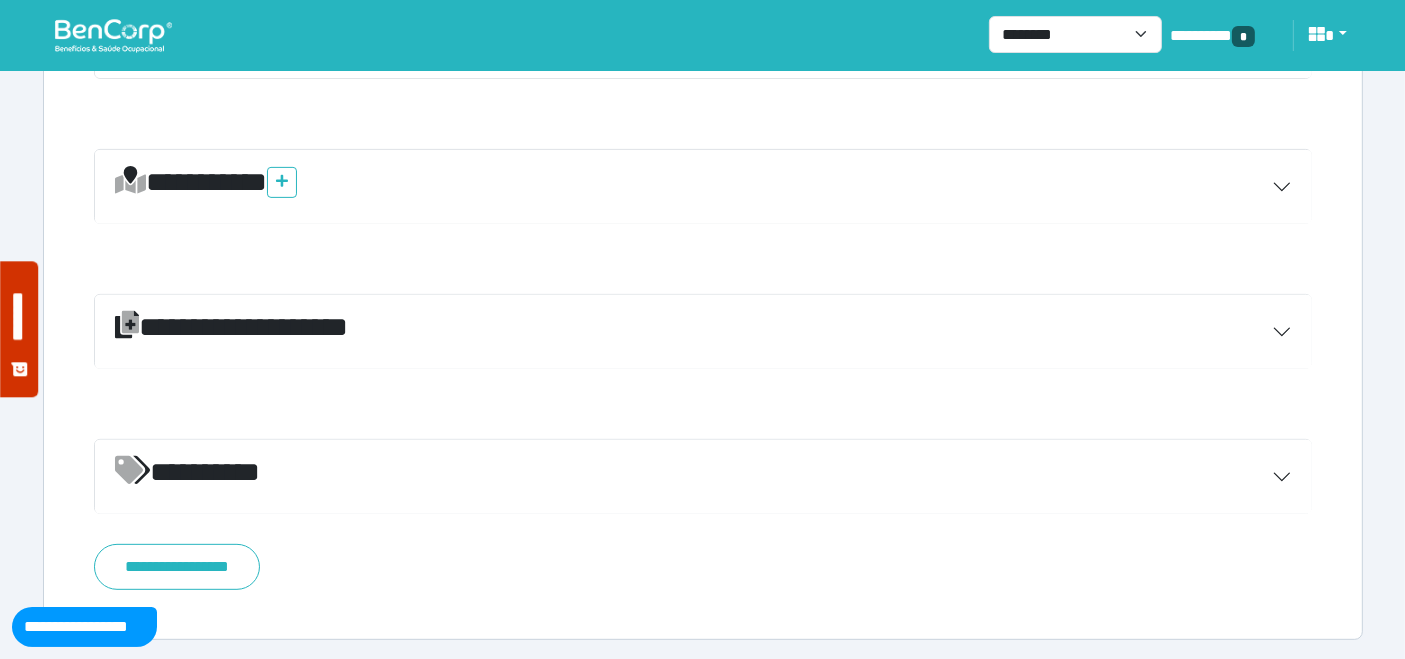 scroll, scrollTop: 750, scrollLeft: 0, axis: vertical 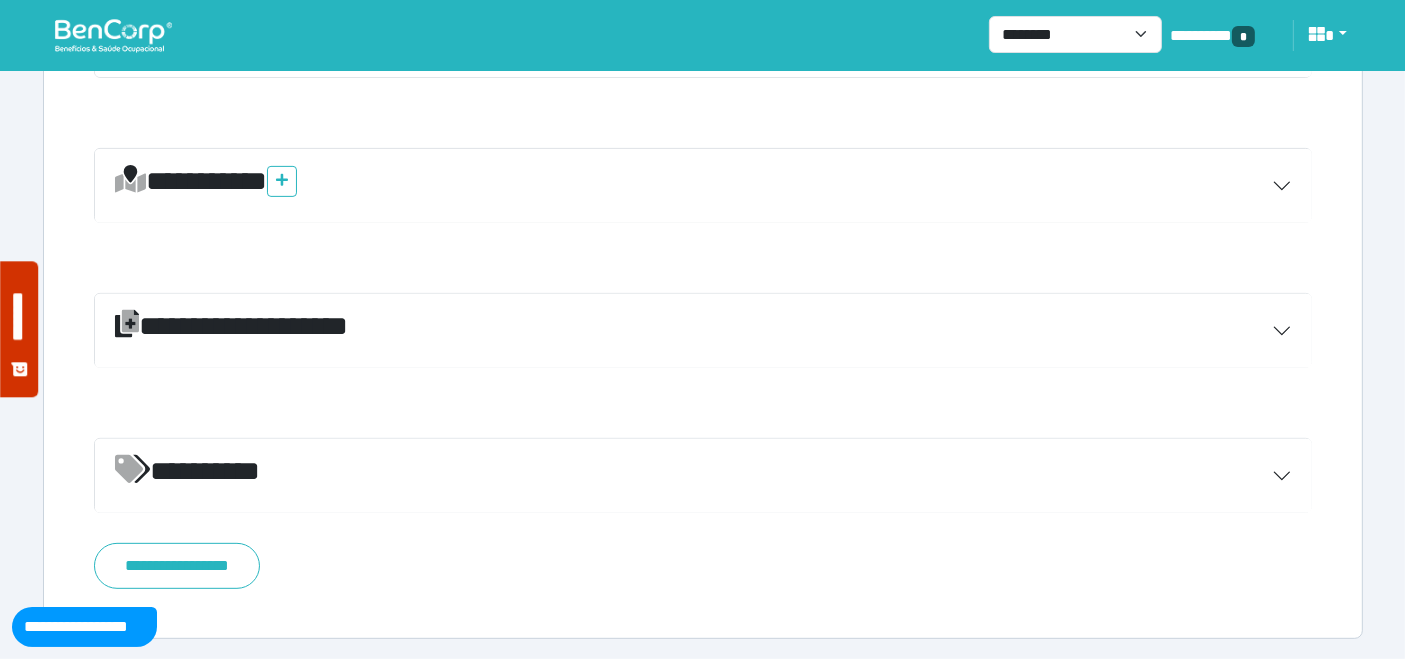 click on "*********" at bounding box center (703, 476) 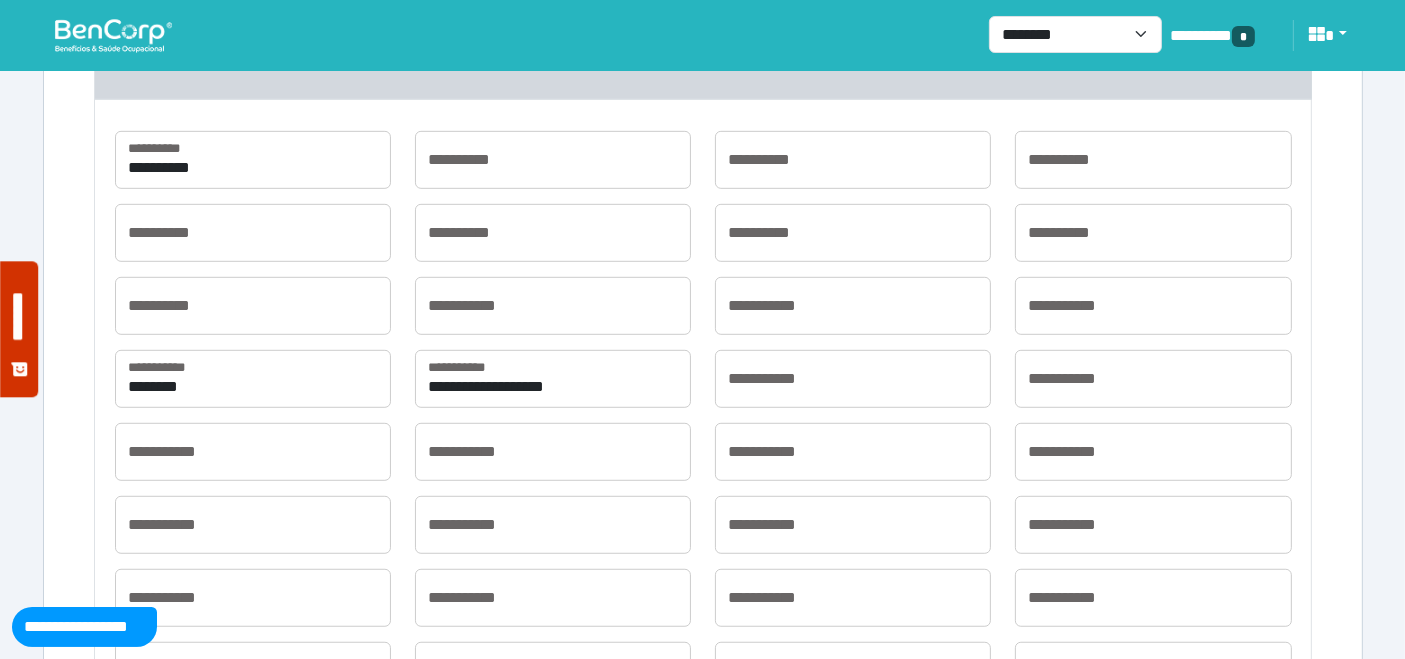 scroll, scrollTop: 1194, scrollLeft: 0, axis: vertical 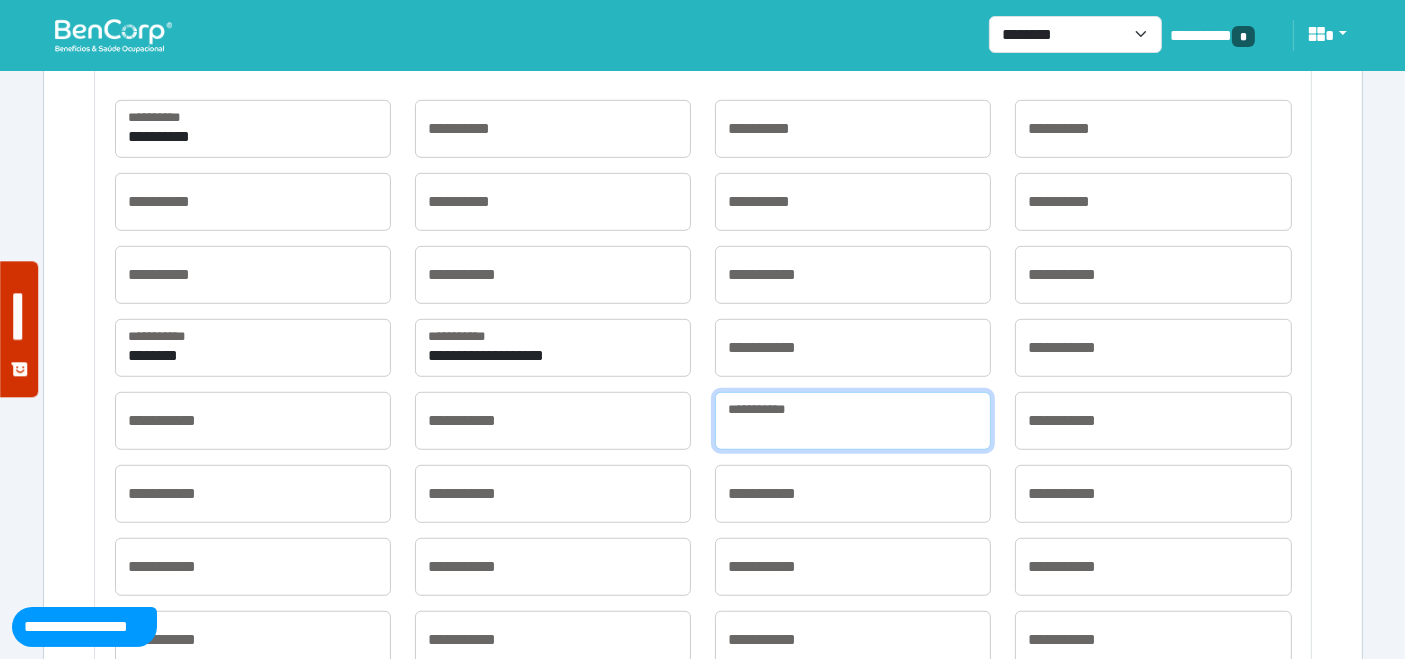 click at bounding box center (853, 421) 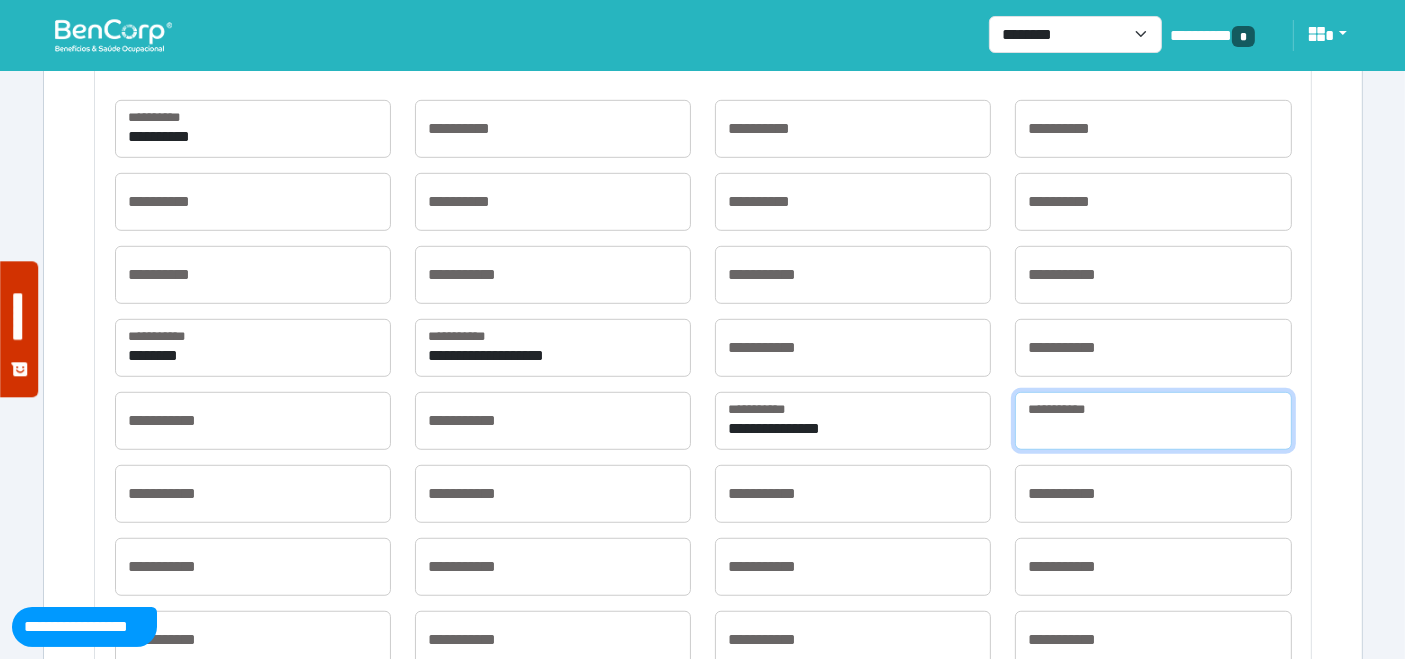 click at bounding box center [1153, 421] 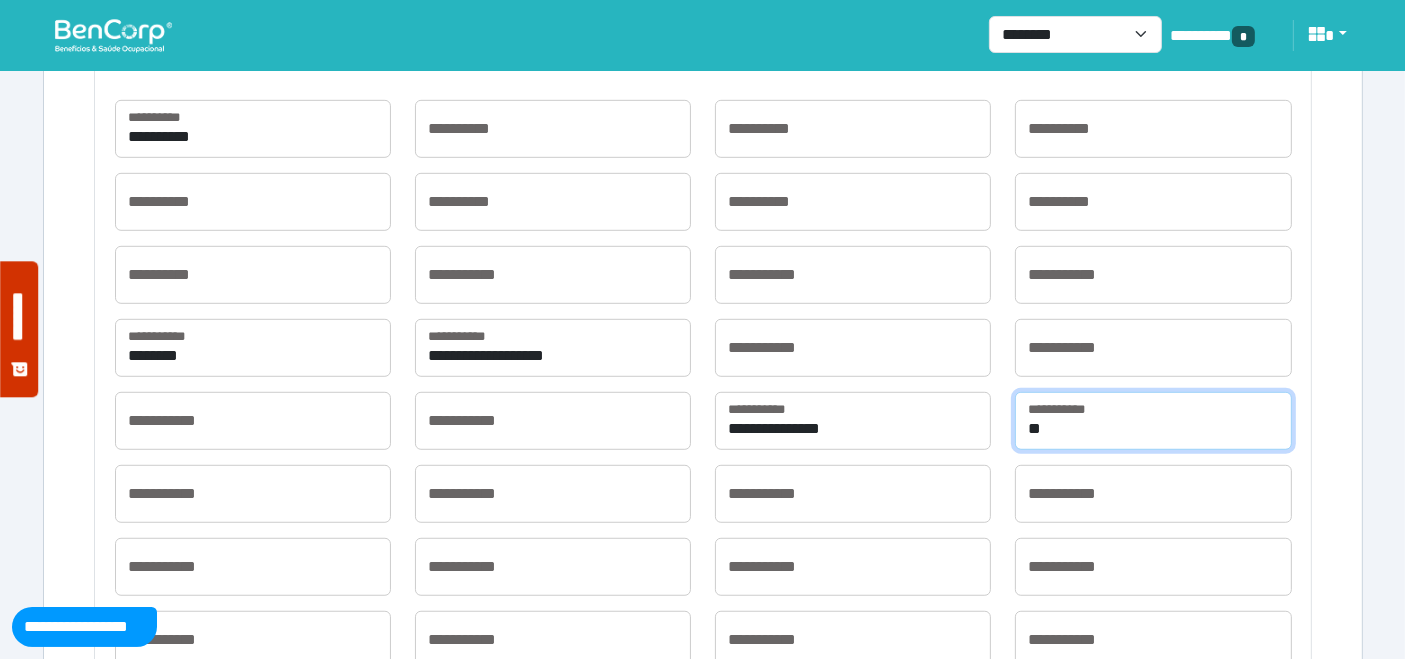 type on "**********" 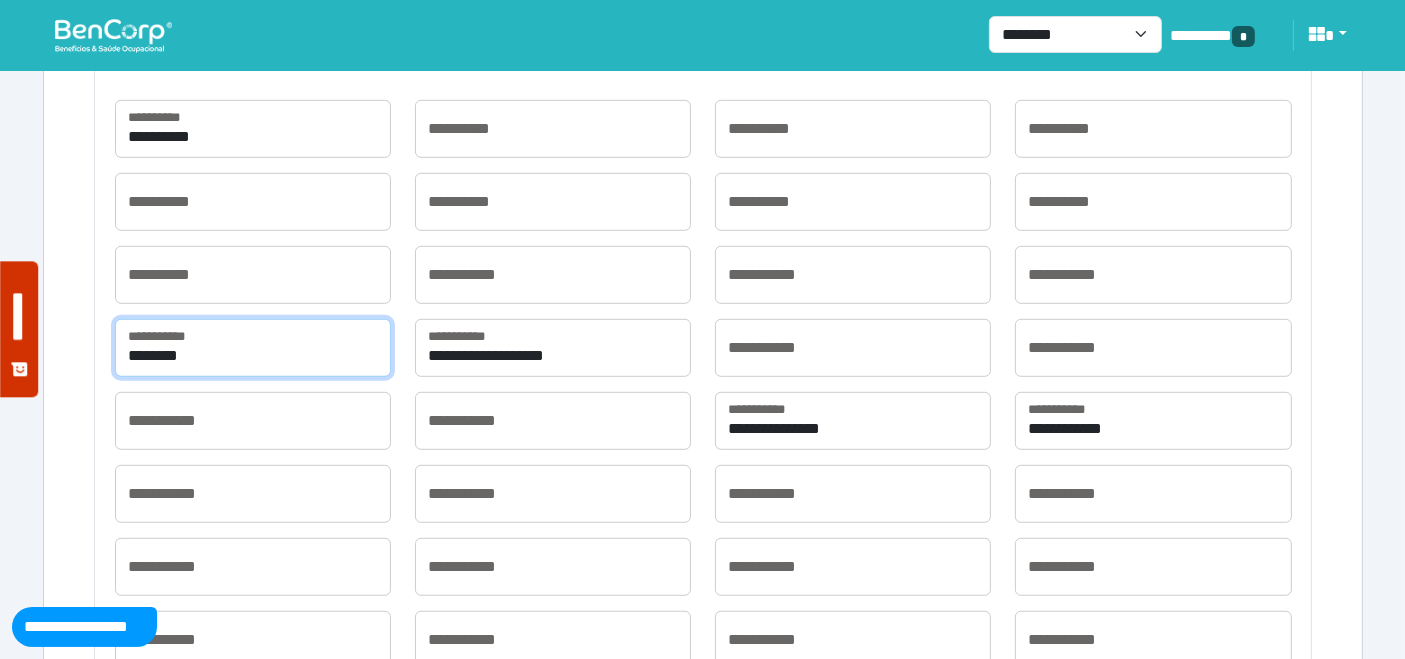 drag, startPoint x: 235, startPoint y: 355, endPoint x: 75, endPoint y: 341, distance: 160.61133 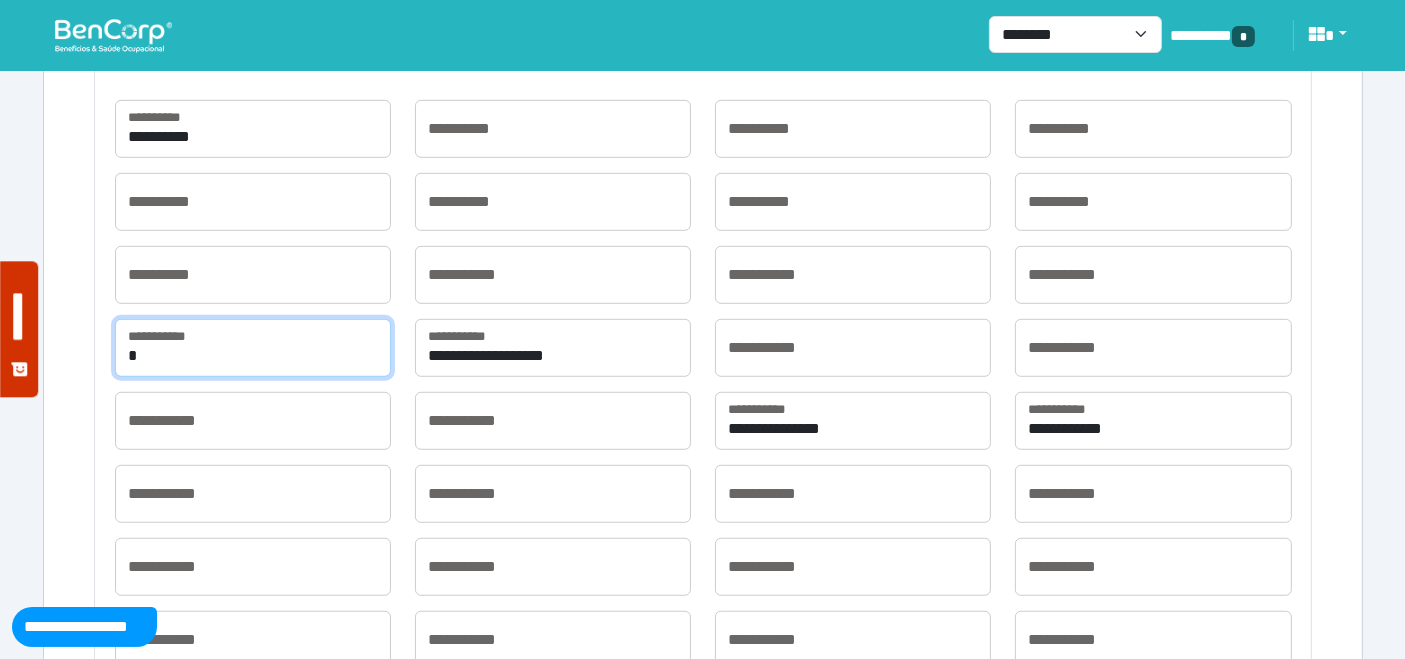 type on "**********" 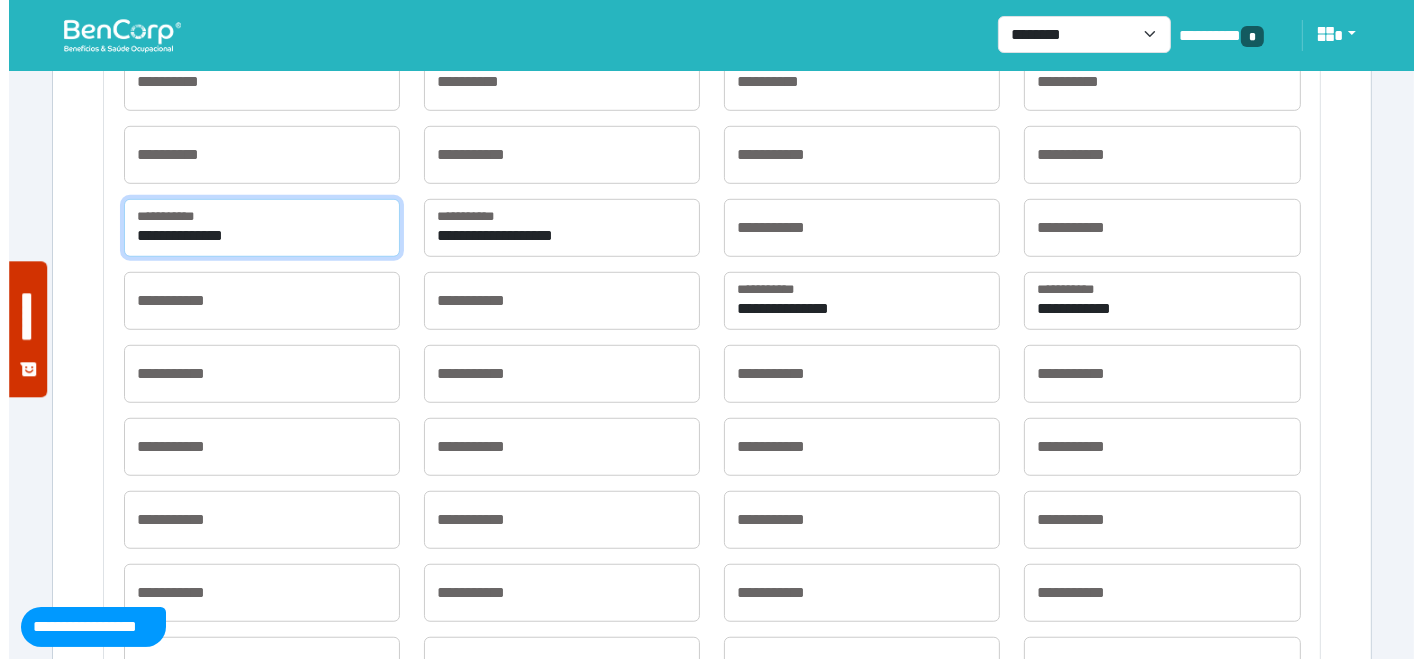 scroll, scrollTop: 1511, scrollLeft: 0, axis: vertical 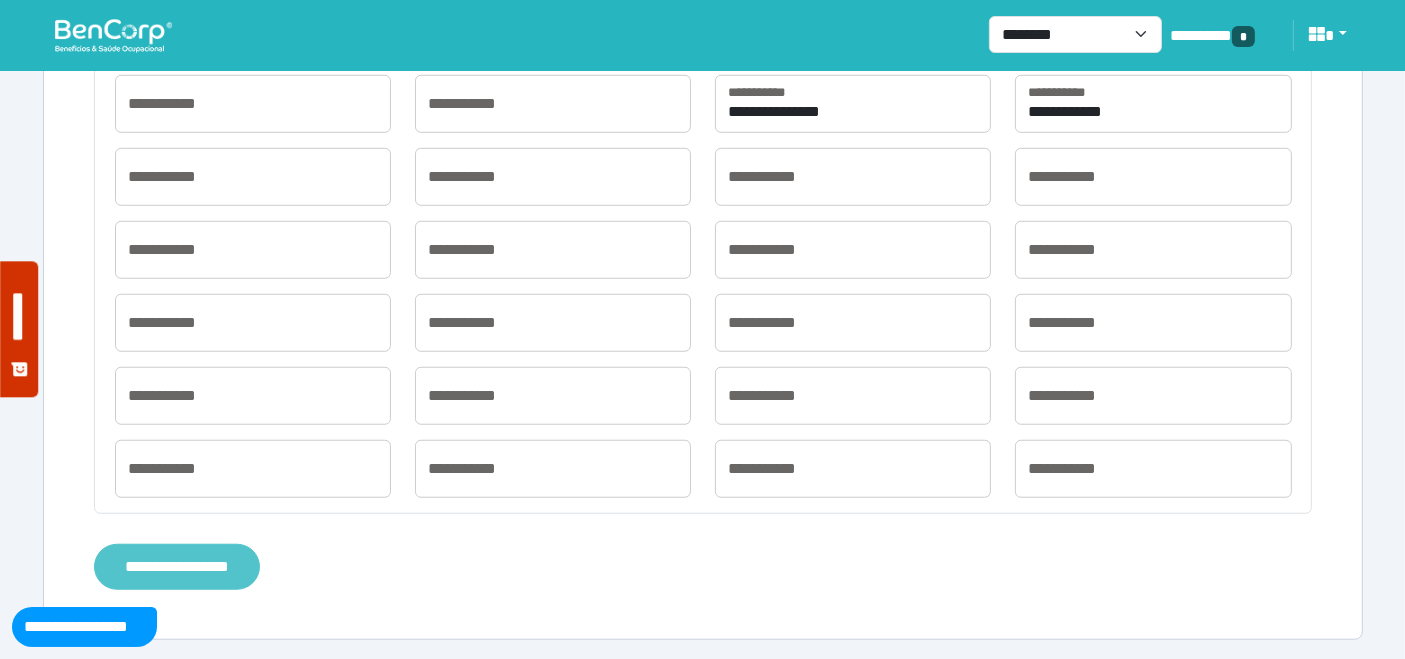 click on "**********" at bounding box center (177, 566) 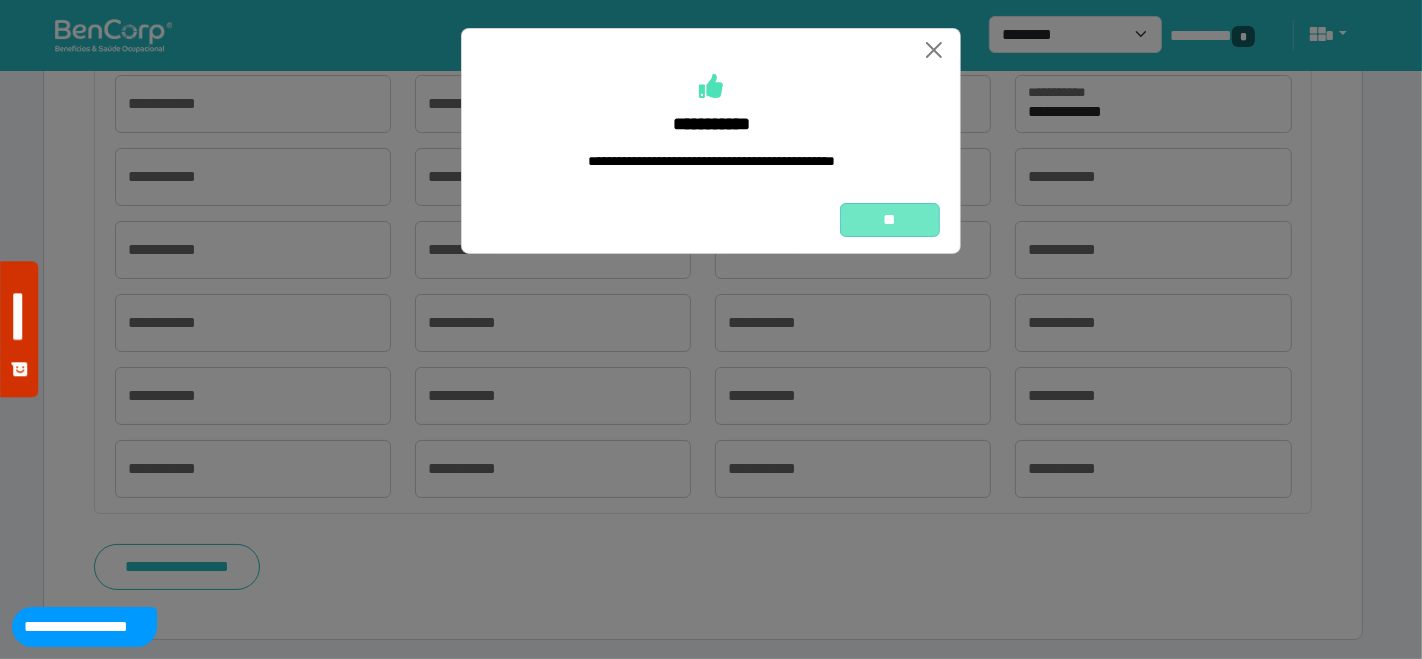 click on "**" at bounding box center [890, 219] 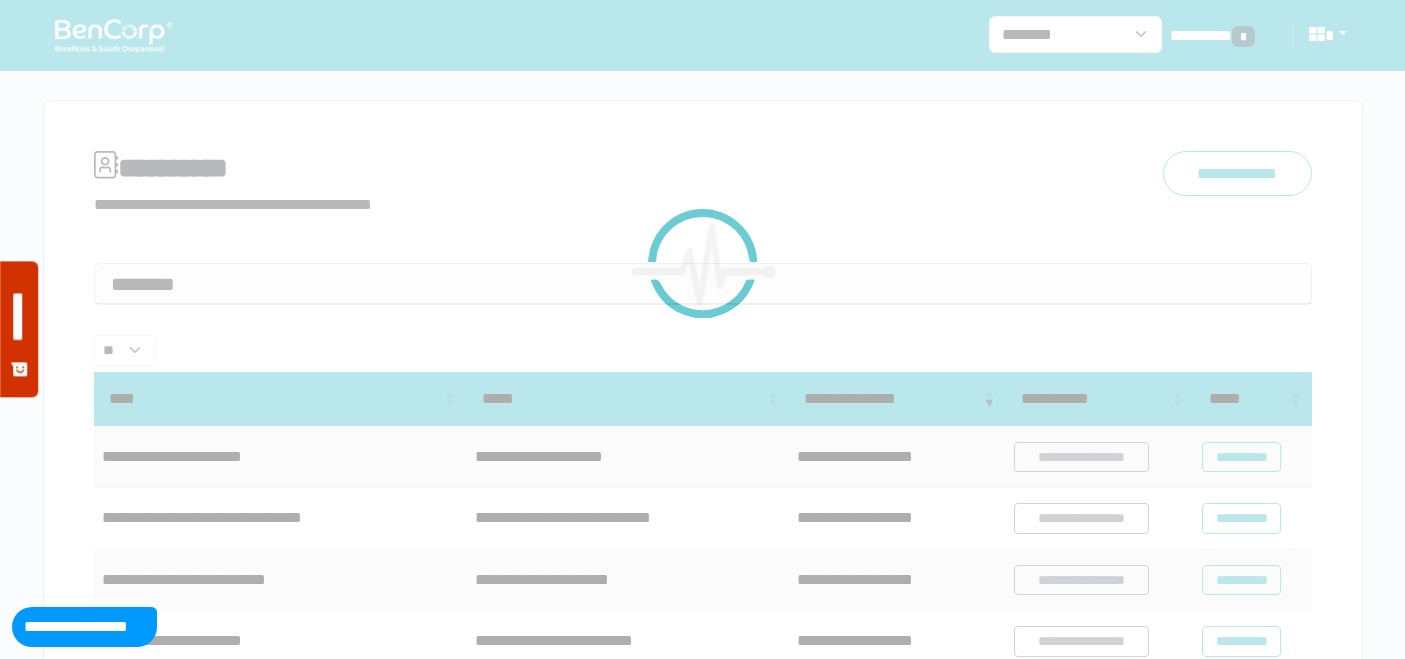 scroll, scrollTop: 0, scrollLeft: 0, axis: both 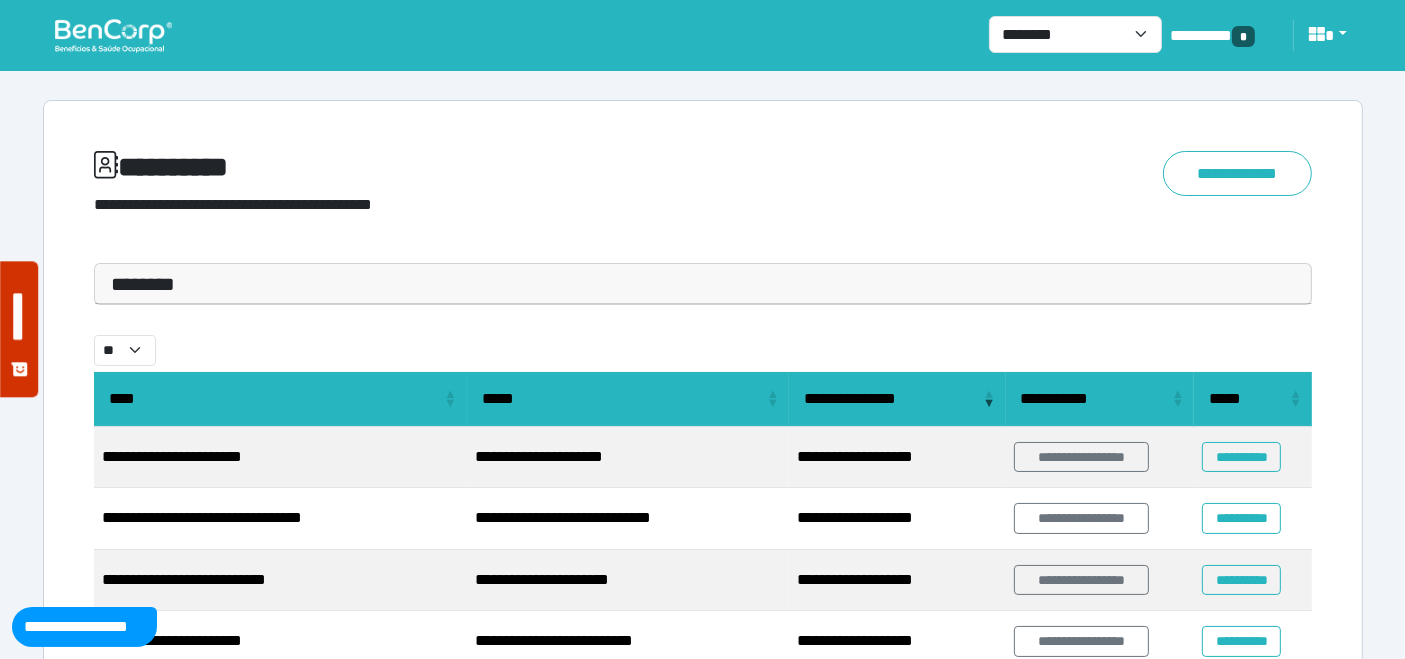 click at bounding box center [113, 35] 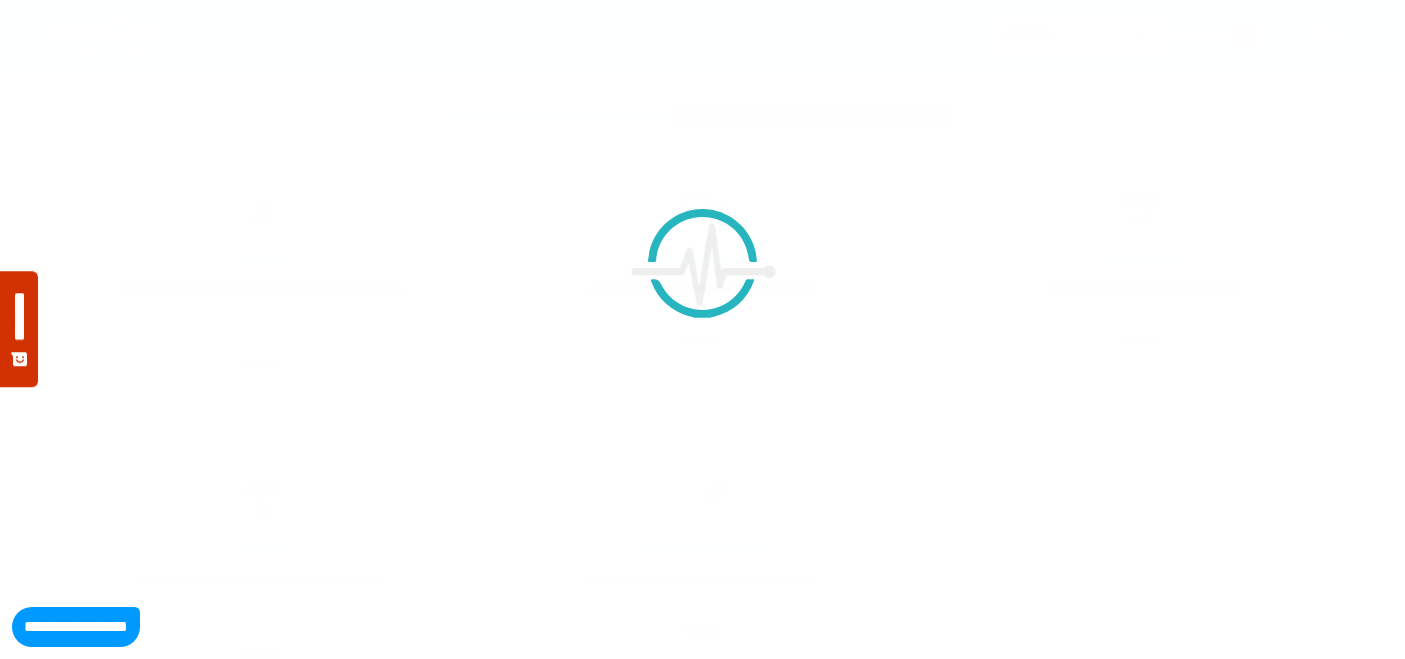 scroll, scrollTop: 0, scrollLeft: 0, axis: both 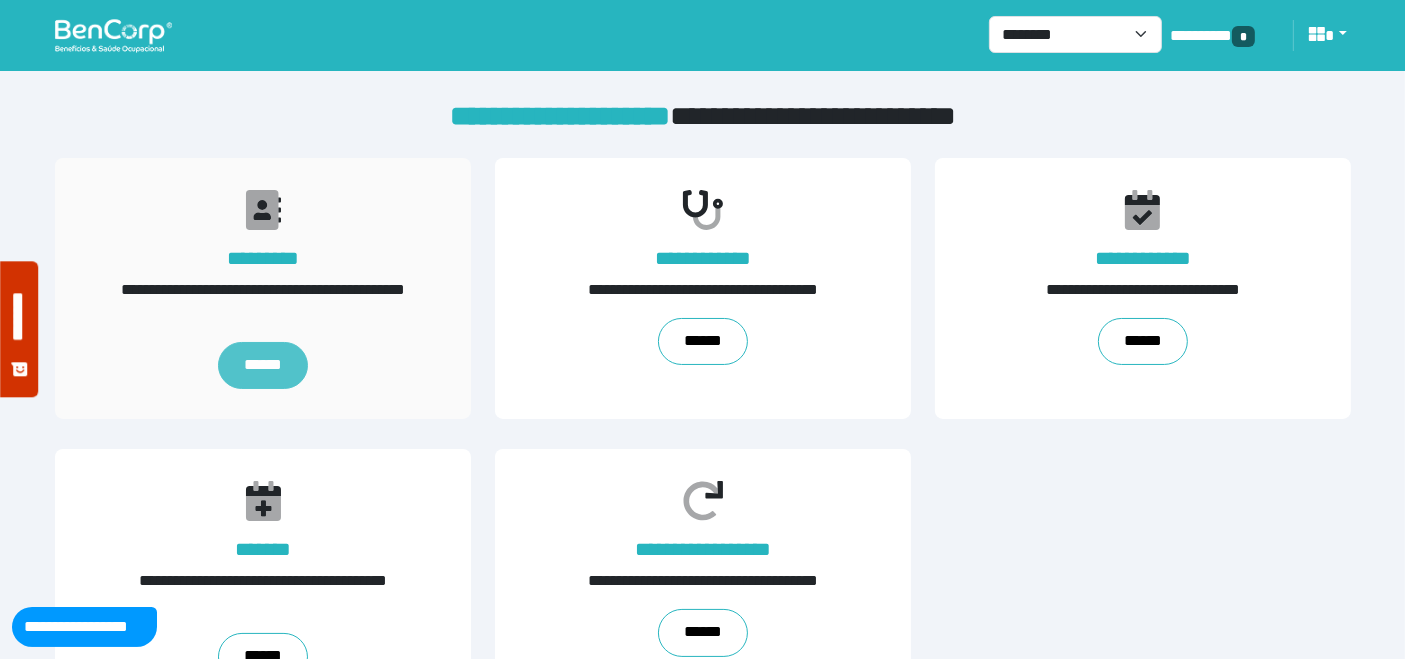 click on "******" at bounding box center [262, 366] 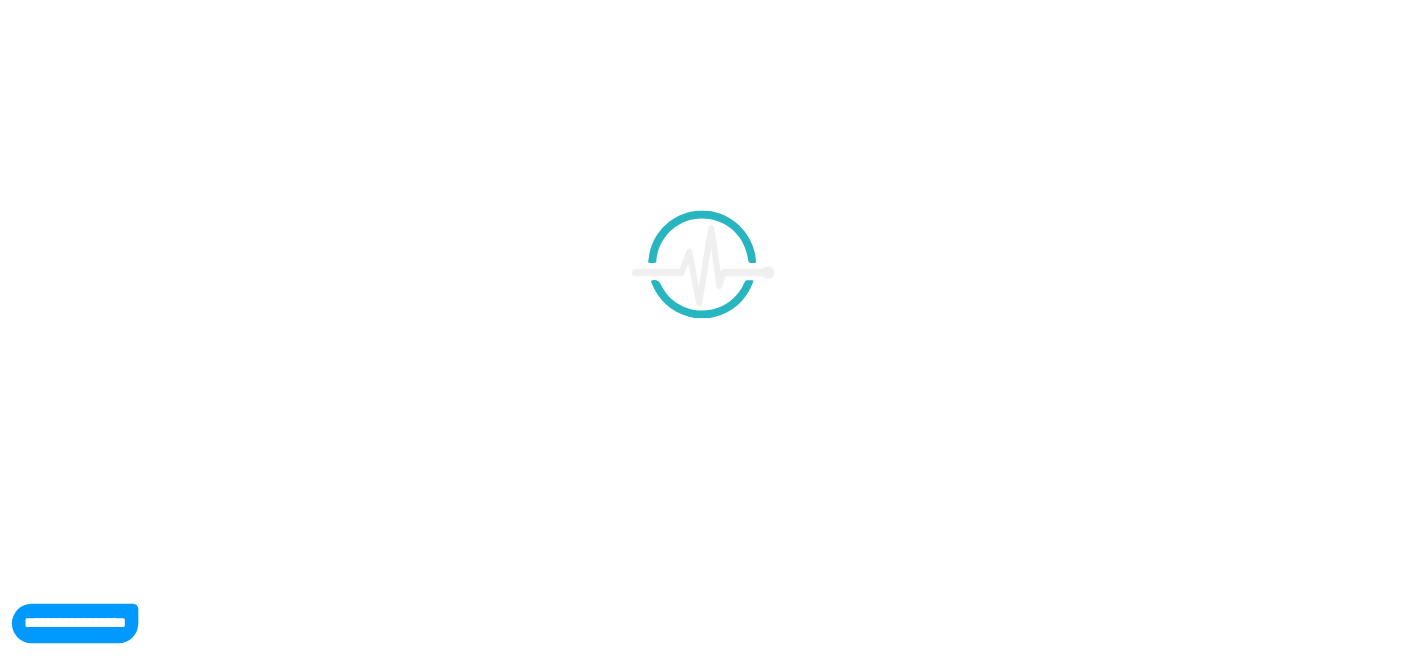 scroll, scrollTop: 0, scrollLeft: 0, axis: both 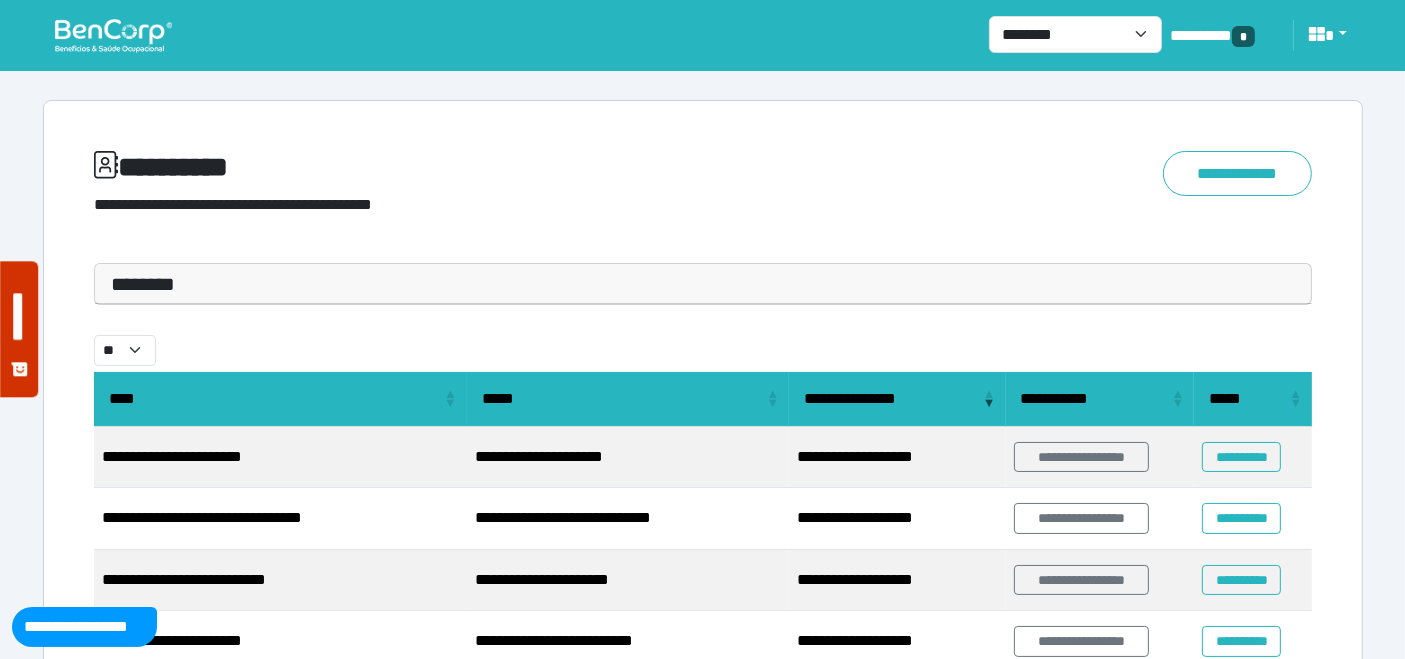 click on "********" at bounding box center [703, 284] 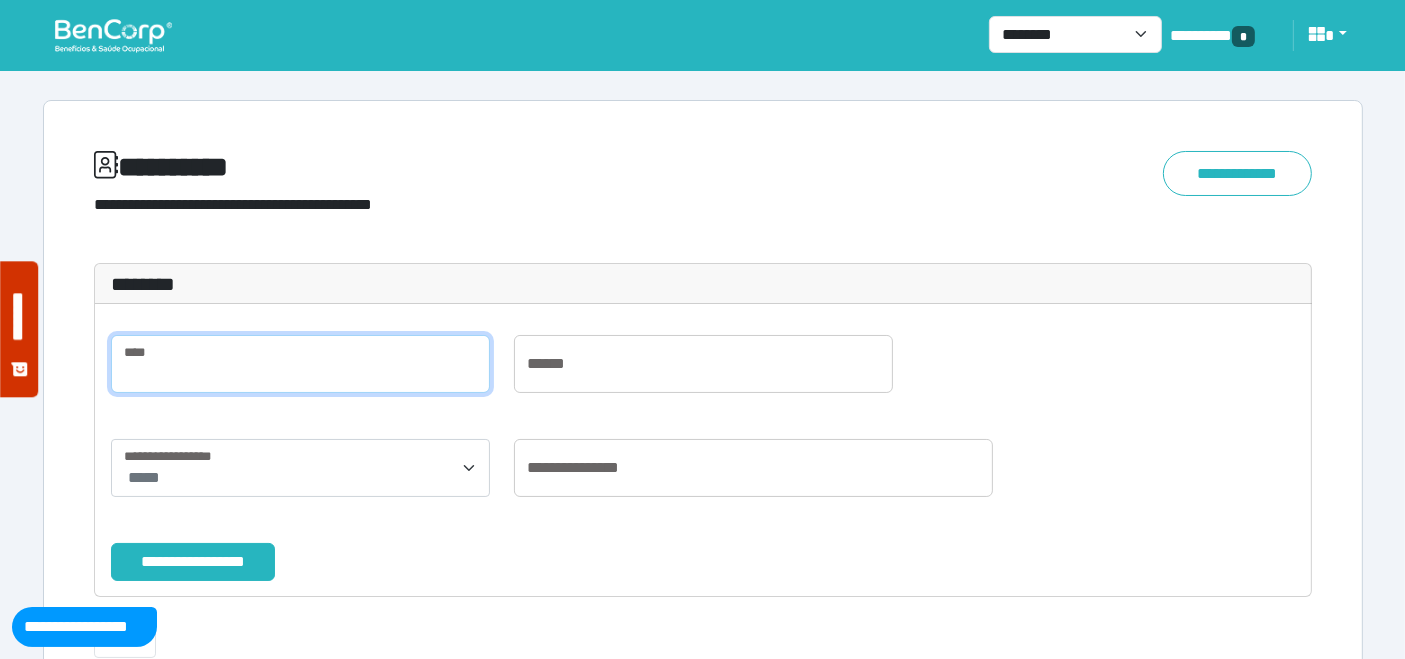 click at bounding box center (300, 364) 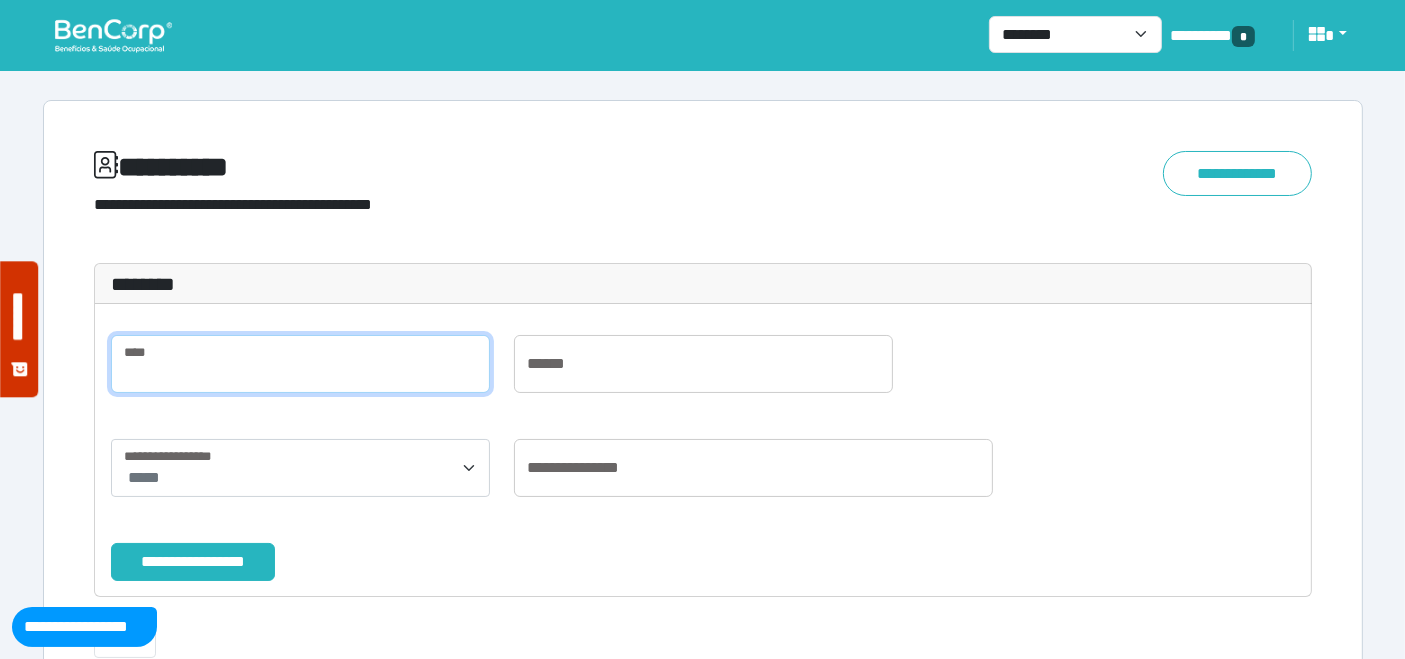 click at bounding box center (300, 364) 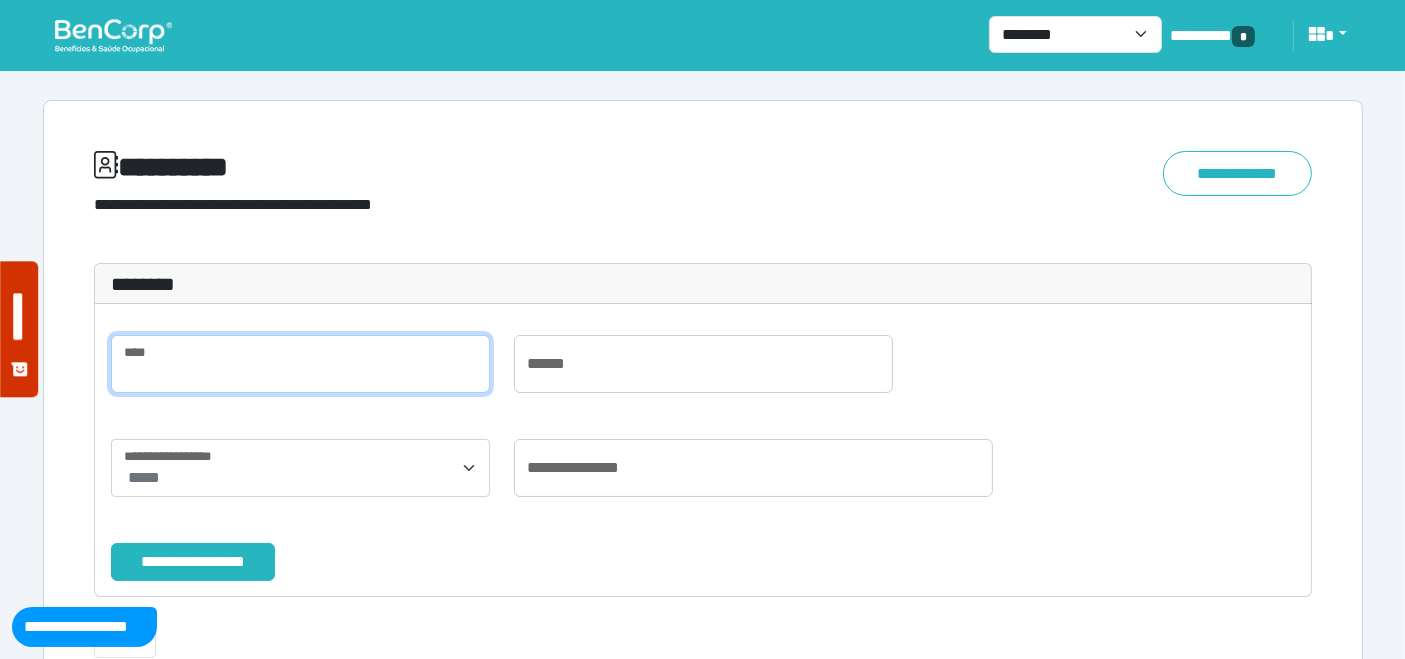 paste on "**********" 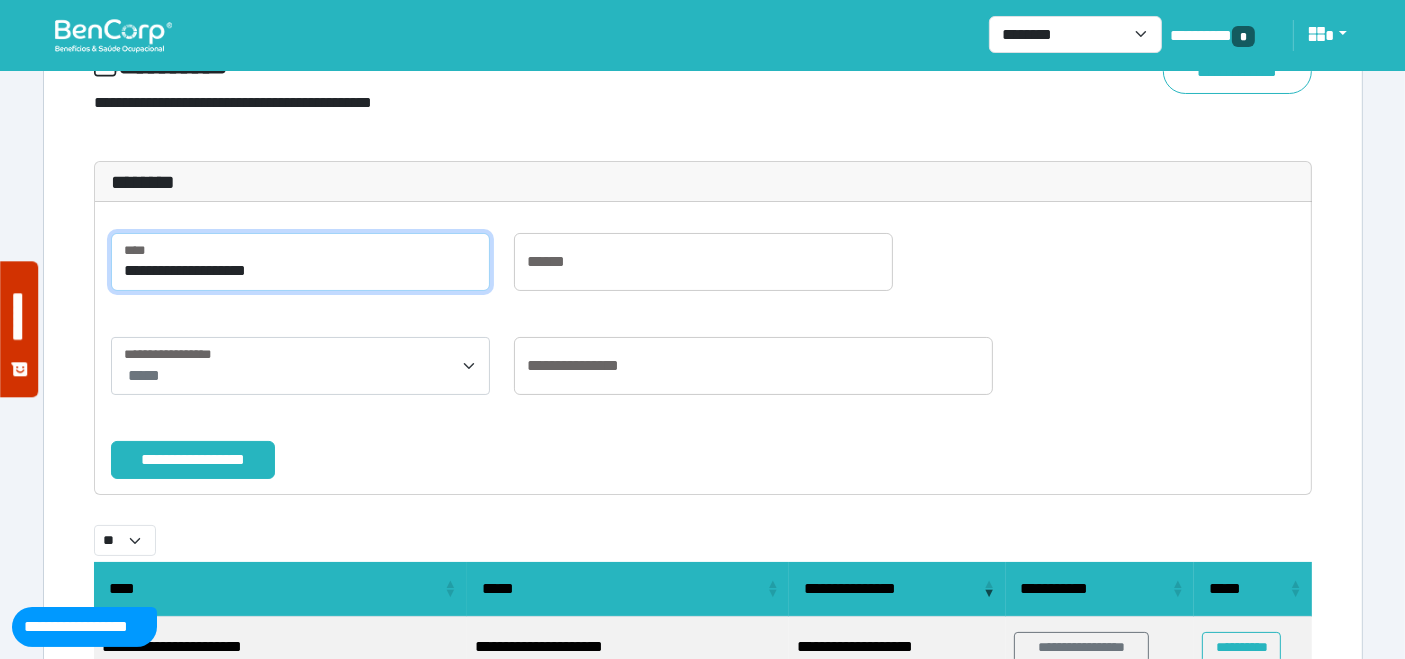 scroll, scrollTop: 222, scrollLeft: 0, axis: vertical 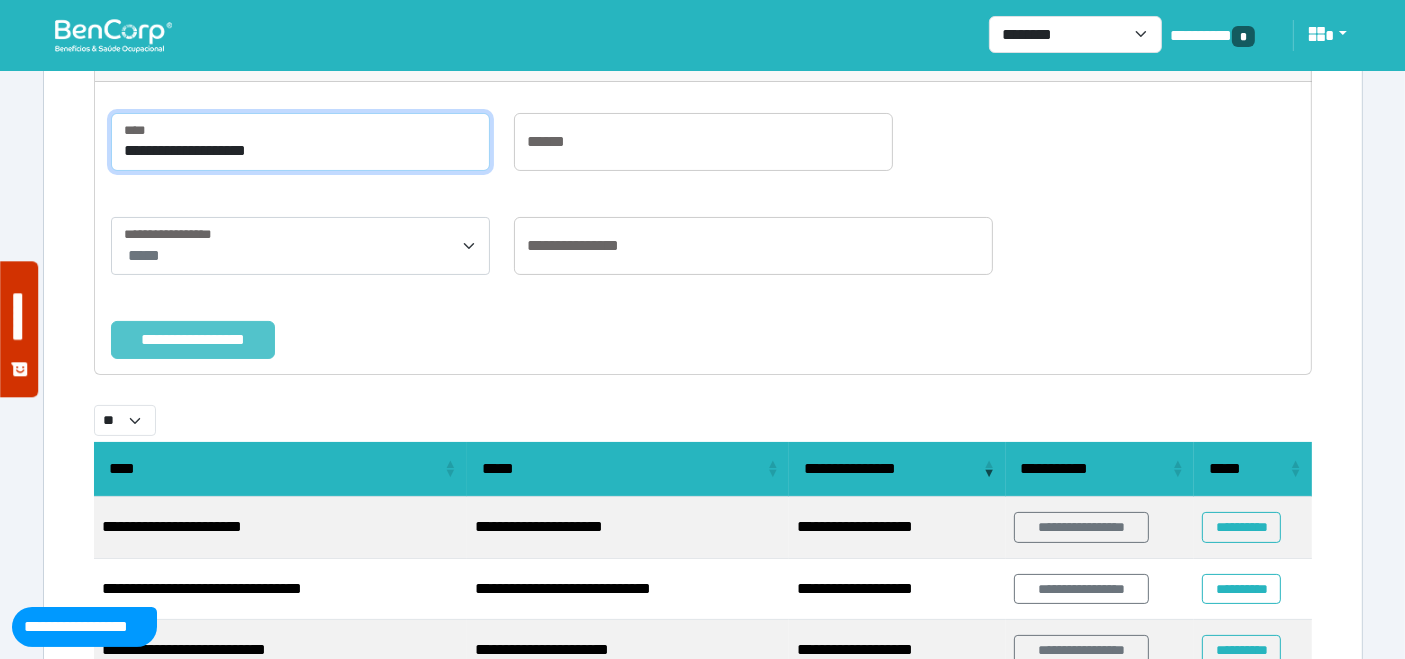 type on "**********" 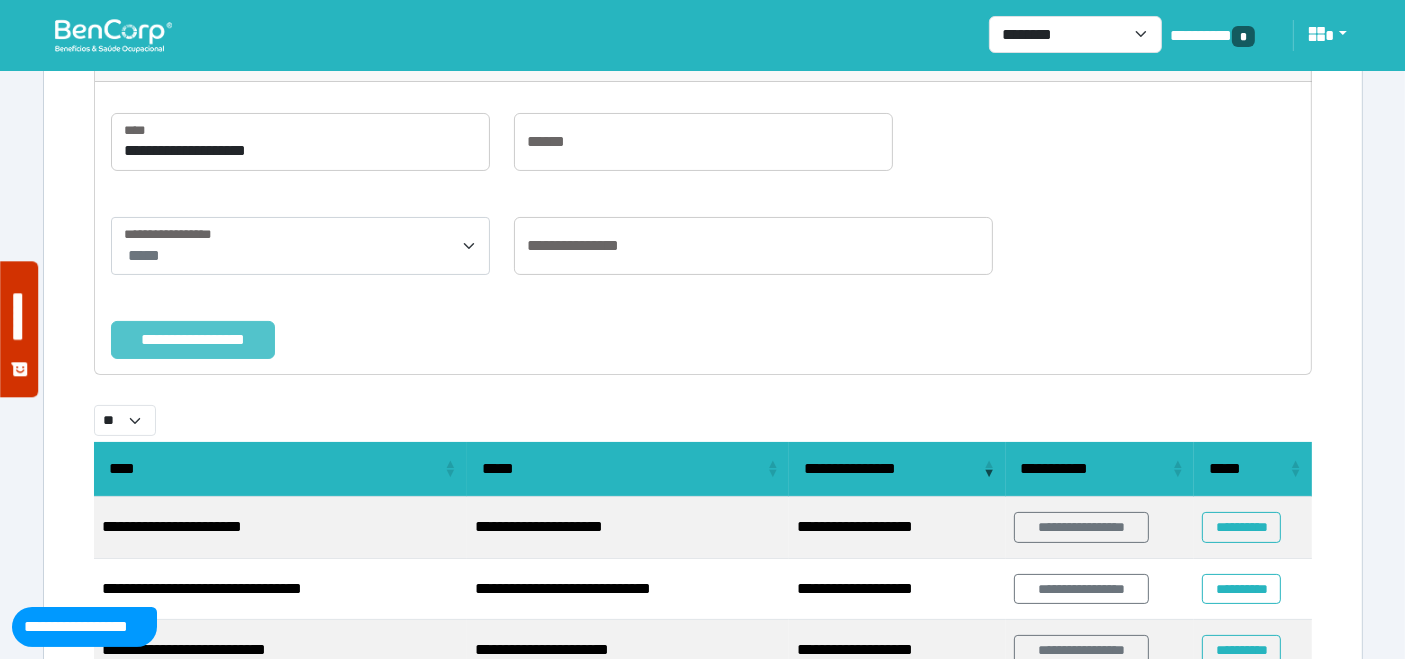 click on "**********" at bounding box center (193, 339) 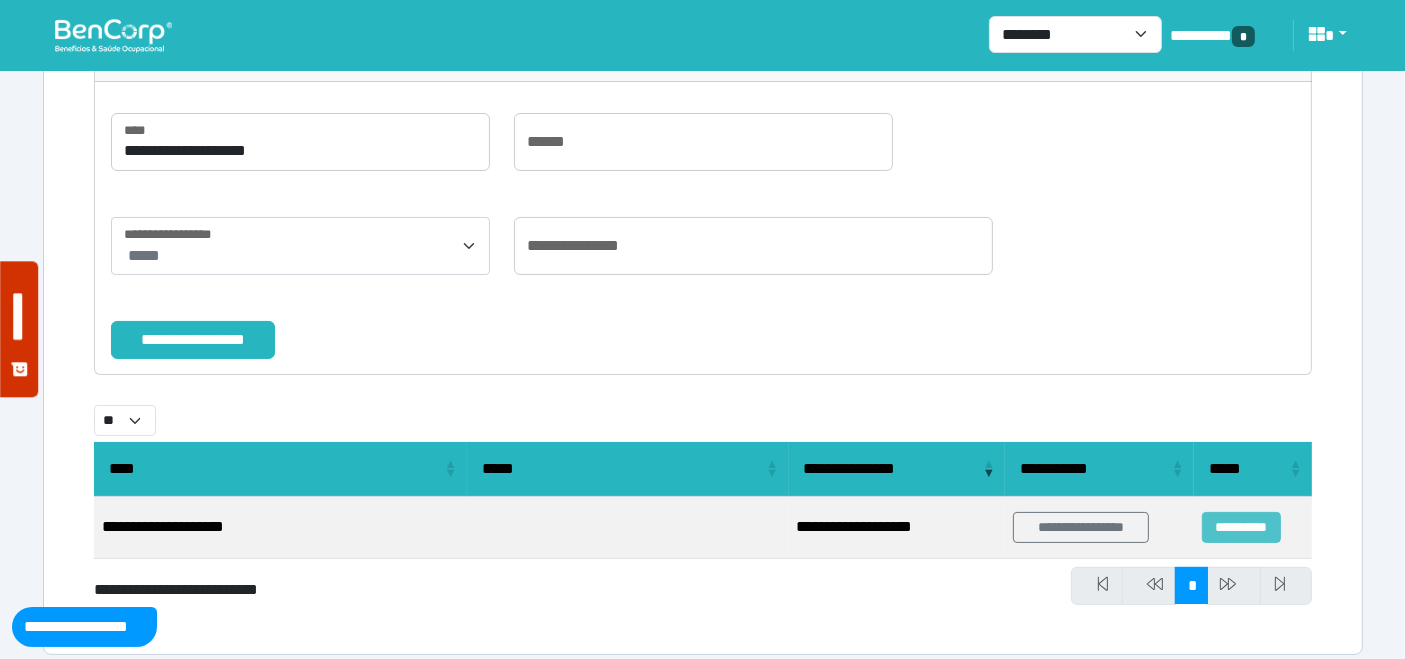 click on "**********" at bounding box center (1241, 527) 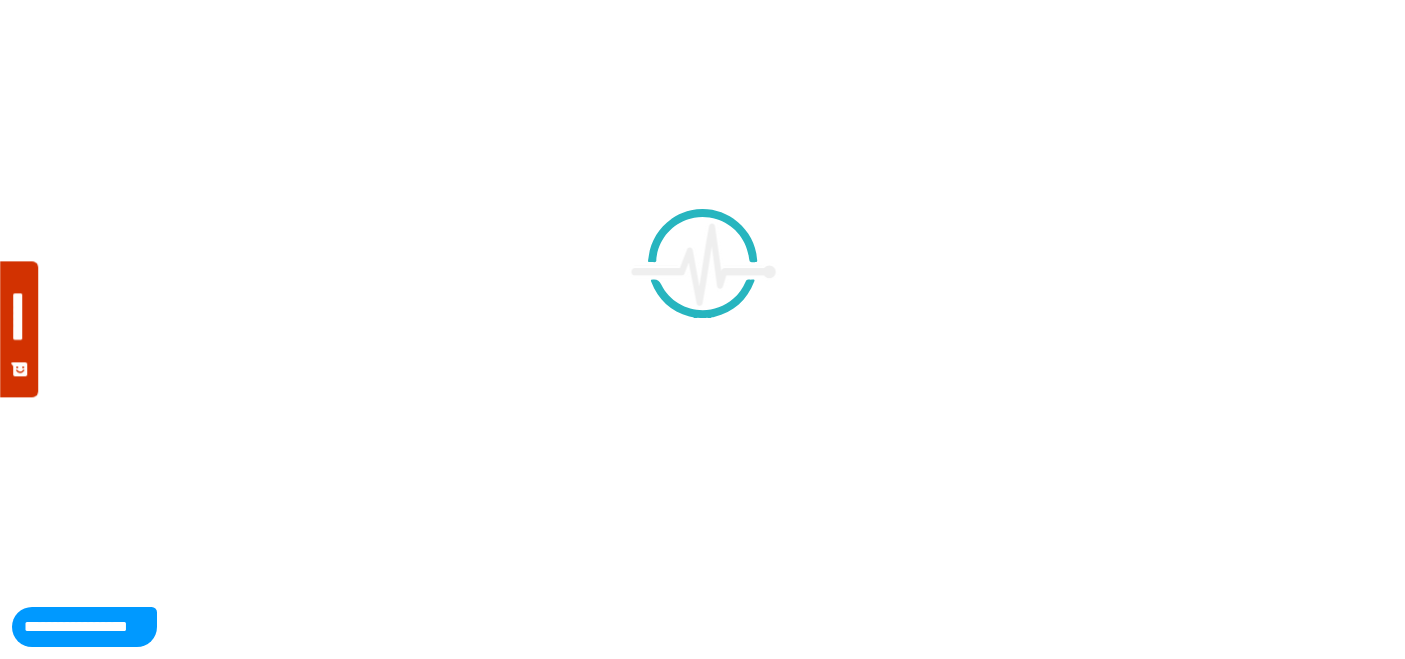 scroll, scrollTop: 0, scrollLeft: 0, axis: both 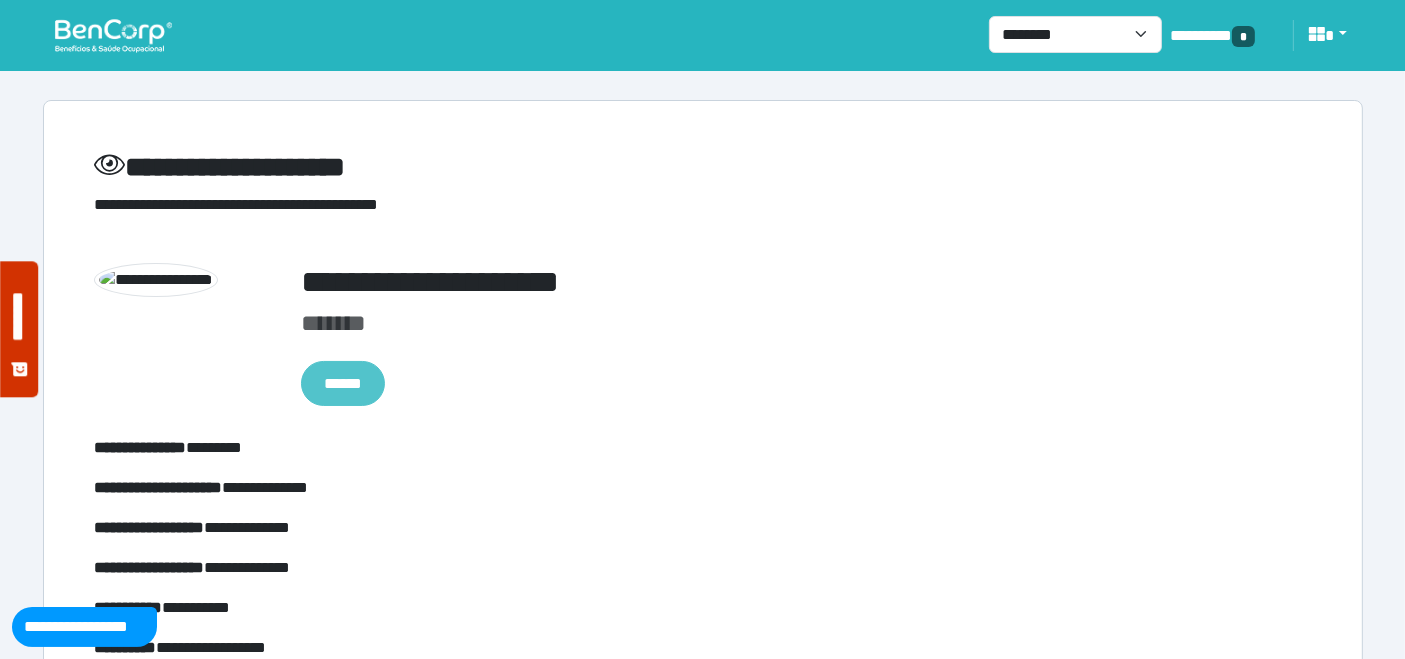 click on "******" at bounding box center [343, 383] 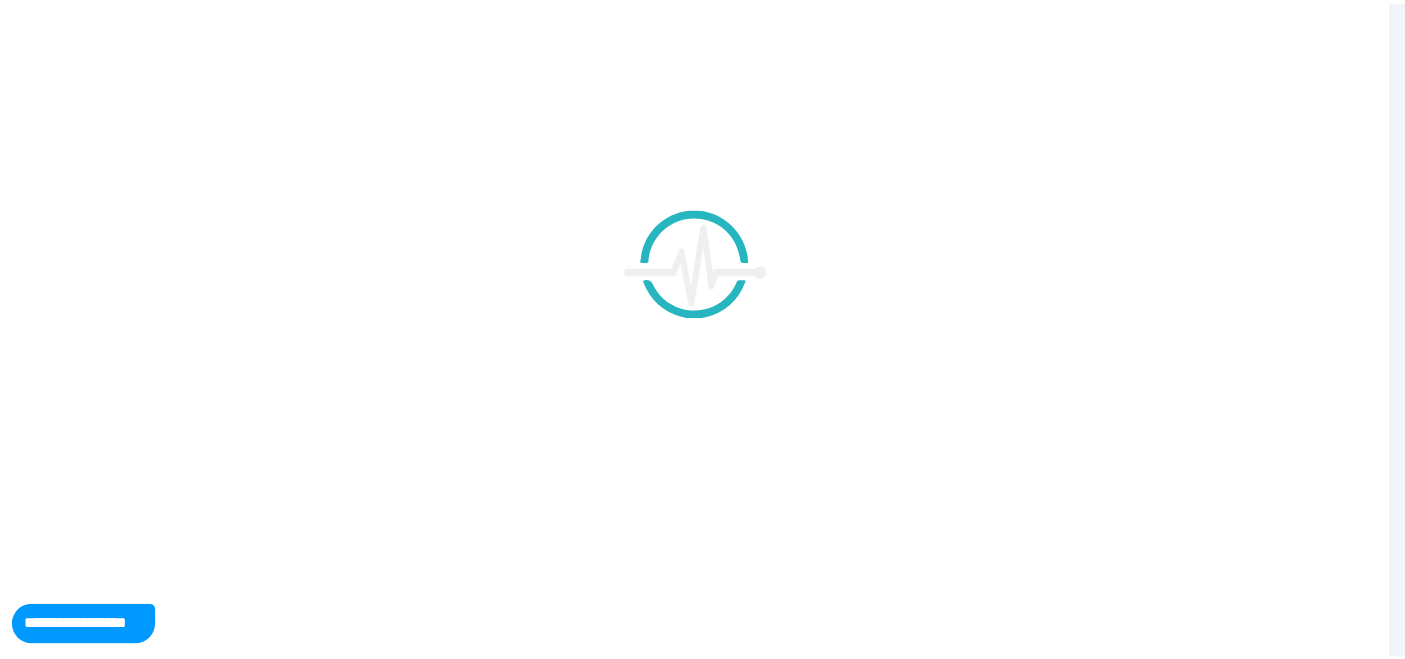 scroll, scrollTop: 0, scrollLeft: 0, axis: both 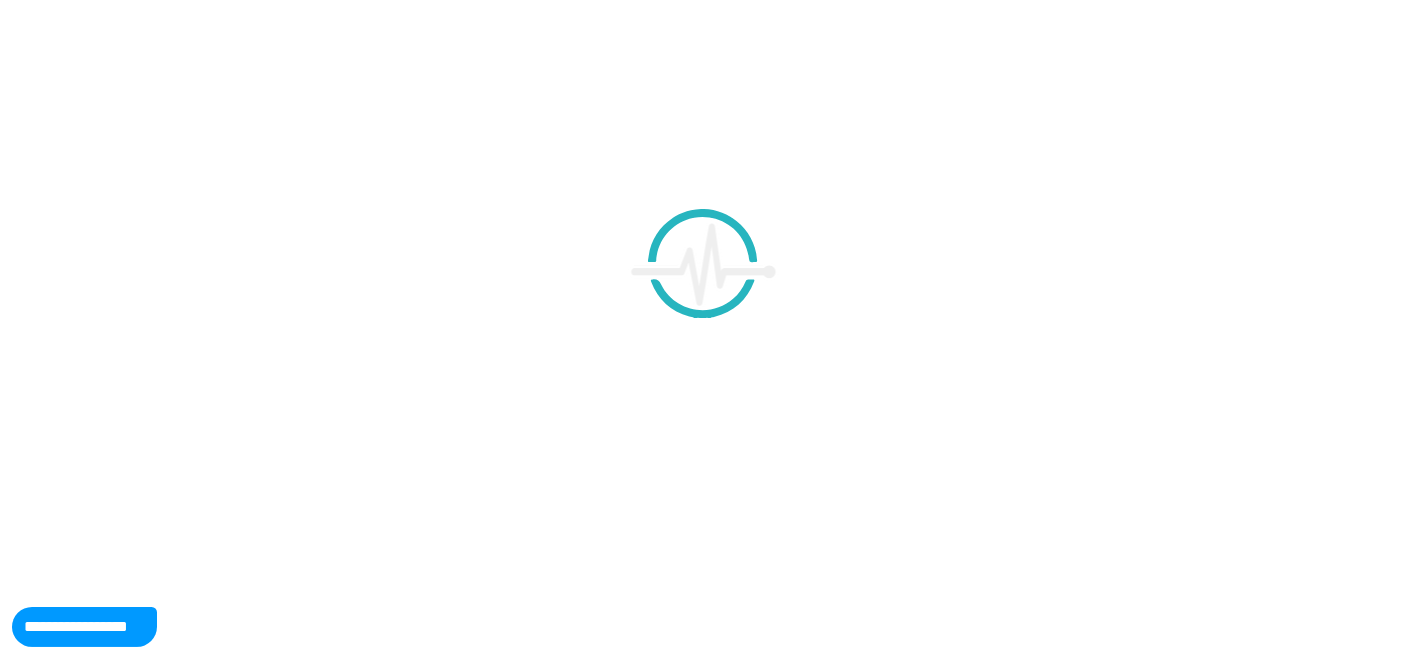 type on "**********" 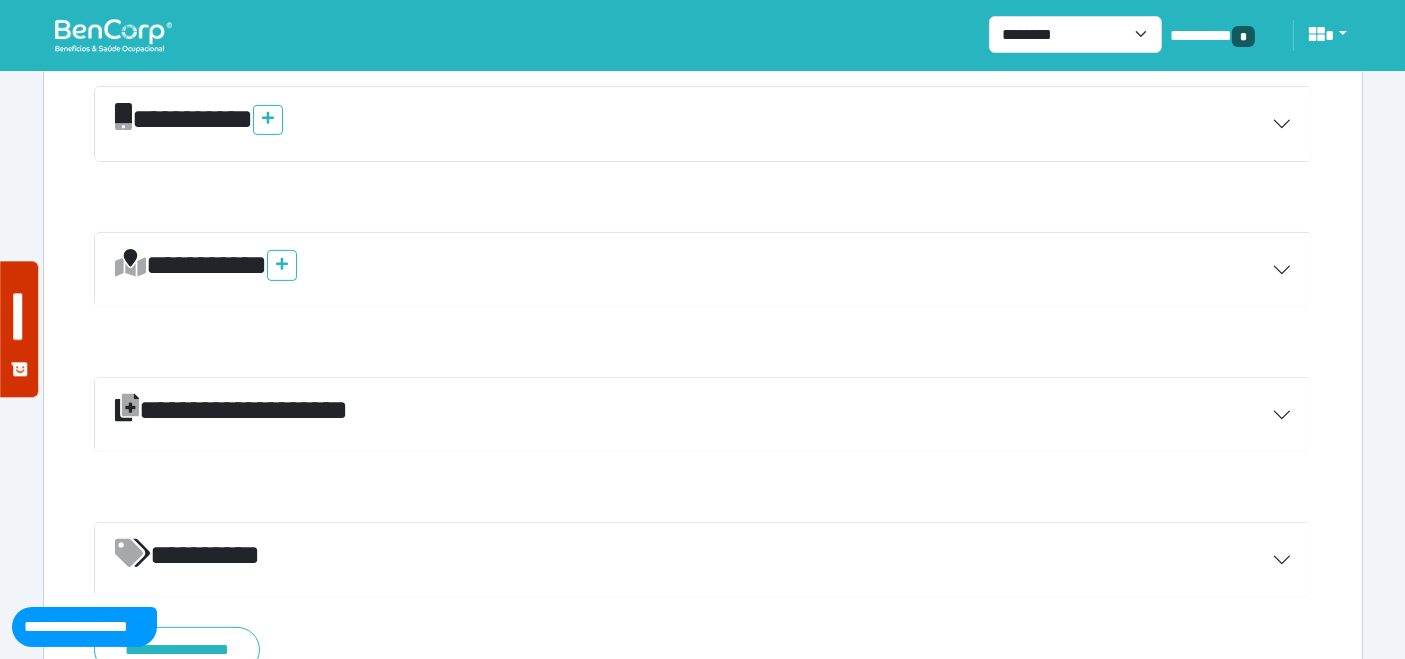 scroll, scrollTop: 750, scrollLeft: 0, axis: vertical 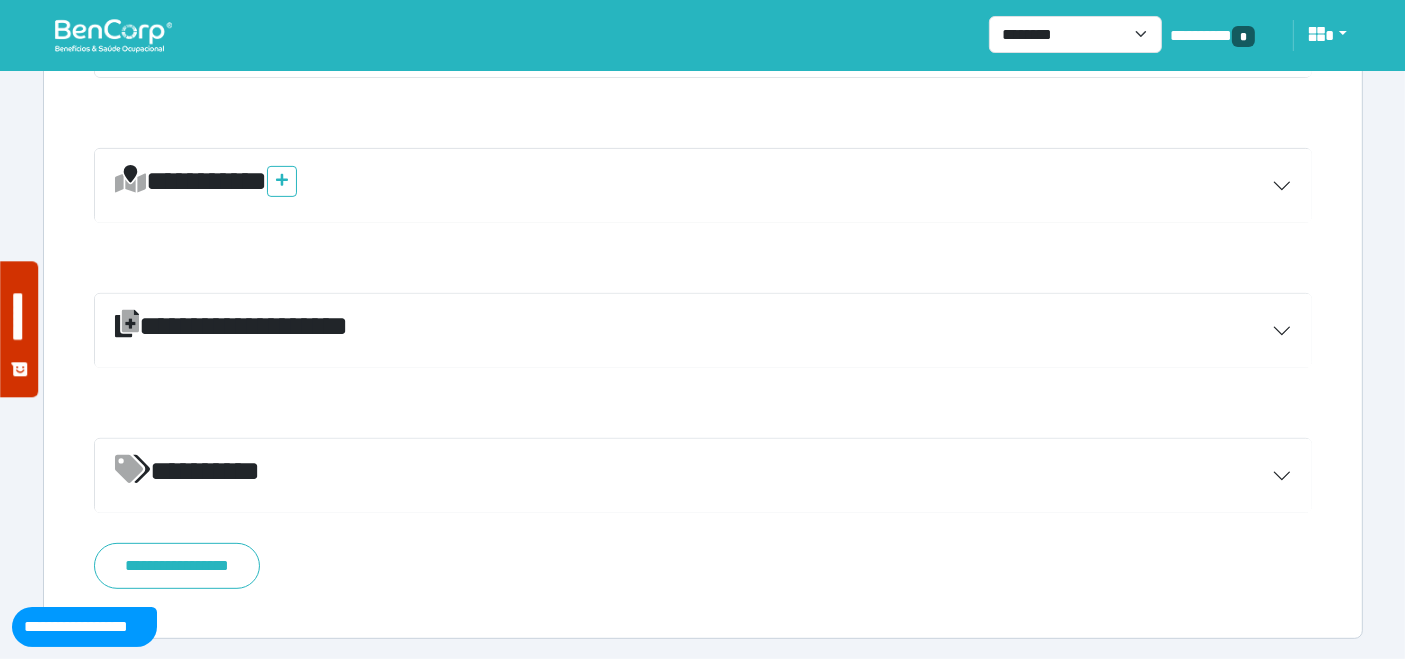 click on "*********" at bounding box center [703, 476] 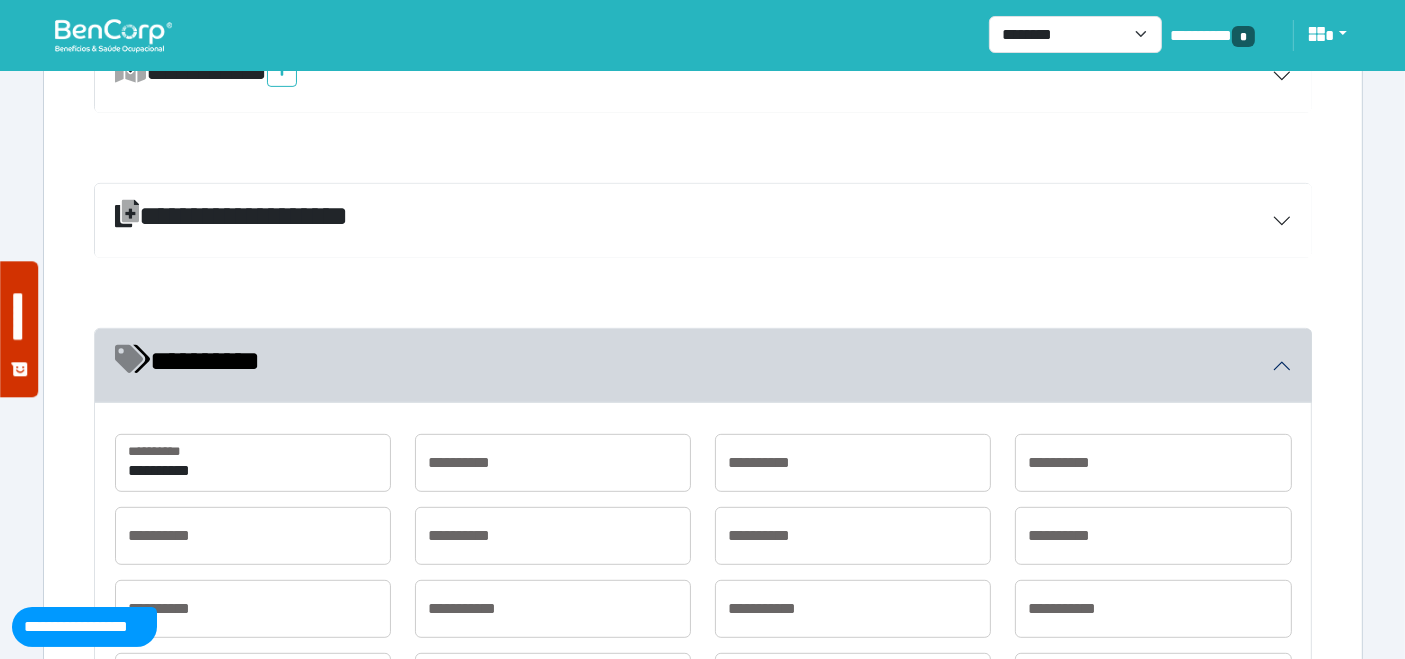 scroll, scrollTop: 1083, scrollLeft: 0, axis: vertical 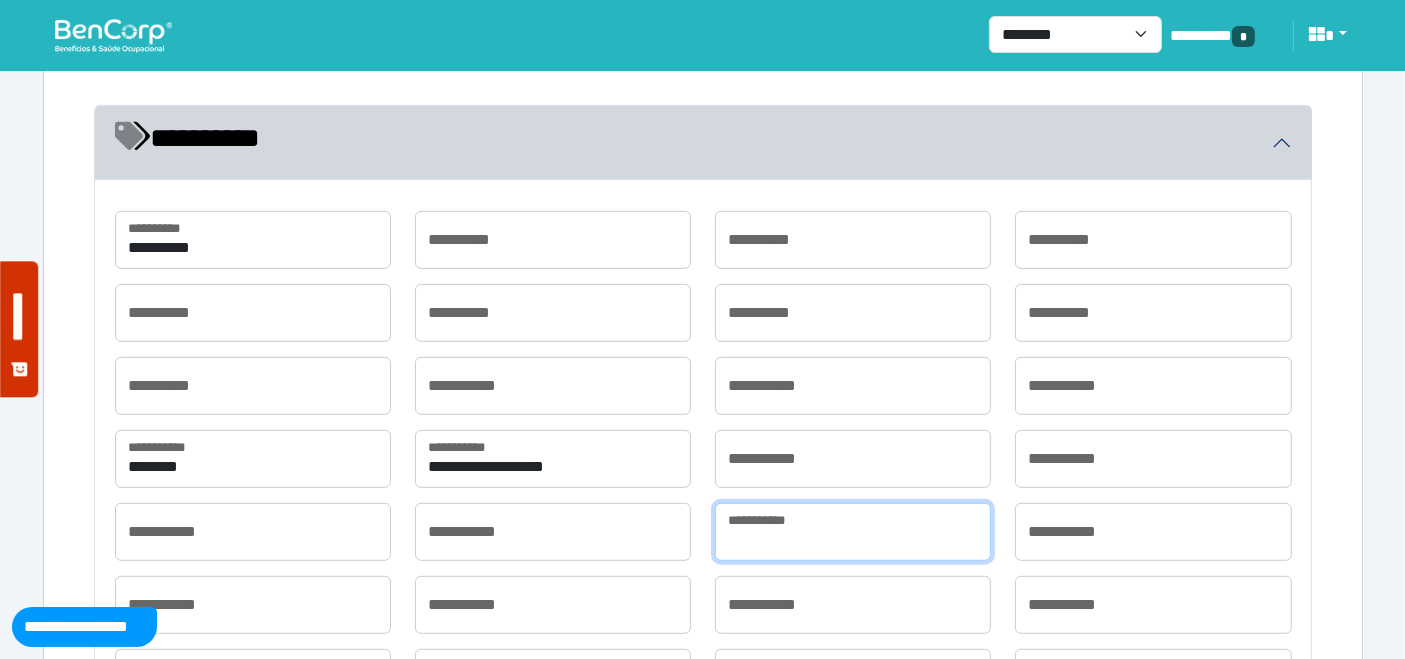 click at bounding box center [853, 532] 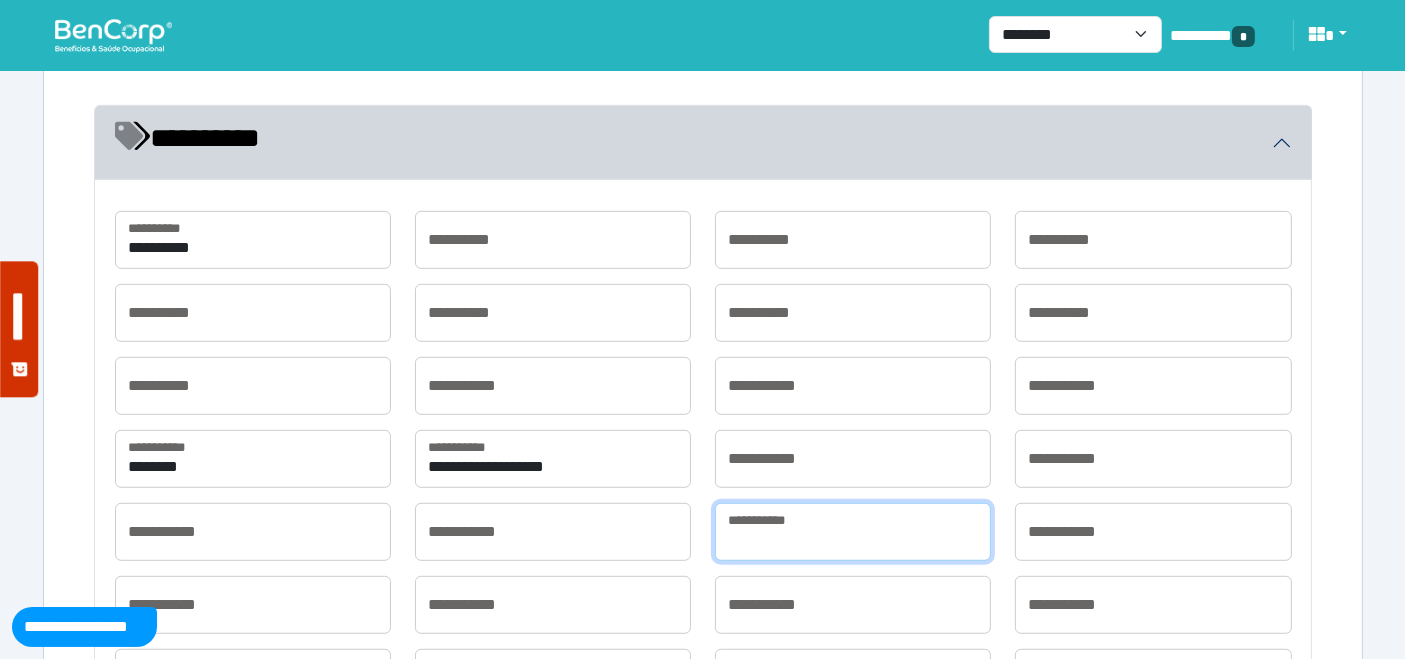 type on "**********" 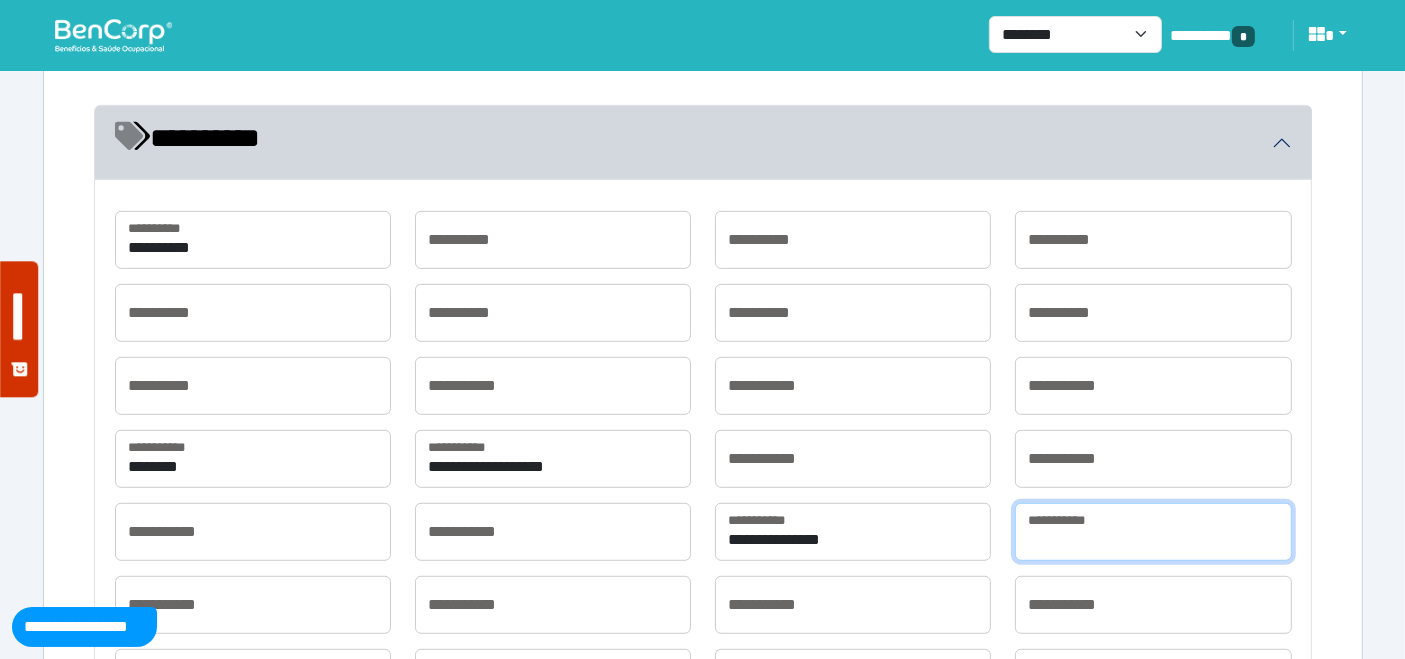 click at bounding box center (1153, 532) 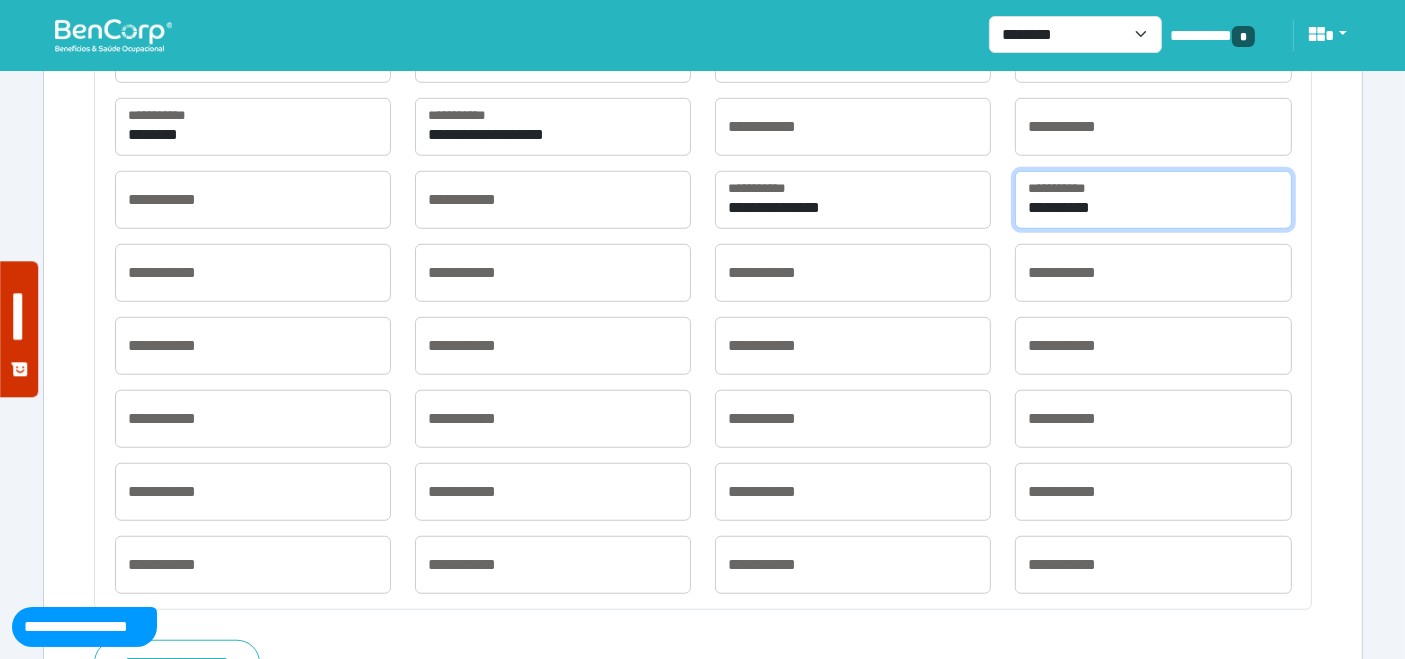 scroll, scrollTop: 1417, scrollLeft: 0, axis: vertical 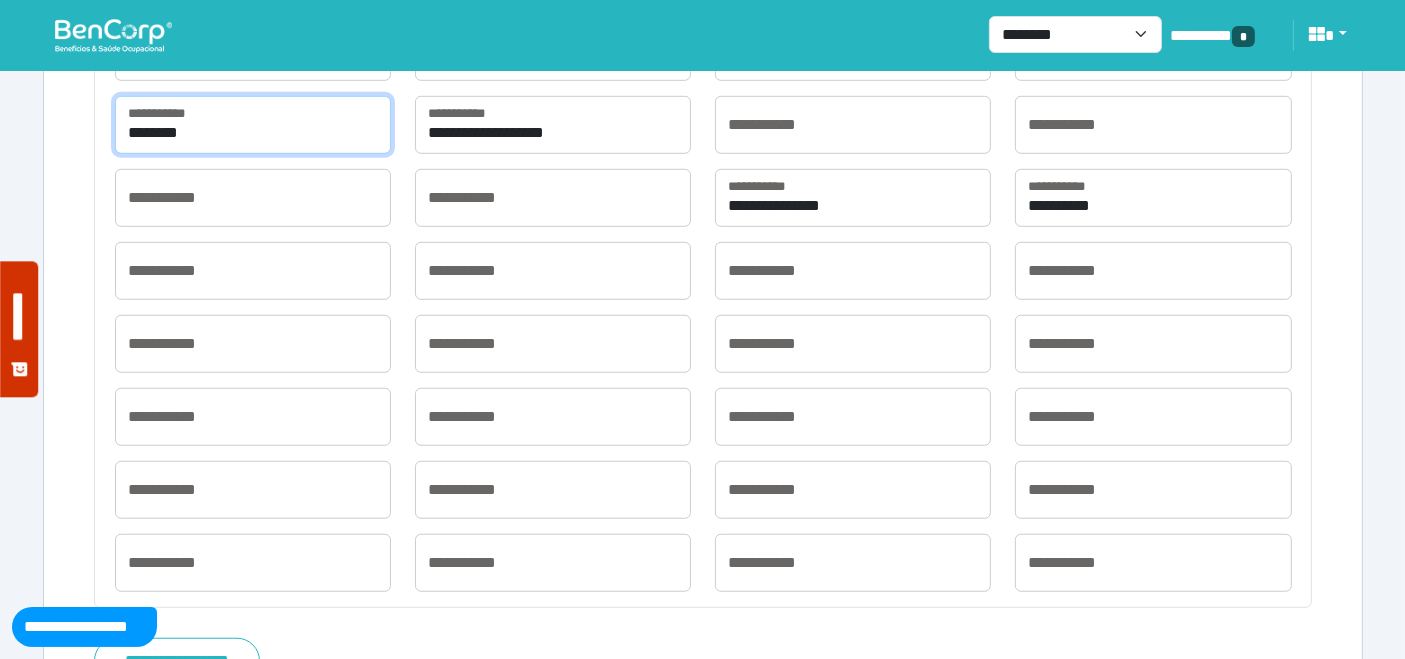 drag, startPoint x: 206, startPoint y: 129, endPoint x: 107, endPoint y: 113, distance: 100.28459 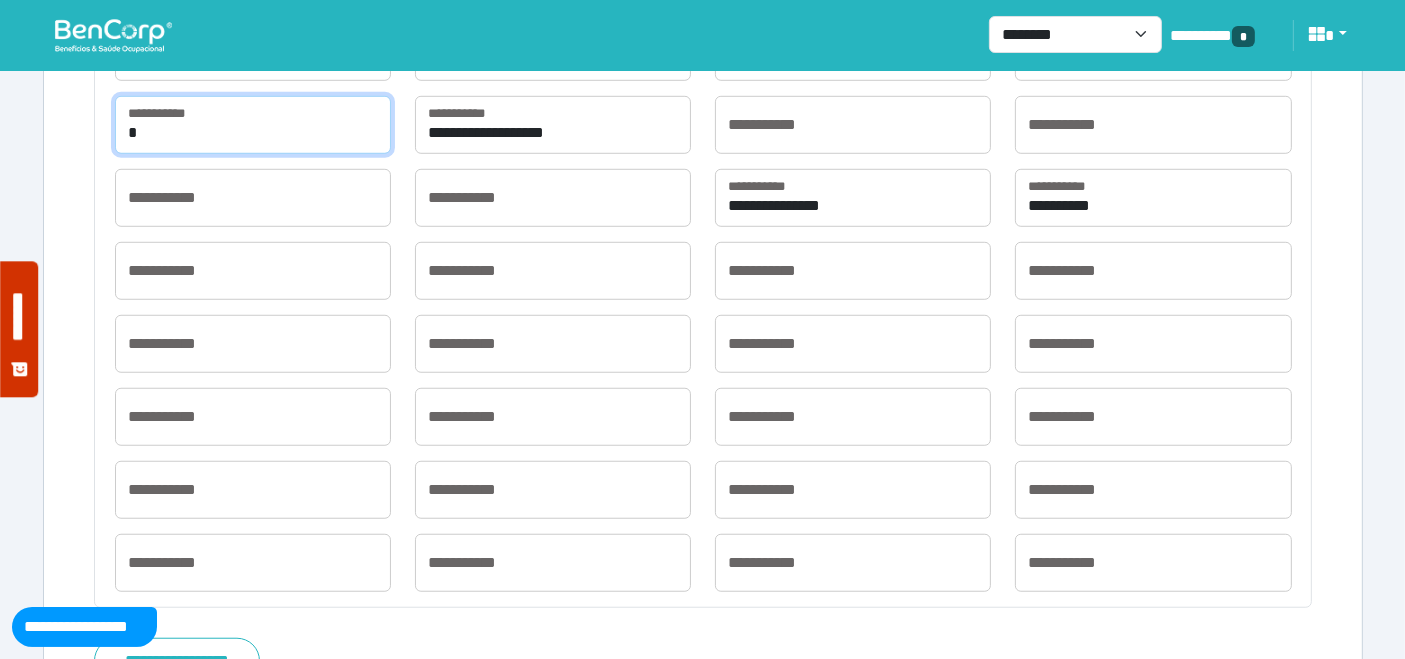 type on "**********" 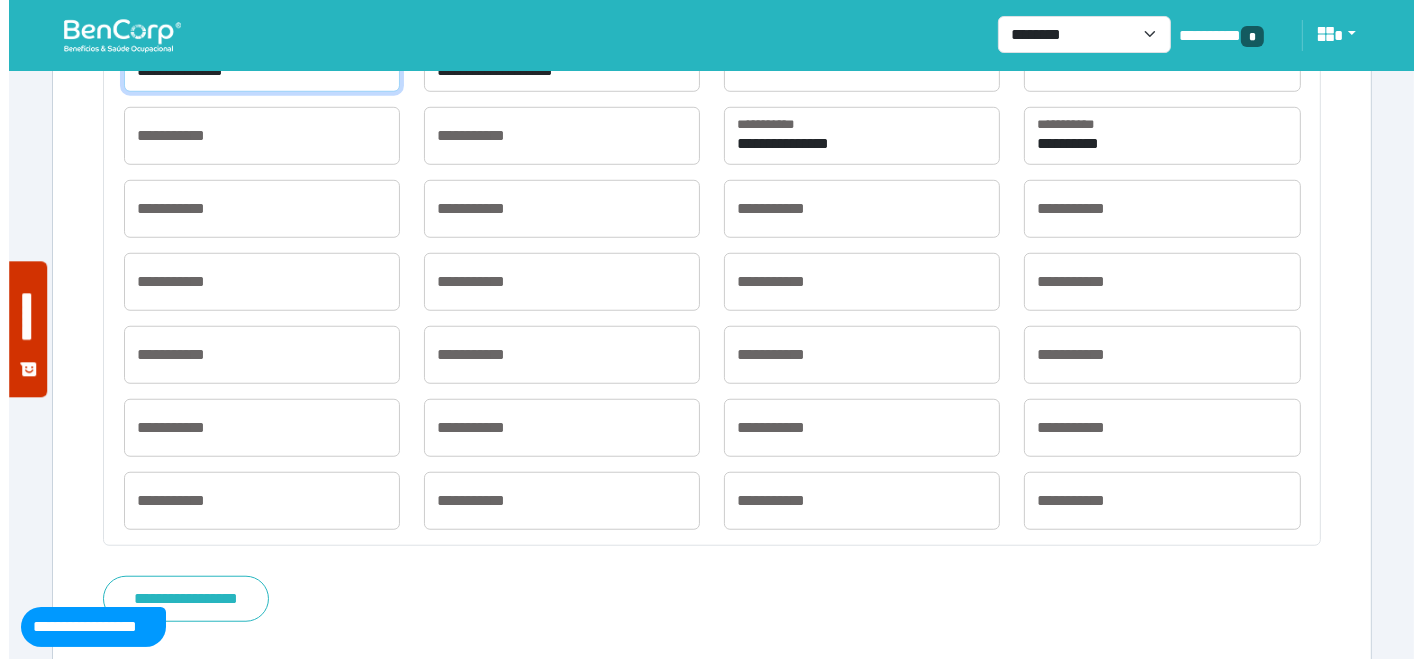scroll, scrollTop: 1511, scrollLeft: 0, axis: vertical 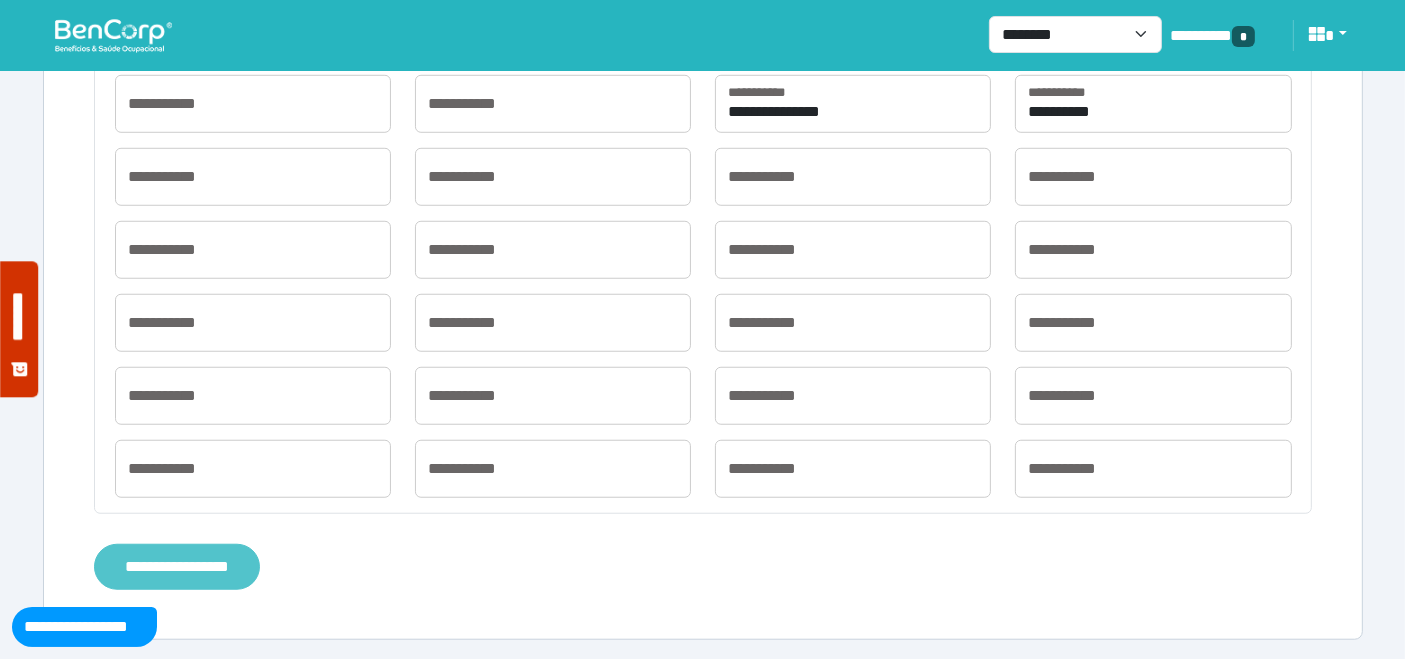 click on "**********" at bounding box center (177, 566) 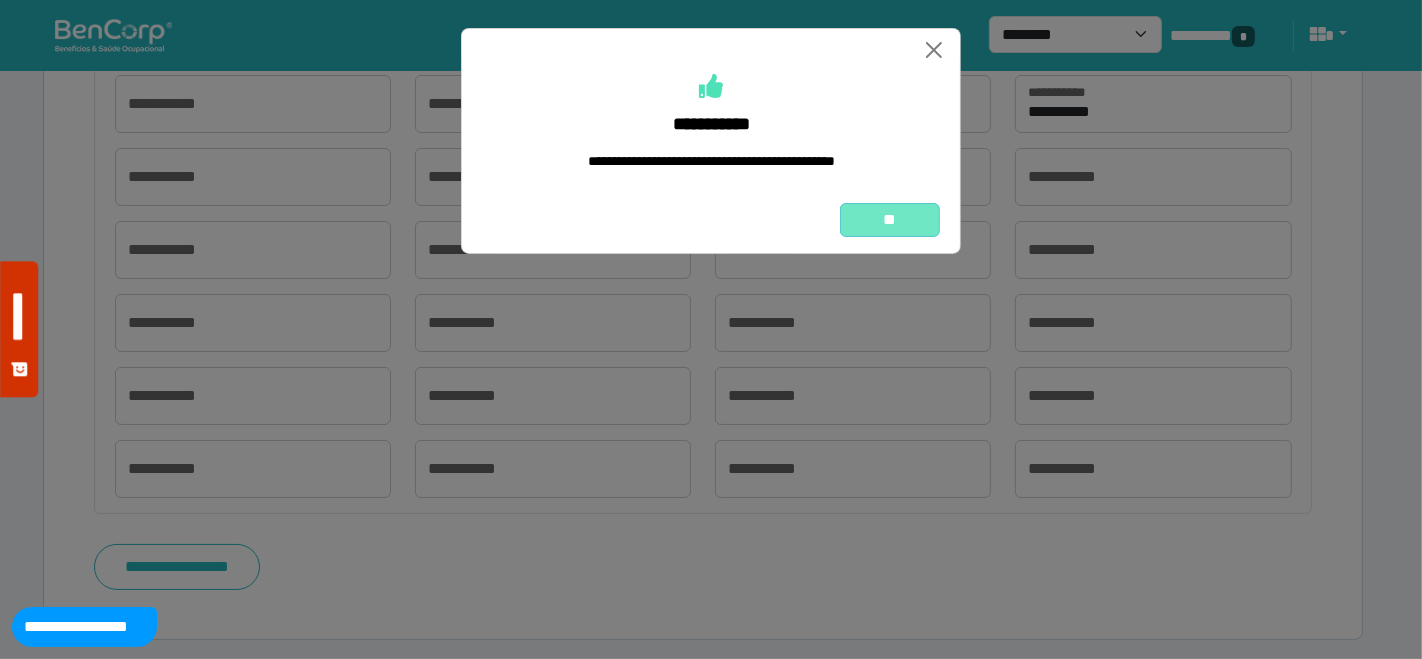 click on "**" at bounding box center [890, 219] 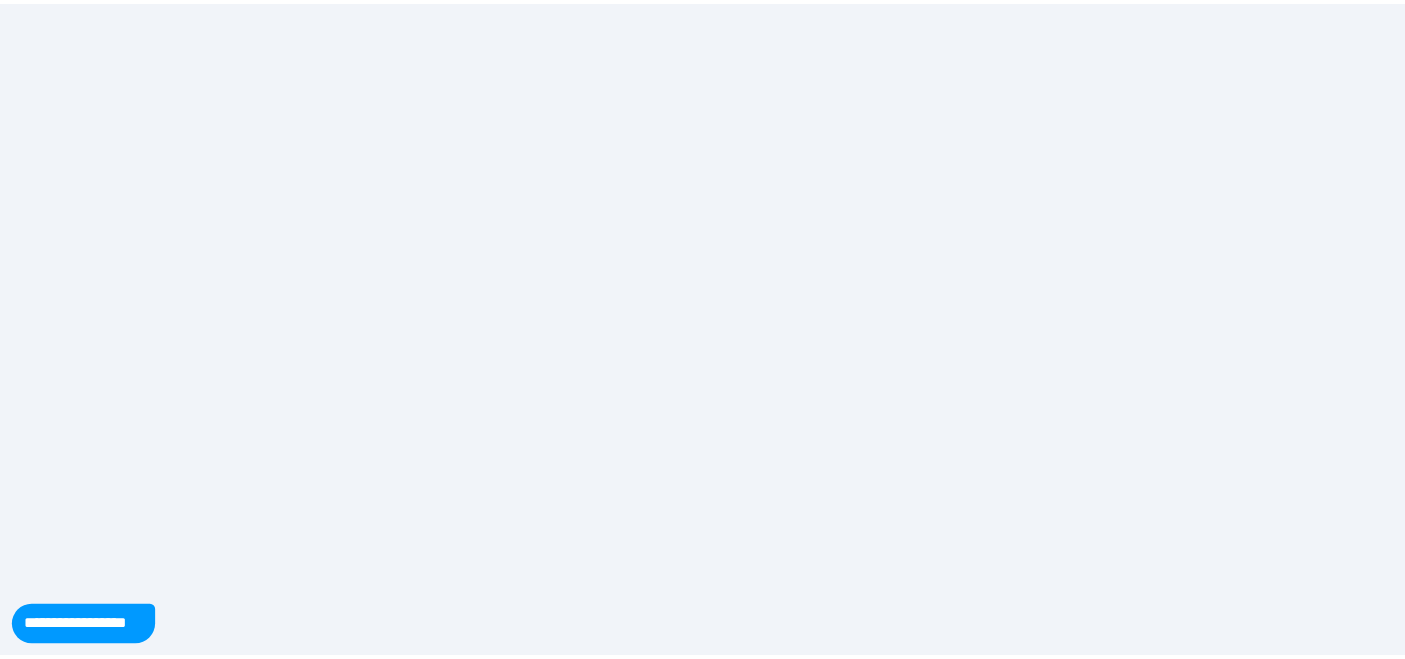 scroll, scrollTop: 0, scrollLeft: 0, axis: both 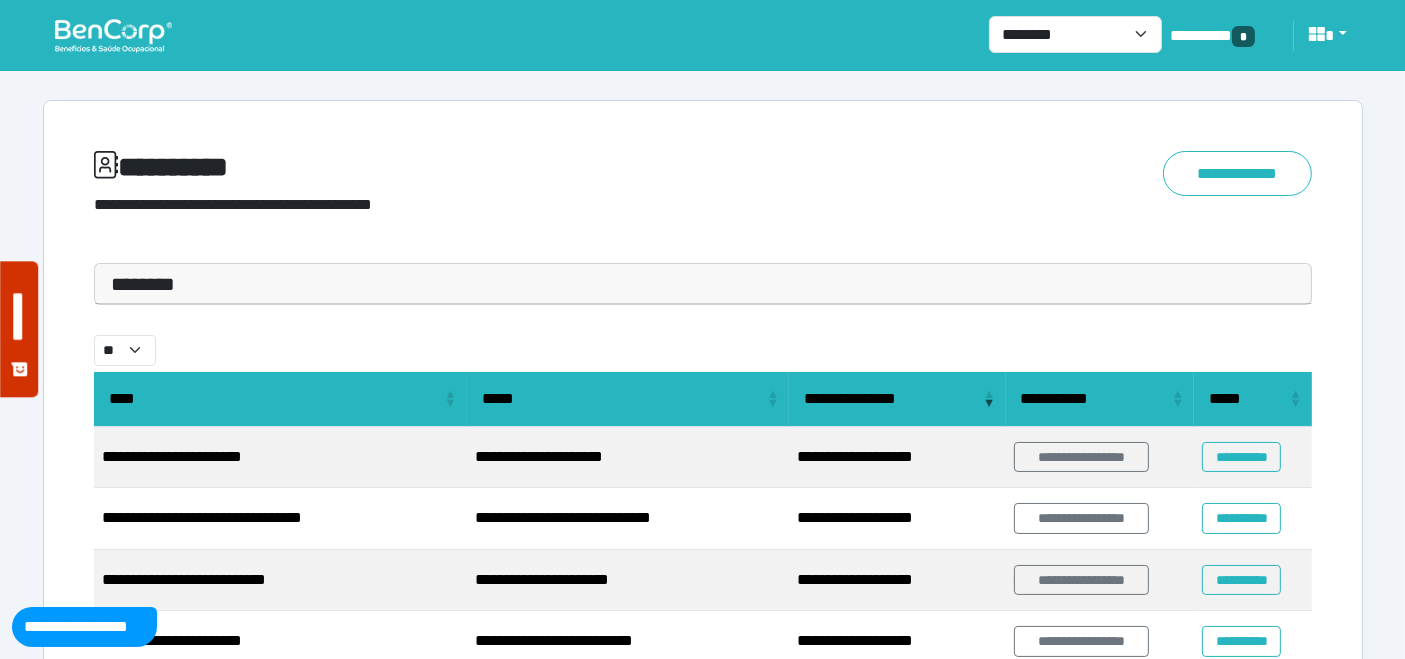 click at bounding box center [113, 35] 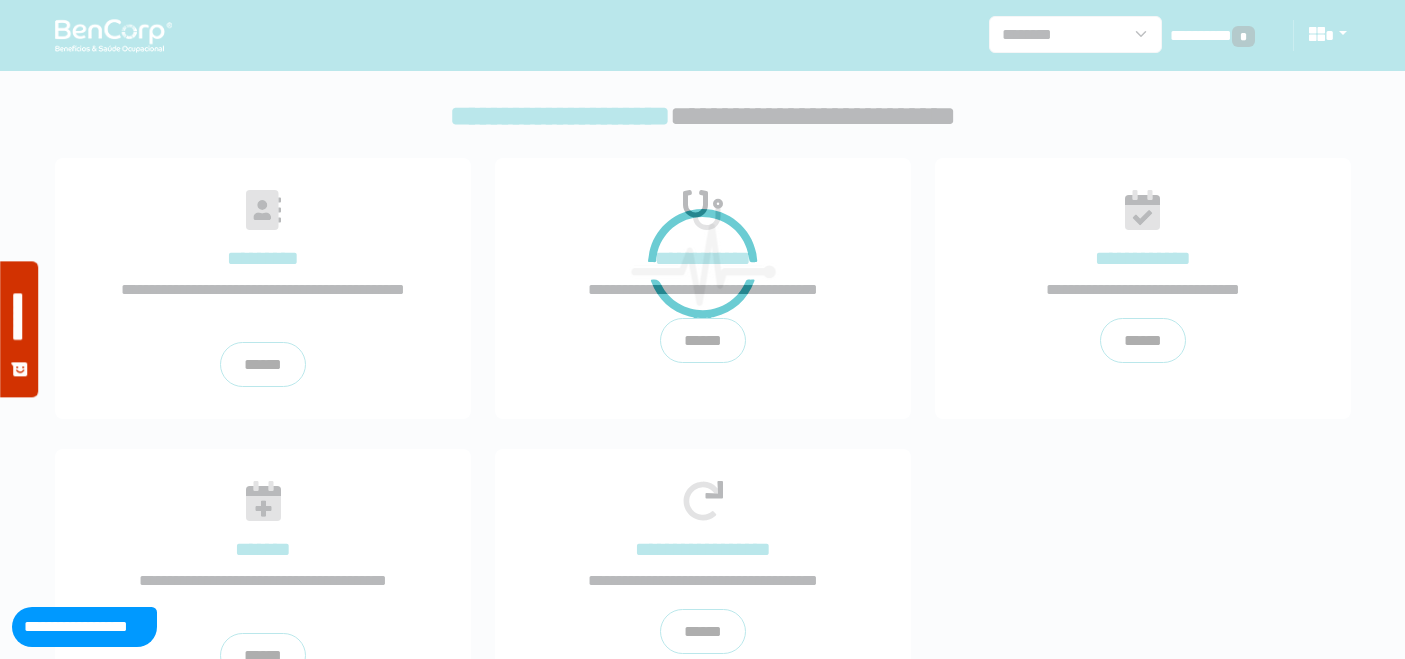 scroll, scrollTop: 0, scrollLeft: 0, axis: both 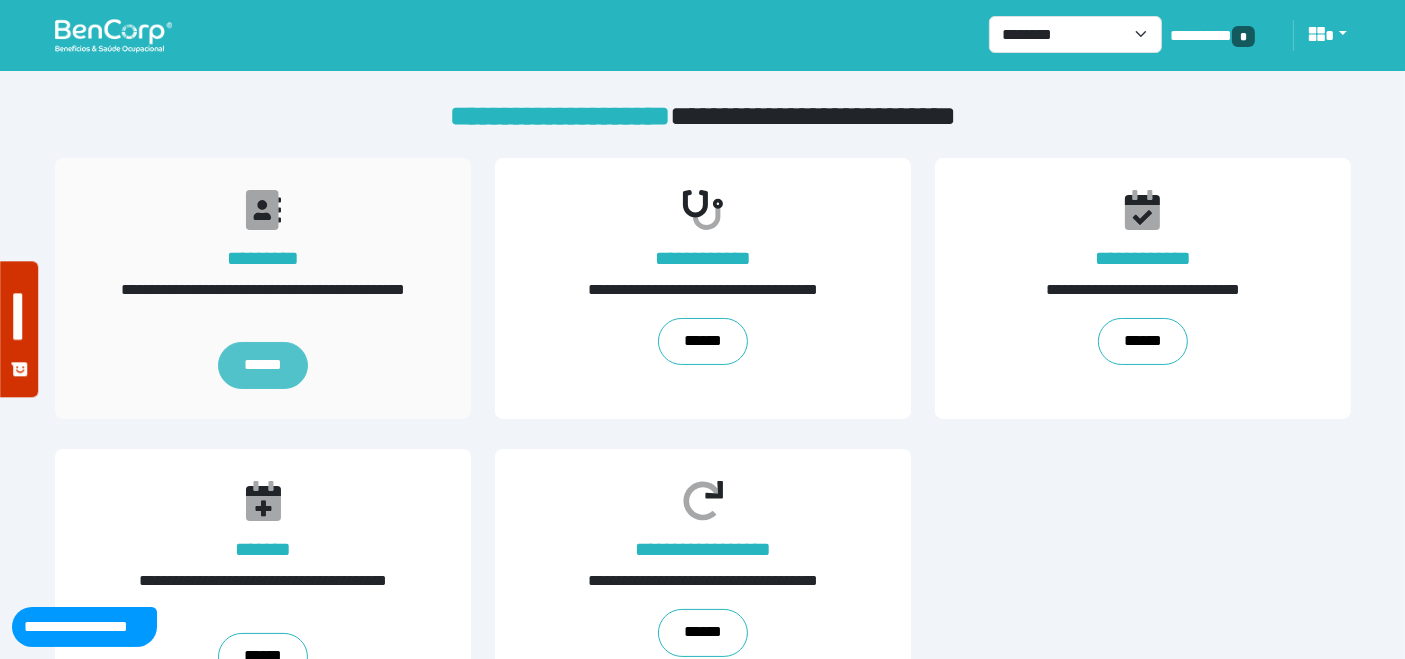 click on "******" at bounding box center [262, 366] 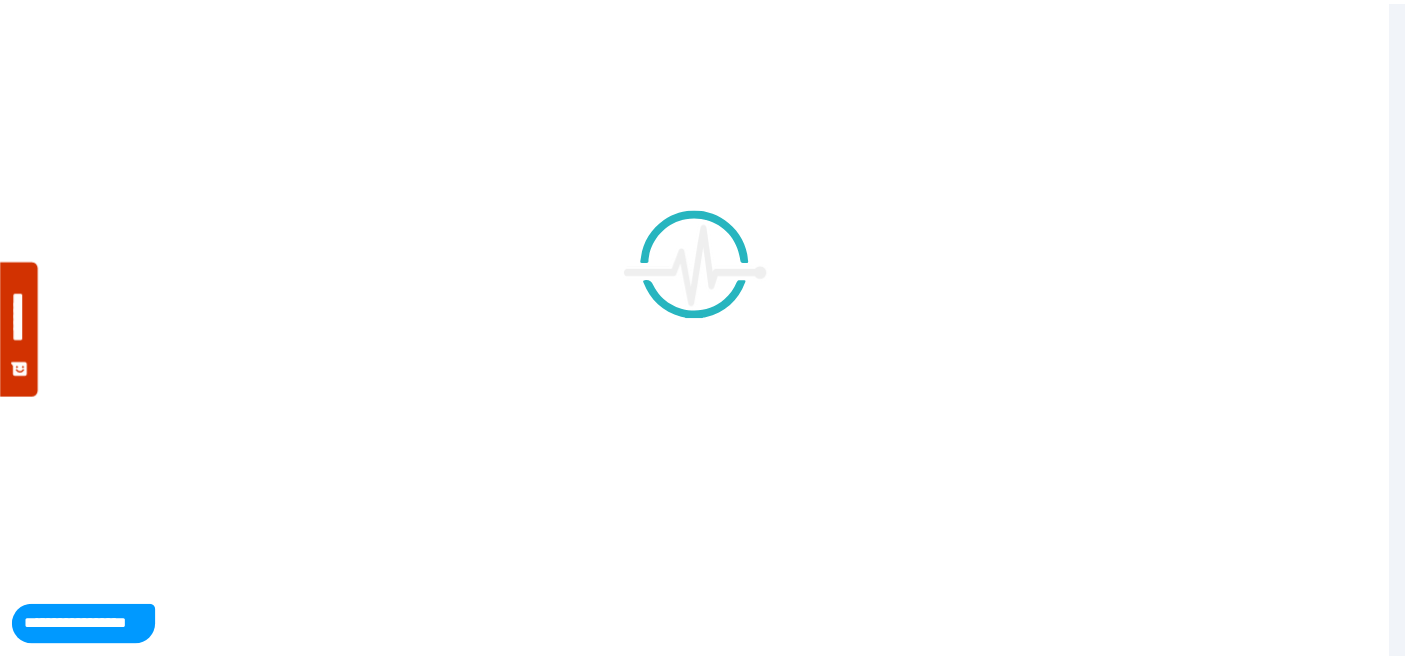 scroll, scrollTop: 0, scrollLeft: 0, axis: both 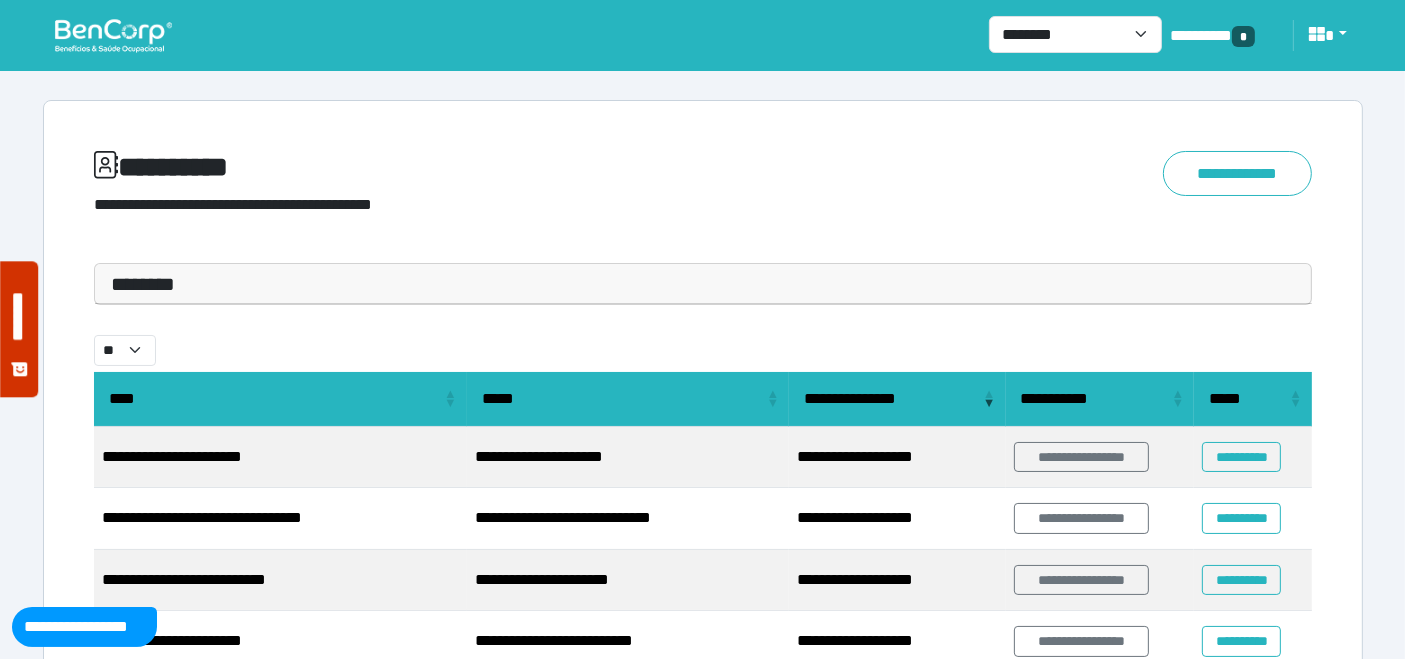 click on "********" at bounding box center [703, 284] 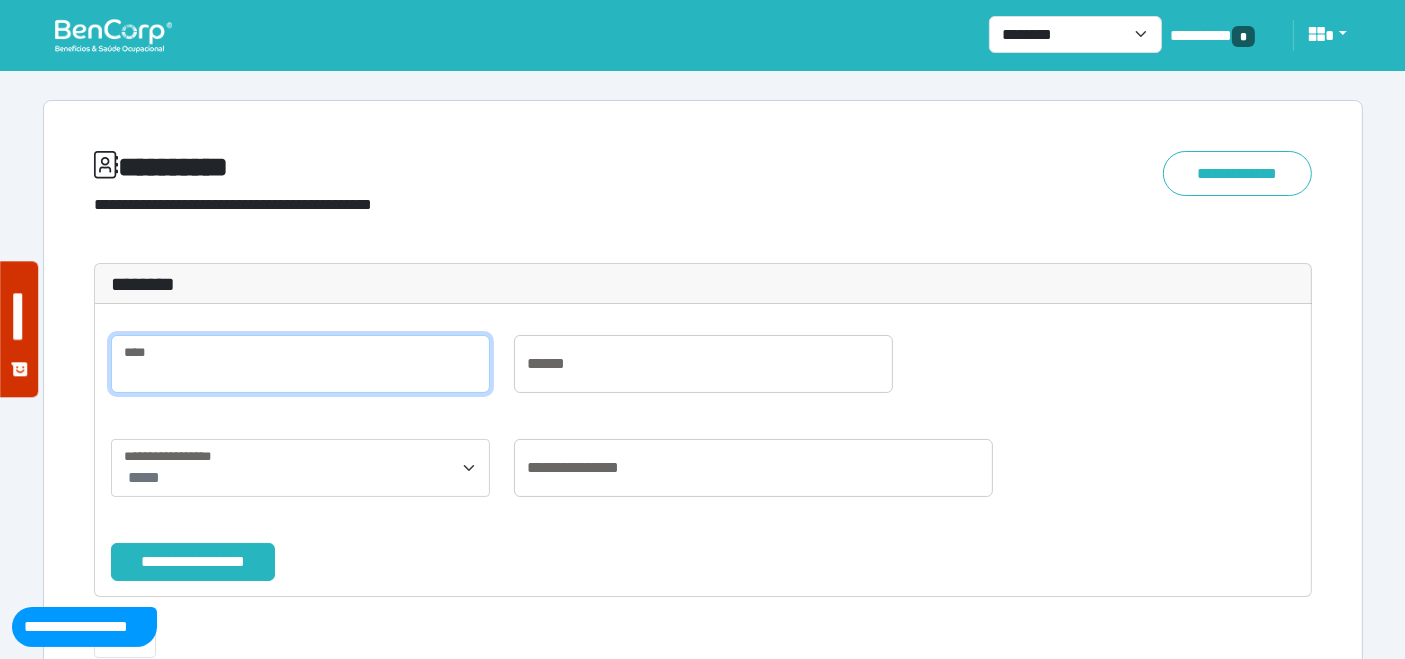 click at bounding box center [300, 364] 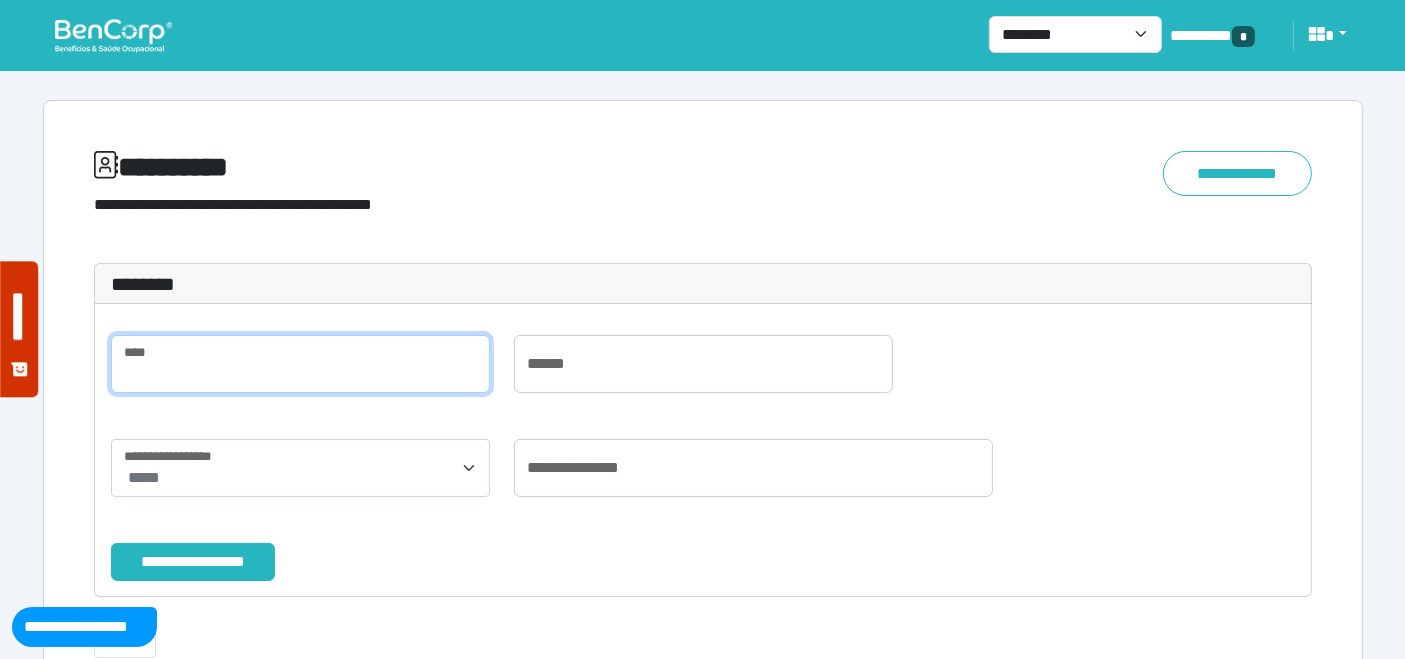 click at bounding box center (300, 364) 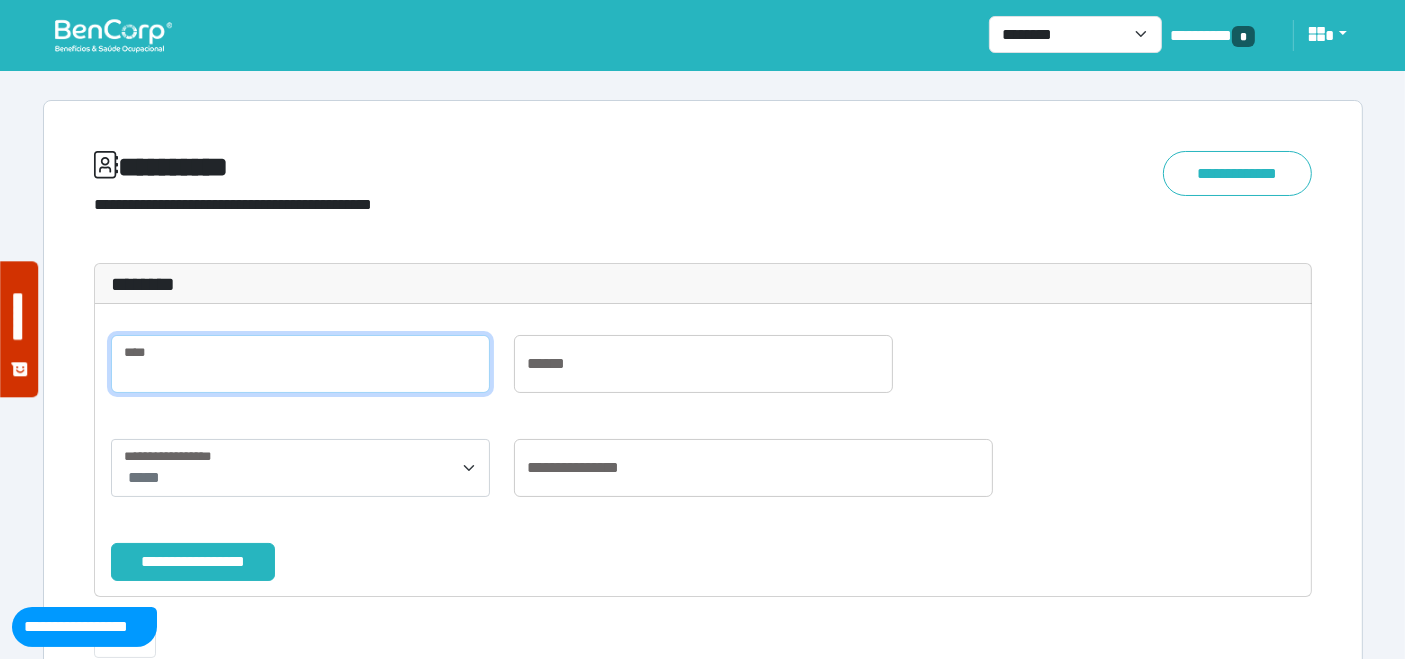 paste on "**********" 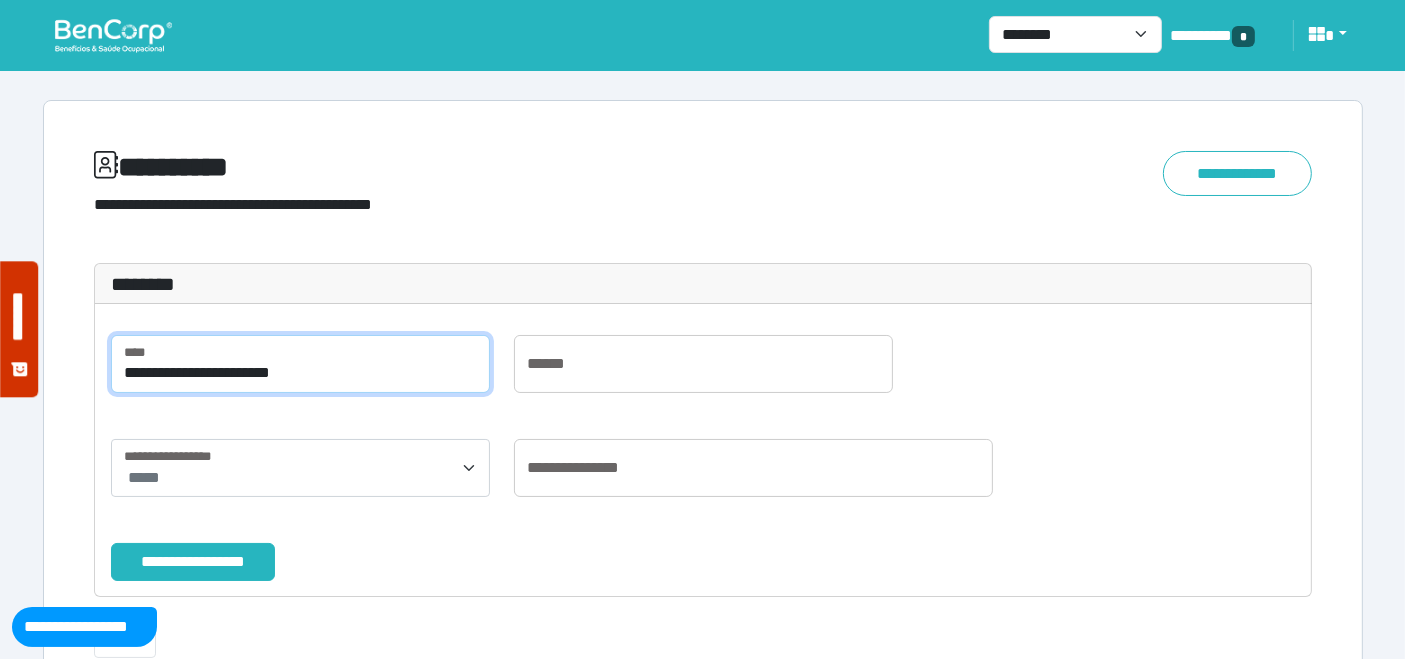 scroll, scrollTop: 111, scrollLeft: 0, axis: vertical 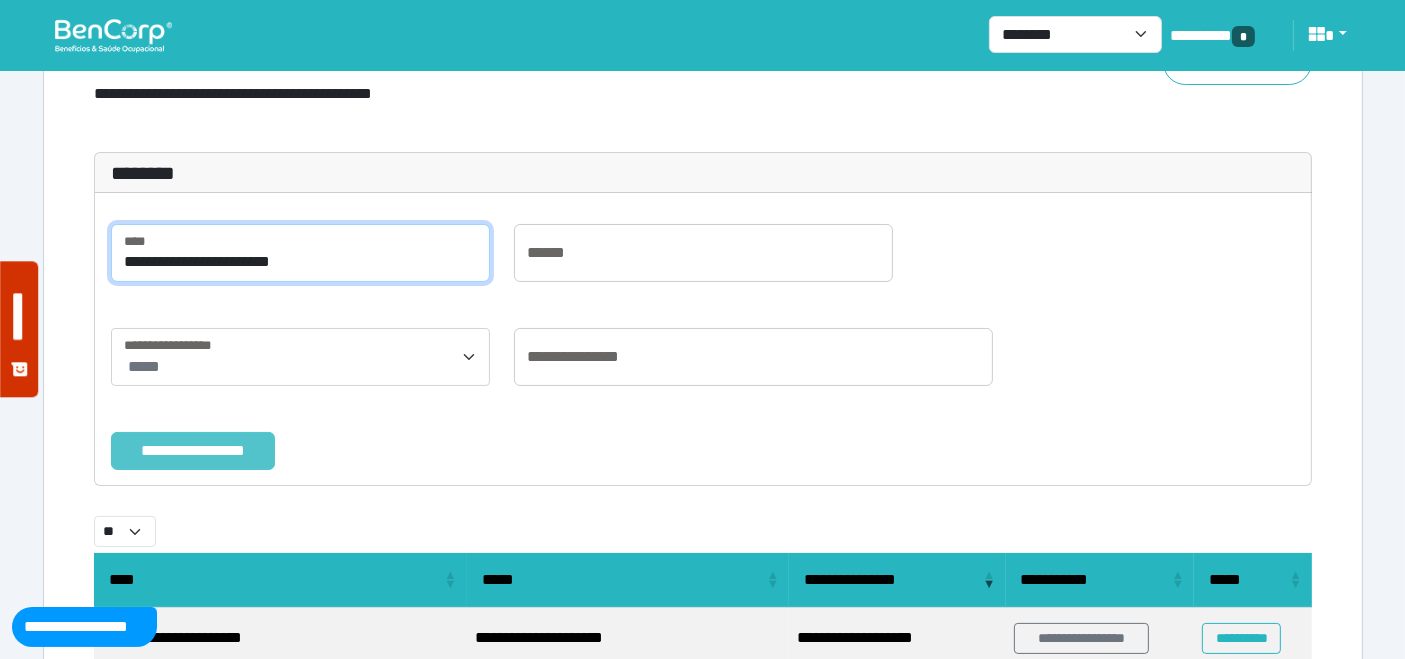 type on "**********" 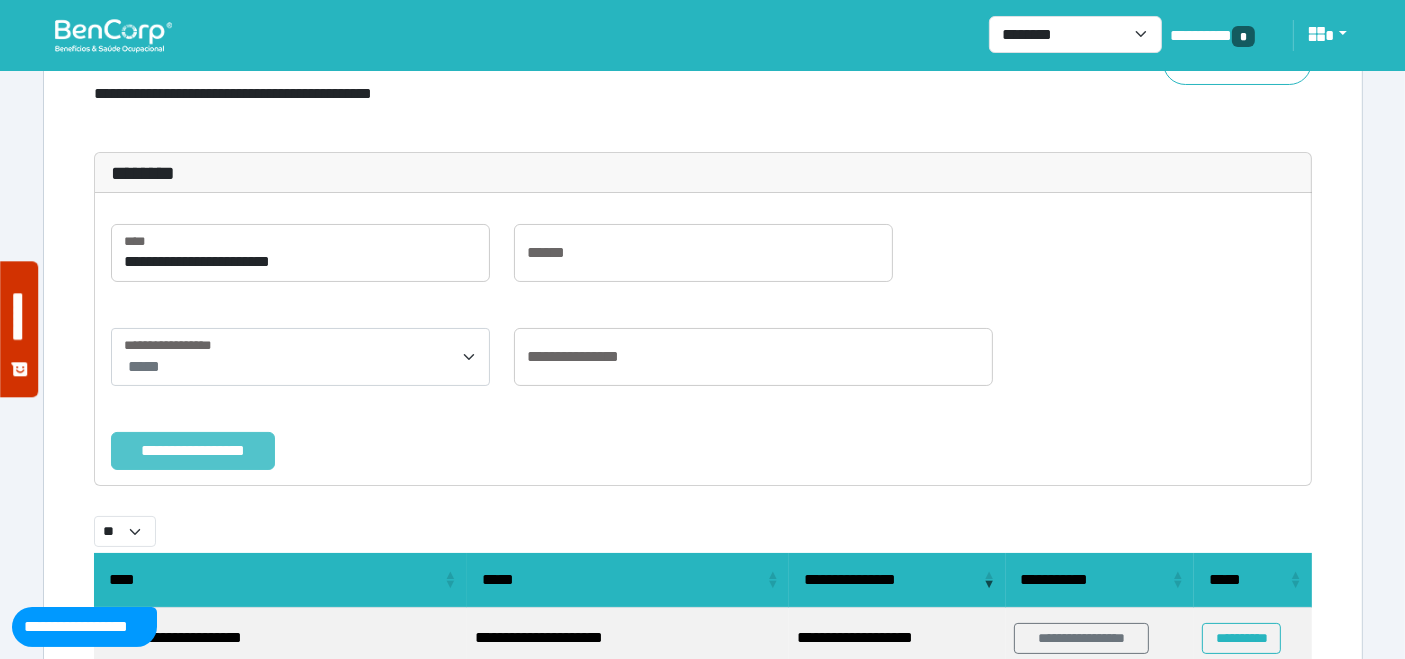 click on "**********" at bounding box center [193, 450] 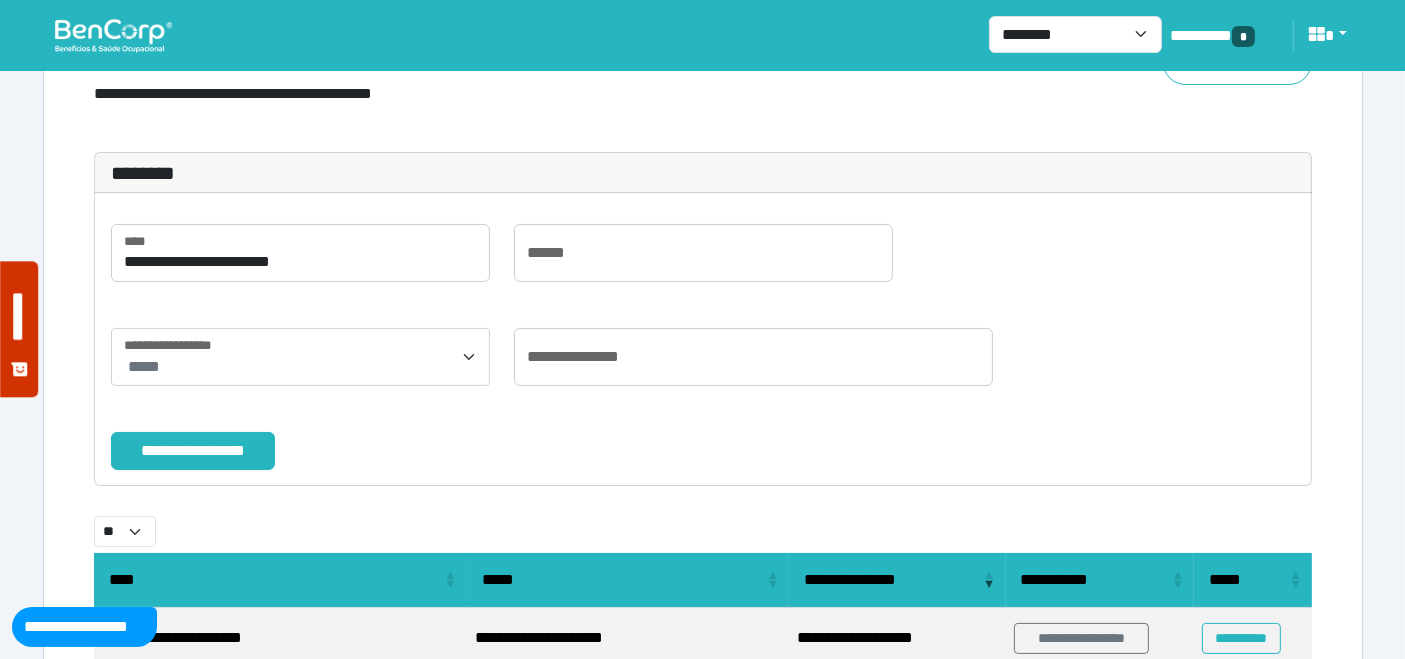 scroll, scrollTop: 8, scrollLeft: 0, axis: vertical 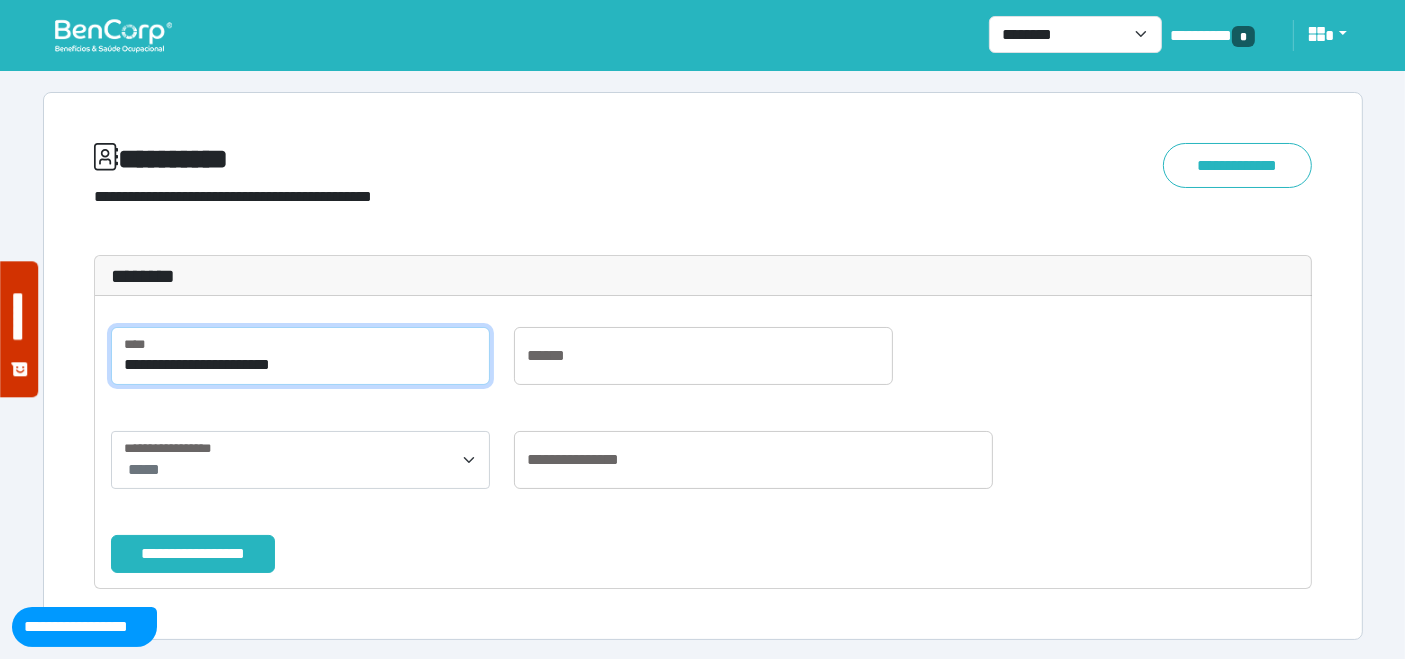 click on "**********" at bounding box center [300, 356] 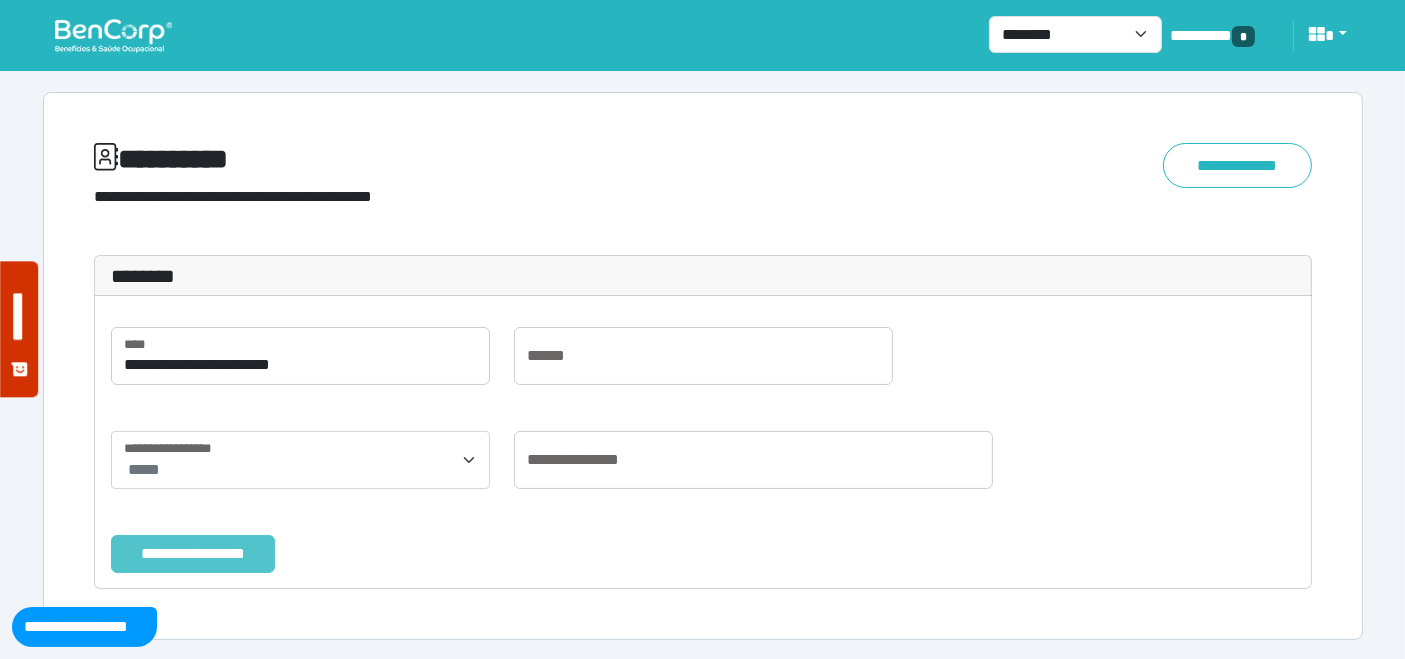 click on "**********" at bounding box center (193, 553) 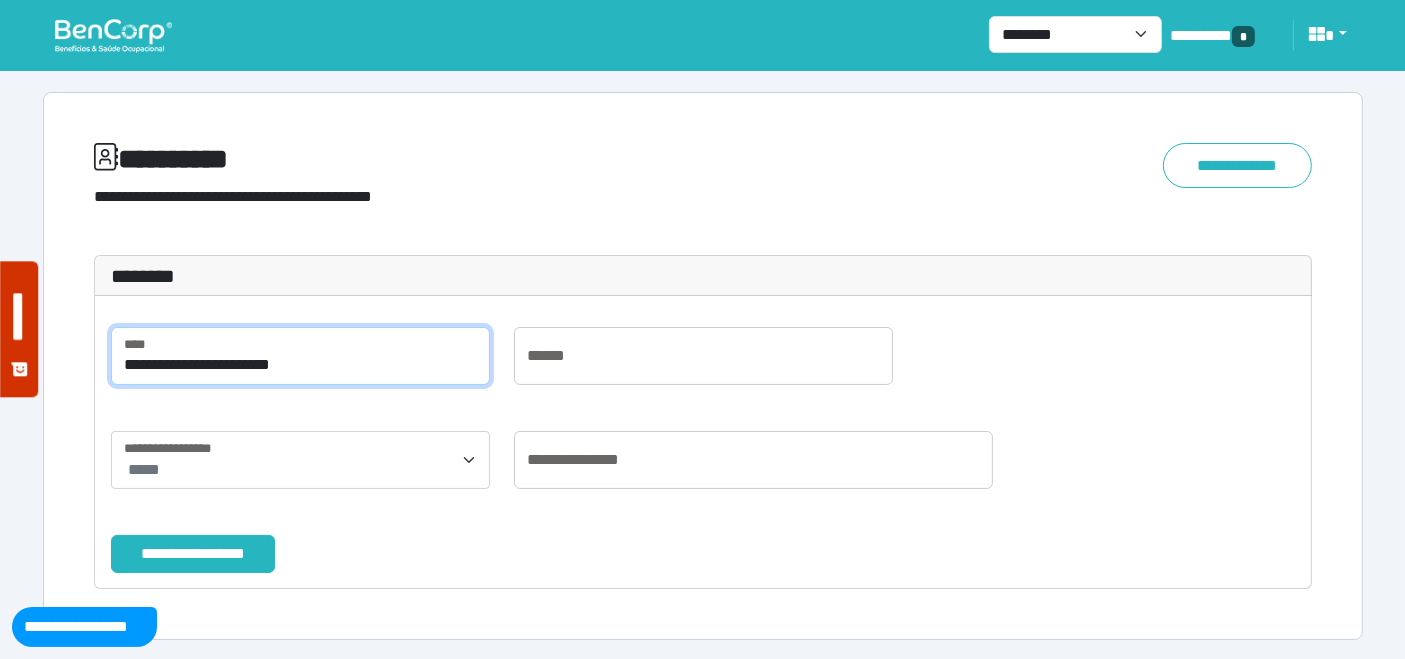 click on "**********" at bounding box center (300, 356) 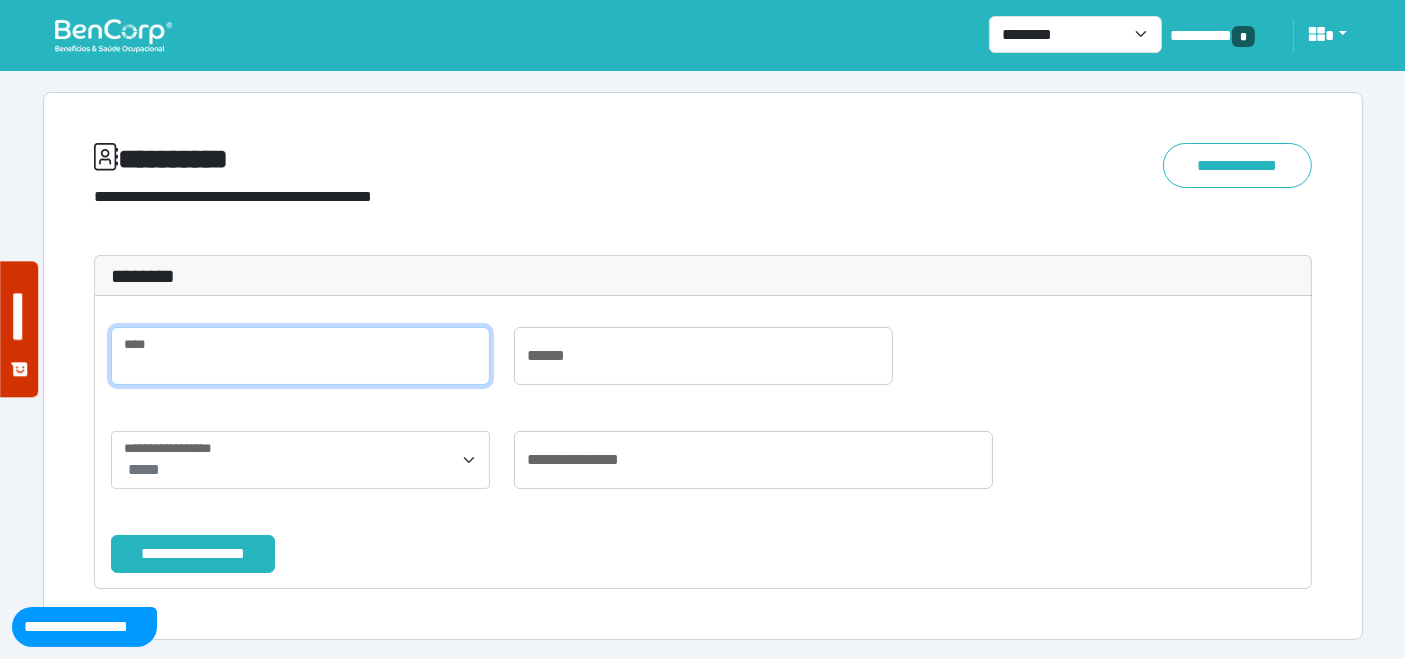 paste on "**********" 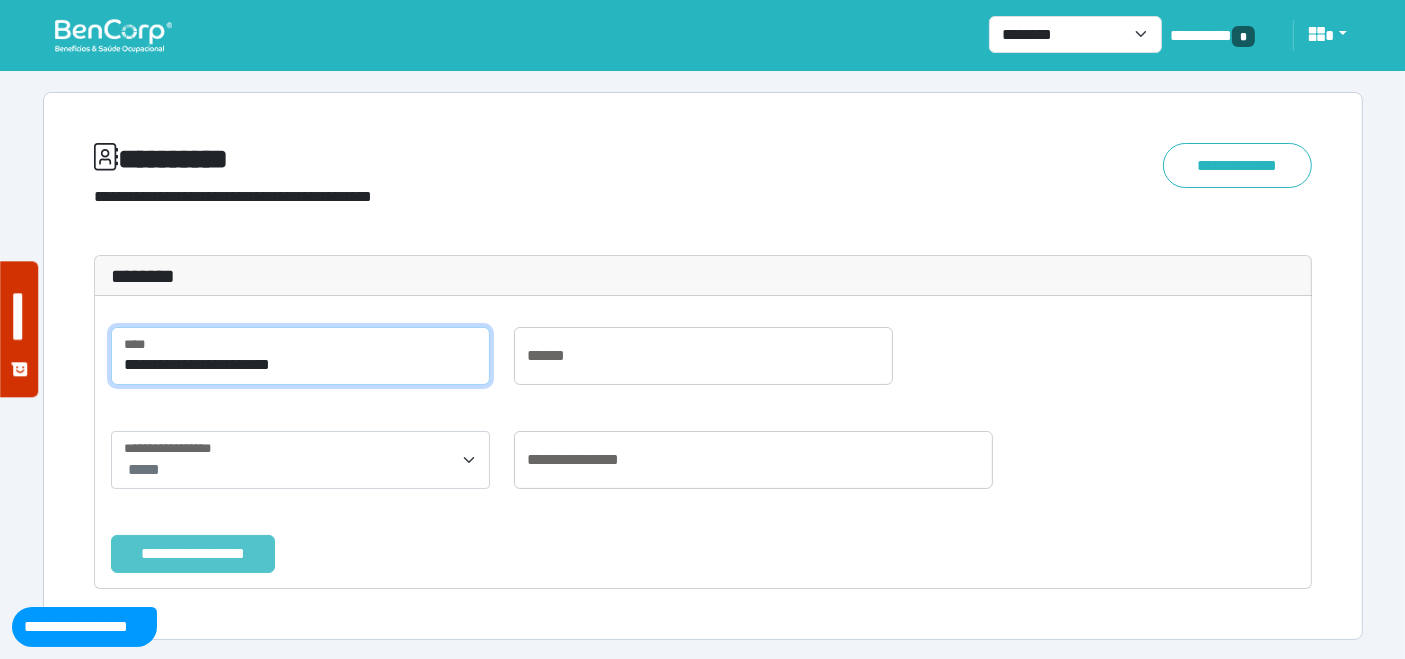 type on "**********" 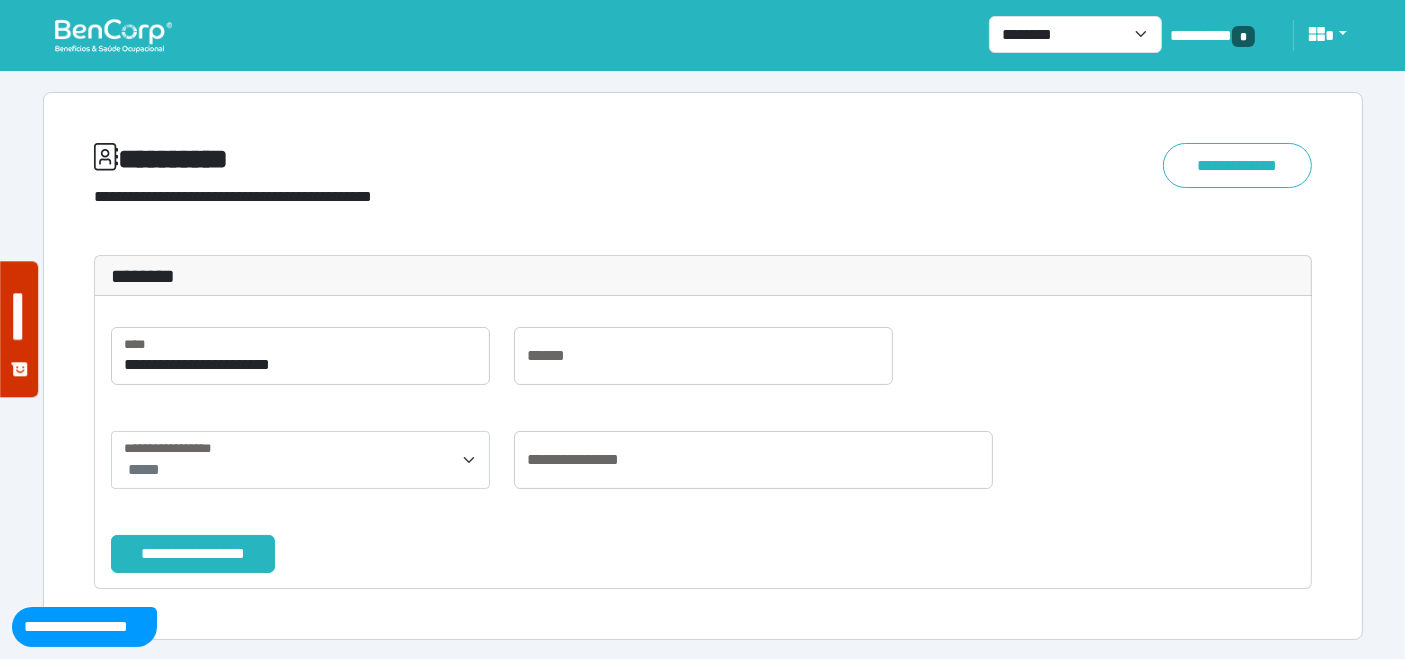 drag, startPoint x: 169, startPoint y: 550, endPoint x: 270, endPoint y: 534, distance: 102.259476 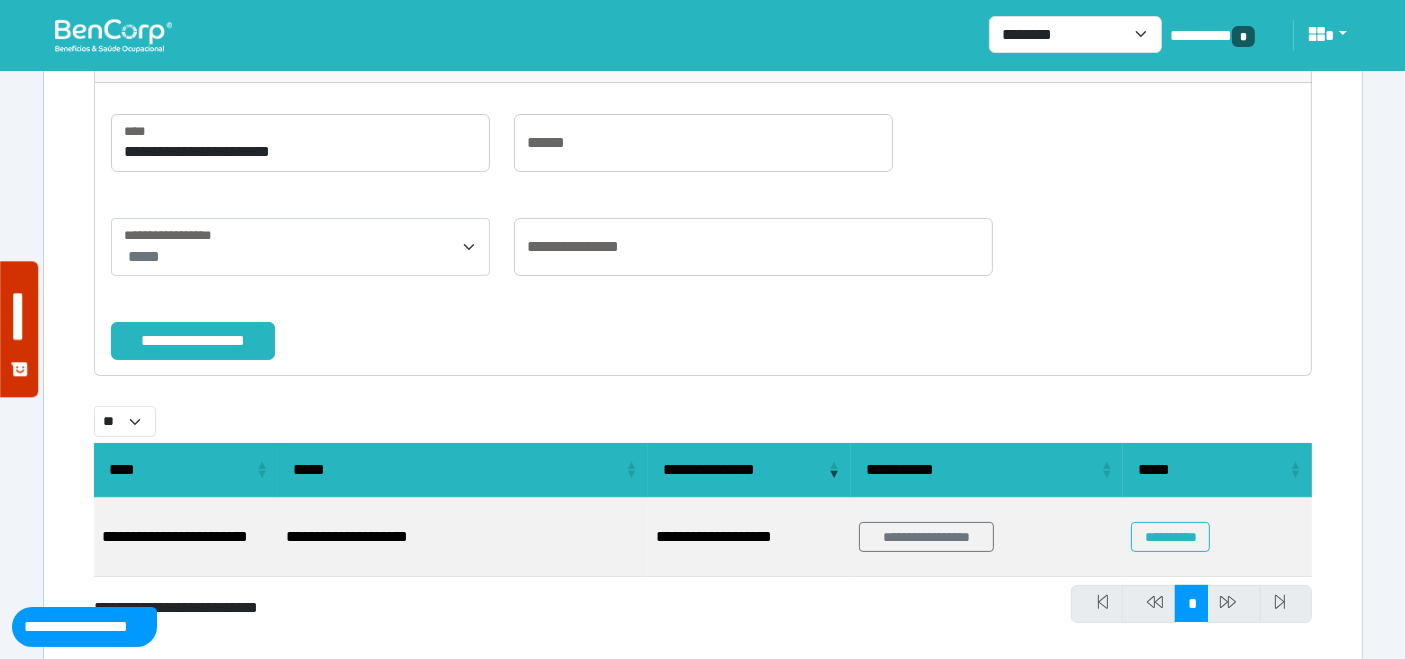 scroll, scrollTop: 255, scrollLeft: 0, axis: vertical 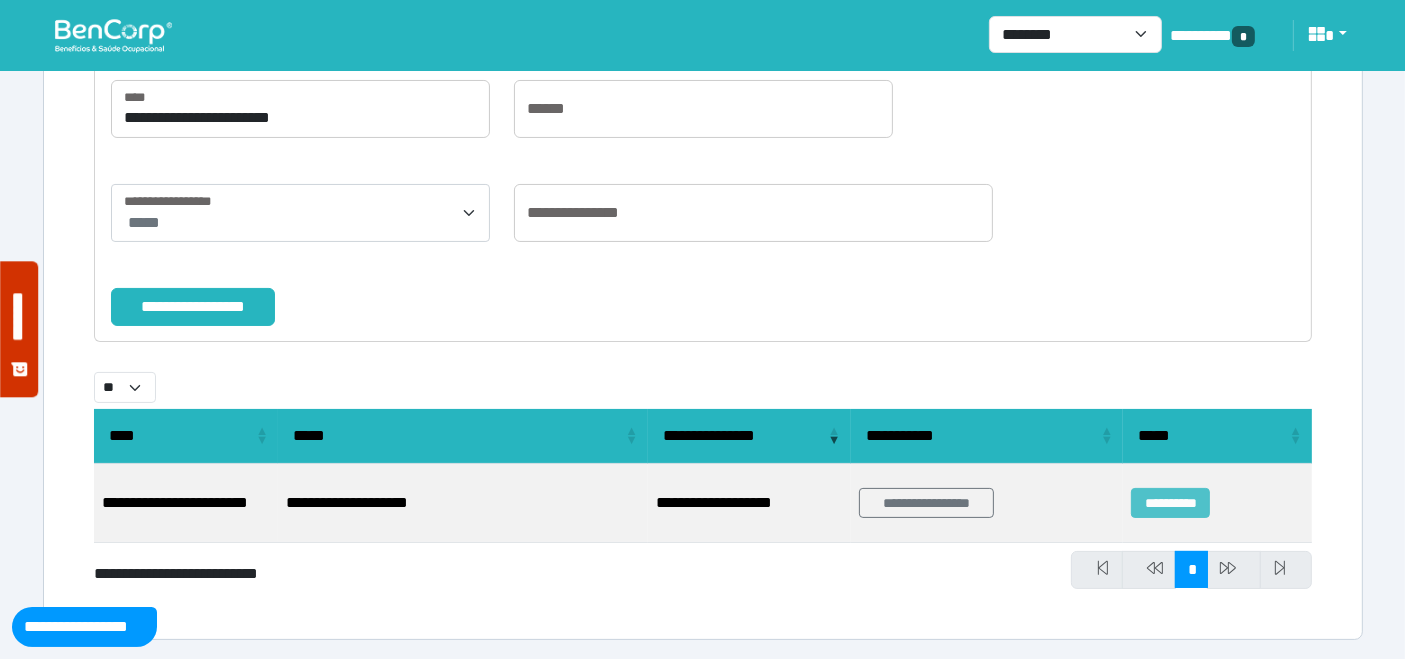 click on "**********" at bounding box center (1170, 503) 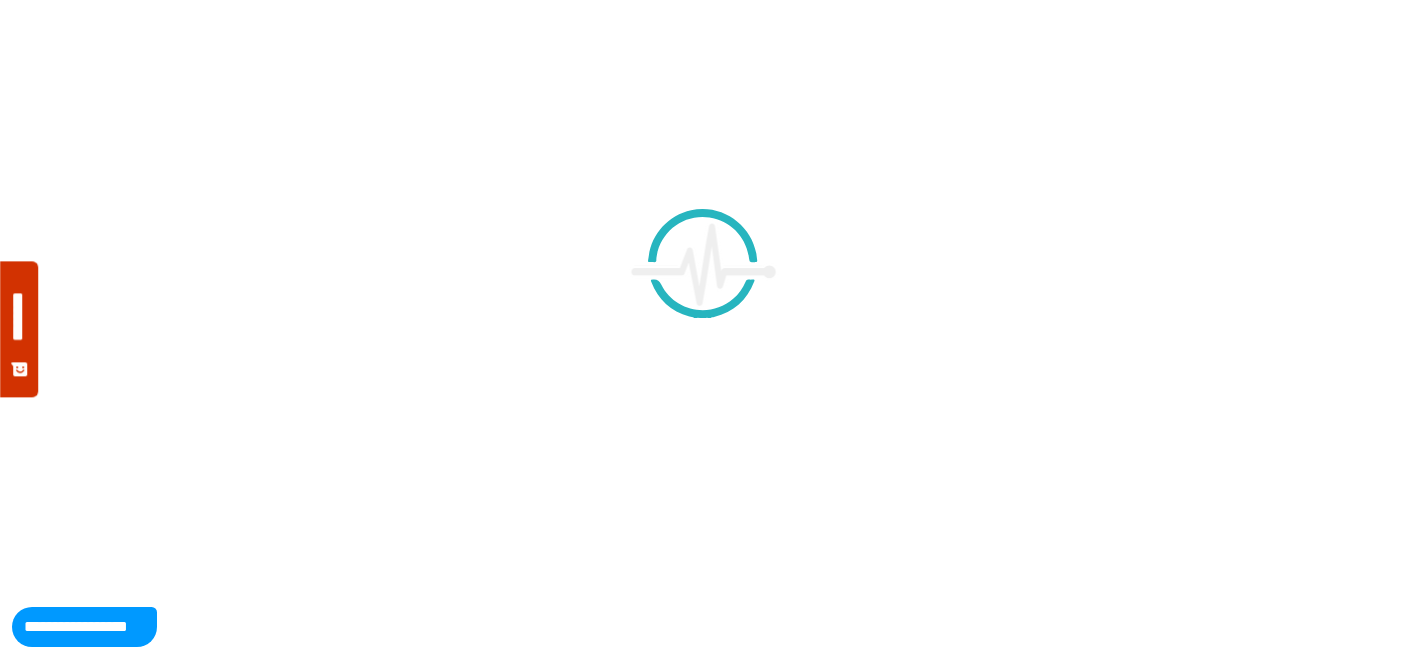 scroll, scrollTop: 0, scrollLeft: 0, axis: both 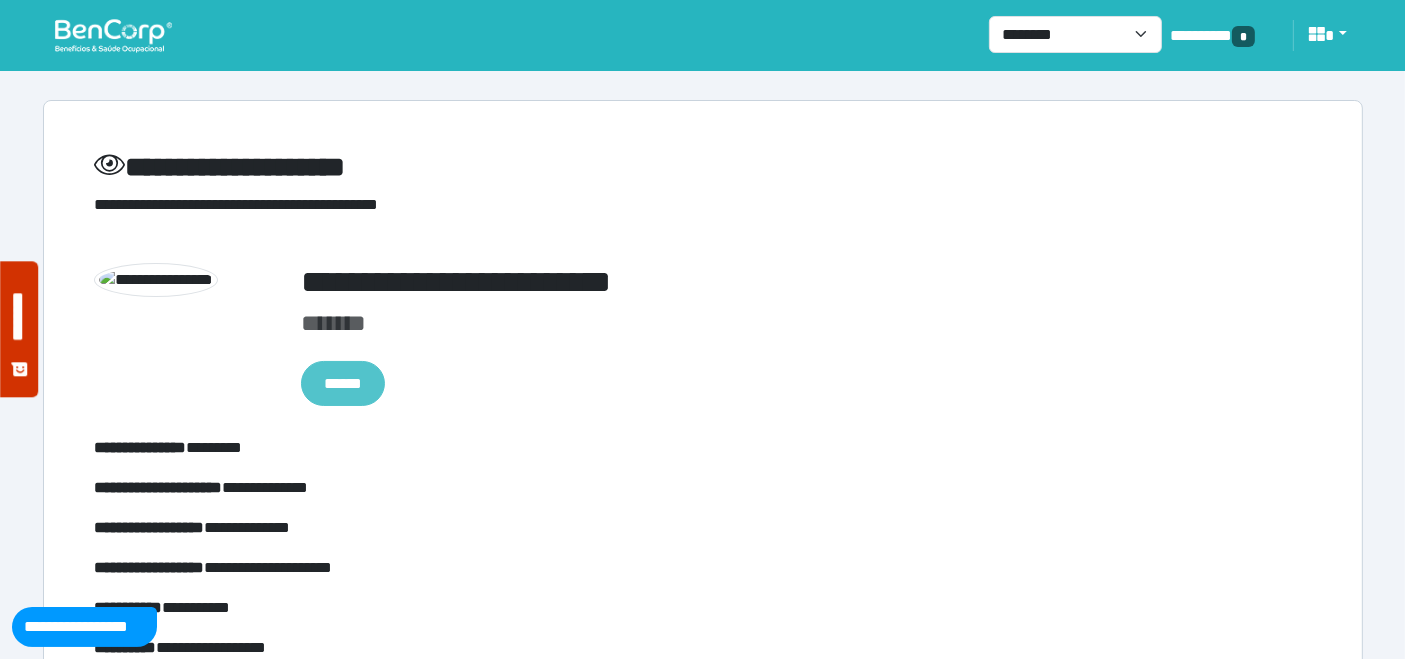 click on "******" at bounding box center (343, 383) 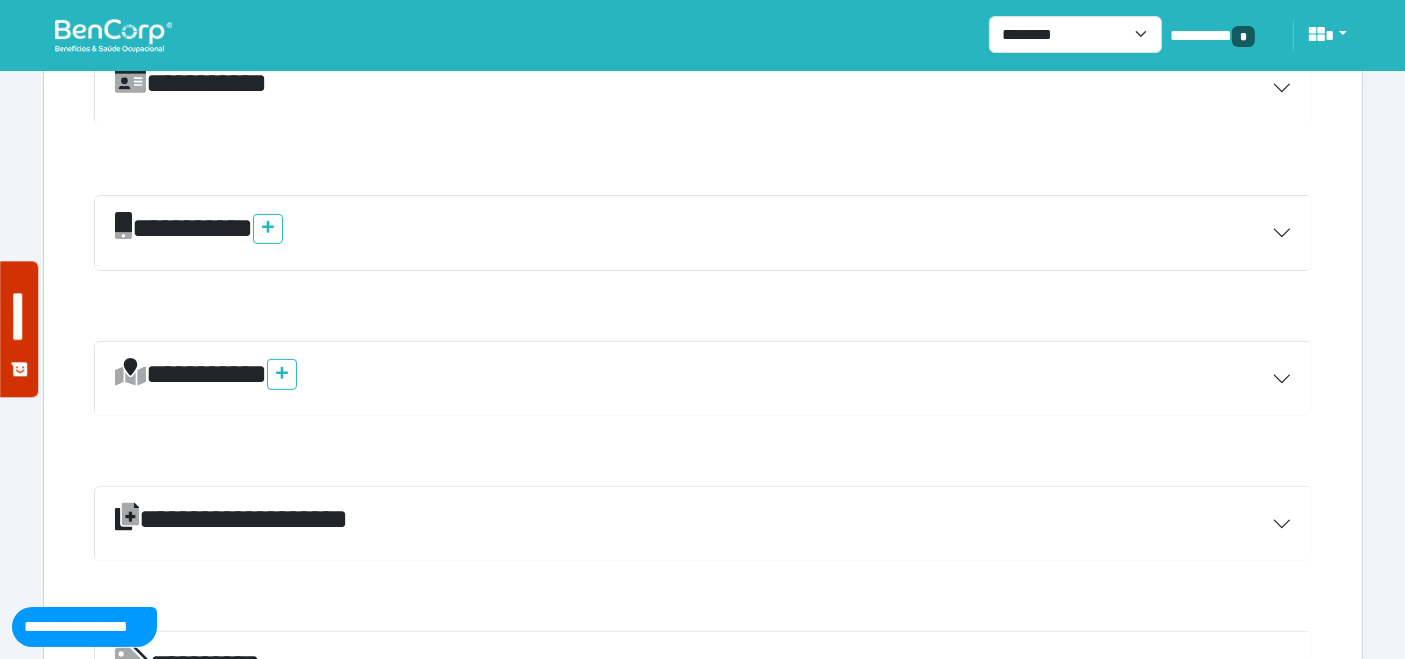 scroll, scrollTop: 750, scrollLeft: 0, axis: vertical 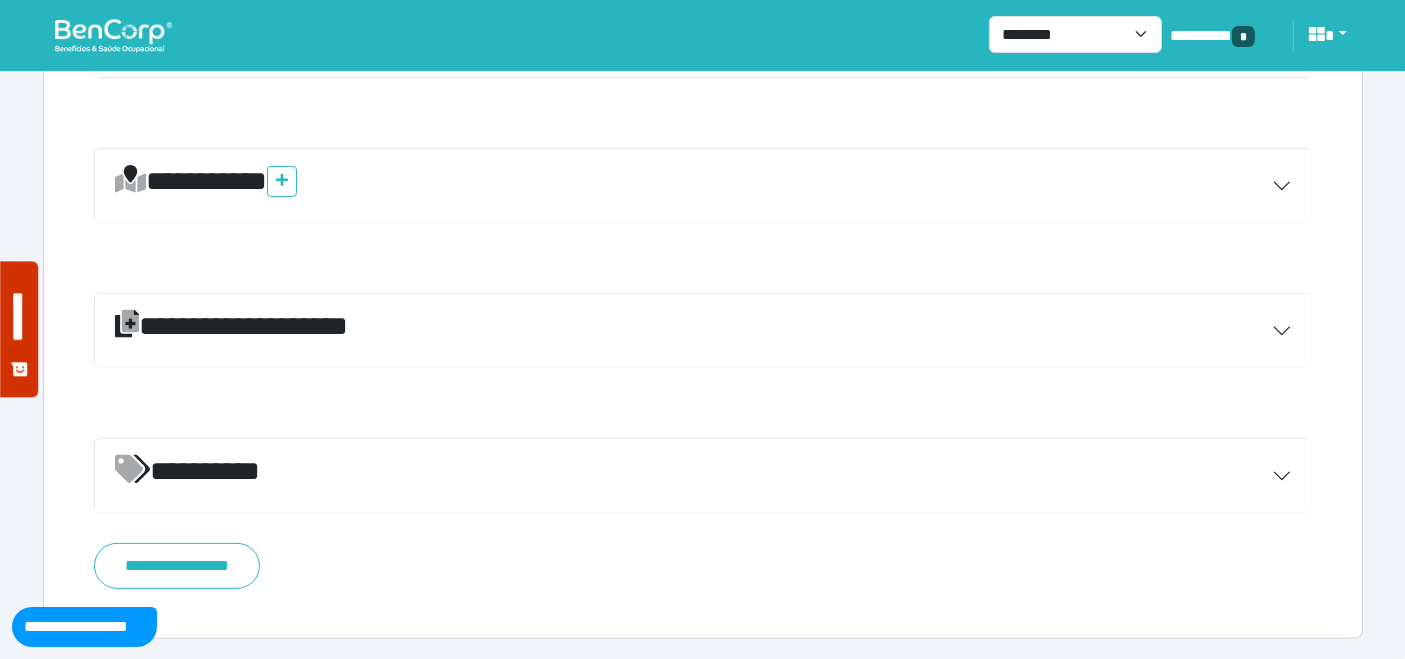 click on "*********" at bounding box center (703, 476) 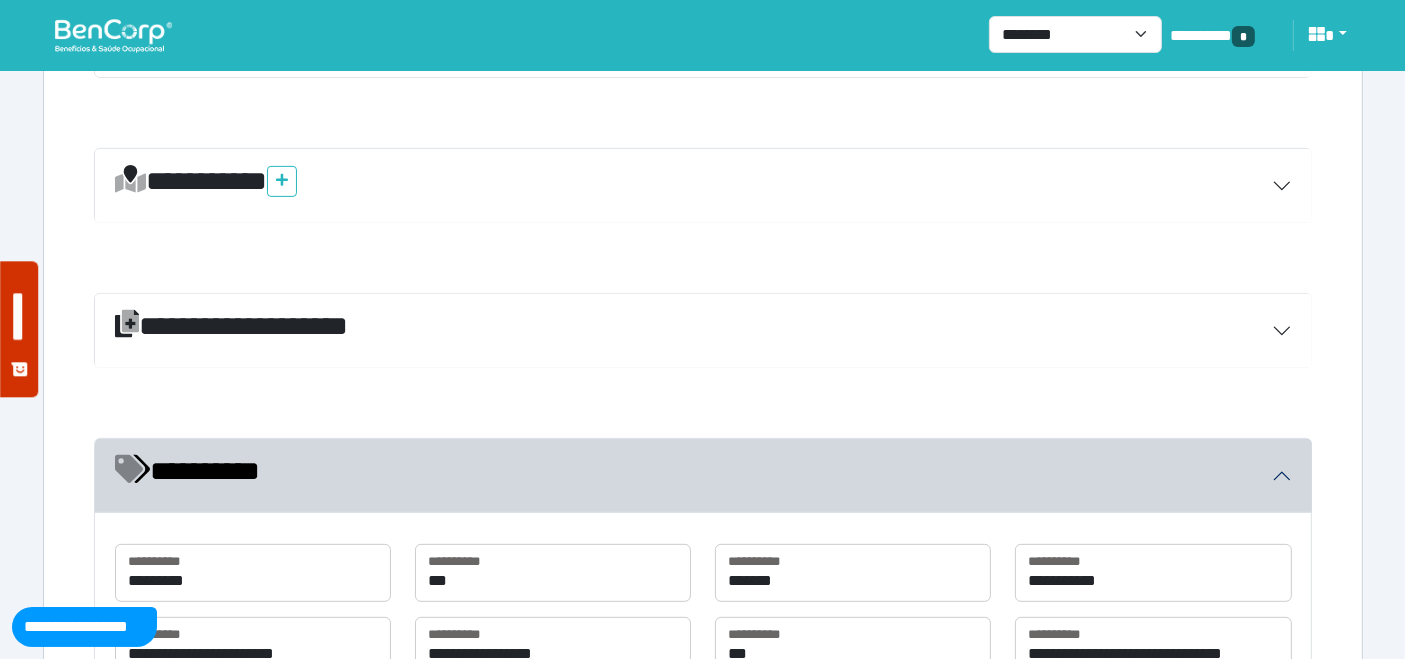 scroll, scrollTop: 1194, scrollLeft: 0, axis: vertical 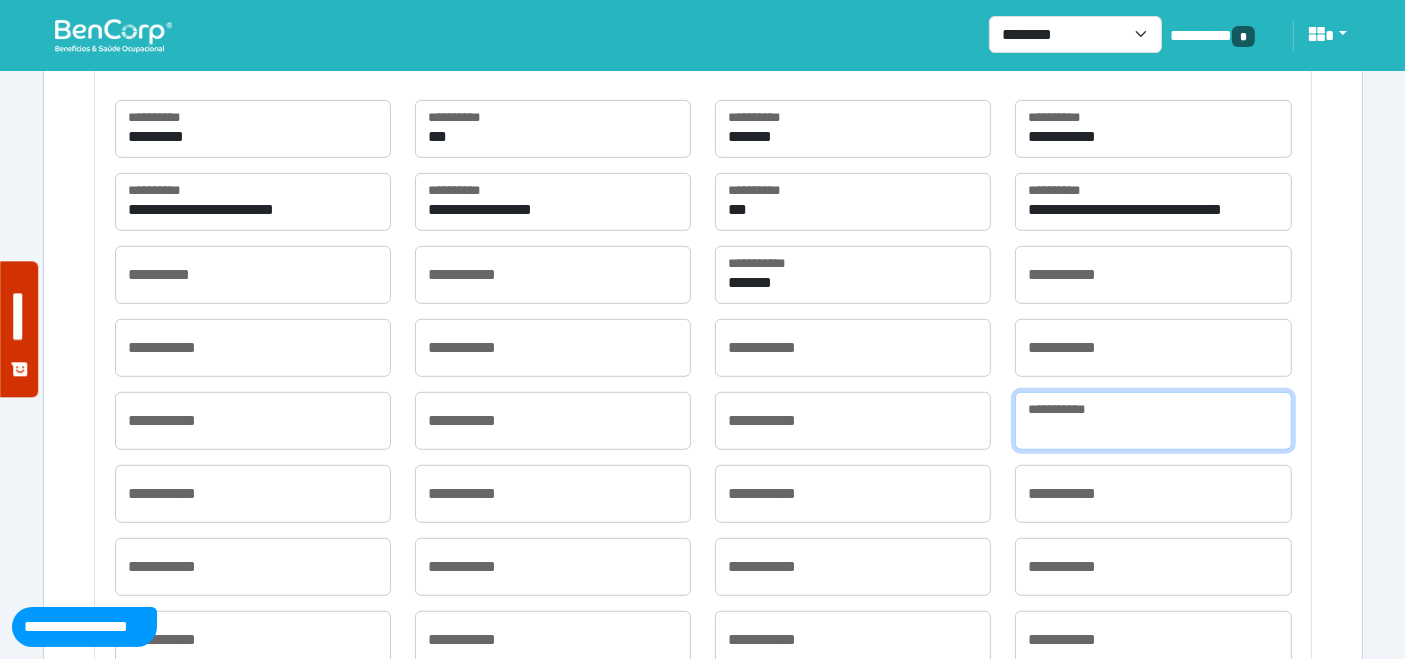 click at bounding box center [1153, 421] 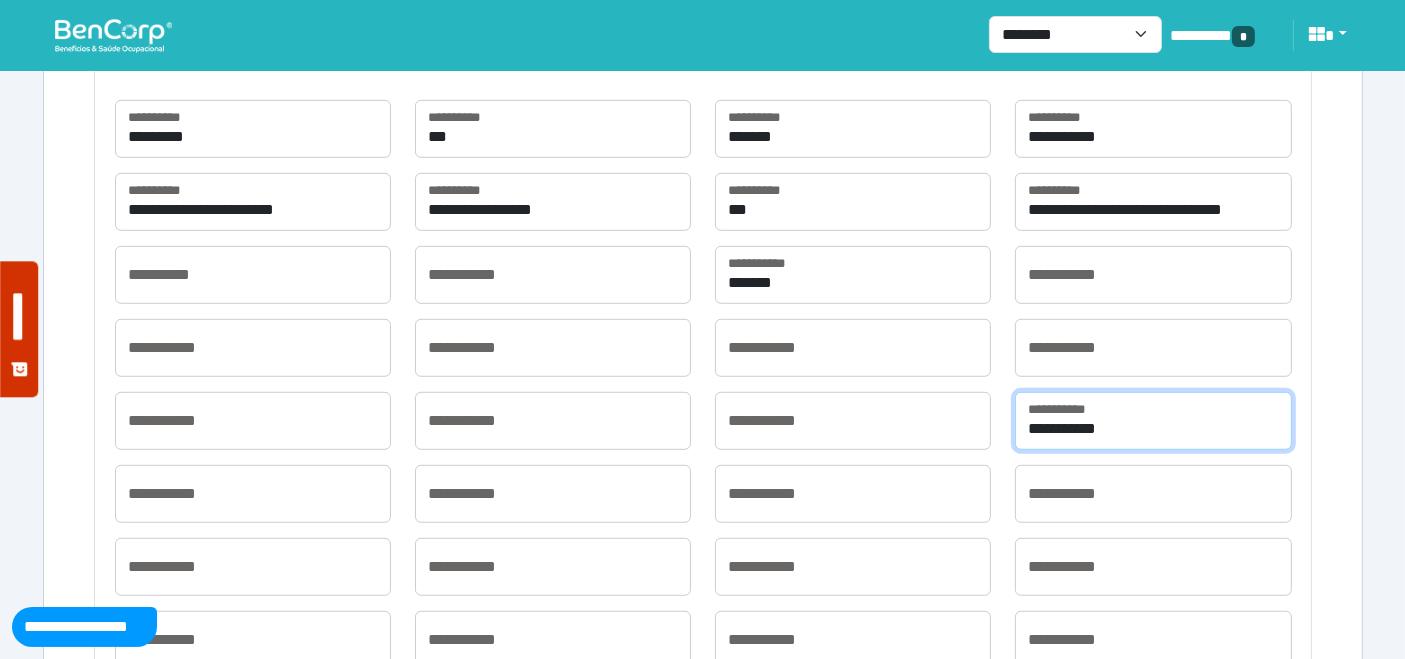 type on "**********" 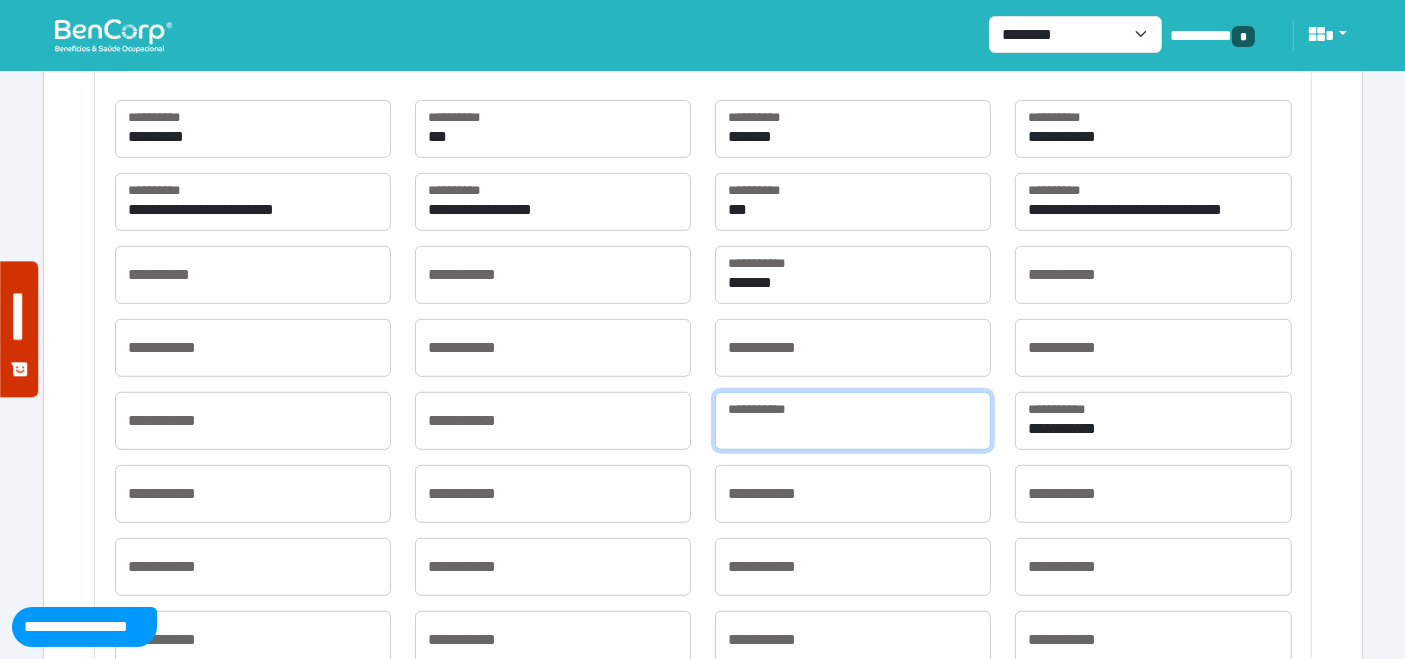click at bounding box center [853, 421] 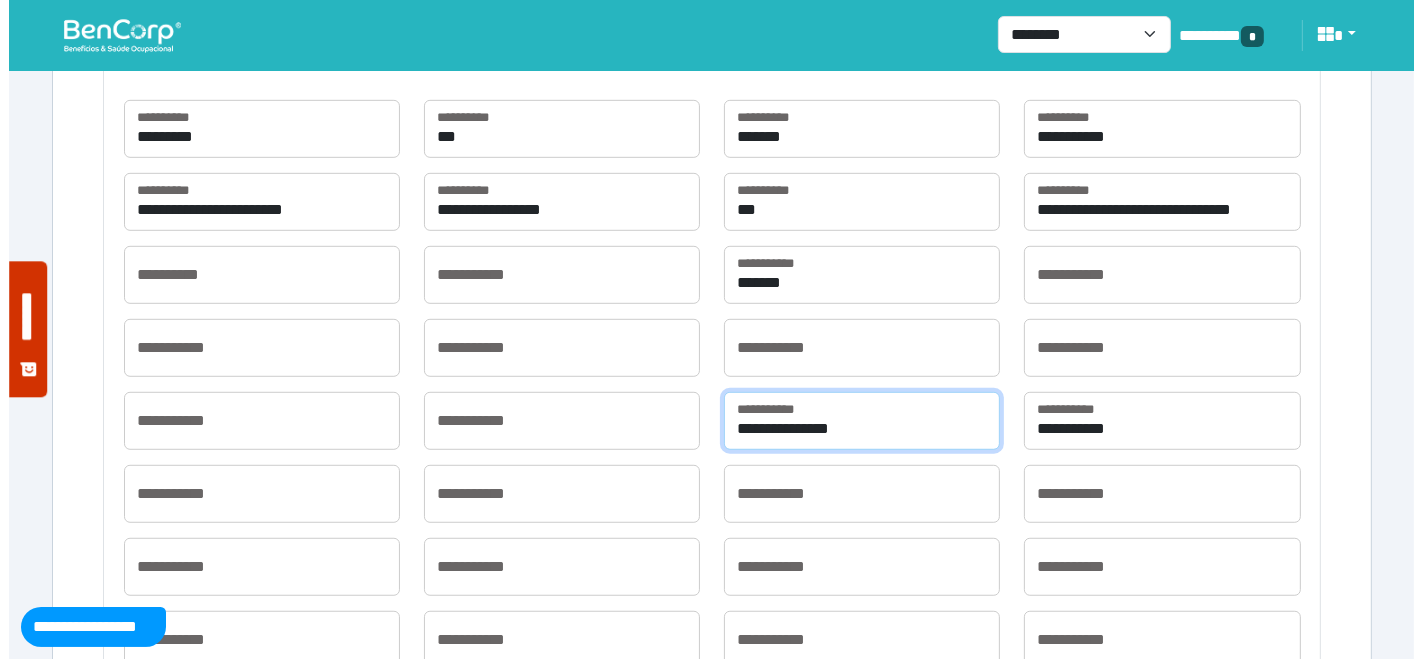 scroll, scrollTop: 1511, scrollLeft: 0, axis: vertical 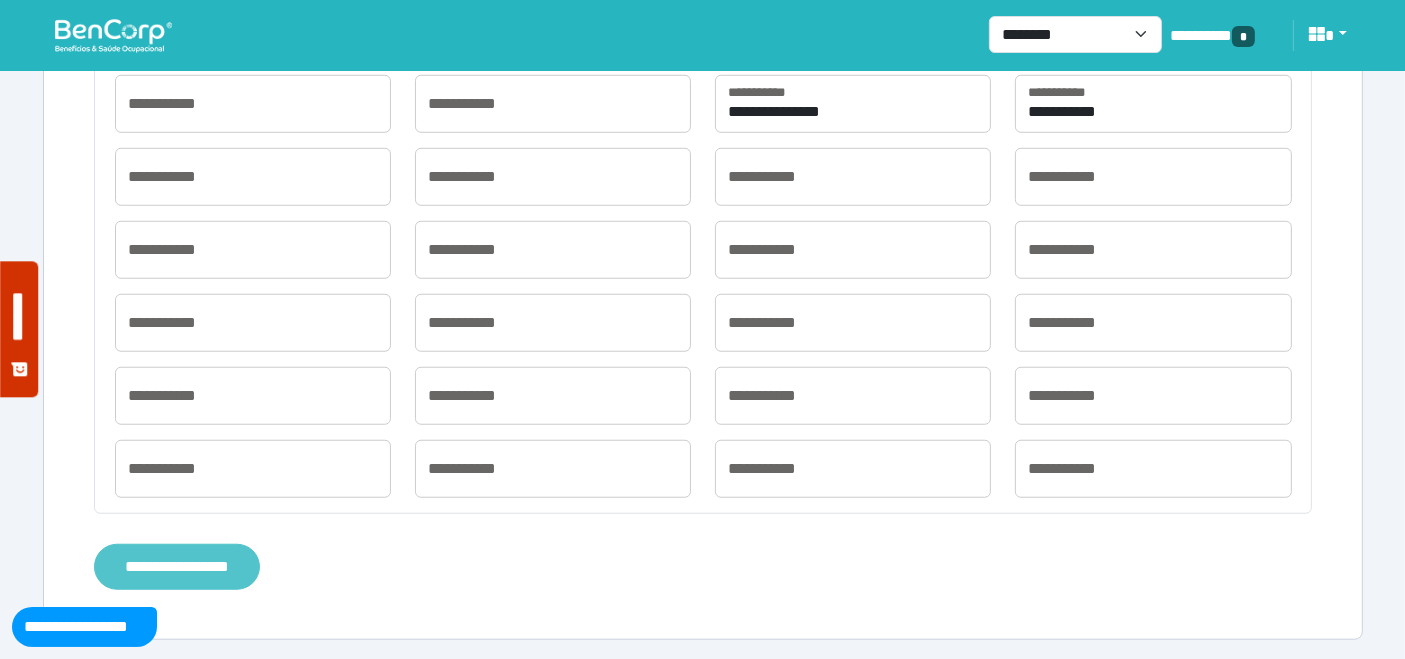 click on "**********" at bounding box center [177, 566] 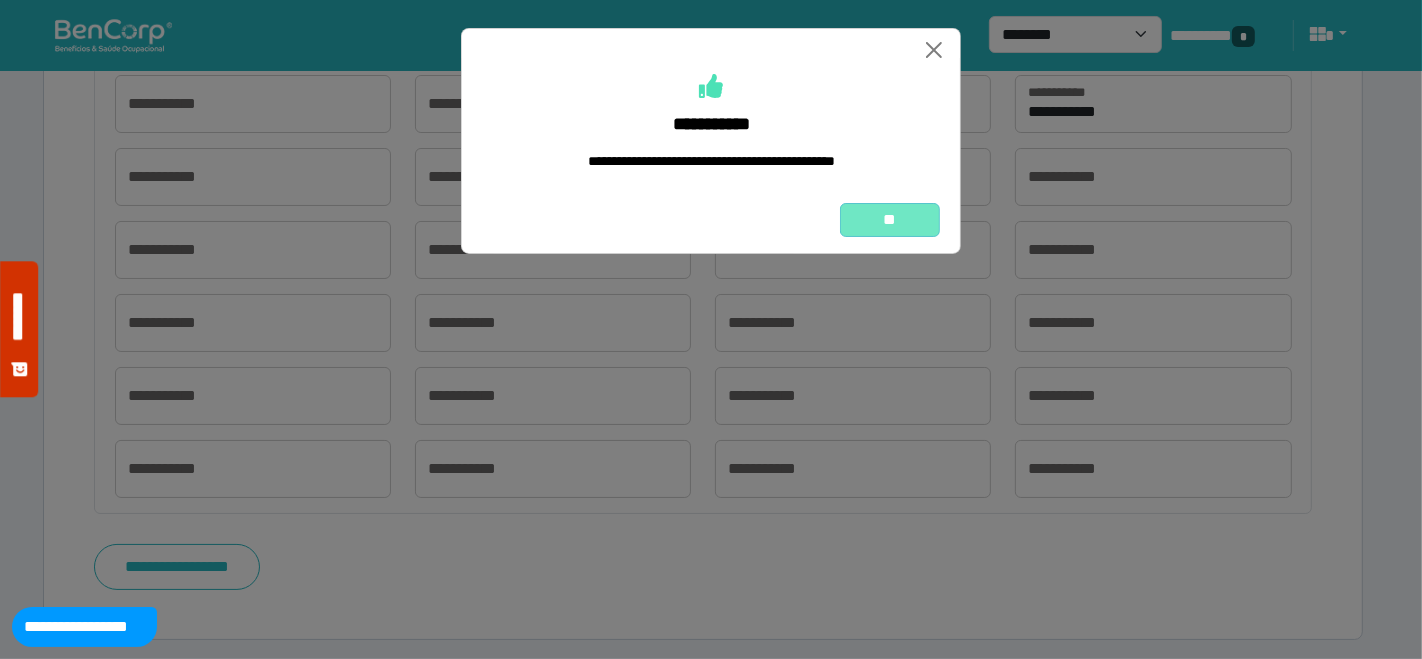 click on "**" at bounding box center (890, 219) 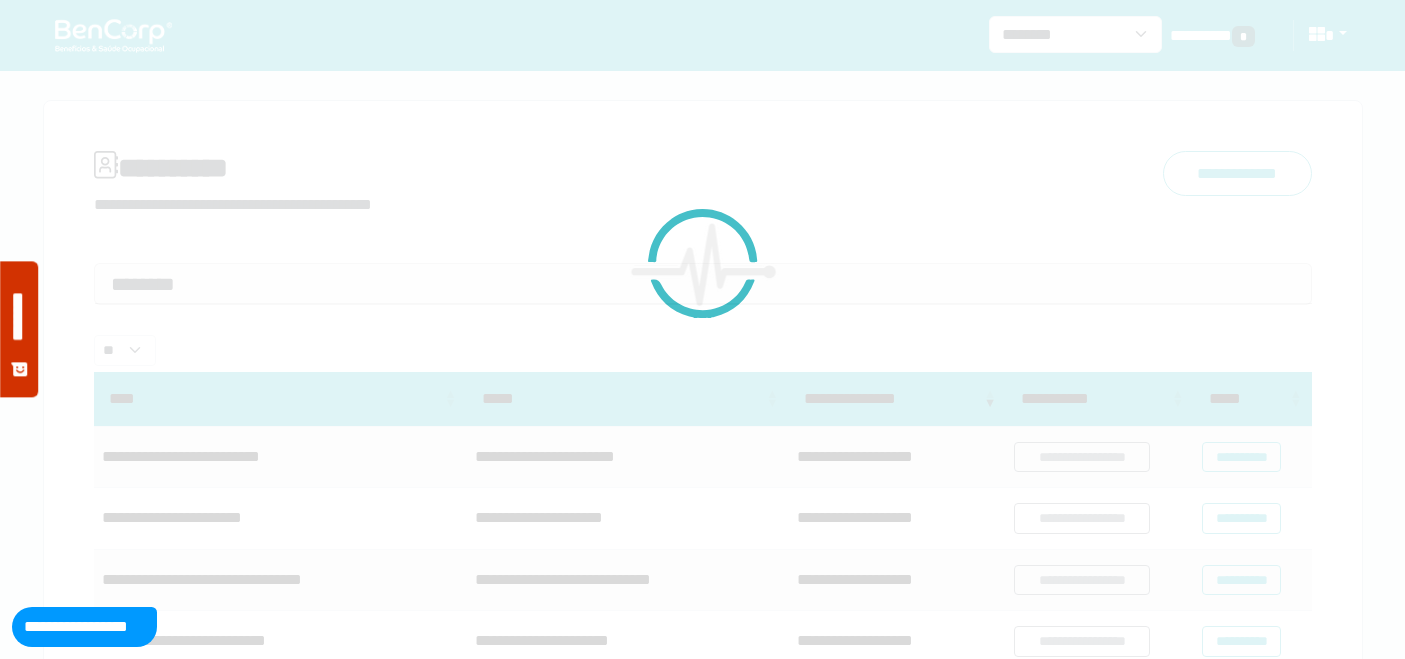 scroll, scrollTop: 0, scrollLeft: 0, axis: both 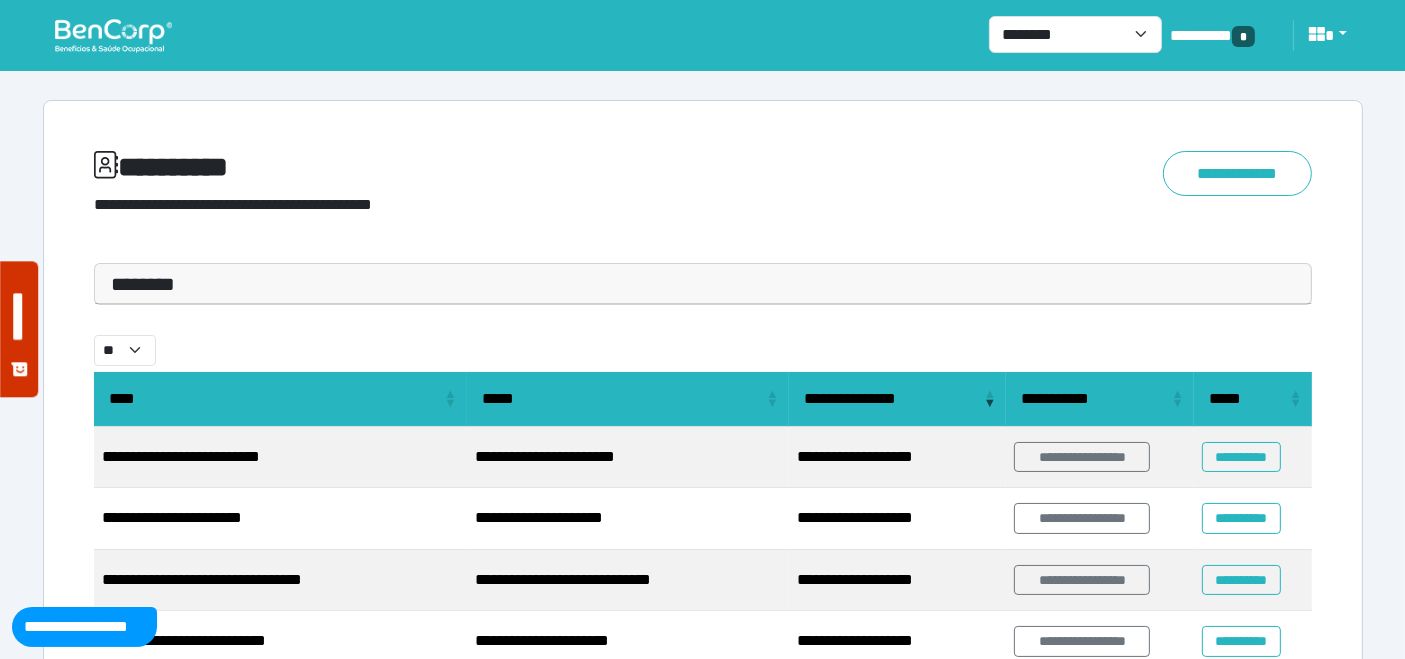 click at bounding box center (113, 35) 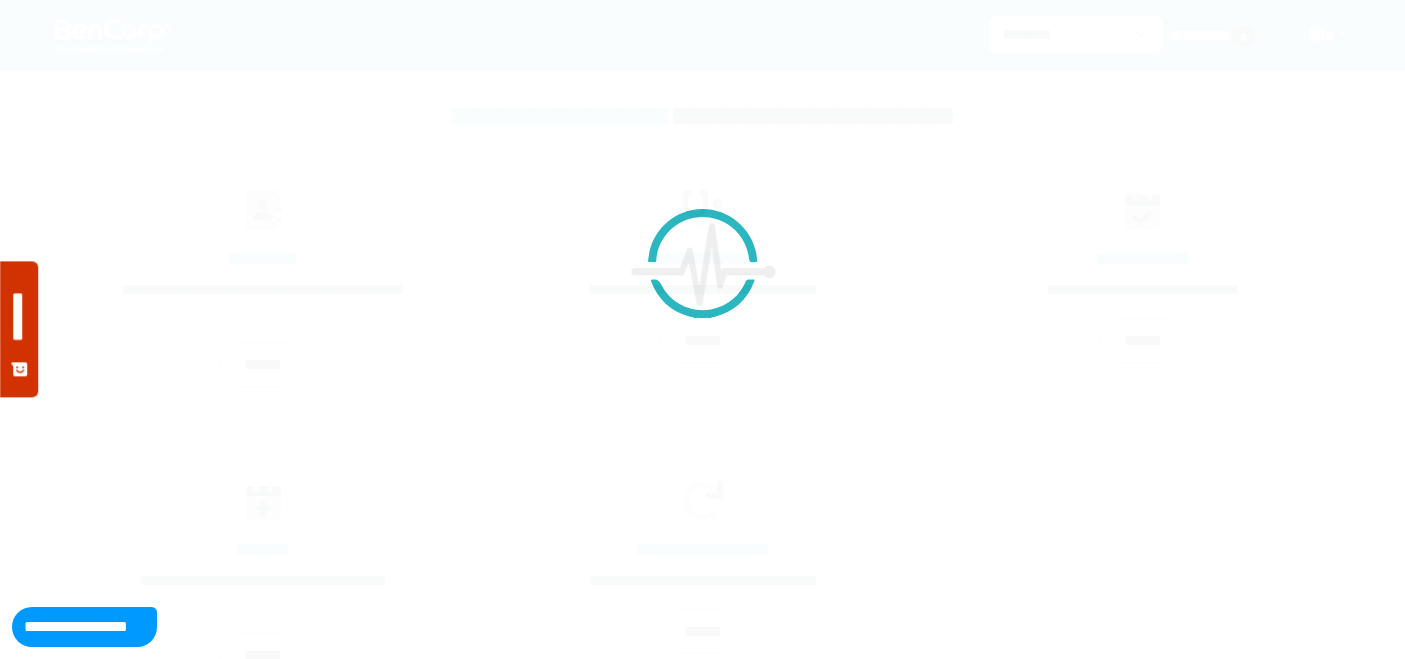 scroll, scrollTop: 0, scrollLeft: 0, axis: both 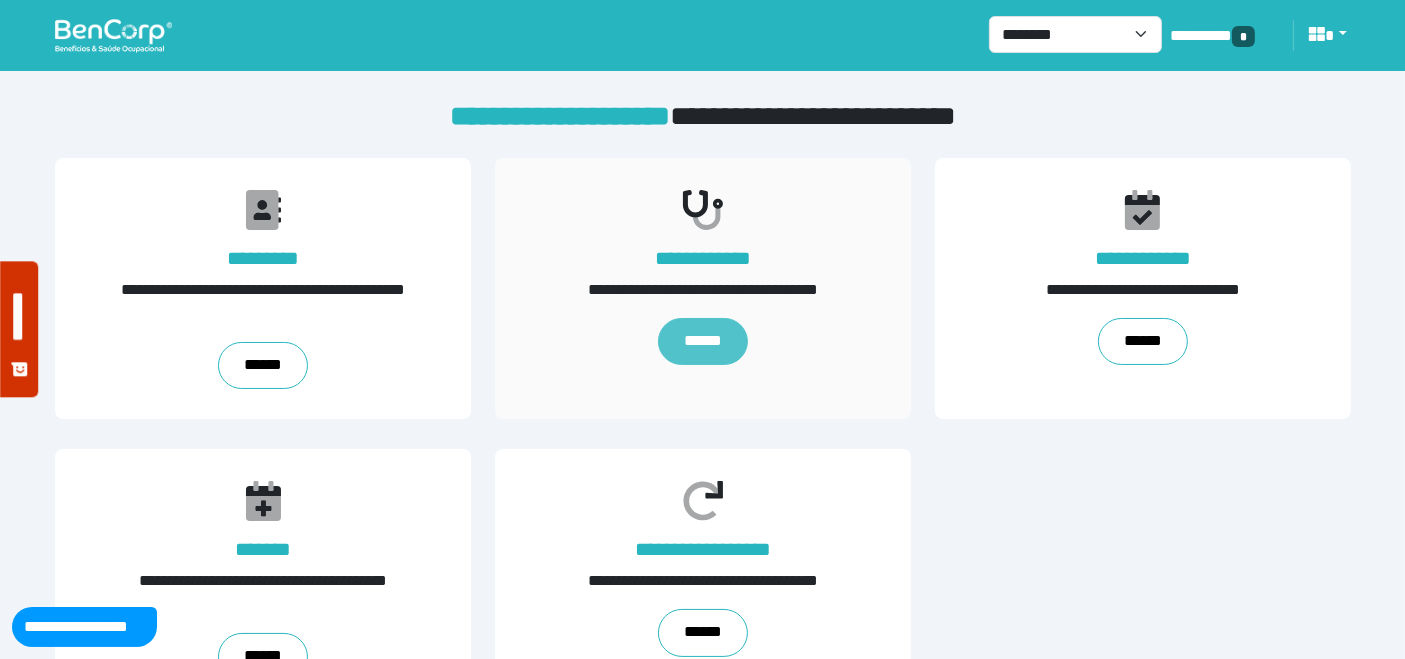 click on "******" at bounding box center [702, 342] 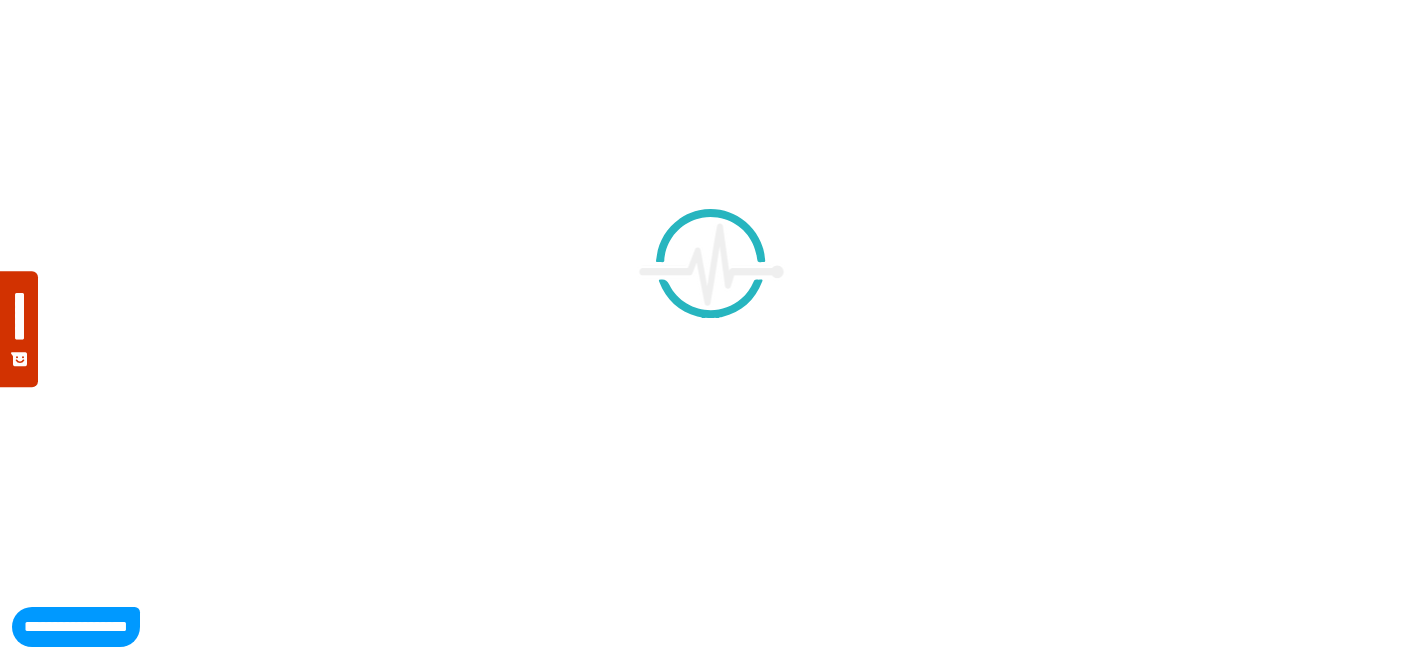 select 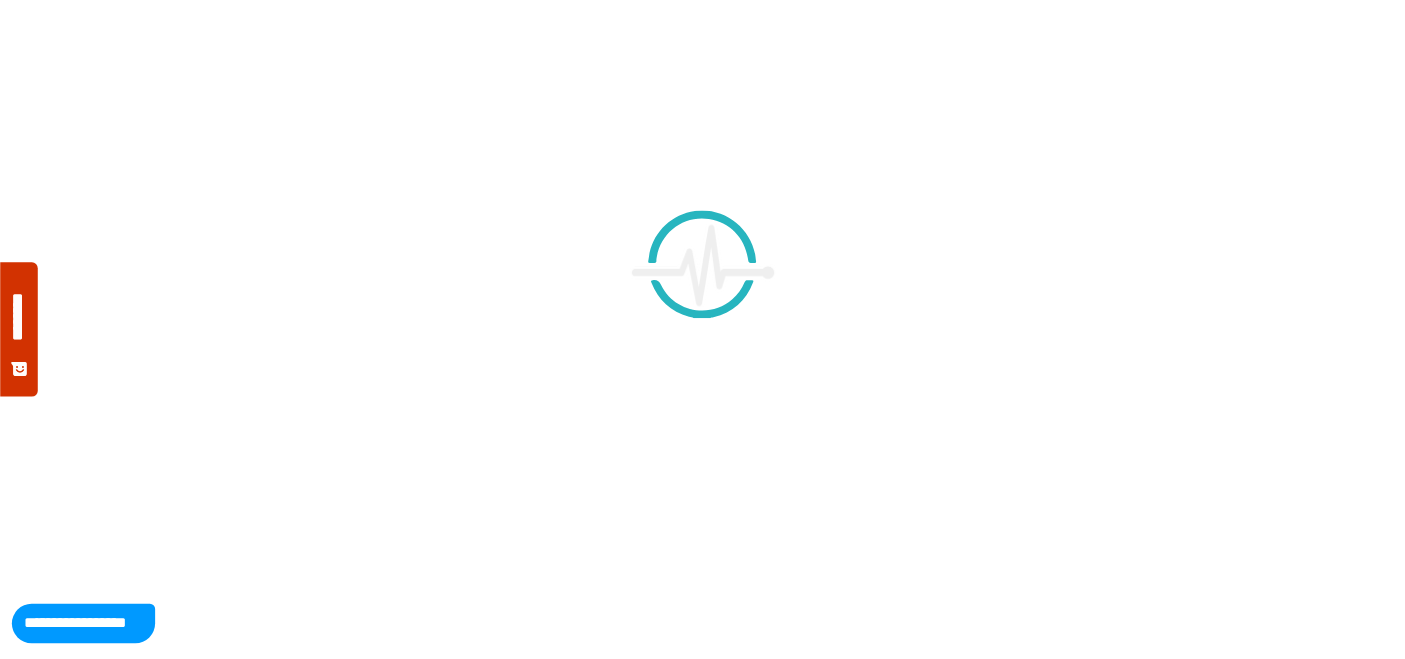 scroll, scrollTop: 0, scrollLeft: 0, axis: both 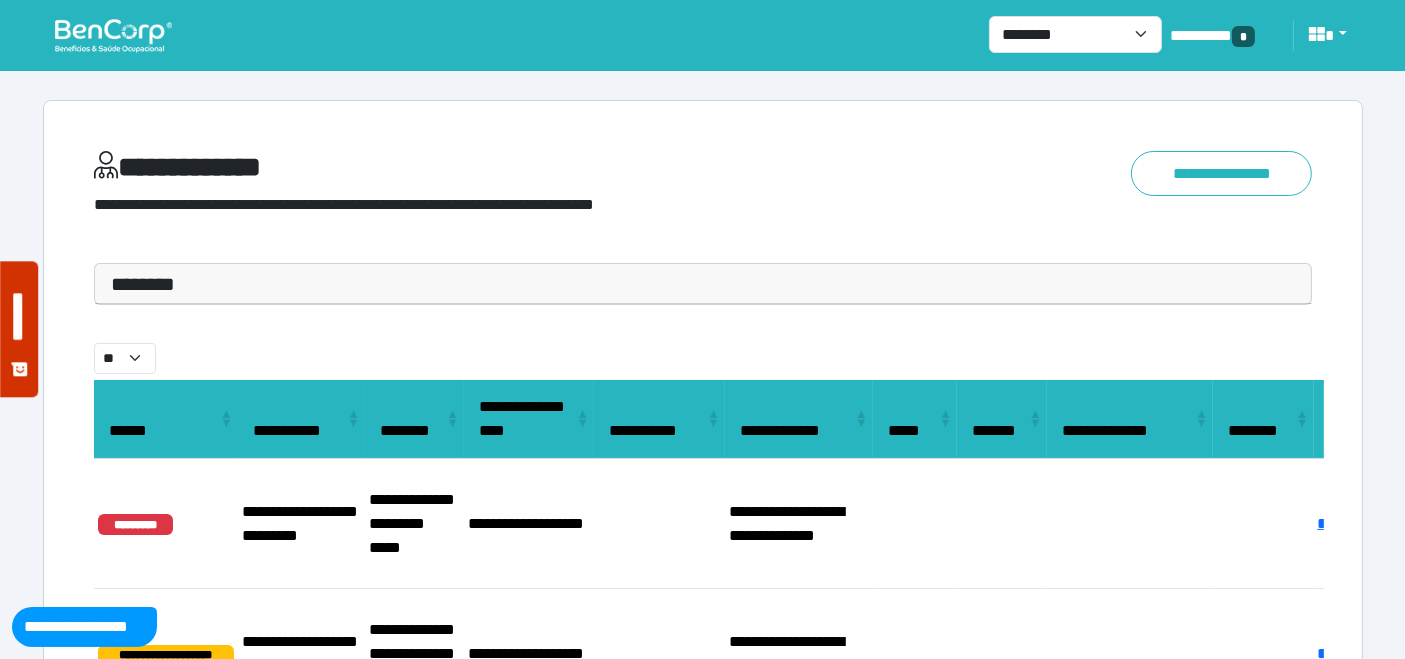drag, startPoint x: 237, startPoint y: 294, endPoint x: 202, endPoint y: 350, distance: 66.037865 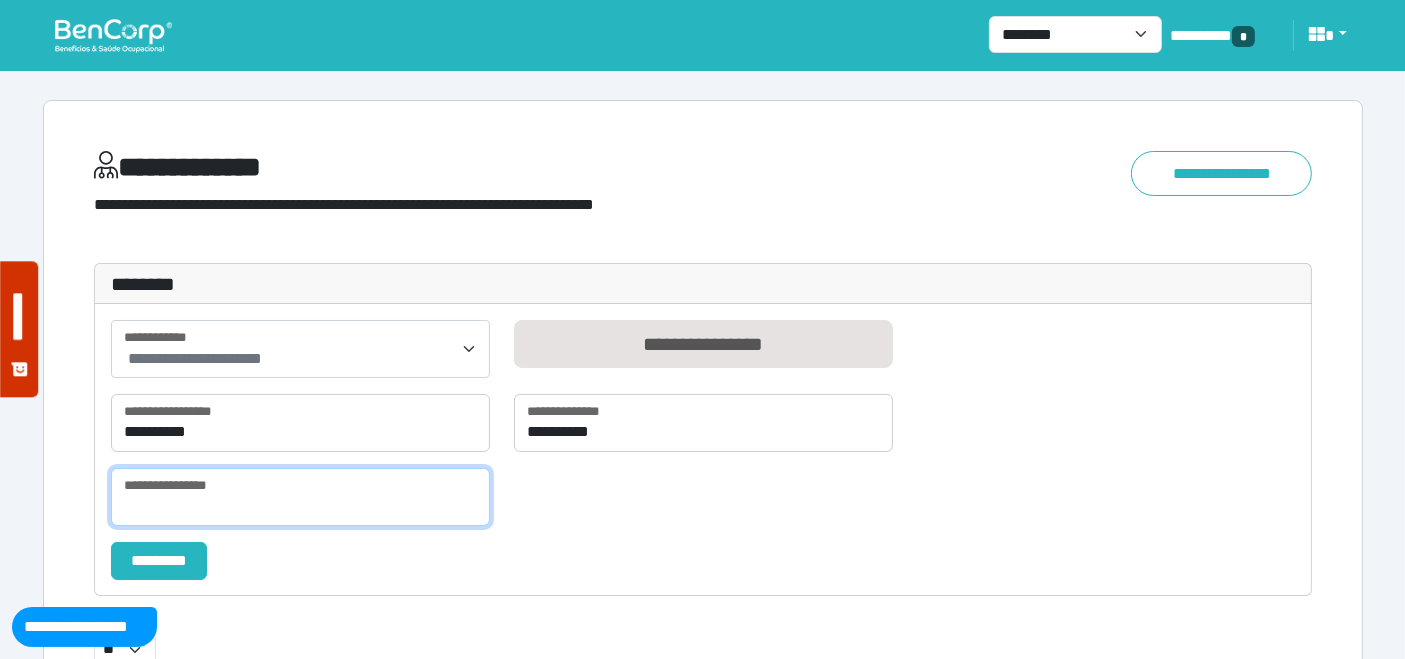 click at bounding box center (300, 497) 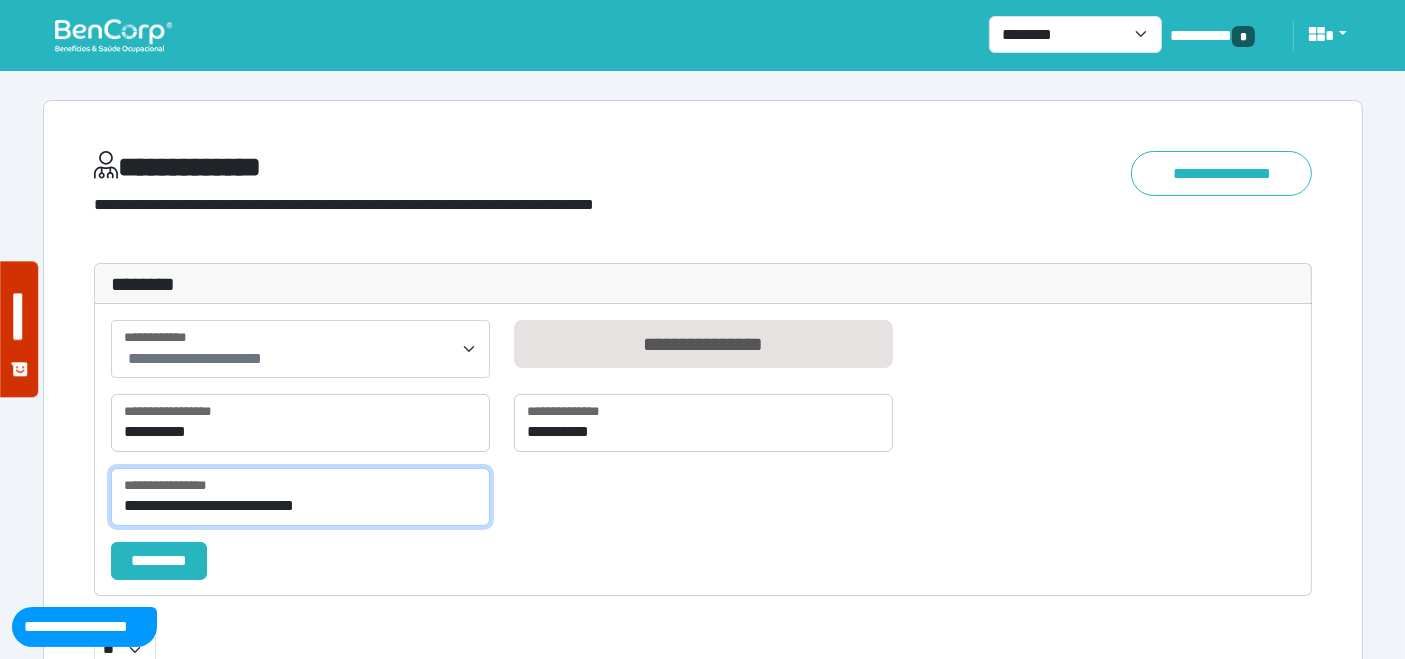 type on "**********" 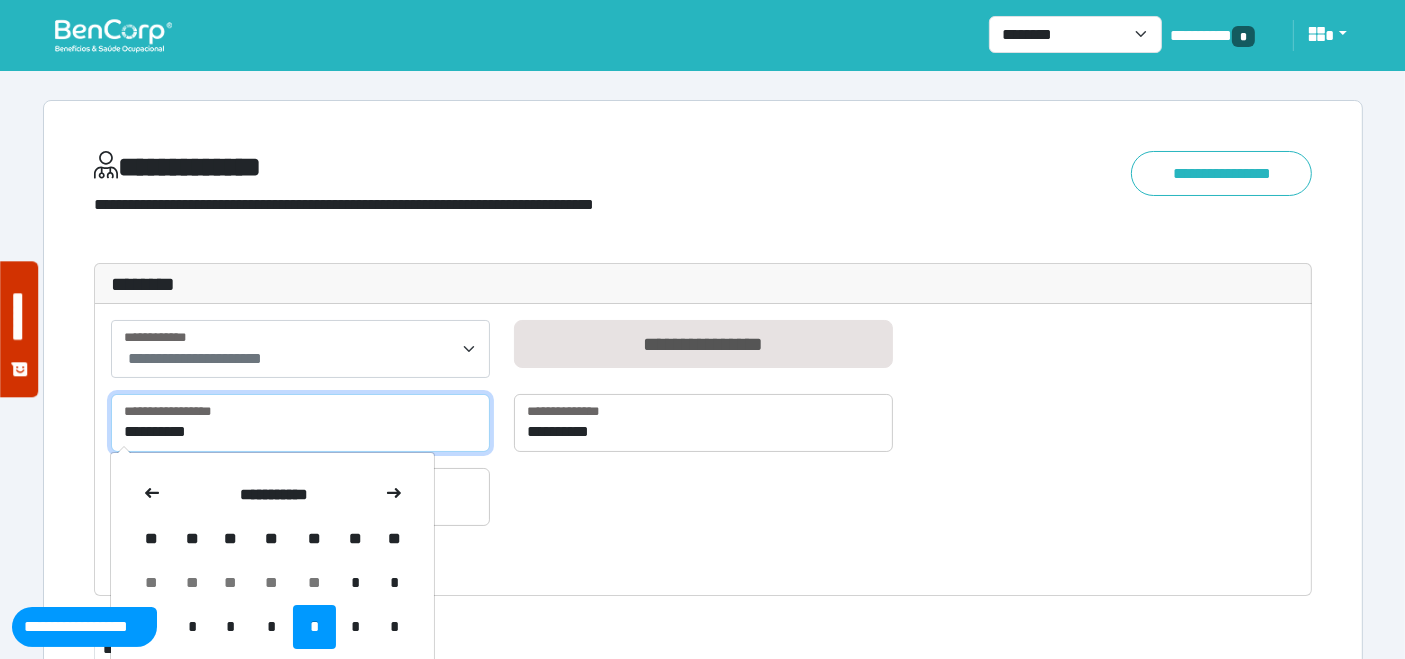 click on "**********" at bounding box center [300, 423] 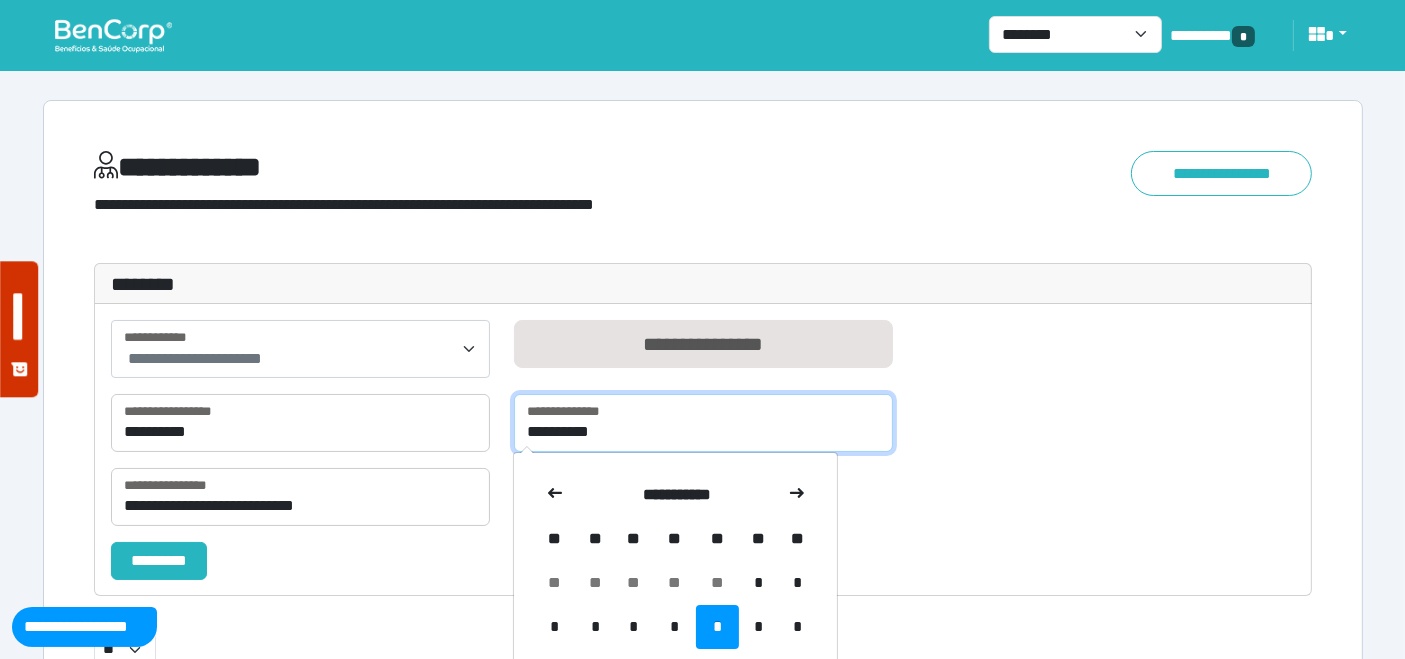click on "**********" at bounding box center [703, 423] 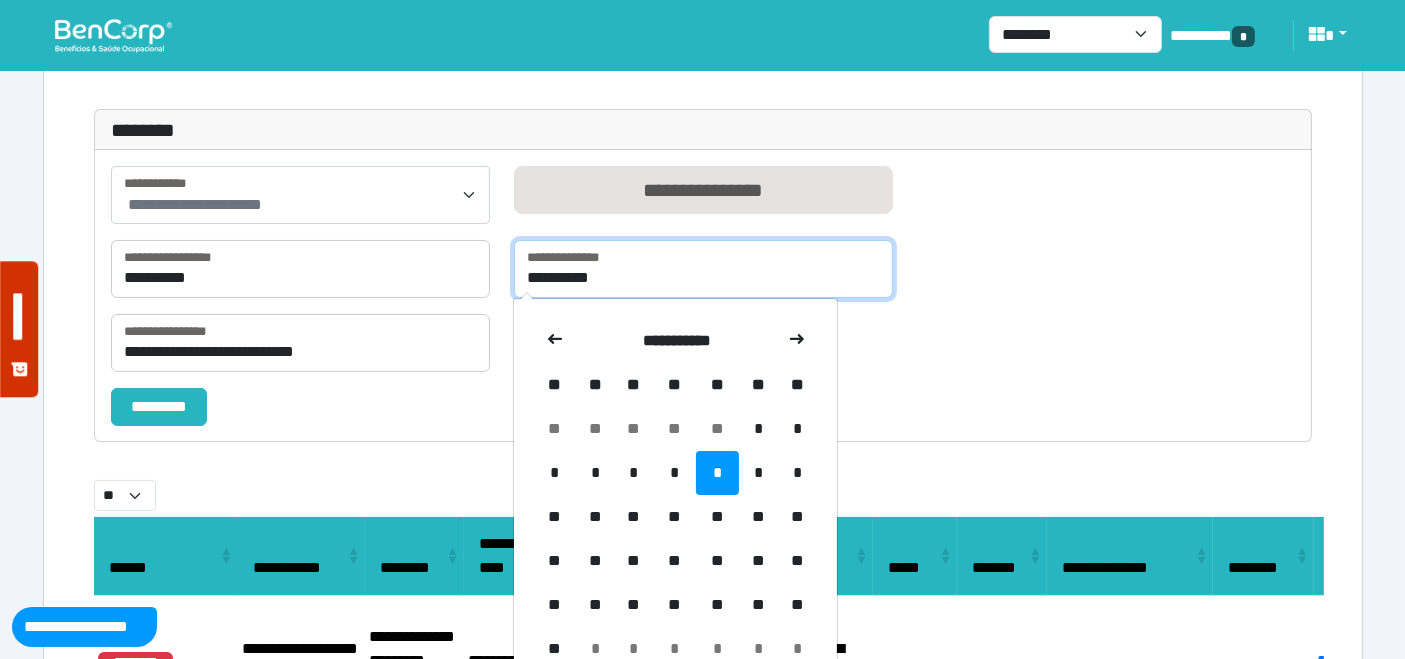 scroll, scrollTop: 222, scrollLeft: 0, axis: vertical 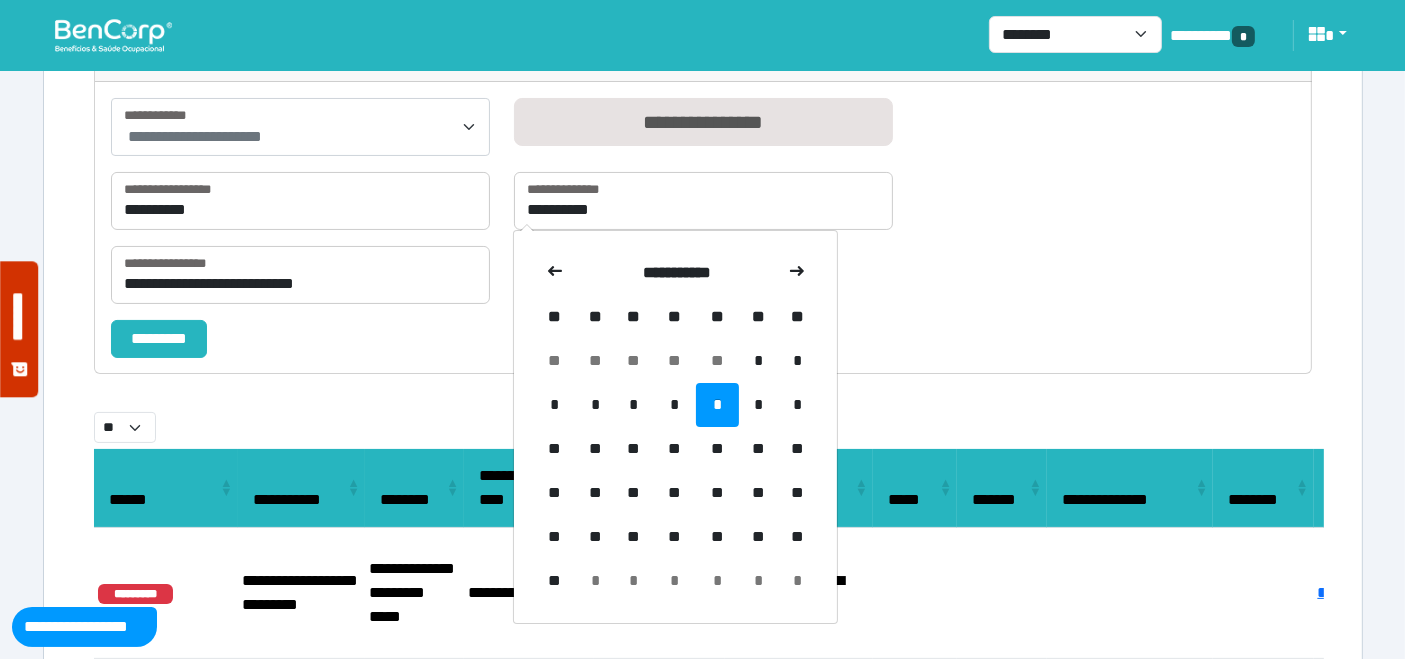 drag, startPoint x: 717, startPoint y: 455, endPoint x: 367, endPoint y: 404, distance: 353.6962 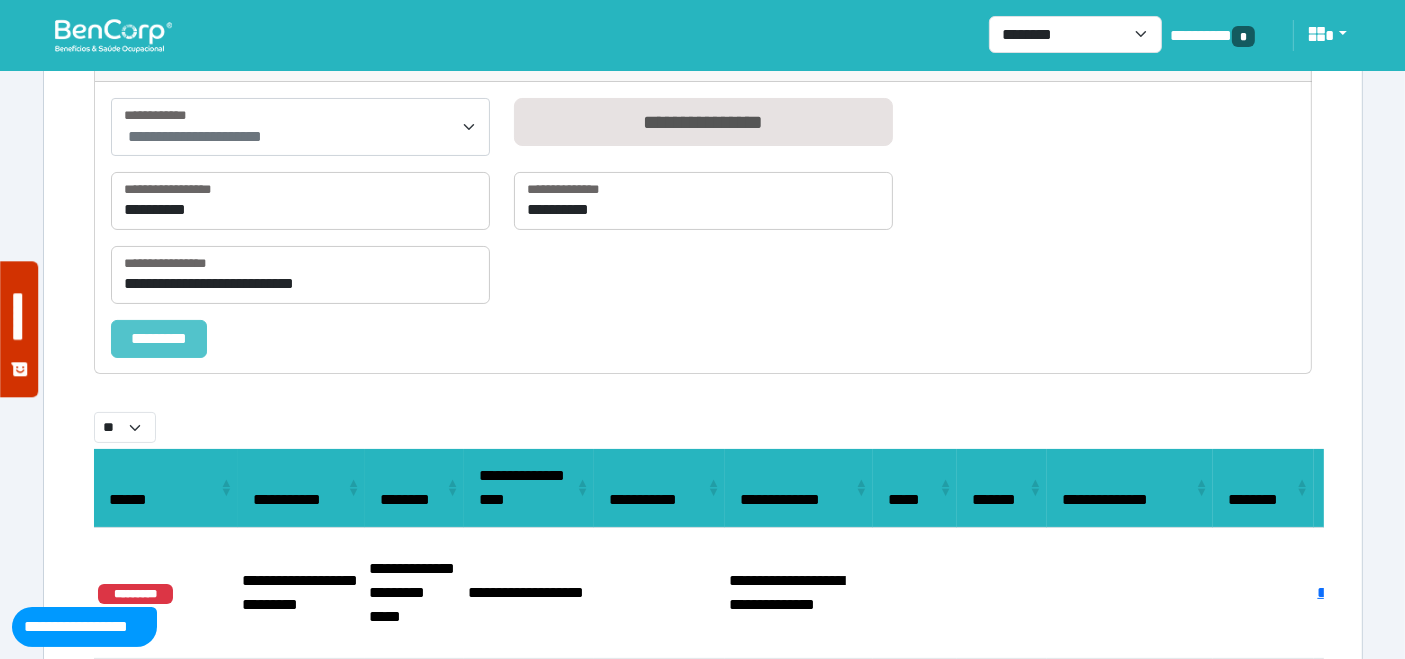 click on "*********" at bounding box center [159, 338] 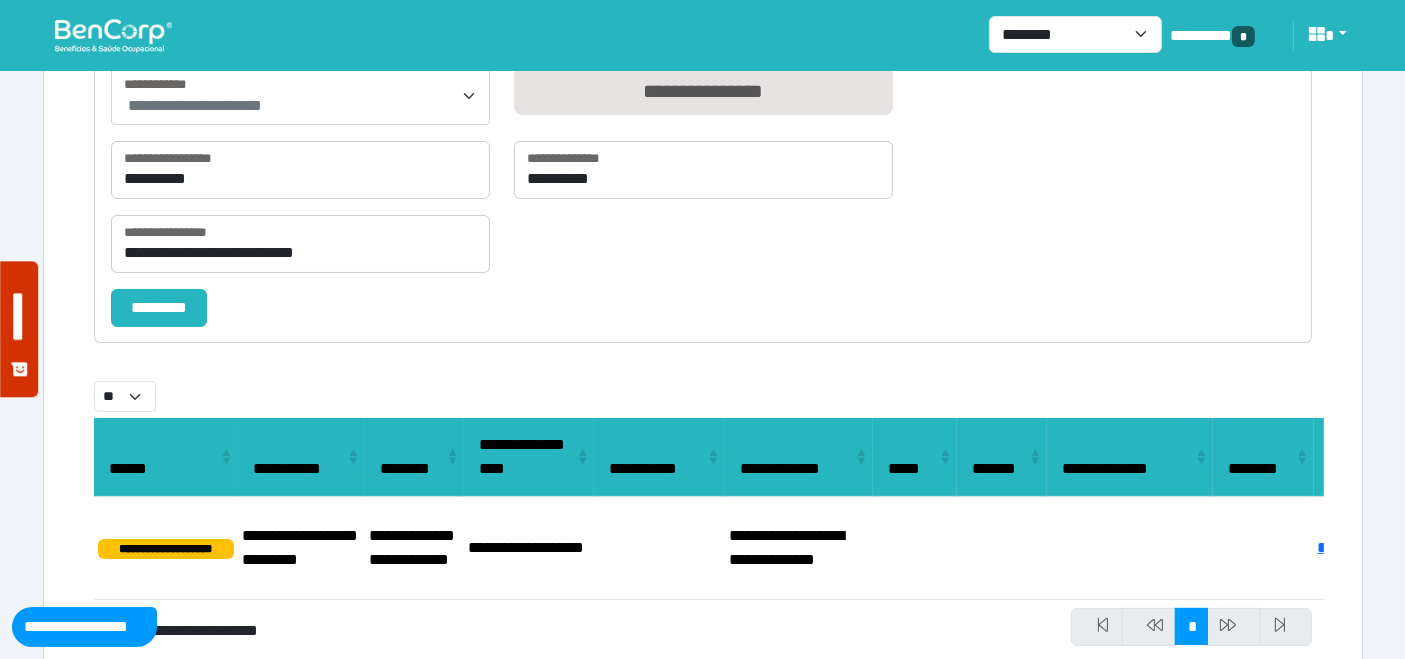 scroll, scrollTop: 320, scrollLeft: 0, axis: vertical 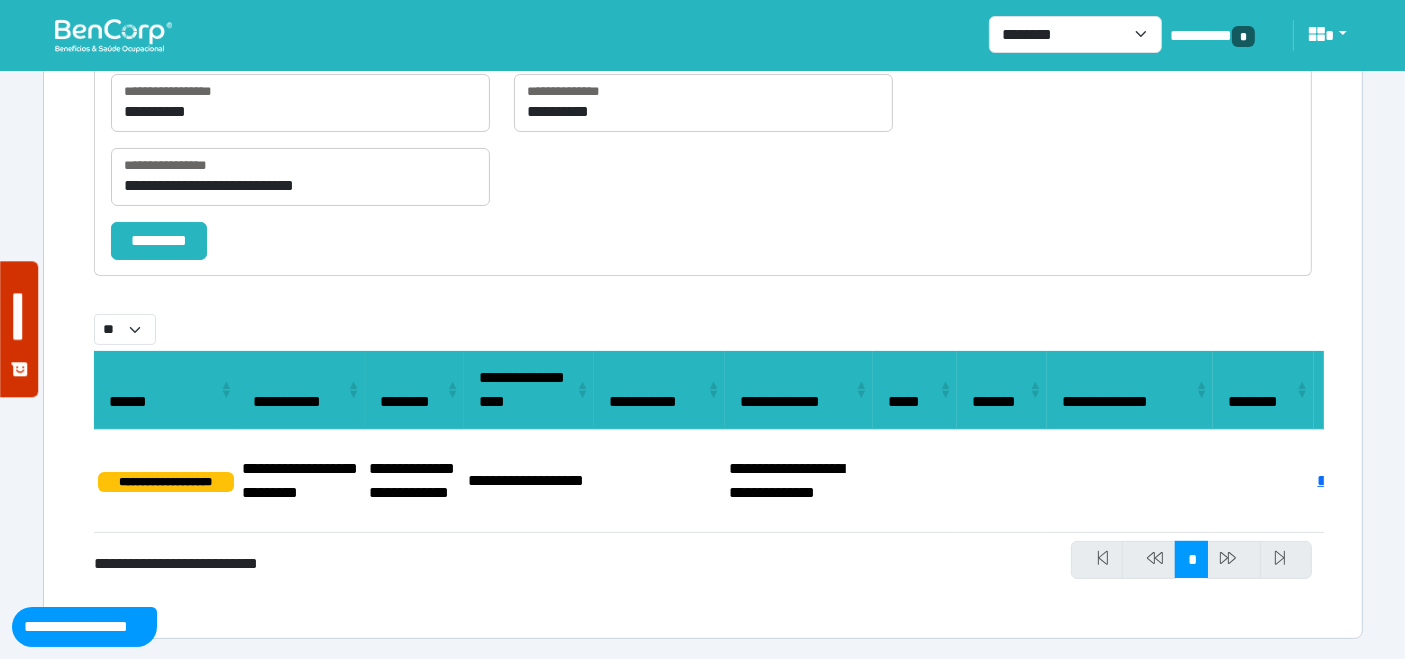 select on "**" 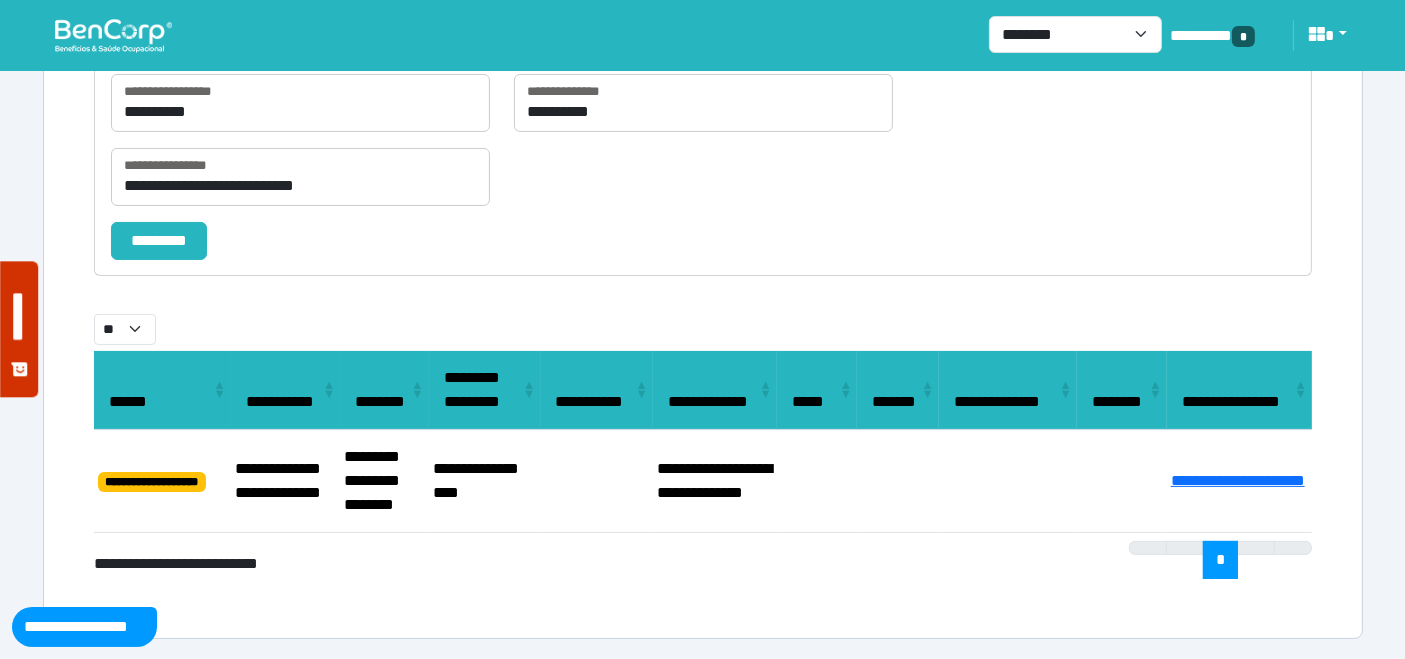 select on "**" 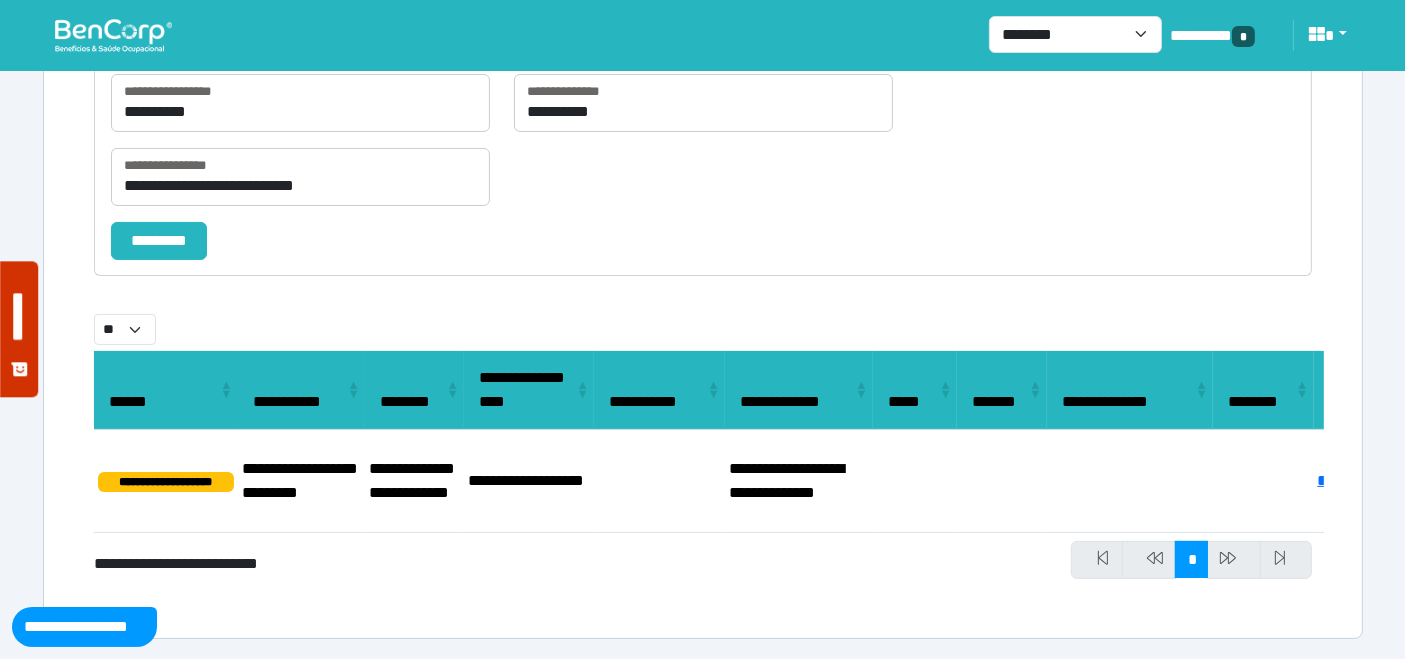 select on "**" 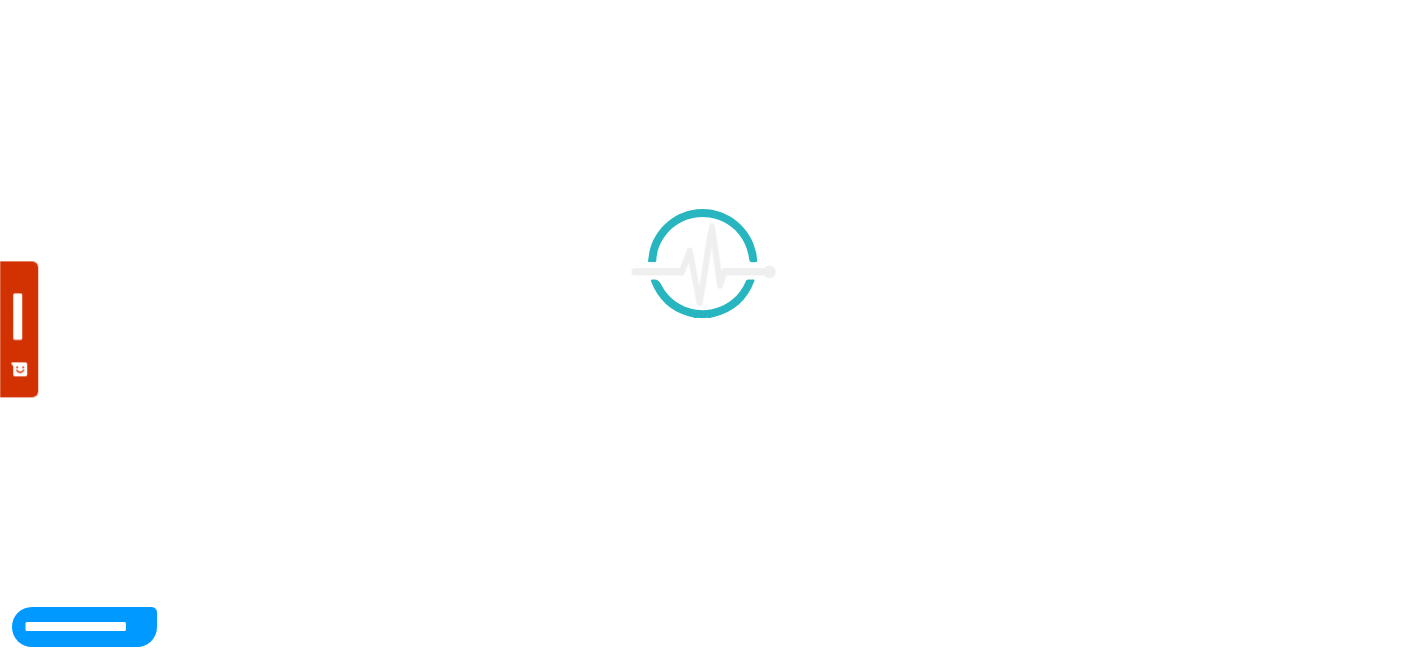 scroll, scrollTop: 0, scrollLeft: 0, axis: both 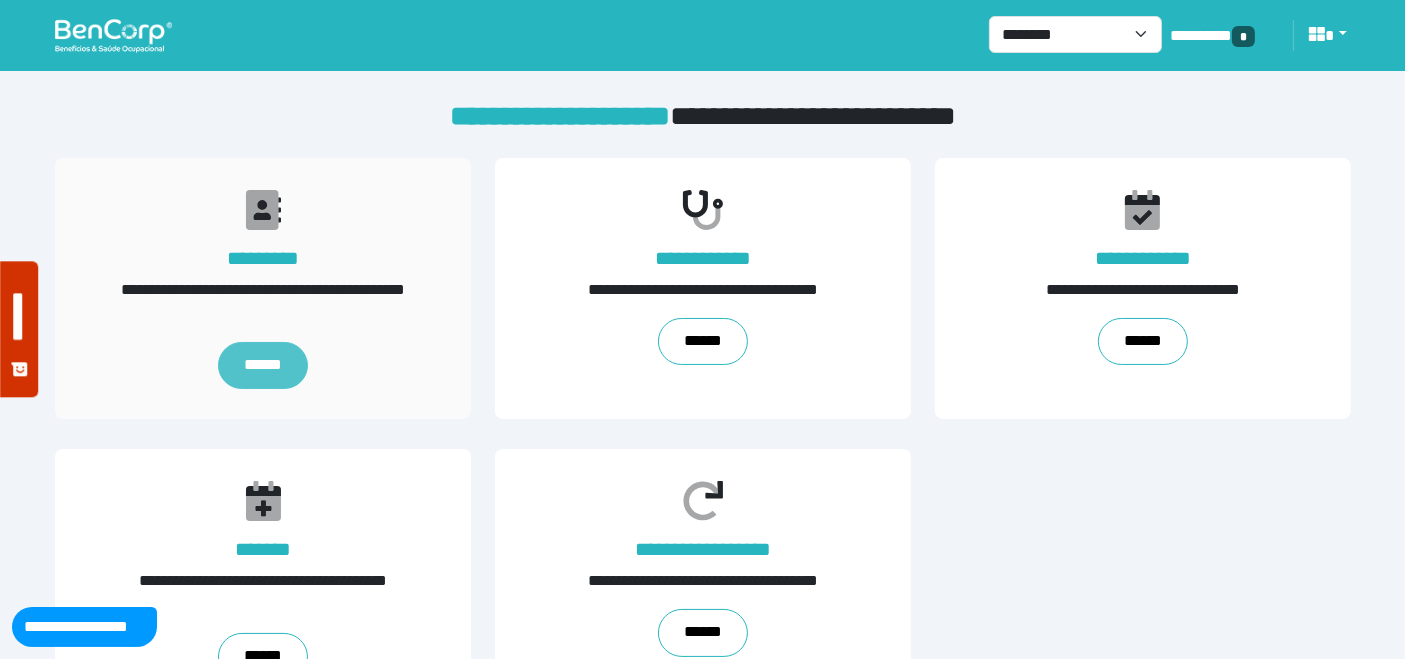 click on "******" at bounding box center (262, 366) 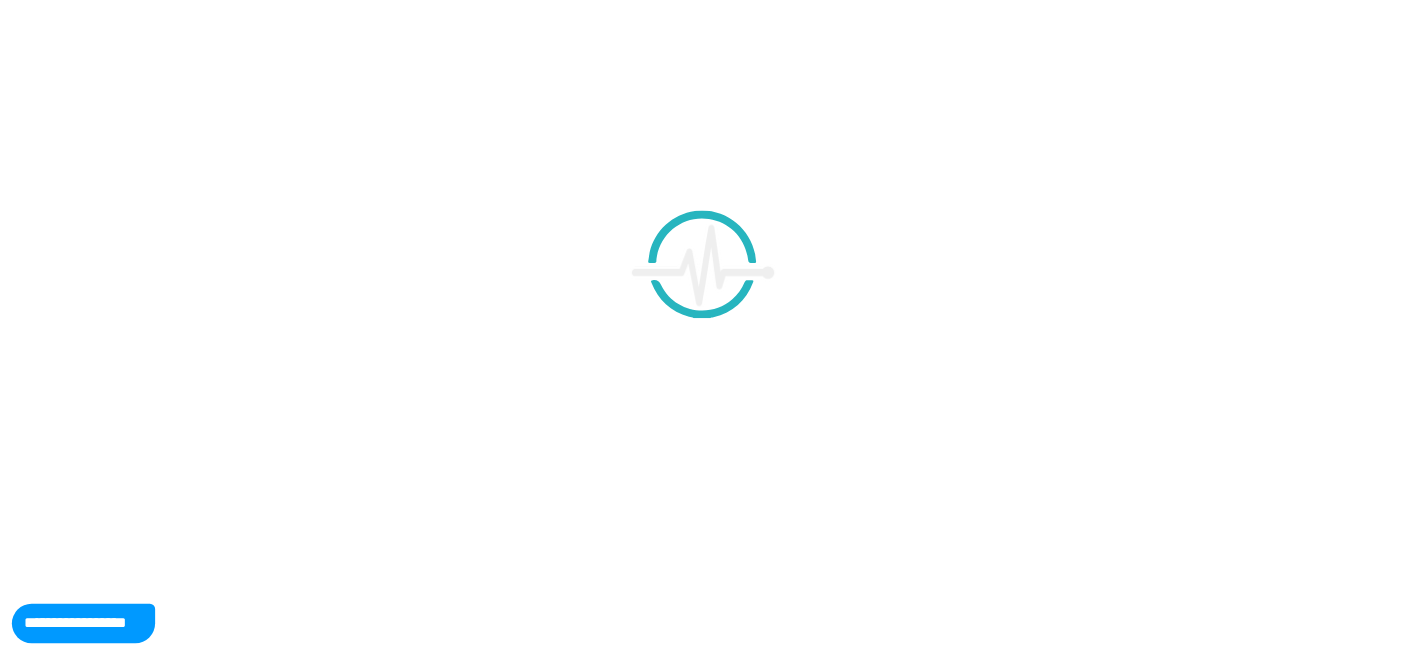scroll, scrollTop: 0, scrollLeft: 0, axis: both 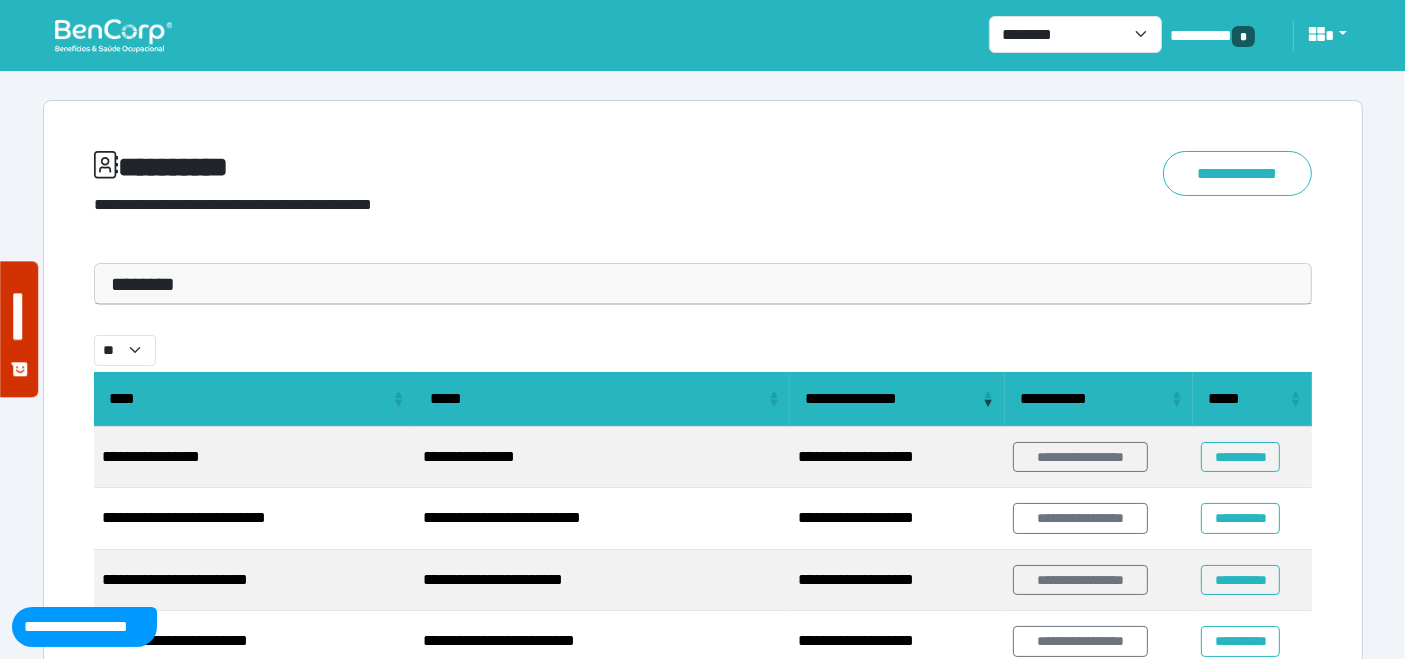 drag, startPoint x: 202, startPoint y: 282, endPoint x: 156, endPoint y: 341, distance: 74.8131 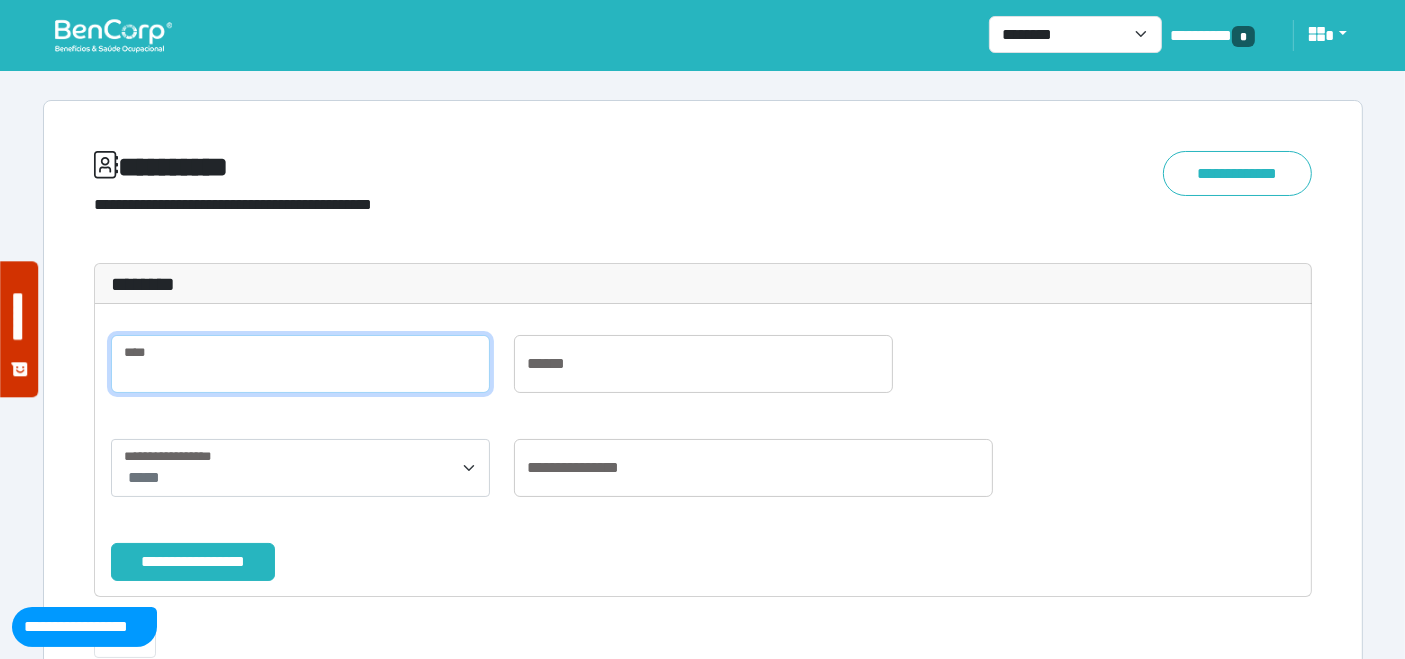 click at bounding box center (300, 364) 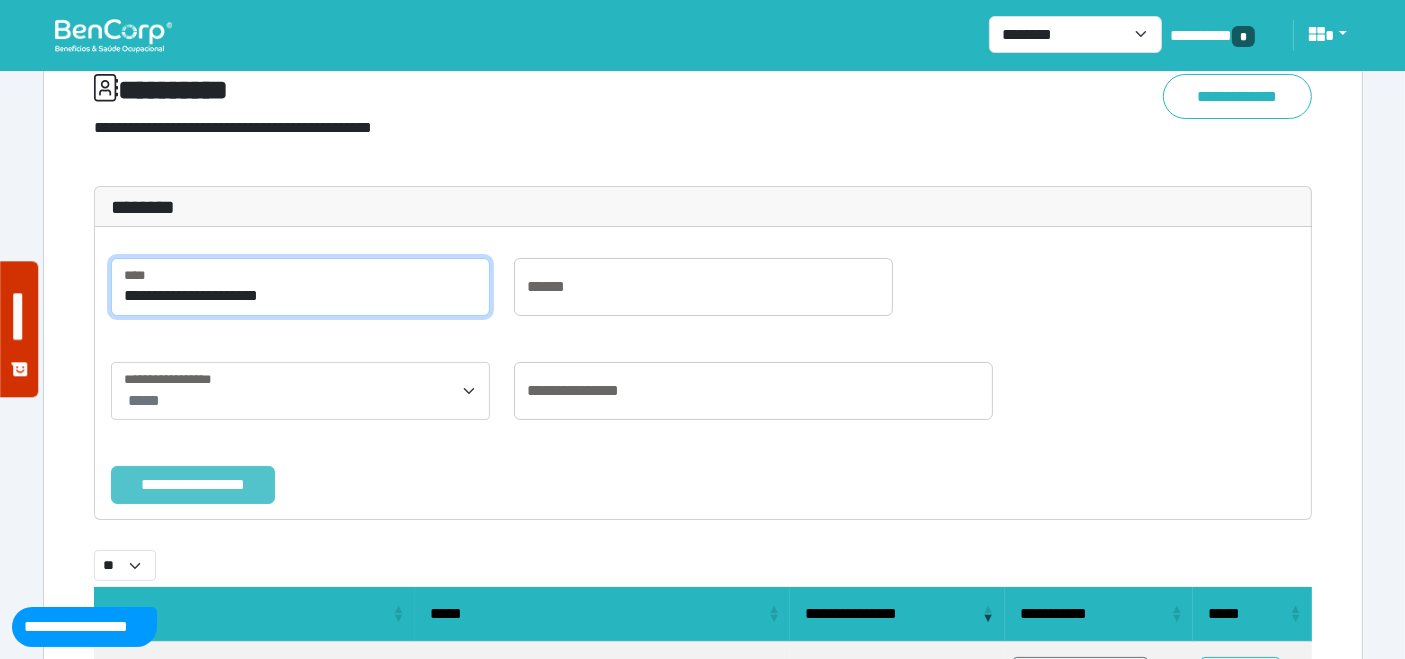 scroll, scrollTop: 111, scrollLeft: 0, axis: vertical 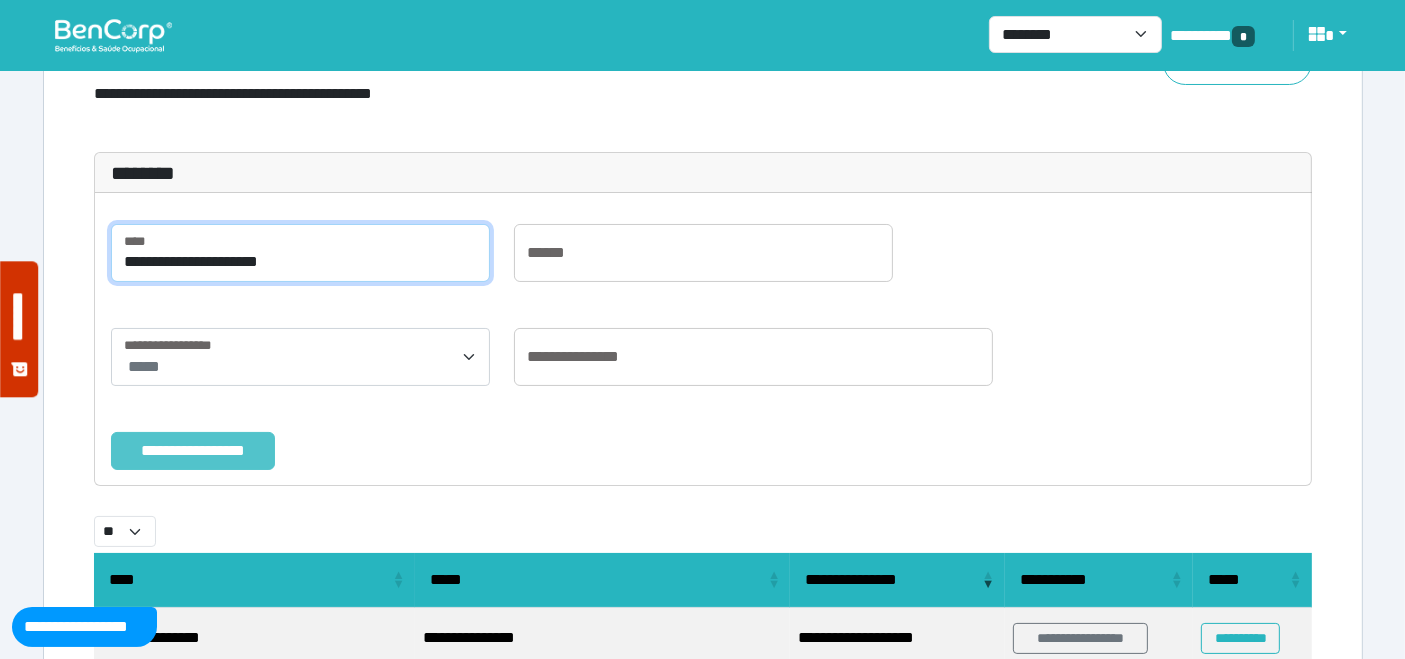 type on "**********" 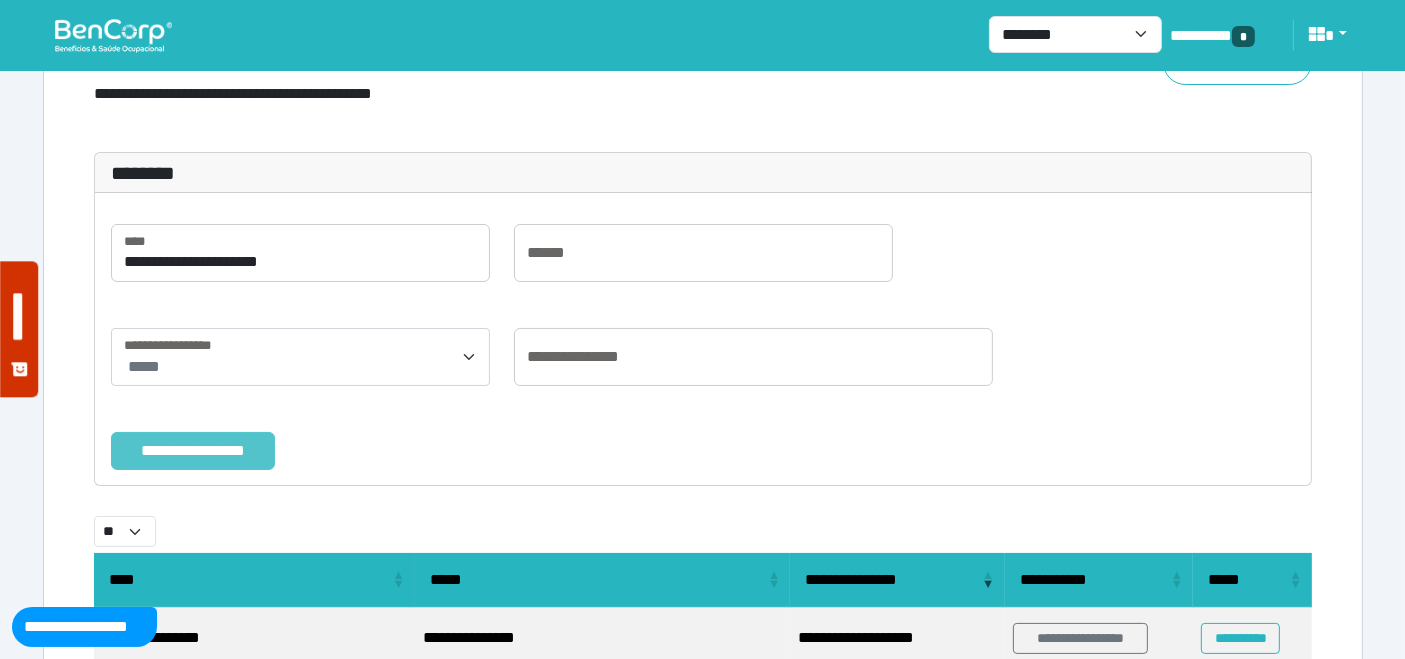 click on "**********" at bounding box center [193, 450] 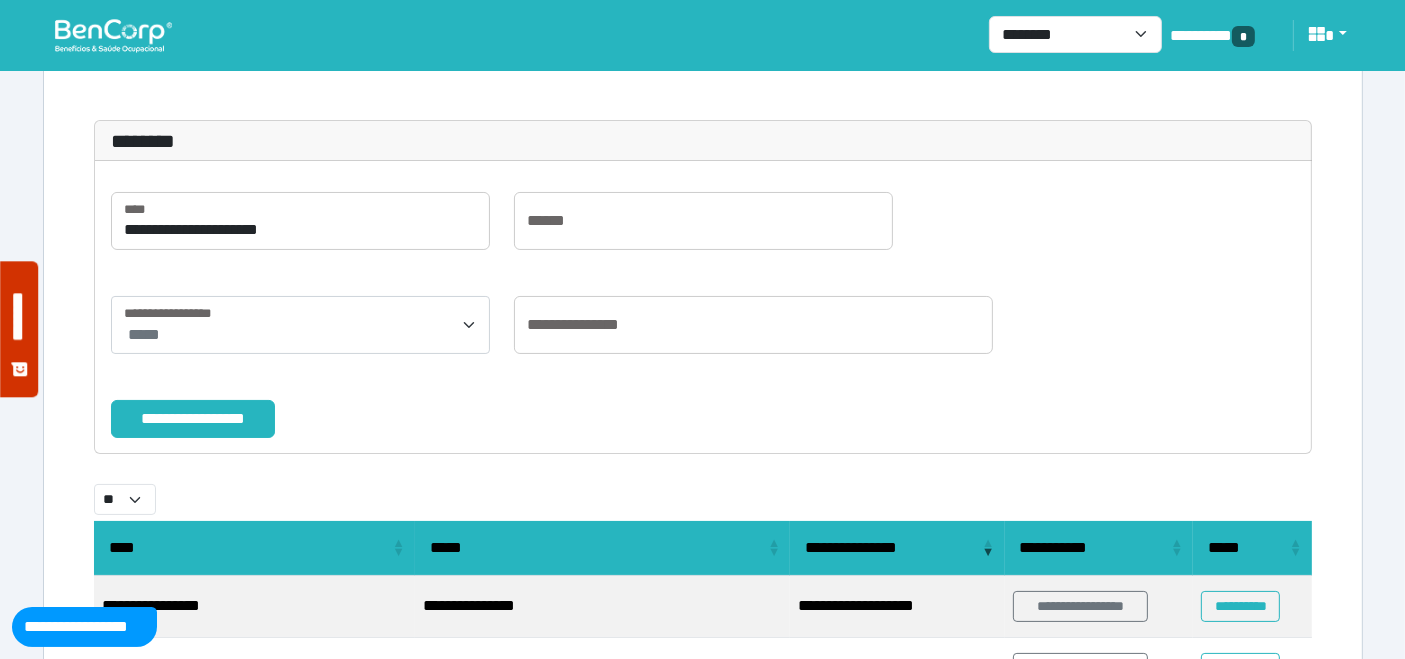 scroll, scrollTop: 238, scrollLeft: 0, axis: vertical 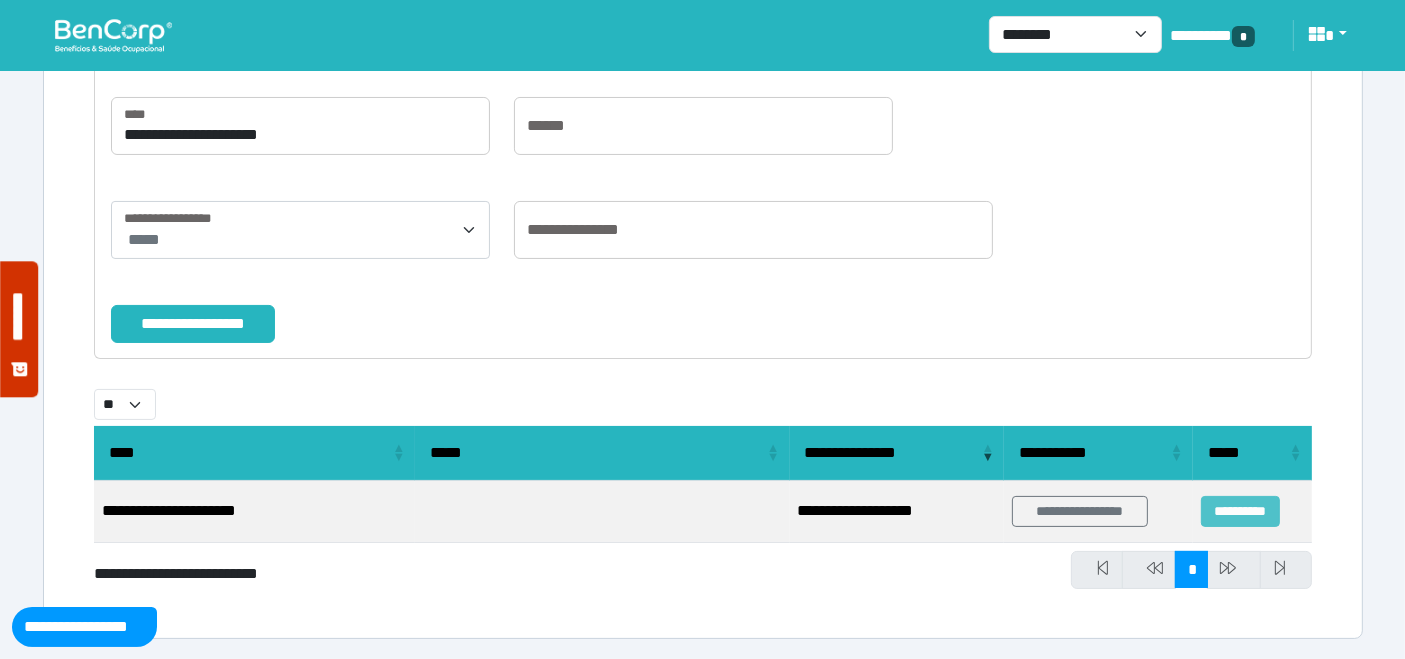 click on "**********" at bounding box center [1240, 511] 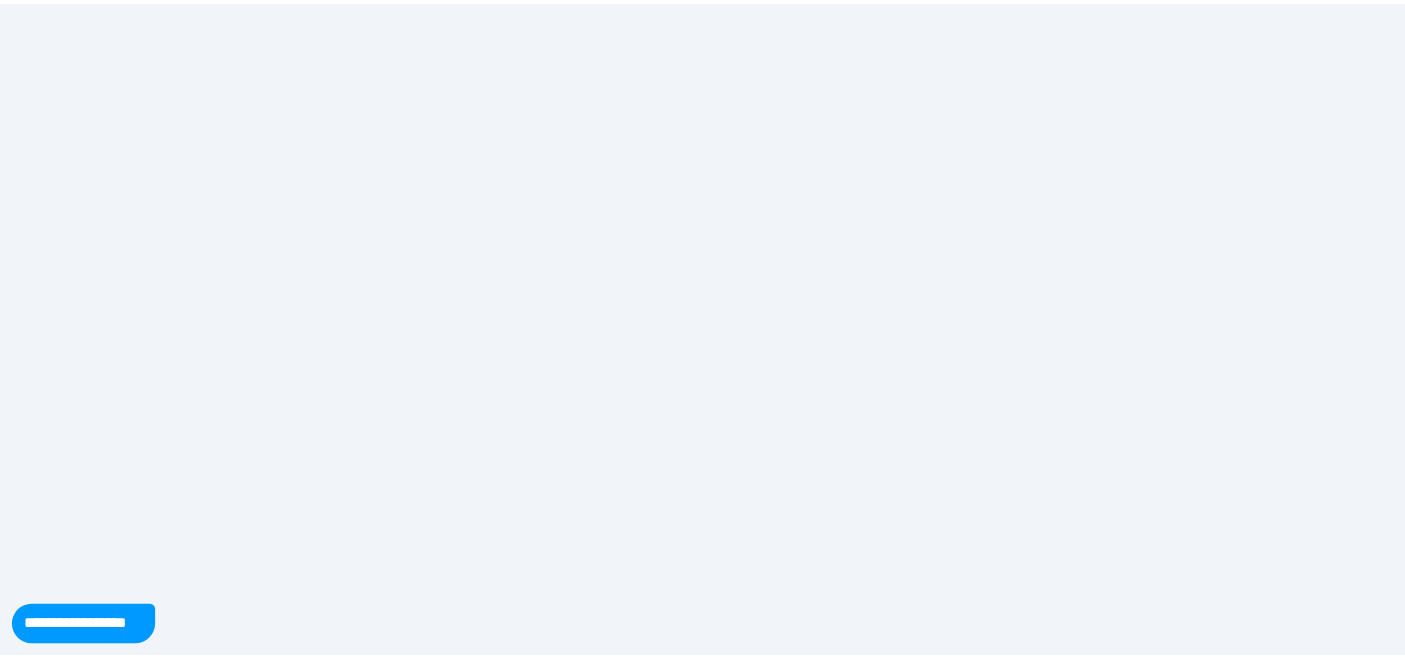 scroll, scrollTop: 0, scrollLeft: 0, axis: both 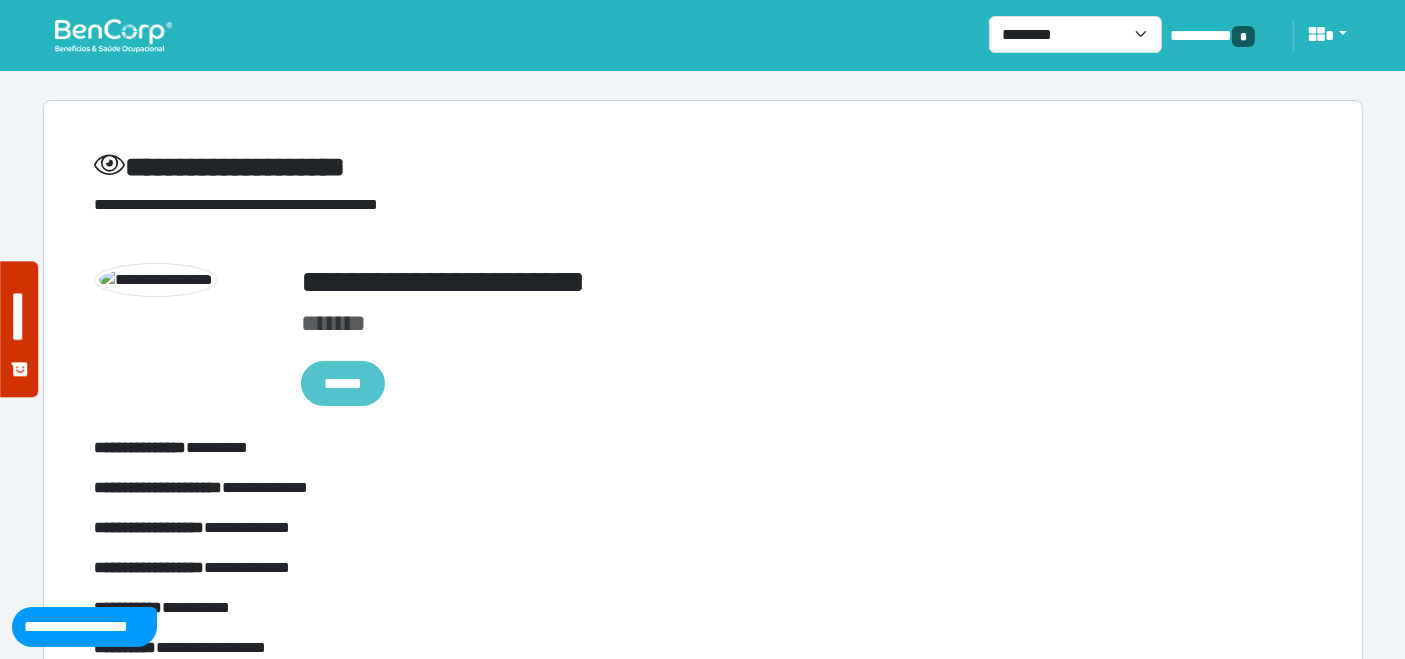 click on "******" at bounding box center (343, 383) 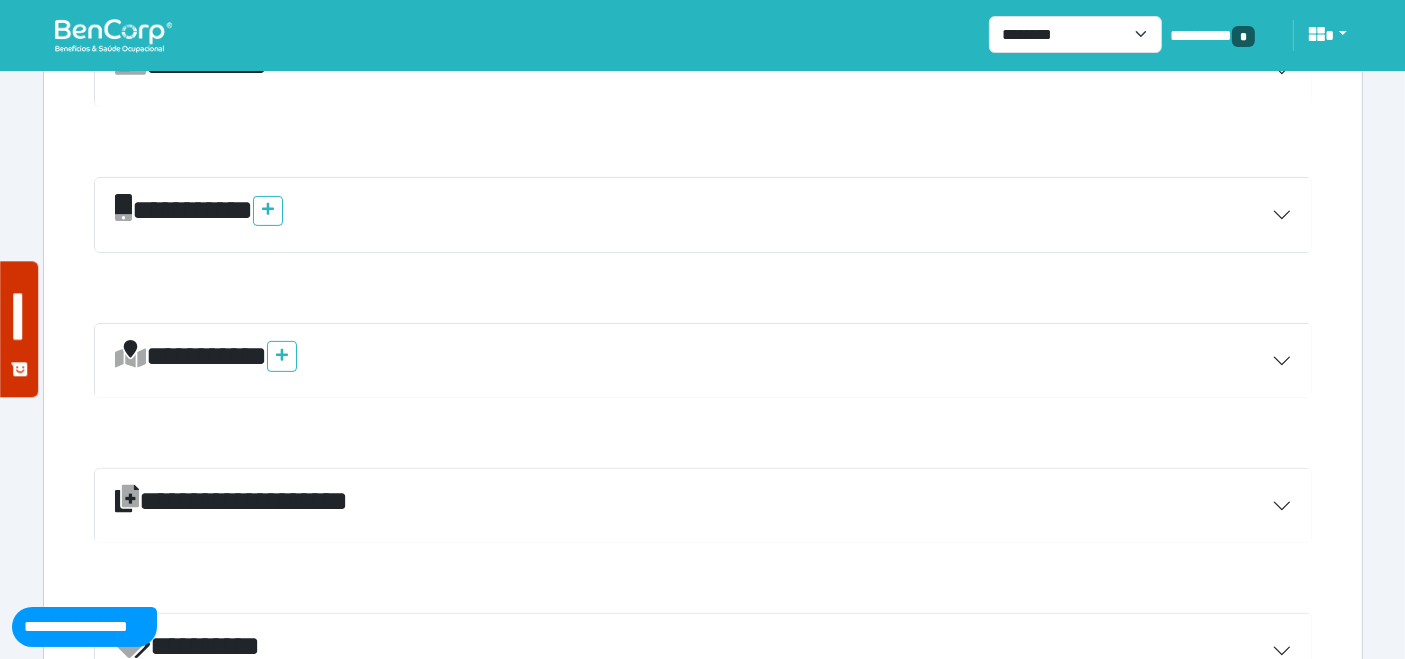 scroll, scrollTop: 750, scrollLeft: 0, axis: vertical 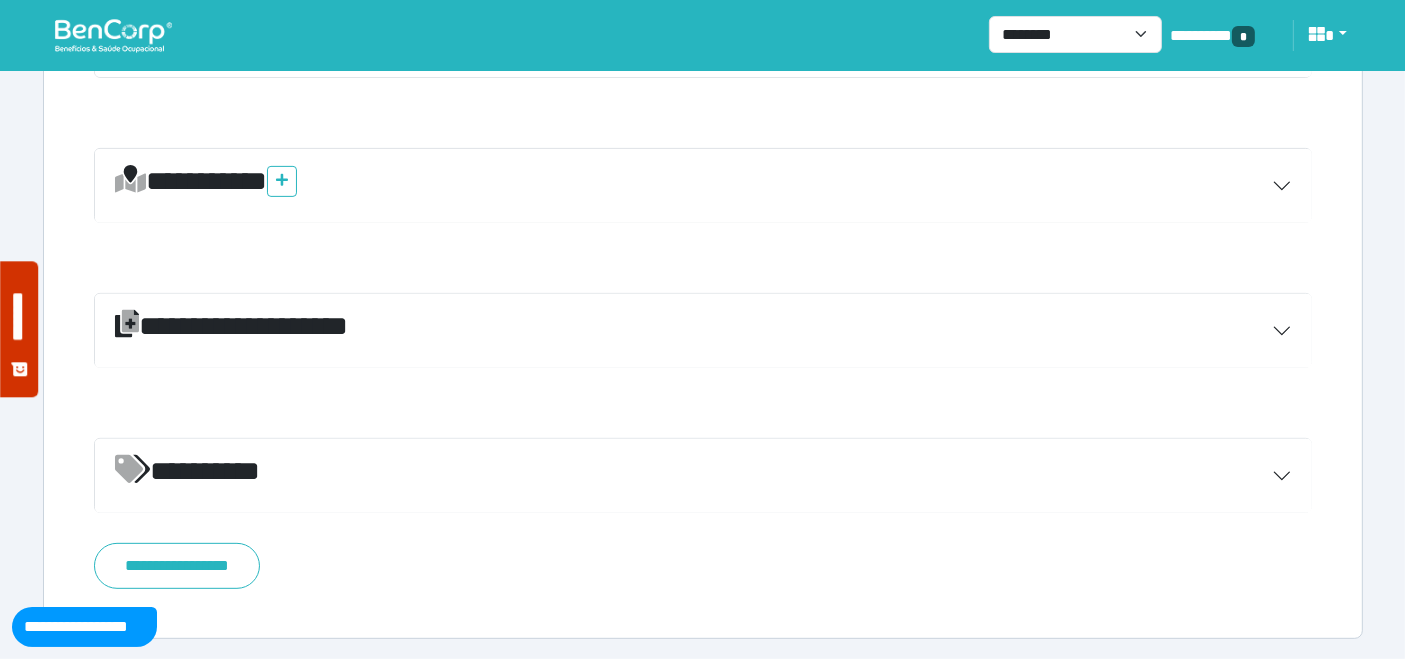 click on "*********" at bounding box center (703, 476) 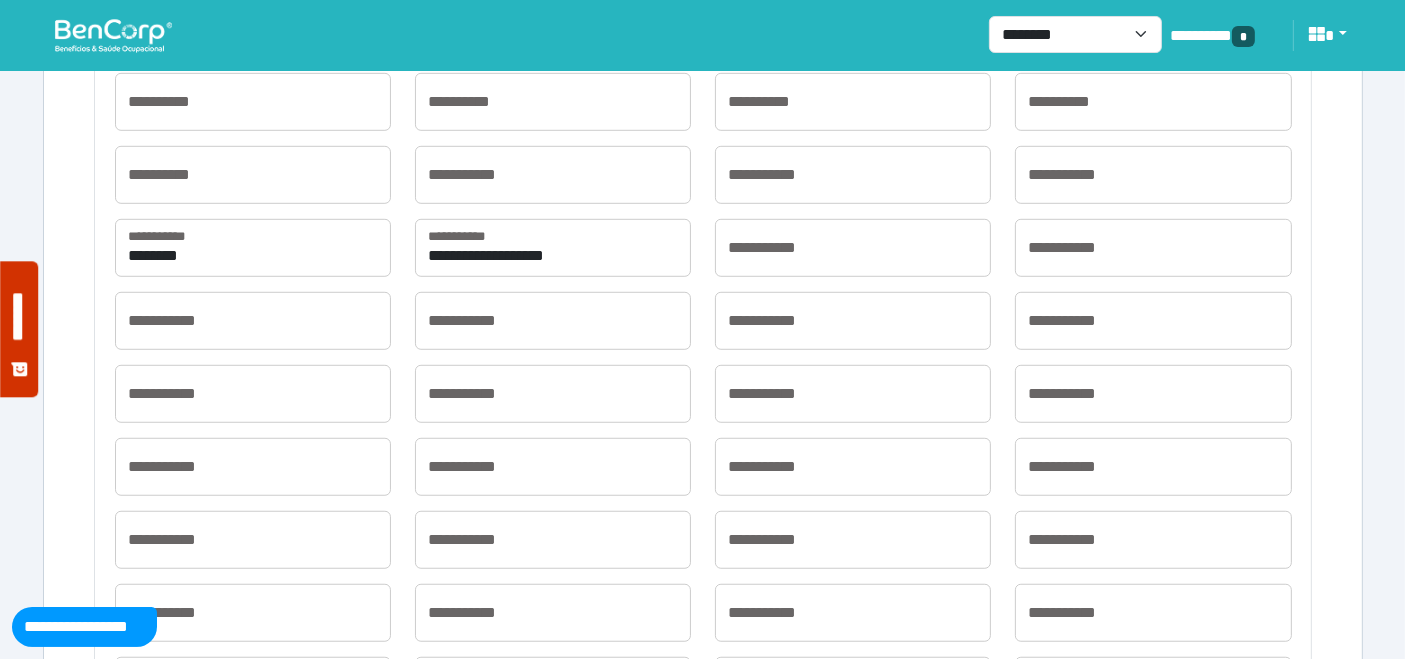 scroll, scrollTop: 1305, scrollLeft: 0, axis: vertical 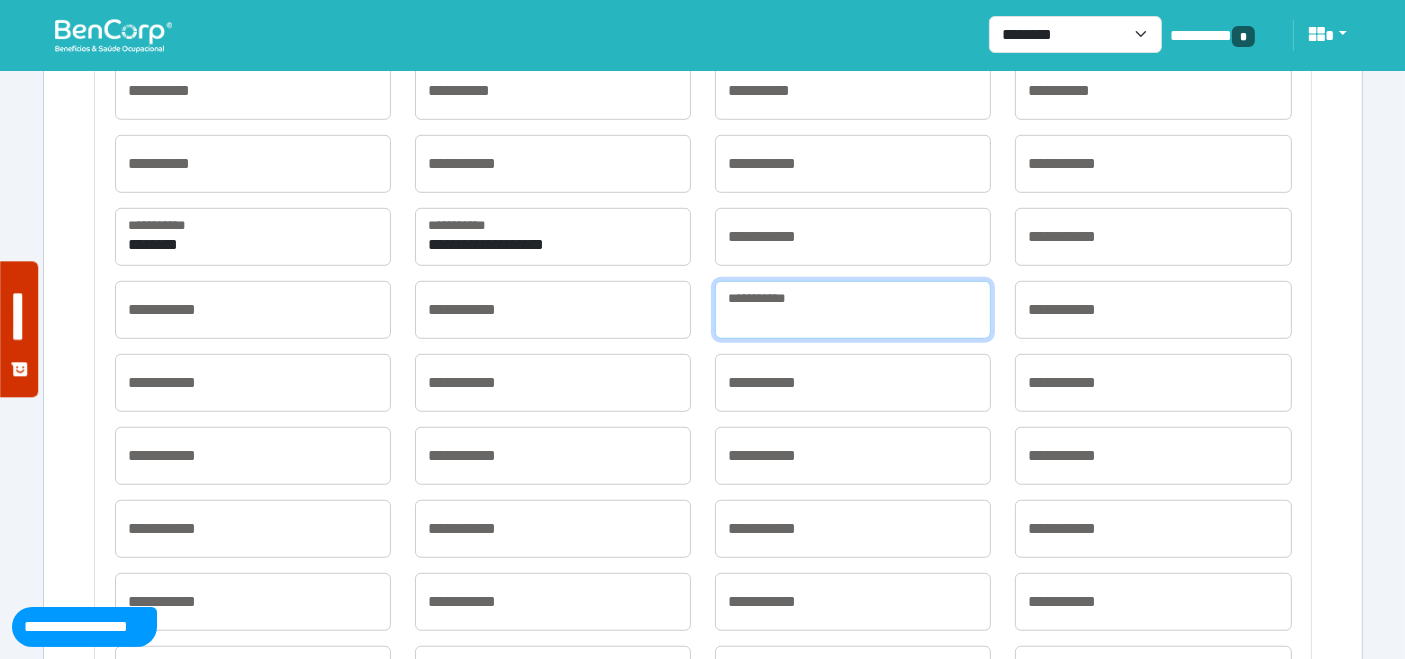 click at bounding box center (853, 310) 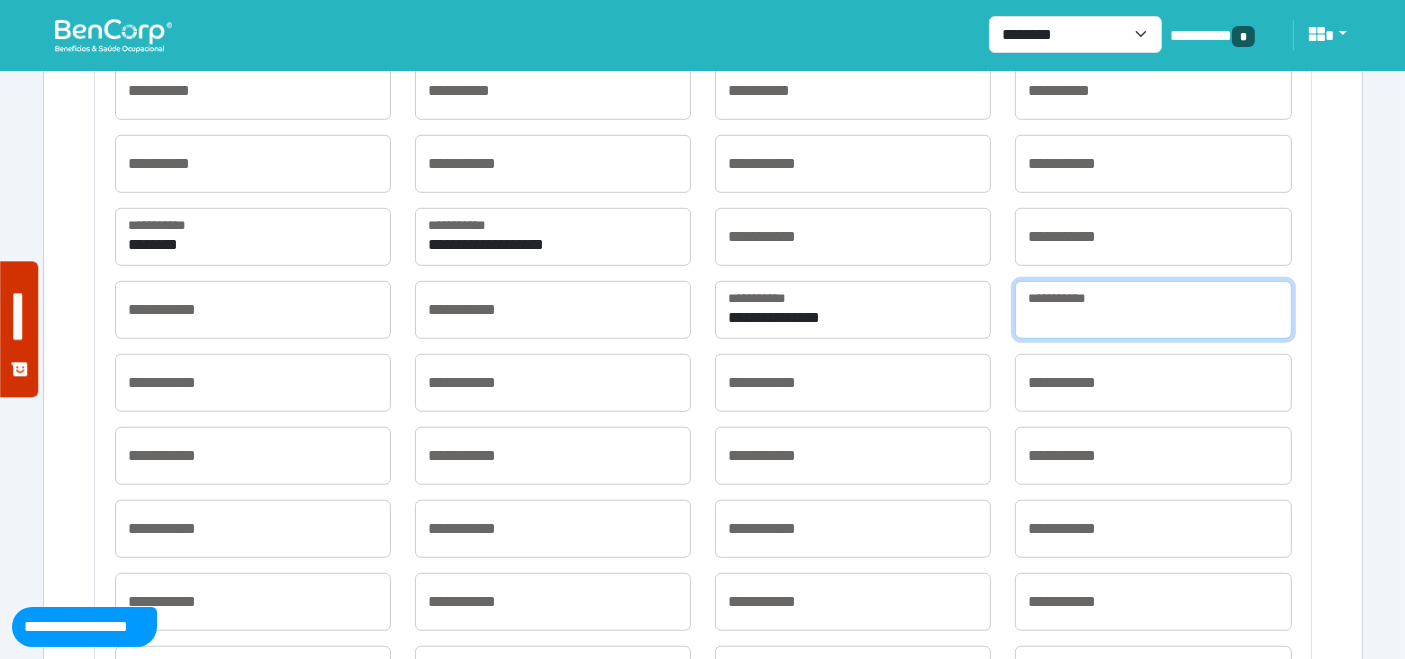 click at bounding box center (1153, 310) 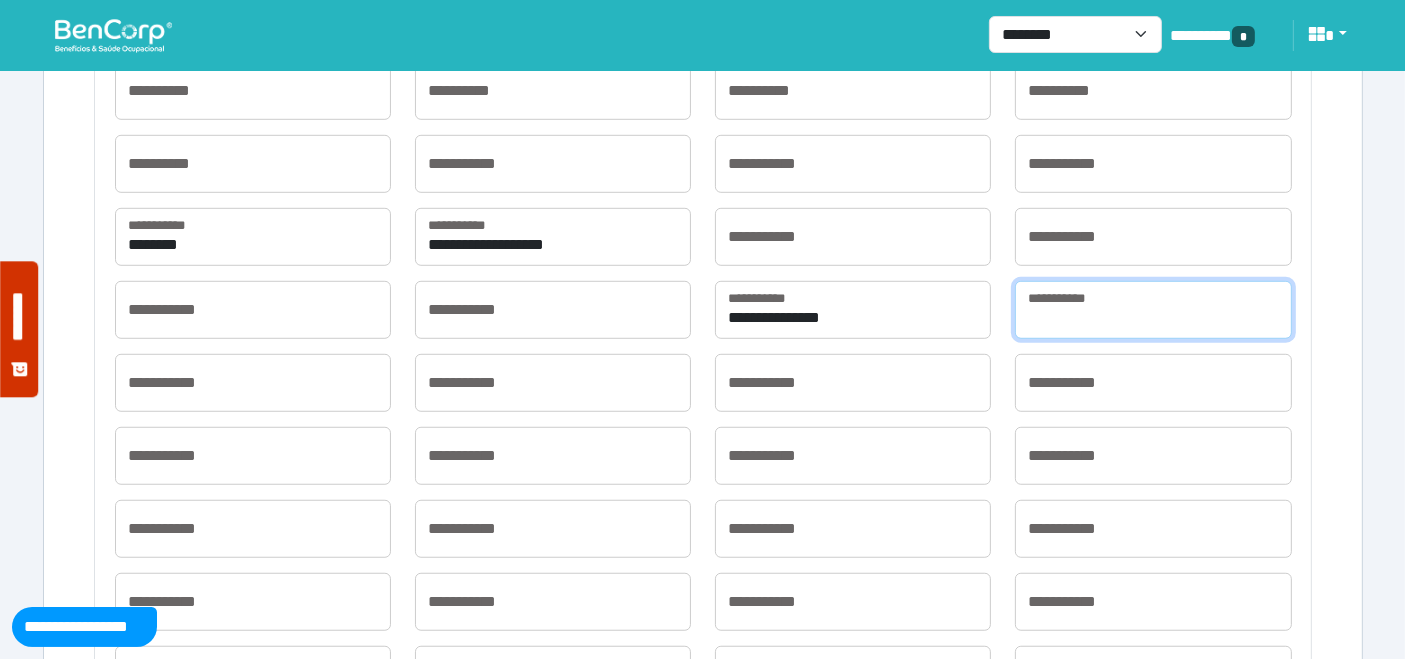 type on "*********" 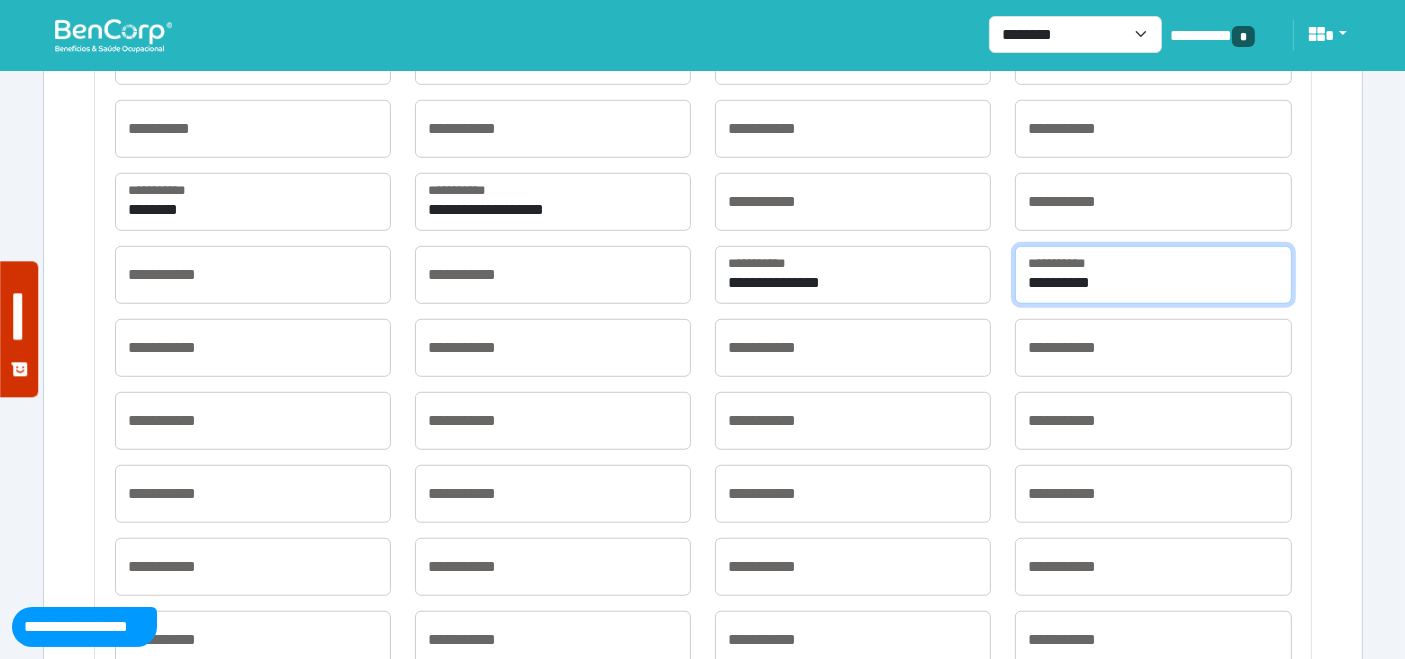 scroll, scrollTop: 1305, scrollLeft: 0, axis: vertical 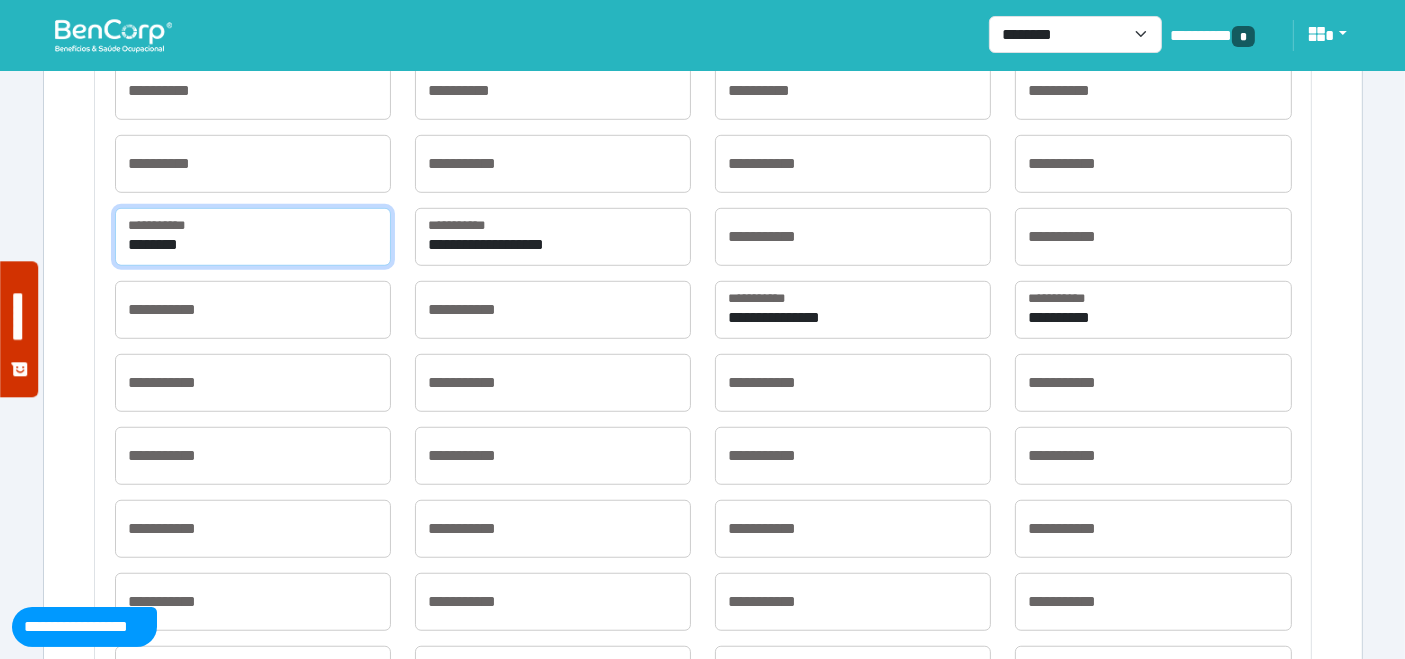 drag, startPoint x: 214, startPoint y: 244, endPoint x: 47, endPoint y: 230, distance: 167.5858 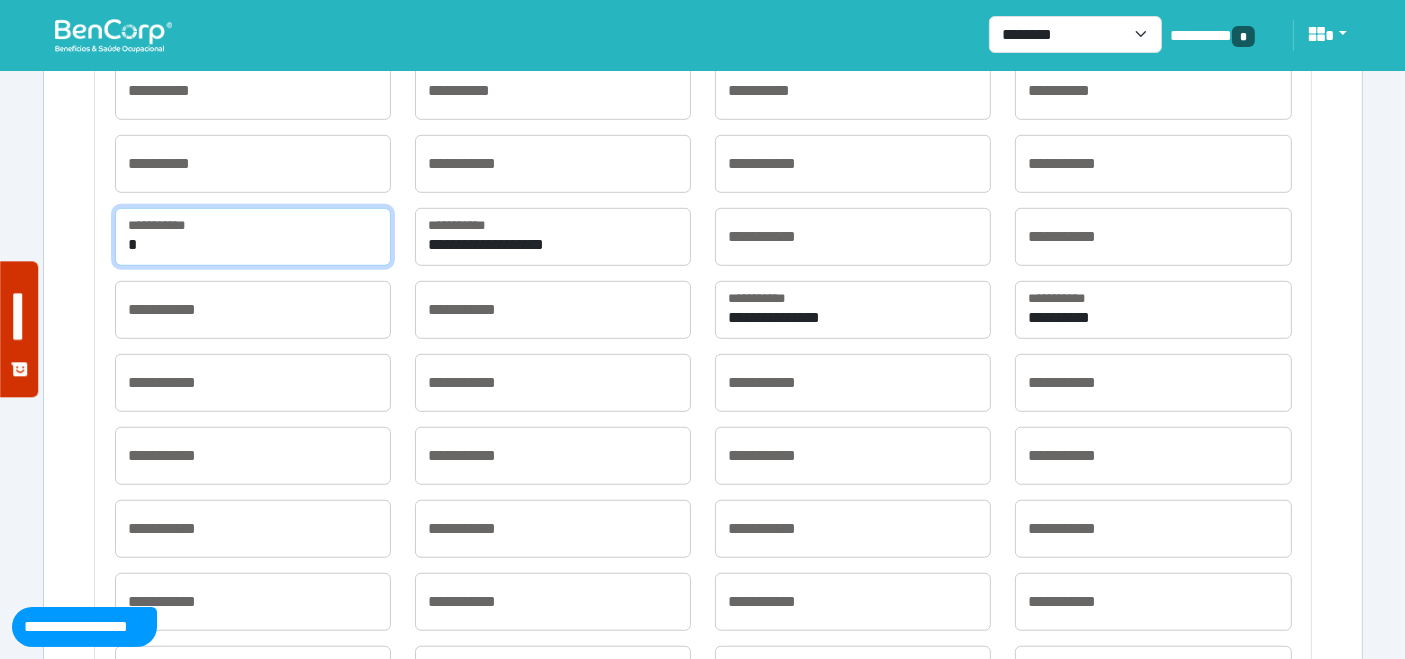 type on "**********" 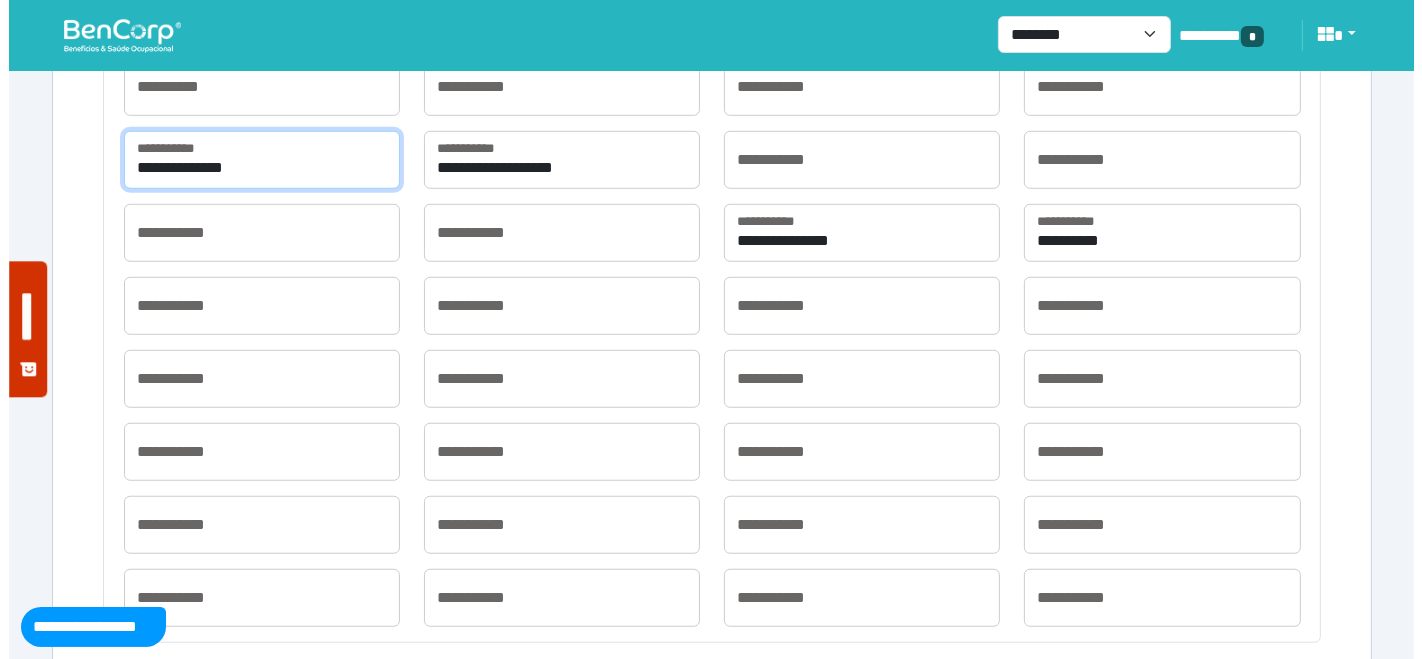 scroll, scrollTop: 1511, scrollLeft: 0, axis: vertical 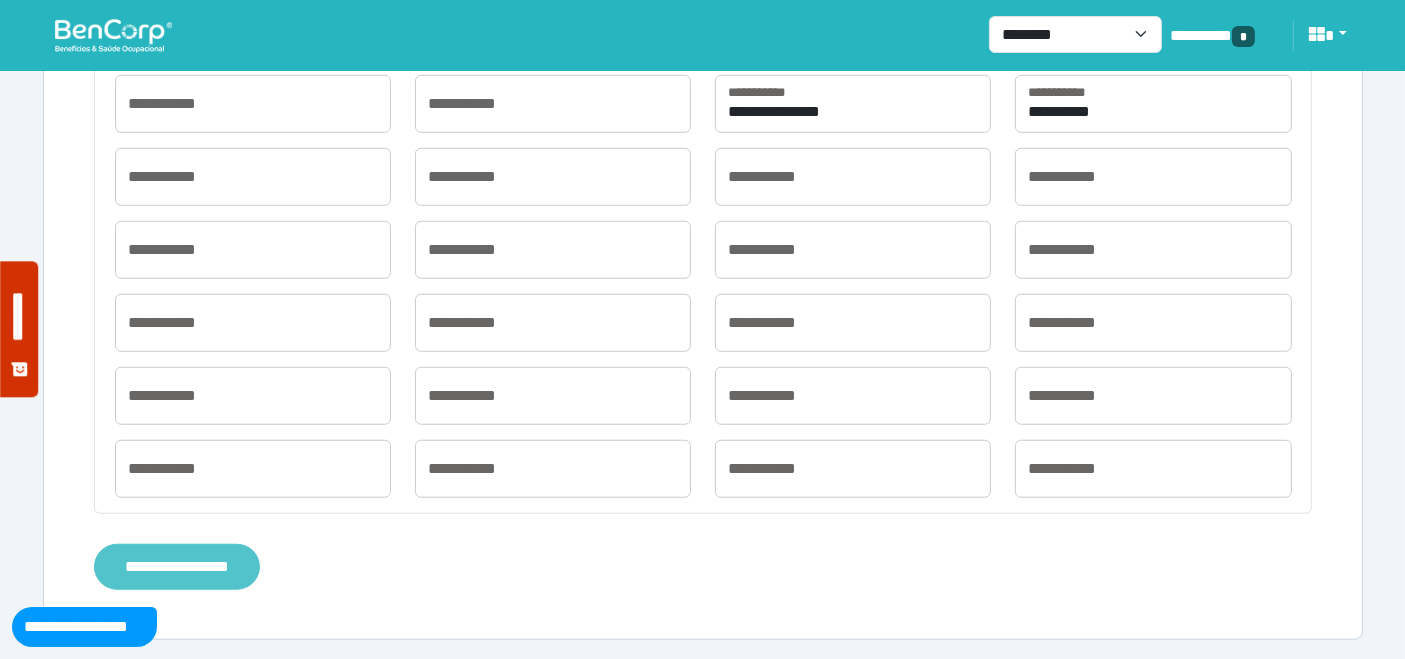 click on "**********" at bounding box center (177, 566) 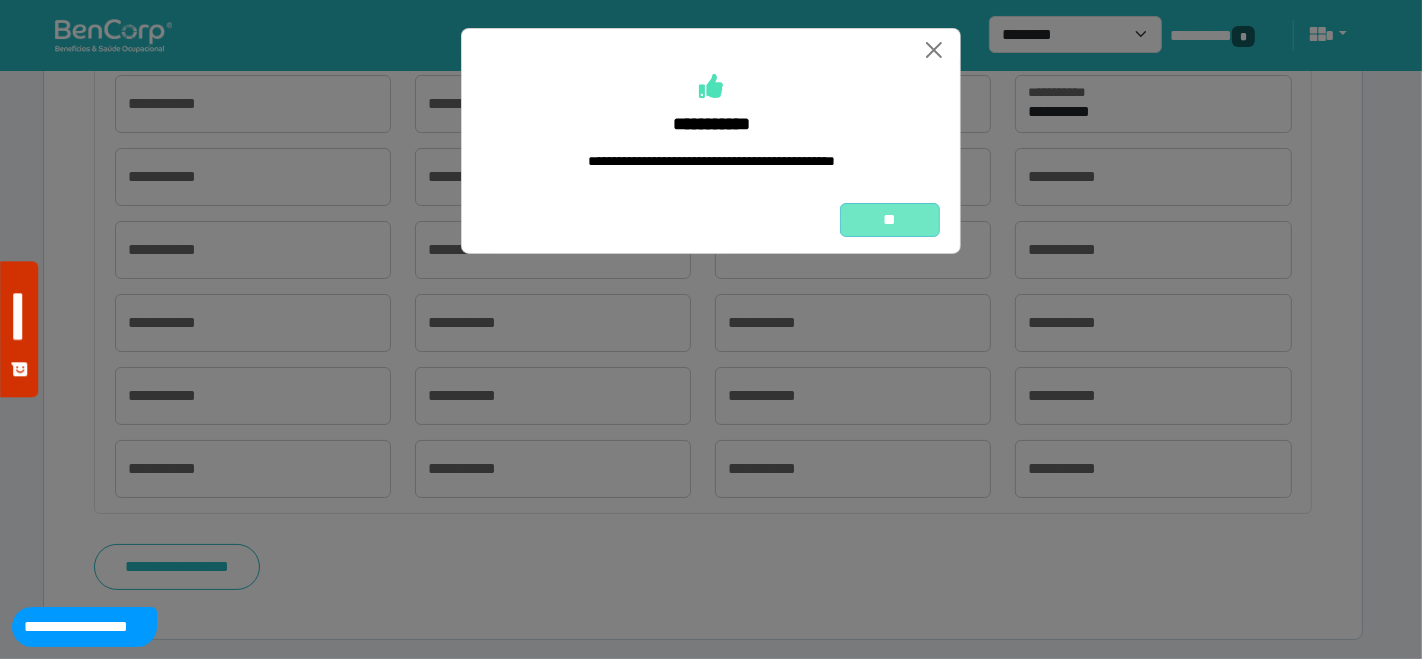 click on "**" at bounding box center (890, 219) 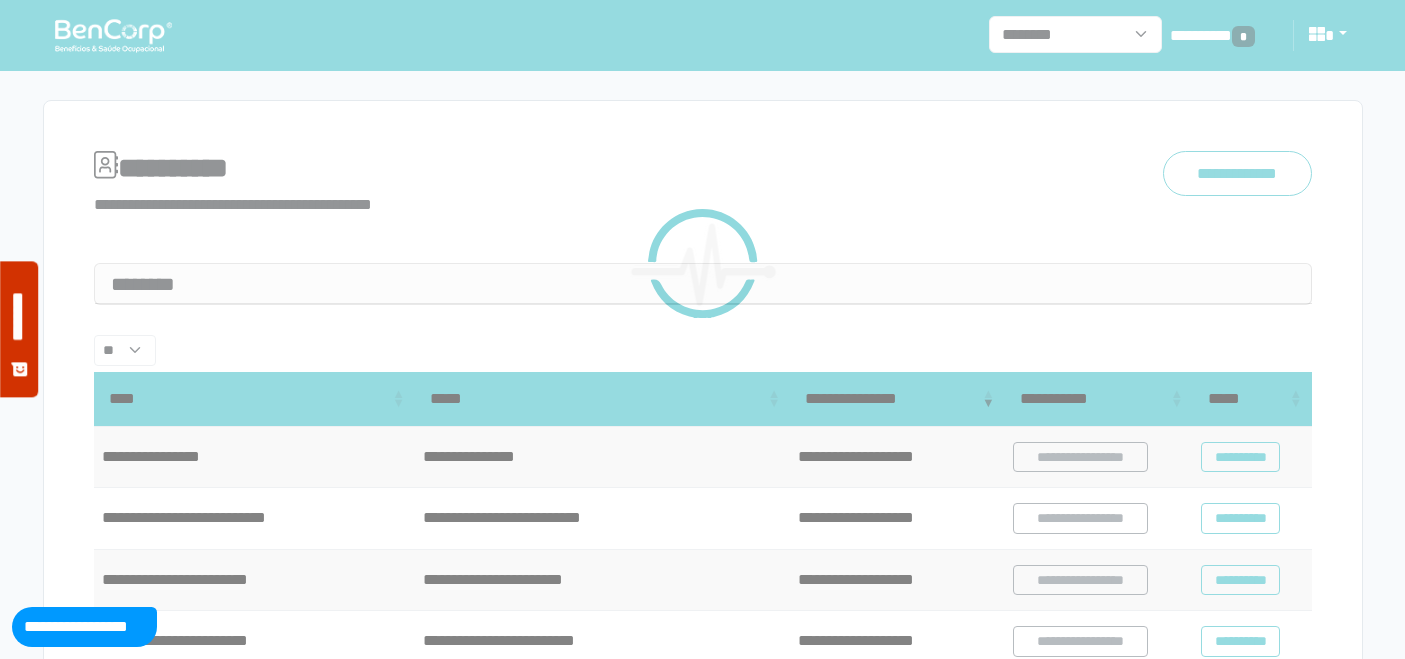 scroll, scrollTop: 0, scrollLeft: 0, axis: both 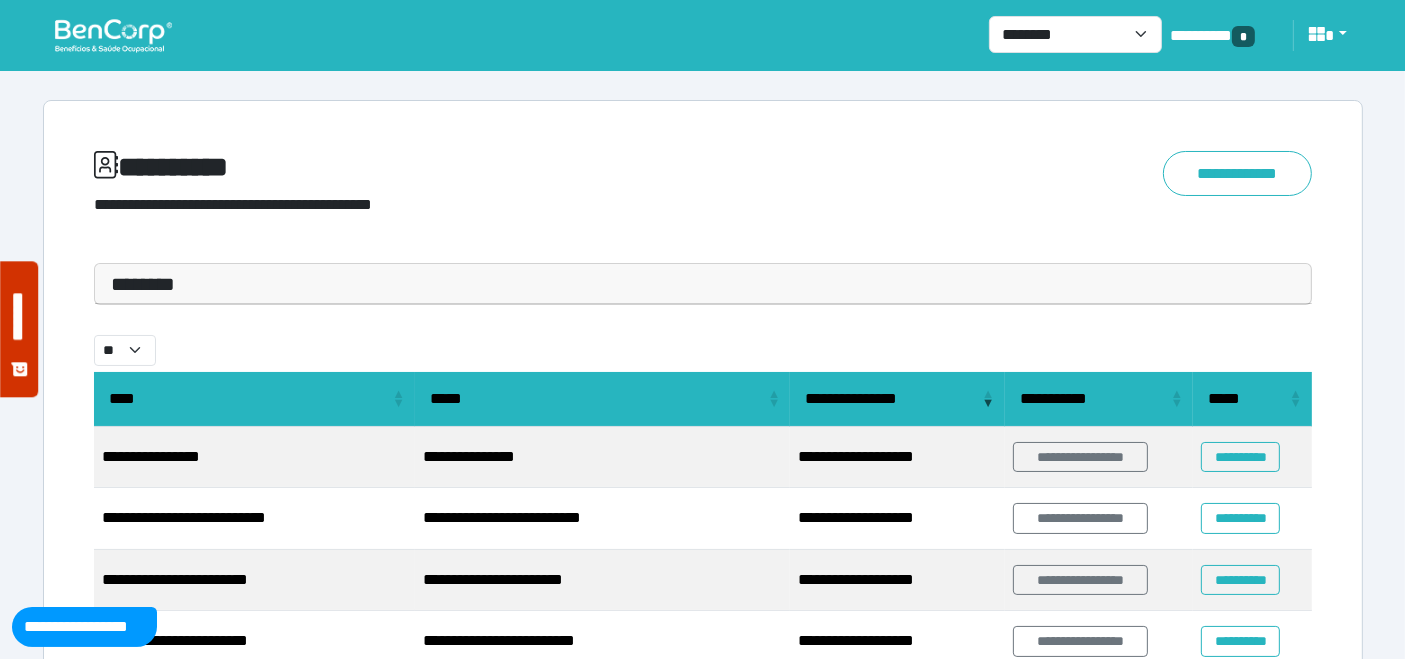 click at bounding box center (113, 35) 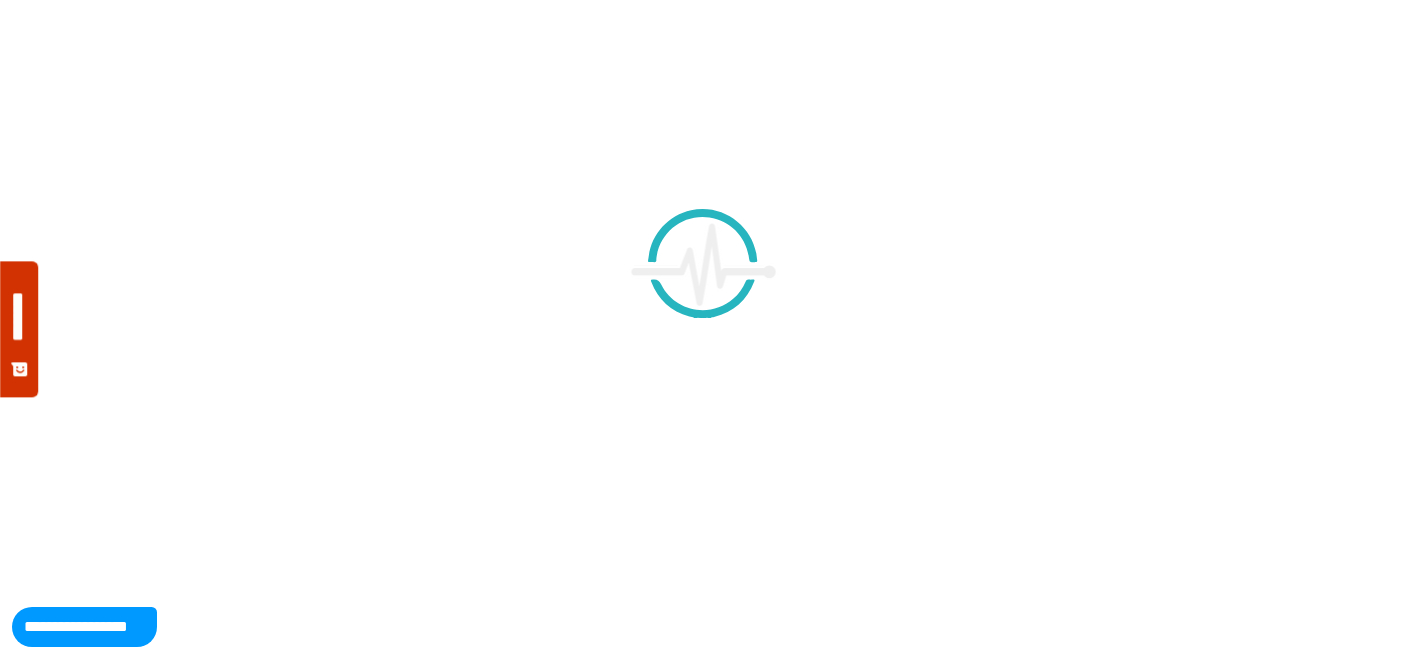 scroll, scrollTop: 0, scrollLeft: 0, axis: both 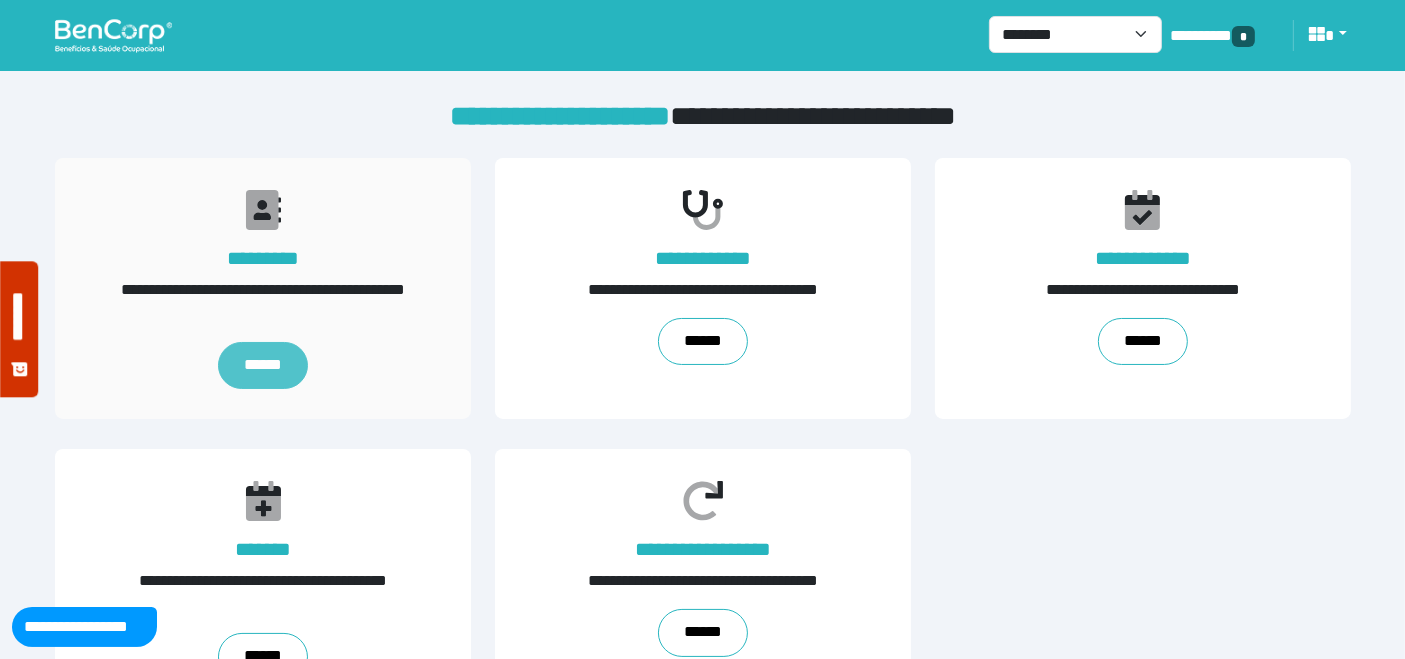 click on "******" at bounding box center (262, 366) 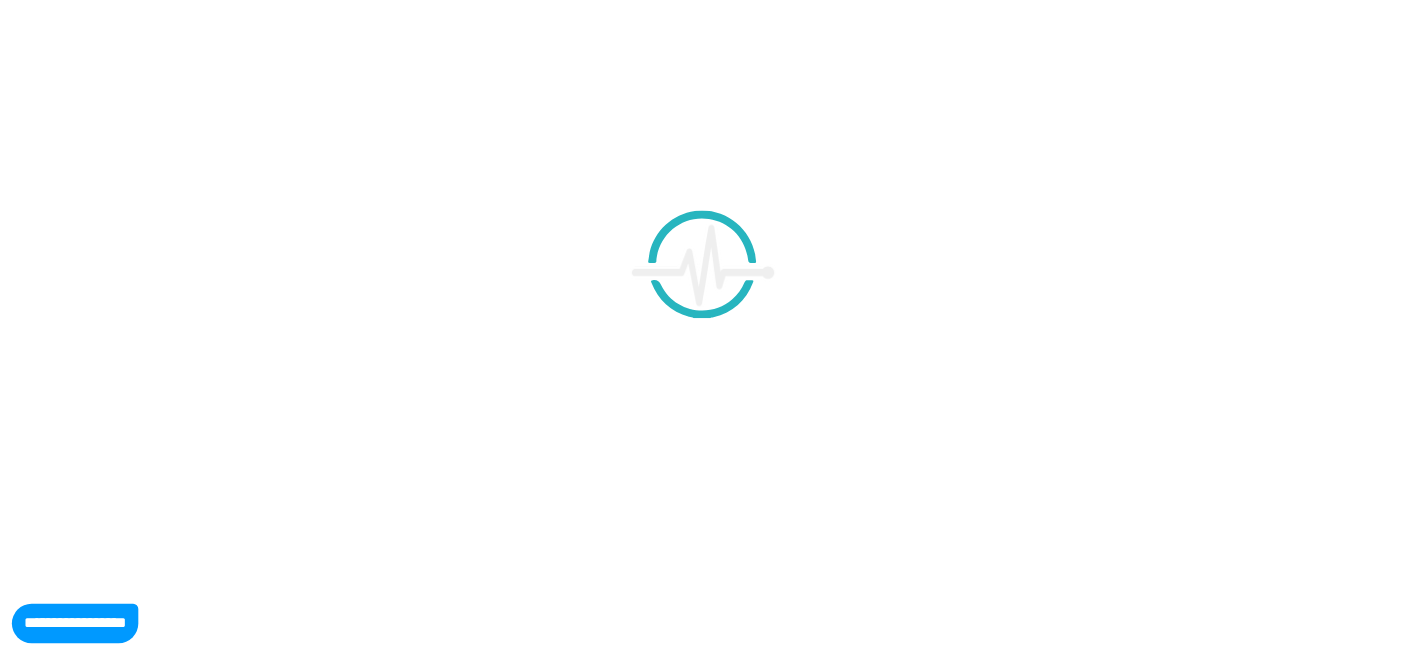 scroll, scrollTop: 0, scrollLeft: 0, axis: both 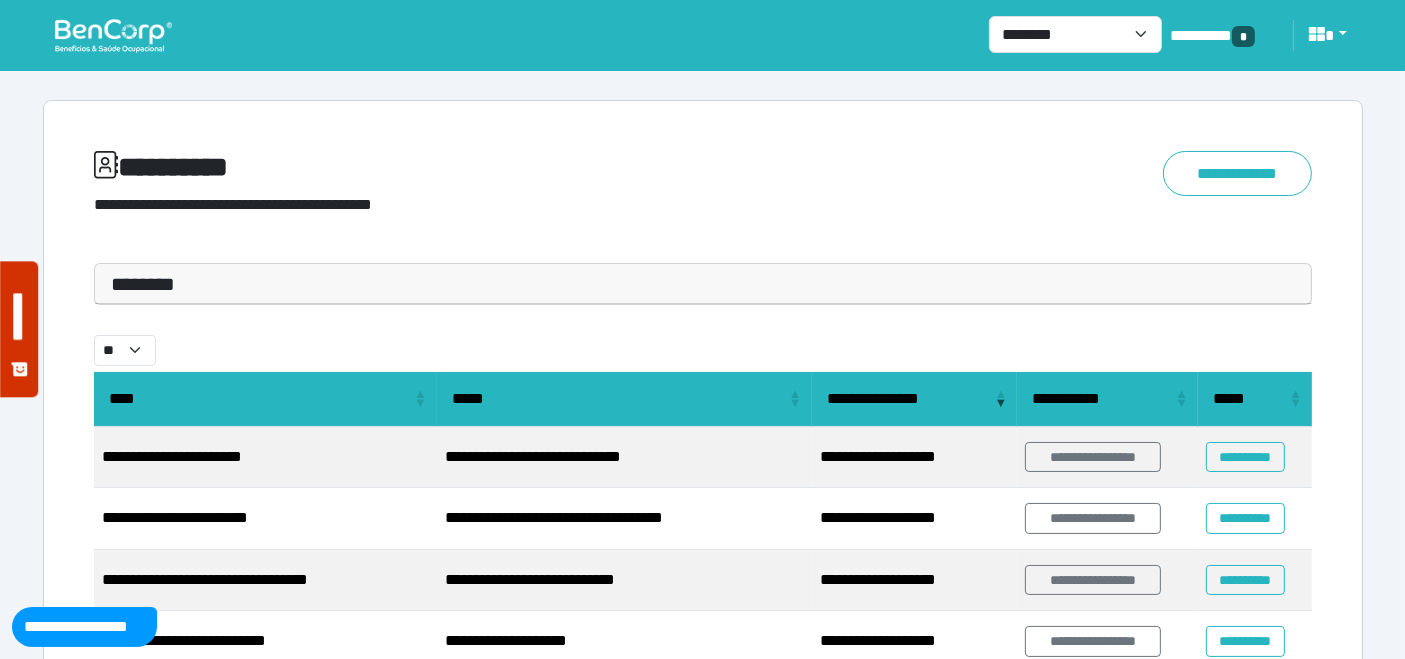 drag, startPoint x: 227, startPoint y: 285, endPoint x: 201, endPoint y: 393, distance: 111.085556 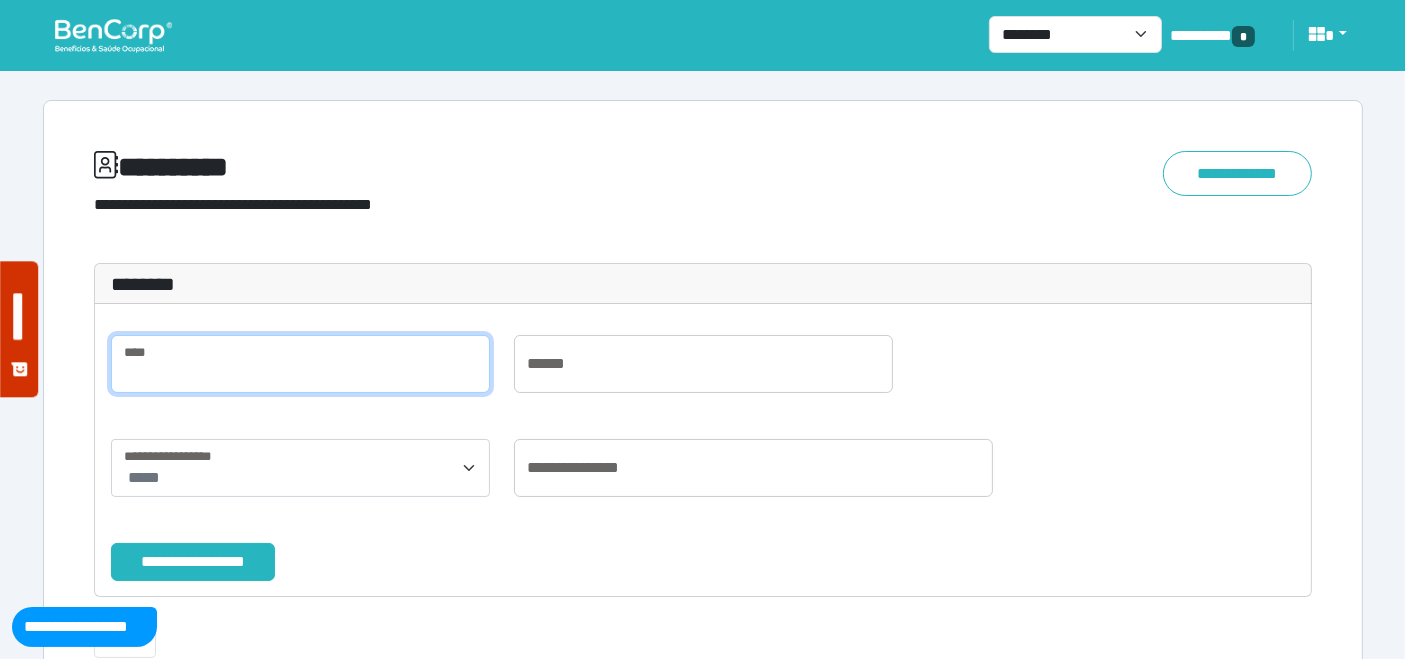 click at bounding box center (300, 364) 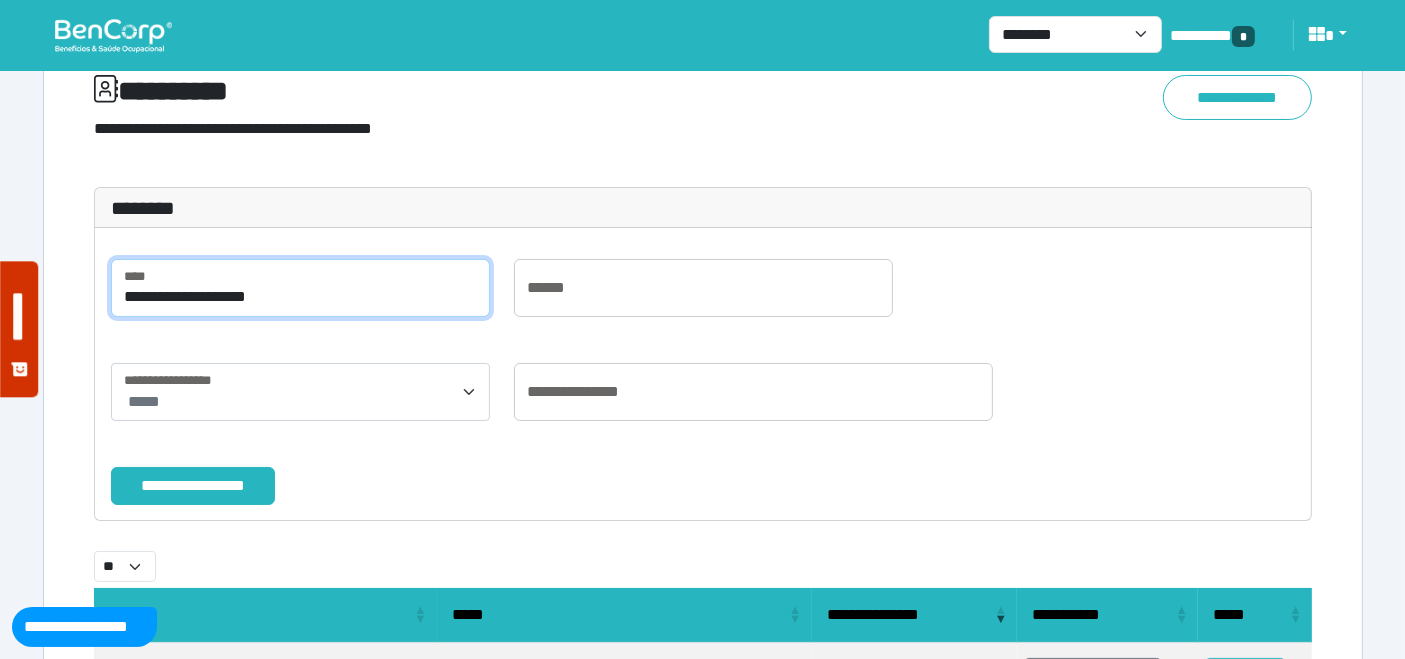 scroll, scrollTop: 111, scrollLeft: 0, axis: vertical 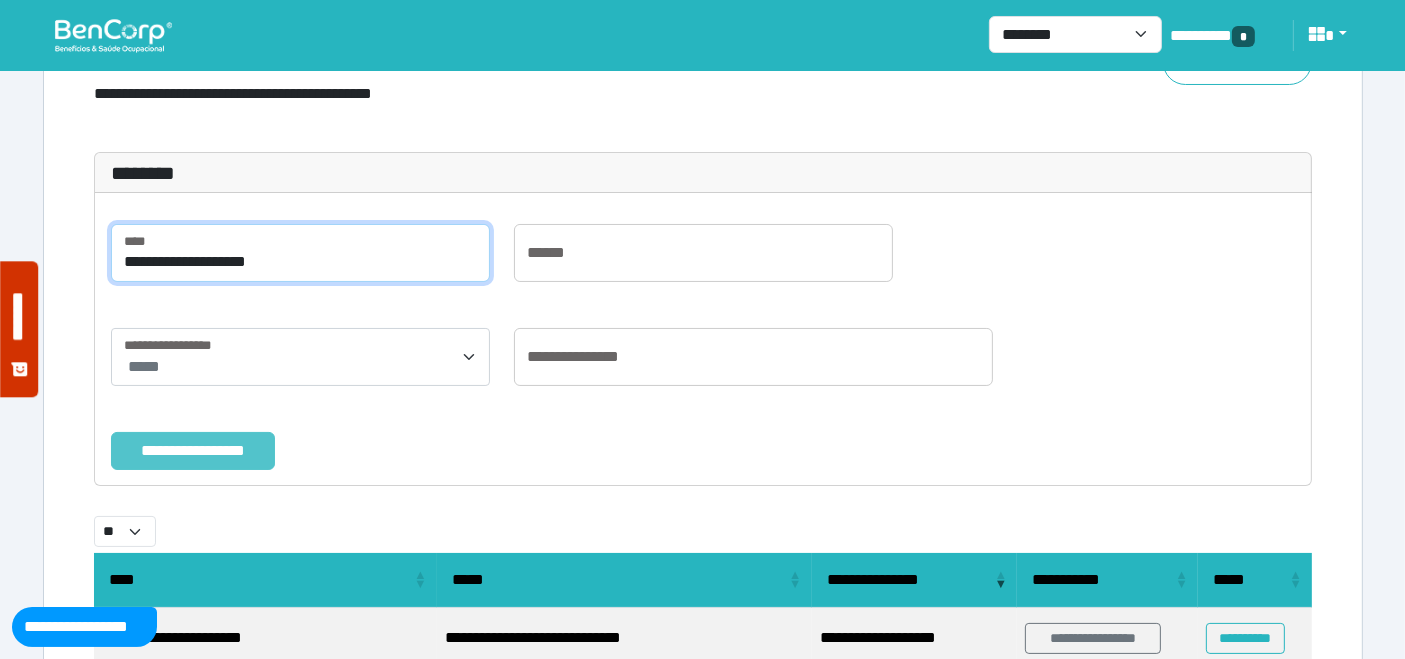 type on "**********" 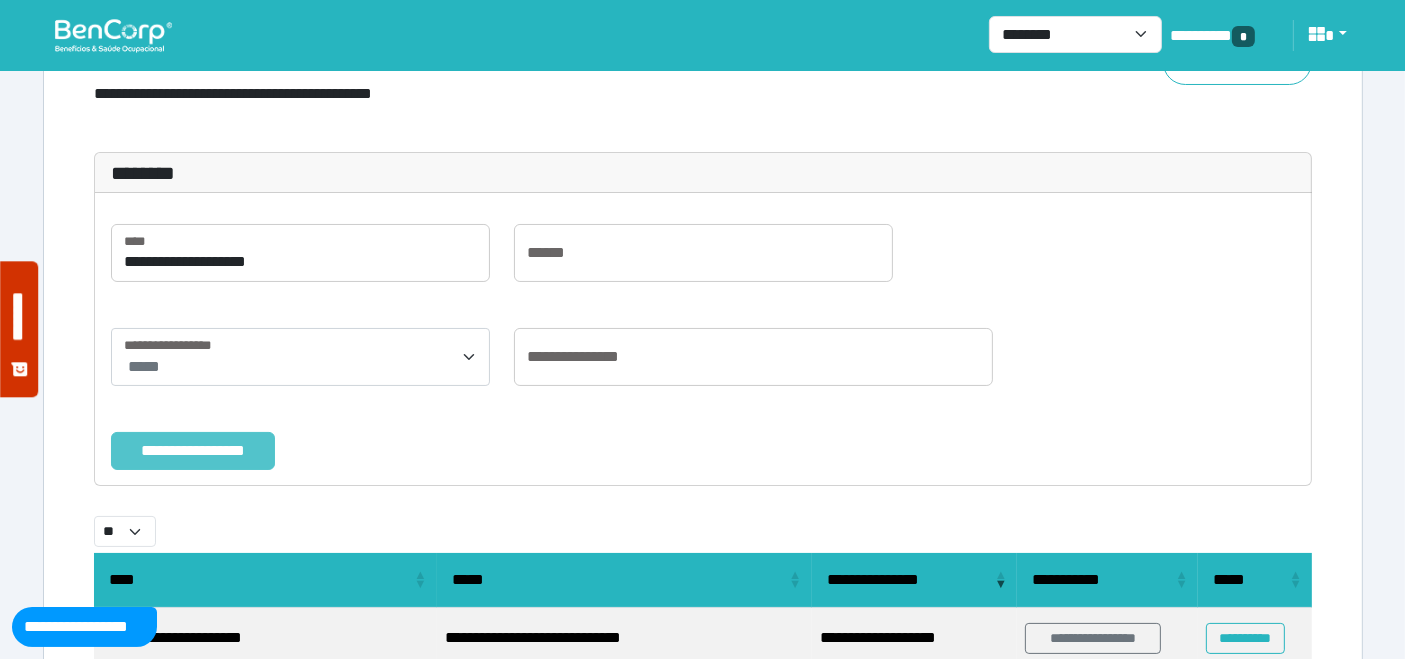 click on "**********" at bounding box center [193, 450] 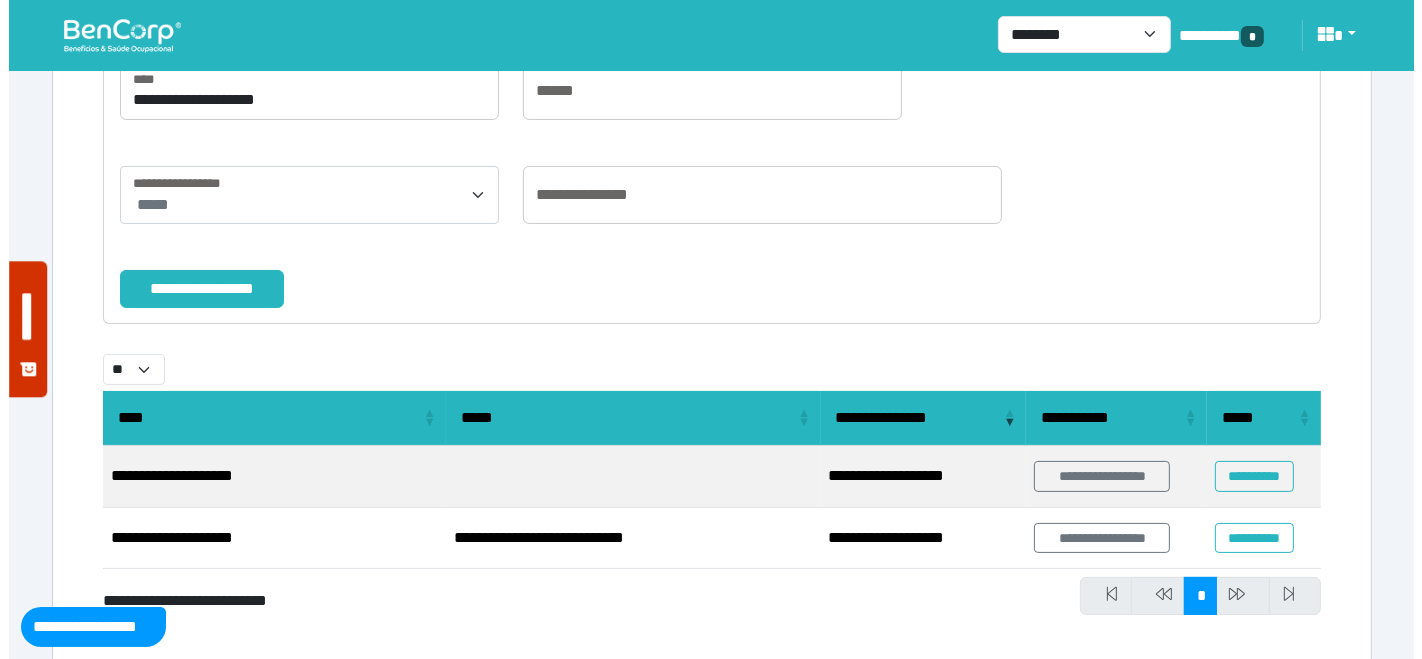 scroll, scrollTop: 299, scrollLeft: 0, axis: vertical 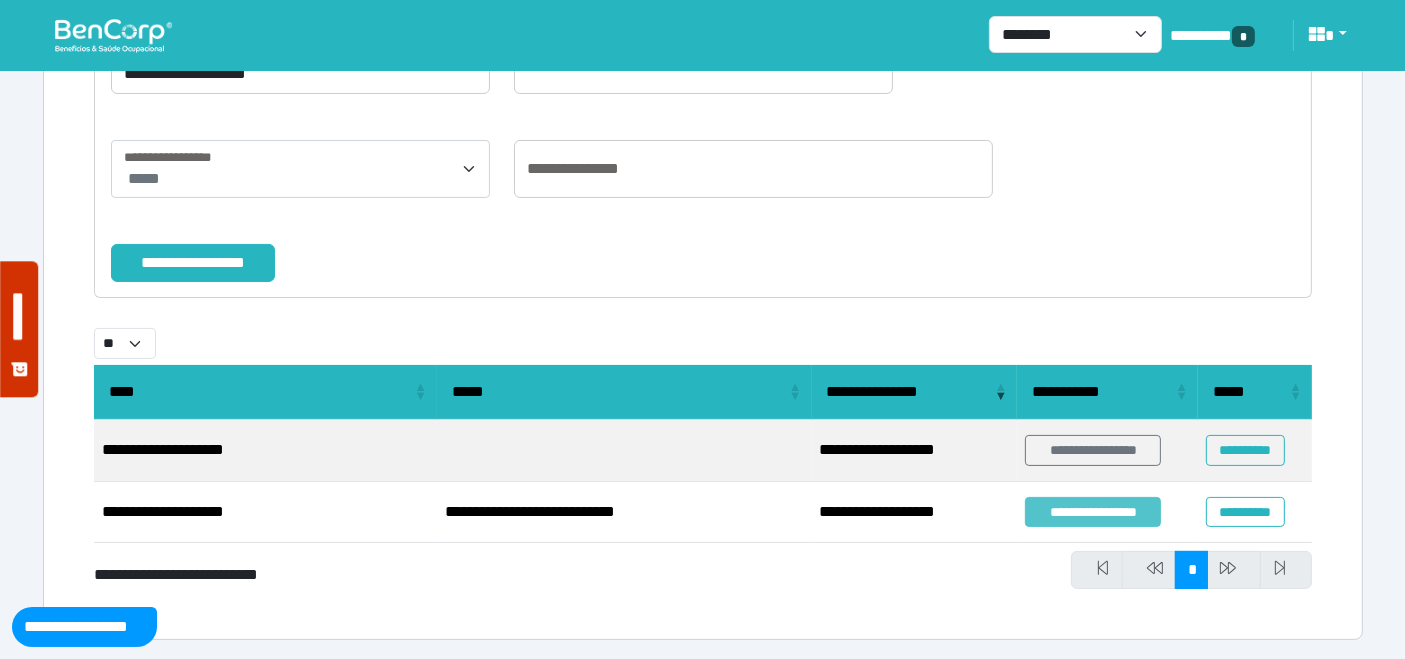 click on "**********" at bounding box center (1093, 512) 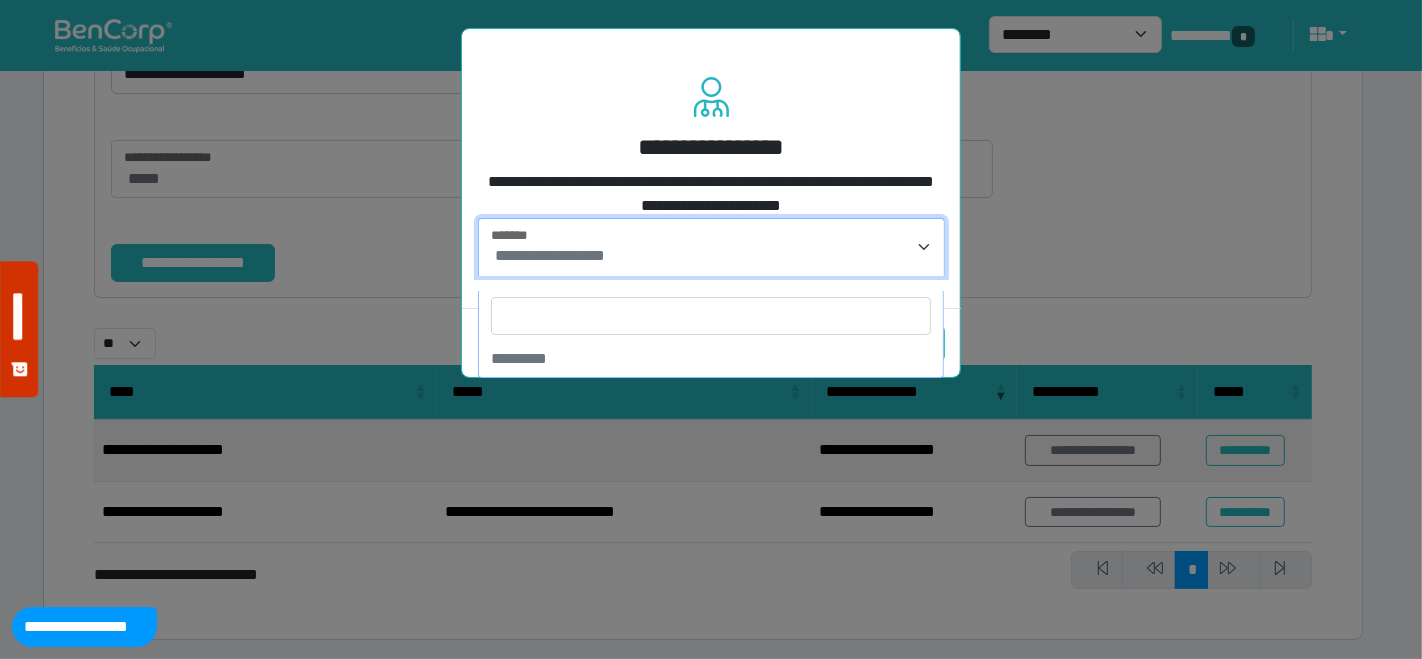 click on "**********" at bounding box center [713, 256] 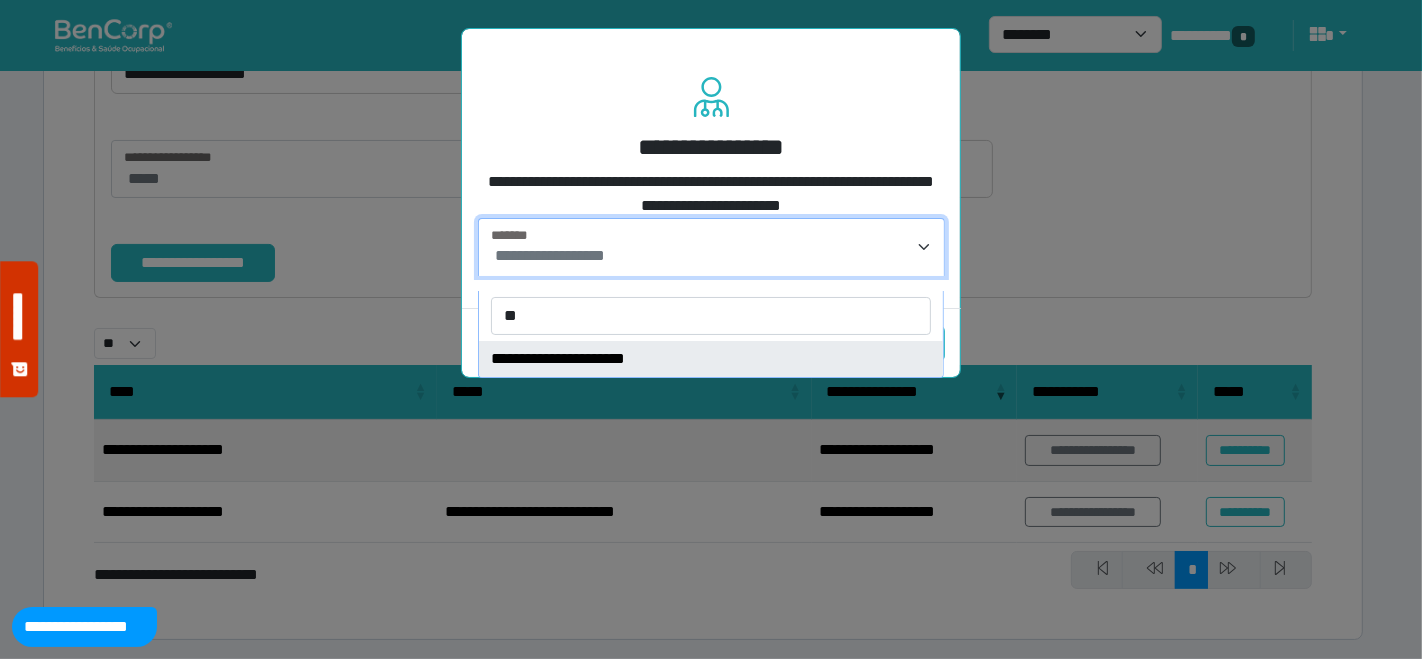 type on "**" 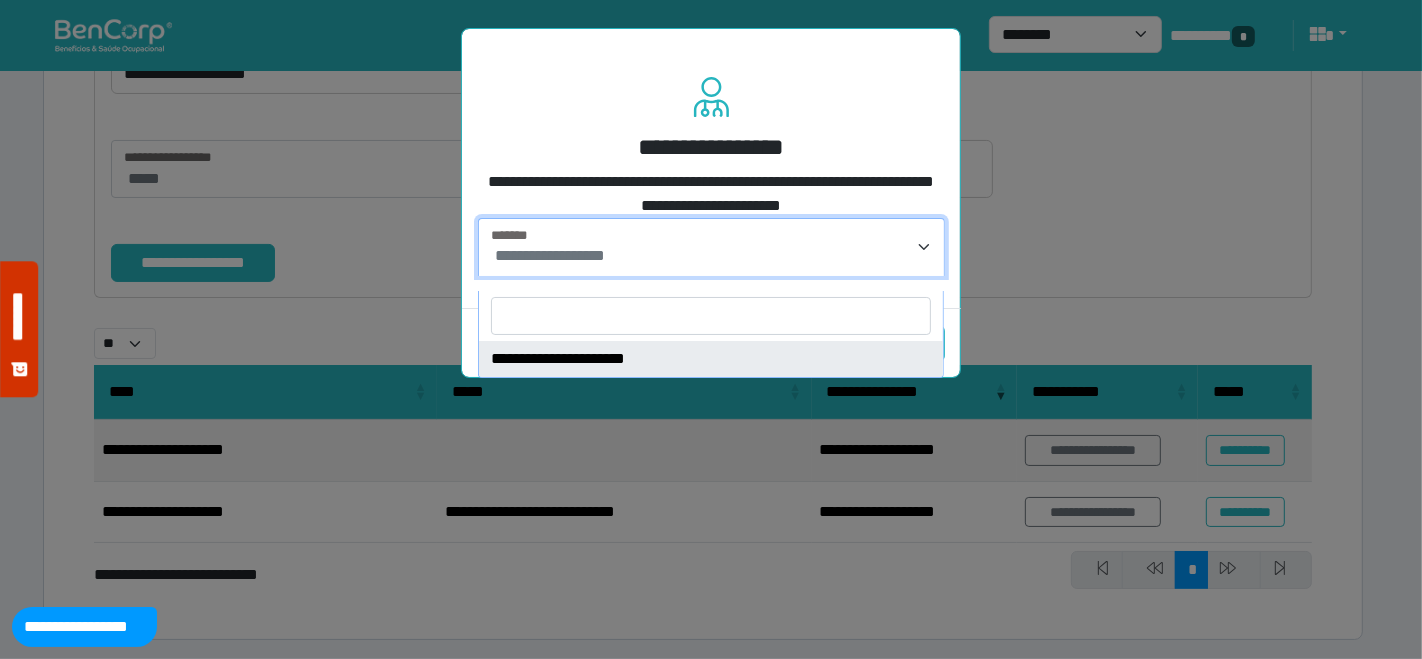 select on "****" 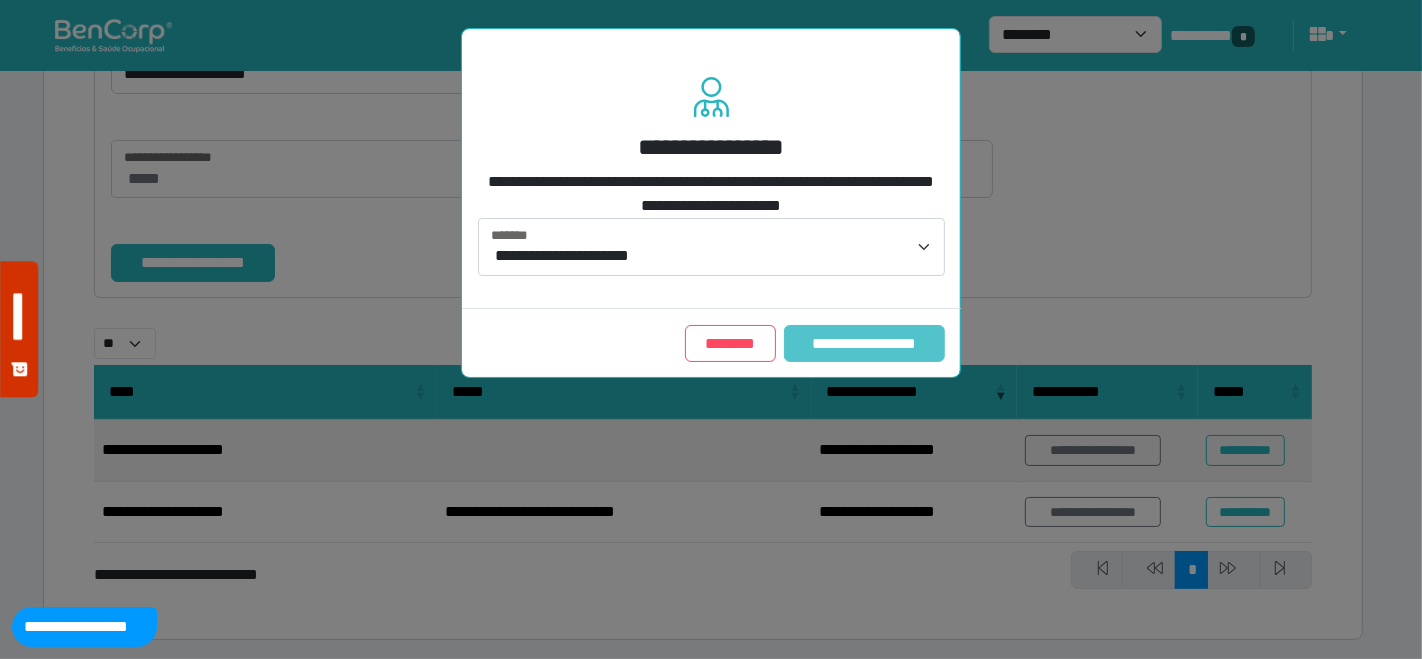 click on "**********" at bounding box center [864, 343] 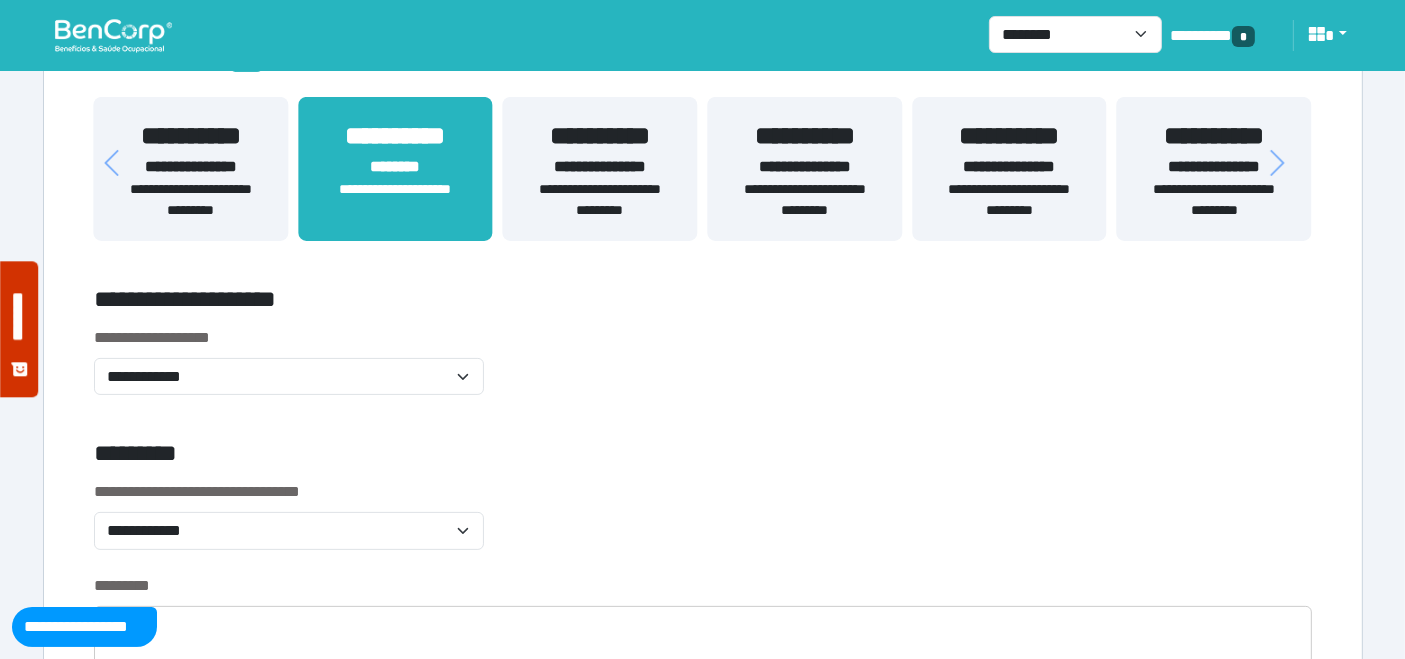 scroll, scrollTop: 444, scrollLeft: 0, axis: vertical 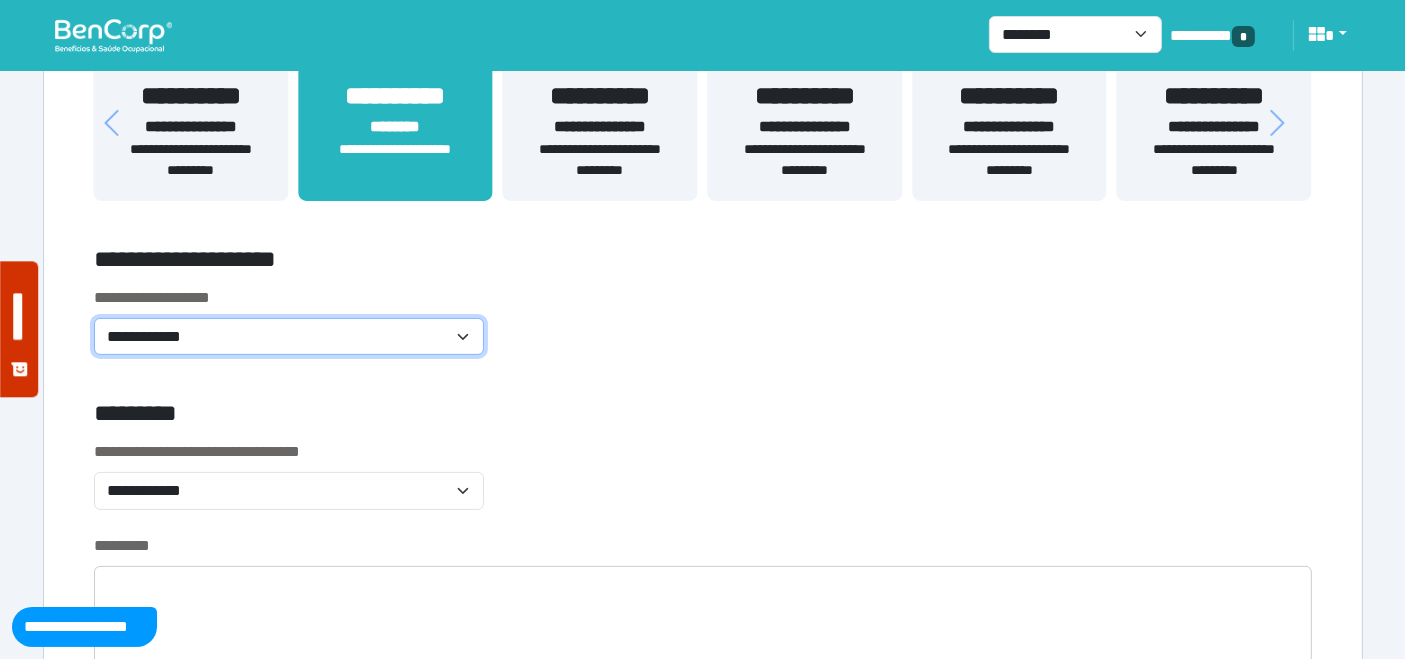 drag, startPoint x: 455, startPoint y: 335, endPoint x: 449, endPoint y: 350, distance: 16.155495 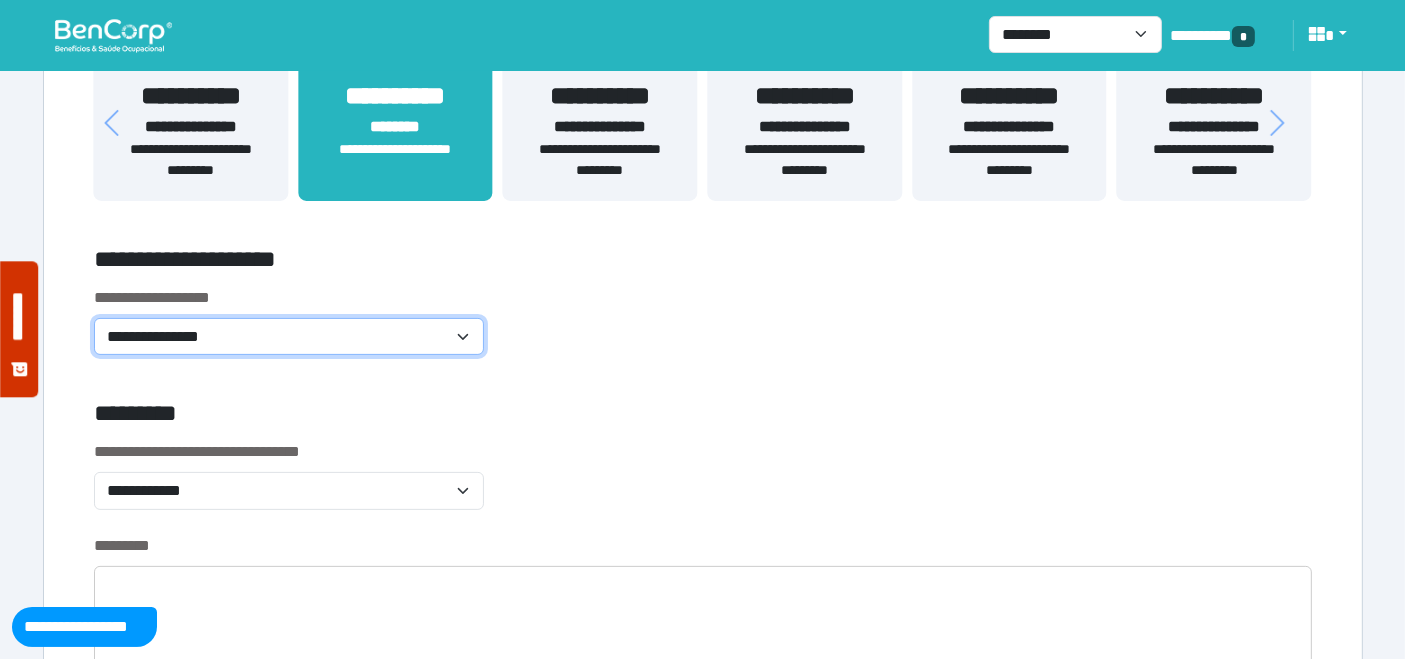 click on "**********" at bounding box center [289, 336] 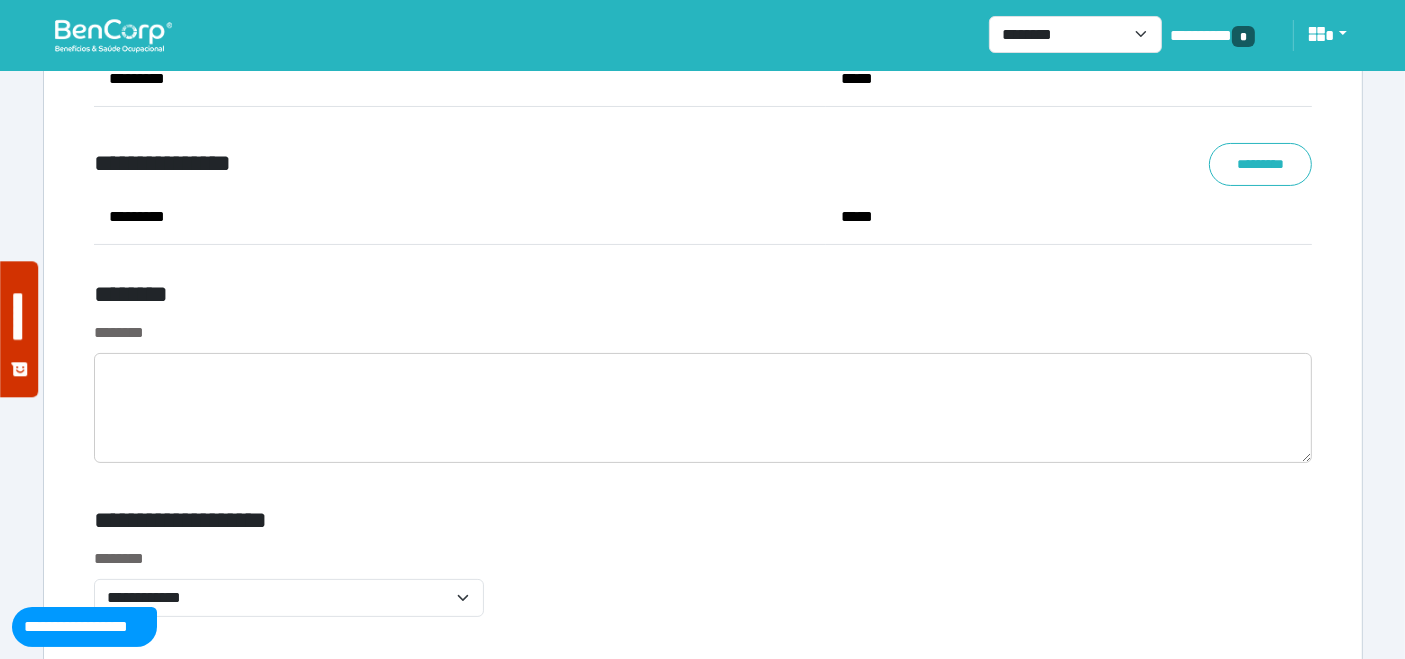 scroll, scrollTop: 8000, scrollLeft: 0, axis: vertical 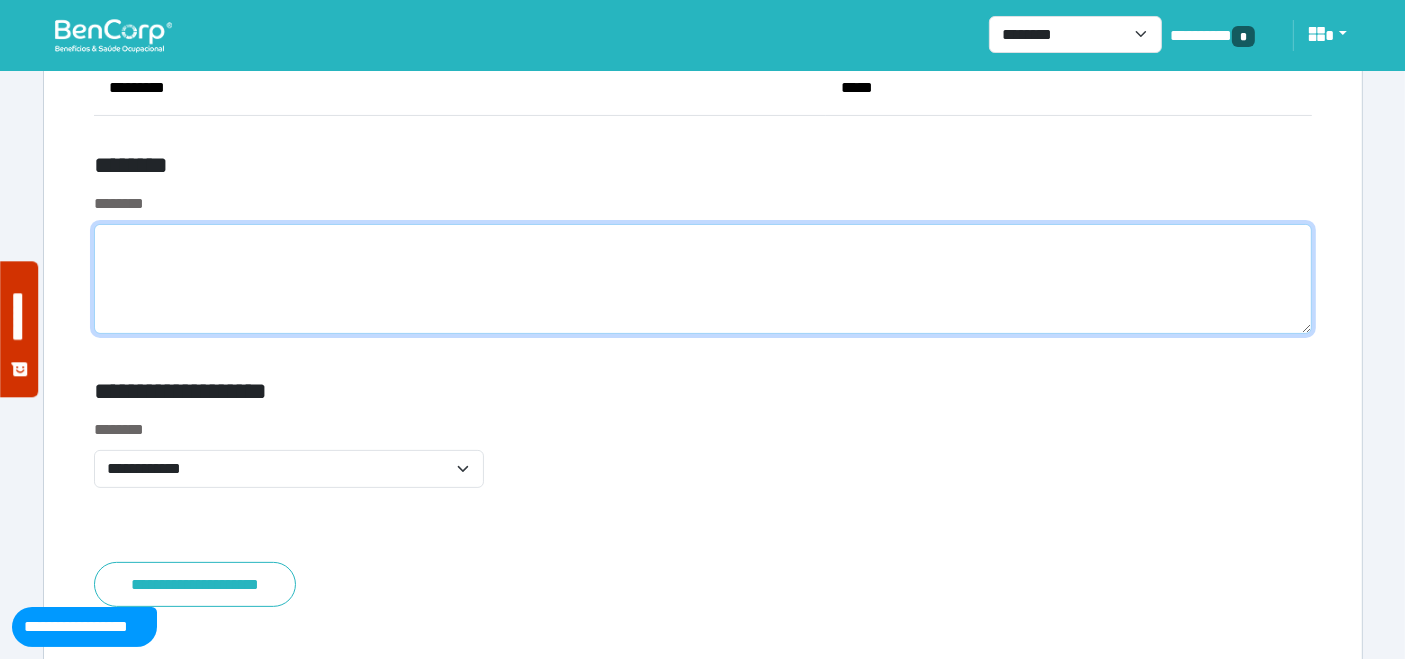 click at bounding box center [703, 279] 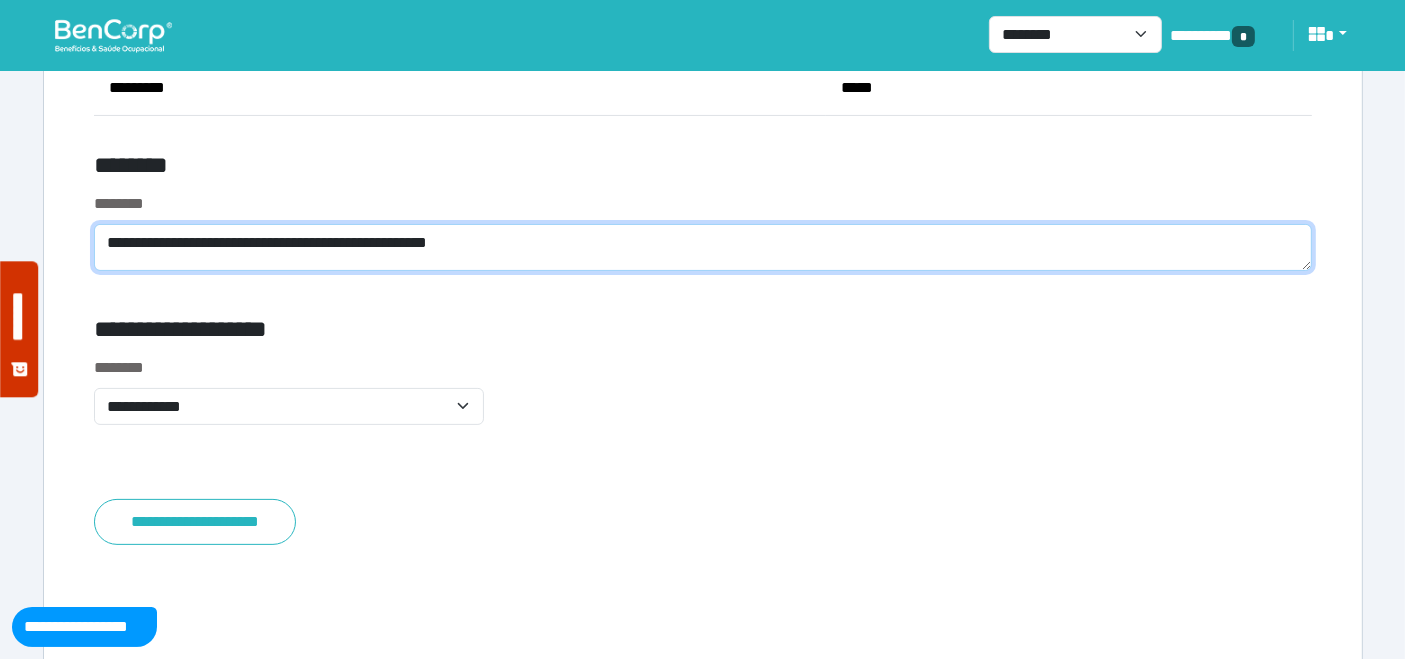 click on "**********" at bounding box center (703, 247) 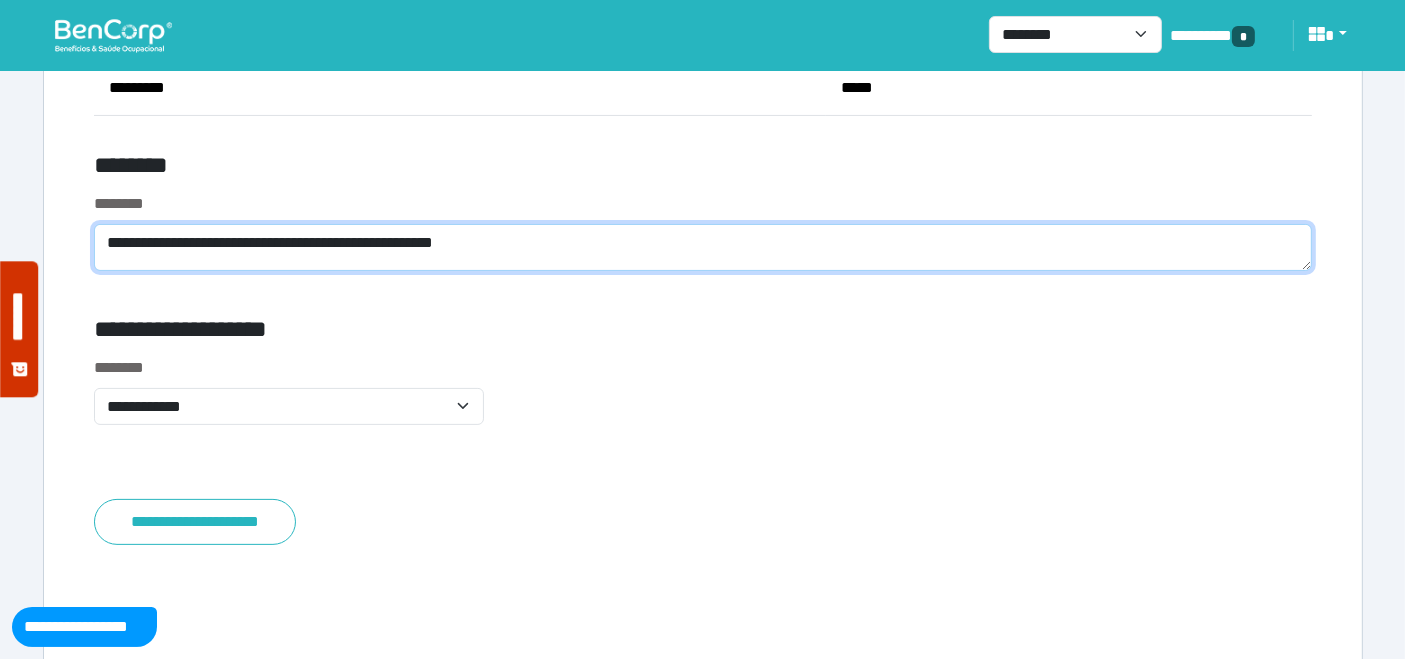 click on "**********" at bounding box center [703, 247] 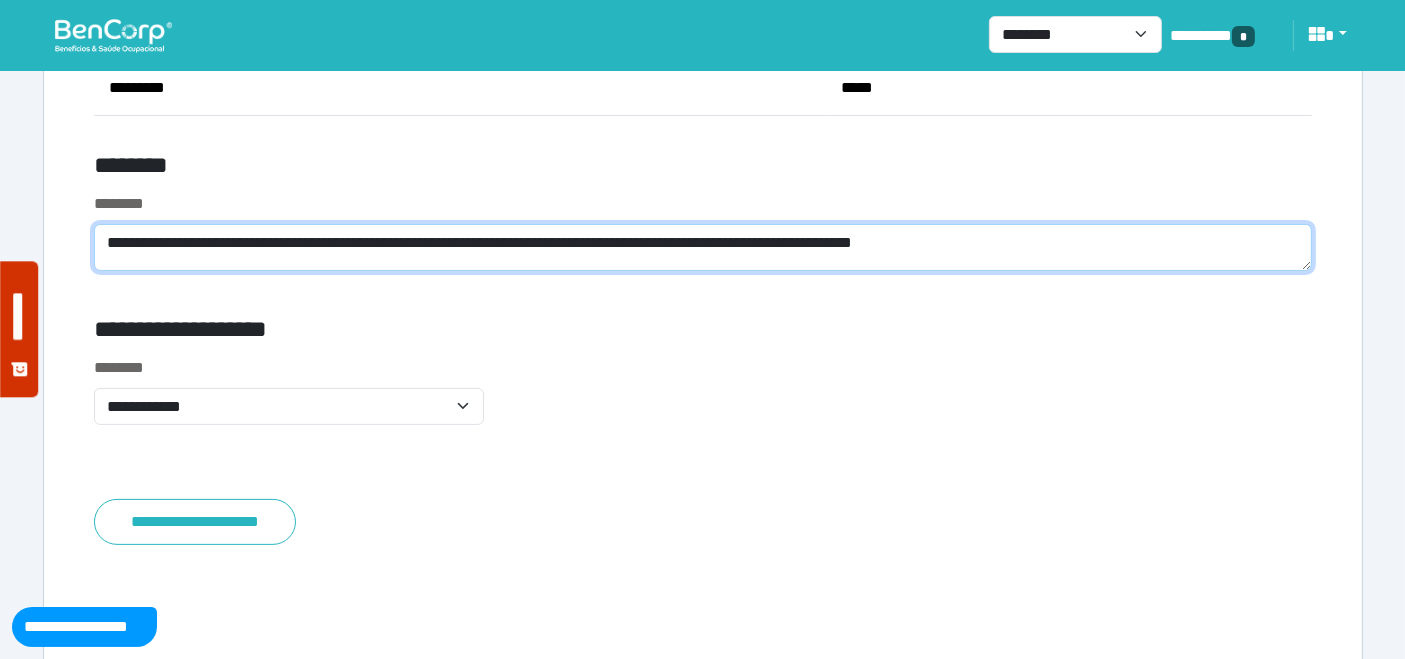 click on "**********" at bounding box center (703, 247) 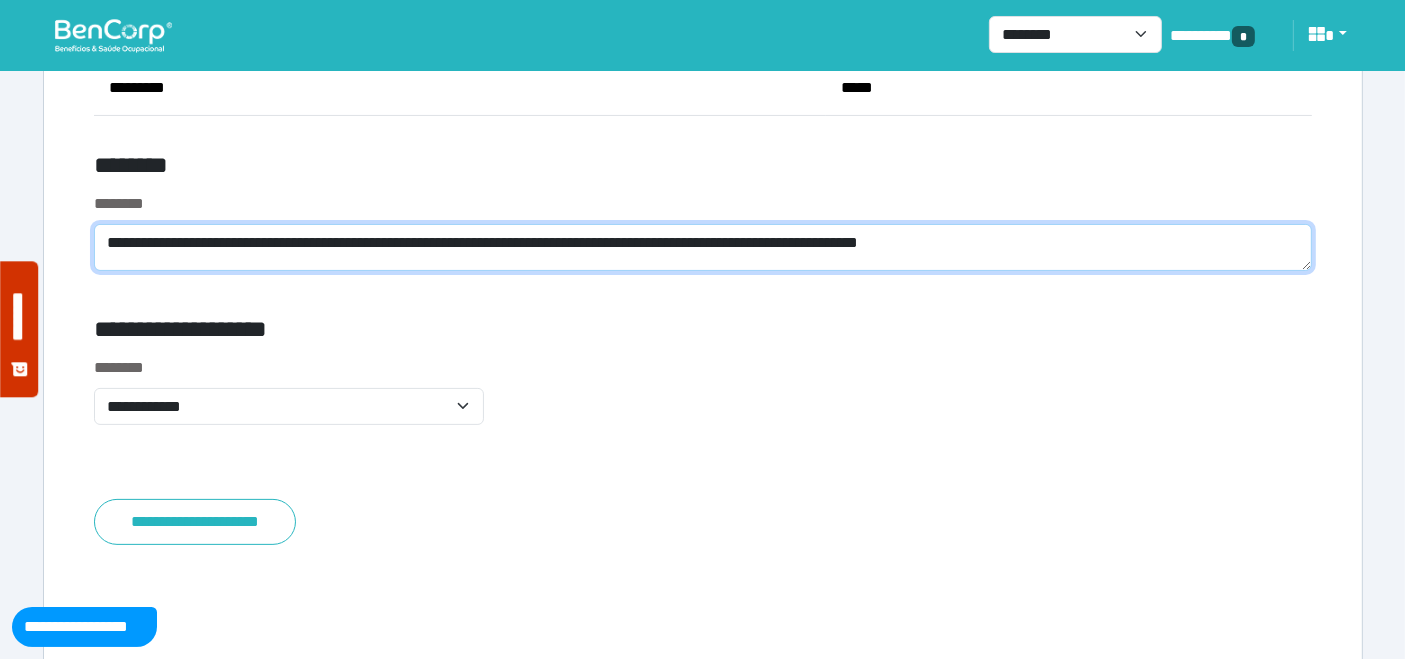 click on "**********" at bounding box center (703, 247) 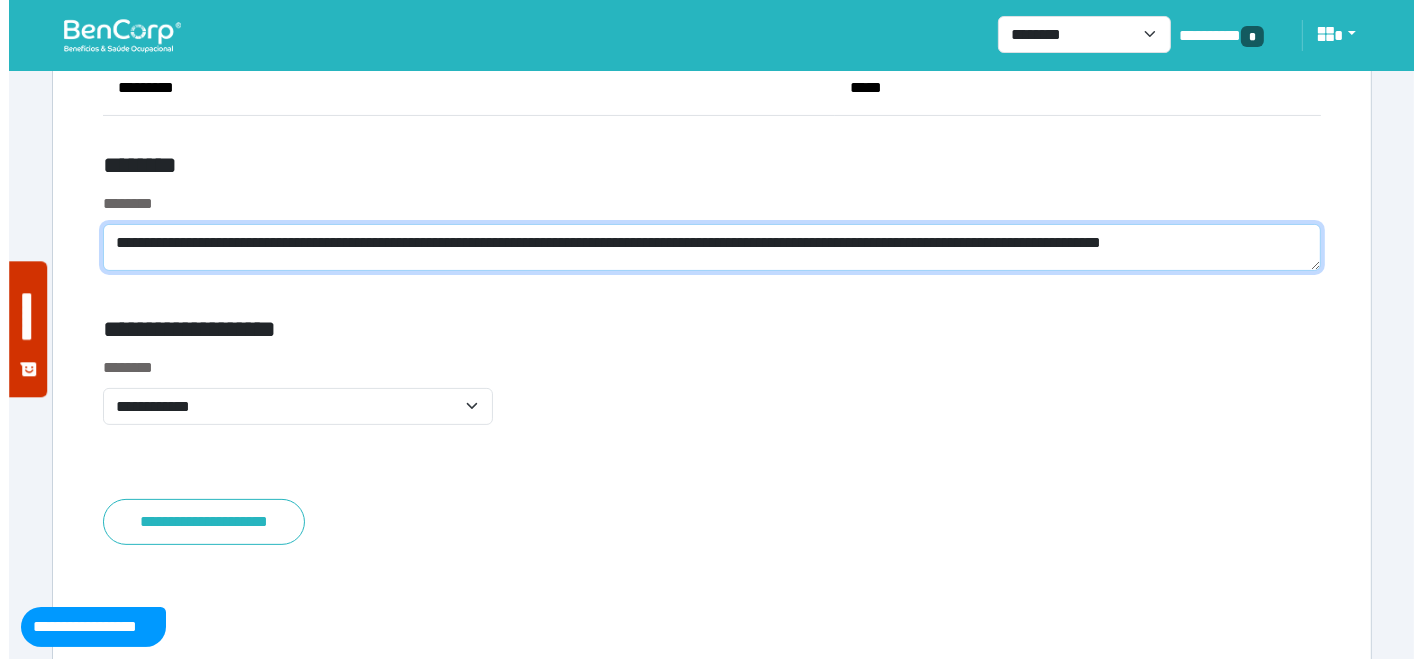 scroll, scrollTop: 0, scrollLeft: 0, axis: both 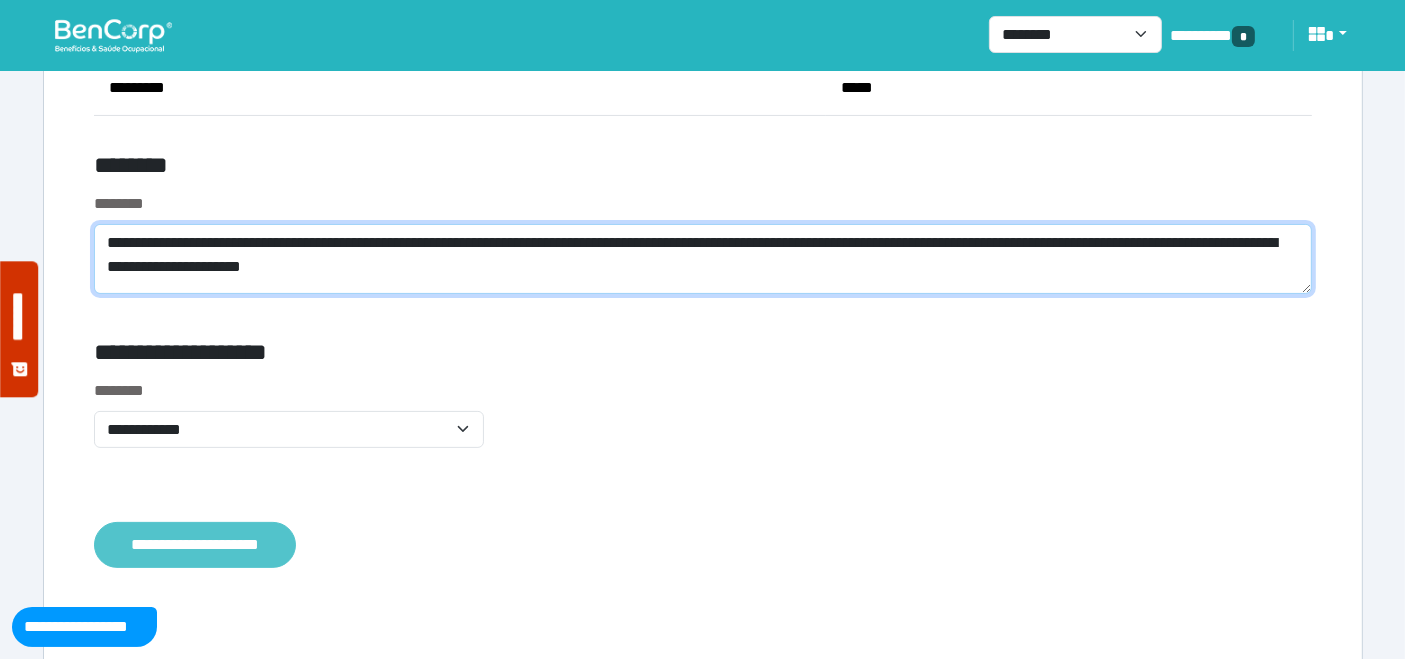 type on "**********" 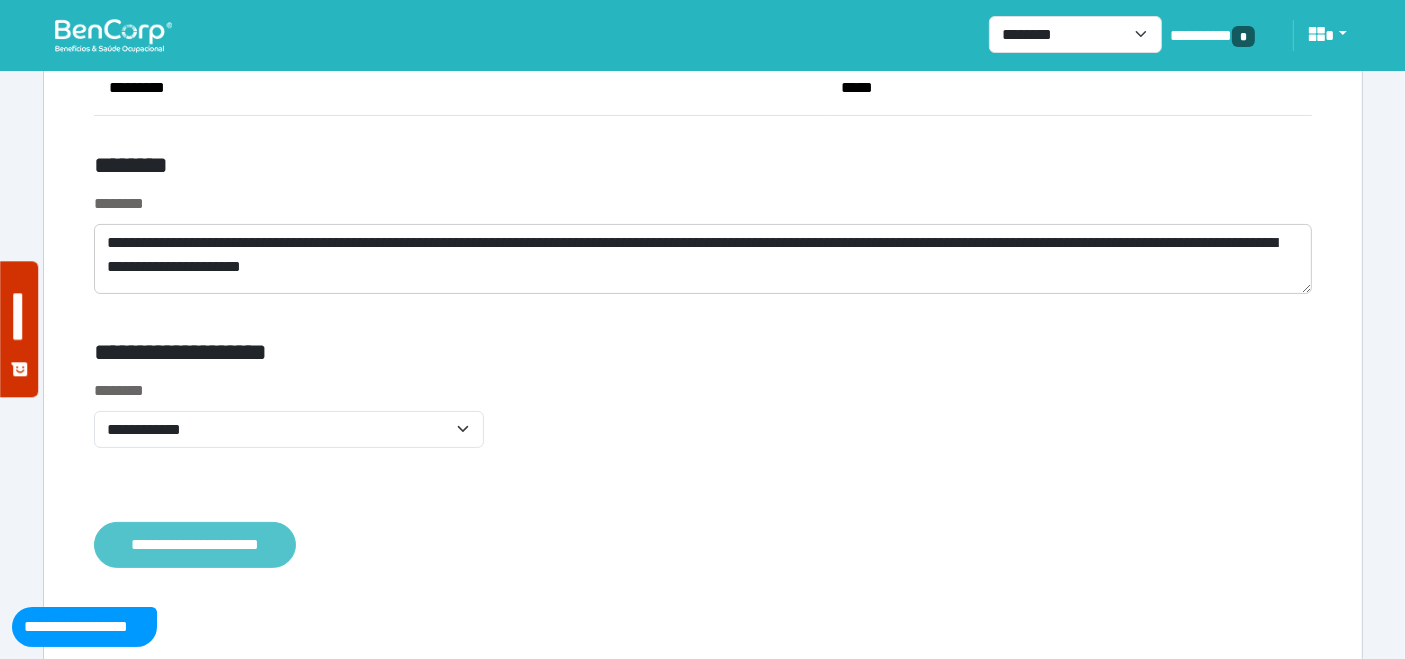 click on "**********" at bounding box center [195, 544] 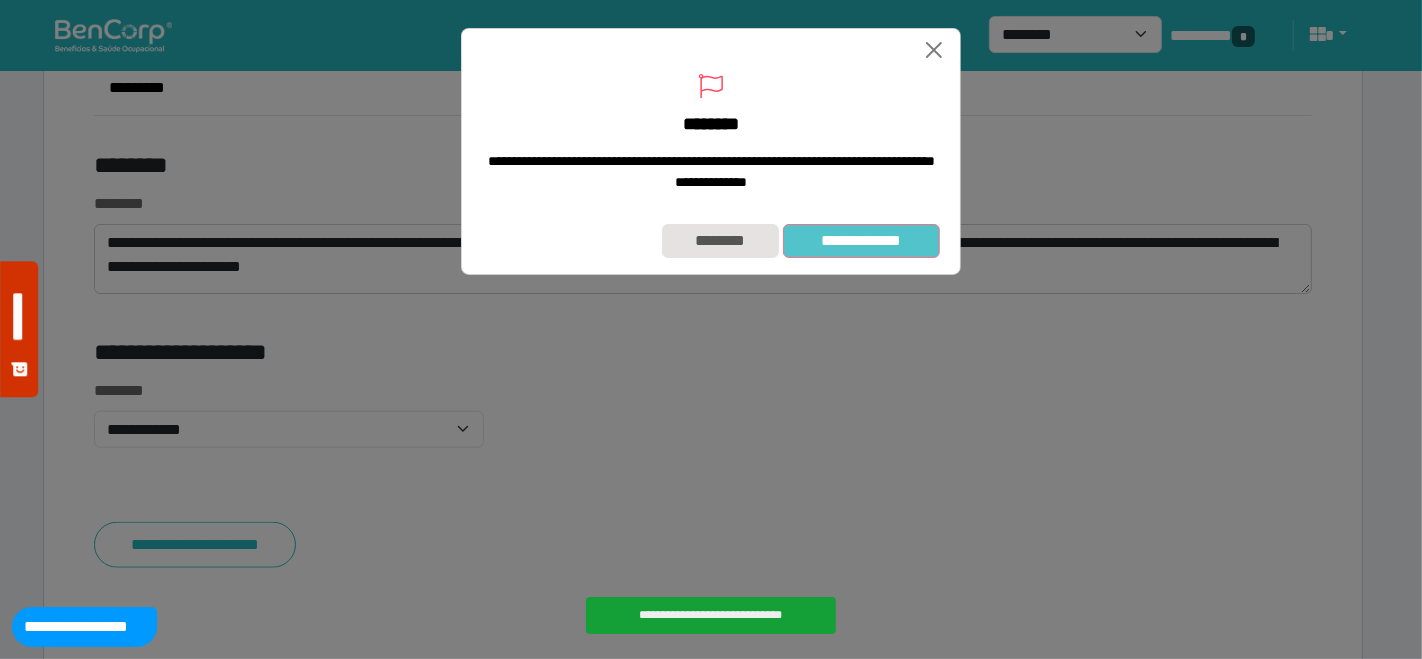 click on "**********" at bounding box center [861, 240] 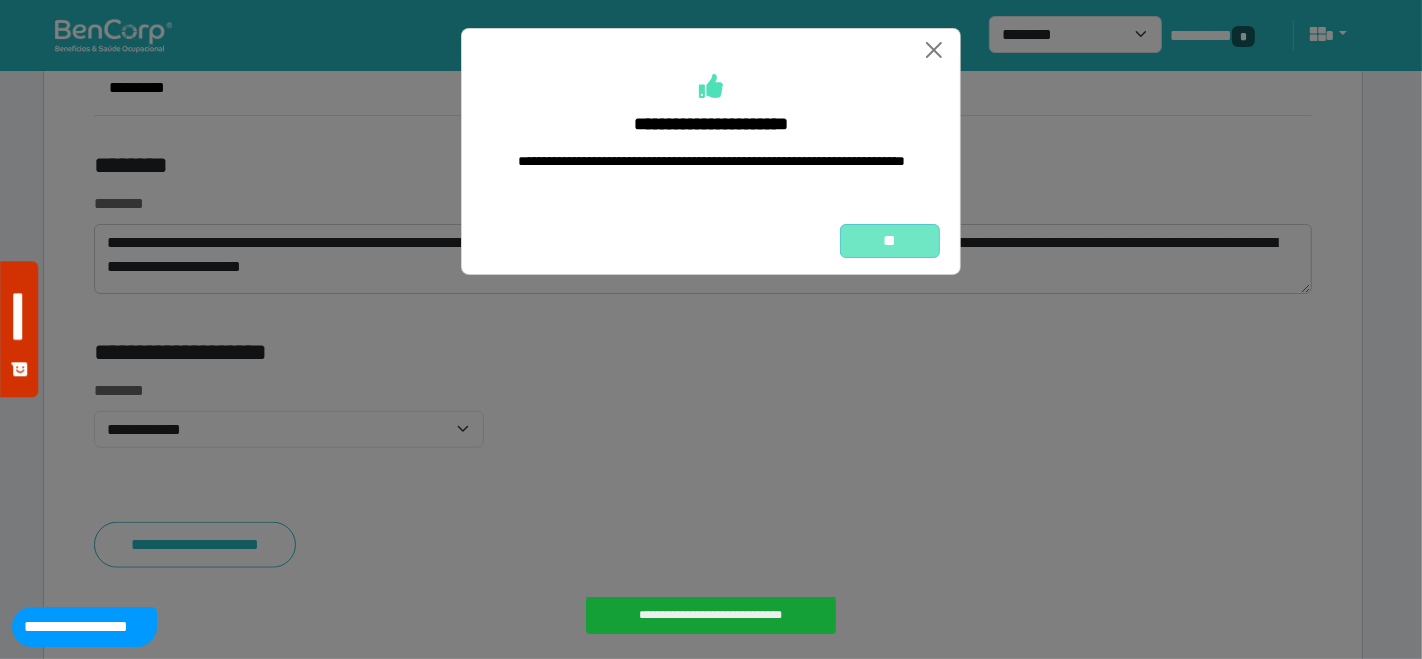 click on "**" at bounding box center (890, 240) 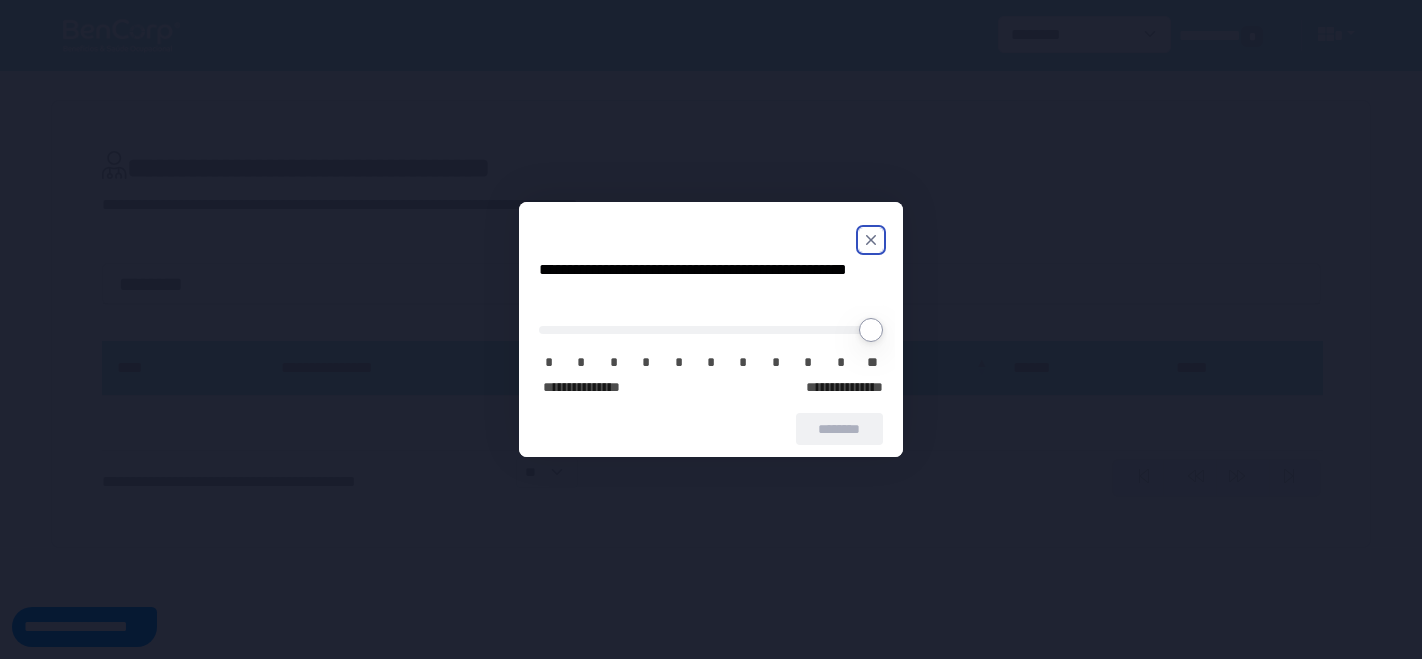 scroll, scrollTop: 0, scrollLeft: 0, axis: both 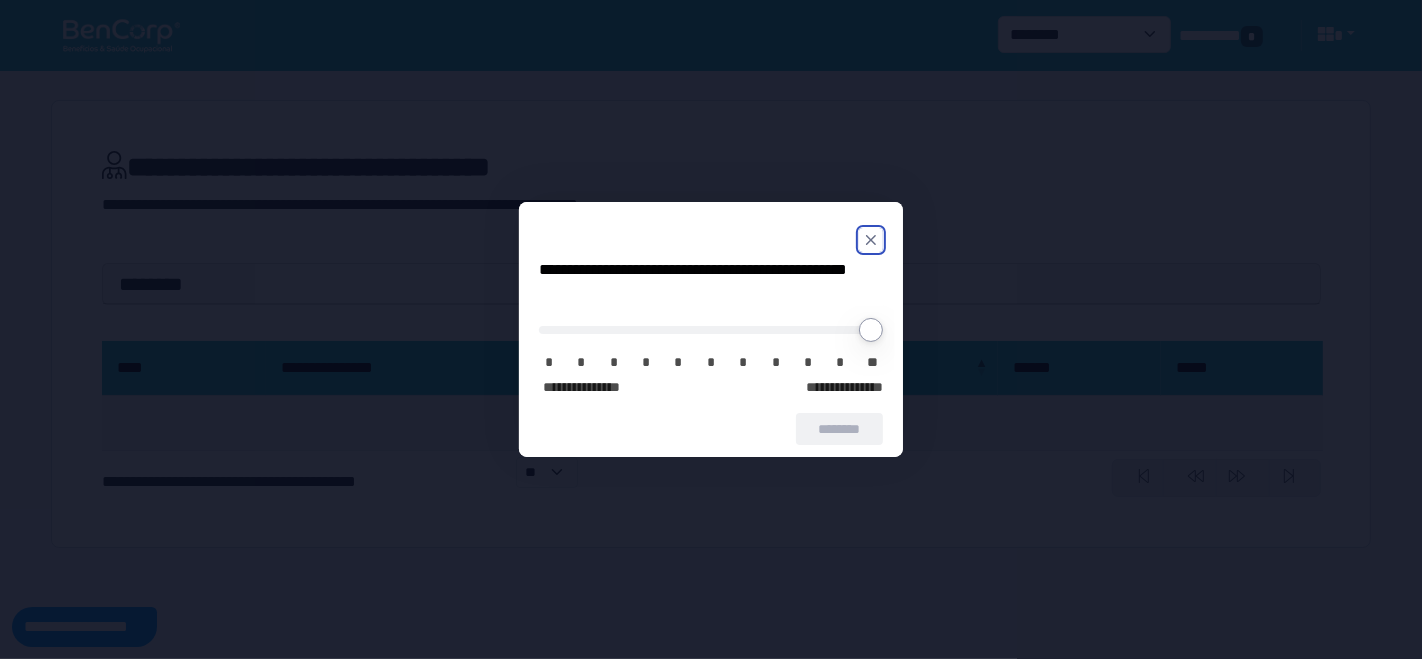 click 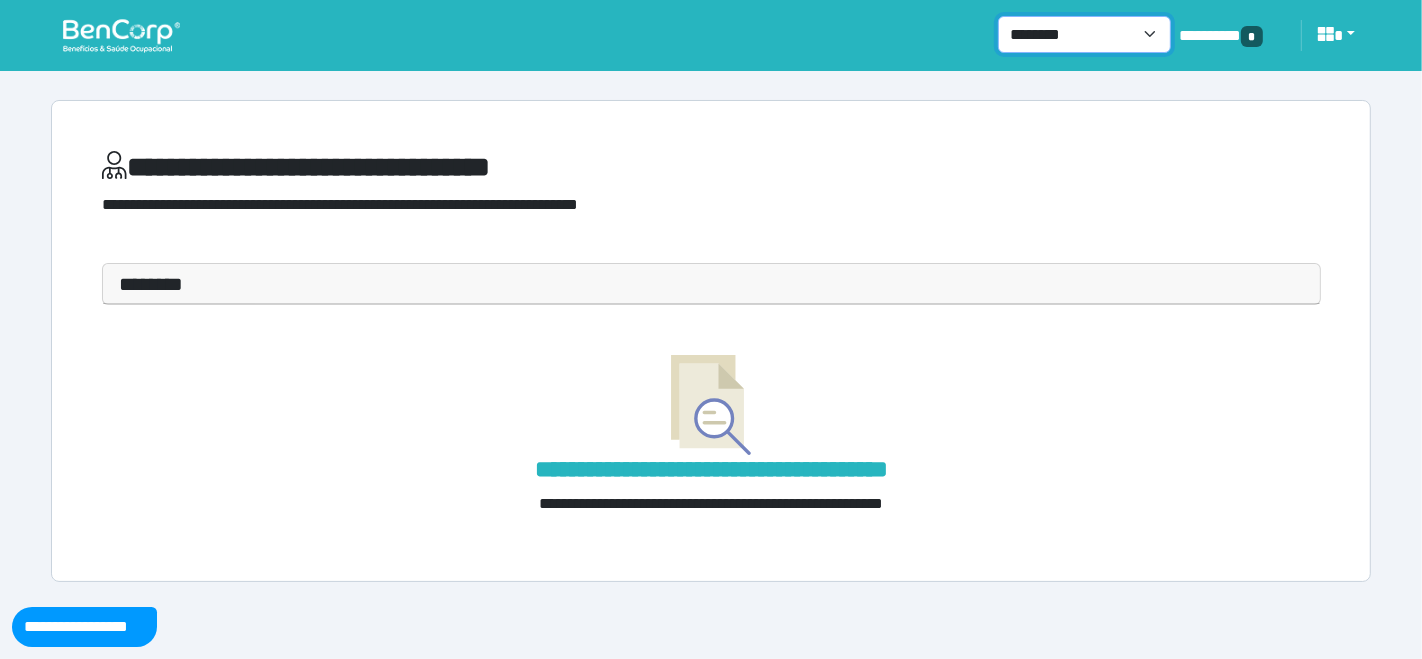click on "**********" at bounding box center [1084, 34] 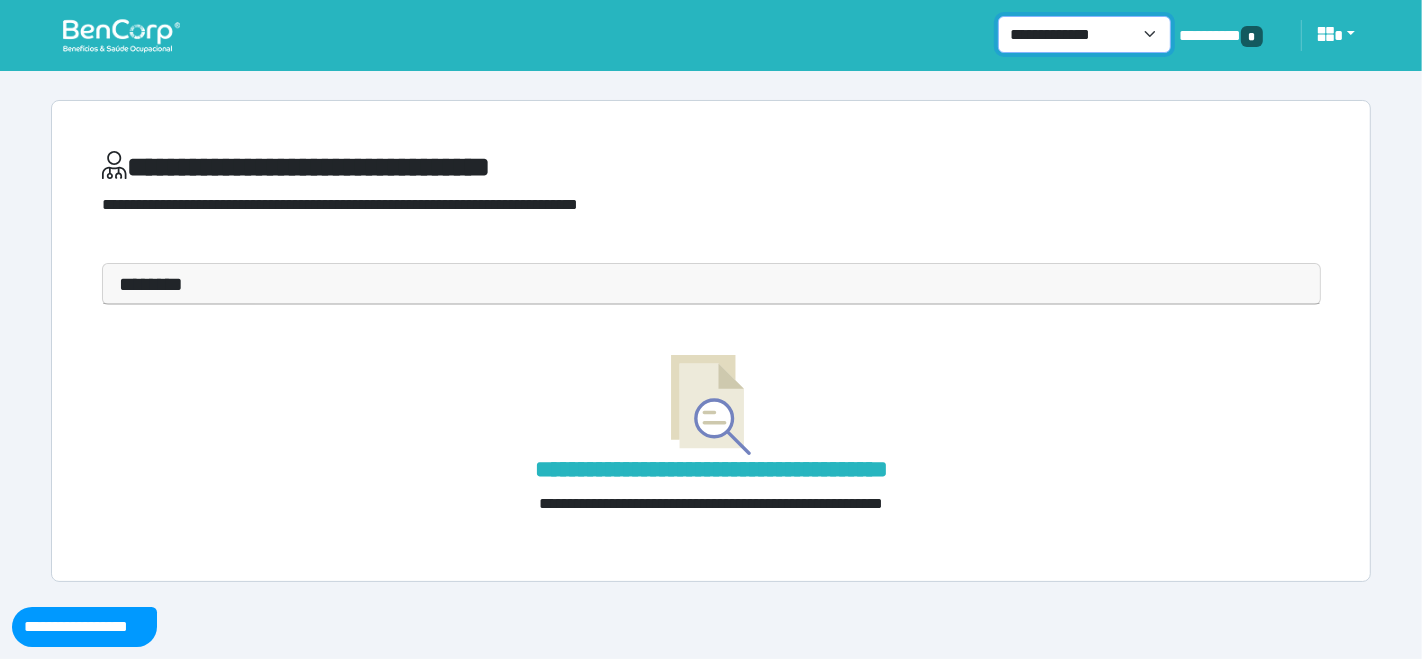 click on "**********" at bounding box center (1084, 34) 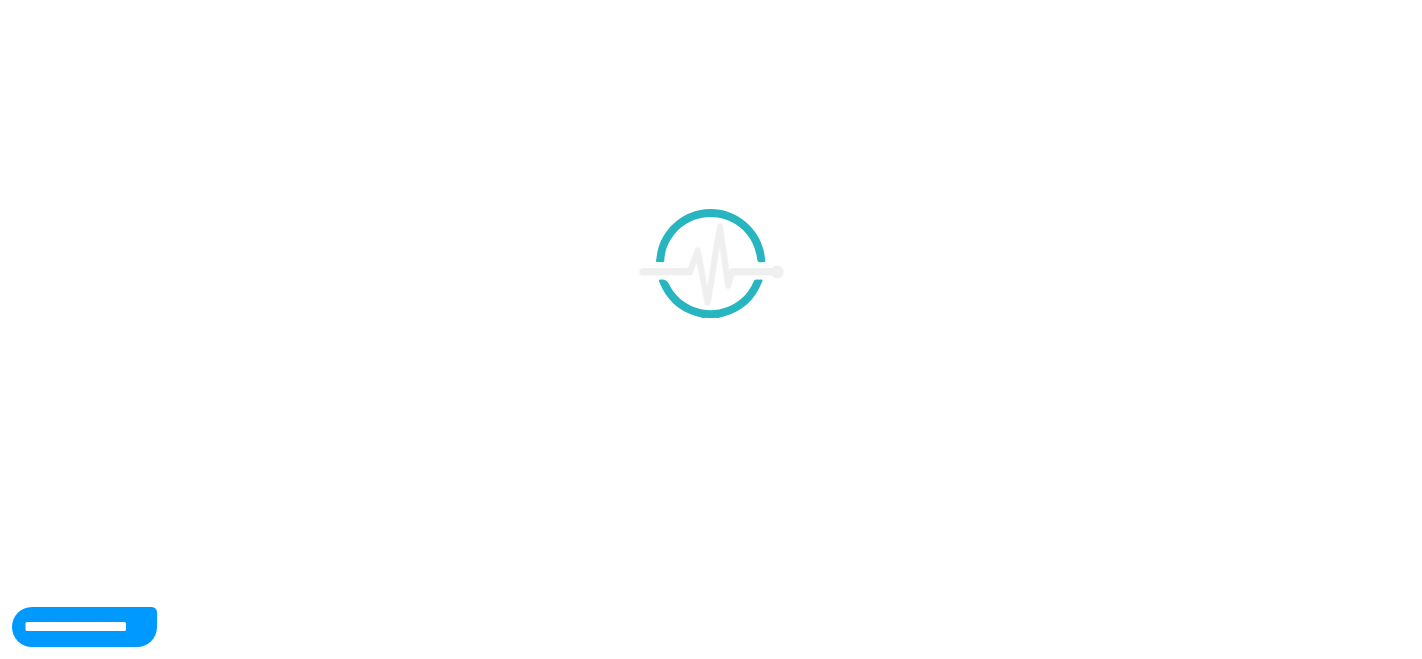 scroll, scrollTop: 0, scrollLeft: 0, axis: both 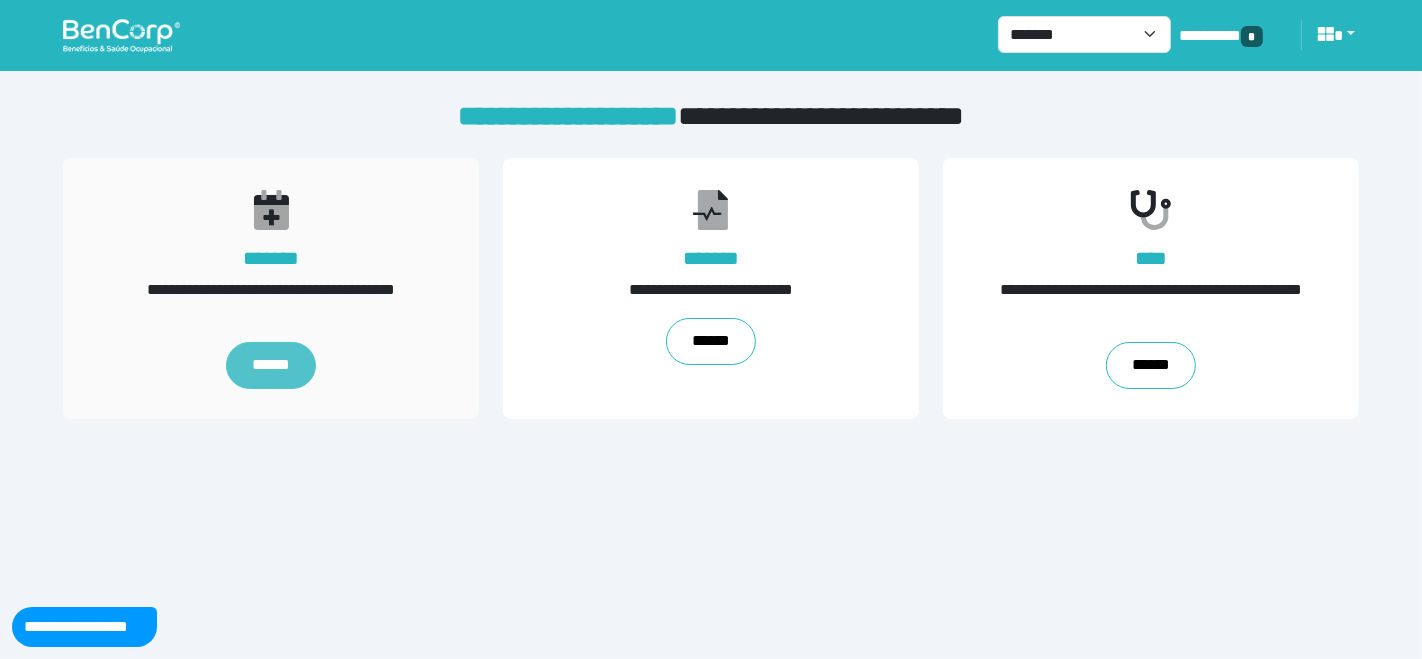 click on "******" at bounding box center [271, 366] 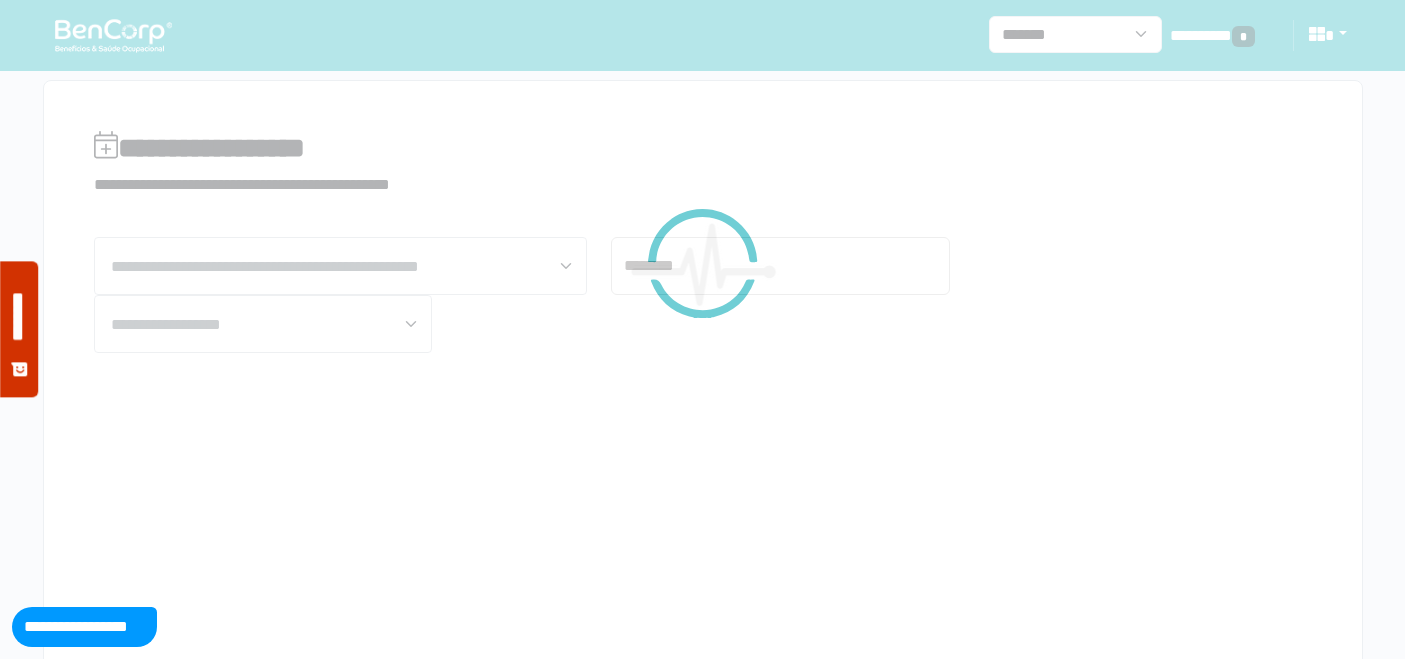 scroll, scrollTop: 0, scrollLeft: 0, axis: both 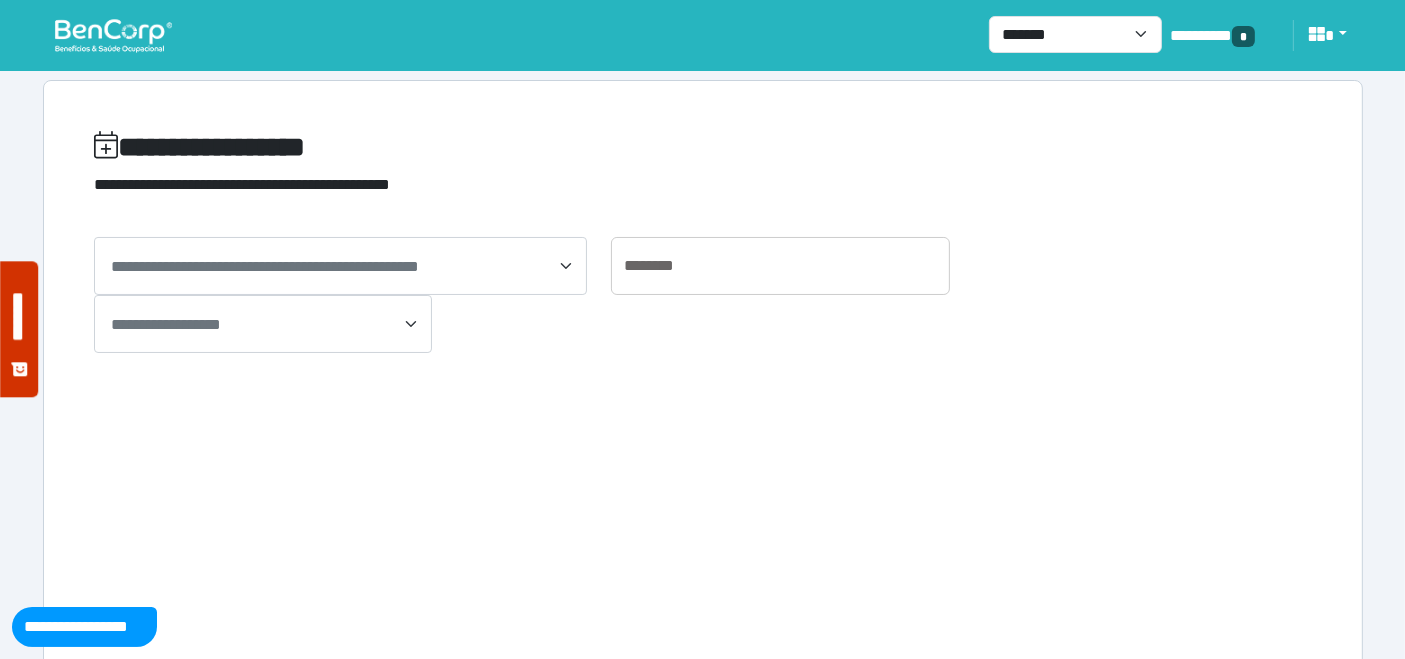 click on "**********" at bounding box center [265, 266] 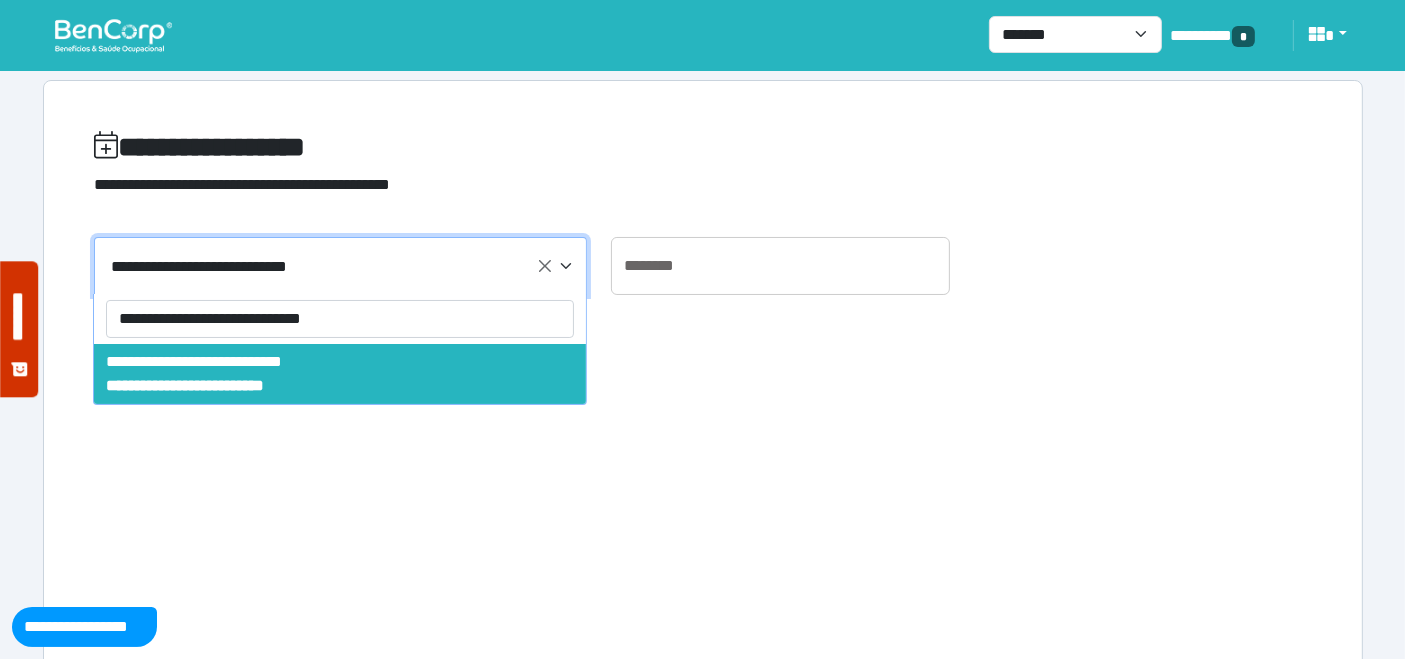click on "**********" at bounding box center [340, 319] 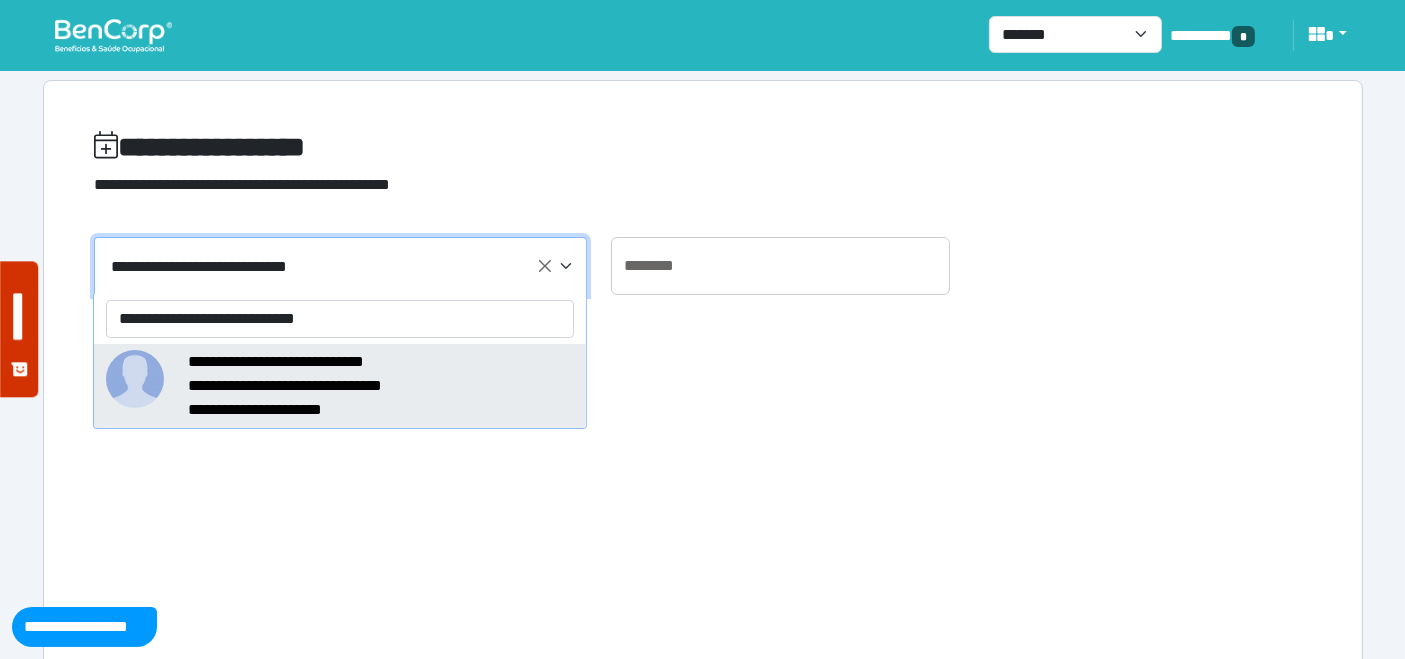 type on "**********" 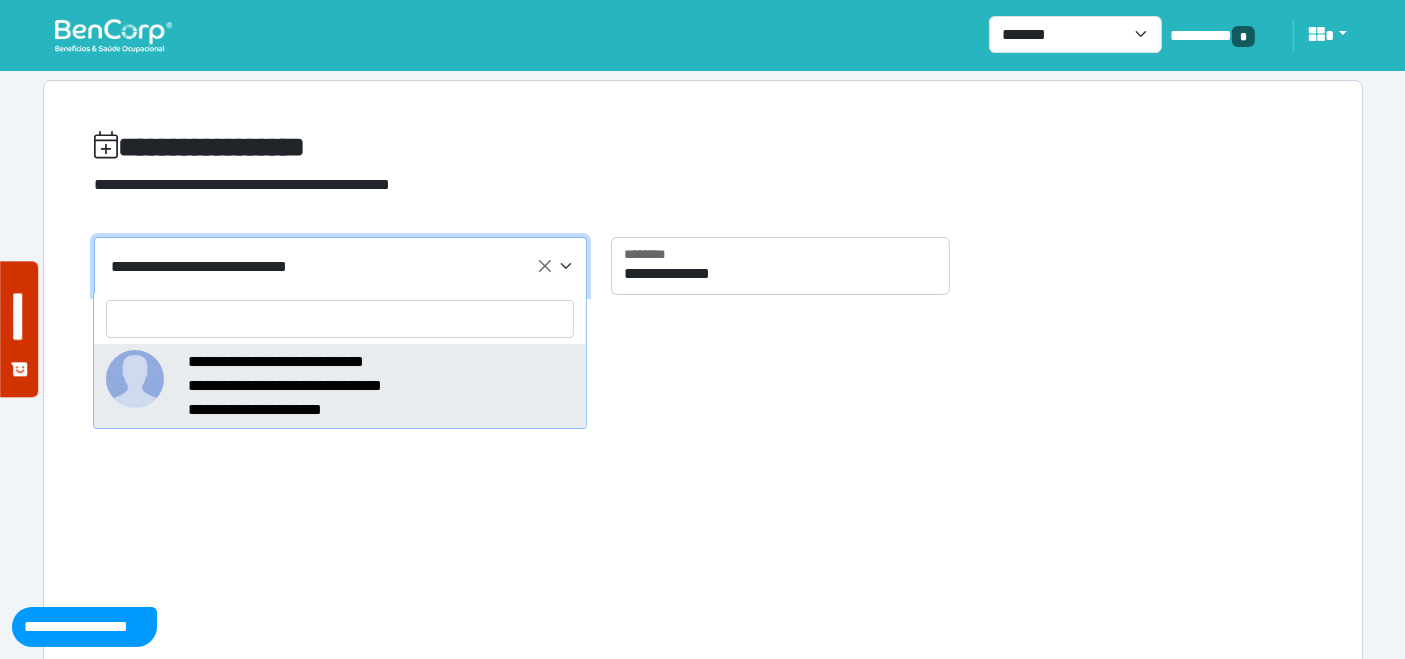 select on "*****" 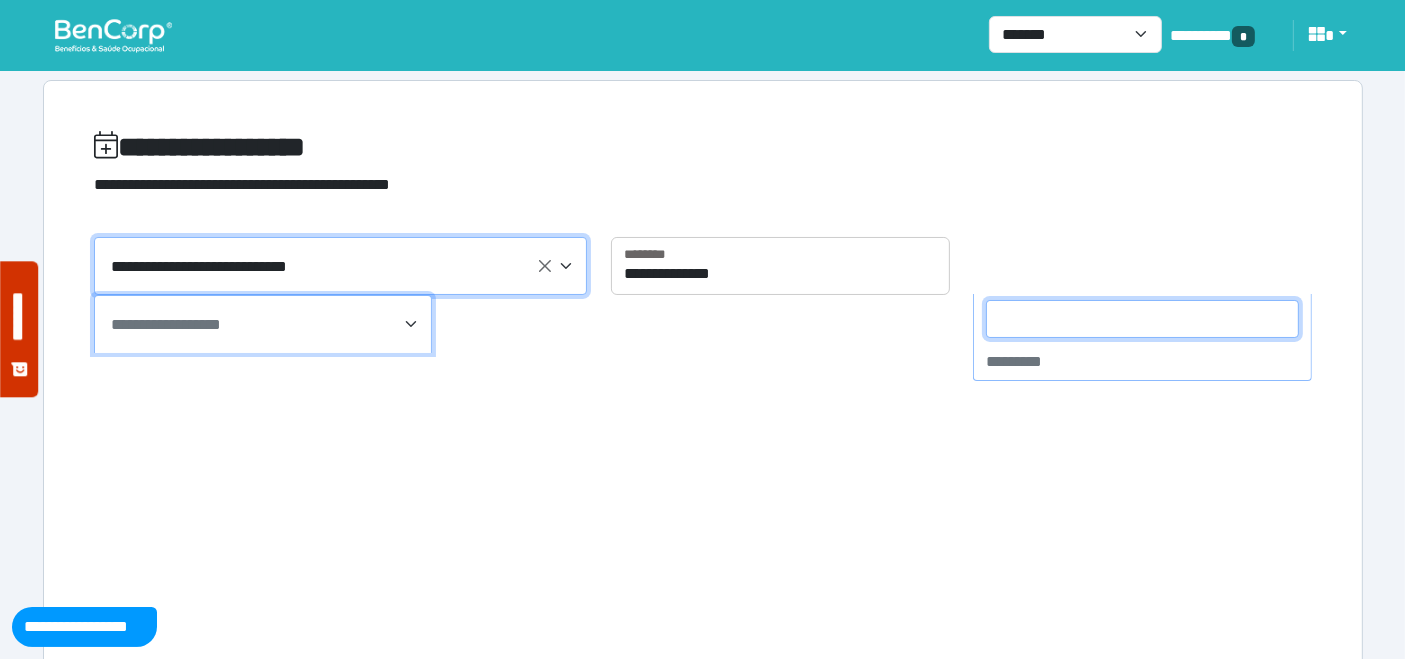 click on "**********" at bounding box center [166, 324] 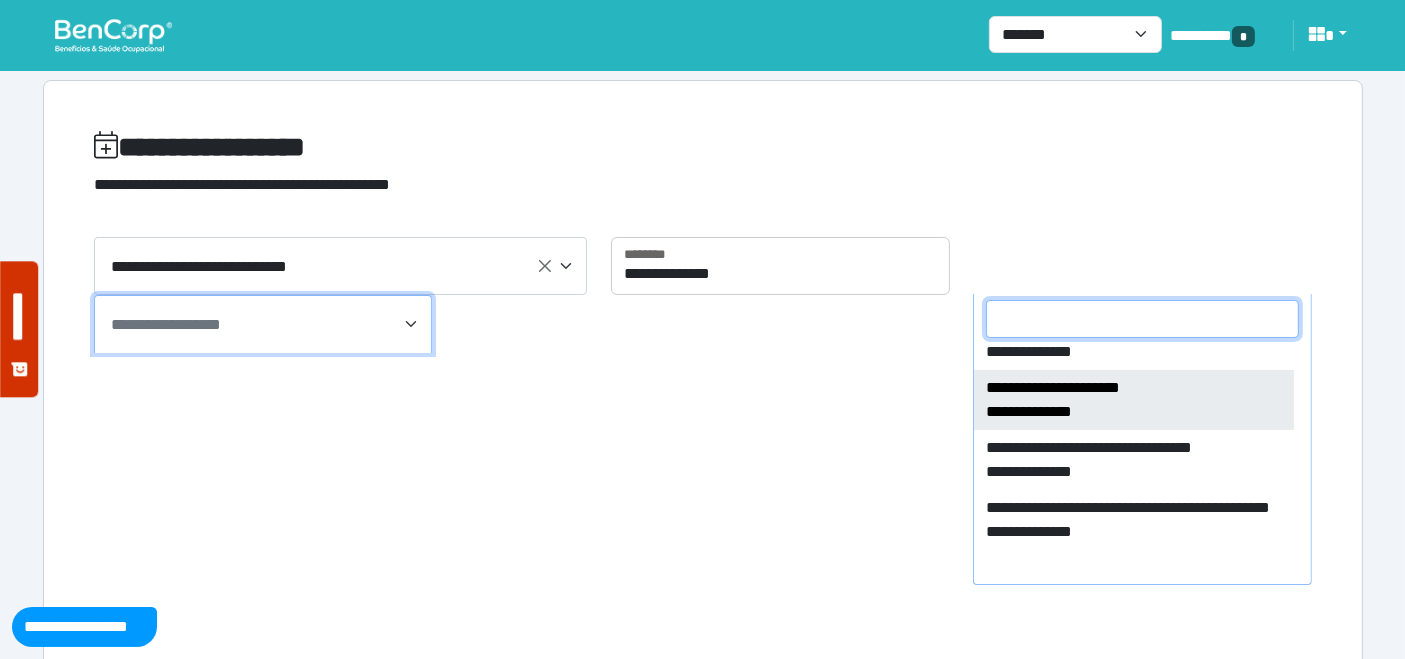 scroll, scrollTop: 753, scrollLeft: 0, axis: vertical 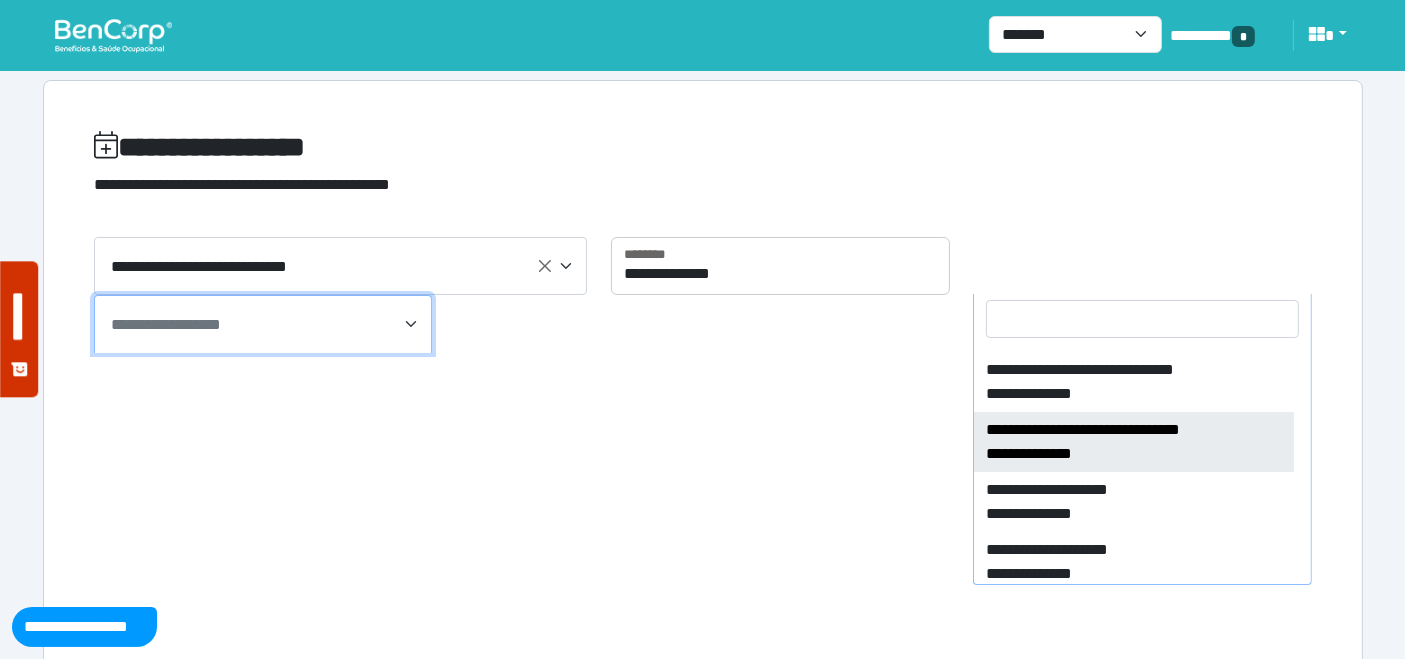 select on "****" 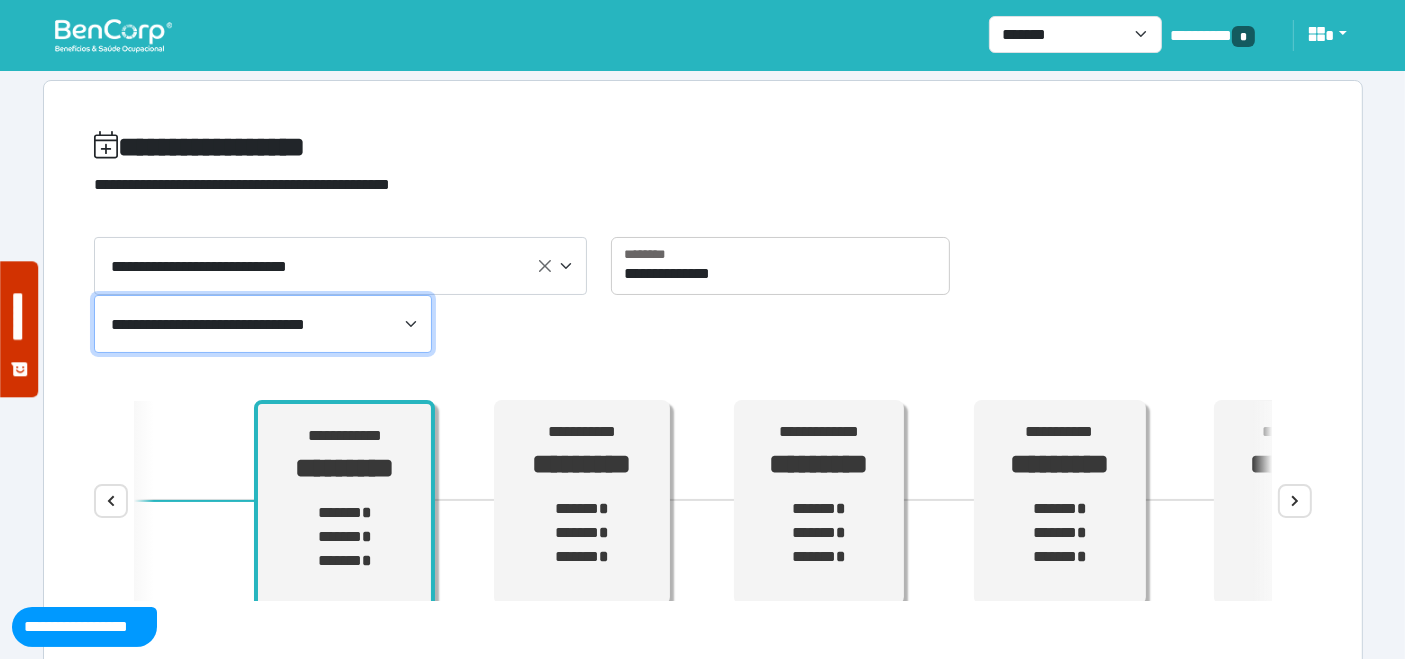 scroll, scrollTop: 111, scrollLeft: 0, axis: vertical 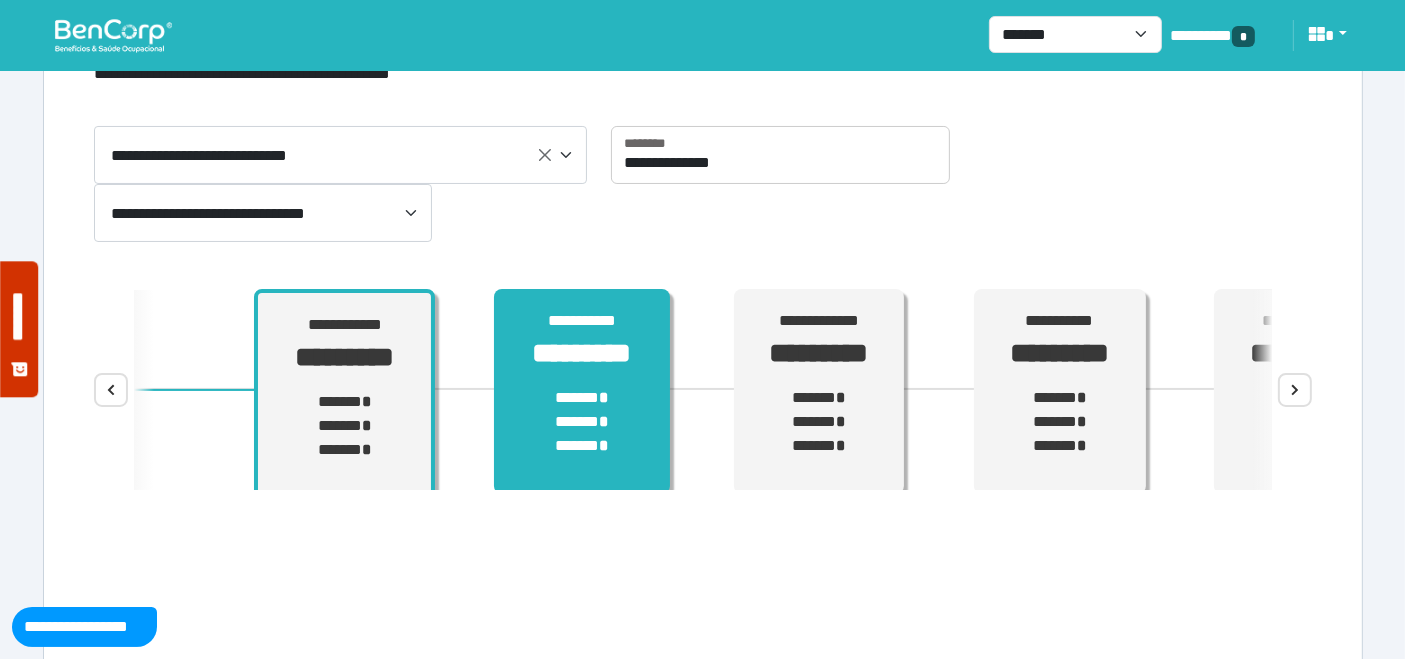 click on "*********" at bounding box center [581, 353] 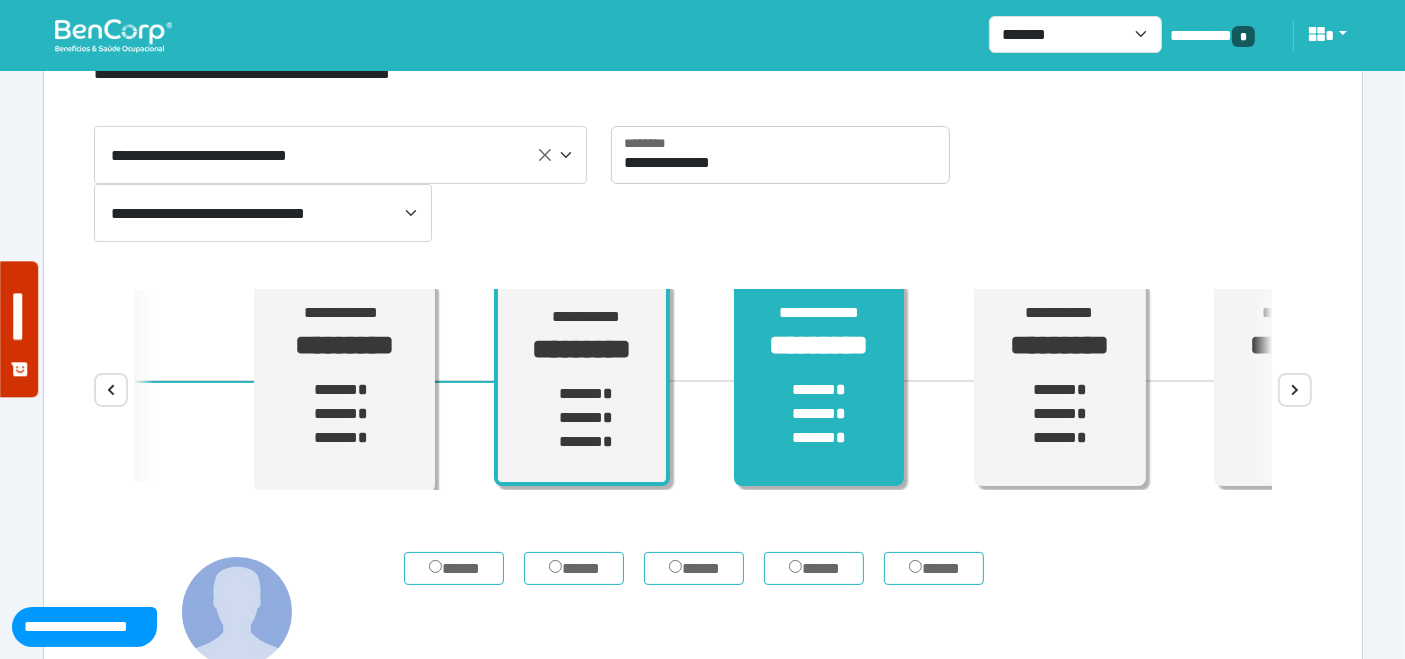 scroll, scrollTop: 11, scrollLeft: 0, axis: vertical 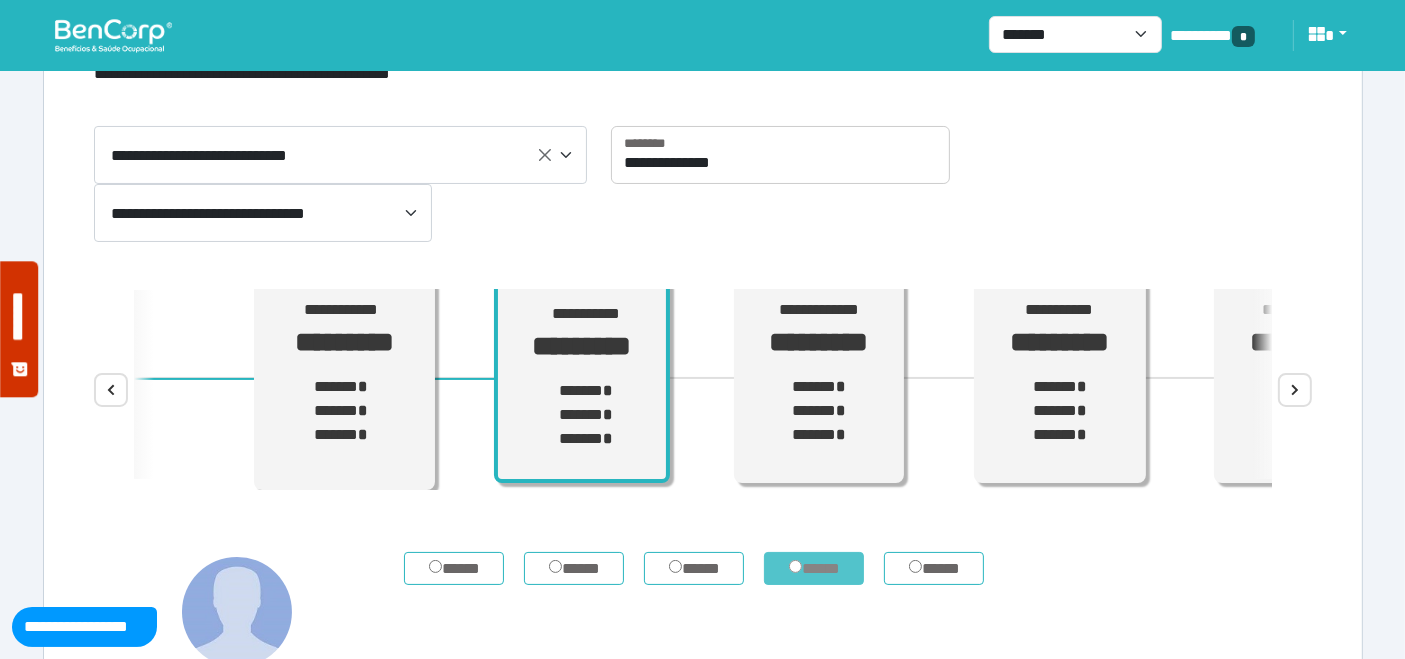 click on "*****" at bounding box center (814, 568) 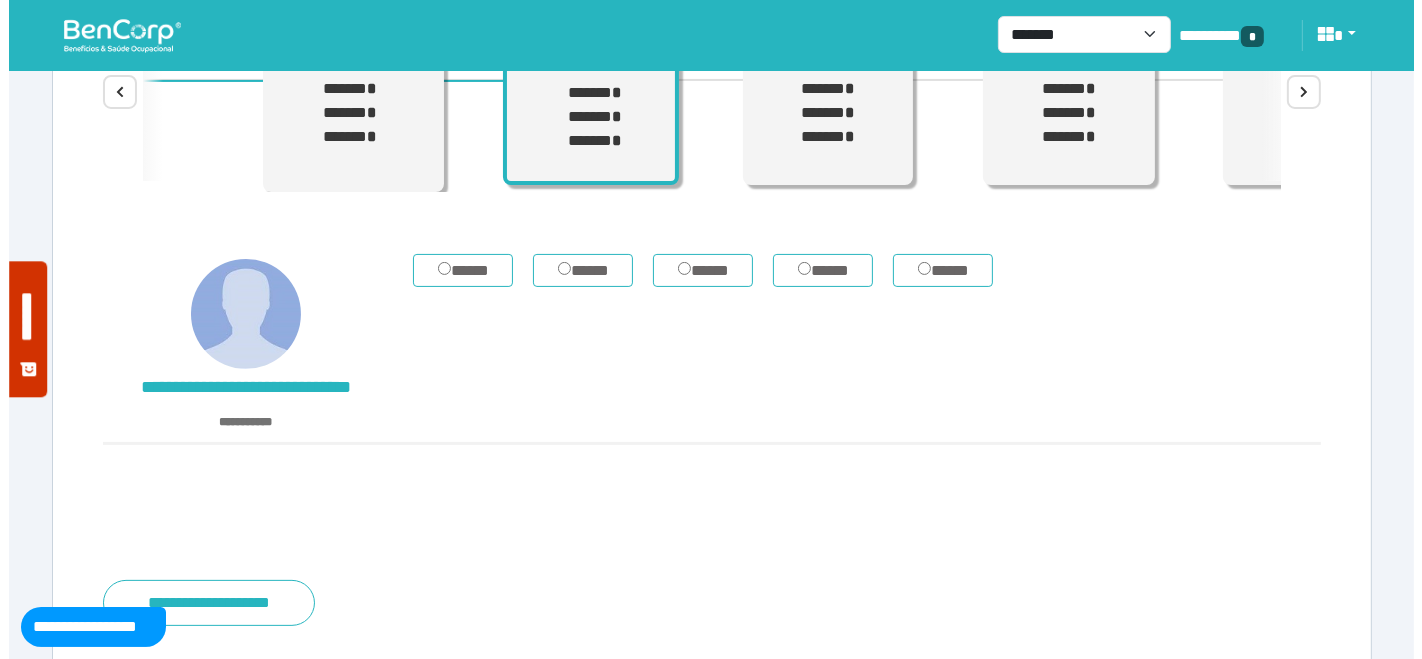 scroll, scrollTop: 444, scrollLeft: 0, axis: vertical 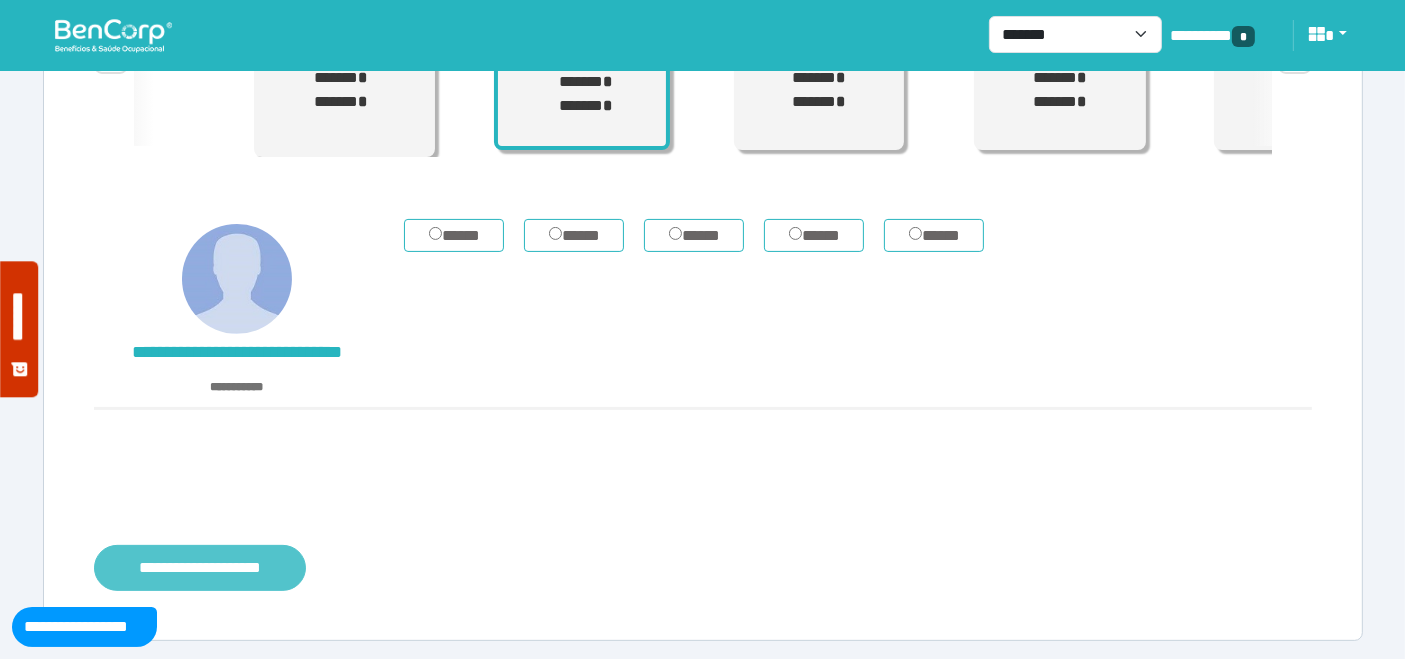 click on "**********" at bounding box center [200, 567] 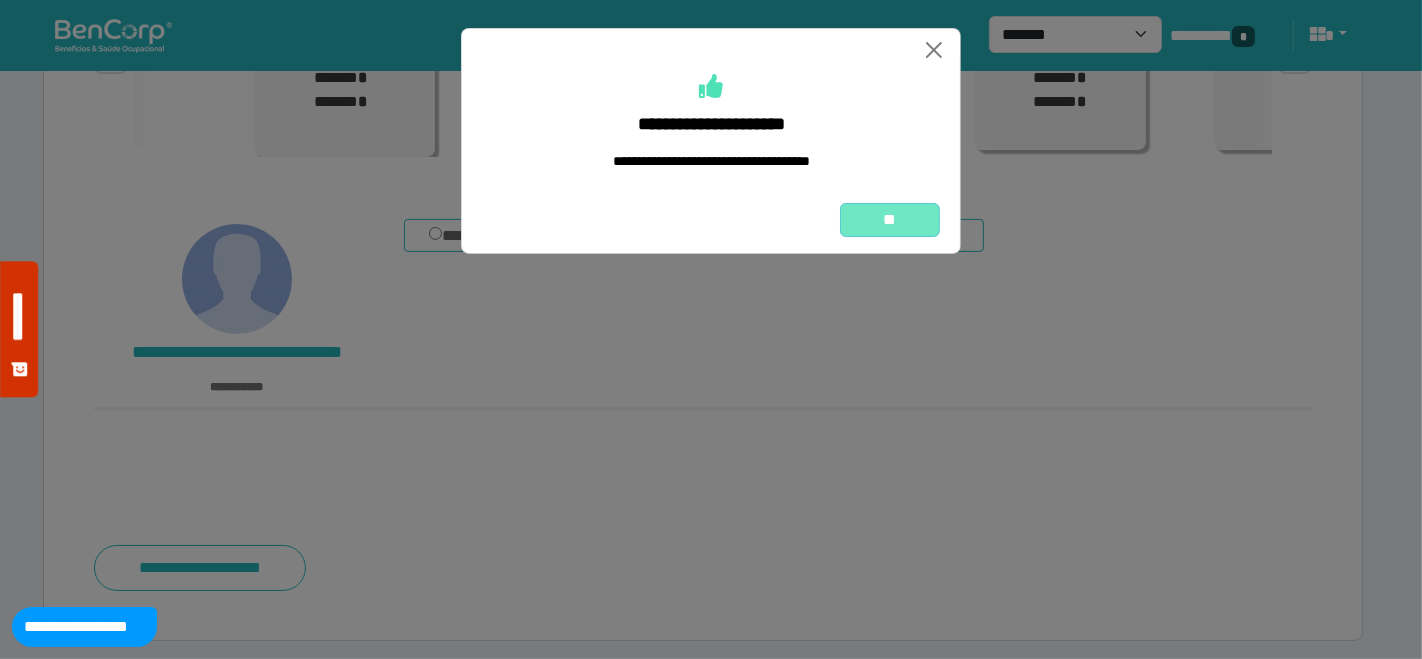 click on "**" at bounding box center (890, 219) 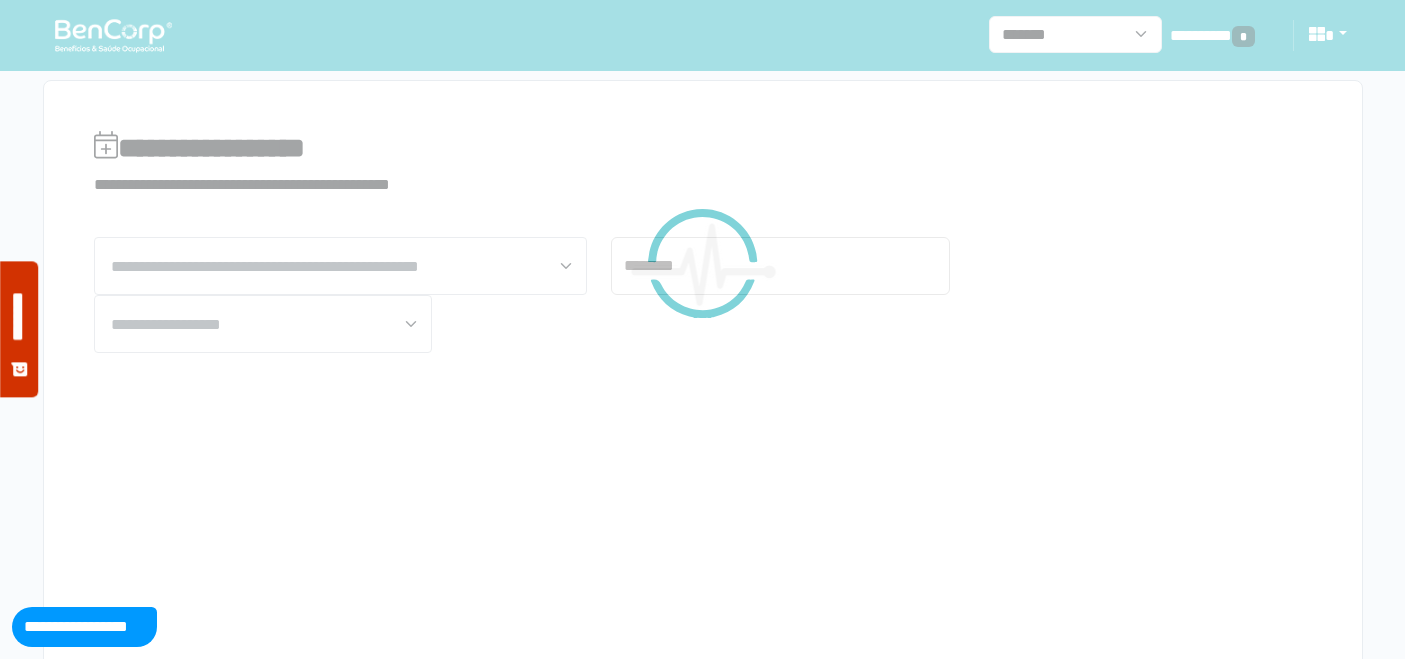 scroll, scrollTop: 0, scrollLeft: 0, axis: both 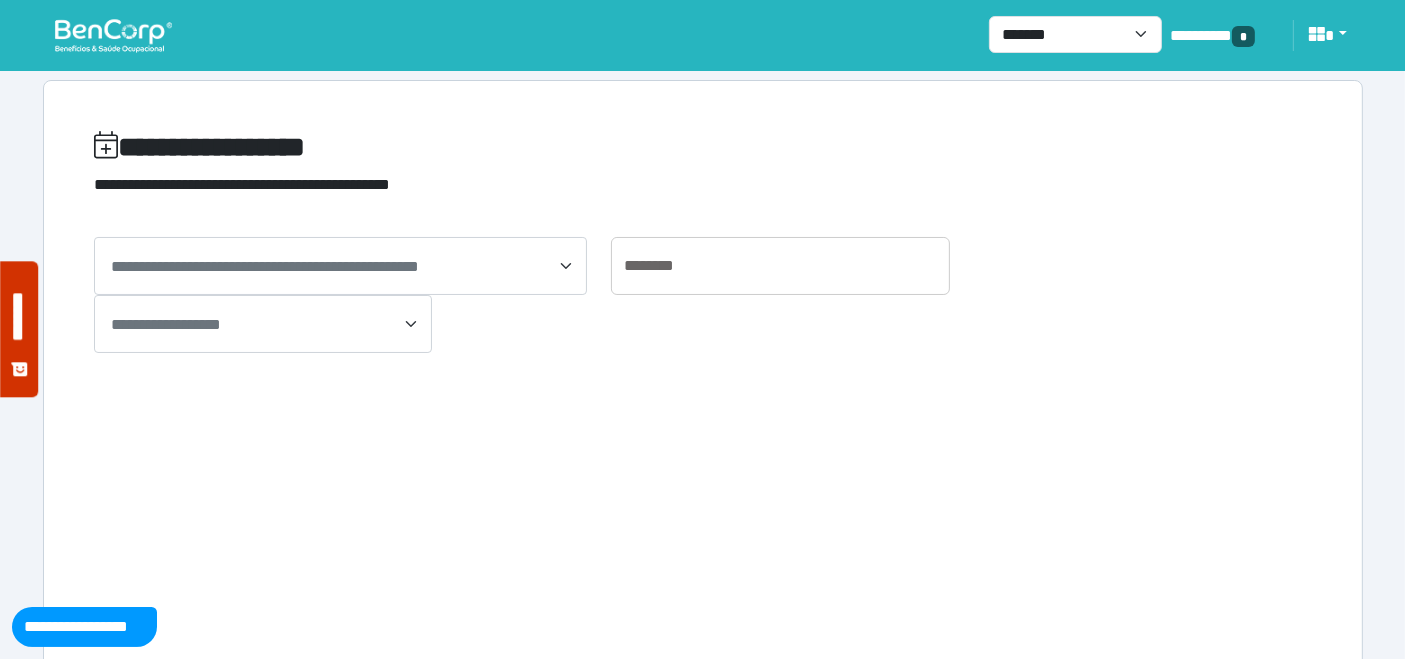 click at bounding box center (113, 35) 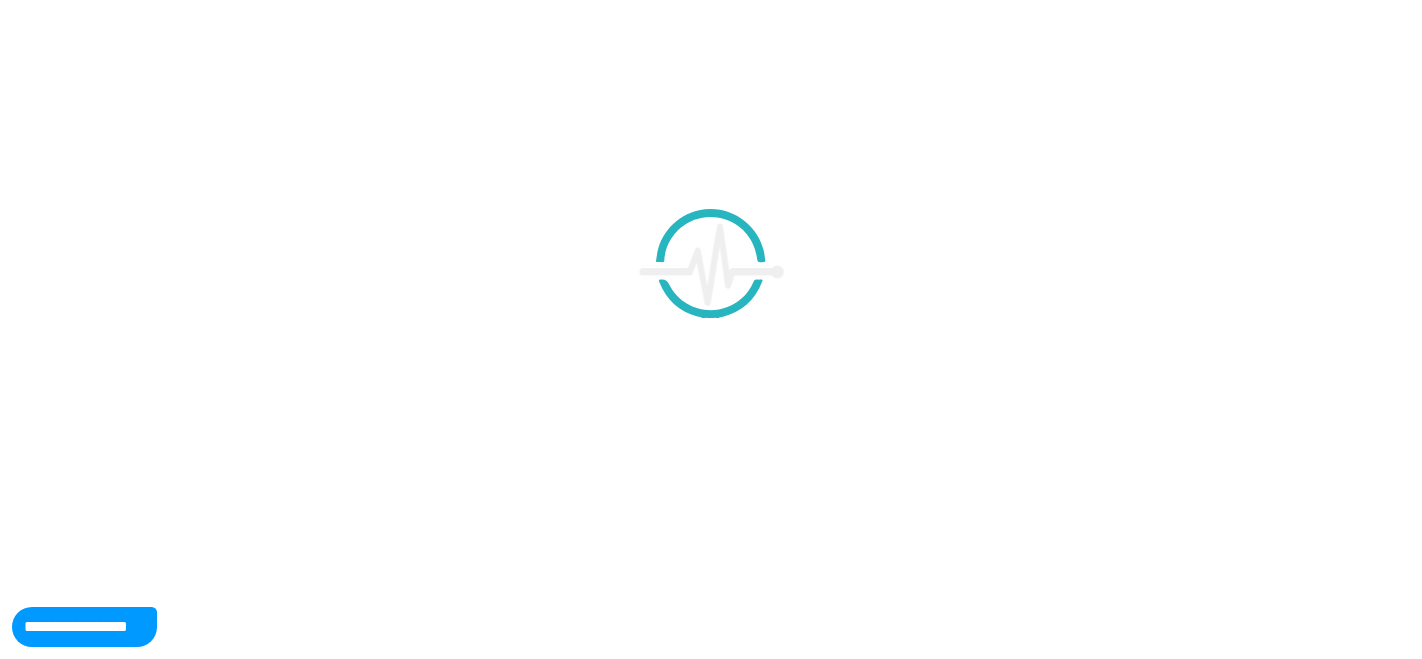 scroll, scrollTop: 0, scrollLeft: 0, axis: both 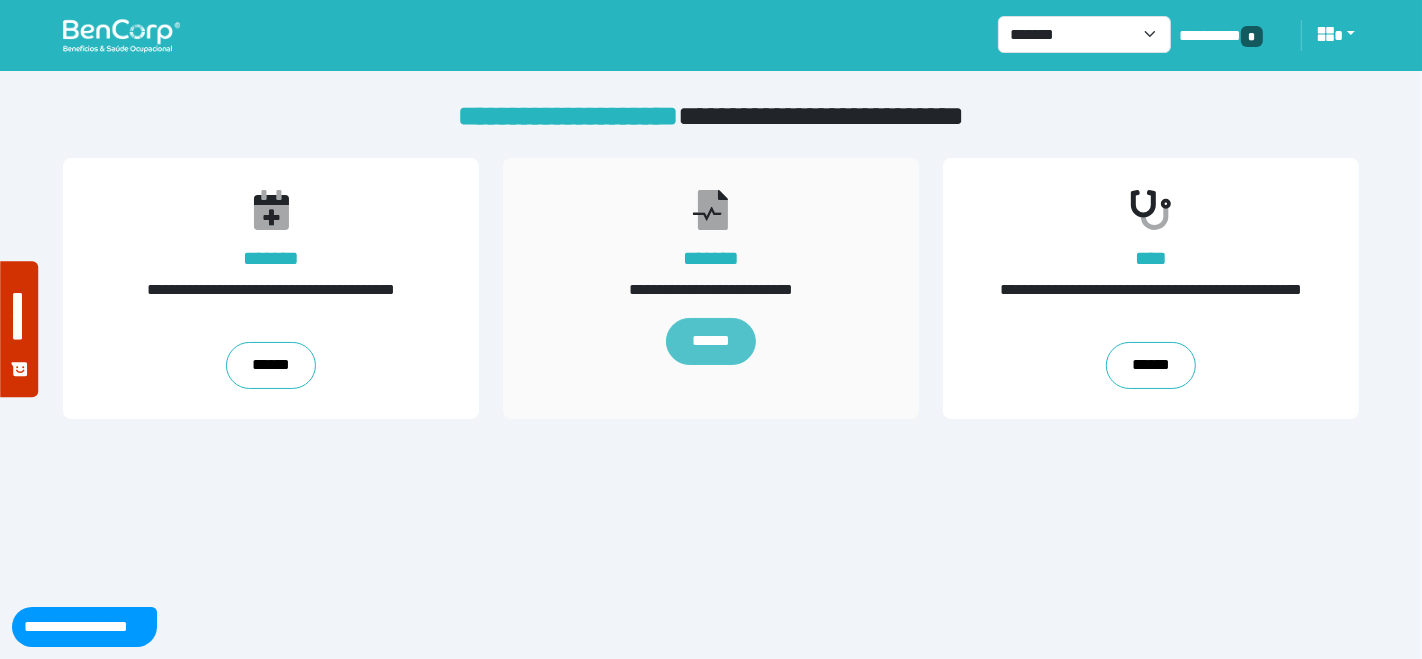click on "******" at bounding box center [711, 342] 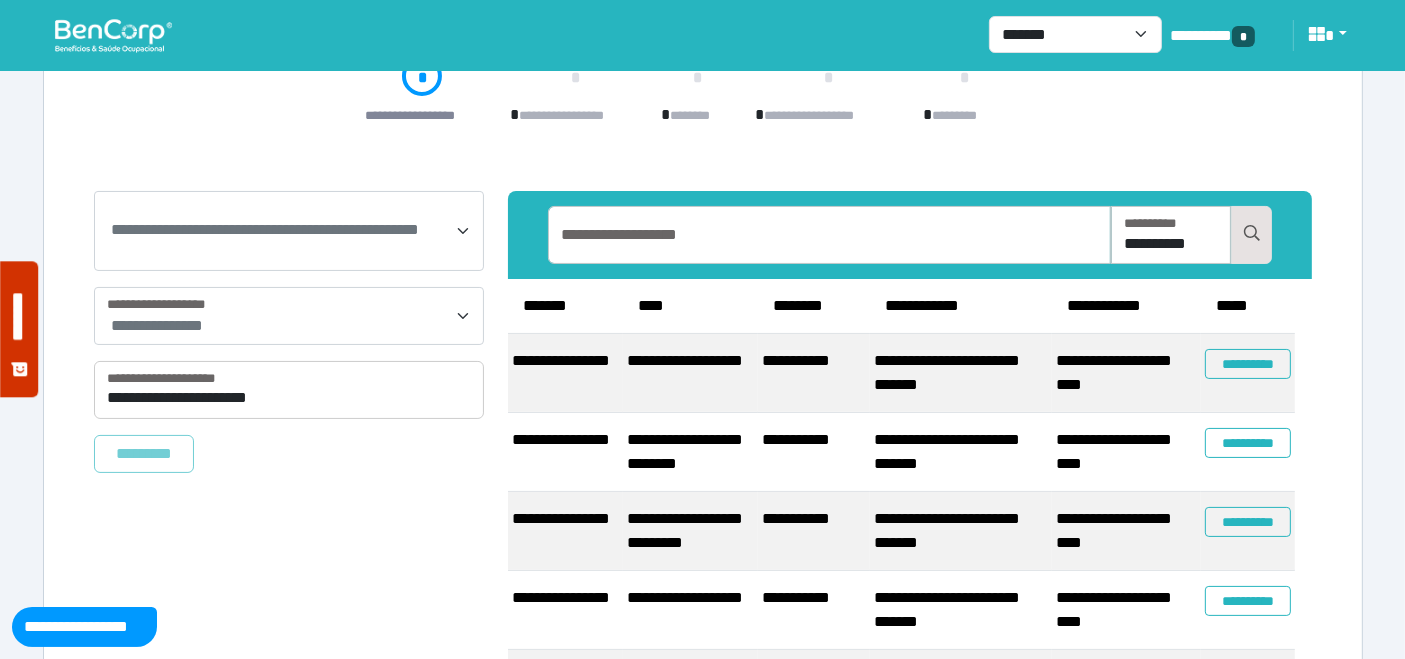 scroll, scrollTop: 222, scrollLeft: 0, axis: vertical 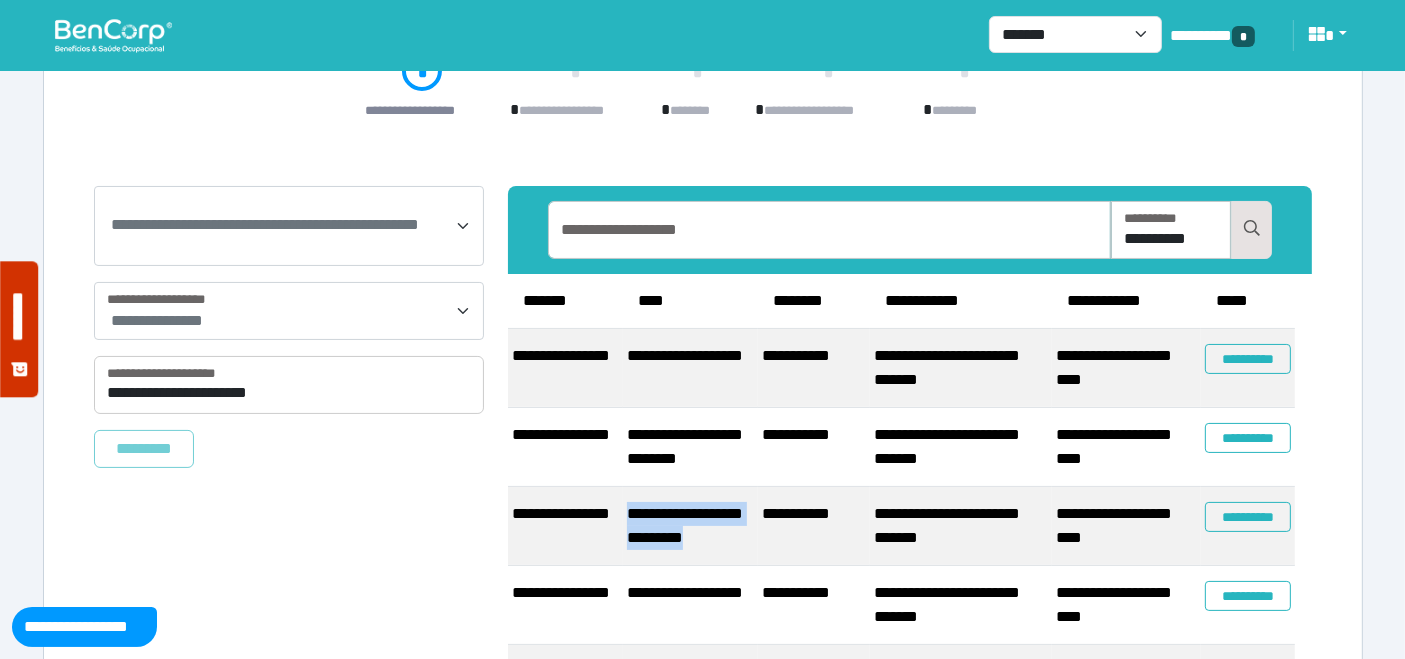 drag, startPoint x: 741, startPoint y: 539, endPoint x: 628, endPoint y: 516, distance: 115.316956 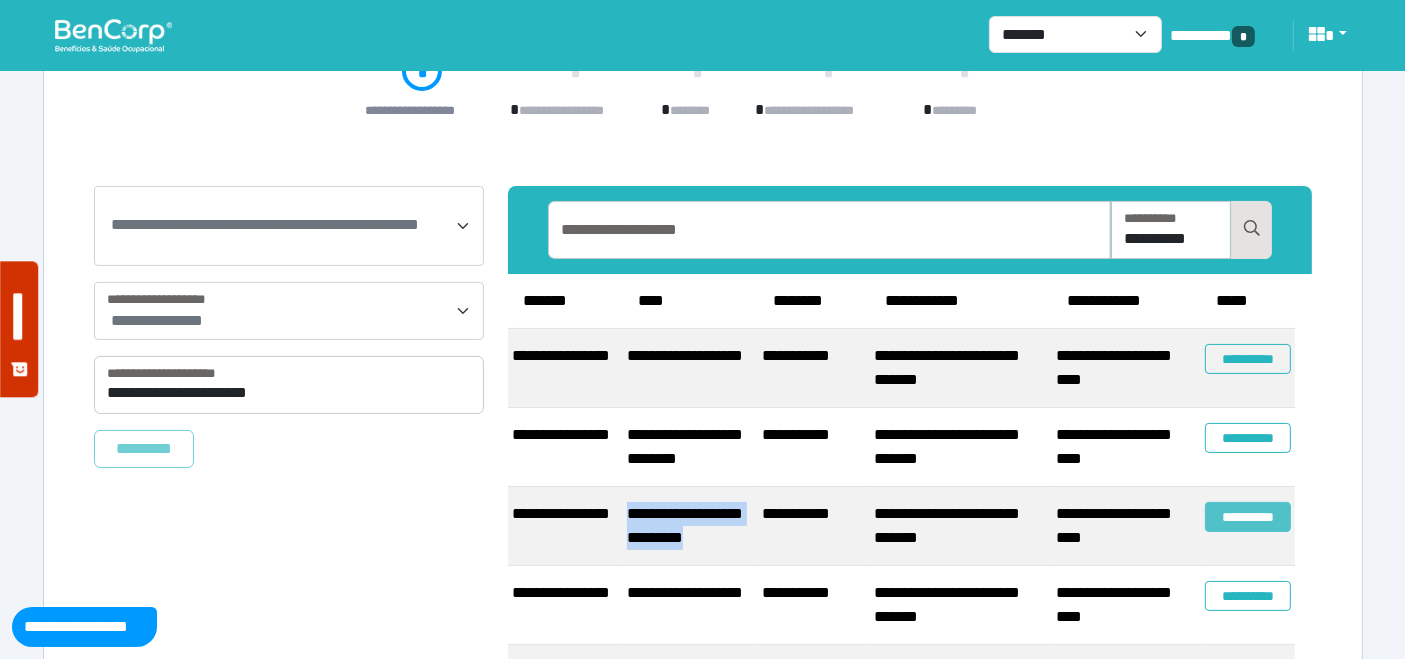 click on "**********" at bounding box center [1248, 517] 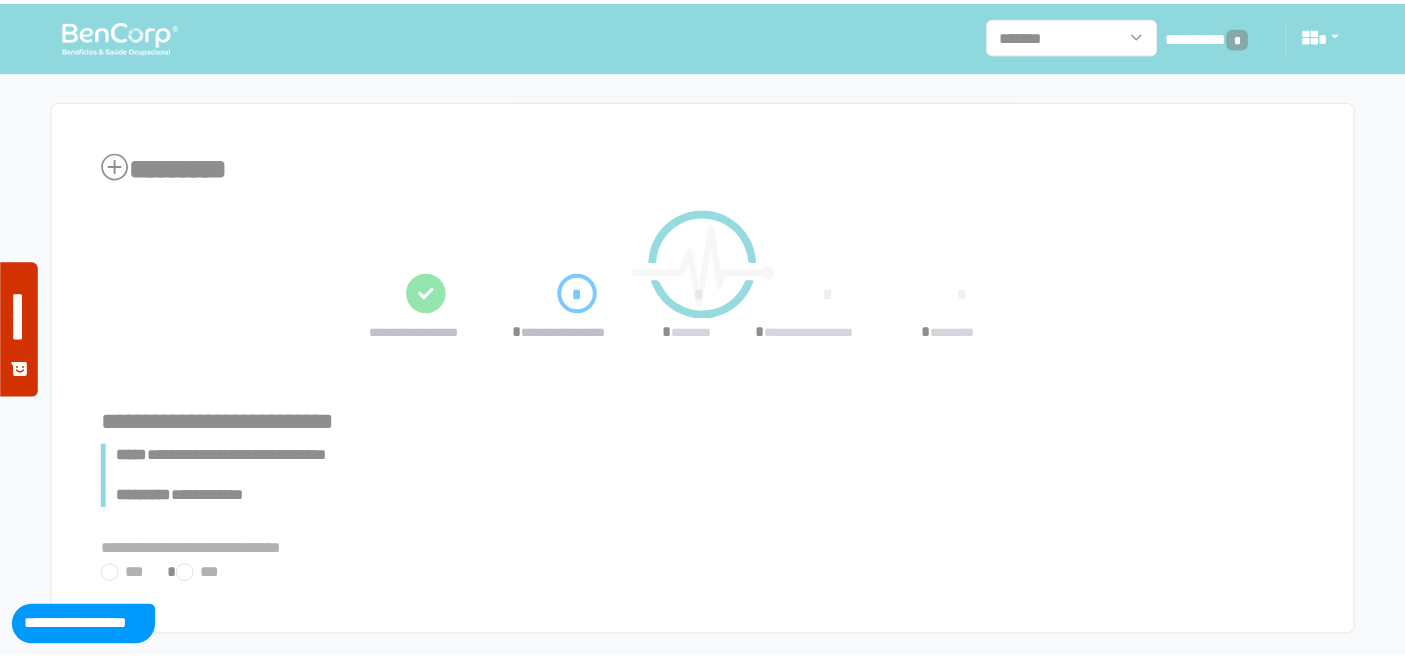 scroll, scrollTop: 0, scrollLeft: 0, axis: both 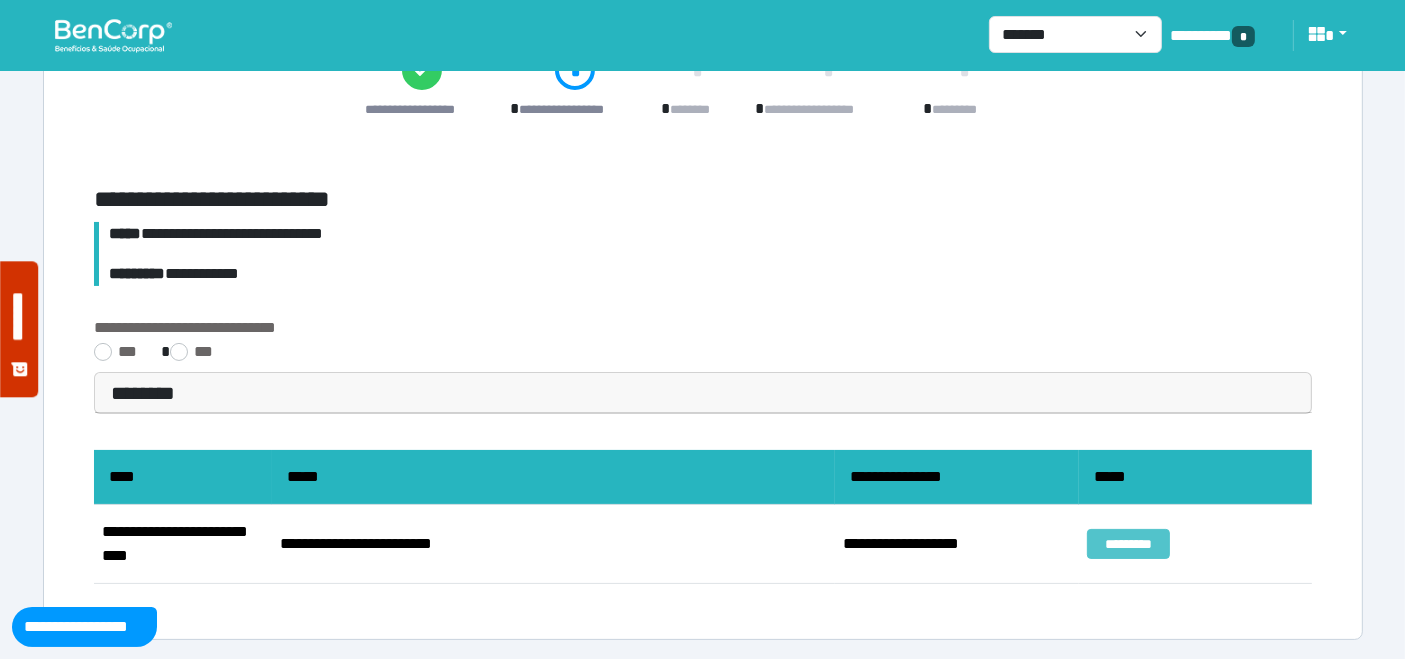 click on "*********" at bounding box center (1128, 544) 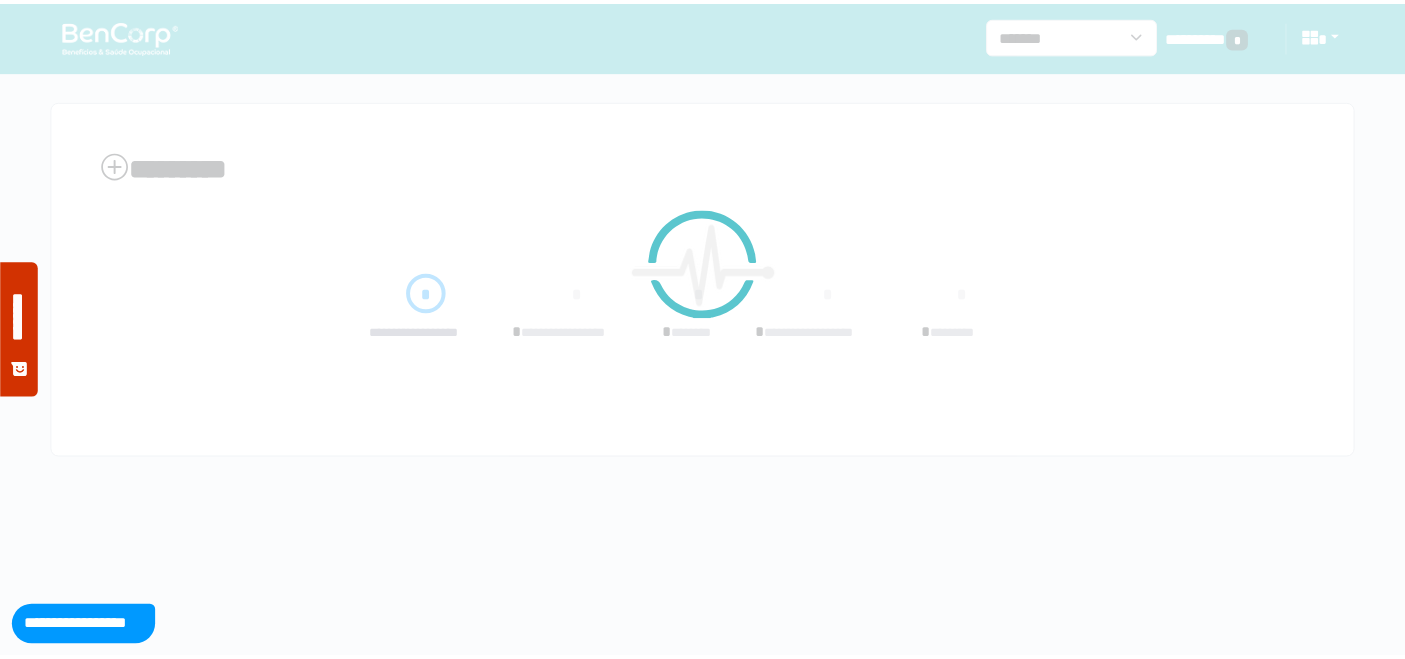 scroll, scrollTop: 0, scrollLeft: 0, axis: both 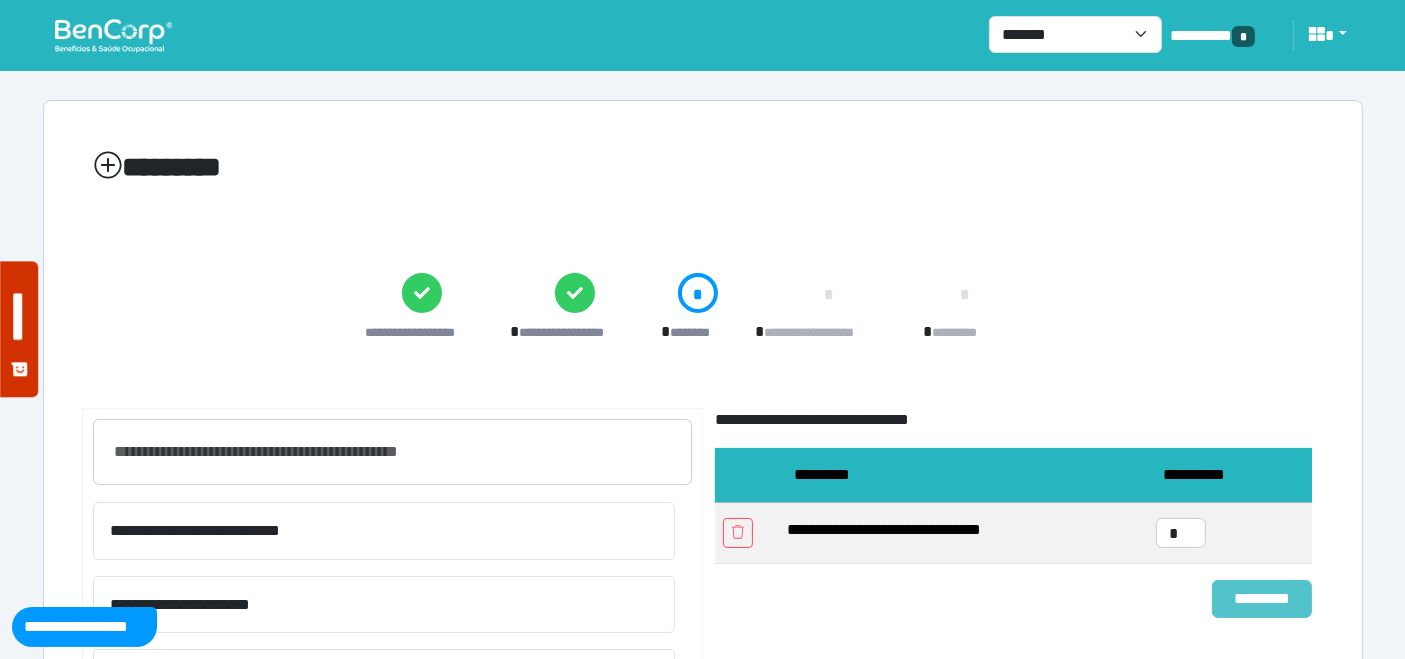 click on "*********" at bounding box center (1262, 598) 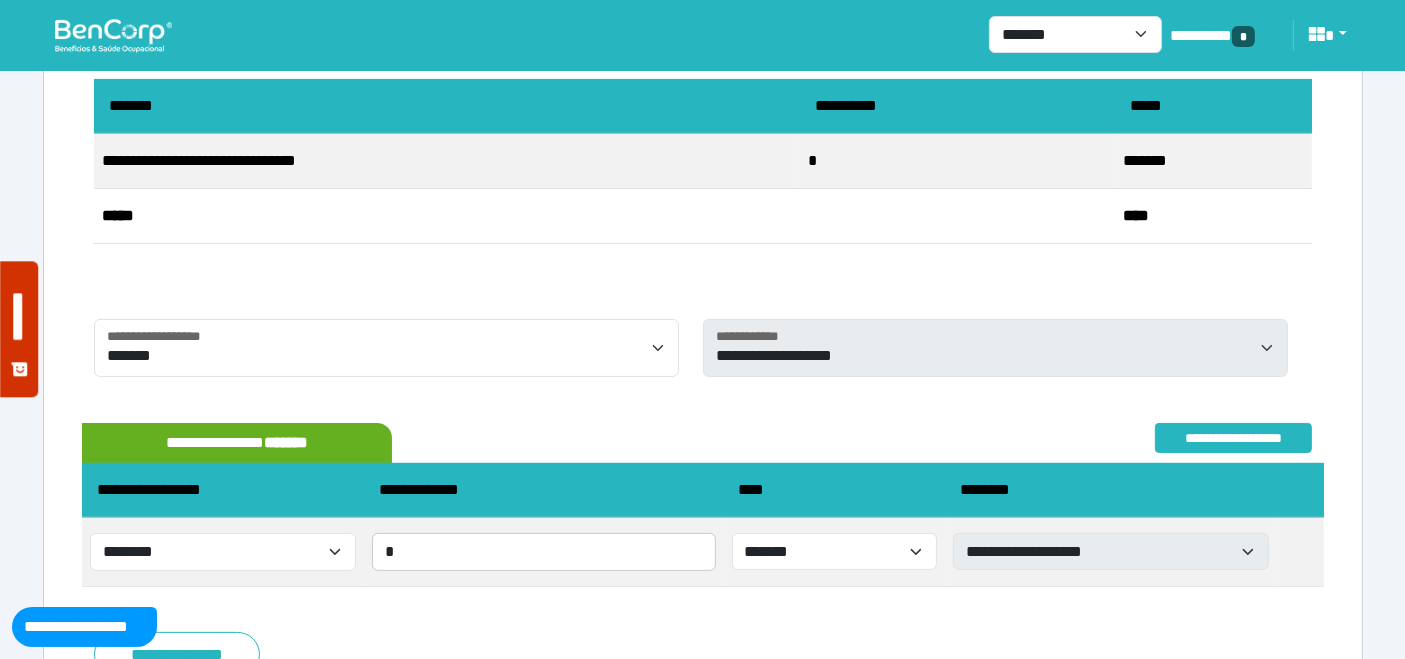 scroll, scrollTop: 444, scrollLeft: 0, axis: vertical 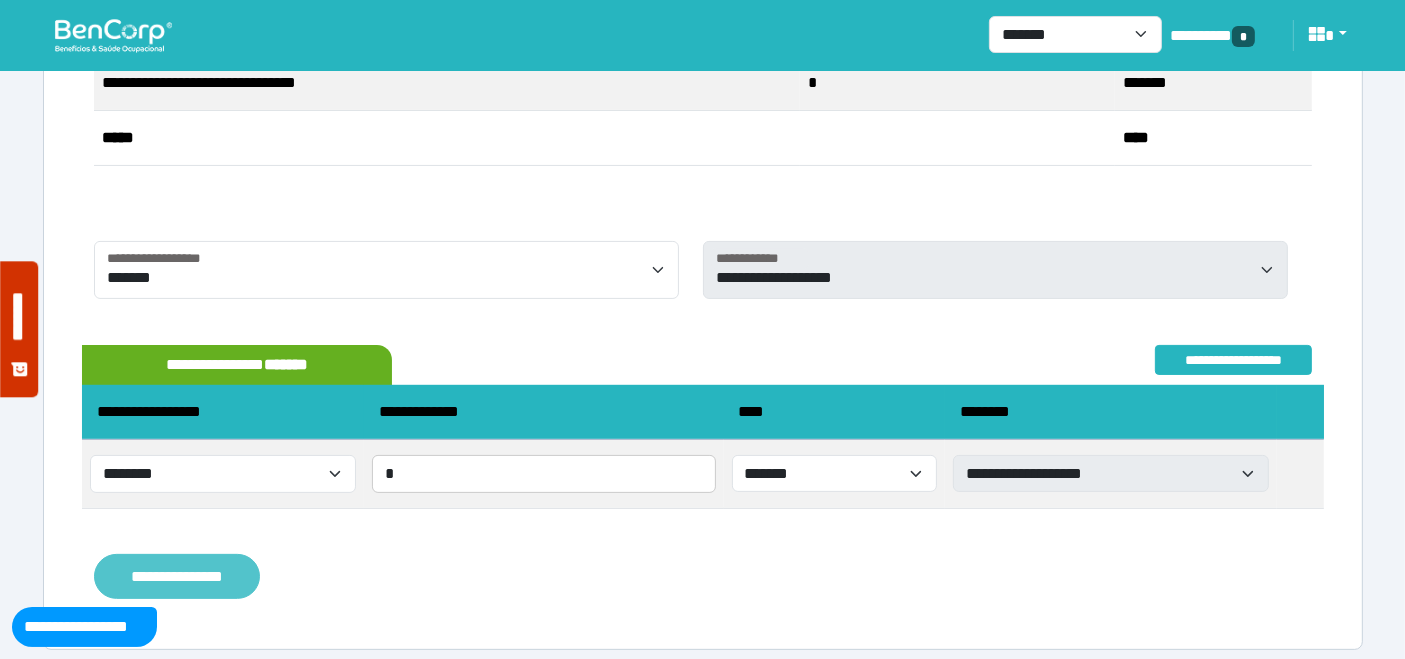click on "**********" at bounding box center (177, 576) 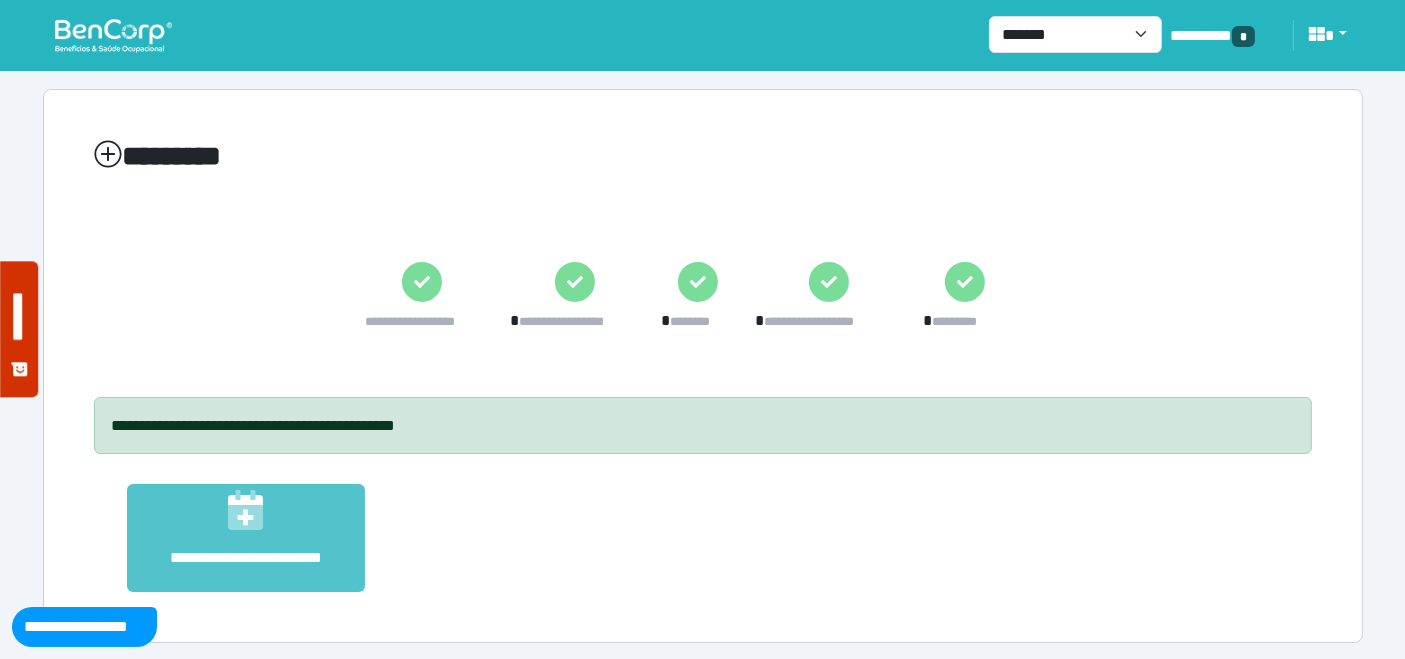 scroll, scrollTop: 14, scrollLeft: 0, axis: vertical 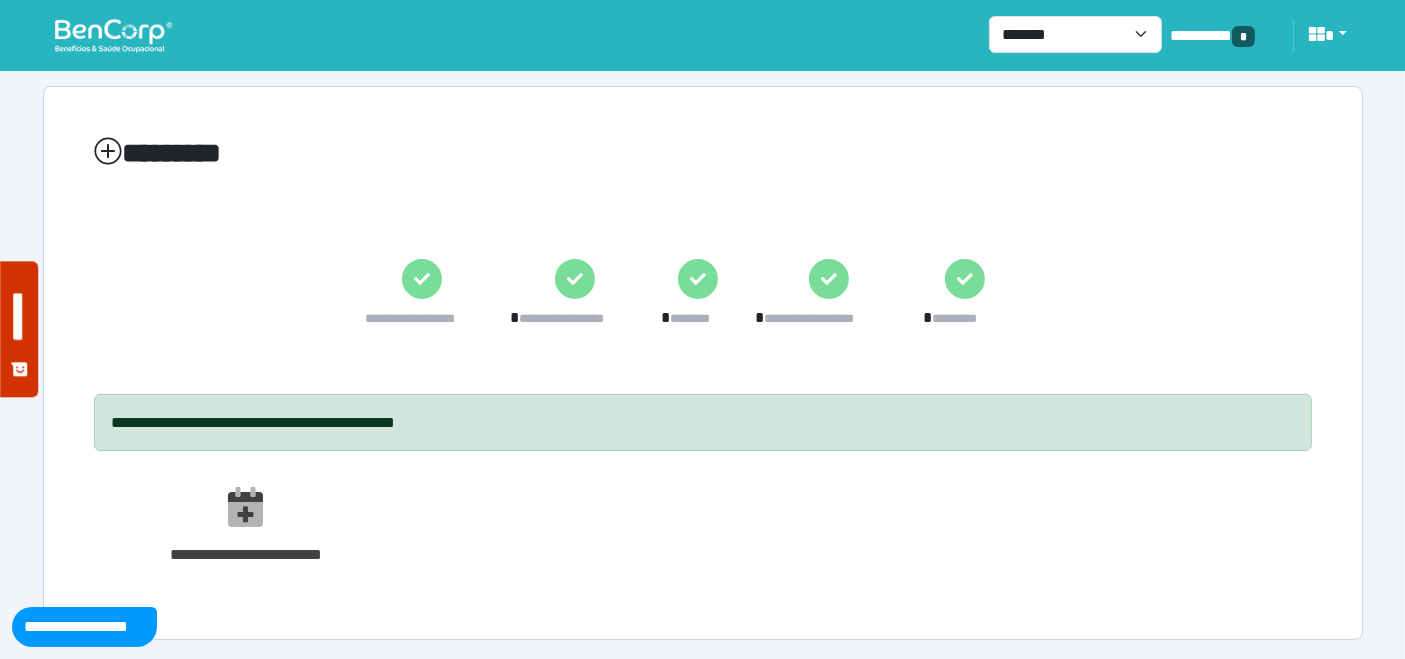 click at bounding box center (113, 35) 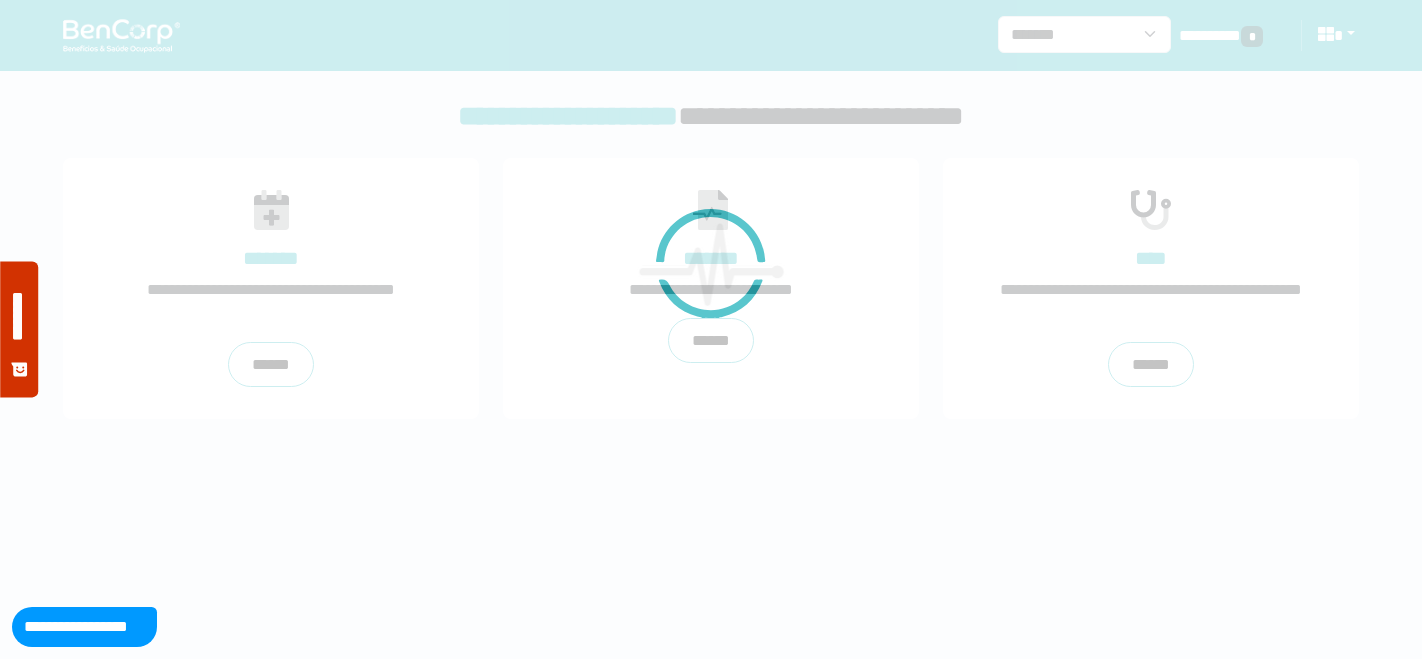 scroll, scrollTop: 0, scrollLeft: 0, axis: both 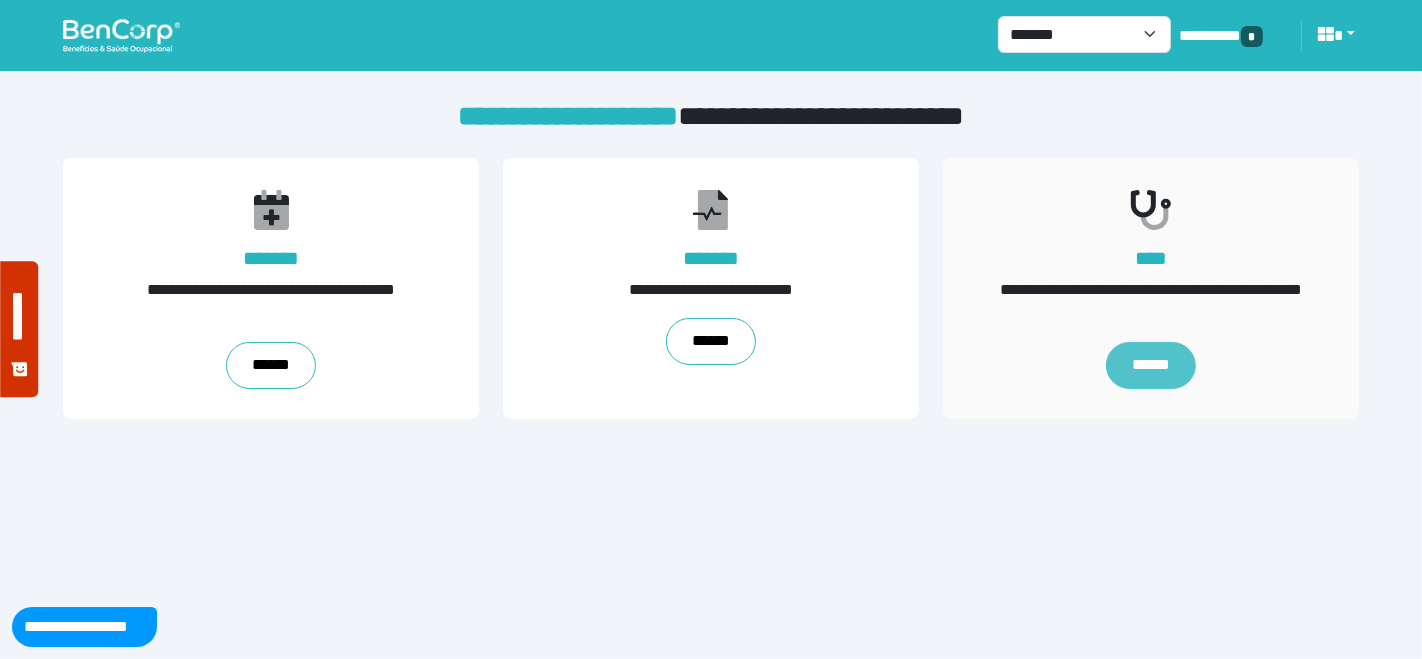 click on "******" at bounding box center [1151, 366] 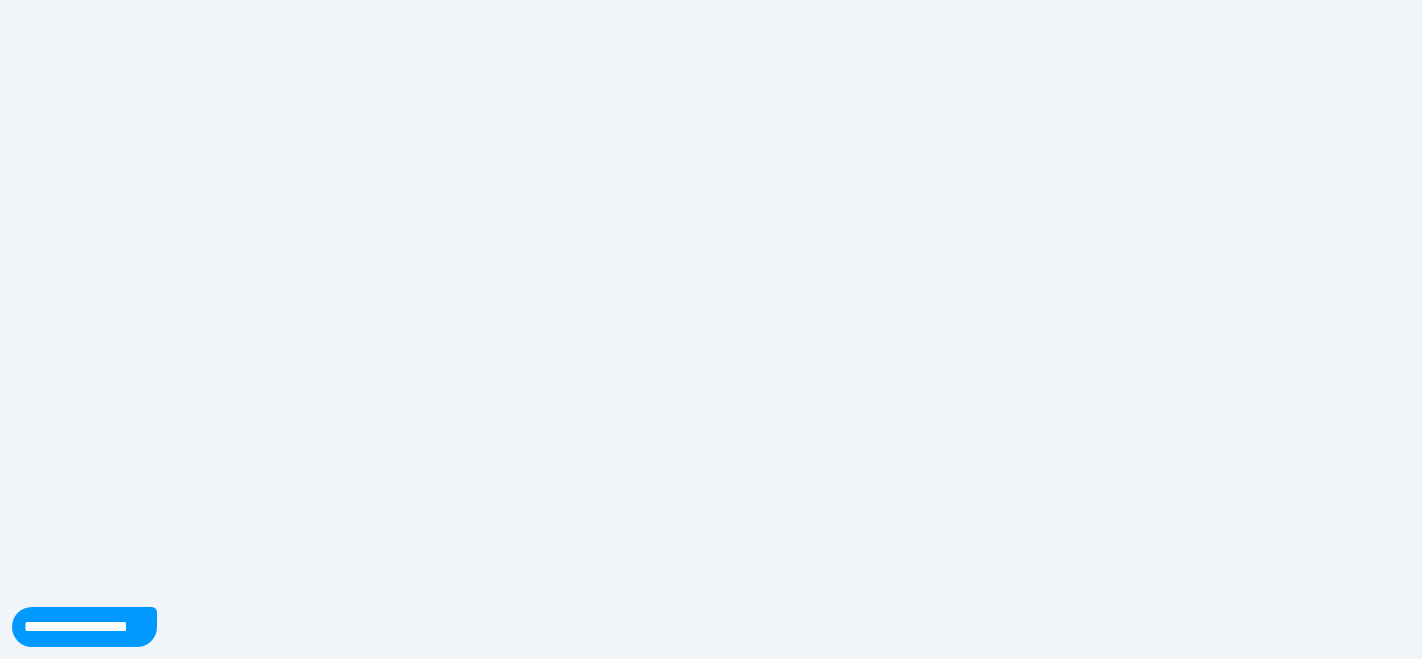 scroll, scrollTop: 0, scrollLeft: 0, axis: both 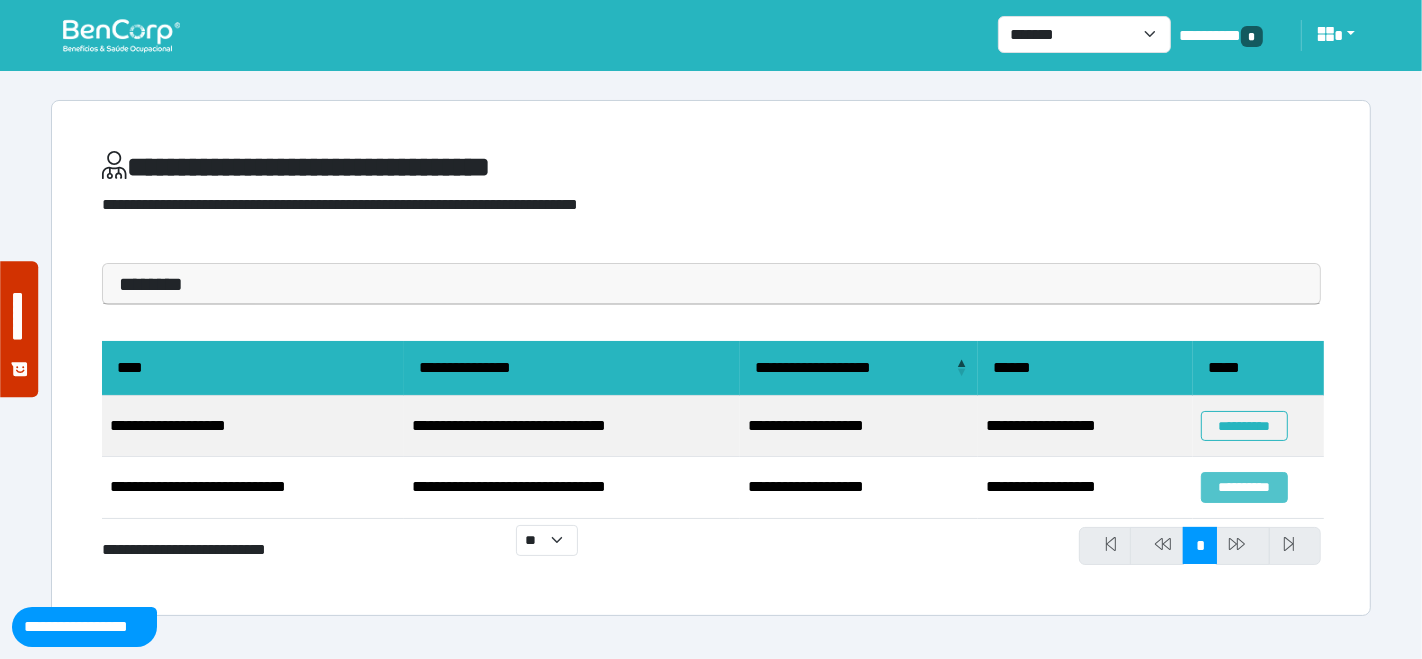 click on "**********" at bounding box center [1244, 487] 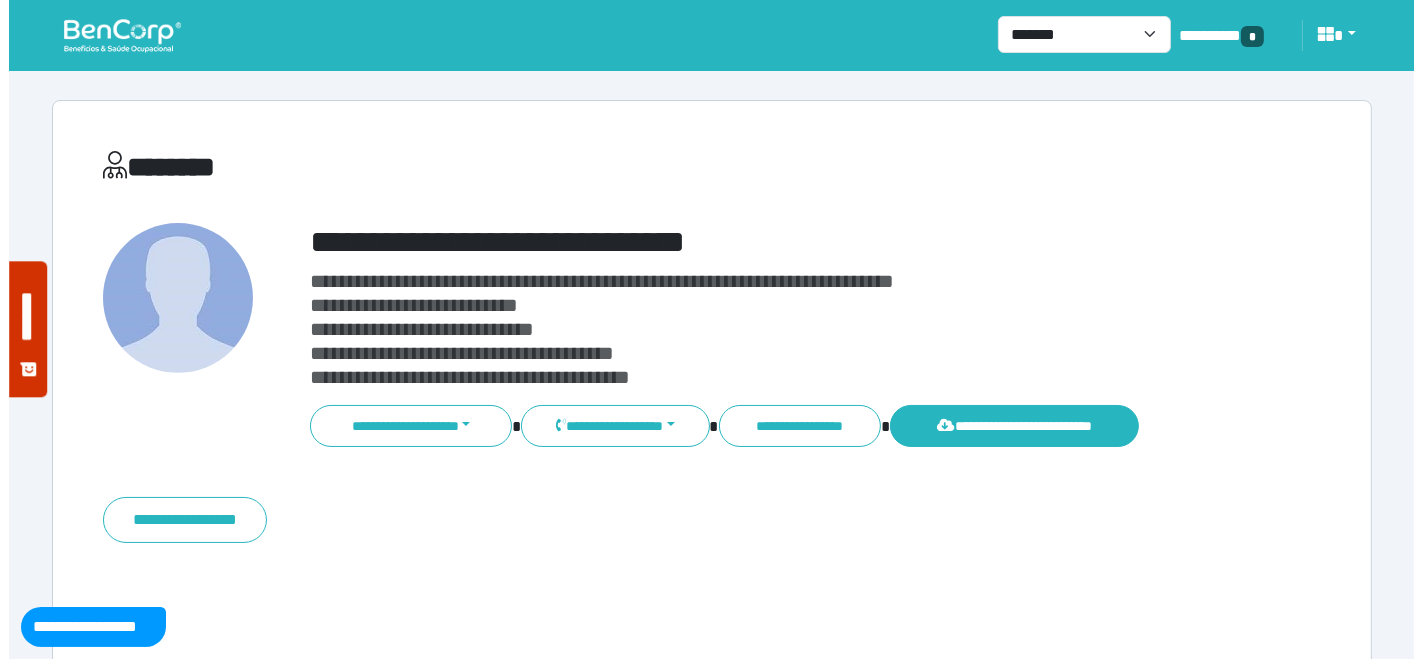 scroll, scrollTop: 103, scrollLeft: 0, axis: vertical 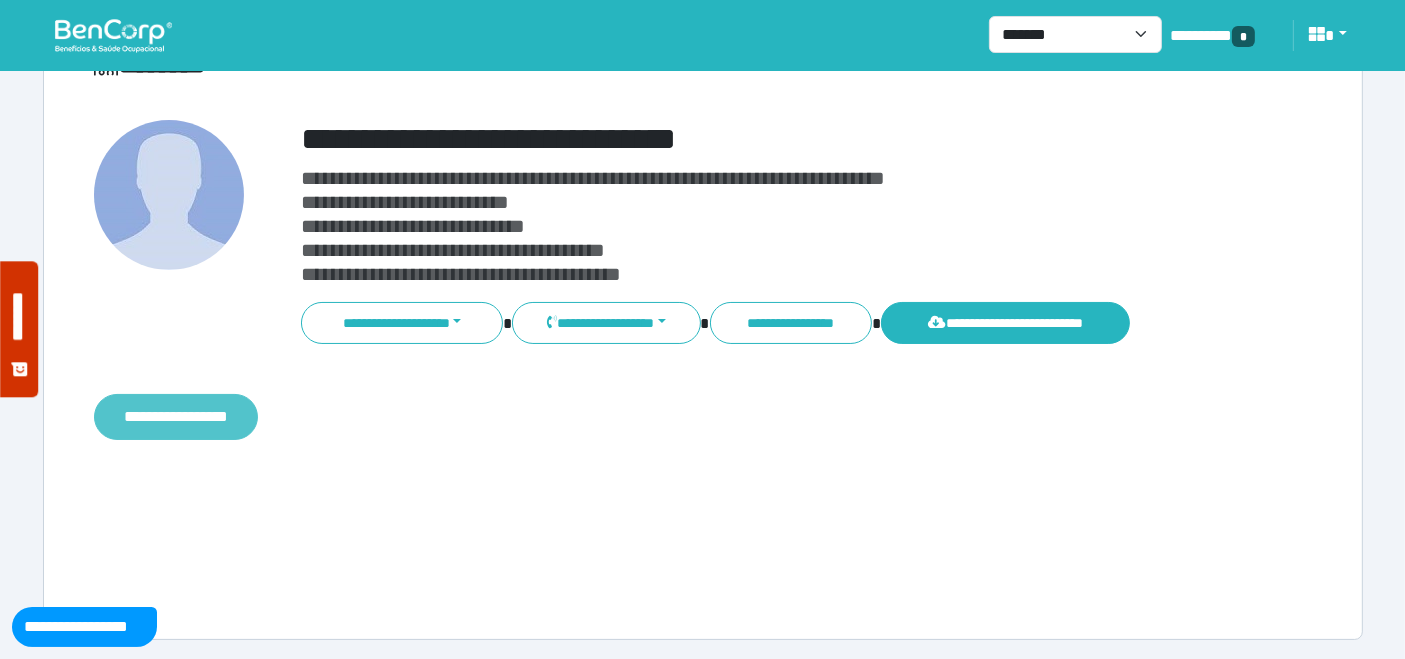 click on "**********" at bounding box center (176, 416) 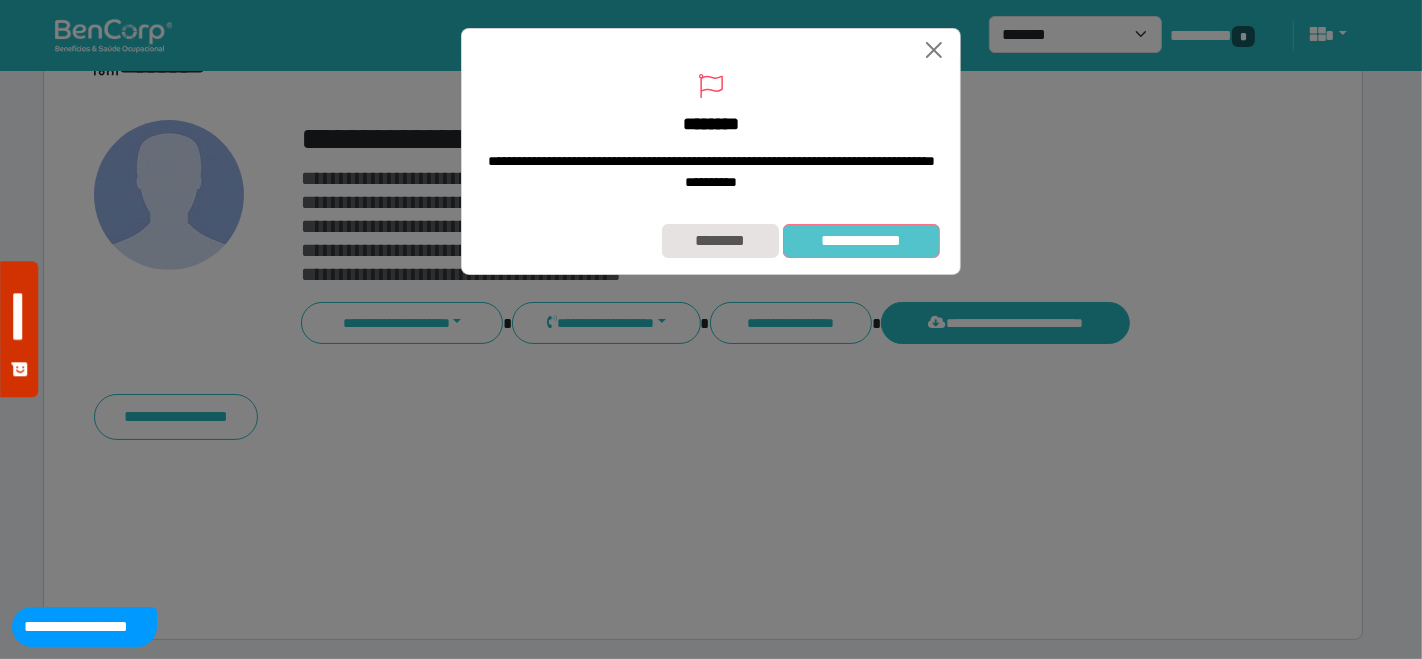 click on "**********" at bounding box center [861, 240] 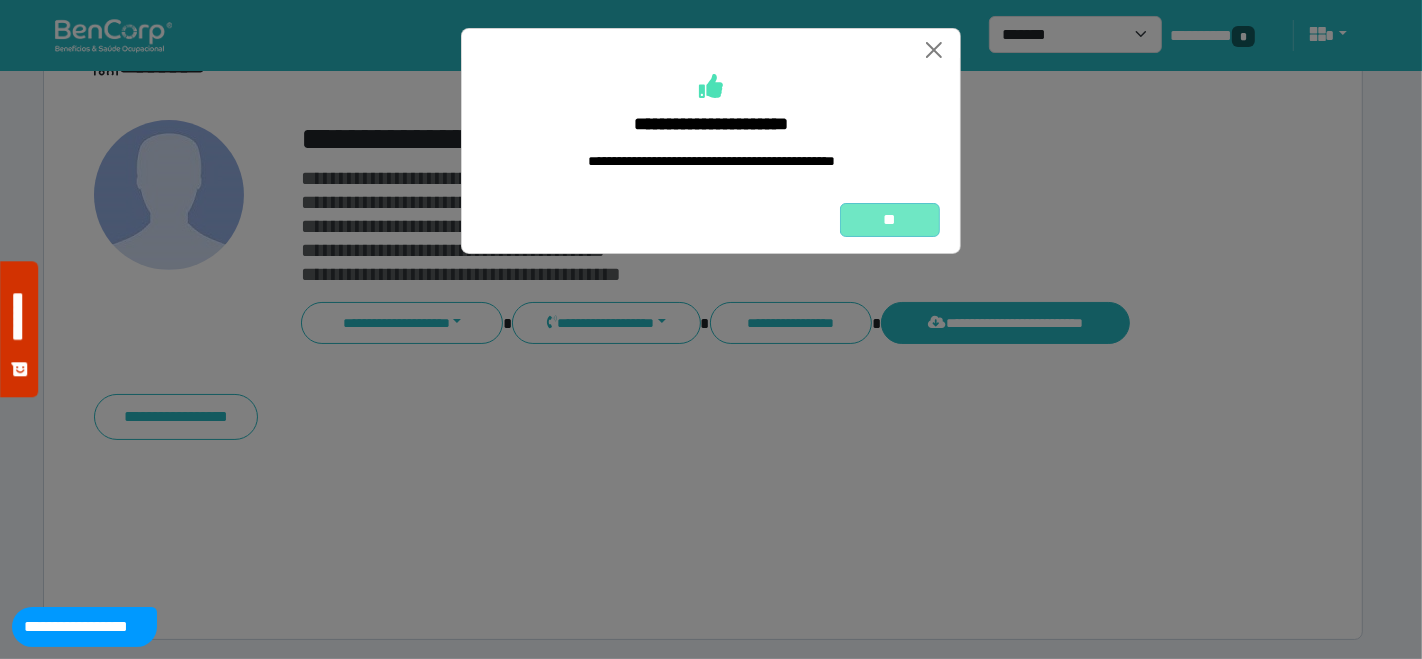 click on "**" at bounding box center [890, 219] 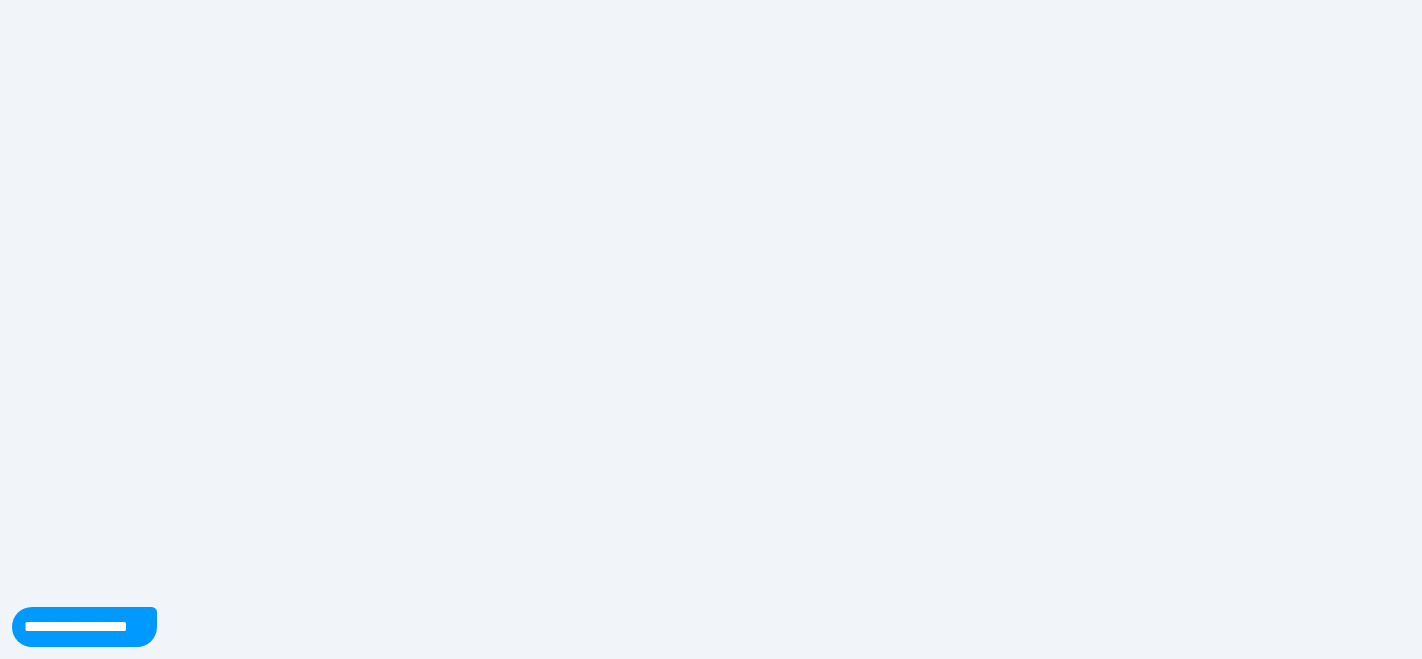 scroll, scrollTop: 0, scrollLeft: 0, axis: both 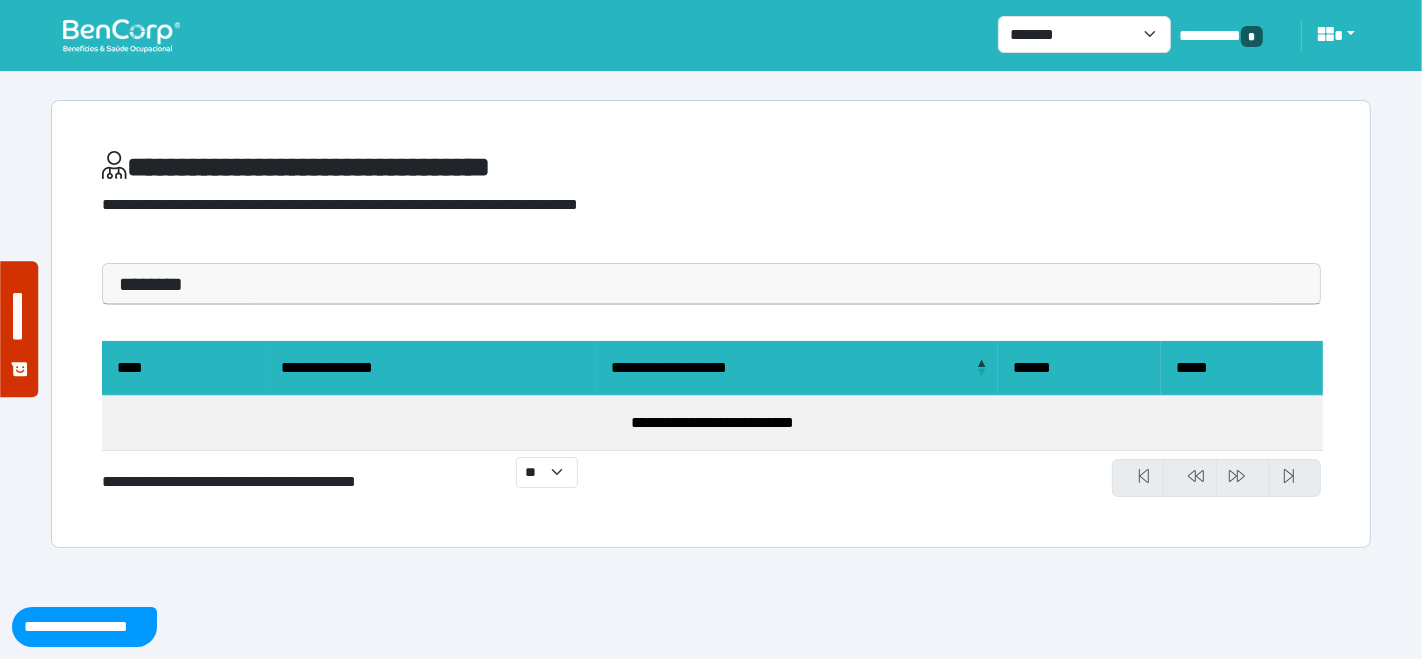 click at bounding box center [121, 35] 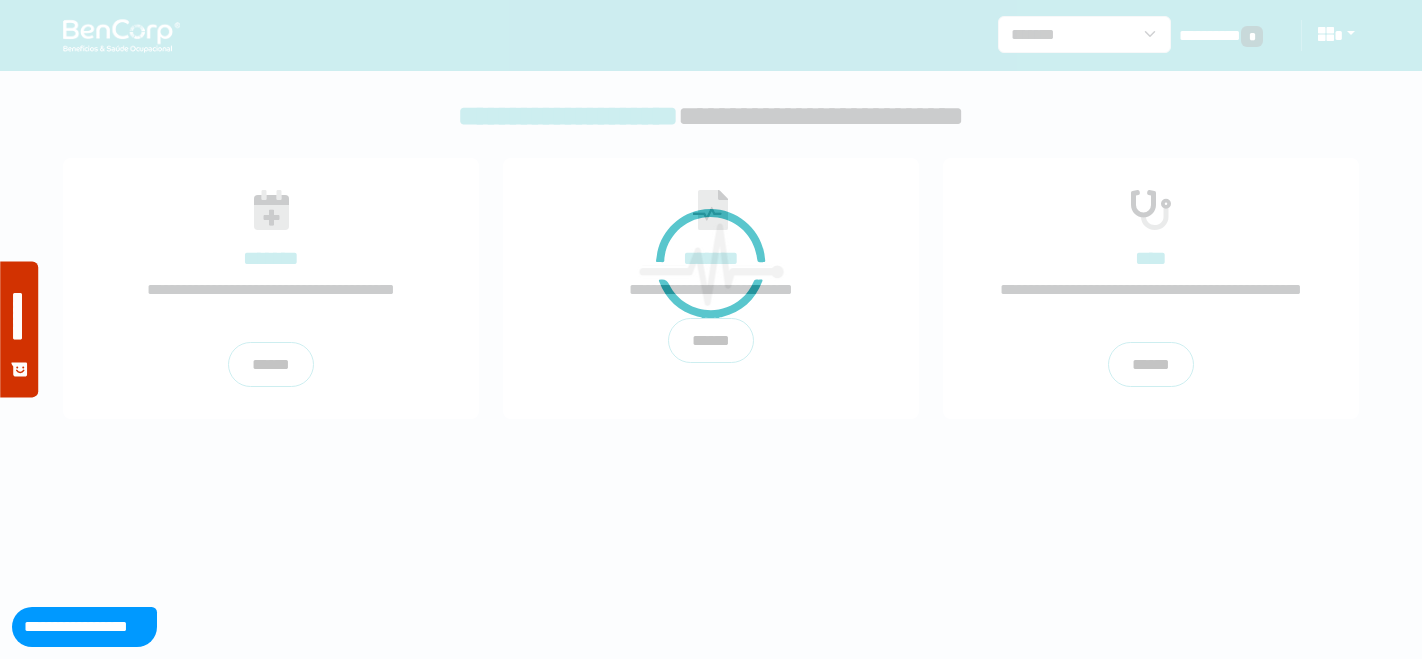 scroll, scrollTop: 0, scrollLeft: 0, axis: both 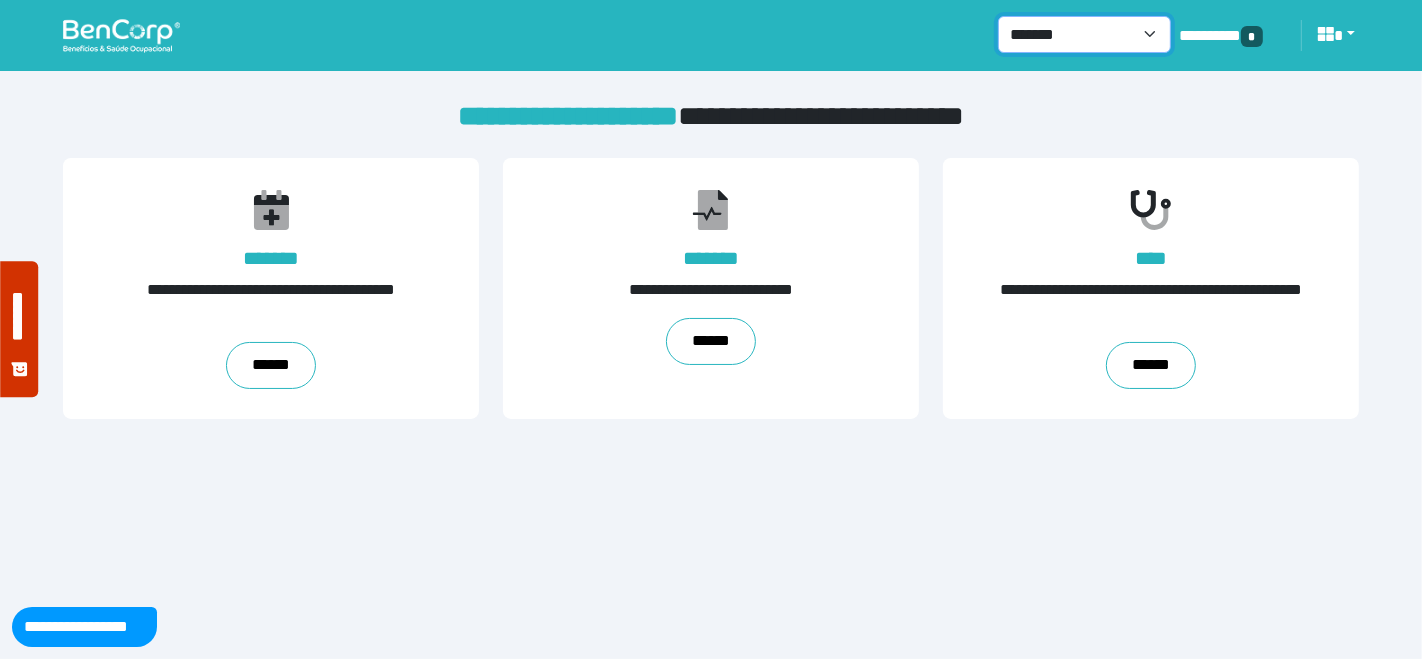 click on "**********" at bounding box center [1084, 34] 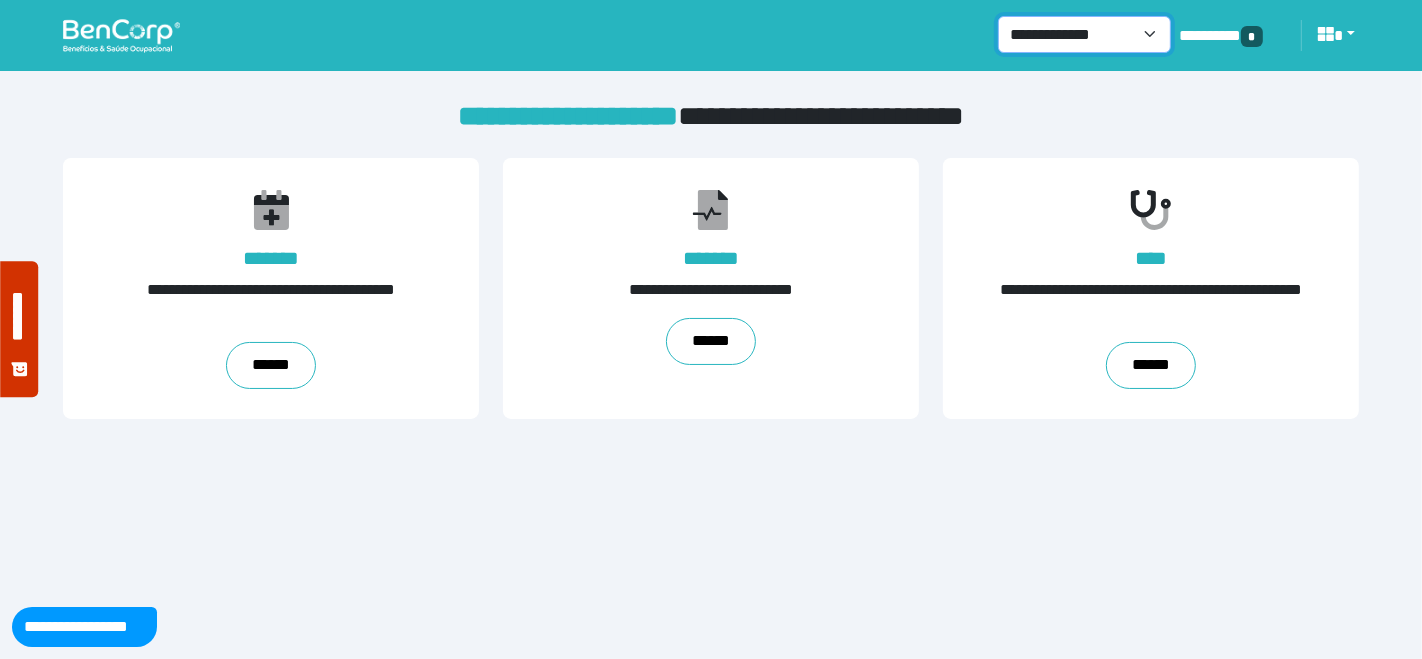 click on "**********" at bounding box center [1084, 34] 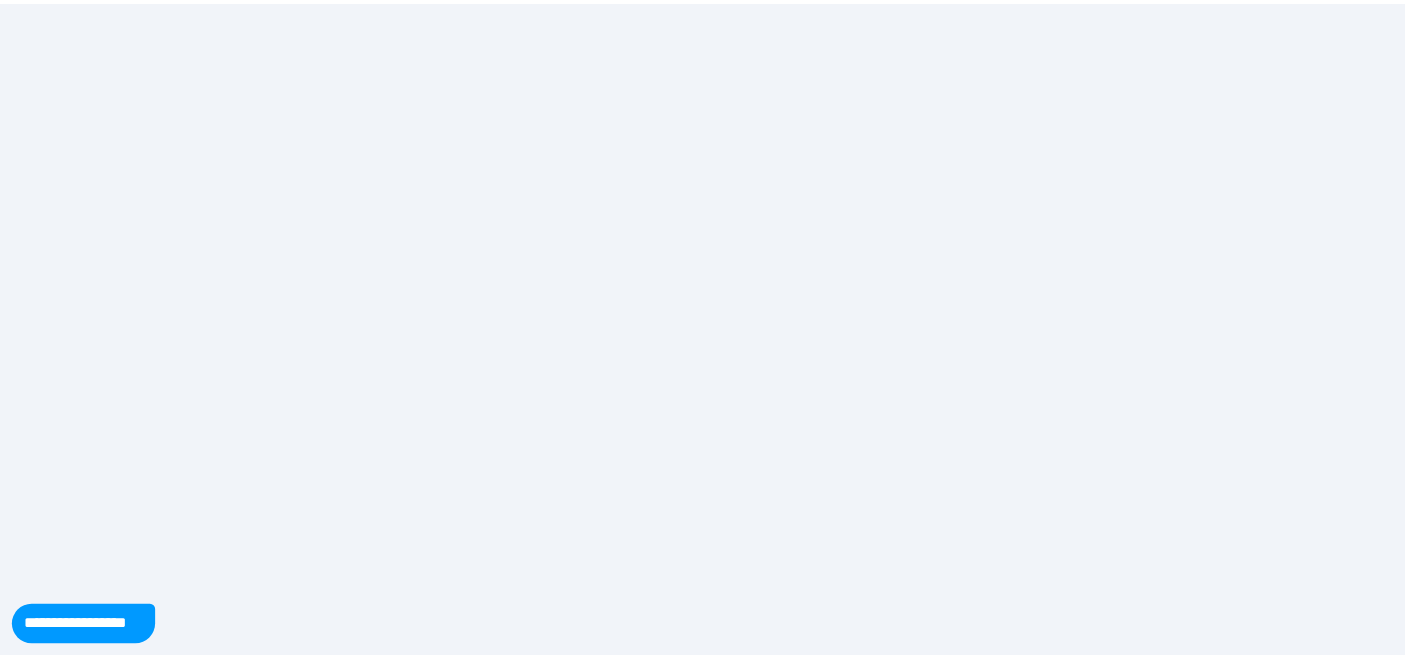 scroll, scrollTop: 0, scrollLeft: 0, axis: both 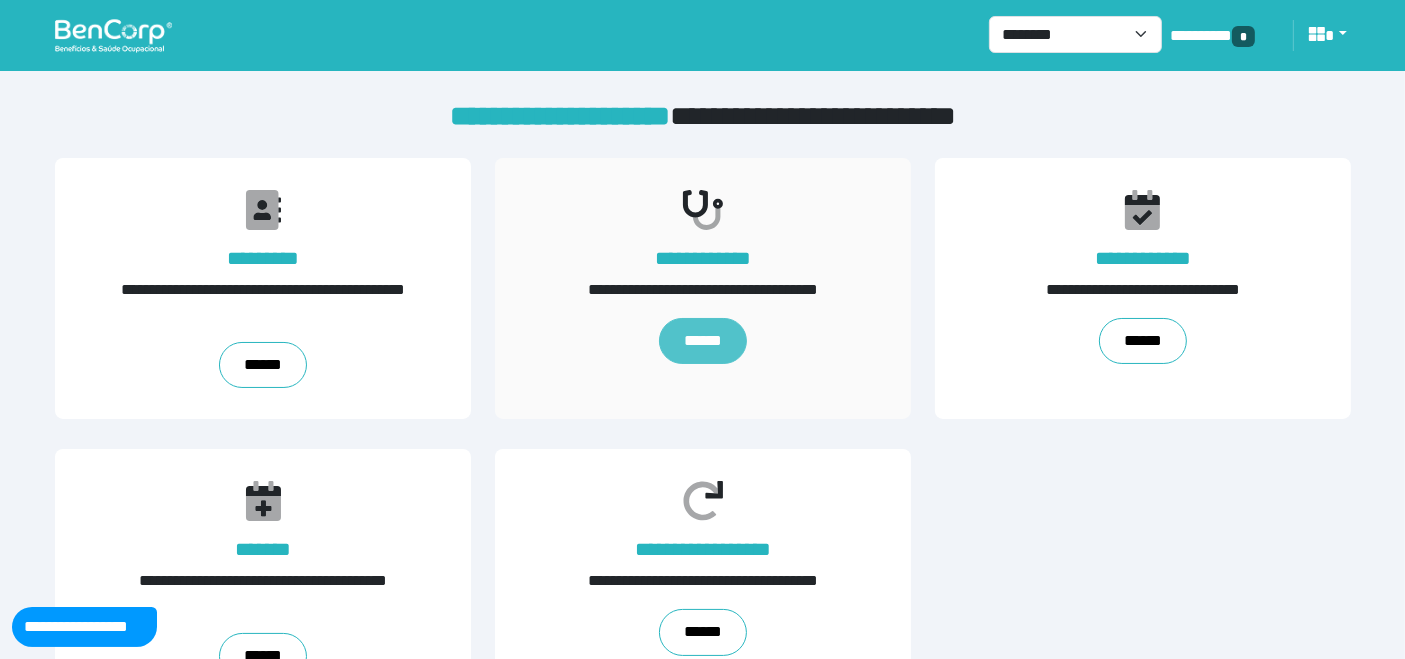 click on "******" at bounding box center [702, 341] 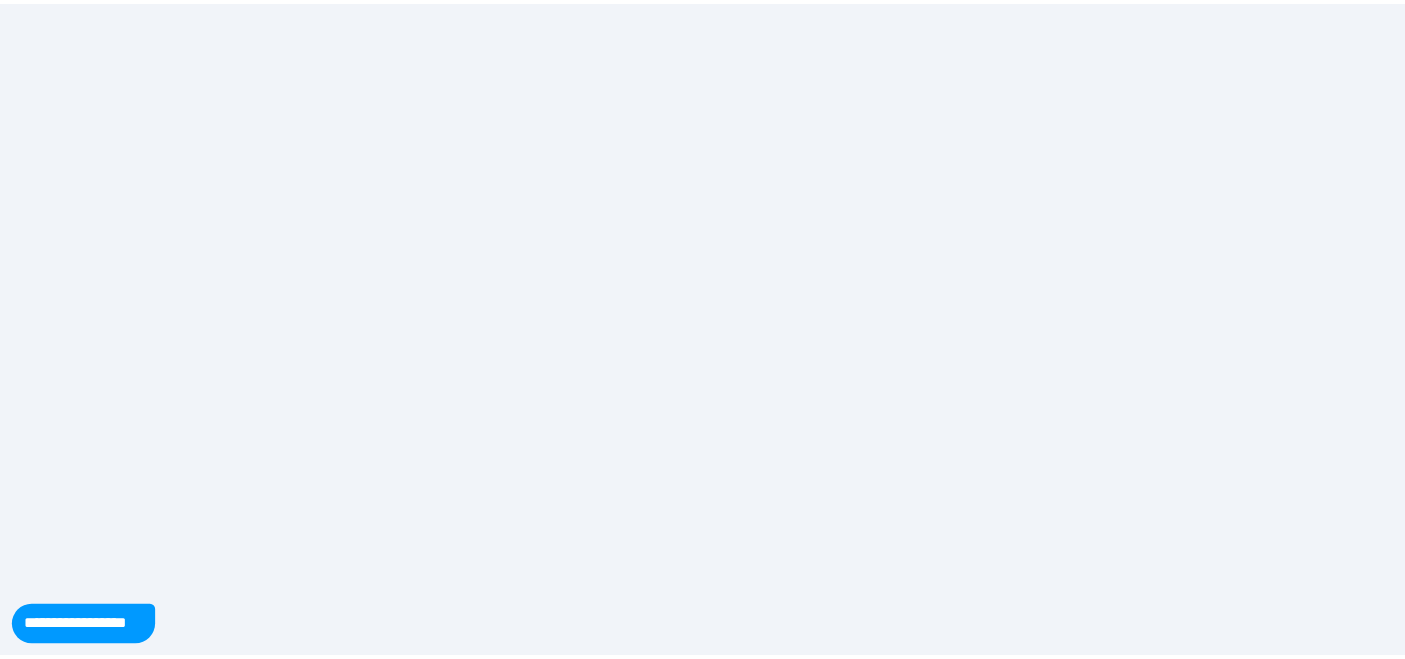 scroll, scrollTop: 0, scrollLeft: 0, axis: both 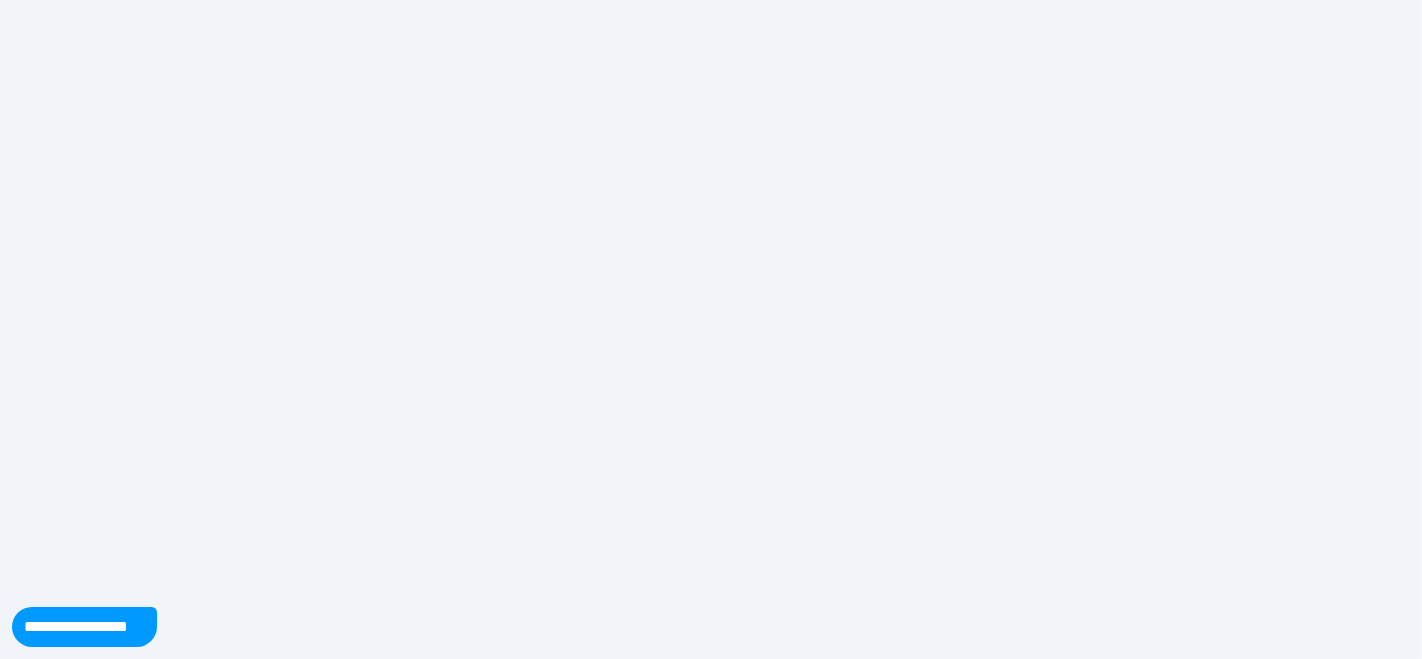 select 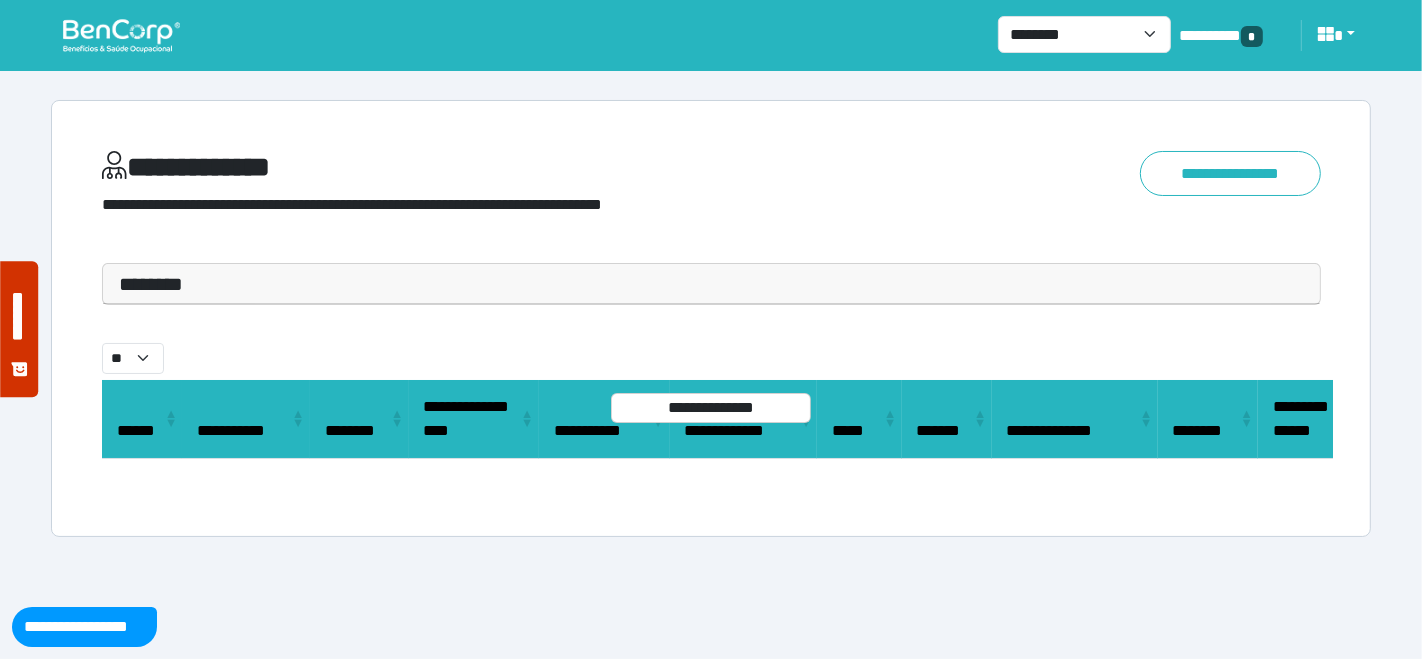 drag, startPoint x: 280, startPoint y: 267, endPoint x: 204, endPoint y: 375, distance: 132.0606 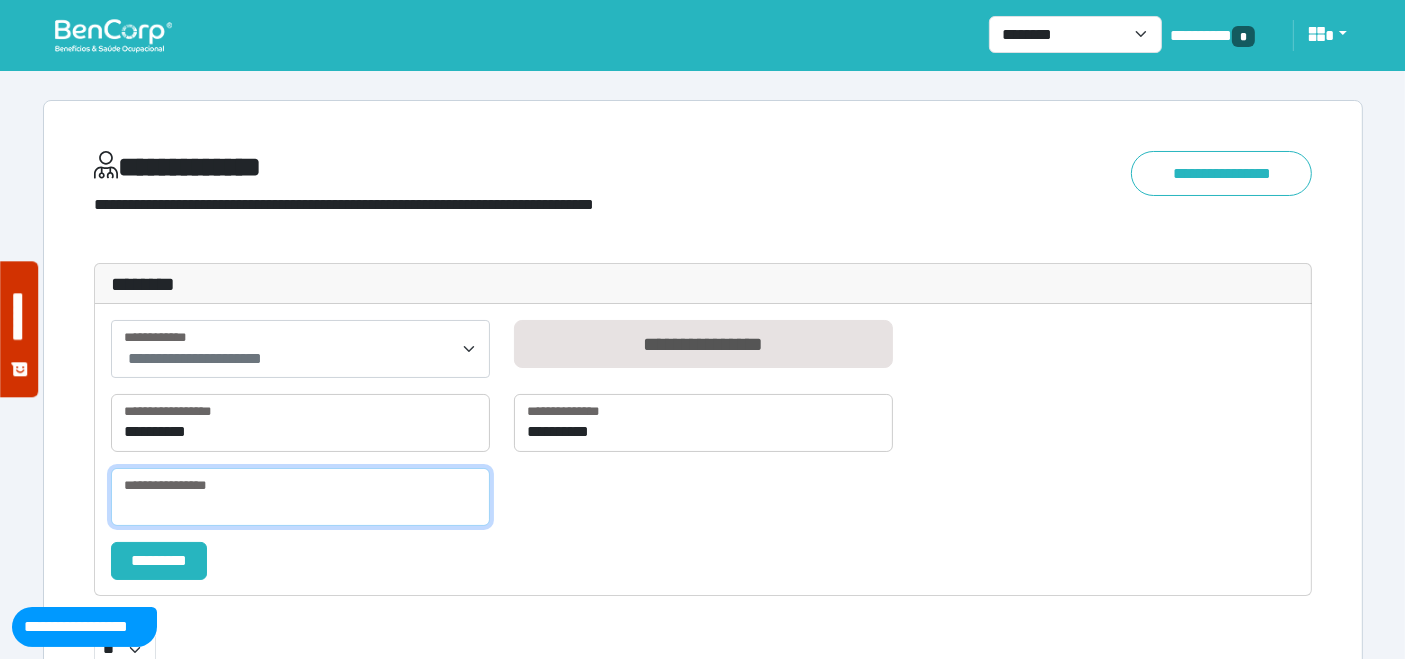 click at bounding box center [300, 497] 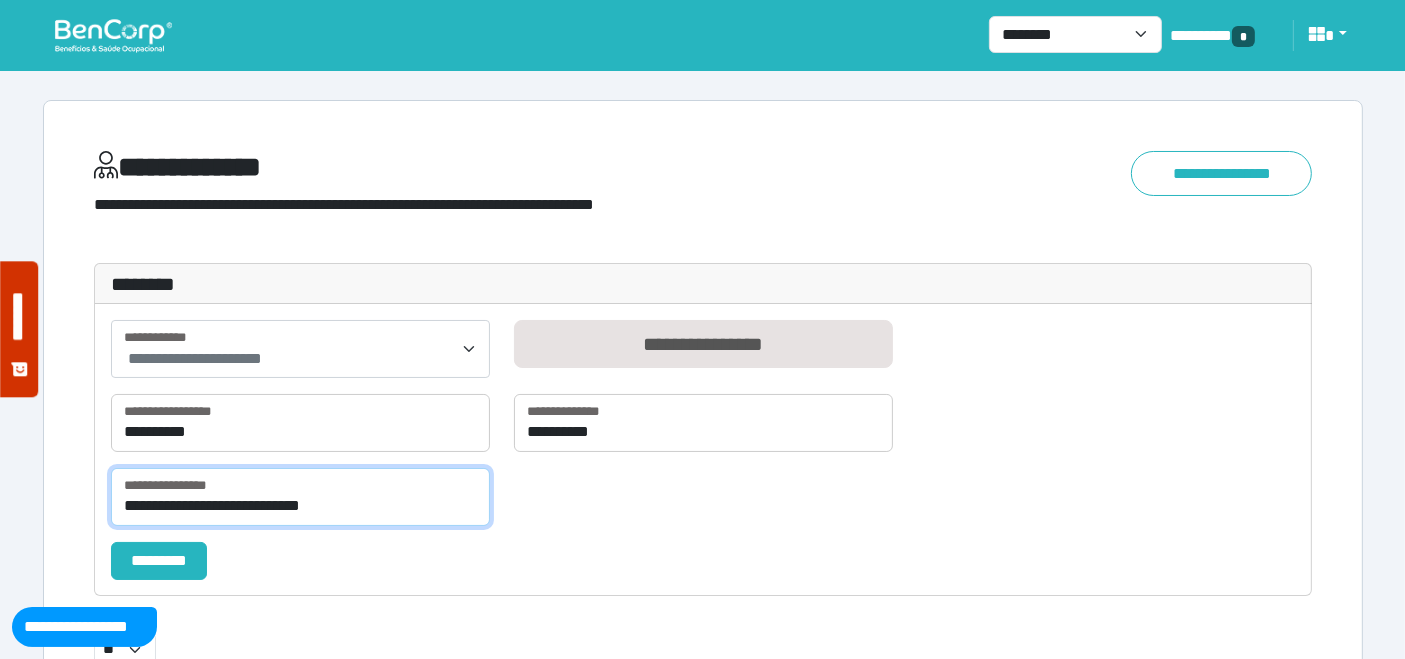 type on "**********" 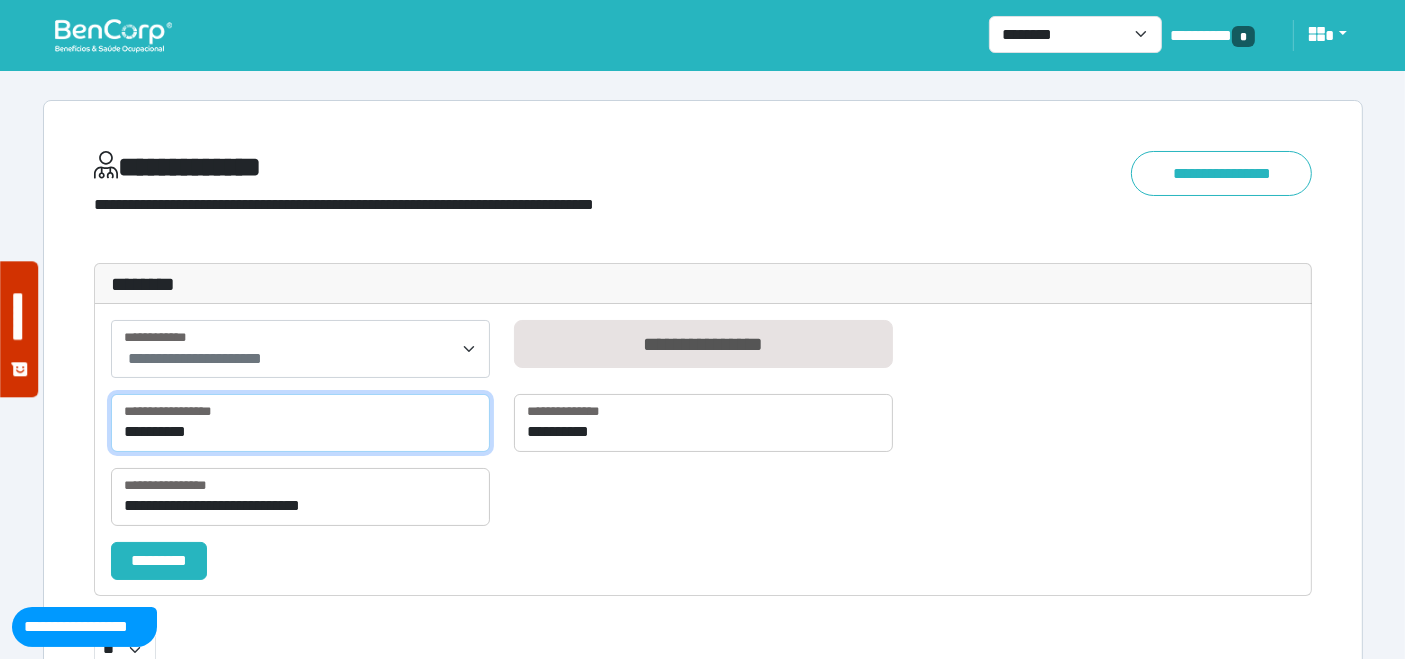 click on "**********" at bounding box center (300, 423) 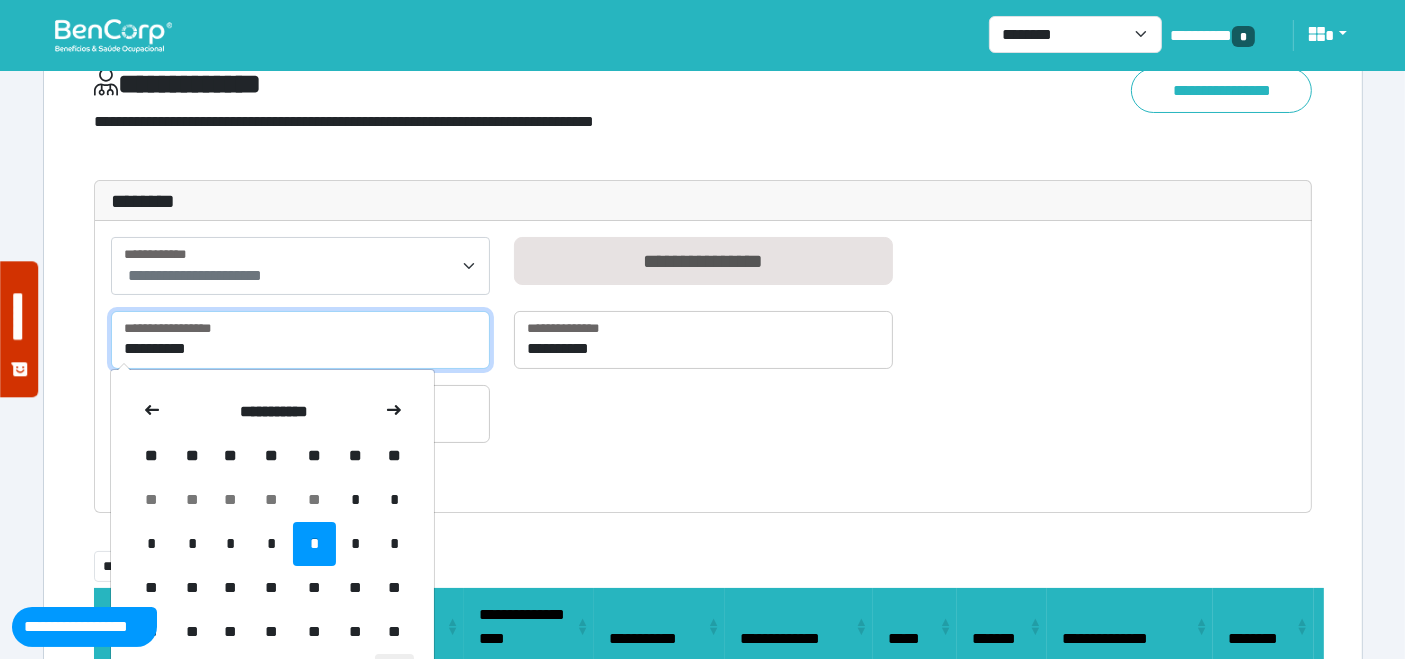scroll, scrollTop: 222, scrollLeft: 0, axis: vertical 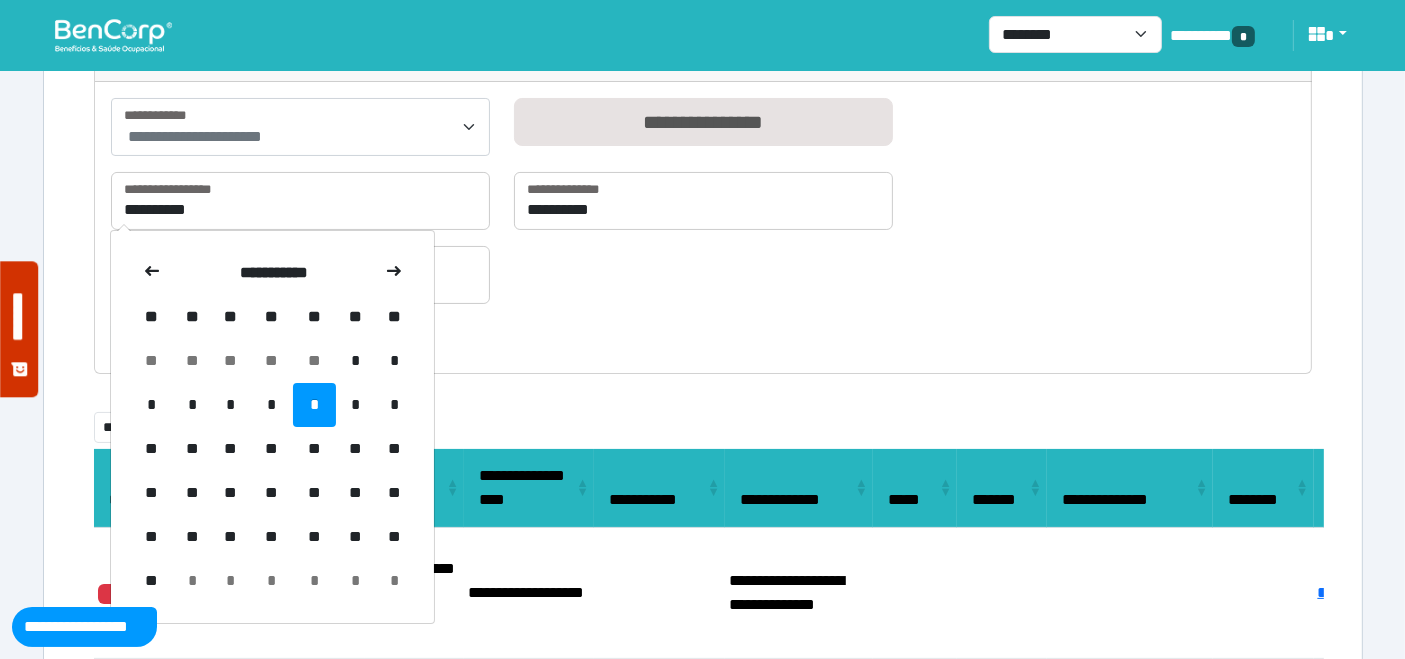 drag, startPoint x: 360, startPoint y: 404, endPoint x: 450, endPoint y: 367, distance: 97.308784 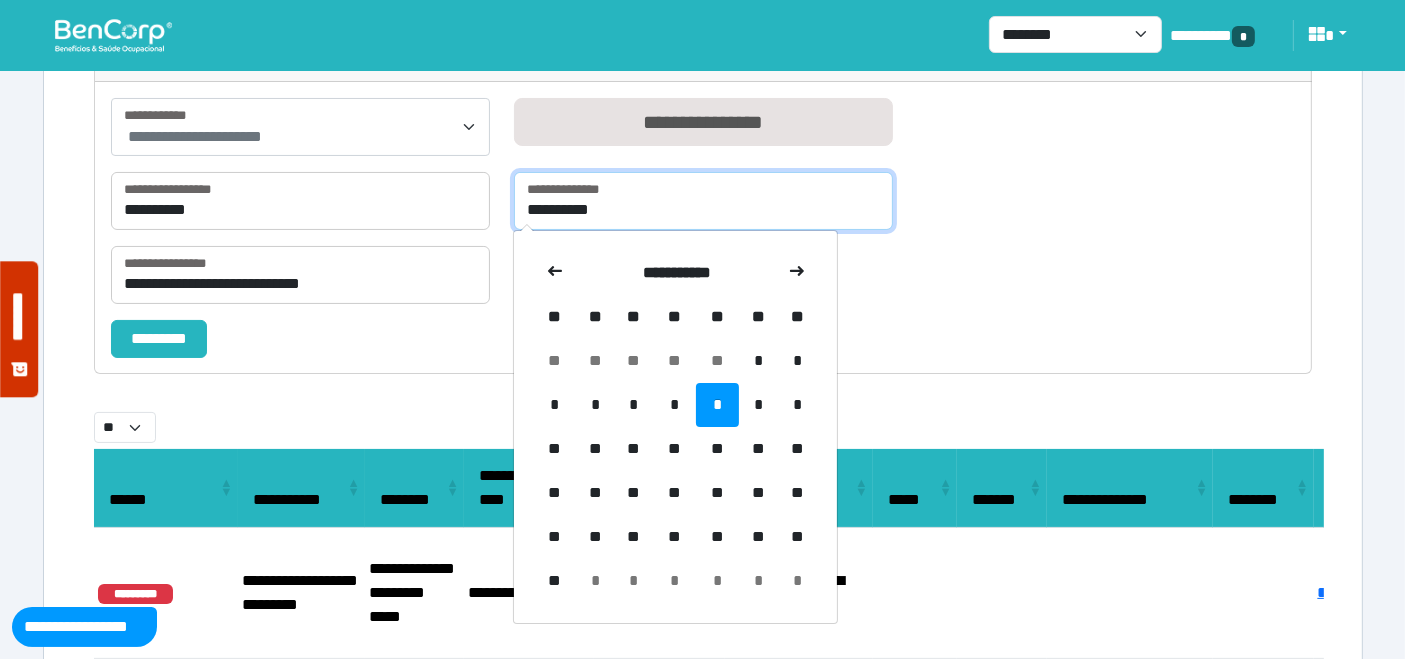 click on "**********" at bounding box center [703, 201] 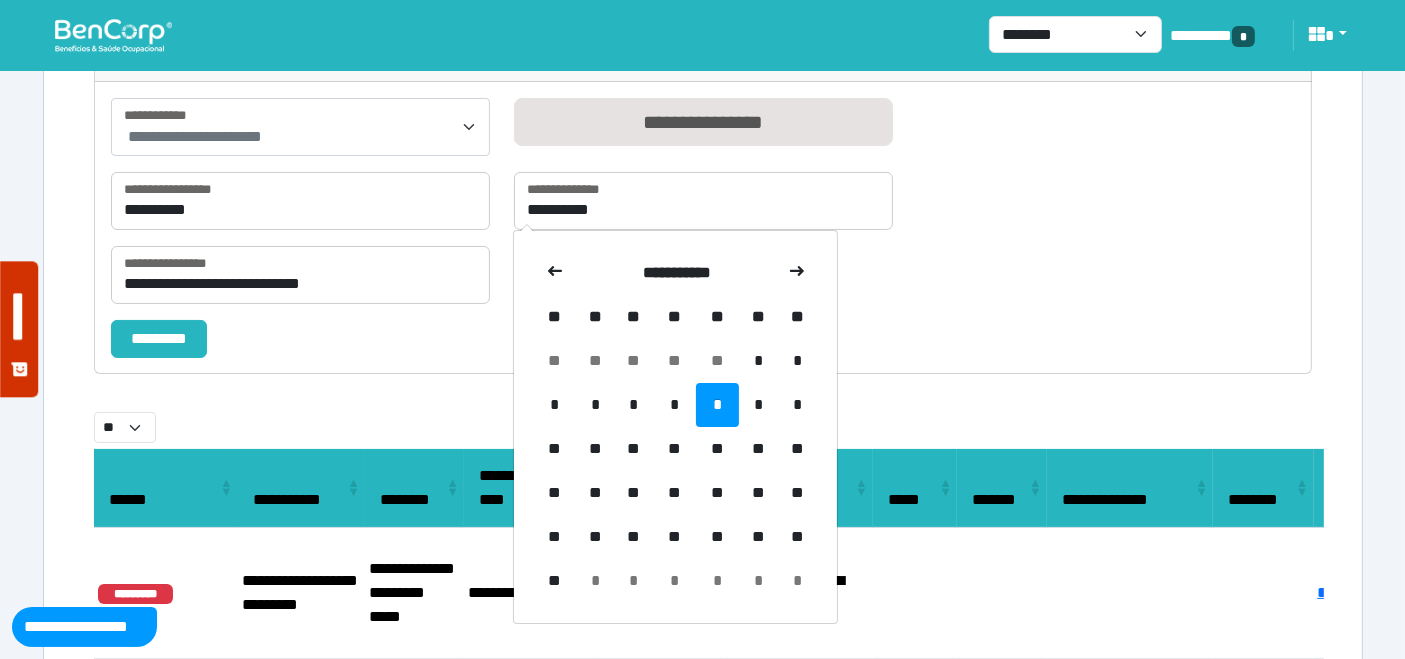 drag, startPoint x: 760, startPoint y: 404, endPoint x: 615, endPoint y: 387, distance: 145.99315 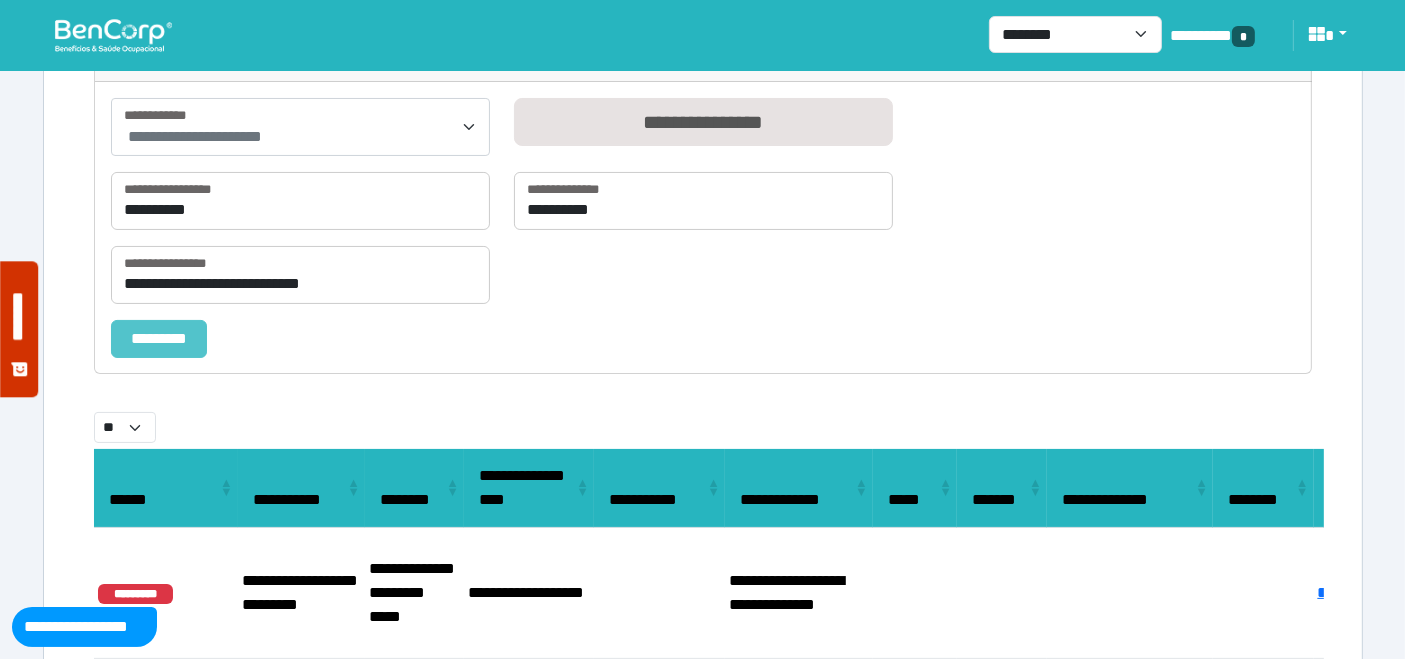 click on "*********" at bounding box center (159, 338) 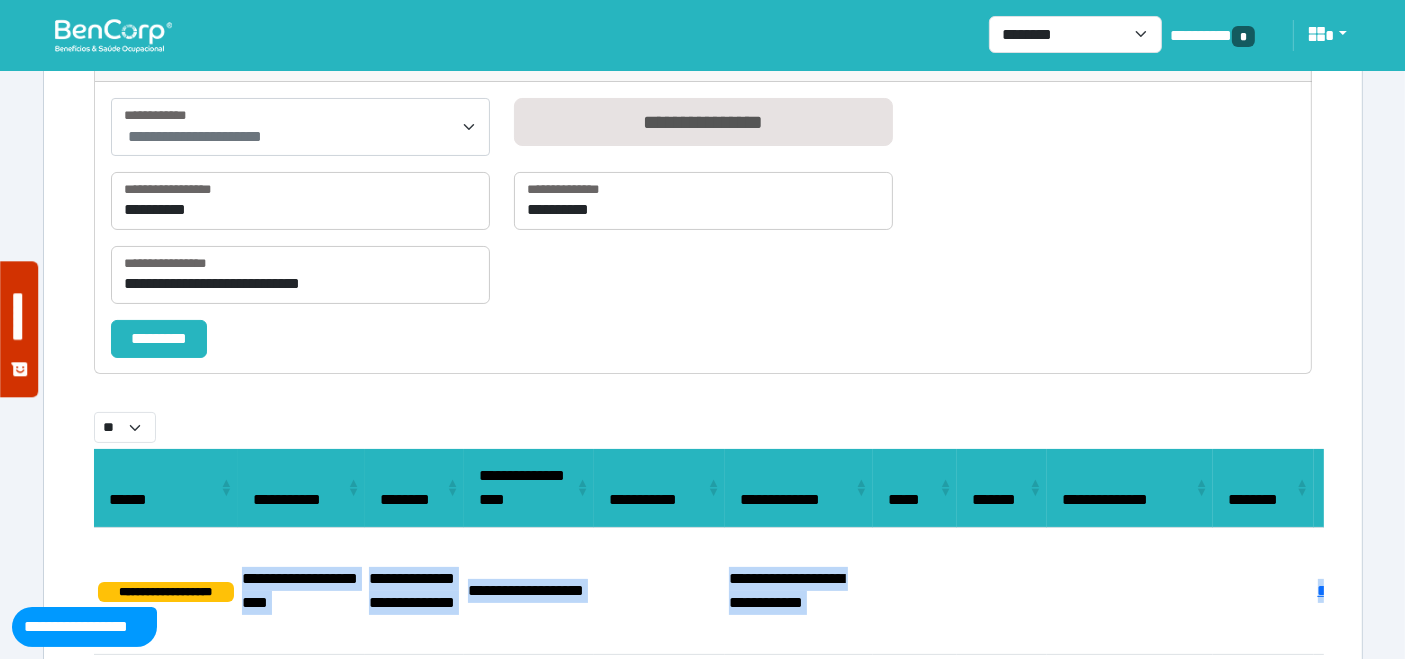 scroll, scrollTop: 0, scrollLeft: 167, axis: horizontal 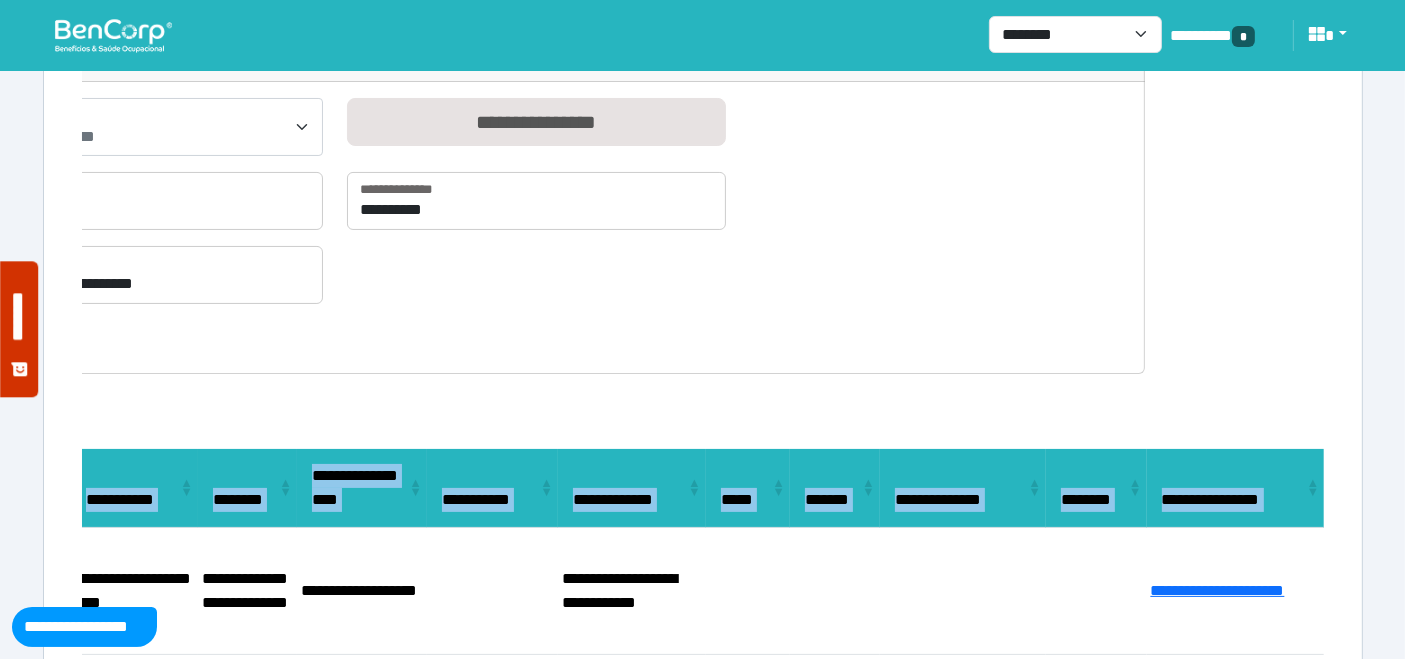 drag, startPoint x: 240, startPoint y: 571, endPoint x: 1421, endPoint y: 527, distance: 1181.8193 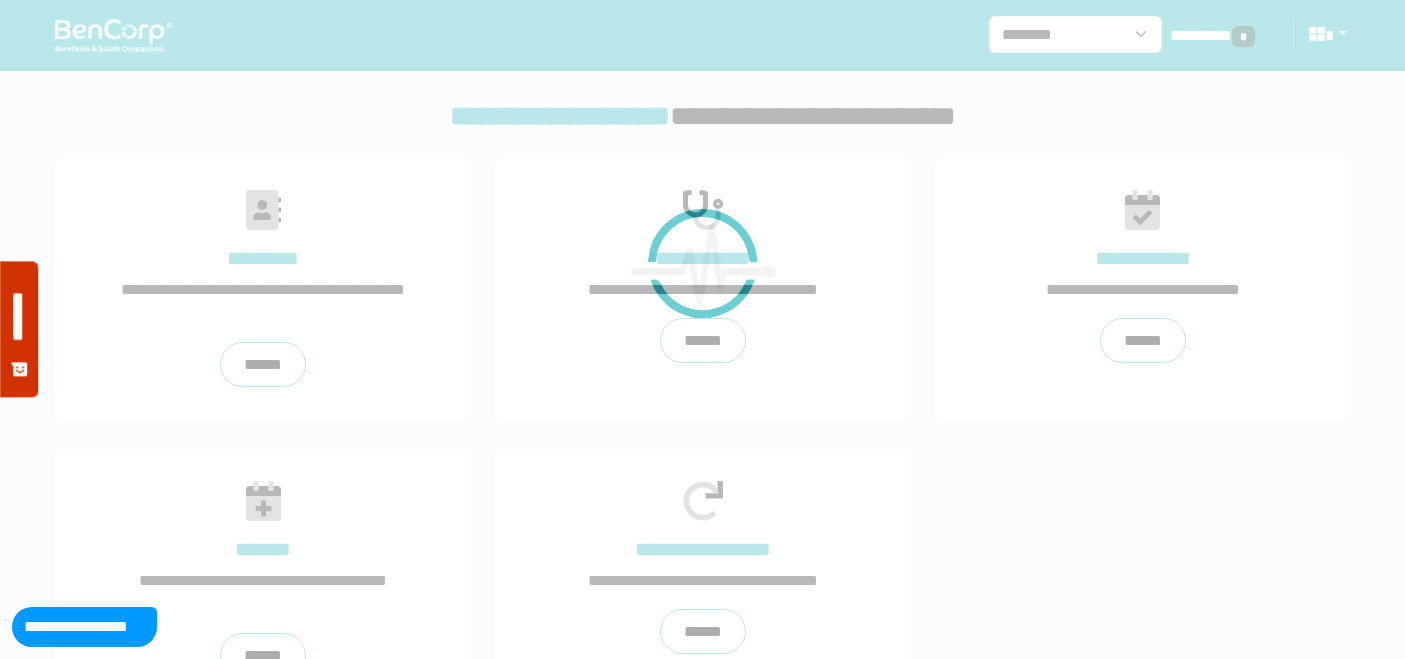 scroll, scrollTop: 0, scrollLeft: 0, axis: both 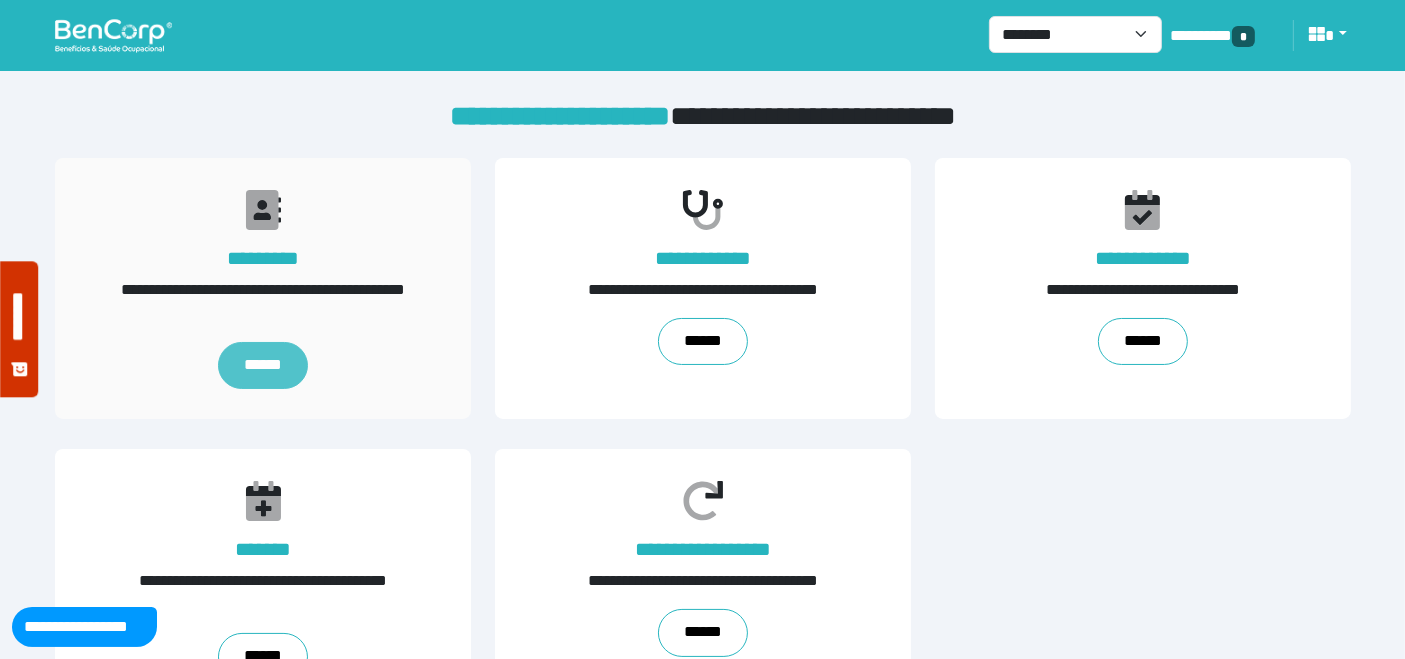 click on "******" at bounding box center [262, 366] 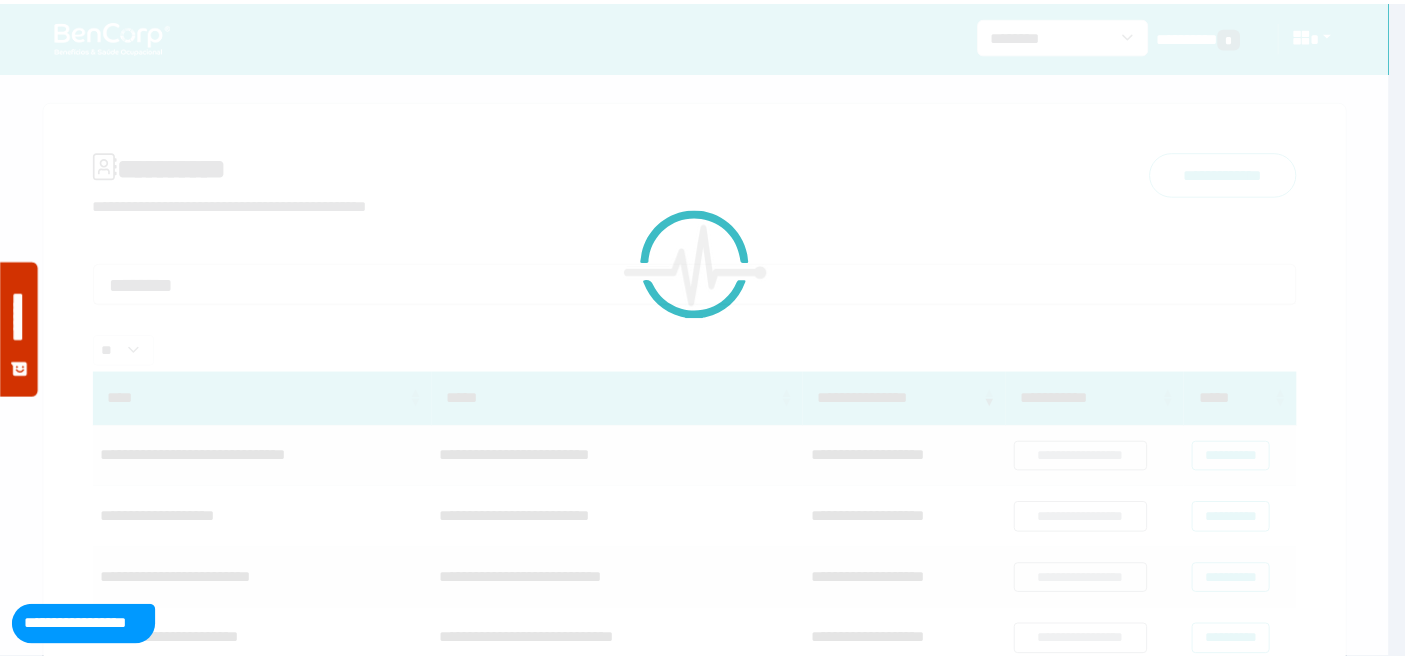 scroll, scrollTop: 0, scrollLeft: 0, axis: both 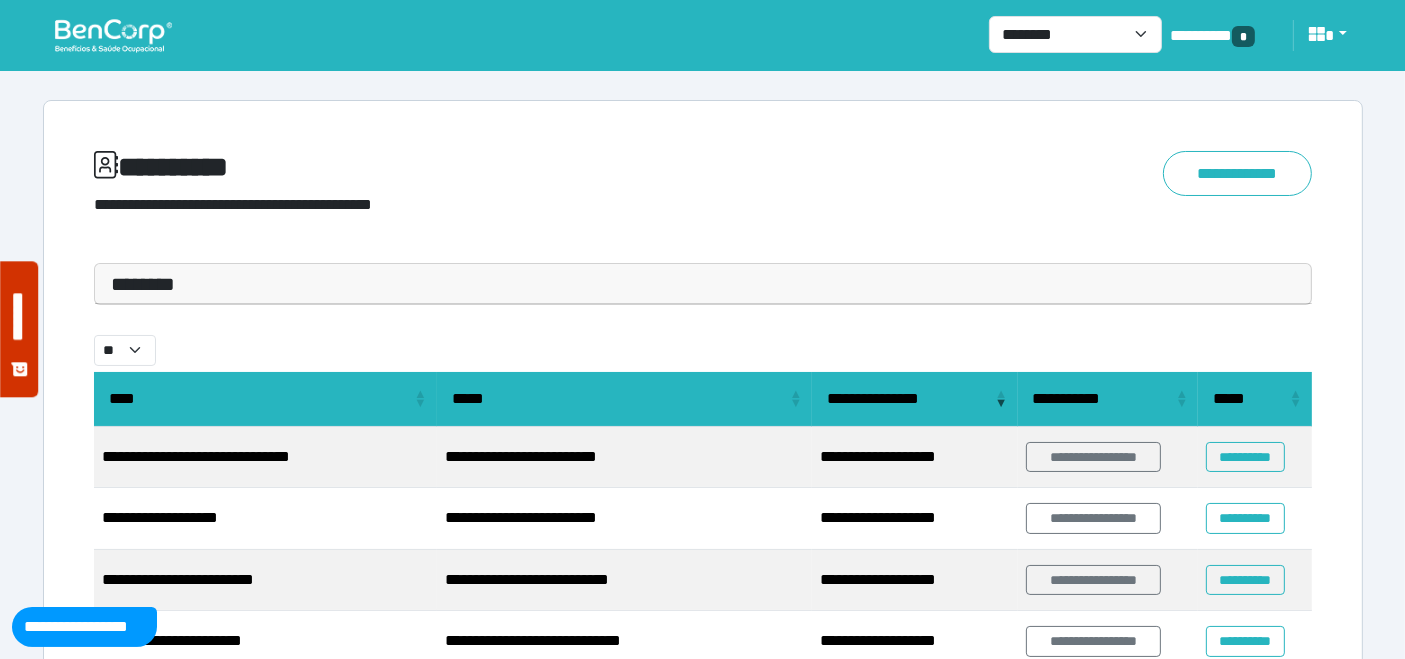 drag, startPoint x: 307, startPoint y: 284, endPoint x: 231, endPoint y: 400, distance: 138.67949 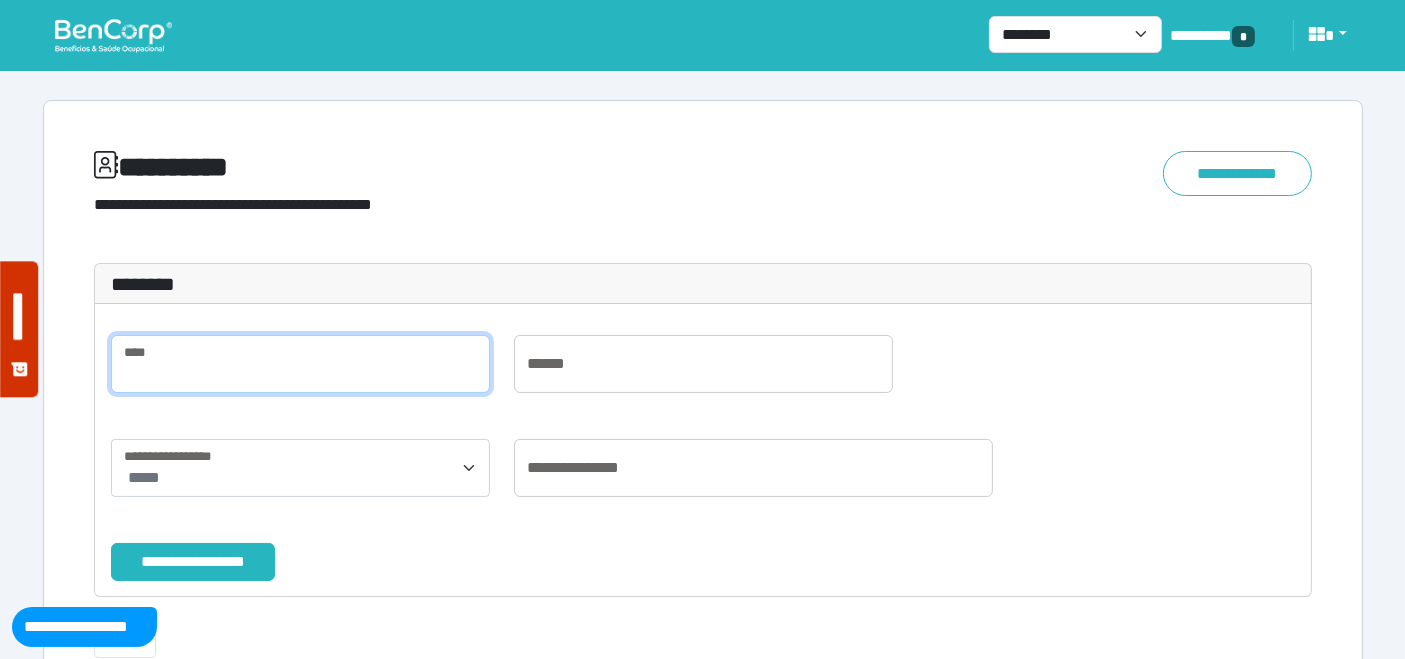 click at bounding box center (300, 364) 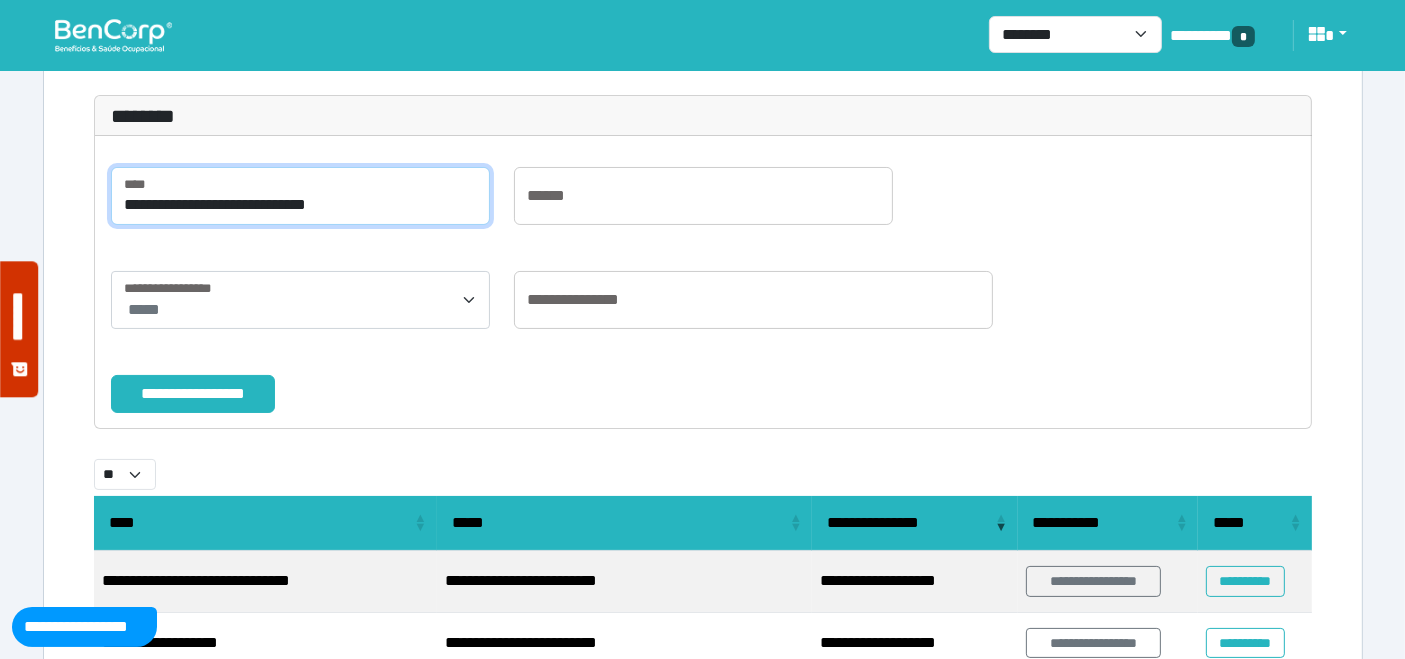 scroll, scrollTop: 222, scrollLeft: 0, axis: vertical 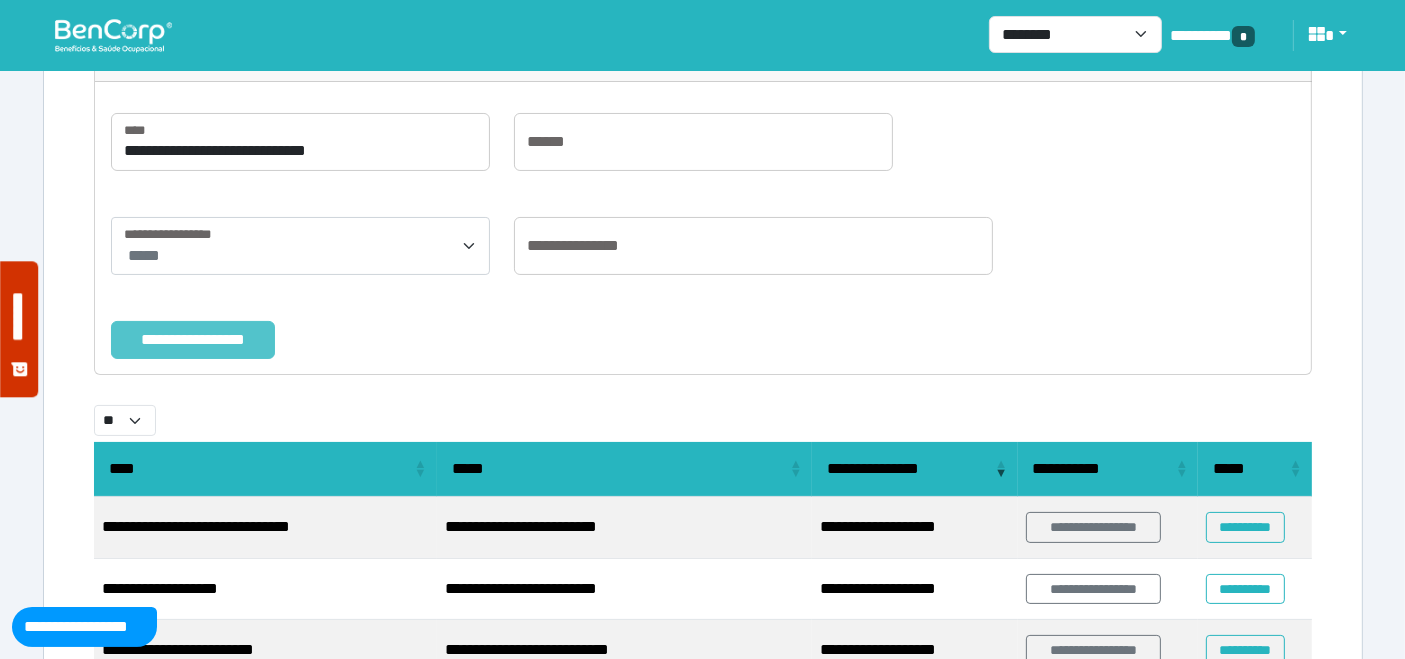 click on "**********" at bounding box center (193, 339) 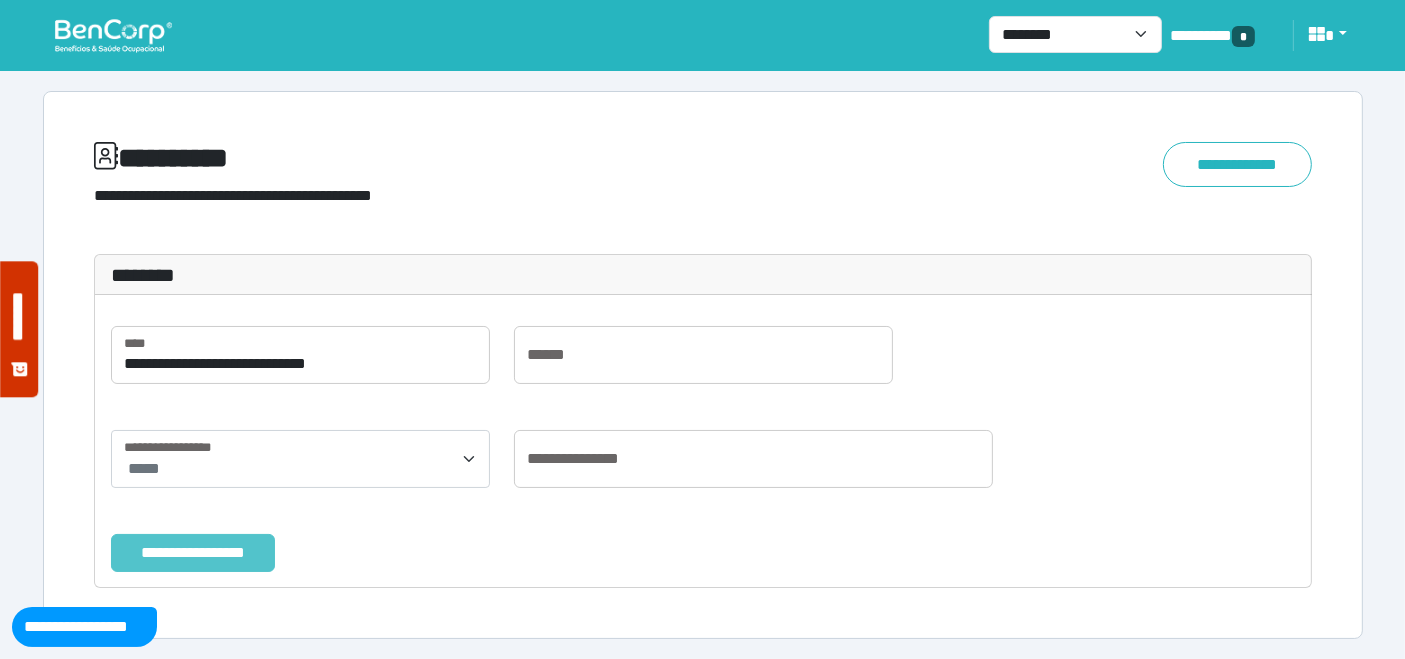 scroll, scrollTop: 8, scrollLeft: 0, axis: vertical 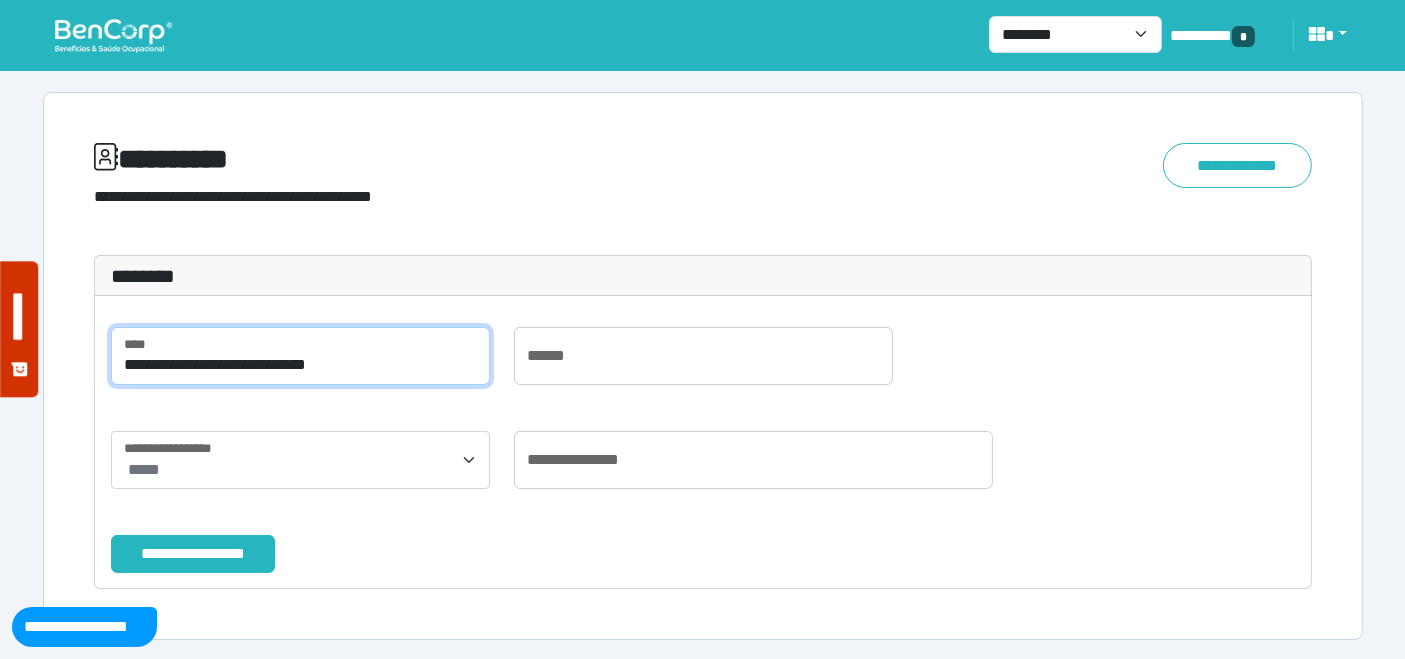 click on "**********" at bounding box center [300, 356] 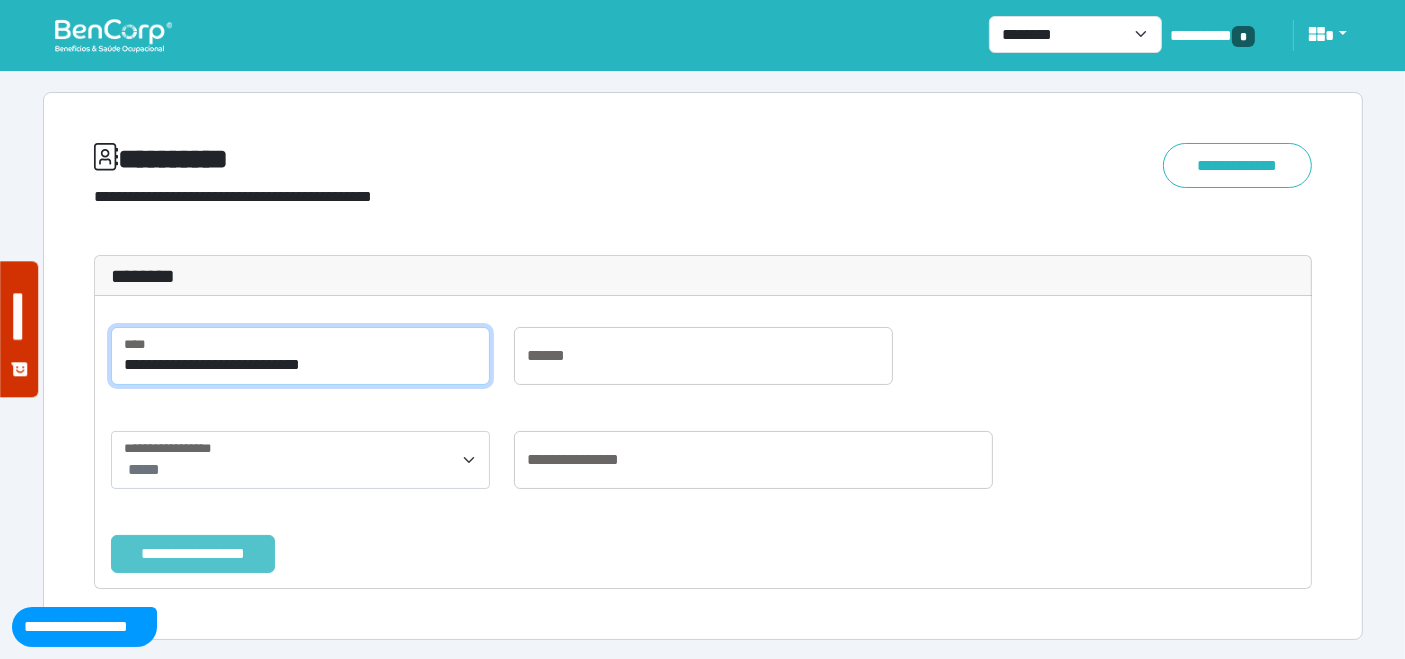 type on "**********" 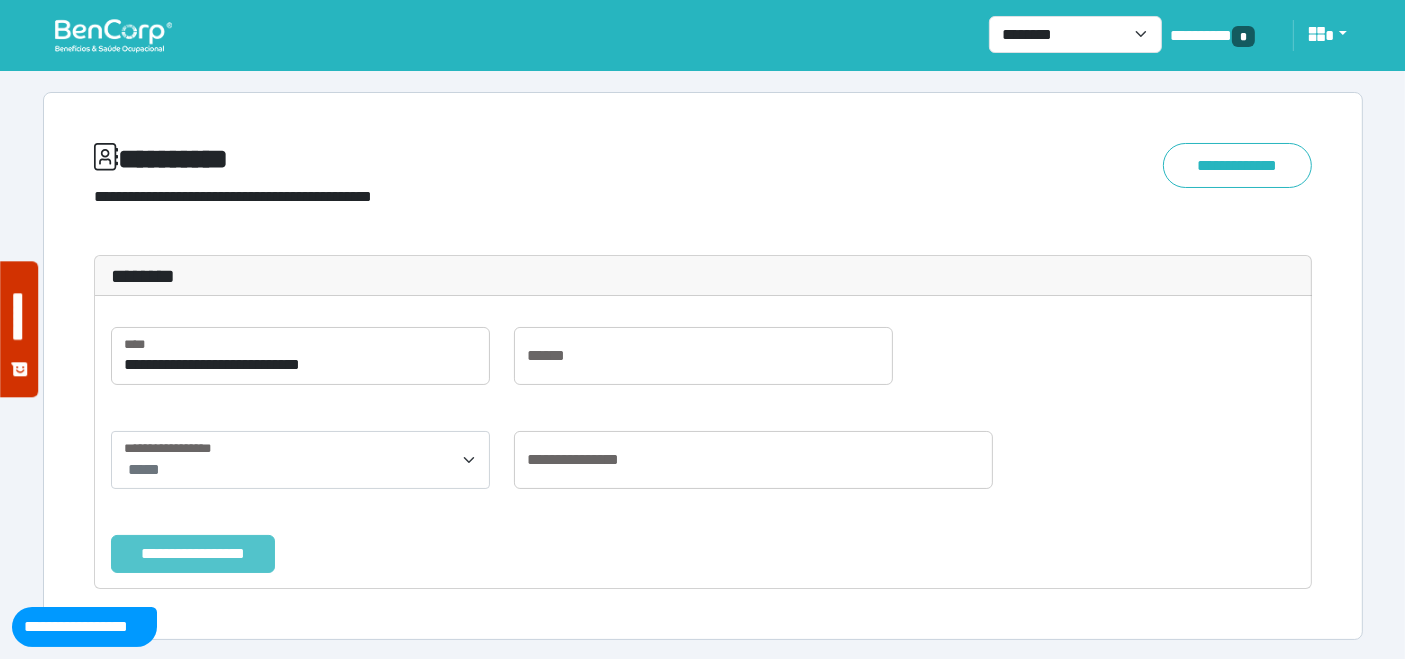 click on "**********" at bounding box center (193, 553) 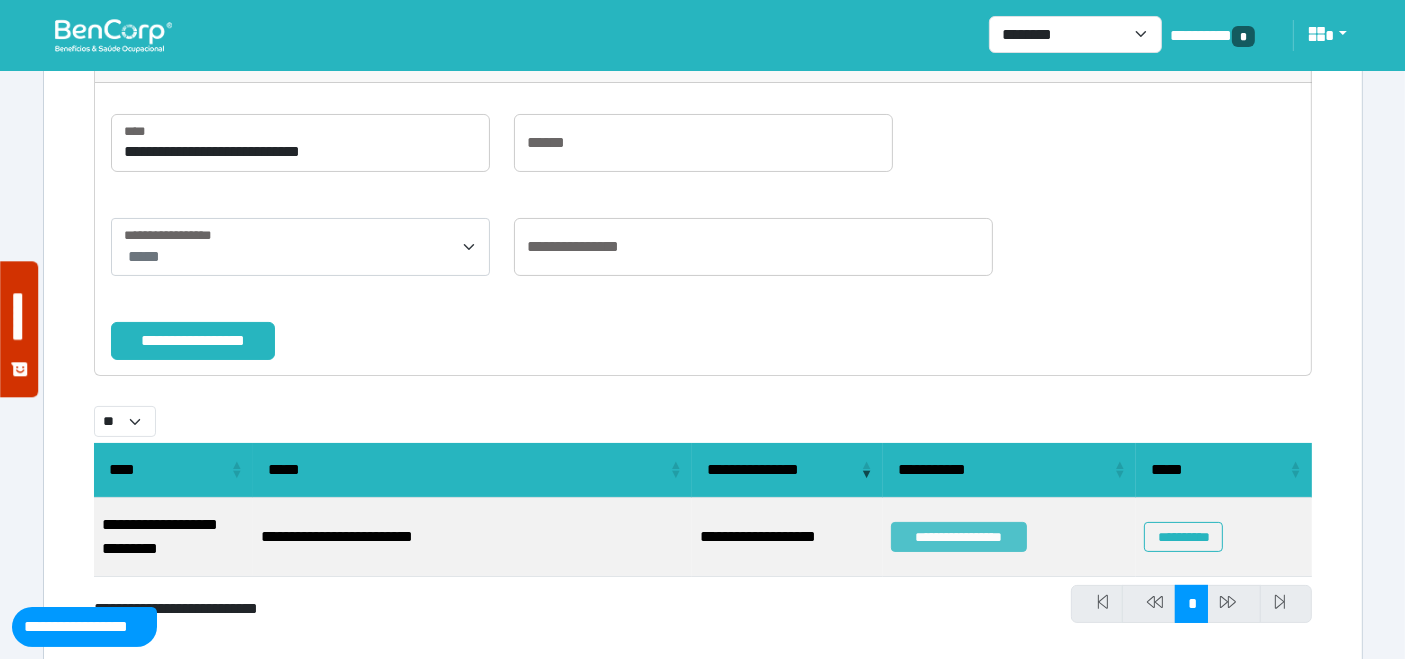 scroll, scrollTop: 255, scrollLeft: 0, axis: vertical 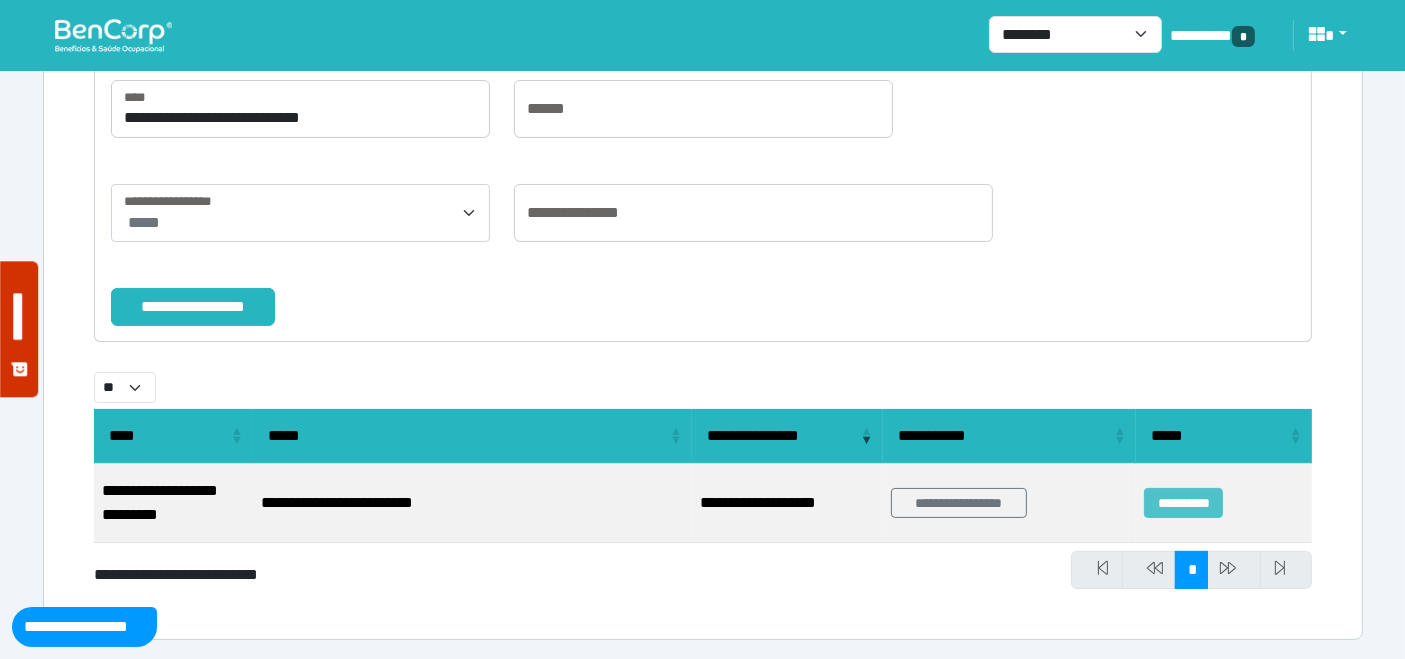 click on "**********" at bounding box center [1183, 503] 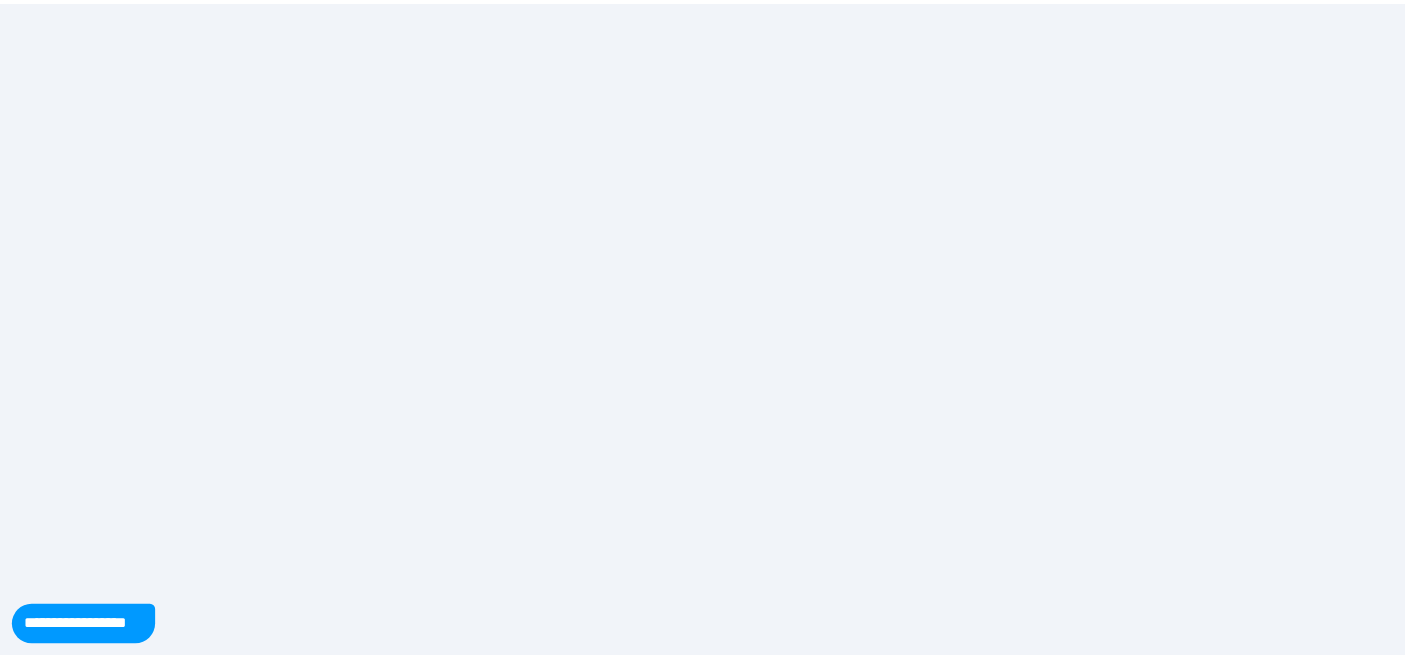 scroll, scrollTop: 0, scrollLeft: 0, axis: both 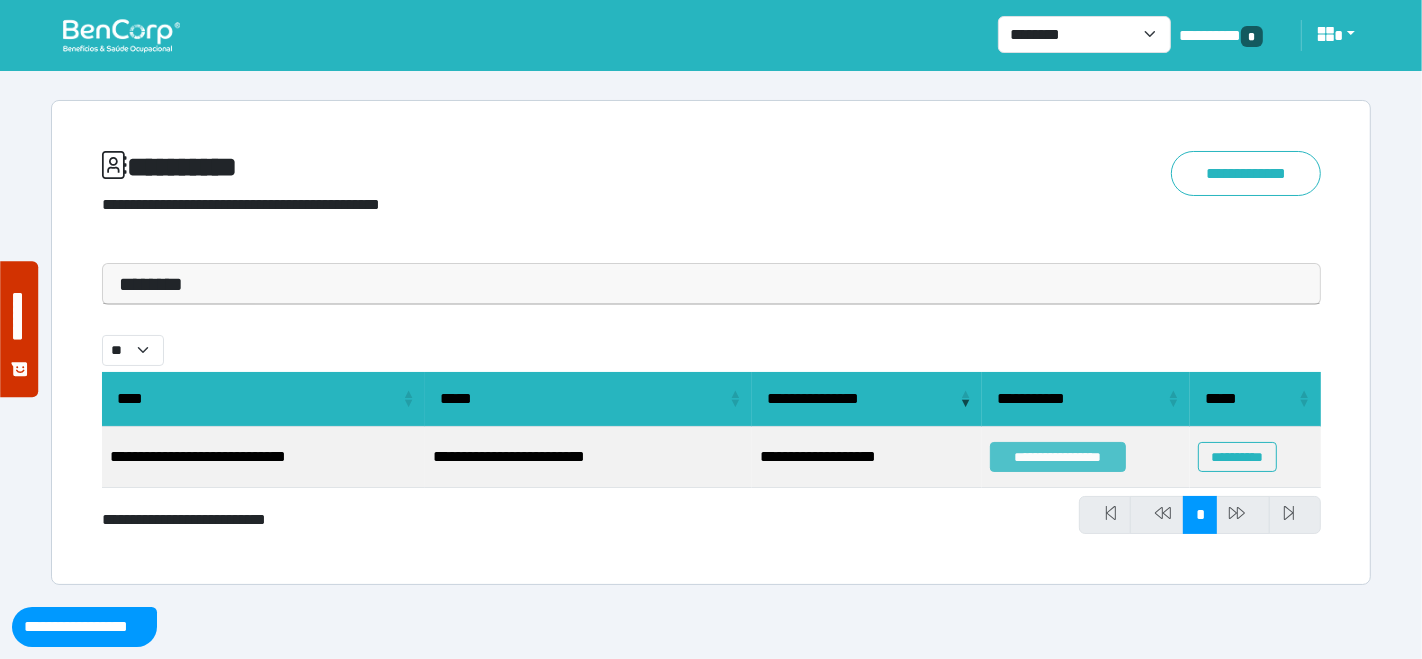 click on "**********" at bounding box center [1058, 457] 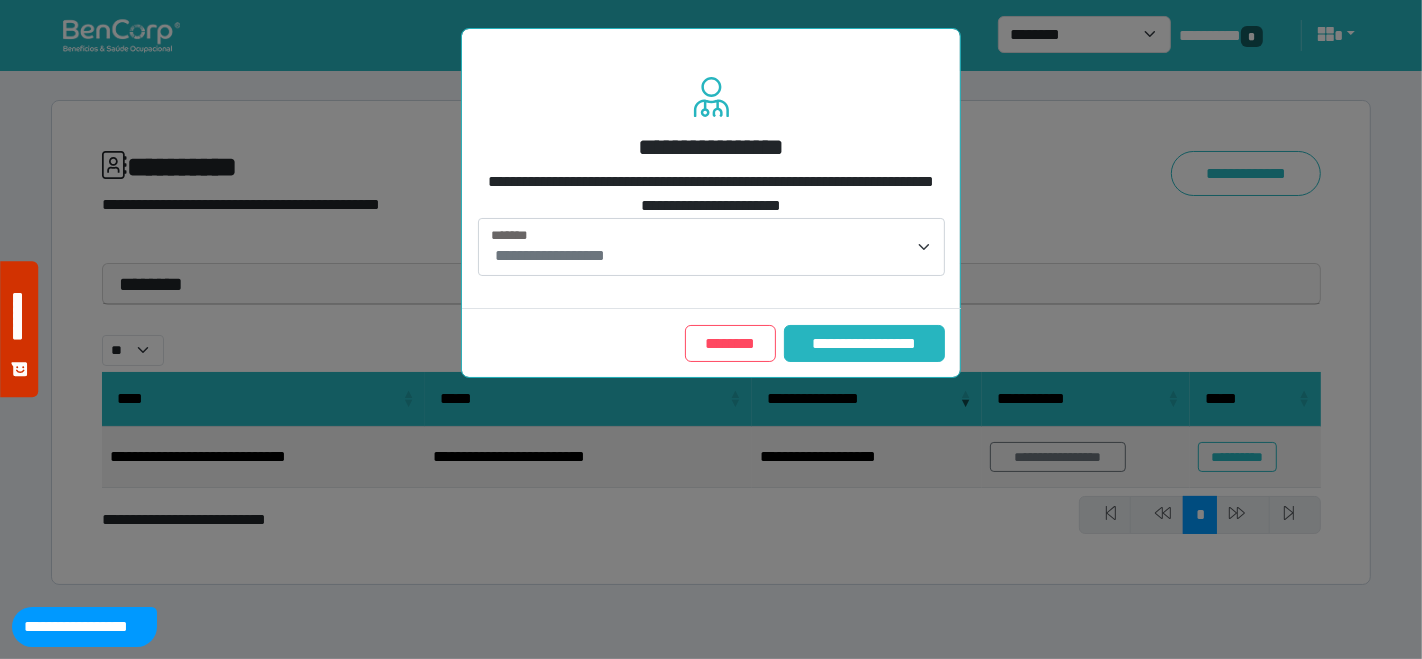 click on "**********" at bounding box center [713, 256] 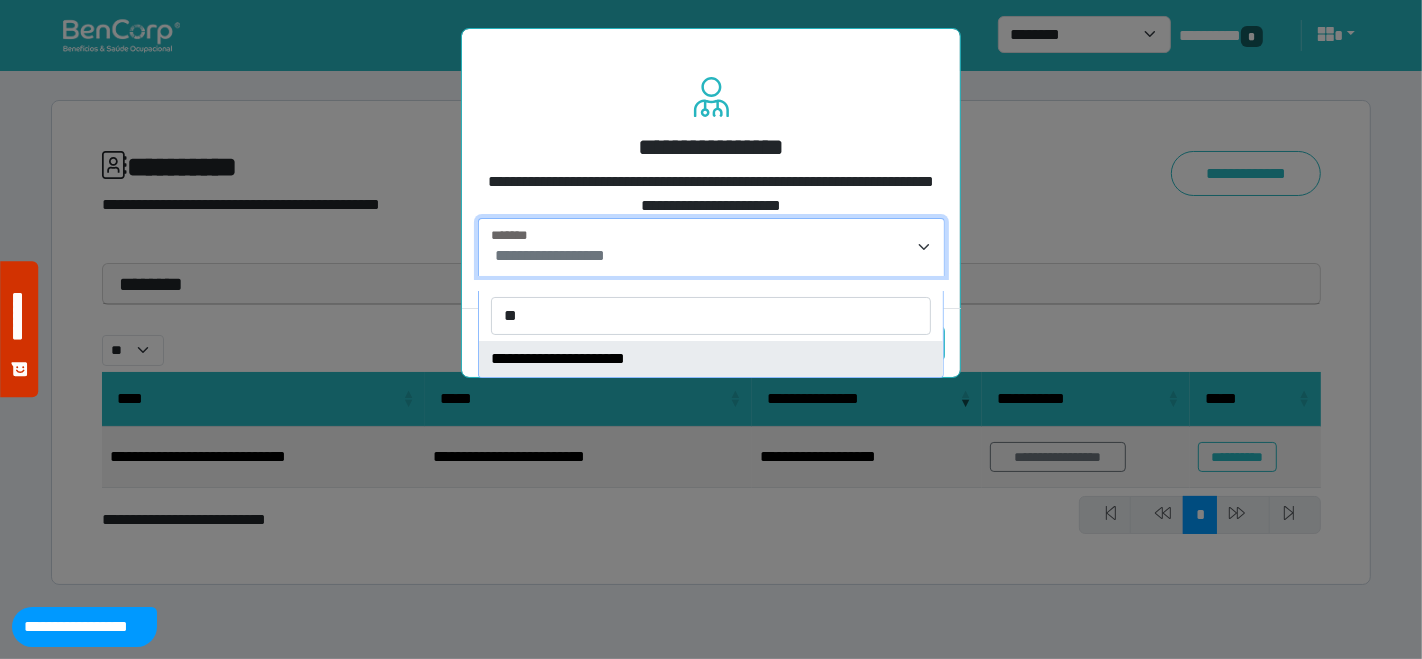type on "**" 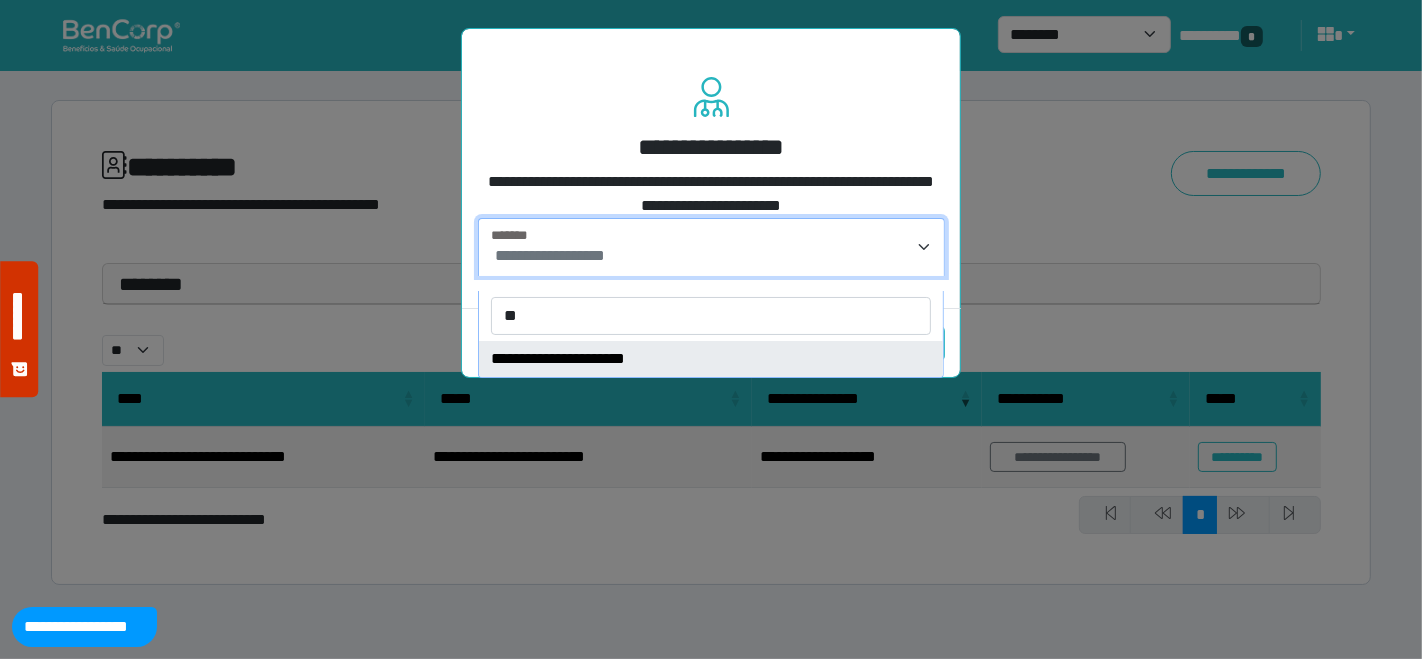 drag, startPoint x: 656, startPoint y: 354, endPoint x: 693, endPoint y: 351, distance: 37.12142 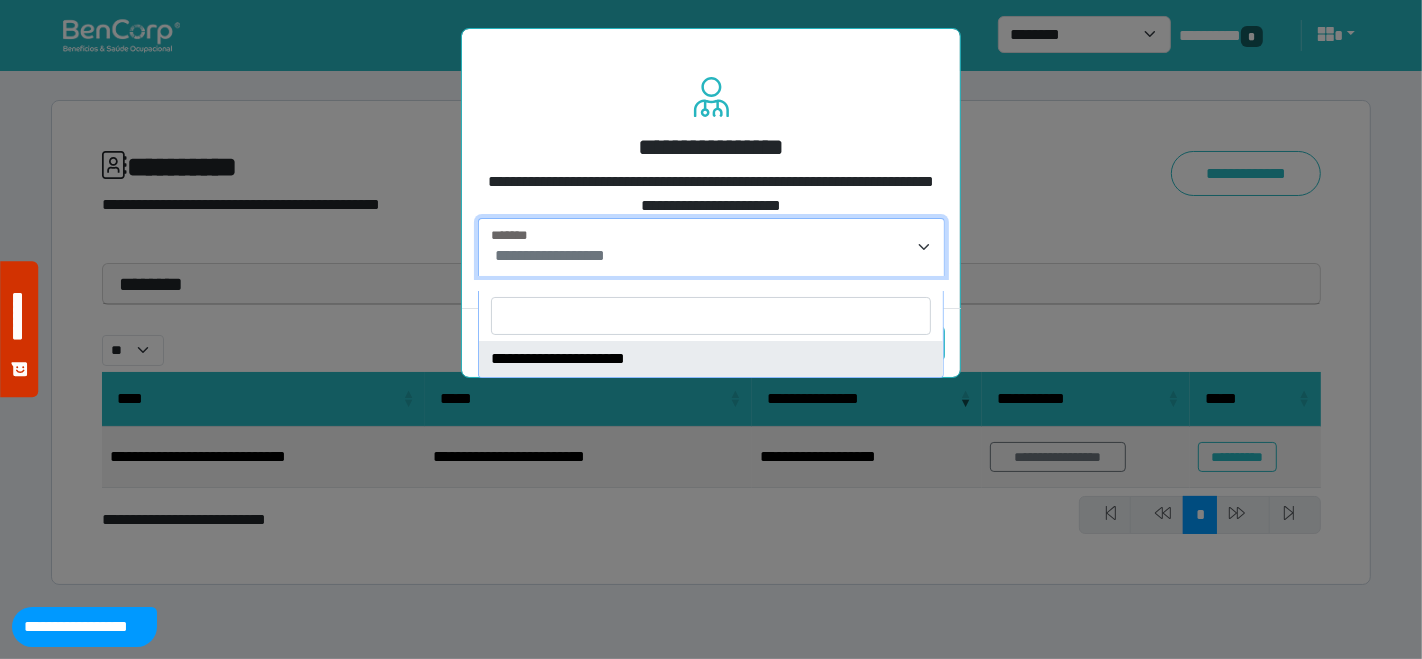 select on "****" 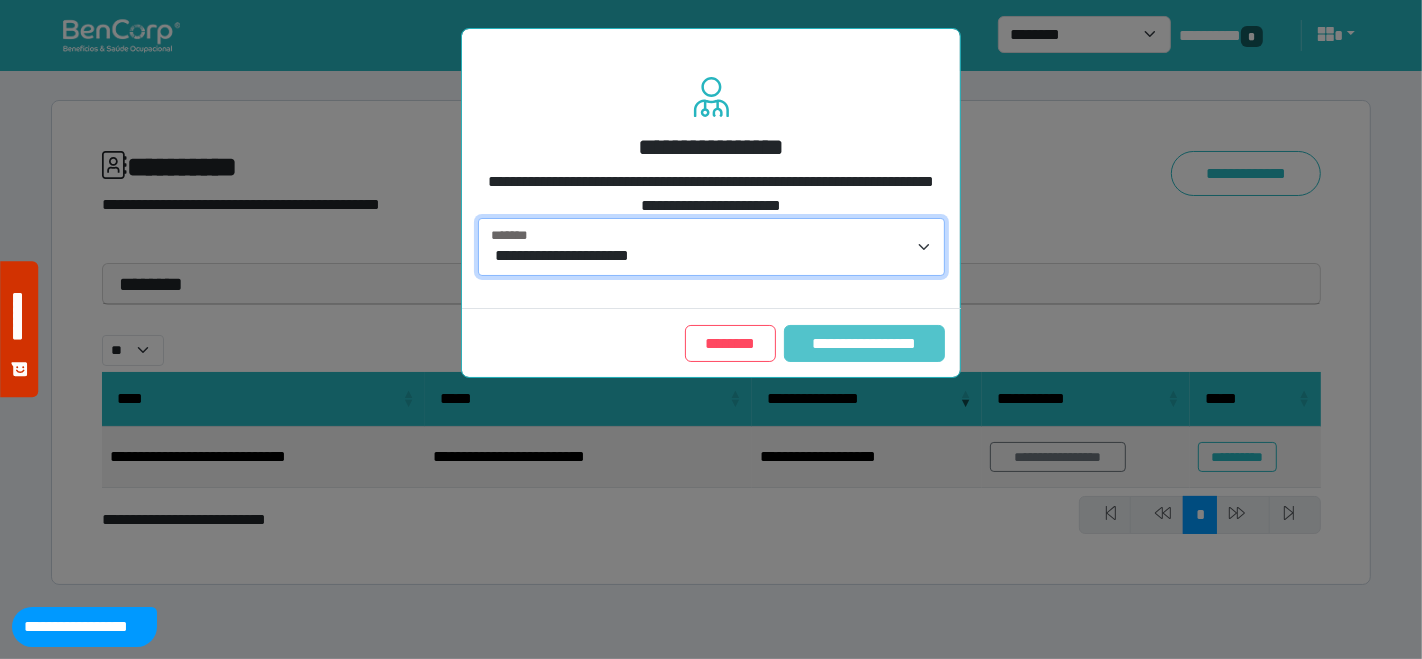click on "**********" at bounding box center [864, 343] 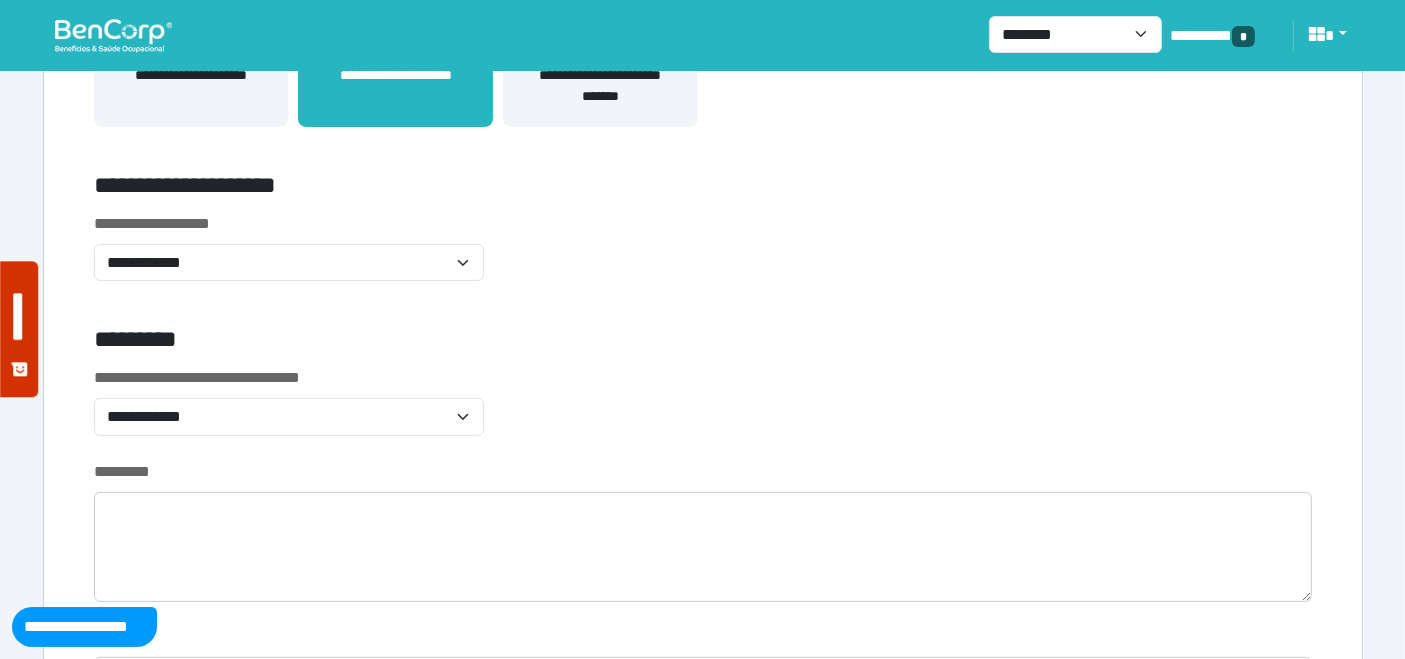 scroll, scrollTop: 555, scrollLeft: 0, axis: vertical 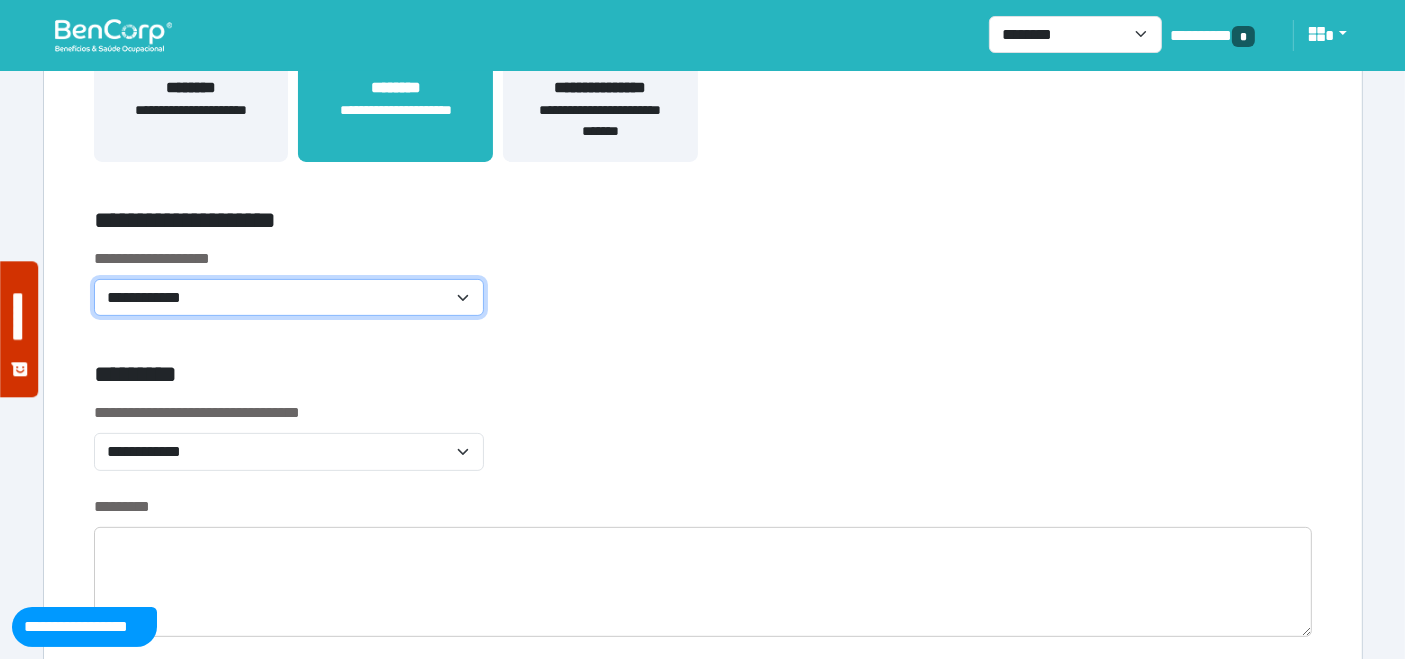 click on "**********" at bounding box center [289, 297] 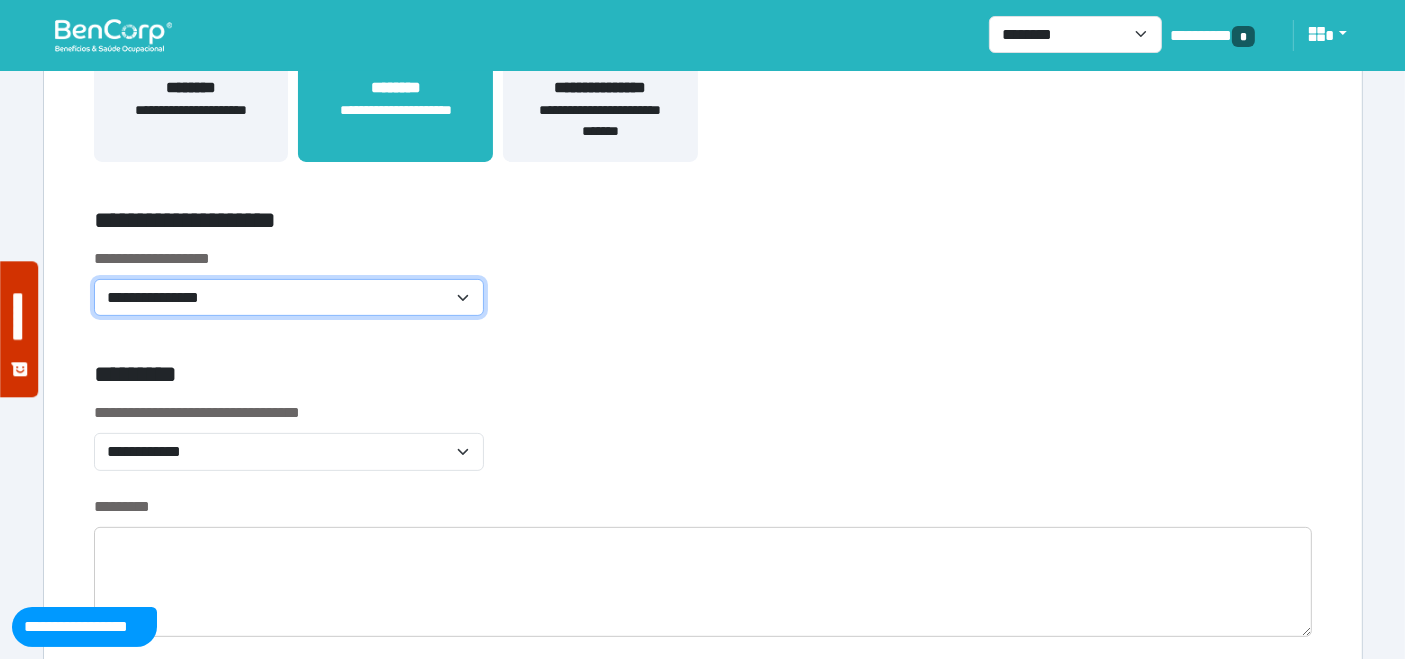 click on "**********" at bounding box center [289, 297] 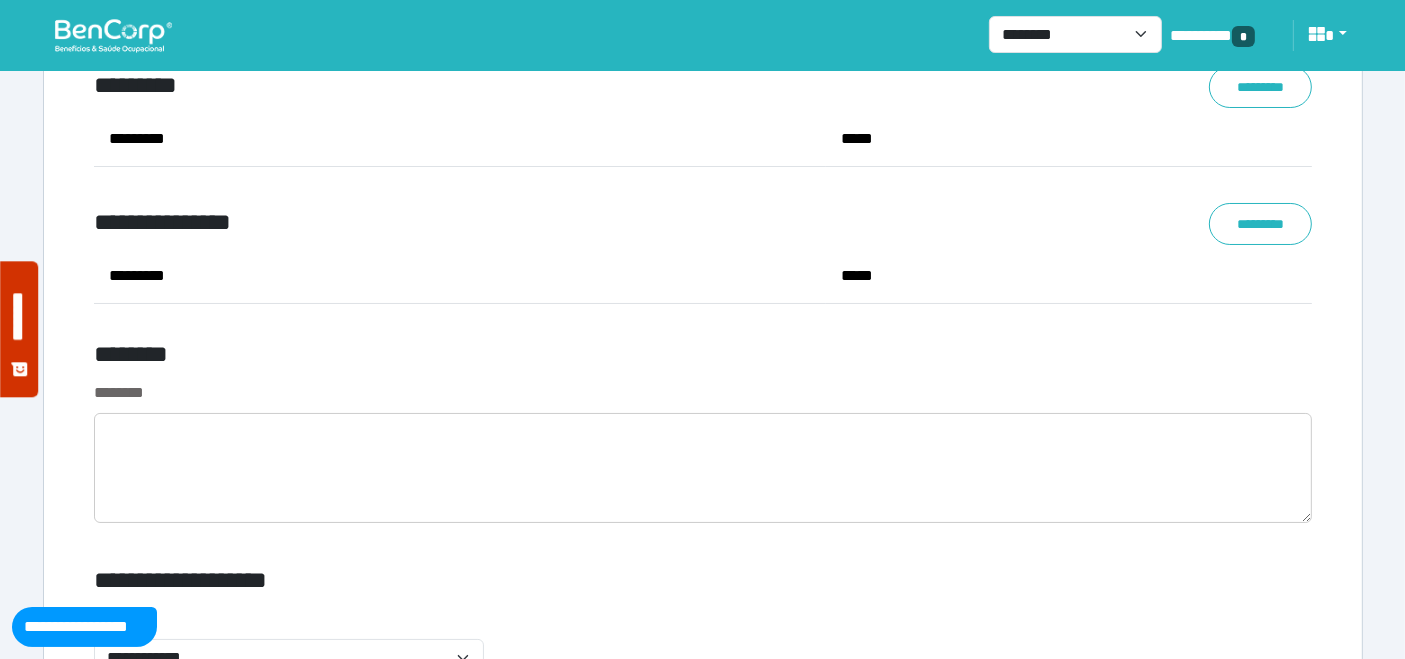 scroll, scrollTop: 7777, scrollLeft: 0, axis: vertical 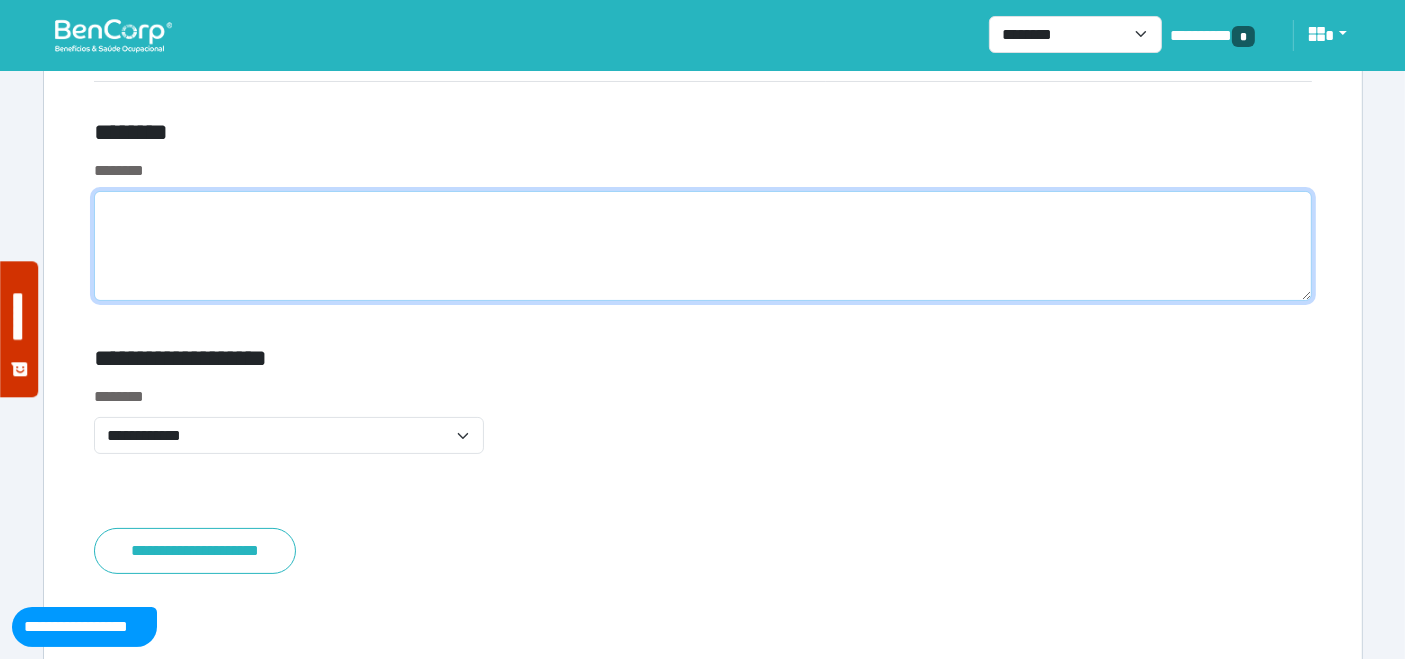 click at bounding box center (703, 246) 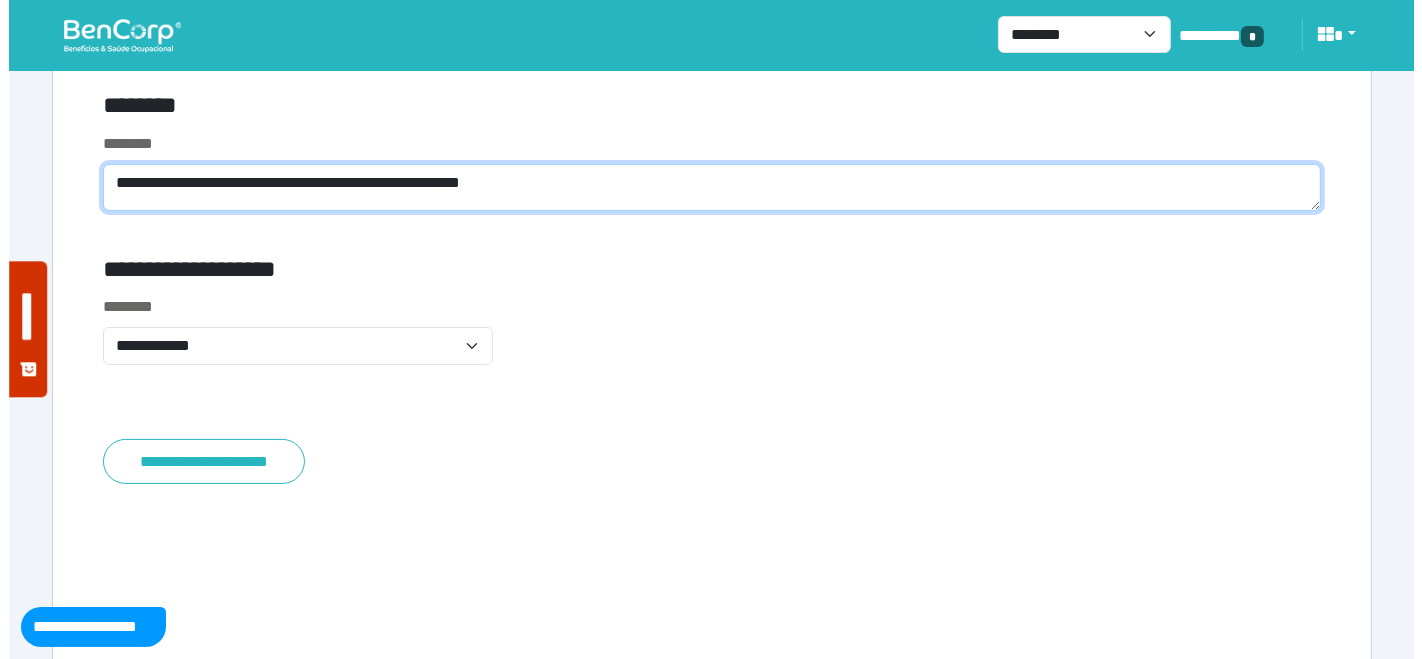 scroll, scrollTop: 7849, scrollLeft: 0, axis: vertical 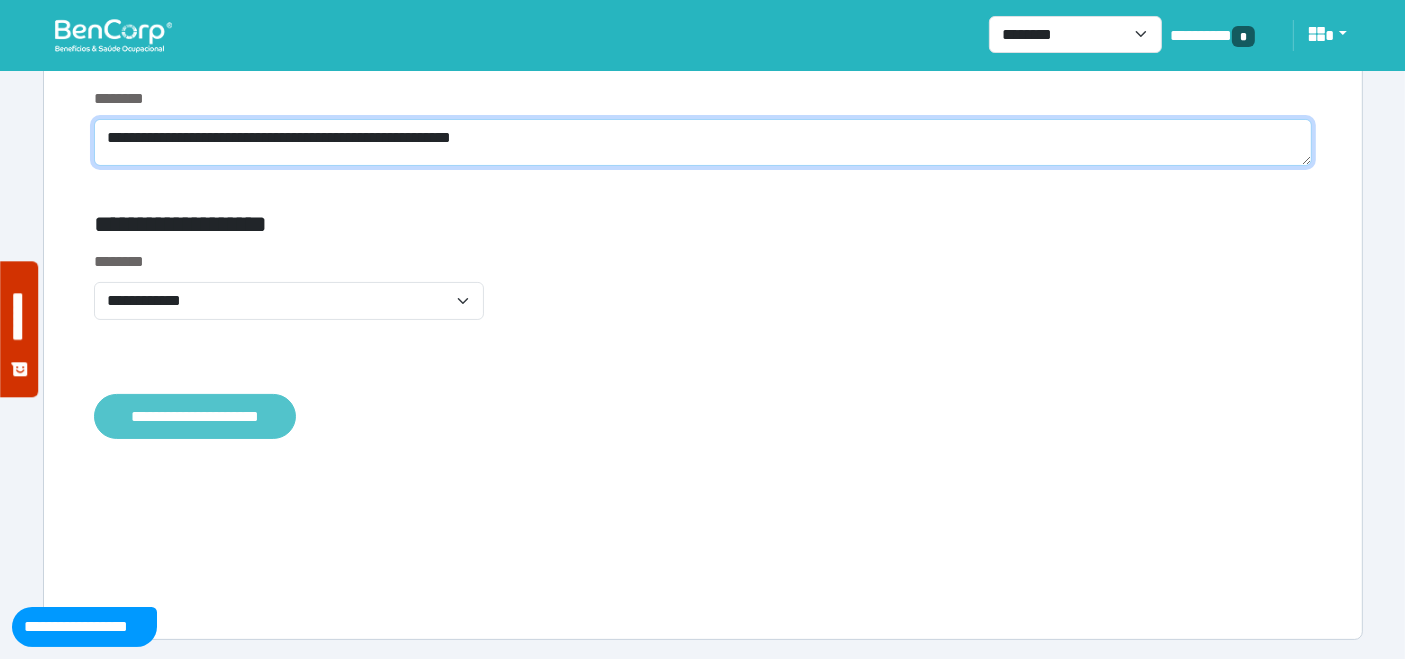 type on "**********" 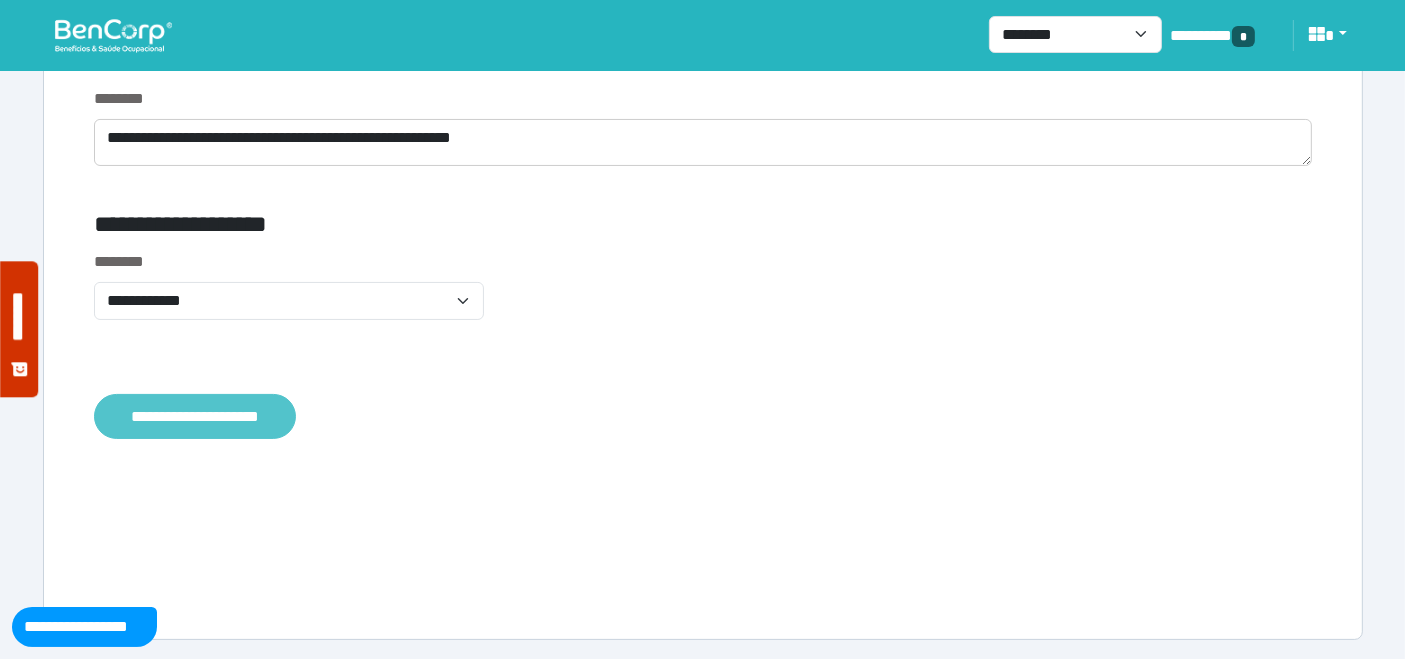 click on "**********" at bounding box center (195, 416) 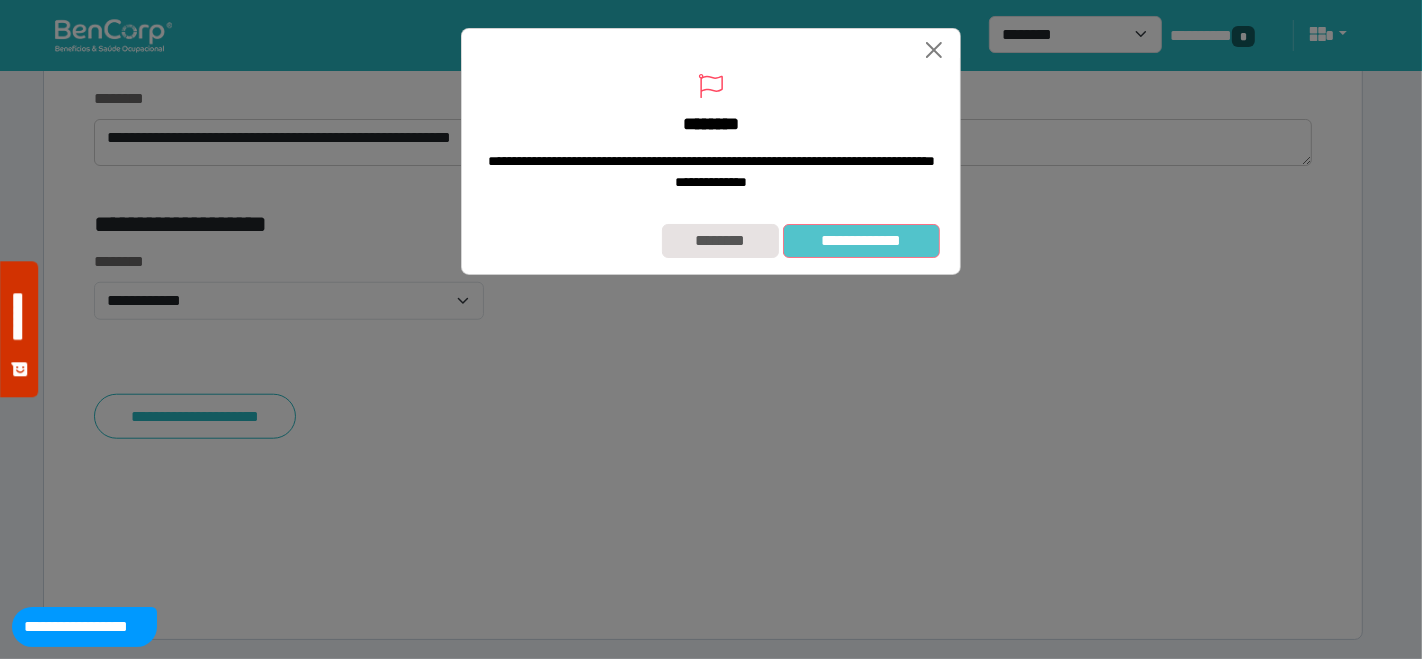 click on "**********" at bounding box center (861, 240) 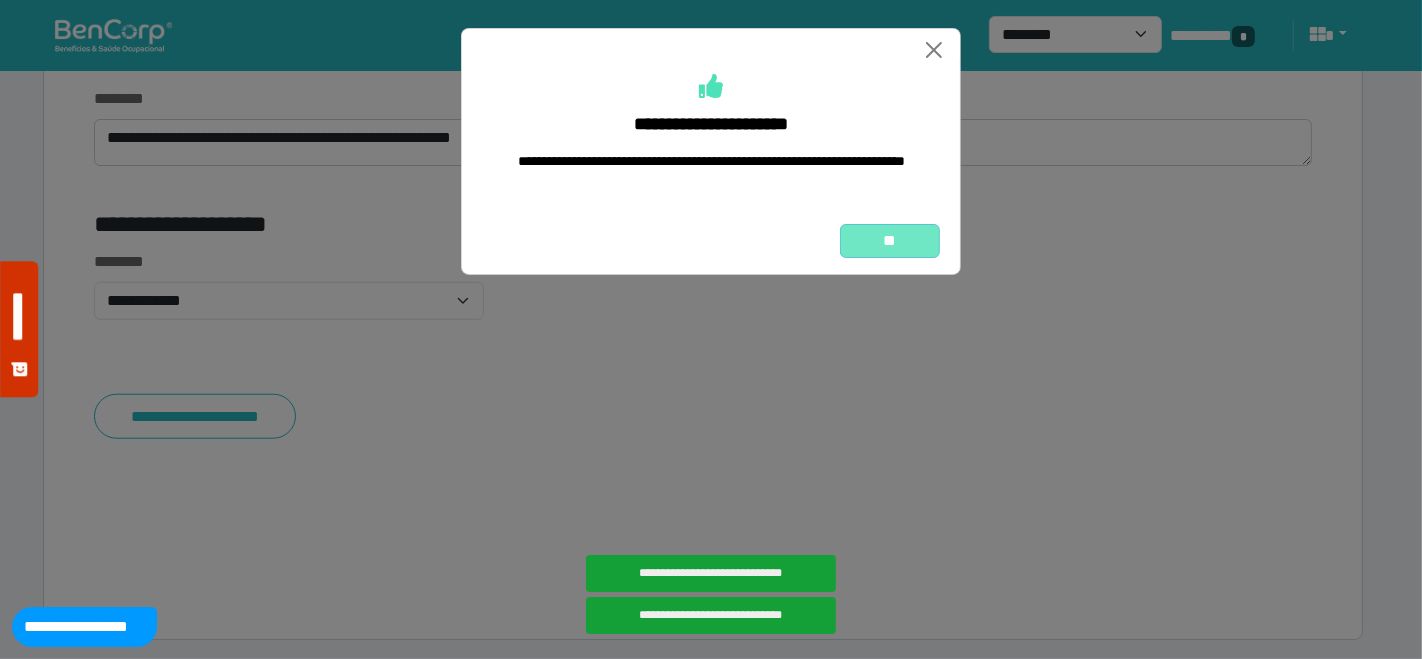 click on "**" at bounding box center [890, 240] 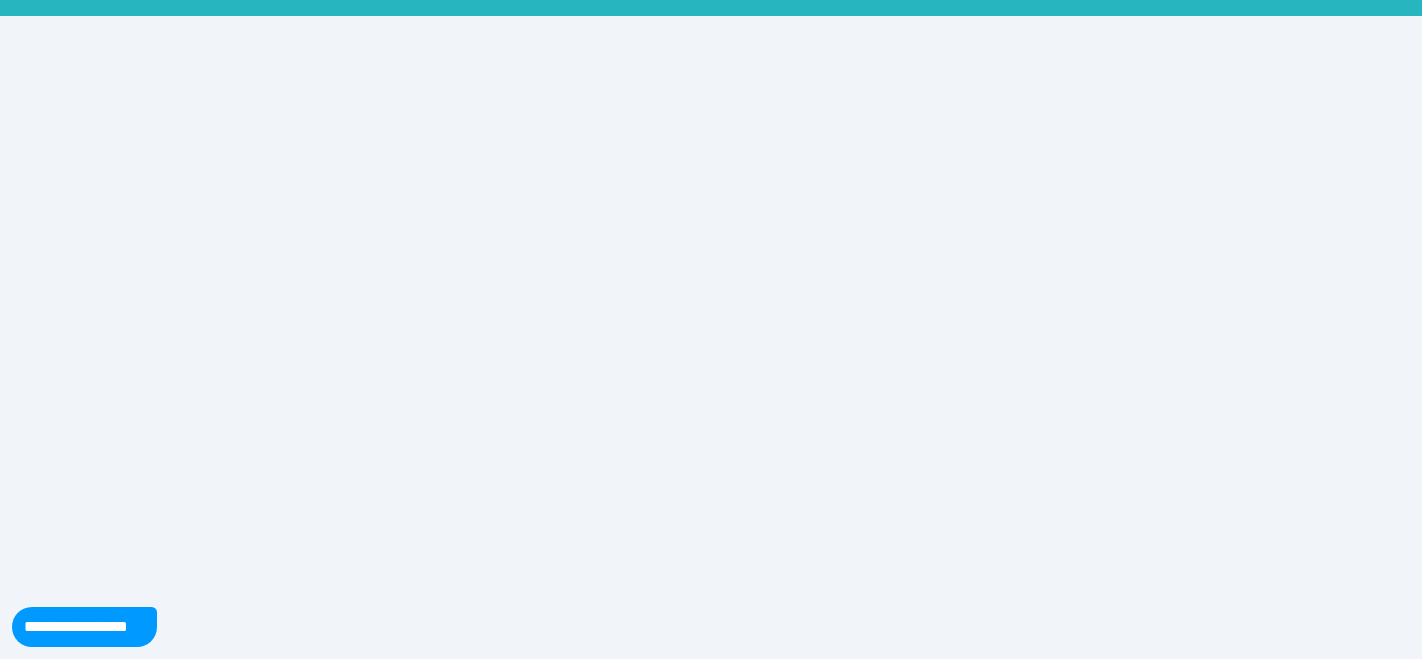 scroll, scrollTop: 0, scrollLeft: 0, axis: both 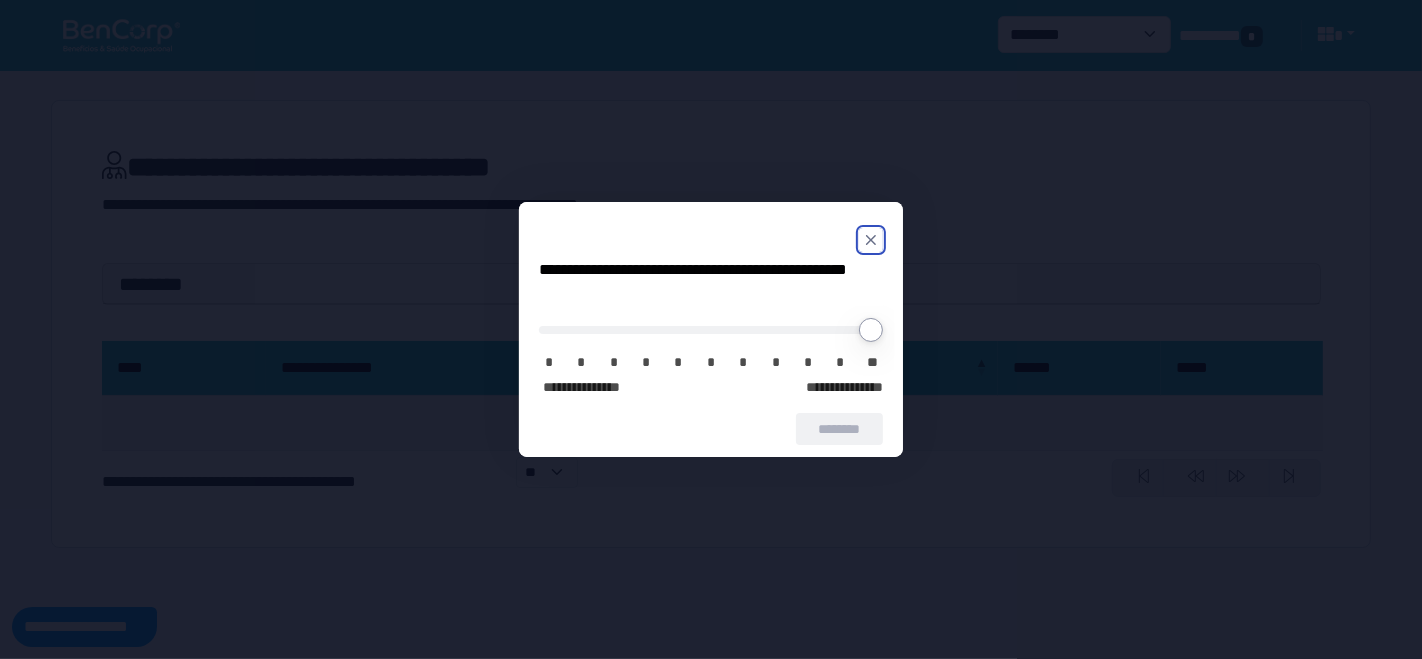 click 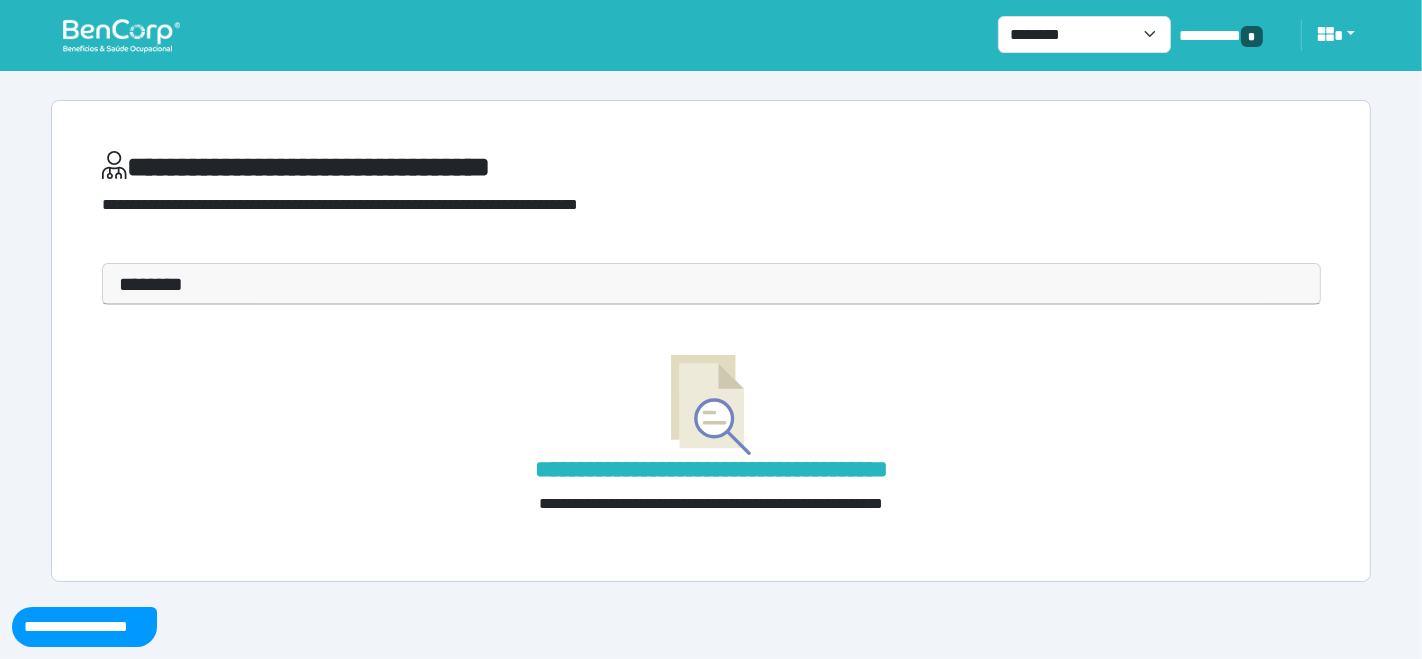 click at bounding box center (121, 35) 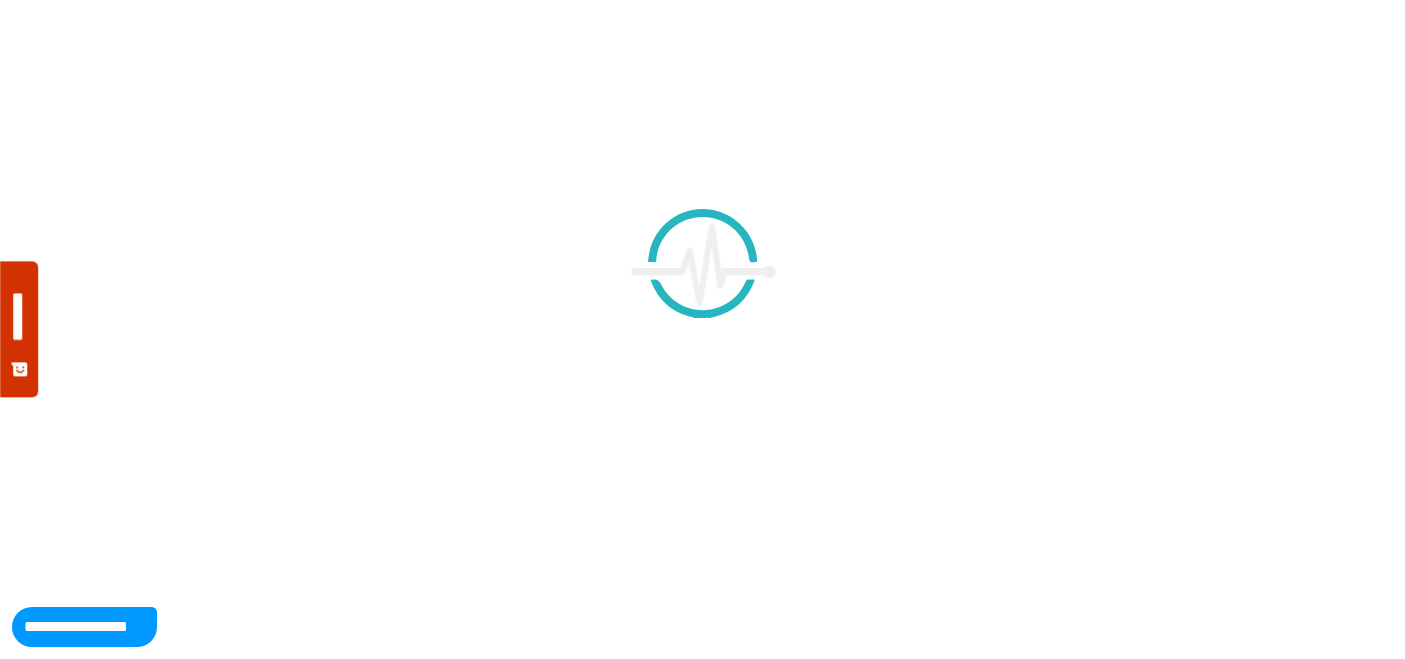 scroll, scrollTop: 0, scrollLeft: 0, axis: both 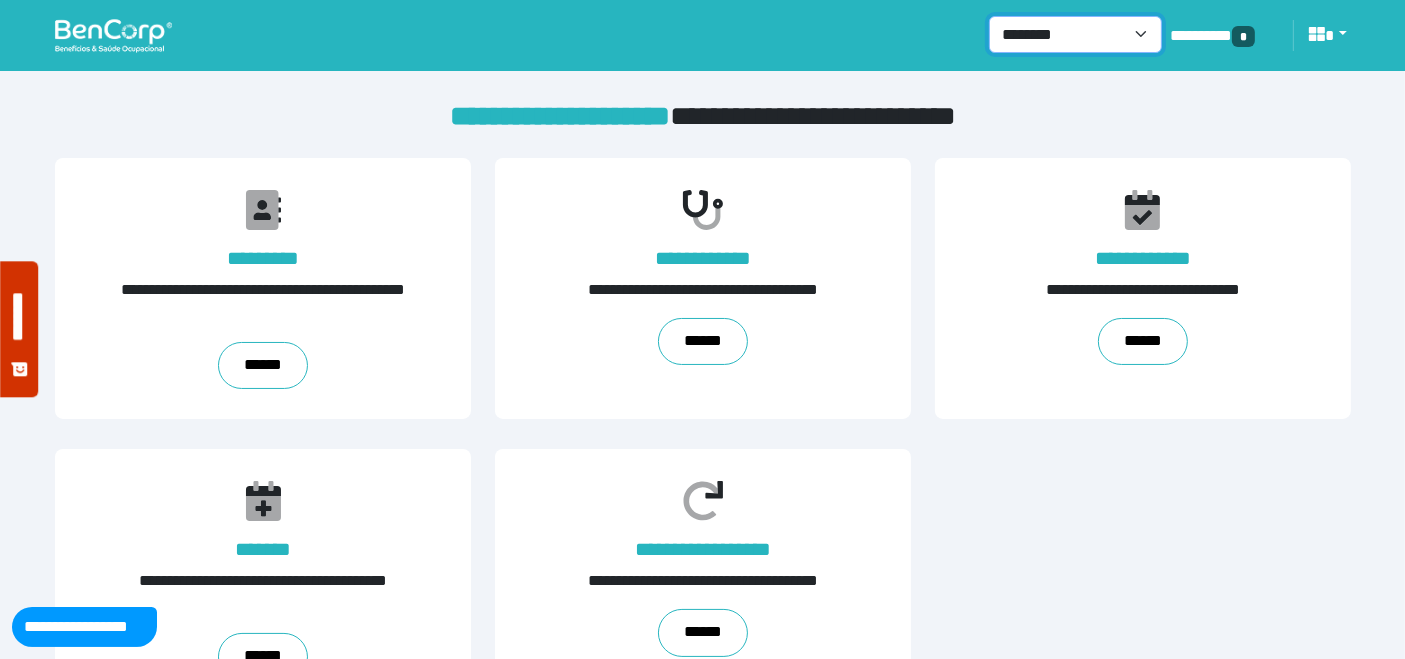 click on "**********" at bounding box center [1075, 34] 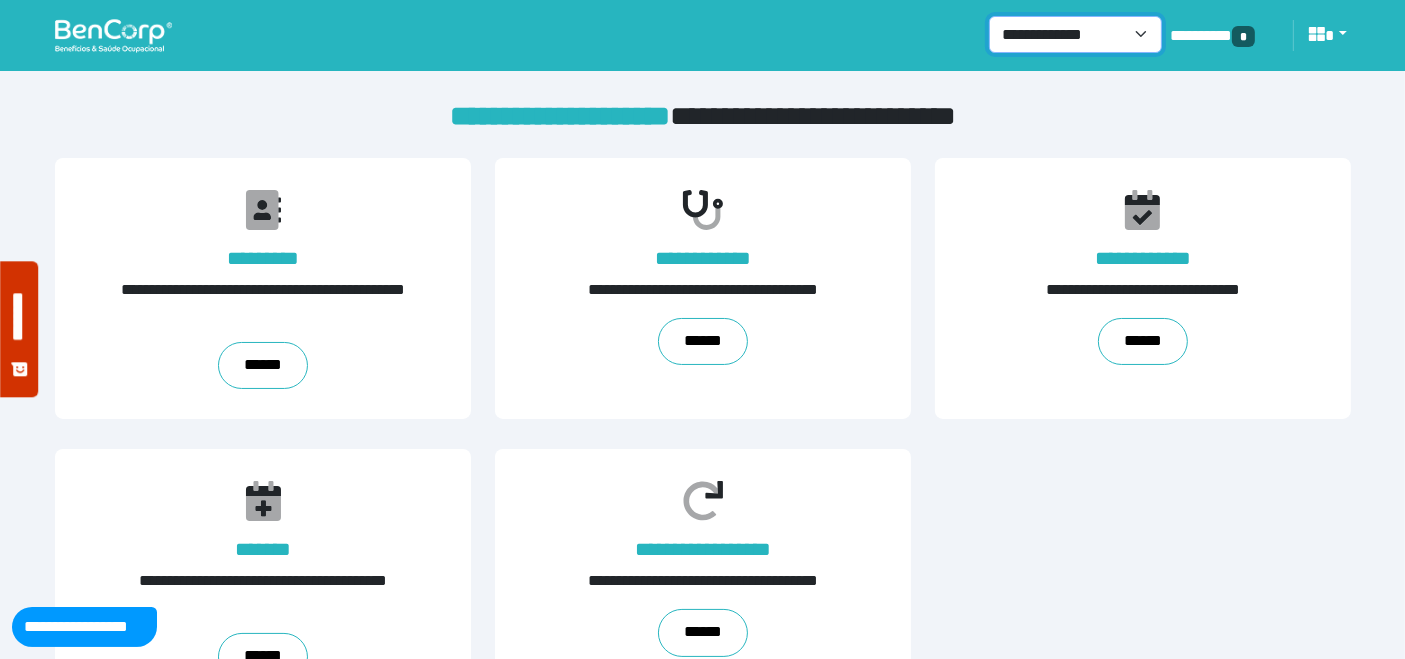 click on "**********" at bounding box center [1075, 34] 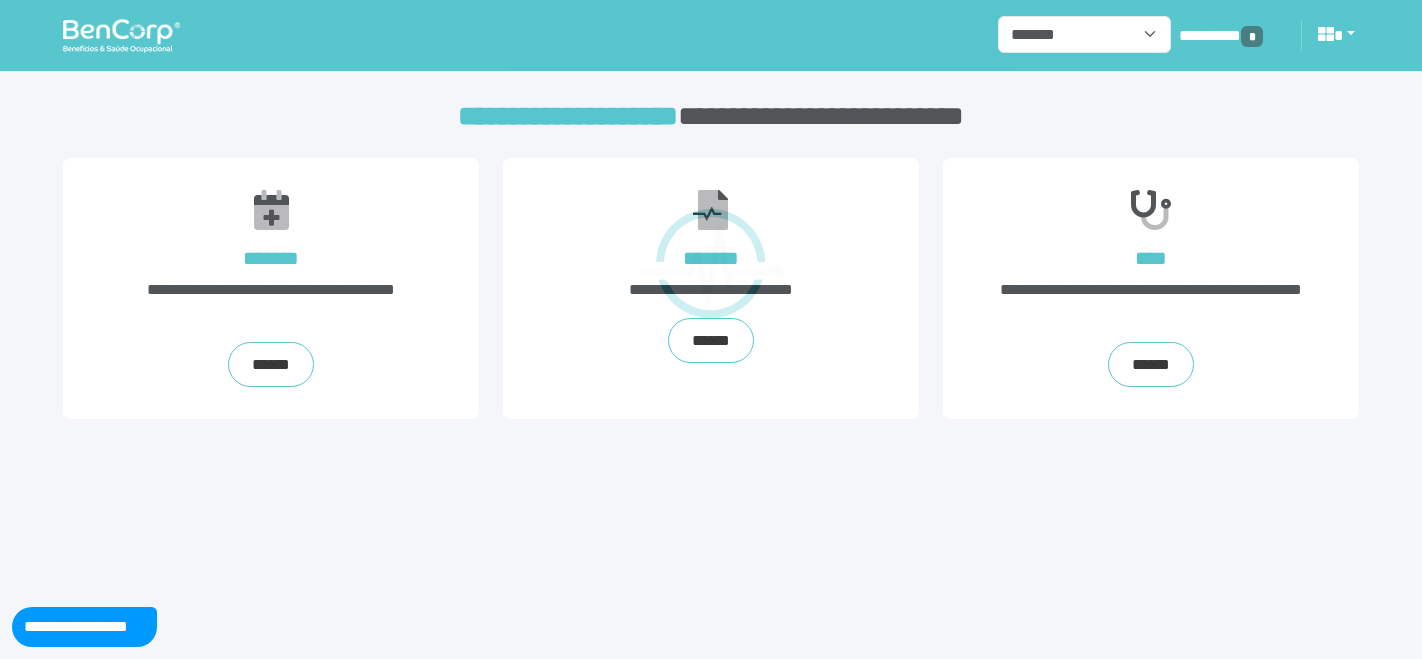scroll, scrollTop: 0, scrollLeft: 0, axis: both 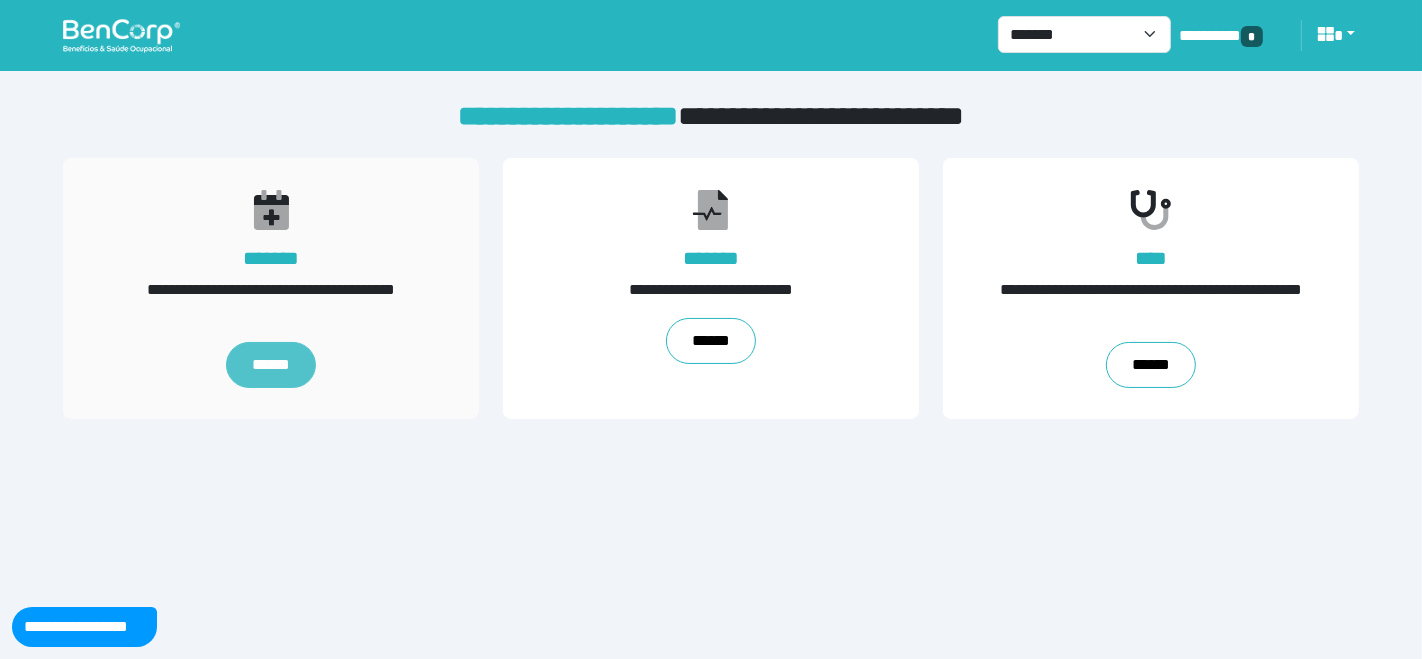 click on "******" at bounding box center (271, 365) 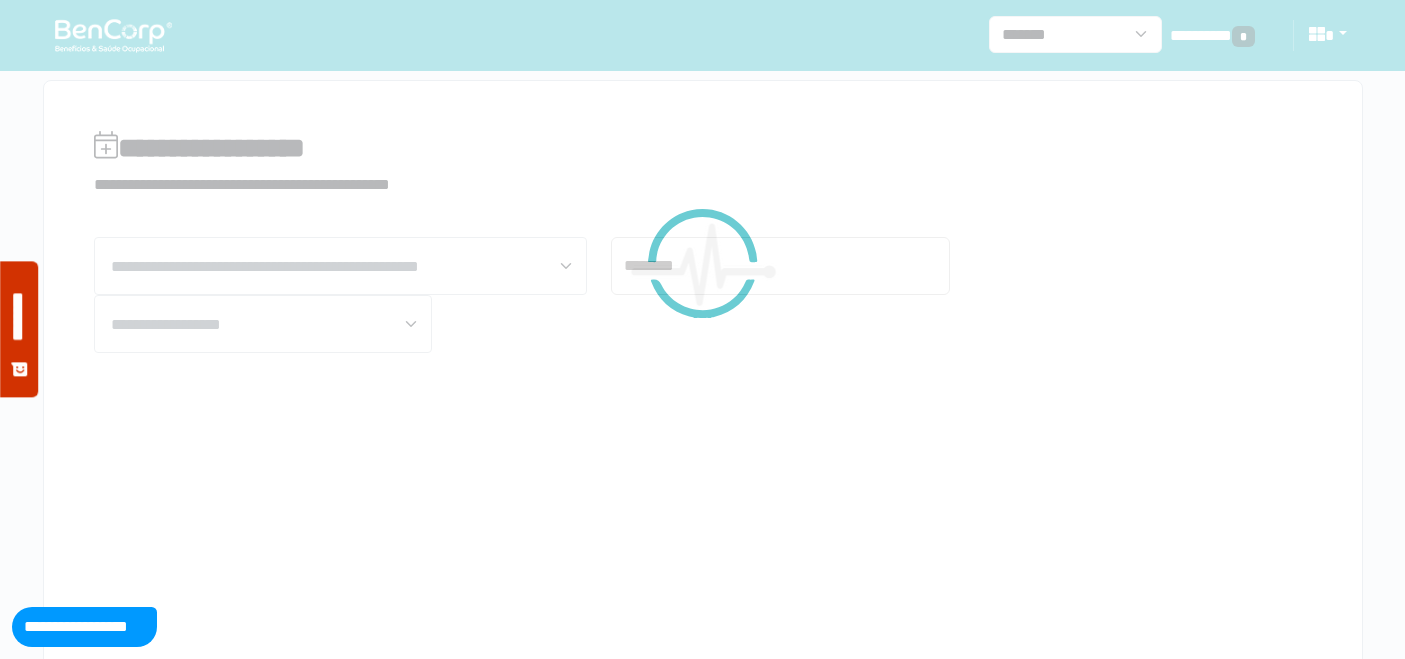 scroll, scrollTop: 0, scrollLeft: 0, axis: both 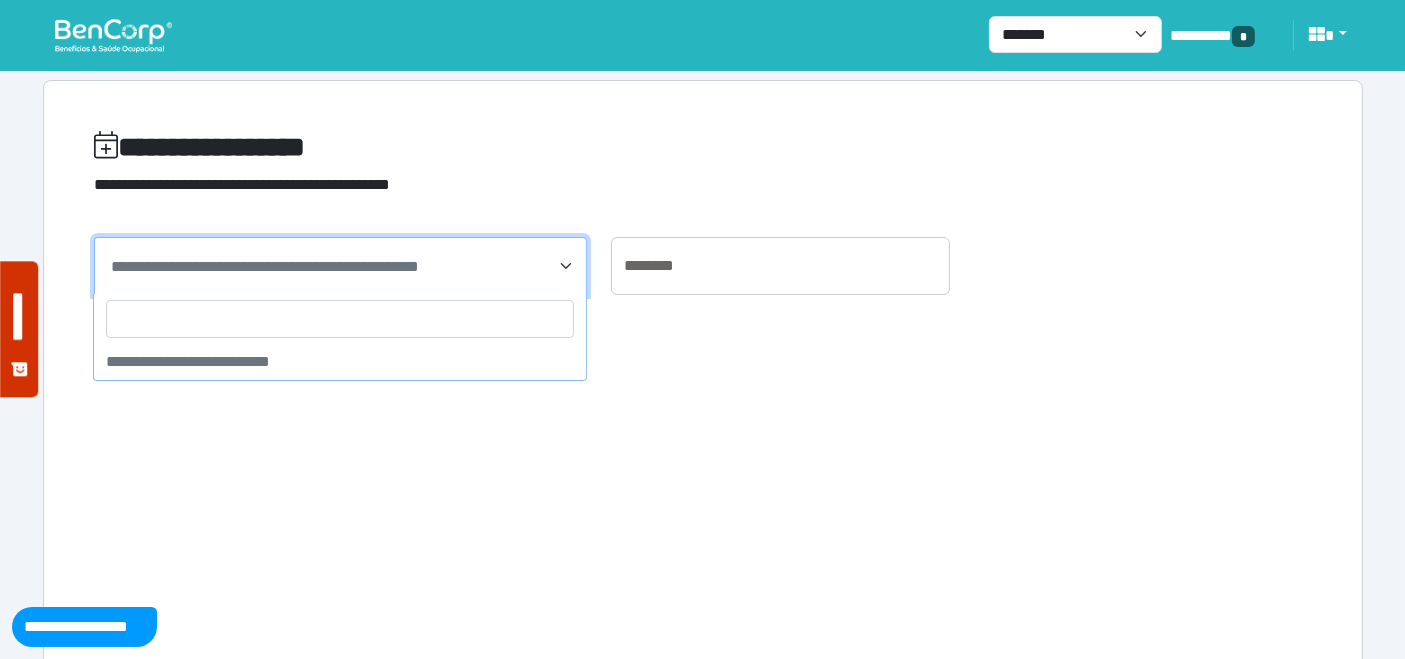 click on "**********" at bounding box center (265, 266) 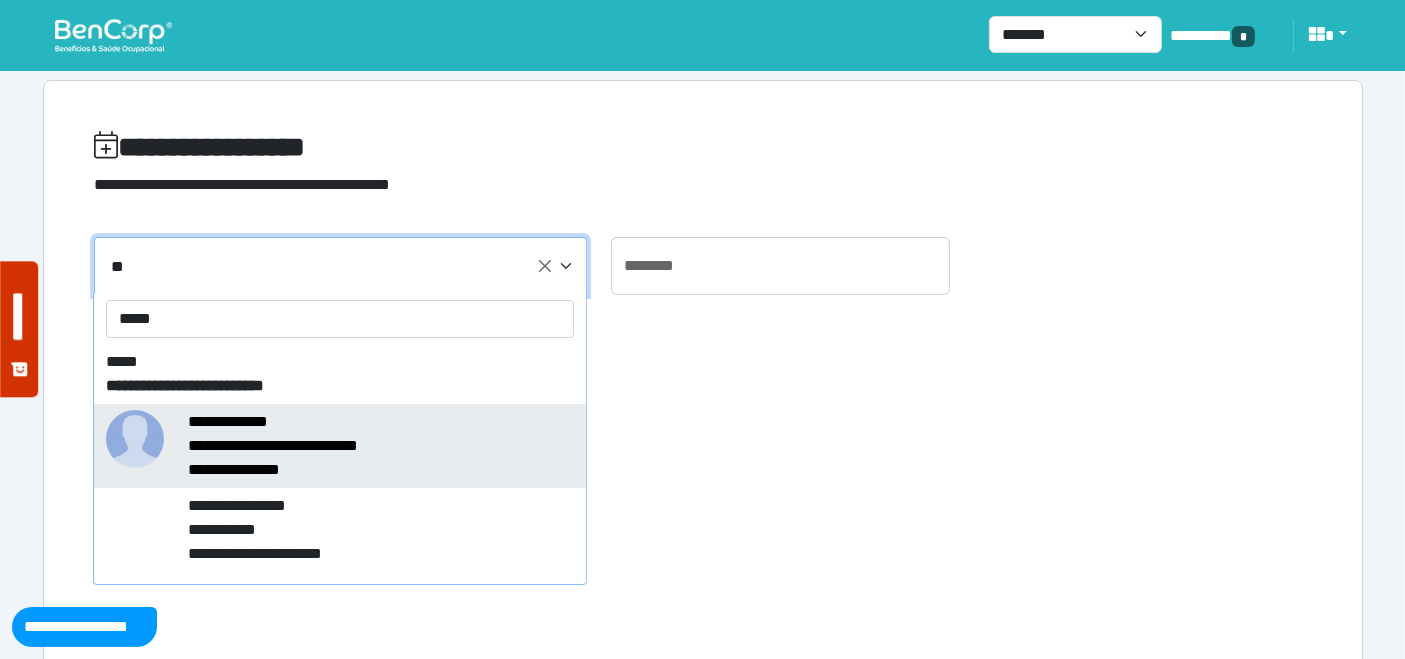 type on "*****" 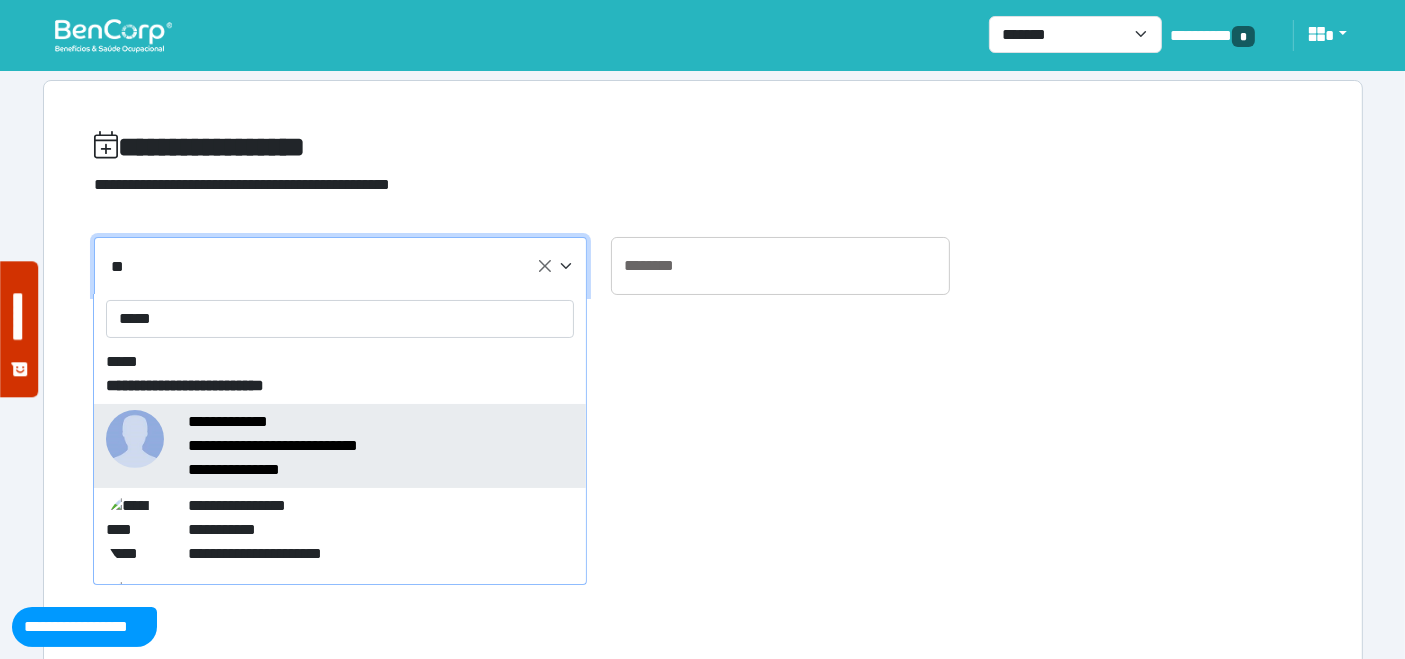type on "**********" 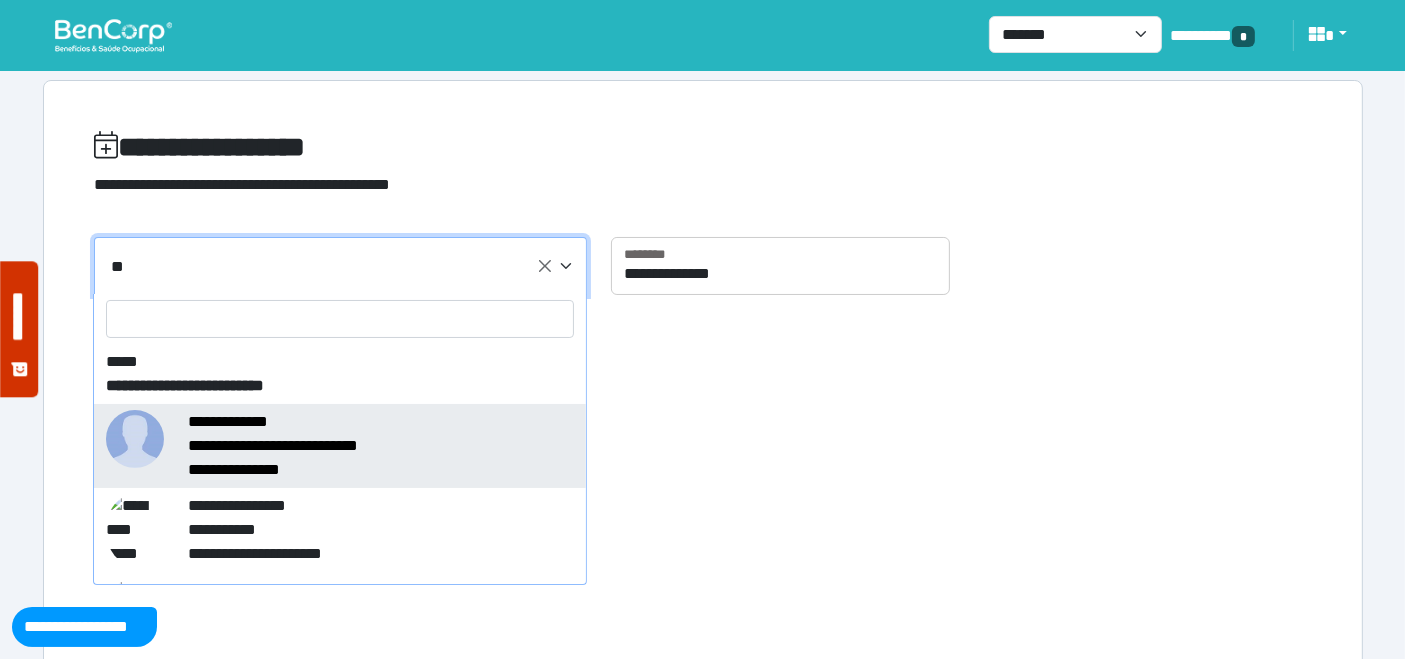 select on "******" 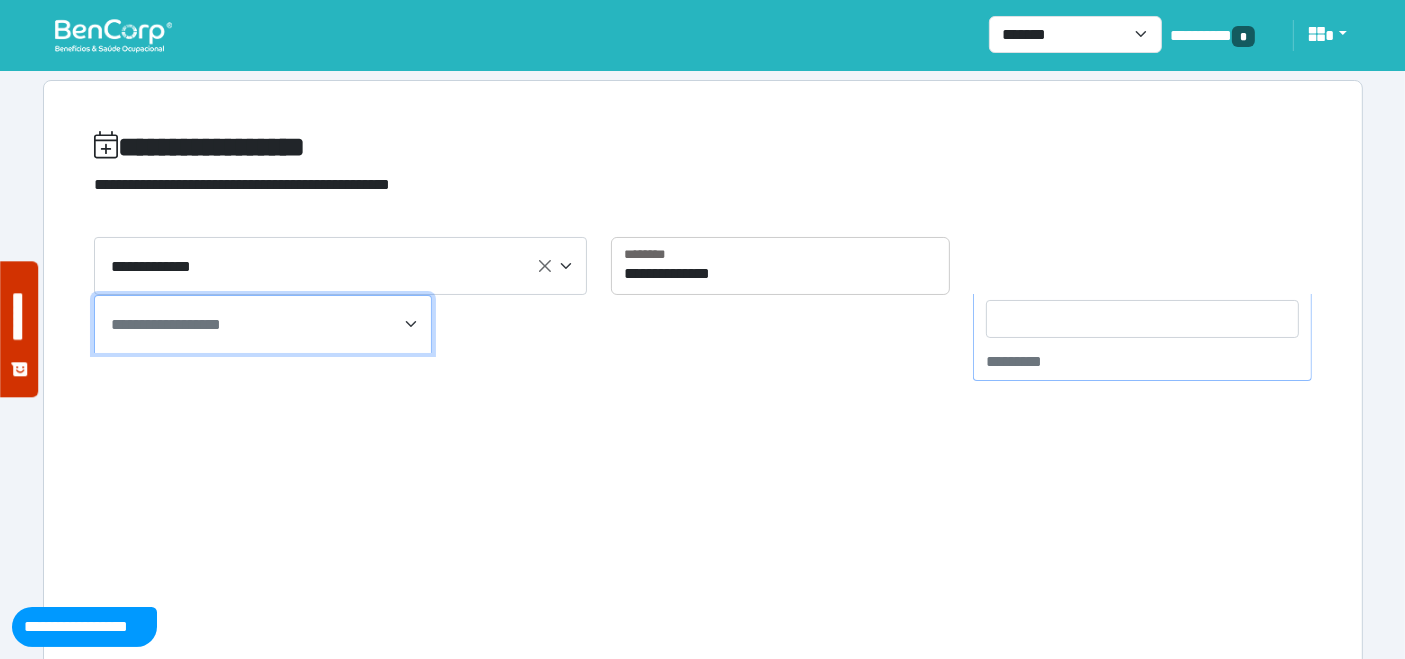 click on "**********" at bounding box center [265, 325] 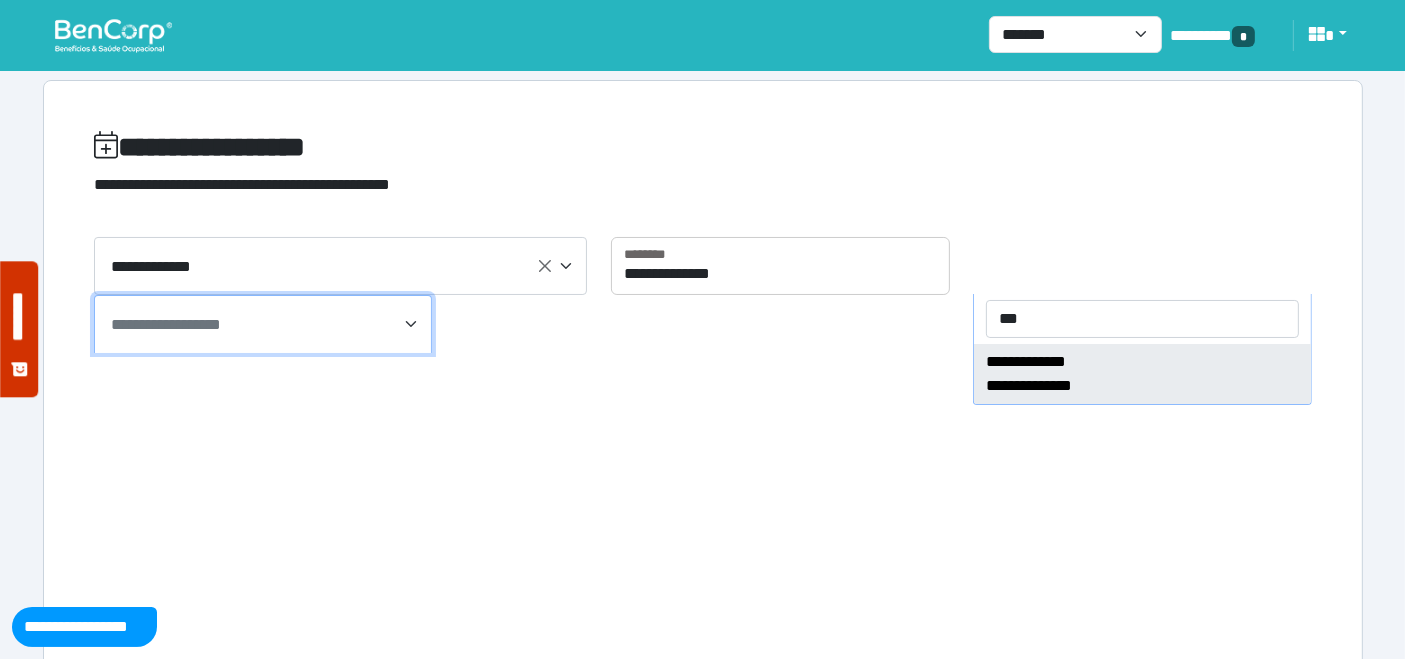 type on "***" 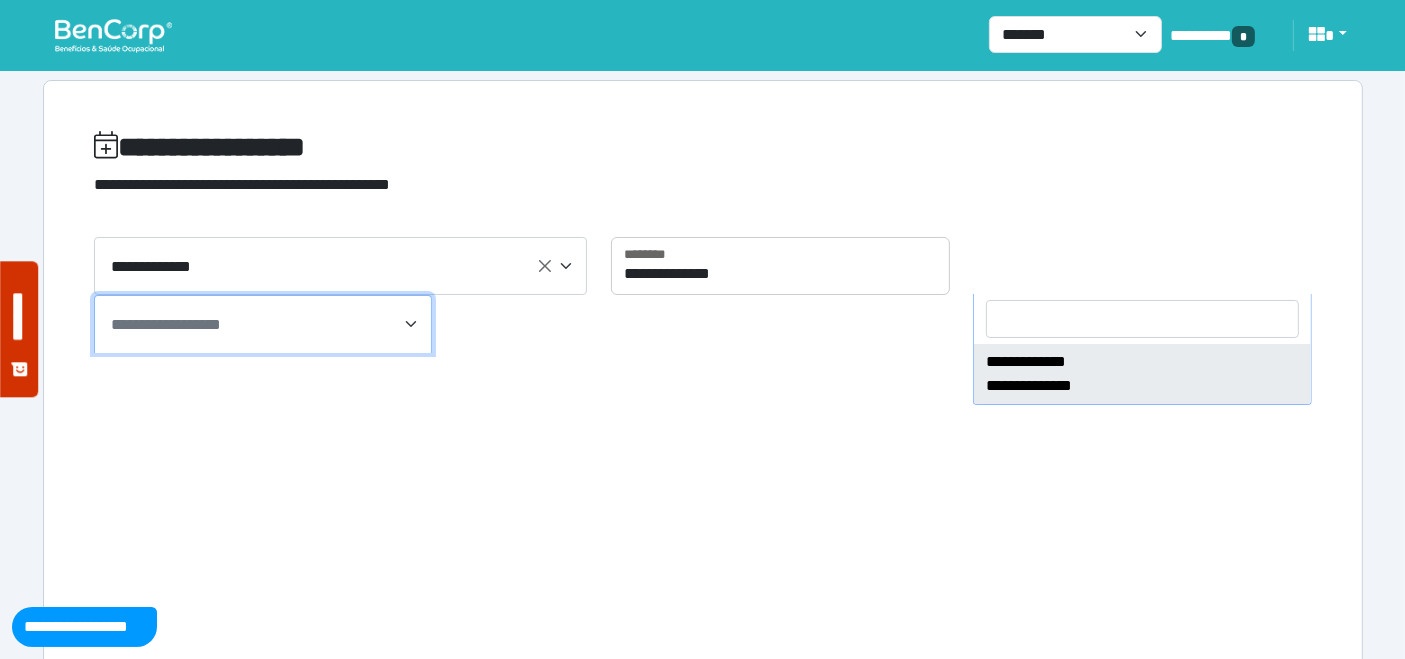 select on "****" 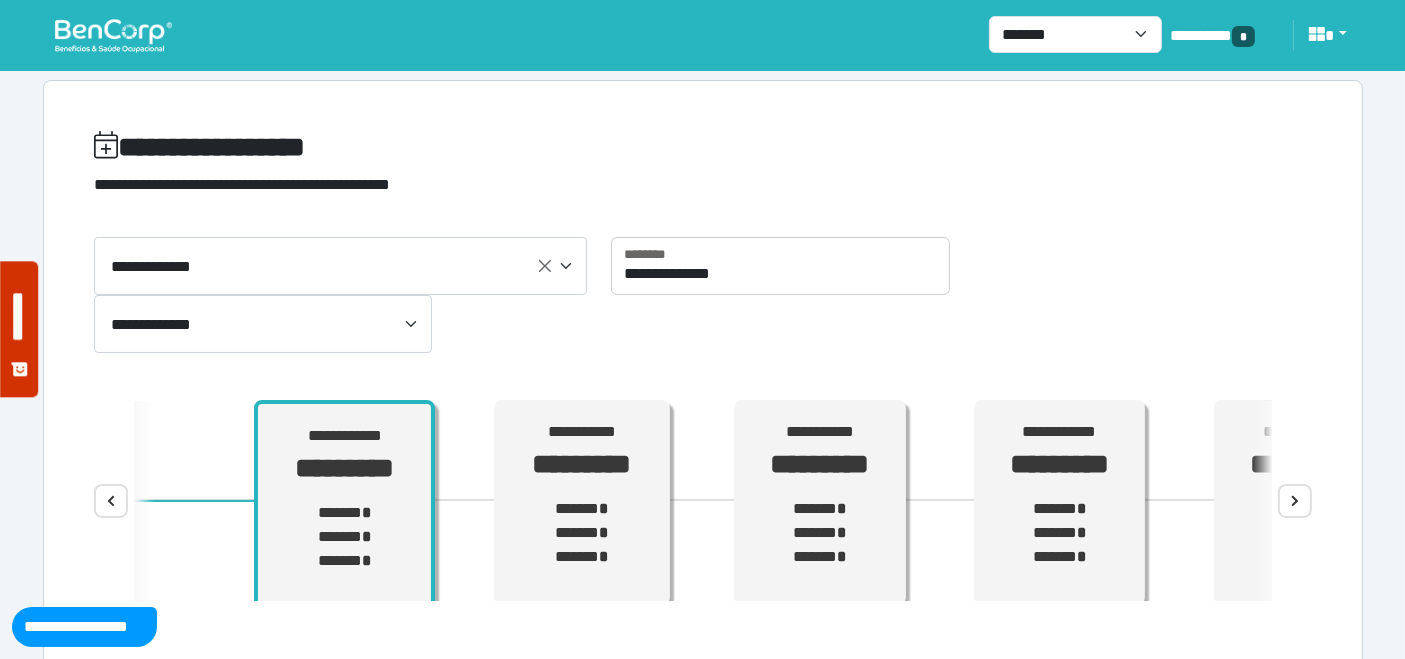 click on "**********" at bounding box center [703, 501] 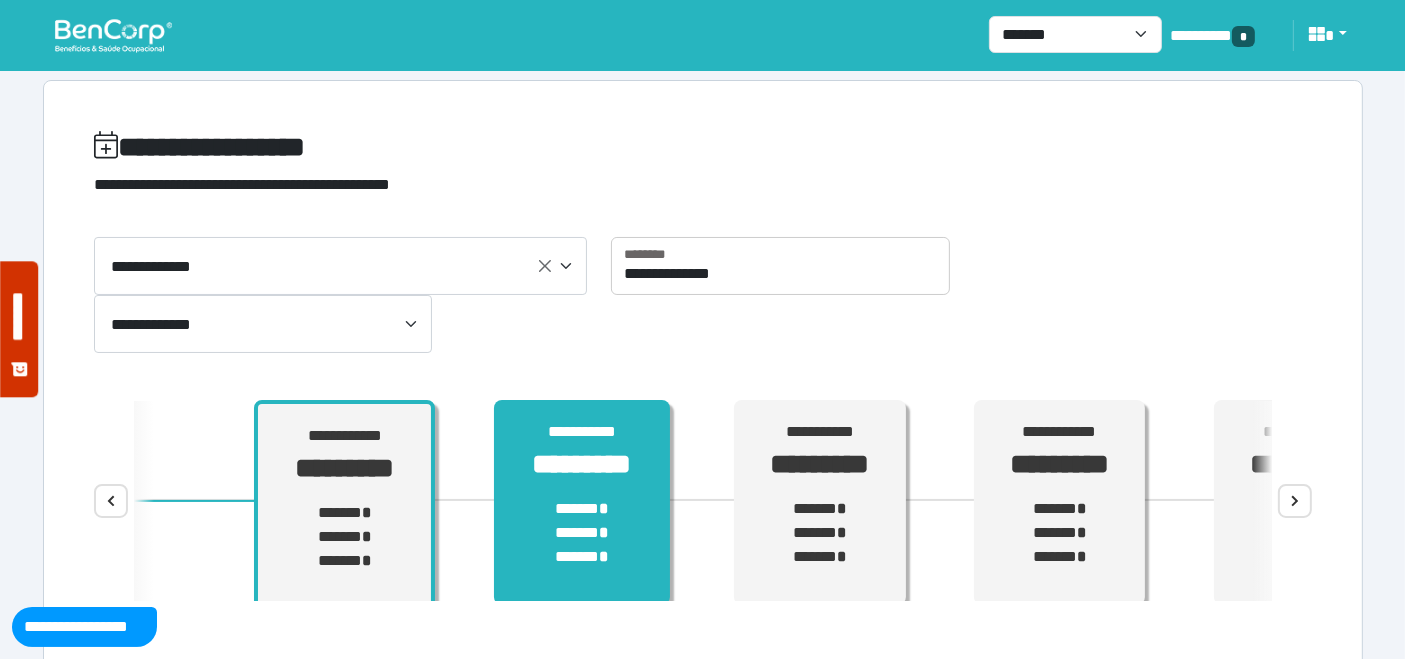 scroll, scrollTop: 11, scrollLeft: 0, axis: vertical 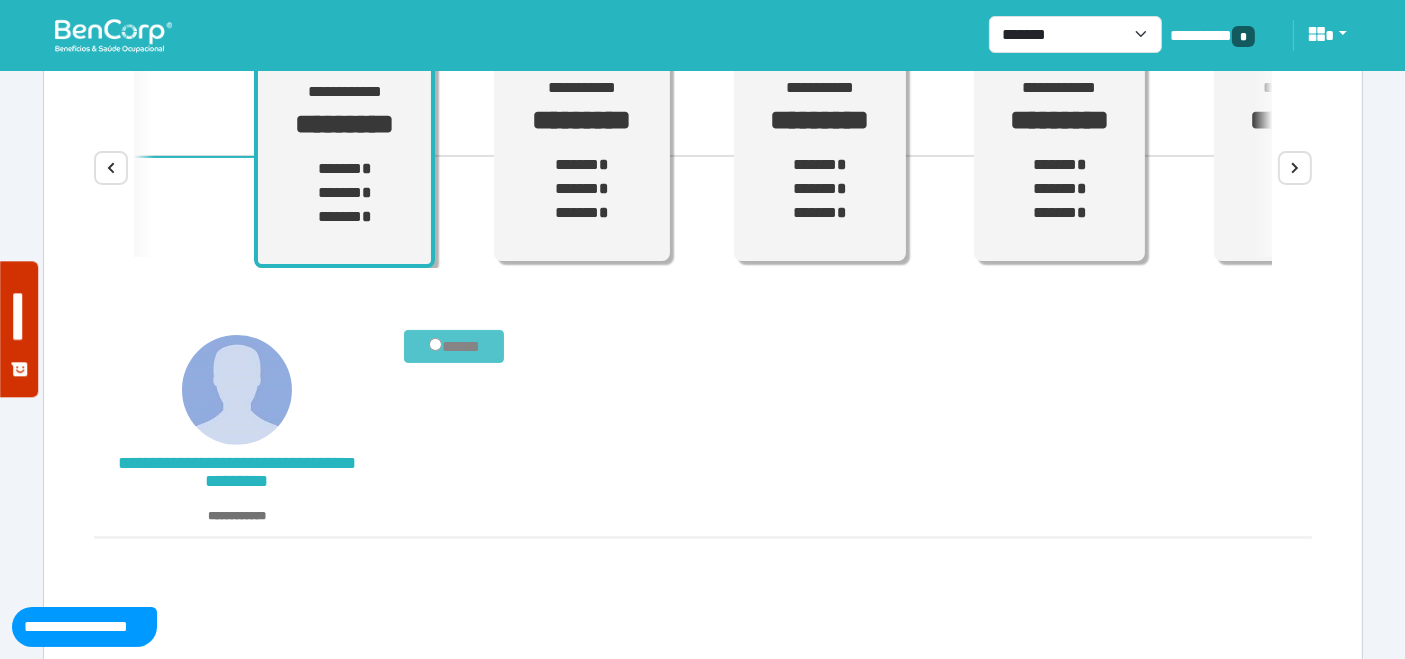 click on "*****" at bounding box center [454, 346] 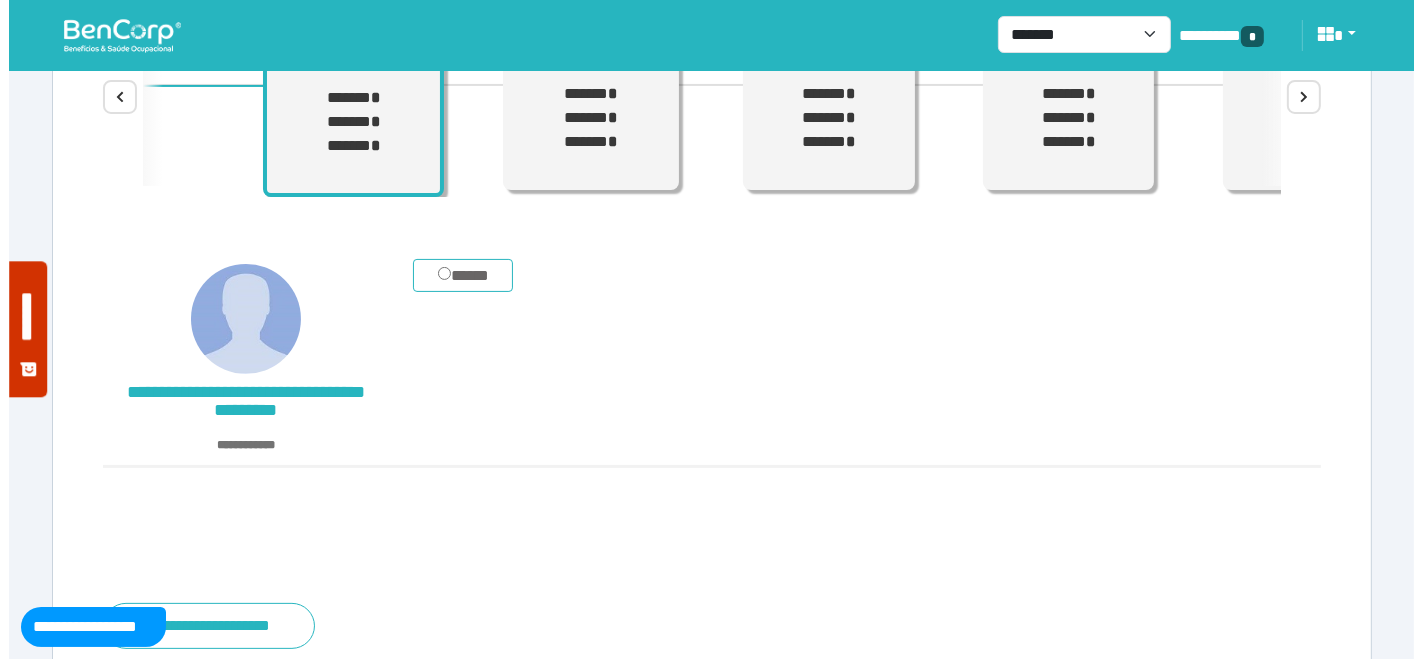 scroll, scrollTop: 463, scrollLeft: 0, axis: vertical 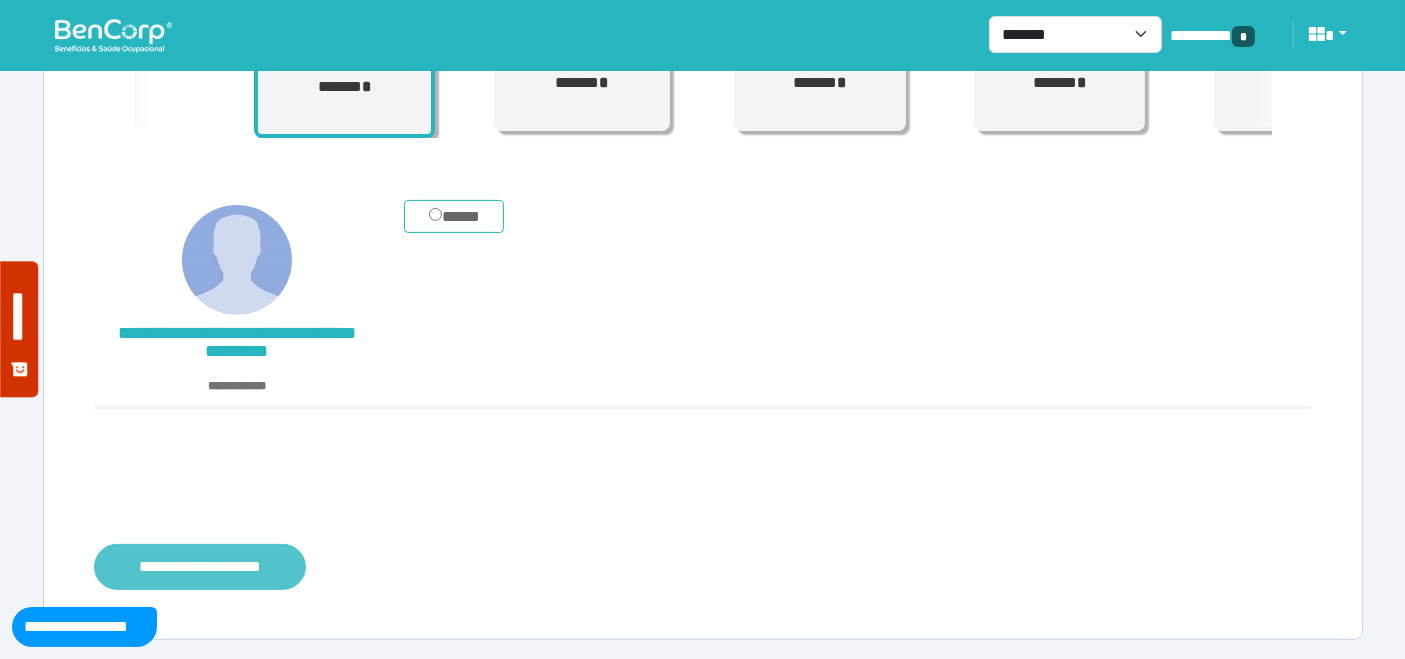 click on "**********" at bounding box center [200, 566] 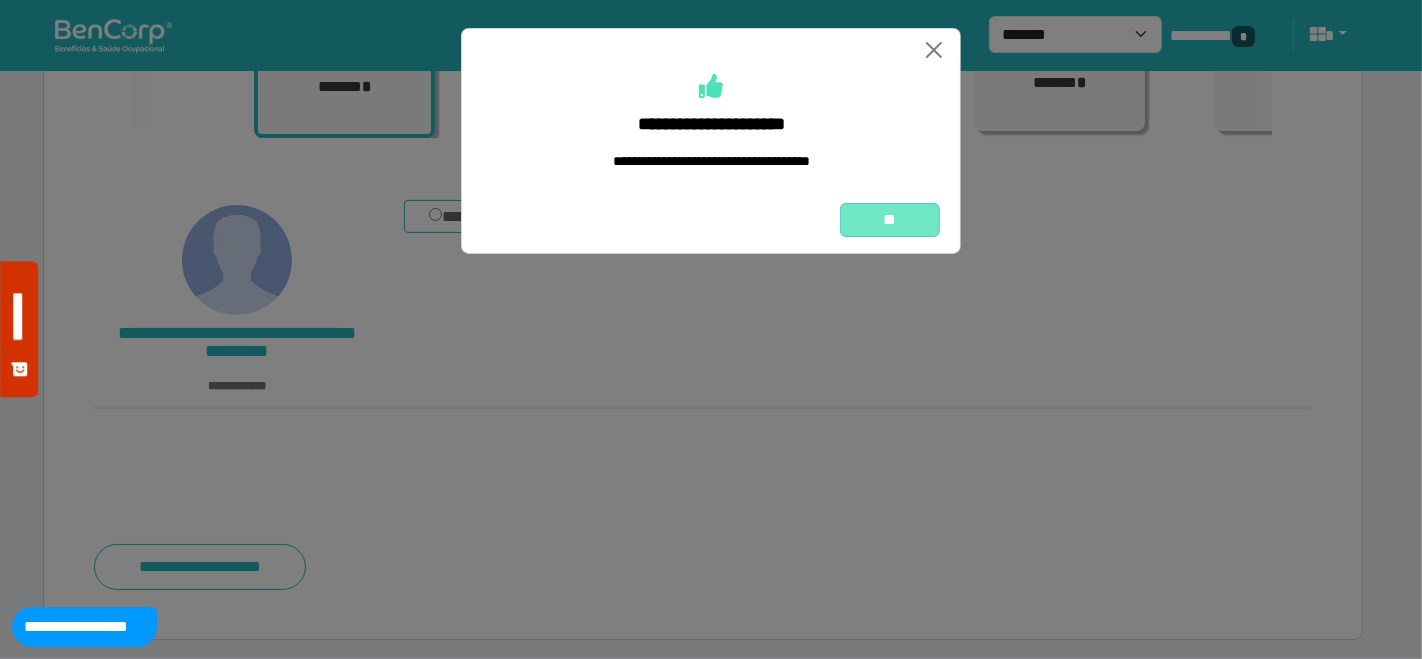 click on "**" at bounding box center (890, 219) 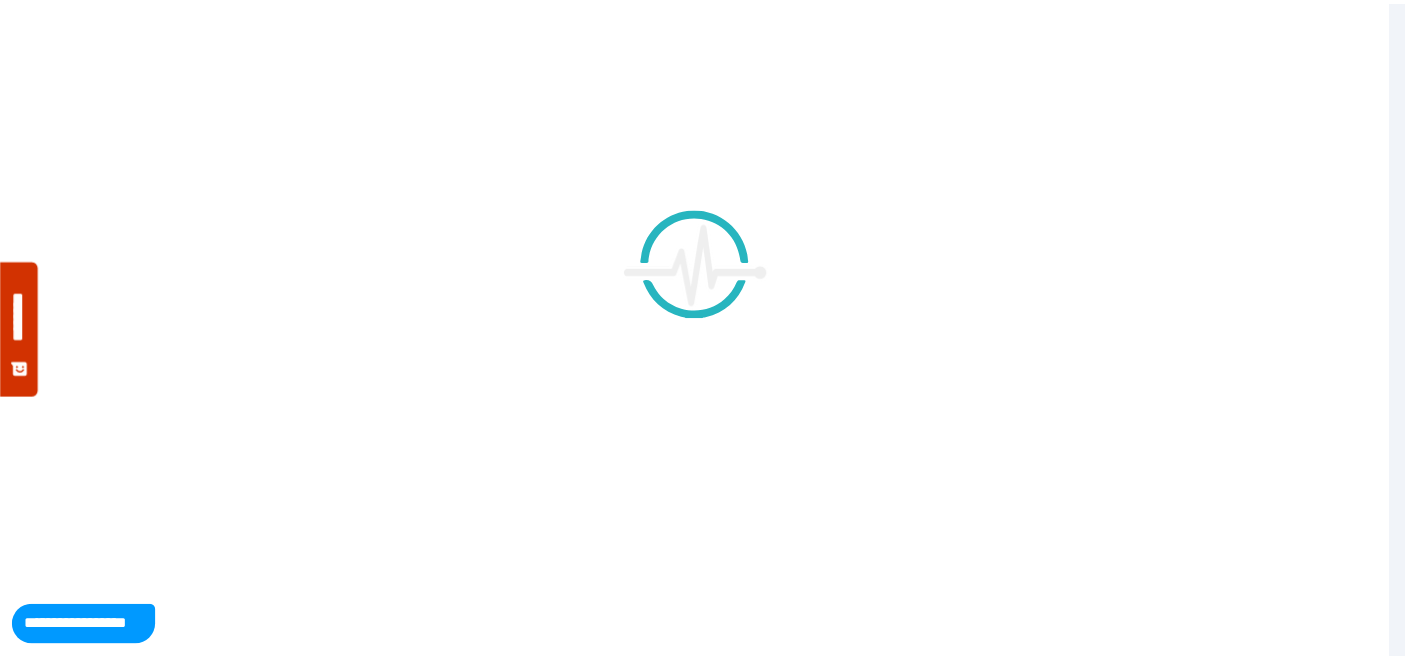 scroll, scrollTop: 0, scrollLeft: 0, axis: both 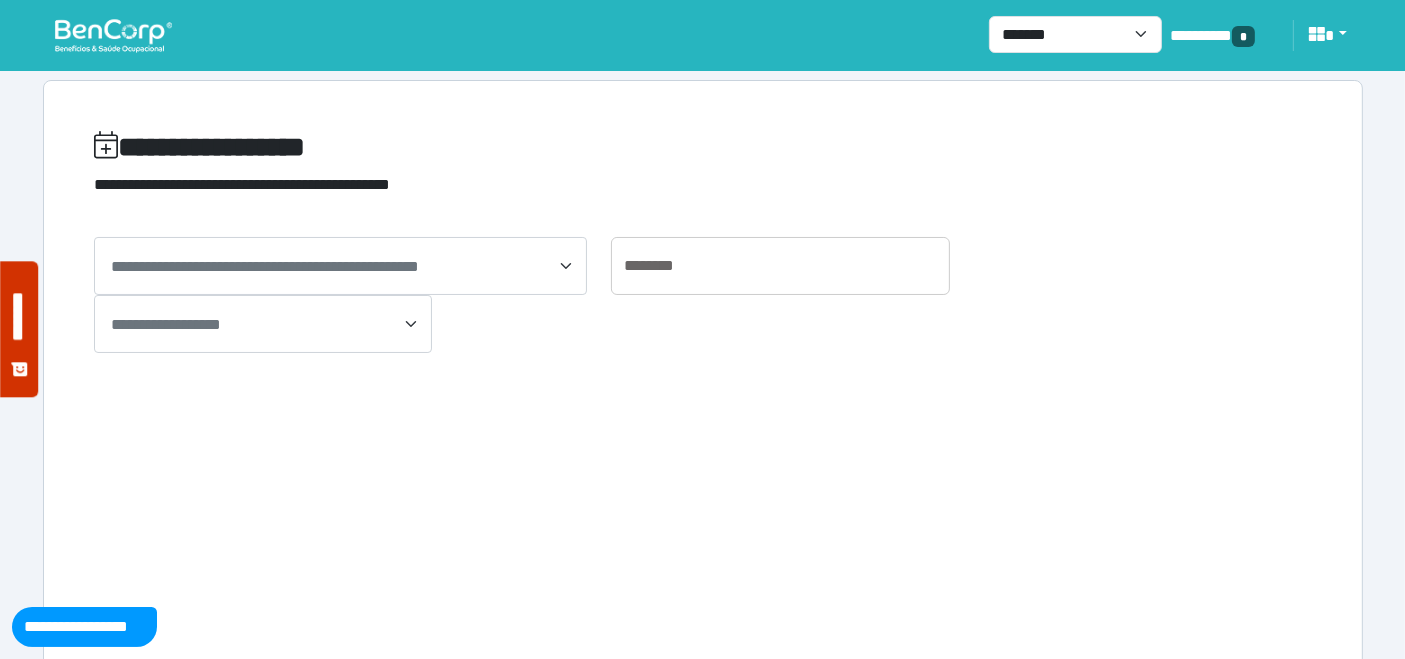 click at bounding box center (113, 35) 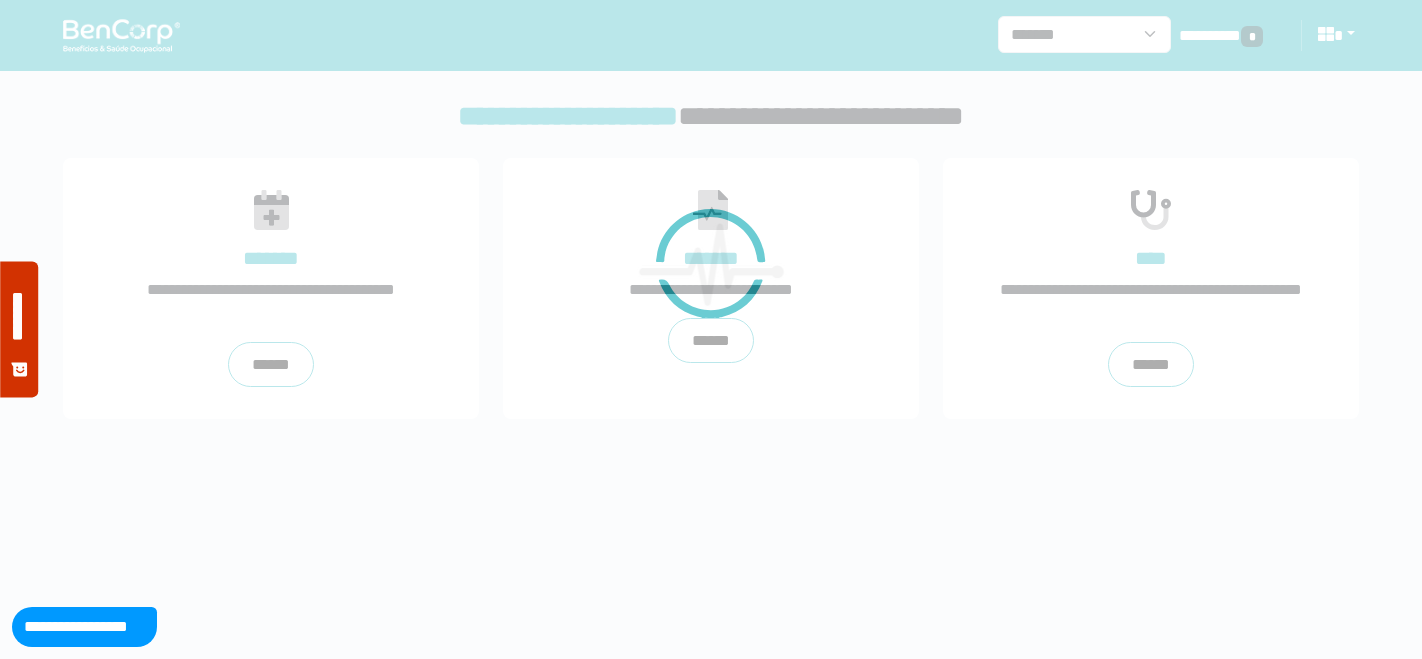 scroll, scrollTop: 0, scrollLeft: 0, axis: both 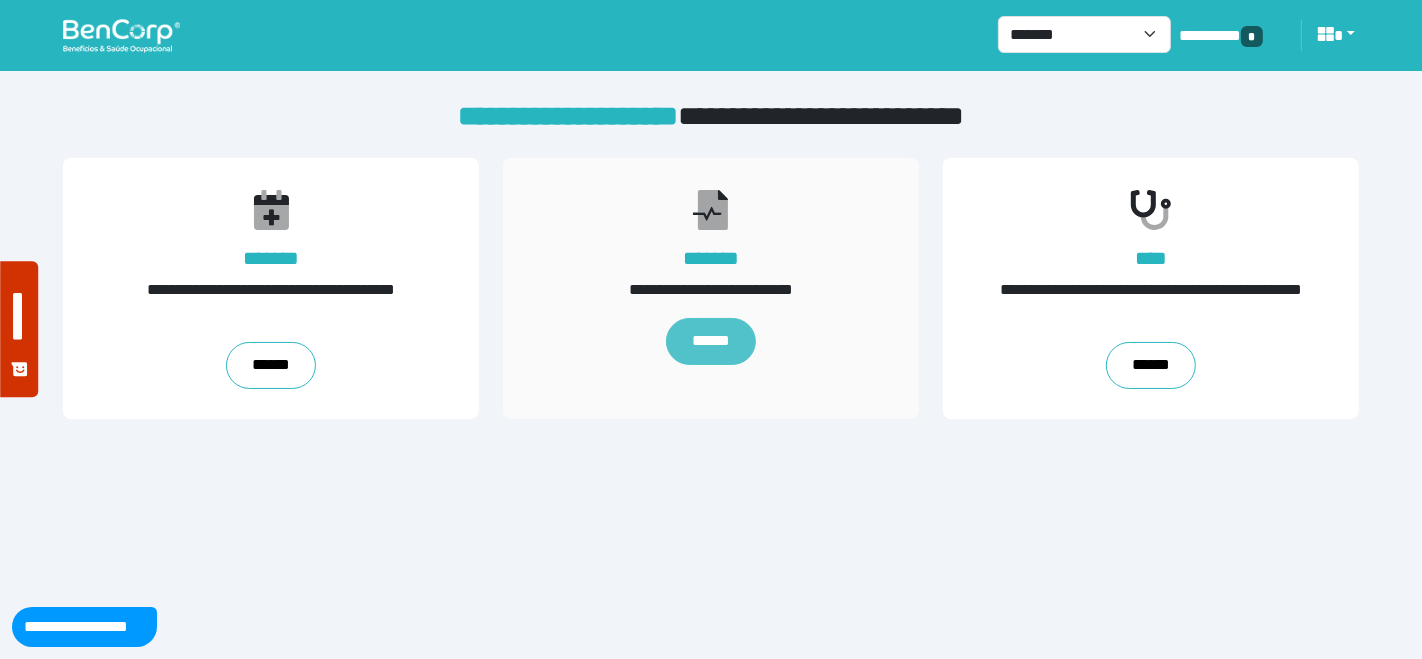 click on "******" at bounding box center (711, 342) 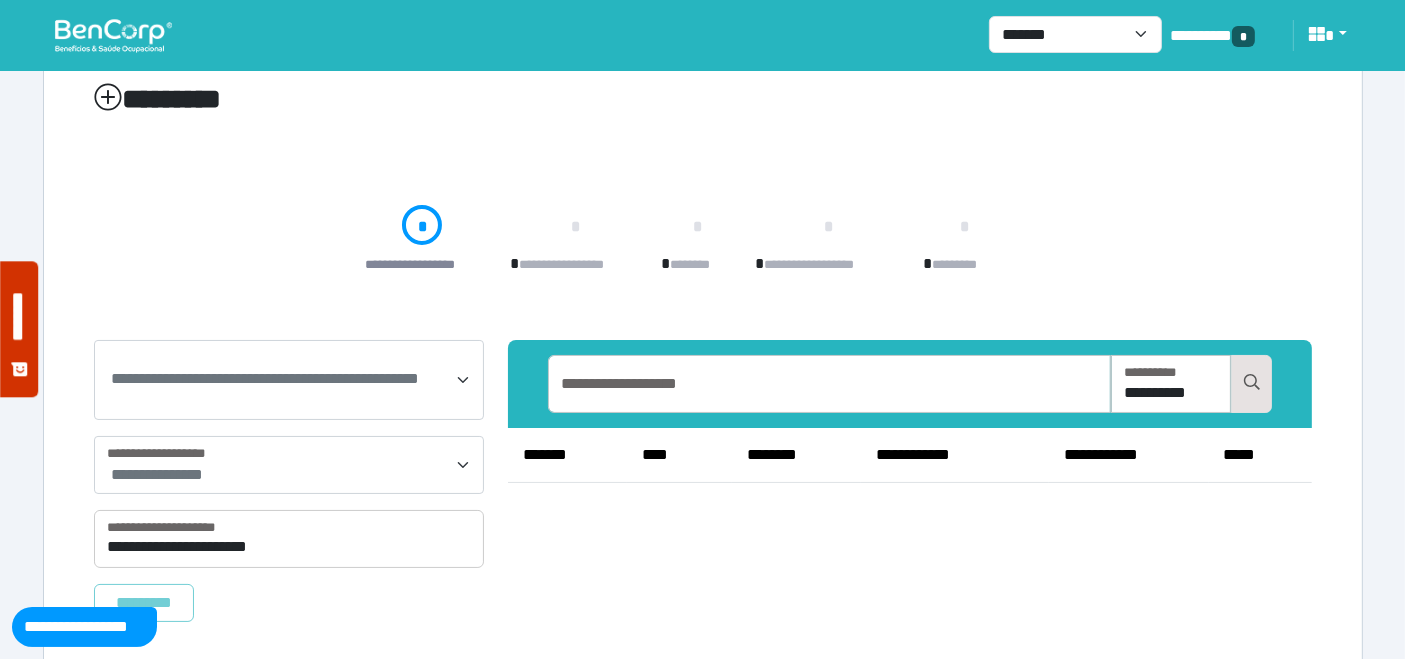 scroll, scrollTop: 100, scrollLeft: 0, axis: vertical 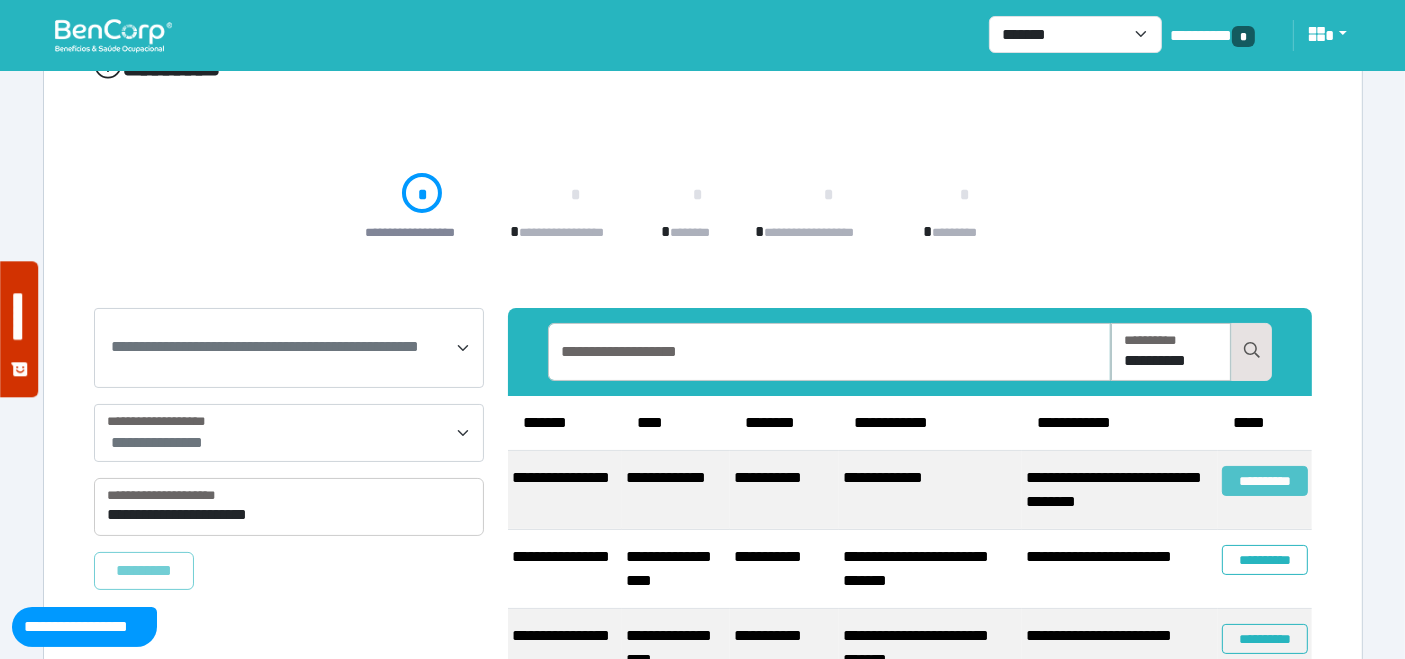 click on "**********" at bounding box center (1265, 481) 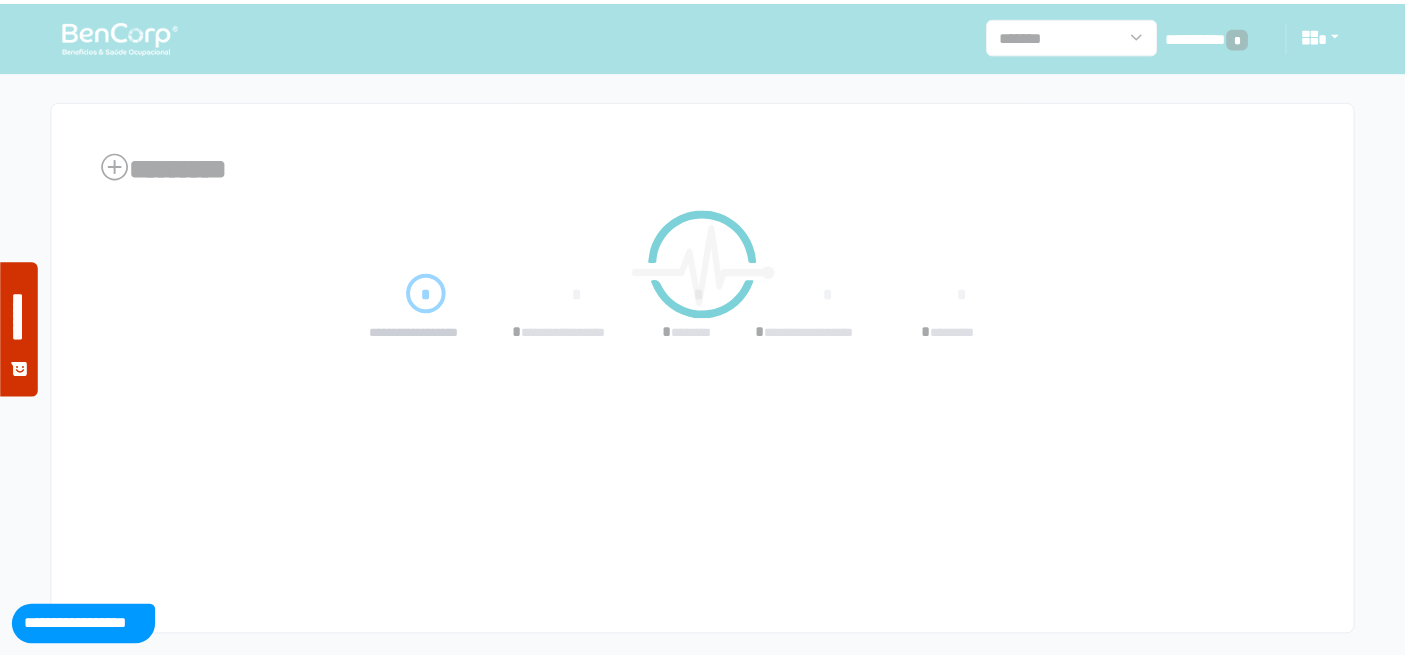 scroll, scrollTop: 0, scrollLeft: 0, axis: both 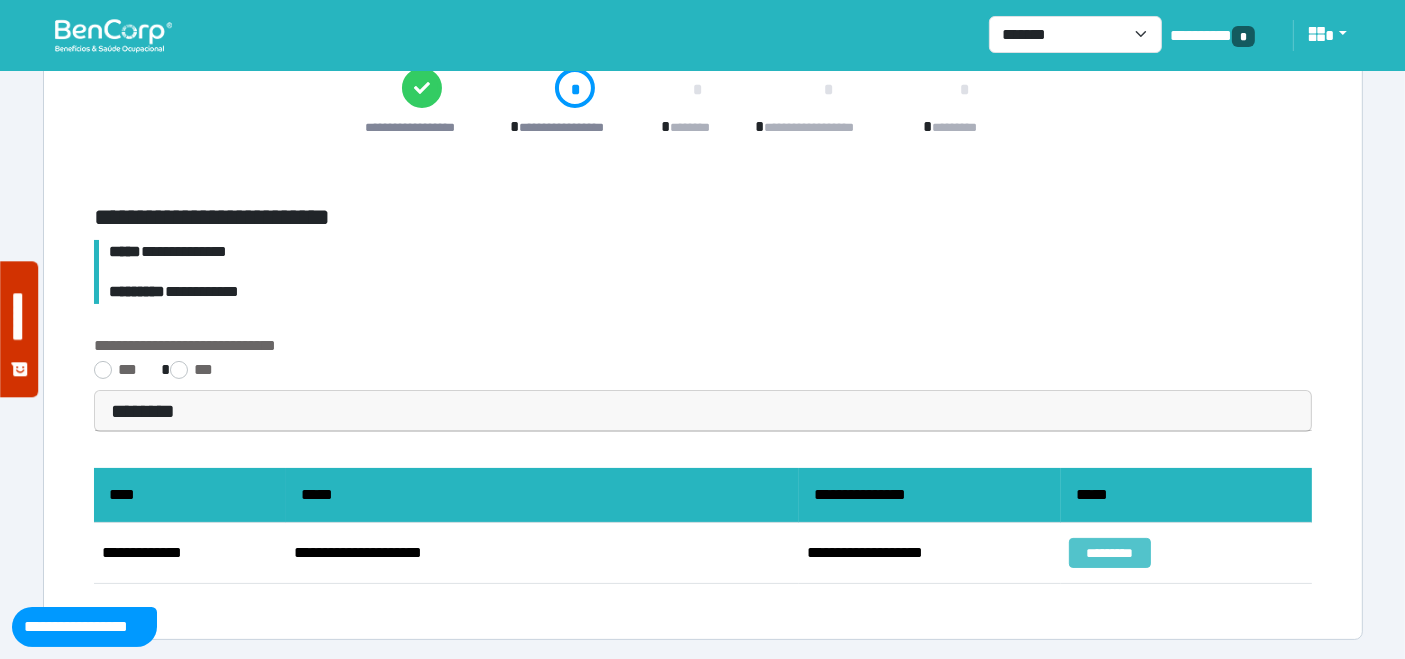click on "*********" at bounding box center [1110, 553] 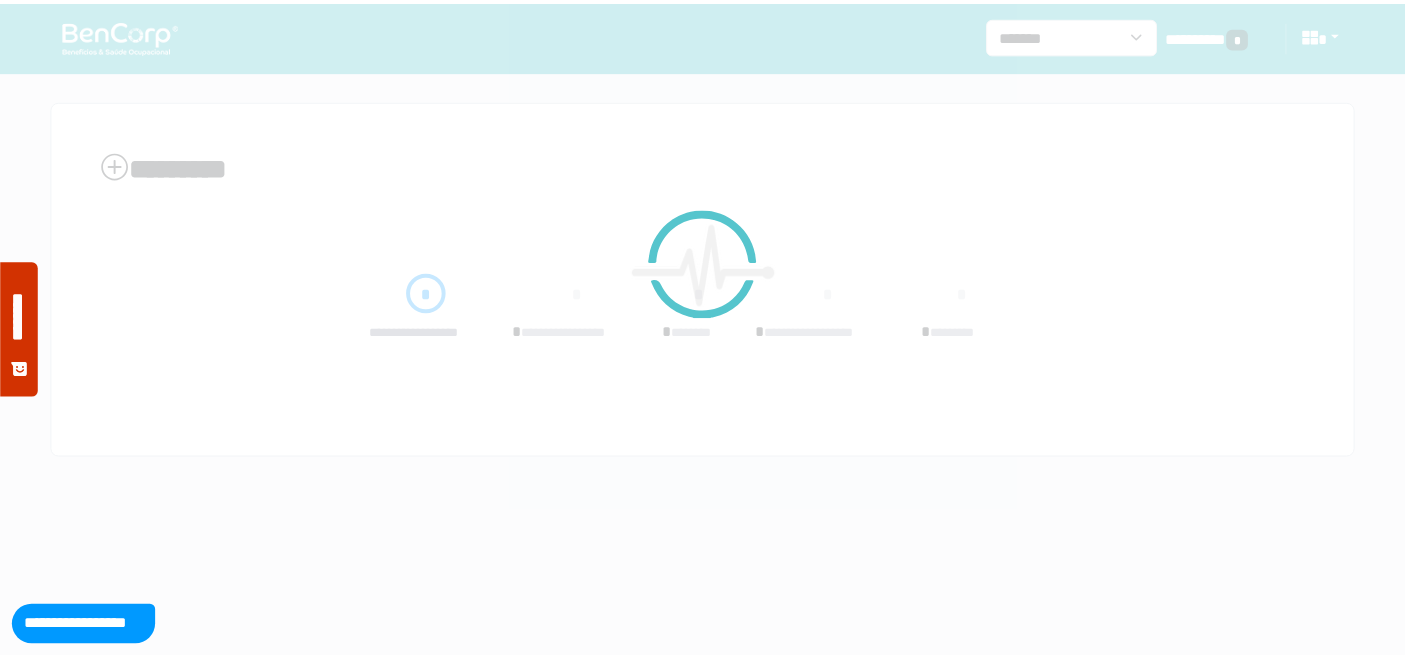 scroll, scrollTop: 0, scrollLeft: 0, axis: both 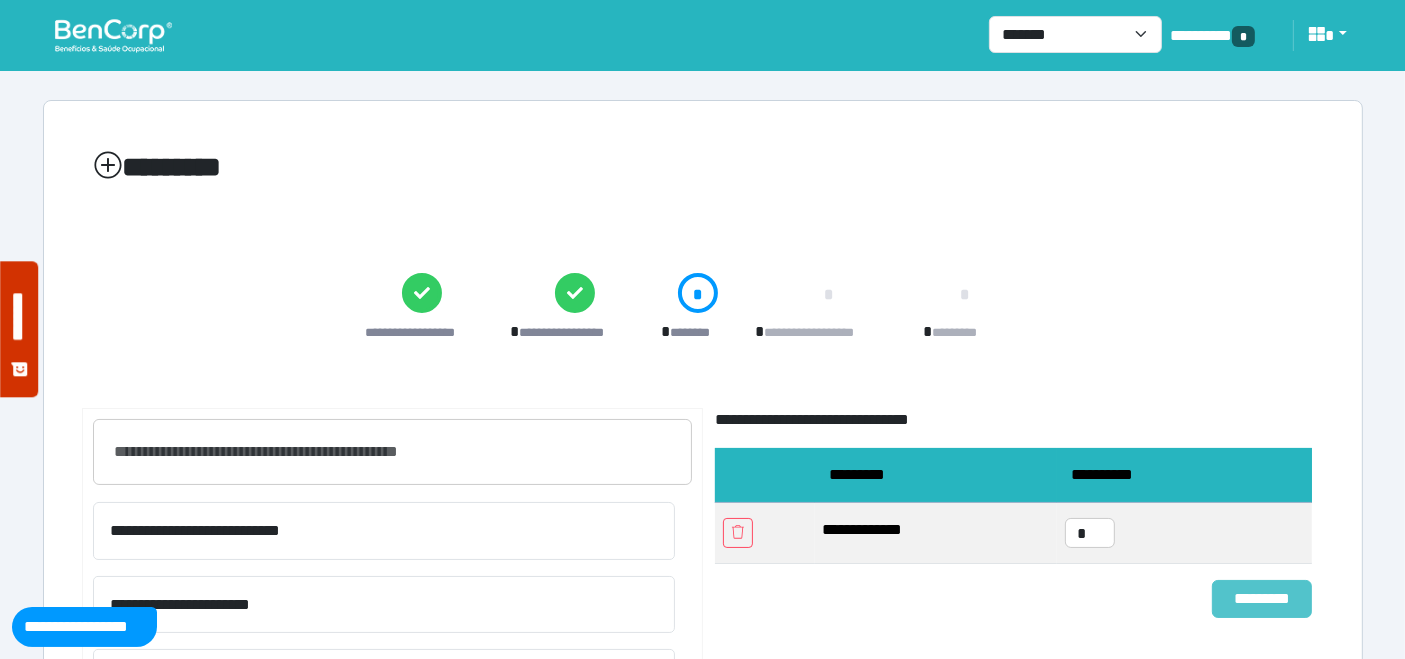 click on "*********" at bounding box center (1262, 598) 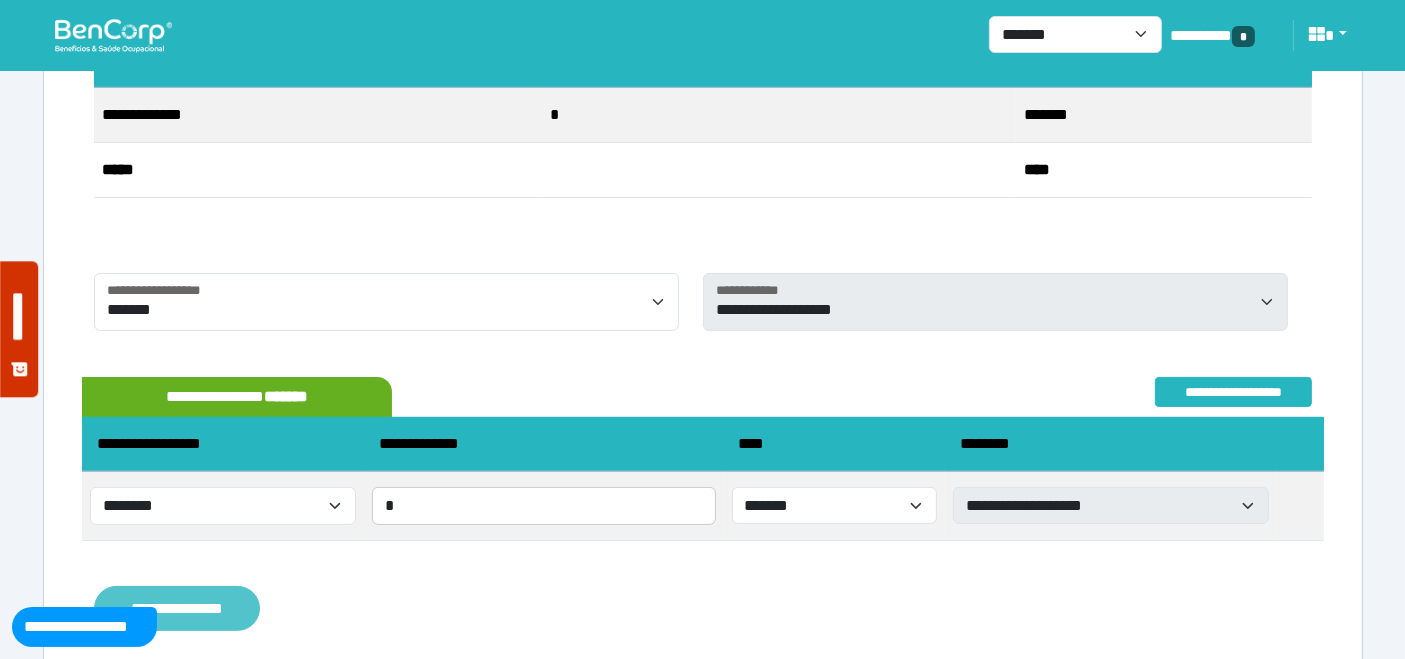 scroll, scrollTop: 454, scrollLeft: 0, axis: vertical 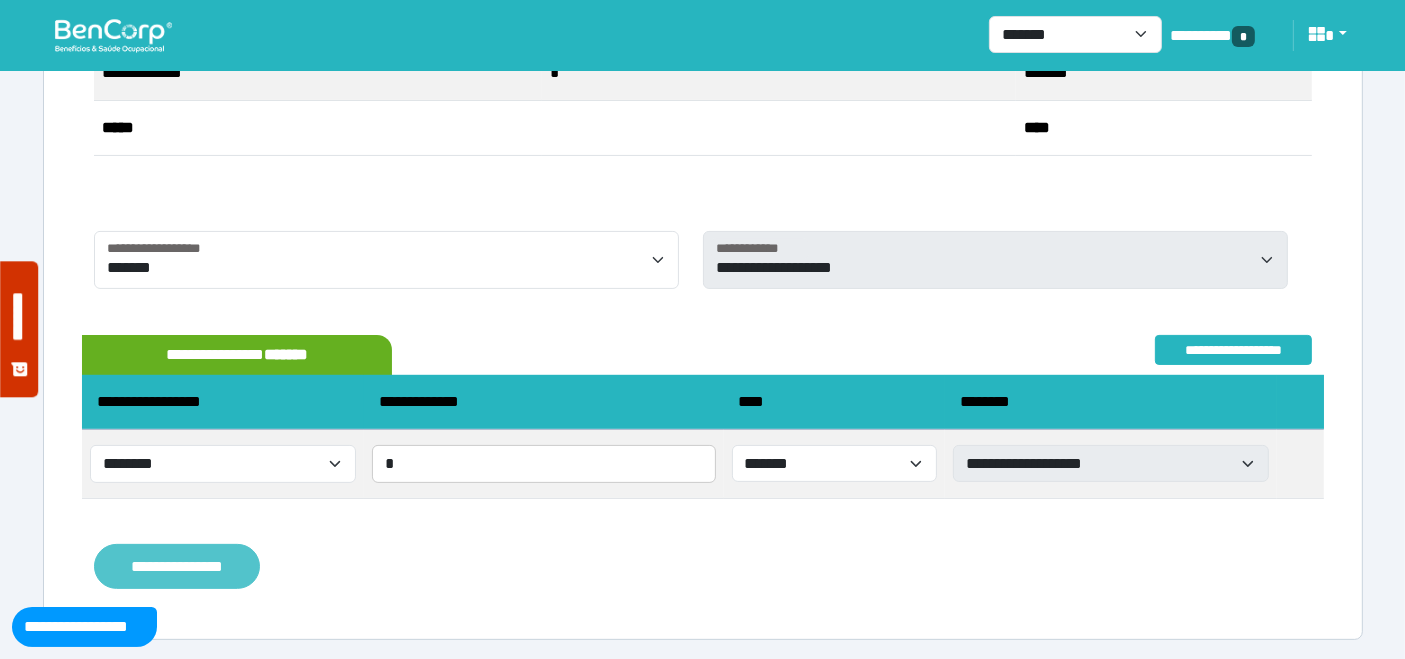 click on "**********" at bounding box center [177, 566] 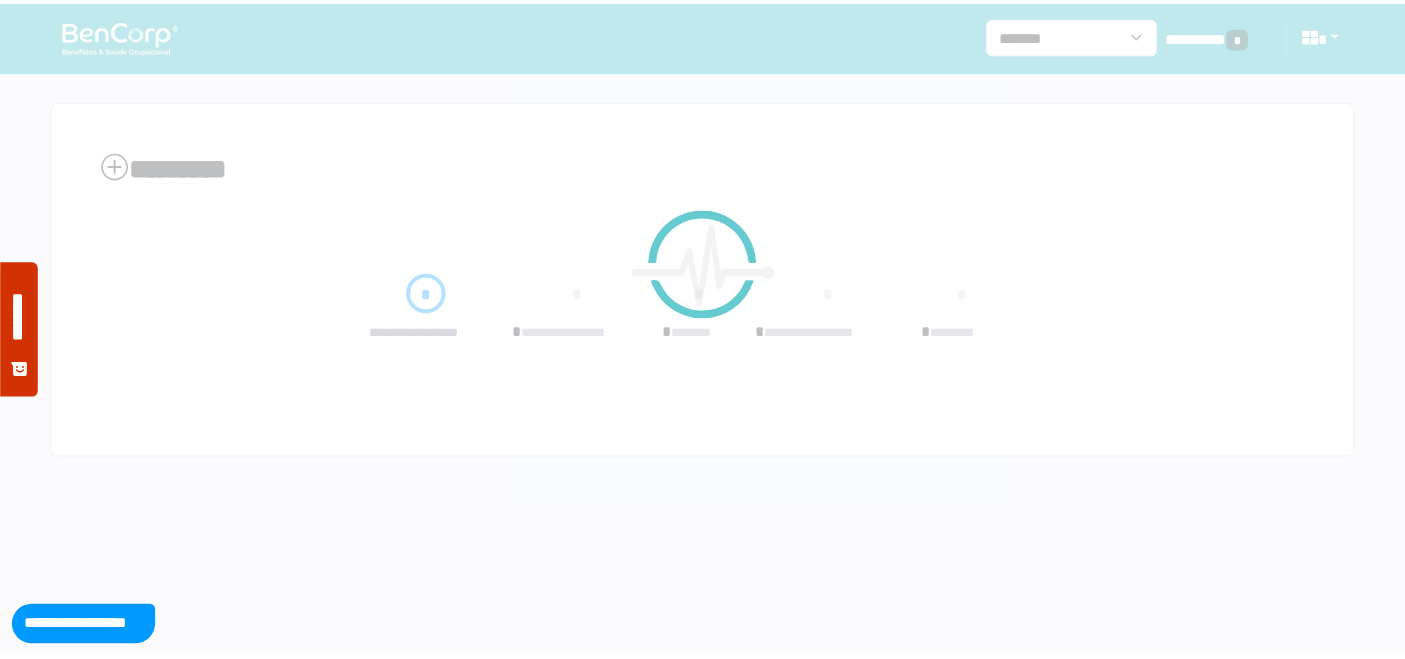 scroll, scrollTop: 0, scrollLeft: 0, axis: both 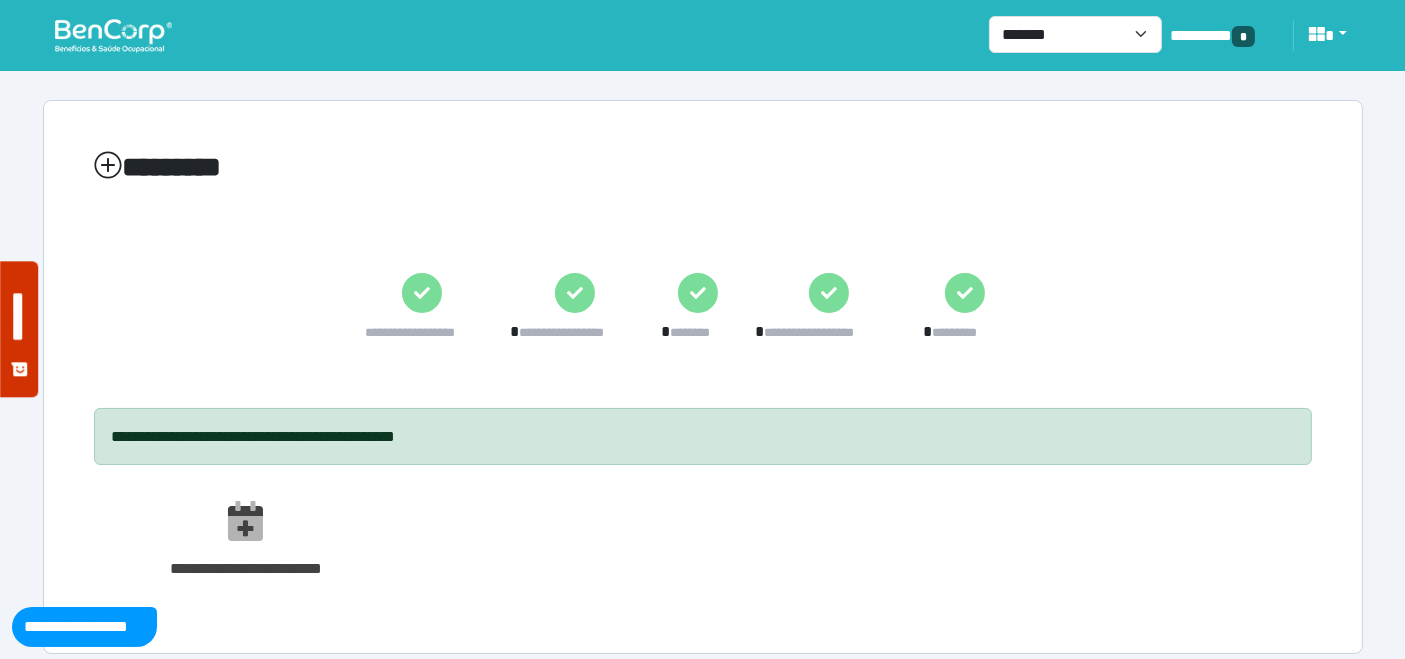 click at bounding box center [113, 35] 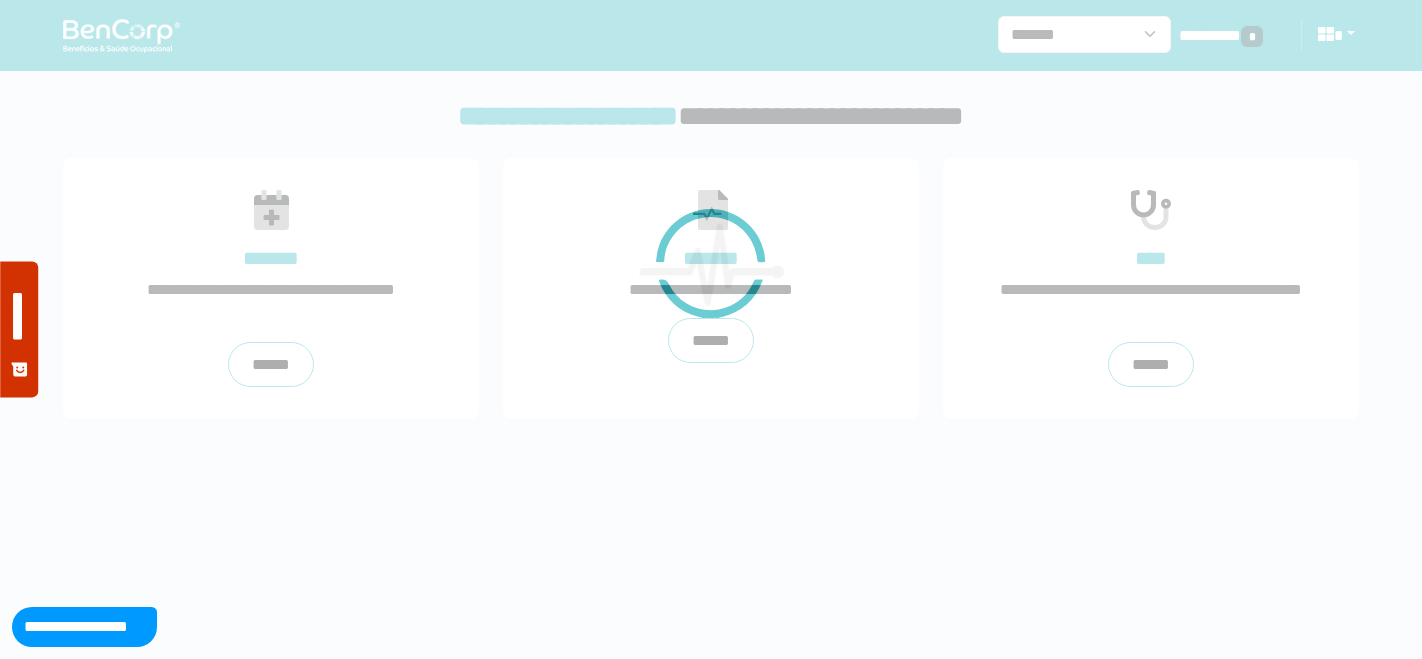 scroll, scrollTop: 0, scrollLeft: 0, axis: both 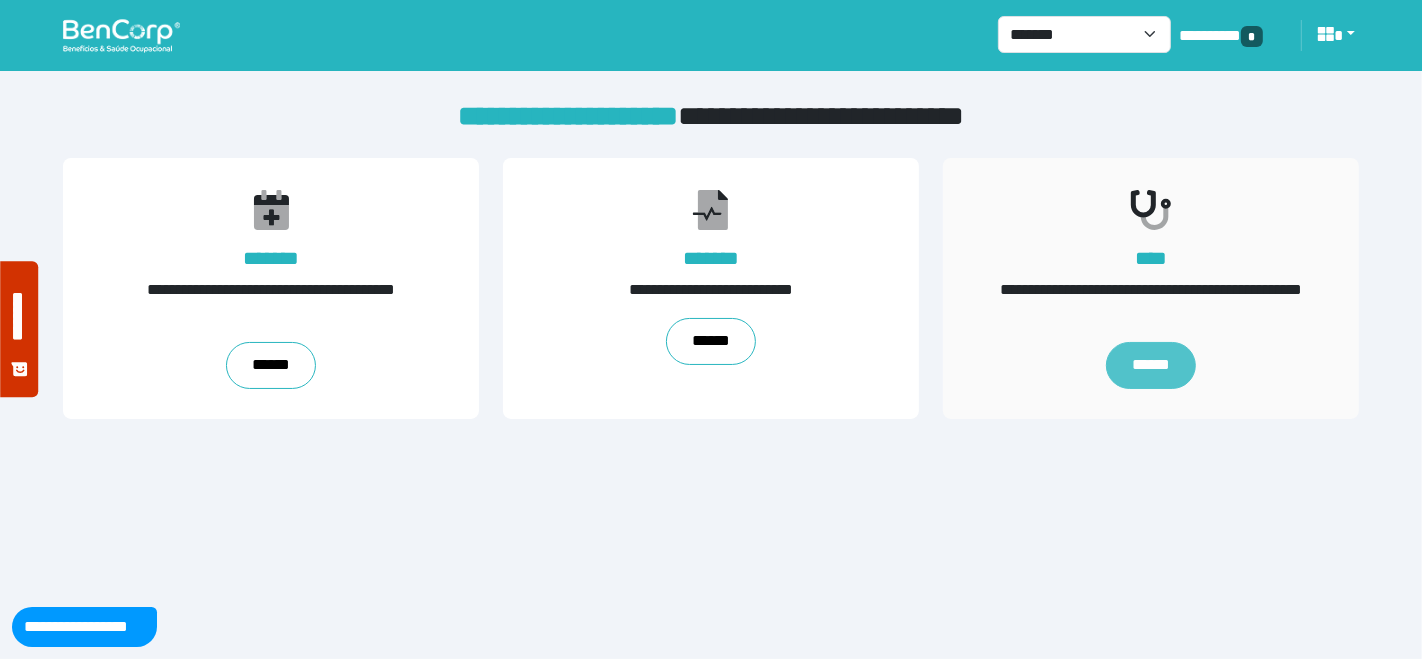 click on "******" at bounding box center [1151, 366] 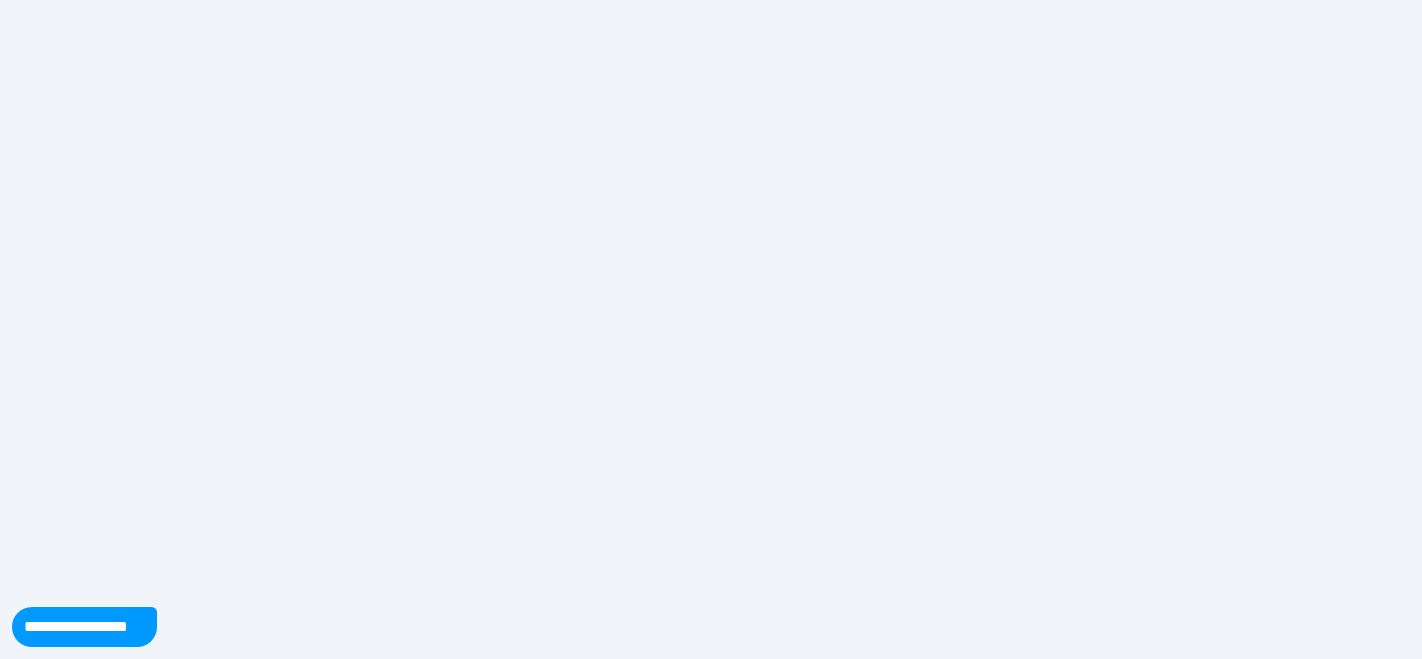 scroll, scrollTop: 0, scrollLeft: 0, axis: both 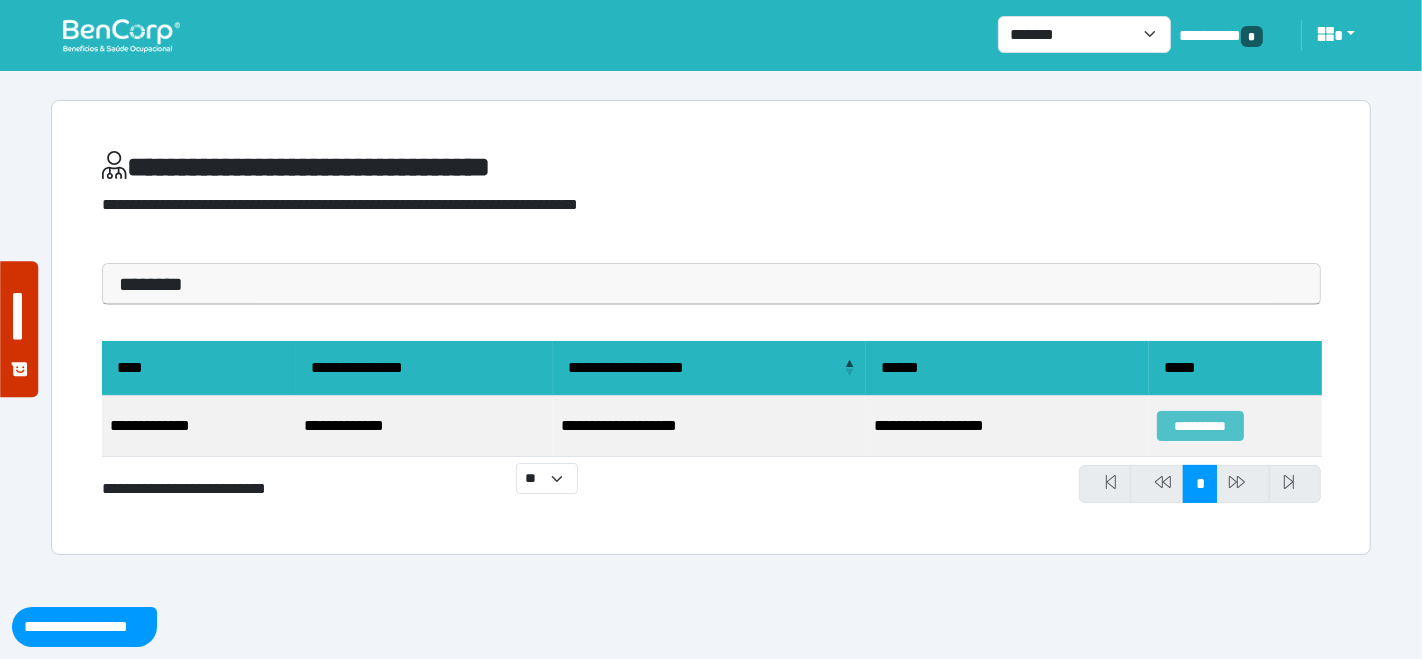 click on "**********" at bounding box center [1200, 426] 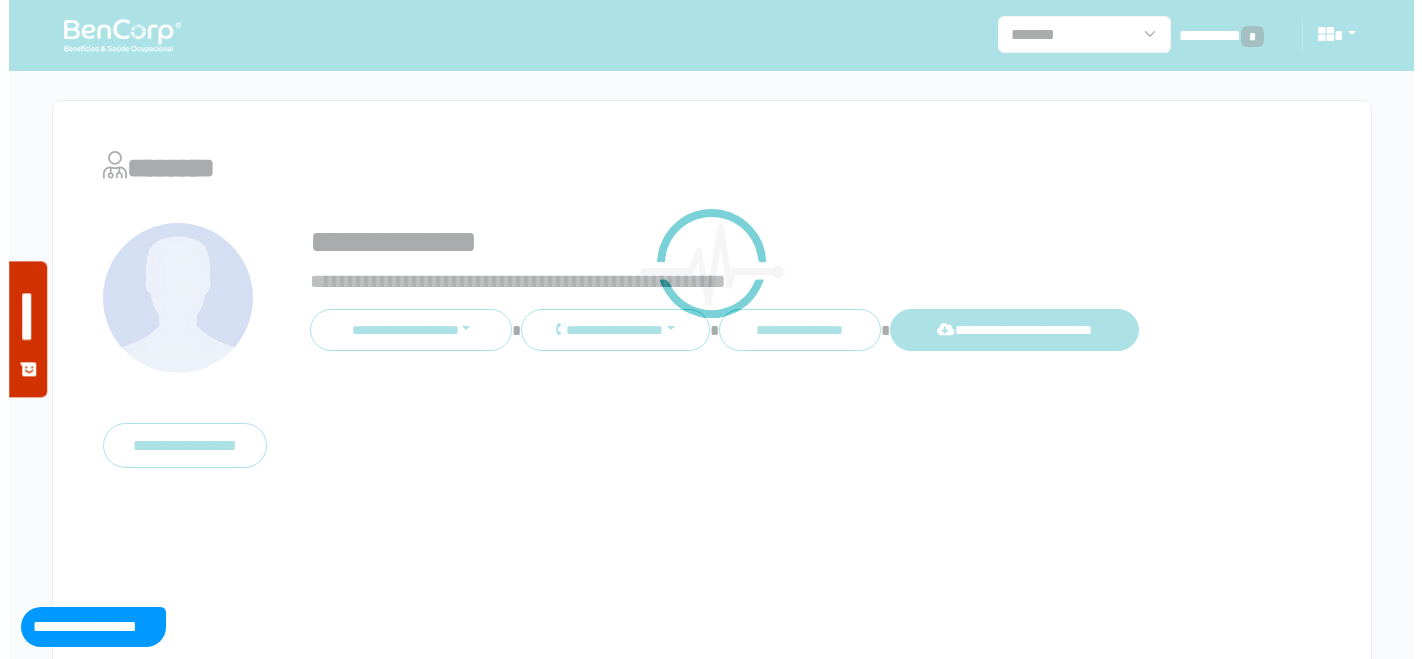 scroll, scrollTop: 0, scrollLeft: 0, axis: both 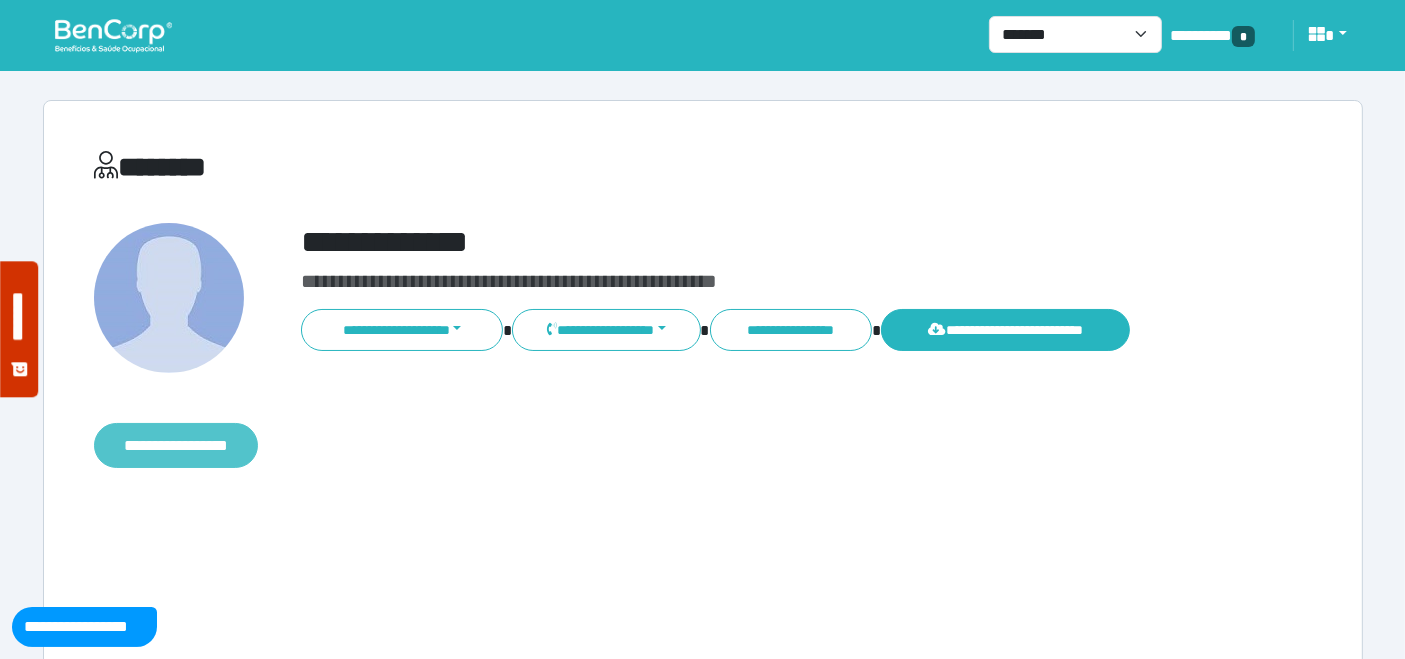 click on "**********" at bounding box center (176, 445) 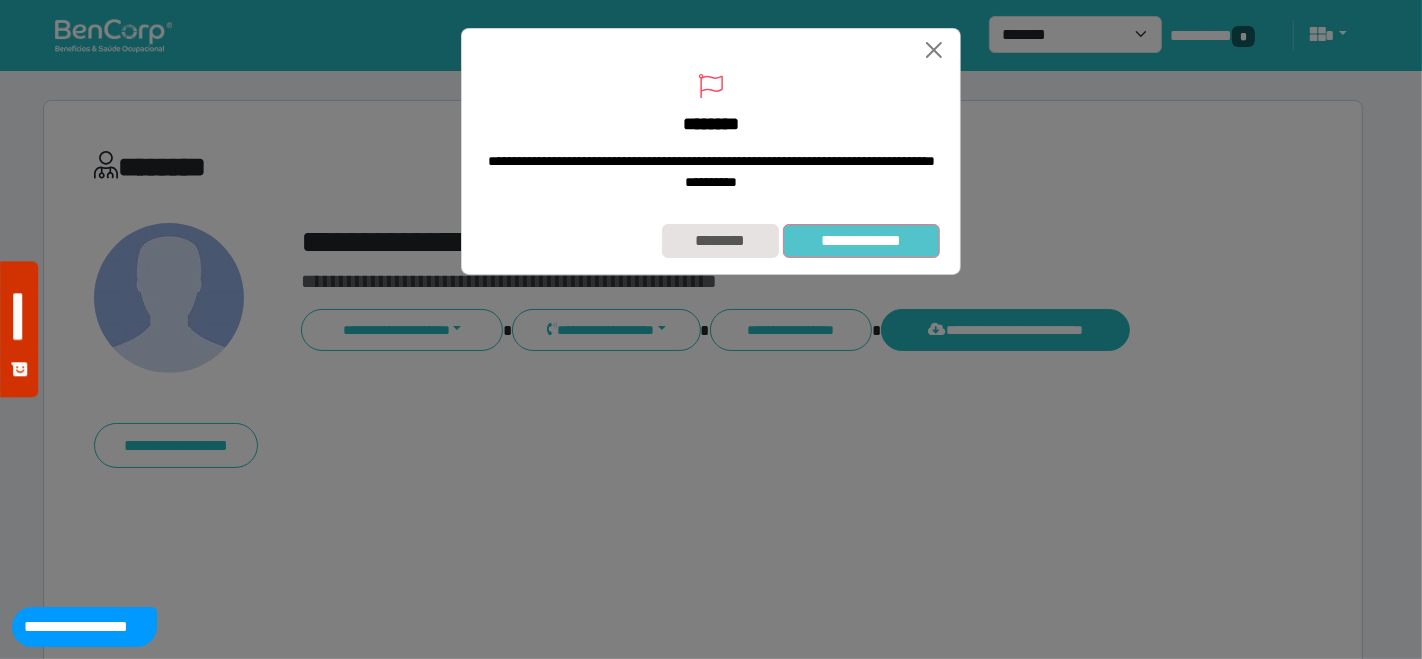 click on "**********" at bounding box center (861, 240) 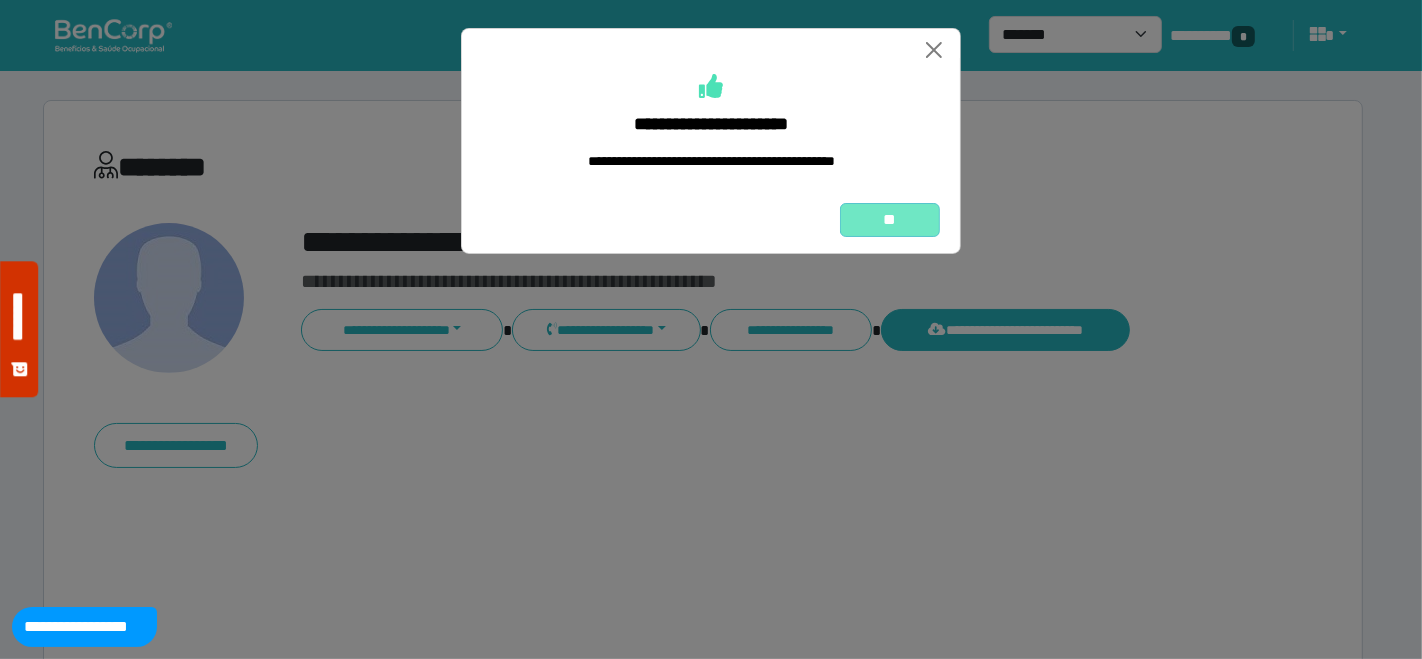 click on "**" at bounding box center [890, 219] 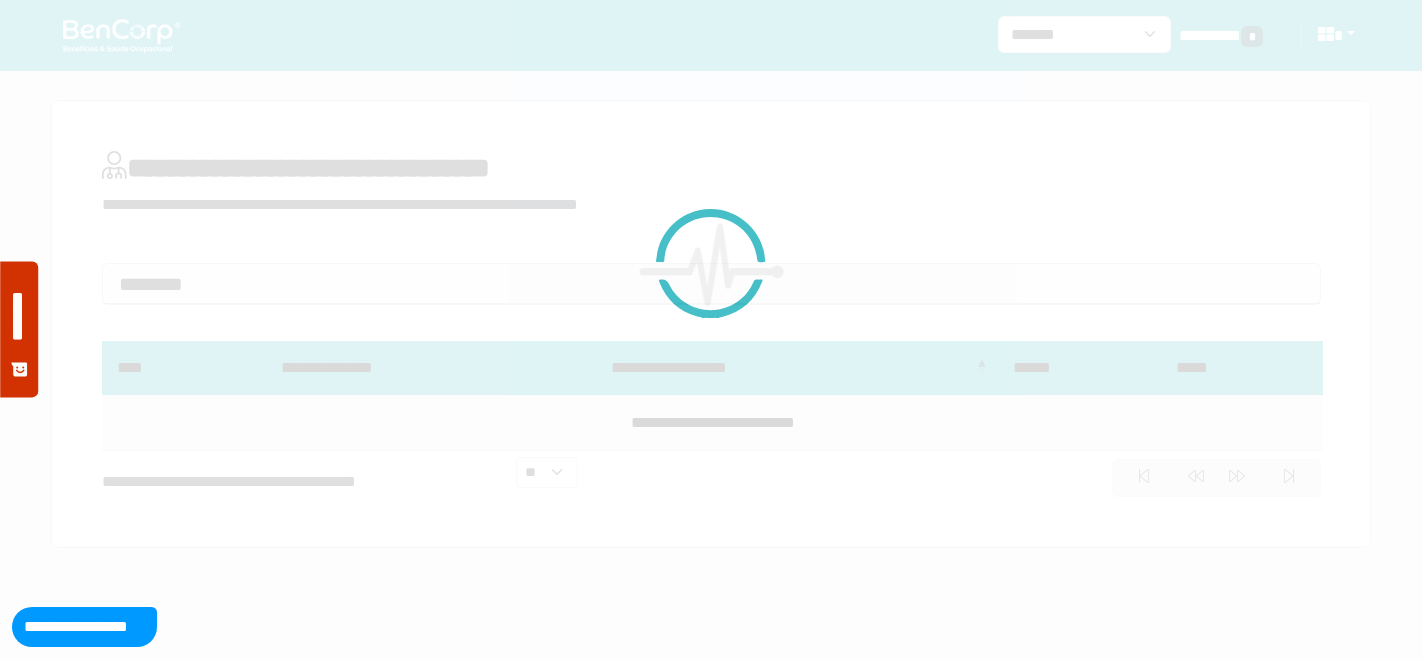 scroll, scrollTop: 0, scrollLeft: 0, axis: both 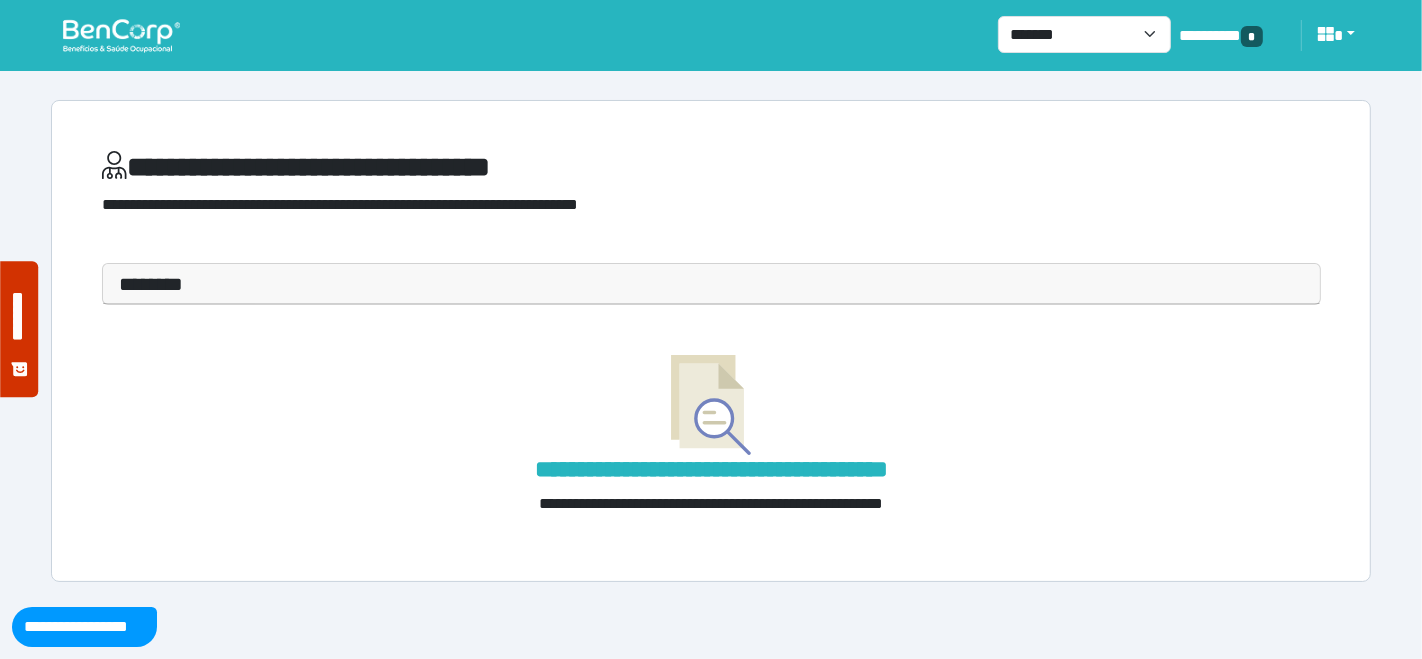 click at bounding box center [121, 35] 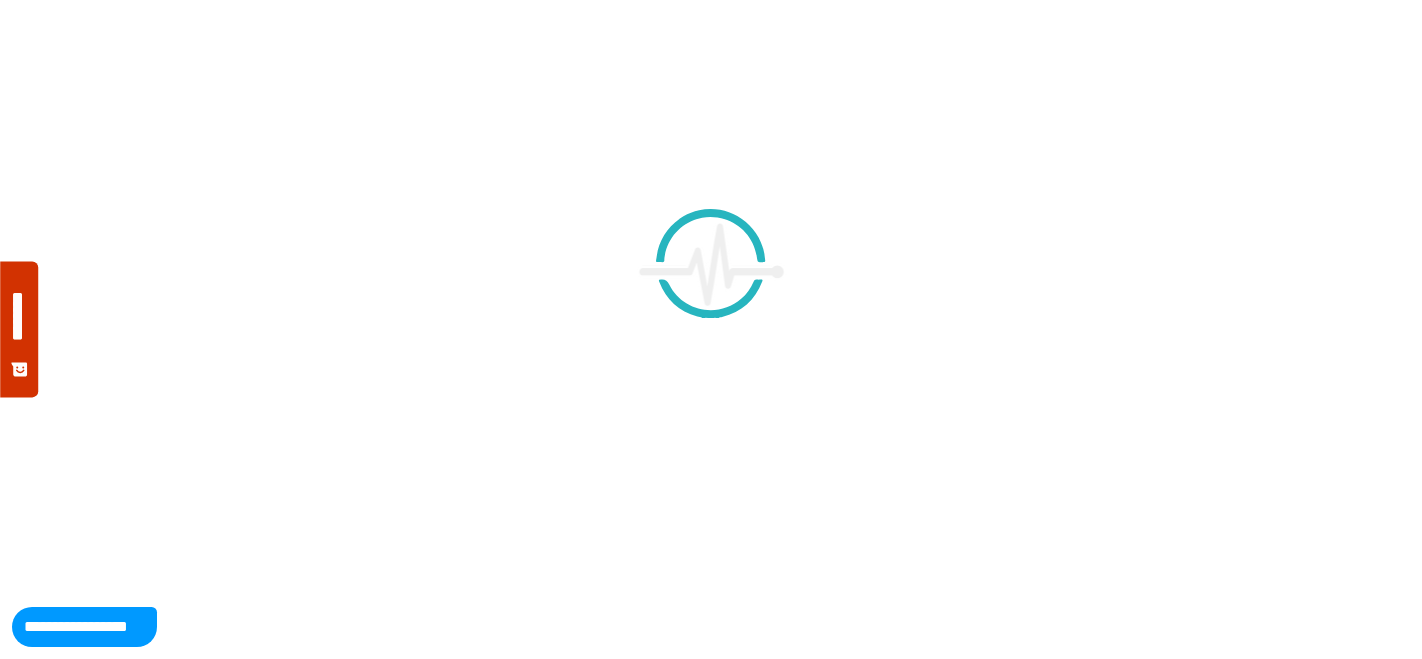 scroll, scrollTop: 0, scrollLeft: 0, axis: both 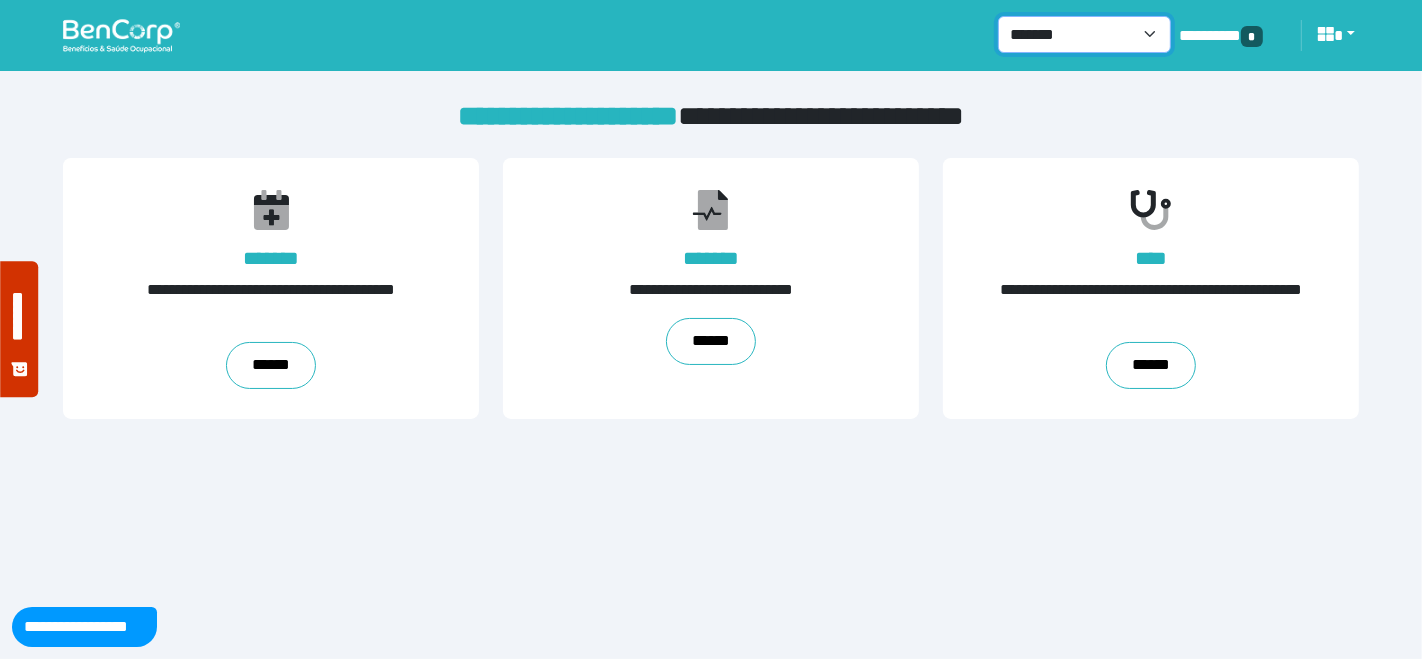 click on "**********" at bounding box center (1084, 34) 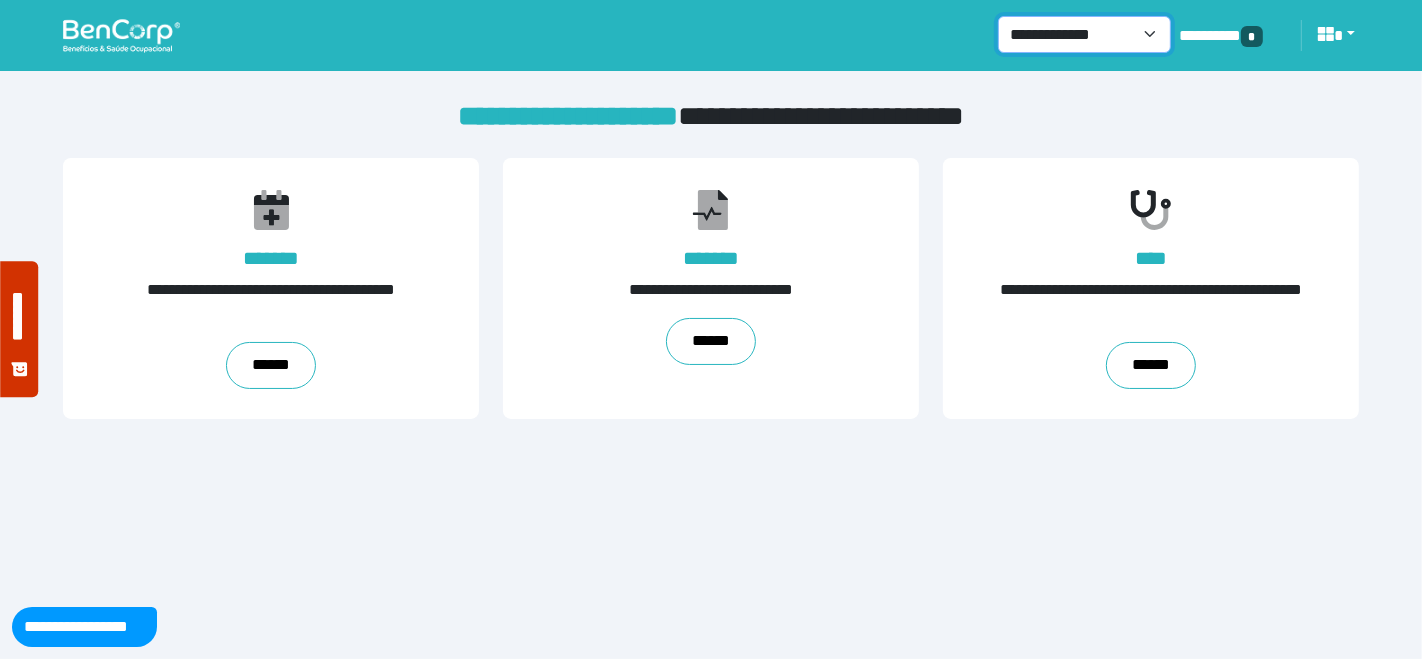 click on "**********" at bounding box center (1084, 34) 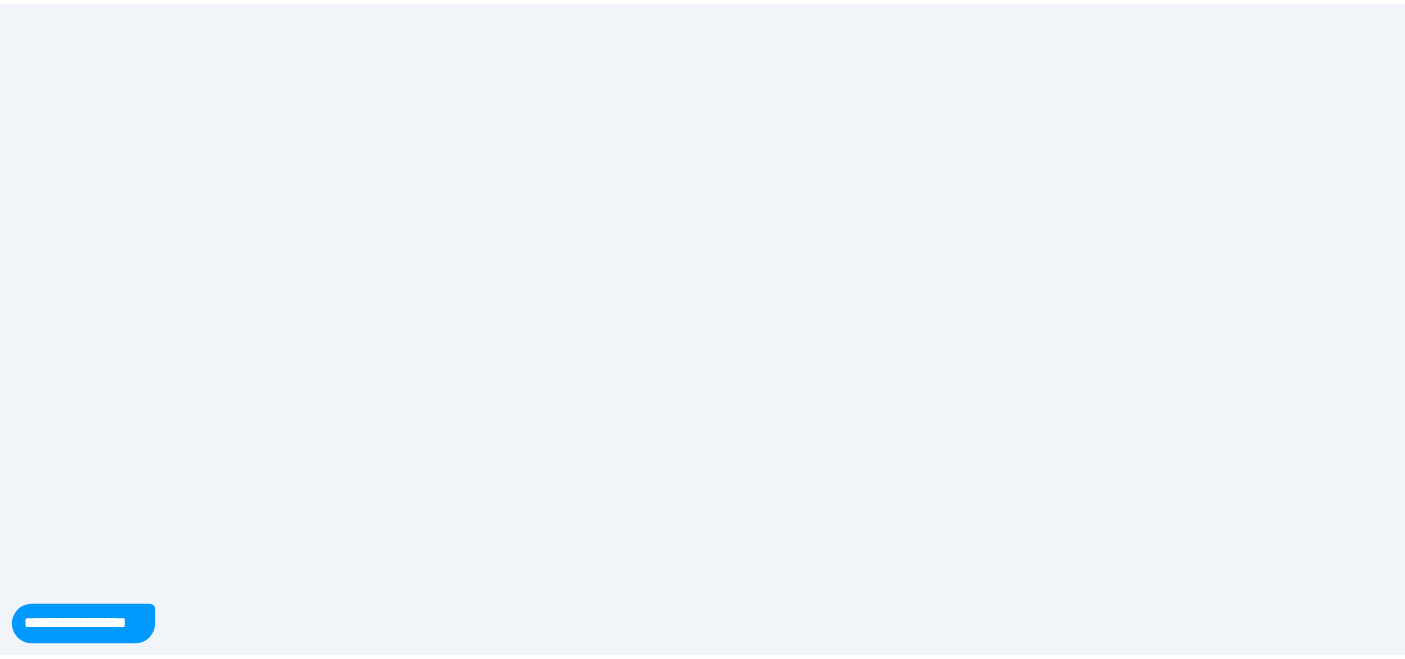 scroll, scrollTop: 0, scrollLeft: 0, axis: both 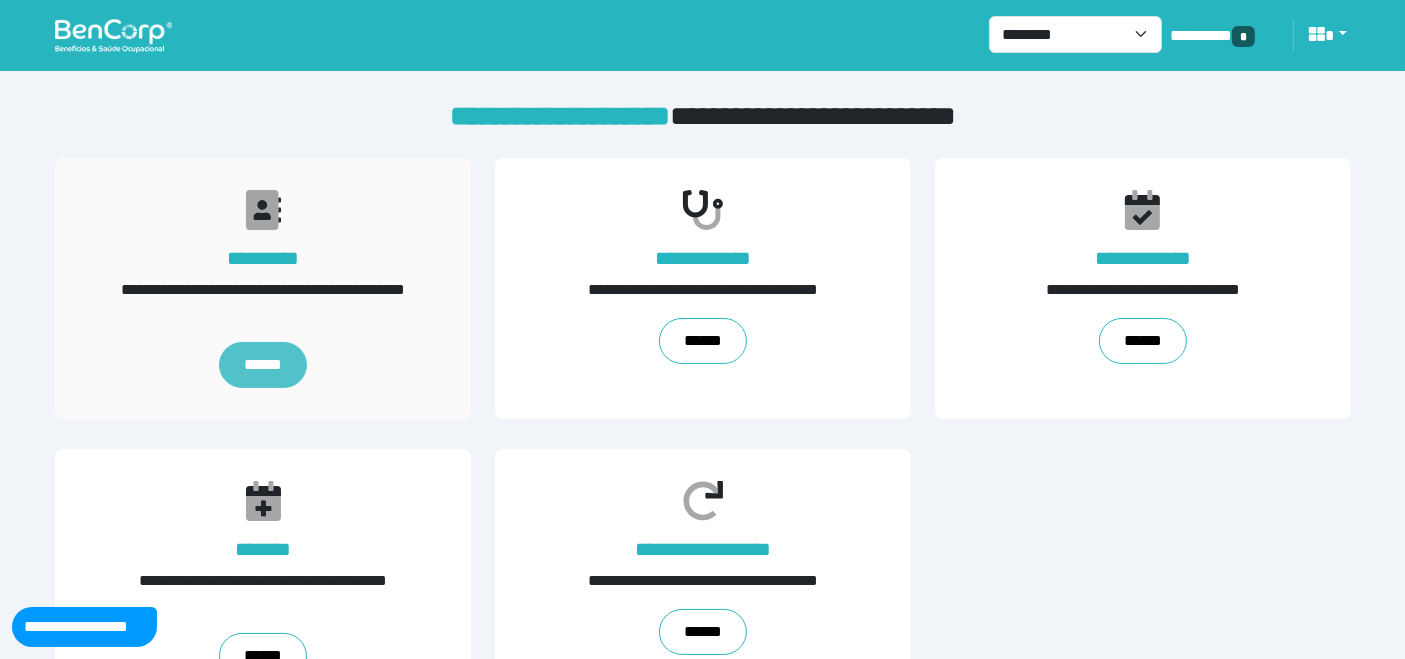 click on "******" at bounding box center [262, 365] 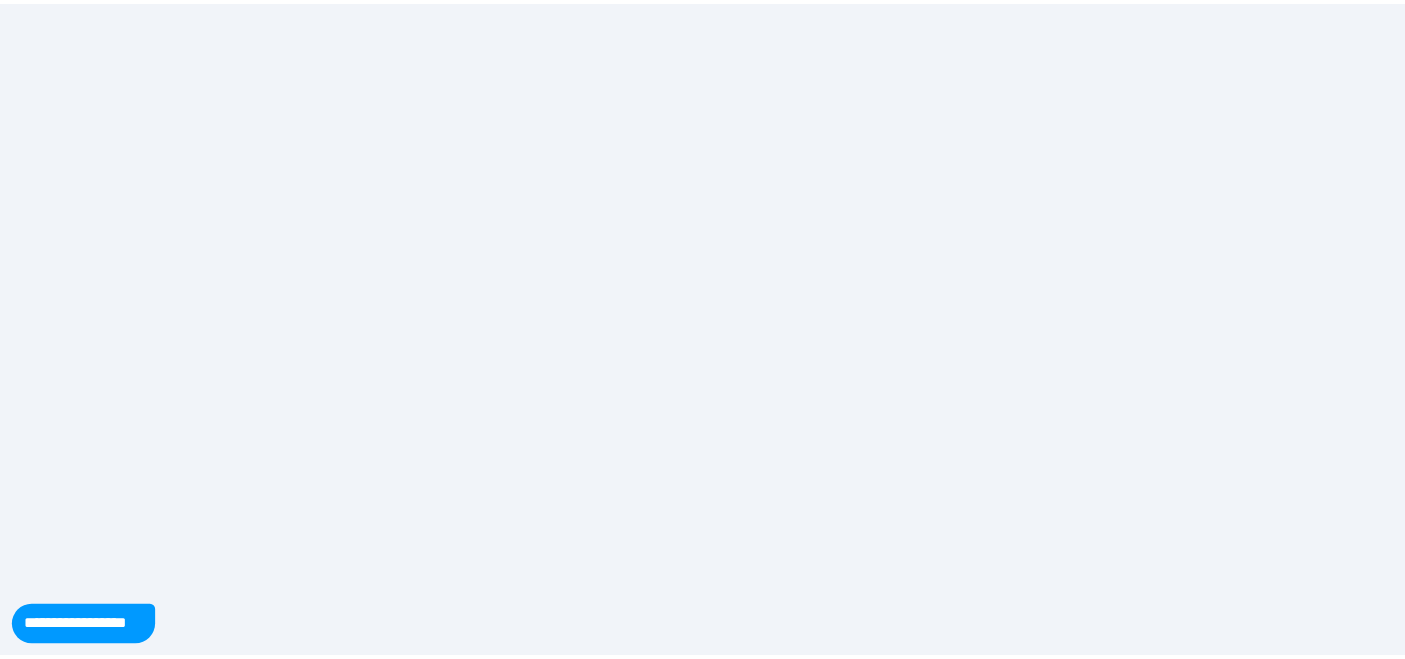 scroll, scrollTop: 0, scrollLeft: 0, axis: both 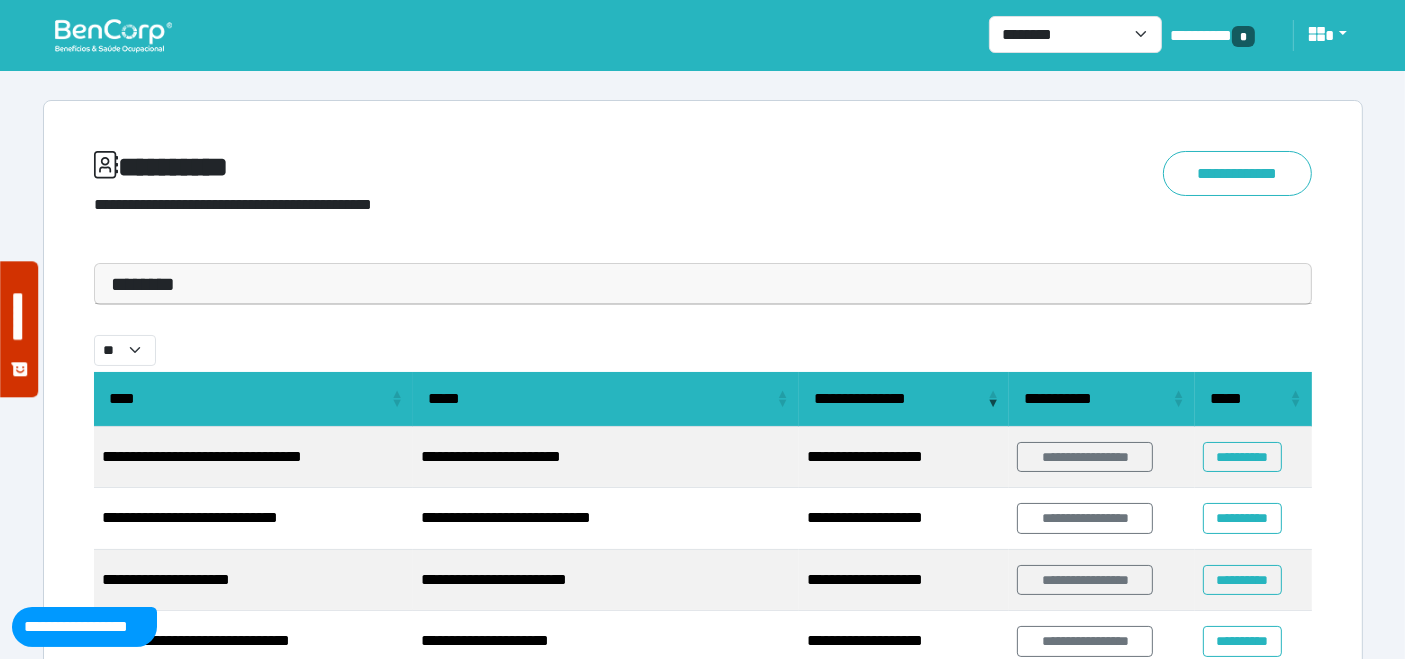 click on "********" at bounding box center (703, 284) 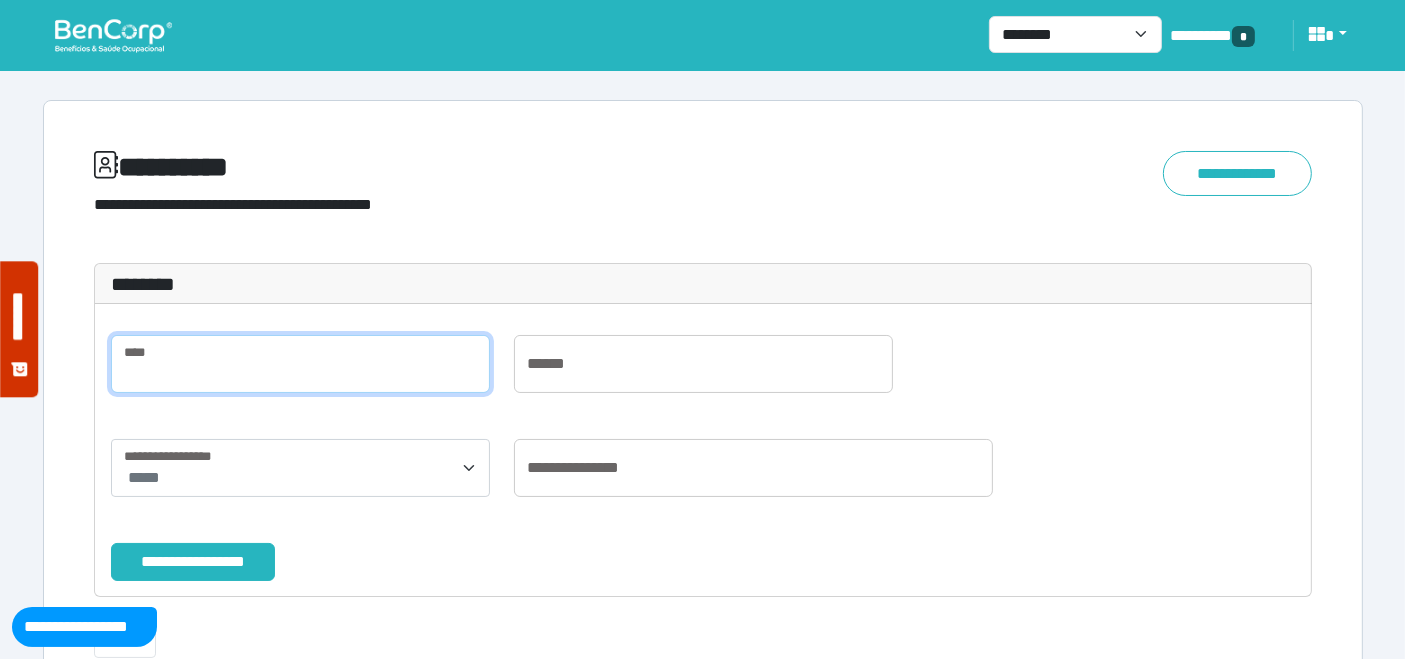 click at bounding box center (300, 364) 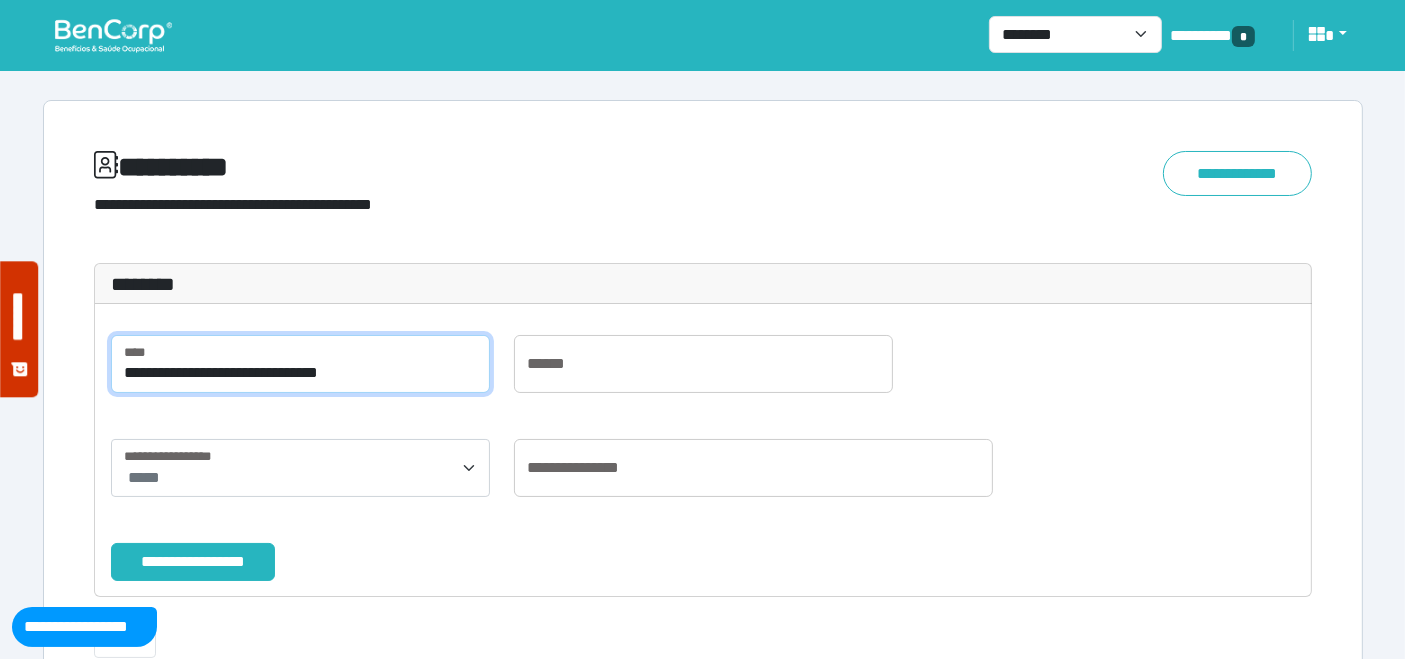 click on "**********" at bounding box center [300, 364] 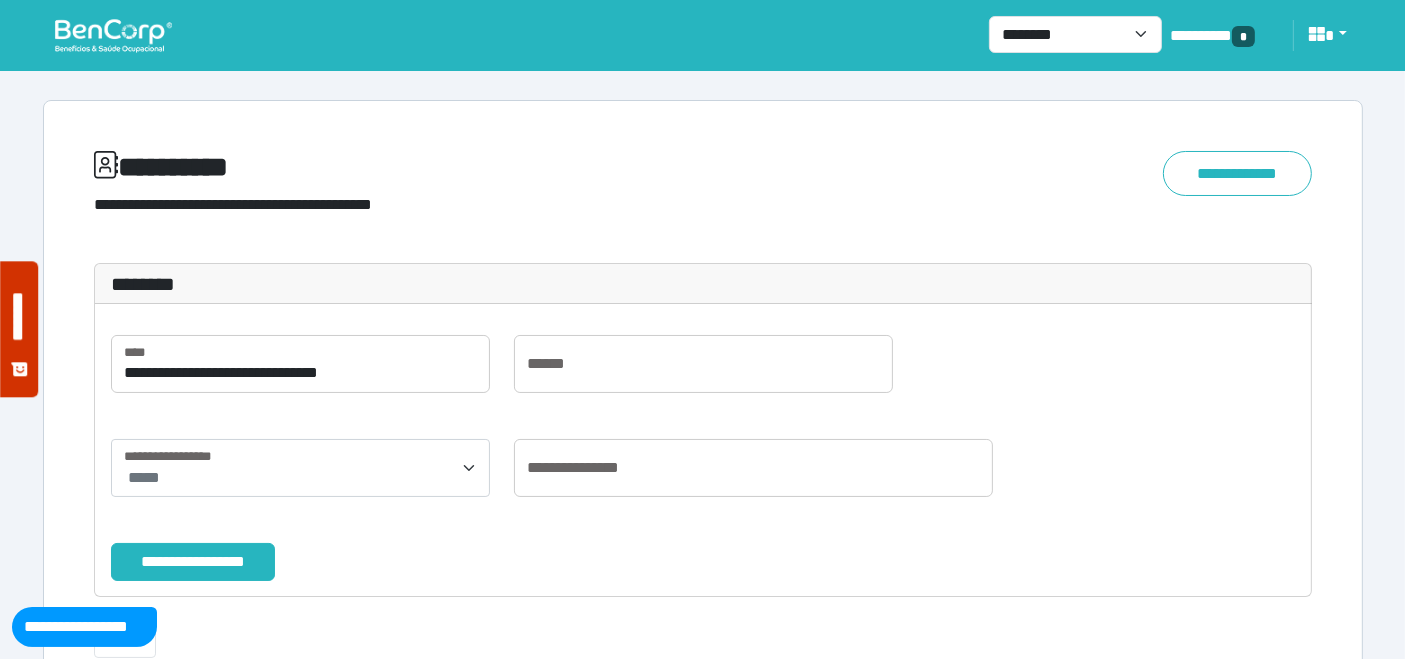 drag, startPoint x: 237, startPoint y: 550, endPoint x: 257, endPoint y: 536, distance: 24.41311 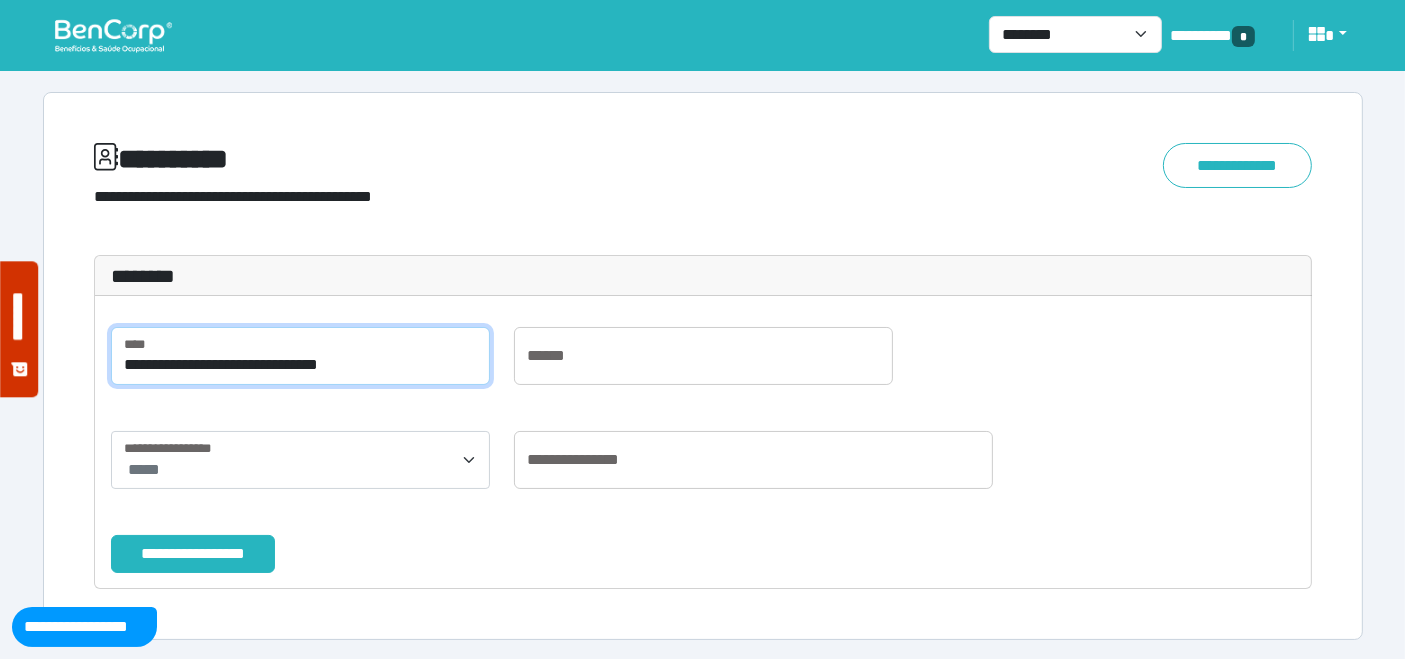 click on "**********" at bounding box center [300, 356] 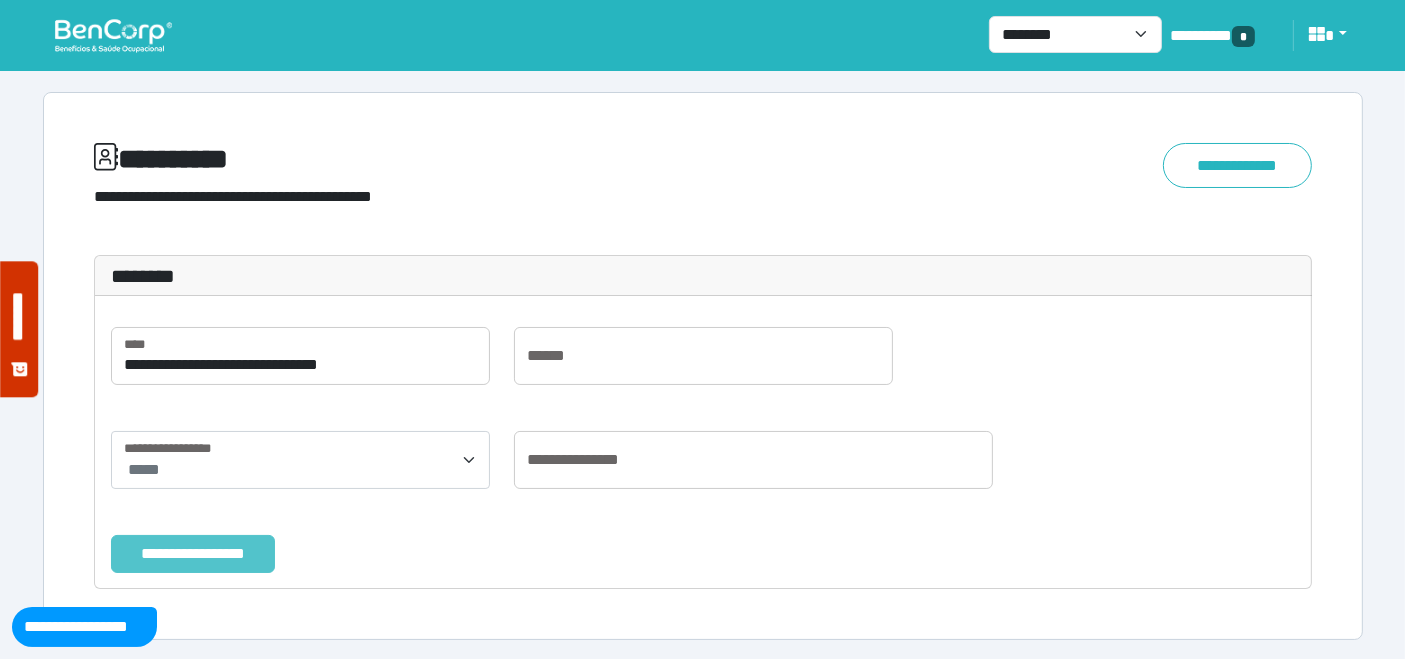 click on "**********" at bounding box center (193, 553) 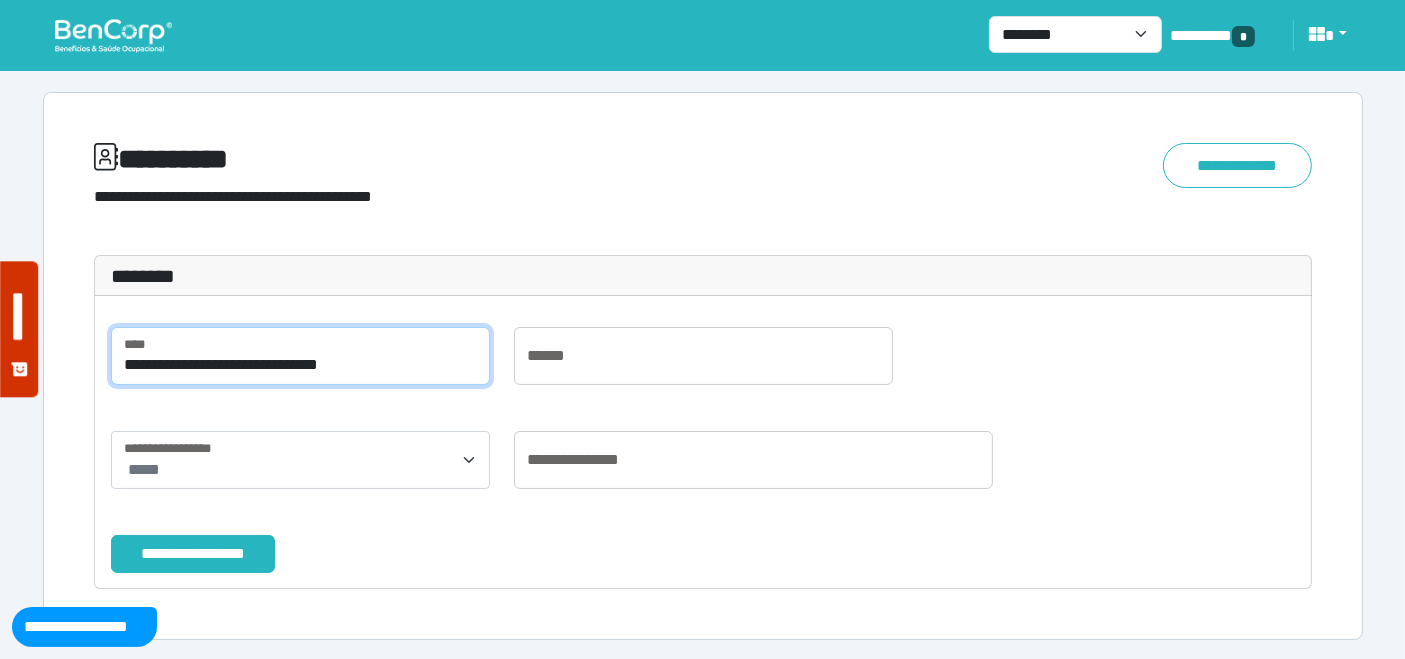 drag, startPoint x: 352, startPoint y: 361, endPoint x: 0, endPoint y: 353, distance: 352.0909 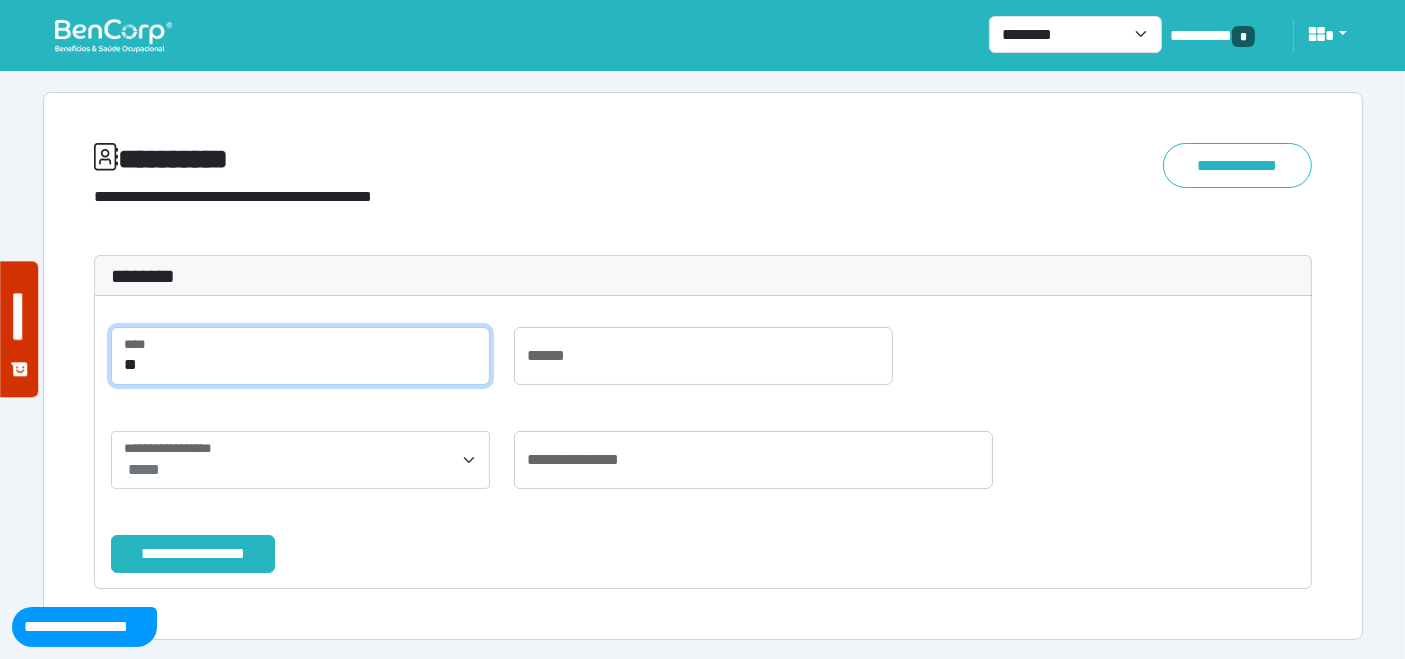 type on "*" 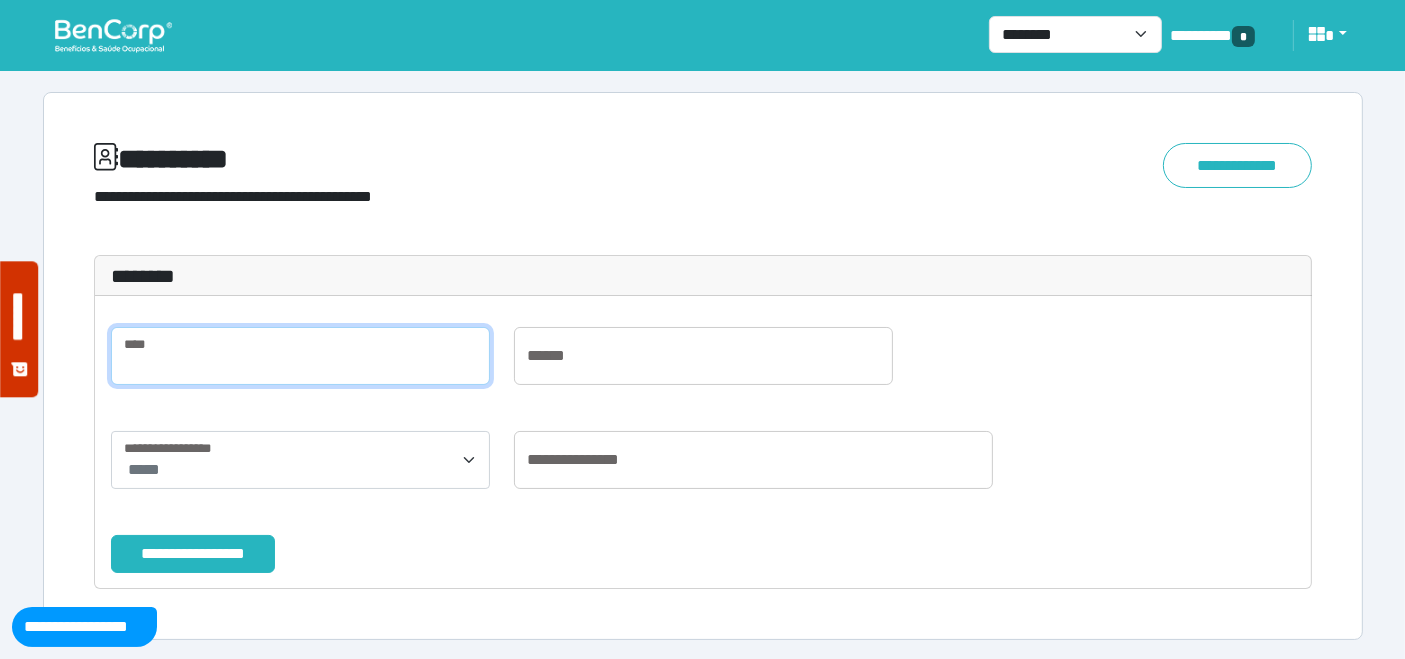 paste on "**********" 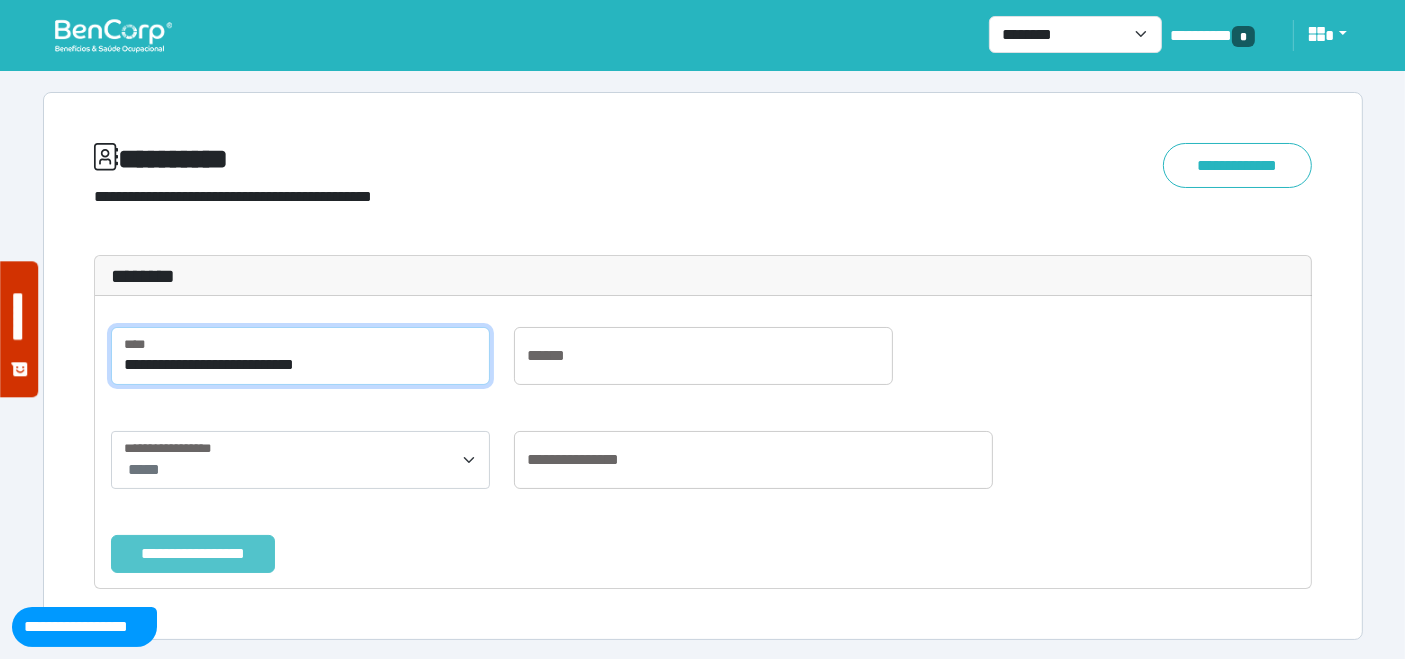 type on "**********" 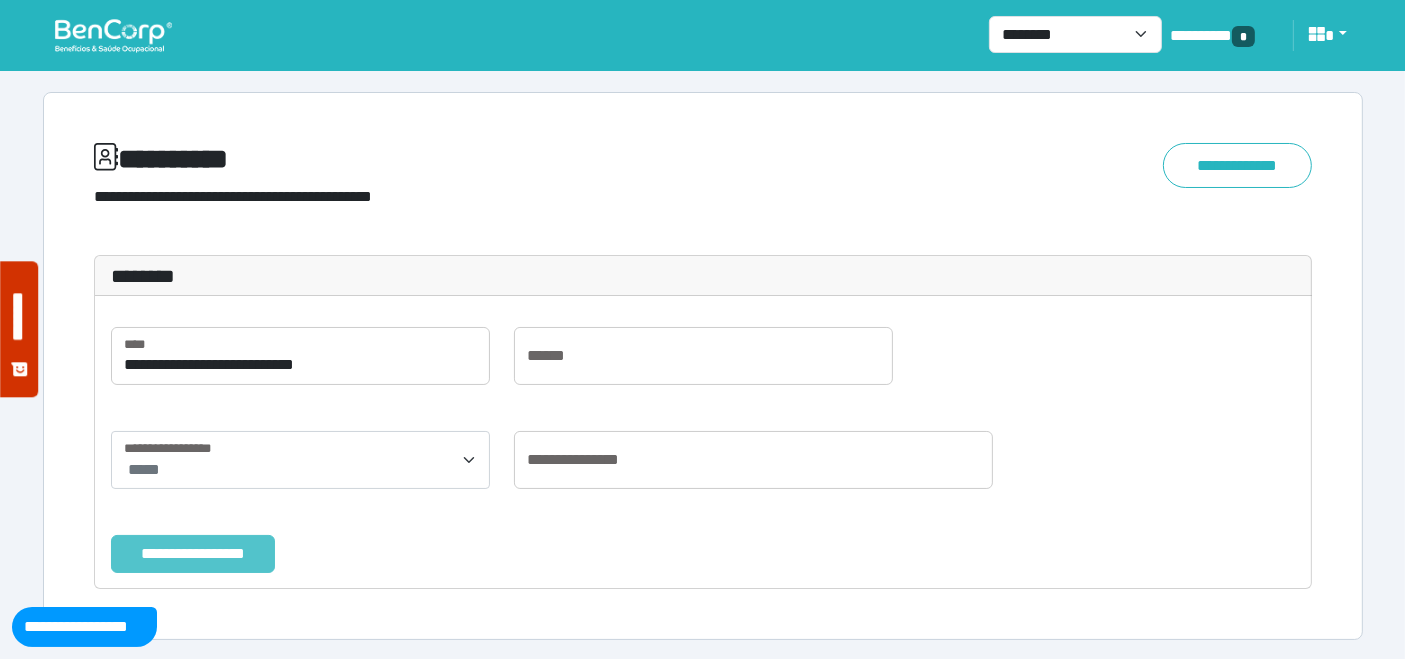 click on "**********" at bounding box center (193, 553) 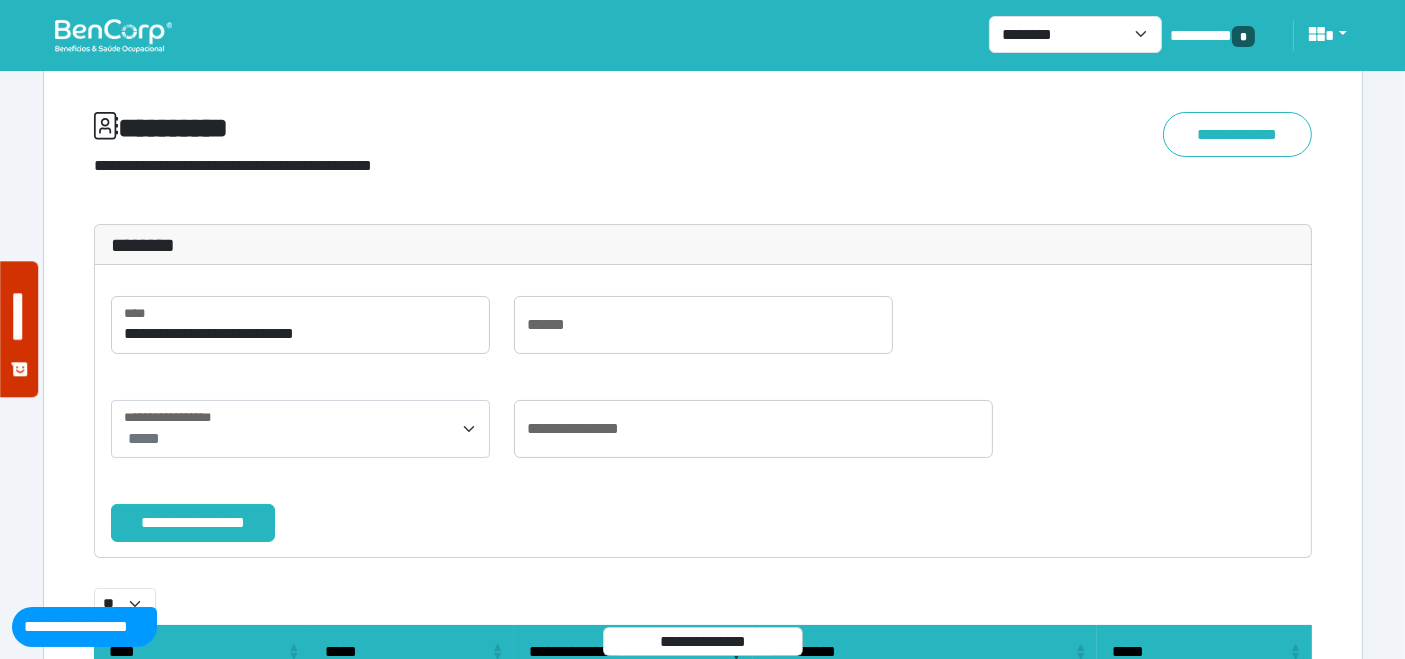 scroll, scrollTop: 8, scrollLeft: 0, axis: vertical 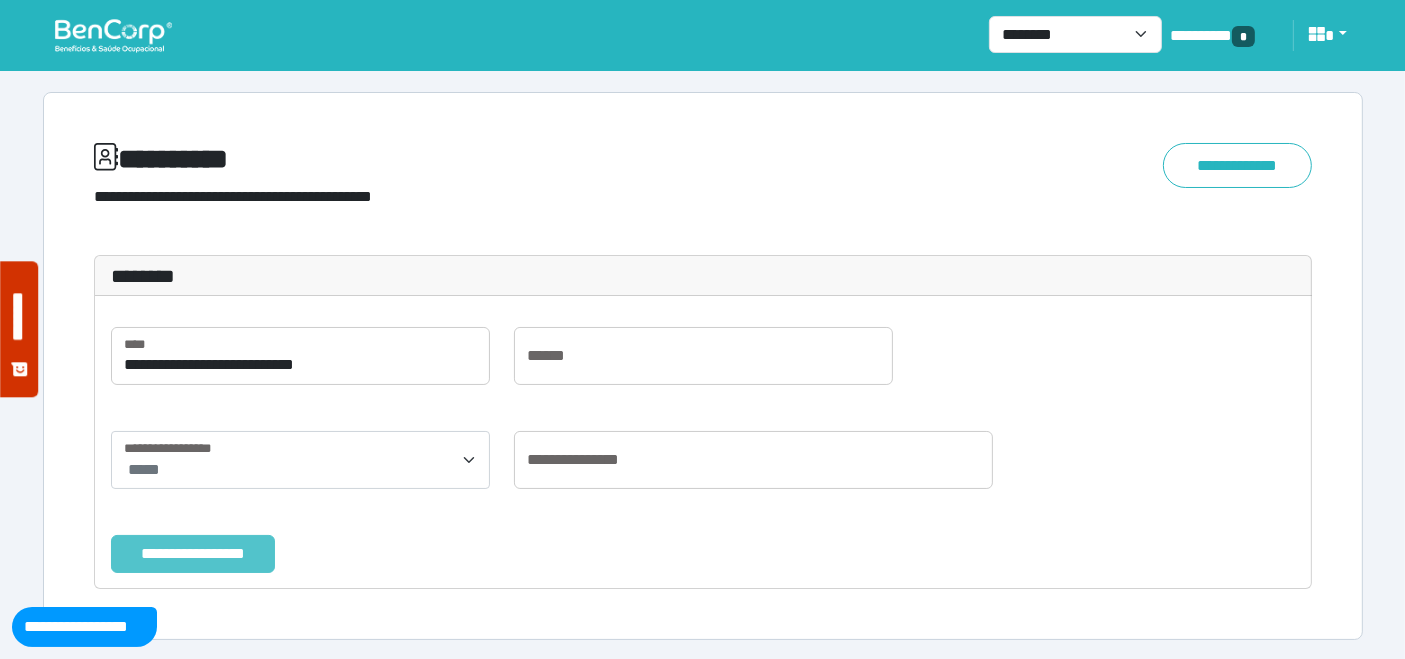 click on "**********" at bounding box center [193, 553] 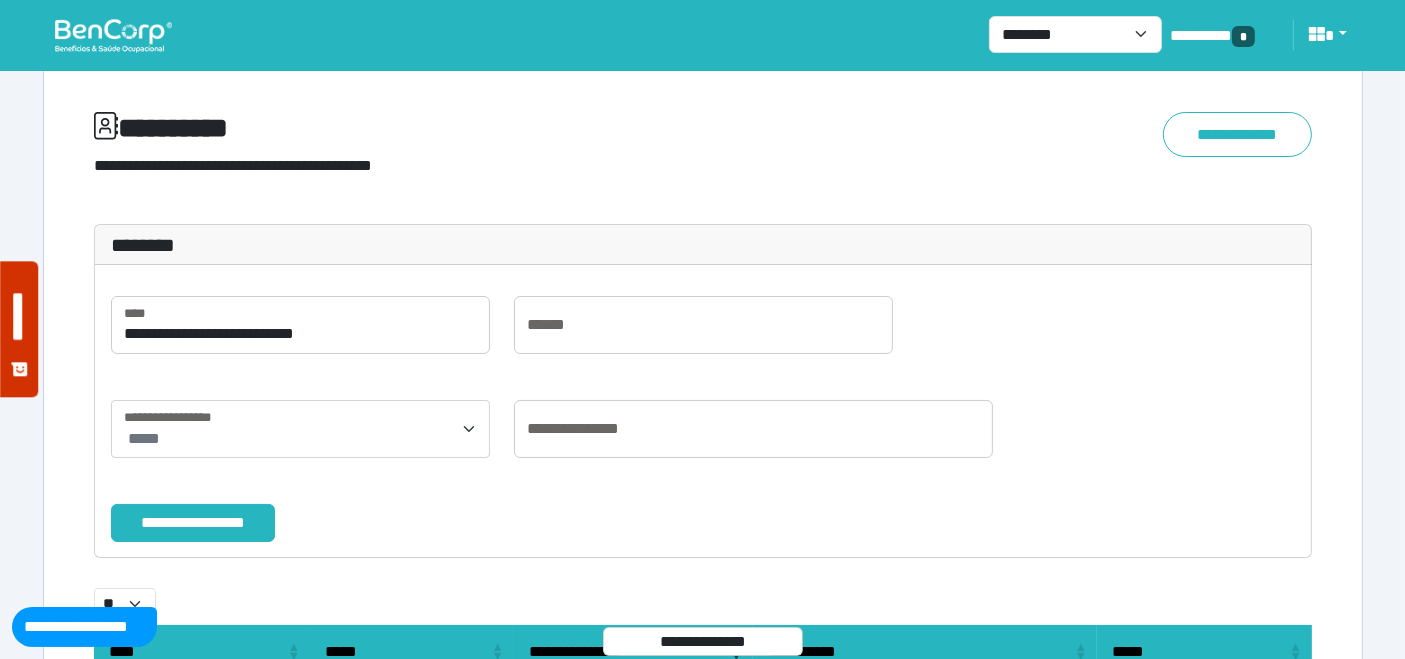 scroll, scrollTop: 8, scrollLeft: 0, axis: vertical 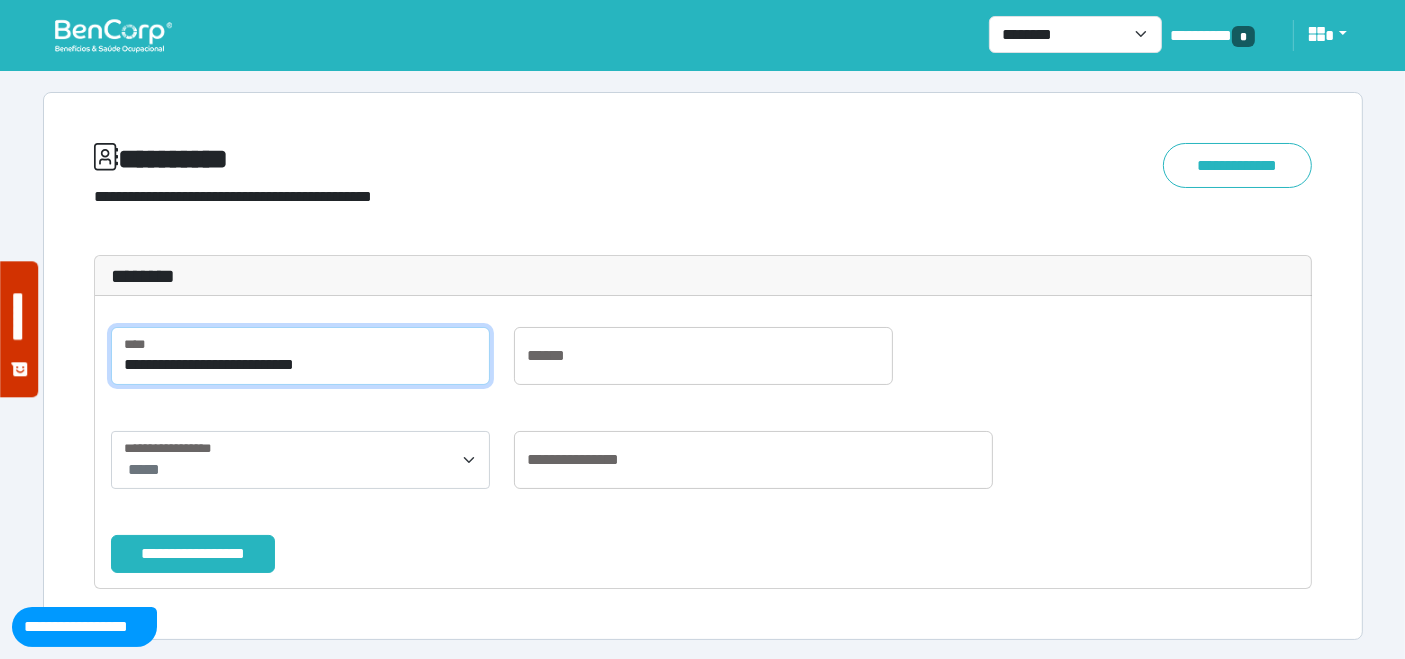 click on "**********" at bounding box center (300, 356) 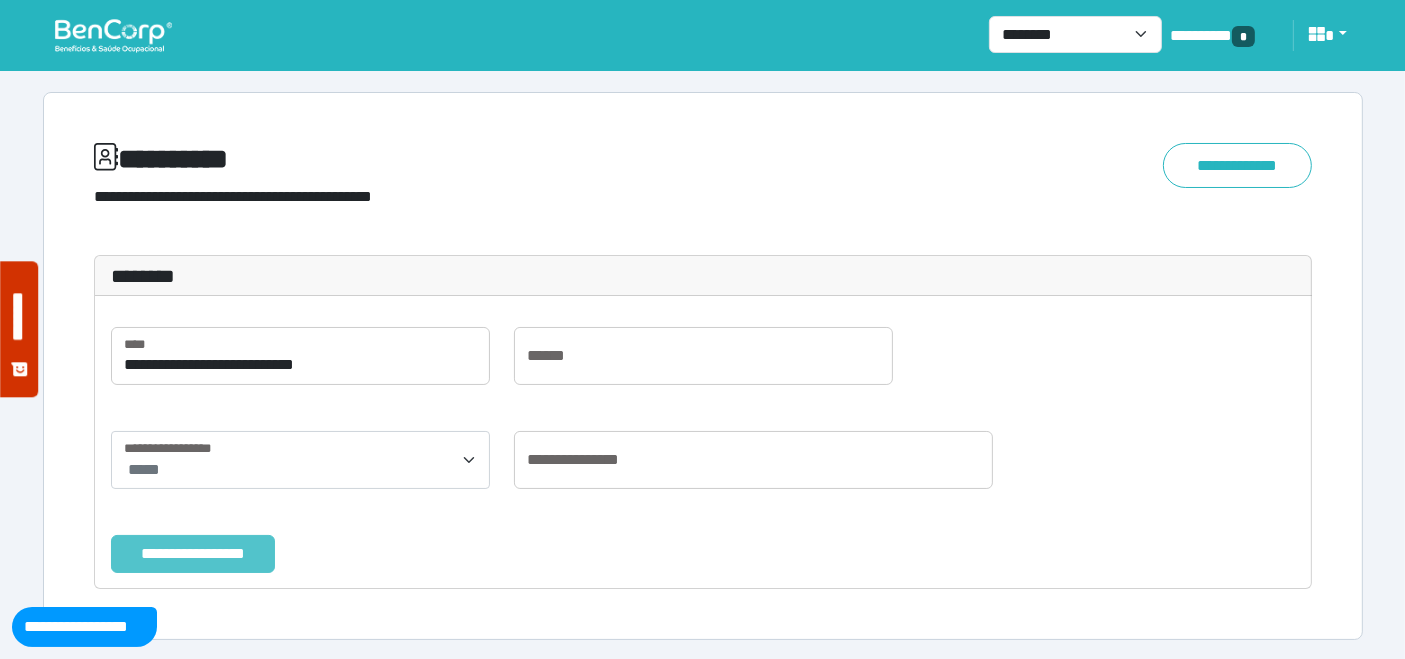 click on "**********" at bounding box center (193, 553) 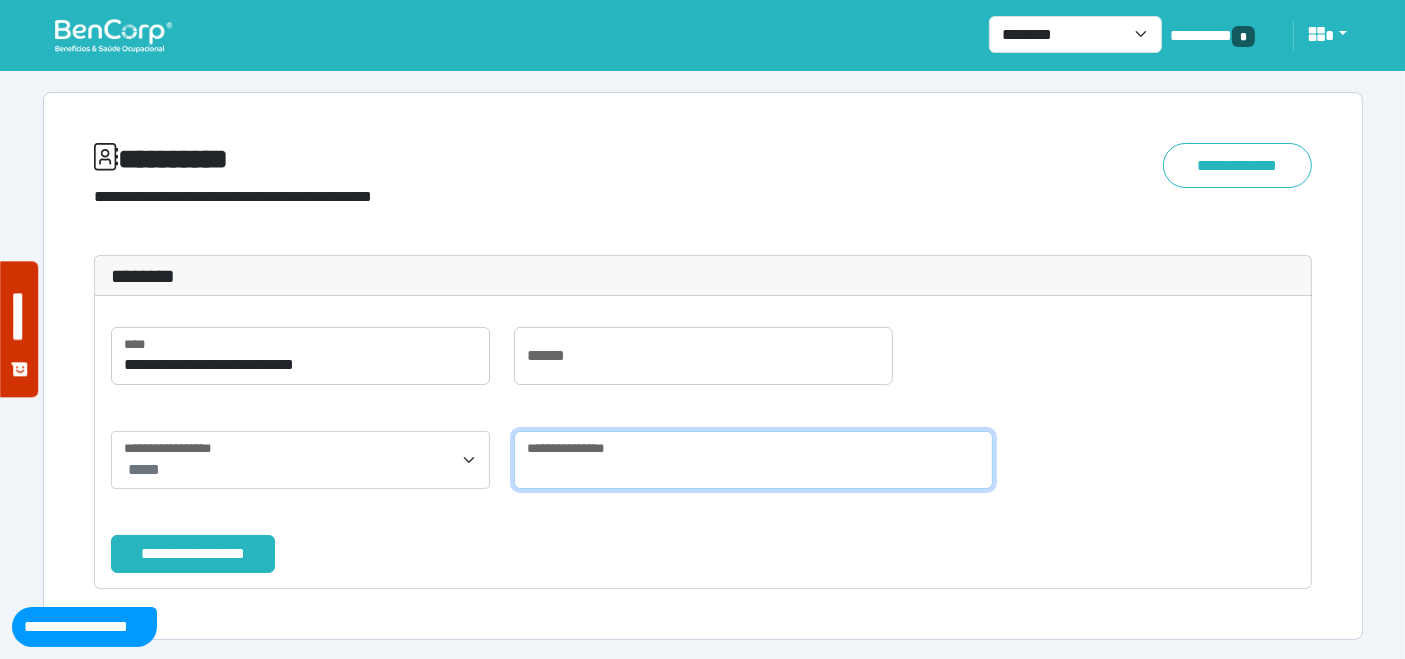click at bounding box center [754, 460] 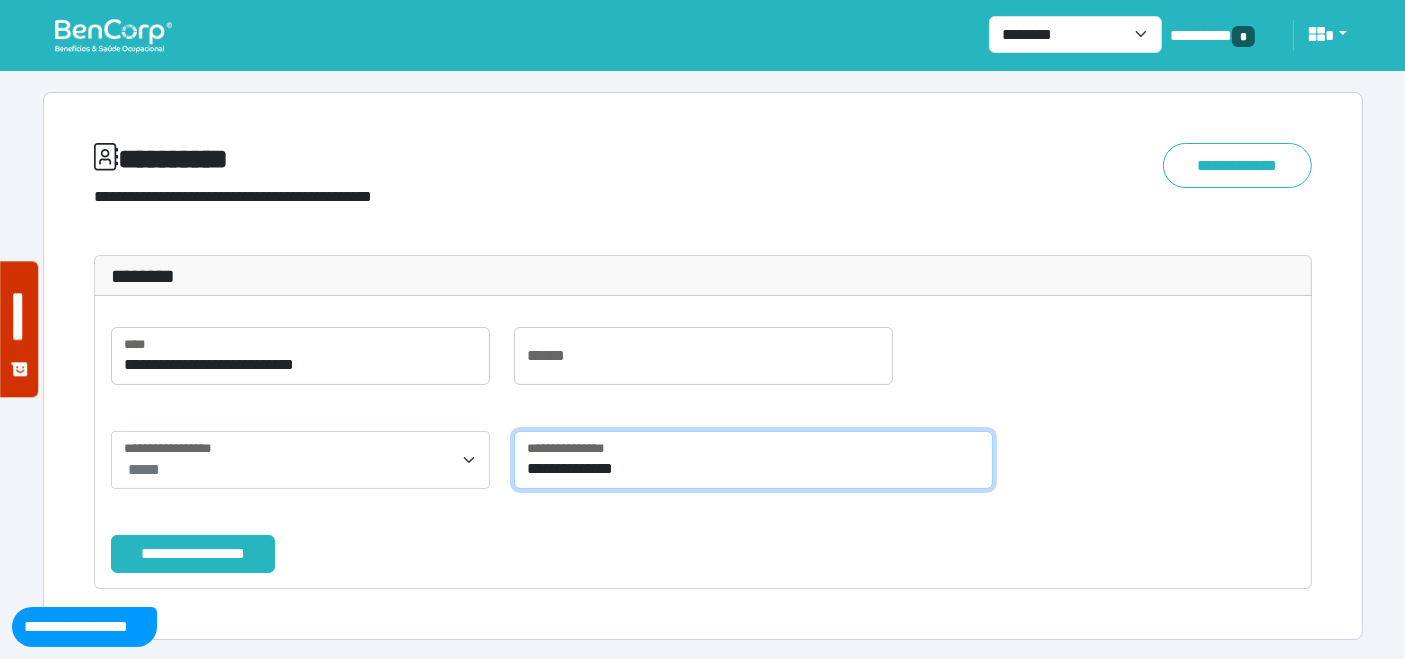 click on "**********" at bounding box center (754, 460) 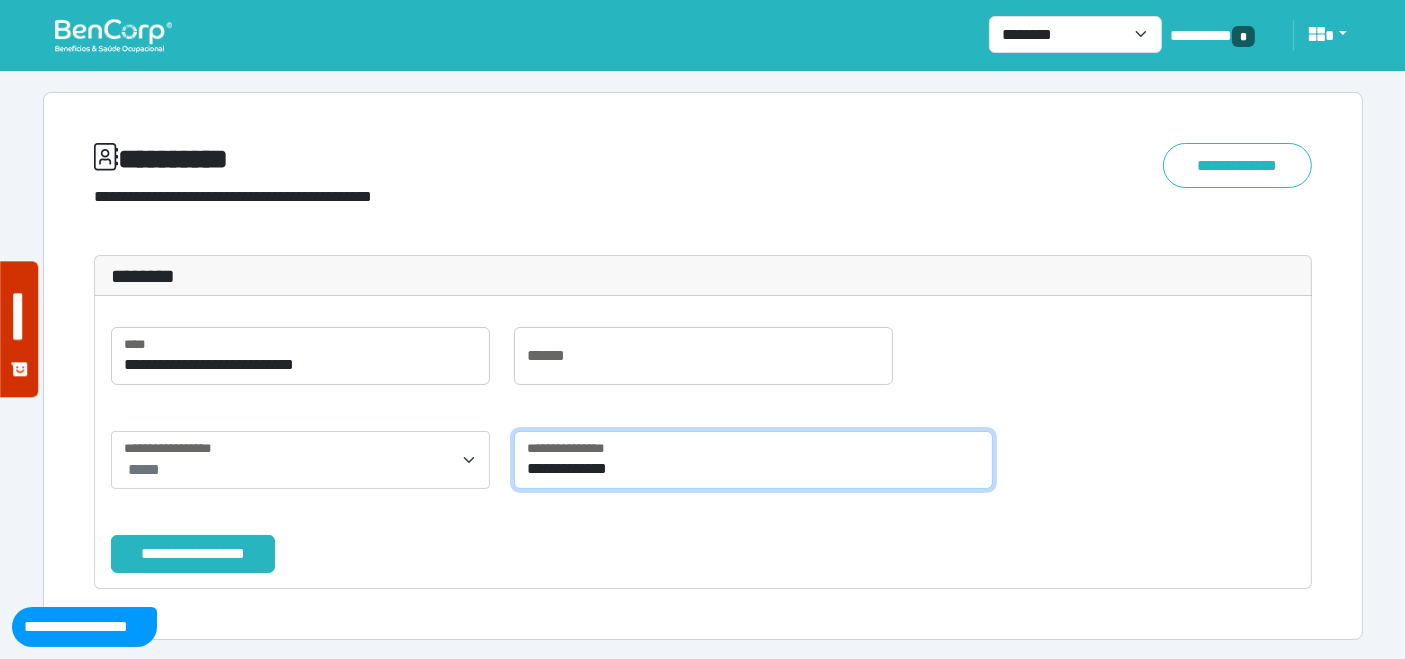 click on "**********" at bounding box center [754, 460] 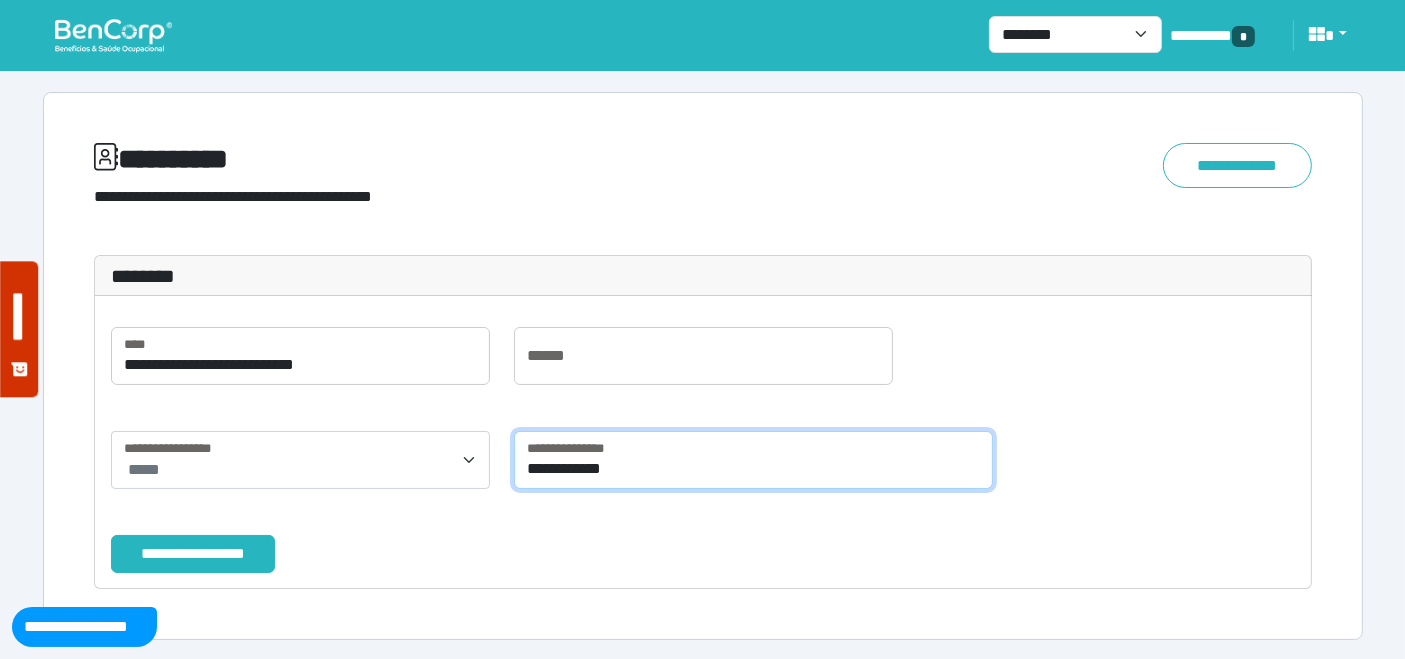 click on "**********" at bounding box center [754, 460] 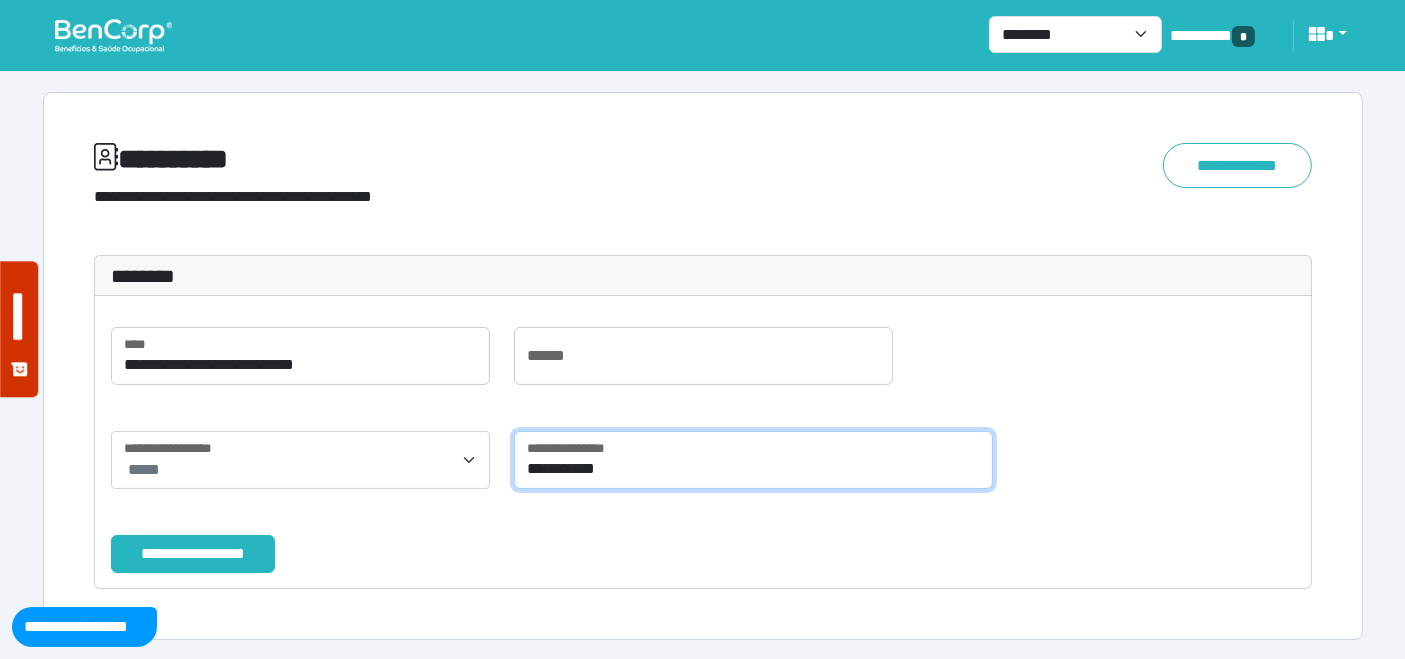 type on "**********" 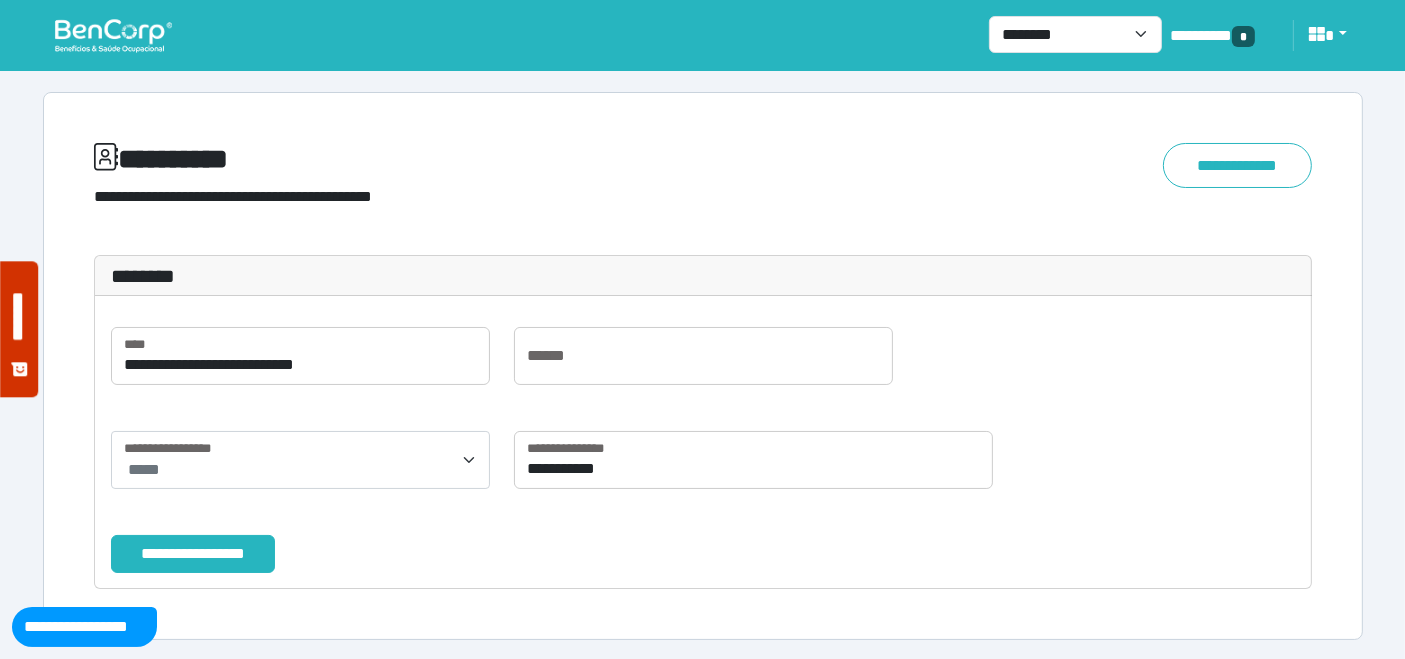click on "*****" at bounding box center [302, 470] 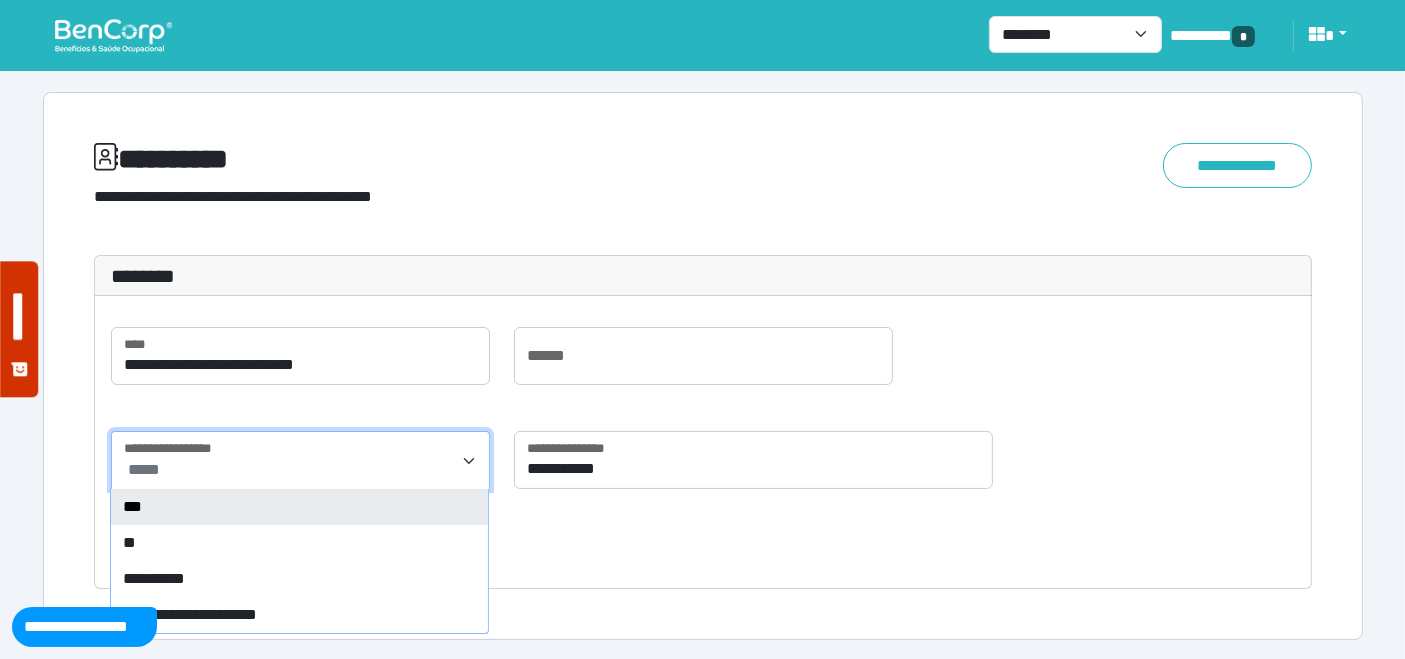 drag, startPoint x: 234, startPoint y: 505, endPoint x: 286, endPoint y: 432, distance: 89.62701 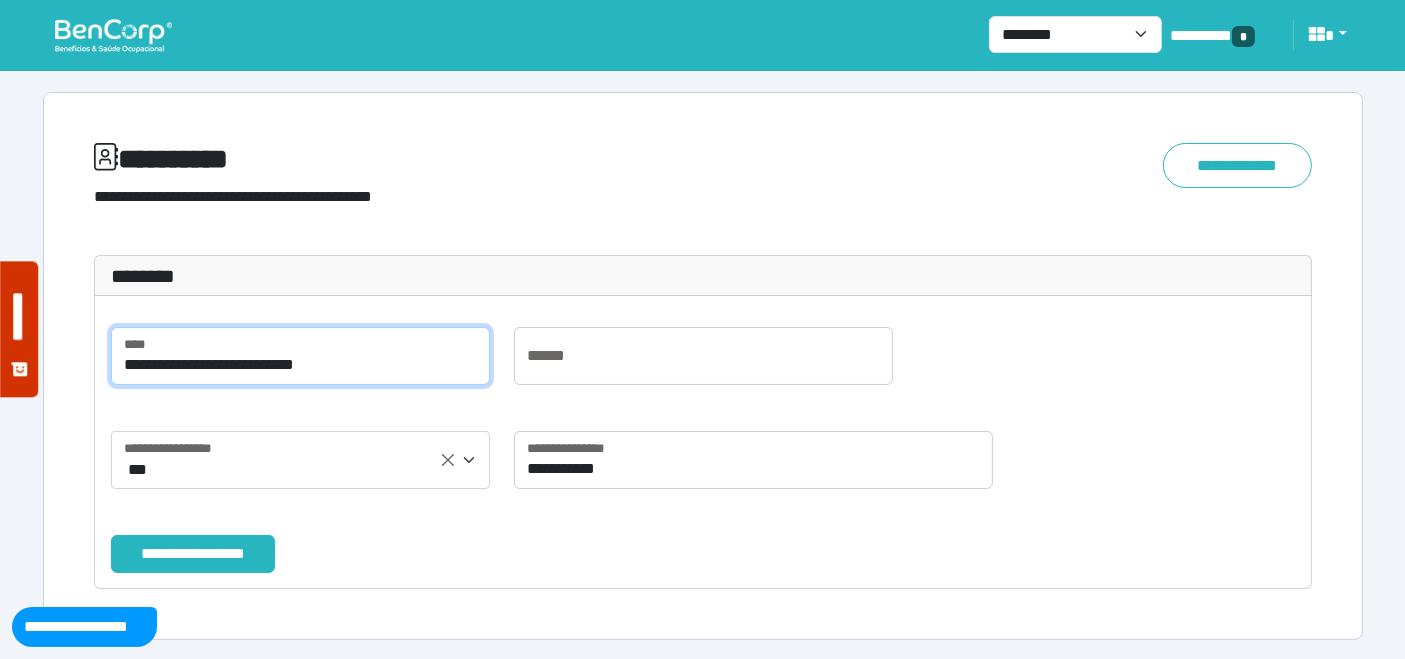 drag, startPoint x: 326, startPoint y: 367, endPoint x: 2, endPoint y: 367, distance: 324 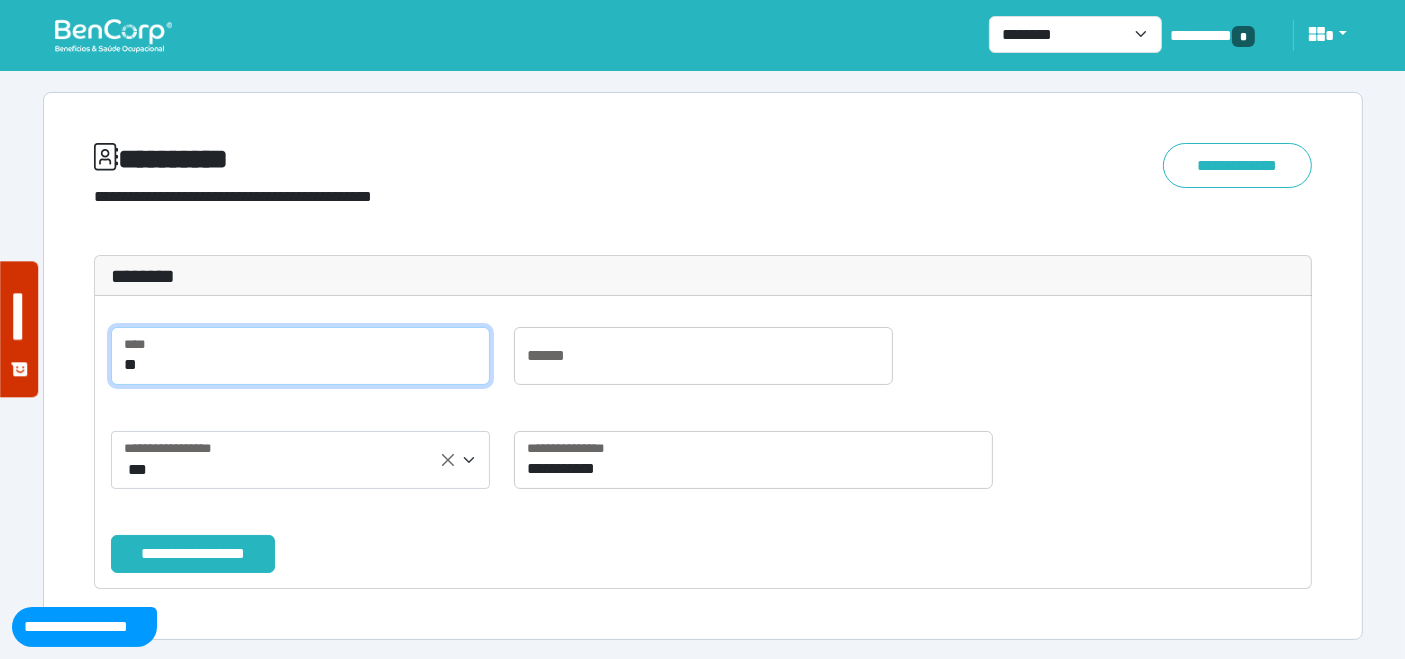type on "*" 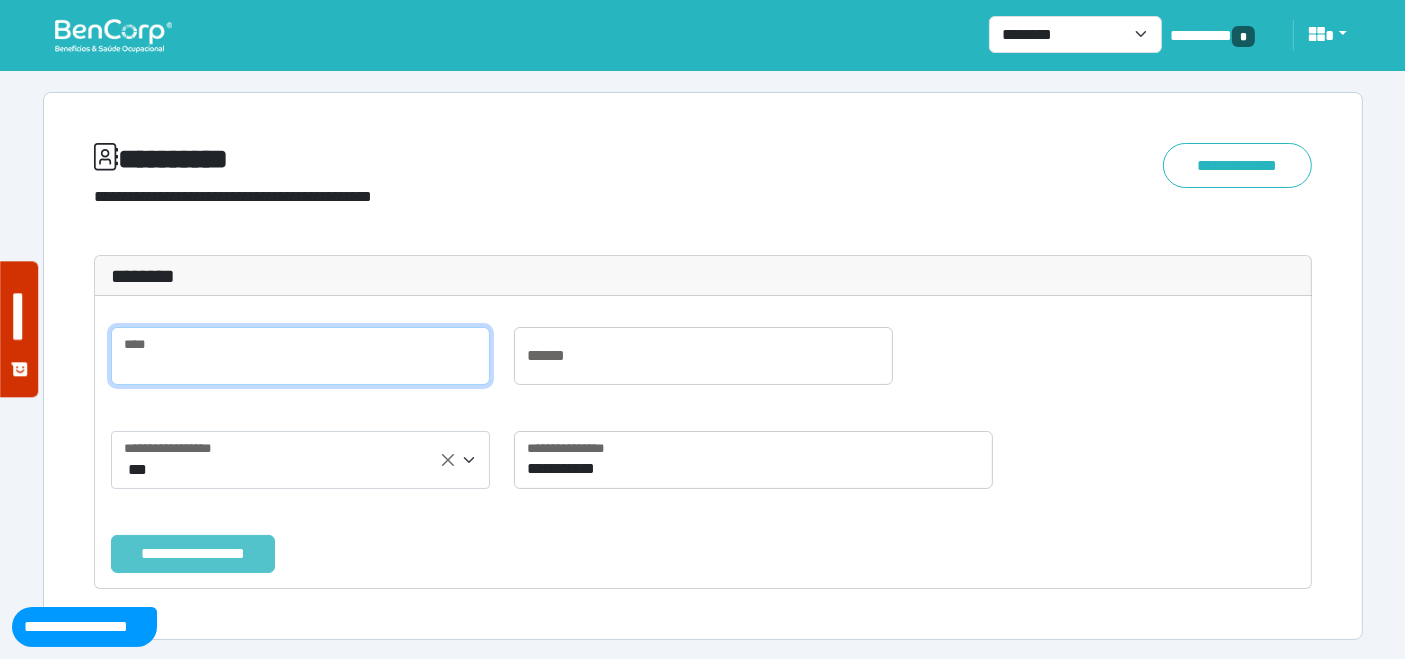 type 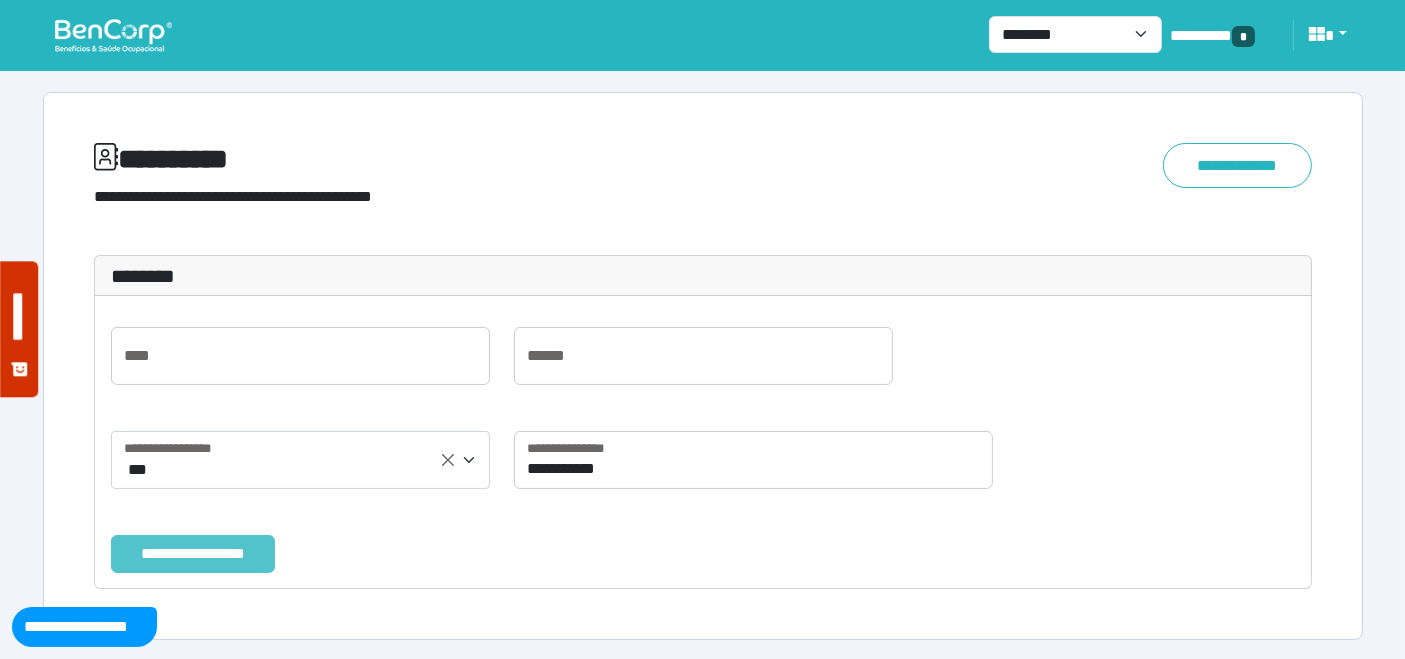 click on "**********" at bounding box center [193, 553] 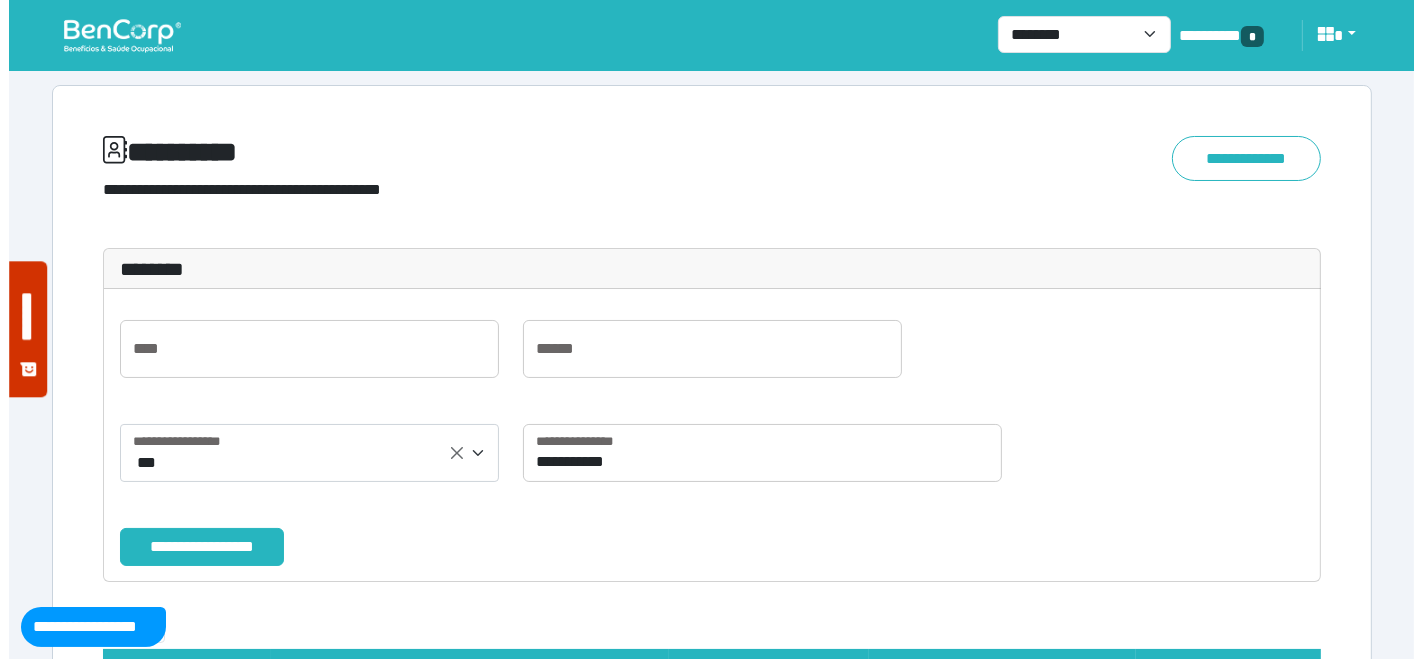 scroll, scrollTop: 230, scrollLeft: 0, axis: vertical 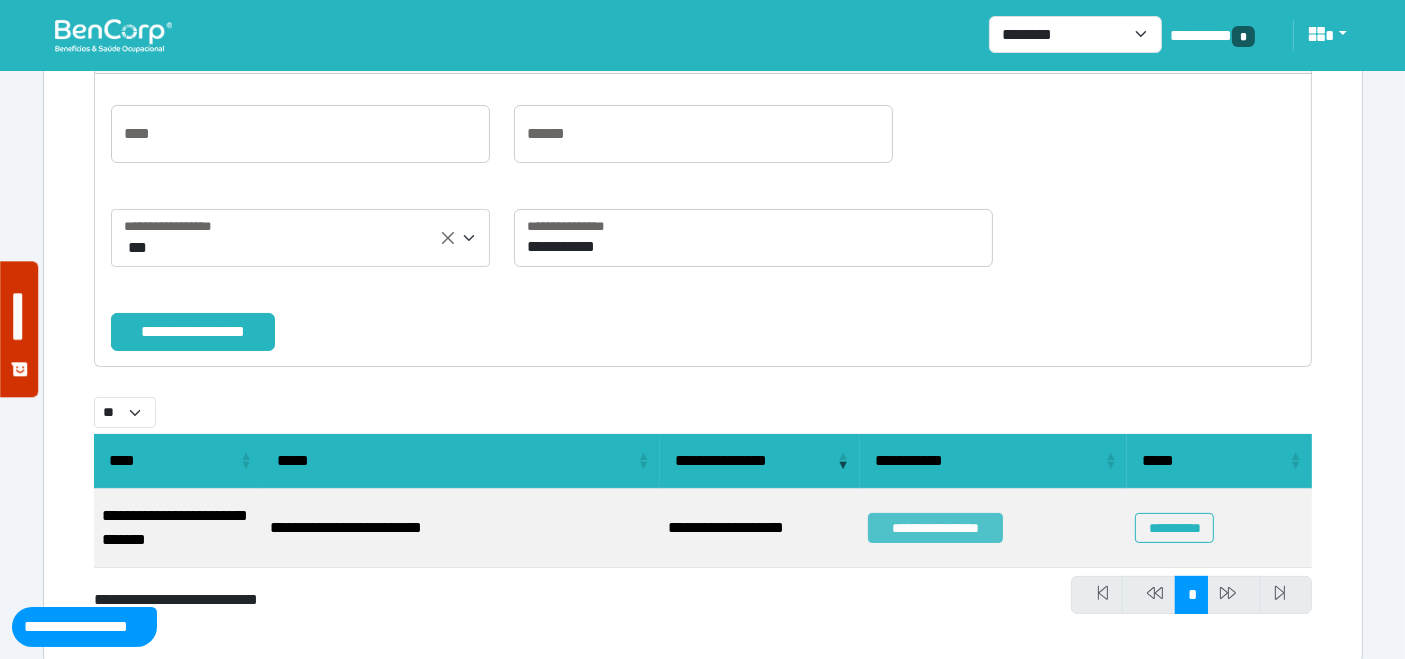 click on "**********" at bounding box center [936, 528] 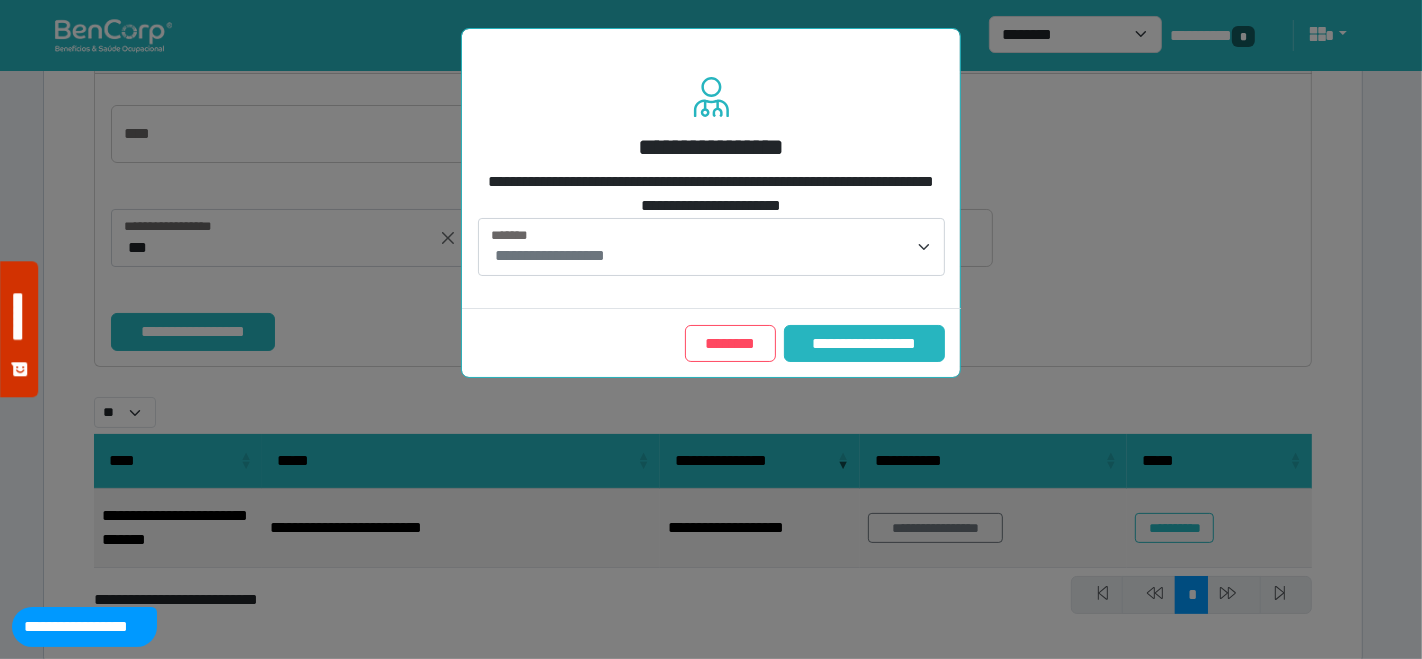 click on "**********" at bounding box center (711, 247) 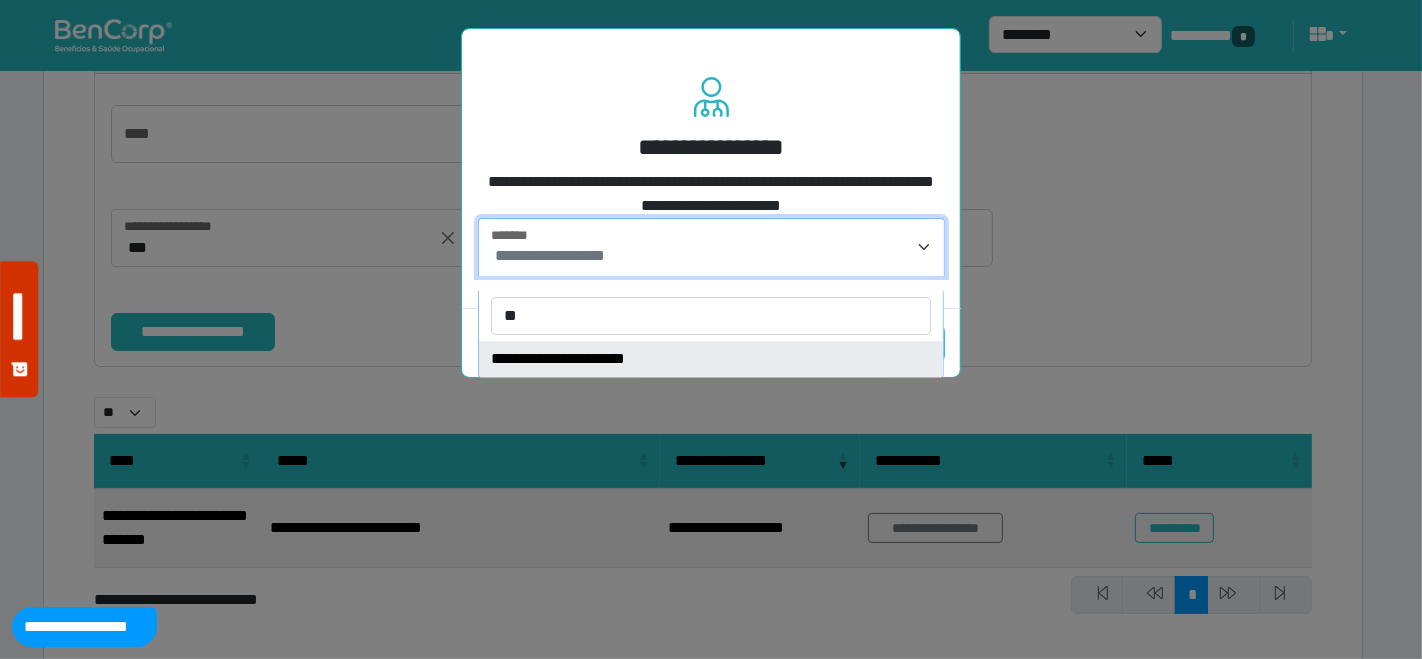 type on "**" 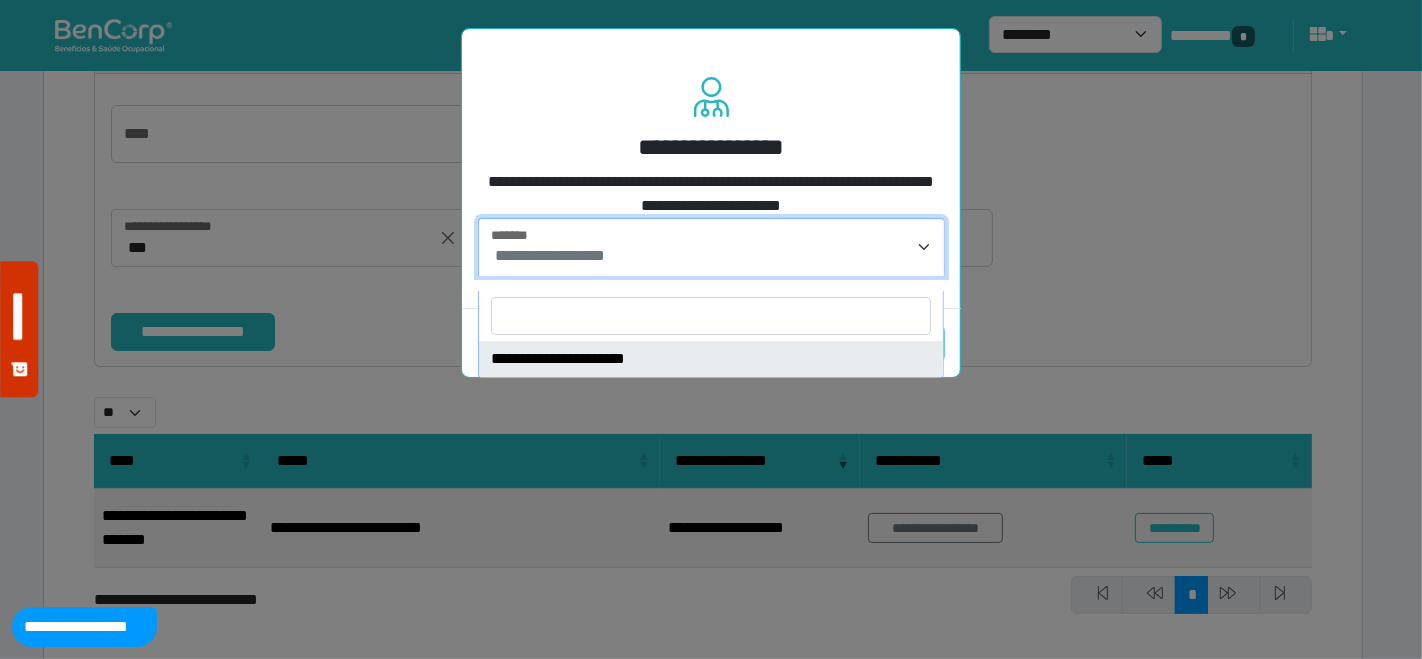 select on "****" 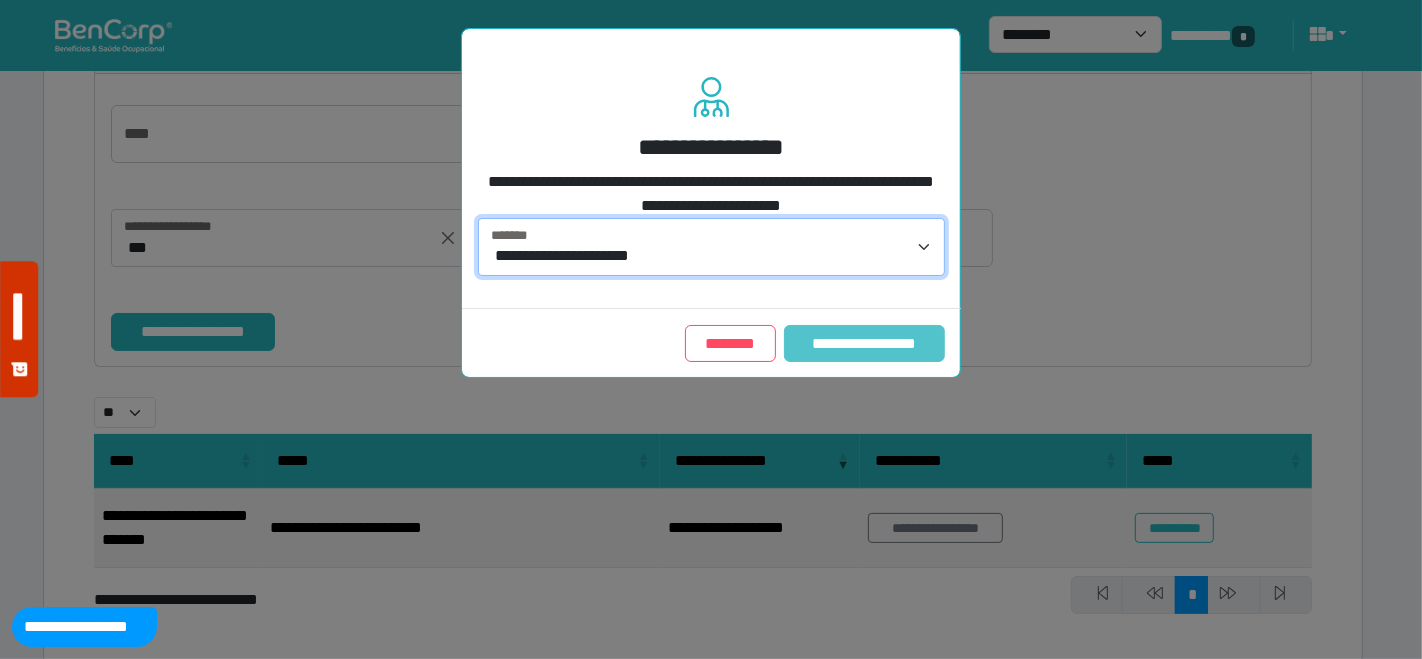click on "**********" at bounding box center (864, 343) 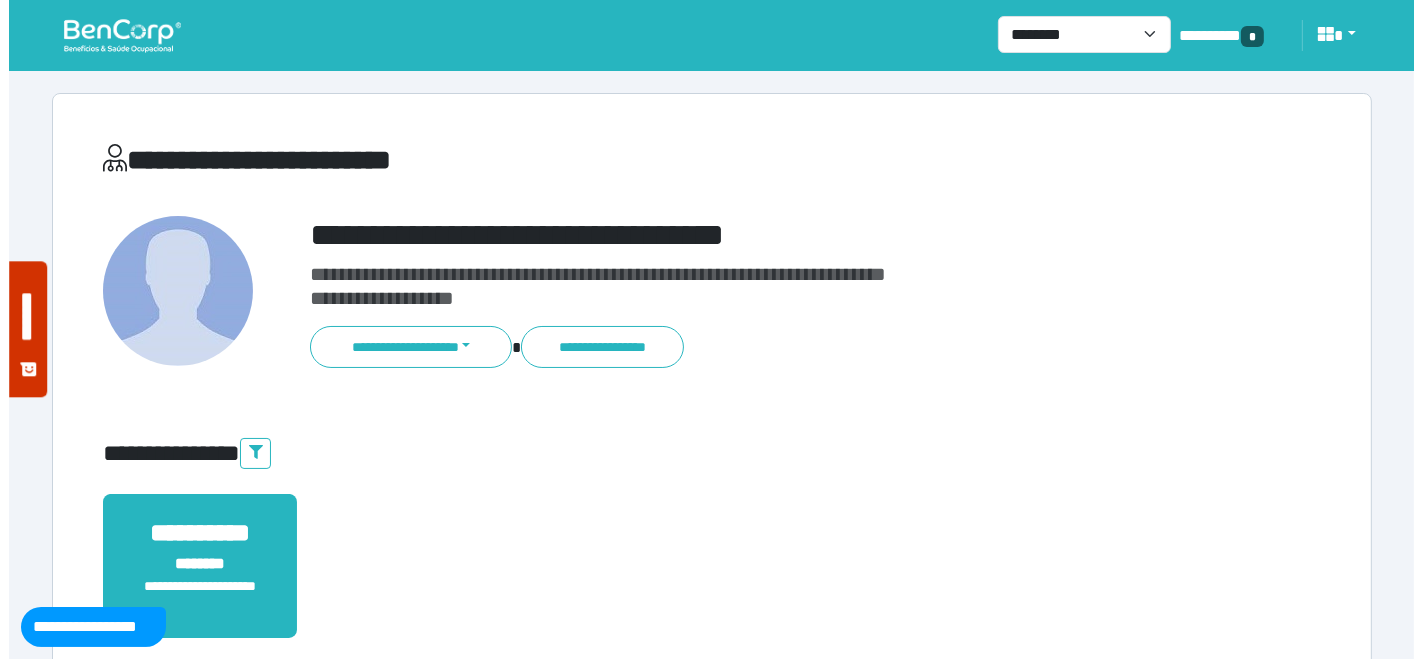 scroll, scrollTop: 0, scrollLeft: 0, axis: both 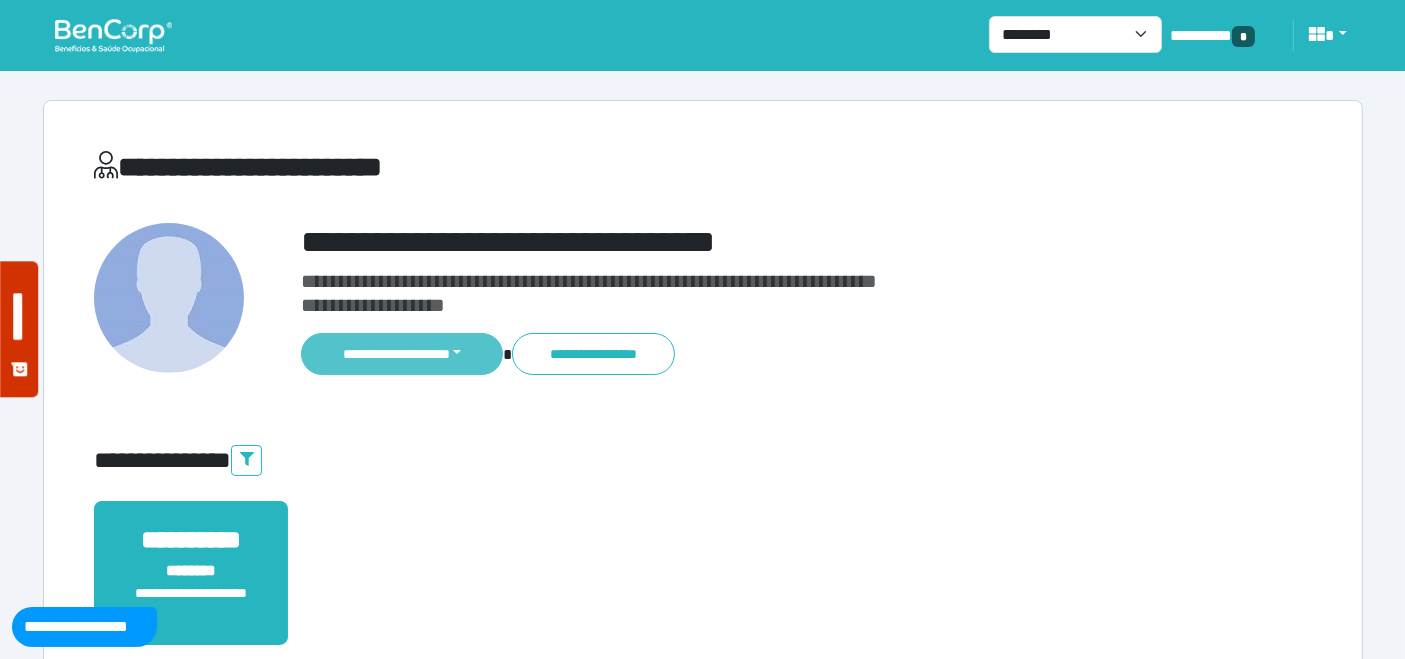 click on "**********" at bounding box center (402, 354) 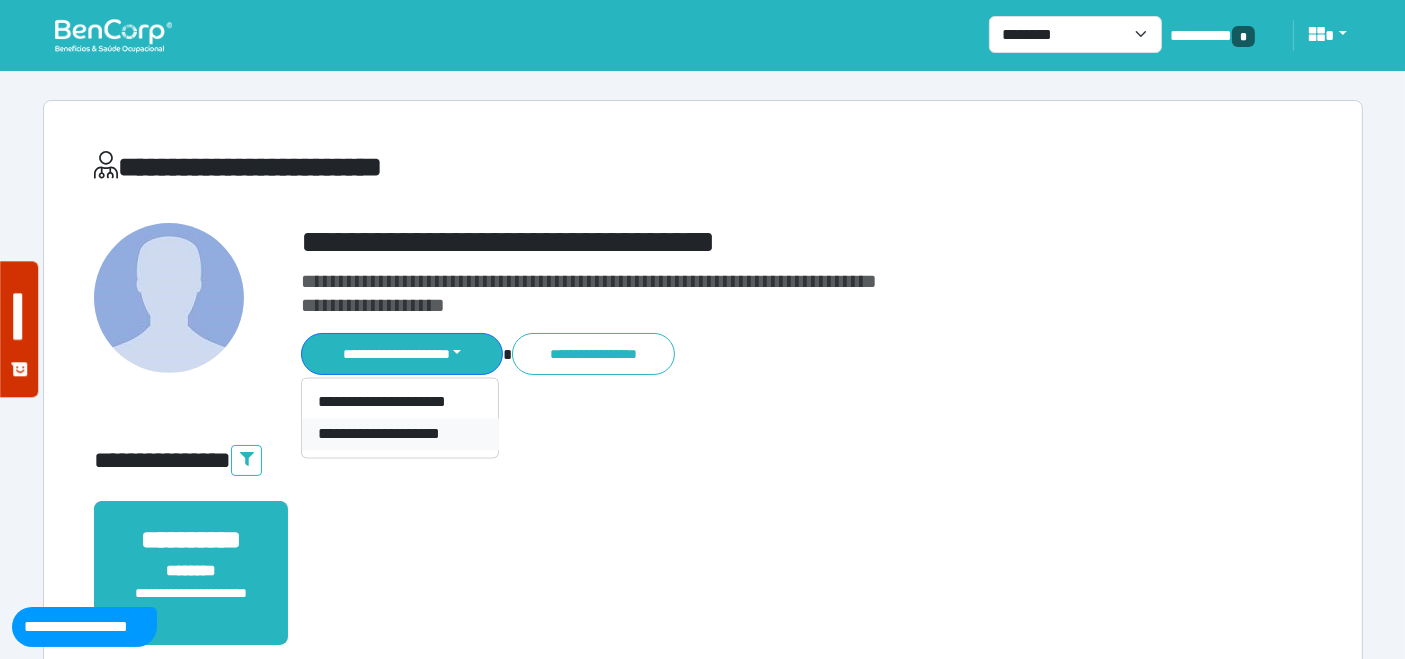 click on "**********" at bounding box center [400, 434] 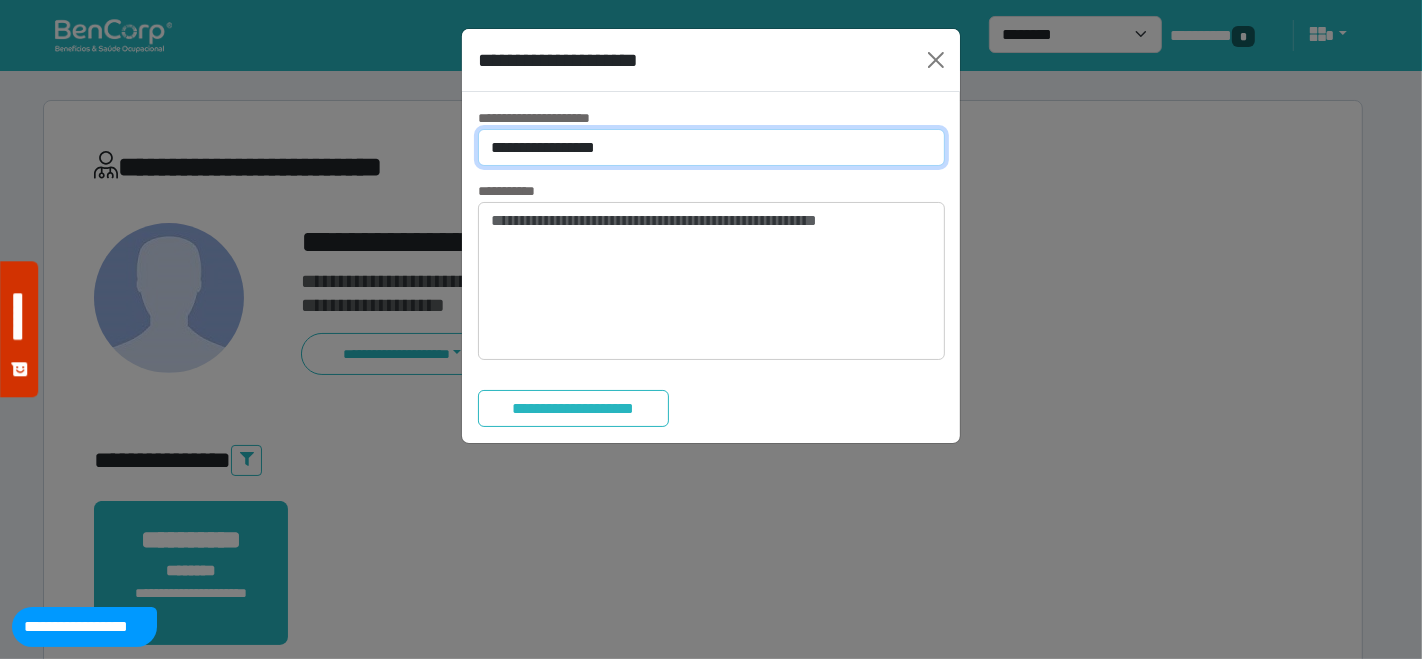 click on "**********" at bounding box center (711, 147) 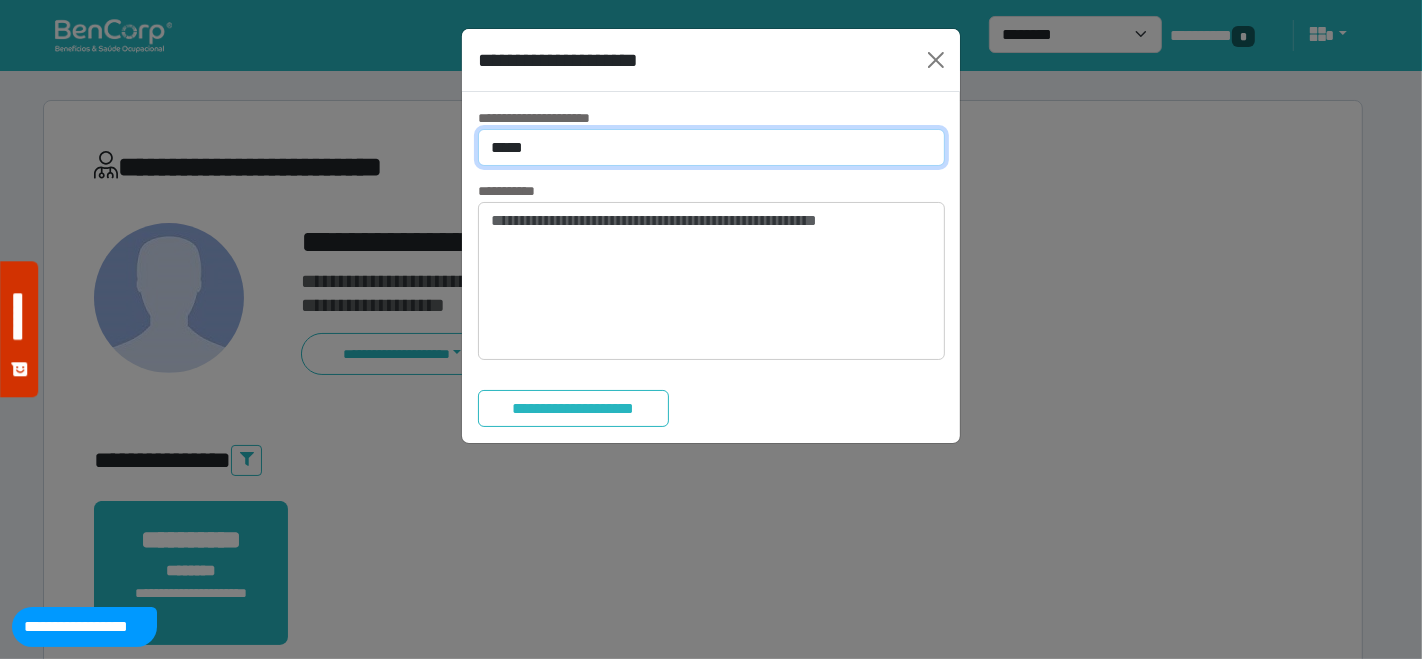 click on "**********" at bounding box center [711, 147] 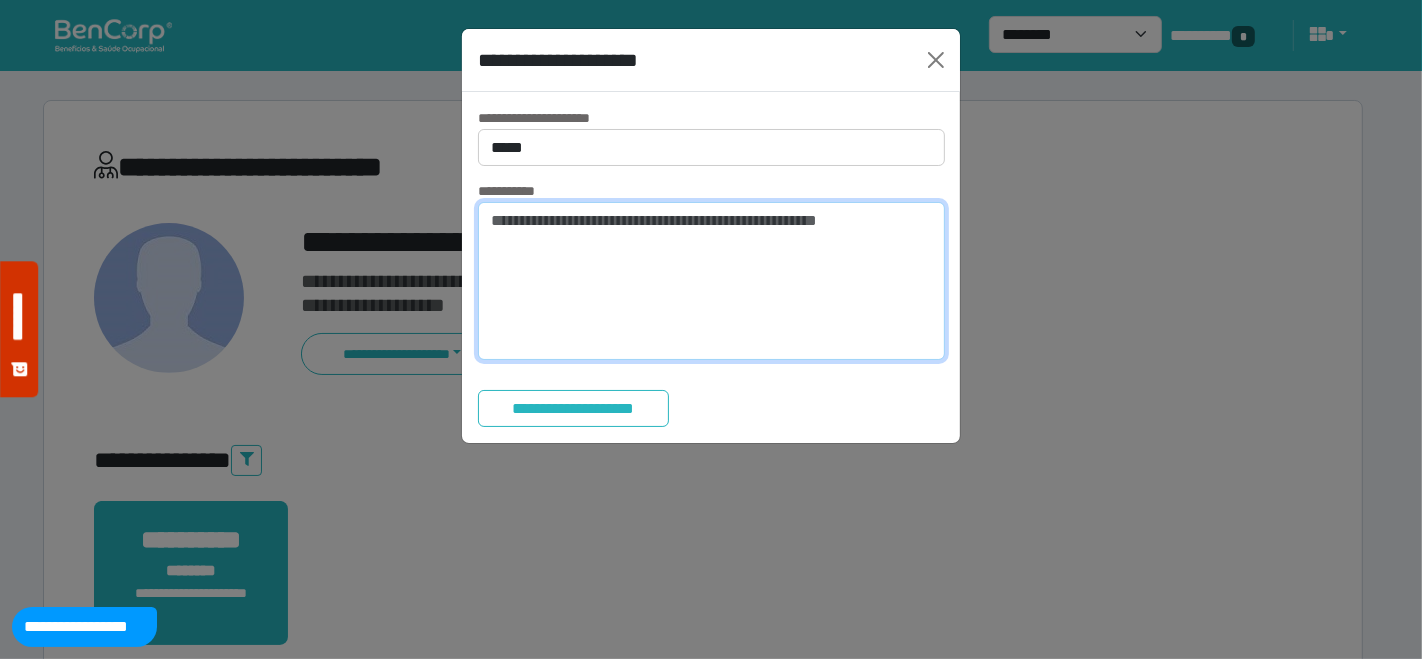 click at bounding box center (711, 281) 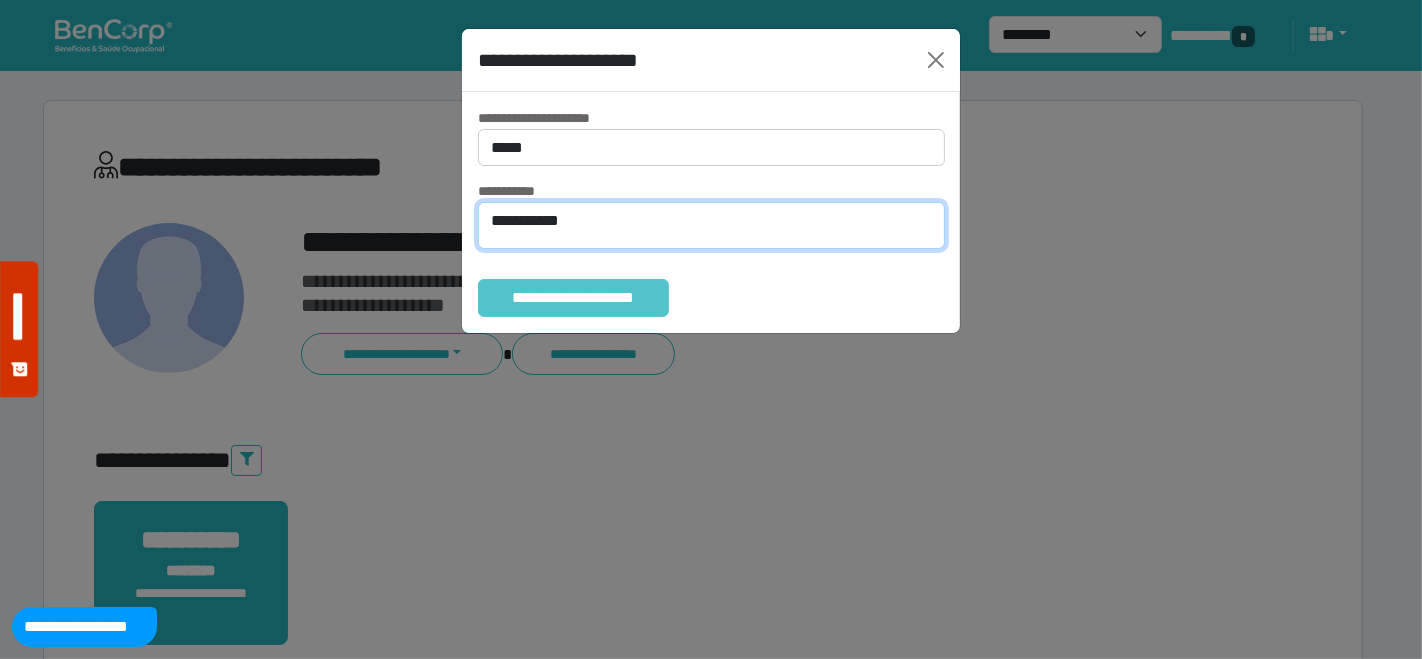 type on "**********" 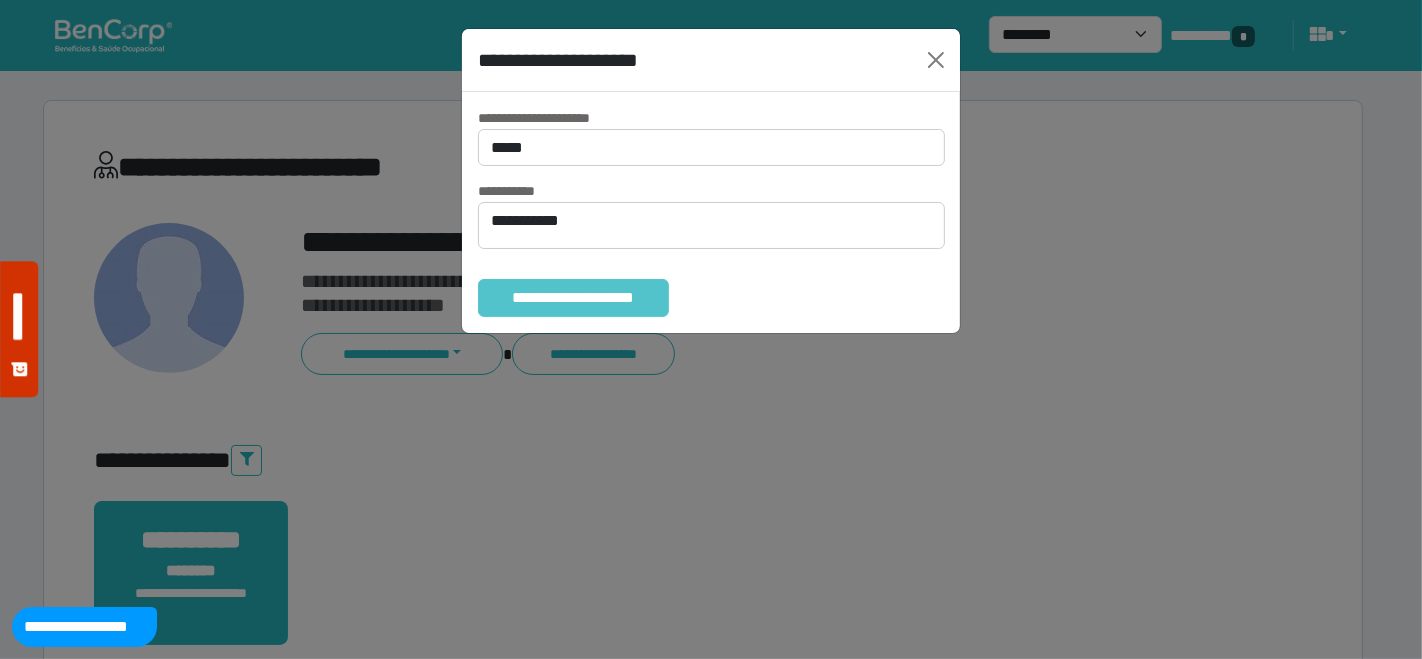 click on "**********" at bounding box center [573, 297] 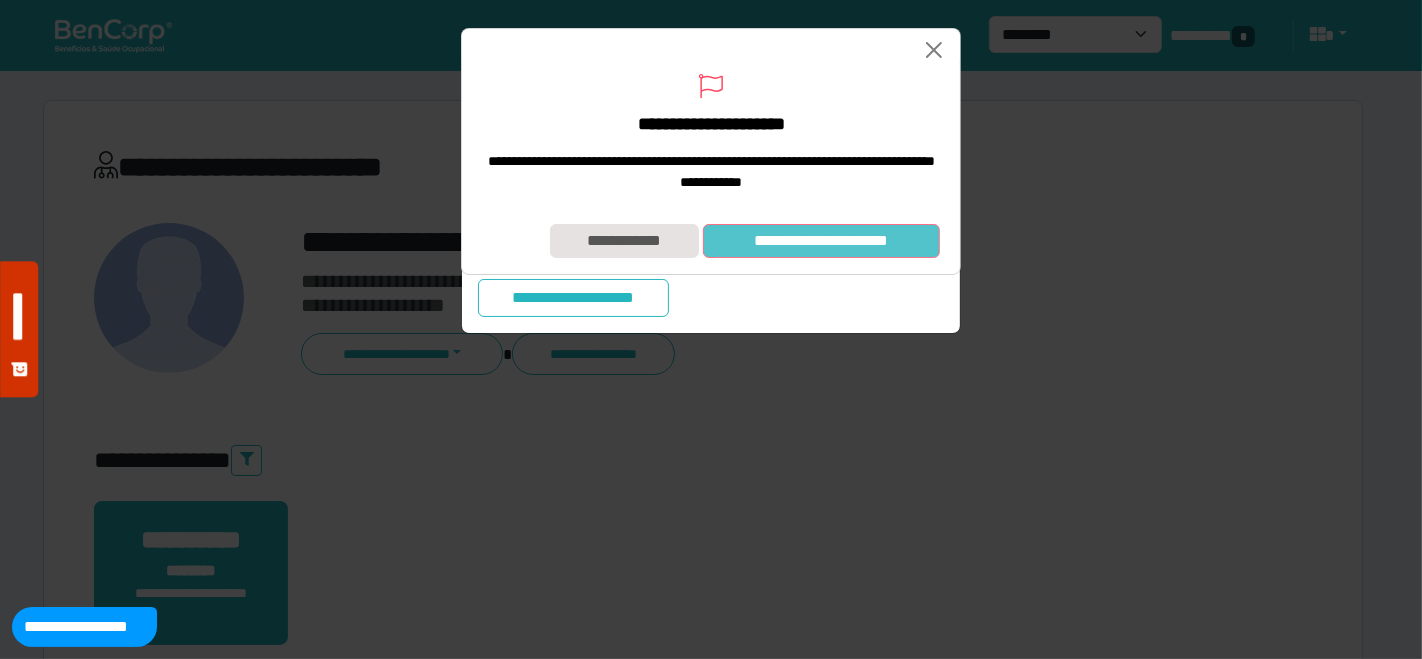 click on "**********" at bounding box center (821, 240) 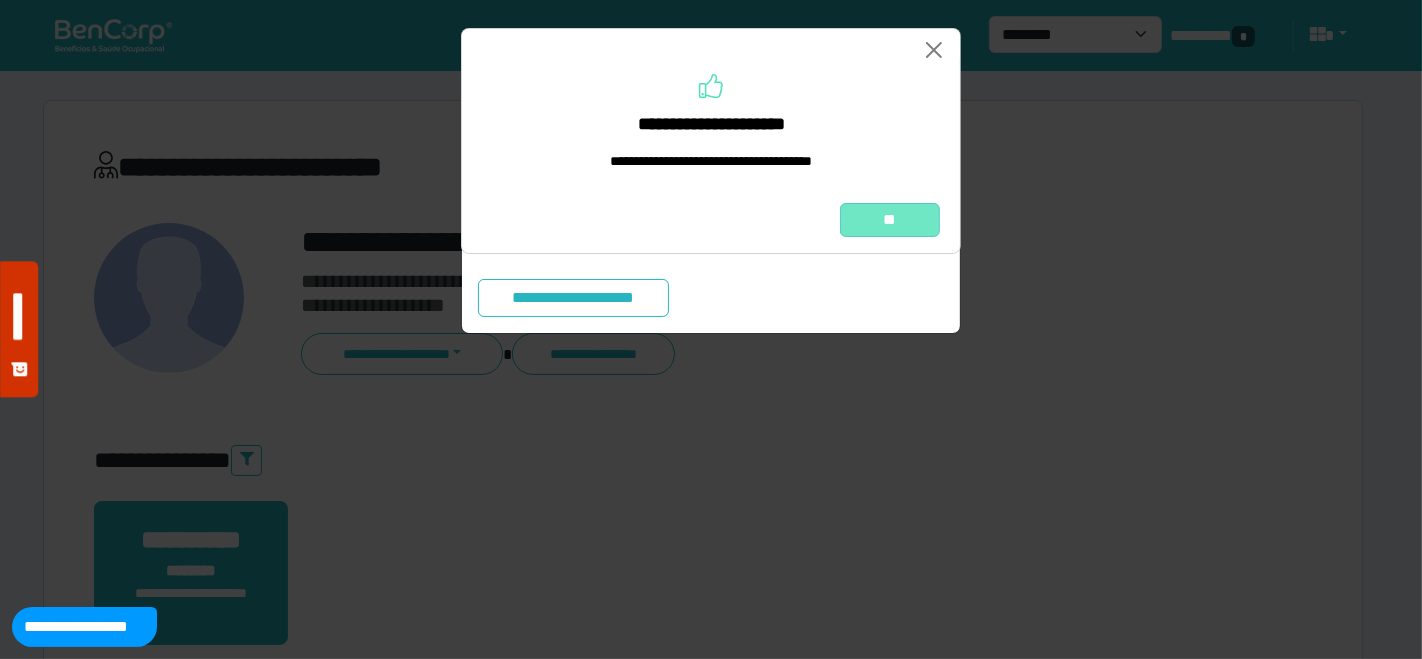 click on "**" at bounding box center [890, 219] 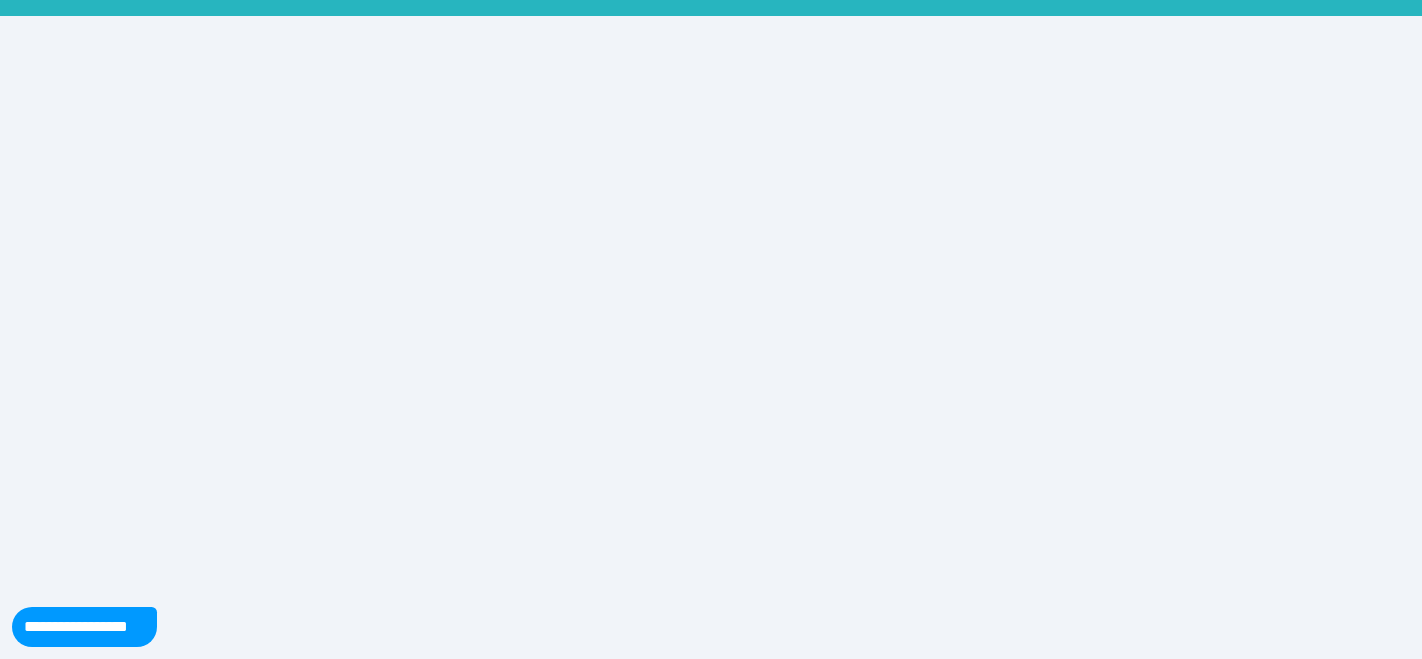scroll, scrollTop: 0, scrollLeft: 0, axis: both 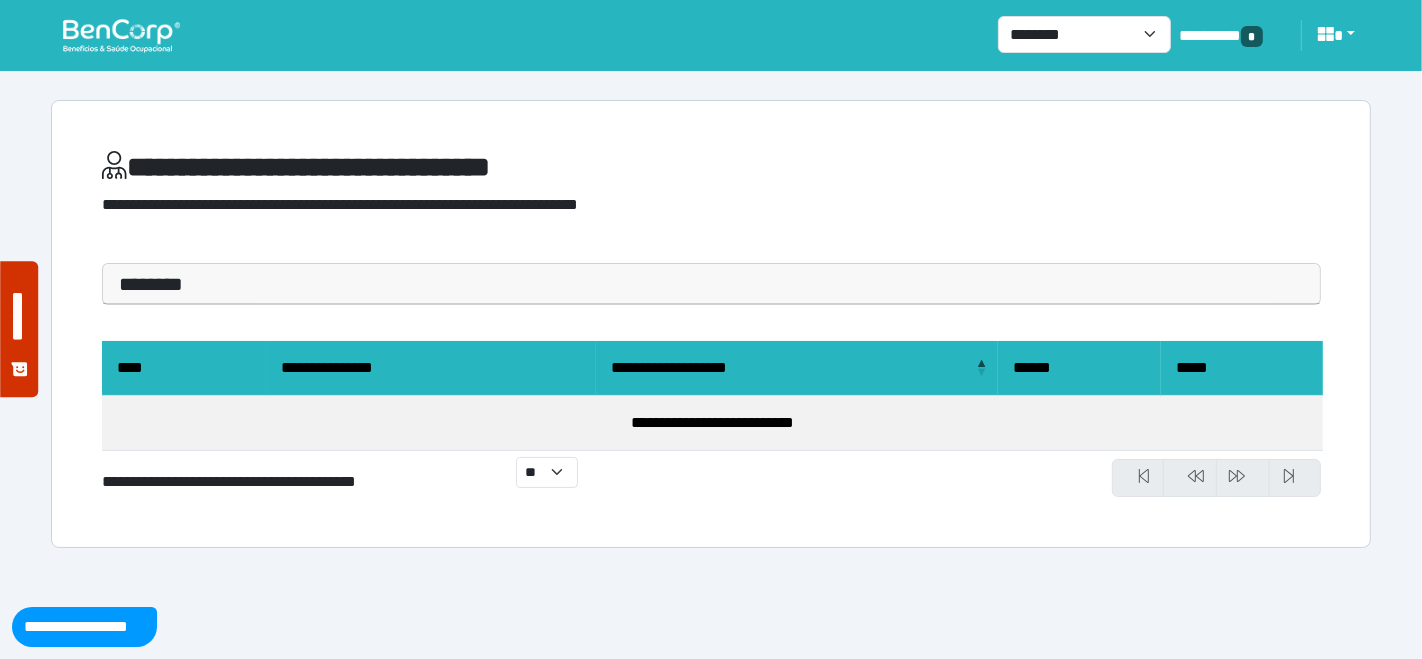 click at bounding box center (121, 35) 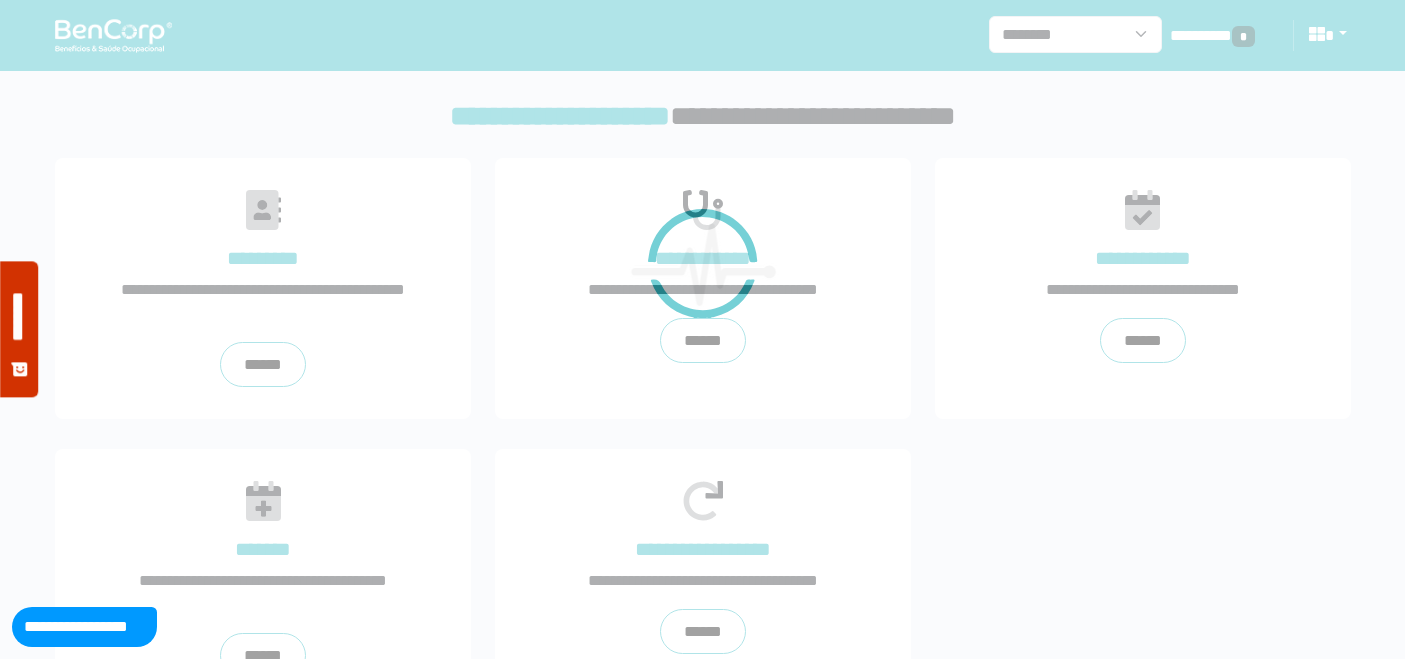 scroll, scrollTop: 0, scrollLeft: 0, axis: both 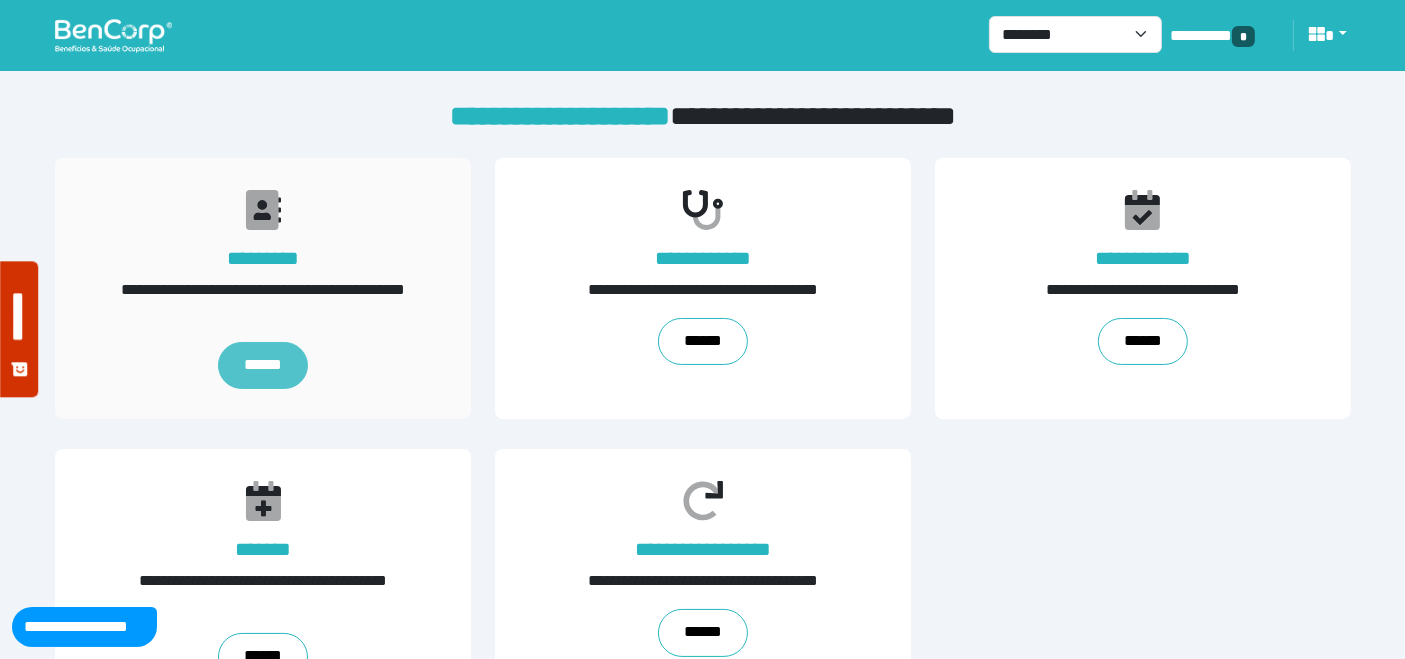 click on "******" at bounding box center (262, 366) 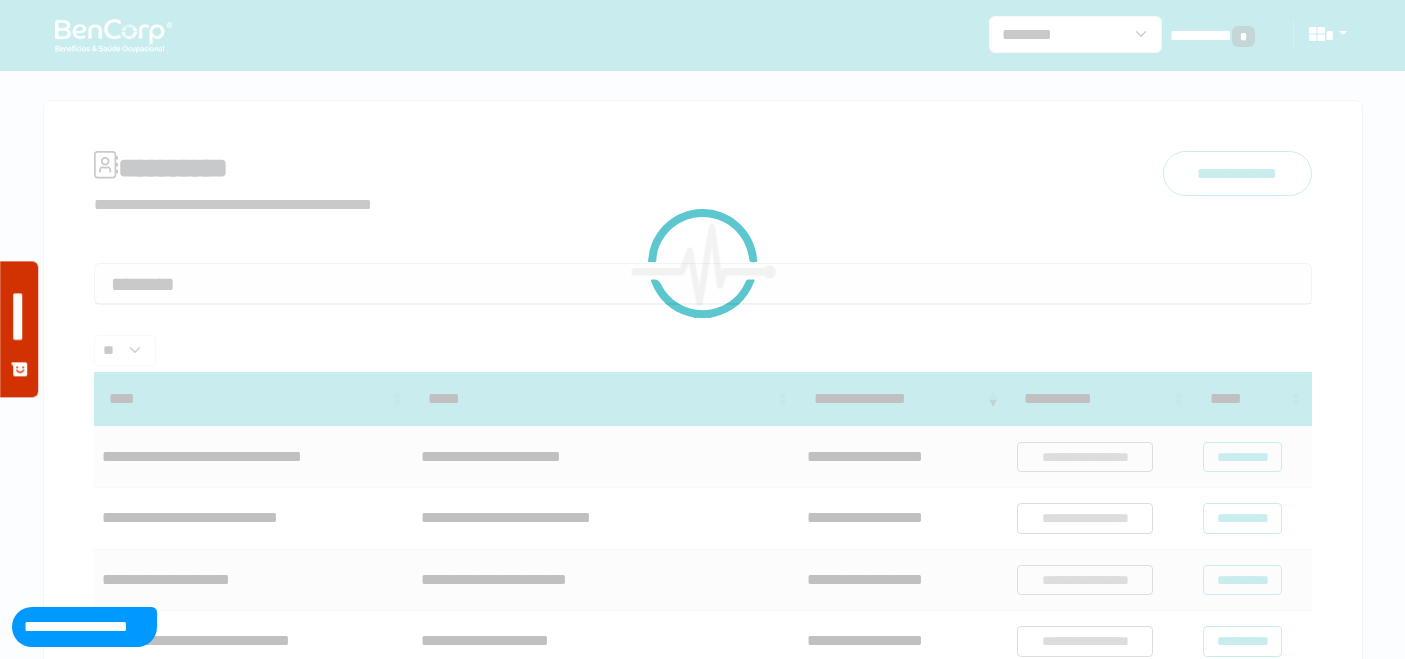 scroll, scrollTop: 0, scrollLeft: 0, axis: both 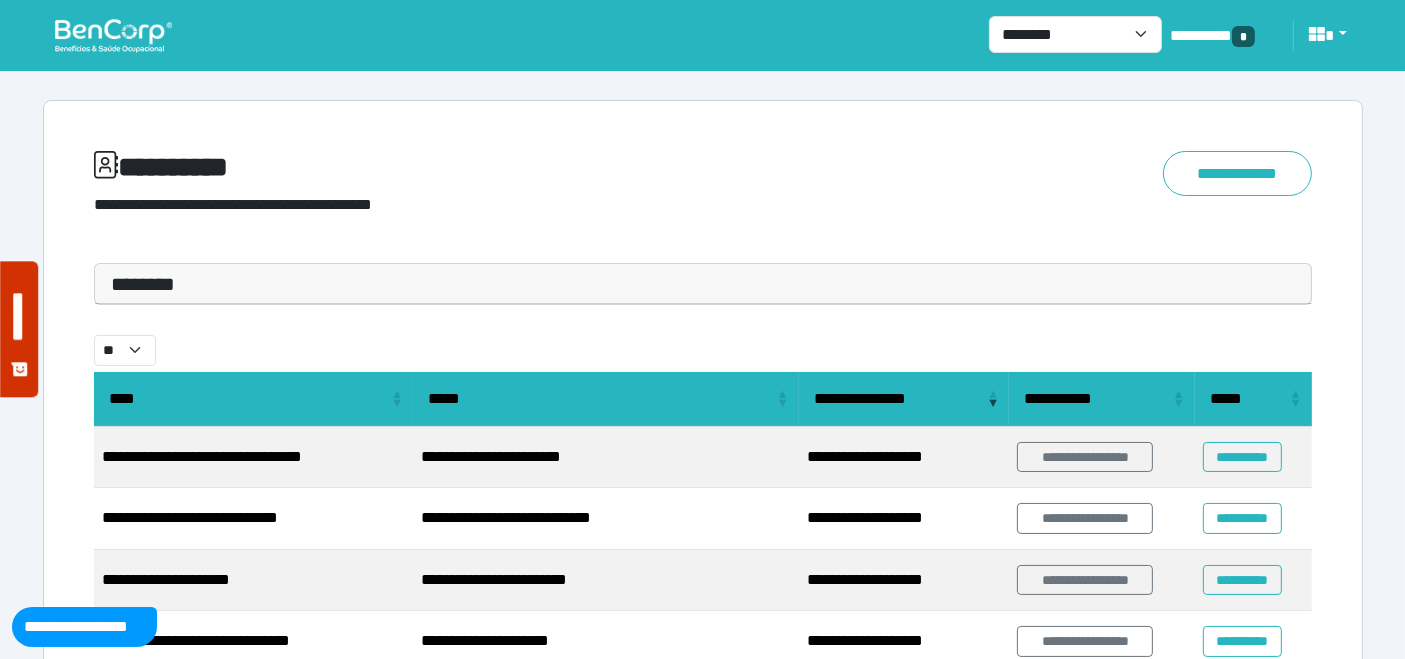 click on "********" at bounding box center (703, 284) 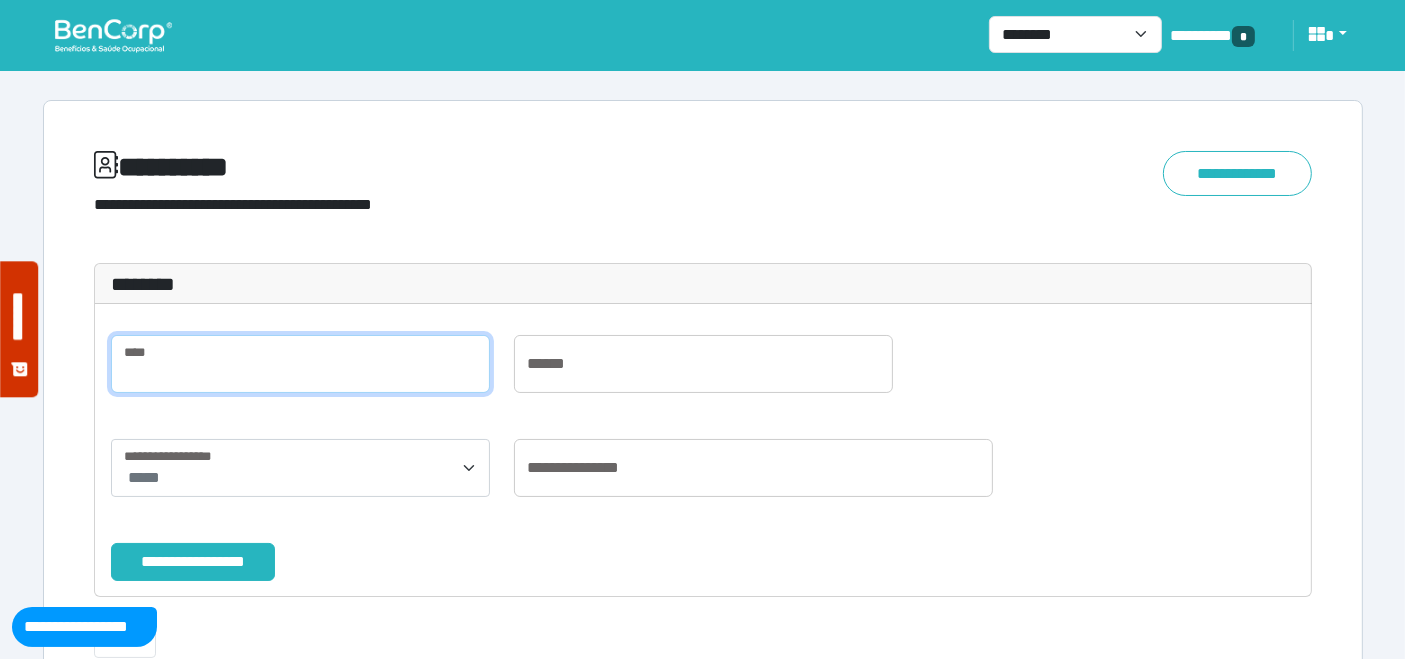 click at bounding box center (300, 364) 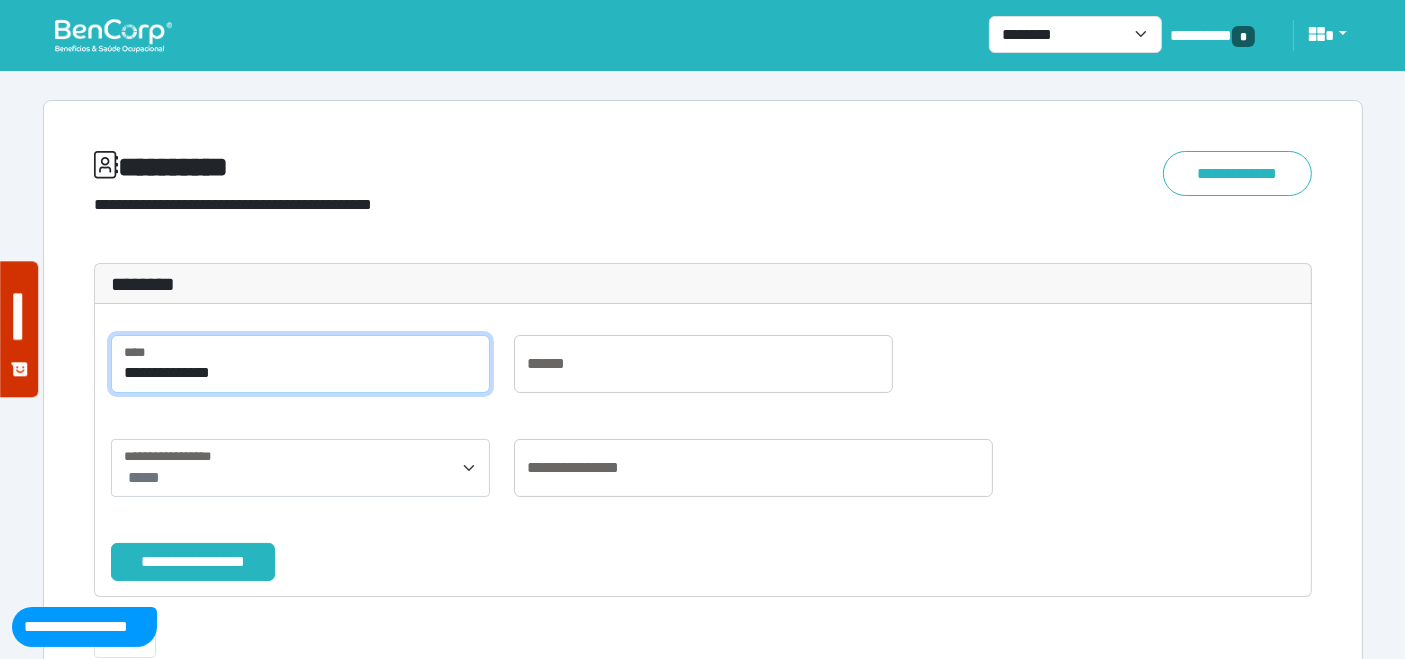 drag, startPoint x: 277, startPoint y: 375, endPoint x: 105, endPoint y: 375, distance: 172 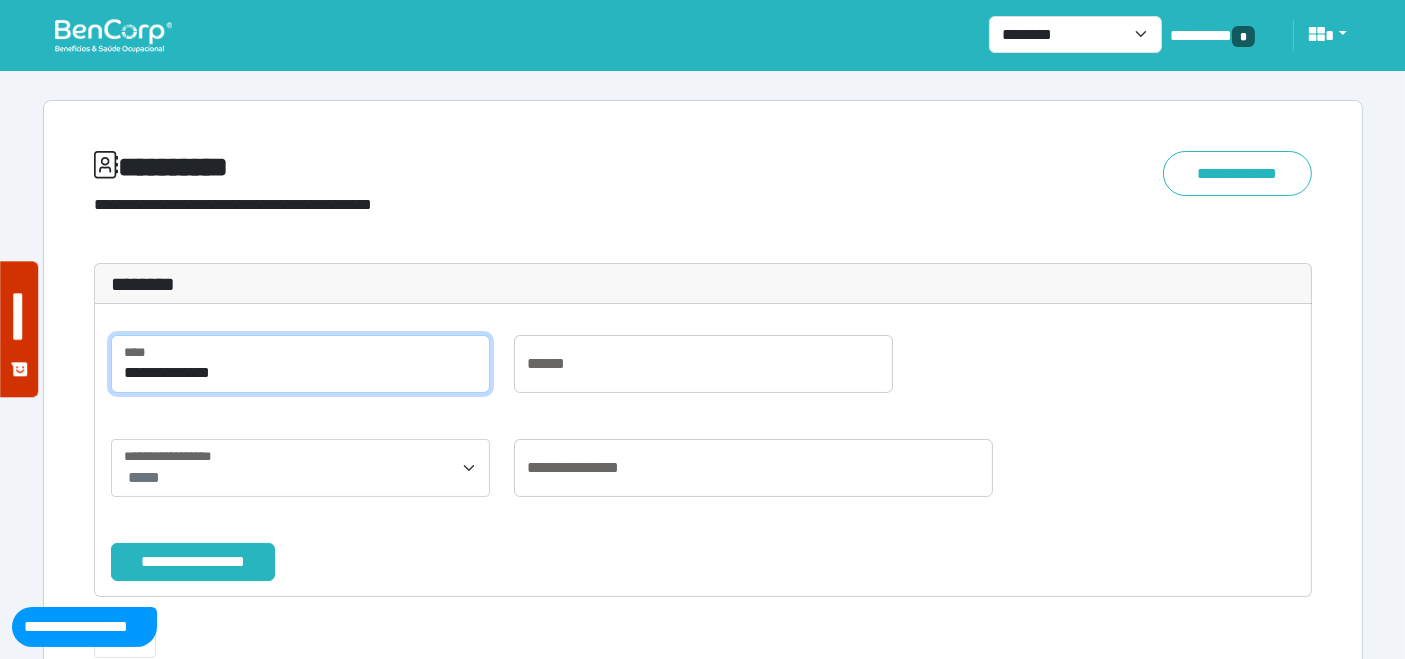 type on "**********" 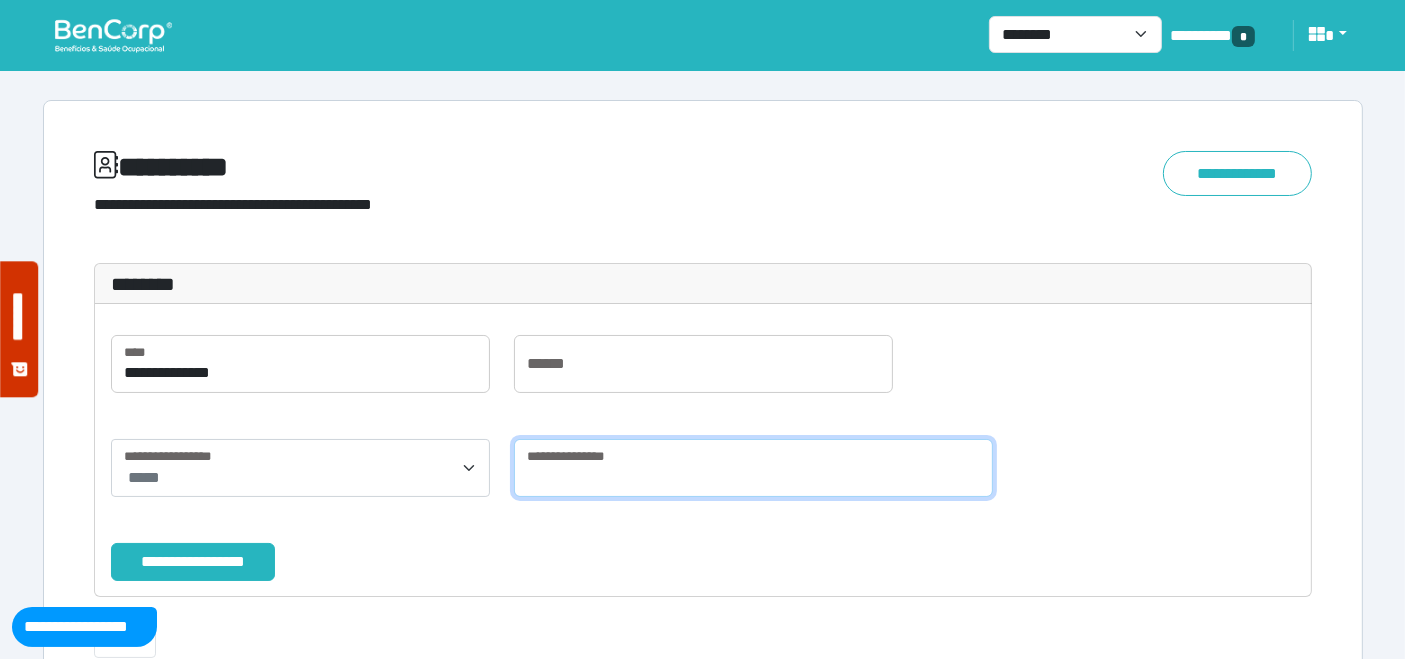 click at bounding box center (754, 468) 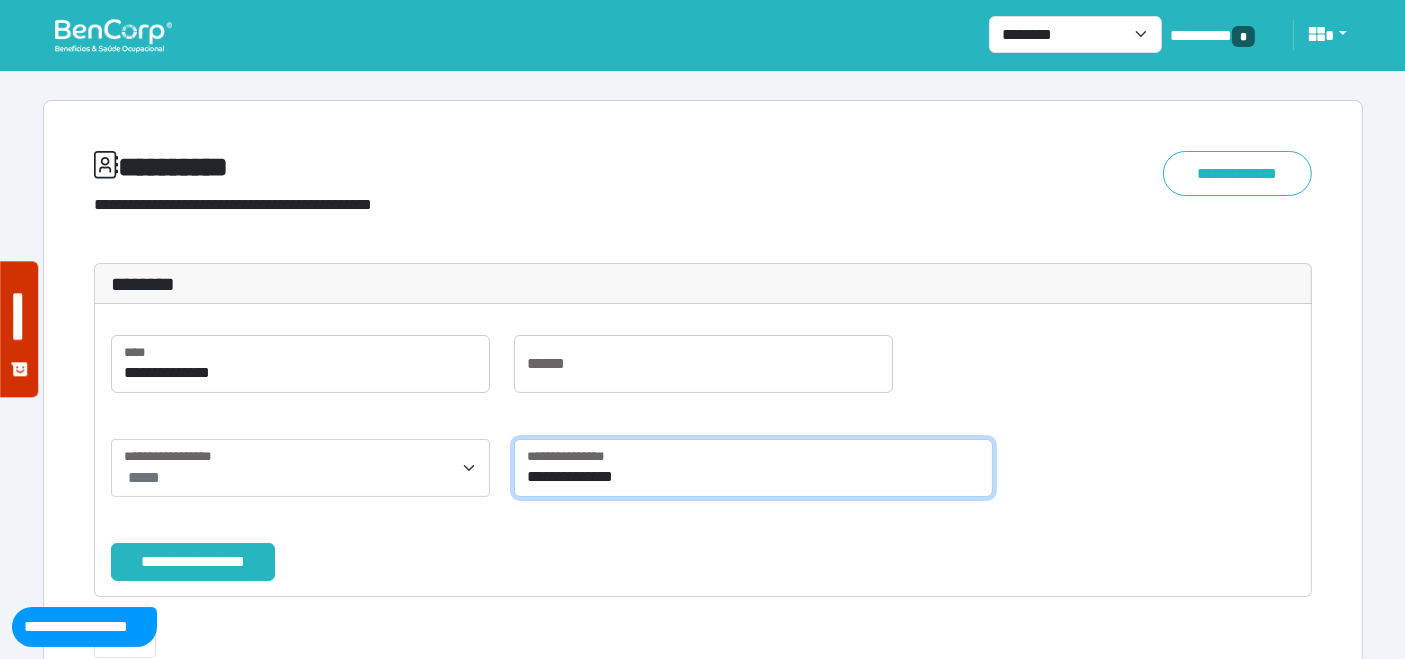 type on "**********" 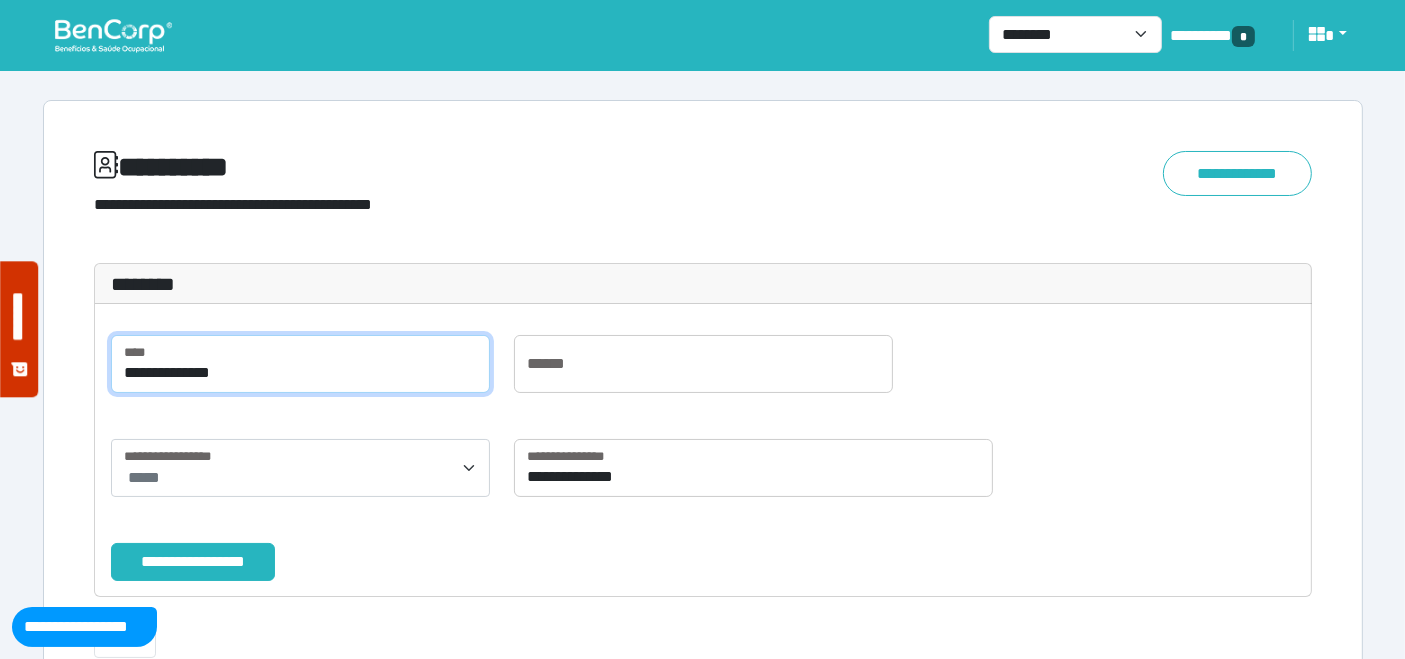 drag, startPoint x: 276, startPoint y: 372, endPoint x: 83, endPoint y: 372, distance: 193 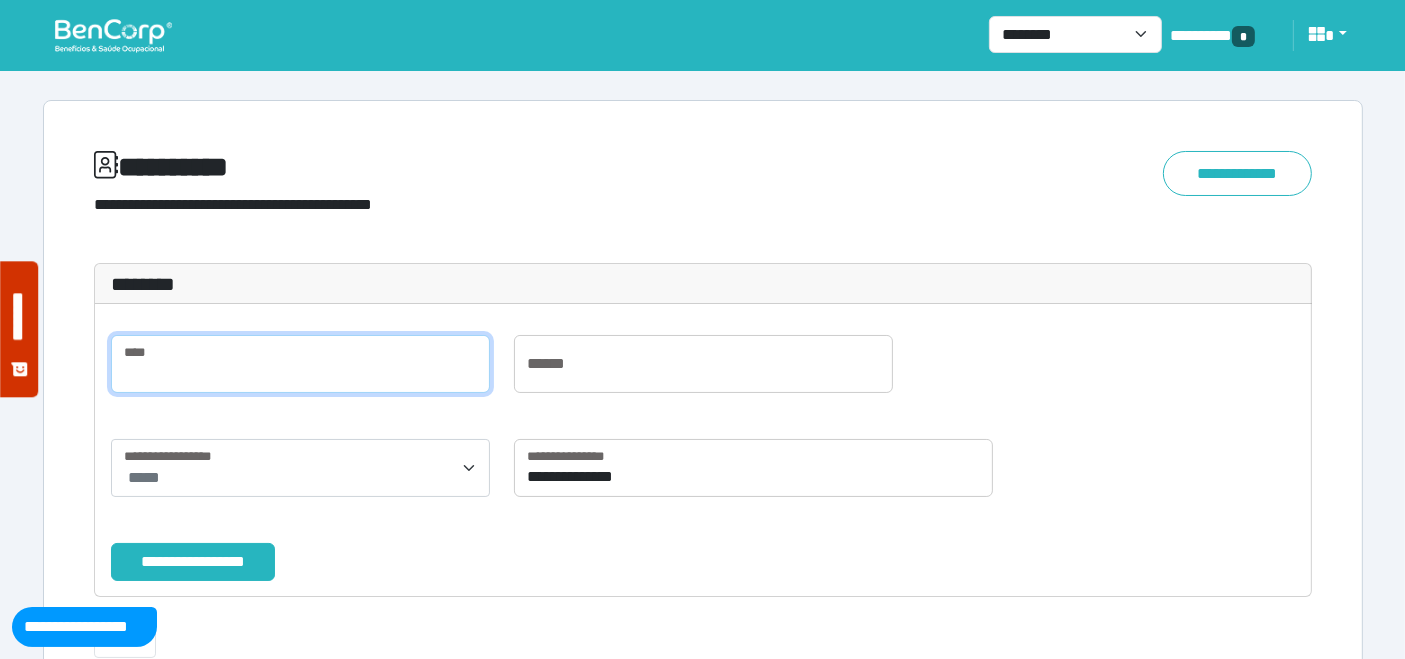 type 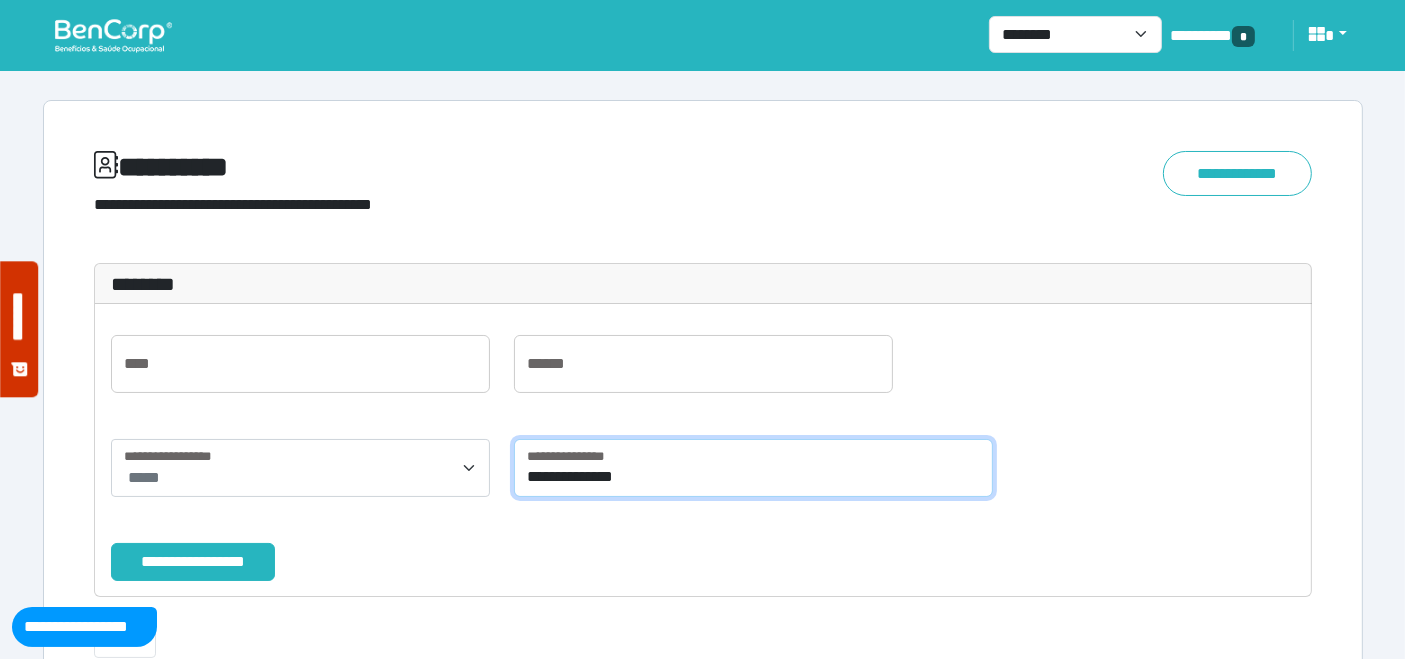 click on "**********" at bounding box center (754, 468) 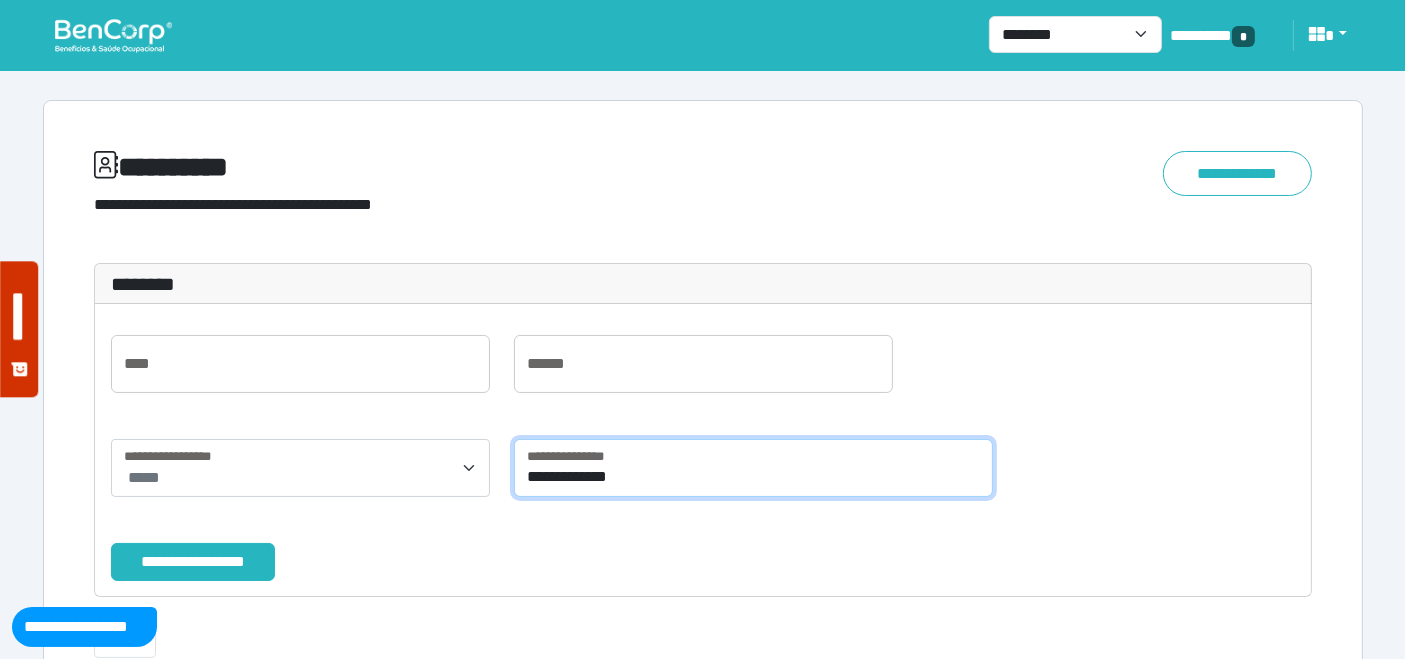 click on "**********" at bounding box center (754, 468) 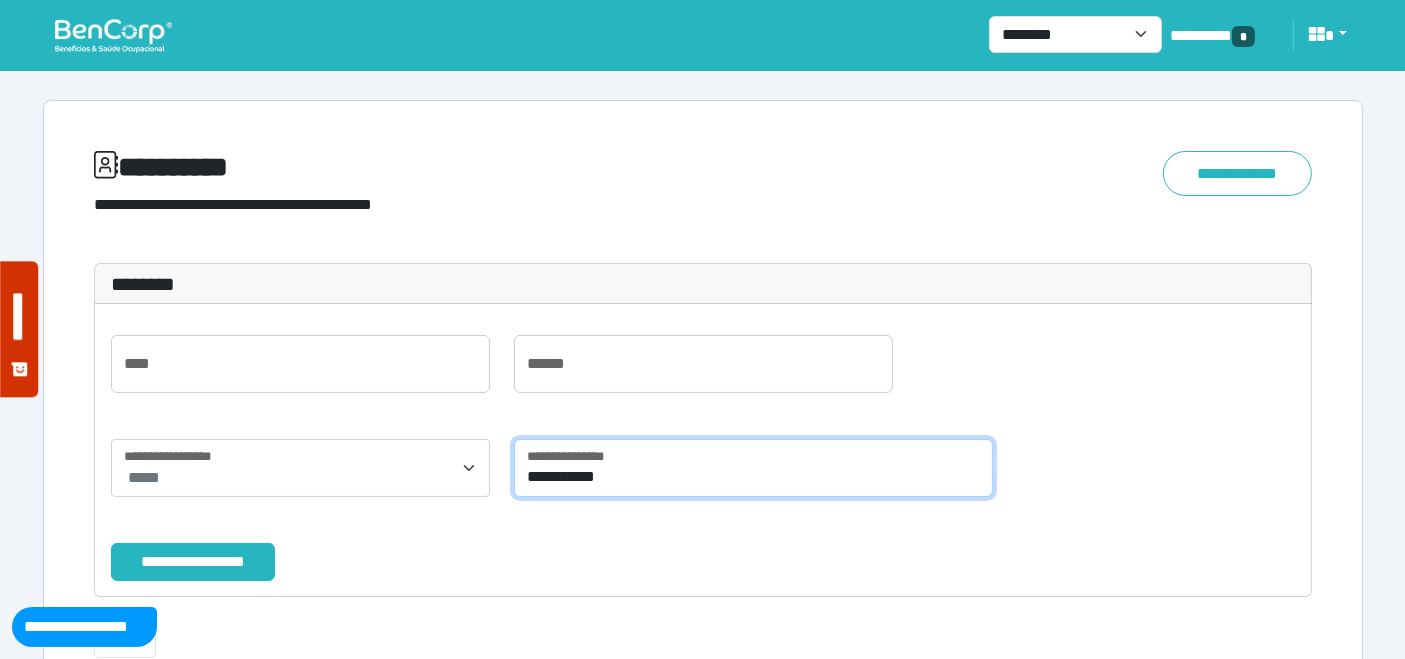 type on "**********" 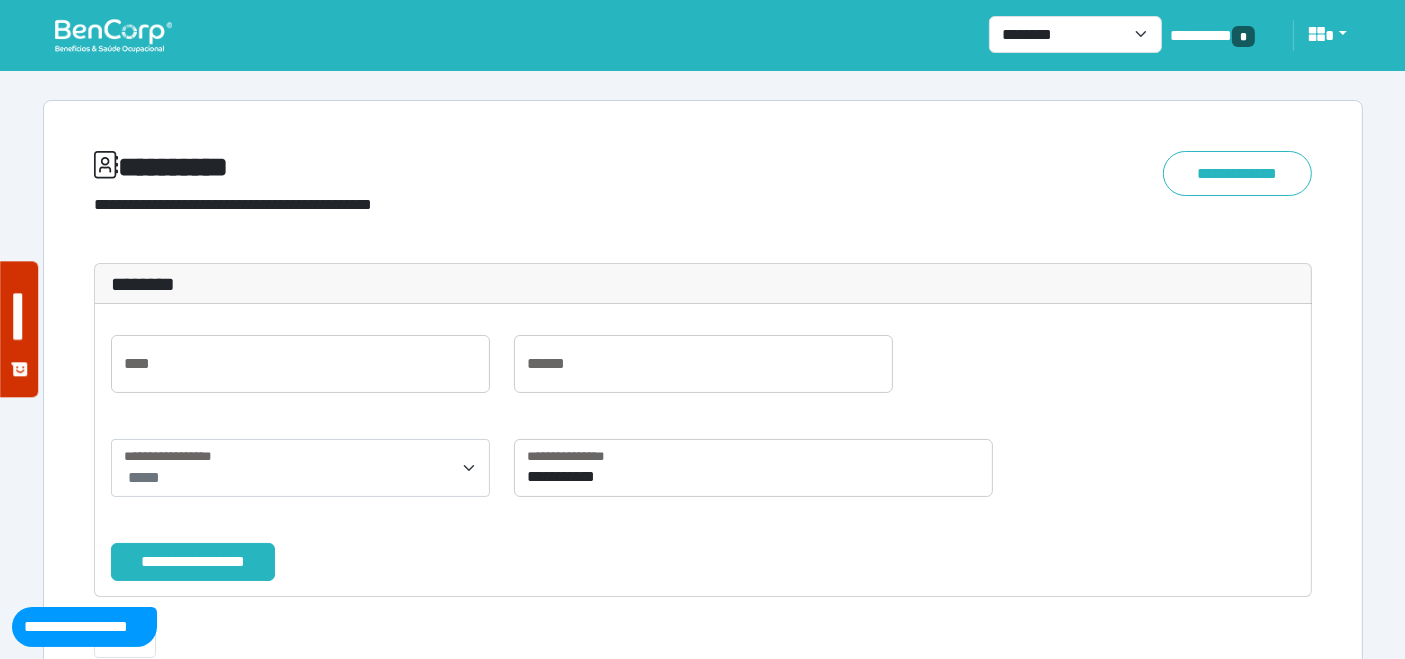 click on "*****" at bounding box center (302, 478) 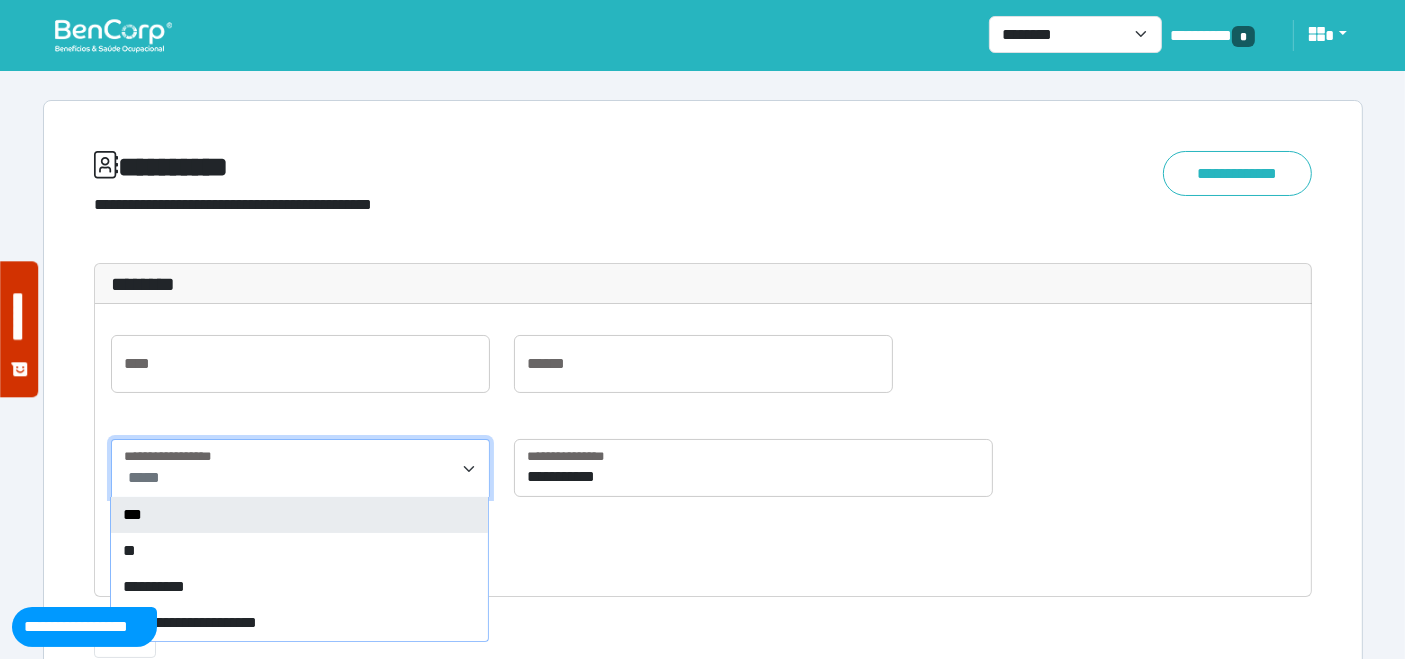 drag, startPoint x: 175, startPoint y: 514, endPoint x: 179, endPoint y: 554, distance: 40.1995 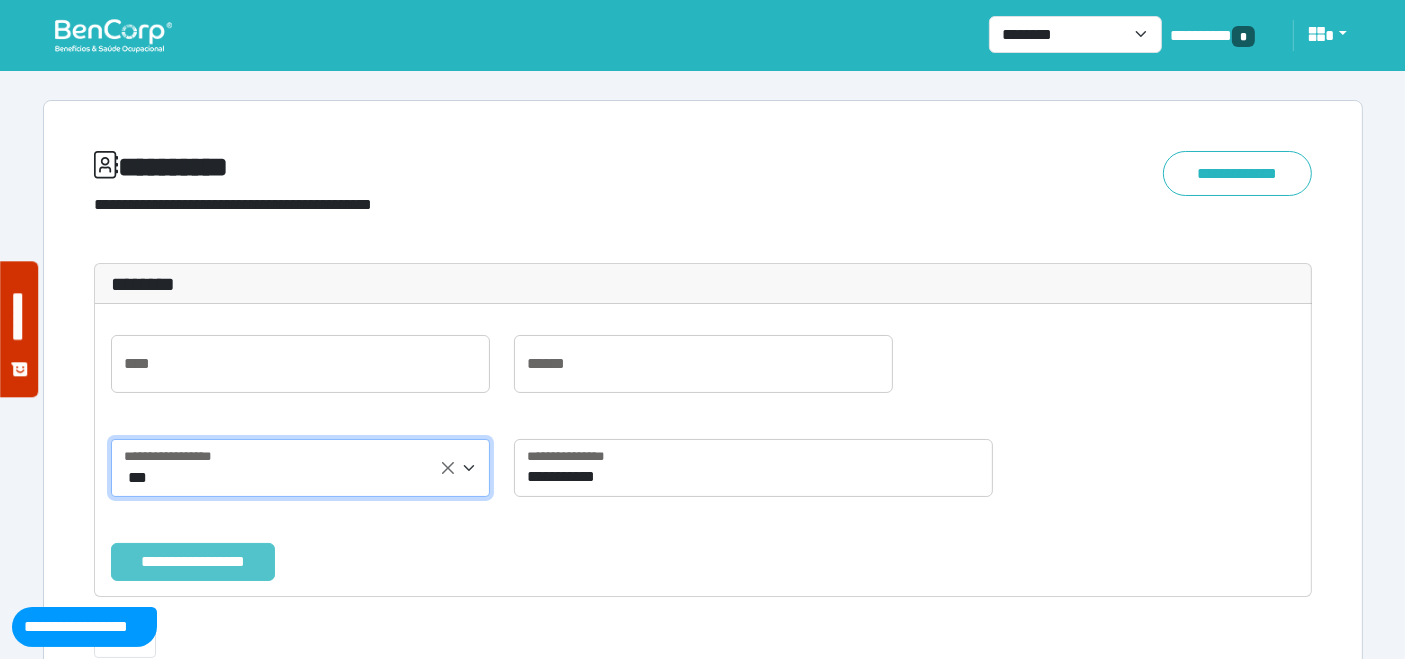 click on "**********" at bounding box center [193, 561] 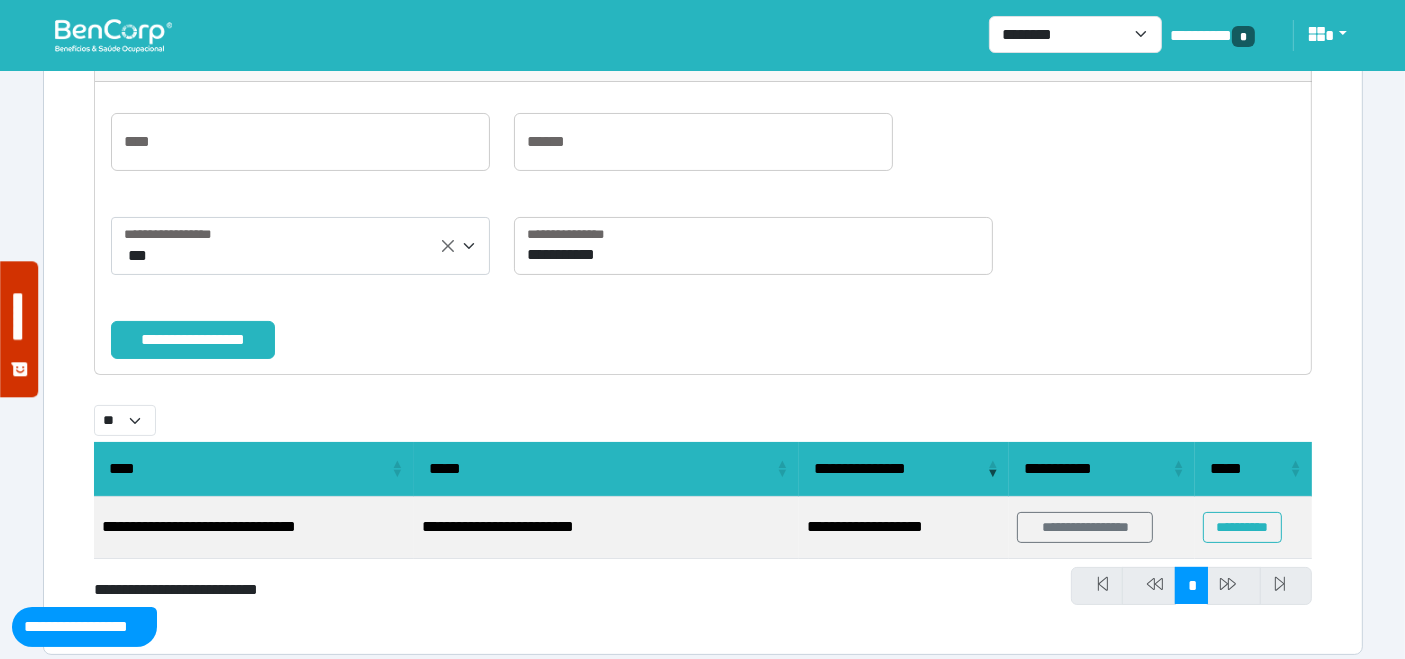 scroll, scrollTop: 238, scrollLeft: 0, axis: vertical 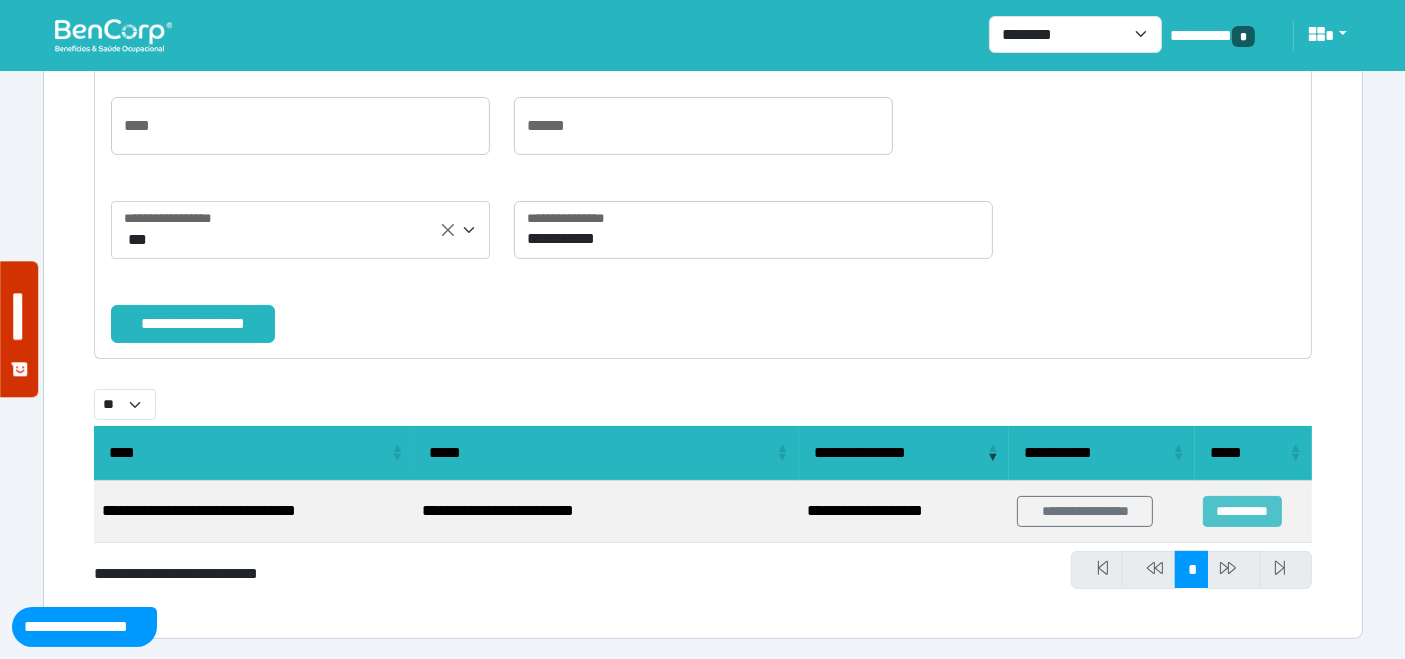 click on "**********" at bounding box center (1242, 511) 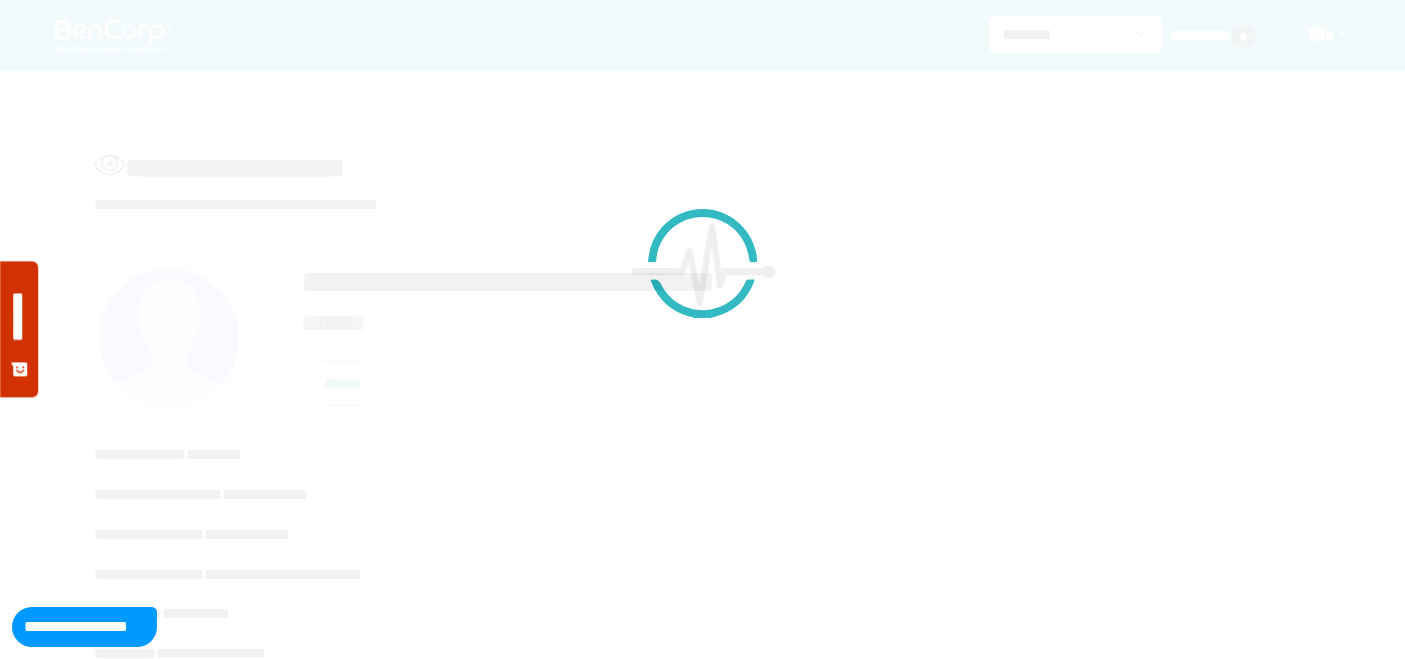 scroll, scrollTop: 0, scrollLeft: 0, axis: both 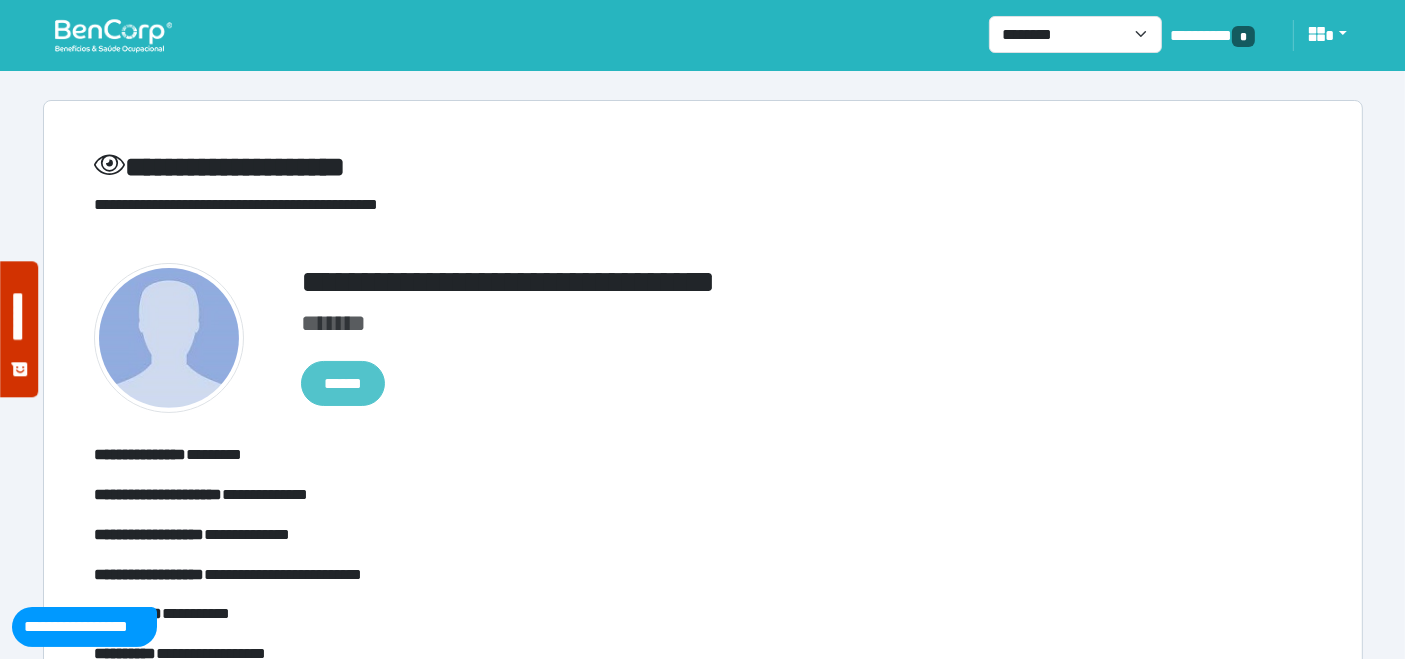 drag, startPoint x: 348, startPoint y: 392, endPoint x: 346, endPoint y: 402, distance: 10.198039 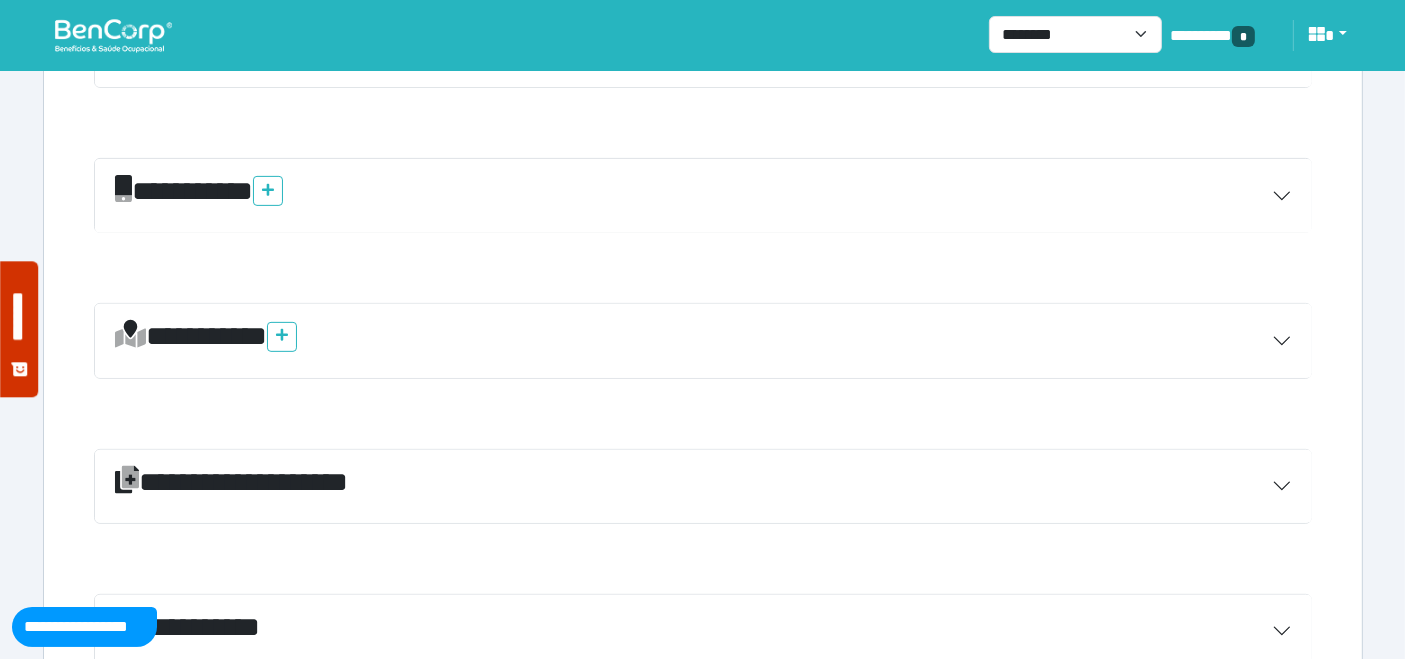scroll, scrollTop: 874, scrollLeft: 0, axis: vertical 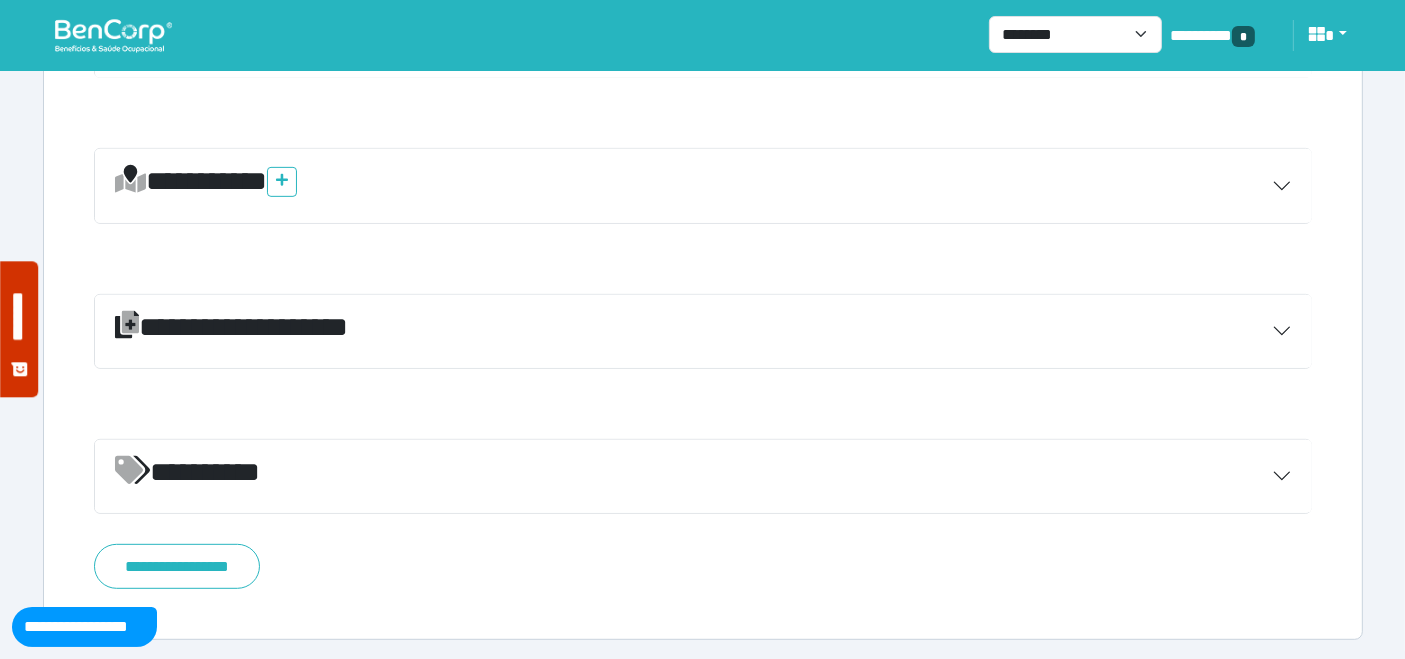 drag, startPoint x: 1289, startPoint y: 479, endPoint x: 1226, endPoint y: 474, distance: 63.1981 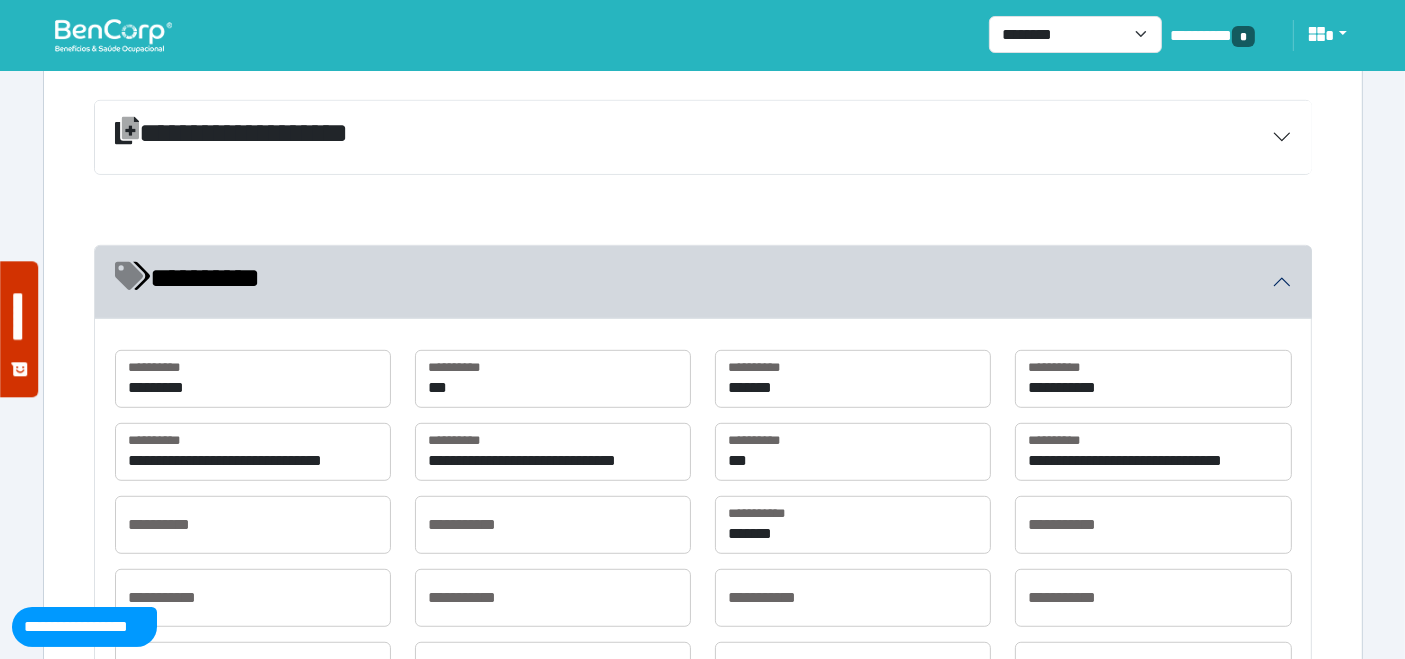 scroll, scrollTop: 1318, scrollLeft: 0, axis: vertical 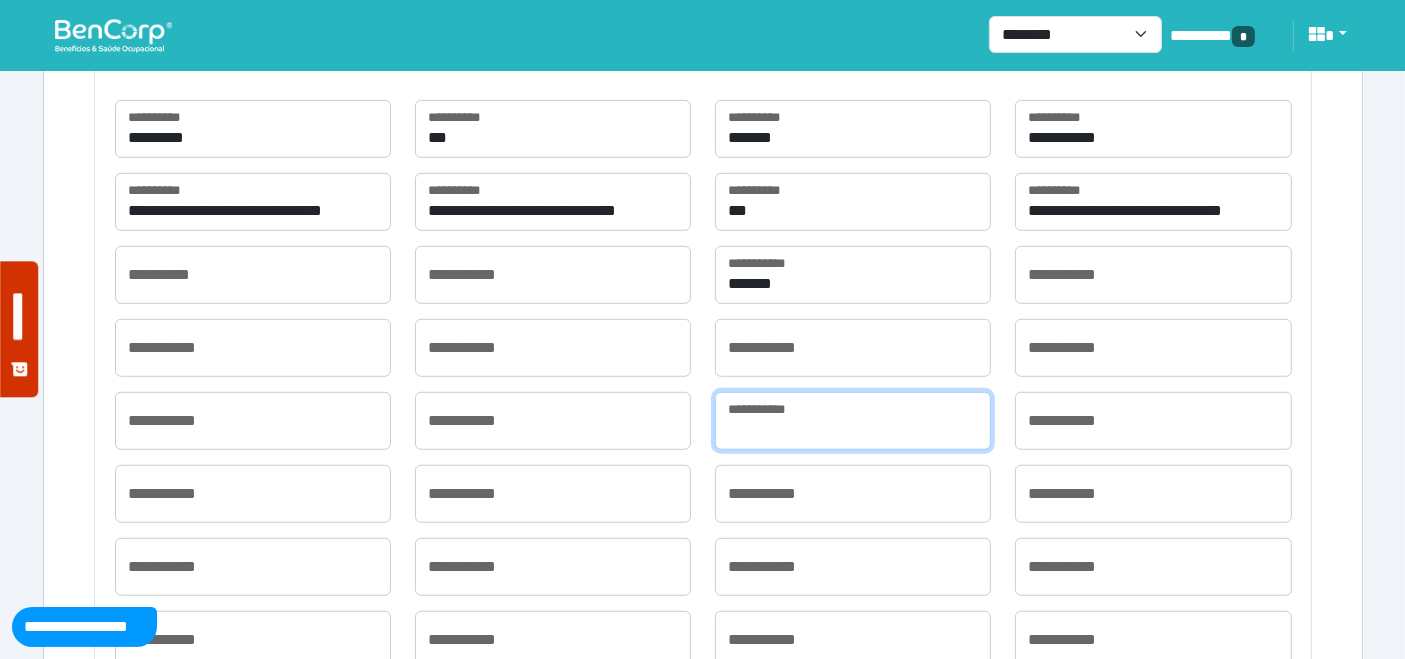 click at bounding box center [853, 421] 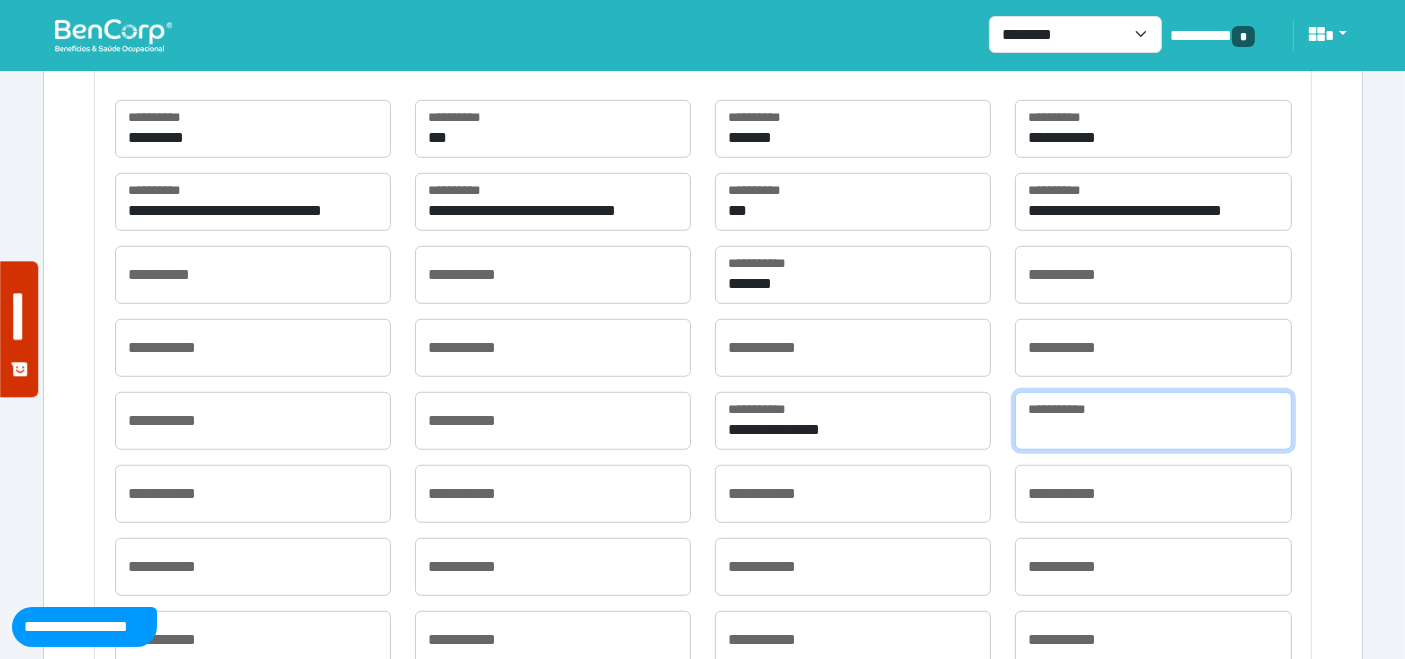 click at bounding box center (1153, 421) 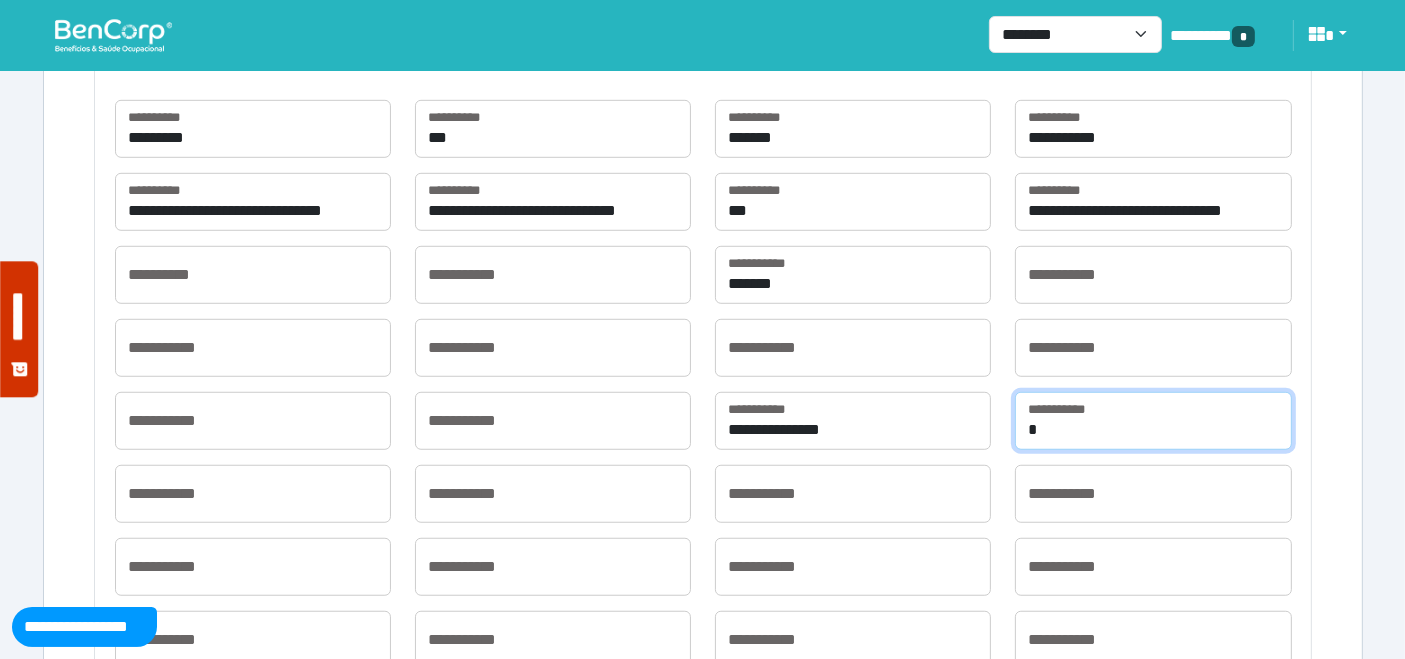 type on "*********" 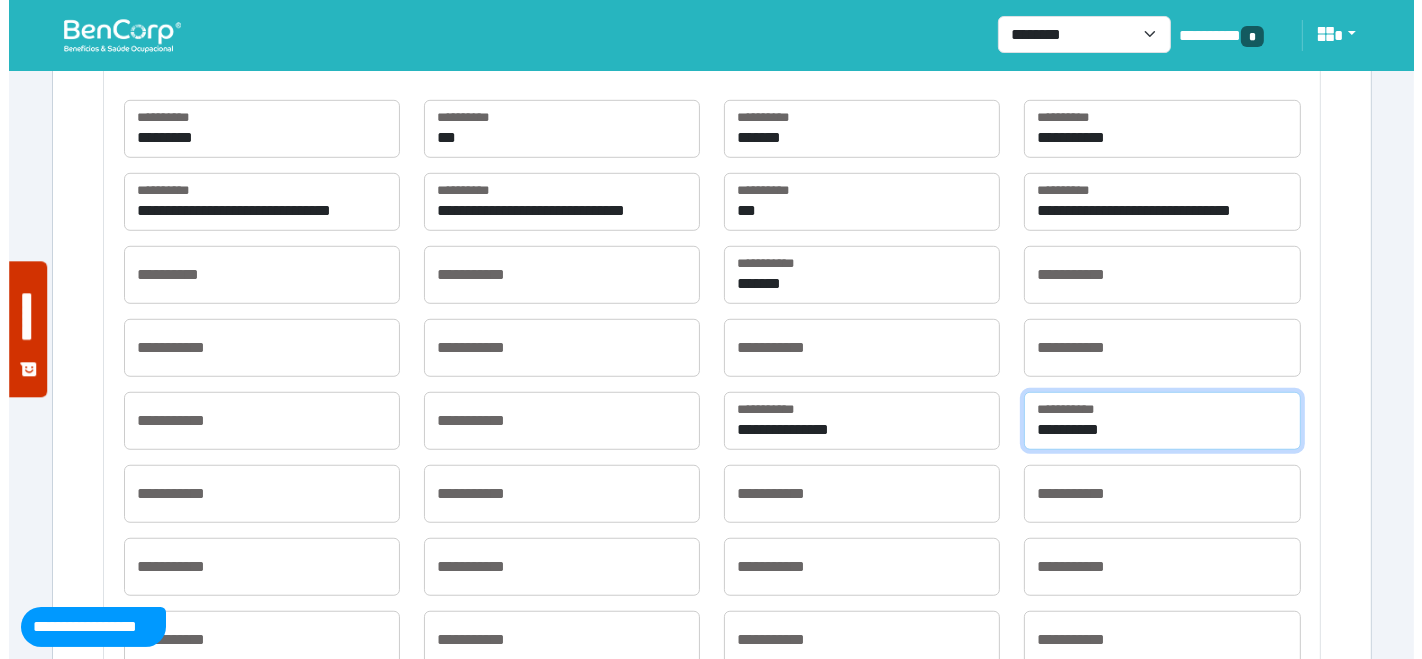 scroll, scrollTop: 1636, scrollLeft: 0, axis: vertical 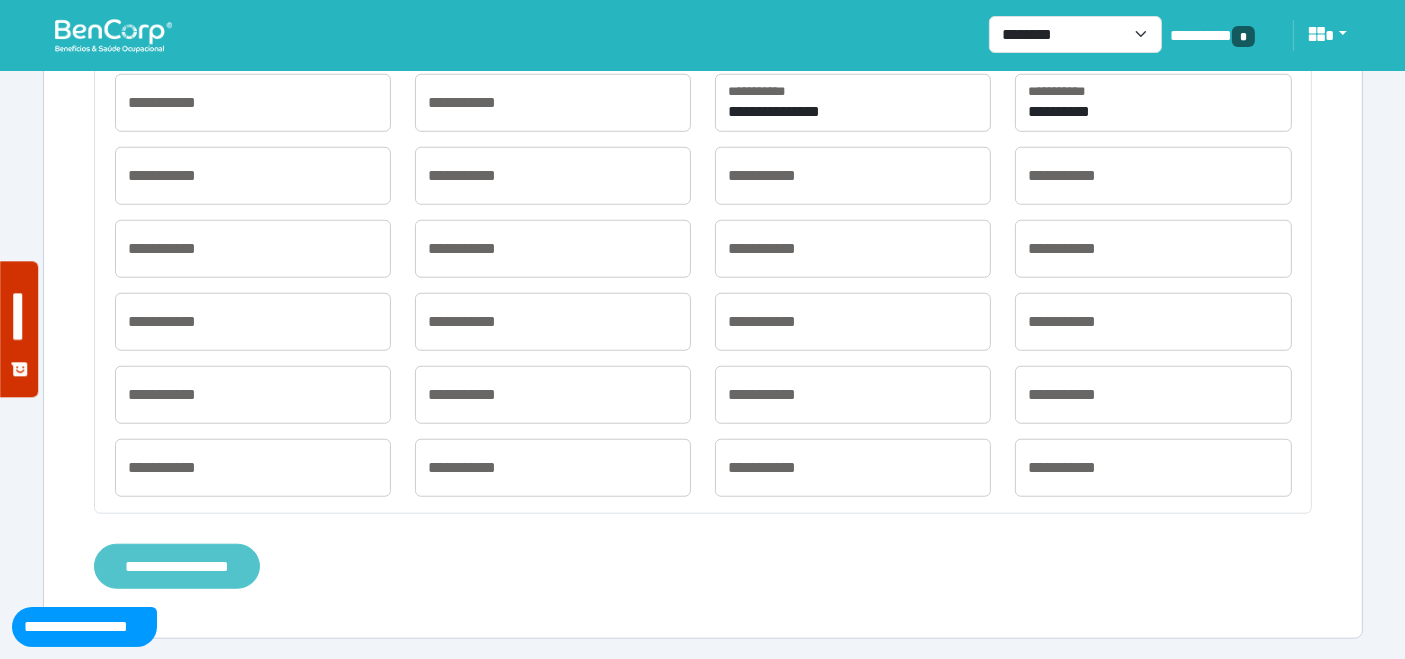 drag, startPoint x: 211, startPoint y: 555, endPoint x: 406, endPoint y: 540, distance: 195.57607 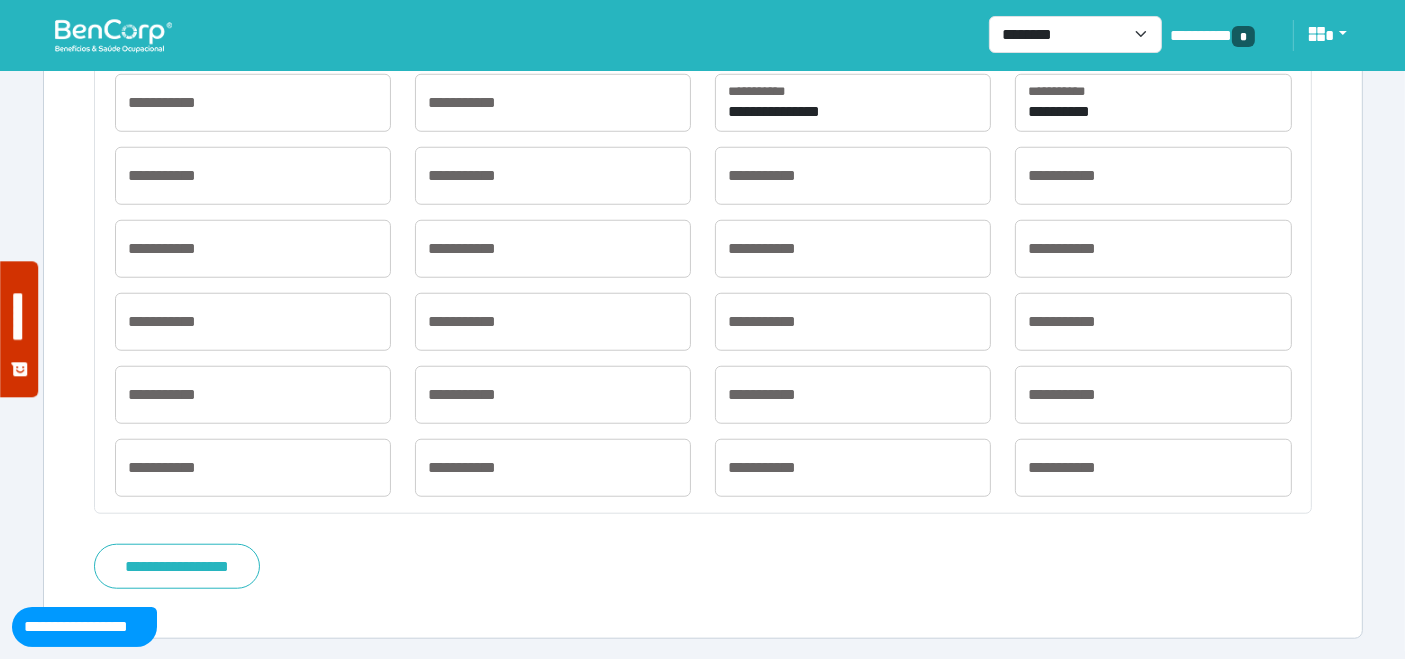 click on "**********" at bounding box center [177, 566] 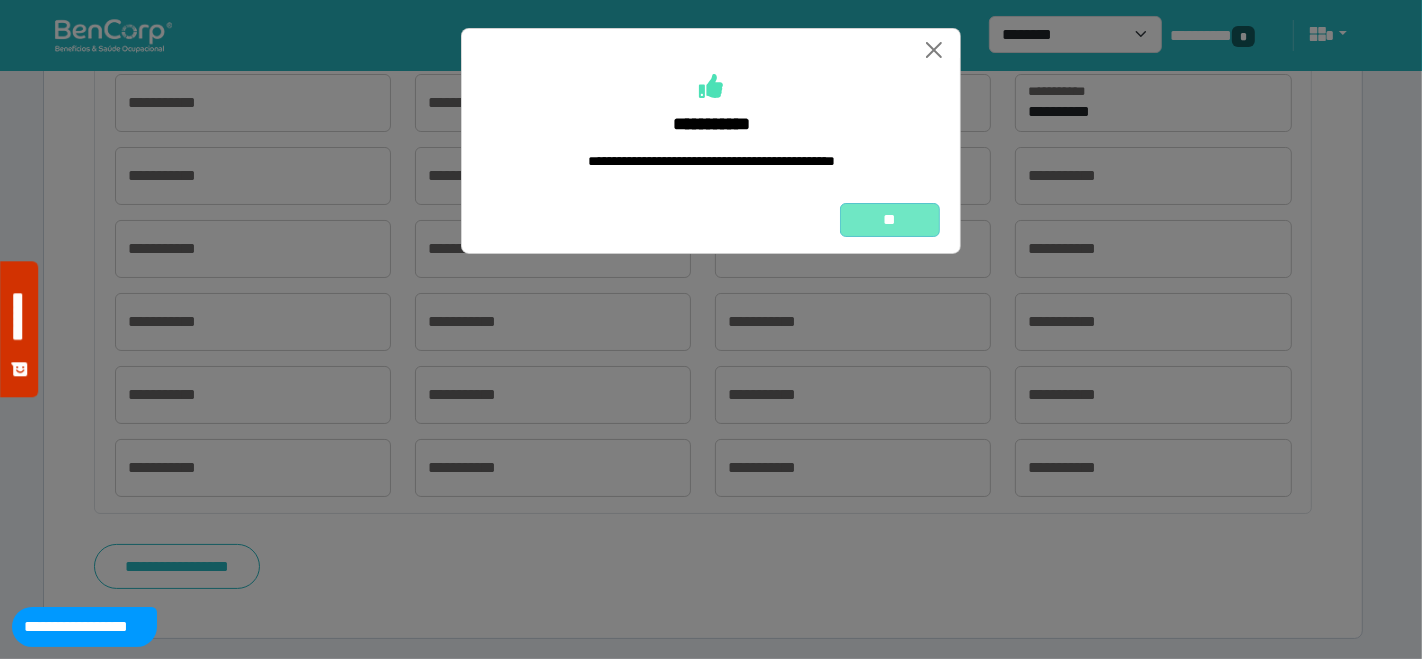 click on "**" at bounding box center (890, 219) 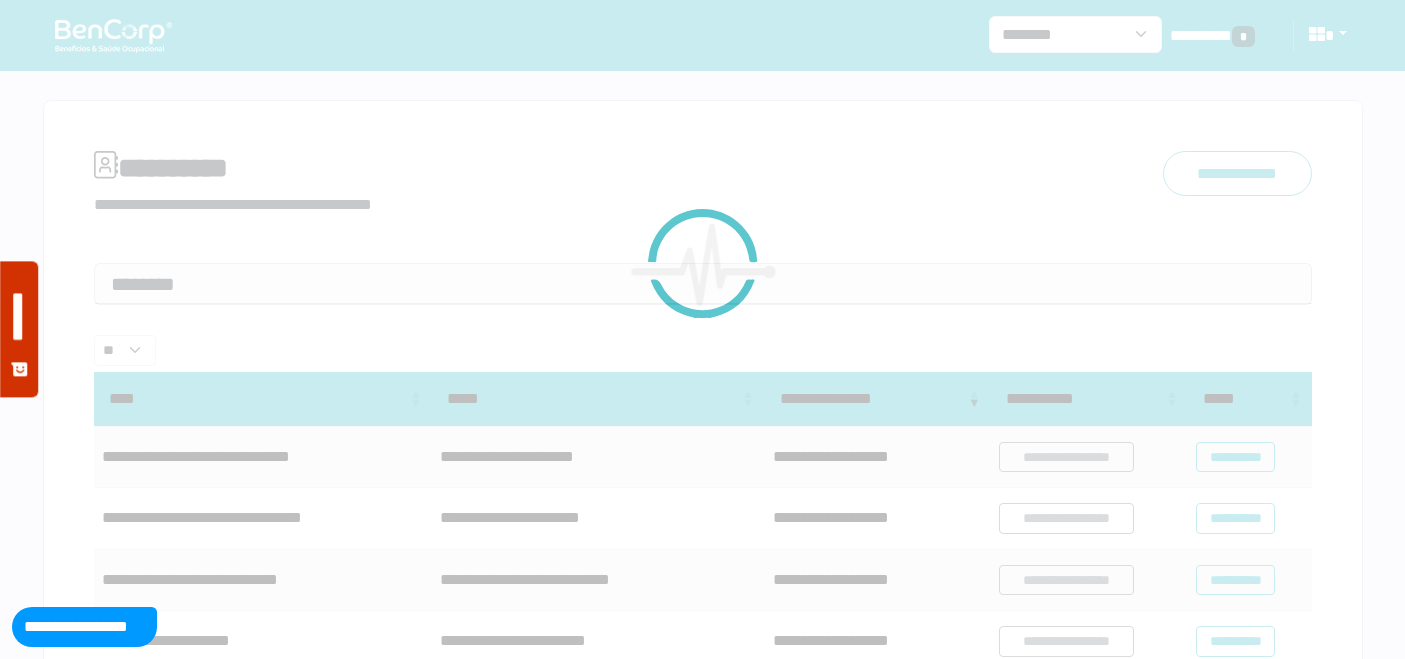 scroll, scrollTop: 0, scrollLeft: 0, axis: both 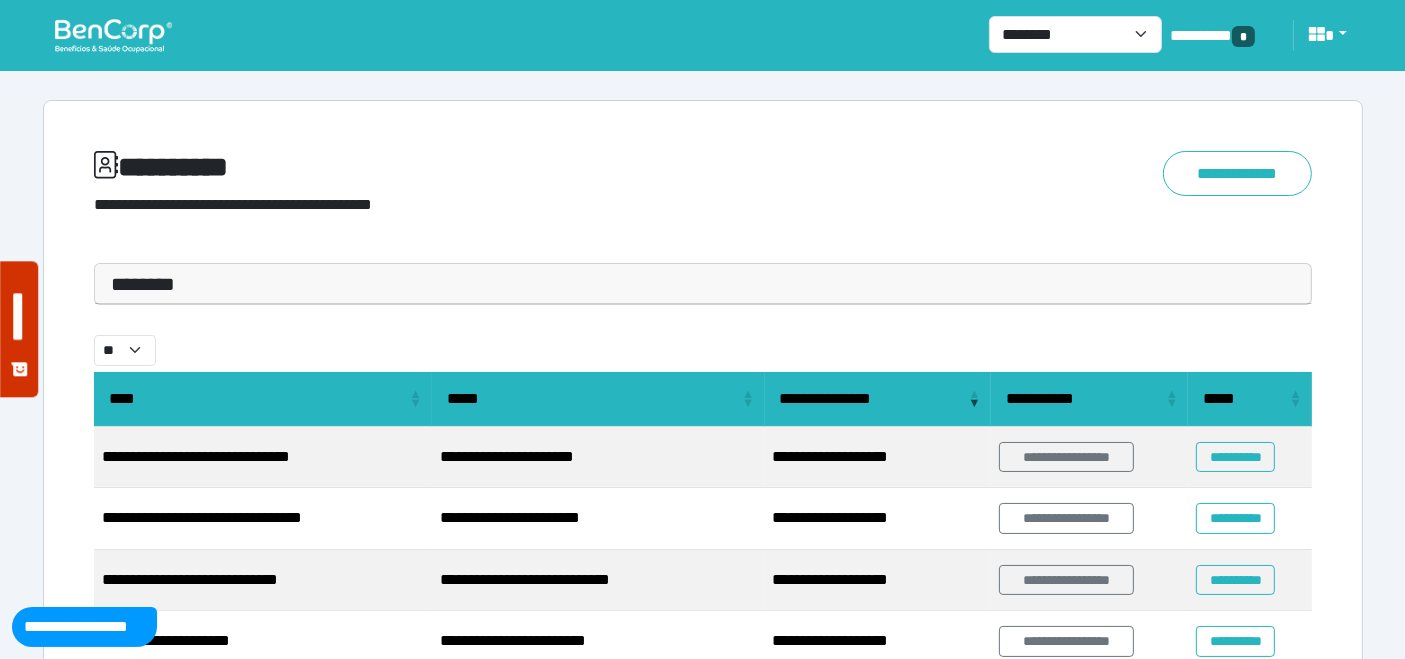 click at bounding box center [113, 35] 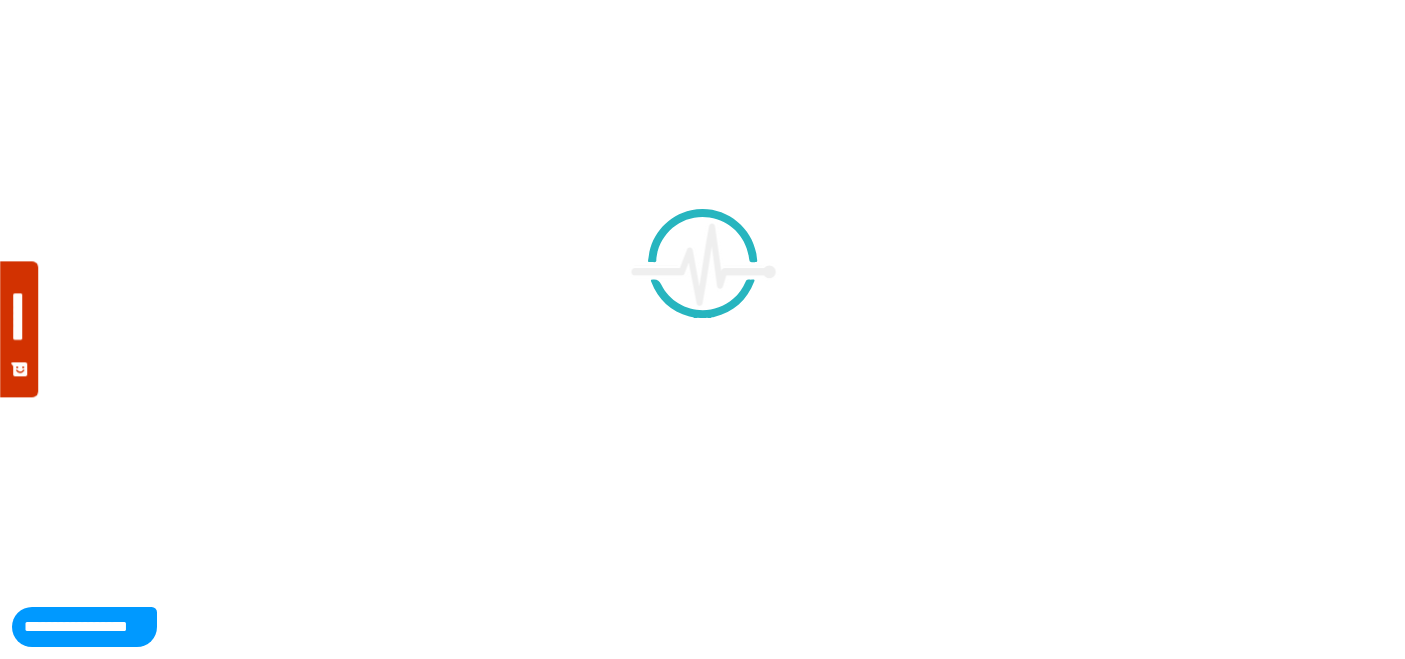 scroll, scrollTop: 0, scrollLeft: 0, axis: both 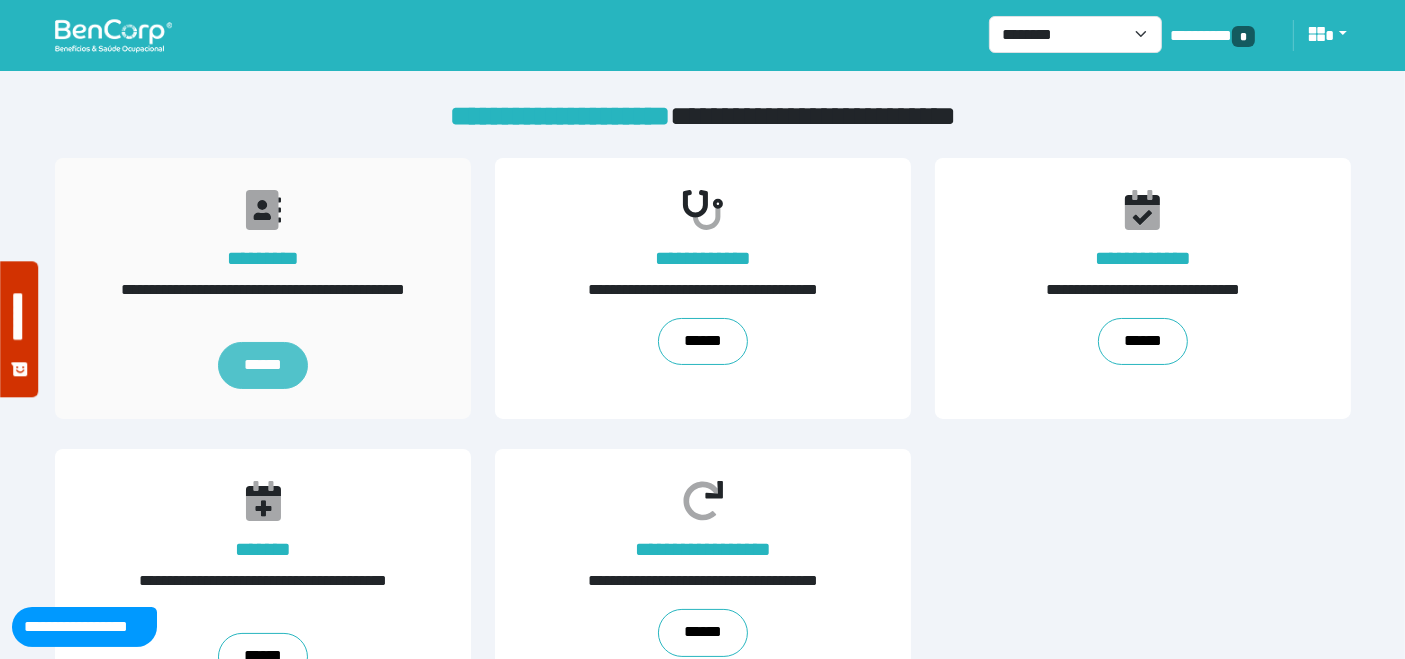 click on "******" at bounding box center [262, 366] 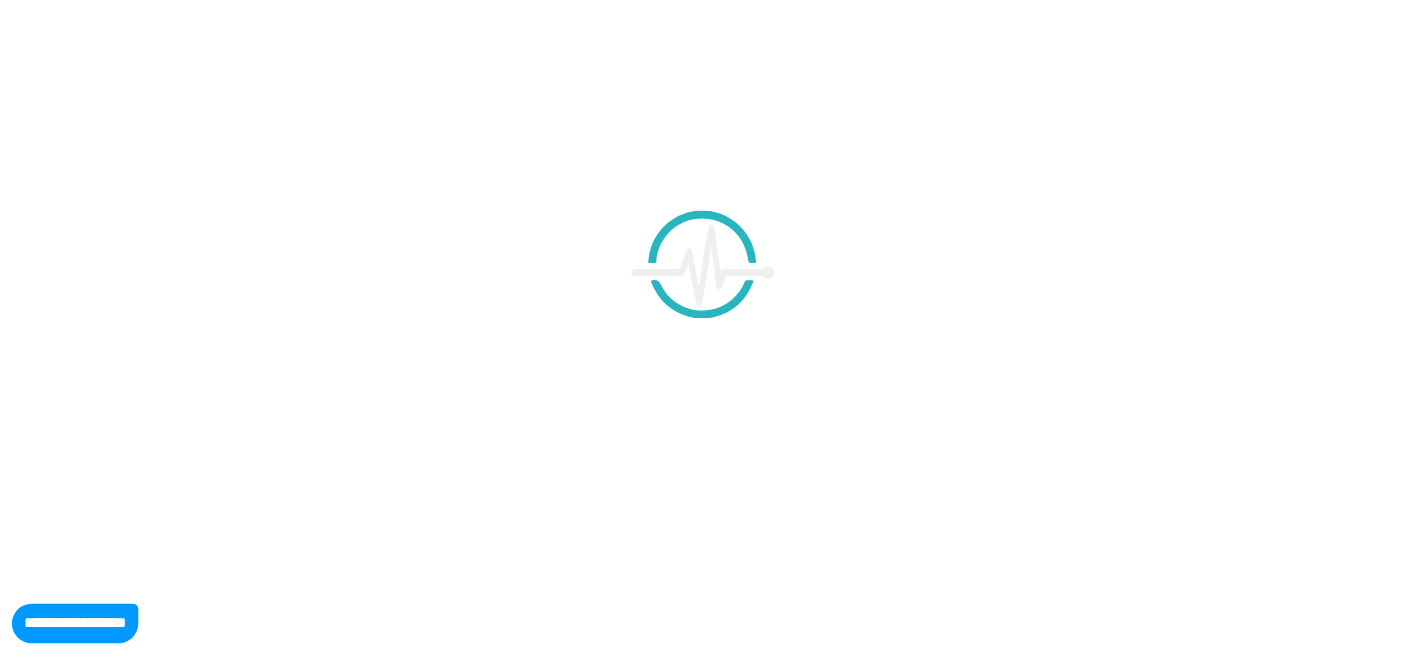 scroll, scrollTop: 0, scrollLeft: 0, axis: both 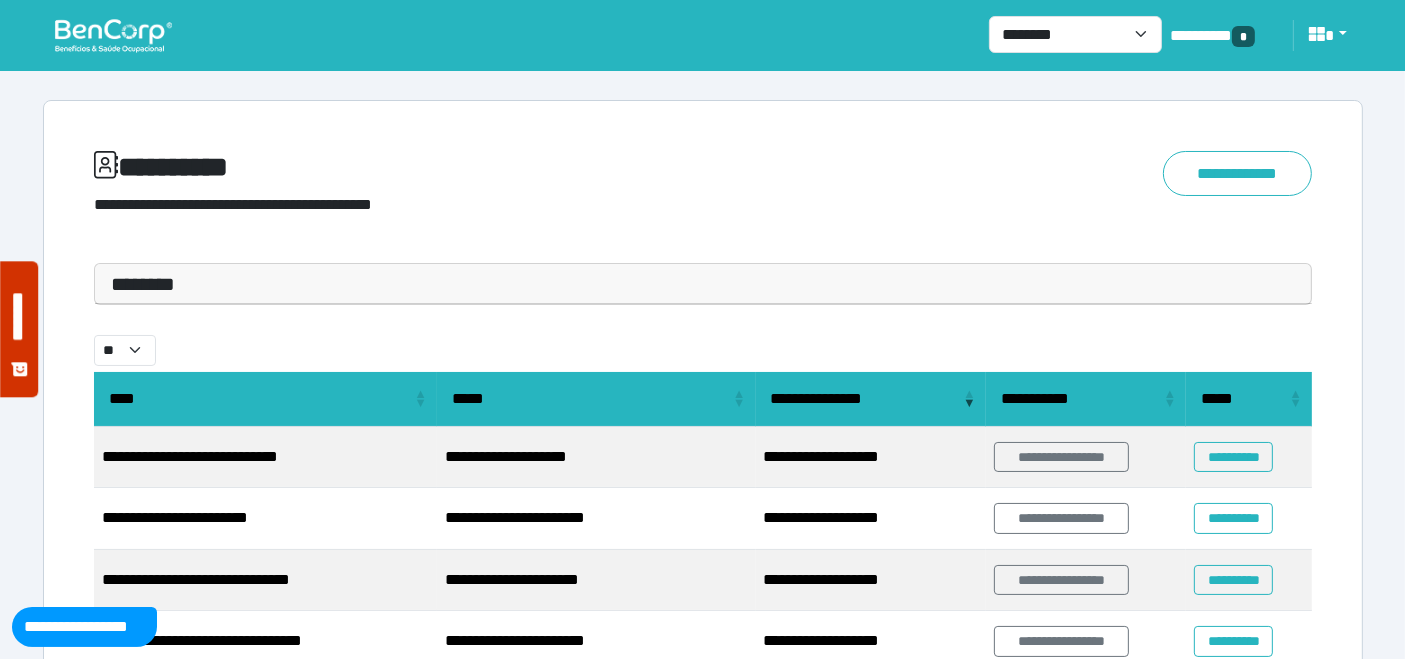 drag, startPoint x: 247, startPoint y: 288, endPoint x: 200, endPoint y: 330, distance: 63.03174 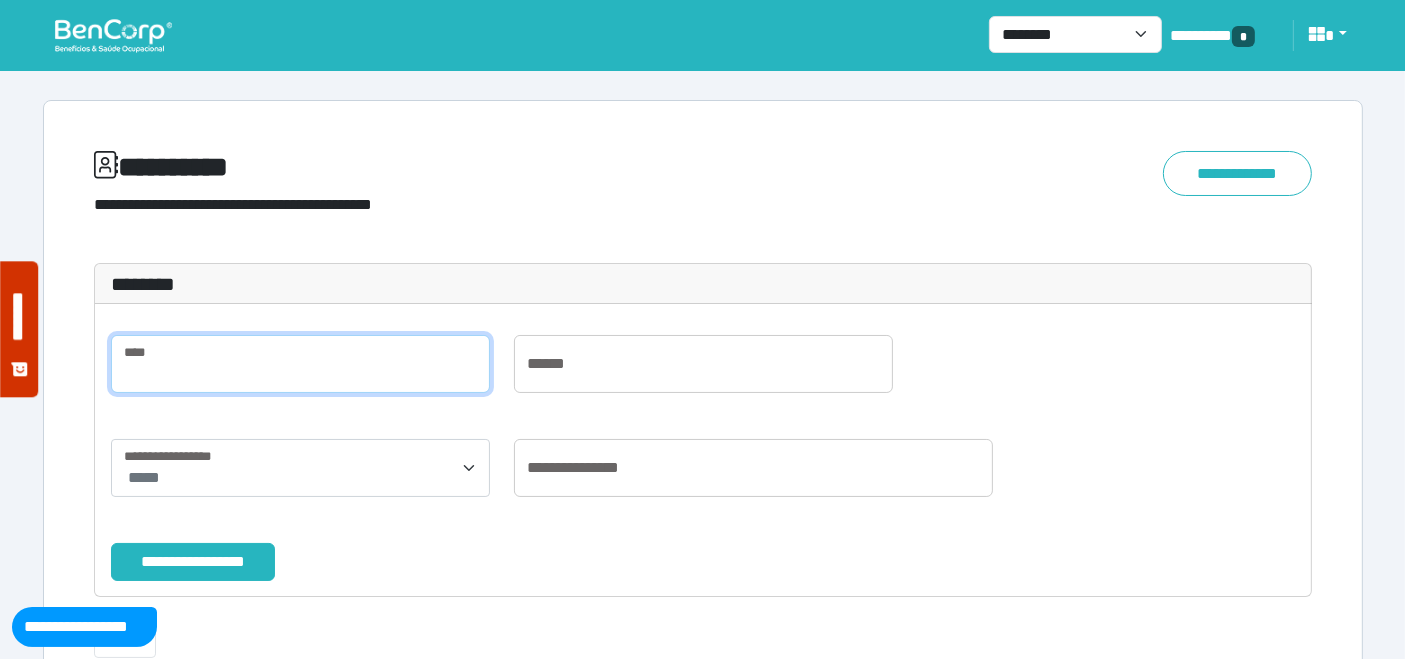 click at bounding box center [300, 364] 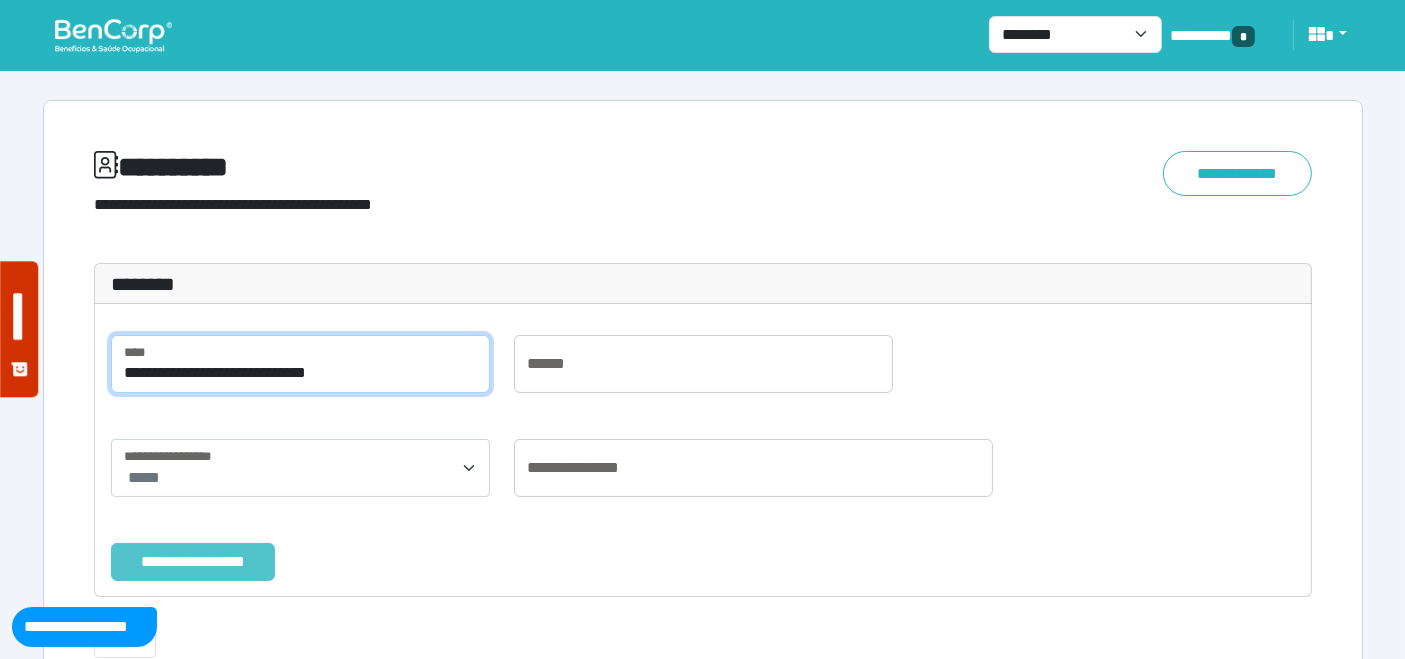 type on "**********" 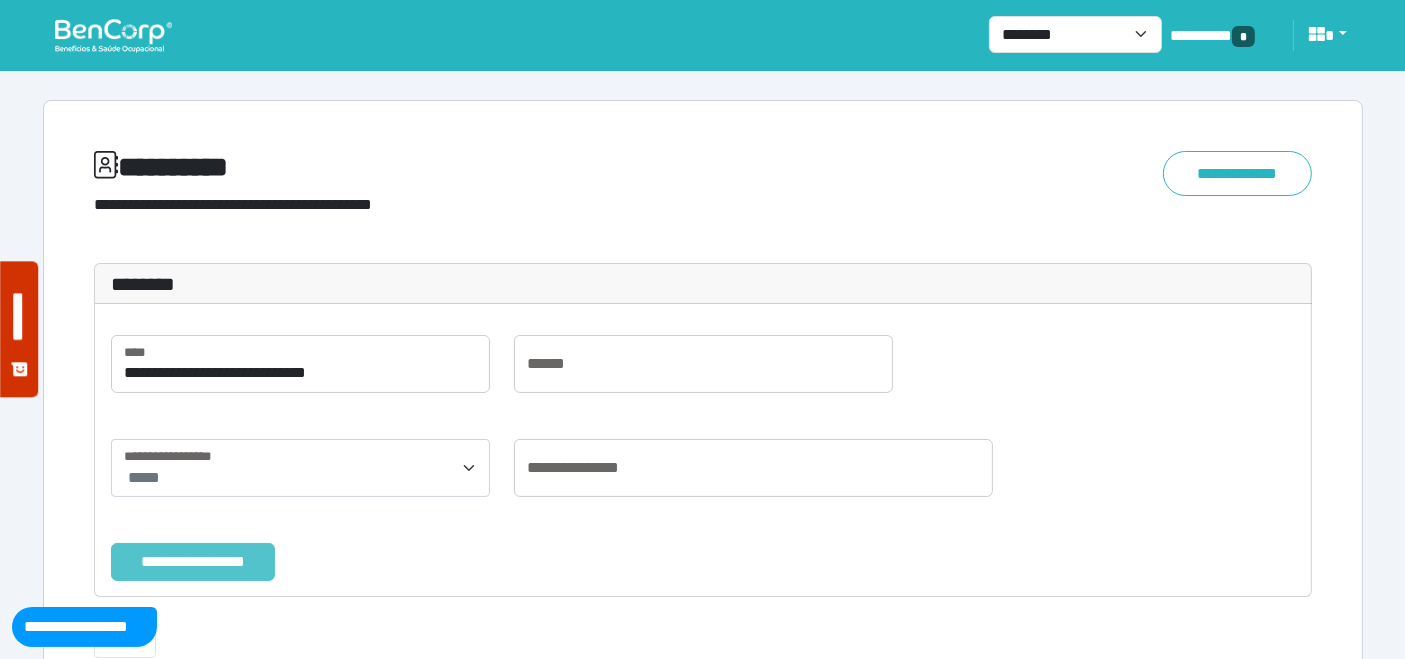click on "**********" at bounding box center (193, 561) 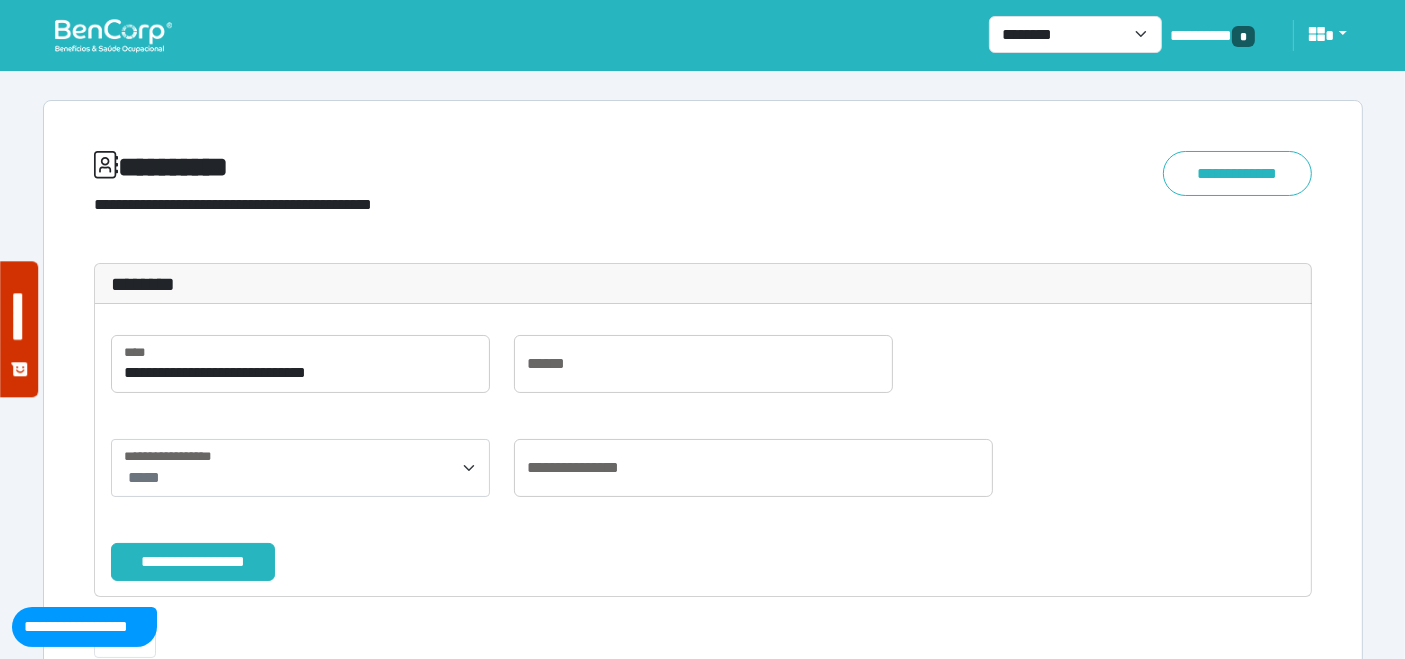 scroll, scrollTop: 238, scrollLeft: 0, axis: vertical 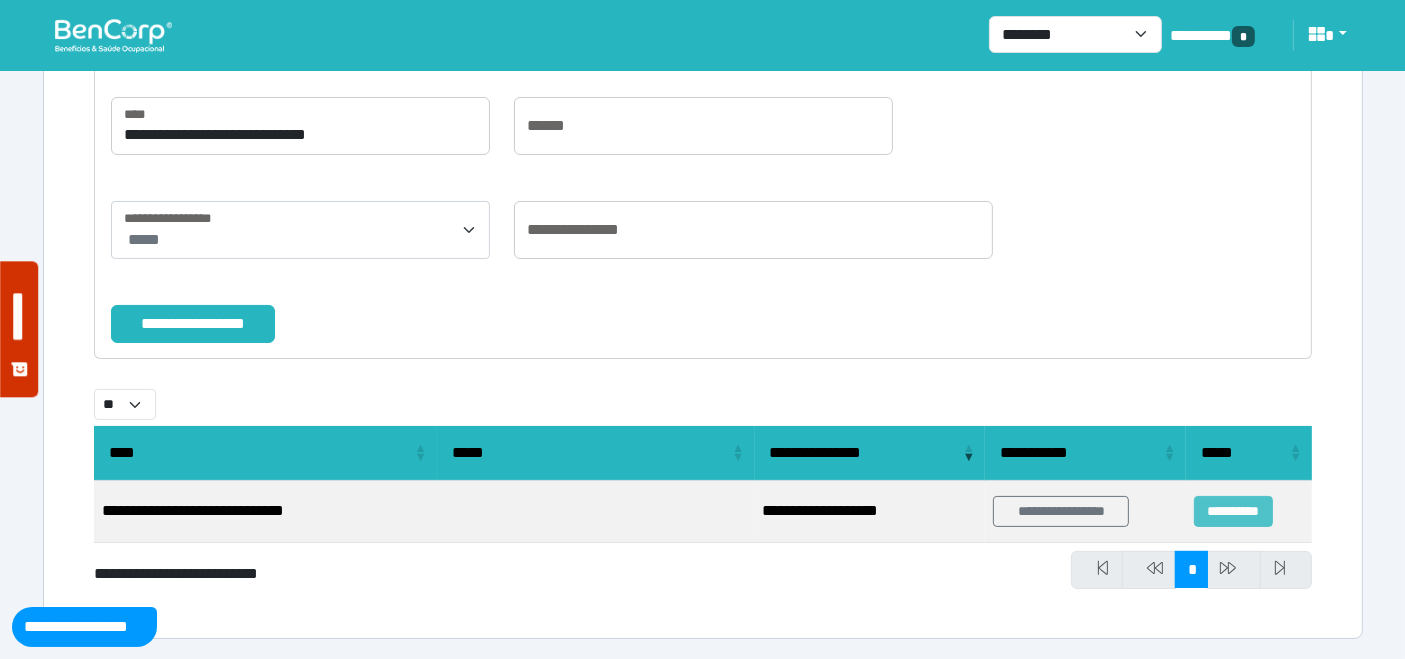 click on "**********" at bounding box center (1233, 511) 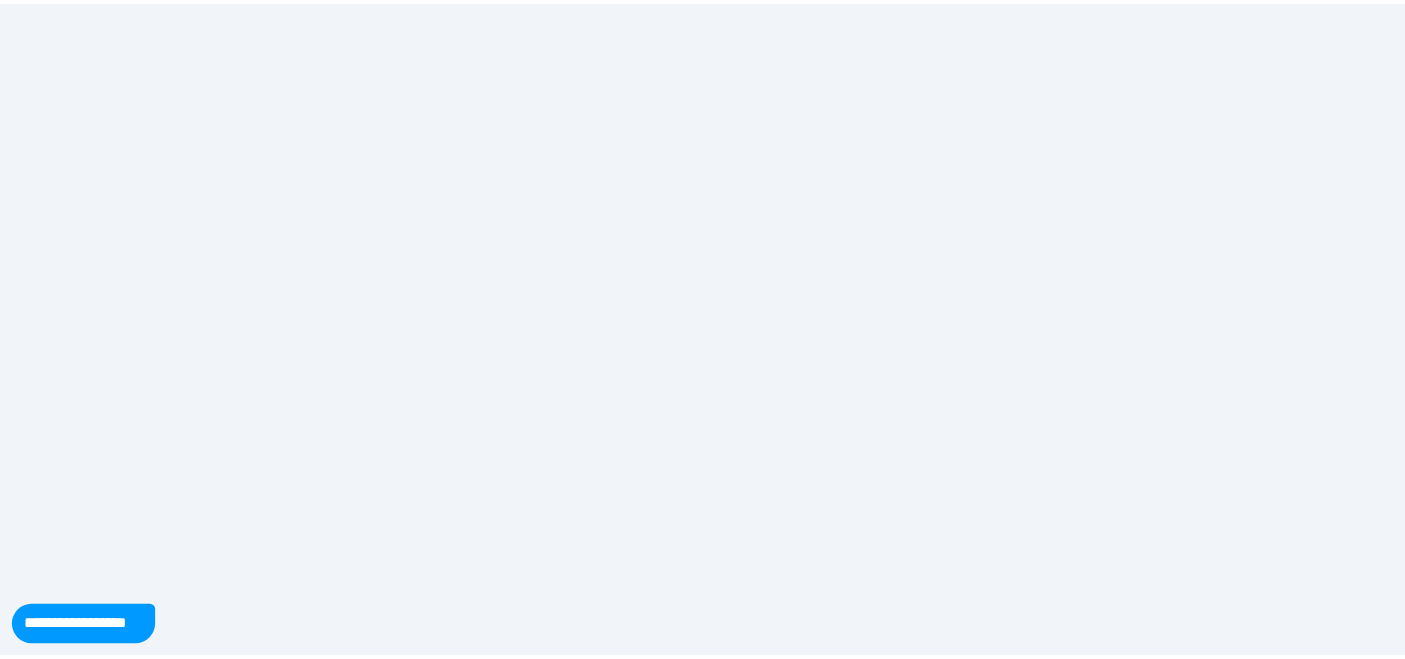 scroll, scrollTop: 0, scrollLeft: 0, axis: both 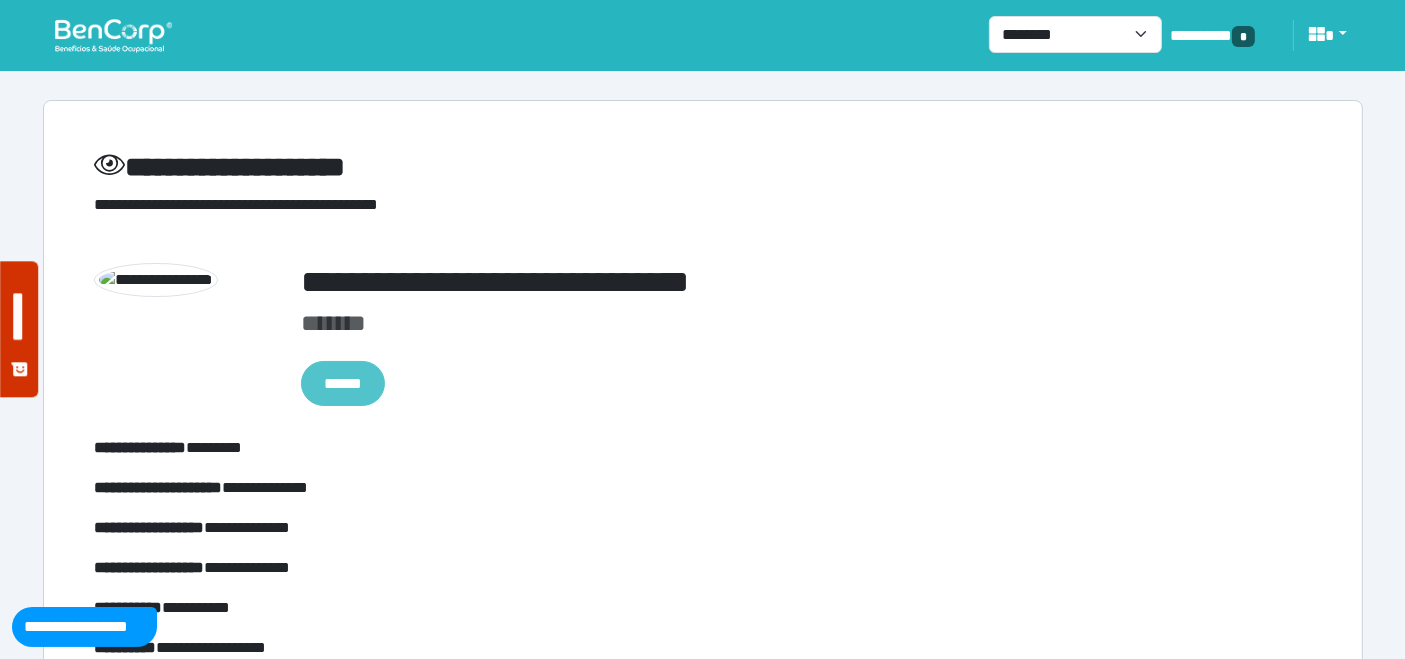click on "******" at bounding box center (343, 383) 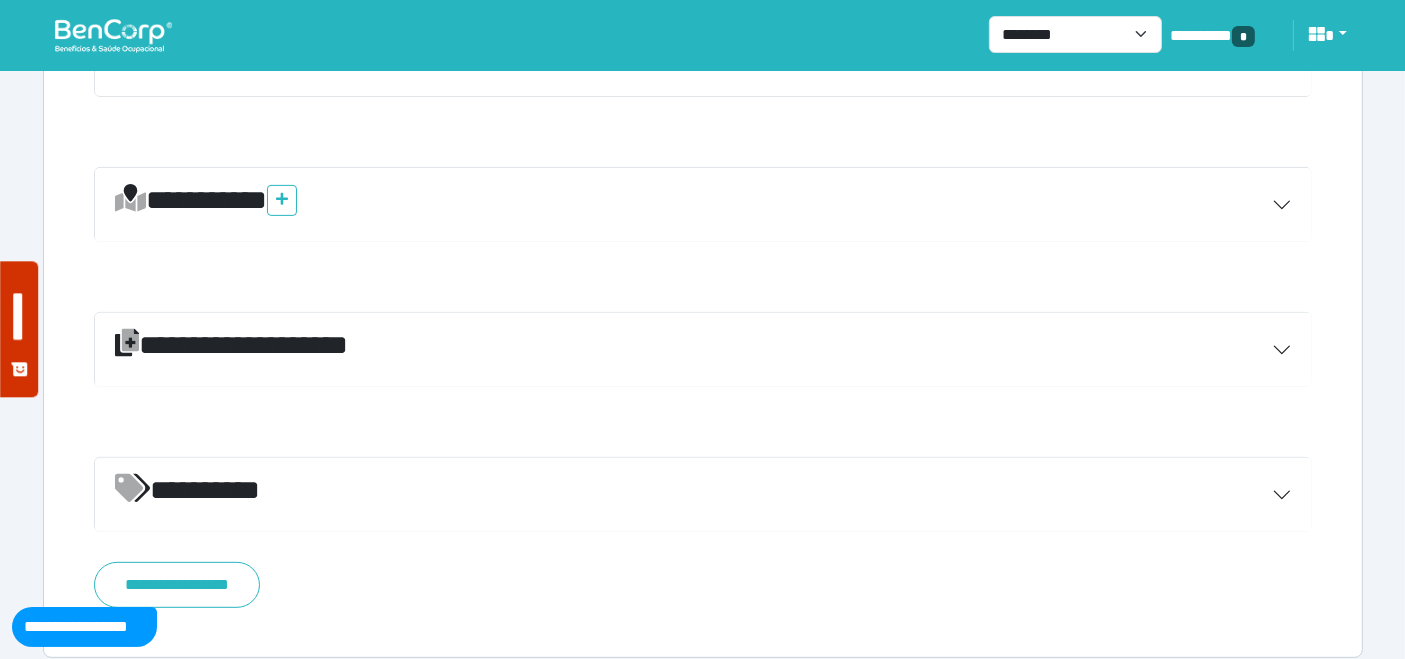 scroll, scrollTop: 750, scrollLeft: 0, axis: vertical 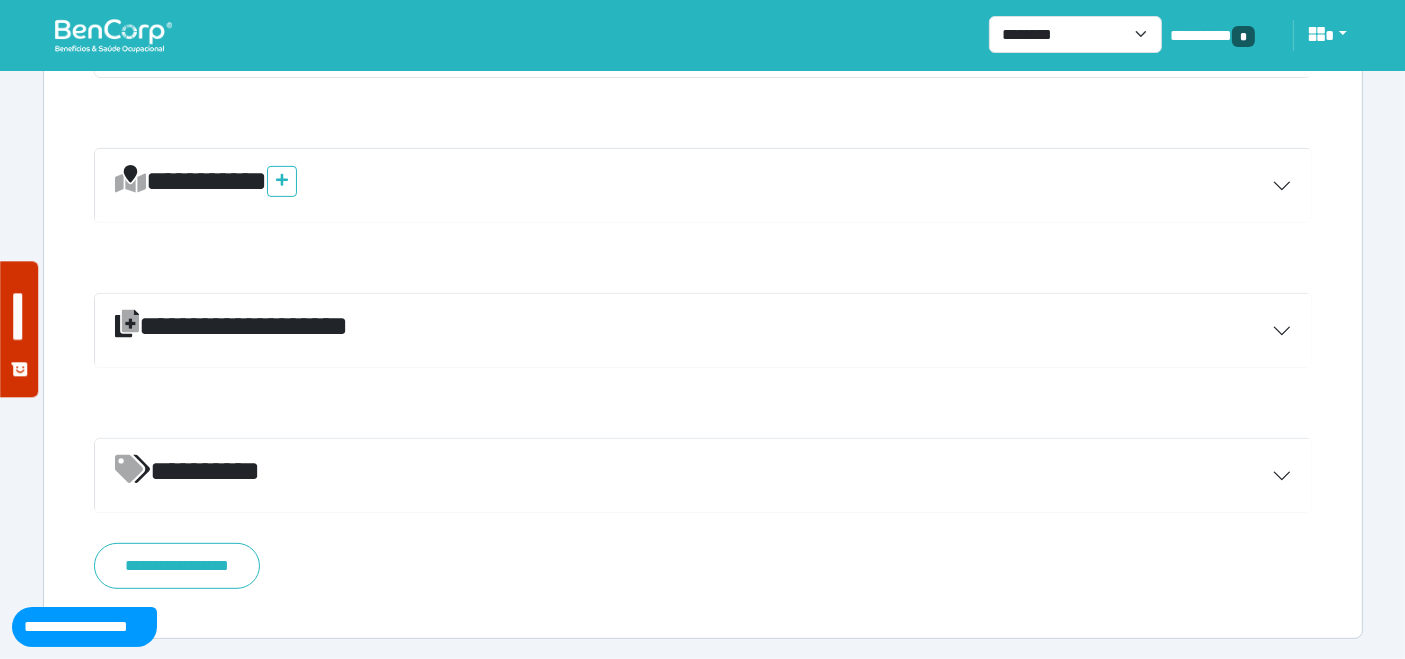 click on "*********" at bounding box center [703, 476] 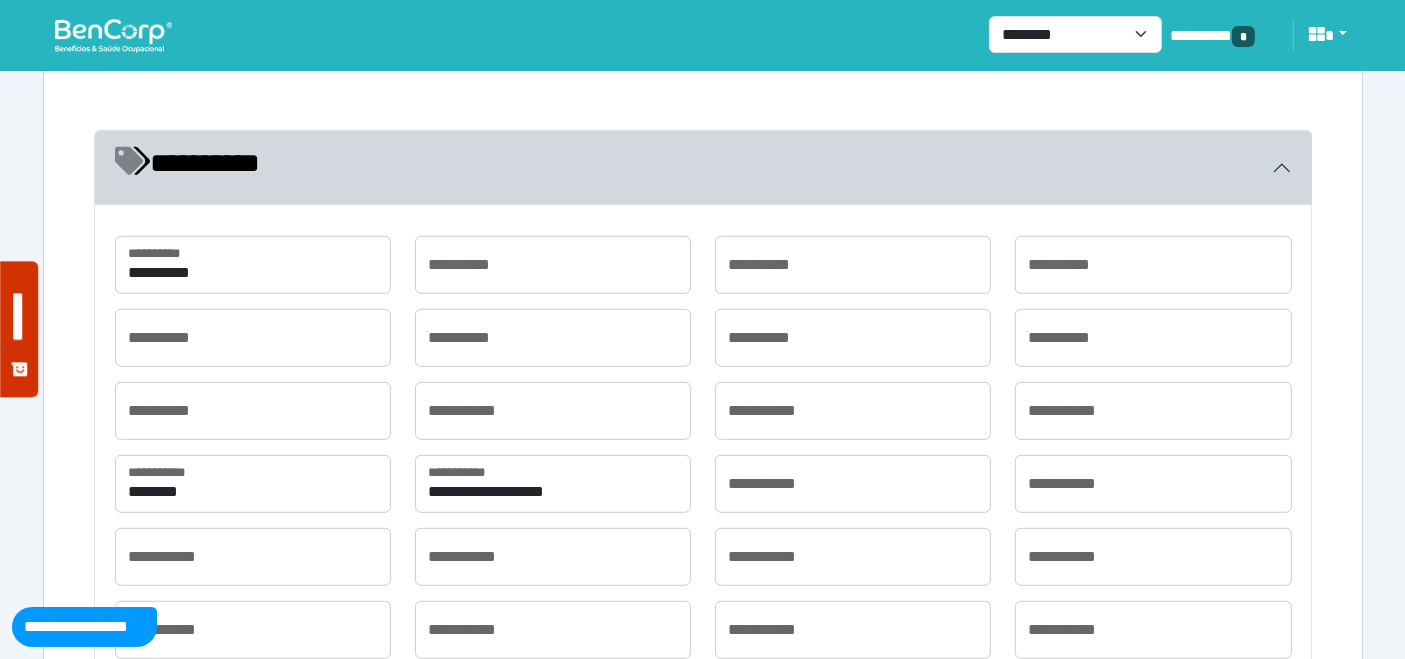 scroll, scrollTop: 1083, scrollLeft: 0, axis: vertical 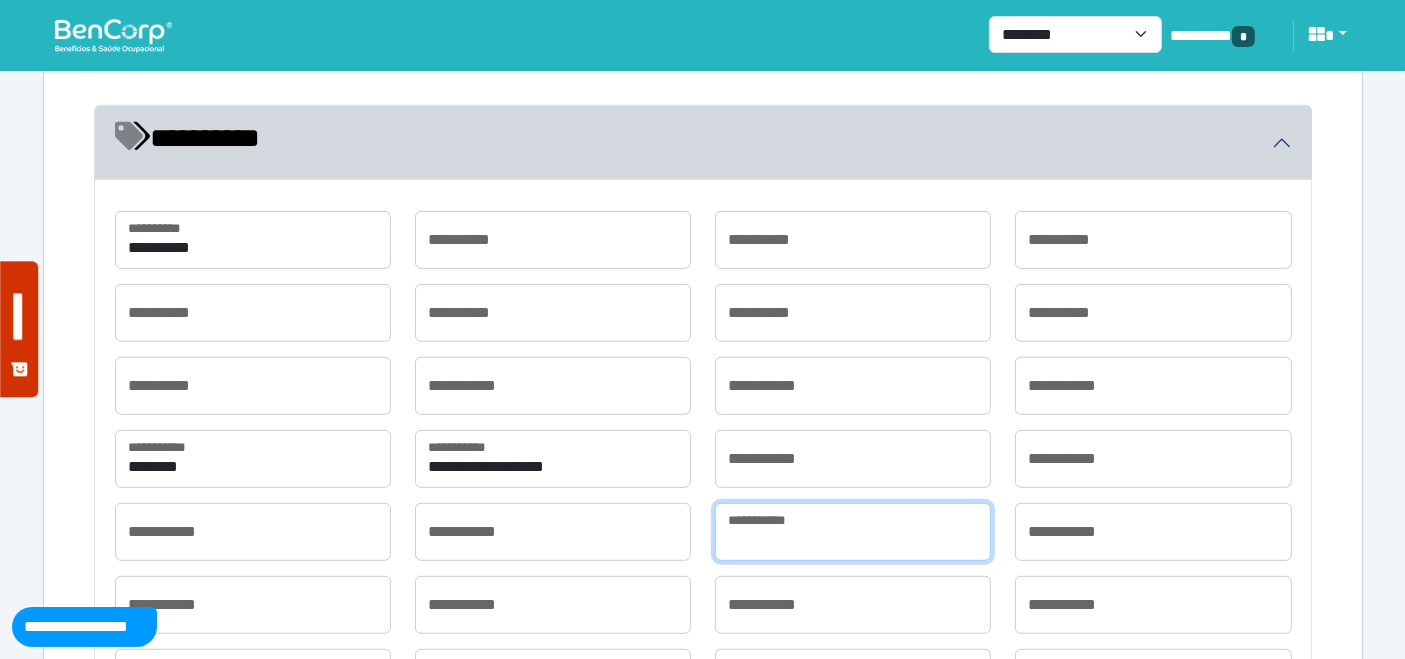 click at bounding box center [853, 532] 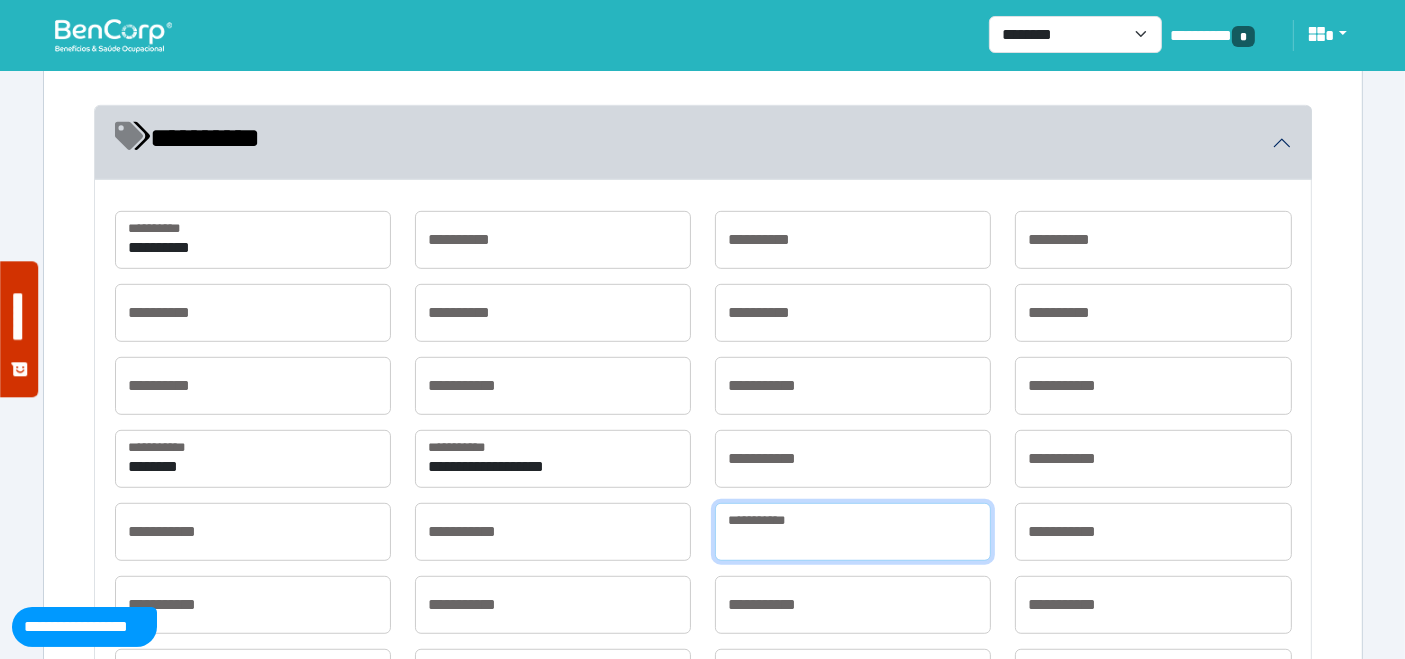 type on "**********" 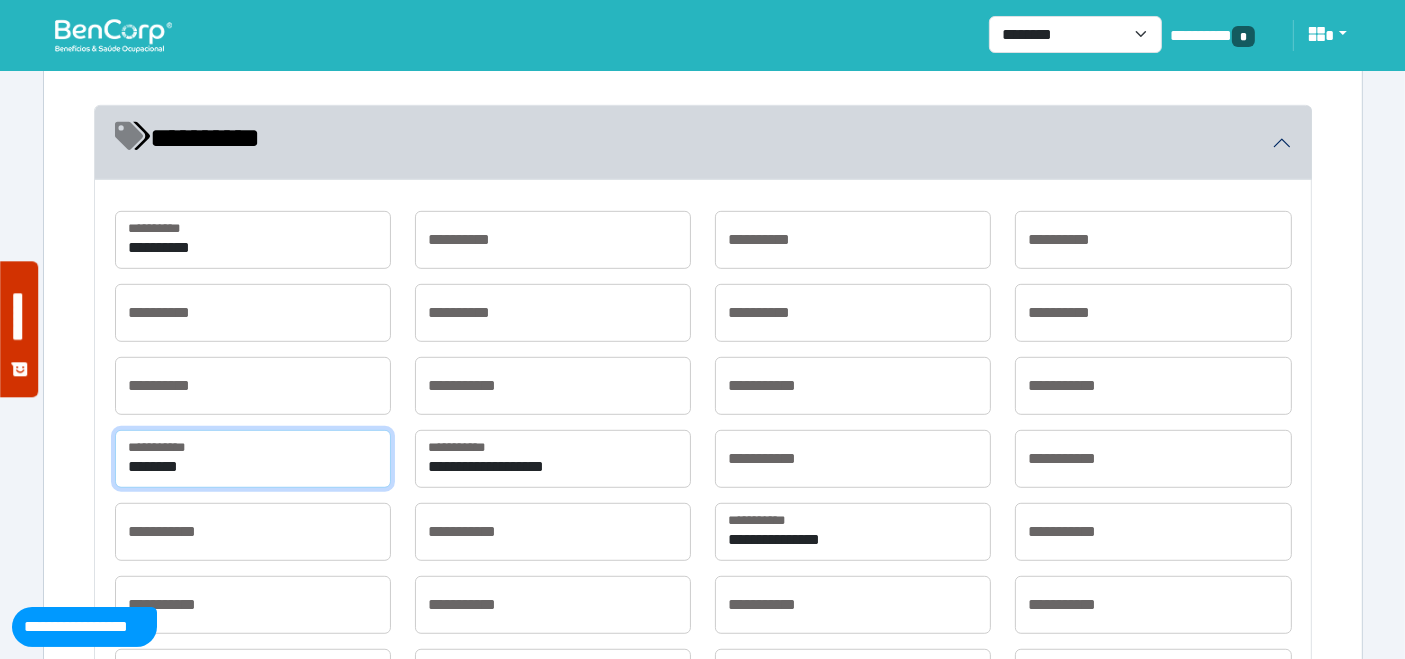 drag, startPoint x: 186, startPoint y: 475, endPoint x: 42, endPoint y: 475, distance: 144 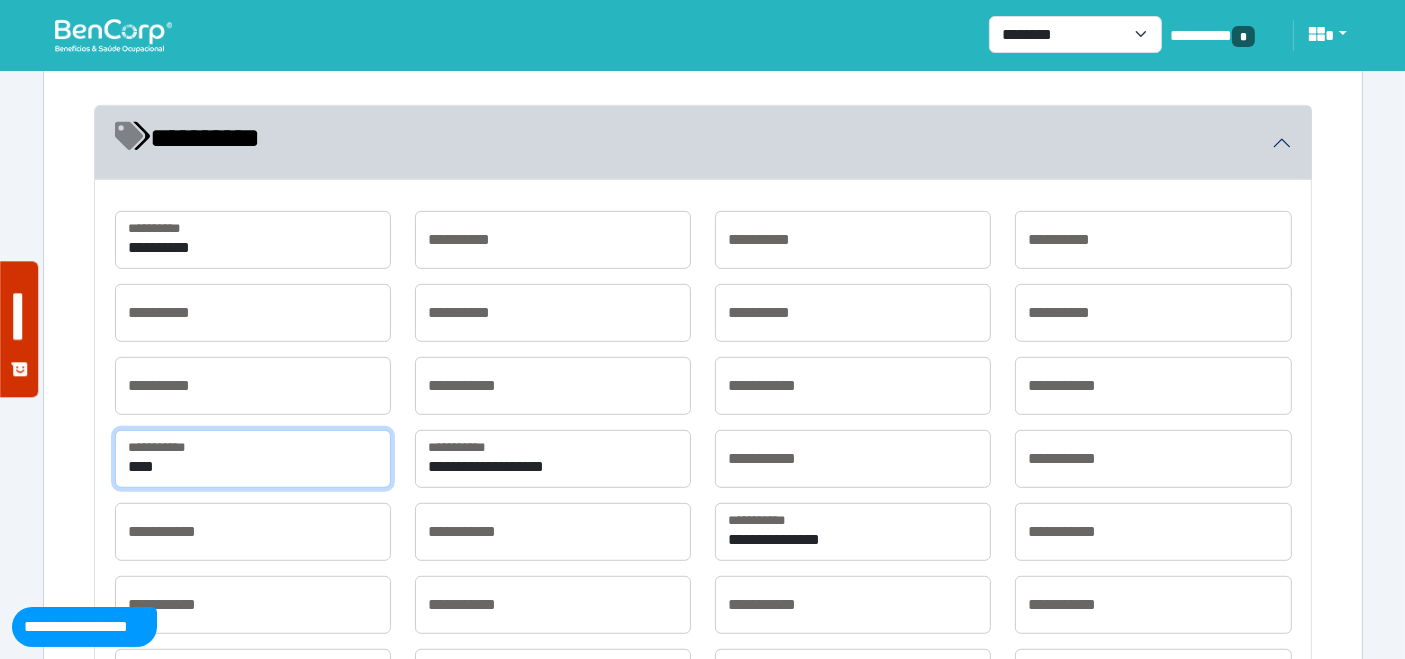 type on "**********" 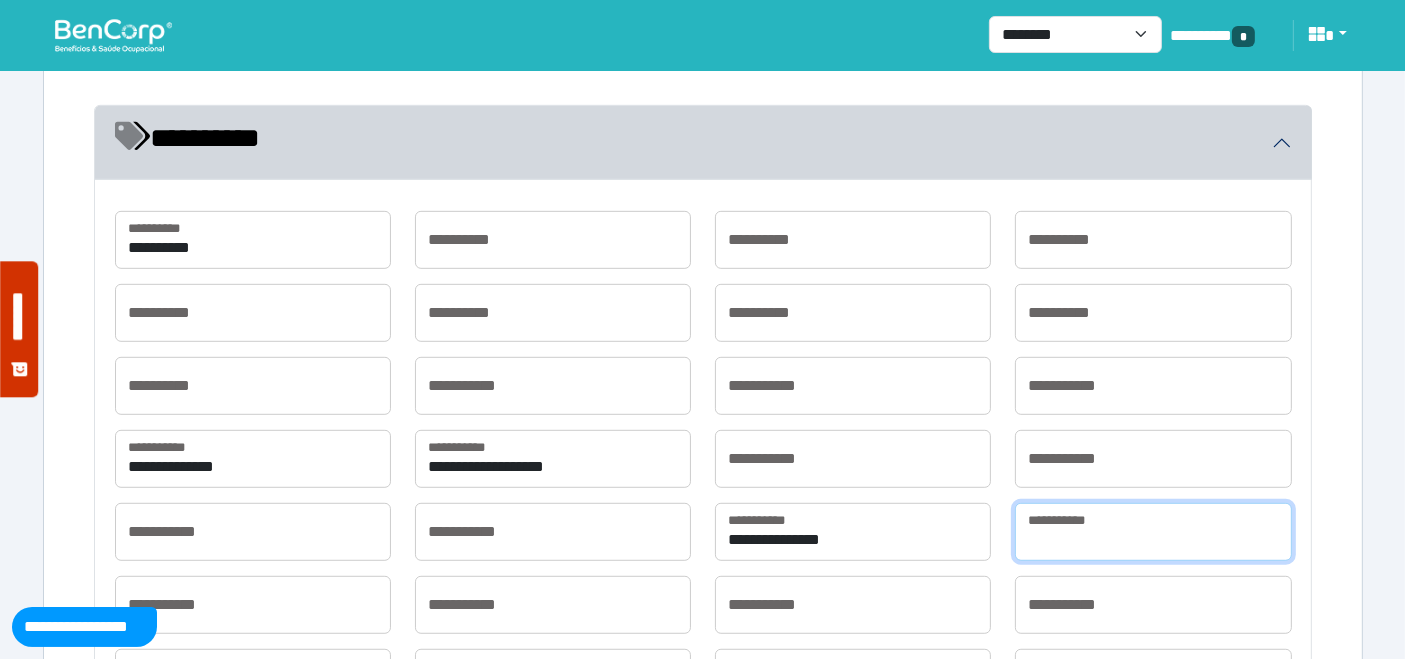 click at bounding box center [1153, 532] 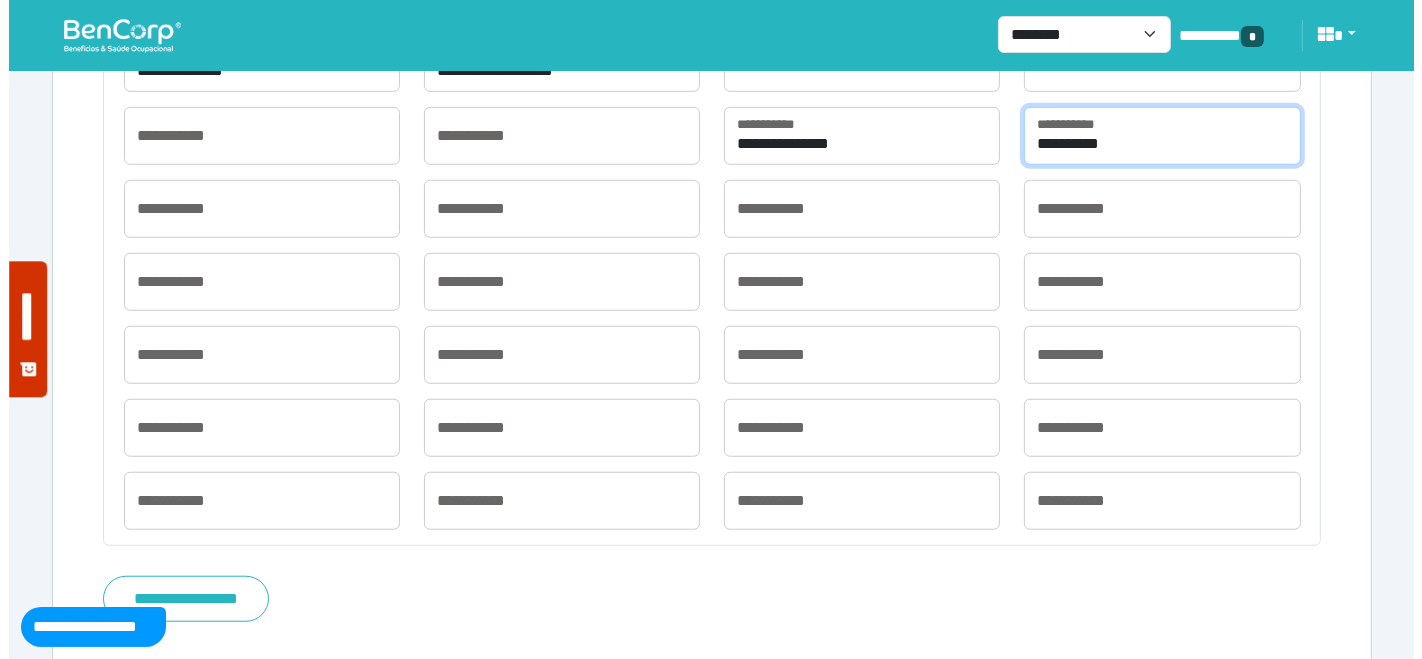 scroll, scrollTop: 1511, scrollLeft: 0, axis: vertical 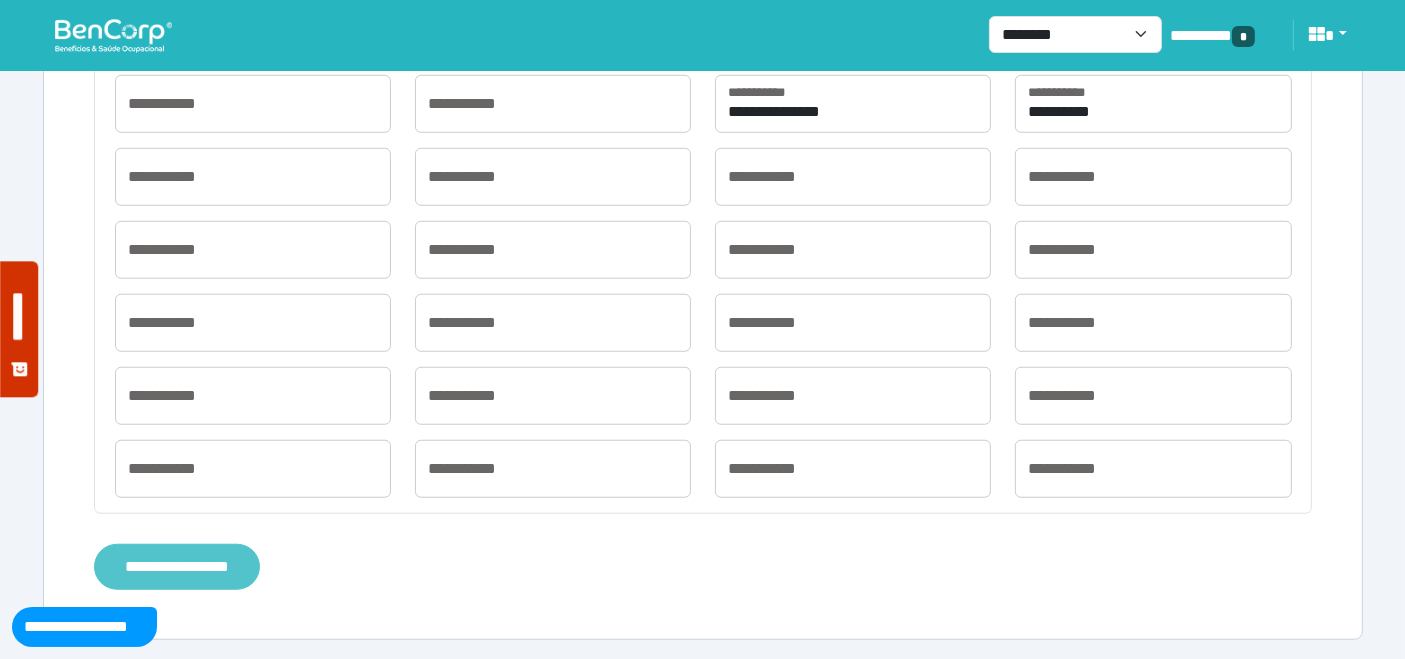 click on "**********" at bounding box center (177, 566) 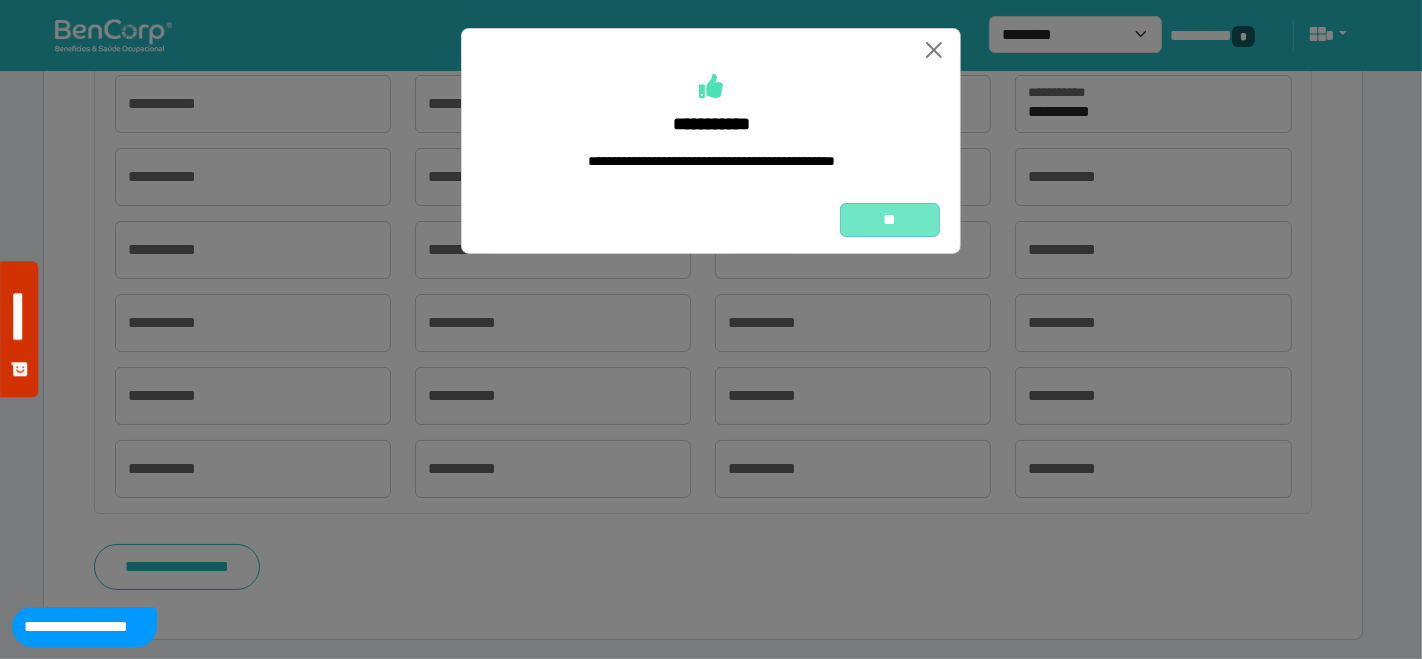 click on "**" at bounding box center [890, 219] 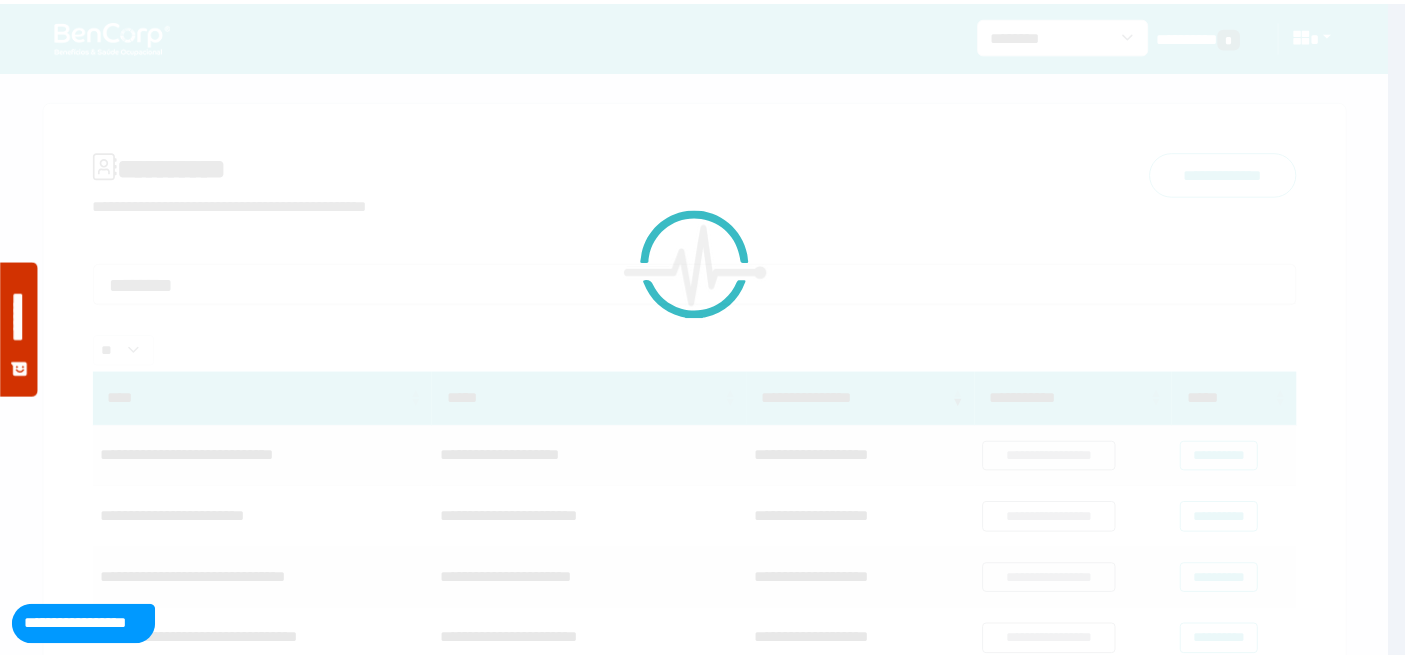 scroll, scrollTop: 0, scrollLeft: 0, axis: both 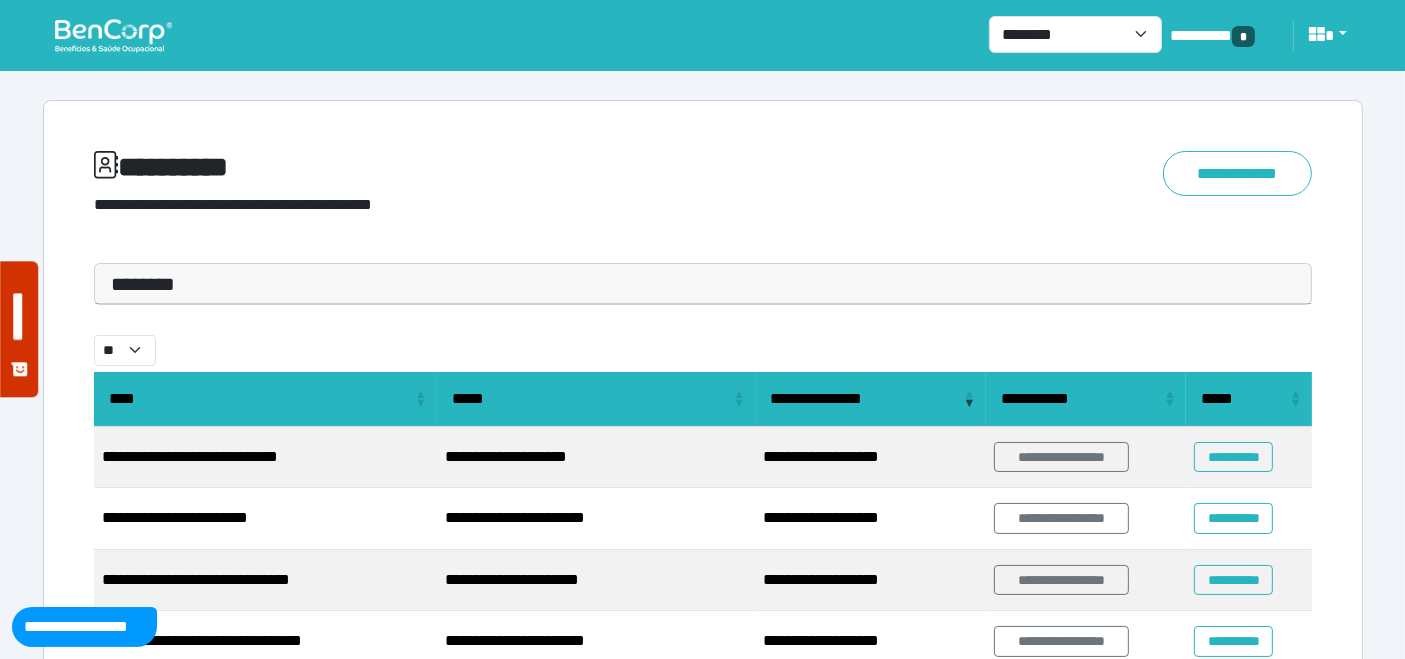 click at bounding box center (113, 35) 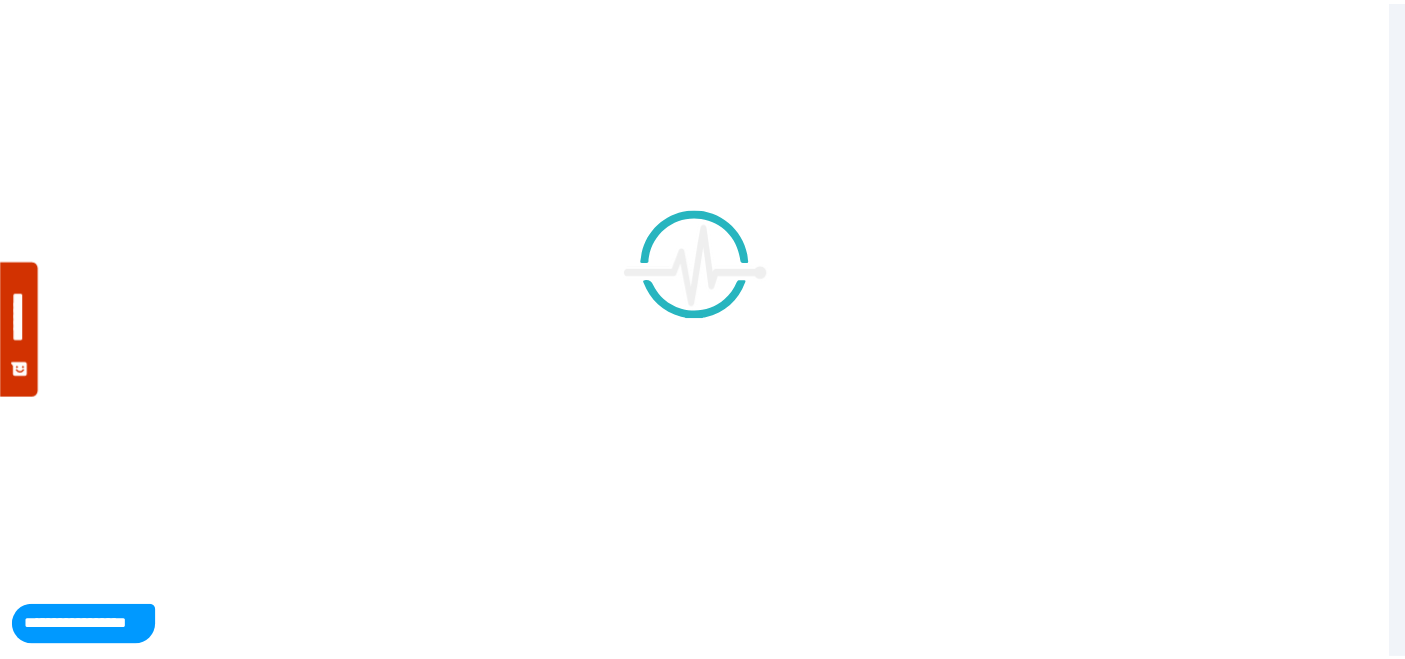 scroll, scrollTop: 0, scrollLeft: 0, axis: both 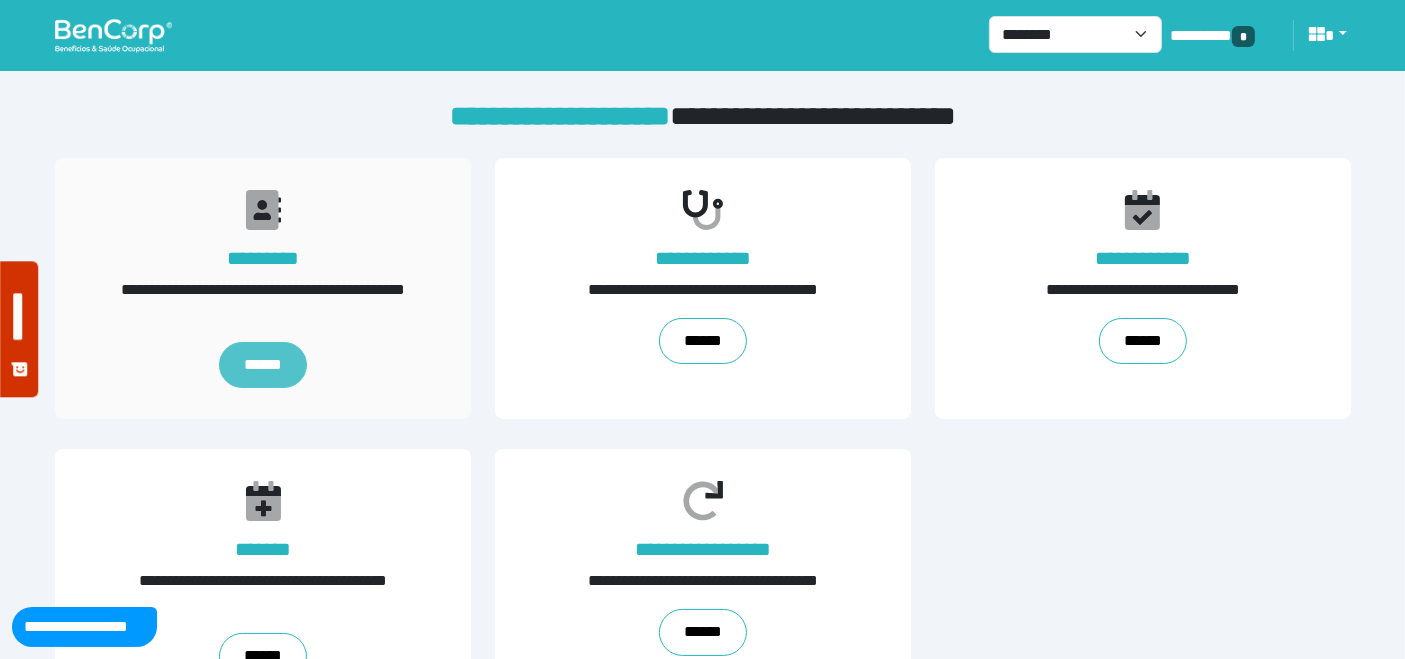 click on "******" at bounding box center (262, 365) 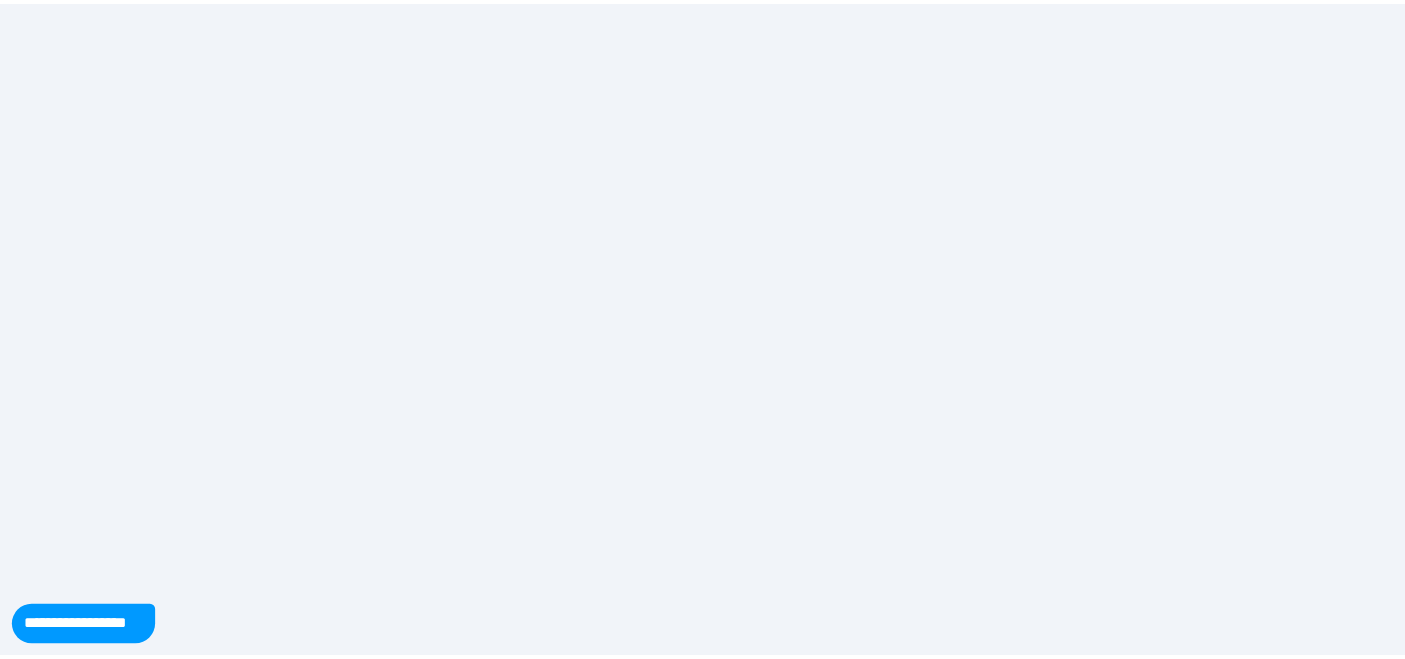 scroll, scrollTop: 0, scrollLeft: 0, axis: both 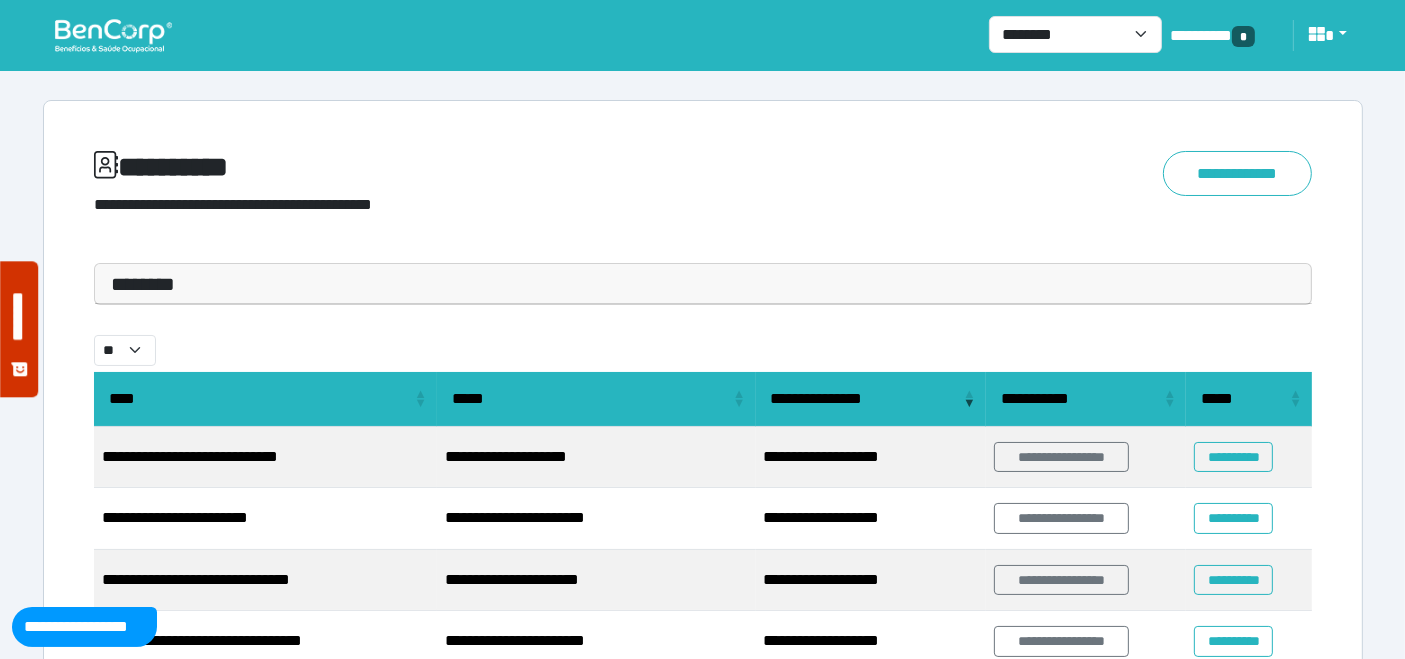 click on "********" at bounding box center [703, 284] 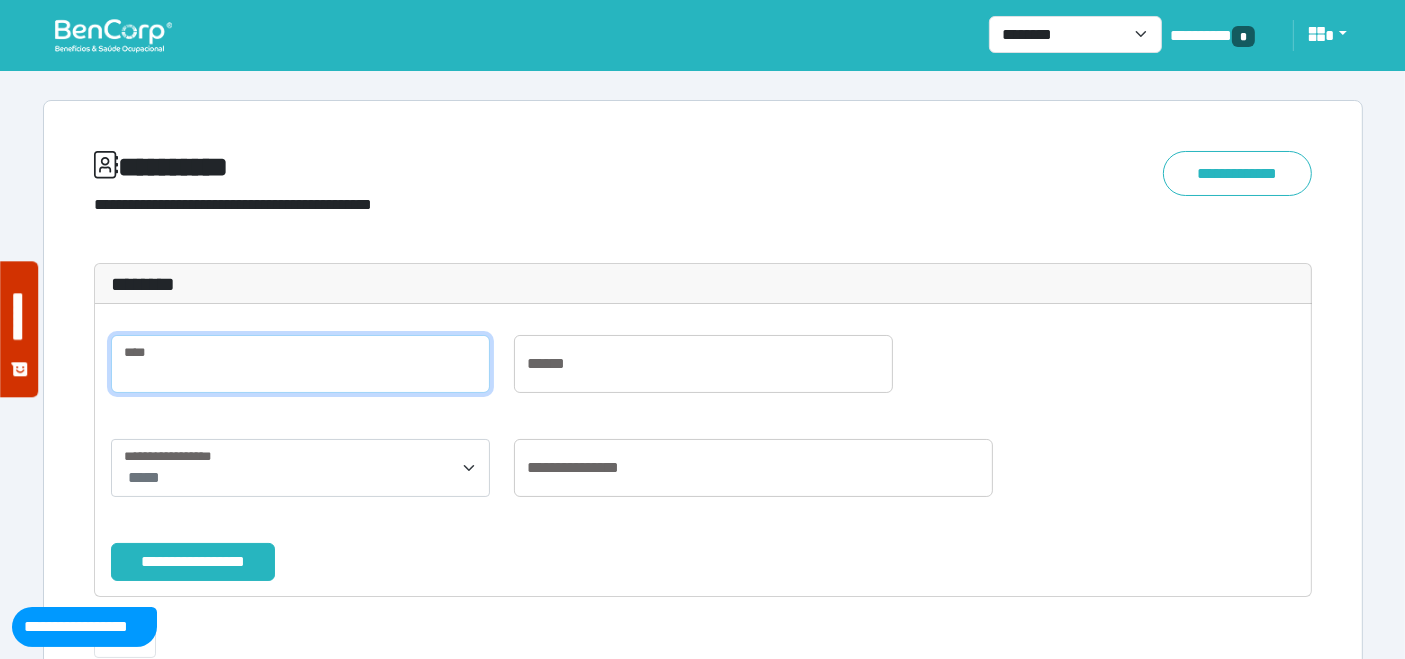 click at bounding box center [300, 364] 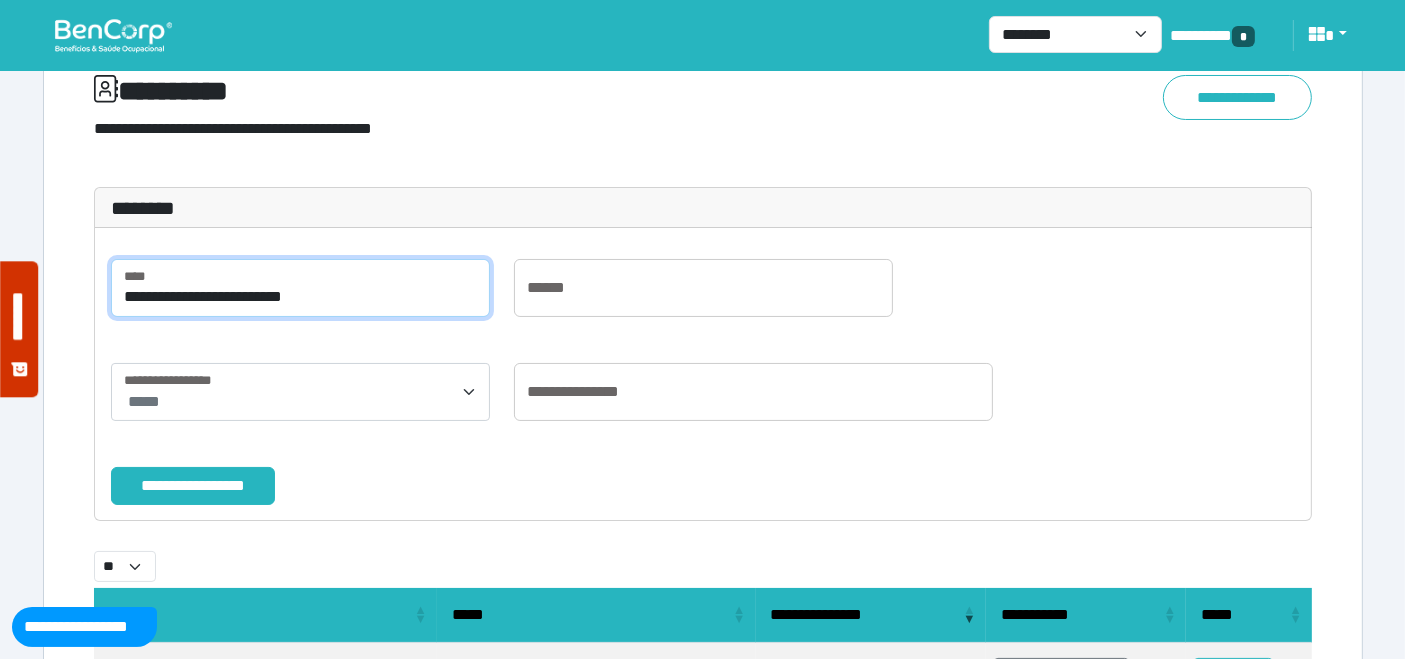 scroll, scrollTop: 111, scrollLeft: 0, axis: vertical 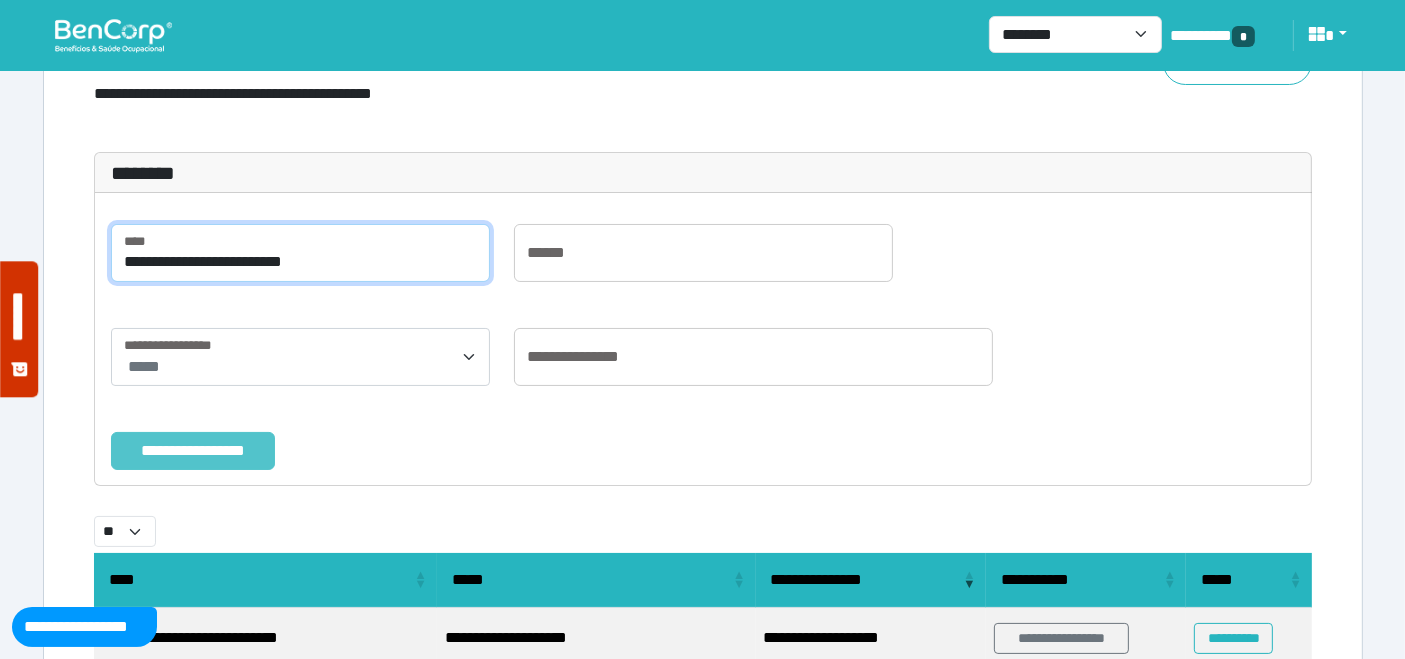 type on "**********" 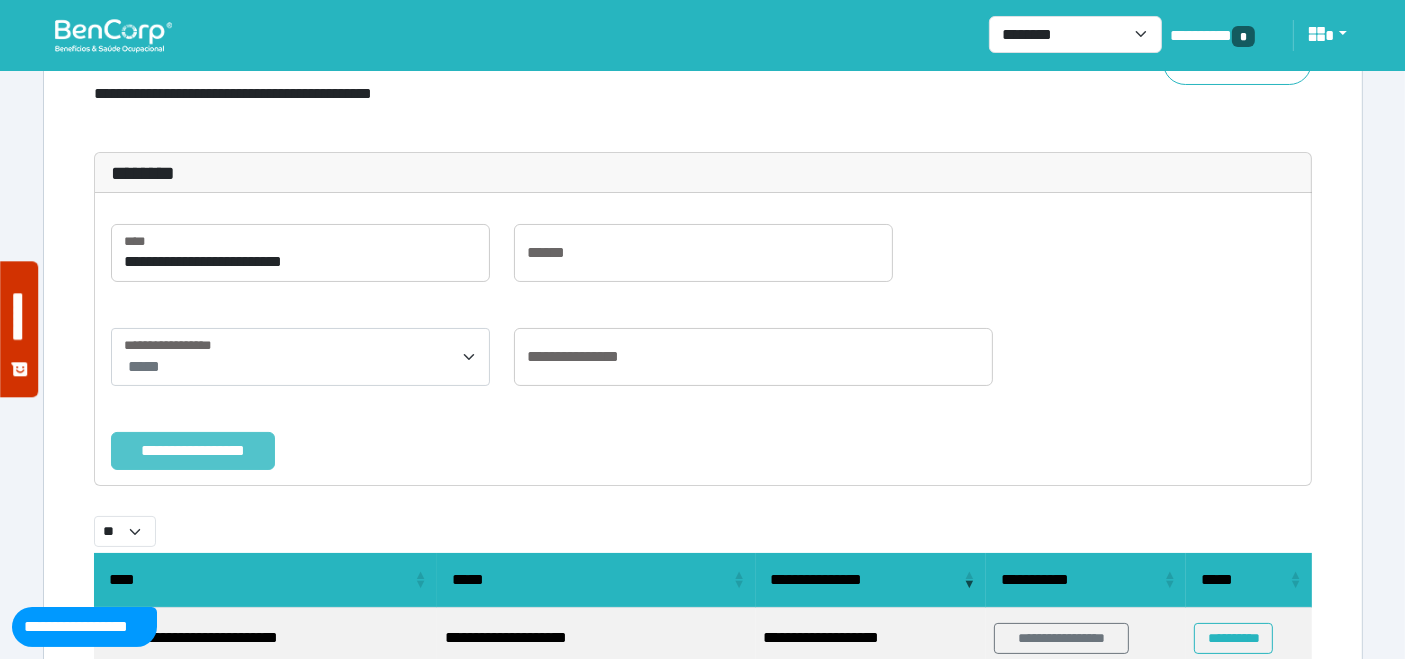 click on "**********" at bounding box center (193, 450) 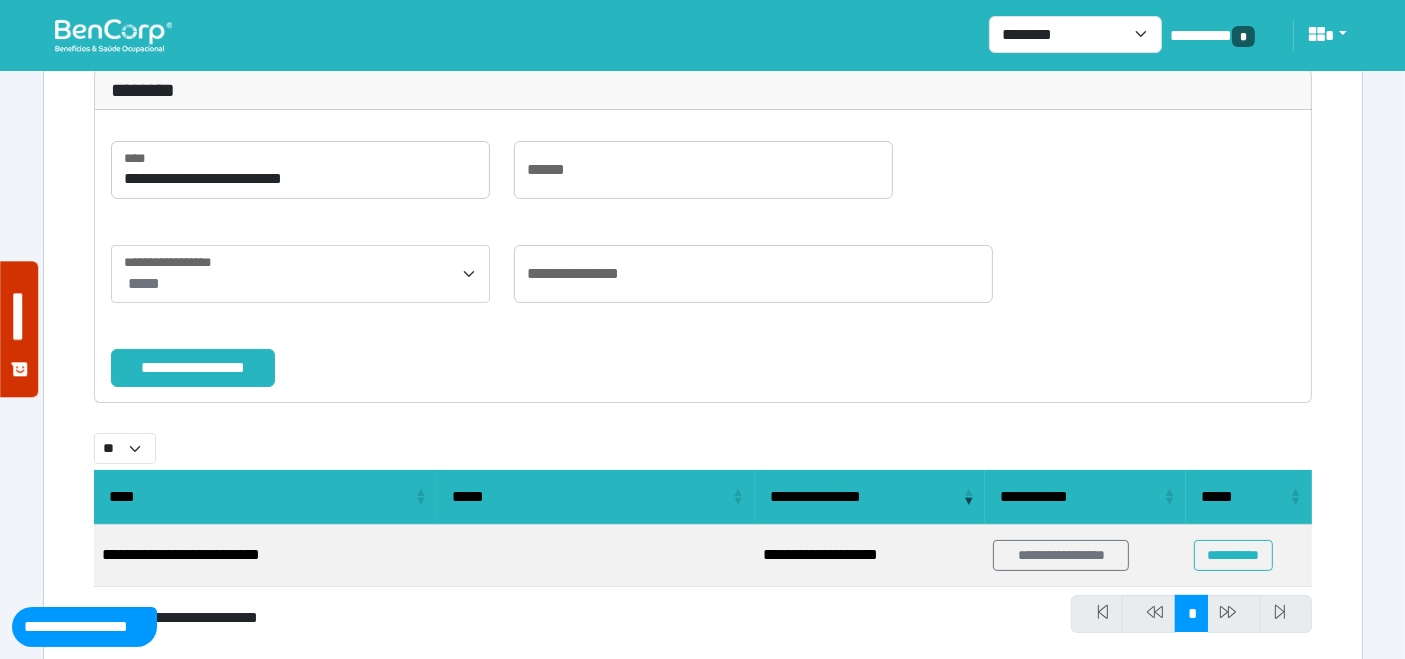 scroll, scrollTop: 222, scrollLeft: 0, axis: vertical 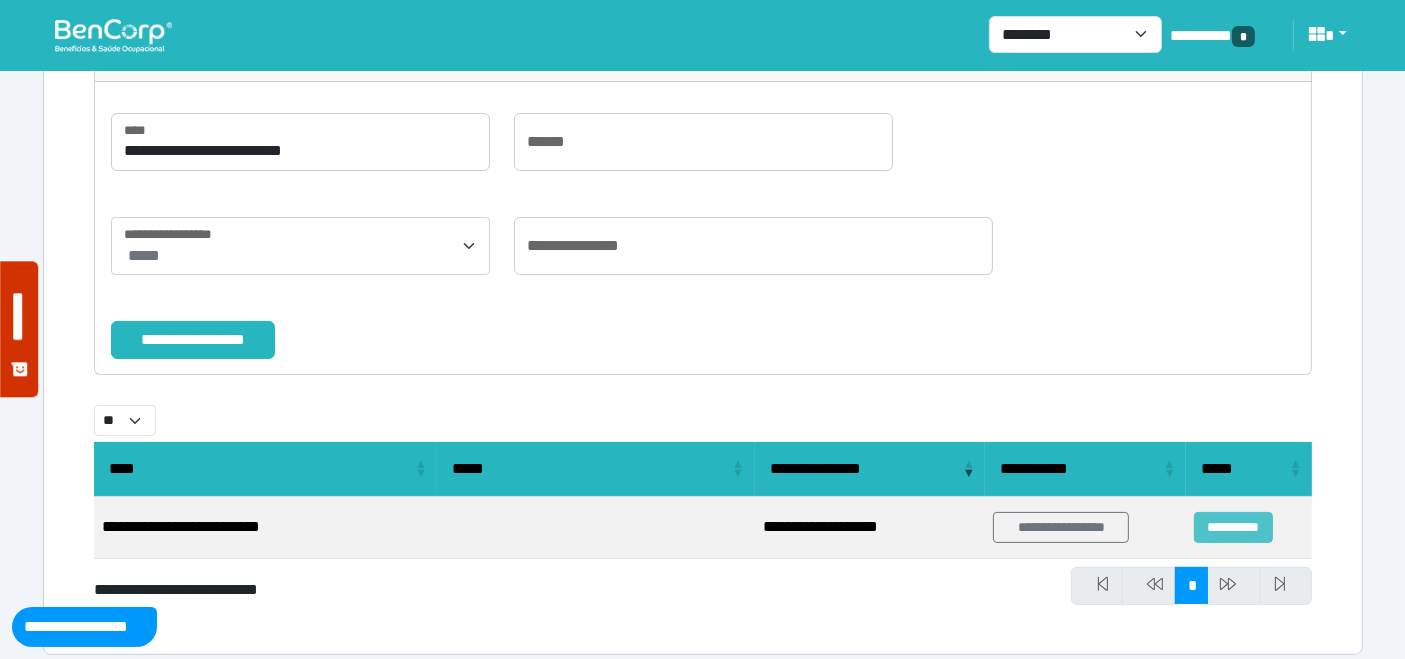 click on "**********" at bounding box center (1233, 527) 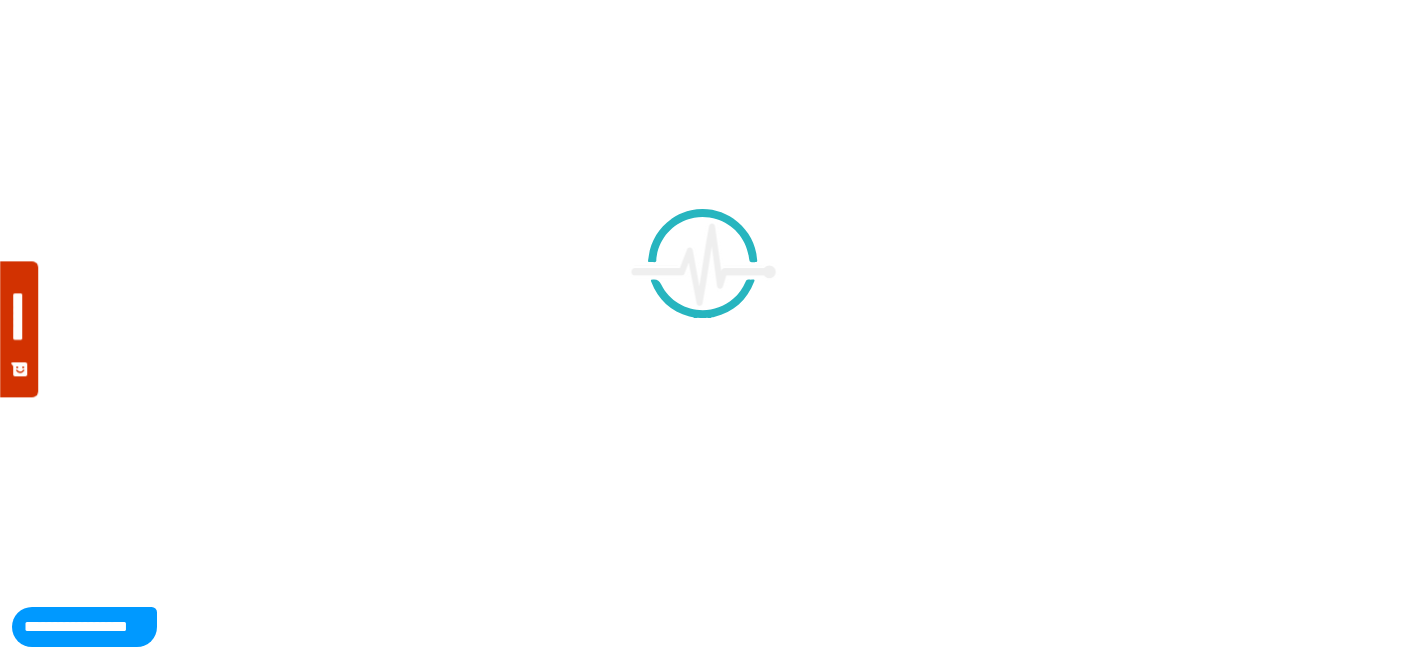 scroll, scrollTop: 0, scrollLeft: 0, axis: both 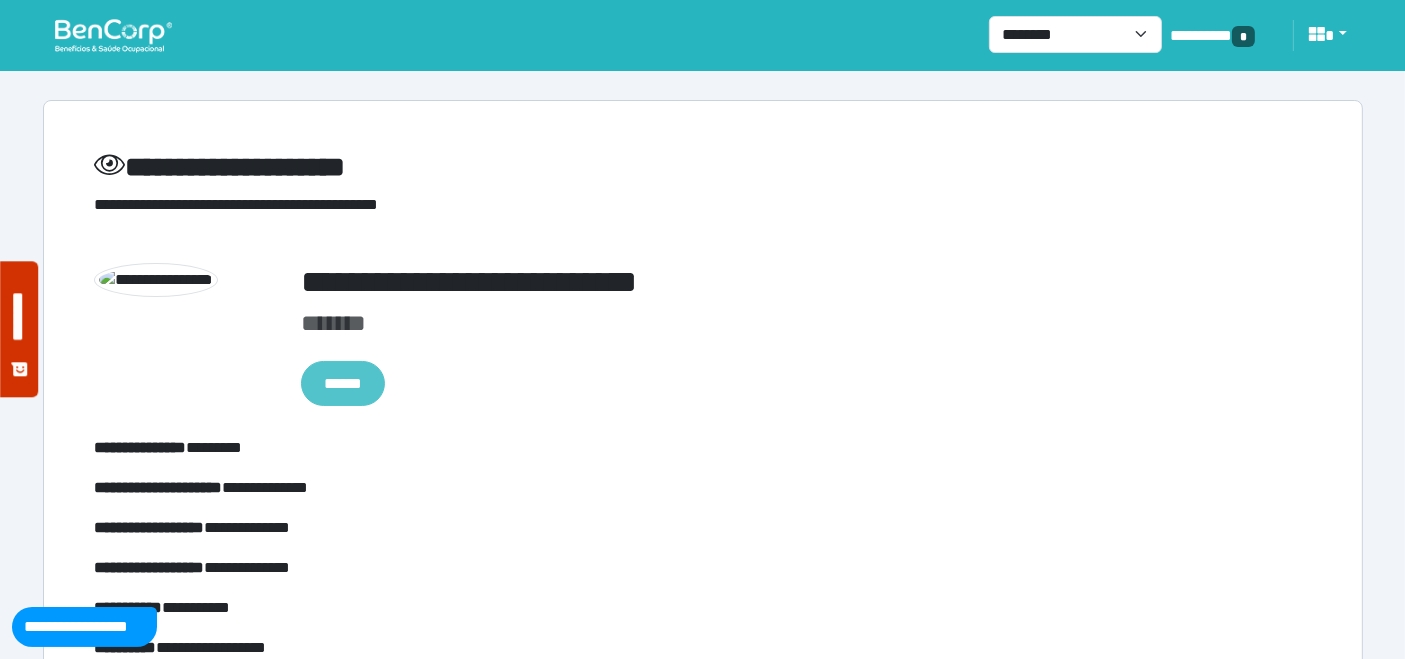 click on "******" at bounding box center (343, 383) 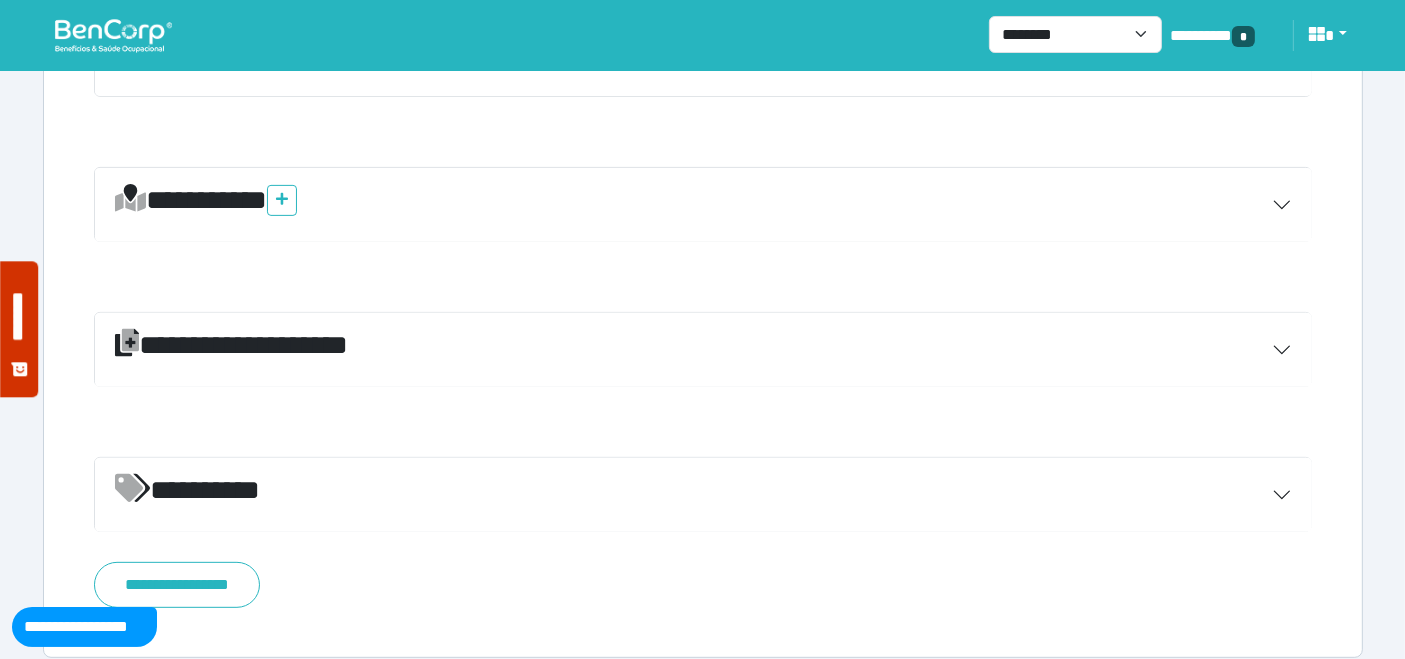 scroll, scrollTop: 750, scrollLeft: 0, axis: vertical 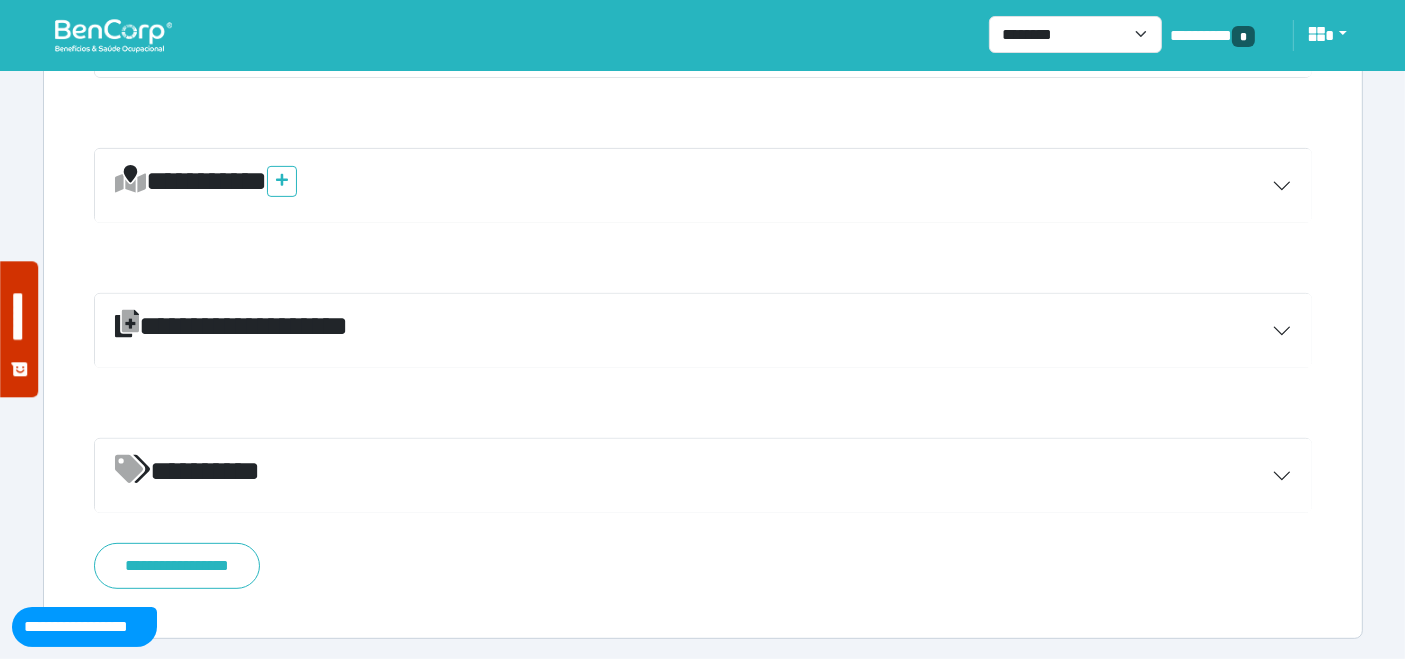 click on "*********" at bounding box center (703, 476) 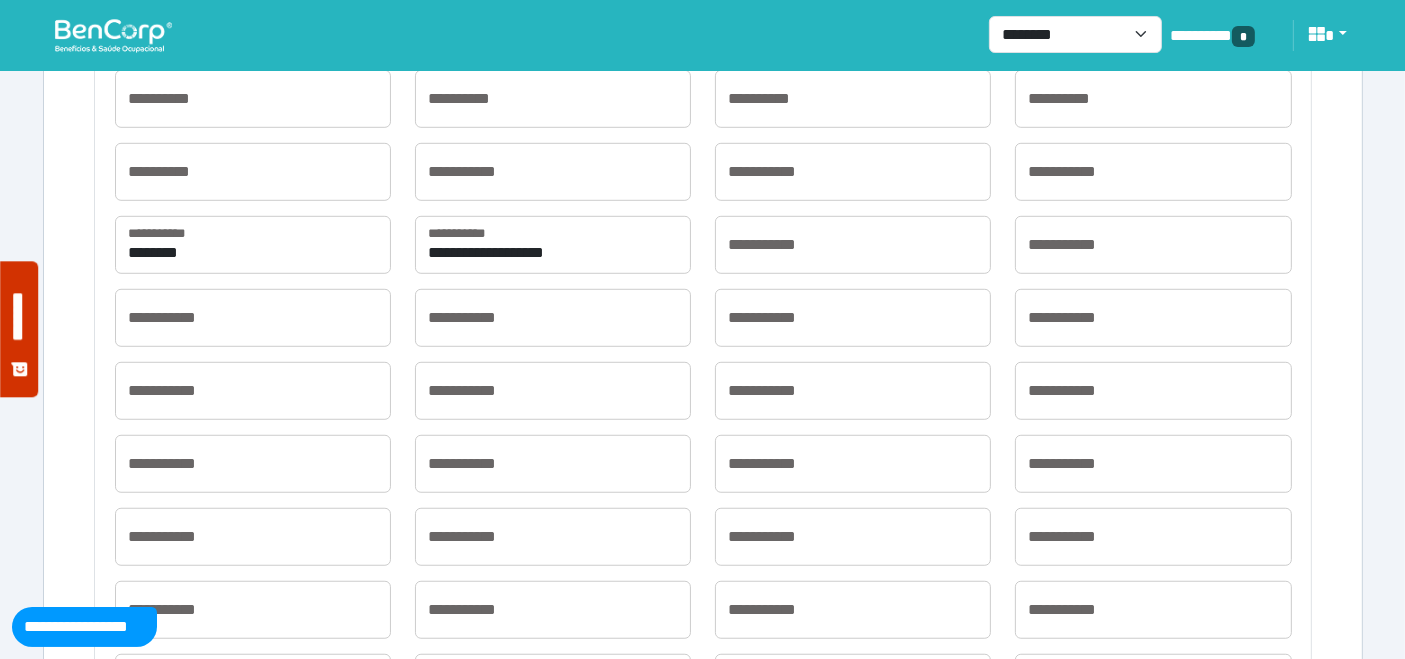 scroll, scrollTop: 1305, scrollLeft: 0, axis: vertical 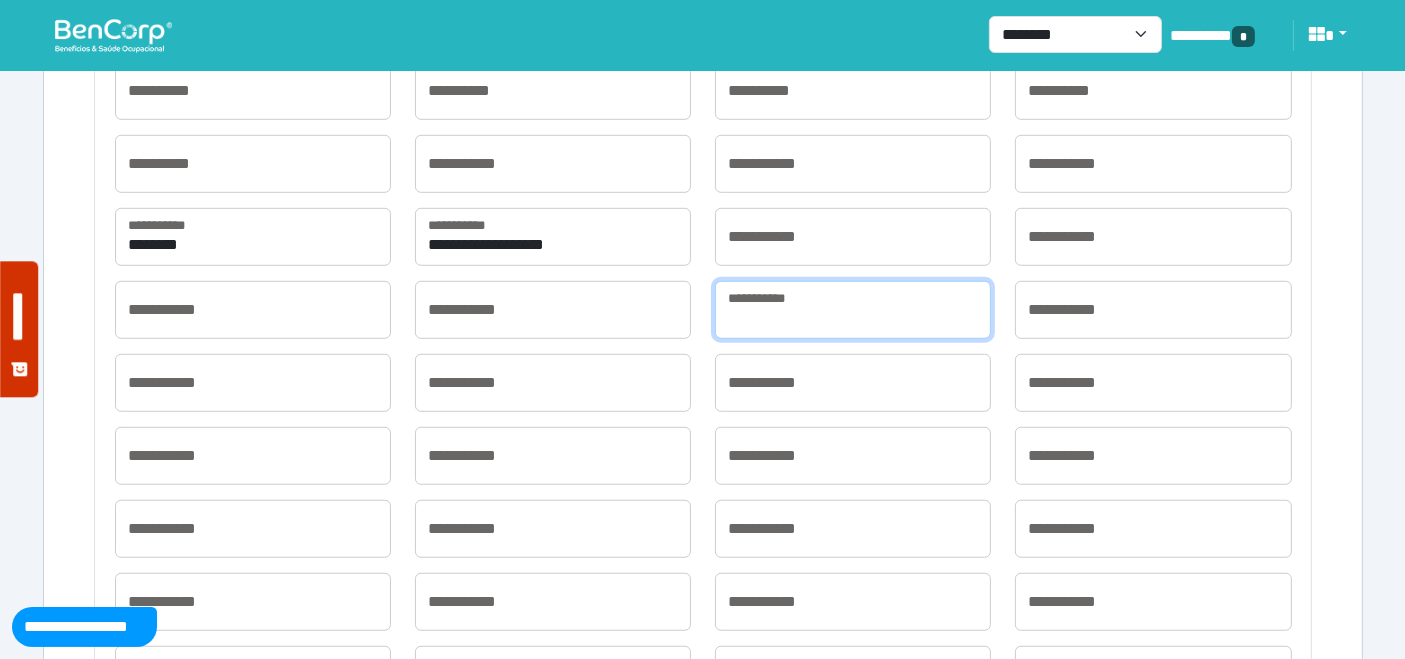 click at bounding box center (853, 310) 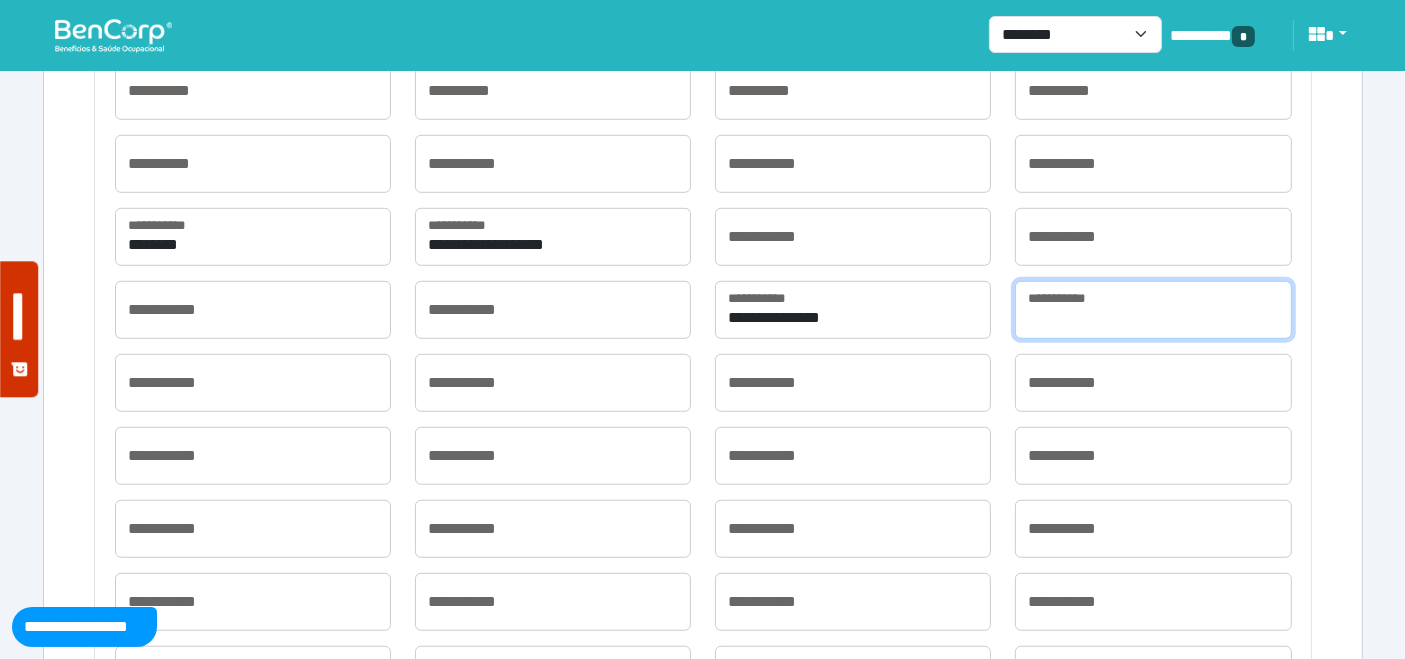 click at bounding box center (1153, 310) 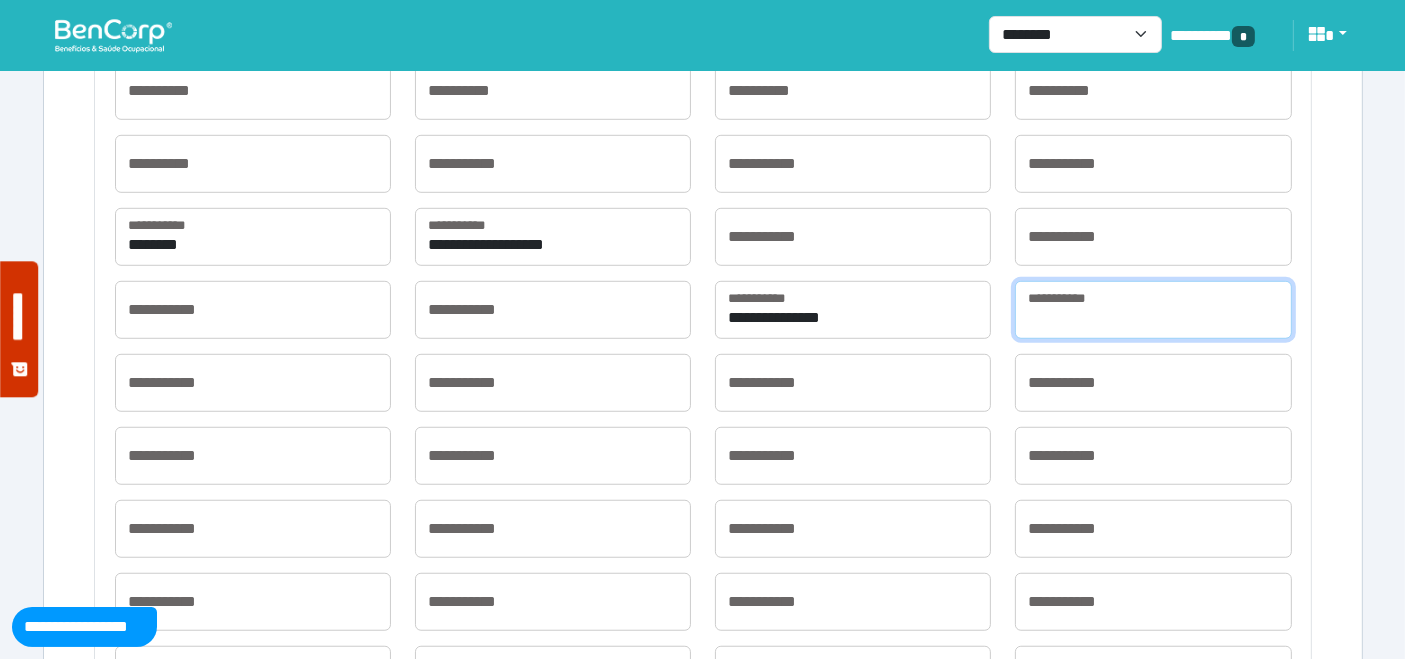 type on "*********" 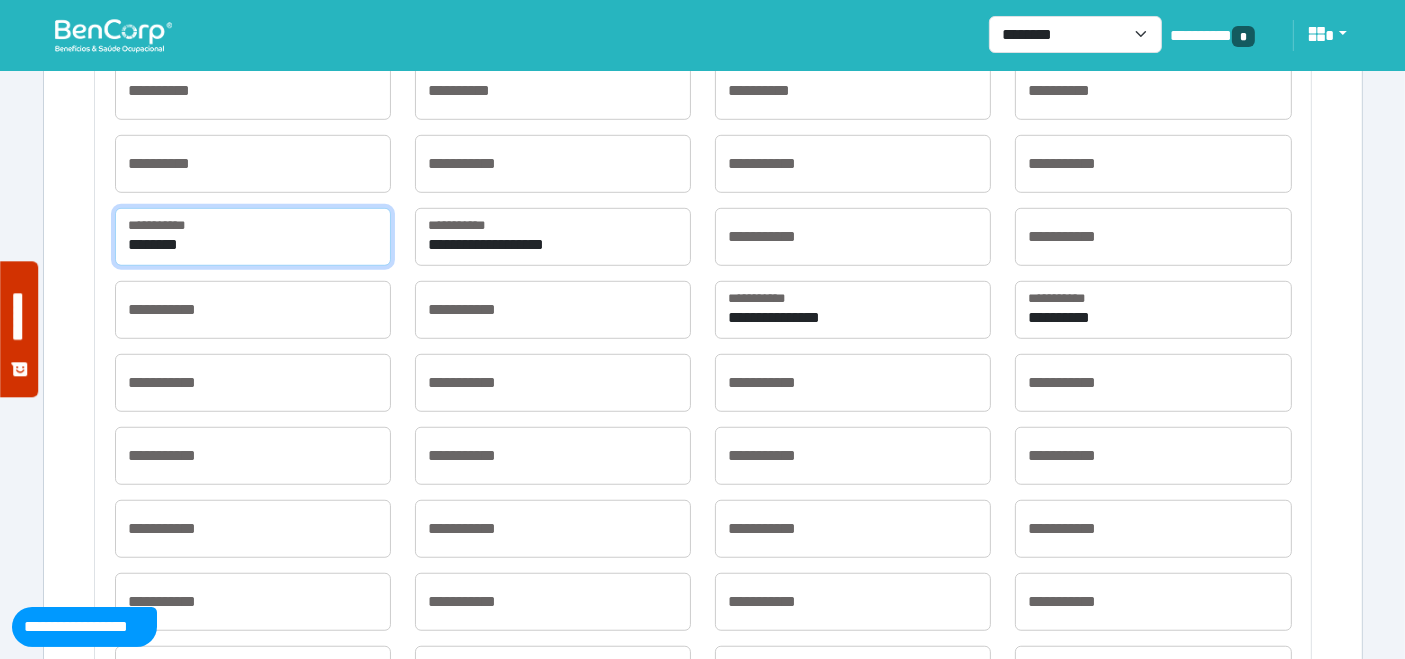 drag, startPoint x: 227, startPoint y: 247, endPoint x: 81, endPoint y: 227, distance: 147.3635 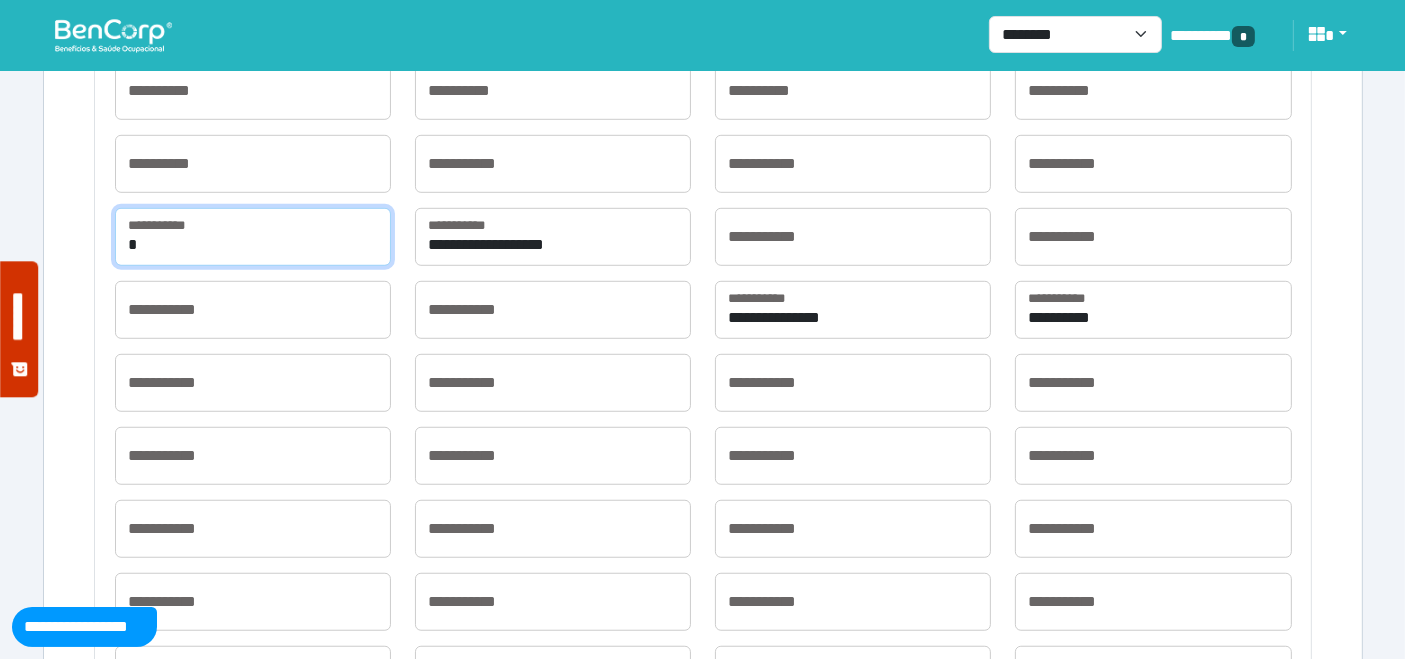 type on "**********" 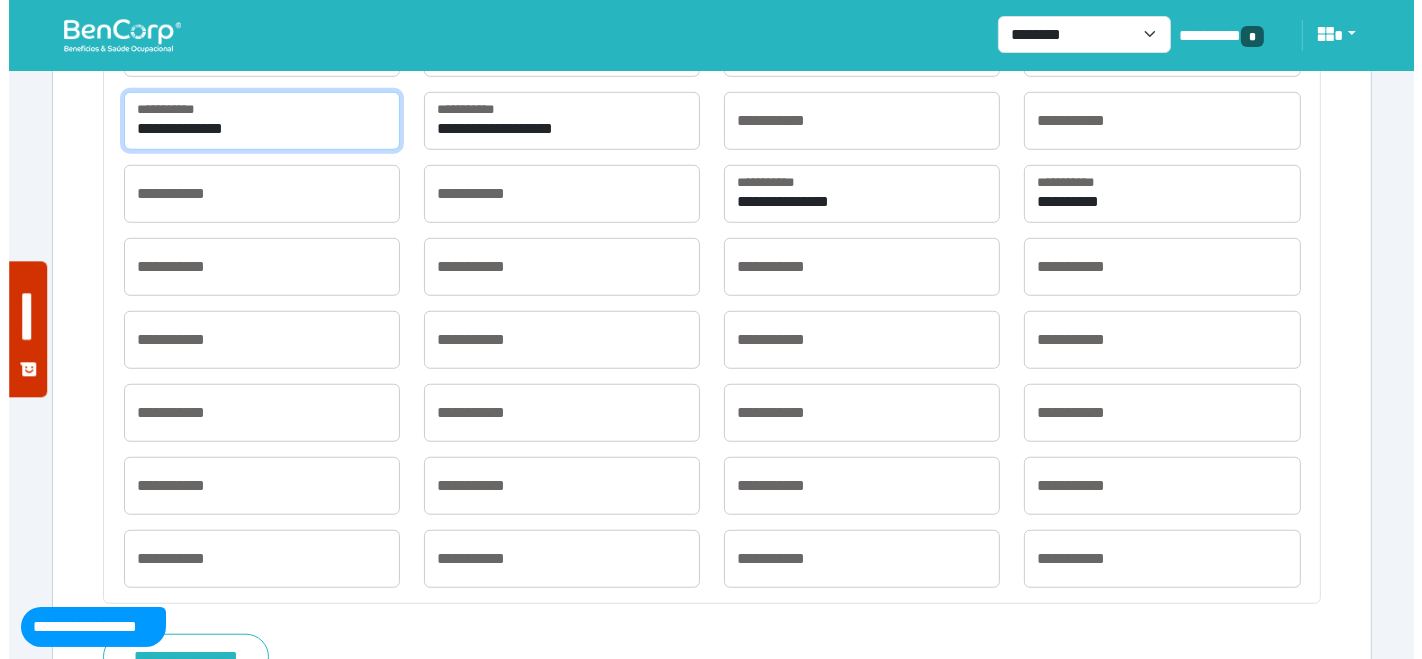 scroll, scrollTop: 1511, scrollLeft: 0, axis: vertical 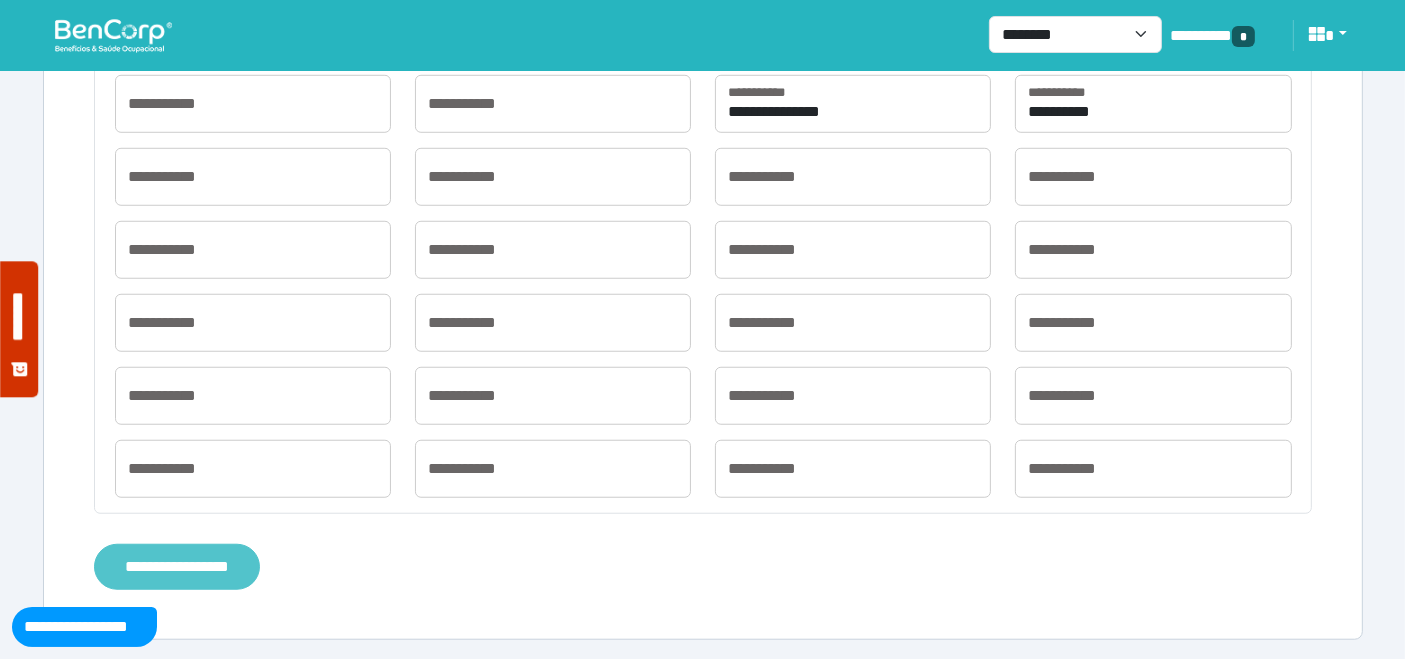 click on "**********" at bounding box center [177, 566] 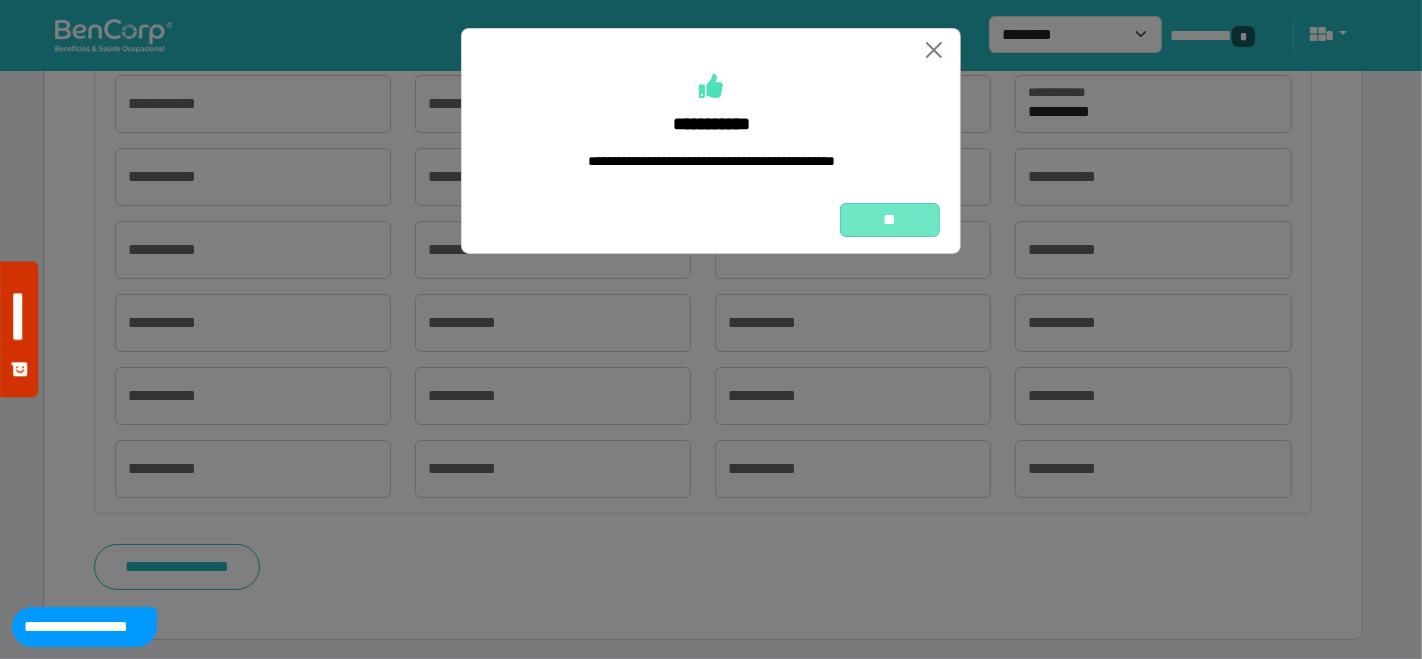 click on "**" at bounding box center [890, 219] 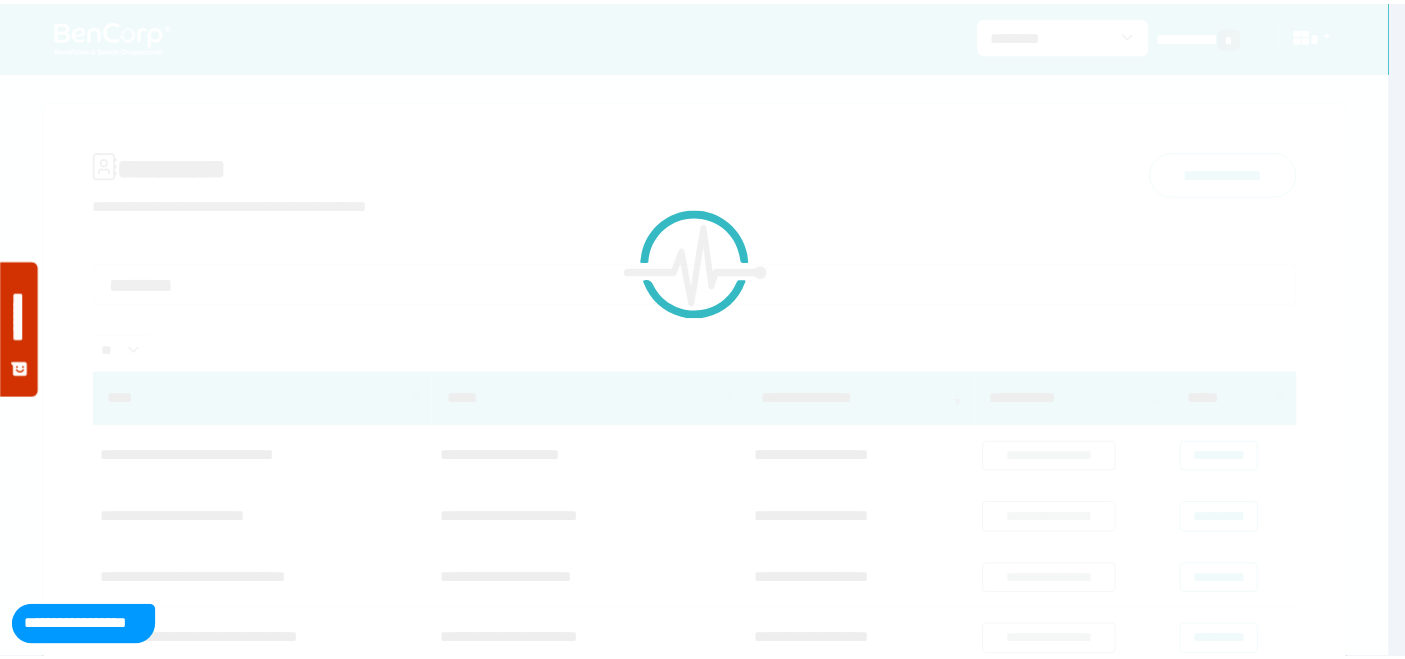 scroll, scrollTop: 0, scrollLeft: 0, axis: both 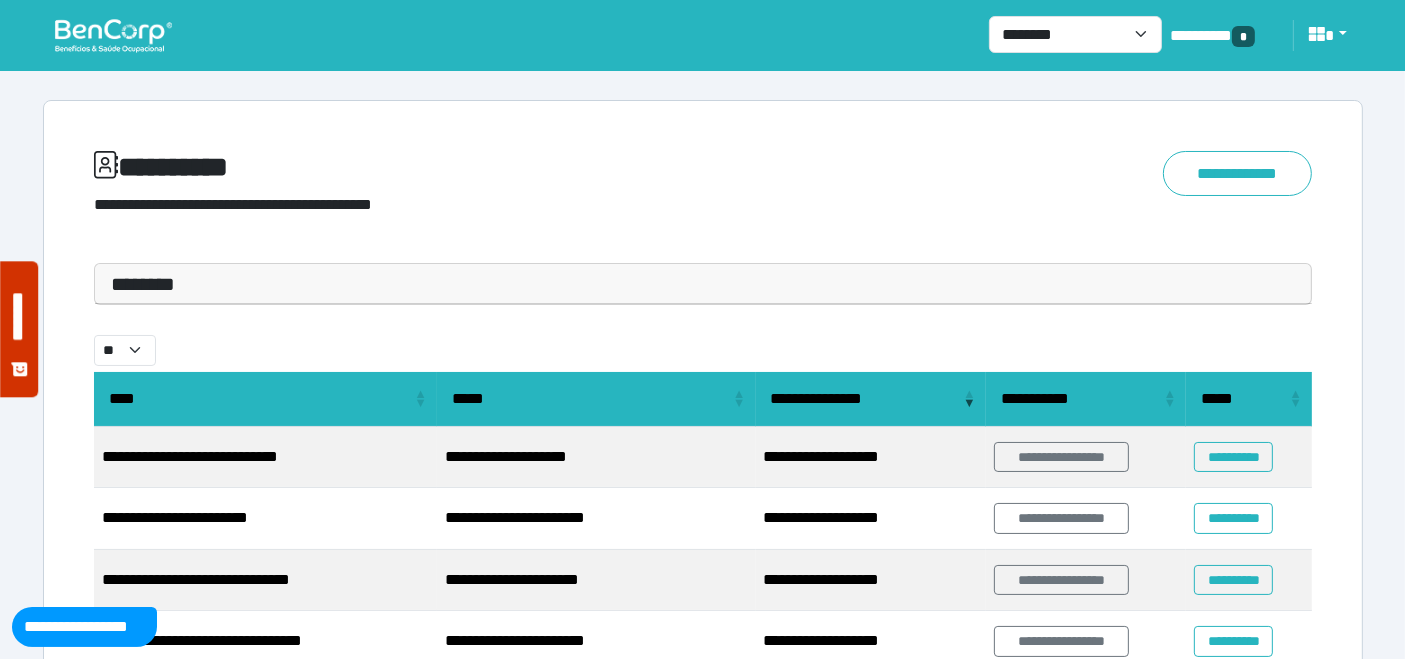 click at bounding box center [113, 35] 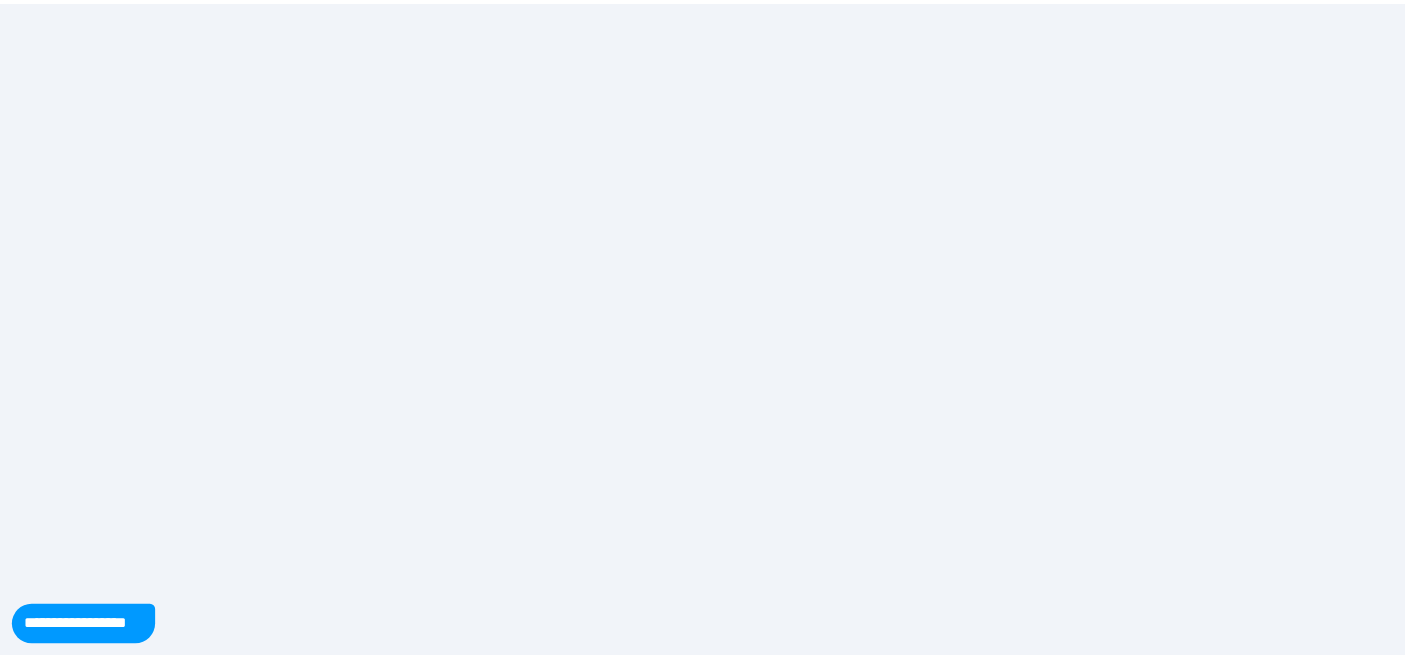 scroll, scrollTop: 0, scrollLeft: 0, axis: both 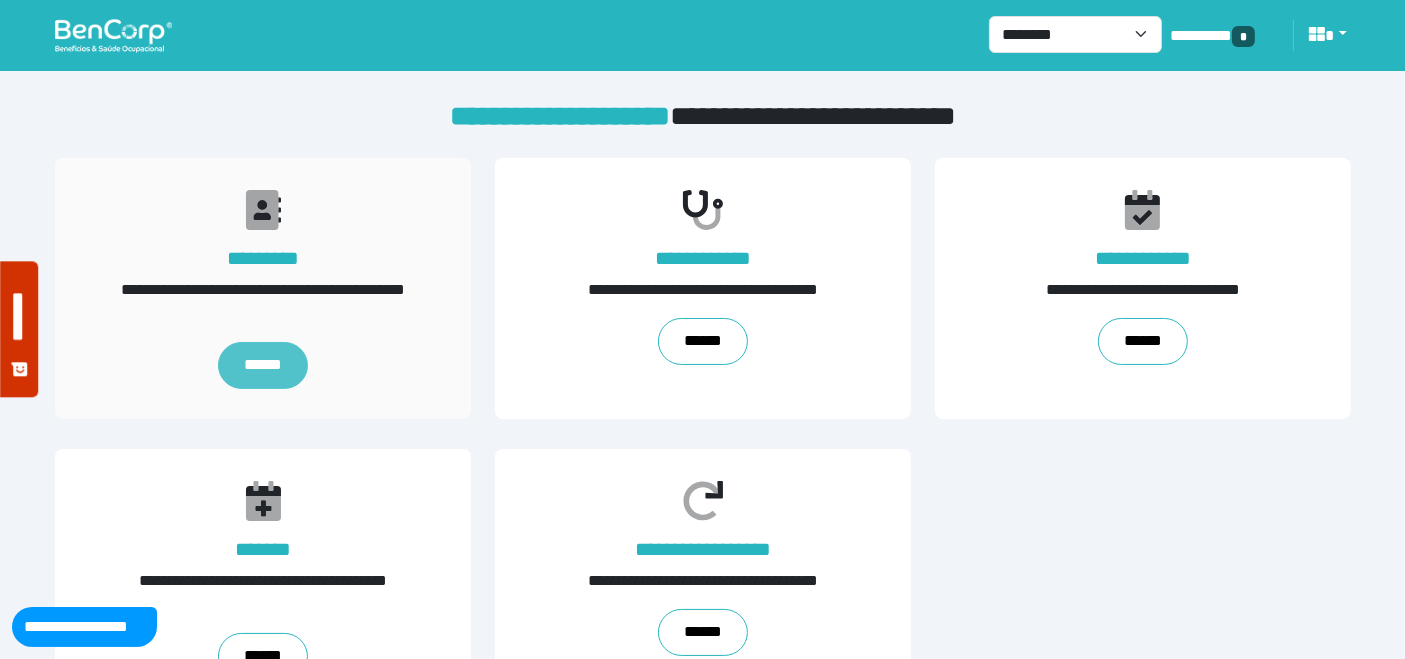 click on "******" at bounding box center [262, 365] 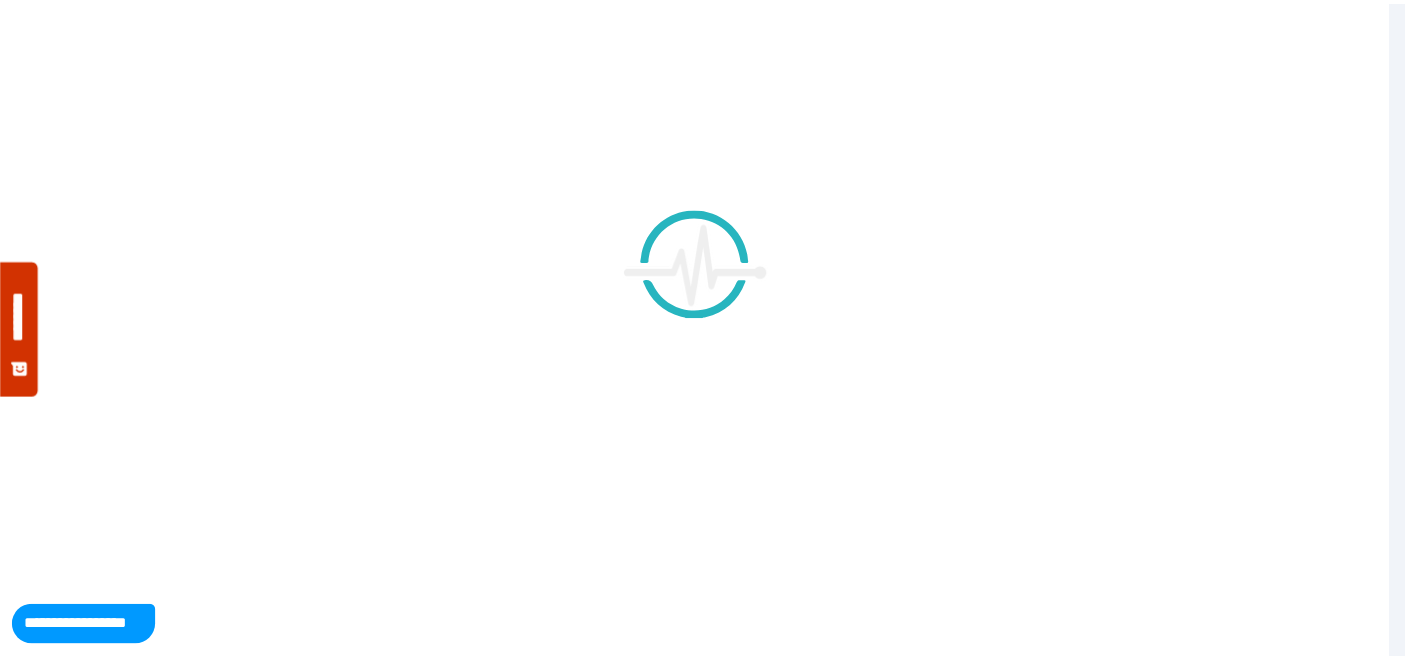 scroll, scrollTop: 0, scrollLeft: 0, axis: both 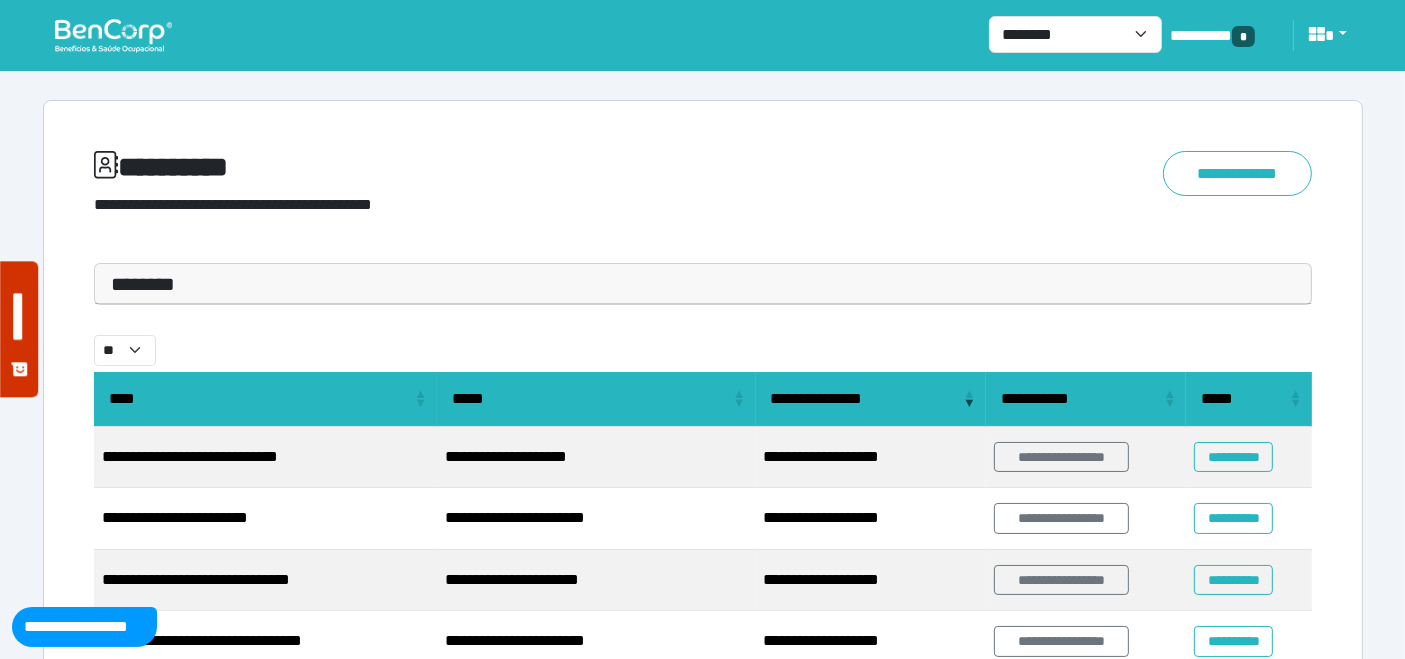 drag, startPoint x: 273, startPoint y: 281, endPoint x: 250, endPoint y: 336, distance: 59.615433 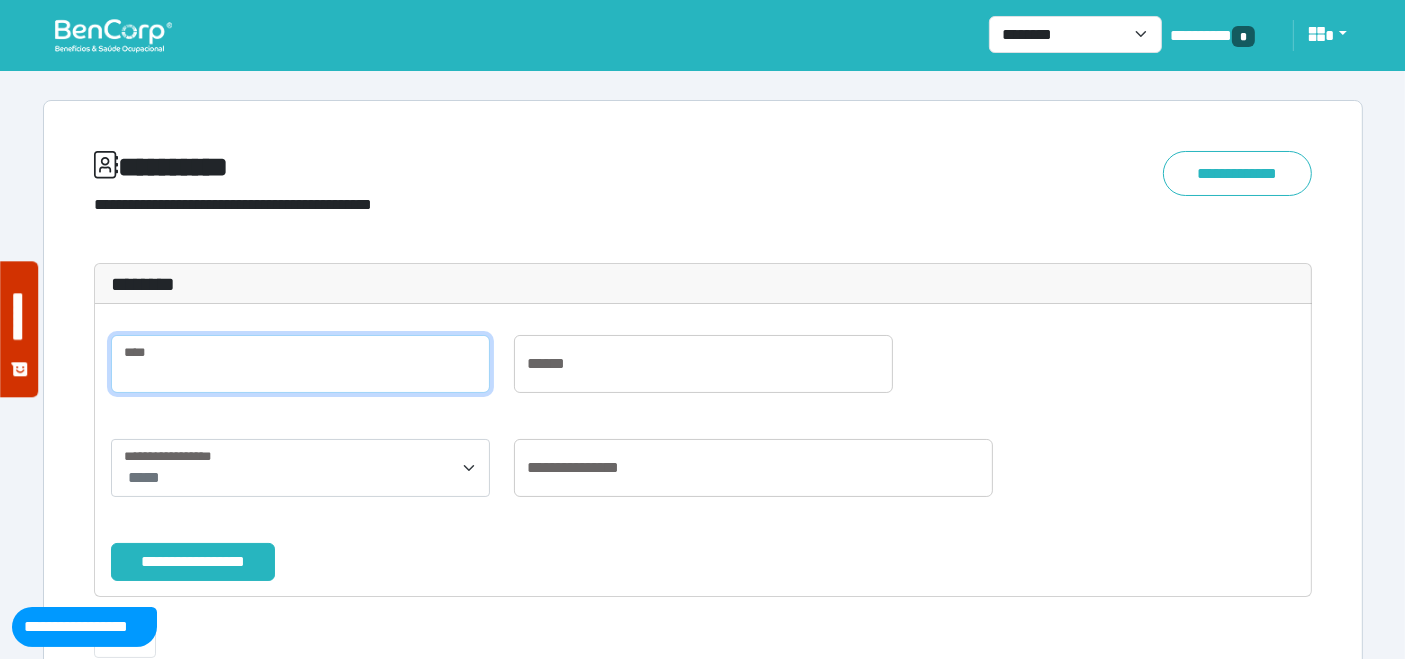 click at bounding box center (300, 364) 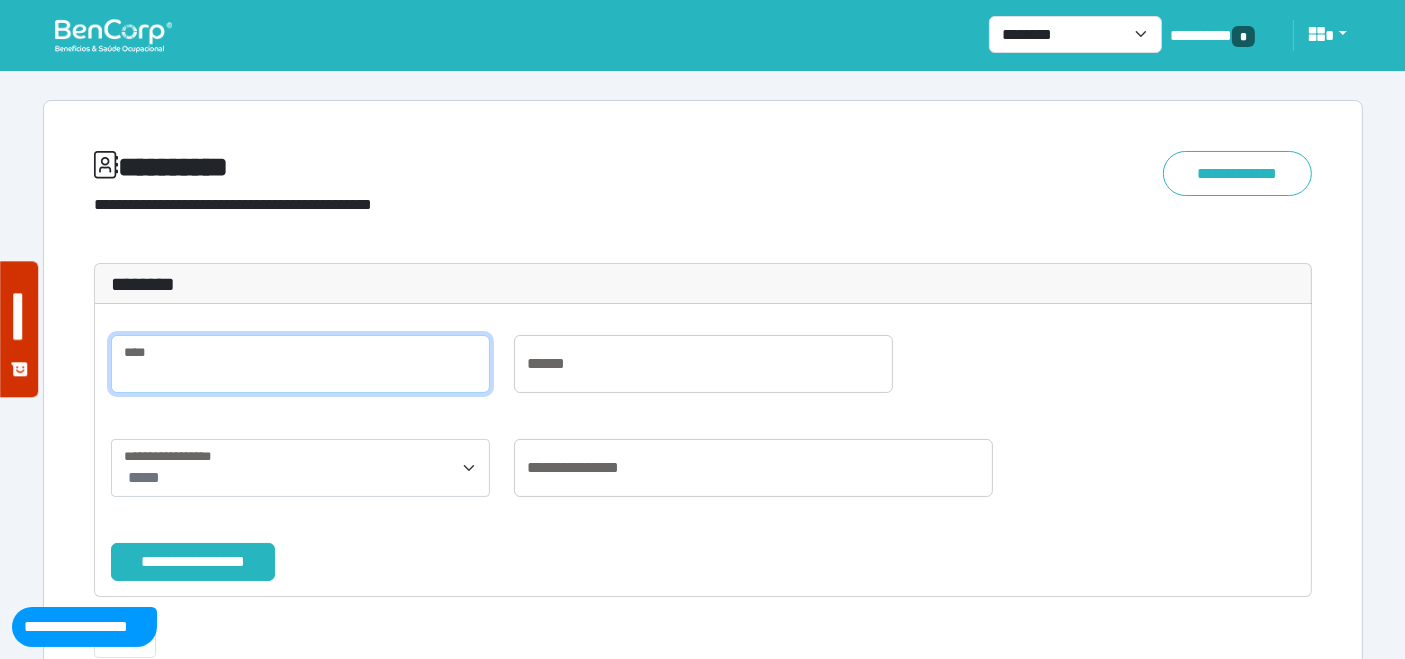 paste on "**********" 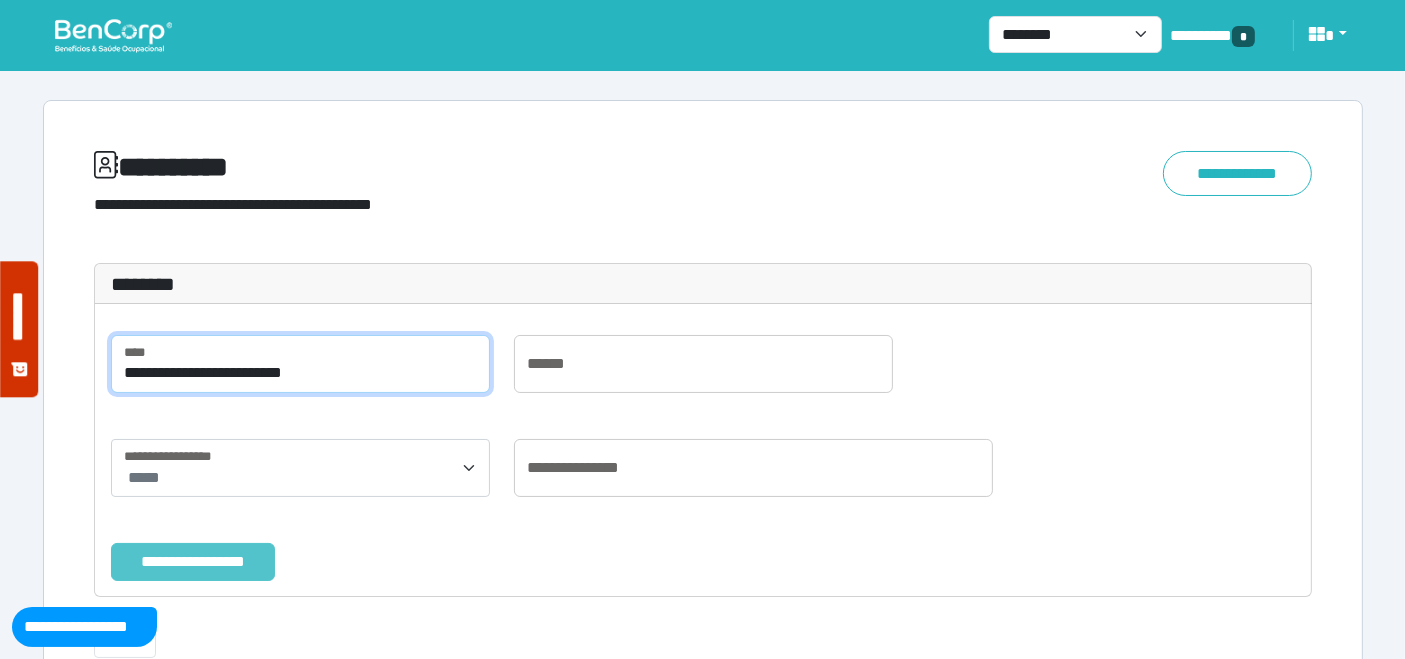 type on "**********" 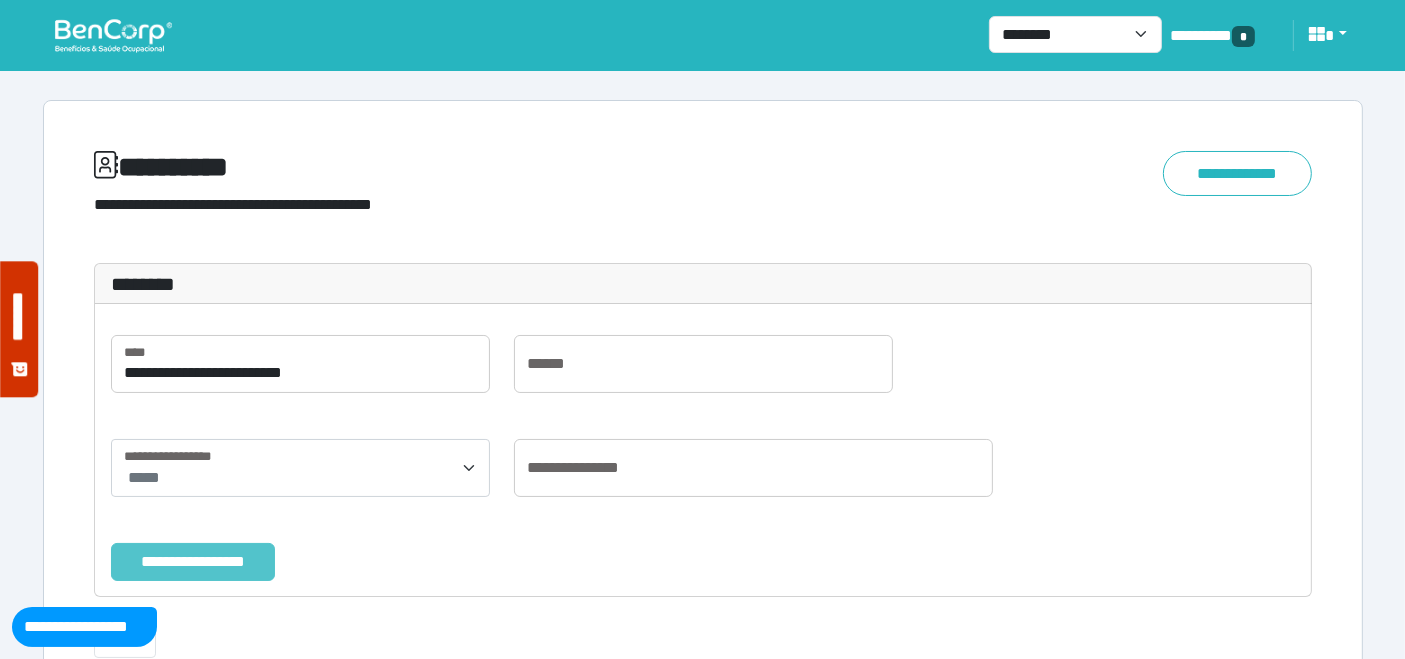 drag, startPoint x: 182, startPoint y: 547, endPoint x: 191, endPoint y: 542, distance: 10.29563 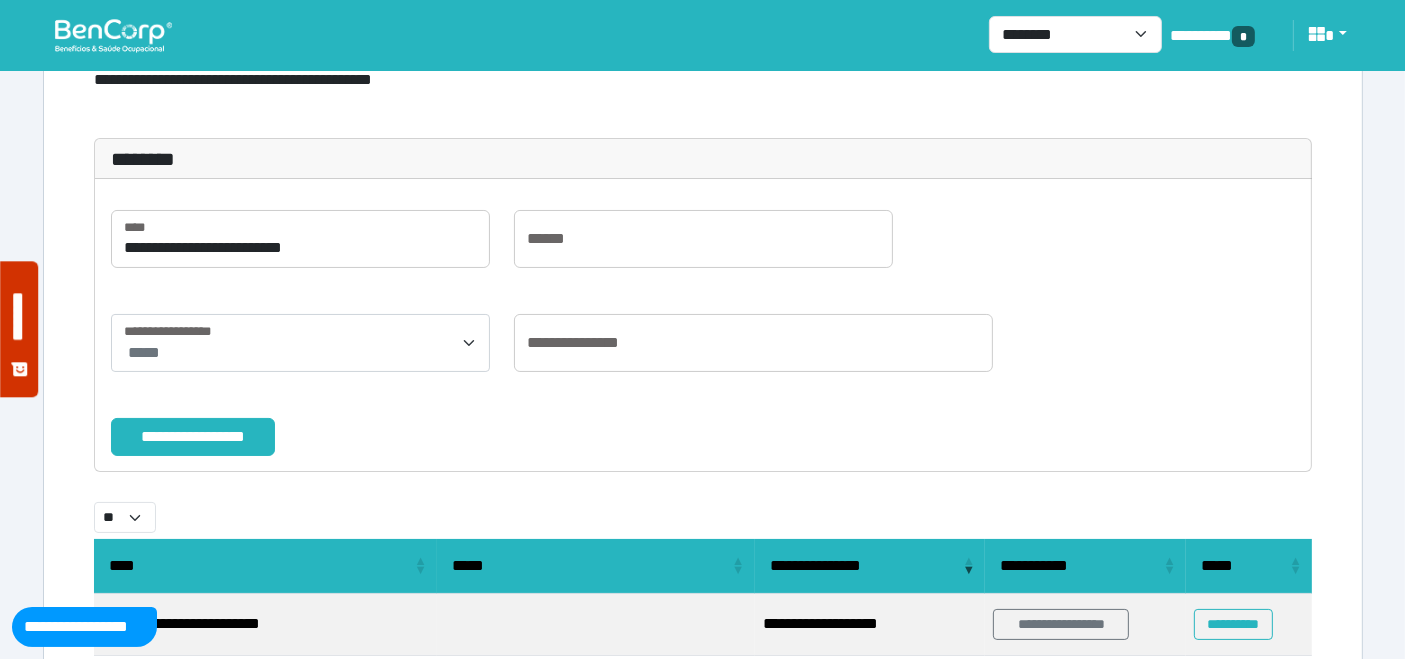 scroll, scrollTop: 238, scrollLeft: 0, axis: vertical 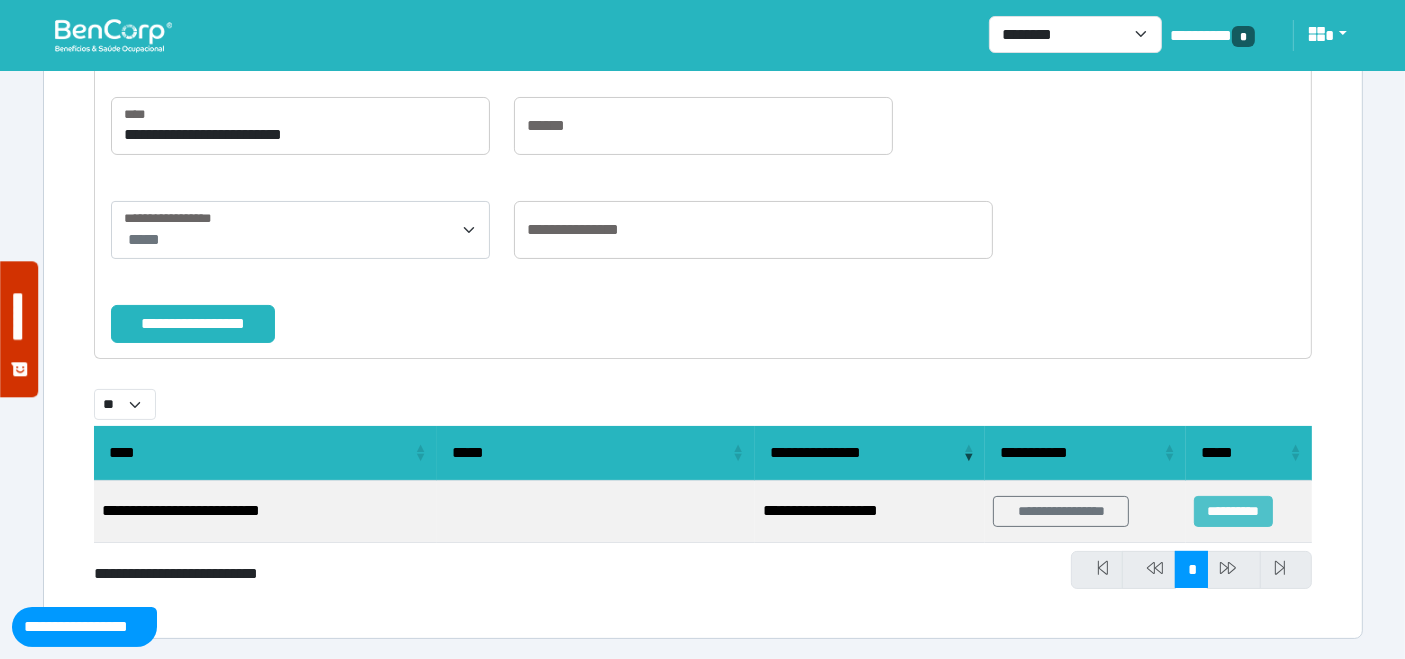 click on "**********" at bounding box center [1233, 511] 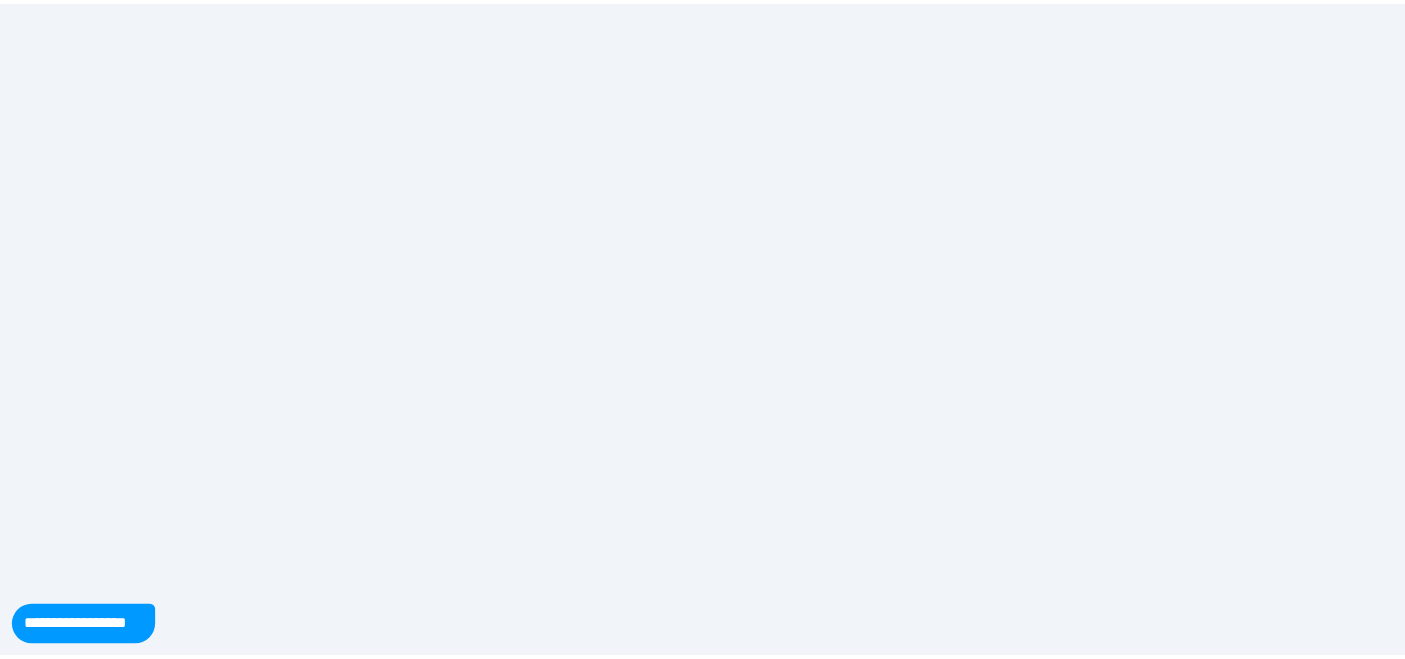 scroll, scrollTop: 0, scrollLeft: 0, axis: both 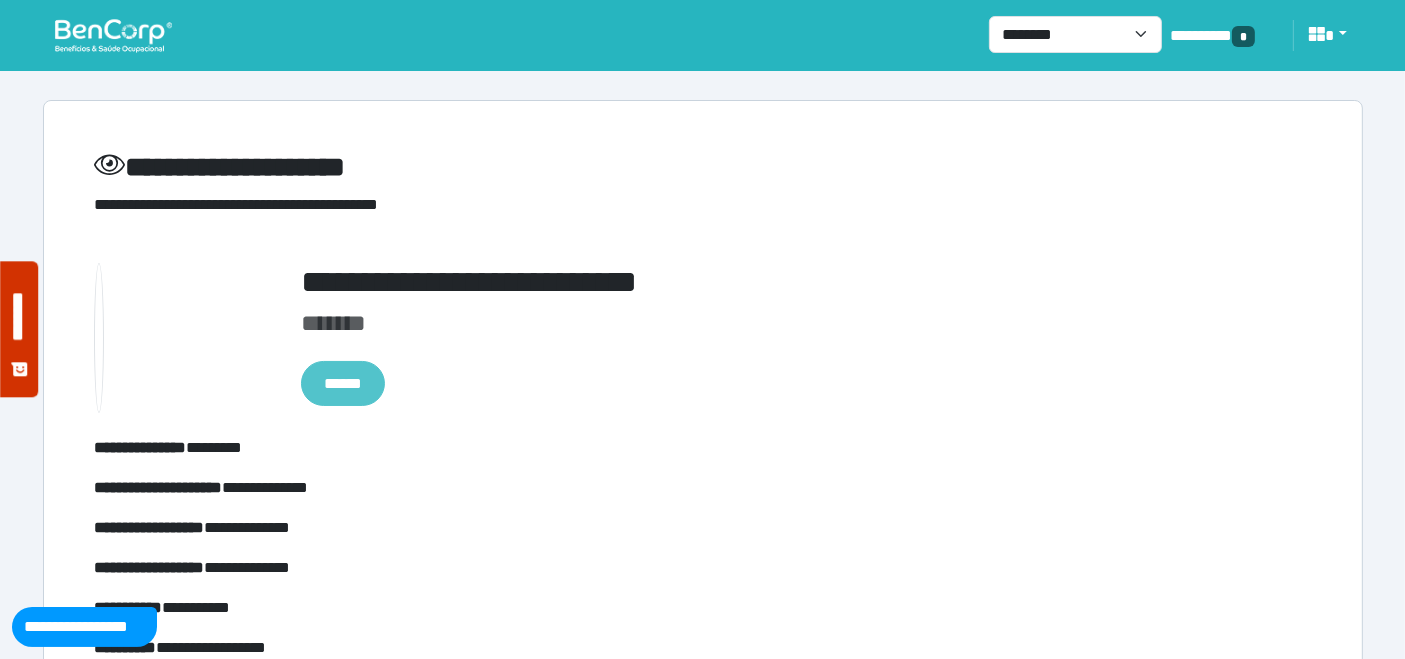click on "******" at bounding box center [343, 383] 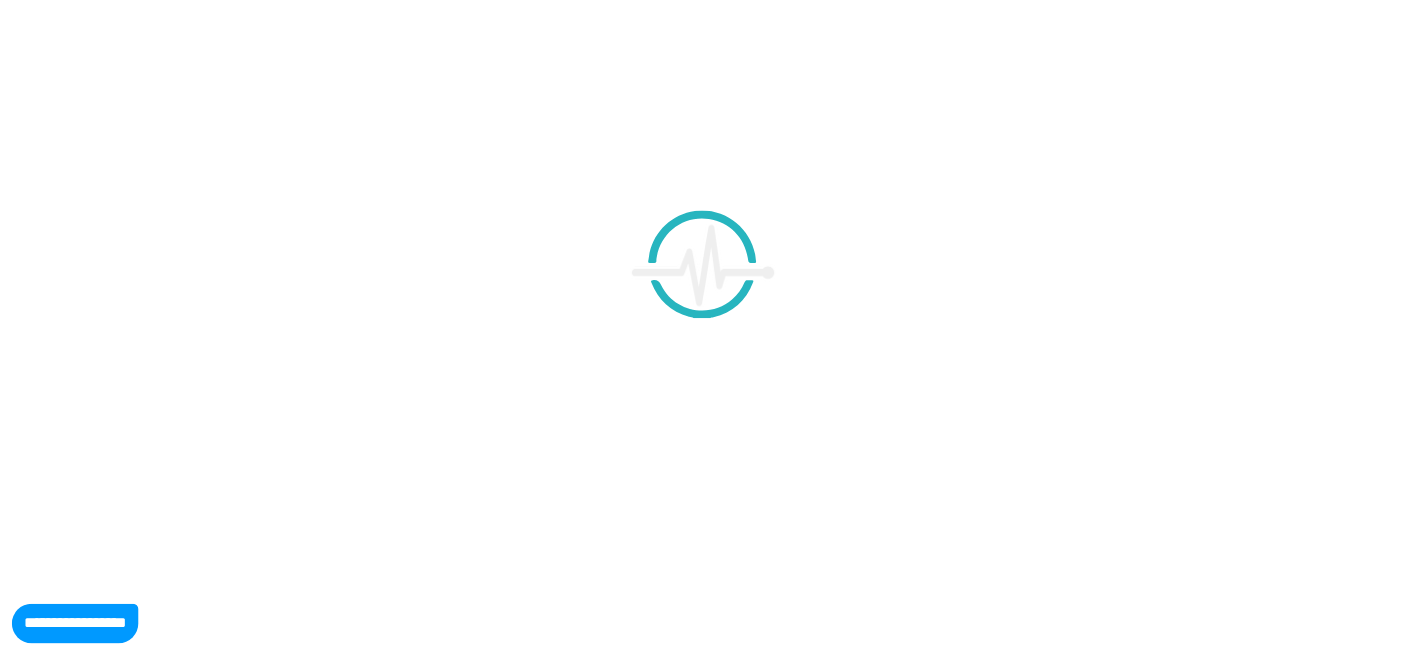 scroll, scrollTop: 0, scrollLeft: 0, axis: both 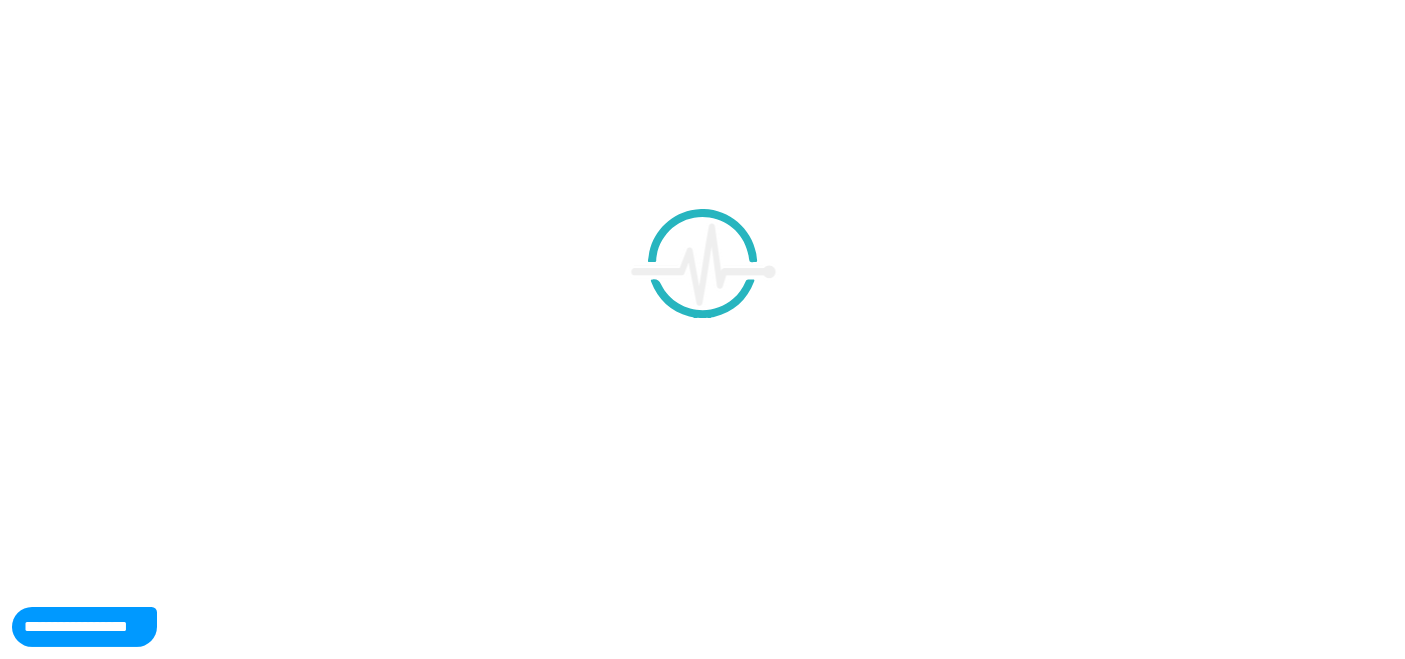 type on "**********" 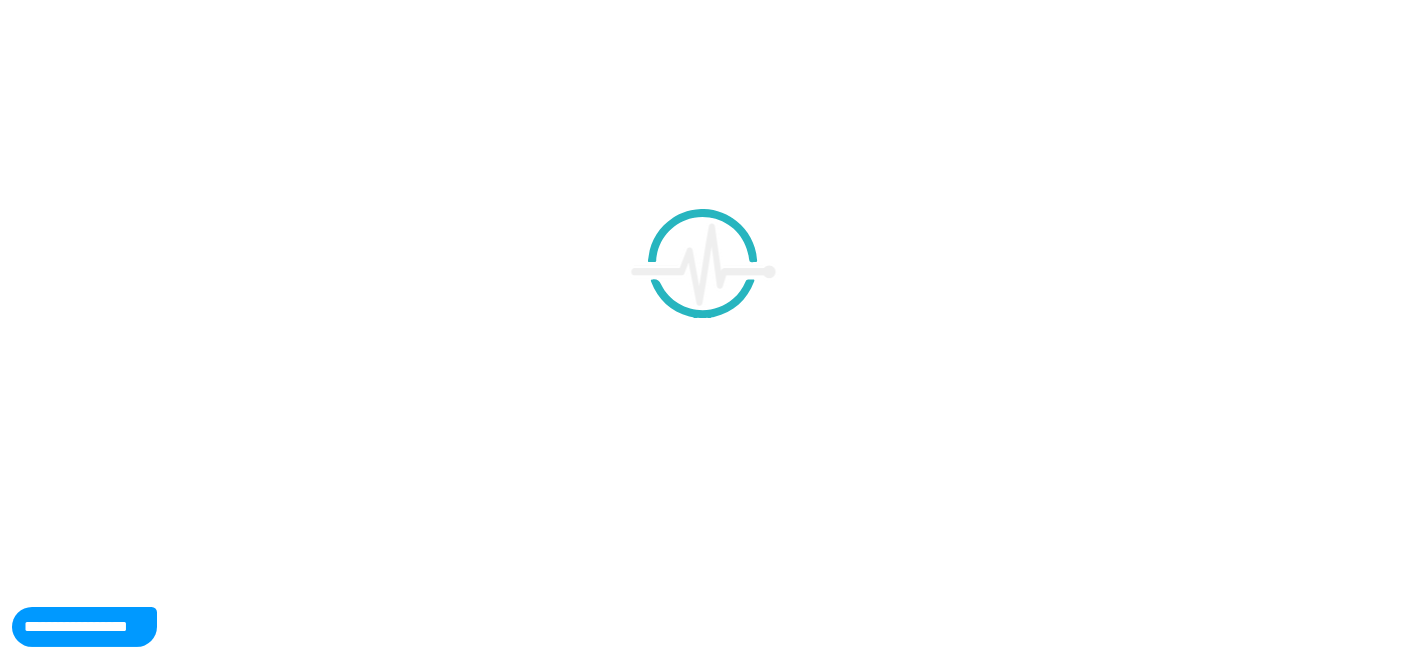 type on "**********" 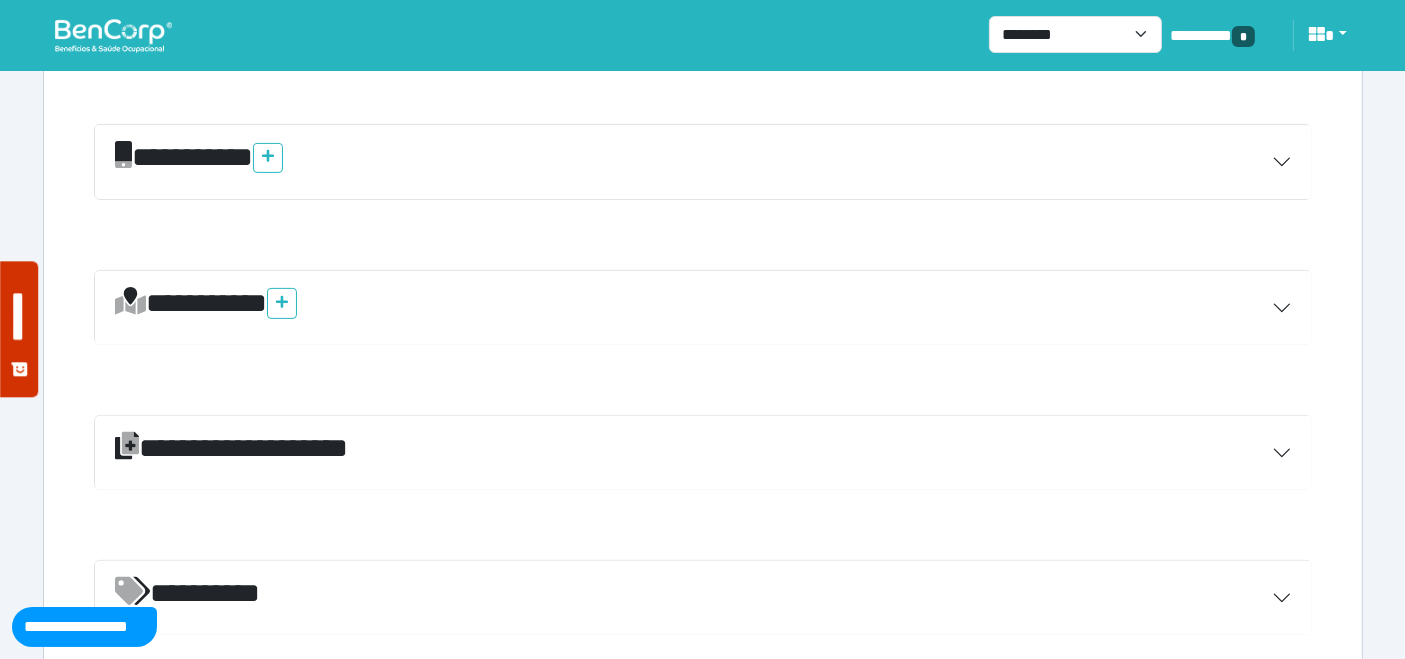 scroll, scrollTop: 750, scrollLeft: 0, axis: vertical 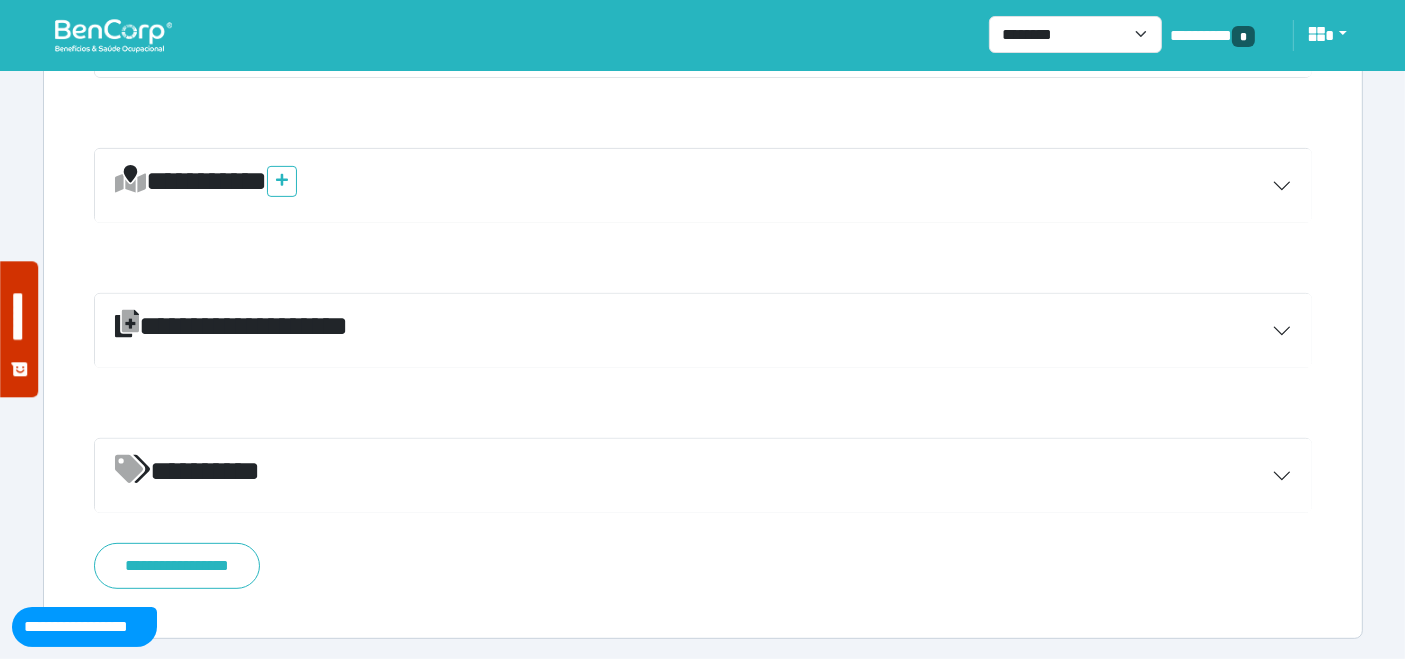 click on "*********" at bounding box center (703, 476) 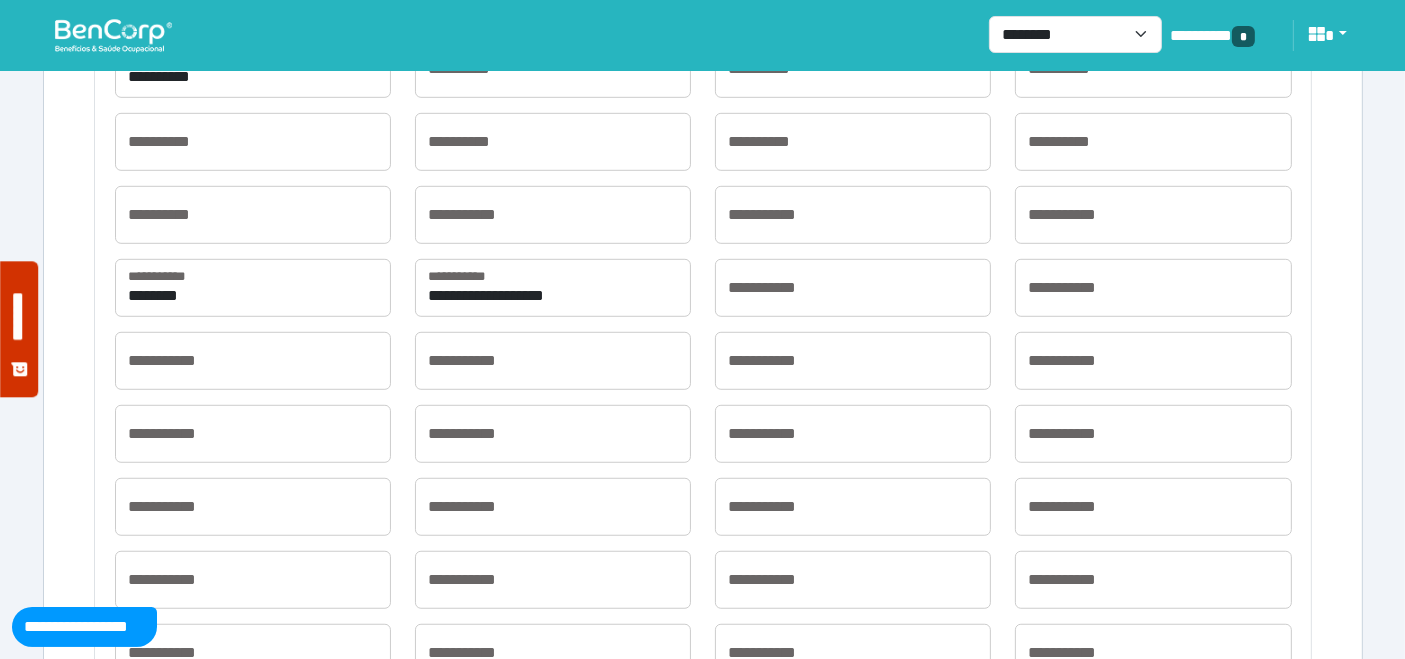scroll, scrollTop: 1305, scrollLeft: 0, axis: vertical 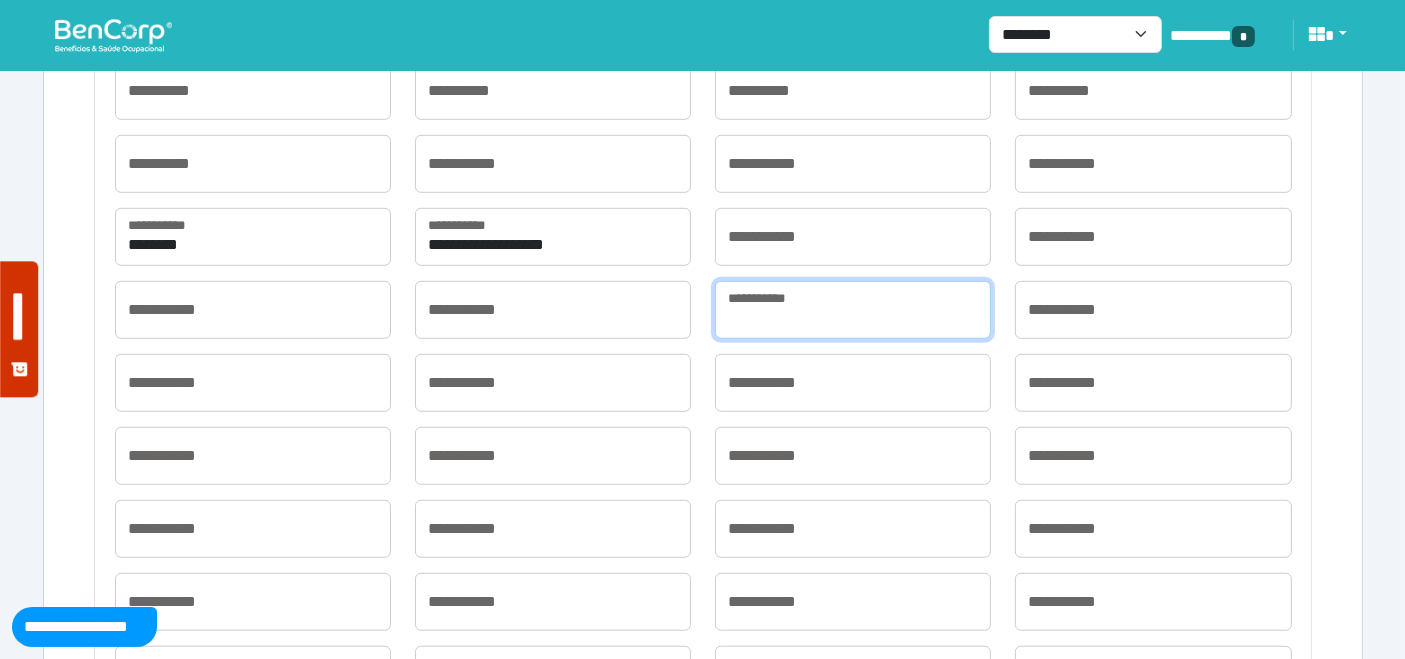 click at bounding box center (853, 310) 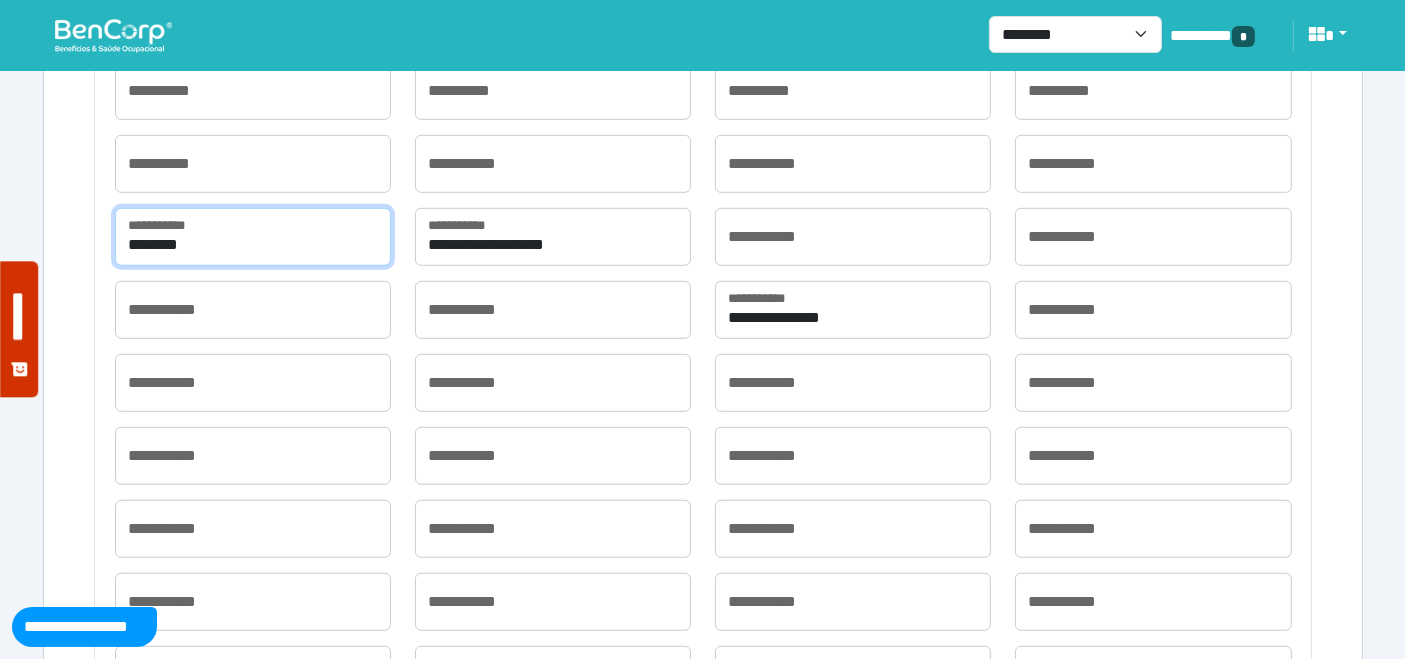 drag, startPoint x: 240, startPoint y: 249, endPoint x: 76, endPoint y: 230, distance: 165.09694 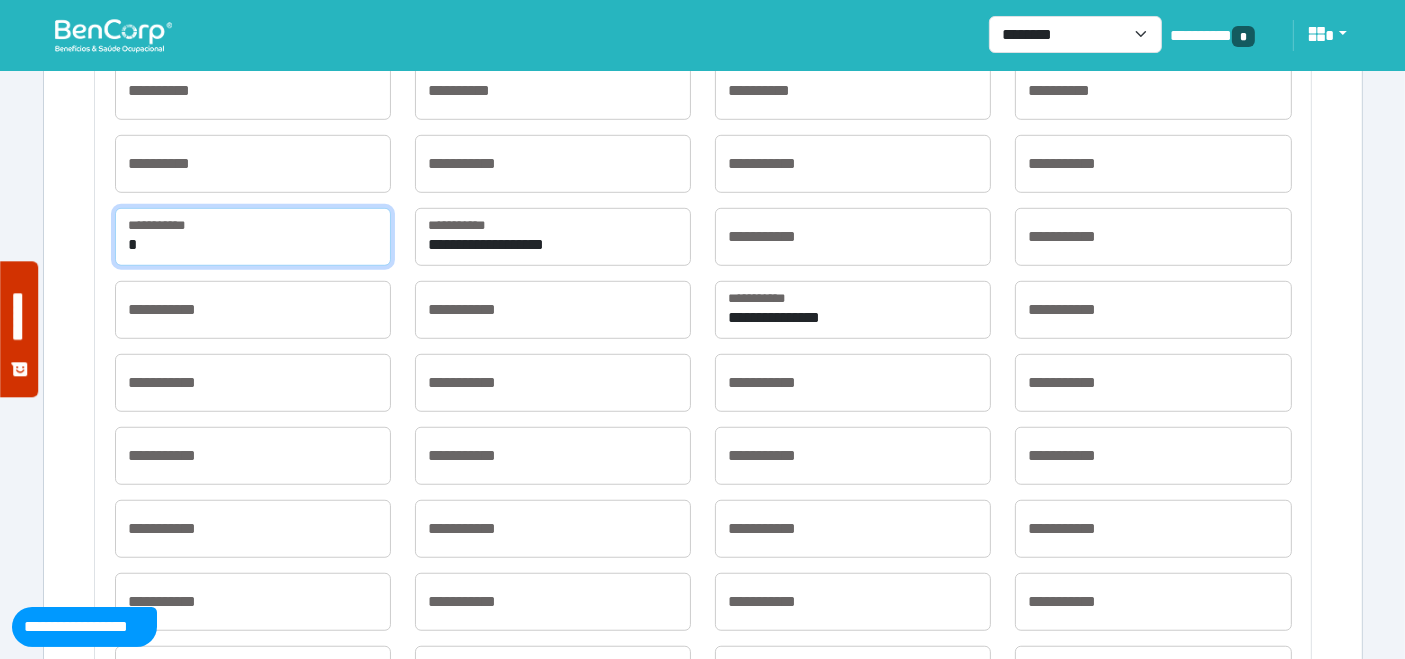 type on "**********" 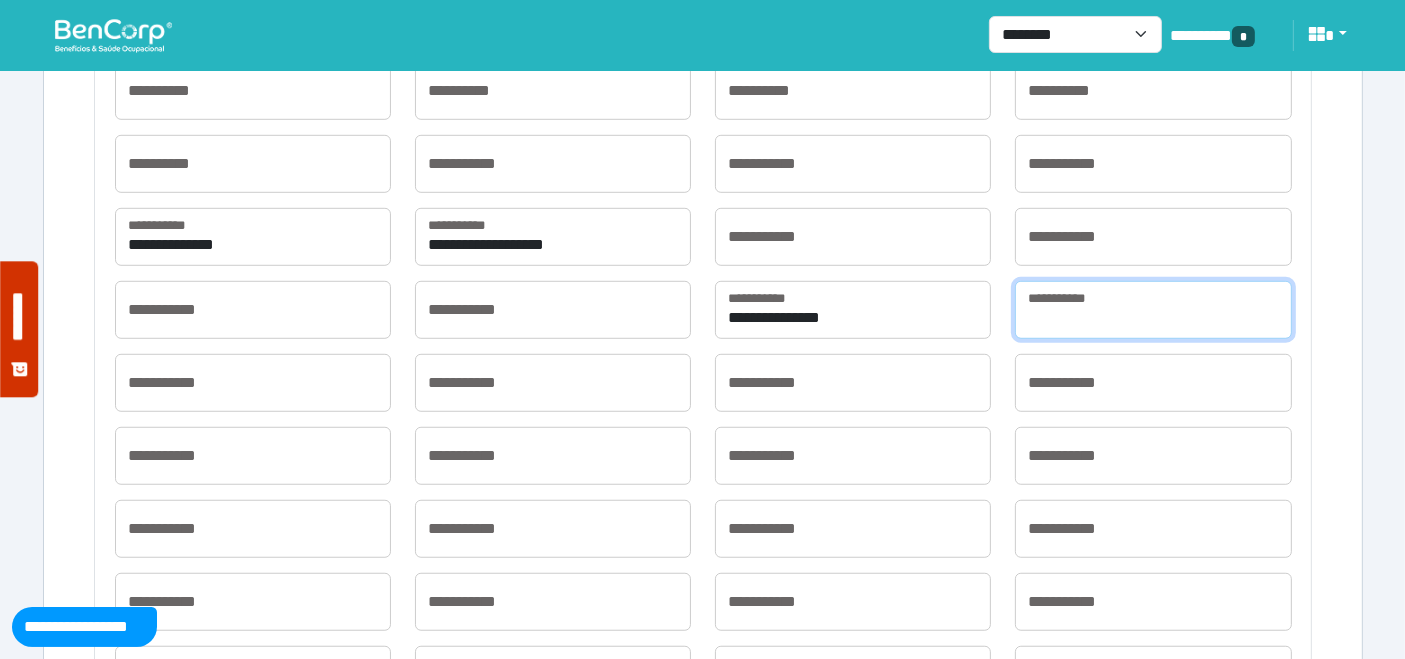 click at bounding box center [1153, 310] 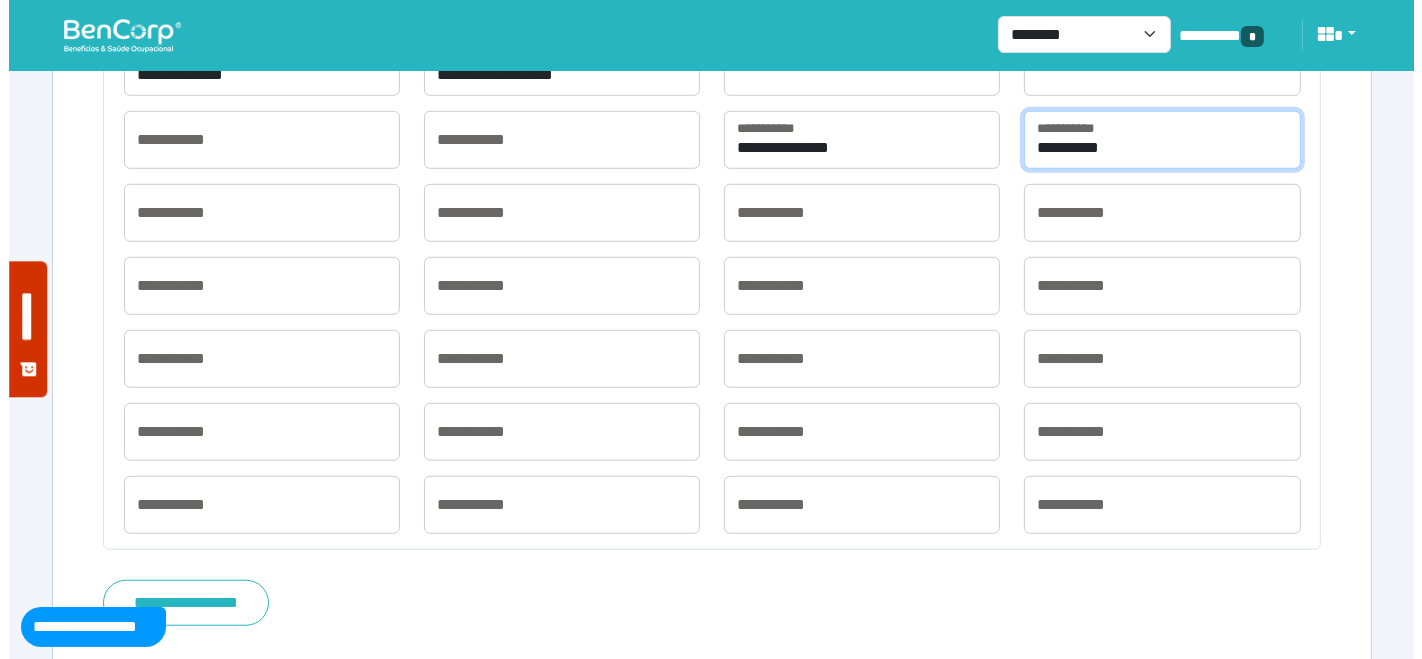 scroll, scrollTop: 1511, scrollLeft: 0, axis: vertical 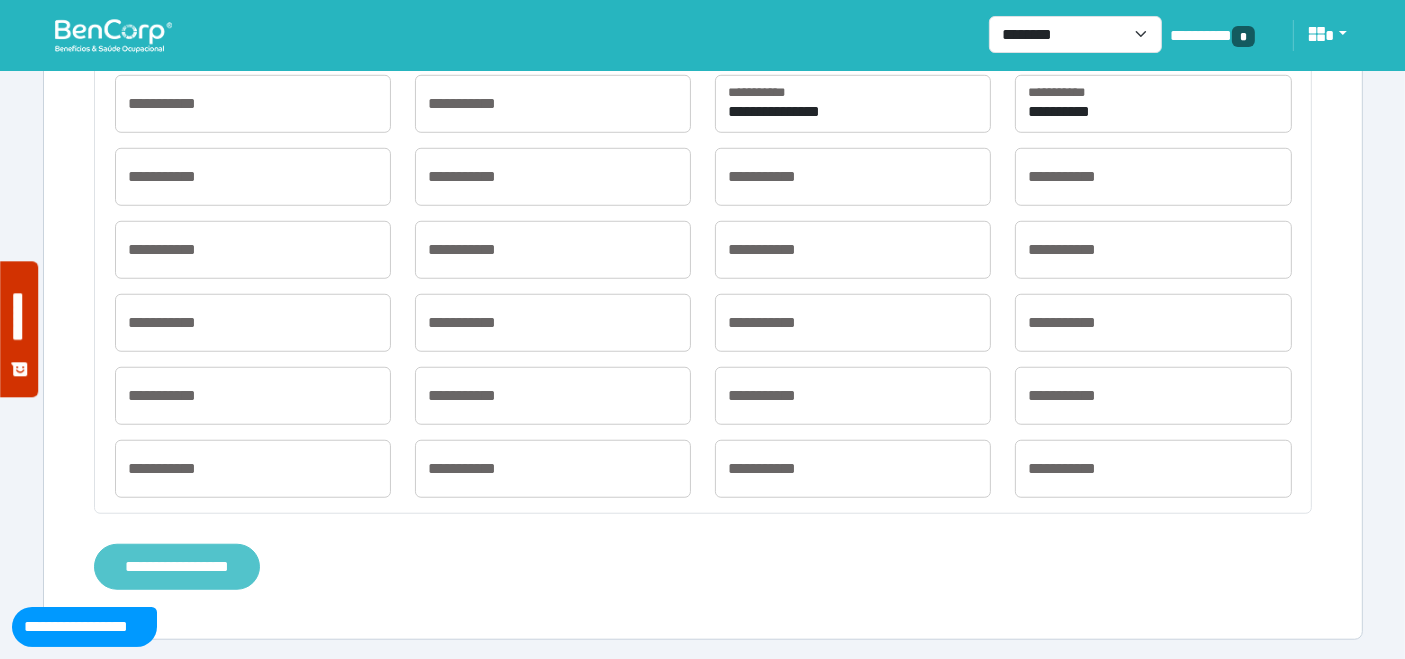 click on "**********" at bounding box center (177, 566) 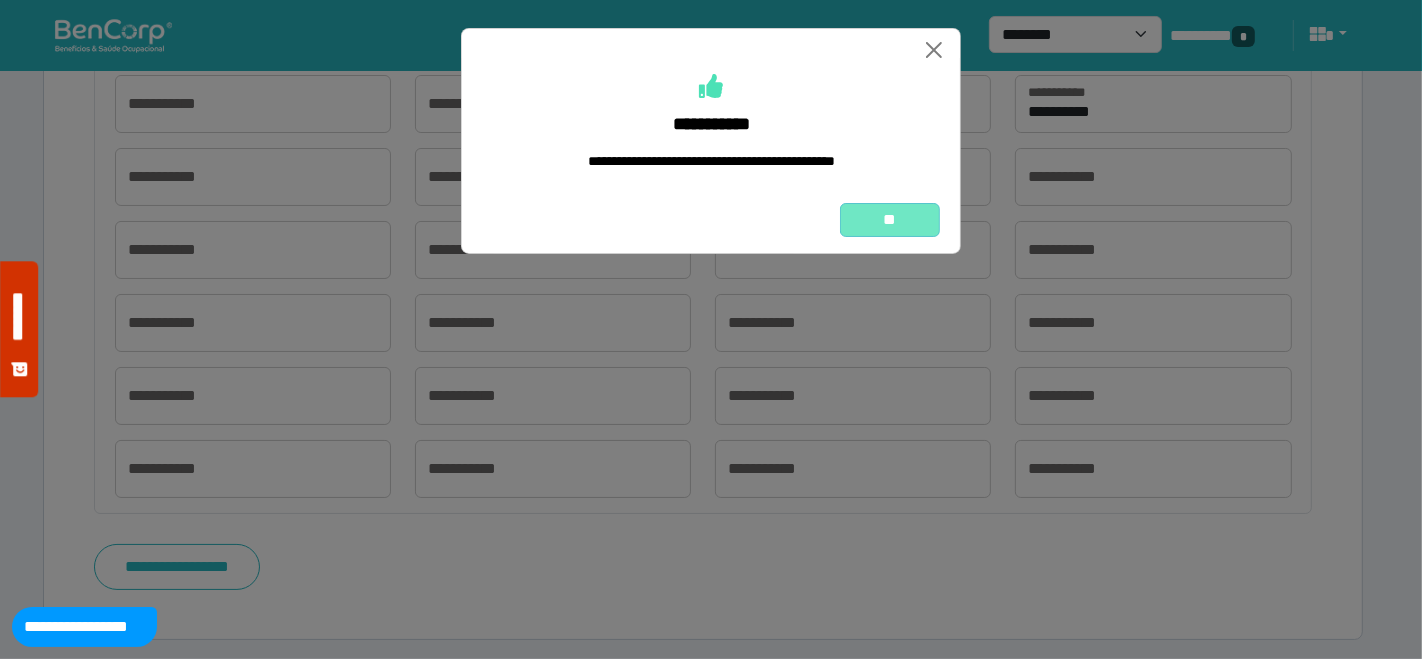 click on "**" at bounding box center [890, 219] 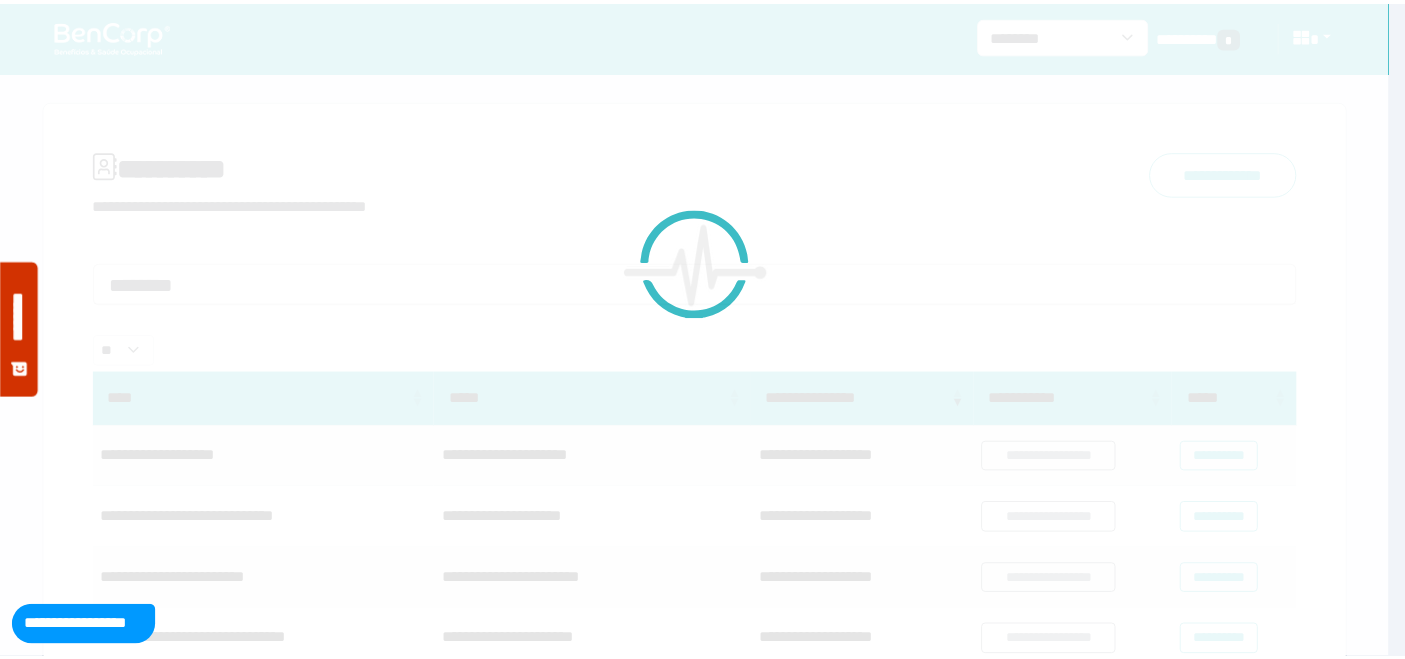 scroll, scrollTop: 0, scrollLeft: 0, axis: both 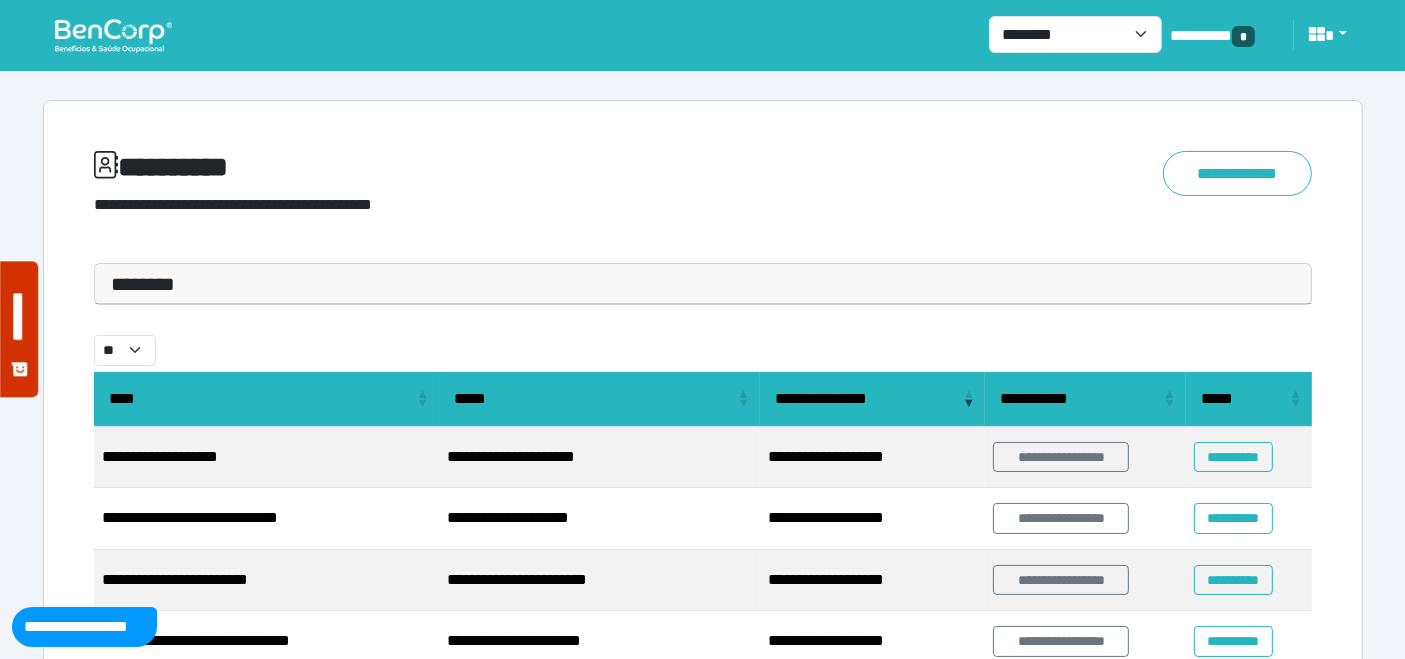 click on "********" at bounding box center (703, 284) 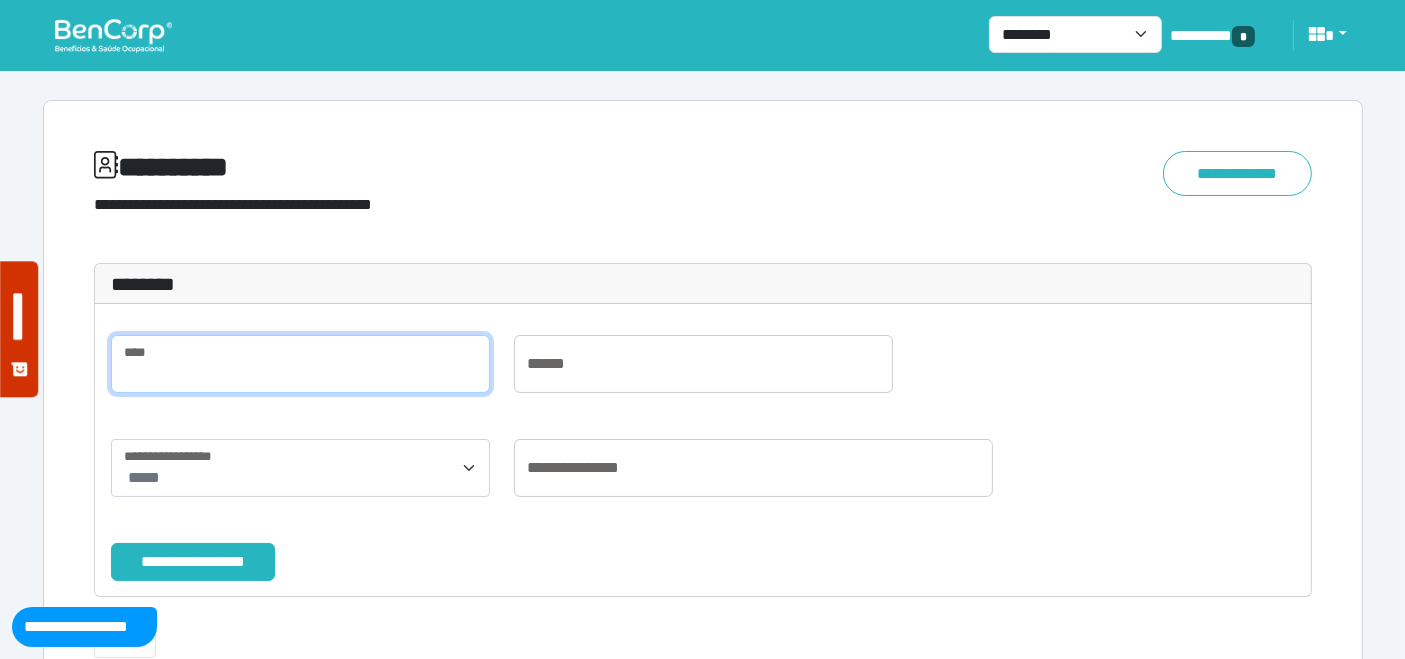 click at bounding box center (300, 364) 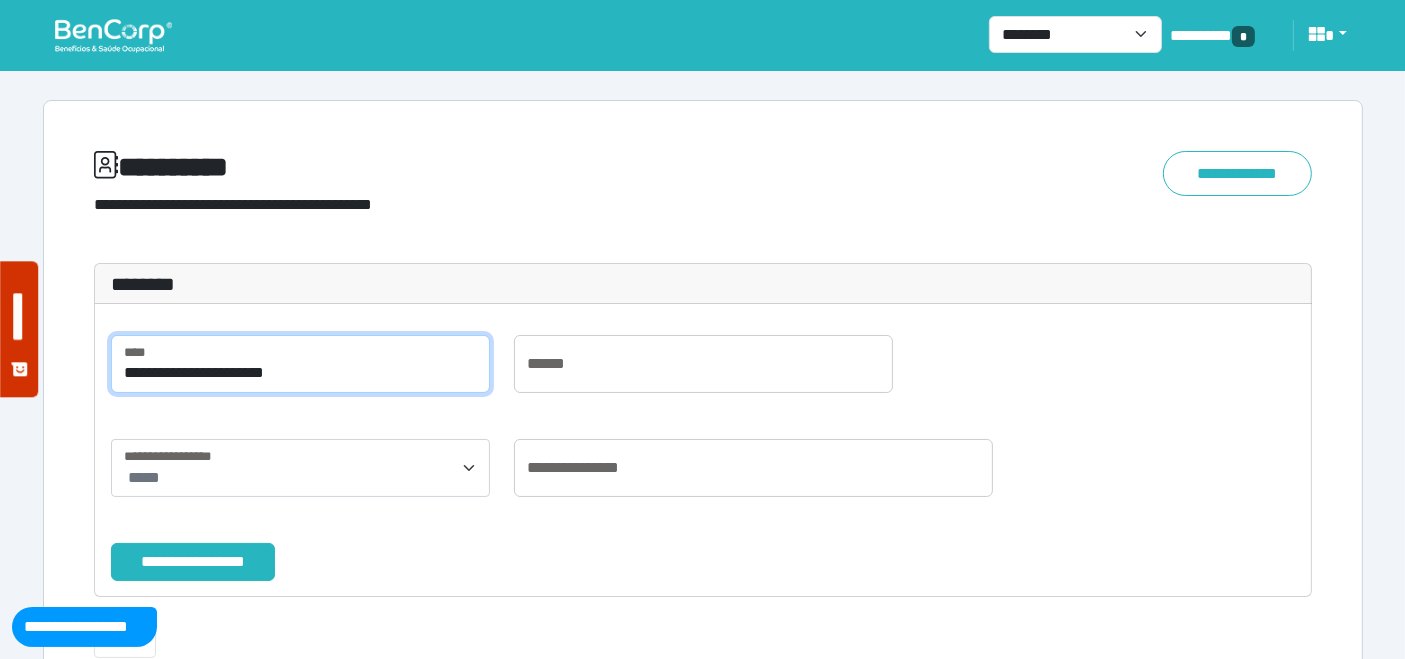 scroll, scrollTop: 111, scrollLeft: 0, axis: vertical 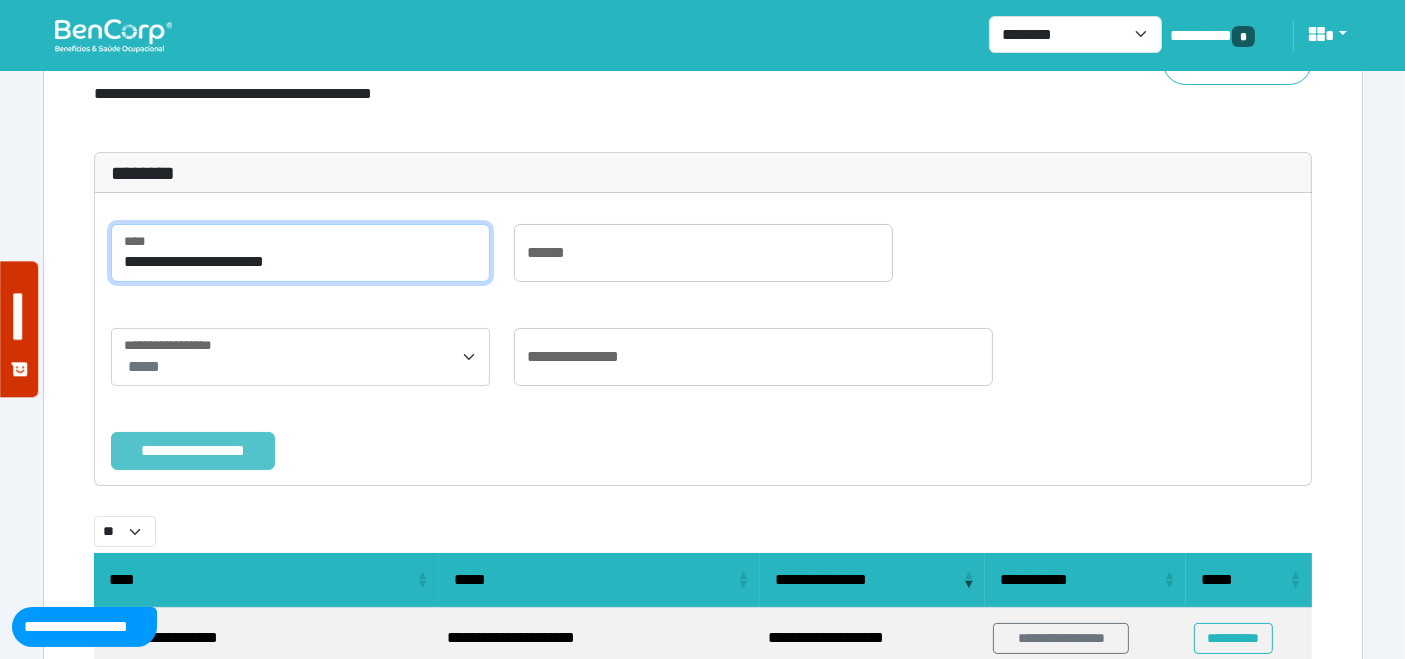 type on "**********" 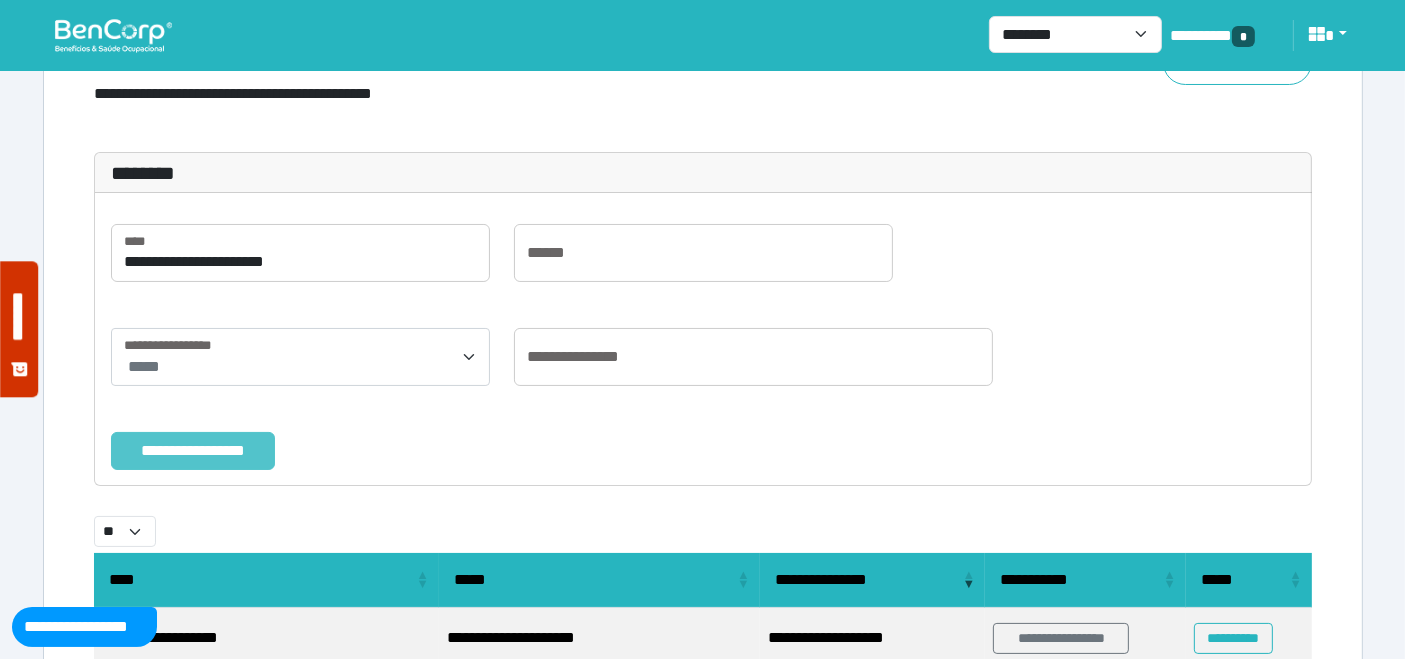 click on "**********" at bounding box center [193, 450] 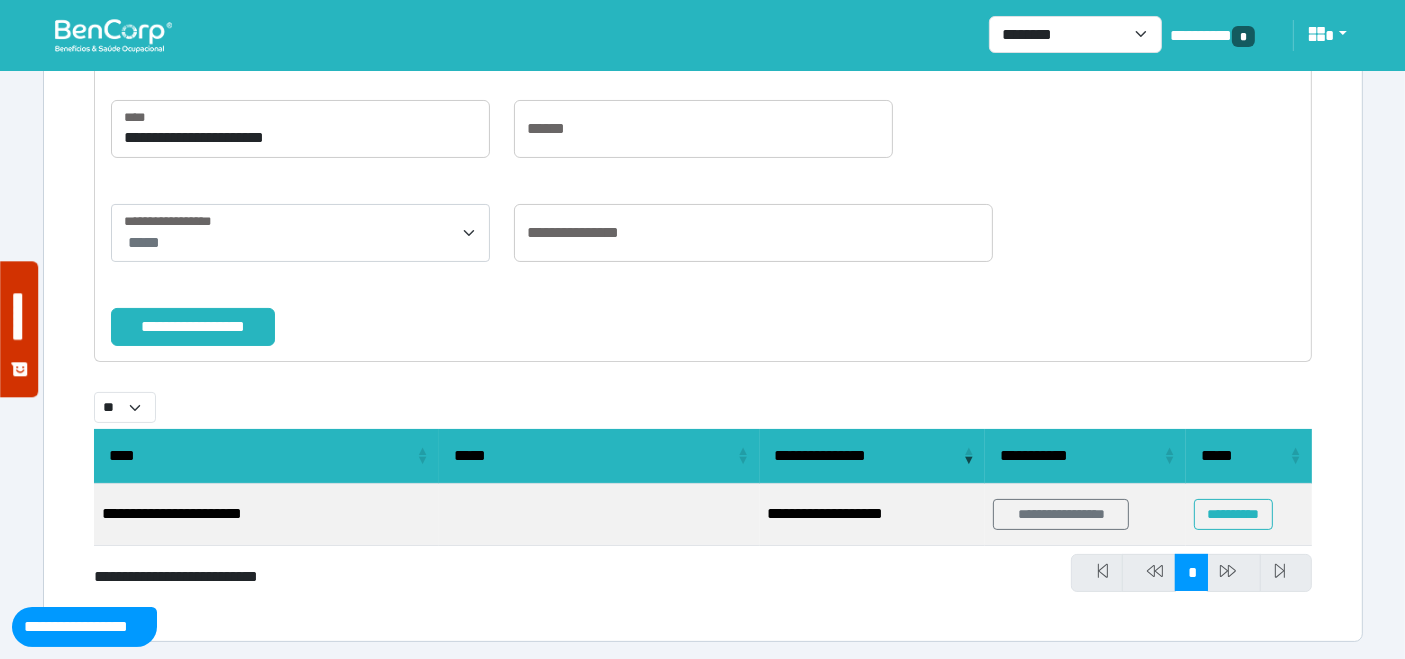 scroll, scrollTop: 238, scrollLeft: 0, axis: vertical 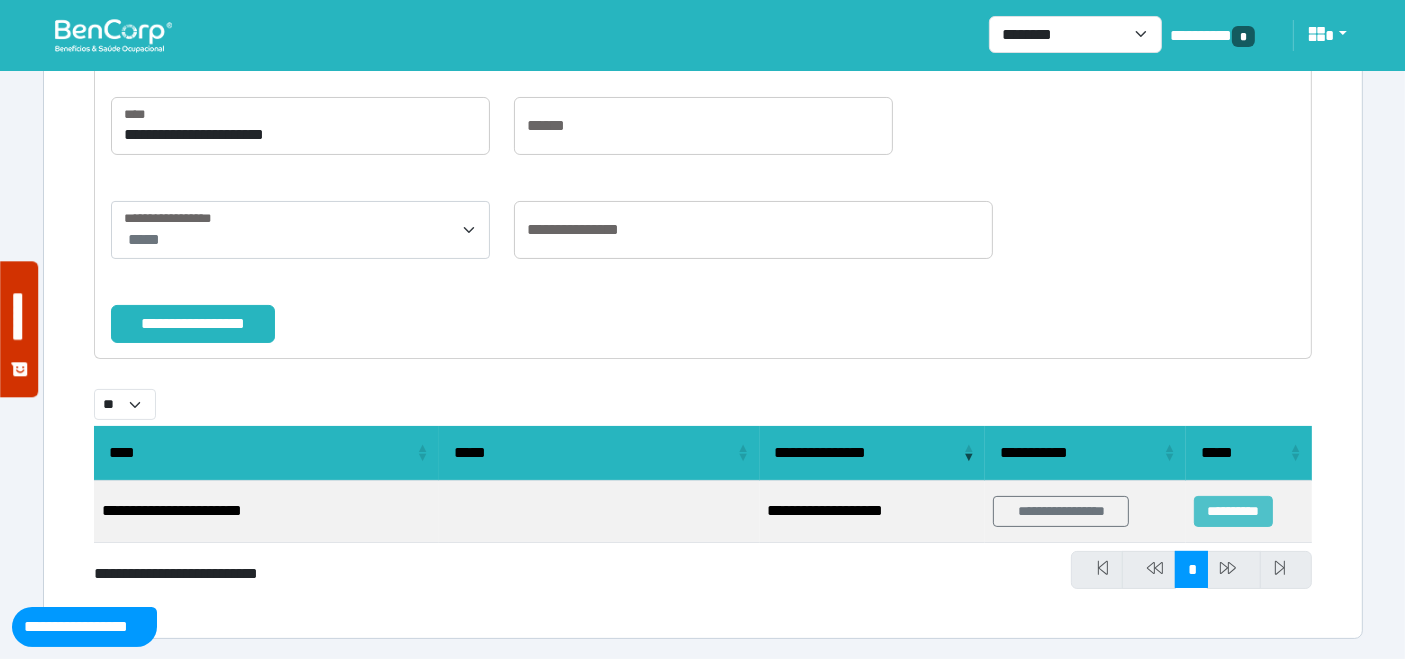 click on "**********" at bounding box center [1233, 511] 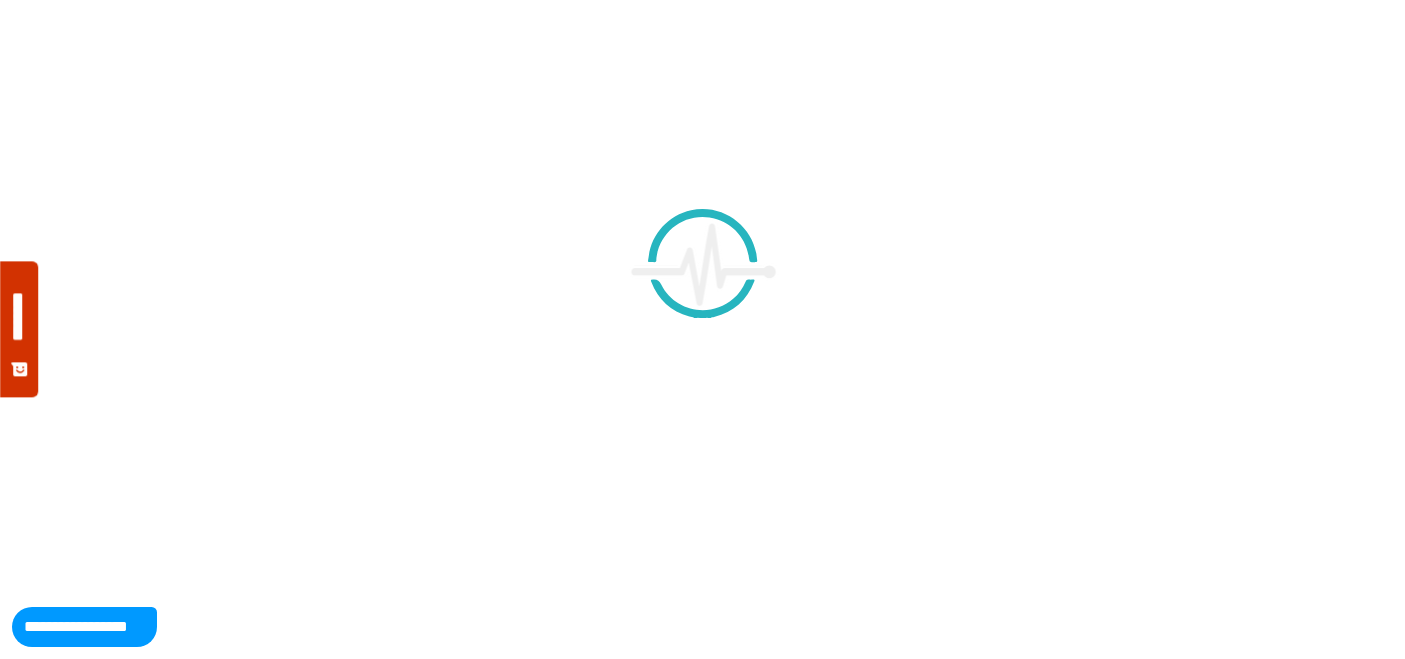 scroll, scrollTop: 0, scrollLeft: 0, axis: both 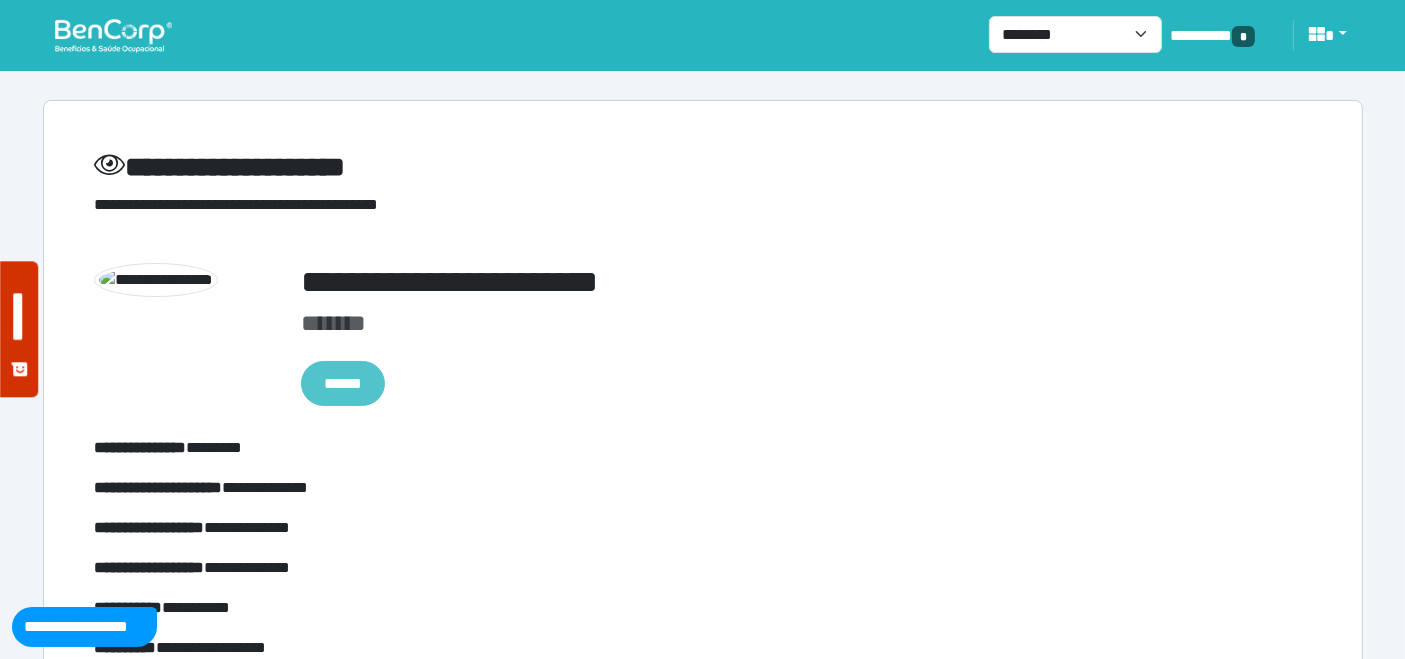 click on "******" at bounding box center (343, 383) 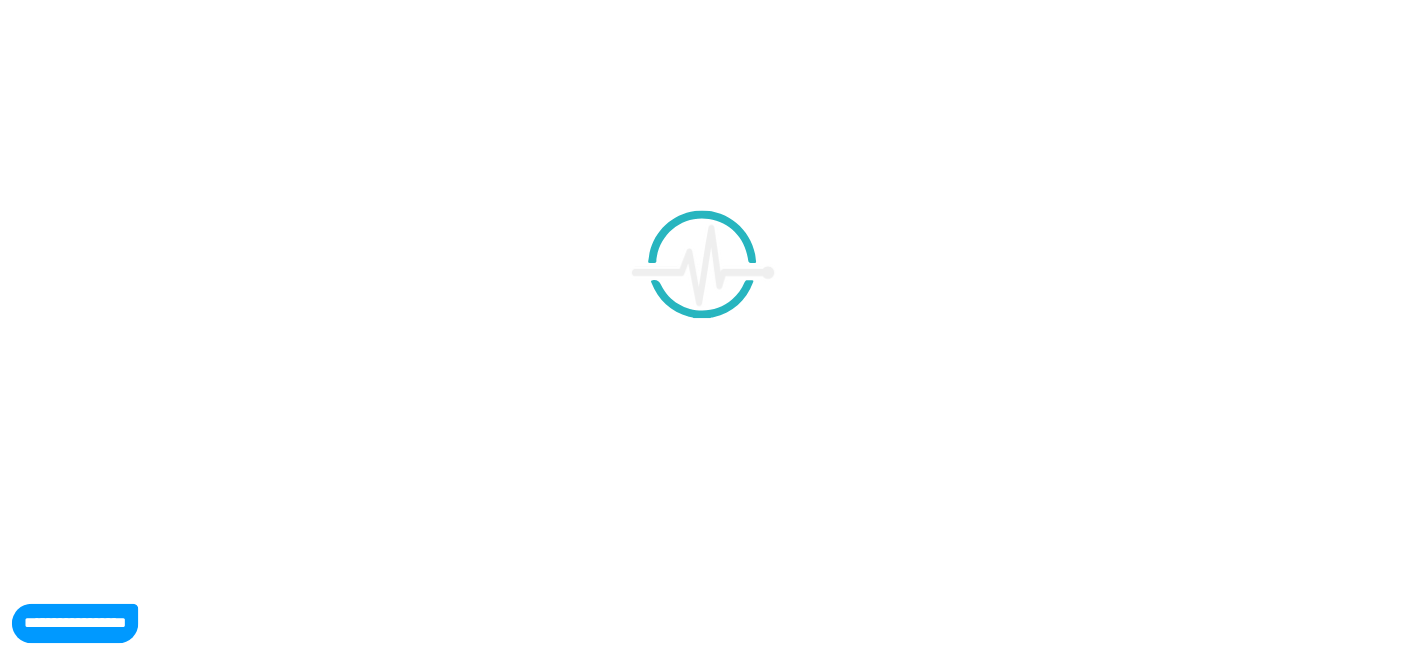 scroll, scrollTop: 0, scrollLeft: 0, axis: both 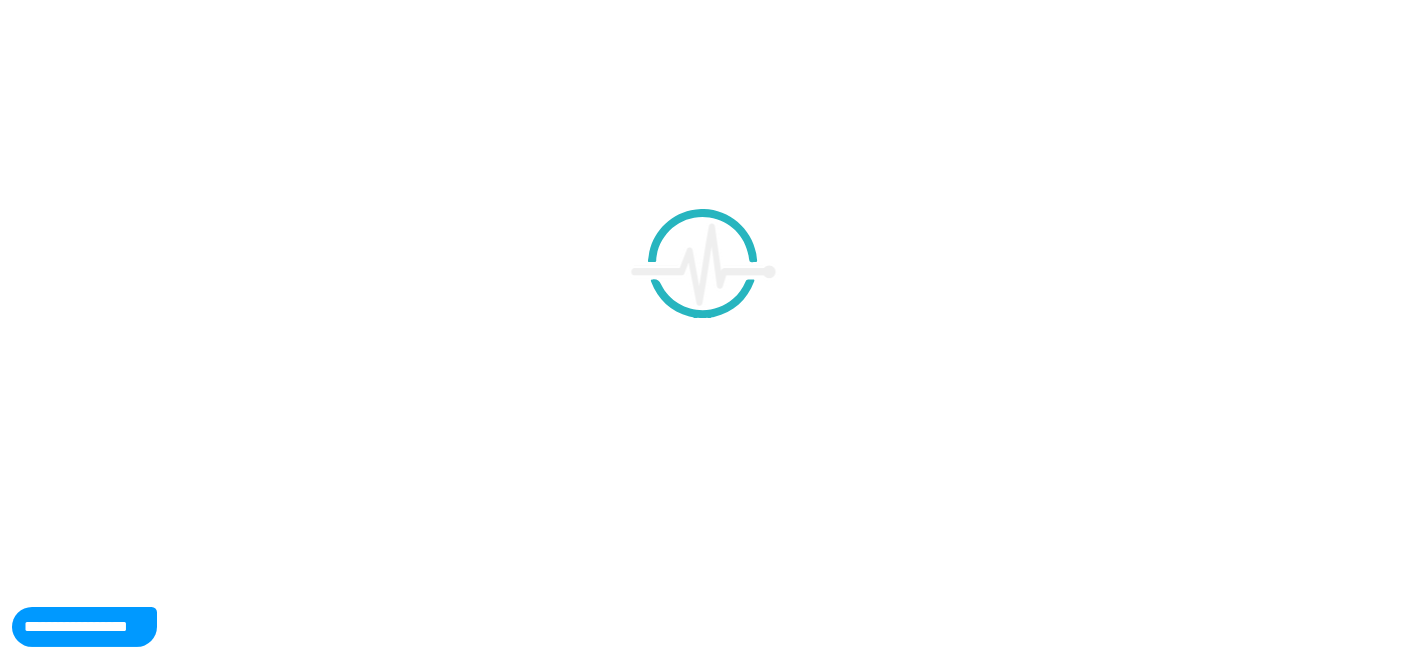 type on "**********" 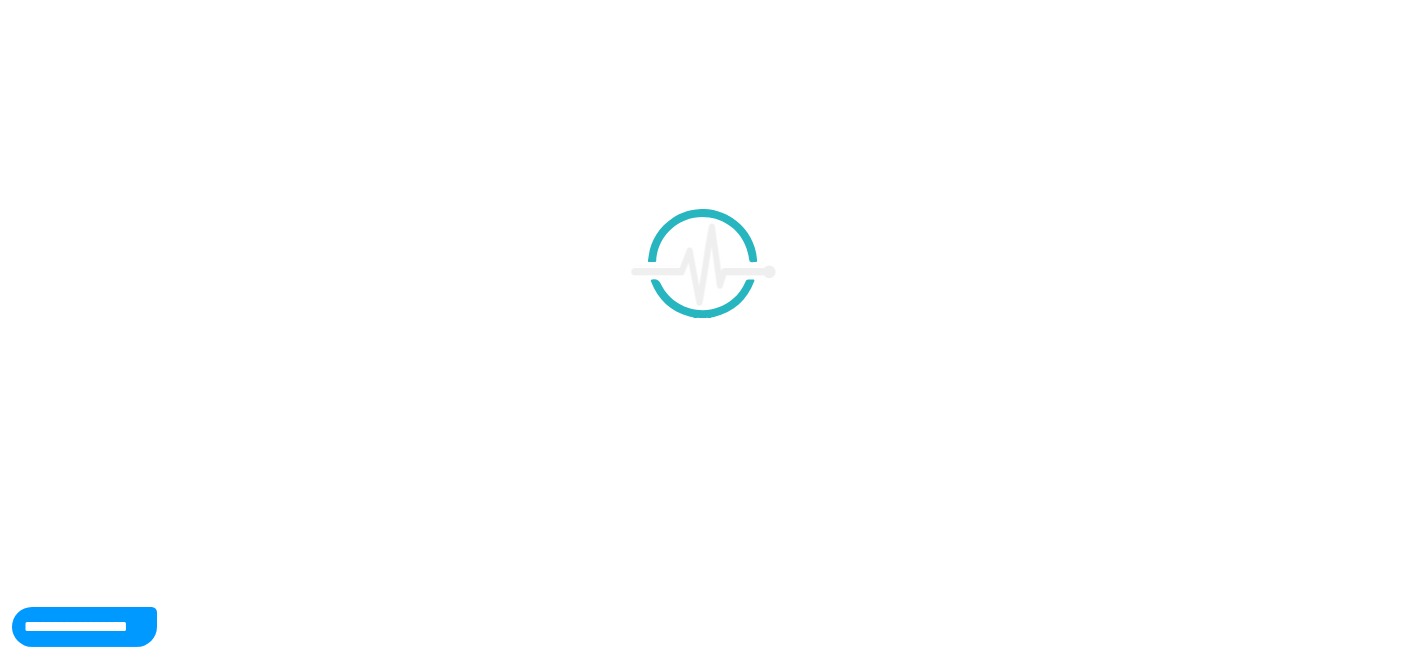 type on "**********" 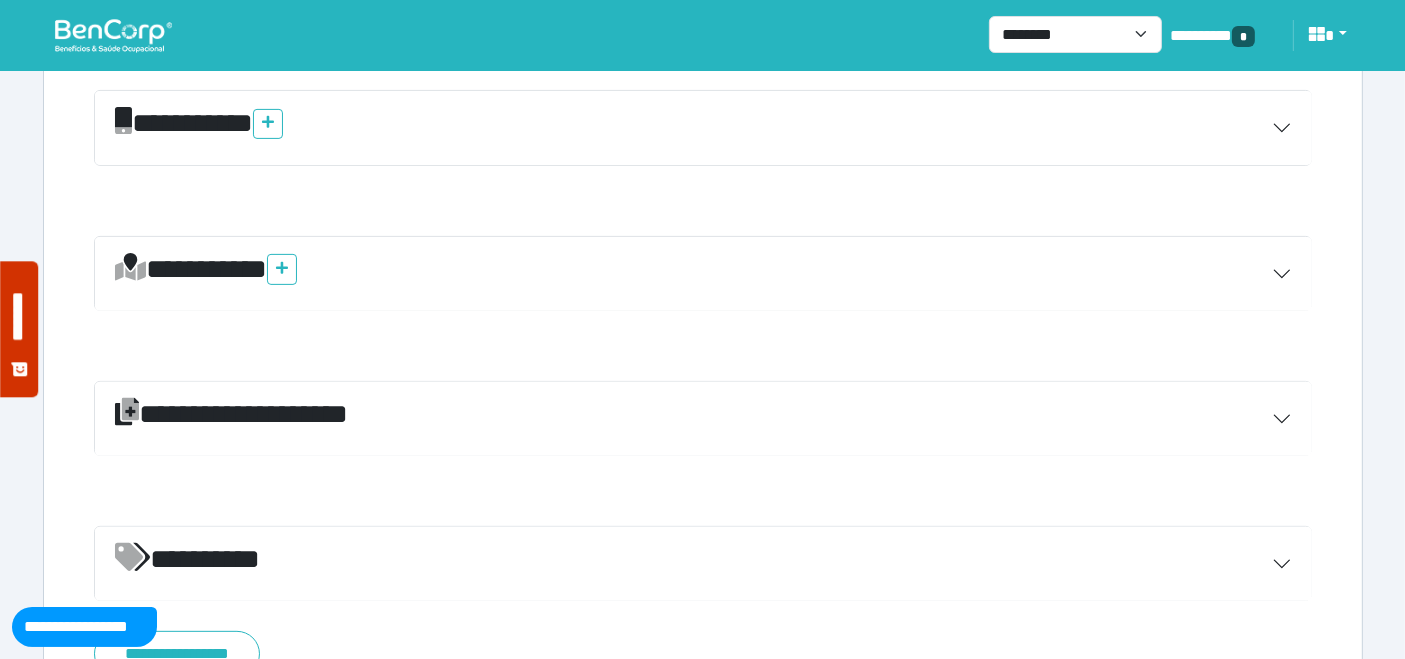 scroll, scrollTop: 750, scrollLeft: 0, axis: vertical 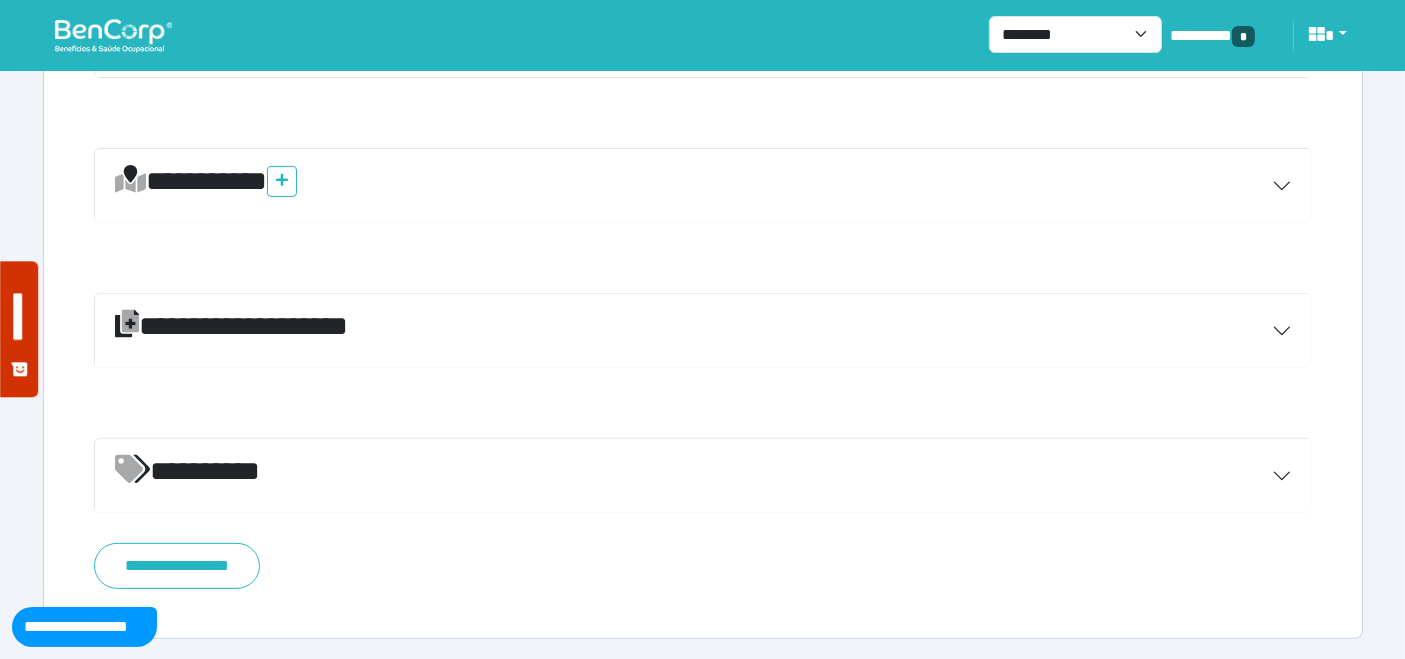 click on "*********" at bounding box center (703, 476) 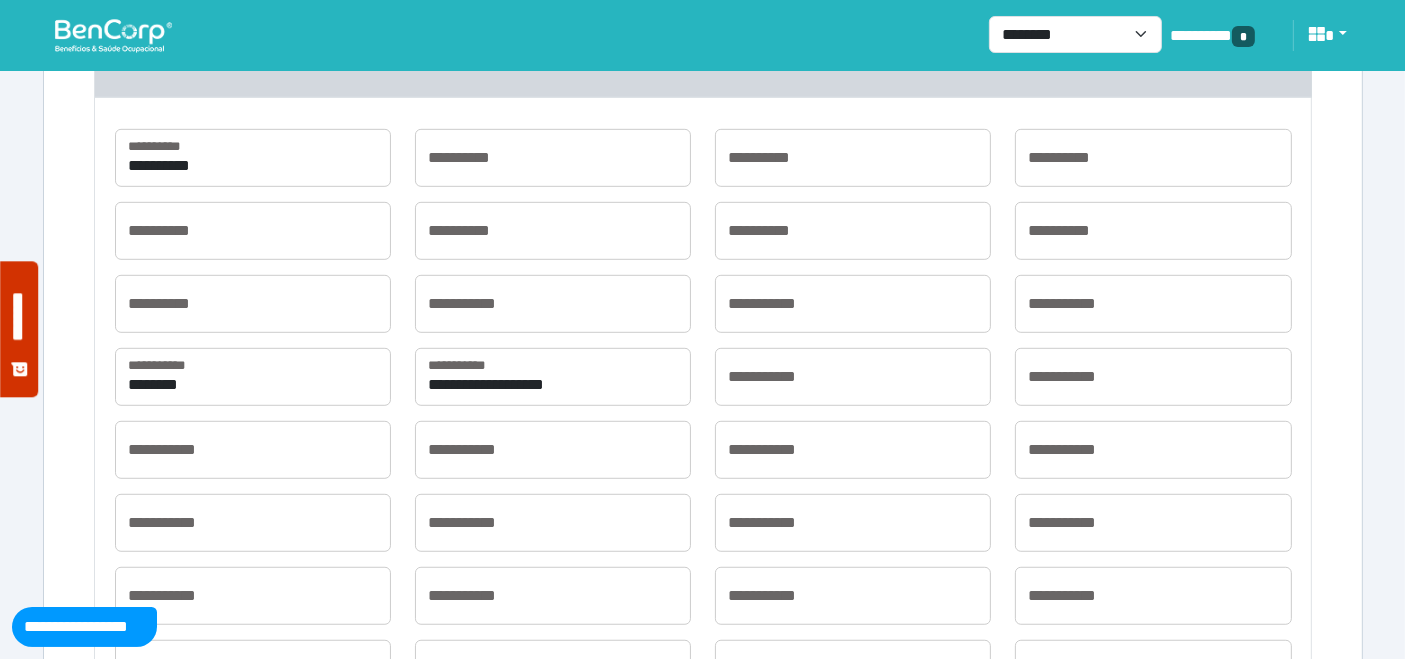 scroll, scrollTop: 1194, scrollLeft: 0, axis: vertical 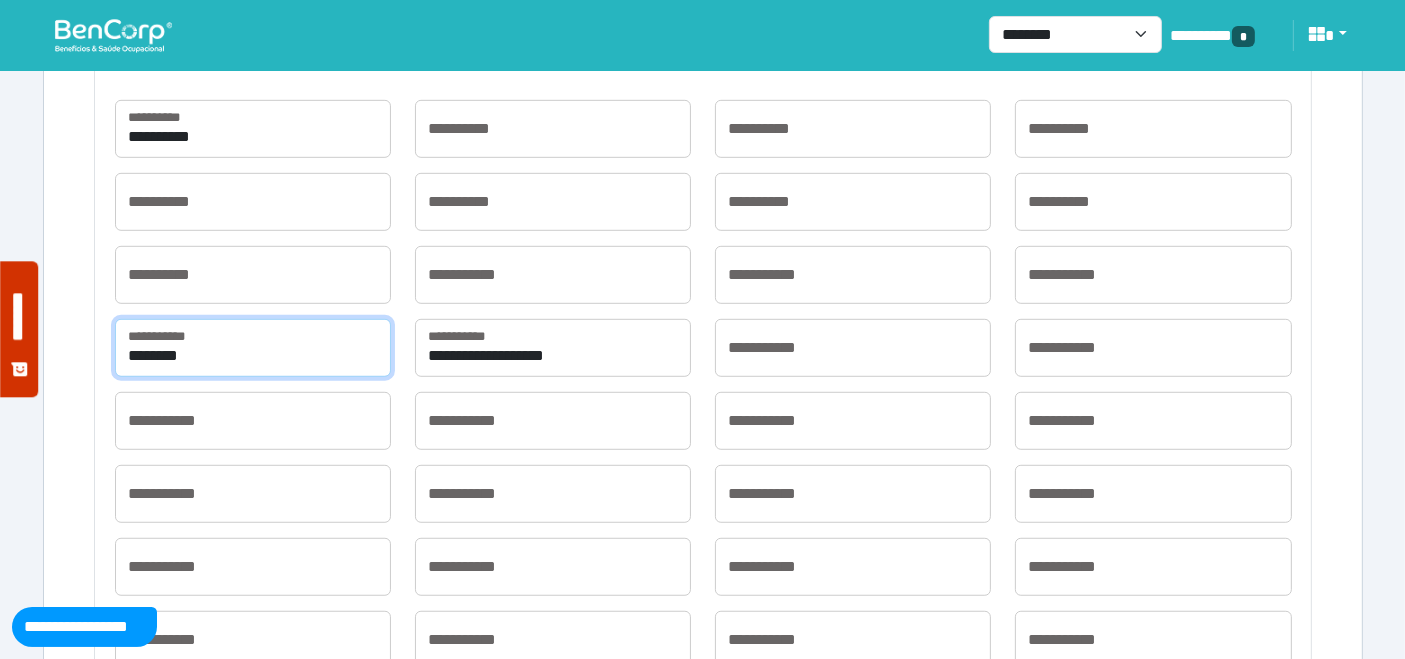 drag, startPoint x: 269, startPoint y: 344, endPoint x: 71, endPoint y: 341, distance: 198.02272 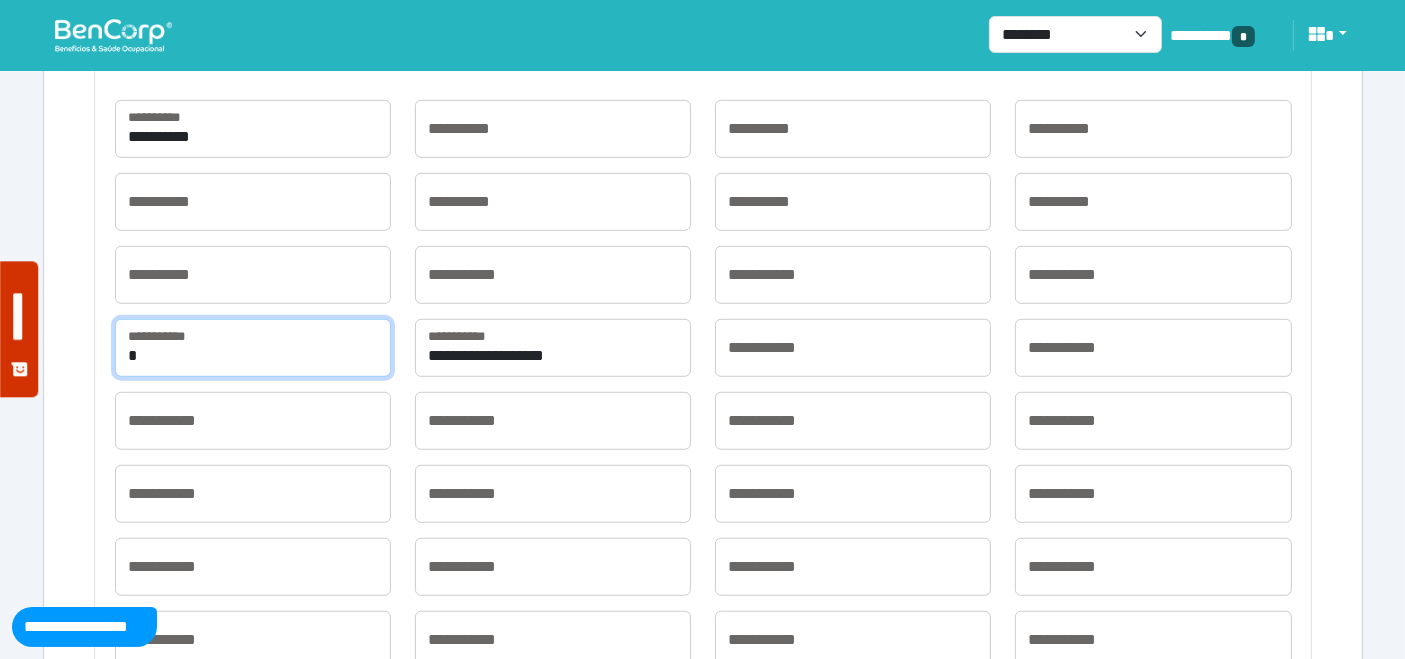type on "**********" 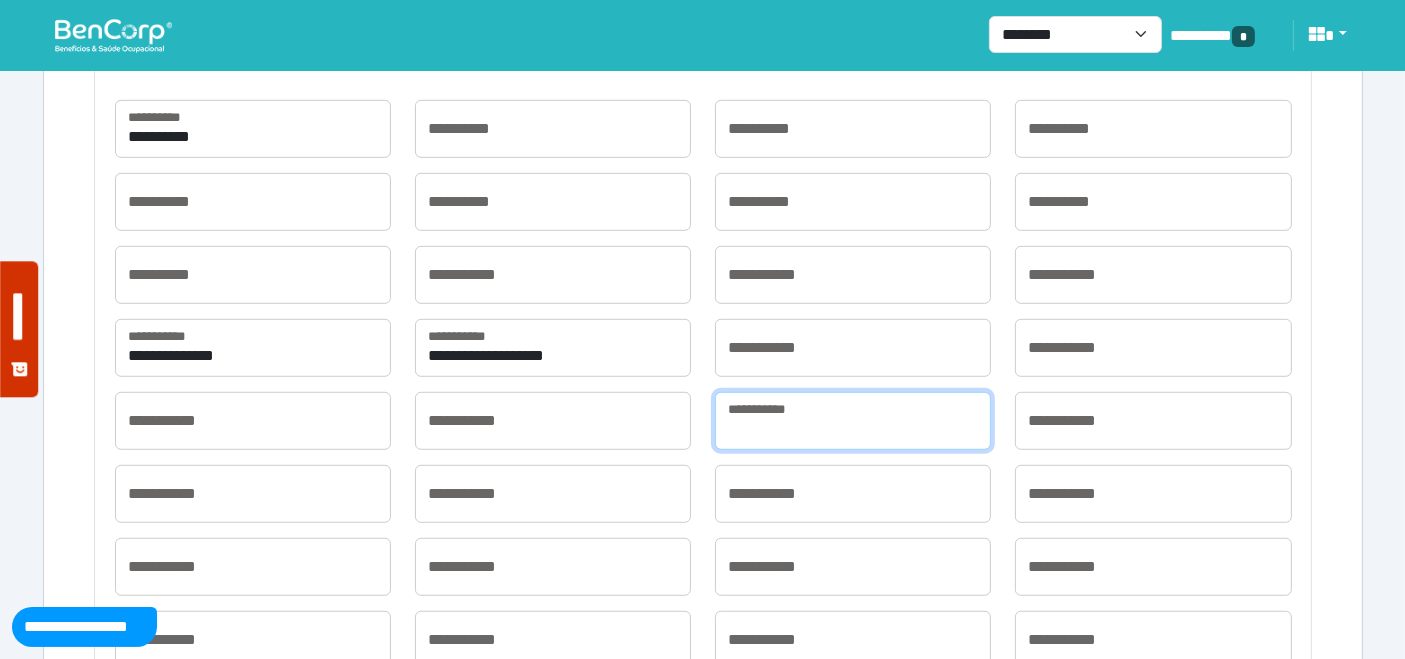 click at bounding box center (853, 421) 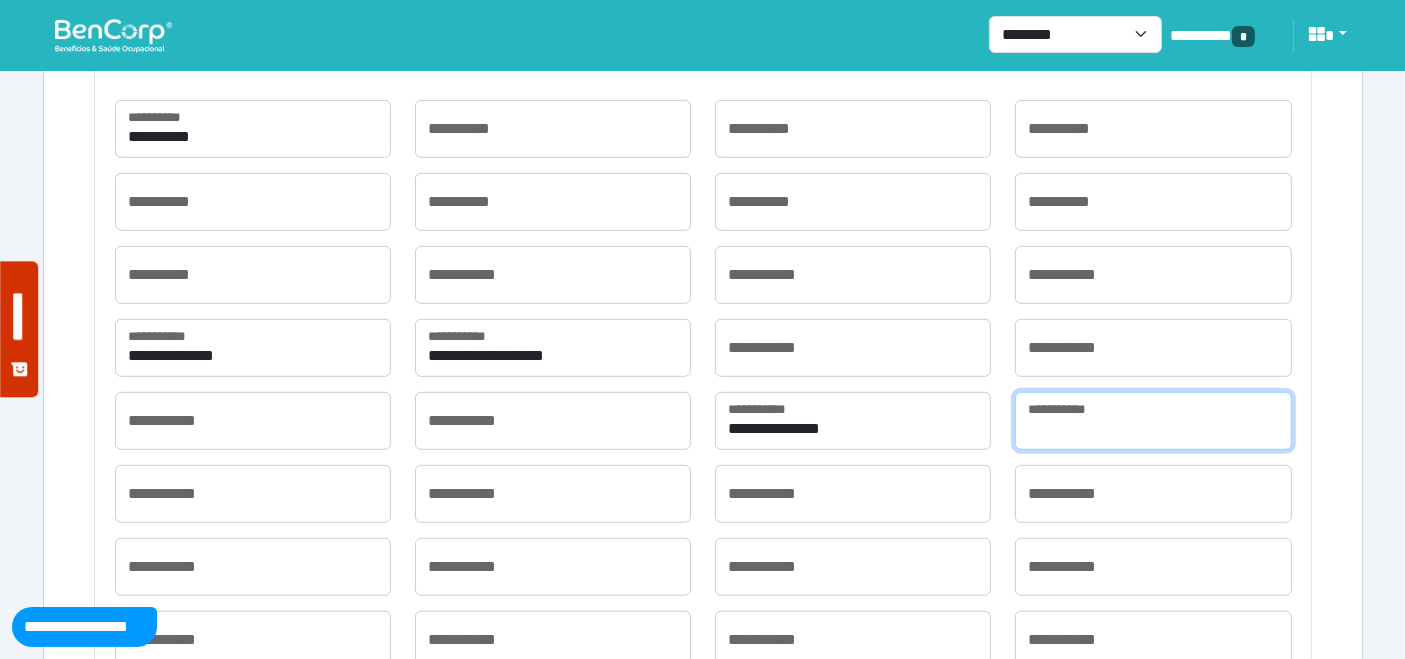 click at bounding box center (1153, 421) 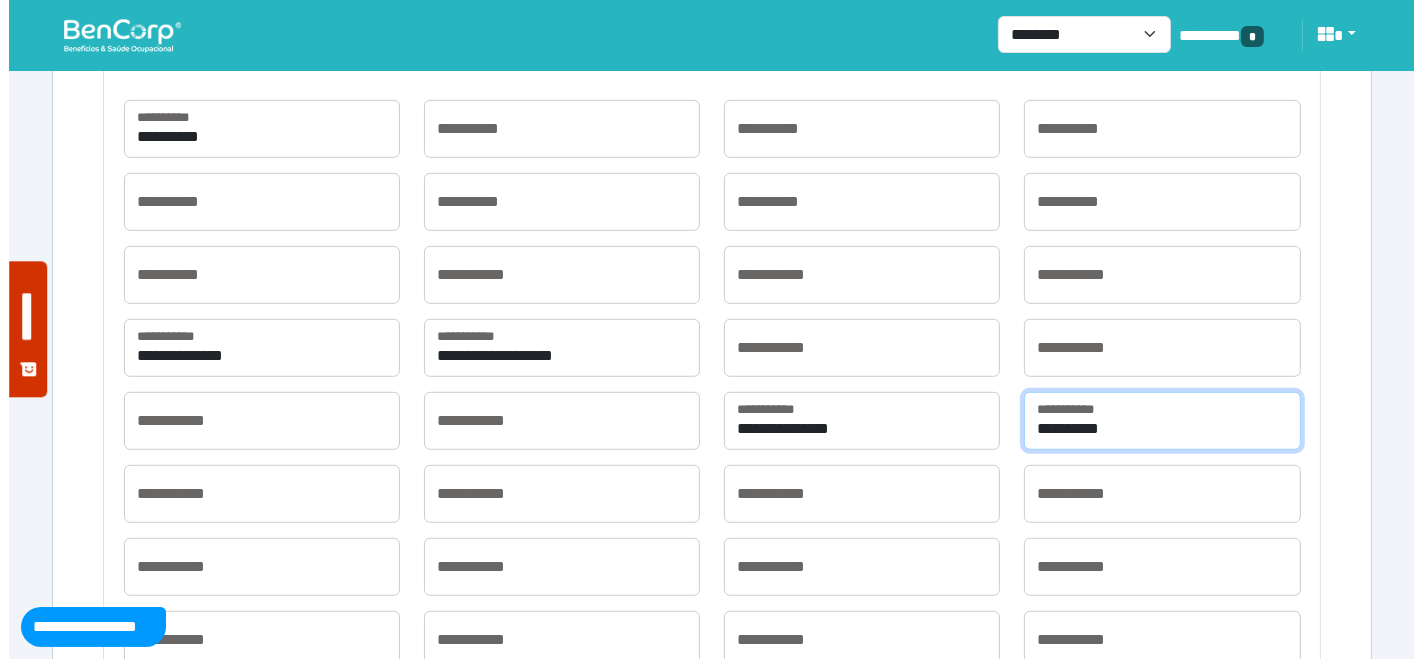 scroll, scrollTop: 1511, scrollLeft: 0, axis: vertical 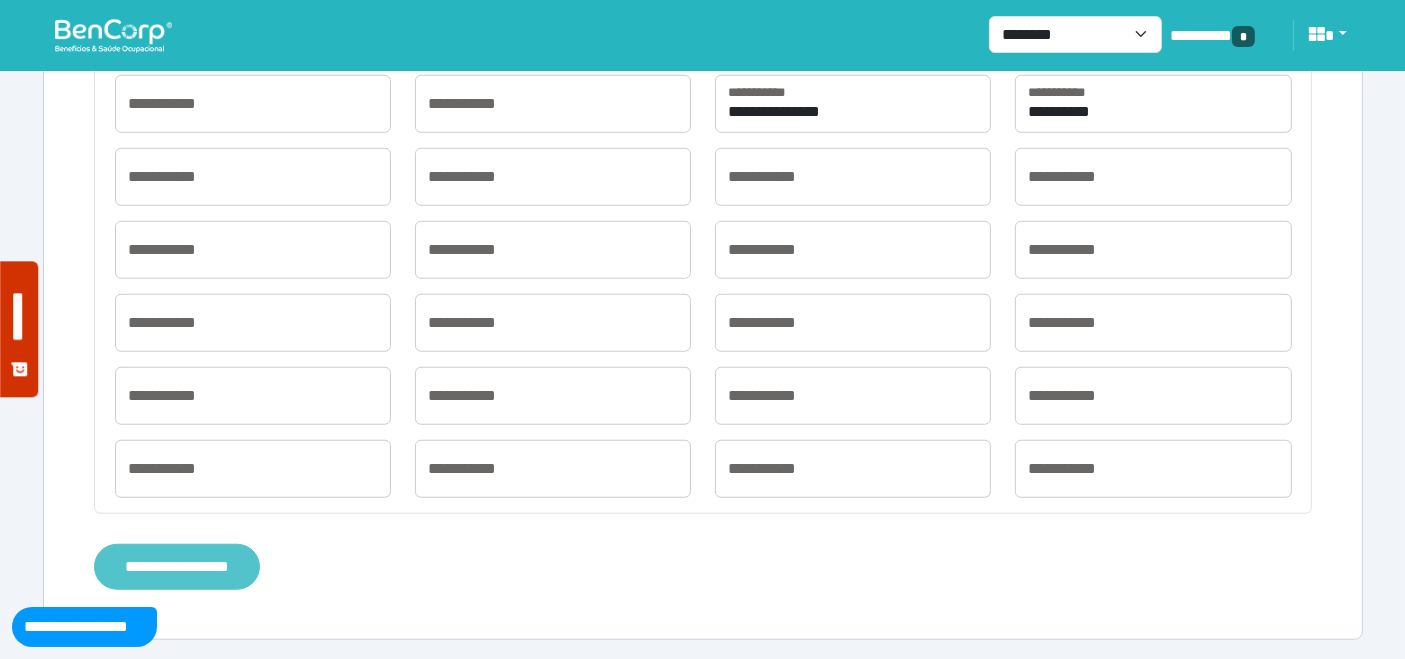 click on "**********" at bounding box center [177, 566] 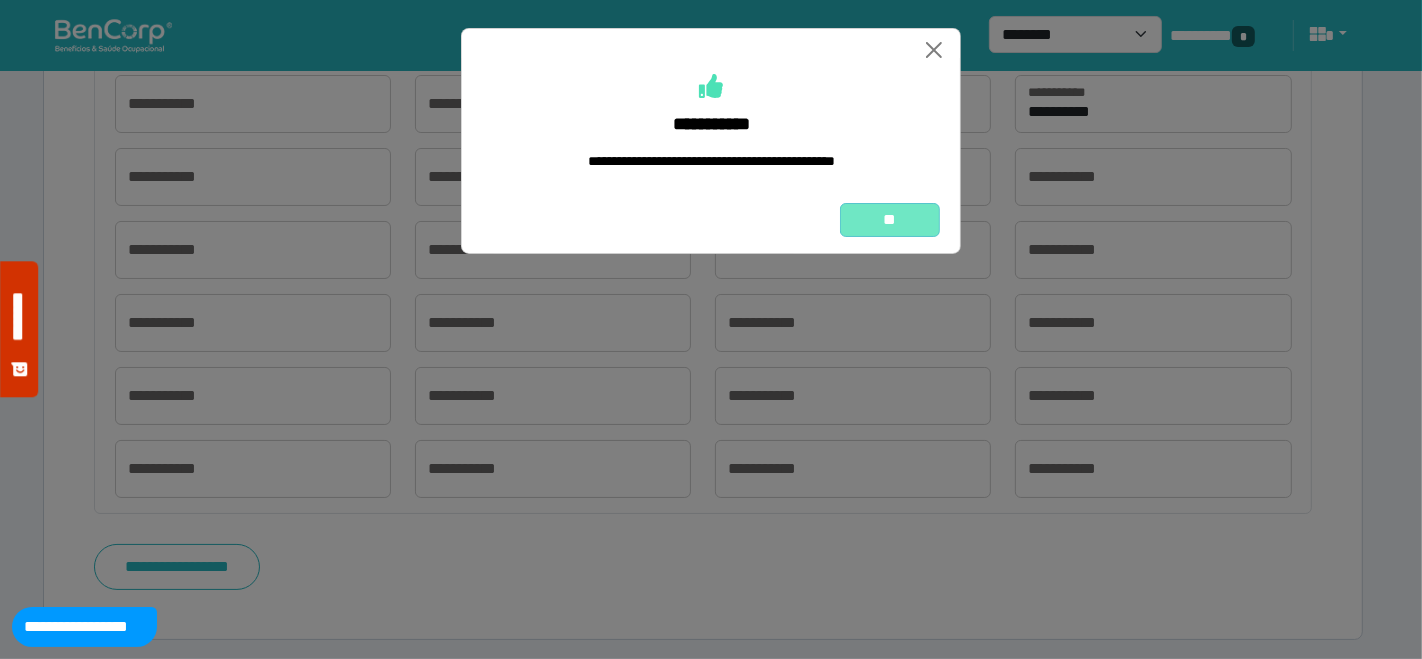 click on "**" at bounding box center (890, 219) 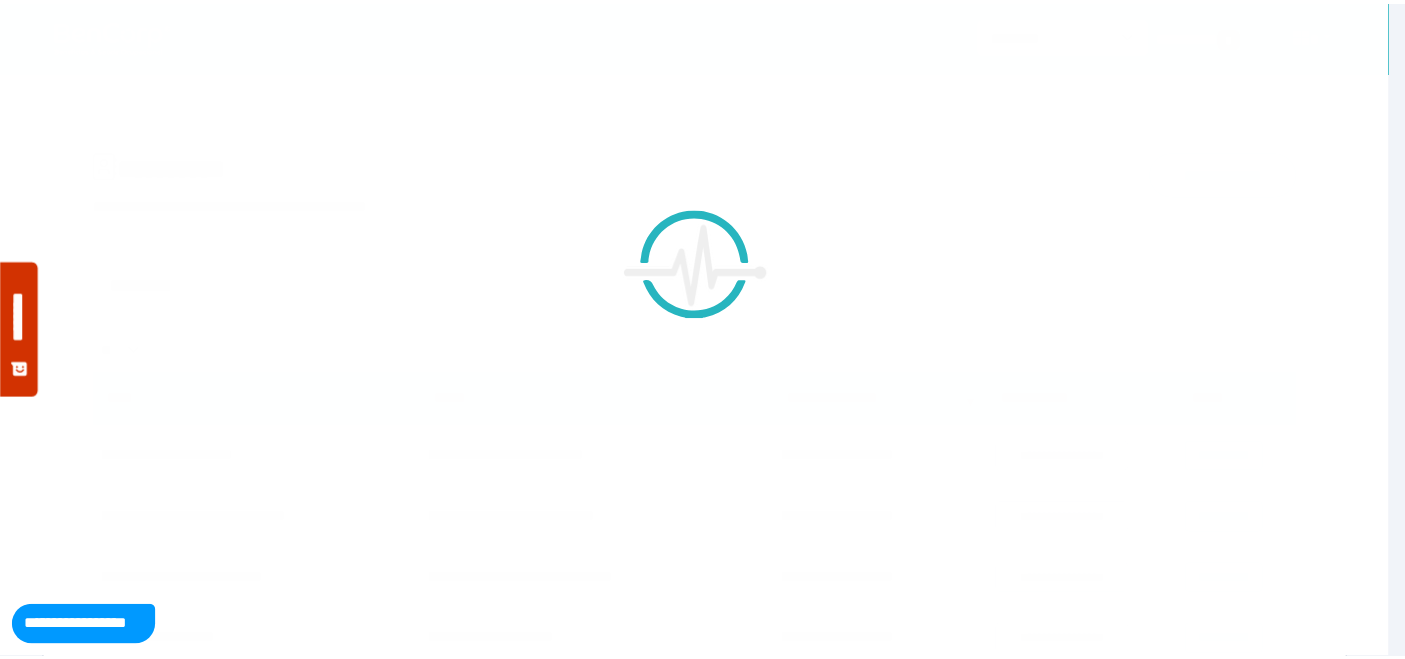 scroll, scrollTop: 0, scrollLeft: 0, axis: both 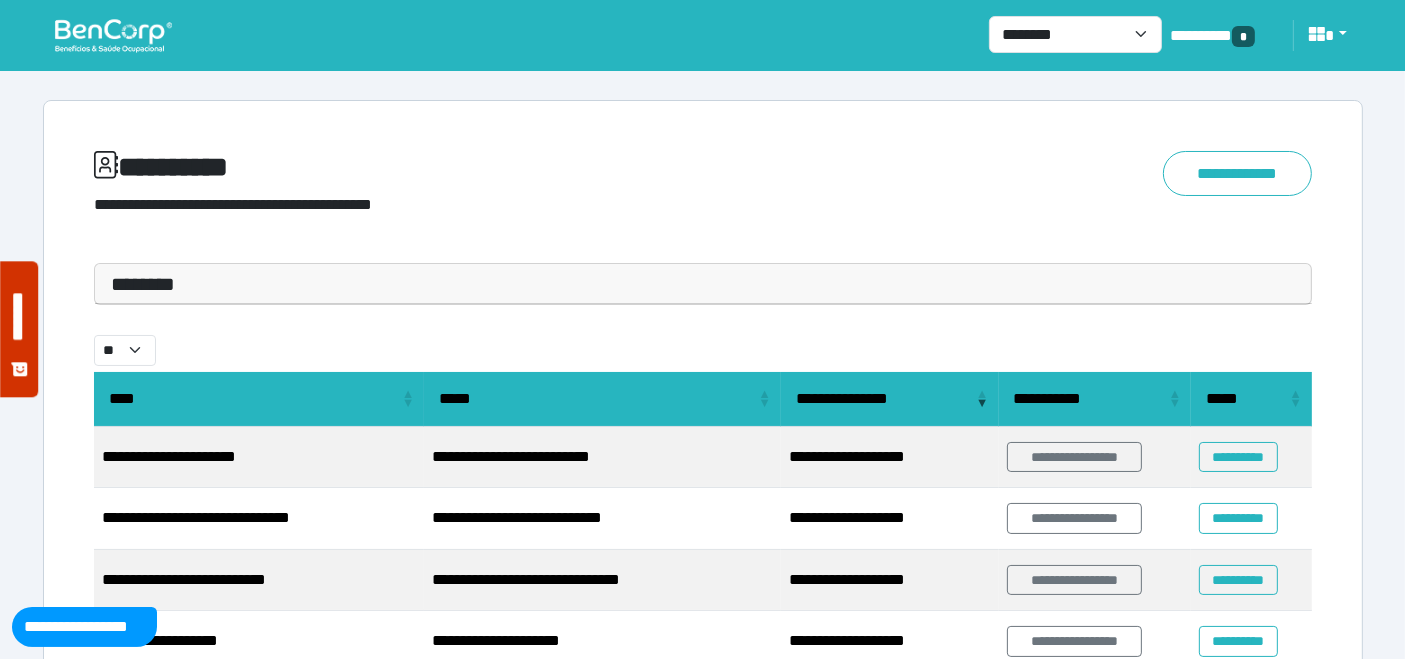 click at bounding box center [113, 35] 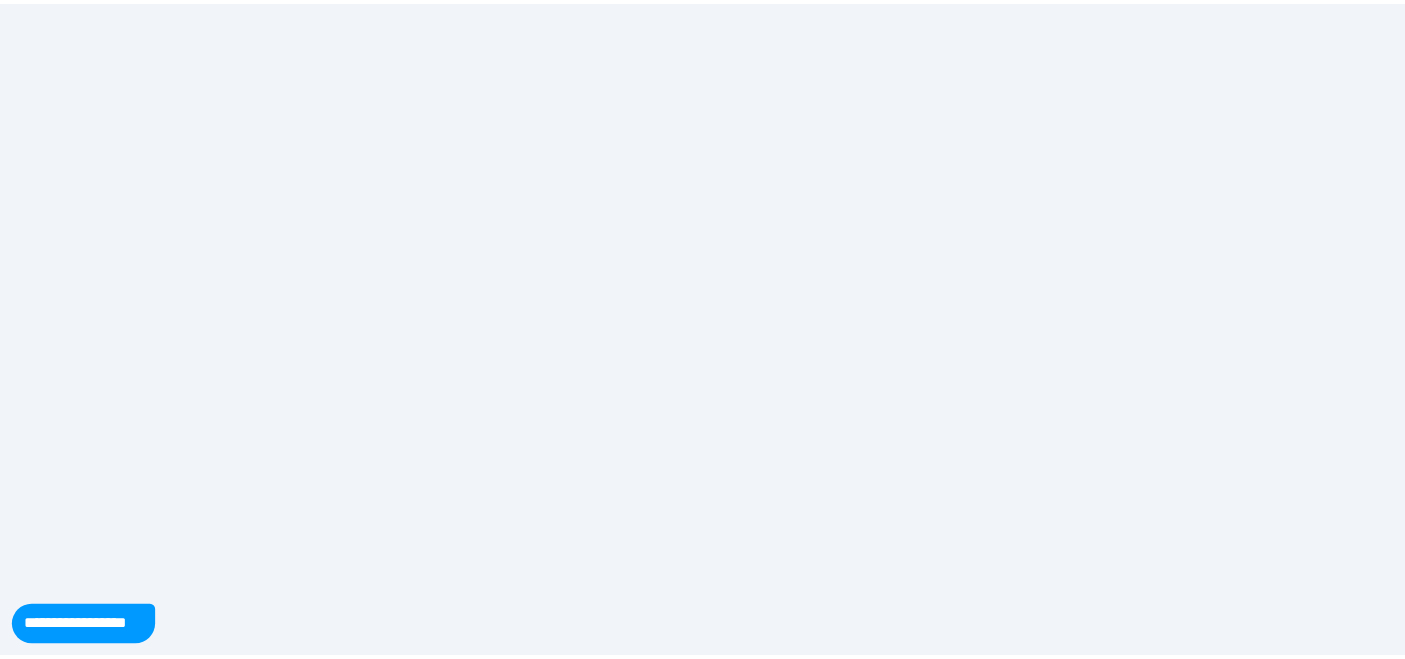 scroll, scrollTop: 0, scrollLeft: 0, axis: both 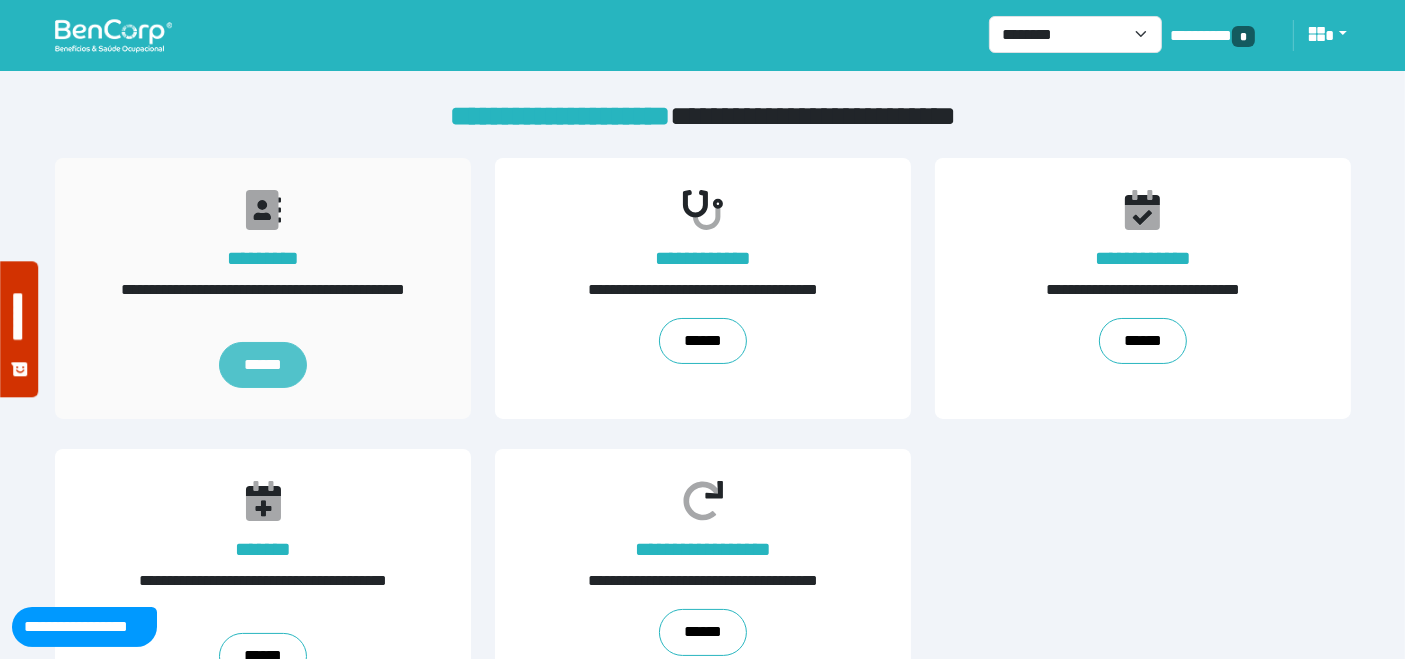 click on "******" at bounding box center [262, 365] 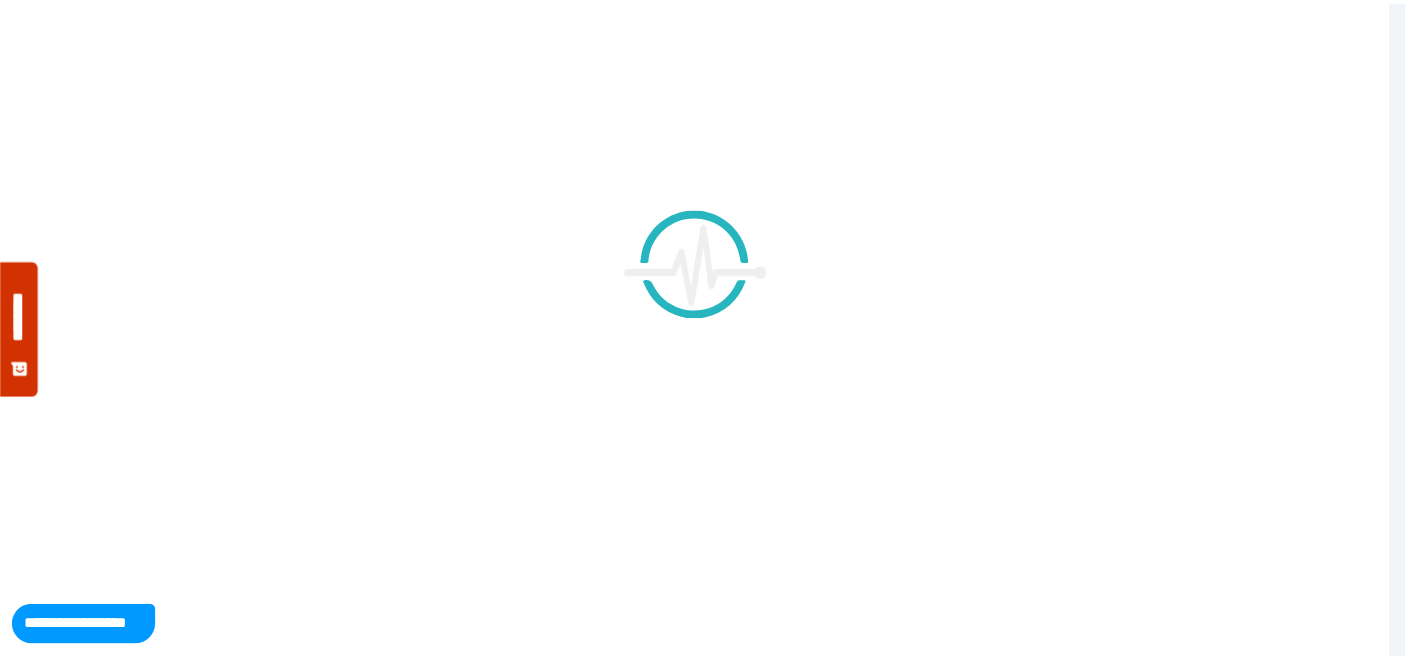 scroll, scrollTop: 0, scrollLeft: 0, axis: both 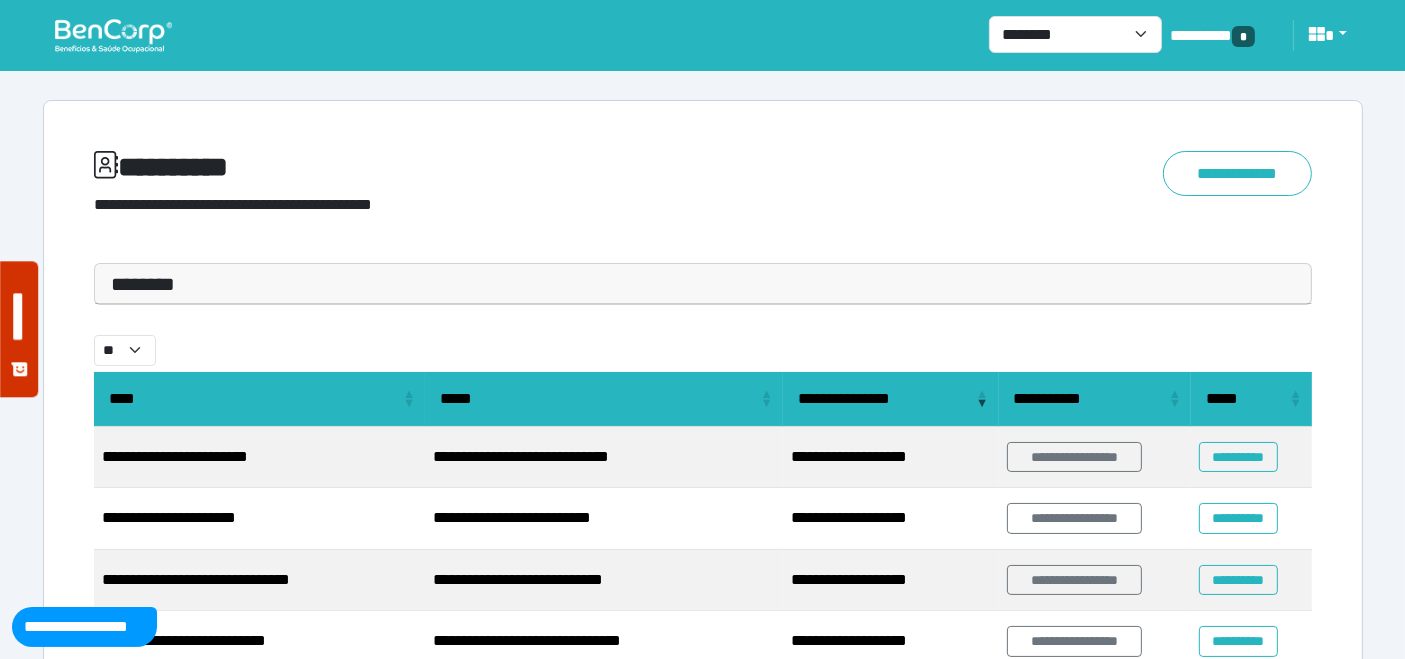 click on "********" at bounding box center [703, 284] 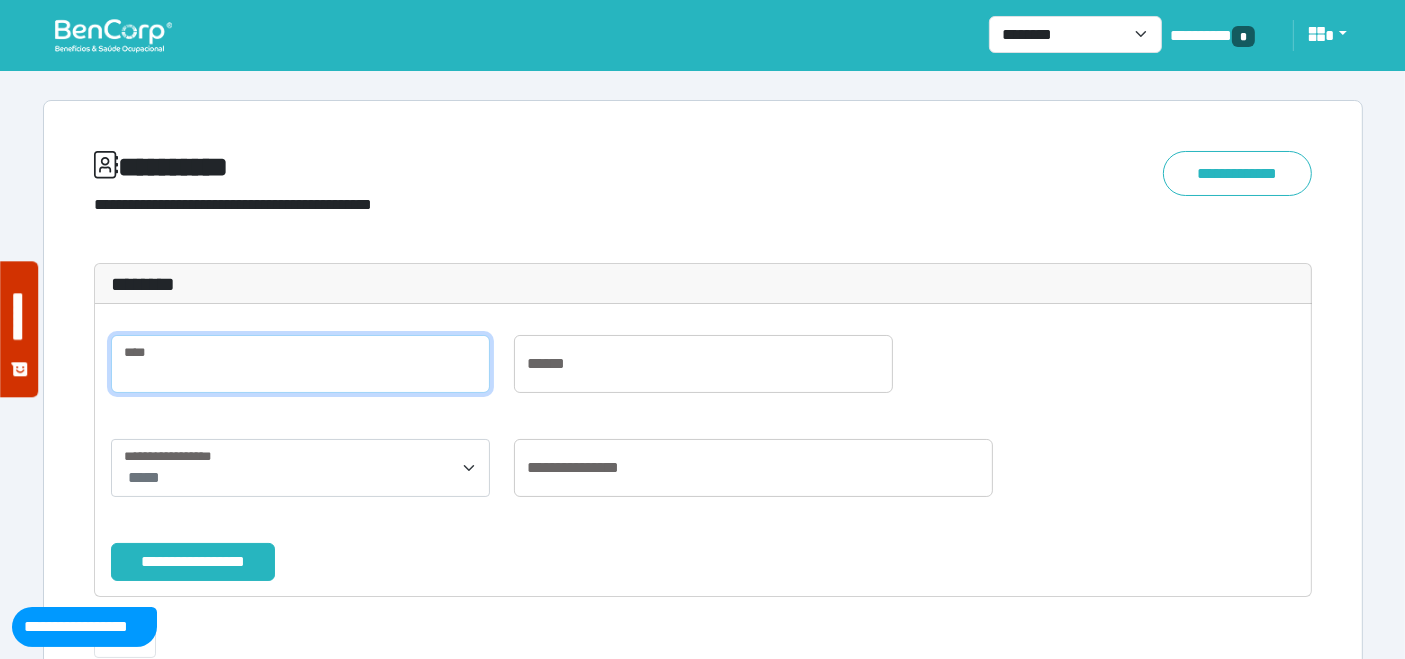 click at bounding box center (300, 364) 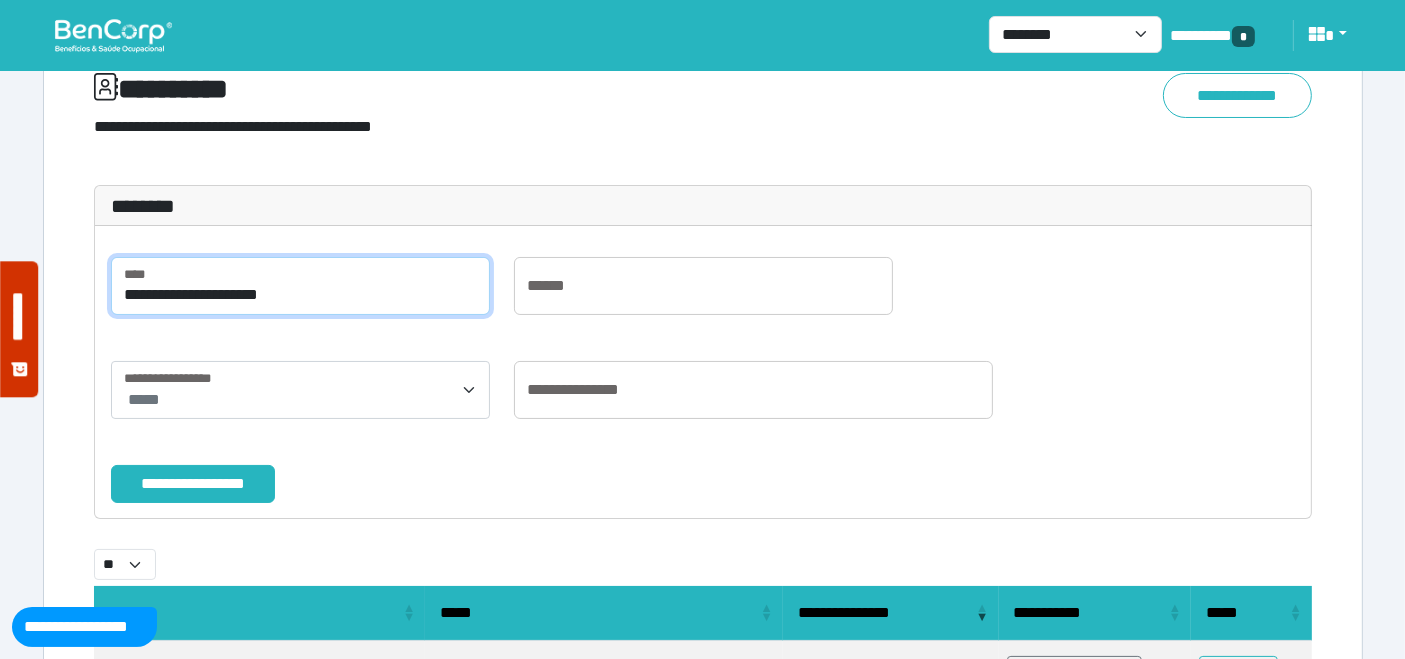 scroll, scrollTop: 111, scrollLeft: 0, axis: vertical 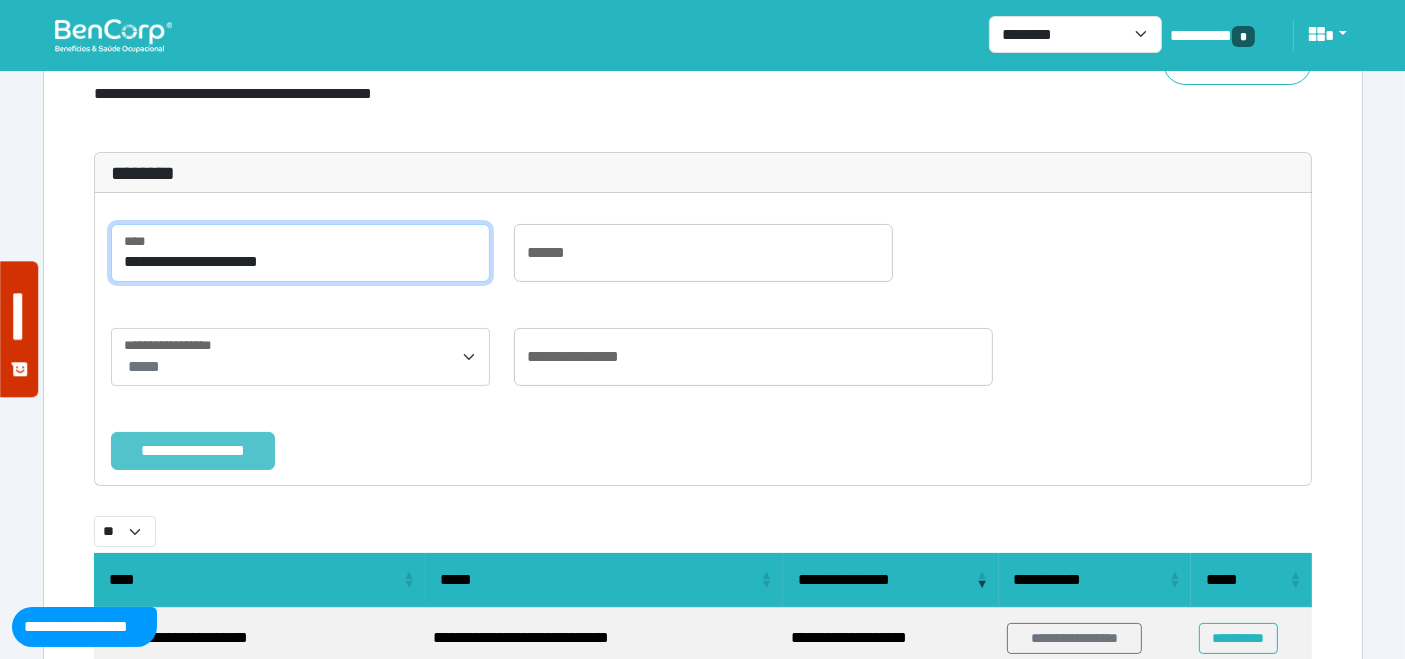 type on "**********" 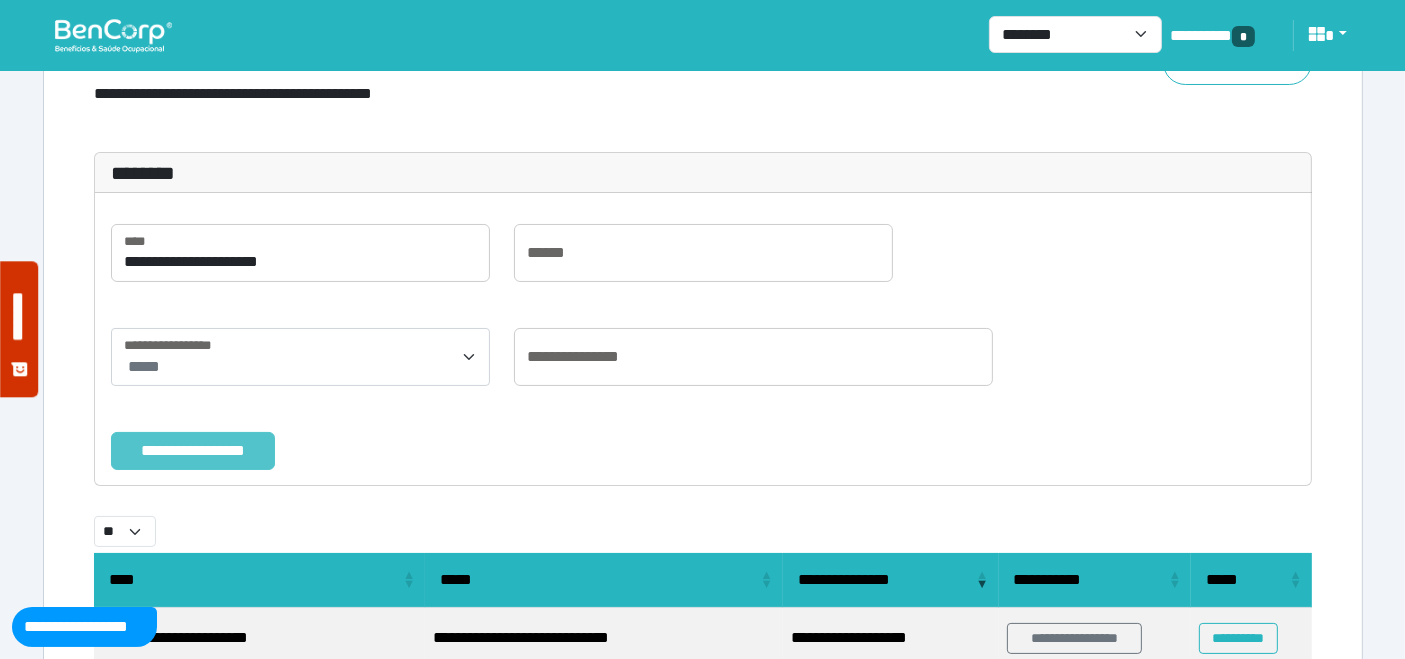 click on "**********" at bounding box center [193, 450] 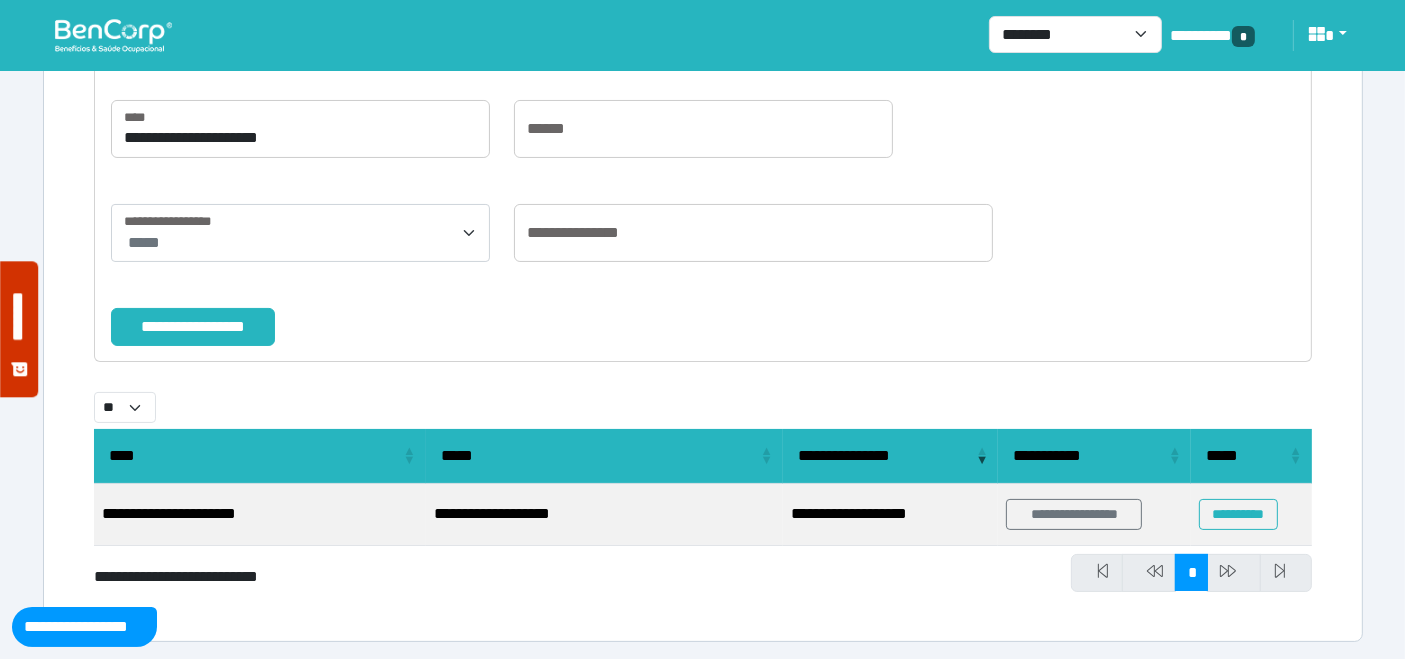 scroll, scrollTop: 238, scrollLeft: 0, axis: vertical 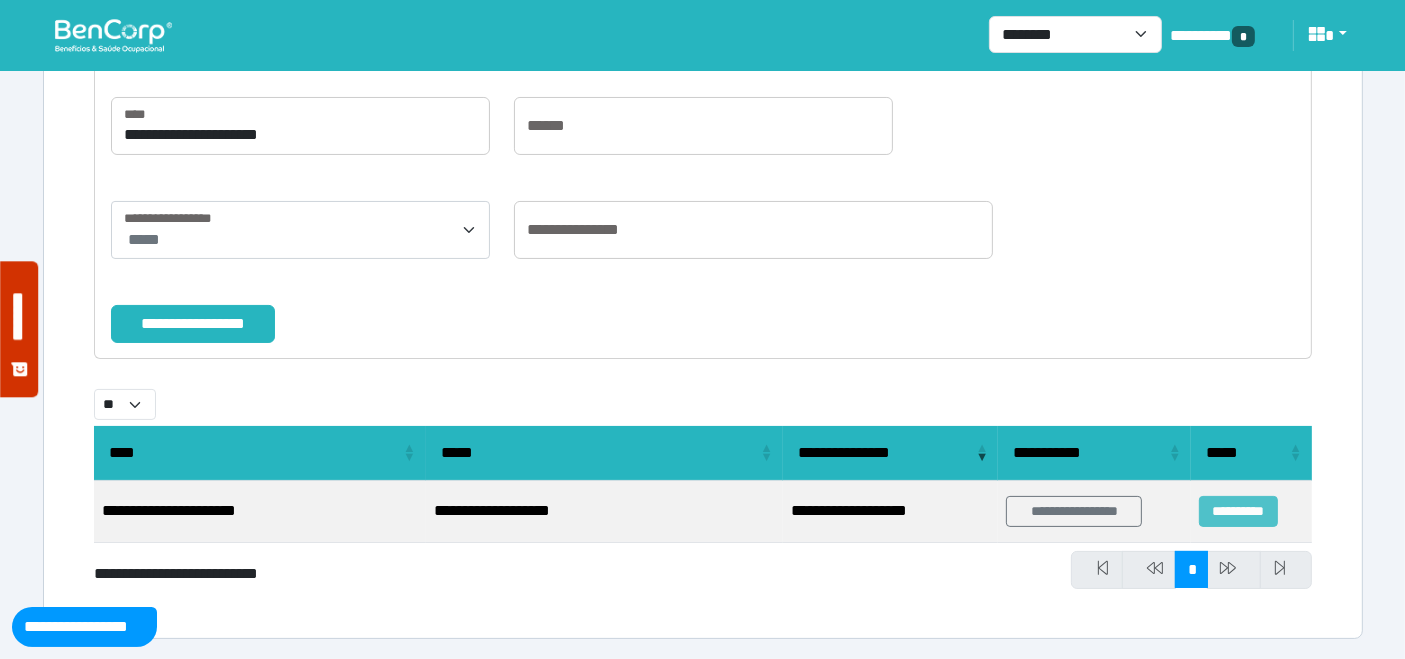 click on "**********" at bounding box center (1238, 511) 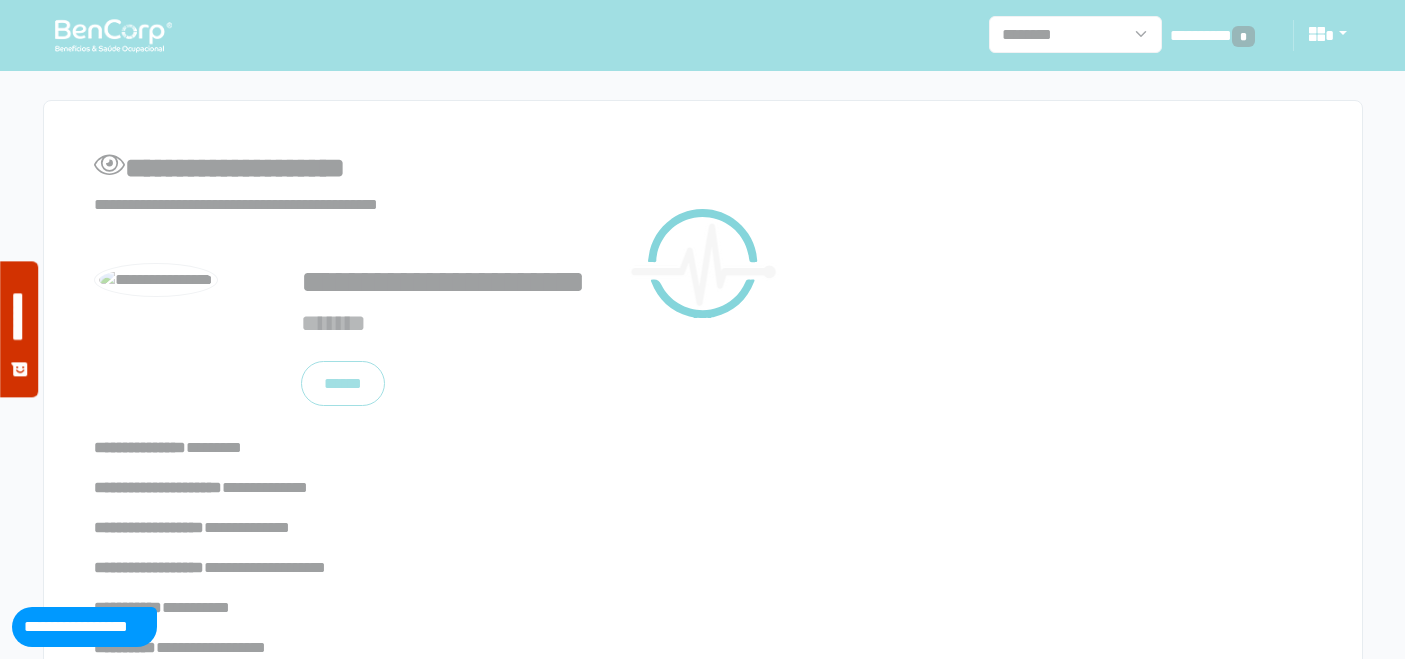 scroll, scrollTop: 0, scrollLeft: 0, axis: both 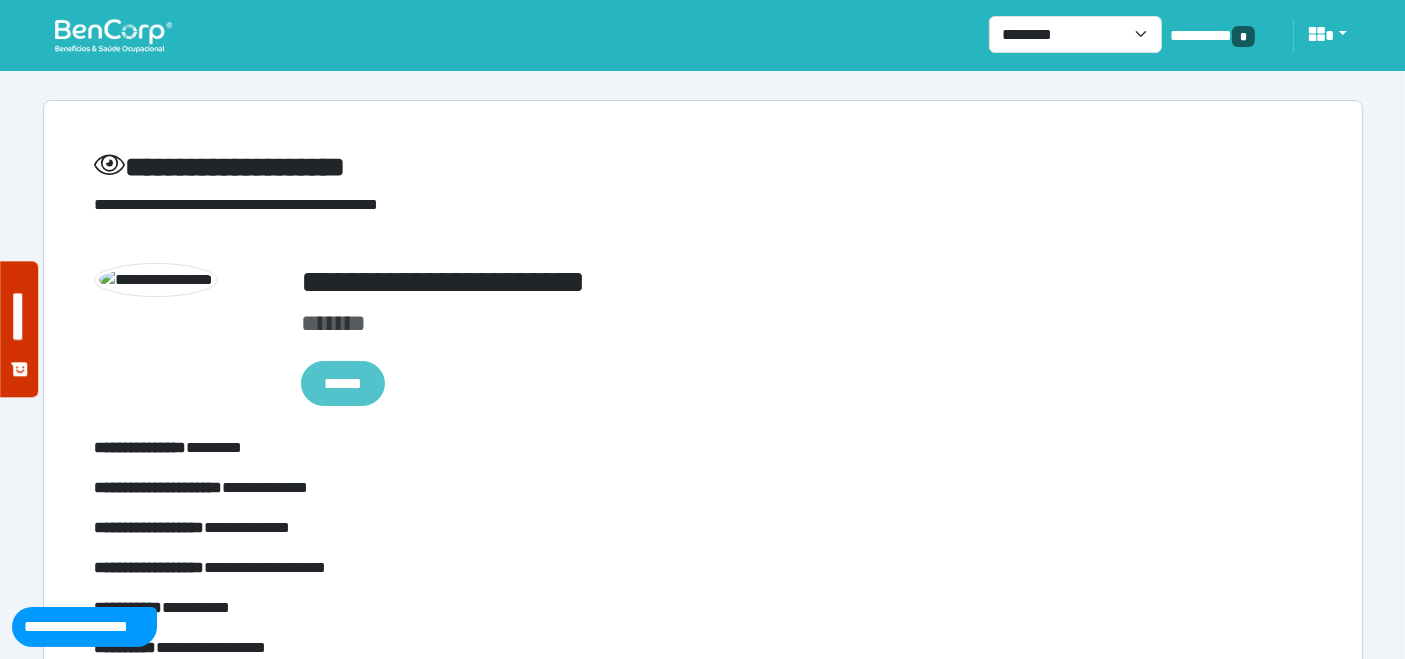 click on "******" at bounding box center [343, 383] 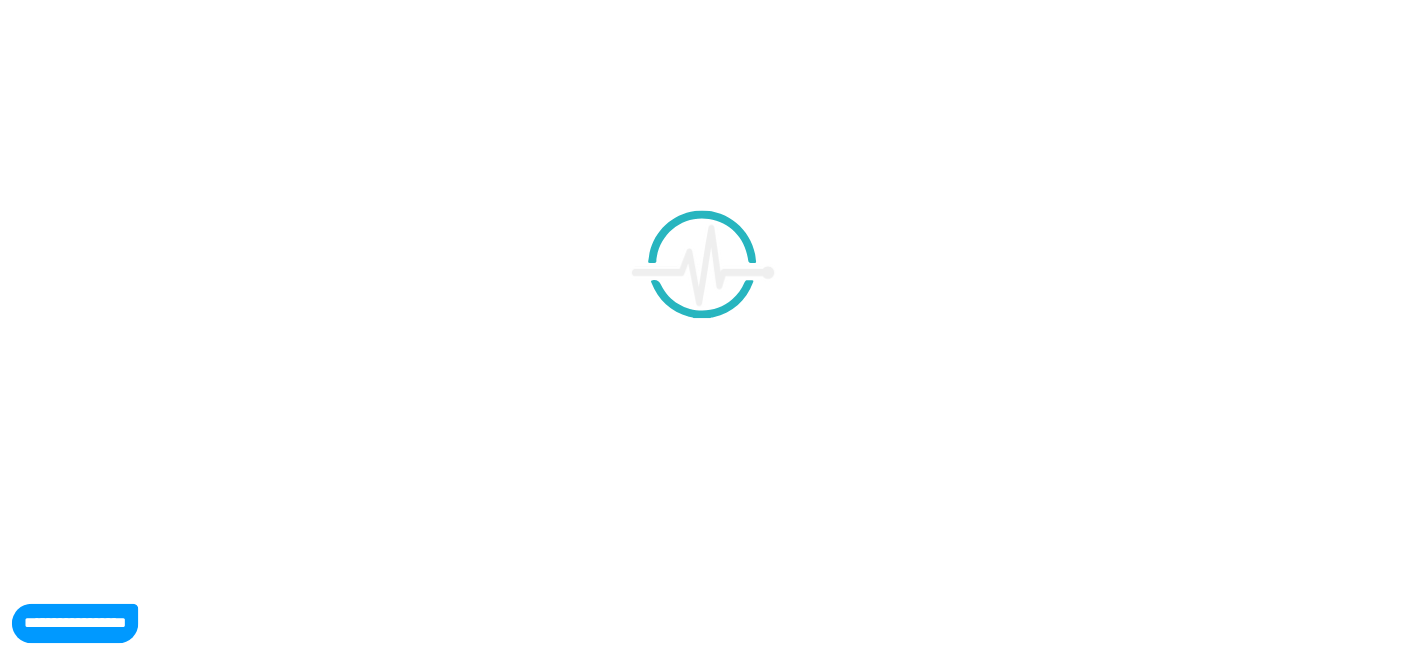 scroll, scrollTop: 0, scrollLeft: 0, axis: both 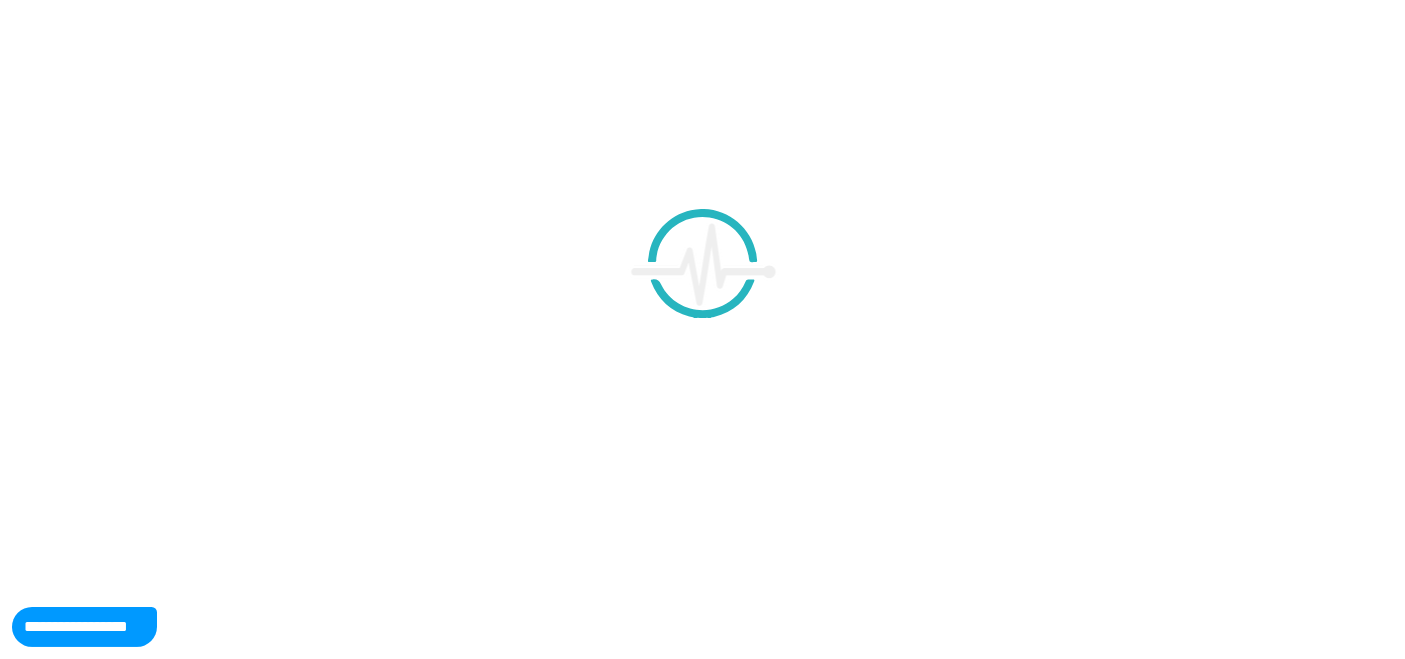 type on "**********" 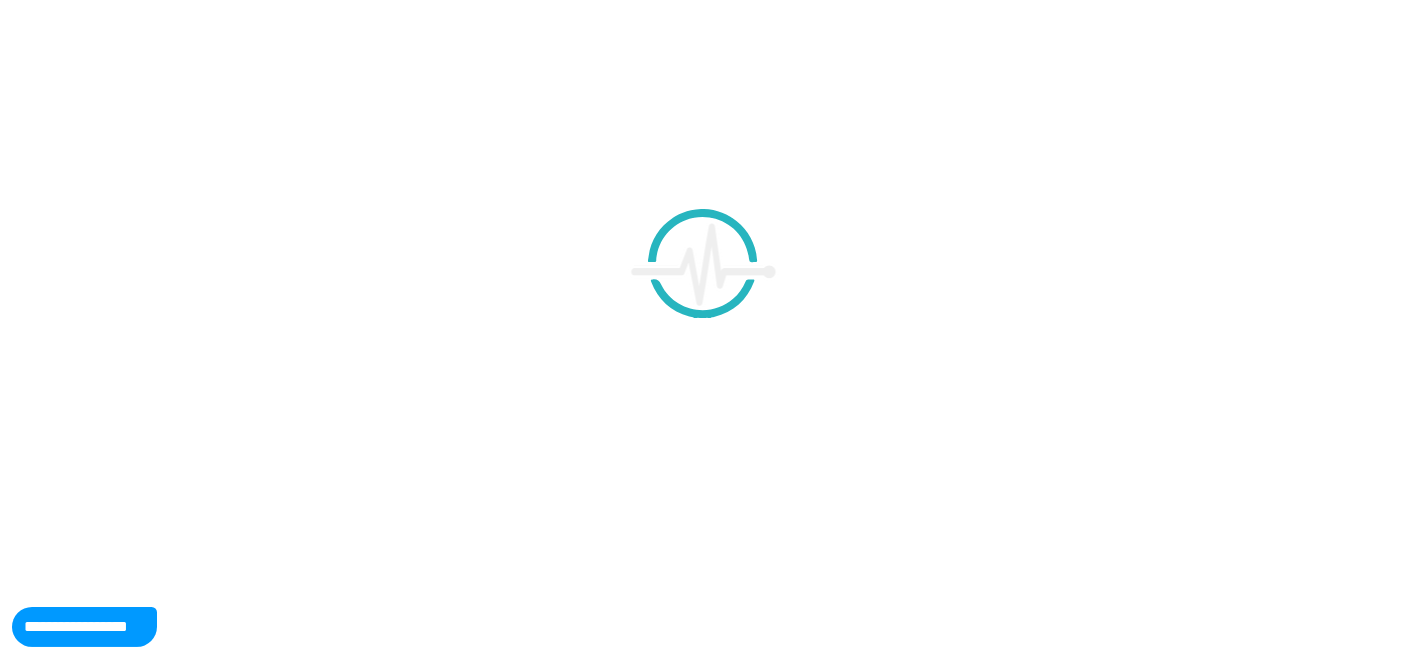 type on "**********" 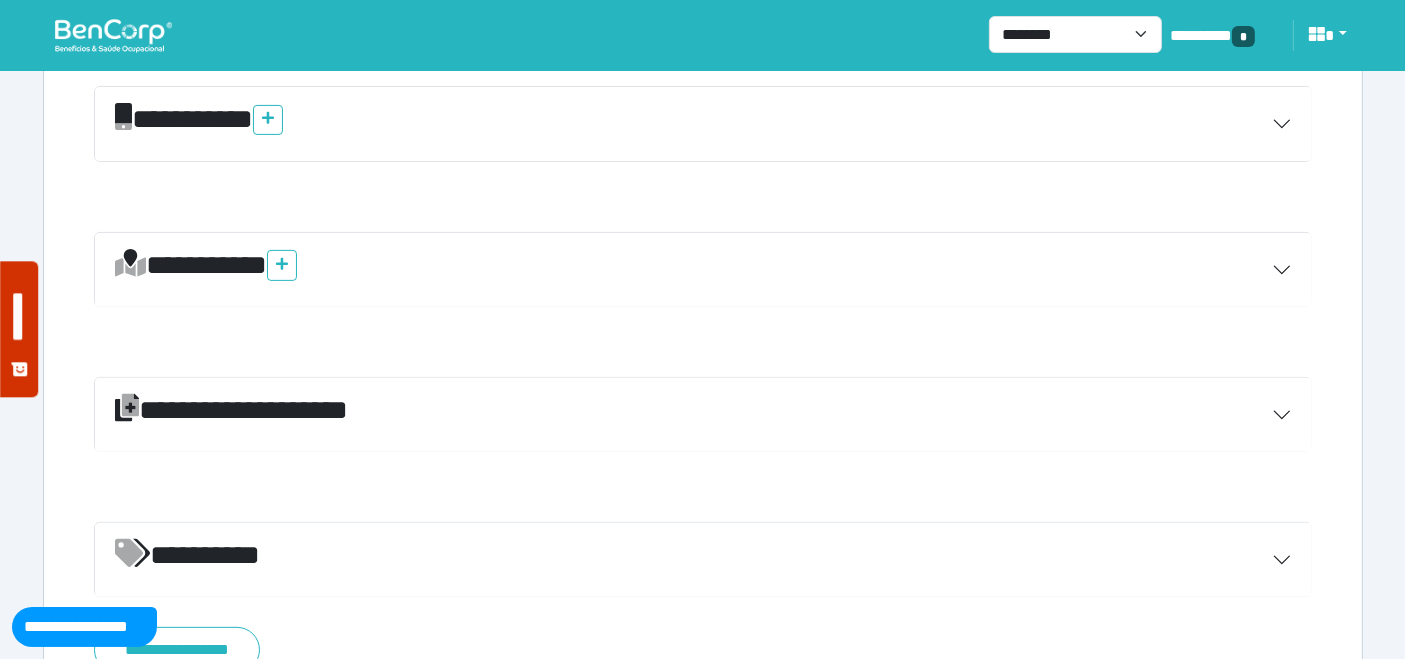 scroll, scrollTop: 750, scrollLeft: 0, axis: vertical 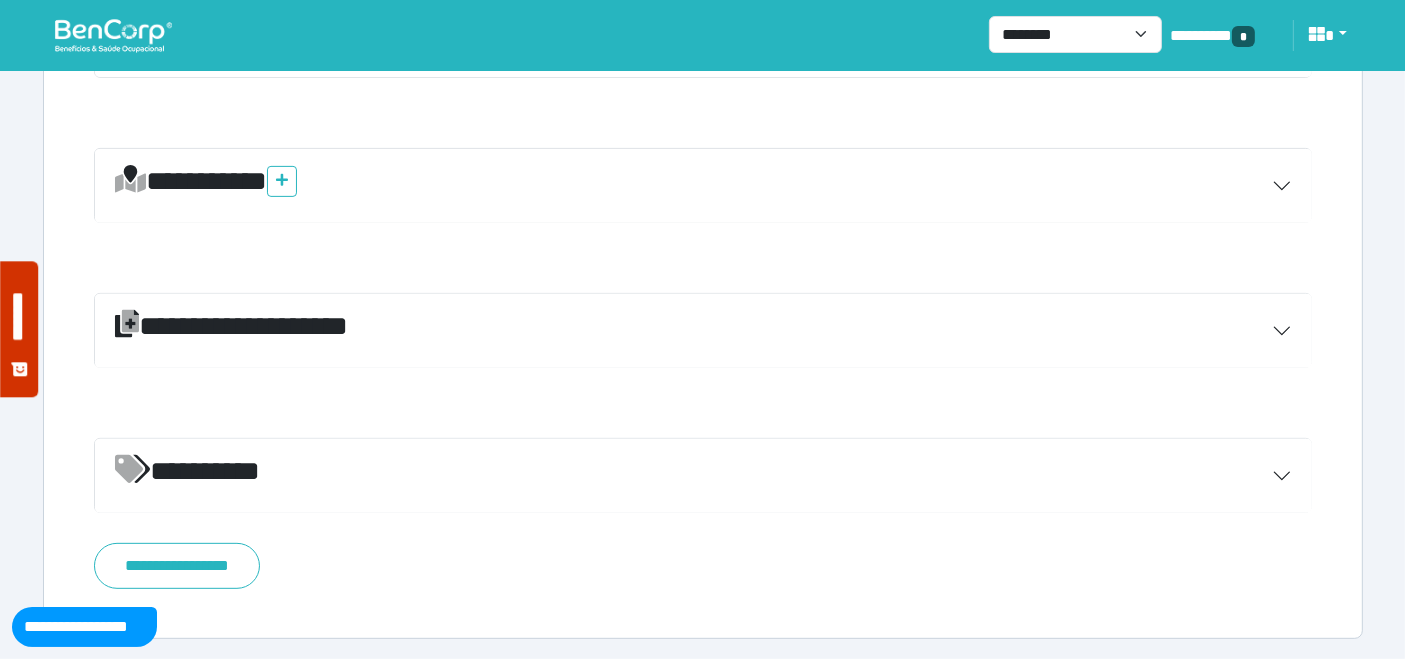 click on "*********" at bounding box center [703, 476] 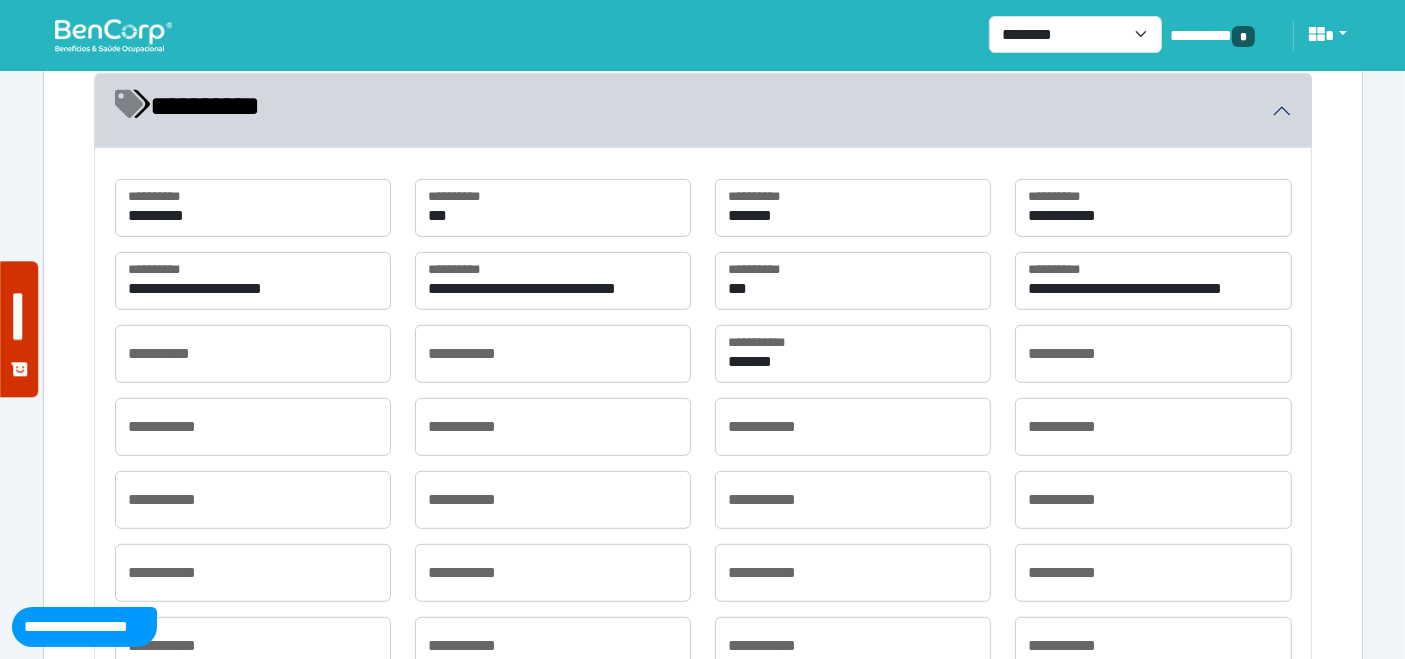 scroll, scrollTop: 1194, scrollLeft: 0, axis: vertical 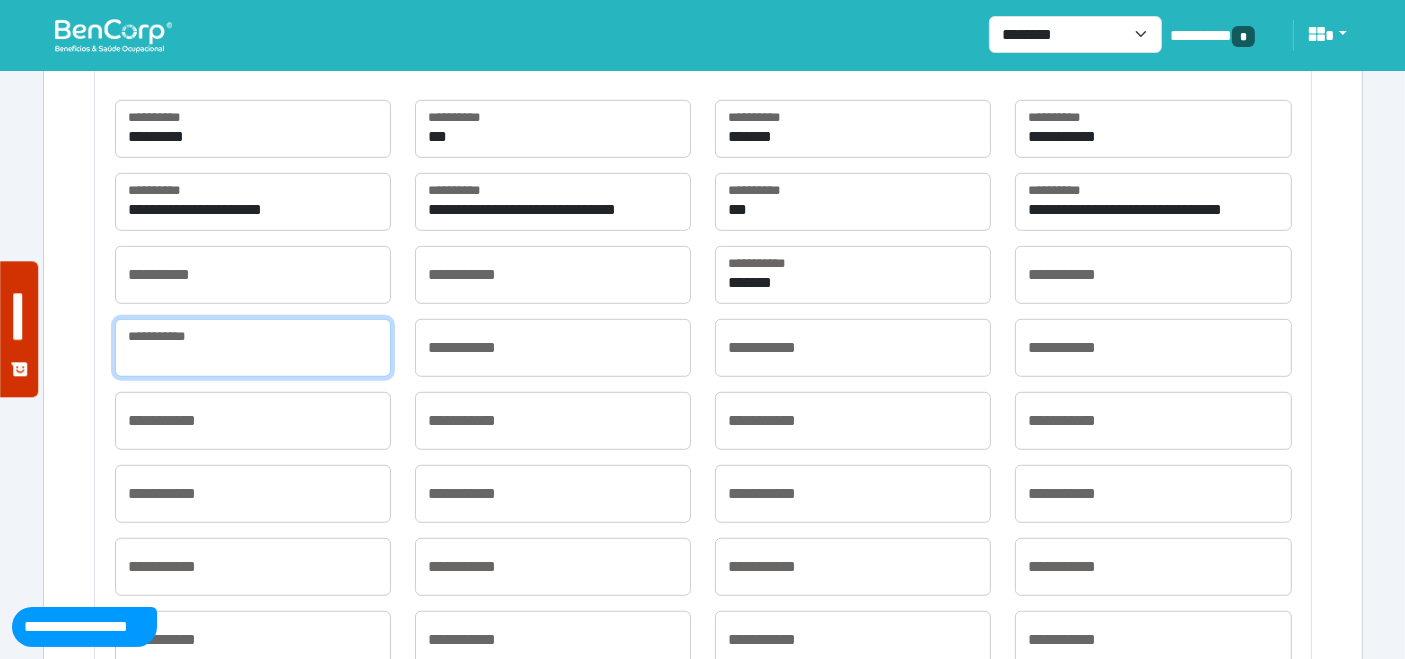 click at bounding box center (253, 348) 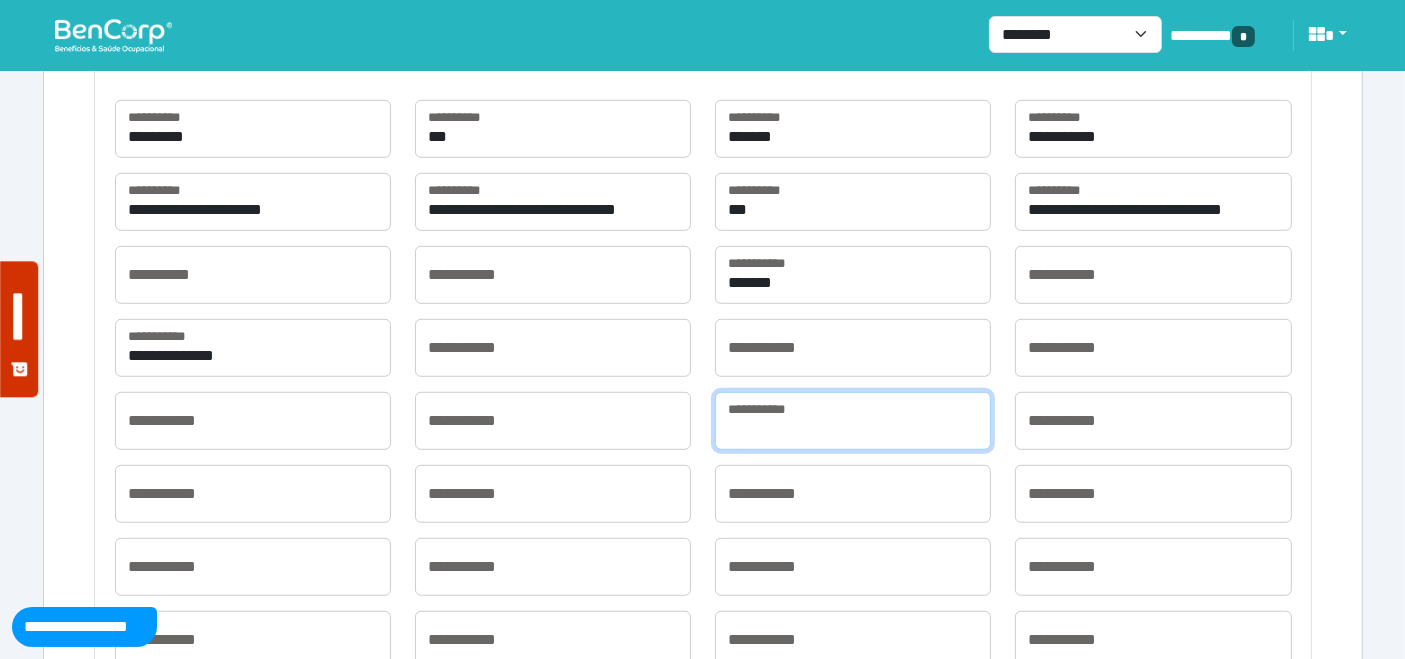 click at bounding box center (853, 421) 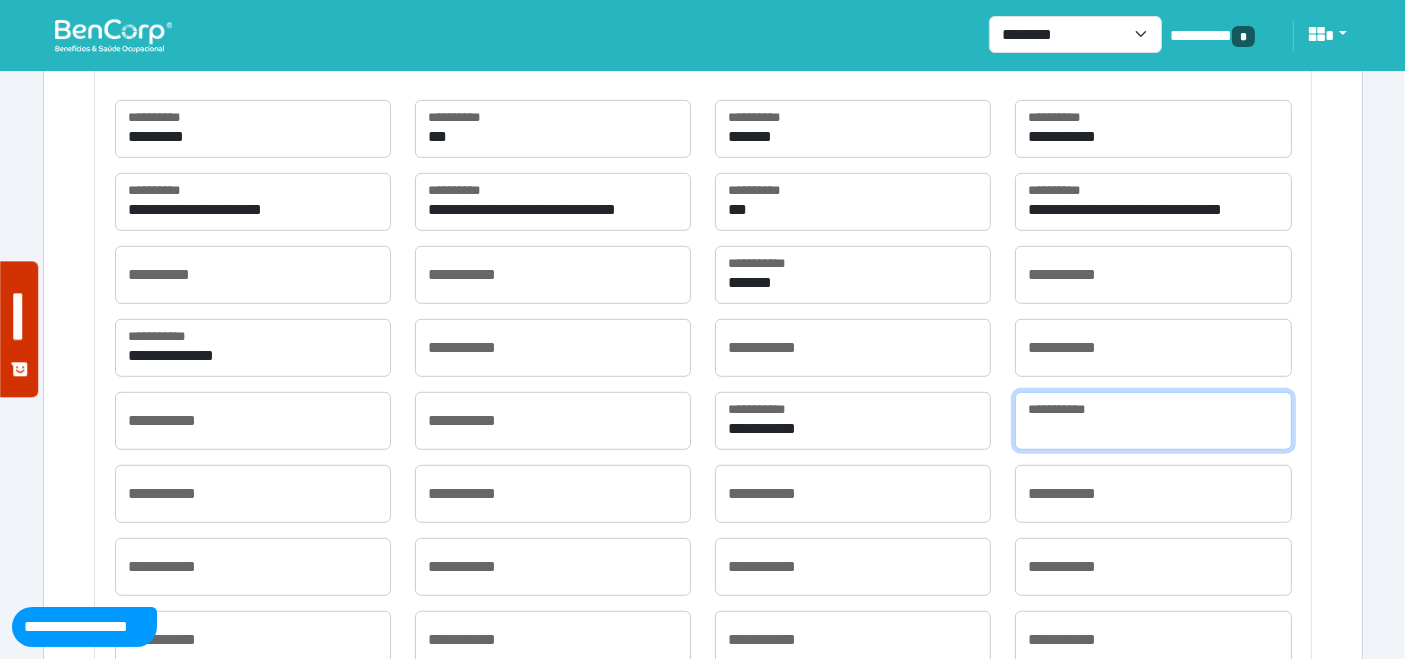 click at bounding box center (1153, 421) 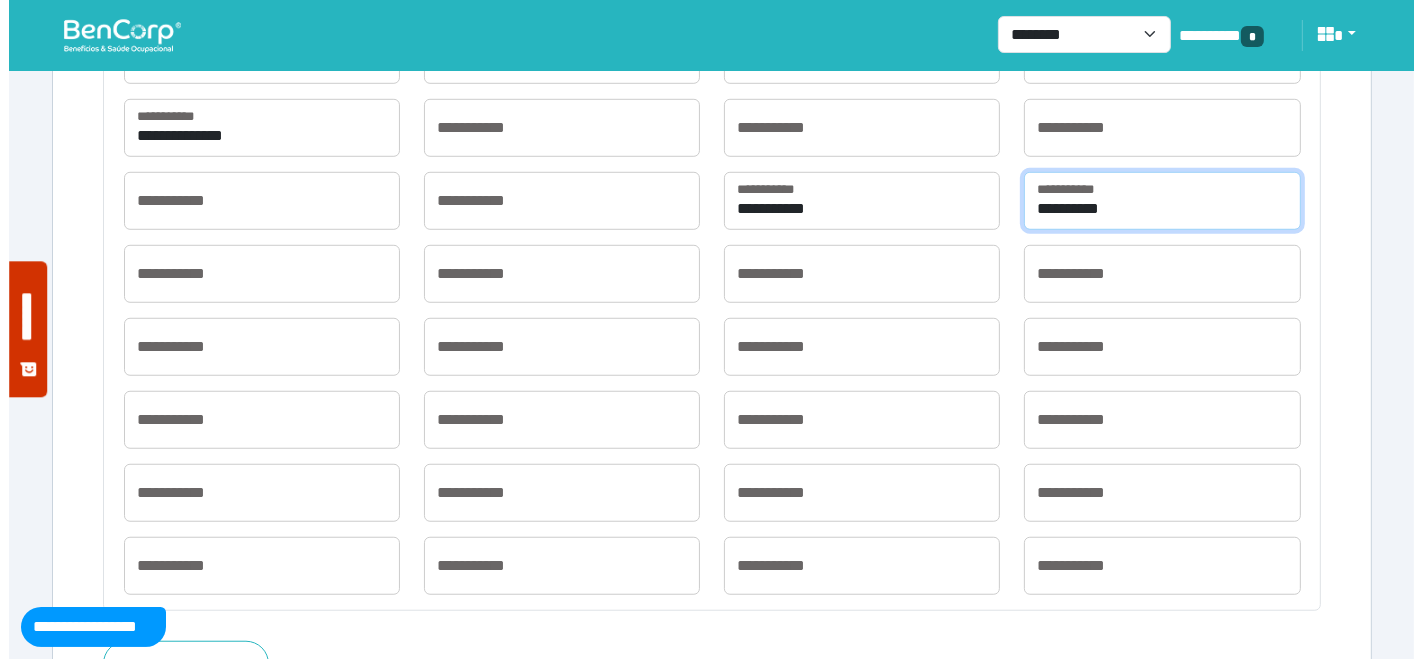 scroll, scrollTop: 1511, scrollLeft: 0, axis: vertical 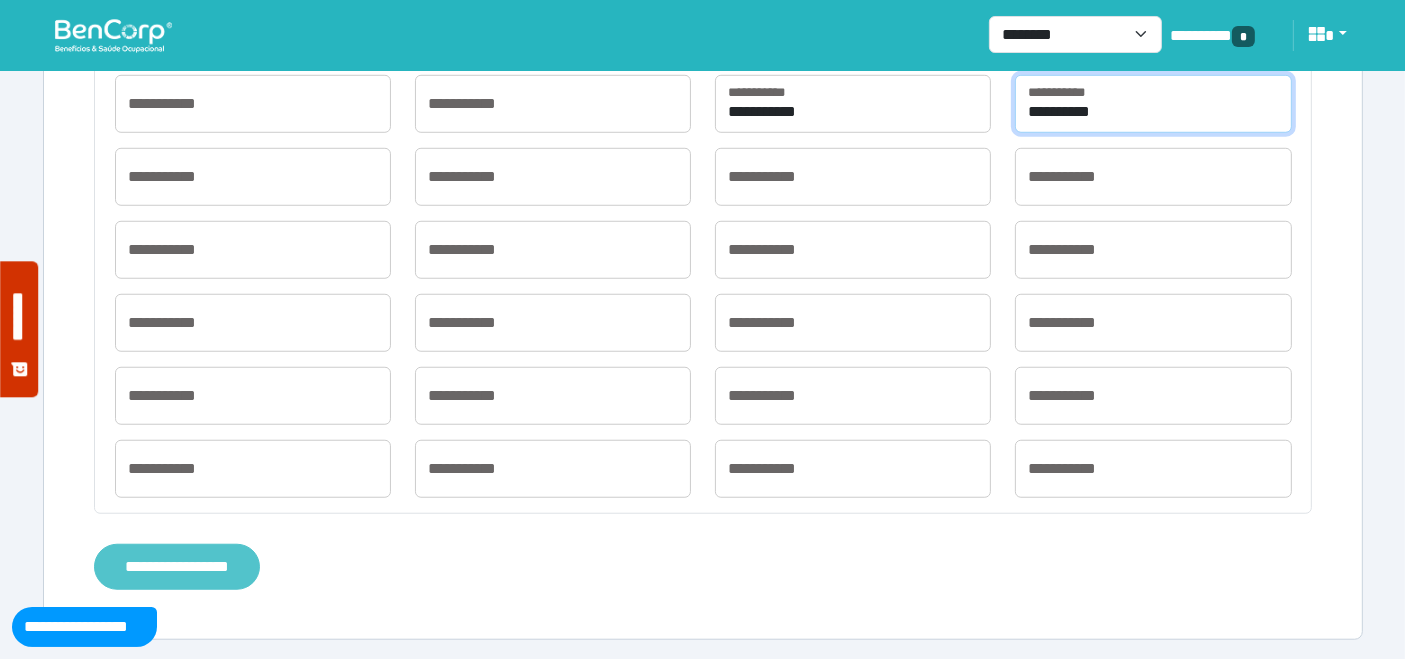 type on "**********" 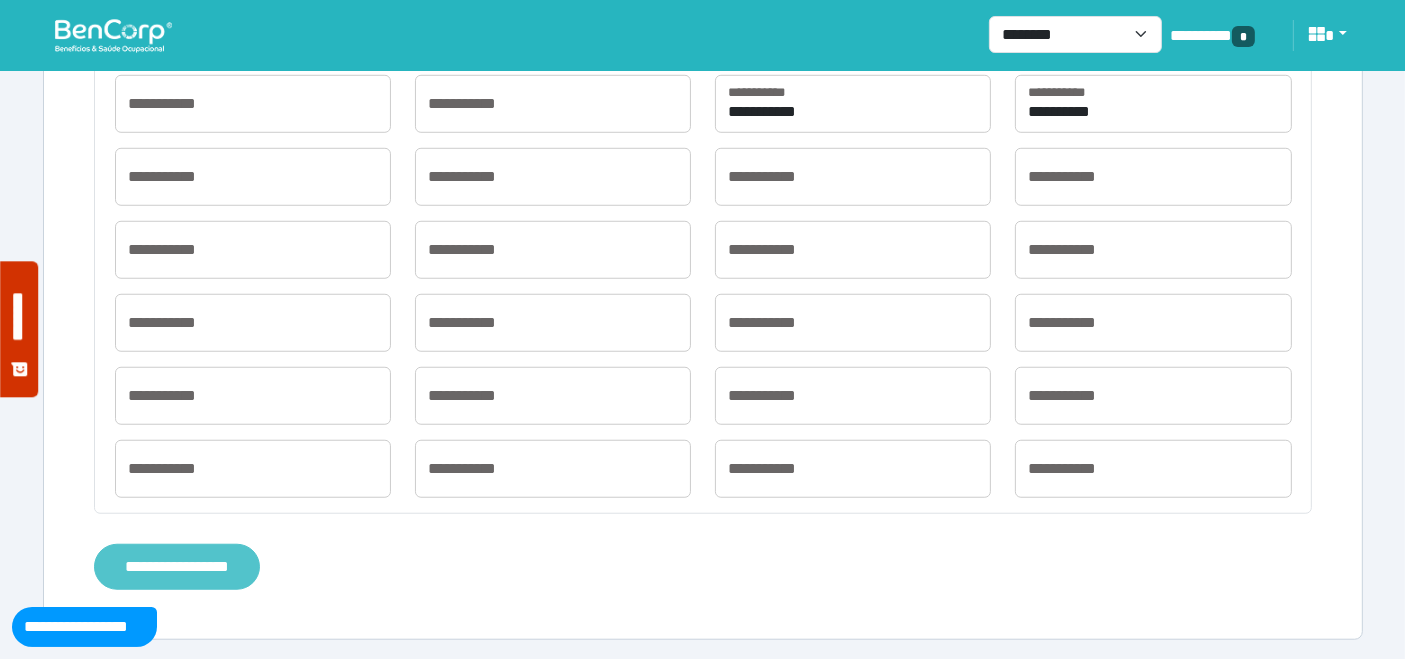 click on "**********" at bounding box center (177, 566) 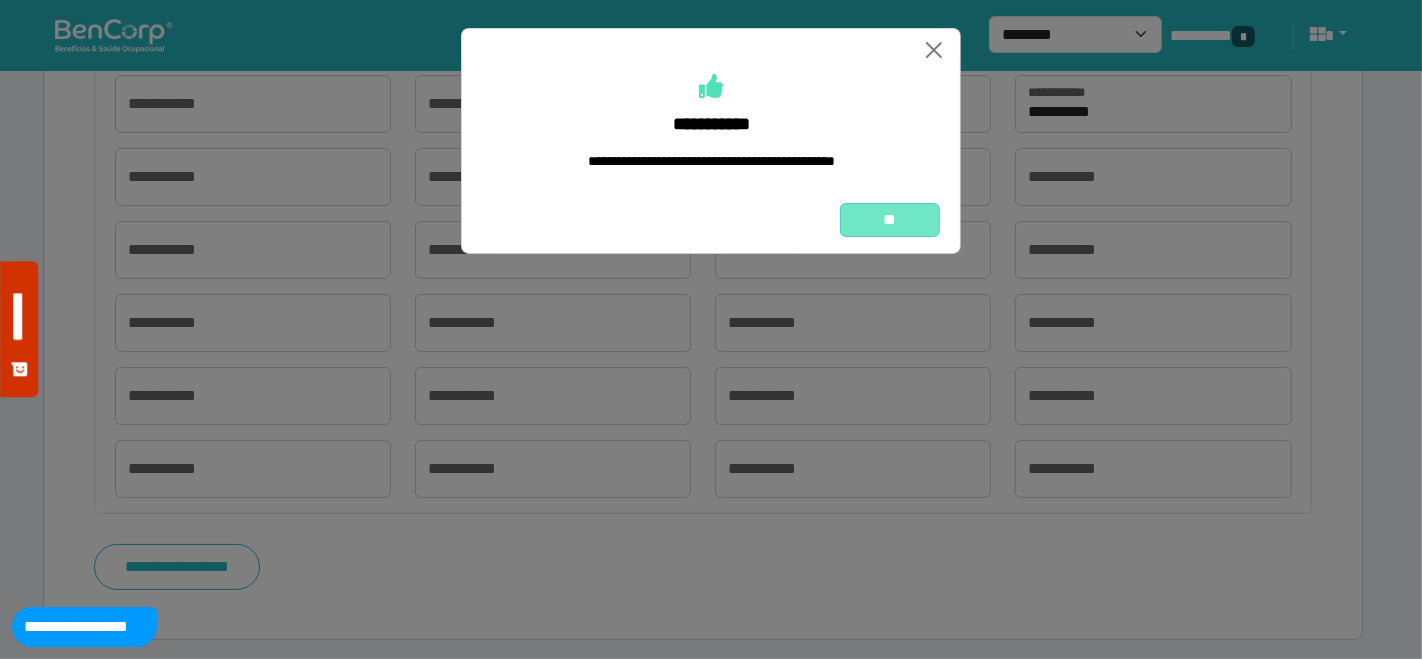 click on "**" at bounding box center (890, 219) 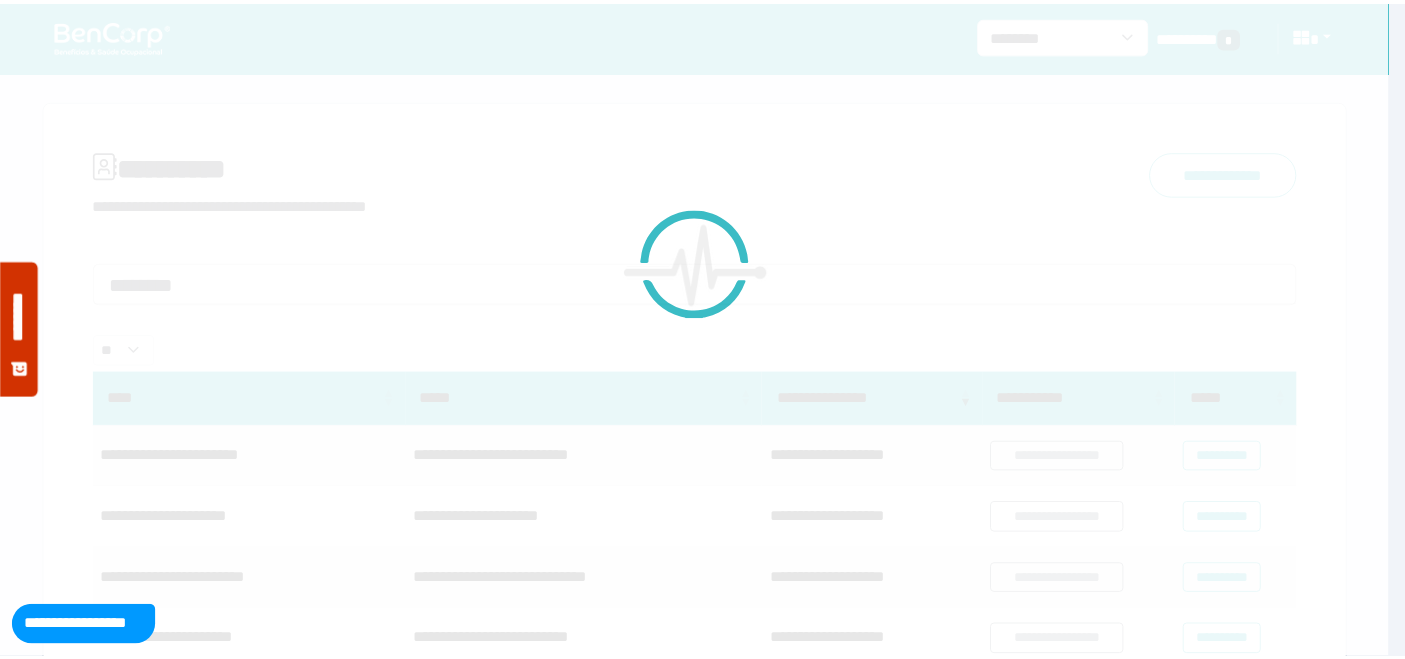 scroll, scrollTop: 0, scrollLeft: 0, axis: both 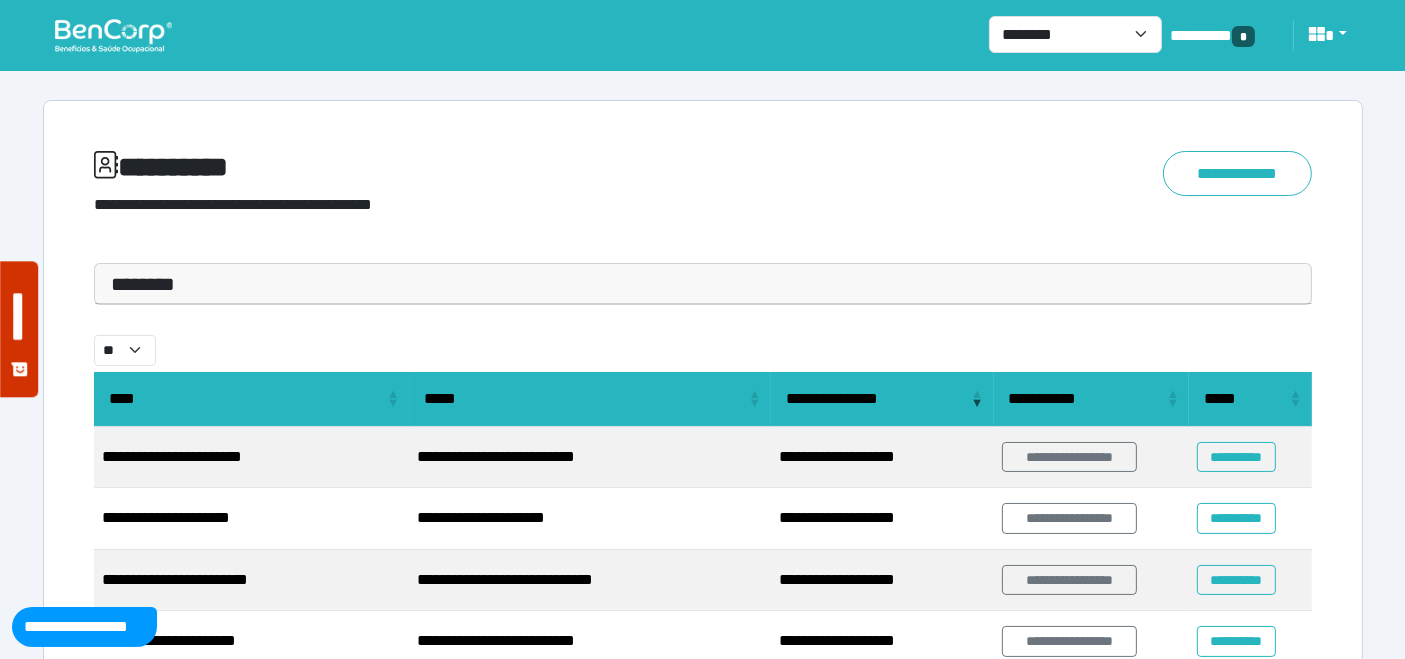 click at bounding box center (113, 35) 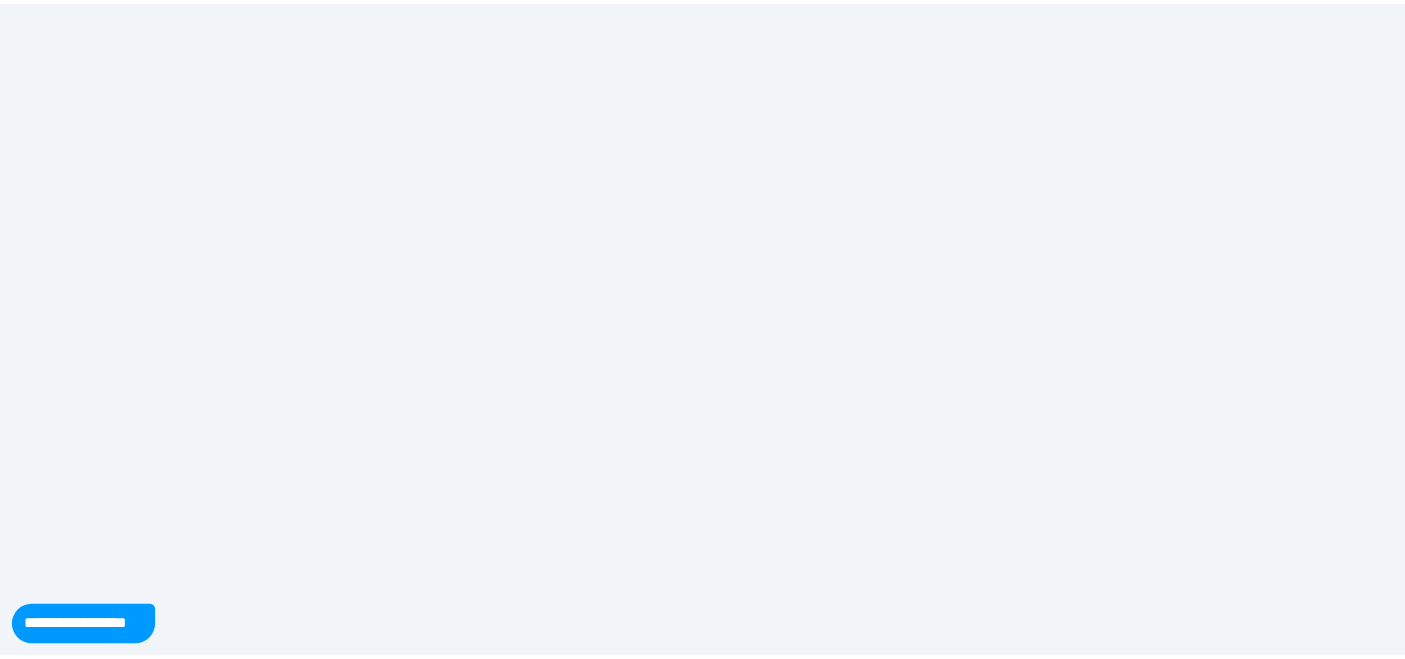 scroll, scrollTop: 0, scrollLeft: 0, axis: both 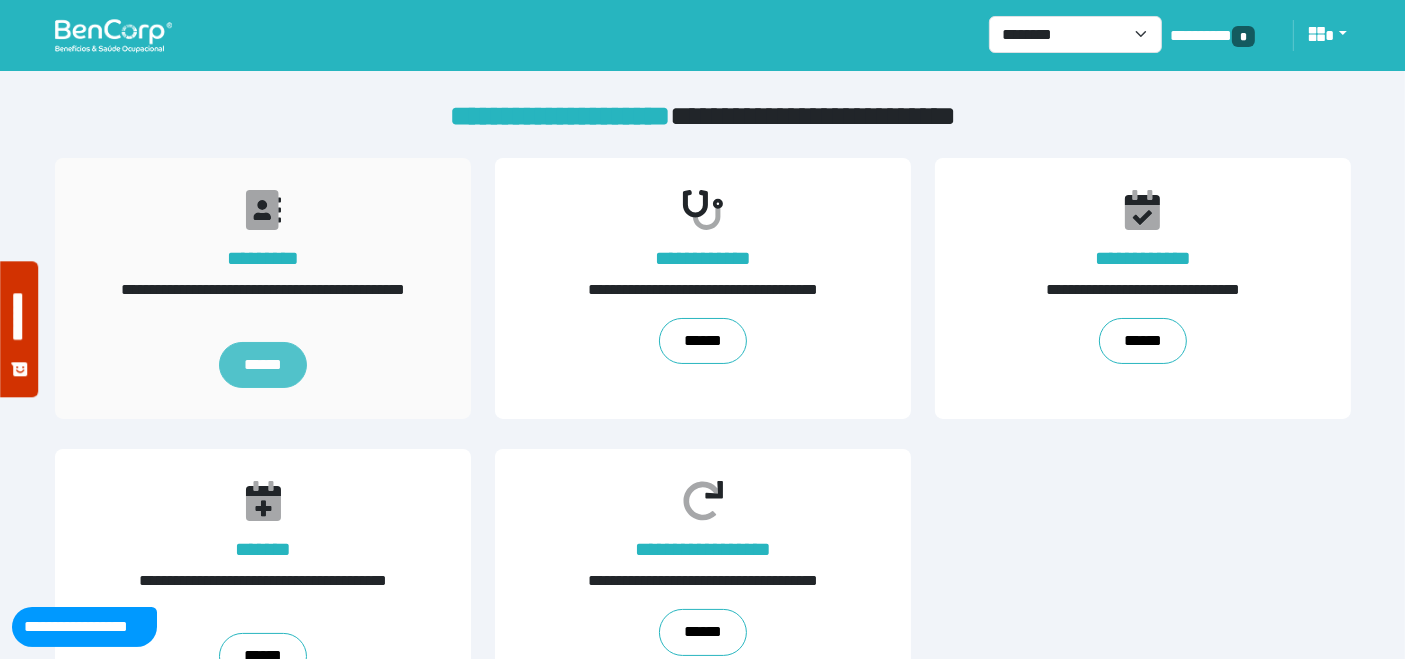 click on "******" at bounding box center (262, 365) 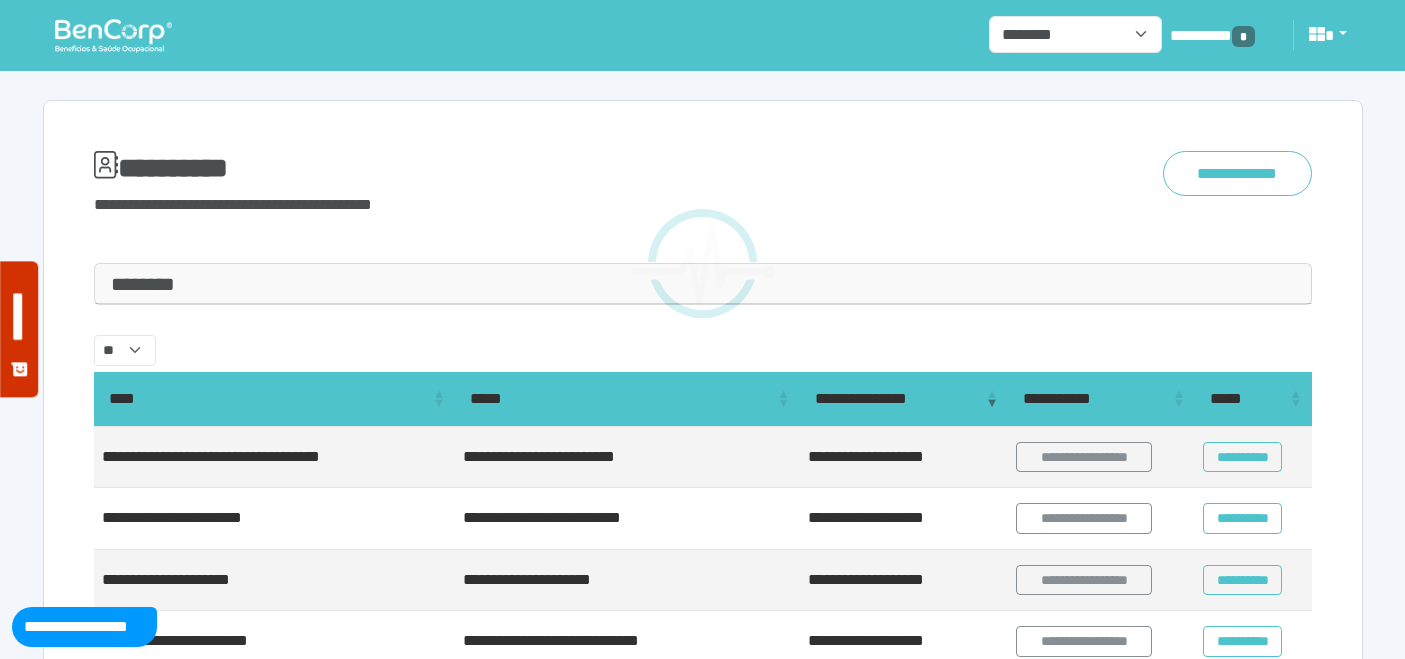 scroll, scrollTop: 0, scrollLeft: 0, axis: both 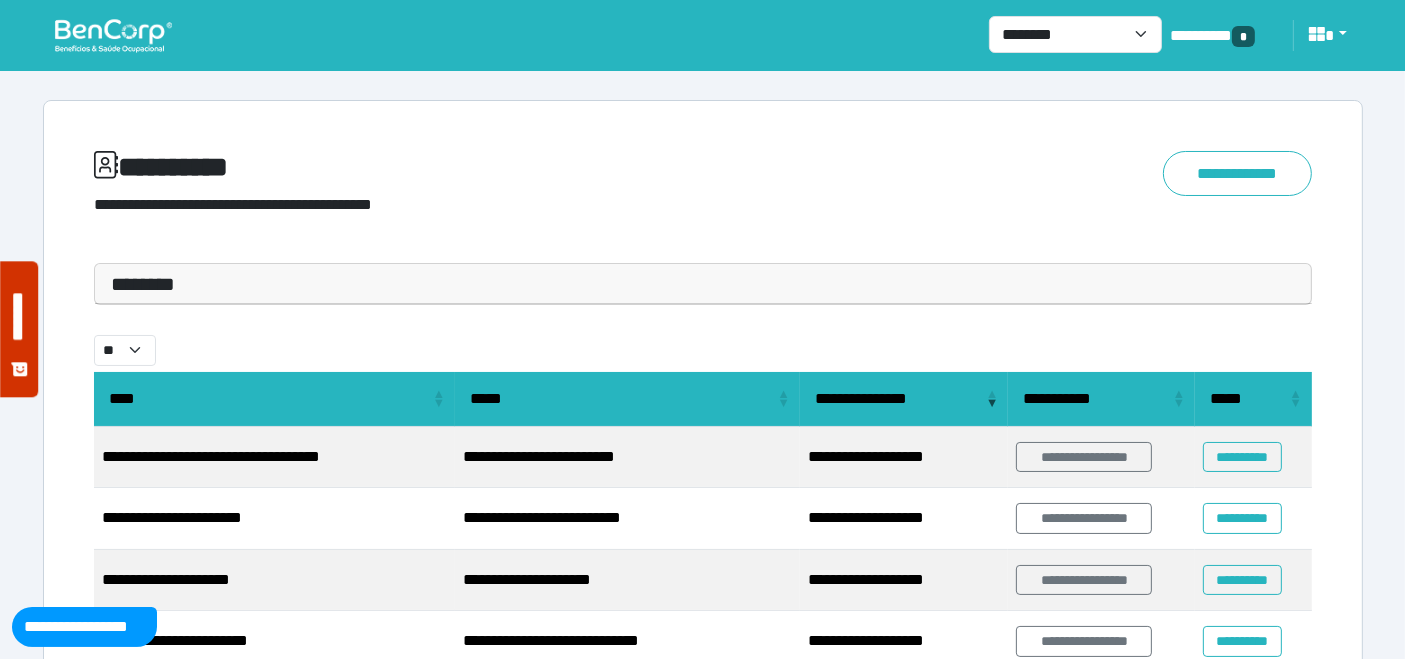click on "********" at bounding box center (703, 284) 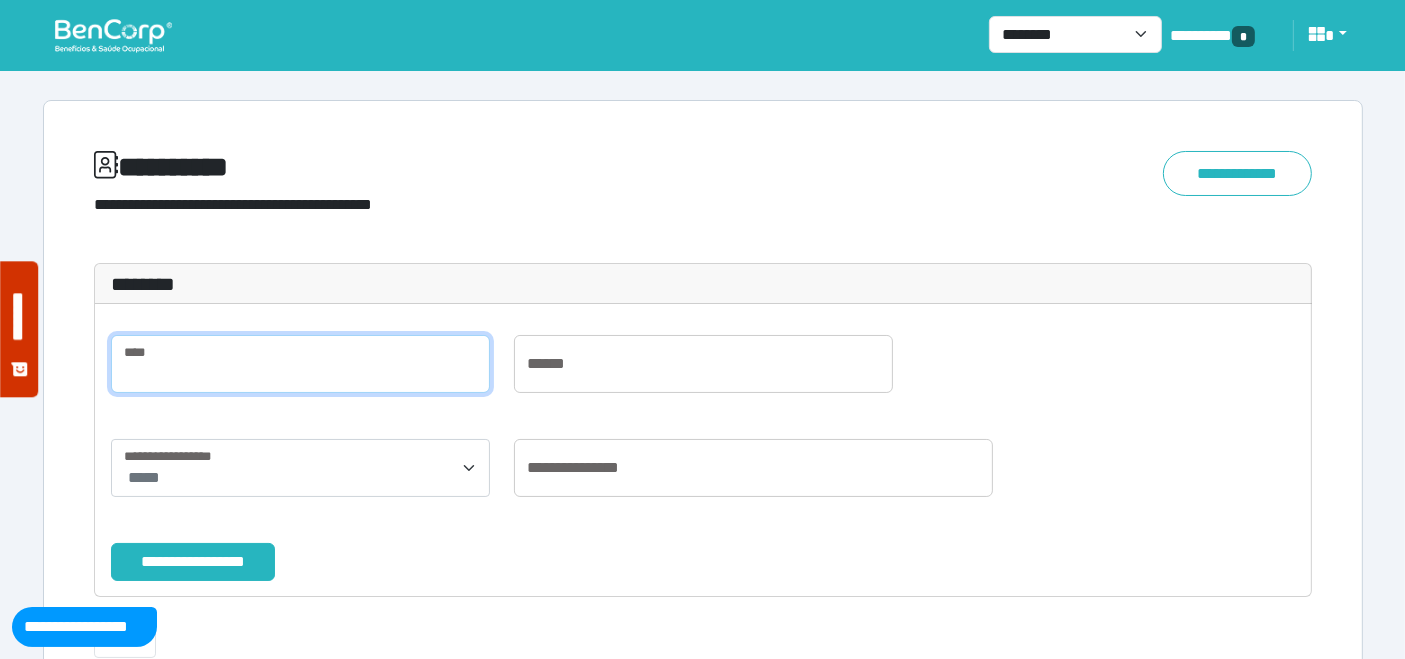 click at bounding box center [300, 364] 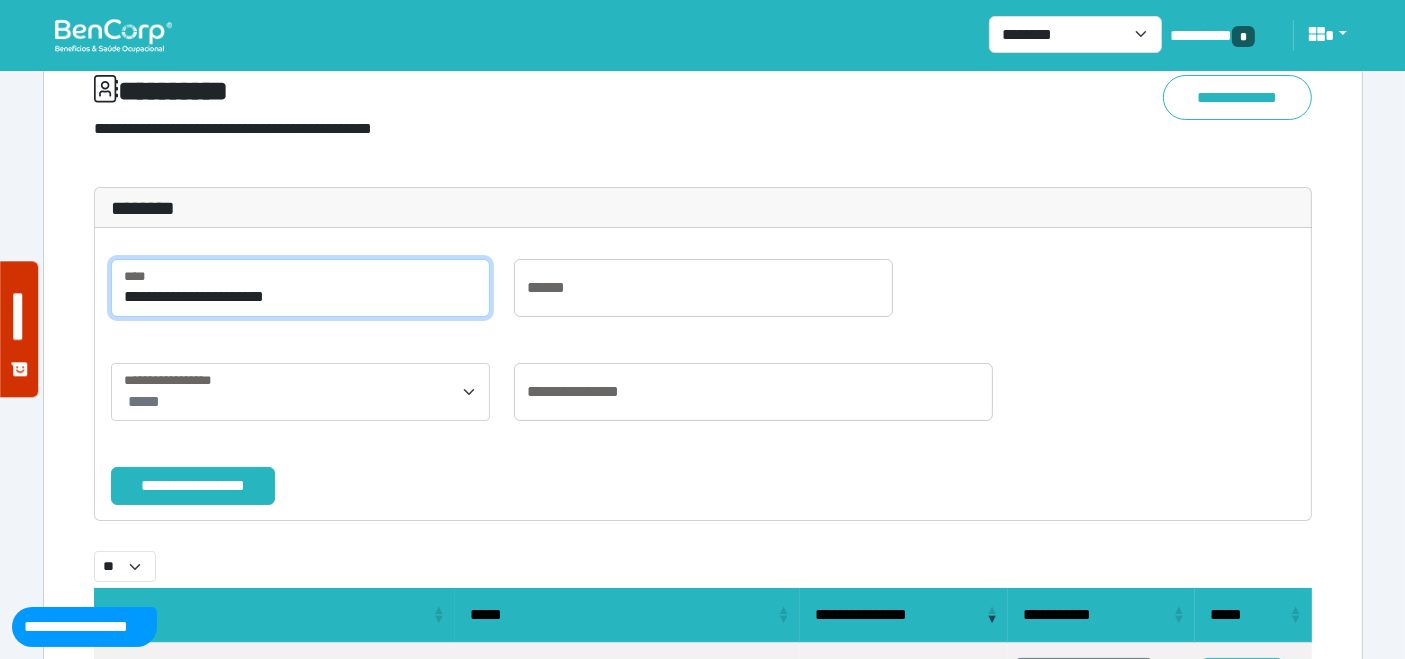 scroll, scrollTop: 111, scrollLeft: 0, axis: vertical 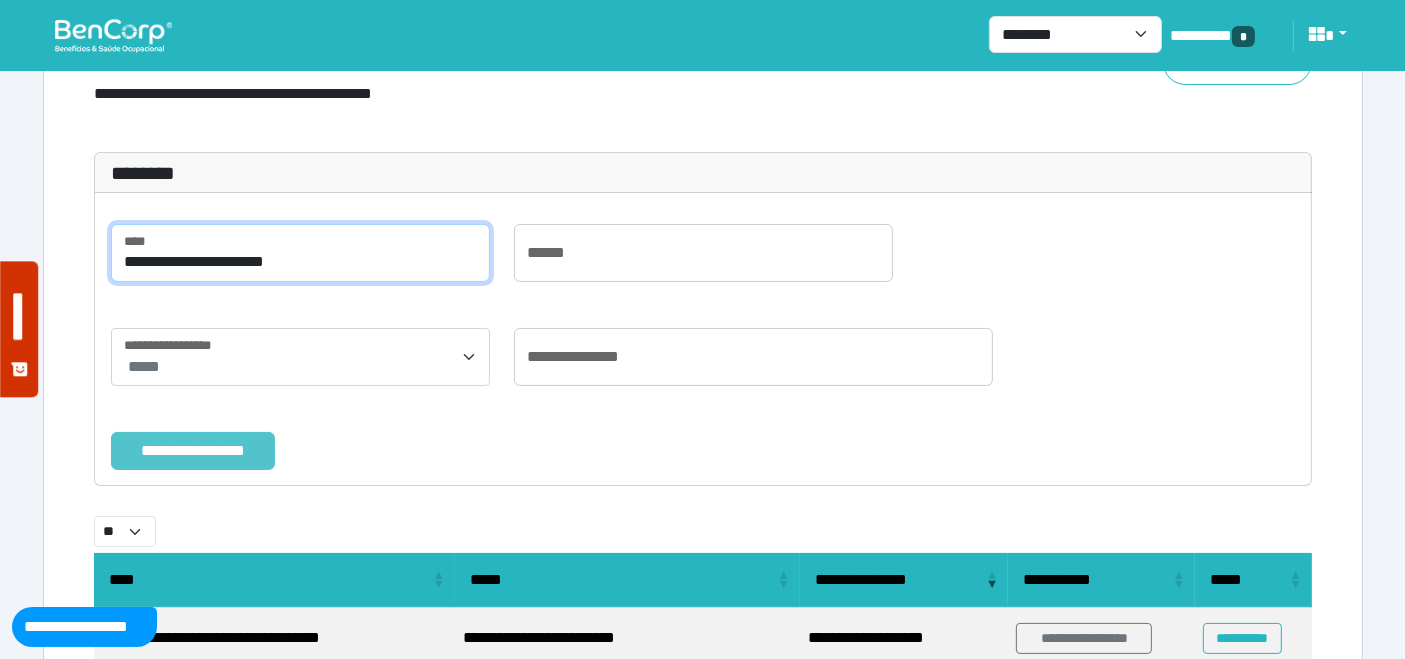 type on "**********" 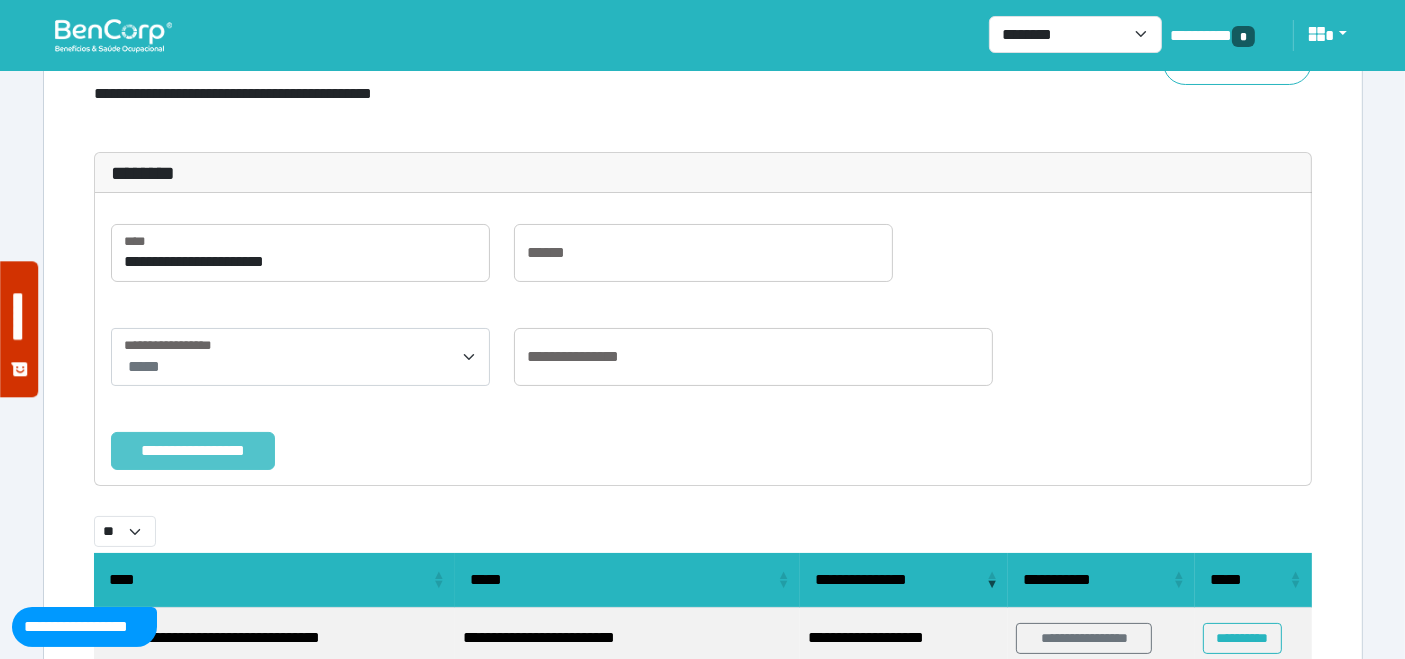 click on "**********" at bounding box center [193, 450] 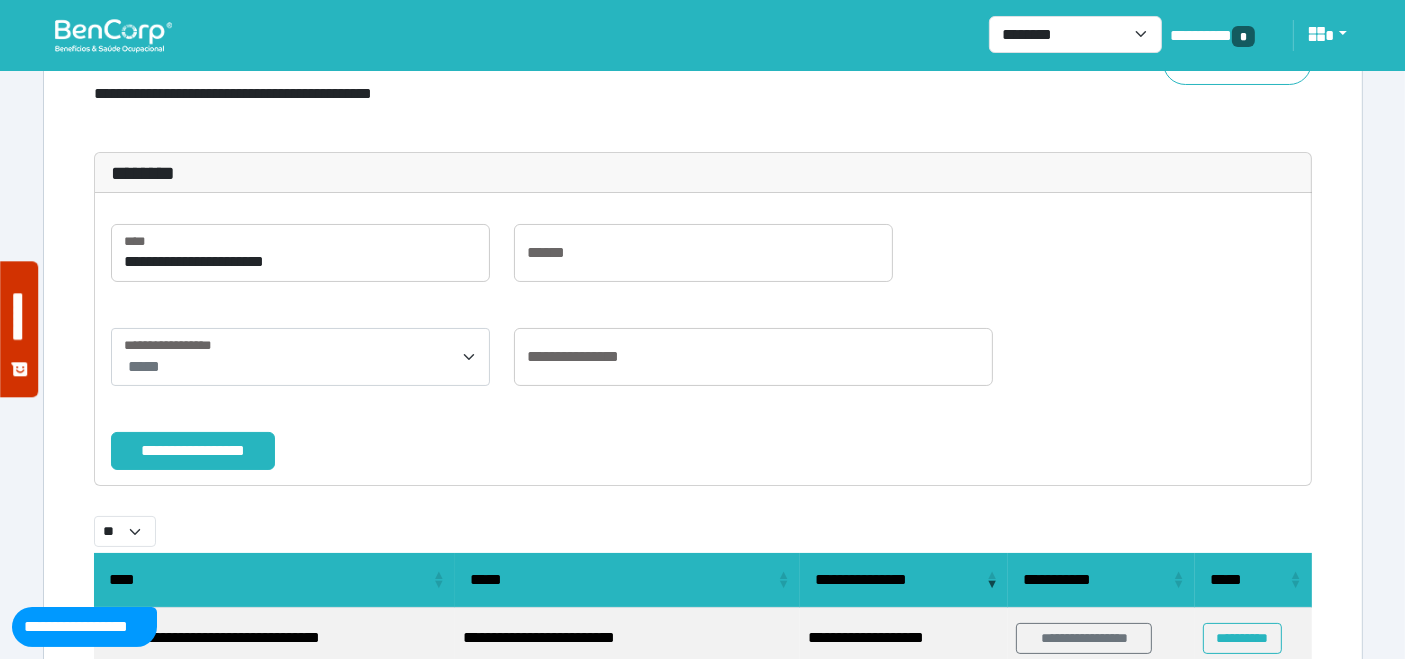 scroll, scrollTop: 222, scrollLeft: 0, axis: vertical 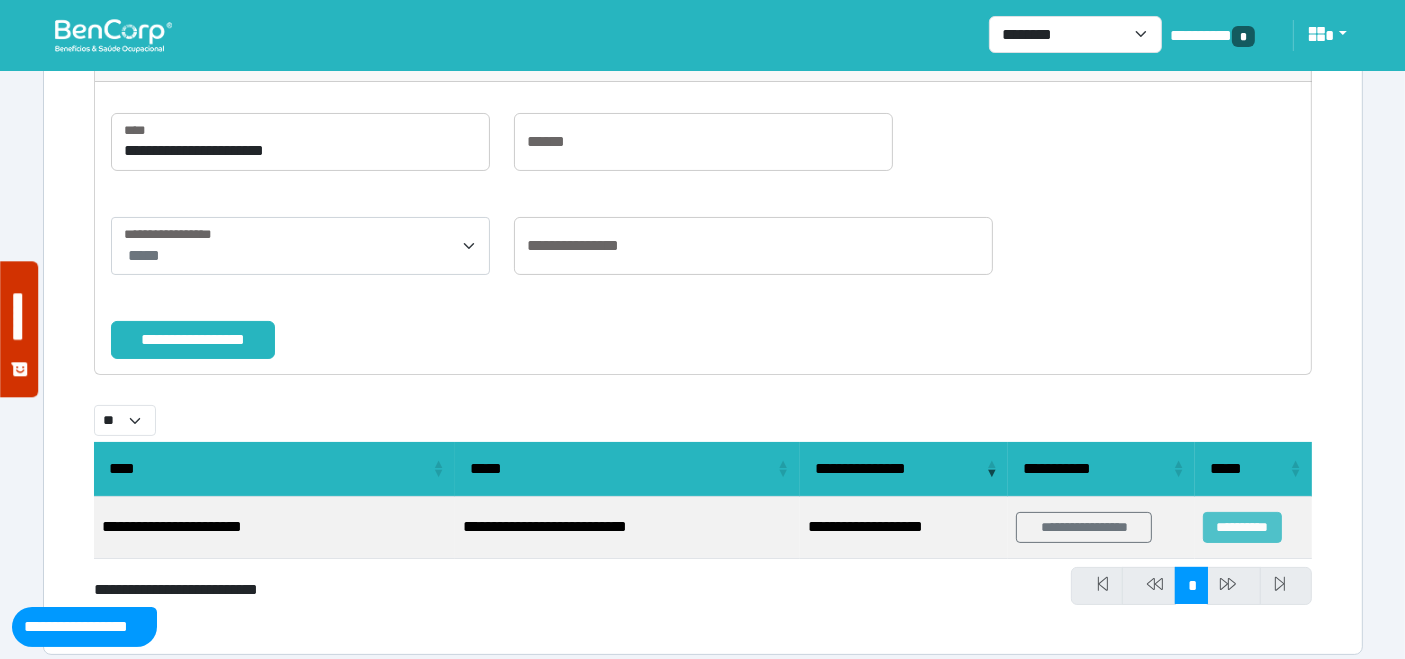 click on "**********" at bounding box center (1242, 527) 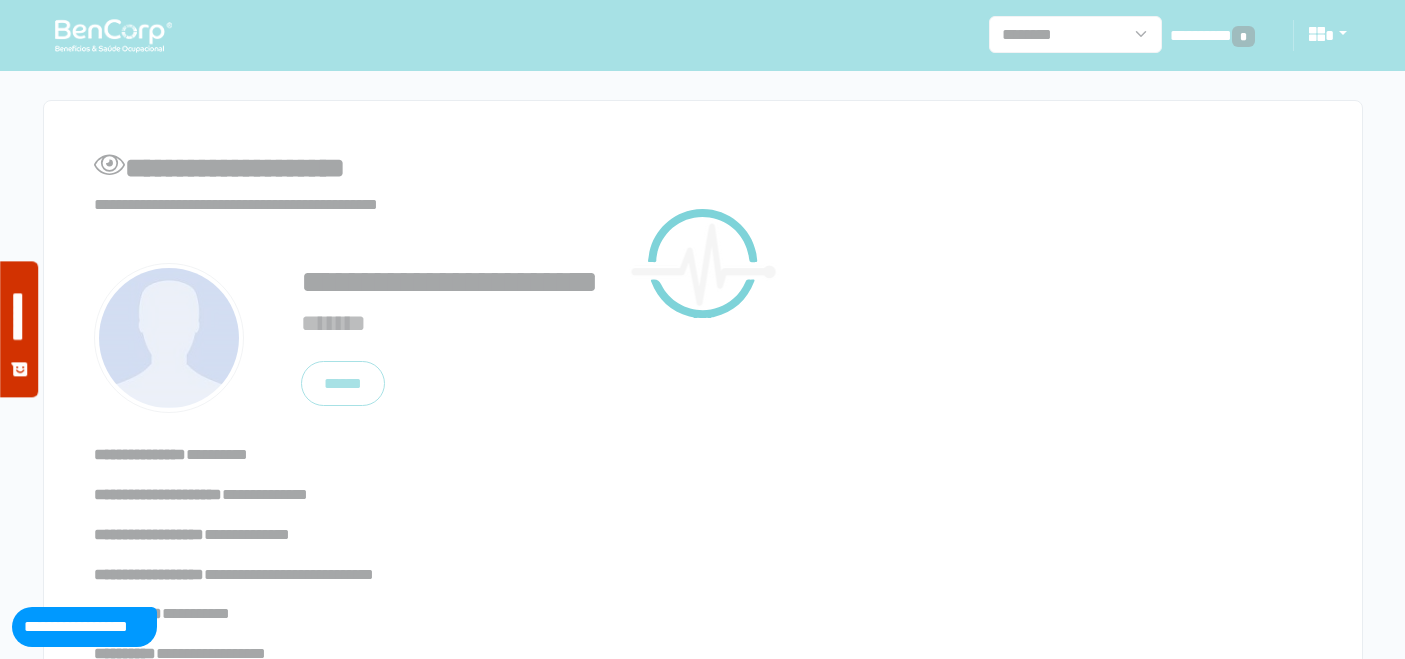 scroll, scrollTop: 0, scrollLeft: 0, axis: both 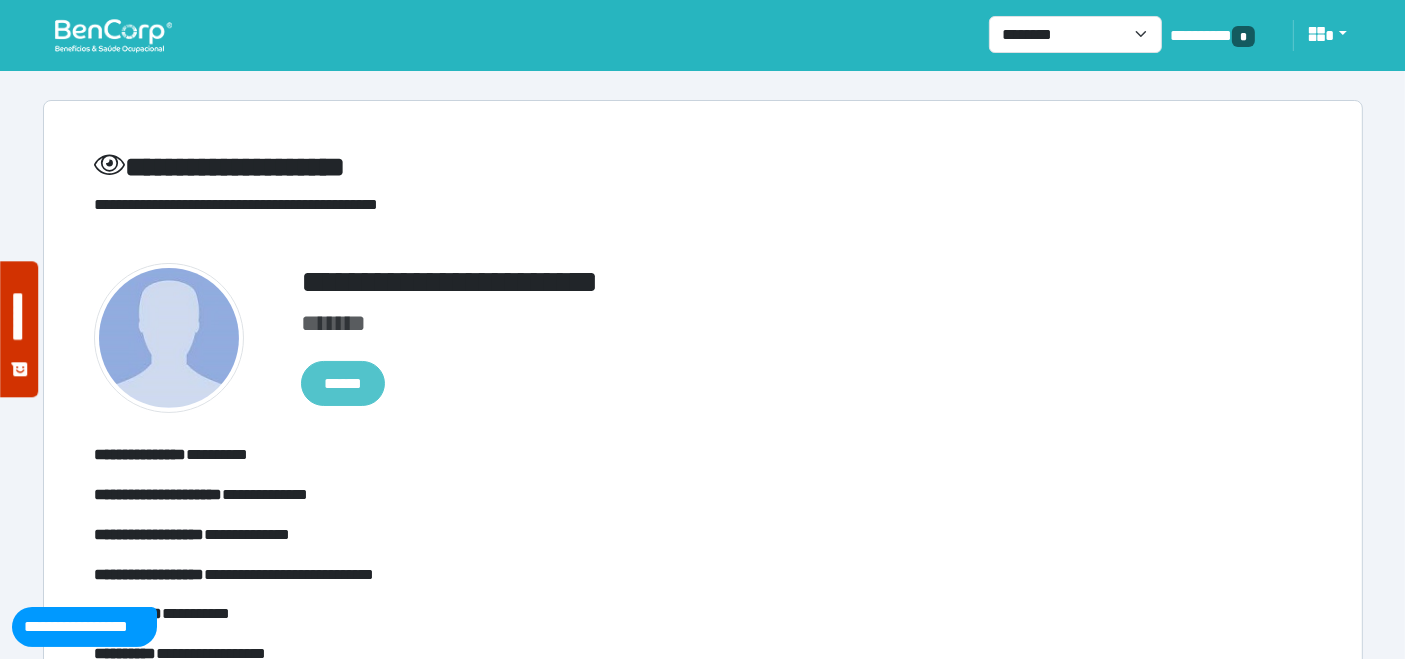 click on "******" at bounding box center (343, 383) 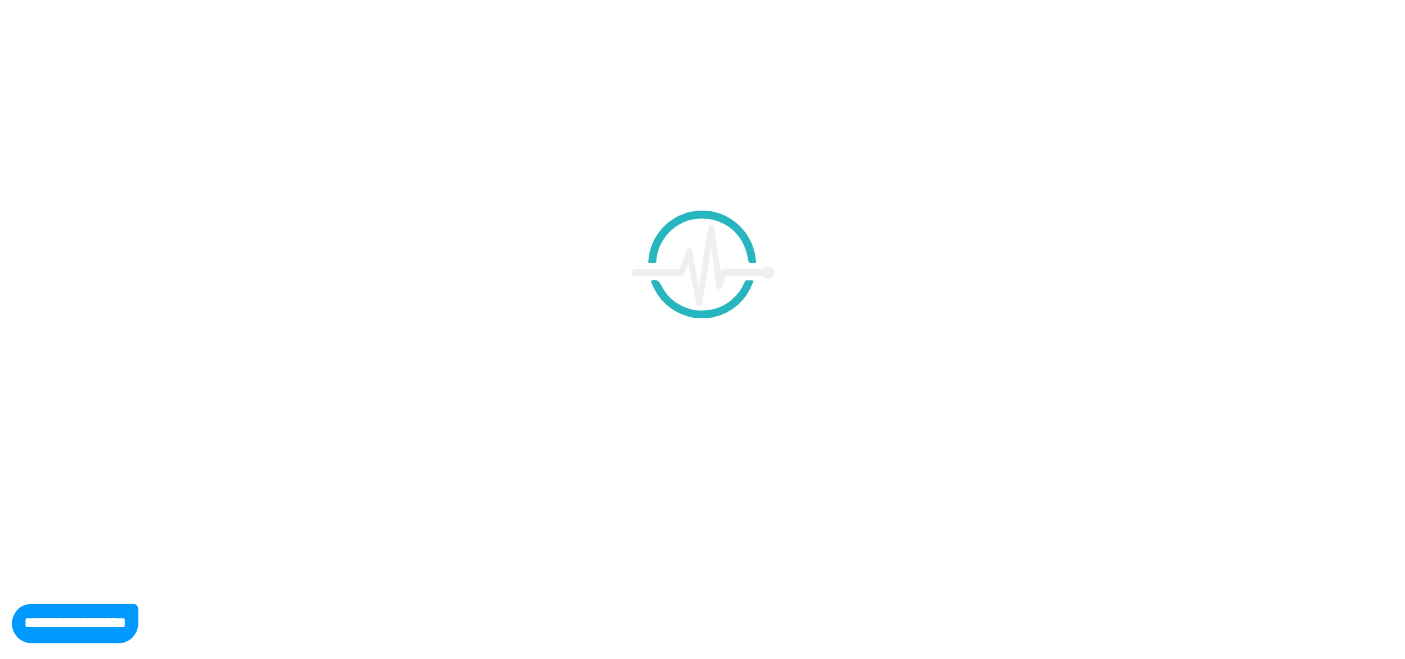 scroll, scrollTop: 0, scrollLeft: 0, axis: both 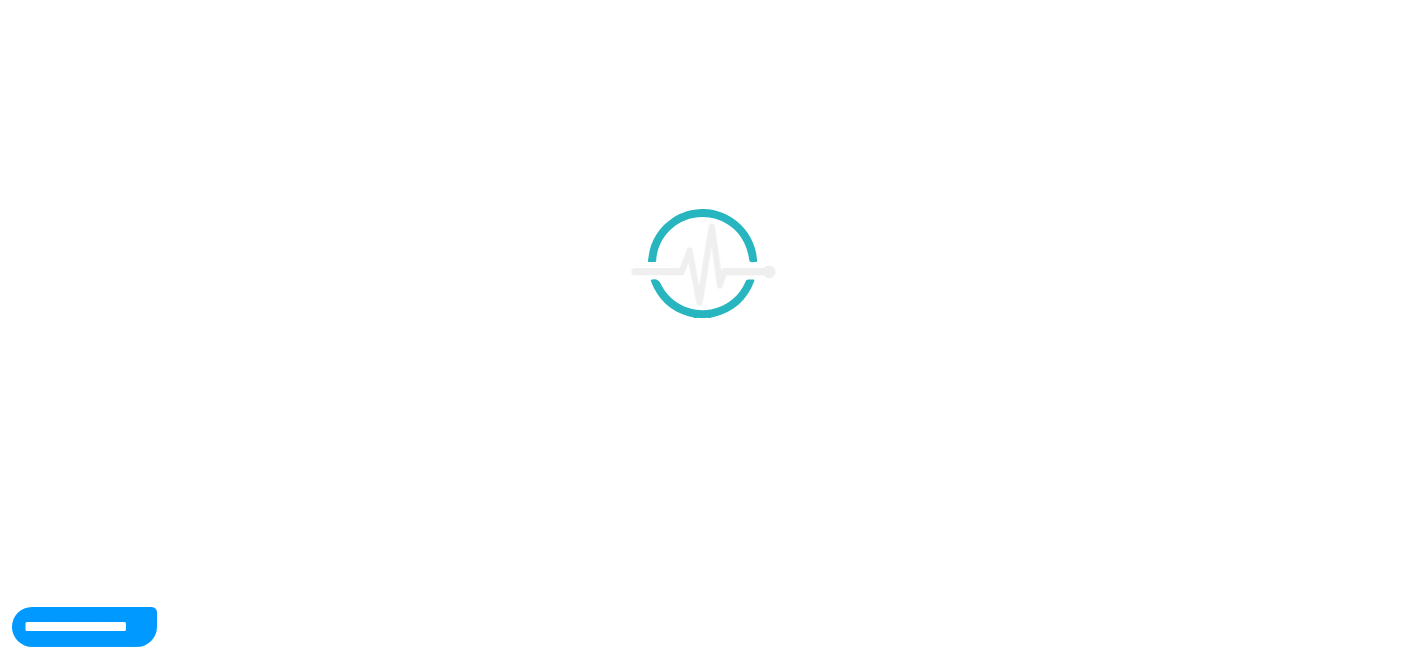 type on "**********" 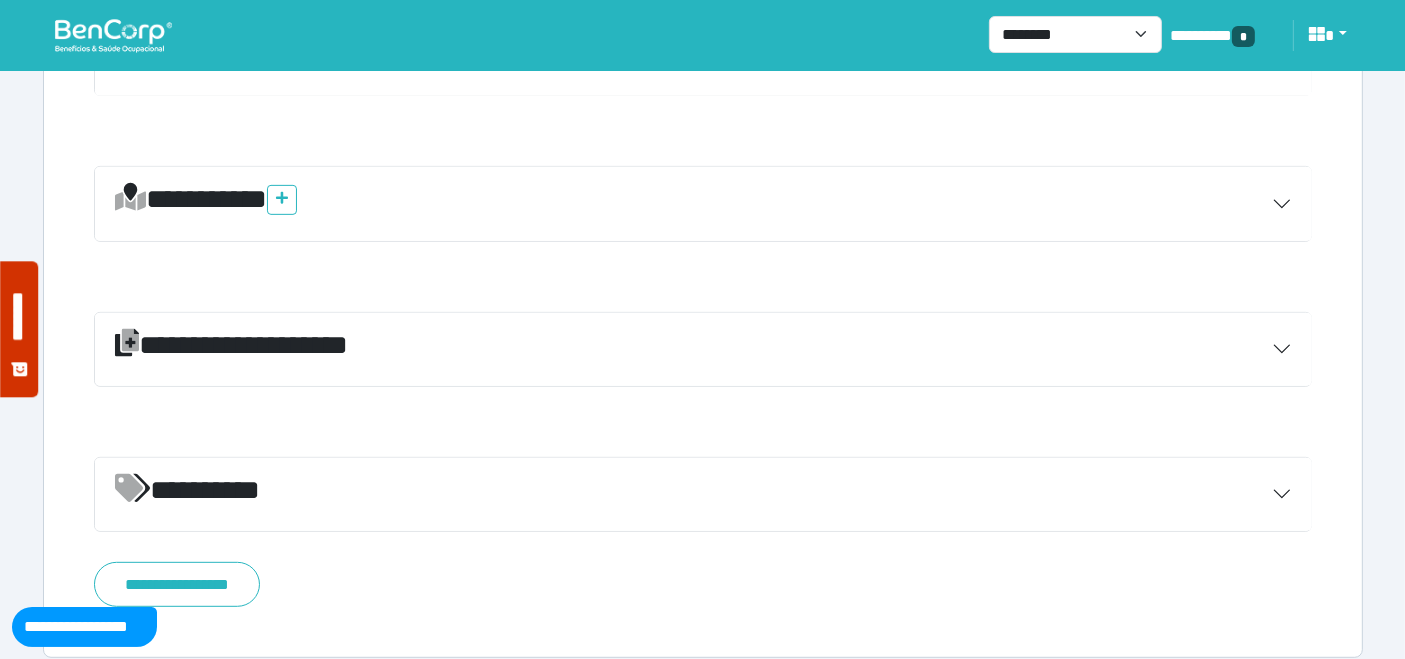 scroll, scrollTop: 874, scrollLeft: 0, axis: vertical 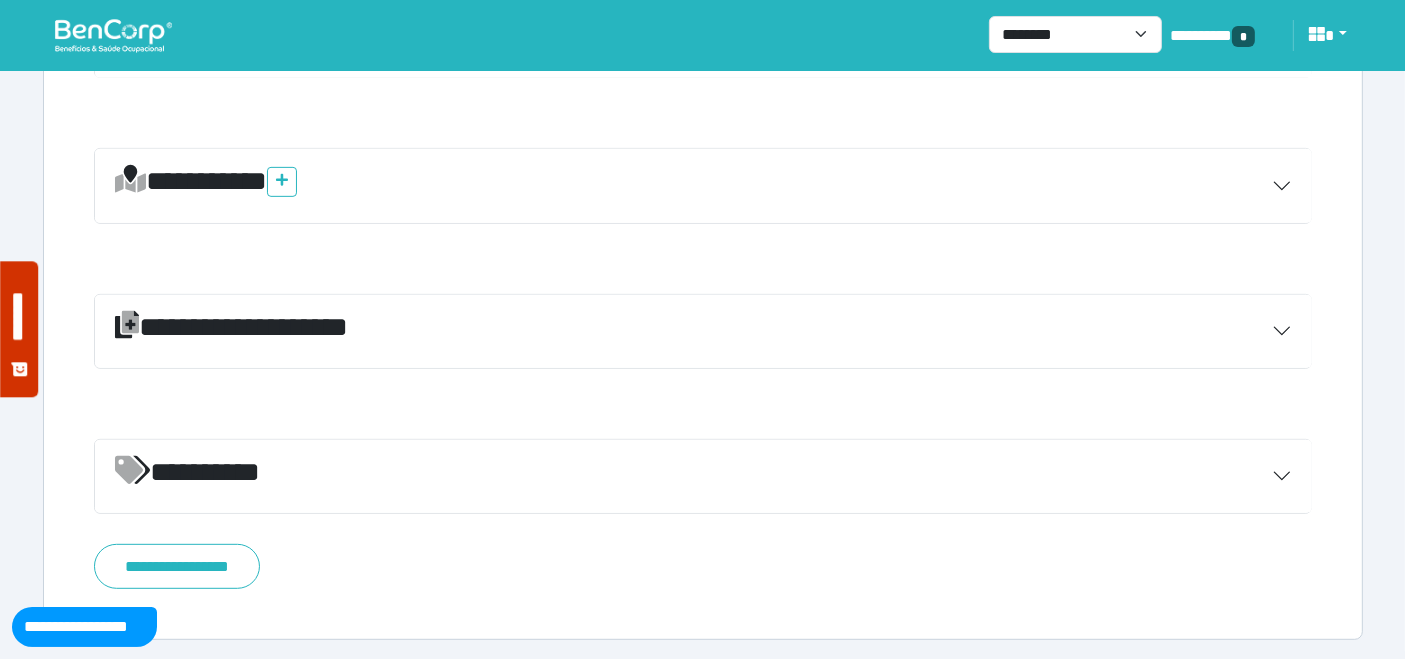 click on "*********" at bounding box center (703, 477) 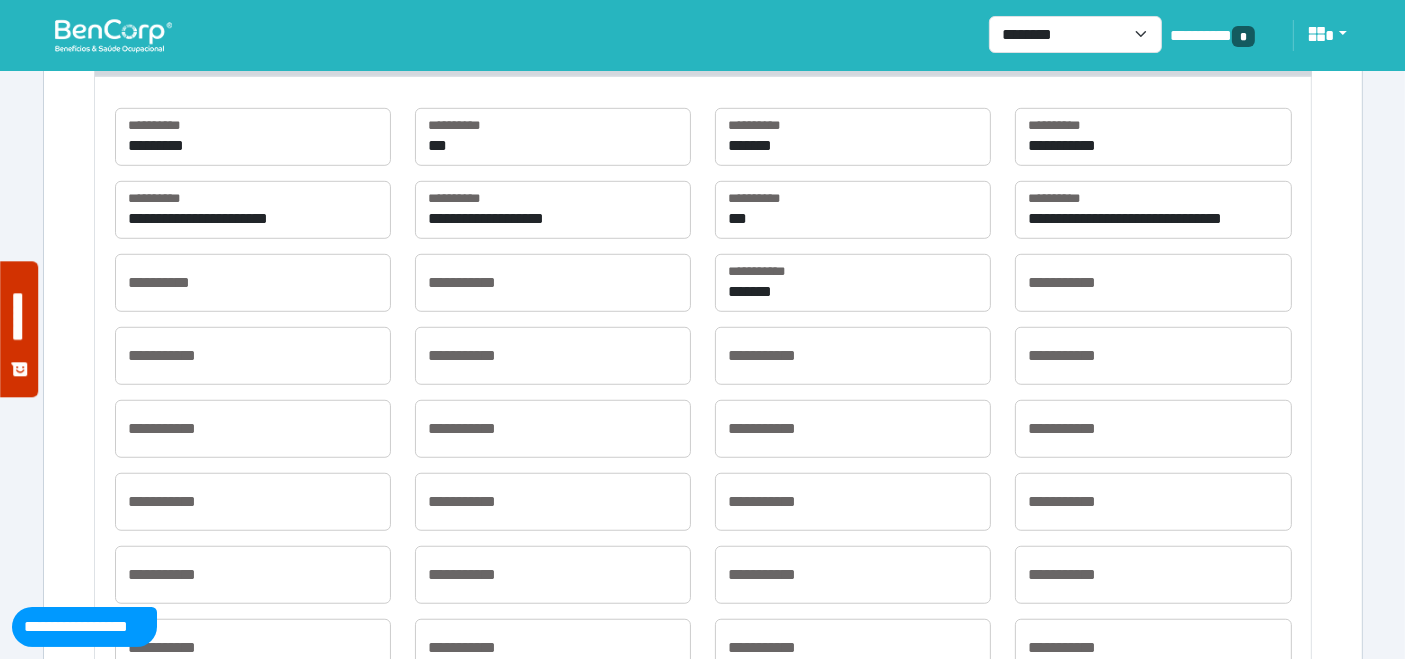 scroll, scrollTop: 1318, scrollLeft: 0, axis: vertical 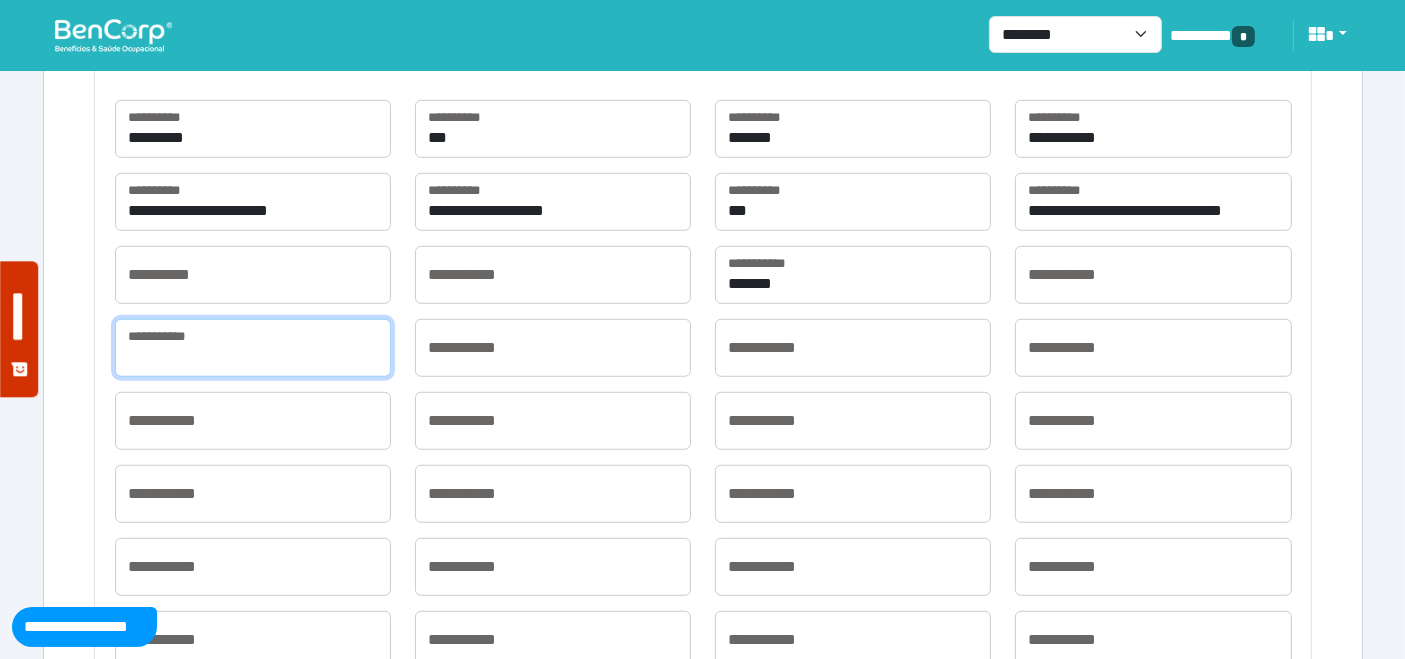click at bounding box center [253, 348] 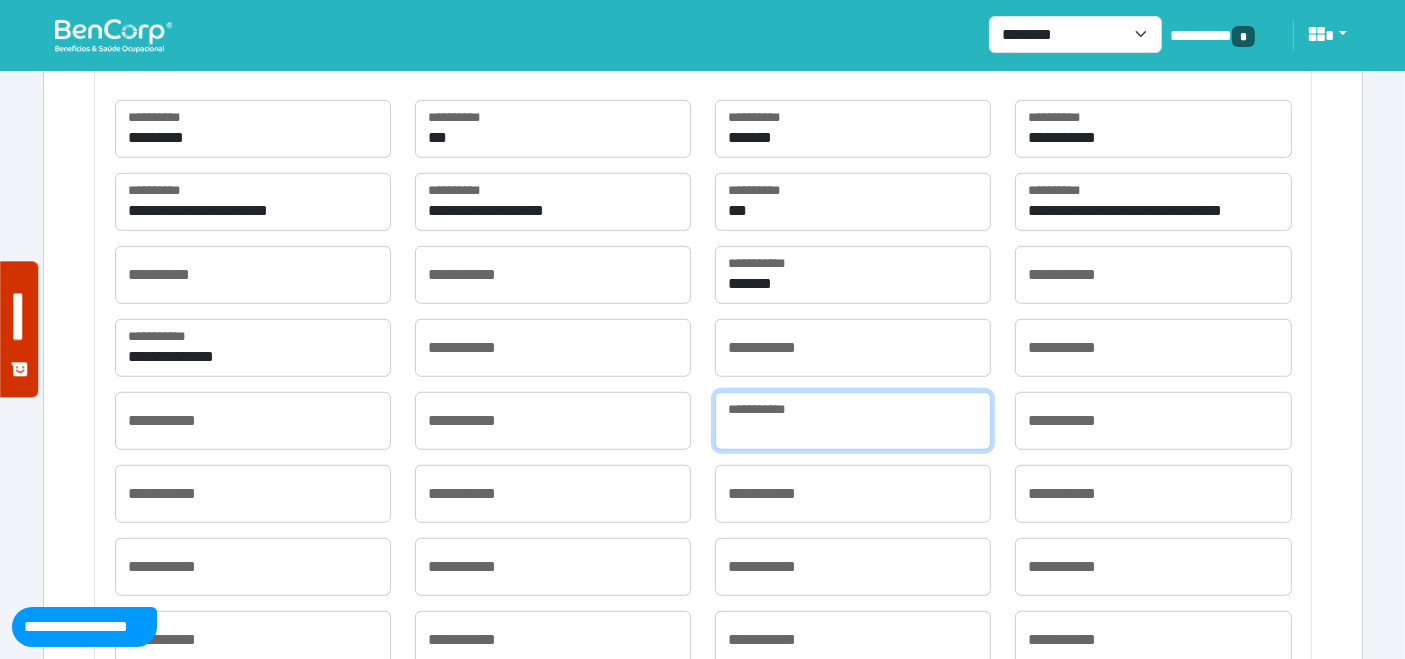 click at bounding box center (853, 421) 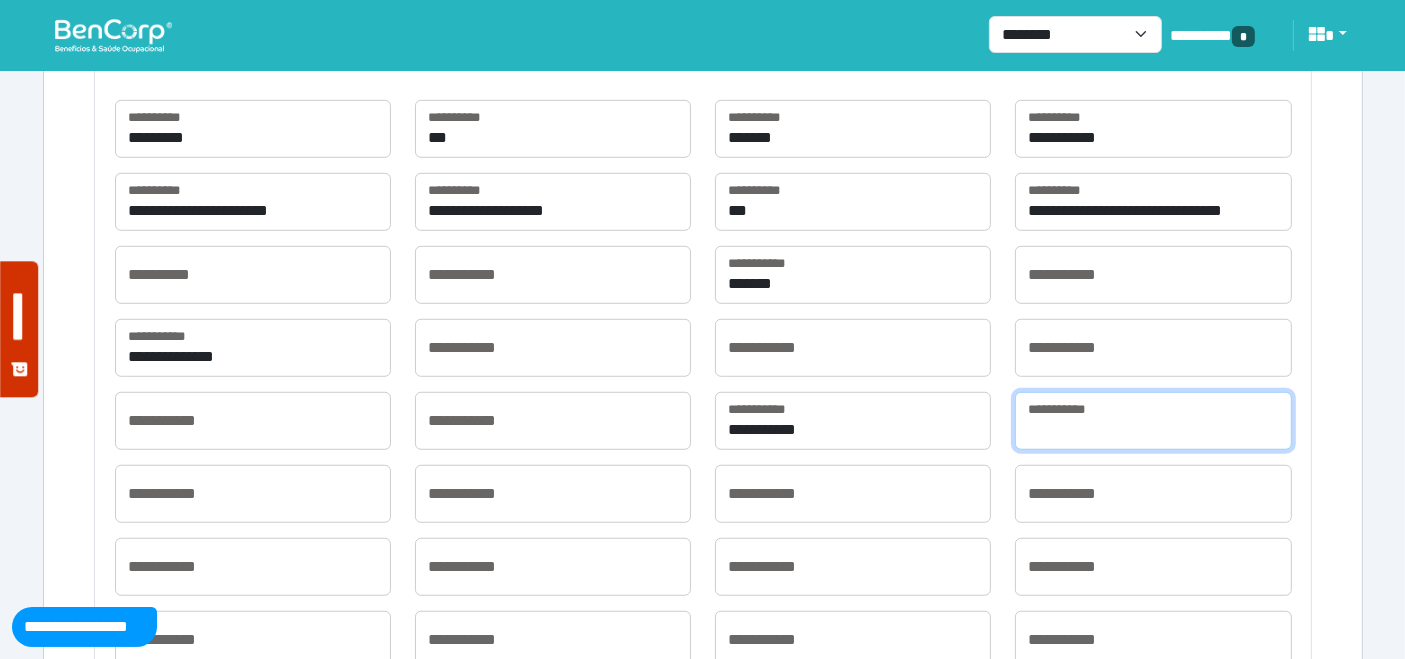 click at bounding box center [1153, 421] 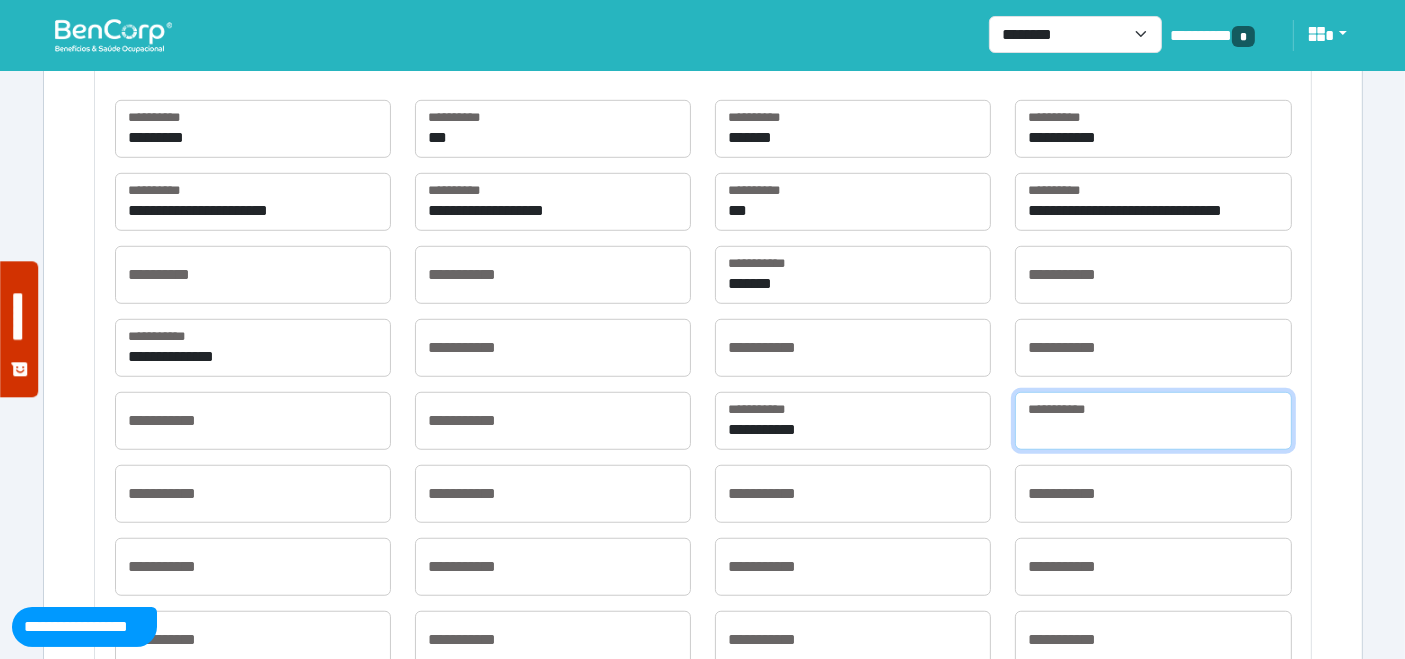 type on "*********" 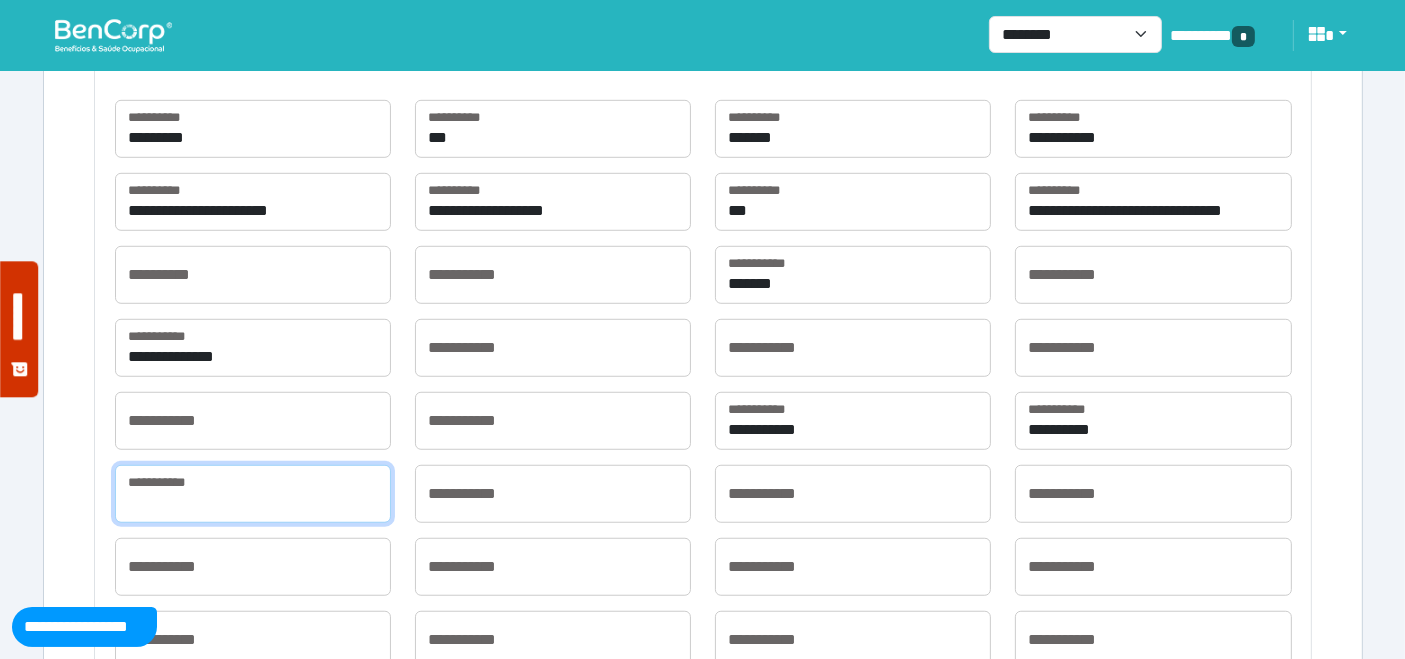 click at bounding box center (253, 494) 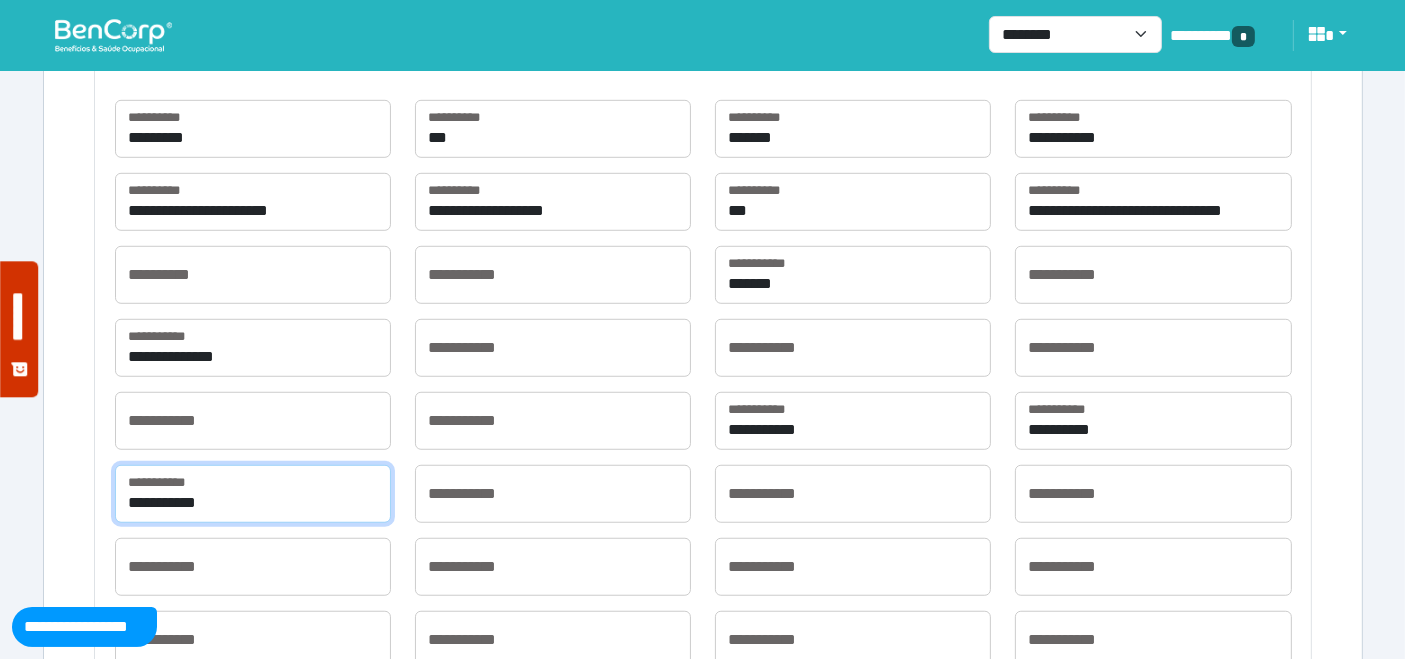 type on "**********" 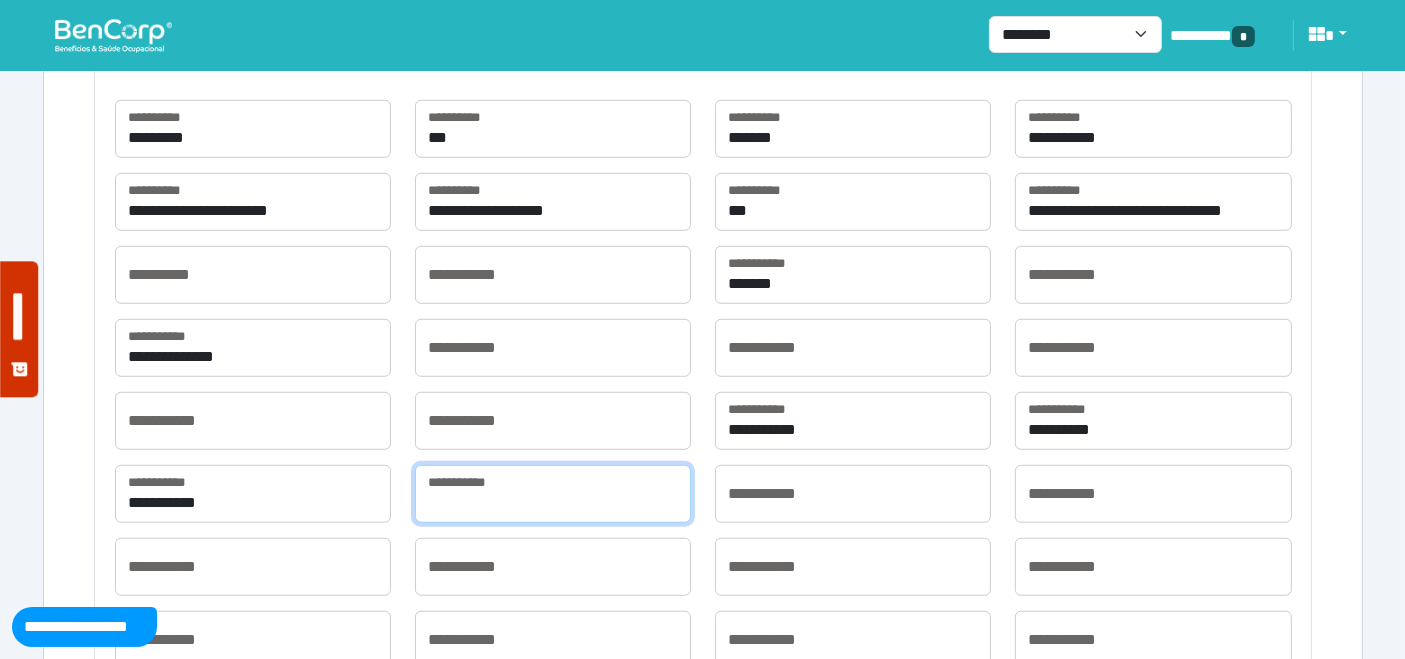 click at bounding box center [553, 494] 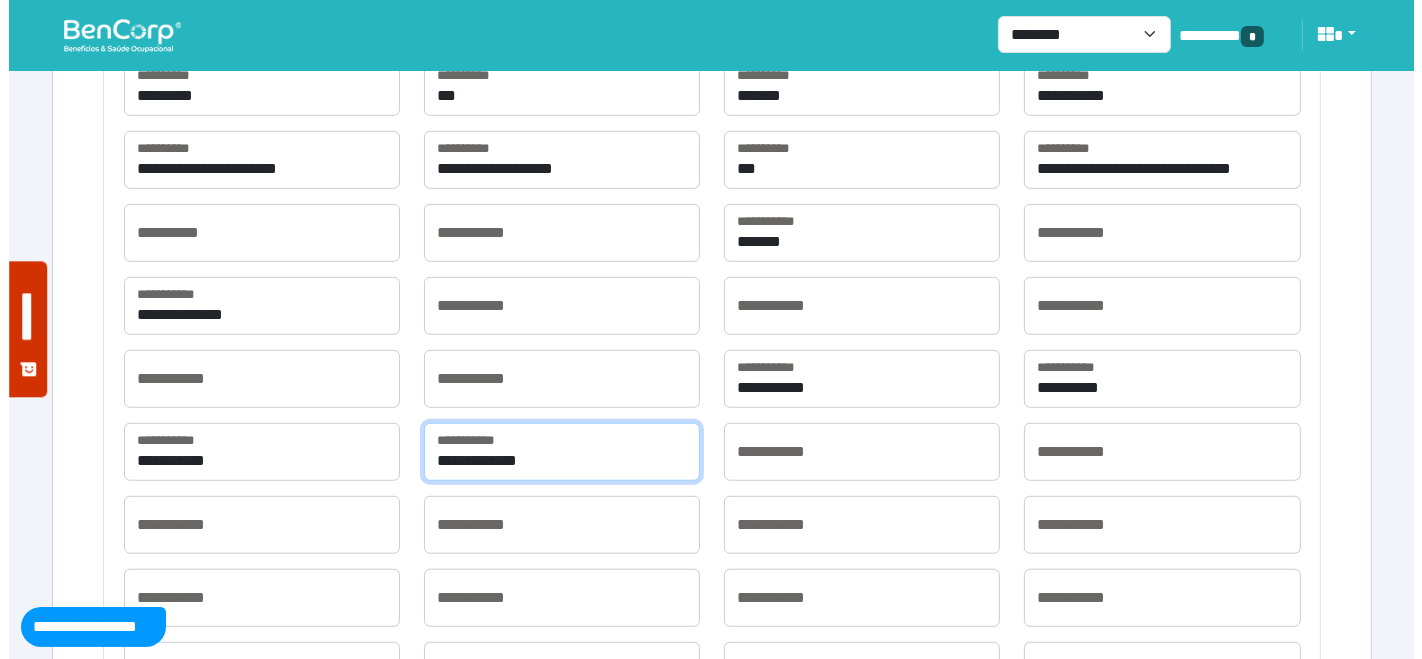 scroll, scrollTop: 1636, scrollLeft: 0, axis: vertical 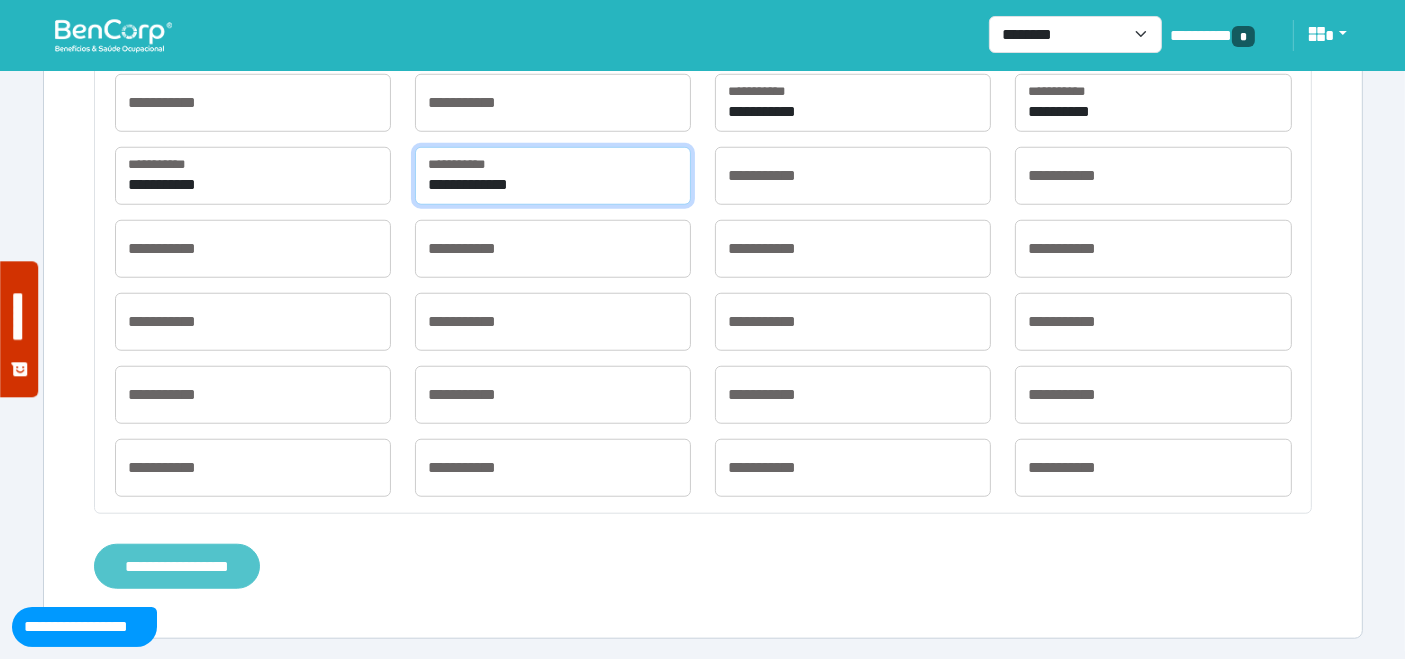 type on "**********" 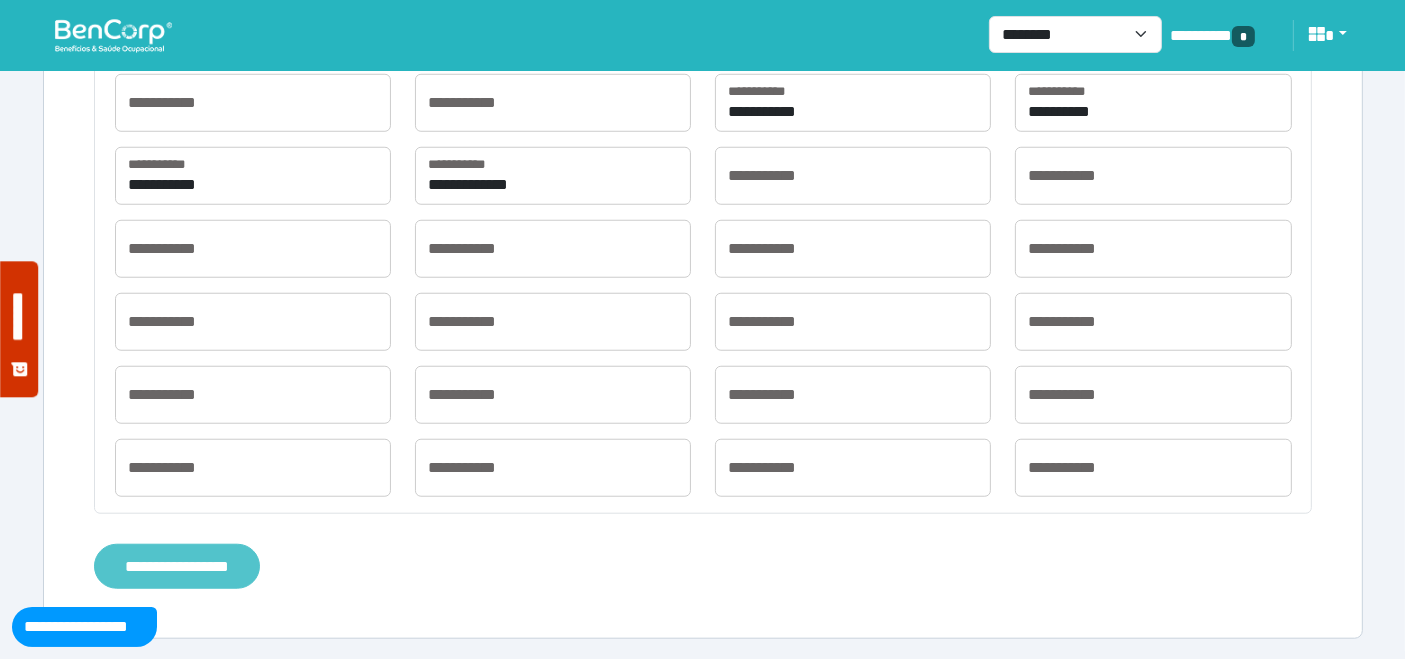 click on "**********" at bounding box center [177, 566] 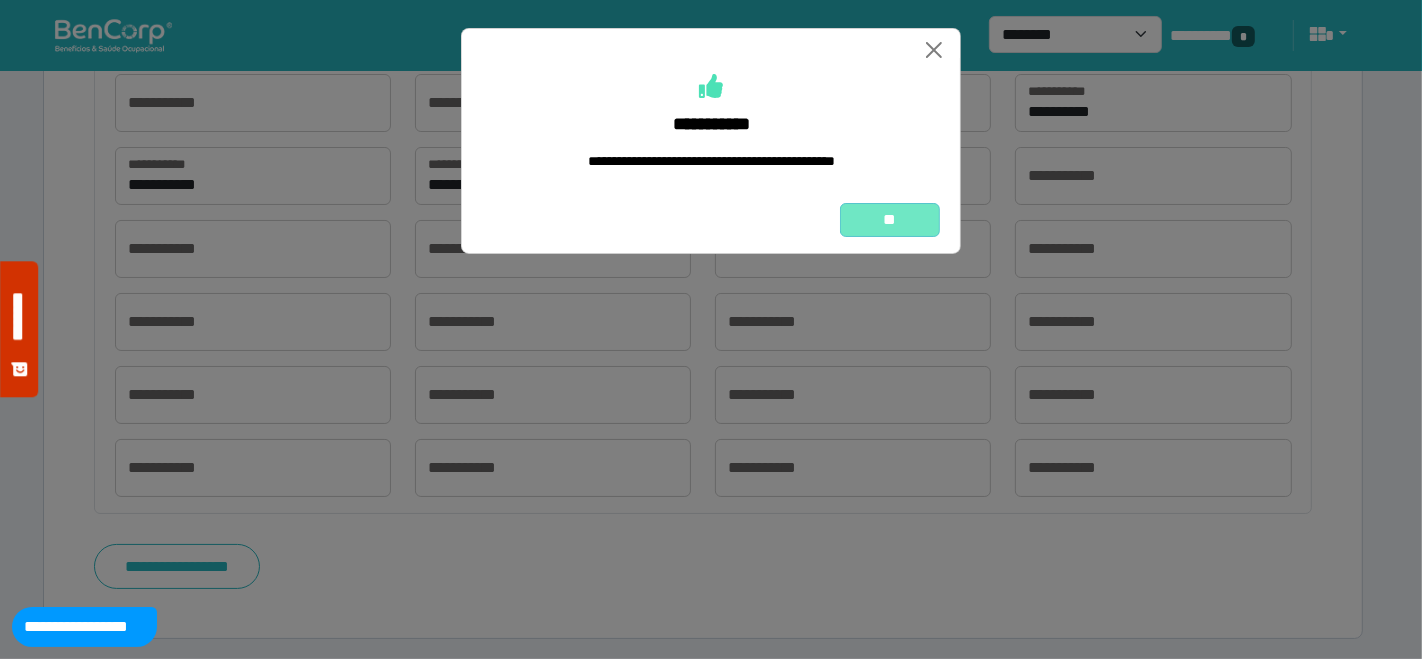 click on "**" at bounding box center [890, 219] 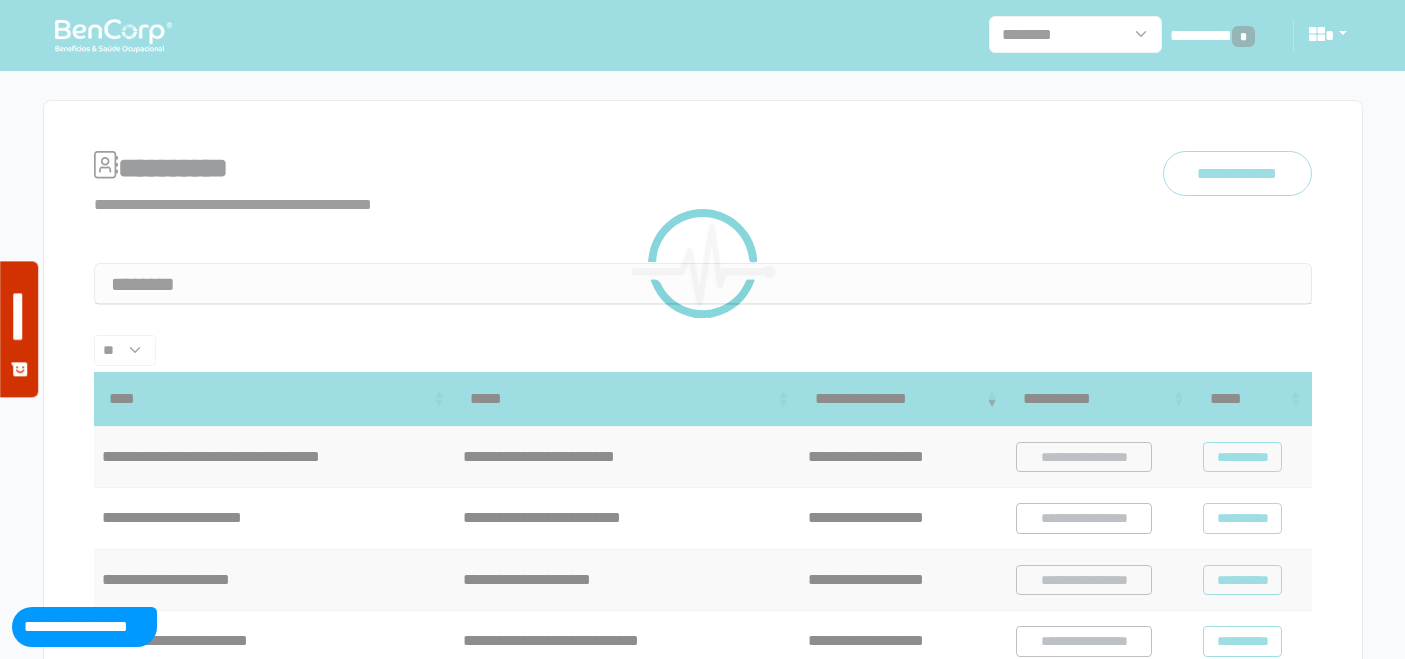 scroll, scrollTop: 0, scrollLeft: 0, axis: both 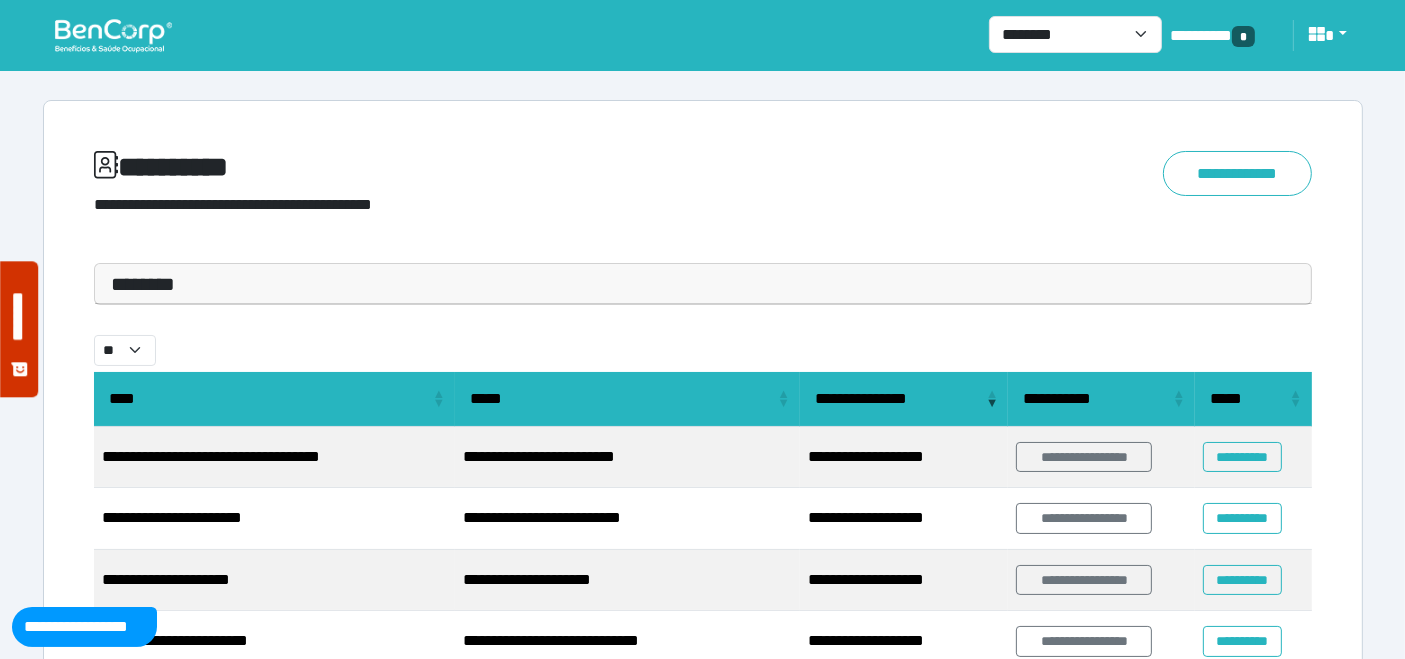 click at bounding box center [113, 35] 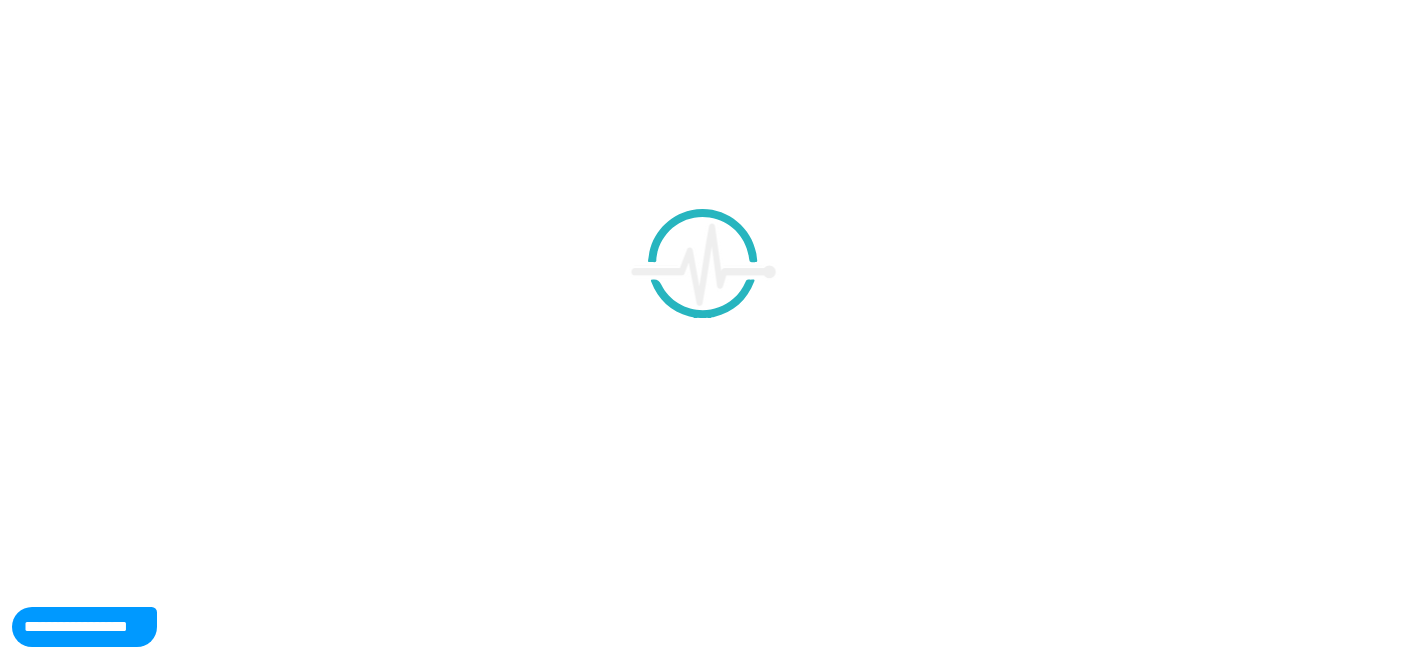 scroll, scrollTop: 0, scrollLeft: 0, axis: both 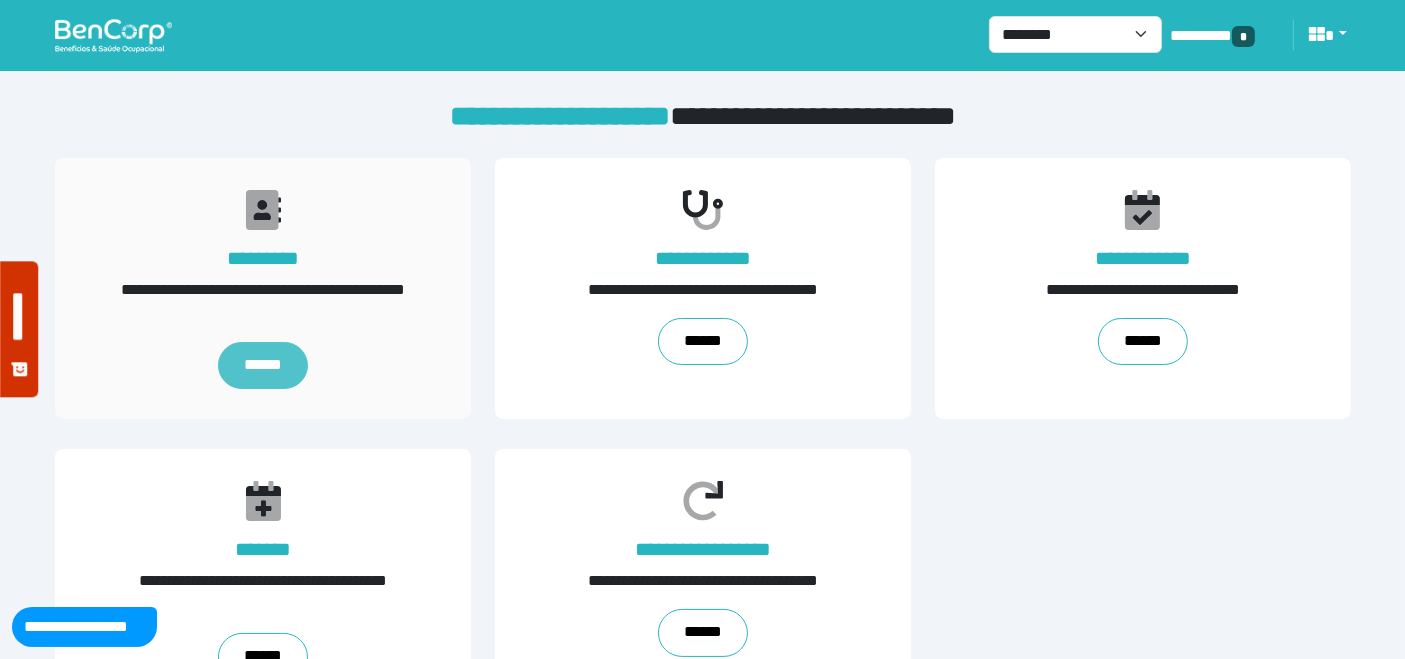 click on "******" at bounding box center [262, 366] 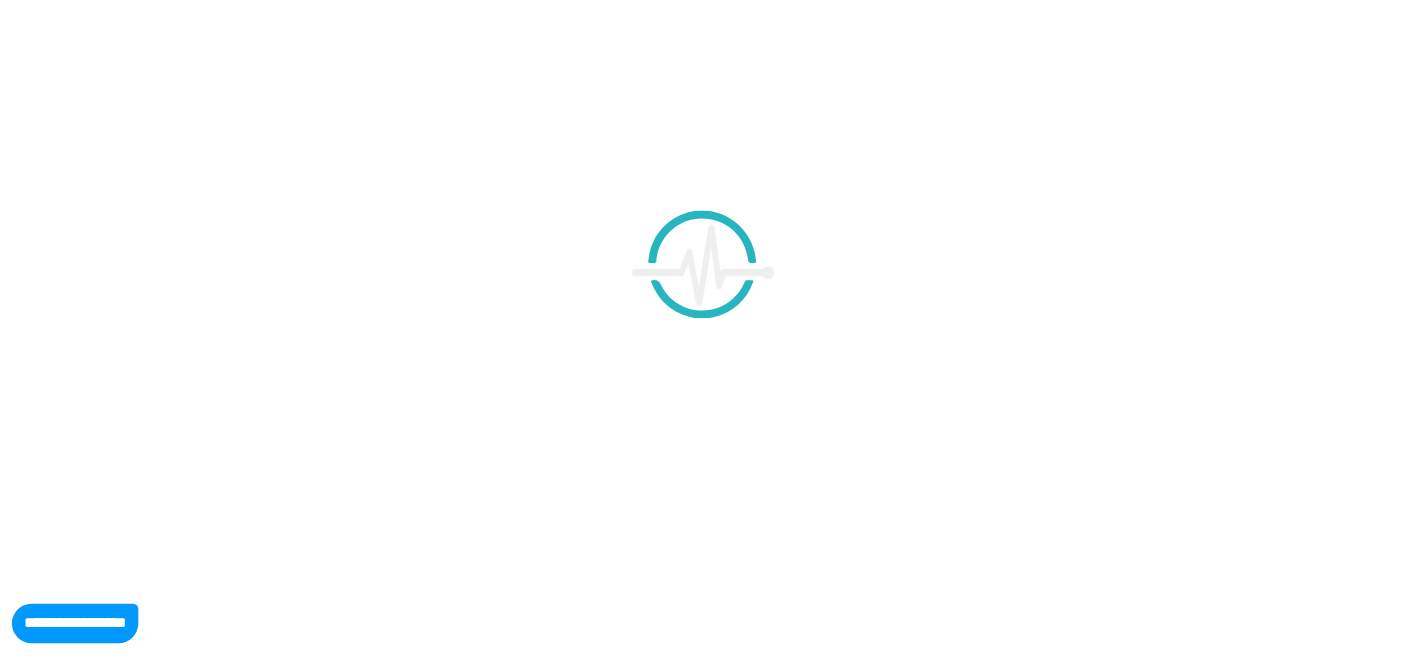 scroll, scrollTop: 0, scrollLeft: 0, axis: both 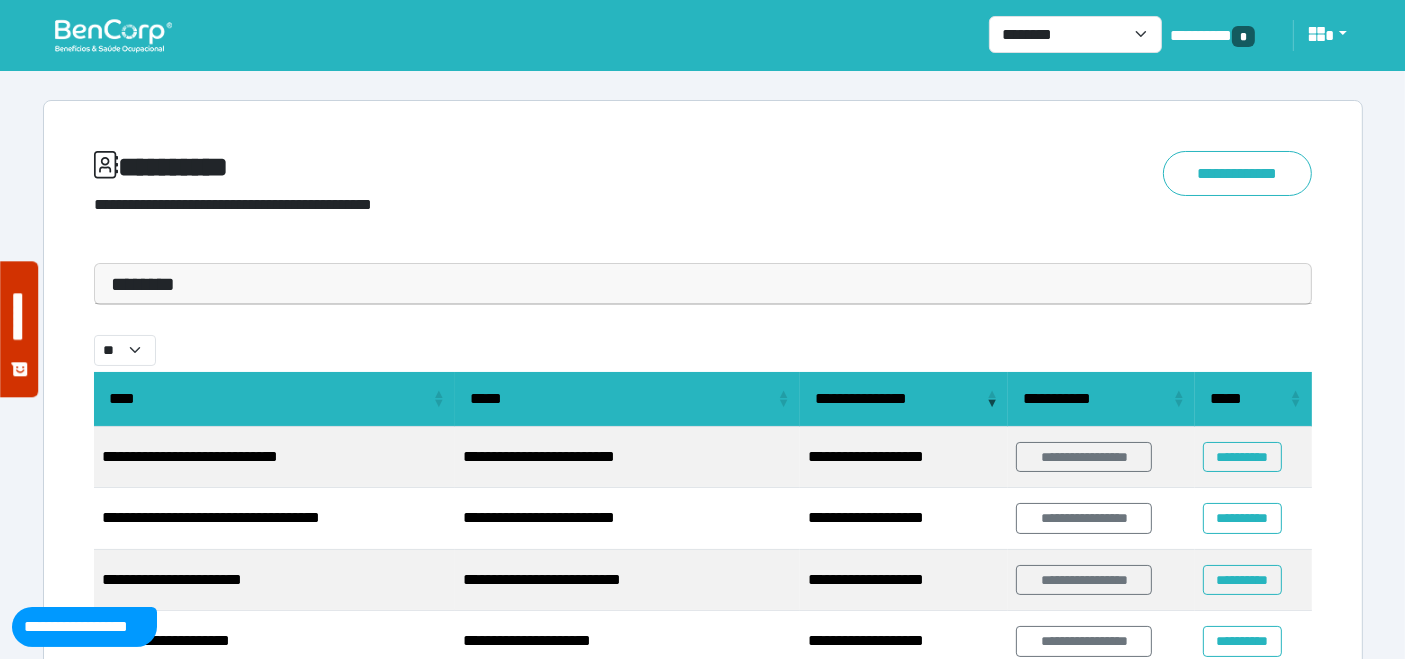 click on "********" at bounding box center [703, 284] 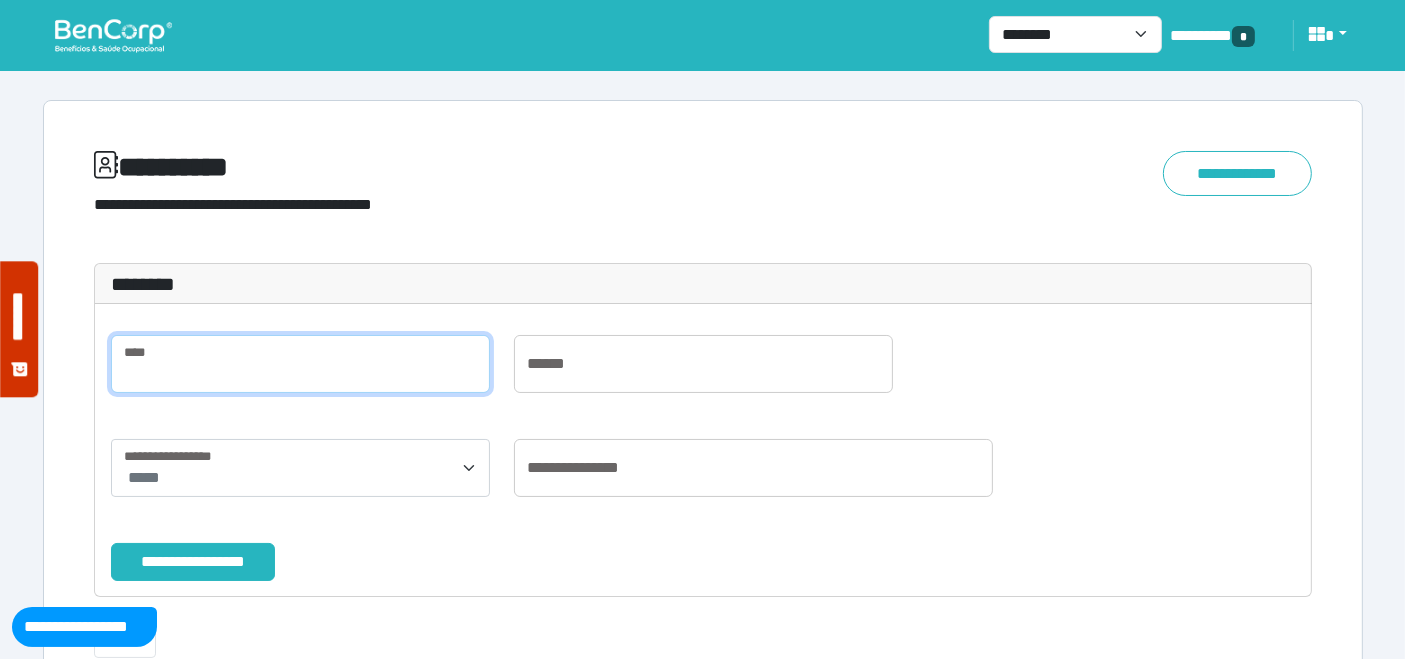click at bounding box center [300, 364] 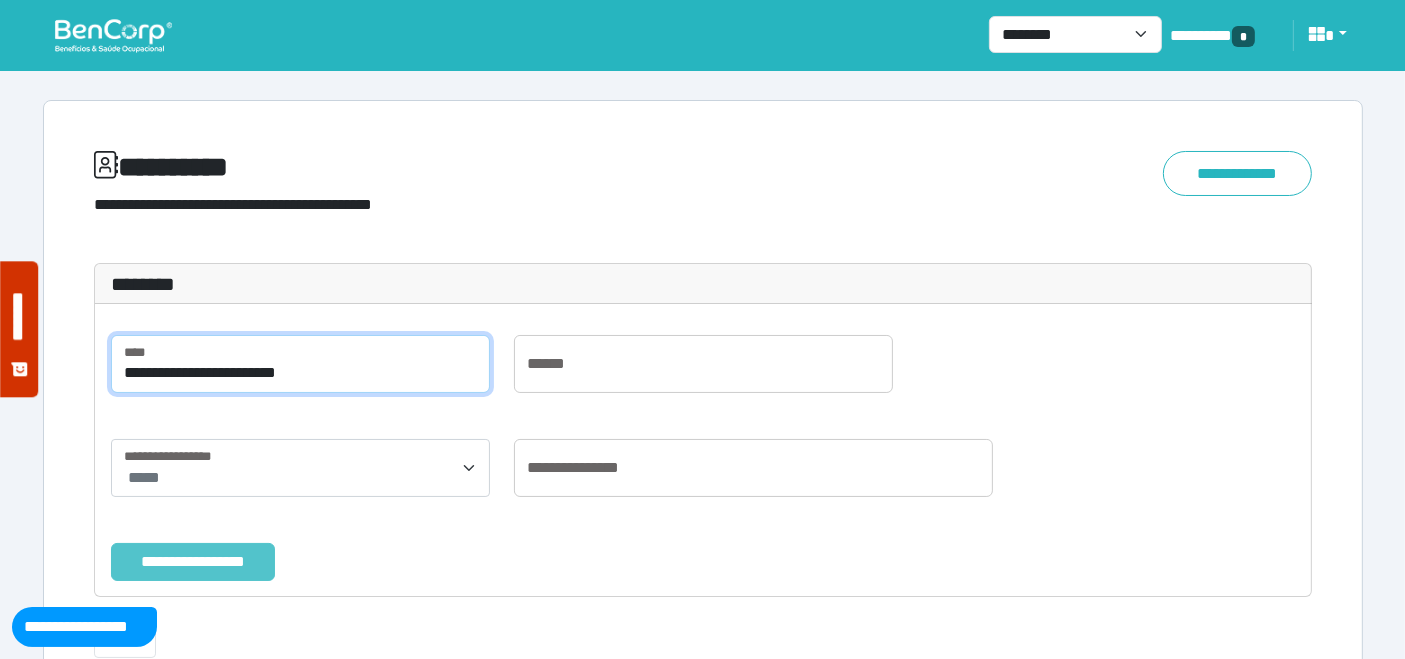 type on "**********" 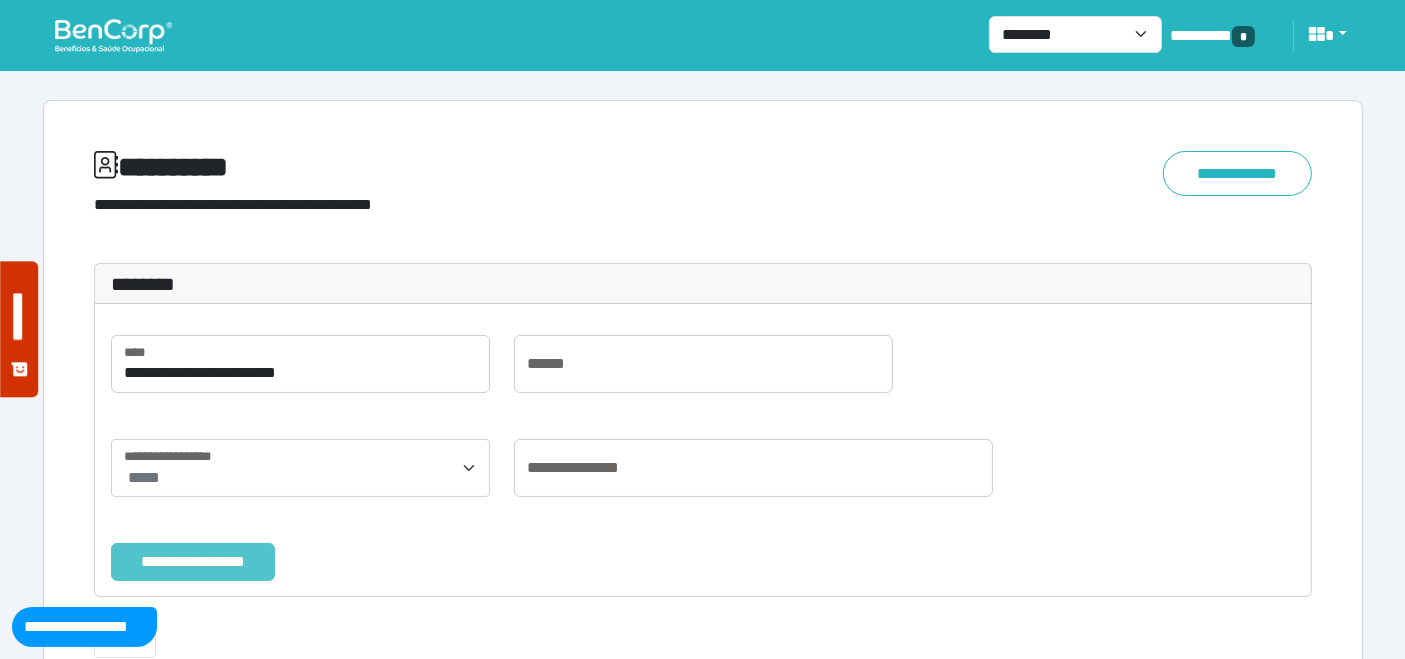click on "**********" at bounding box center (193, 561) 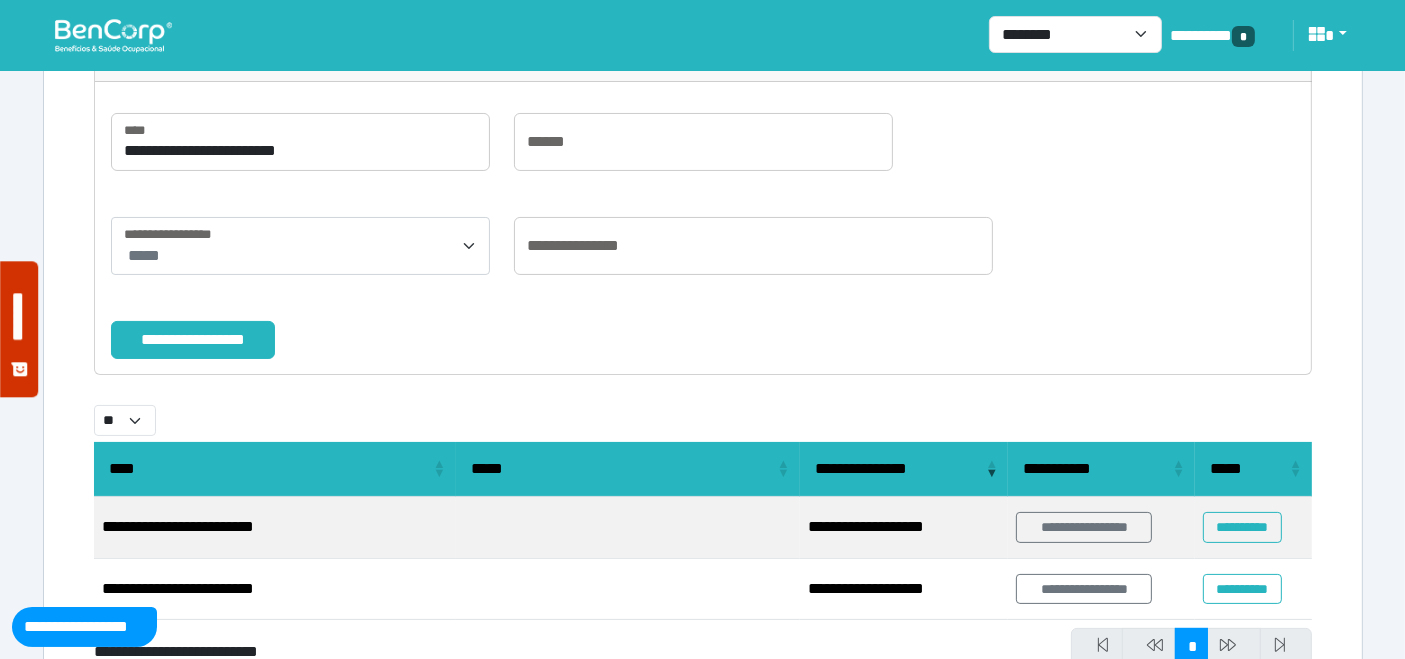 scroll, scrollTop: 299, scrollLeft: 0, axis: vertical 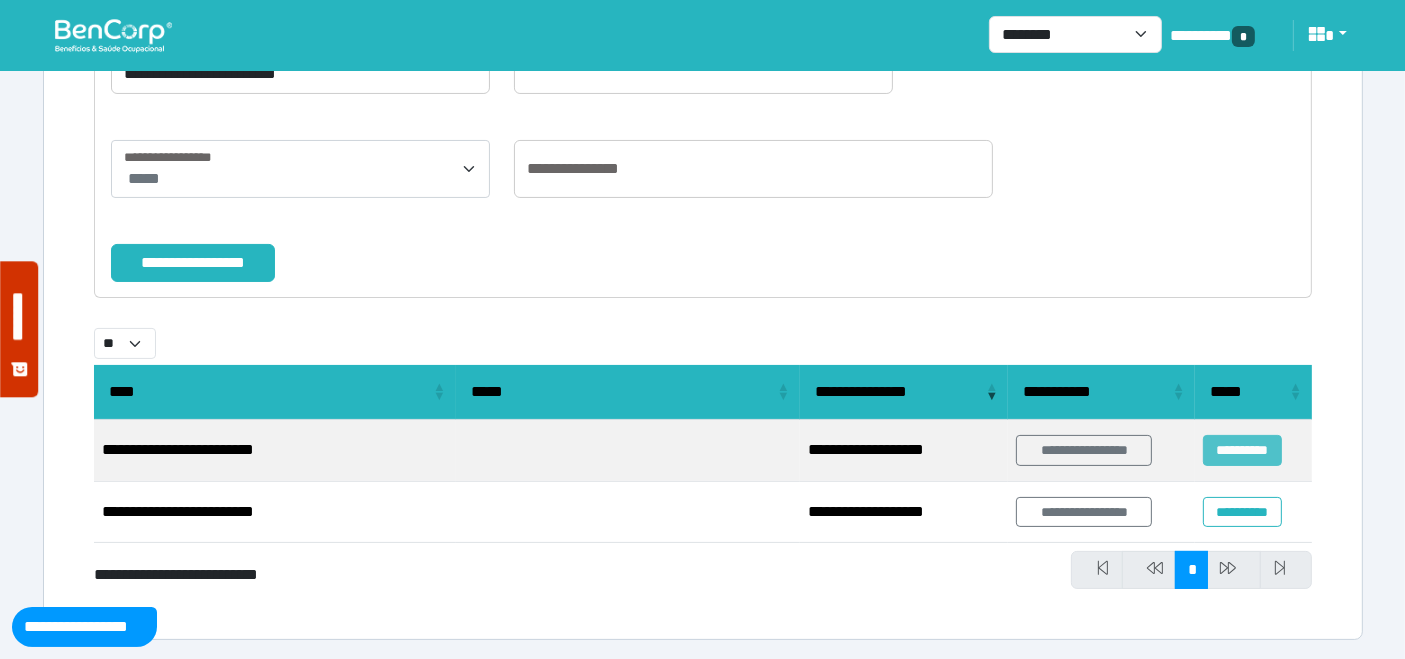 click on "**********" at bounding box center [1242, 450] 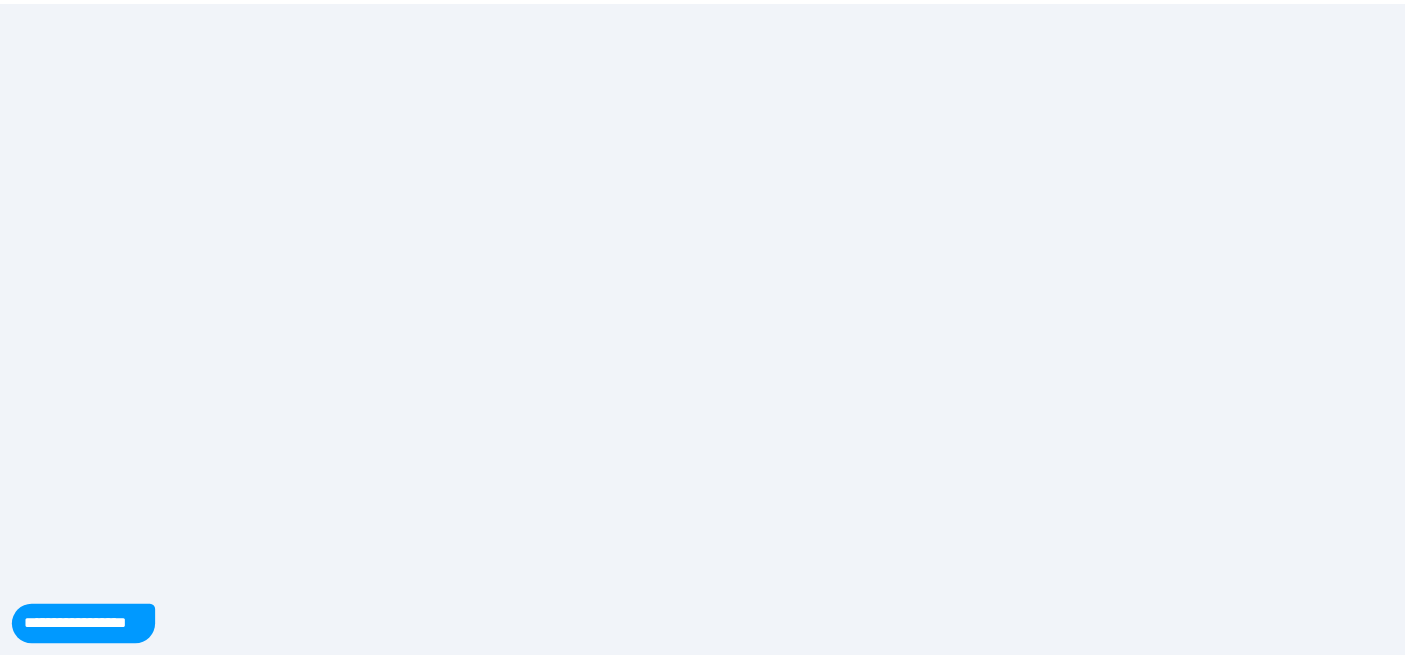 scroll, scrollTop: 0, scrollLeft: 0, axis: both 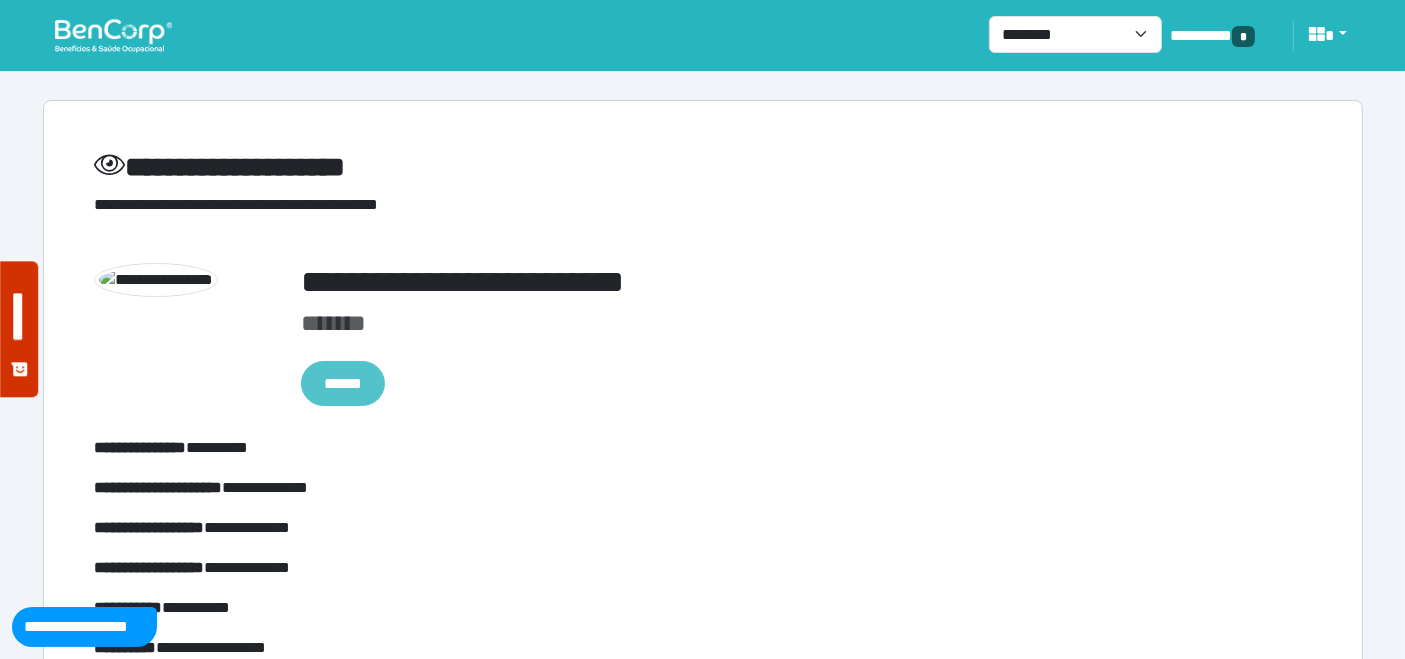 click on "******" at bounding box center [343, 383] 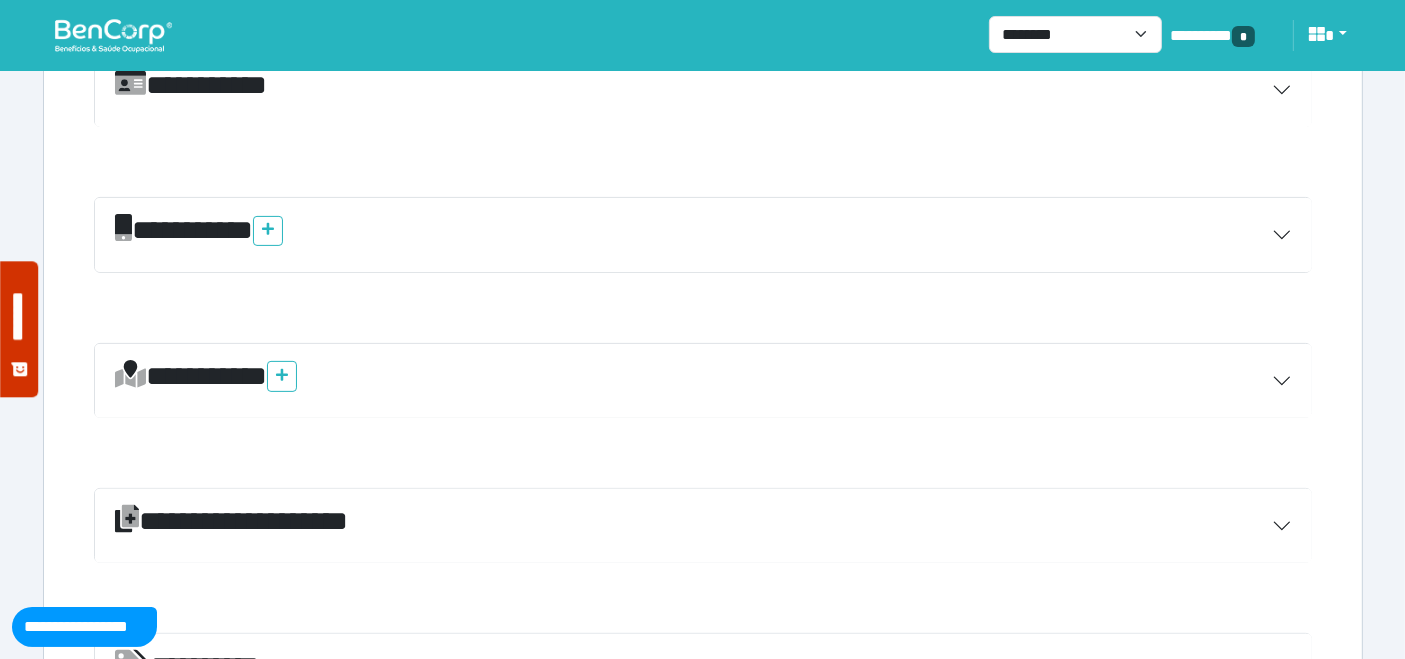 scroll, scrollTop: 666, scrollLeft: 0, axis: vertical 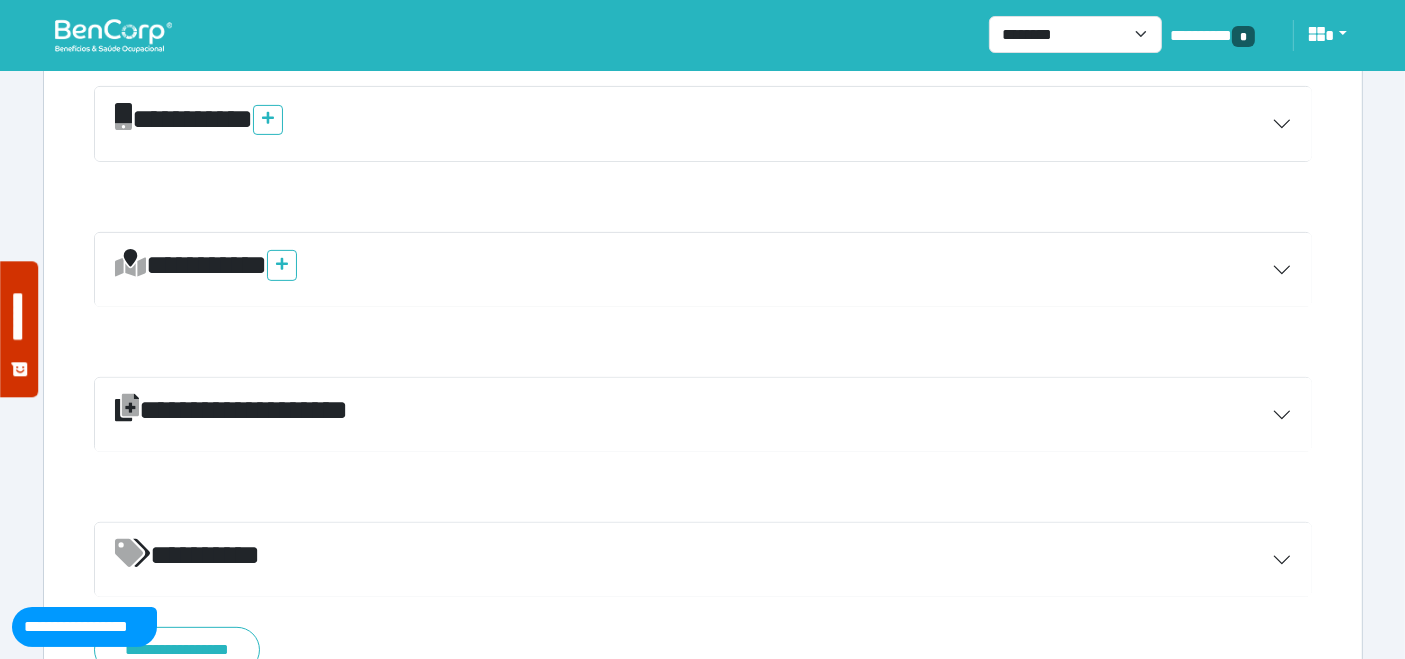 click on "*********" at bounding box center [703, 560] 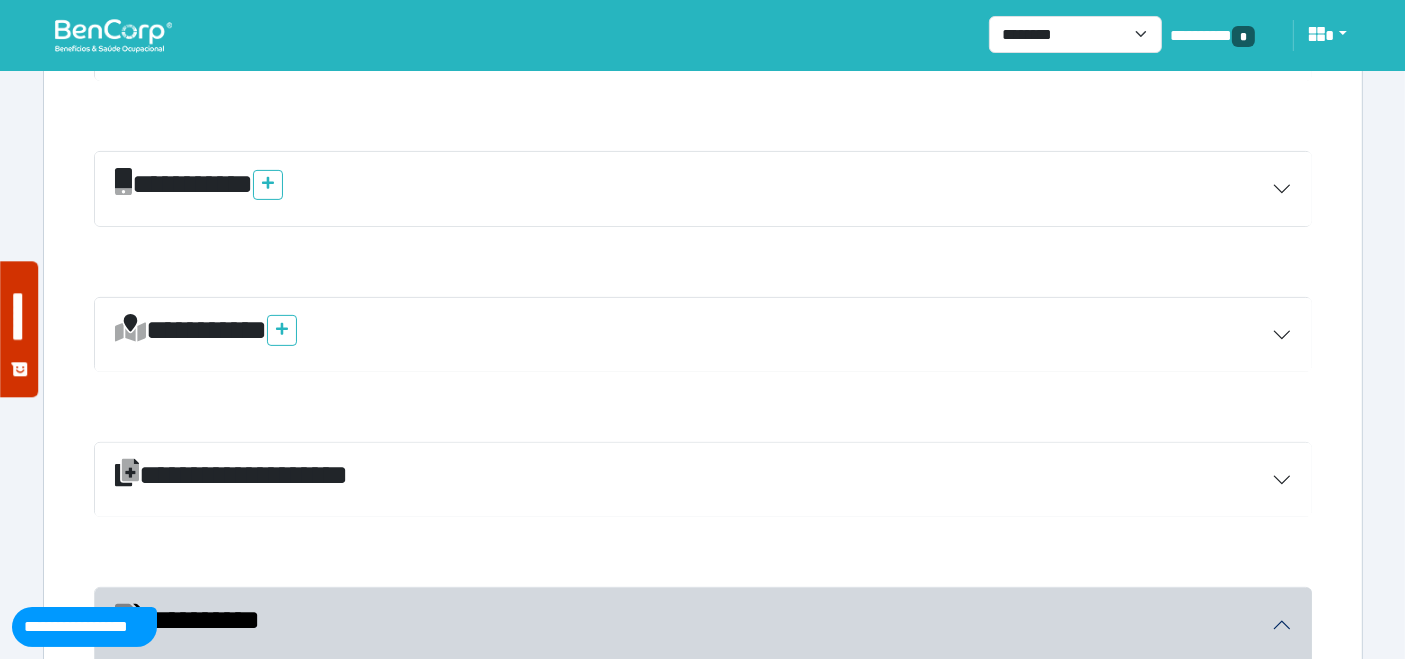 scroll, scrollTop: 444, scrollLeft: 0, axis: vertical 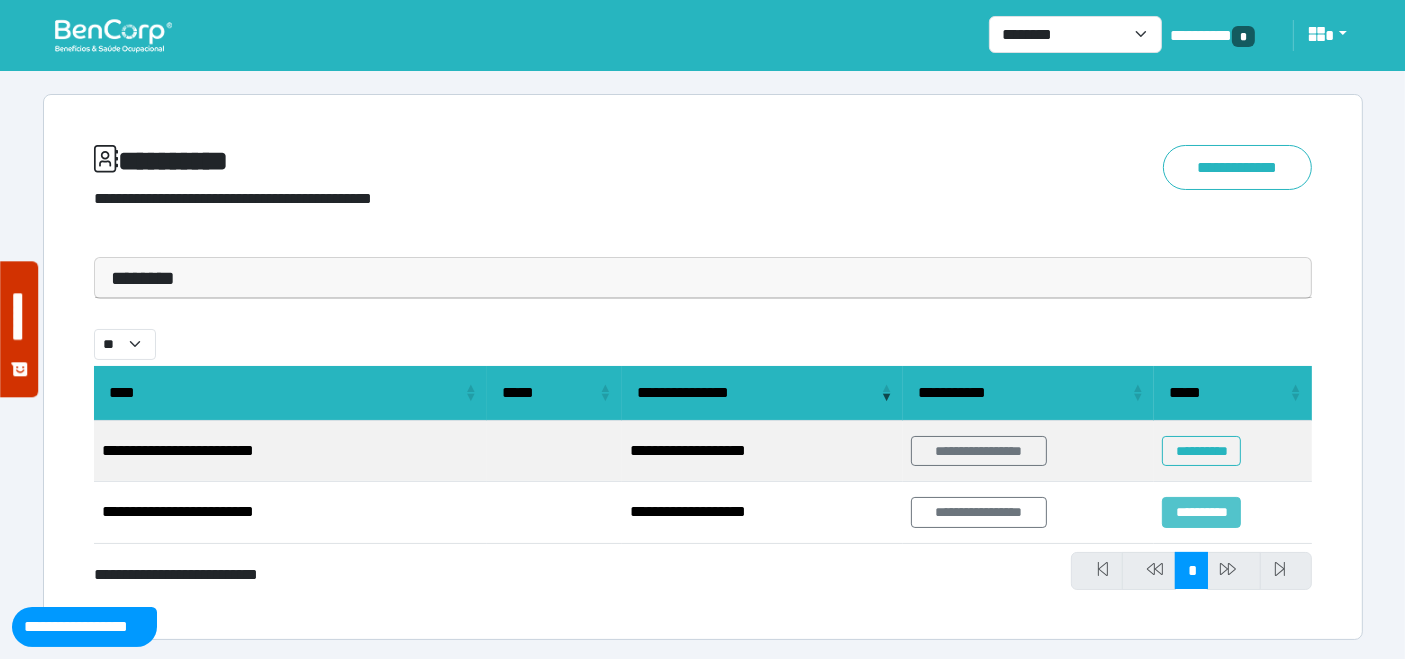 click on "**********" at bounding box center (1201, 512) 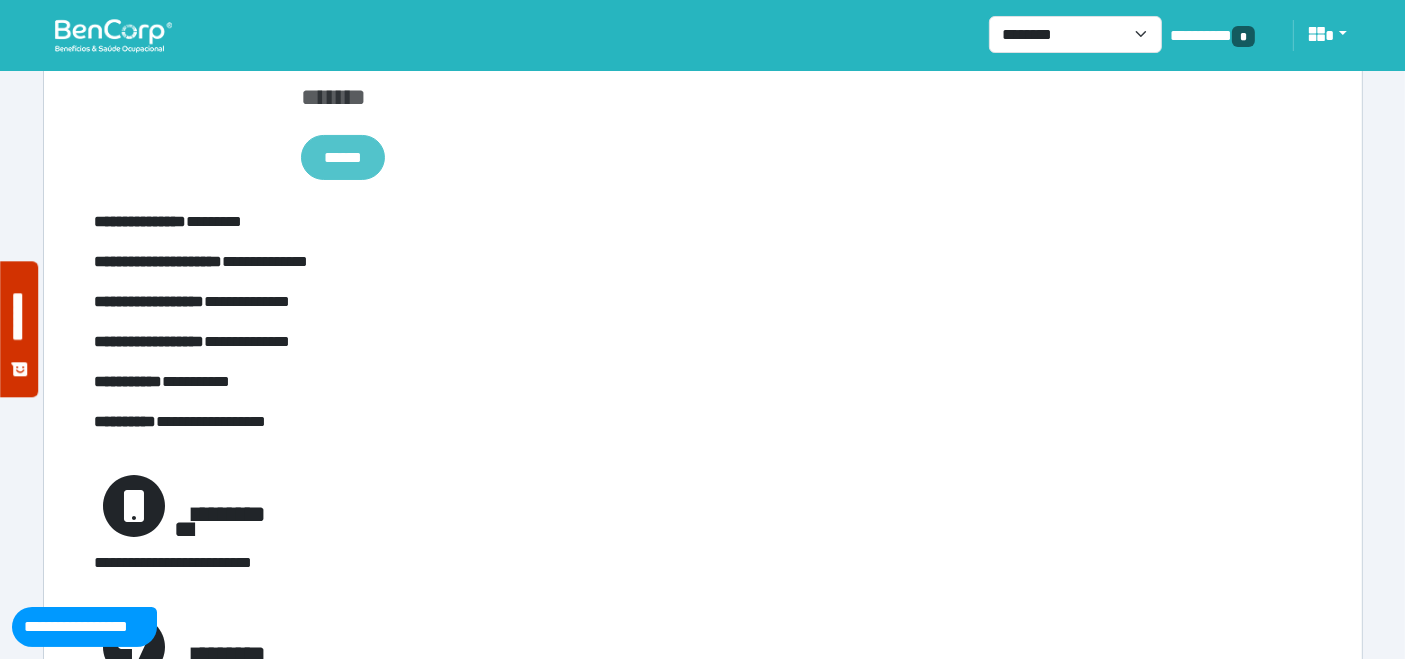 scroll, scrollTop: 222, scrollLeft: 0, axis: vertical 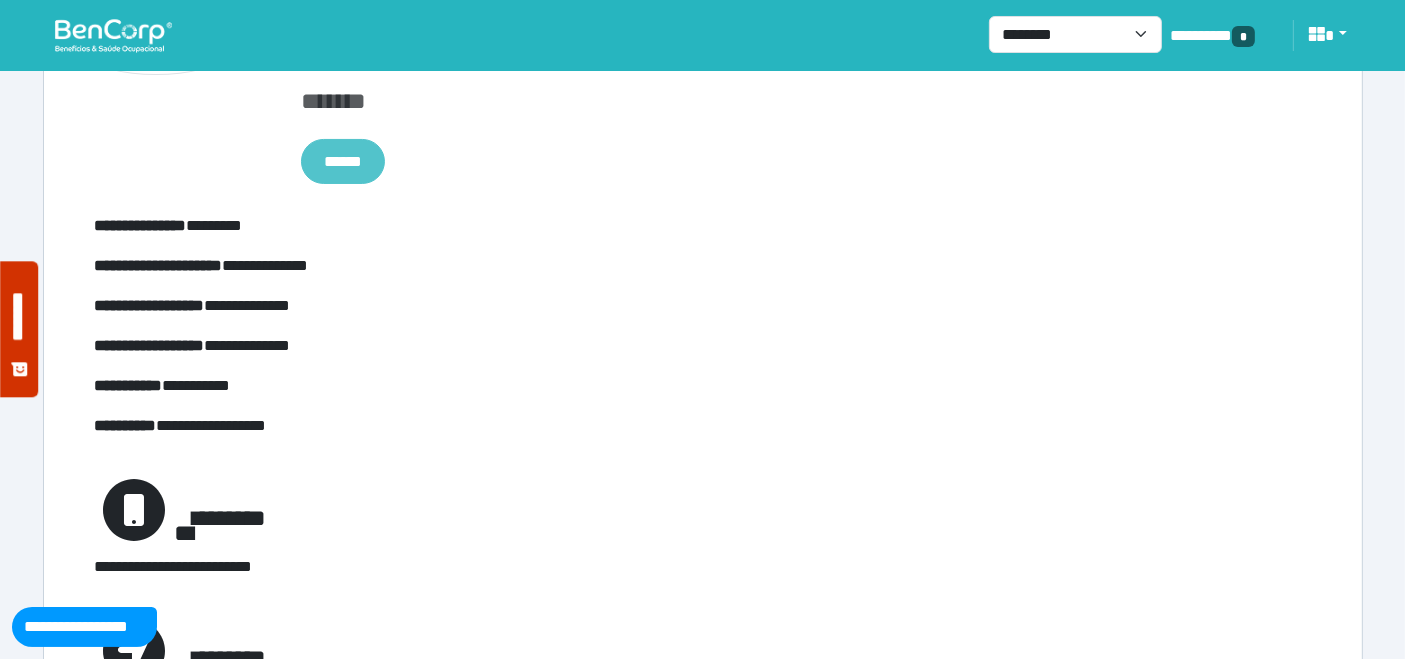 click on "******" at bounding box center (343, 161) 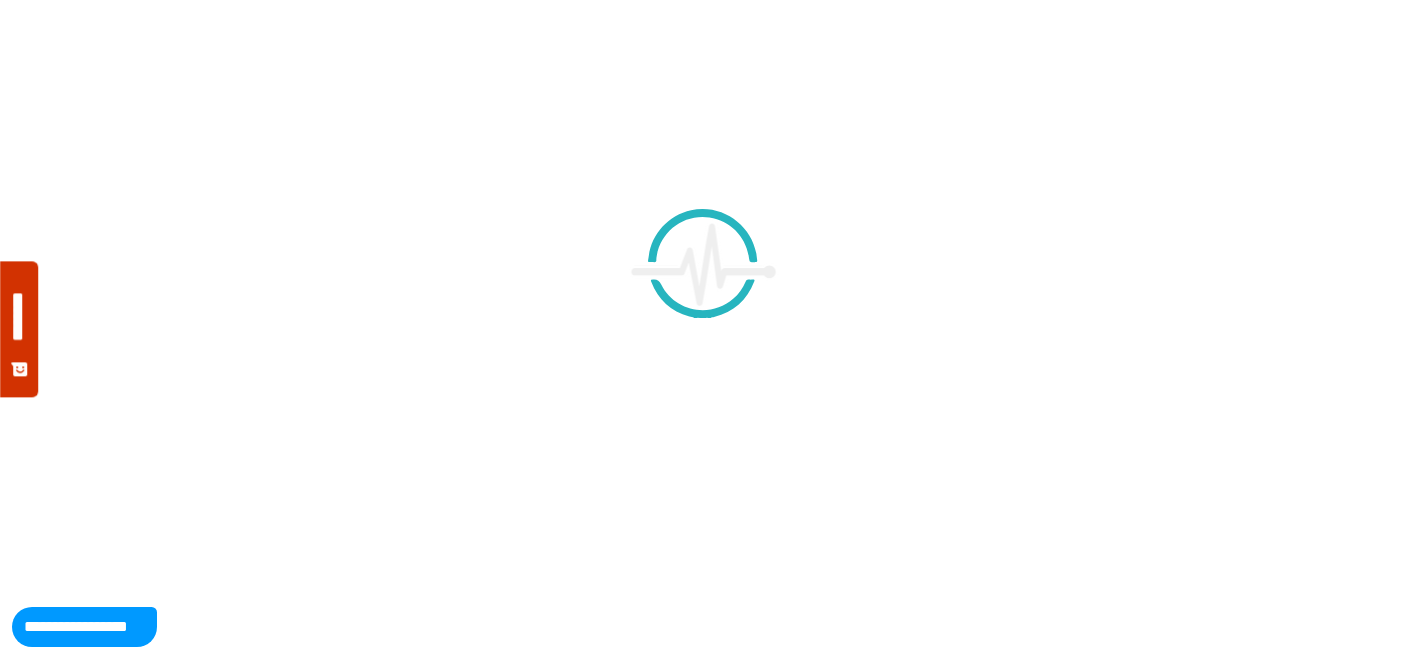 scroll, scrollTop: 0, scrollLeft: 0, axis: both 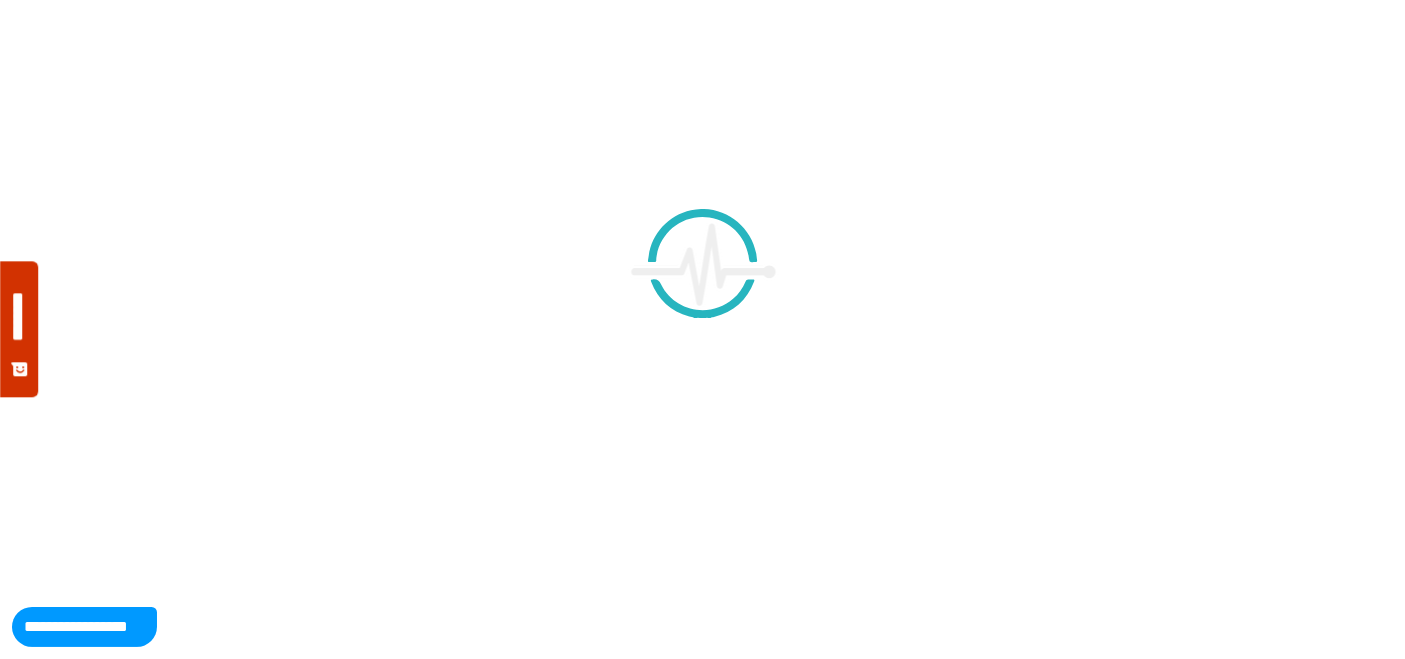 type on "**********" 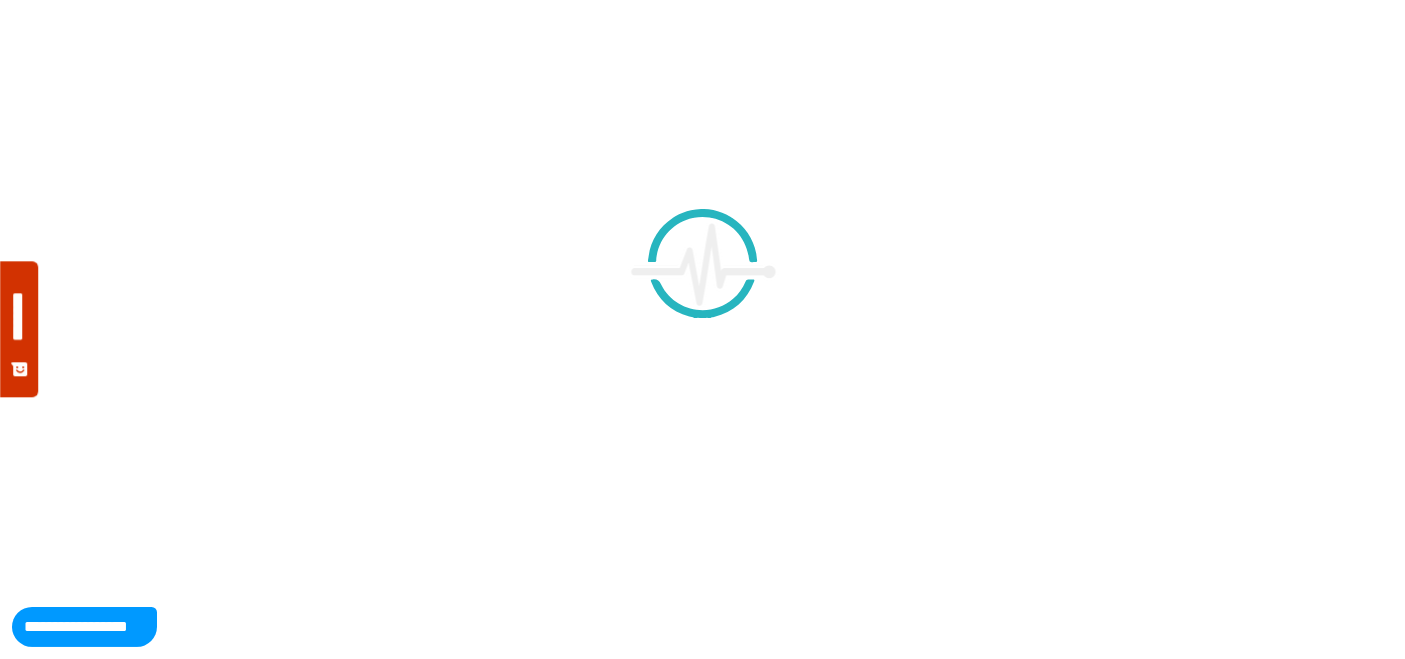 type on "**********" 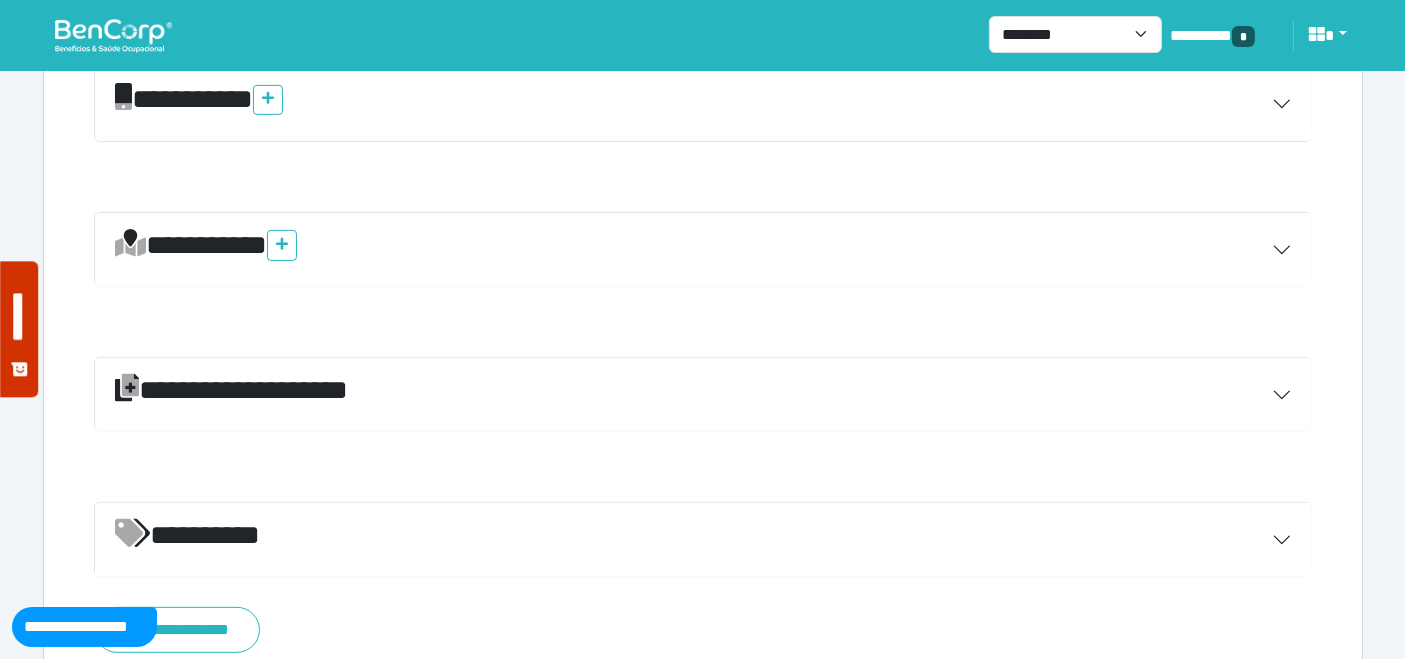 scroll, scrollTop: 750, scrollLeft: 0, axis: vertical 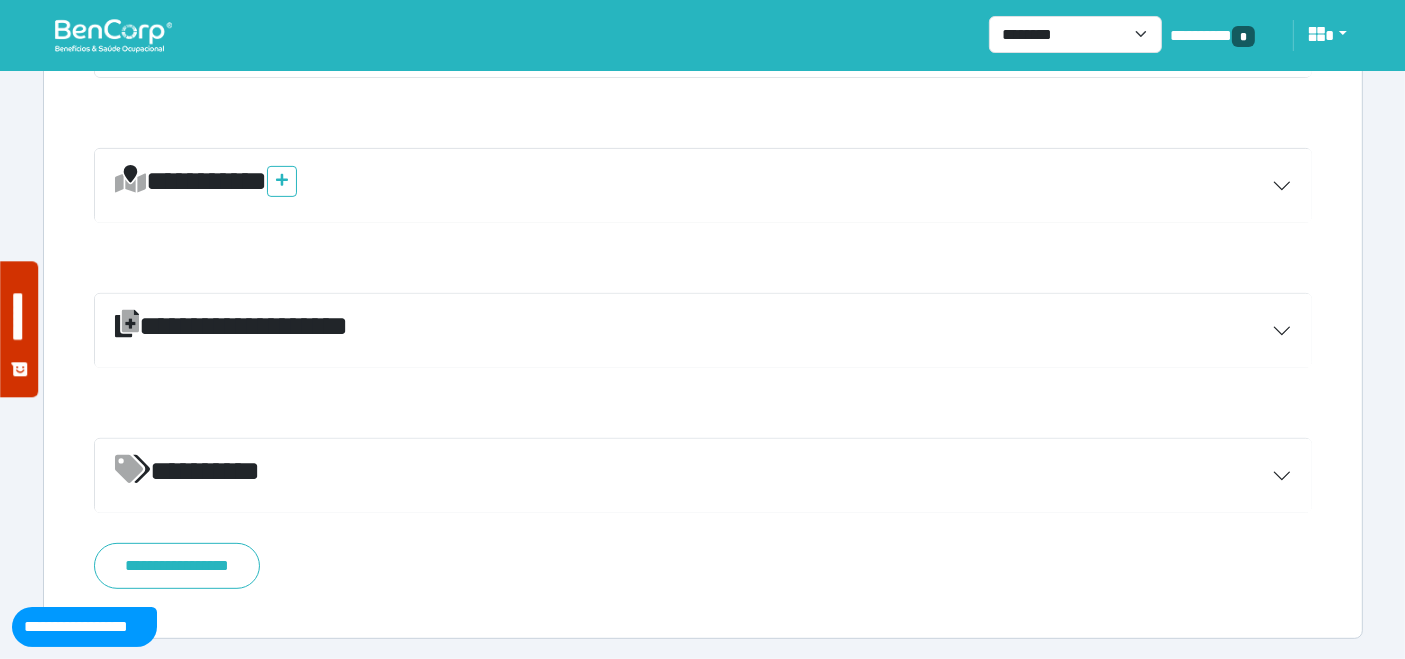 click on "*********" at bounding box center [703, 476] 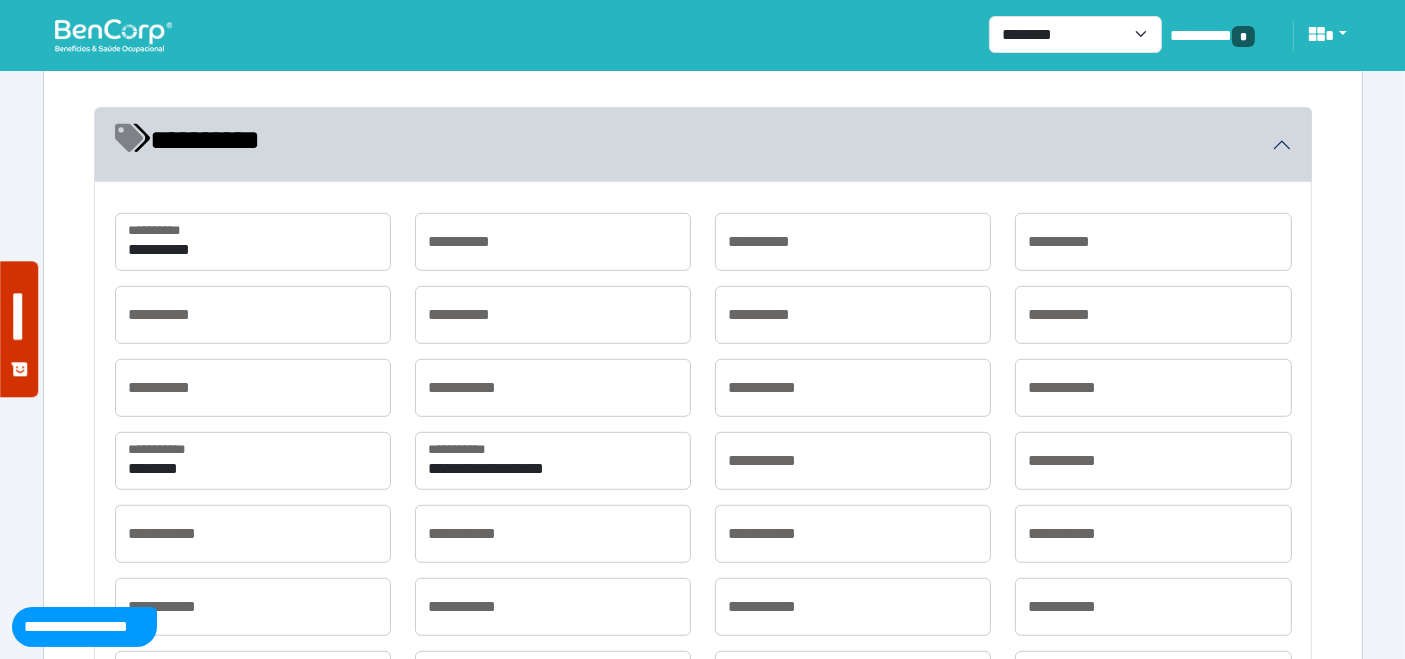 scroll, scrollTop: 1083, scrollLeft: 0, axis: vertical 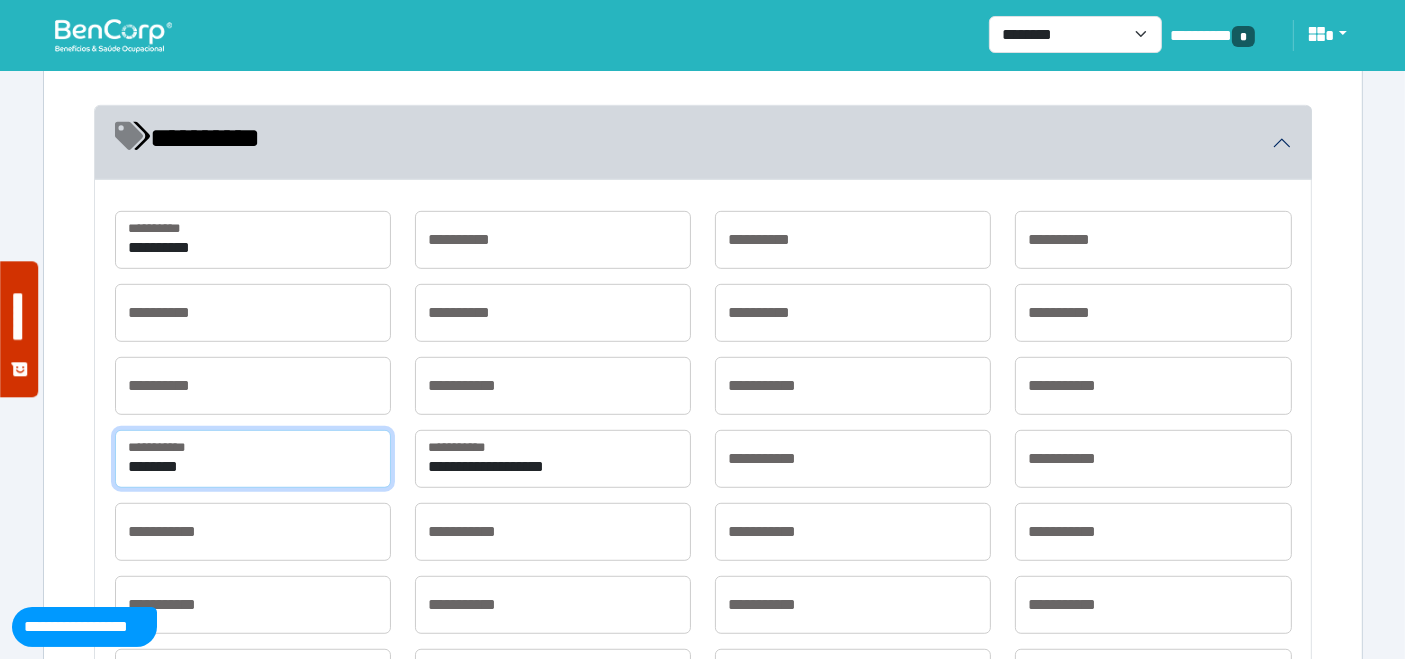 drag, startPoint x: 241, startPoint y: 460, endPoint x: 16, endPoint y: 435, distance: 226.38463 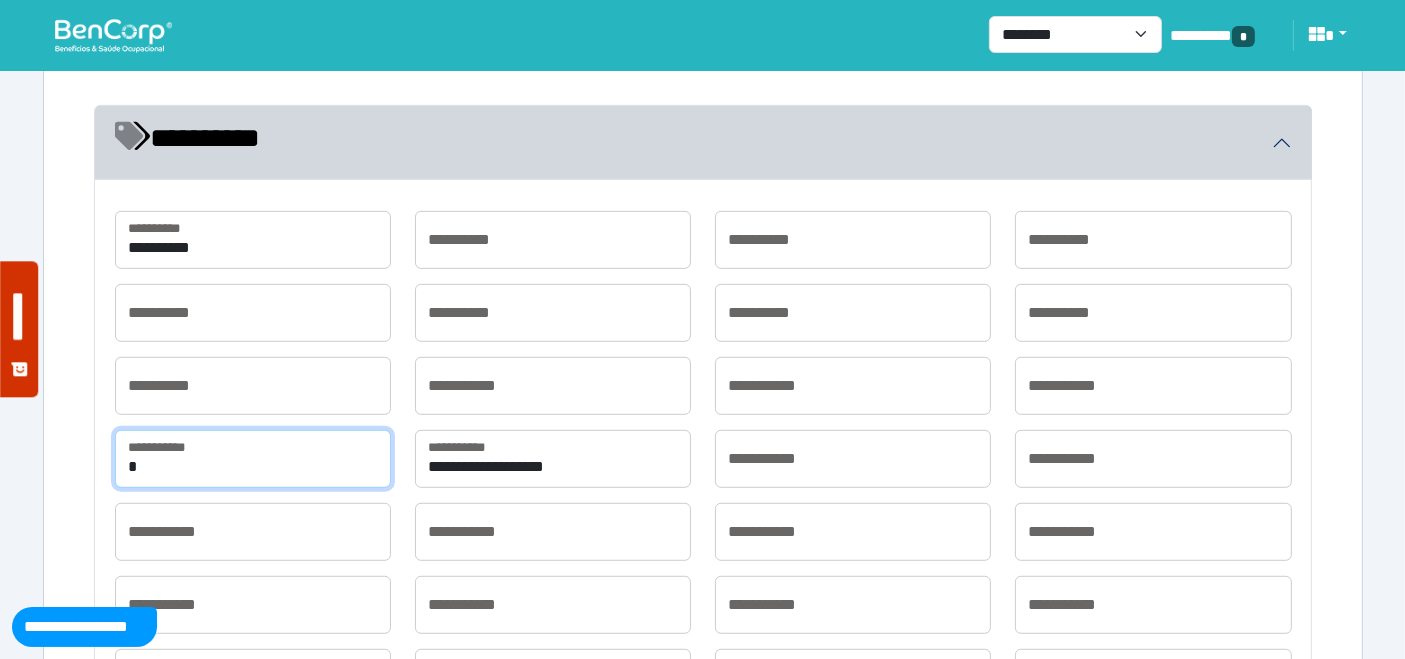 type on "**********" 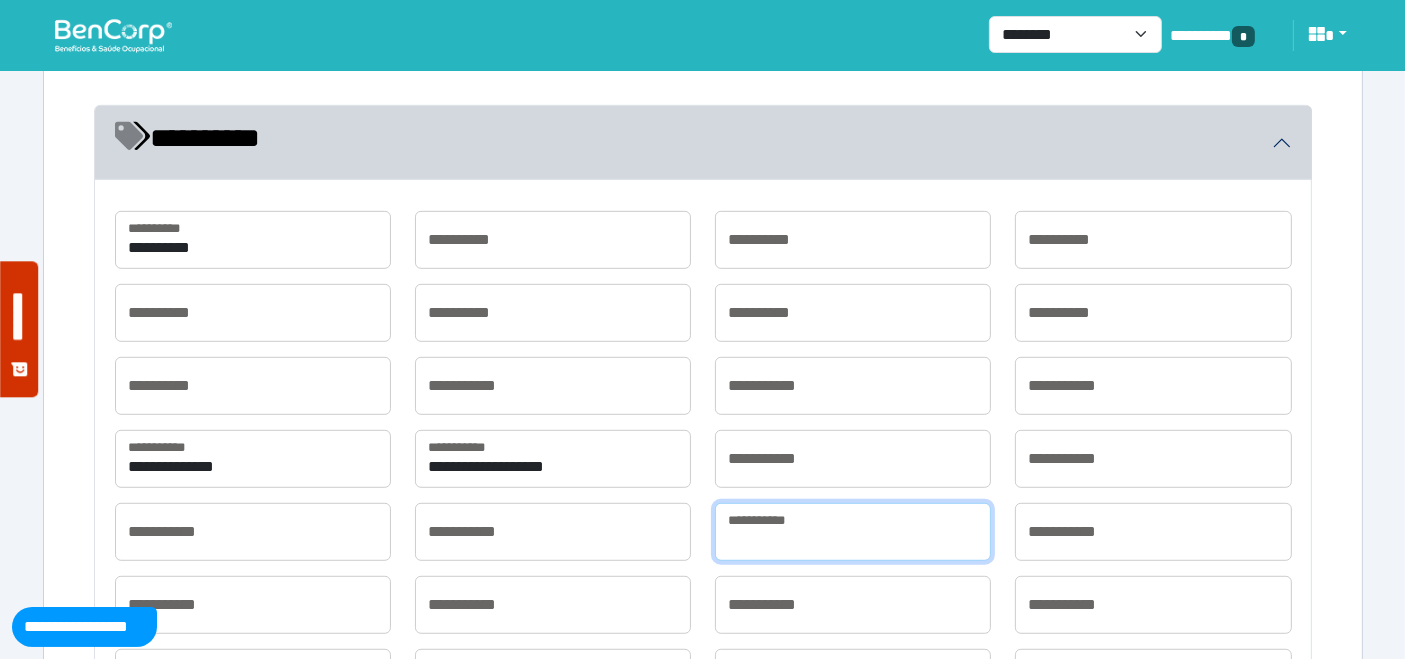 click at bounding box center (853, 532) 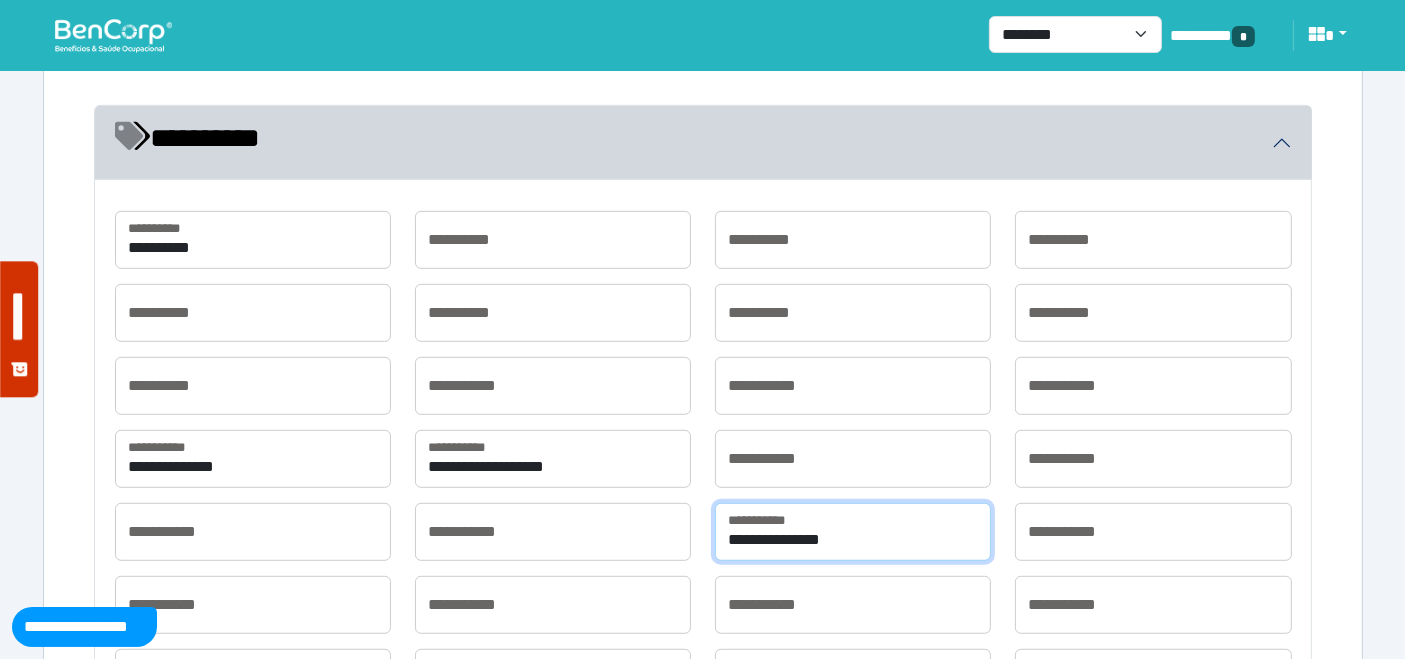 click on "**********" at bounding box center [853, 532] 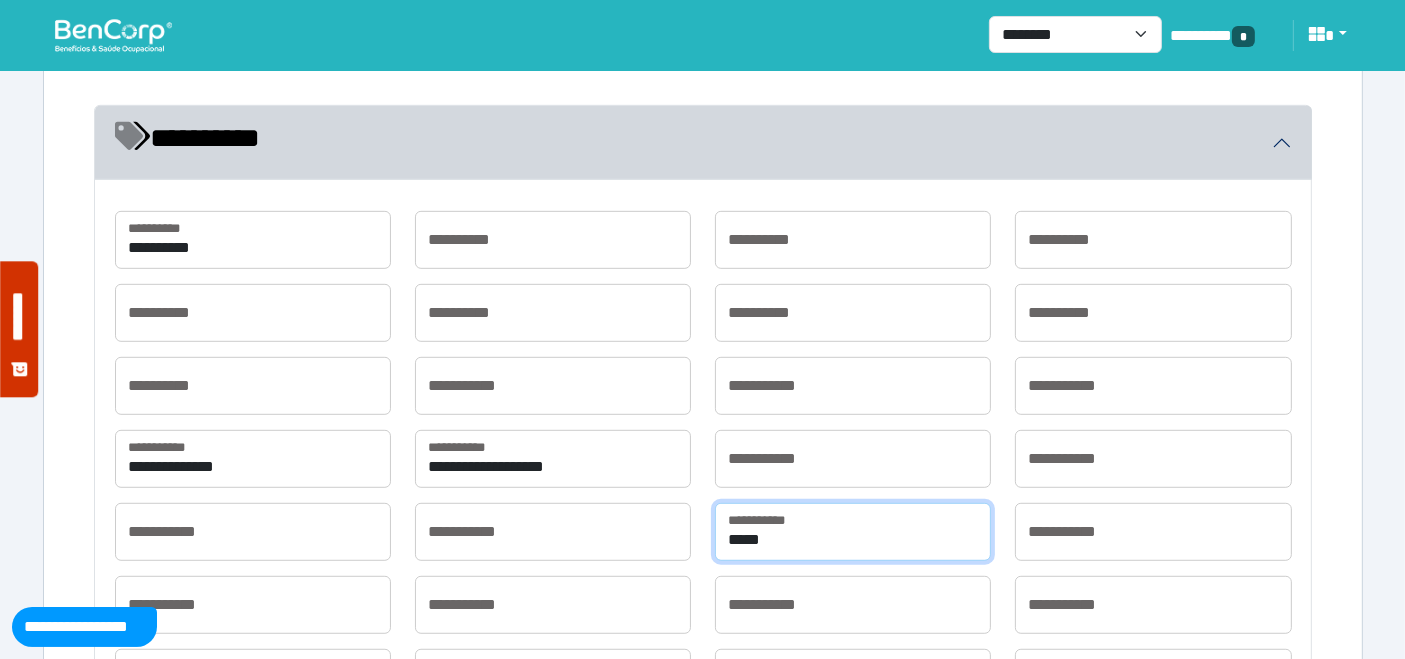 type on "**********" 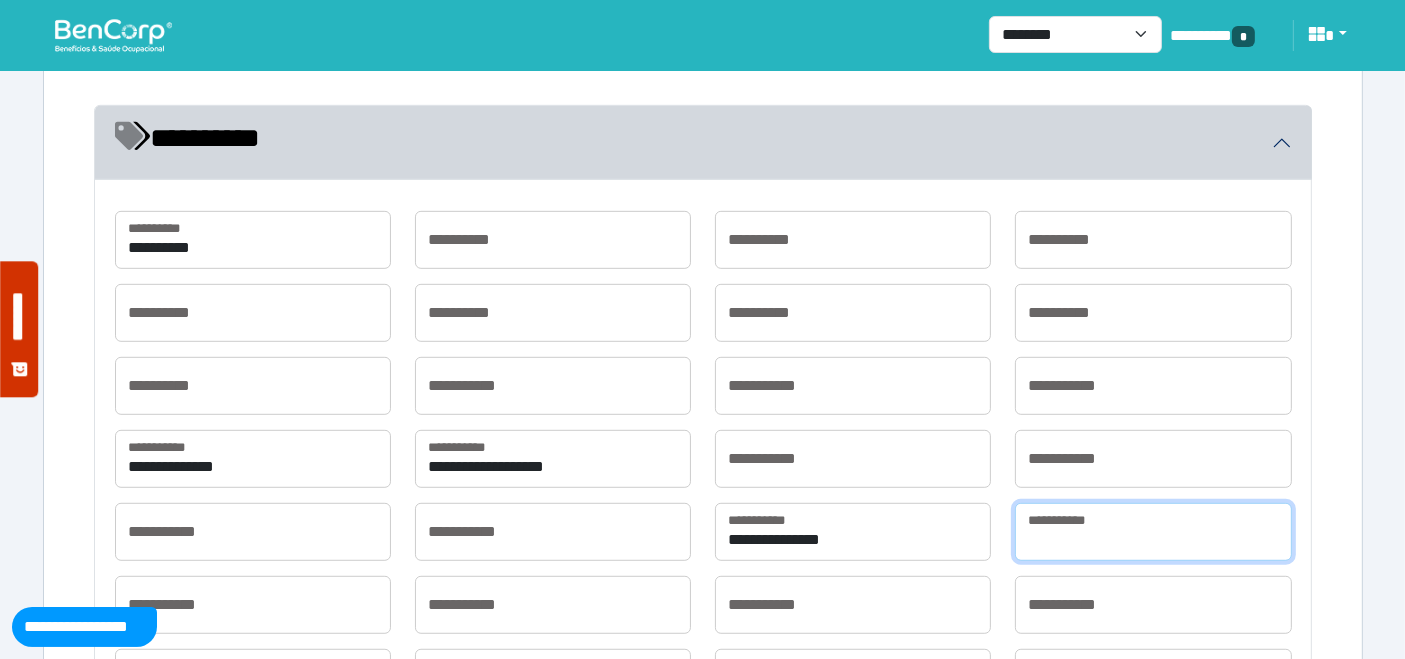 click at bounding box center (1153, 532) 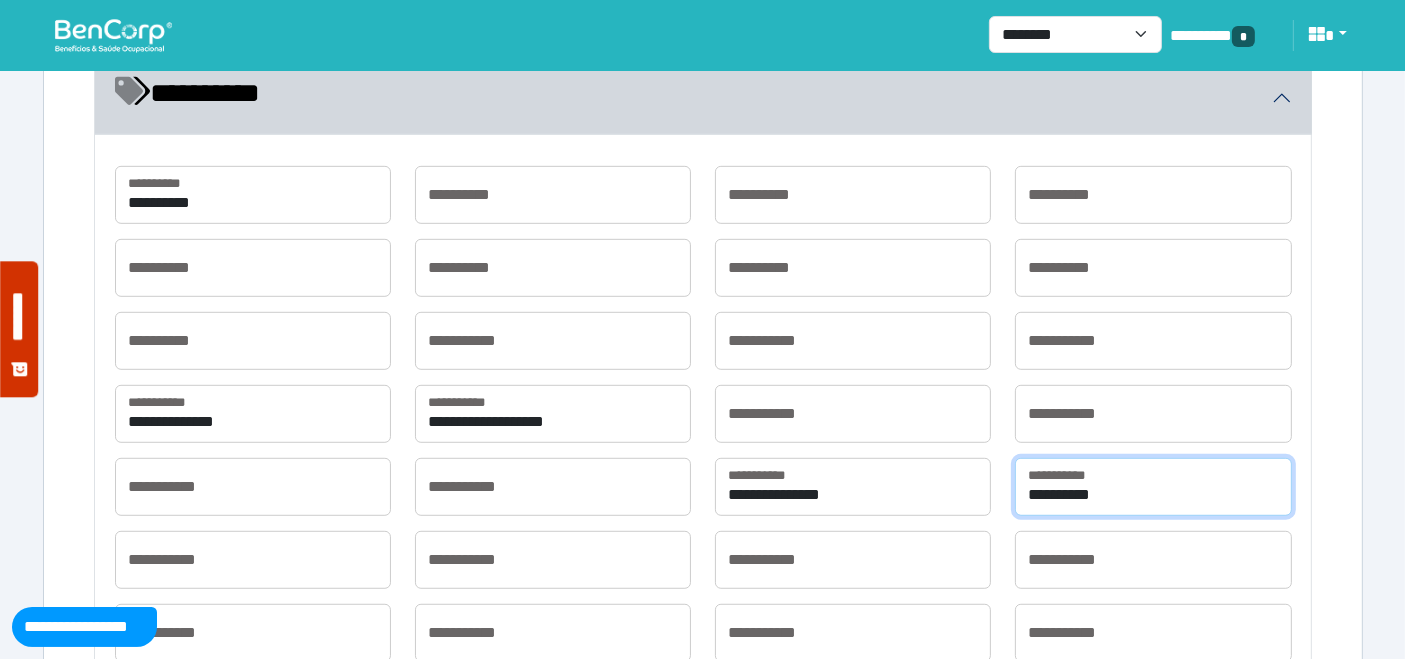 scroll, scrollTop: 1194, scrollLeft: 0, axis: vertical 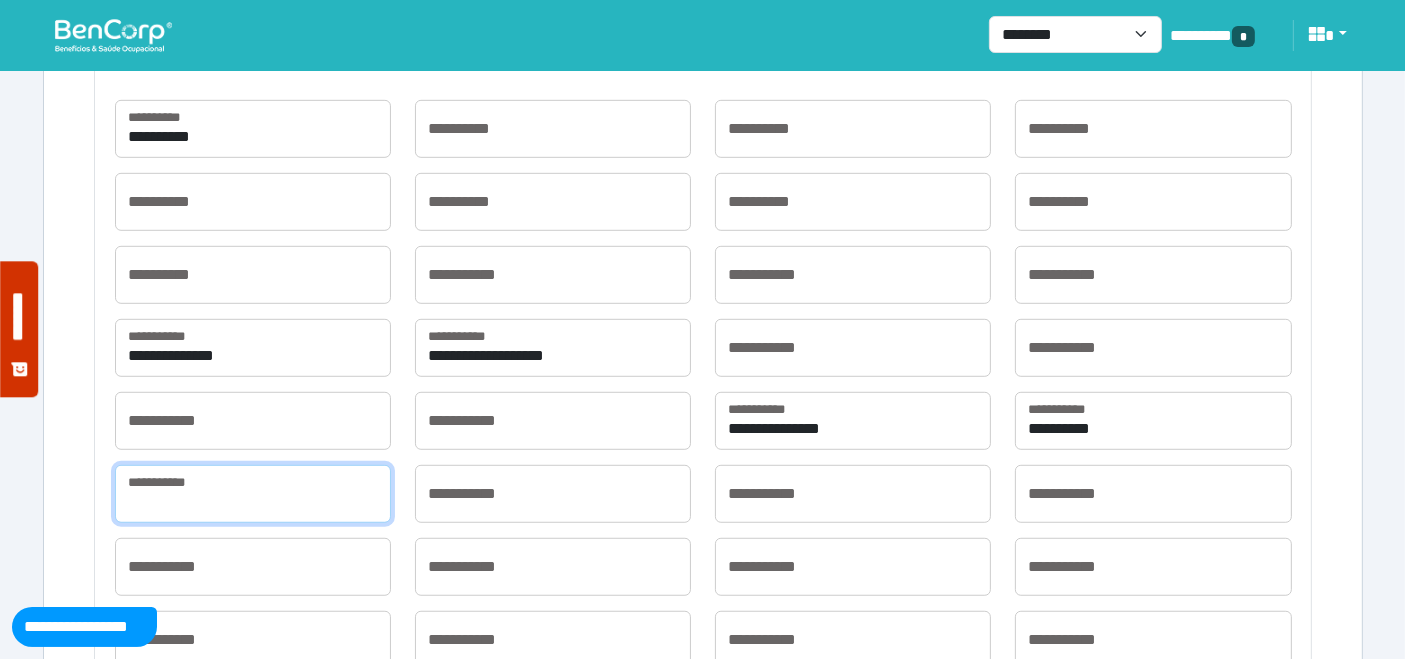 click at bounding box center [253, 494] 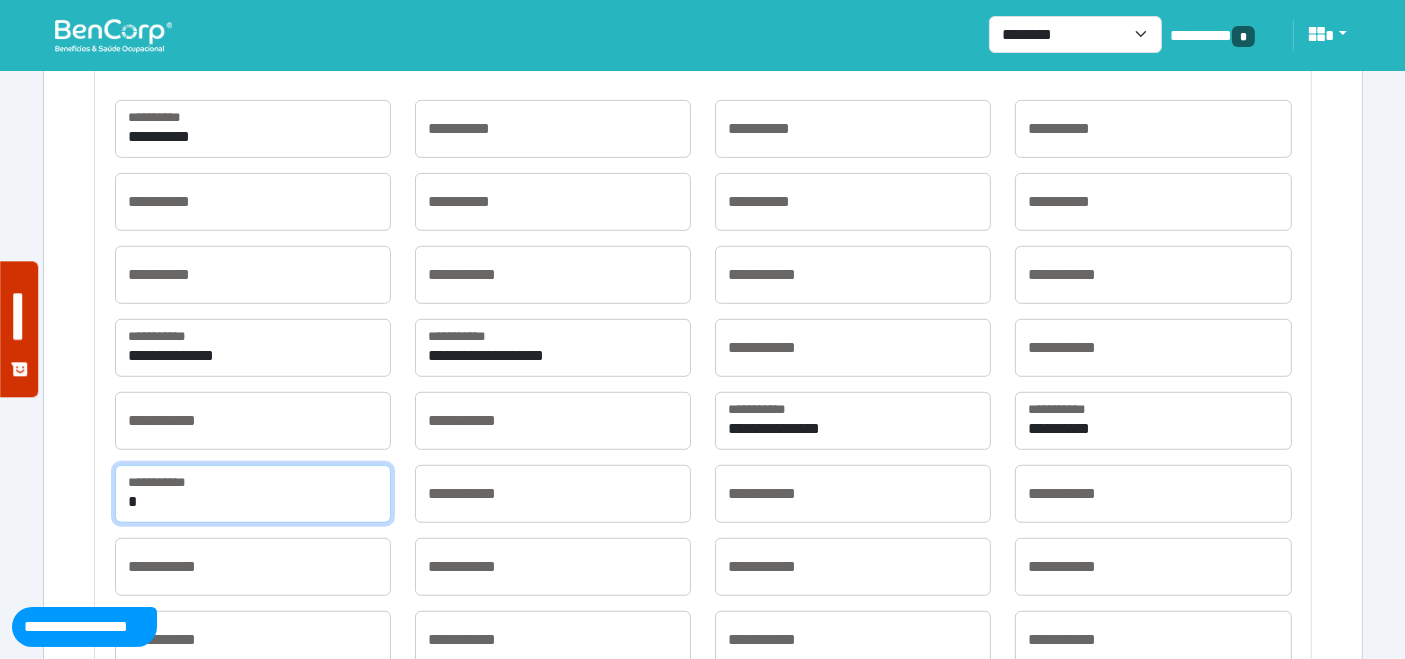 type on "**********" 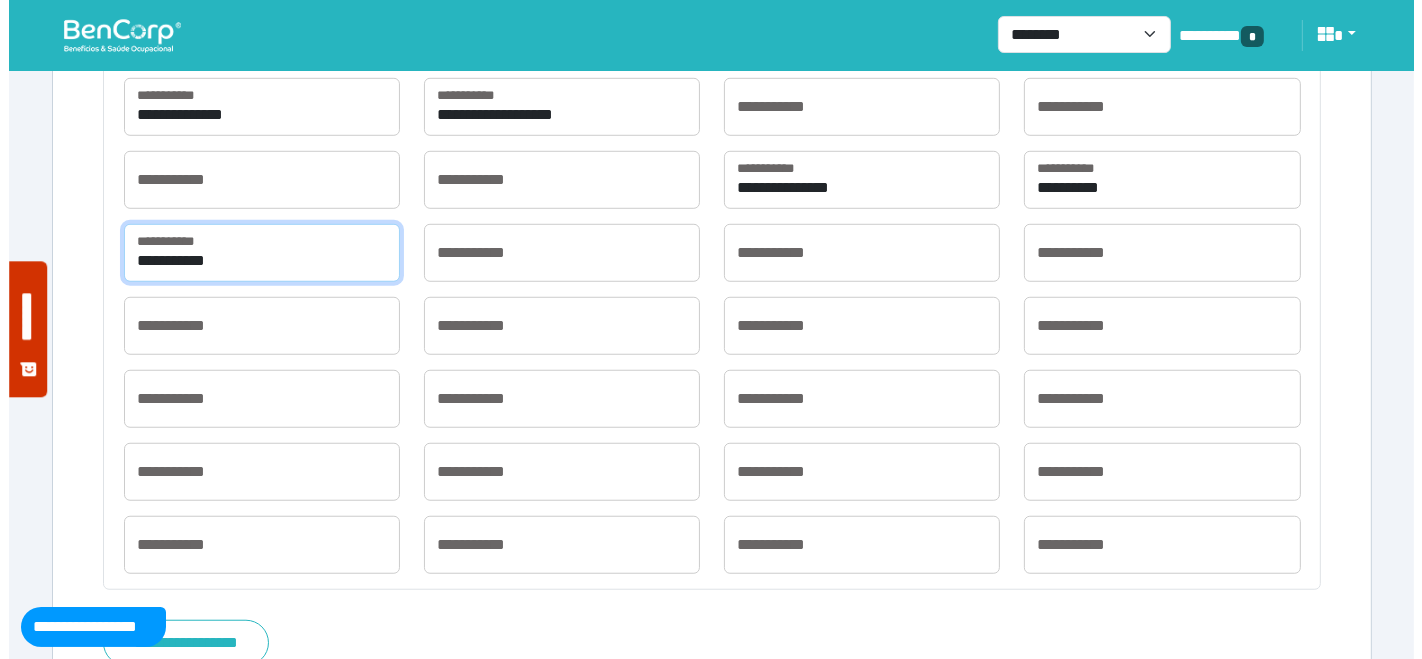 scroll, scrollTop: 1511, scrollLeft: 0, axis: vertical 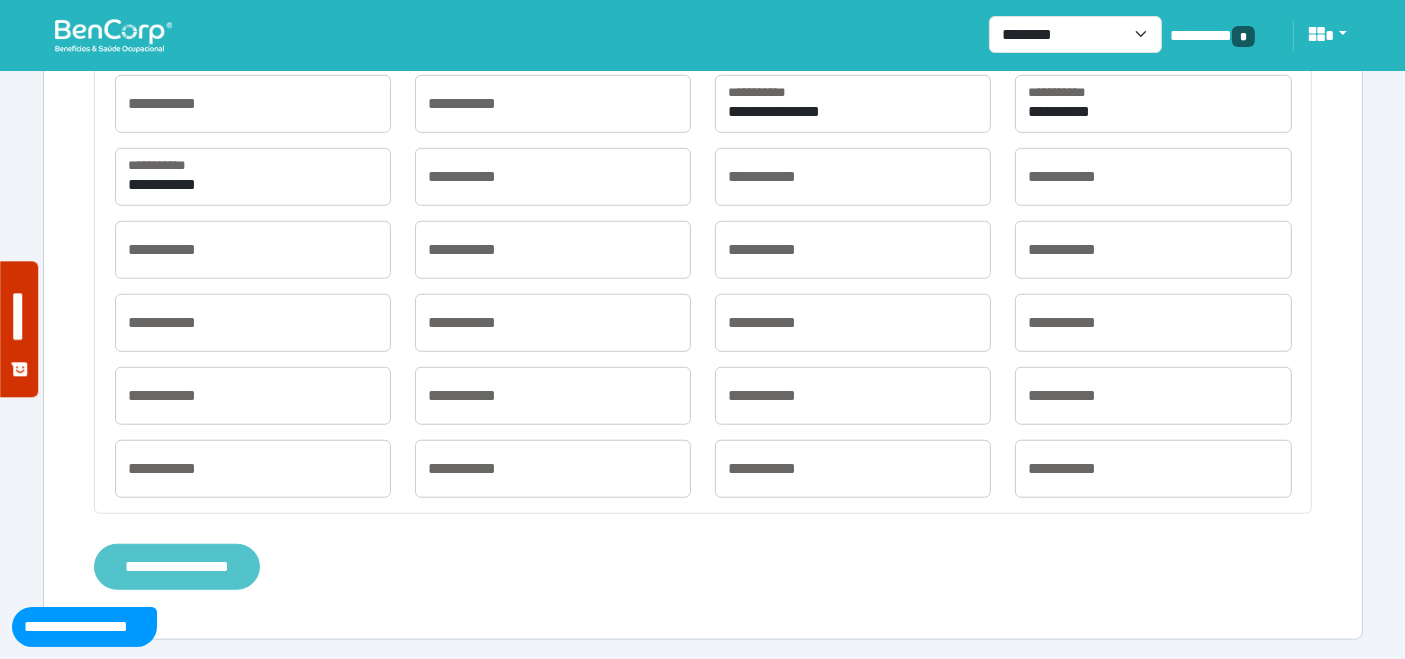 click on "**********" at bounding box center [177, 566] 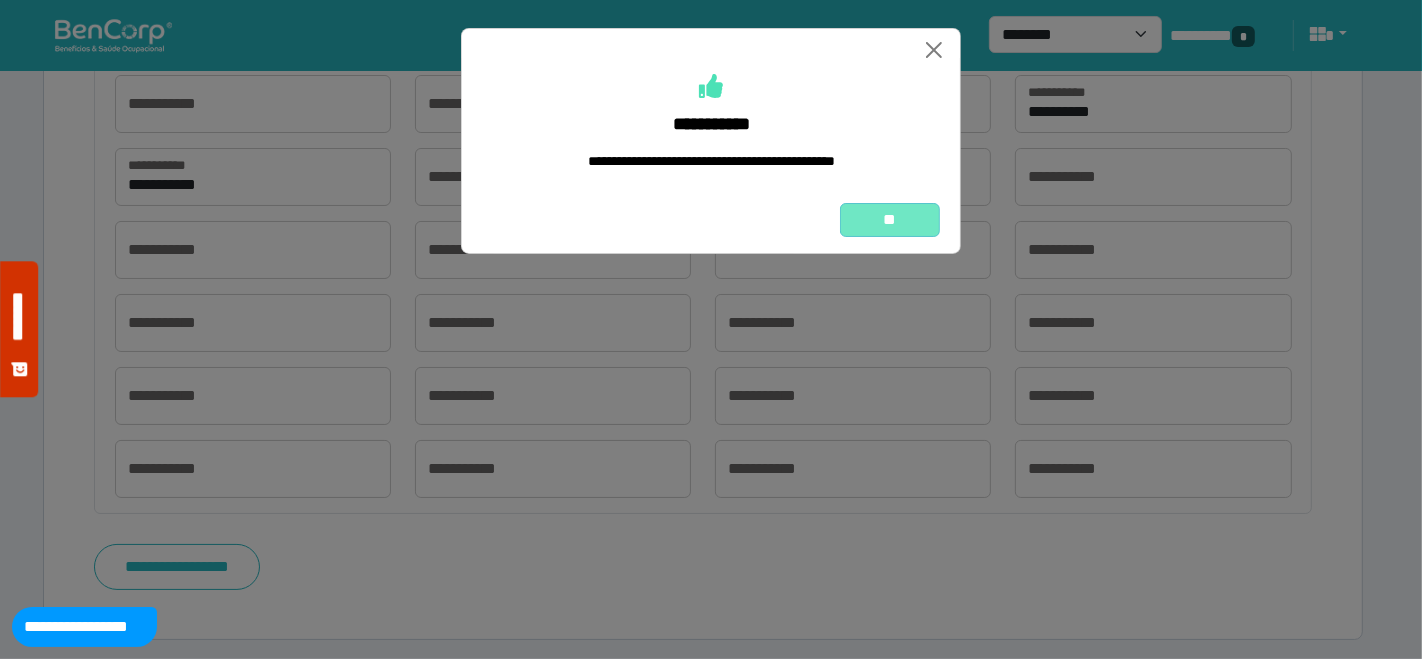 click on "**" at bounding box center (890, 219) 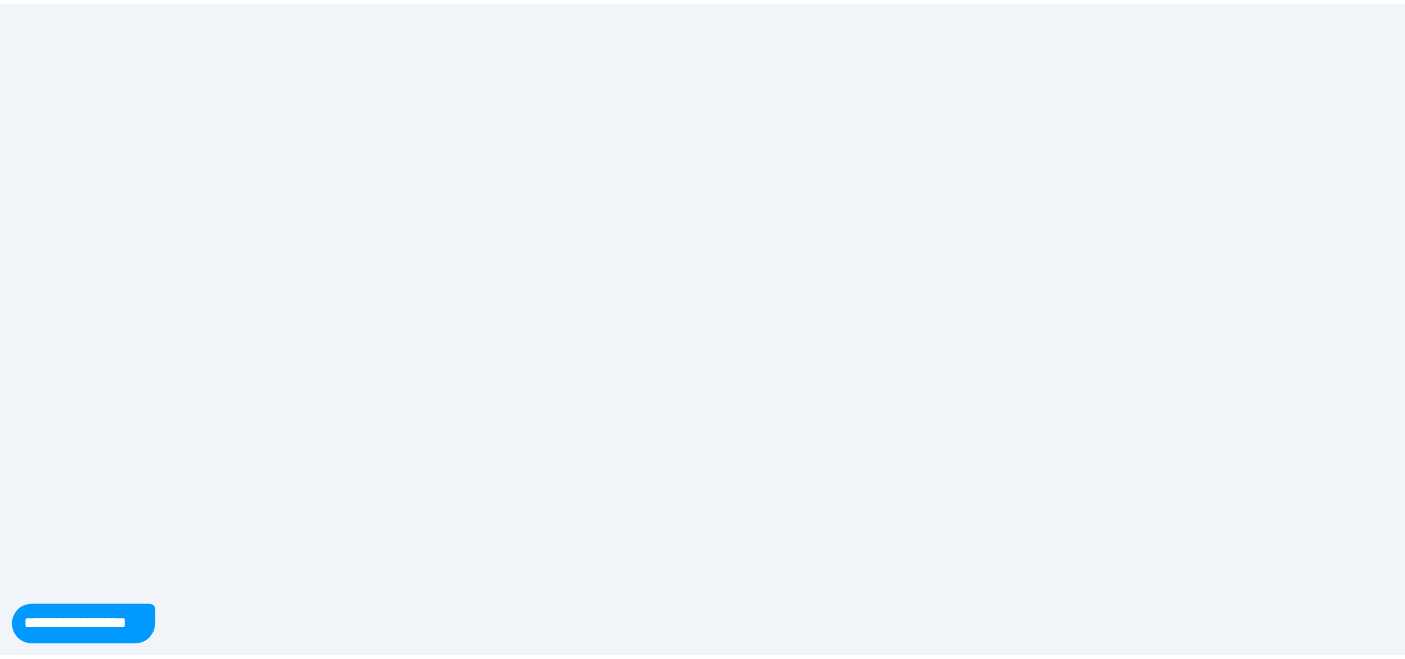 scroll, scrollTop: 0, scrollLeft: 0, axis: both 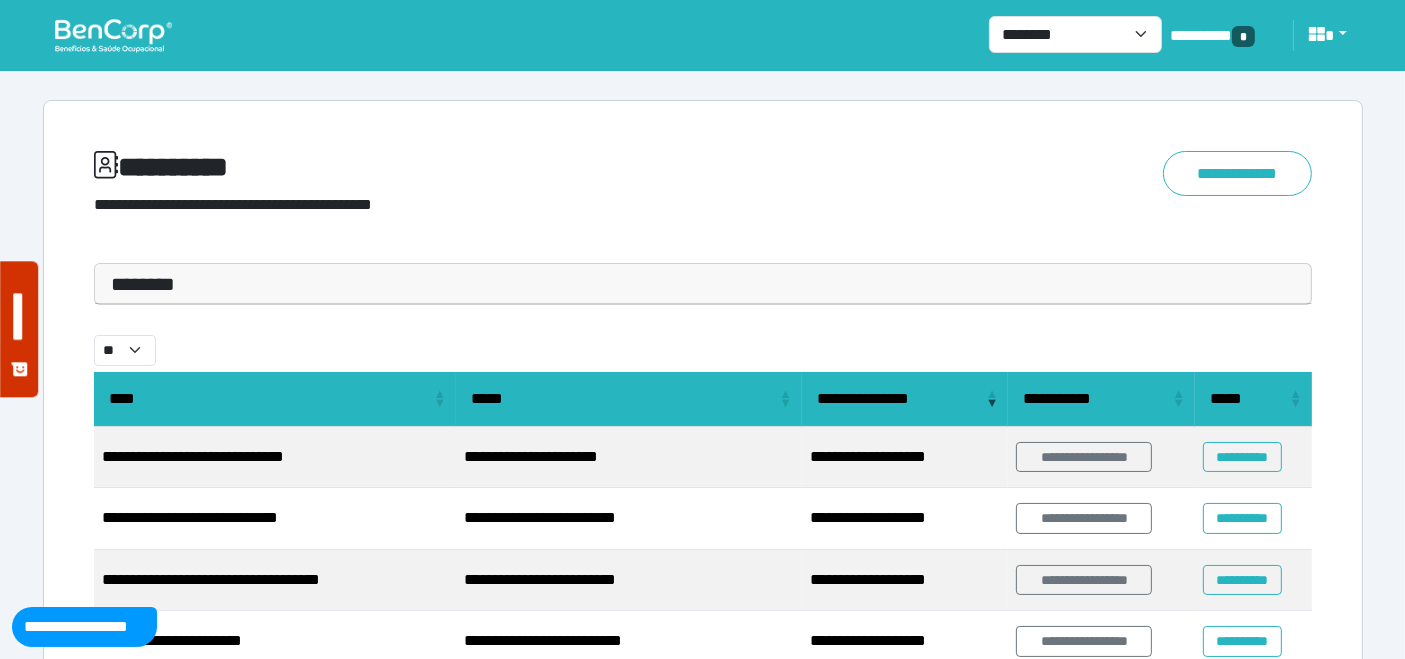 click at bounding box center [113, 35] 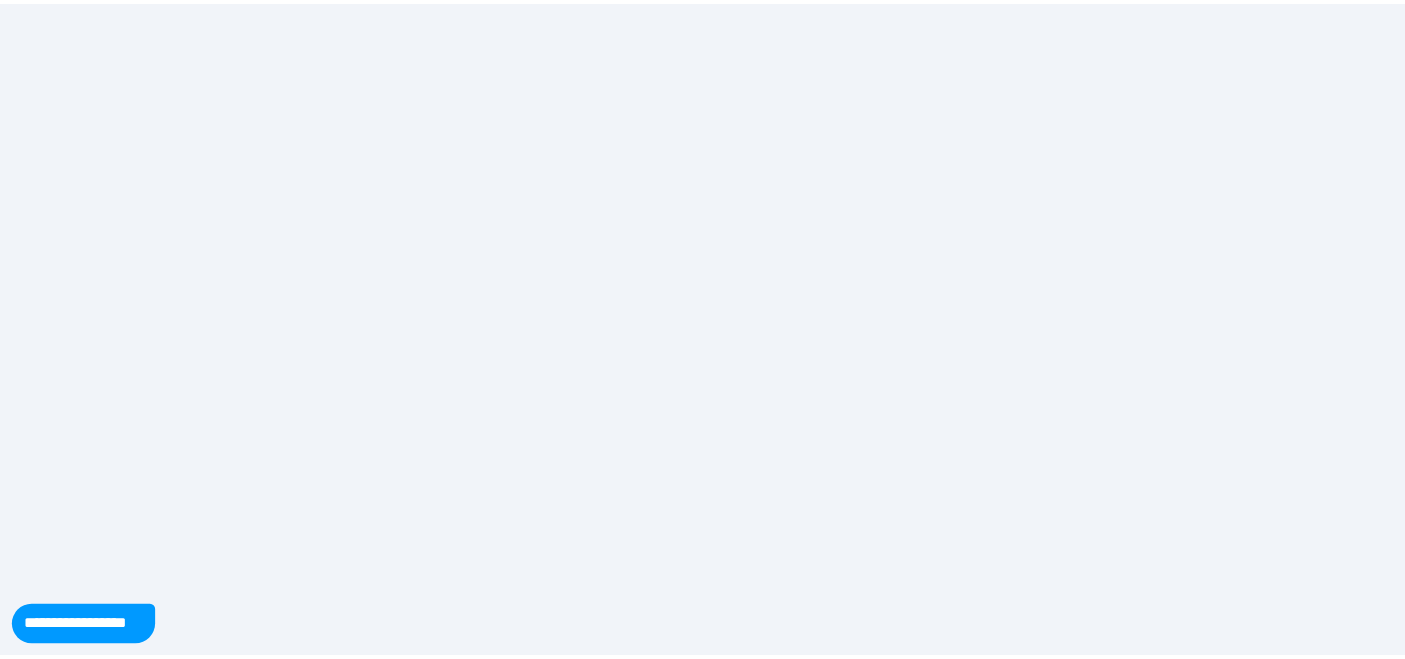 scroll, scrollTop: 0, scrollLeft: 0, axis: both 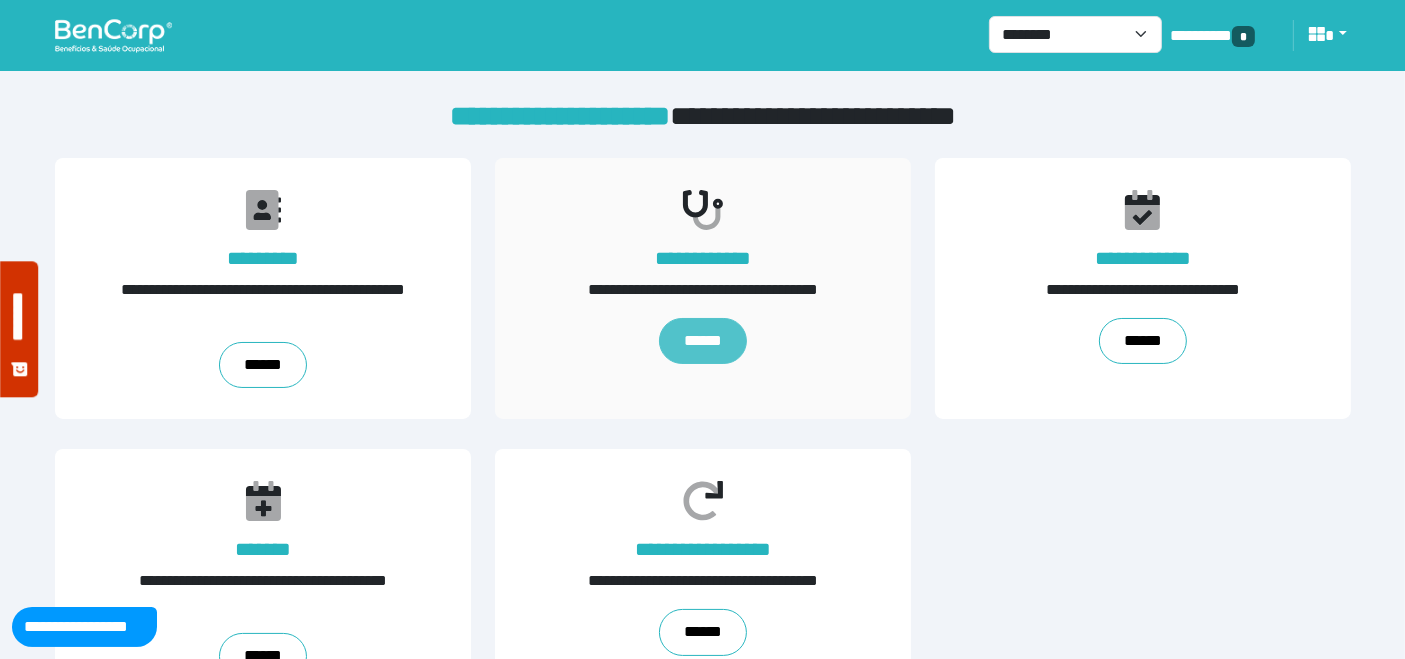 click on "******" at bounding box center [702, 341] 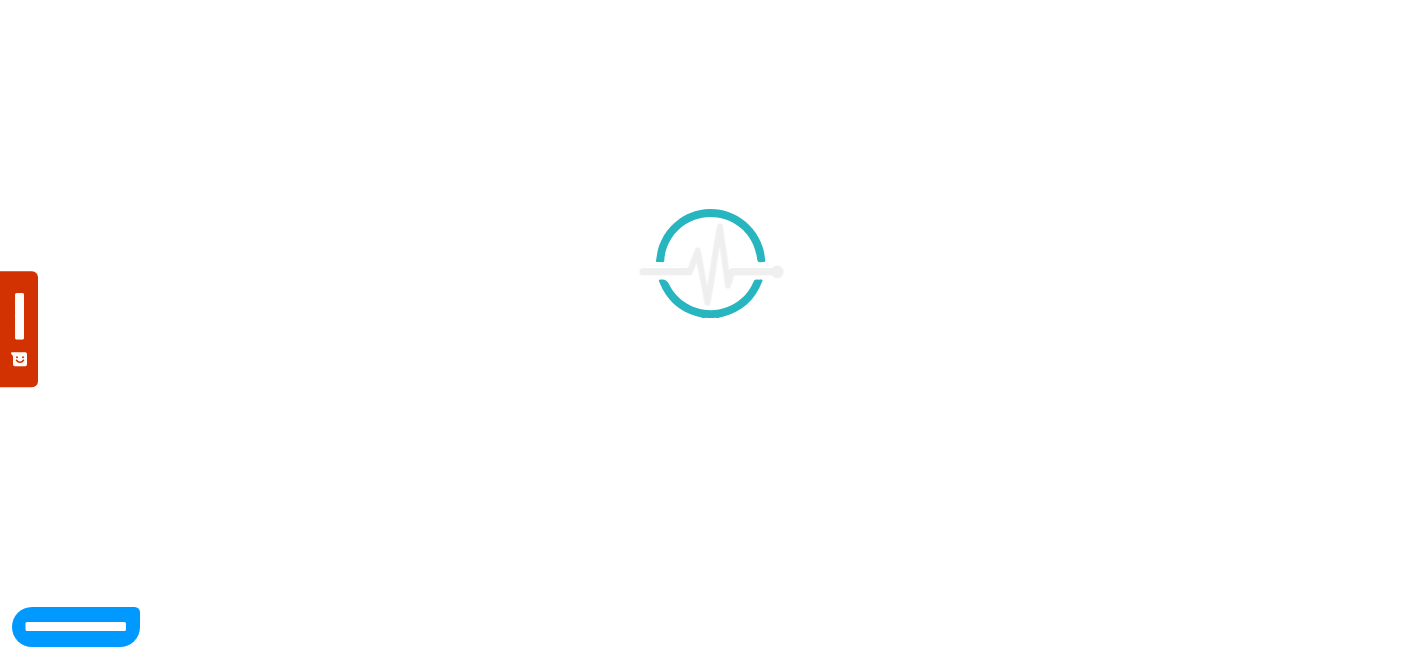 select on "**" 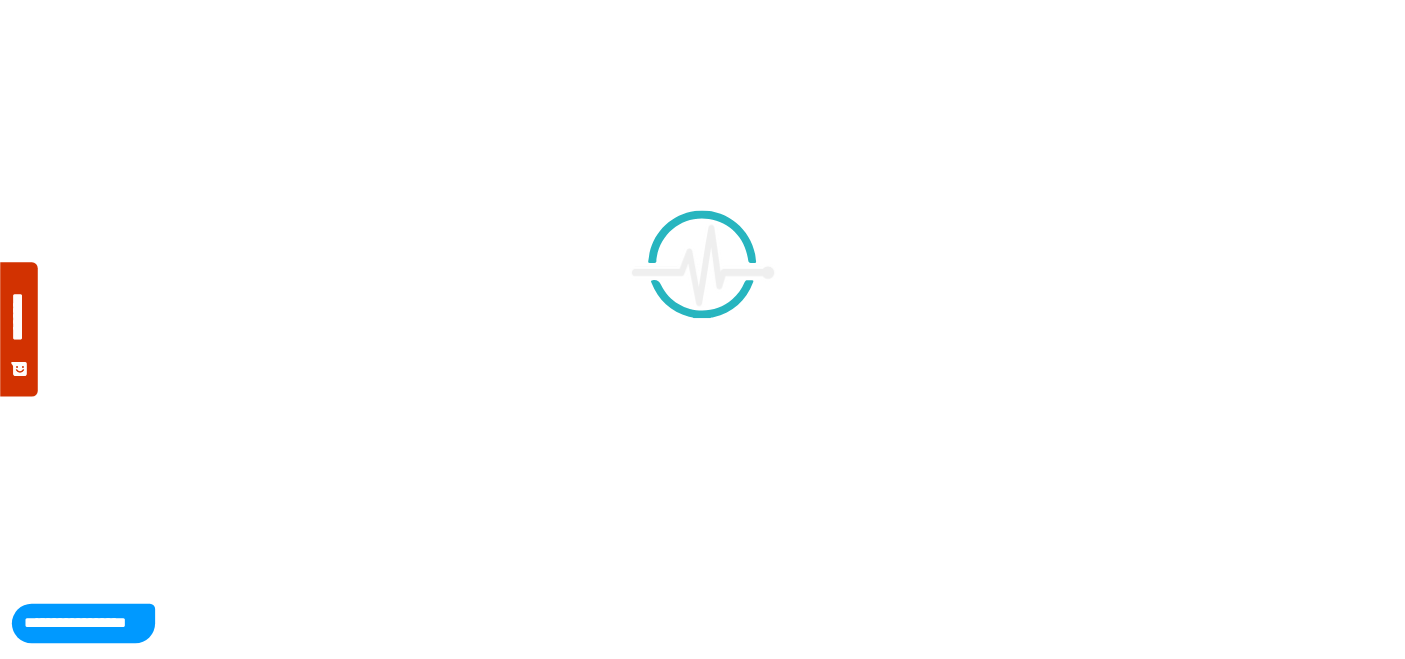 scroll, scrollTop: 0, scrollLeft: 0, axis: both 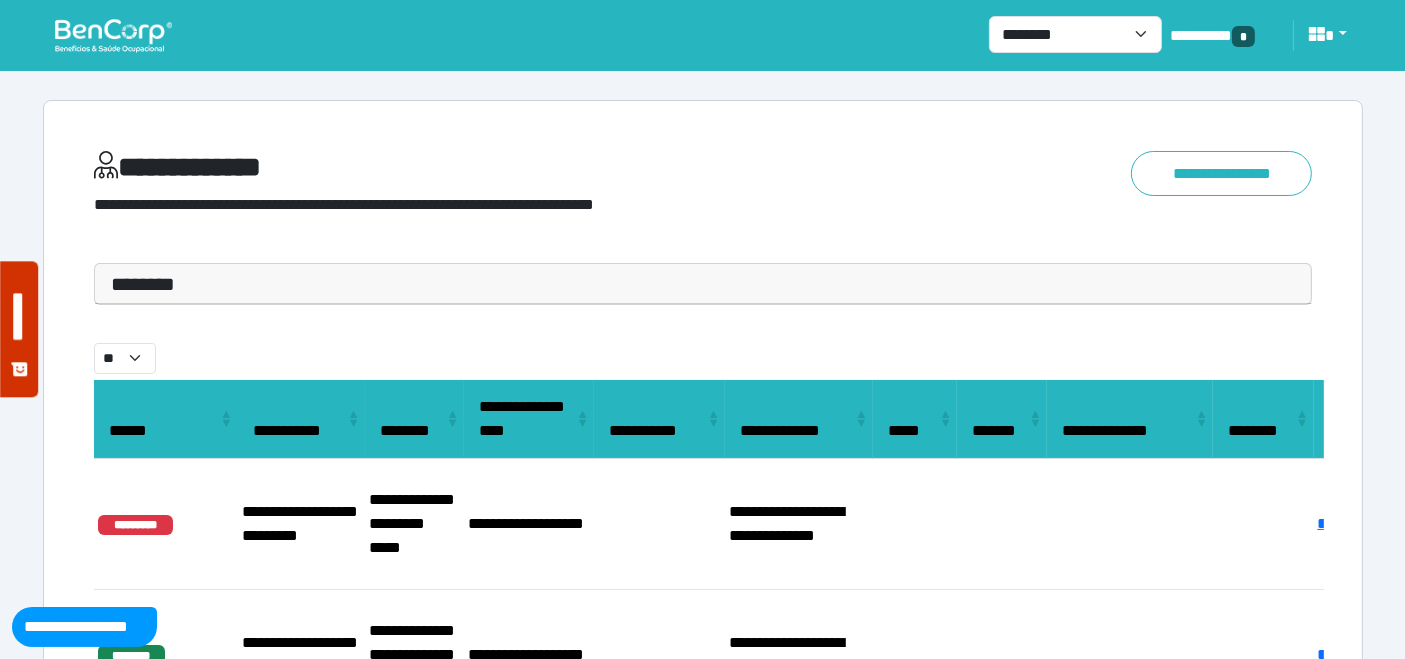 click at bounding box center (113, 35) 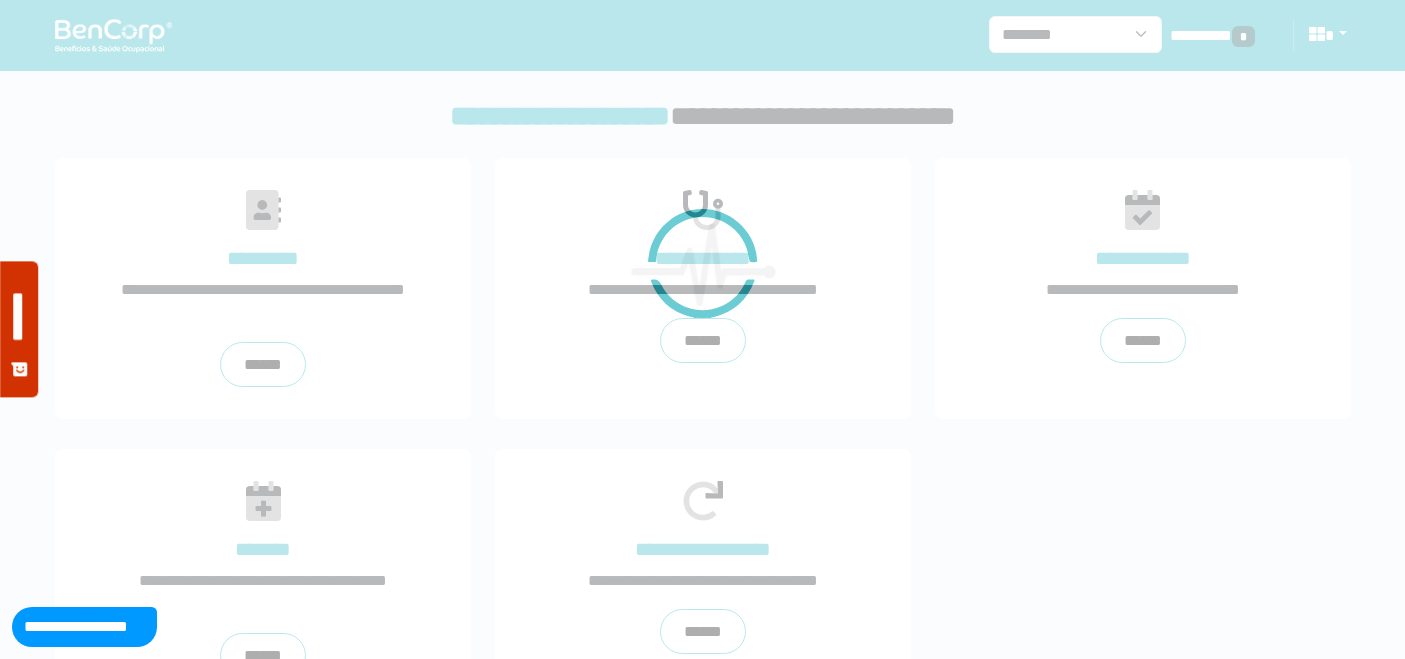 scroll, scrollTop: 0, scrollLeft: 0, axis: both 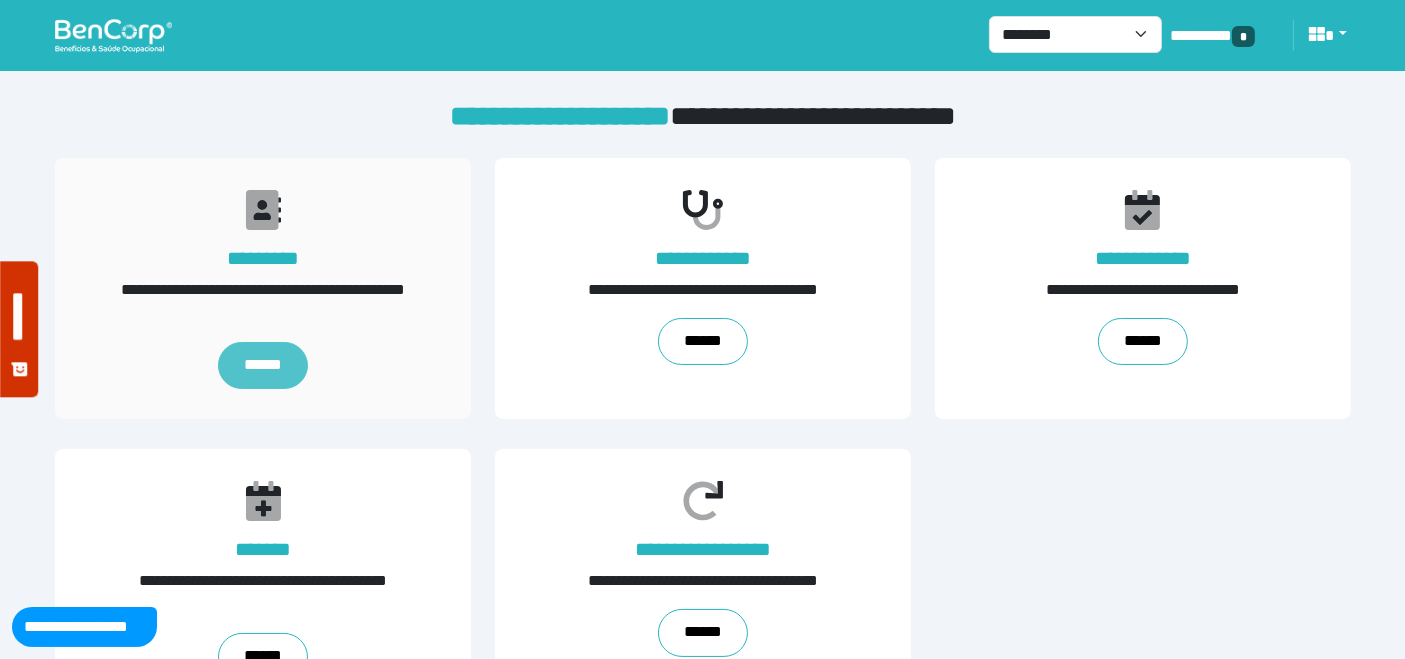 click on "******" at bounding box center (262, 366) 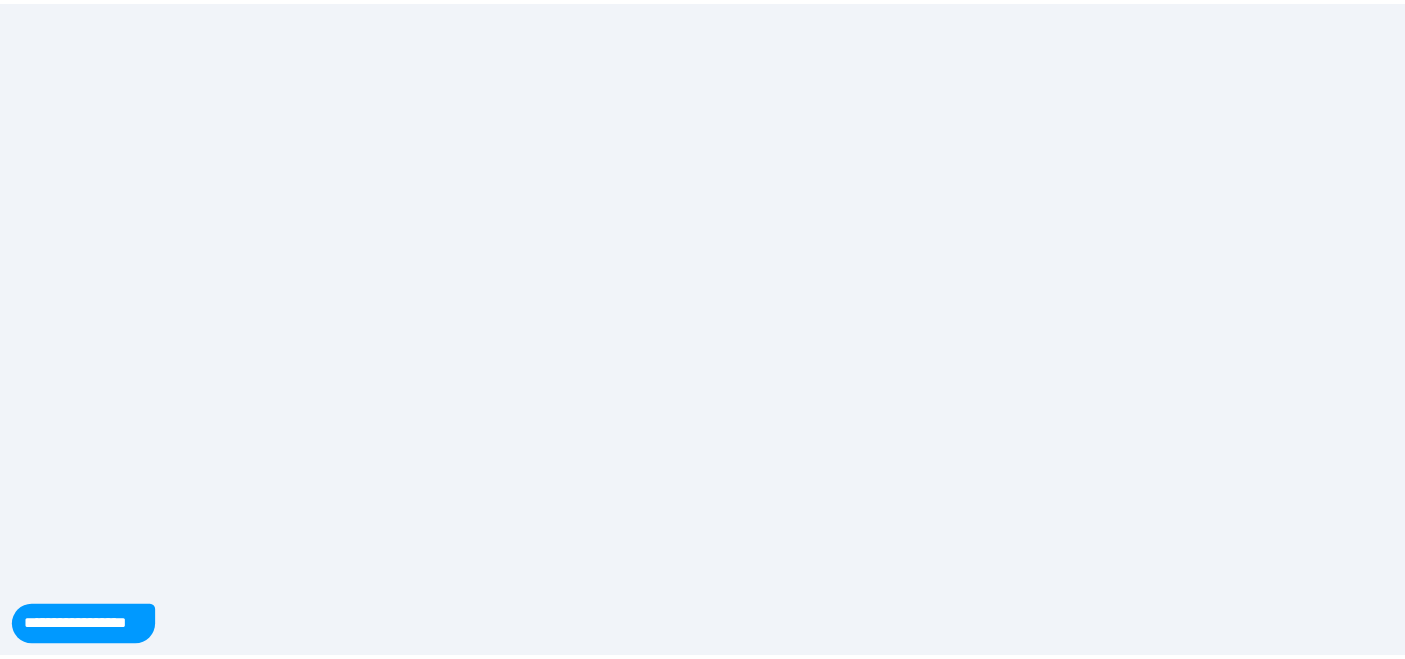 scroll, scrollTop: 0, scrollLeft: 0, axis: both 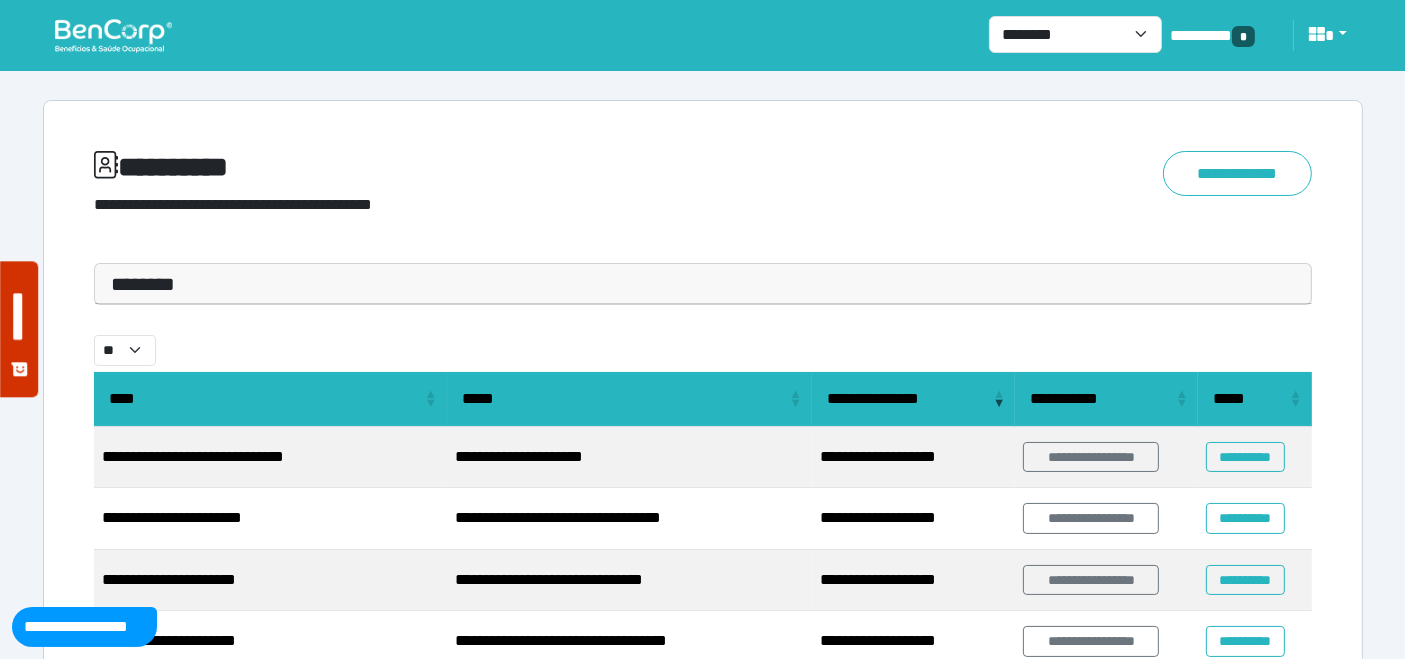 click at bounding box center (113, 35) 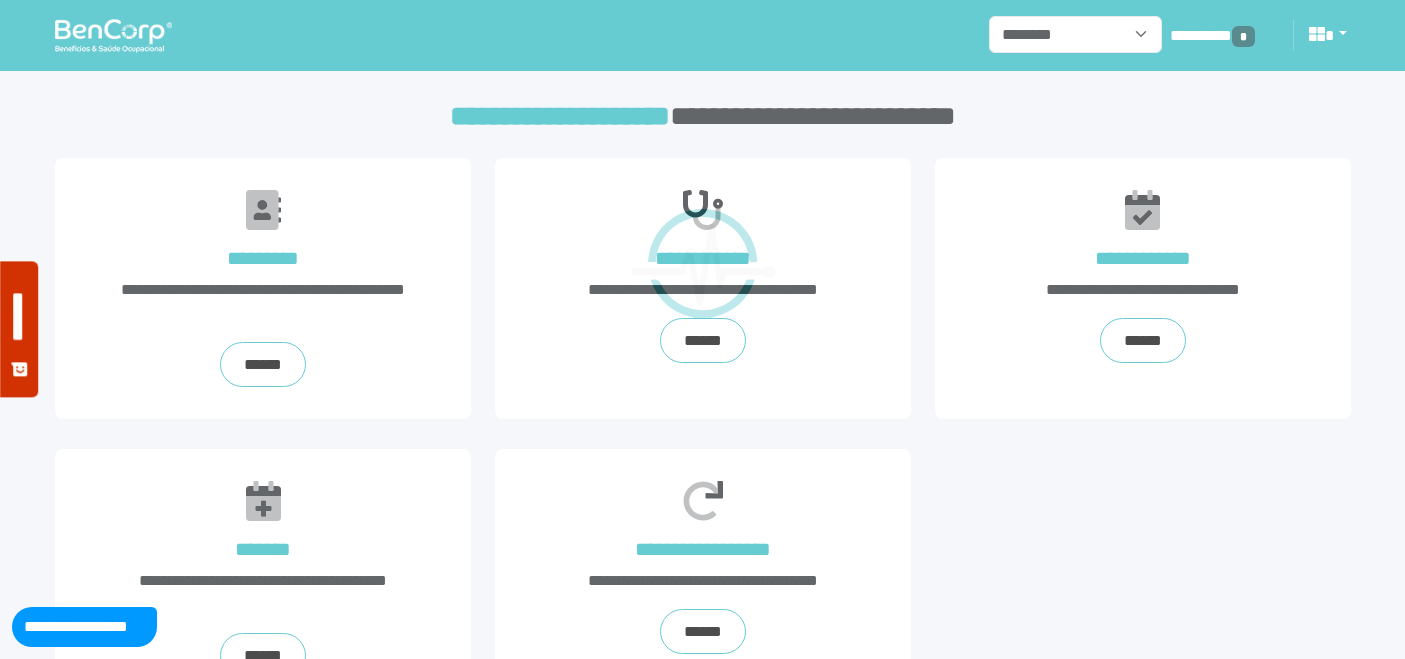 scroll, scrollTop: 0, scrollLeft: 0, axis: both 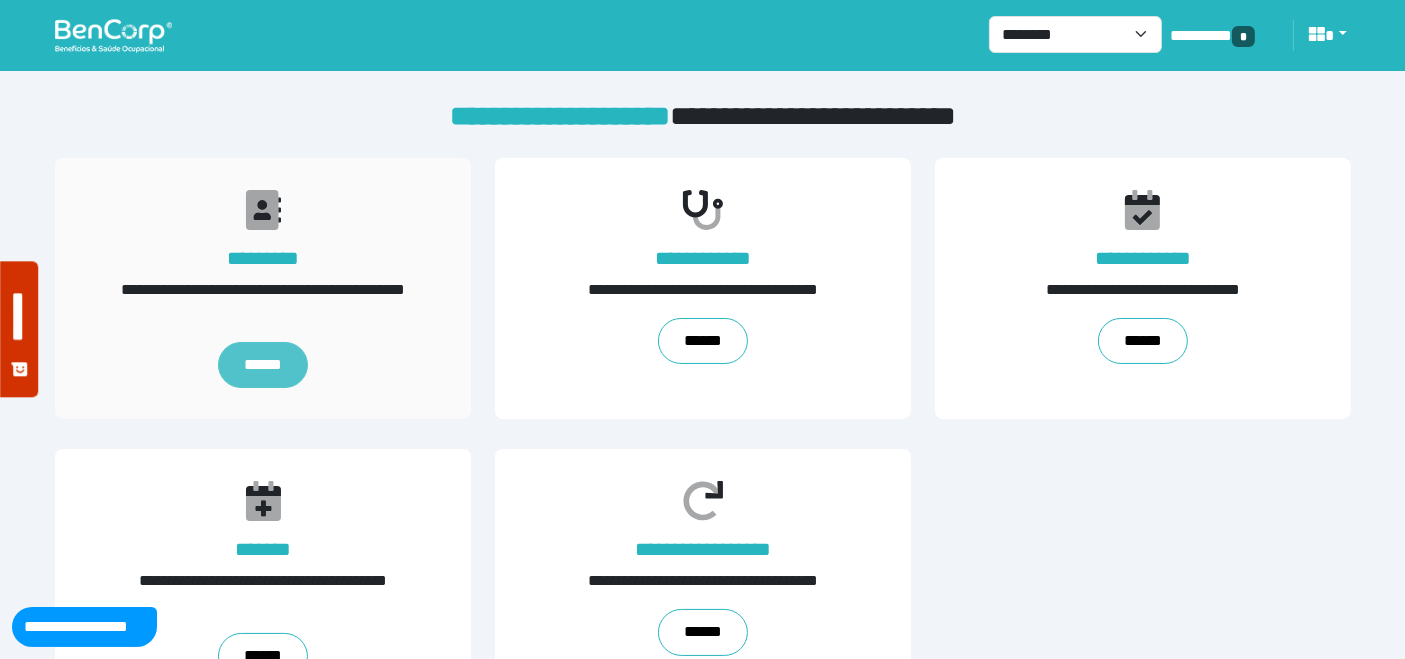 click on "******" at bounding box center [262, 365] 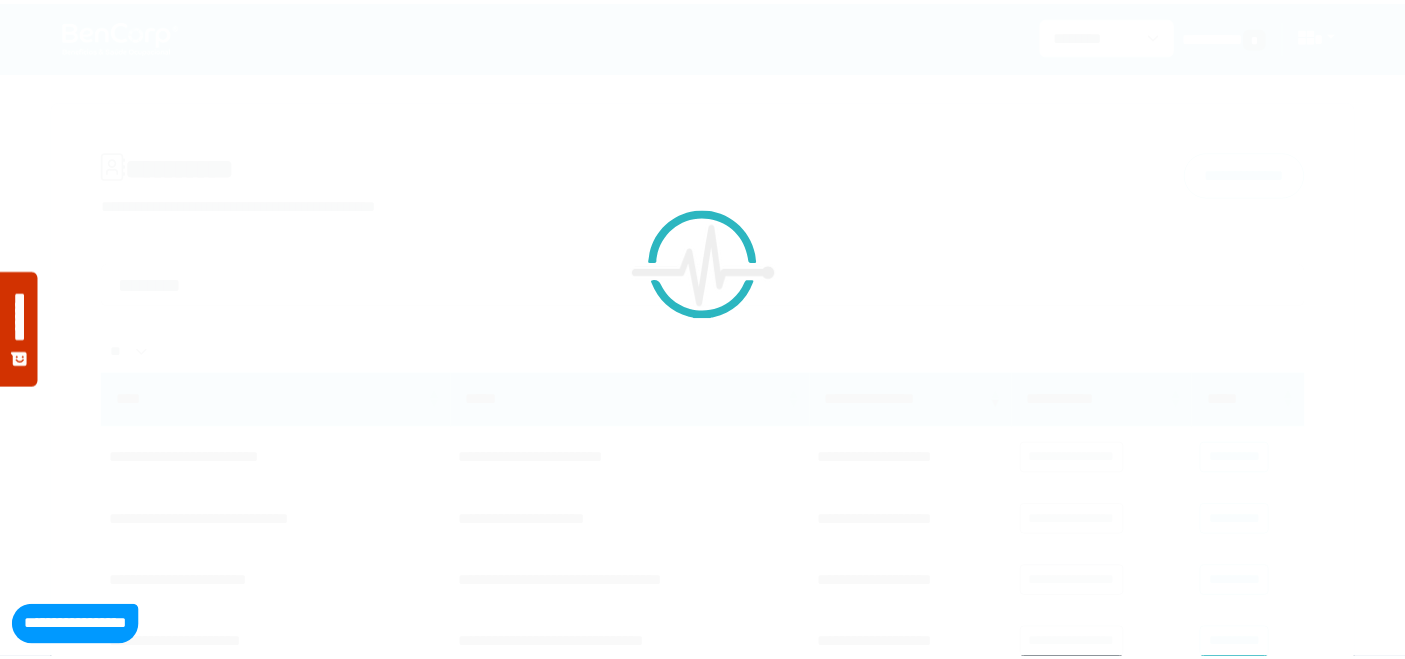 scroll, scrollTop: 0, scrollLeft: 0, axis: both 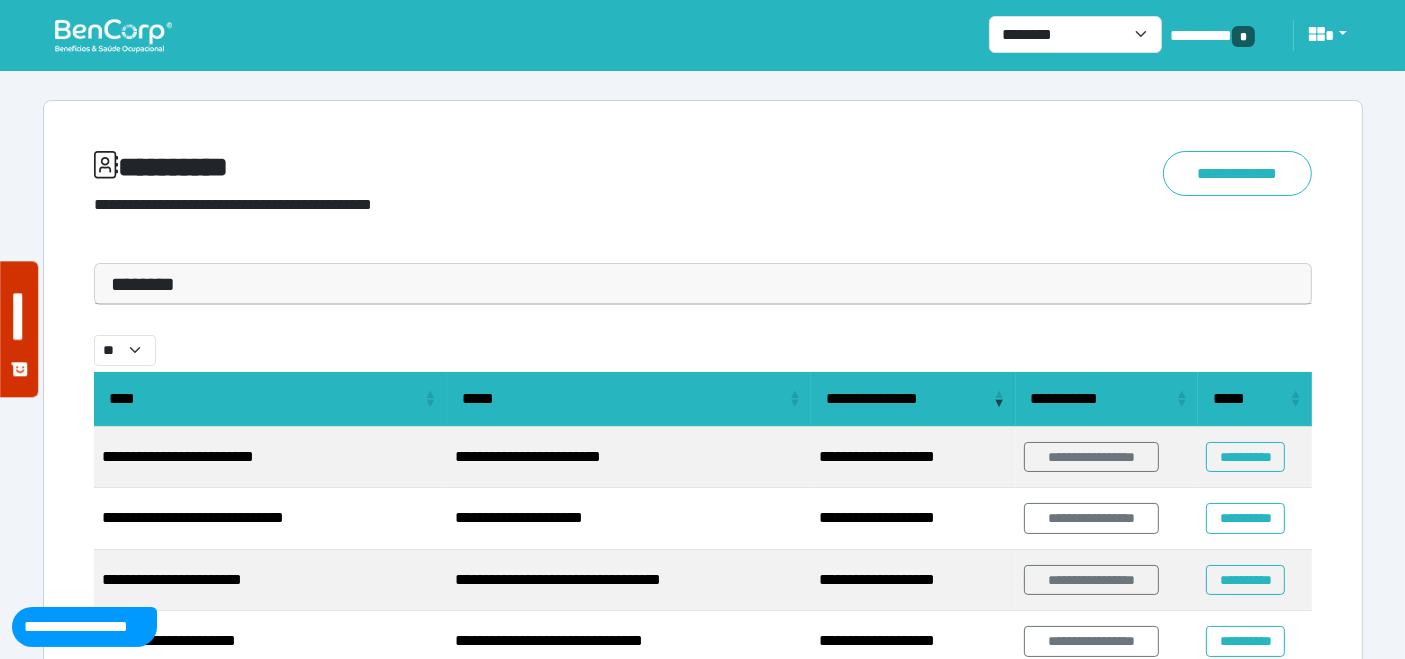 click on "********" at bounding box center [703, 284] 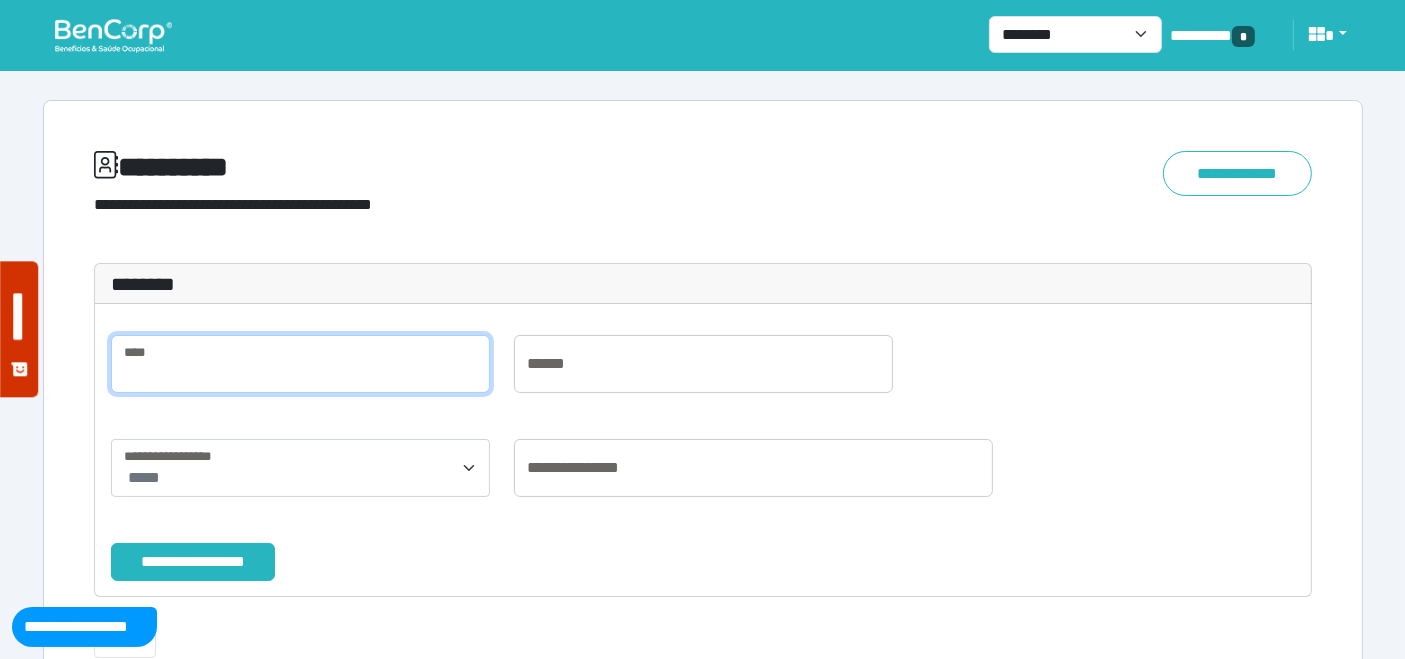 click at bounding box center [300, 364] 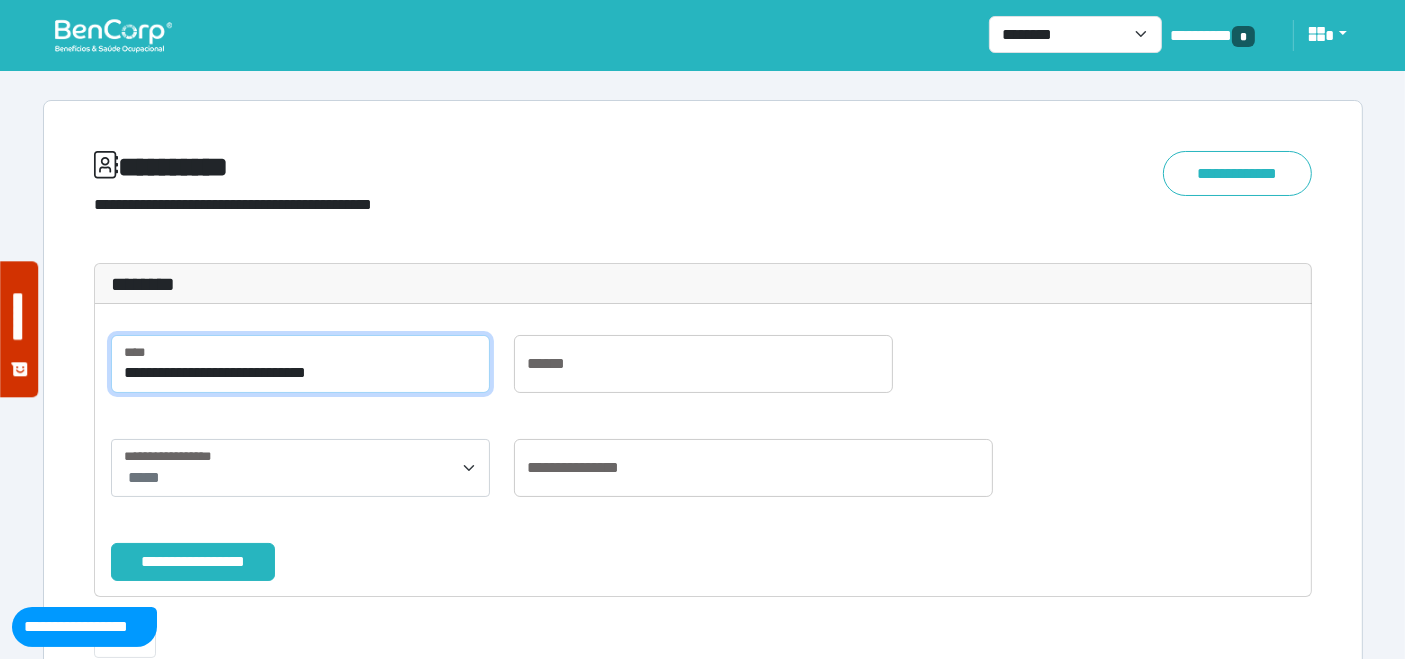 type on "**********" 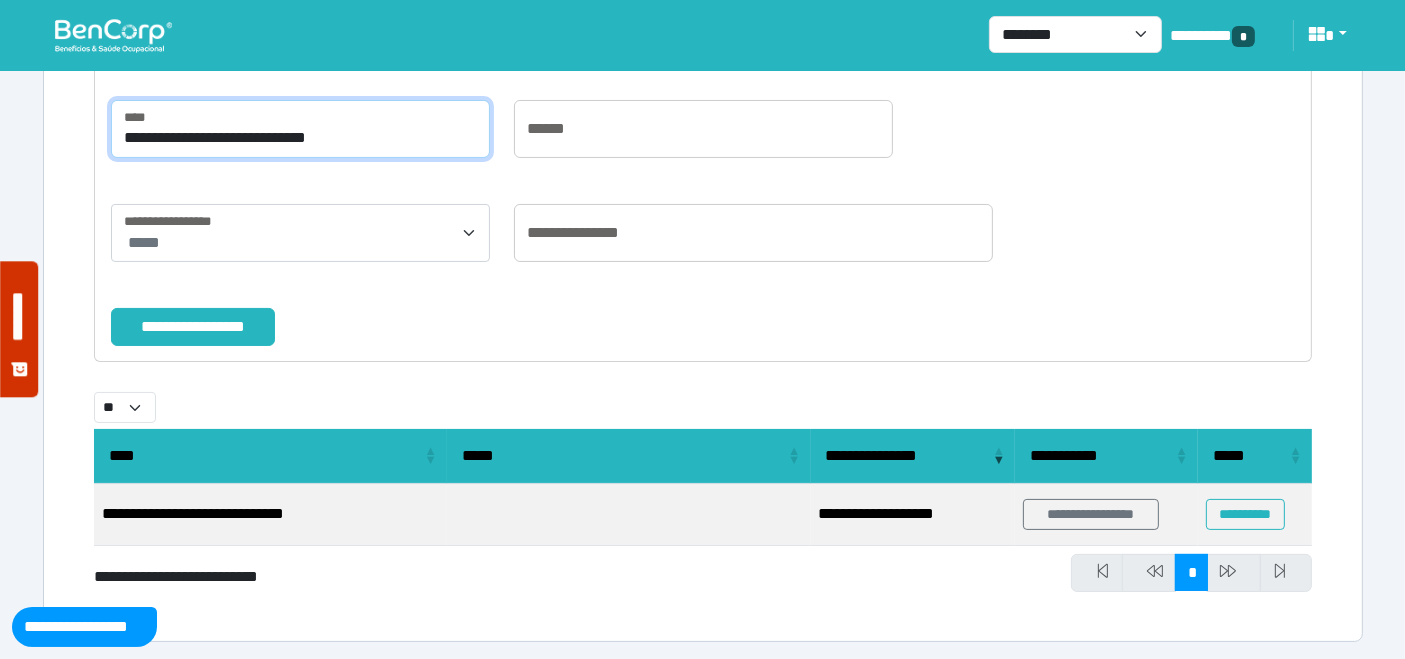 scroll, scrollTop: 238, scrollLeft: 0, axis: vertical 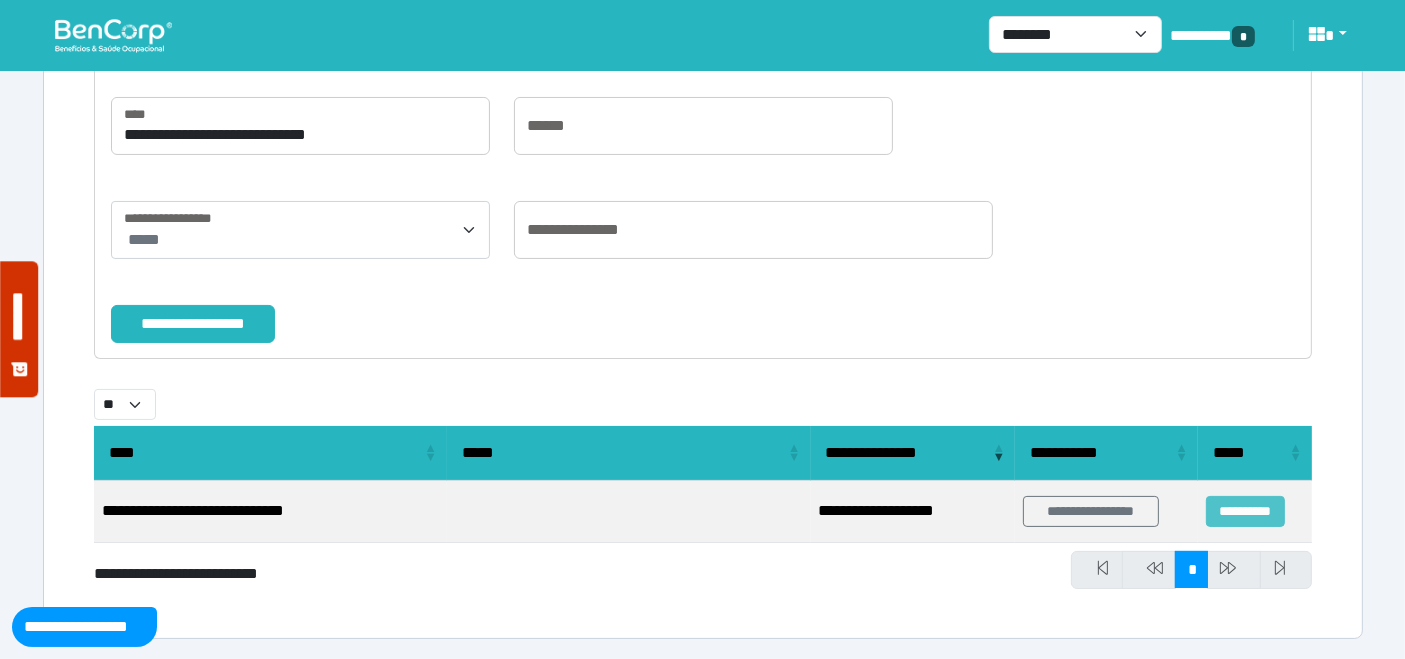 click on "**********" at bounding box center [1245, 511] 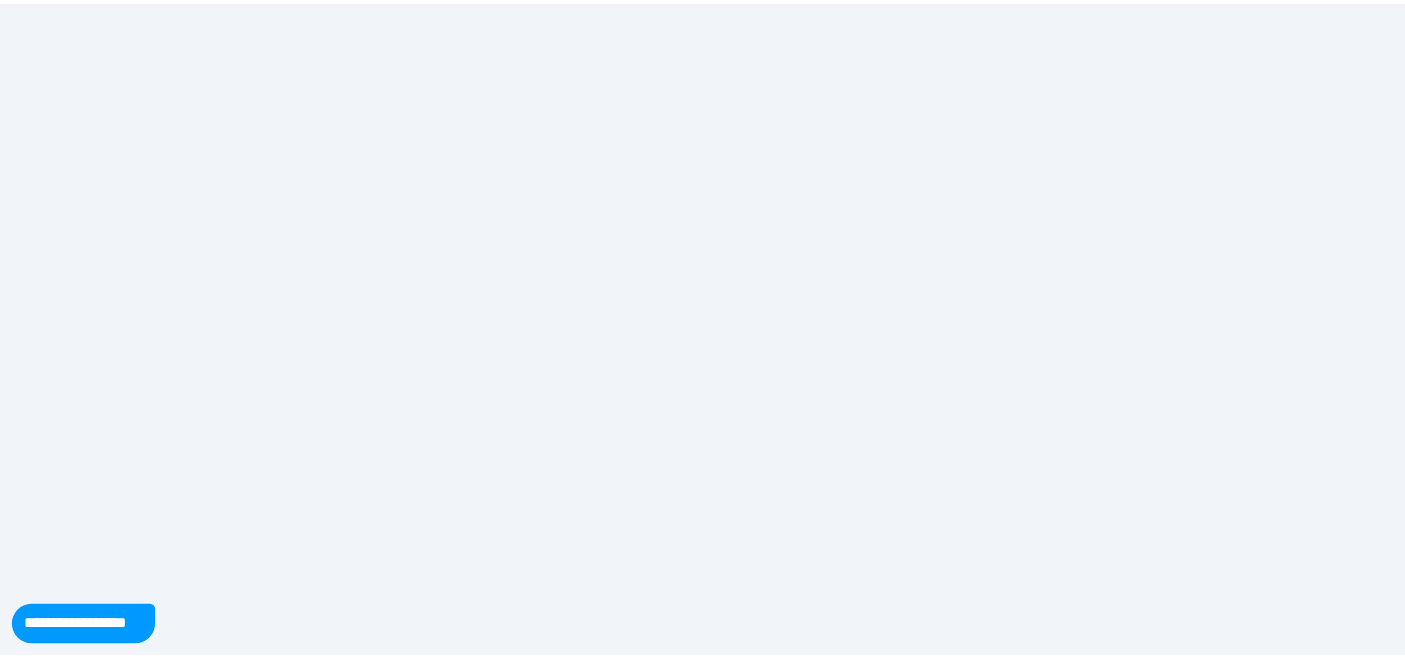 scroll, scrollTop: 0, scrollLeft: 0, axis: both 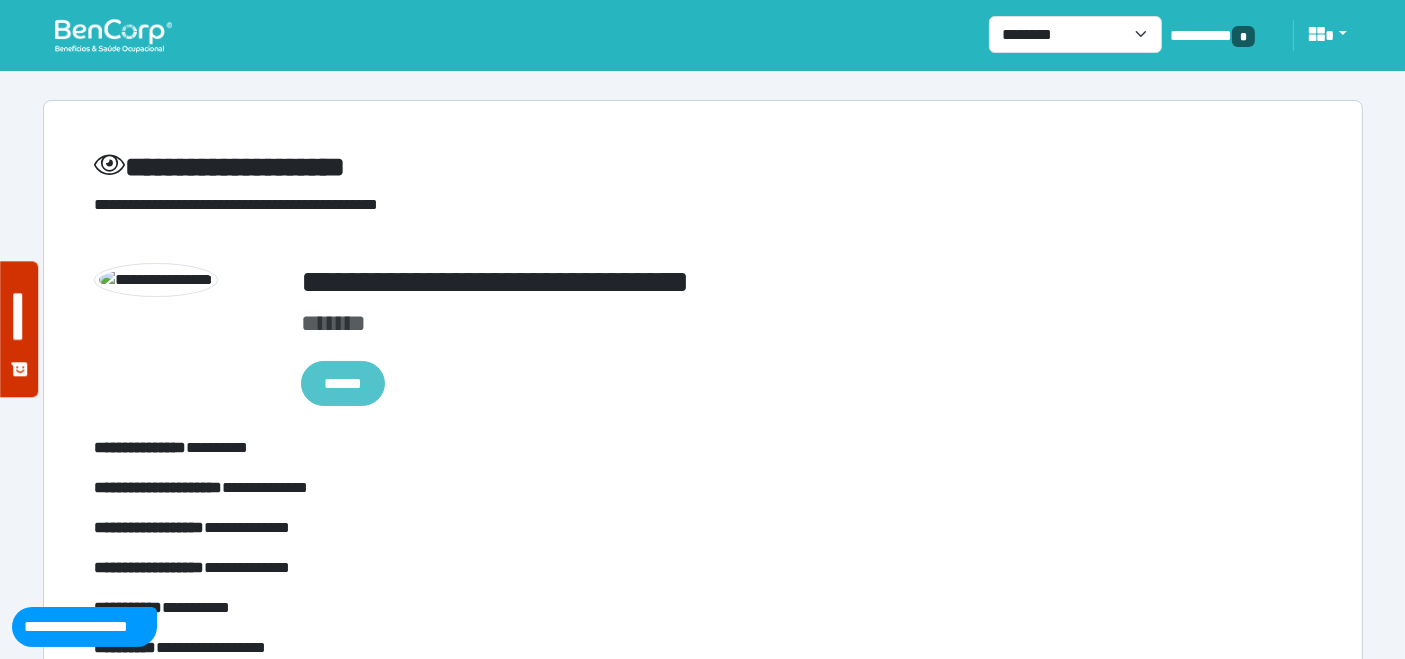 click on "******" at bounding box center (343, 383) 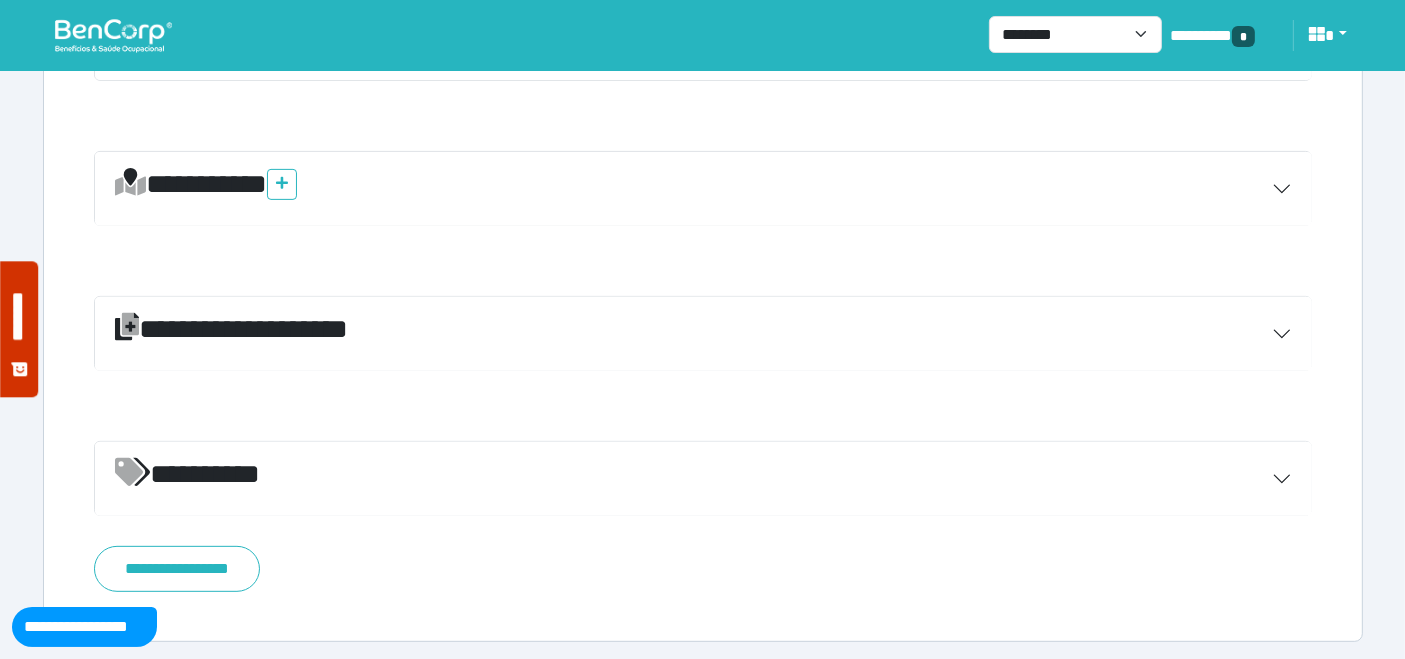 scroll, scrollTop: 750, scrollLeft: 0, axis: vertical 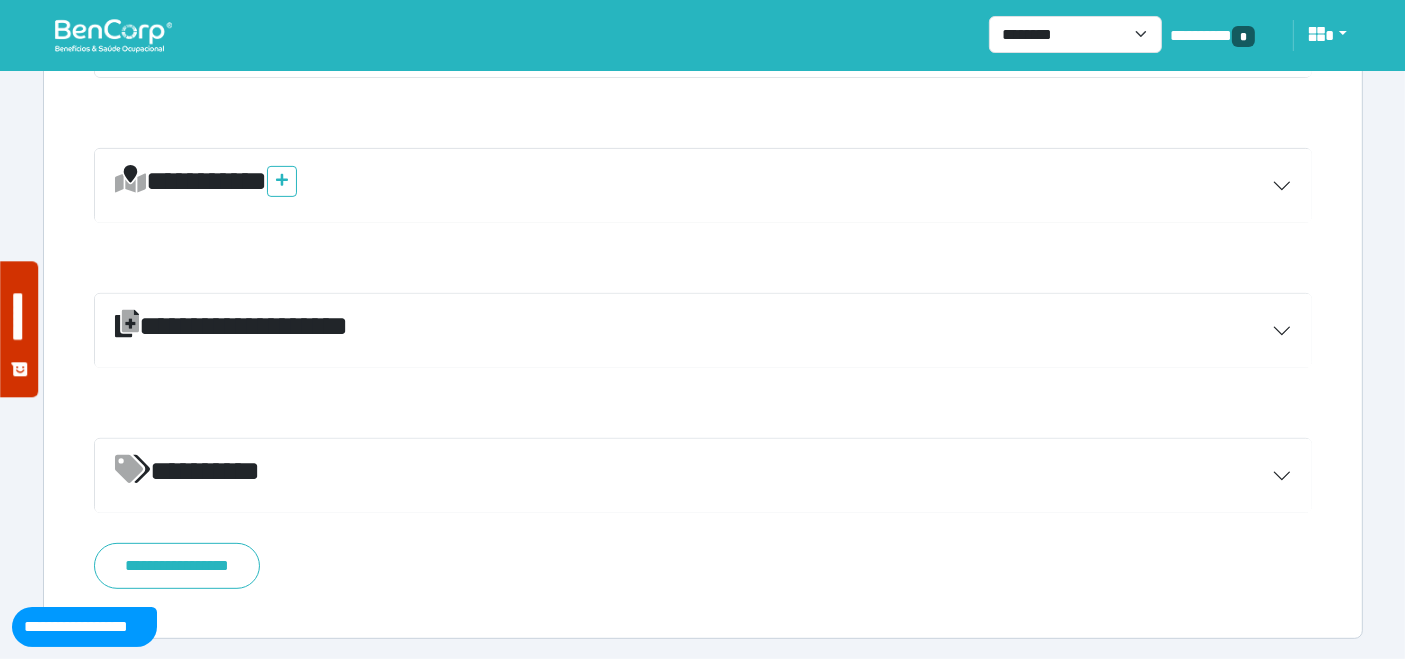 click on "*********" at bounding box center [703, 476] 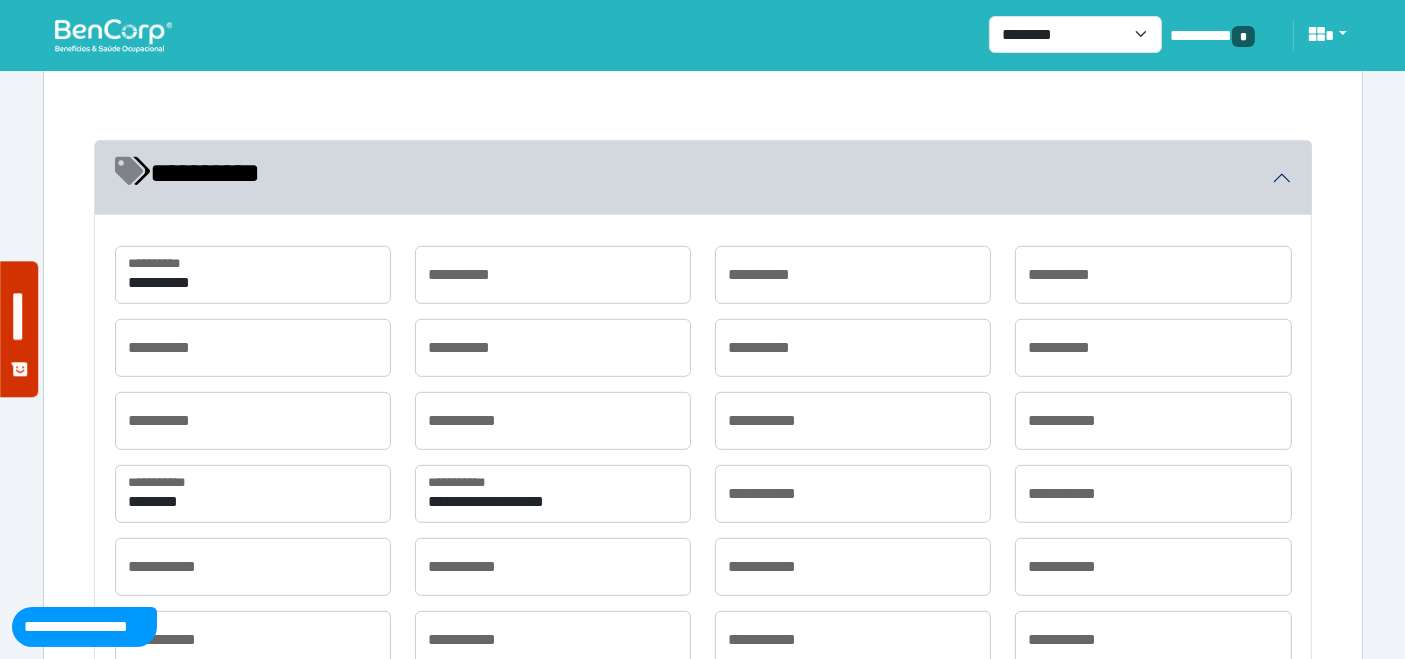 scroll, scrollTop: 1083, scrollLeft: 0, axis: vertical 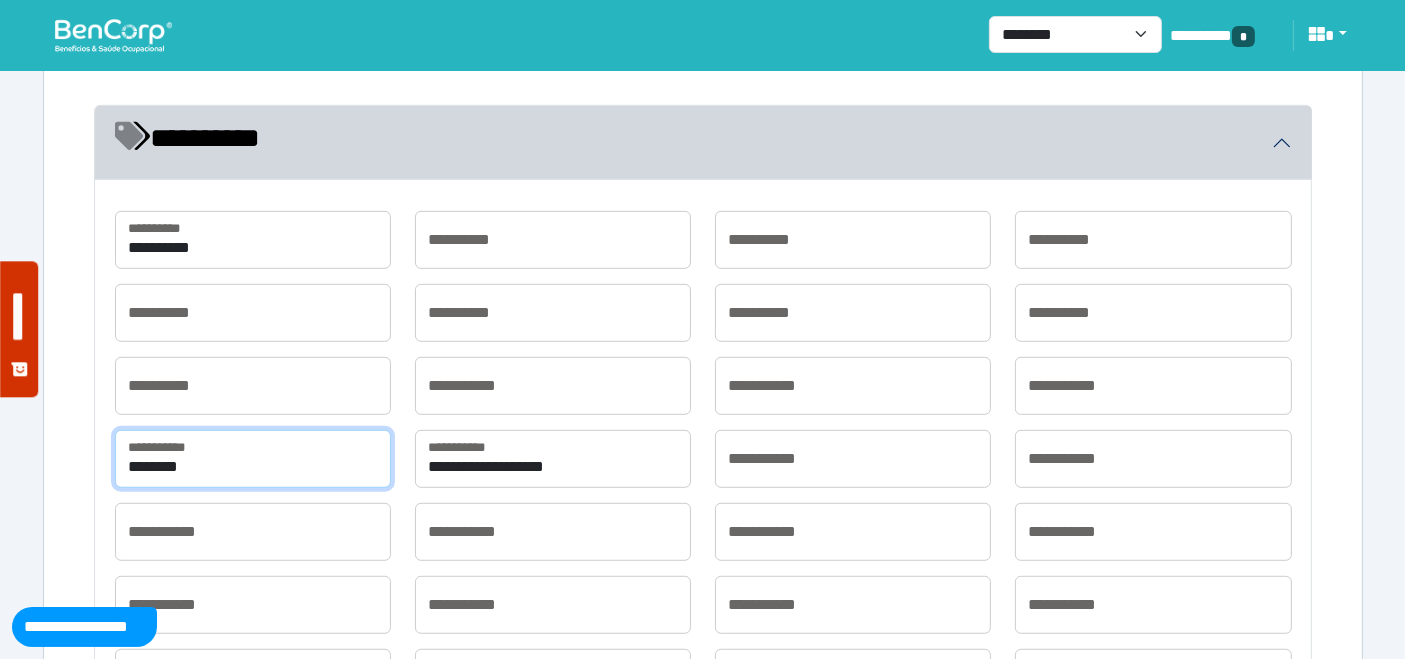 drag, startPoint x: 265, startPoint y: 450, endPoint x: 89, endPoint y: 438, distance: 176.40862 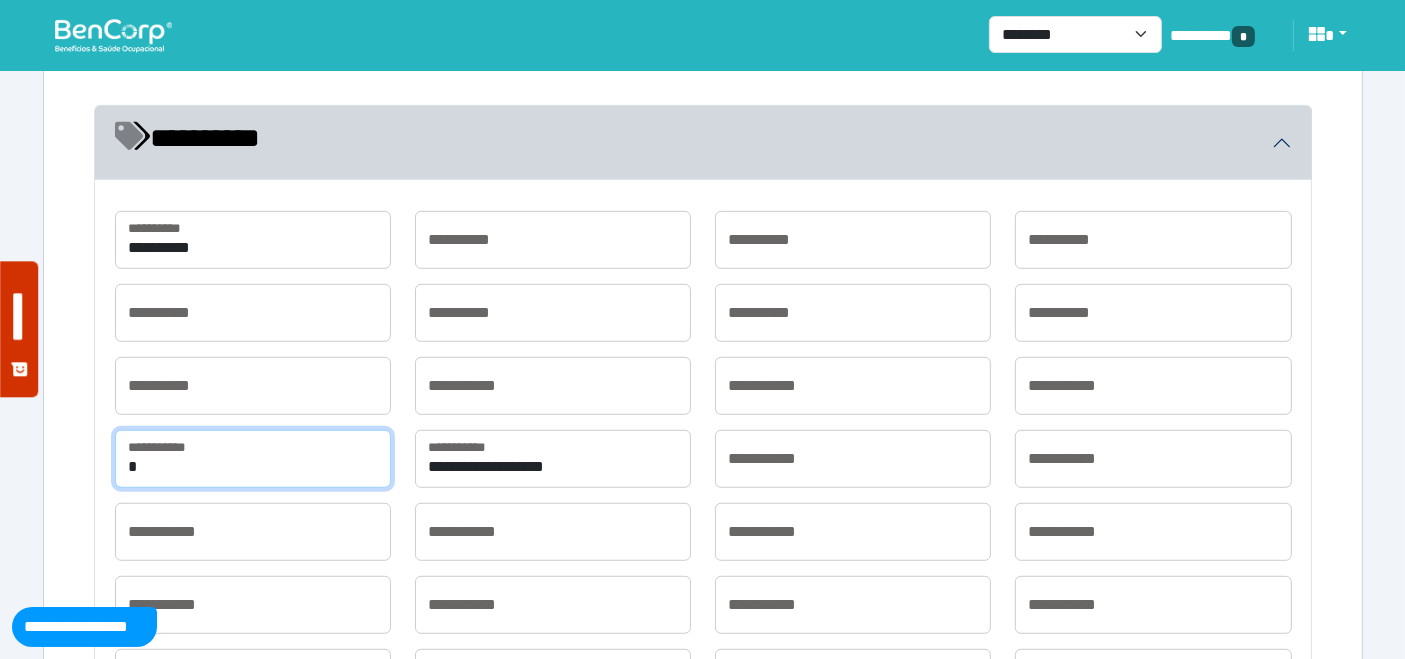 type on "**********" 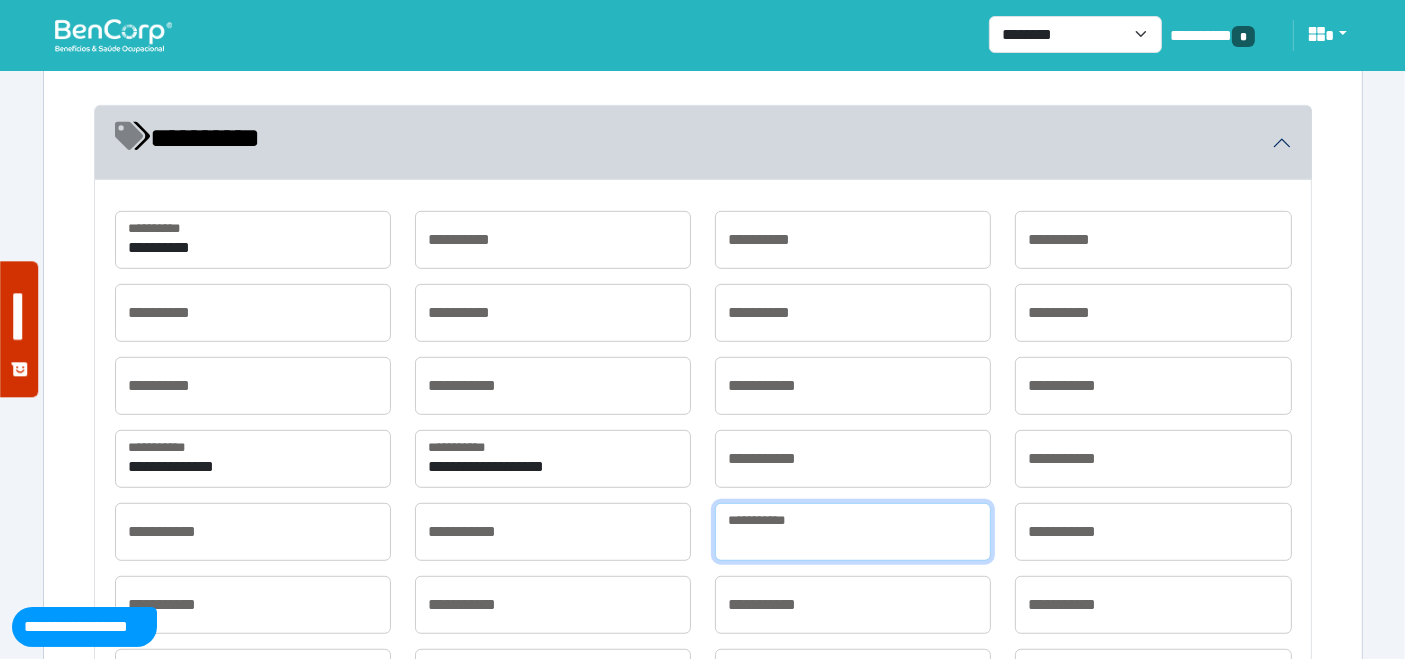 click at bounding box center [853, 532] 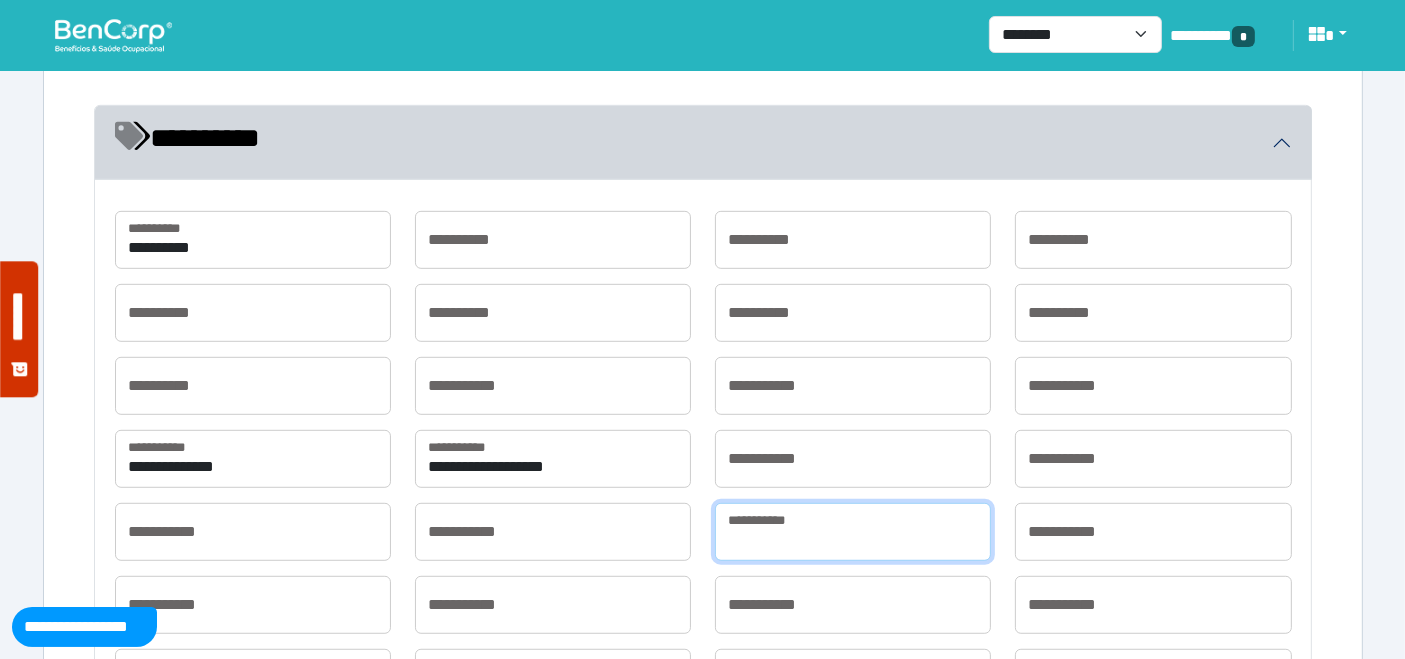 type on "**********" 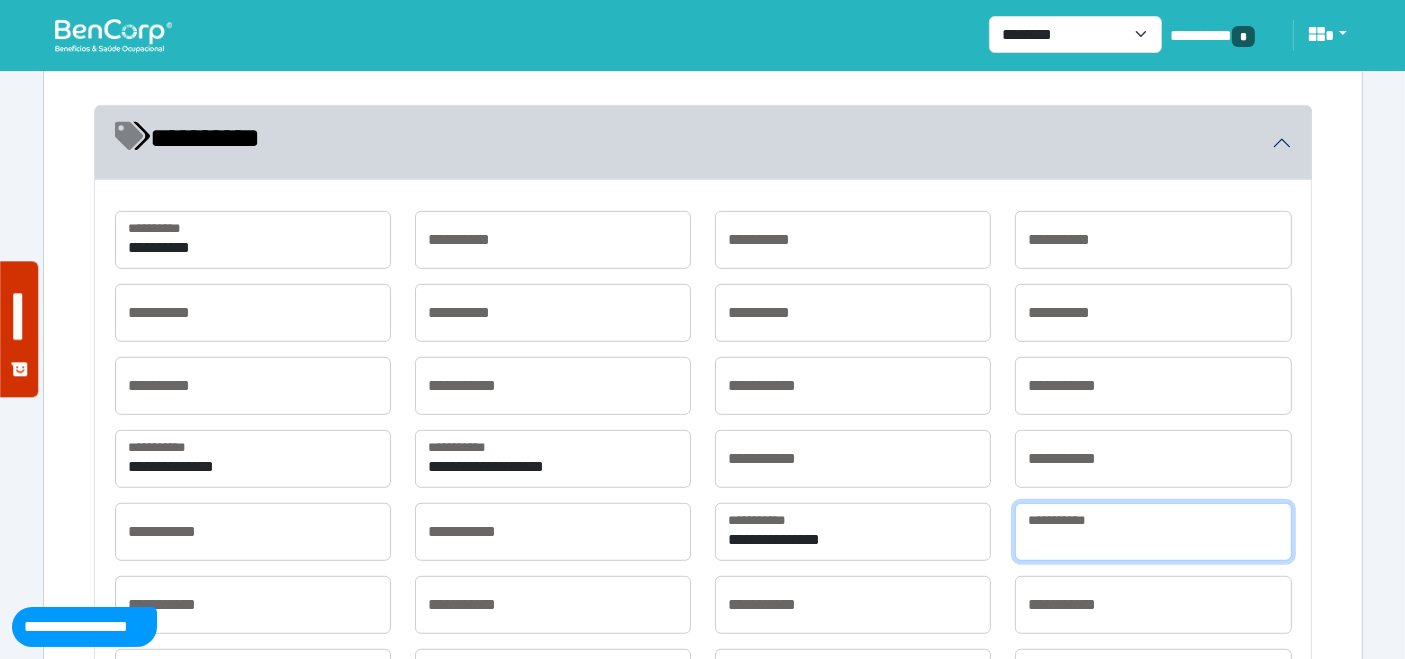 click at bounding box center (1153, 532) 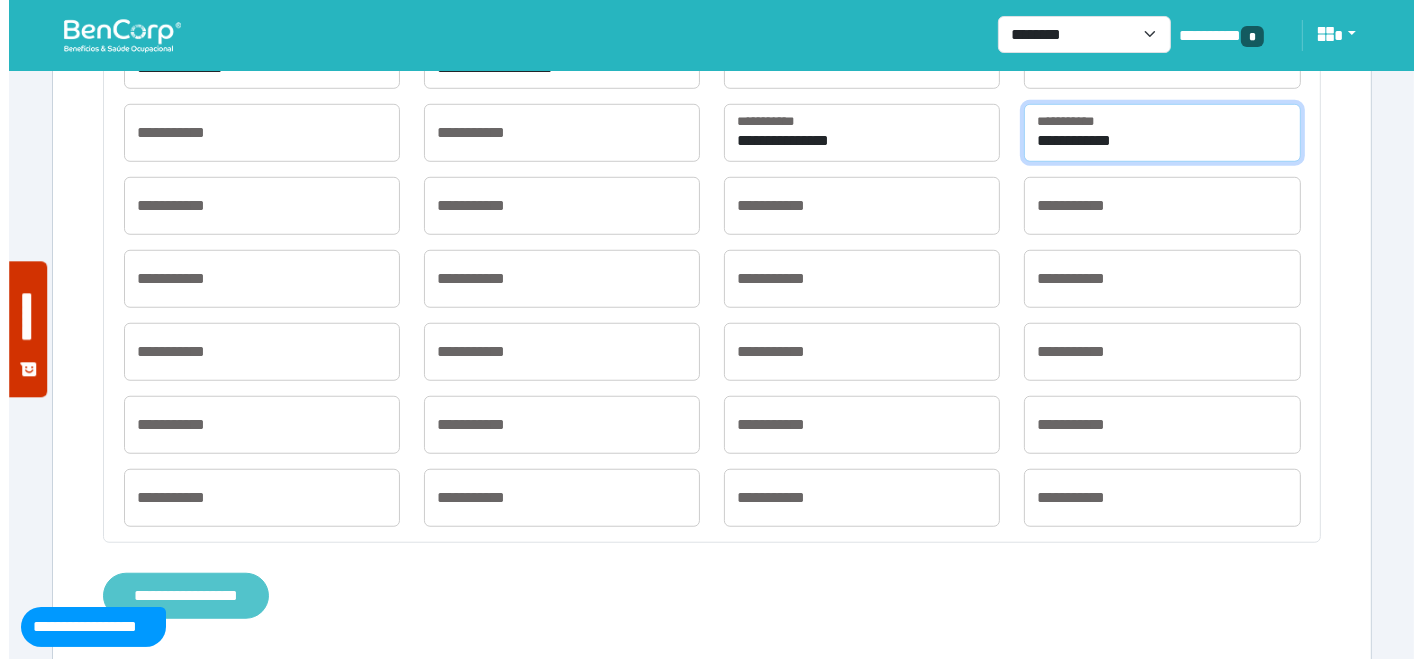 scroll, scrollTop: 1511, scrollLeft: 0, axis: vertical 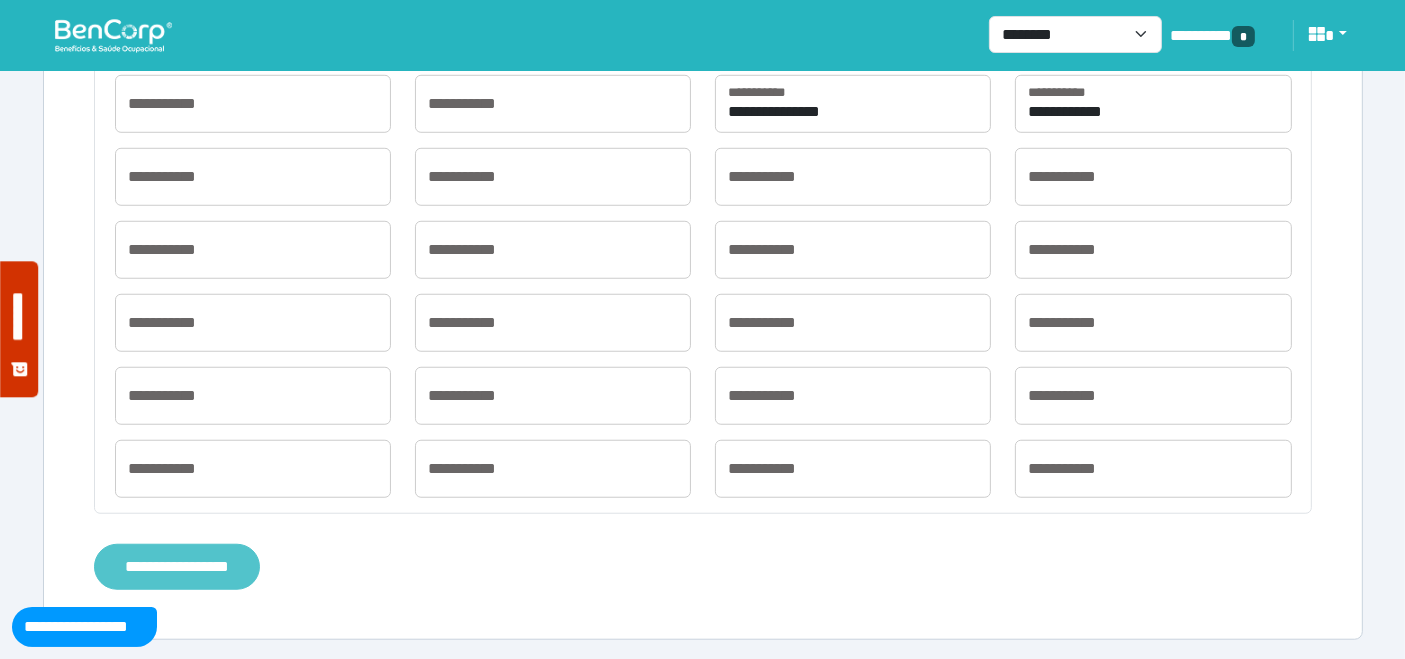 click on "**********" at bounding box center (177, 566) 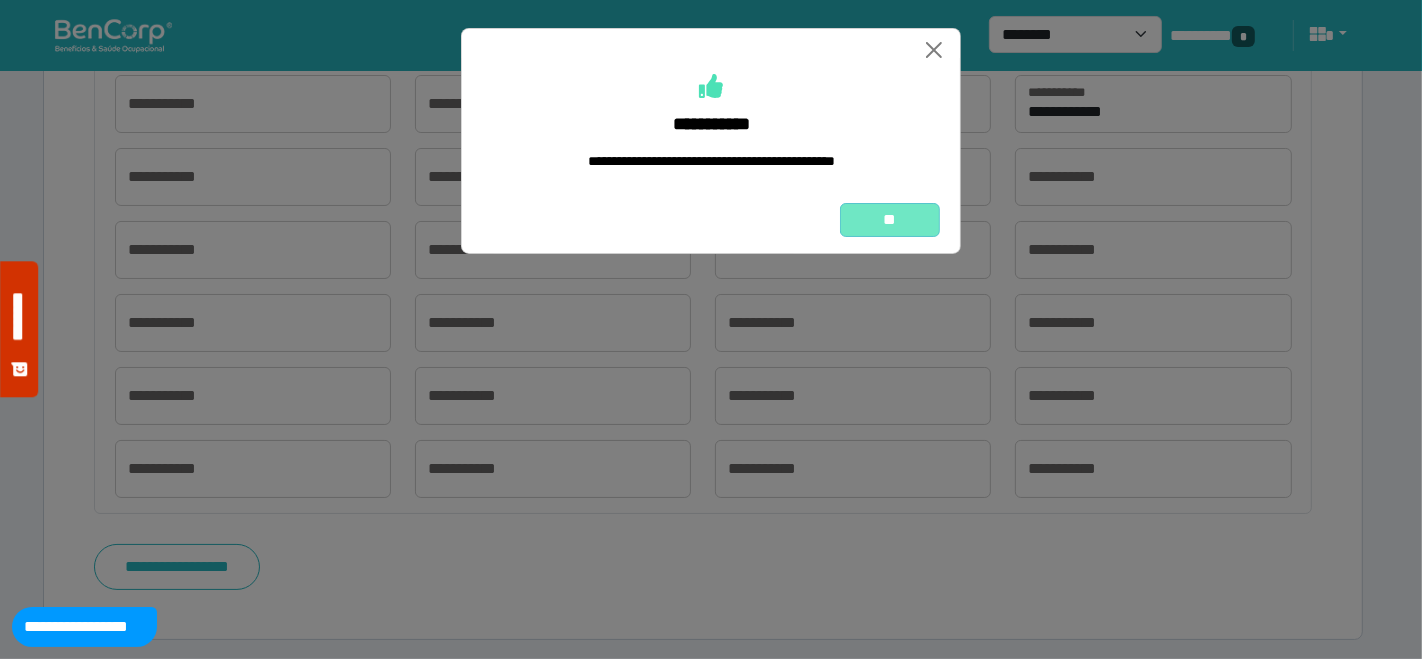 click on "**" at bounding box center (890, 219) 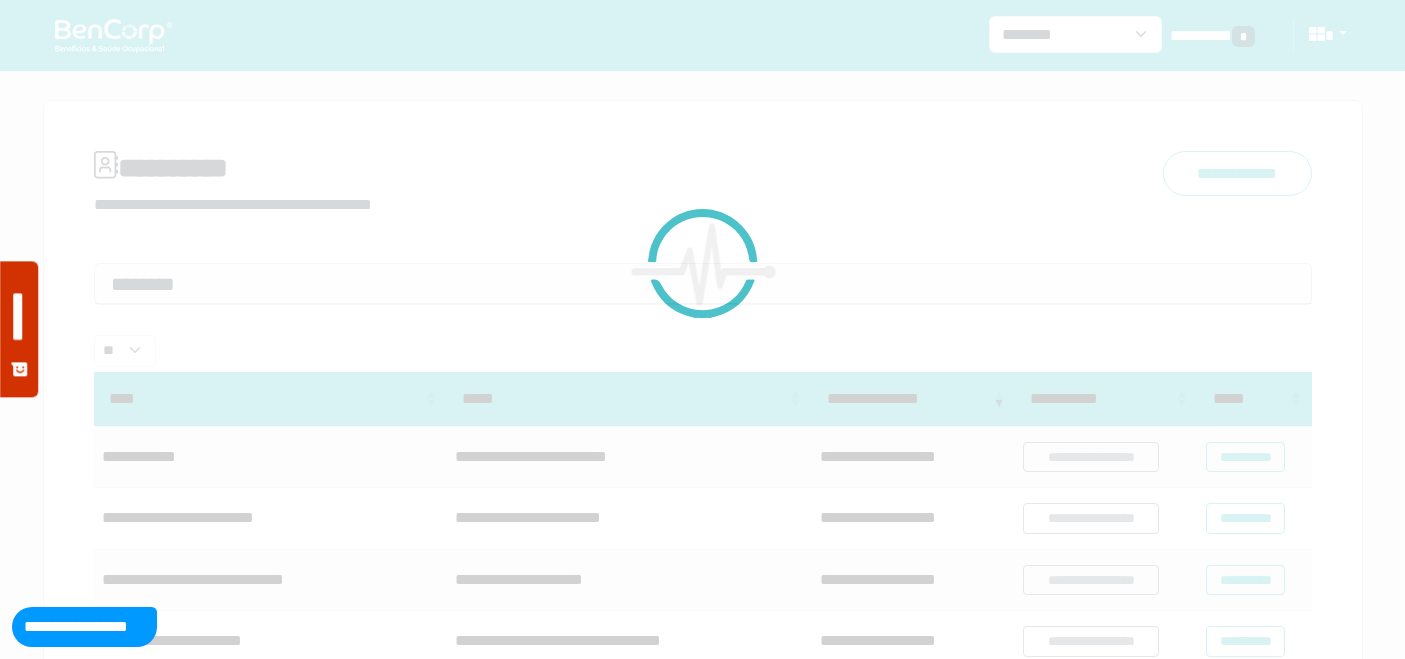 scroll, scrollTop: 0, scrollLeft: 0, axis: both 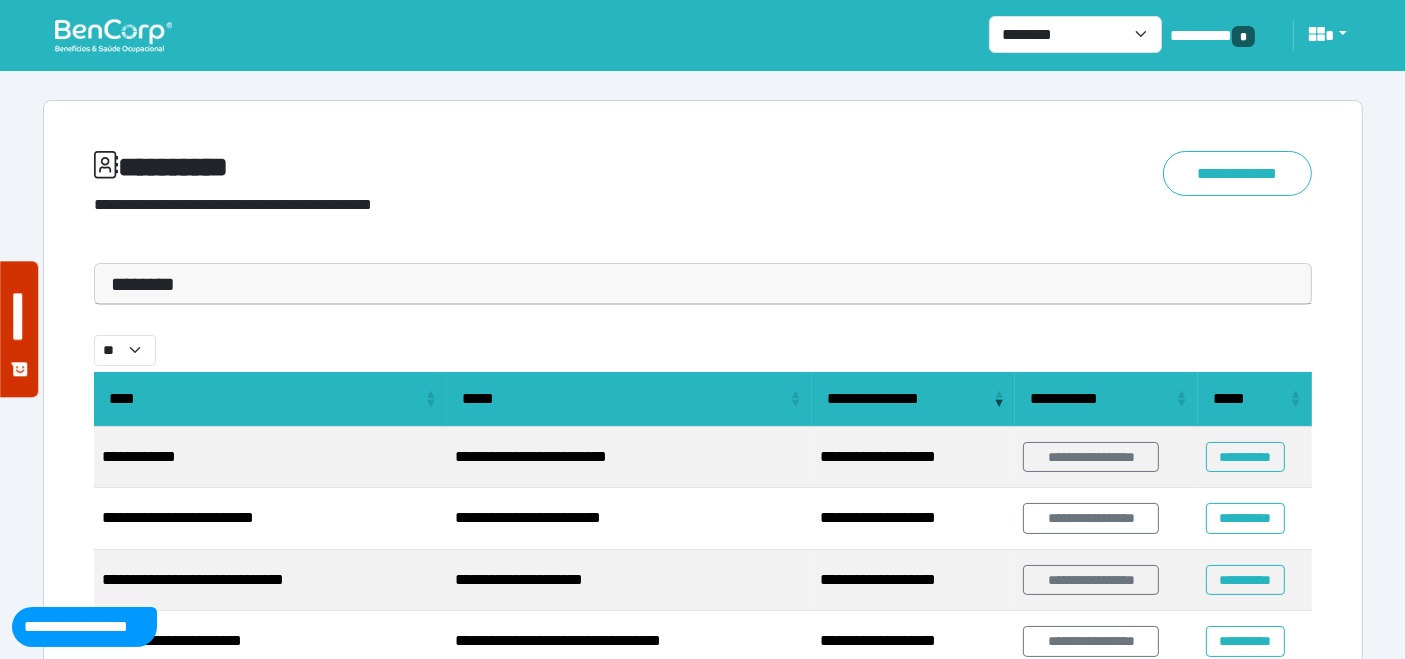 click at bounding box center [113, 35] 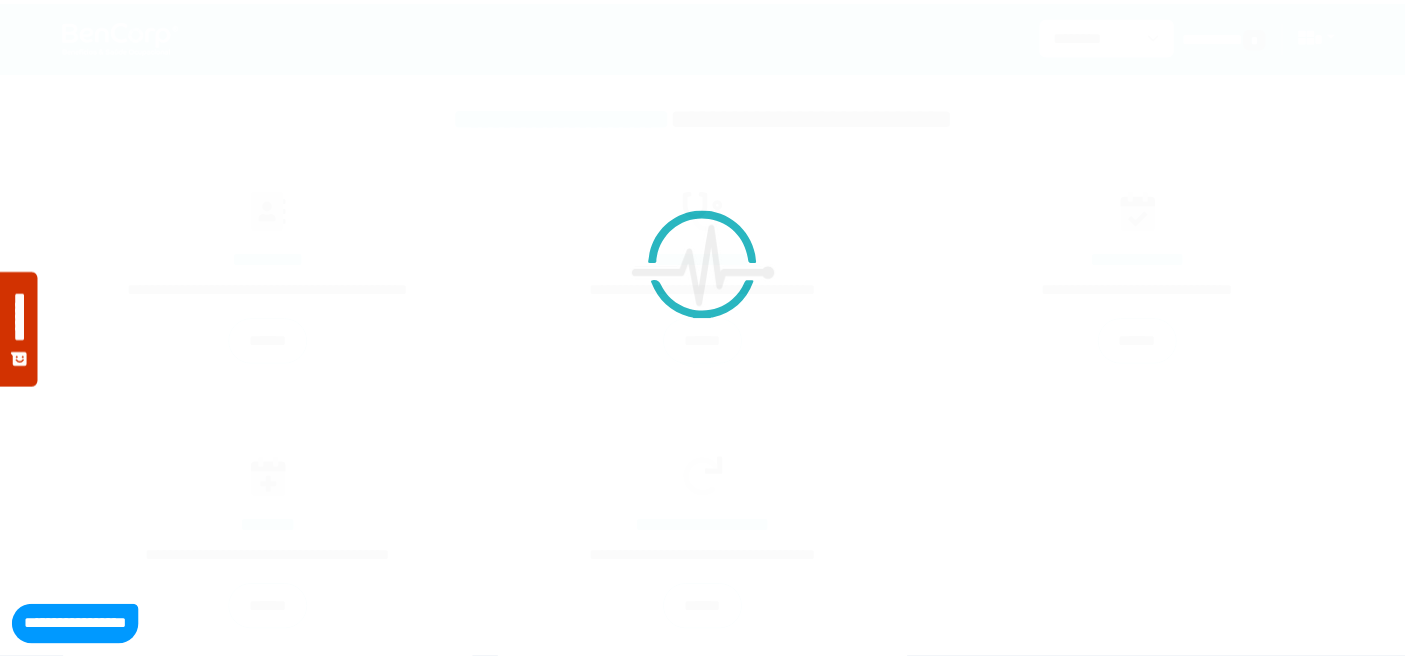 scroll, scrollTop: 0, scrollLeft: 0, axis: both 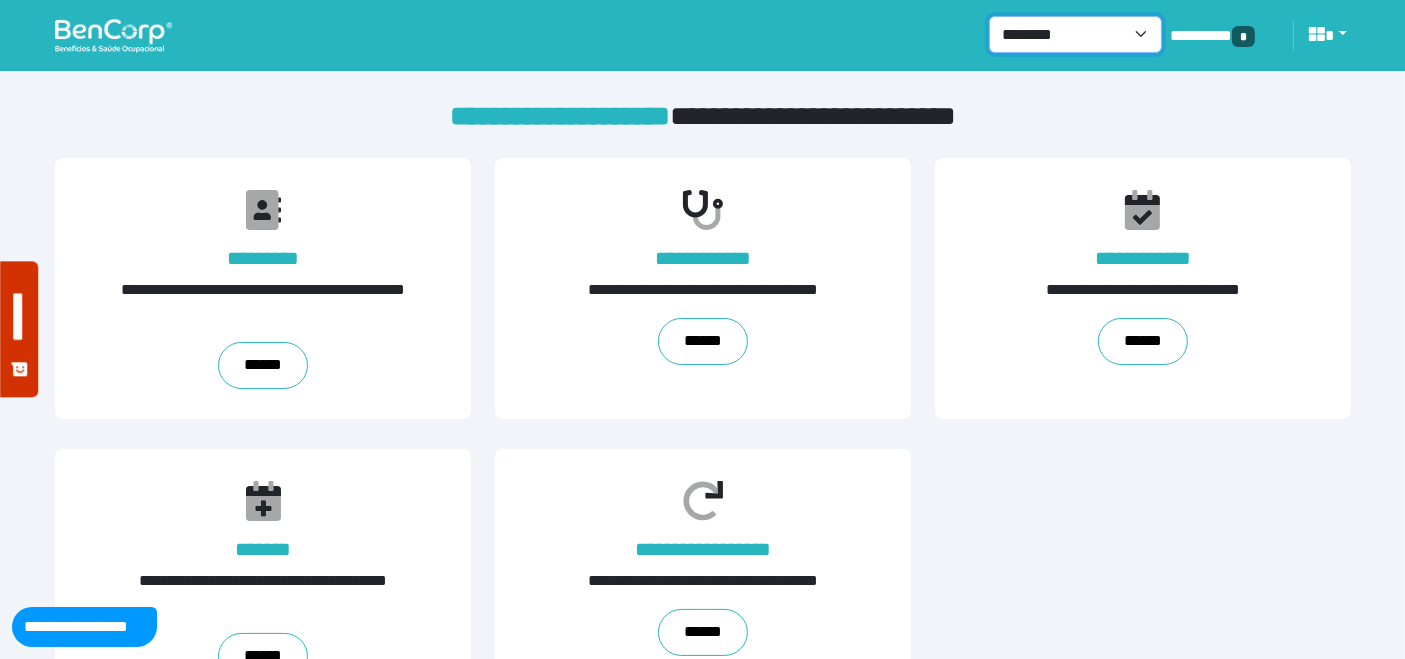 click on "**********" at bounding box center (1075, 34) 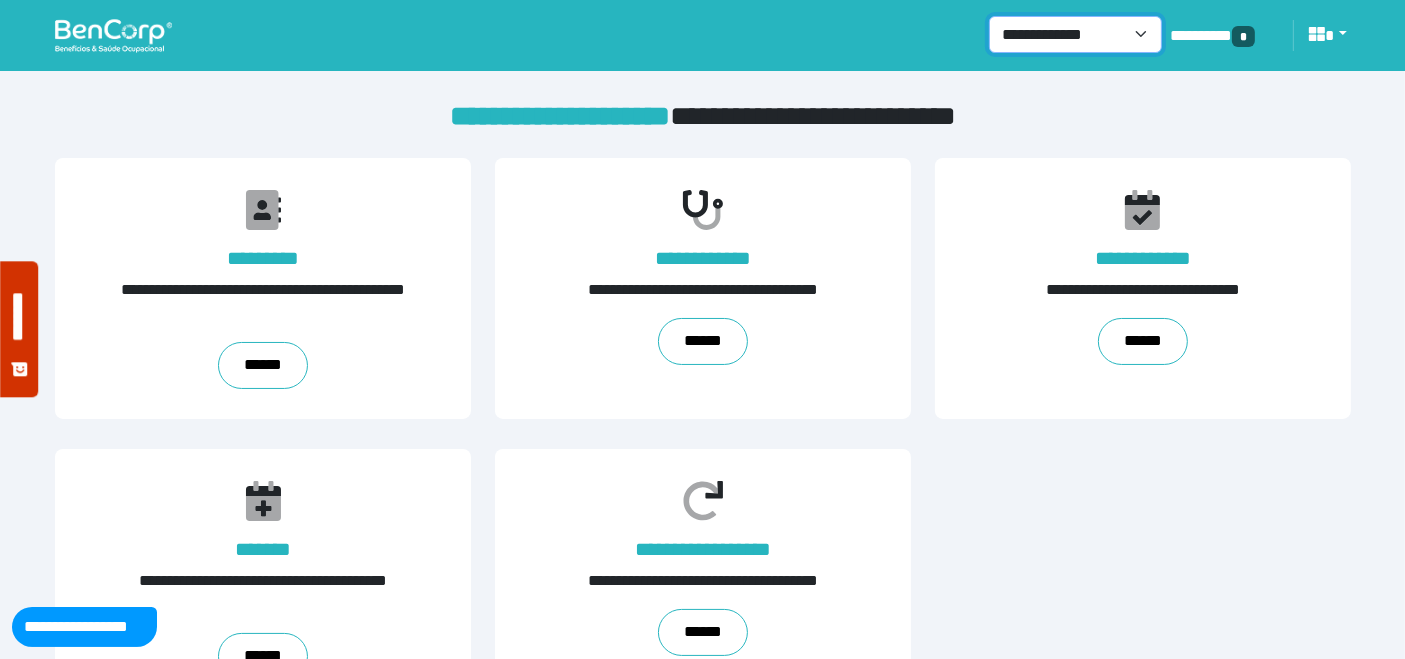 click on "**********" at bounding box center (1075, 34) 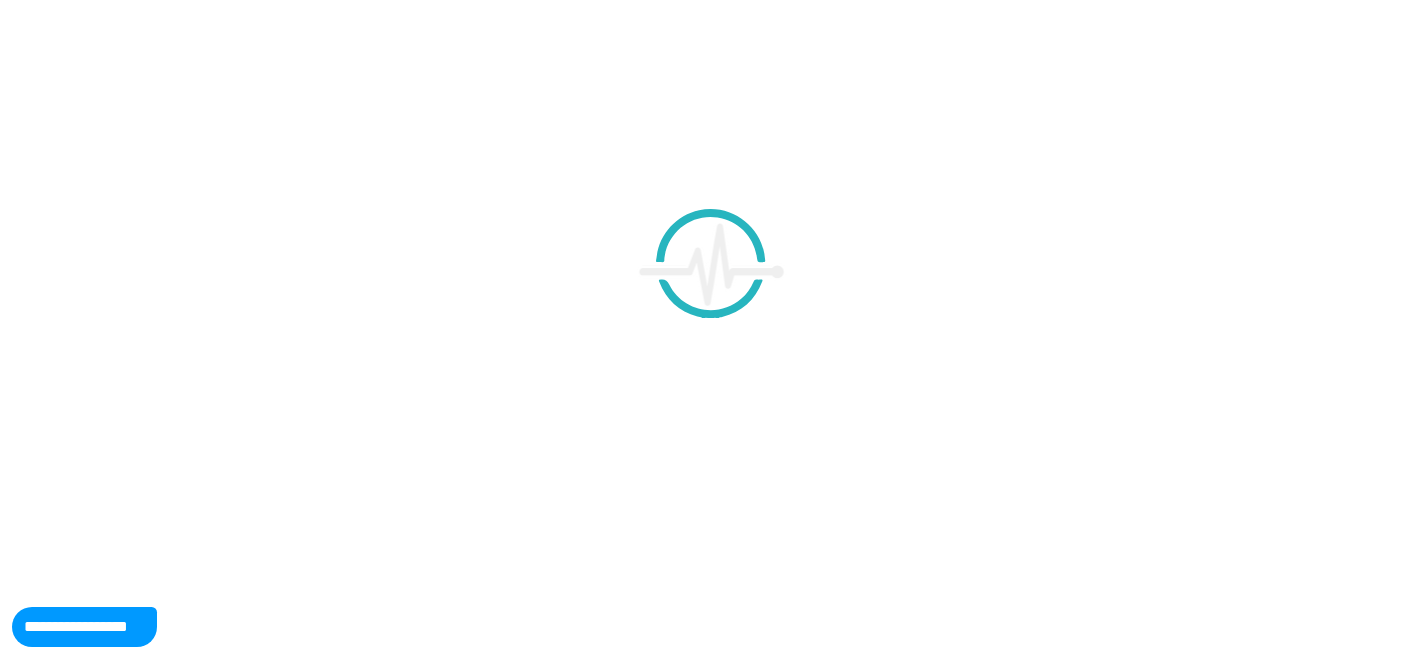 scroll, scrollTop: 0, scrollLeft: 0, axis: both 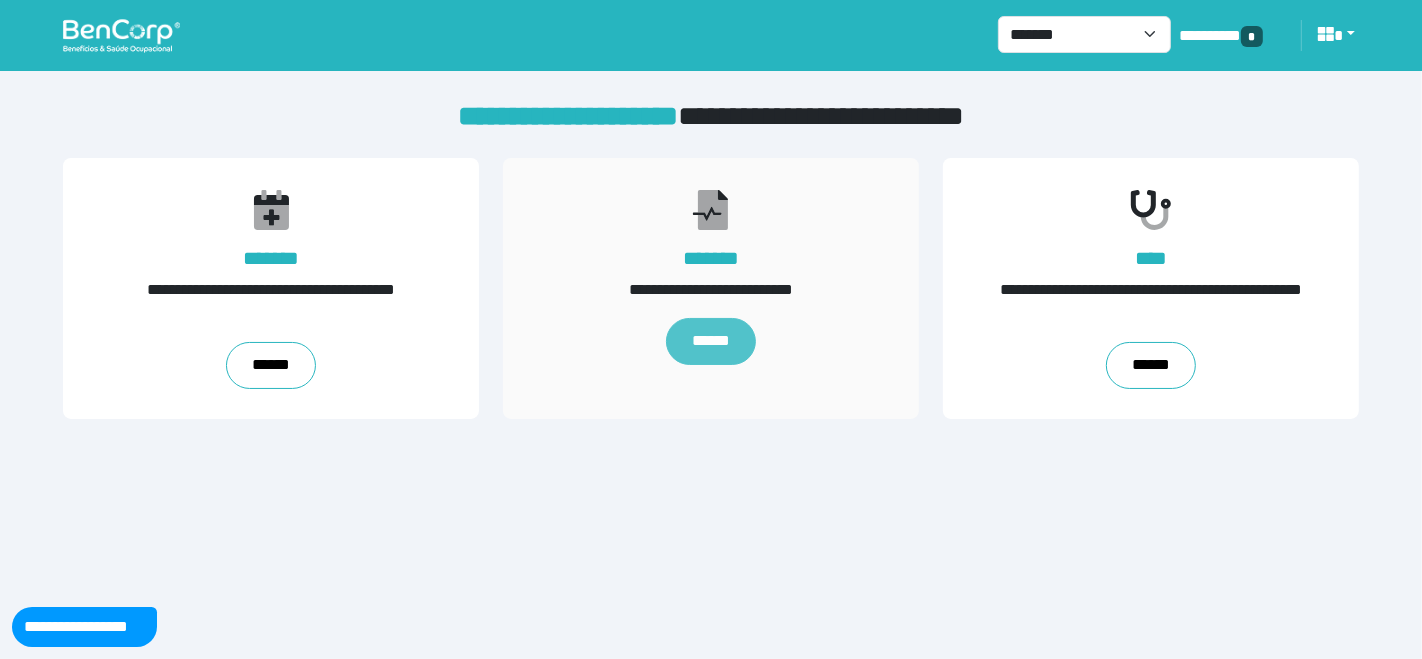 click on "******" at bounding box center (711, 342) 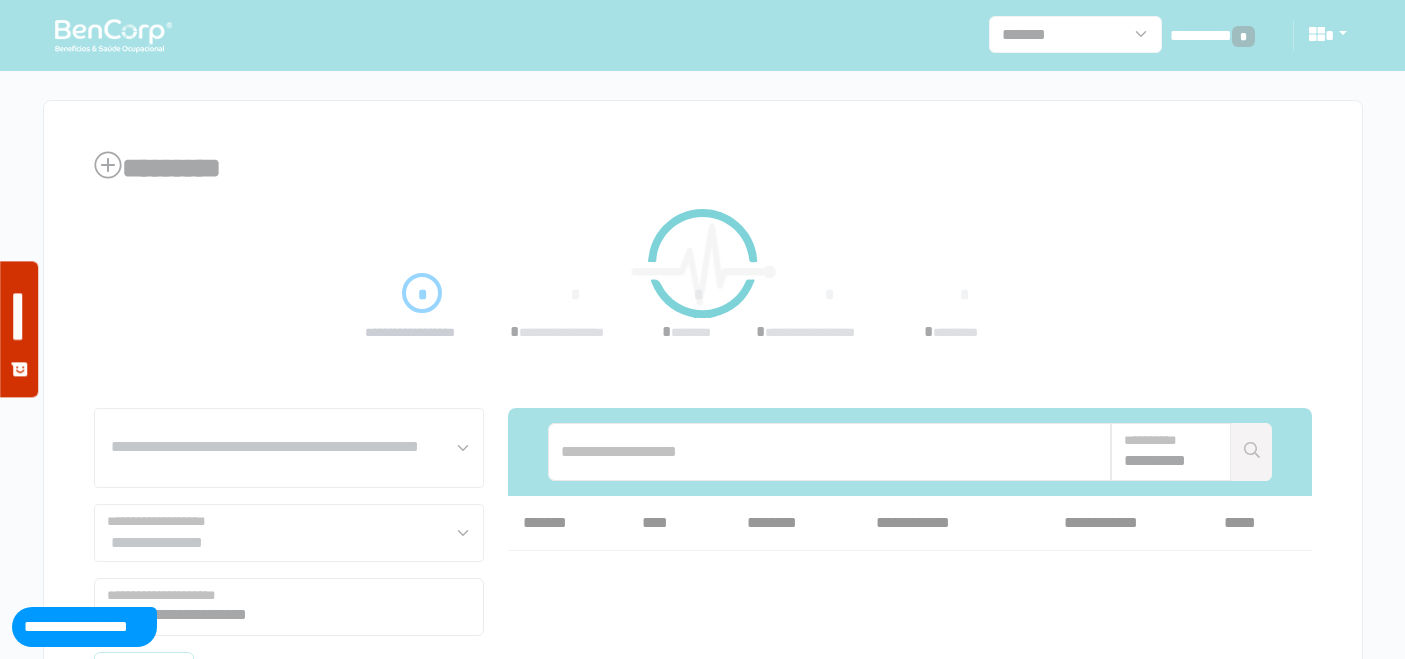 scroll, scrollTop: 0, scrollLeft: 0, axis: both 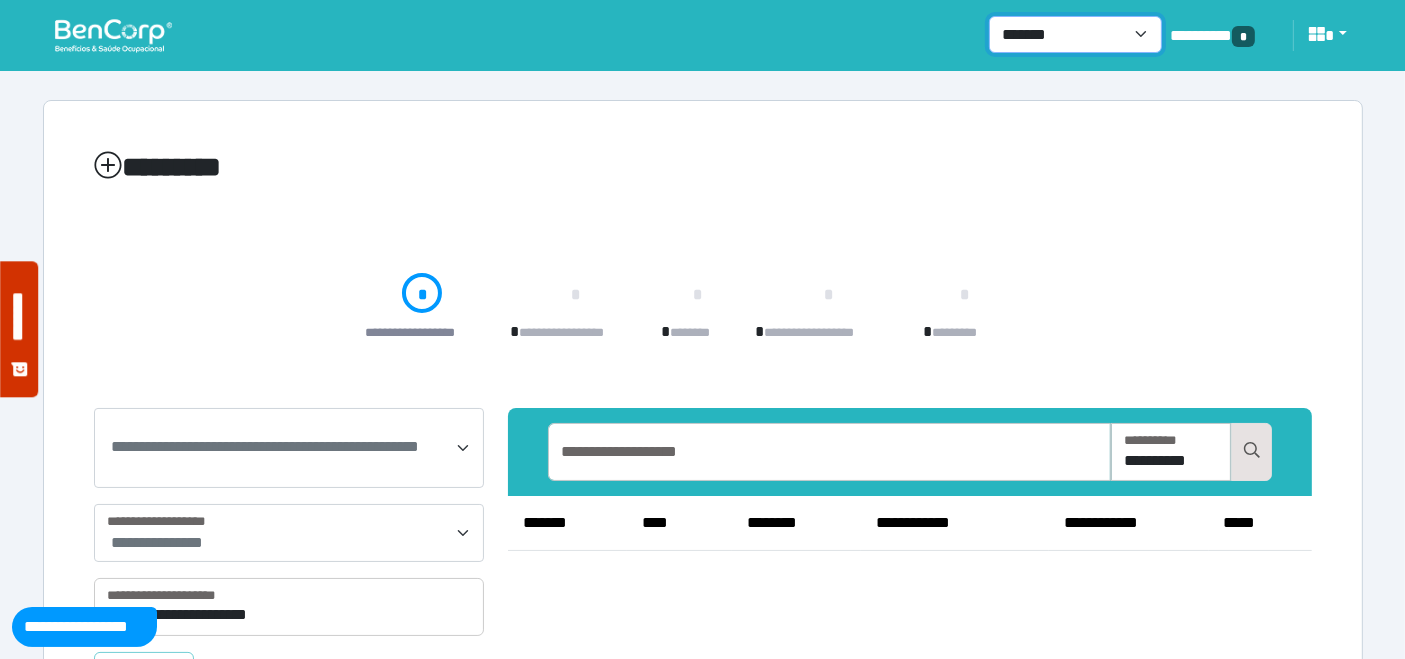 click on "**********" at bounding box center (1075, 34) 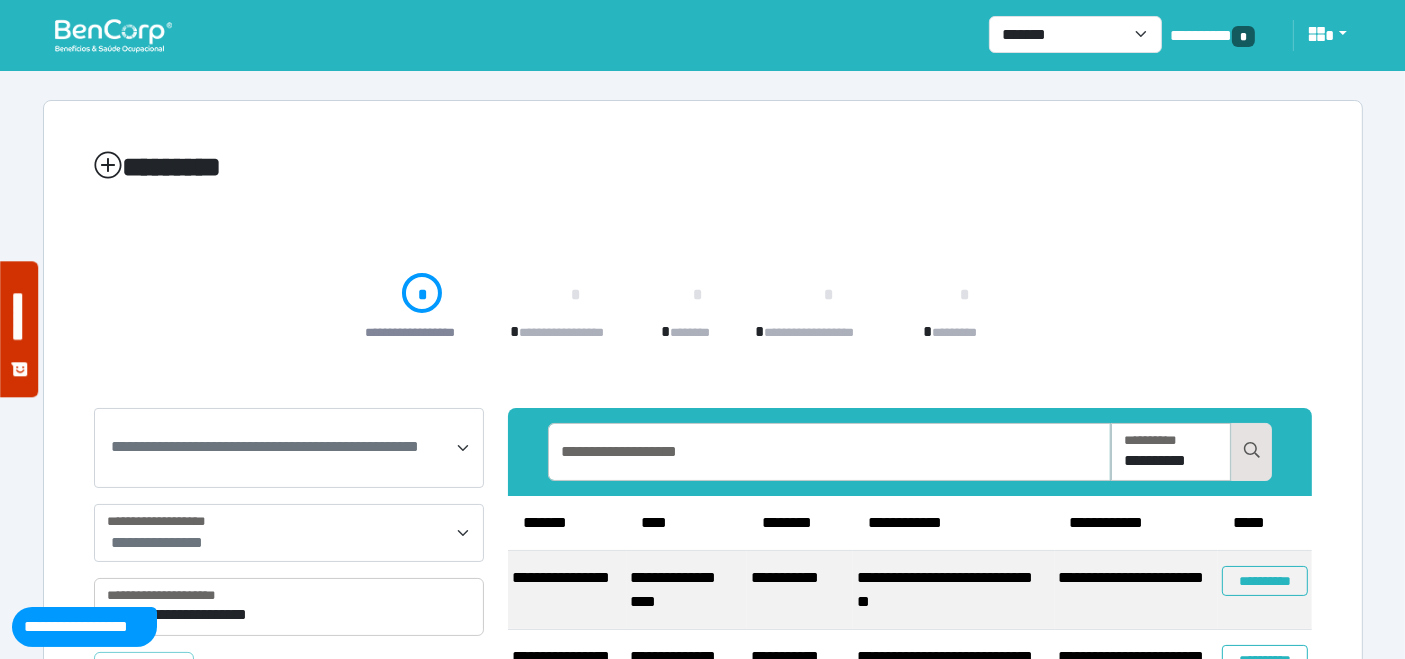 click at bounding box center (113, 35) 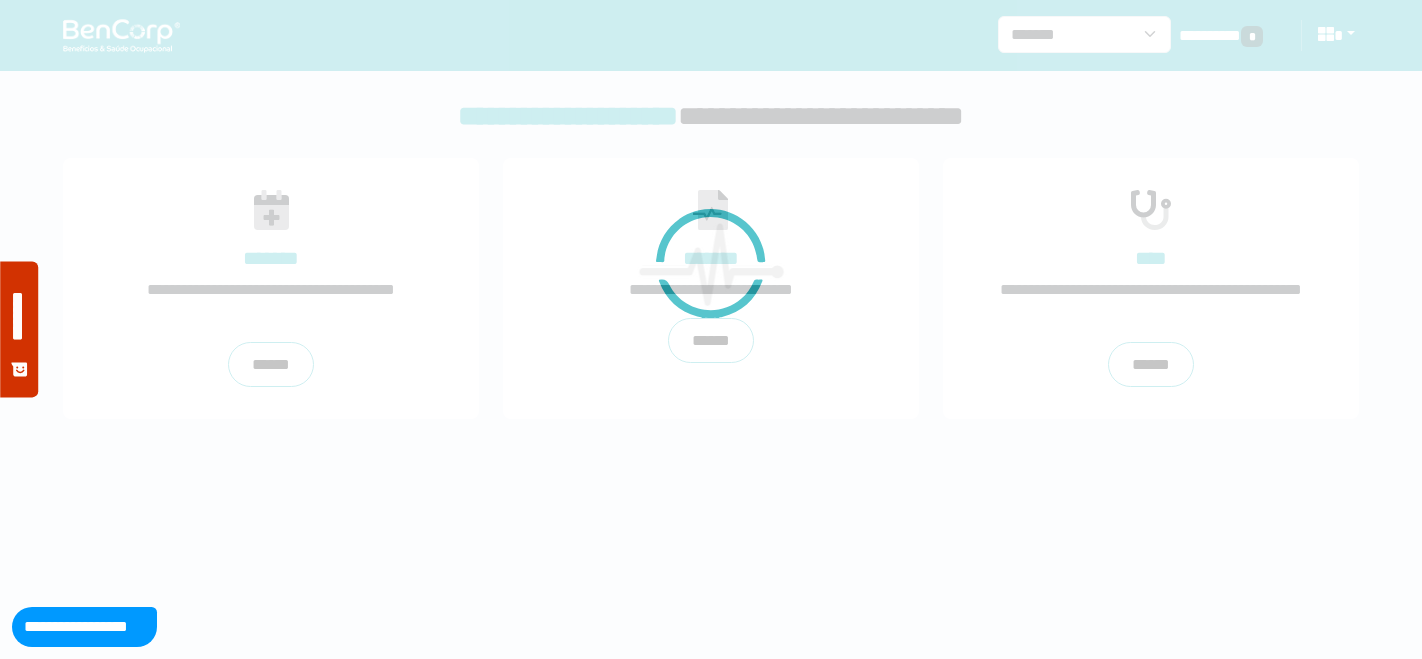 scroll, scrollTop: 0, scrollLeft: 0, axis: both 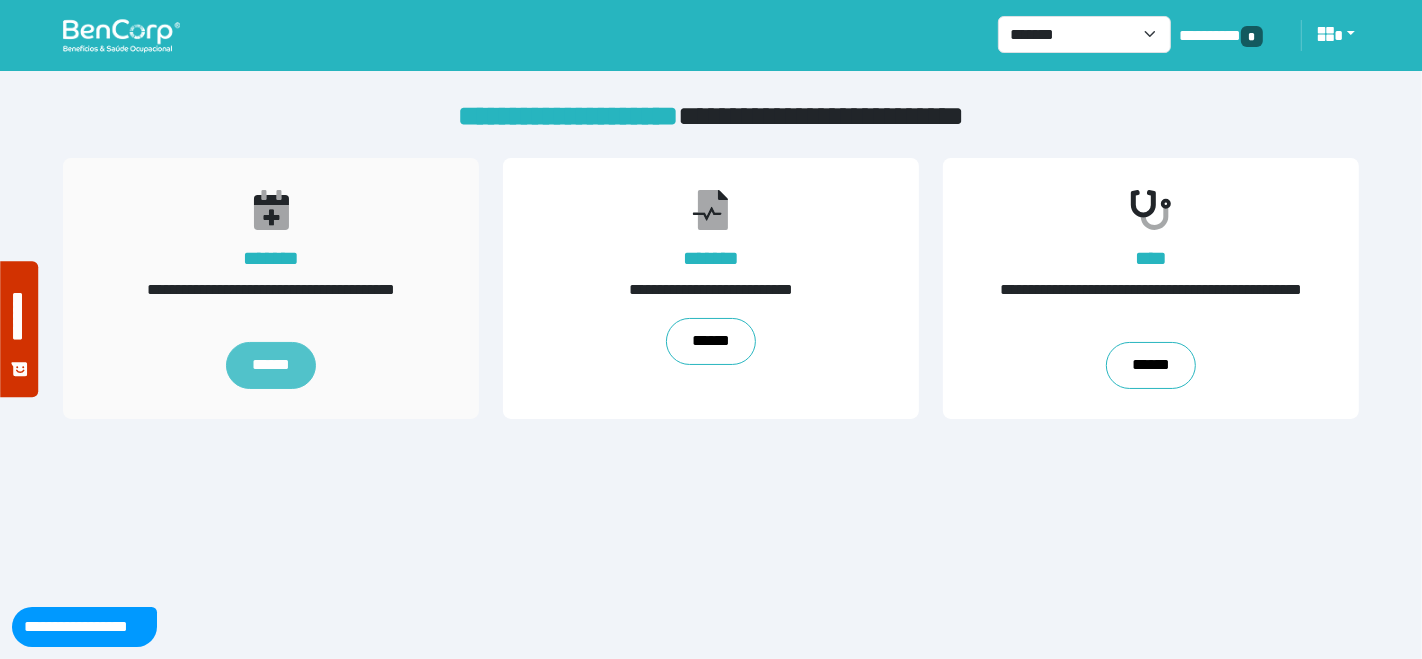 click on "******" at bounding box center (271, 366) 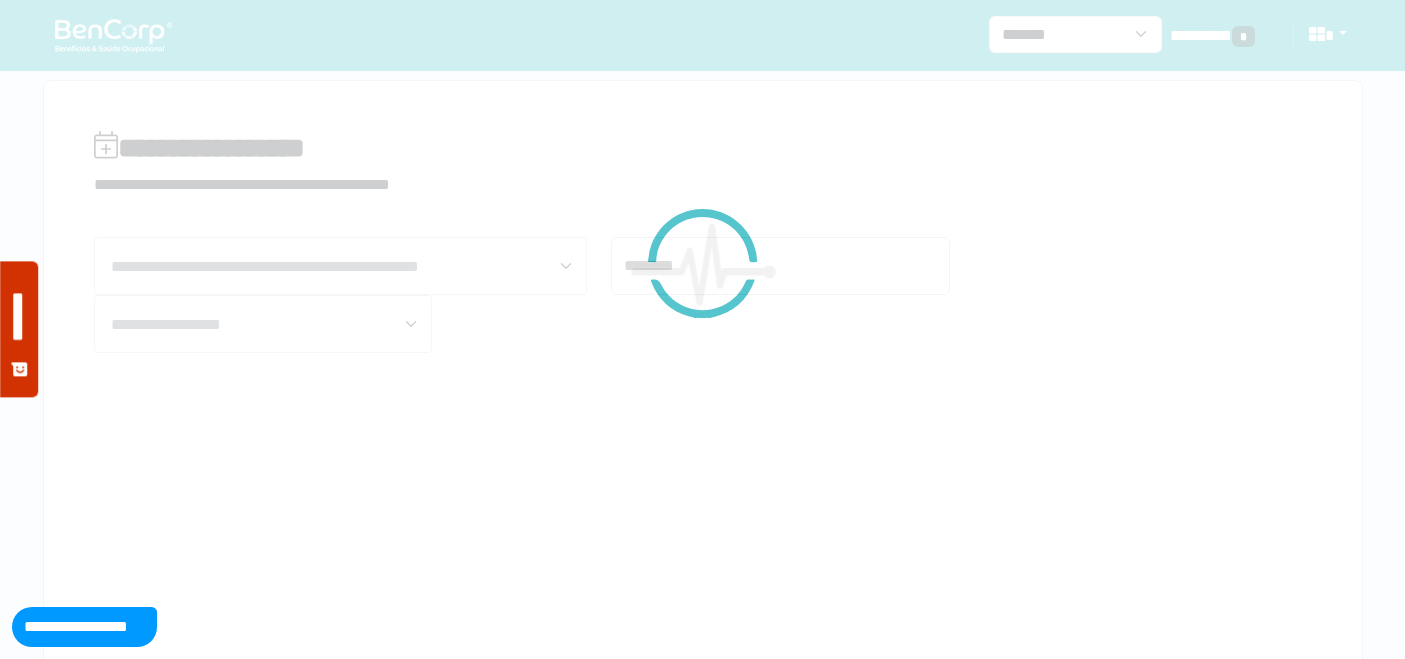 scroll, scrollTop: 0, scrollLeft: 0, axis: both 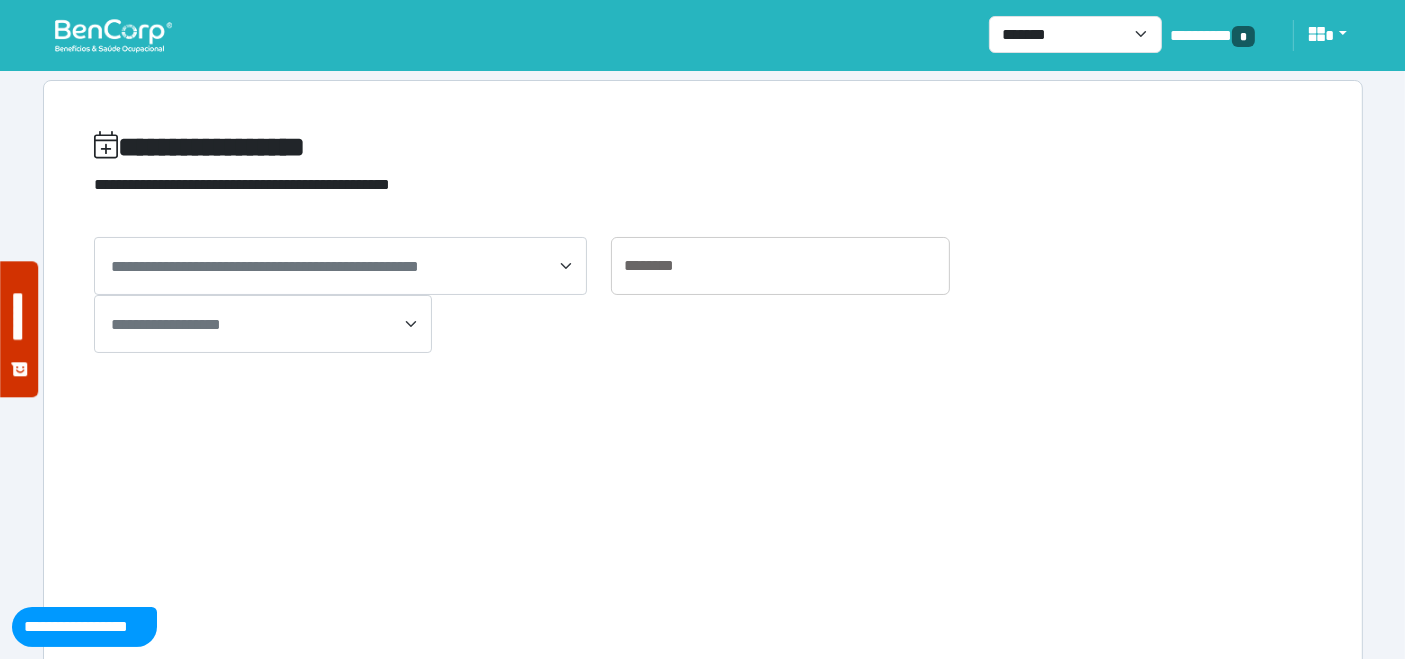 drag, startPoint x: 419, startPoint y: 272, endPoint x: 394, endPoint y: 290, distance: 30.805843 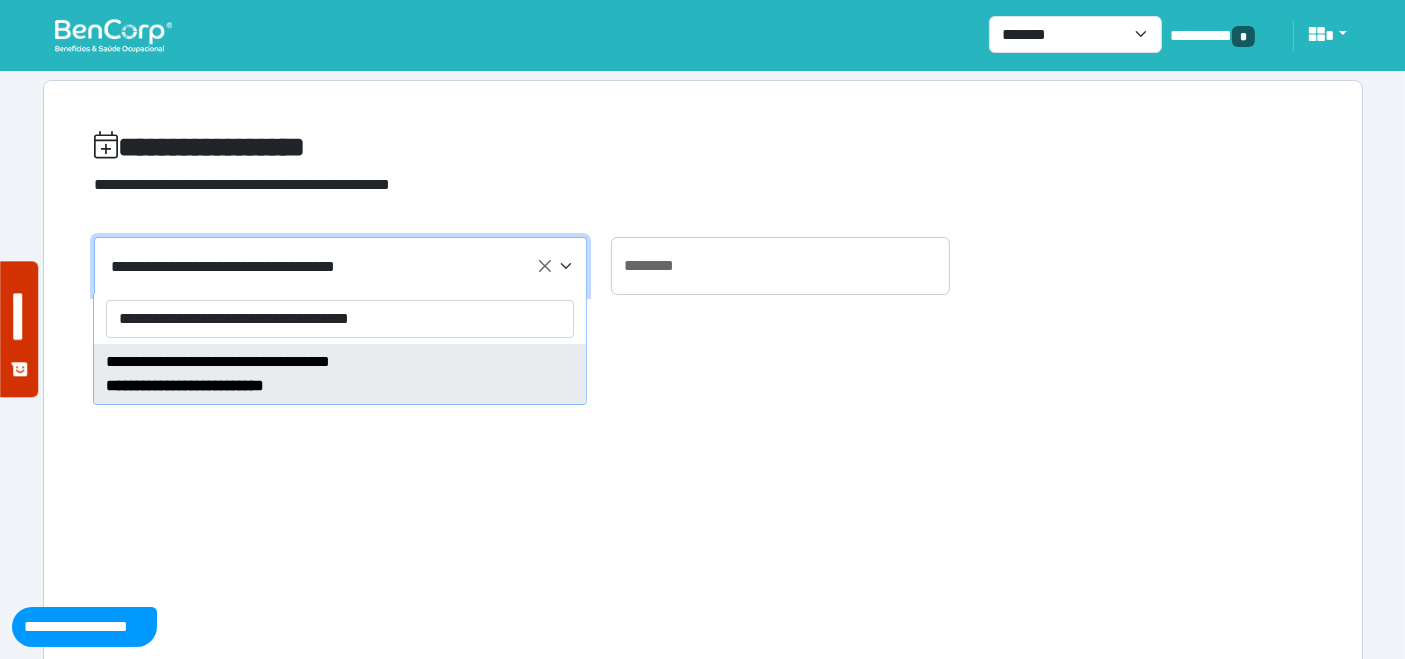 click on "**********" at bounding box center [340, 319] 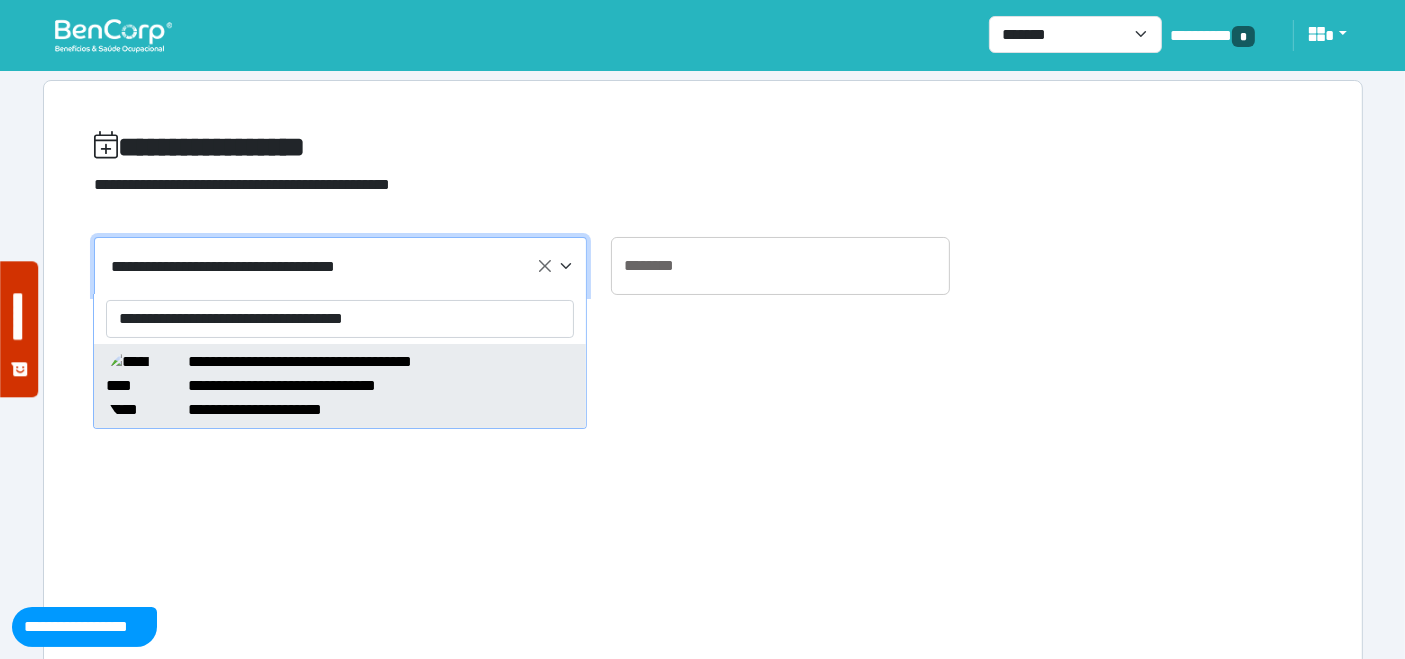 type on "**********" 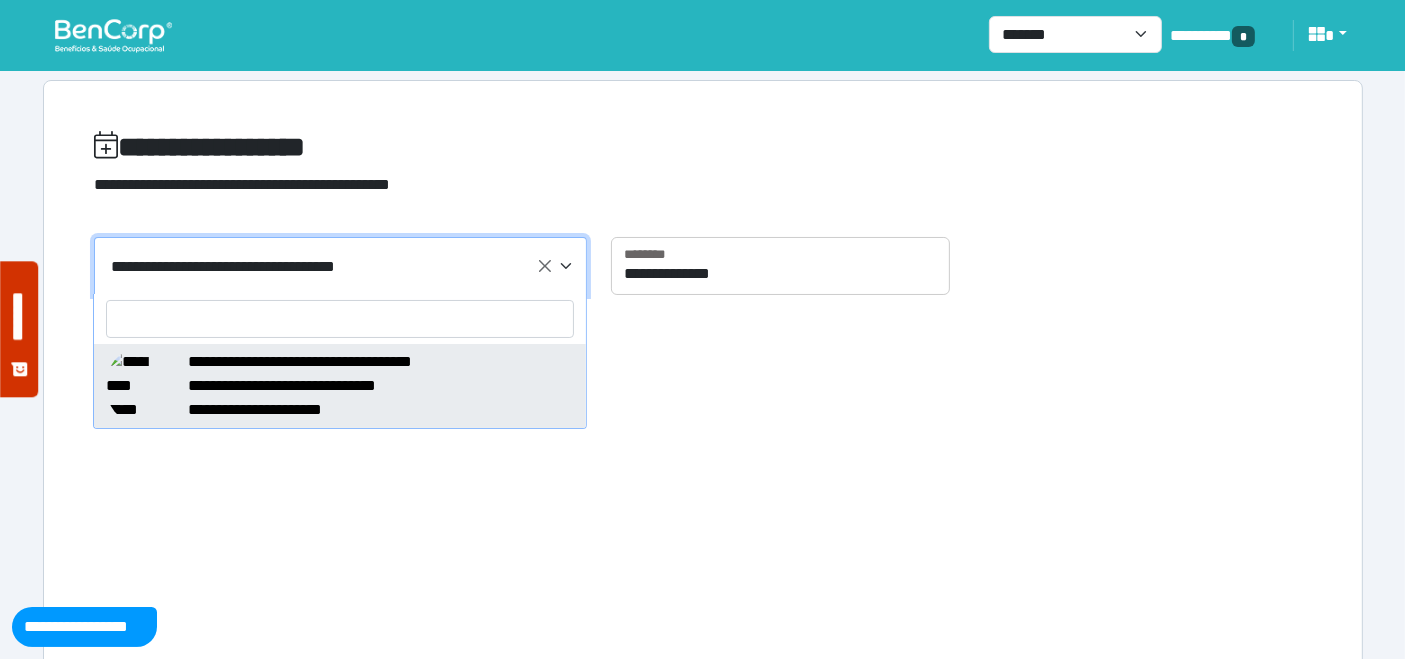 select on "*****" 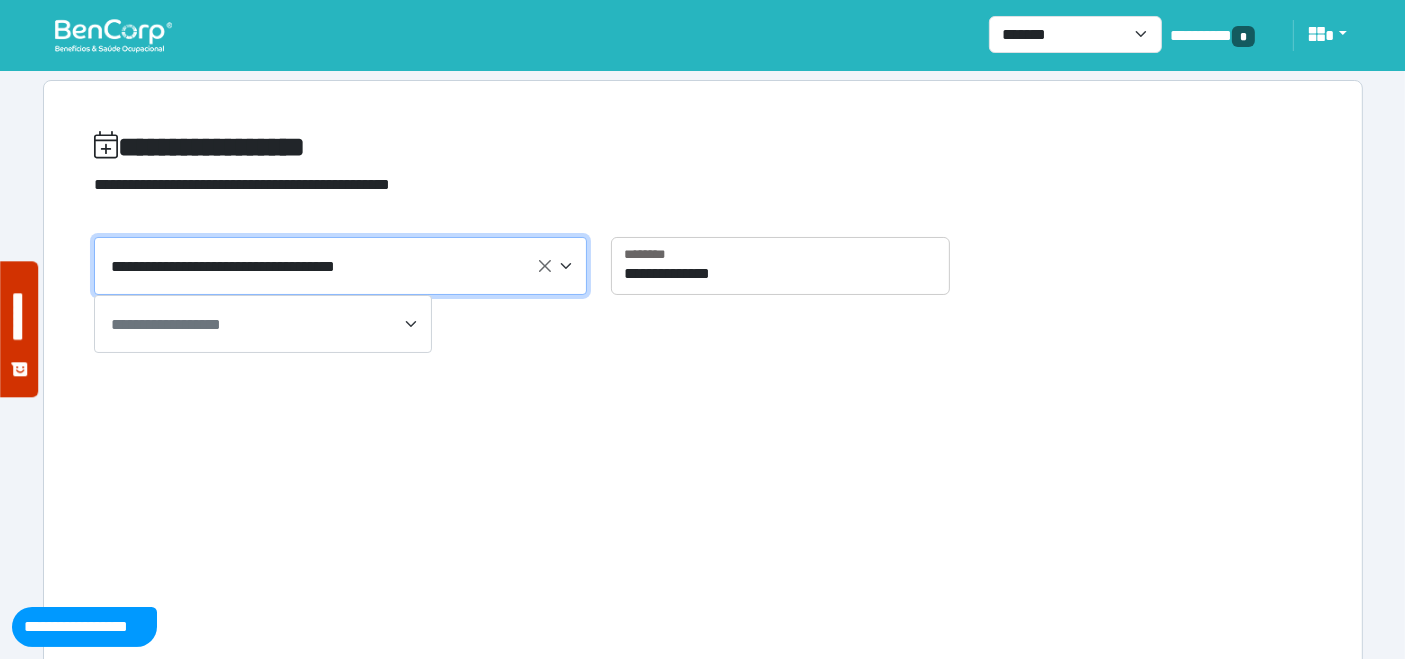 click on "**********" at bounding box center (166, 324) 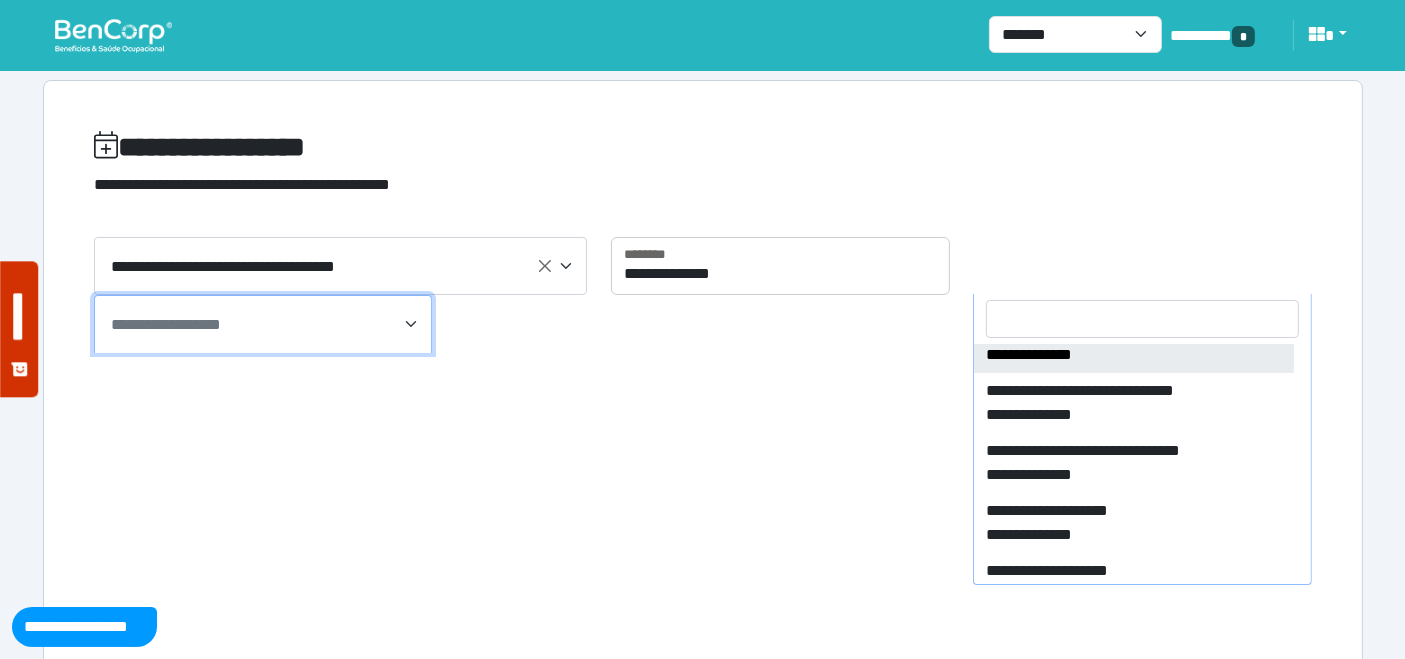 scroll, scrollTop: 1599, scrollLeft: 0, axis: vertical 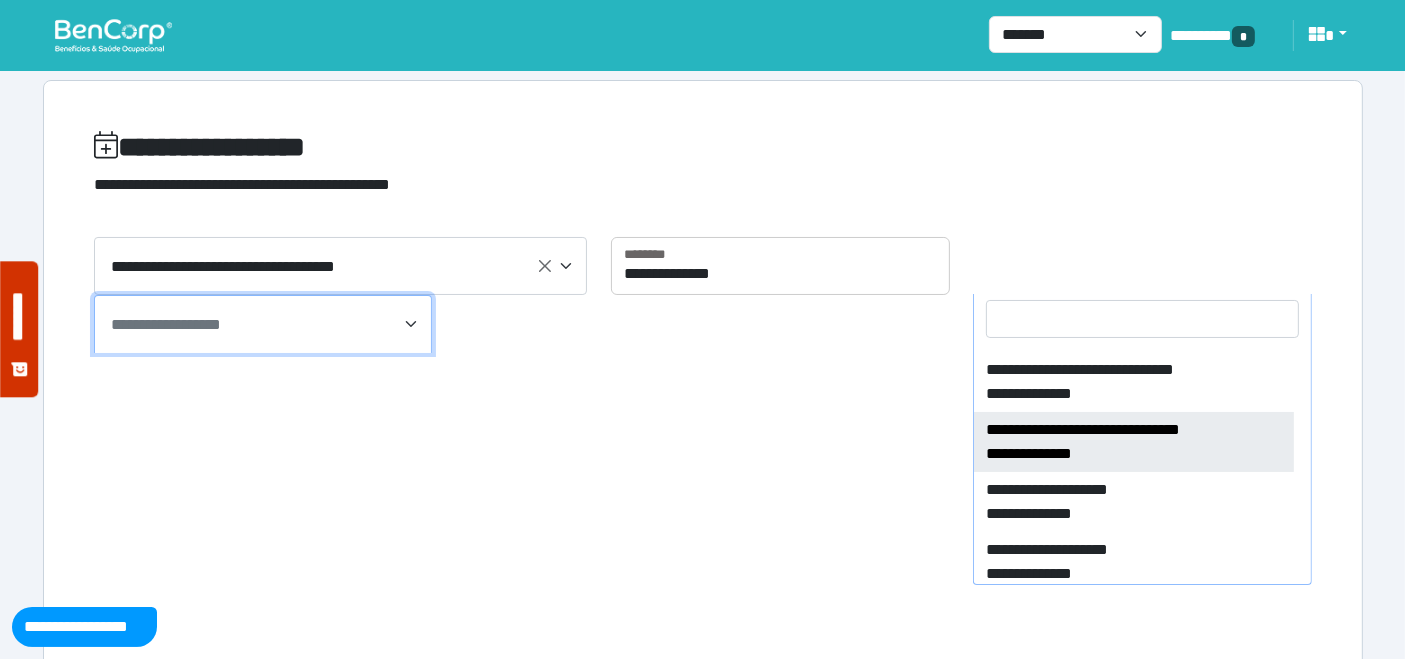 select on "****" 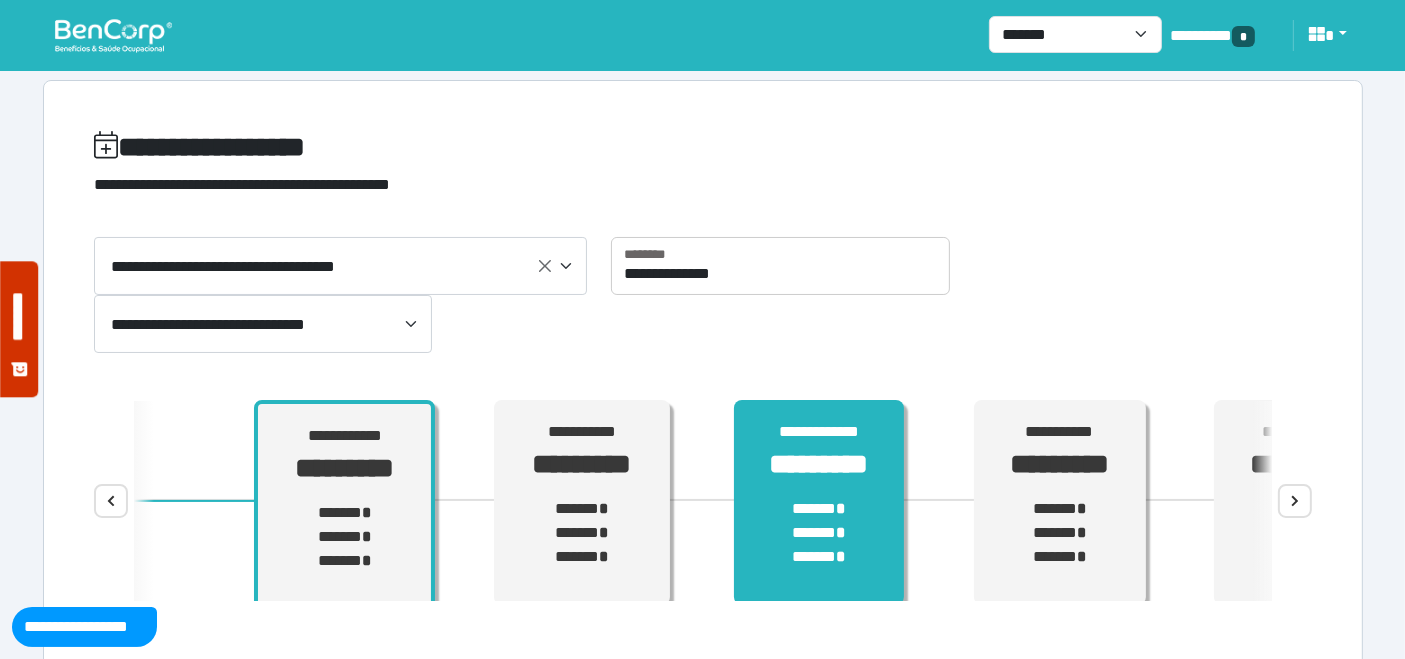 click on "****** * ****** * ****** *" at bounding box center [819, 533] 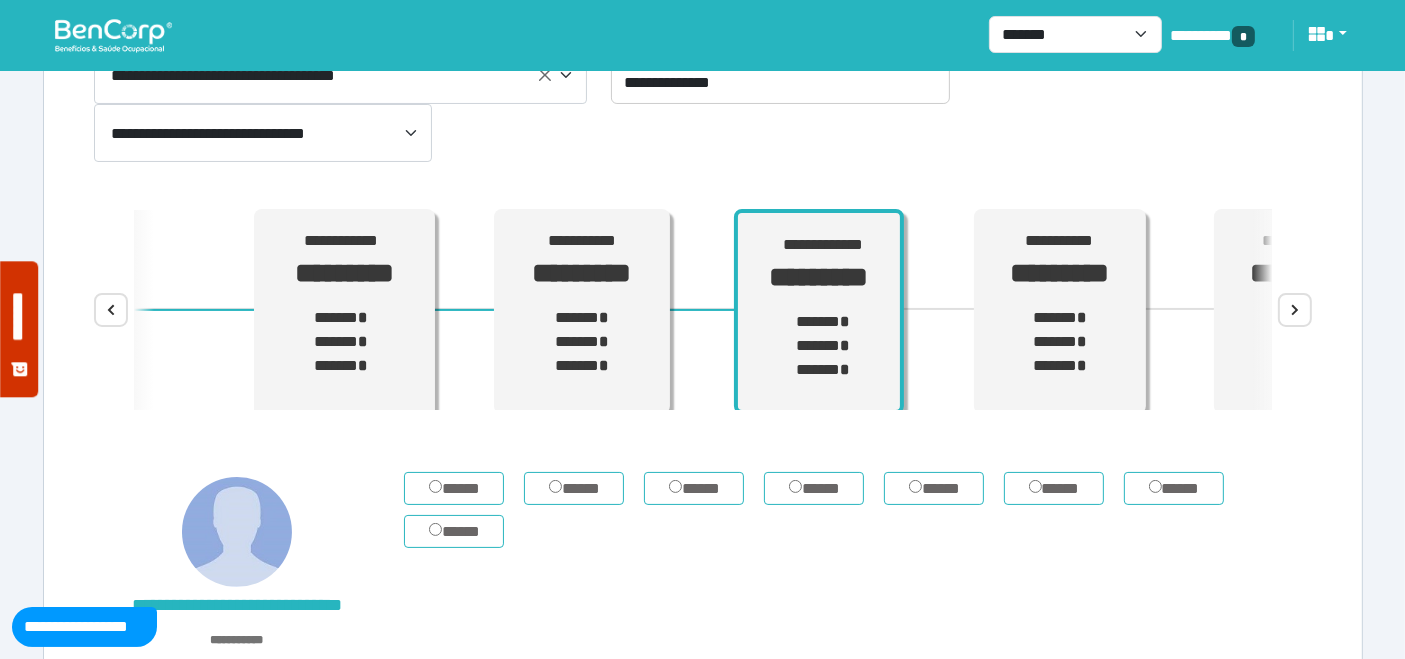 scroll, scrollTop: 222, scrollLeft: 0, axis: vertical 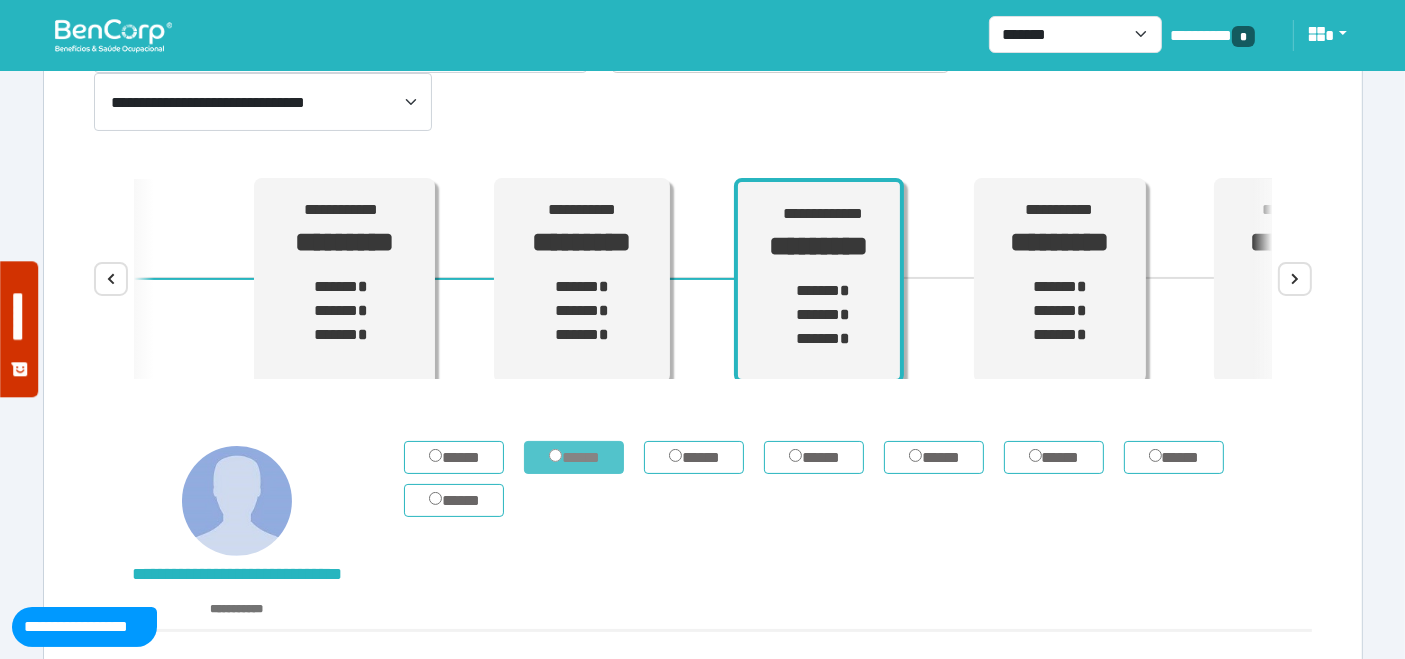 click on "*****" at bounding box center [574, 457] 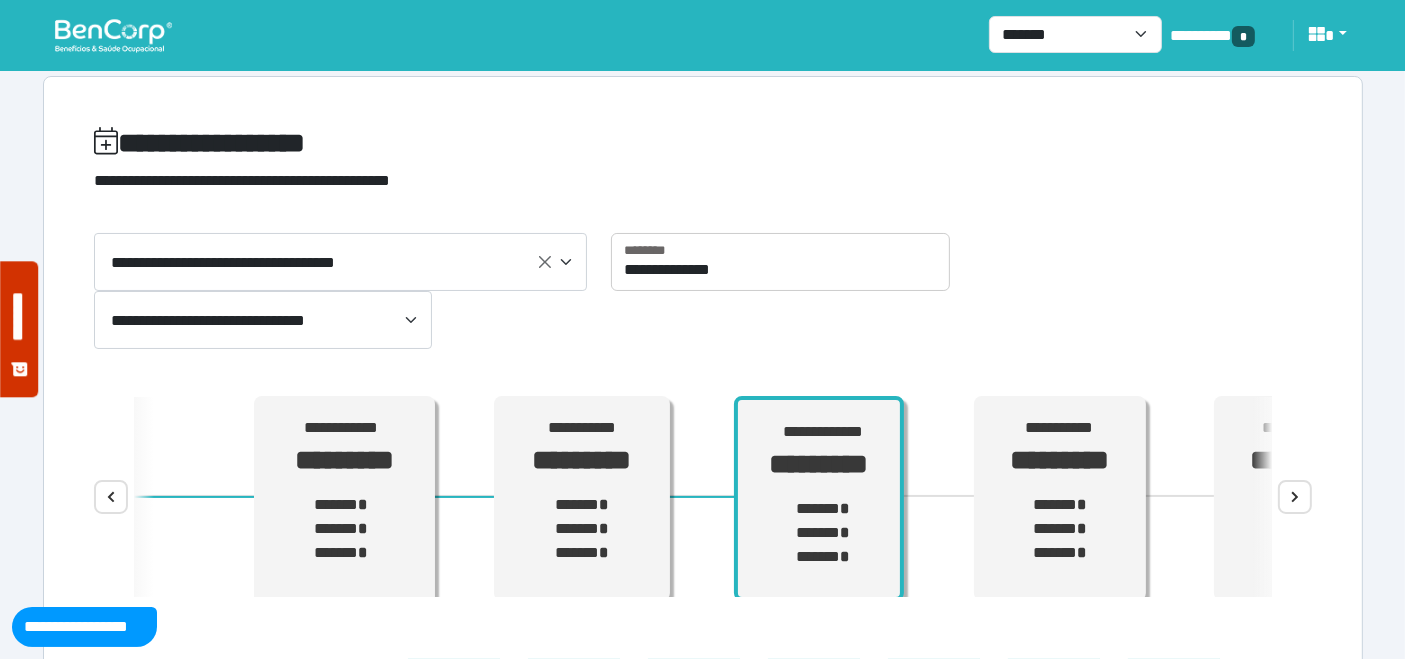scroll, scrollTop: 0, scrollLeft: 0, axis: both 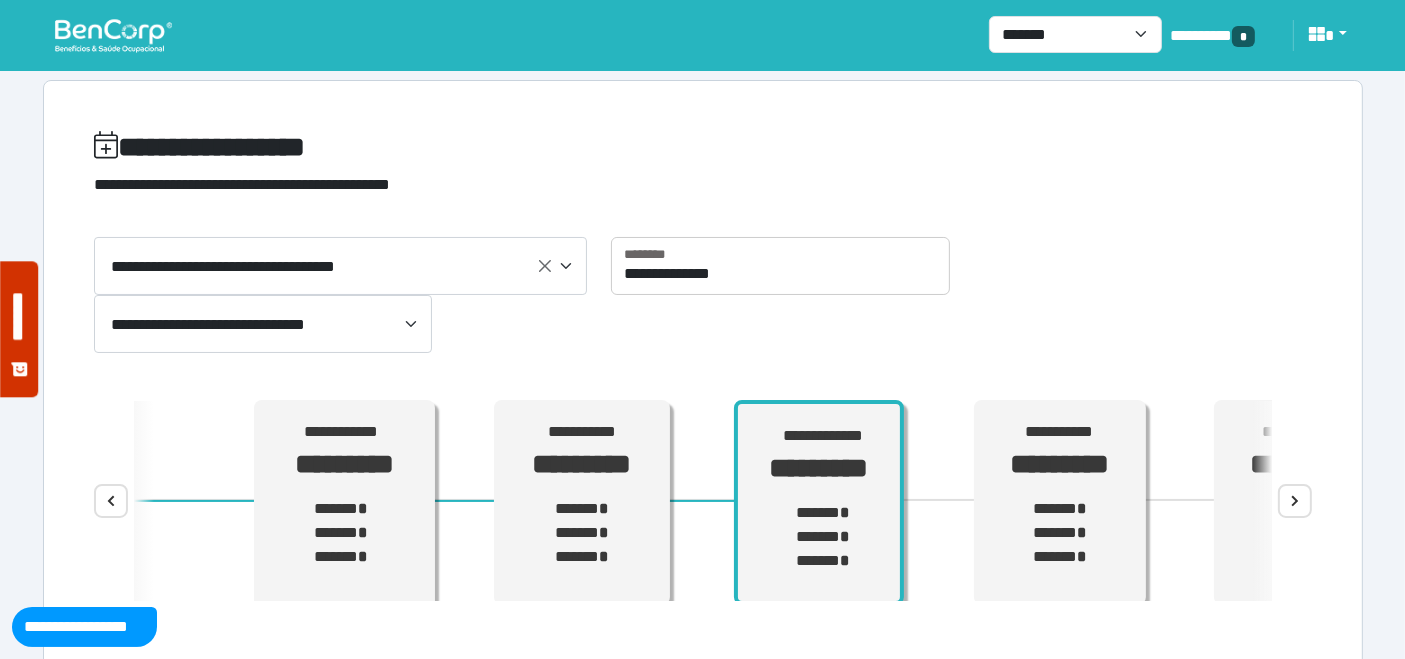 click at bounding box center [113, 35] 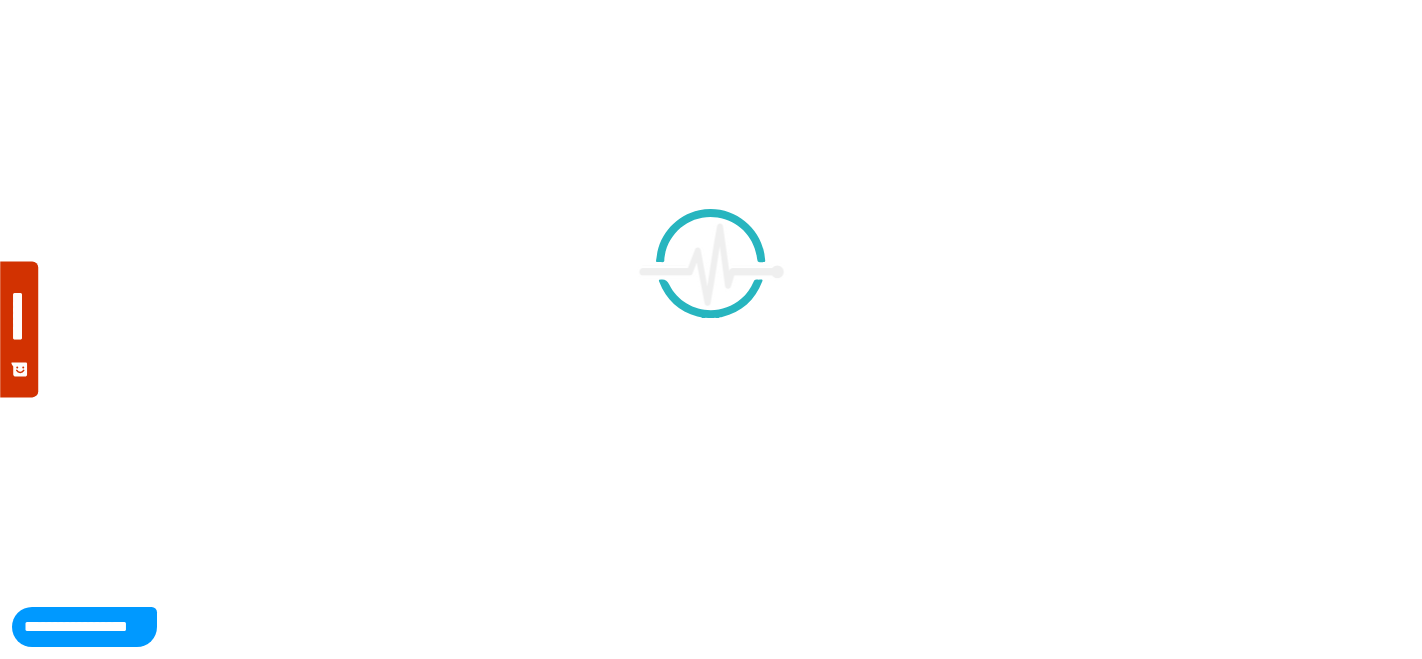 scroll, scrollTop: 0, scrollLeft: 0, axis: both 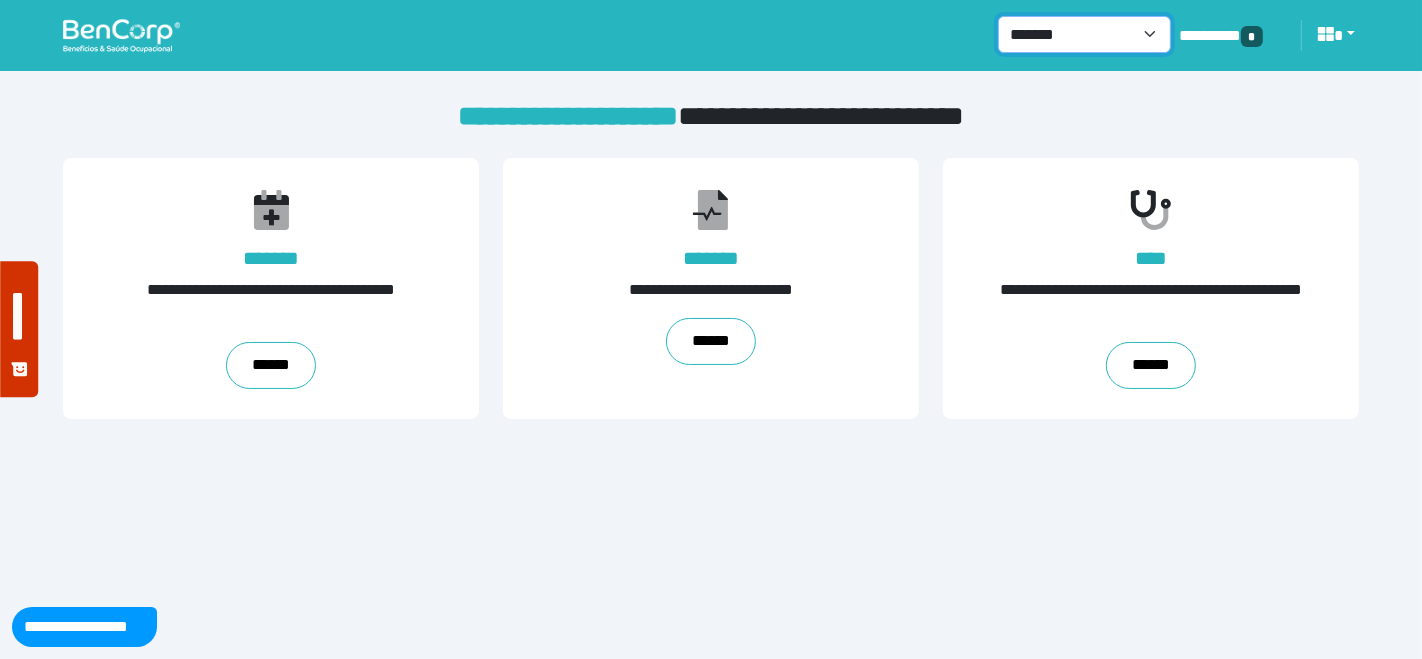 click on "**********" at bounding box center (1084, 34) 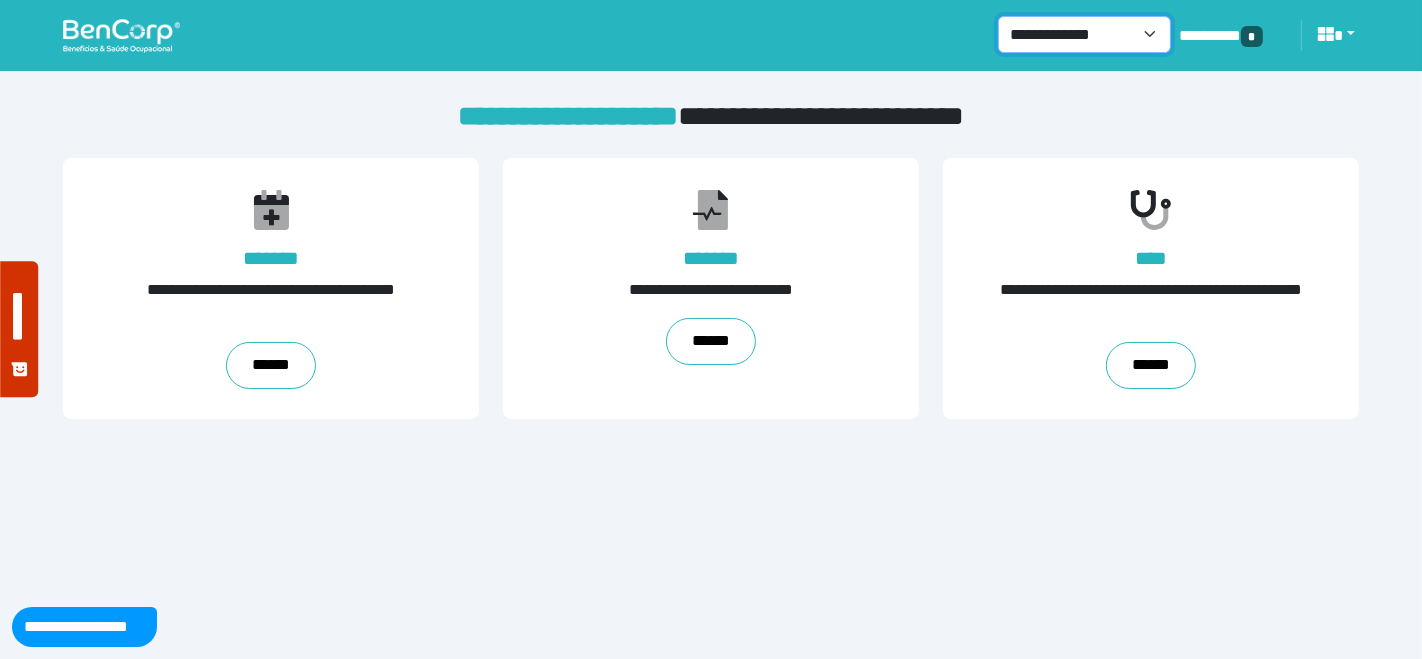click on "**********" at bounding box center (1084, 34) 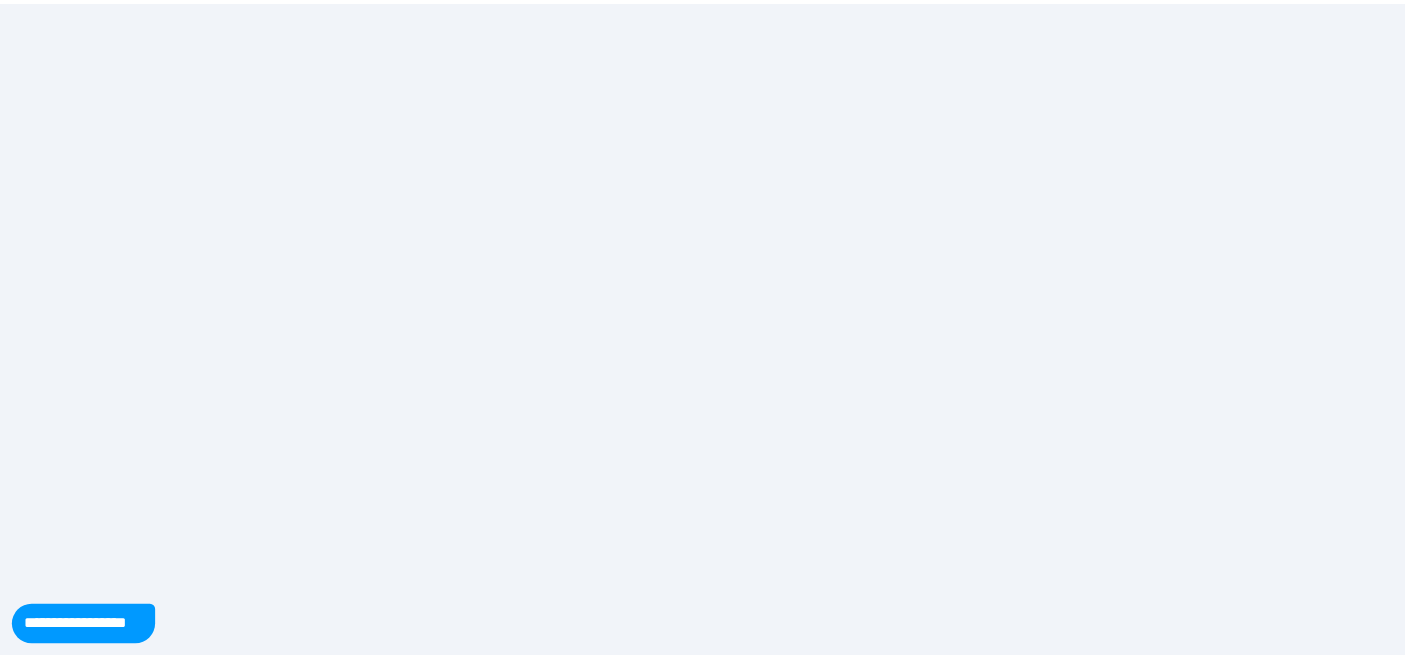 scroll, scrollTop: 0, scrollLeft: 0, axis: both 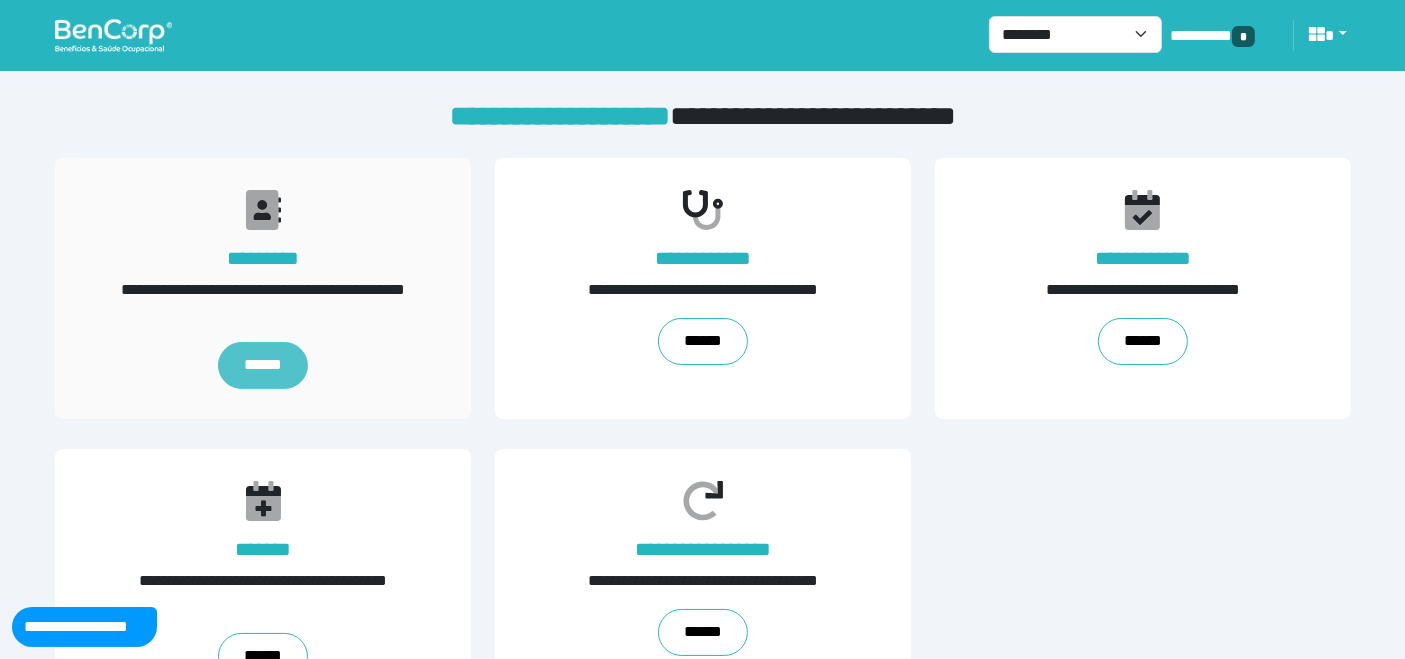 click on "******" at bounding box center [263, 365] 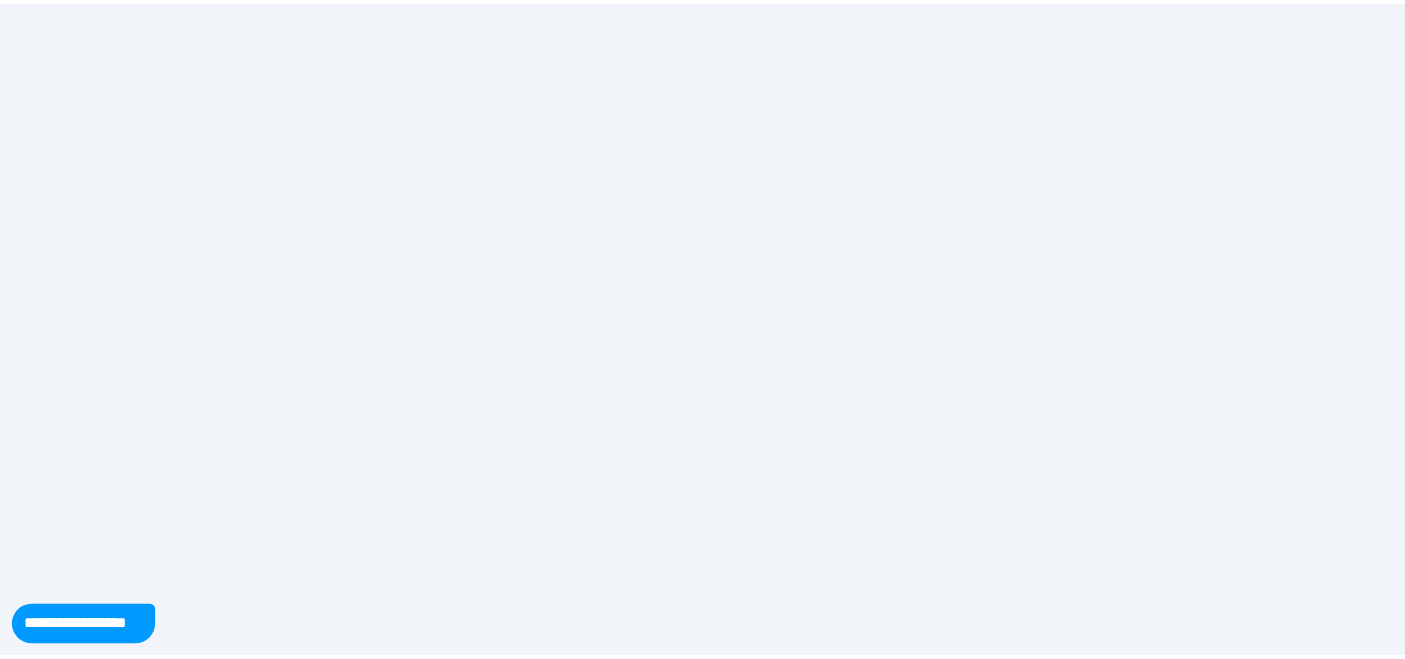 scroll, scrollTop: 0, scrollLeft: 0, axis: both 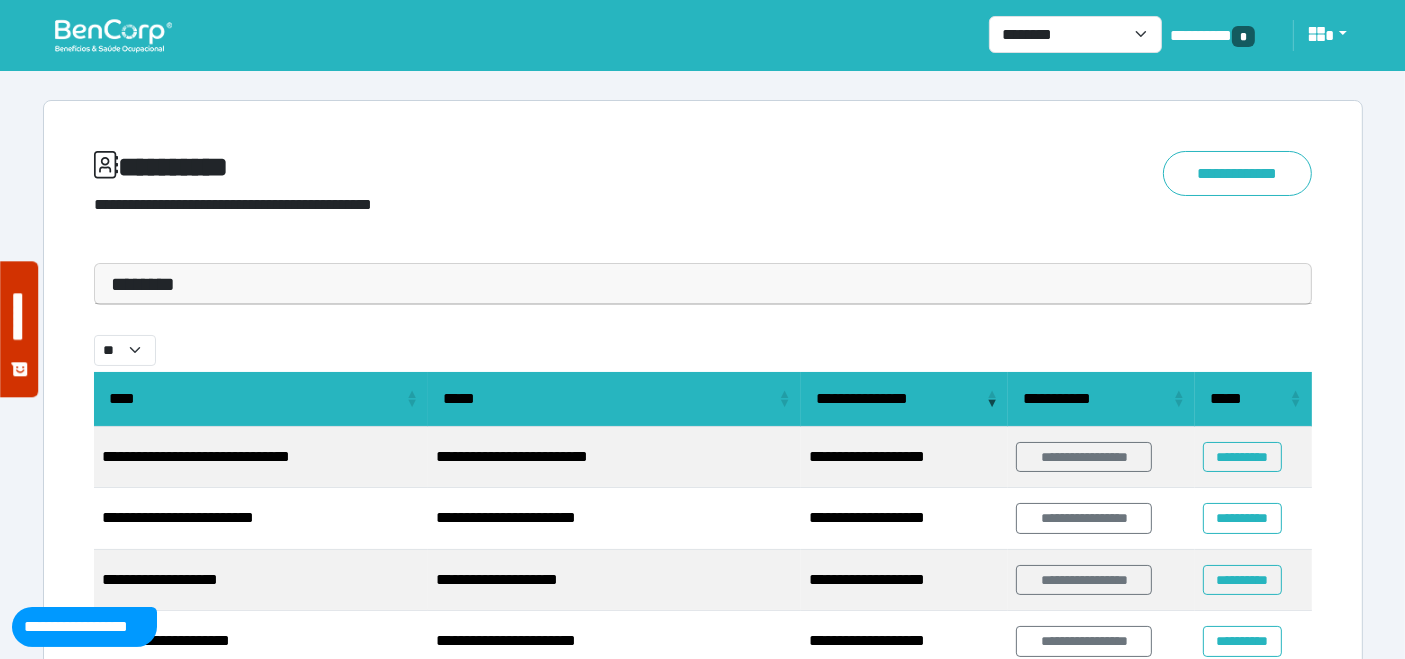 click on "********" at bounding box center [703, 284] 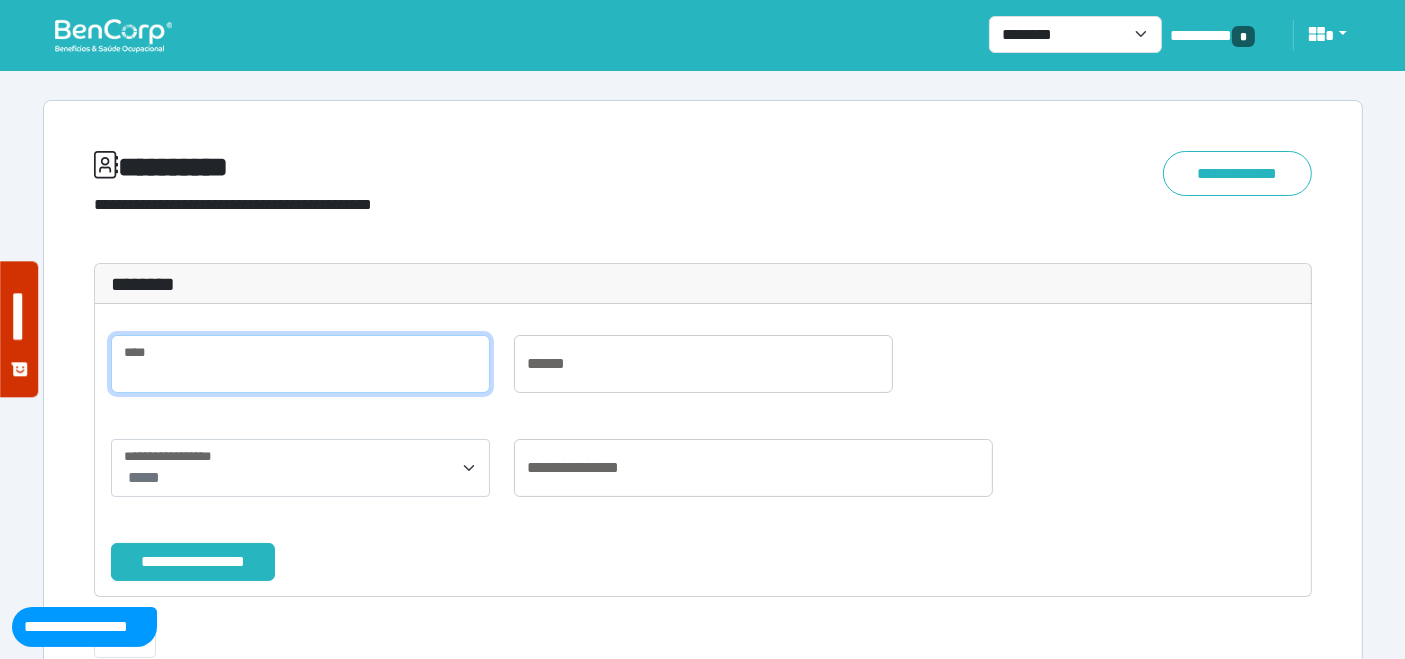 click at bounding box center [300, 364] 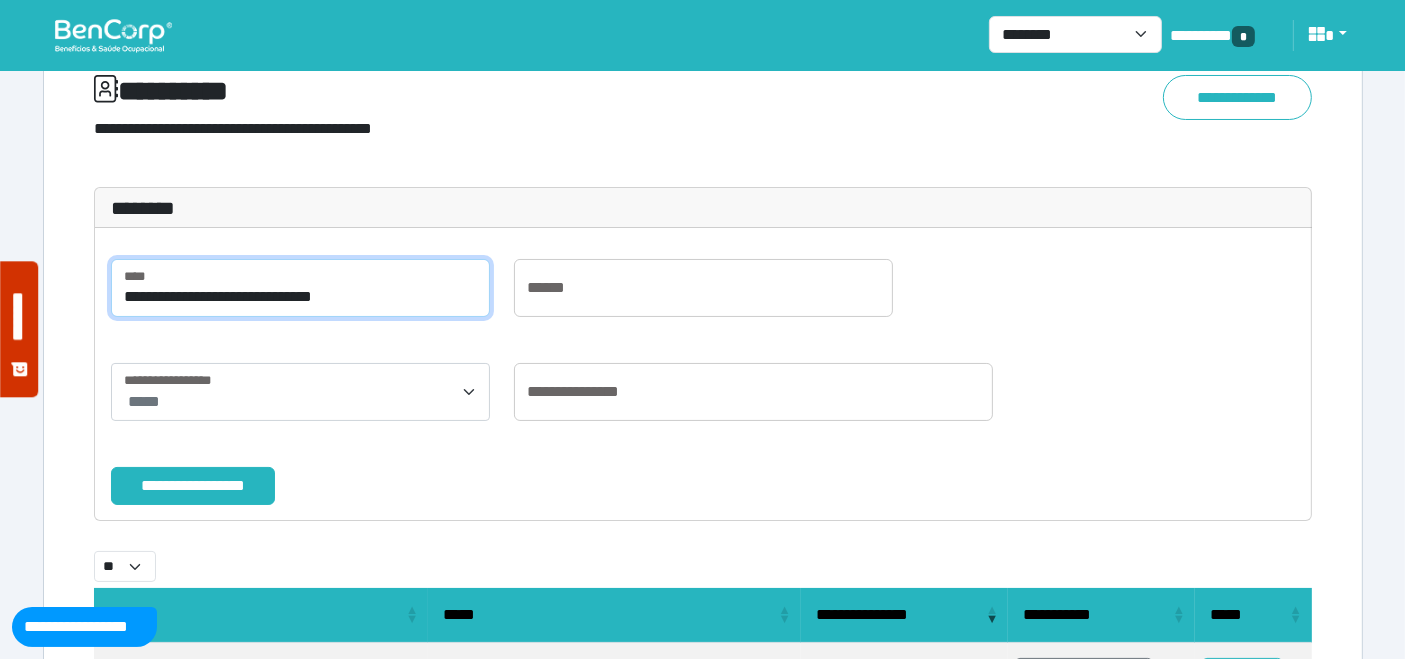 scroll, scrollTop: 111, scrollLeft: 0, axis: vertical 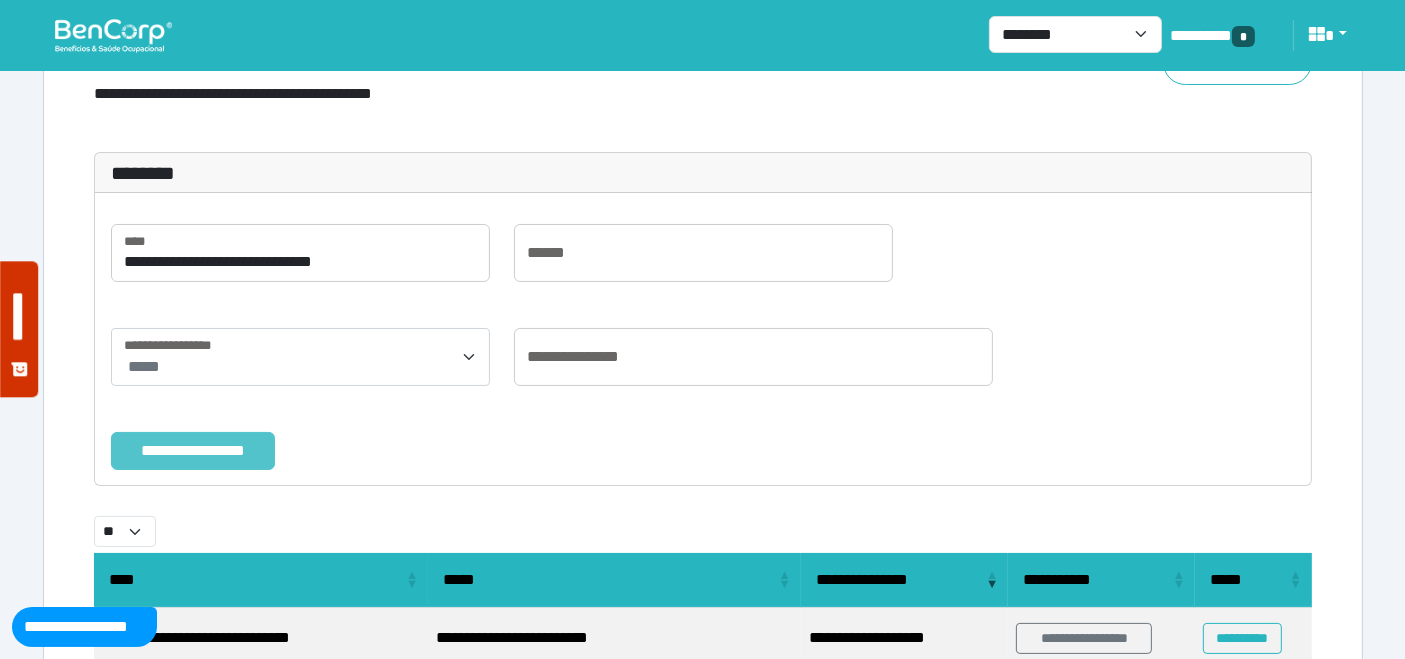 click on "**********" at bounding box center [193, 450] 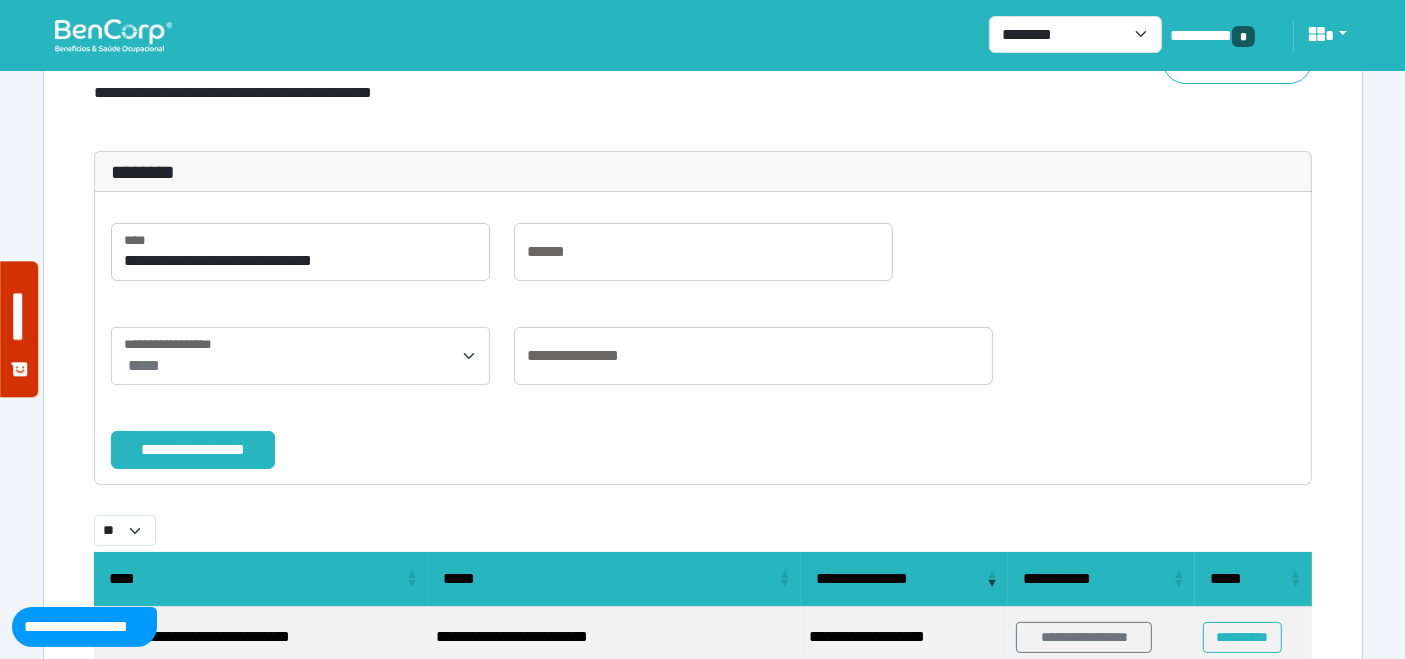 scroll, scrollTop: 8, scrollLeft: 0, axis: vertical 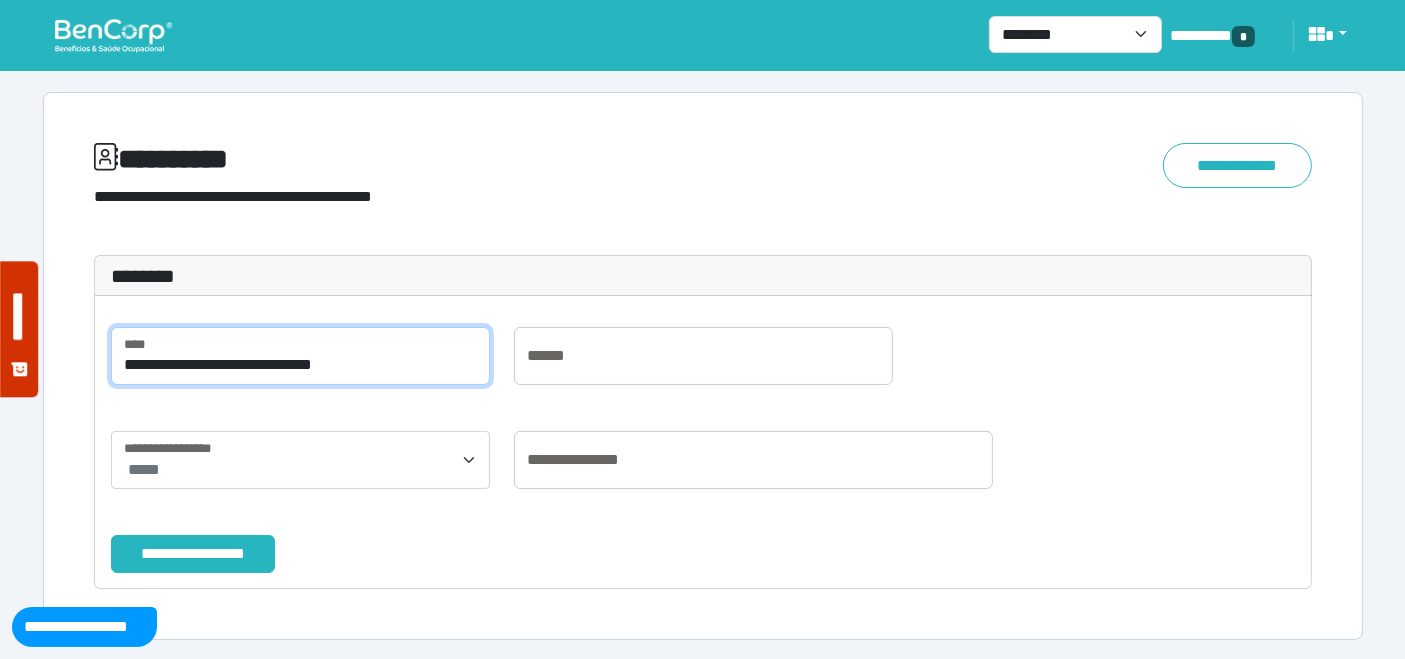 click on "**********" at bounding box center (300, 356) 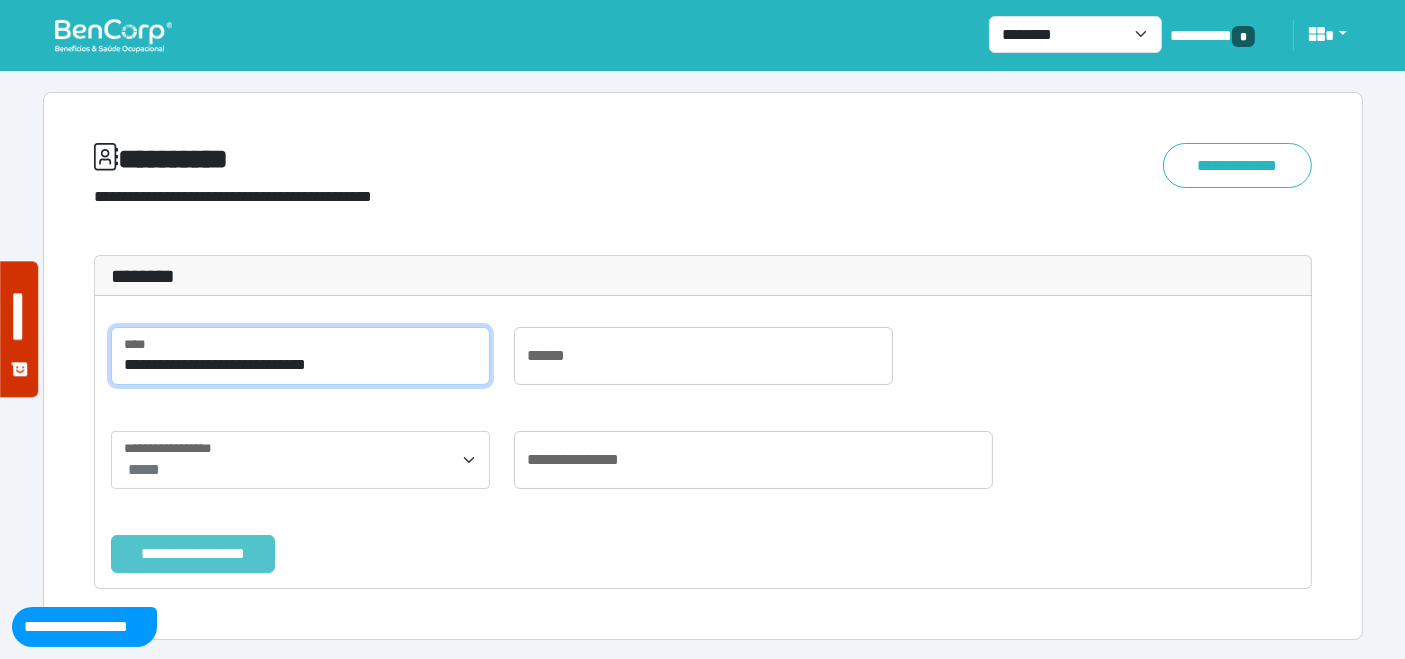 type on "**********" 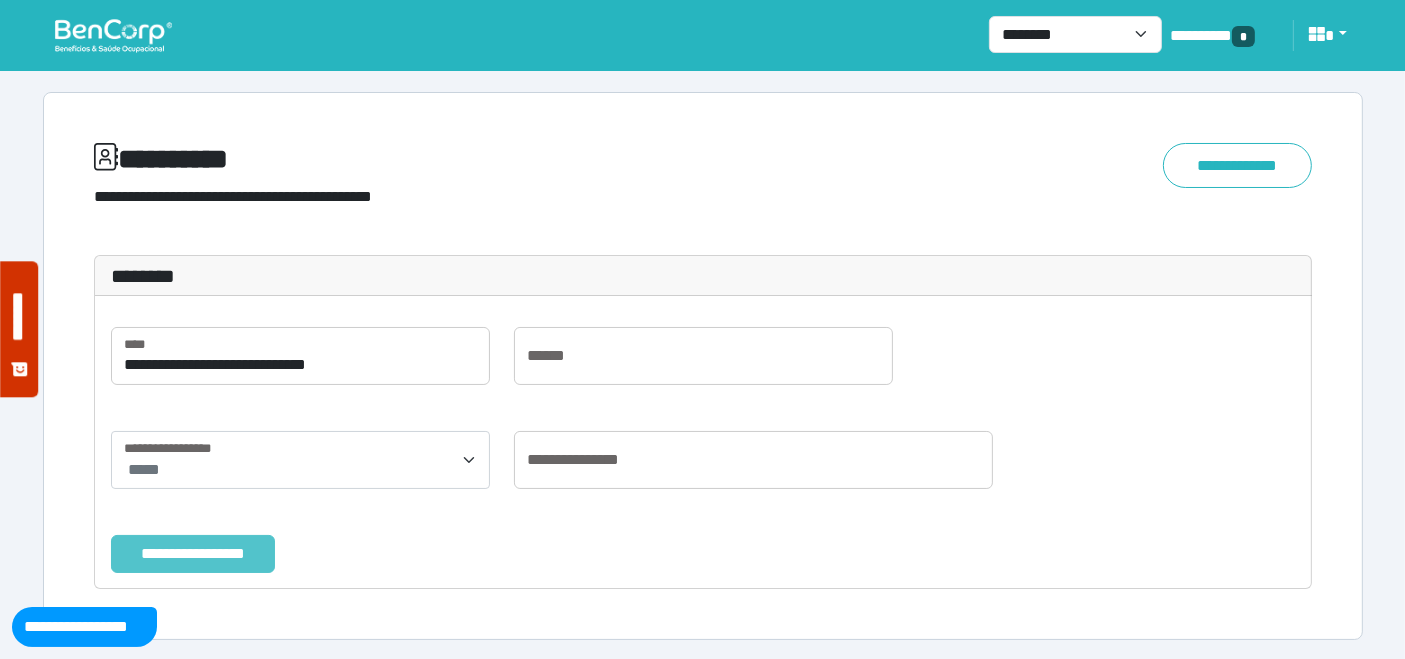 click on "**********" at bounding box center (193, 553) 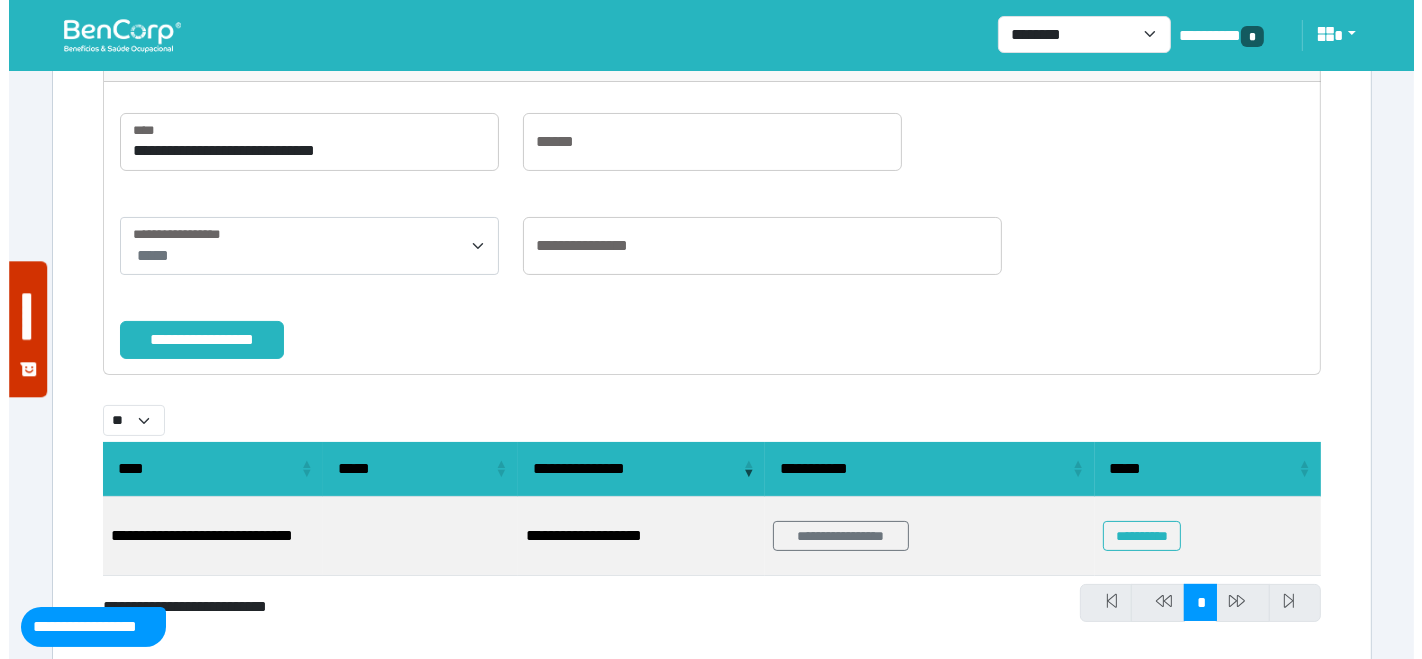 scroll, scrollTop: 255, scrollLeft: 0, axis: vertical 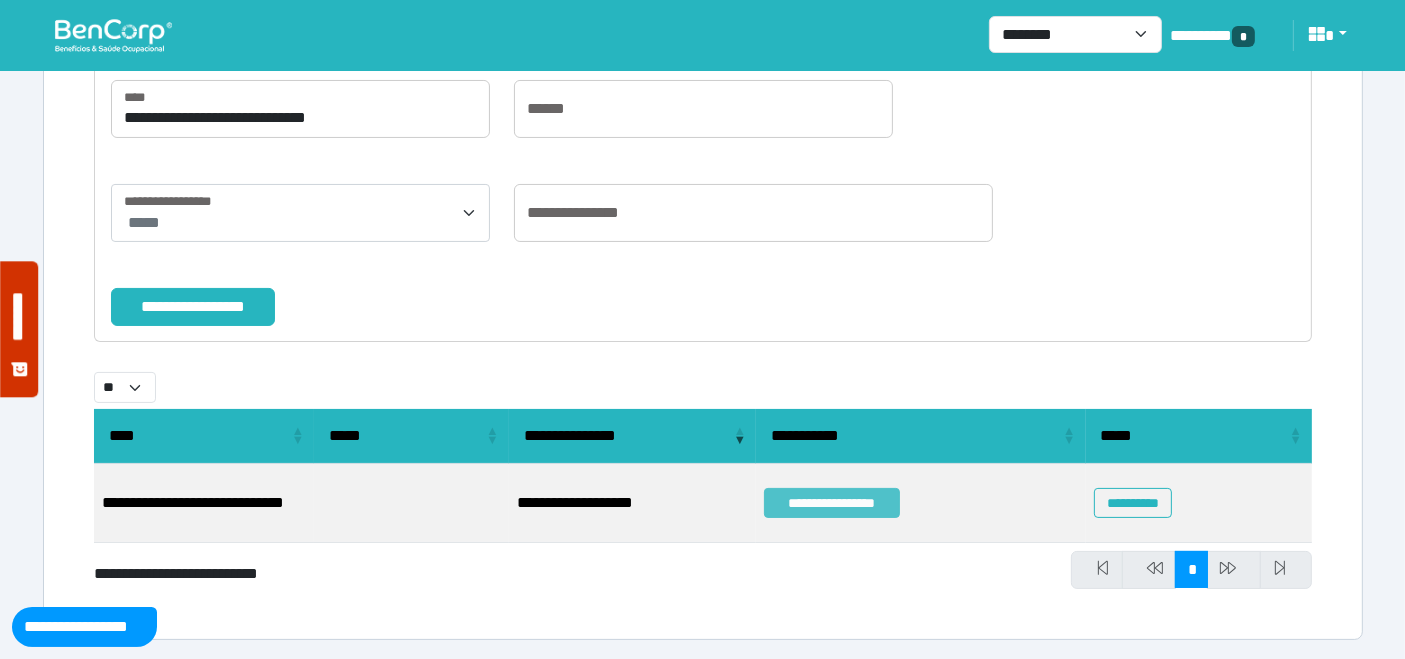 click on "**********" at bounding box center [832, 503] 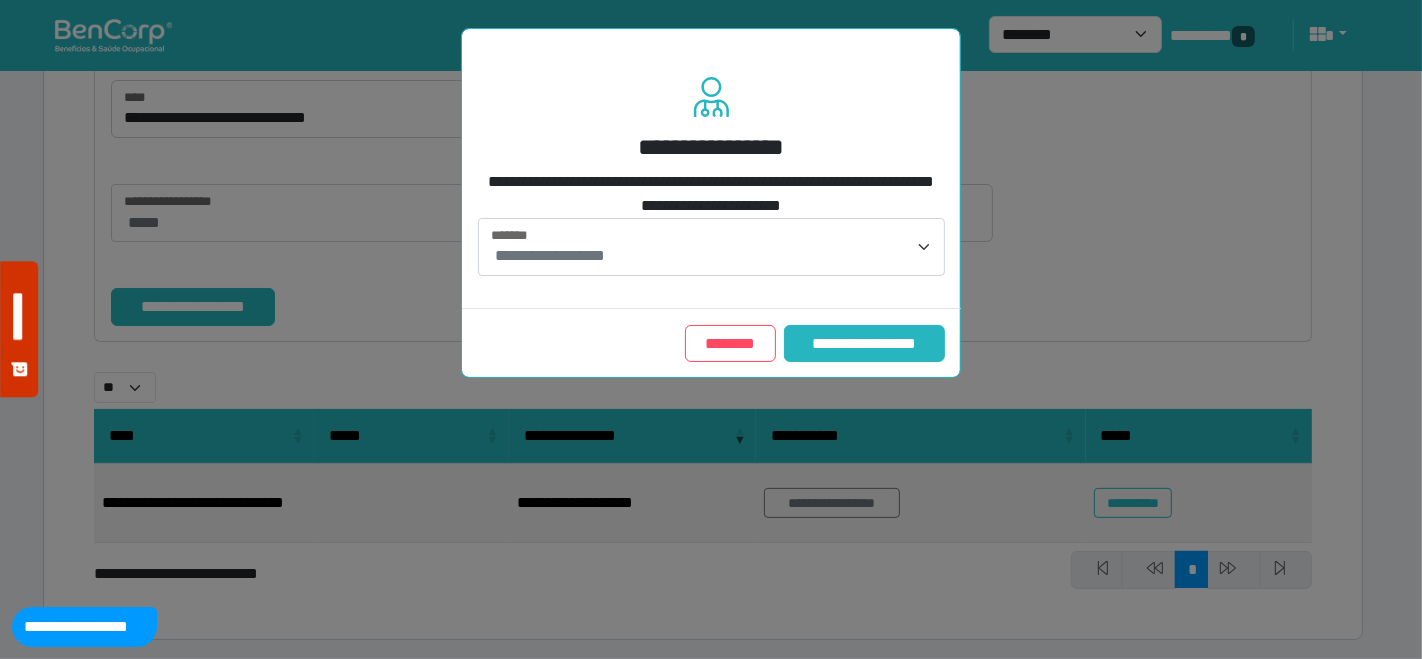 click on "**********" at bounding box center [711, 247] 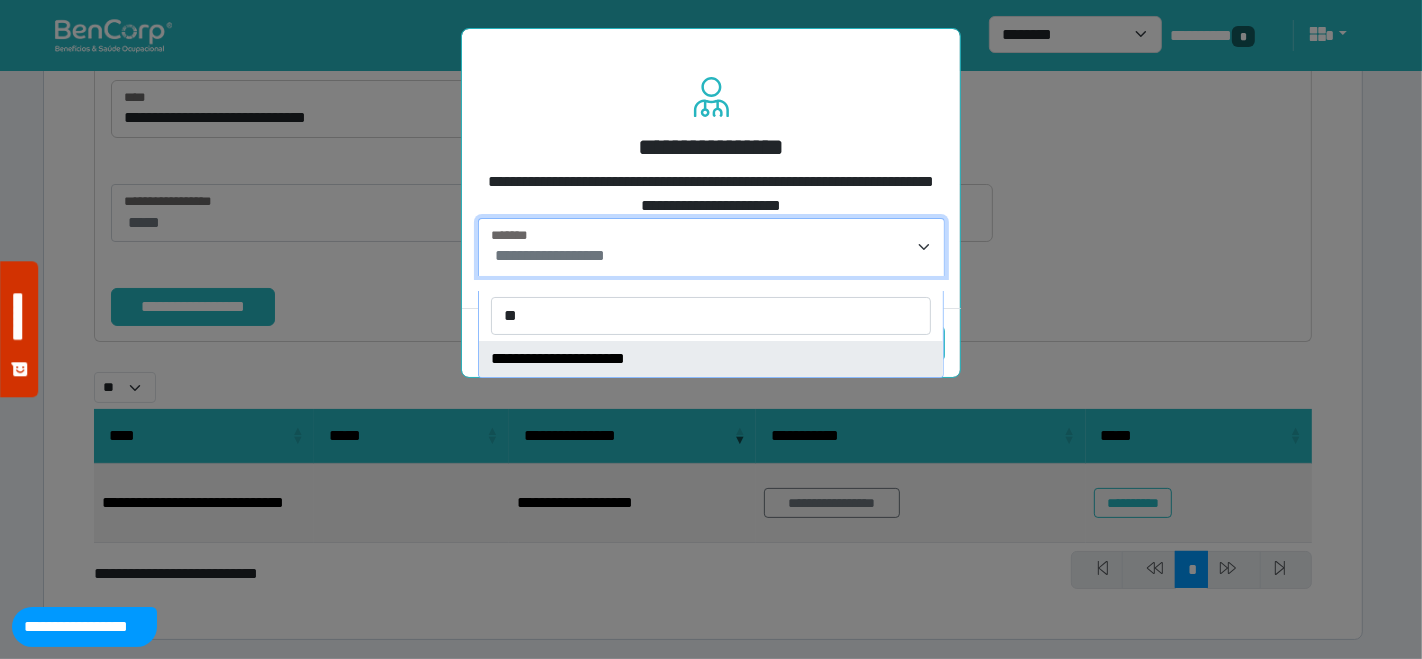 type on "**" 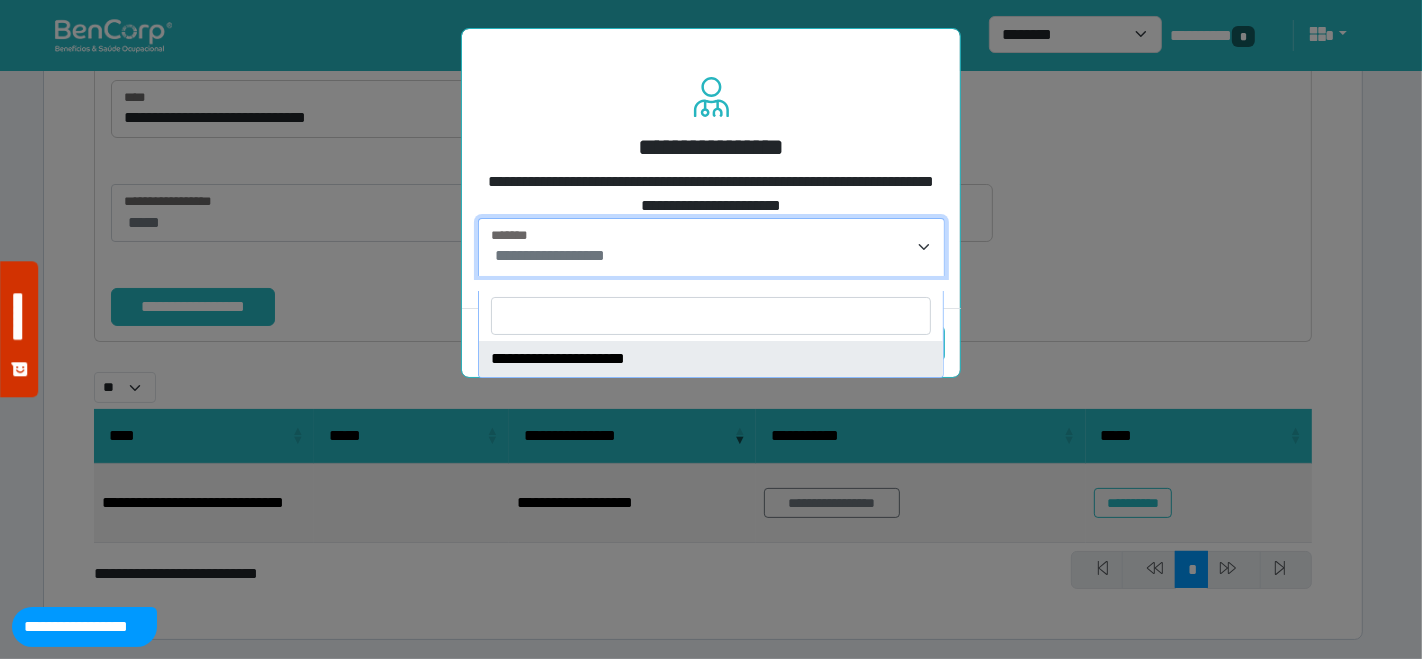 select on "****" 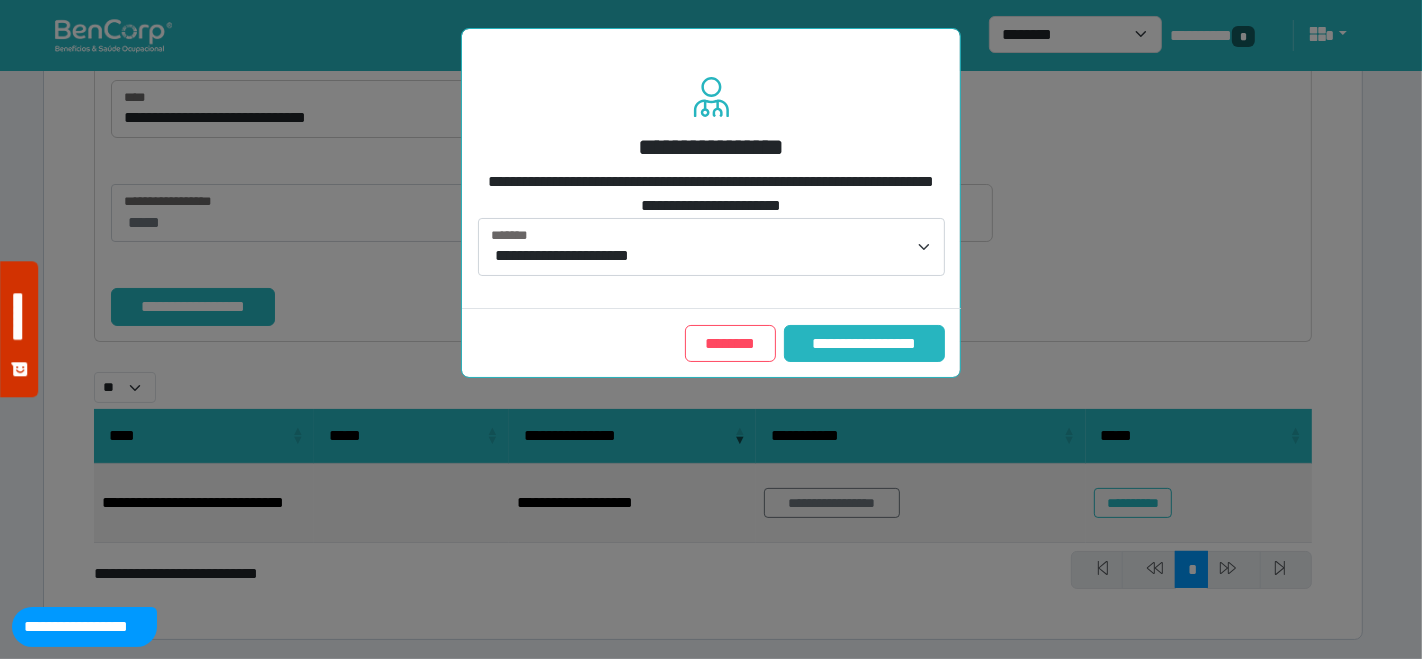 drag, startPoint x: 867, startPoint y: 346, endPoint x: 841, endPoint y: 357, distance: 28.231188 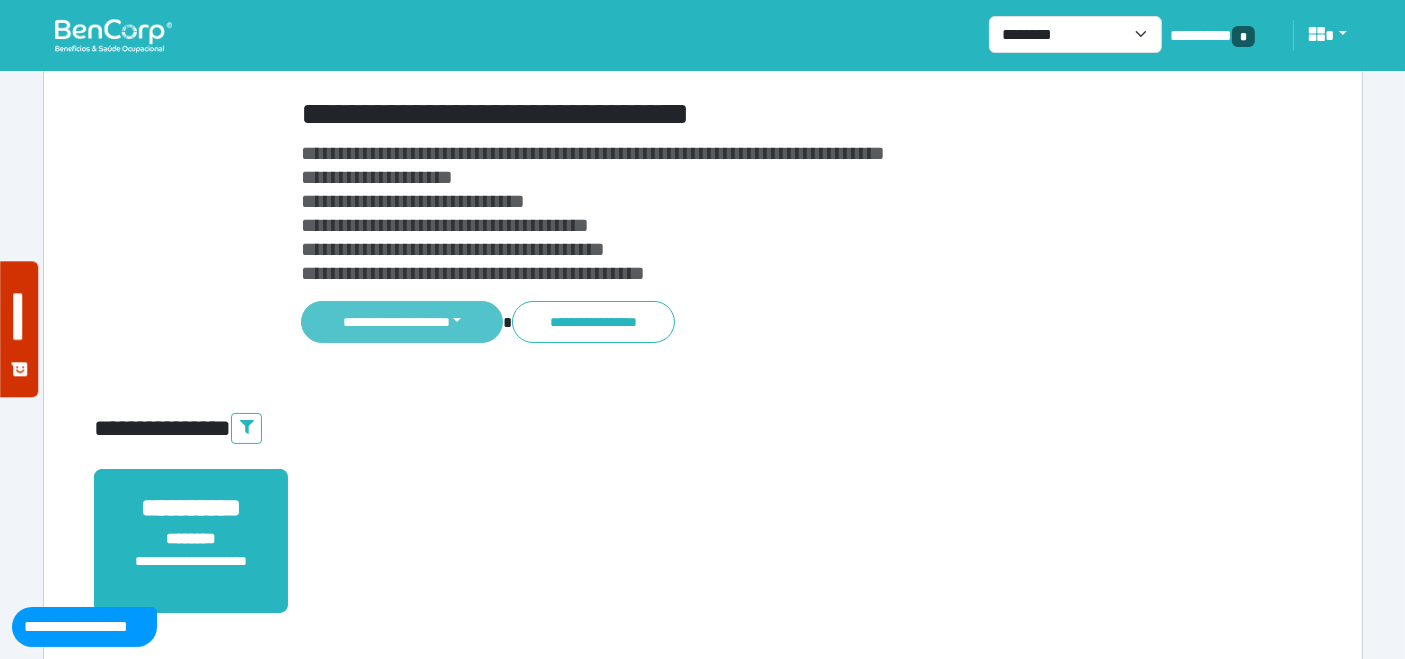 scroll, scrollTop: 555, scrollLeft: 0, axis: vertical 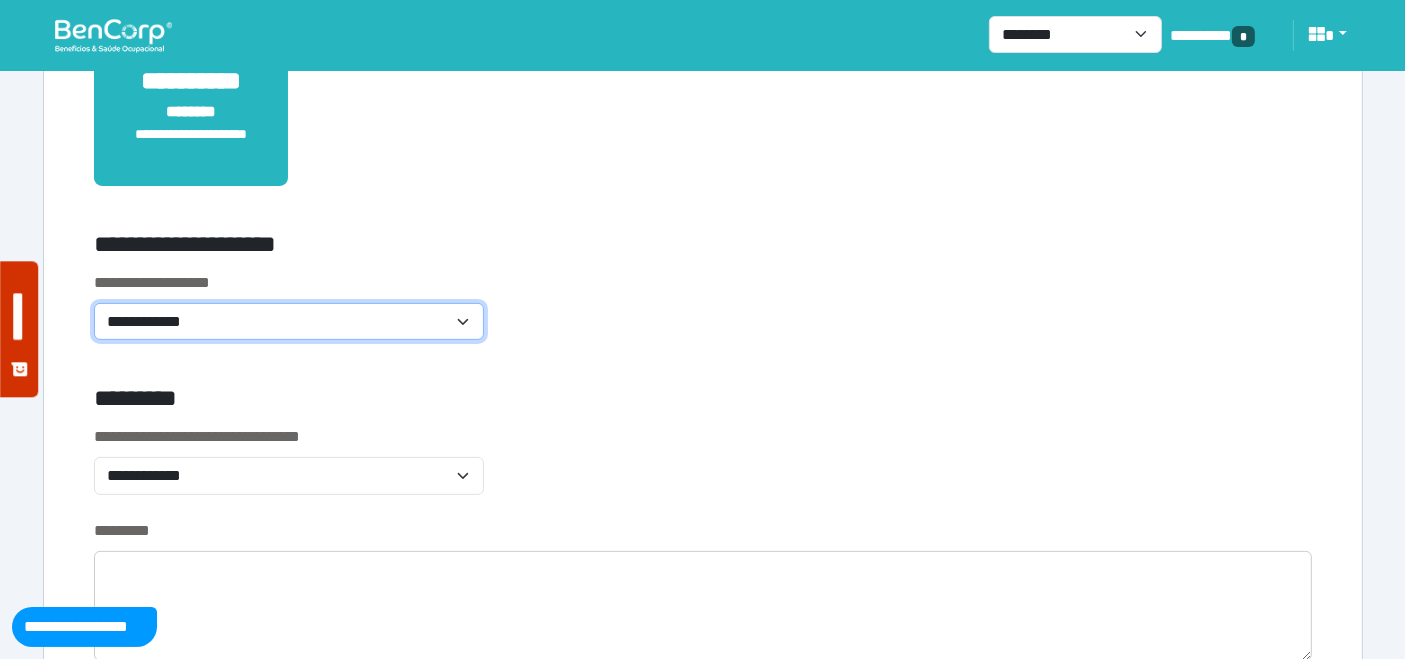 click on "**********" 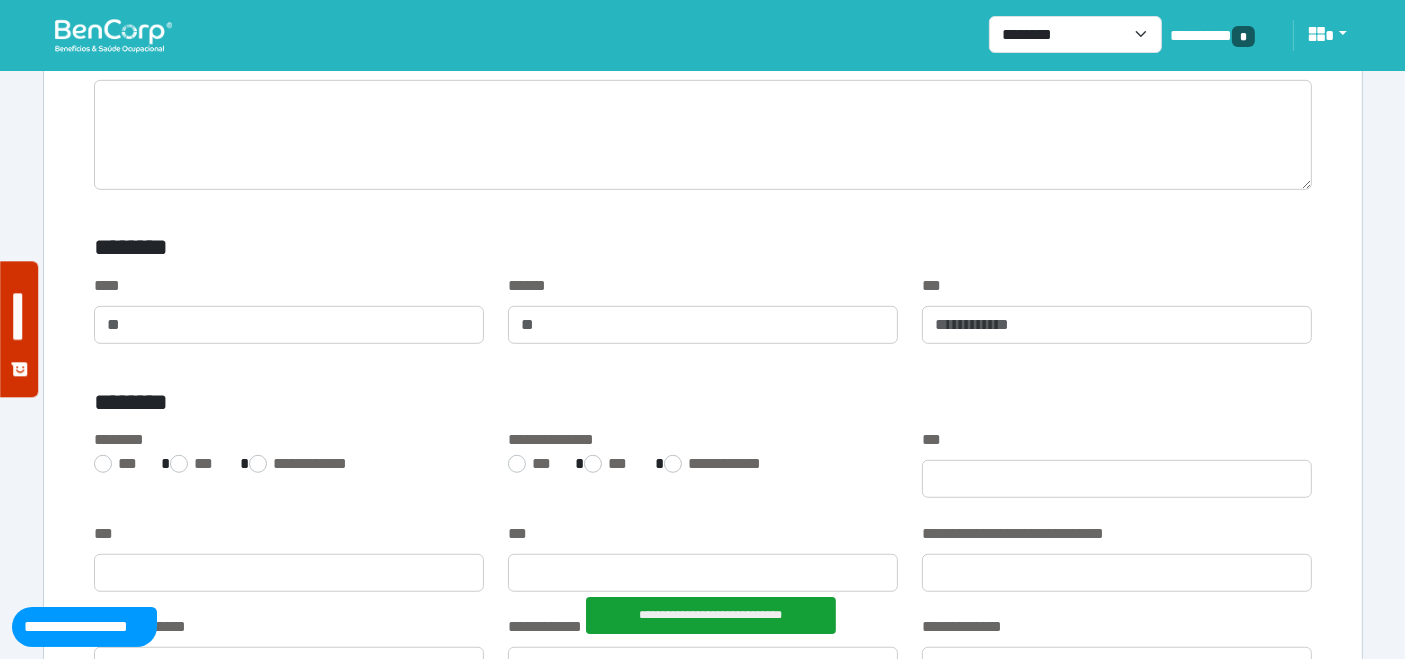 scroll, scrollTop: 1222, scrollLeft: 0, axis: vertical 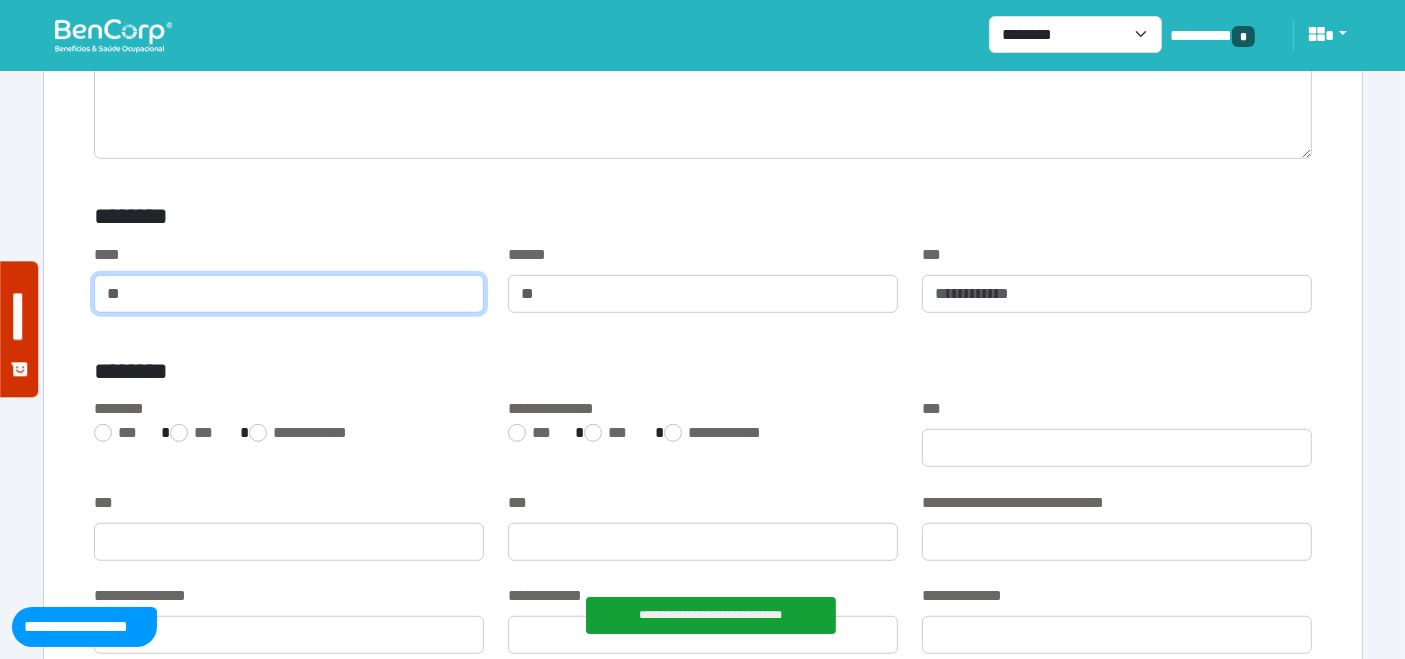 click 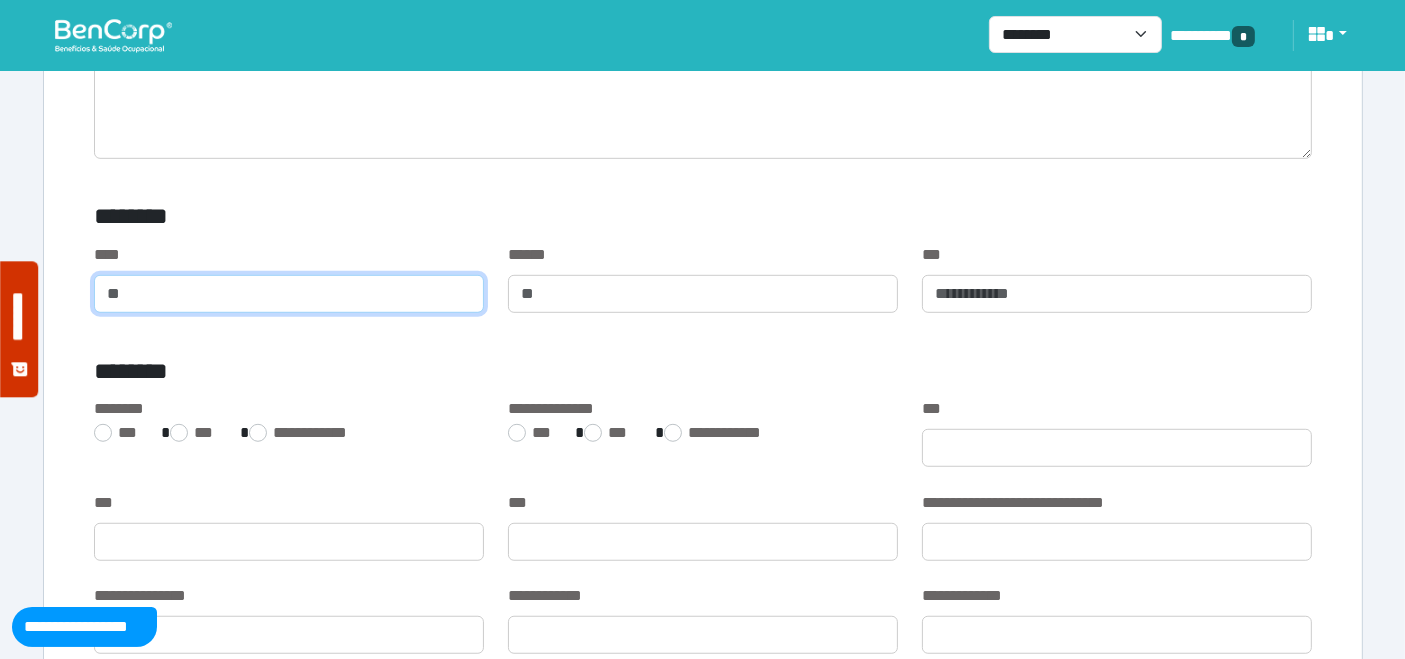 click 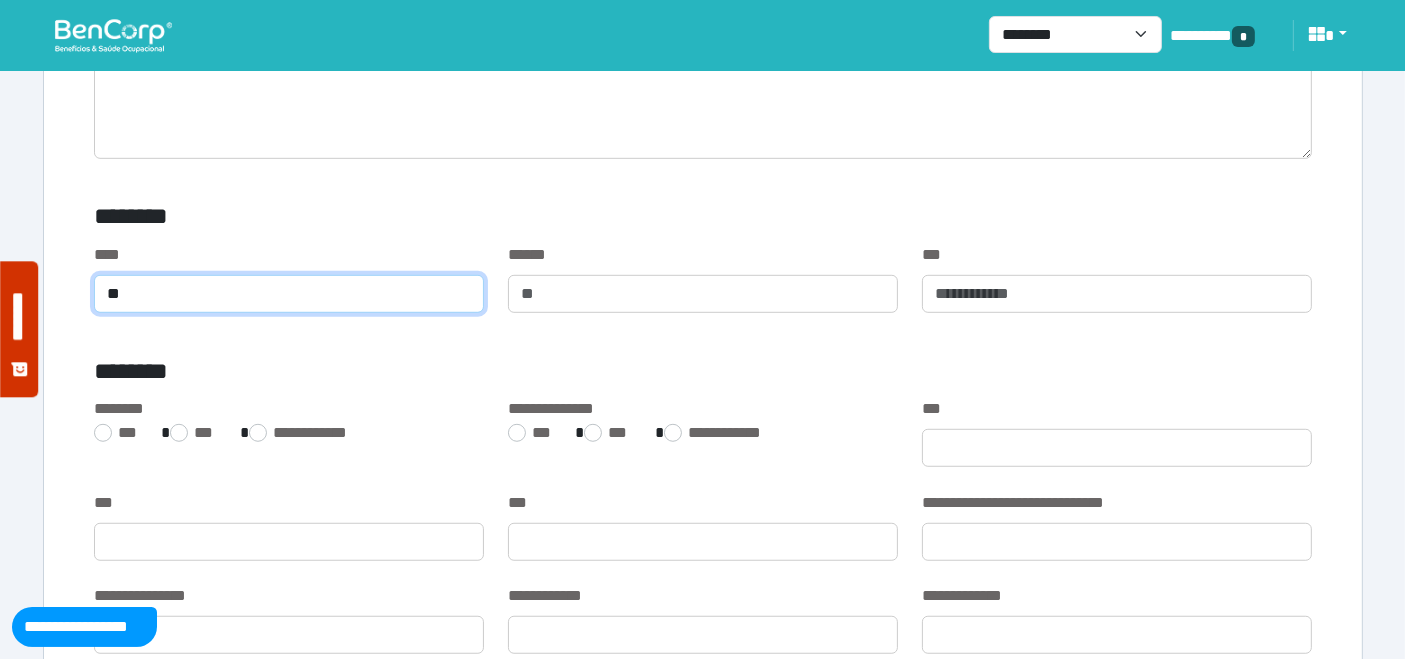 type on "**" 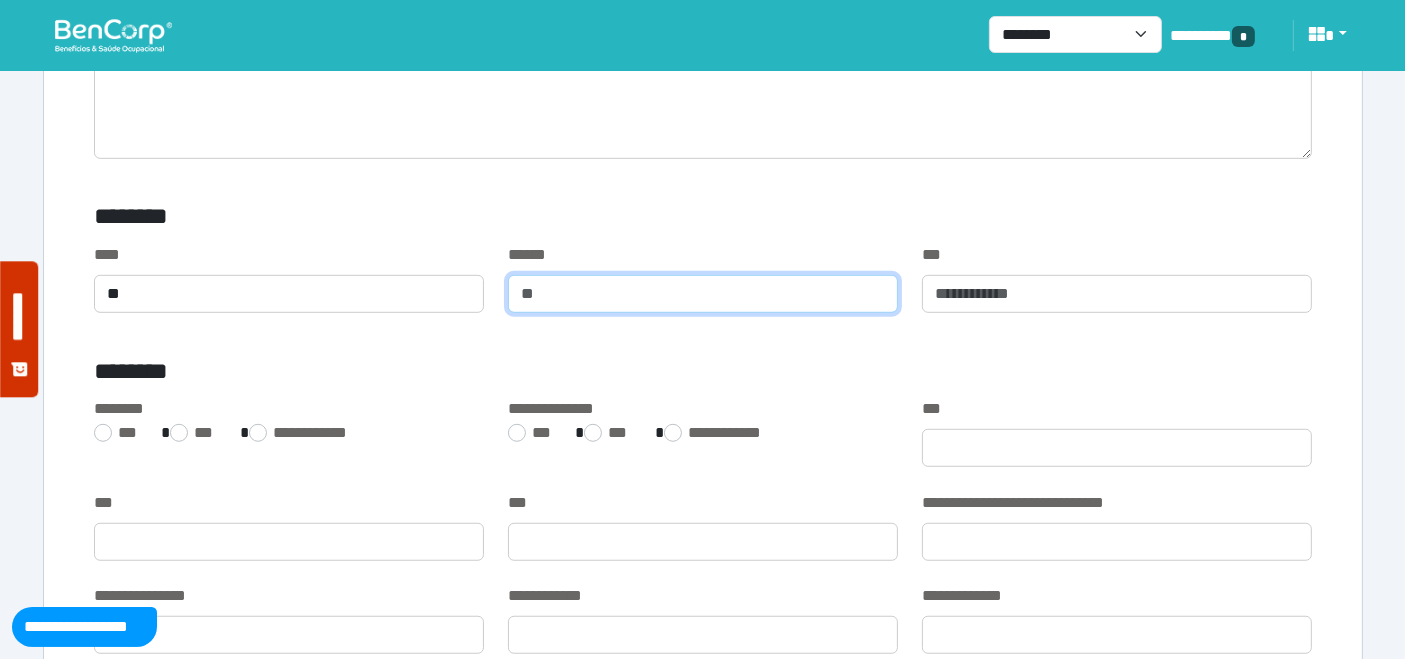 click 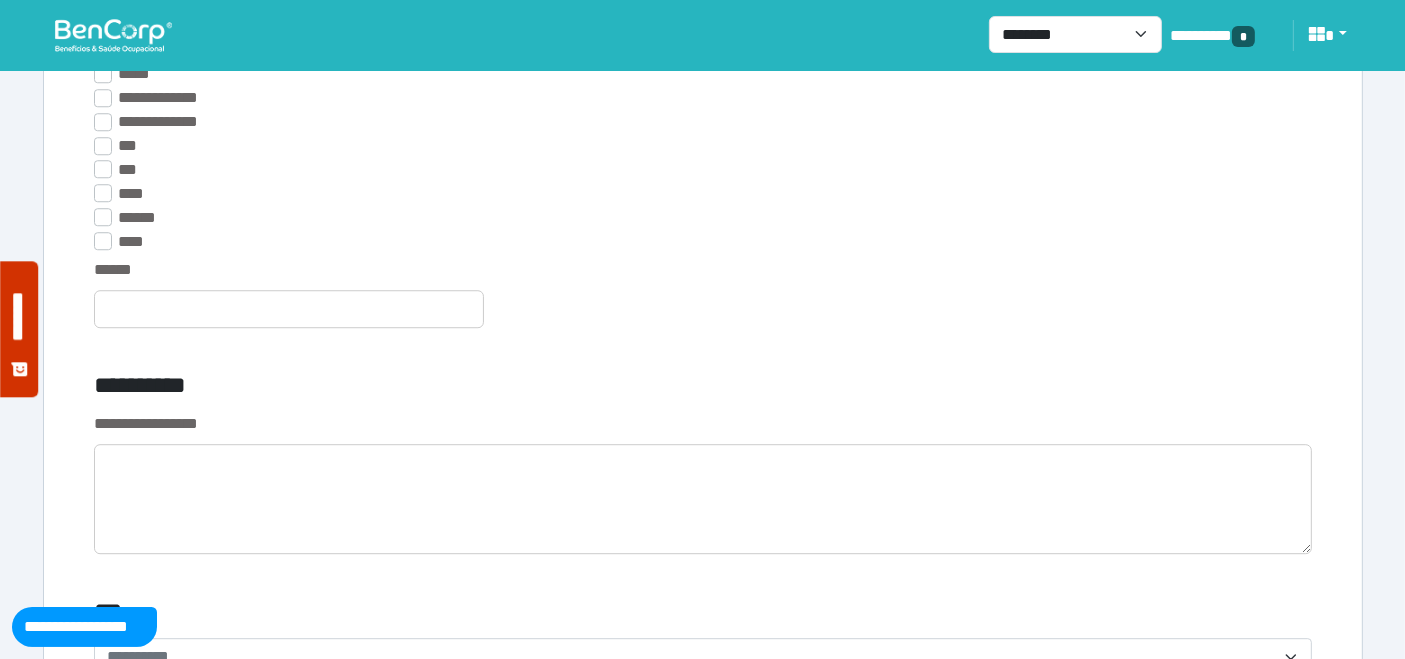 scroll, scrollTop: 5555, scrollLeft: 0, axis: vertical 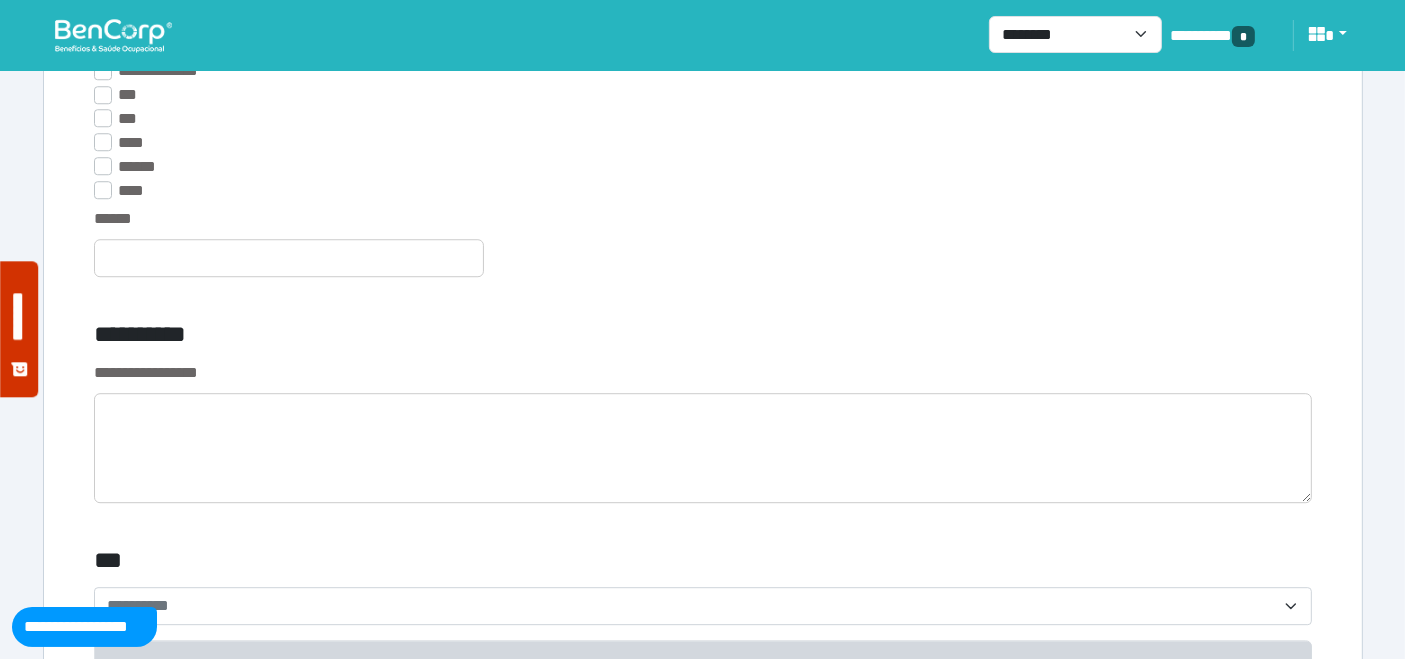 type on "***" 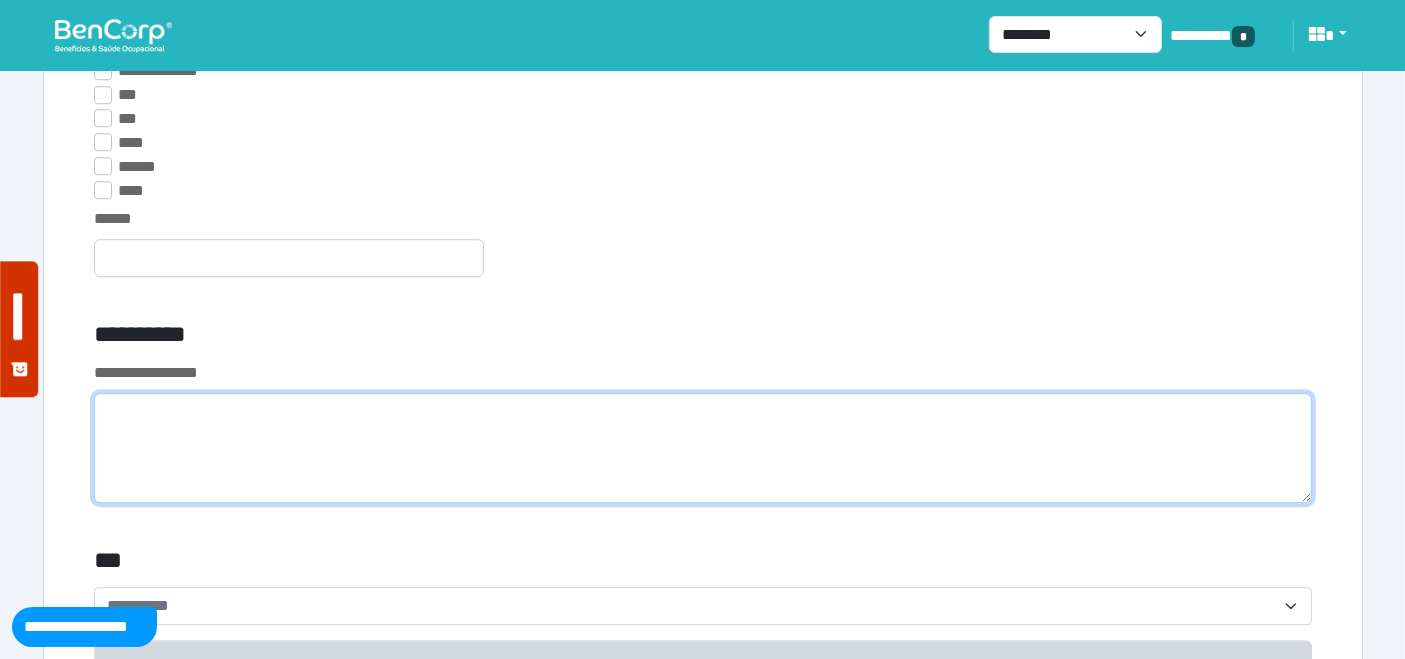 click 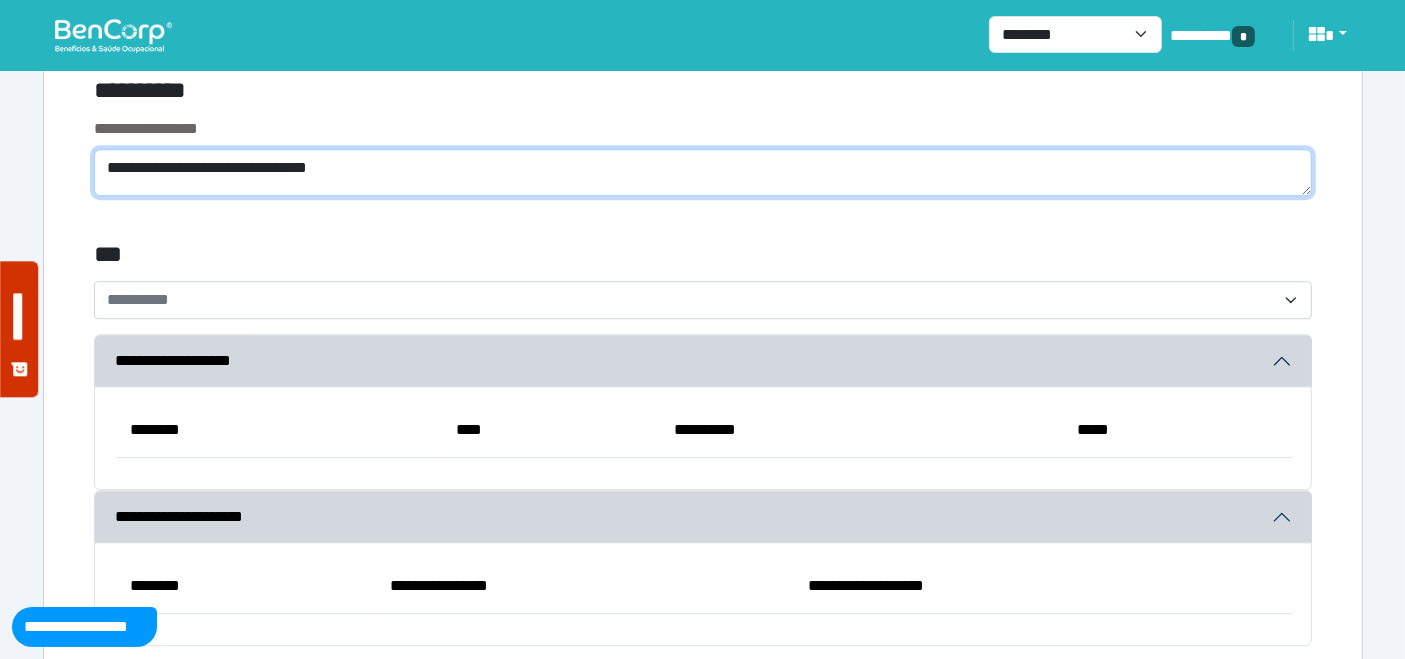 scroll, scrollTop: 5777, scrollLeft: 0, axis: vertical 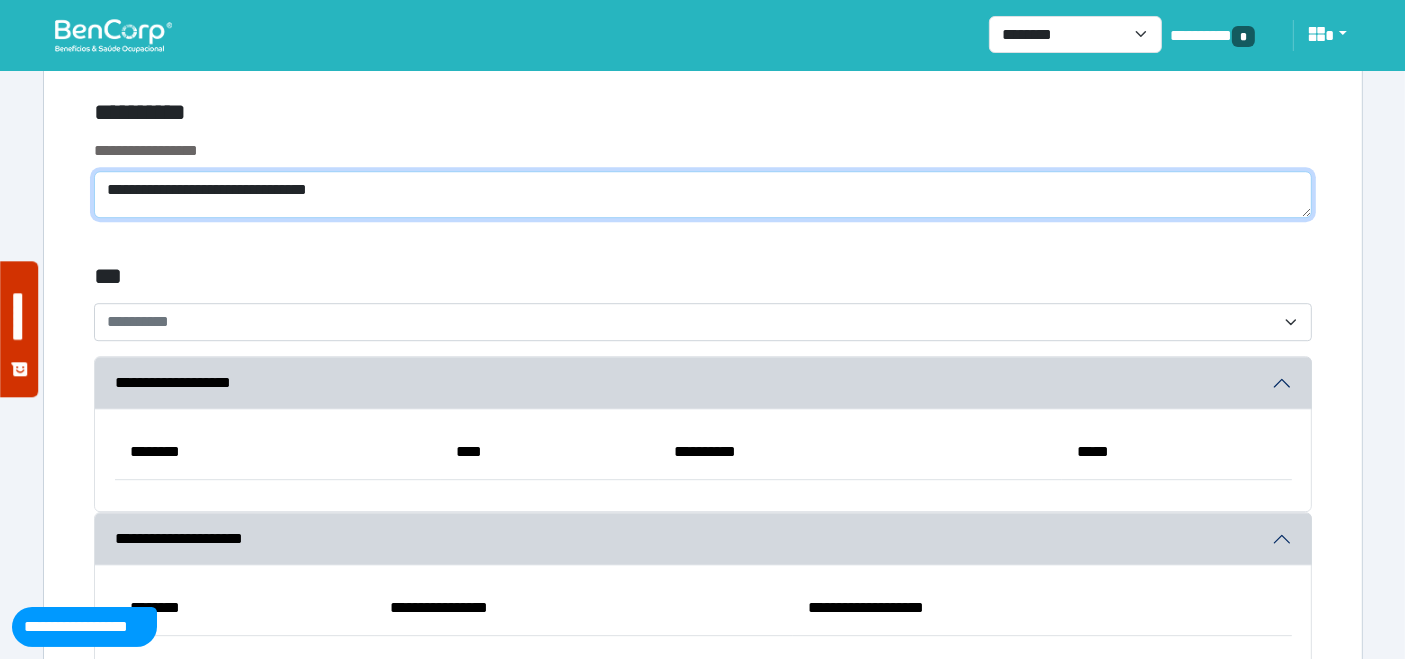 type on "**********" 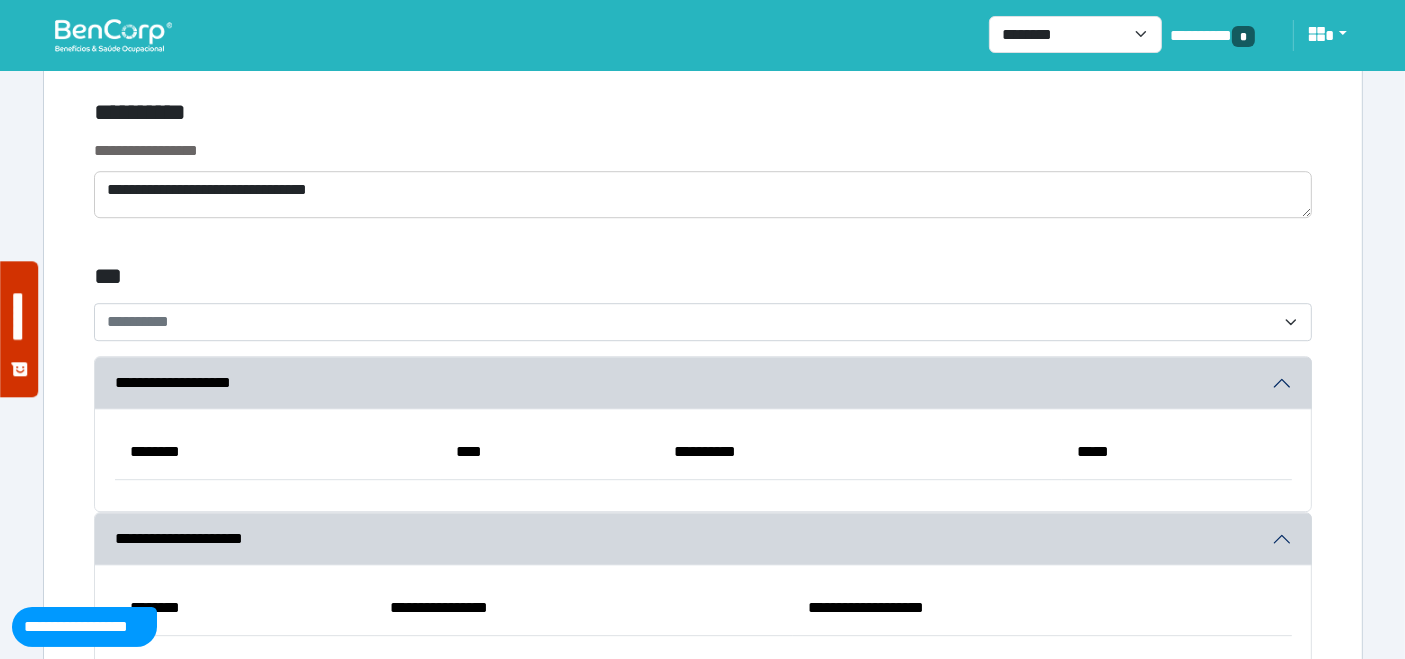 click on "**********" 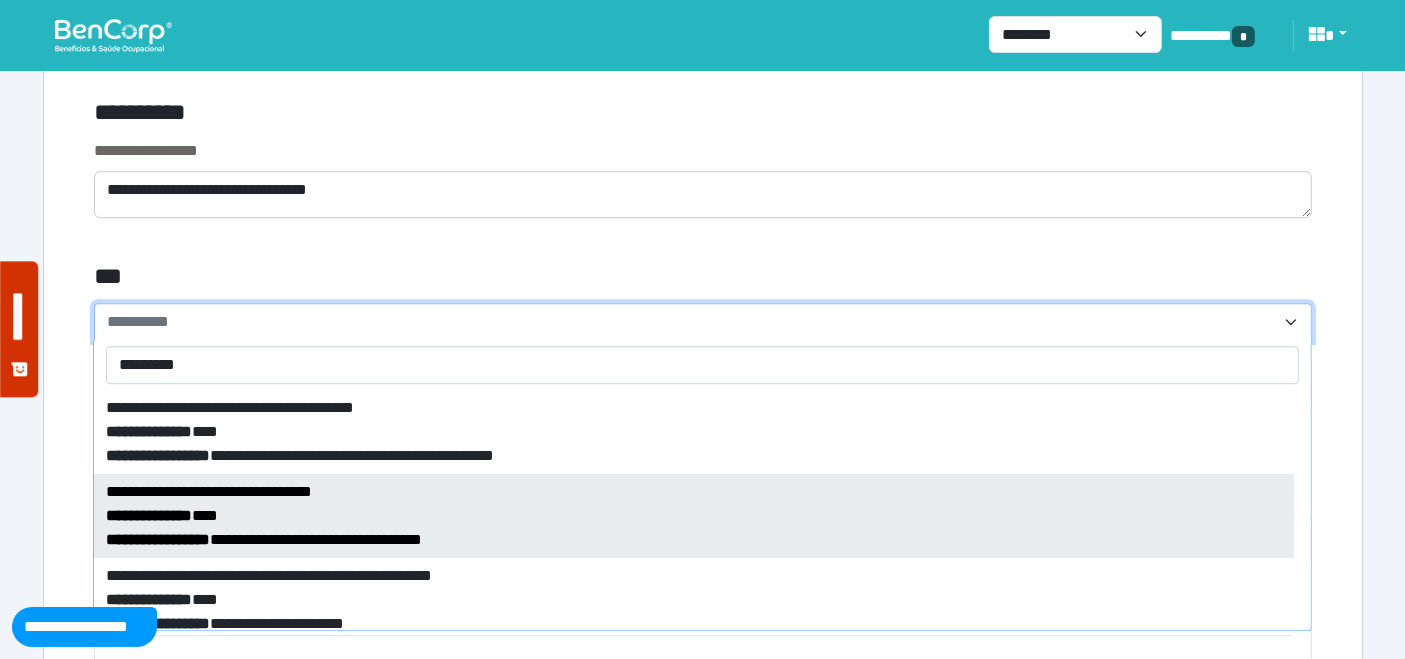 scroll, scrollTop: 95, scrollLeft: 0, axis: vertical 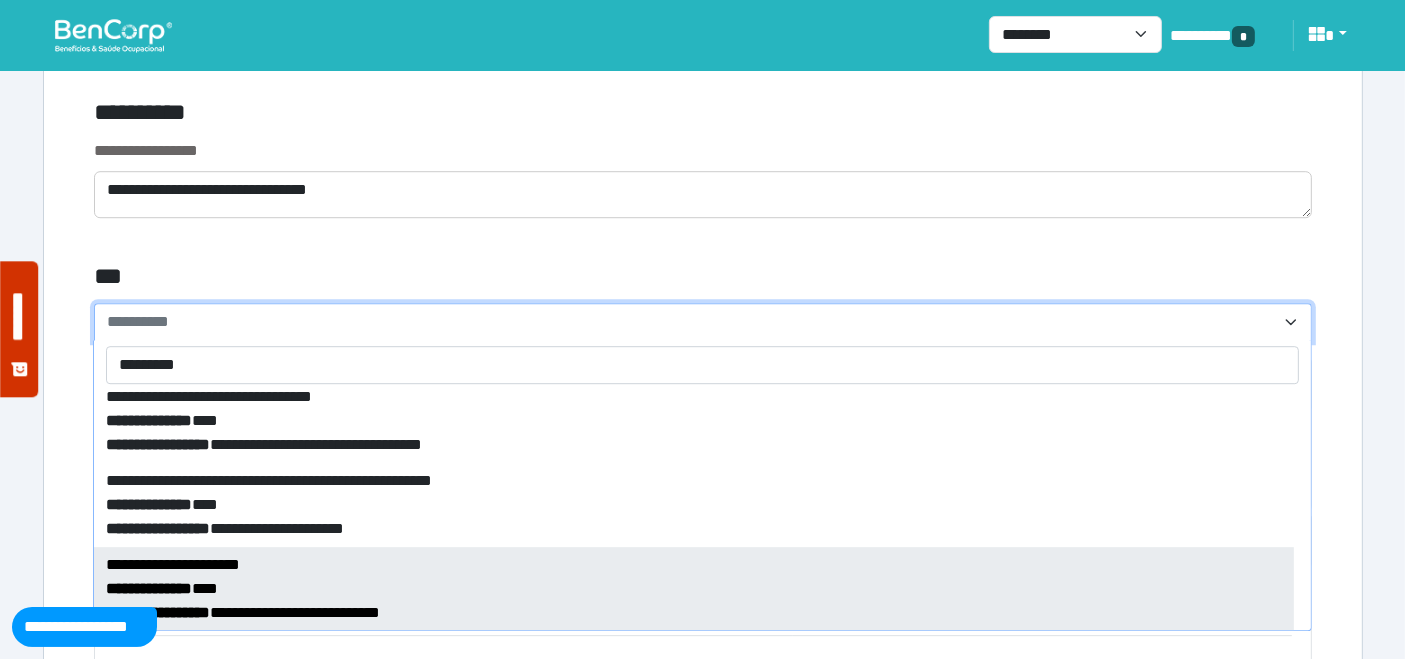 type on "*********" 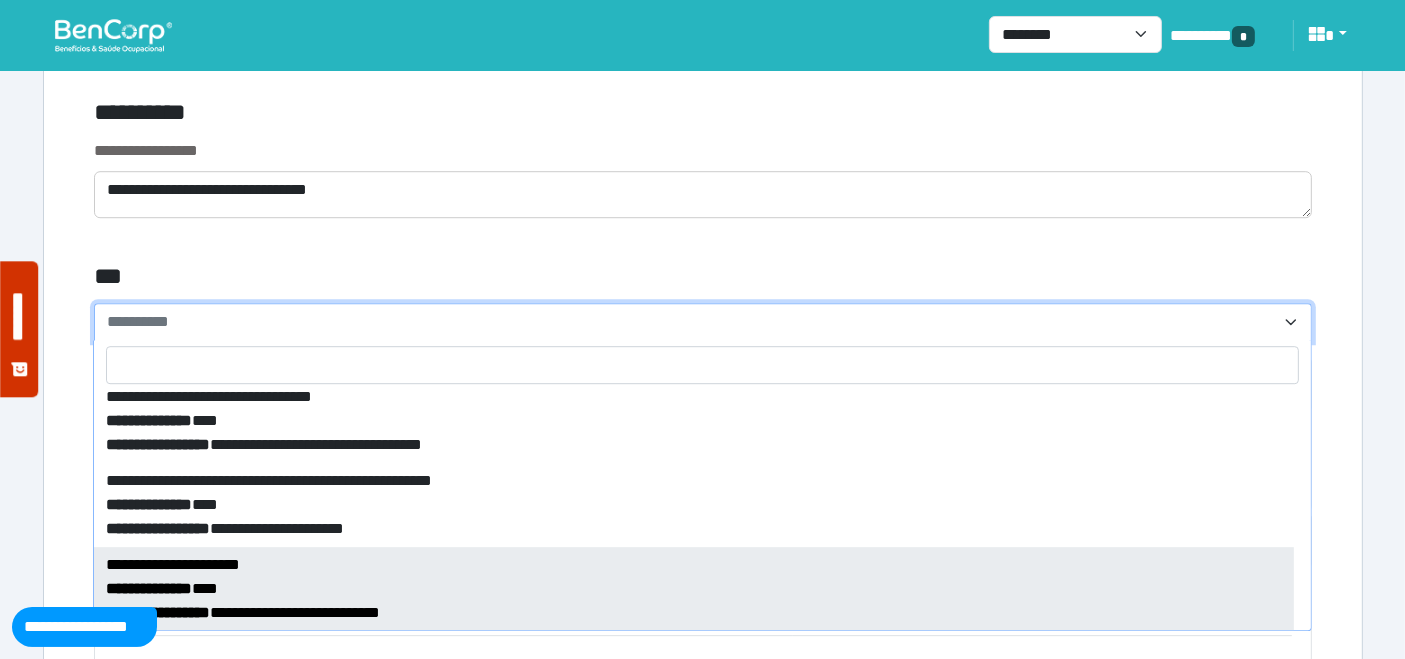 select on "****" 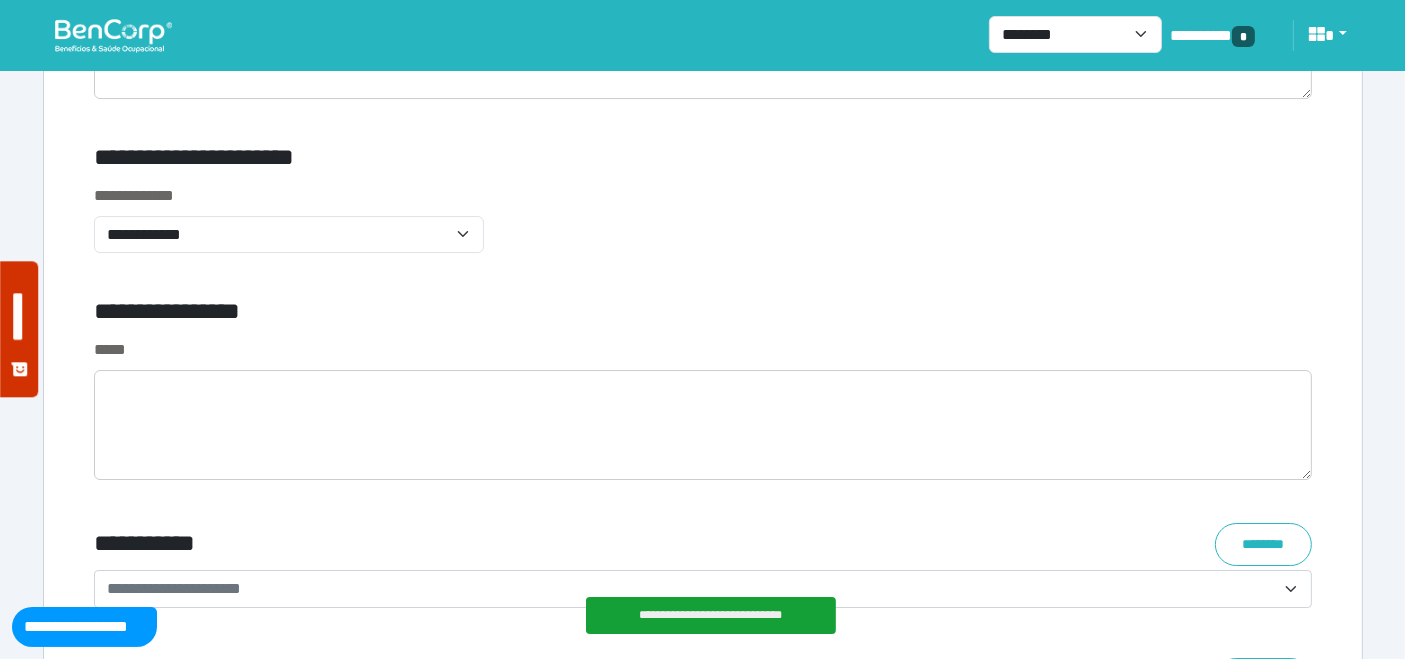 scroll, scrollTop: 6888, scrollLeft: 0, axis: vertical 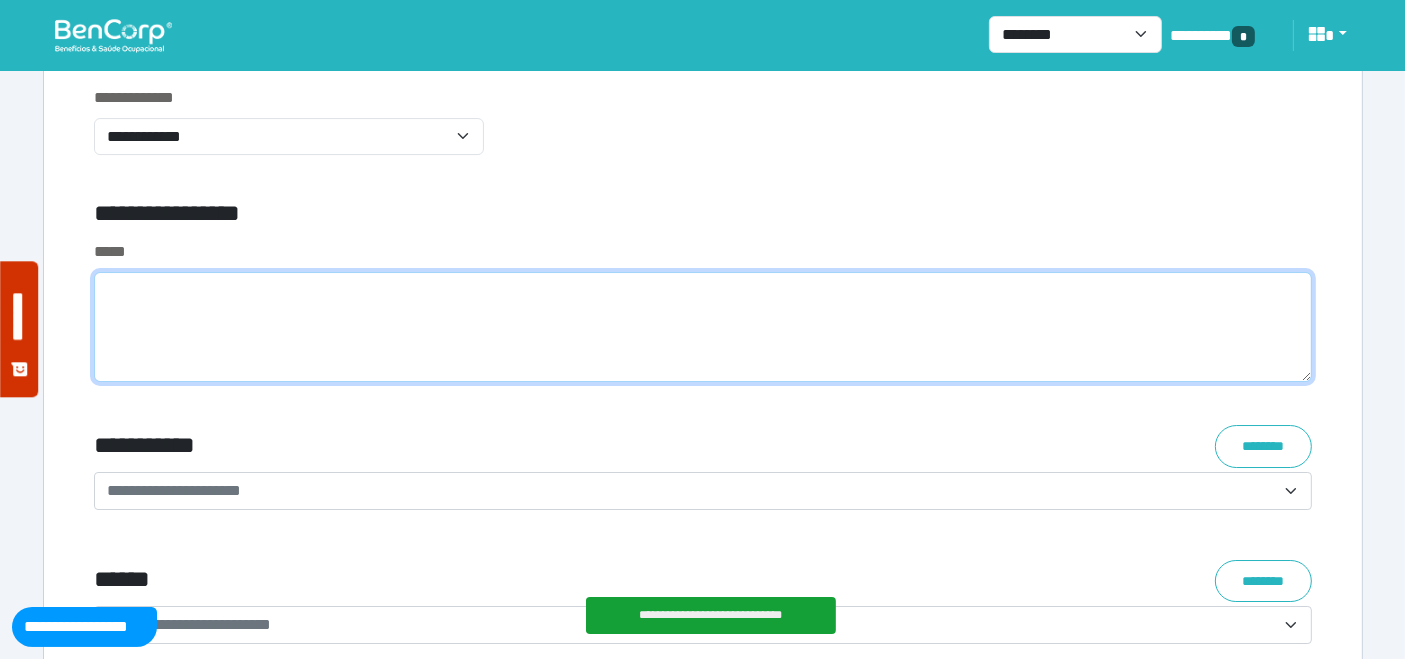 click 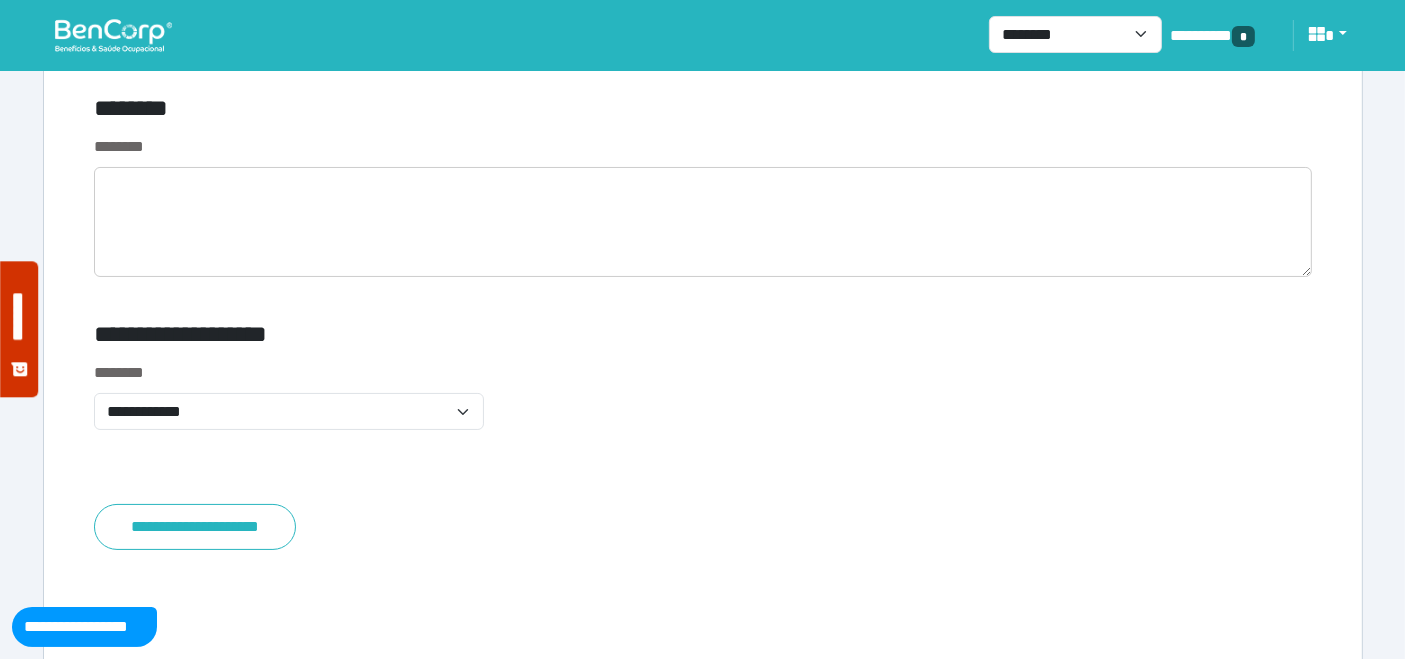 scroll, scrollTop: 7666, scrollLeft: 0, axis: vertical 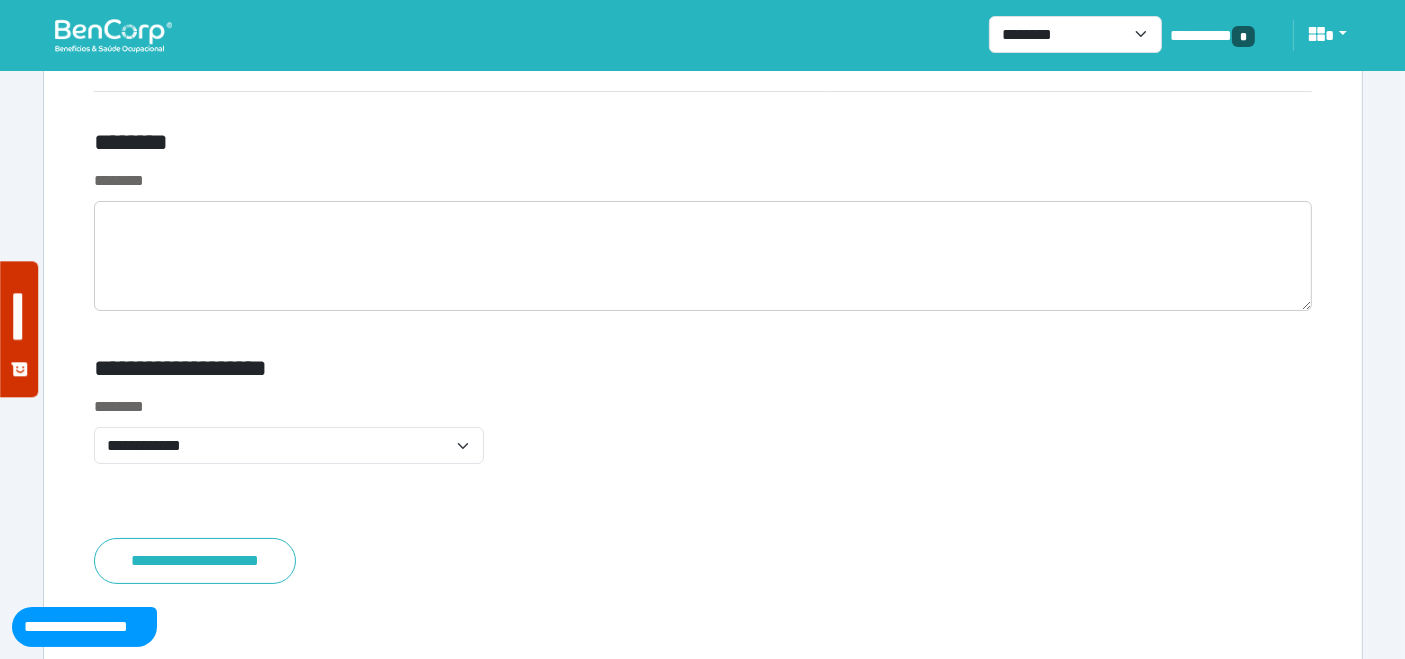 type on "**********" 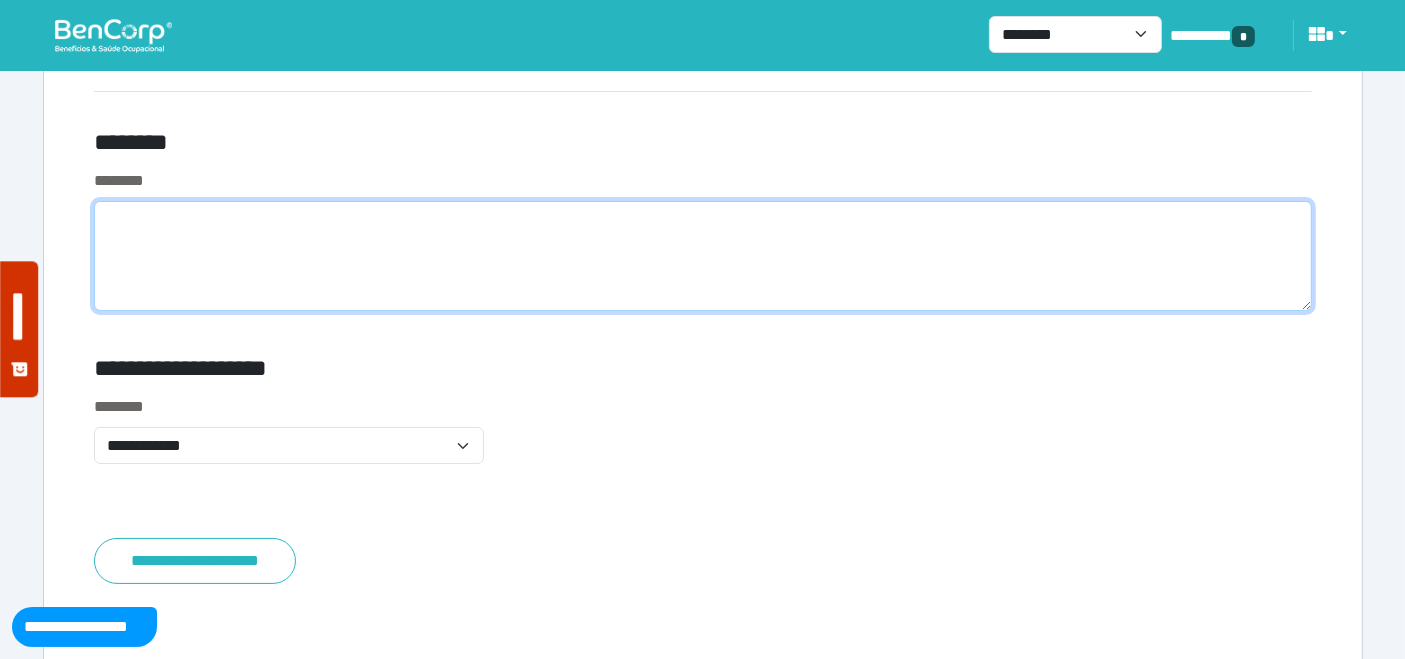 click 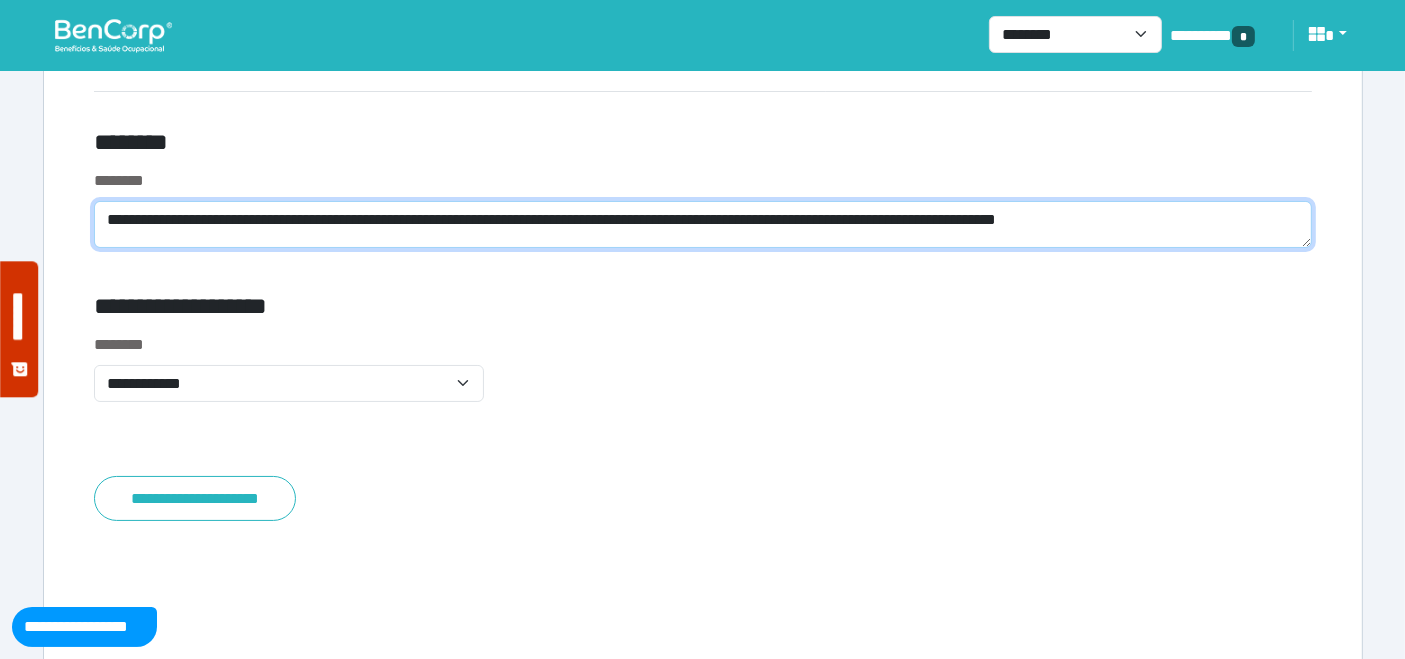 scroll, scrollTop: 0, scrollLeft: 0, axis: both 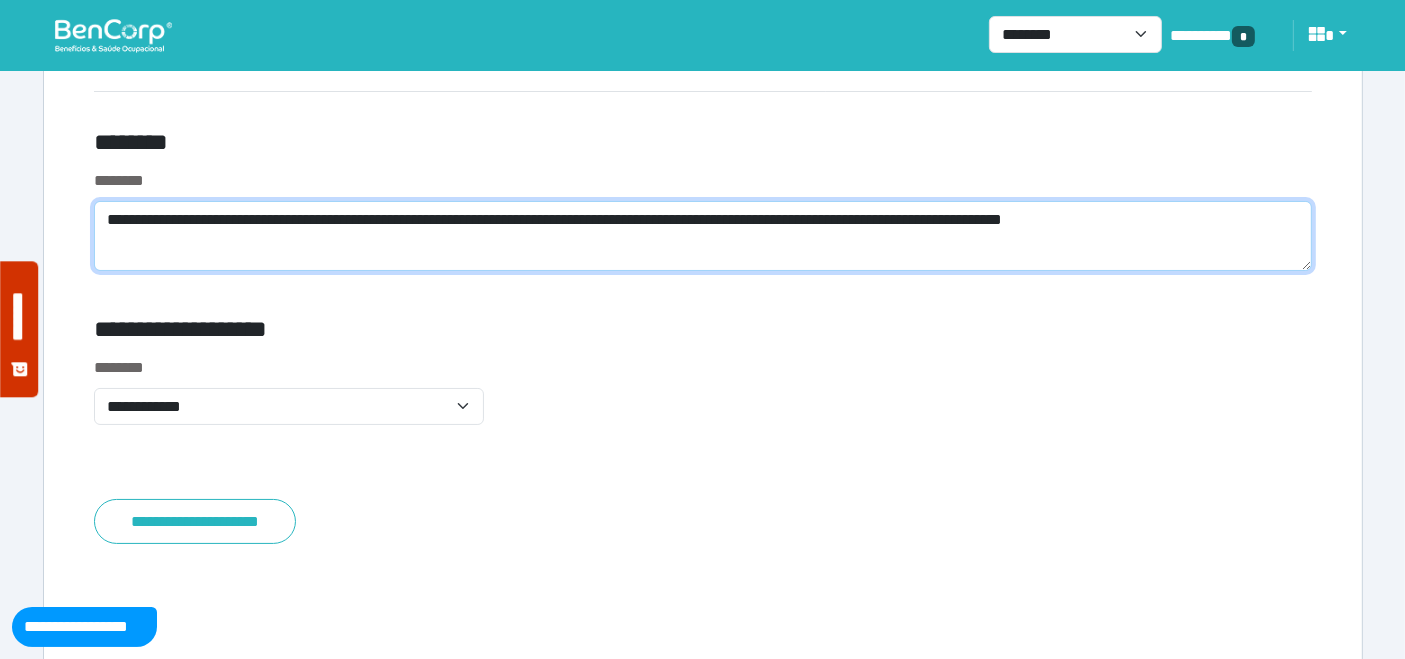 click on "**********" 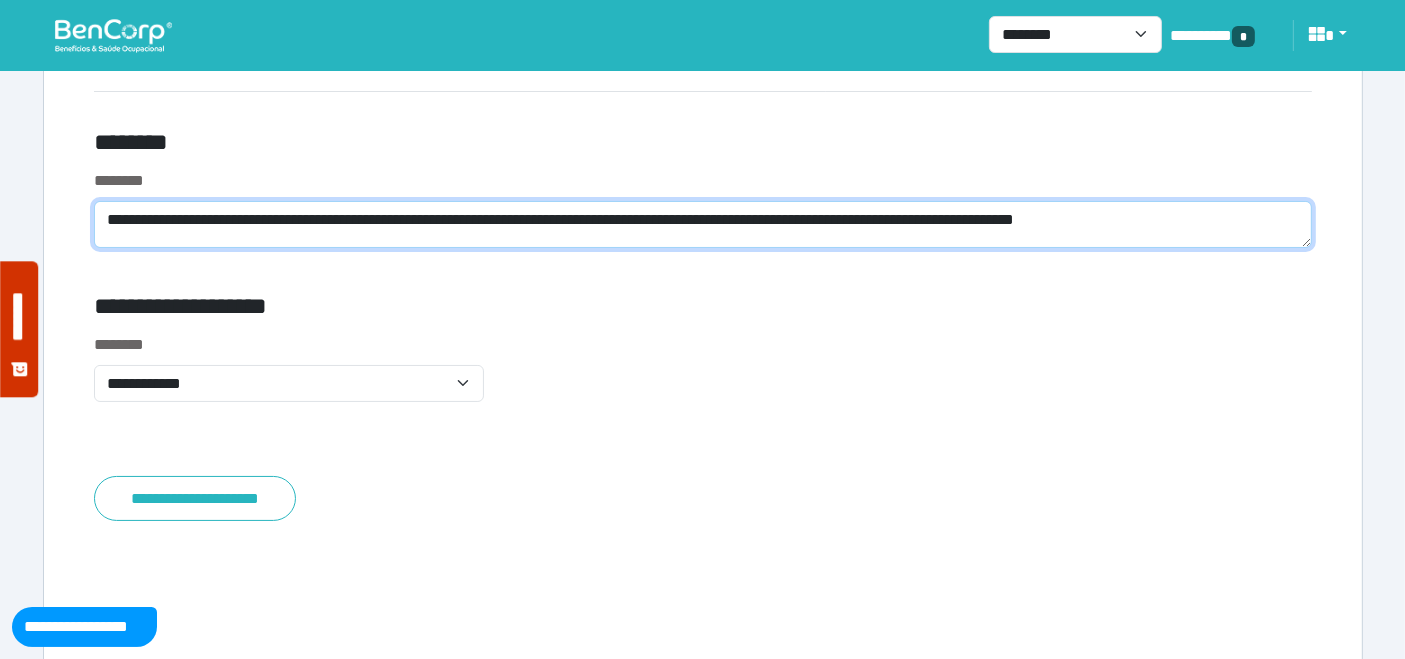 scroll, scrollTop: 0, scrollLeft: 0, axis: both 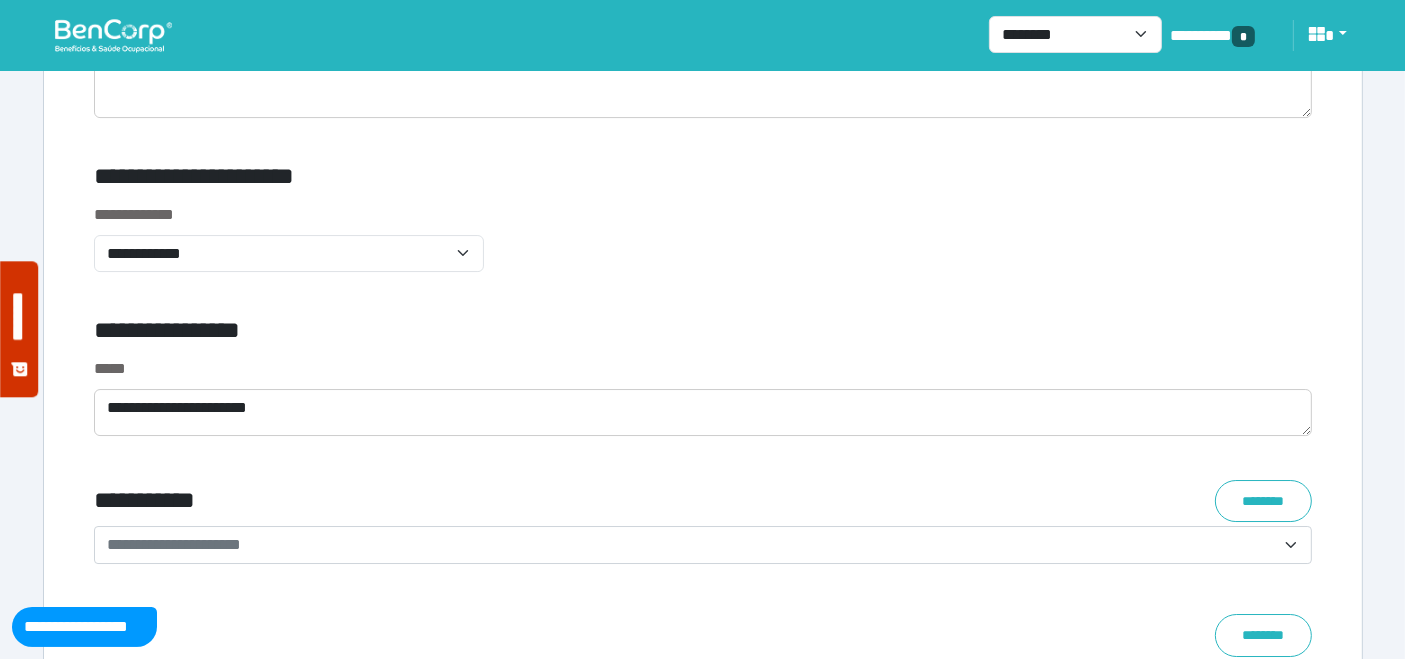 type on "**********" 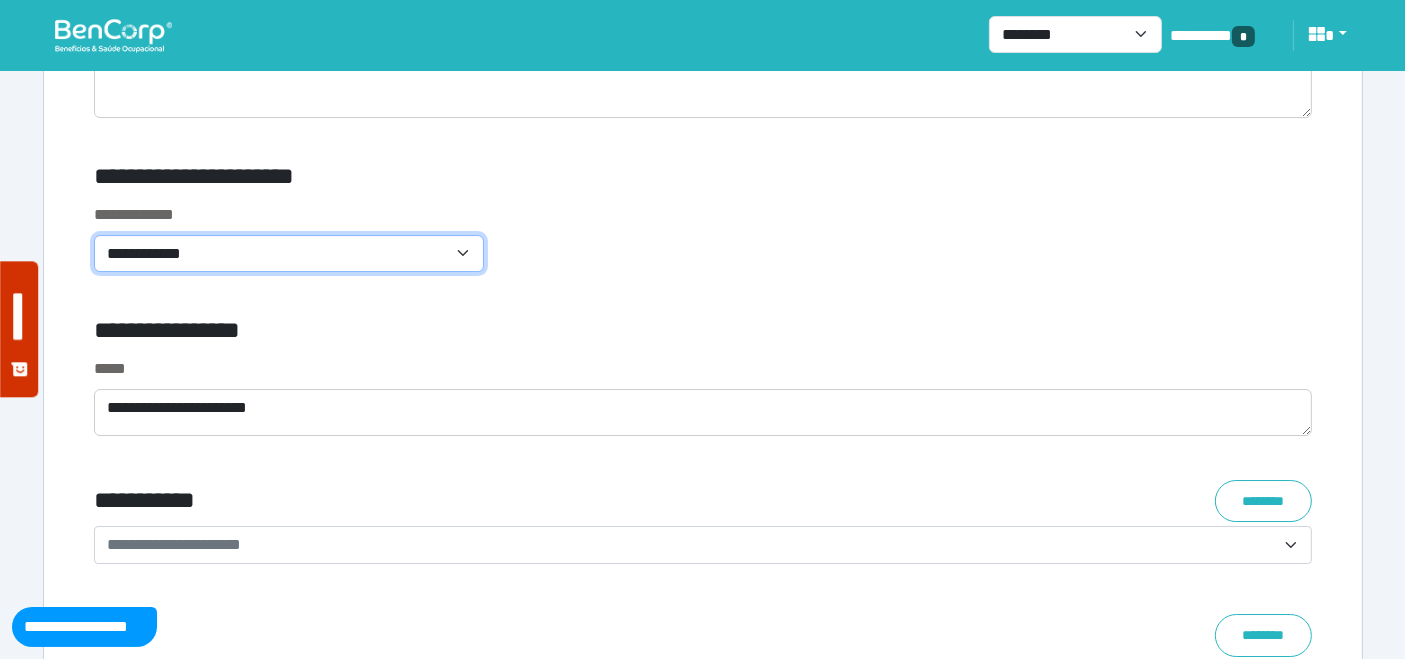 click on "**********" 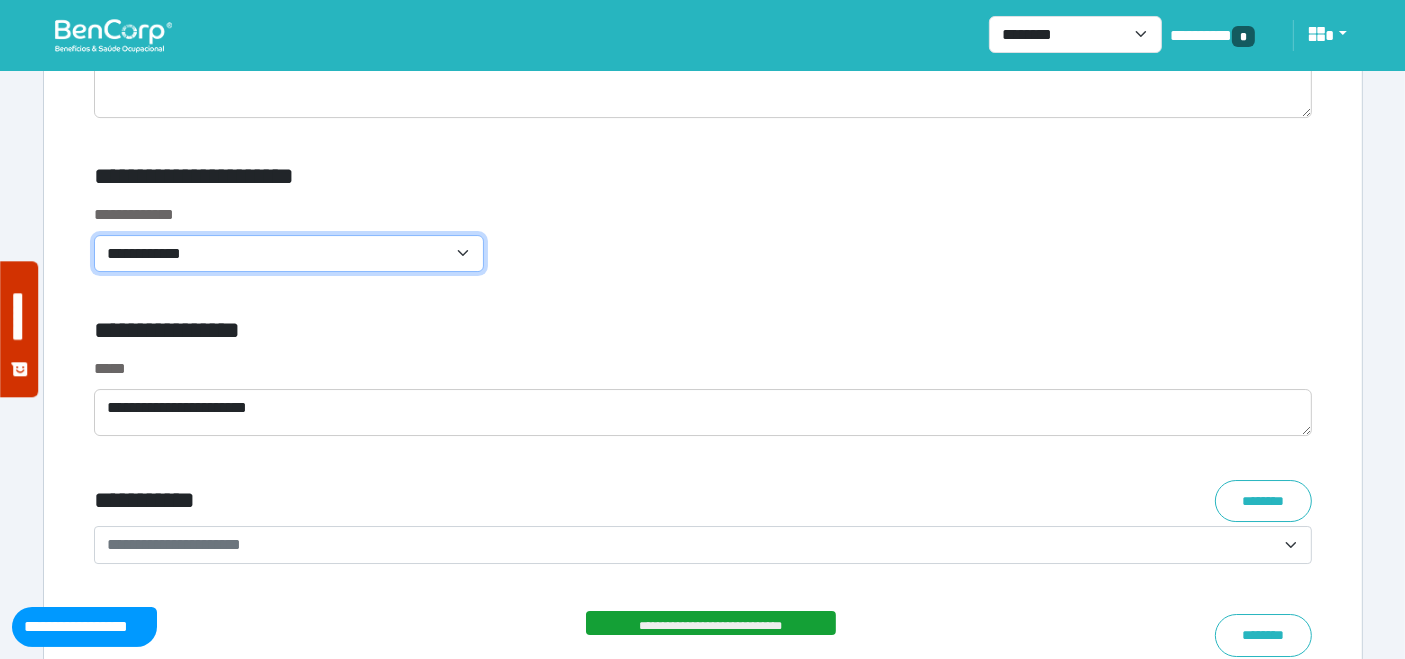 select on "**********" 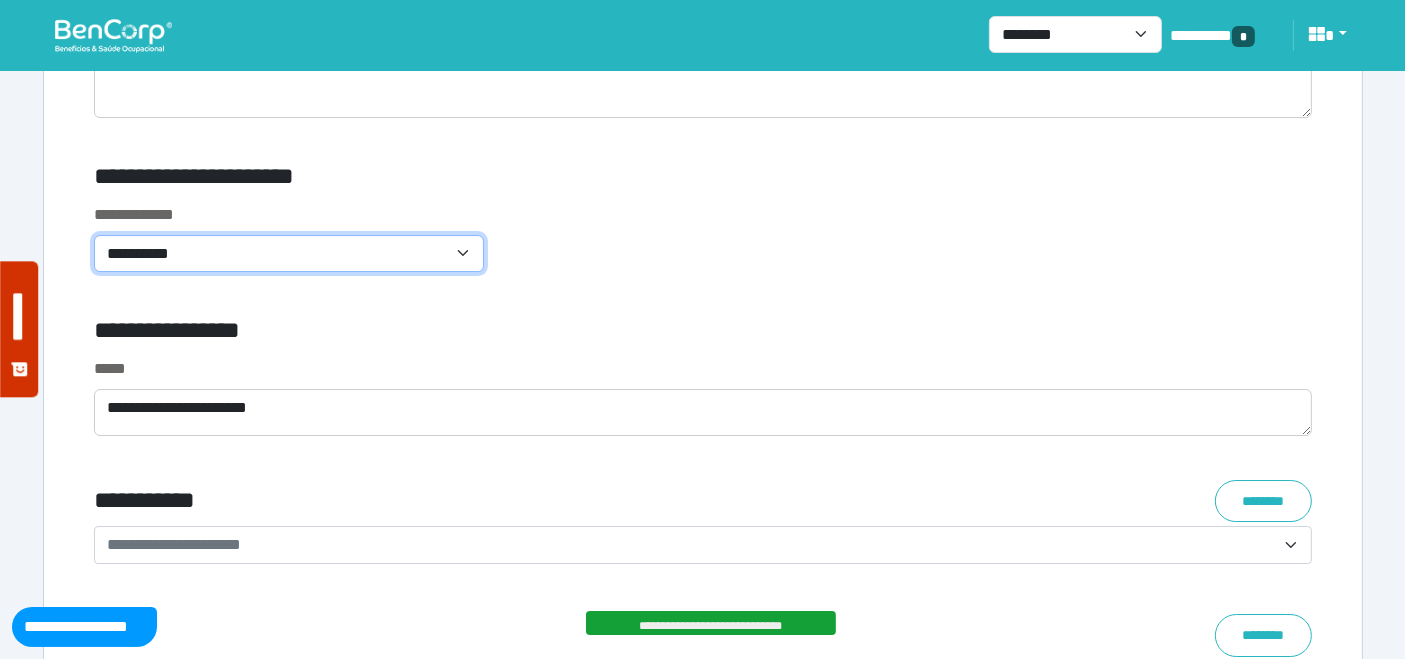 click on "**********" 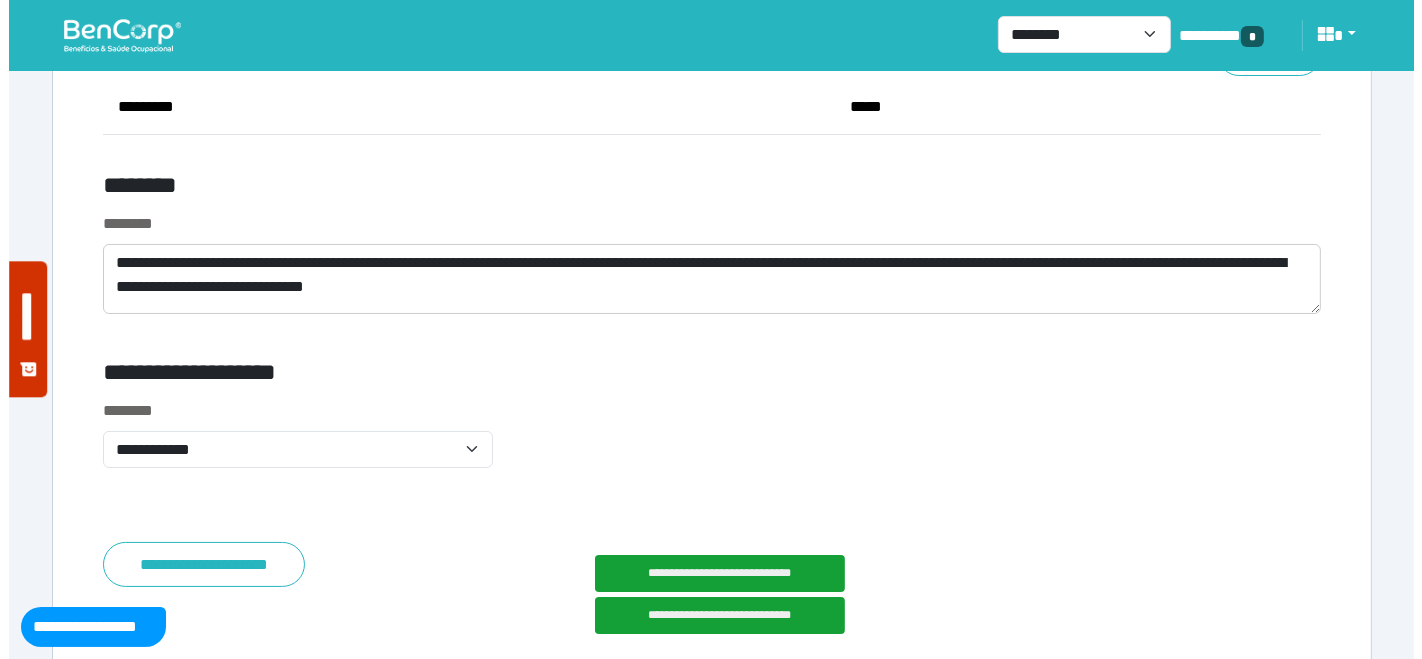 scroll, scrollTop: 7771, scrollLeft: 0, axis: vertical 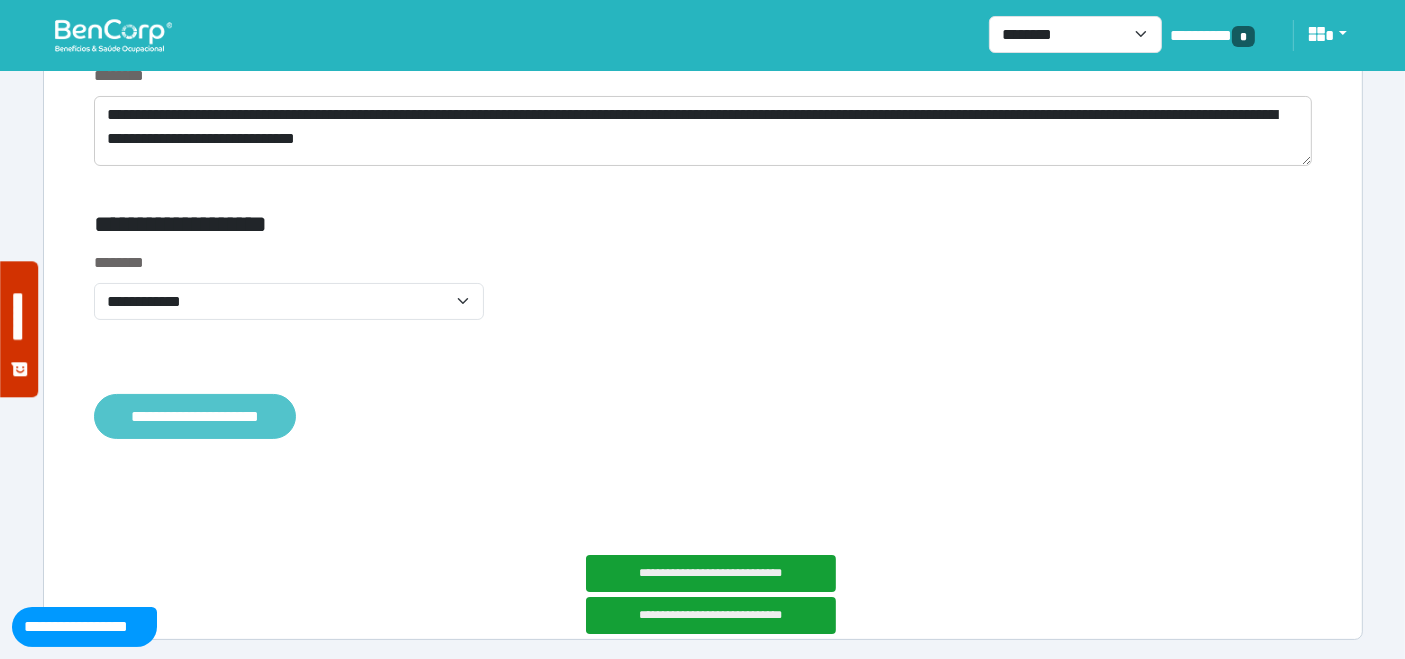 click on "**********" 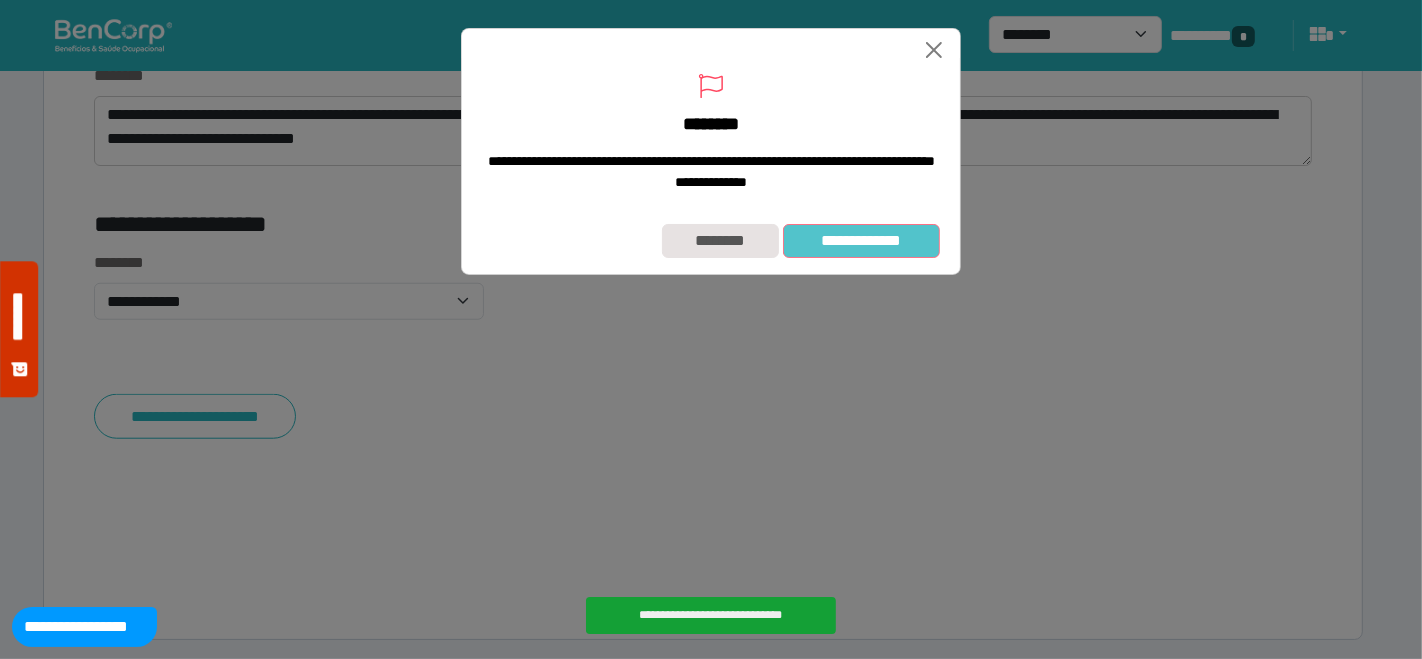 click on "**********" at bounding box center [861, 240] 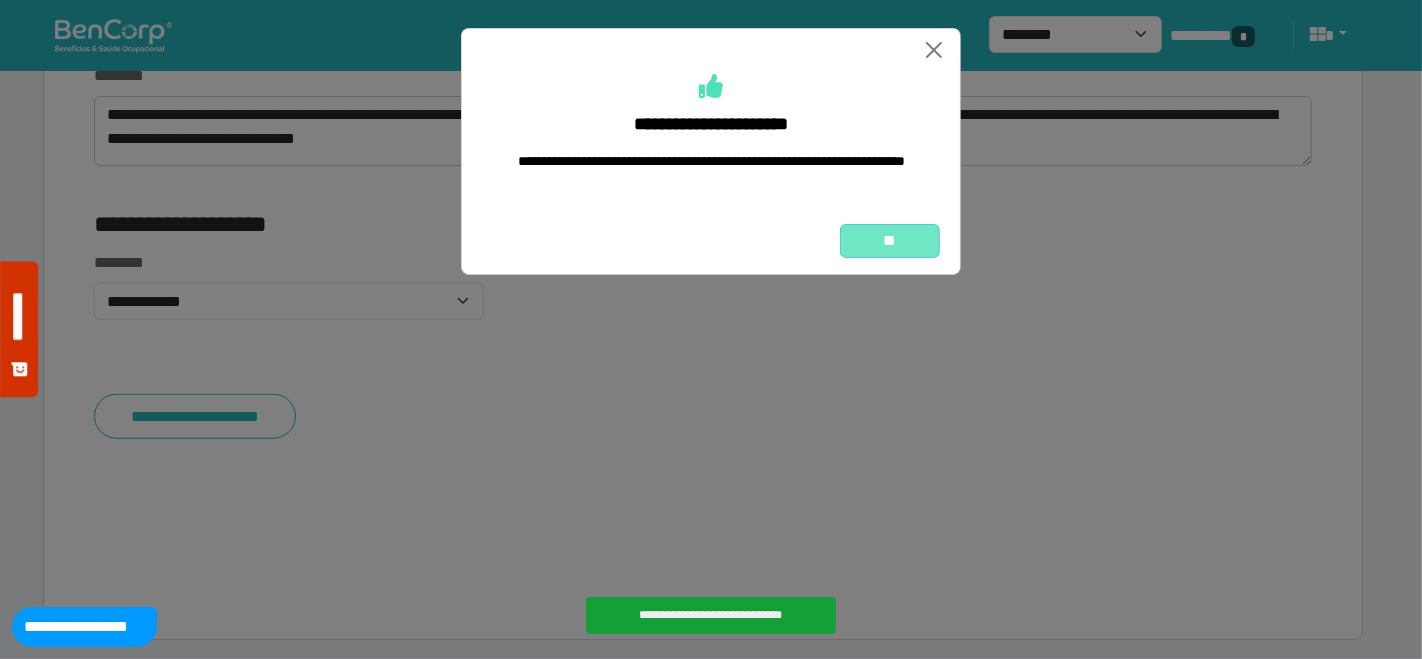 click on "**" at bounding box center [890, 240] 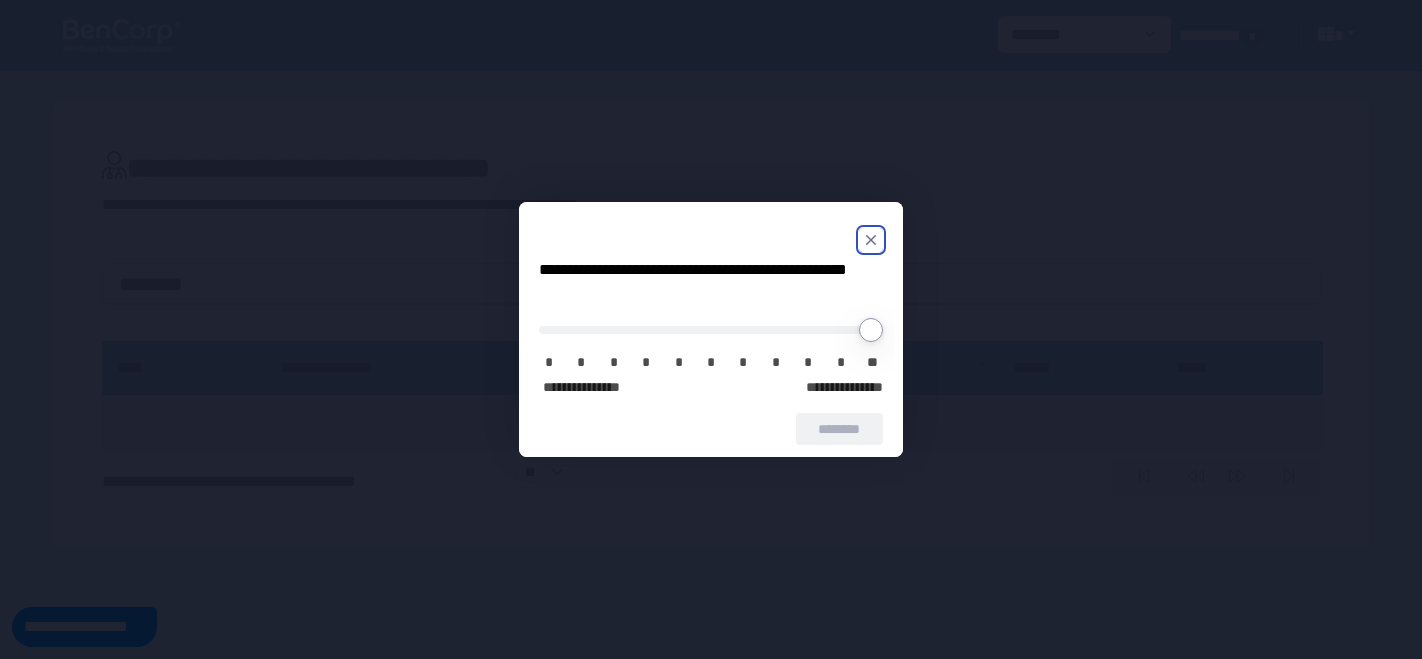 scroll, scrollTop: 0, scrollLeft: 0, axis: both 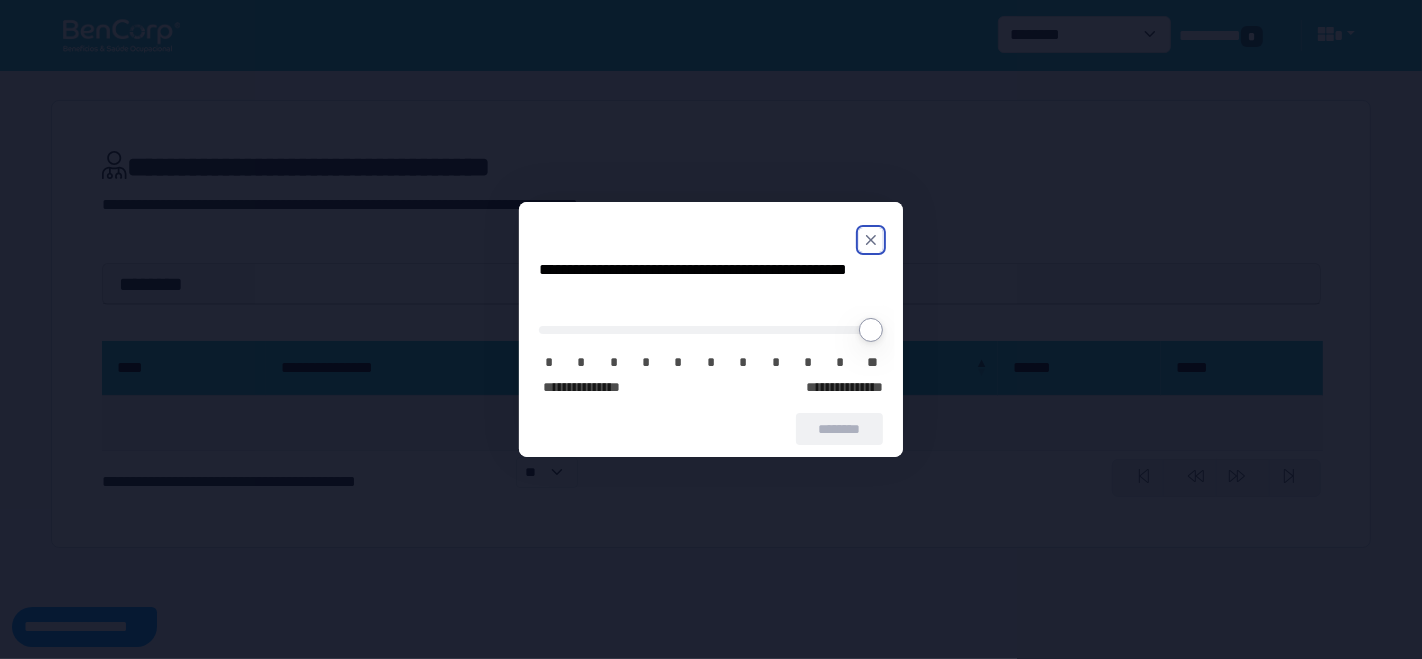 click 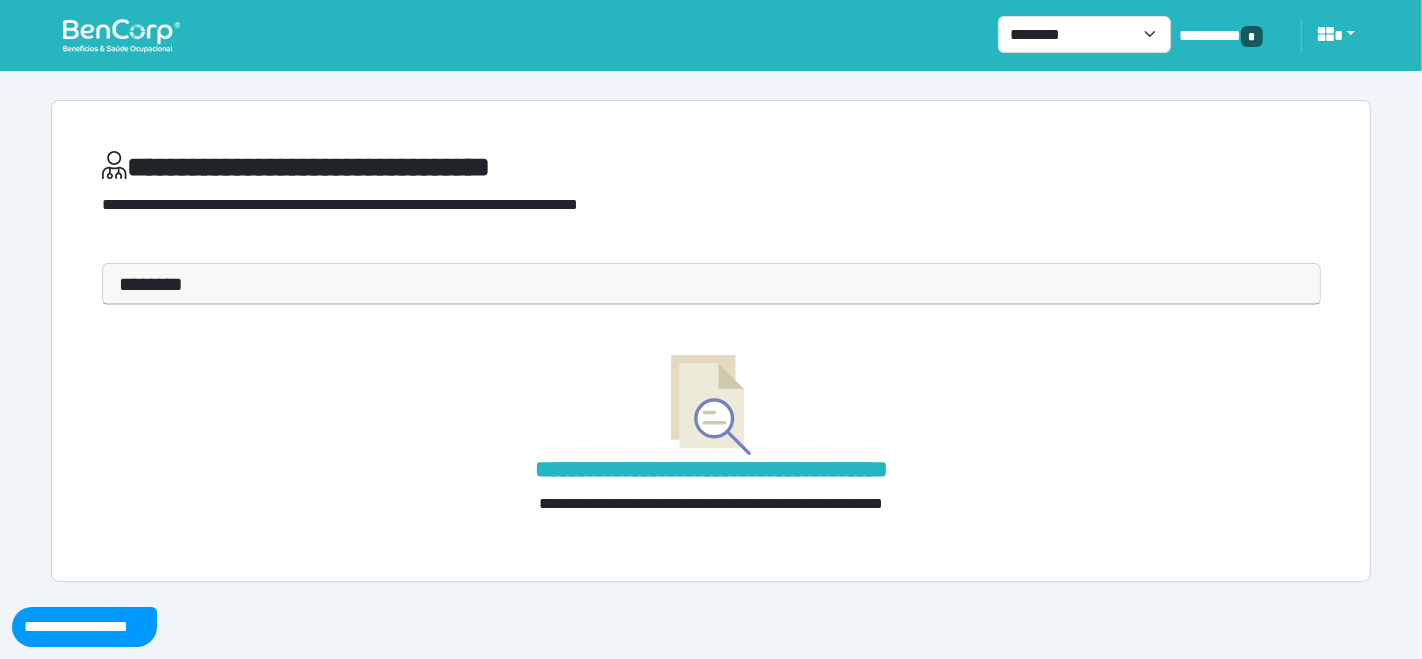 click at bounding box center [121, 35] 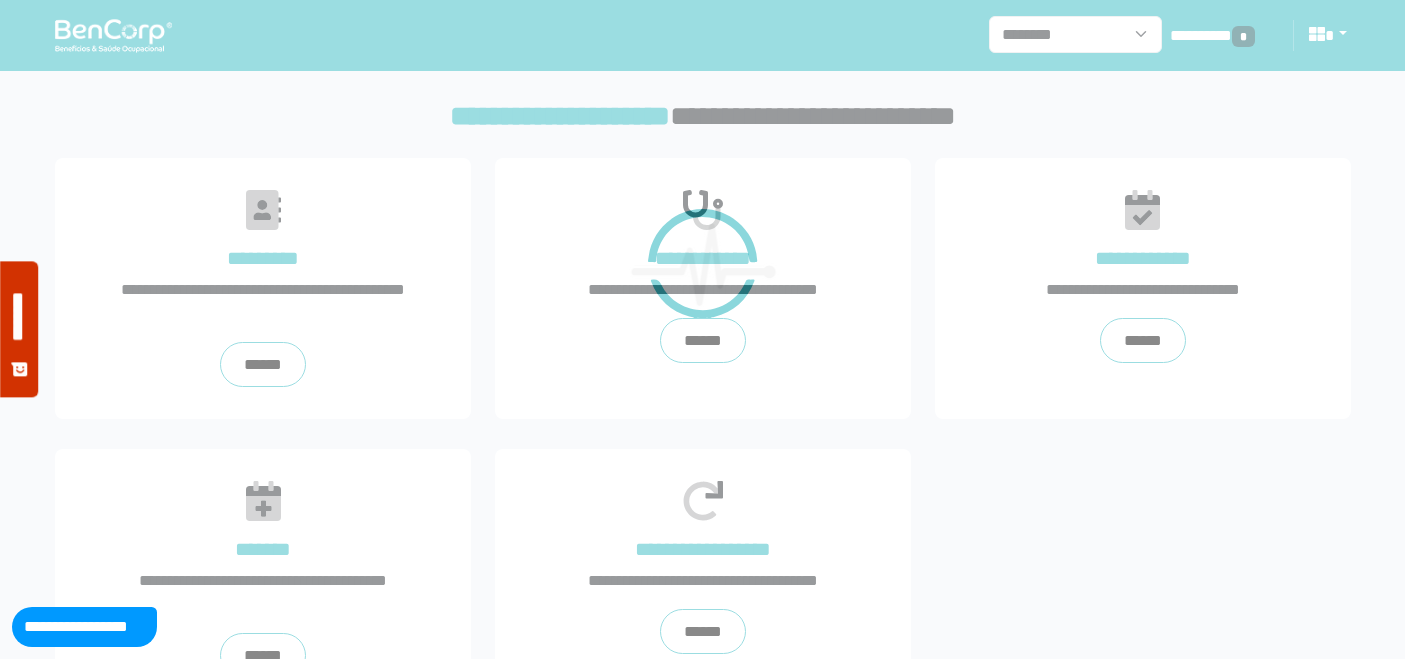 scroll, scrollTop: 0, scrollLeft: 0, axis: both 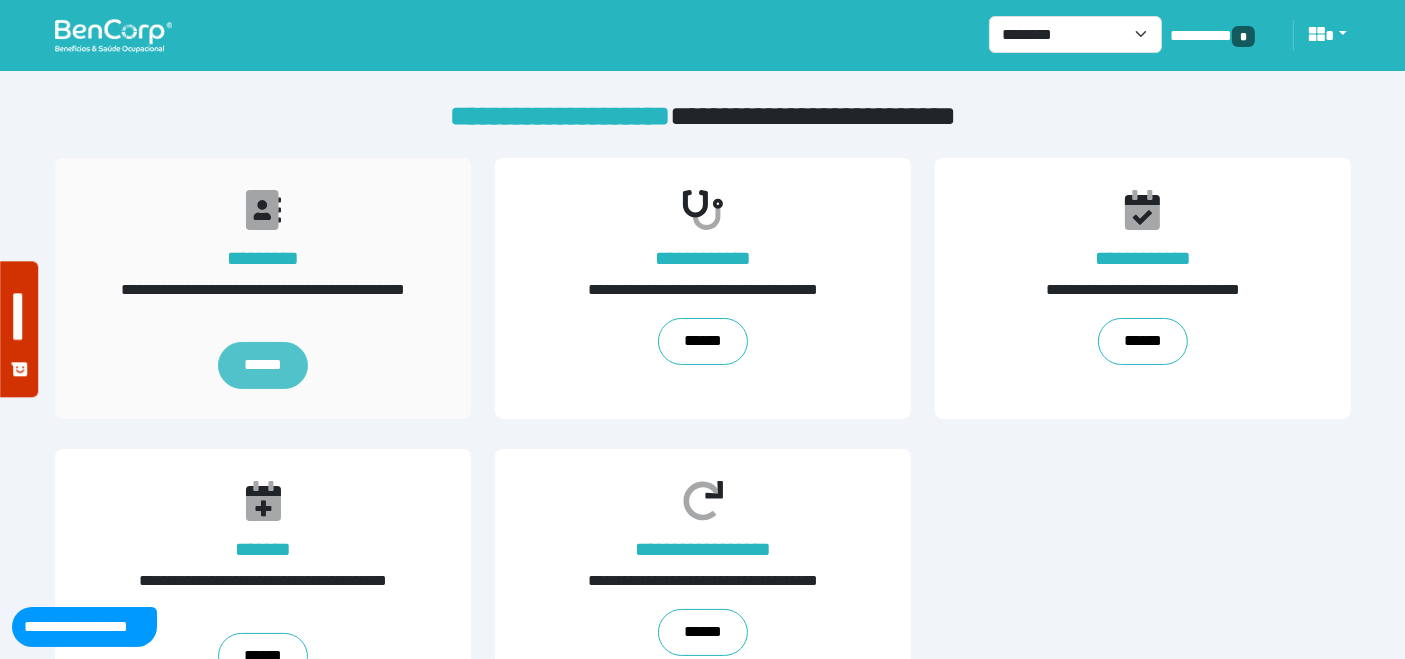 click on "******" at bounding box center (263, 365) 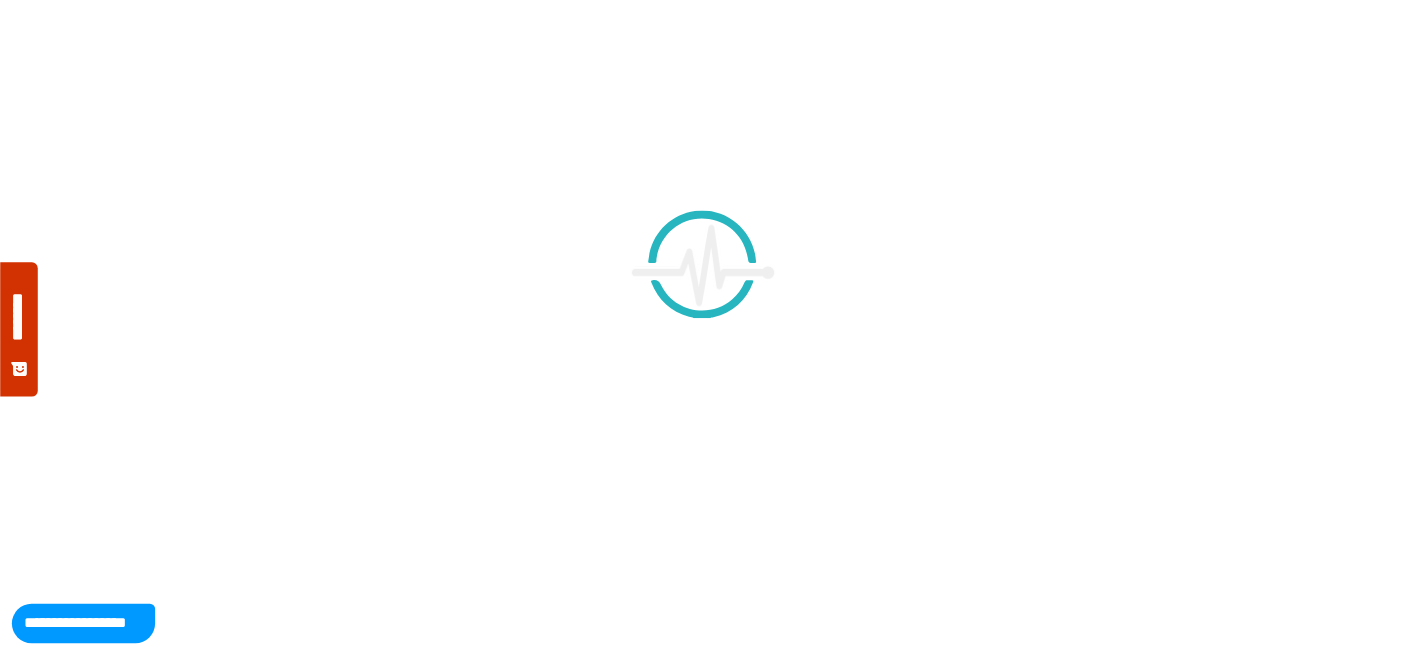 scroll, scrollTop: 0, scrollLeft: 0, axis: both 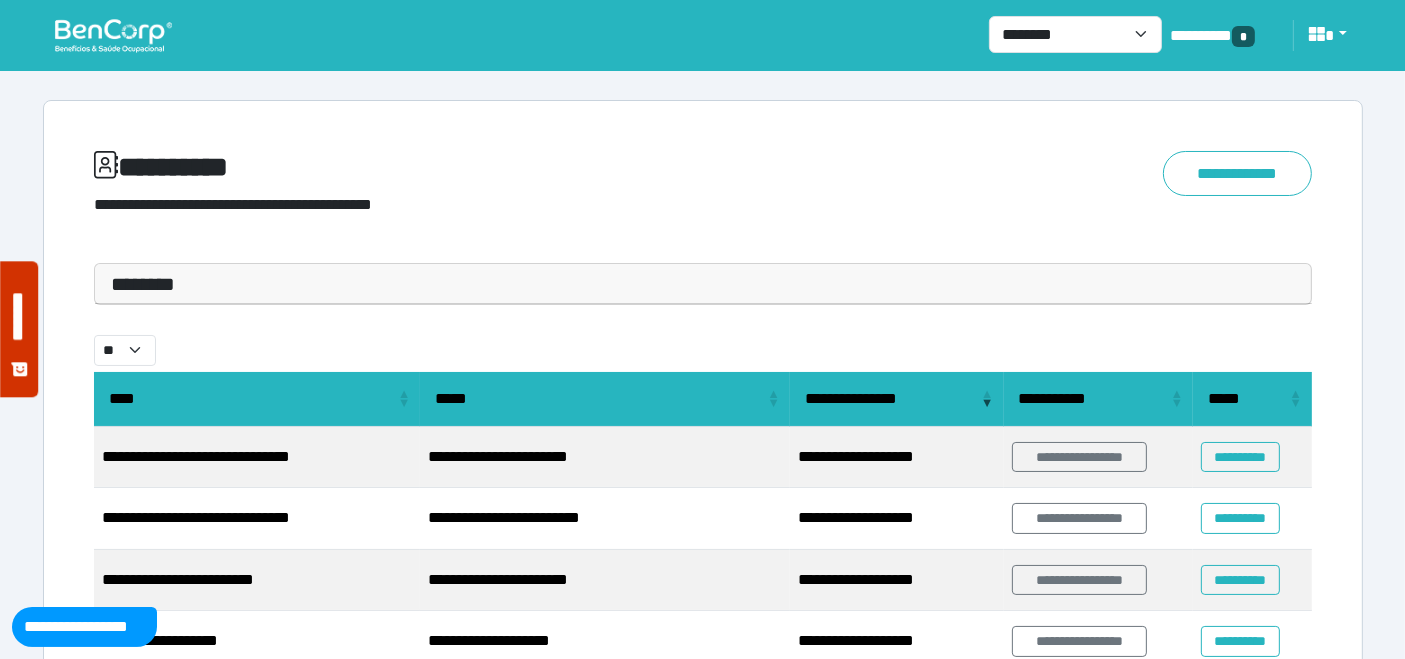 click on "********" at bounding box center (703, 284) 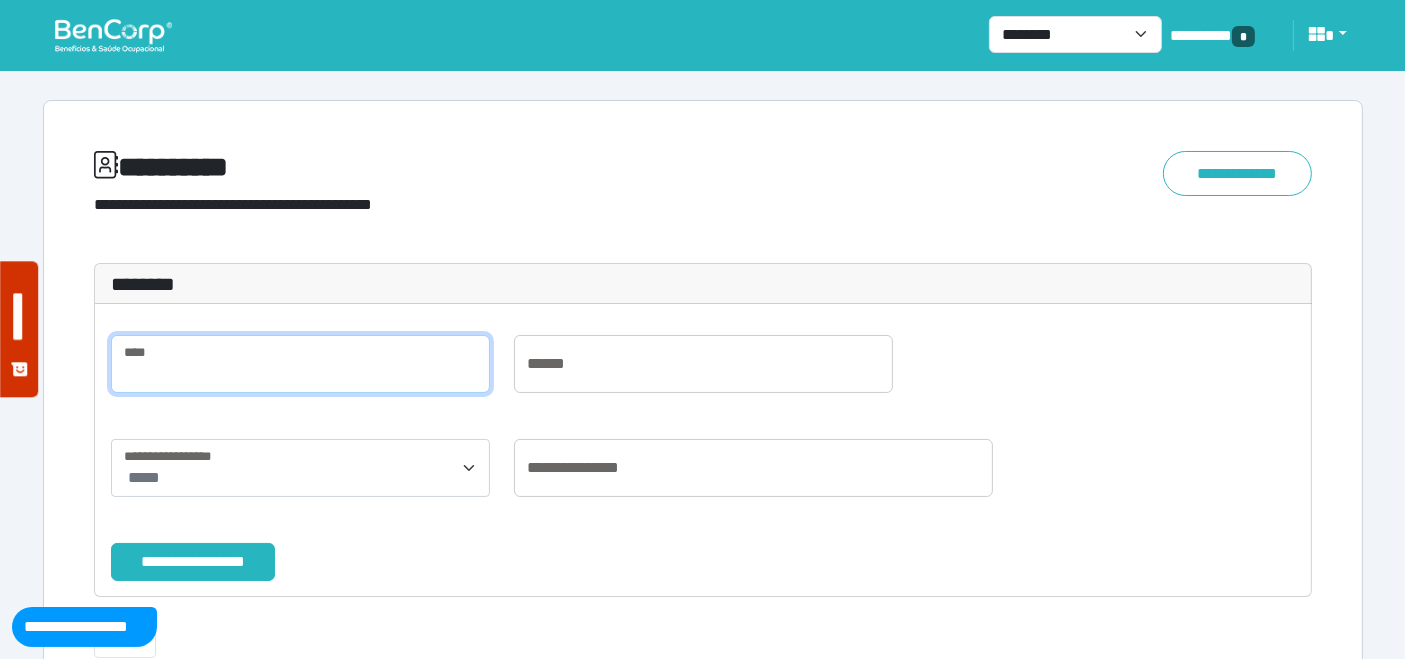click at bounding box center (300, 364) 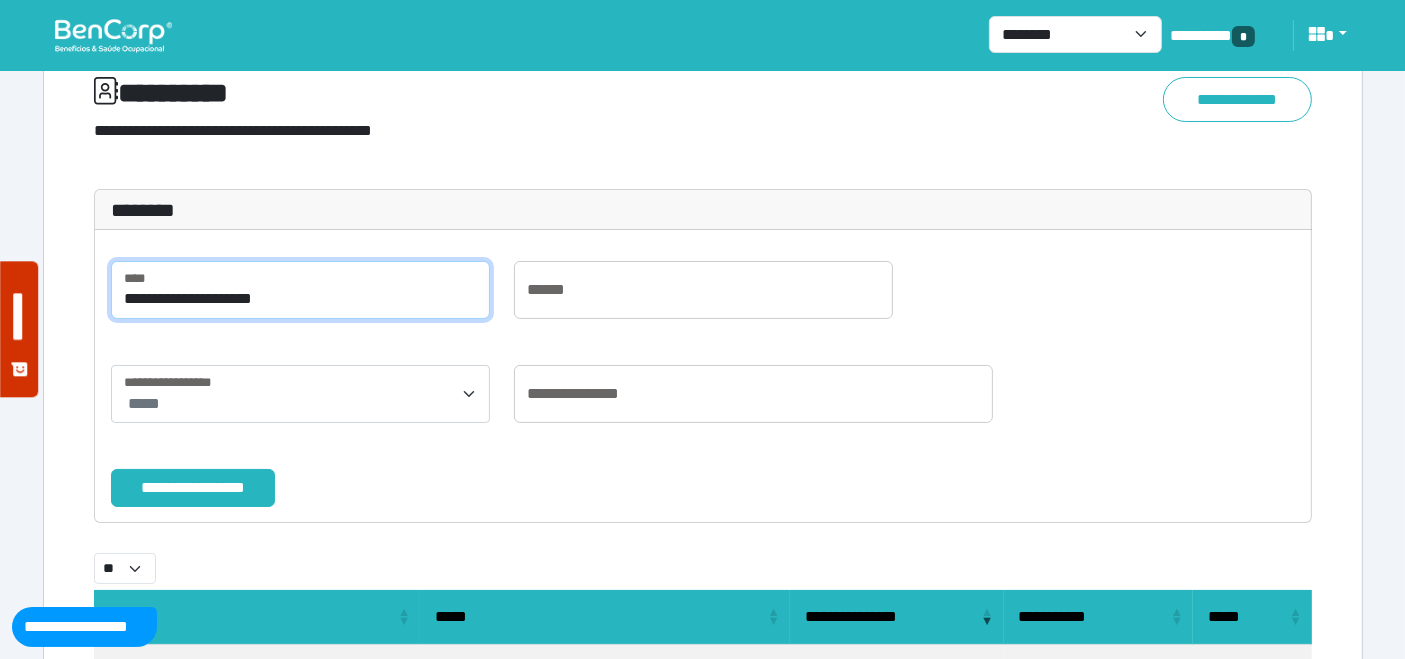 scroll, scrollTop: 111, scrollLeft: 0, axis: vertical 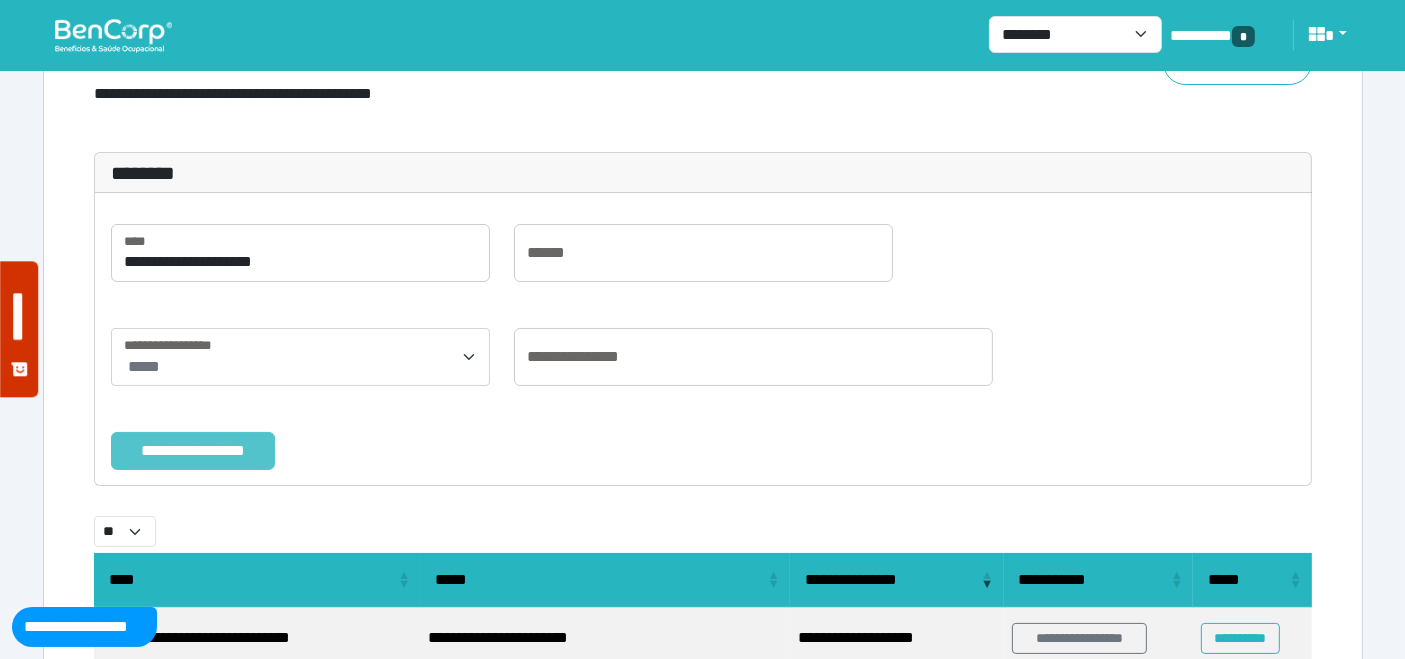 click on "**********" at bounding box center (193, 450) 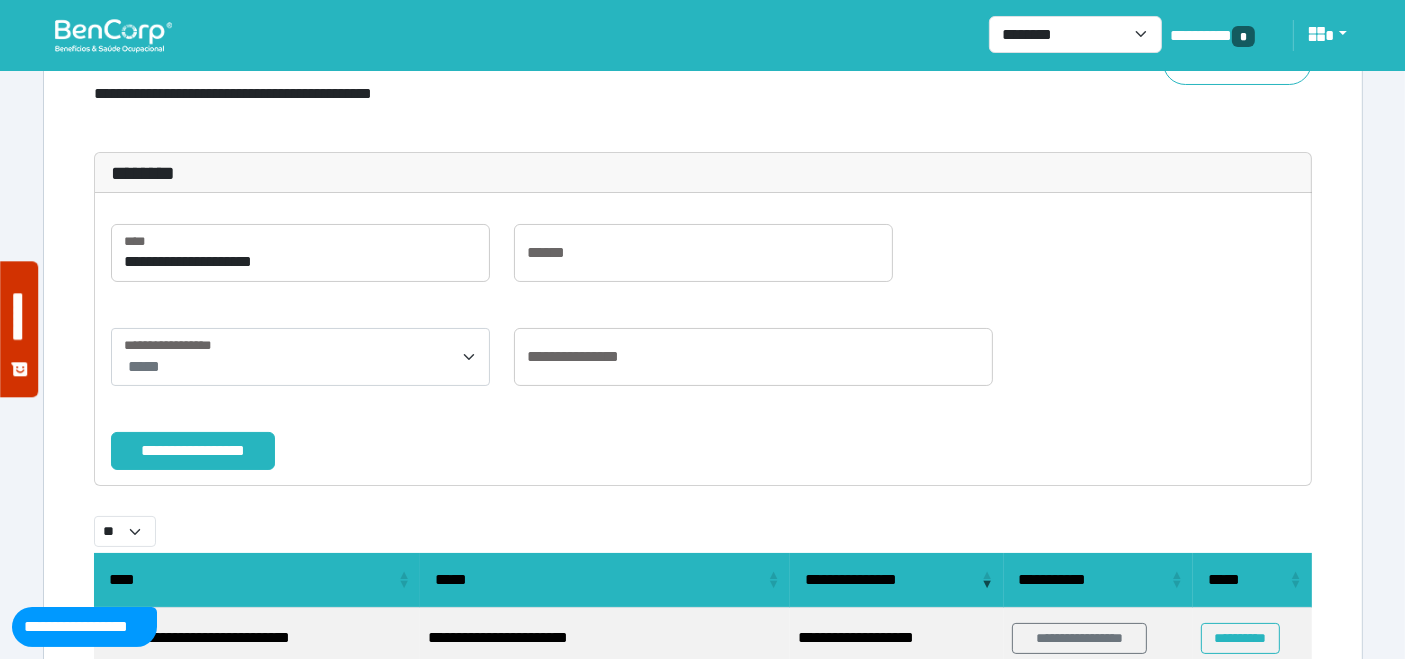 scroll, scrollTop: 8, scrollLeft: 0, axis: vertical 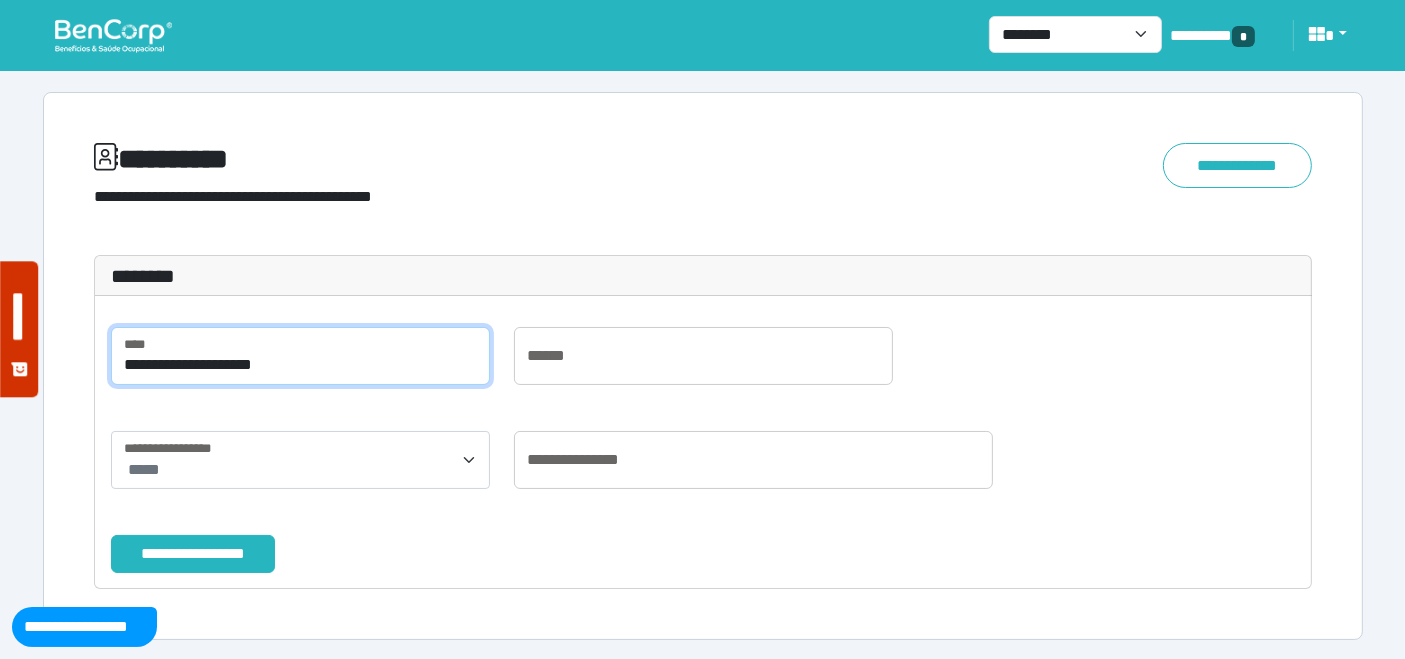 click on "**********" at bounding box center [300, 356] 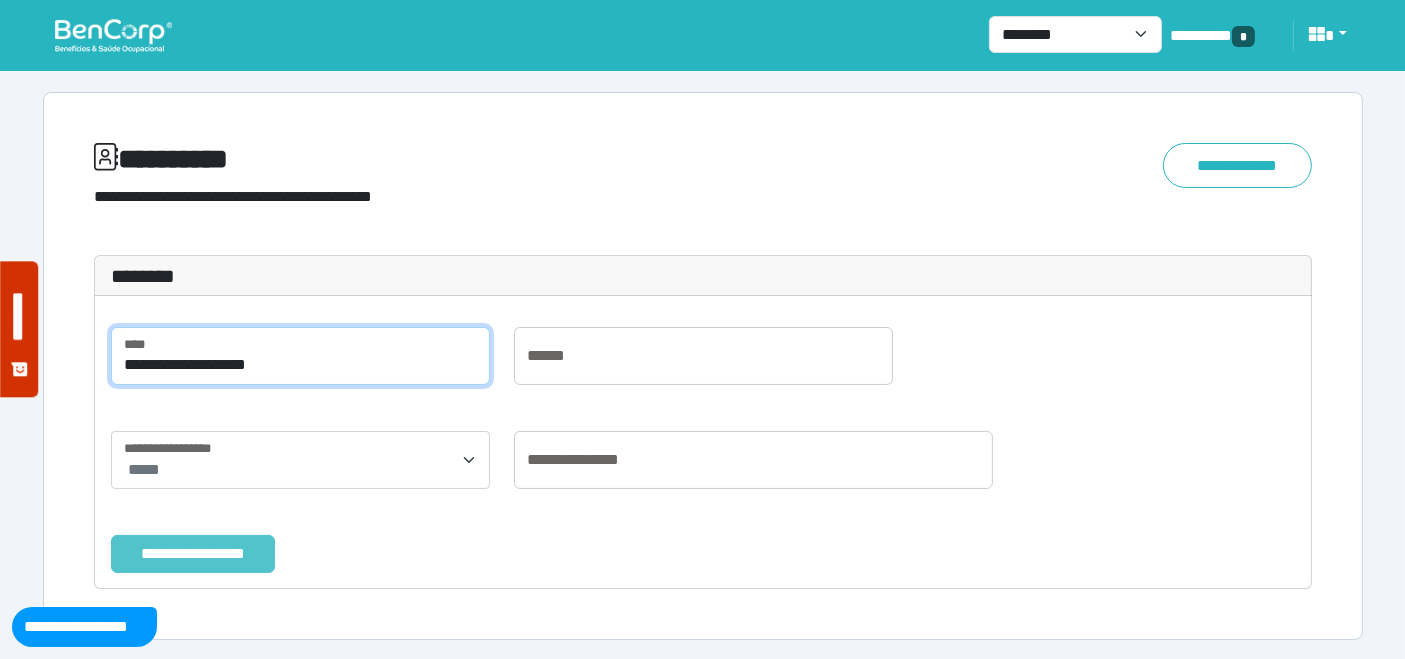 type on "**********" 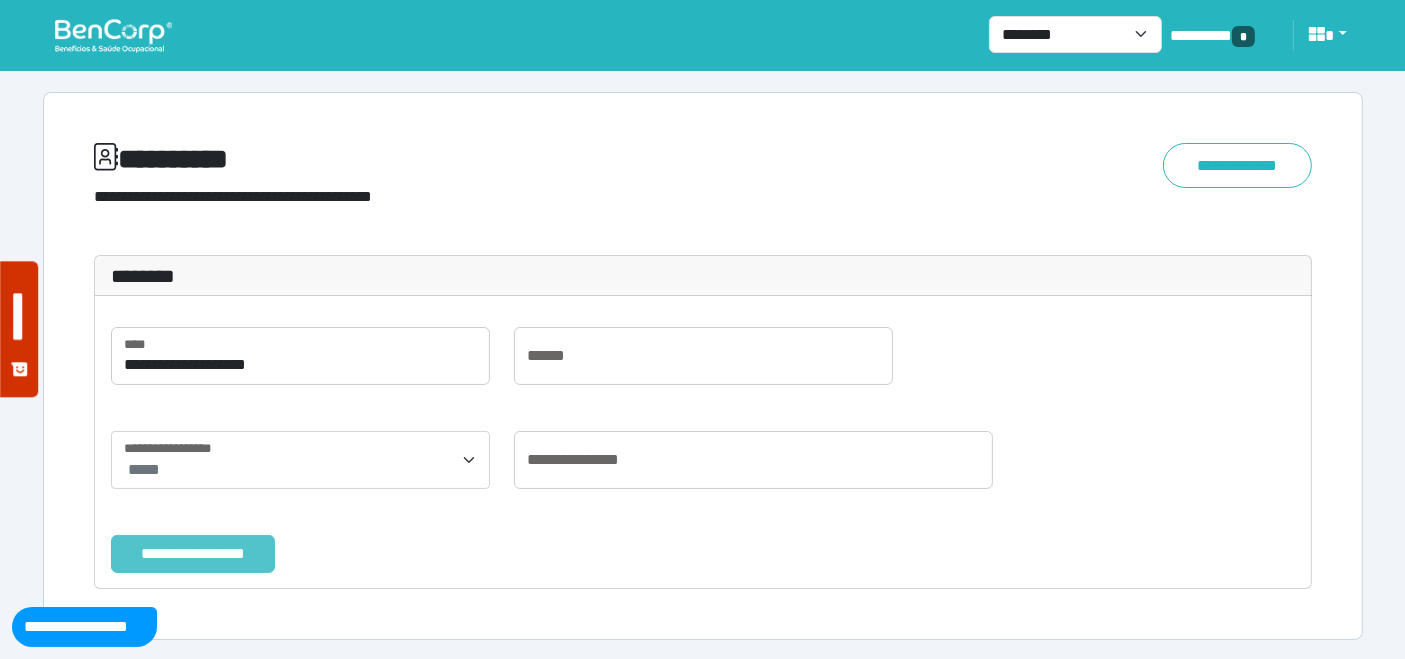 click on "**********" at bounding box center [193, 553] 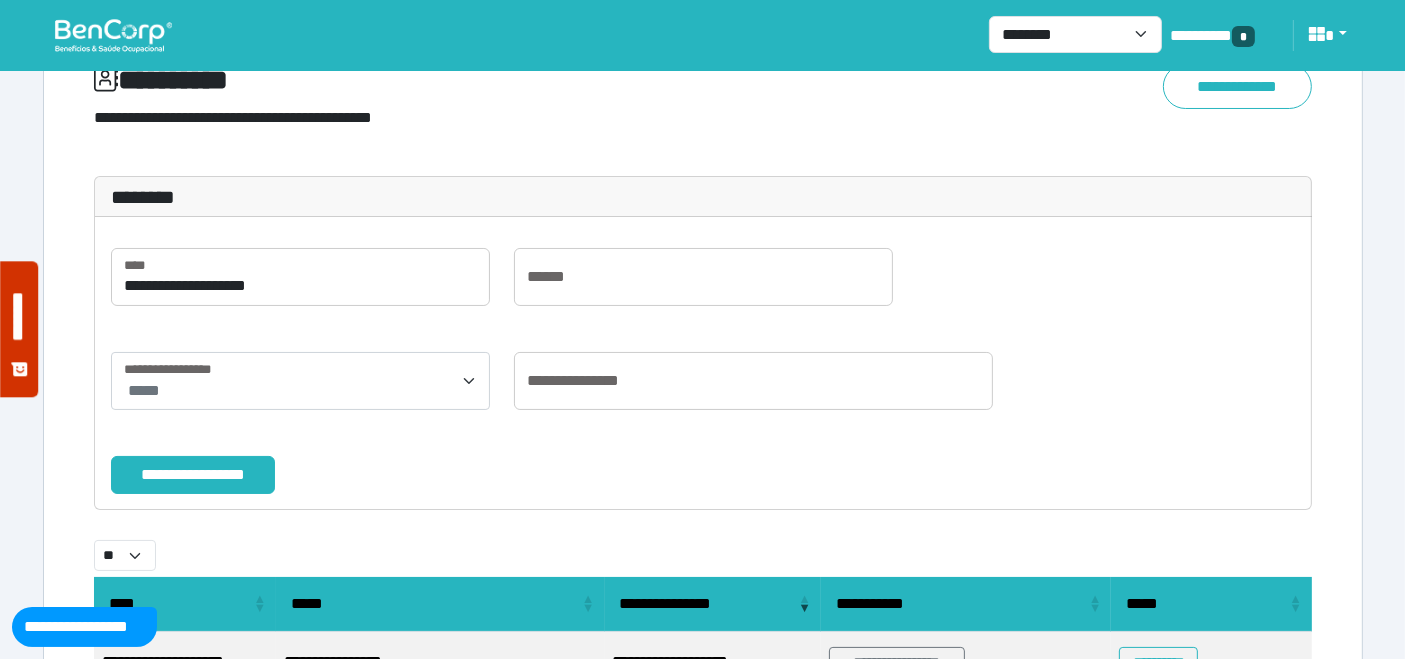 scroll, scrollTop: 238, scrollLeft: 0, axis: vertical 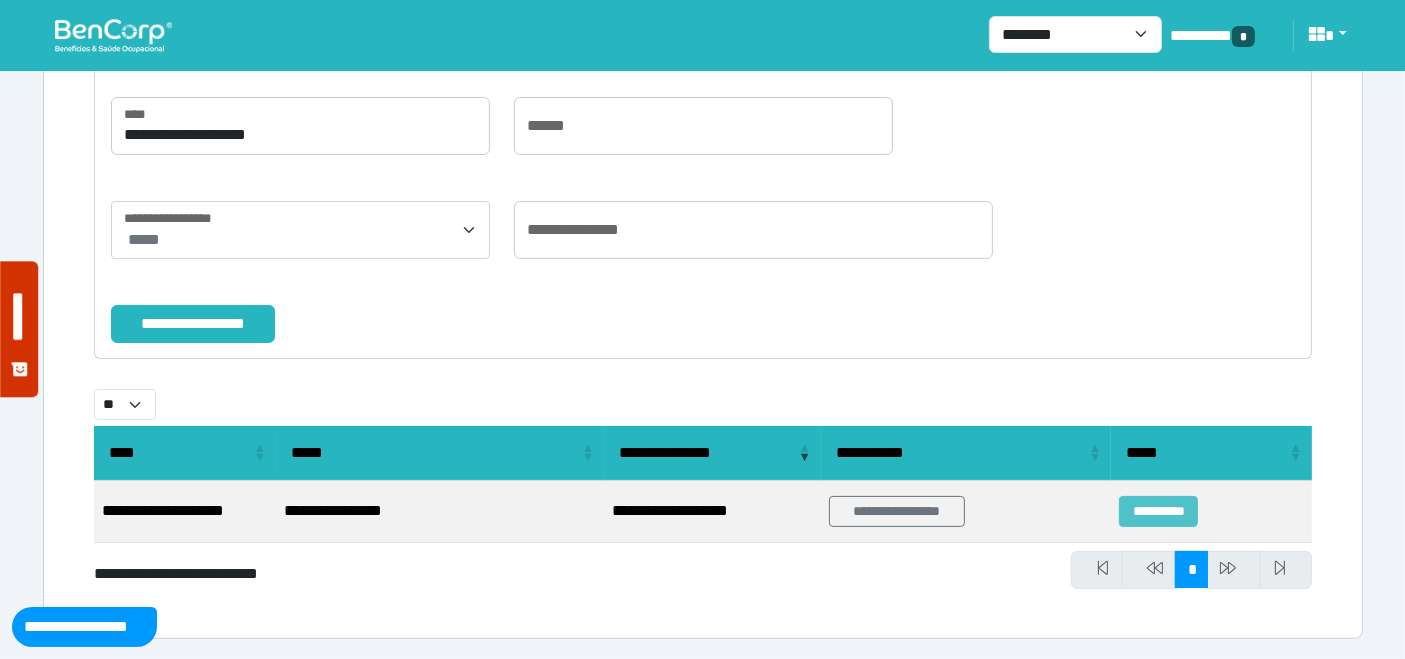 click on "**********" at bounding box center (1158, 511) 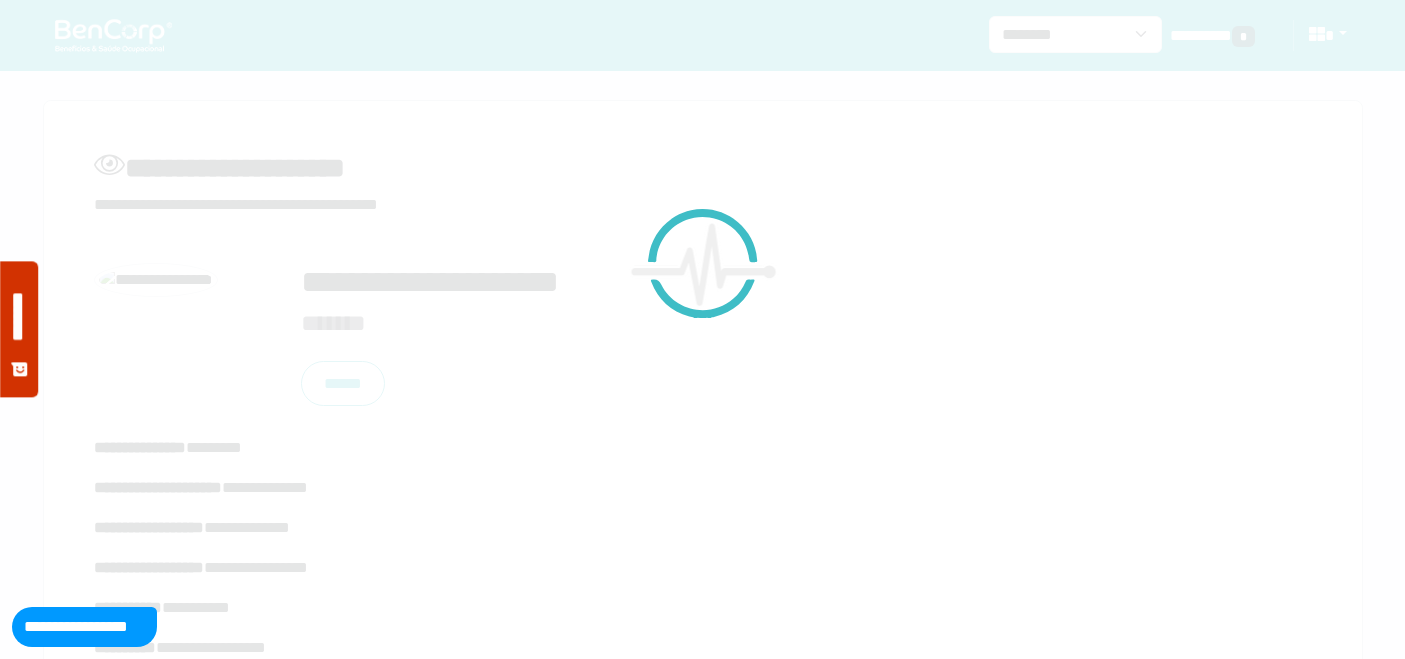 scroll, scrollTop: 0, scrollLeft: 0, axis: both 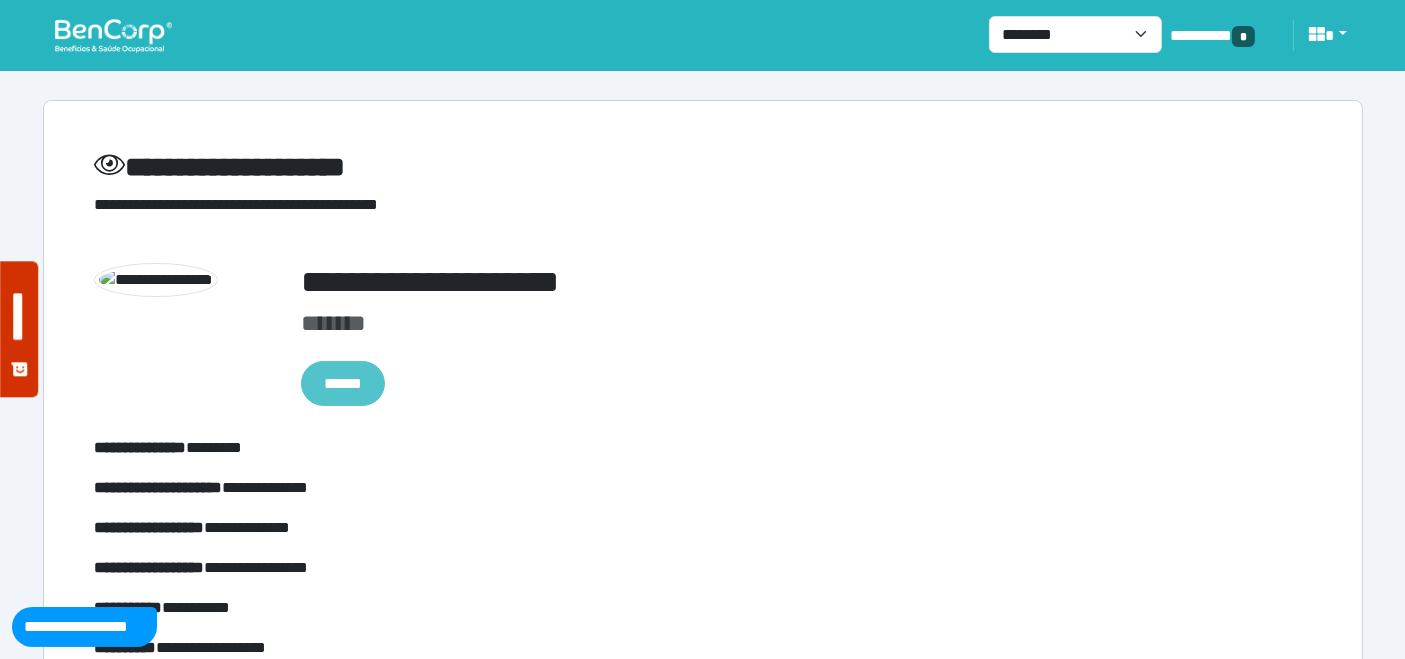 click on "******" at bounding box center [343, 383] 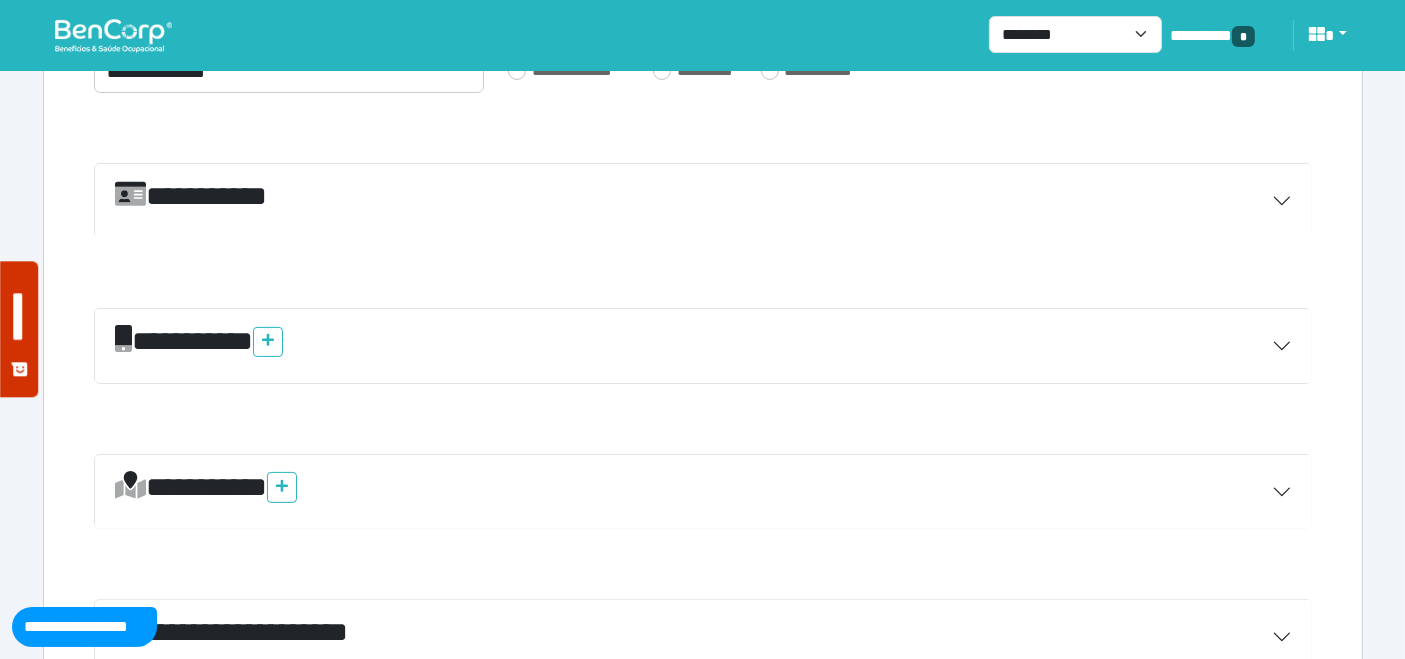 scroll, scrollTop: 750, scrollLeft: 0, axis: vertical 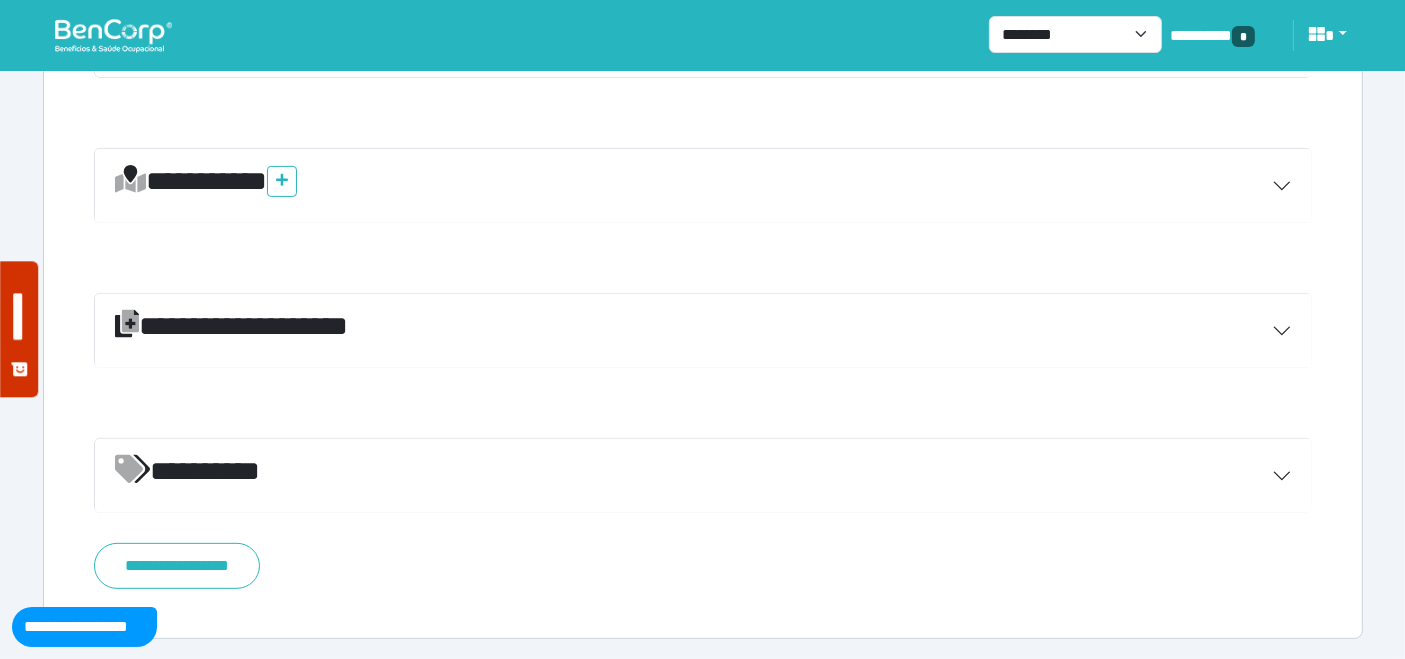click on "**********" at bounding box center [703, 331] 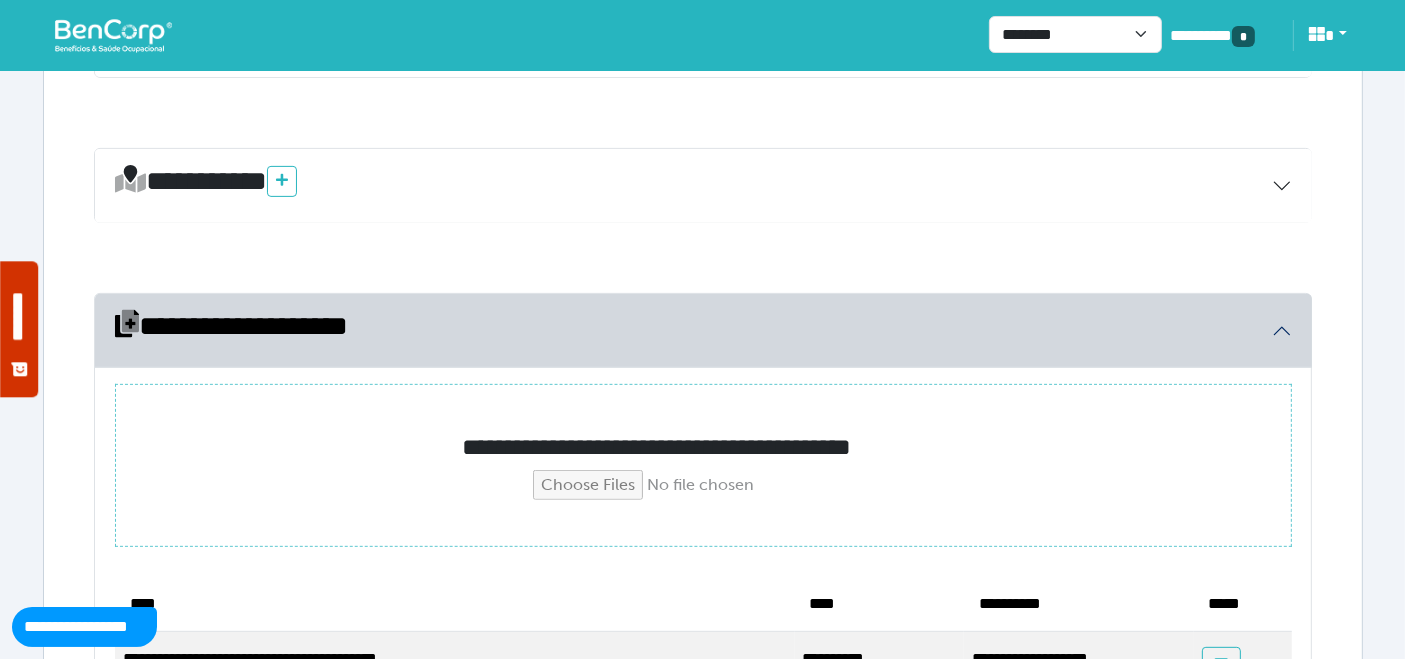 click at bounding box center [703, 485] 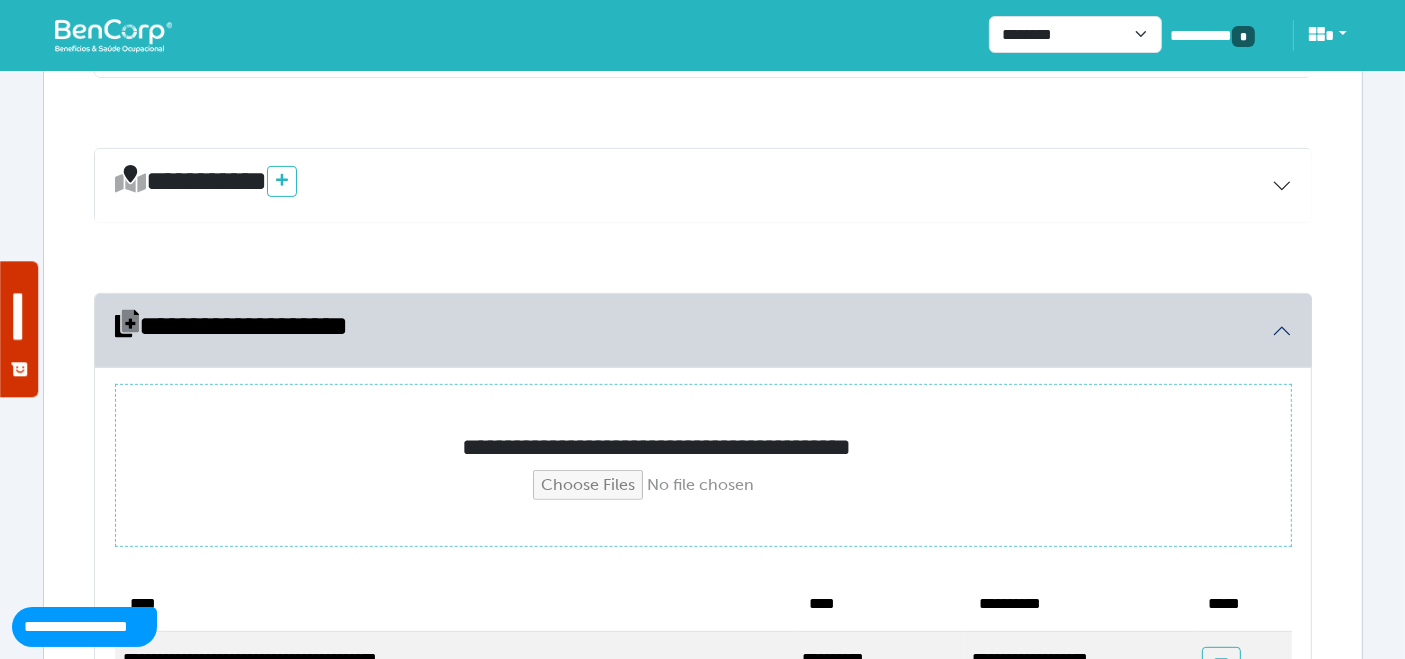 type on "**********" 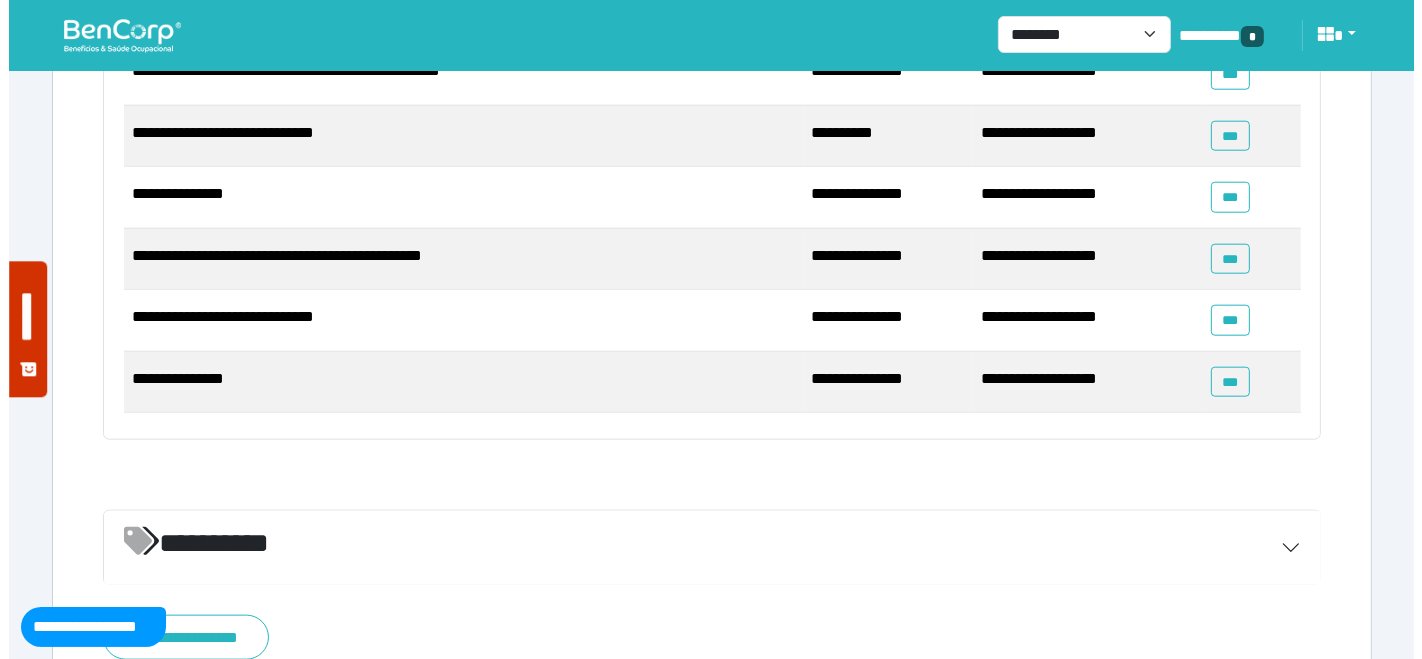 scroll, scrollTop: 2208, scrollLeft: 0, axis: vertical 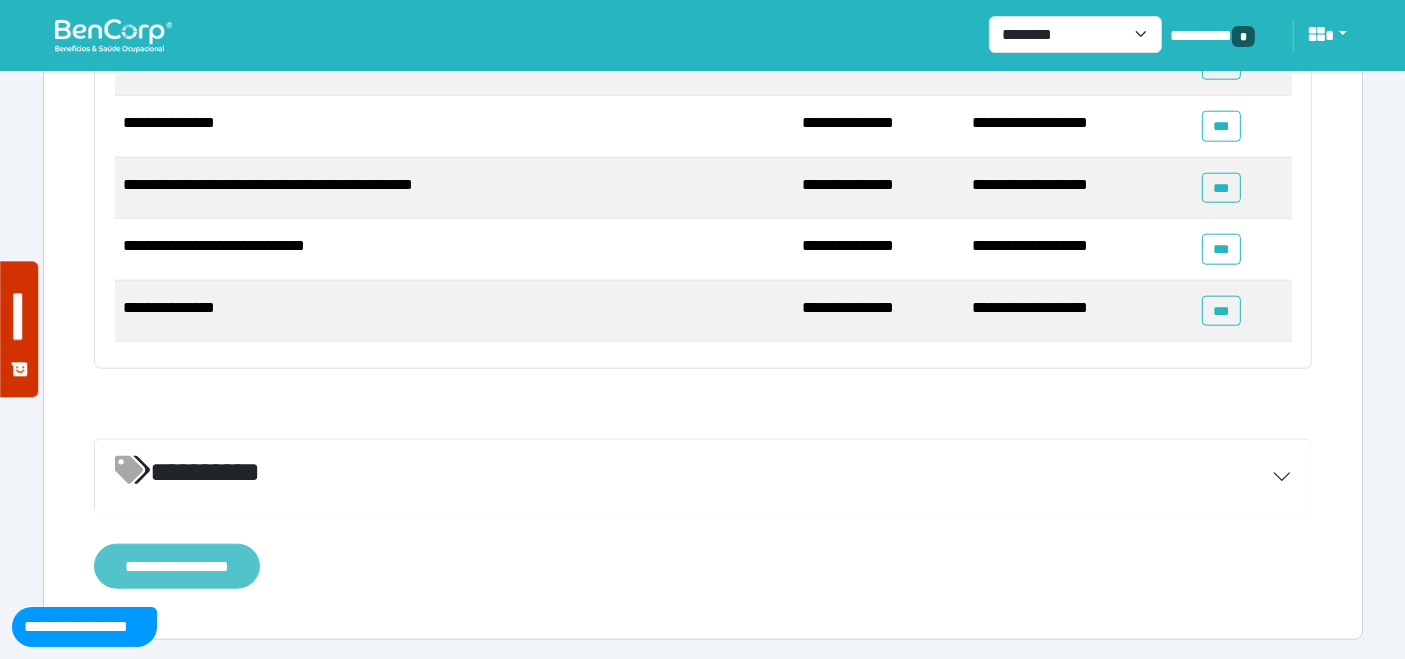 click on "**********" at bounding box center [177, 566] 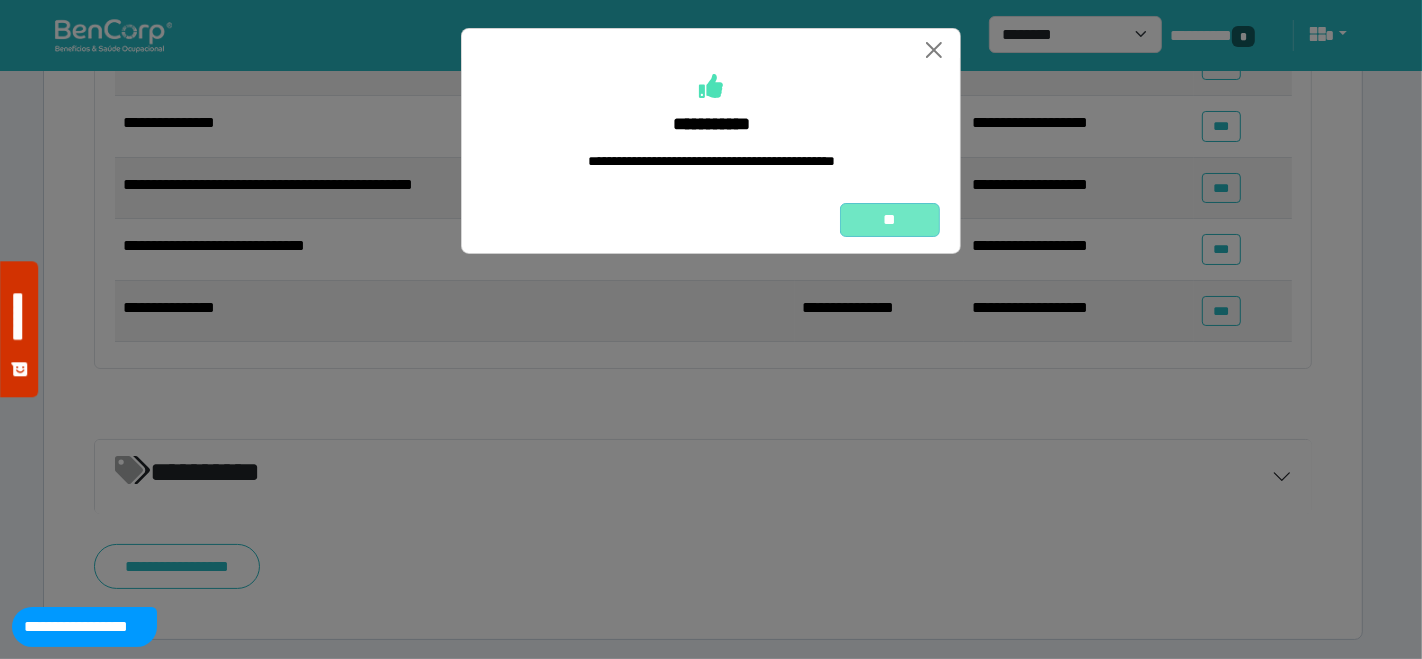 click on "**" at bounding box center [890, 219] 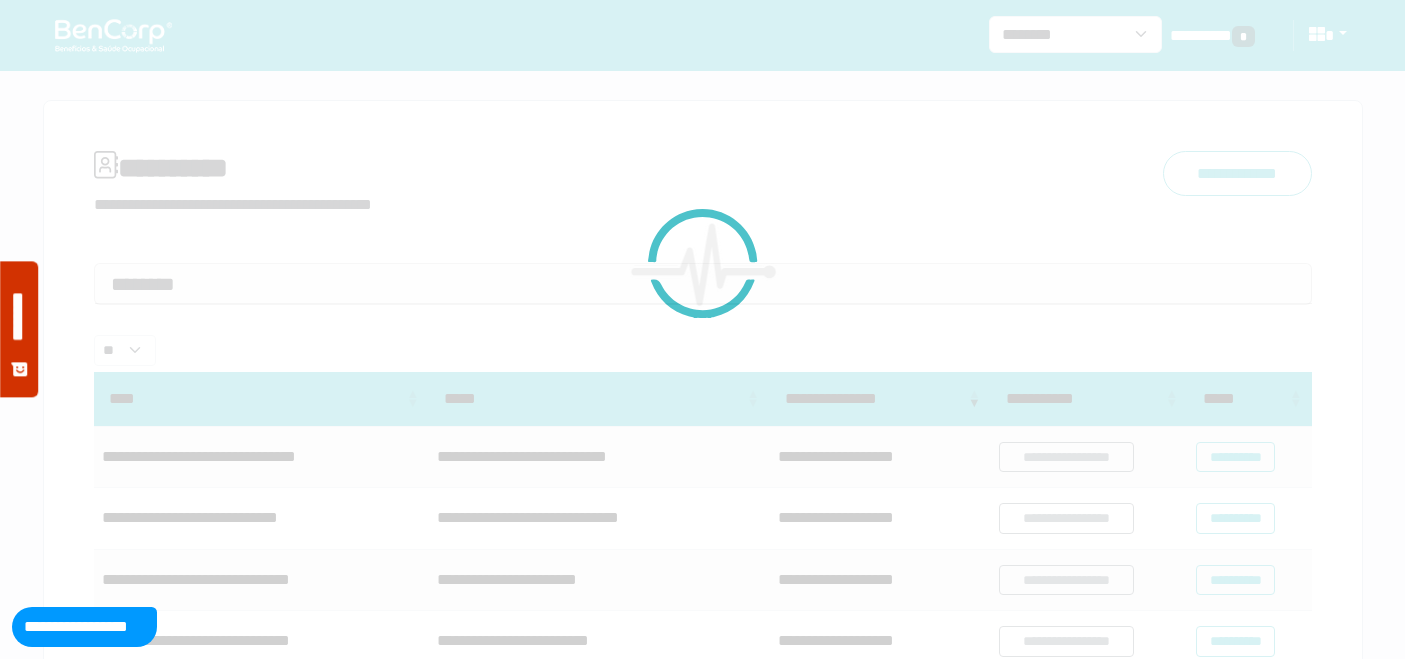 scroll, scrollTop: 0, scrollLeft: 0, axis: both 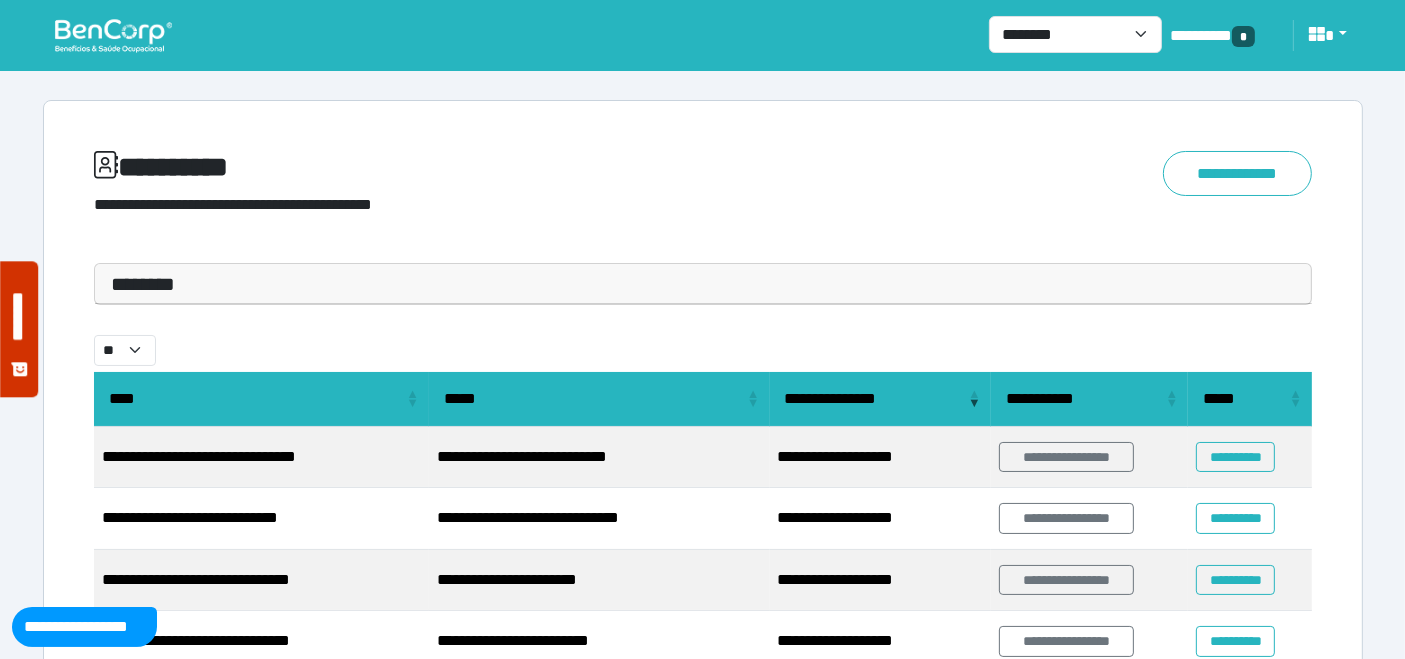 click at bounding box center [113, 35] 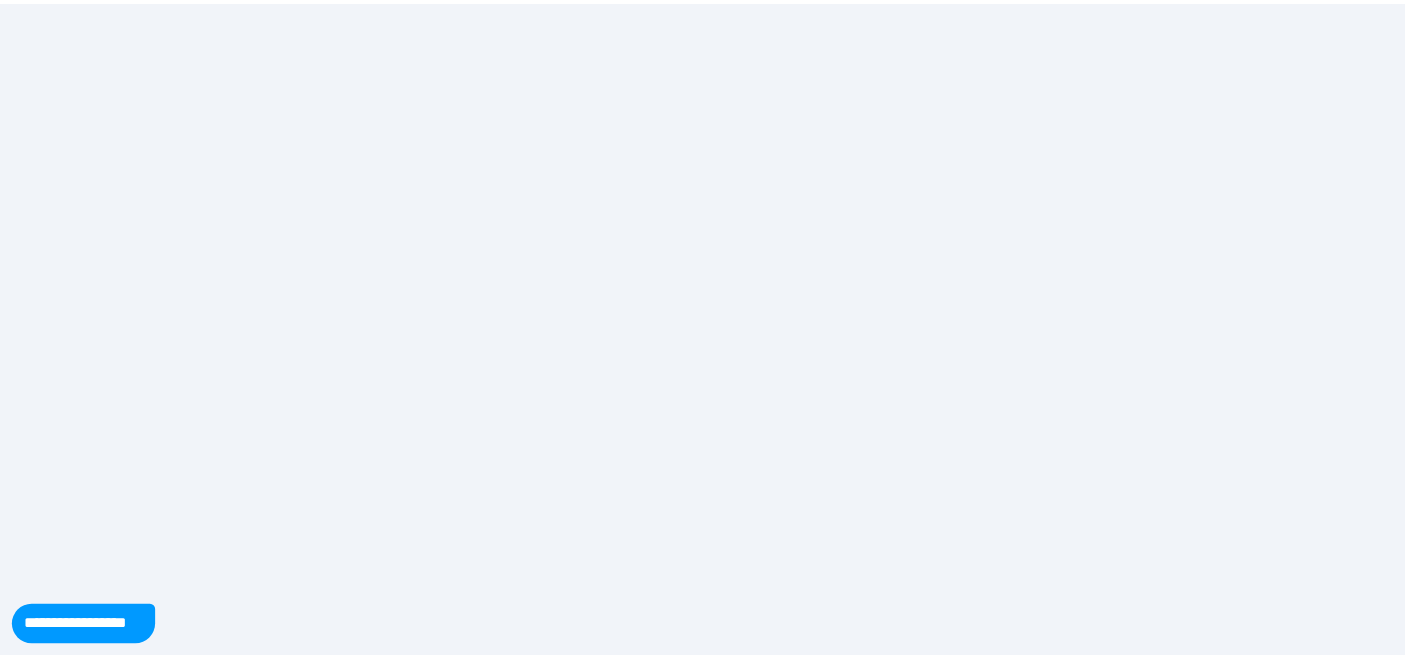 scroll, scrollTop: 0, scrollLeft: 0, axis: both 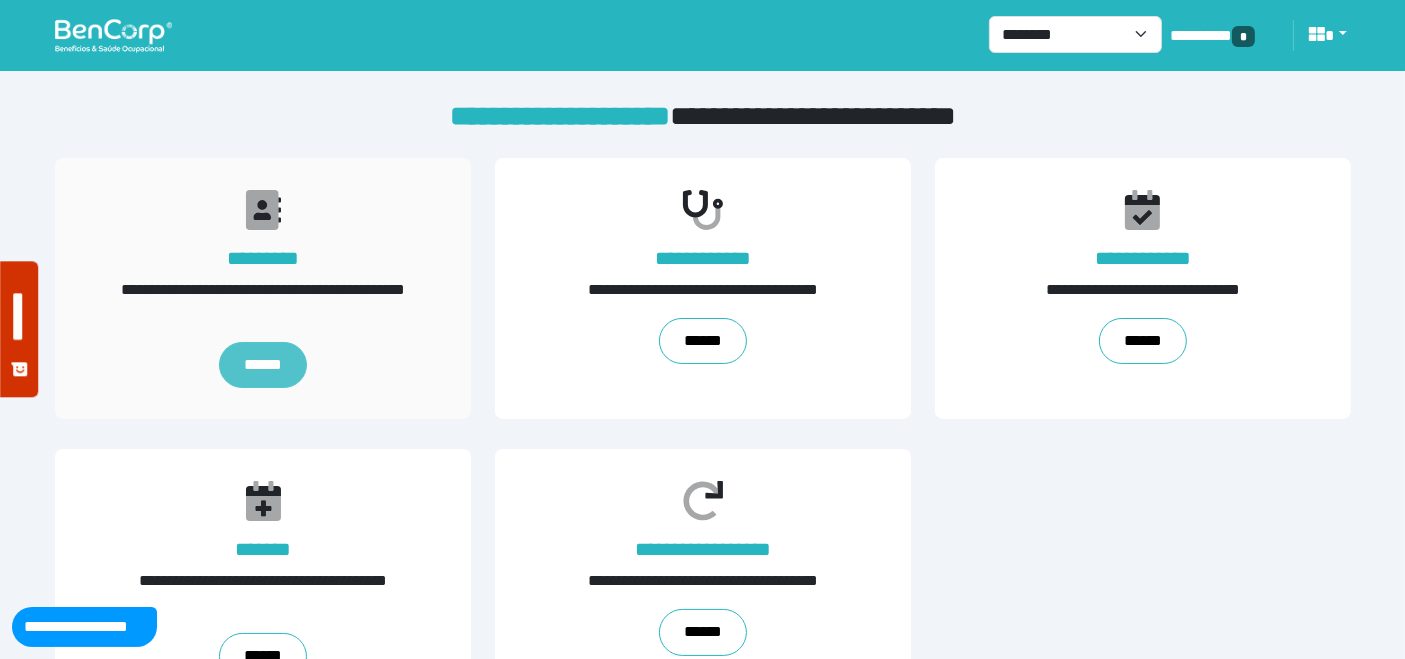 click on "******" at bounding box center [262, 365] 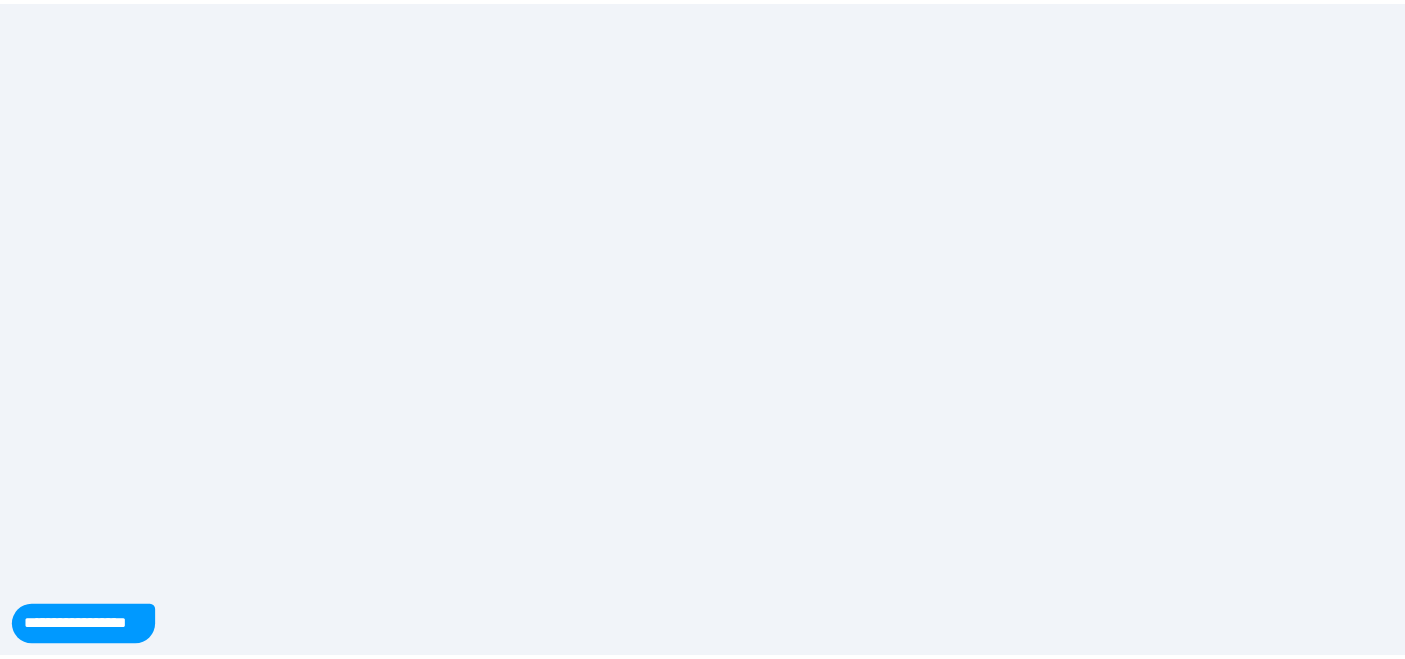 scroll, scrollTop: 0, scrollLeft: 0, axis: both 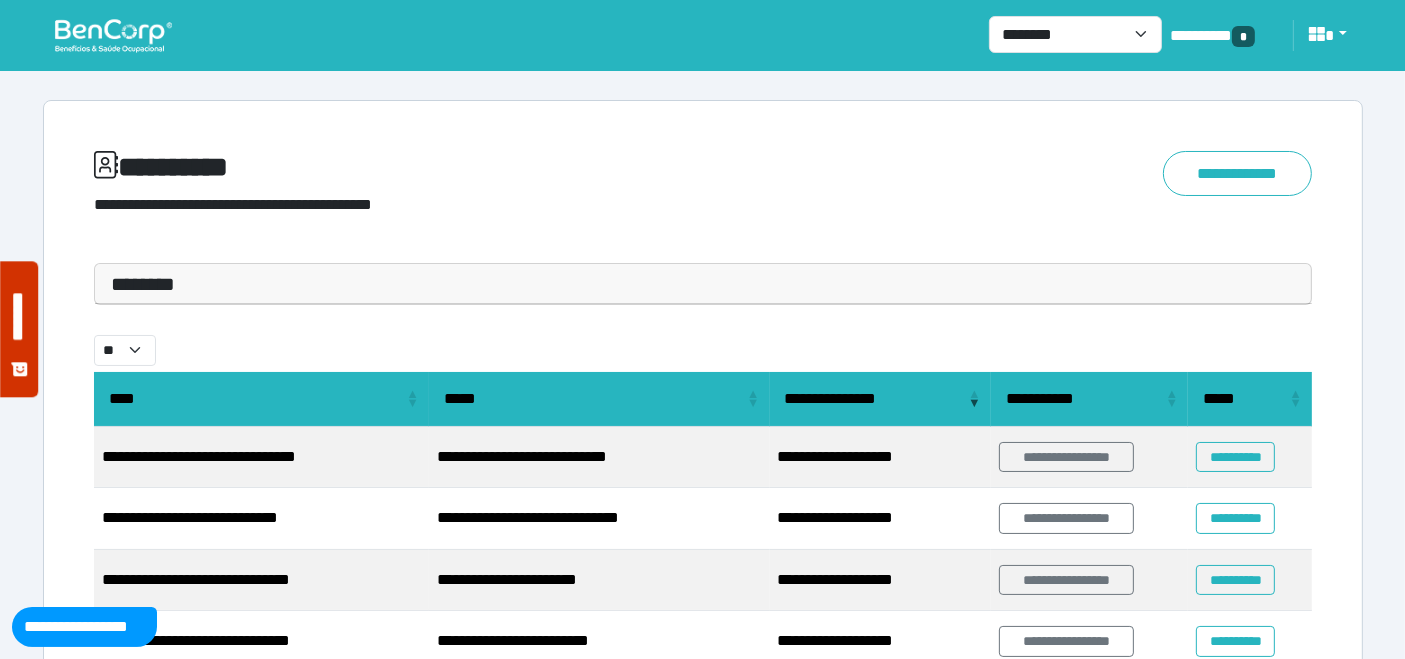 drag, startPoint x: 270, startPoint y: 297, endPoint x: 213, endPoint y: 318, distance: 60.74537 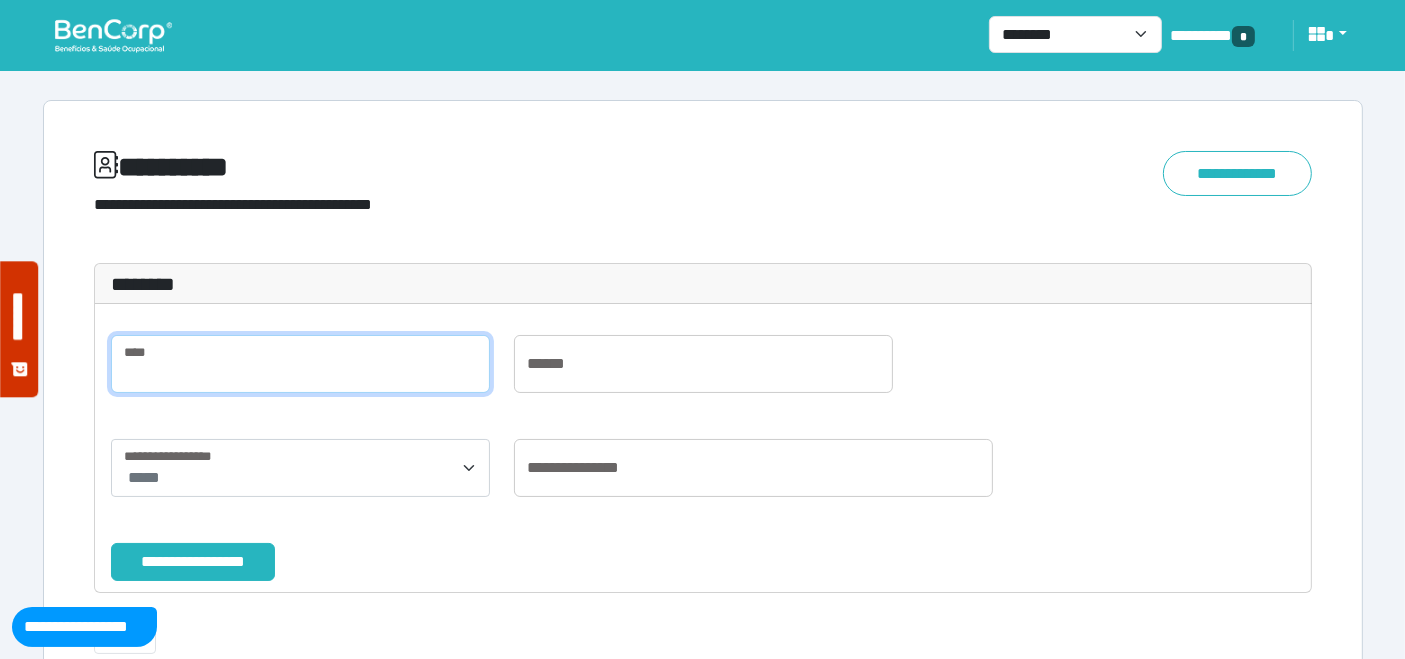 click at bounding box center (300, 364) 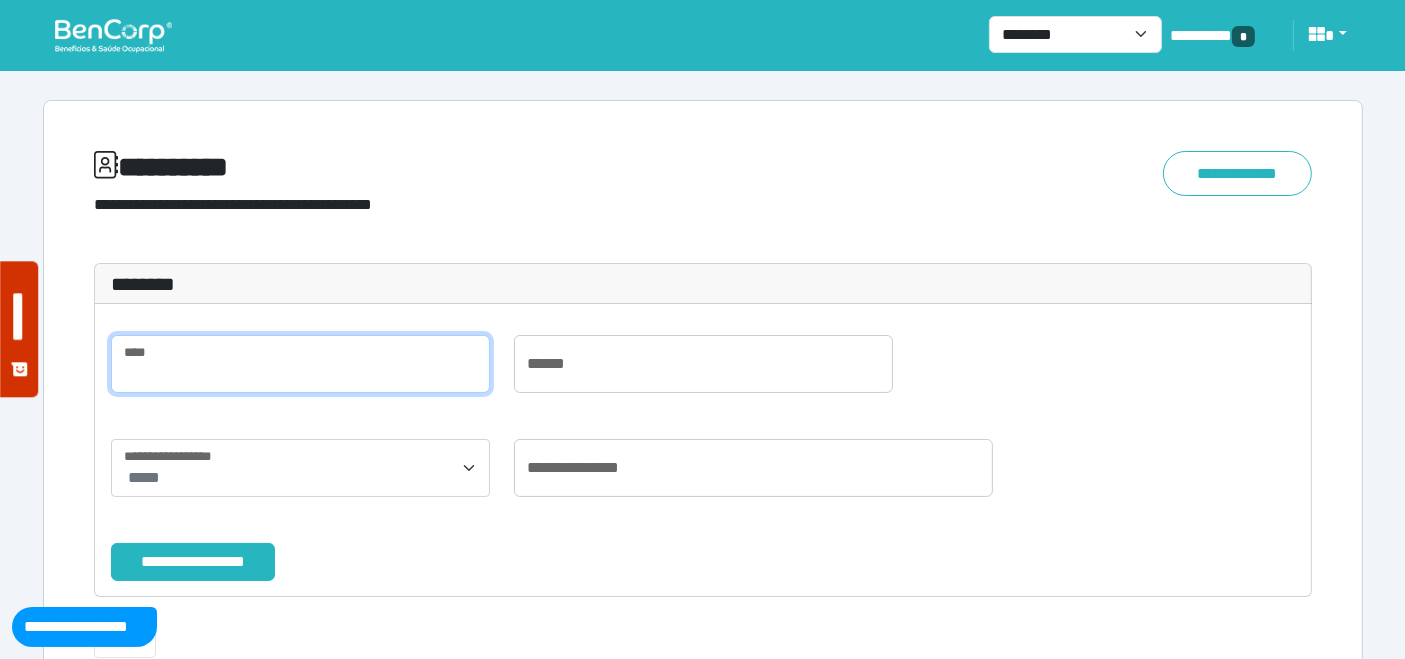 paste on "**********" 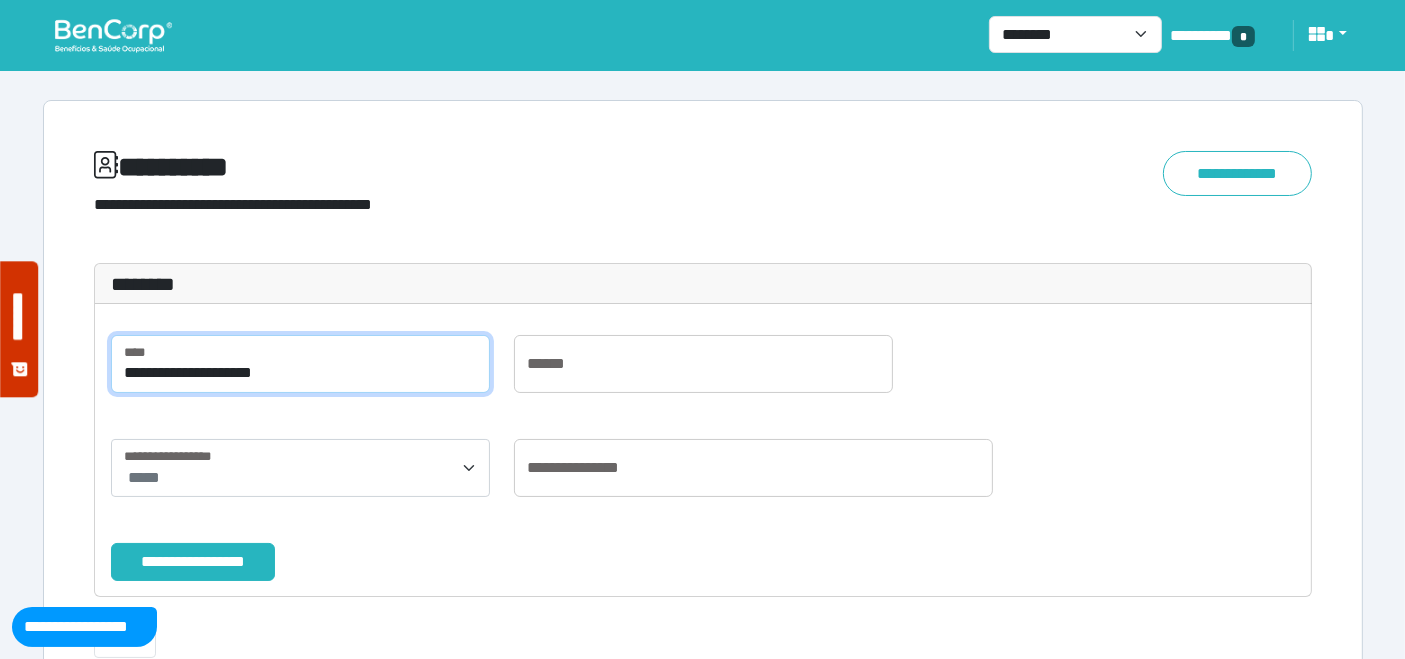 scroll, scrollTop: 111, scrollLeft: 0, axis: vertical 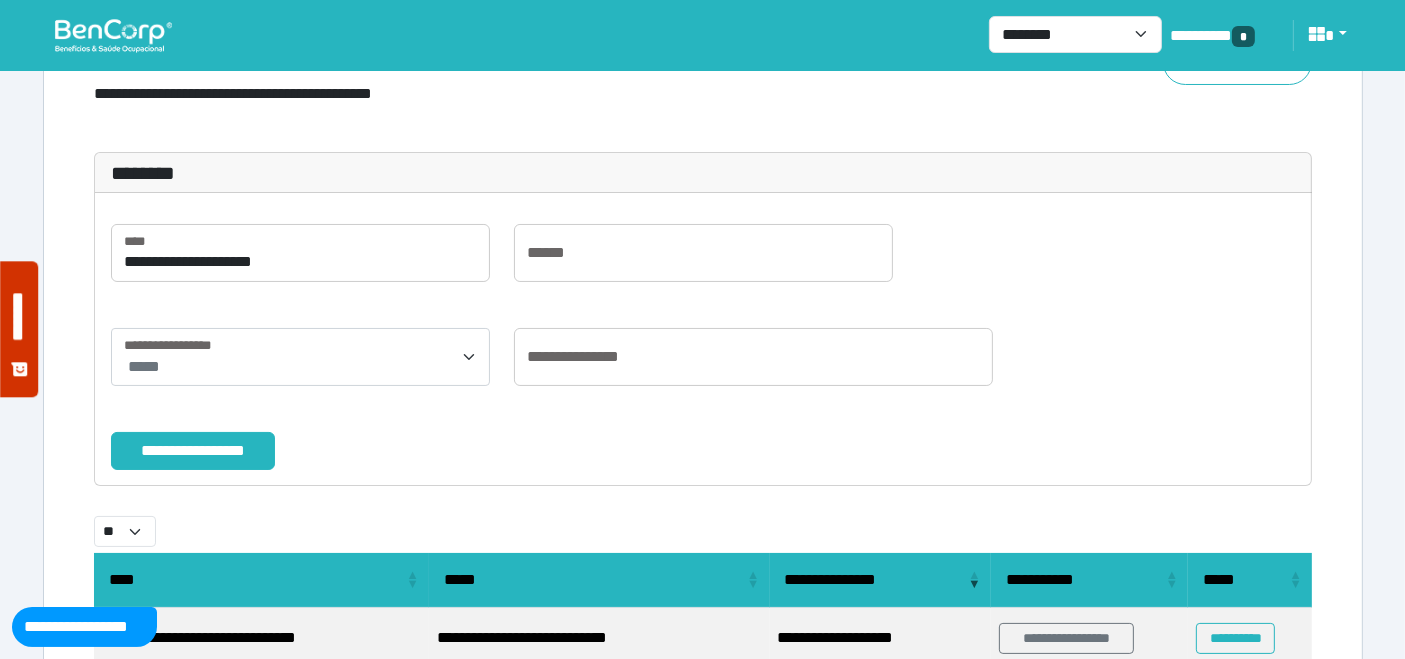 drag, startPoint x: 210, startPoint y: 444, endPoint x: 418, endPoint y: 361, distance: 223.94865 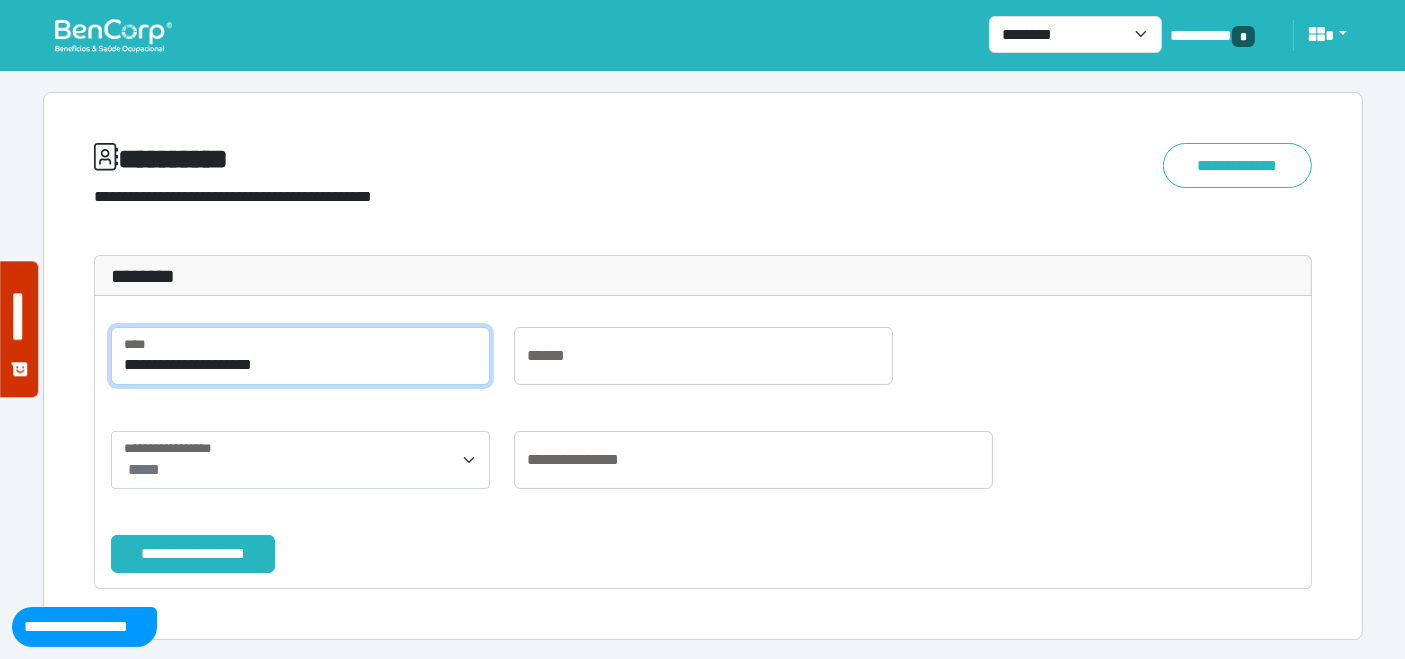 click on "**********" at bounding box center [300, 356] 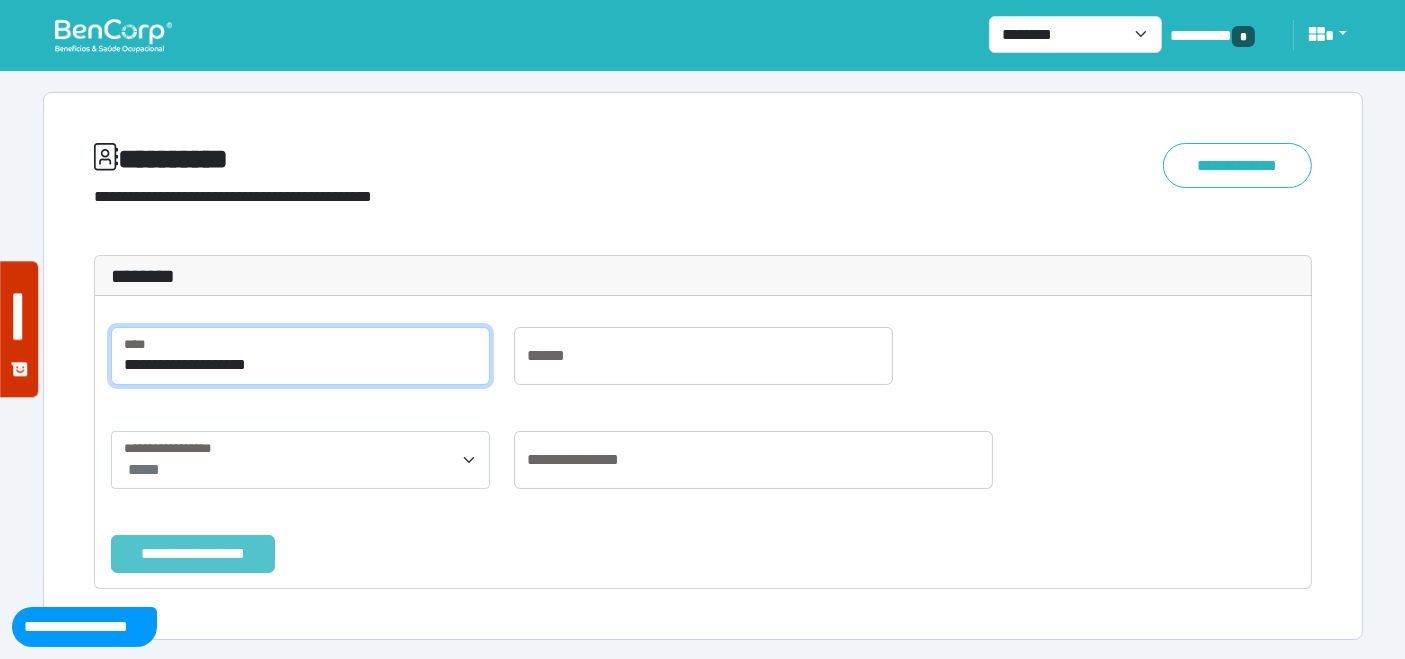 type on "**********" 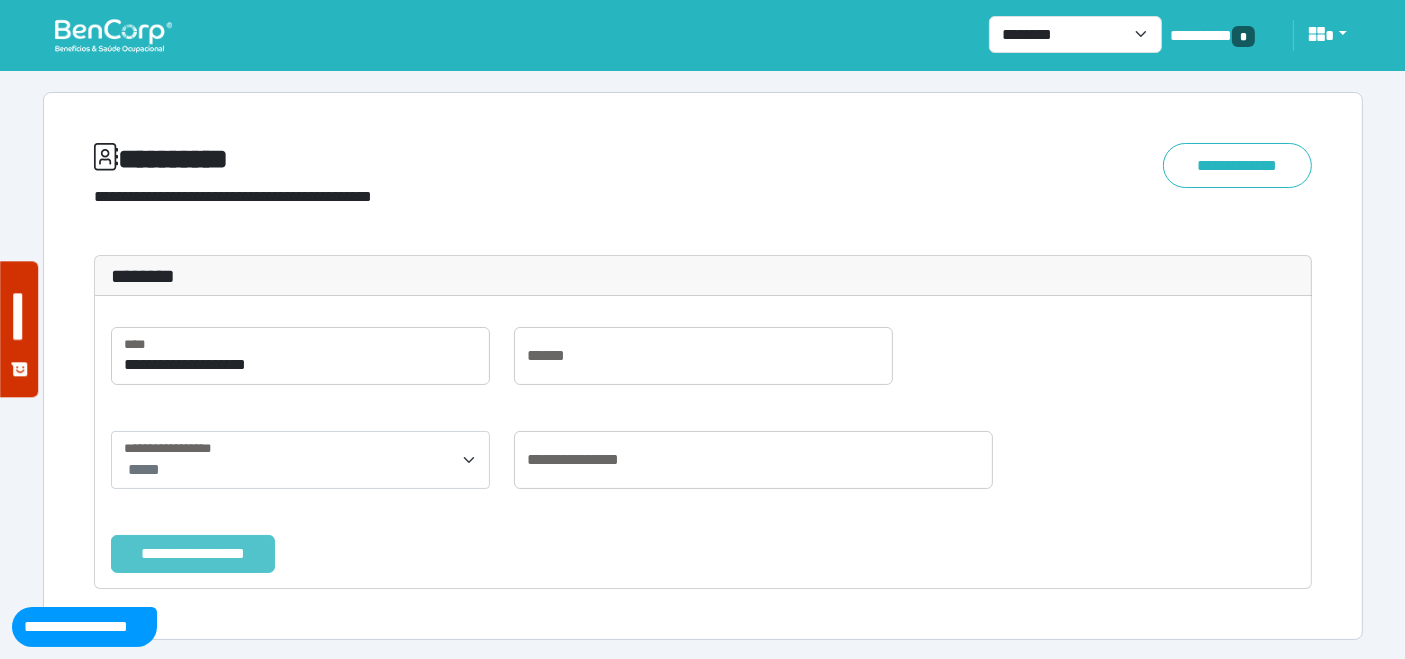 drag, startPoint x: 154, startPoint y: 543, endPoint x: 160, endPoint y: 529, distance: 15.231546 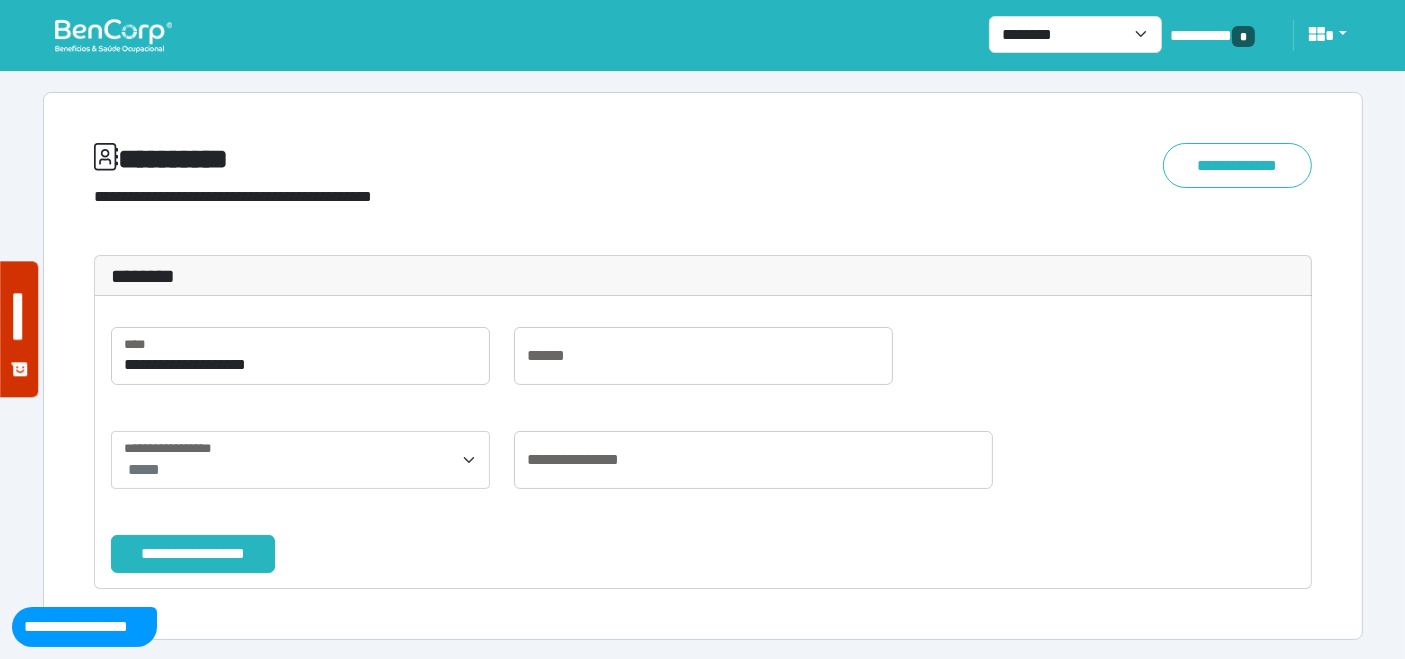 click on "**********" at bounding box center (193, 553) 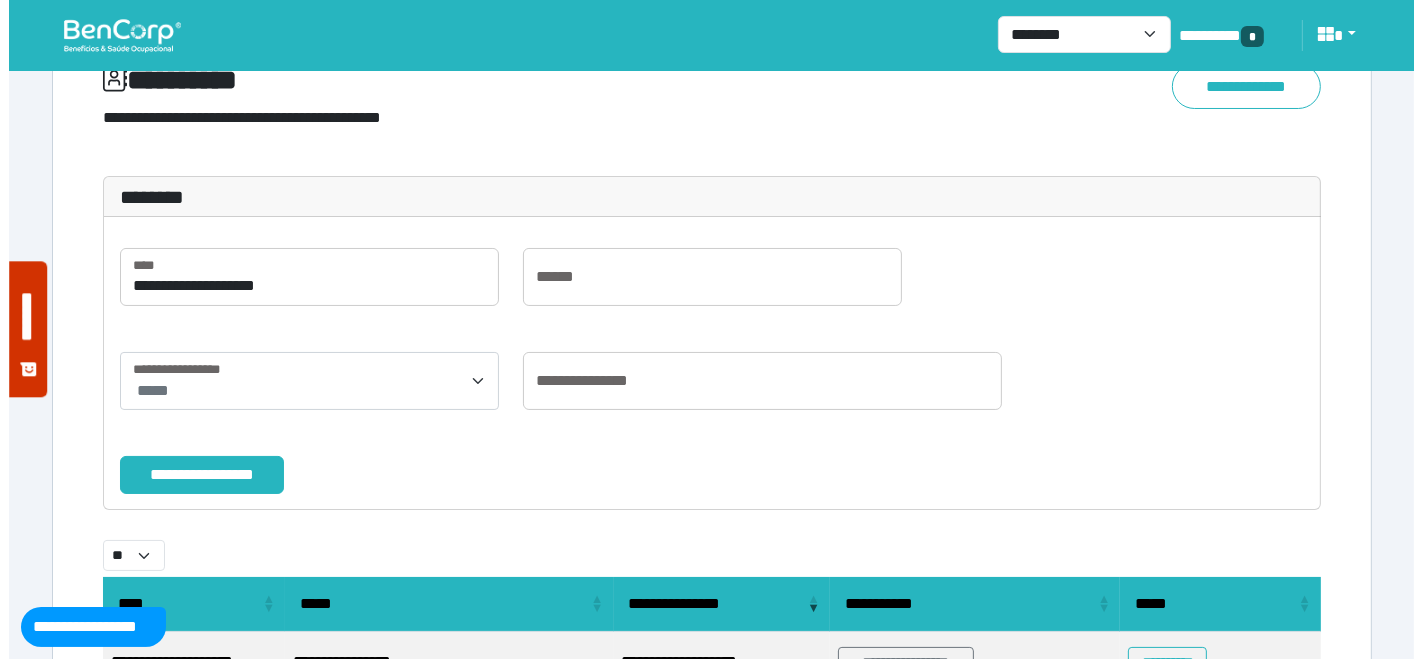 scroll, scrollTop: 238, scrollLeft: 0, axis: vertical 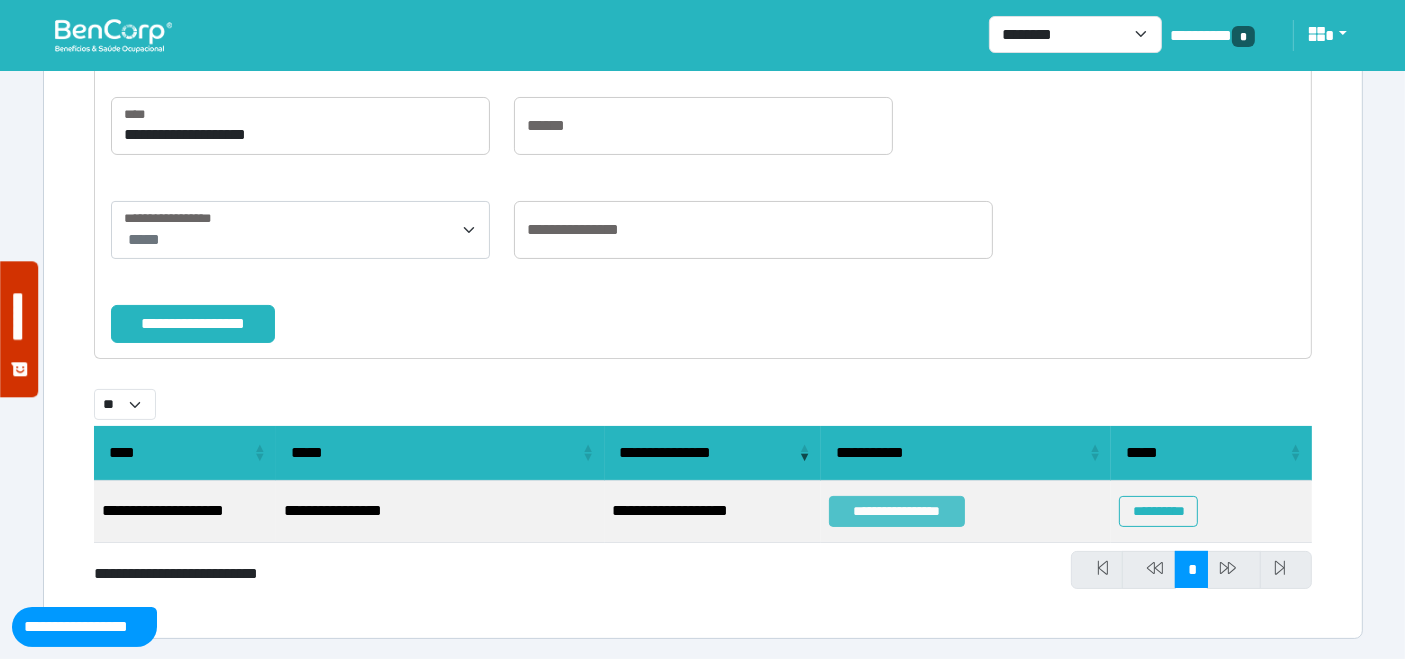 click on "**********" at bounding box center (897, 511) 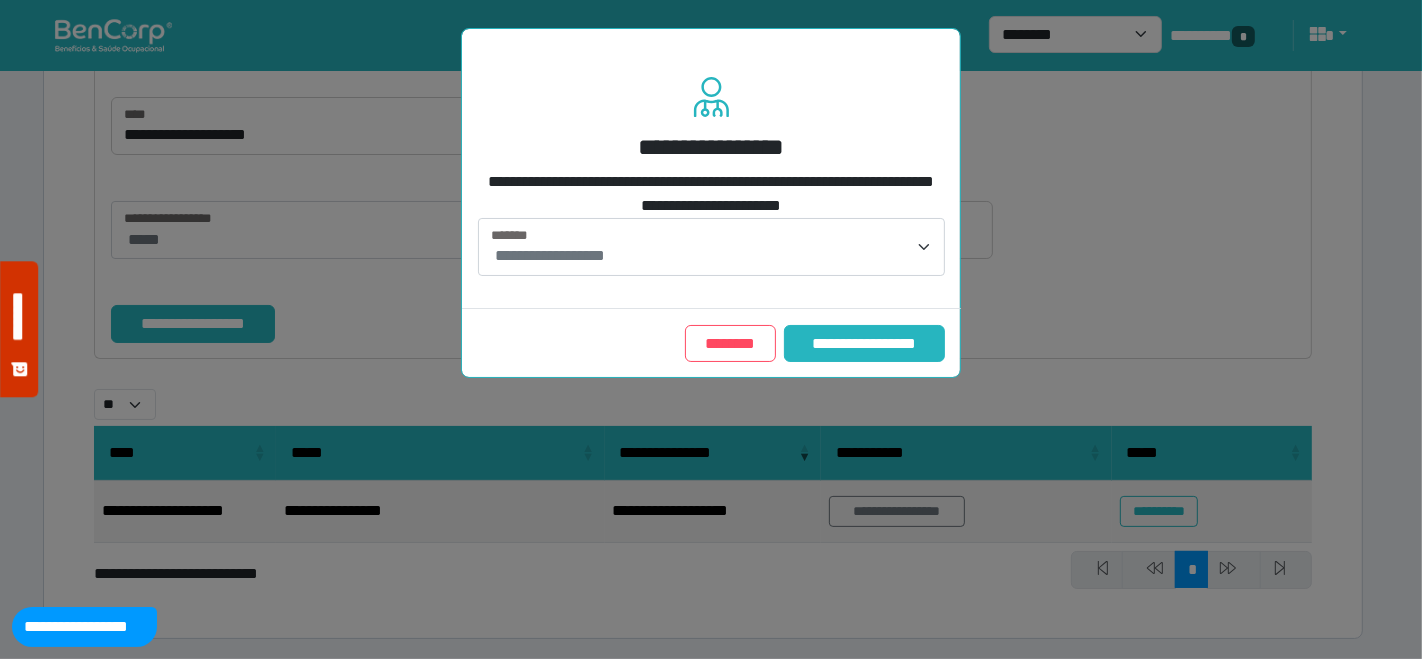 click on "**********" at bounding box center (713, 256) 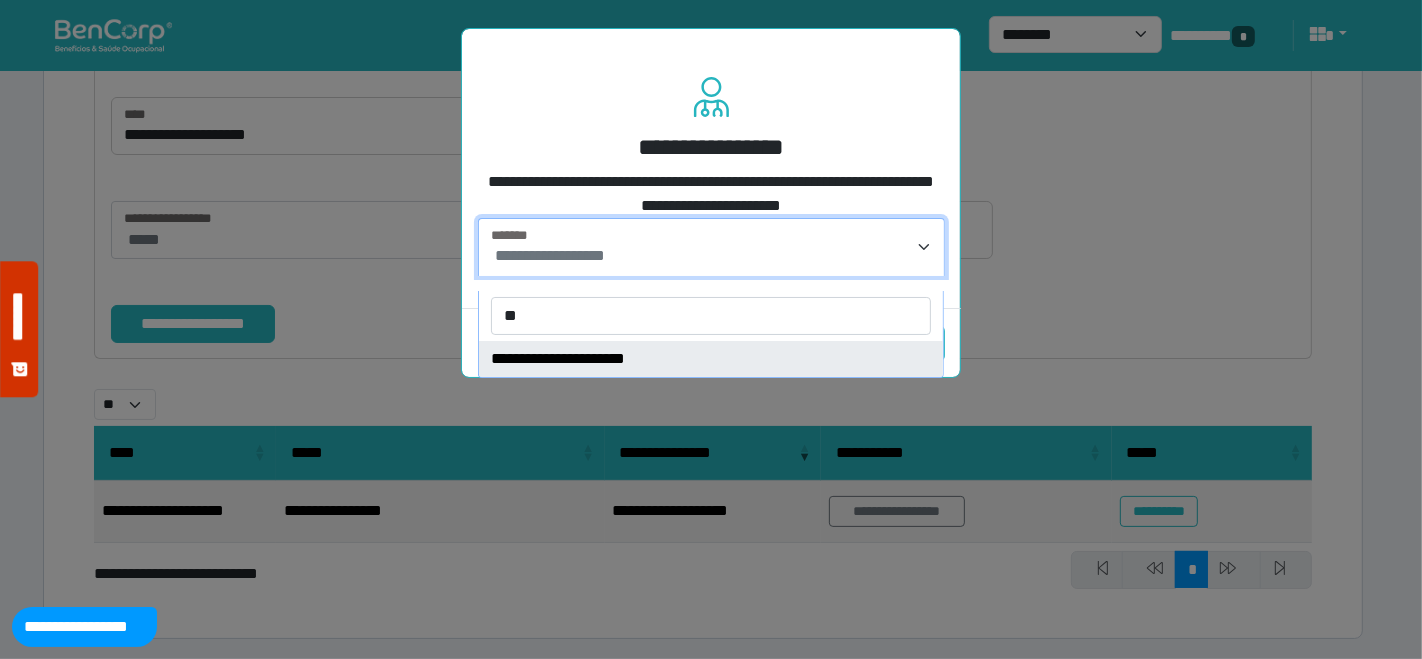 type on "**" 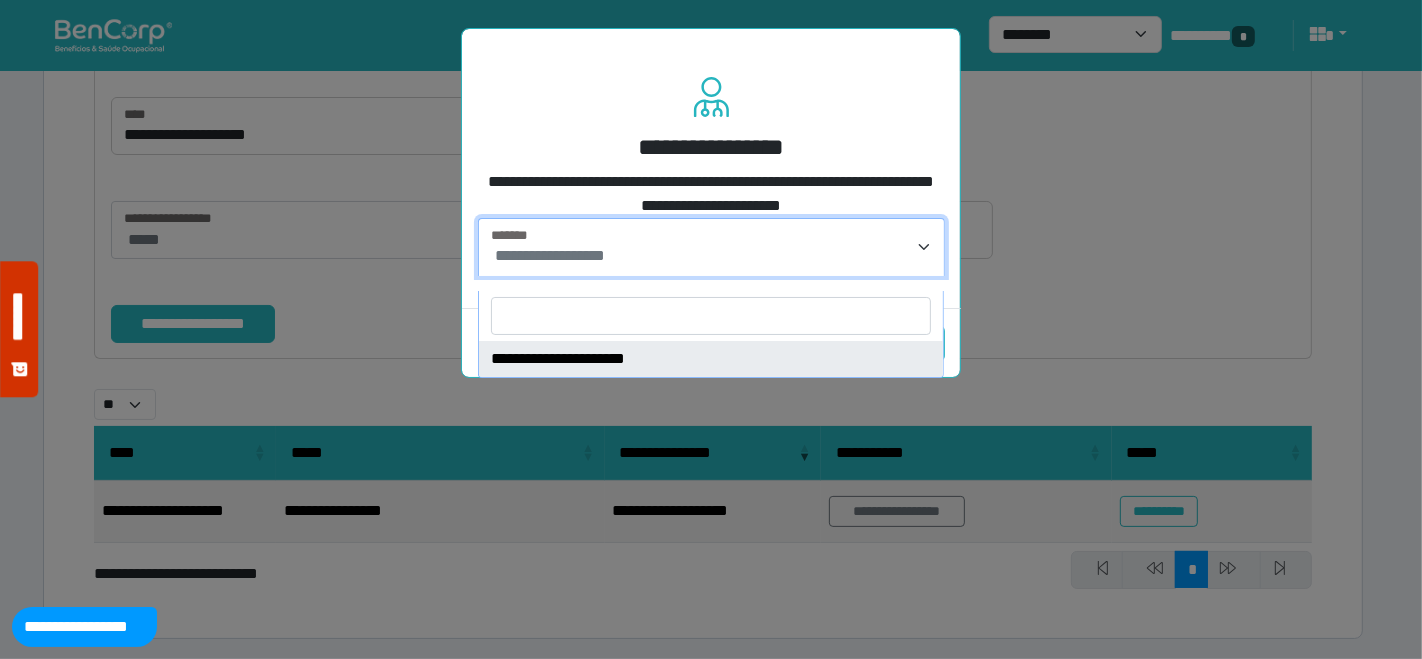 select on "****" 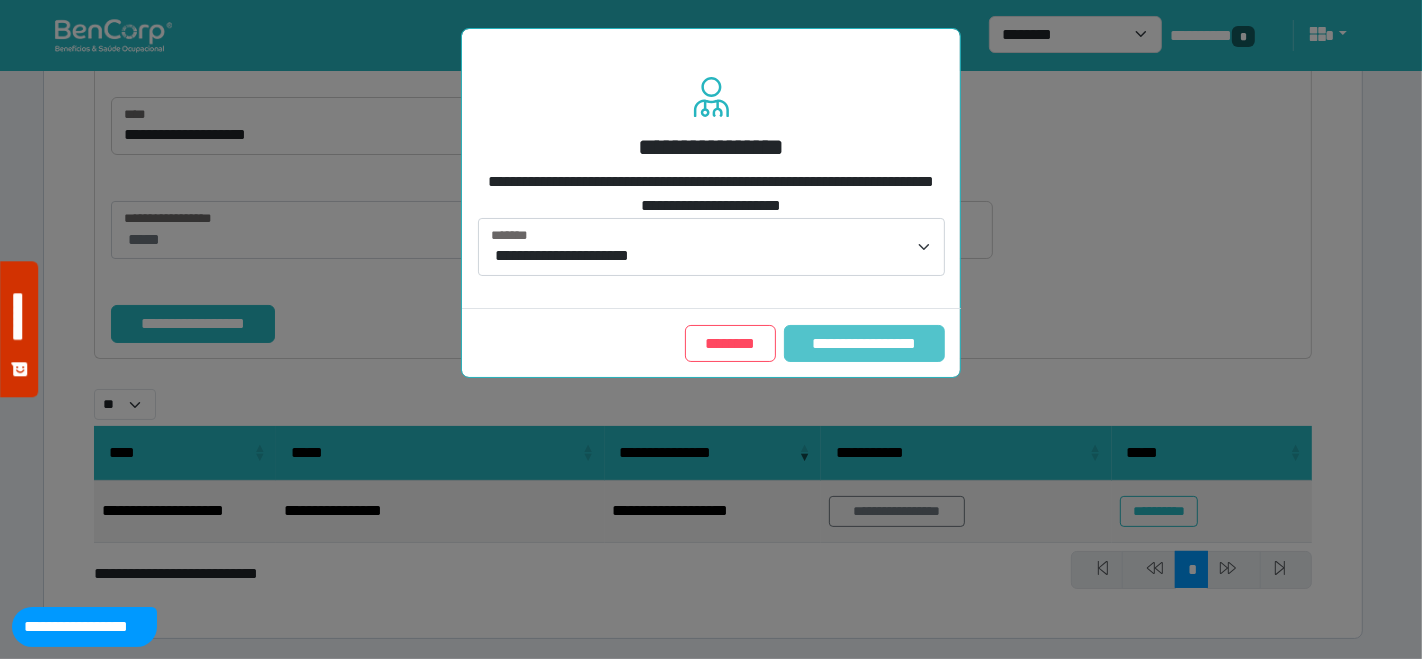 click on "**********" at bounding box center [864, 343] 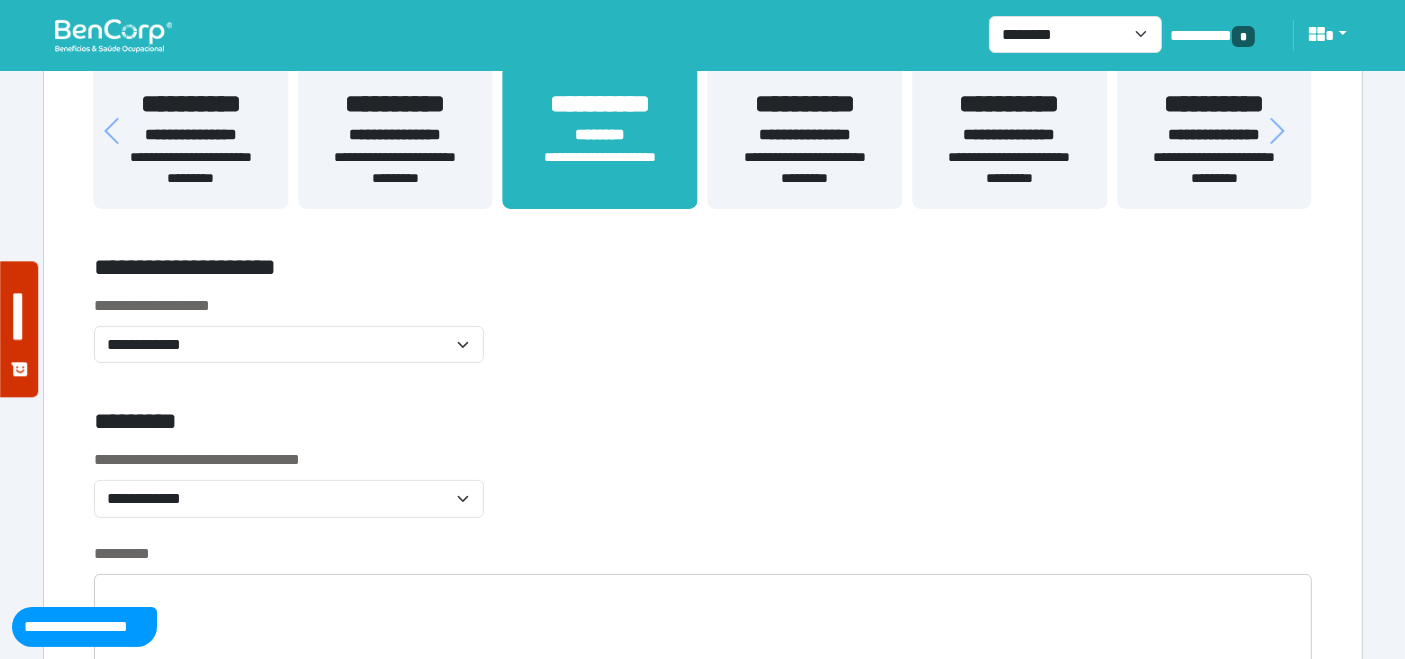 scroll, scrollTop: 444, scrollLeft: 0, axis: vertical 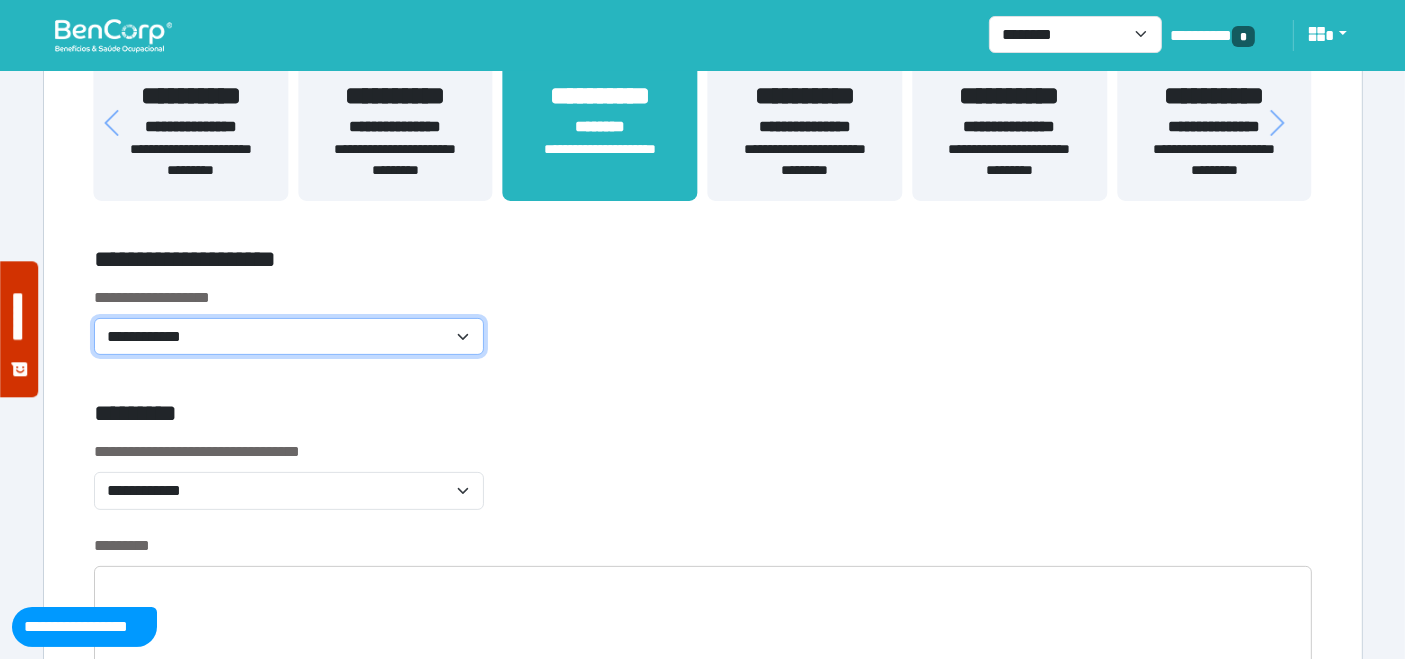 click on "**********" at bounding box center (289, 336) 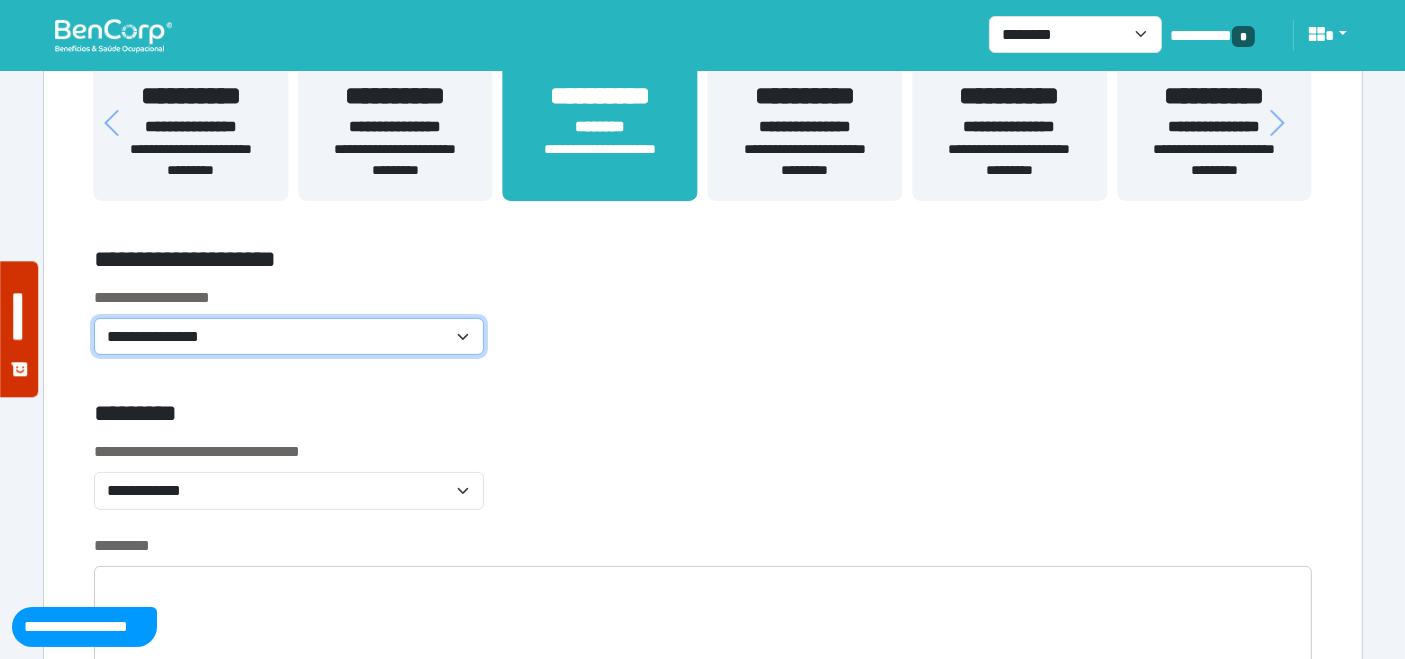 click on "**********" at bounding box center (289, 336) 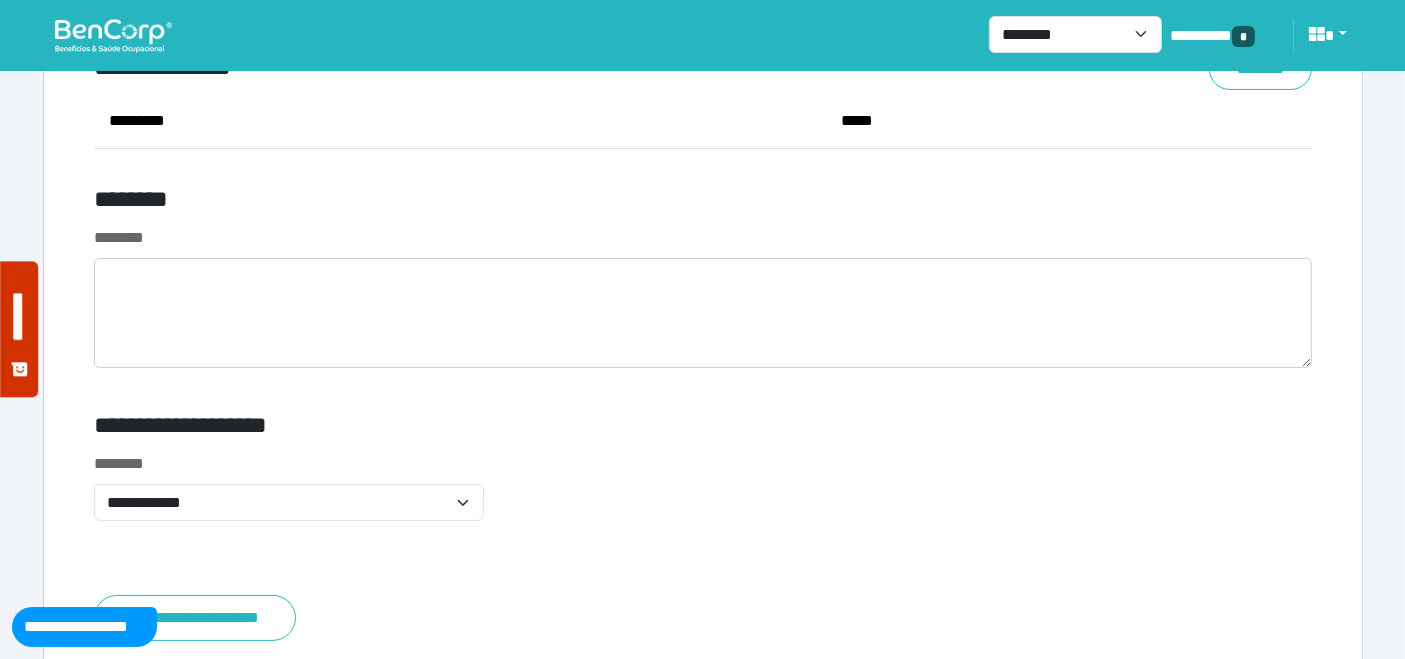 scroll, scrollTop: 7888, scrollLeft: 0, axis: vertical 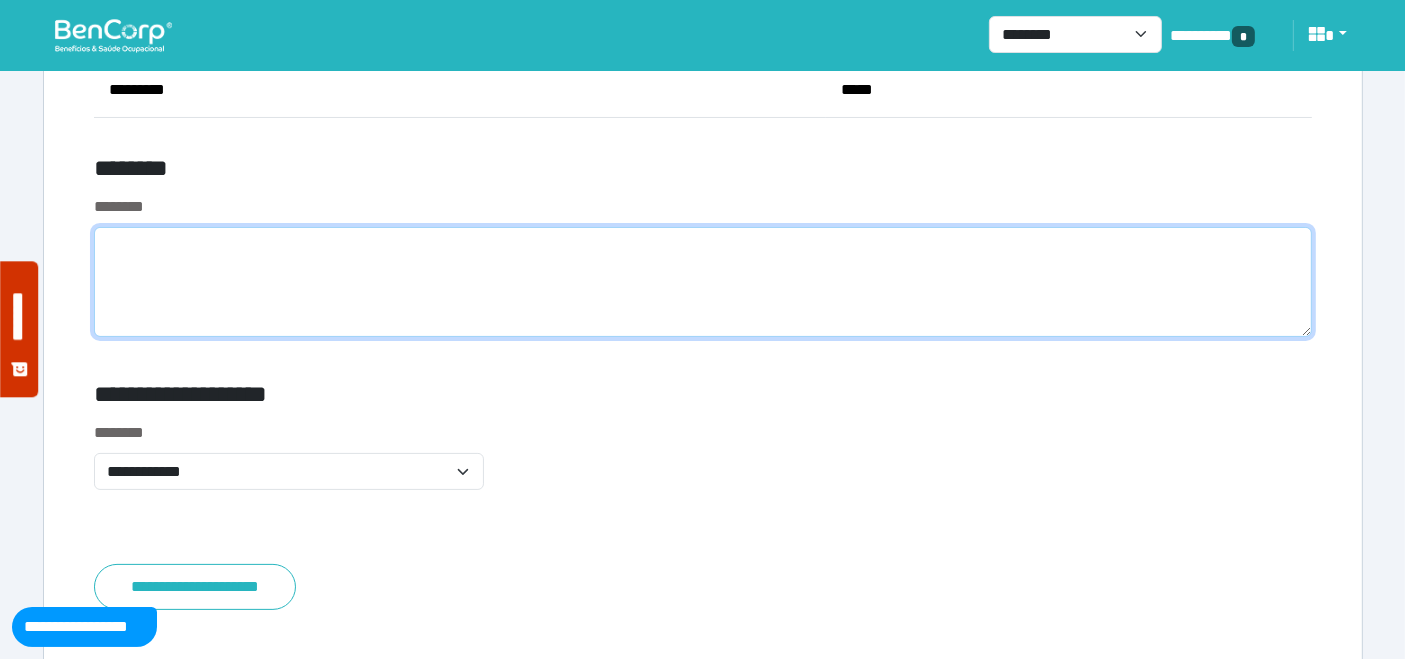 click at bounding box center (703, 282) 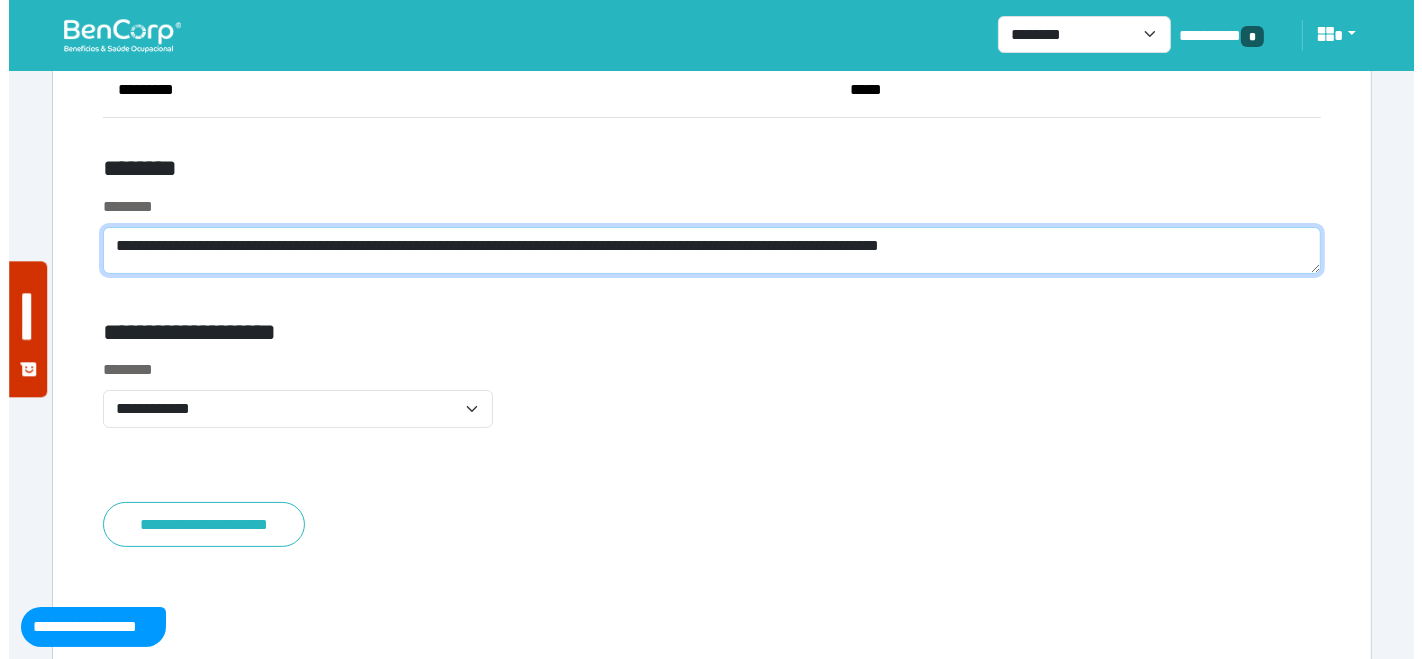scroll, scrollTop: 7996, scrollLeft: 0, axis: vertical 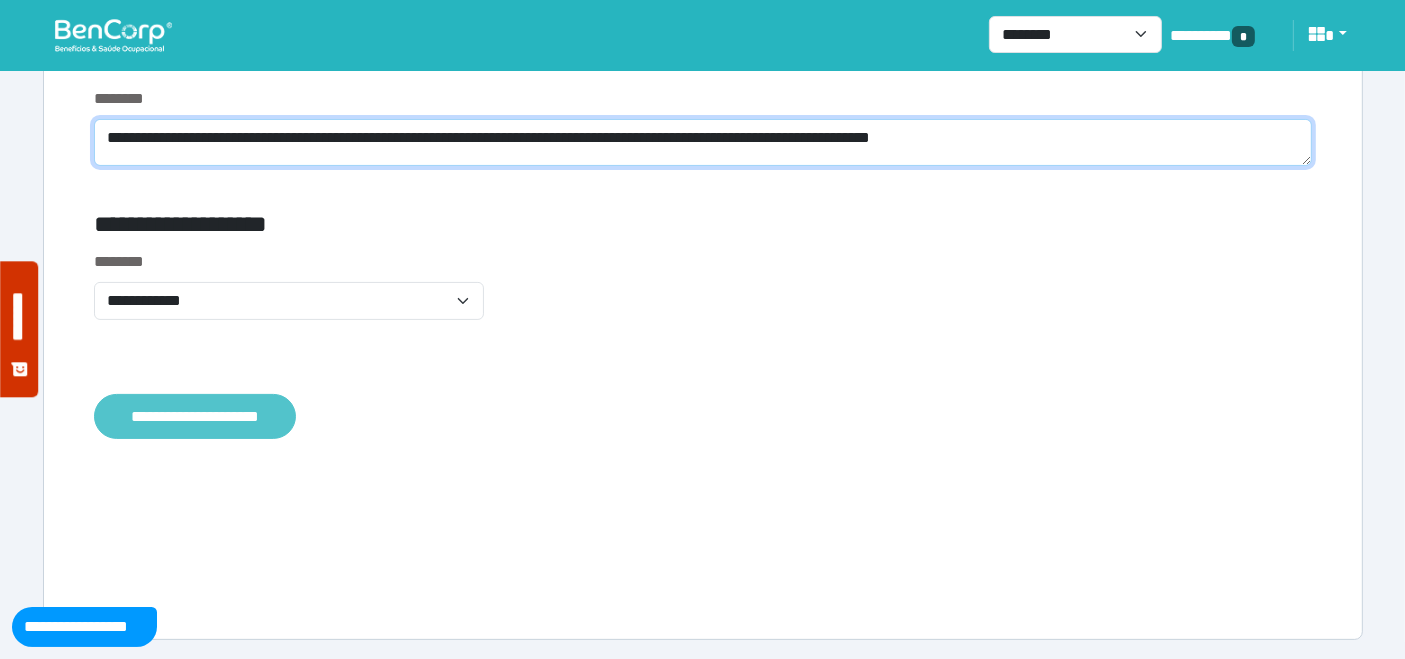 type on "**********" 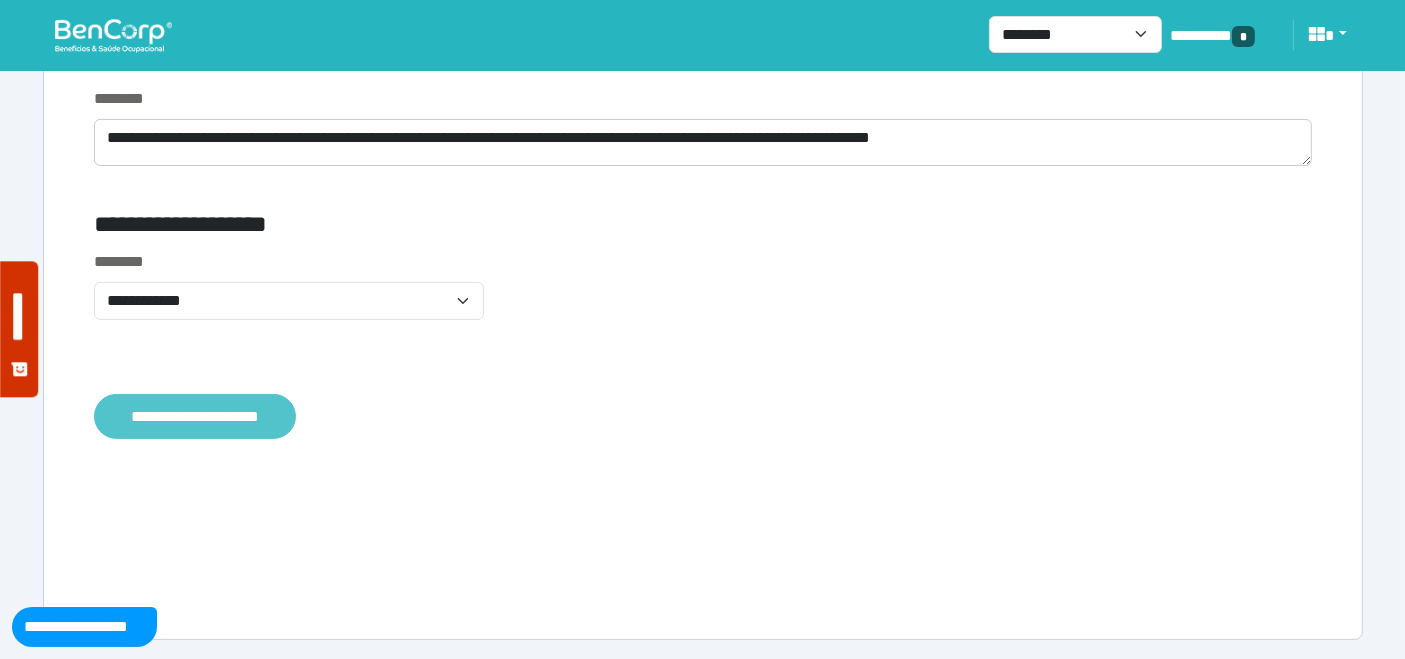 click on "**********" at bounding box center (195, 416) 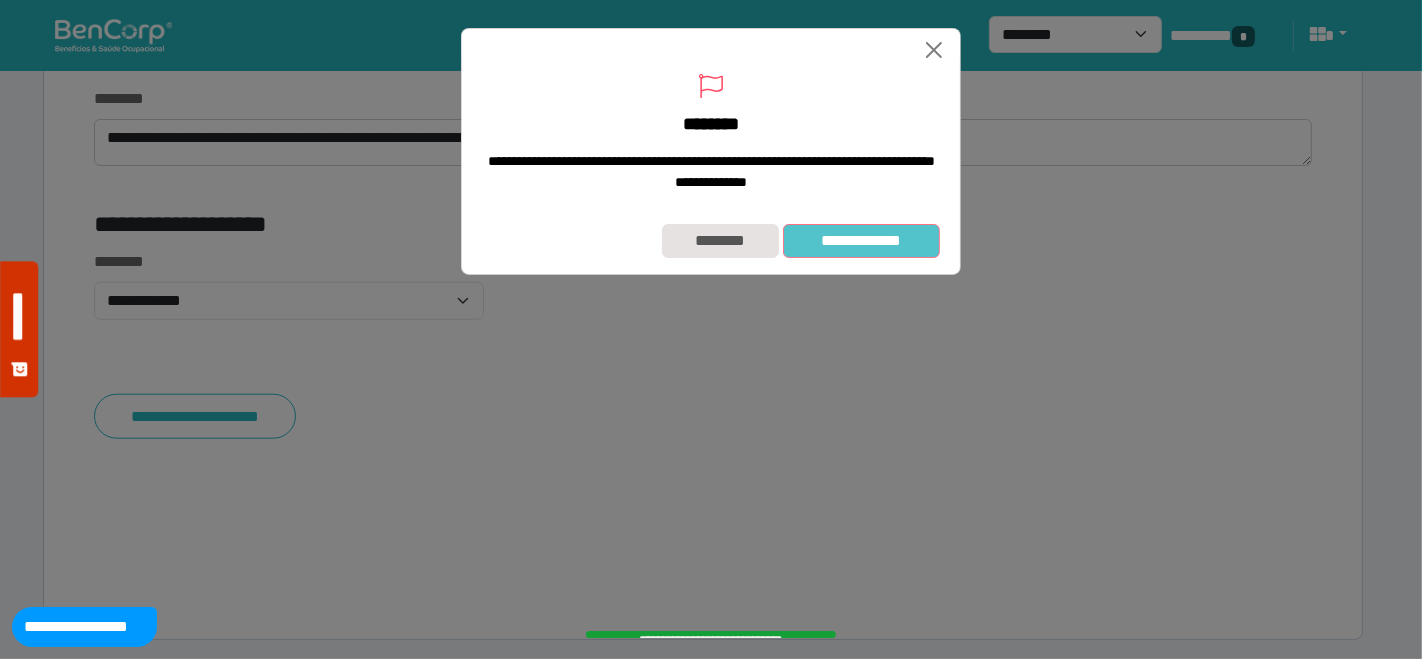 click on "**********" at bounding box center [861, 240] 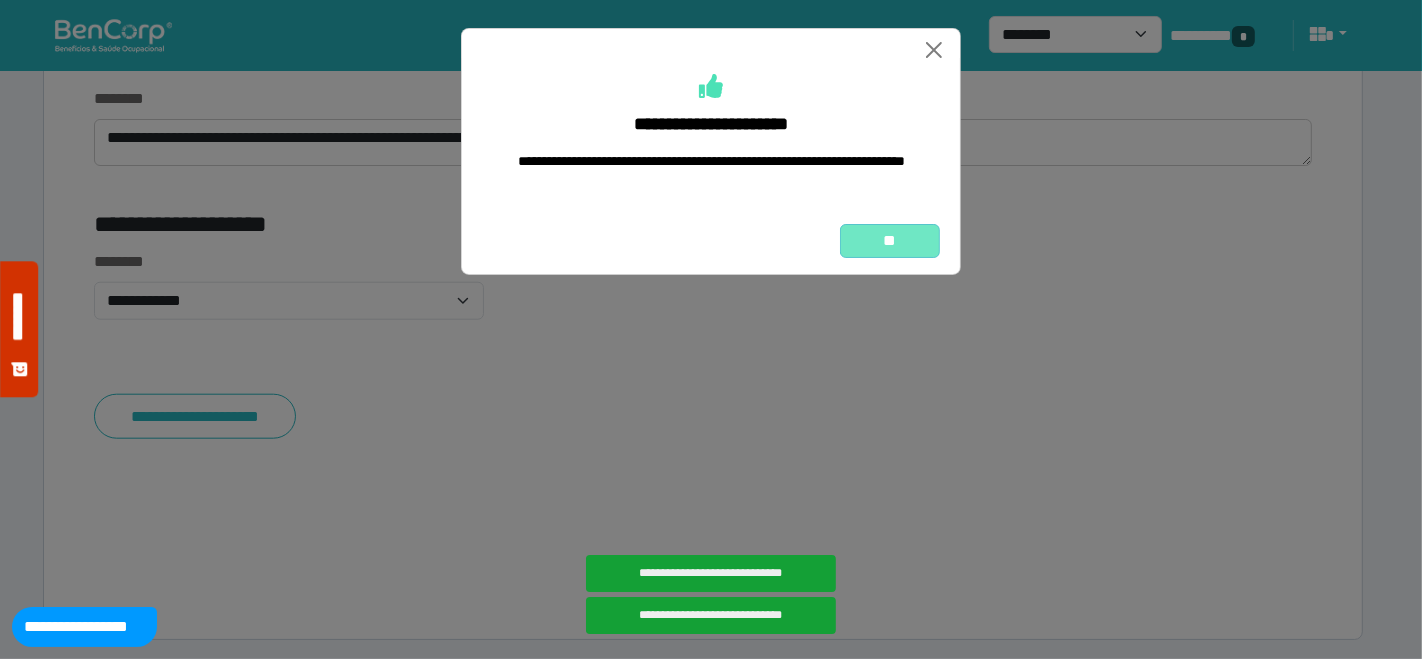 click on "**" at bounding box center (890, 240) 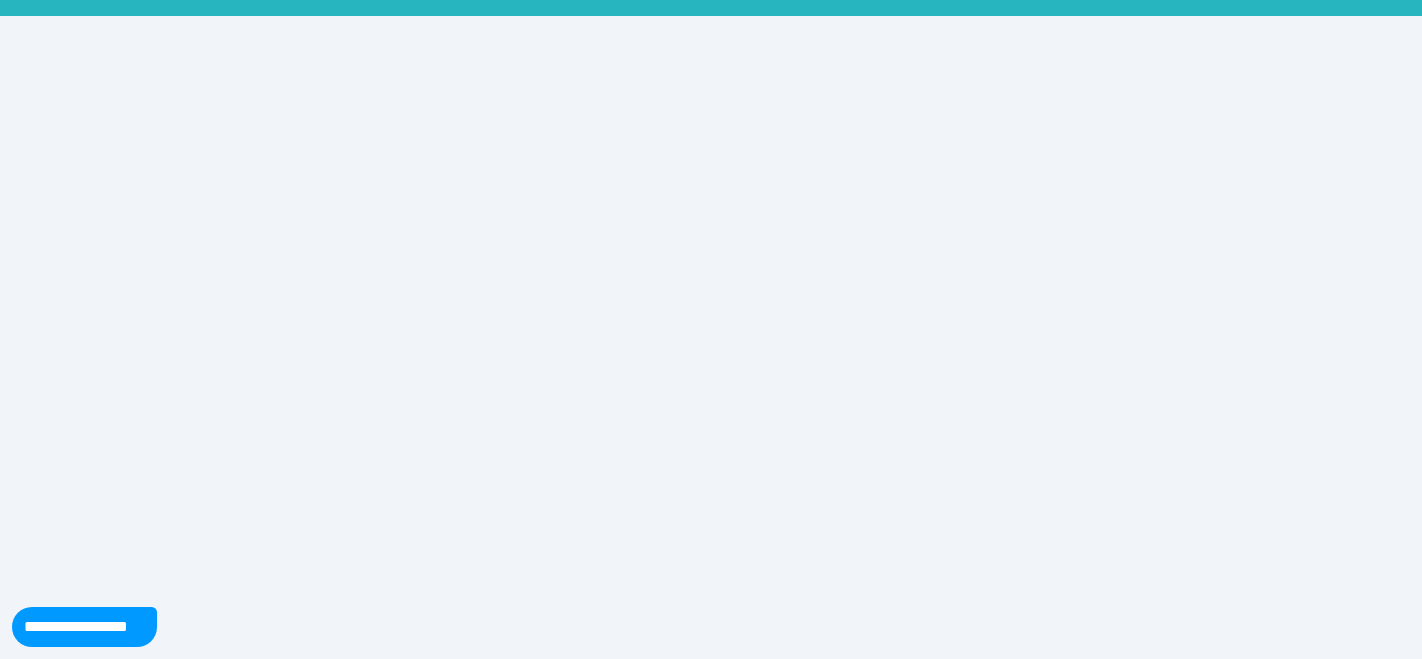 scroll, scrollTop: 0, scrollLeft: 0, axis: both 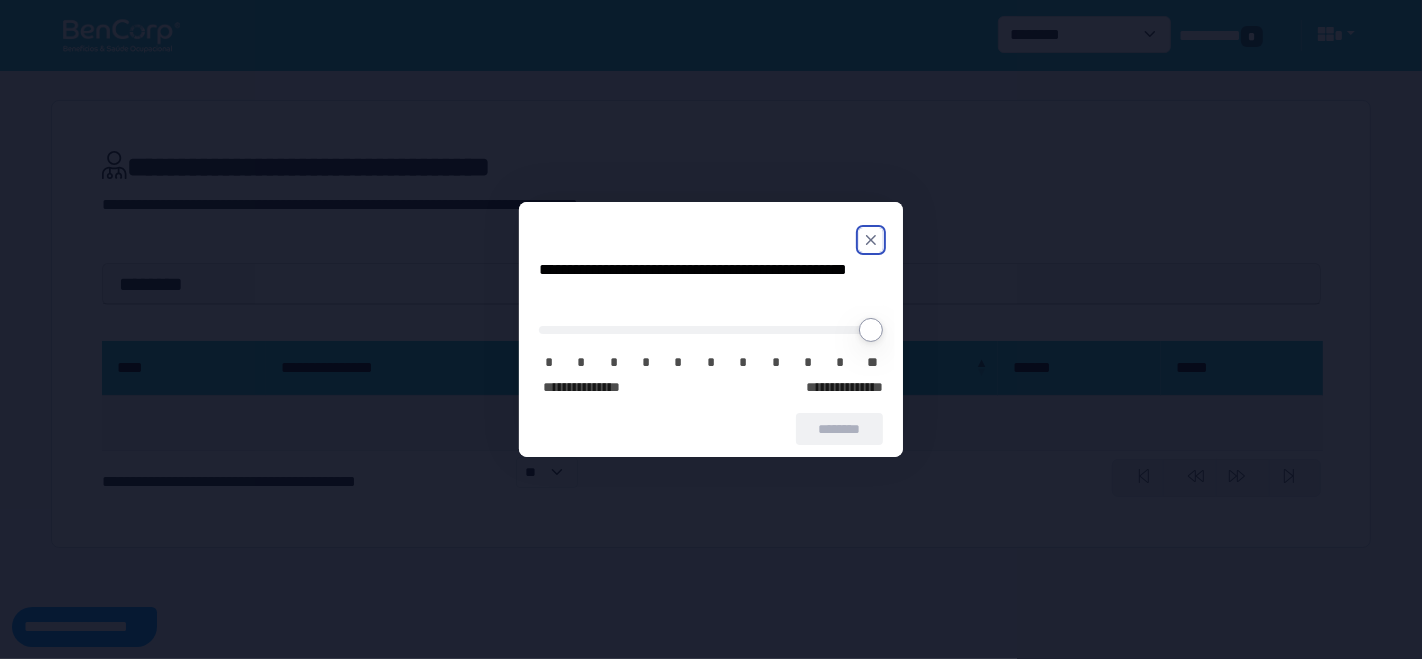 click 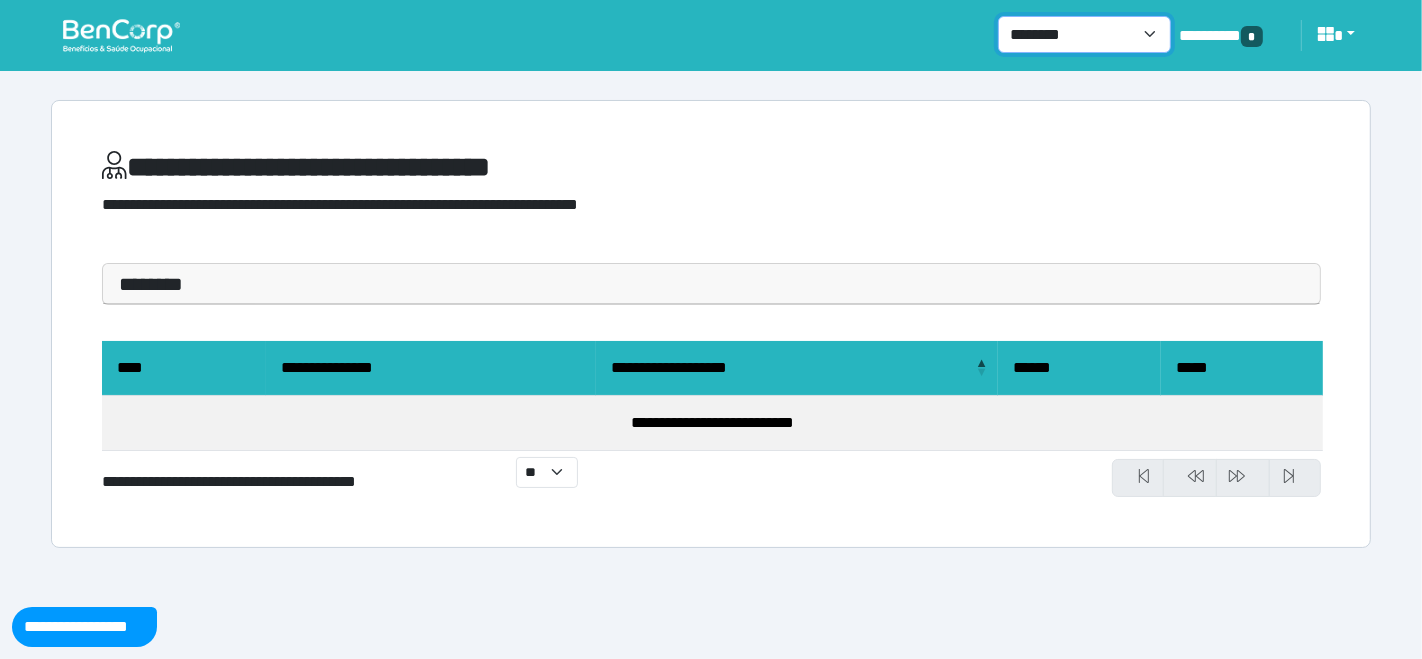 drag, startPoint x: 1151, startPoint y: 31, endPoint x: 1137, endPoint y: 50, distance: 23.600847 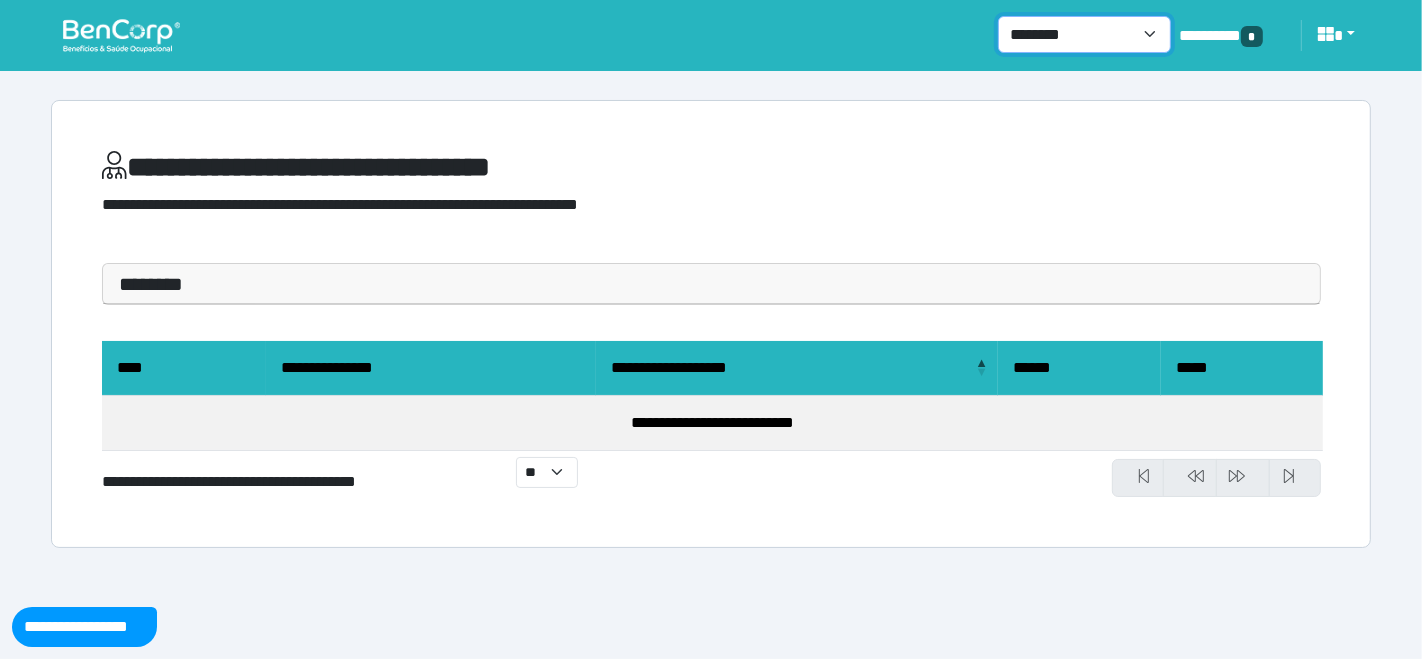 select on "*" 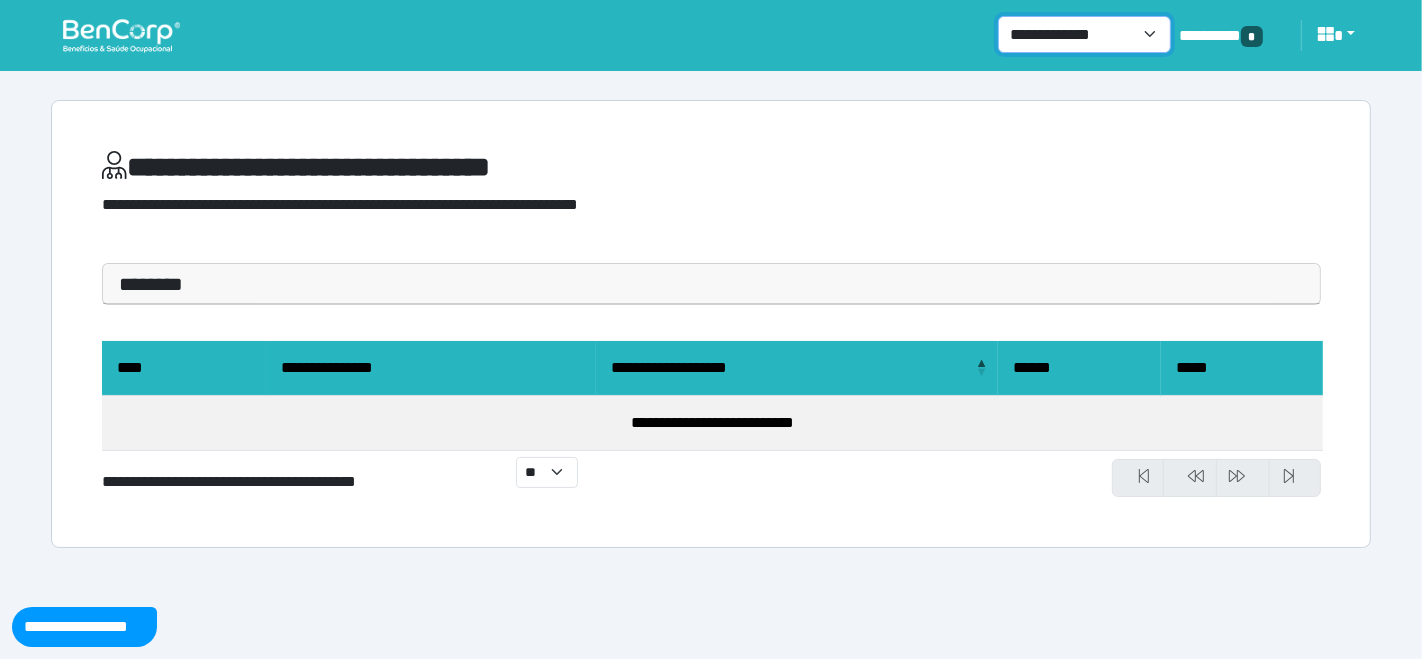 click on "**********" at bounding box center [1084, 34] 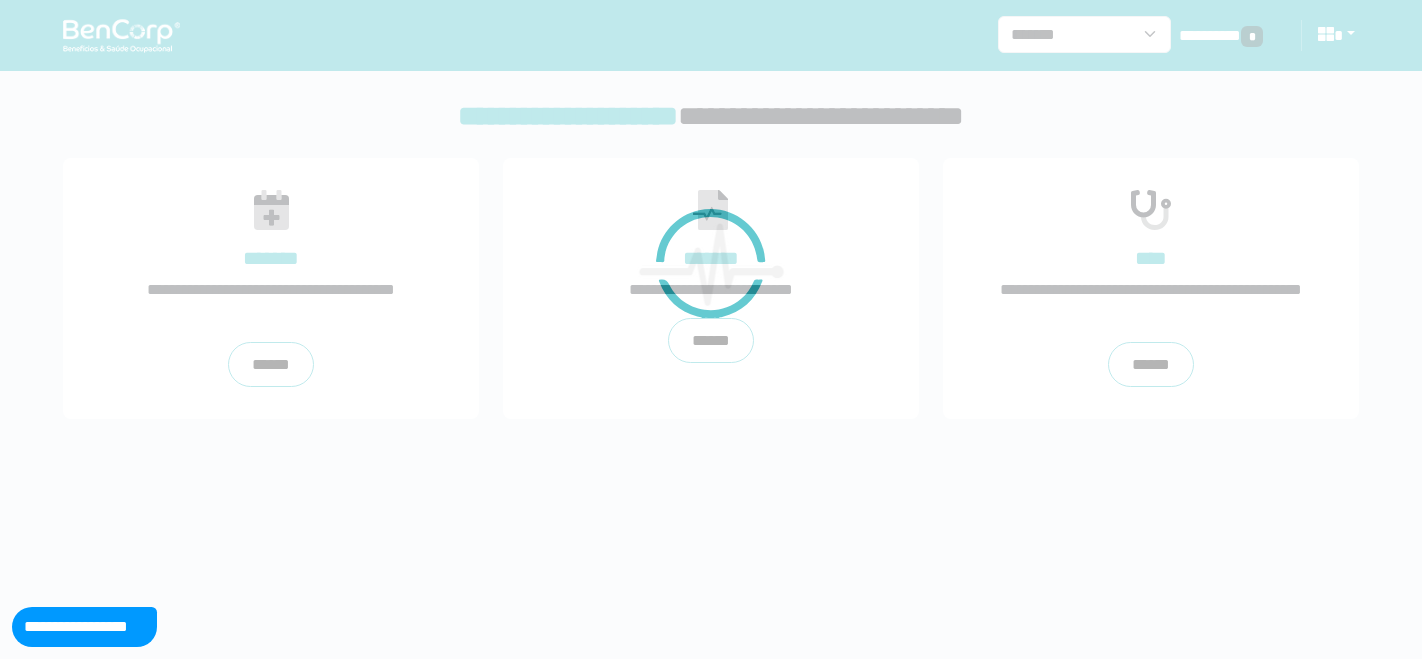 scroll, scrollTop: 0, scrollLeft: 0, axis: both 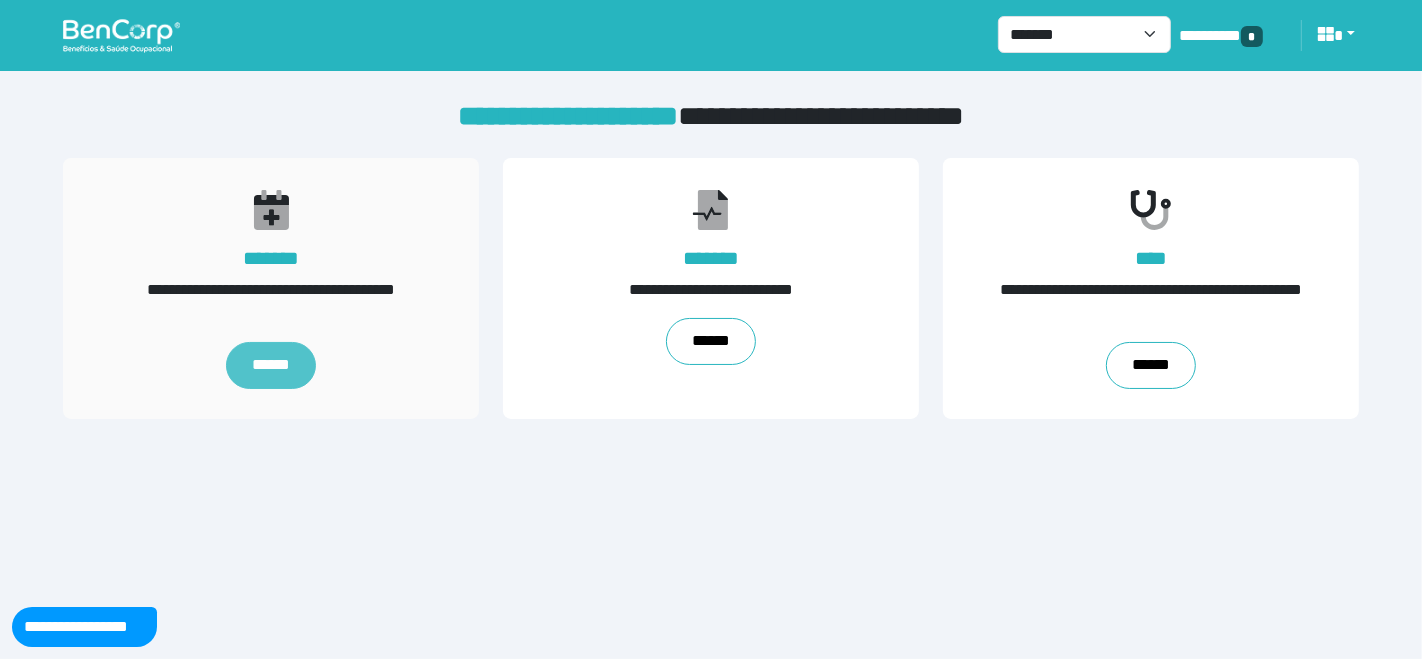 click on "******" at bounding box center (271, 366) 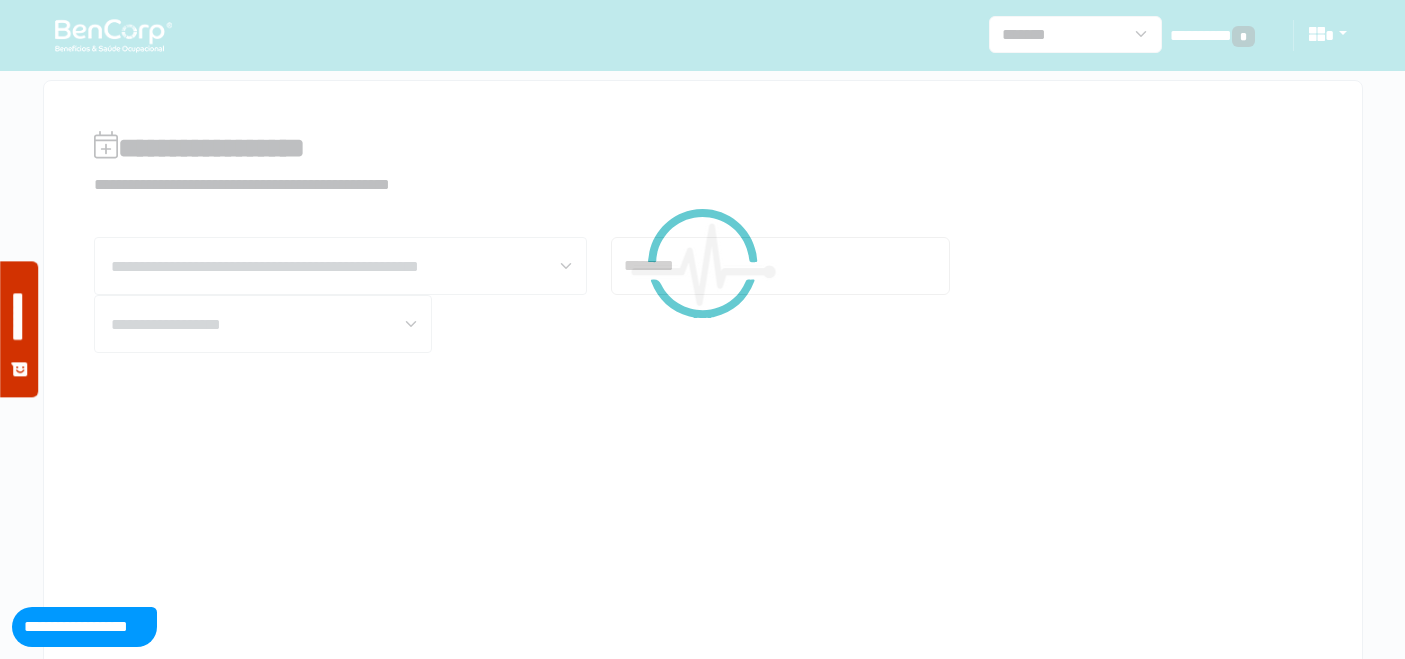 scroll, scrollTop: 0, scrollLeft: 0, axis: both 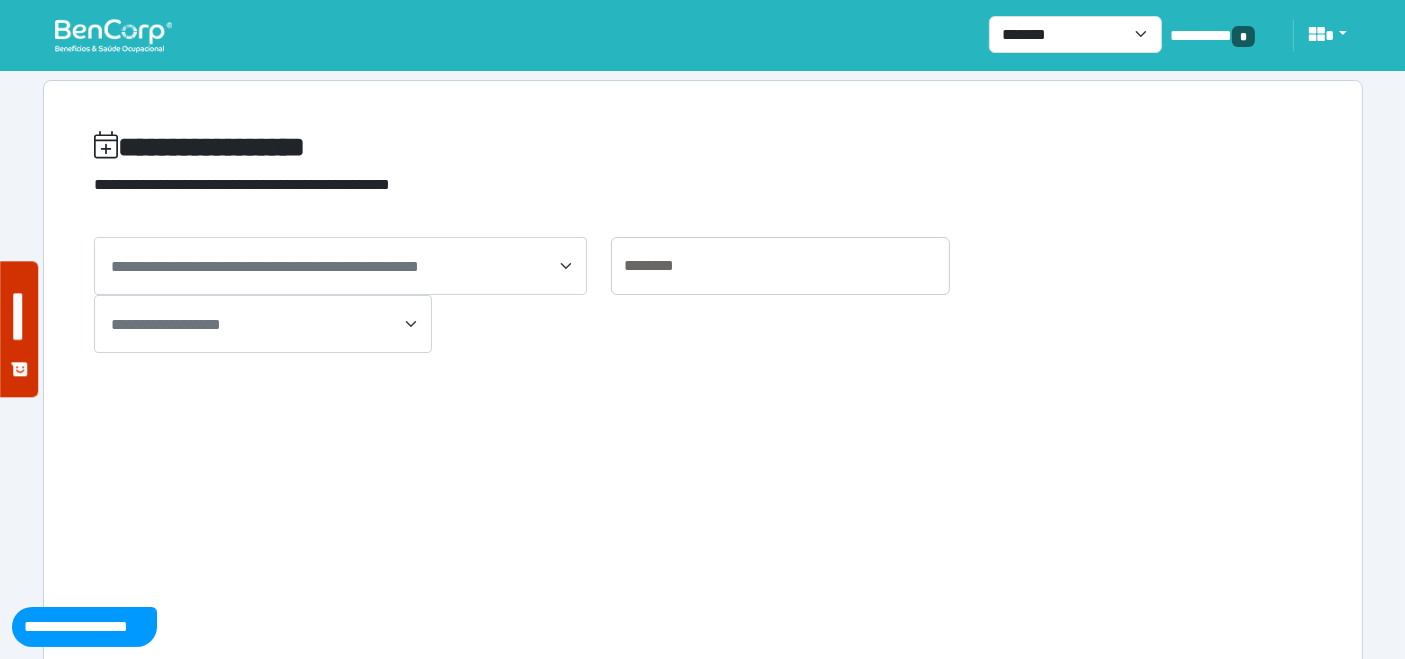 click on "**********" at bounding box center (265, 266) 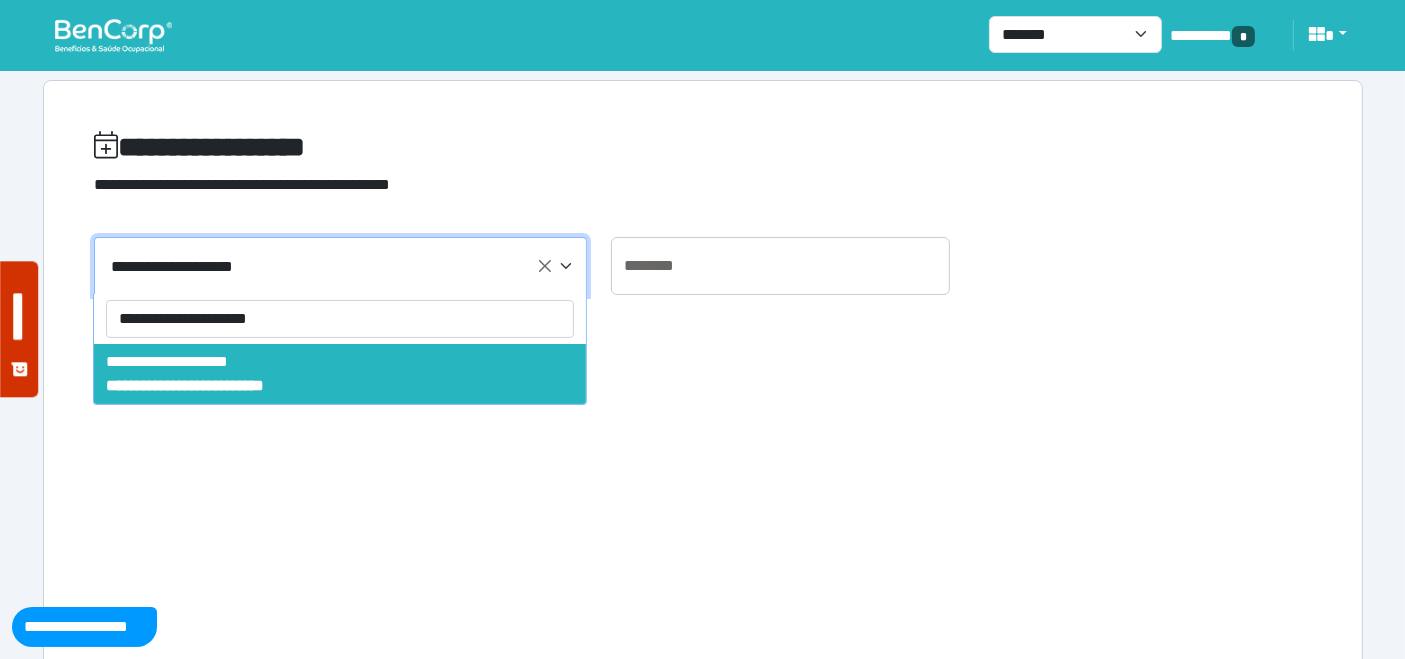 click on "**********" at bounding box center [340, 319] 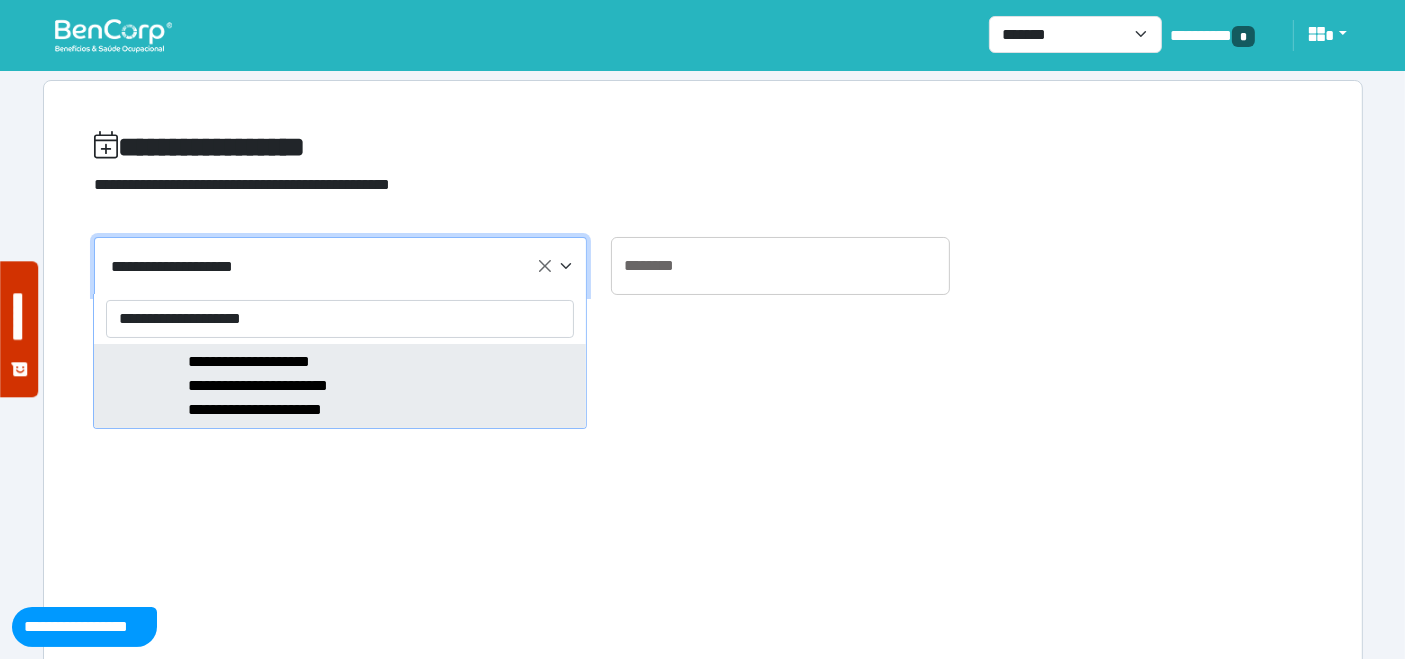 type on "**********" 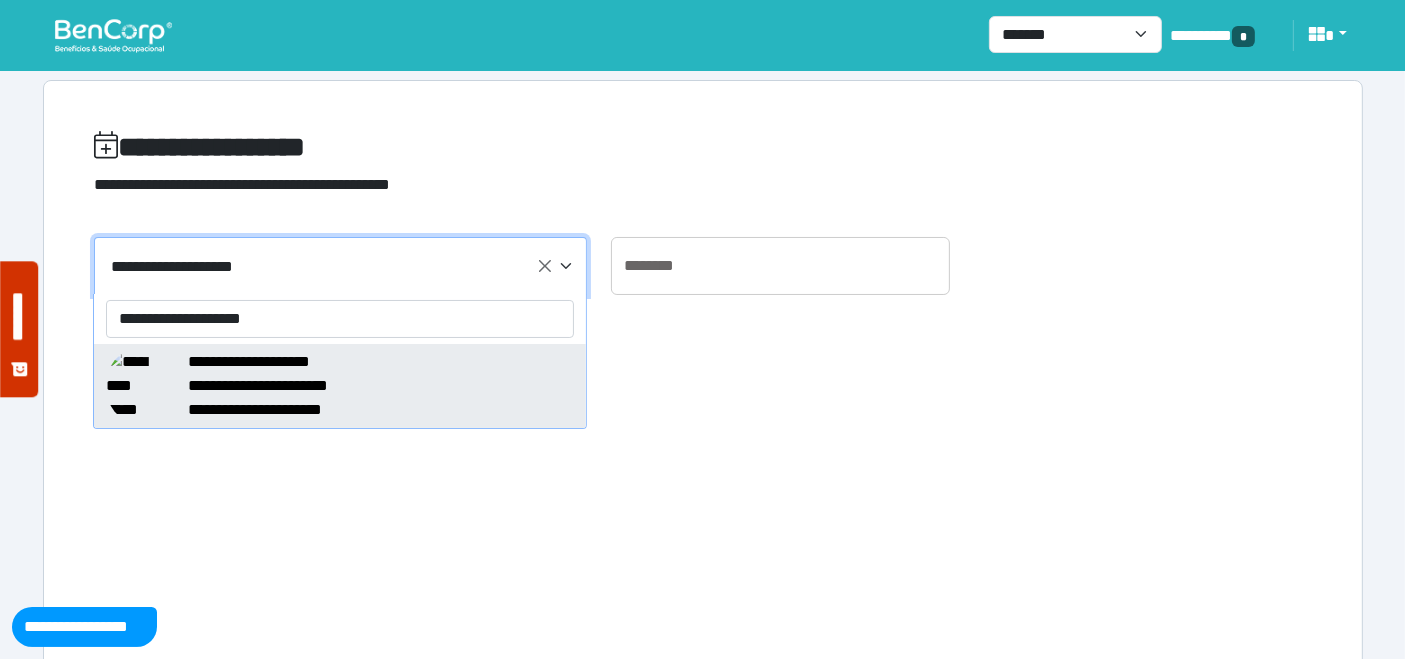 type on "**********" 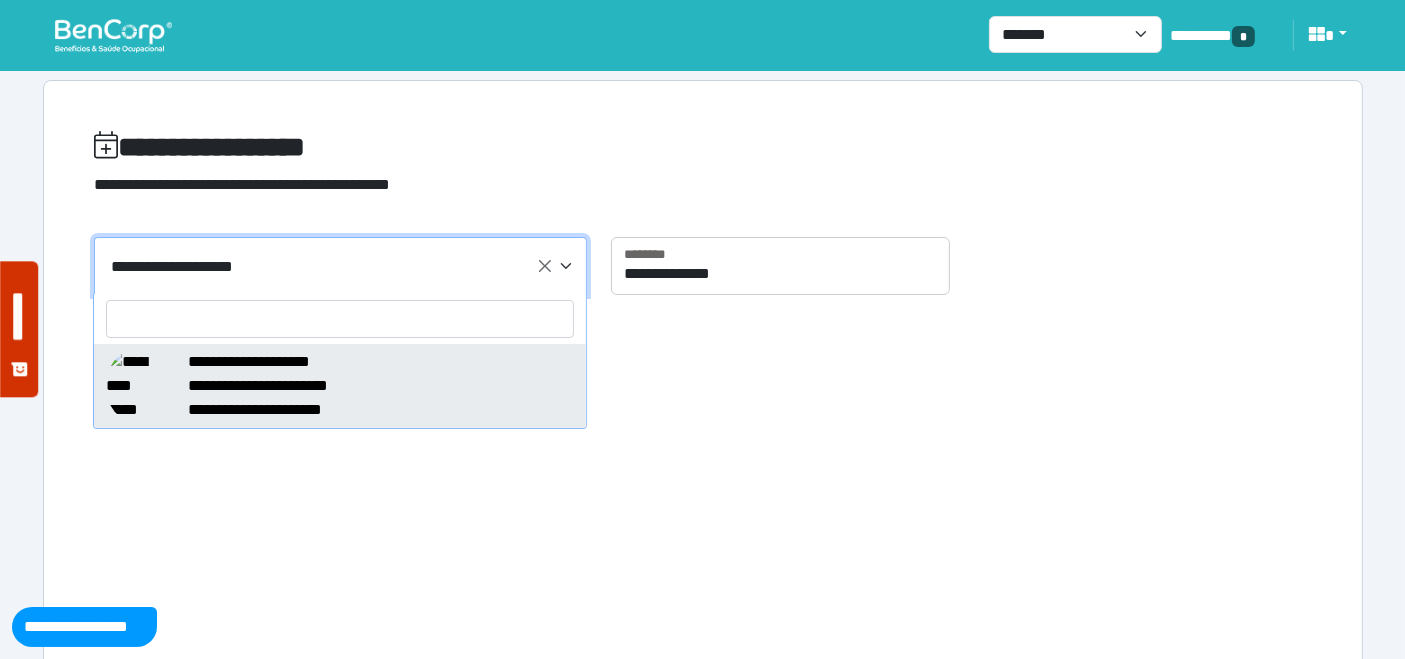 select on "*****" 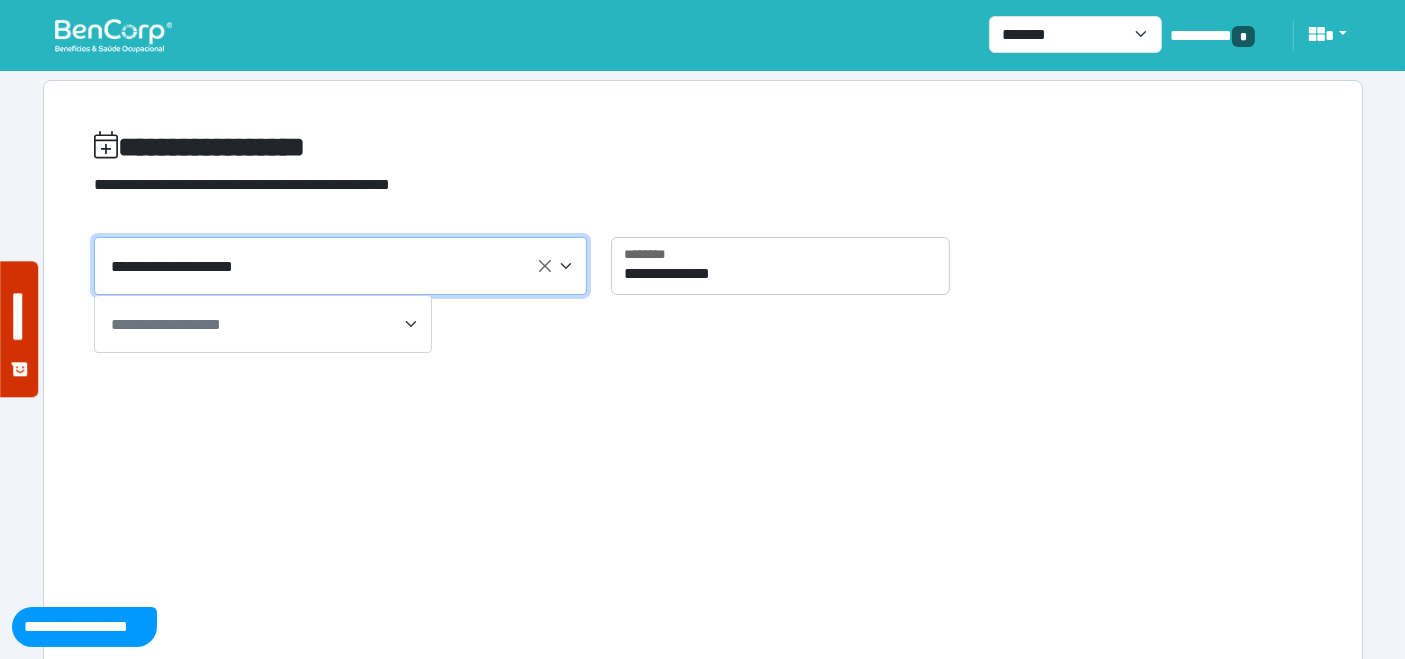 click on "**********" at bounding box center [166, 324] 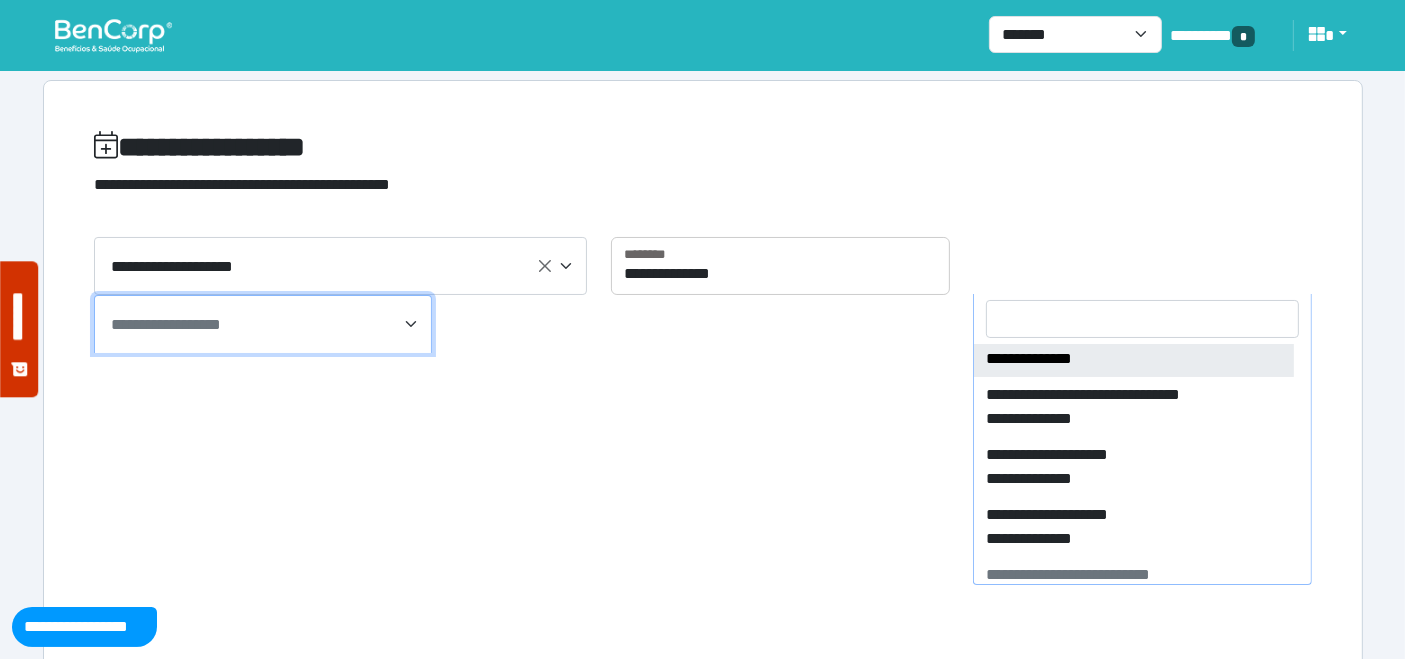 scroll, scrollTop: 1642, scrollLeft: 0, axis: vertical 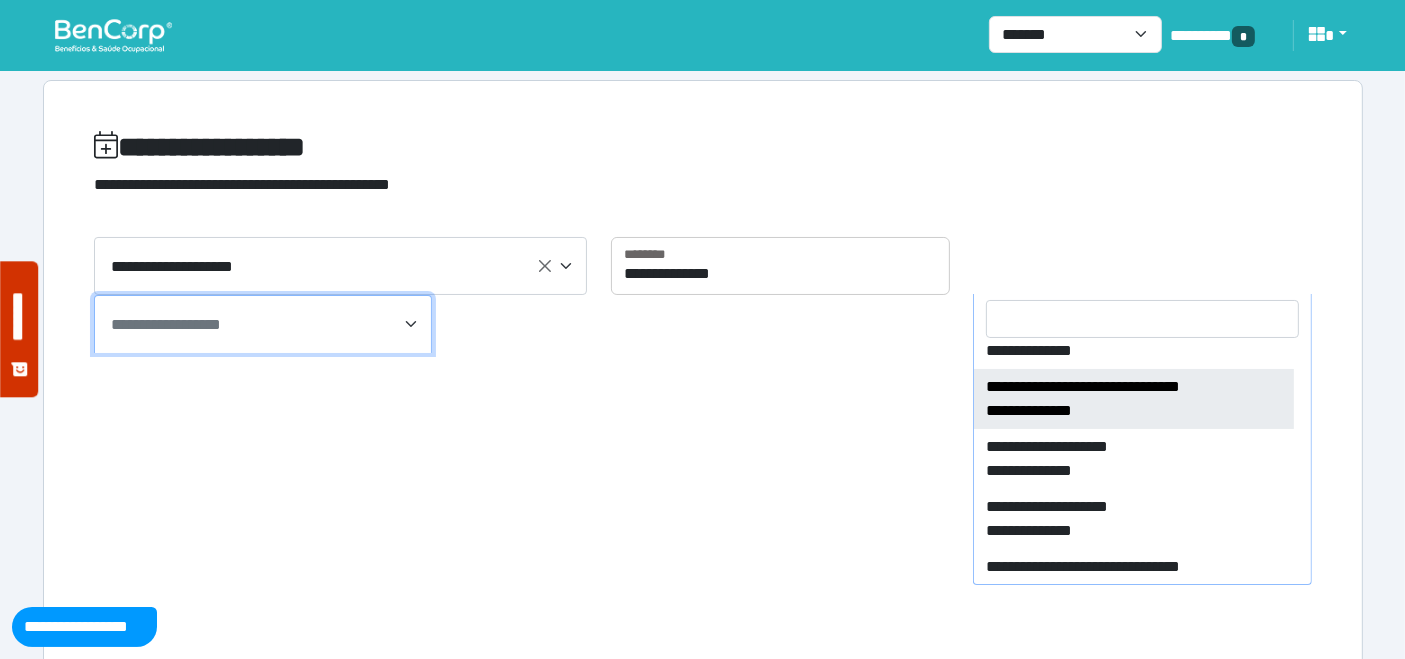select on "****" 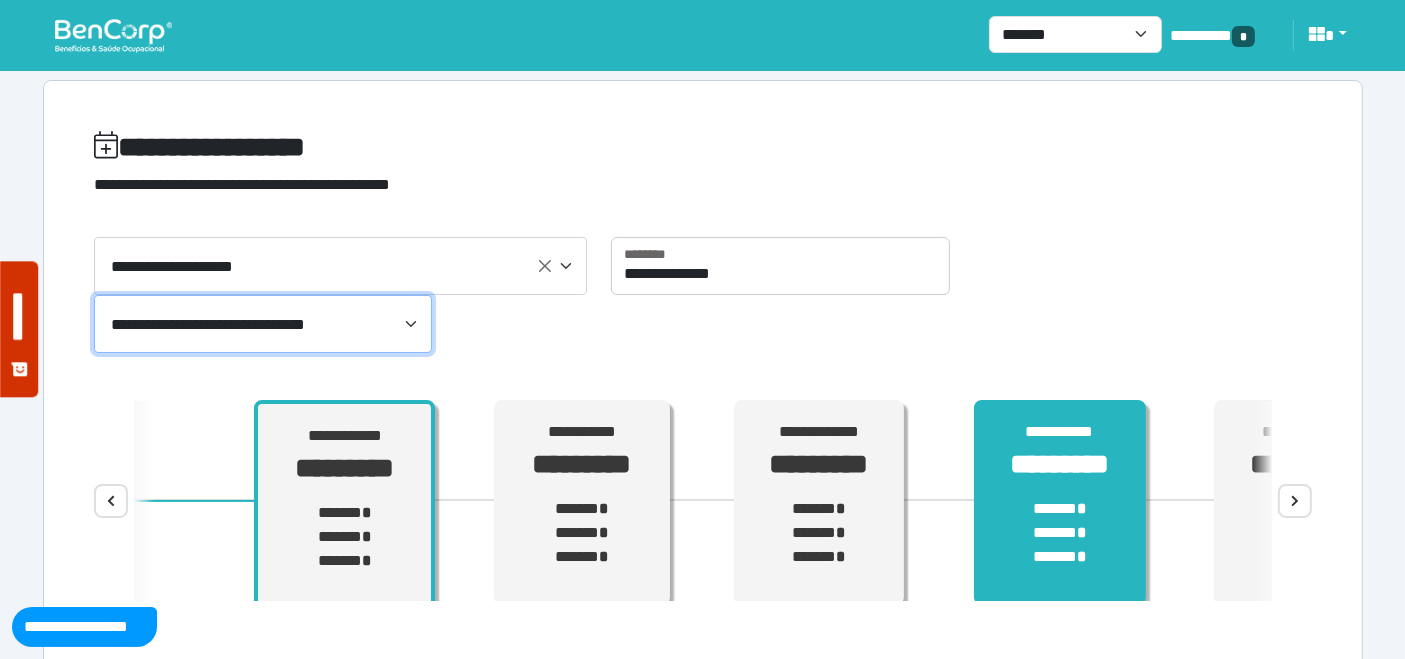 click on "**********" at bounding box center (1060, 503) 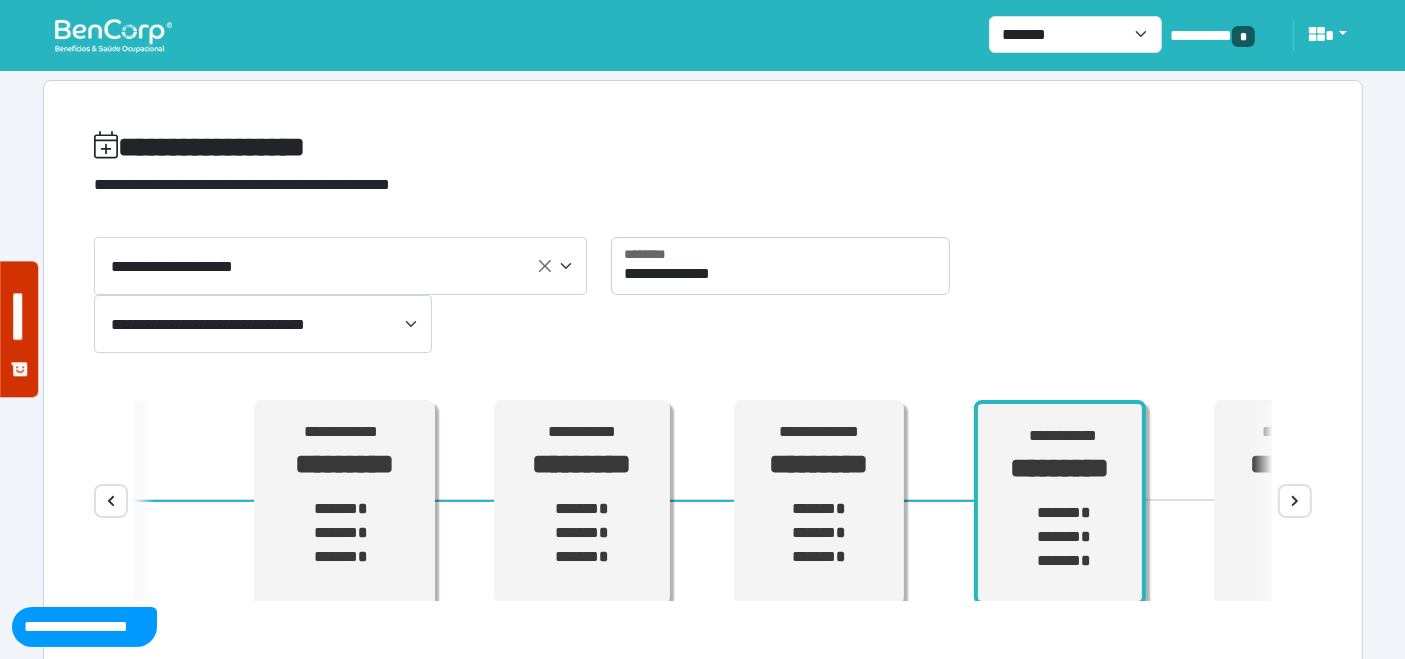click on "****" at bounding box center (1295, 501) 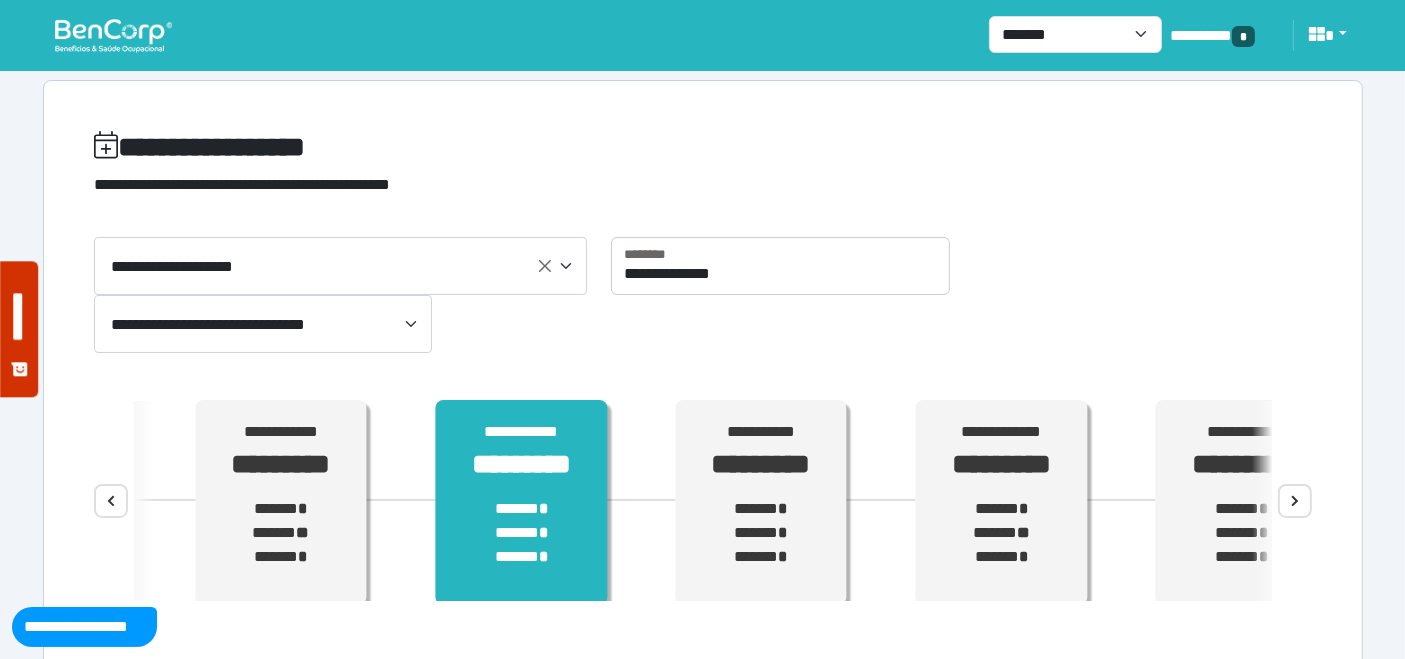 click on "*********" at bounding box center (521, 464) 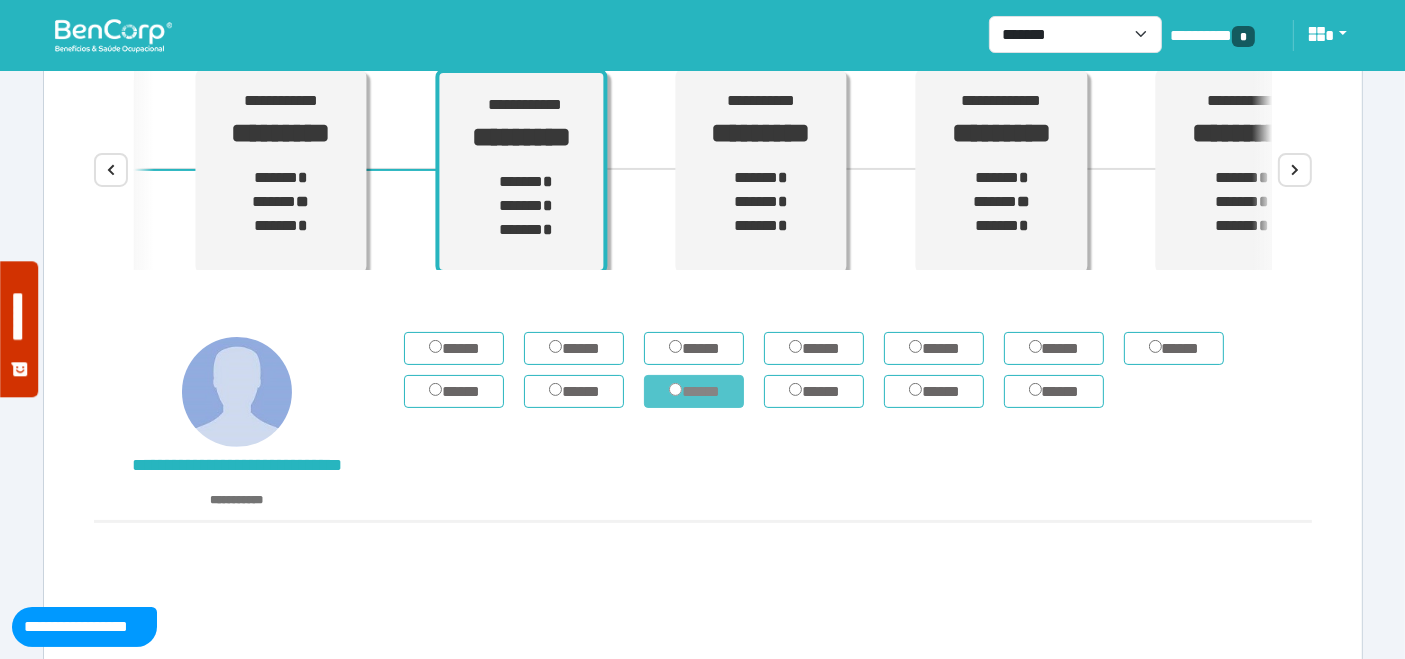scroll, scrollTop: 333, scrollLeft: 0, axis: vertical 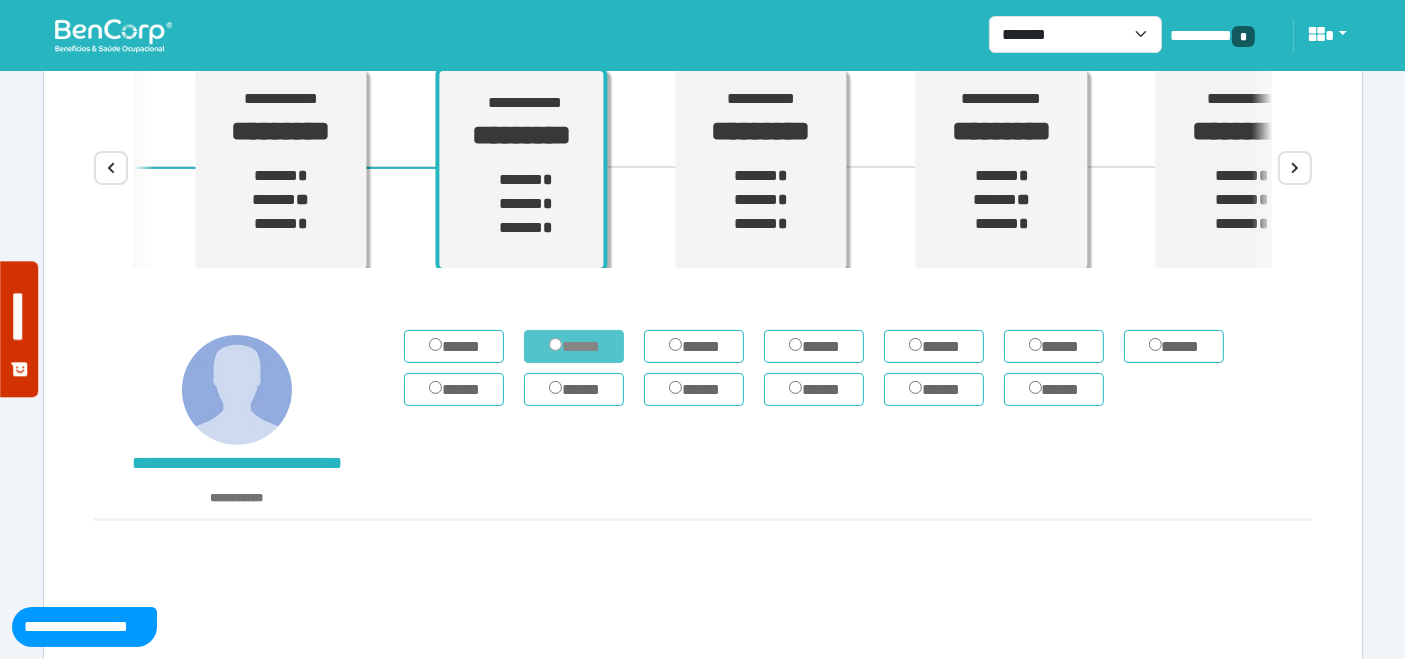 click on "*****" at bounding box center [574, 346] 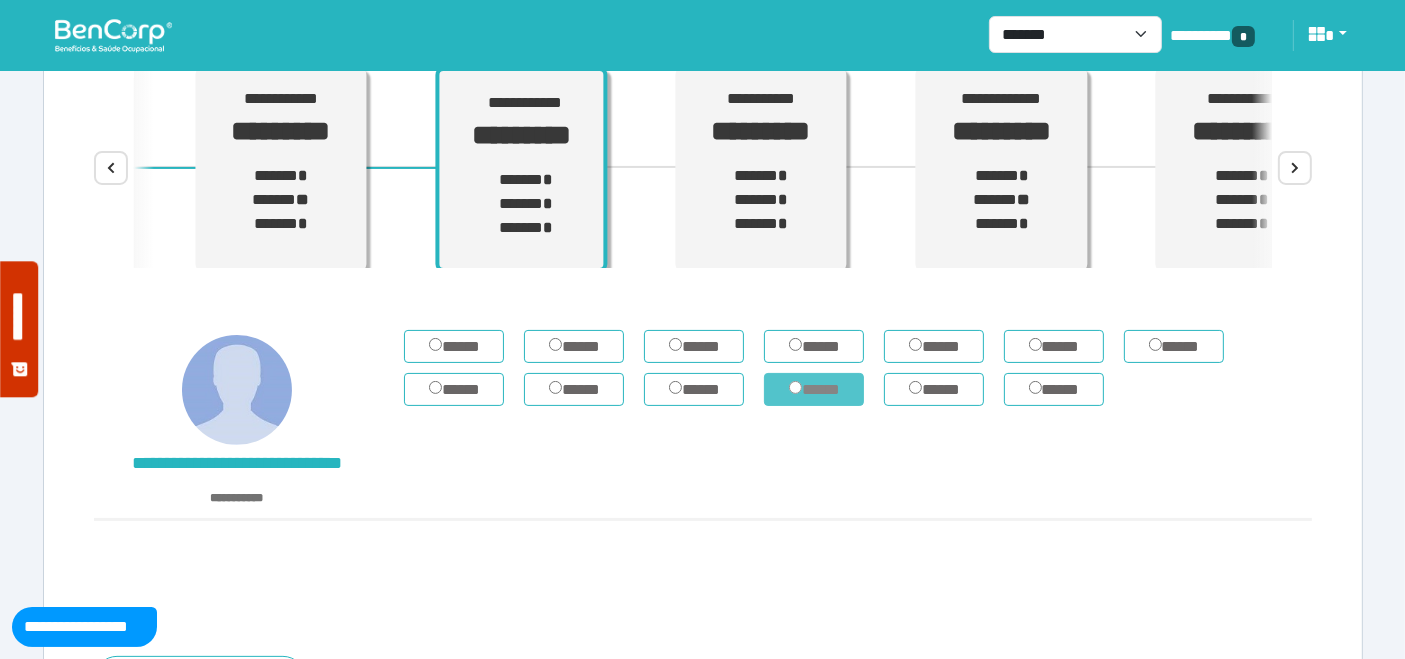click on "*****" at bounding box center (814, 389) 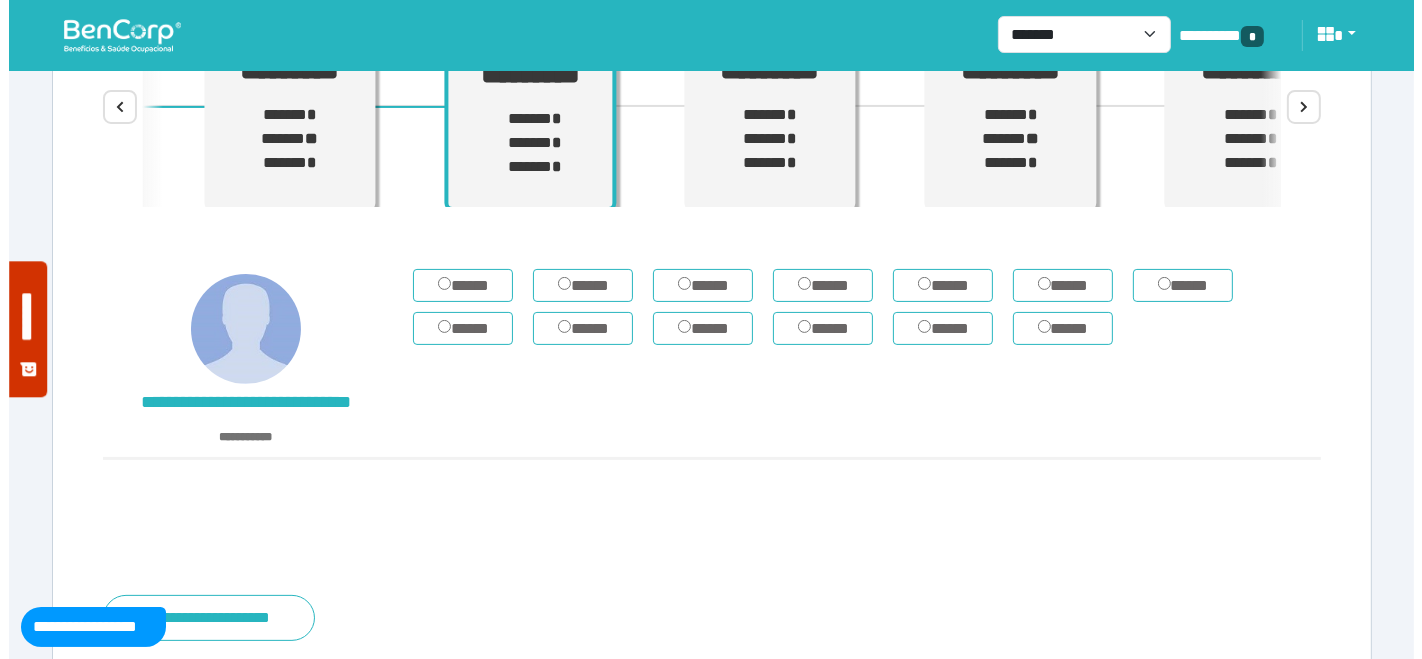 scroll, scrollTop: 445, scrollLeft: 0, axis: vertical 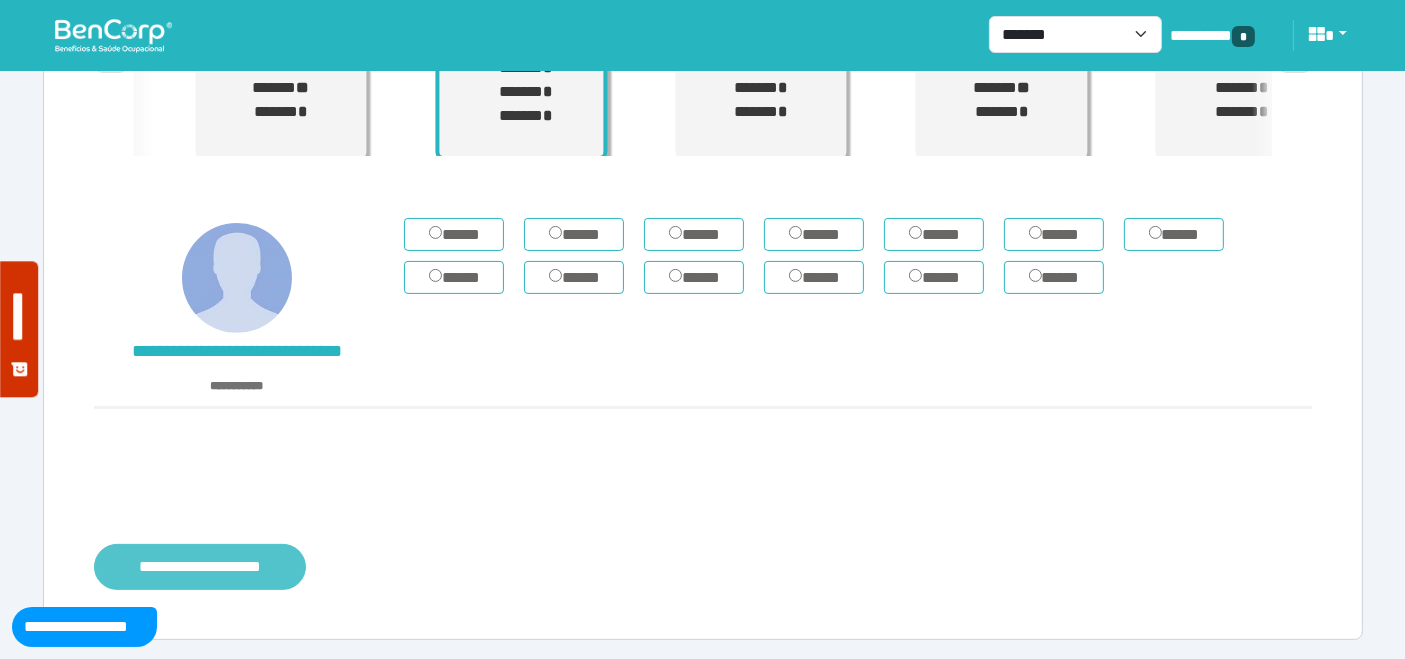 click on "**********" at bounding box center [200, 566] 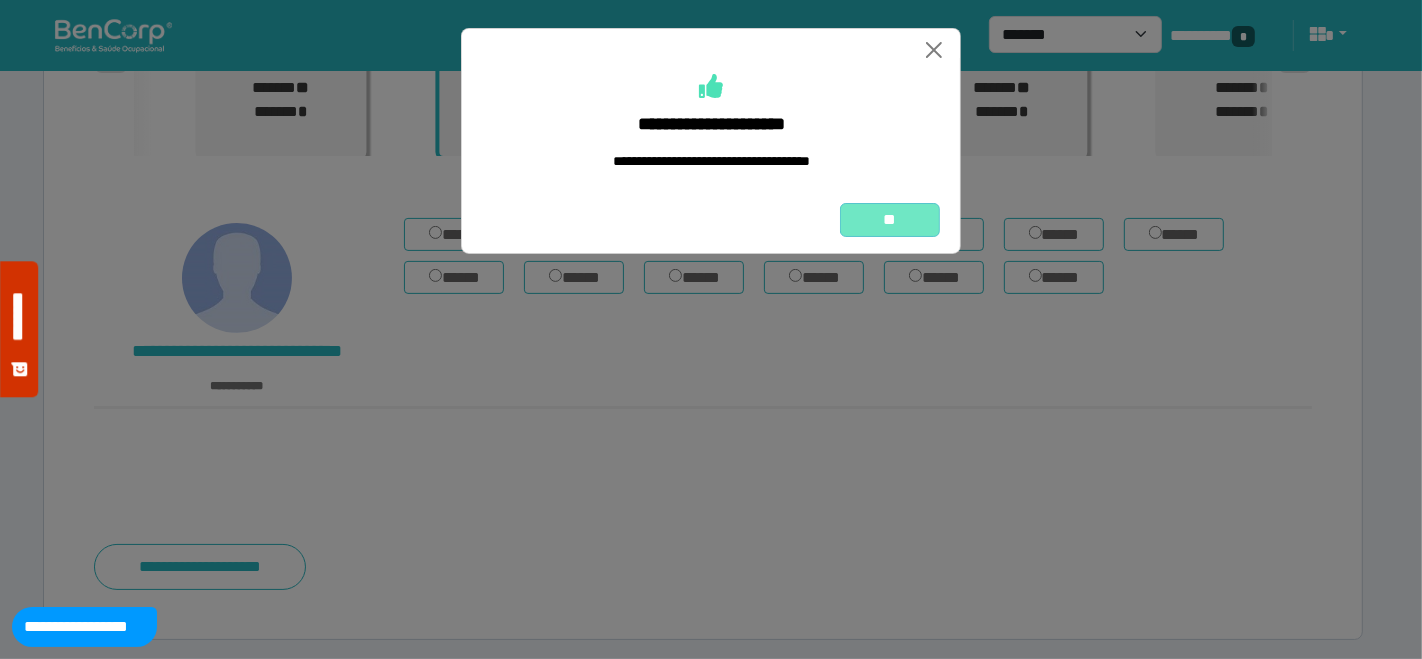 click on "**" at bounding box center [890, 219] 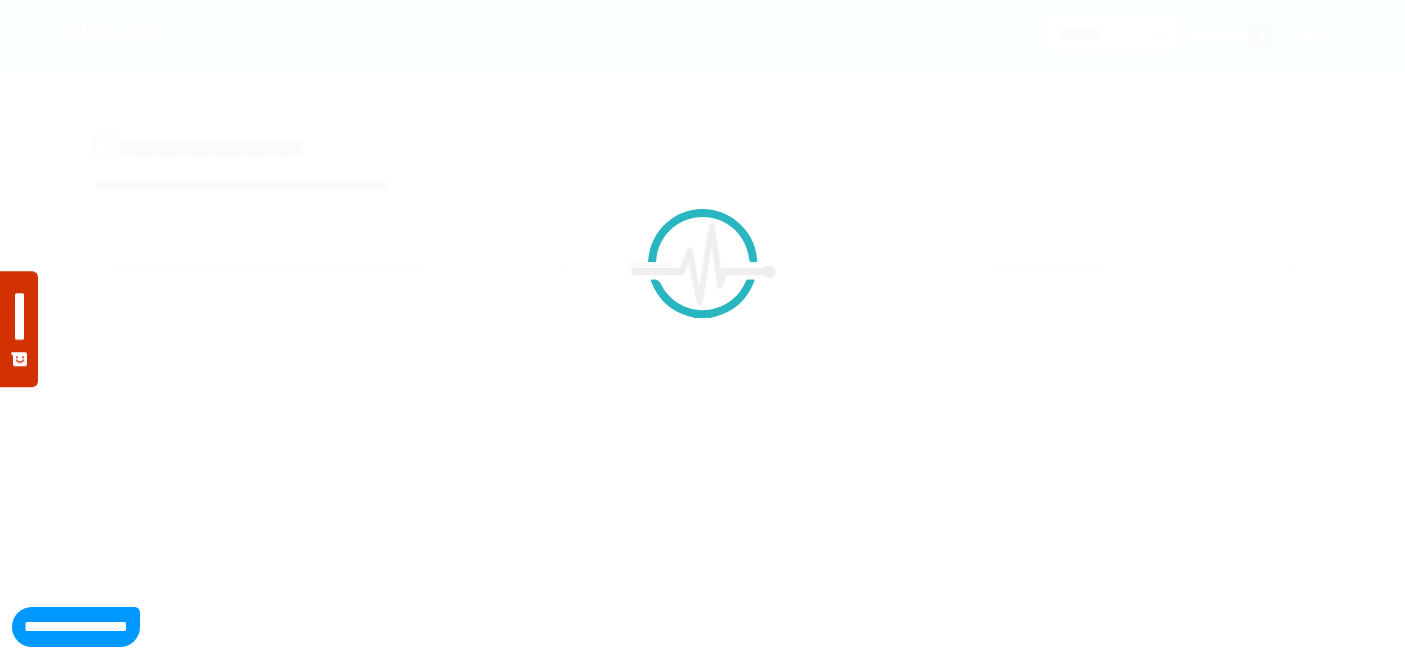scroll, scrollTop: 0, scrollLeft: 0, axis: both 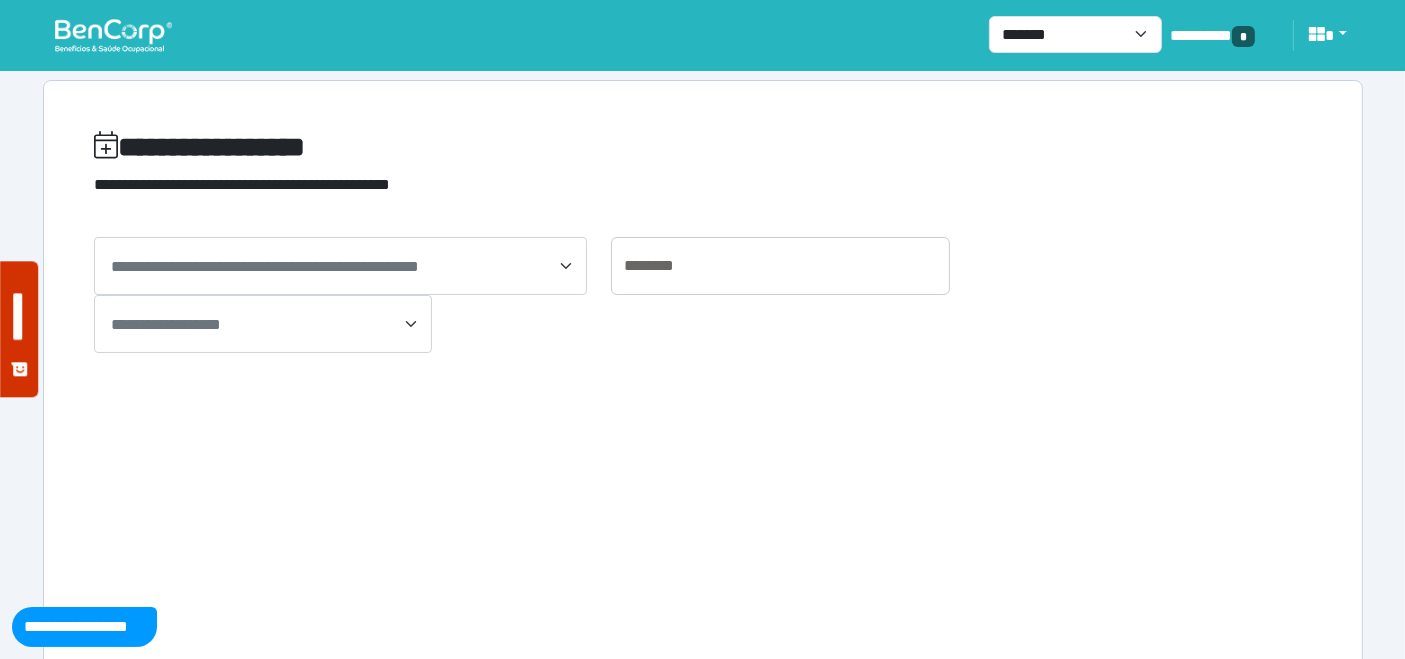 click at bounding box center (113, 35) 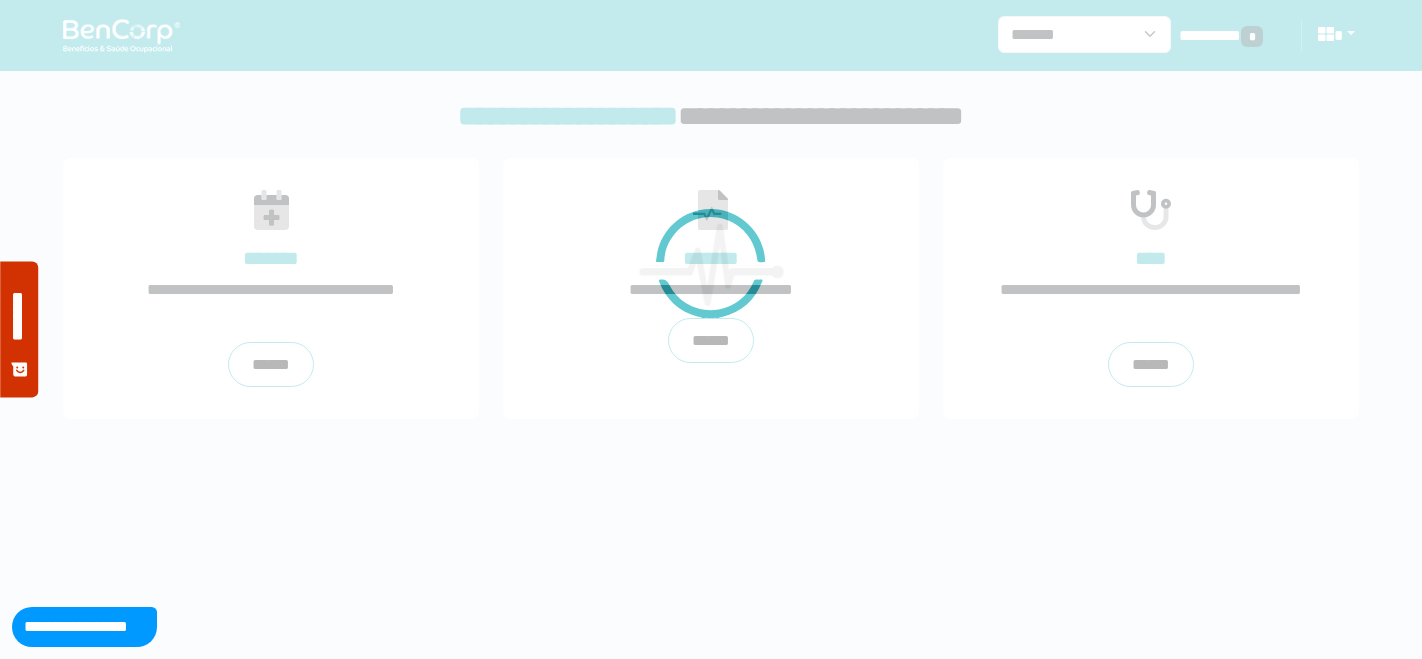 scroll, scrollTop: 0, scrollLeft: 0, axis: both 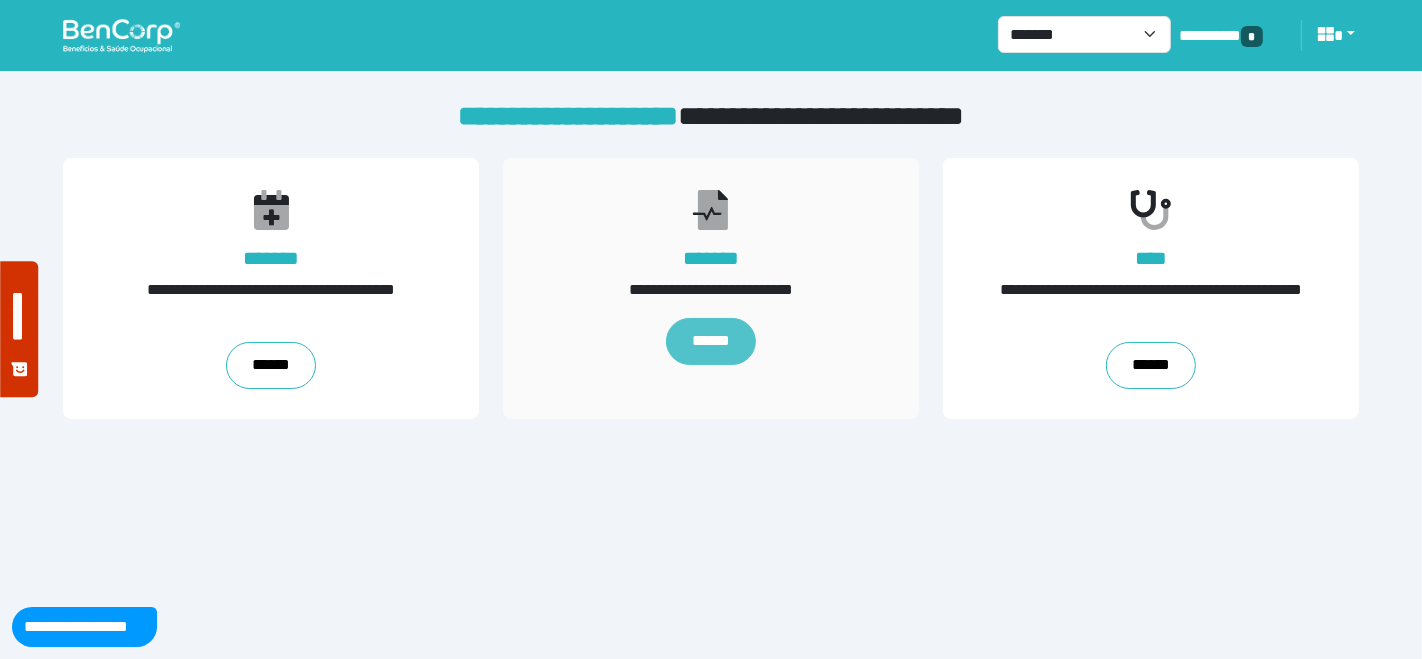 click on "******" at bounding box center (711, 342) 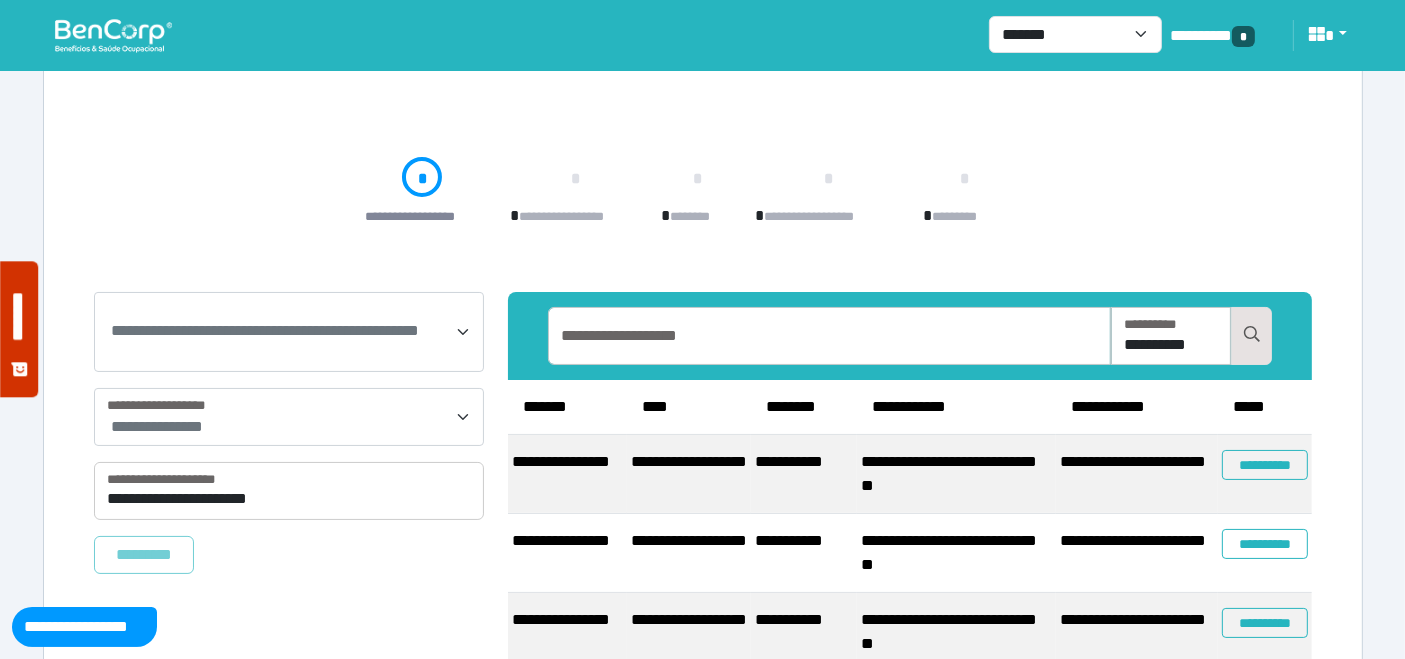 scroll, scrollTop: 292, scrollLeft: 0, axis: vertical 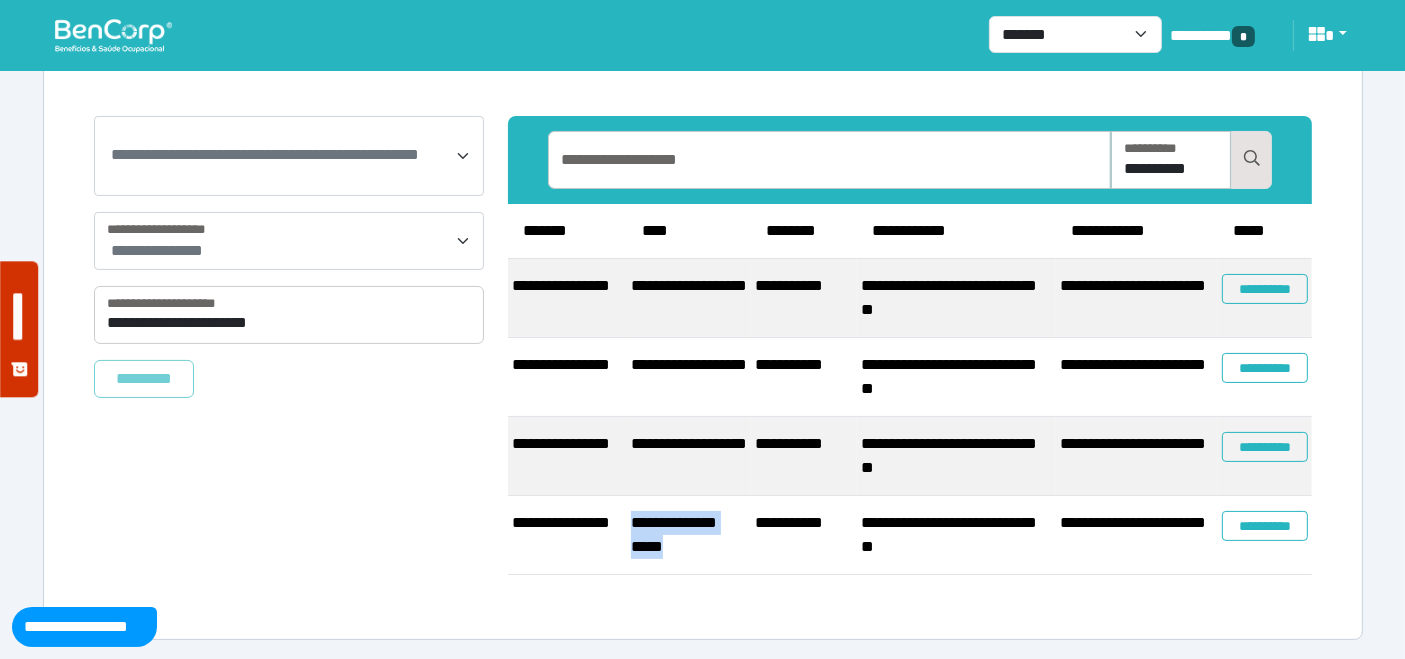 drag, startPoint x: 704, startPoint y: 547, endPoint x: 633, endPoint y: 529, distance: 73.24616 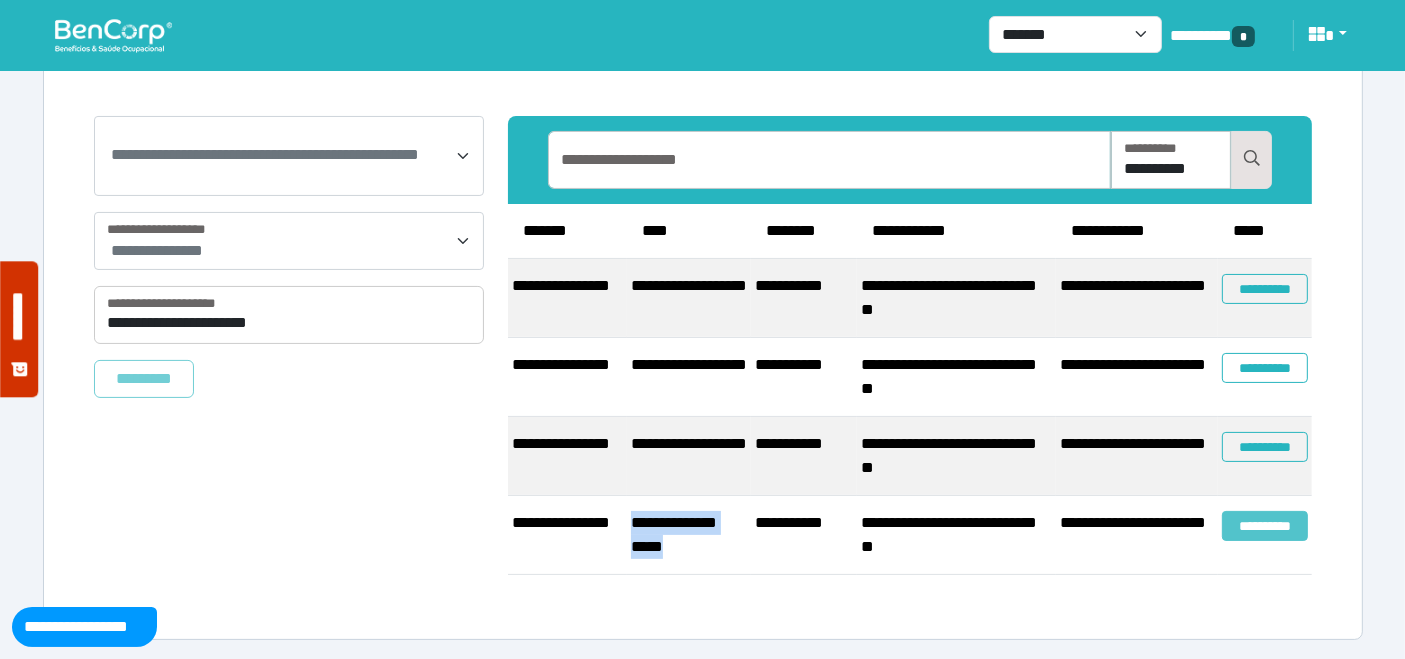click on "**********" at bounding box center (1265, 526) 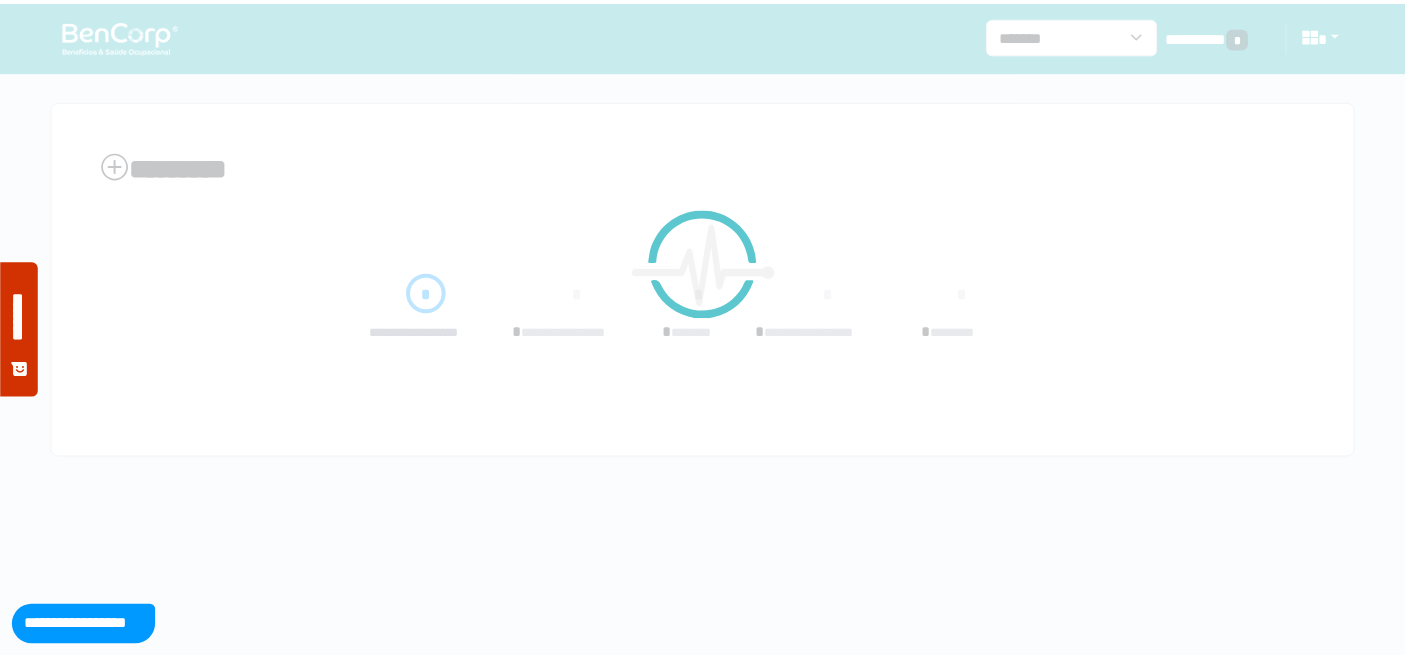 scroll, scrollTop: 0, scrollLeft: 0, axis: both 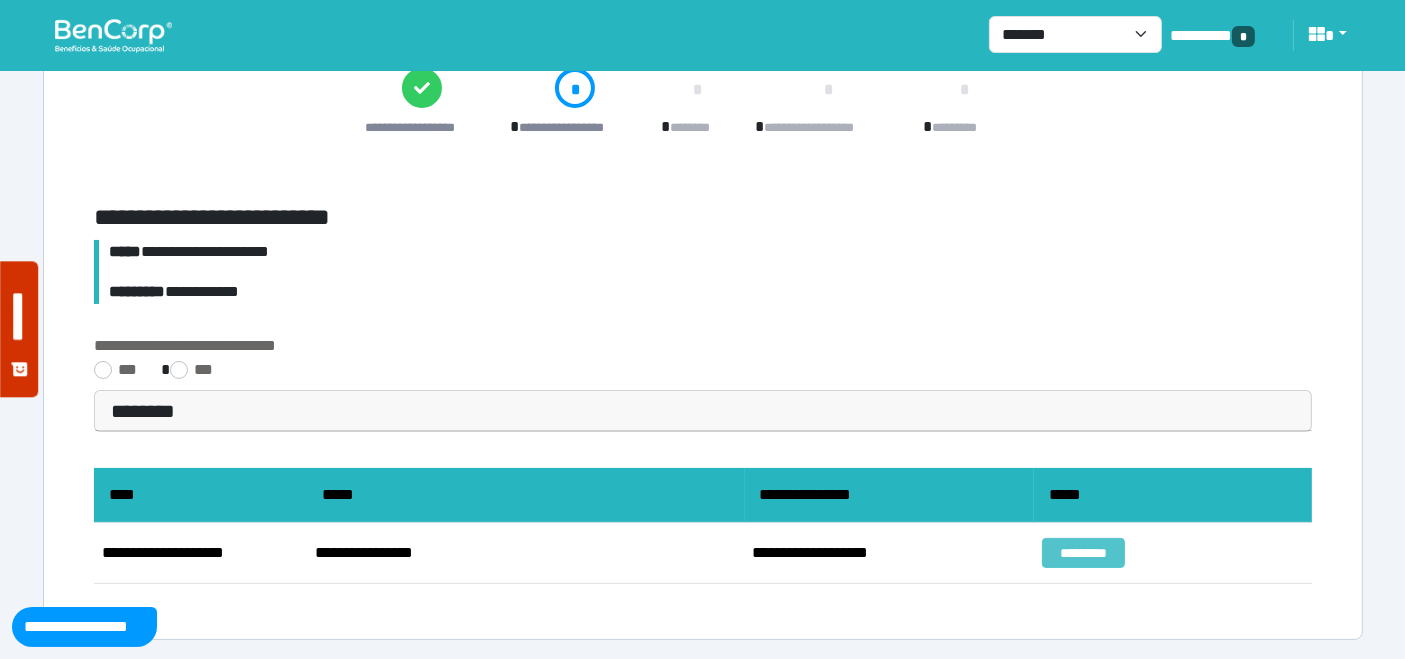 click on "*********" at bounding box center [1083, 553] 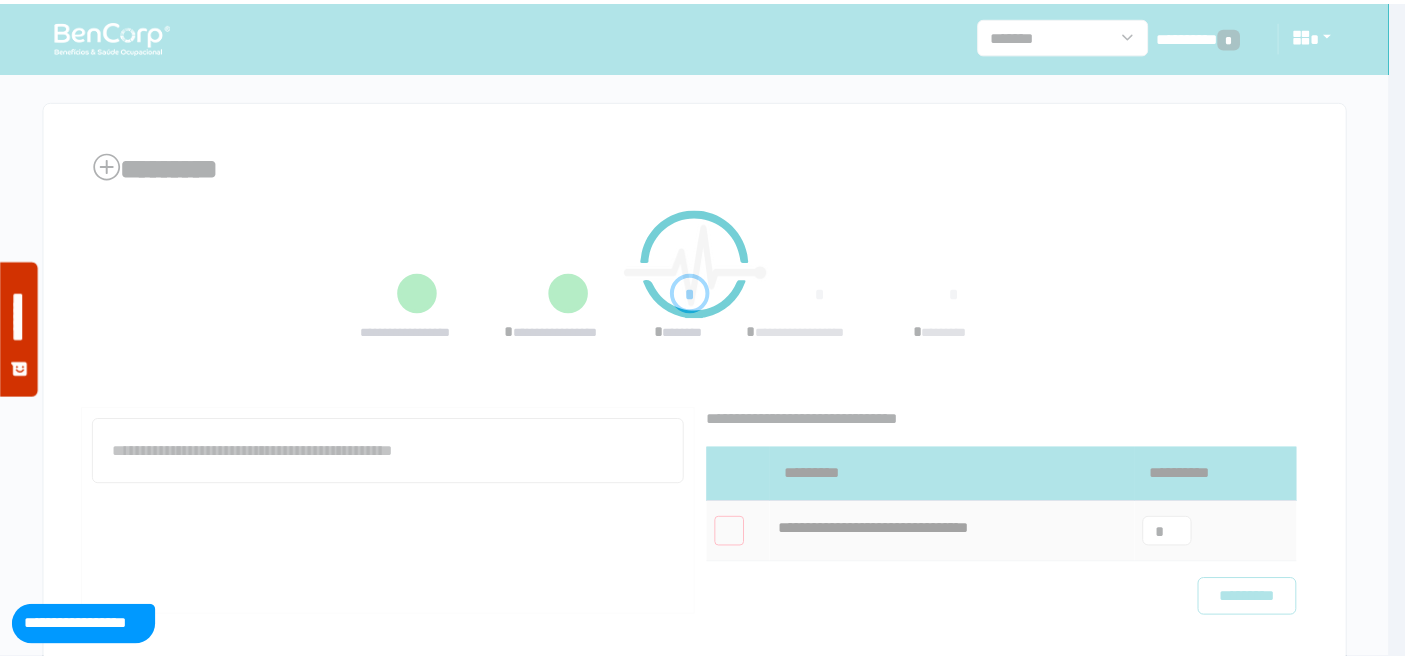 scroll, scrollTop: 0, scrollLeft: 0, axis: both 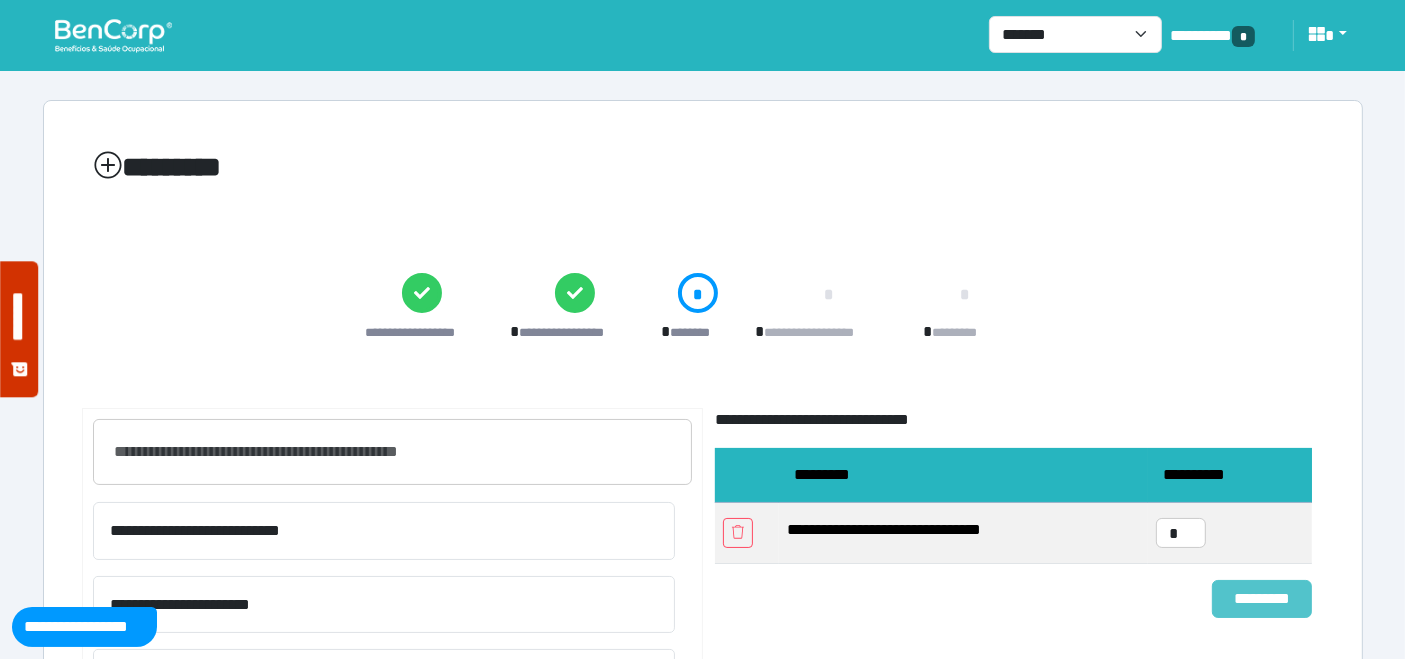 click on "*********" at bounding box center [1262, 598] 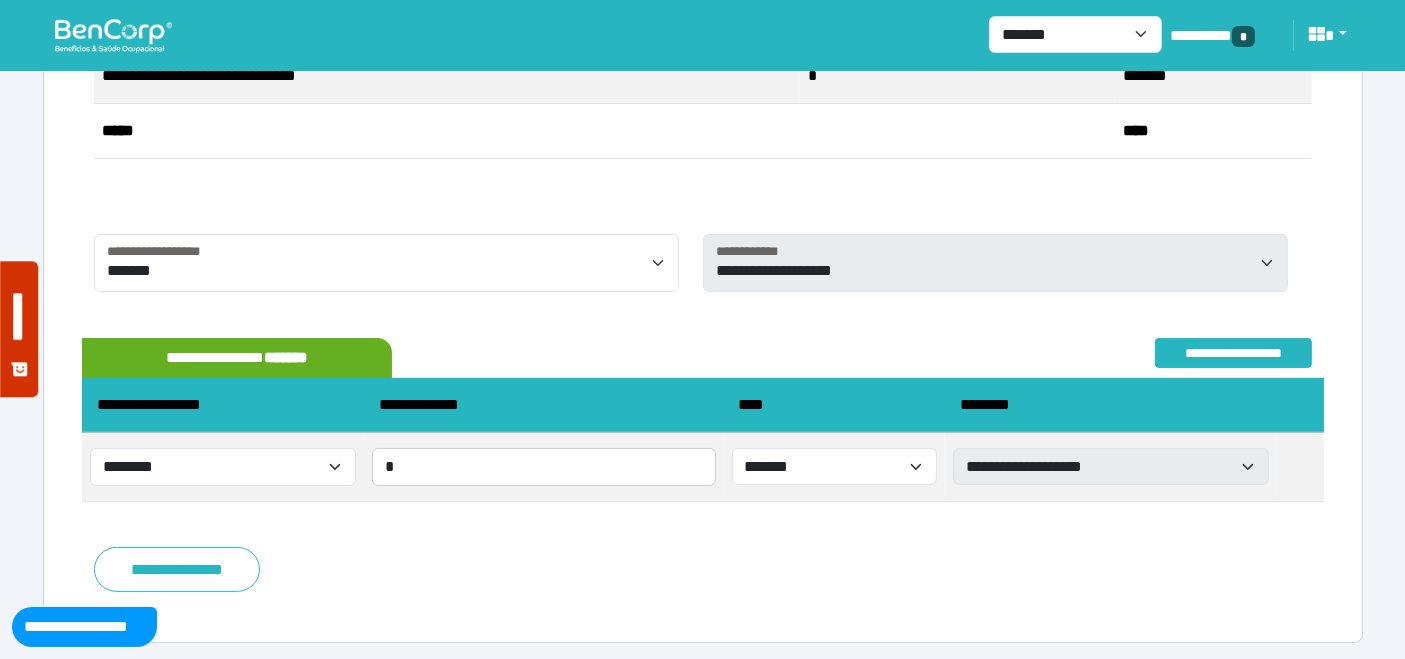scroll, scrollTop: 454, scrollLeft: 0, axis: vertical 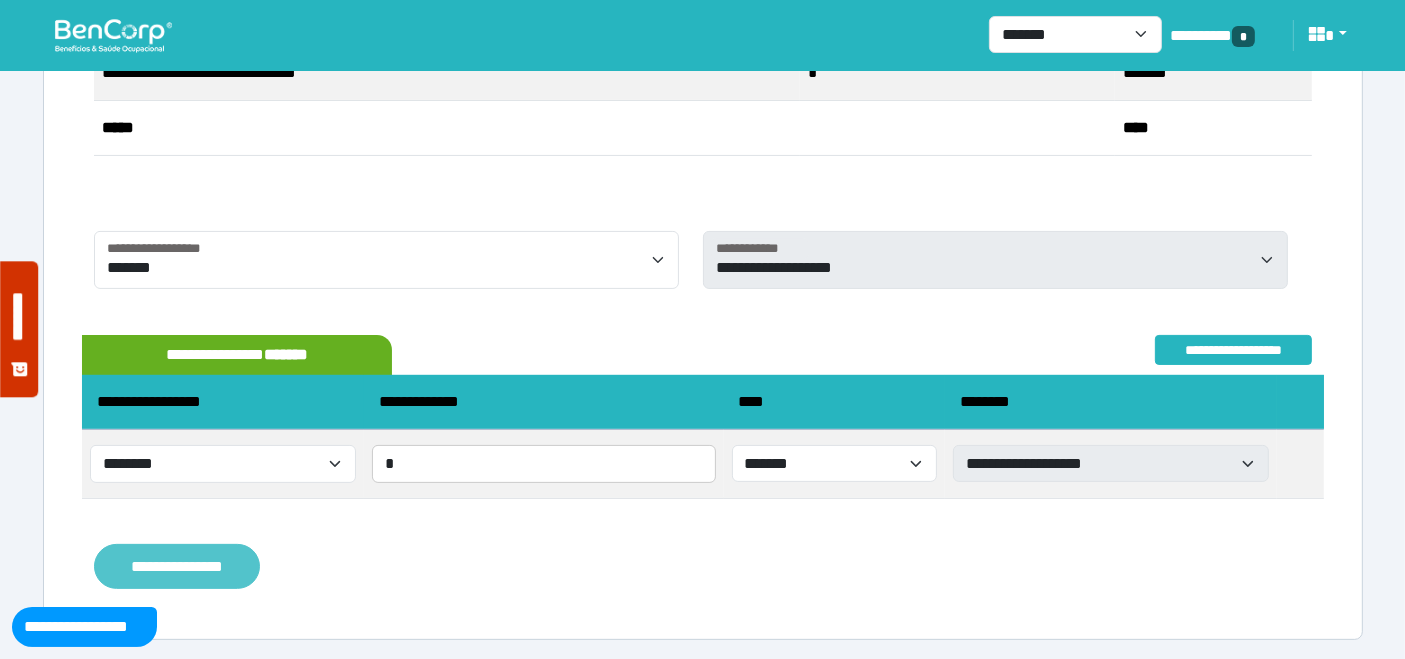 click on "**********" at bounding box center (177, 566) 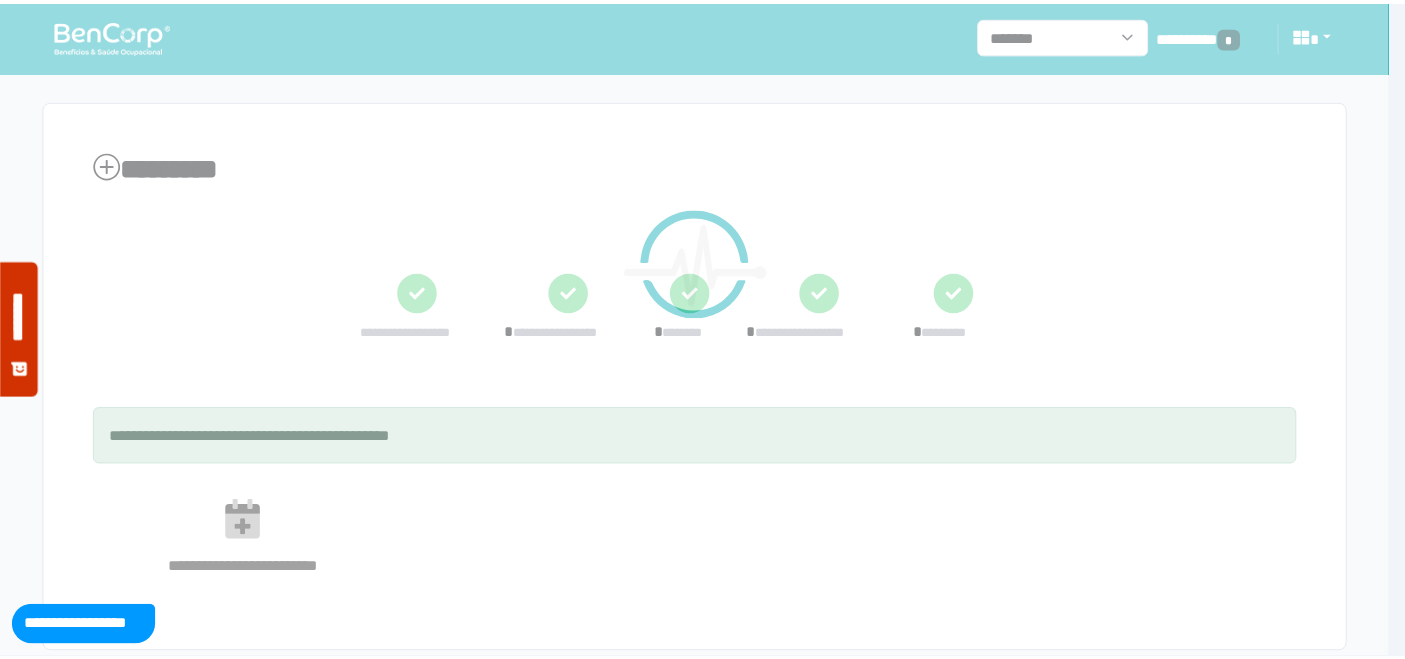 scroll, scrollTop: 0, scrollLeft: 0, axis: both 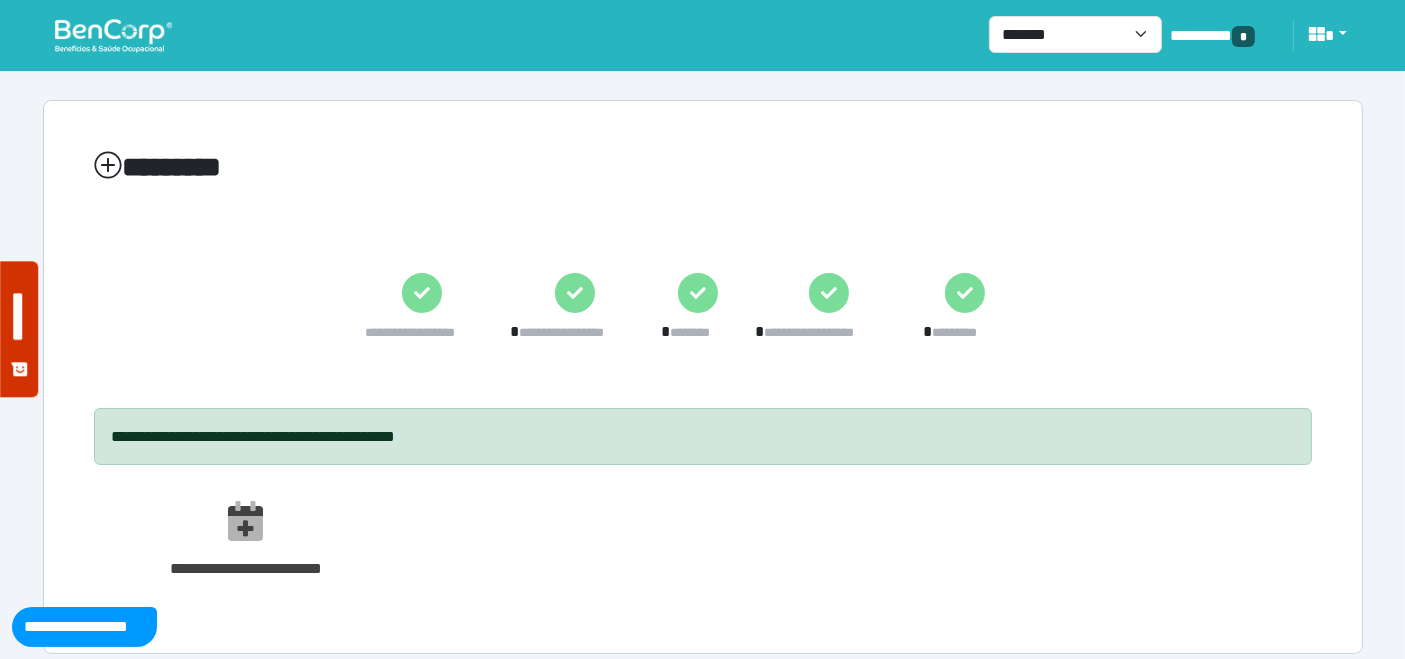 click at bounding box center (113, 35) 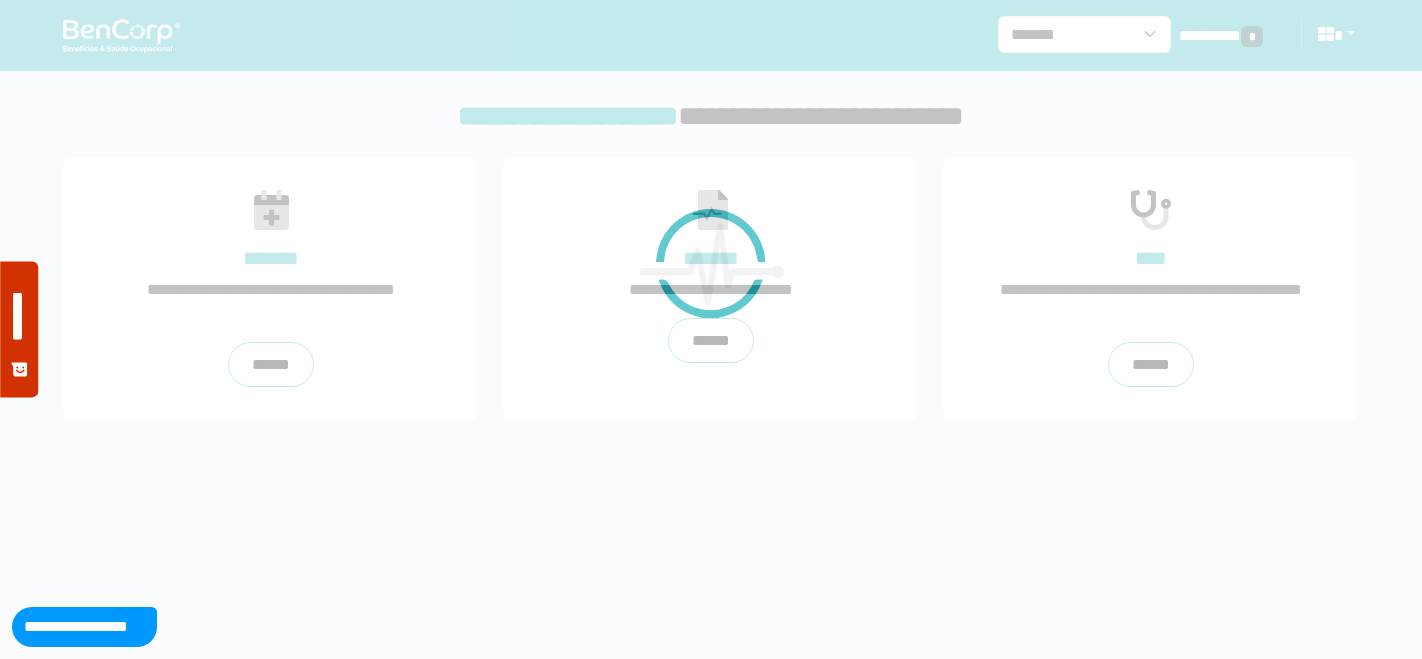 scroll, scrollTop: 0, scrollLeft: 0, axis: both 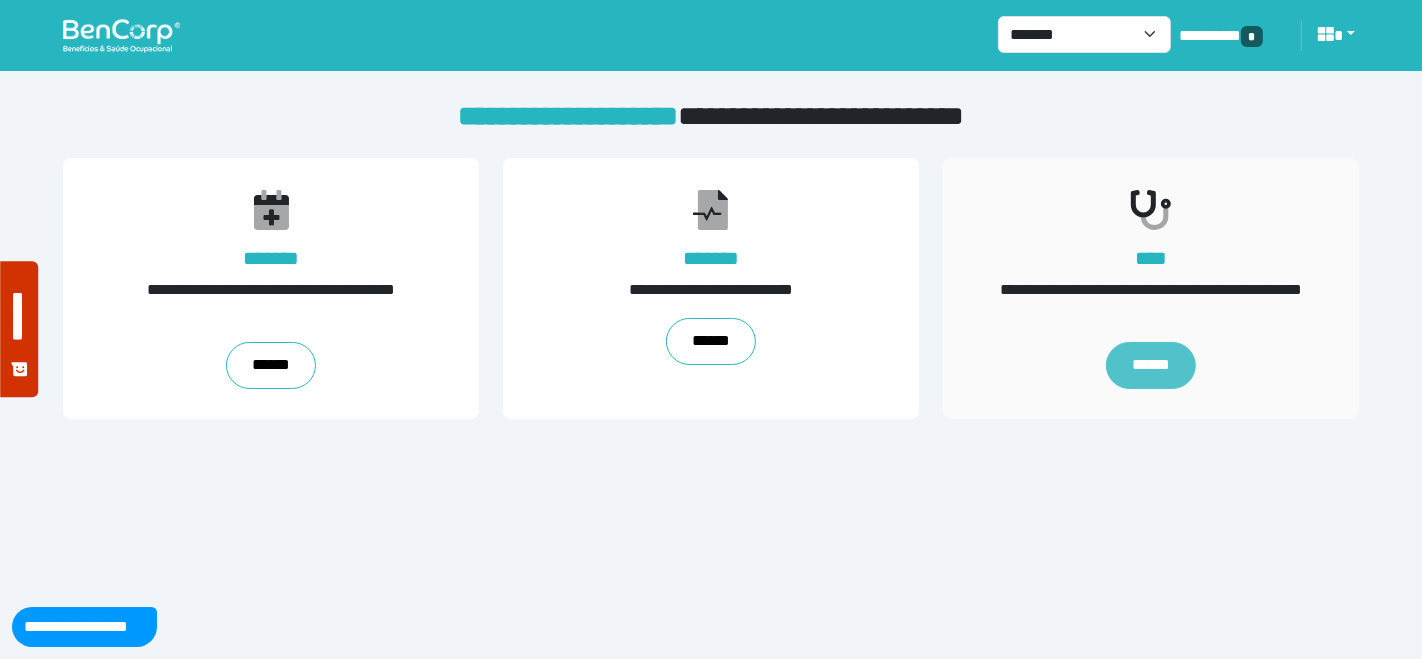 click on "******" at bounding box center (1151, 366) 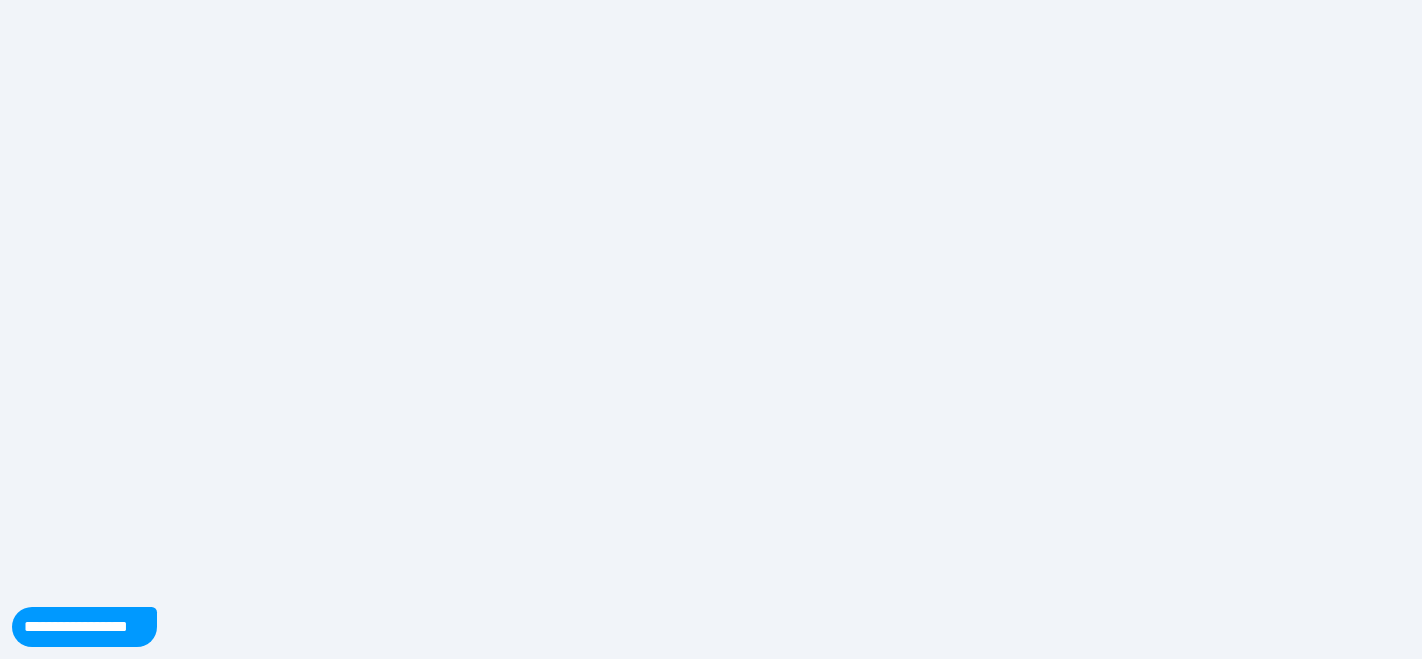scroll, scrollTop: 0, scrollLeft: 0, axis: both 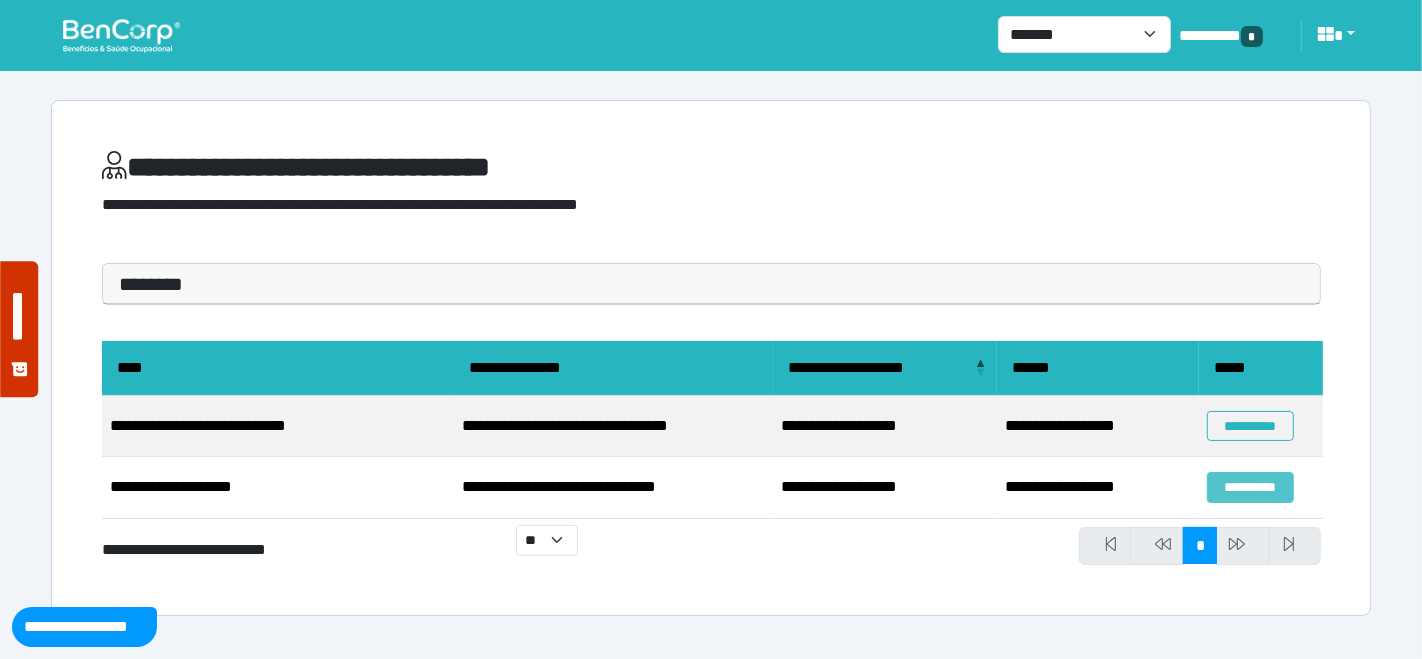 click on "**********" at bounding box center (1250, 487) 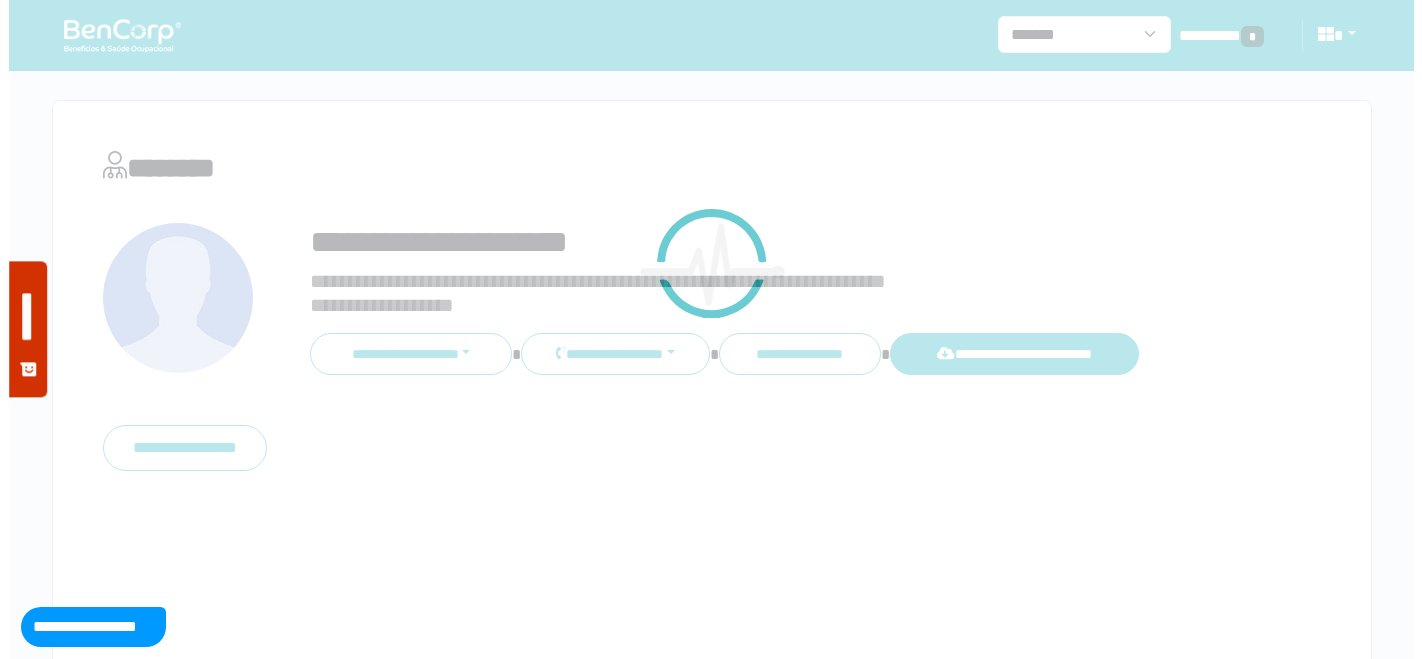 scroll, scrollTop: 0, scrollLeft: 0, axis: both 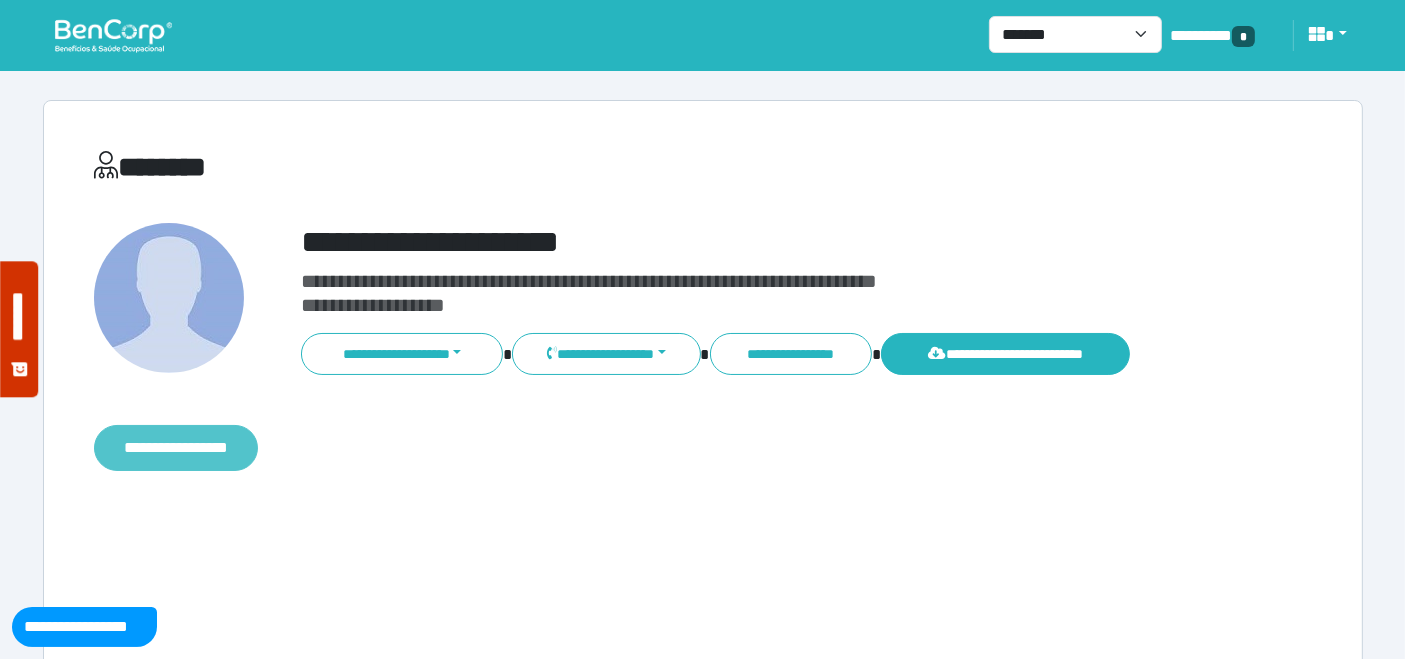 click on "**********" at bounding box center [176, 447] 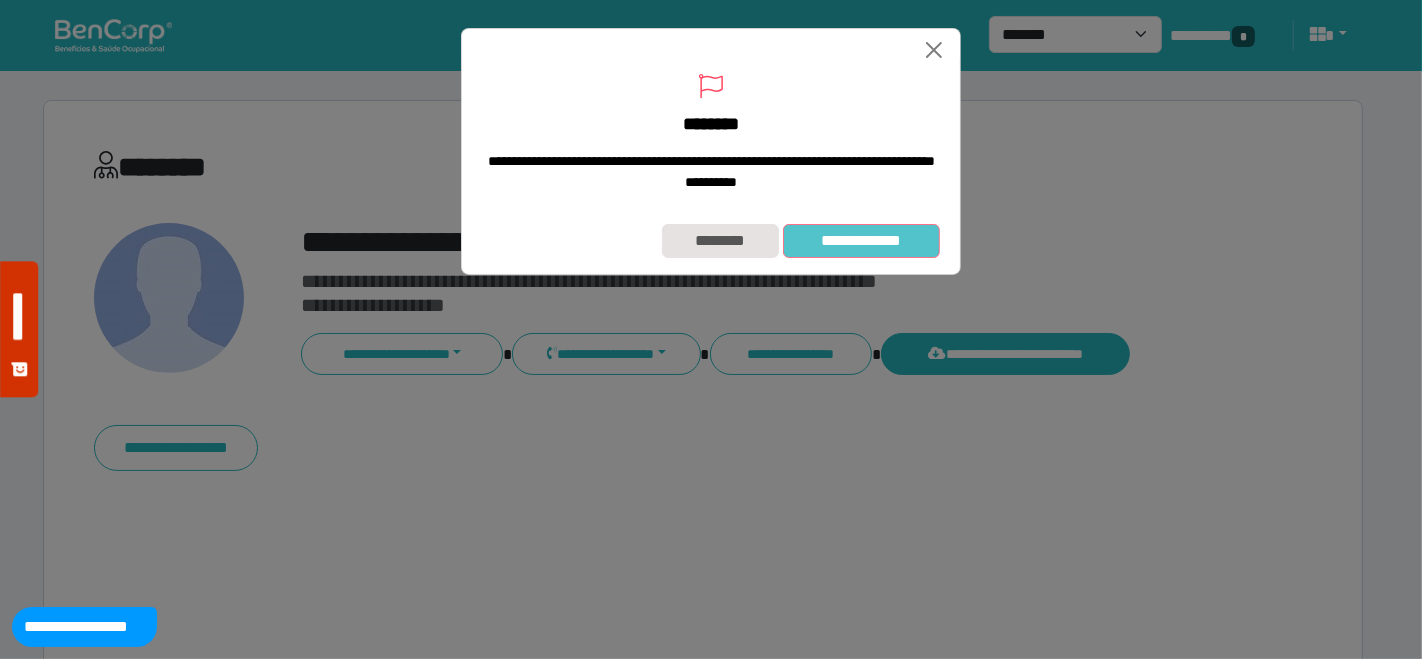 click on "**********" at bounding box center (861, 240) 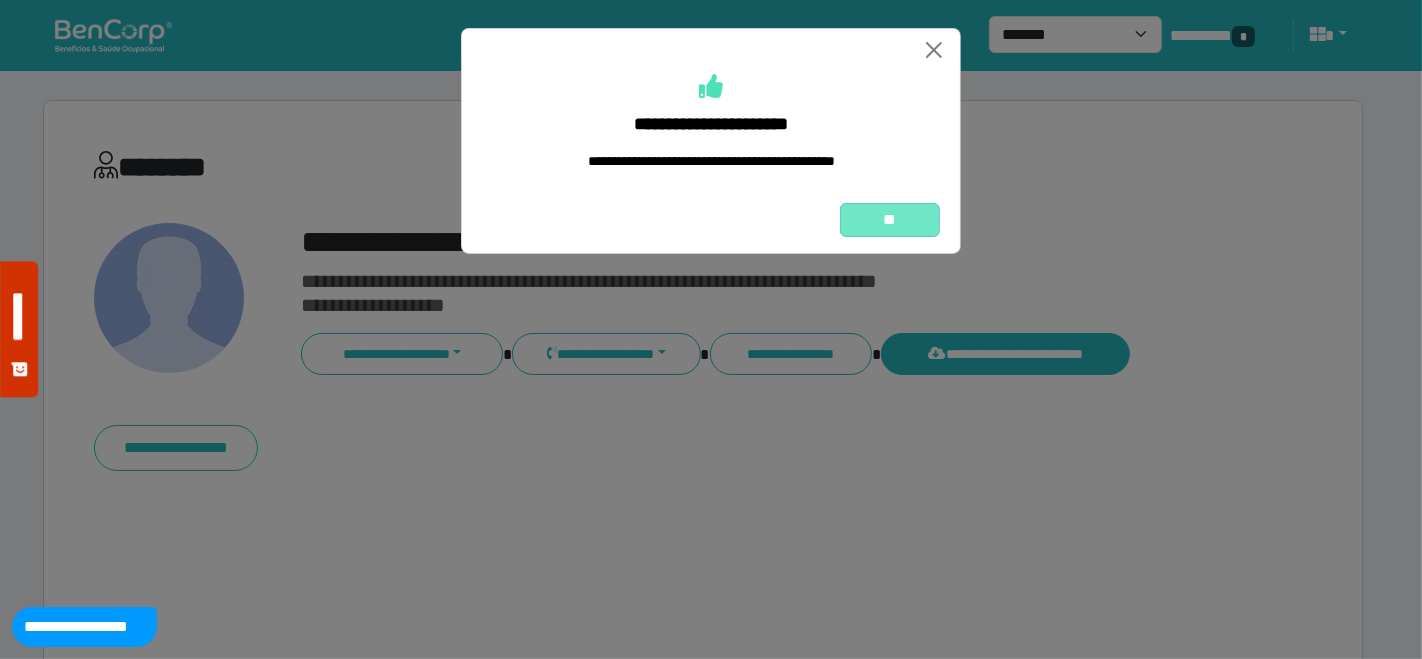 click on "**" at bounding box center [890, 219] 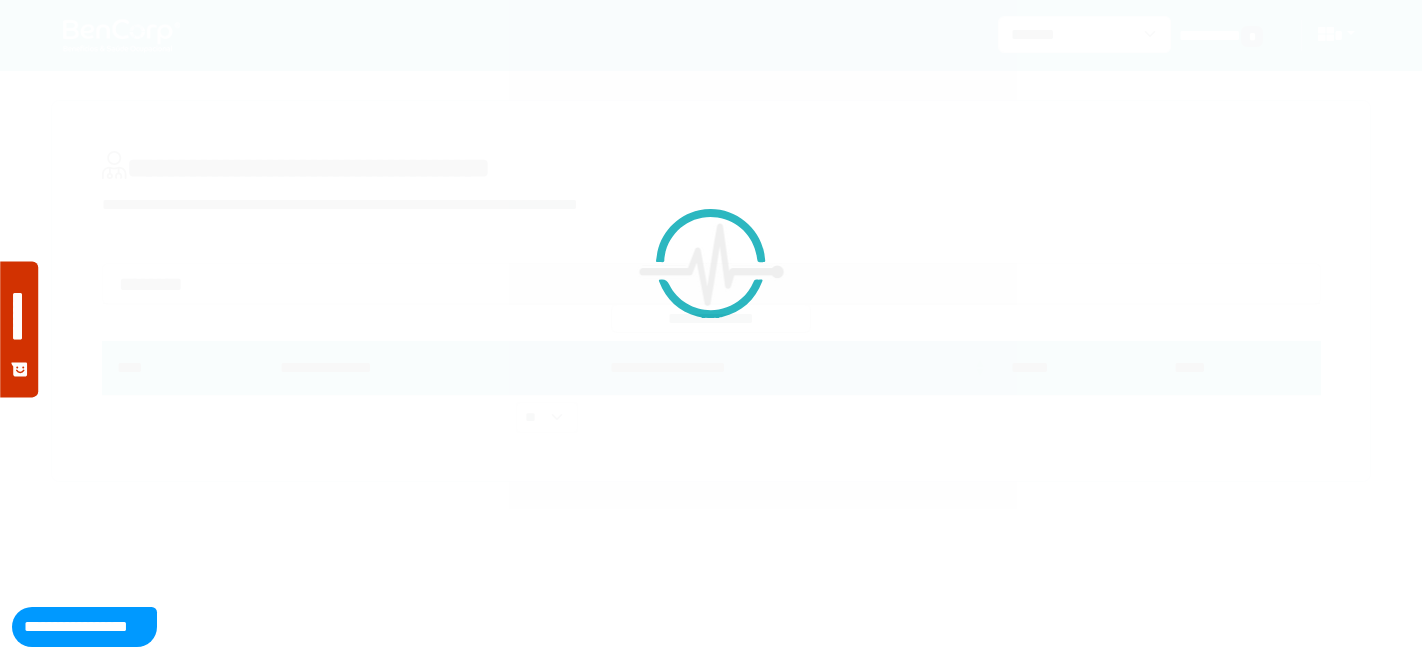 scroll, scrollTop: 0, scrollLeft: 0, axis: both 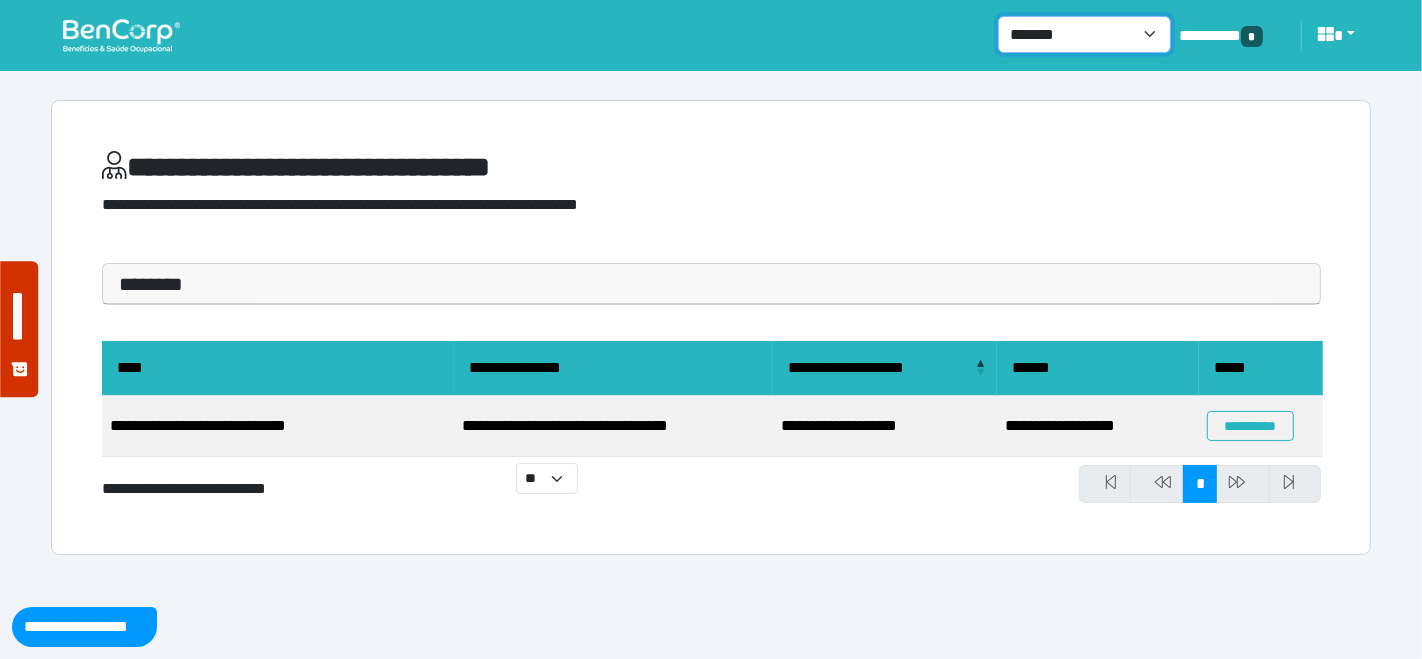 drag, startPoint x: 1145, startPoint y: 35, endPoint x: 1140, endPoint y: 49, distance: 14.866069 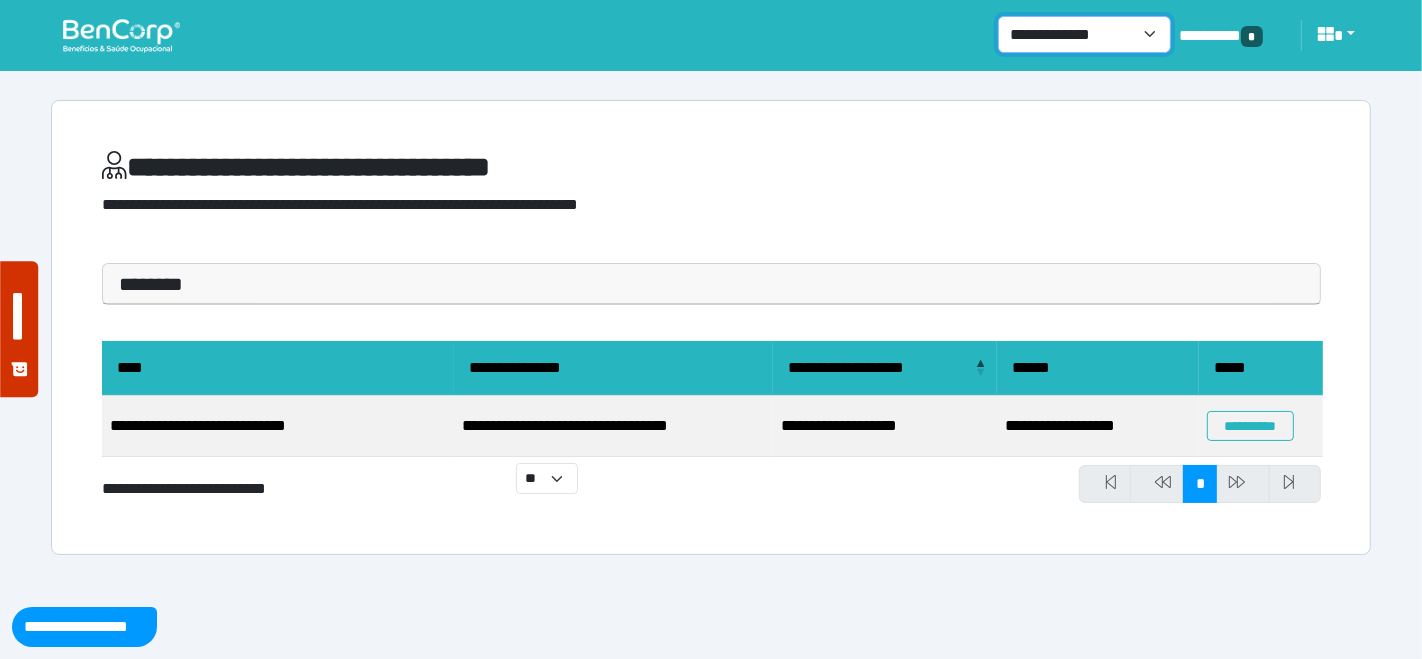 click on "**********" at bounding box center (1084, 34) 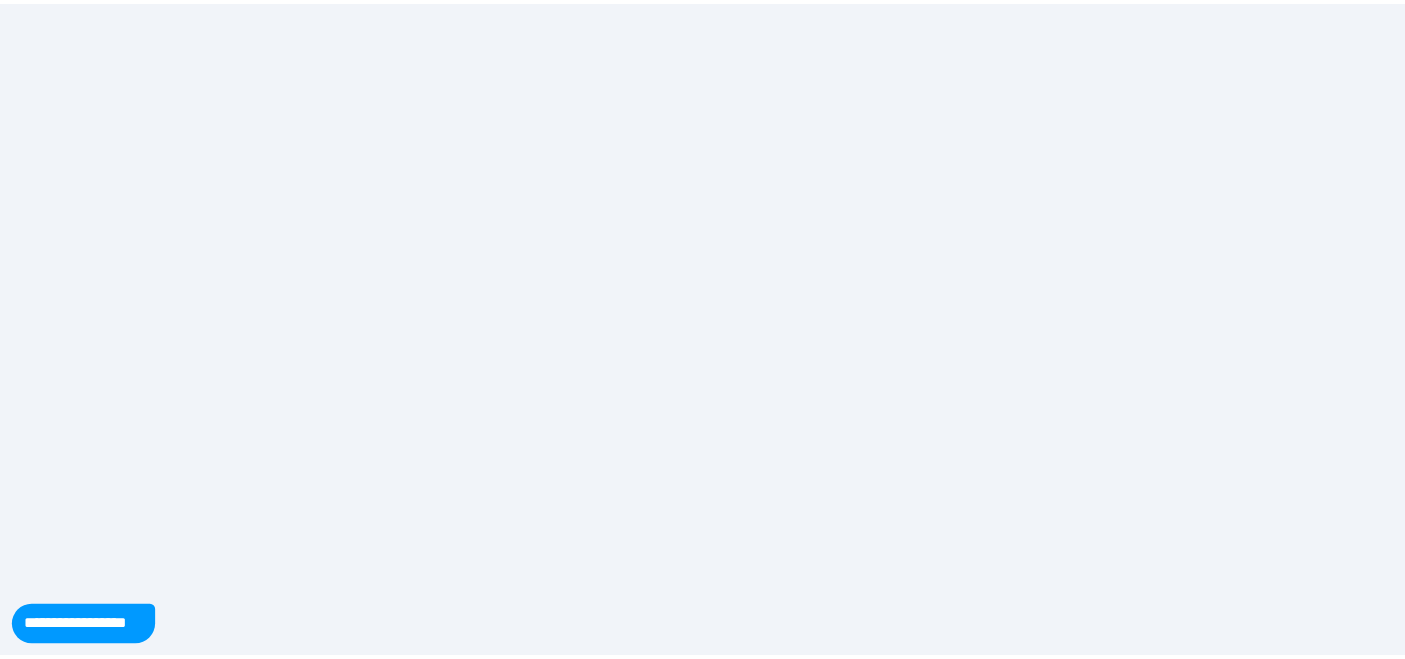 scroll, scrollTop: 0, scrollLeft: 0, axis: both 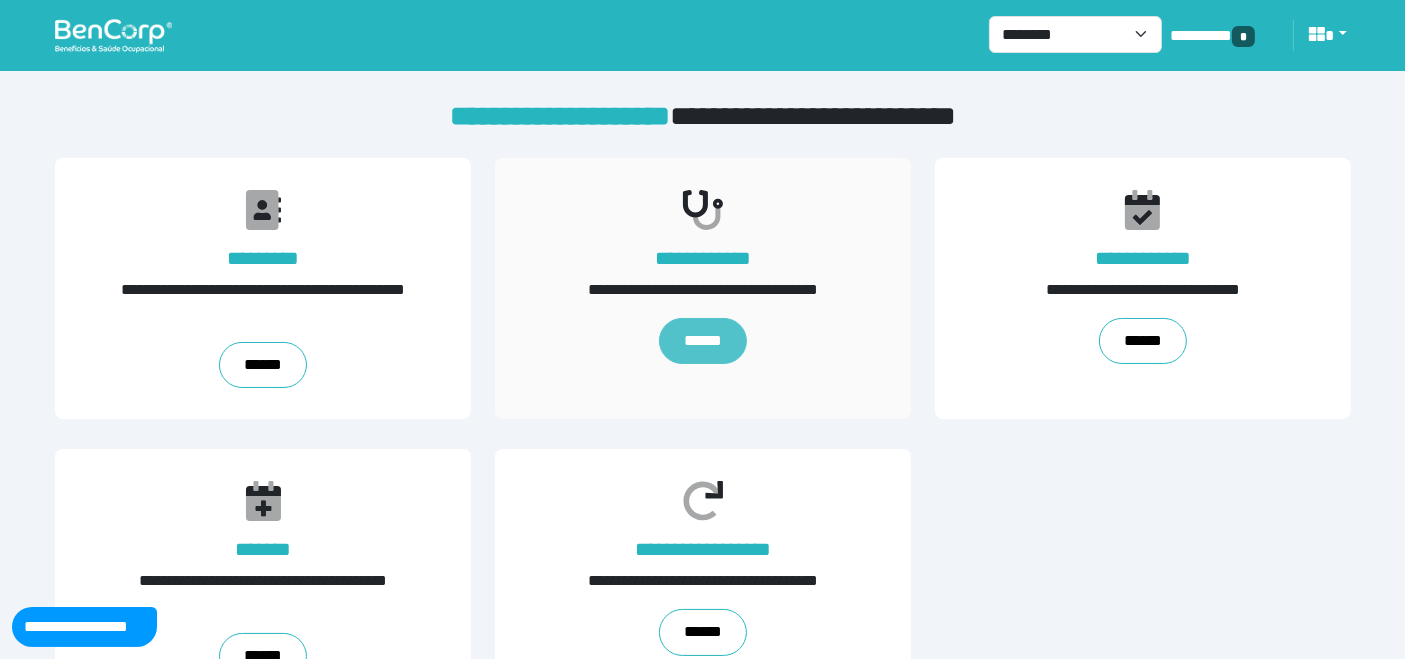 click on "******" at bounding box center [702, 341] 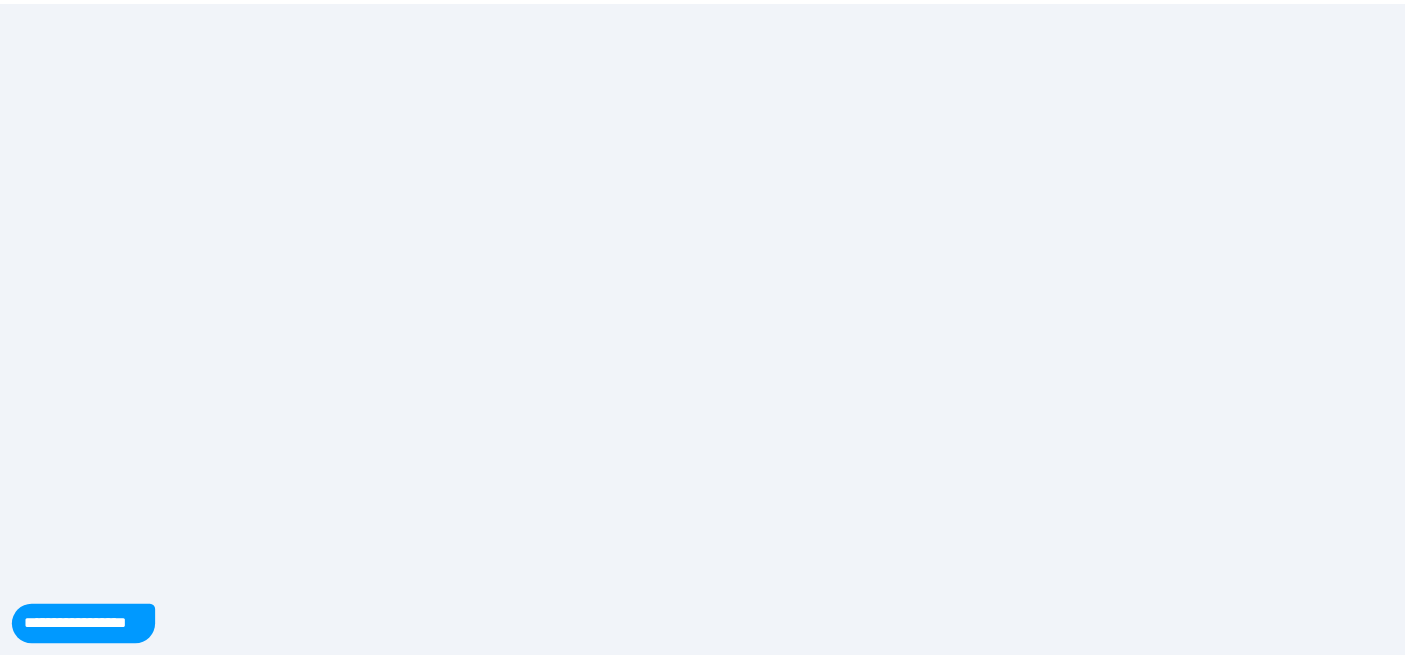 scroll, scrollTop: 0, scrollLeft: 0, axis: both 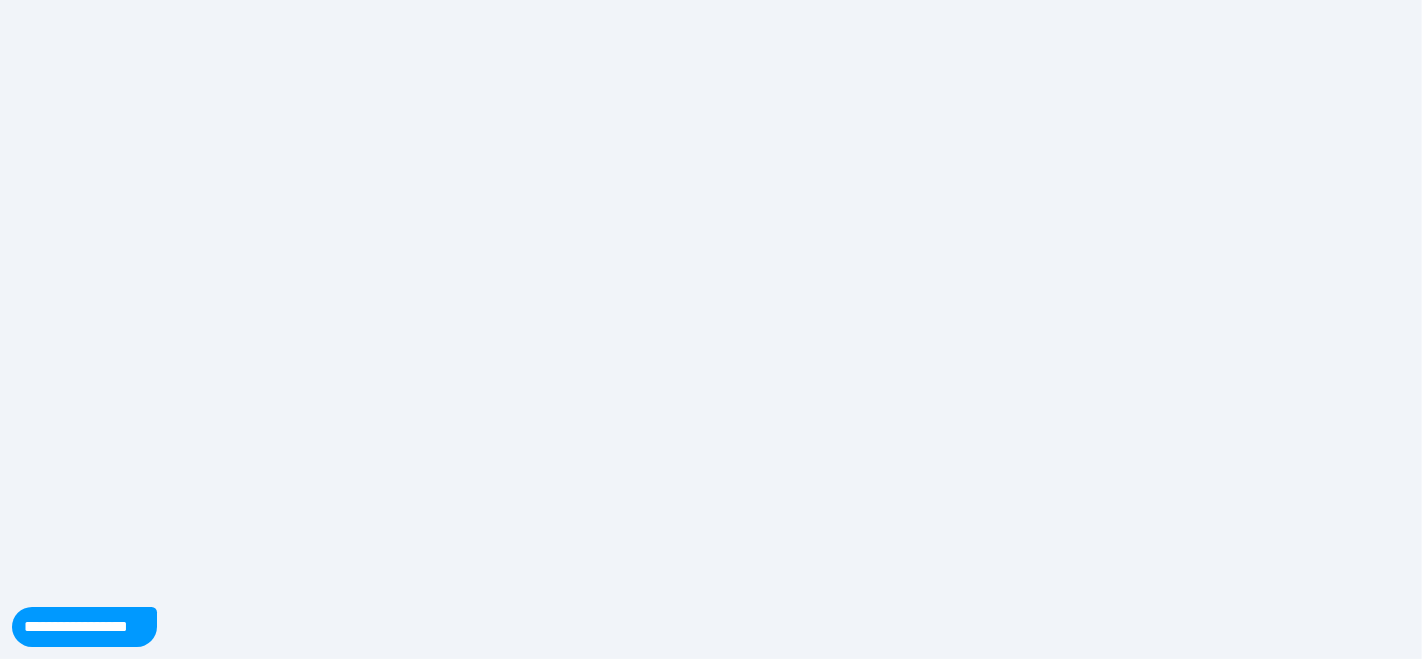 select 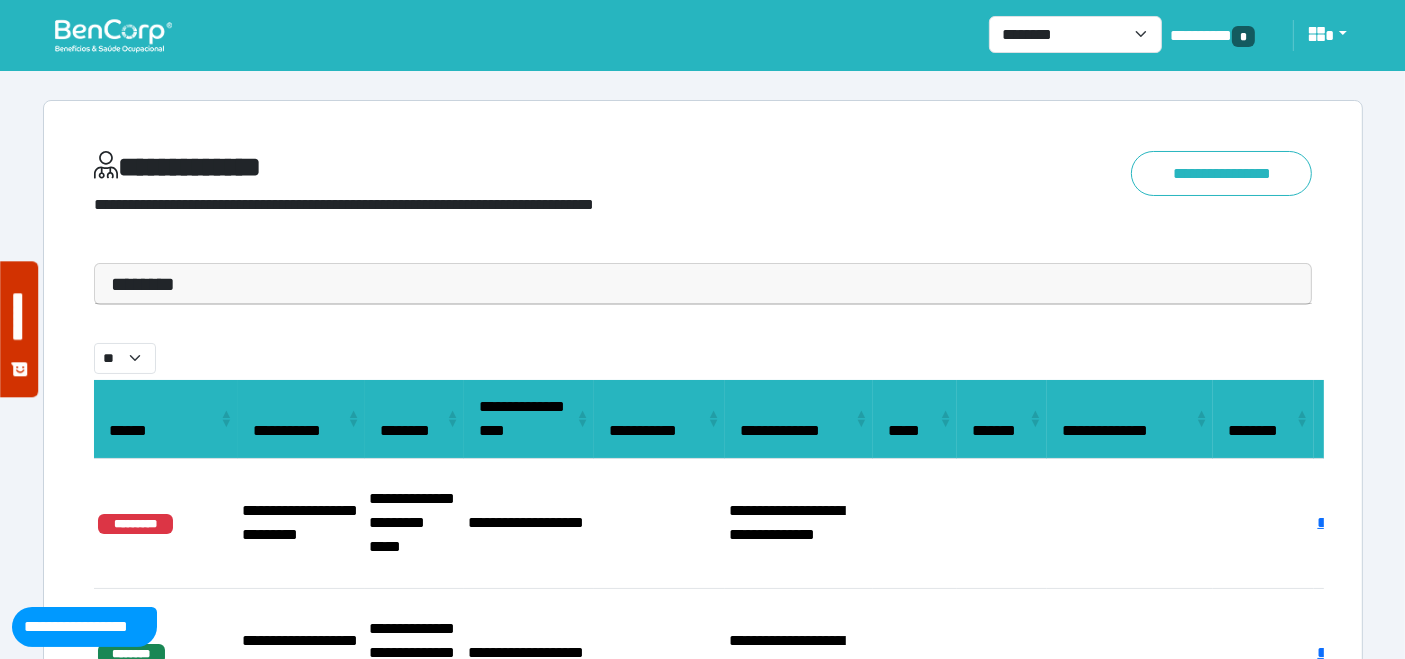 click on "********" at bounding box center [703, 284] 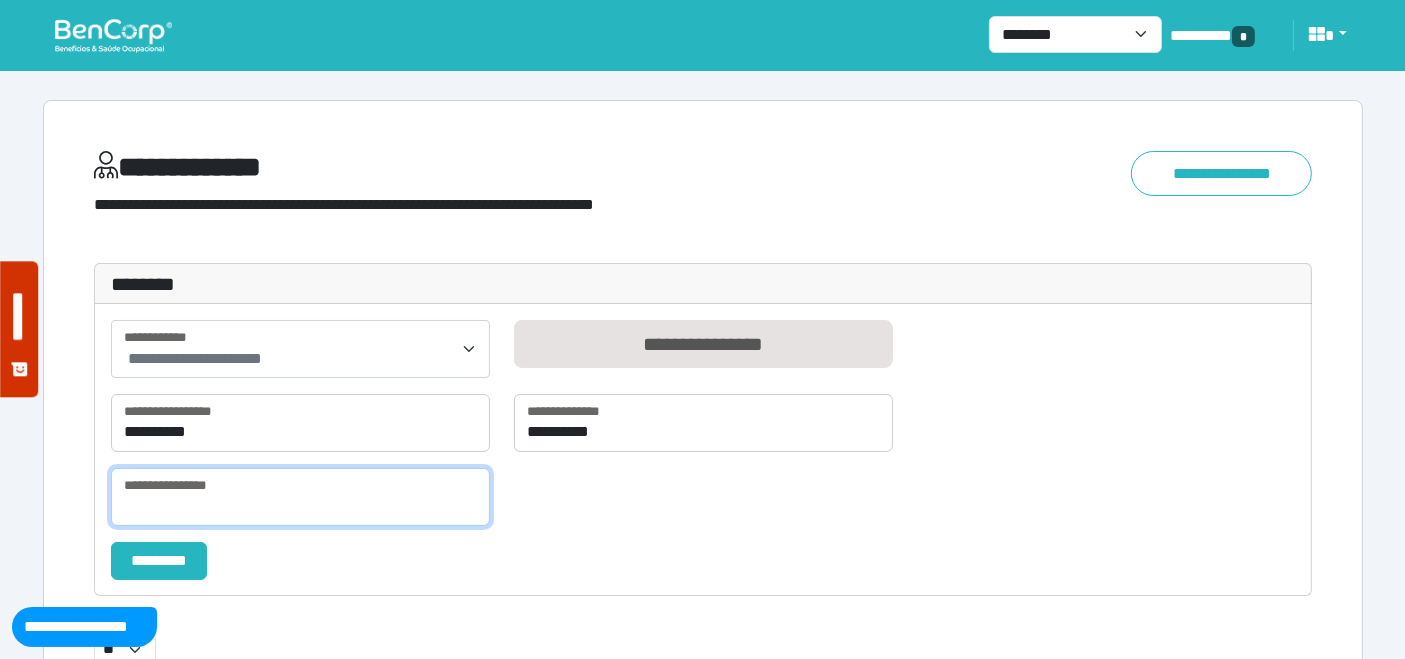 click at bounding box center (300, 497) 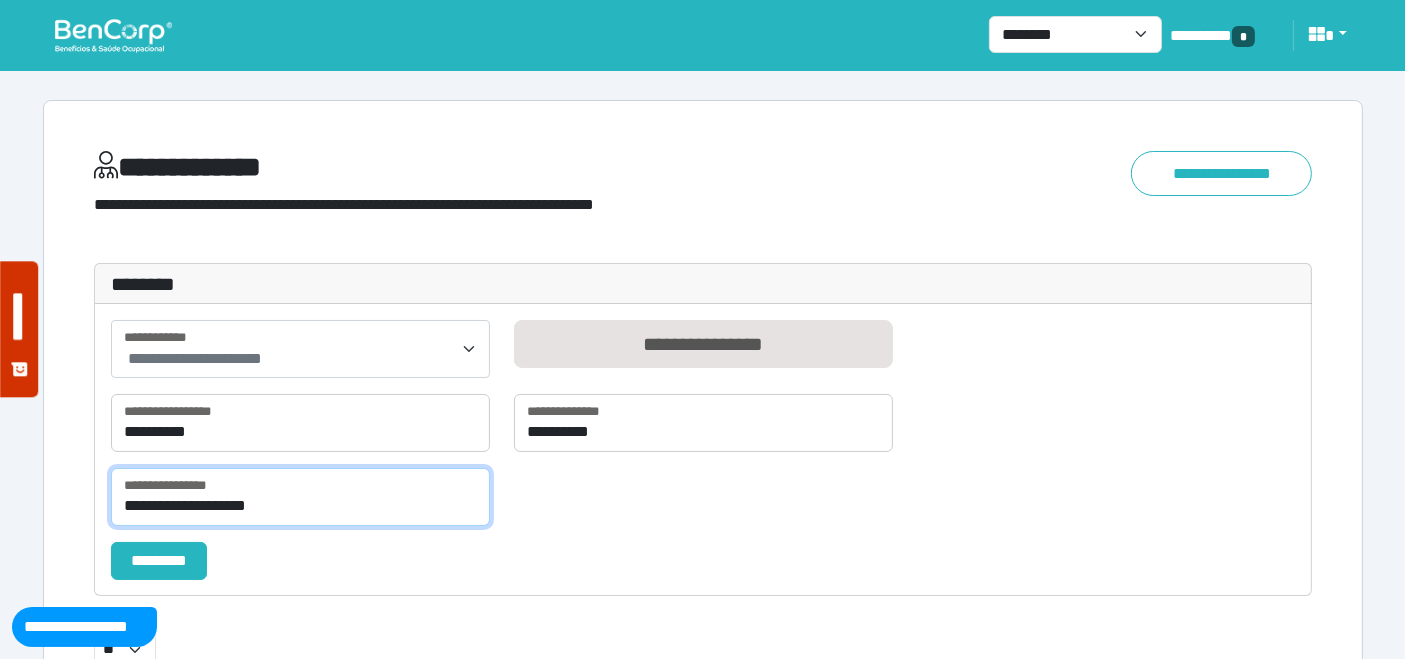 type on "**********" 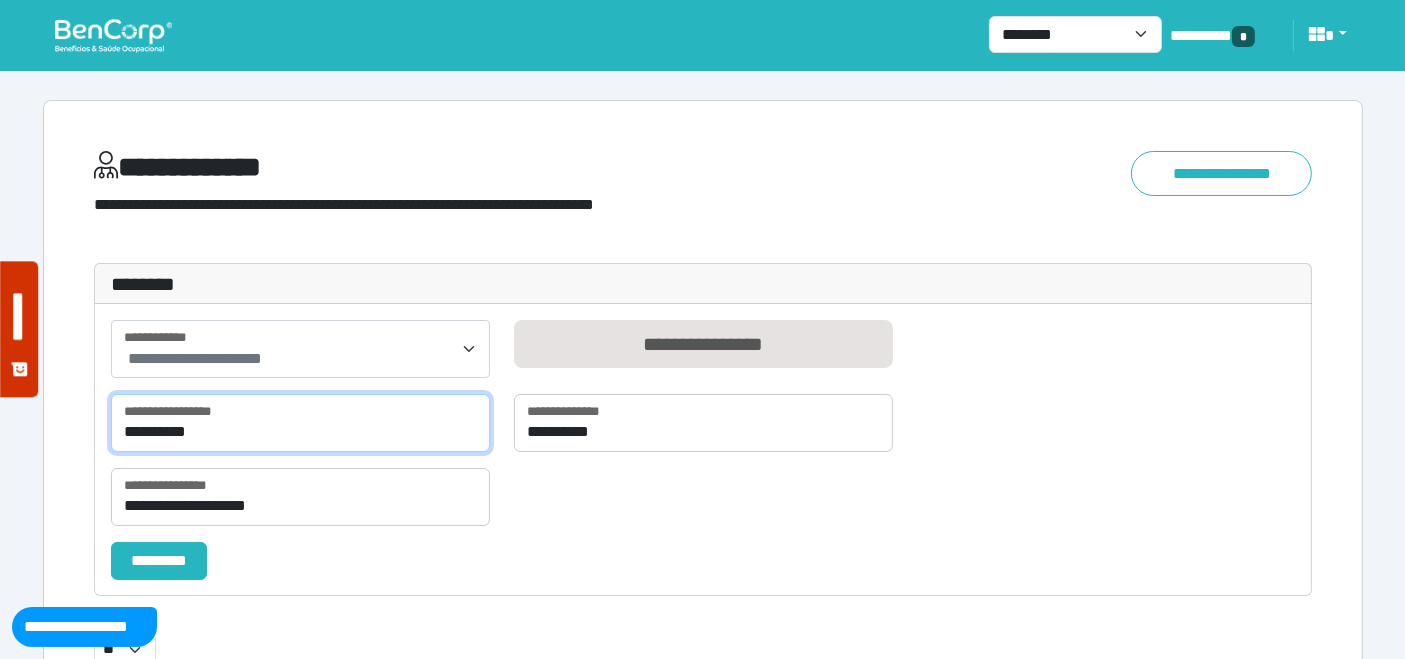 click on "**********" at bounding box center [300, 423] 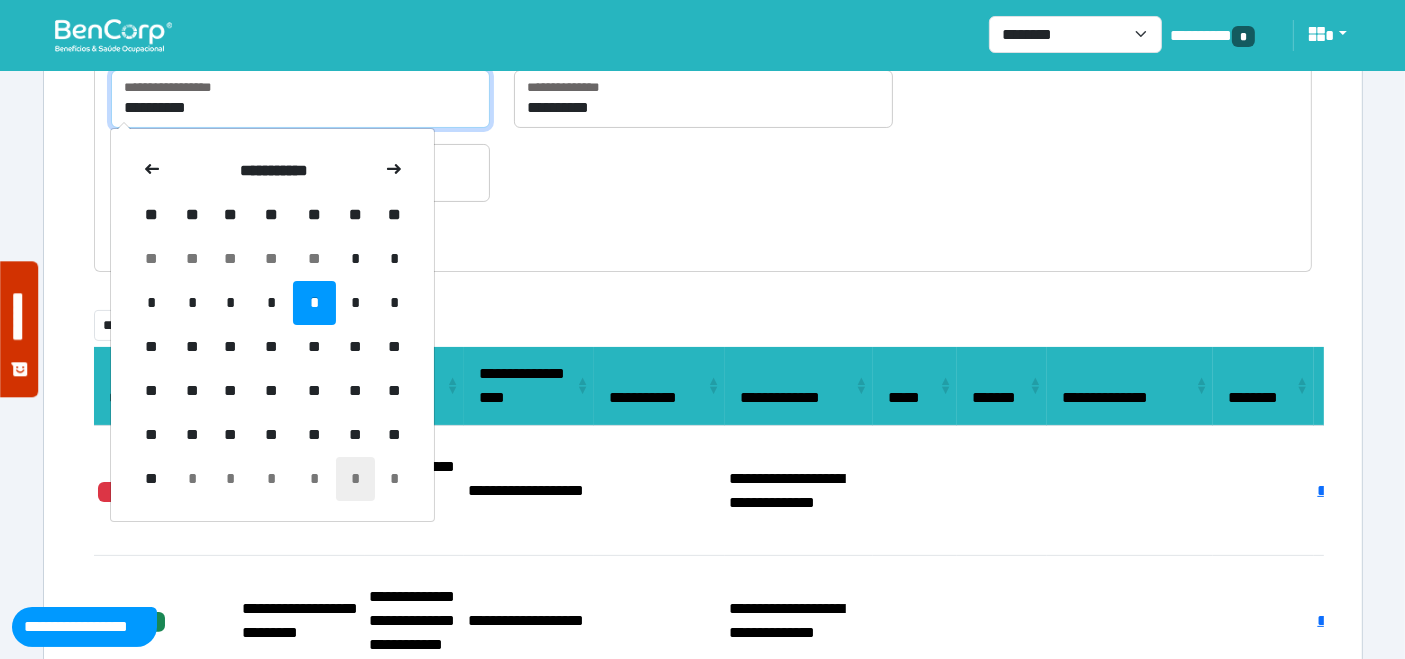 scroll, scrollTop: 333, scrollLeft: 0, axis: vertical 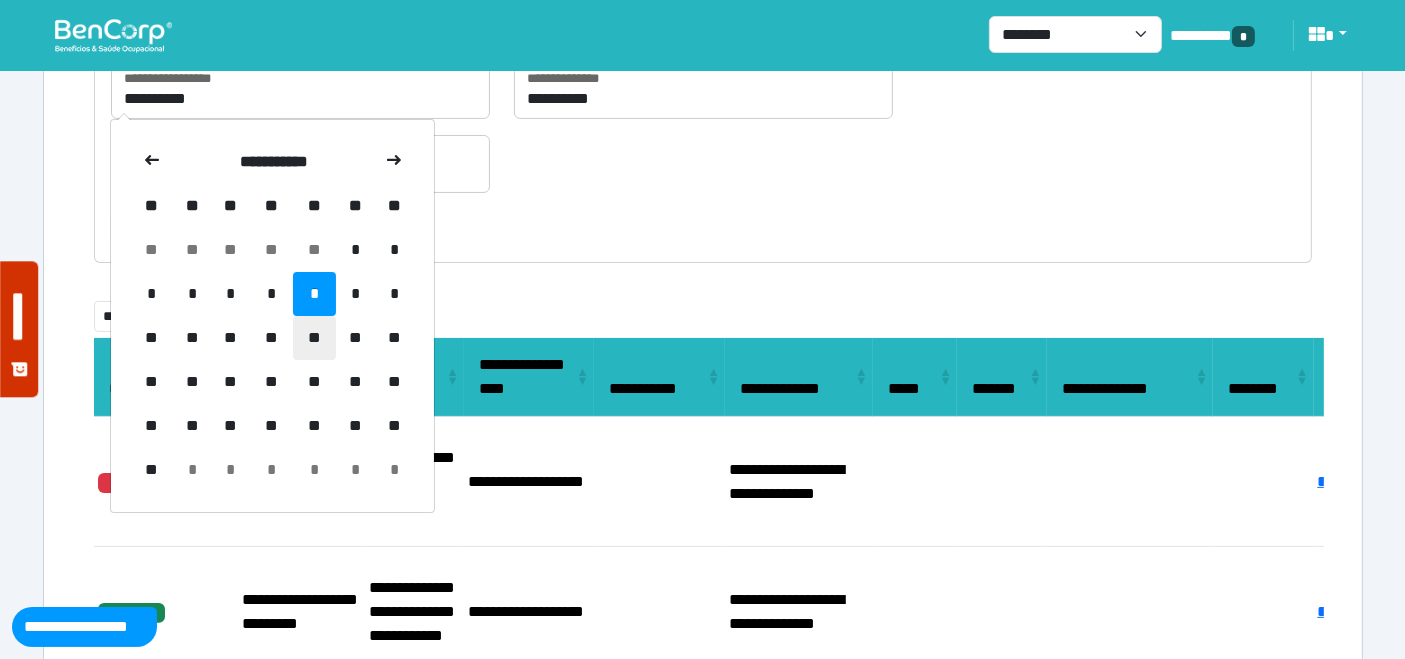 click on "**" at bounding box center (314, 338) 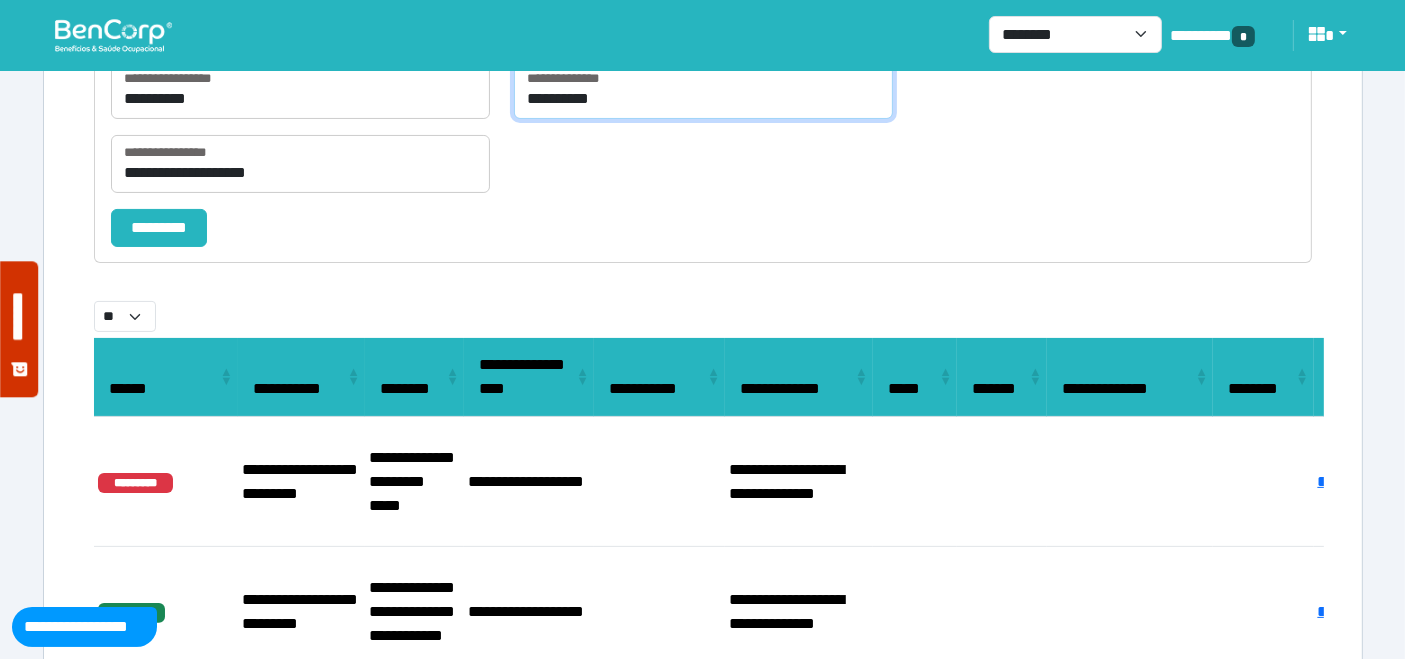 click on "**********" at bounding box center (703, 90) 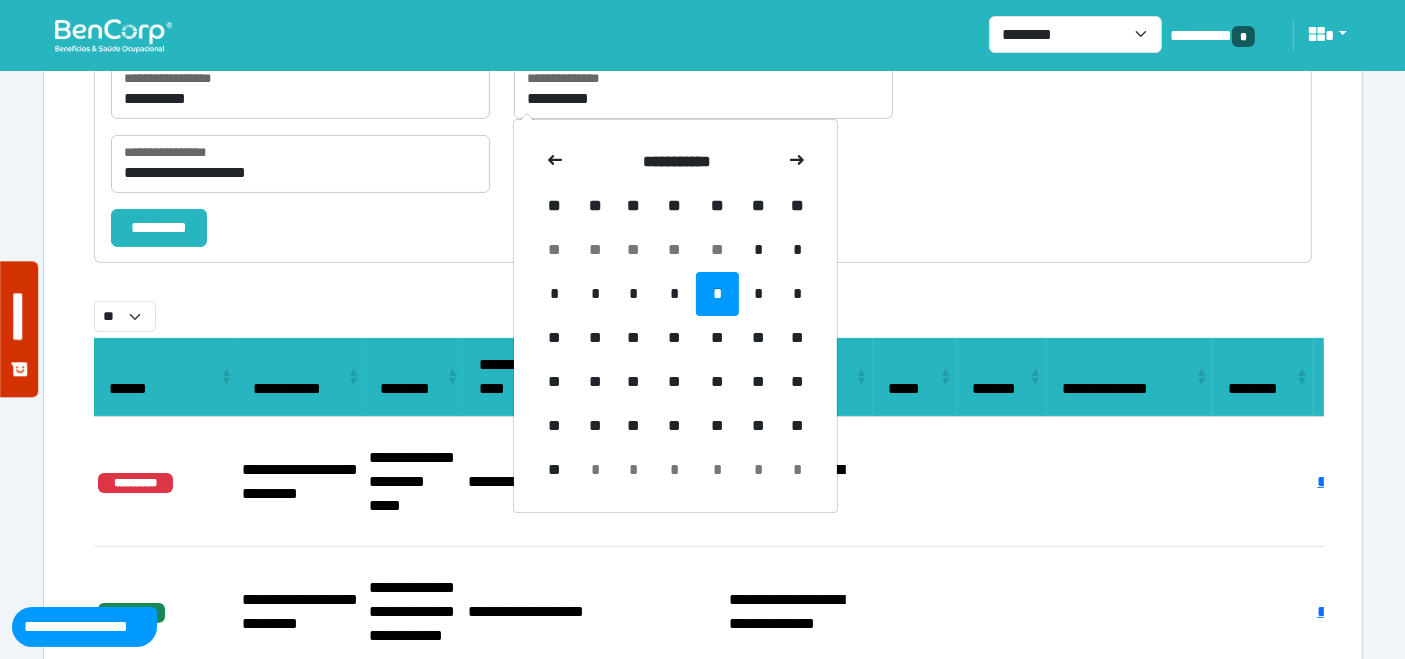 drag, startPoint x: 720, startPoint y: 335, endPoint x: 680, endPoint y: 327, distance: 40.792156 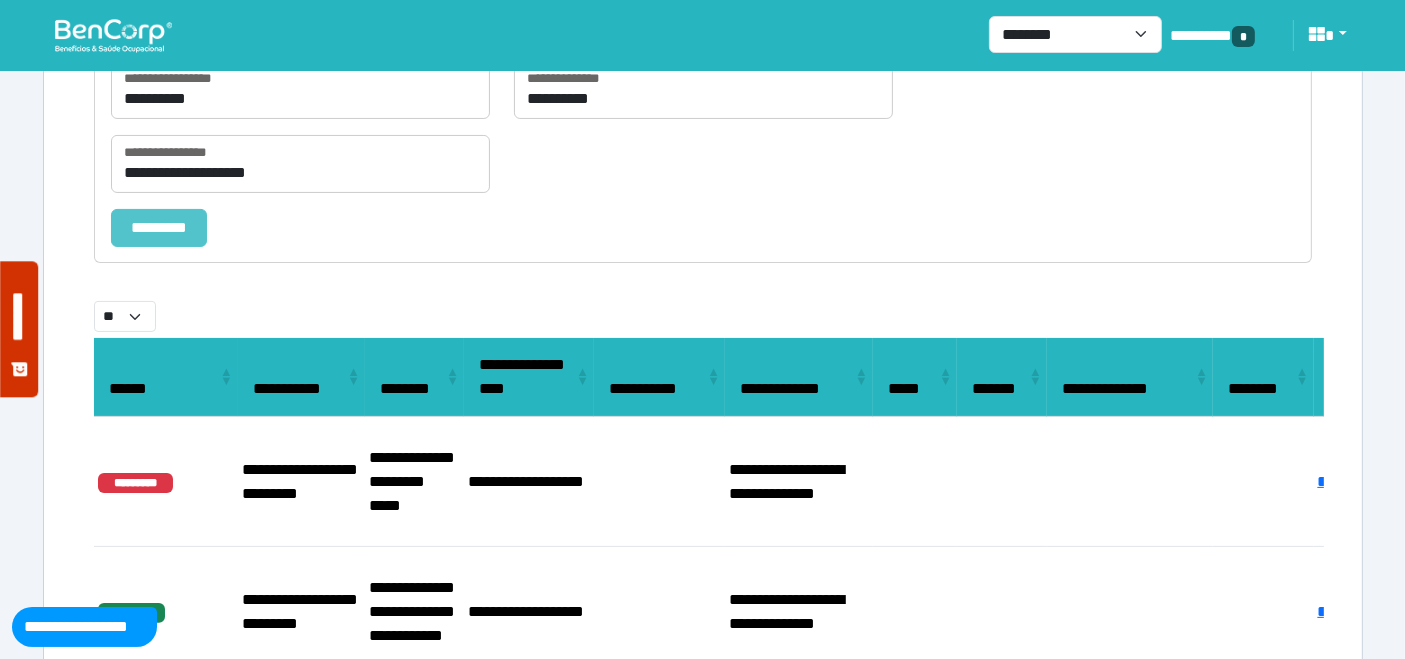 click on "*********" at bounding box center [159, 227] 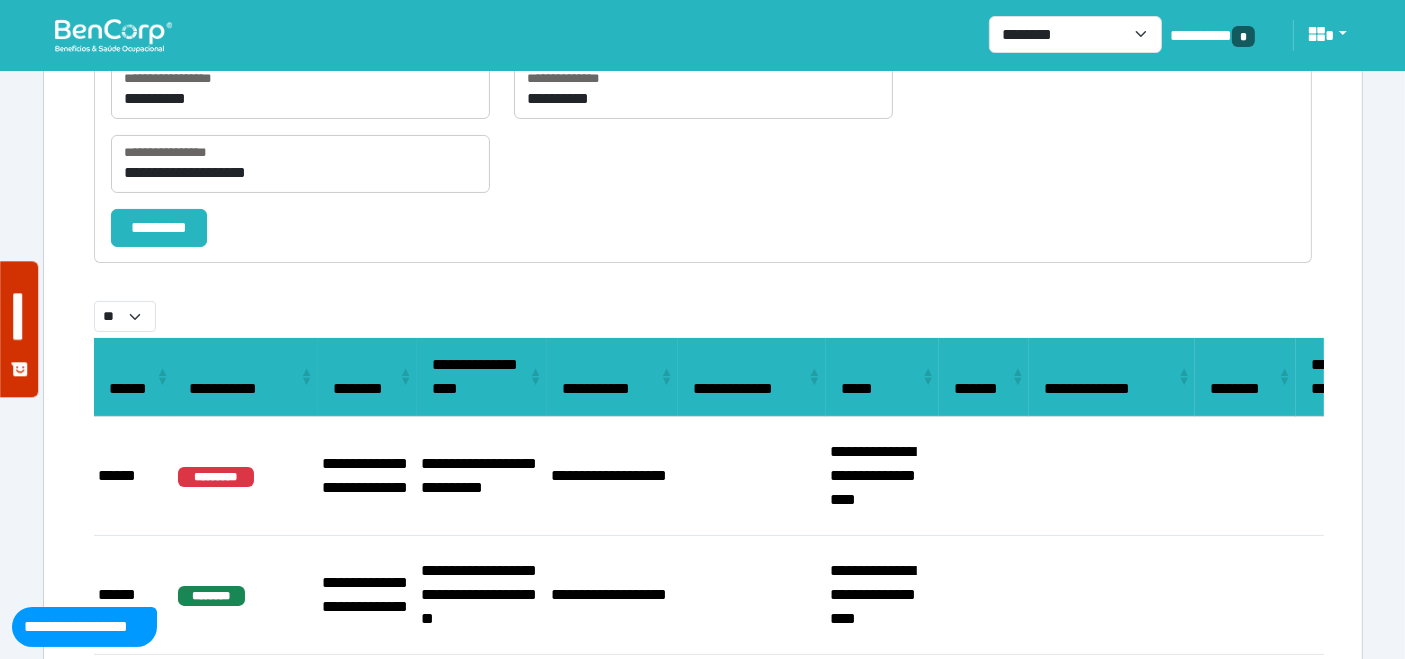 scroll, scrollTop: 295, scrollLeft: 0, axis: vertical 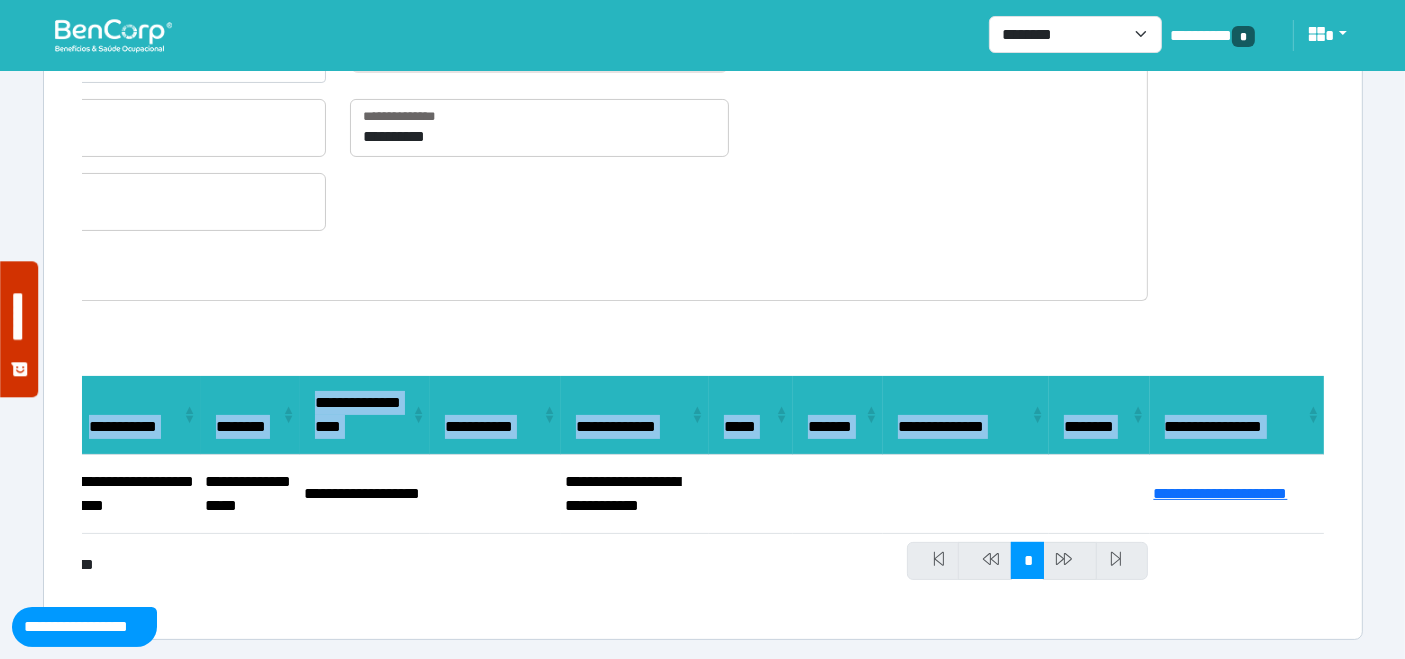 drag, startPoint x: 243, startPoint y: 472, endPoint x: 1421, endPoint y: 505, distance: 1178.4622 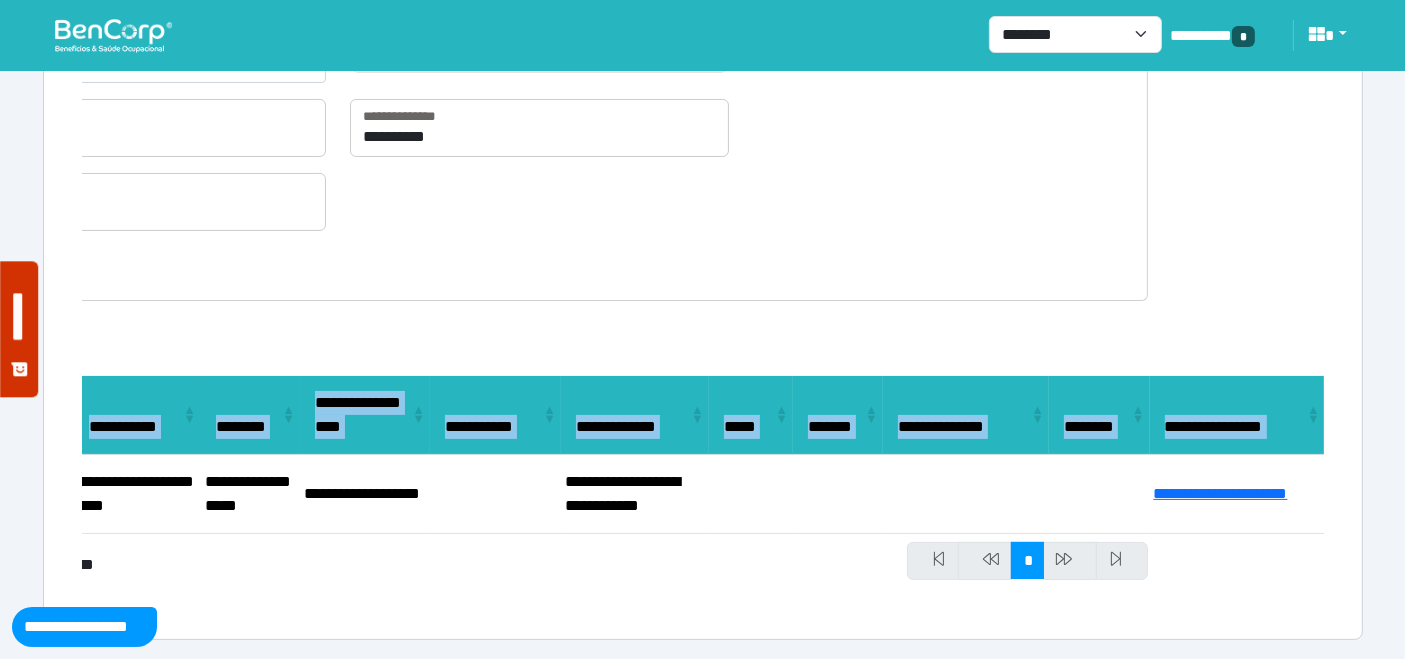 select on "**" 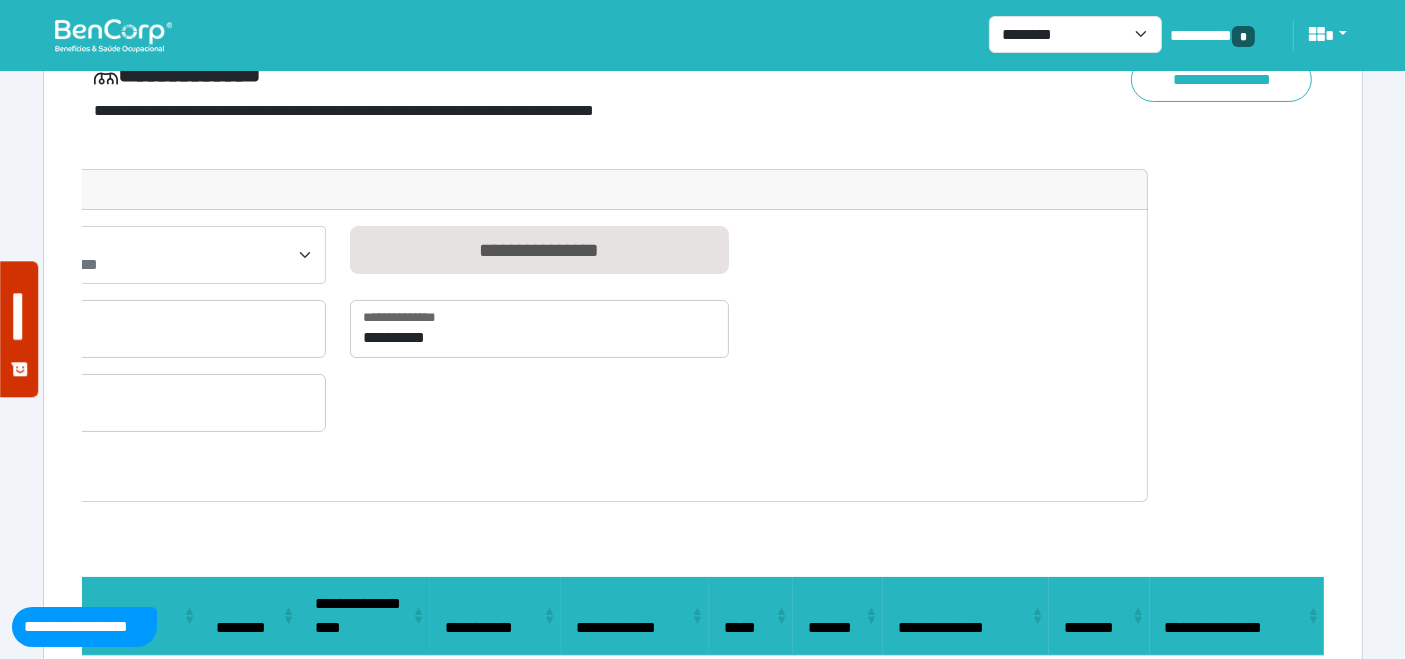 scroll, scrollTop: 0, scrollLeft: 0, axis: both 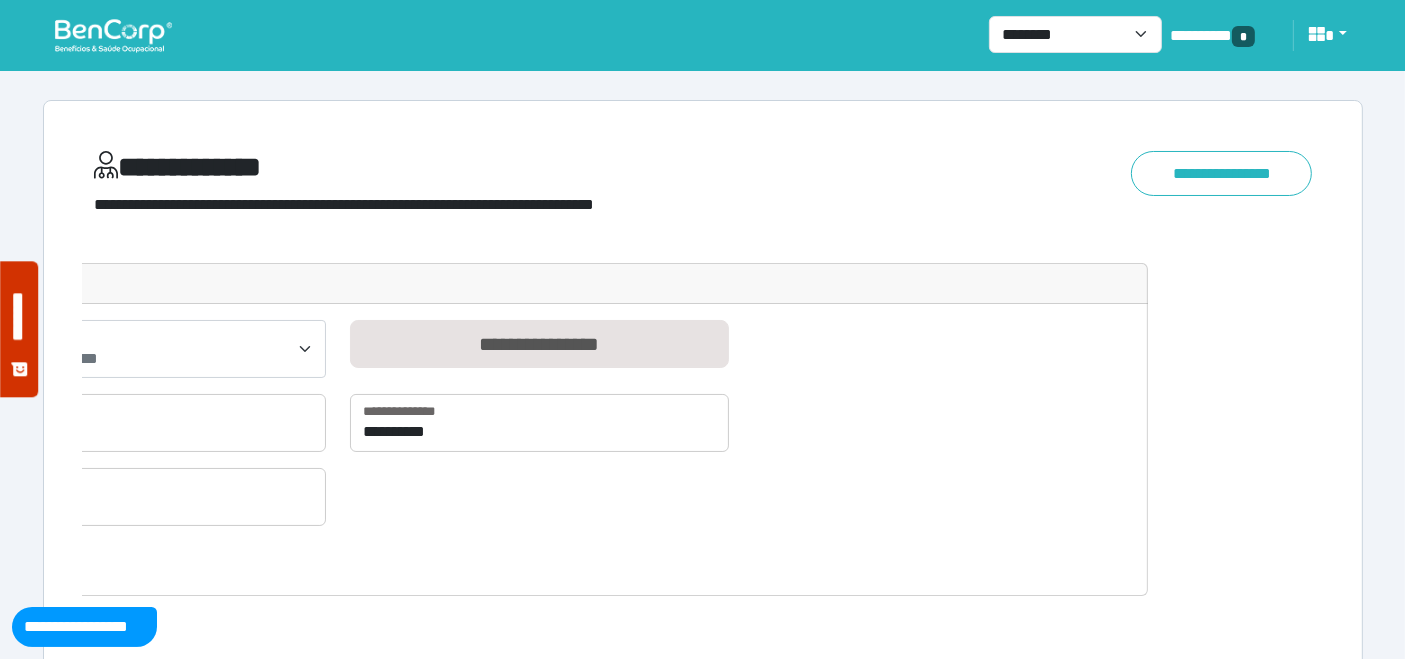 click at bounding box center (113, 35) 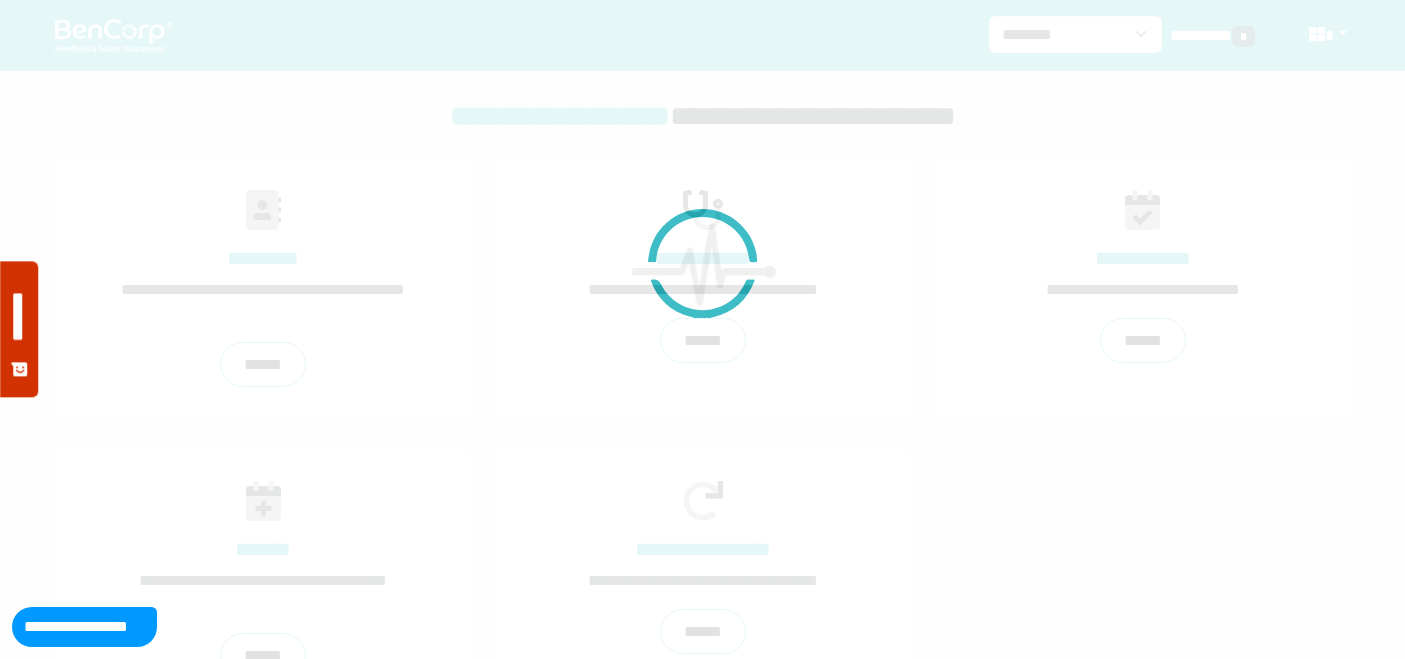 scroll, scrollTop: 0, scrollLeft: 0, axis: both 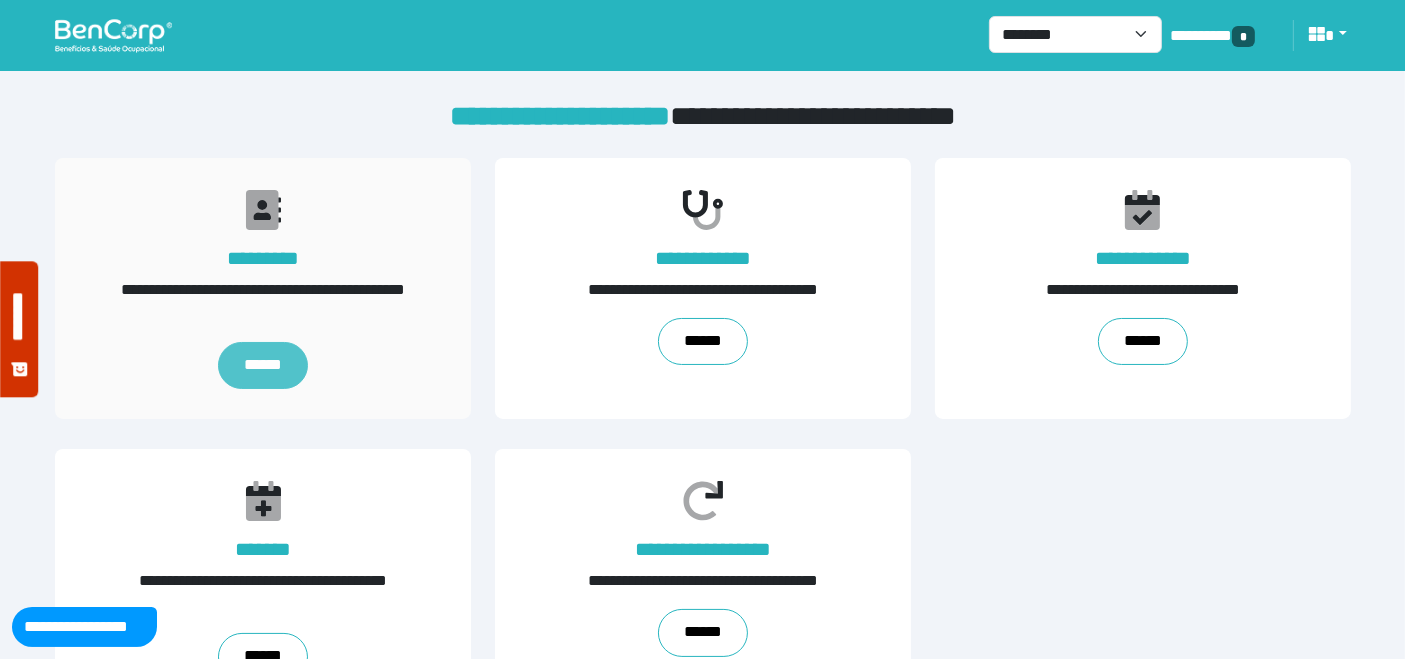 click on "******" at bounding box center [262, 366] 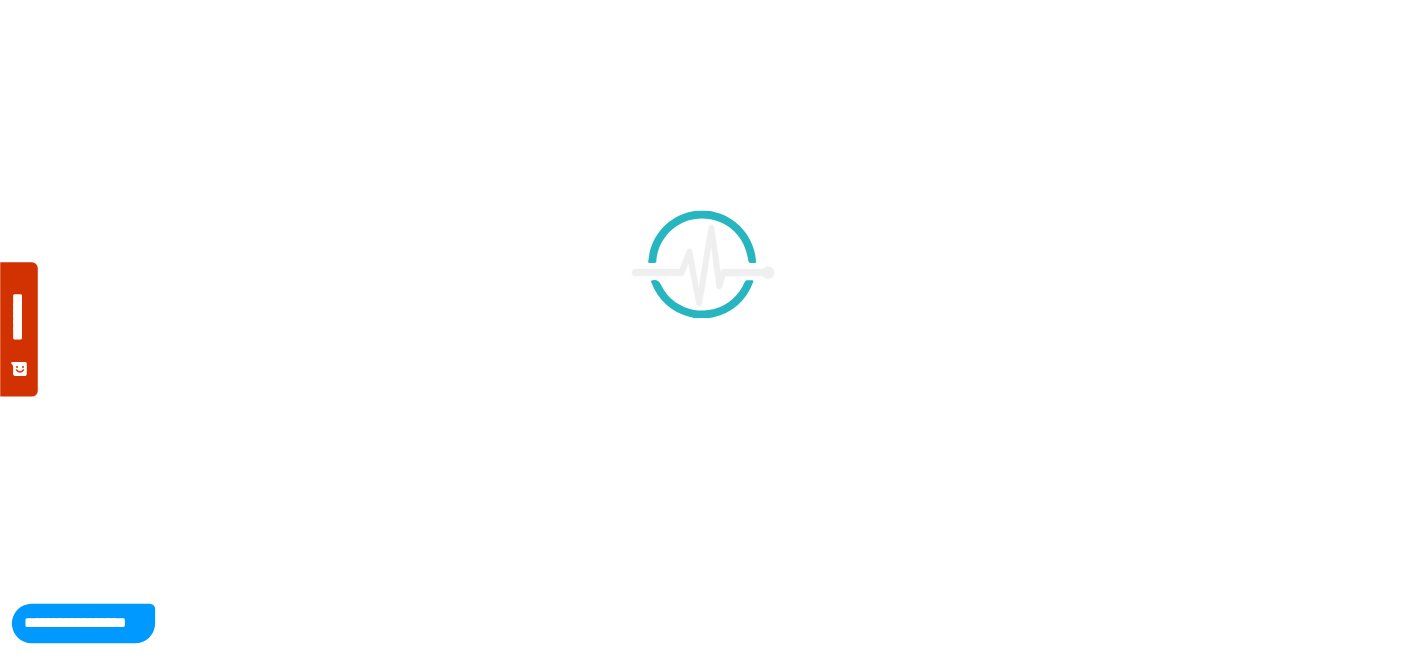 scroll, scrollTop: 0, scrollLeft: 0, axis: both 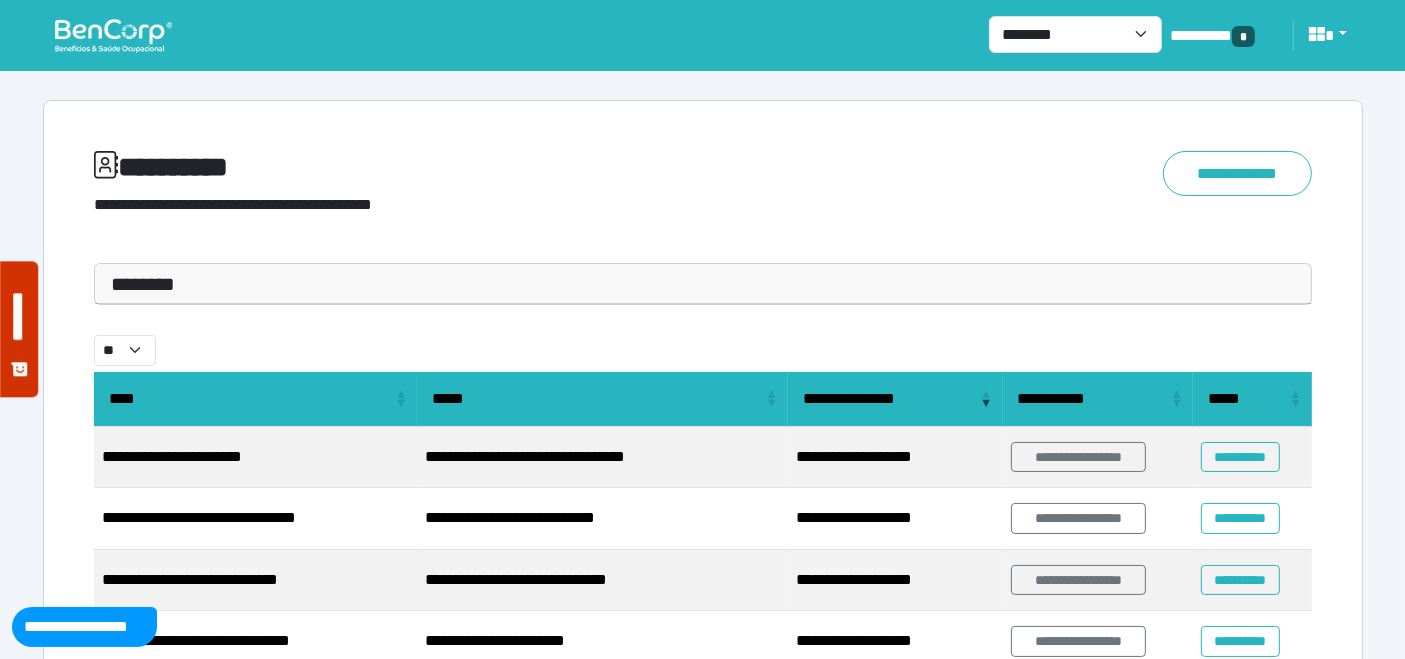 click on "********" at bounding box center [703, 284] 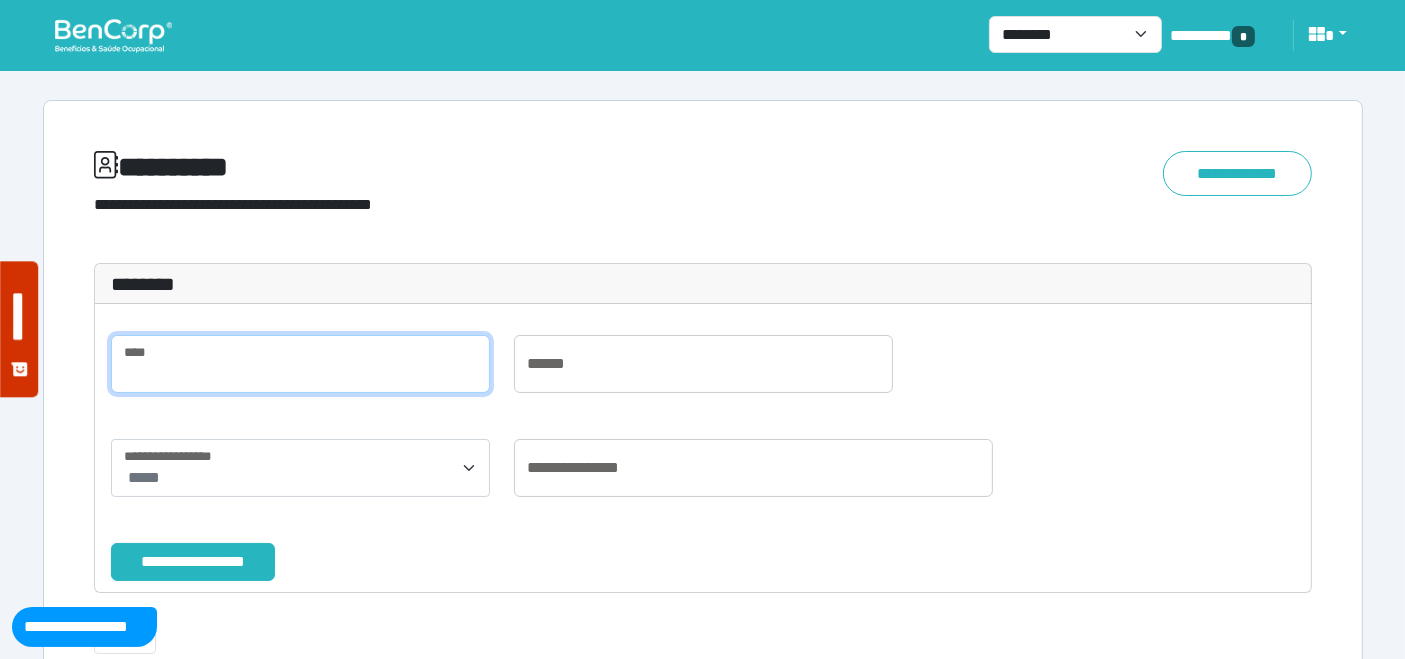 click at bounding box center (300, 364) 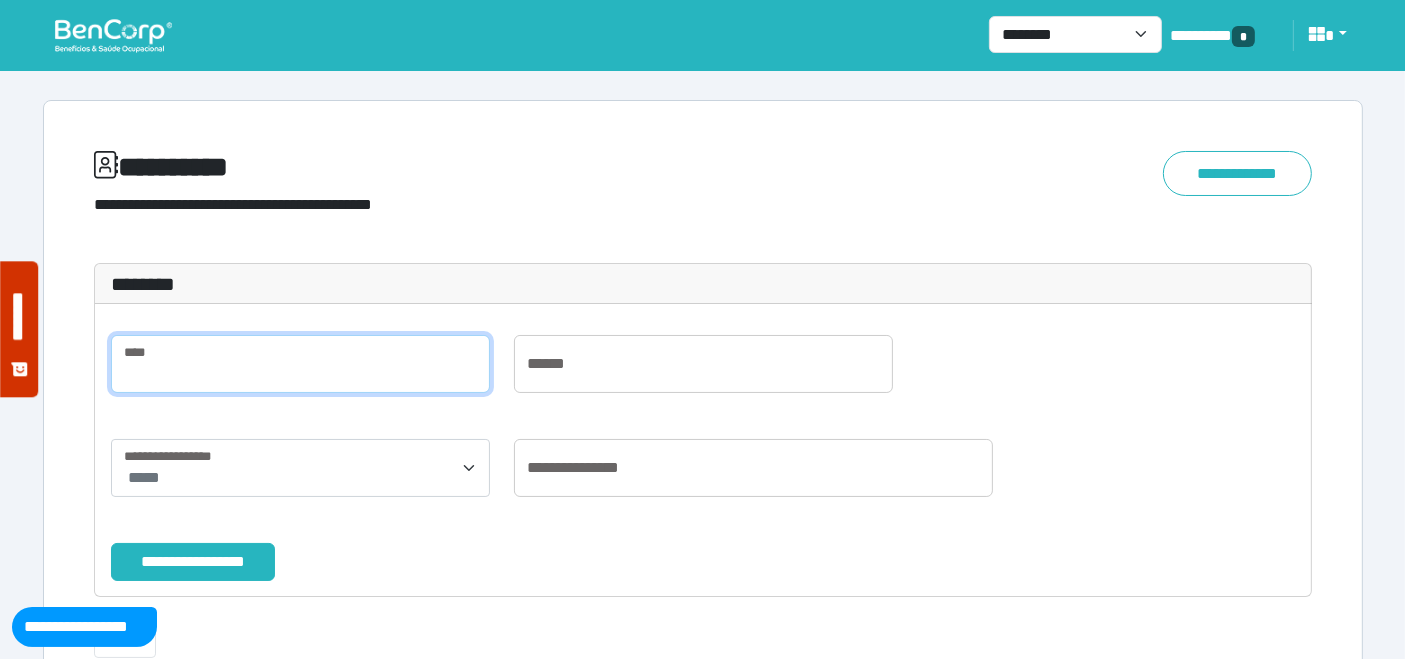 paste on "**********" 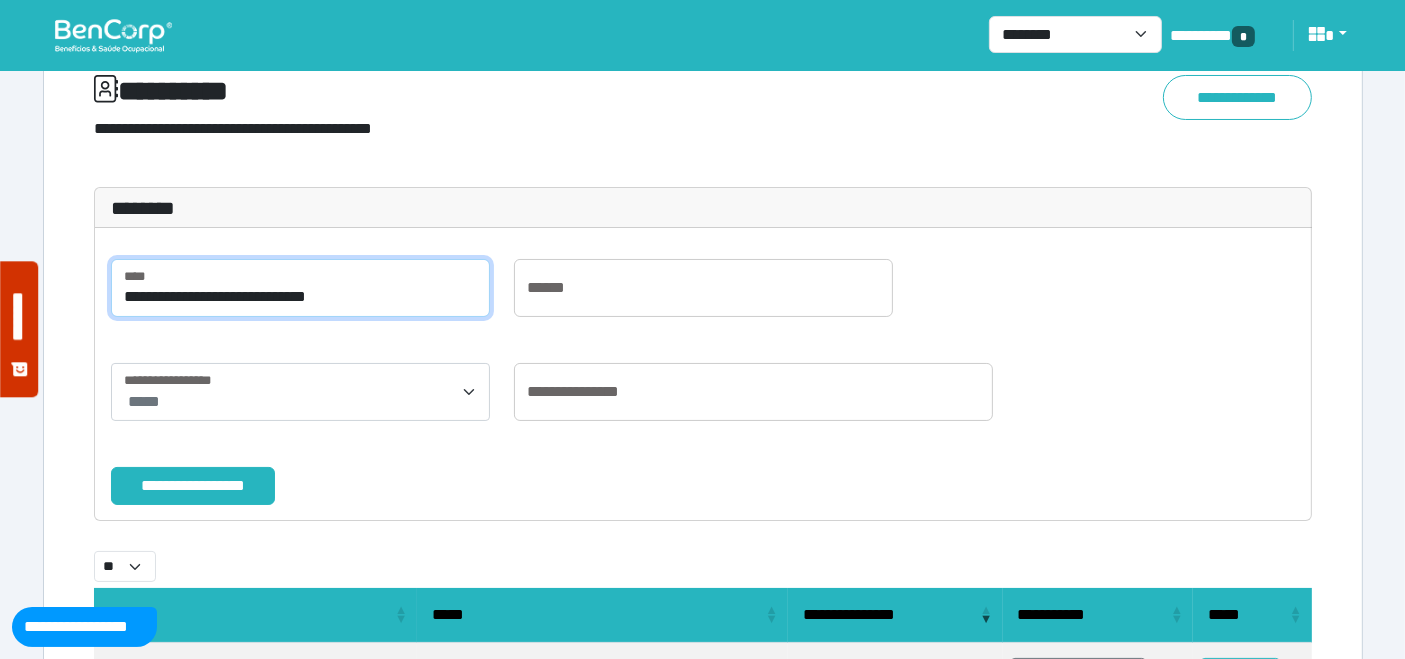 scroll, scrollTop: 111, scrollLeft: 0, axis: vertical 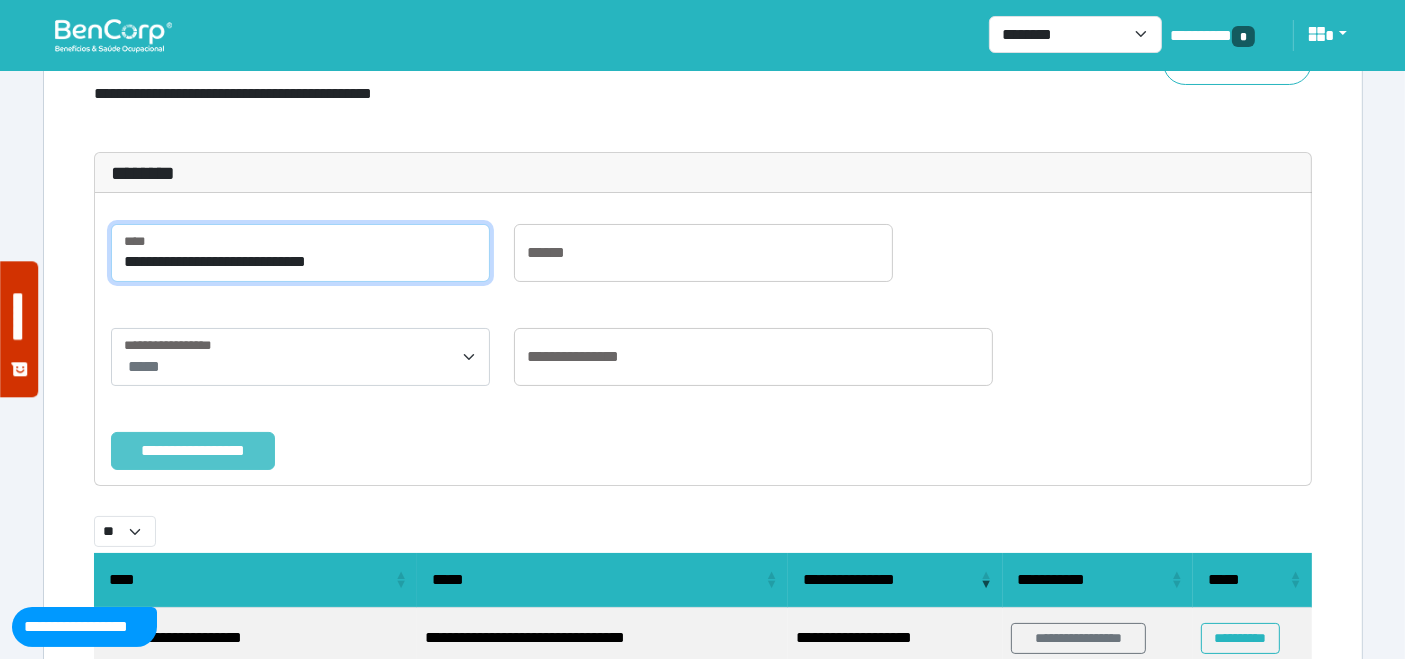 type on "**********" 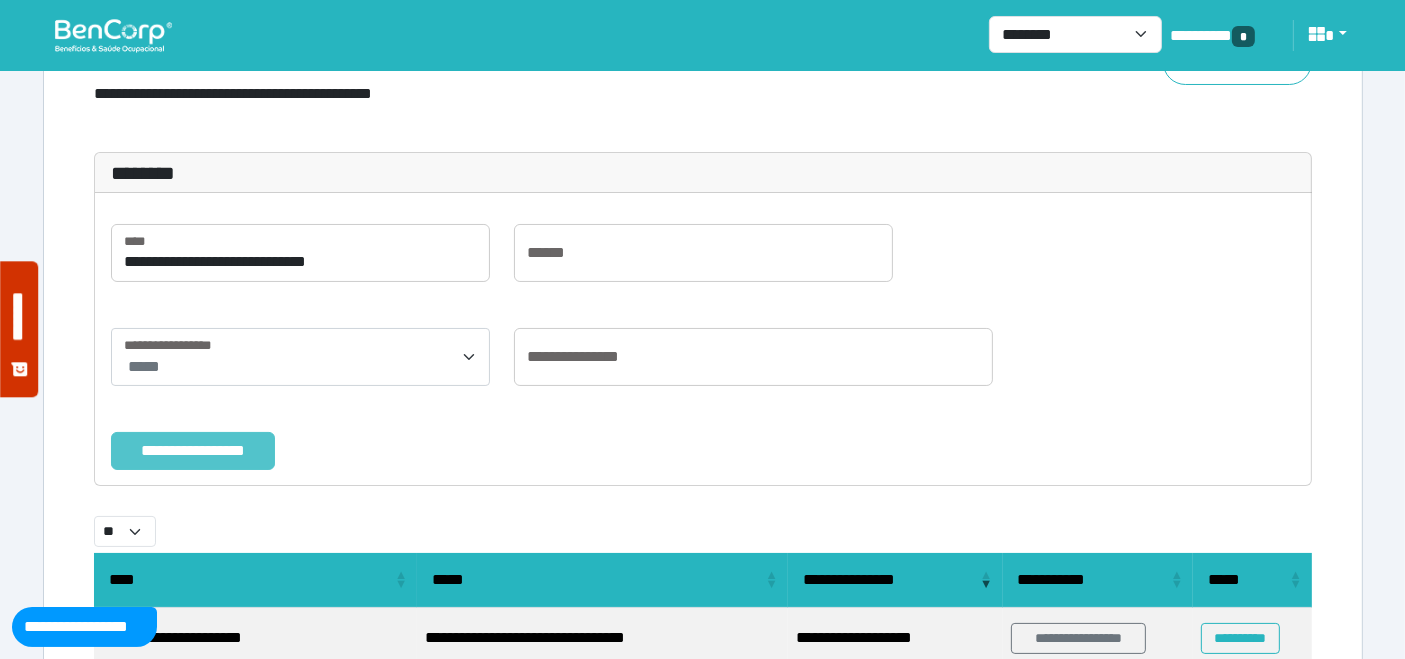 click on "**********" at bounding box center (193, 450) 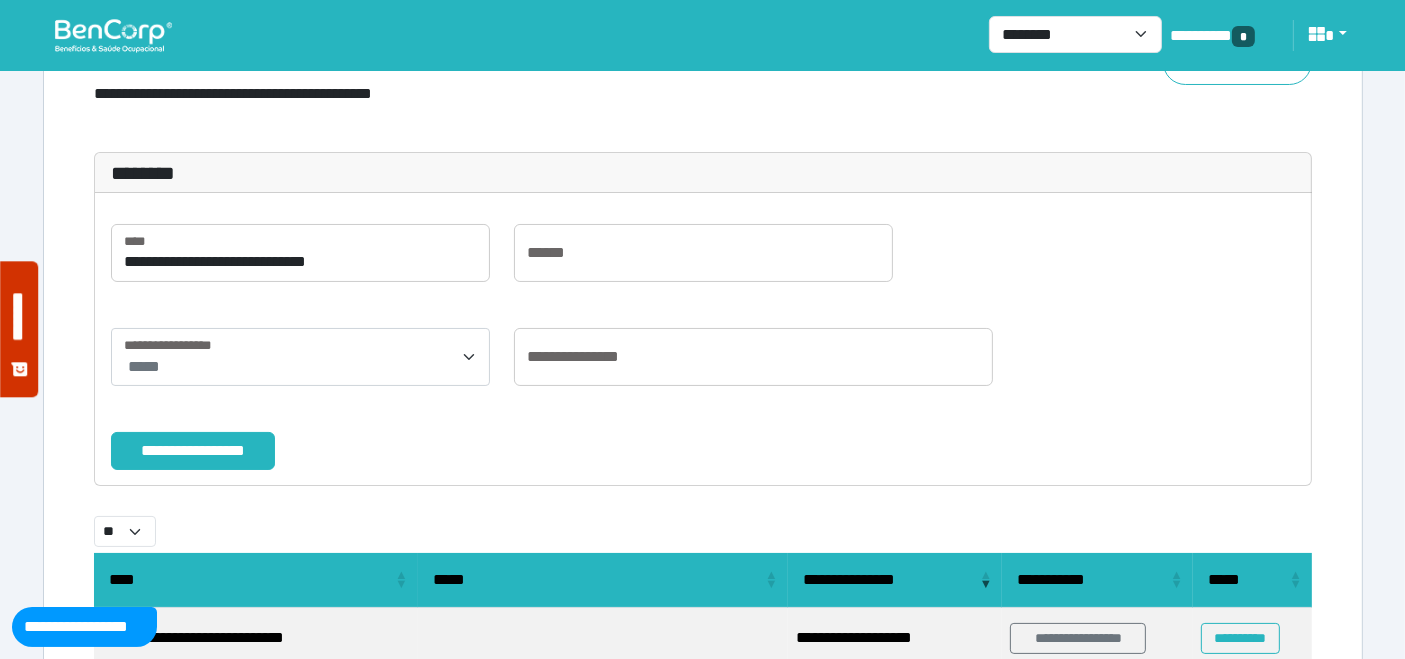 scroll, scrollTop: 238, scrollLeft: 0, axis: vertical 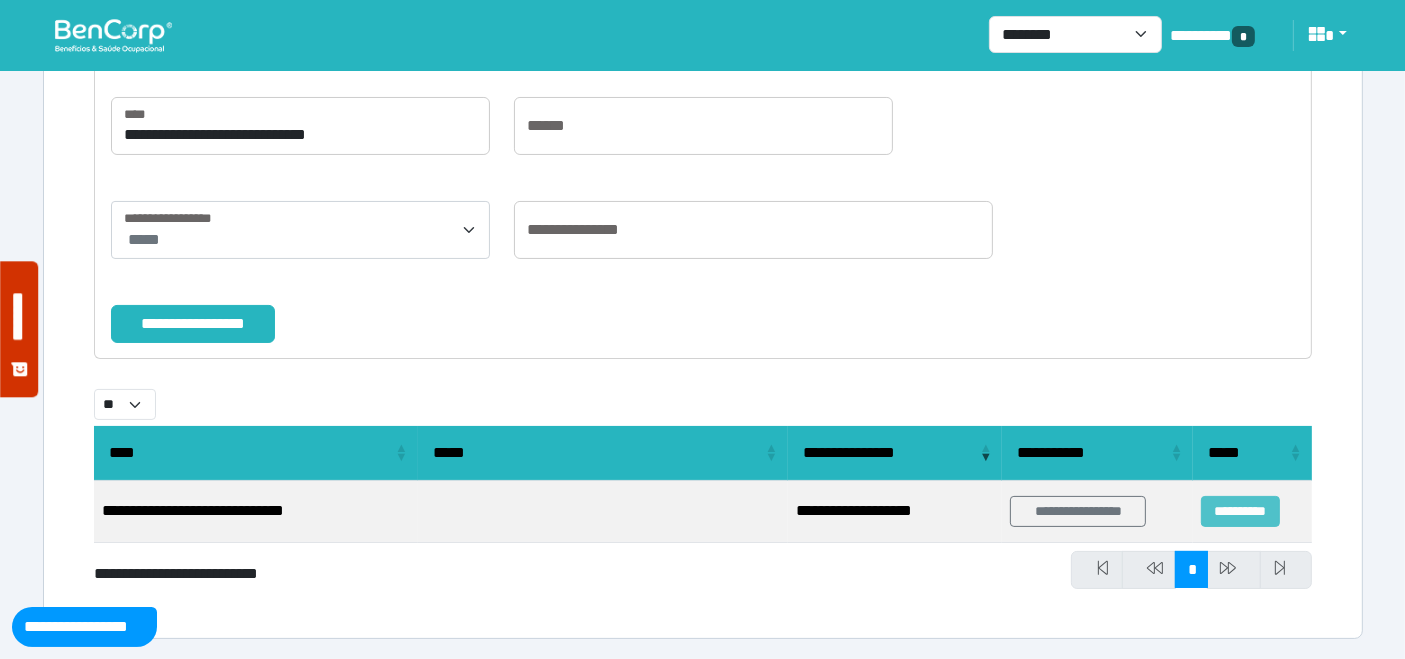 click on "**********" at bounding box center (1240, 511) 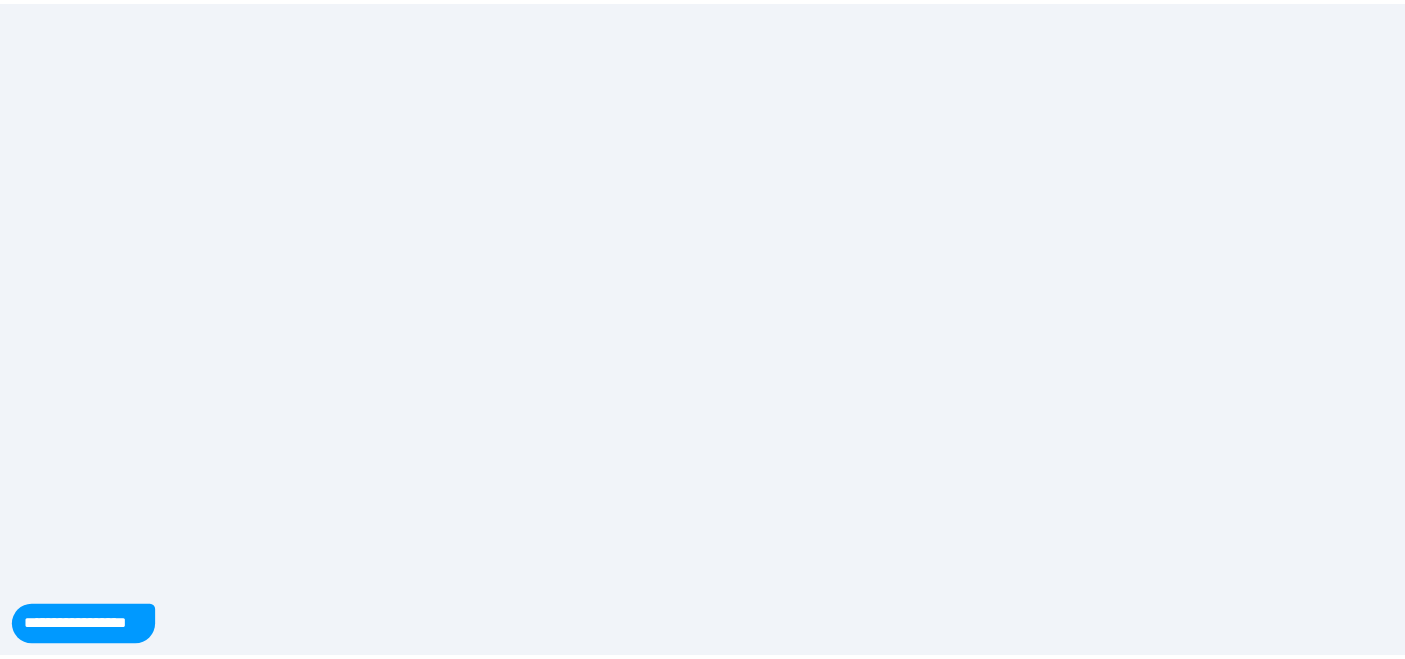 scroll, scrollTop: 0, scrollLeft: 0, axis: both 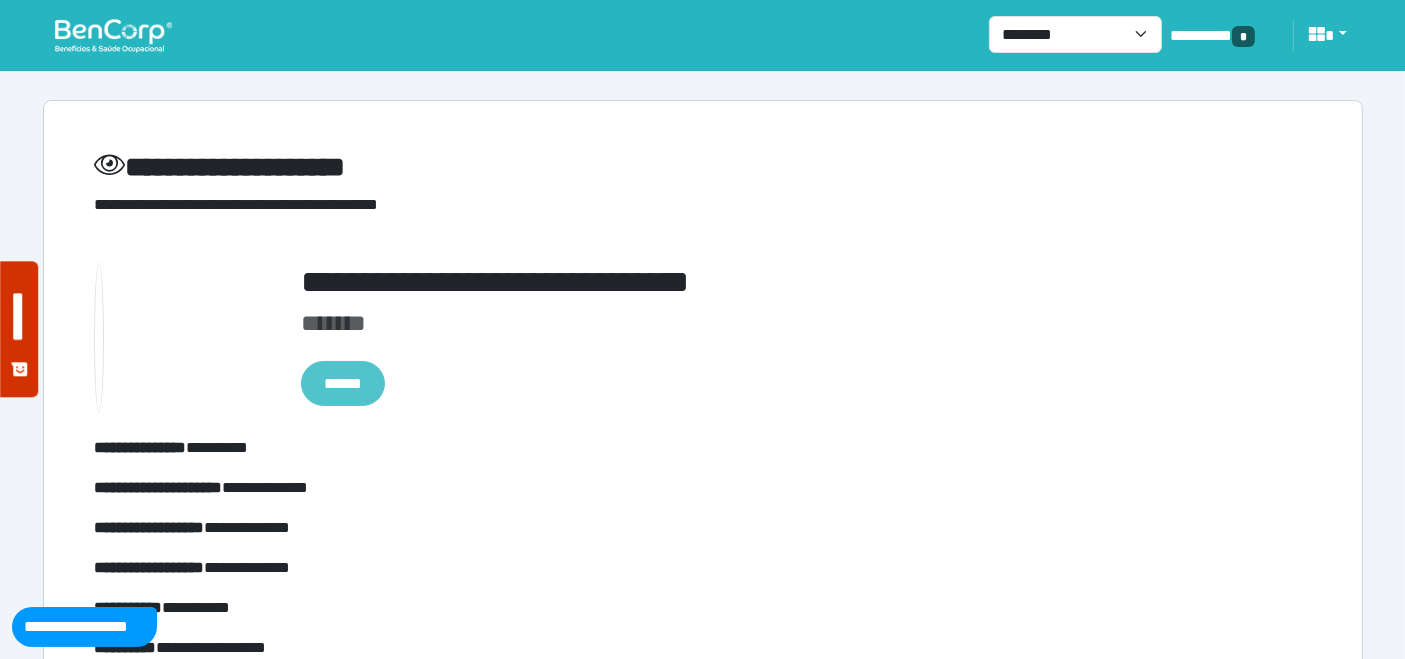 click on "******" at bounding box center (343, 383) 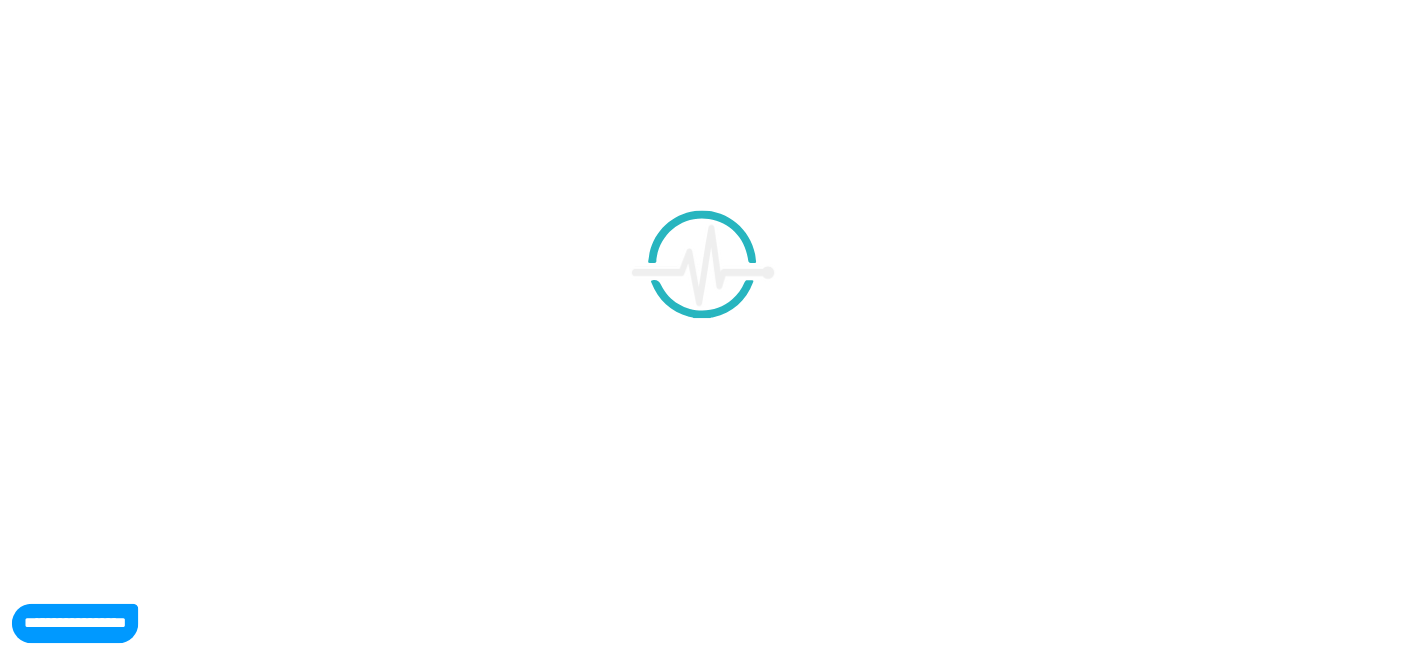 scroll, scrollTop: 0, scrollLeft: 0, axis: both 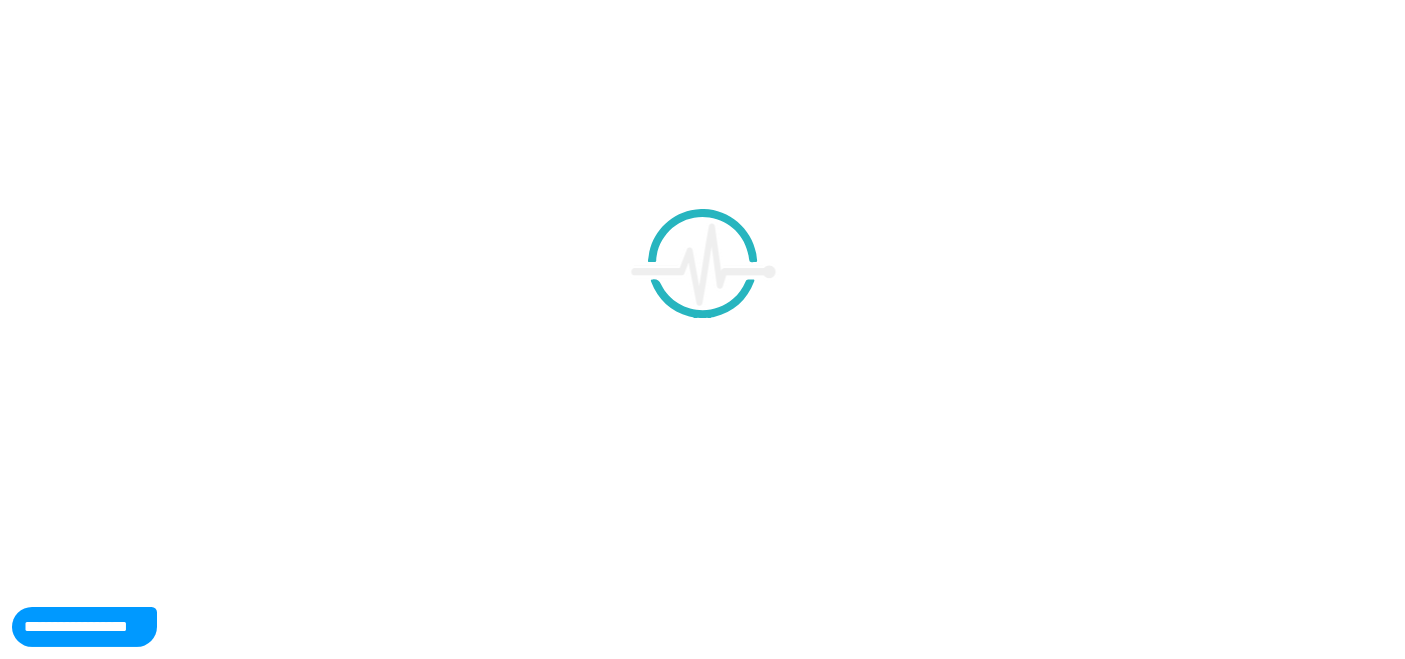 type on "**********" 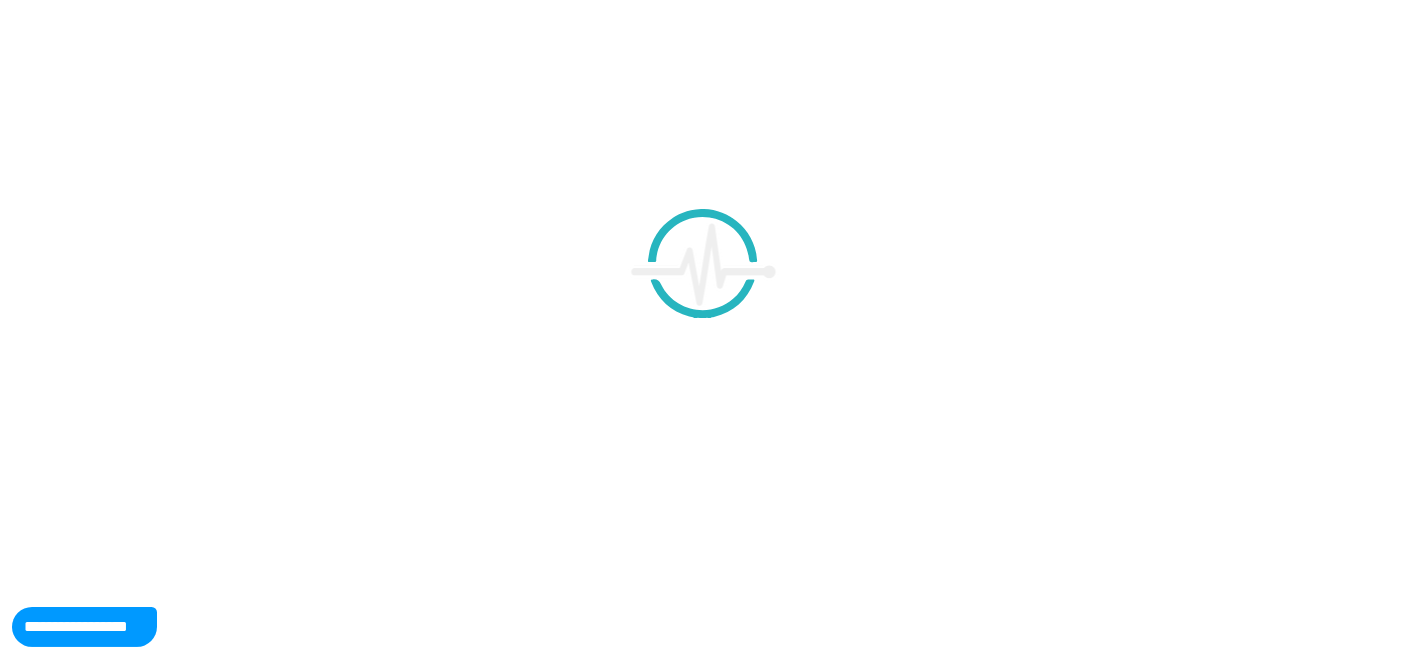 type on "**********" 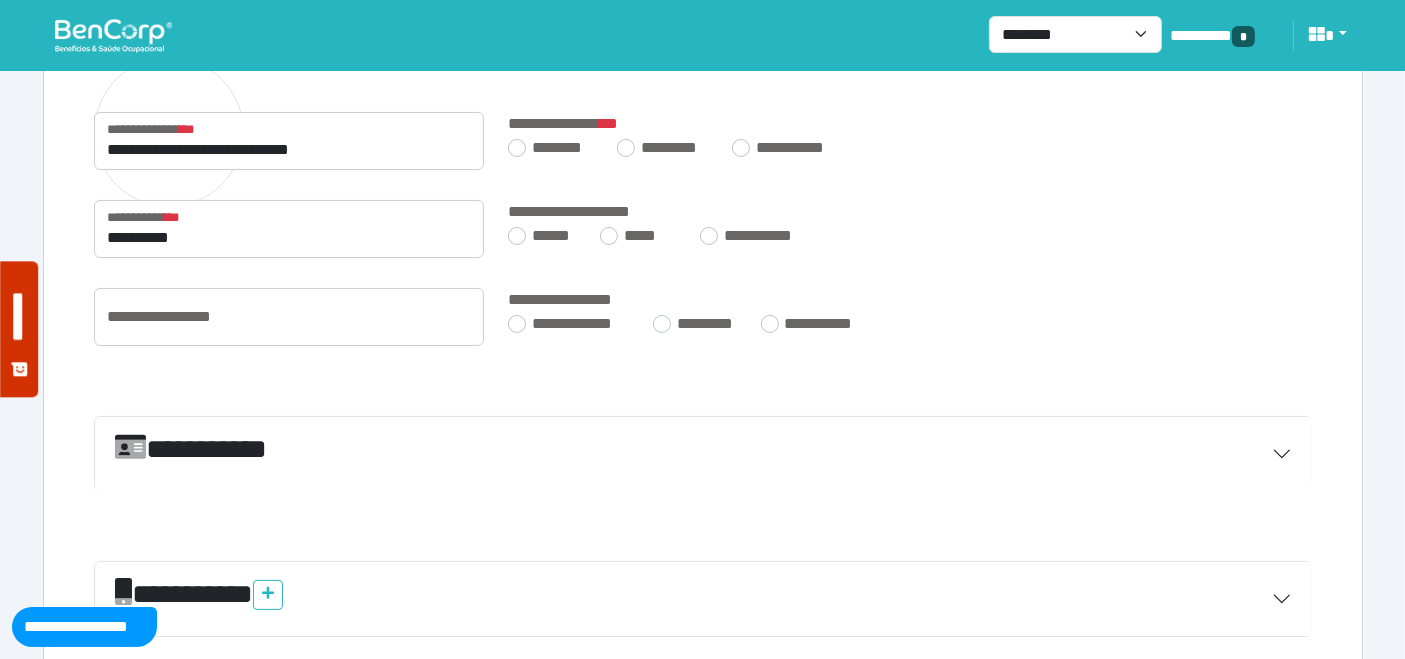 scroll, scrollTop: 333, scrollLeft: 0, axis: vertical 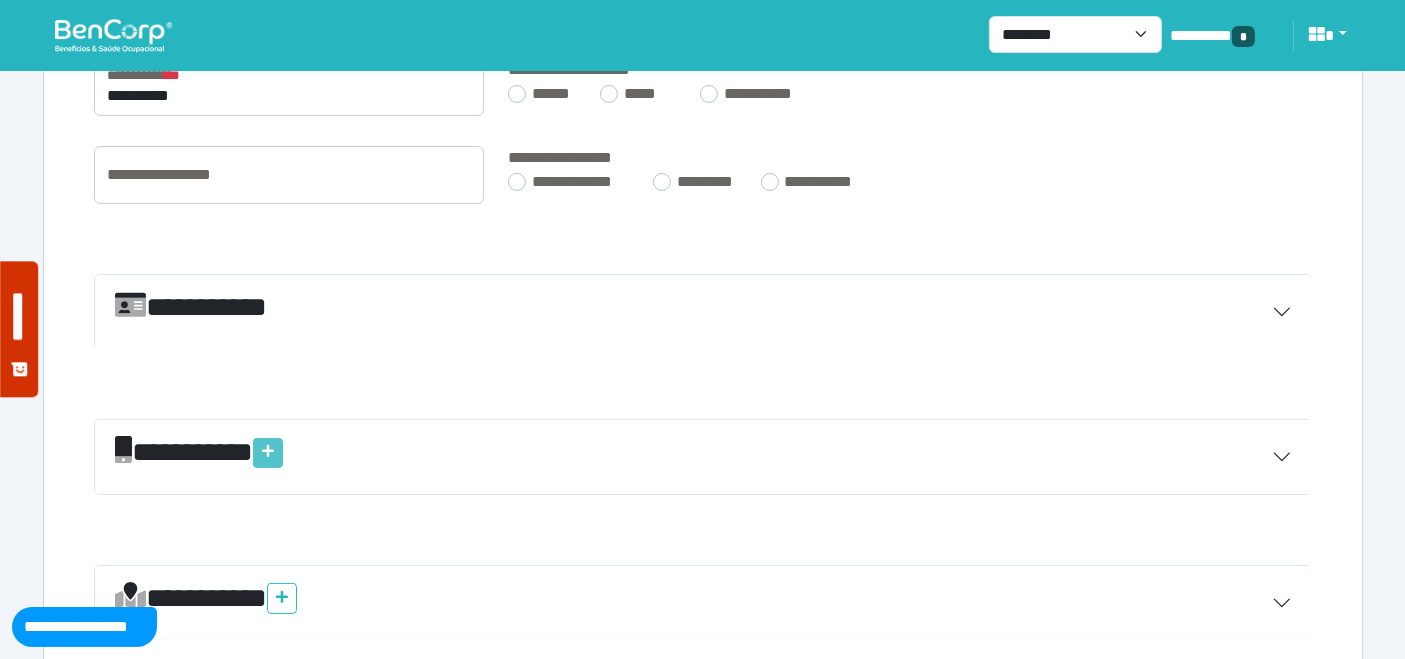 click at bounding box center (268, 453) 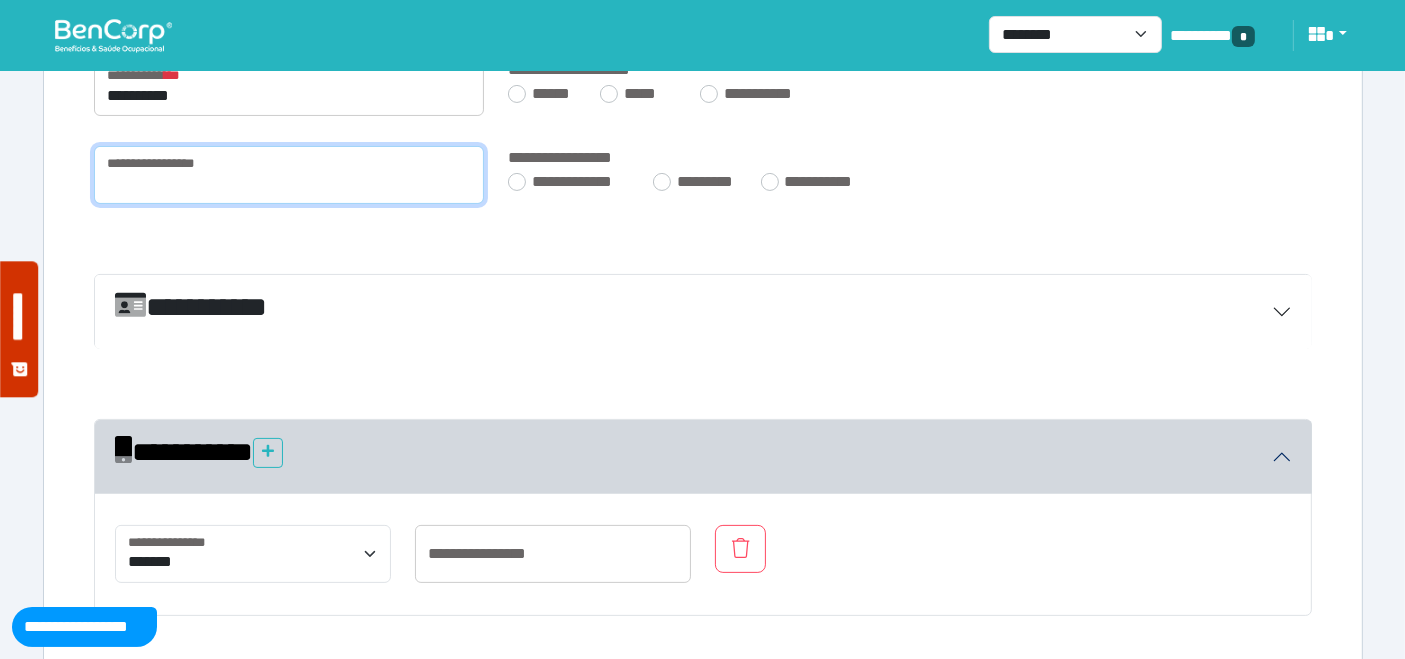 click at bounding box center (289, 175) 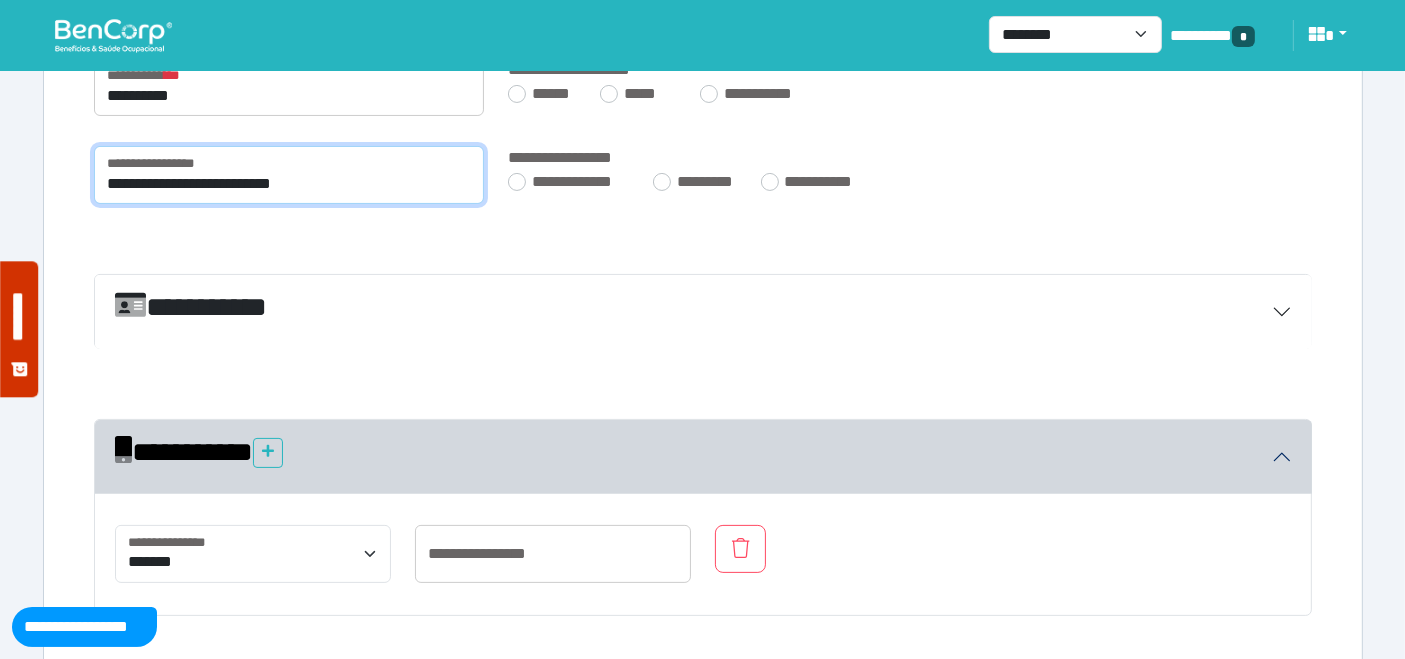 type on "**********" 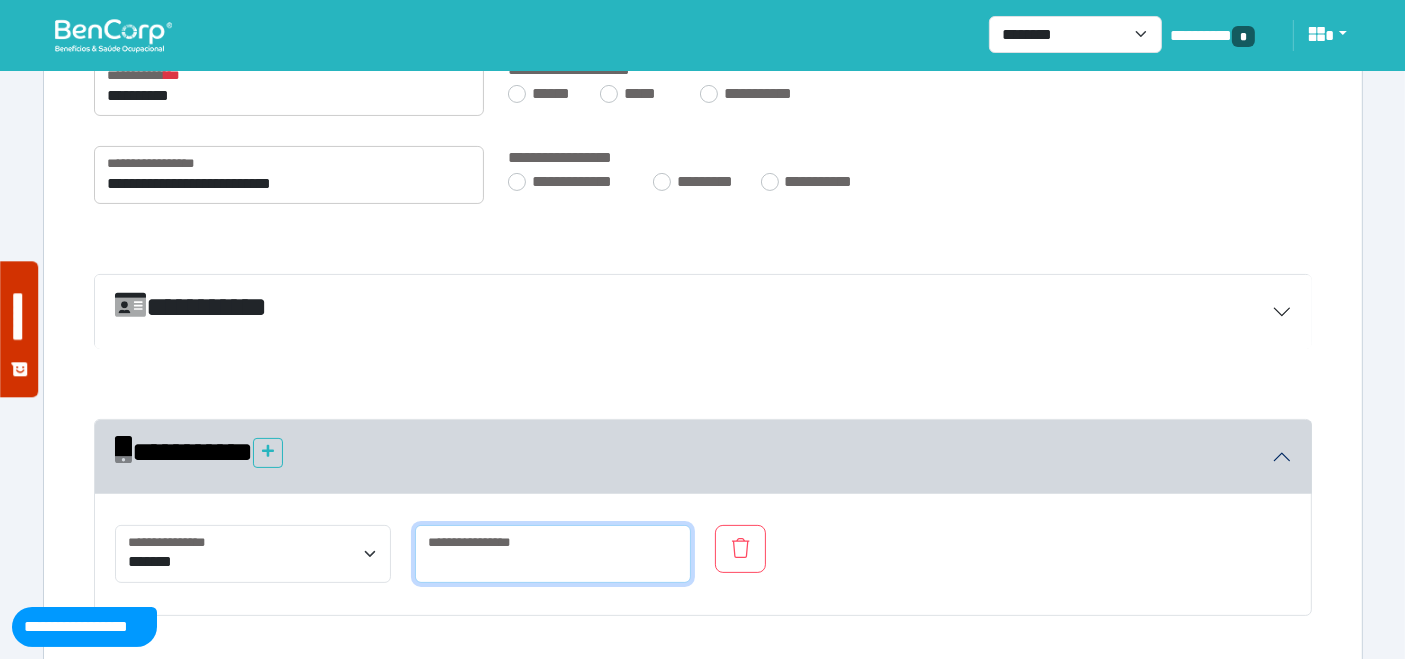 click at bounding box center [553, 554] 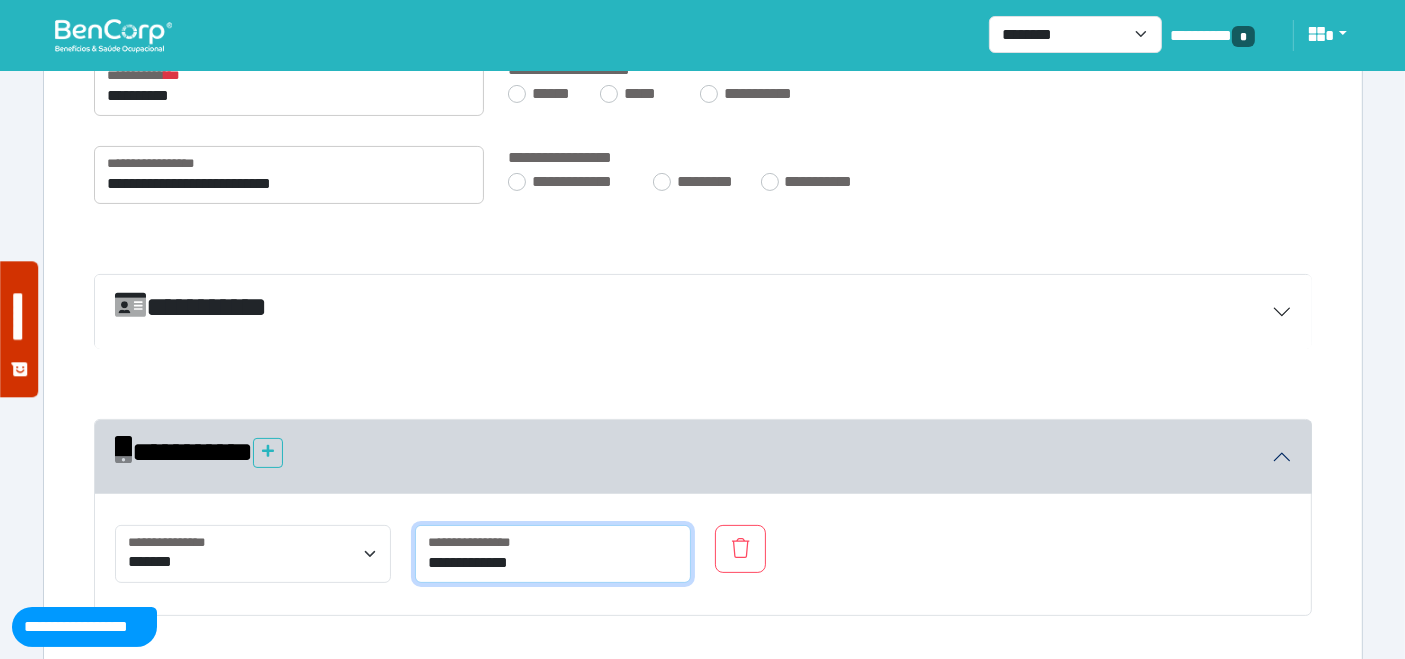 click on "**********" at bounding box center (553, 554) 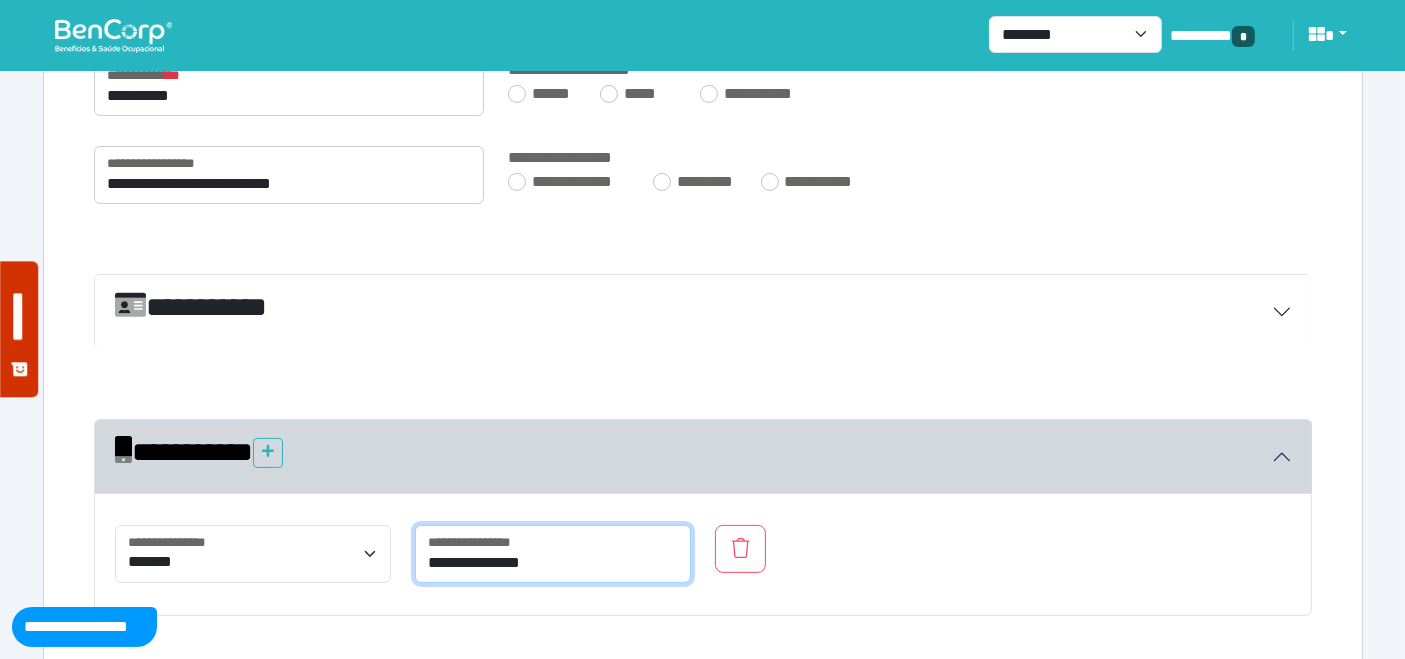 type on "**********" 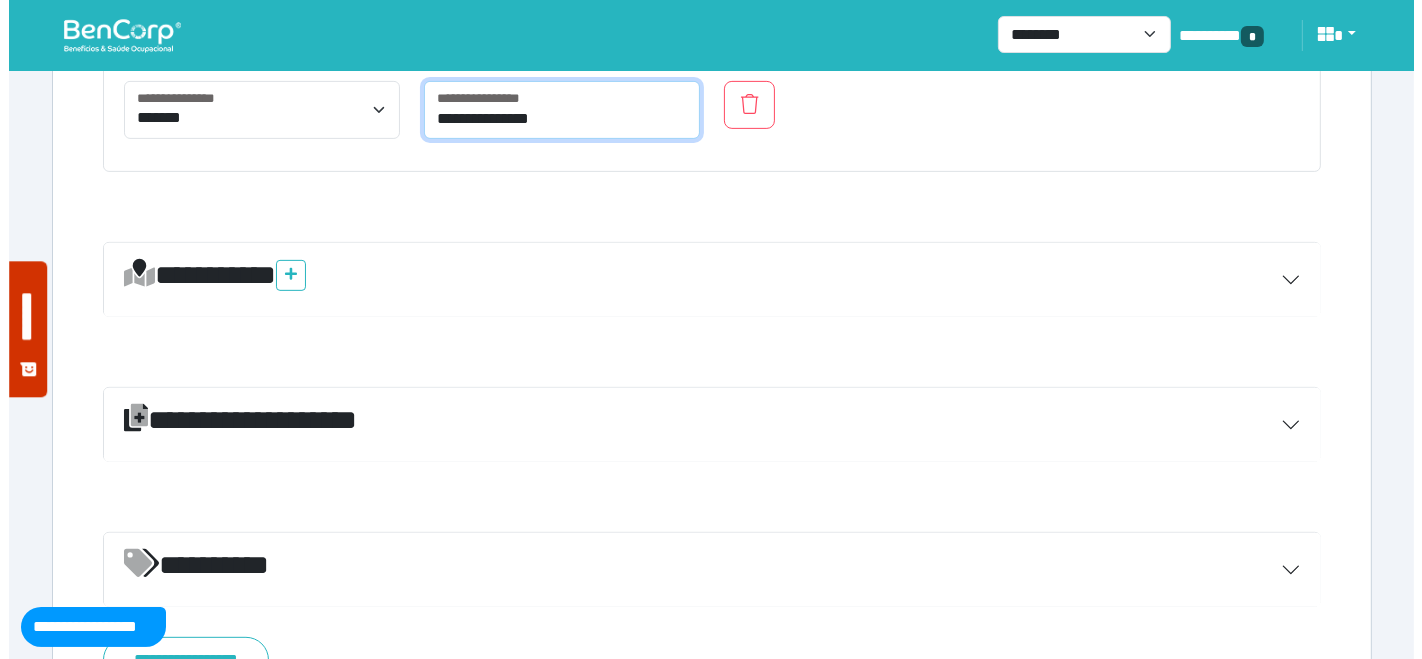 scroll, scrollTop: 871, scrollLeft: 0, axis: vertical 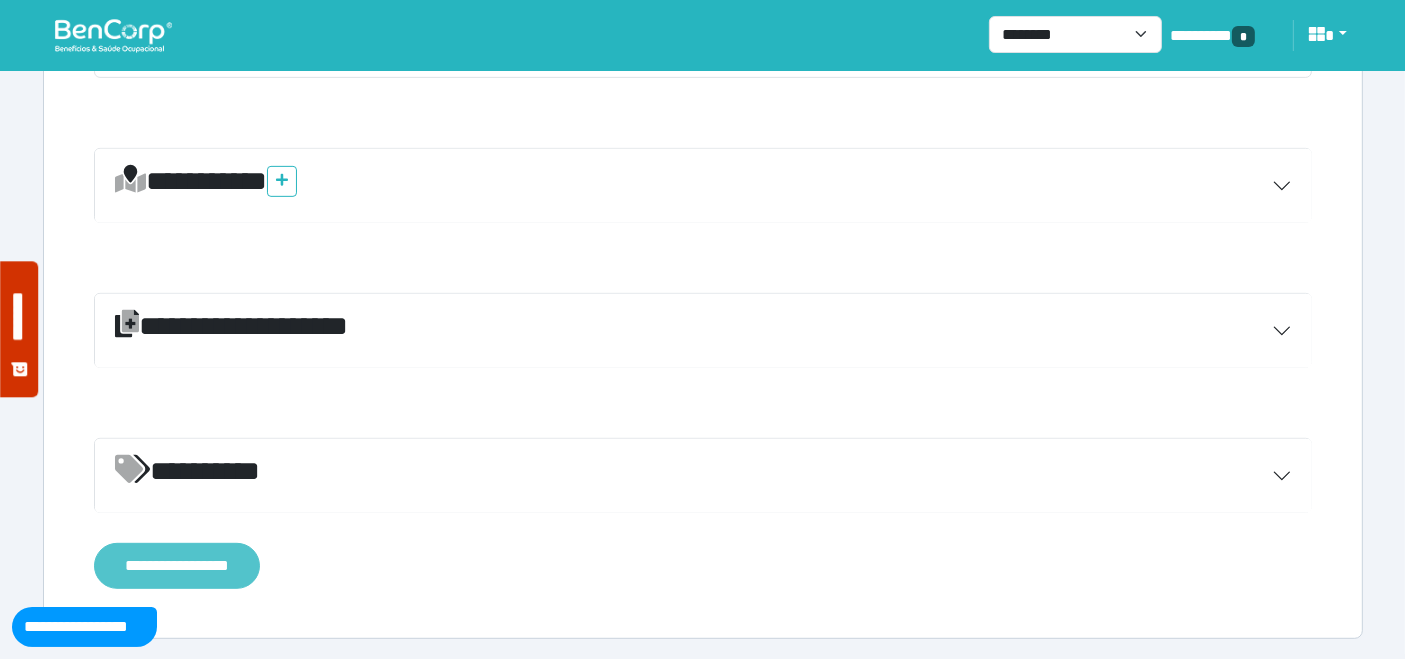 click on "**********" at bounding box center (177, 565) 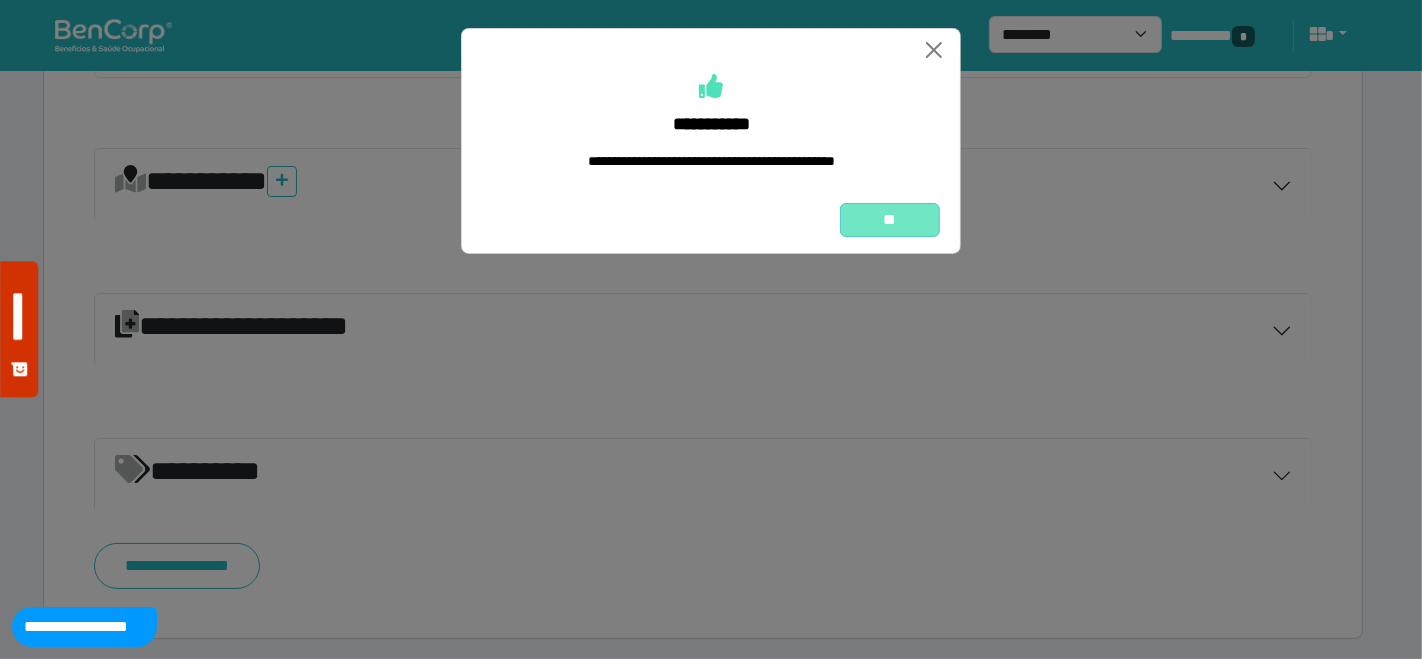 click on "**" at bounding box center [890, 219] 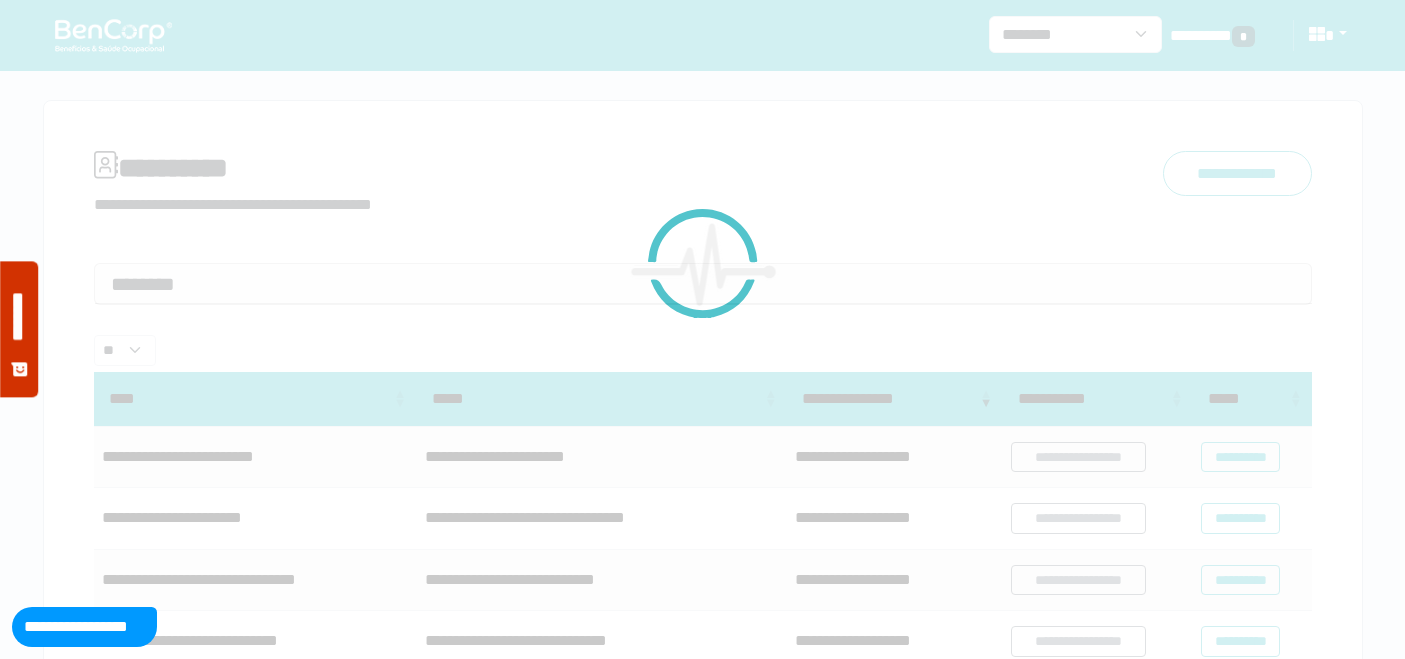 scroll, scrollTop: 0, scrollLeft: 0, axis: both 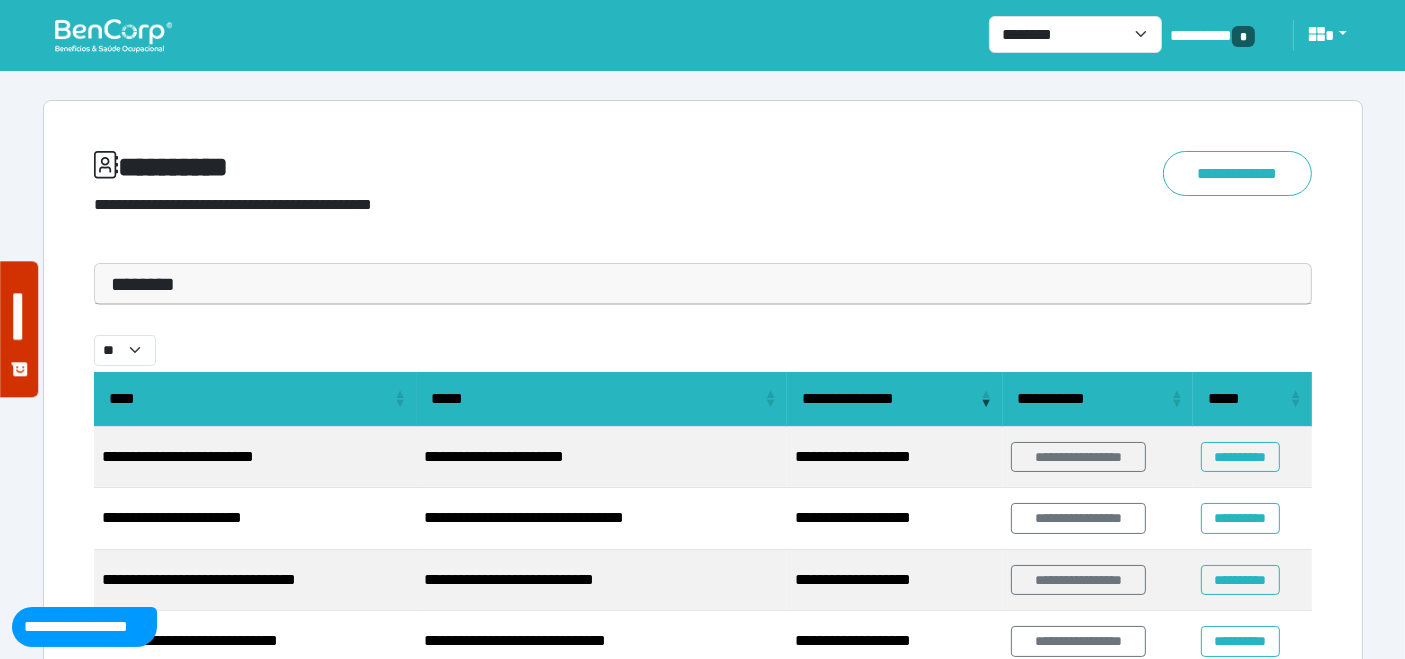 click at bounding box center (113, 35) 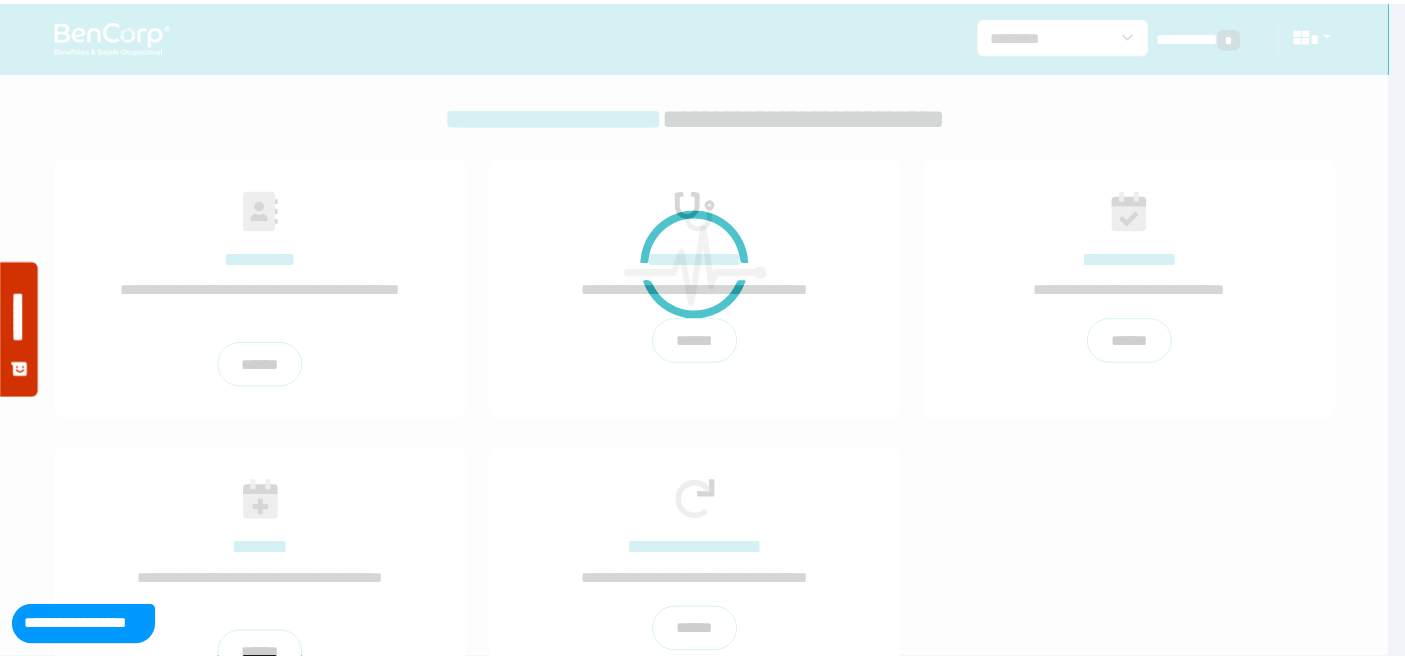 scroll, scrollTop: 0, scrollLeft: 0, axis: both 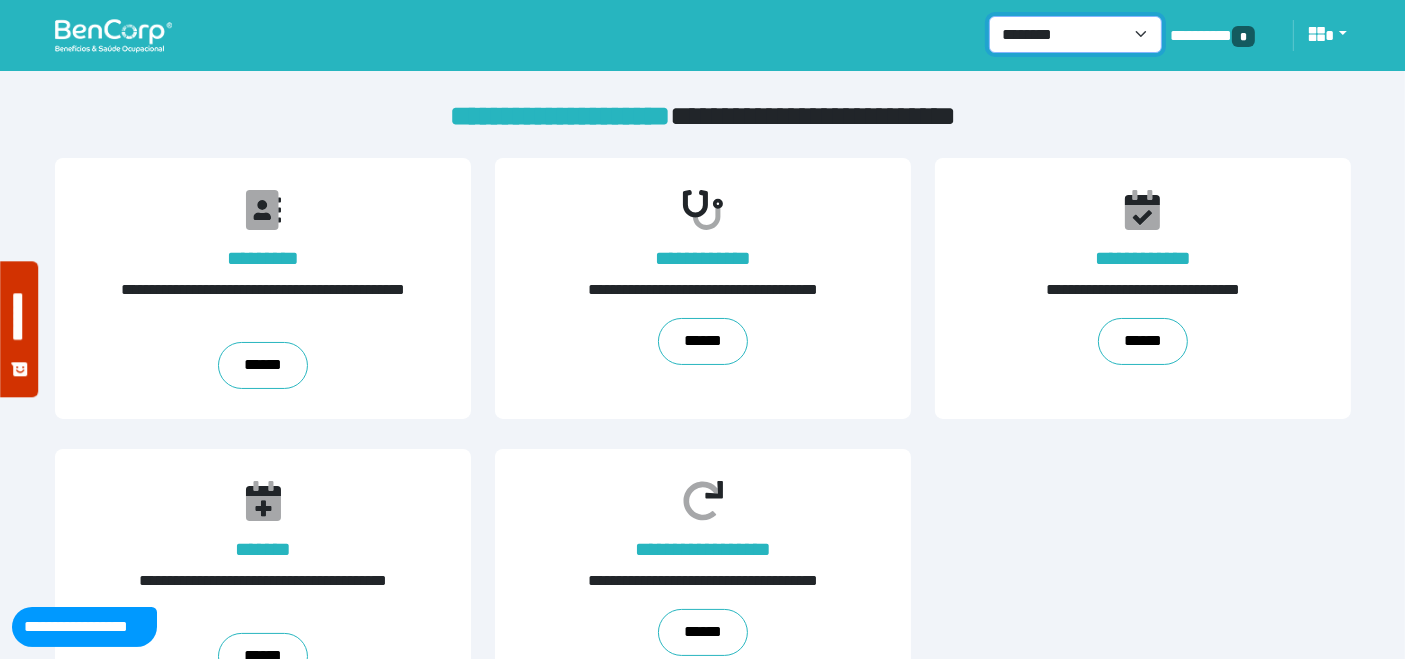 drag, startPoint x: 1145, startPoint y: 39, endPoint x: 1131, endPoint y: 51, distance: 18.439089 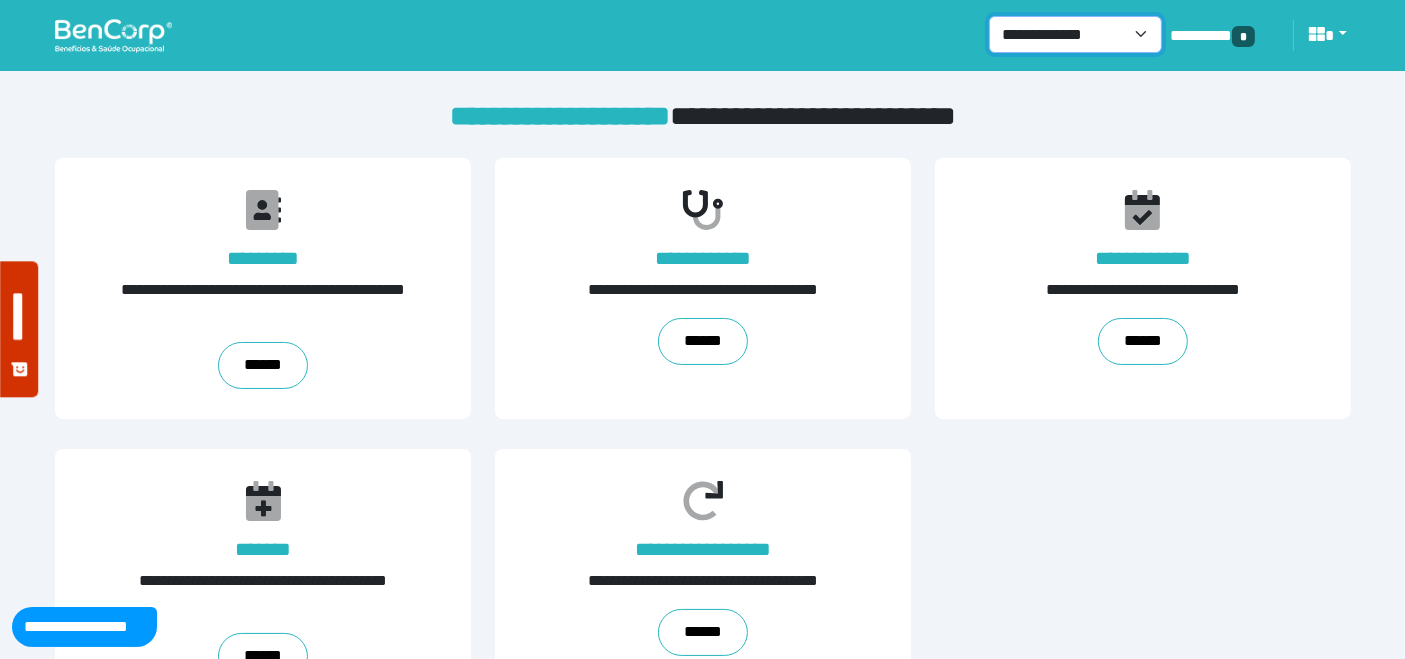 click on "**********" at bounding box center [1075, 34] 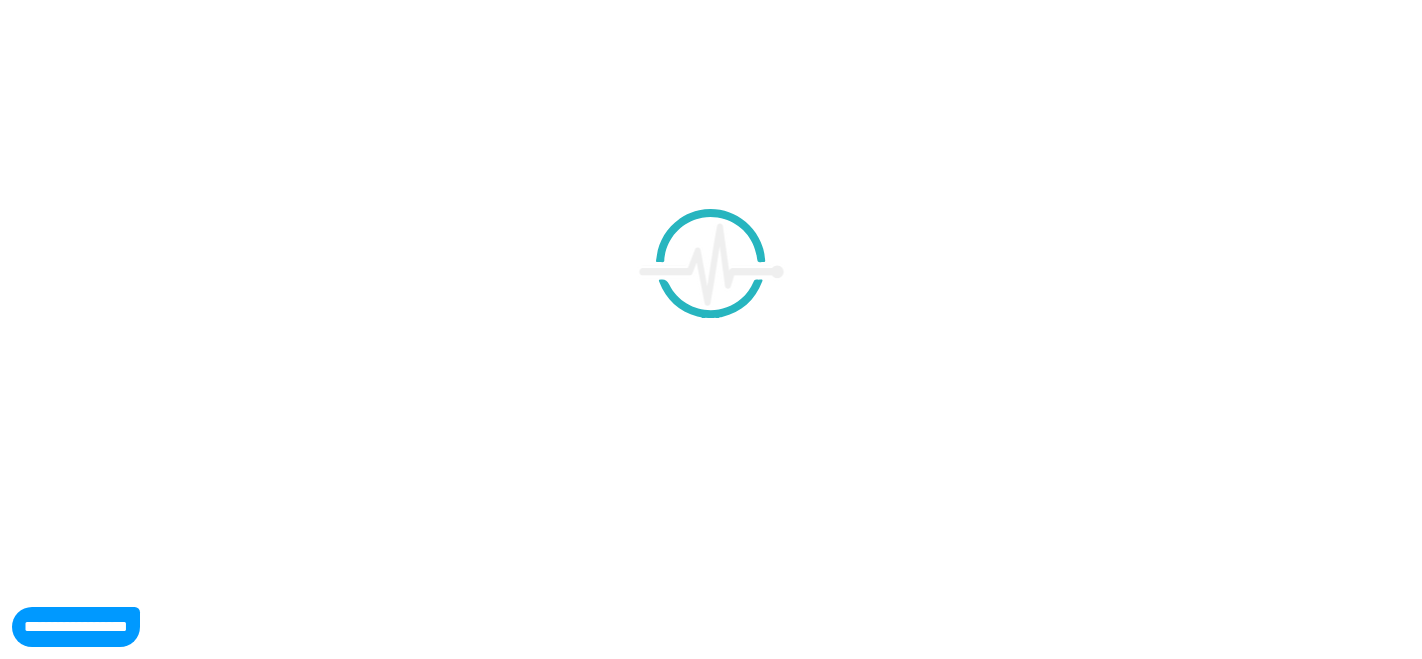 scroll, scrollTop: 0, scrollLeft: 0, axis: both 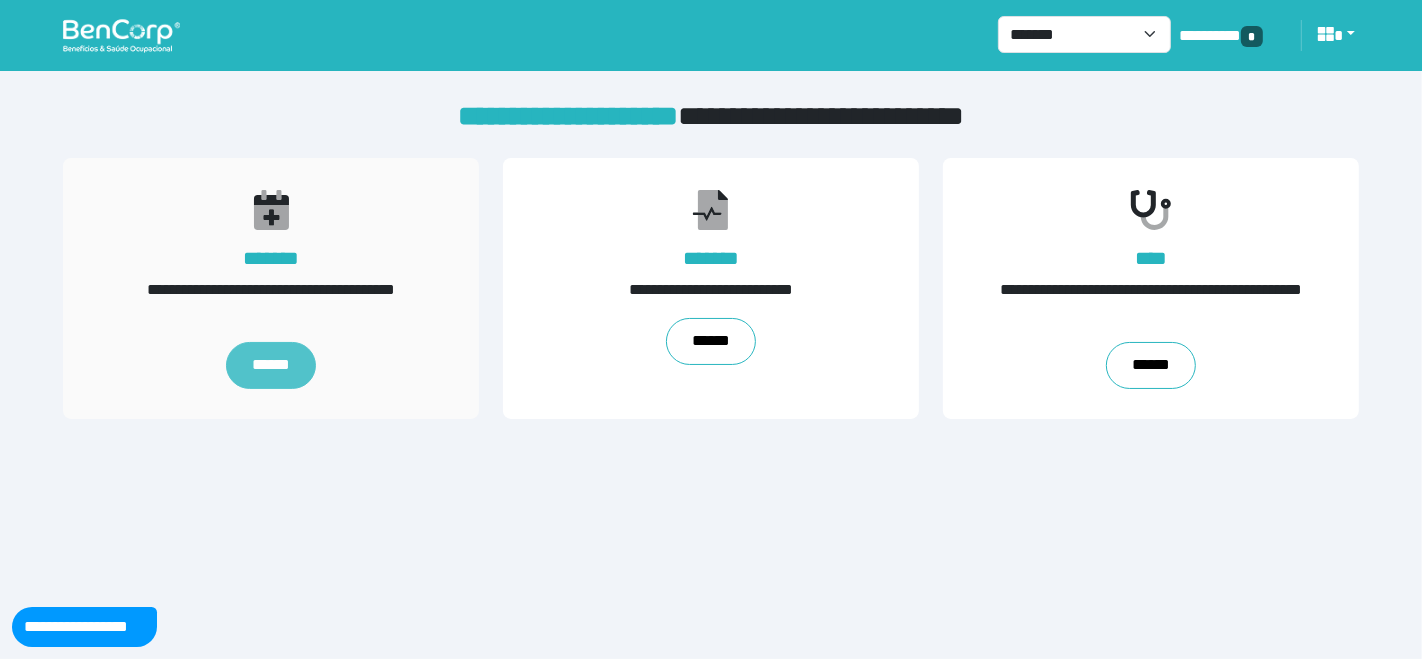 click on "******" at bounding box center (271, 365) 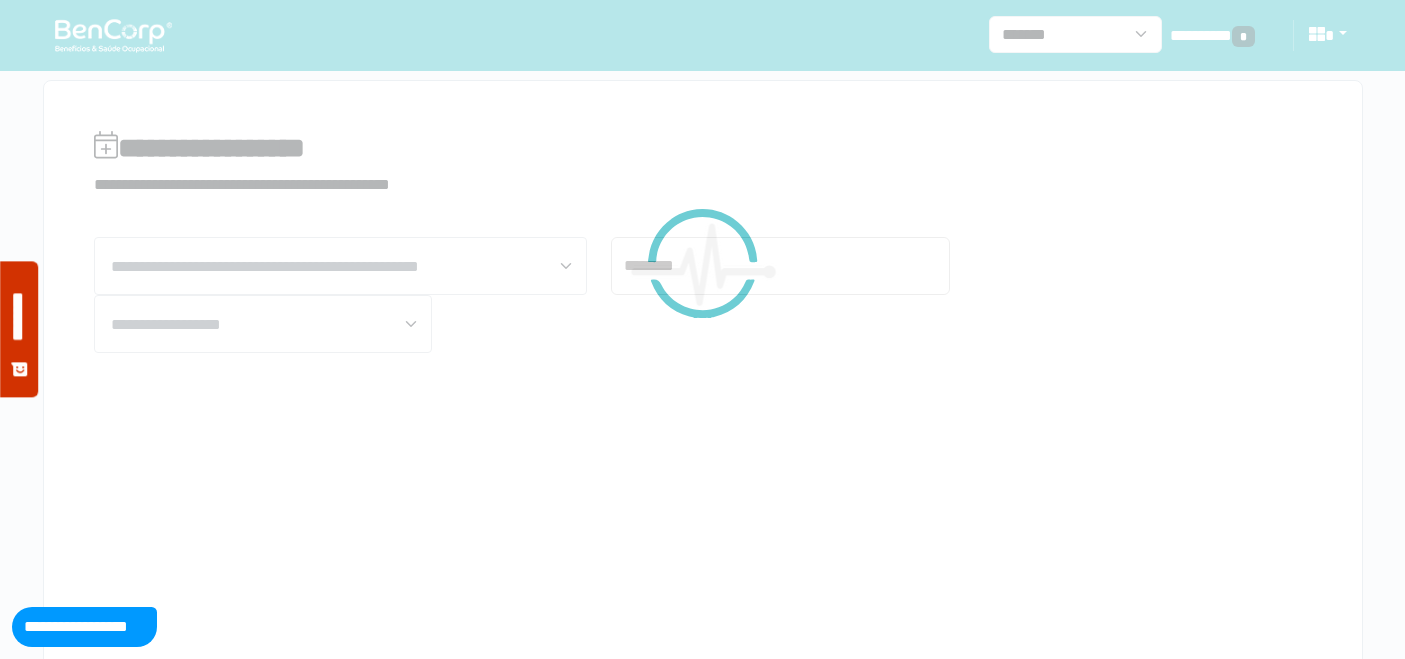 scroll, scrollTop: 0, scrollLeft: 0, axis: both 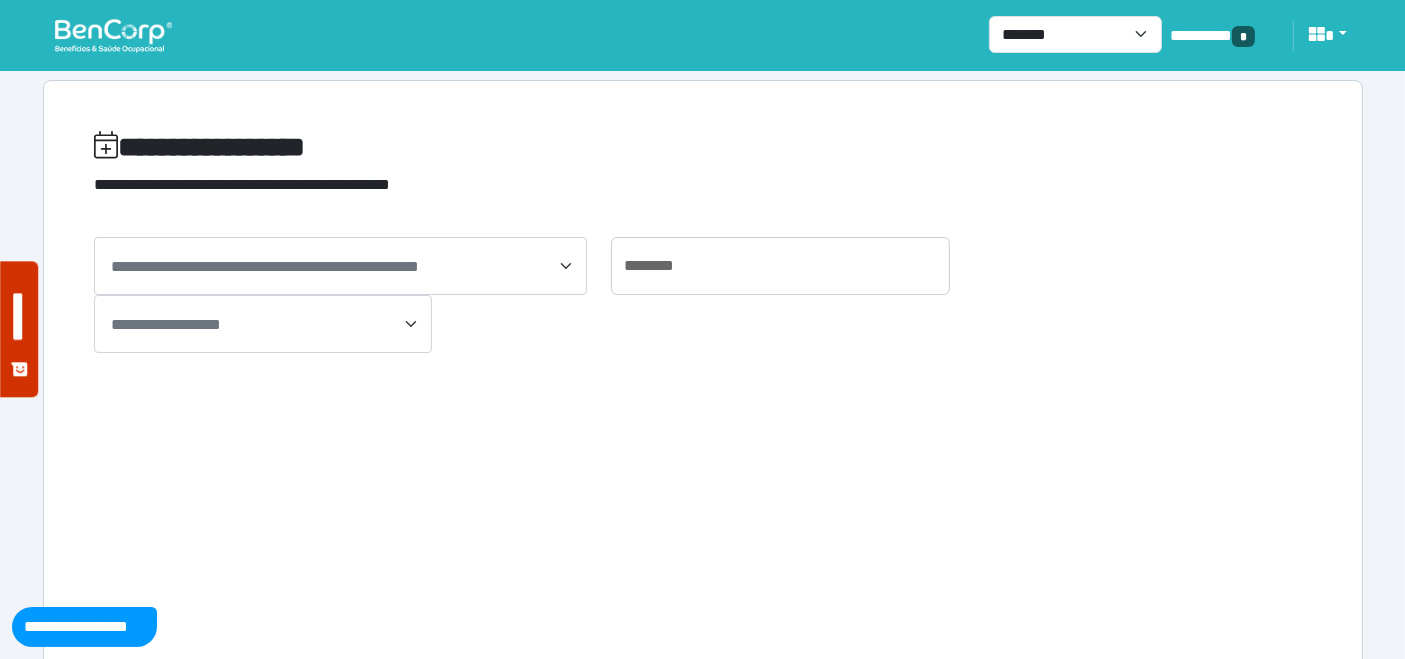 click on "**********" at bounding box center (265, 266) 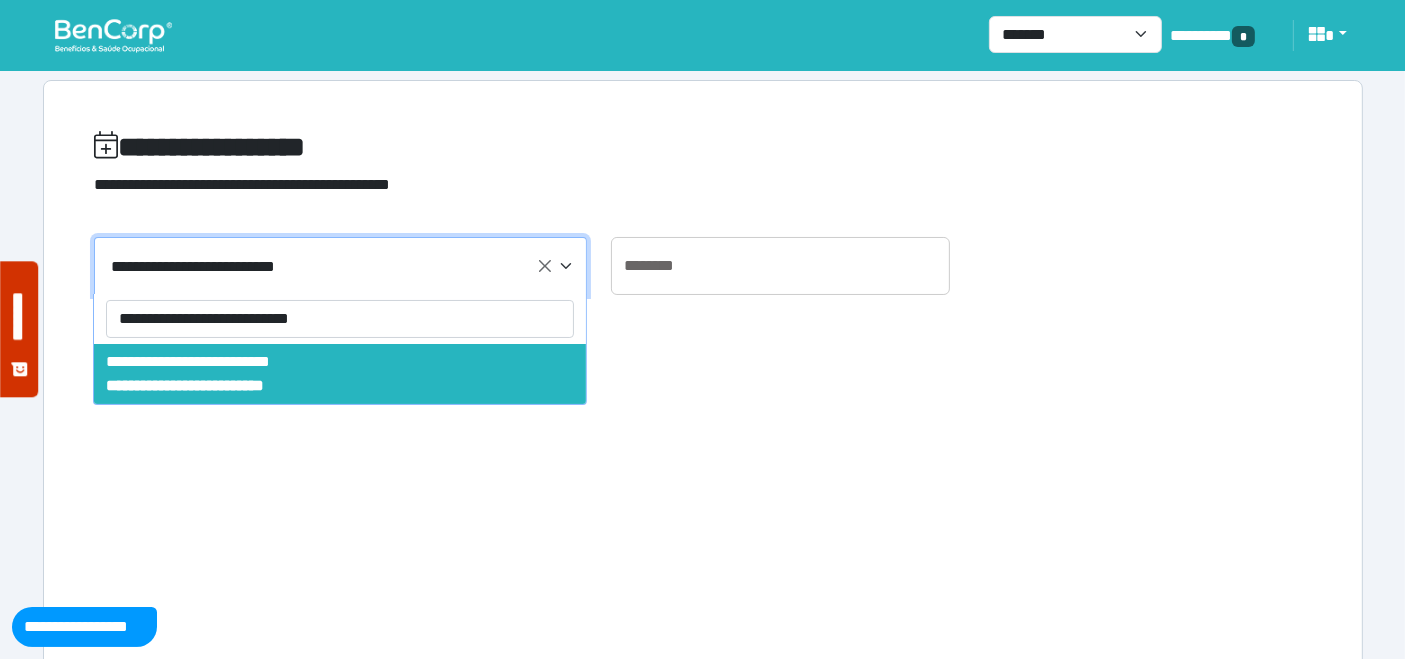 click on "**********" at bounding box center (340, 319) 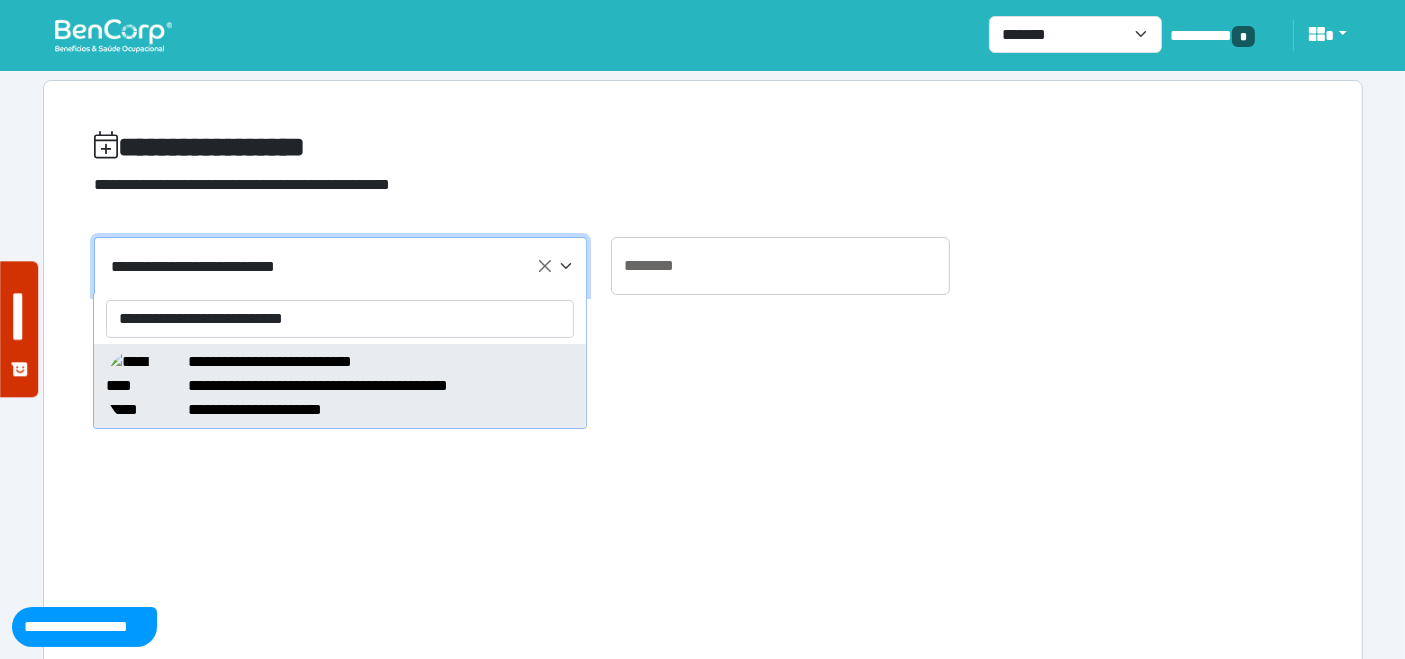 type on "**********" 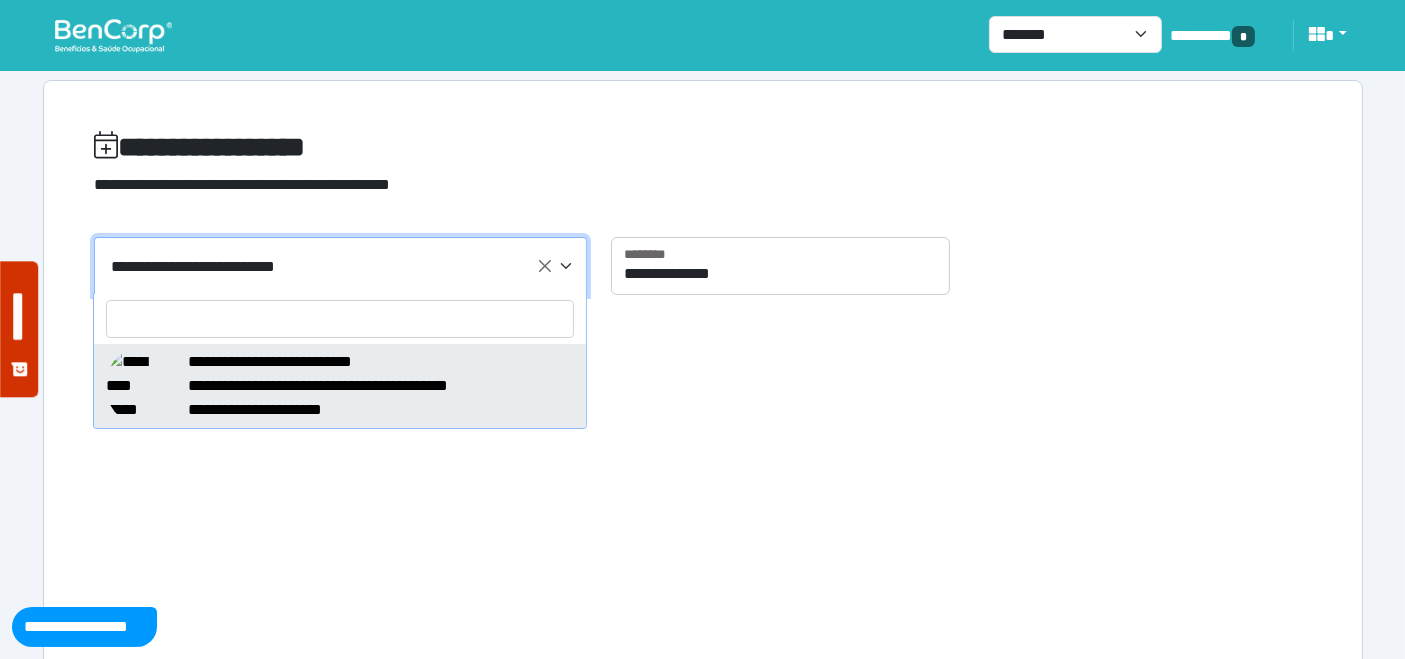 select on "*****" 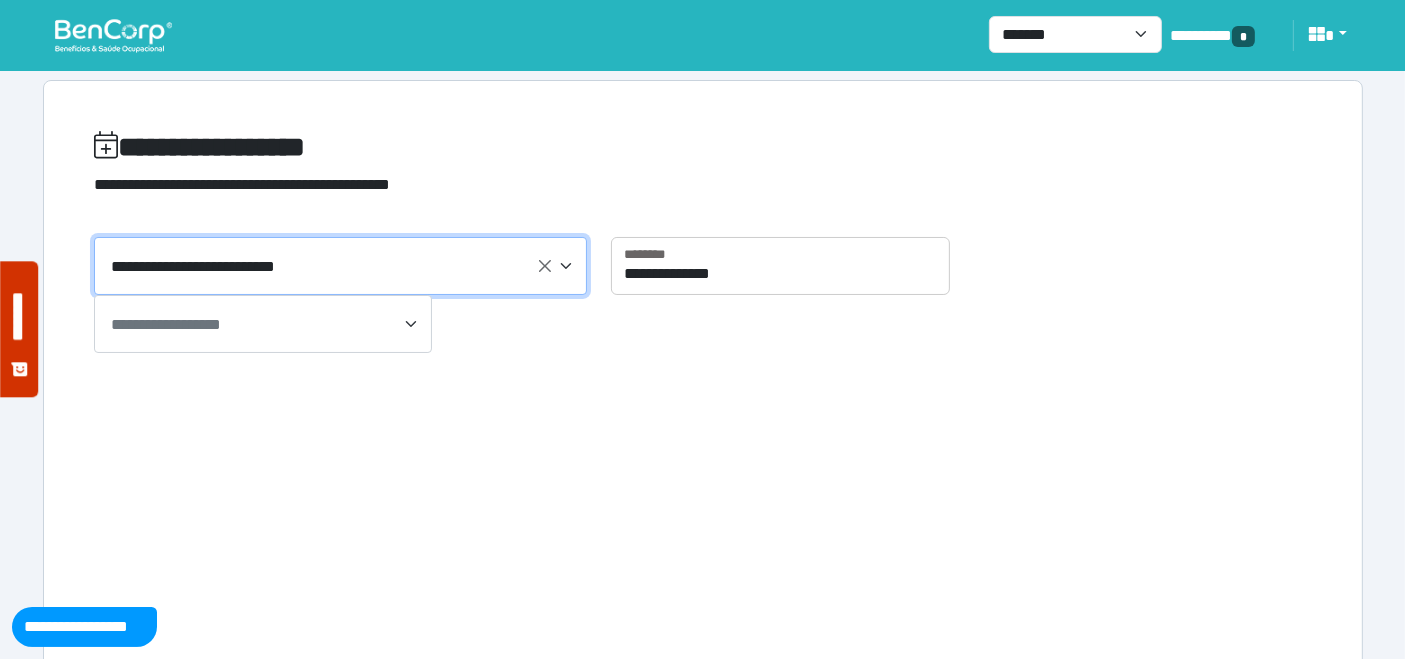 click on "**********" at bounding box center [166, 324] 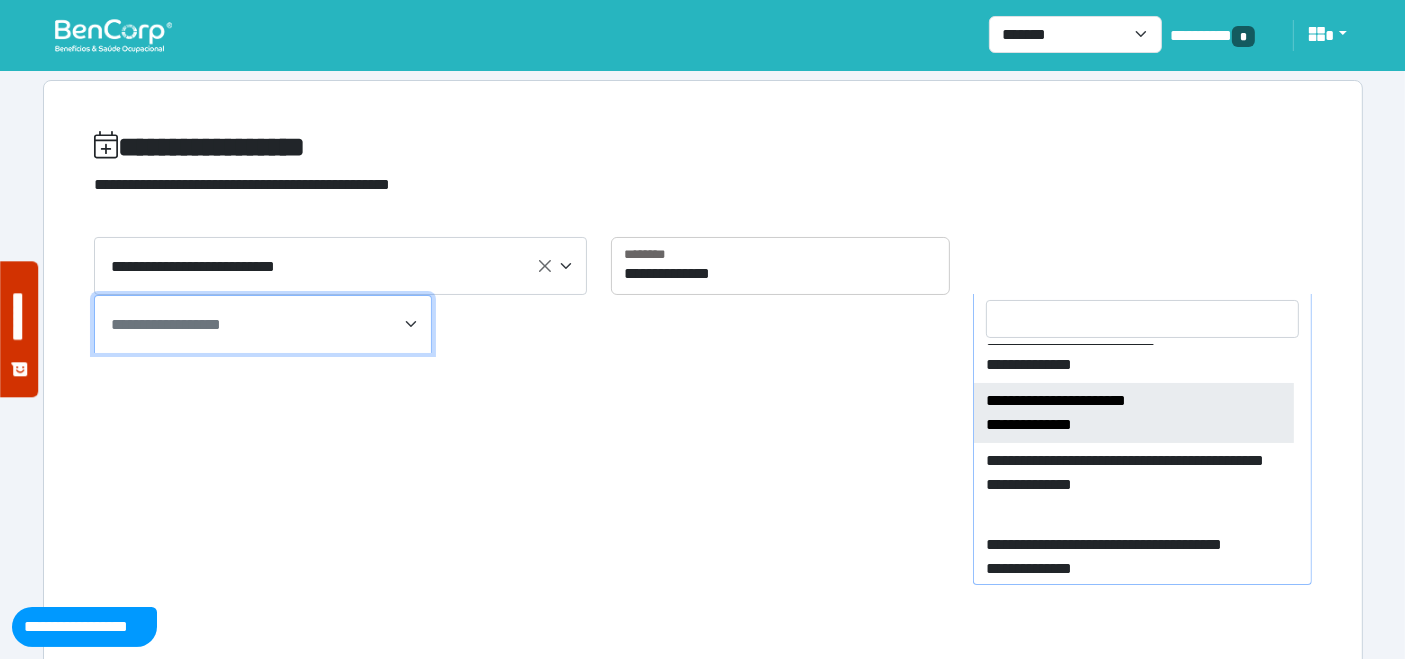 scroll, scrollTop: 420, scrollLeft: 0, axis: vertical 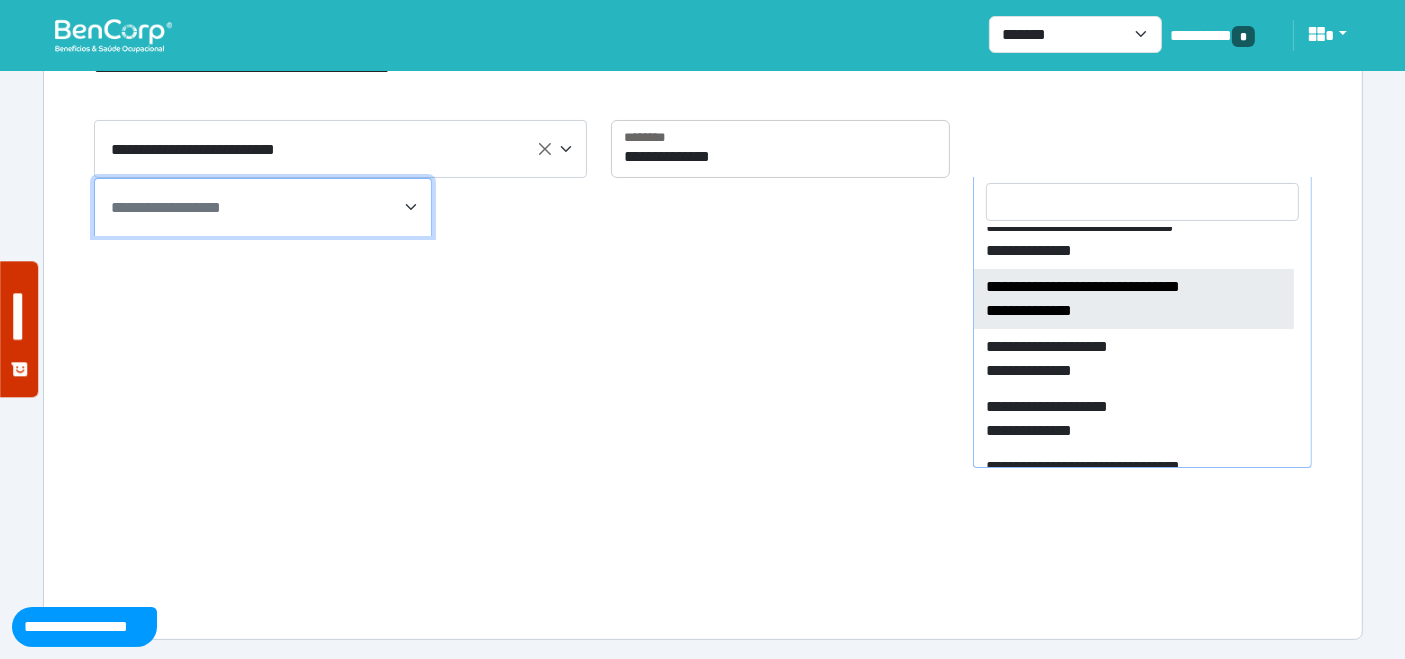 select on "****" 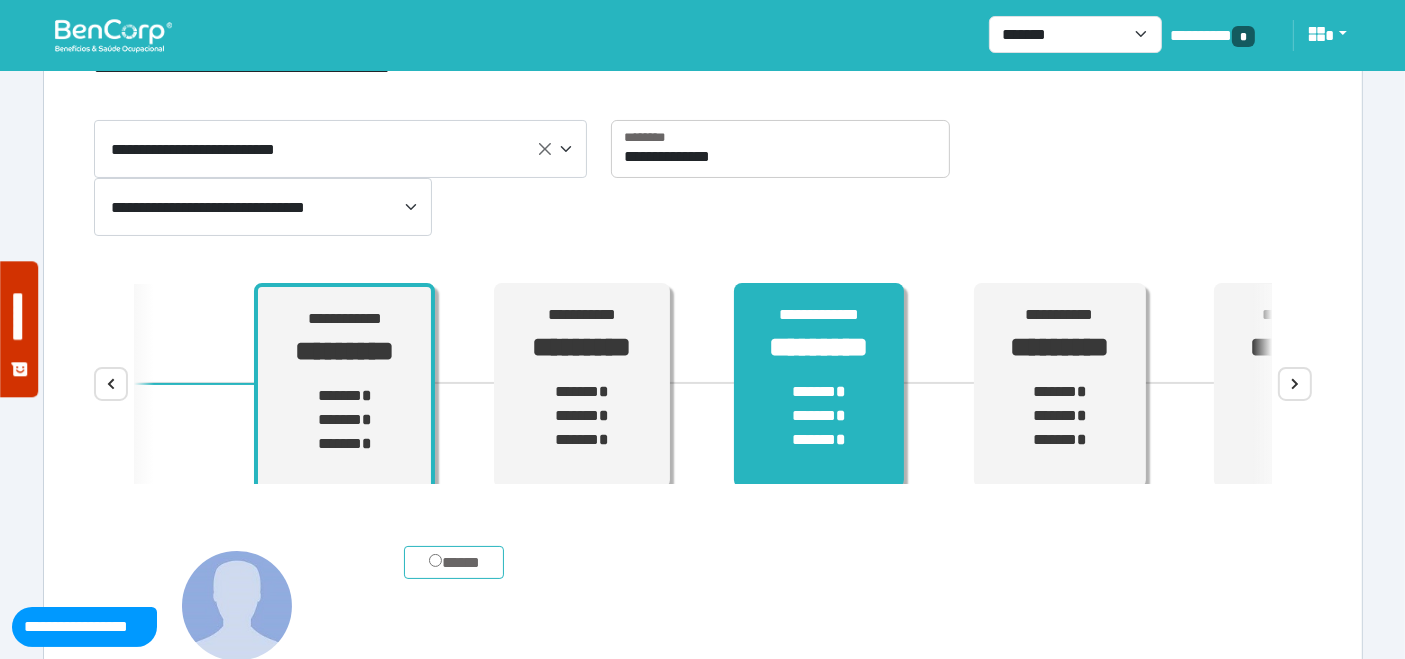 click on "*********" at bounding box center [818, 347] 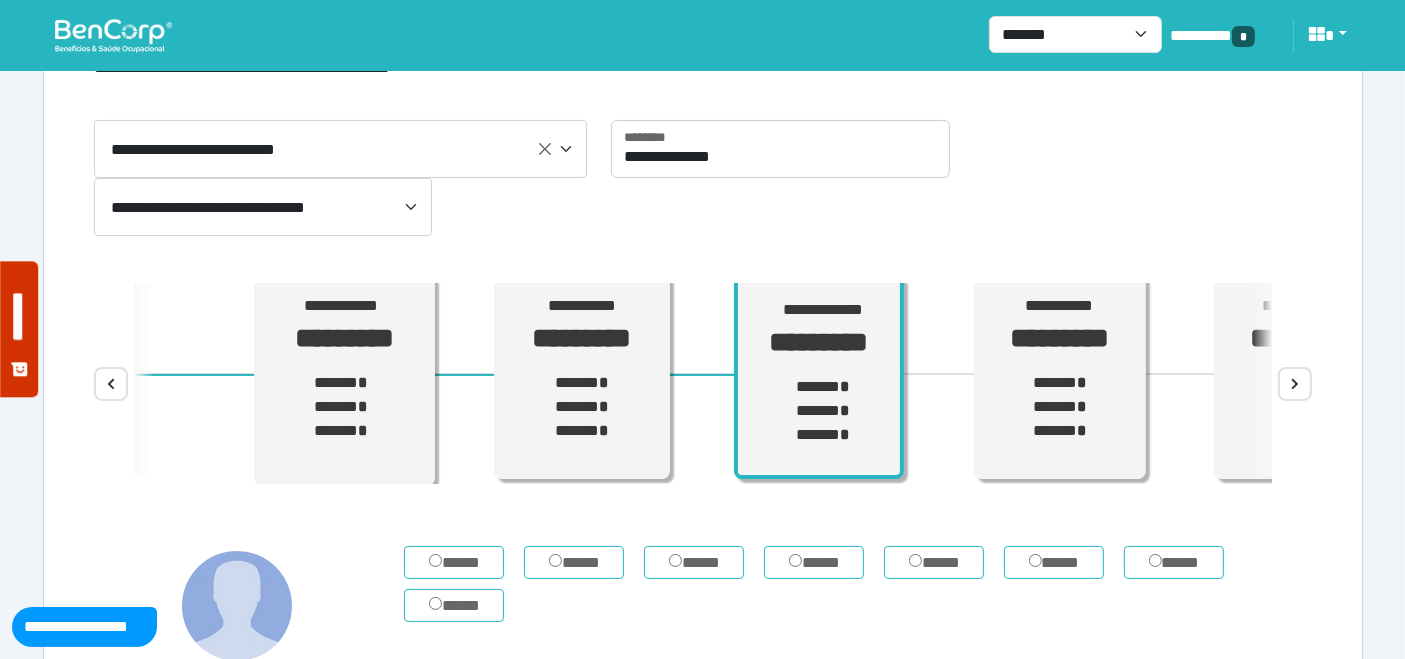 scroll, scrollTop: 11, scrollLeft: 0, axis: vertical 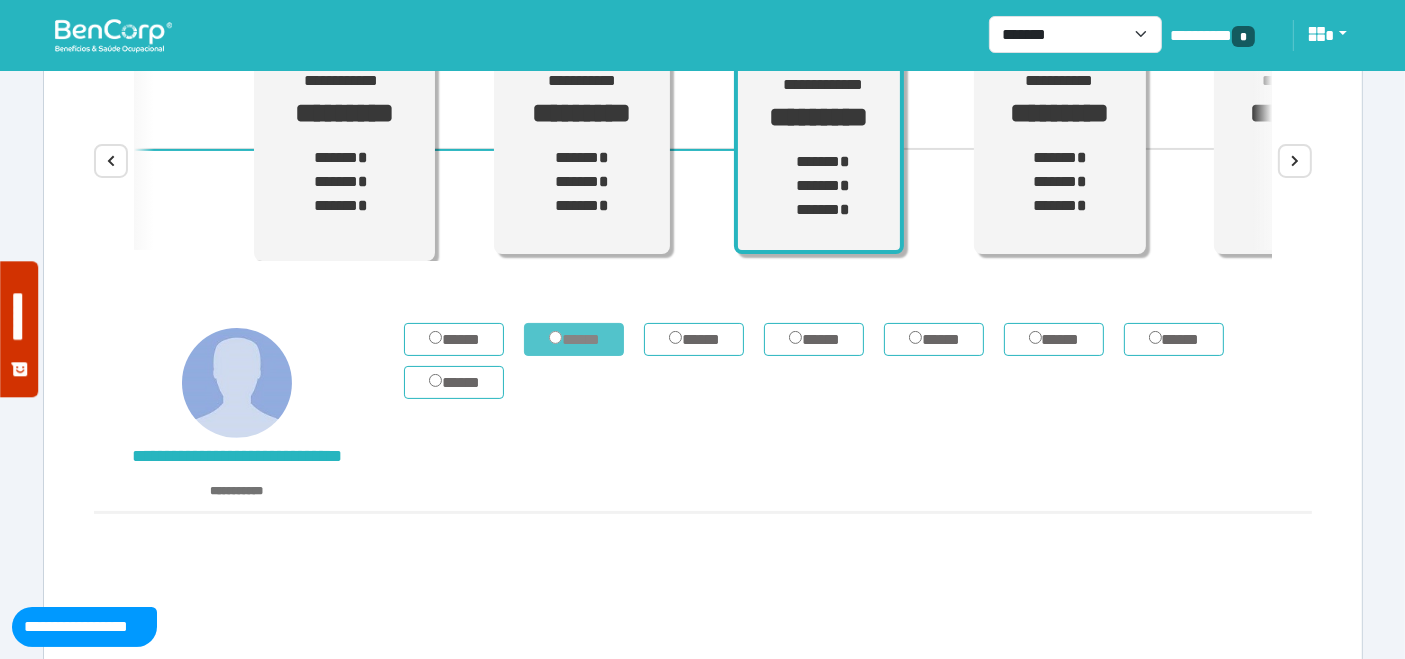 click on "*****" at bounding box center (574, 339) 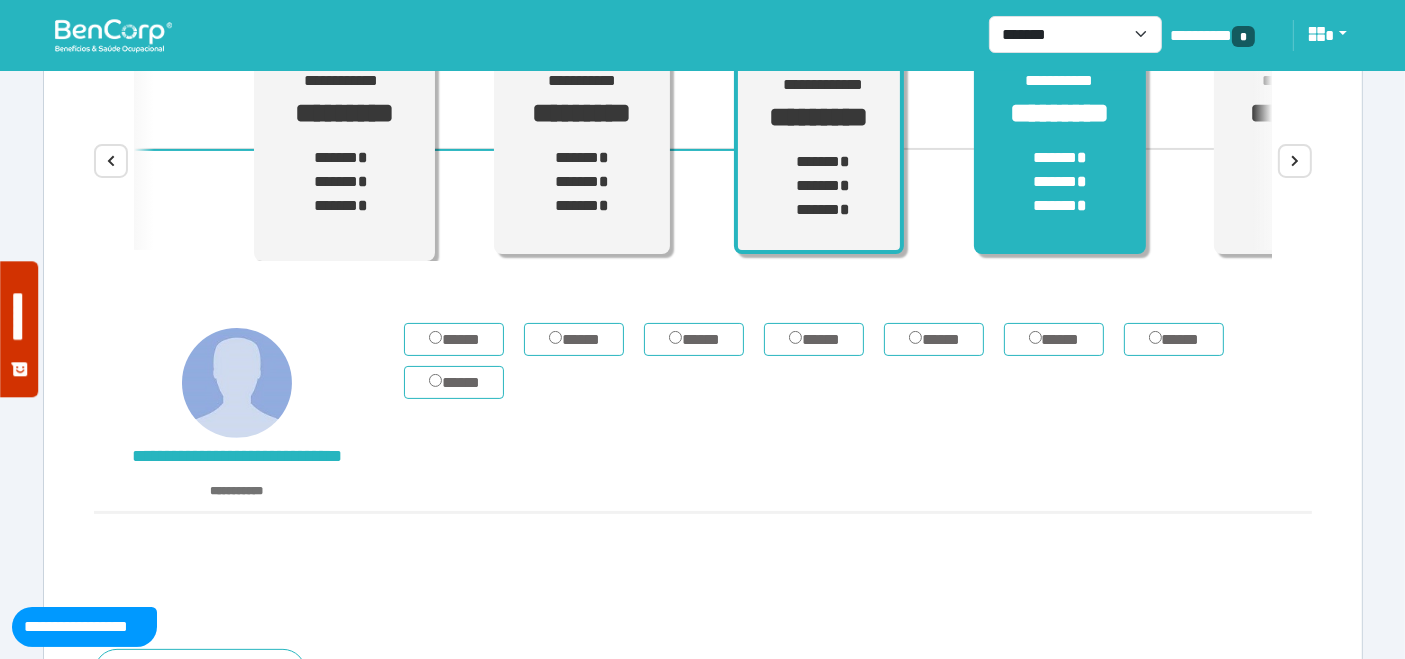 click on "****** * ****** * ****** *" at bounding box center [1060, 182] 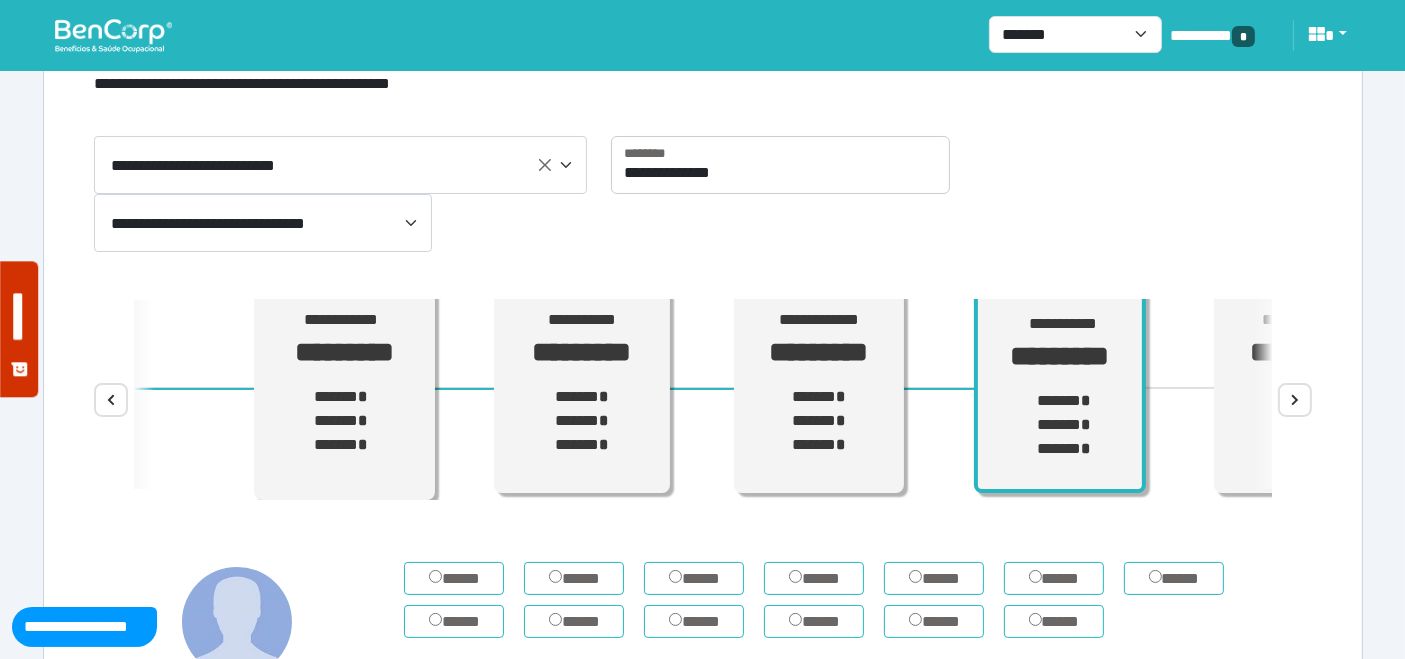 scroll, scrollTop: 6, scrollLeft: 0, axis: vertical 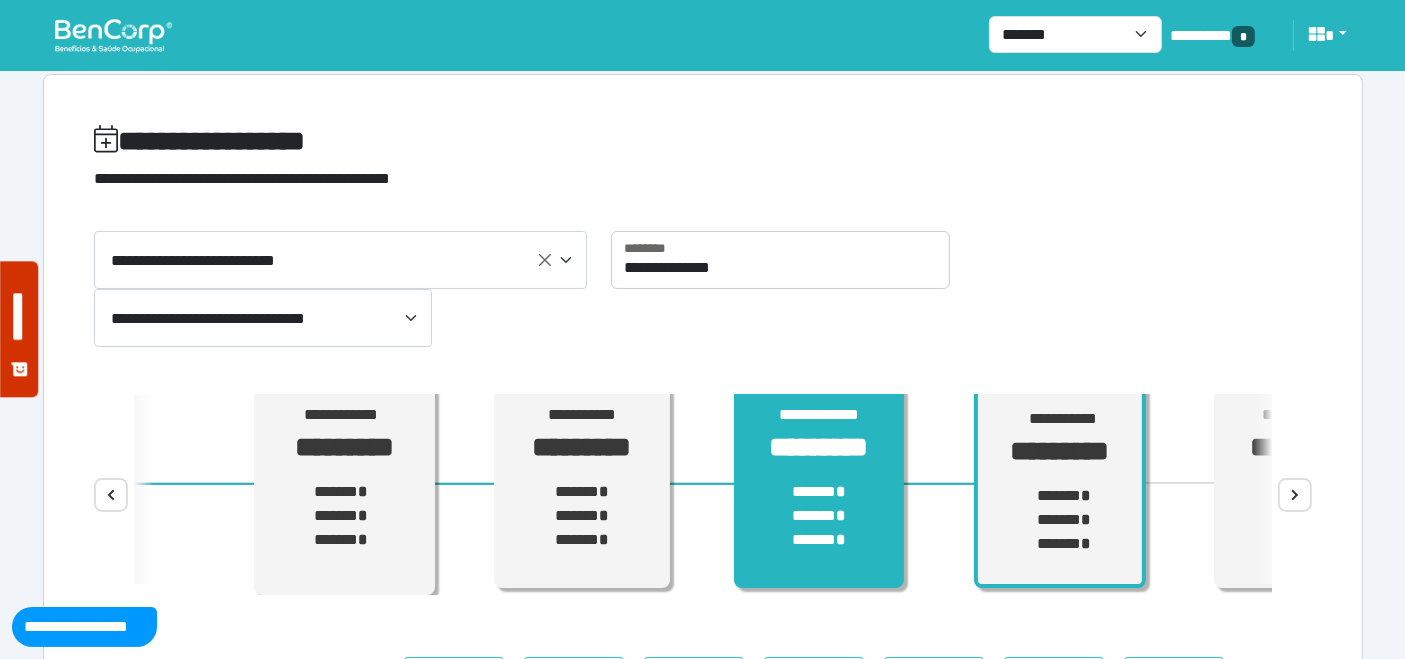click on "****** * ****** * ****** *" at bounding box center [819, 516] 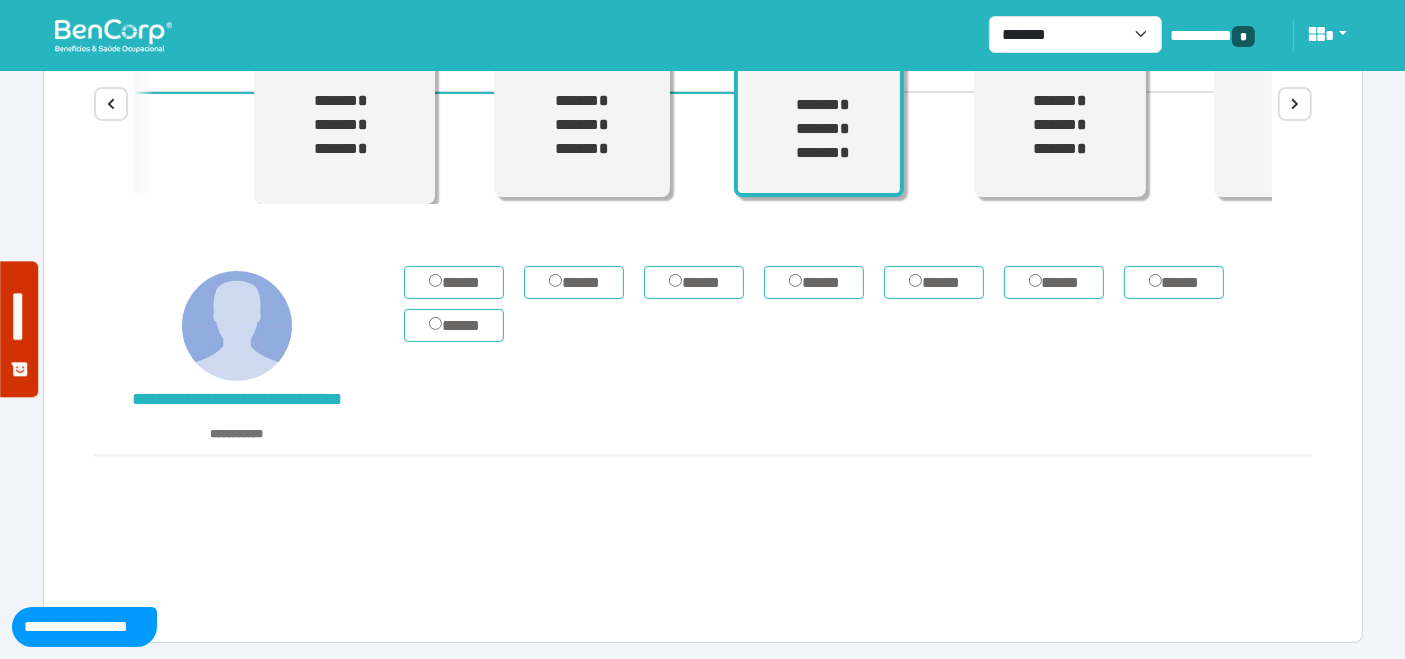 scroll, scrollTop: 400, scrollLeft: 0, axis: vertical 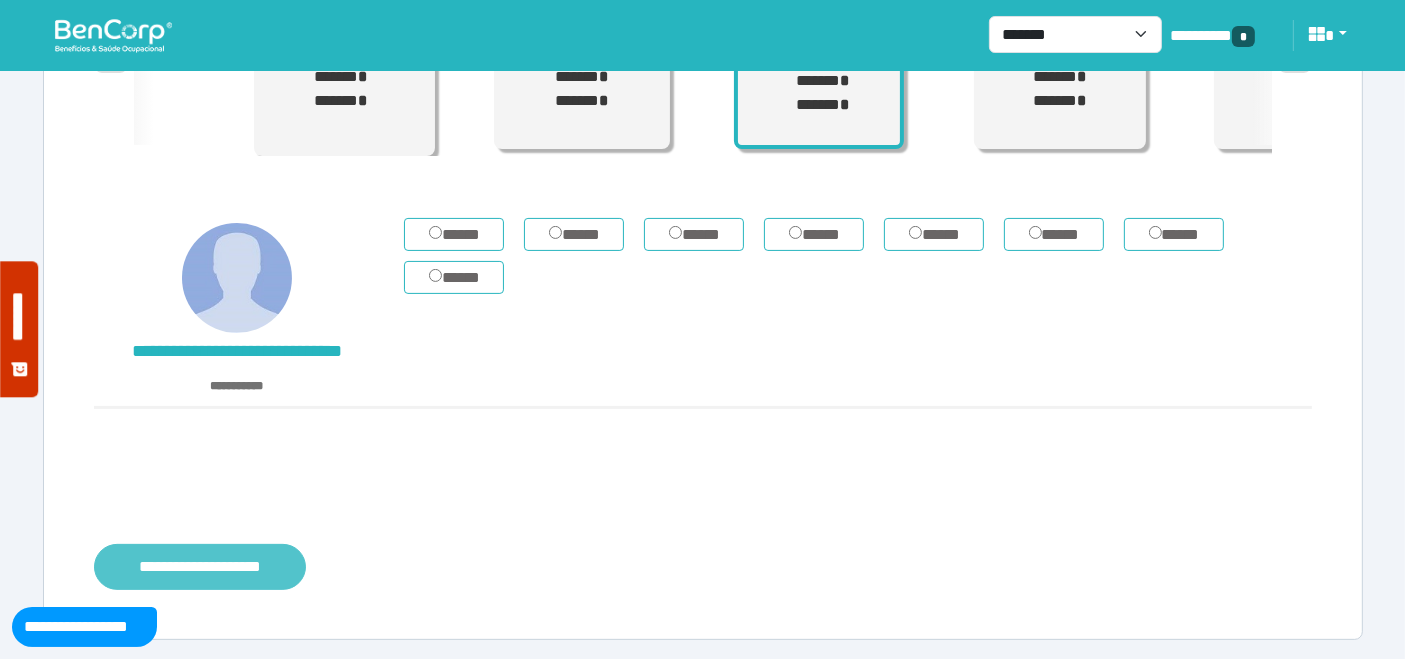 click on "**********" at bounding box center (200, 566) 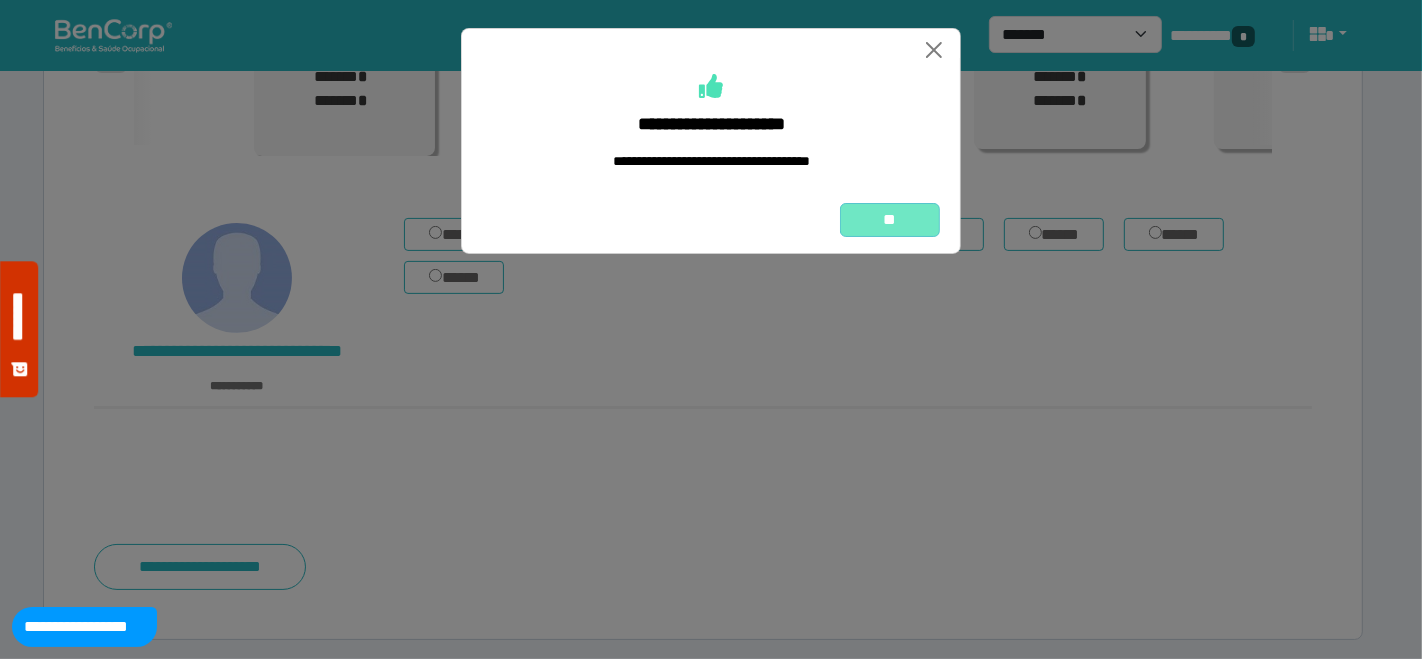 click on "**" at bounding box center [890, 219] 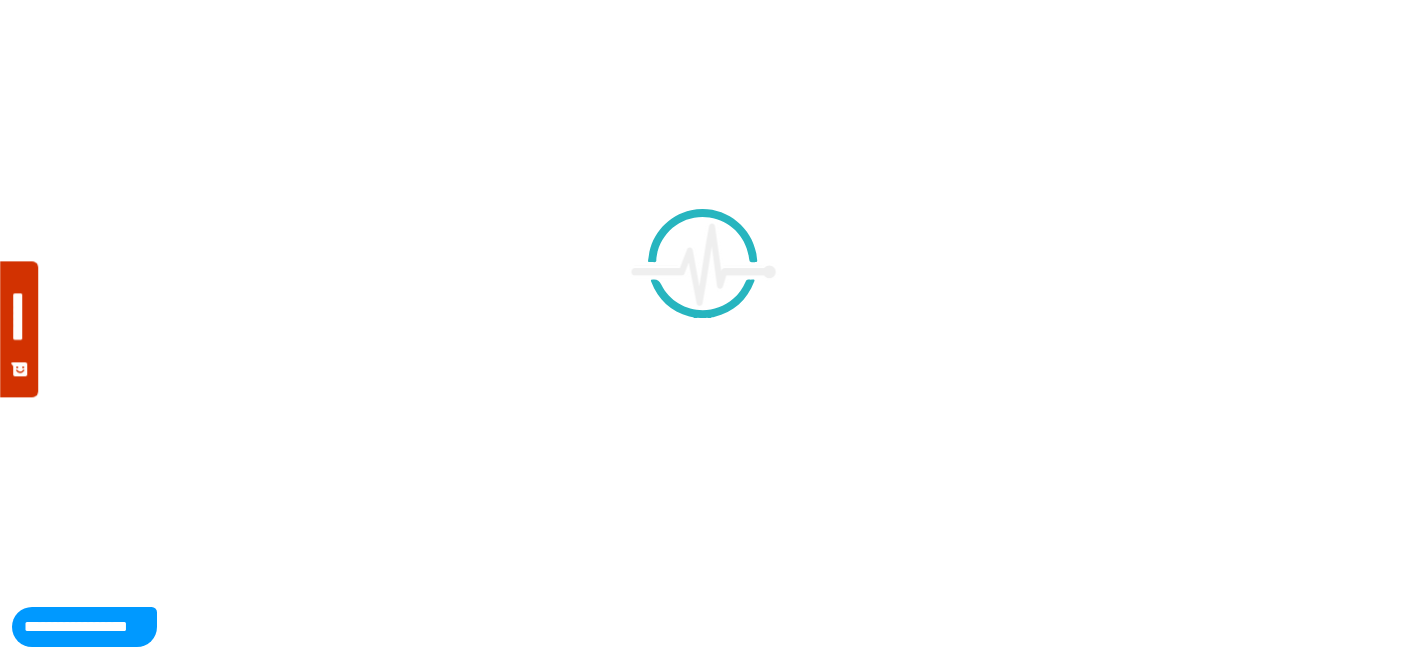 scroll, scrollTop: 0, scrollLeft: 0, axis: both 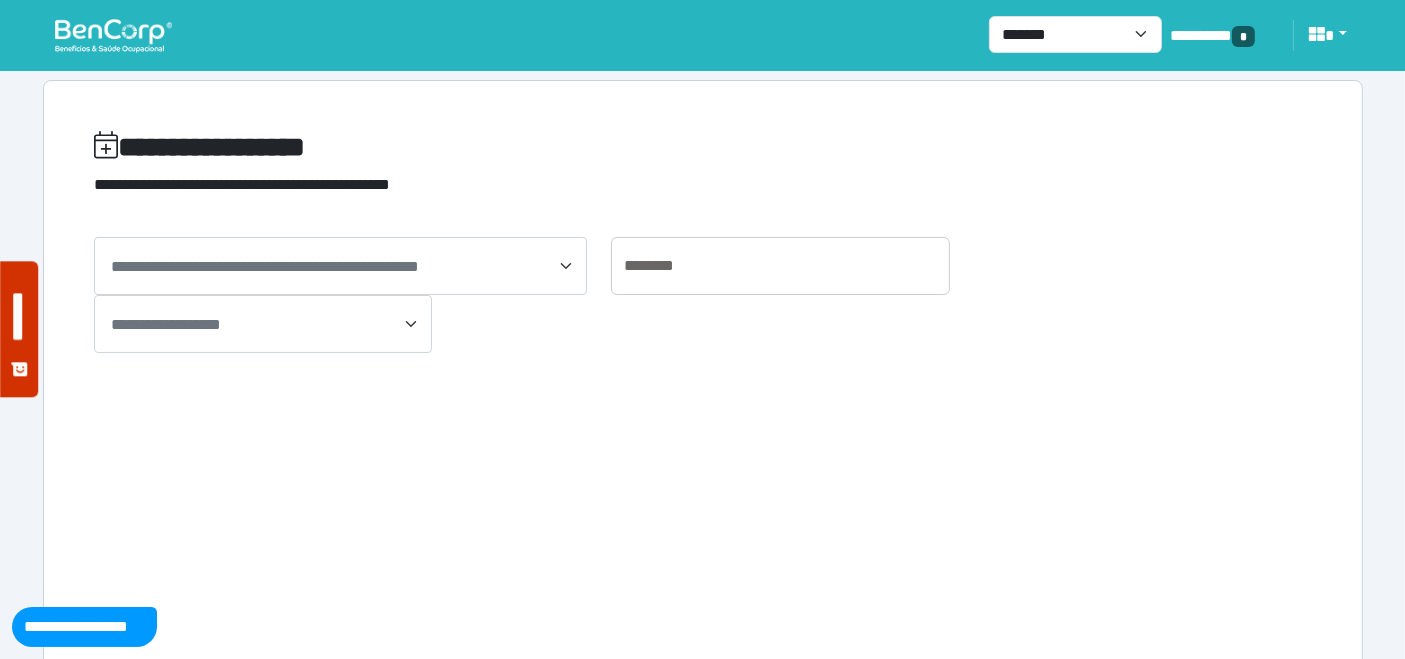 click at bounding box center (113, 35) 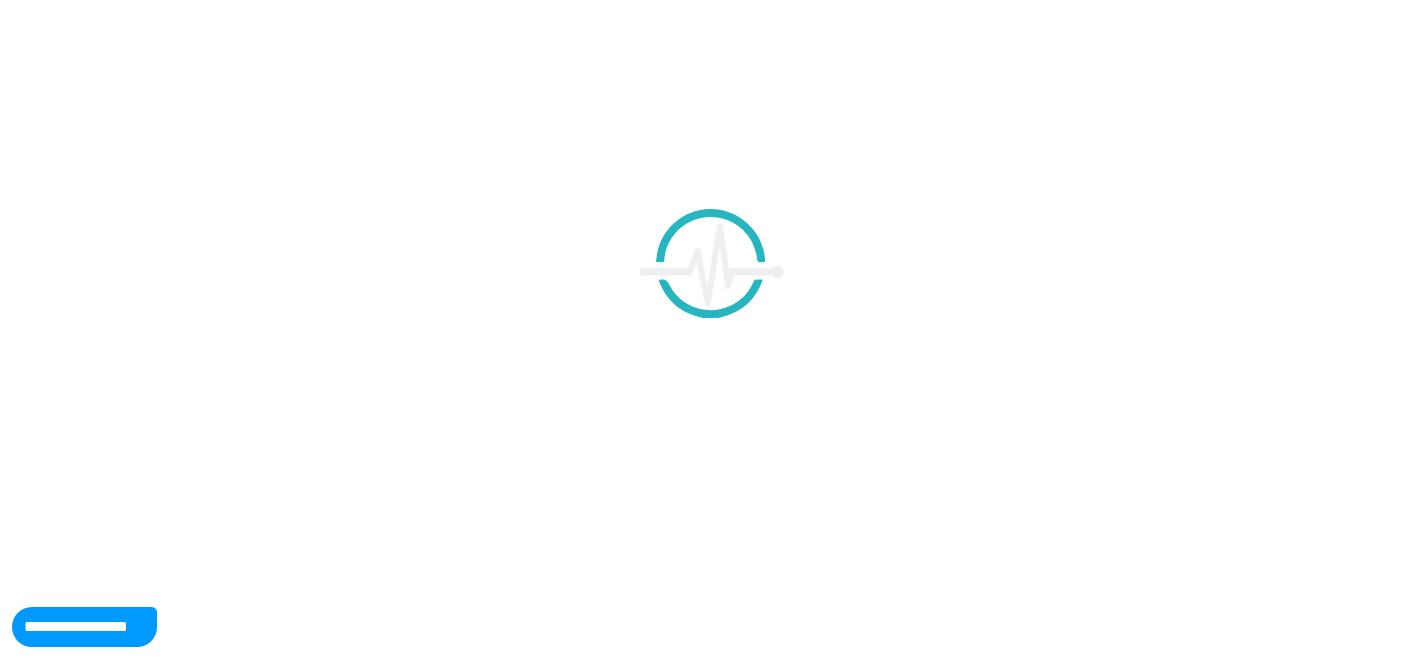 scroll, scrollTop: 0, scrollLeft: 0, axis: both 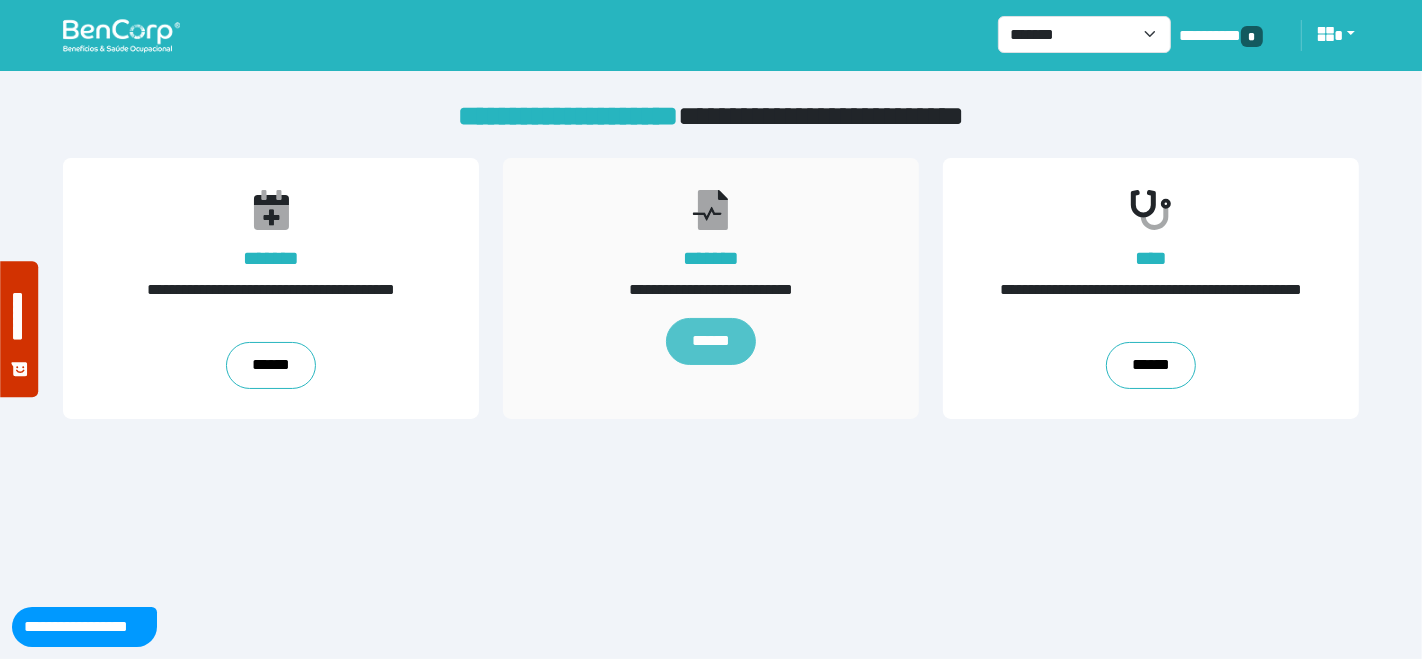 click on "******" at bounding box center [711, 342] 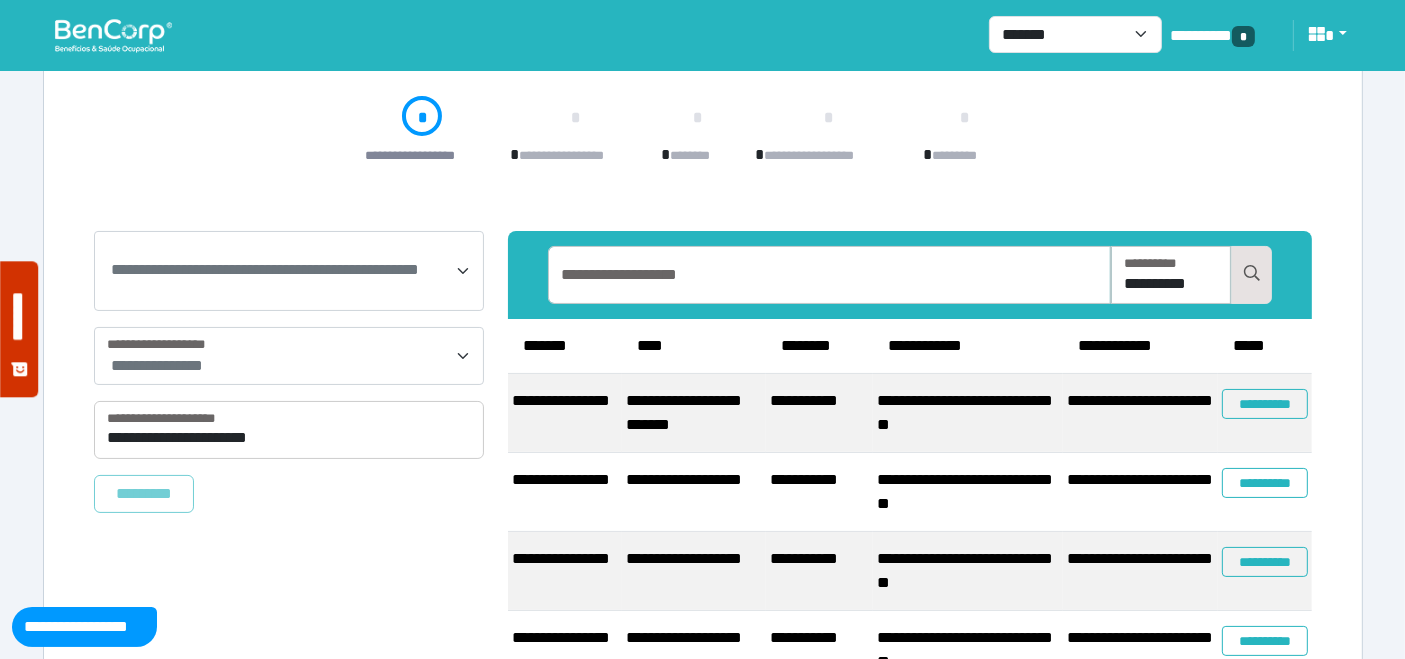 scroll, scrollTop: 211, scrollLeft: 0, axis: vertical 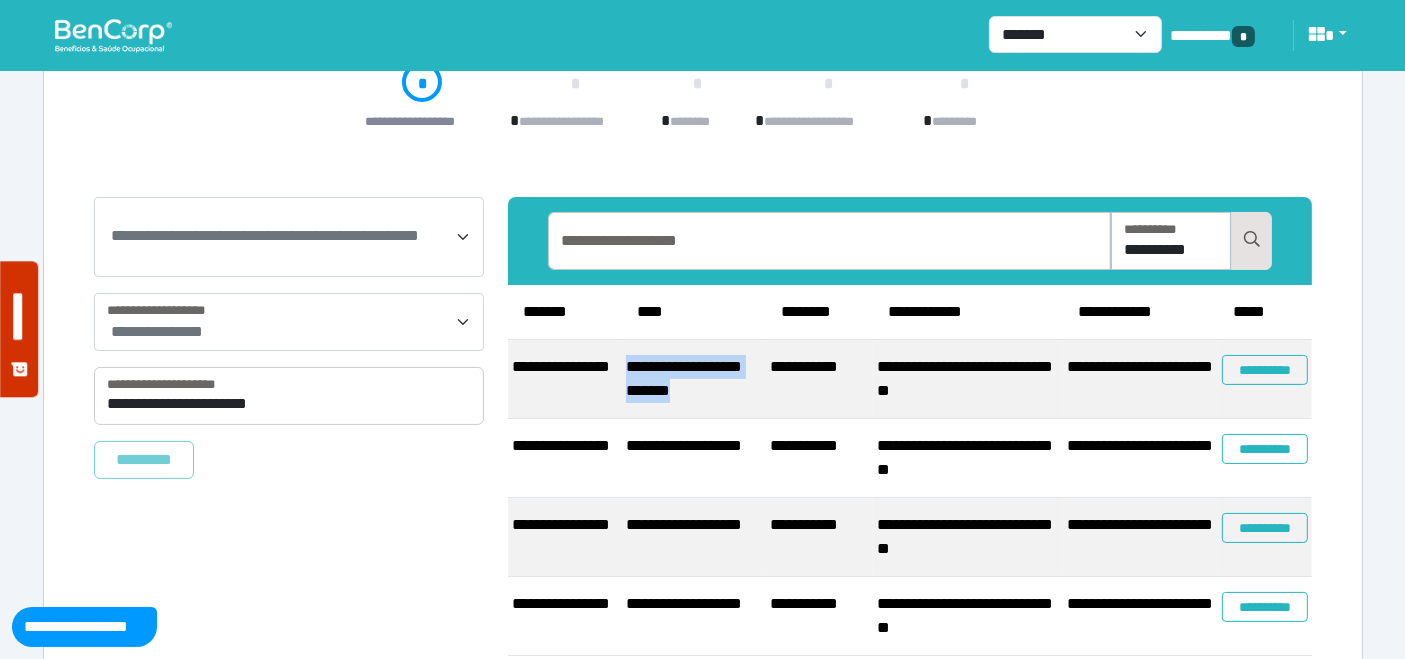 drag, startPoint x: 745, startPoint y: 395, endPoint x: 623, endPoint y: 373, distance: 123.967735 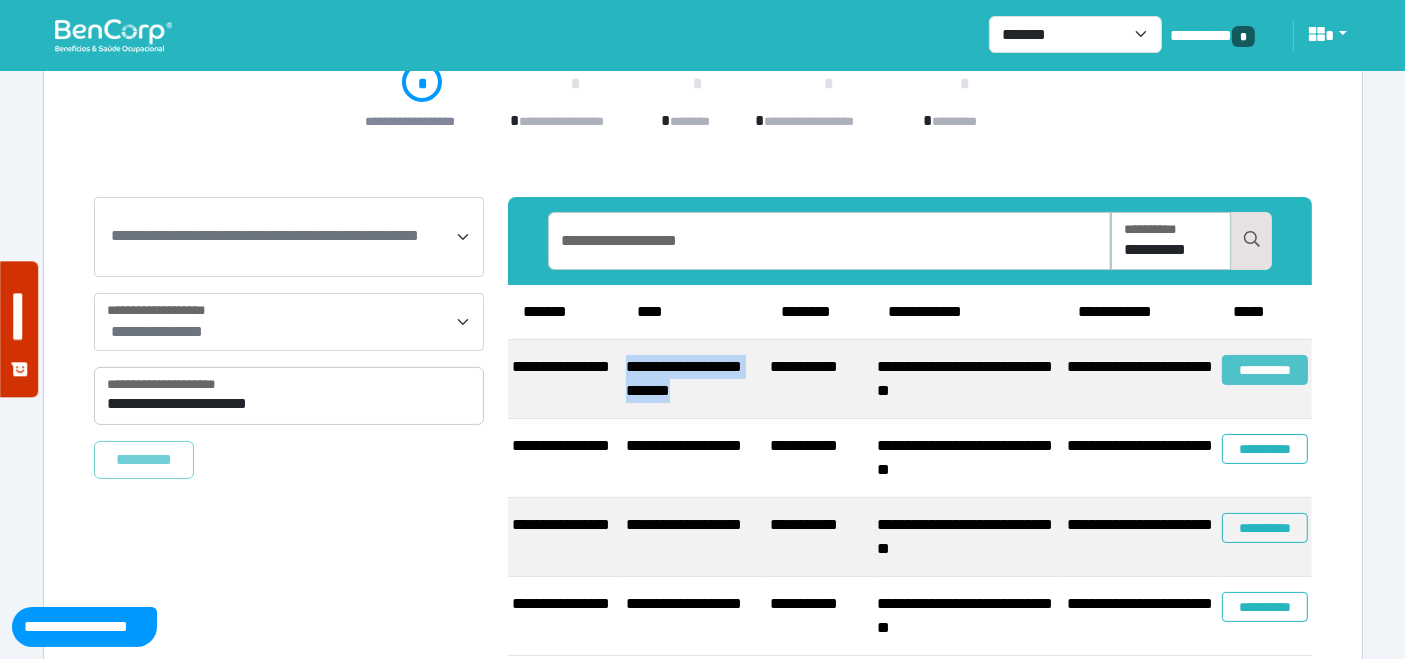 click on "**********" at bounding box center [1265, 370] 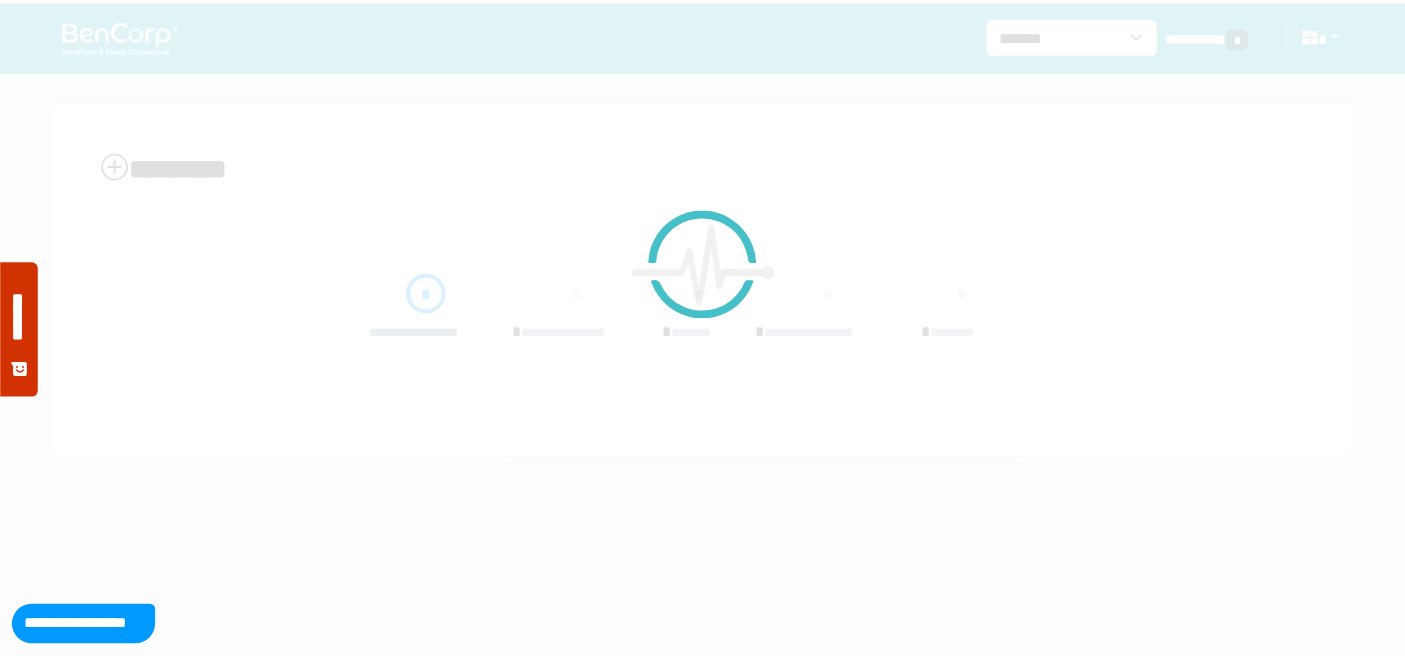 scroll, scrollTop: 0, scrollLeft: 0, axis: both 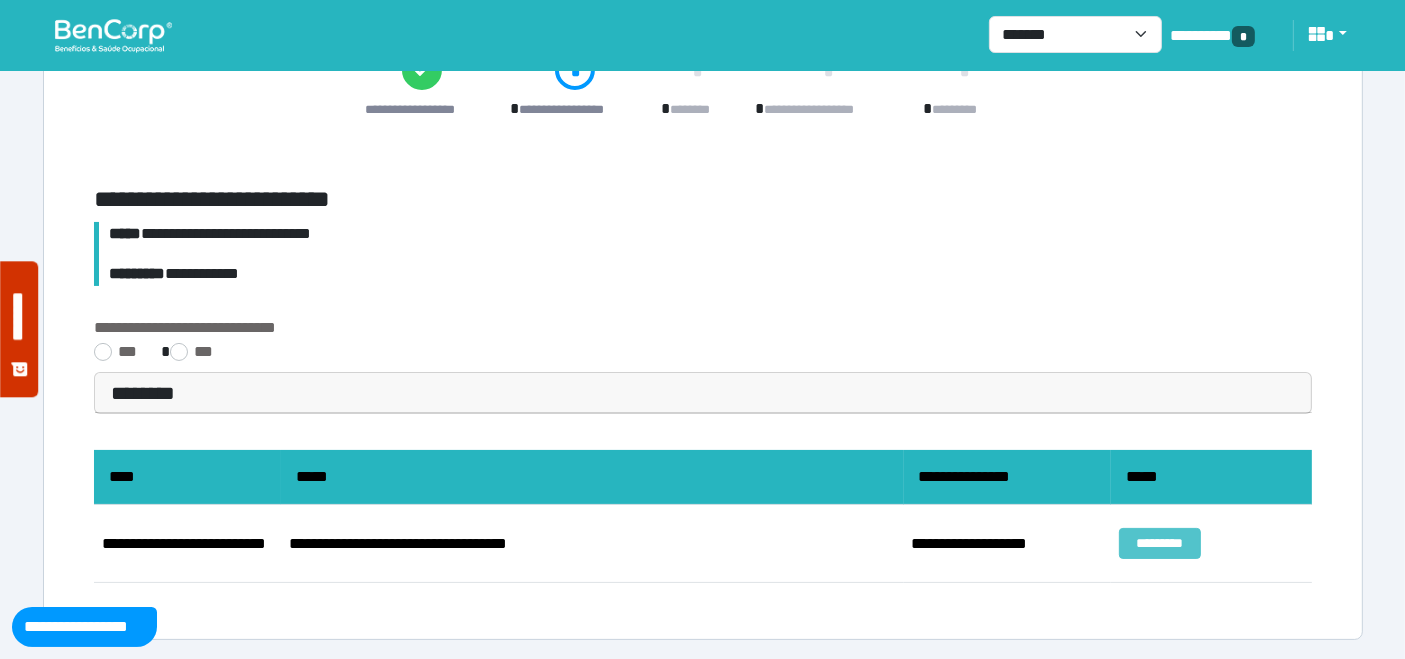 click on "*********" at bounding box center [1160, 543] 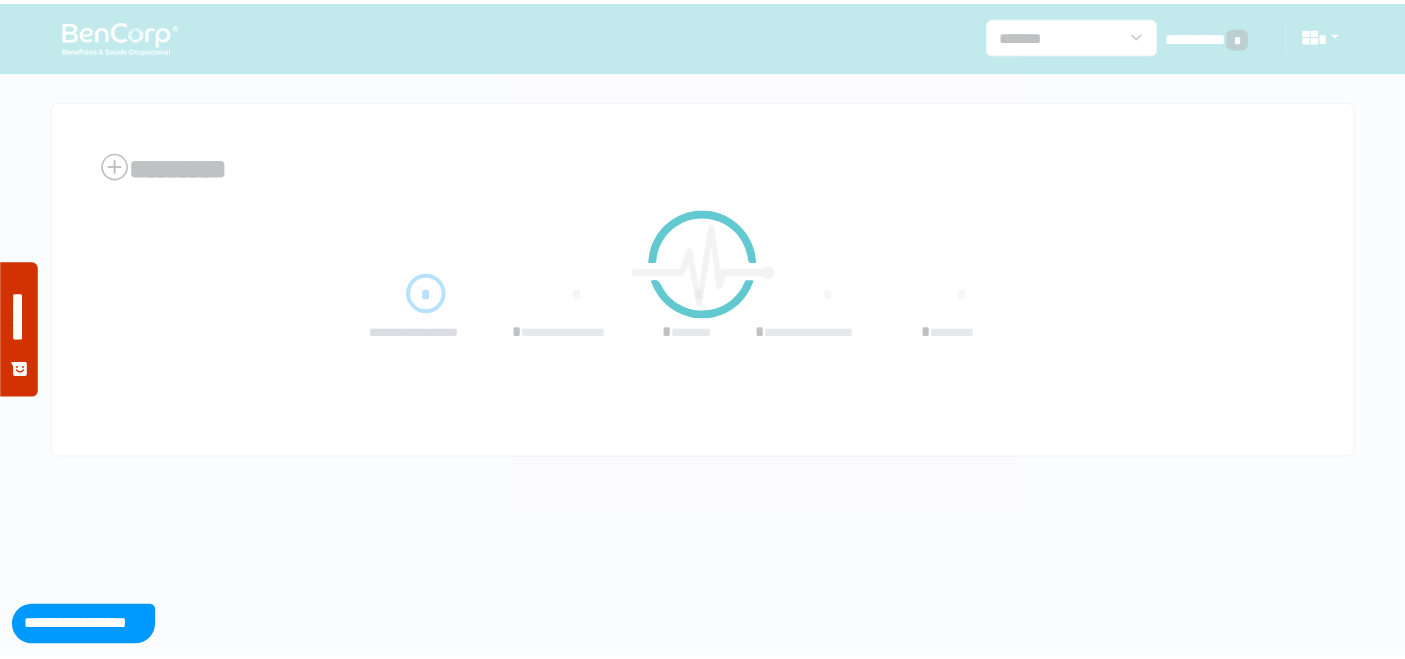 scroll, scrollTop: 0, scrollLeft: 0, axis: both 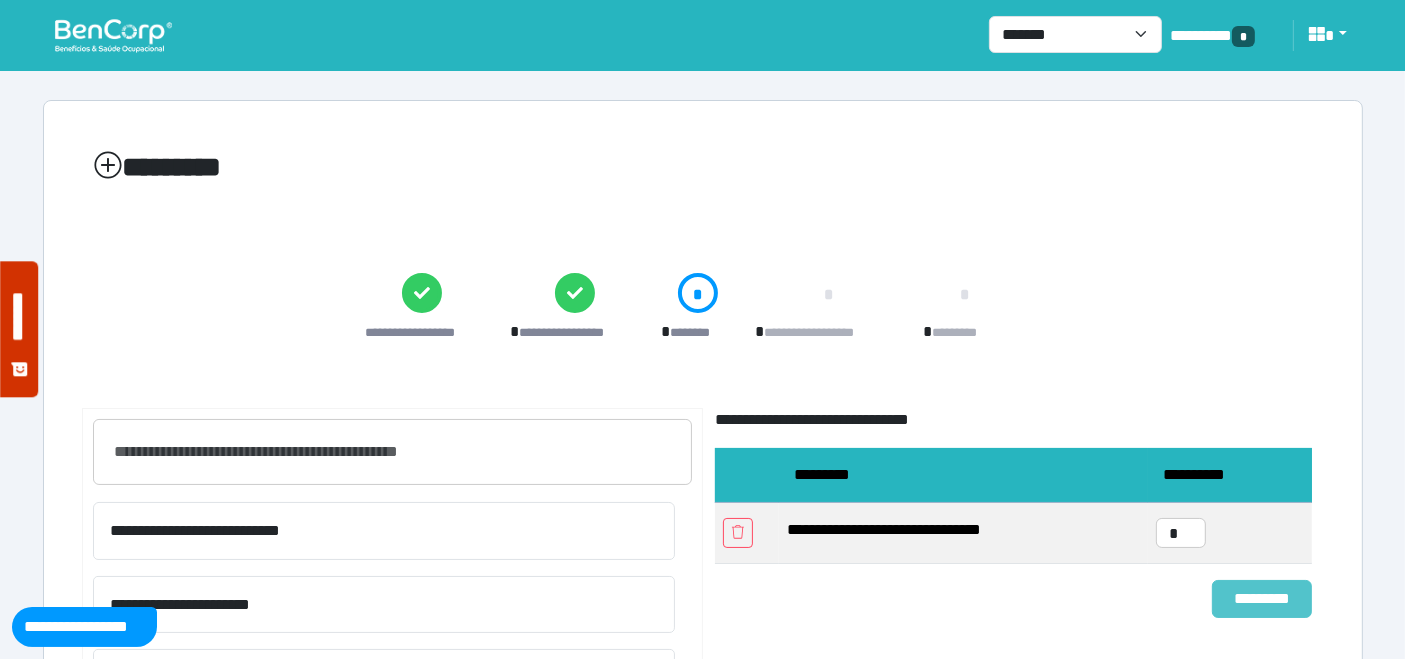 click on "*********" at bounding box center [1262, 598] 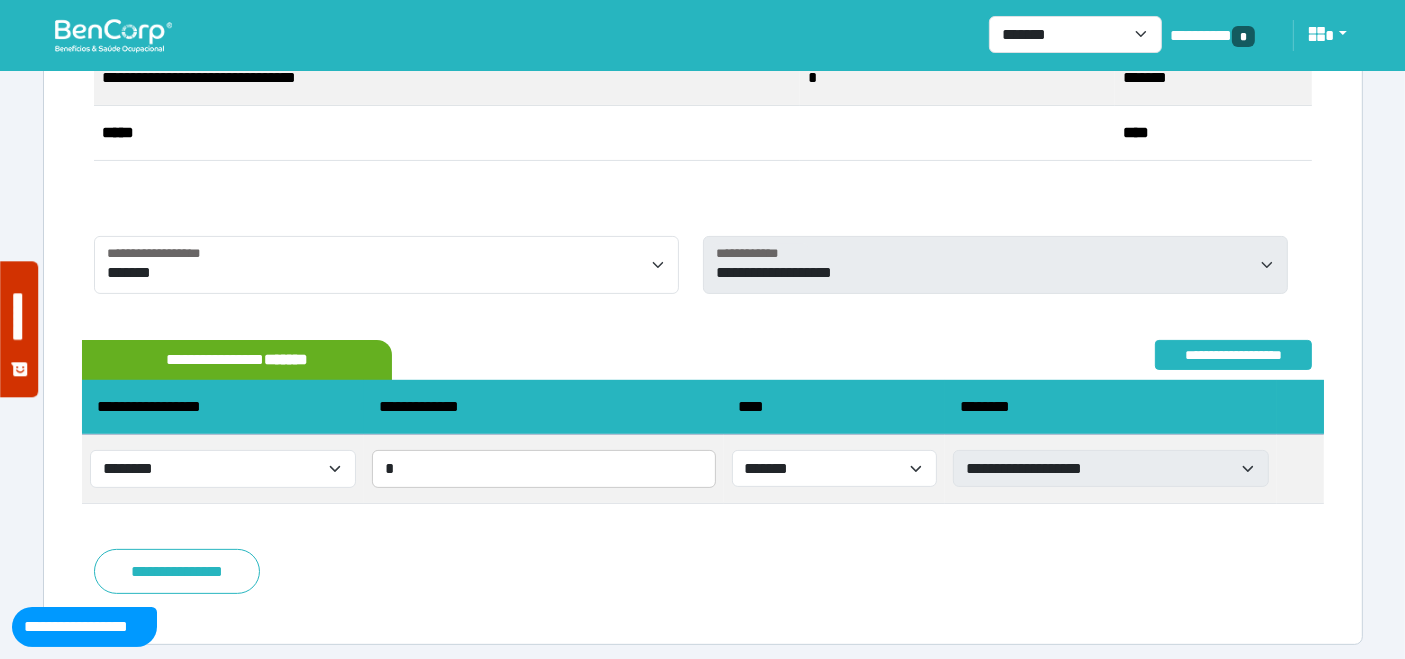 scroll, scrollTop: 454, scrollLeft: 0, axis: vertical 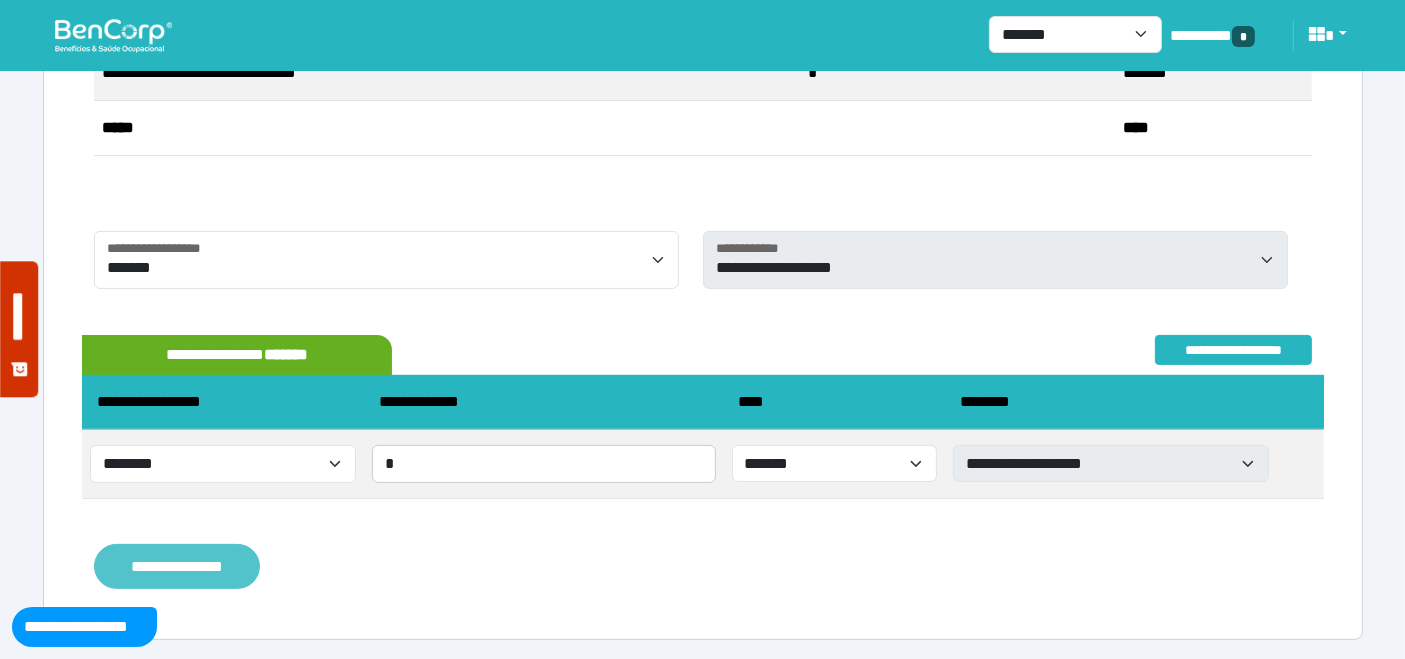 click on "**********" at bounding box center (177, 566) 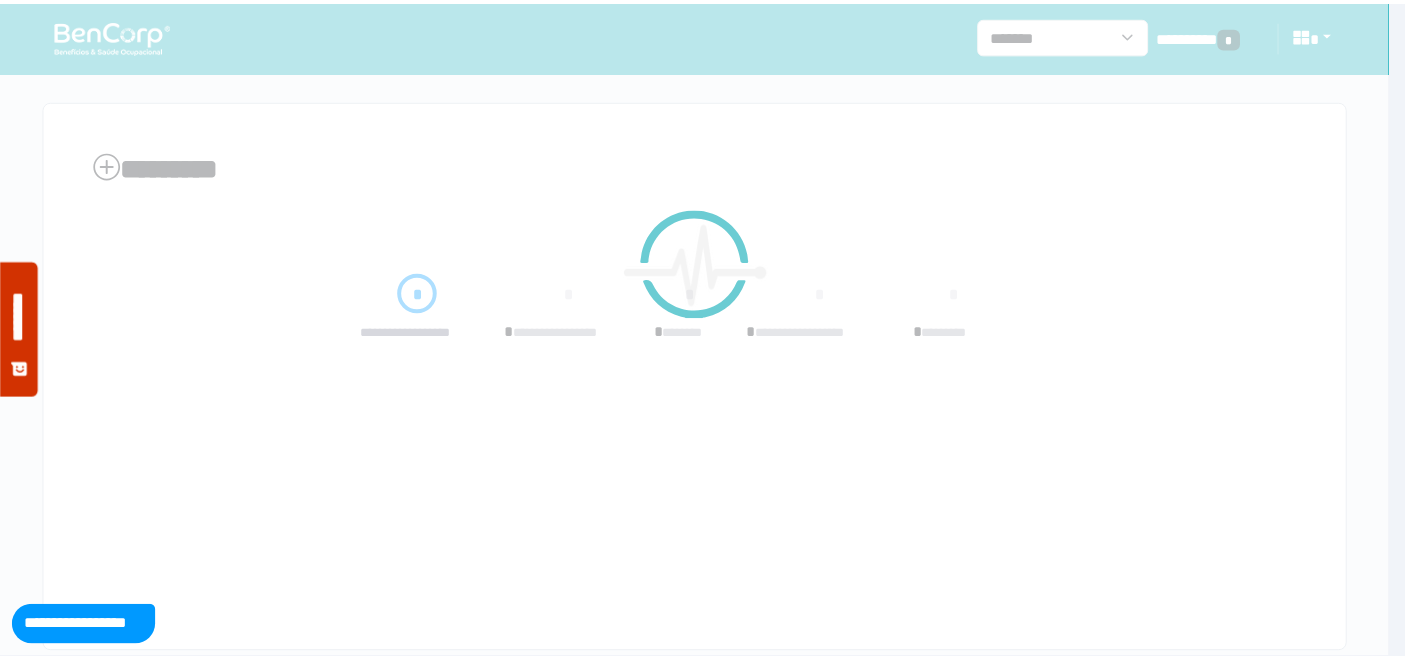 scroll, scrollTop: 0, scrollLeft: 0, axis: both 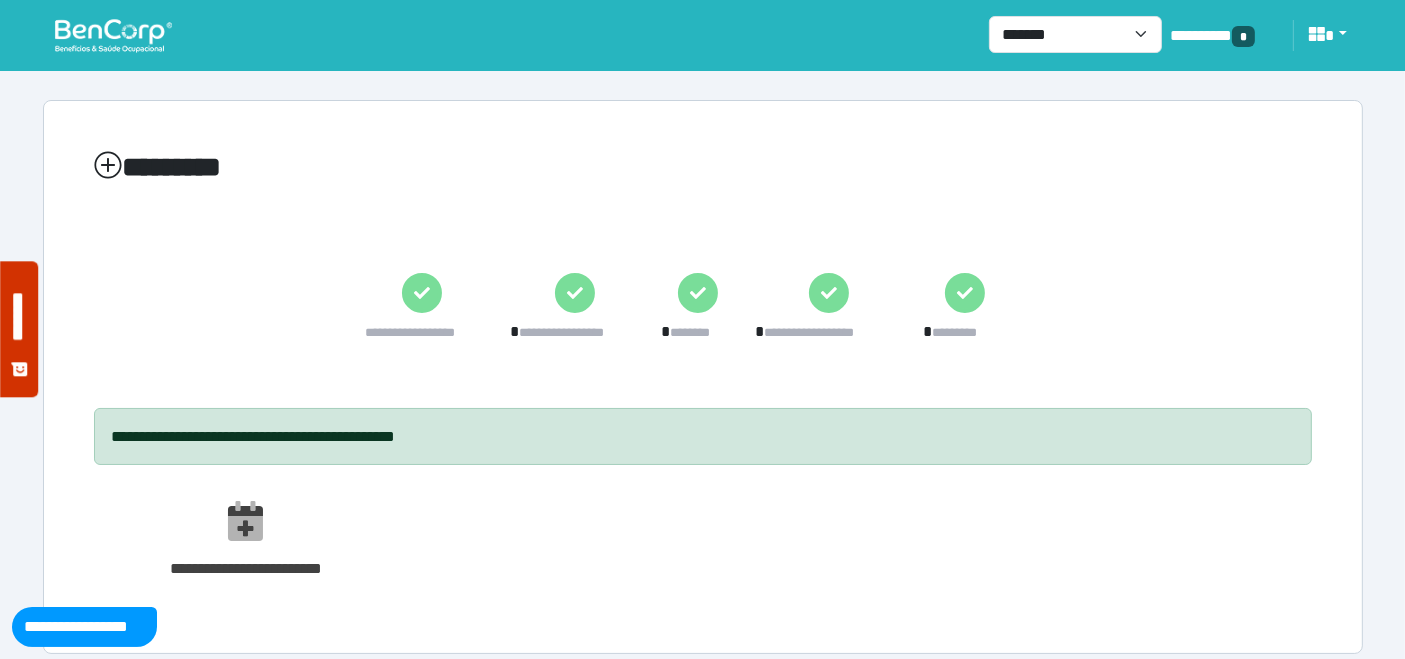 click at bounding box center [113, 35] 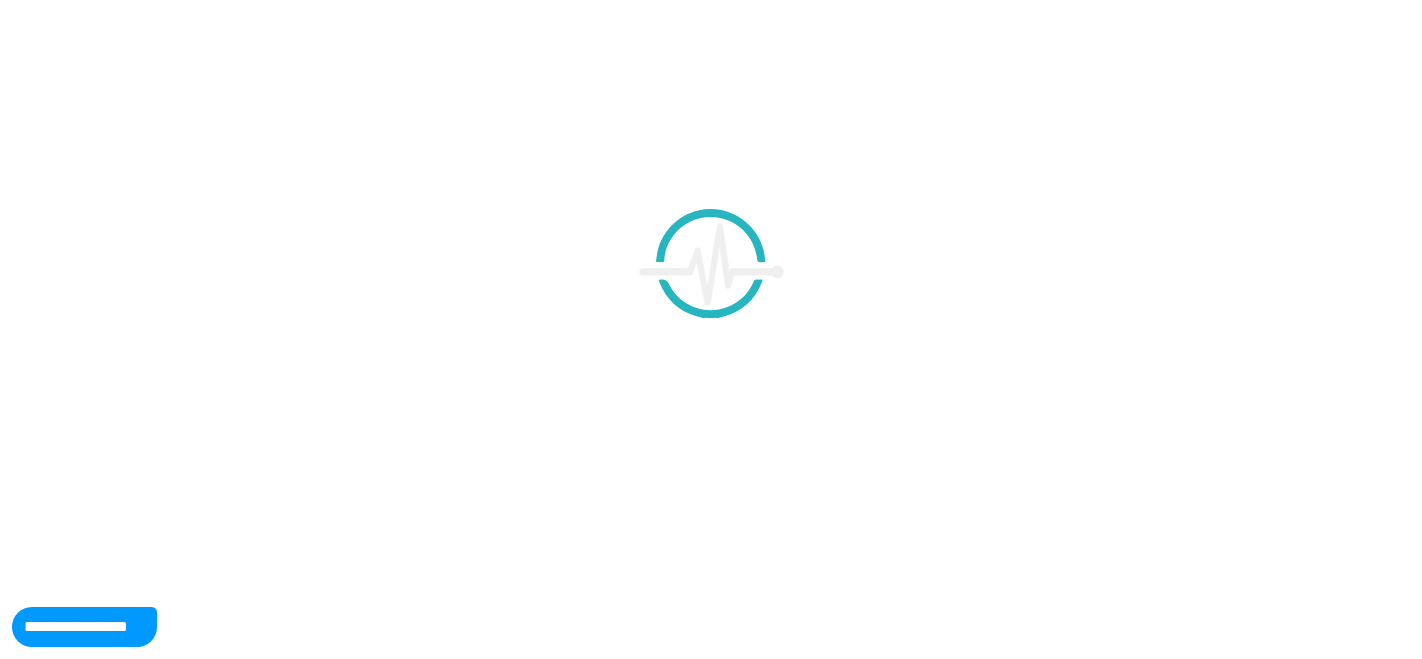 scroll, scrollTop: 0, scrollLeft: 0, axis: both 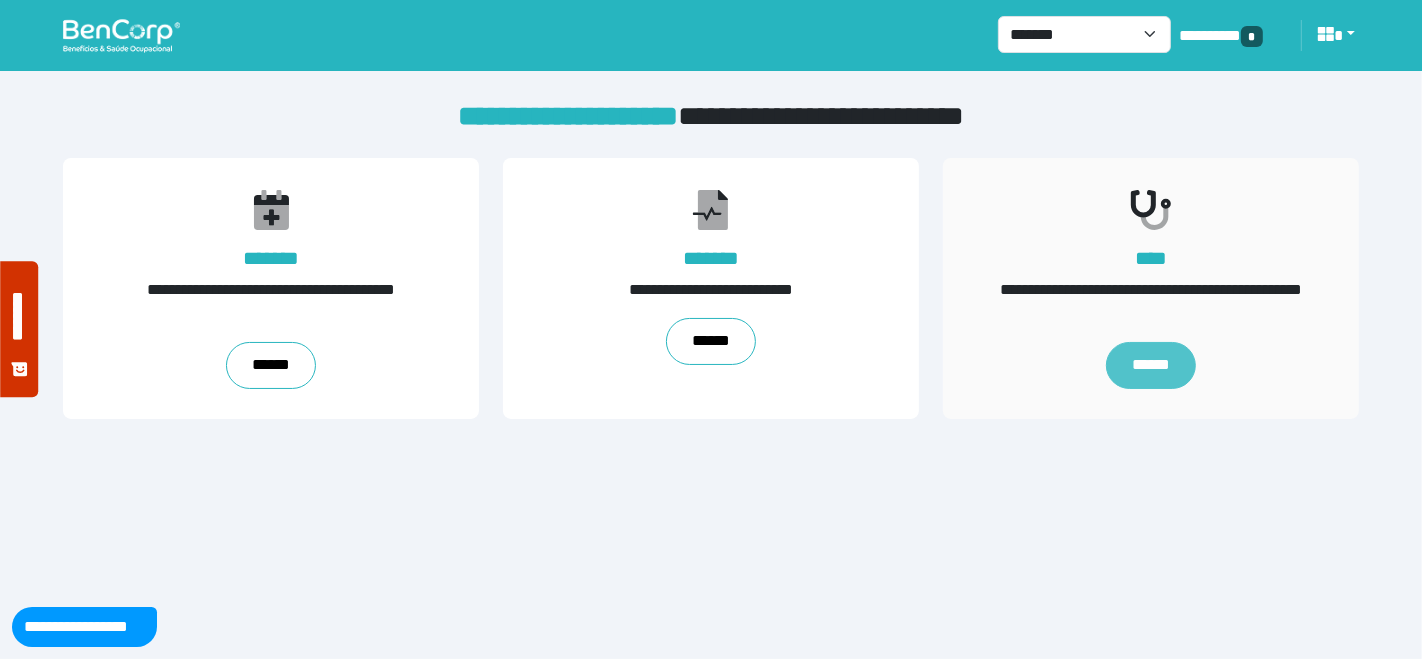 click on "******" at bounding box center [1151, 366] 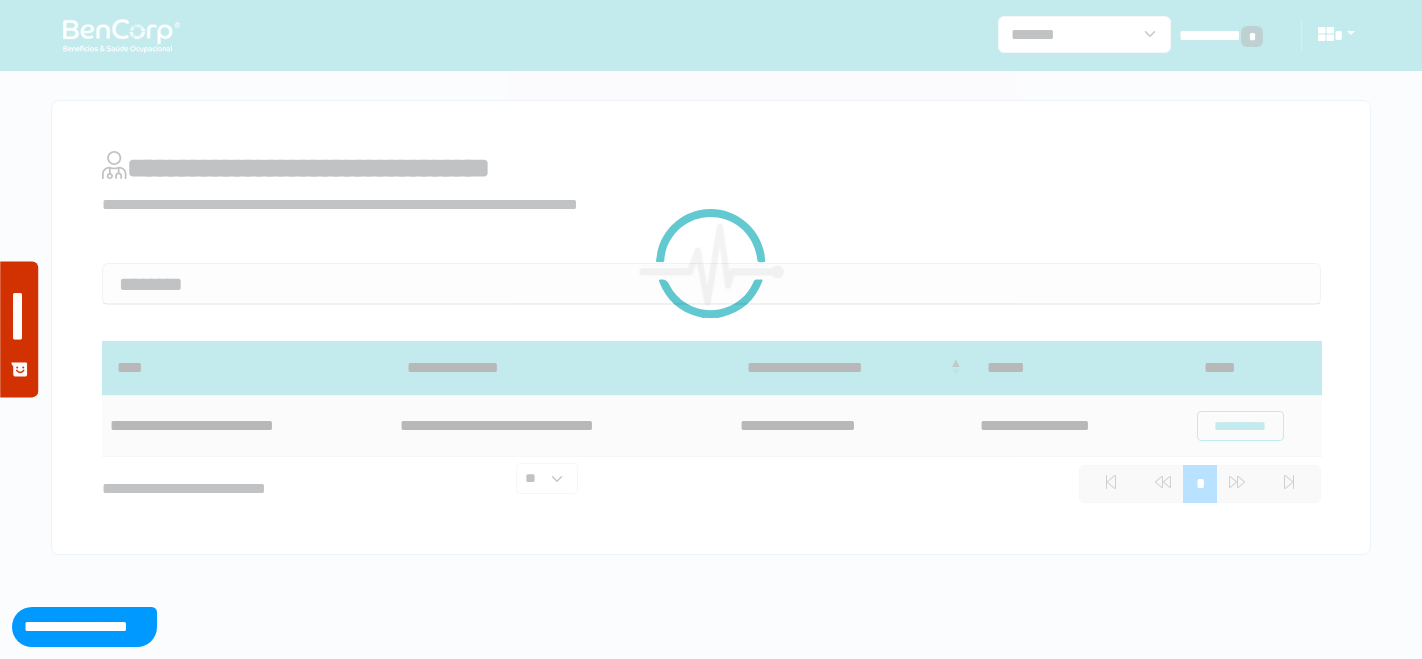 scroll, scrollTop: 0, scrollLeft: 0, axis: both 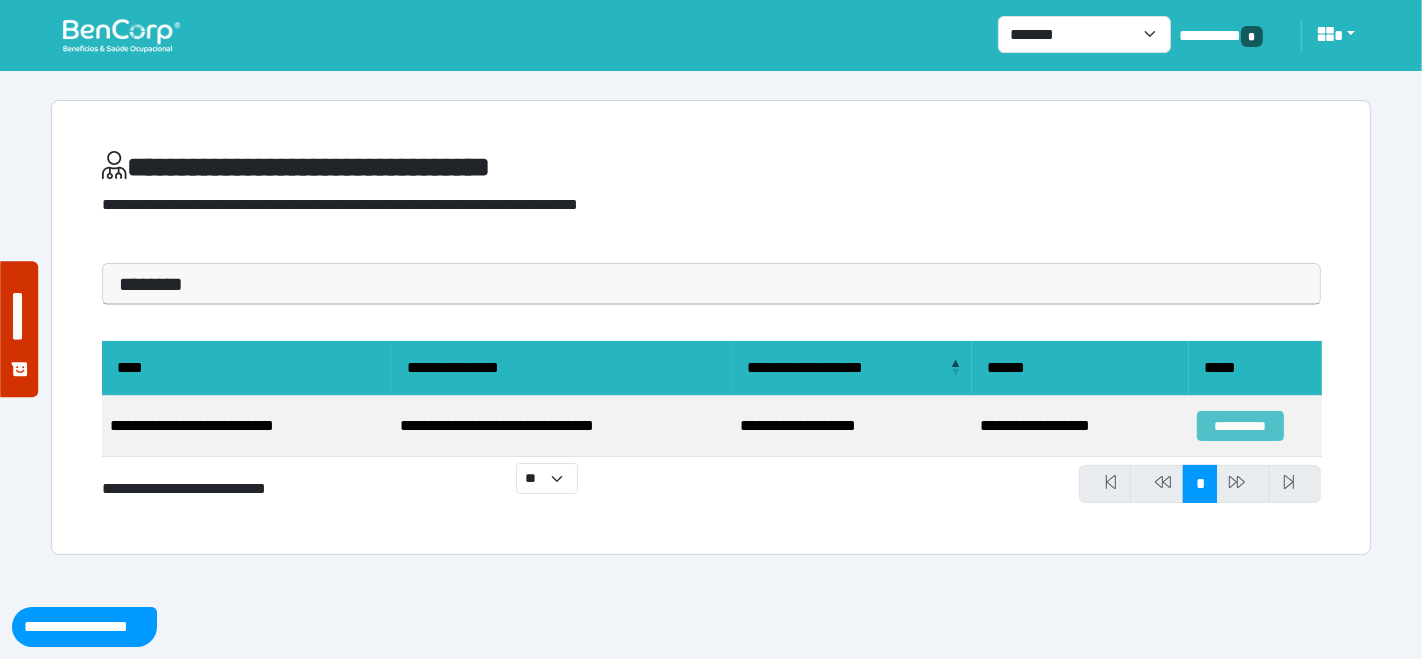 click on "**********" at bounding box center (1240, 426) 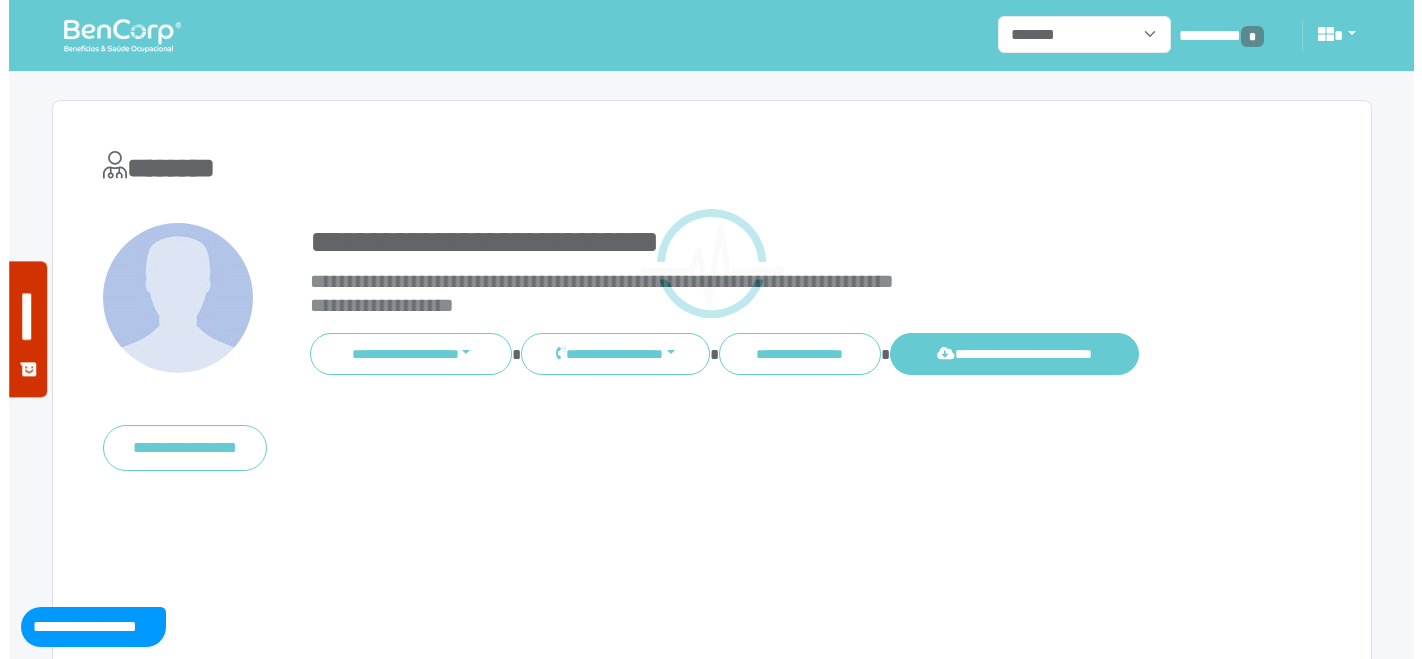 scroll, scrollTop: 0, scrollLeft: 0, axis: both 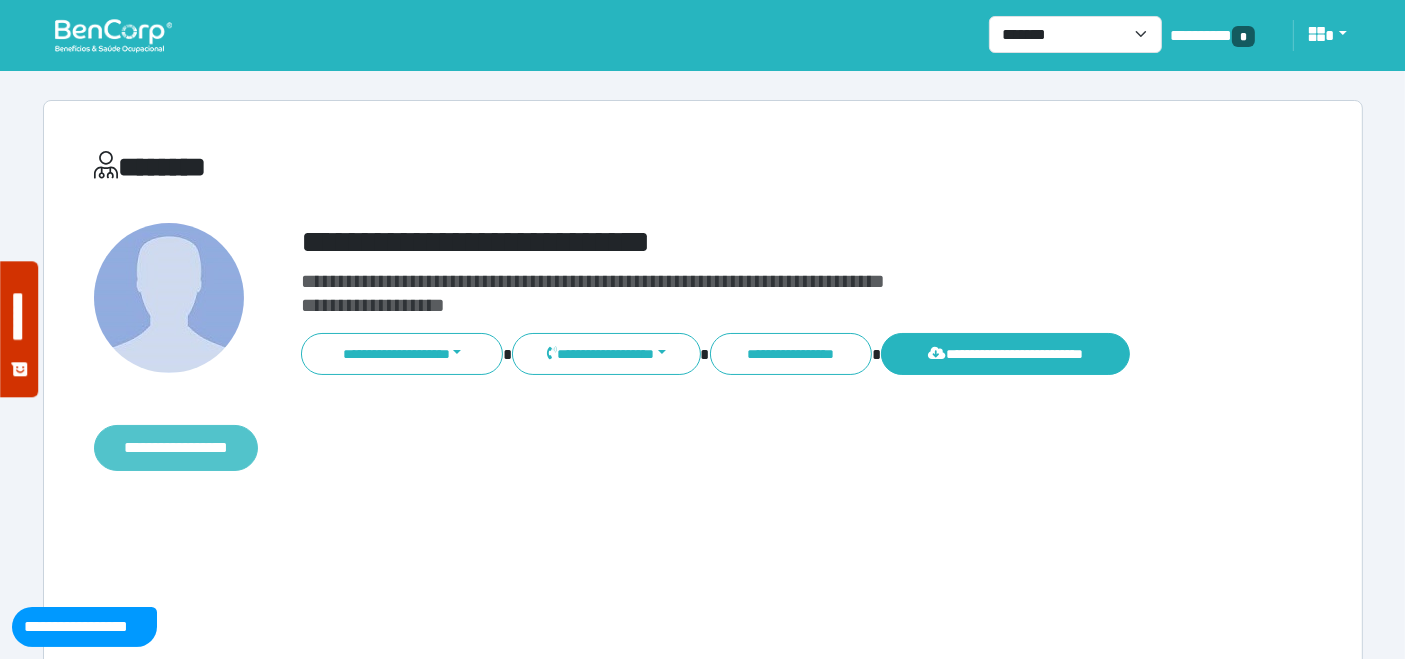 click on "**********" at bounding box center [176, 447] 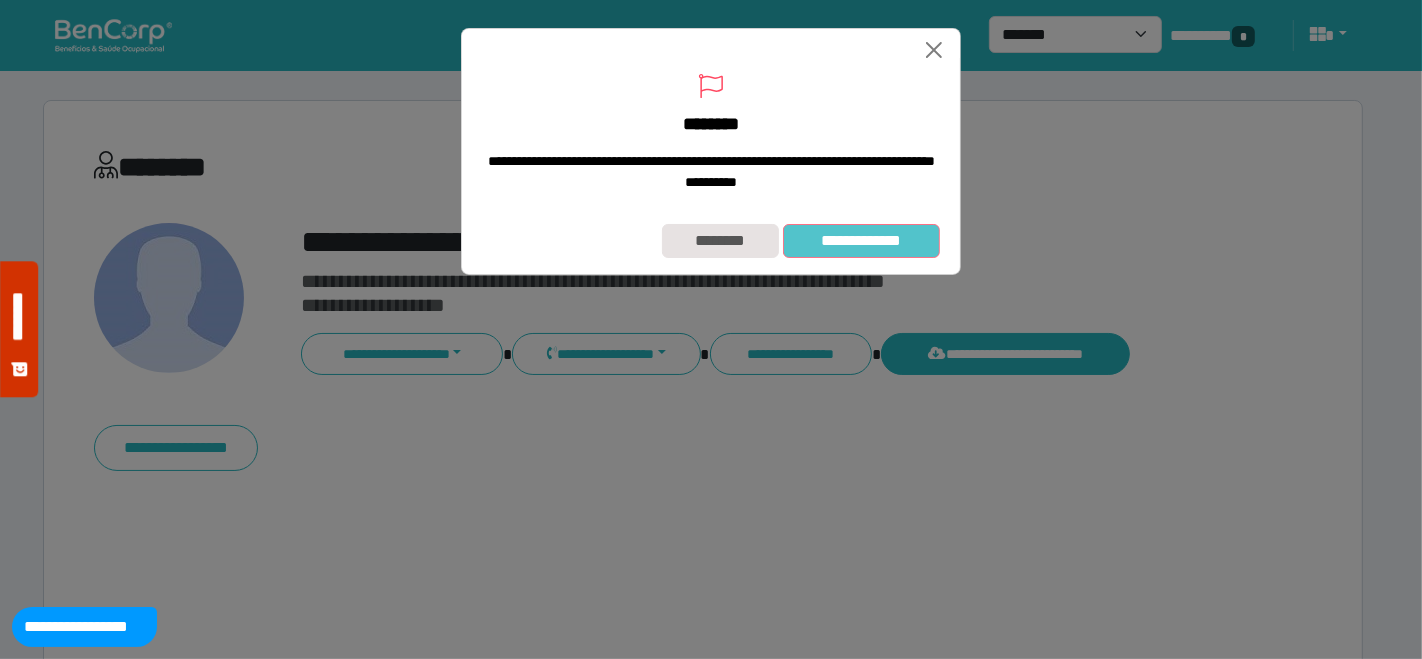 click on "**********" at bounding box center (861, 240) 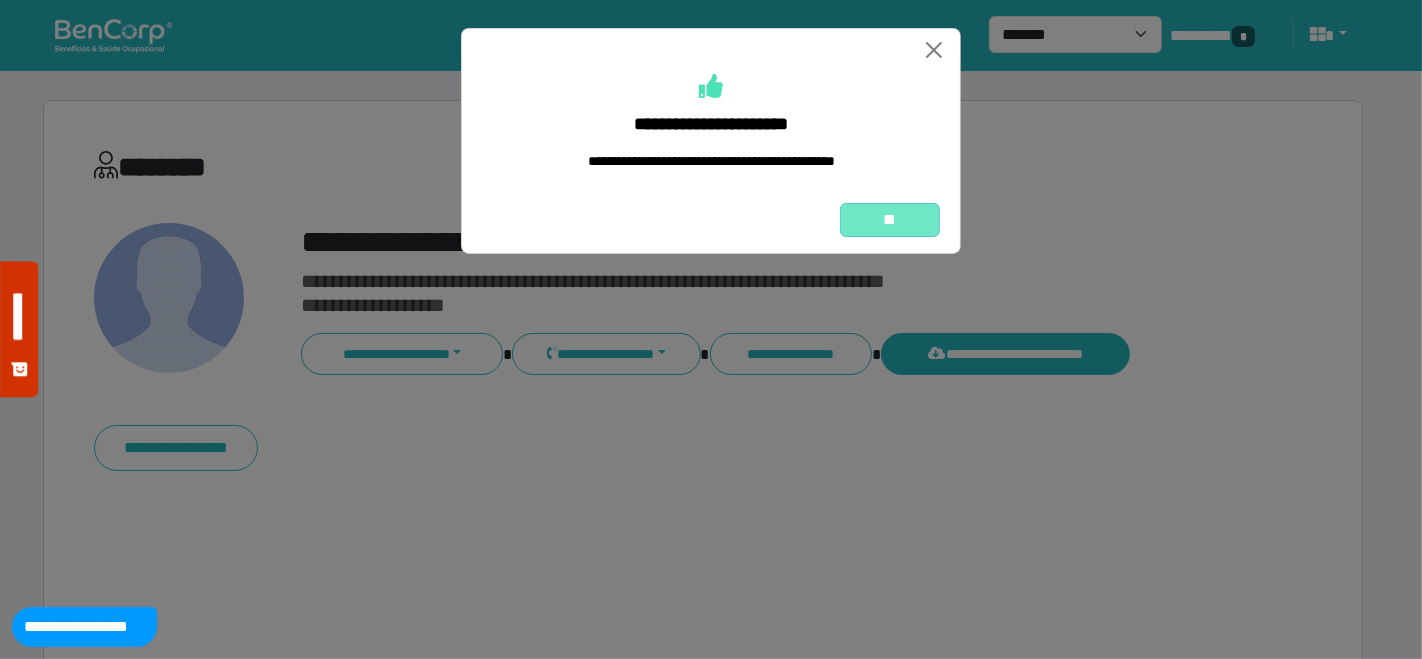 click on "**" at bounding box center (890, 219) 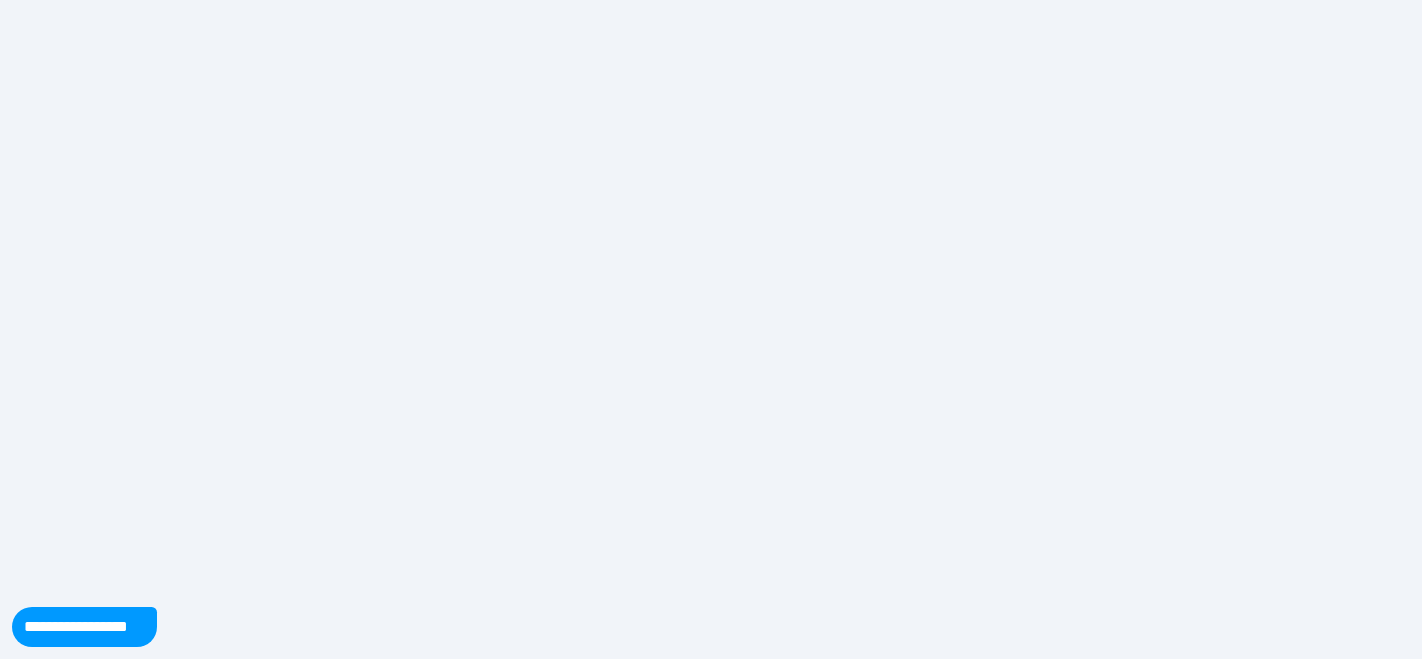 scroll, scrollTop: 0, scrollLeft: 0, axis: both 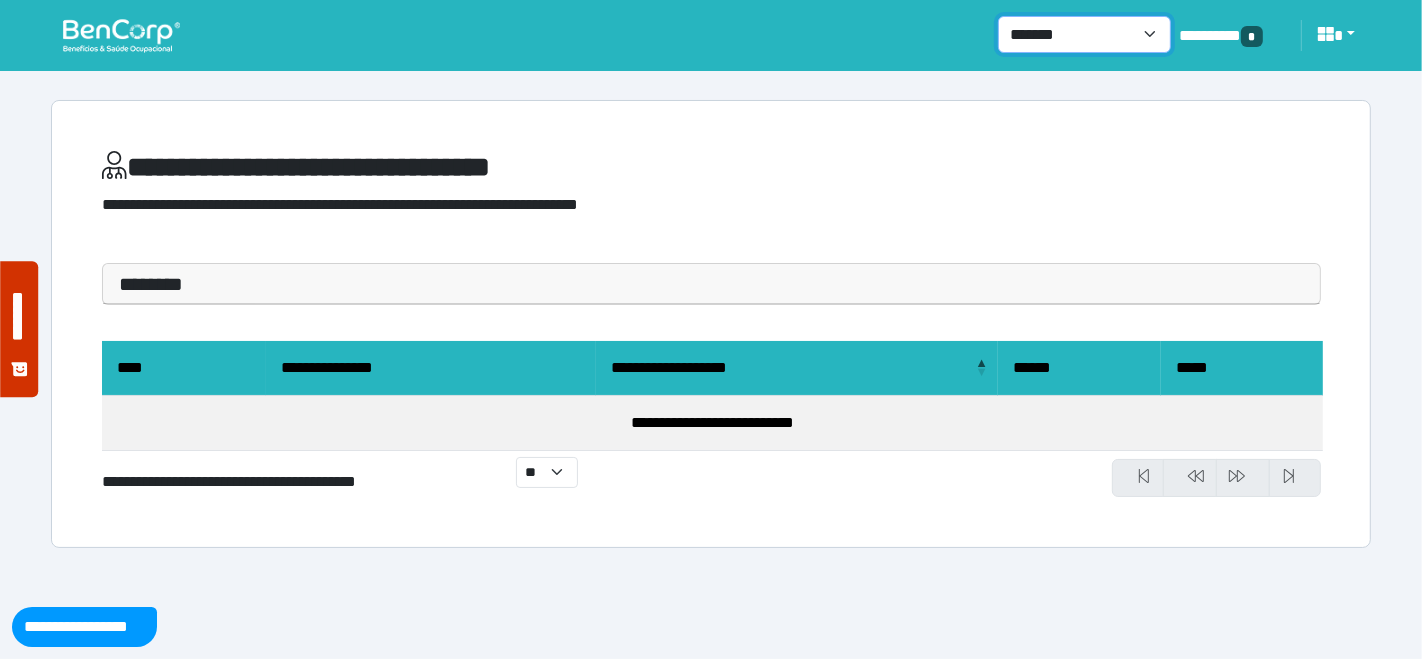 click on "**********" at bounding box center (1084, 34) 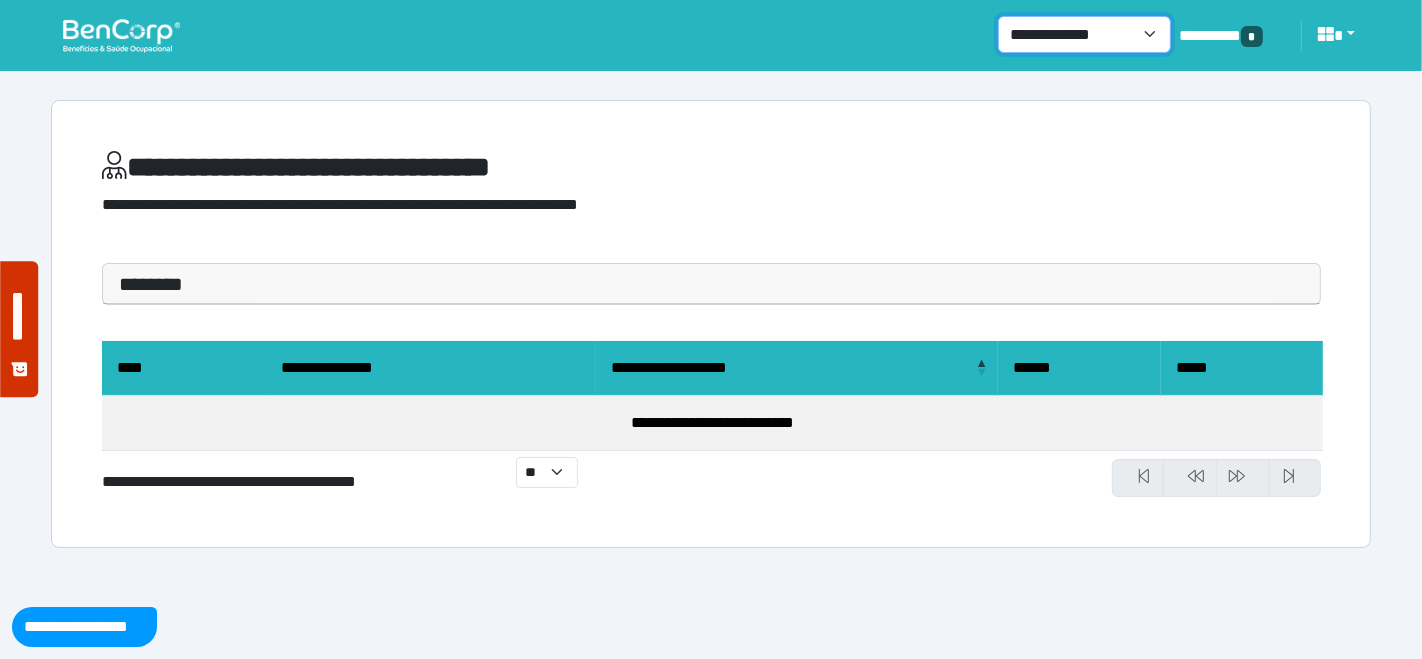 click on "**********" at bounding box center (1084, 34) 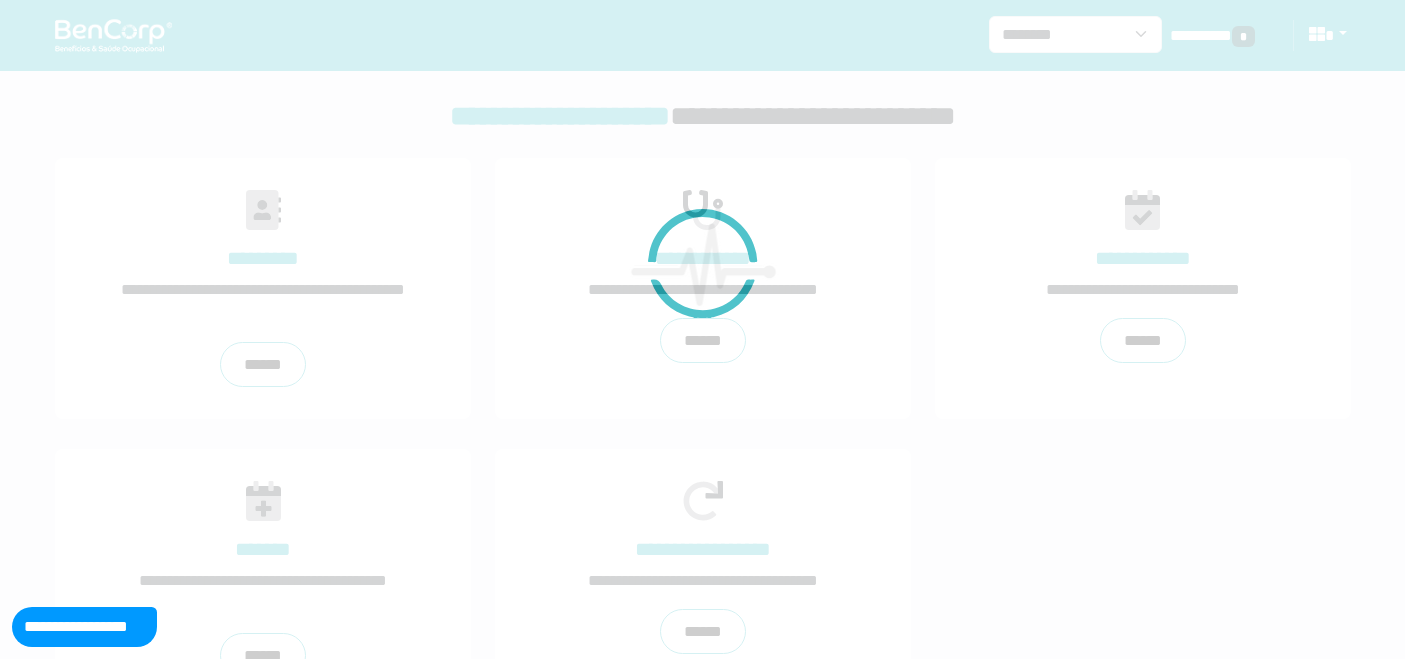 scroll, scrollTop: 0, scrollLeft: 0, axis: both 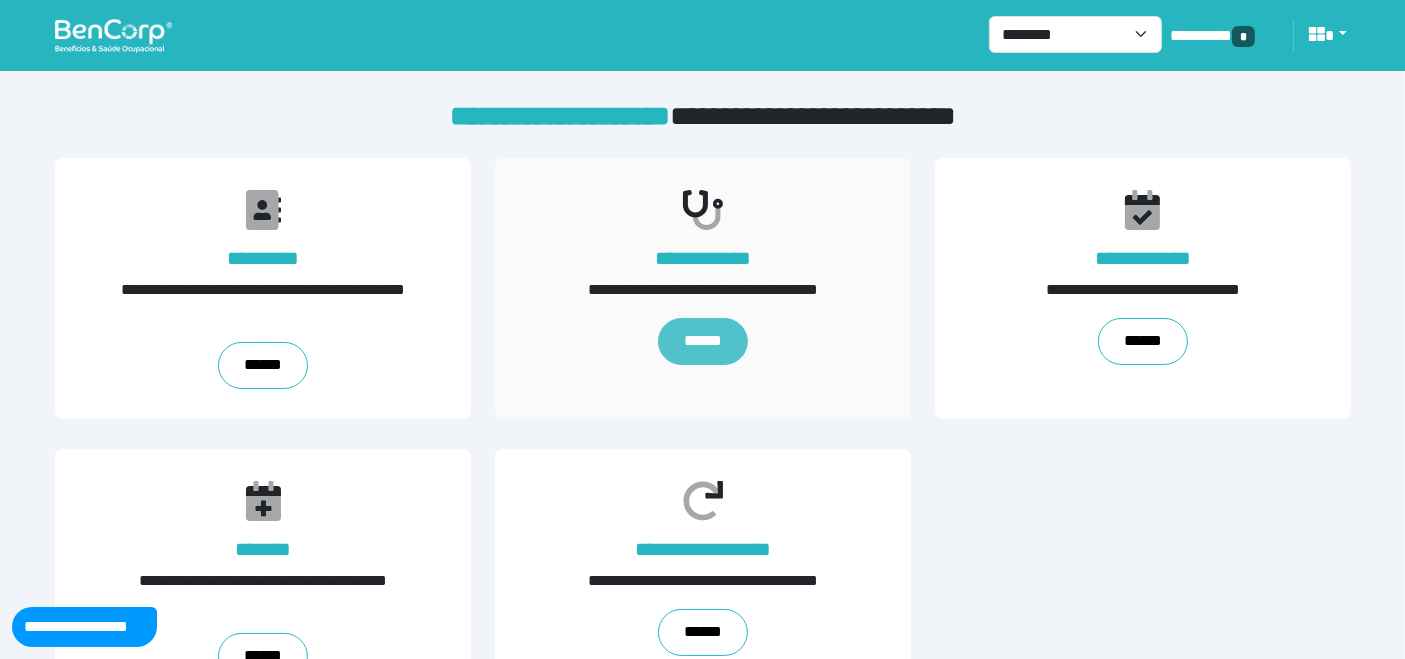 click on "******" at bounding box center (702, 342) 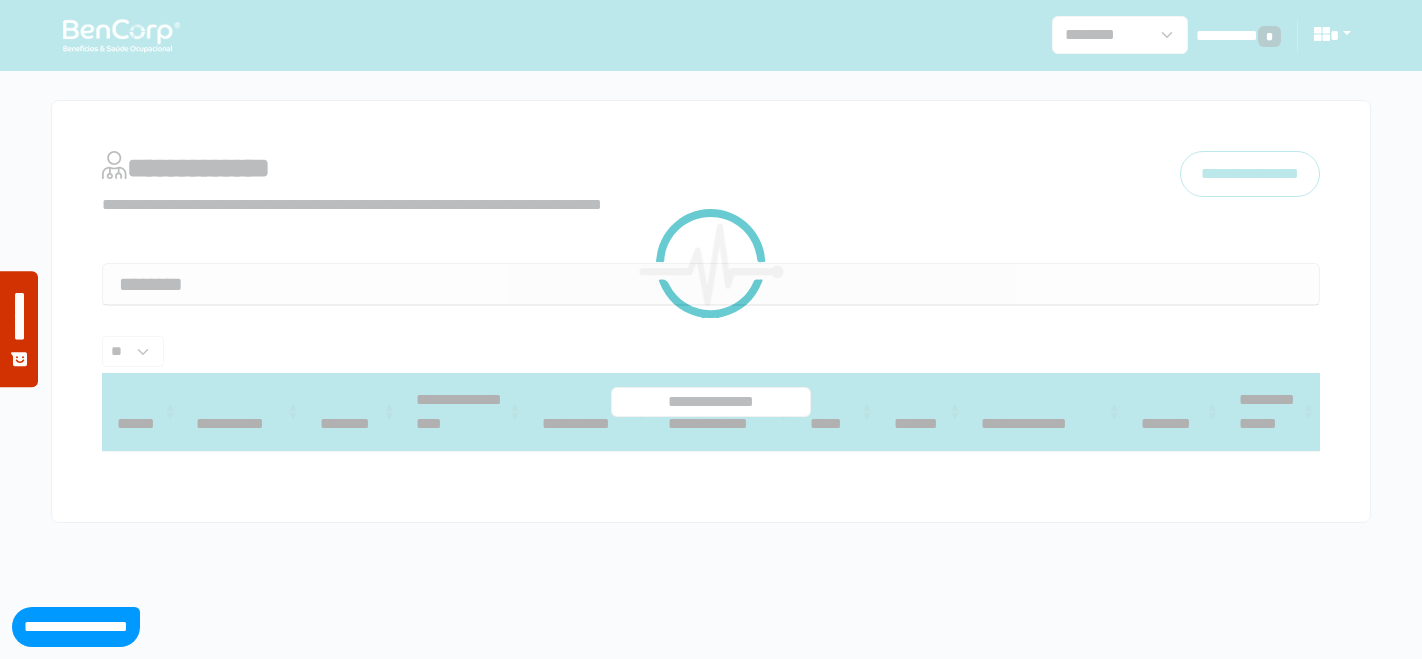 select 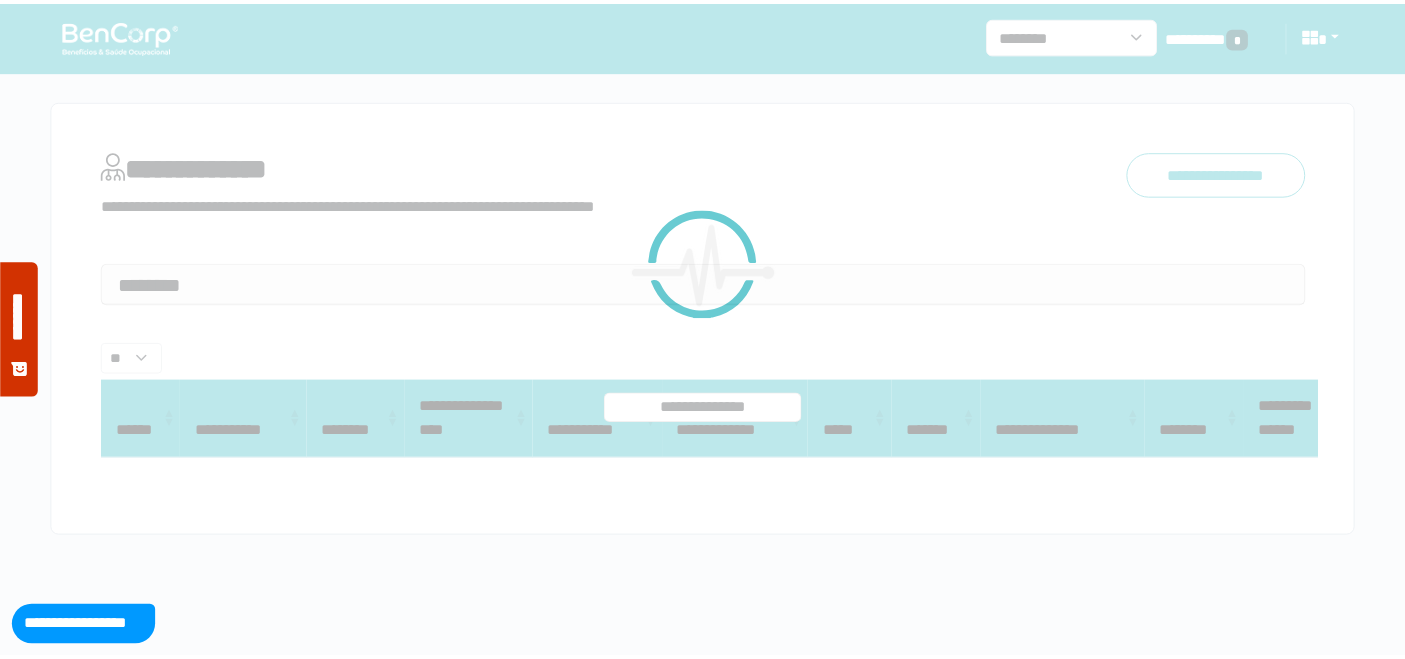 scroll, scrollTop: 0, scrollLeft: 0, axis: both 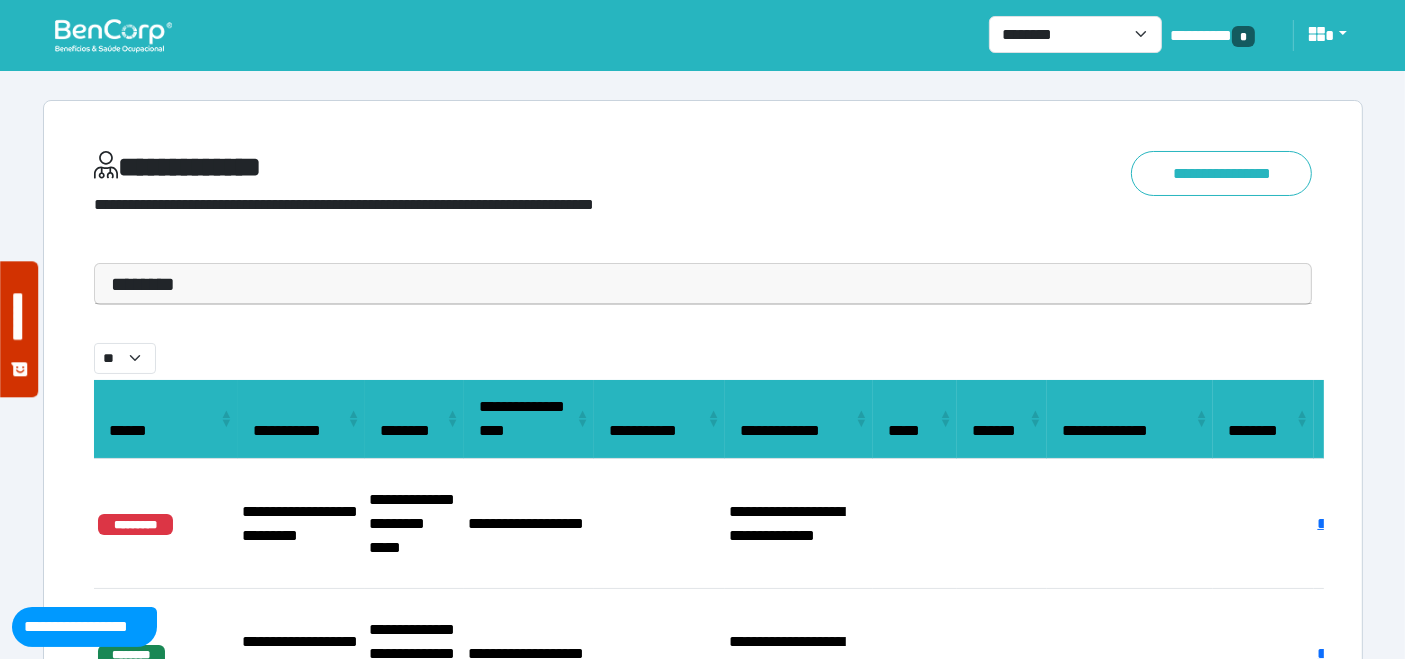 drag, startPoint x: 287, startPoint y: 298, endPoint x: 253, endPoint y: 371, distance: 80.529495 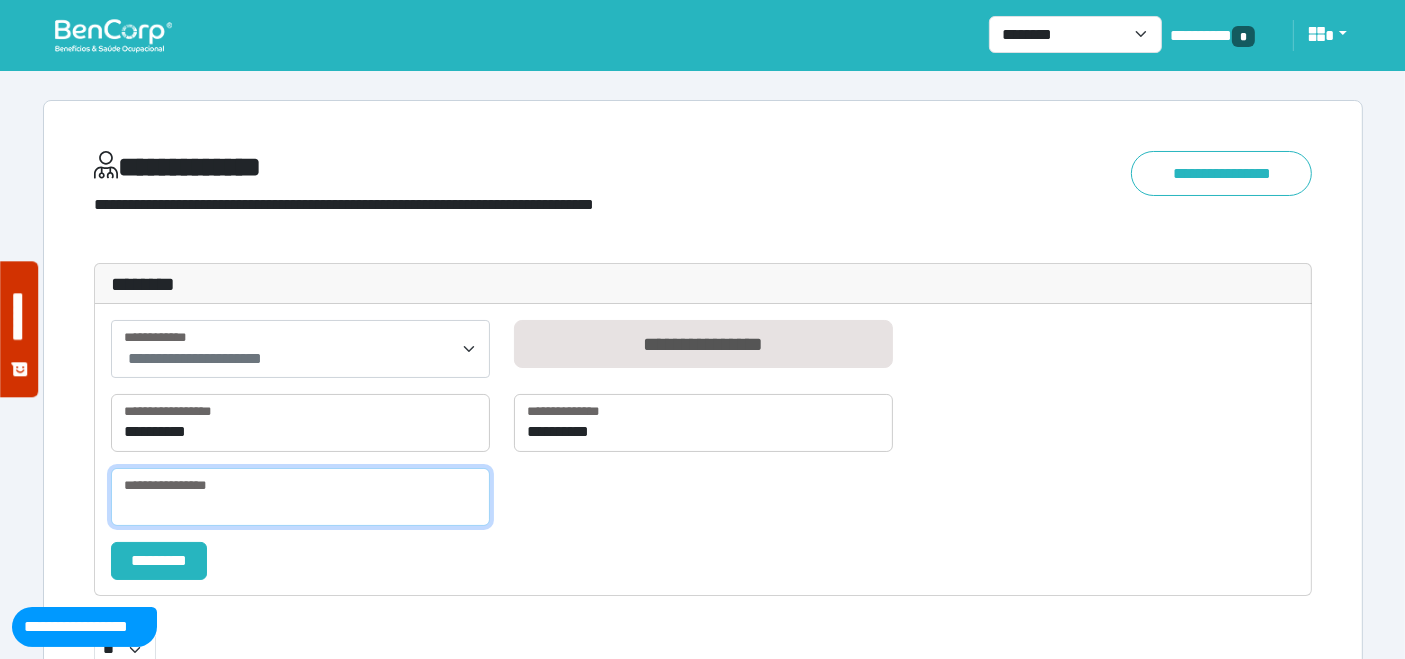 click at bounding box center (300, 497) 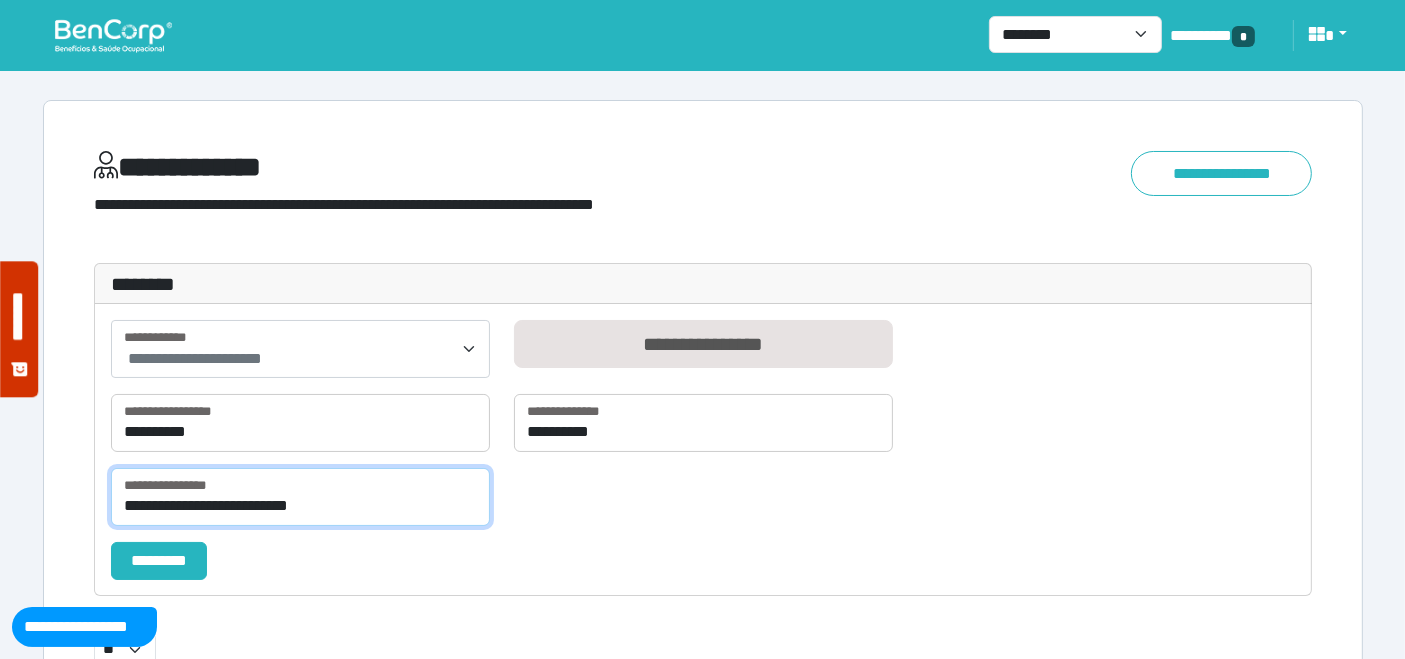 type on "**********" 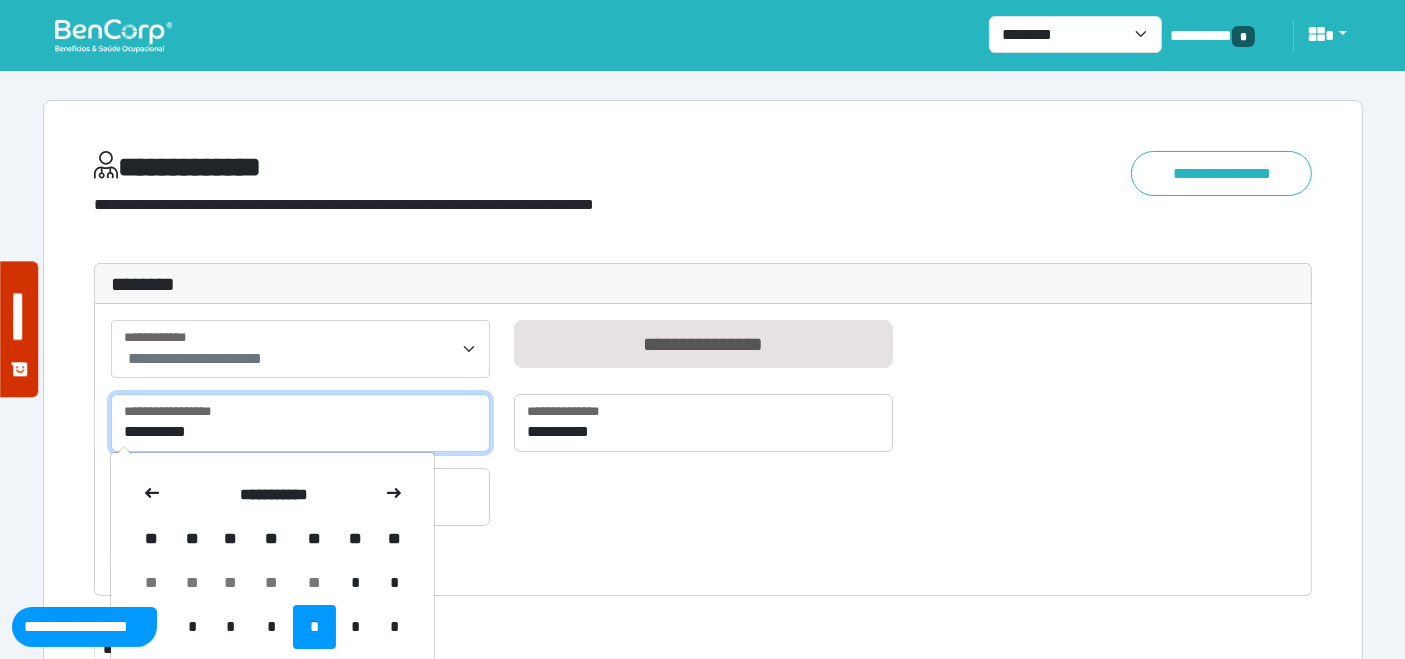click on "**********" at bounding box center (300, 423) 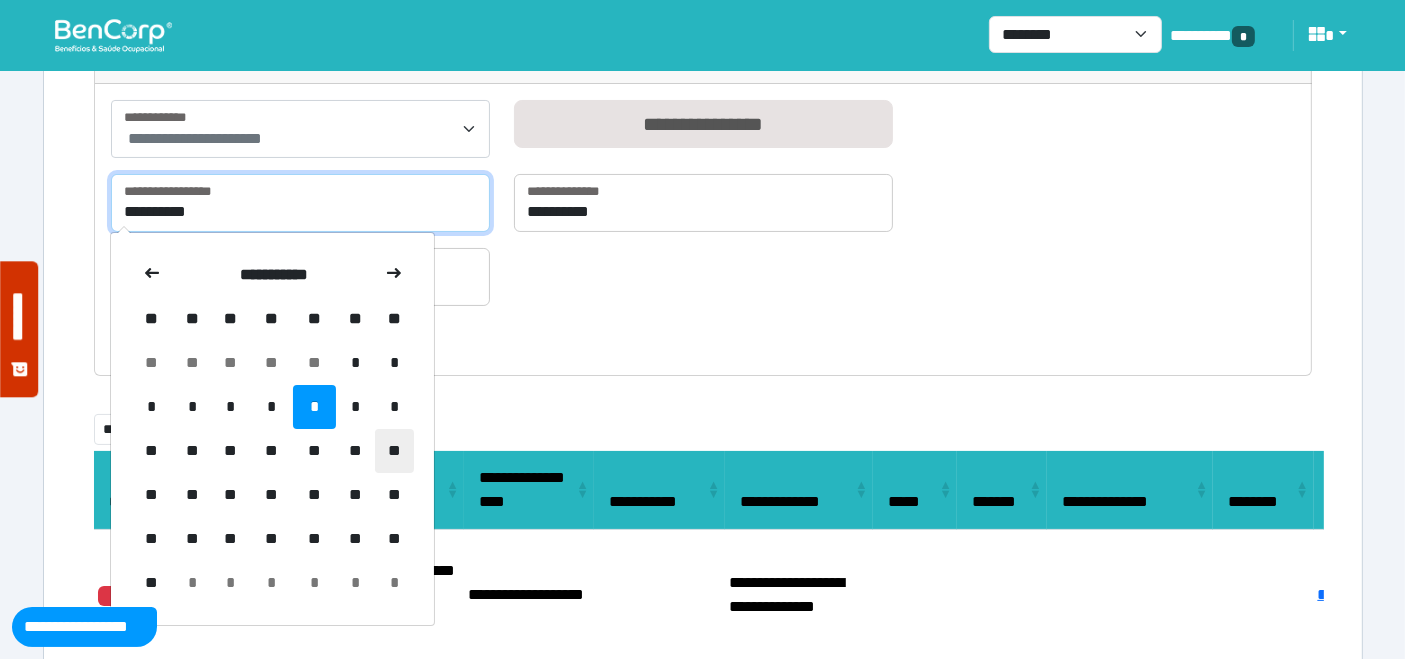 scroll, scrollTop: 222, scrollLeft: 0, axis: vertical 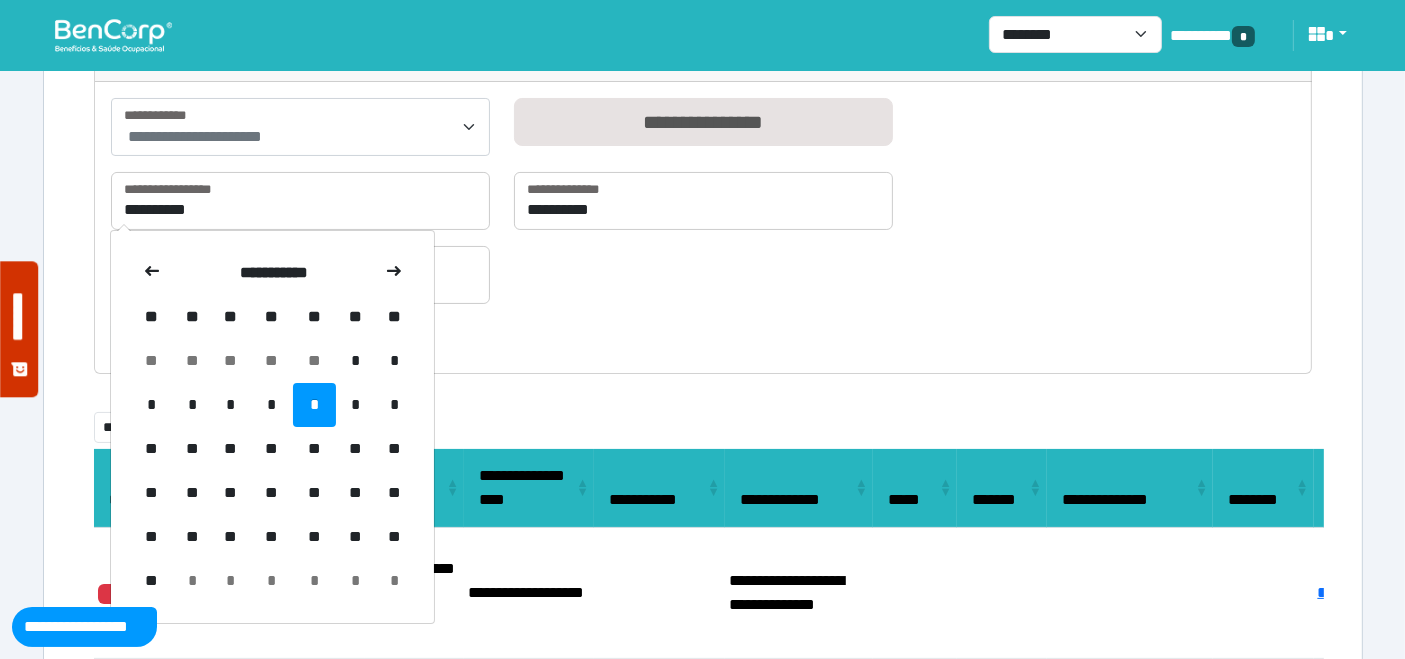 drag, startPoint x: 198, startPoint y: 445, endPoint x: 431, endPoint y: 369, distance: 245.08162 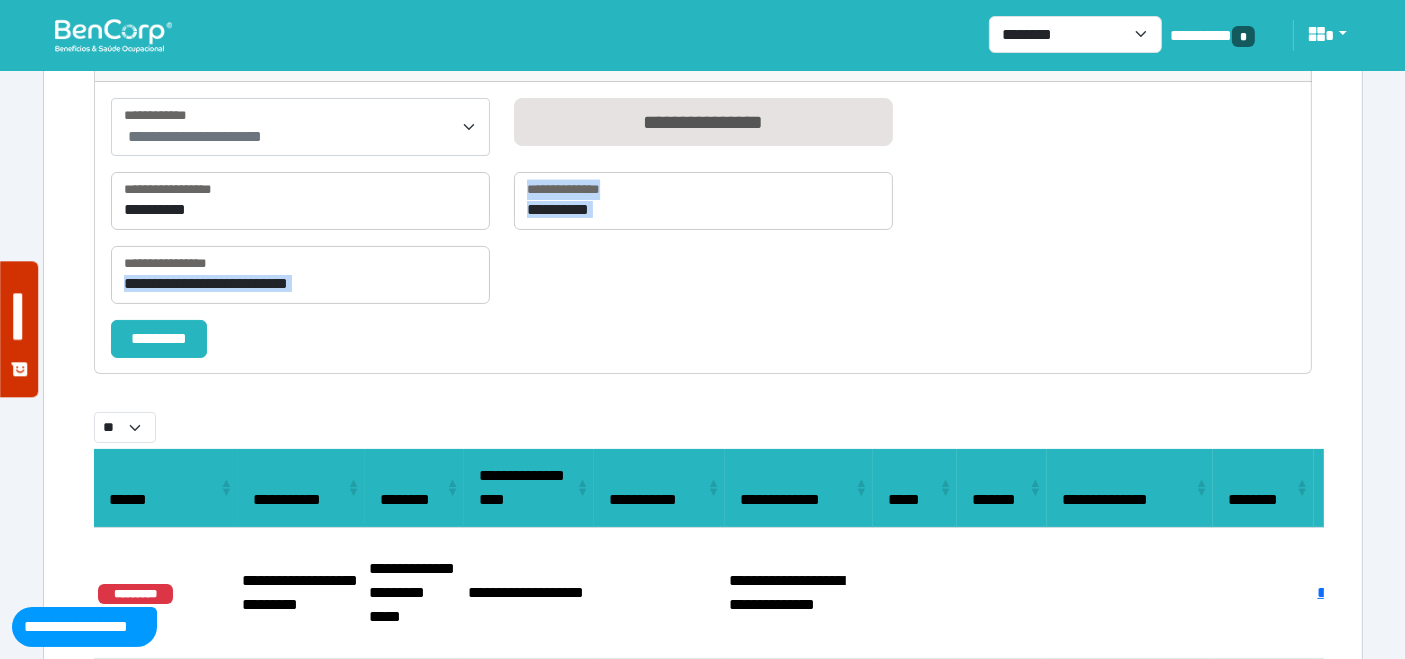 drag, startPoint x: 637, startPoint y: 232, endPoint x: 643, endPoint y: 204, distance: 28.635643 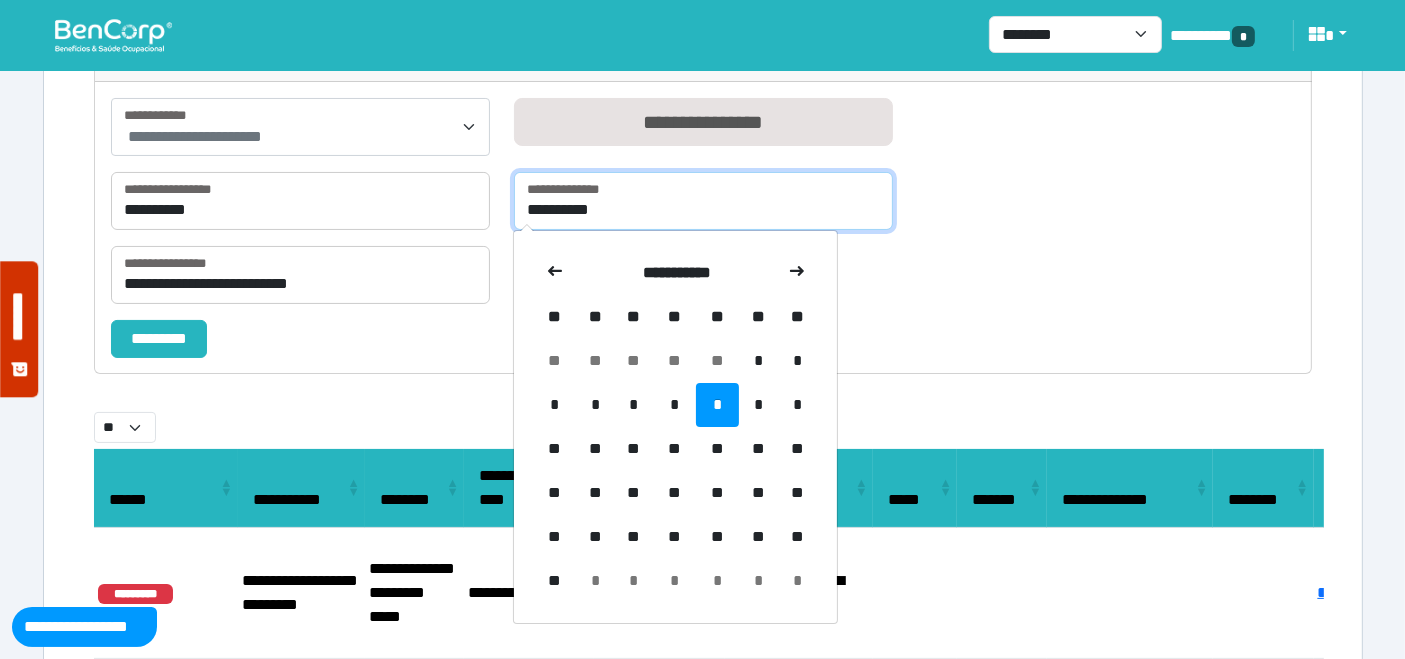 click on "**********" at bounding box center [703, 201] 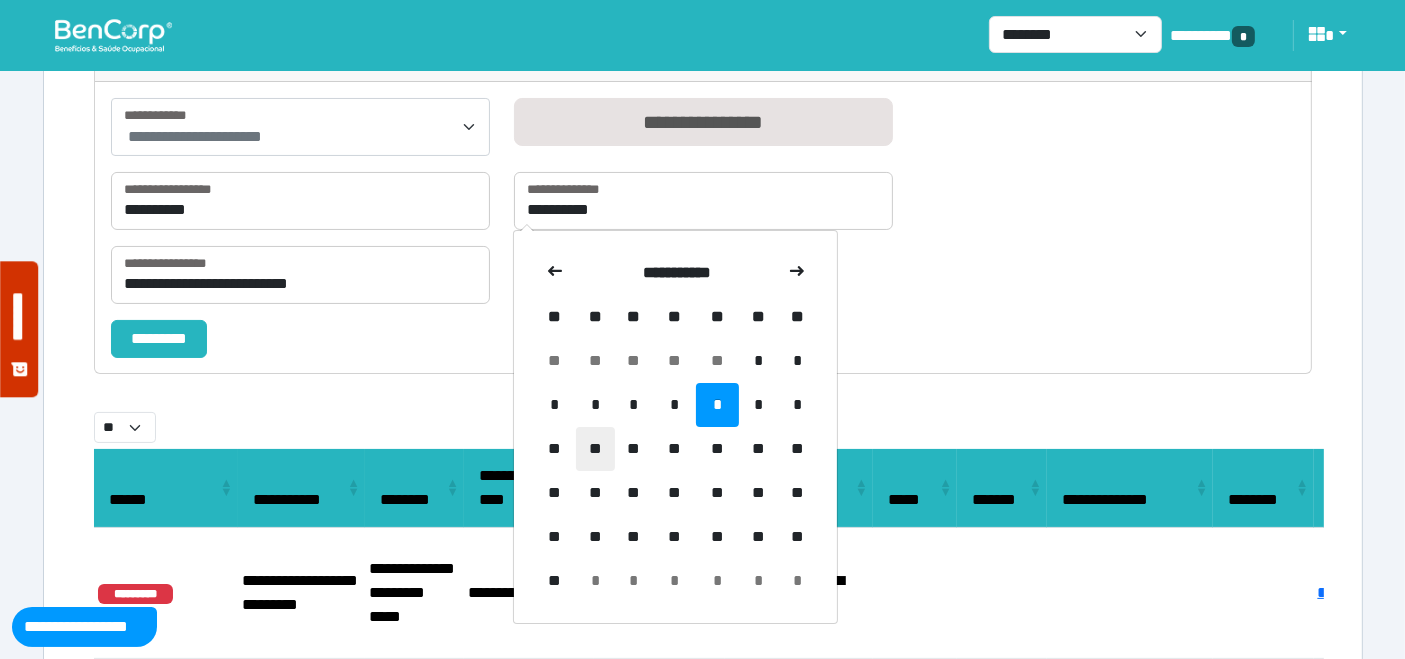 click on "**" at bounding box center [595, 449] 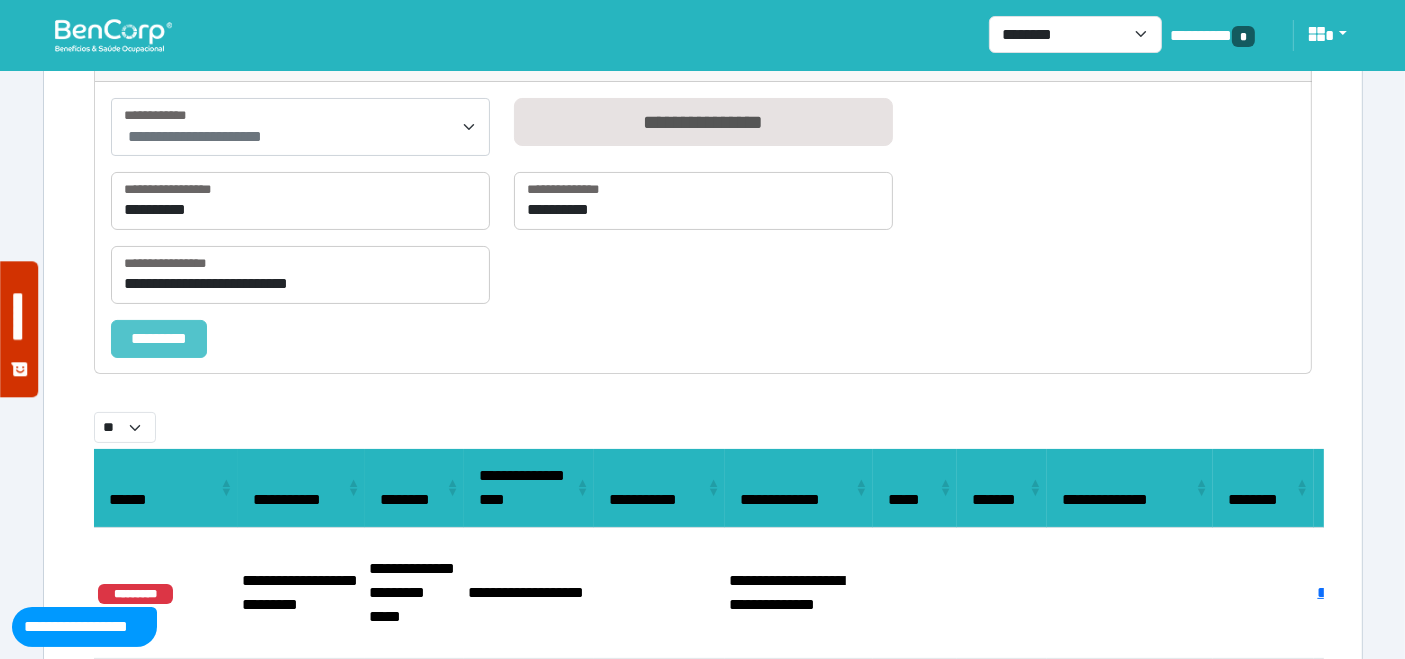 click on "*********" at bounding box center [159, 338] 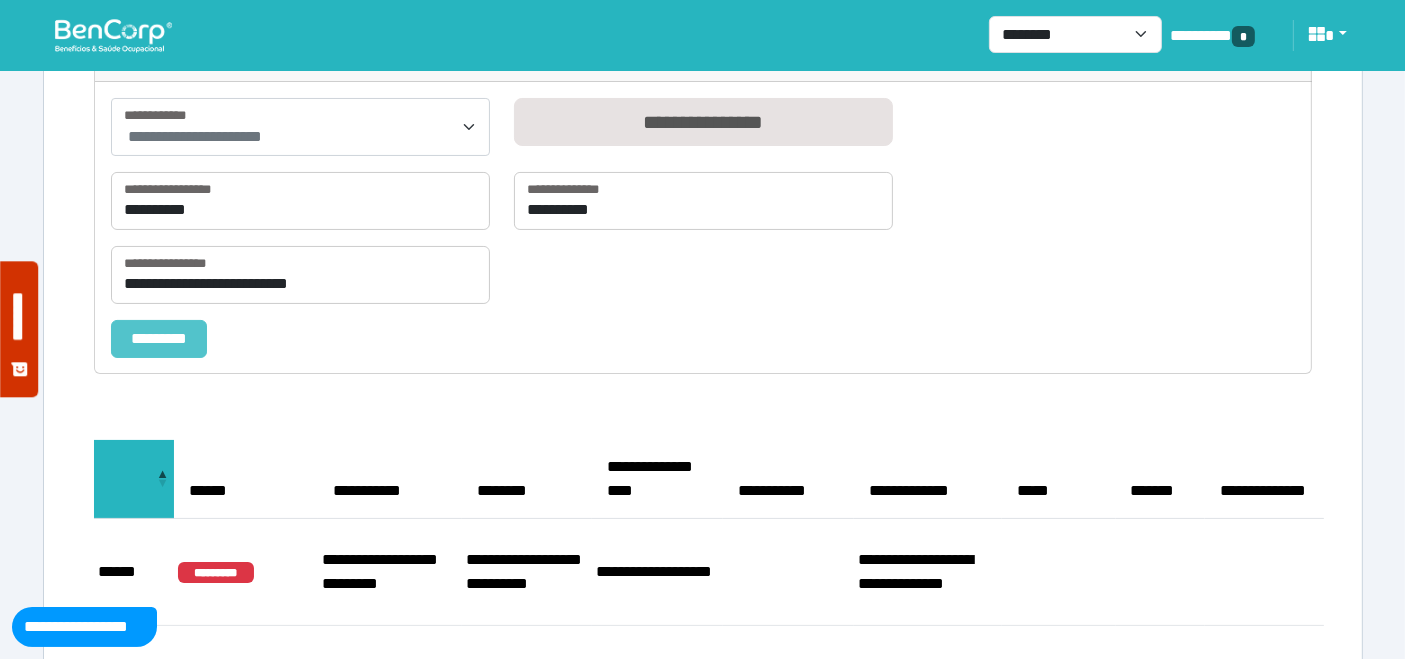 select on "**" 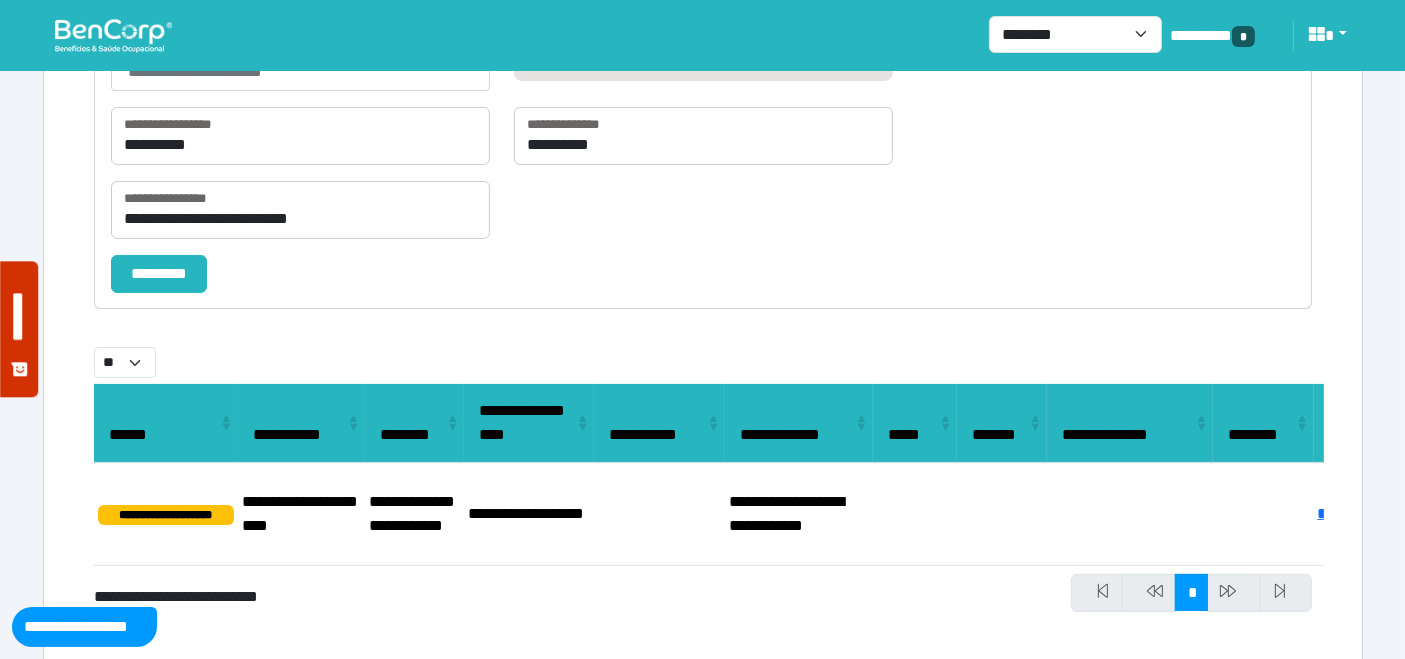 scroll, scrollTop: 320, scrollLeft: 0, axis: vertical 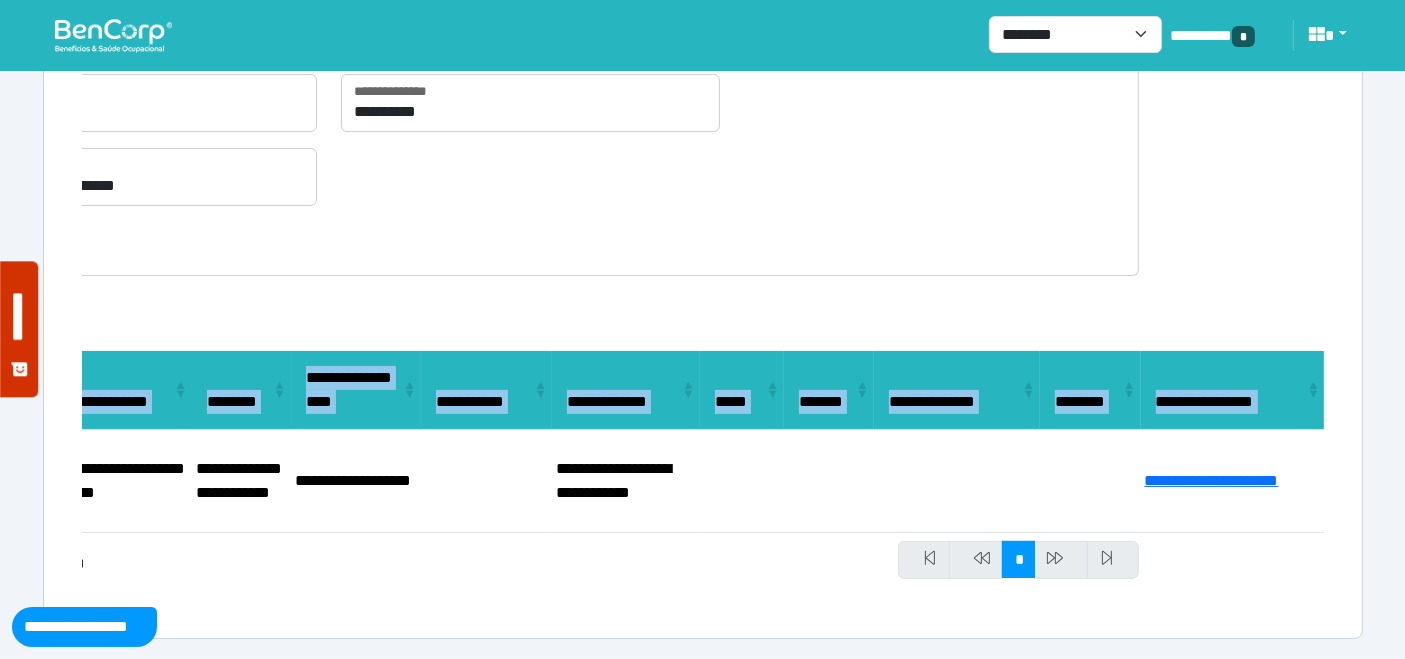 drag, startPoint x: 245, startPoint y: 466, endPoint x: 1421, endPoint y: 486, distance: 1176.17 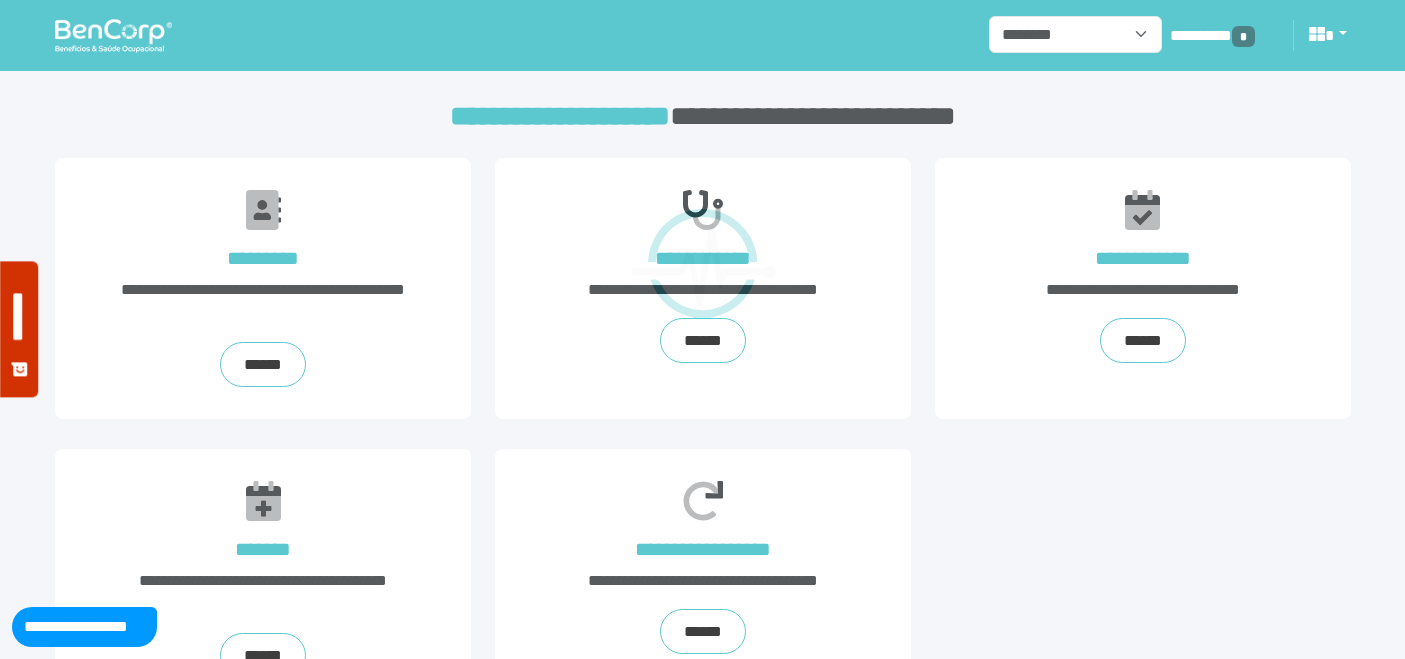 scroll, scrollTop: 0, scrollLeft: 0, axis: both 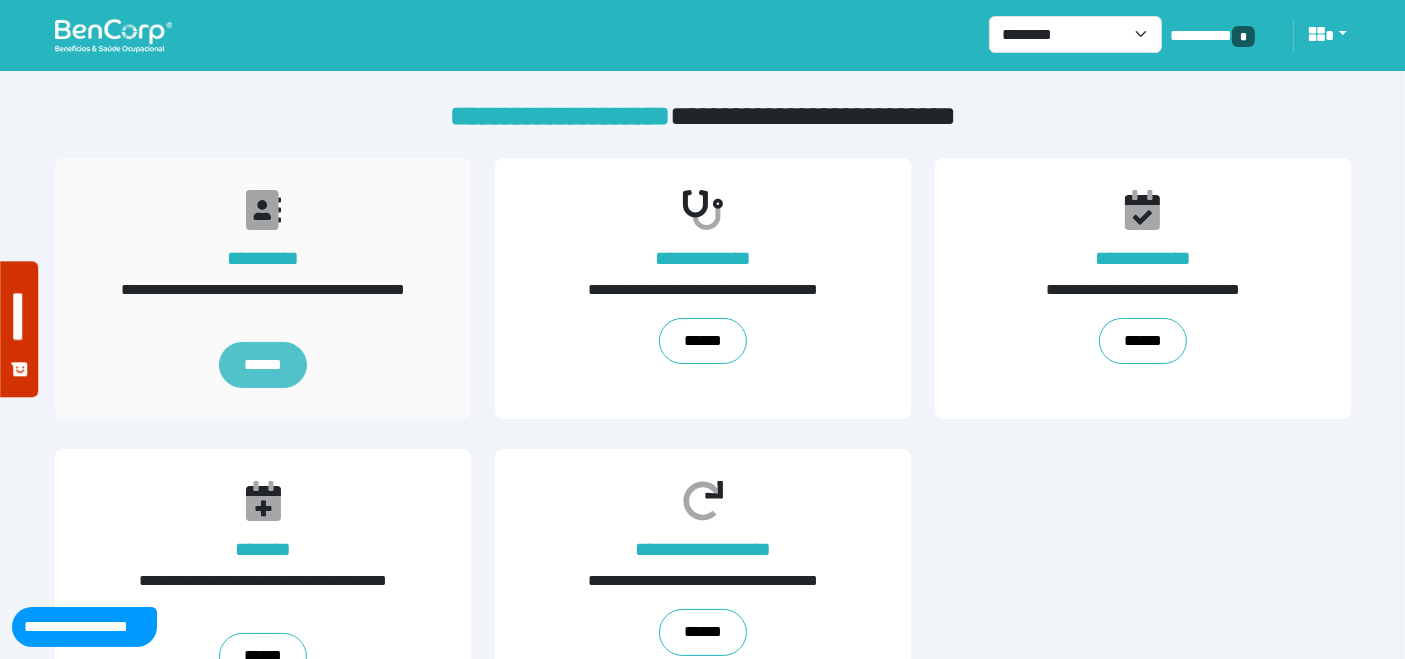 click on "******" at bounding box center [262, 365] 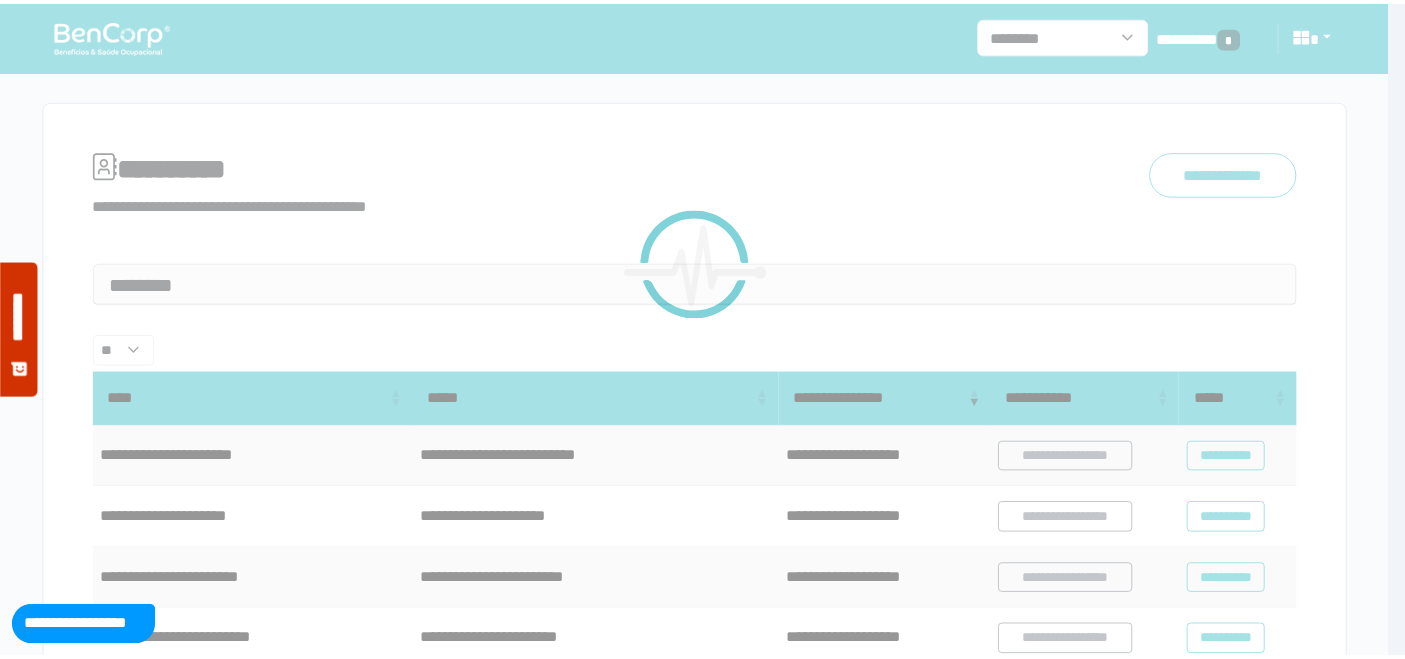 scroll, scrollTop: 0, scrollLeft: 0, axis: both 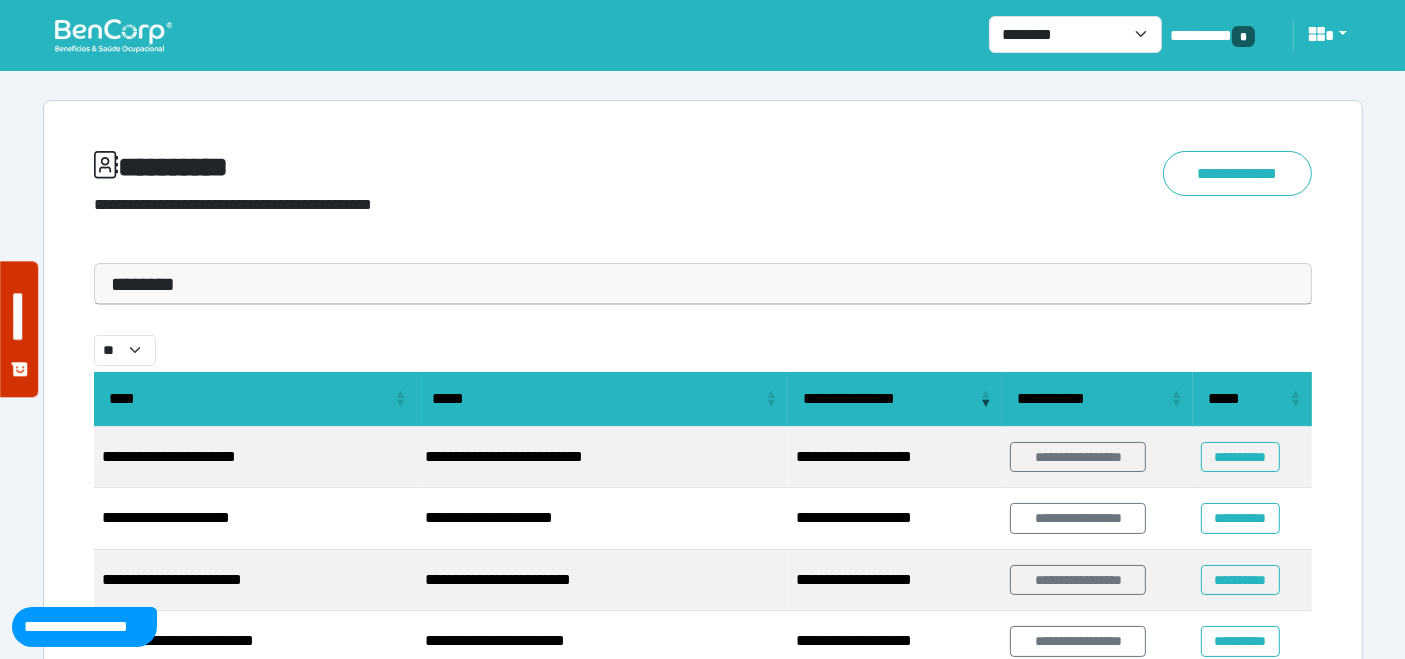 click on "********" at bounding box center [703, 284] 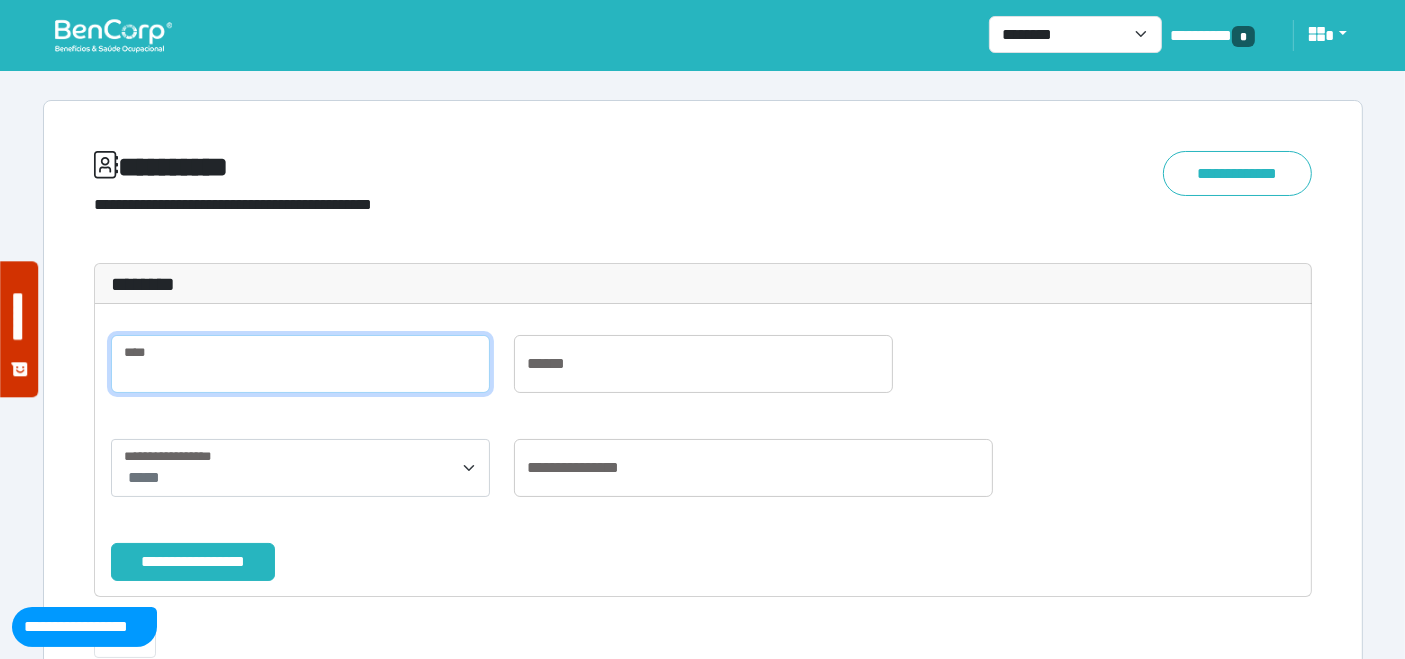 click at bounding box center (300, 364) 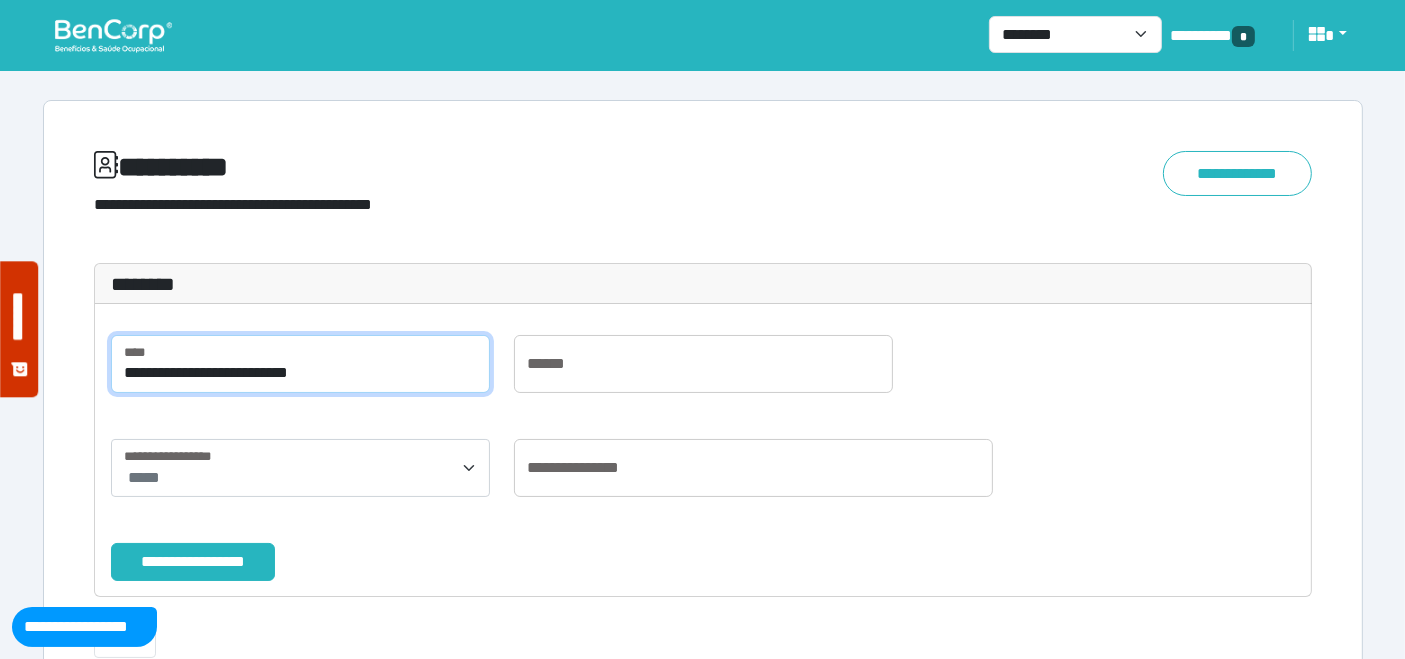 scroll, scrollTop: 111, scrollLeft: 0, axis: vertical 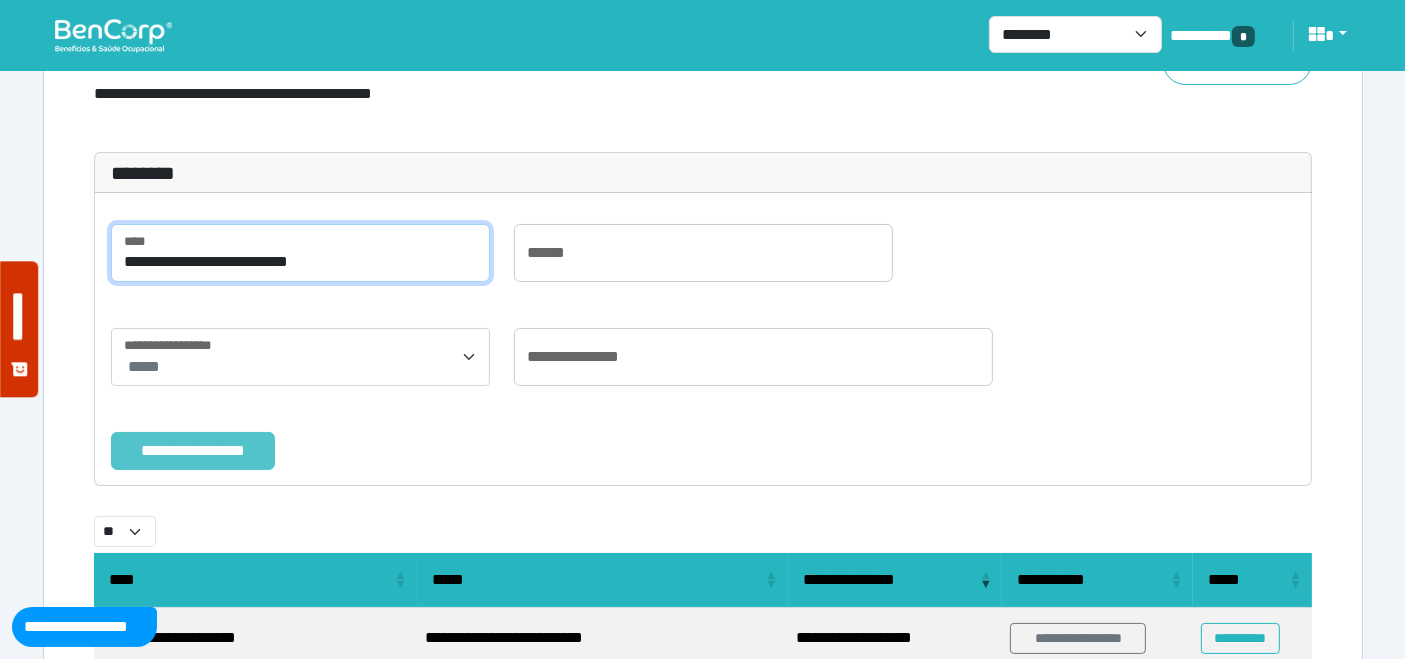 type on "**********" 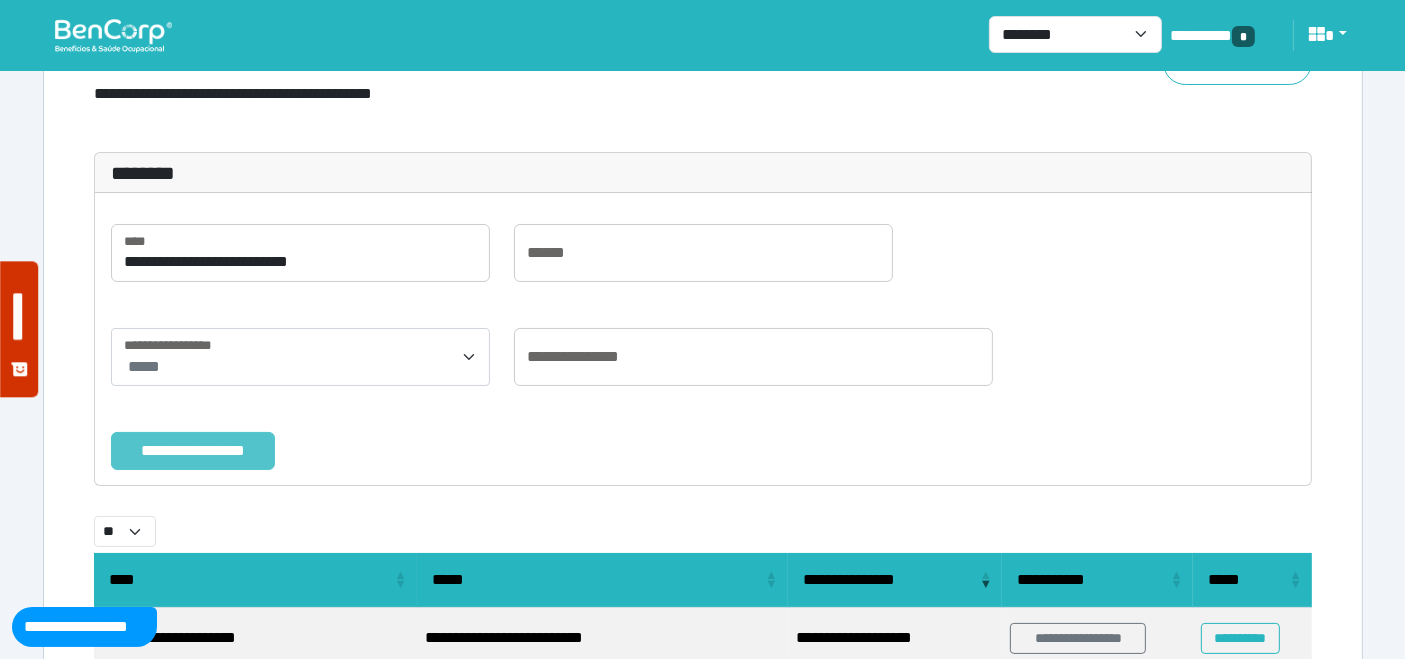 click on "**********" at bounding box center [193, 450] 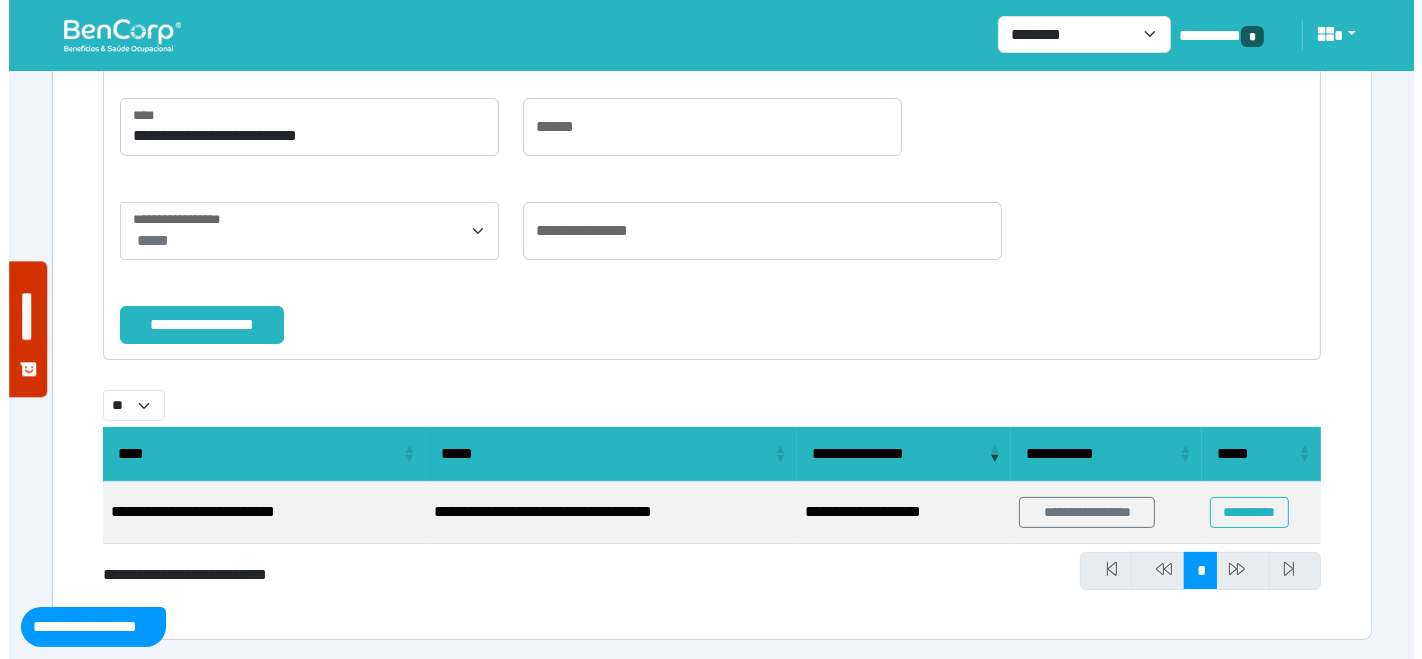 scroll, scrollTop: 238, scrollLeft: 0, axis: vertical 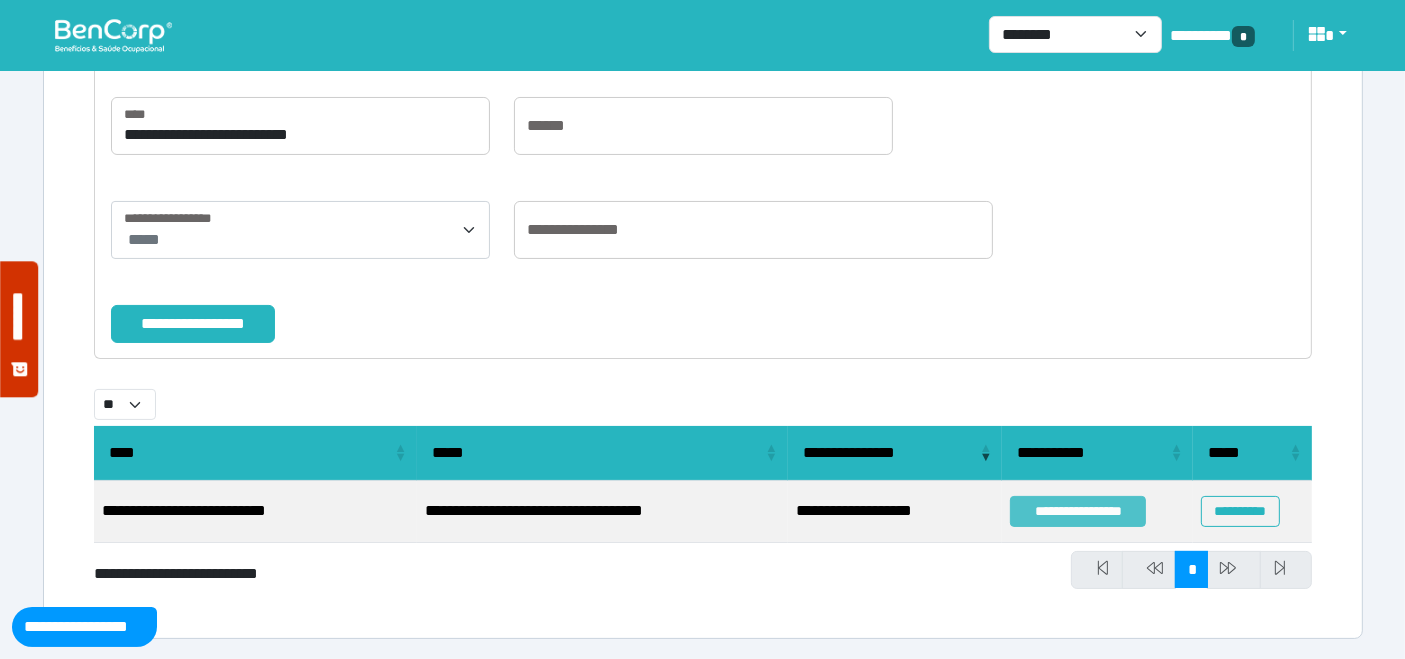 click on "**********" at bounding box center [1078, 511] 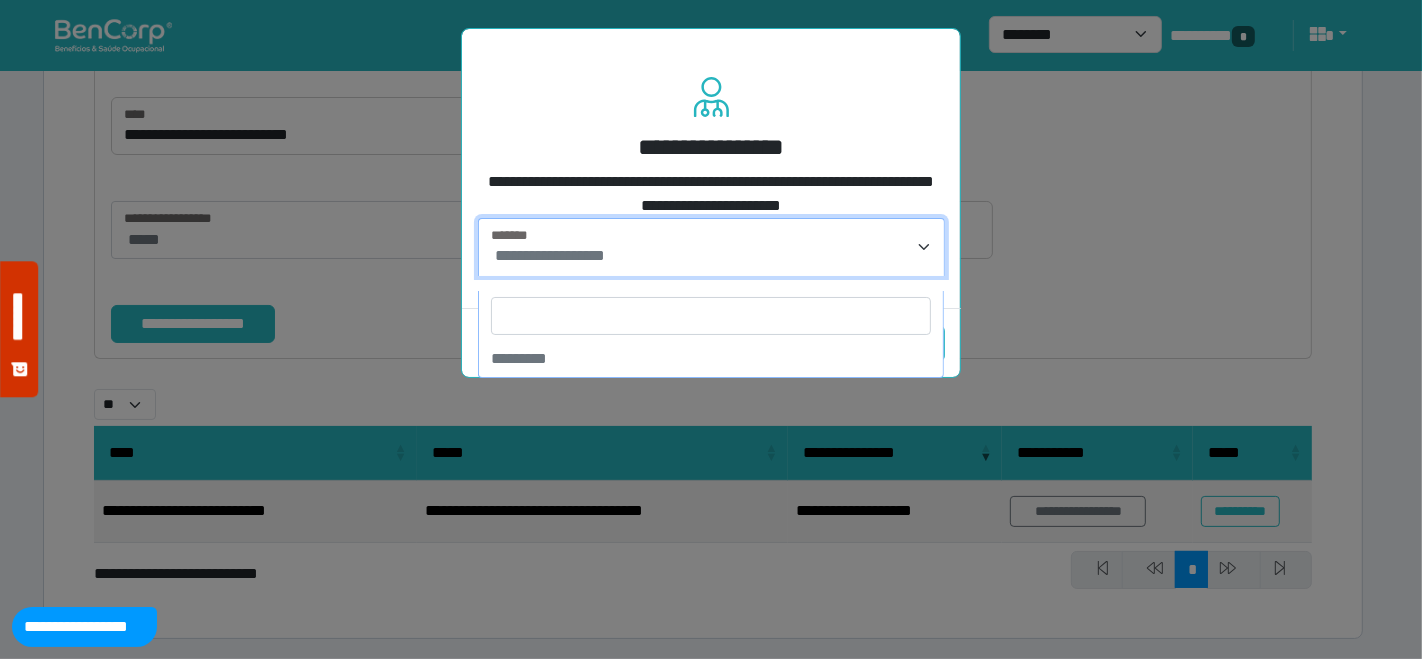 click on "**********" at bounding box center [713, 256] 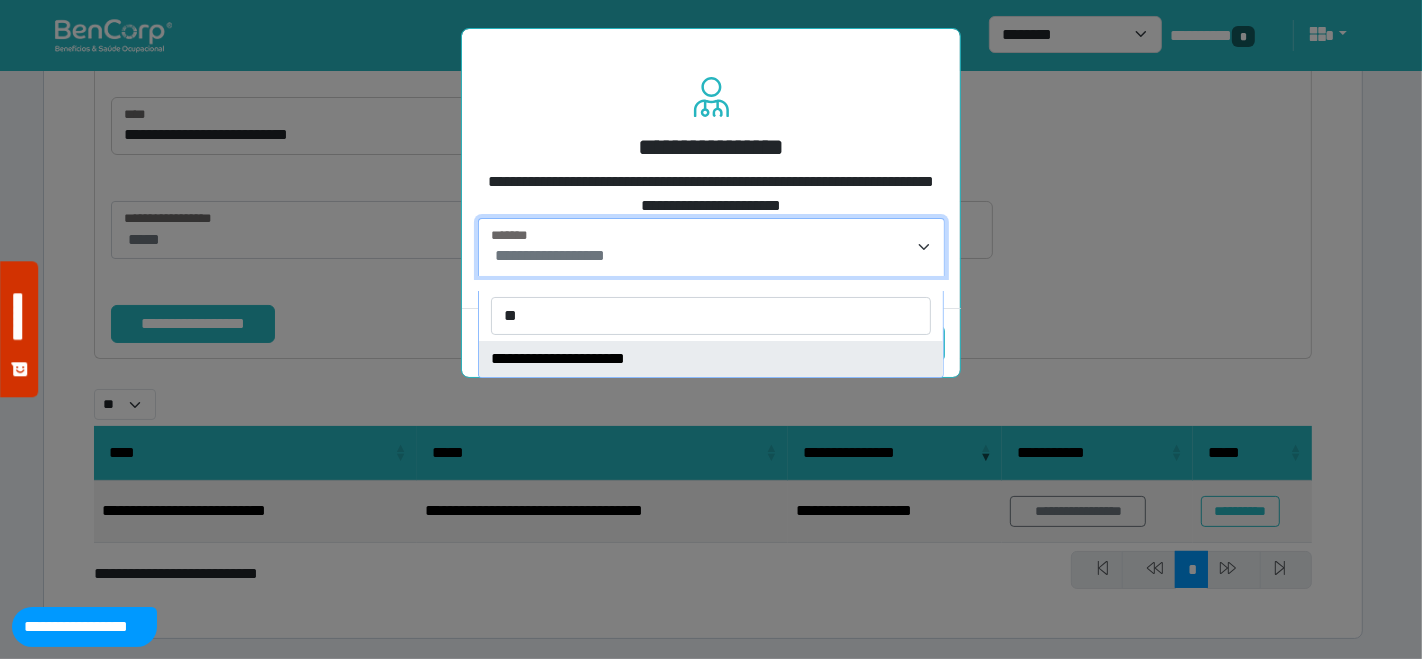 type on "**" 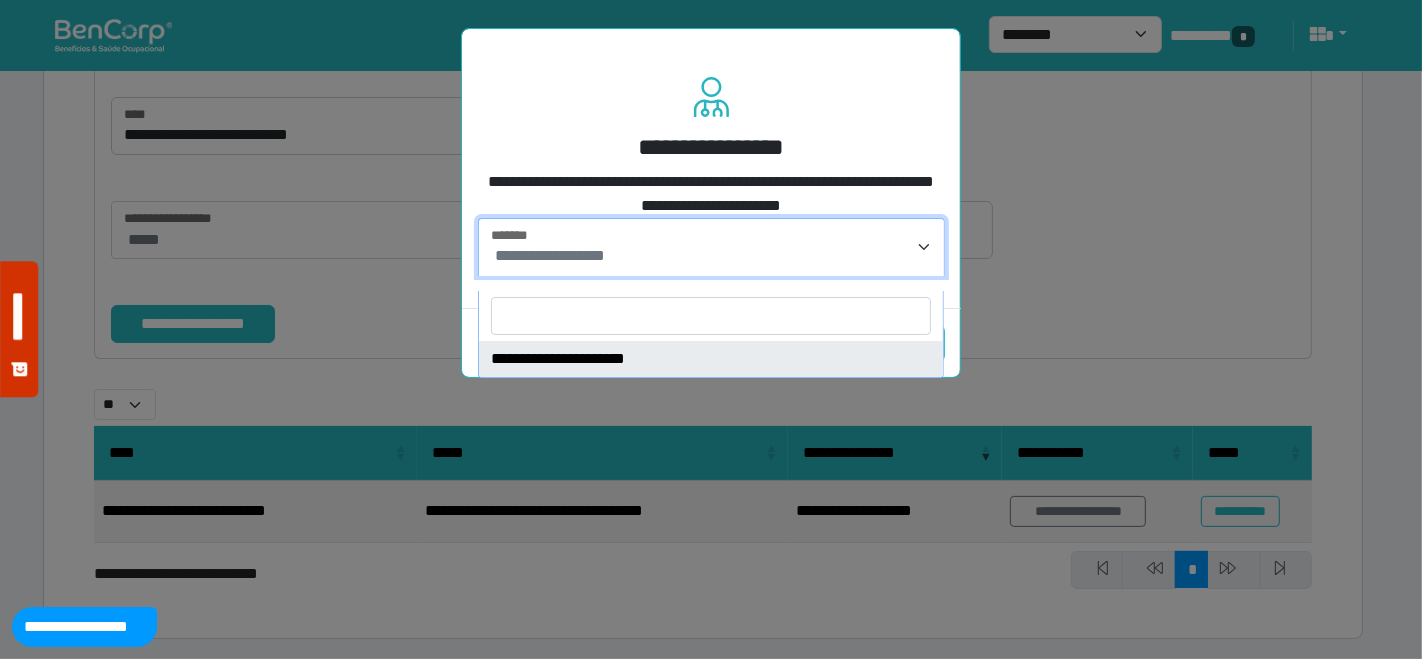select on "****" 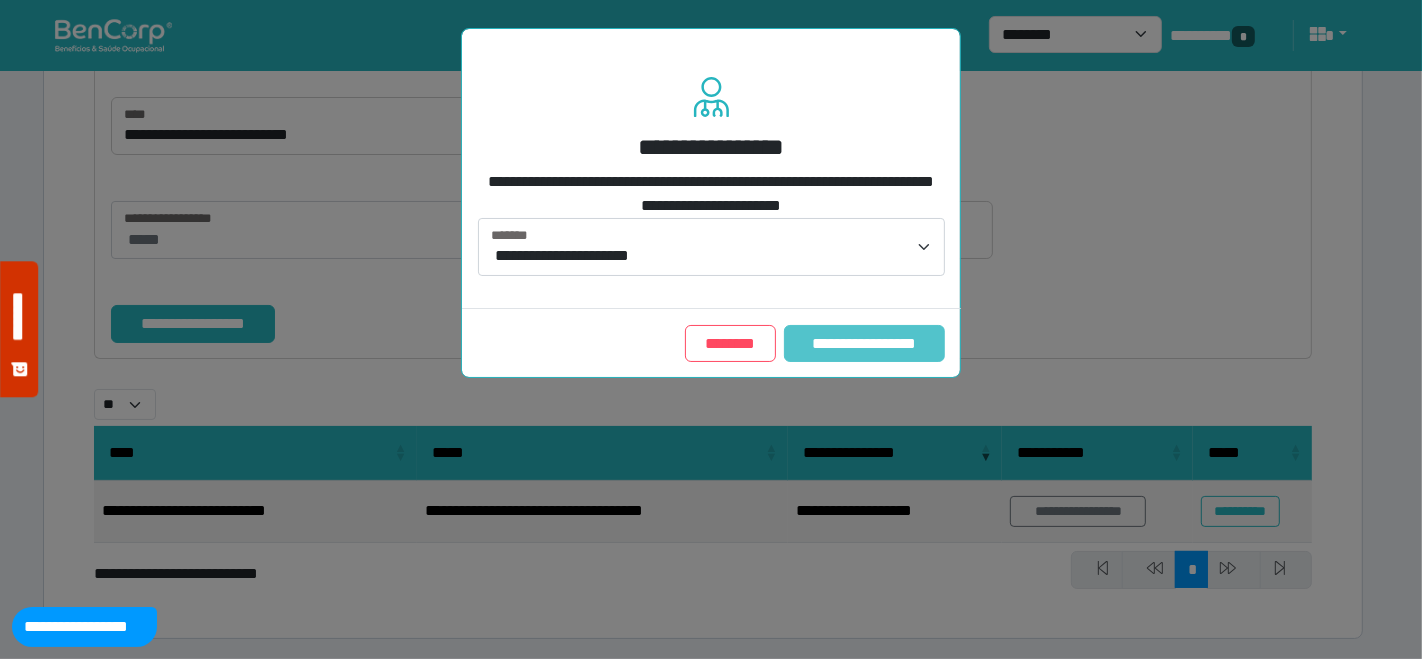 click on "**********" at bounding box center [864, 343] 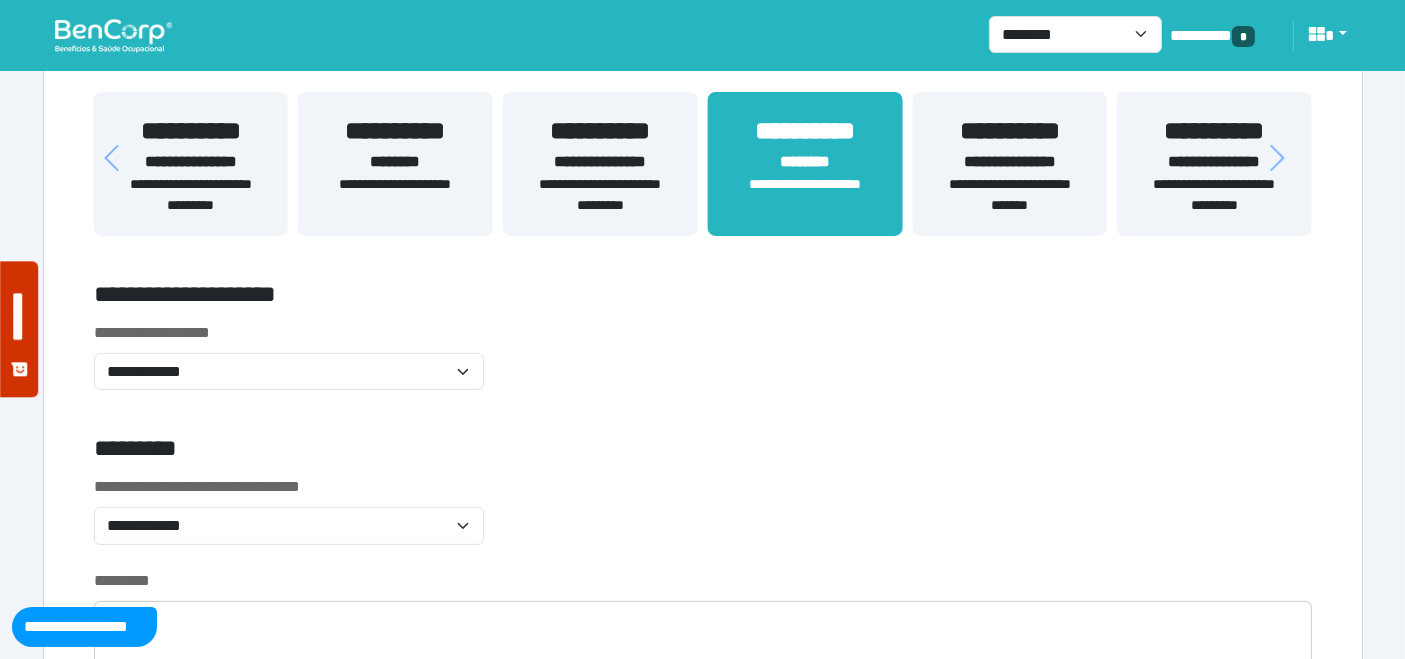 scroll, scrollTop: 444, scrollLeft: 0, axis: vertical 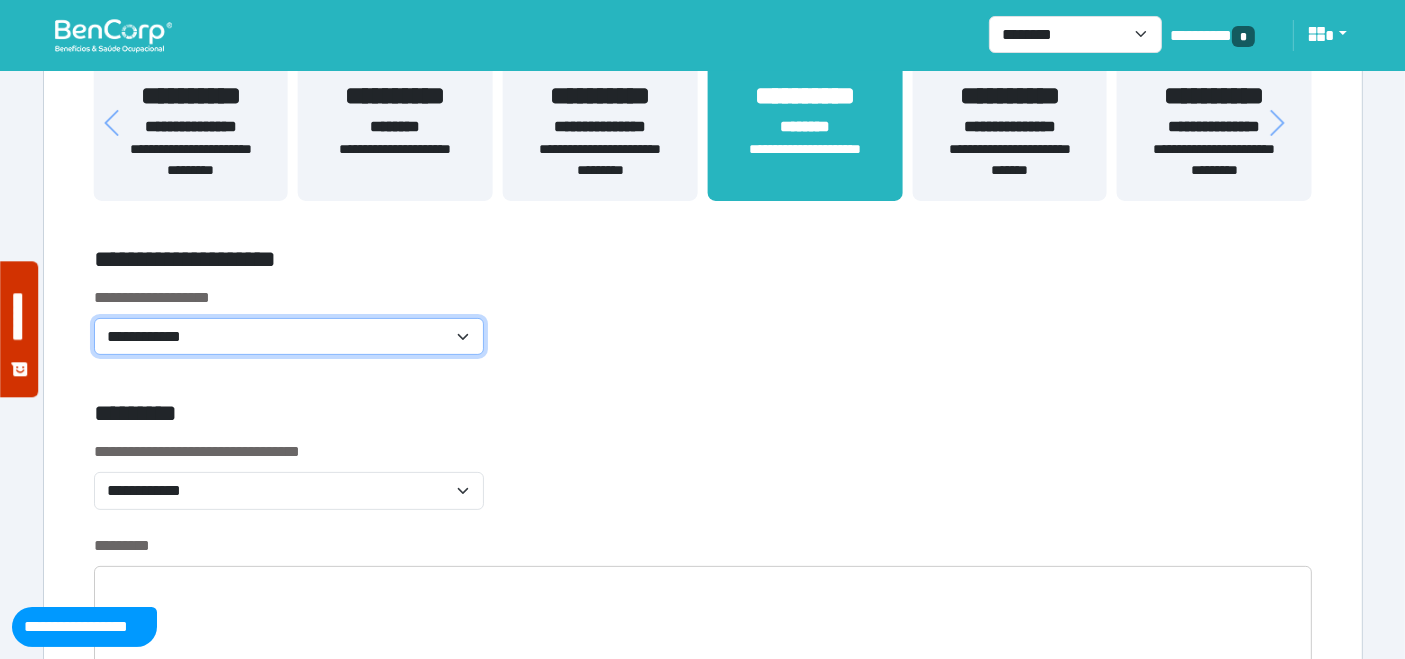 click on "**********" at bounding box center (289, 336) 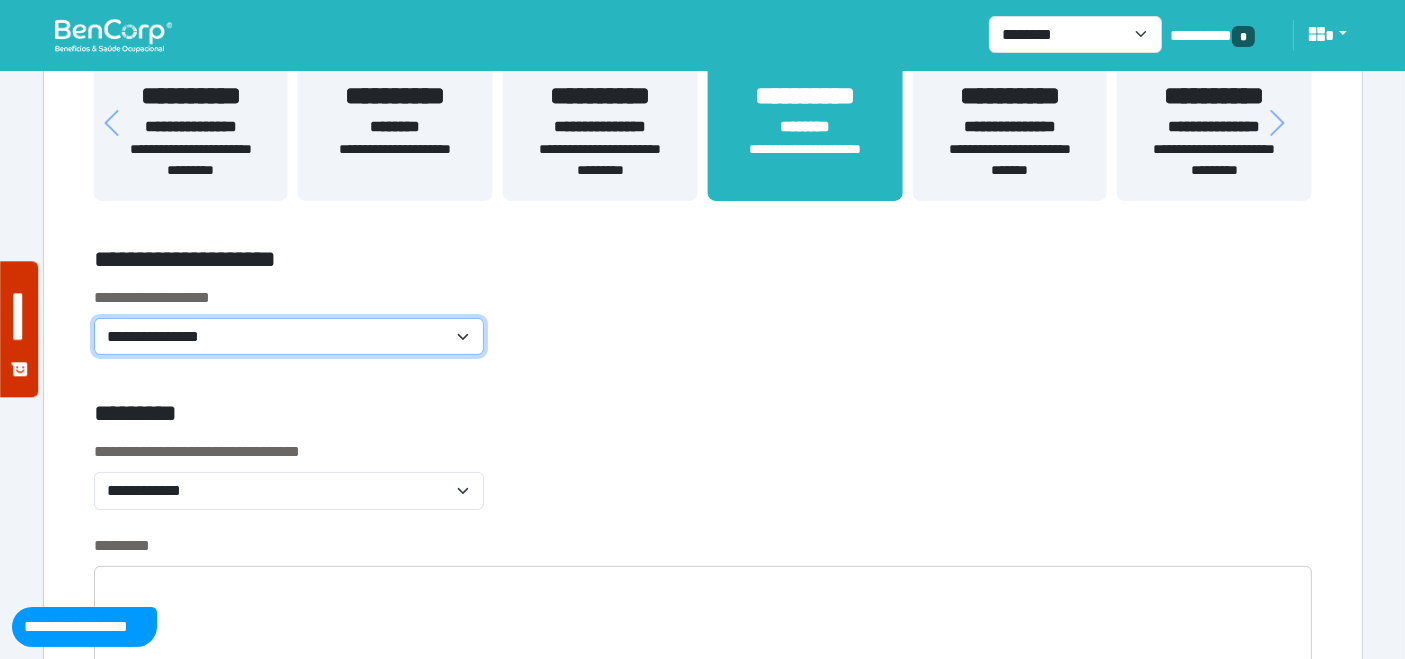 click on "**********" at bounding box center (289, 336) 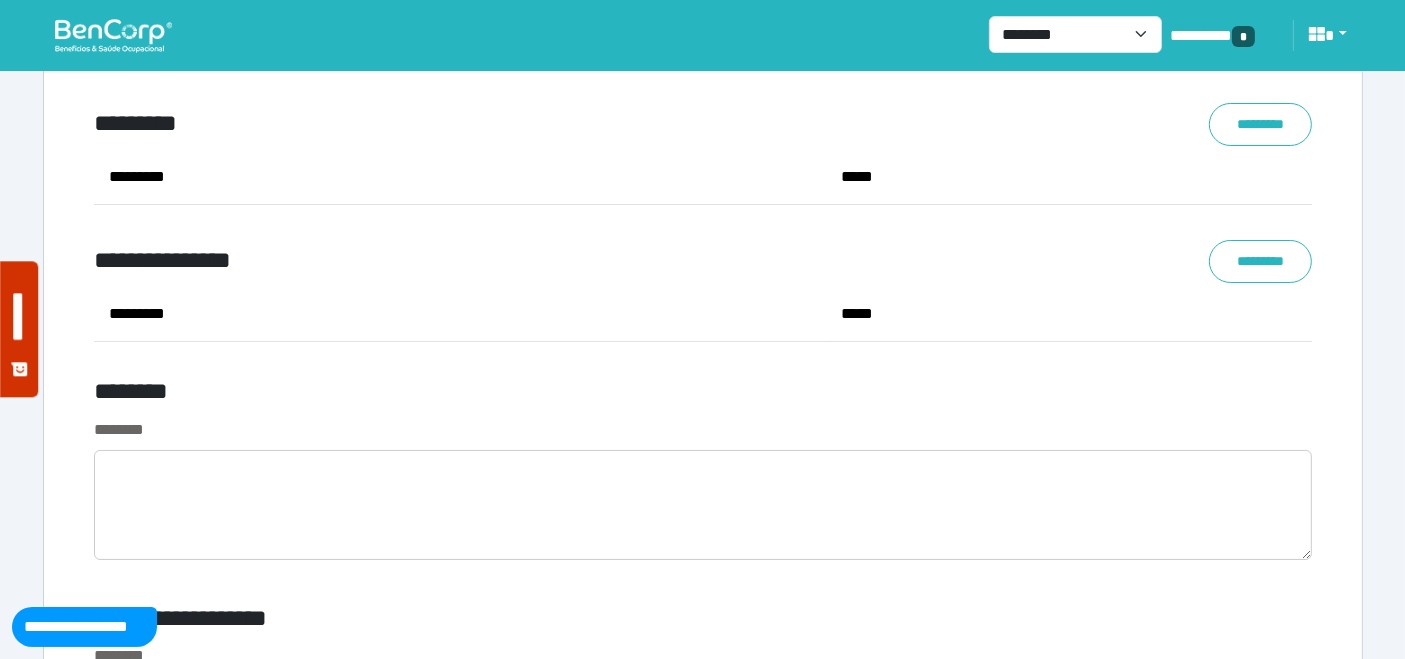 scroll, scrollTop: 7666, scrollLeft: 0, axis: vertical 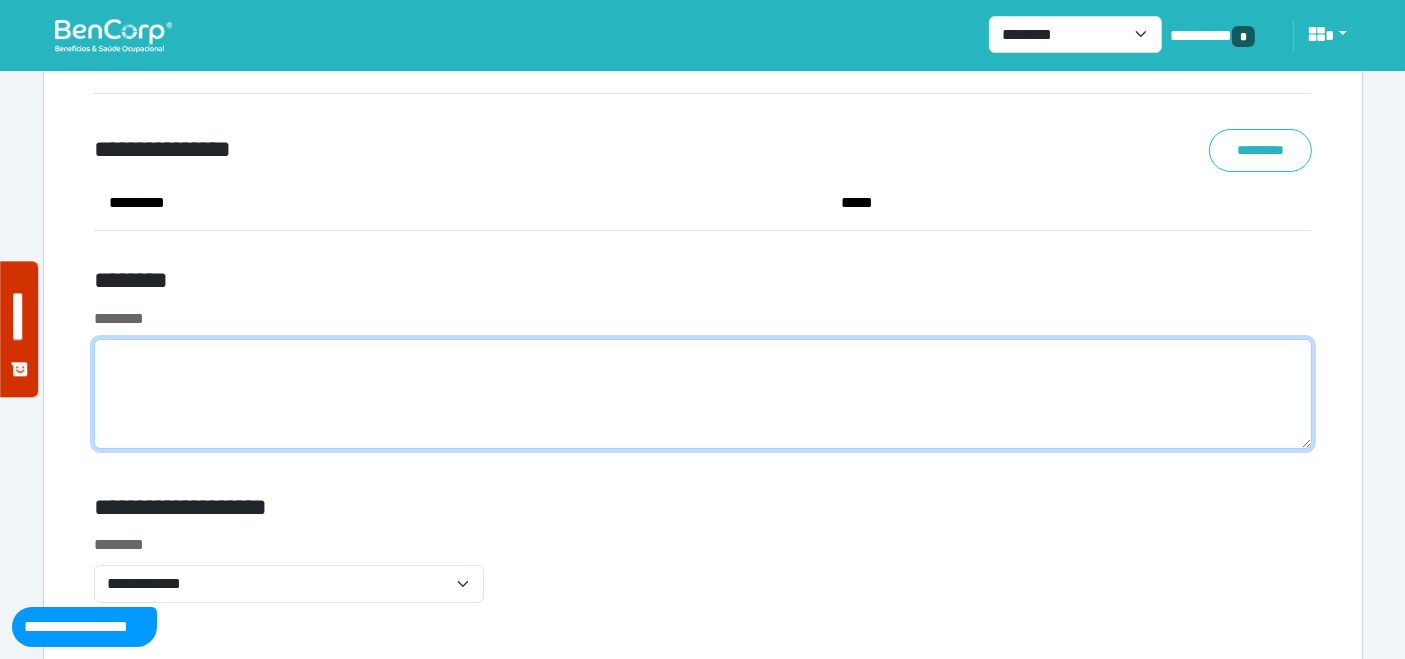click at bounding box center (703, 394) 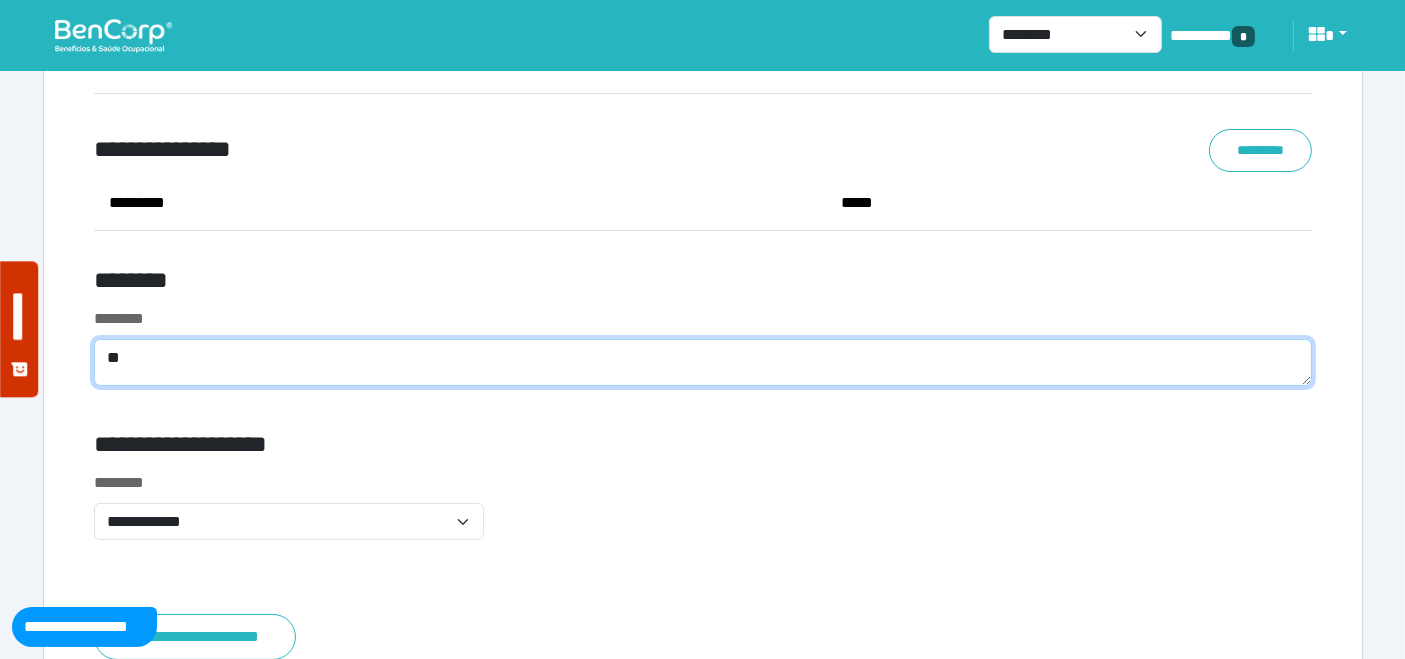 type on "*" 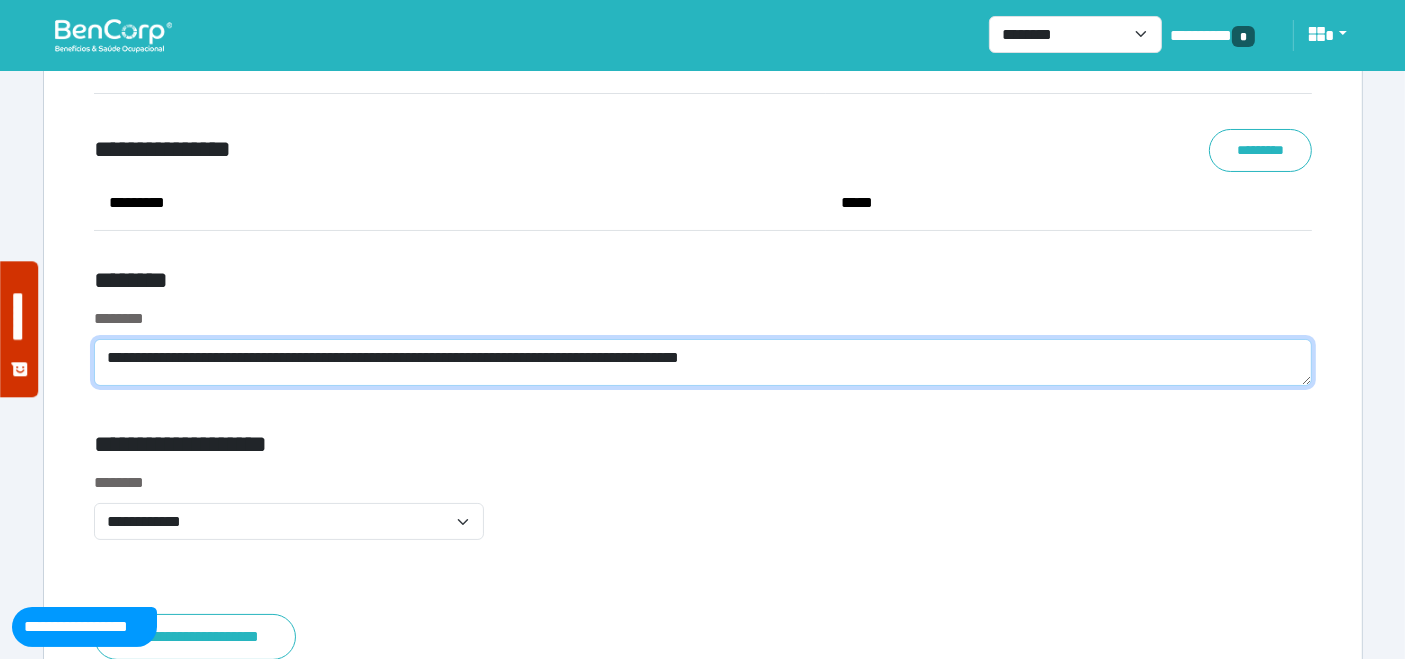 click on "**********" at bounding box center (703, 362) 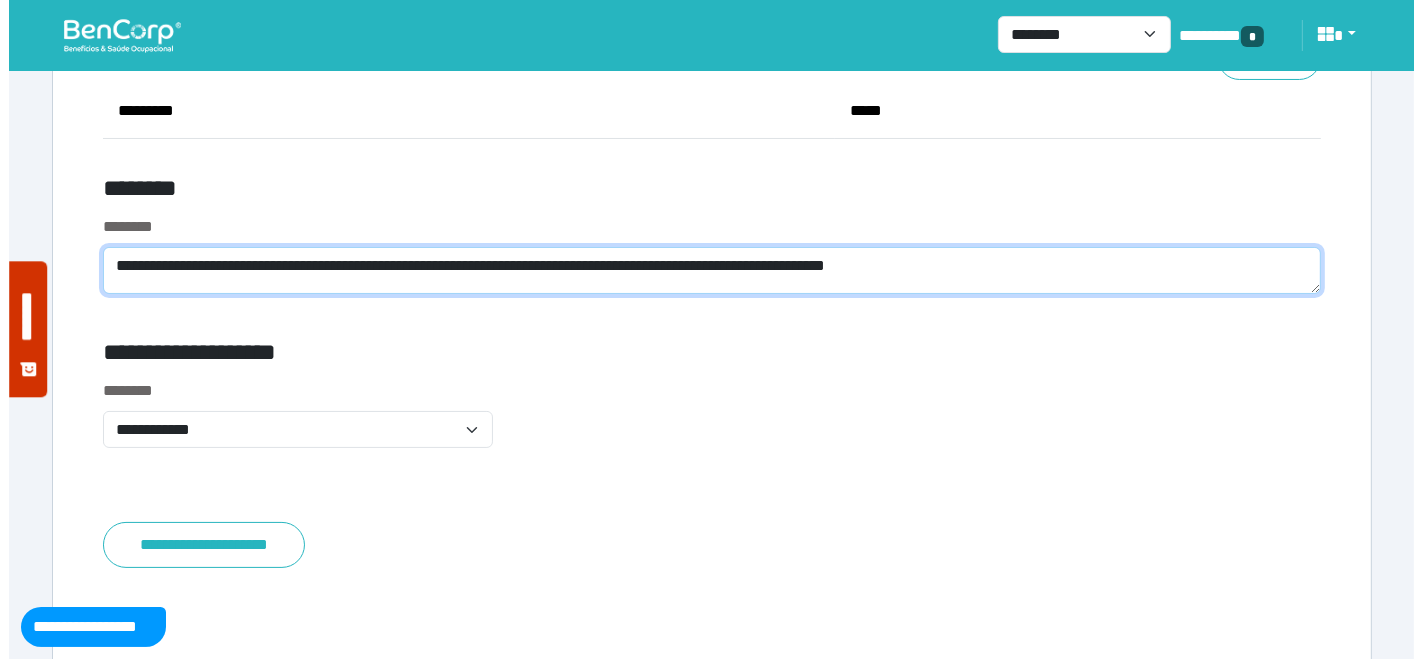 scroll, scrollTop: 7886, scrollLeft: 0, axis: vertical 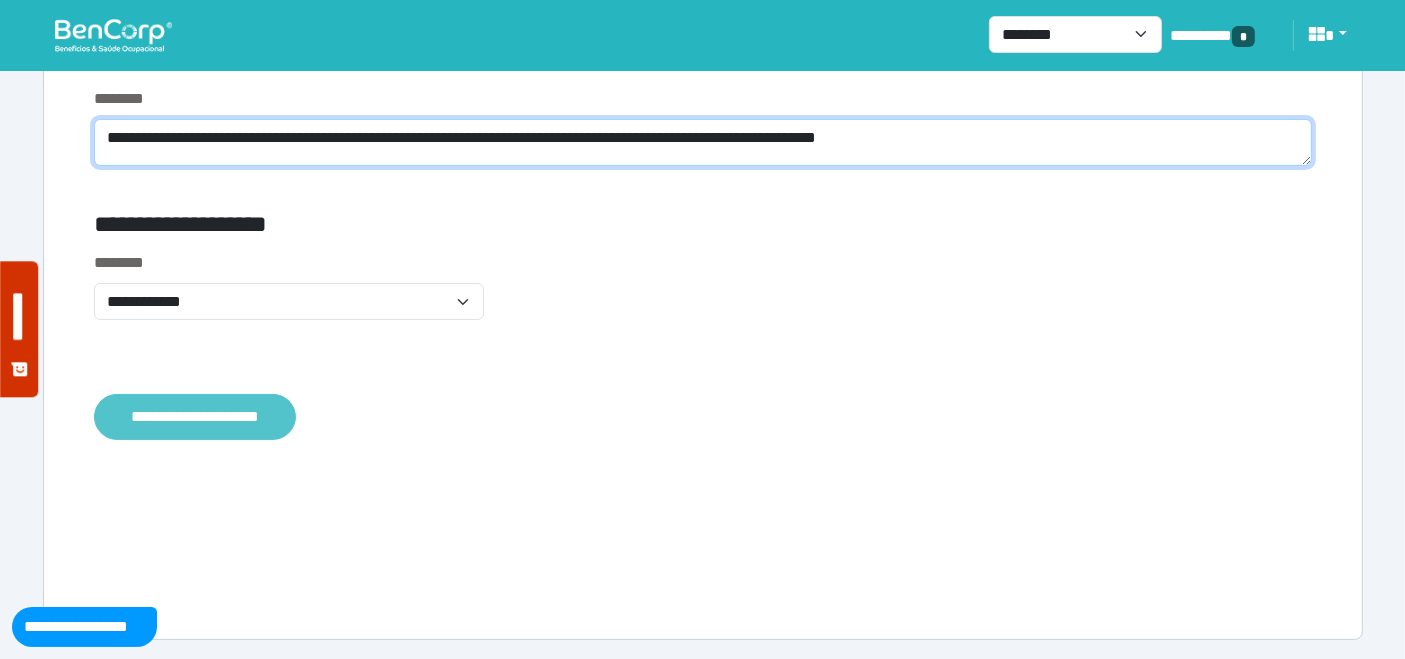 type on "**********" 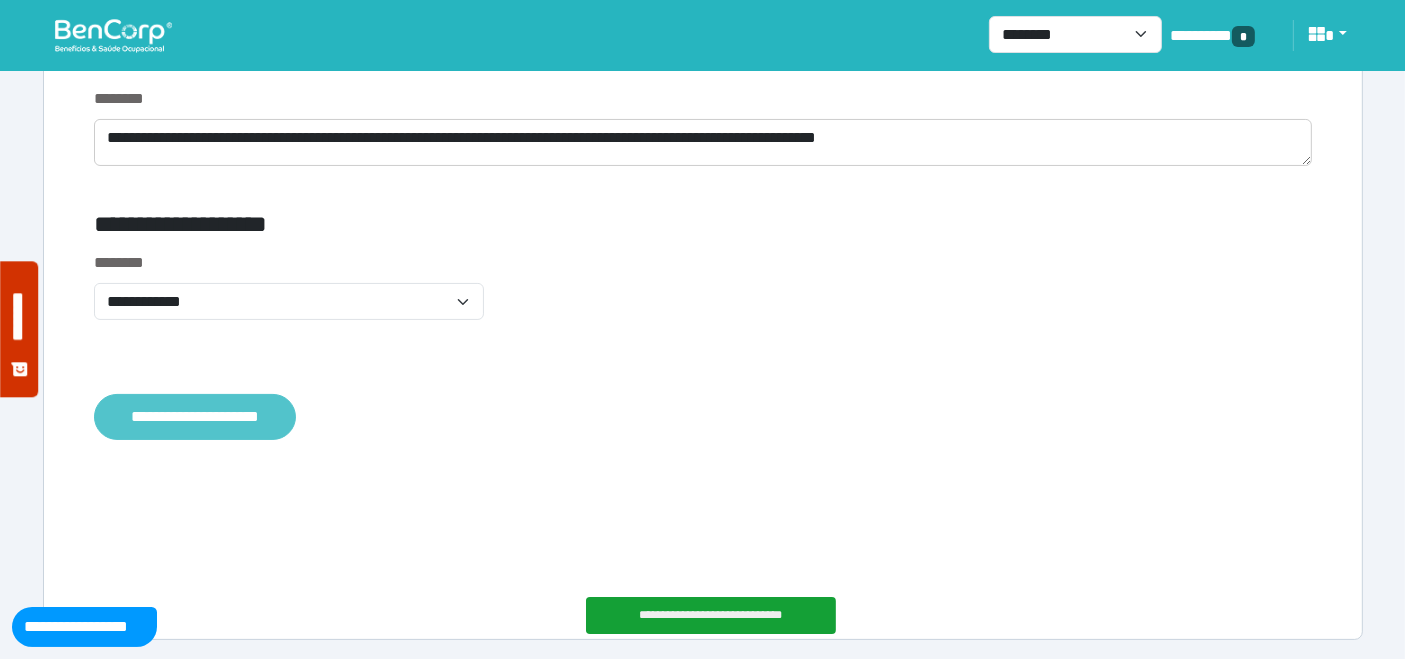 click on "**********" at bounding box center [195, 416] 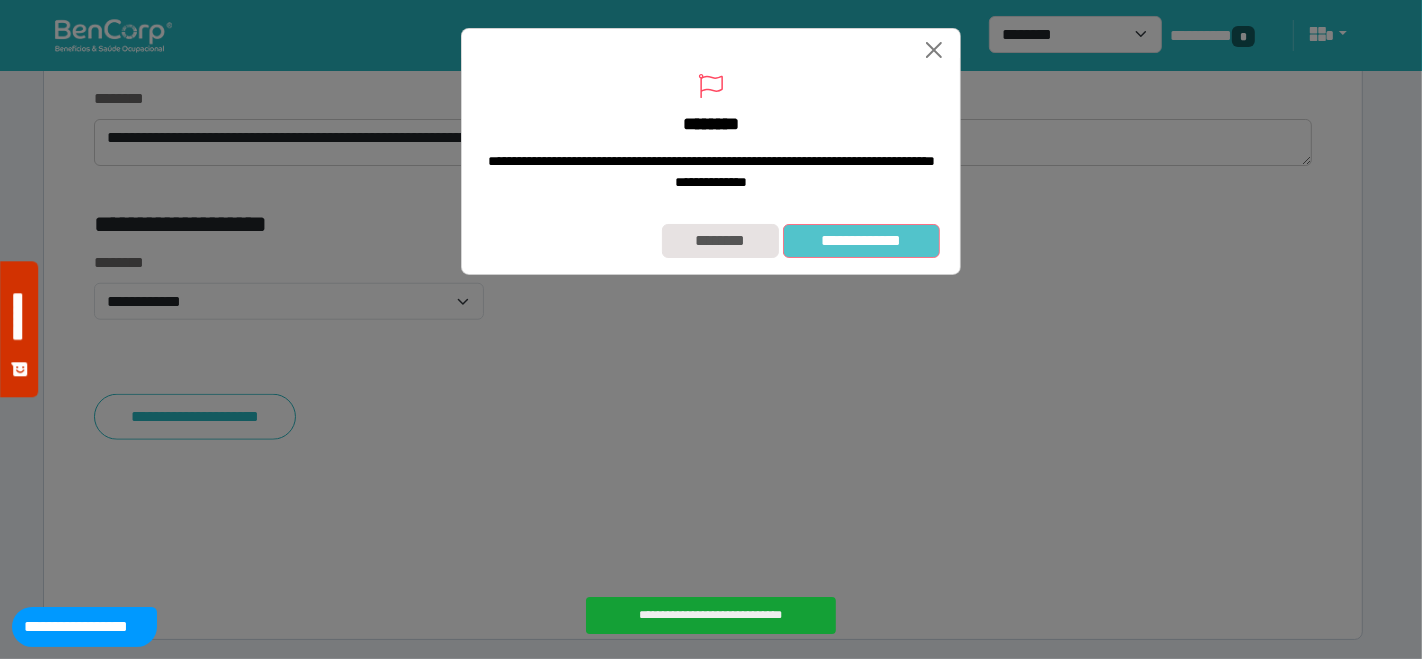 click on "**********" at bounding box center (861, 240) 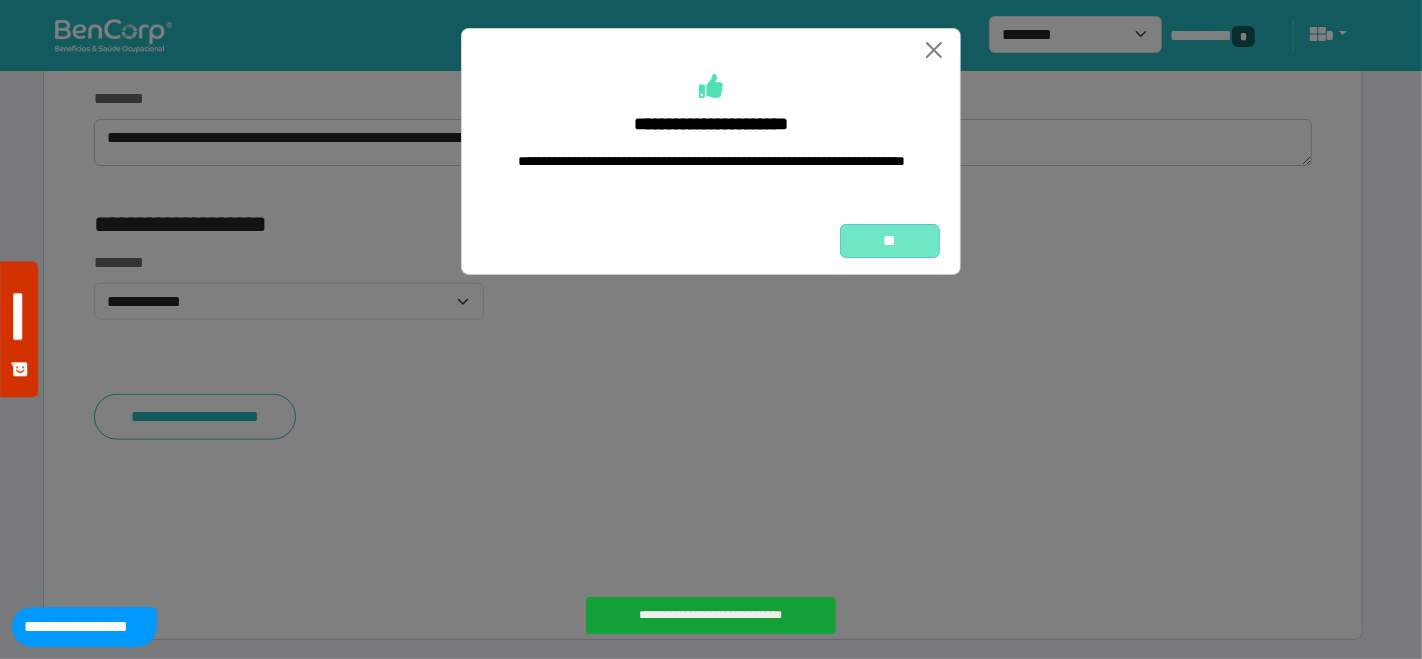 click on "**" at bounding box center [890, 240] 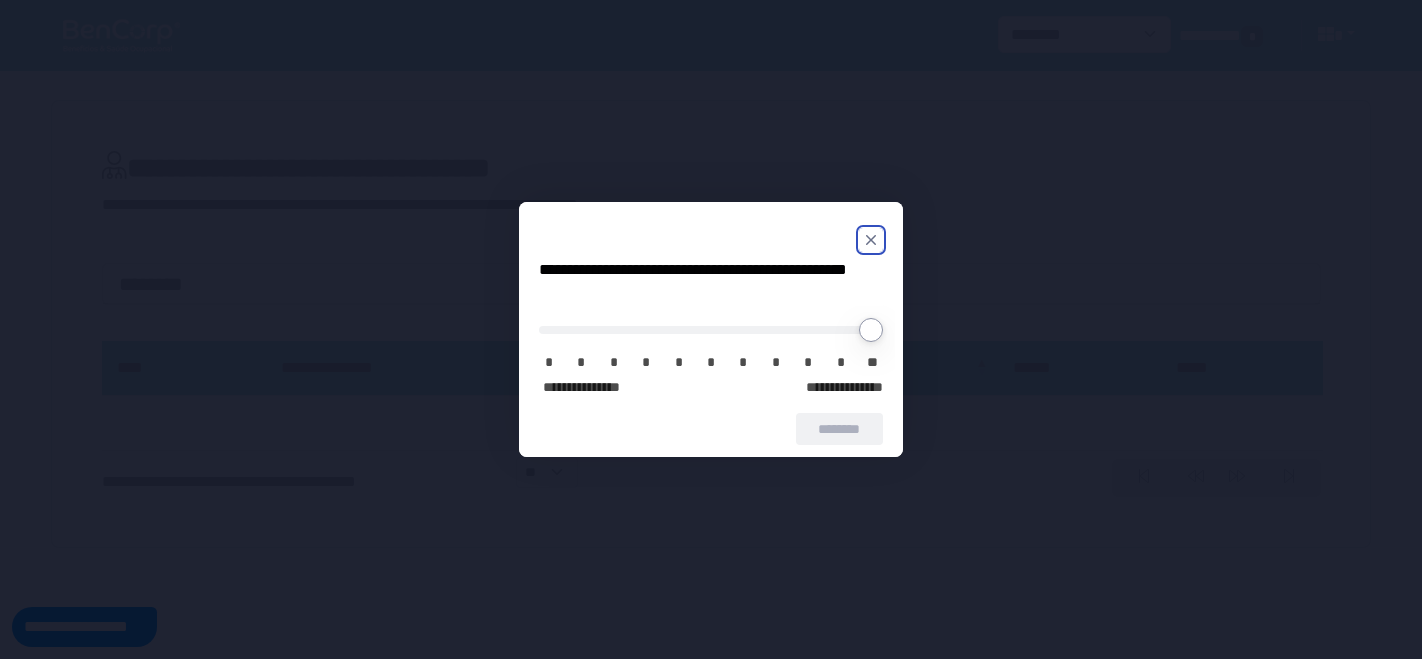 scroll, scrollTop: 0, scrollLeft: 0, axis: both 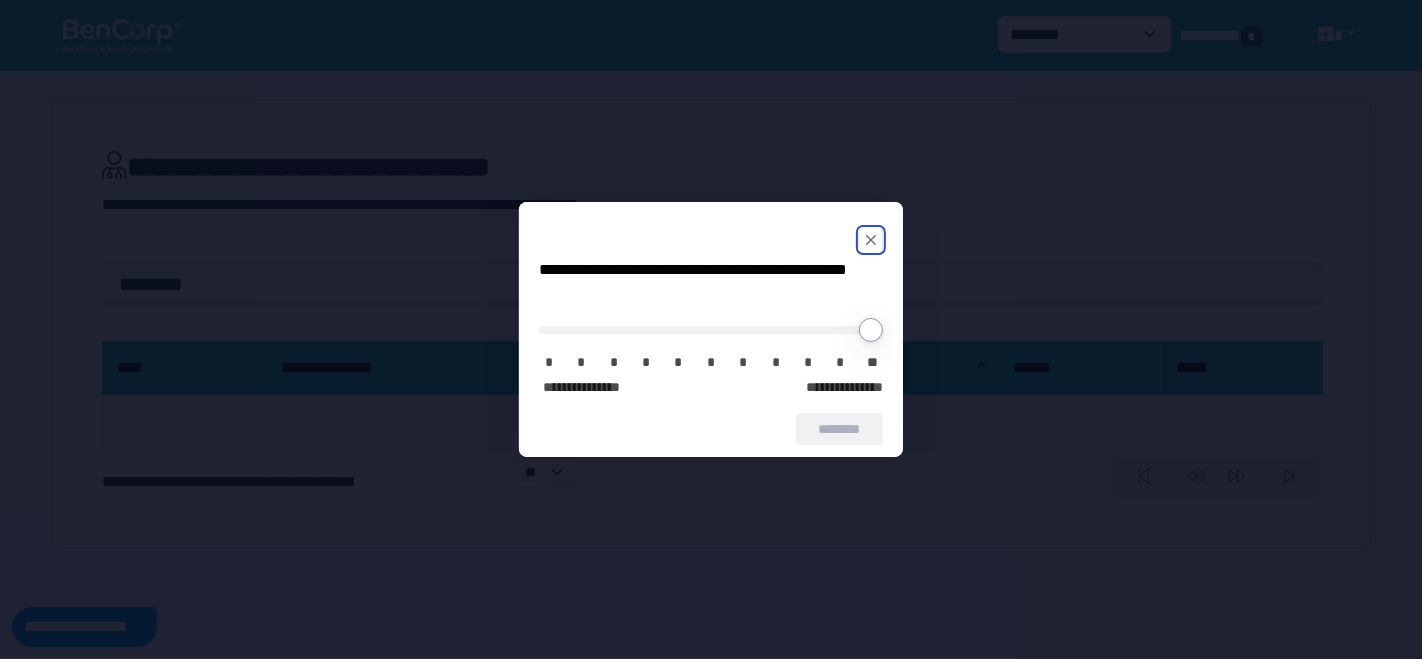 drag, startPoint x: 872, startPoint y: 237, endPoint x: 789, endPoint y: 236, distance: 83.00603 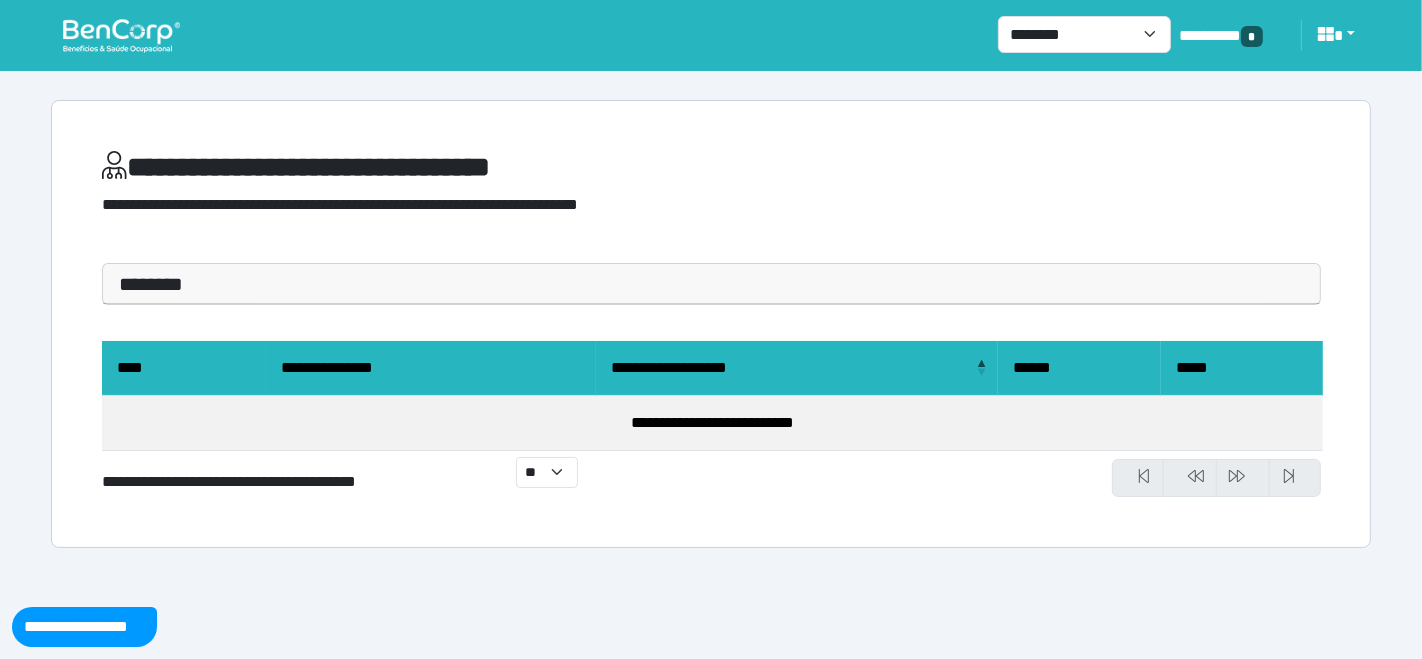 drag, startPoint x: 149, startPoint y: 25, endPoint x: 217, endPoint y: 39, distance: 69.426216 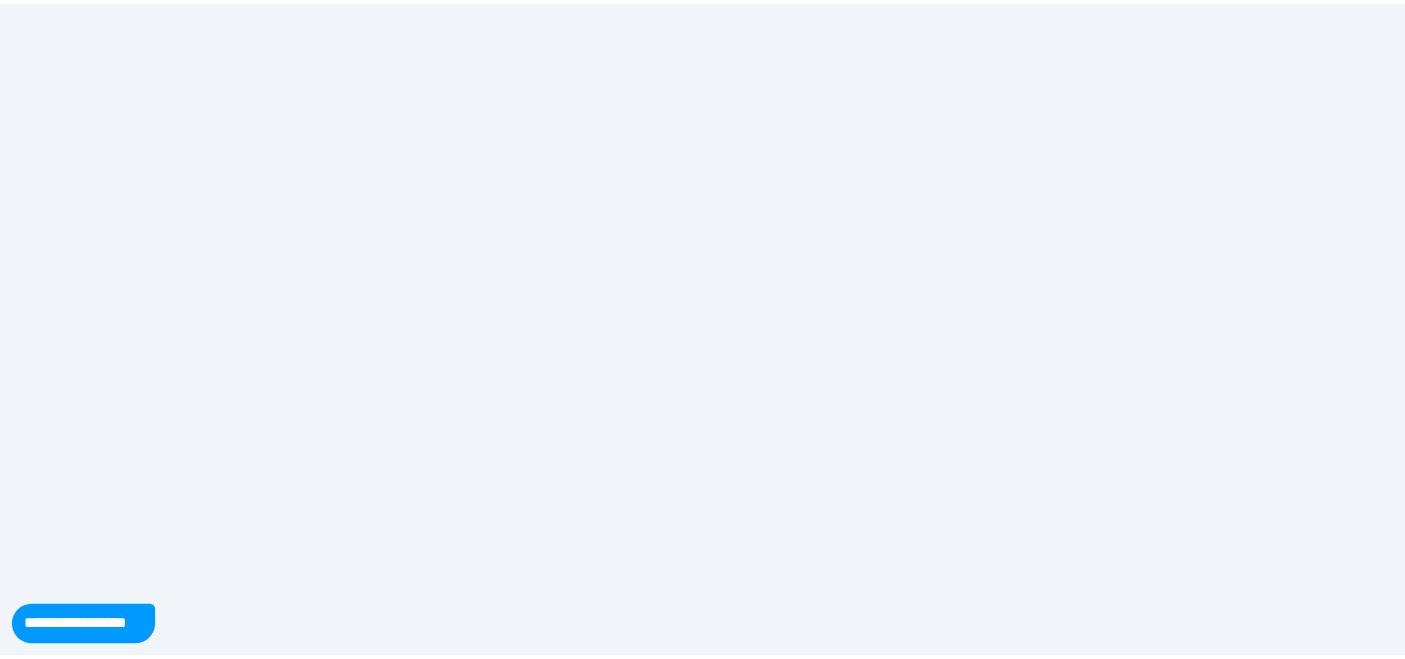 scroll, scrollTop: 0, scrollLeft: 0, axis: both 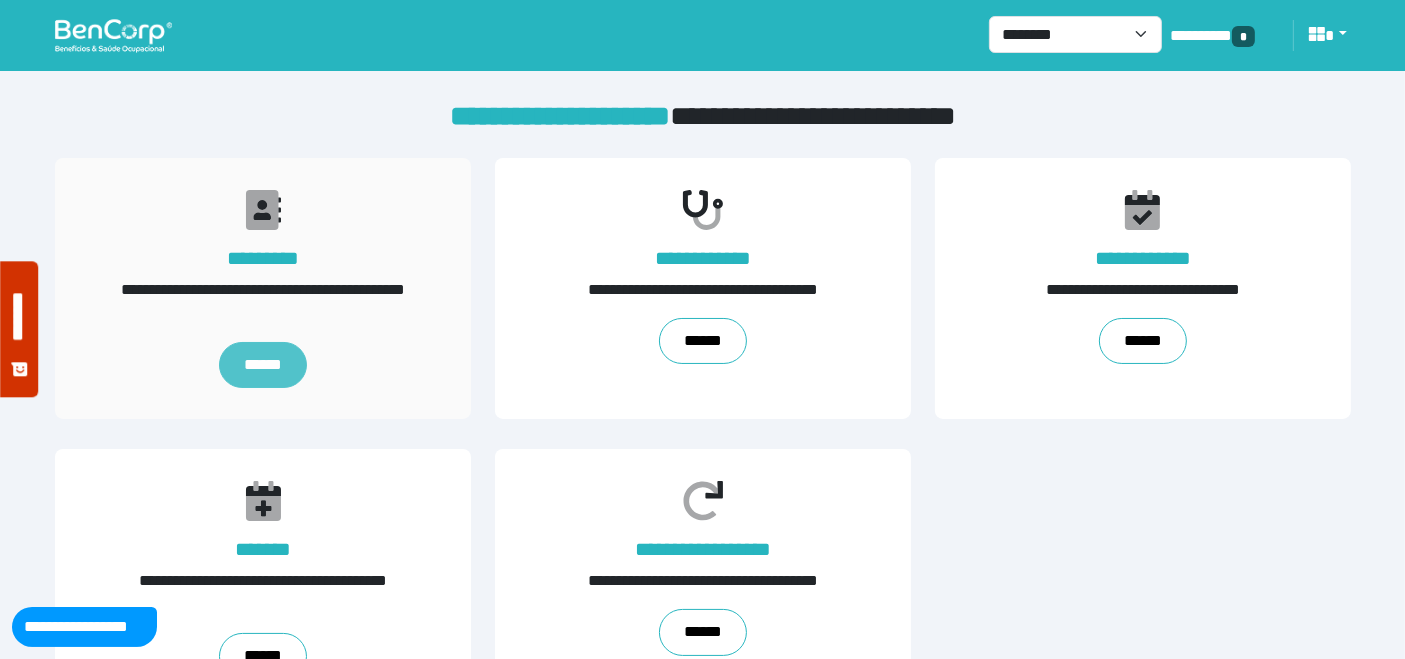 click on "******" at bounding box center (262, 365) 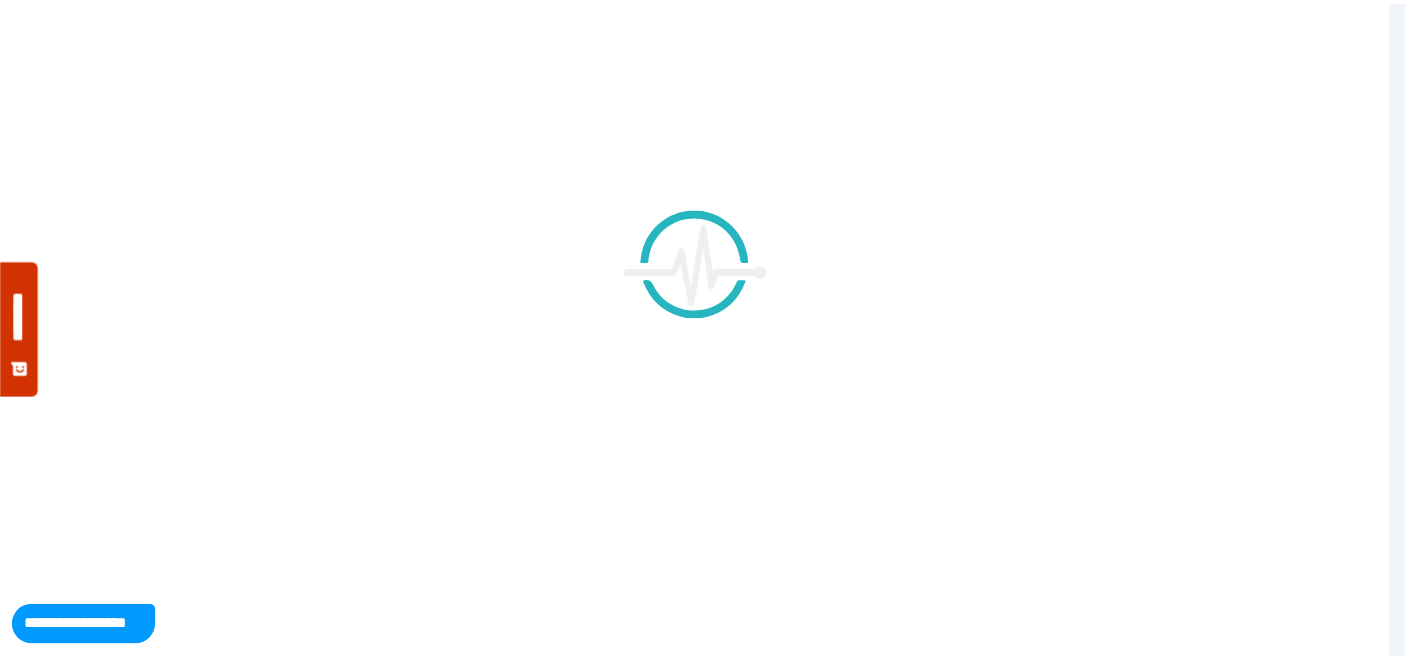 scroll, scrollTop: 0, scrollLeft: 0, axis: both 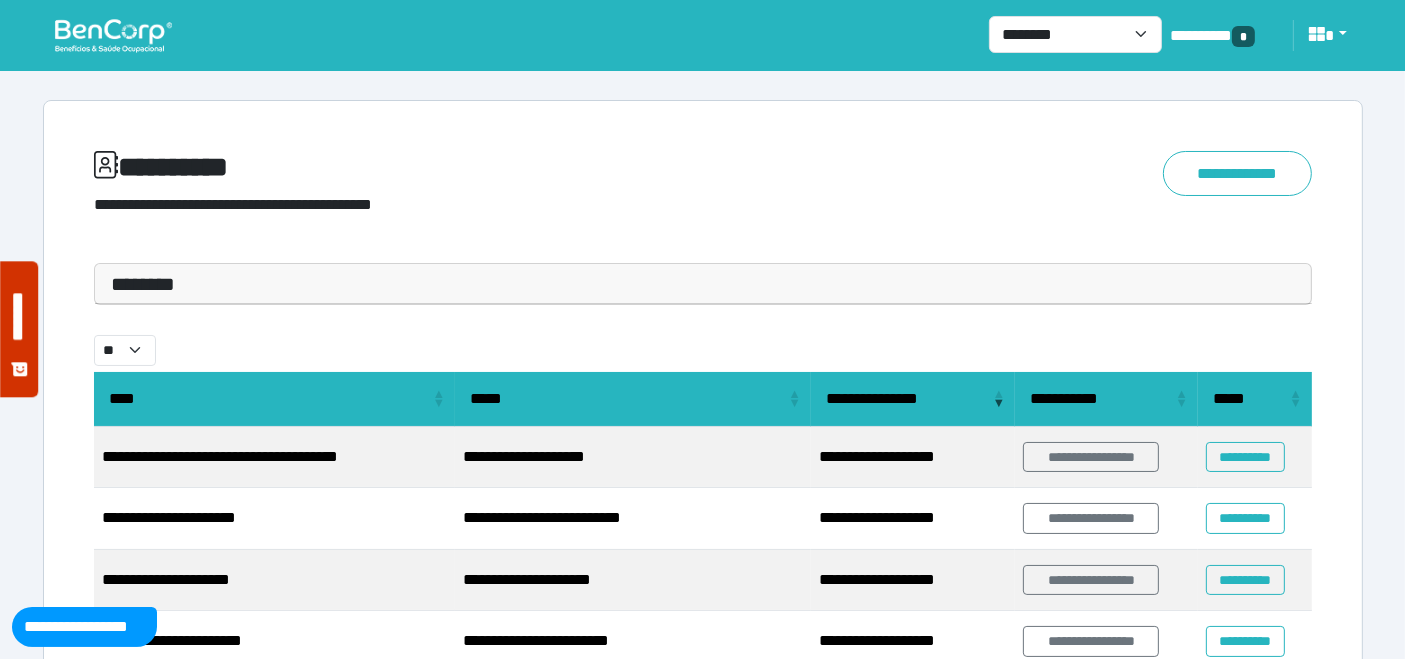 click on "********" at bounding box center (703, 284) 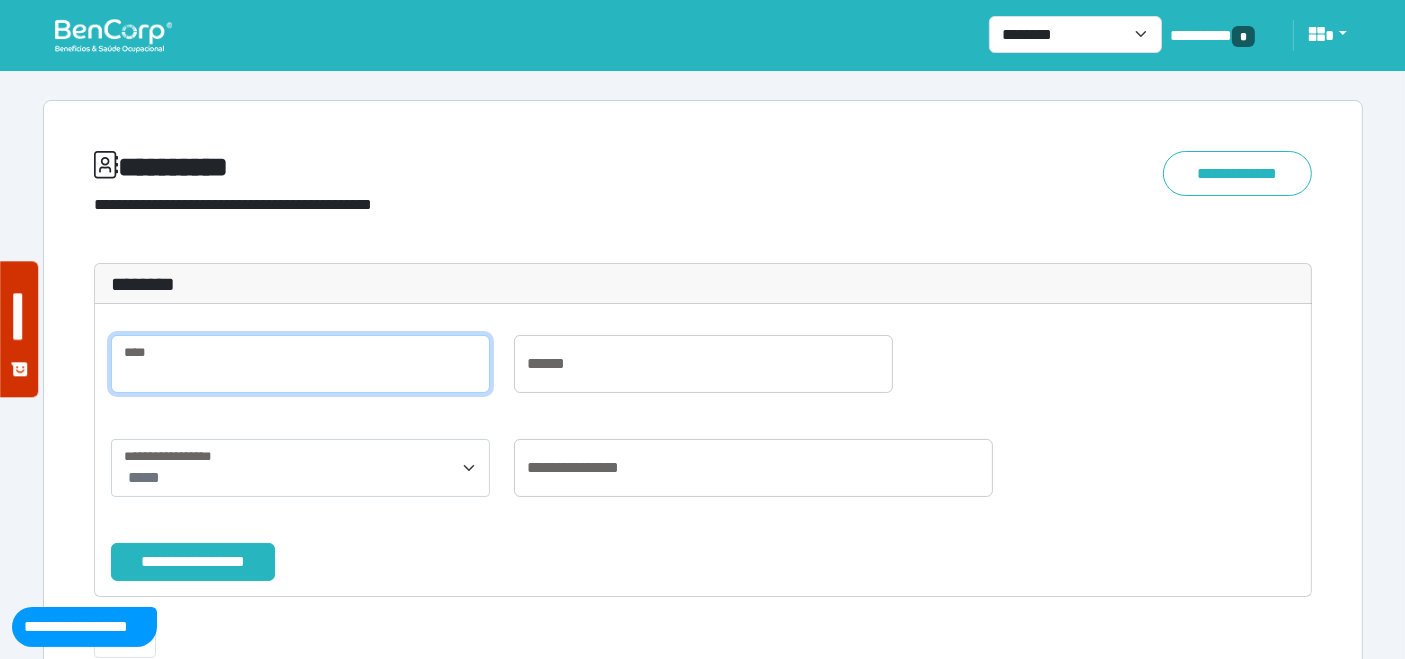 click at bounding box center (300, 364) 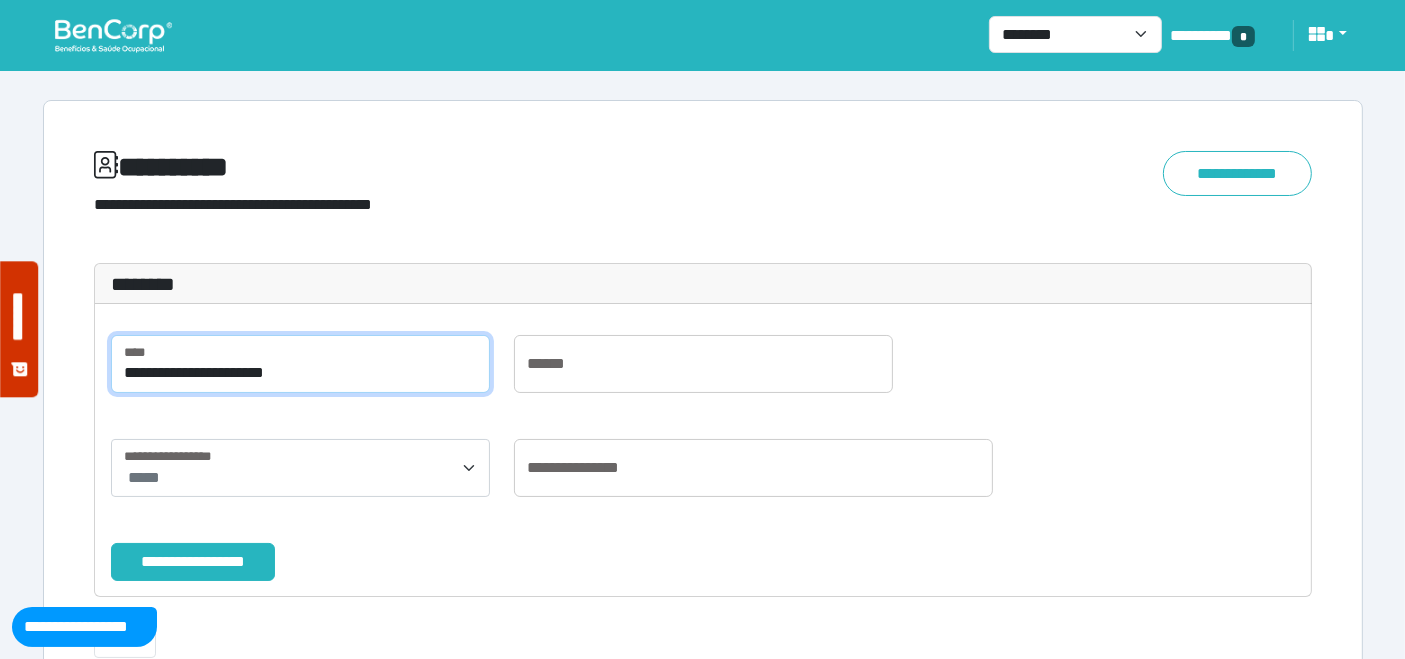 click on "**********" at bounding box center (193, 561) 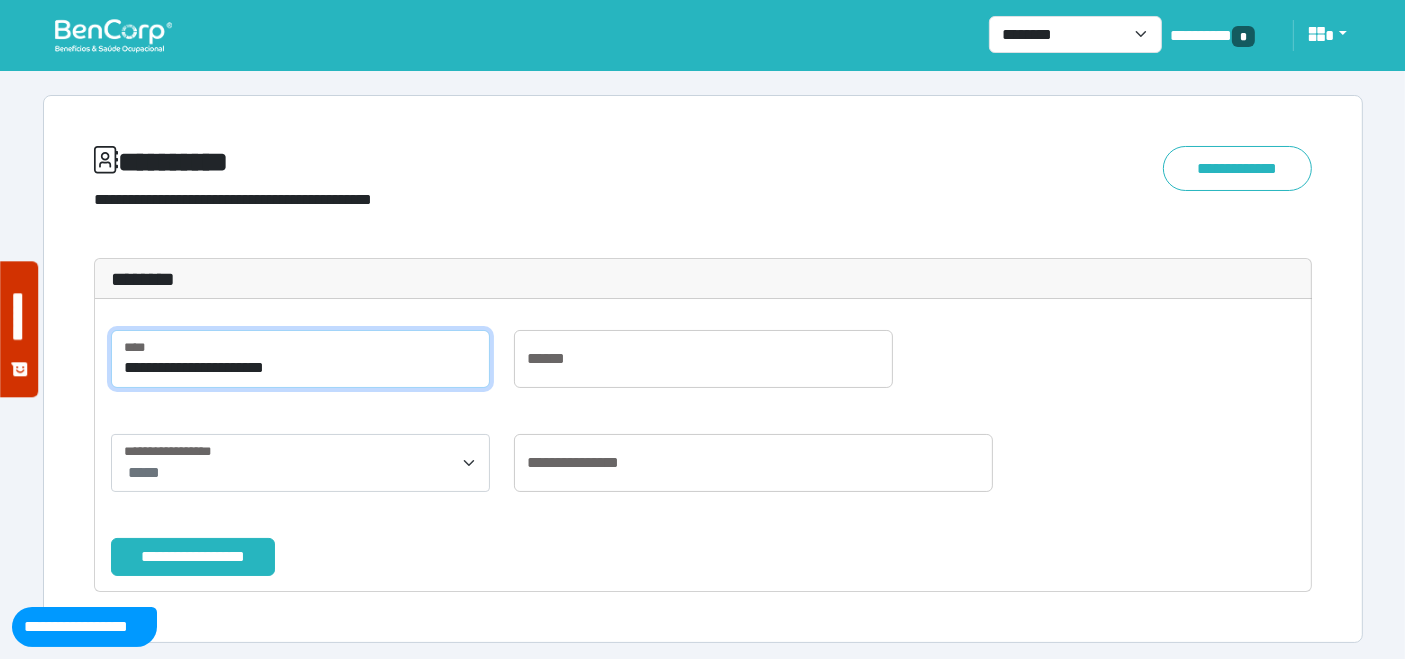 scroll, scrollTop: 8, scrollLeft: 0, axis: vertical 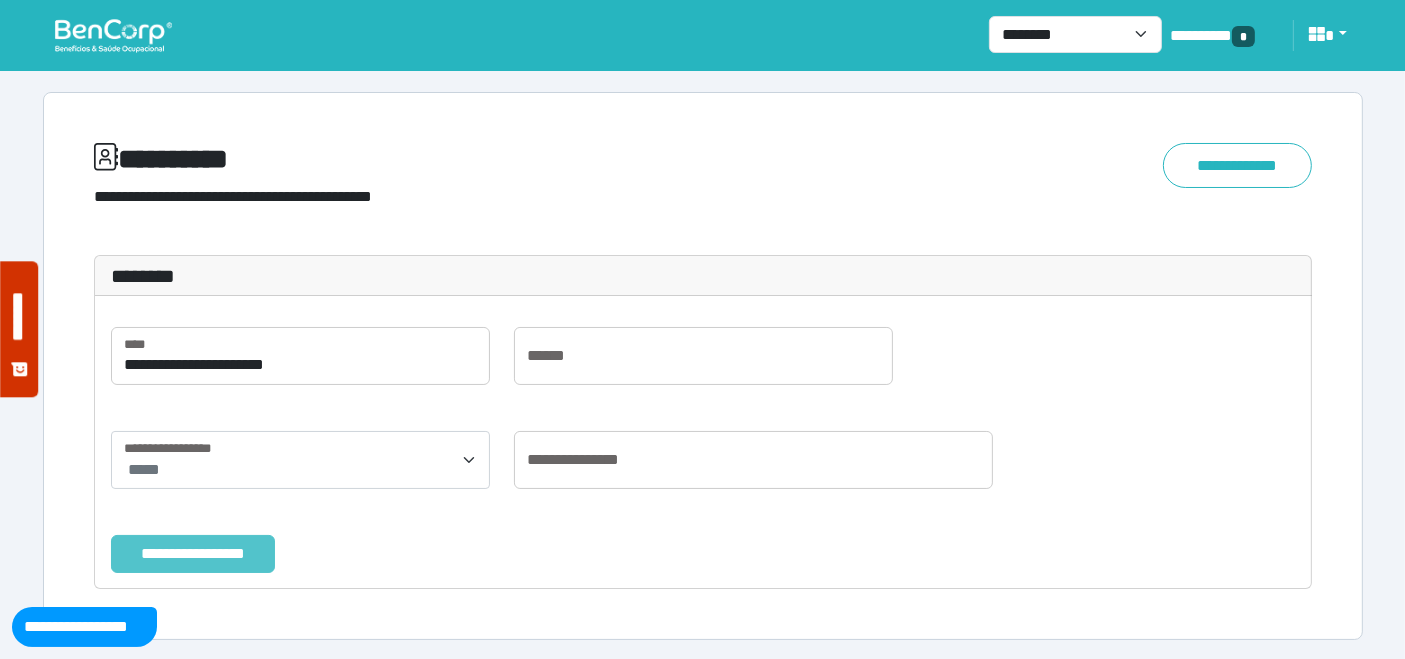 click on "**********" at bounding box center (193, 553) 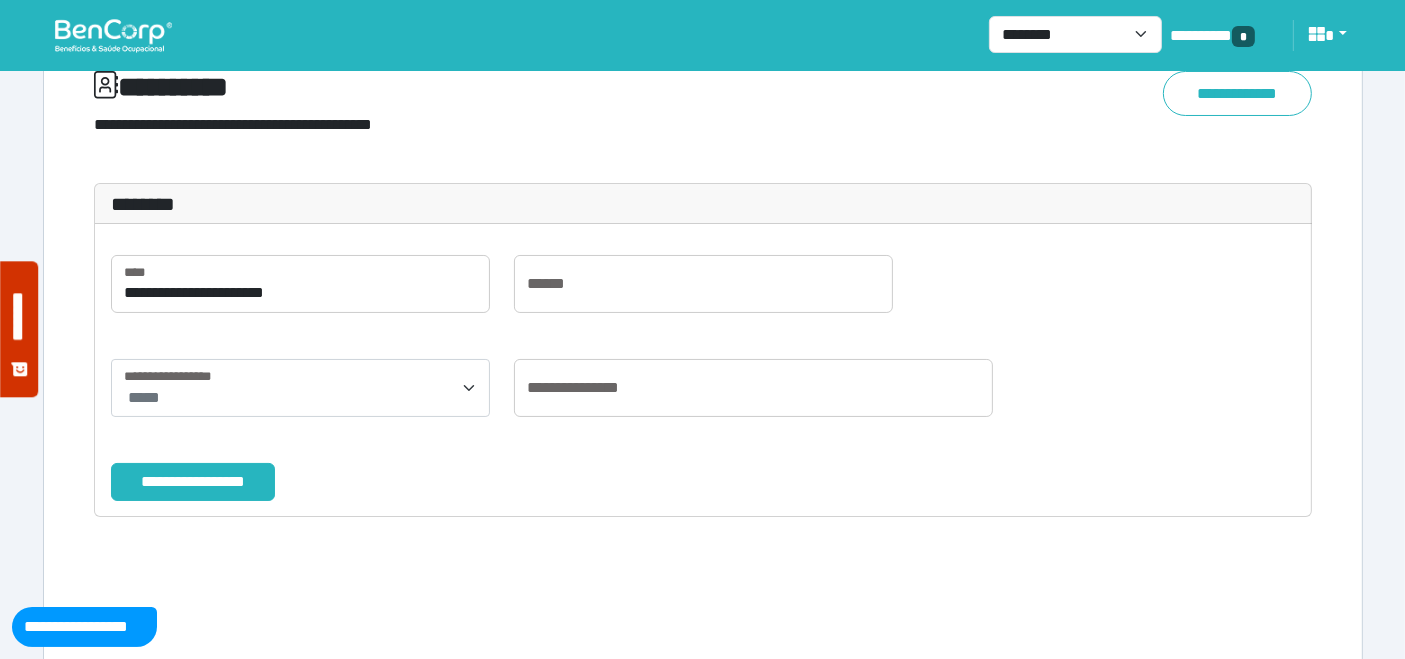 scroll, scrollTop: 8, scrollLeft: 0, axis: vertical 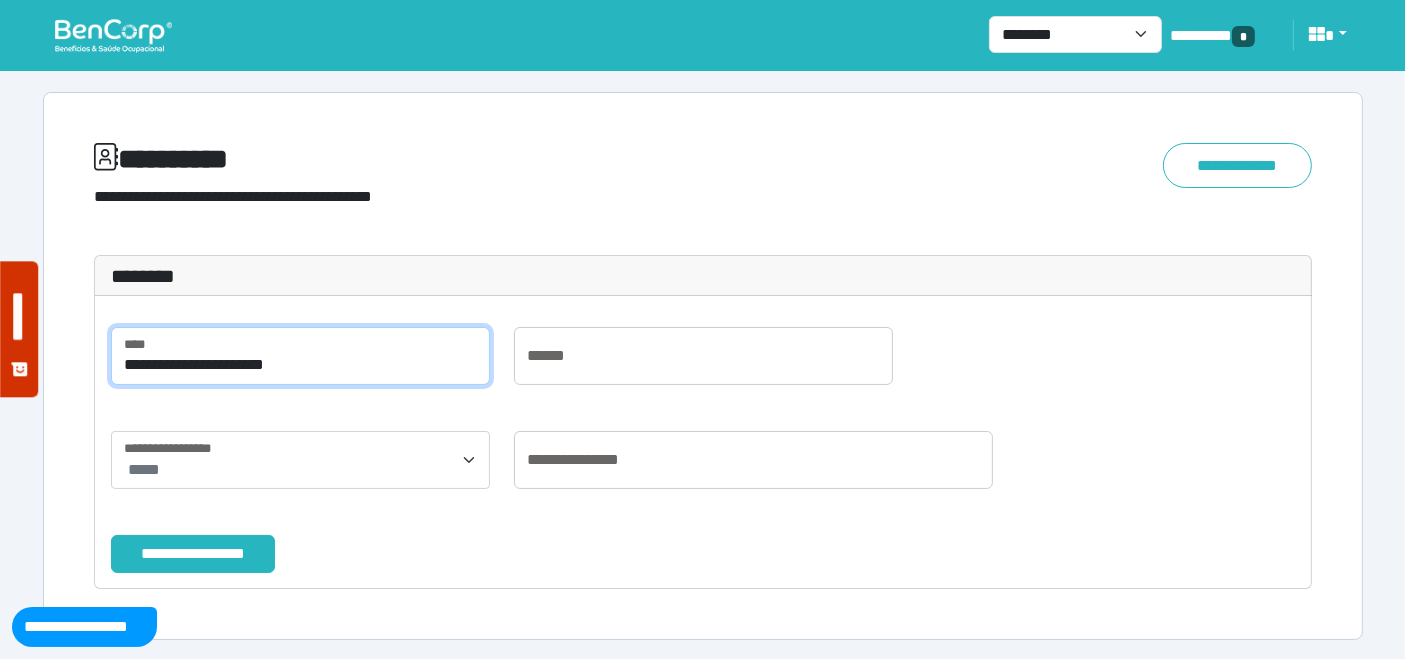 click on "**********" at bounding box center [300, 356] 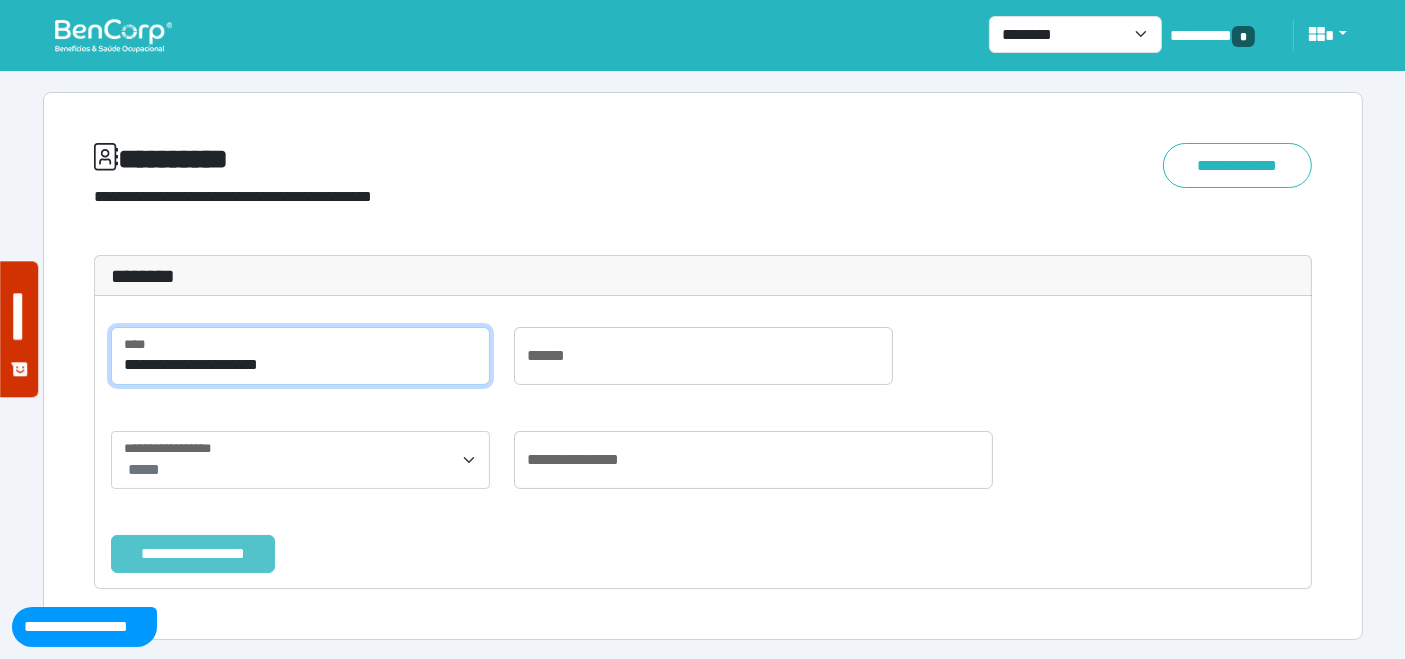 type on "**********" 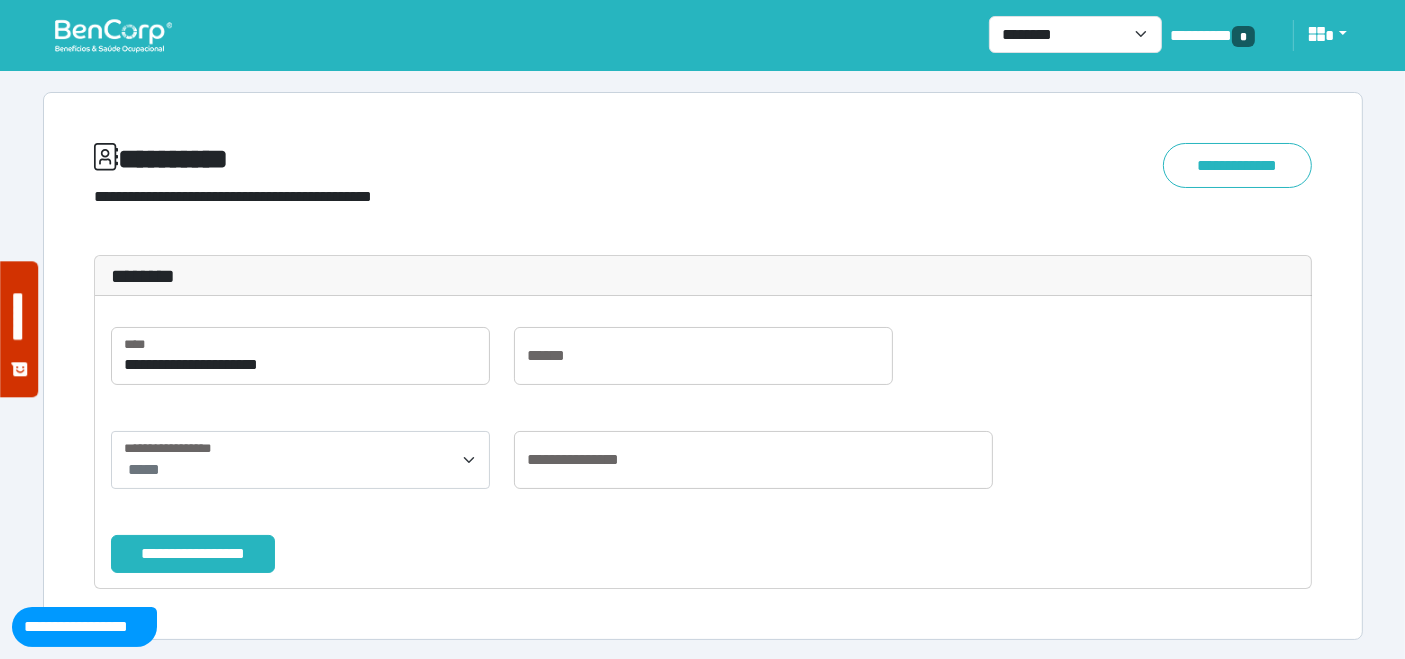 drag, startPoint x: 231, startPoint y: 548, endPoint x: 292, endPoint y: 513, distance: 70.327805 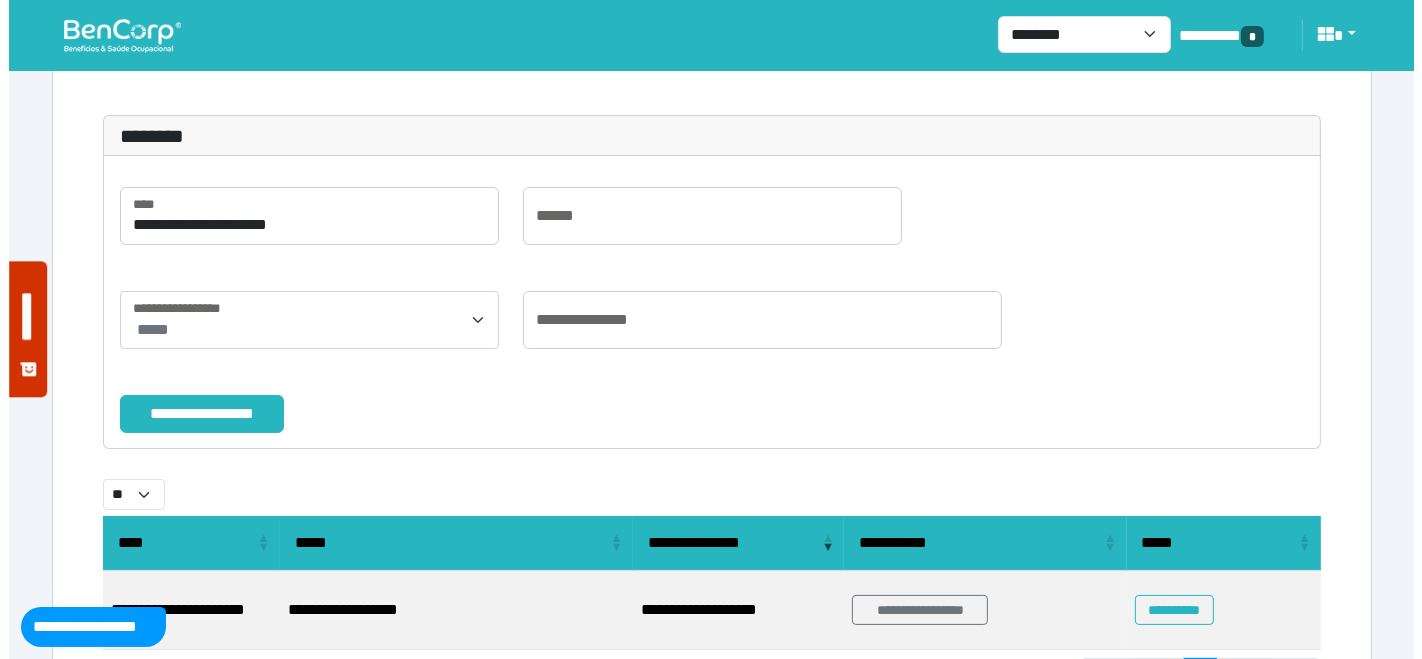 scroll, scrollTop: 255, scrollLeft: 0, axis: vertical 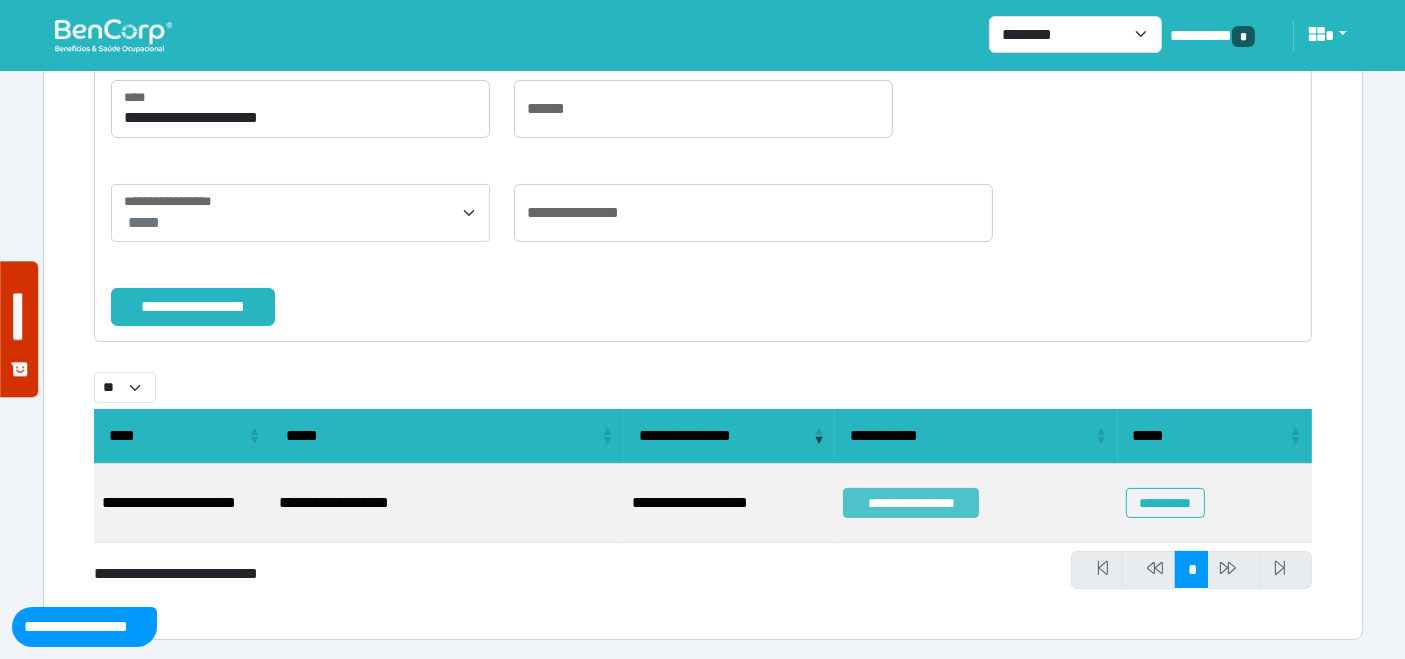 click on "**********" at bounding box center [911, 503] 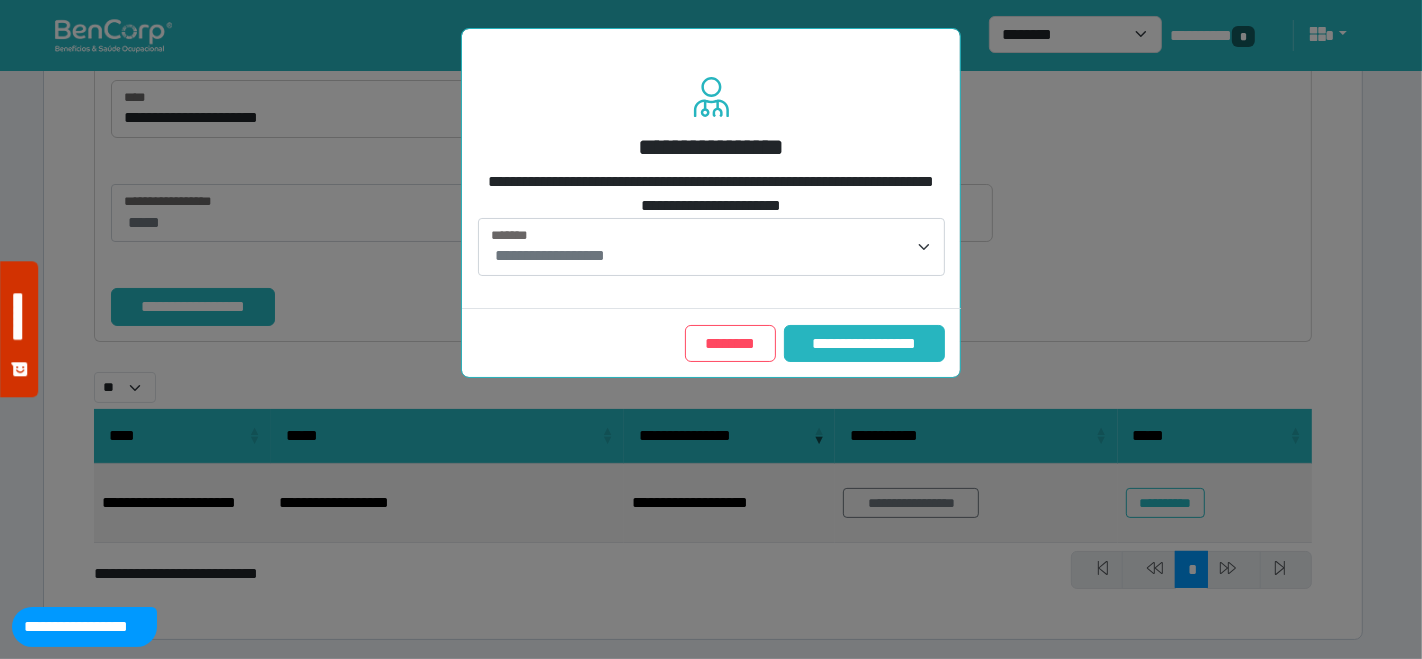 click on "**********" at bounding box center [713, 256] 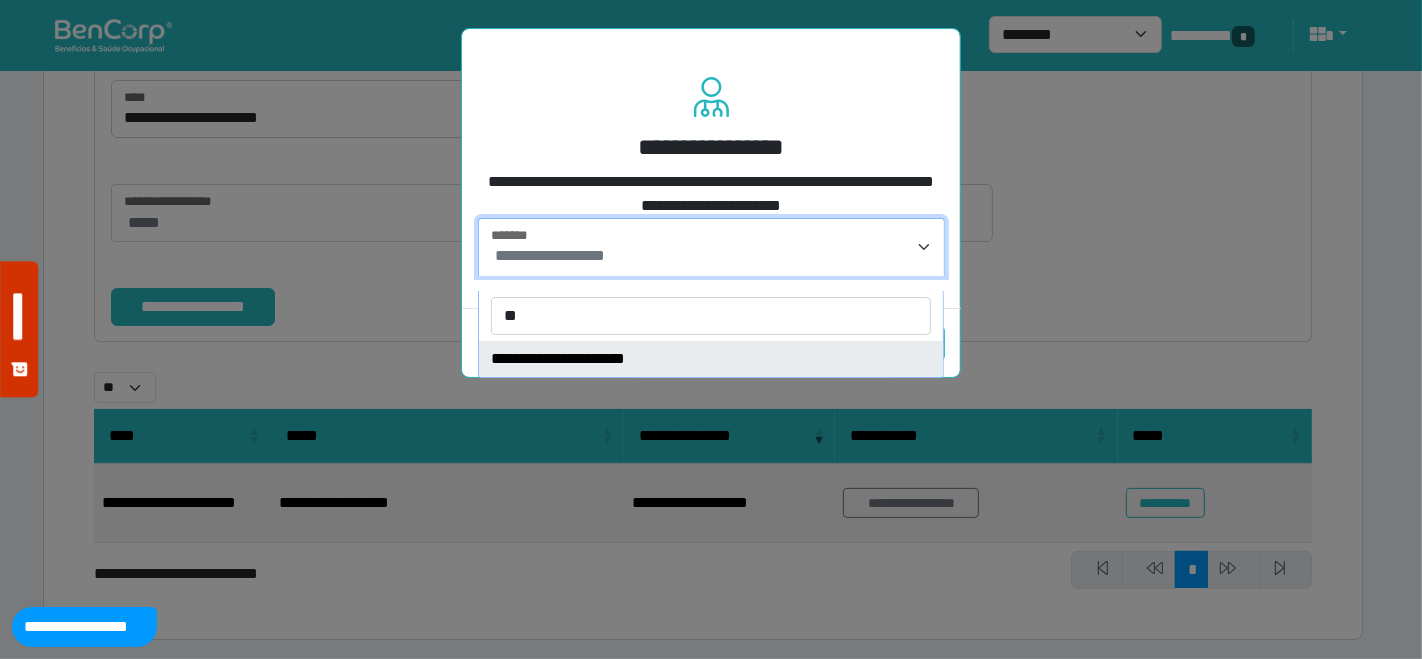 type on "**" 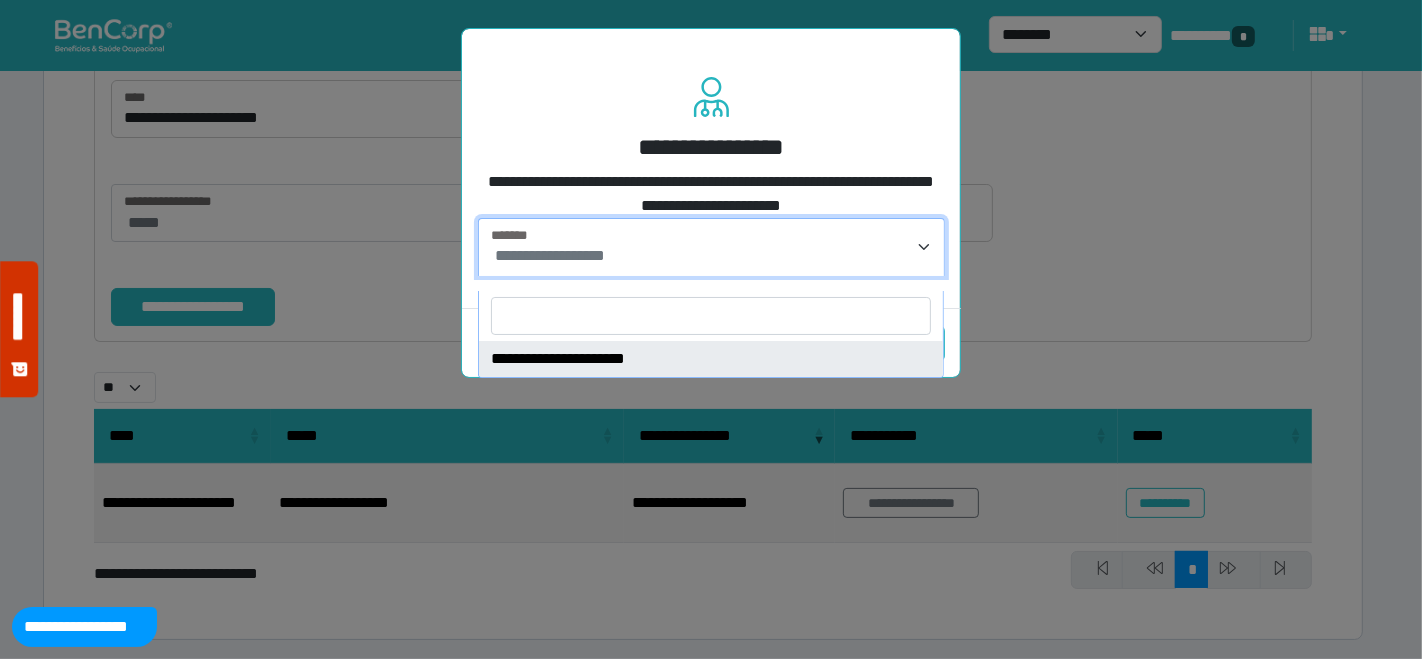 select on "****" 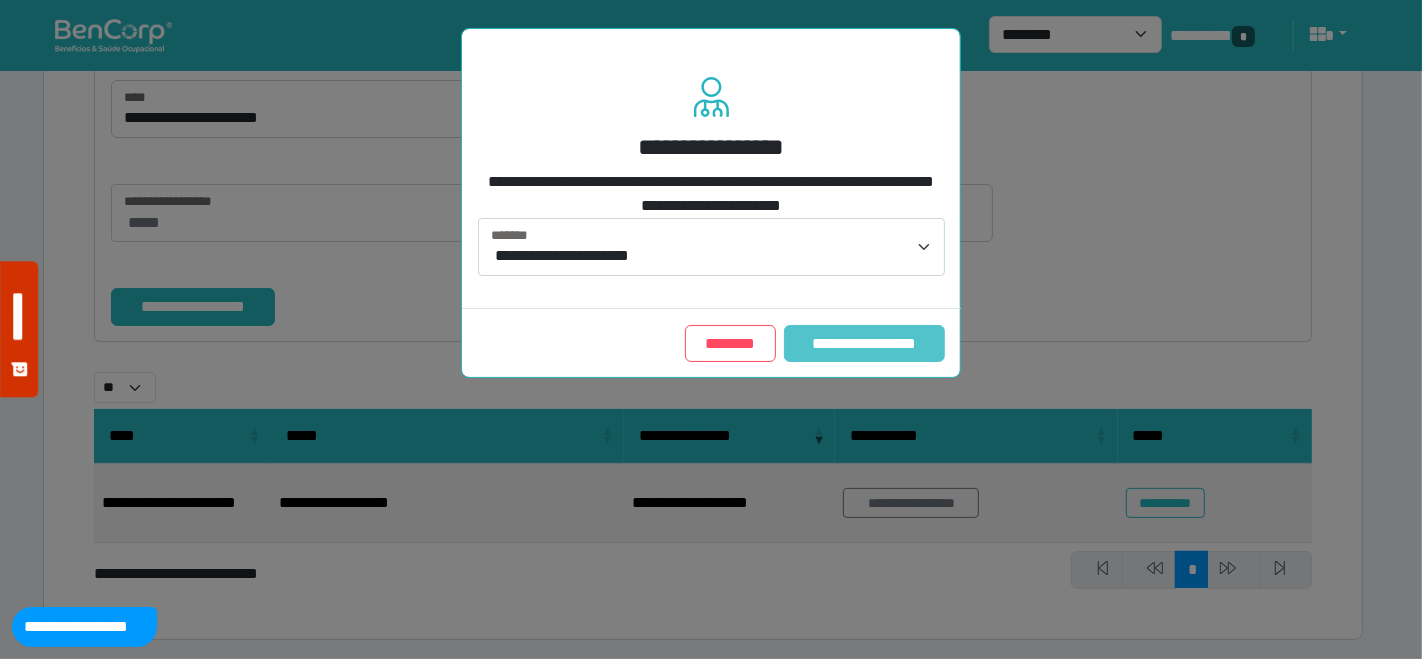 click on "**********" at bounding box center [864, 343] 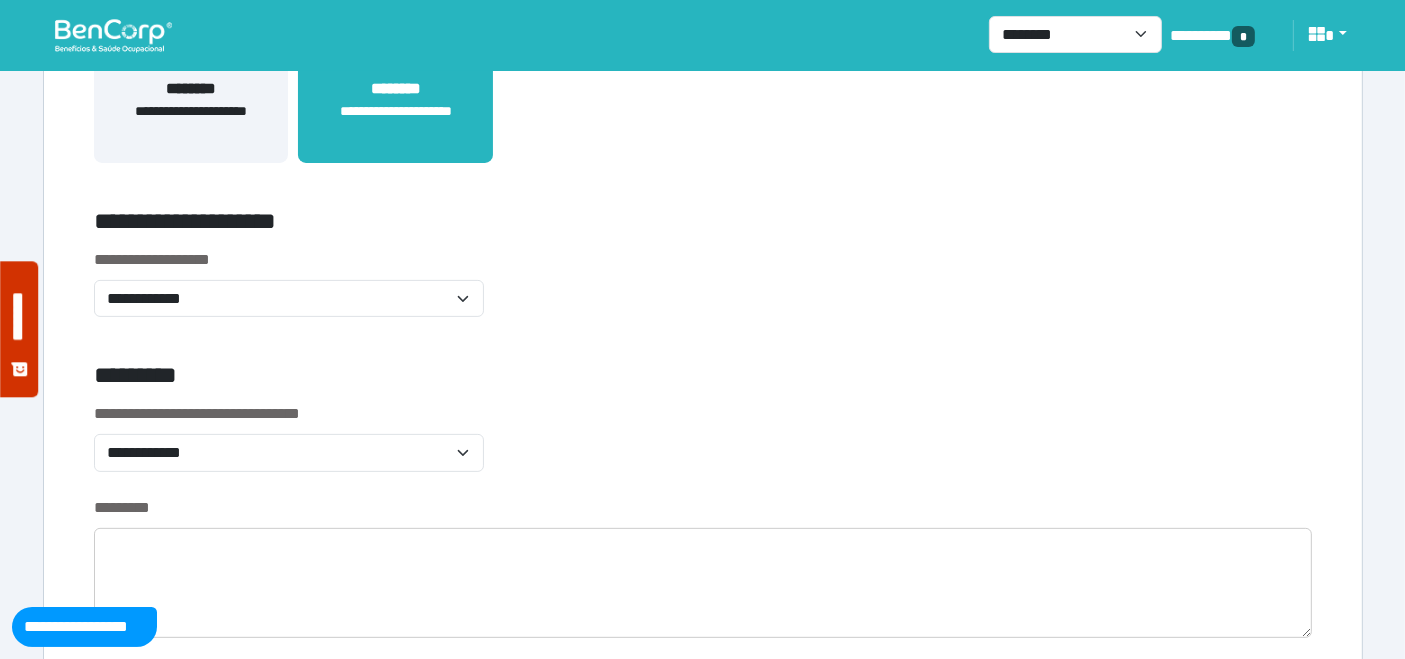 scroll, scrollTop: 555, scrollLeft: 0, axis: vertical 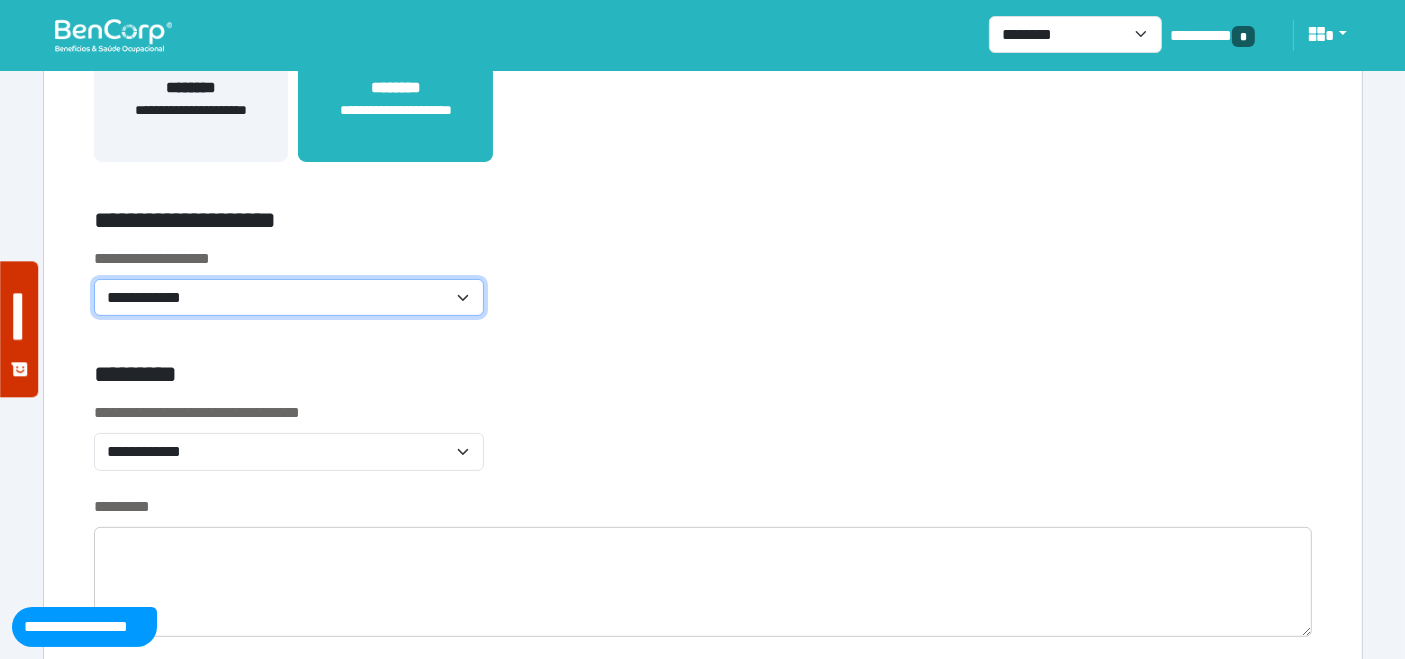 drag, startPoint x: 430, startPoint y: 292, endPoint x: 402, endPoint y: 306, distance: 31.304953 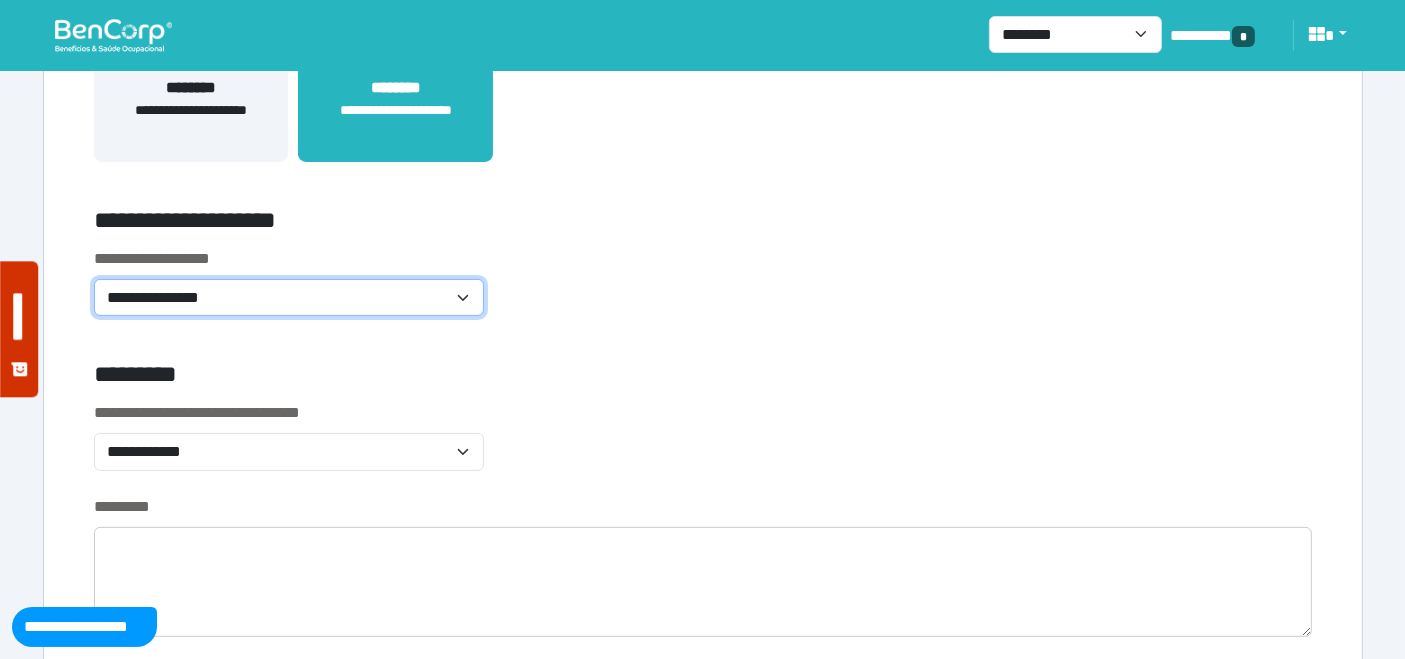 click on "**********" at bounding box center (289, 297) 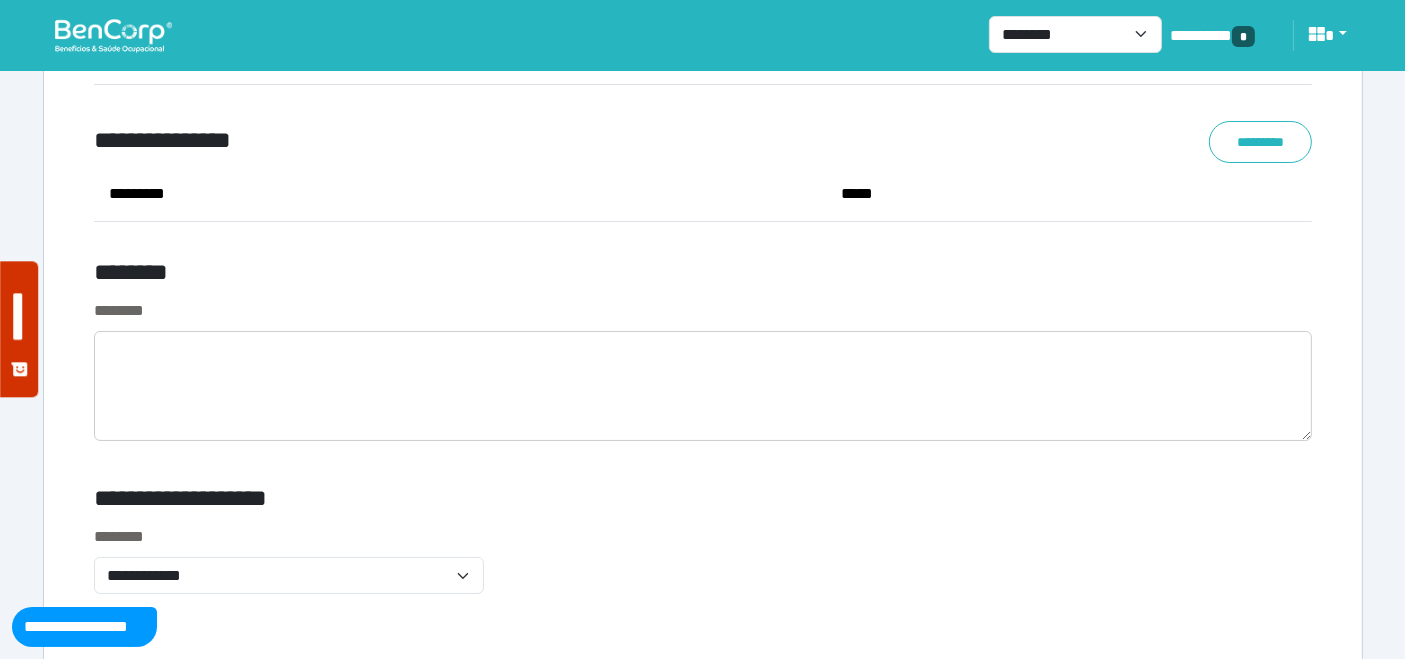 scroll, scrollTop: 7666, scrollLeft: 0, axis: vertical 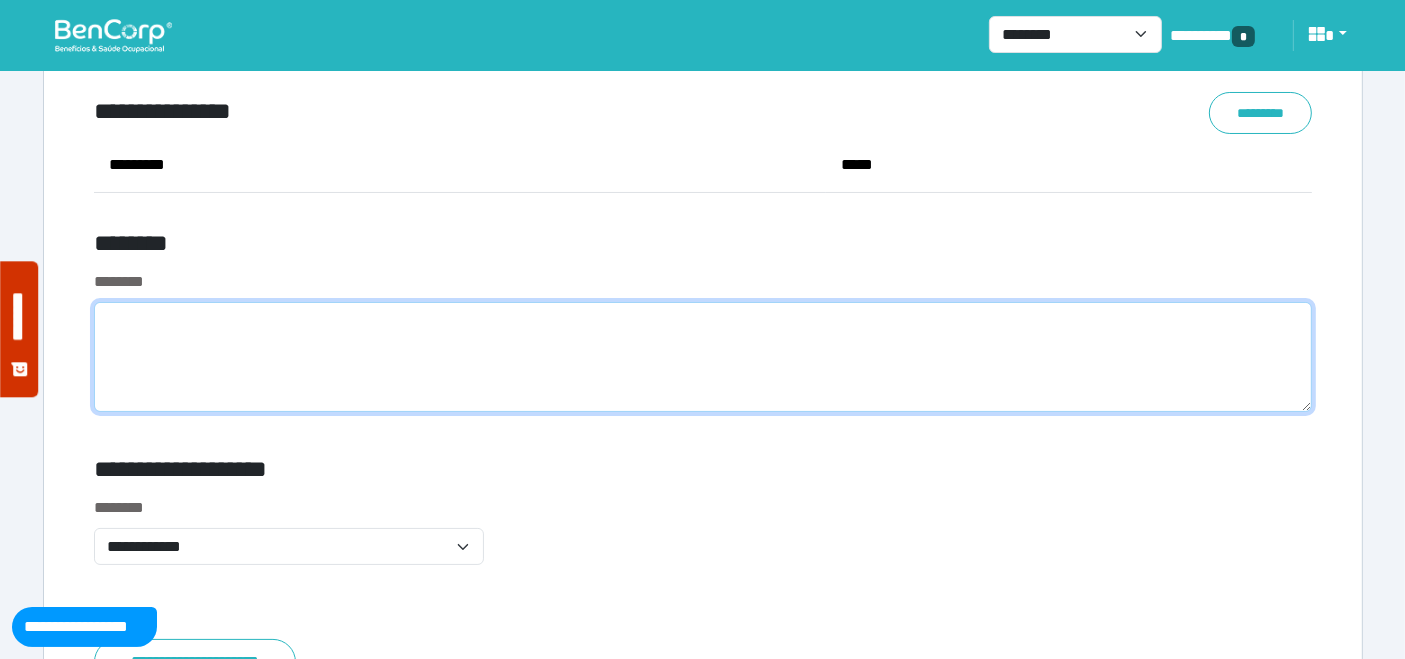 click at bounding box center (703, 357) 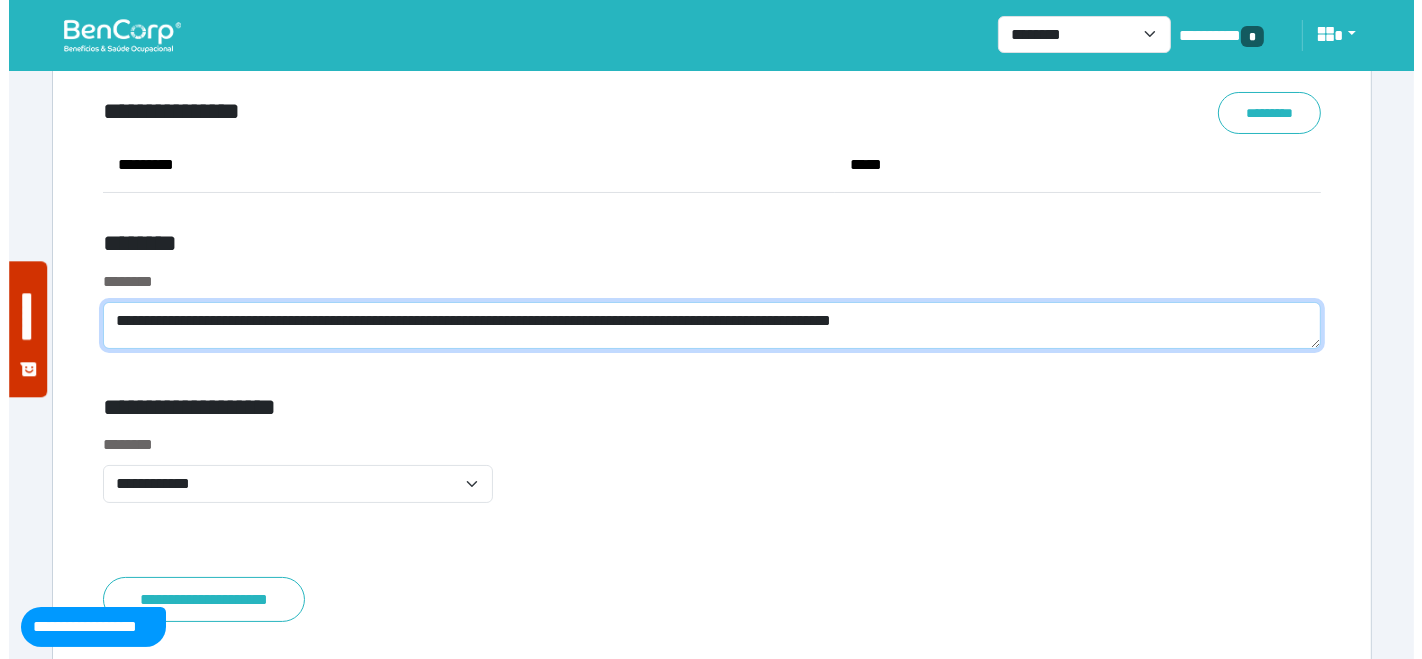 scroll, scrollTop: 7849, scrollLeft: 0, axis: vertical 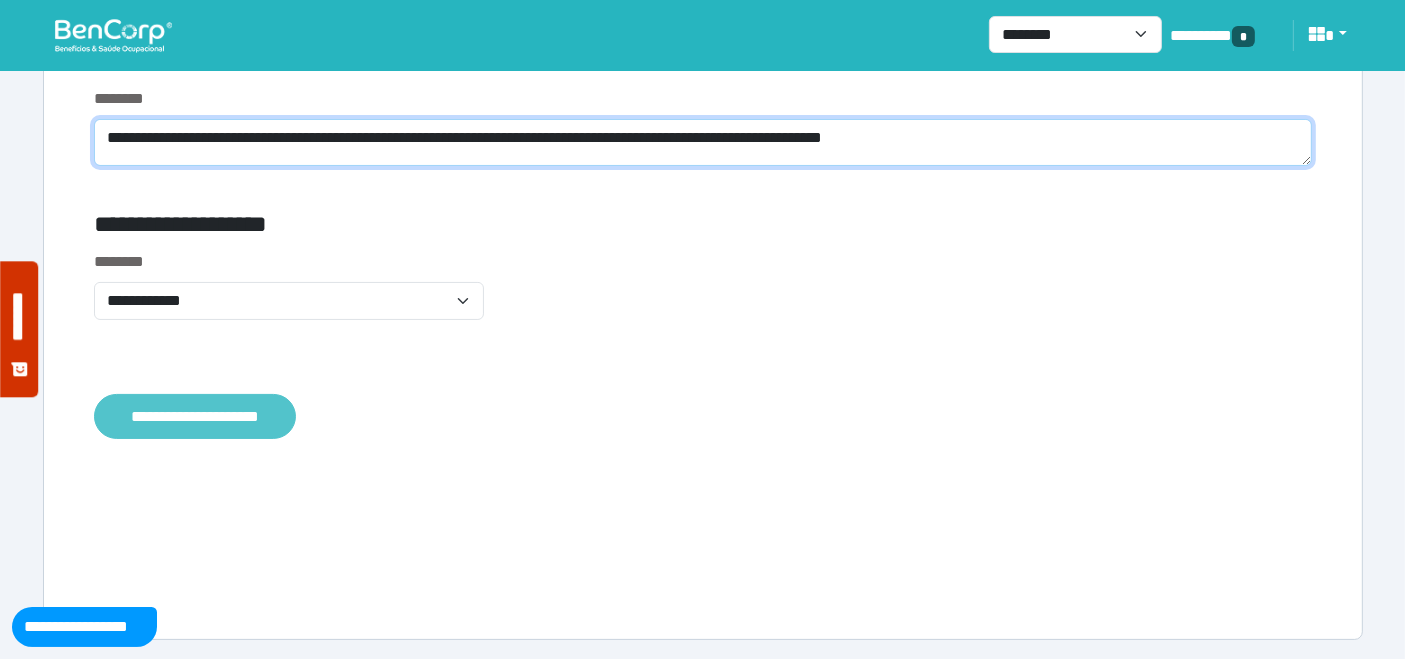type on "**********" 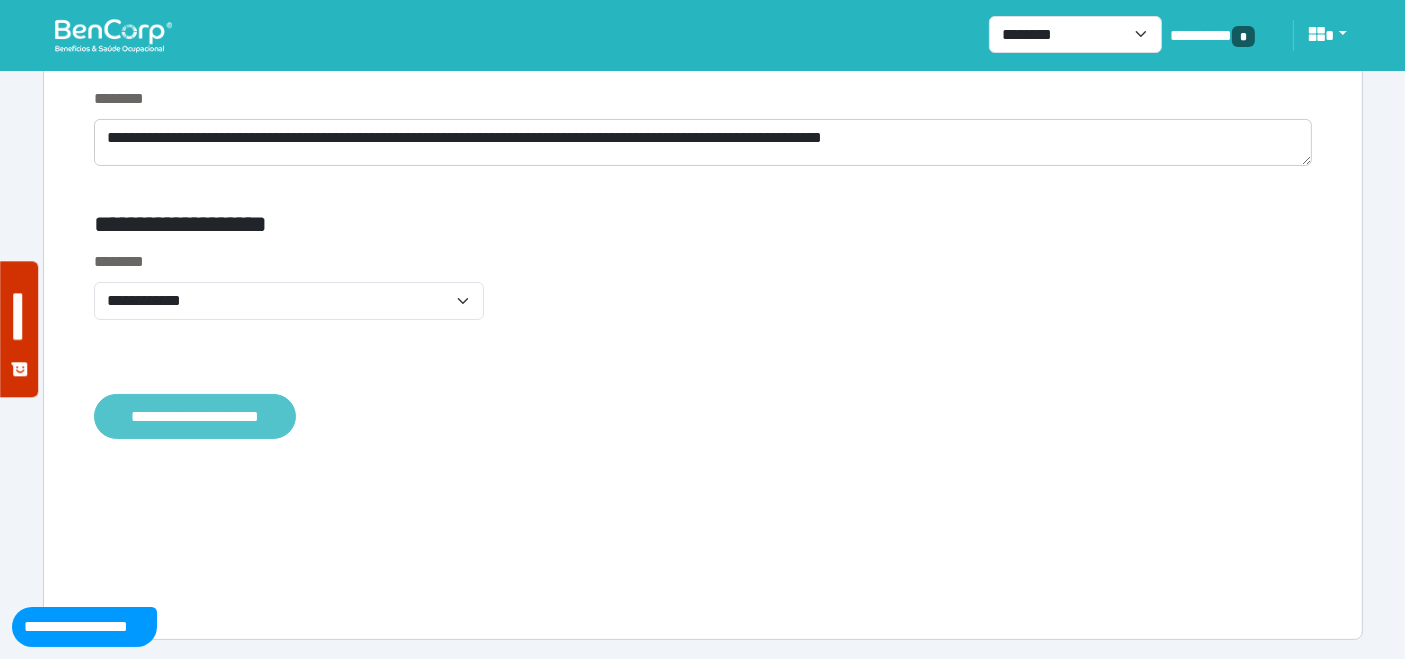 click on "**********" at bounding box center (195, 416) 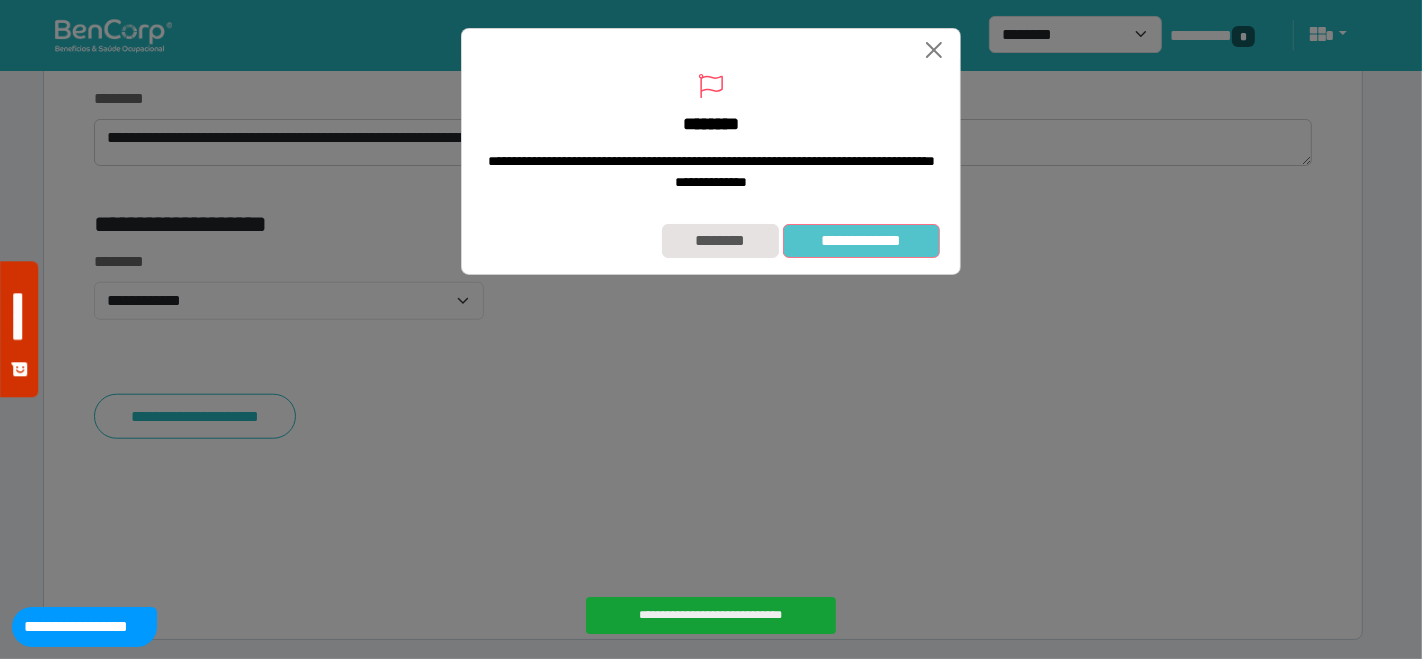 click on "**********" at bounding box center (861, 240) 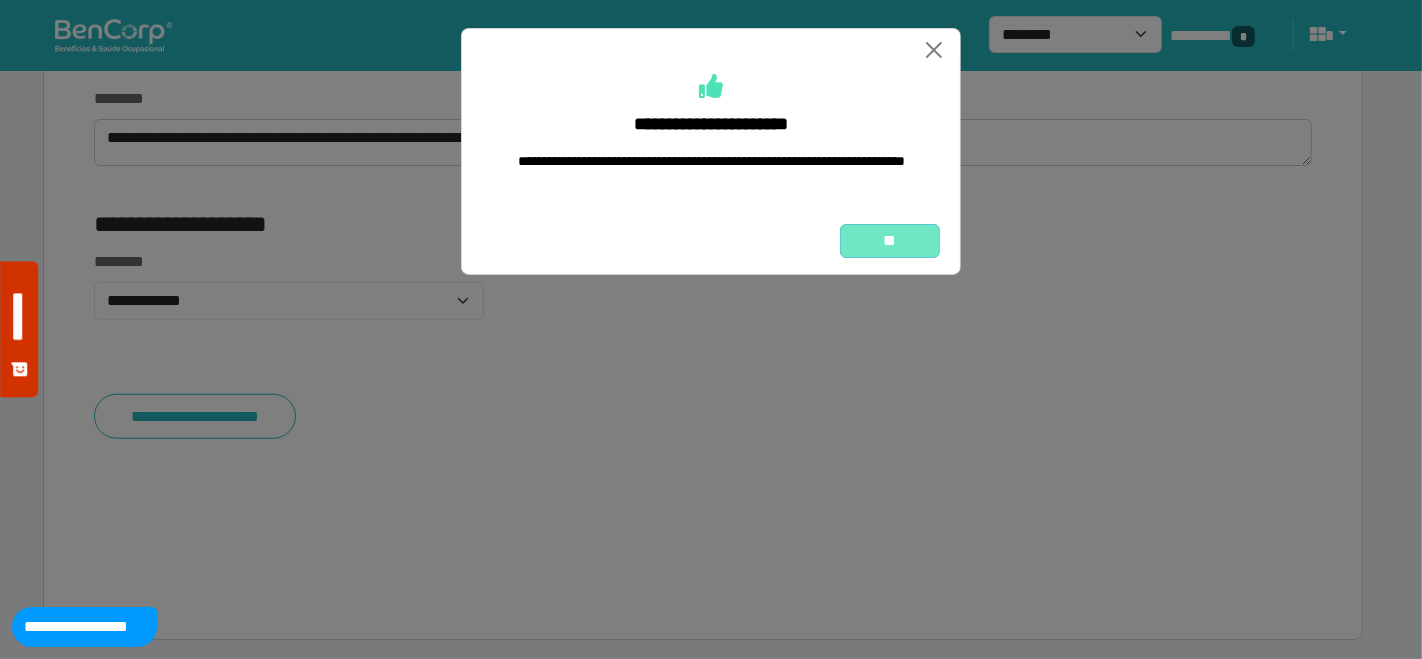 click on "**" at bounding box center (890, 240) 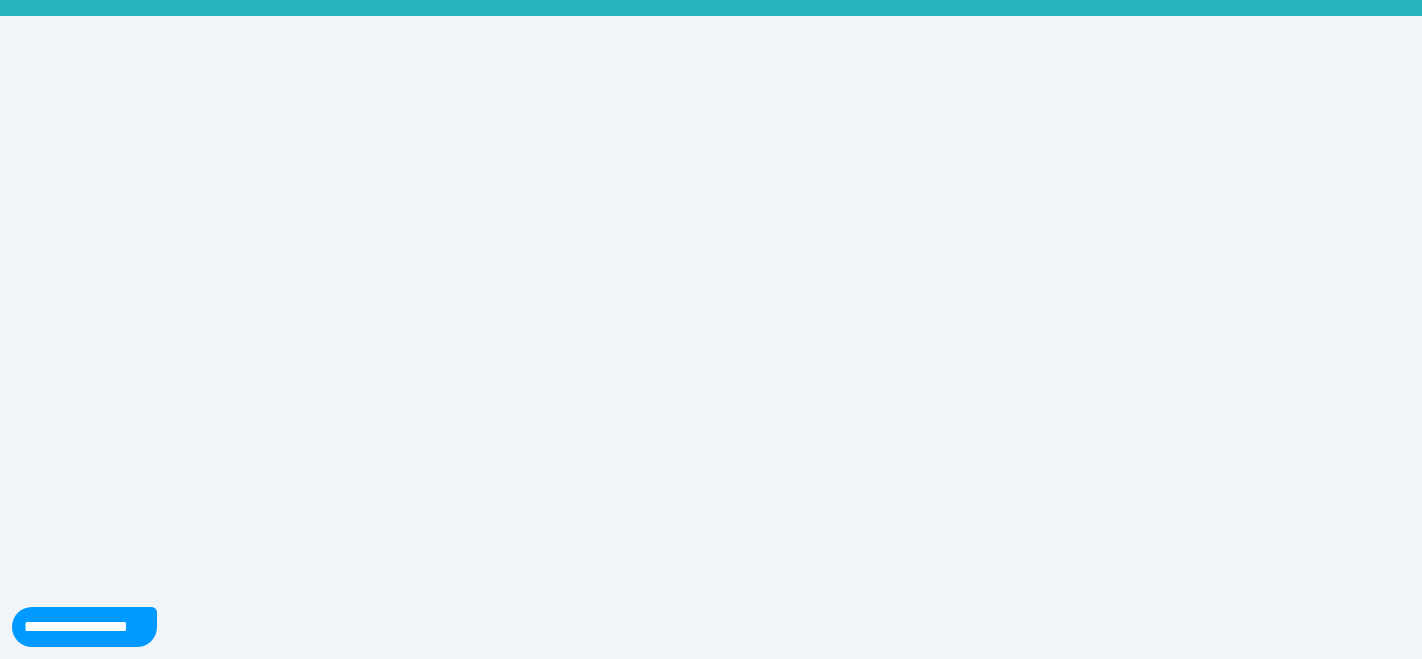 scroll, scrollTop: 0, scrollLeft: 0, axis: both 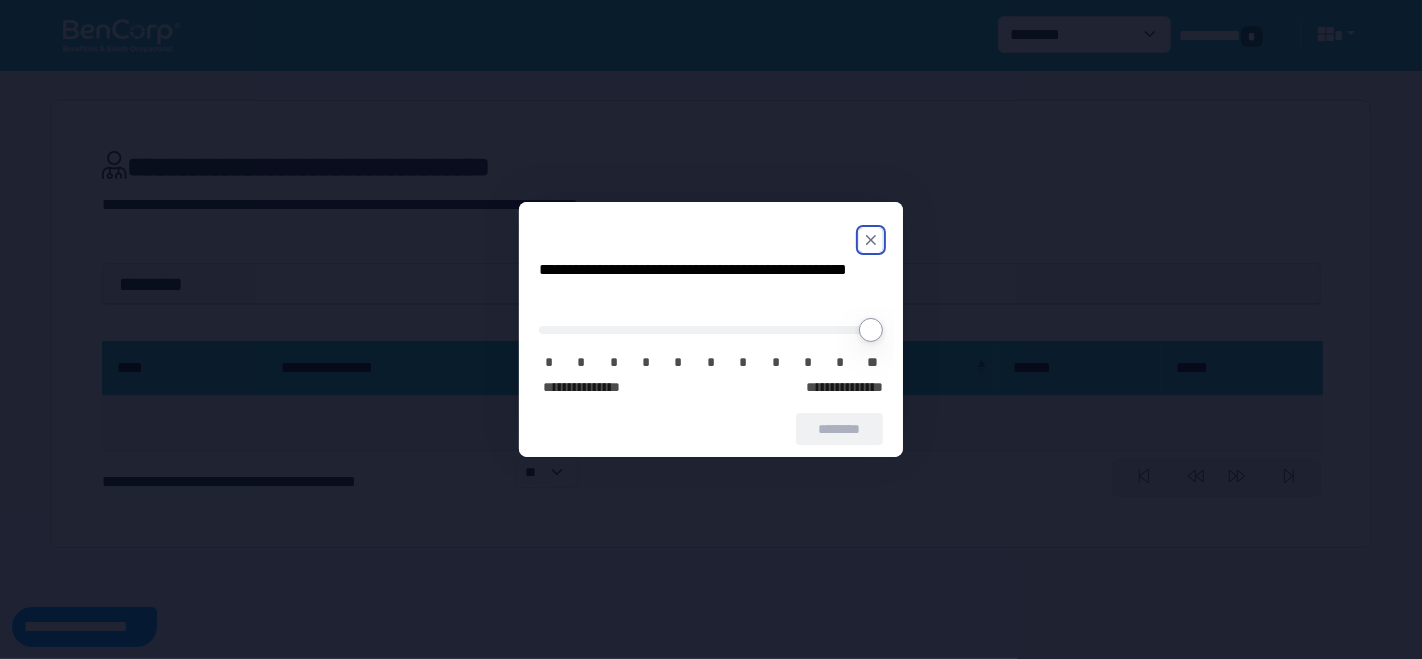 drag, startPoint x: 874, startPoint y: 244, endPoint x: 511, endPoint y: 175, distance: 369.49966 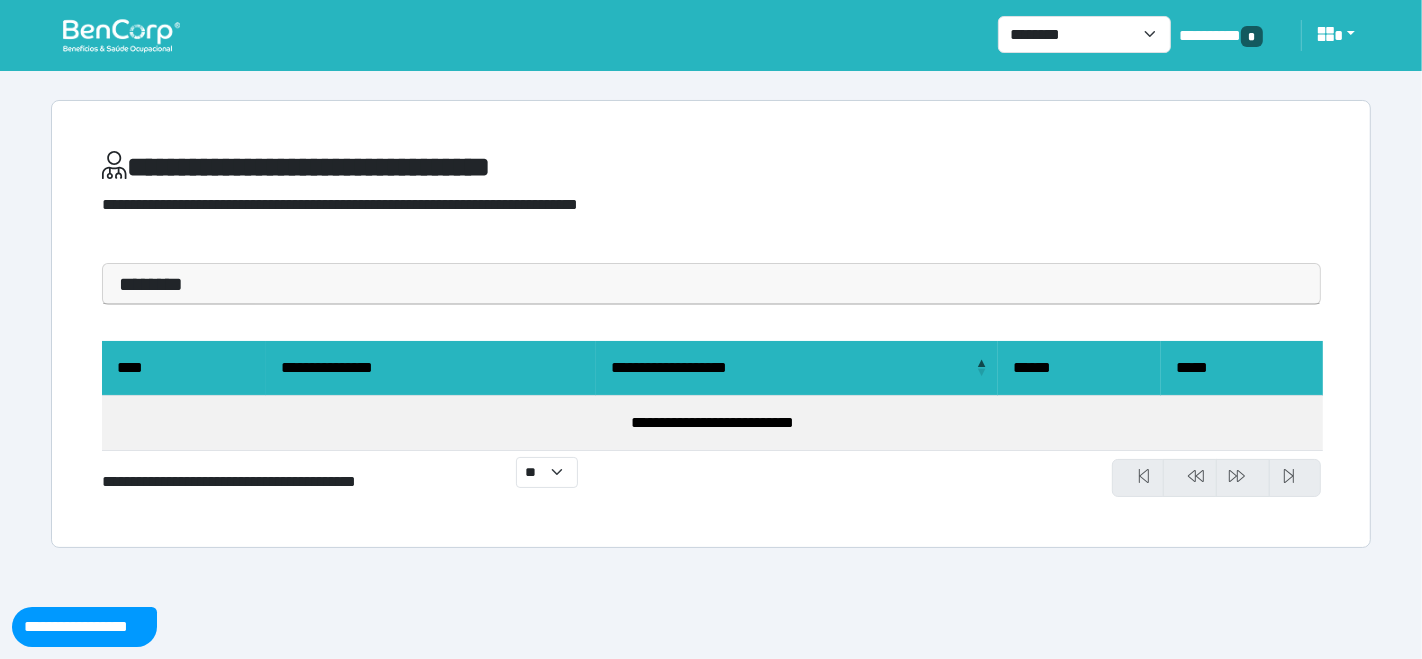 click at bounding box center [121, 35] 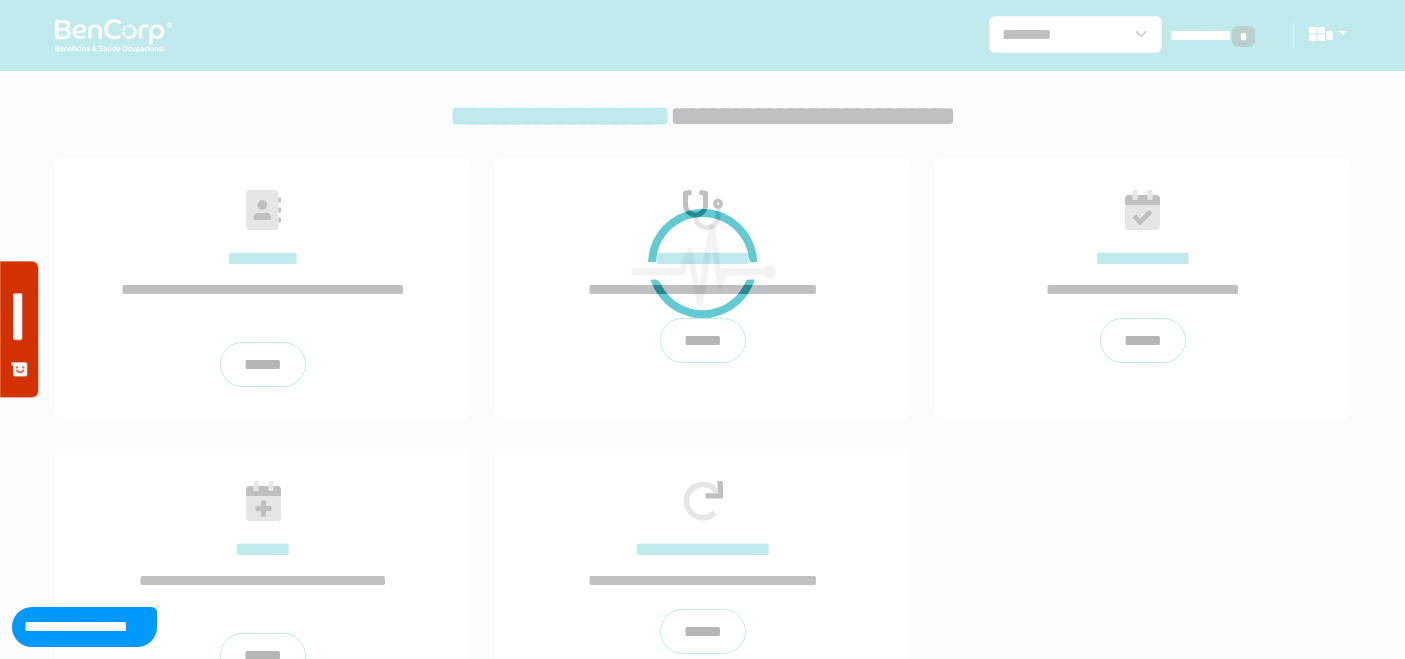 scroll, scrollTop: 0, scrollLeft: 0, axis: both 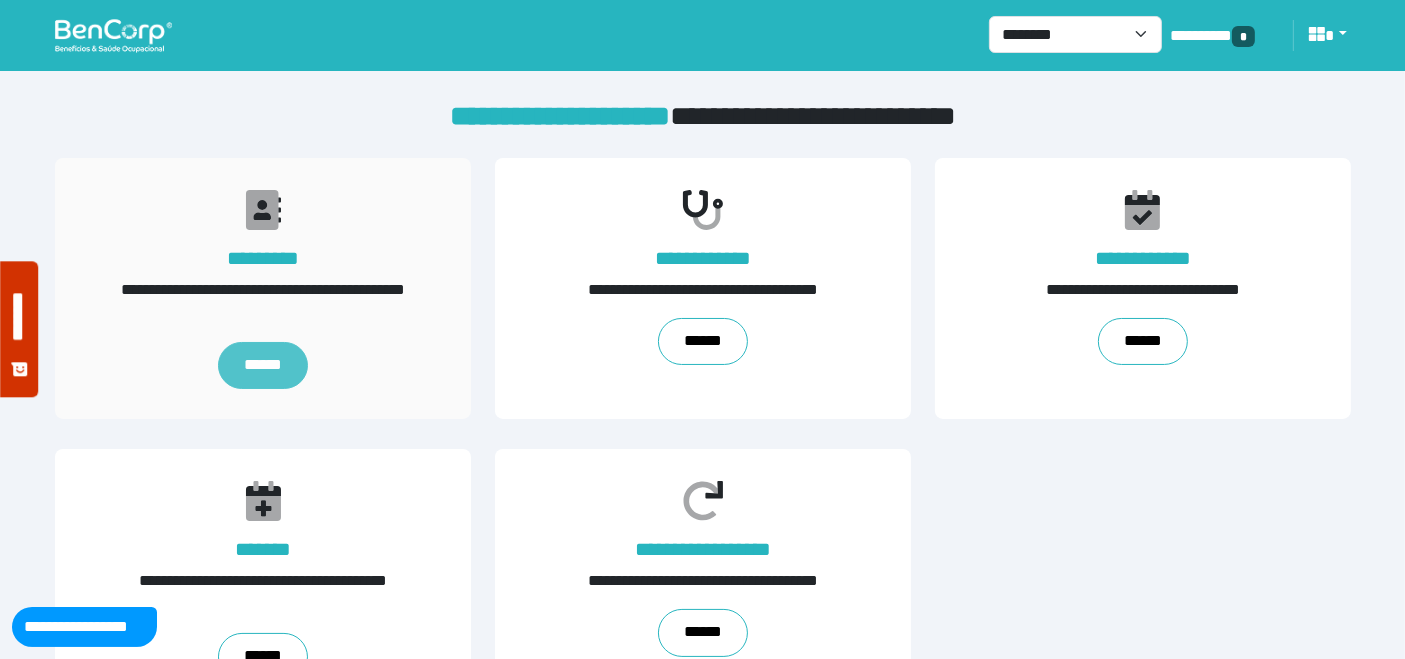 click on "******" at bounding box center (262, 366) 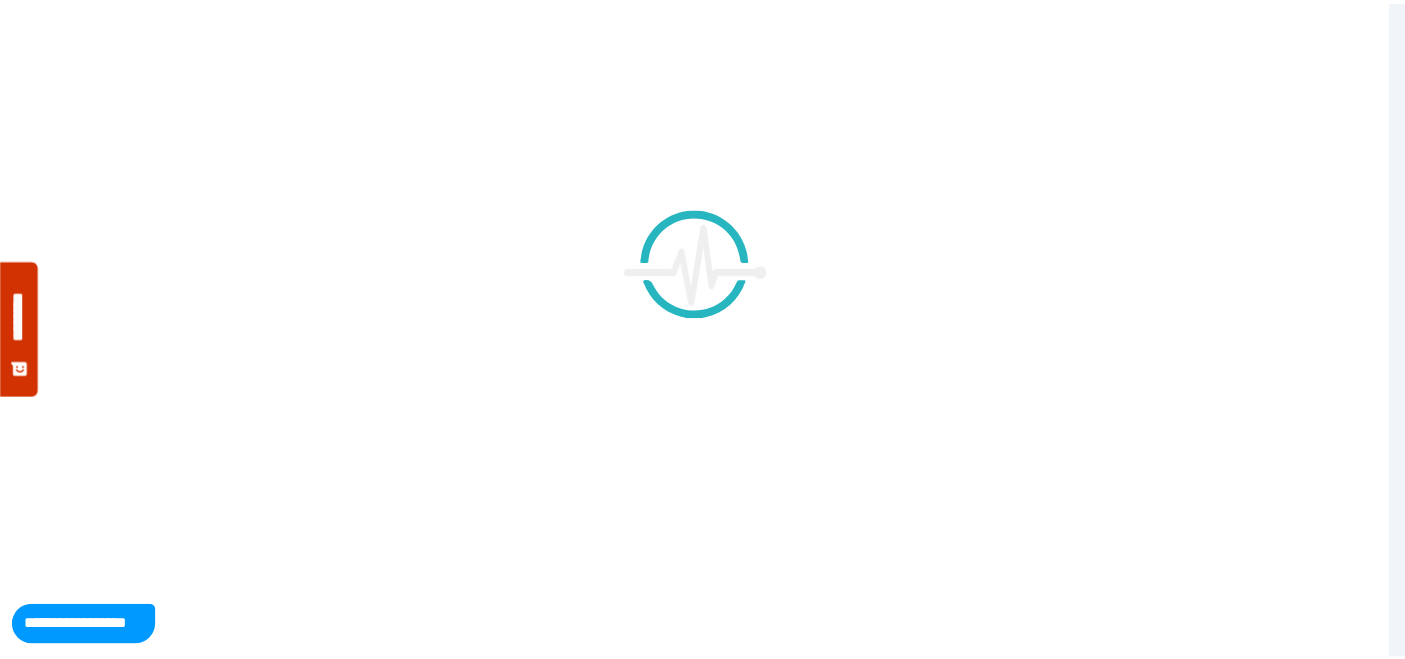 scroll, scrollTop: 0, scrollLeft: 0, axis: both 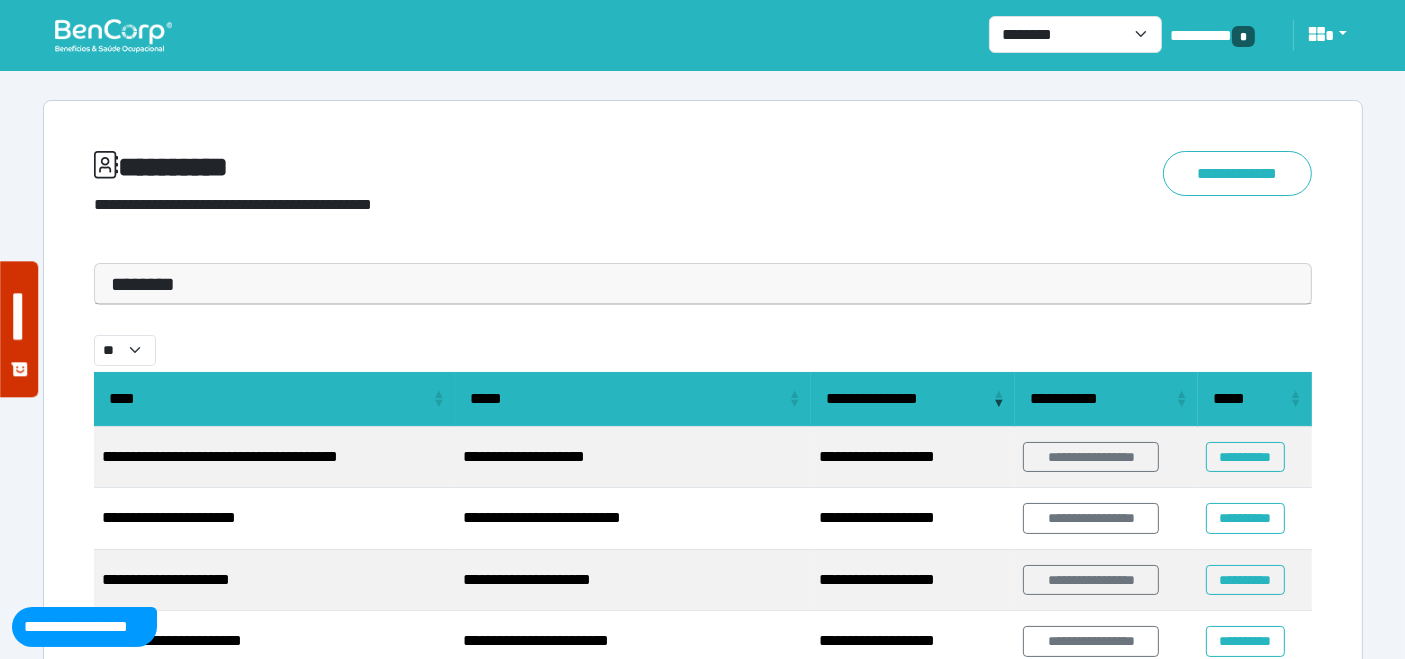 click on "********" at bounding box center [703, 284] 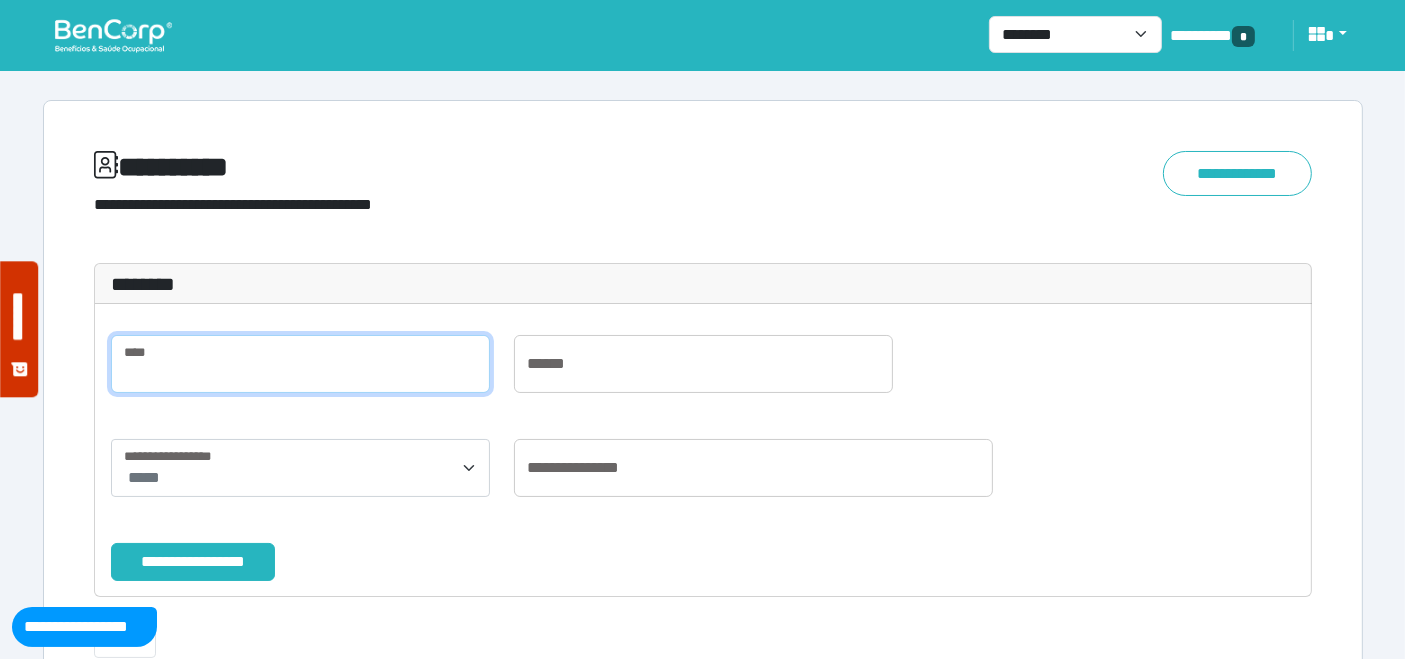 click at bounding box center (300, 364) 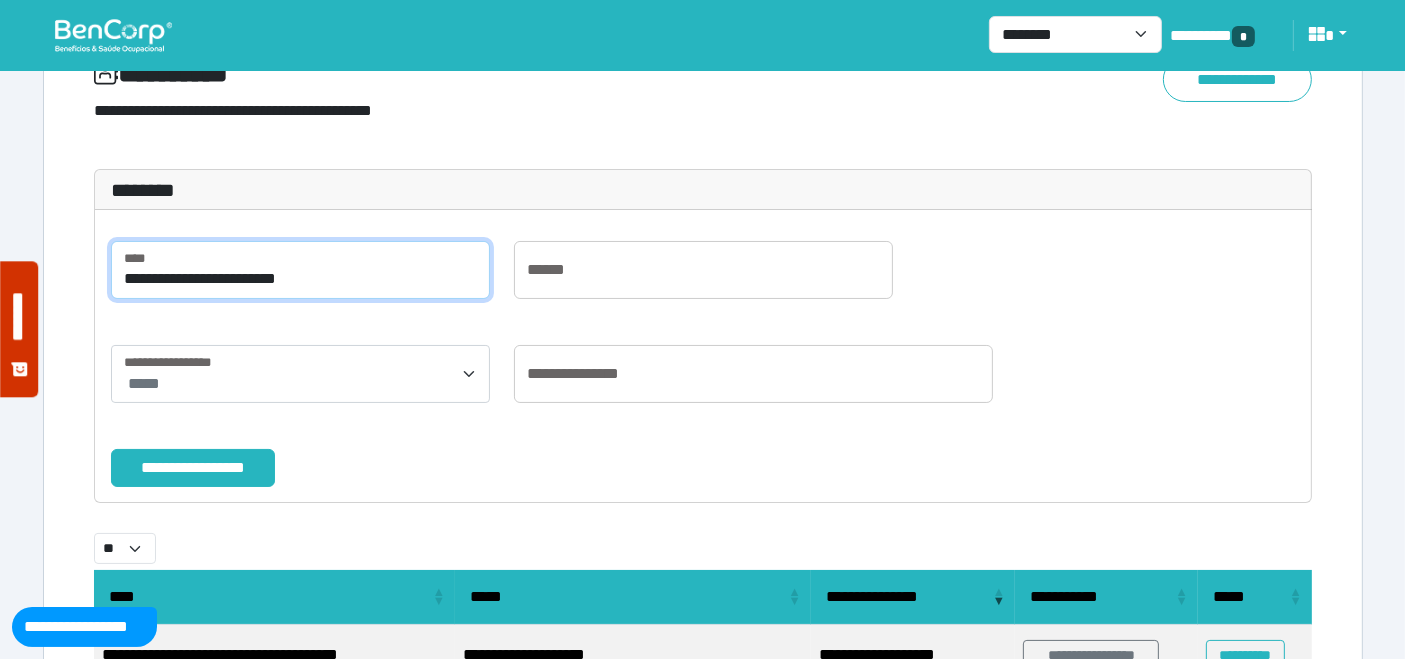 scroll, scrollTop: 222, scrollLeft: 0, axis: vertical 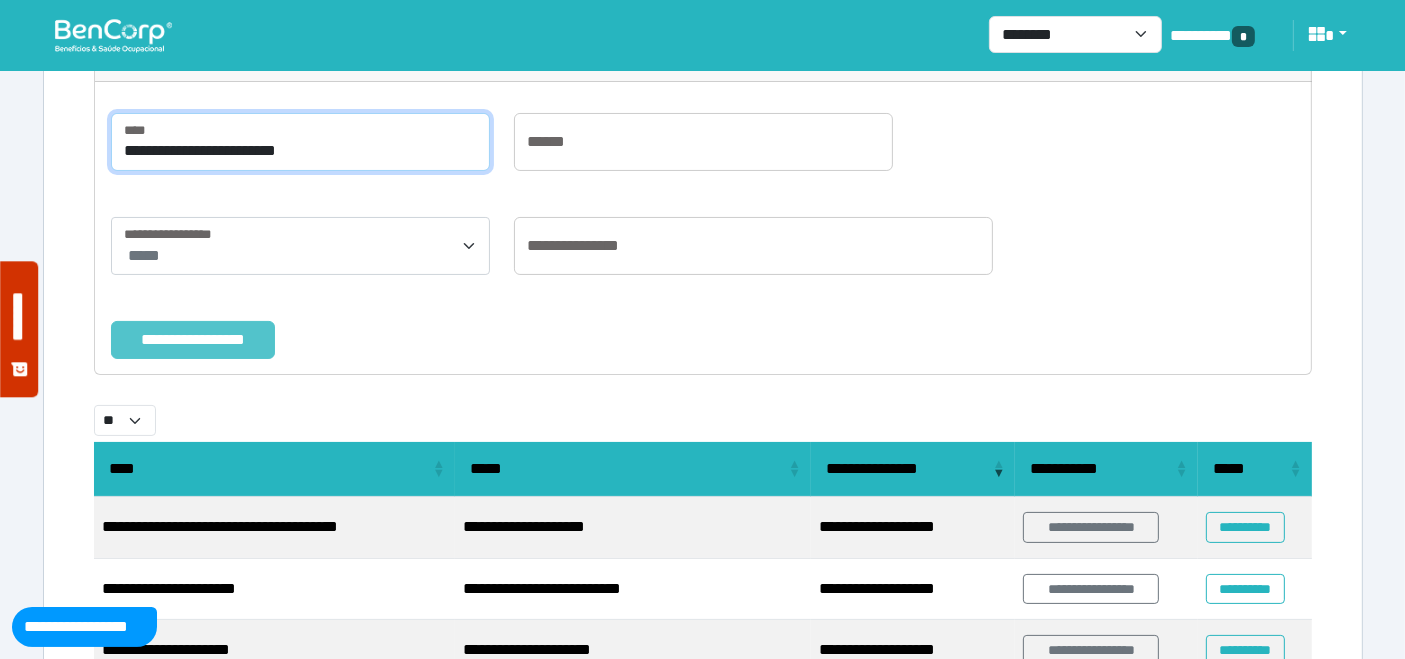 type on "**********" 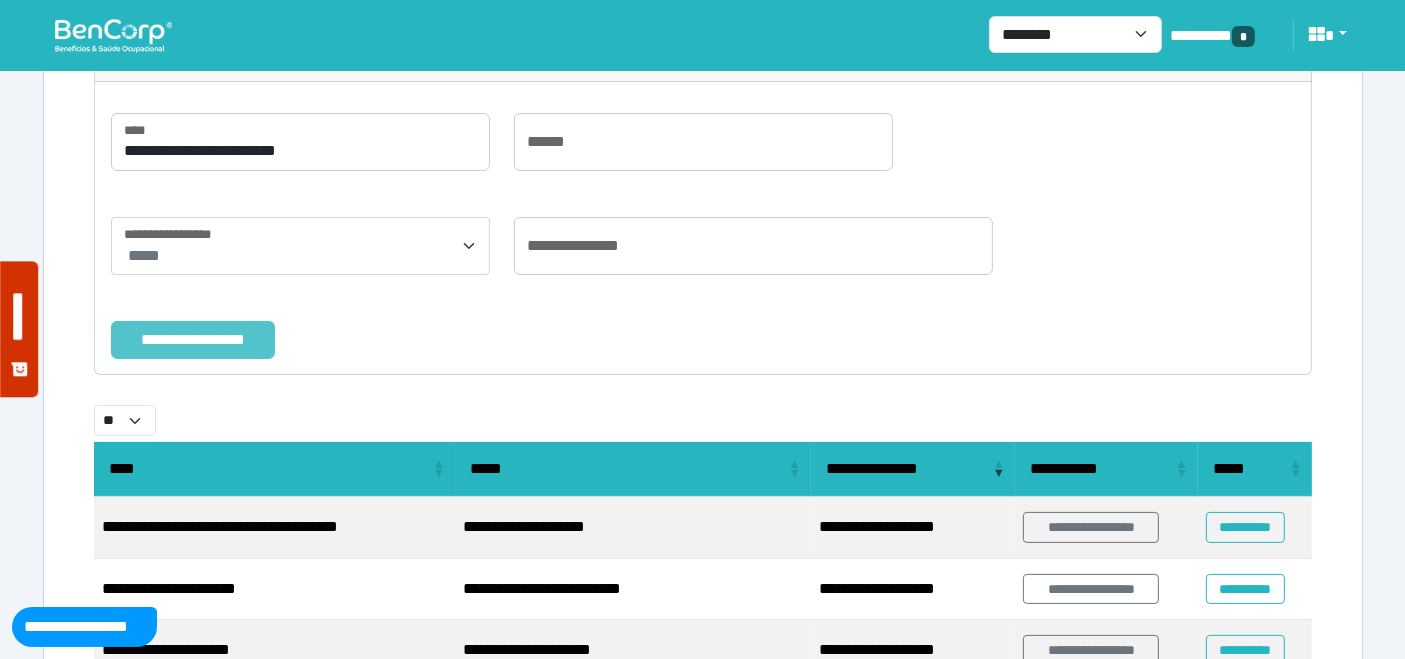 click on "**********" at bounding box center (193, 339) 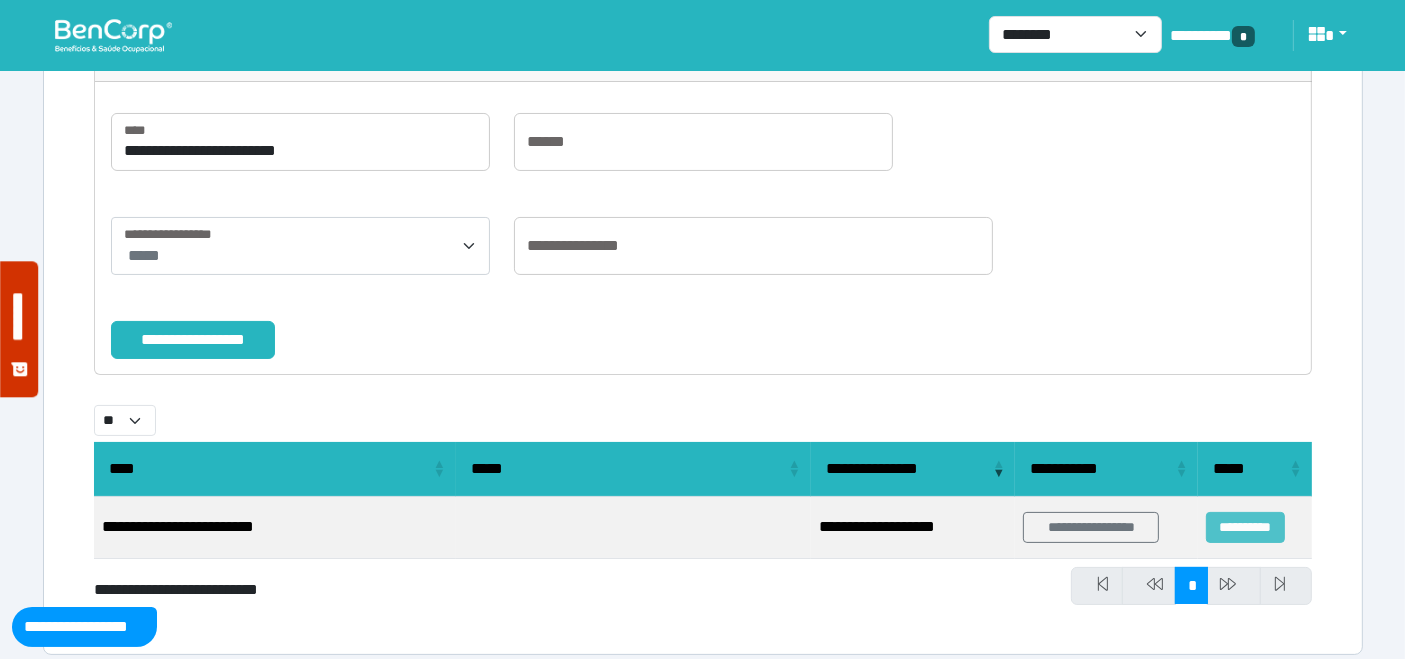 click on "**********" at bounding box center (1245, 527) 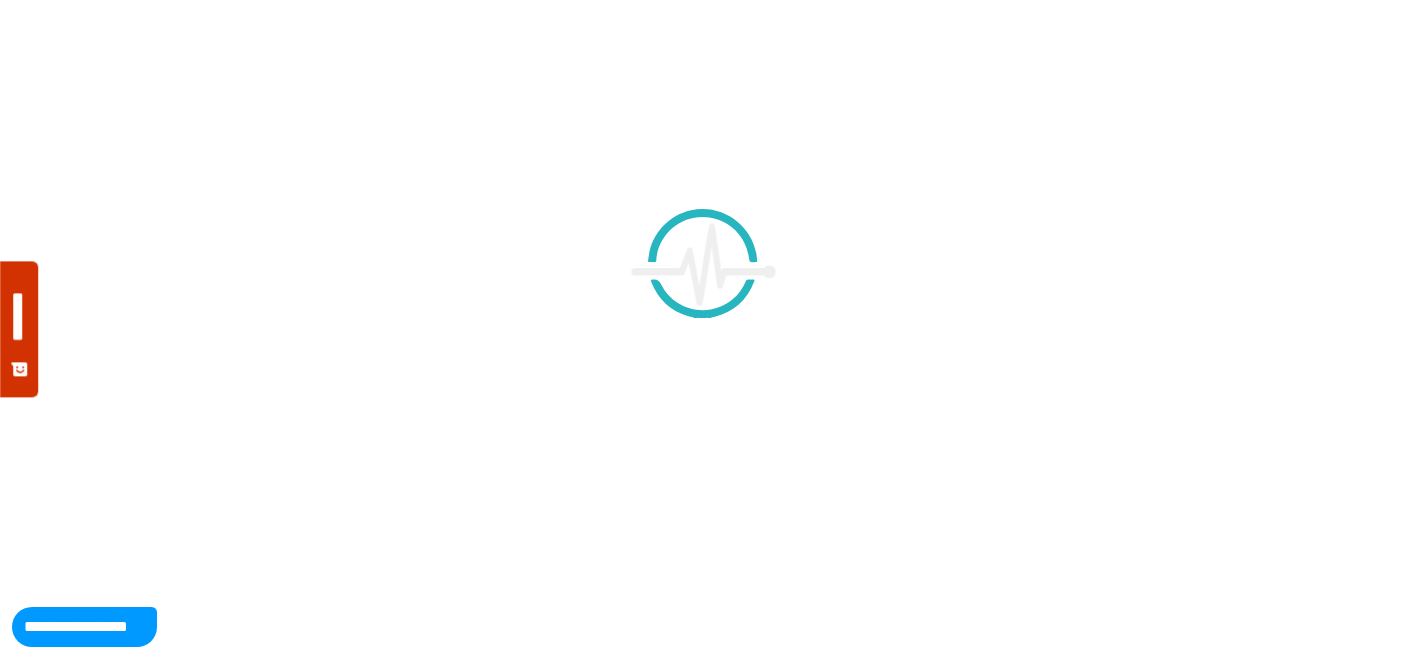 scroll, scrollTop: 0, scrollLeft: 0, axis: both 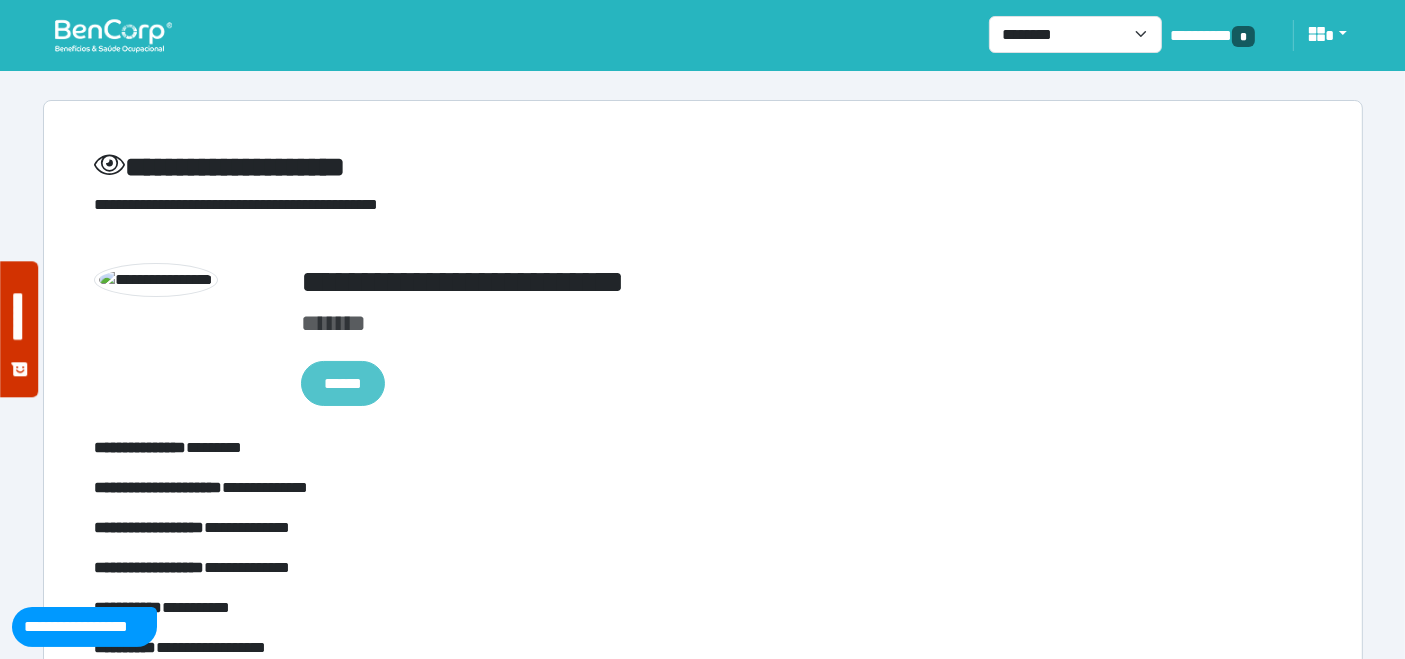 click on "******" at bounding box center (343, 383) 